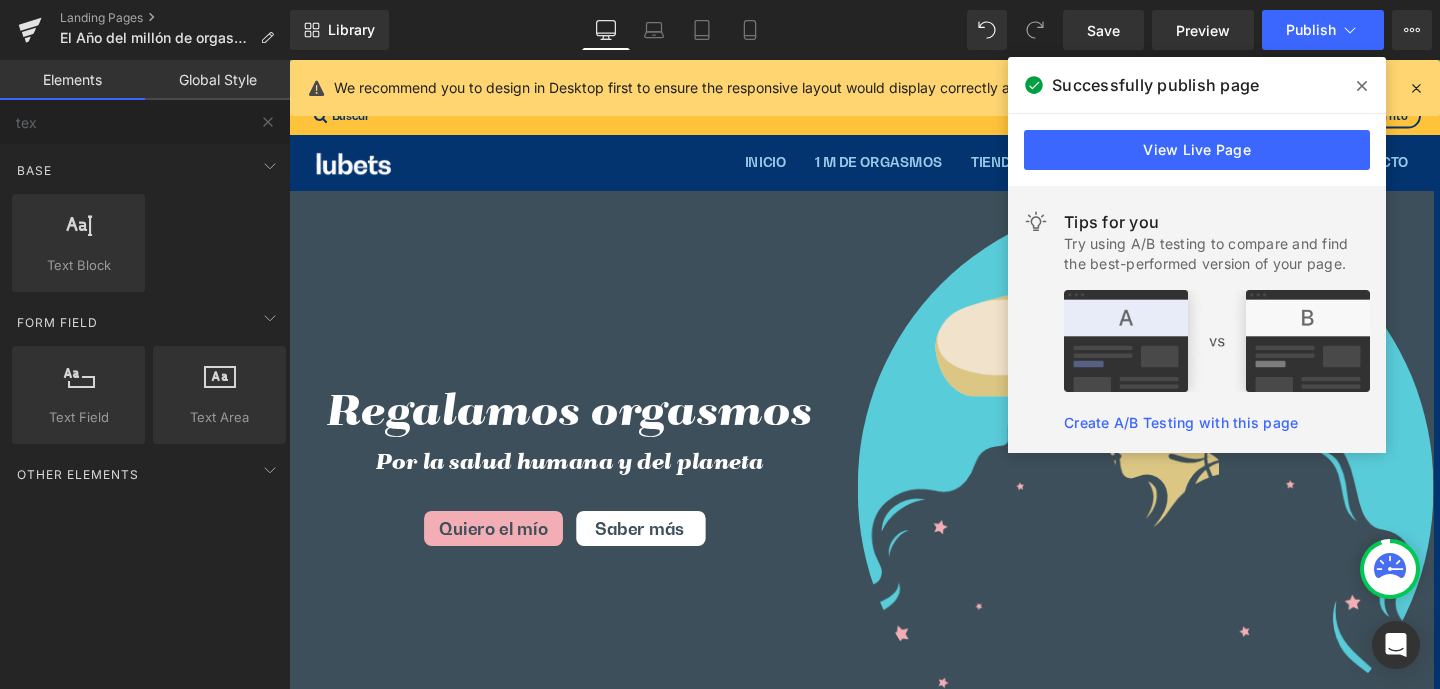 scroll, scrollTop: 3012, scrollLeft: 0, axis: vertical 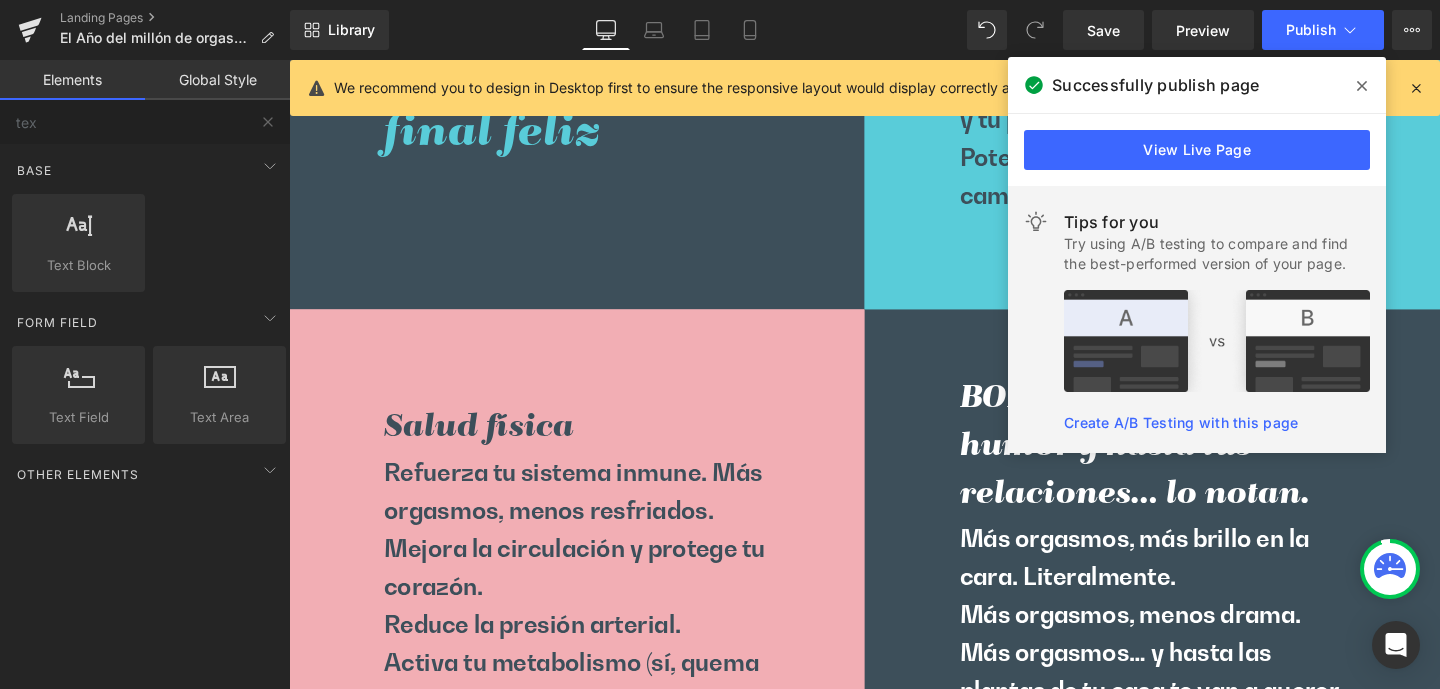 click 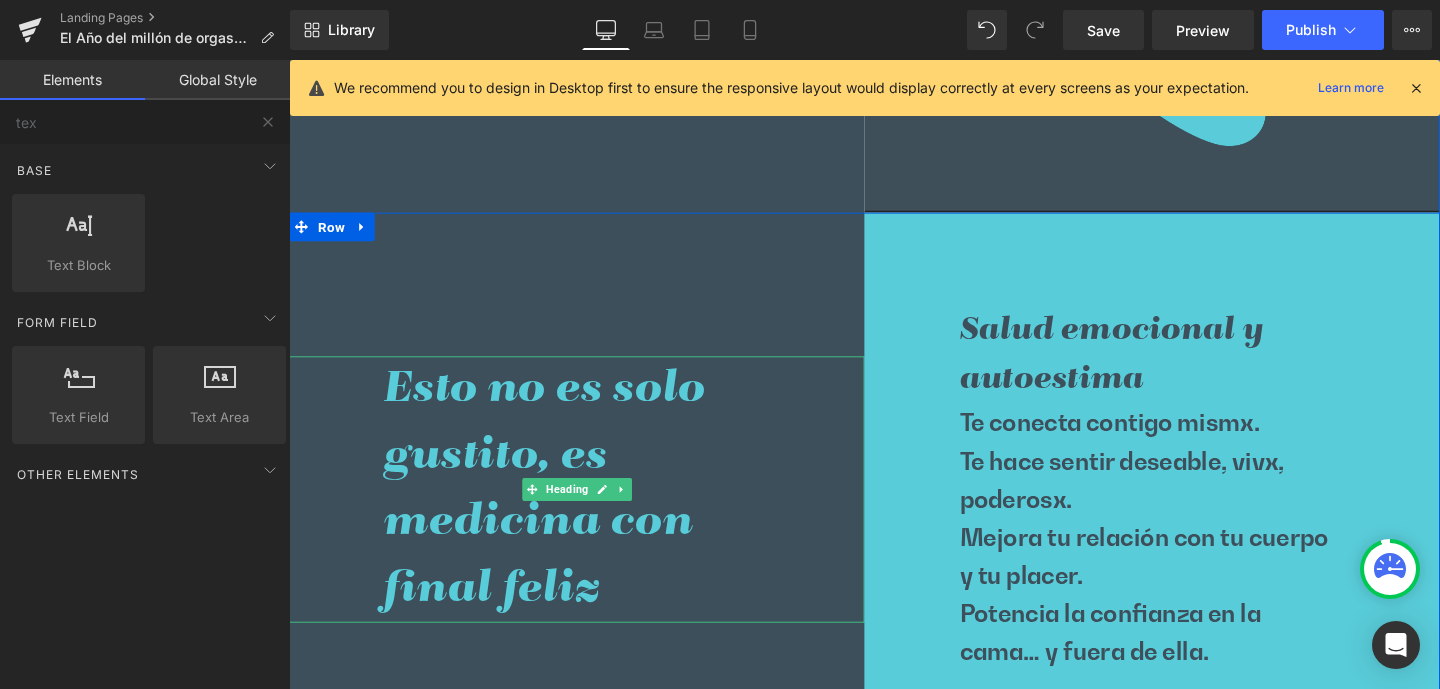 scroll, scrollTop: 2807, scrollLeft: 0, axis: vertical 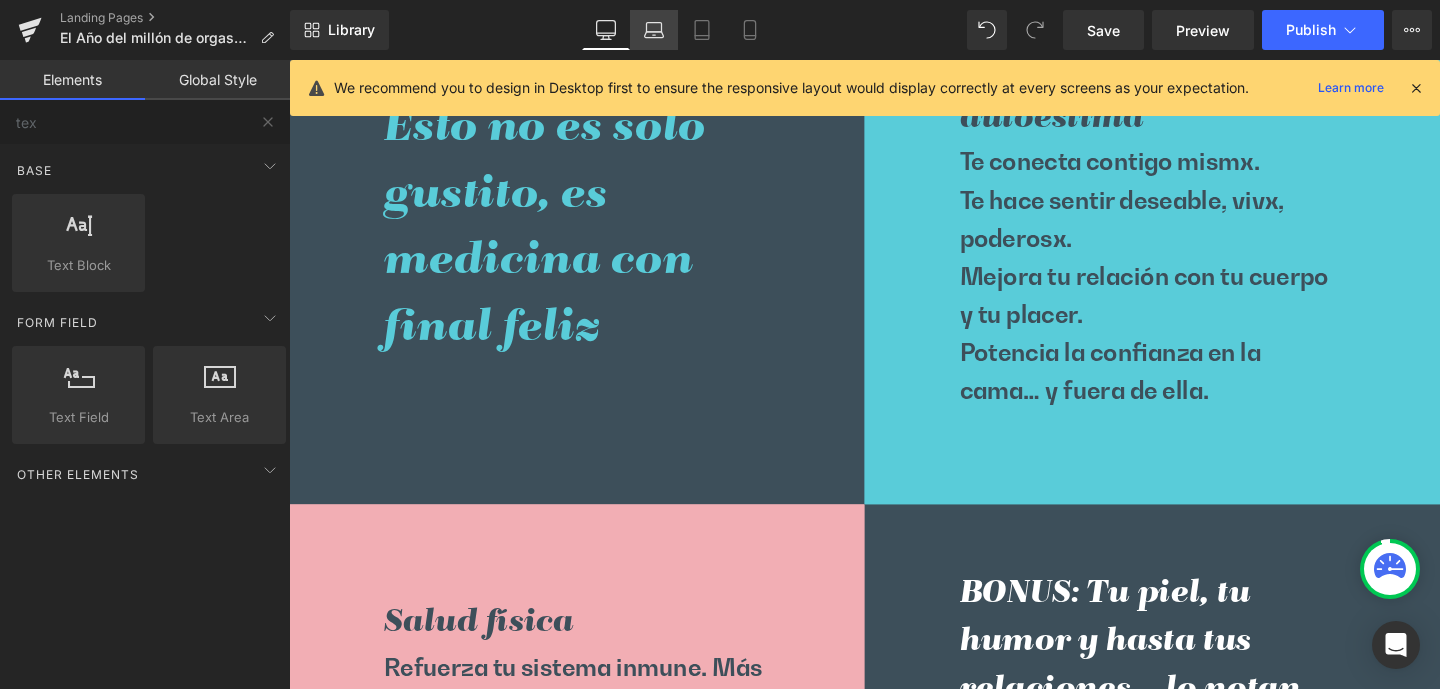 click 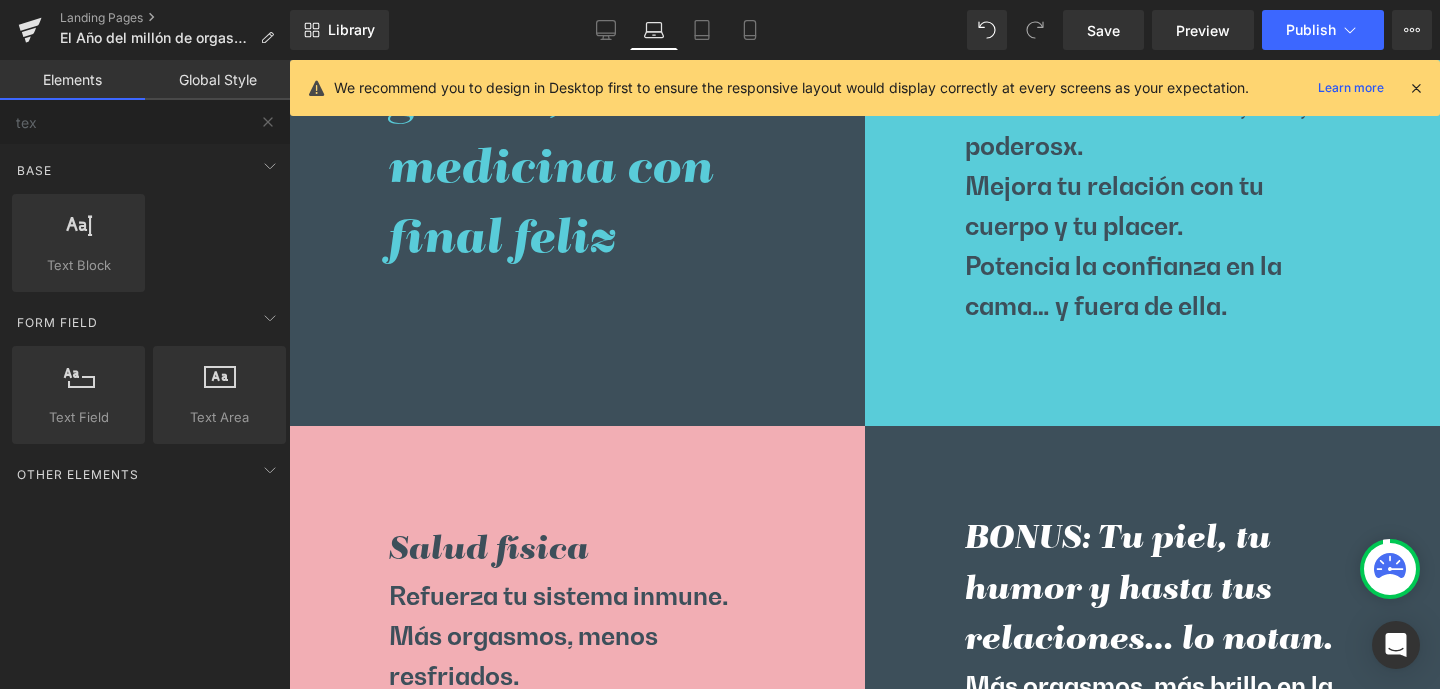 scroll, scrollTop: 3863, scrollLeft: 0, axis: vertical 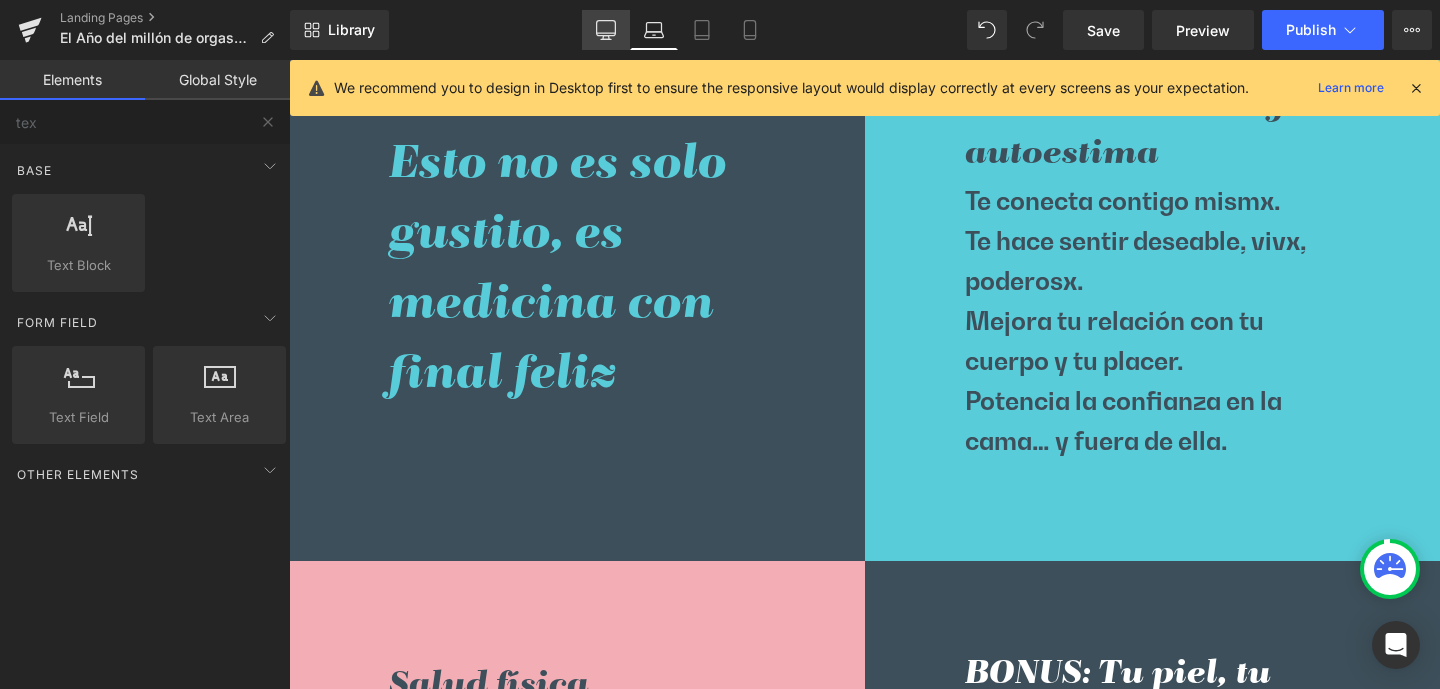 drag, startPoint x: 601, startPoint y: 32, endPoint x: 482, endPoint y: 335, distance: 325.53033 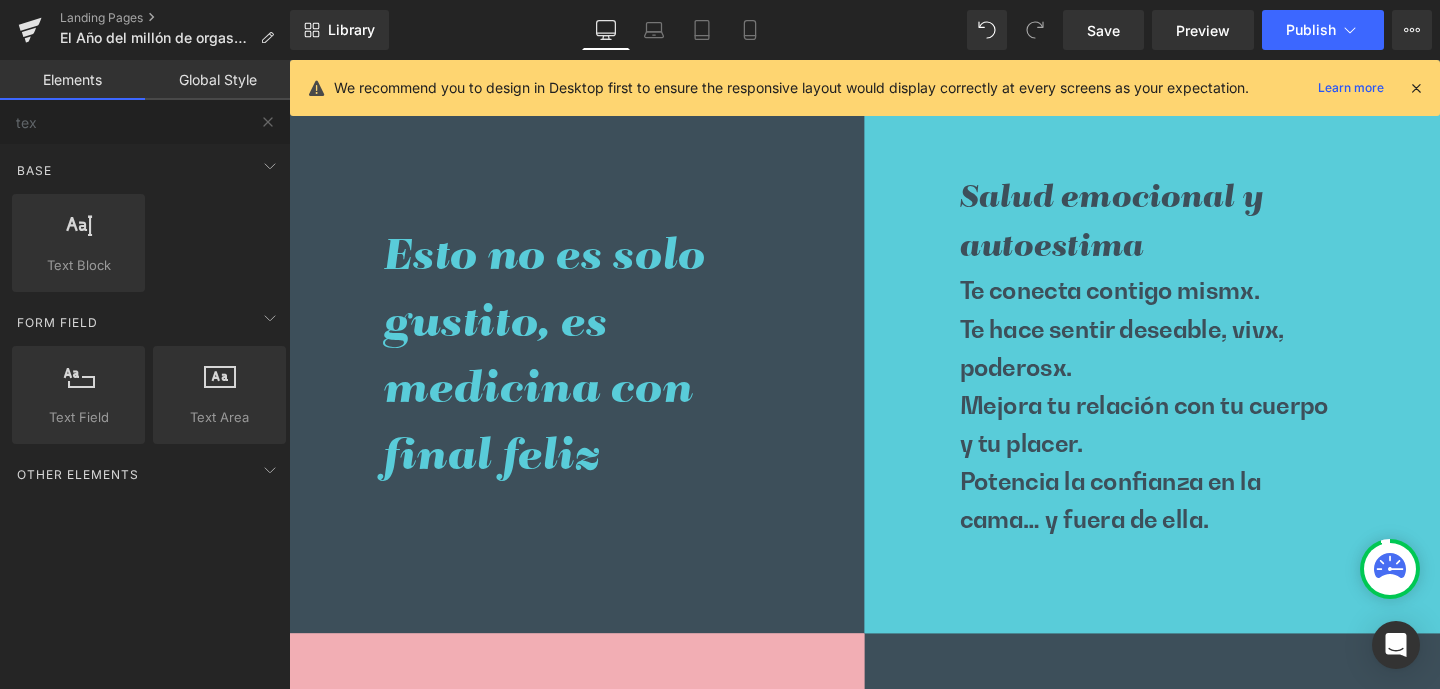 scroll, scrollTop: 3885, scrollLeft: 0, axis: vertical 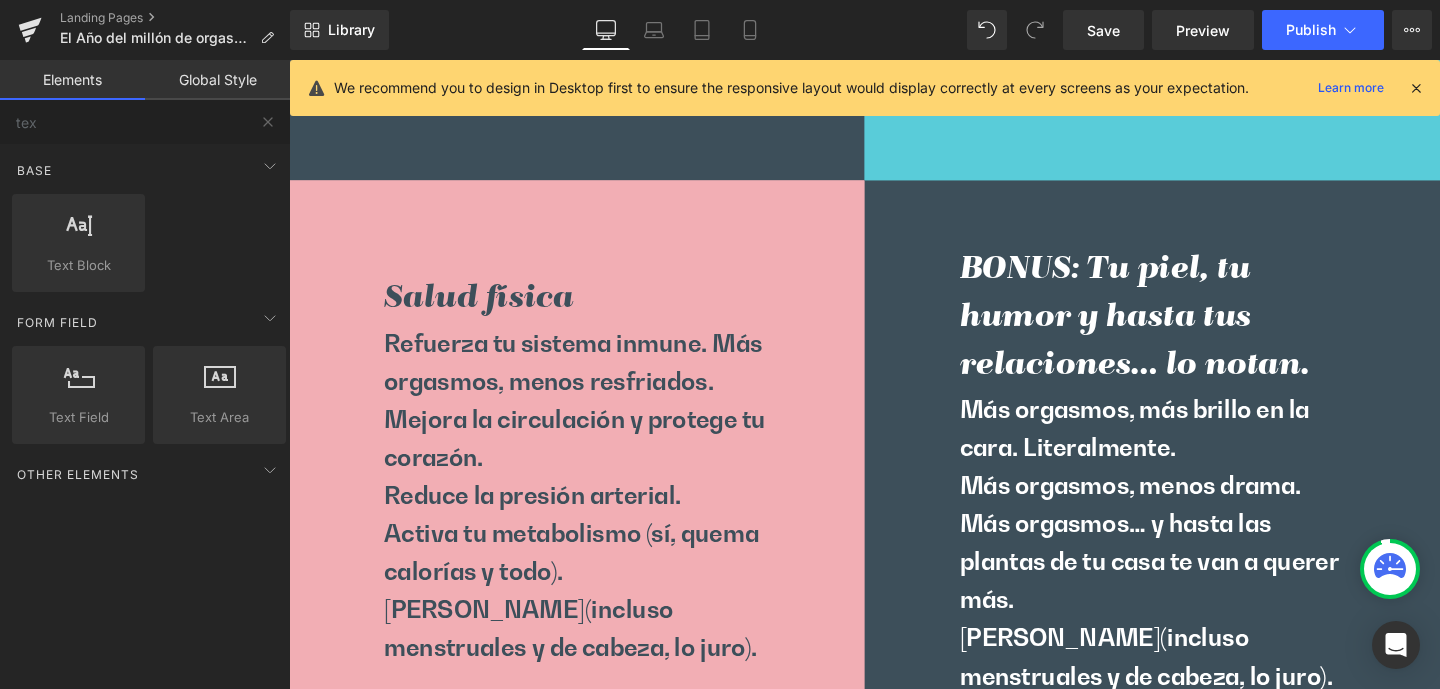 click on "BONUS: Tu piel, tu humor y hasta tus relaciones… lo notan." at bounding box center [1196, 332] 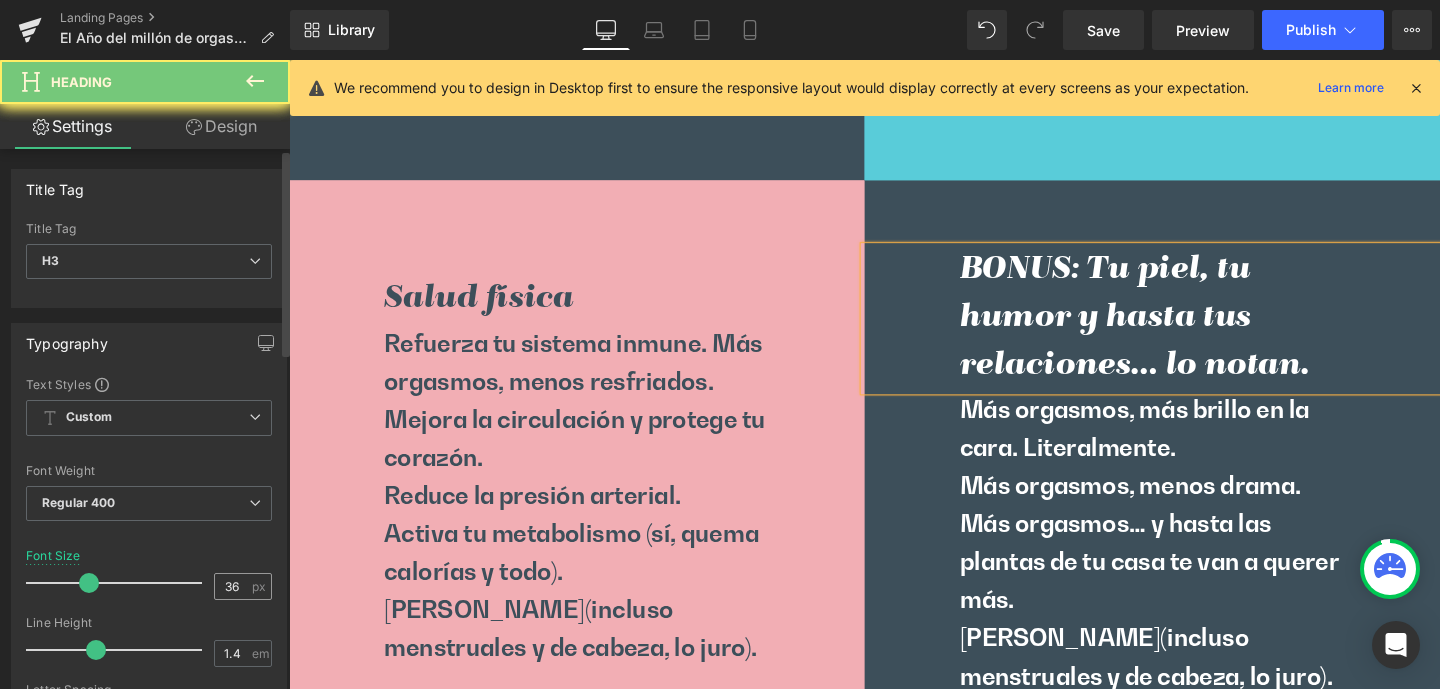click on "36" at bounding box center [232, 586] 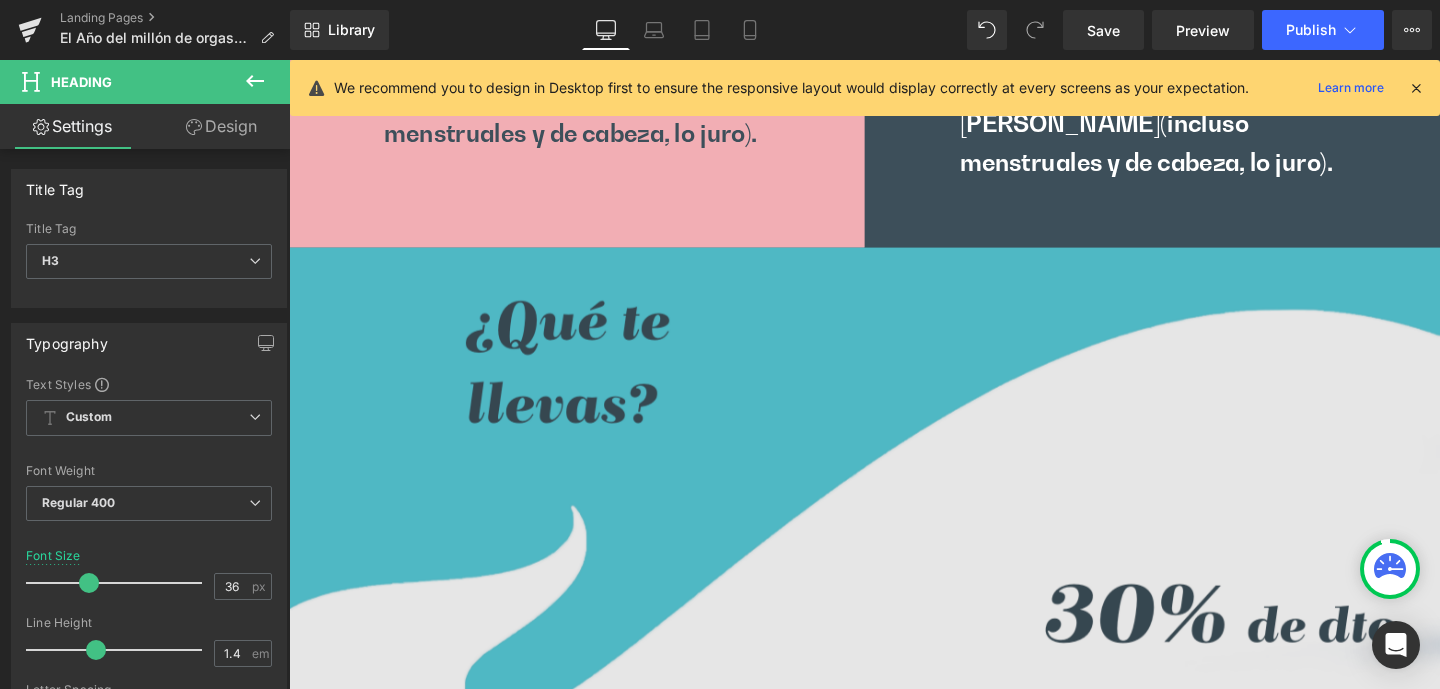 scroll, scrollTop: 3707, scrollLeft: 0, axis: vertical 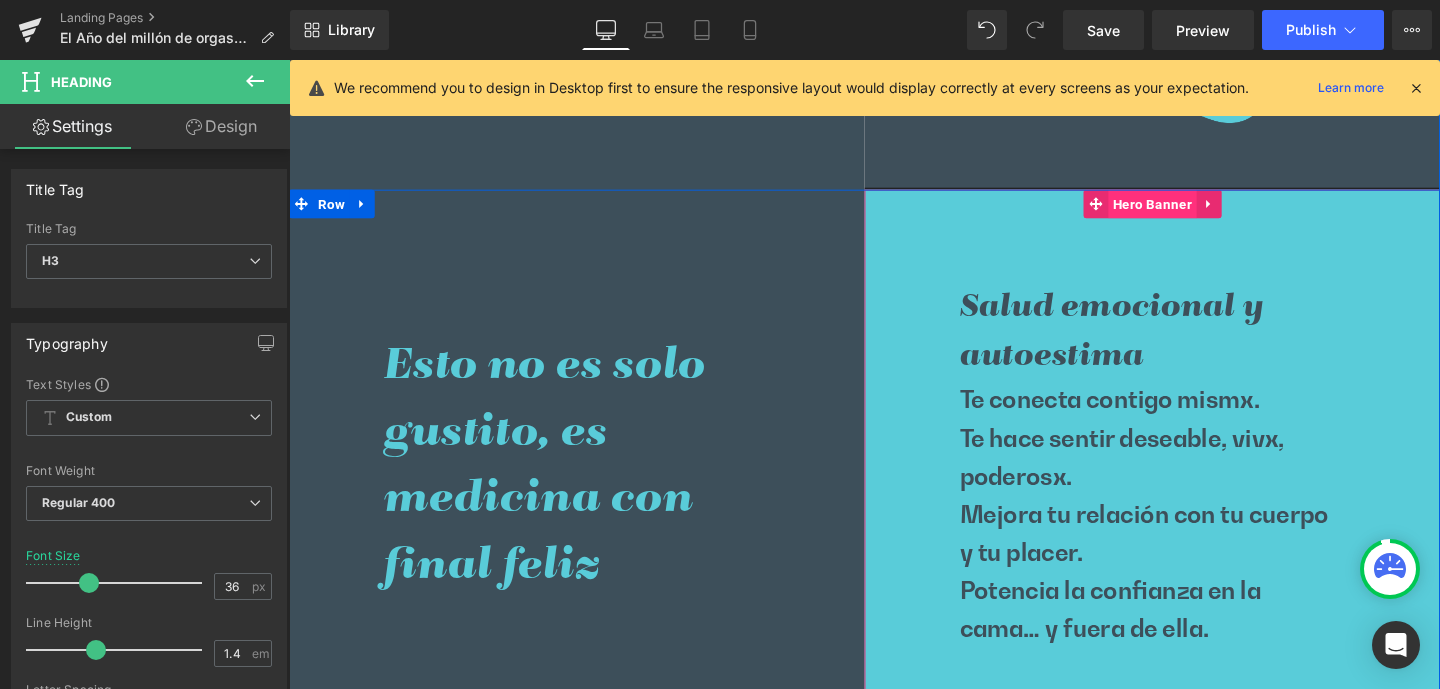 click on "Hero Banner" at bounding box center [1196, 211] 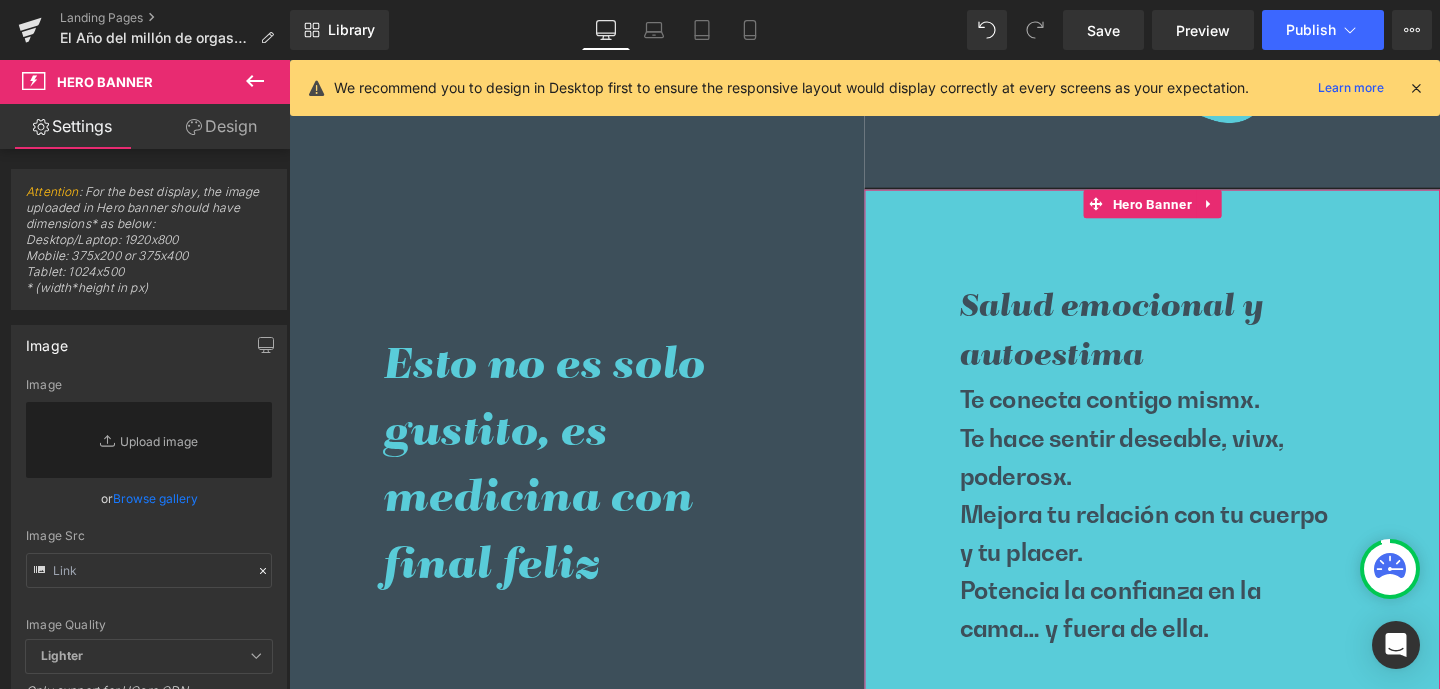 click on "Design" at bounding box center [221, 126] 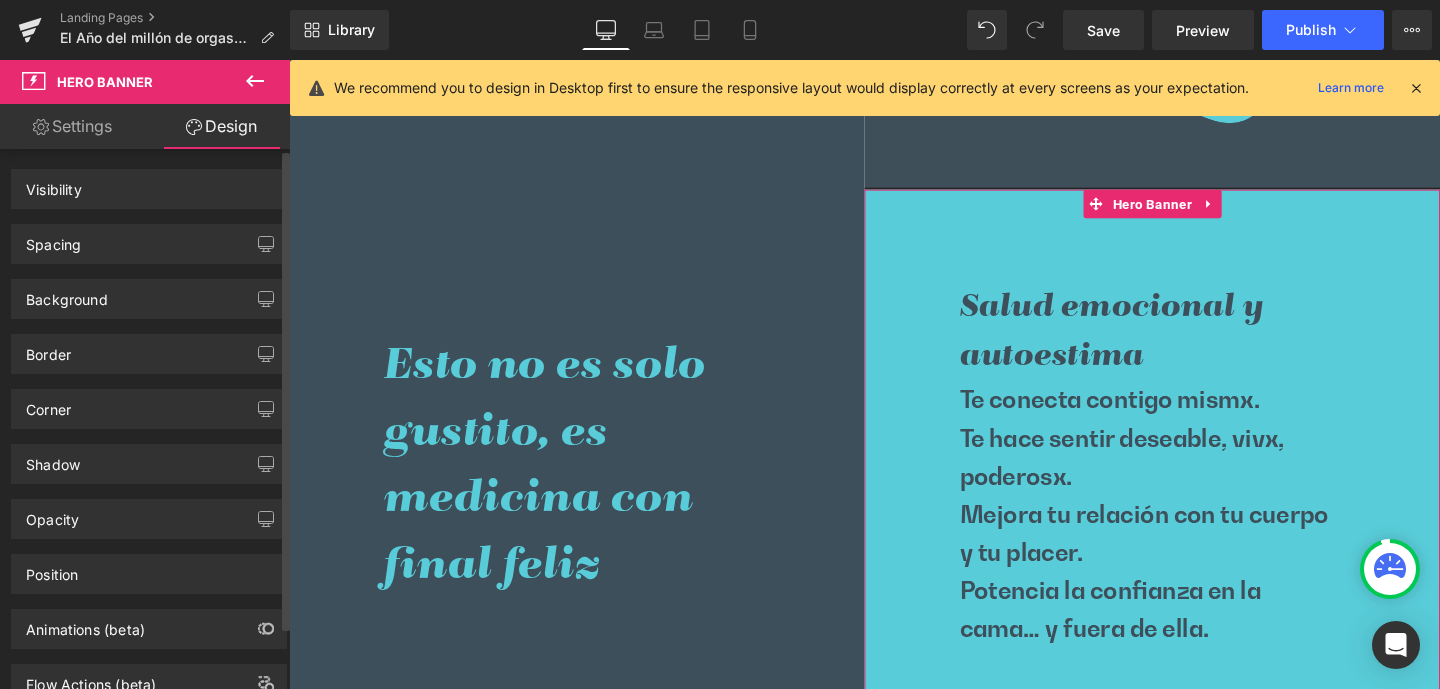 click on "Background" at bounding box center (67, 294) 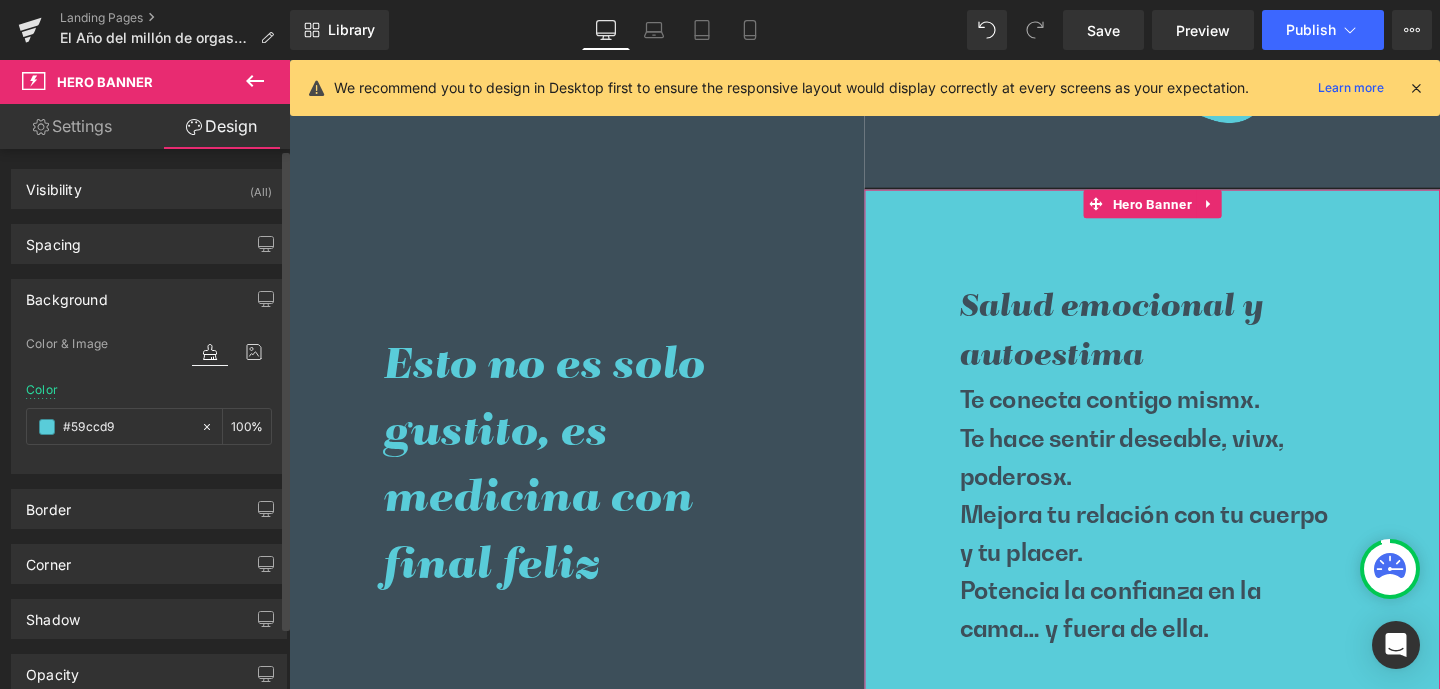 type on "#59ccd9" 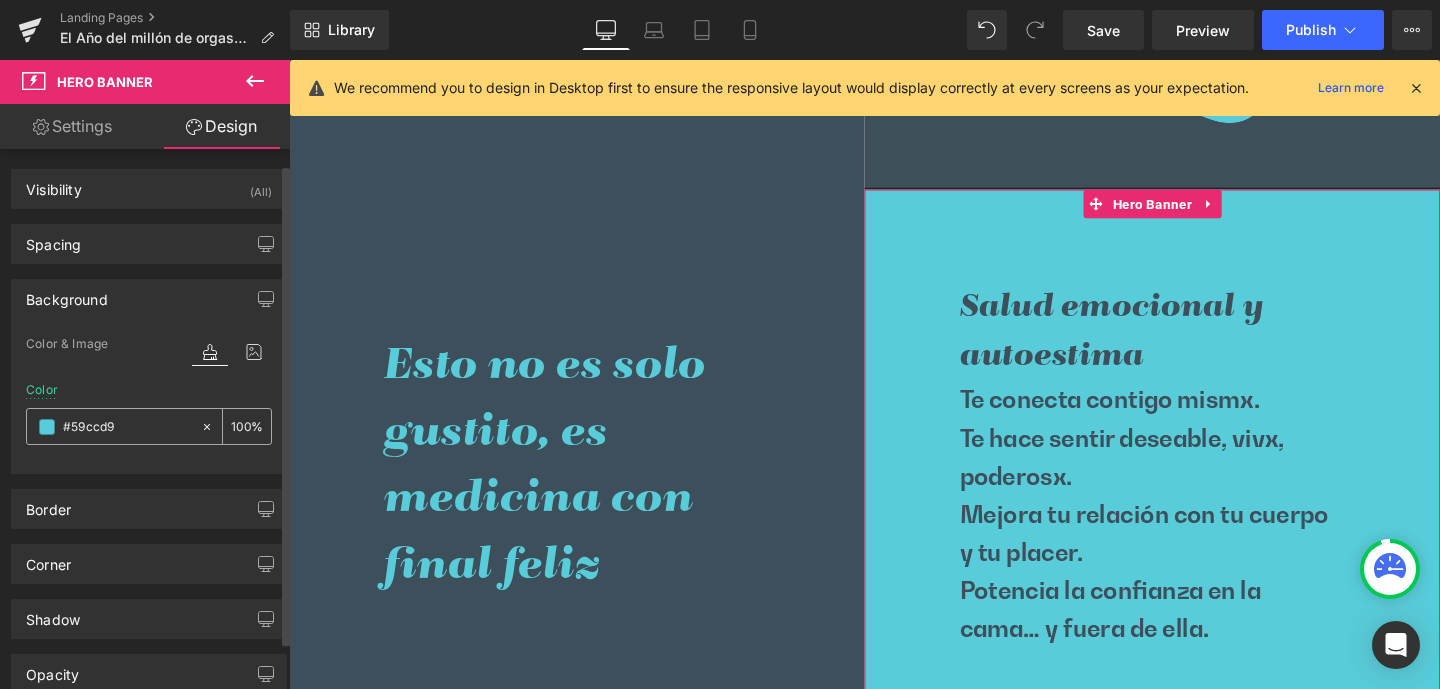 scroll, scrollTop: 17, scrollLeft: 0, axis: vertical 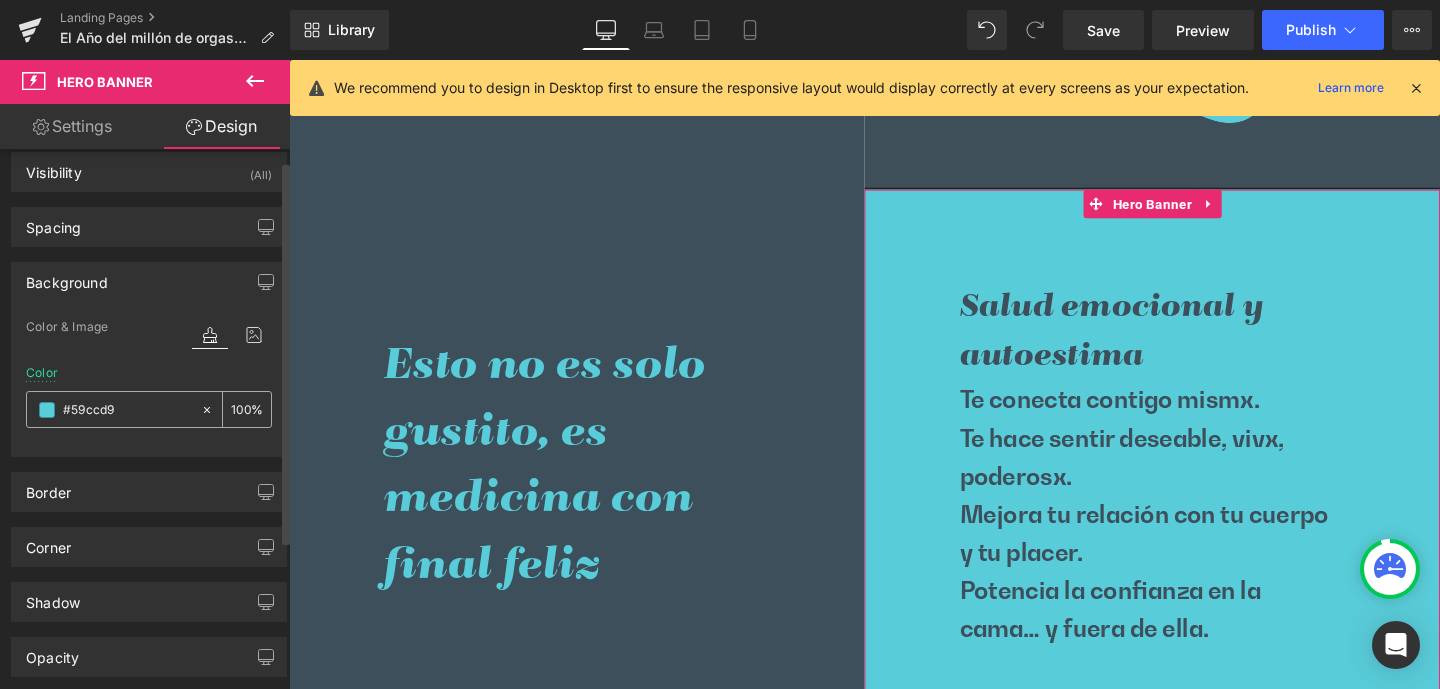 click on "#59ccd9" at bounding box center (113, 409) 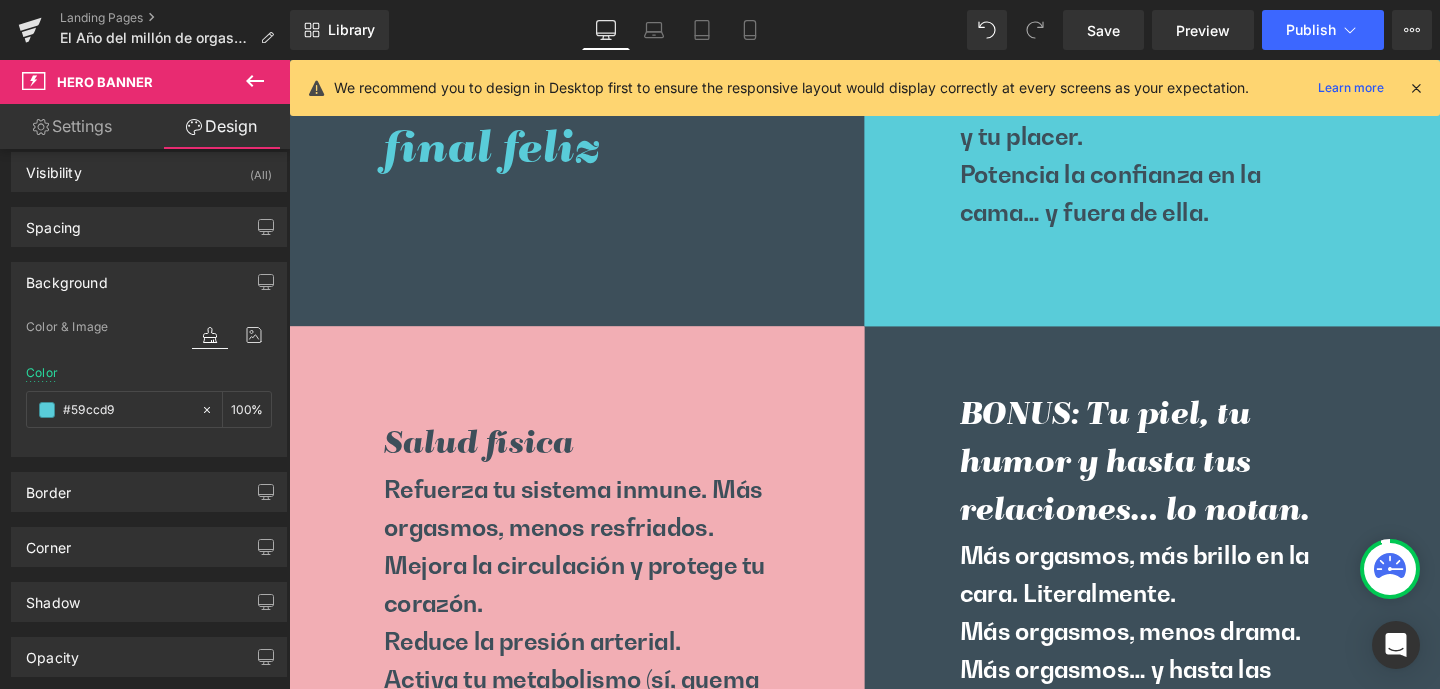 scroll, scrollTop: 3009, scrollLeft: 0, axis: vertical 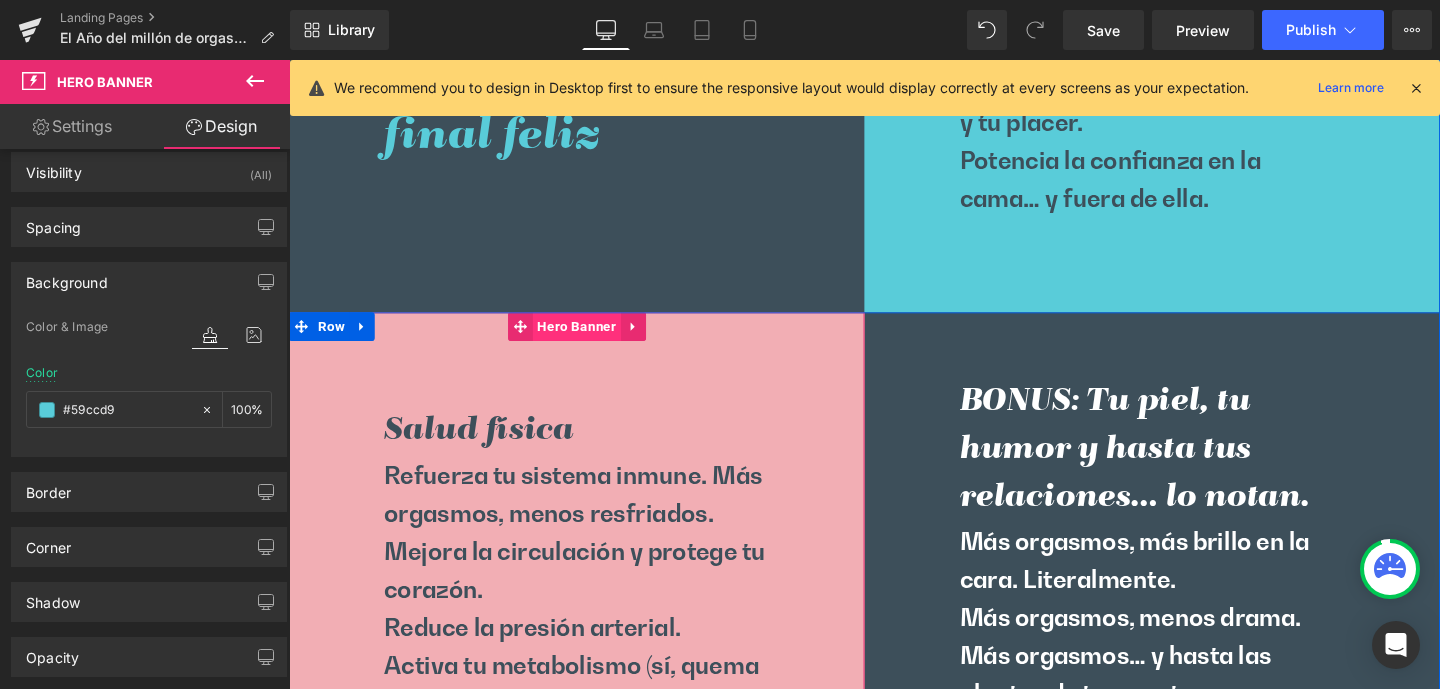 click on "Hero Banner" at bounding box center (591, 340) 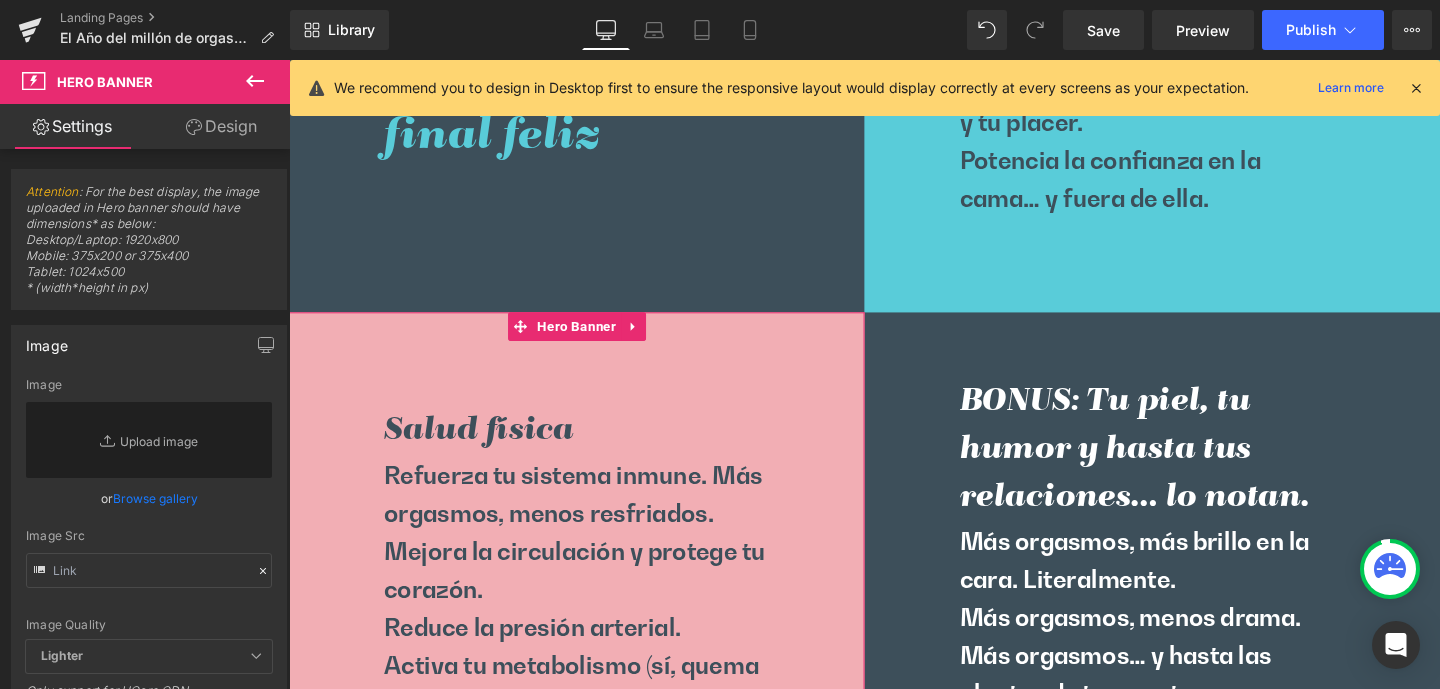 click on "Design" at bounding box center [221, 126] 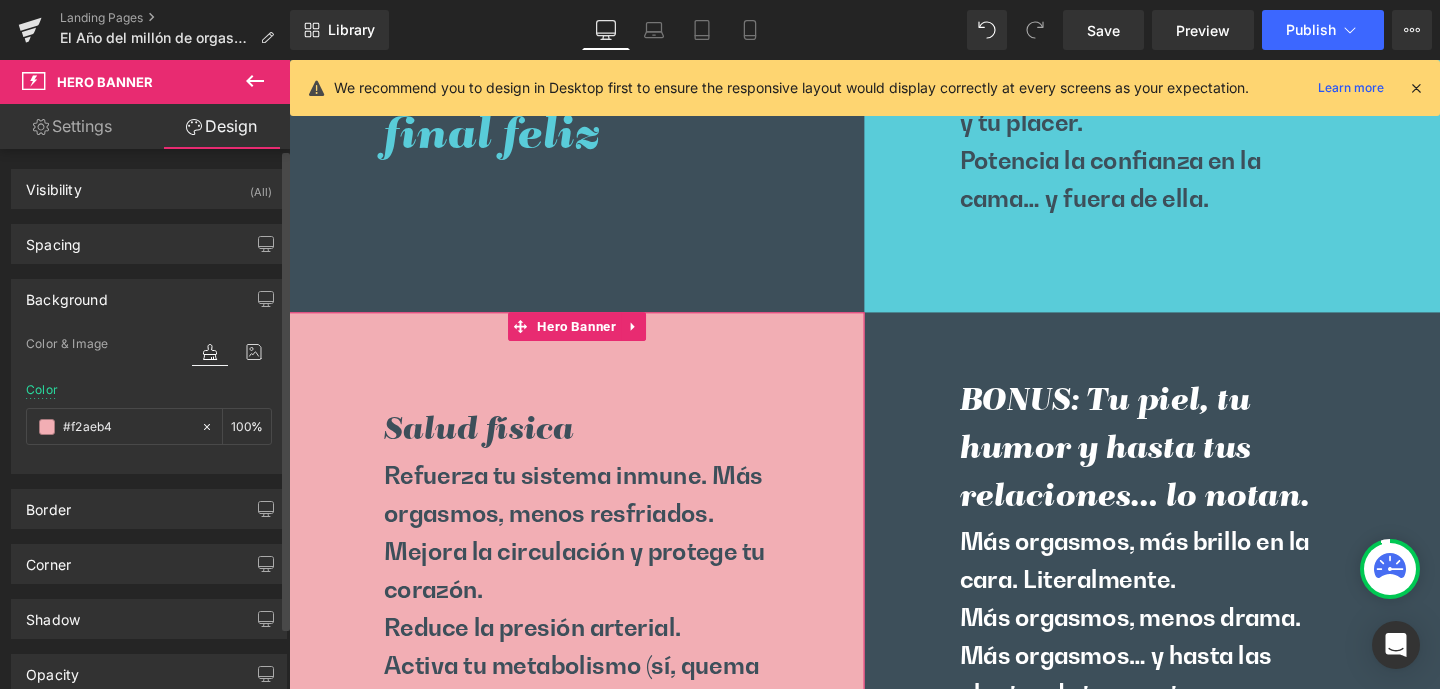type on "#f2aeb4" 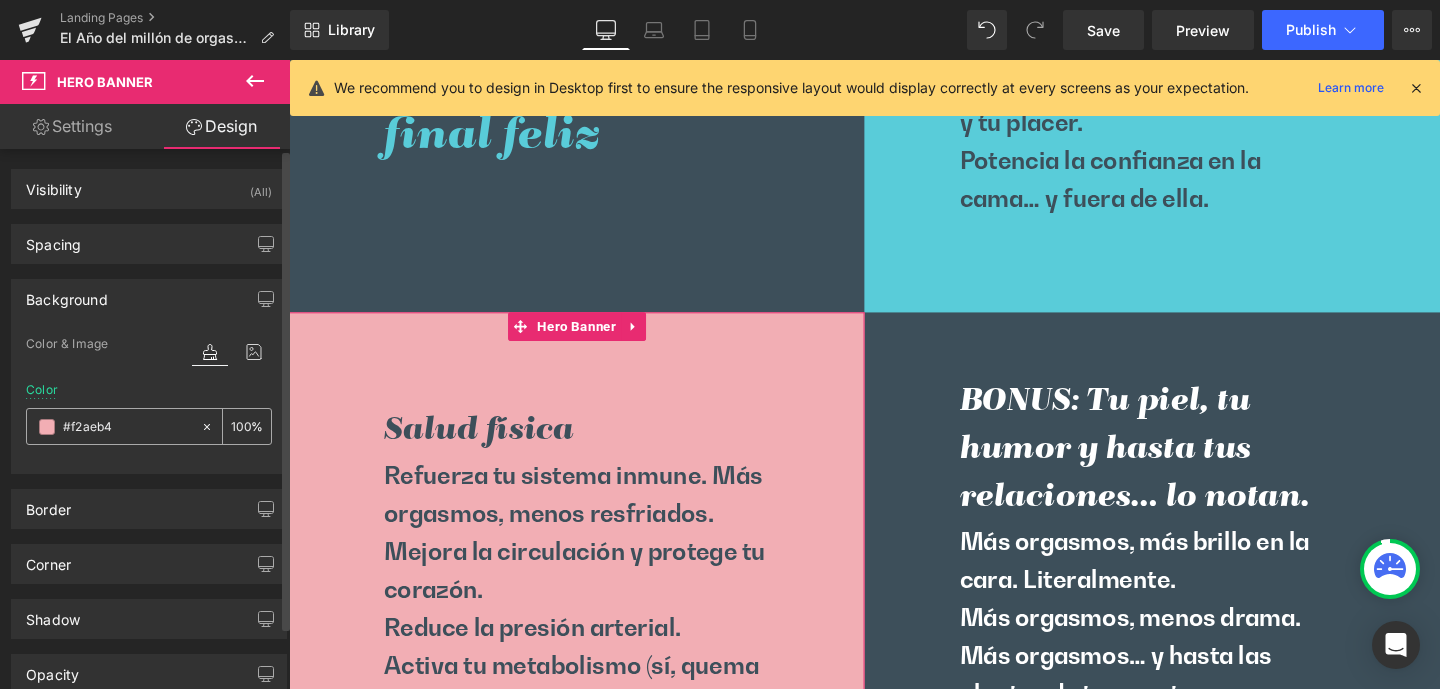click on "#f2aeb4" at bounding box center [127, 427] 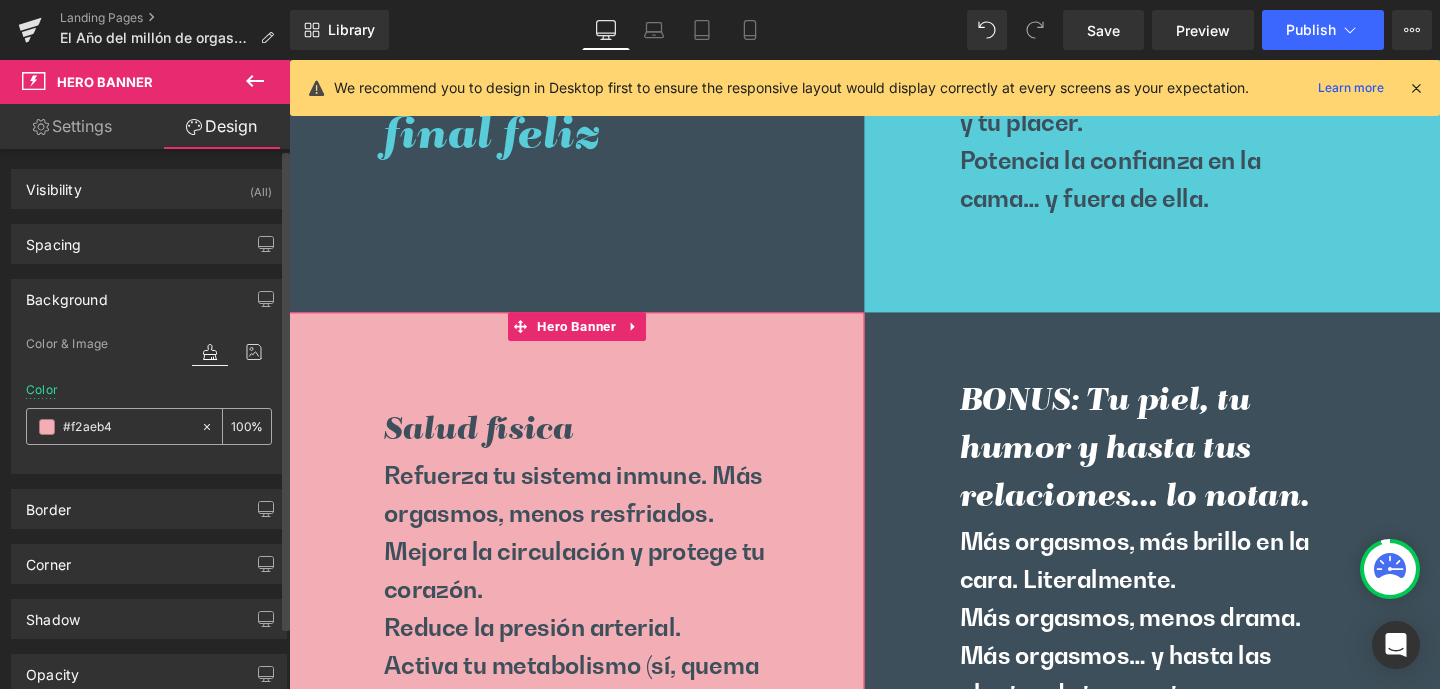 paste on "#59ccd9" 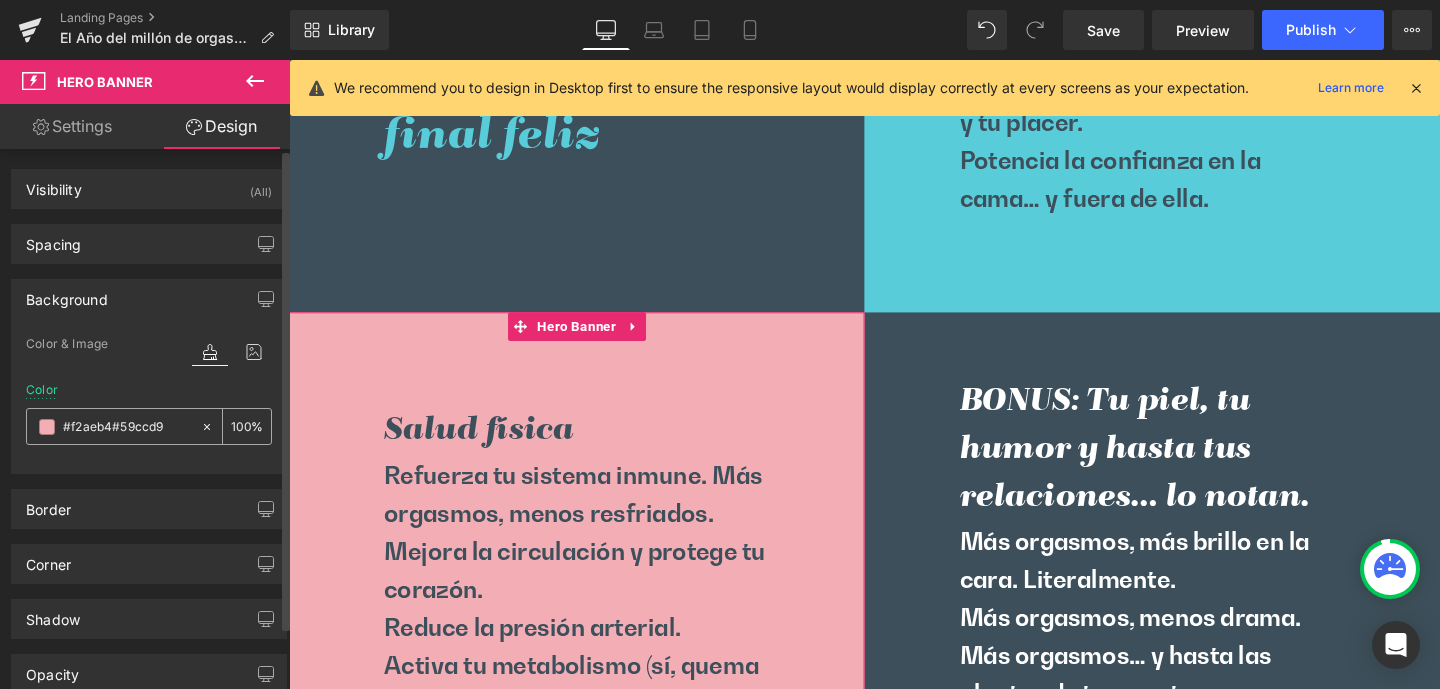 drag, startPoint x: 115, startPoint y: 427, endPoint x: 58, endPoint y: 429, distance: 57.035076 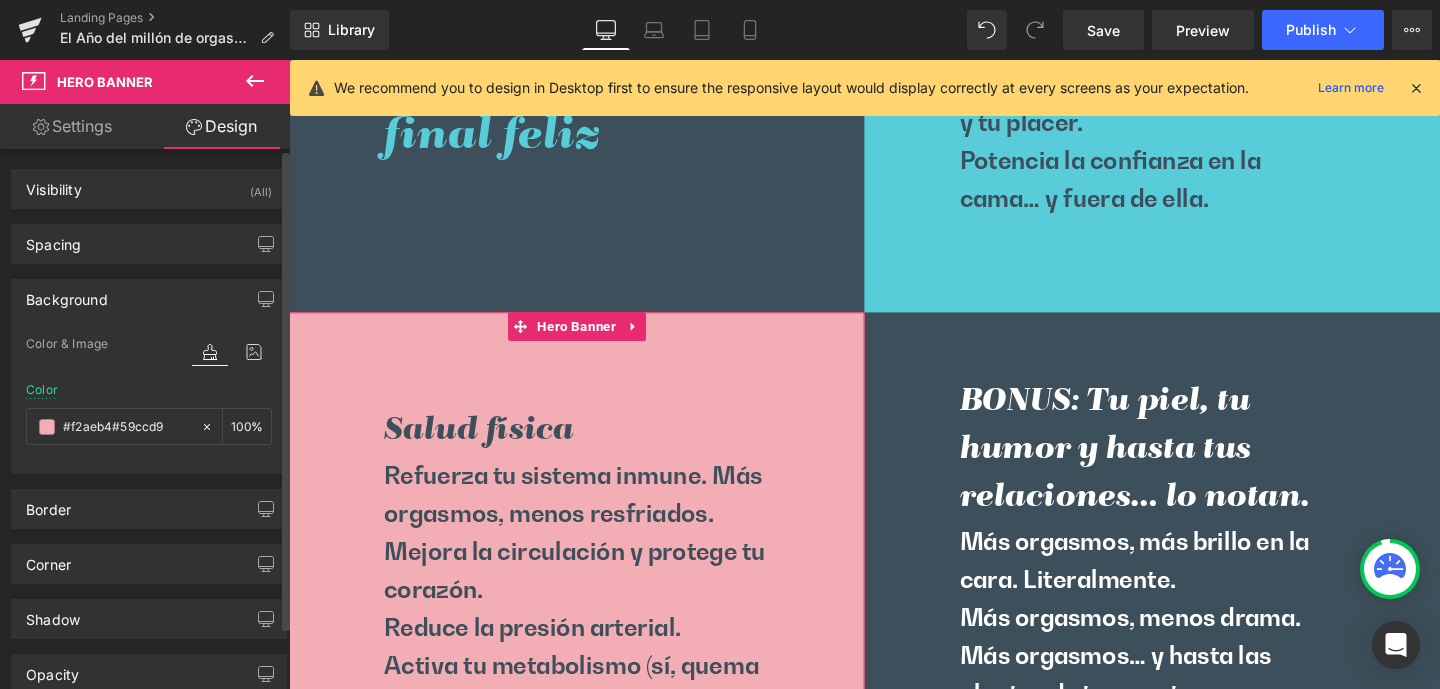 type on "#59ccd9" 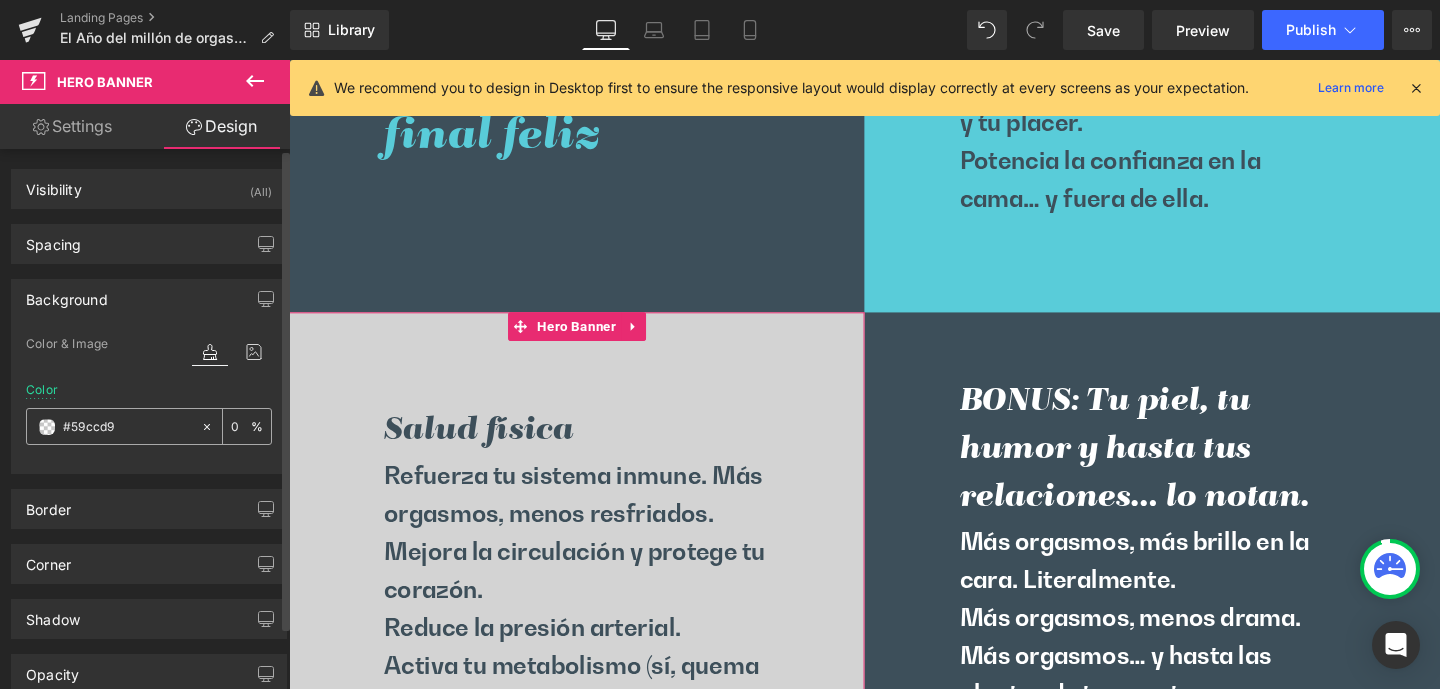 click on "#59ccd9" at bounding box center (127, 427) 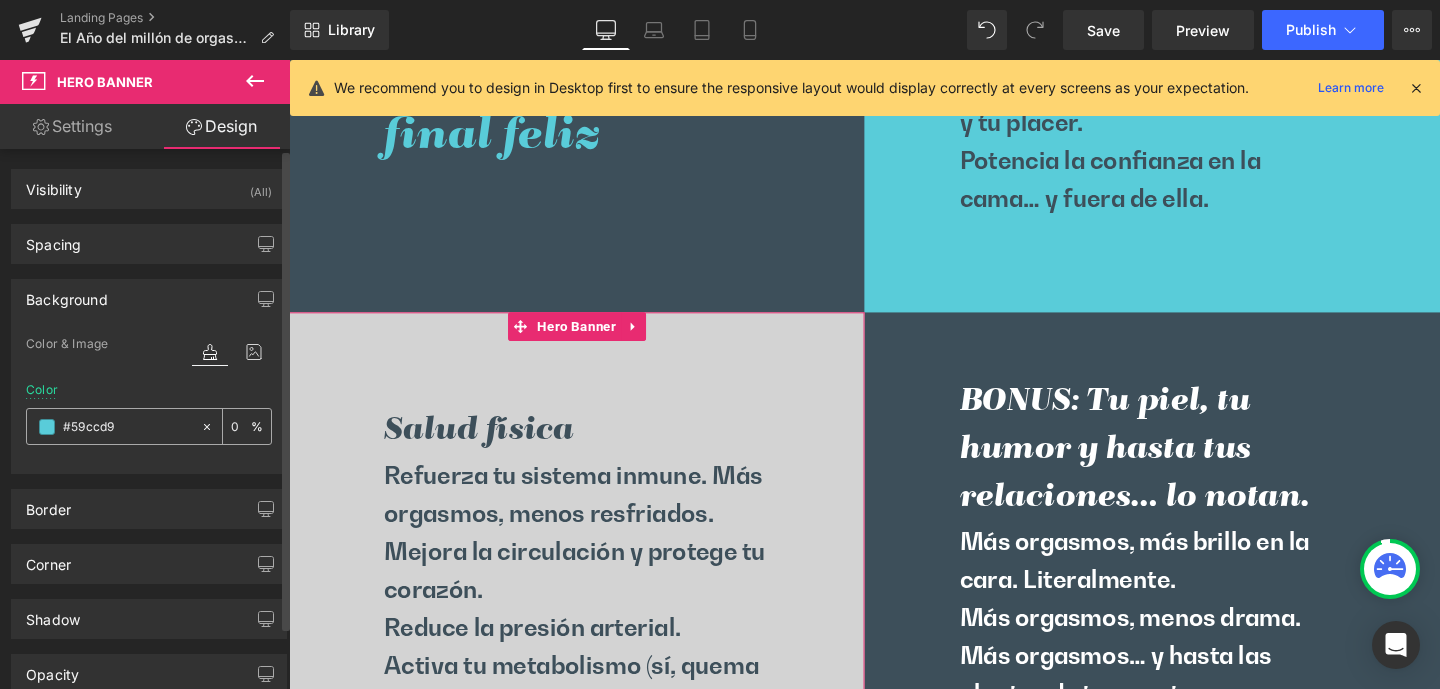 type on "100" 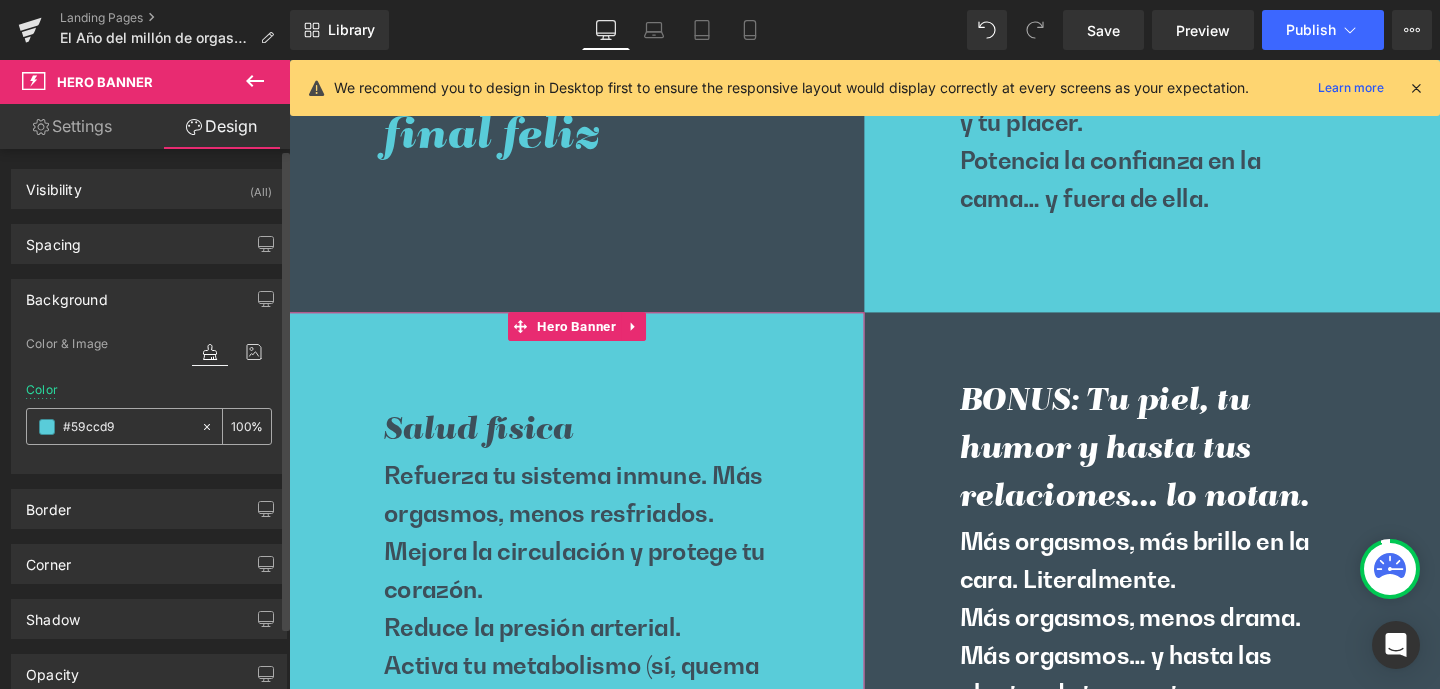 type on "#59ccd9" 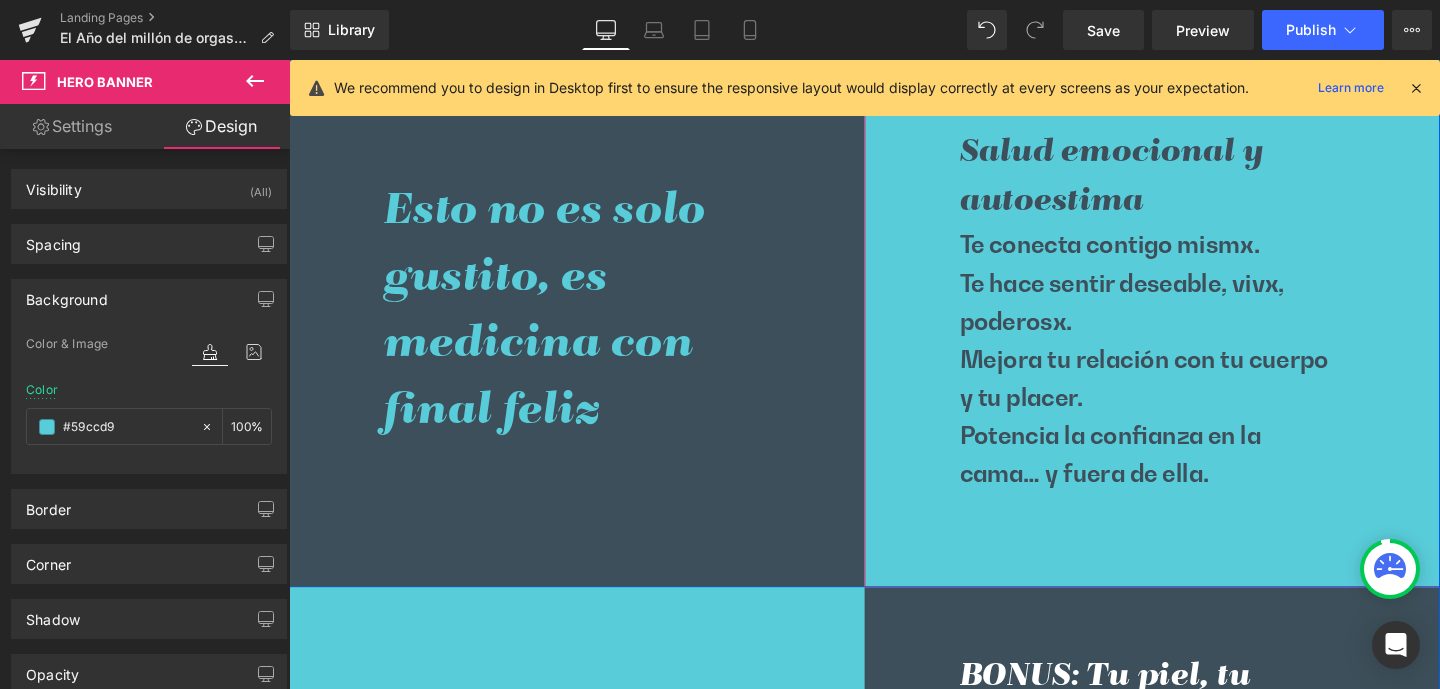 scroll, scrollTop: 2436, scrollLeft: 0, axis: vertical 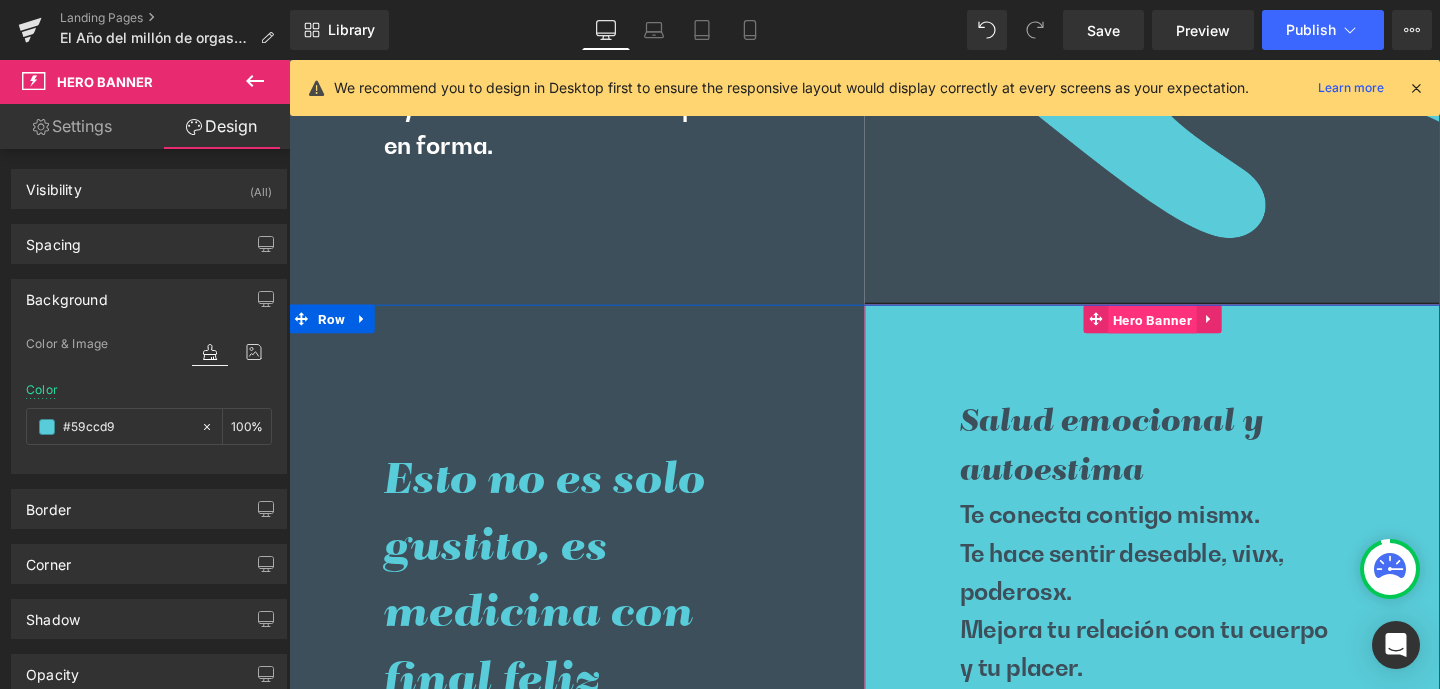 click on "Hero Banner" at bounding box center [1196, 333] 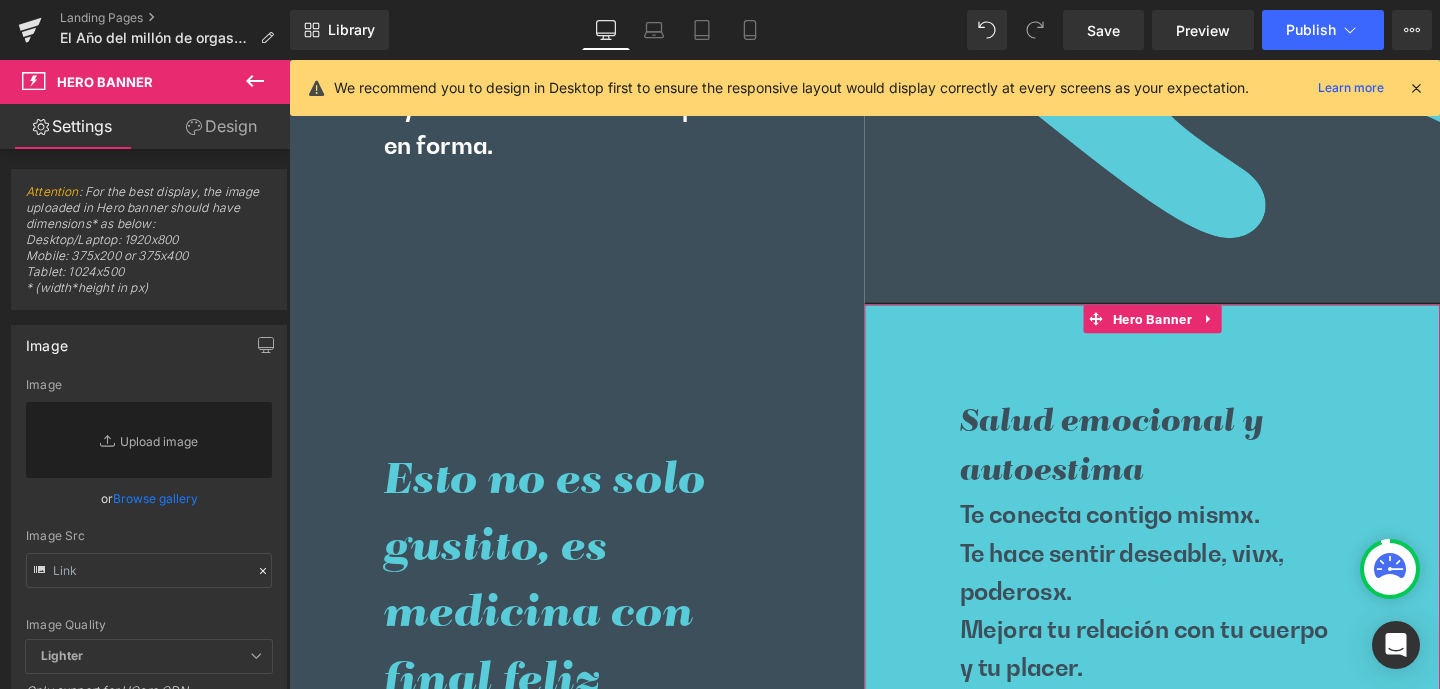 click on "Design" at bounding box center [221, 126] 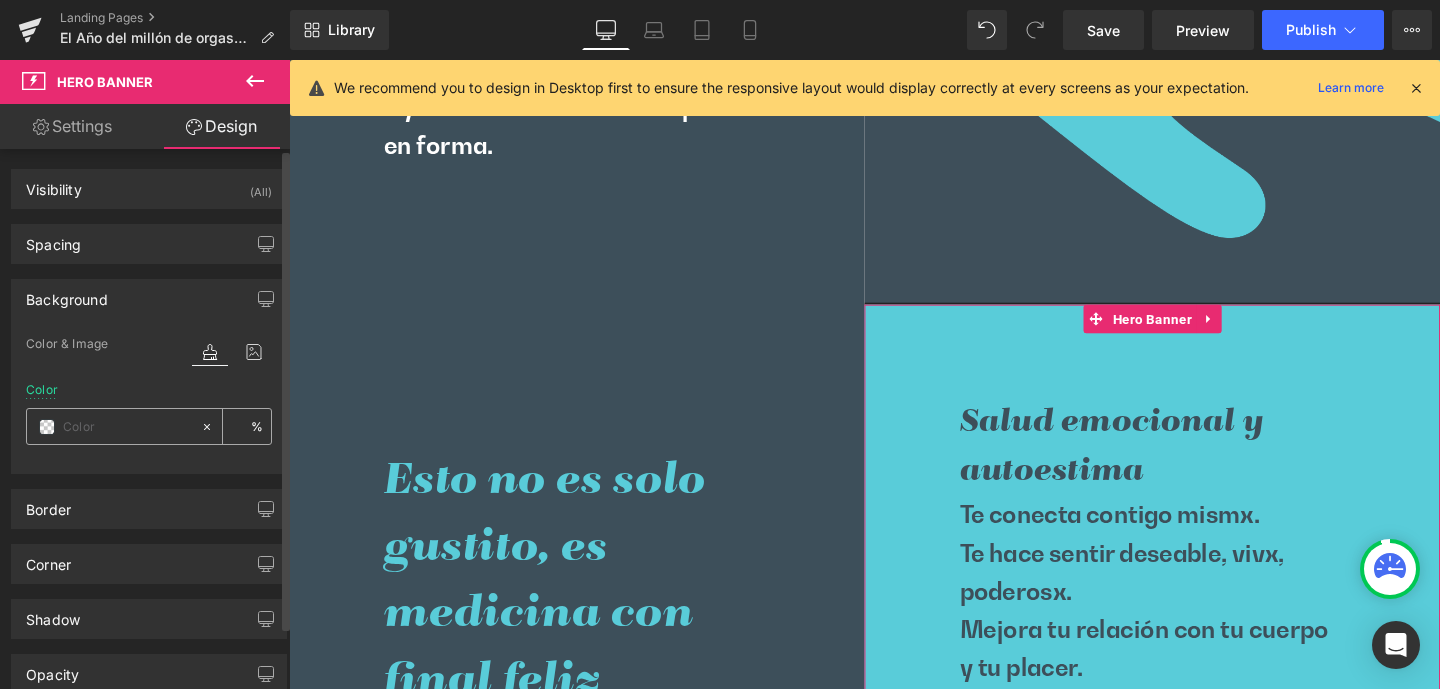 type on "#59ccd9" 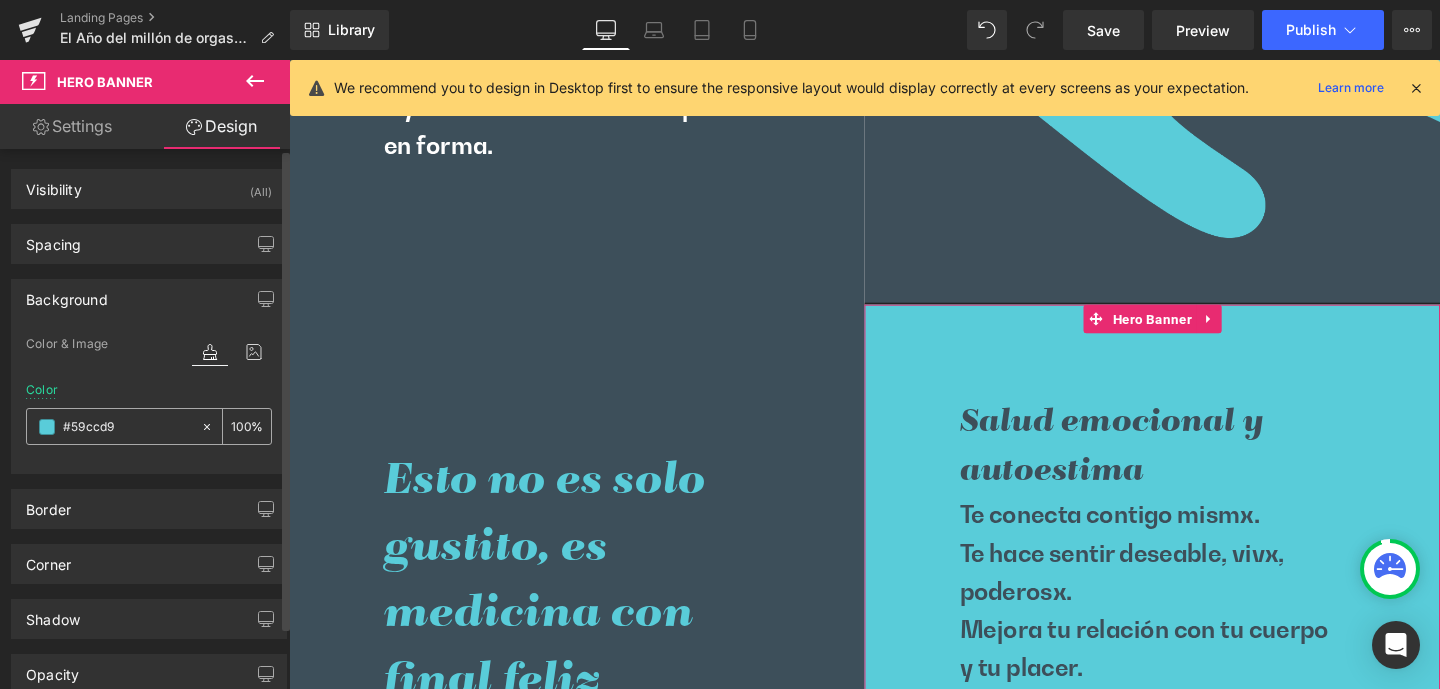 drag, startPoint x: 145, startPoint y: 427, endPoint x: 135, endPoint y: 428, distance: 10.049875 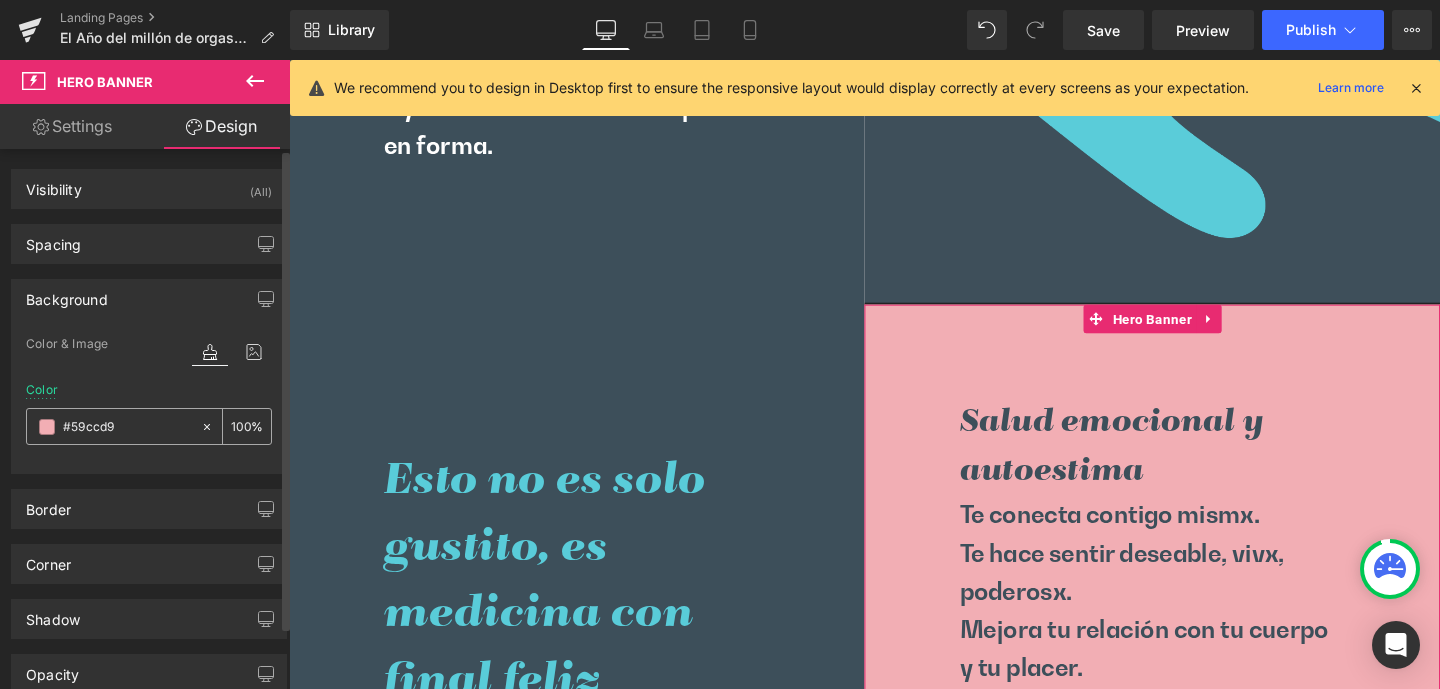 click on "#59ccd9" at bounding box center (127, 427) 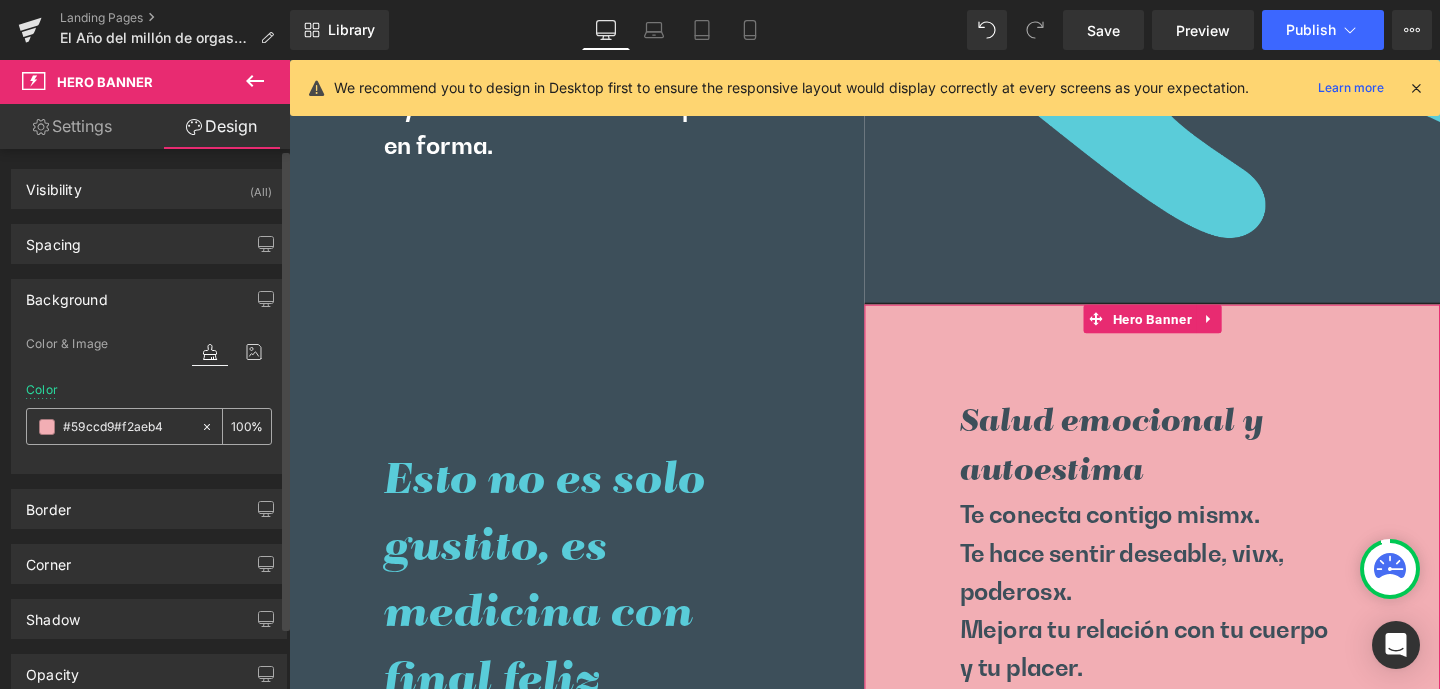 type on "0" 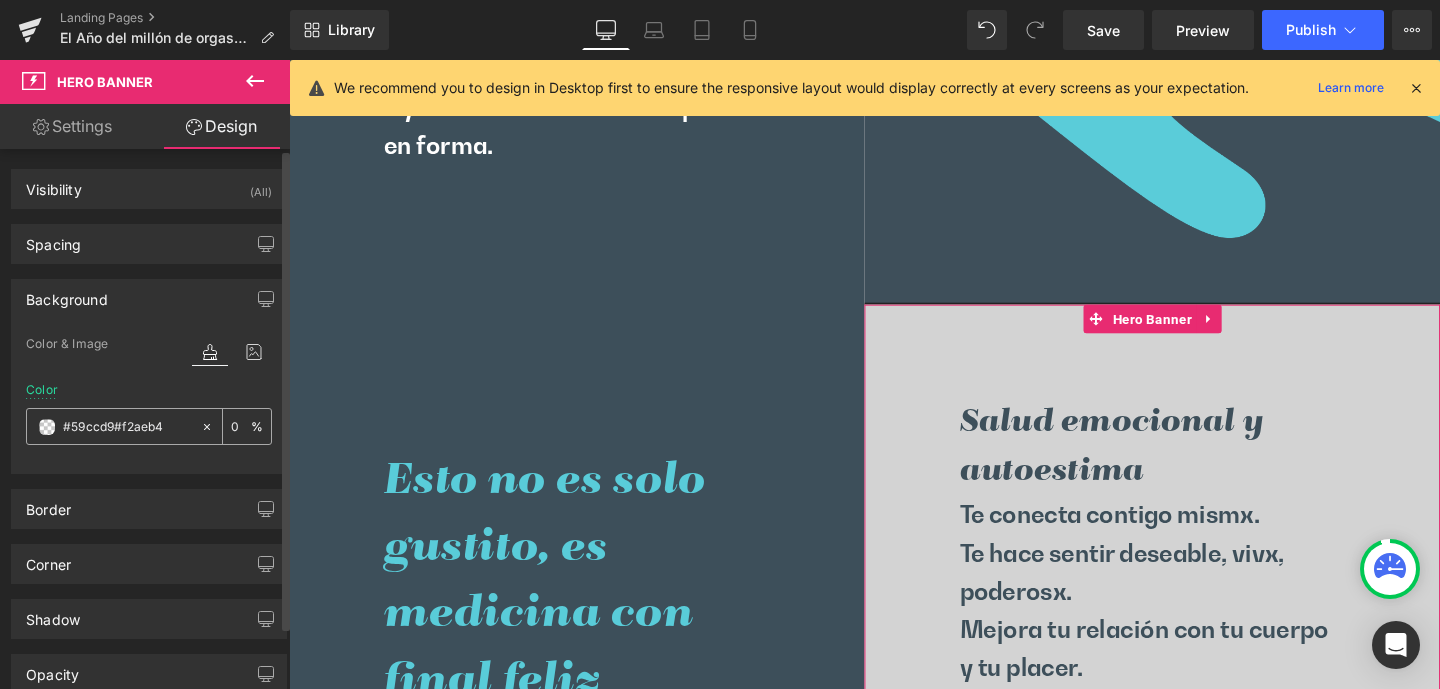 drag, startPoint x: 115, startPoint y: 426, endPoint x: 62, endPoint y: 428, distance: 53.037724 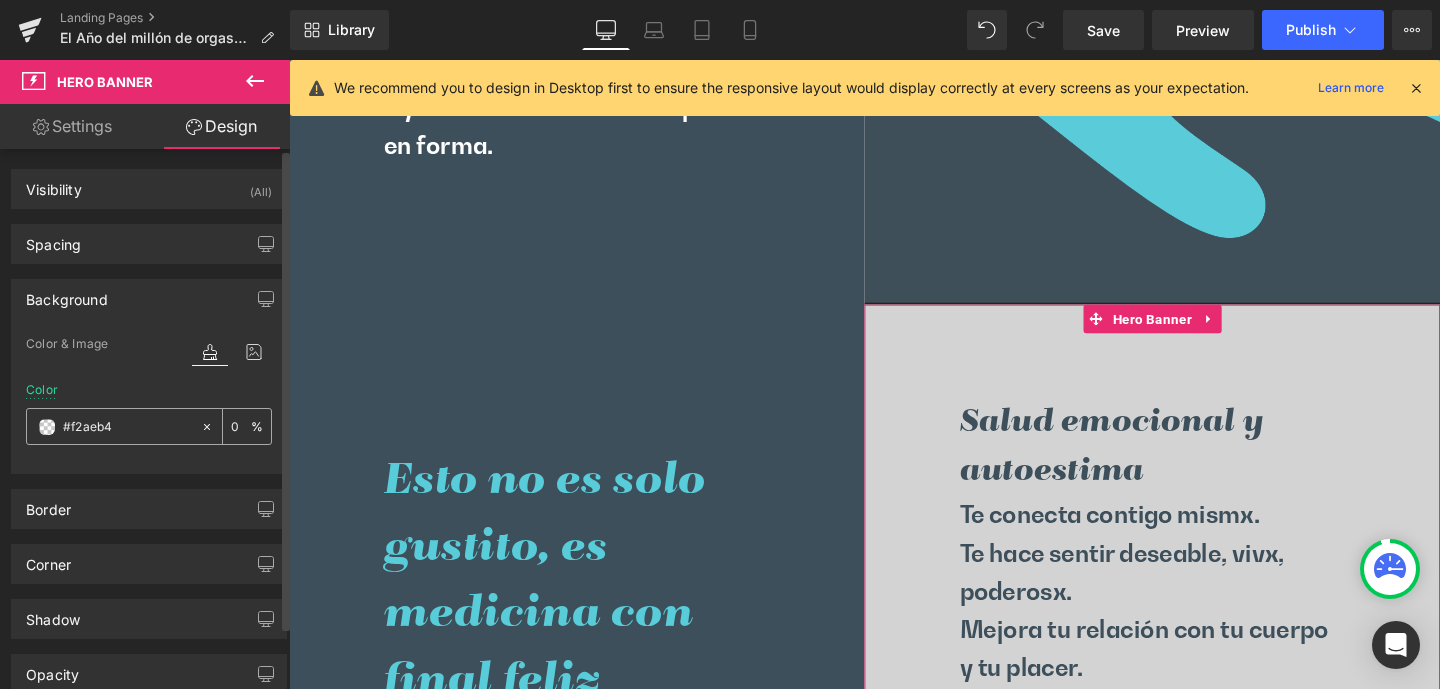 type on "100" 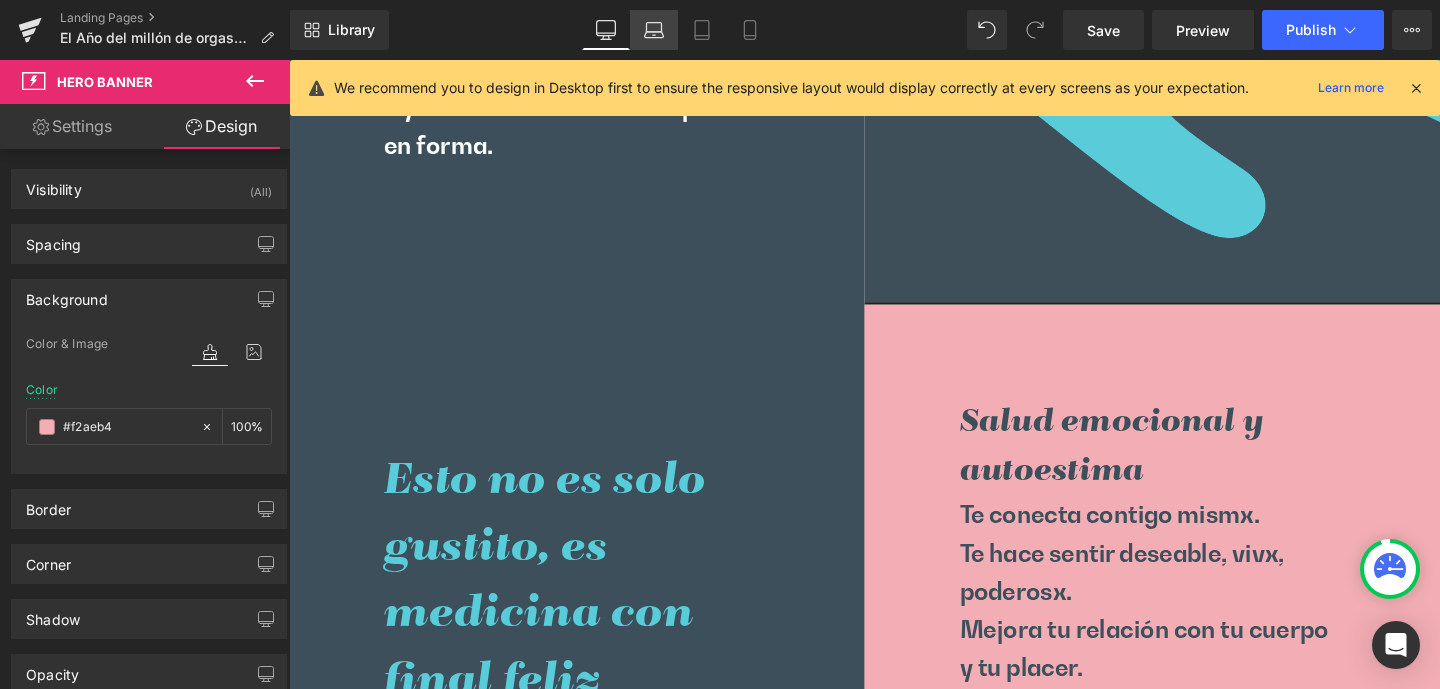 click 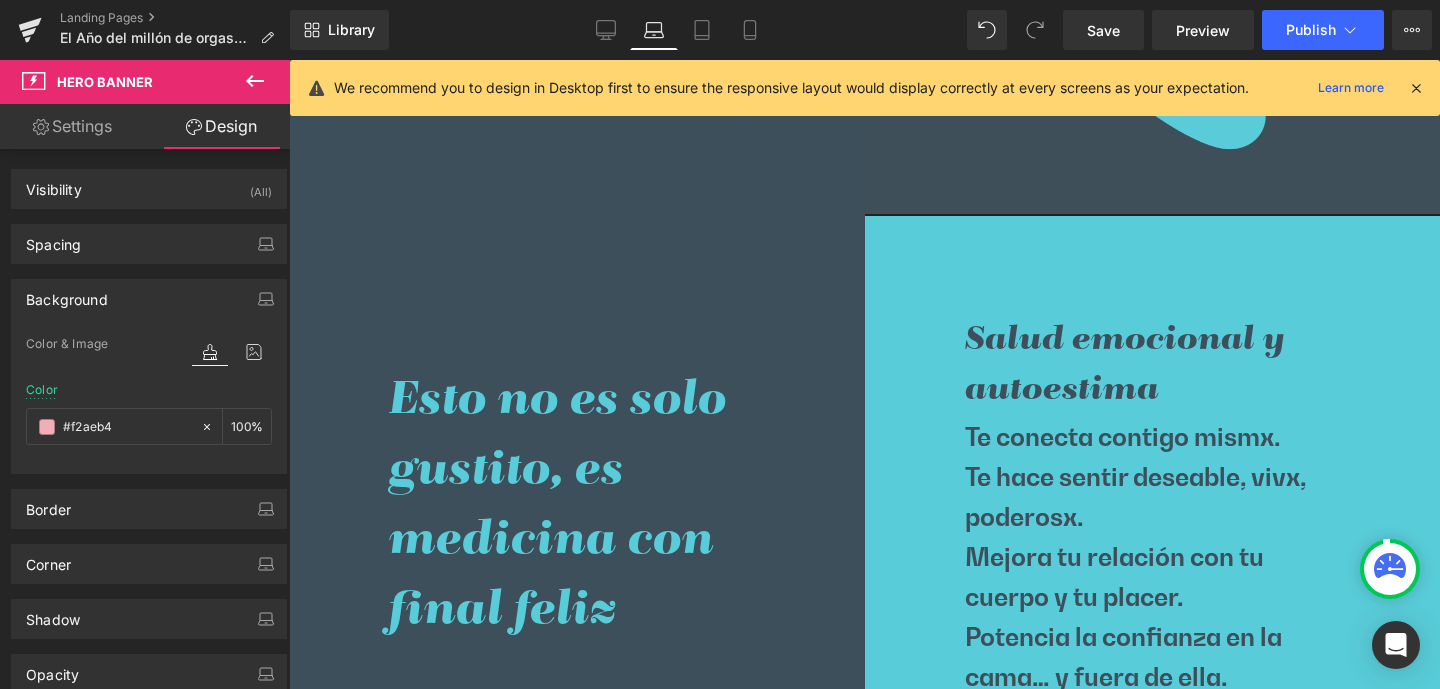 type on "#59ccd9" 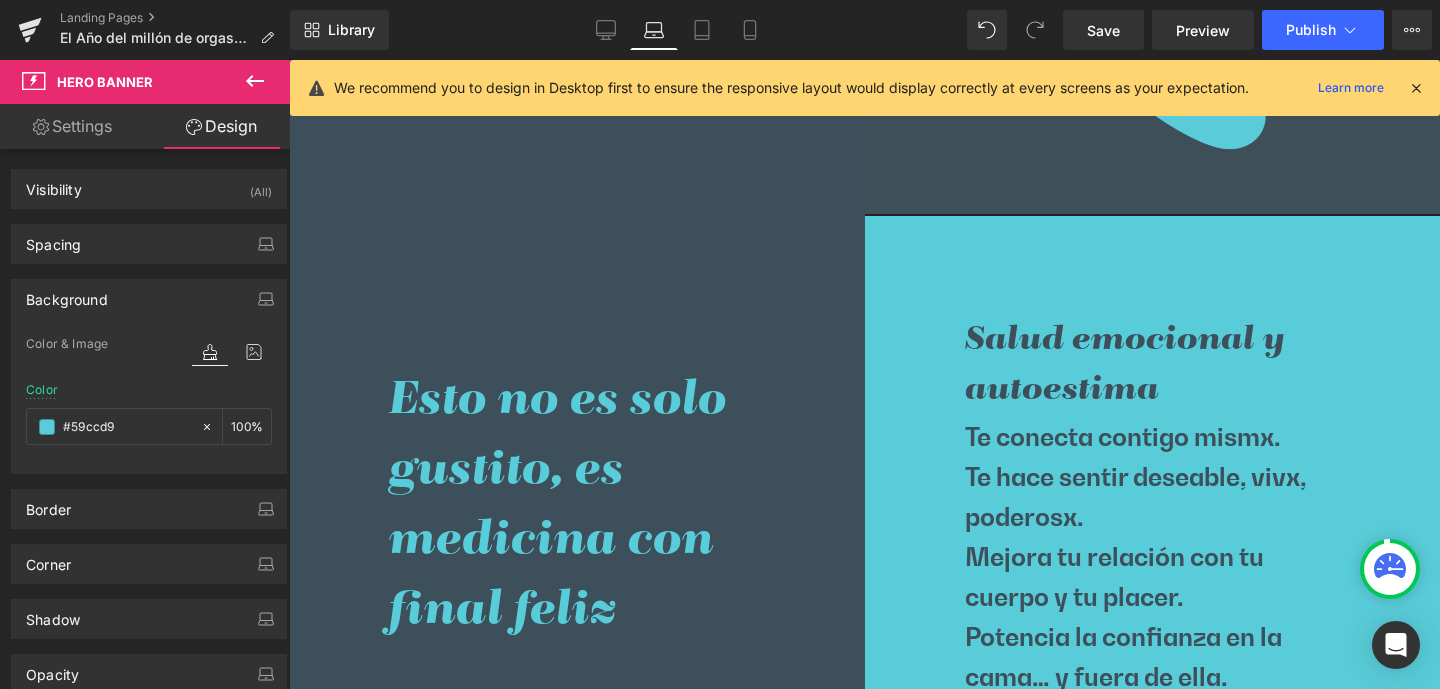 scroll, scrollTop: 2334, scrollLeft: 0, axis: vertical 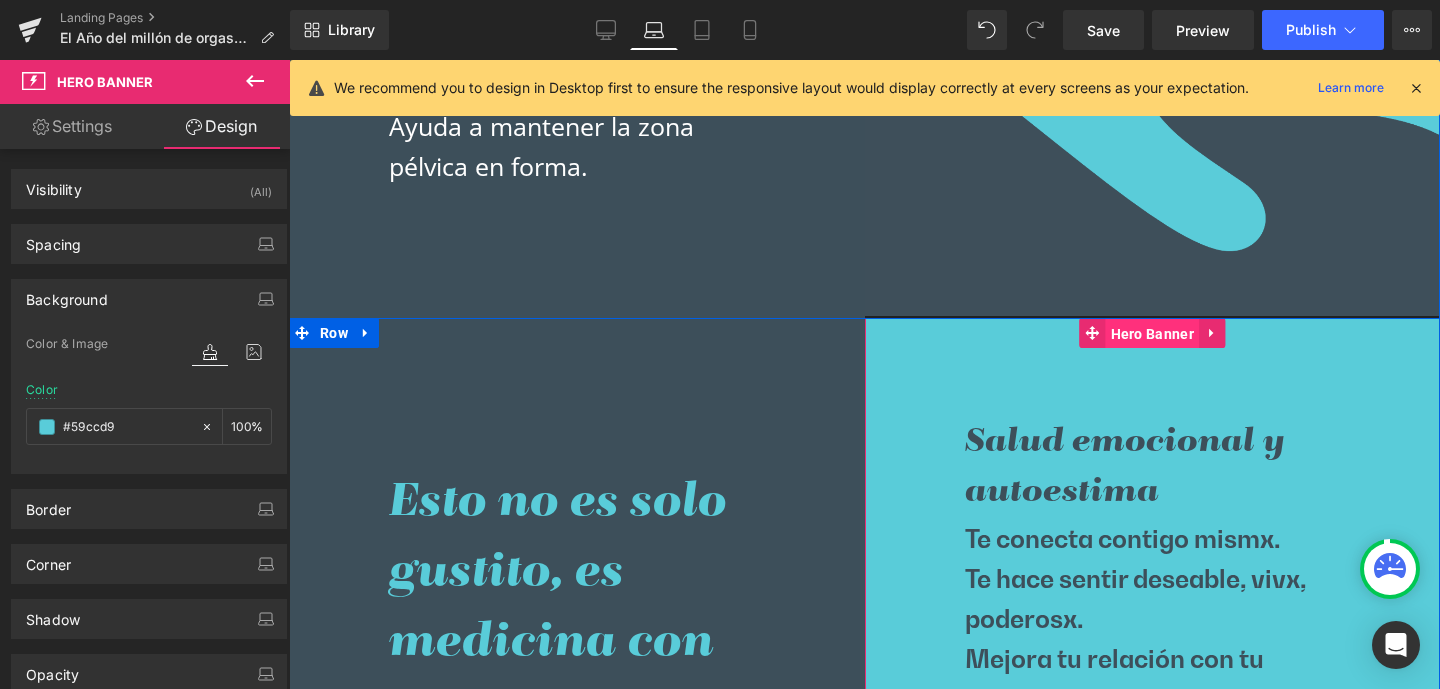 click on "Hero Banner" at bounding box center (1152, 334) 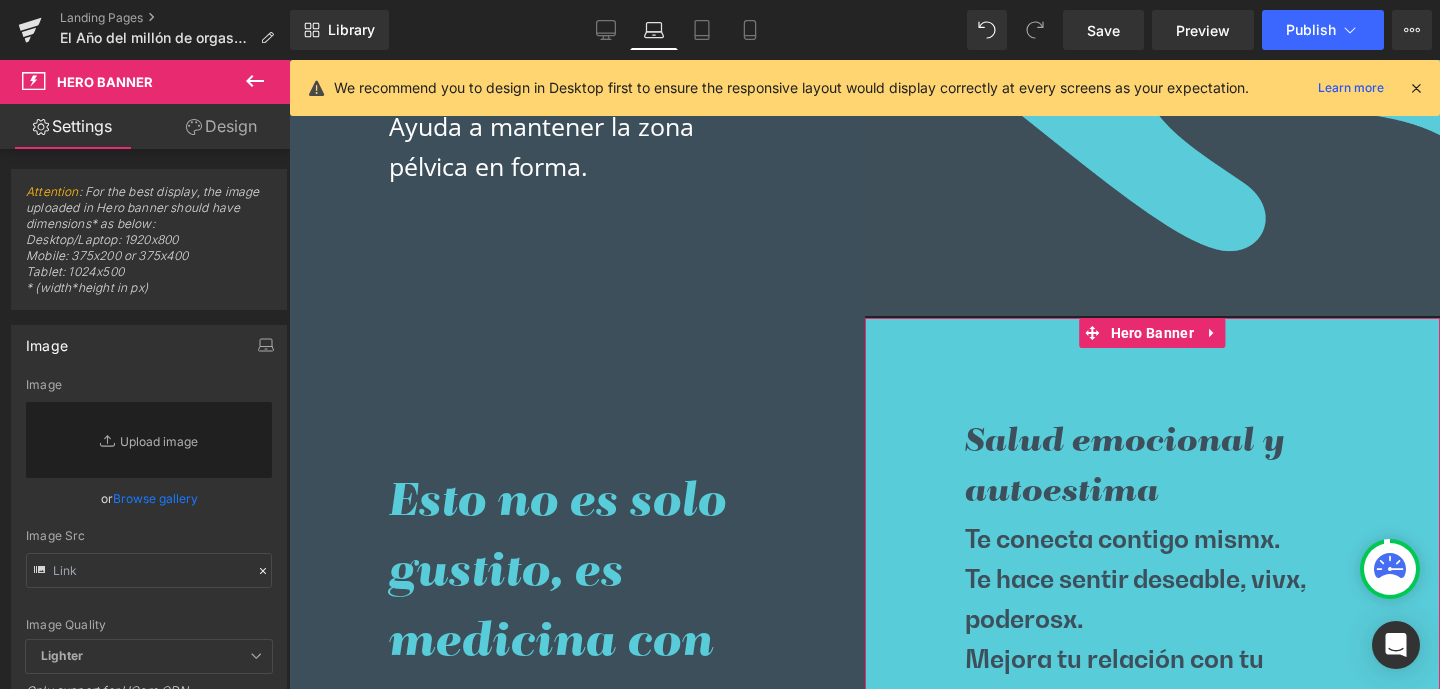 click on "Design" at bounding box center [221, 126] 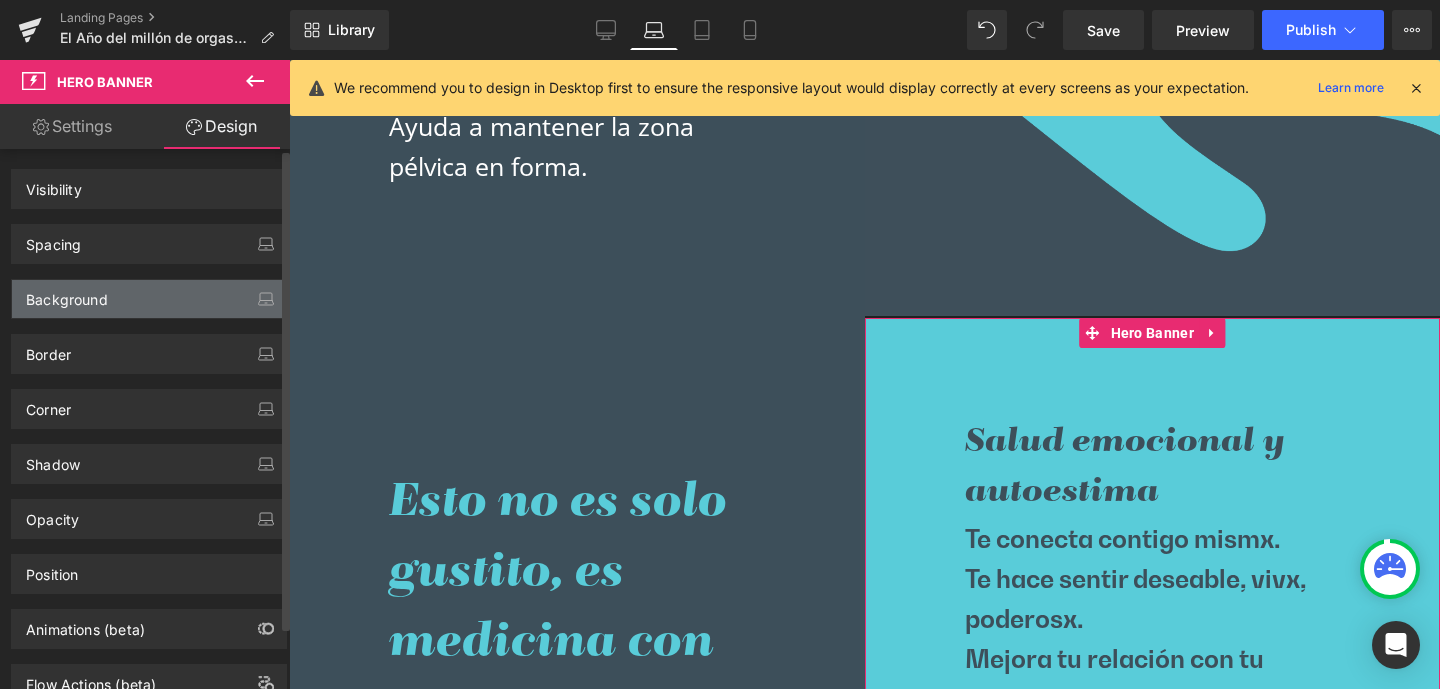 click on "Background" at bounding box center [67, 294] 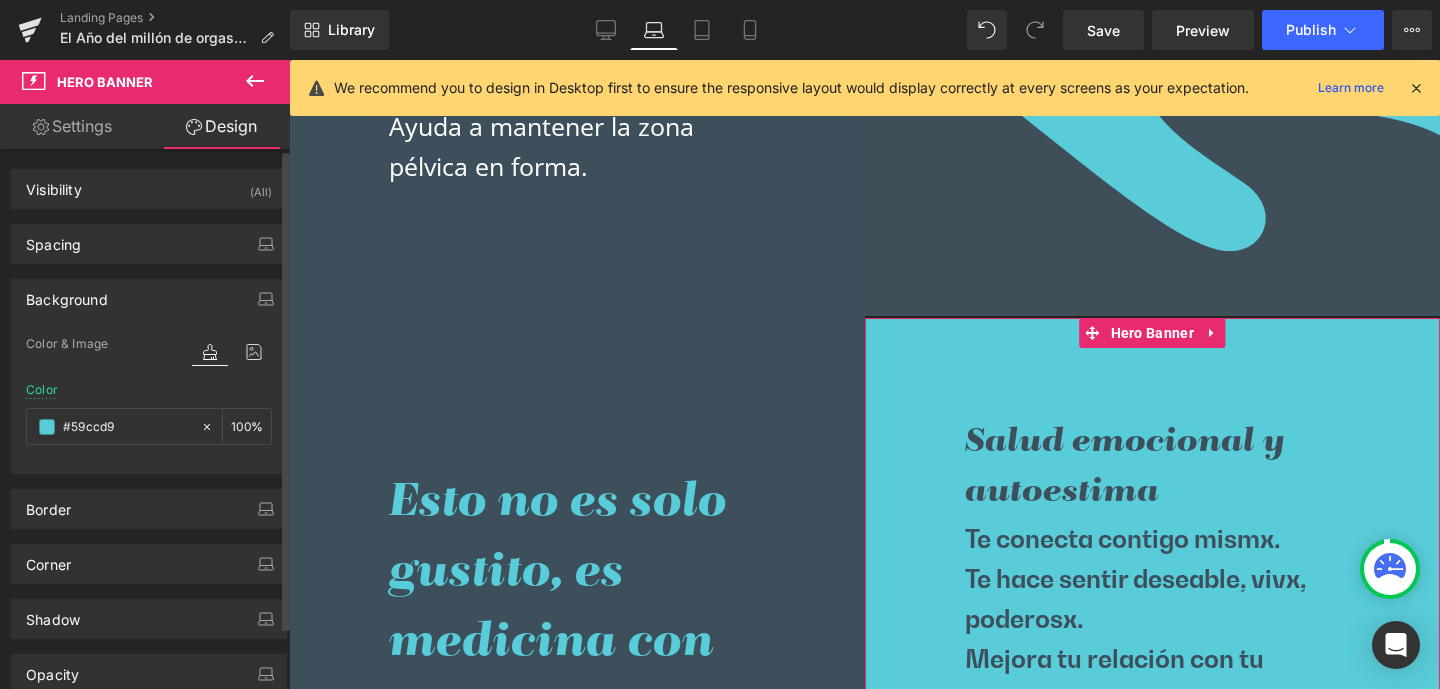 type on "#59ccd9" 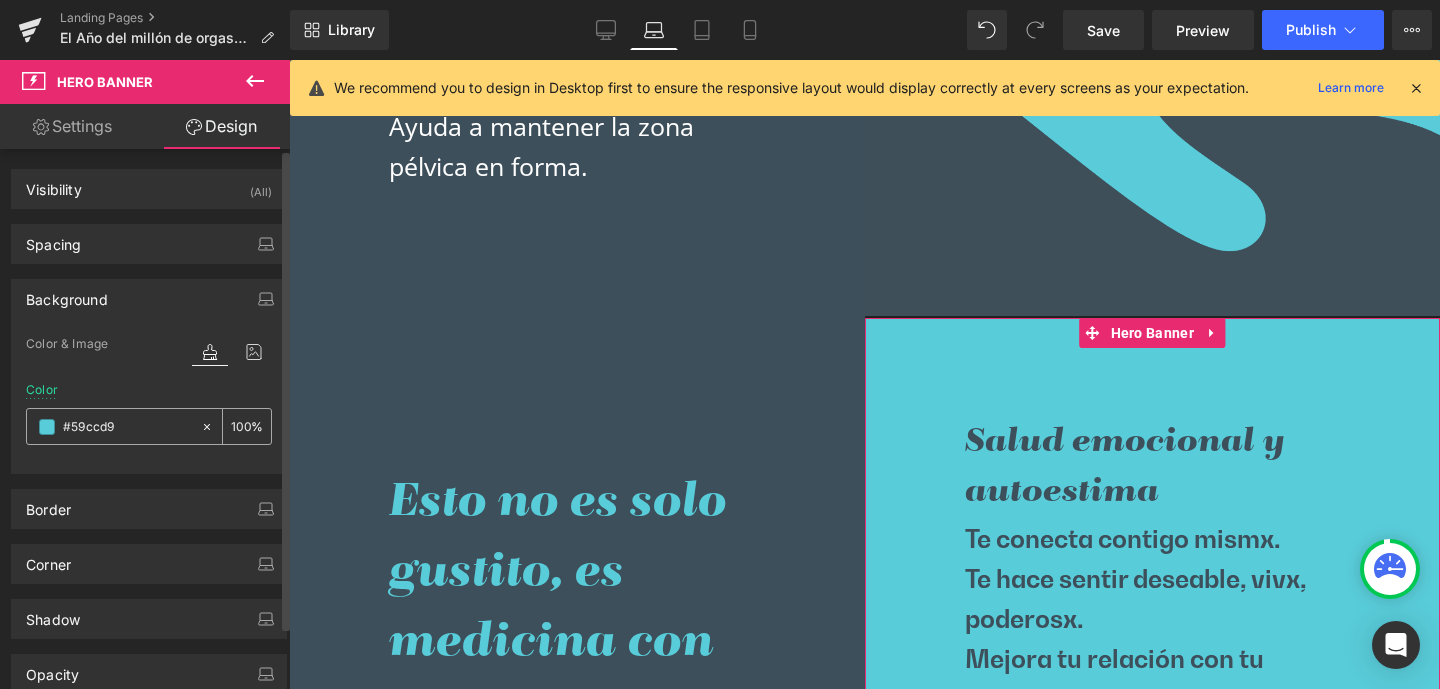 click on "#59ccd9" at bounding box center (127, 427) 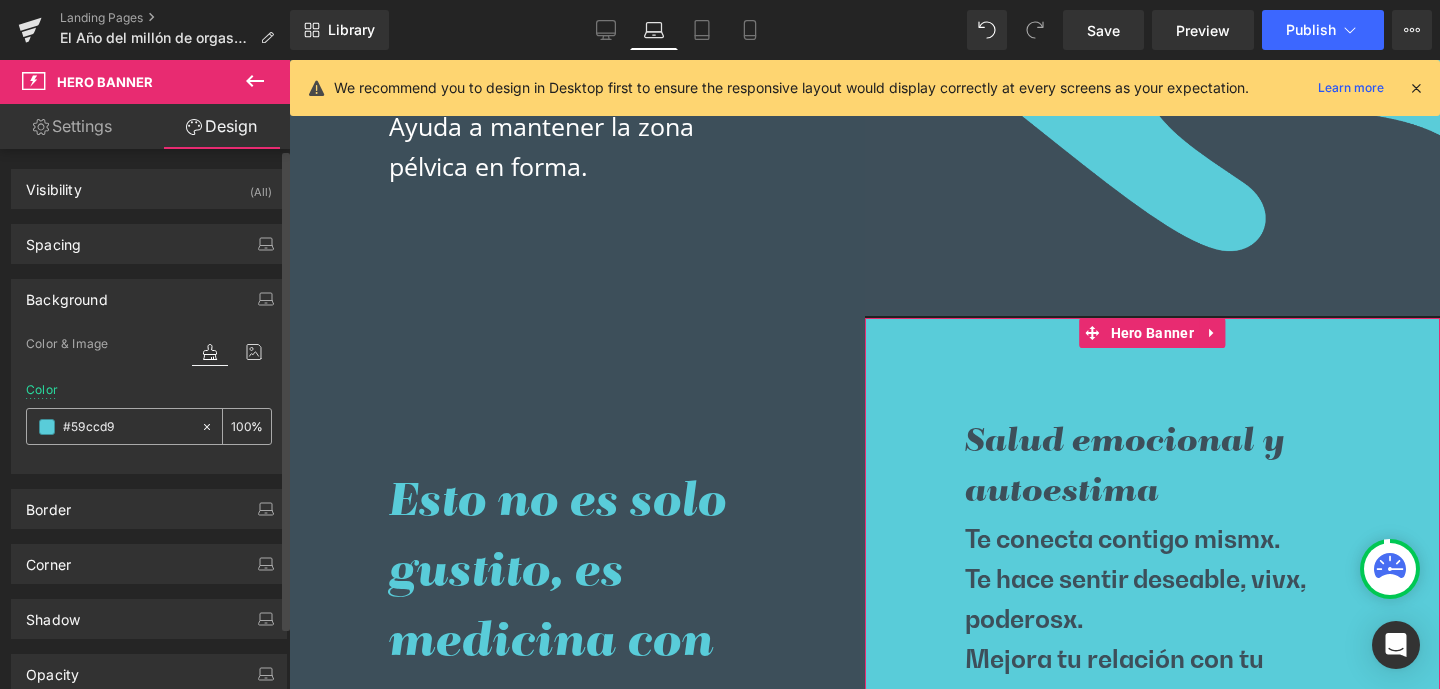 paste on "#59ccd9" 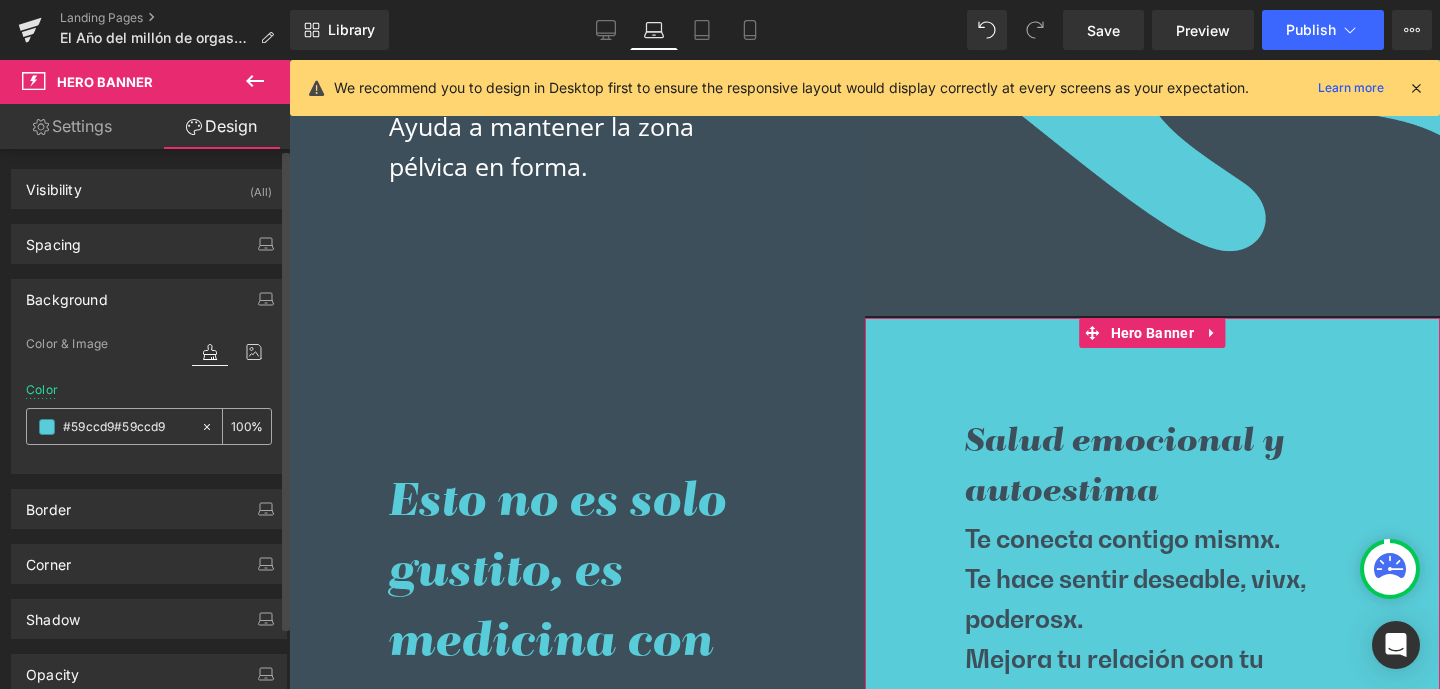 drag, startPoint x: 113, startPoint y: 427, endPoint x: 50, endPoint y: 430, distance: 63.07139 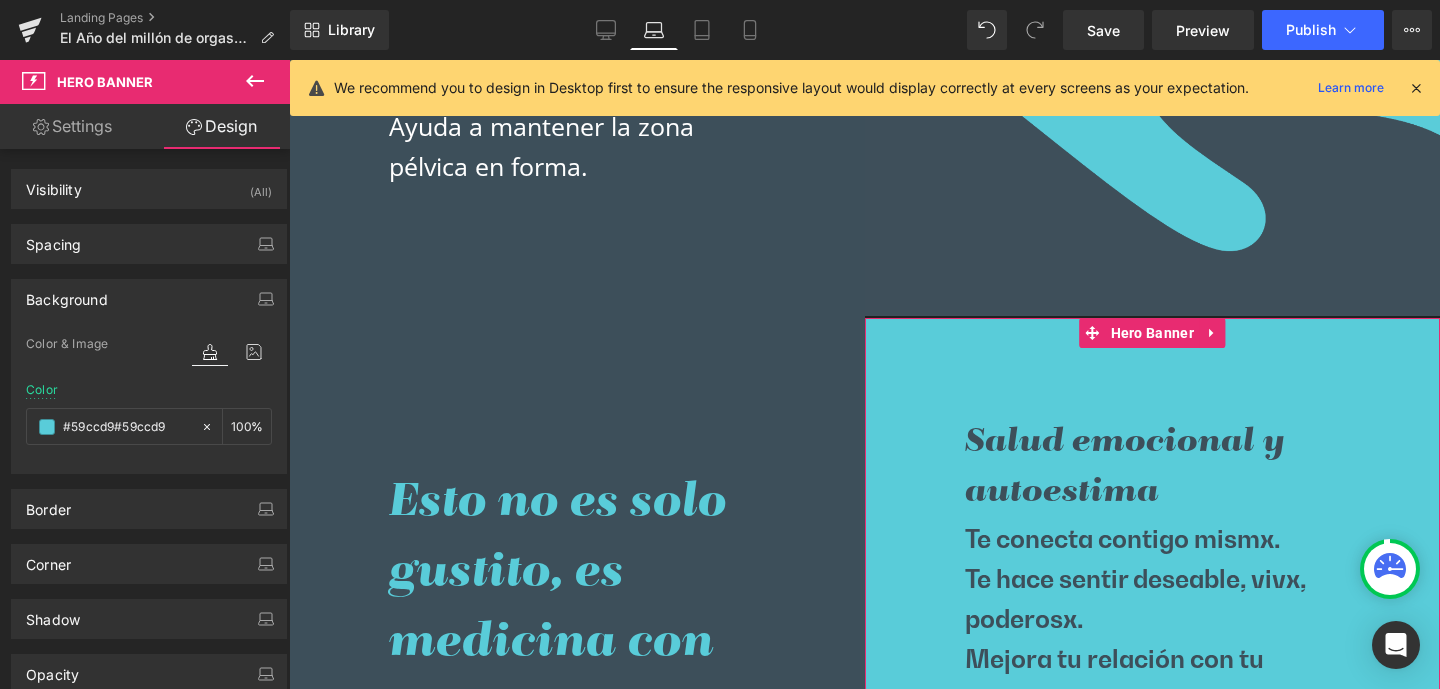 type on "#59ccd9" 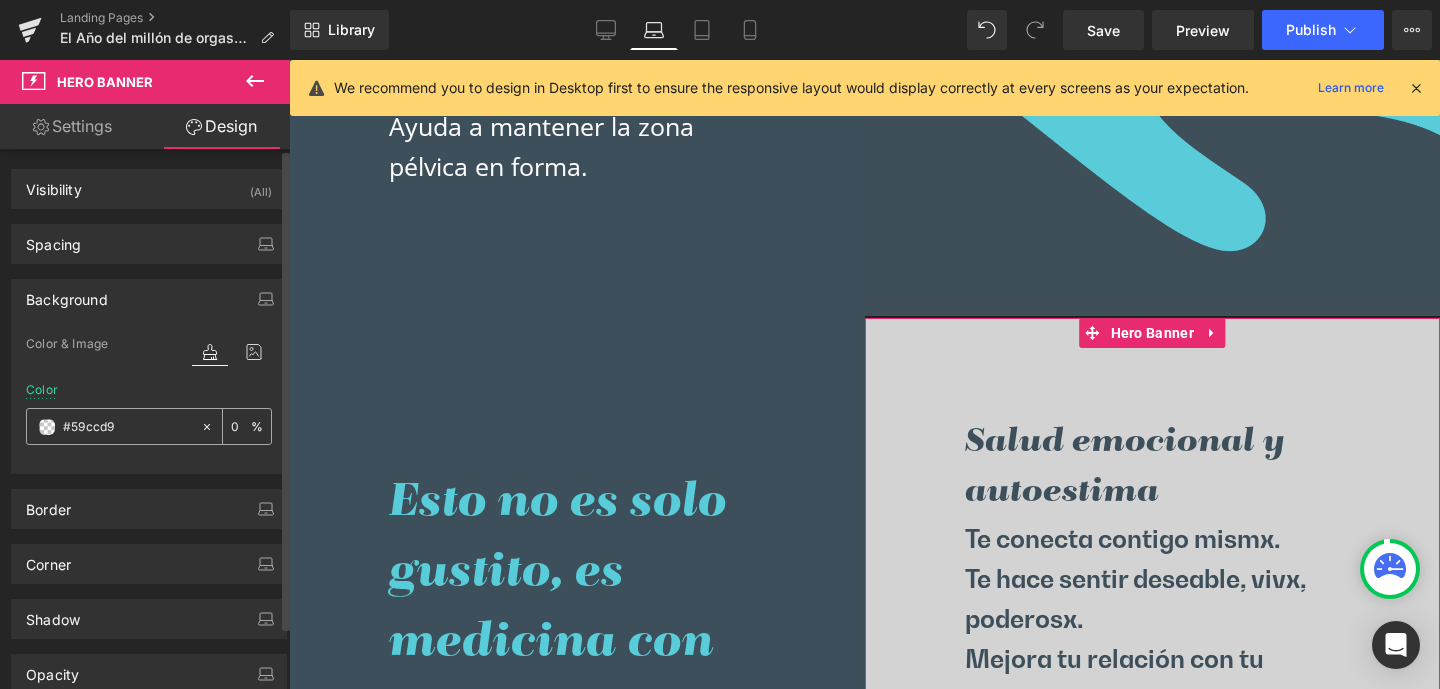 click on "#59ccd9" at bounding box center [127, 427] 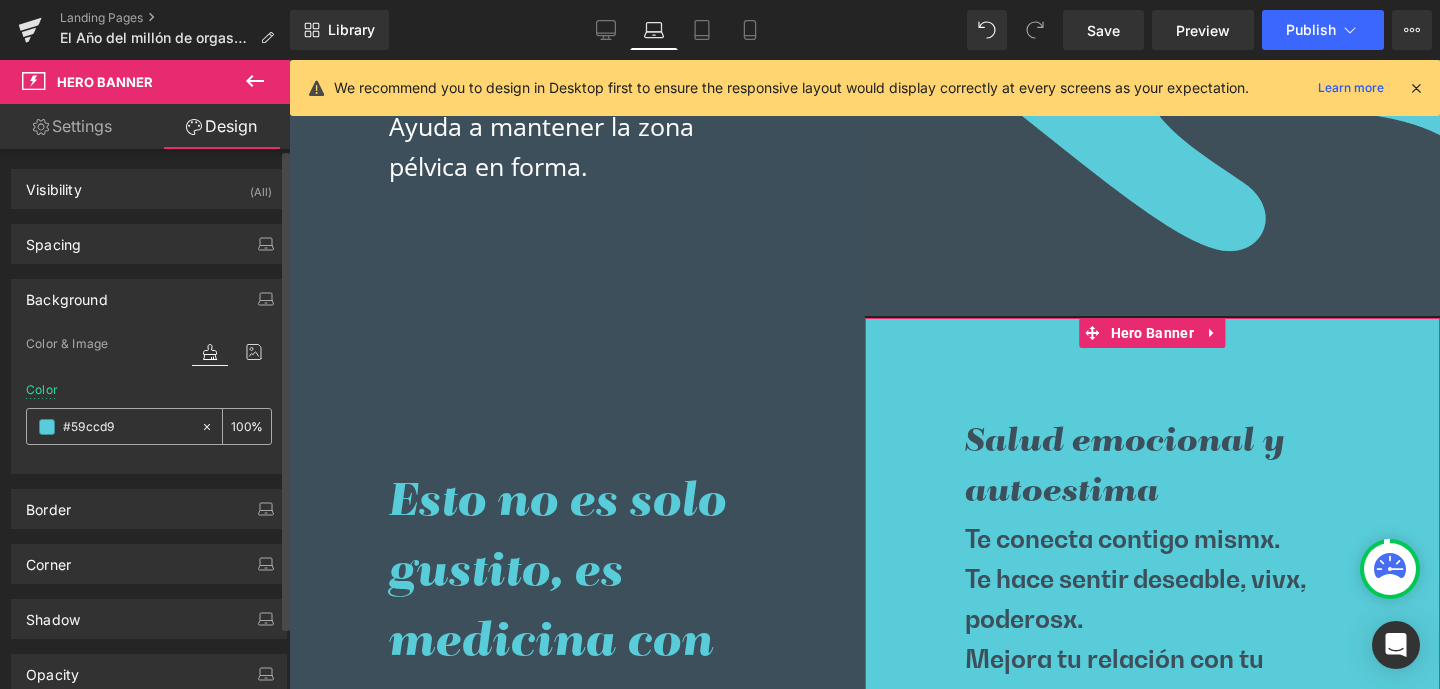 type on "#59ccd9" 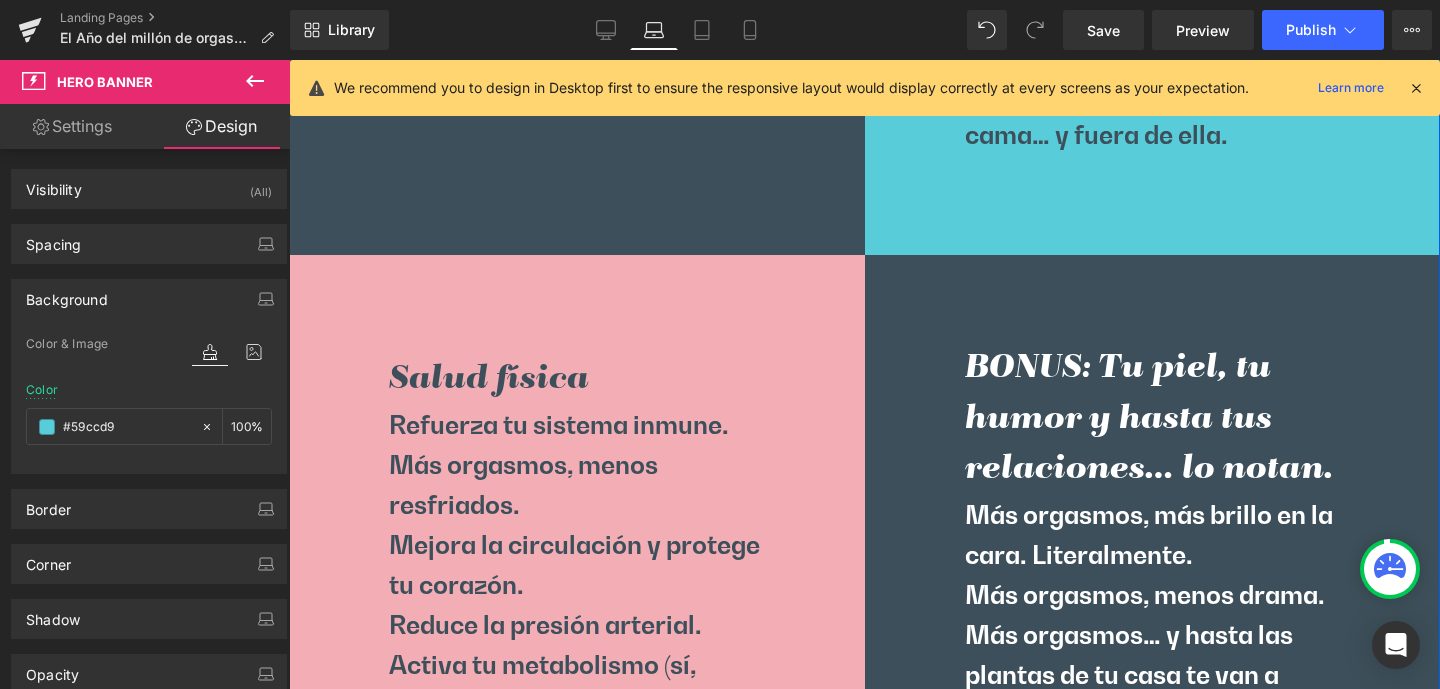 scroll, scrollTop: 3008, scrollLeft: 0, axis: vertical 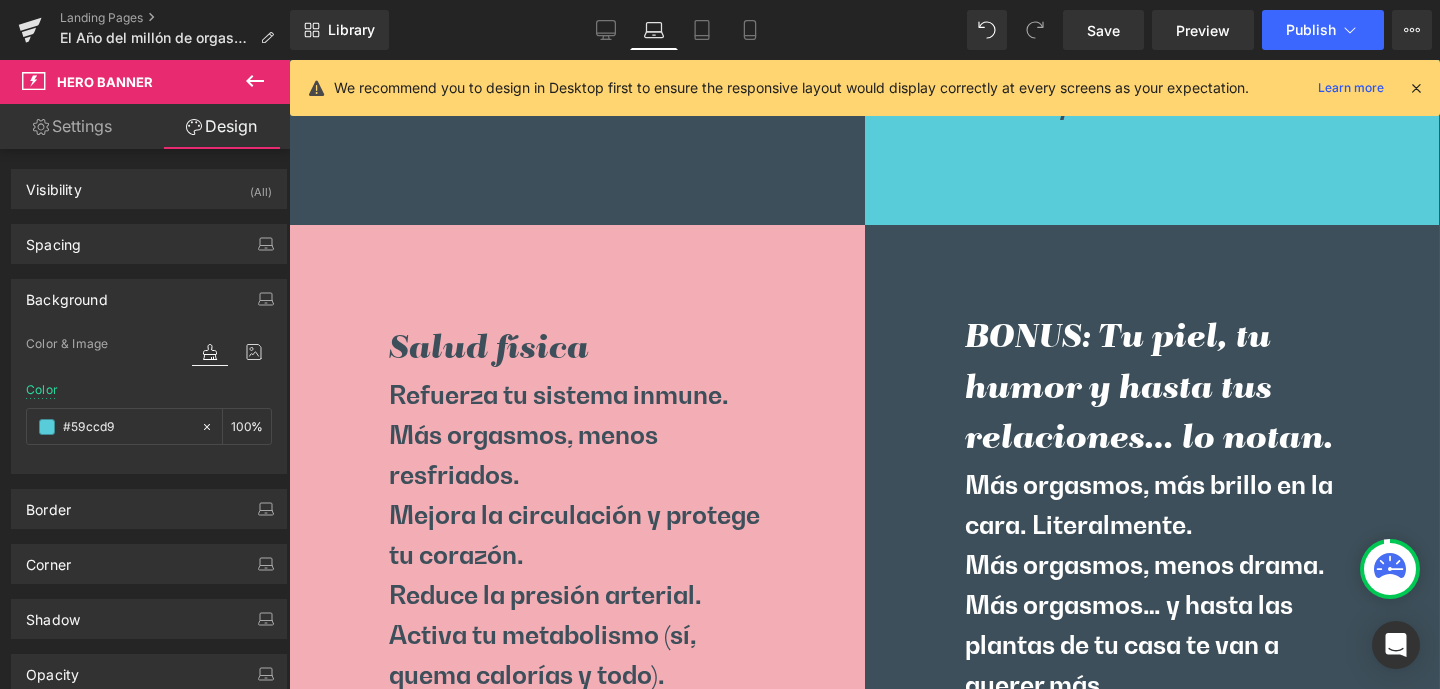 click on "Salud física
Heading         Refuerza tu sistema inmune. Más orgasmos, menos resfriados. Mejora la circulación y protege tu corazón. Reduce la presión arterial. Activa tu metabolismo (sí, quema calorías y todo). Alivia dolores(incluso menstruales y de cabeza, lo juro). Text Block
Hero Banner   100px   100px" at bounding box center (577, 570) 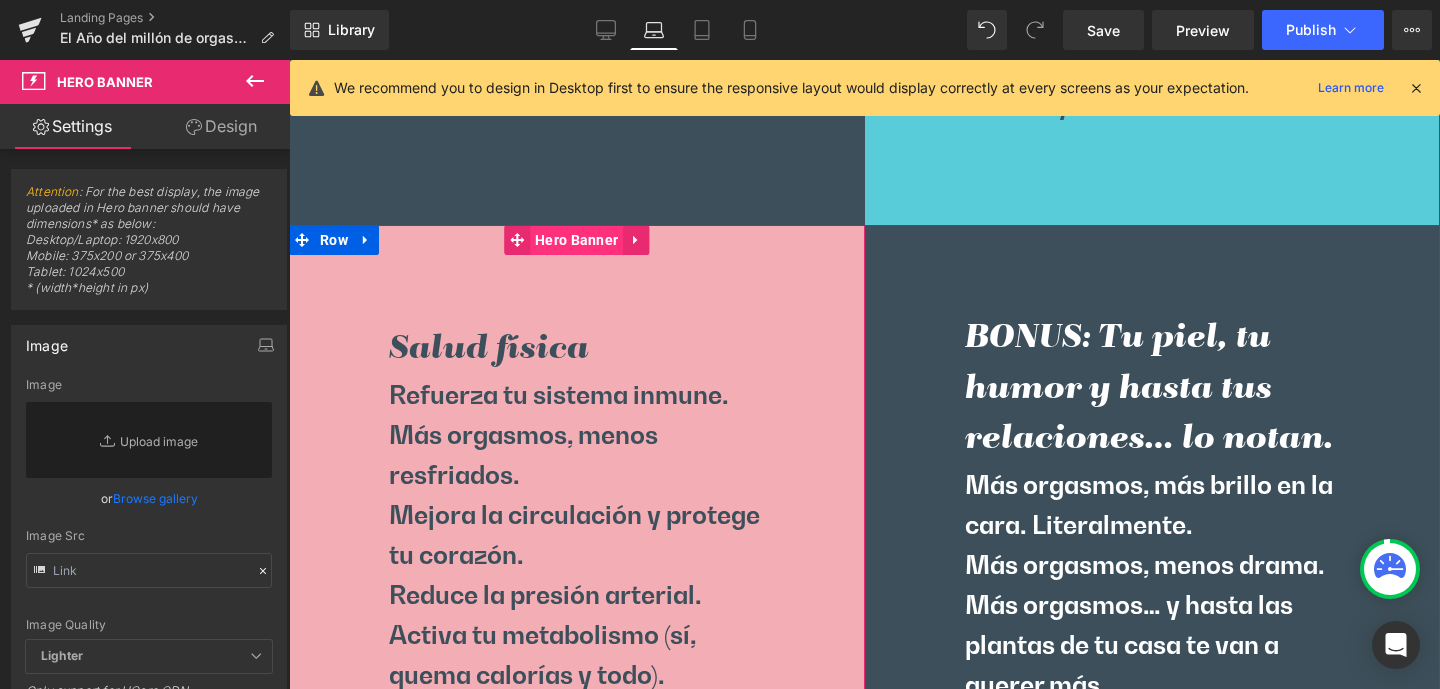 click on "Hero Banner" at bounding box center [576, 240] 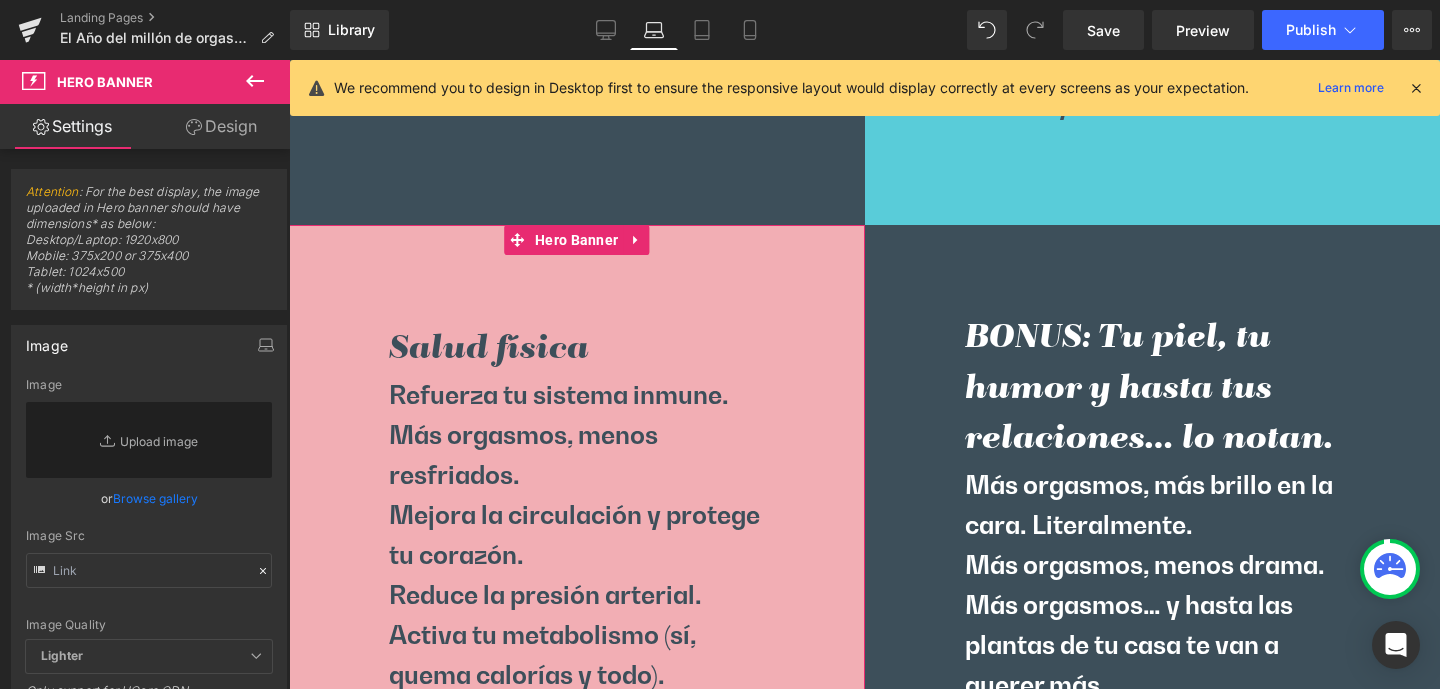 click on "Design" at bounding box center (221, 126) 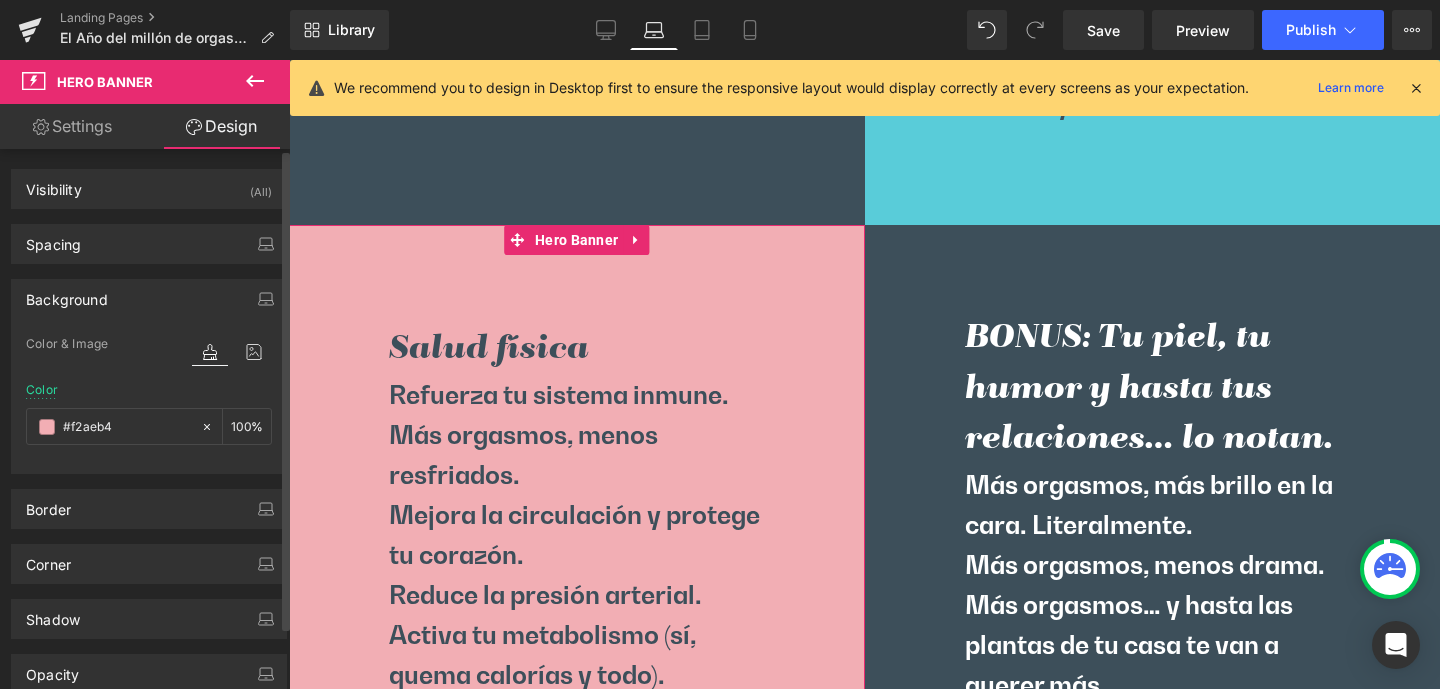 type on "#f2aeb4" 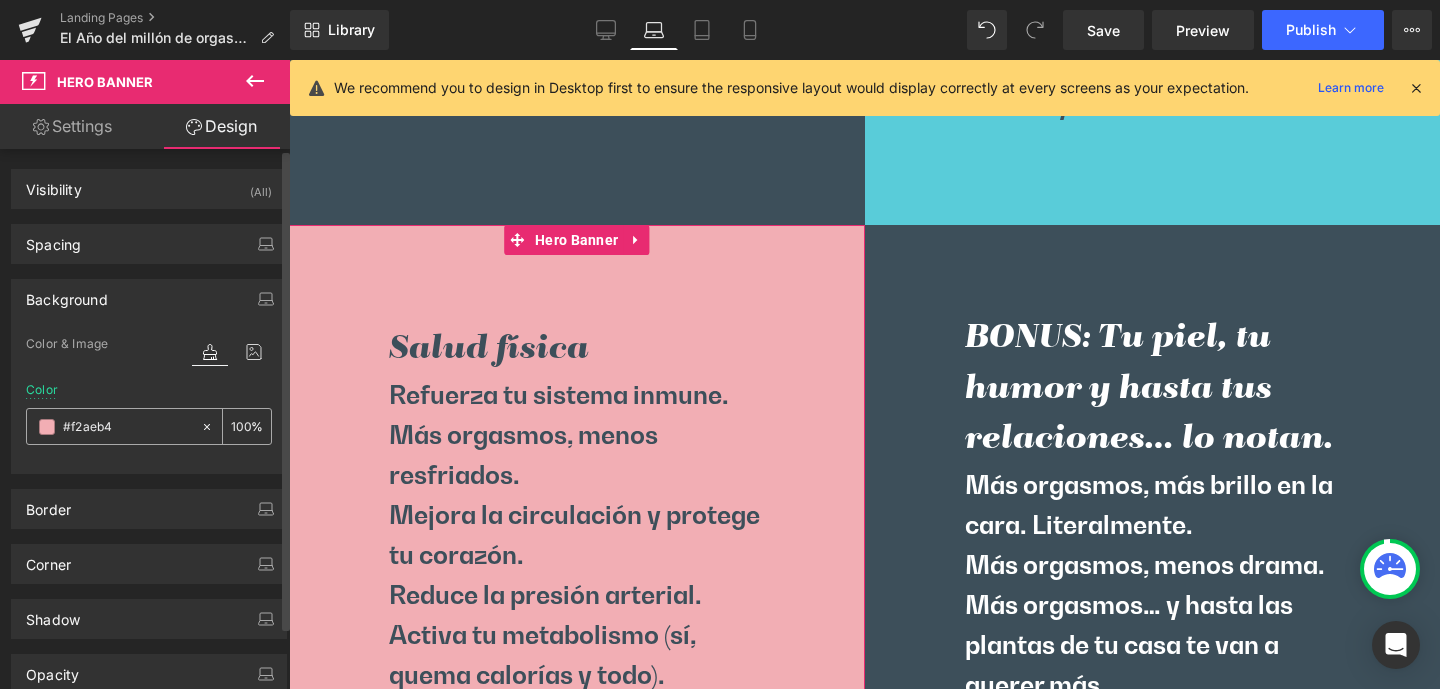 click on "#f2aeb4" at bounding box center [127, 427] 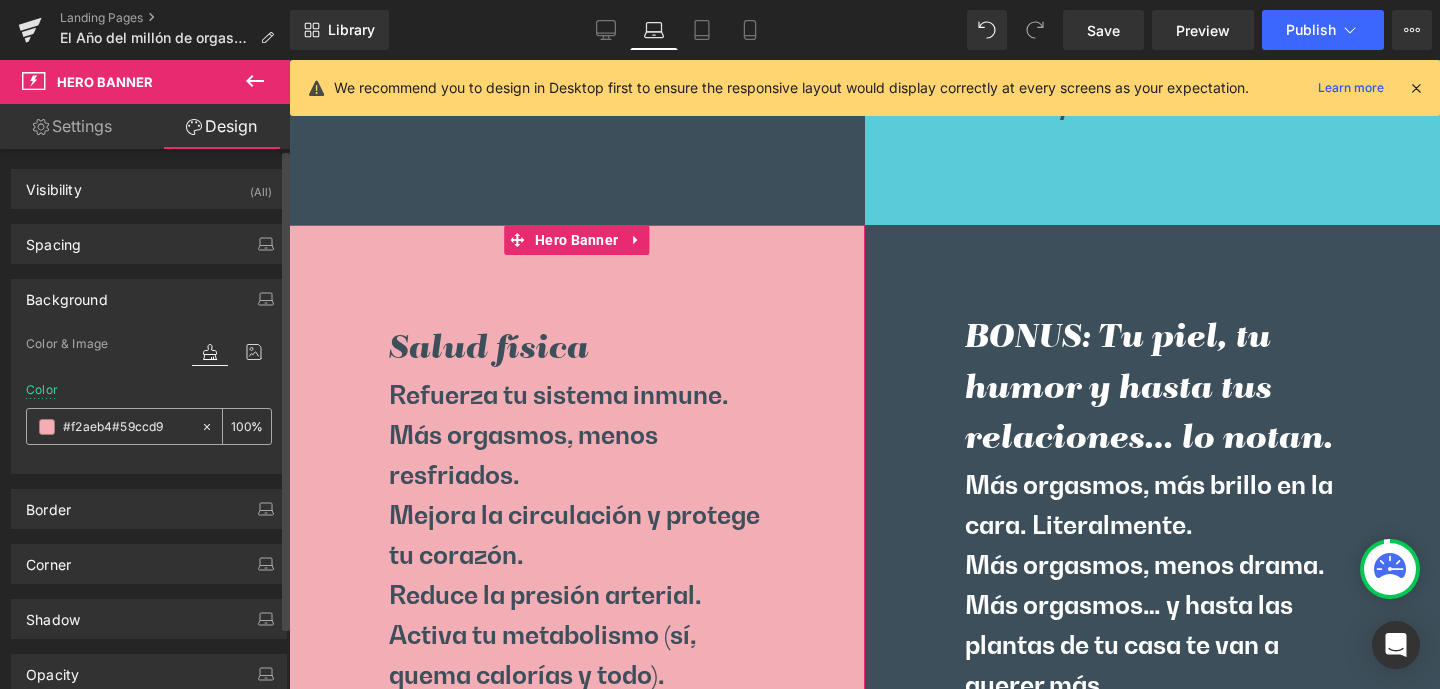 drag, startPoint x: 111, startPoint y: 428, endPoint x: 47, endPoint y: 430, distance: 64.03124 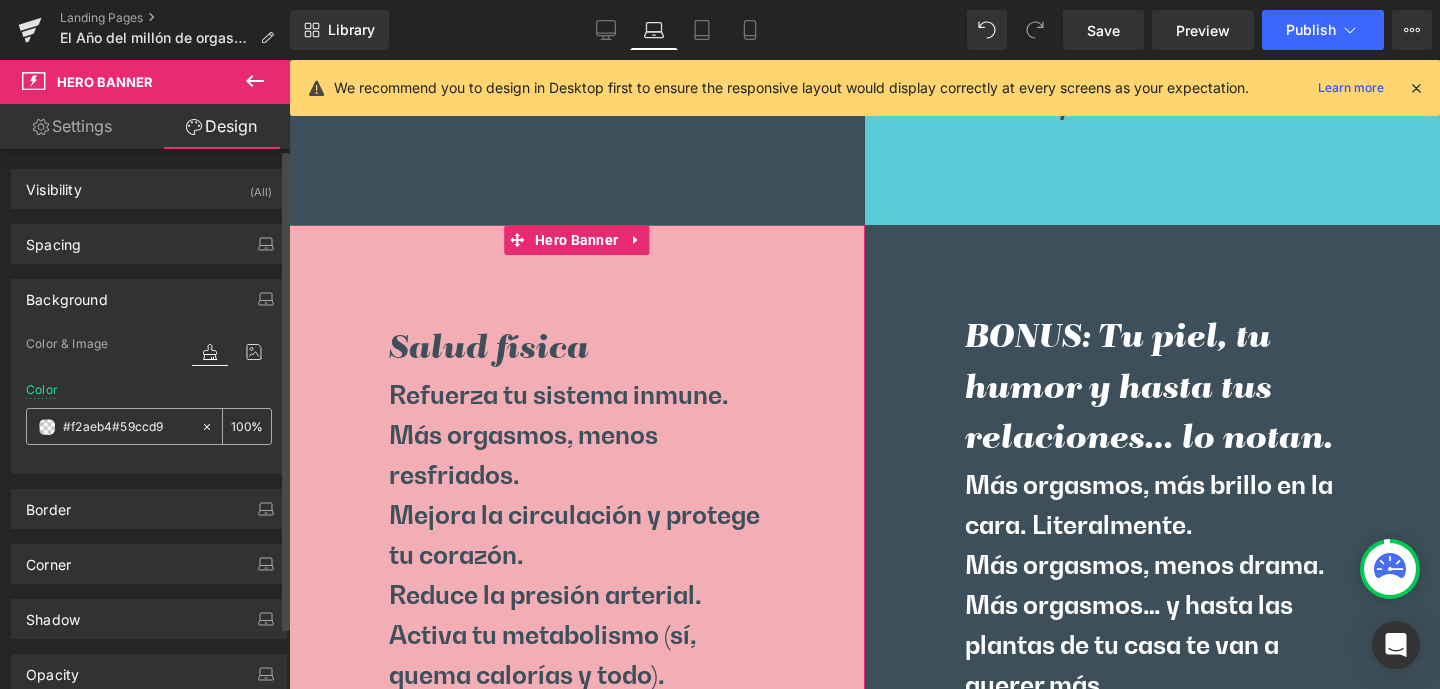 type on "#59ccd9" 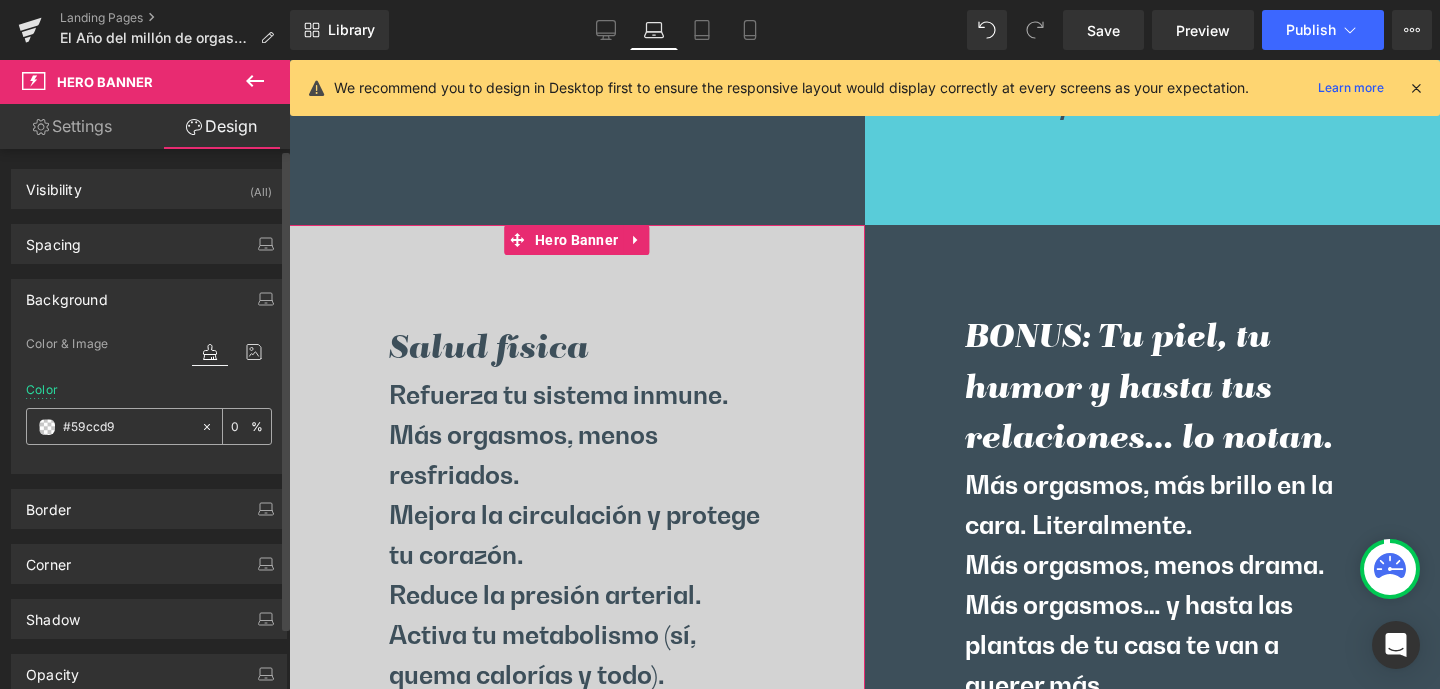 click on "#59ccd9" at bounding box center [127, 427] 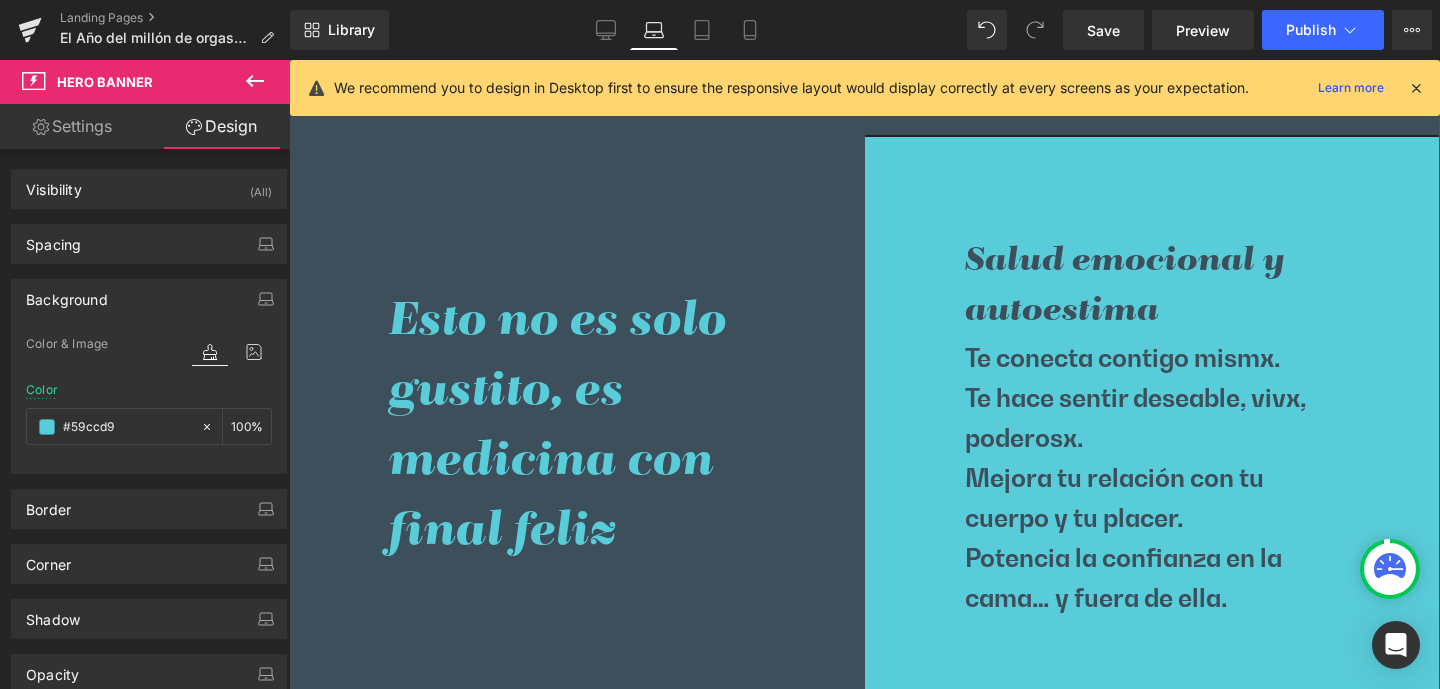 scroll, scrollTop: 2502, scrollLeft: 0, axis: vertical 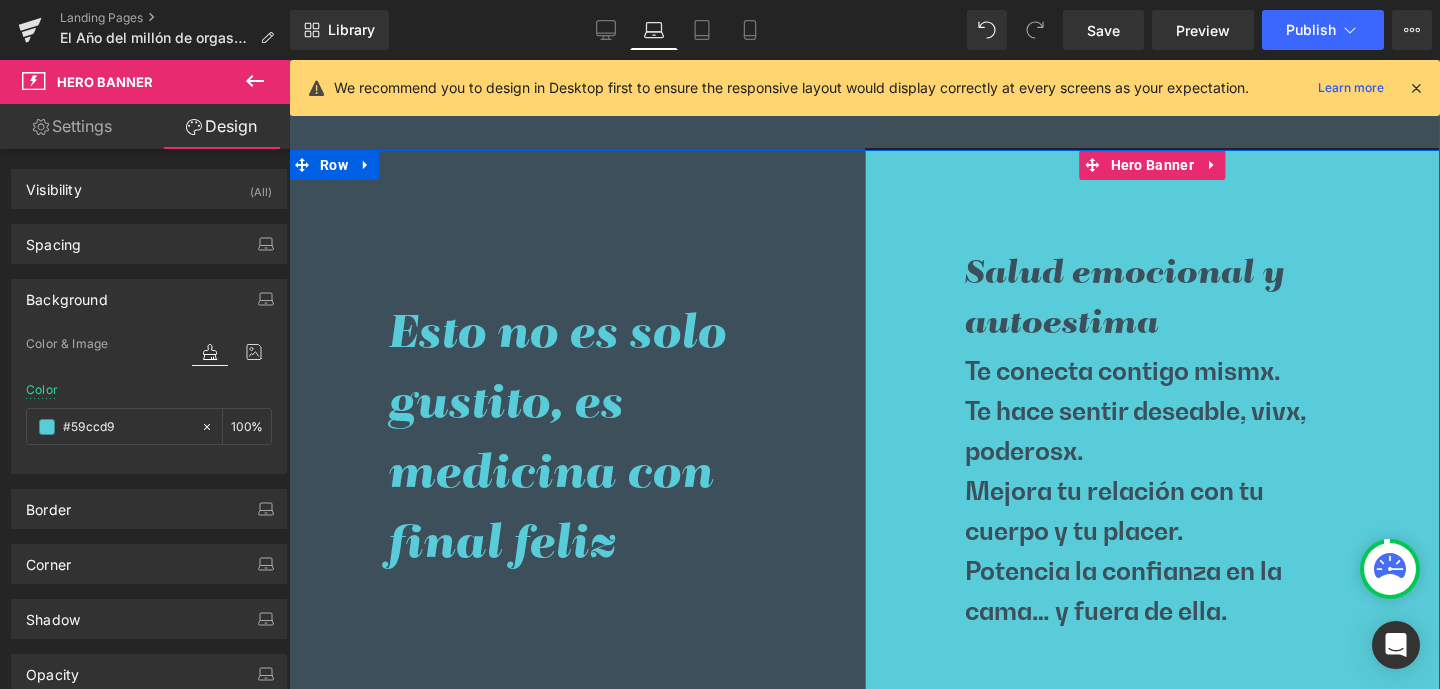 drag, startPoint x: 1141, startPoint y: 167, endPoint x: 810, endPoint y: 215, distance: 334.46225 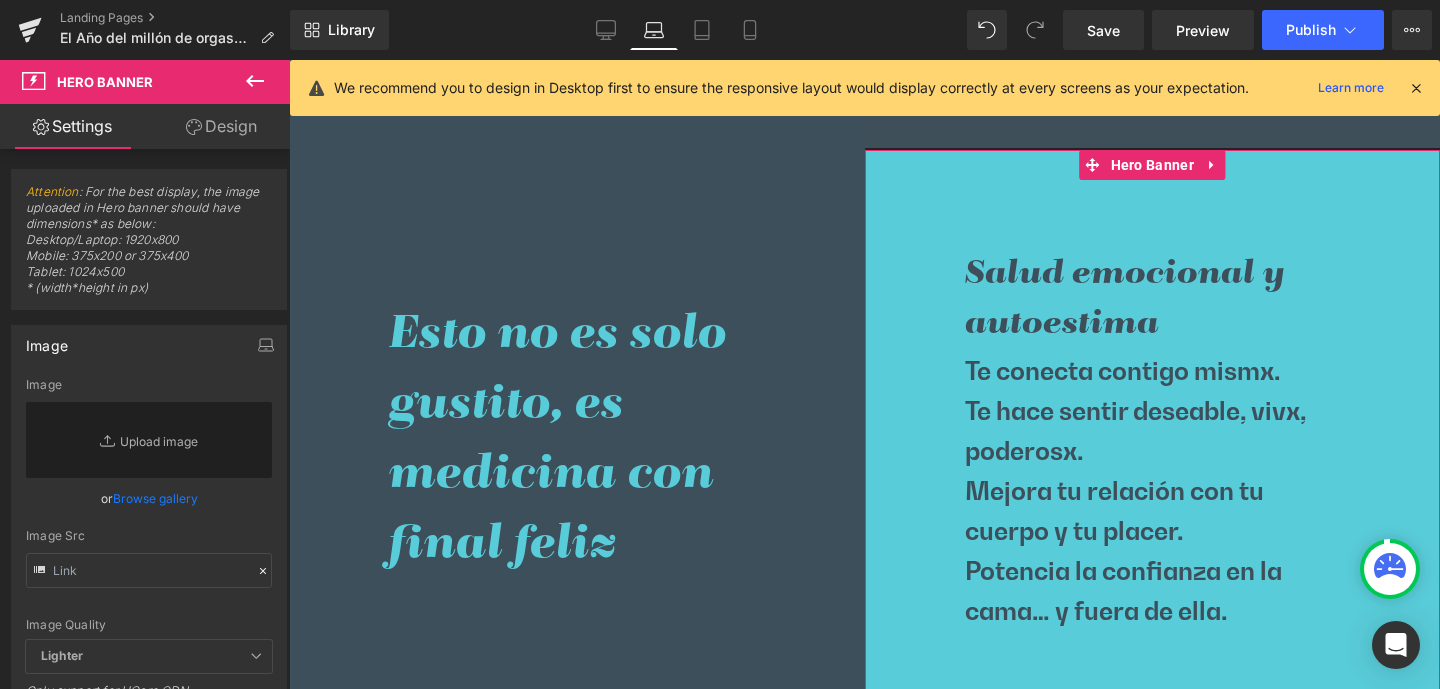 click on "Design" at bounding box center (221, 126) 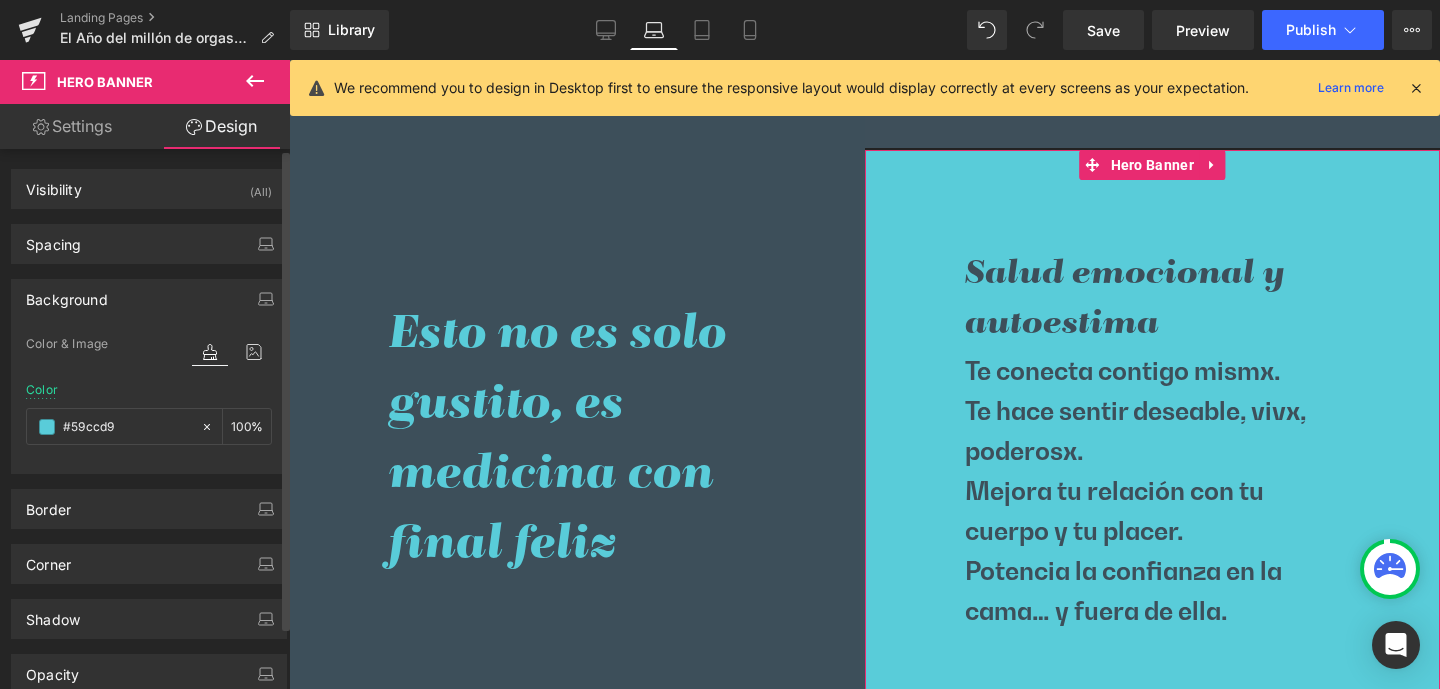 type on "#59ccd9" 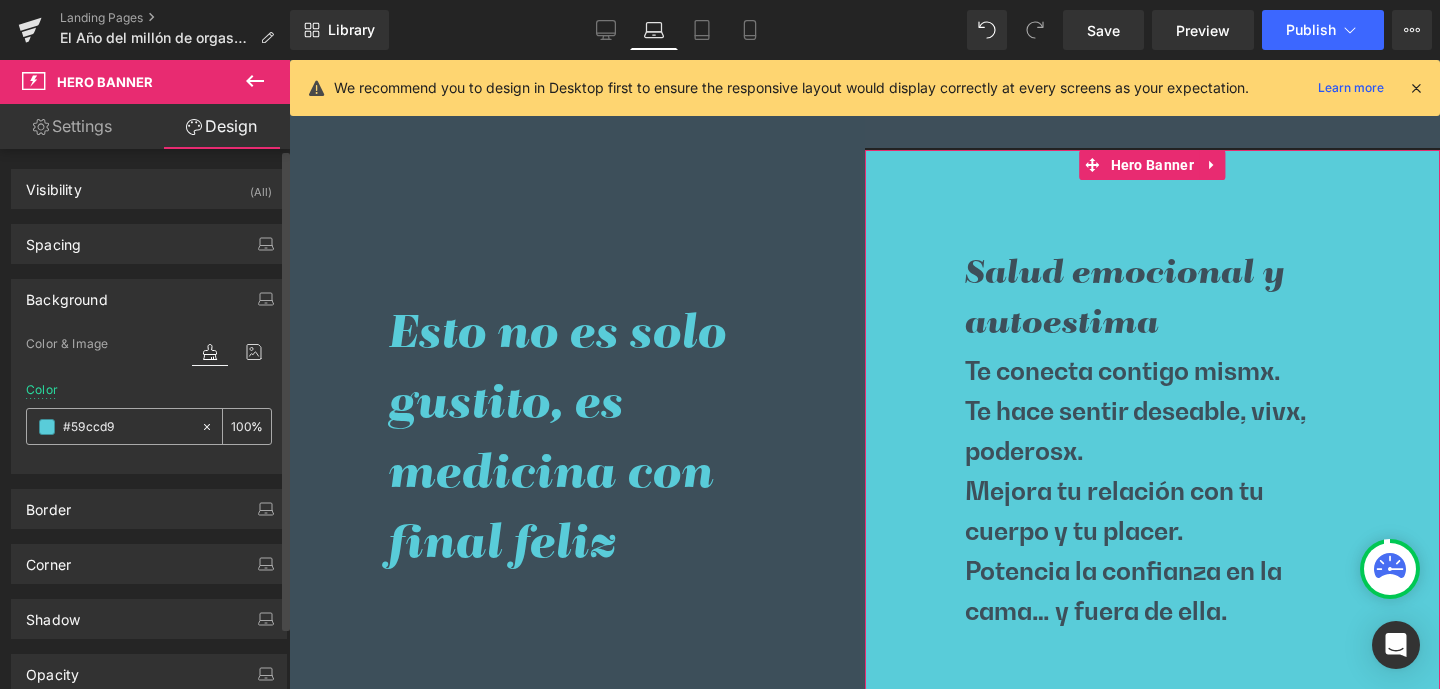 drag, startPoint x: 133, startPoint y: 428, endPoint x: 149, endPoint y: 432, distance: 16.492422 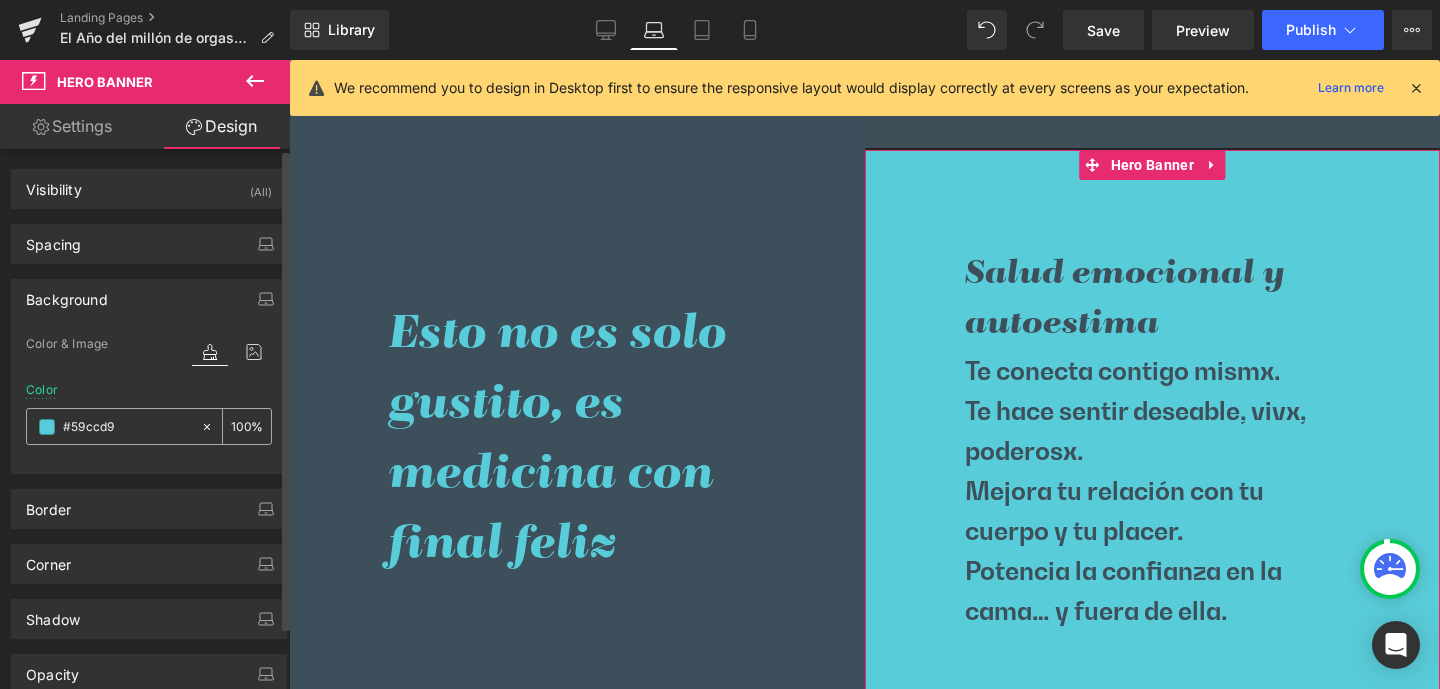 paste on "f2aeb4" 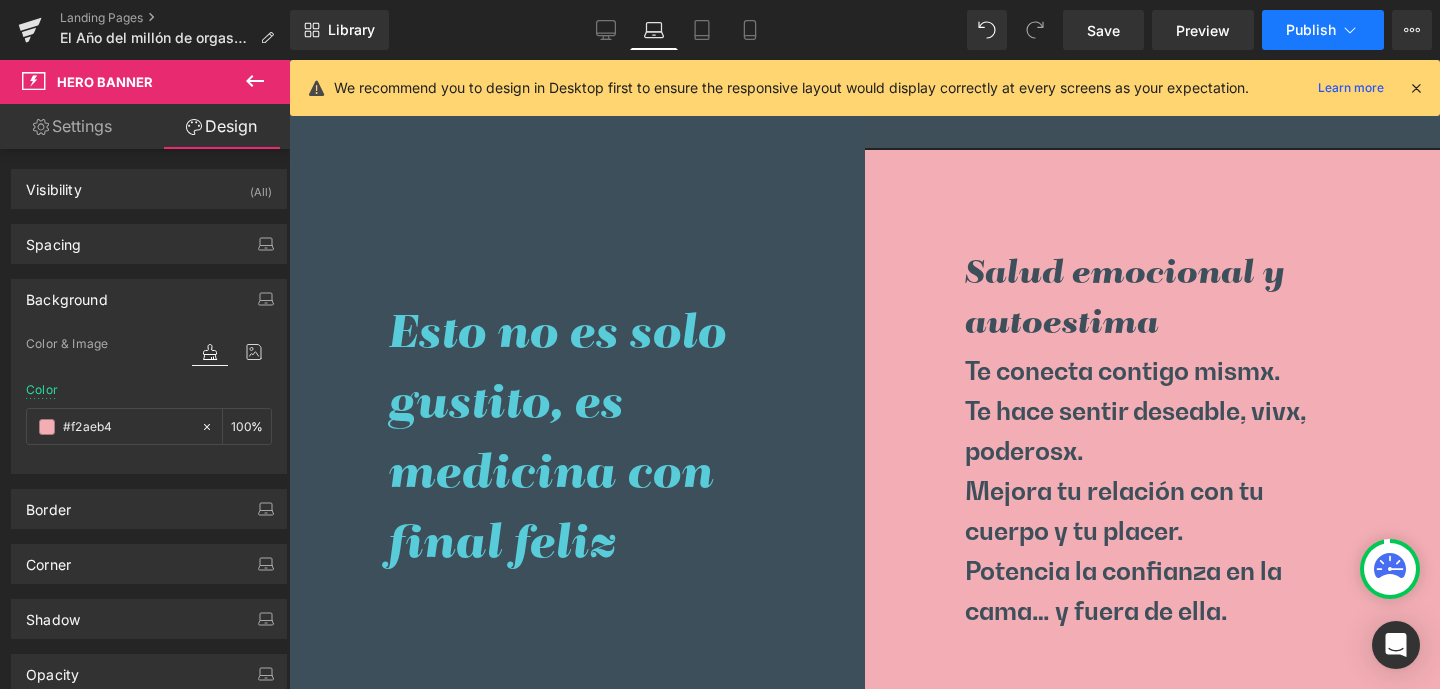 click on "Publish" at bounding box center (1311, 30) 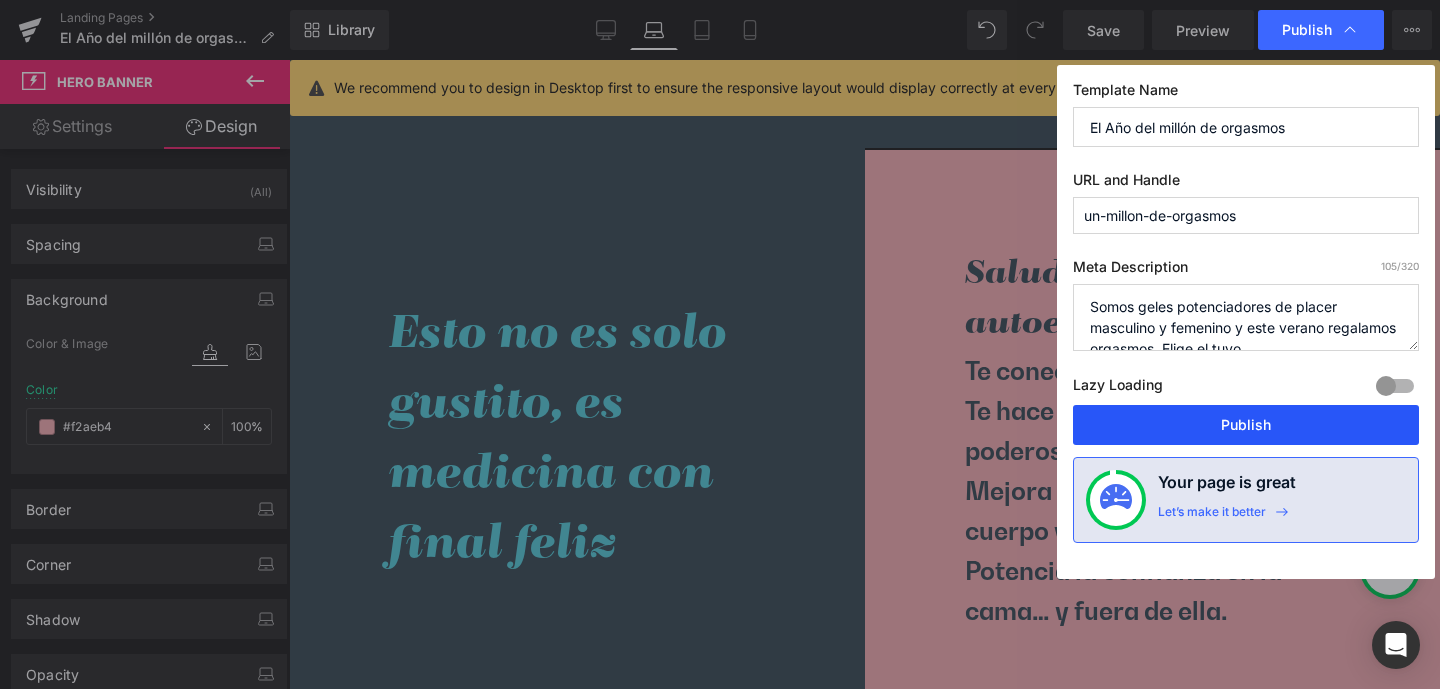 drag, startPoint x: 1260, startPoint y: 420, endPoint x: 766, endPoint y: 265, distance: 517.7461 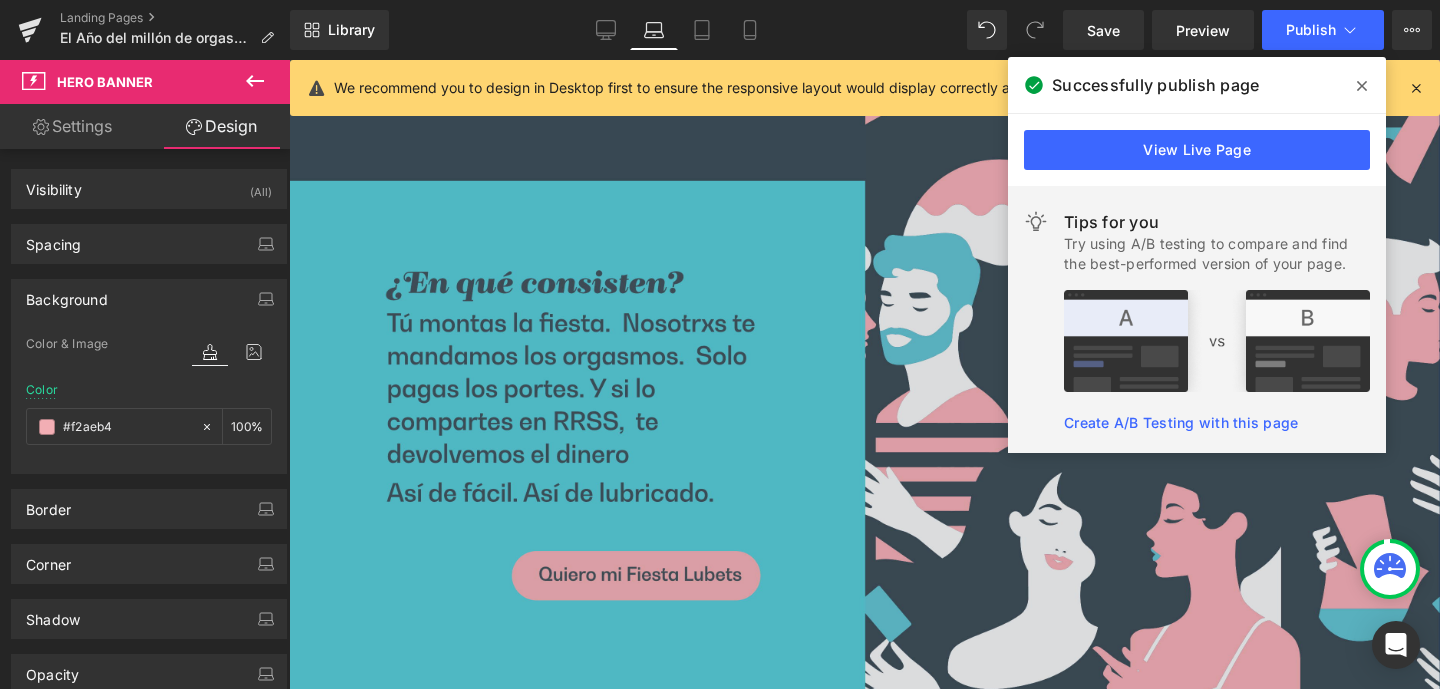 scroll, scrollTop: 5945, scrollLeft: 0, axis: vertical 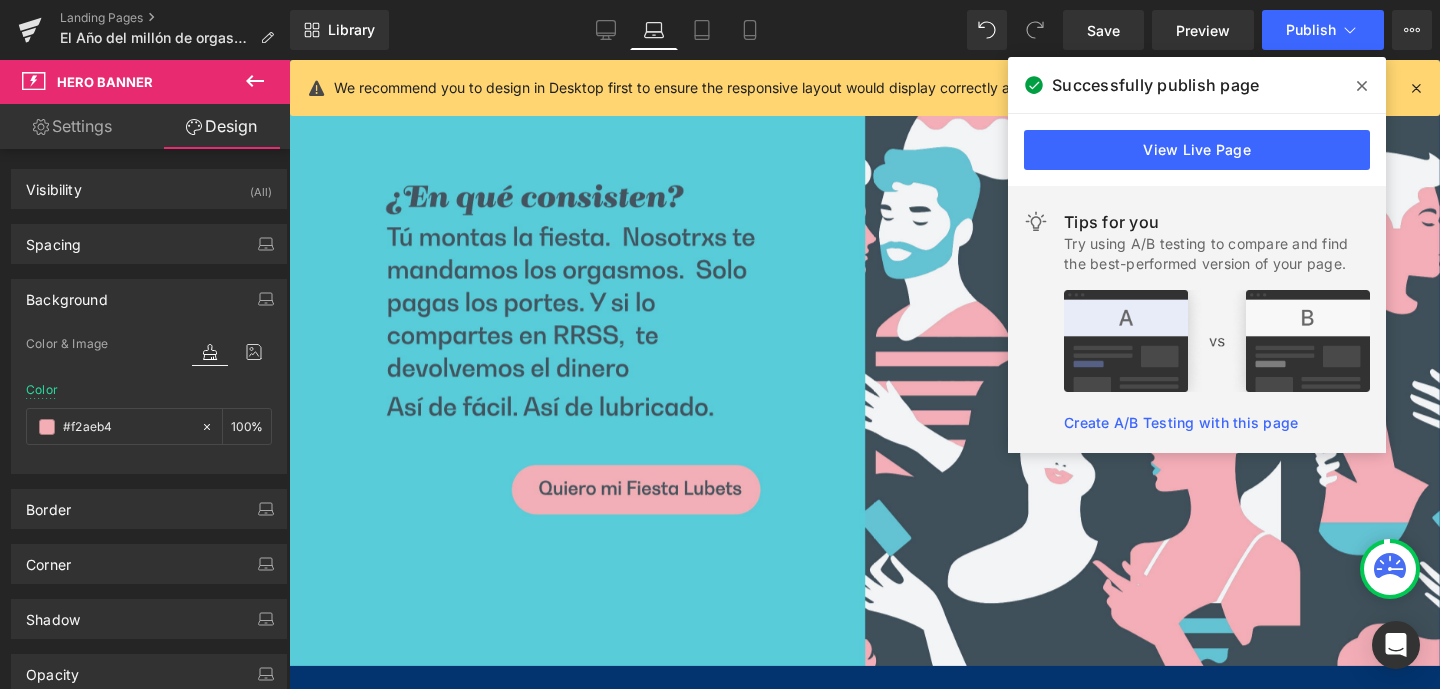 click 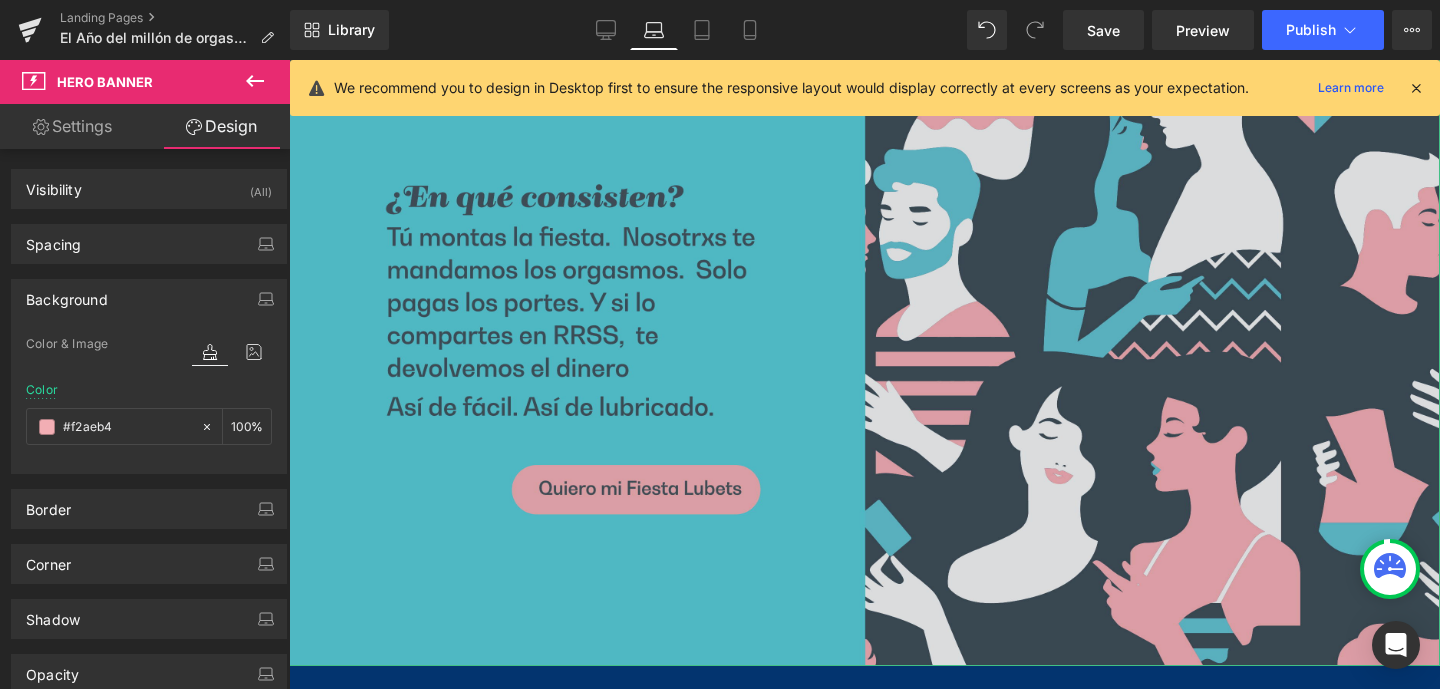 click at bounding box center [864, 90] 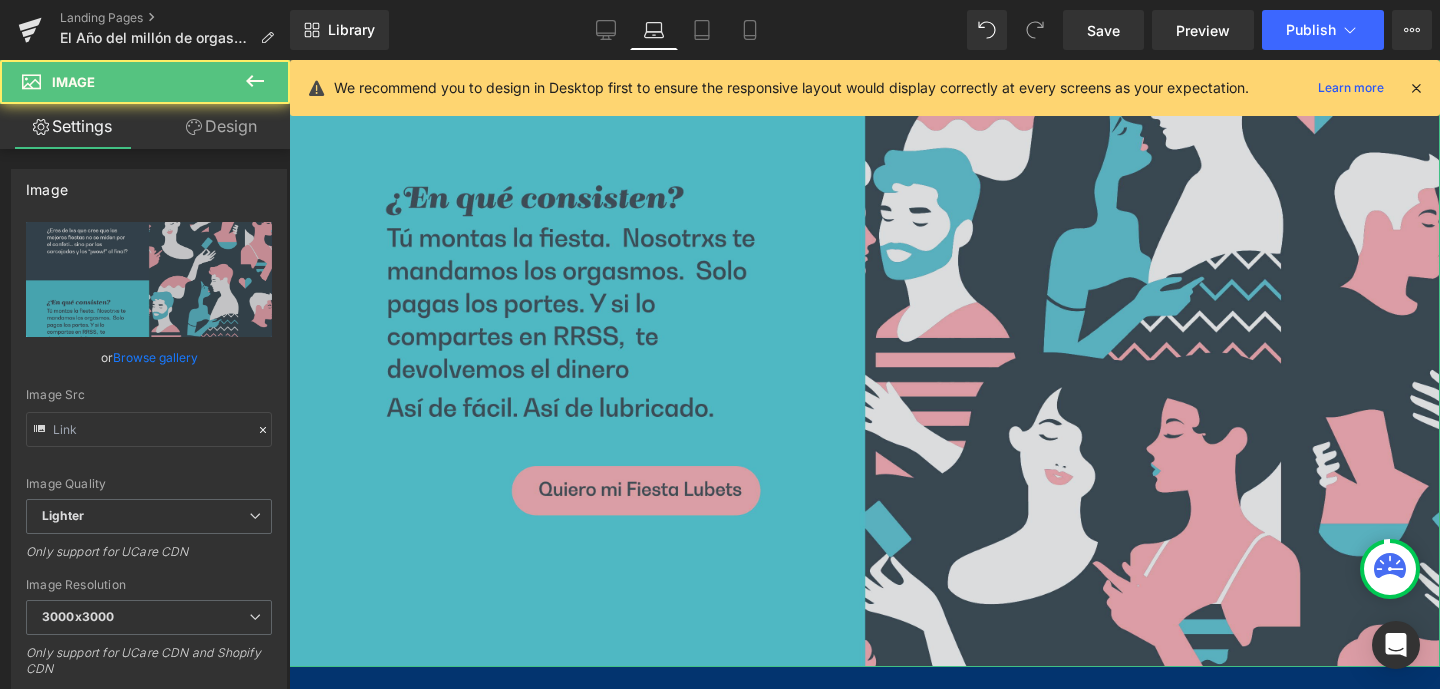 type on "https://ucarecdn.com/860c0dae-f4fb-455d-8afc-66c54d5dffb4/-/format/auto/-/preview/3000x3000/-/quality/lighter/lubets-fiestas-orgasmicas.png" 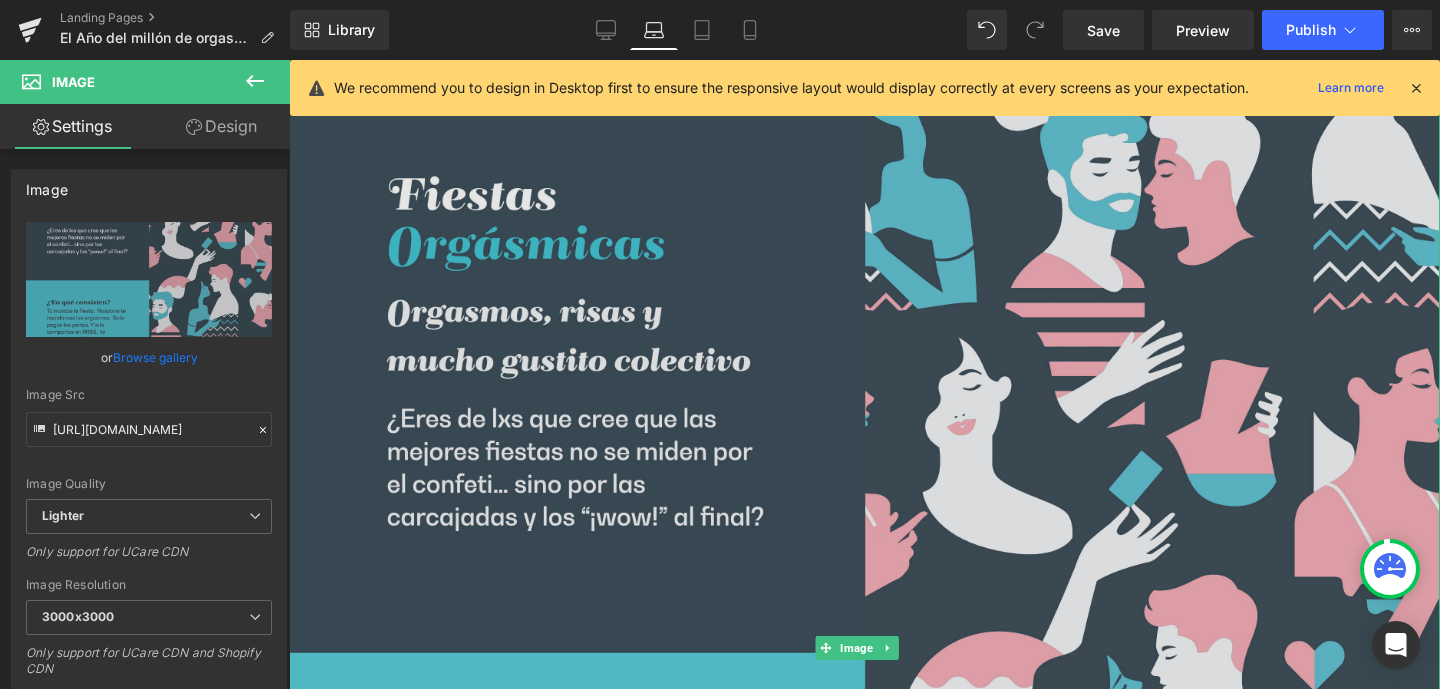 scroll, scrollTop: 5353, scrollLeft: 0, axis: vertical 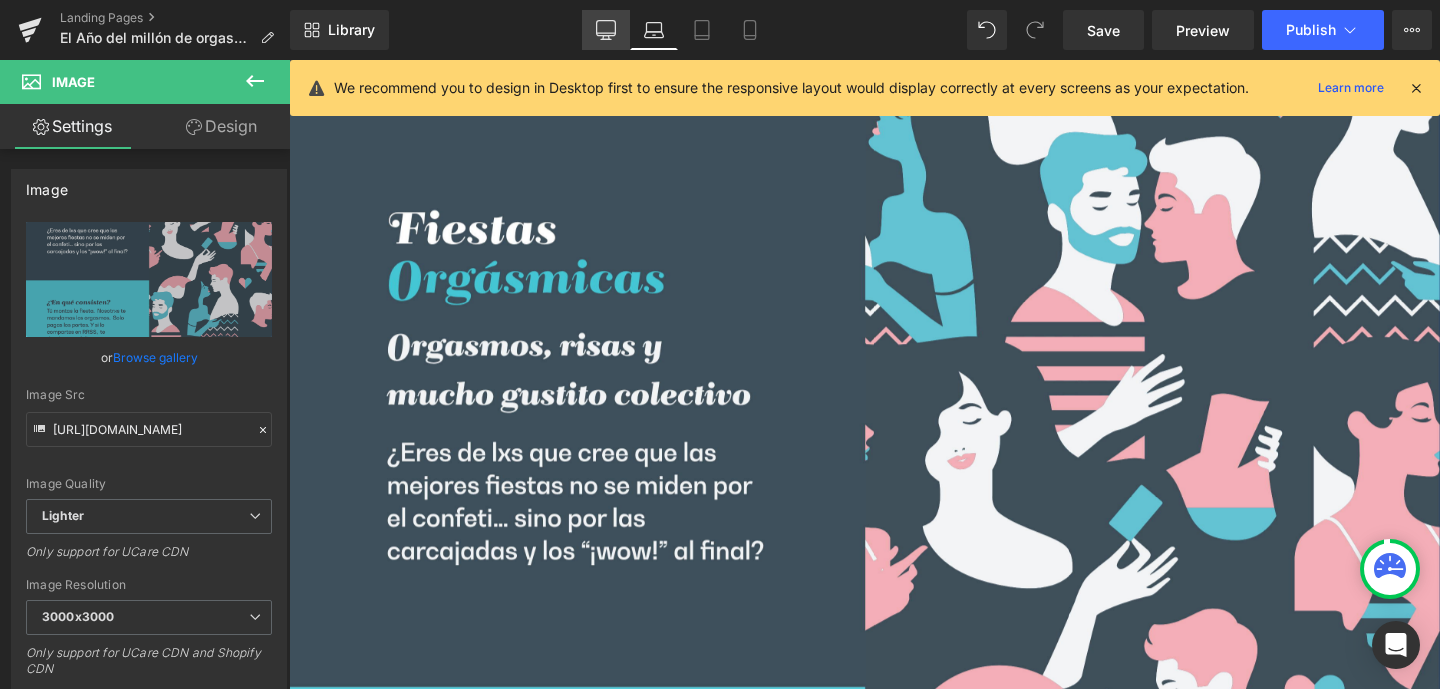 click 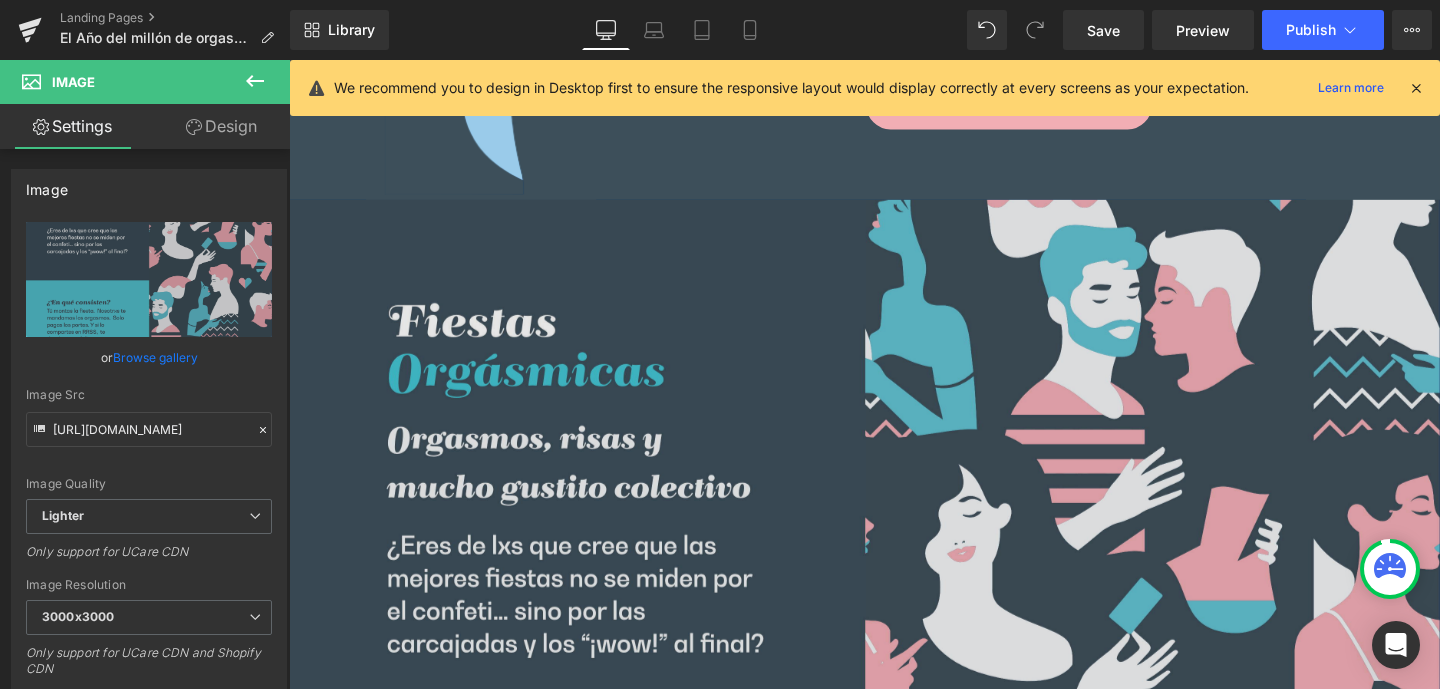scroll, scrollTop: 5453, scrollLeft: 0, axis: vertical 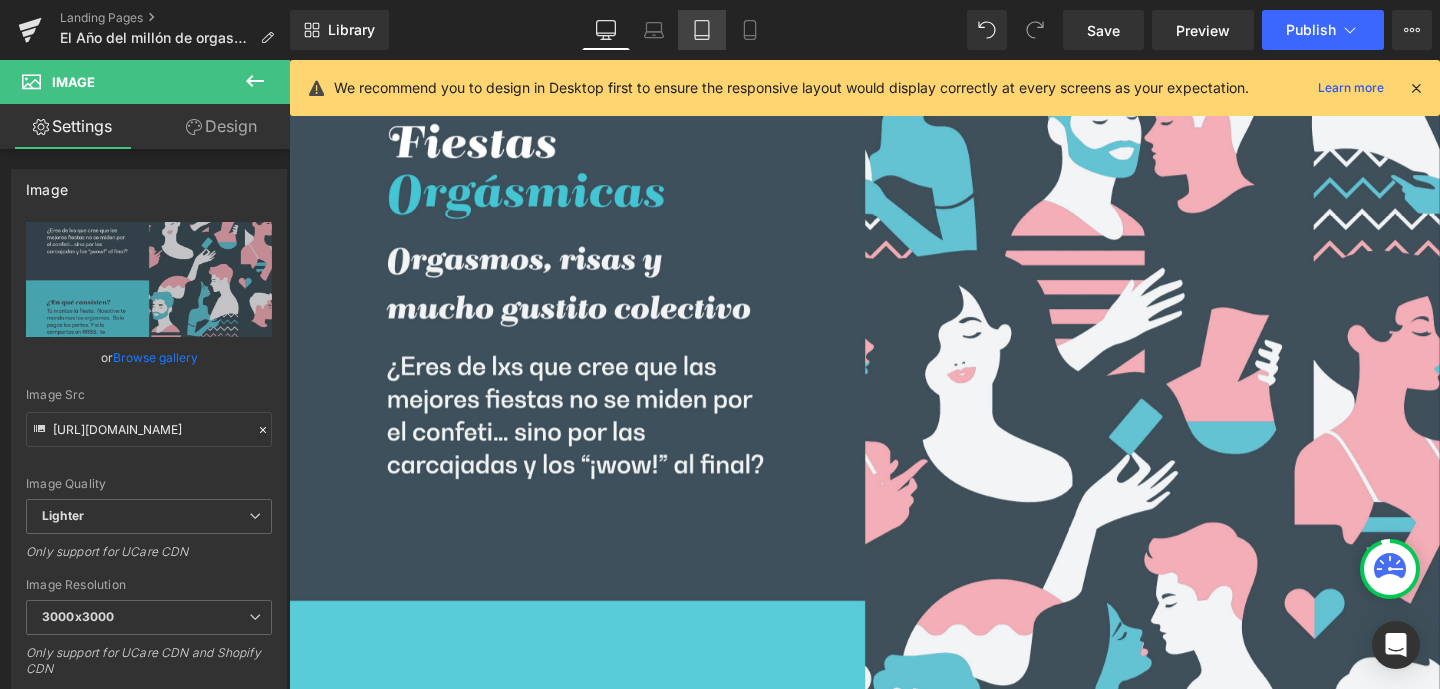 click 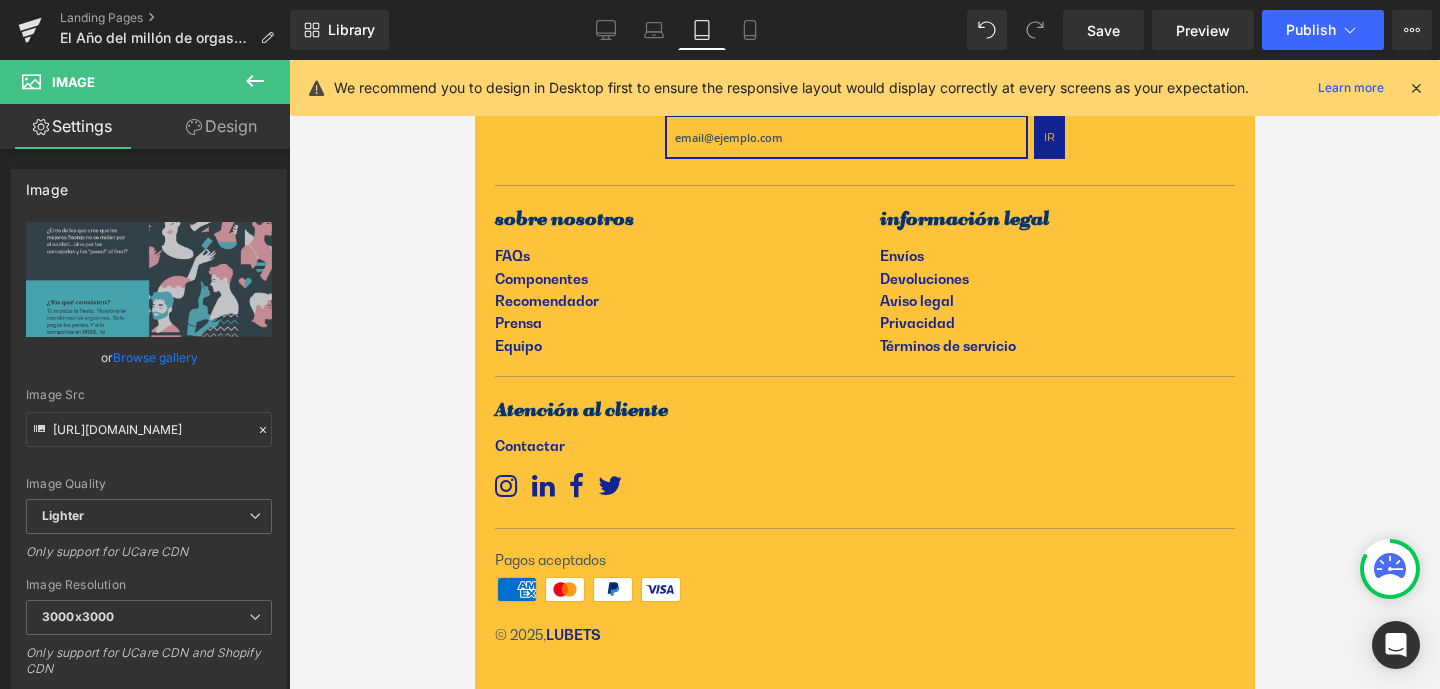 scroll, scrollTop: 0, scrollLeft: 0, axis: both 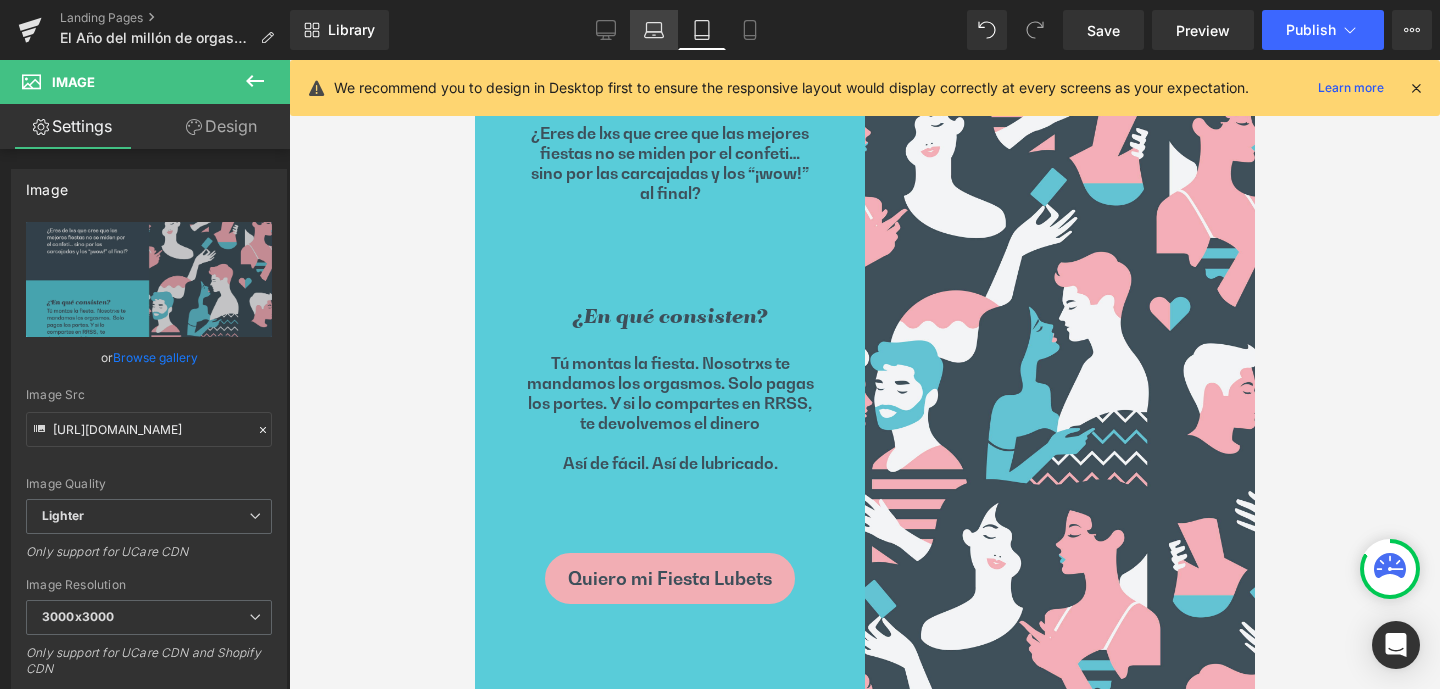 click 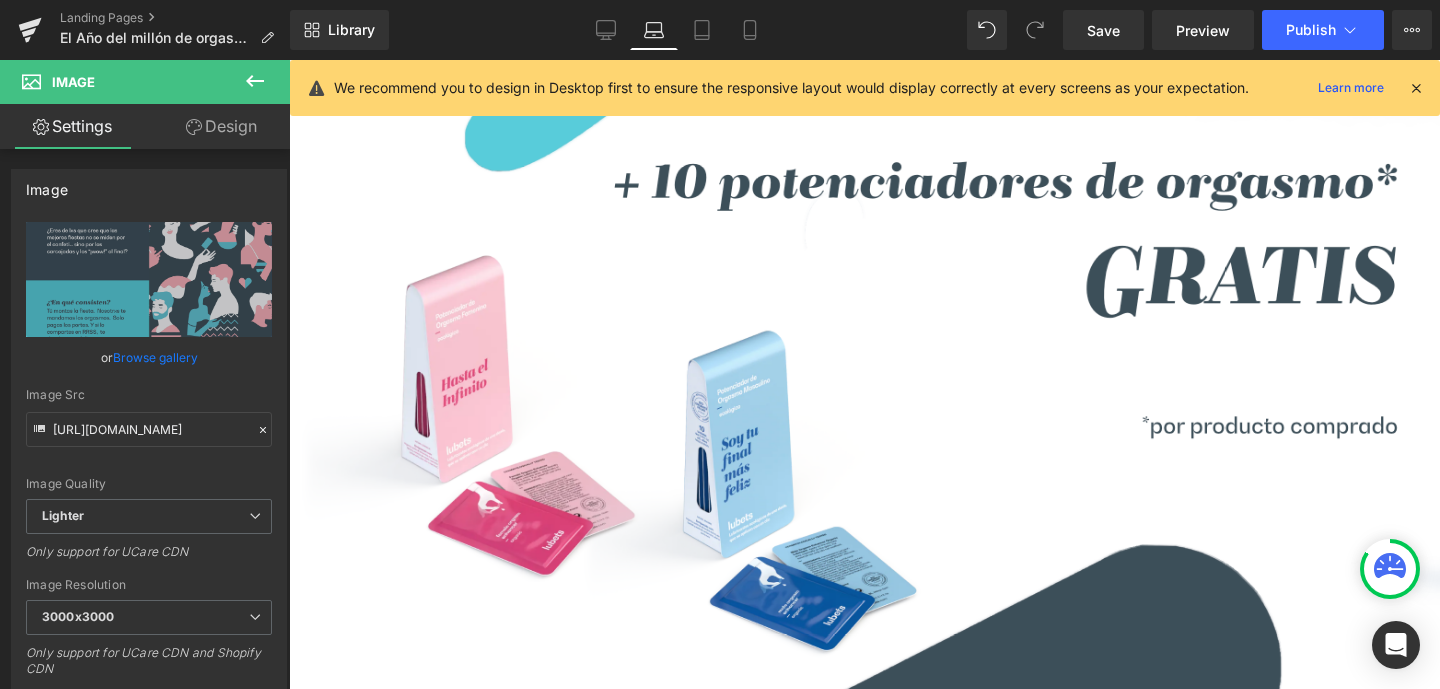 scroll, scrollTop: 5172, scrollLeft: 0, axis: vertical 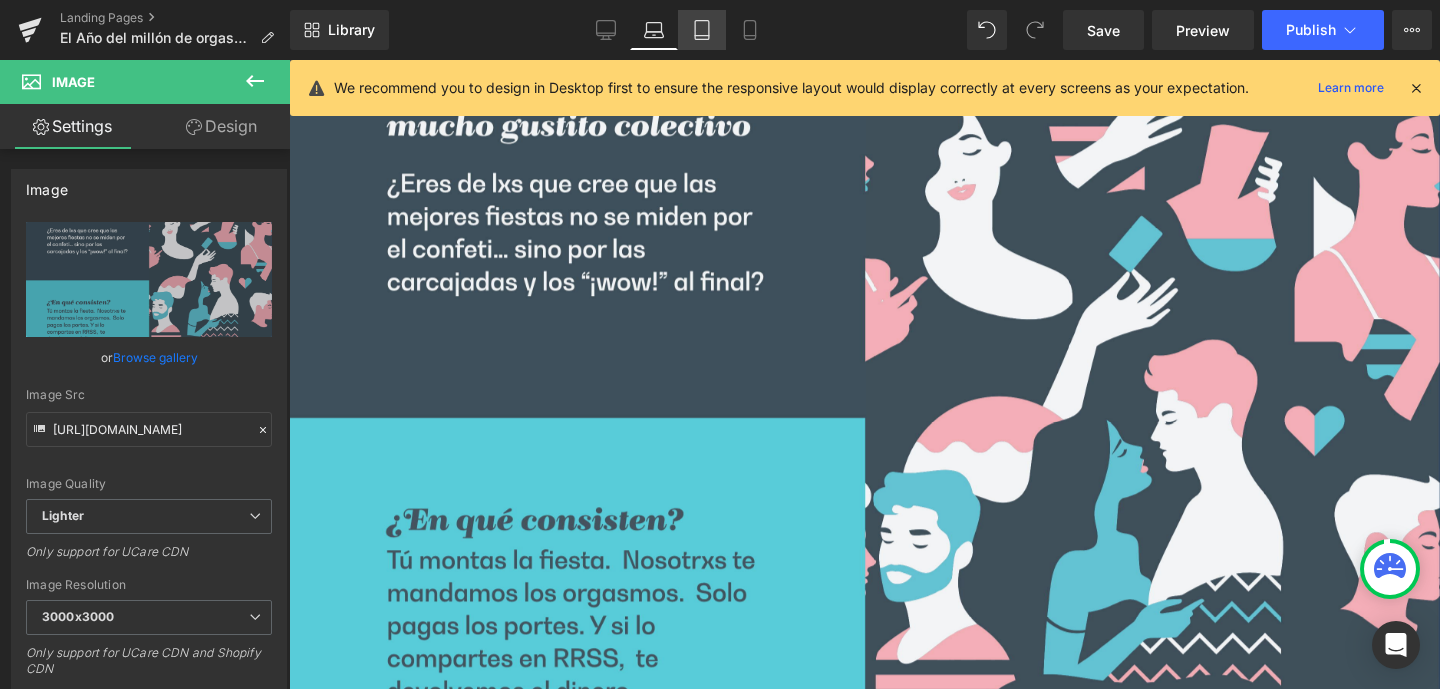 click 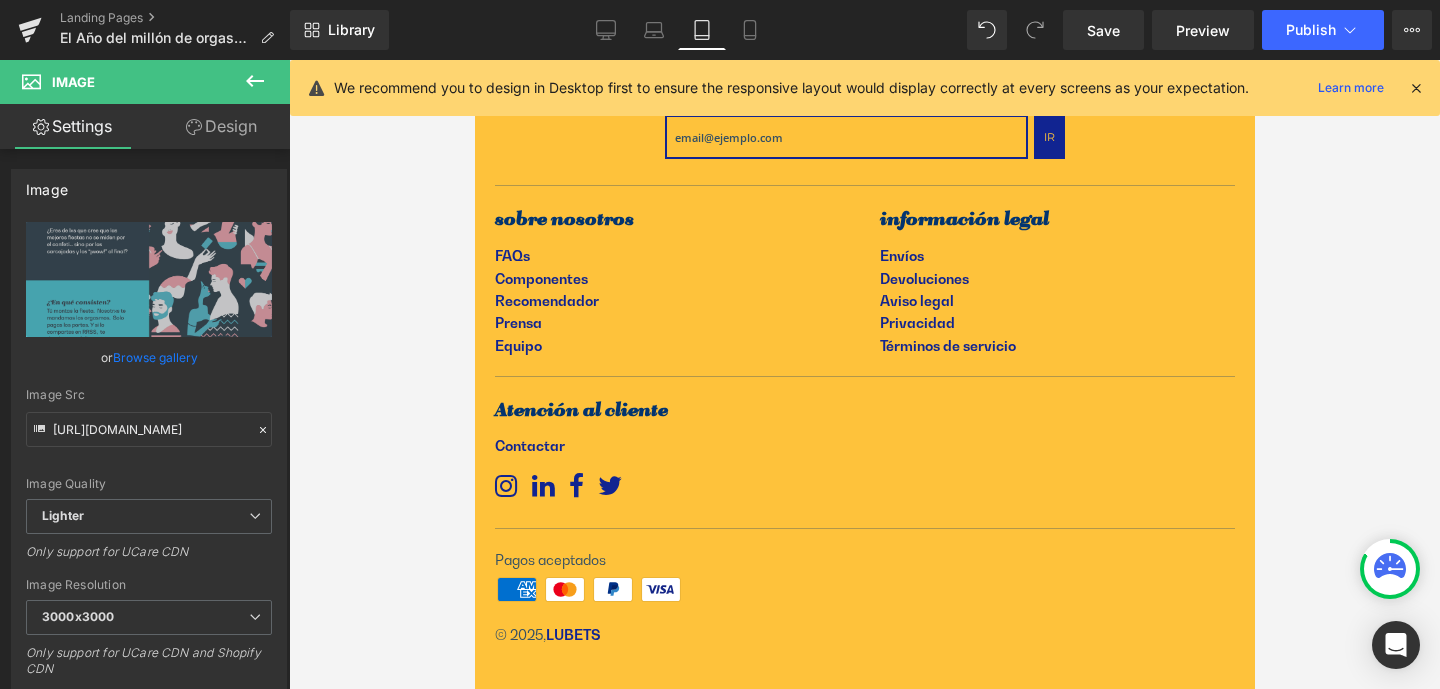 scroll, scrollTop: 0, scrollLeft: 0, axis: both 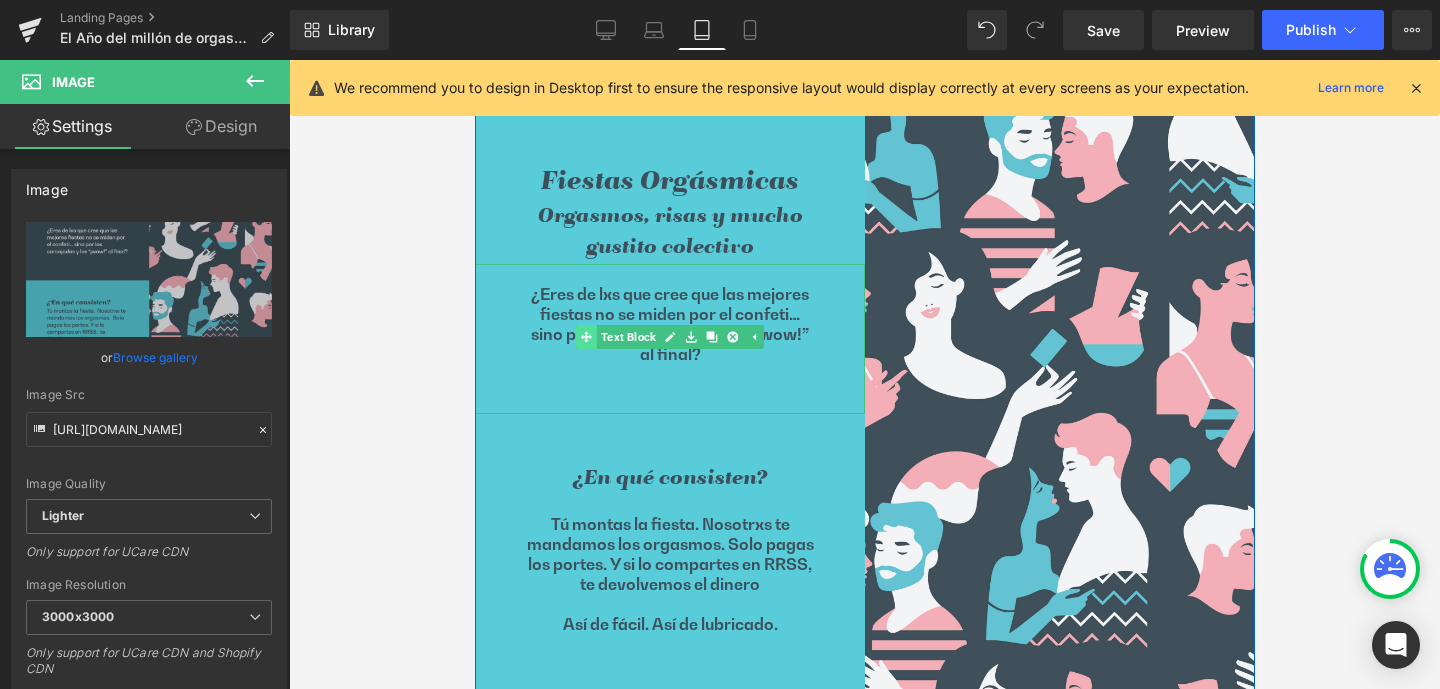 click on "Text Block" at bounding box center (617, 337) 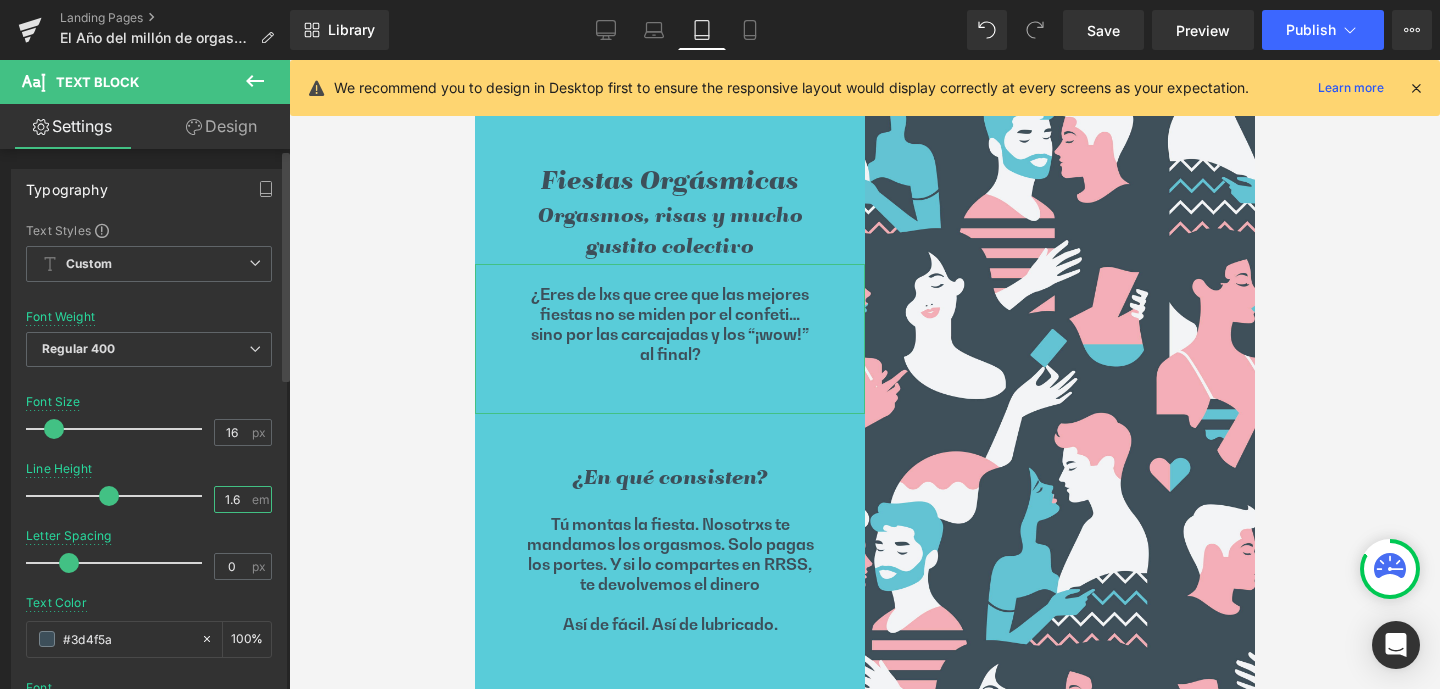 scroll, scrollTop: 0, scrollLeft: 0, axis: both 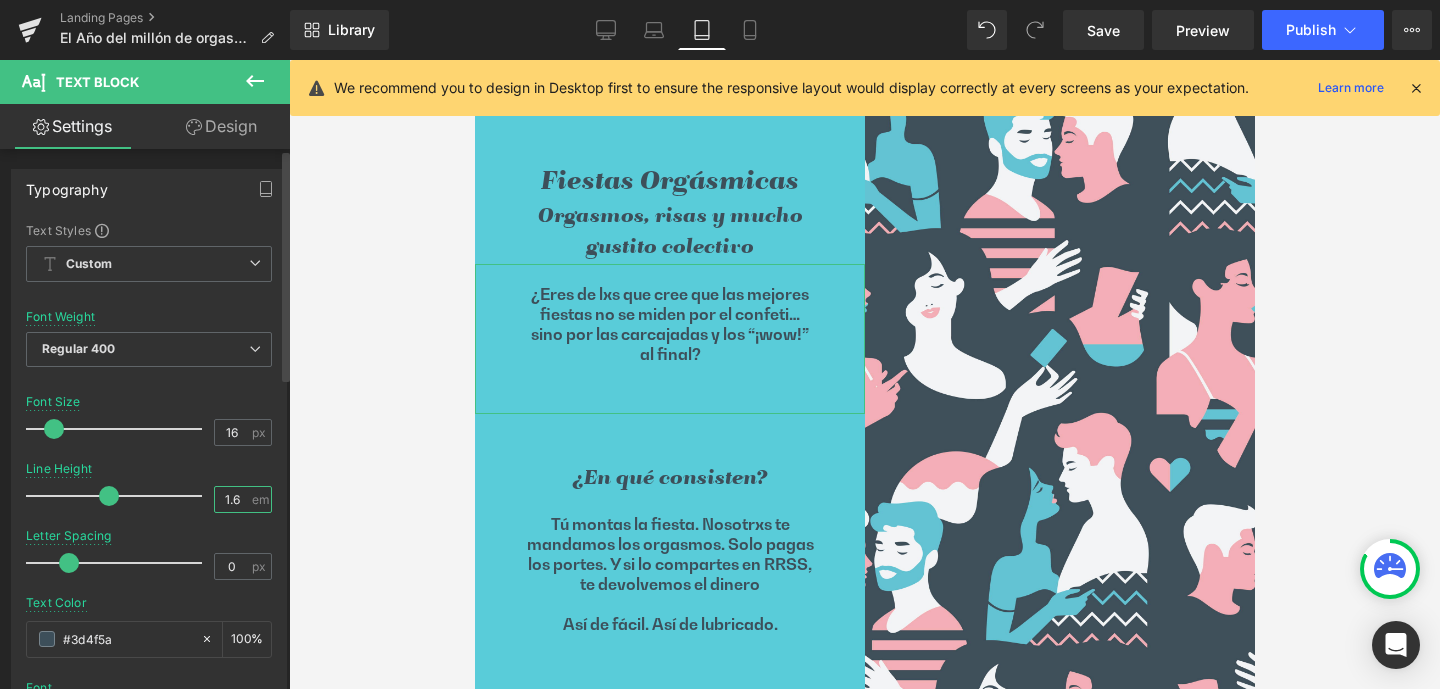 click on "1.6" at bounding box center (232, 499) 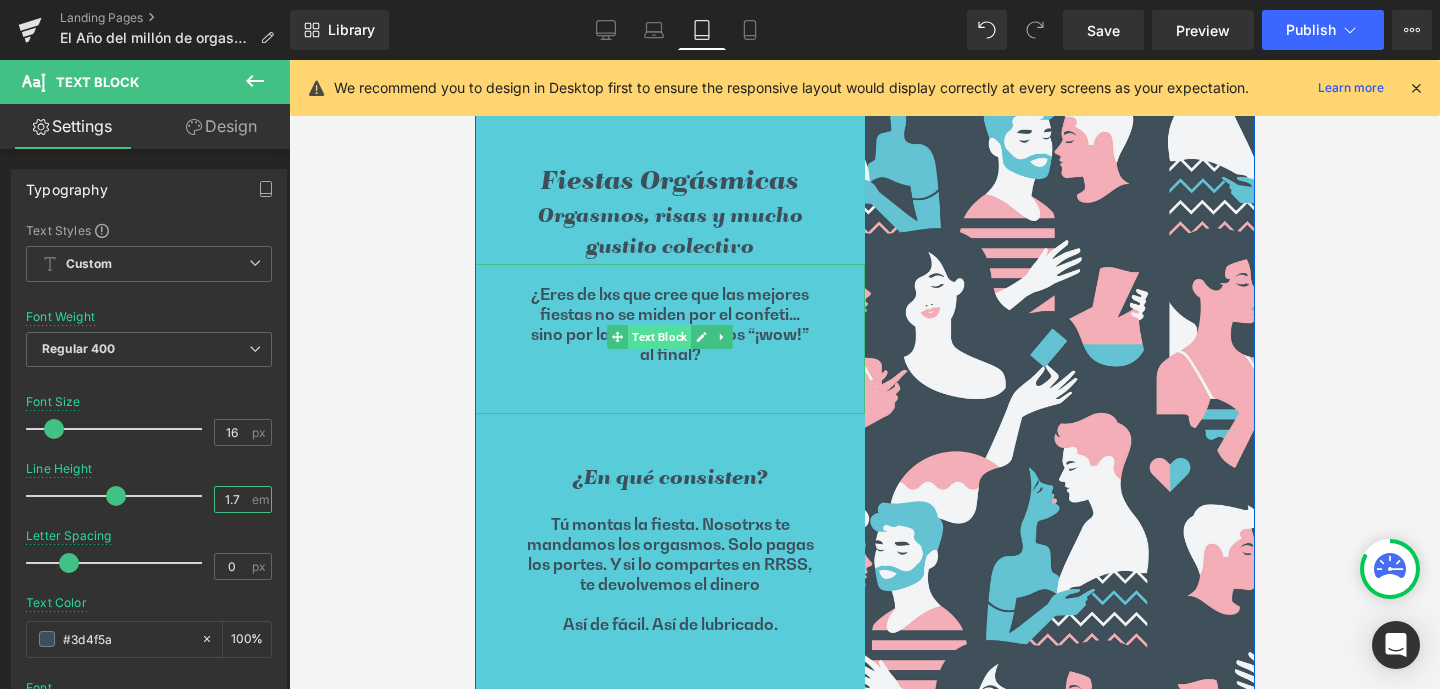 click on "Text Block" at bounding box center [658, 337] 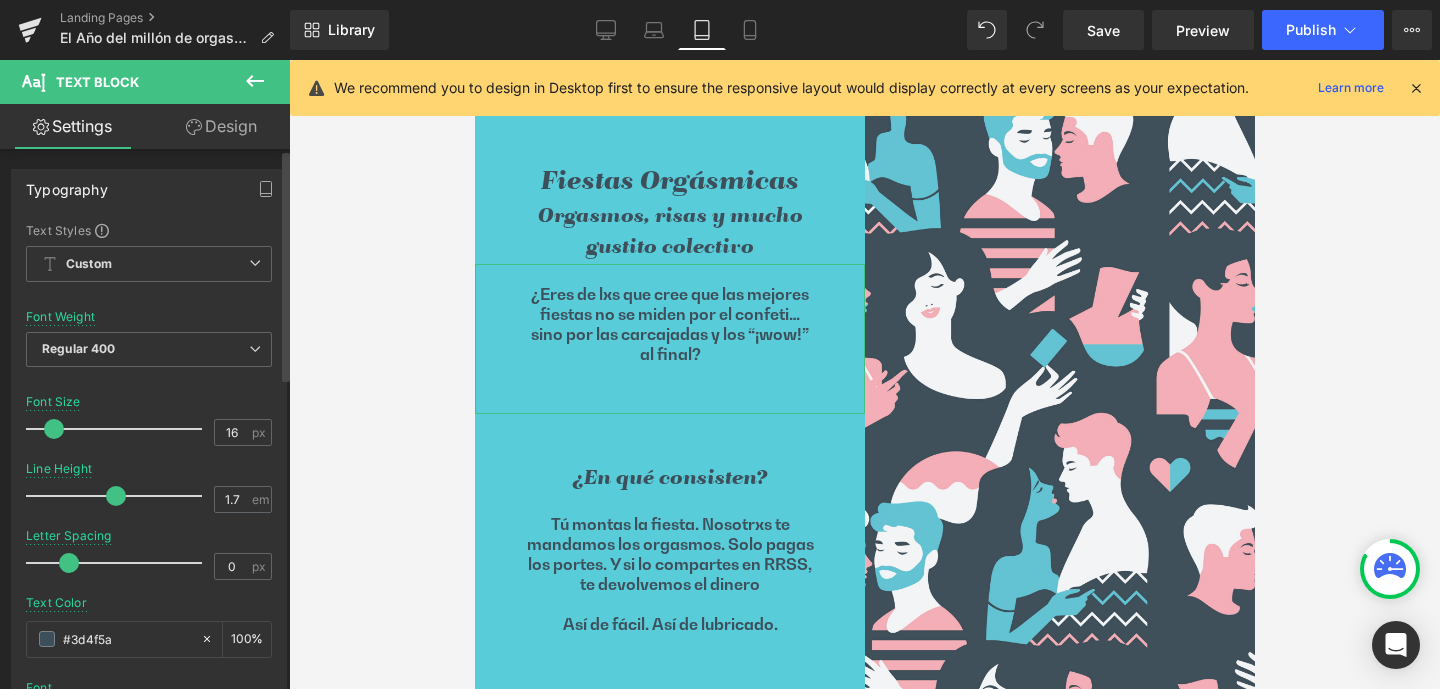 scroll, scrollTop: 0, scrollLeft: 0, axis: both 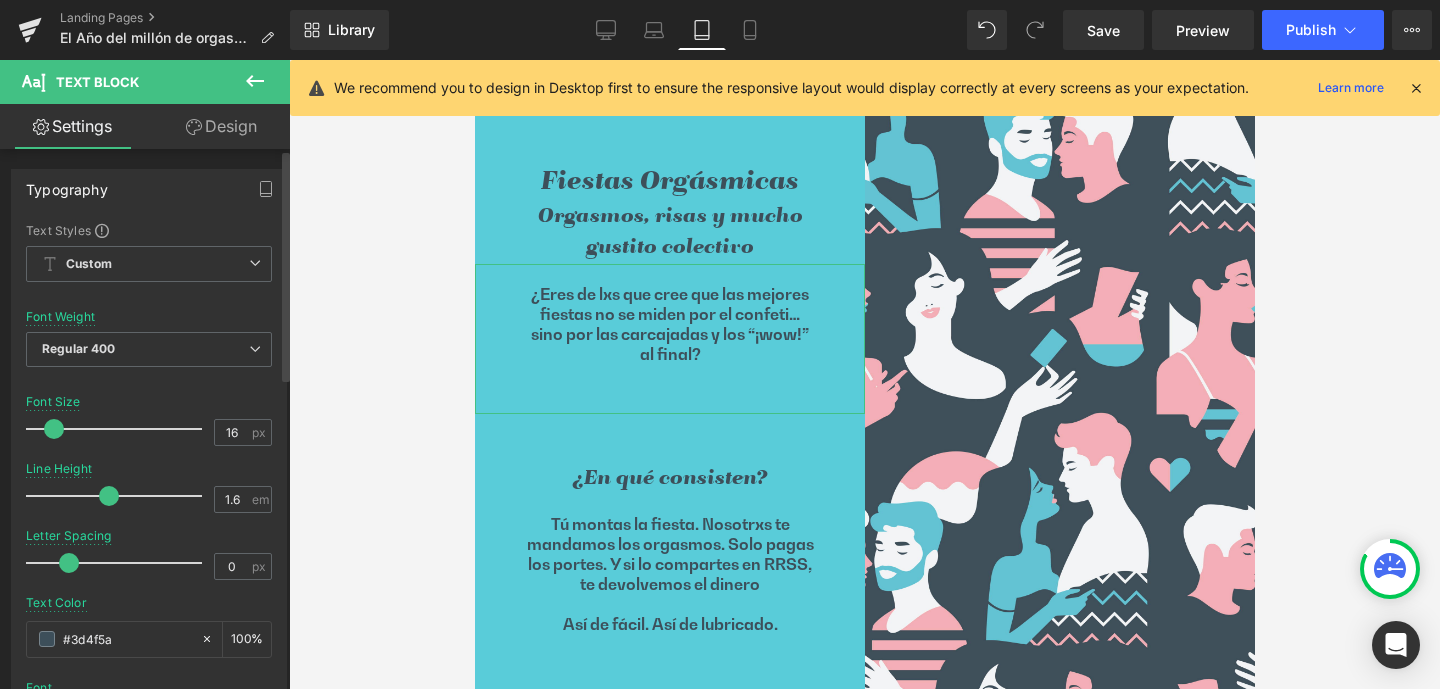 click at bounding box center [109, 496] 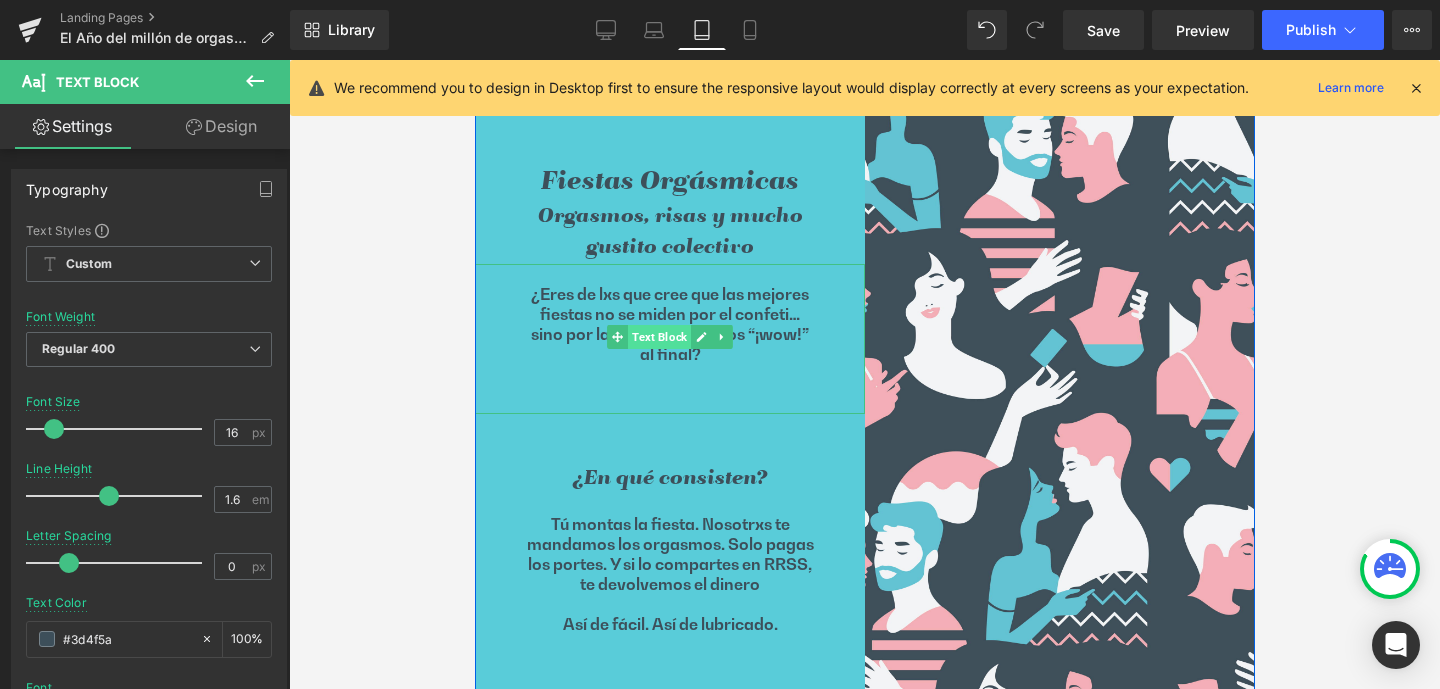 click on "Text Block" at bounding box center (658, 337) 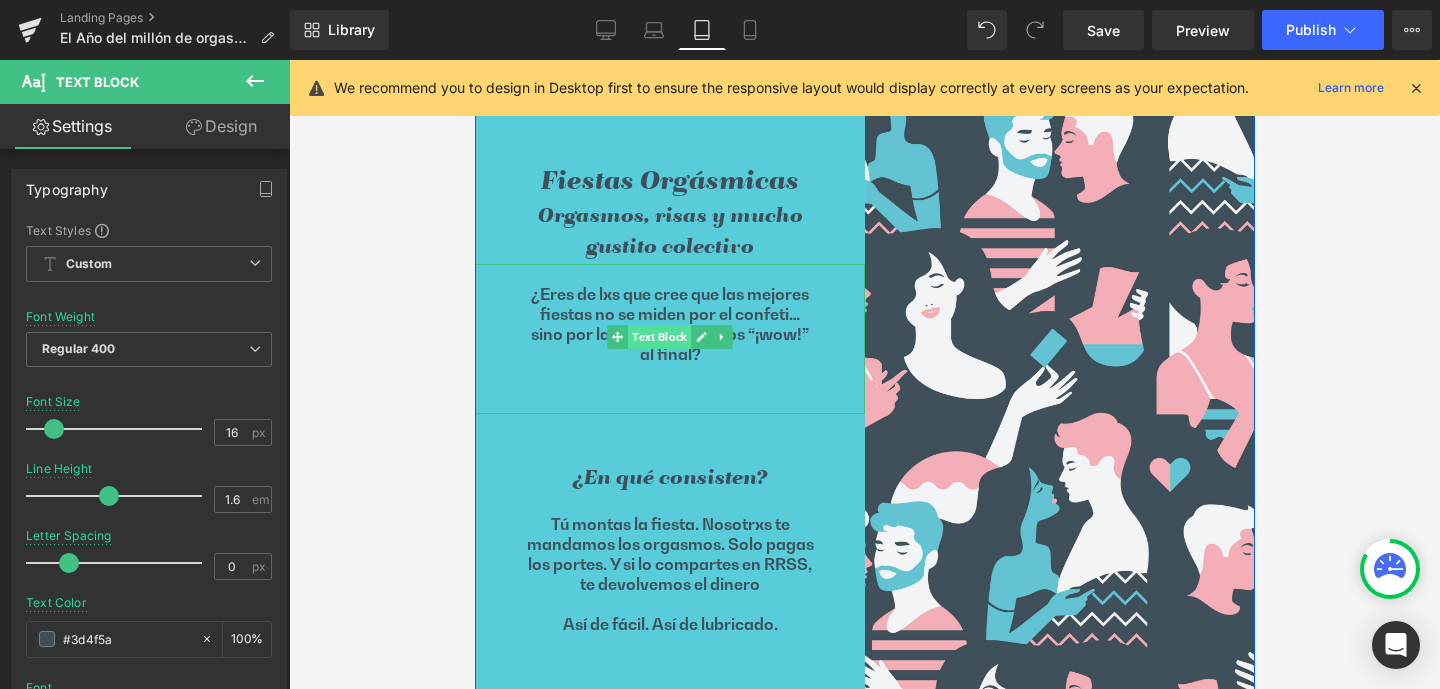 click on "Text Block" at bounding box center (658, 337) 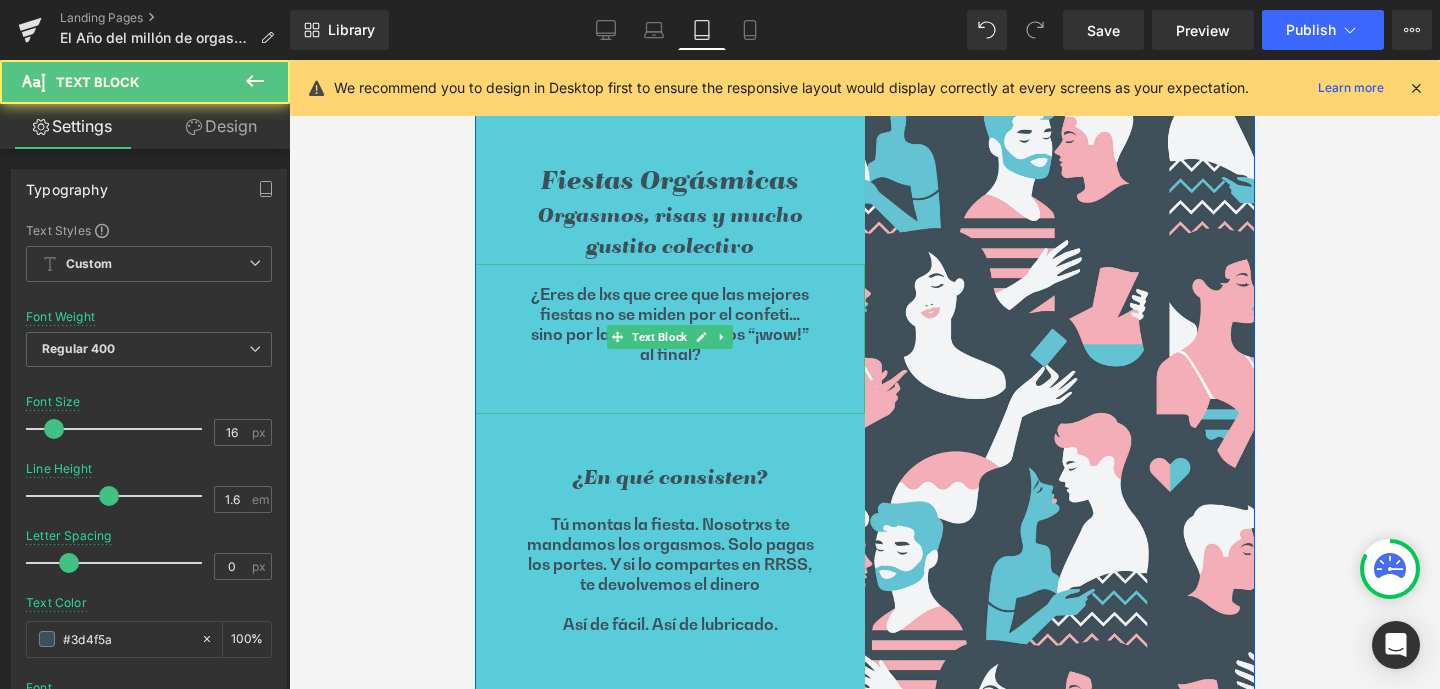 click on "¿Eres de lxs que cree que las mejores fiestas no se miden por el confeti… sino por las carcajadas y los “¡wow!” al final?" at bounding box center (669, 324) 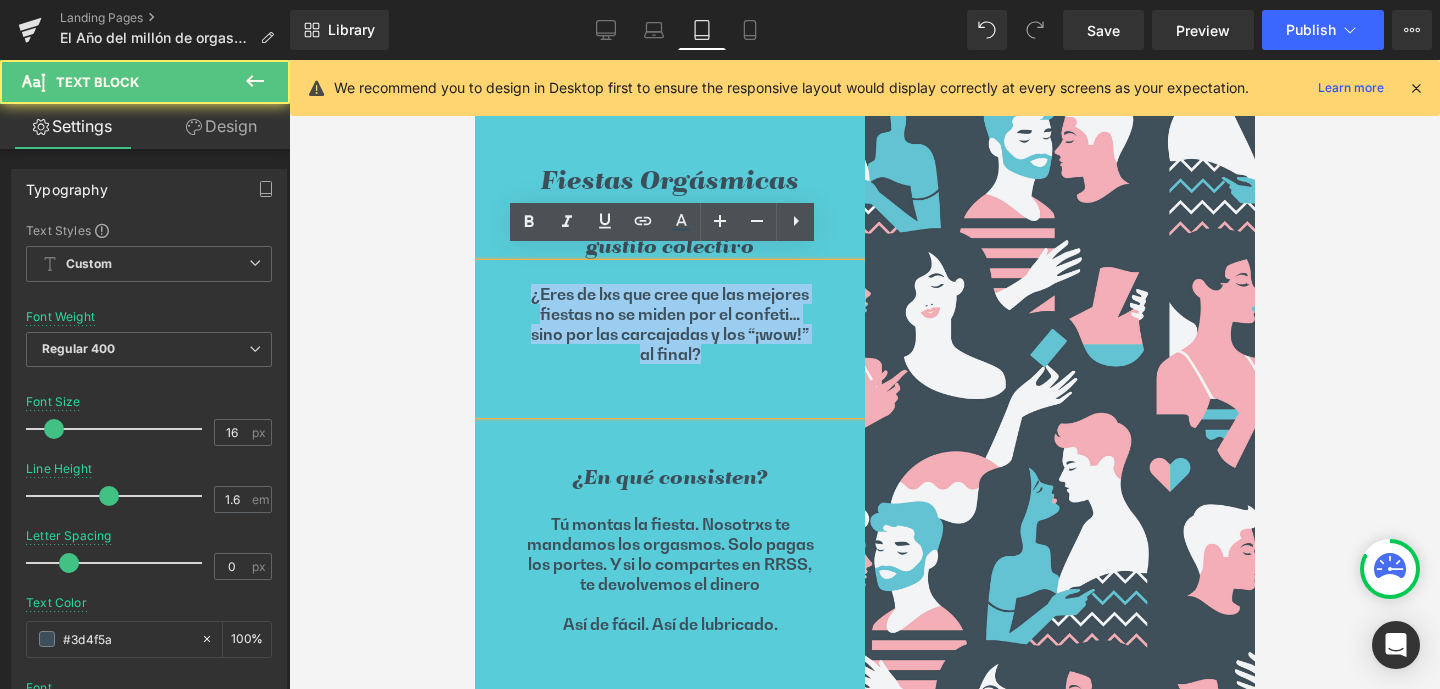 drag, startPoint x: 542, startPoint y: 283, endPoint x: 728, endPoint y: 343, distance: 195.43797 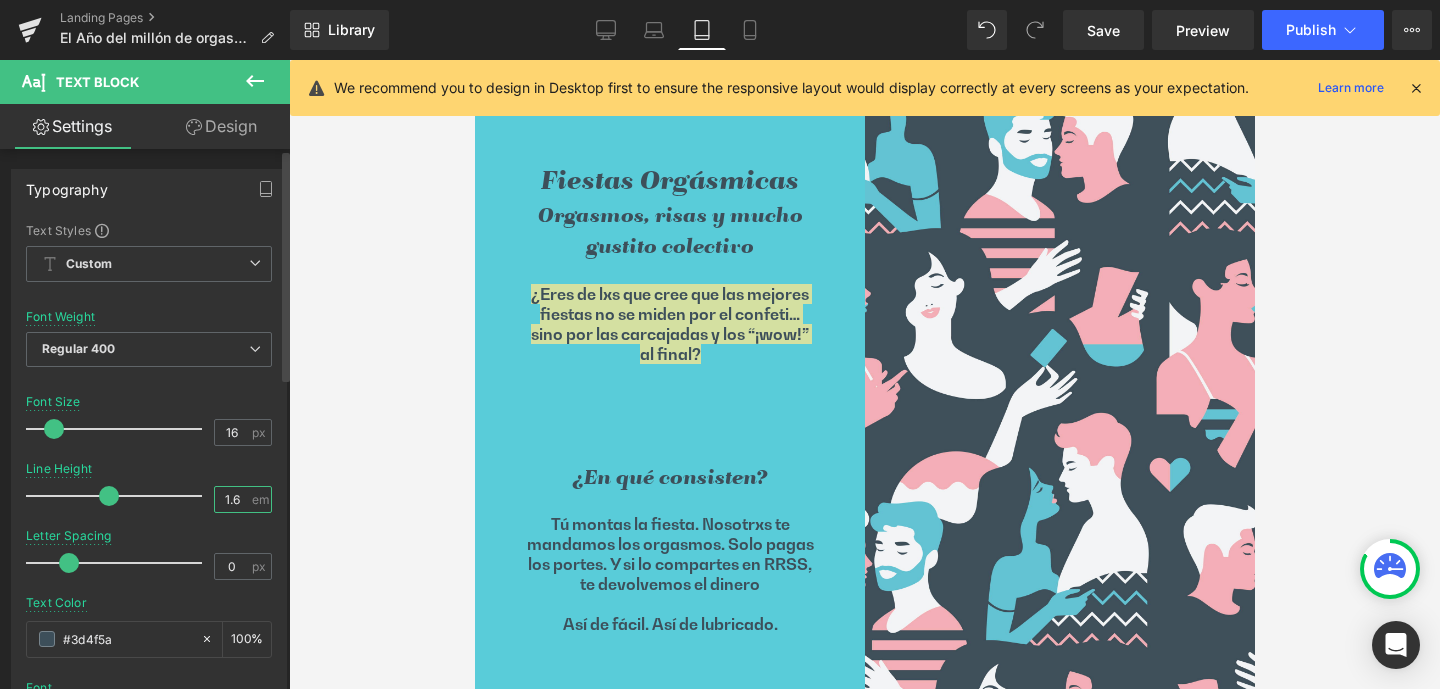 click on "1.6" at bounding box center (232, 499) 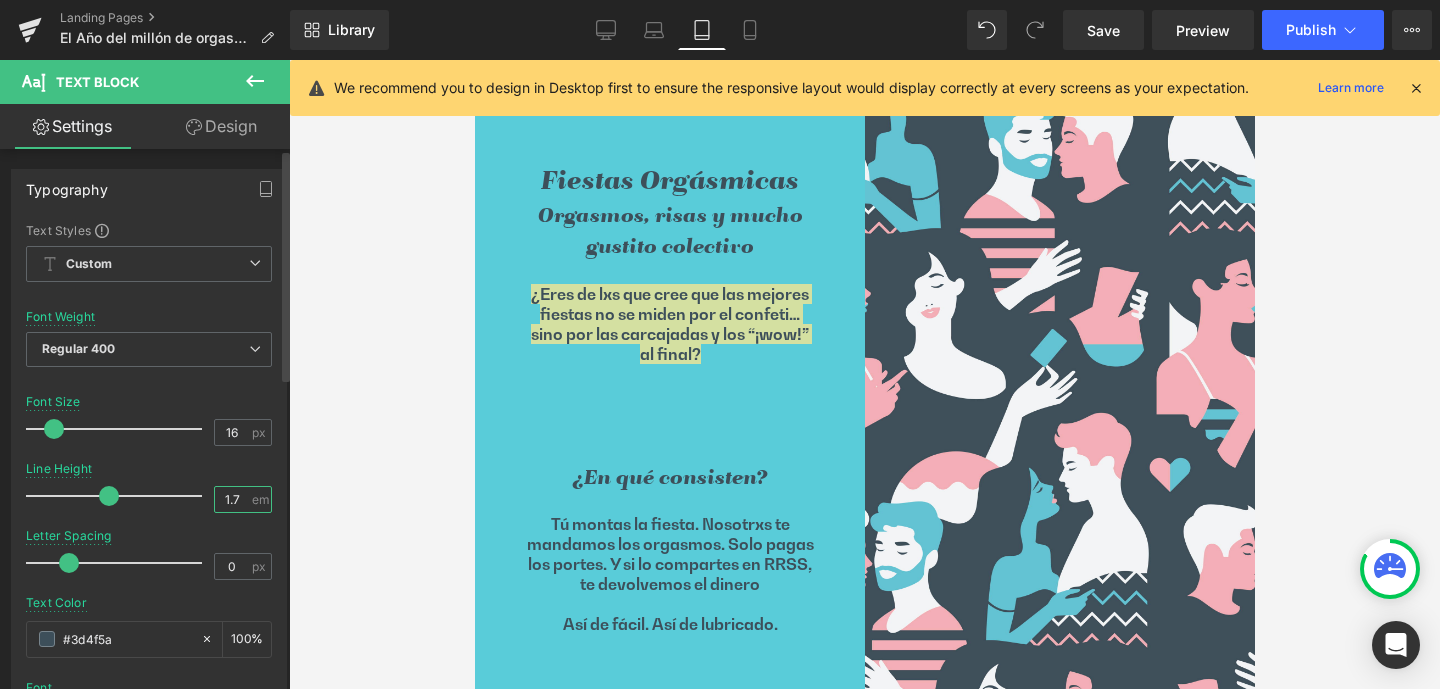 type on "1.7" 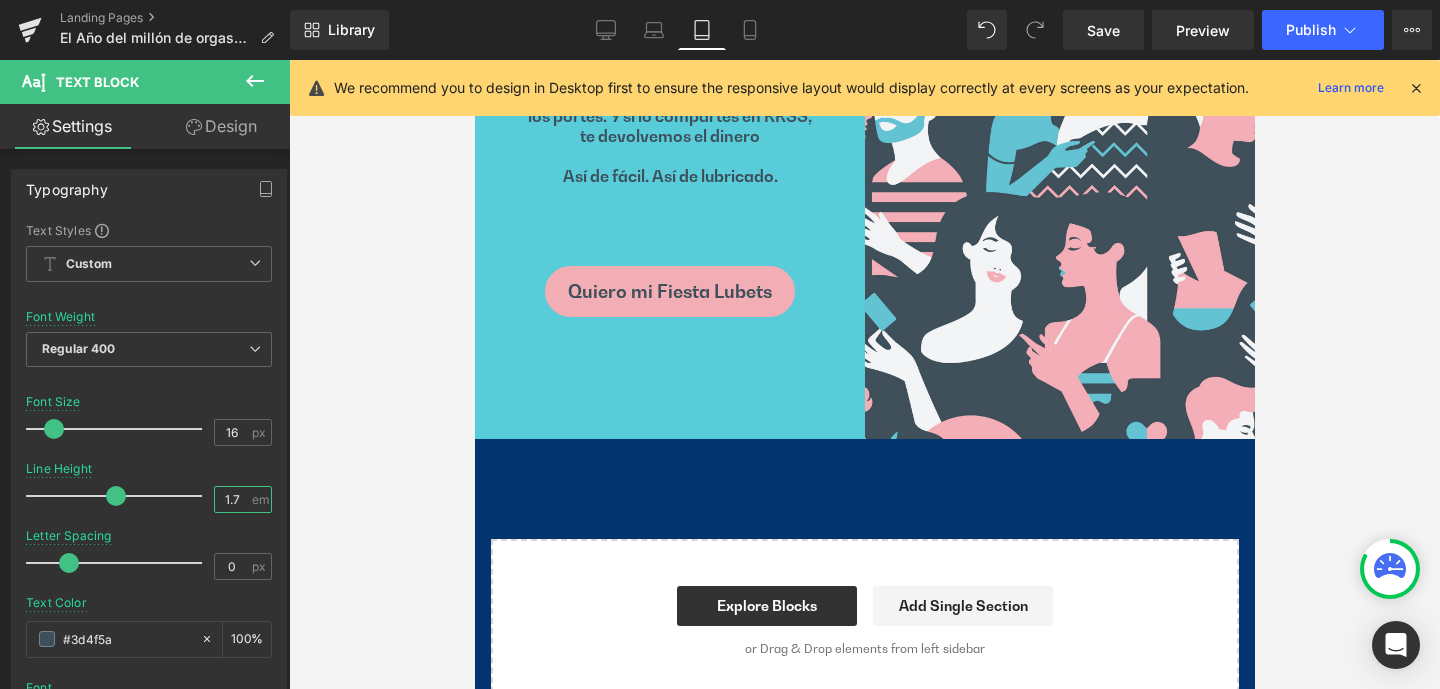 scroll, scrollTop: 4488, scrollLeft: 0, axis: vertical 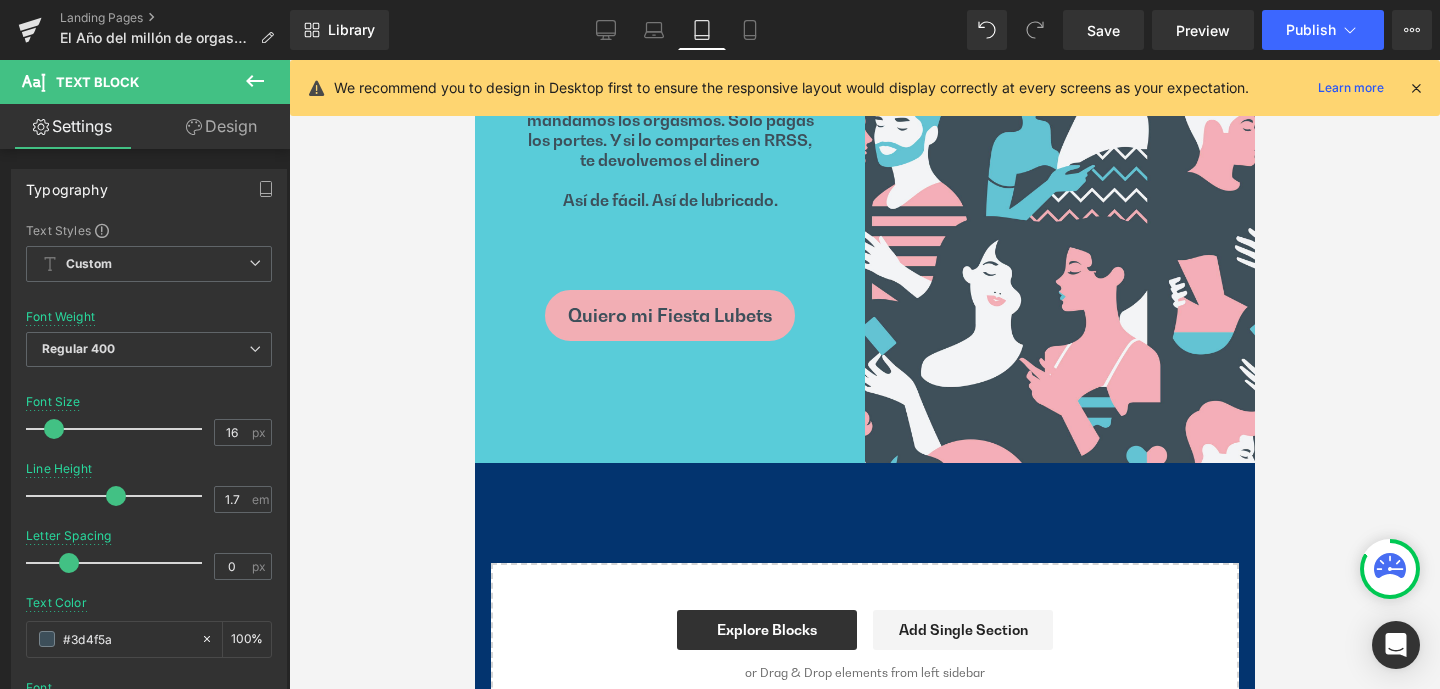 click 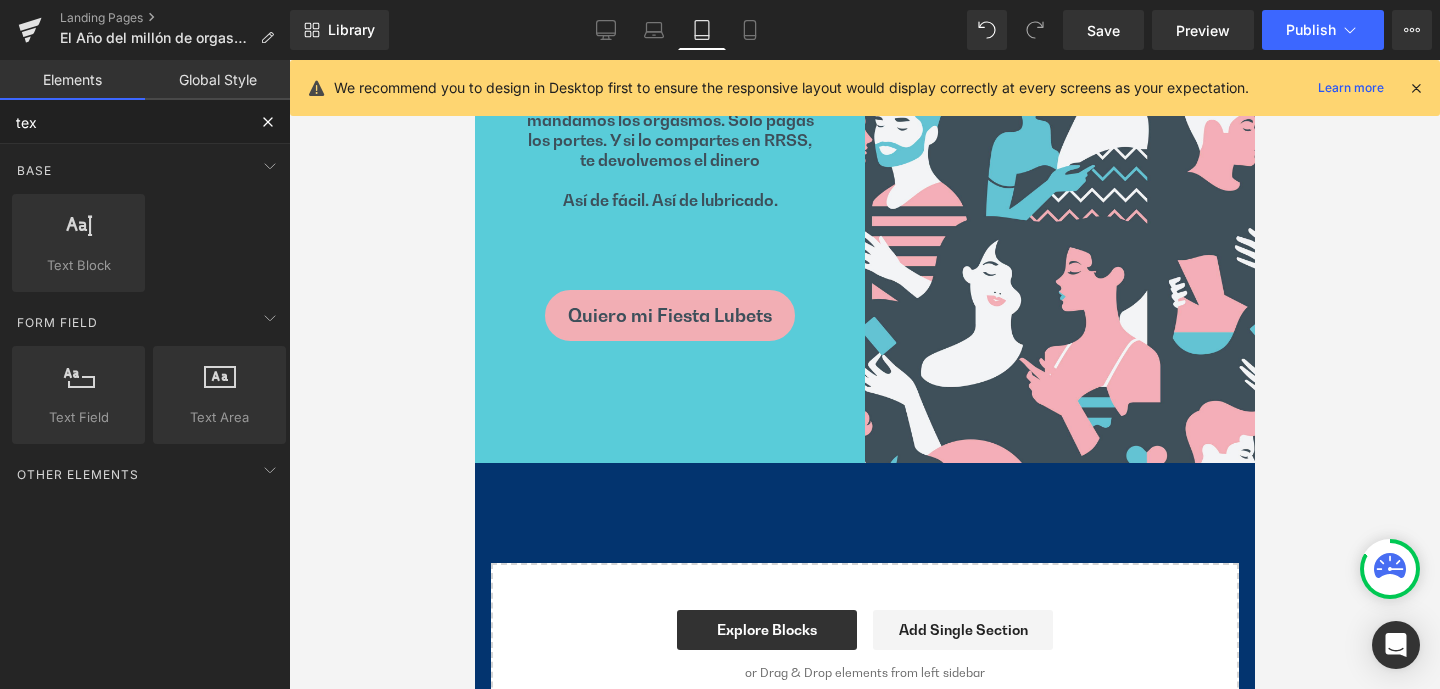 drag, startPoint x: 21, startPoint y: 122, endPoint x: 0, endPoint y: 119, distance: 21.213203 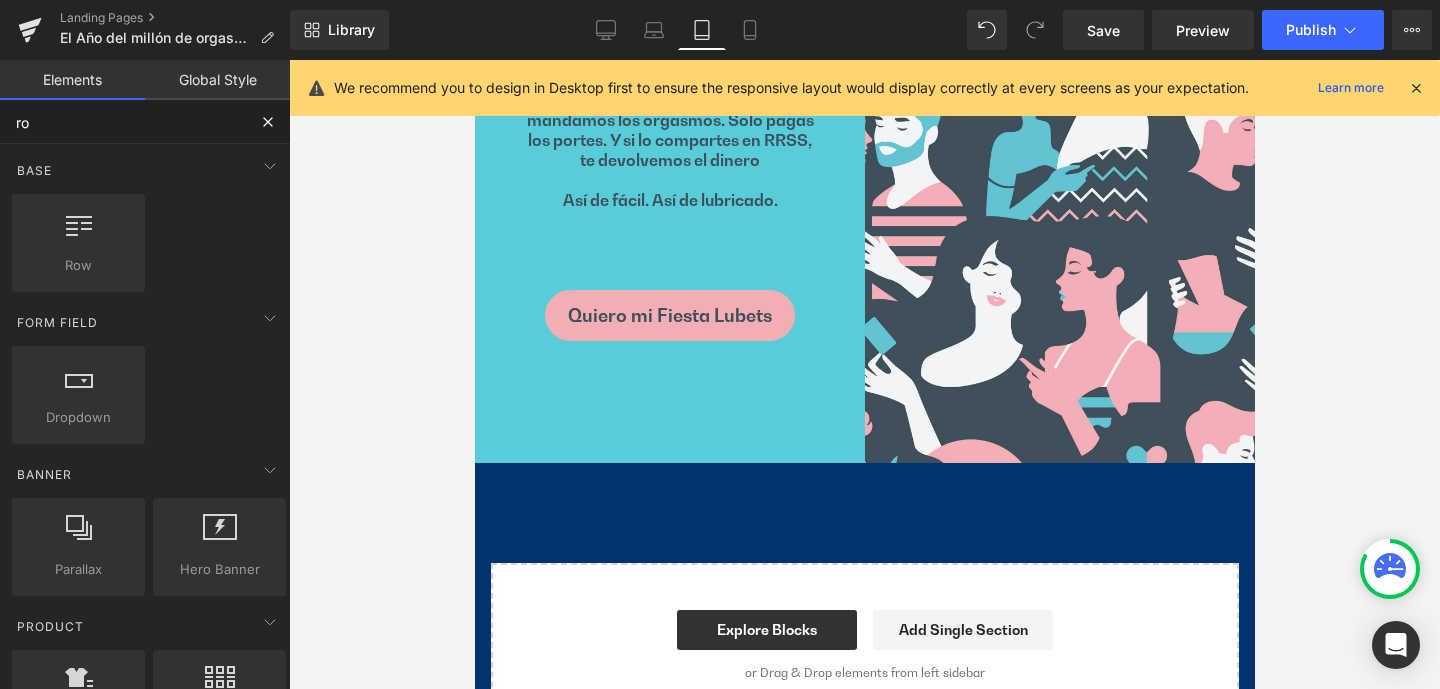type on "row" 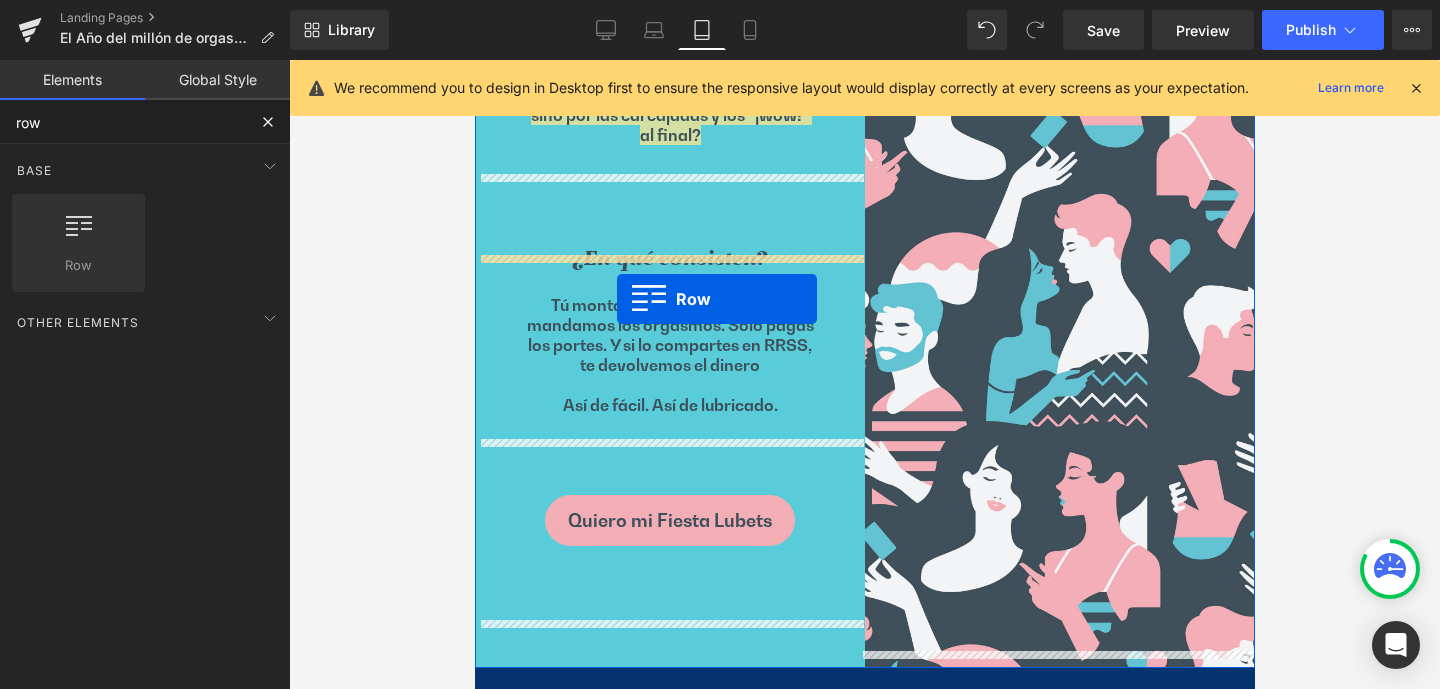 scroll, scrollTop: 4282, scrollLeft: 0, axis: vertical 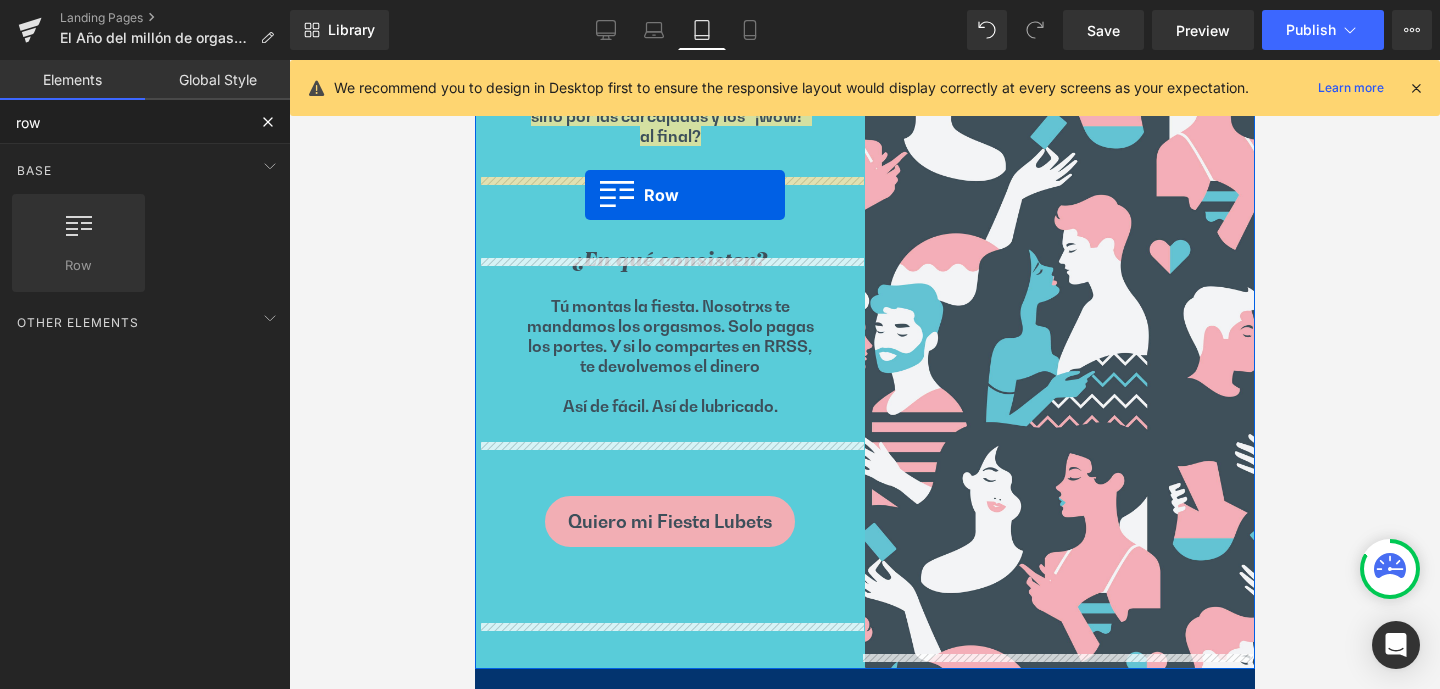 drag, startPoint x: 608, startPoint y: 323, endPoint x: 584, endPoint y: 194, distance: 131.21356 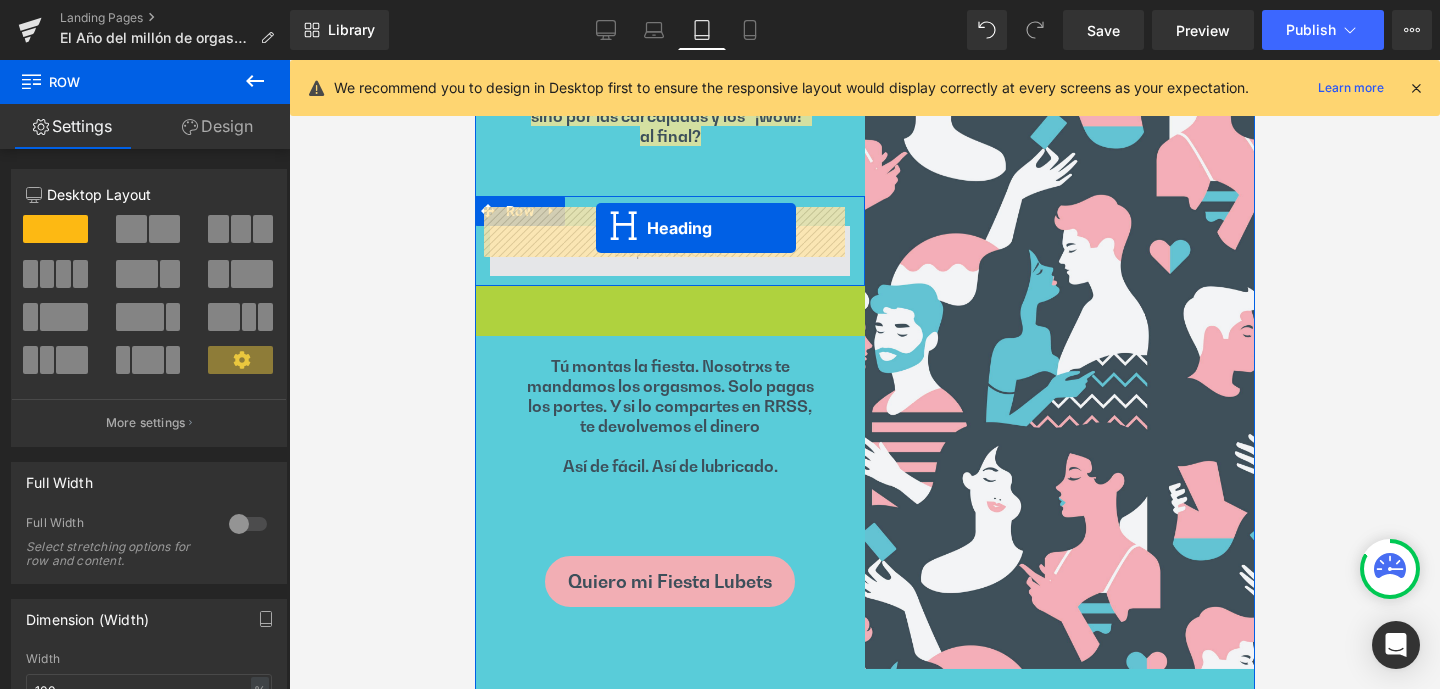 drag, startPoint x: 611, startPoint y: 308, endPoint x: 595, endPoint y: 228, distance: 81.58431 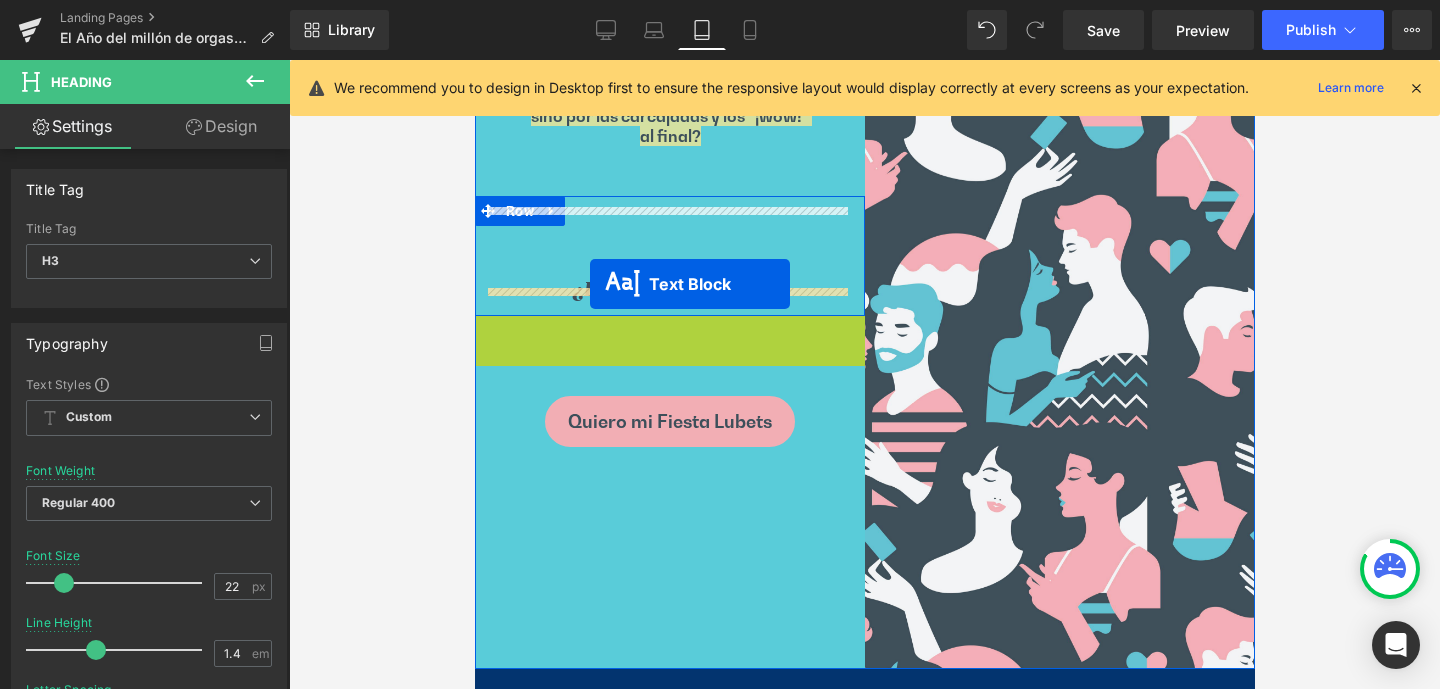 drag, startPoint x: 622, startPoint y: 371, endPoint x: 589, endPoint y: 284, distance: 93.04838 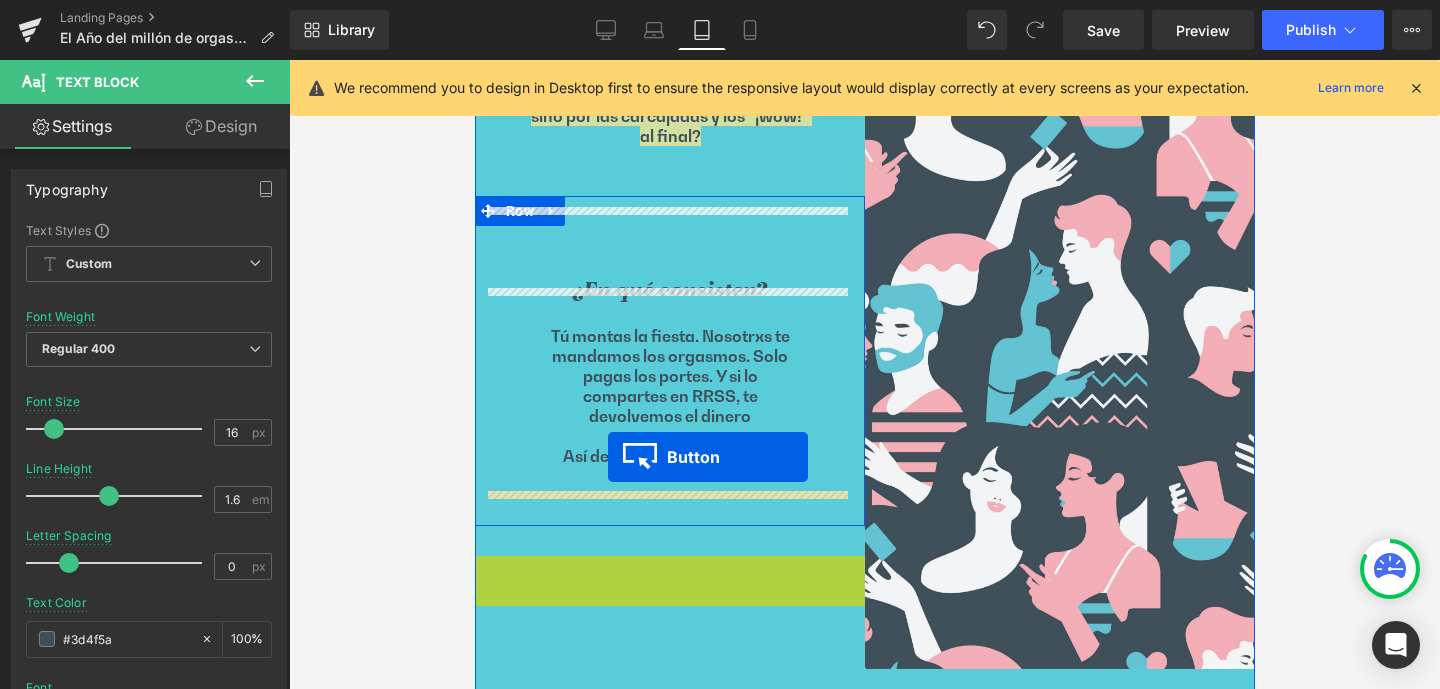 drag, startPoint x: 625, startPoint y: 554, endPoint x: 666, endPoint y: 510, distance: 60.1415 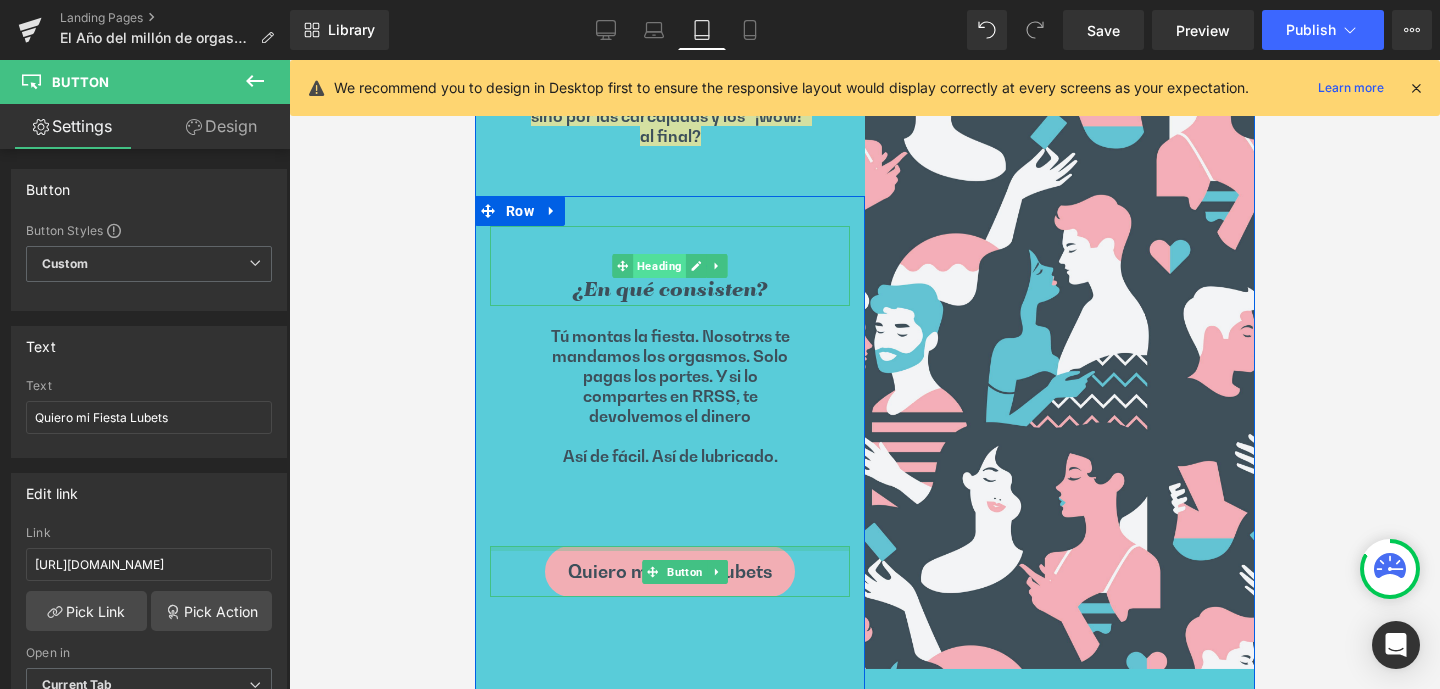 click on "Heading" at bounding box center (658, 266) 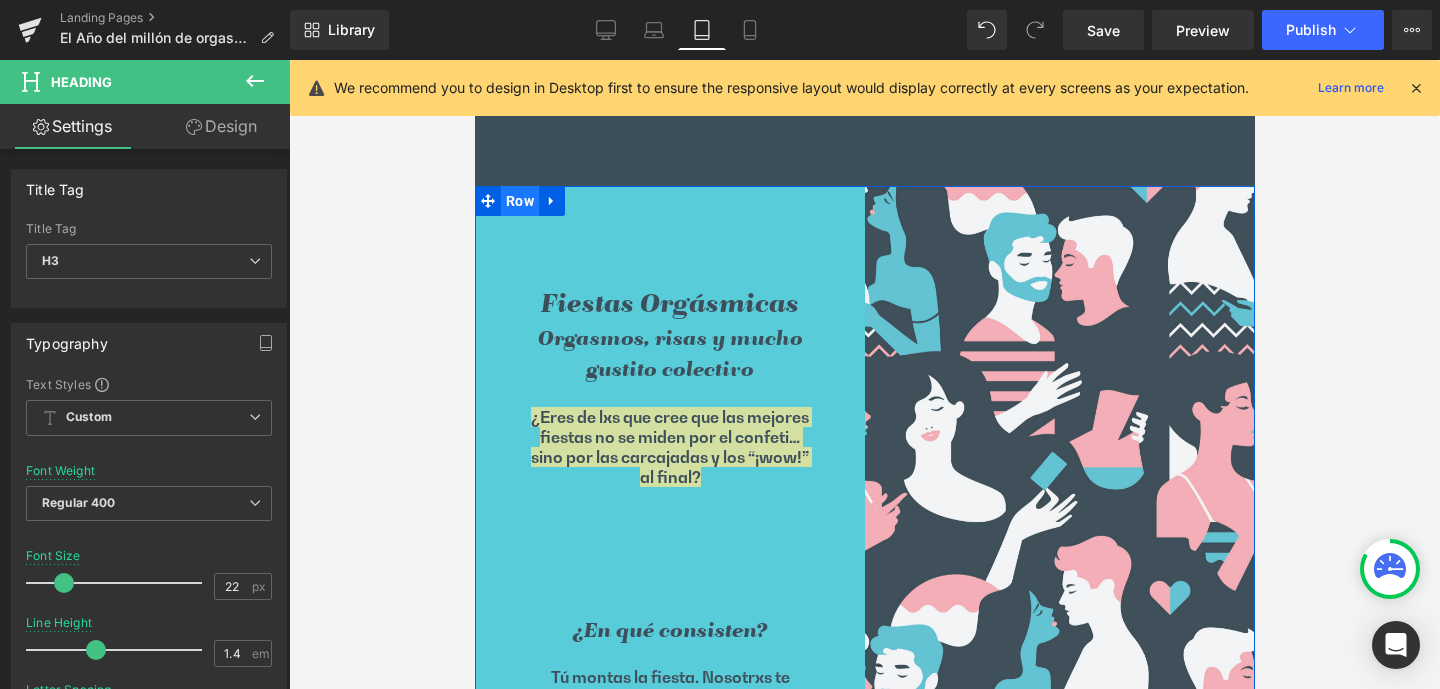 scroll, scrollTop: 3722, scrollLeft: 0, axis: vertical 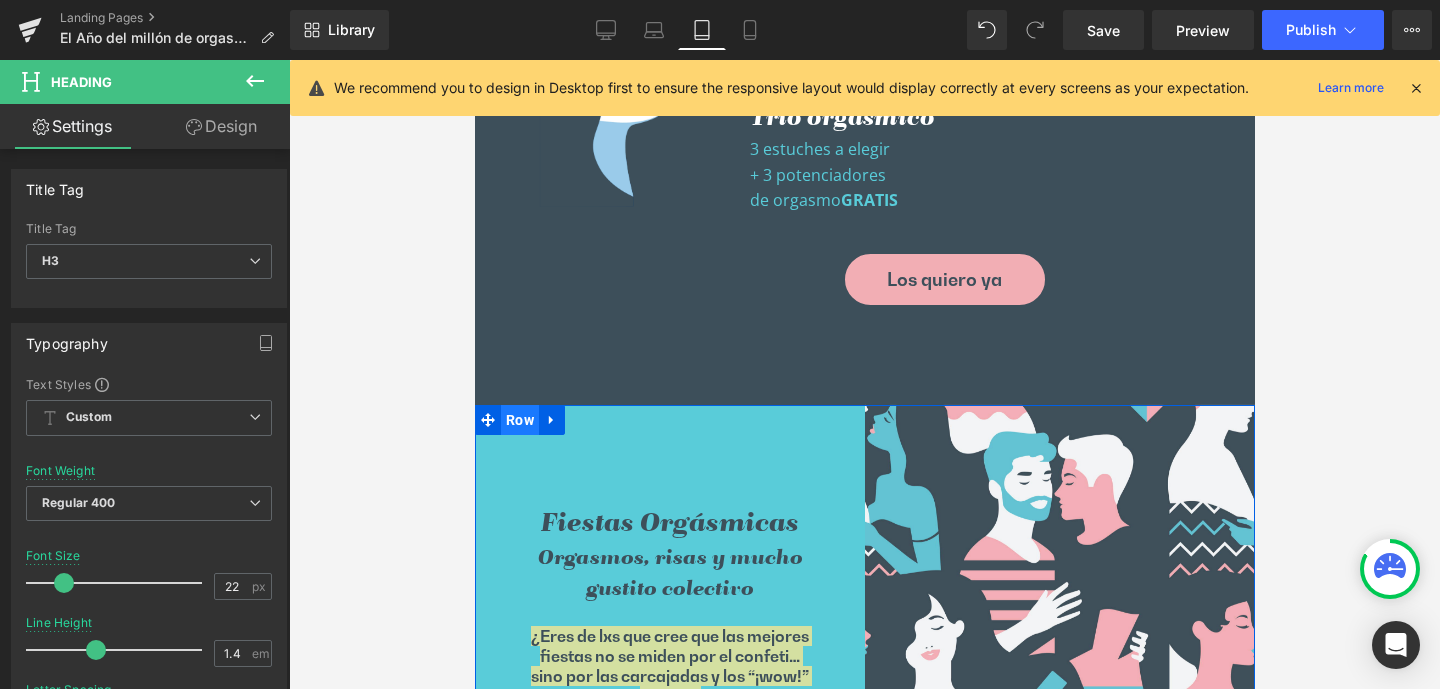 click on "Row" at bounding box center (519, 420) 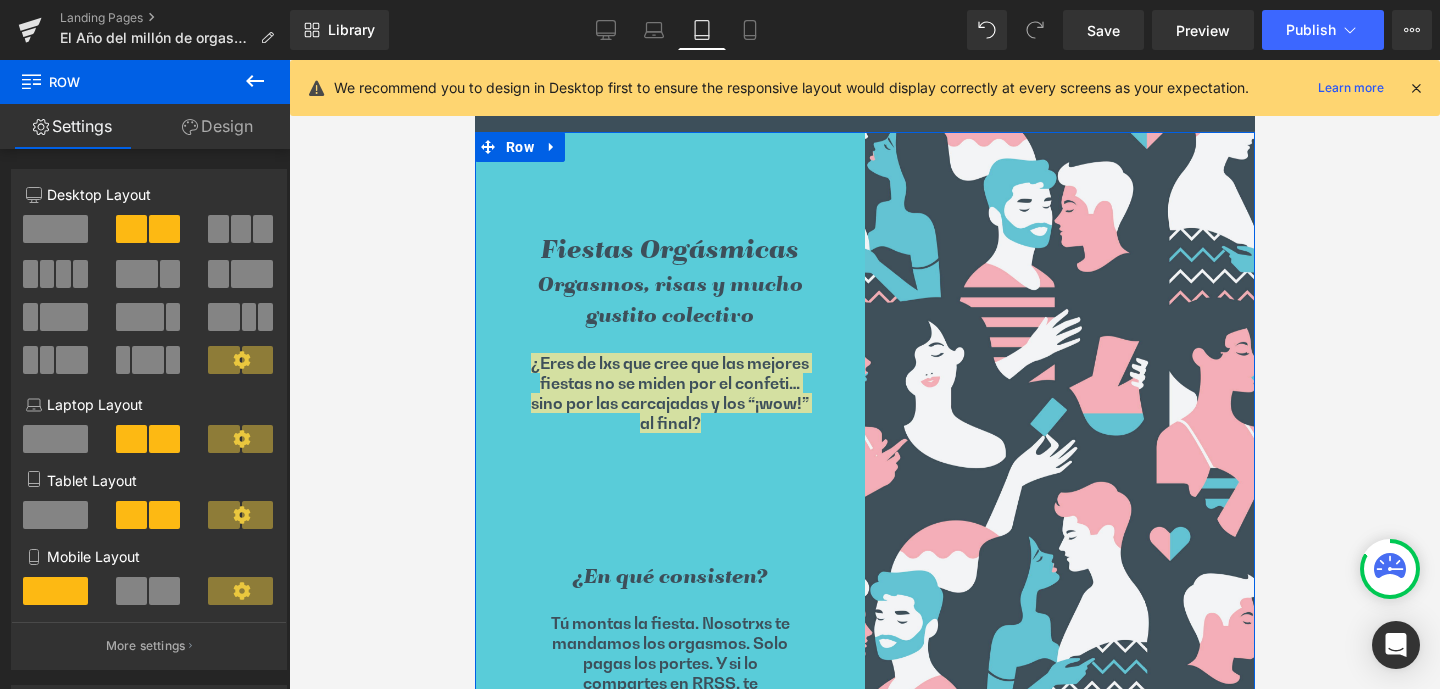 scroll, scrollTop: 3979, scrollLeft: 0, axis: vertical 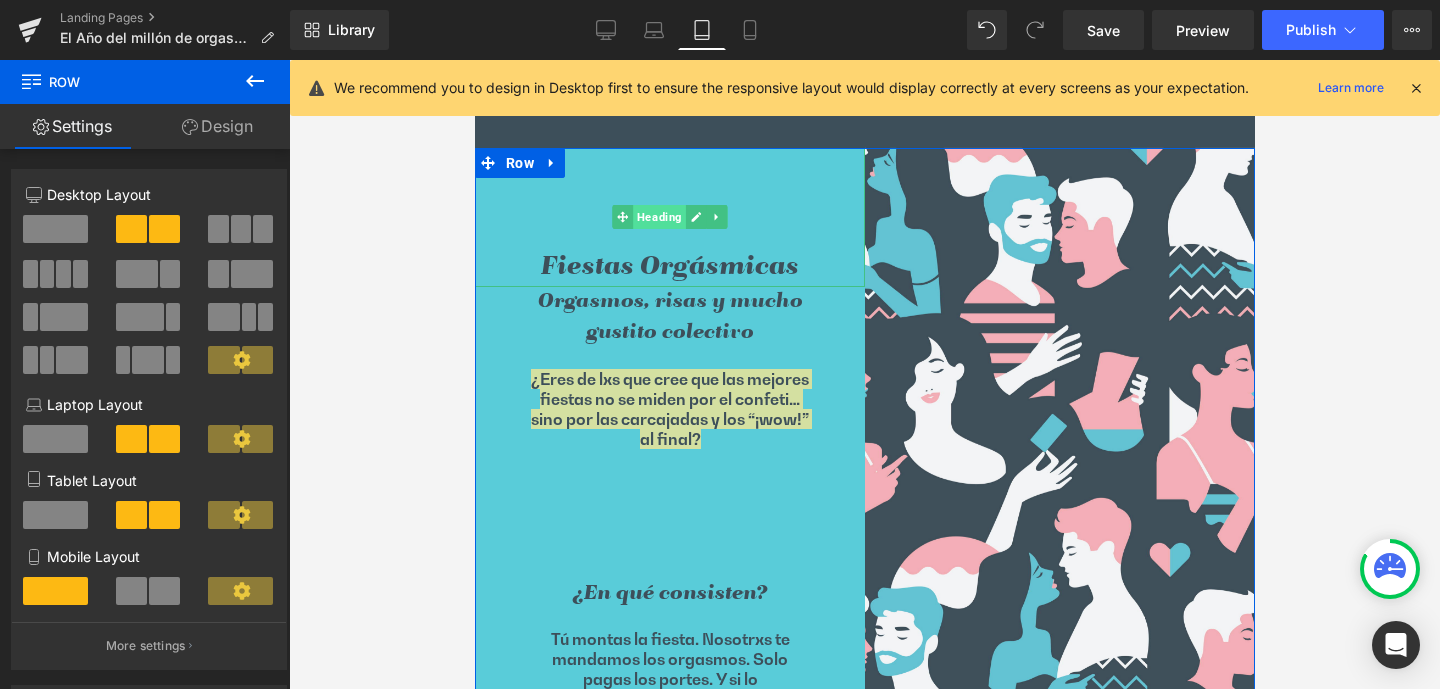 click on "Heading" at bounding box center [658, 217] 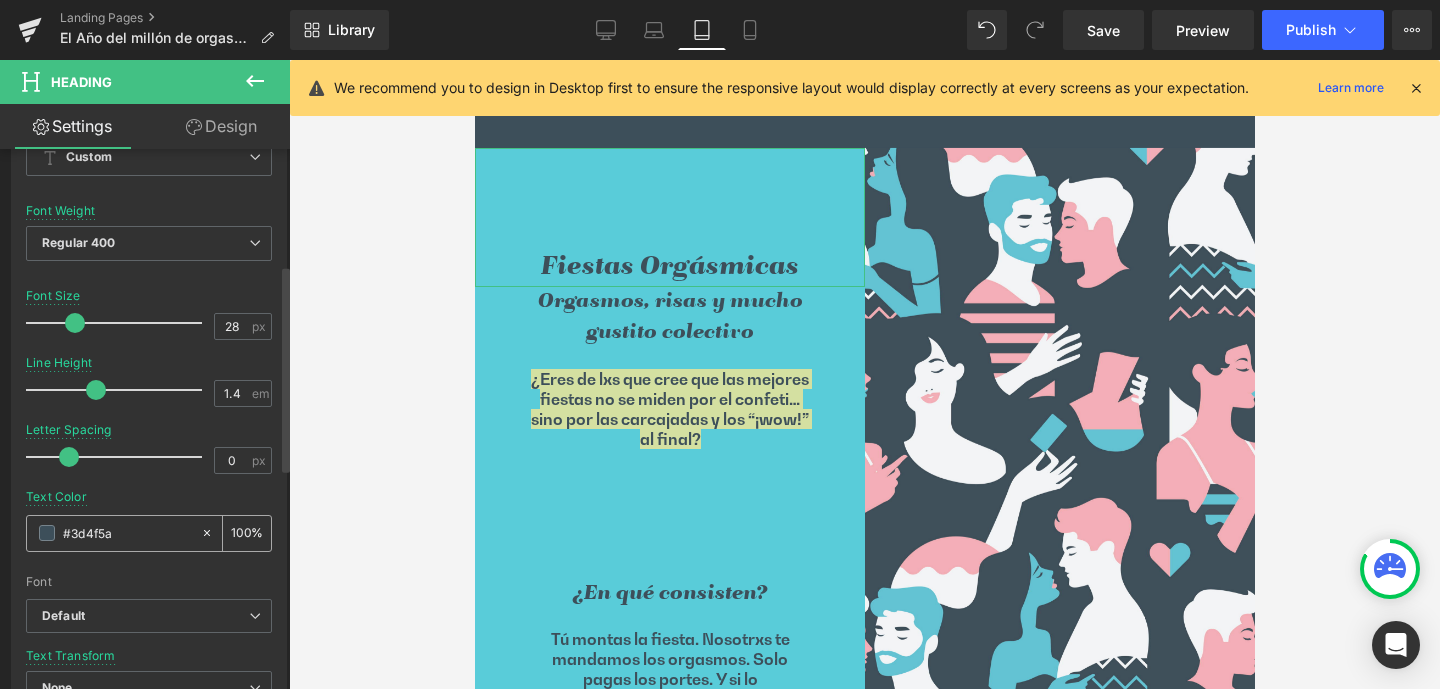 scroll, scrollTop: 302, scrollLeft: 0, axis: vertical 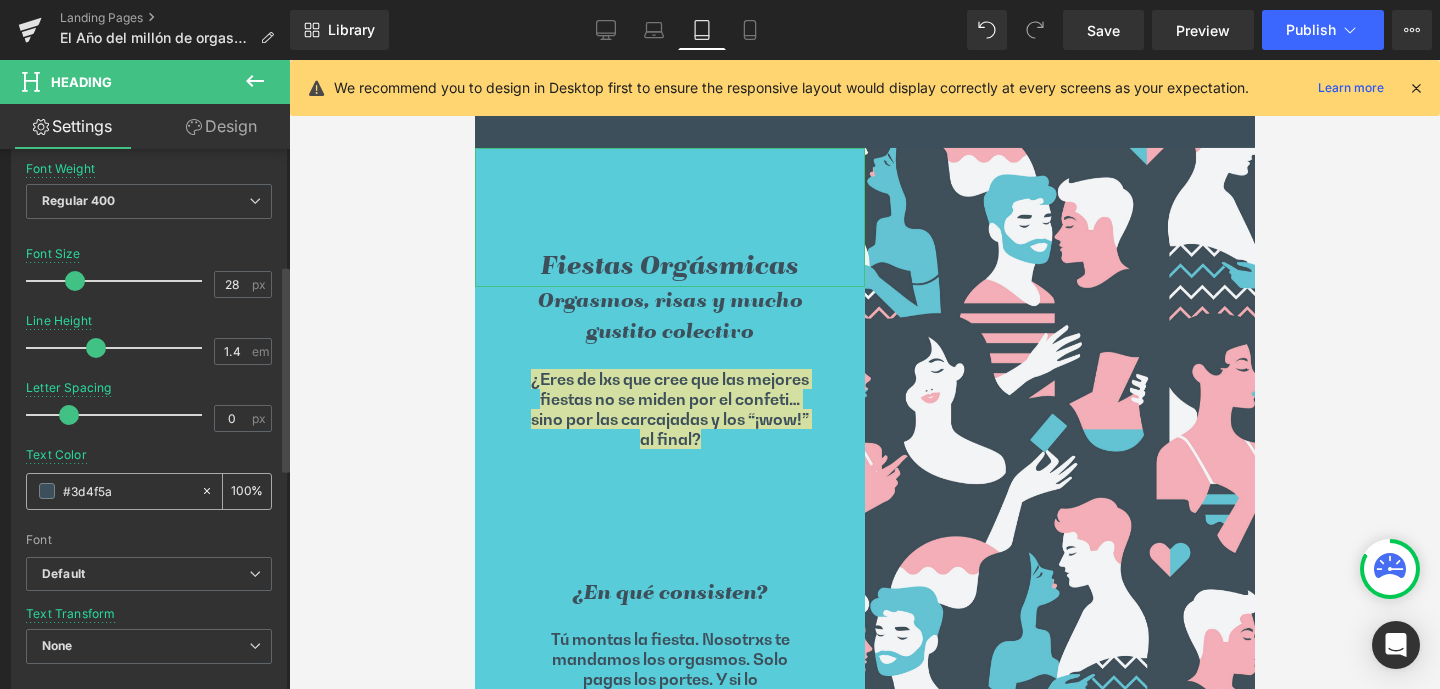 drag, startPoint x: 124, startPoint y: 493, endPoint x: 50, endPoint y: 496, distance: 74.06078 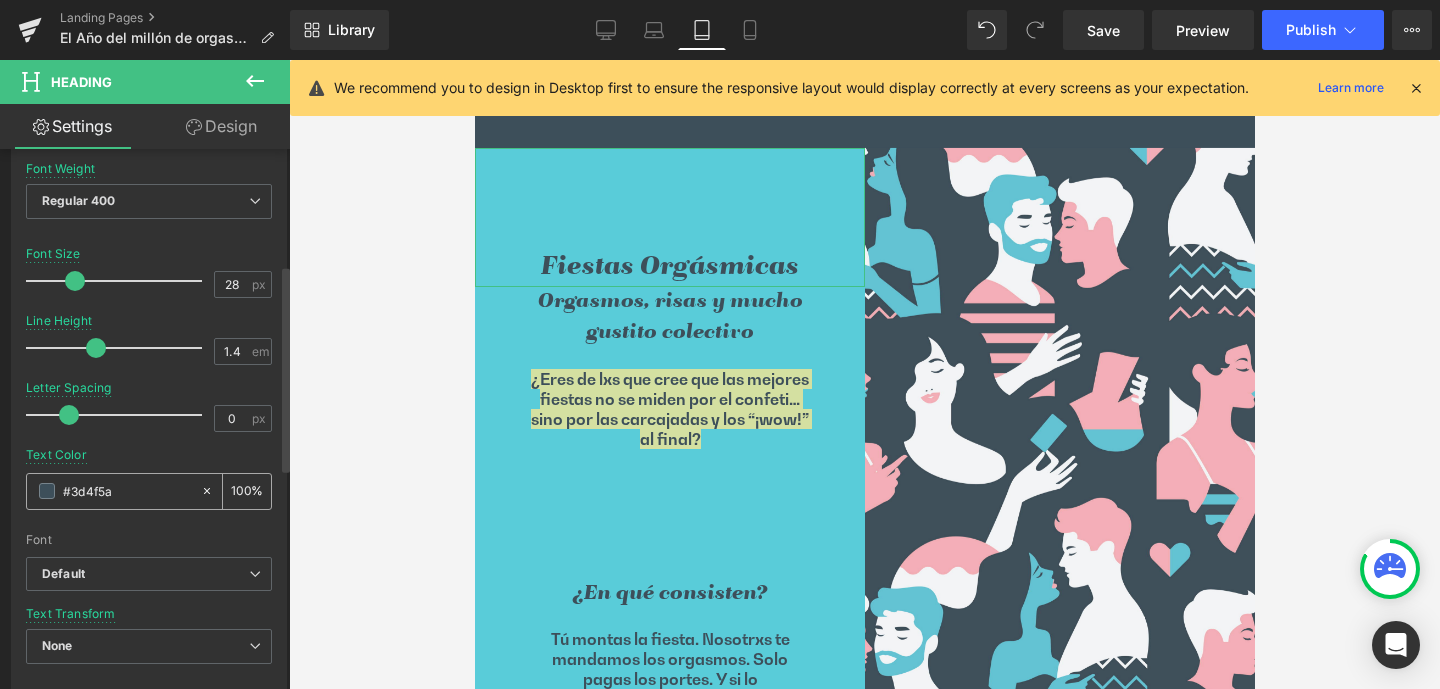 drag, startPoint x: 117, startPoint y: 489, endPoint x: 72, endPoint y: 492, distance: 45.099888 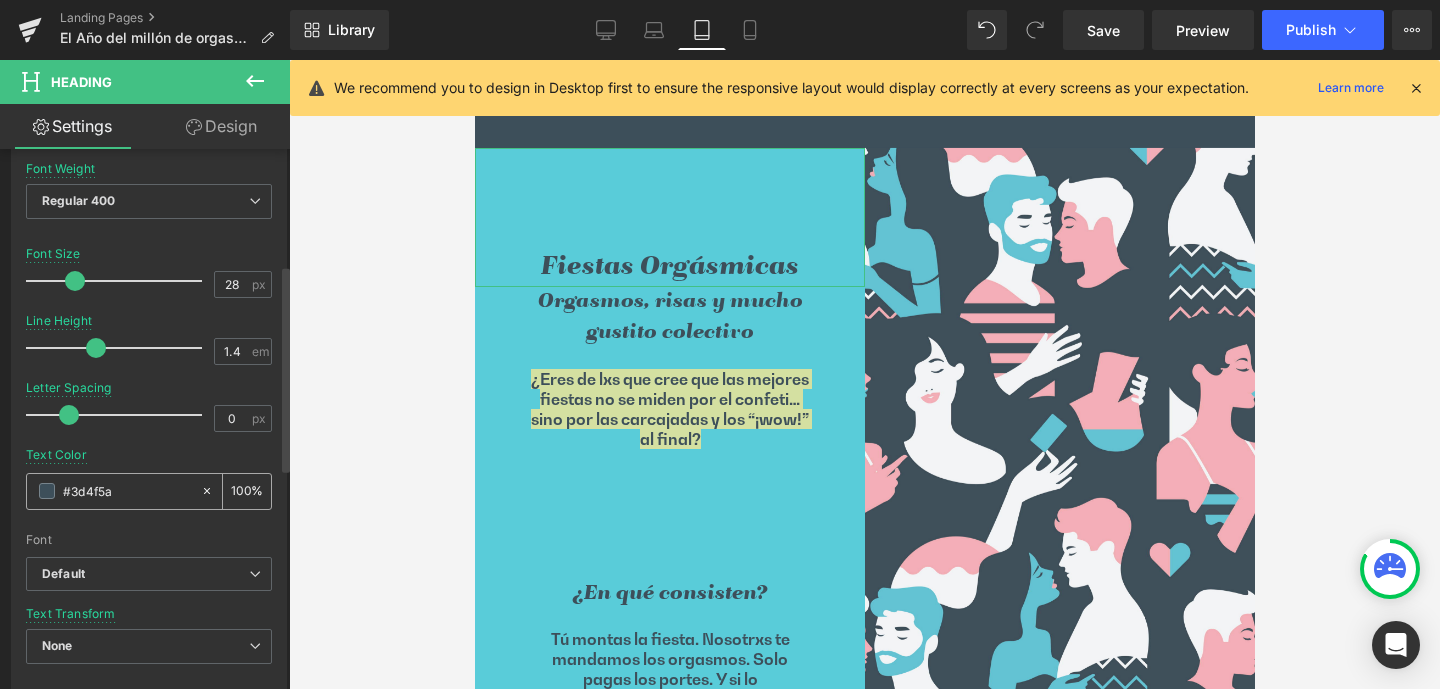 click on "#3d4f5a" at bounding box center (127, 491) 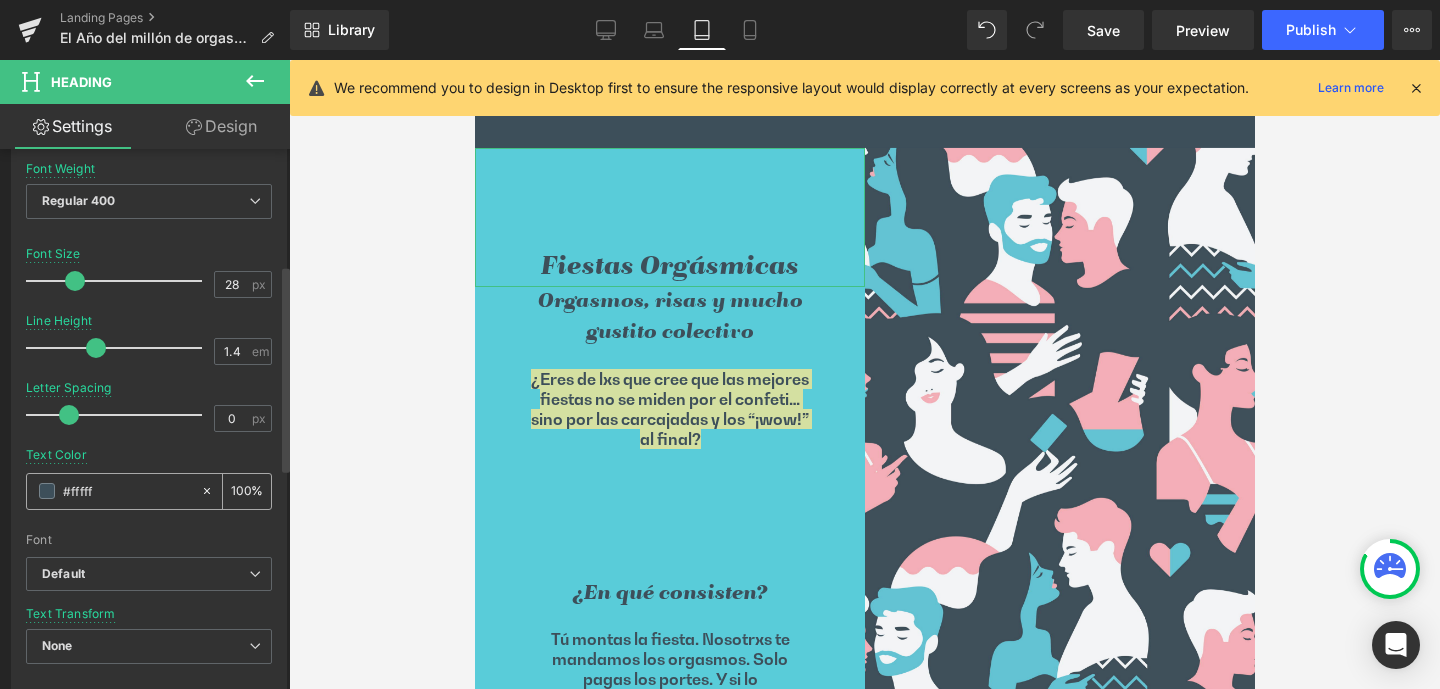 type on "#ffffff" 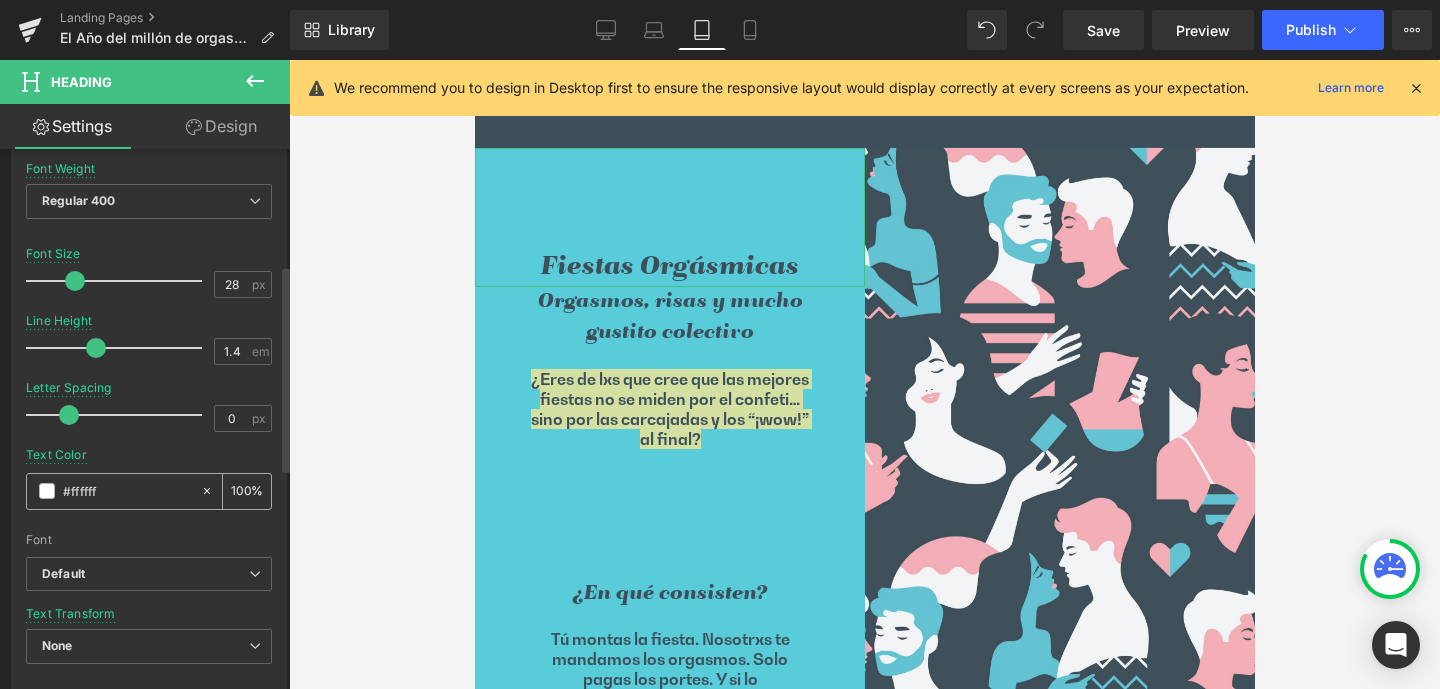 type on "100" 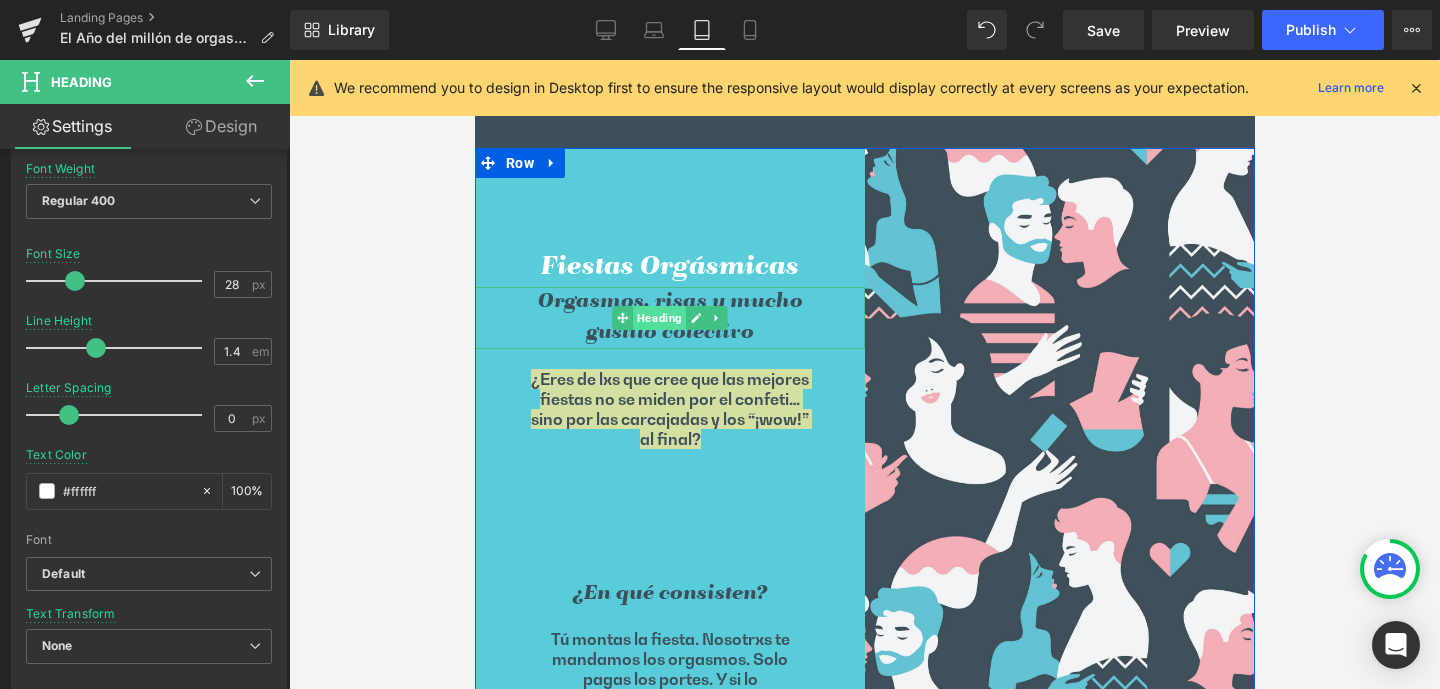 click on "Heading" at bounding box center [658, 318] 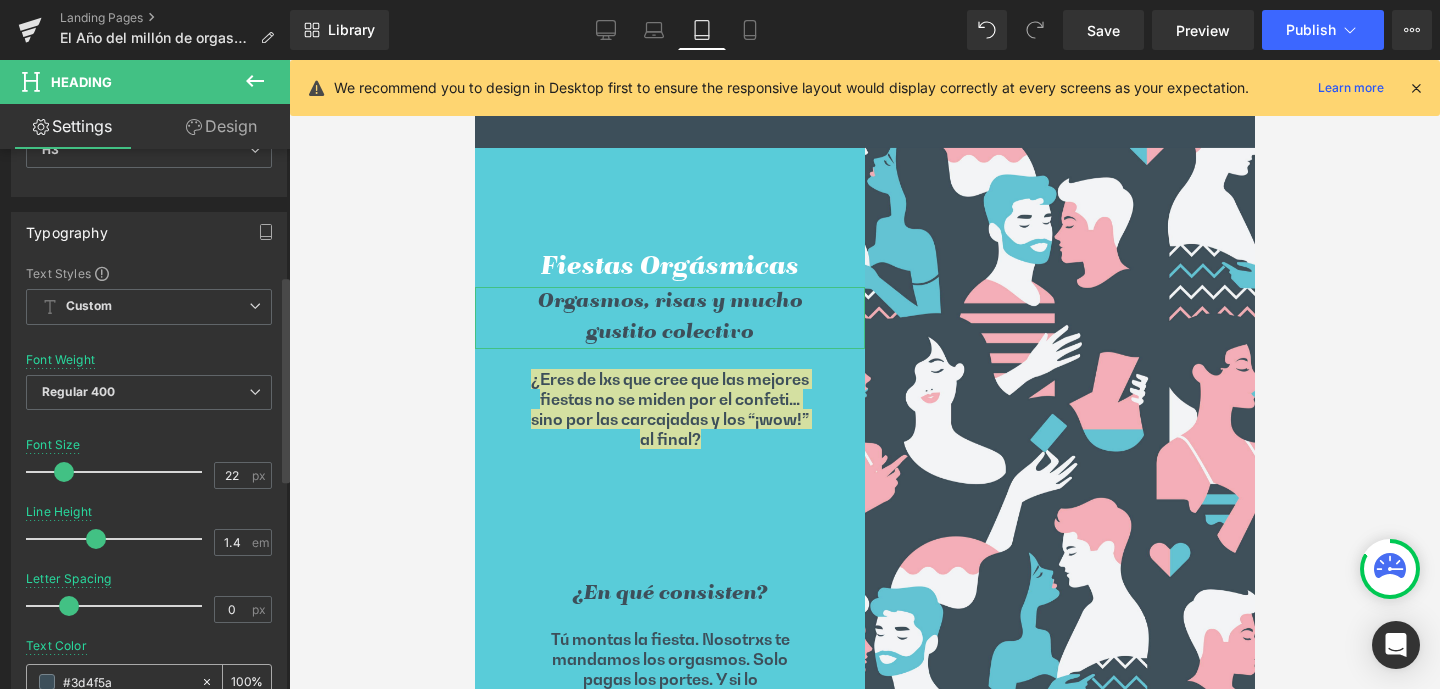 scroll, scrollTop: 336, scrollLeft: 0, axis: vertical 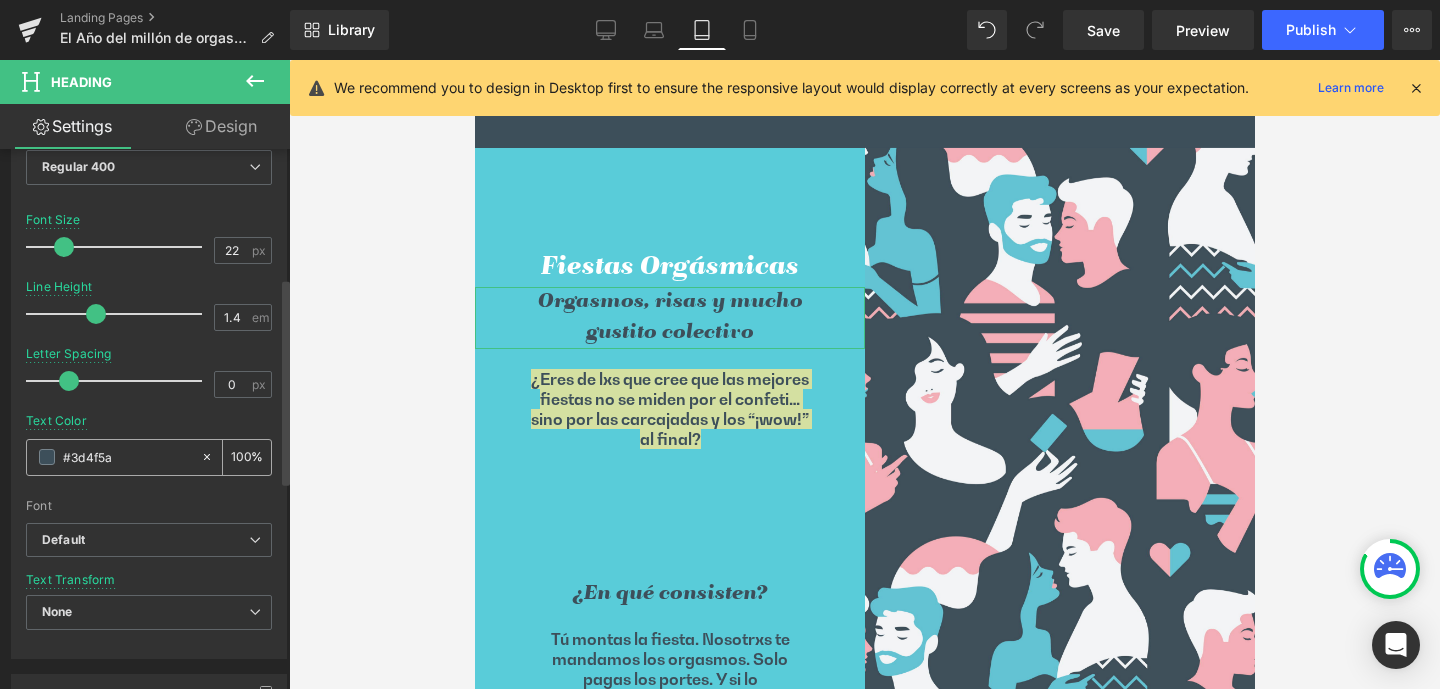 drag, startPoint x: 133, startPoint y: 462, endPoint x: 73, endPoint y: 458, distance: 60.133186 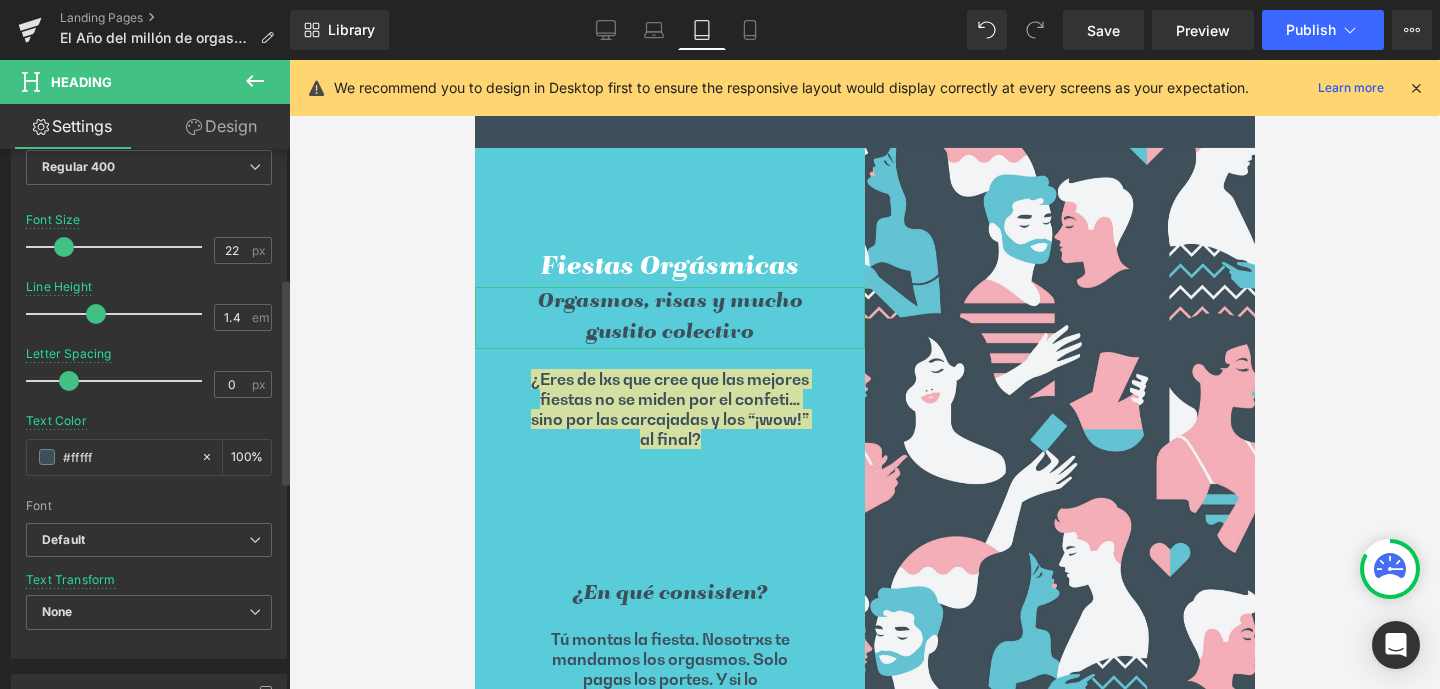 type on "#ffffff" 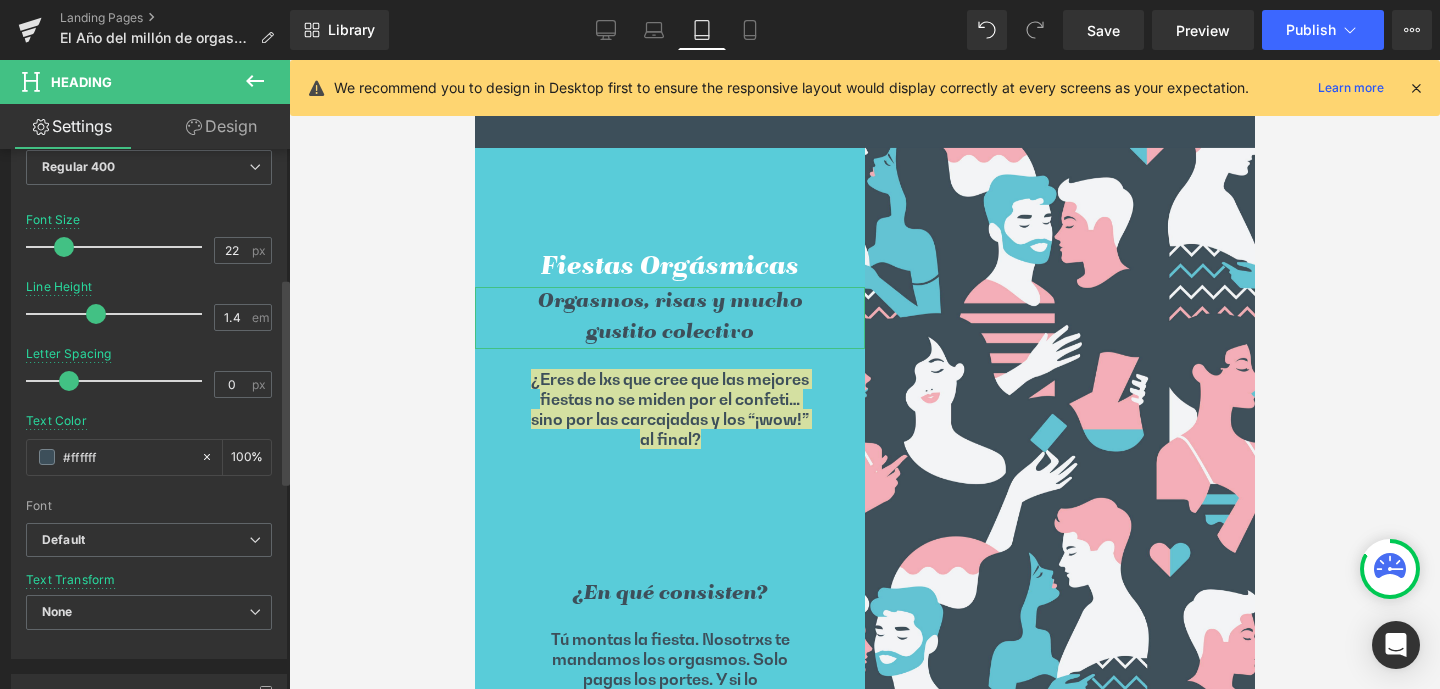 type on "100" 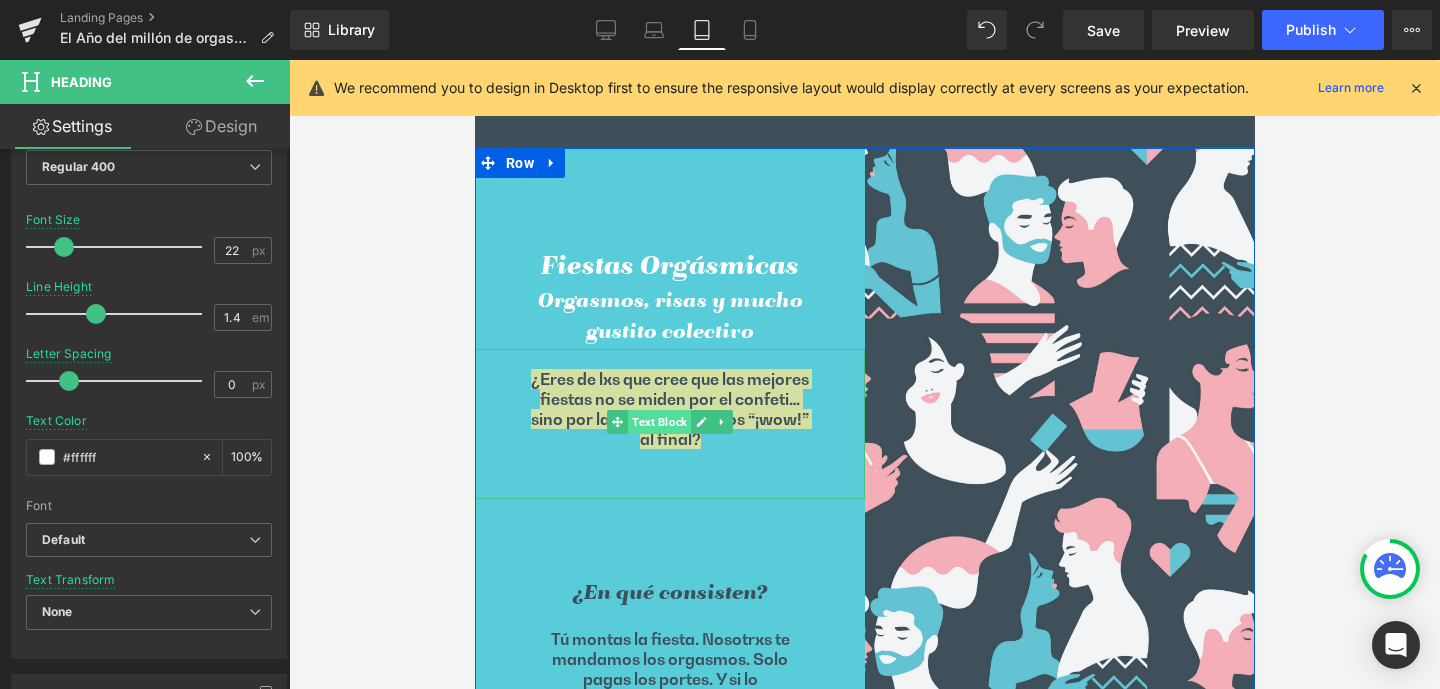 click on "Text Block" at bounding box center [658, 422] 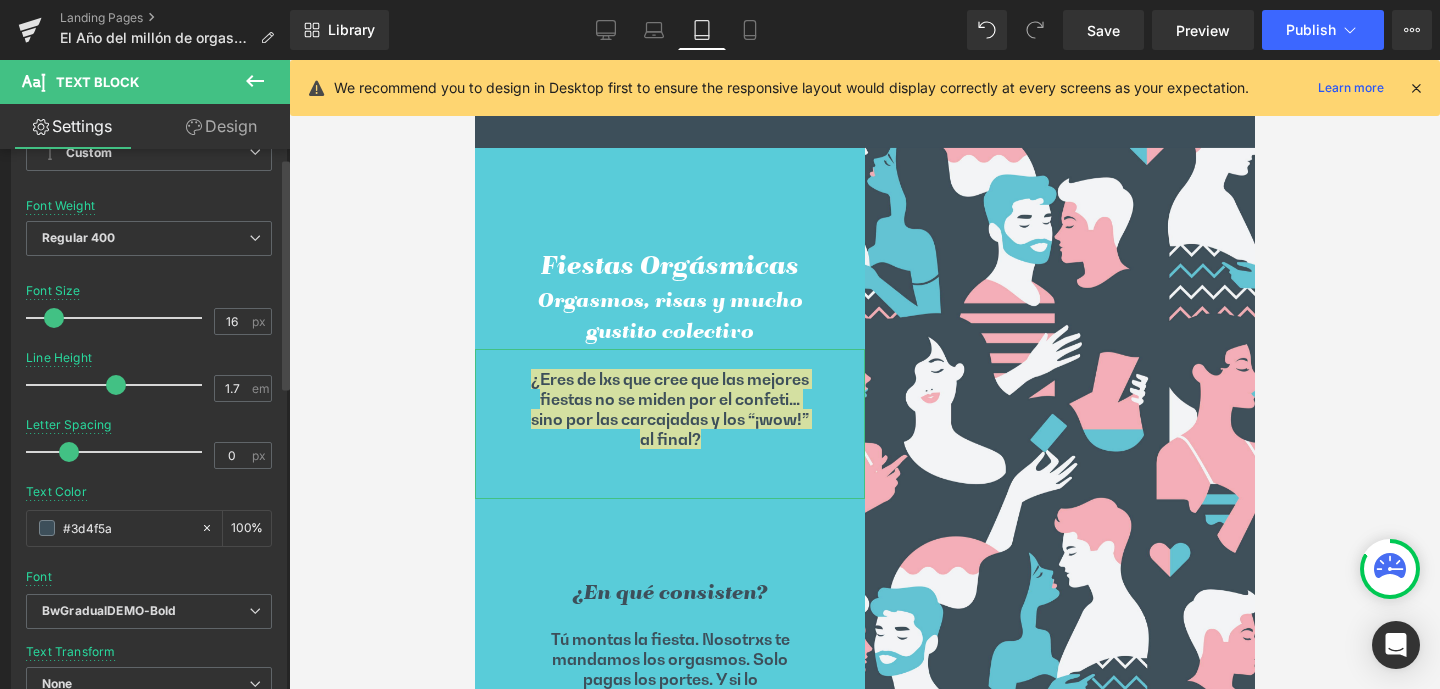 scroll, scrollTop: 117, scrollLeft: 0, axis: vertical 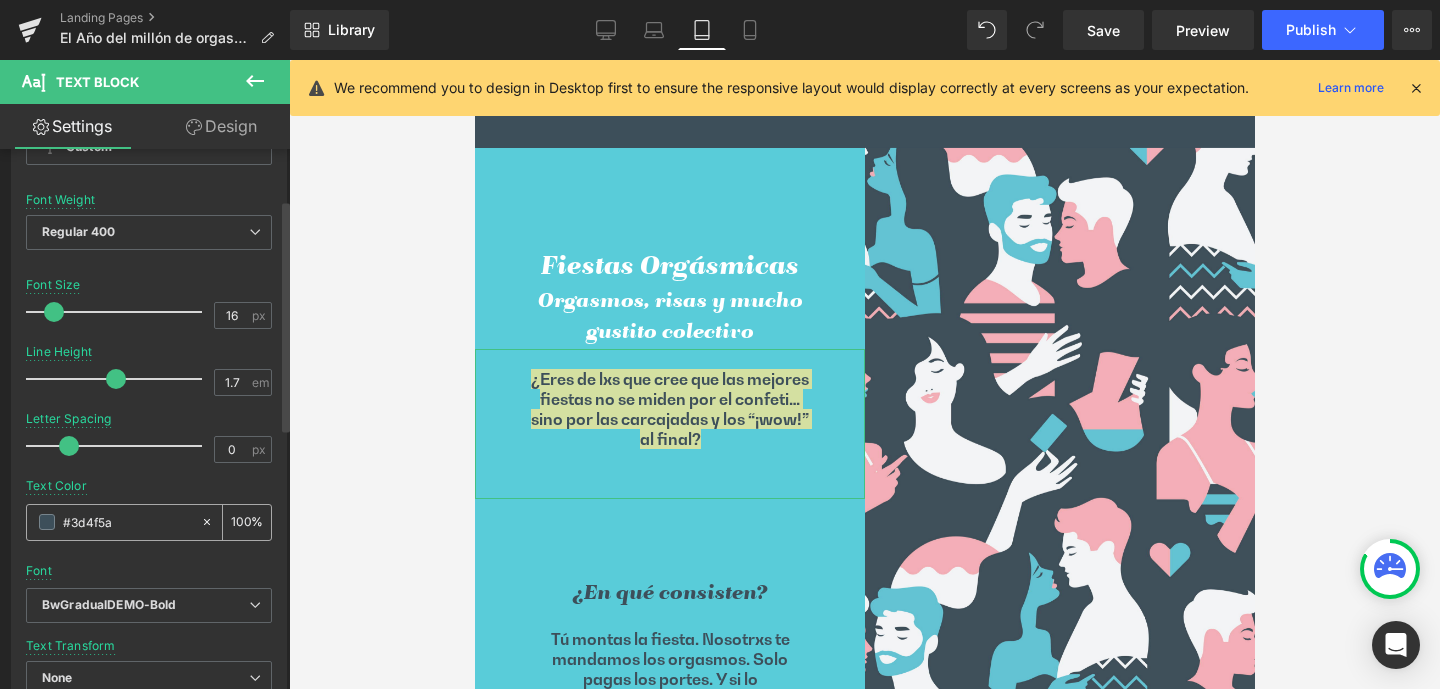 drag, startPoint x: 107, startPoint y: 522, endPoint x: 72, endPoint y: 522, distance: 35 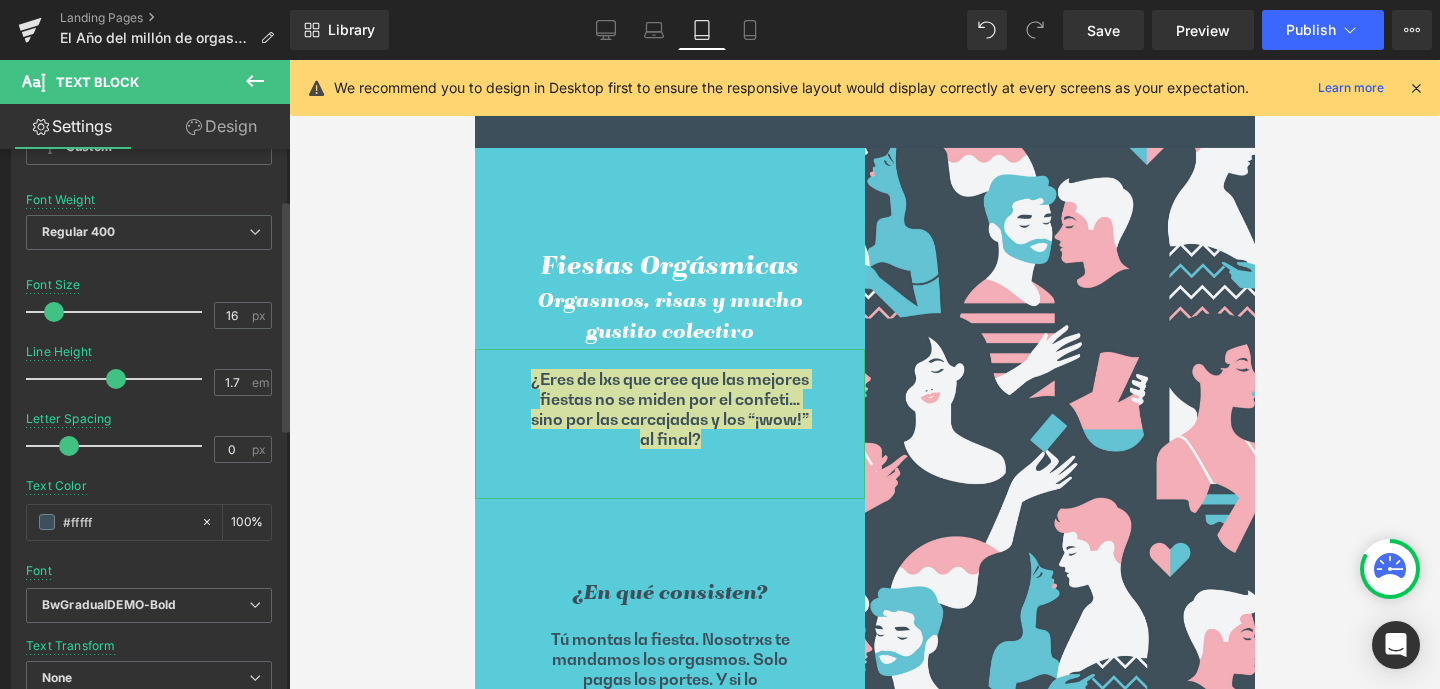 type on "#ffffff" 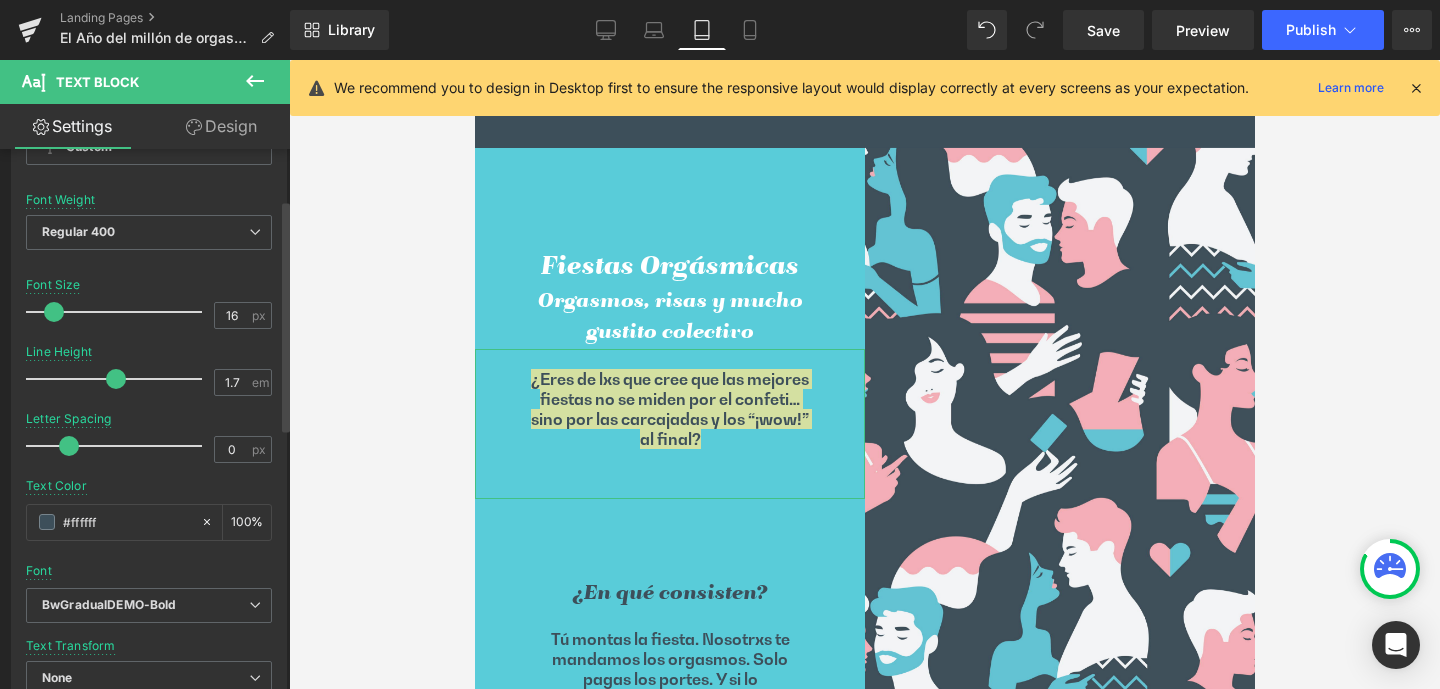 type on "100" 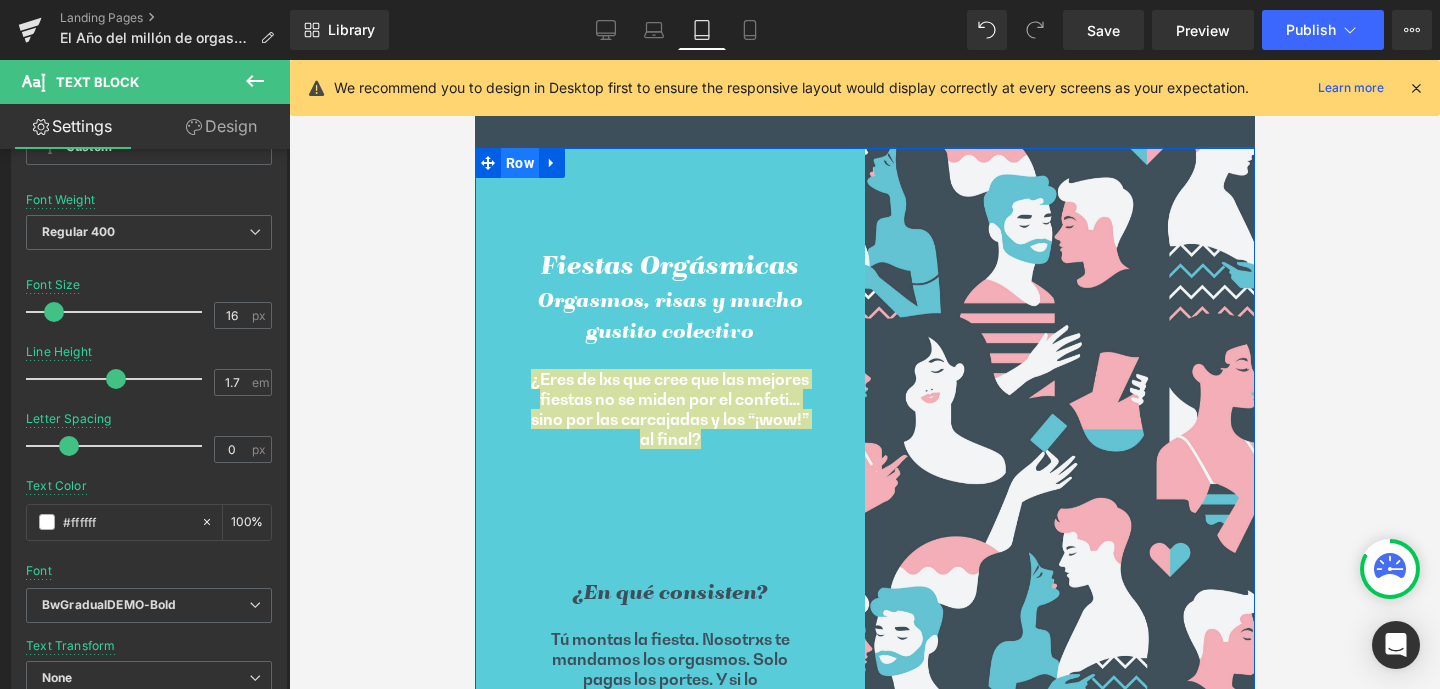 click on "Row" at bounding box center (519, 163) 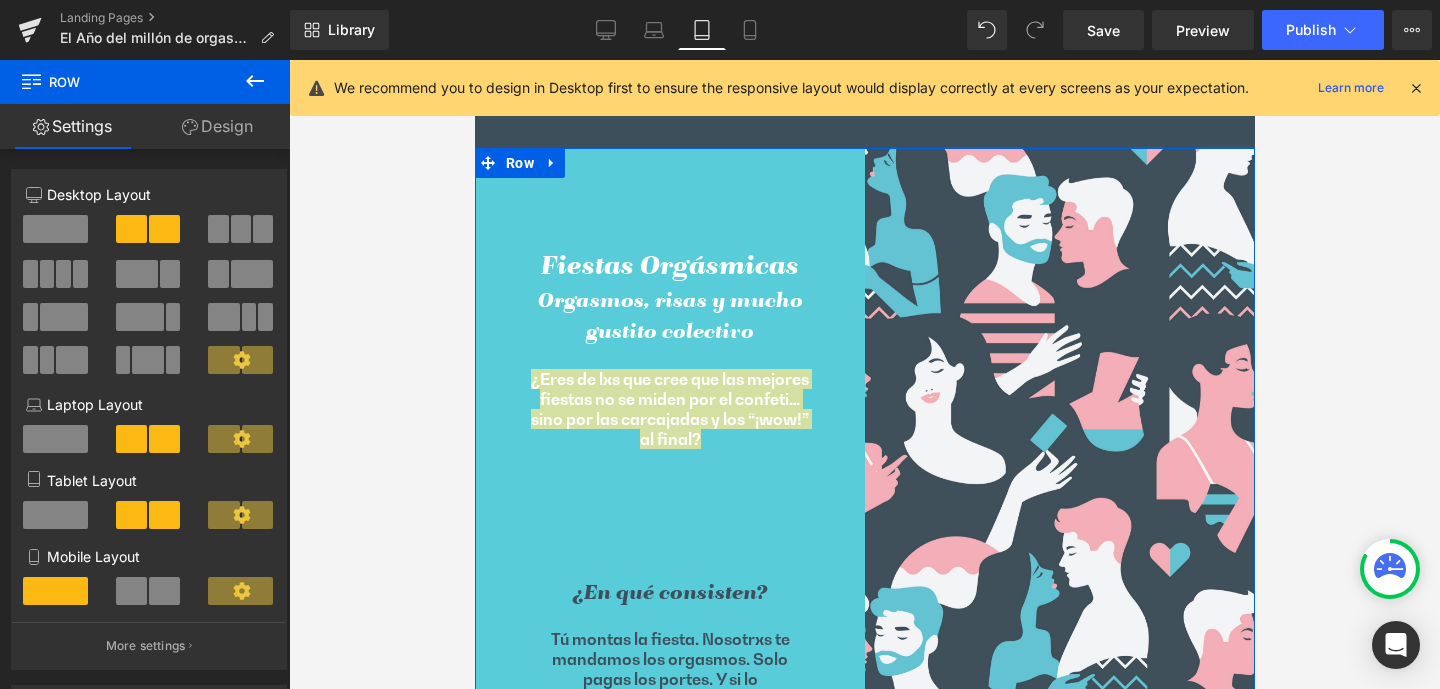 click on "Design" at bounding box center (217, 126) 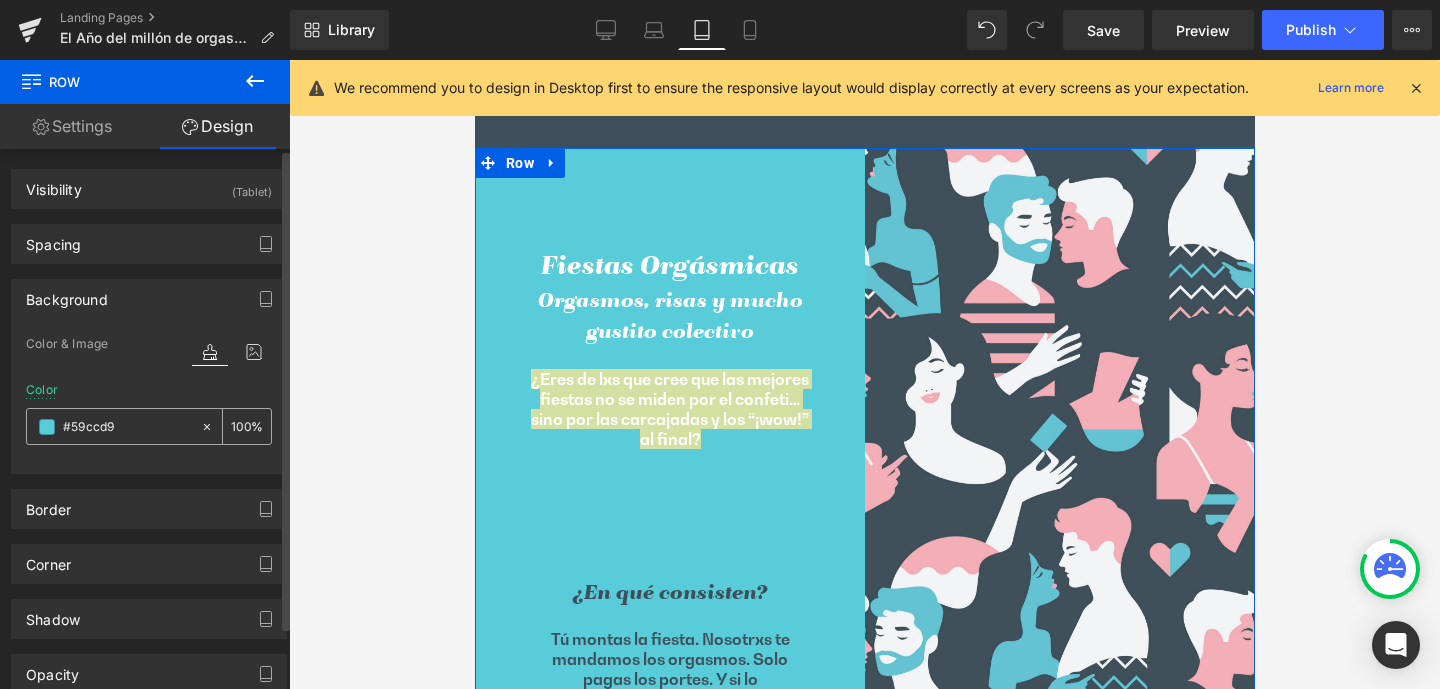 type on "#59ccd9" 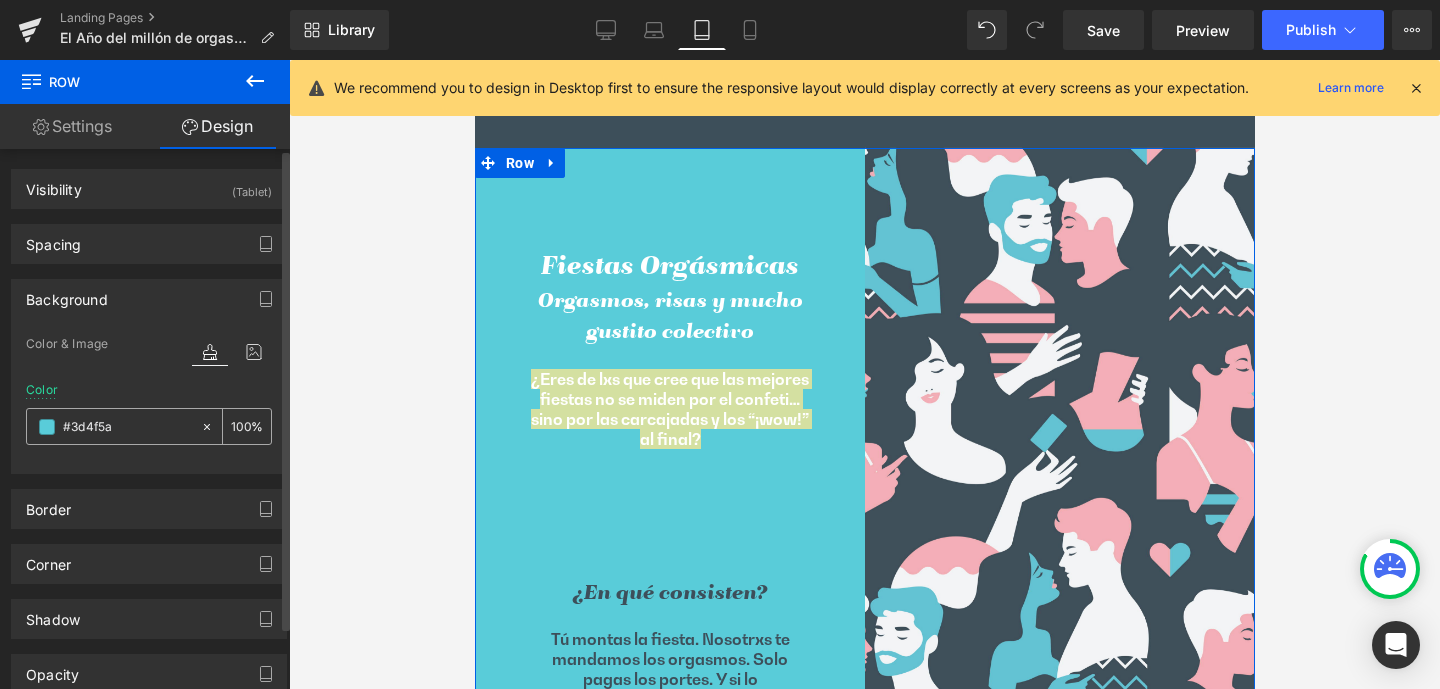 drag, startPoint x: 105, startPoint y: 426, endPoint x: 58, endPoint y: 426, distance: 47 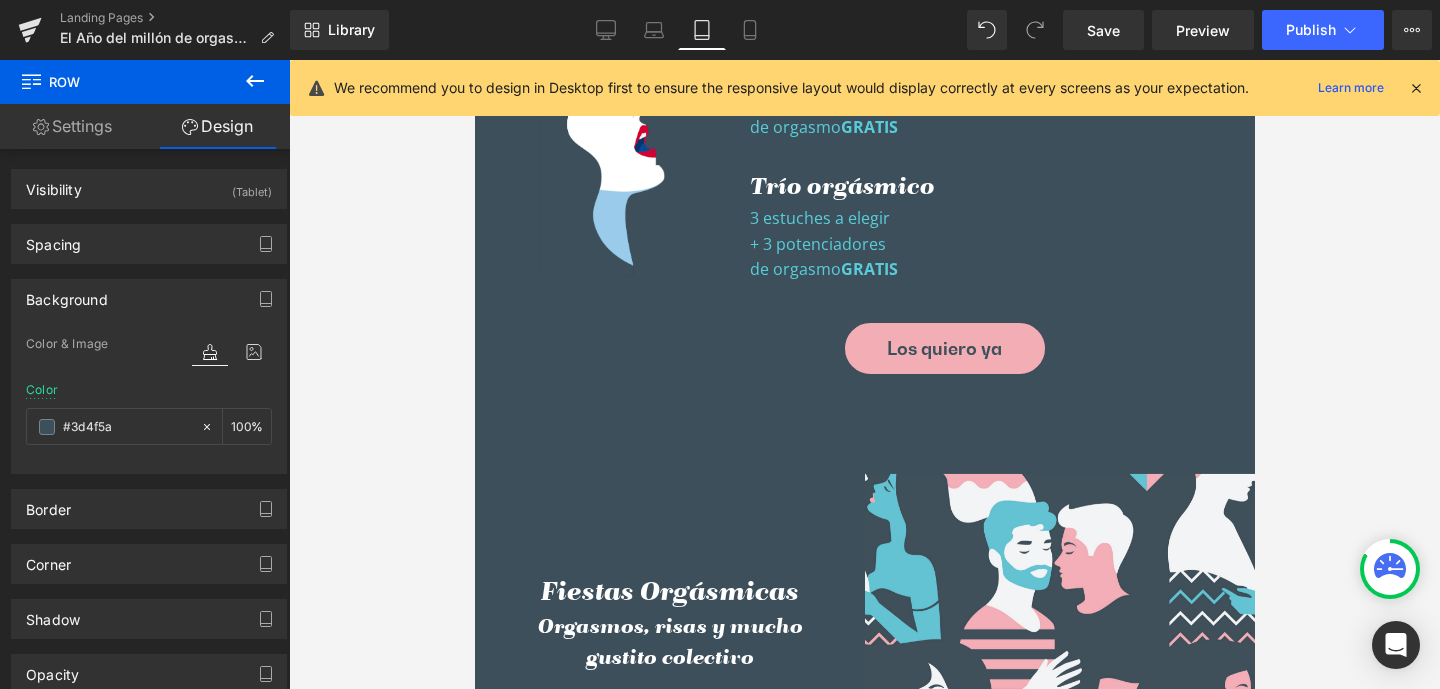 scroll, scrollTop: 3647, scrollLeft: 0, axis: vertical 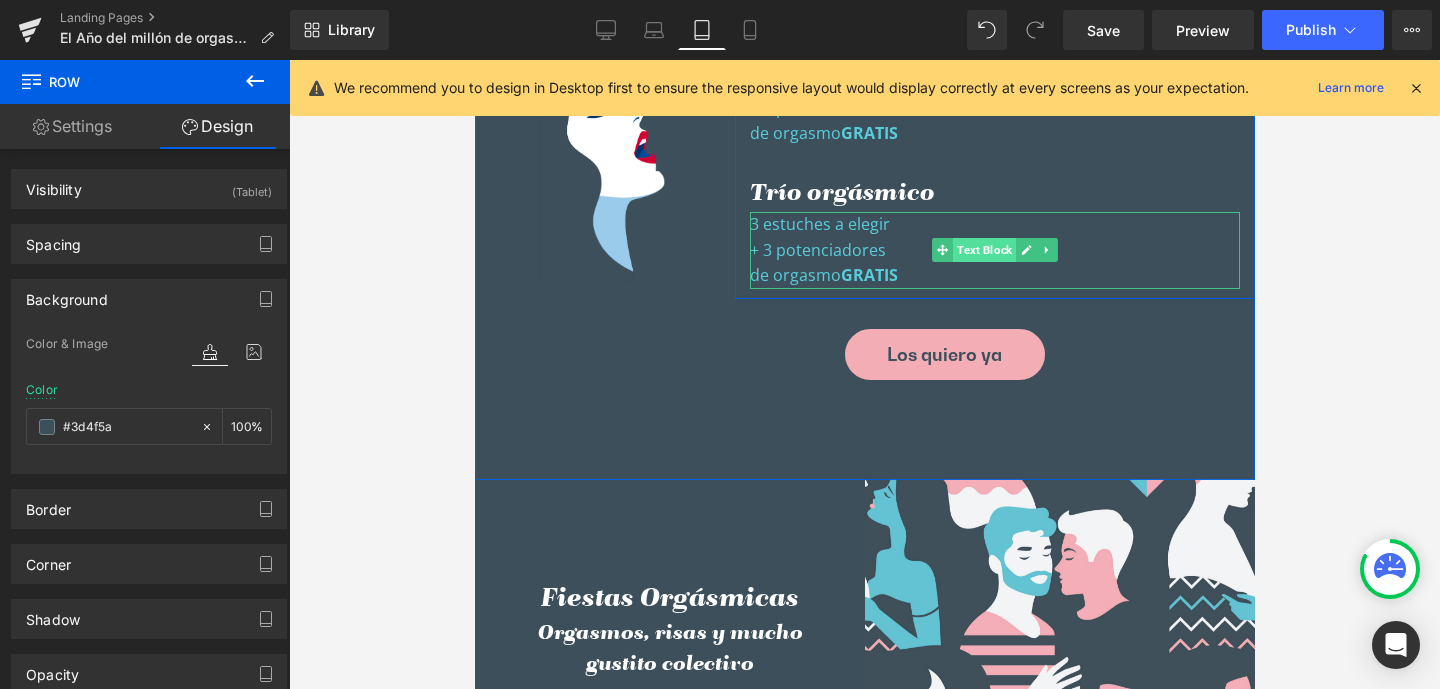 click on "Text Block" at bounding box center [983, 250] 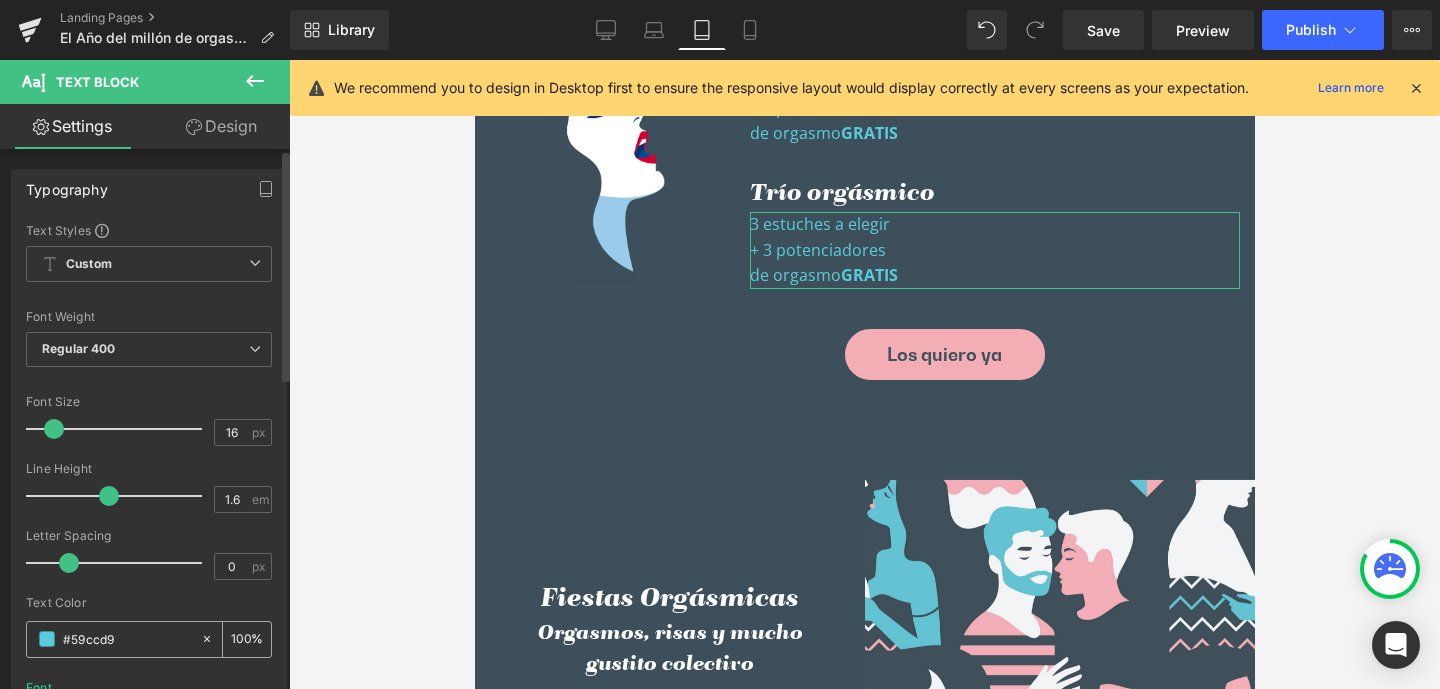 drag, startPoint x: 127, startPoint y: 643, endPoint x: 64, endPoint y: 644, distance: 63.007935 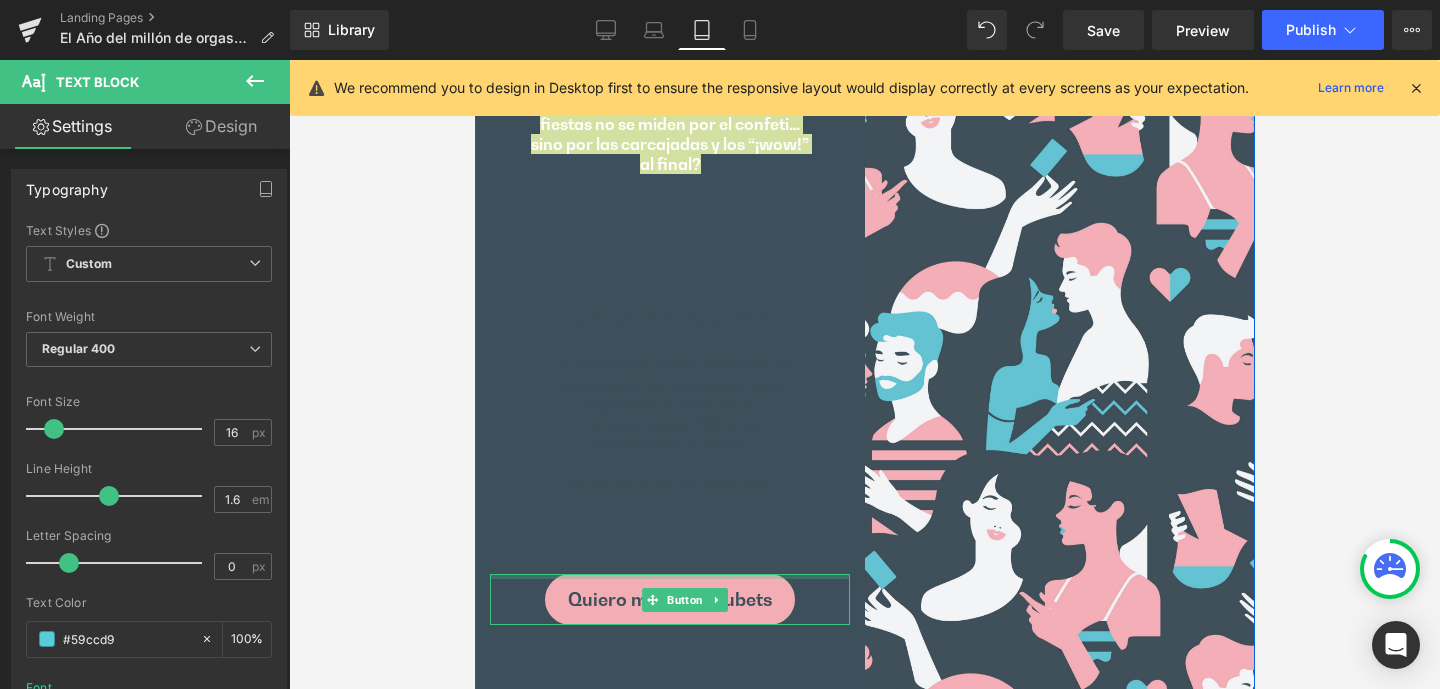scroll, scrollTop: 4263, scrollLeft: 0, axis: vertical 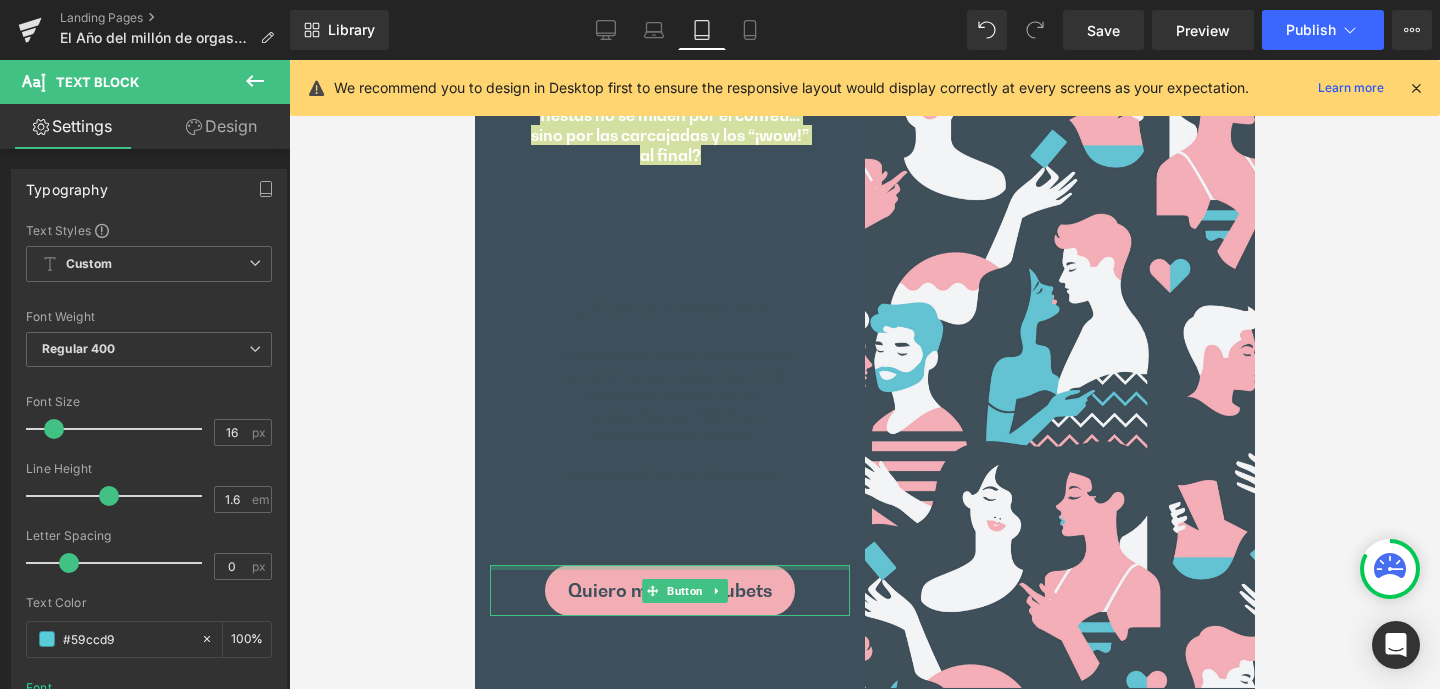 drag, startPoint x: 381, startPoint y: 337, endPoint x: 462, endPoint y: 325, distance: 81.88406 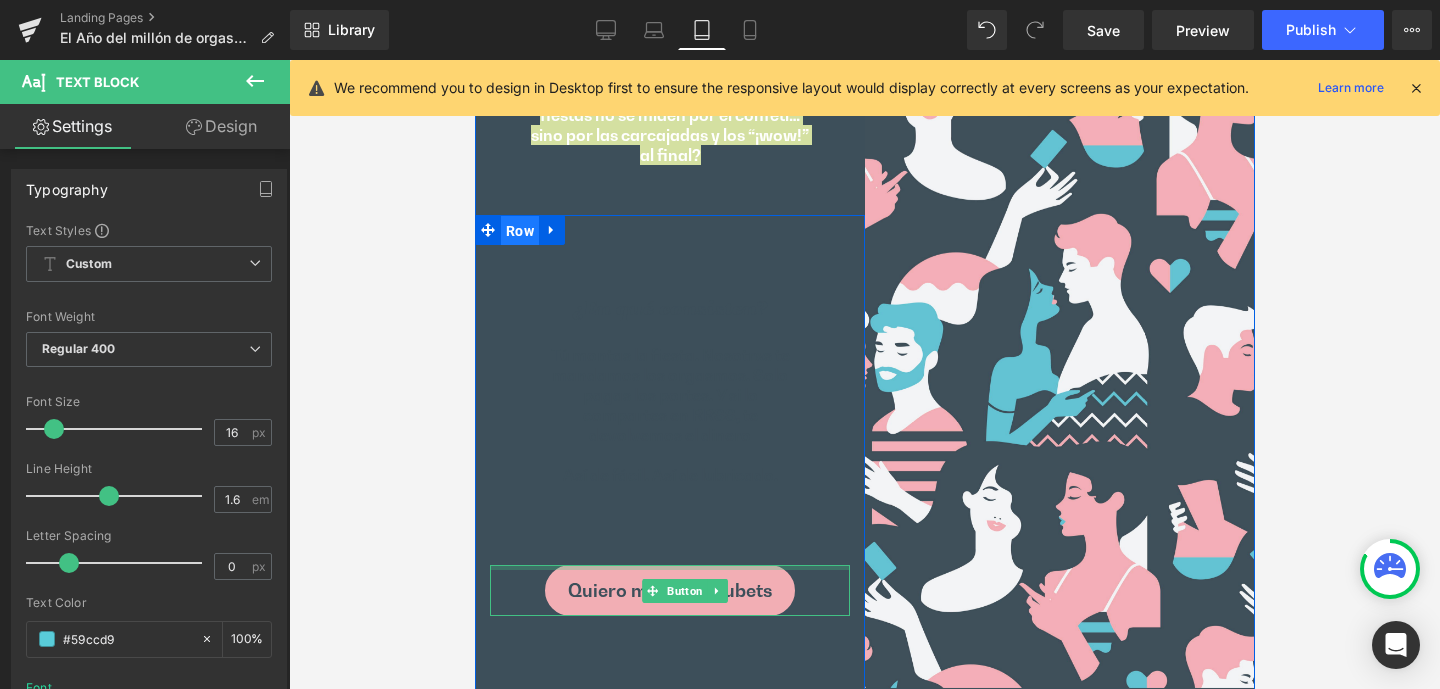 click on "Row" at bounding box center (519, 231) 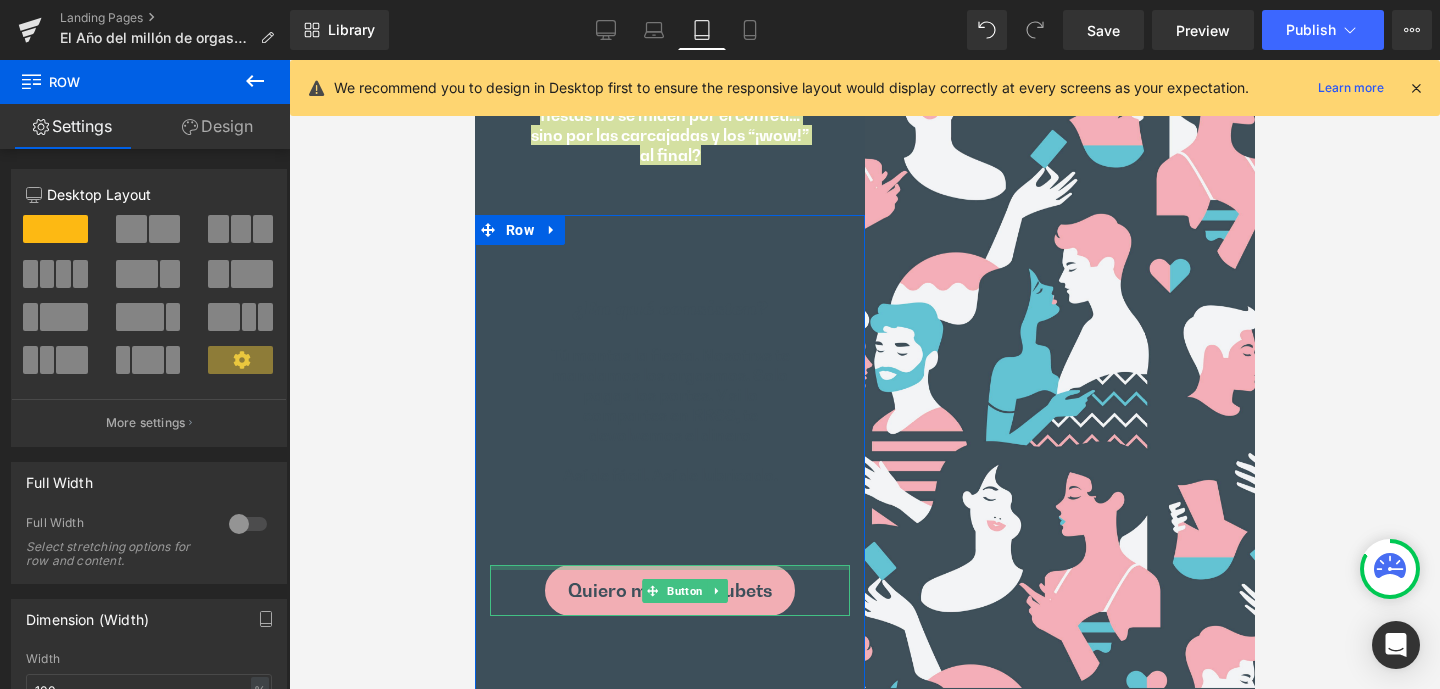 scroll, scrollTop: 4, scrollLeft: 0, axis: vertical 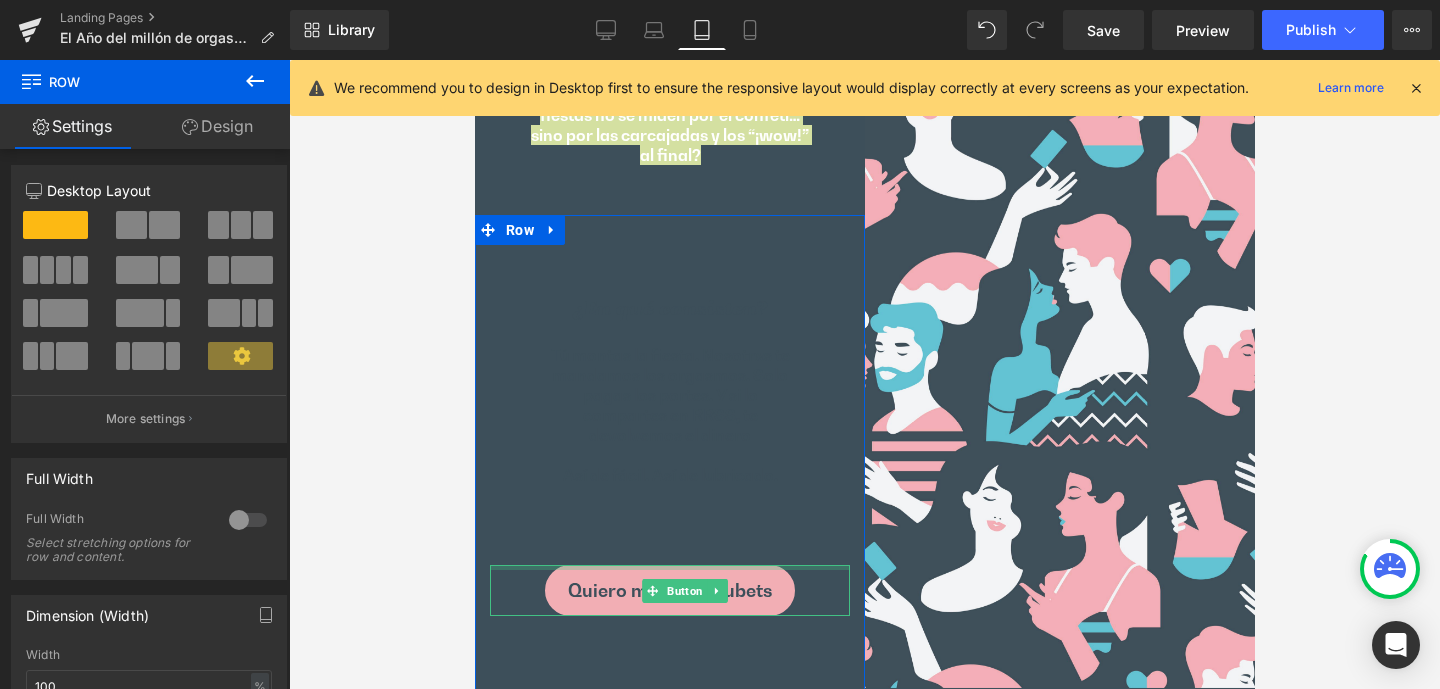 click on "Design" at bounding box center [217, 126] 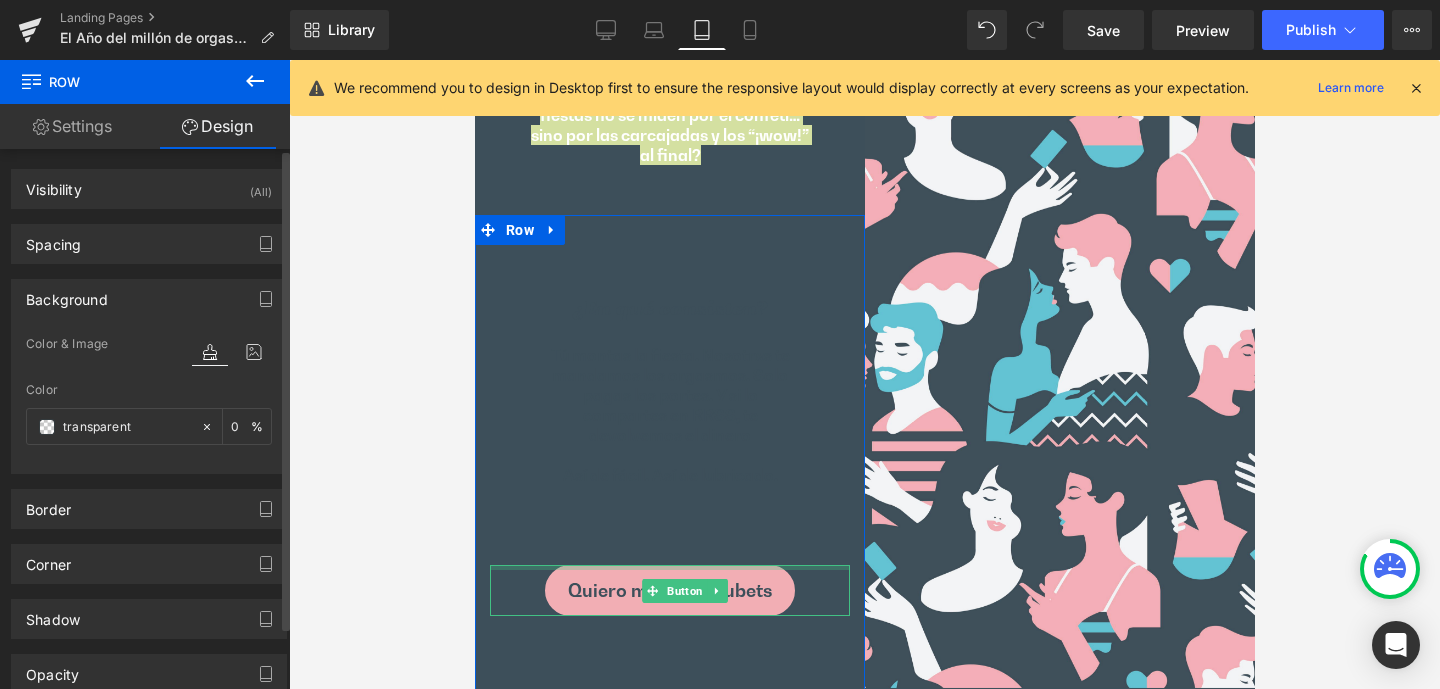 type on "transparent" 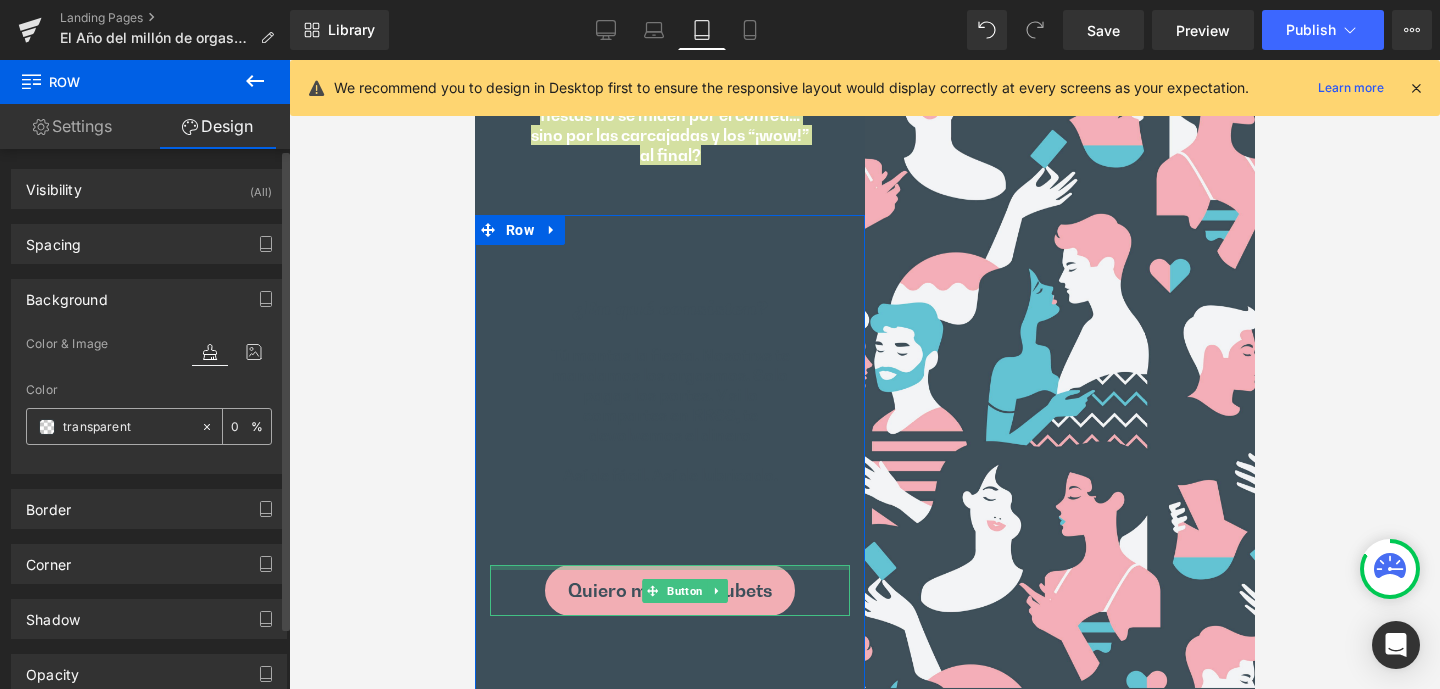 click on "transparent" at bounding box center (127, 427) 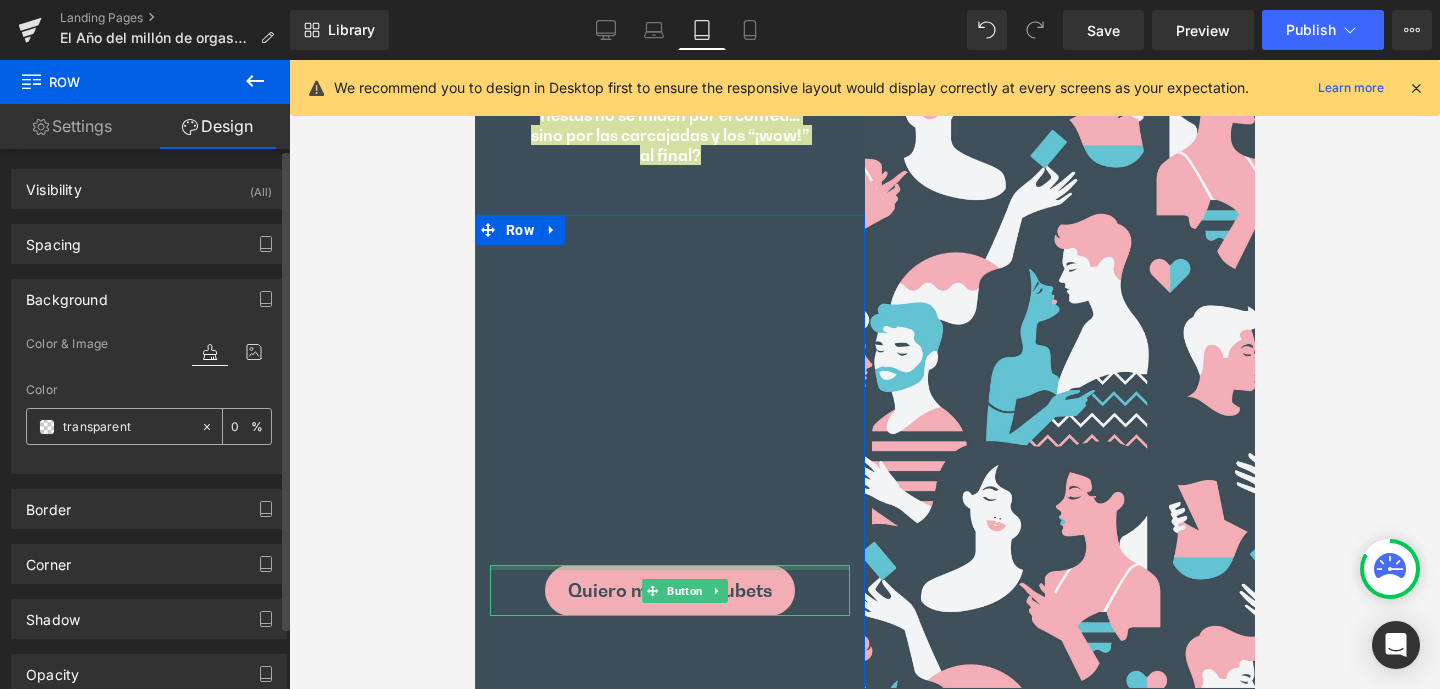 paste on "#59ccd9" 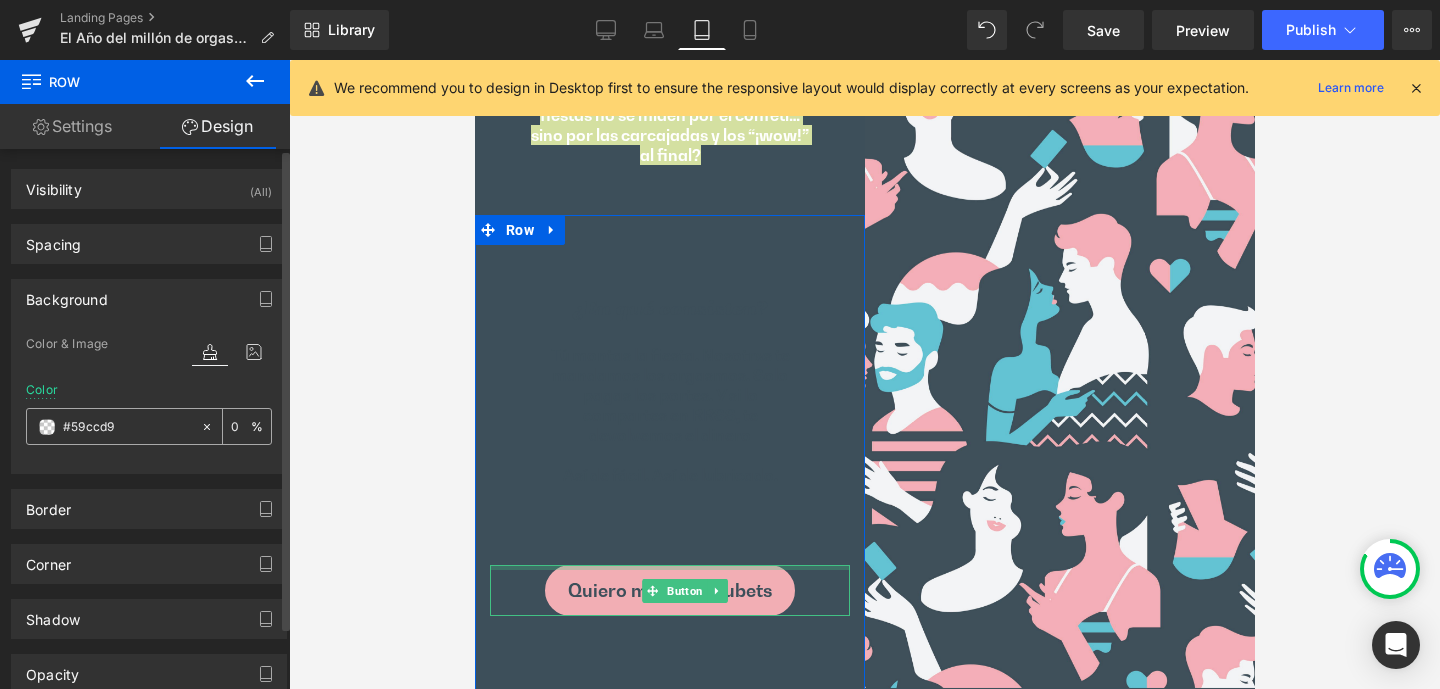 type on "#59ccd9" 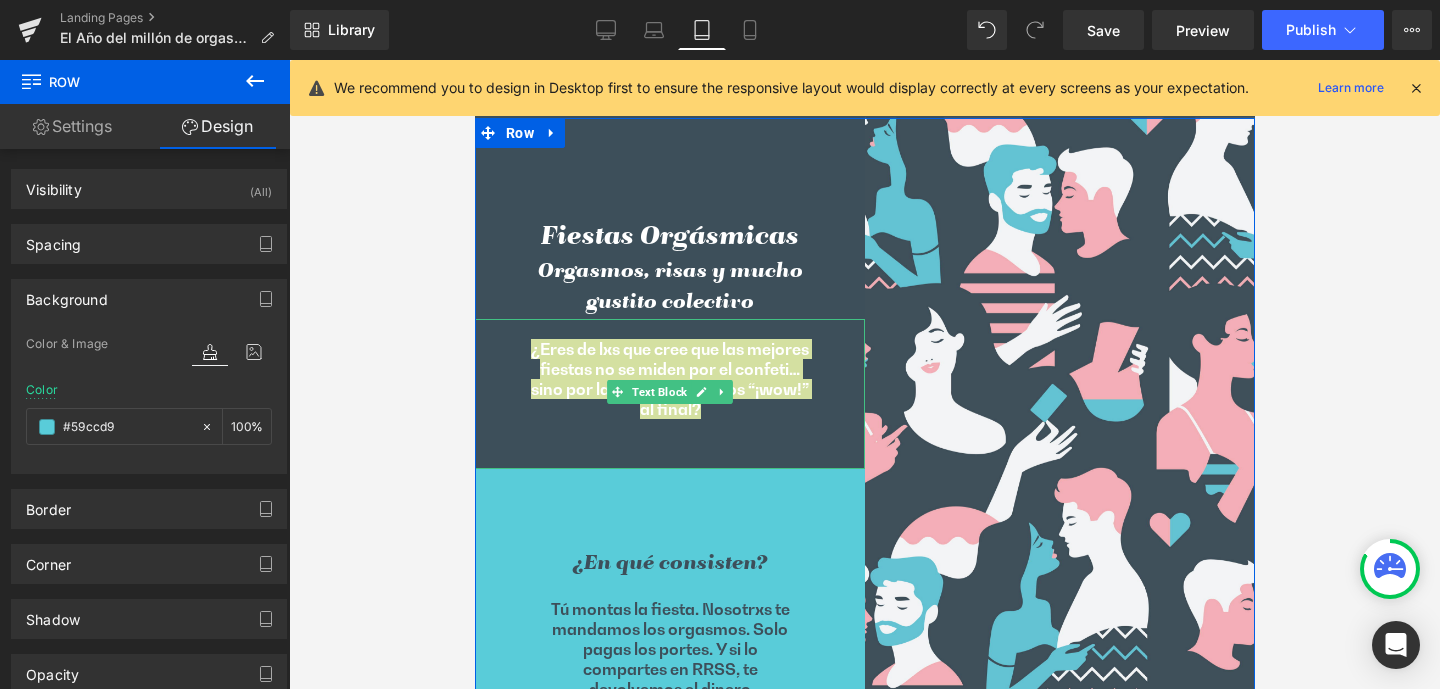 scroll, scrollTop: 3953, scrollLeft: 0, axis: vertical 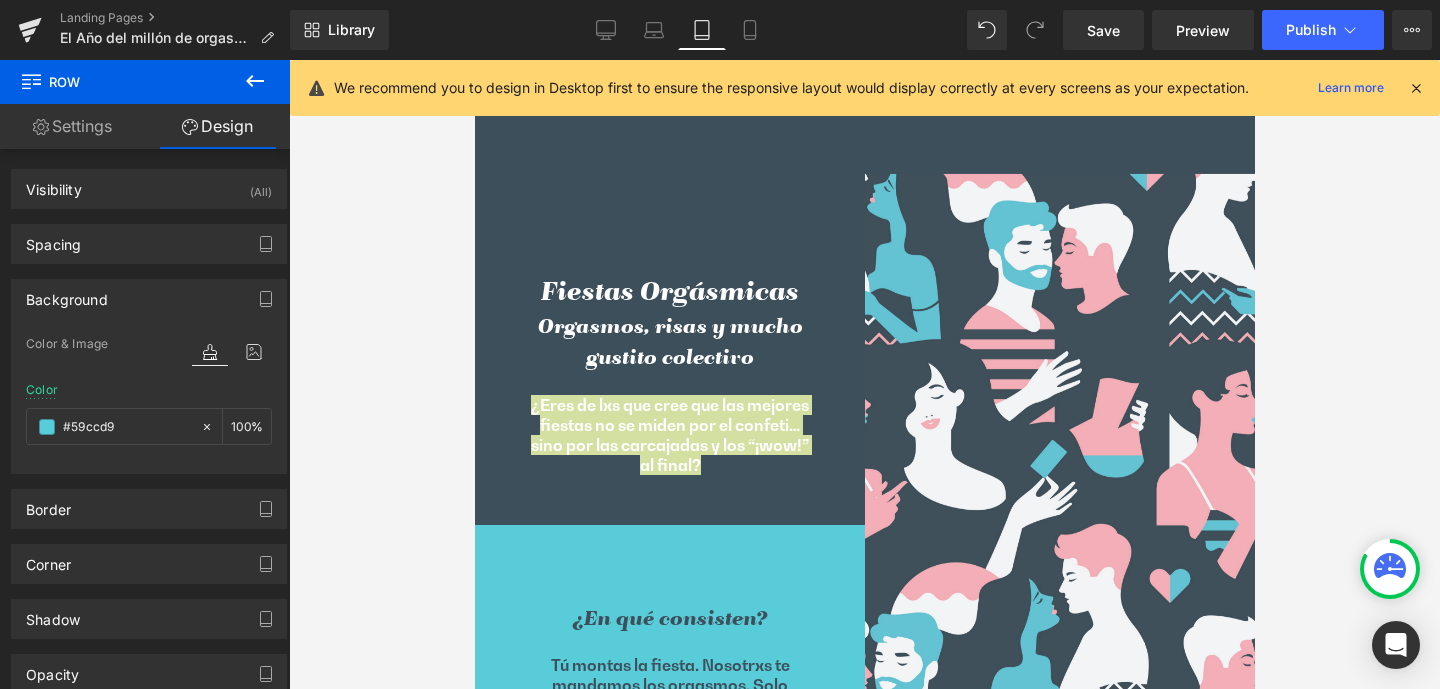 click at bounding box center (864, 374) 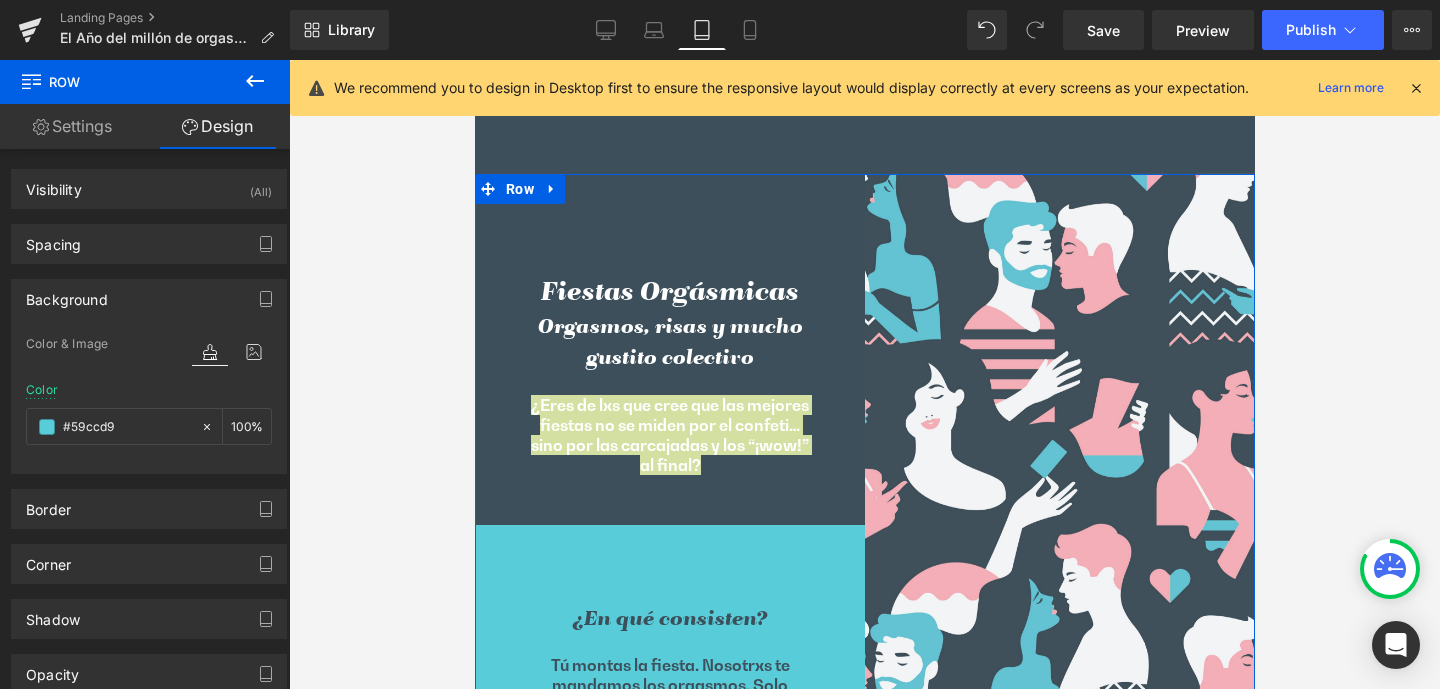 click on "Heading" at bounding box center (658, 344) 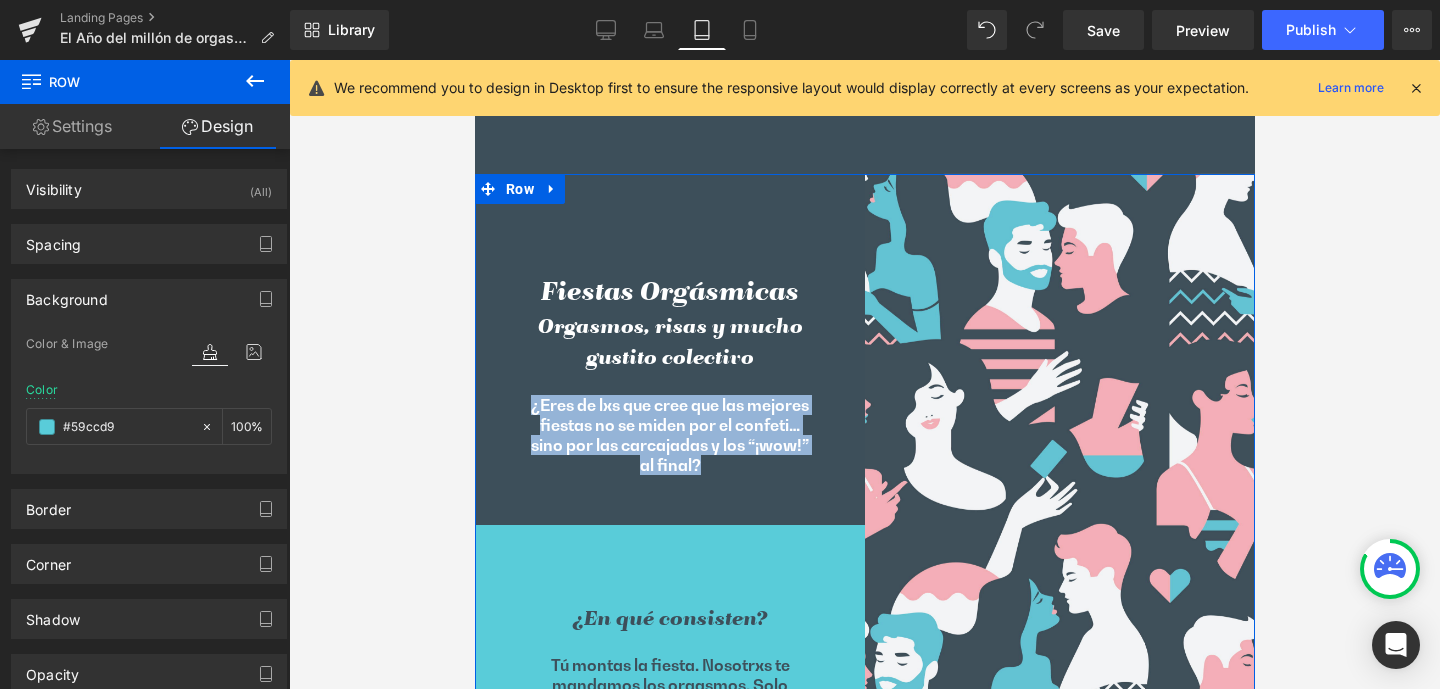 click on "¿Eres de lxs que cree que las mejores fiestas no se miden por el confeti… sino por las carcajadas y los “¡wow!” al final?" at bounding box center [669, 435] 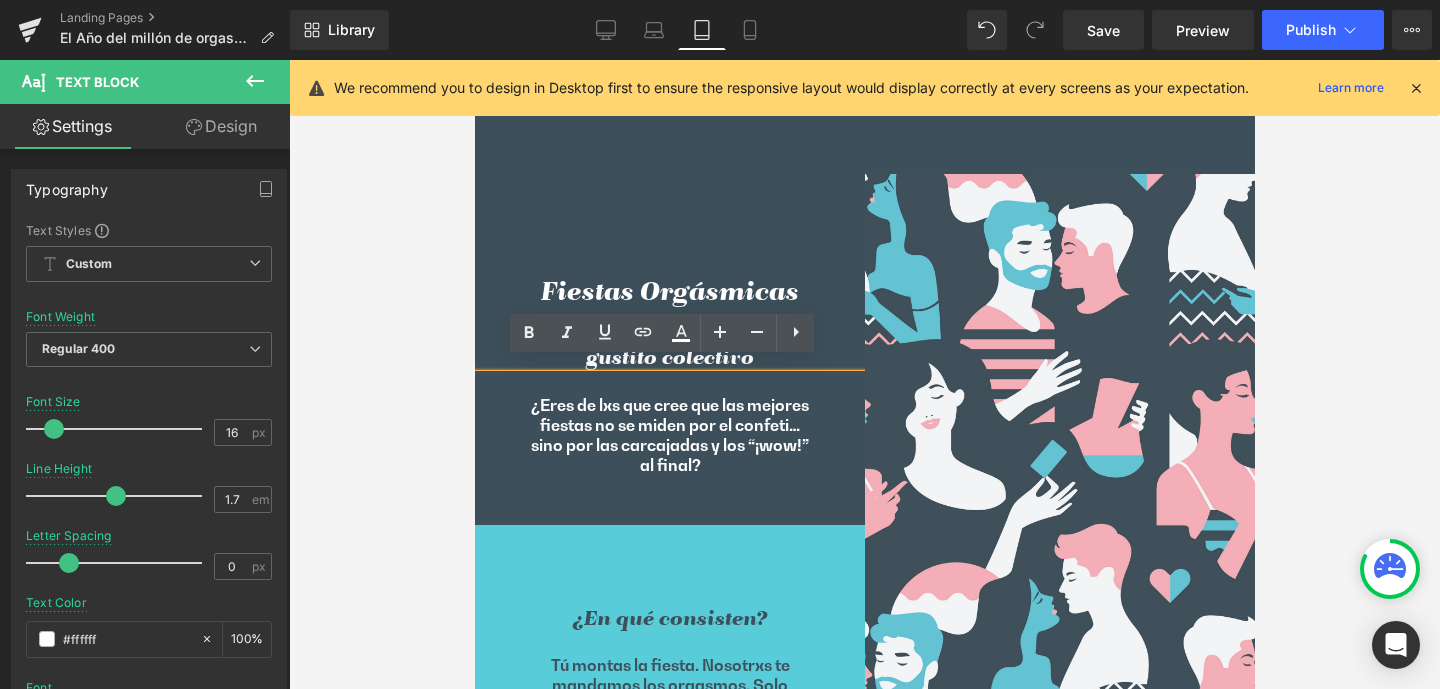 drag, startPoint x: 654, startPoint y: 398, endPoint x: 669, endPoint y: 413, distance: 21.213203 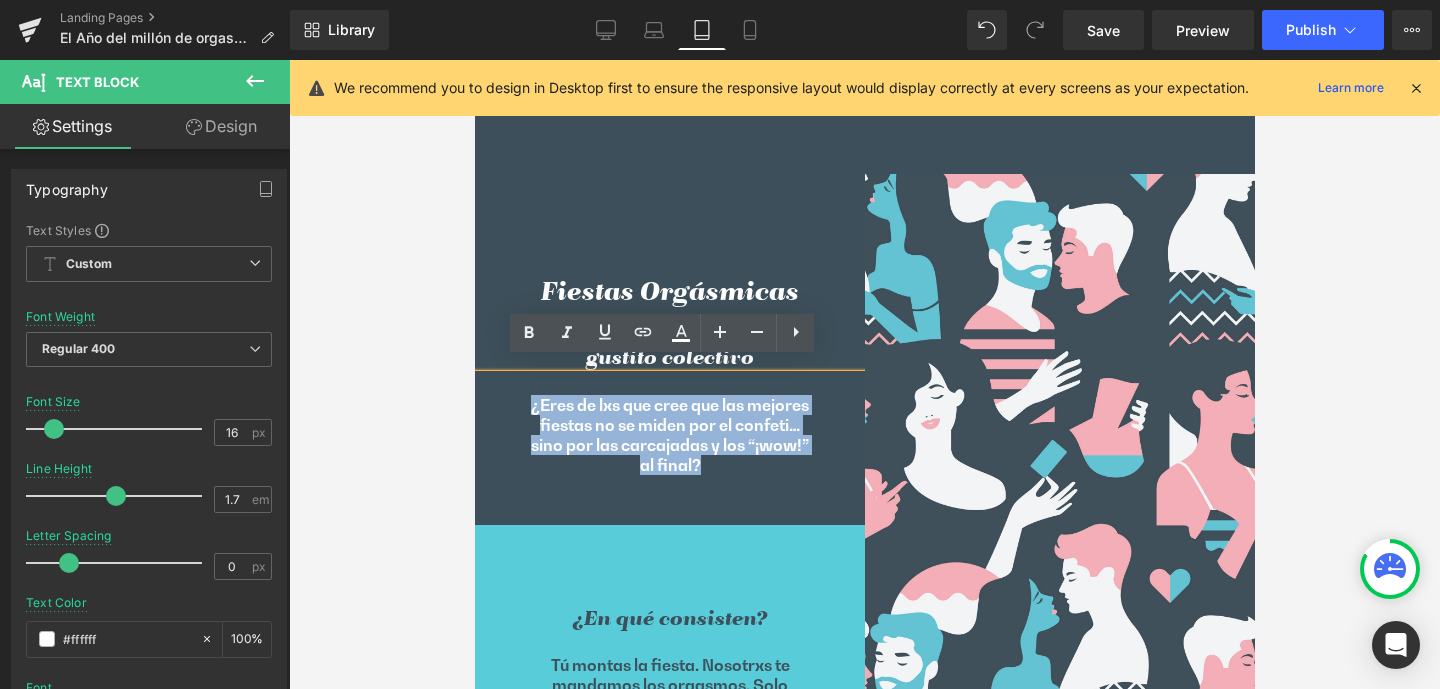 drag, startPoint x: 698, startPoint y: 448, endPoint x: 507, endPoint y: 395, distance: 198.21706 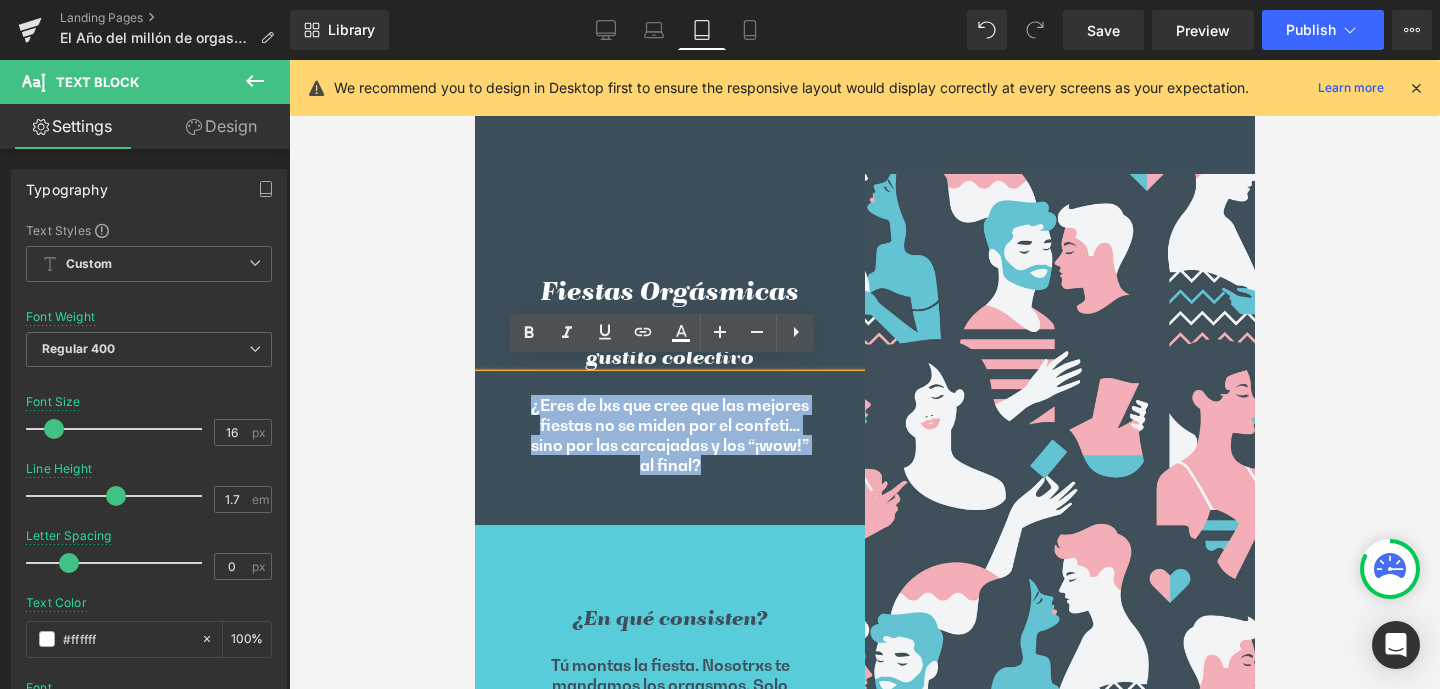 click on "¿Eres de lxs que cree que las mejores fiestas no se miden por el confeti… sino por las carcajadas y los “¡wow!” al final?" at bounding box center [669, 450] 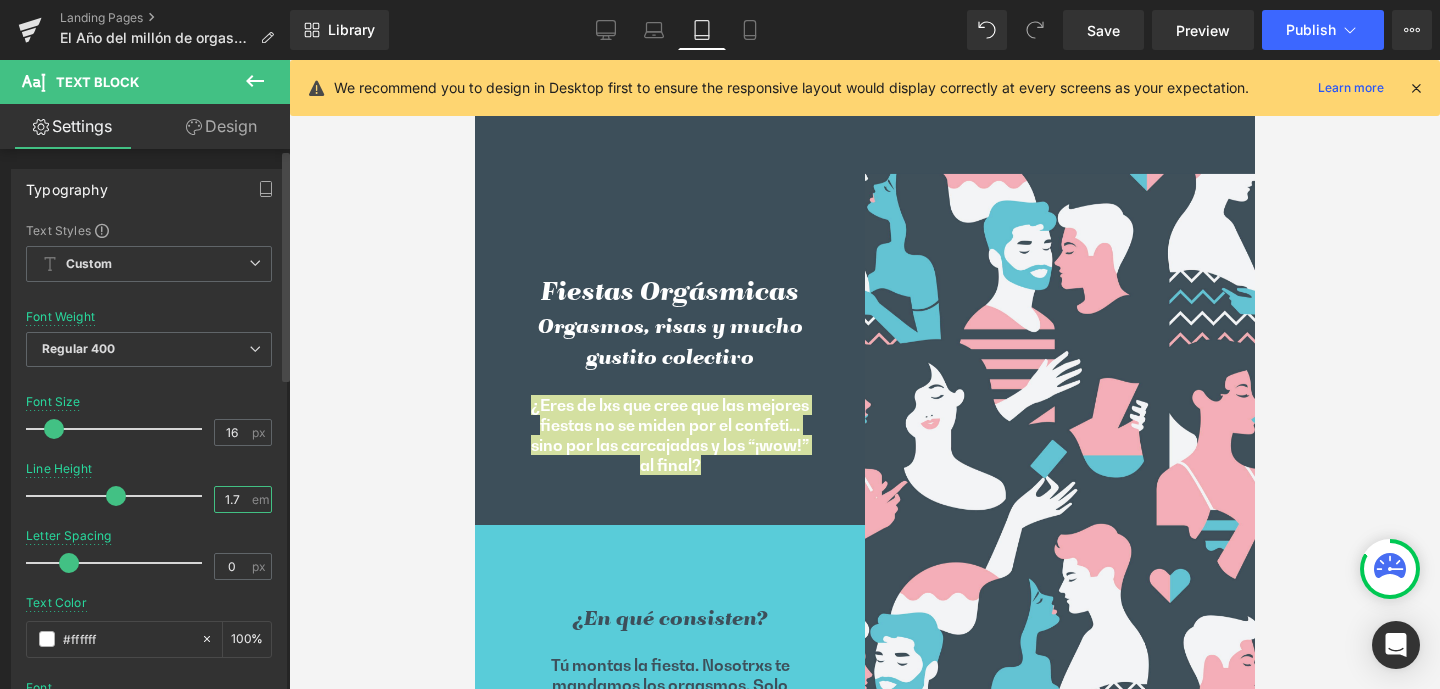 click on "1.7" at bounding box center (232, 499) 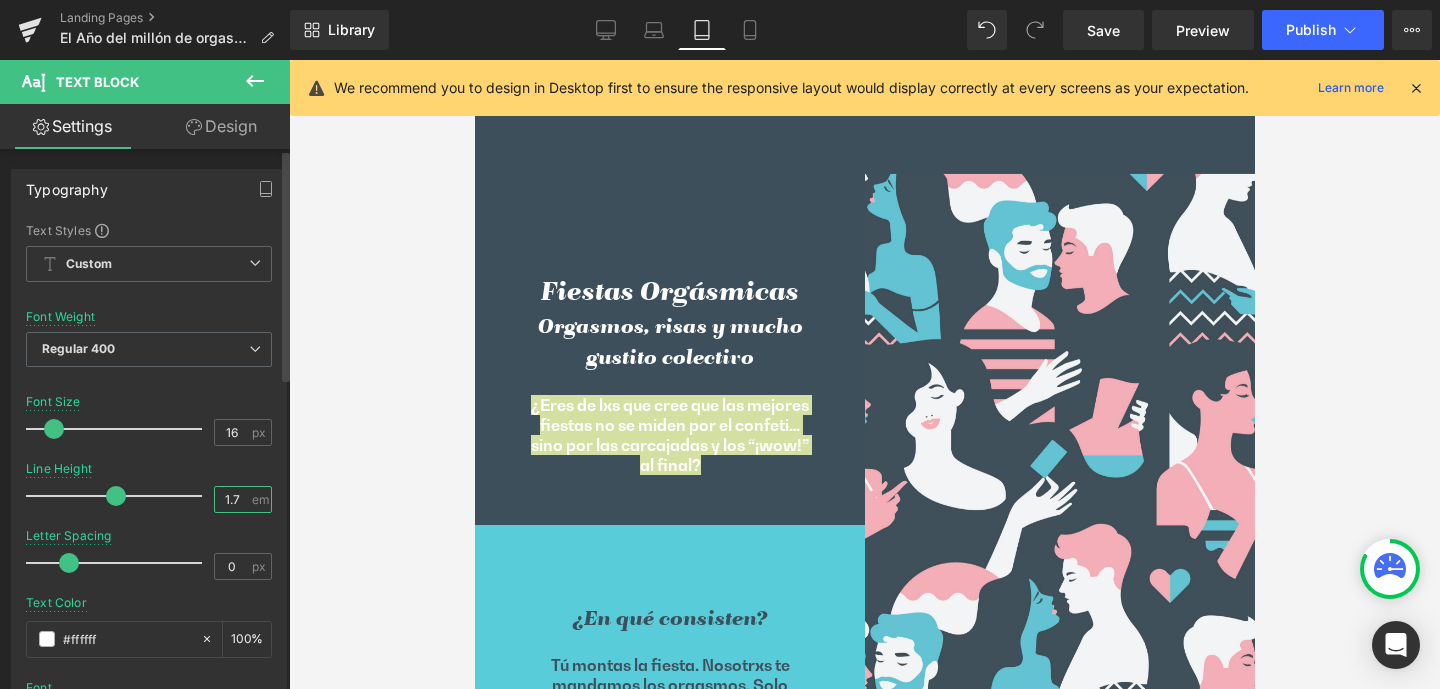 type on "1" 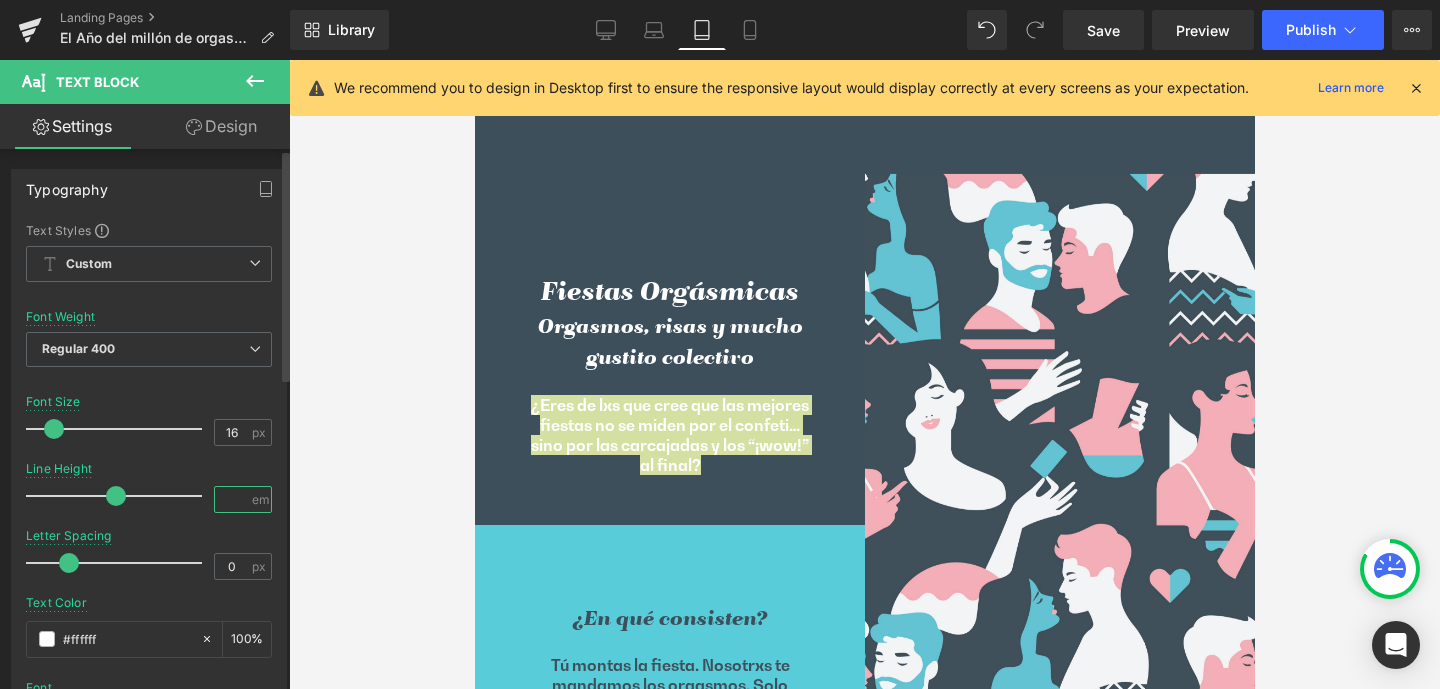 type on "2" 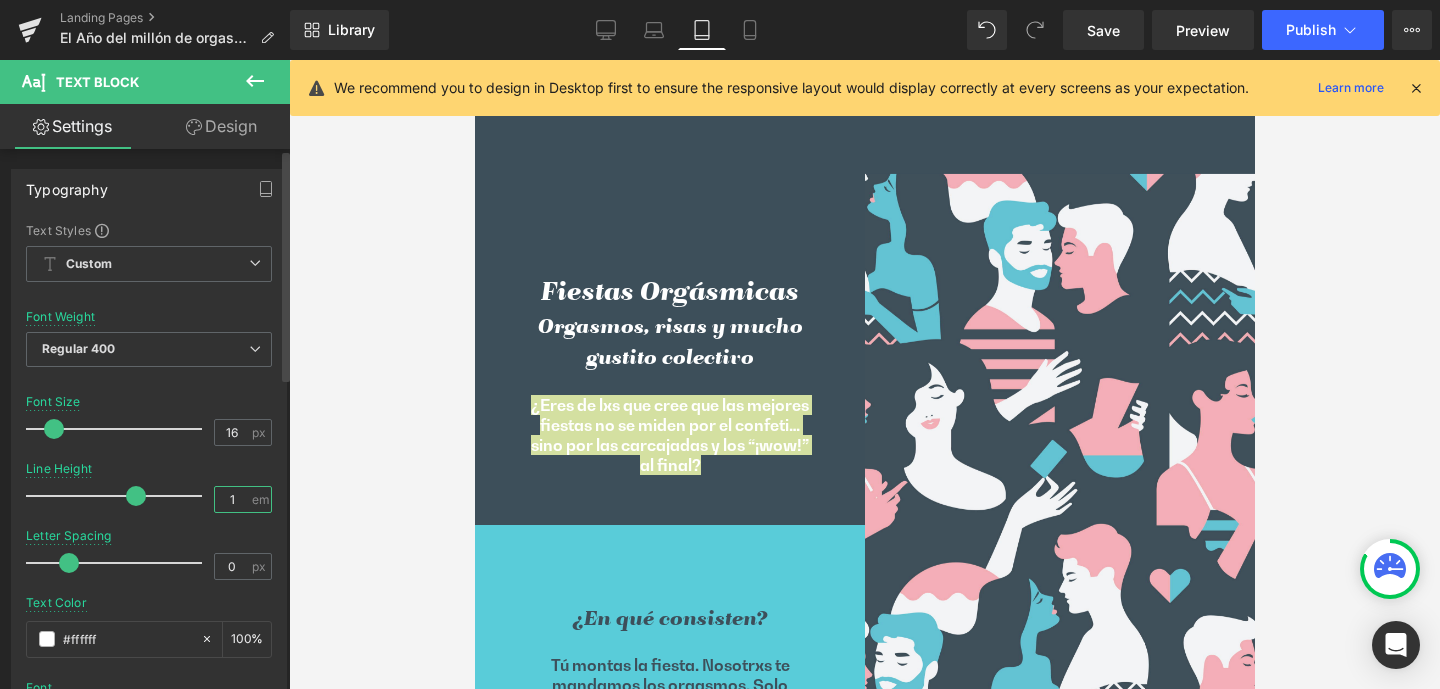 type on "1.7" 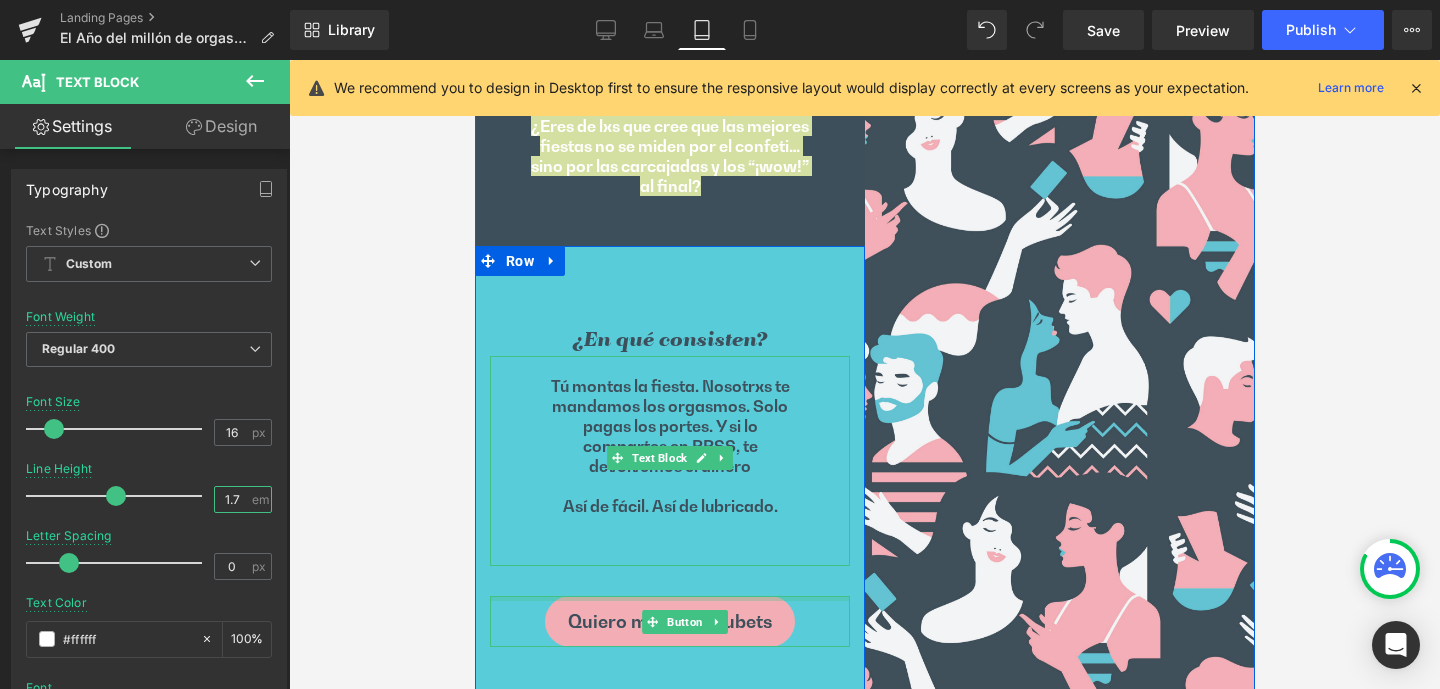 scroll, scrollTop: 4262, scrollLeft: 0, axis: vertical 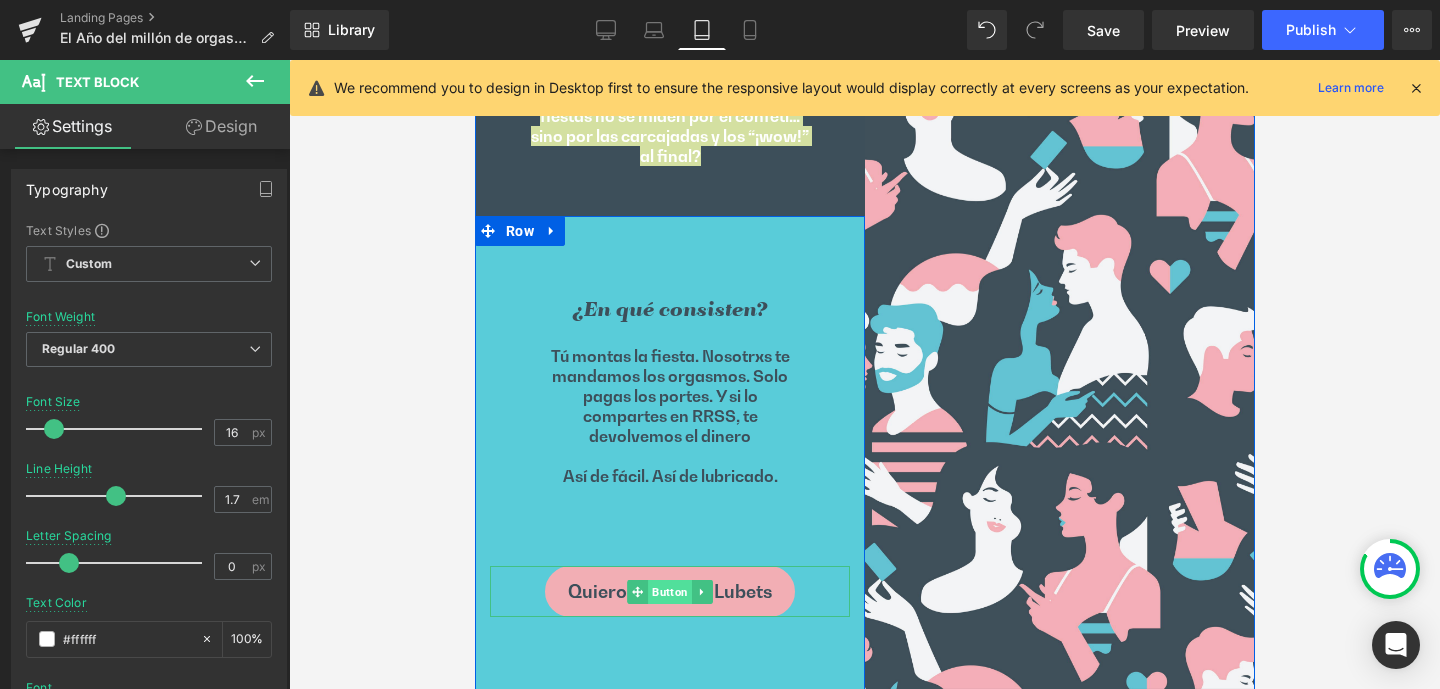 click on "Button" at bounding box center (669, 592) 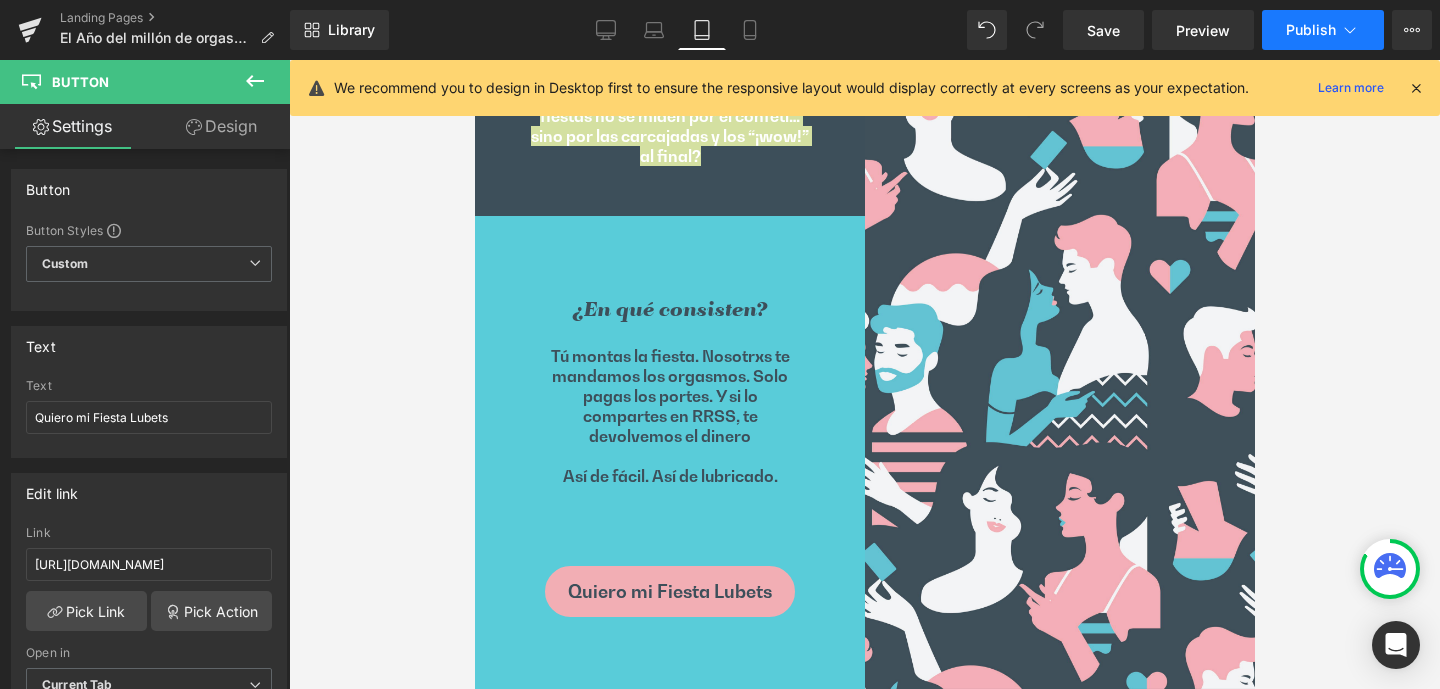 click on "Publish" at bounding box center (1311, 30) 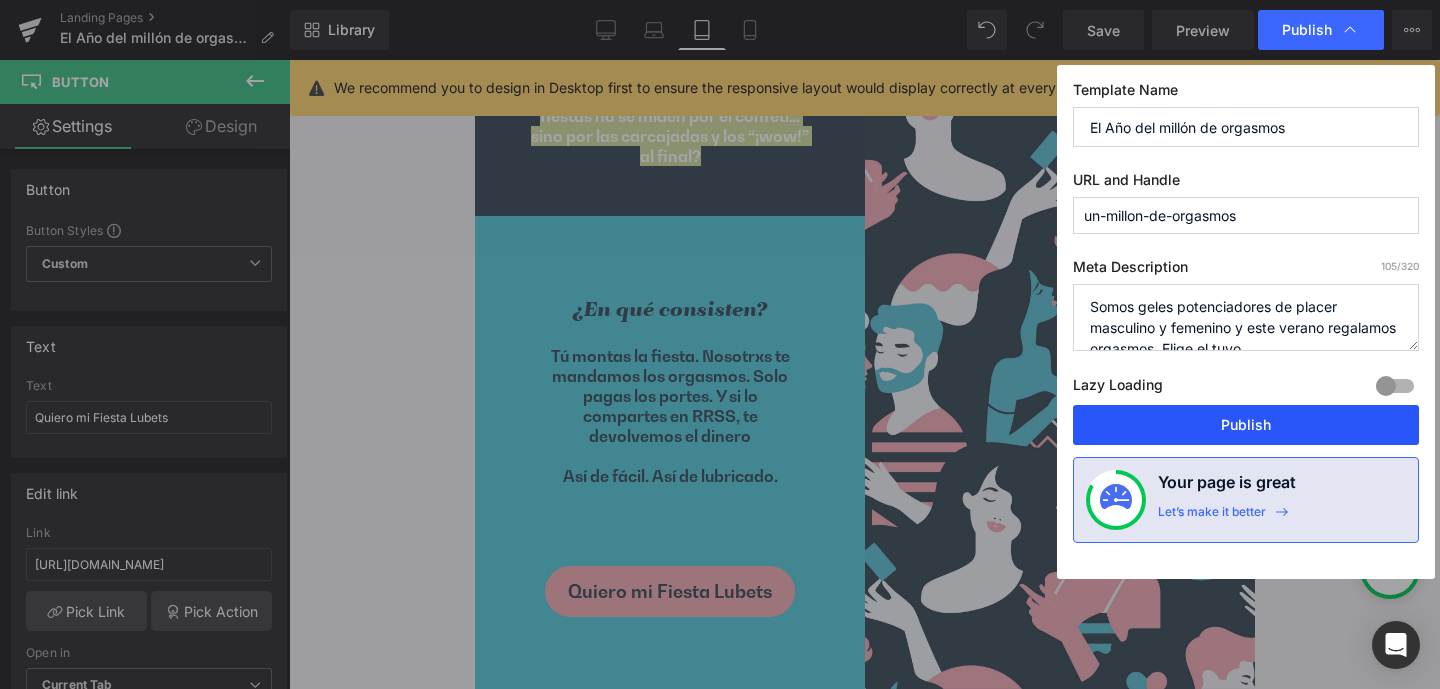 click on "Publish" at bounding box center [1246, 425] 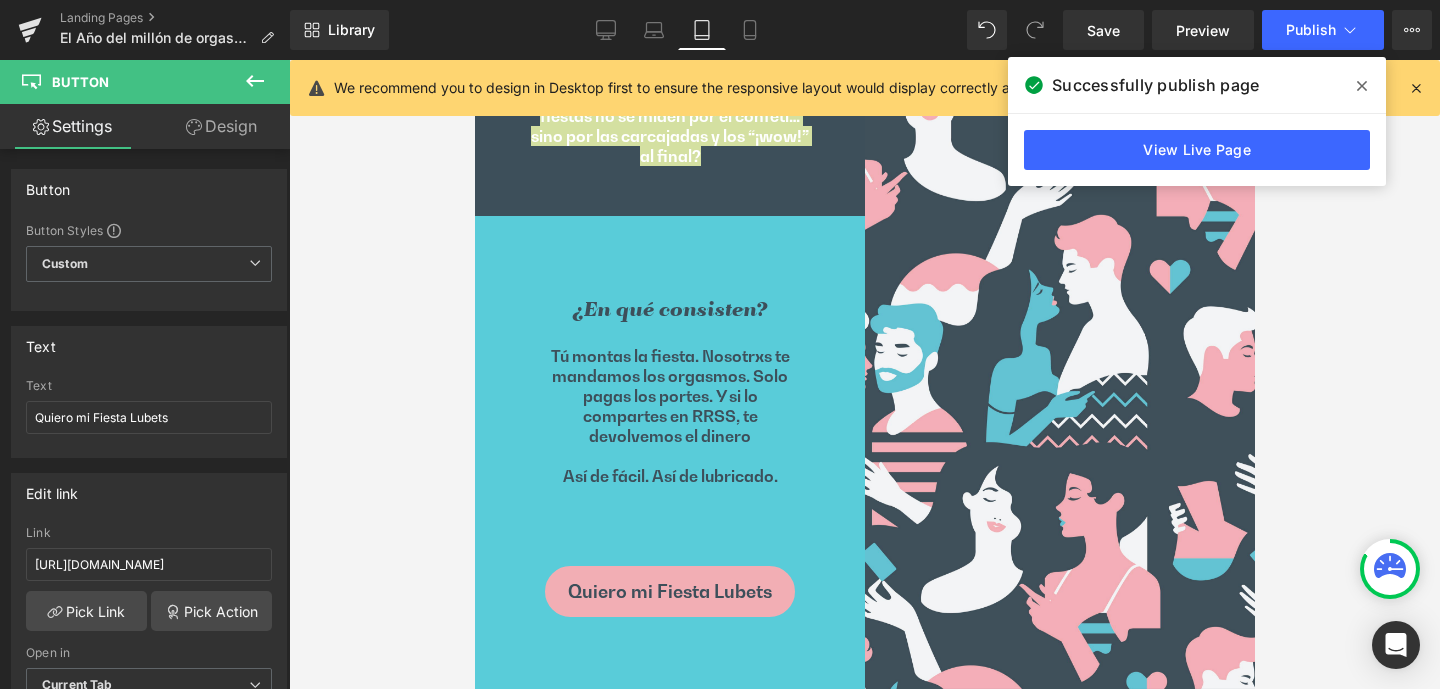 click 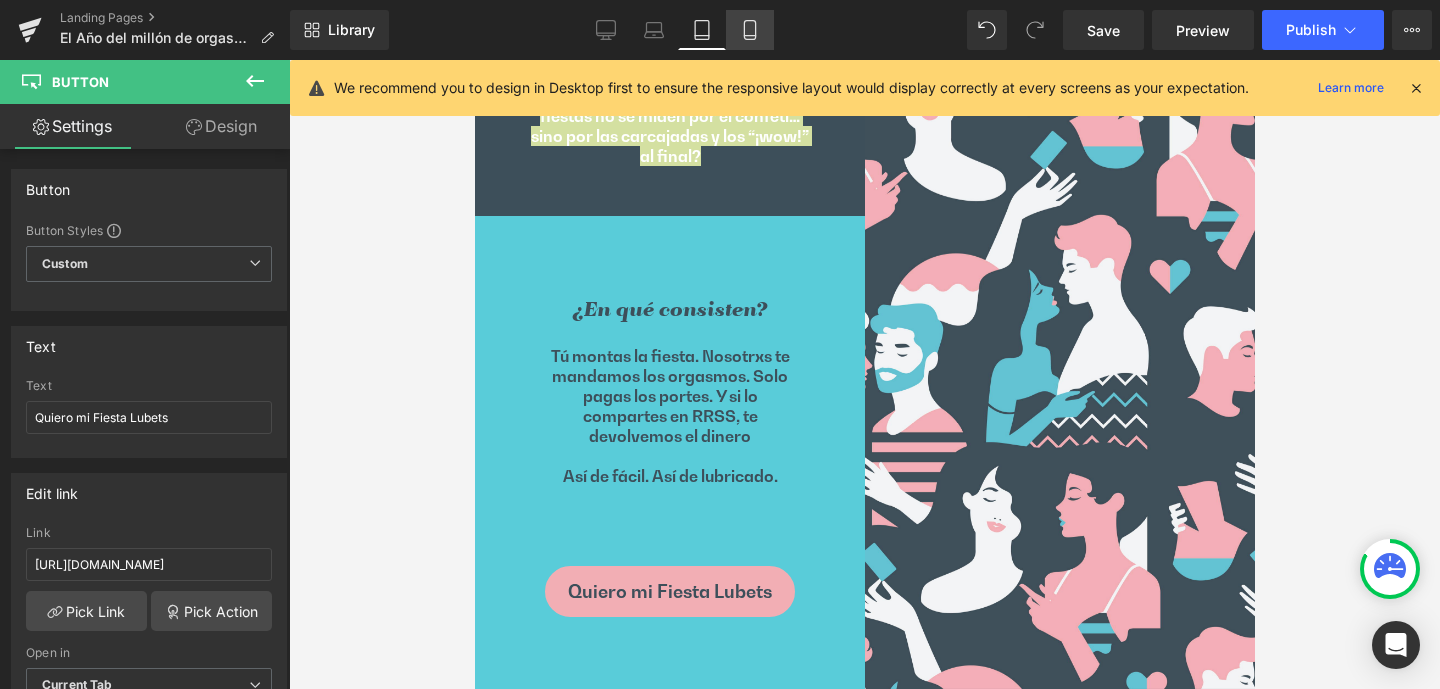 click 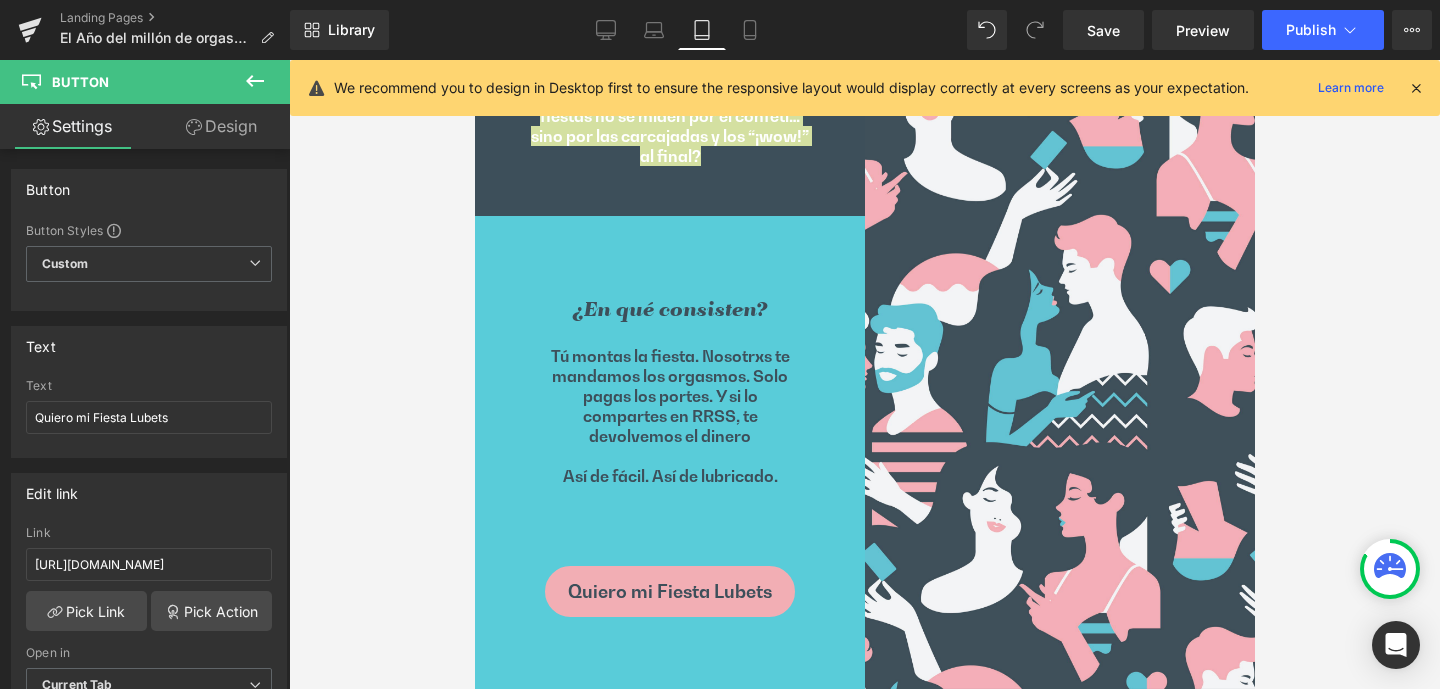 type on "100" 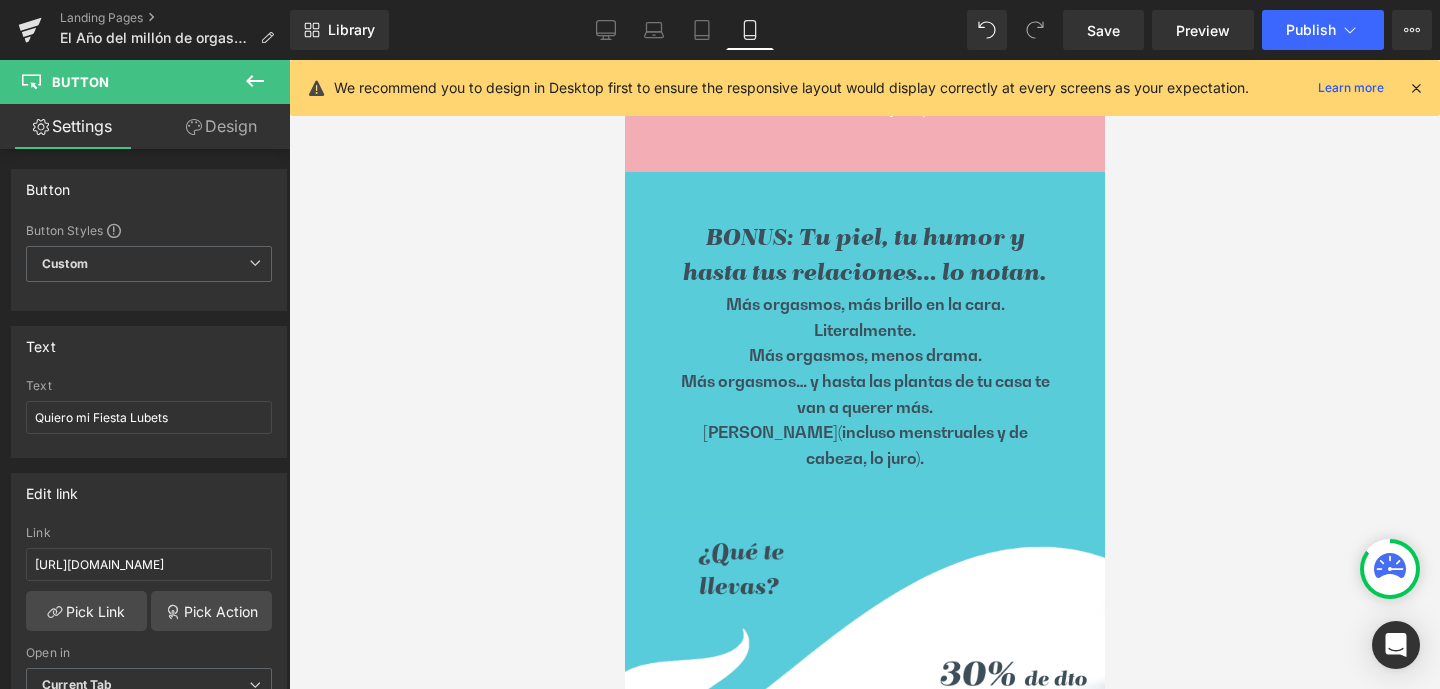 scroll, scrollTop: 0, scrollLeft: 0, axis: both 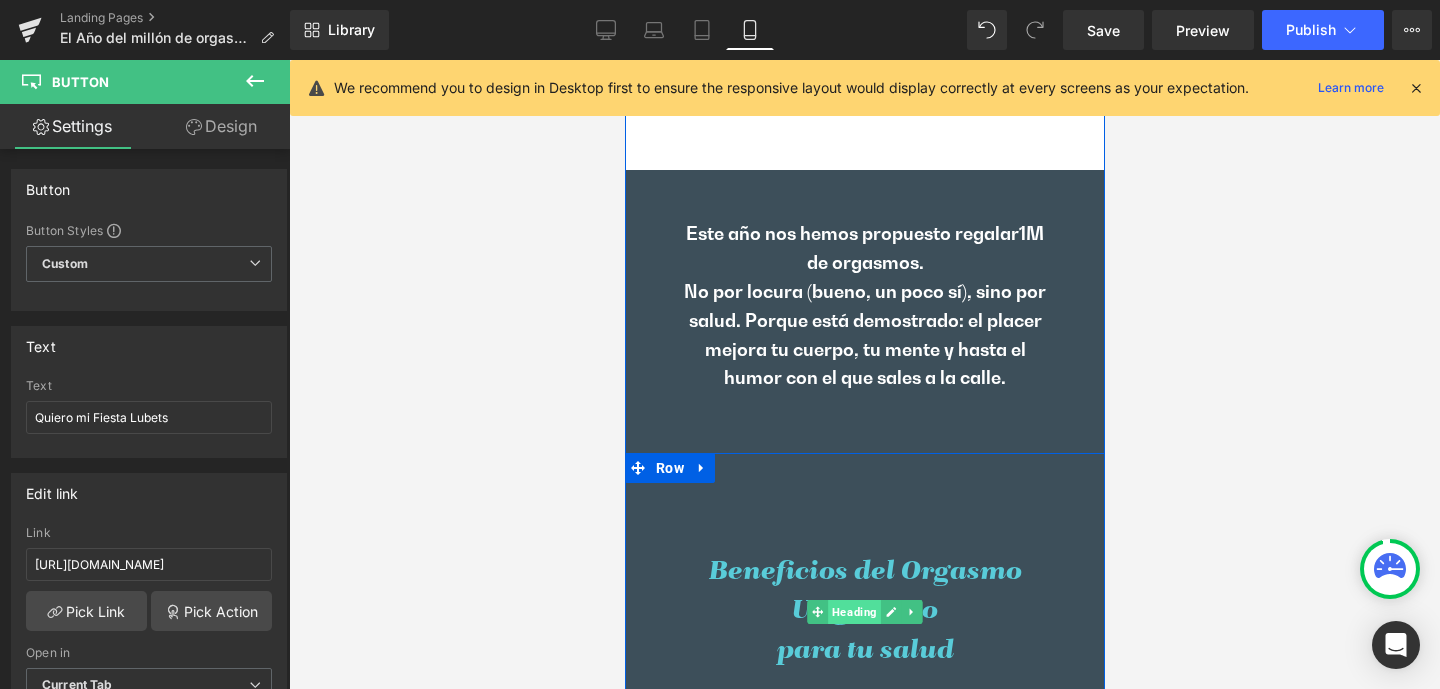 click on "Heading" at bounding box center [853, 612] 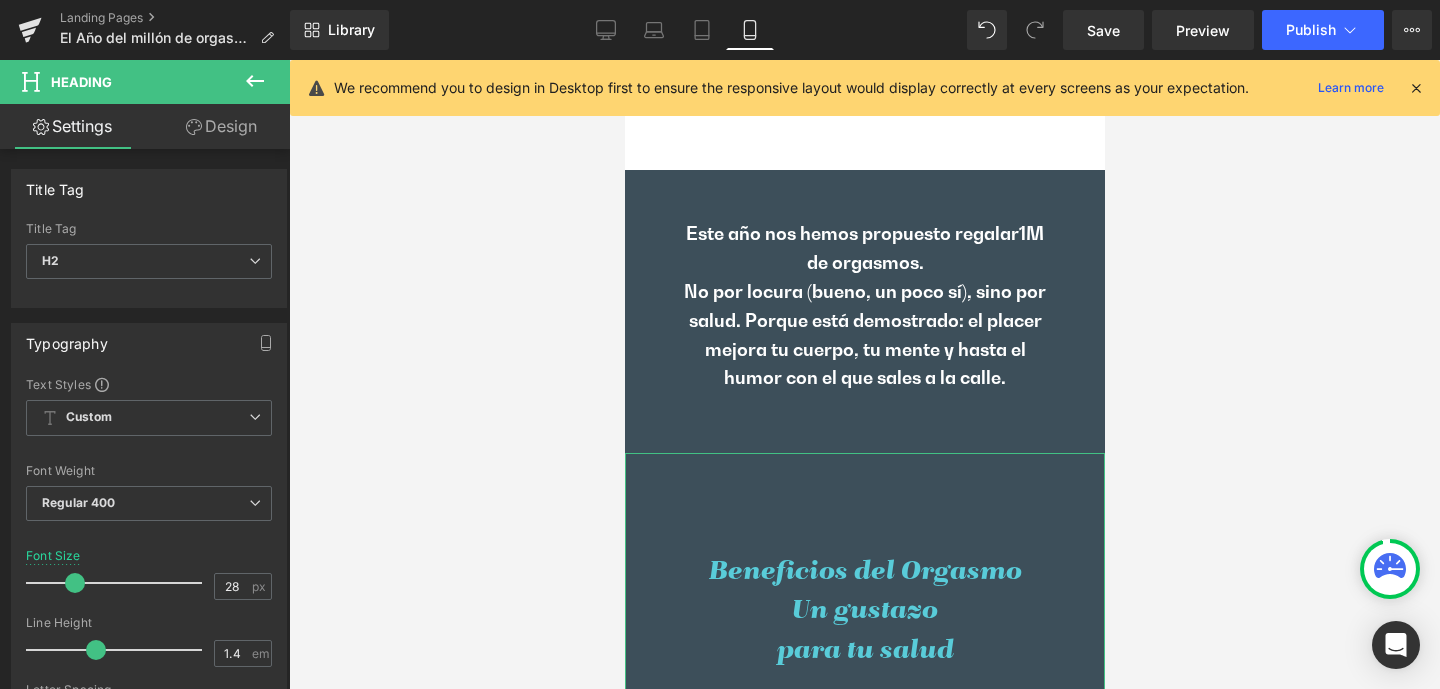 click on "Design" at bounding box center [221, 126] 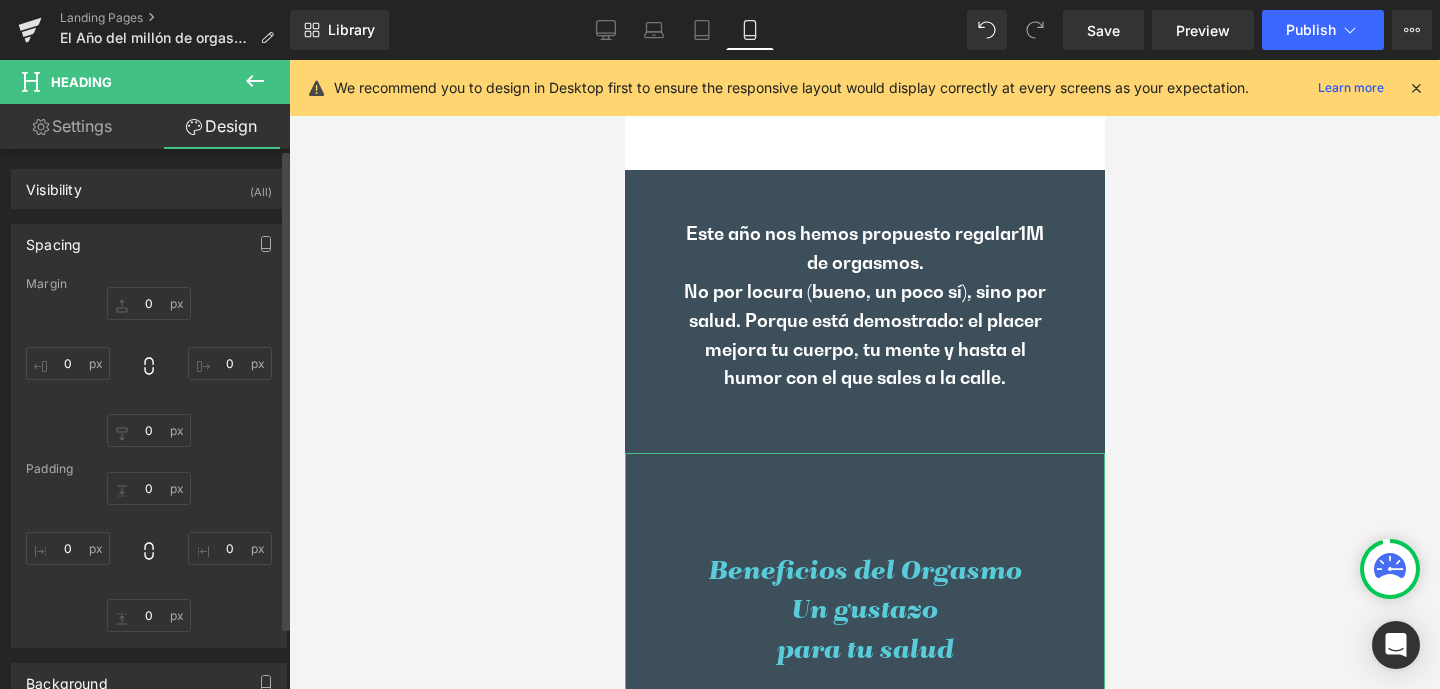 type on "0" 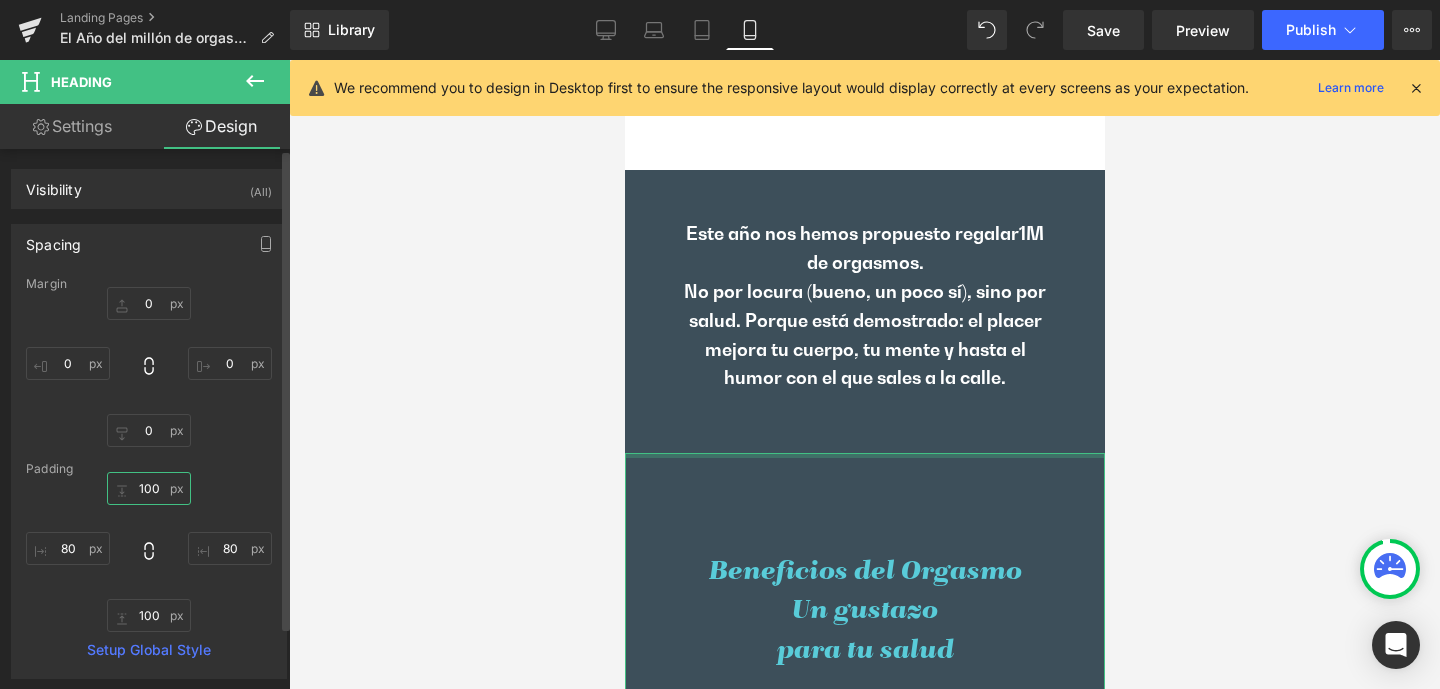 drag, startPoint x: 134, startPoint y: 485, endPoint x: 177, endPoint y: 484, distance: 43.011627 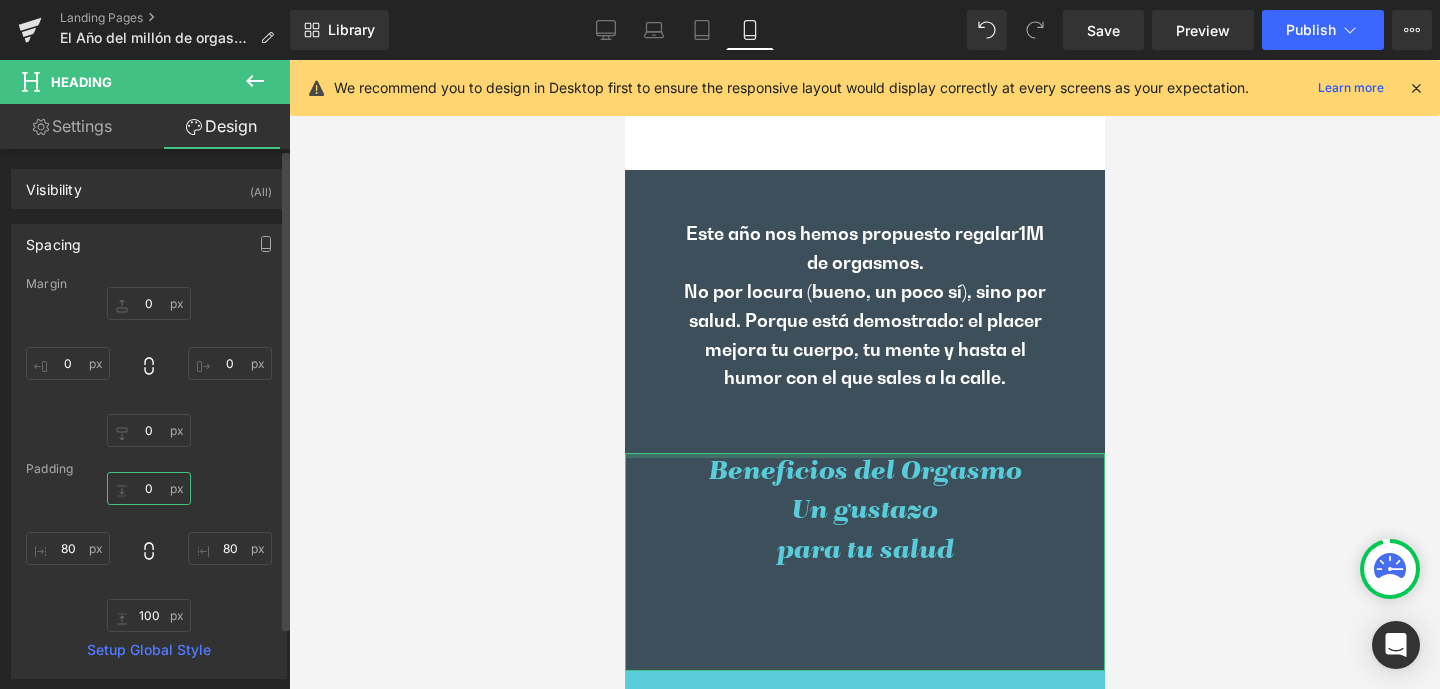 drag, startPoint x: 135, startPoint y: 488, endPoint x: 159, endPoint y: 488, distance: 24 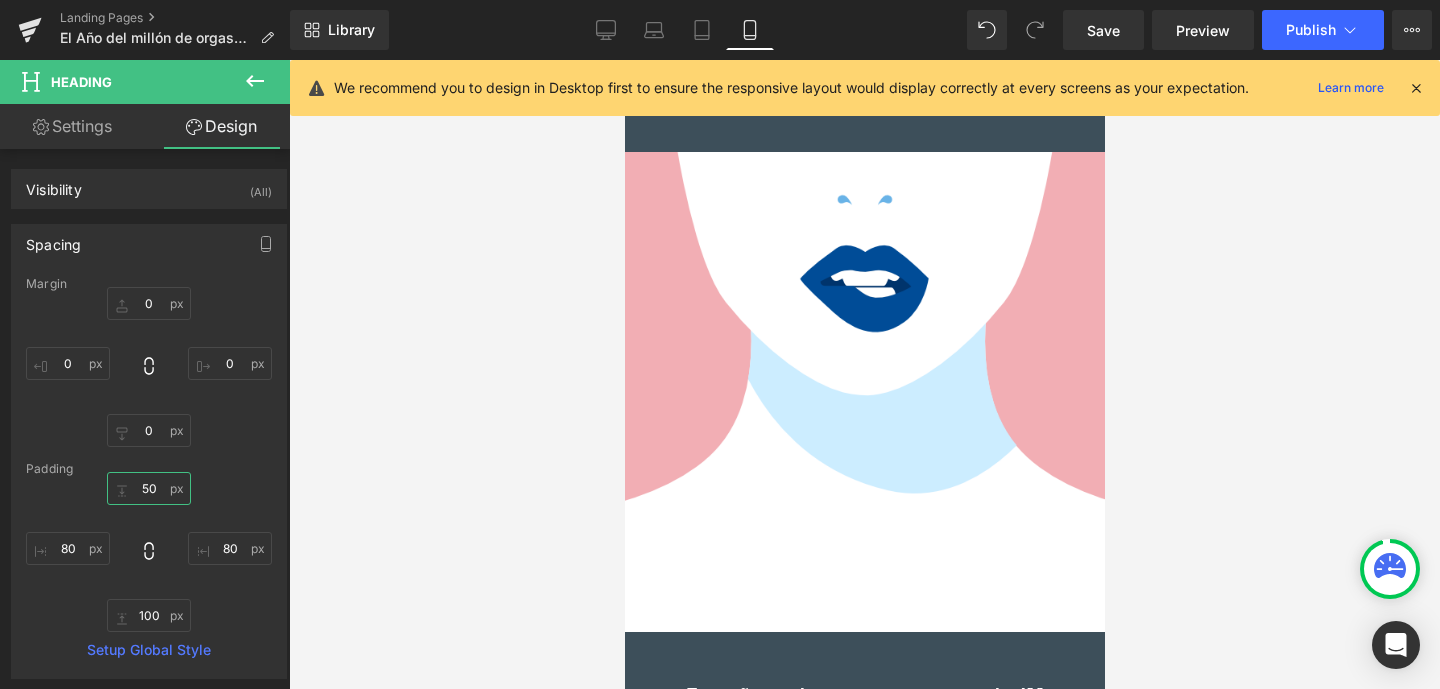 scroll, scrollTop: 975, scrollLeft: 0, axis: vertical 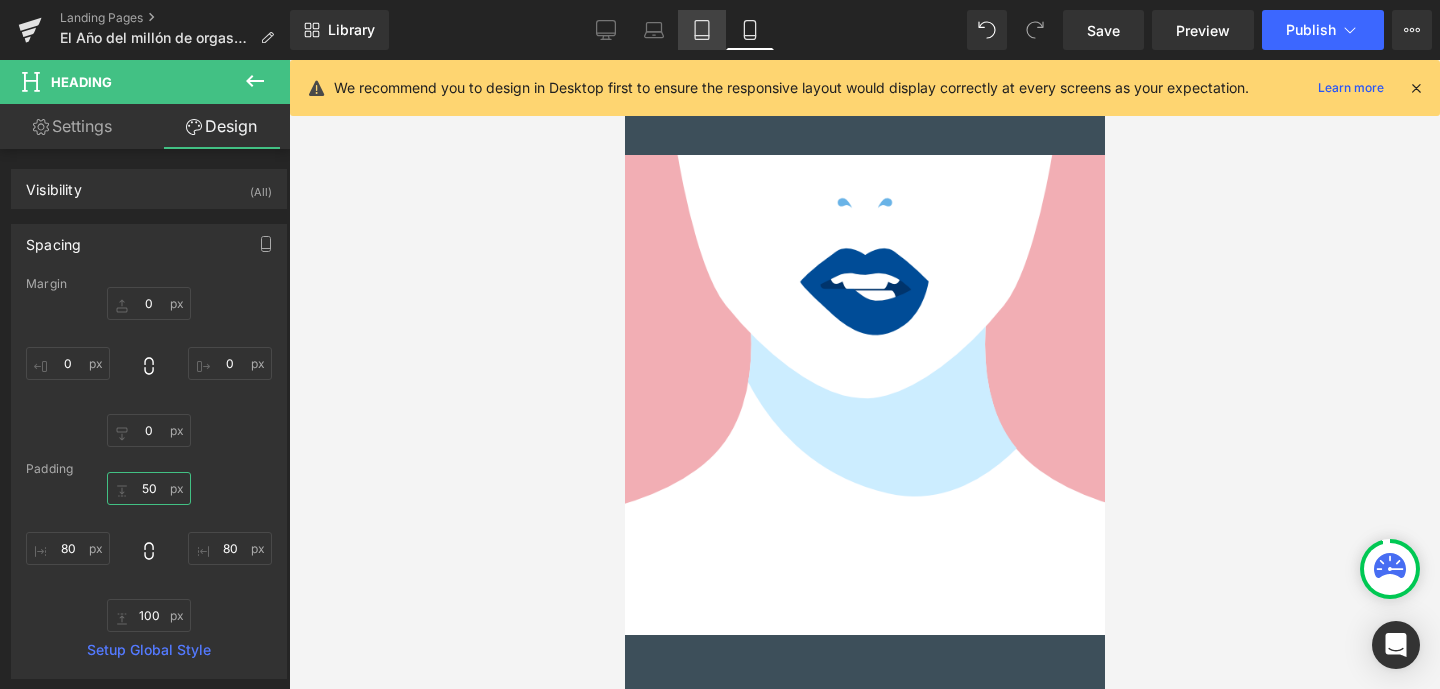 type on "50" 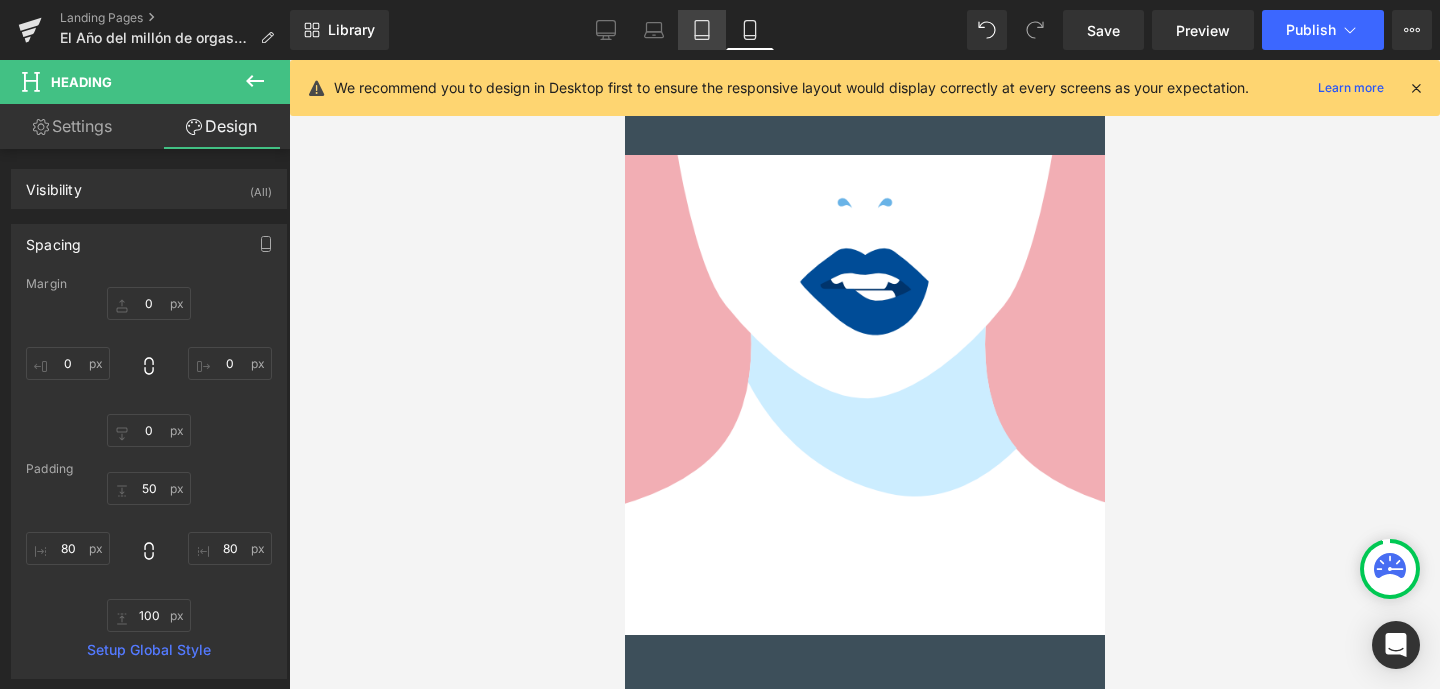click 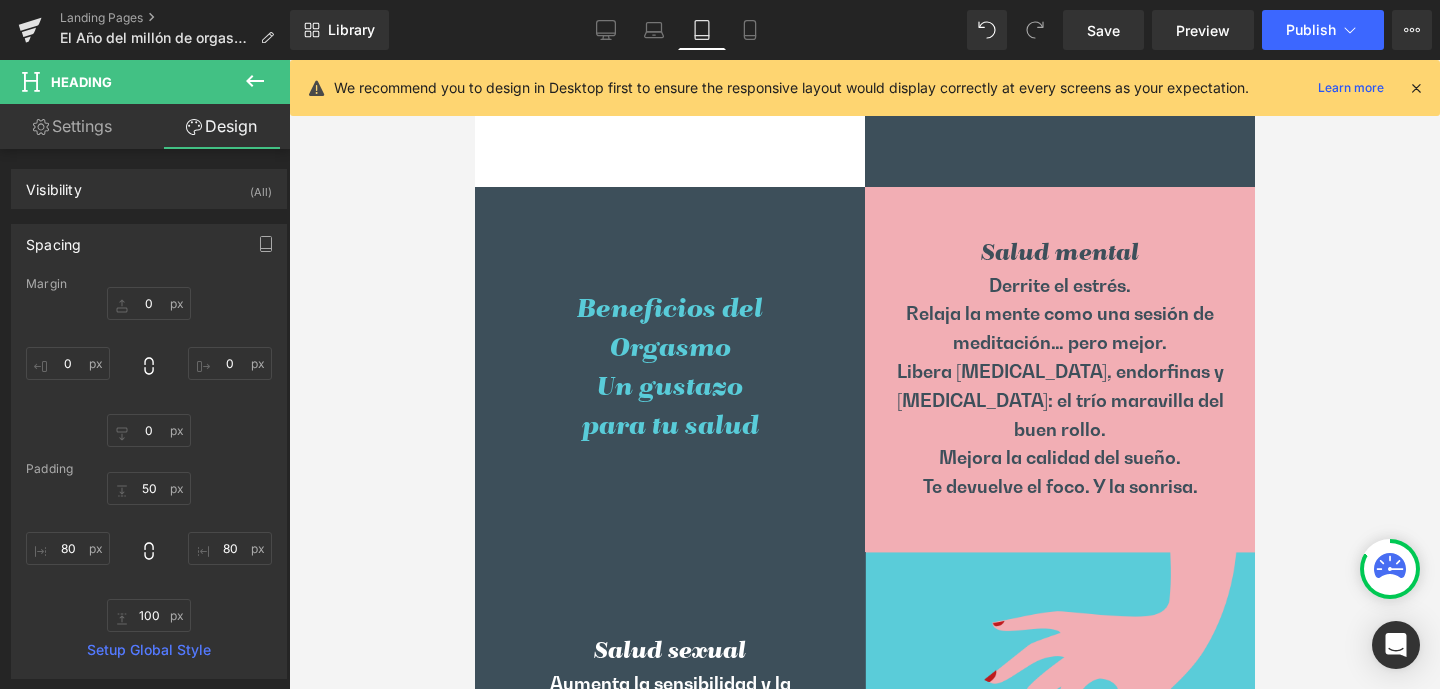 type on "0" 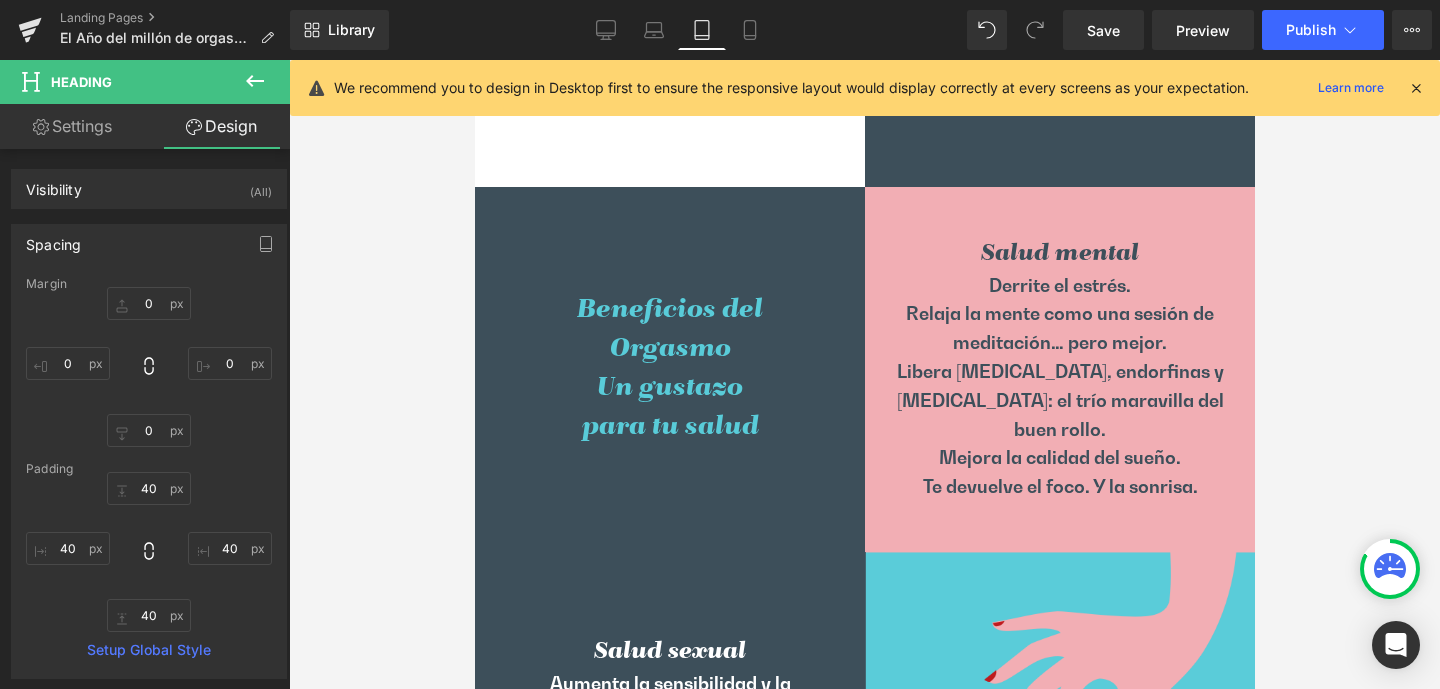 scroll, scrollTop: 2202, scrollLeft: 0, axis: vertical 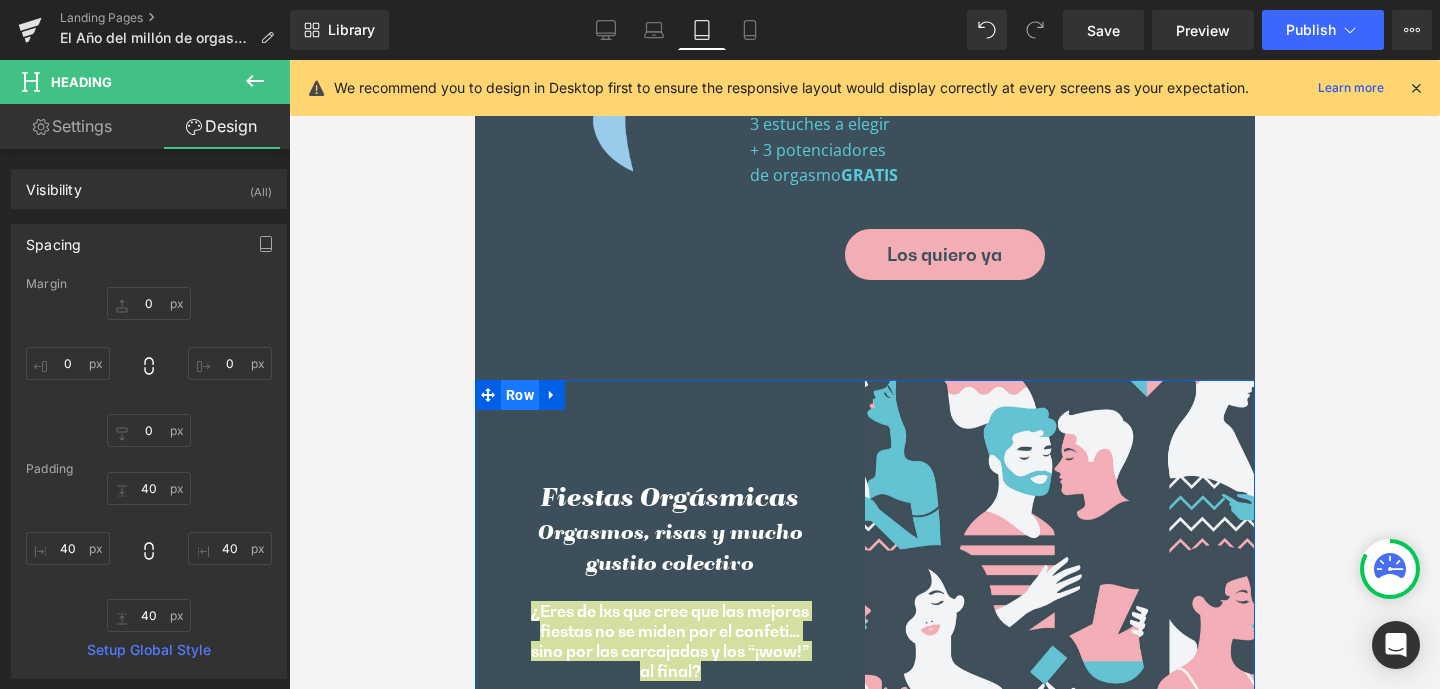 click on "Row" at bounding box center [519, 395] 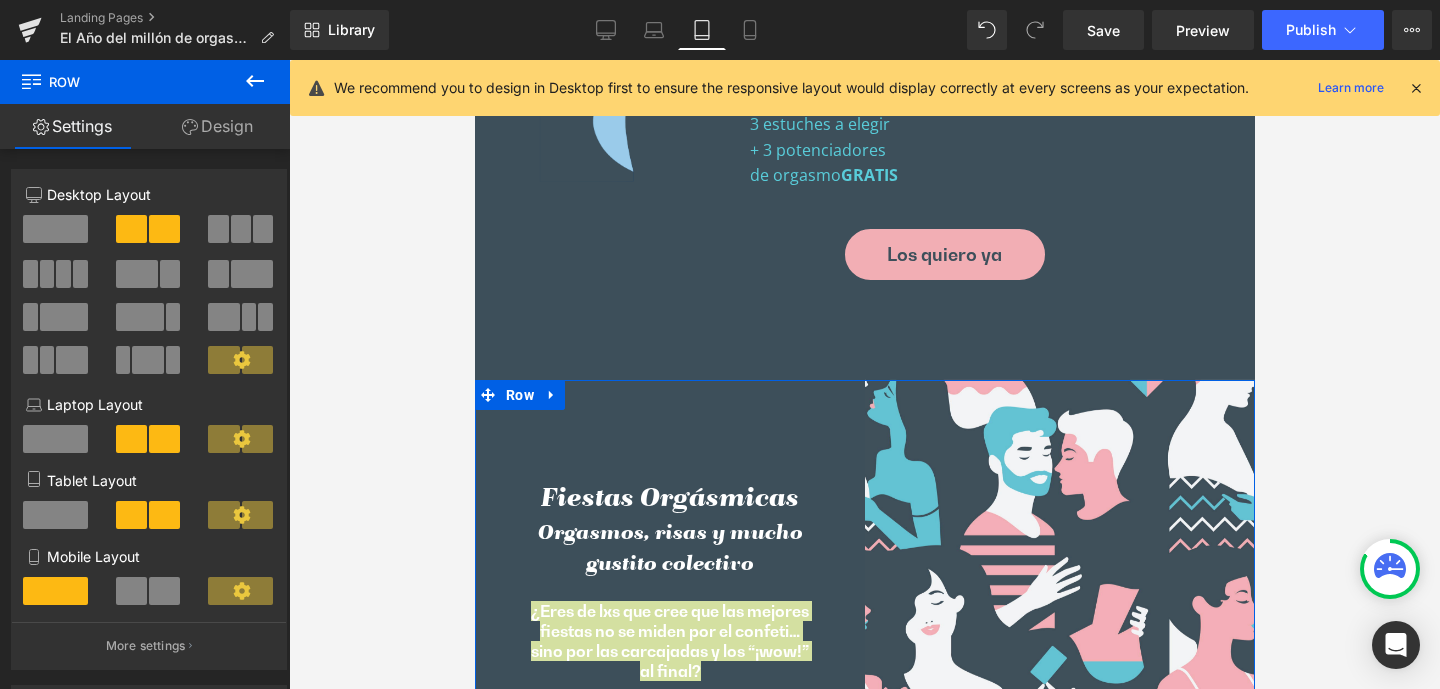 click on "Design" at bounding box center [217, 126] 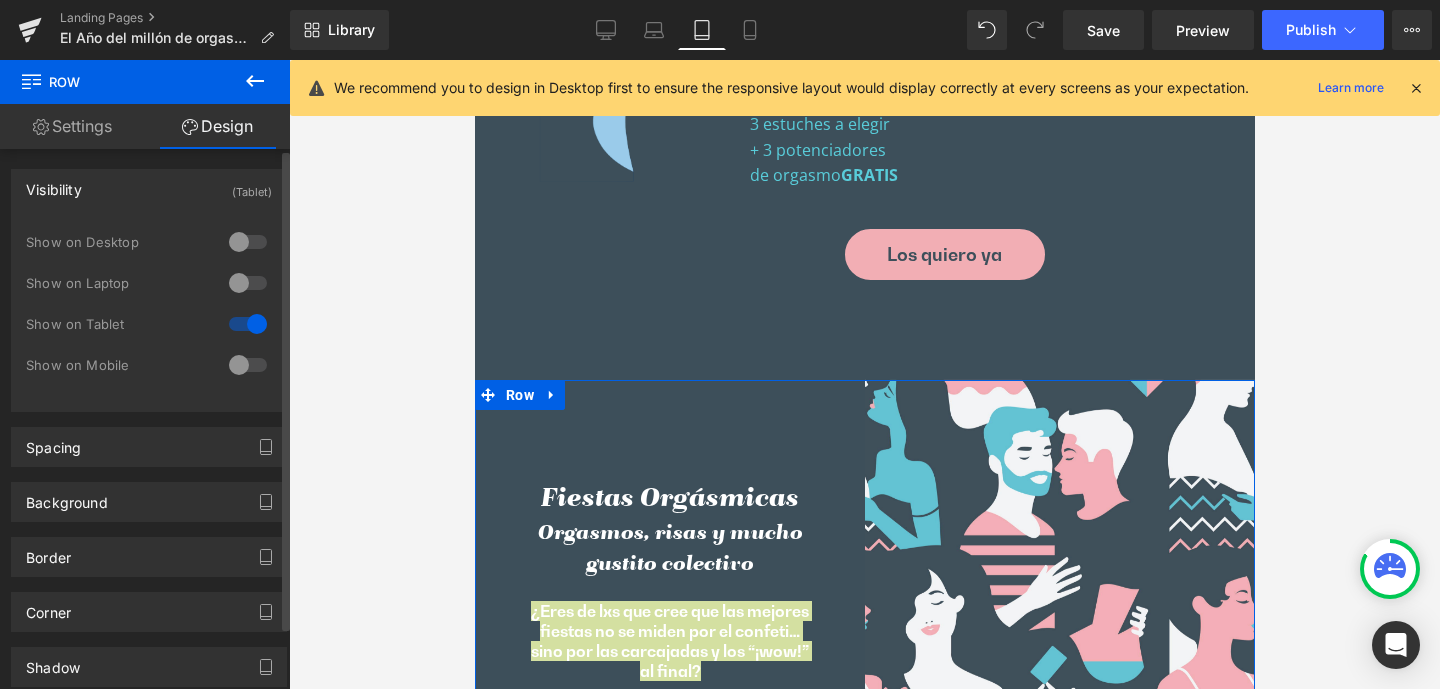 click at bounding box center (248, 242) 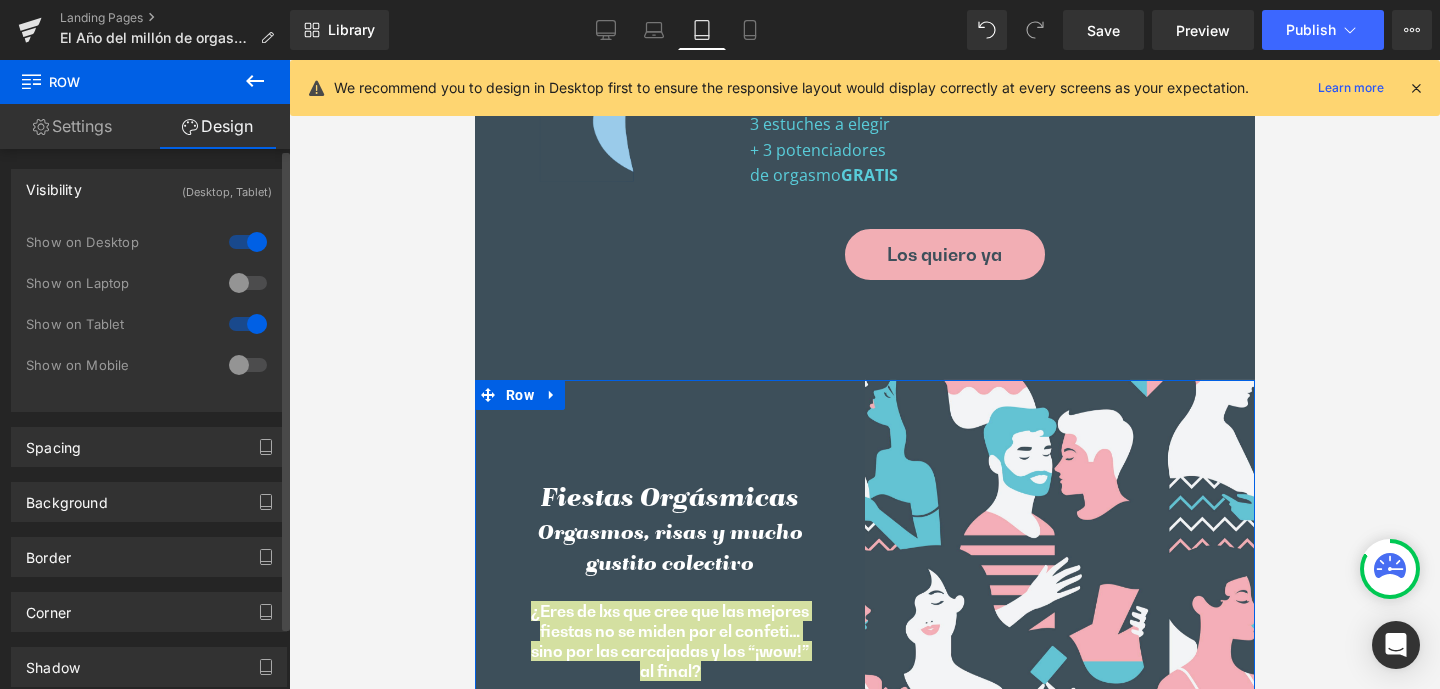 click at bounding box center [248, 283] 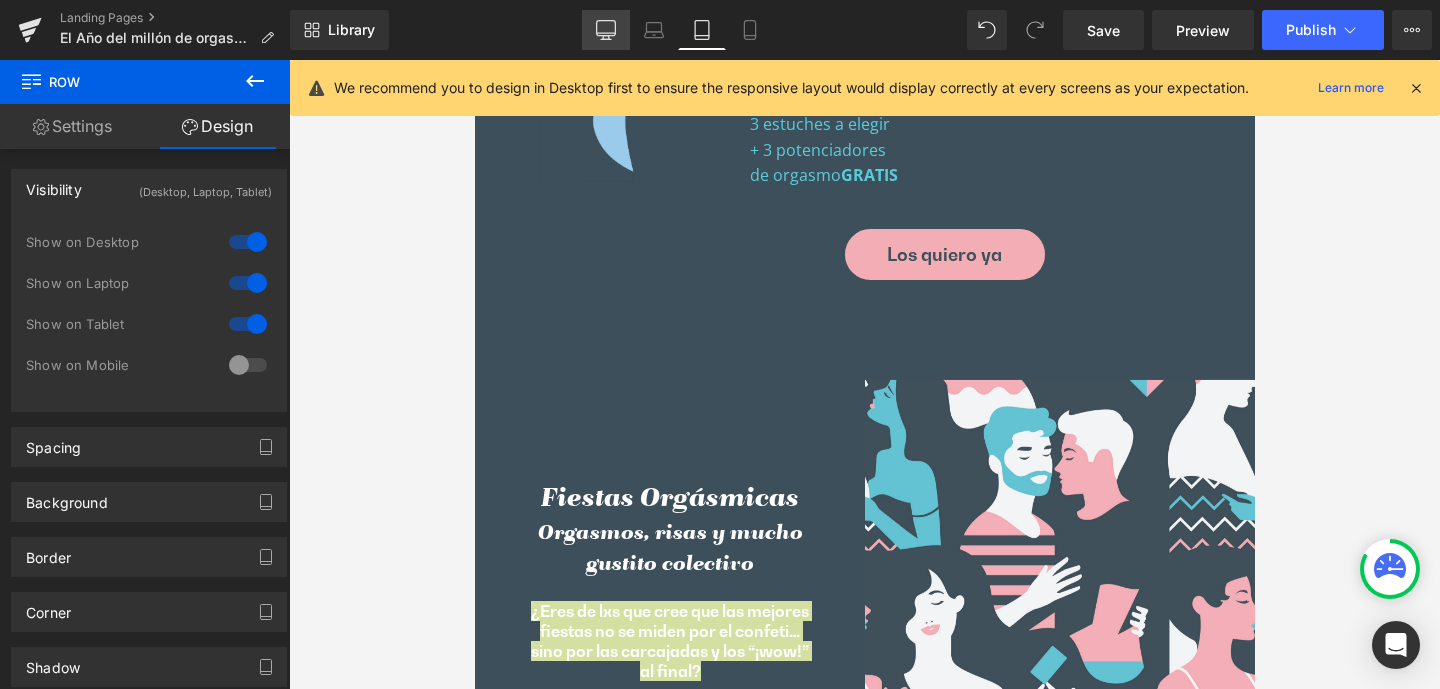 click 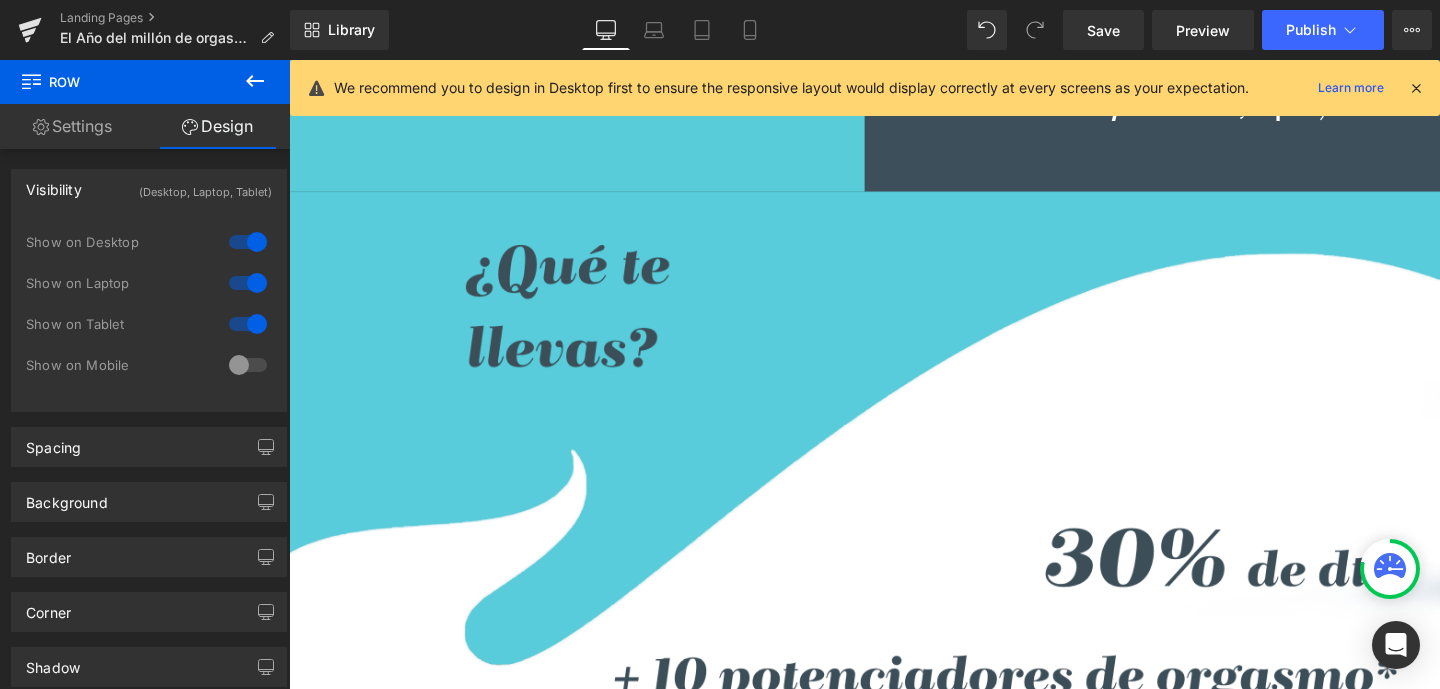 scroll, scrollTop: 6375, scrollLeft: 0, axis: vertical 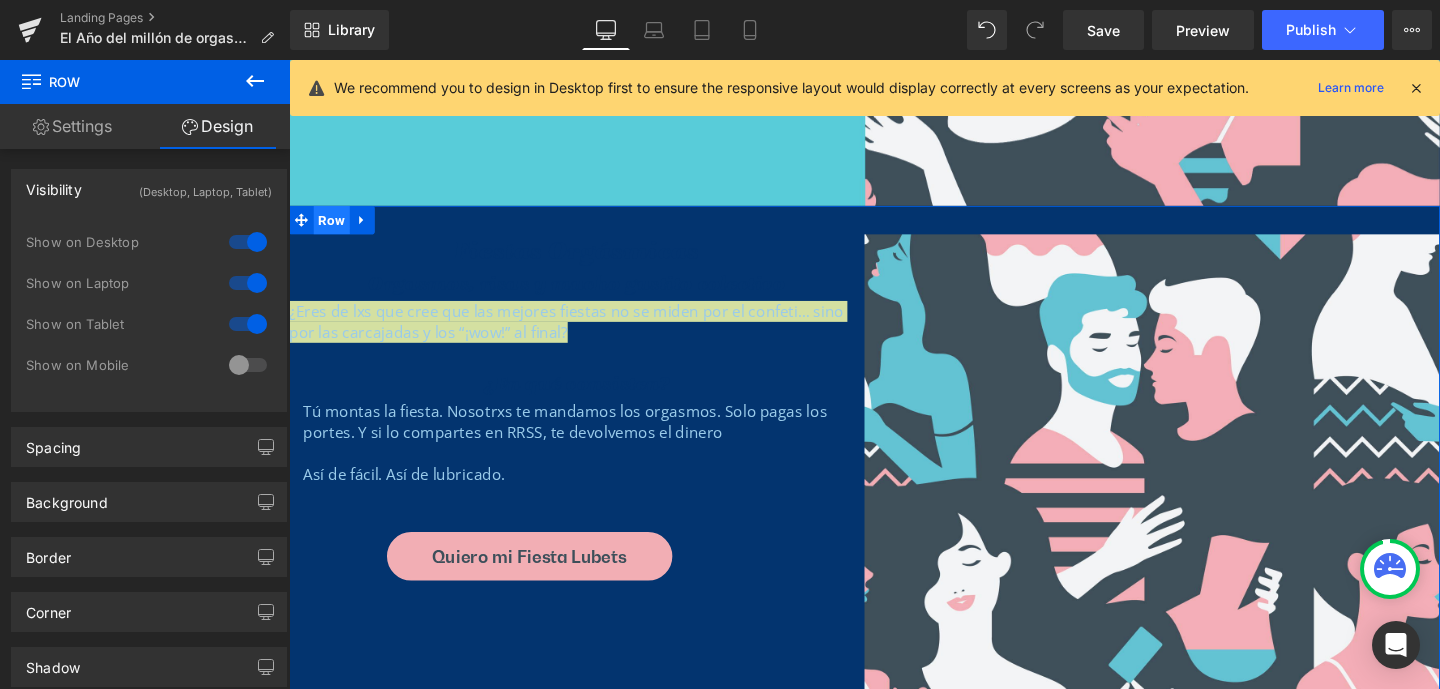 click on "Row" at bounding box center [334, 228] 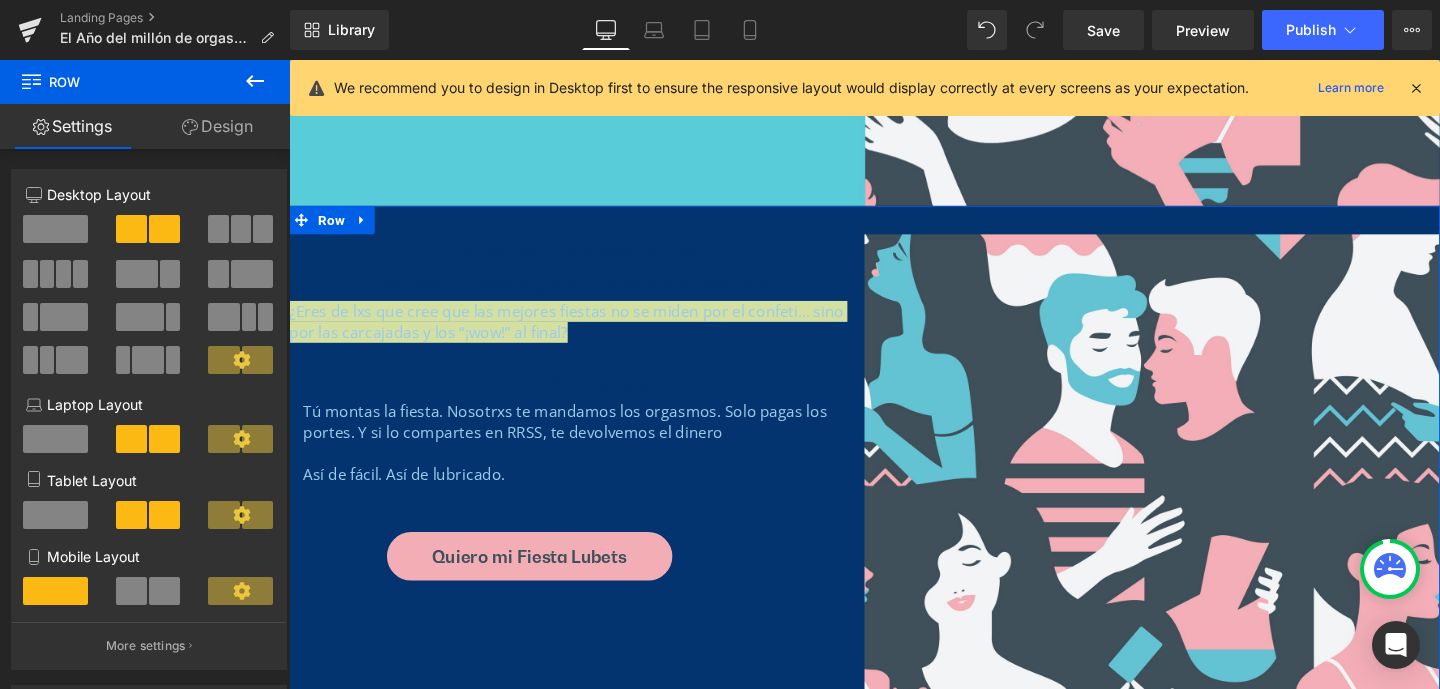 click on "Design" at bounding box center [217, 126] 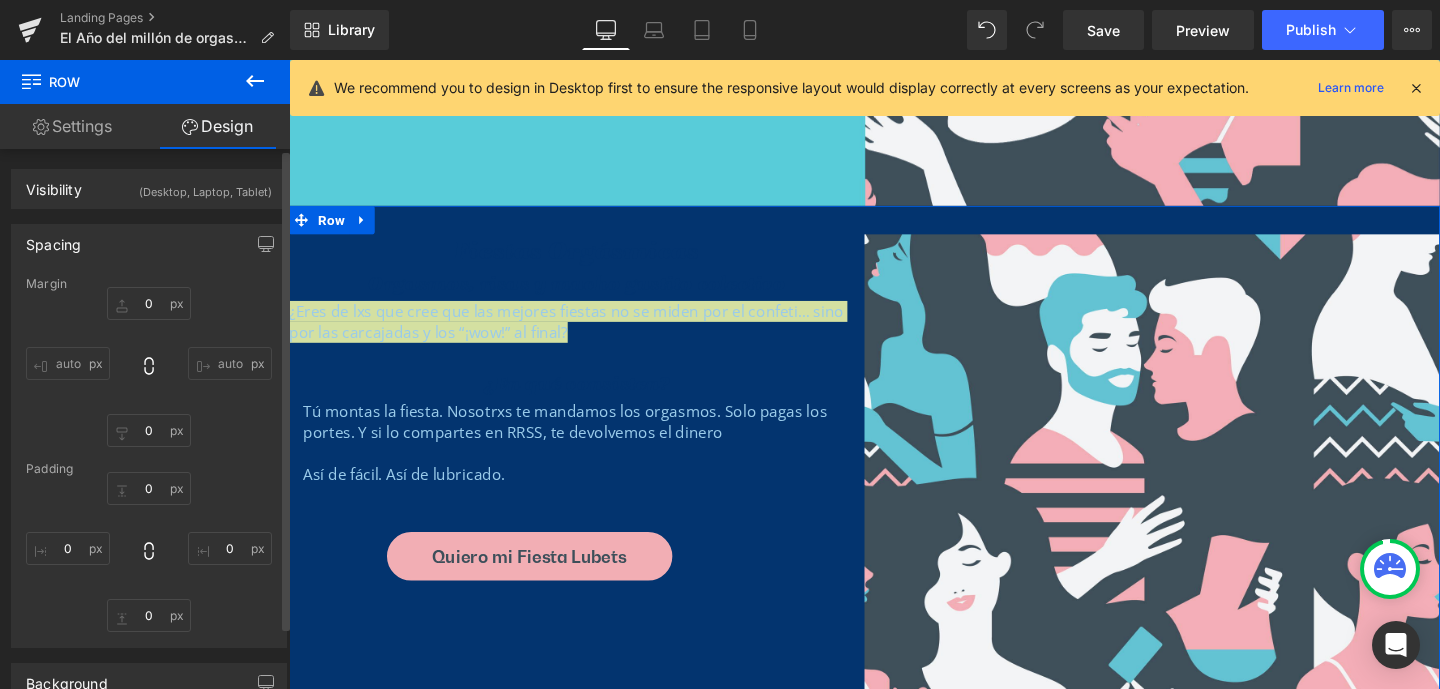 type on "0" 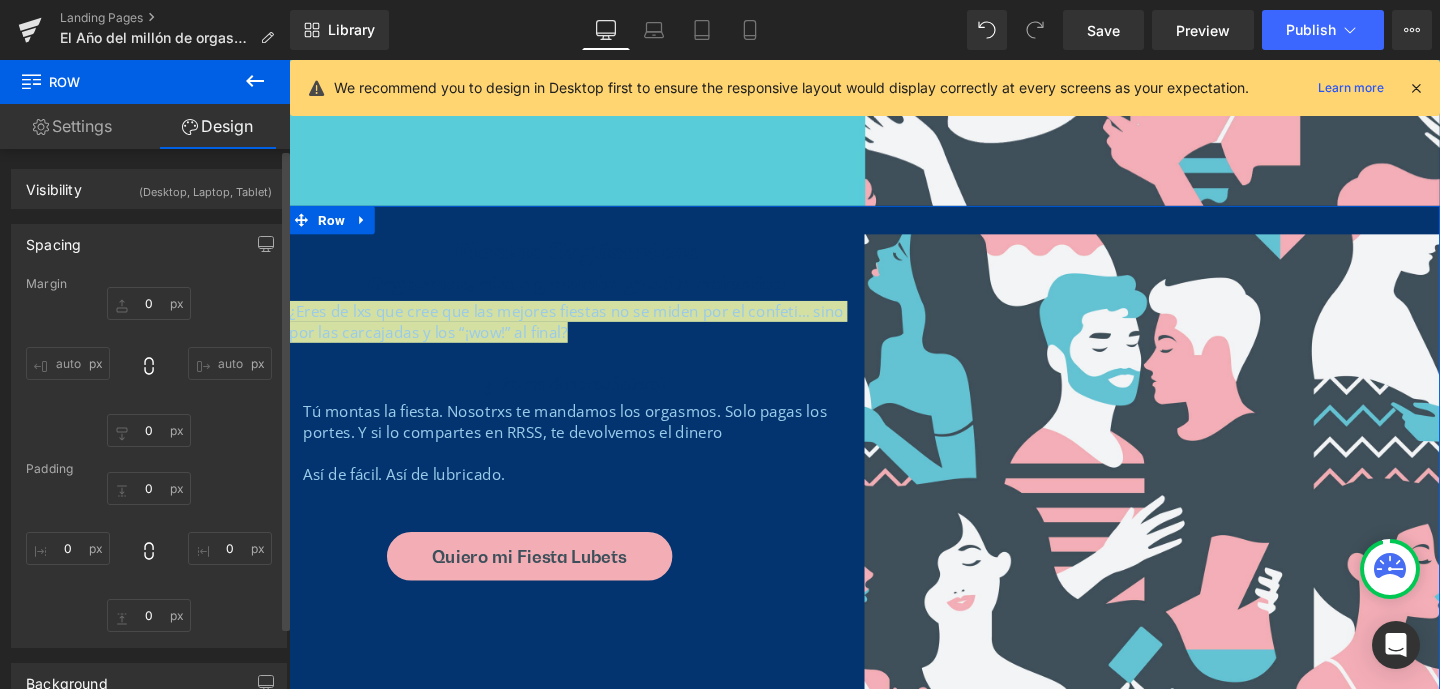 type on "0" 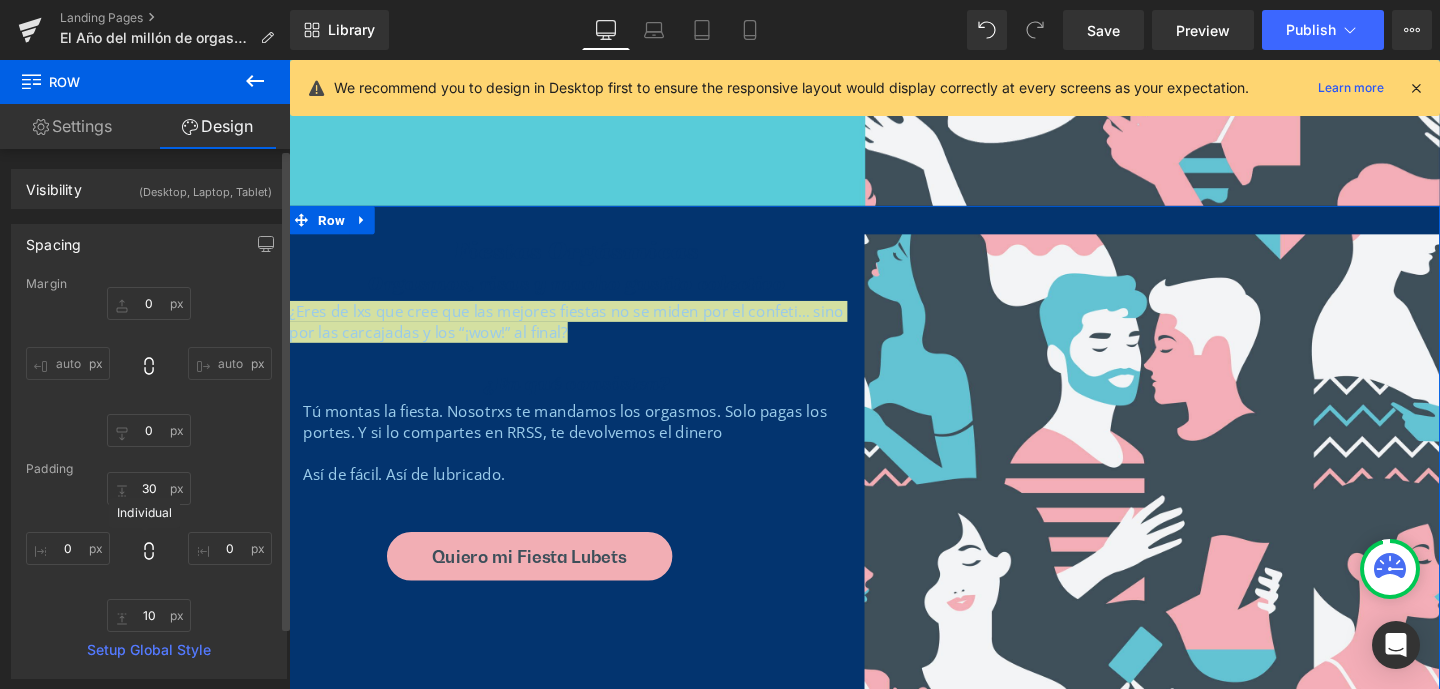 click 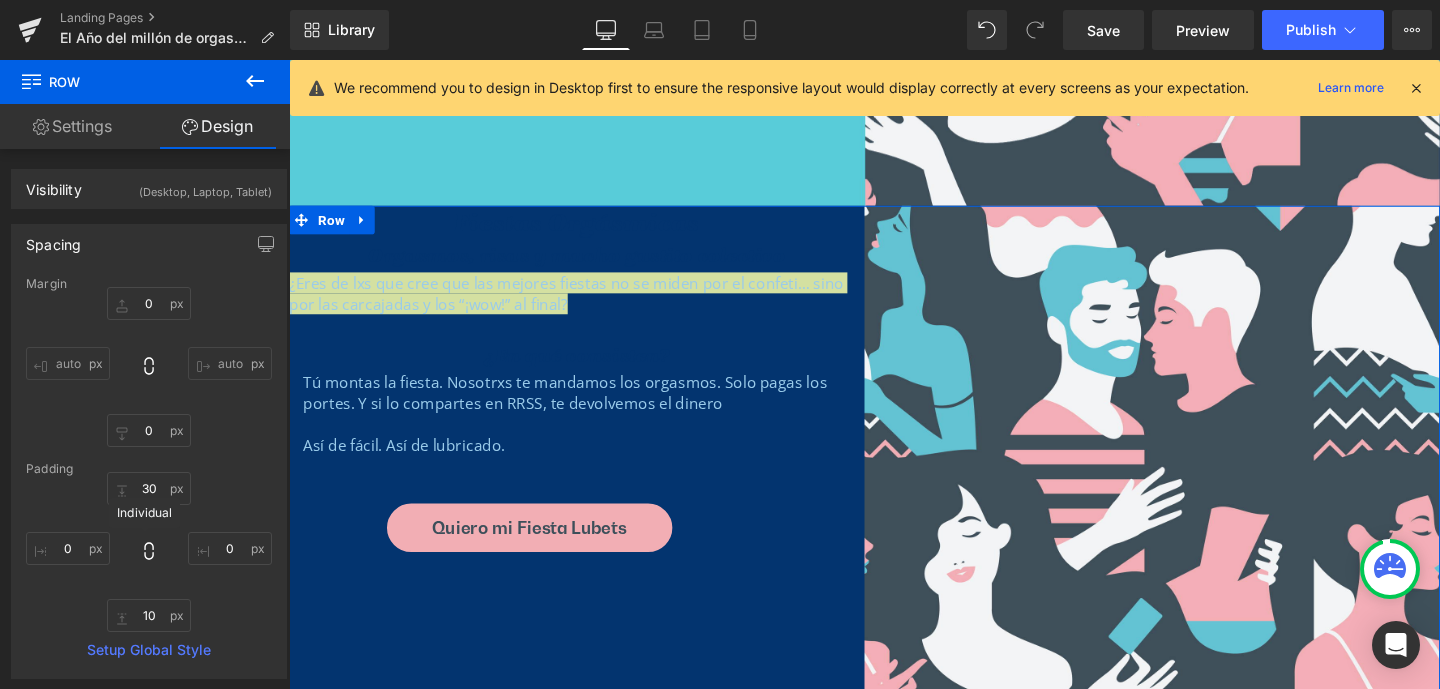 type on "0" 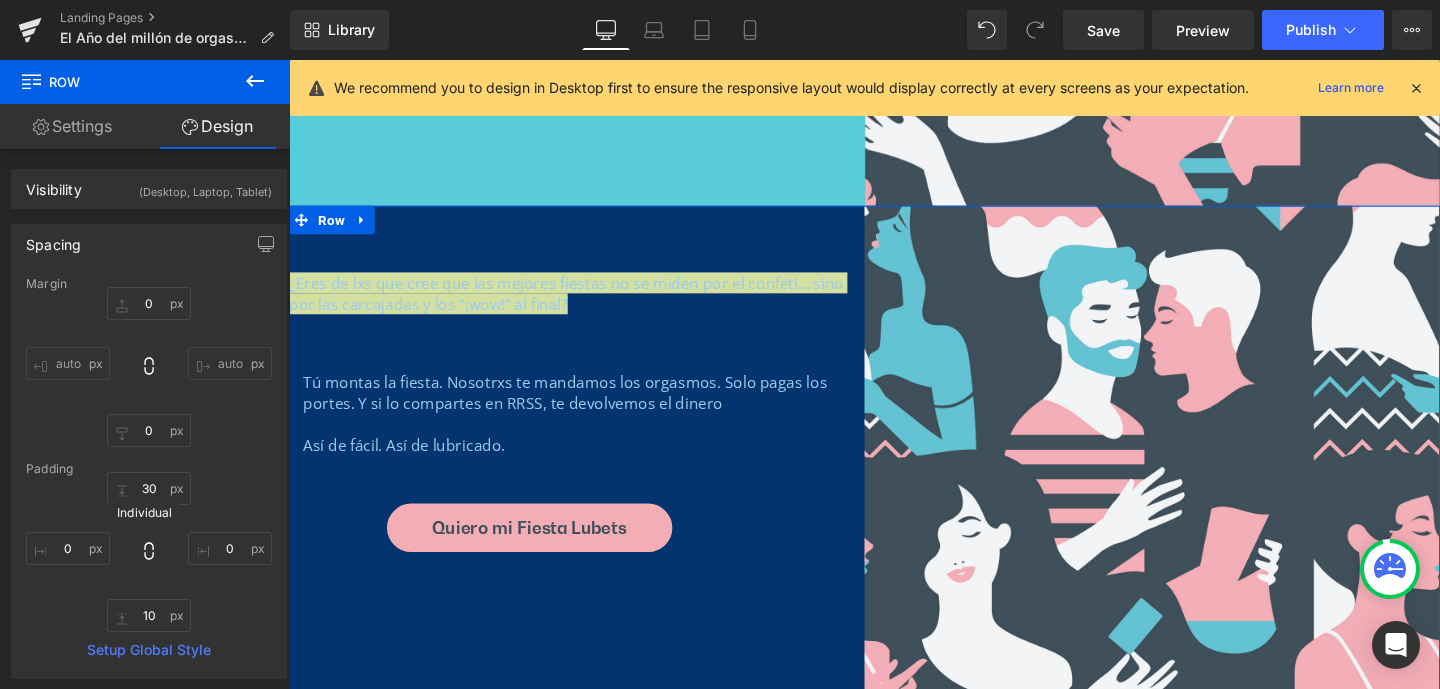 type on "0" 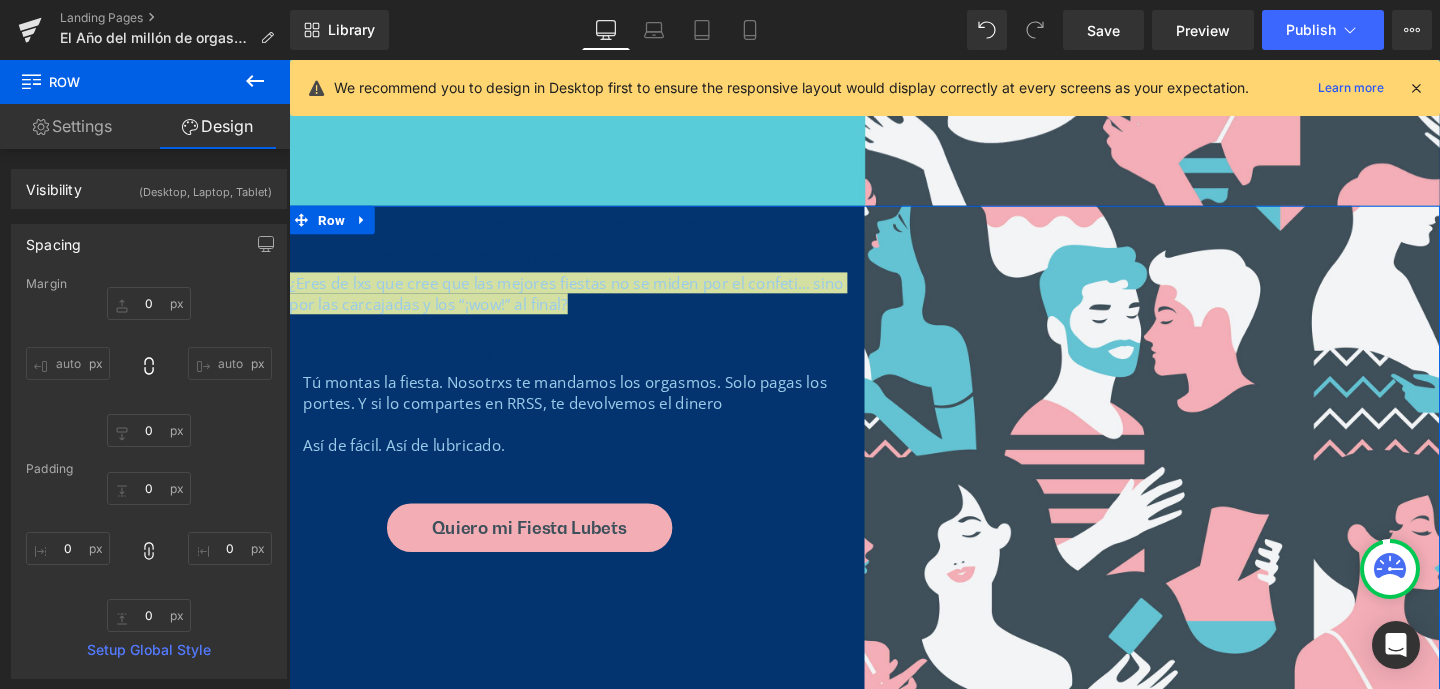 click on "Settings" at bounding box center [72, 126] 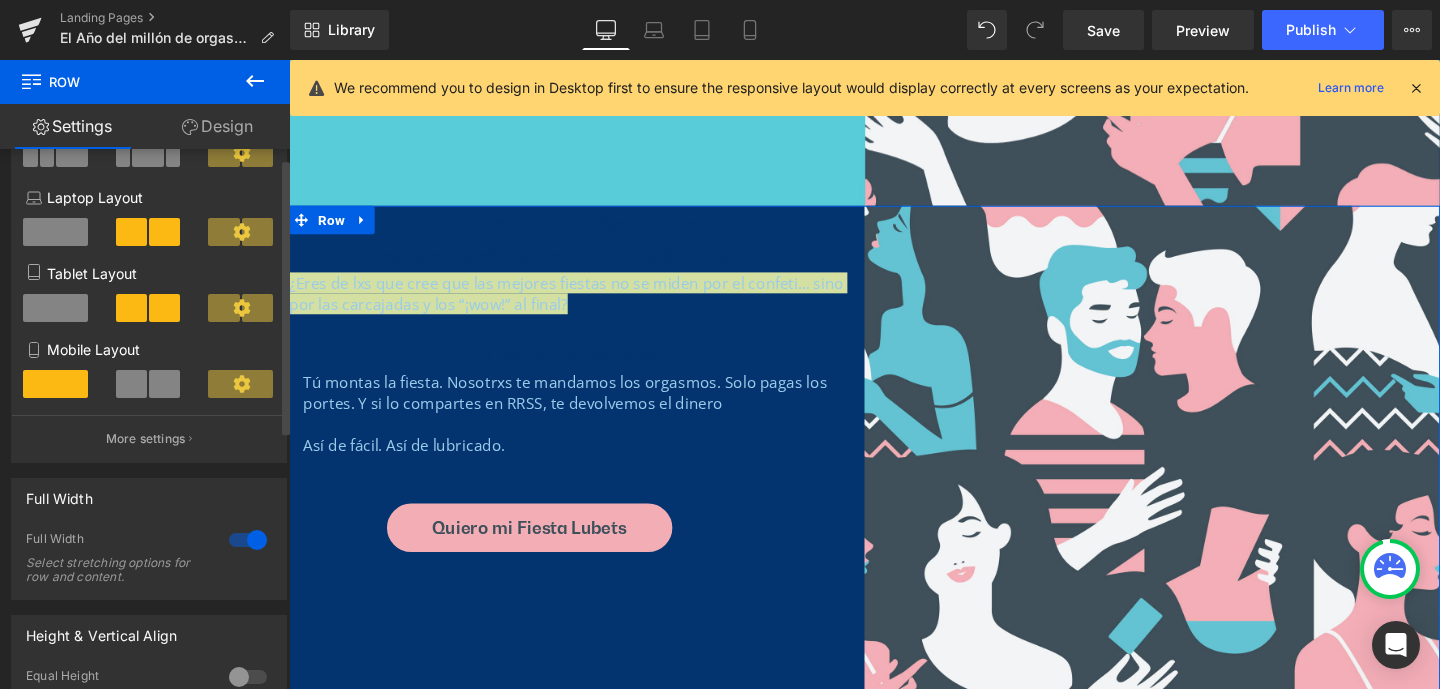 scroll, scrollTop: 525, scrollLeft: 0, axis: vertical 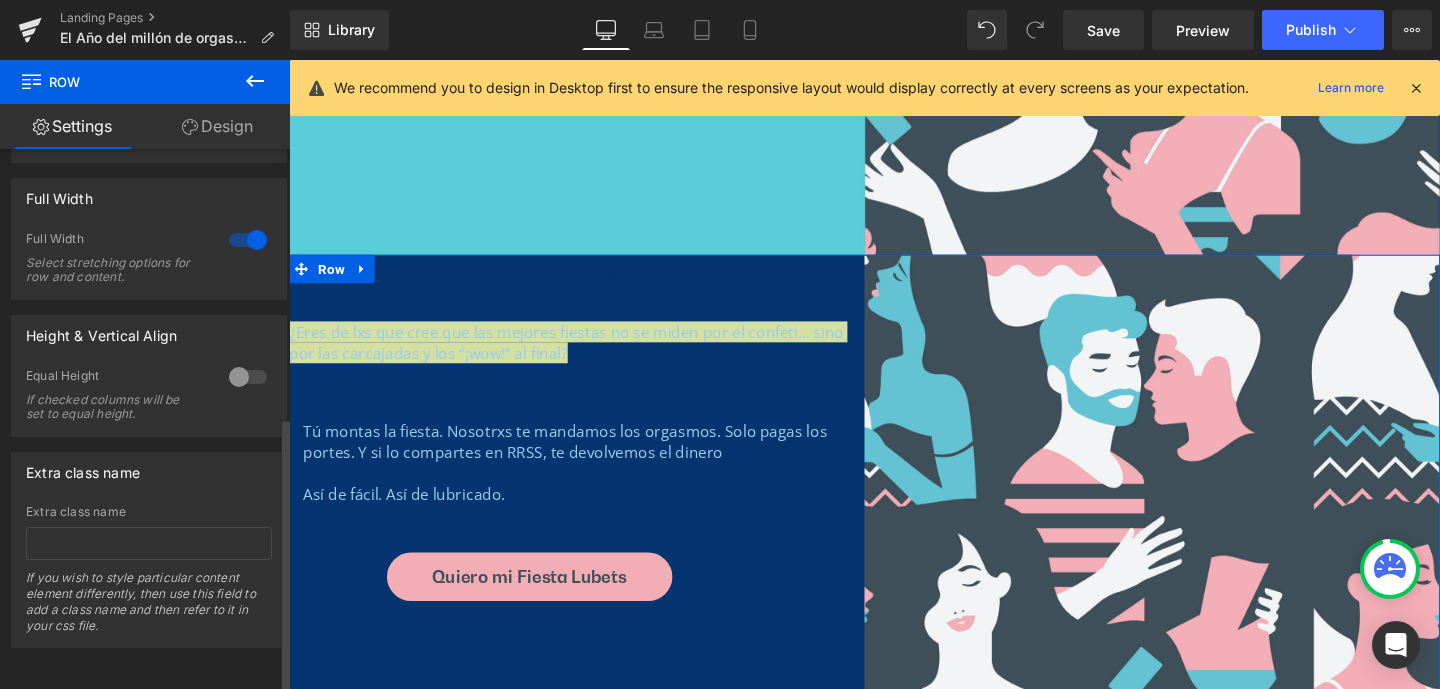 click at bounding box center (248, 377) 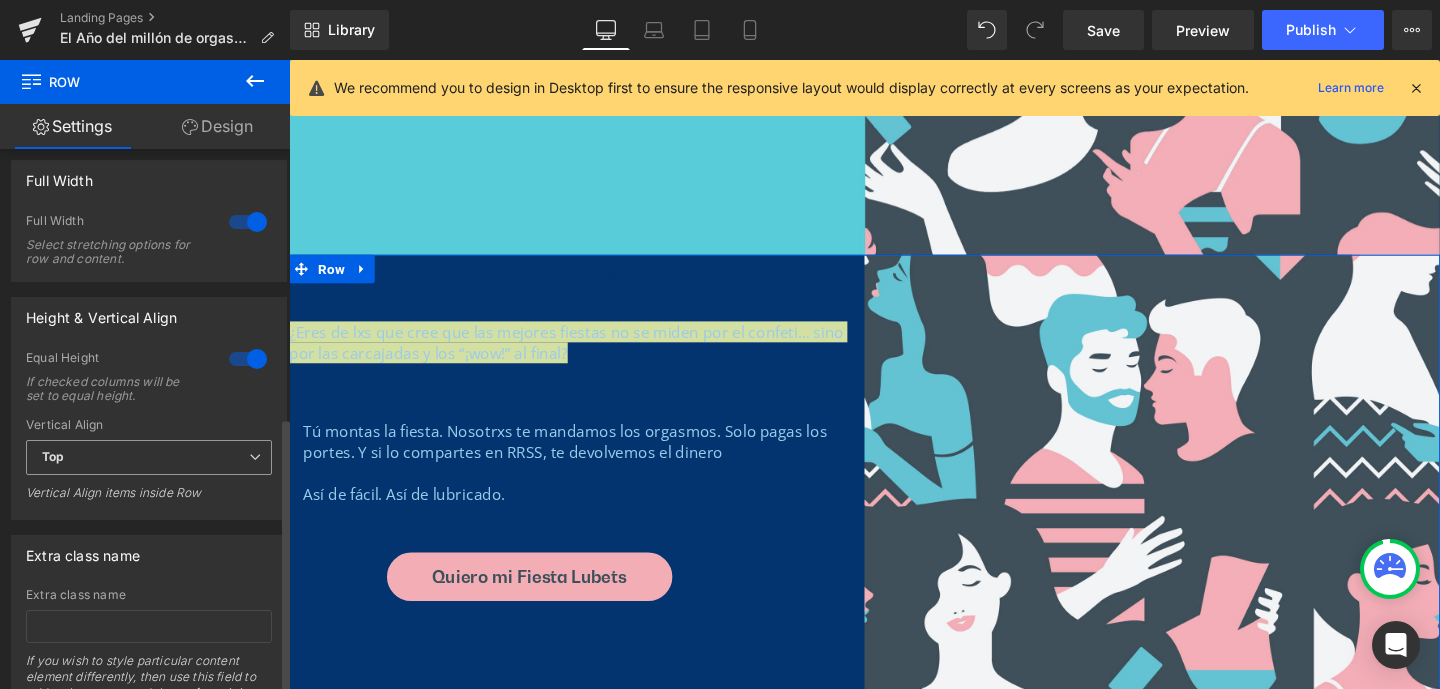 click on "Top" at bounding box center [149, 457] 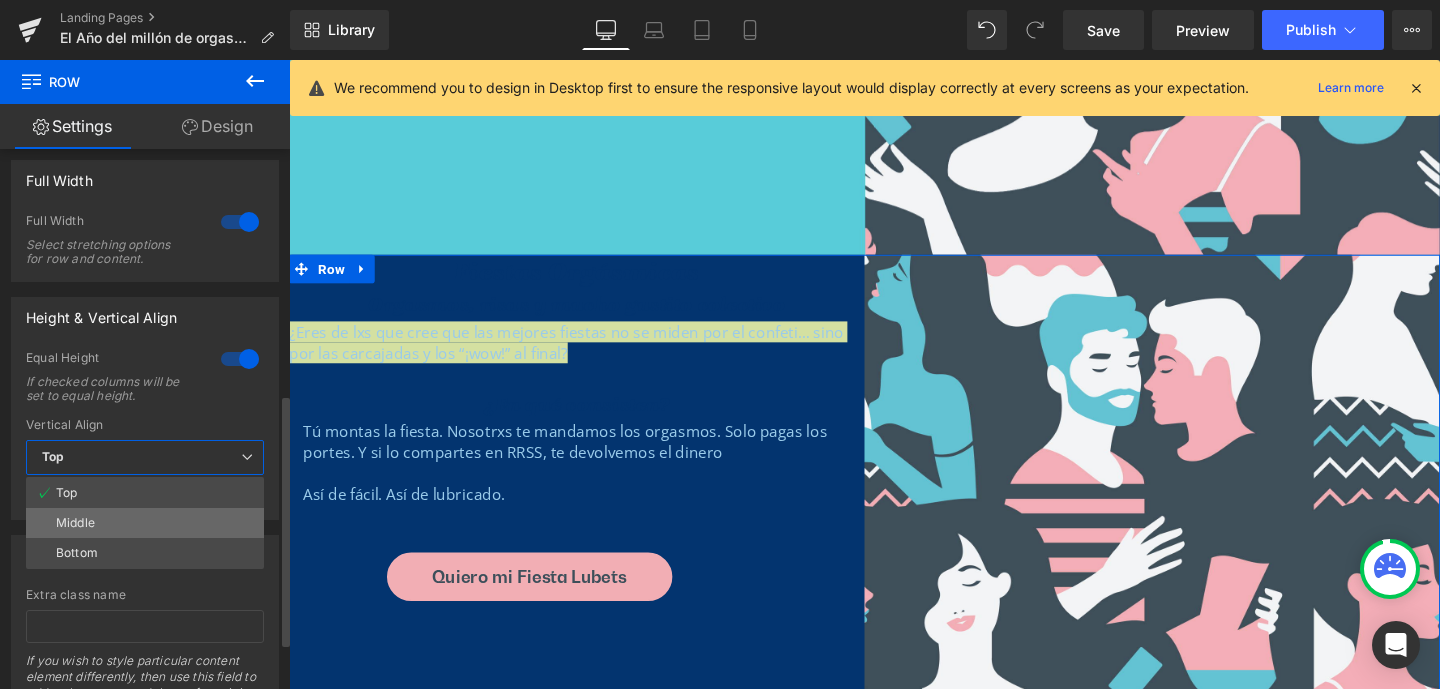 click on "Middle" at bounding box center (145, 523) 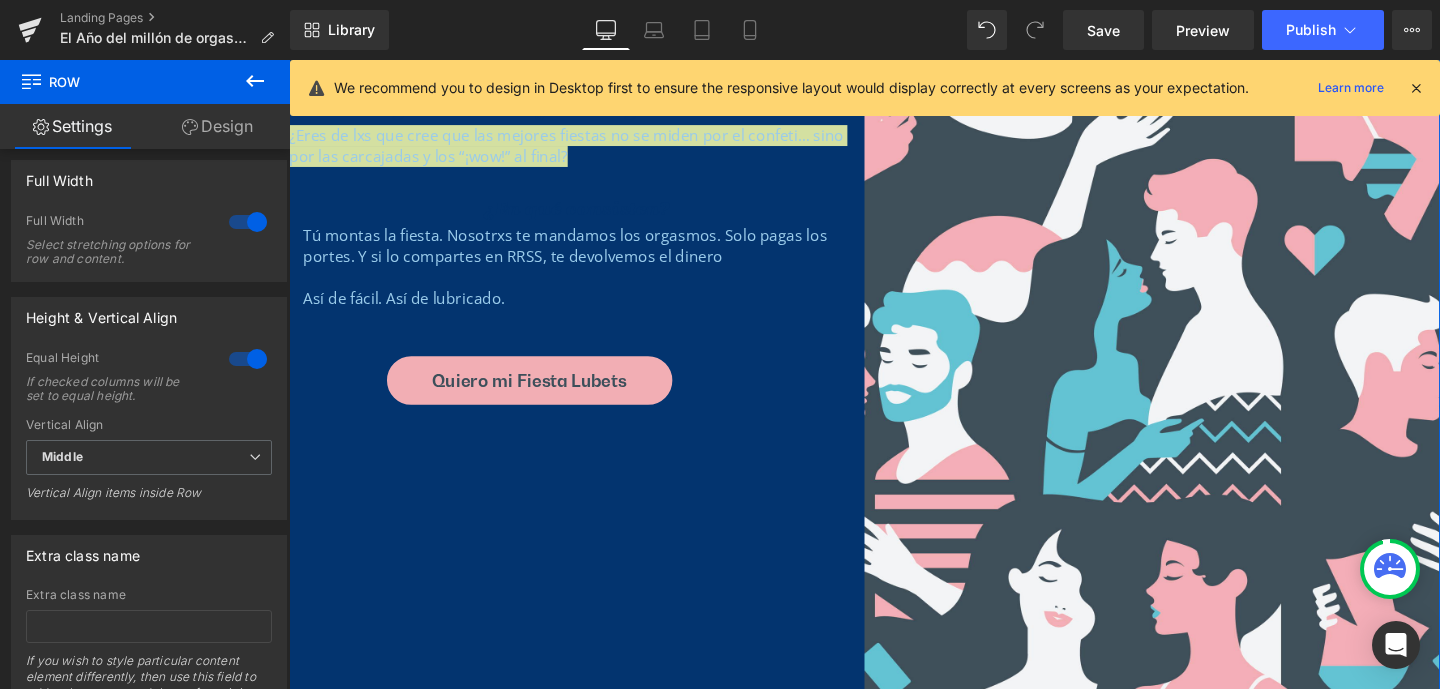 scroll, scrollTop: 6762, scrollLeft: 0, axis: vertical 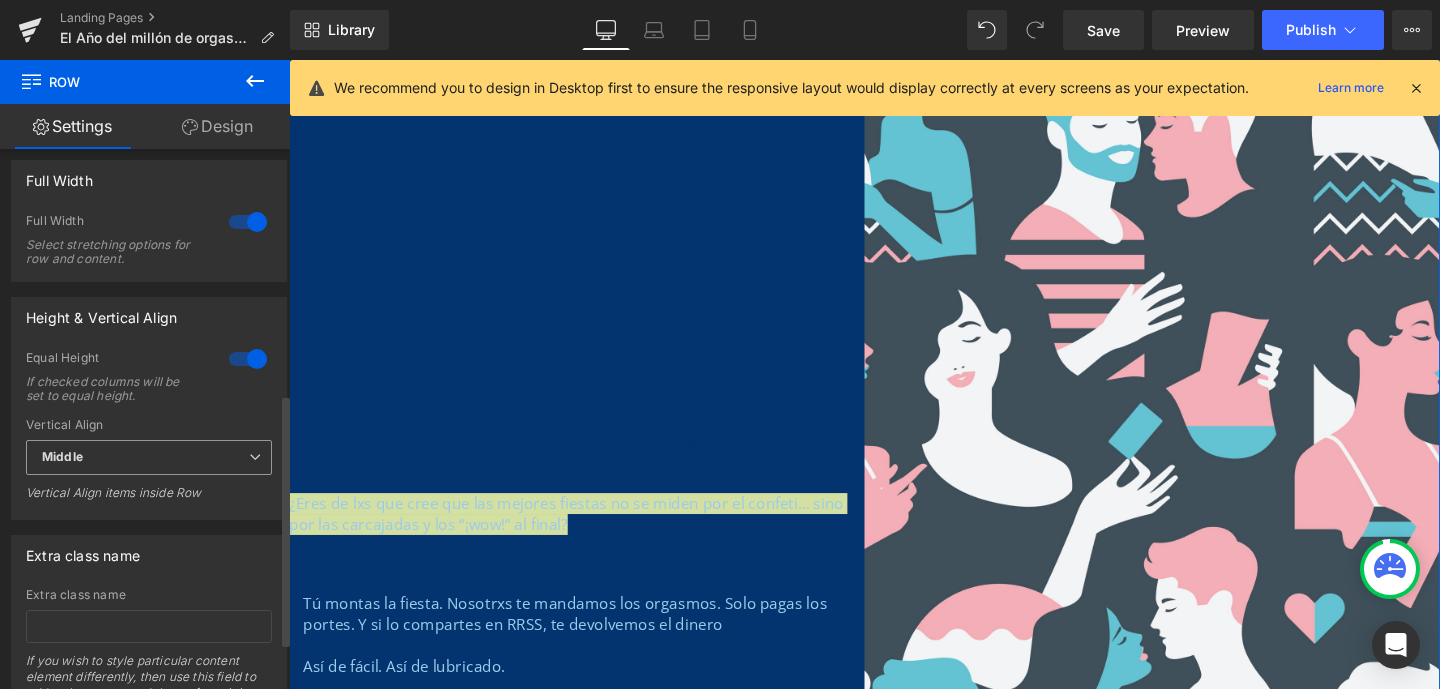 drag, startPoint x: 254, startPoint y: 465, endPoint x: 246, endPoint y: 450, distance: 17 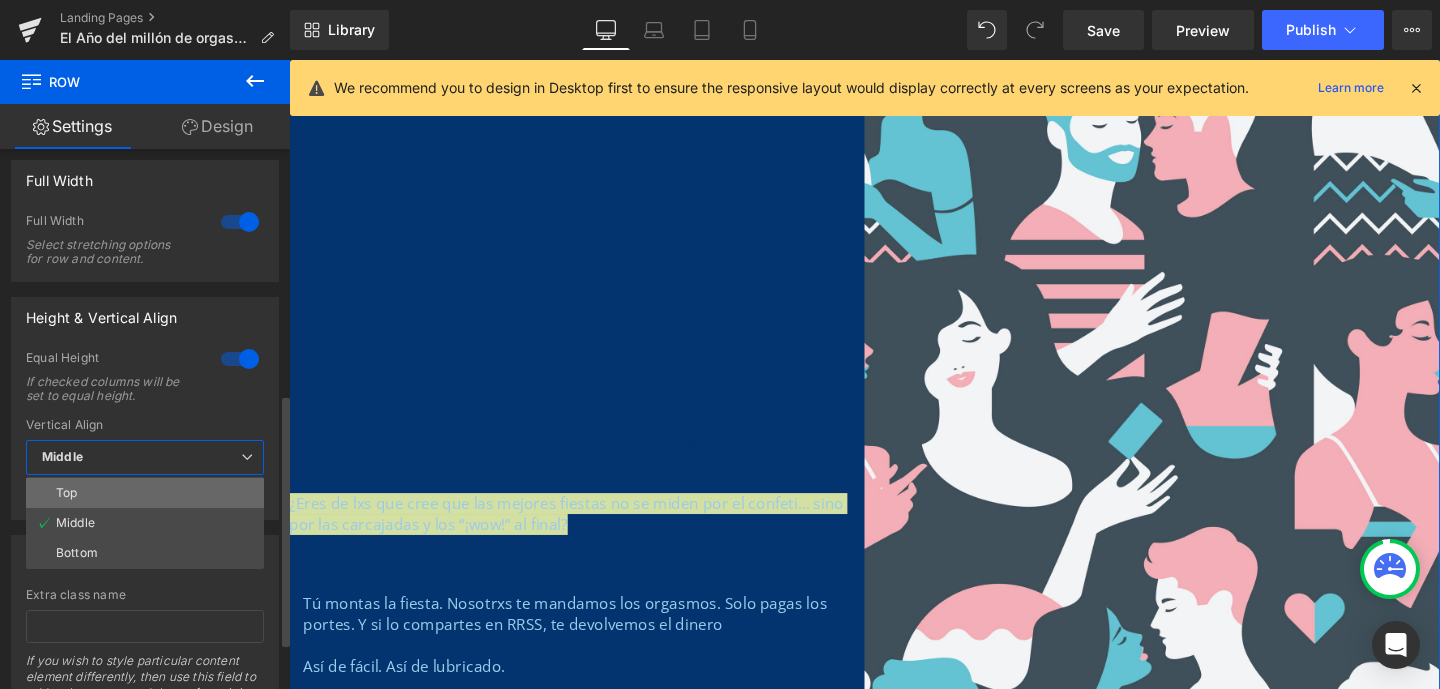 click on "Top" at bounding box center [145, 493] 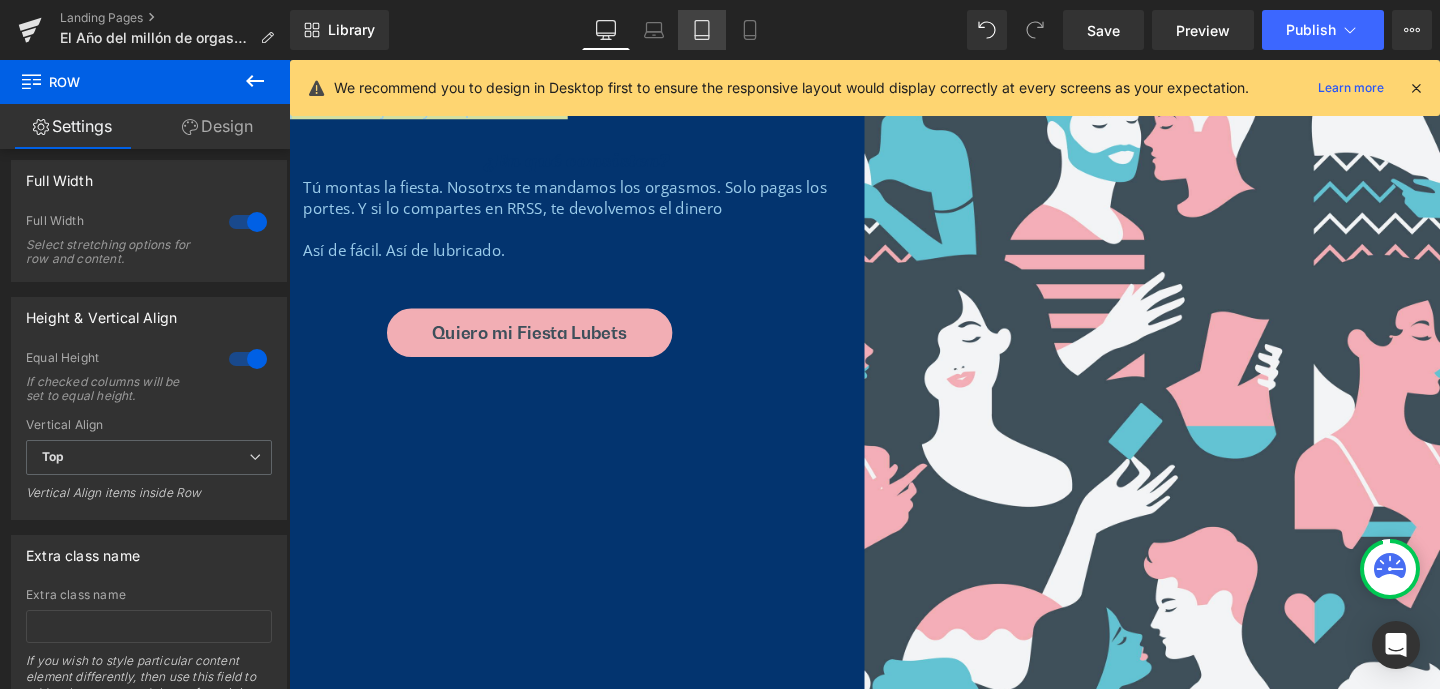 click 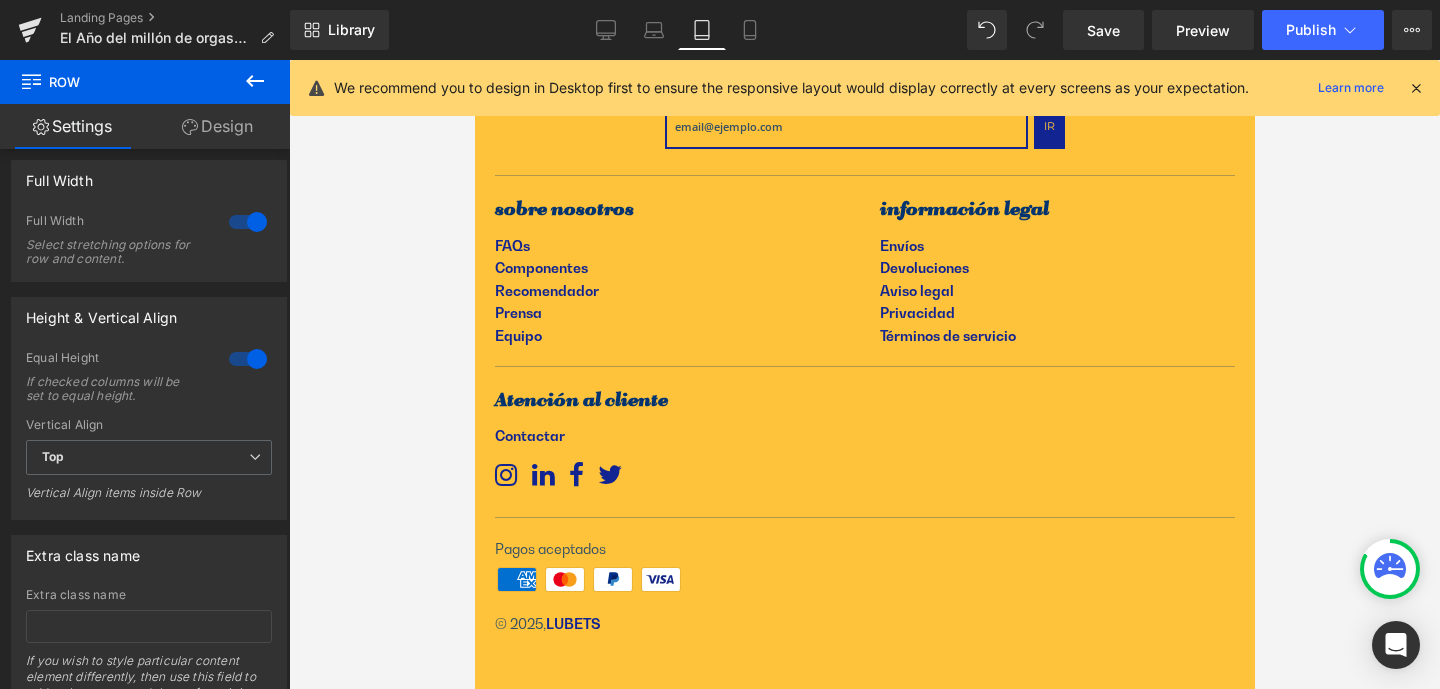 scroll, scrollTop: 3839, scrollLeft: 0, axis: vertical 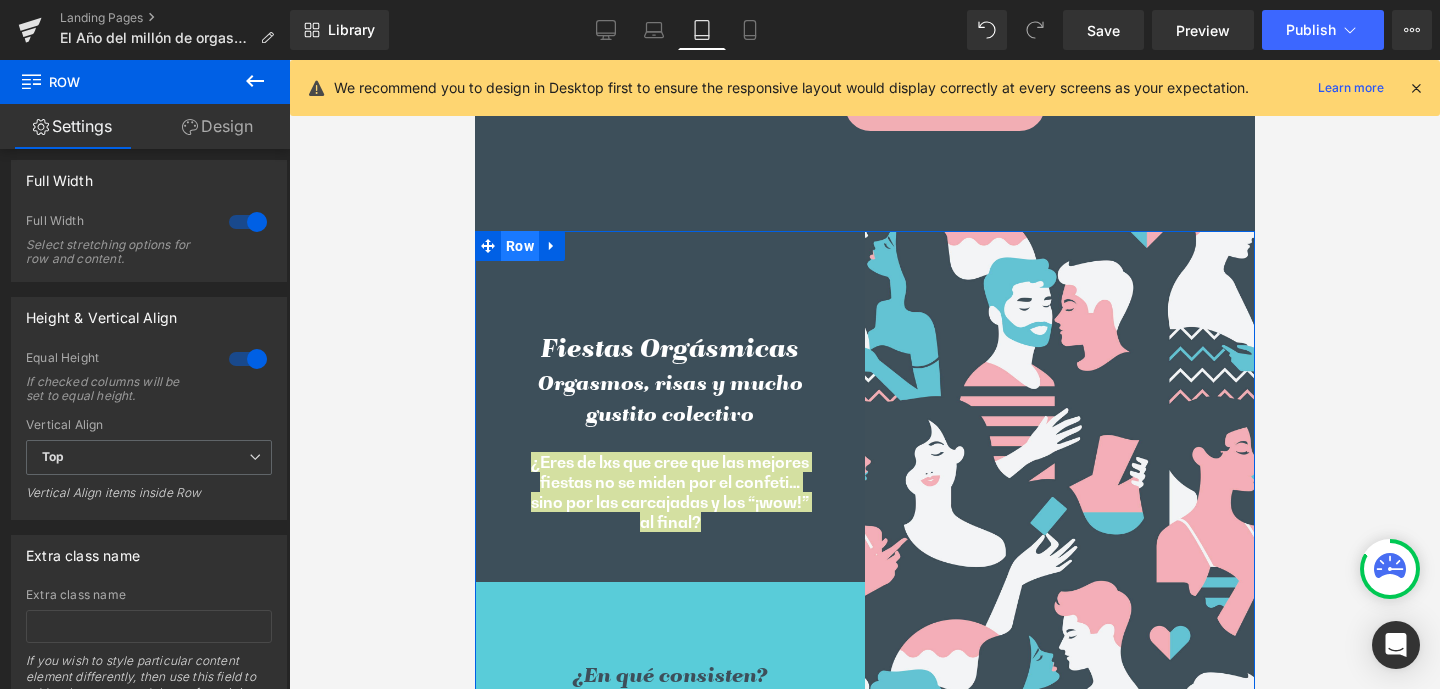 click on "Row" at bounding box center [519, 246] 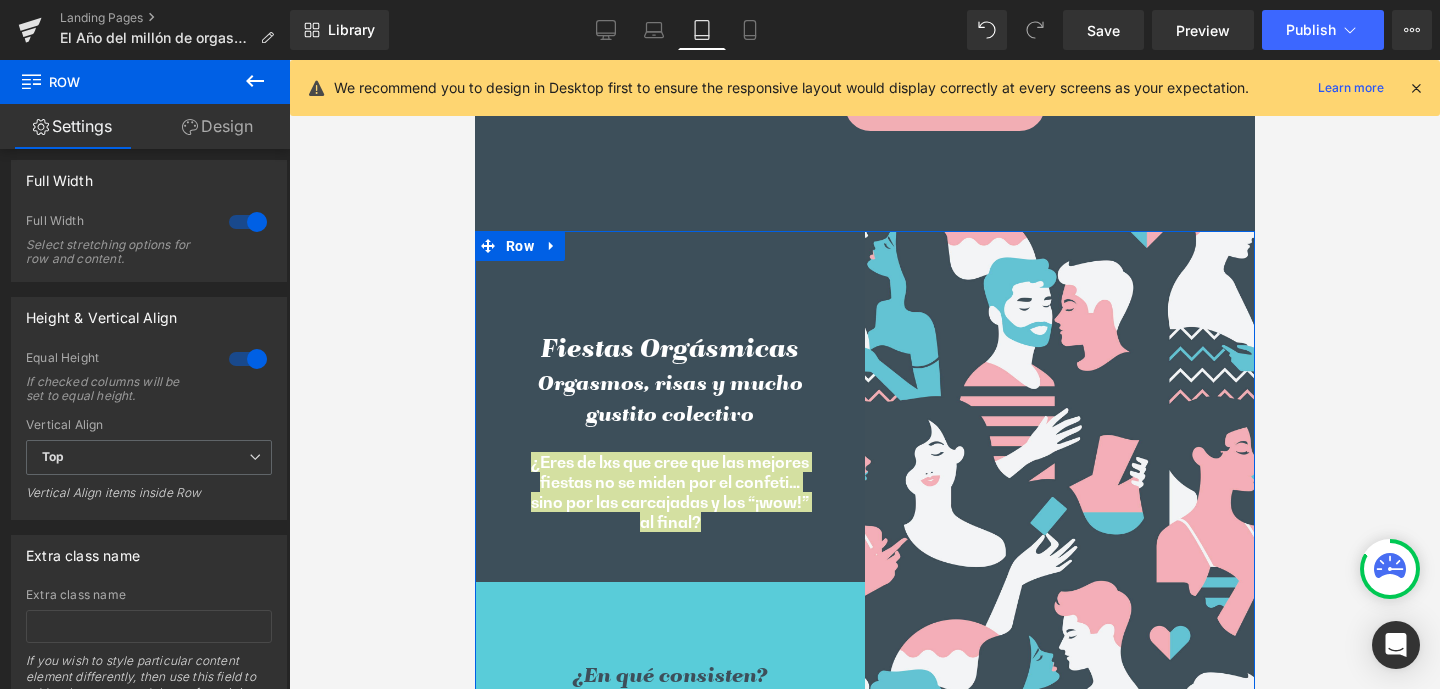 click on "Design" at bounding box center (217, 126) 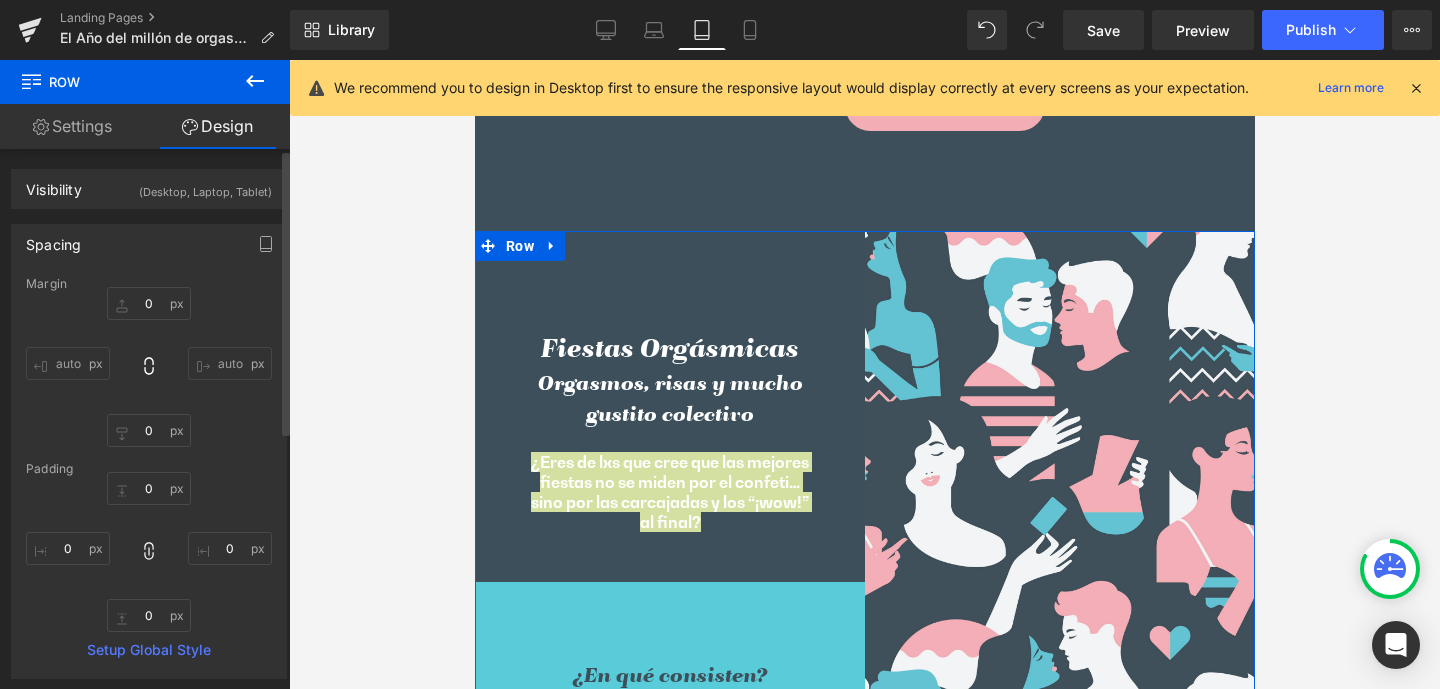 type on "0" 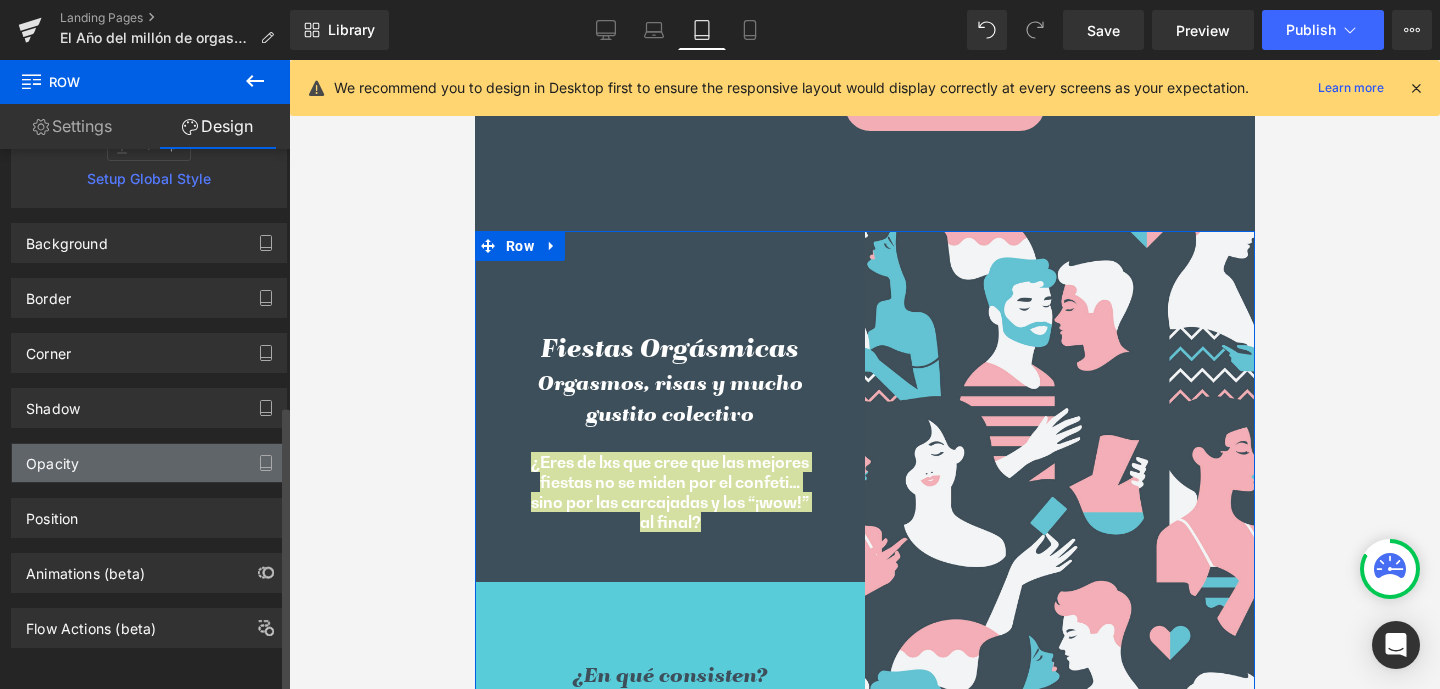 scroll, scrollTop: 486, scrollLeft: 0, axis: vertical 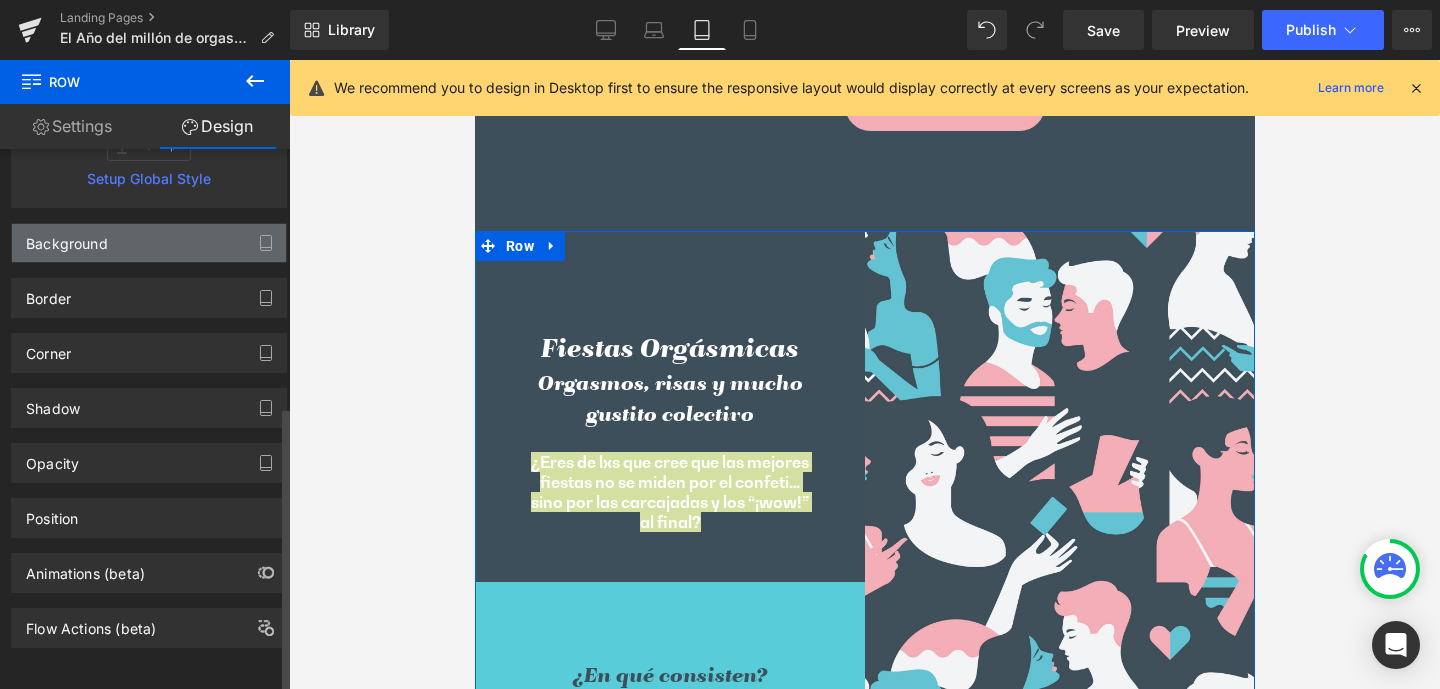 click on "Background" at bounding box center [67, 238] 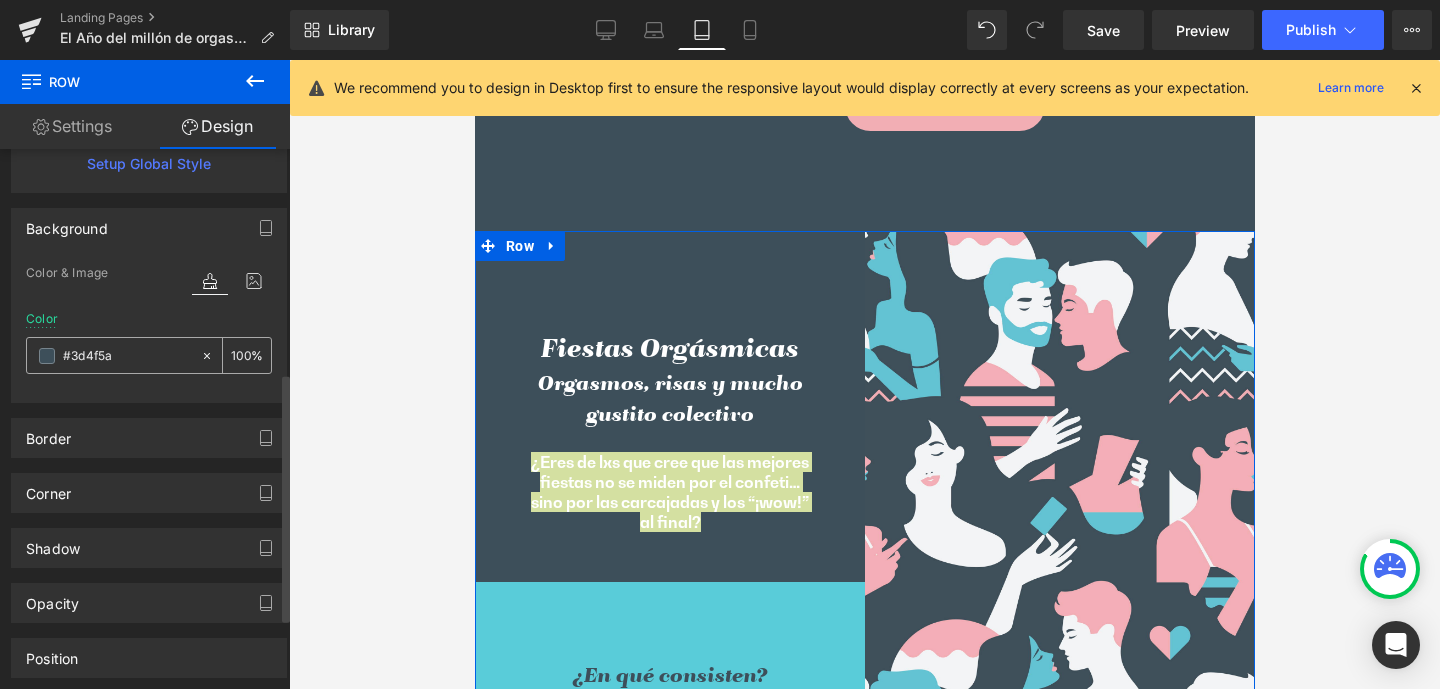 drag, startPoint x: 103, startPoint y: 356, endPoint x: 162, endPoint y: 356, distance: 59 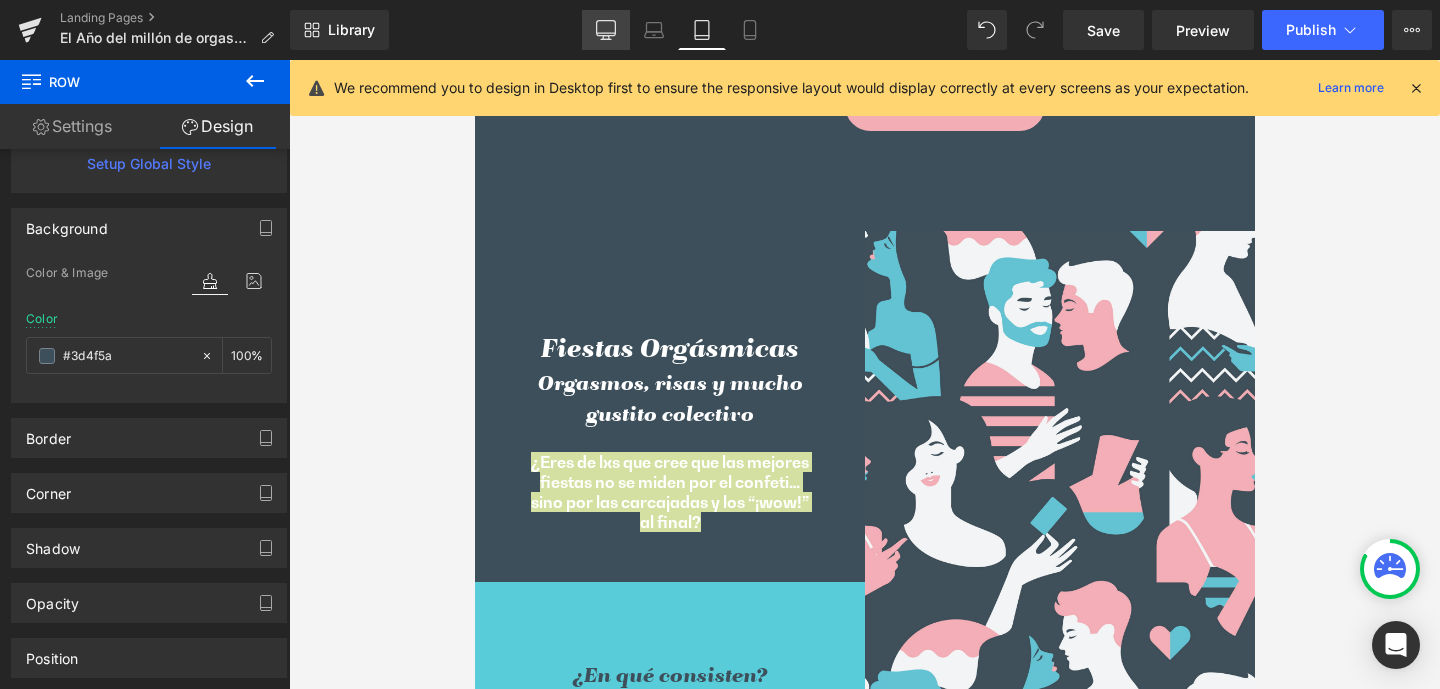 click 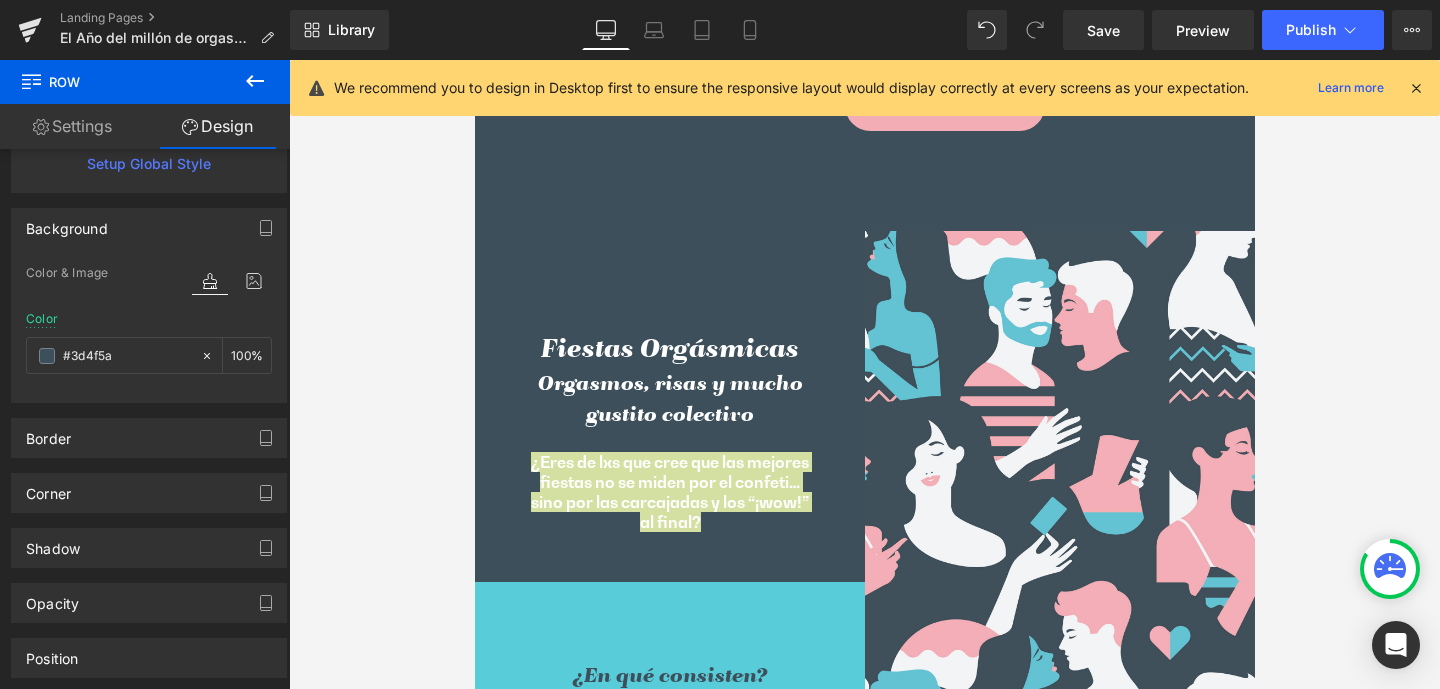 scroll, scrollTop: 6524, scrollLeft: 0, axis: vertical 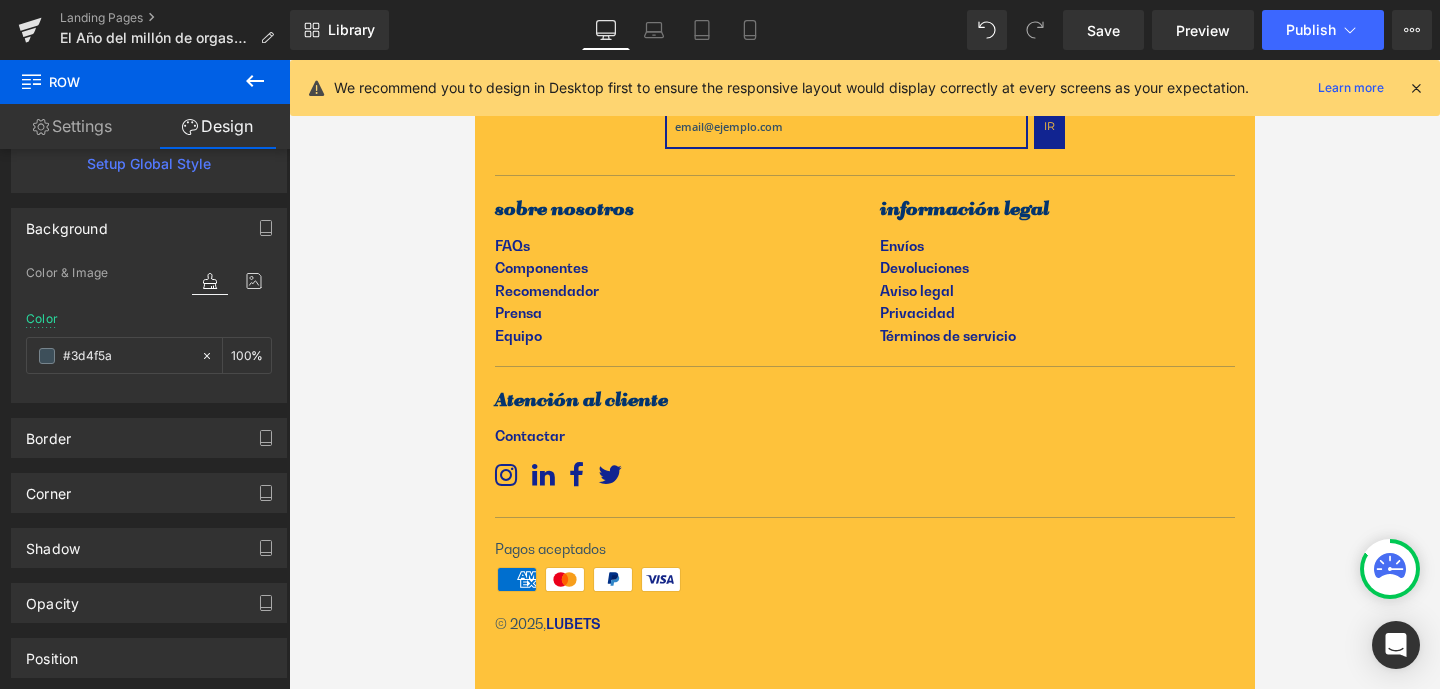 type on "0" 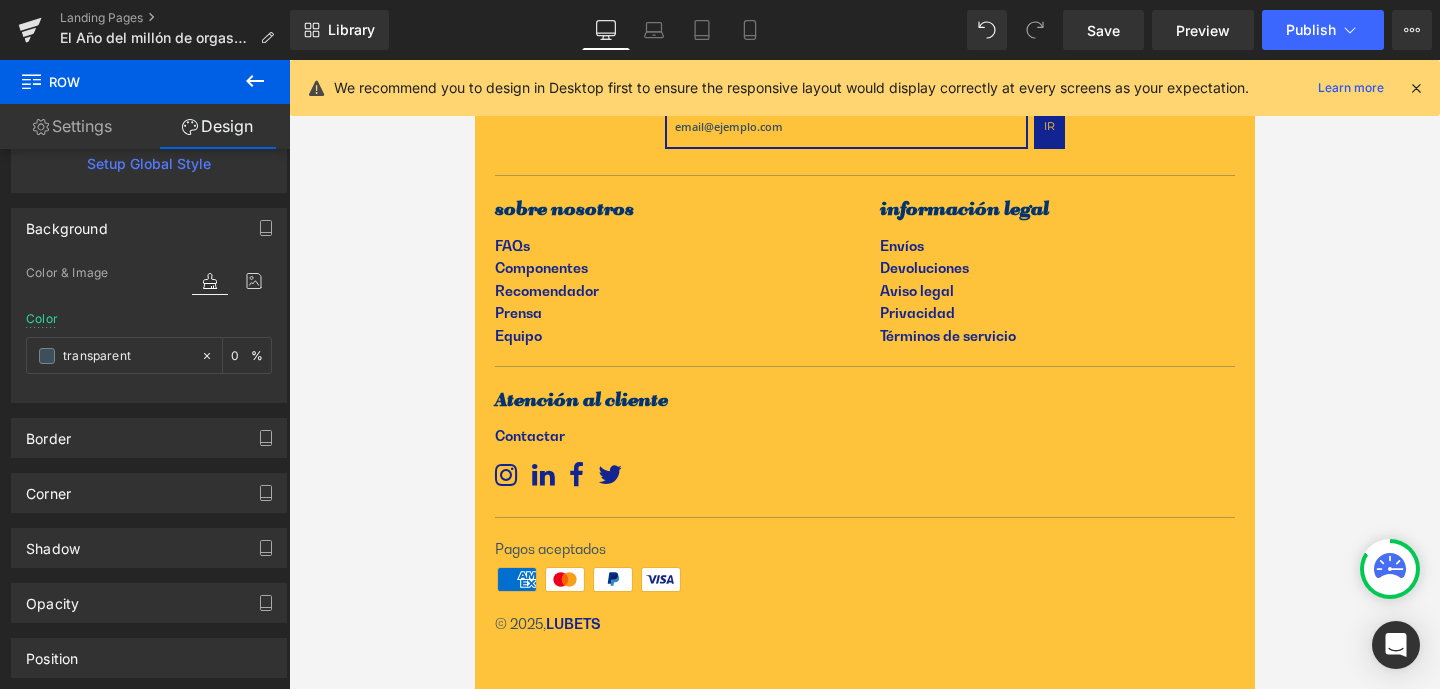 scroll, scrollTop: 16, scrollLeft: 16, axis: both 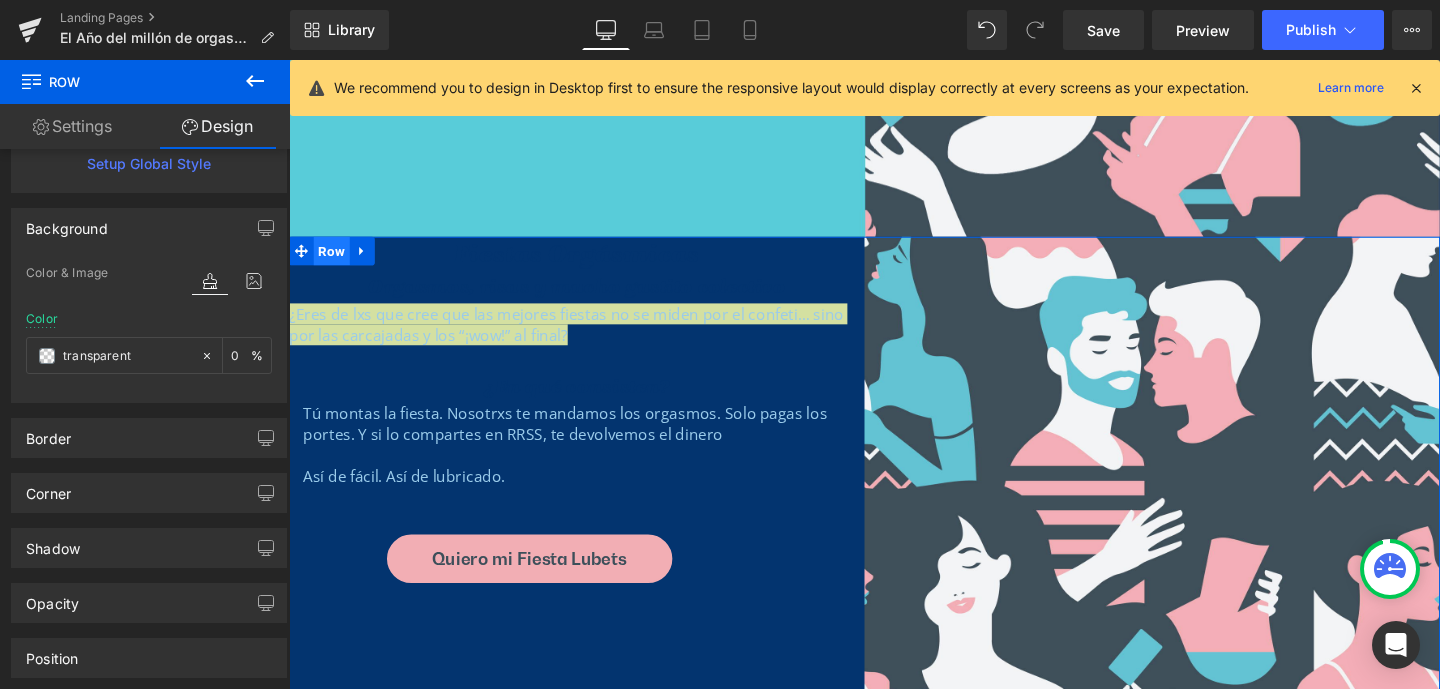 click on "Row" at bounding box center [334, 261] 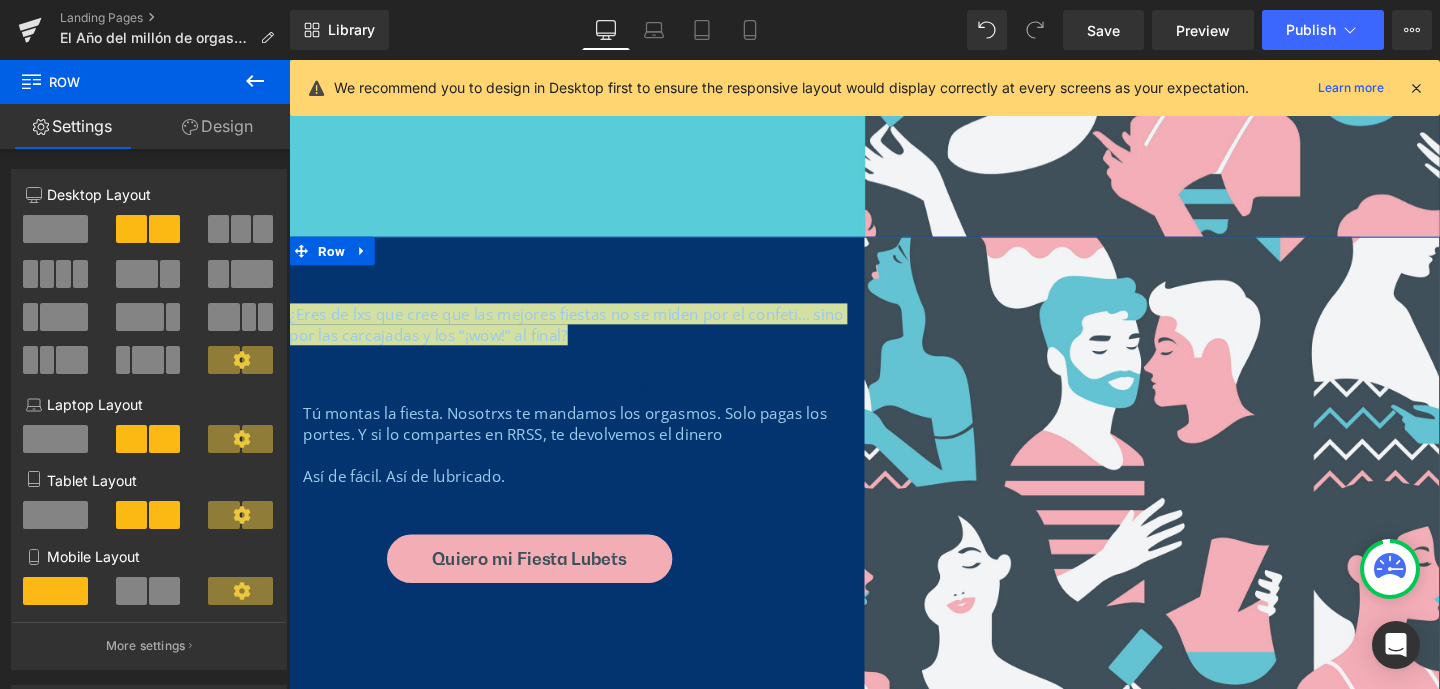 click on "Design" at bounding box center (217, 126) 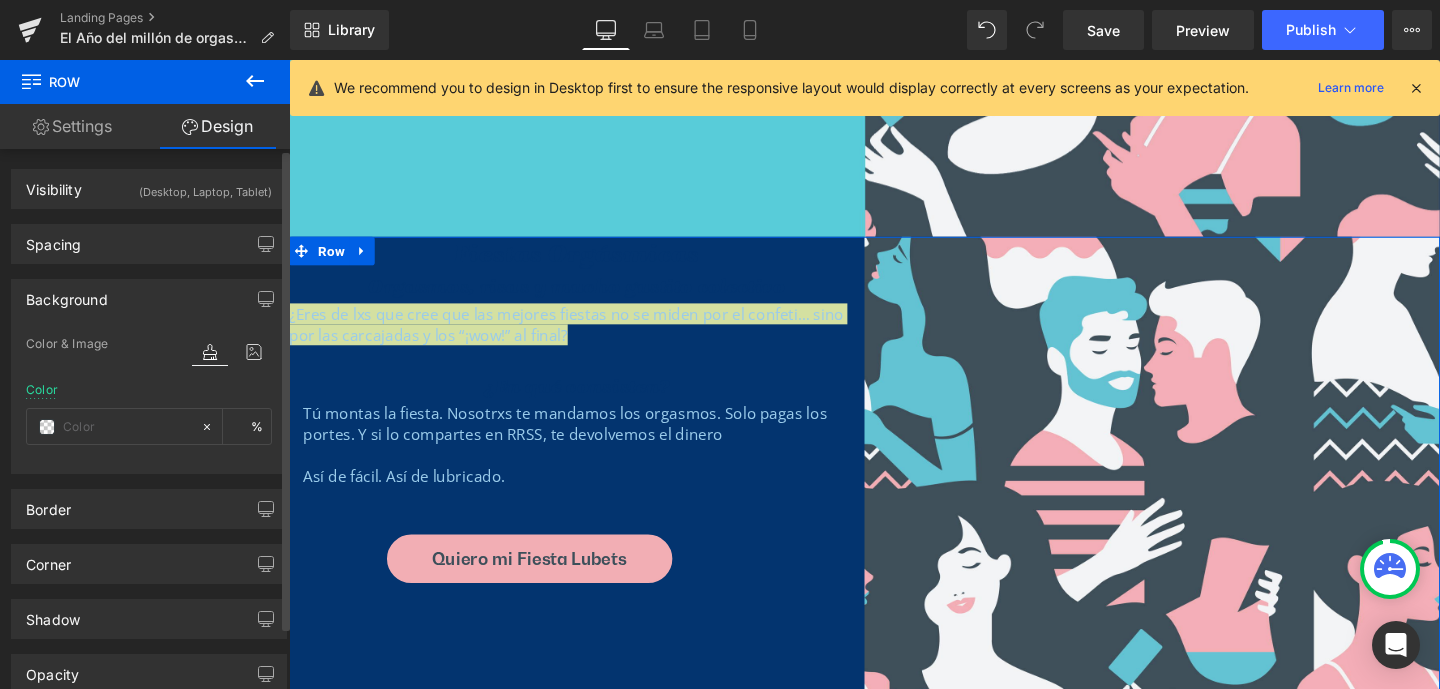 type on "transparent" 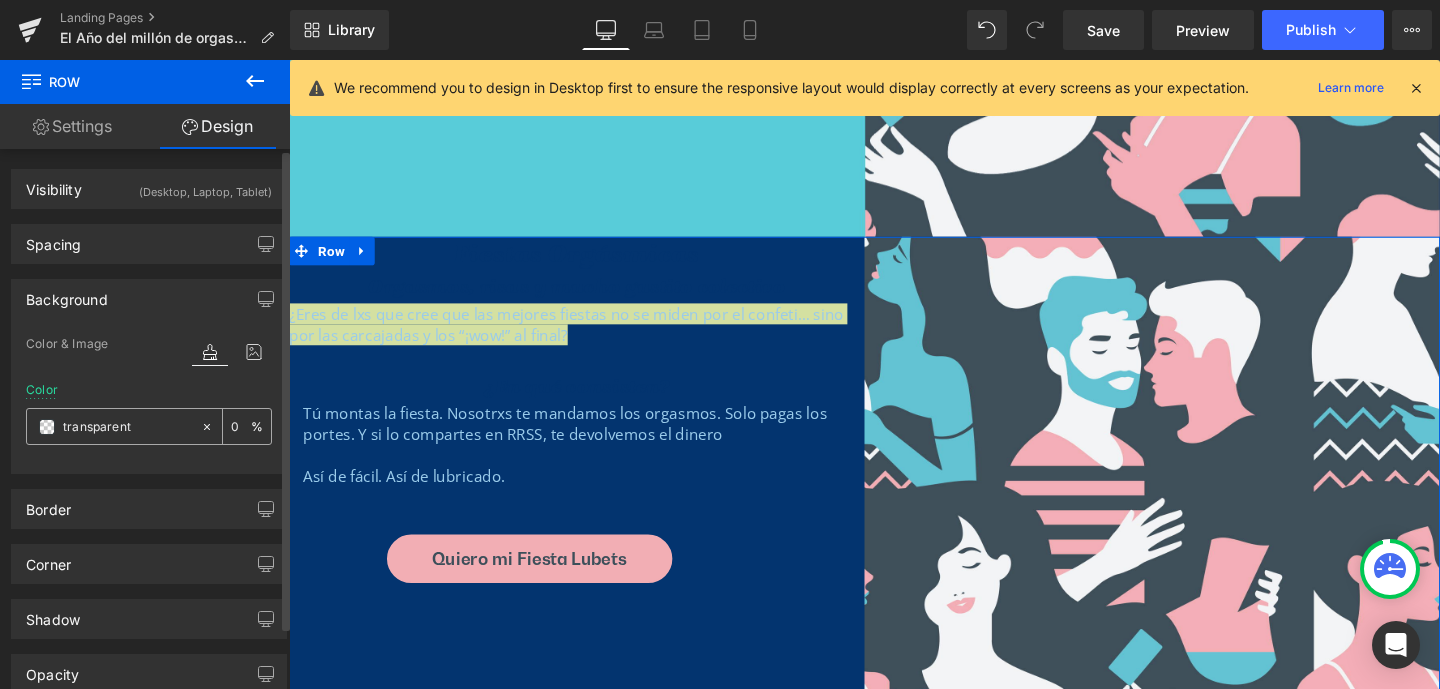 click on "transparent" at bounding box center [127, 427] 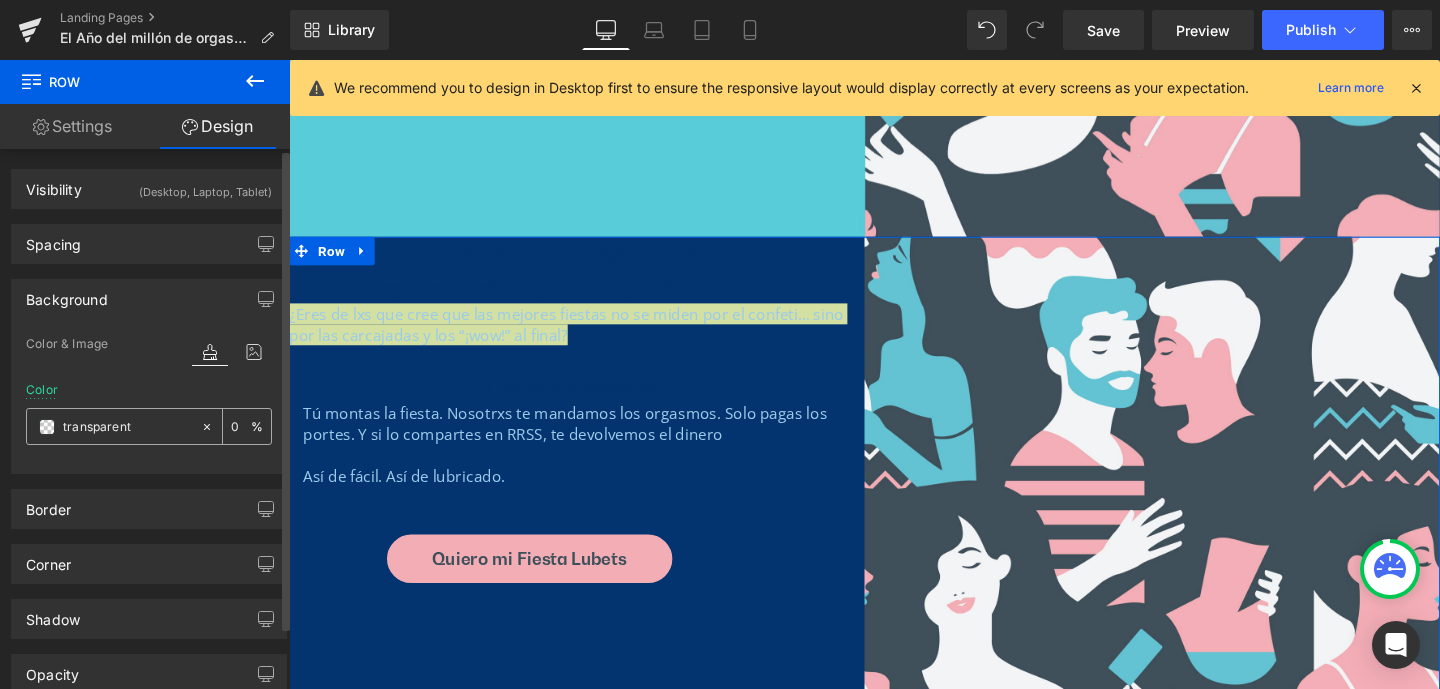 paste on "#3d4f5a" 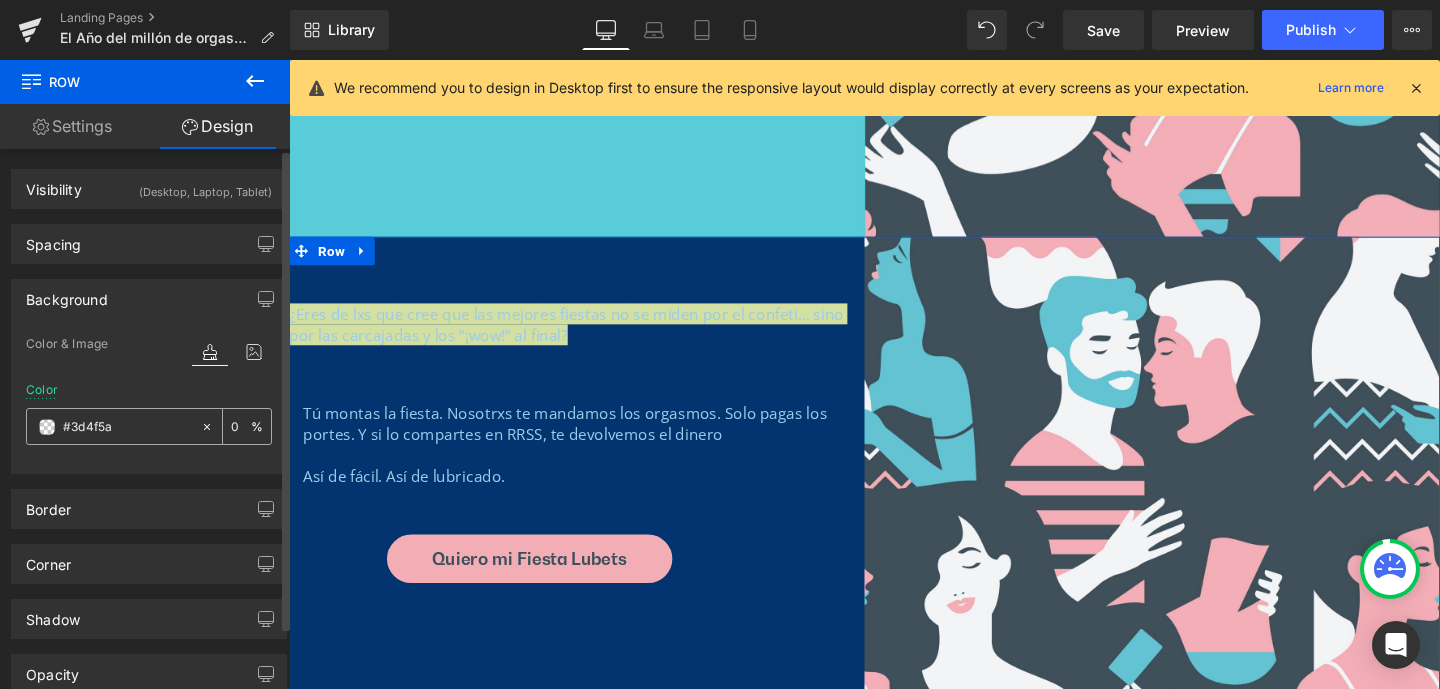type on "#3d4f5a" 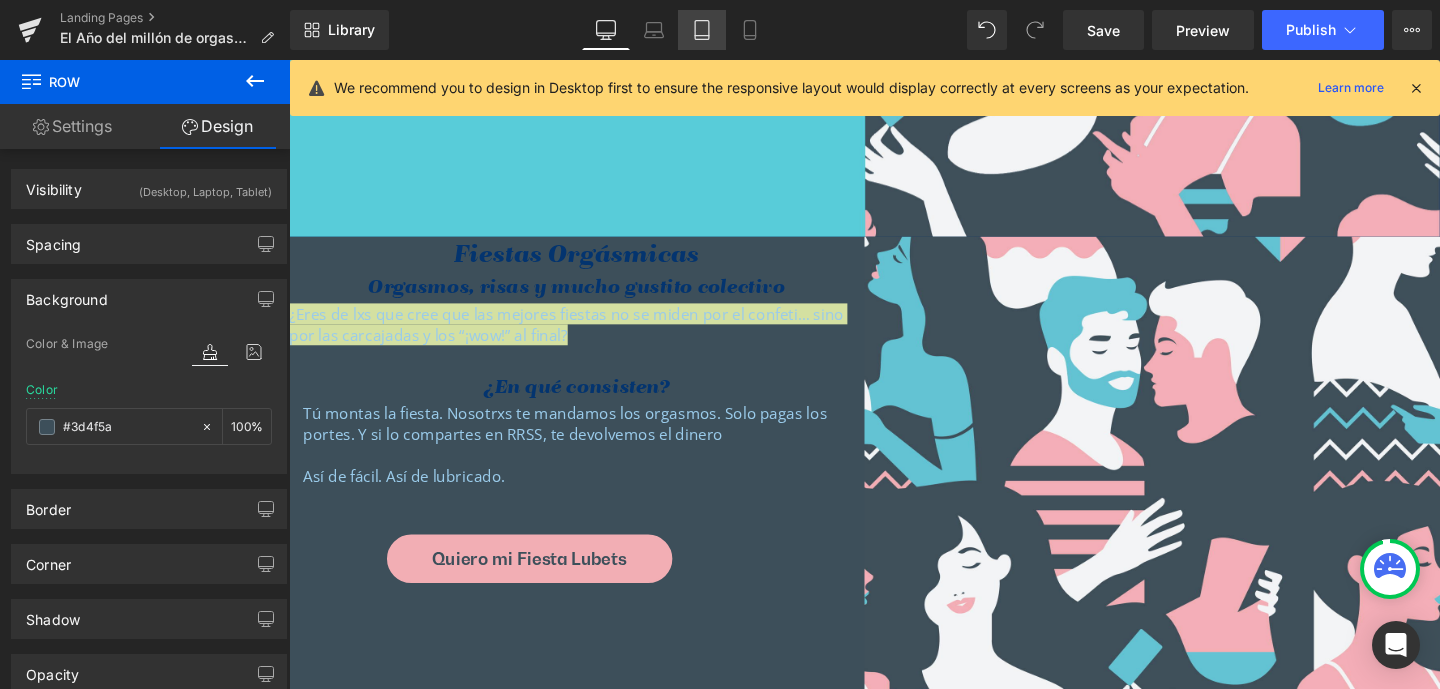click 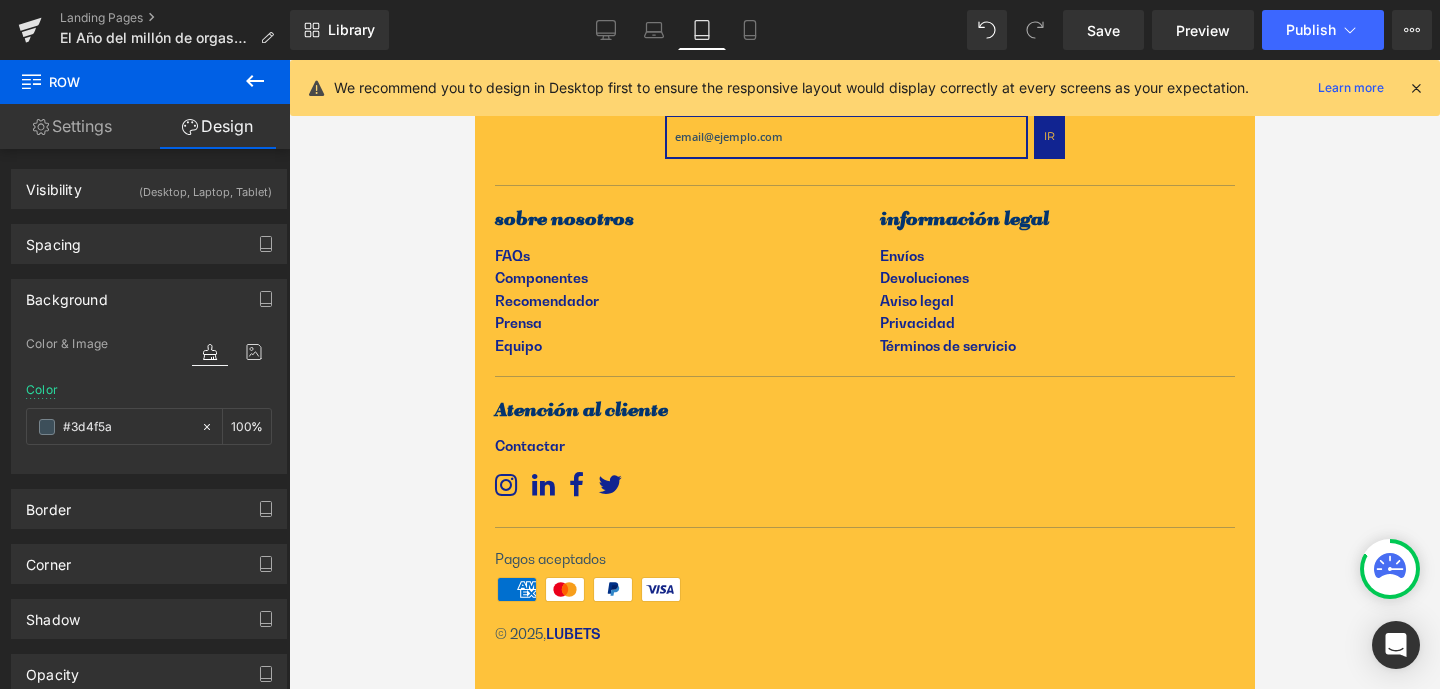type on "100" 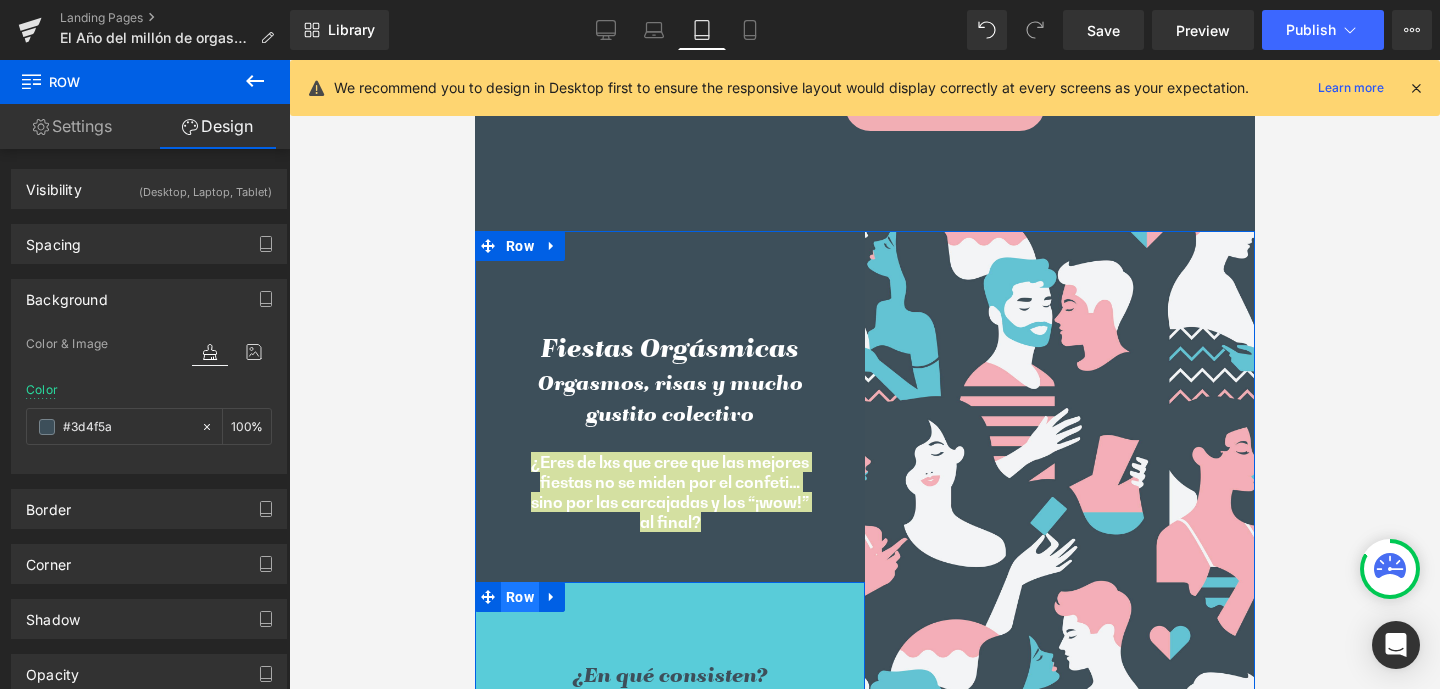 click on "Row" at bounding box center (519, 597) 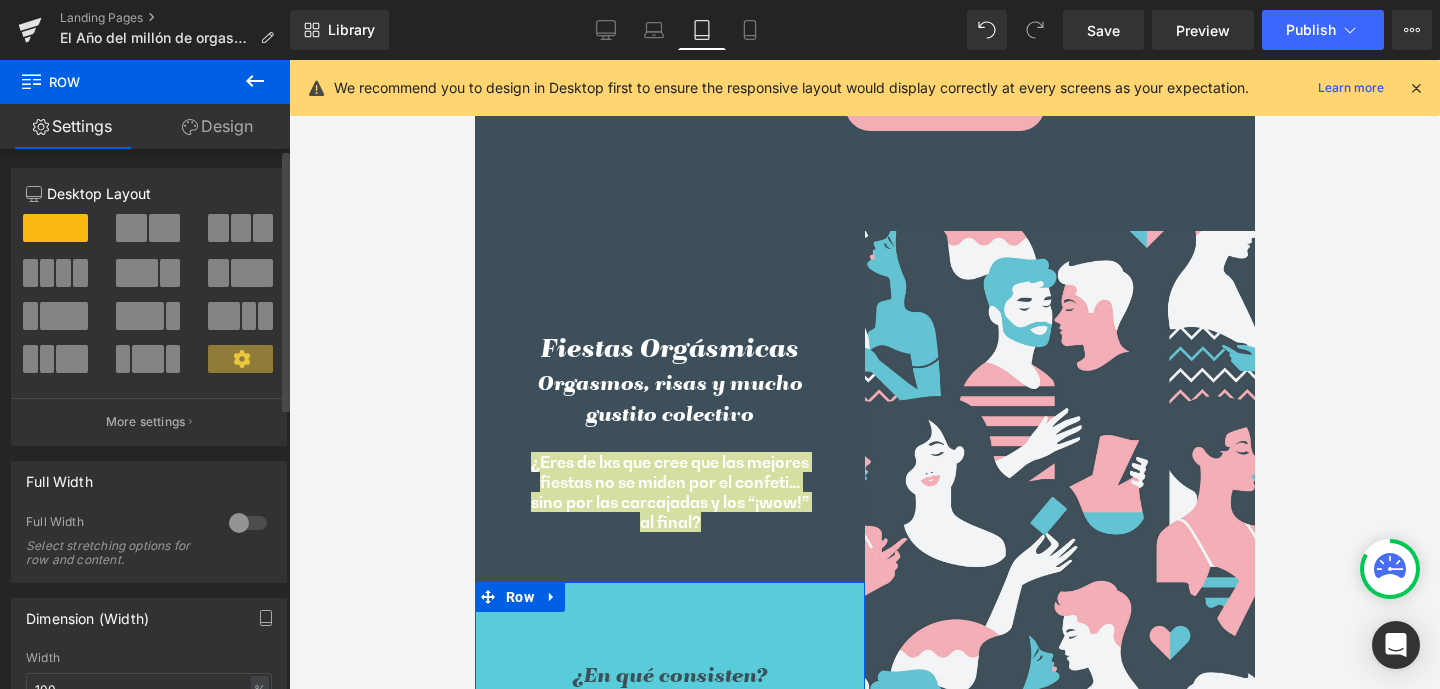 scroll, scrollTop: 0, scrollLeft: 0, axis: both 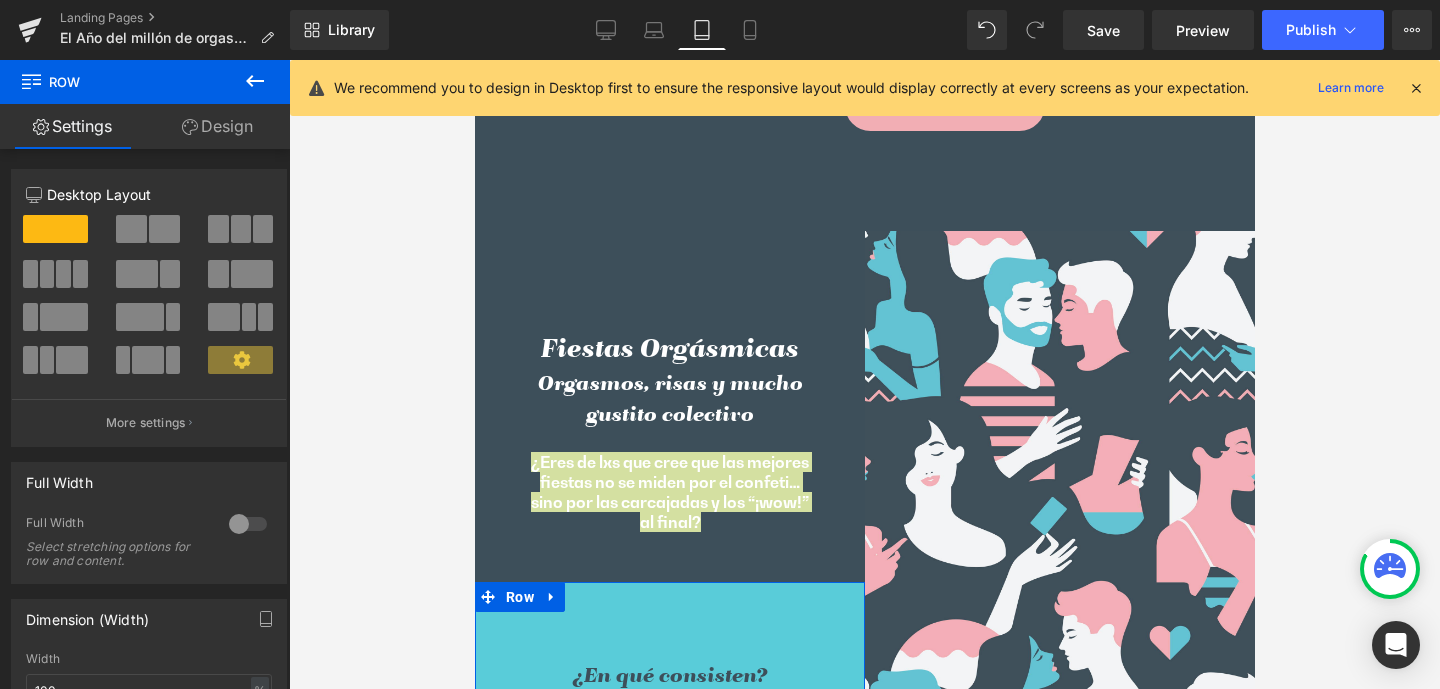 click on "Design" at bounding box center [217, 126] 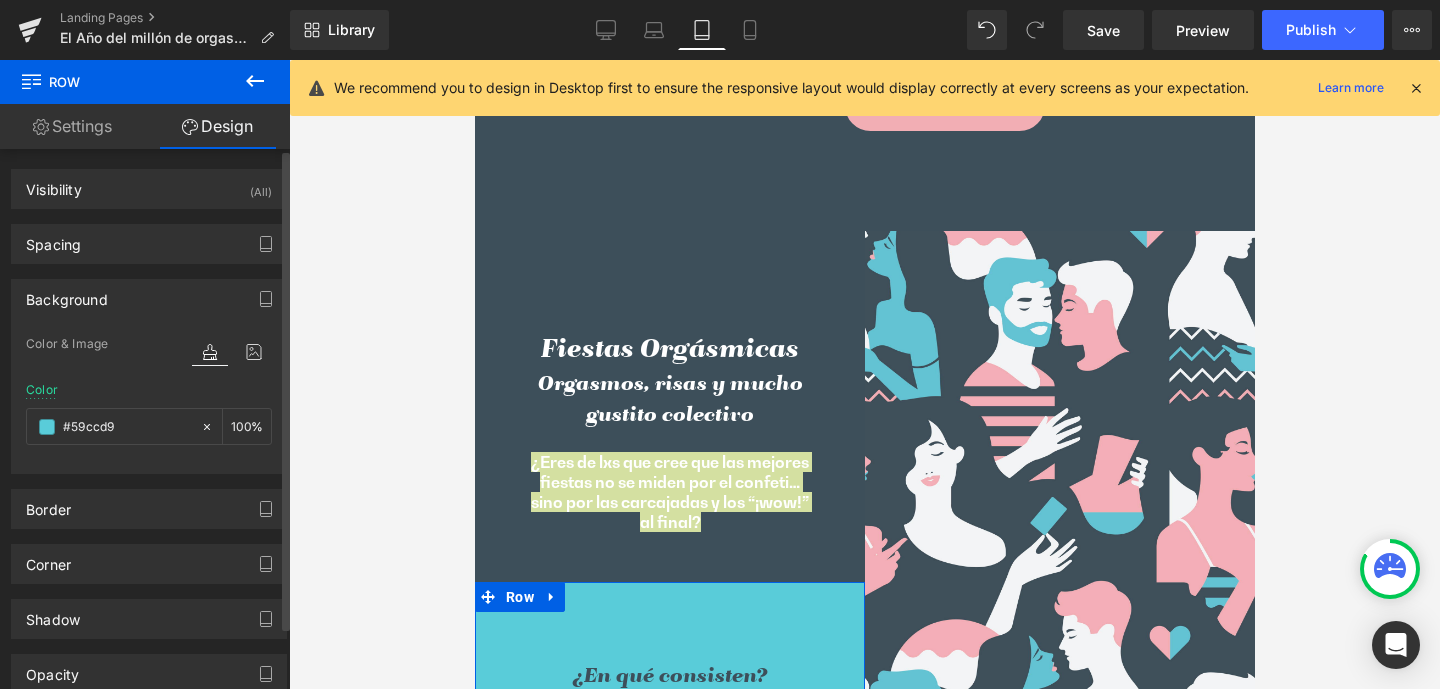 type on "#59ccd9" 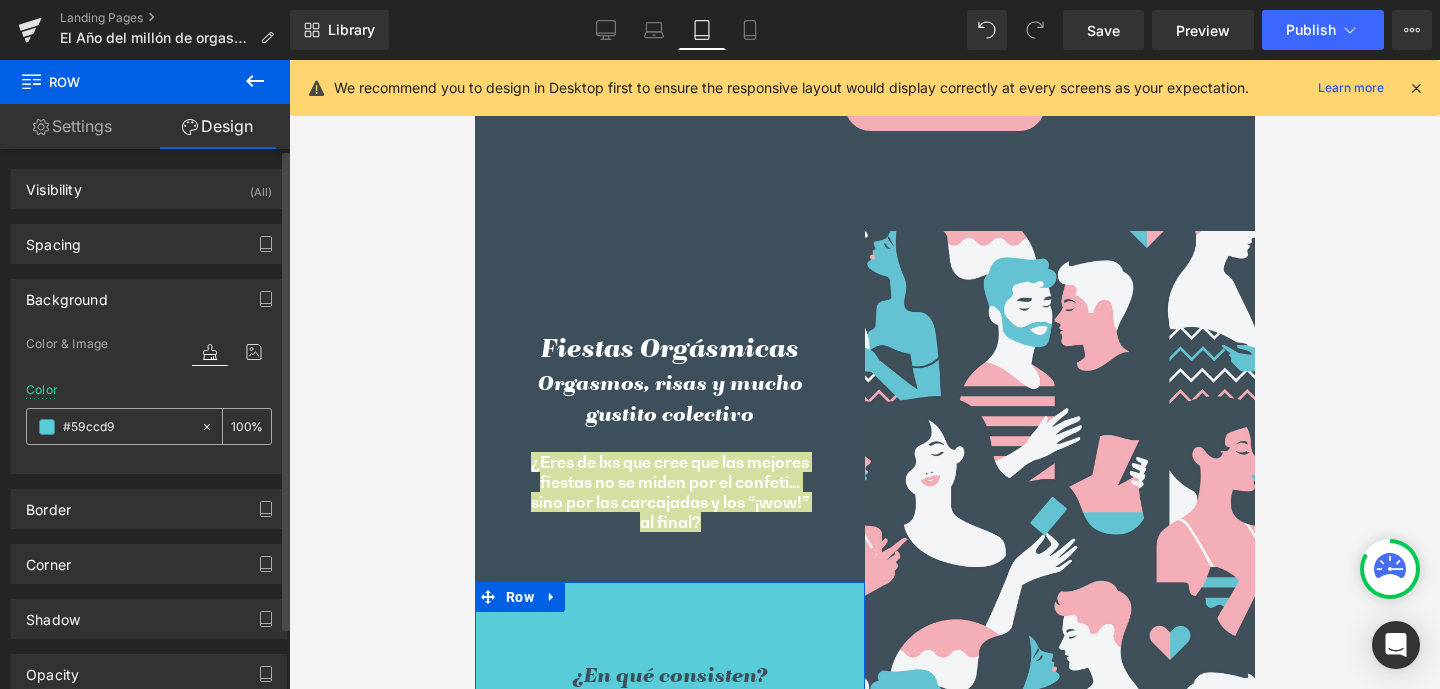 drag, startPoint x: 80, startPoint y: 428, endPoint x: 139, endPoint y: 429, distance: 59.008472 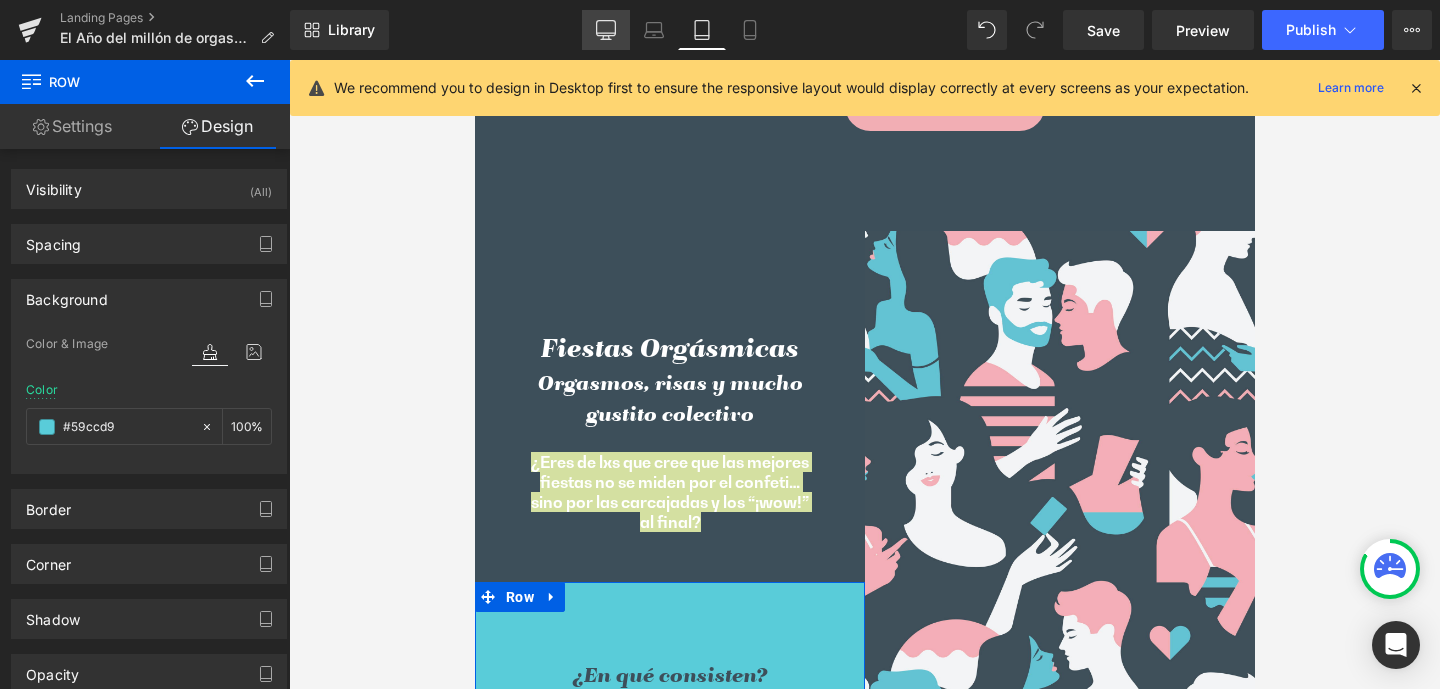 click 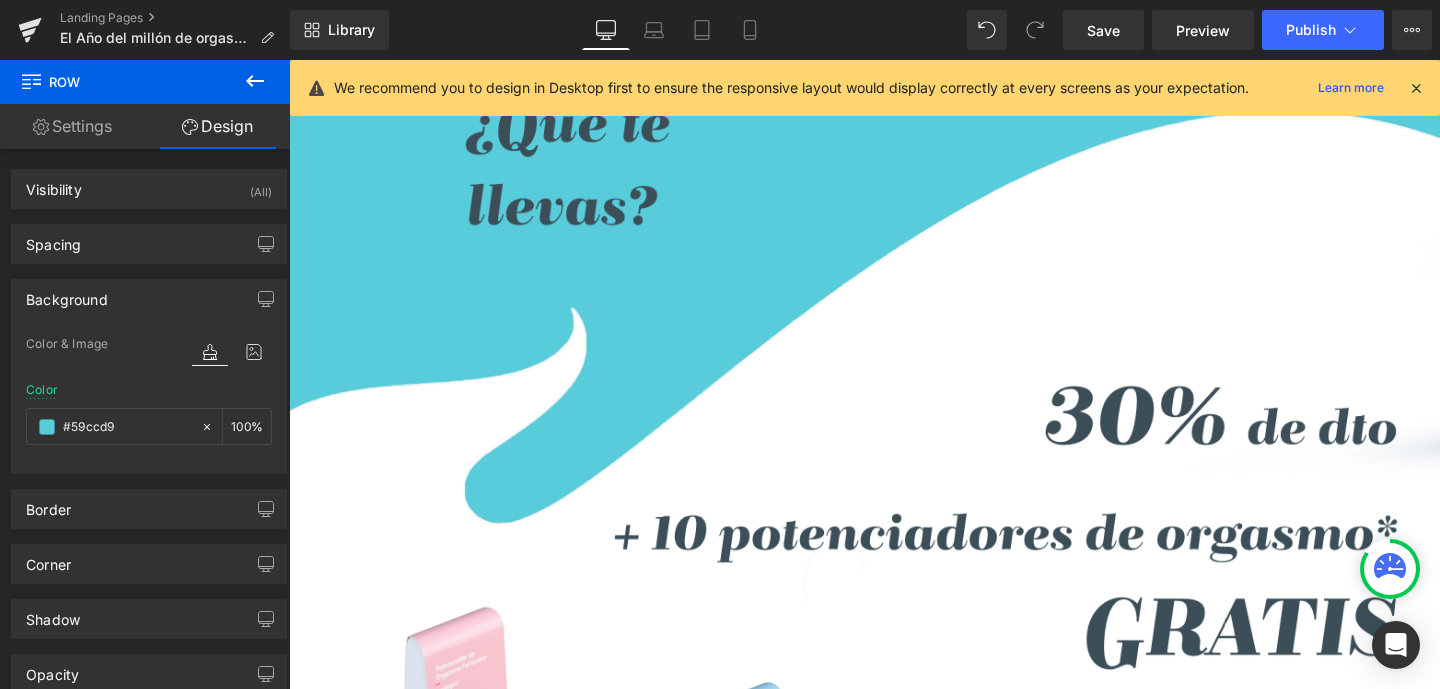 type on "transparent" 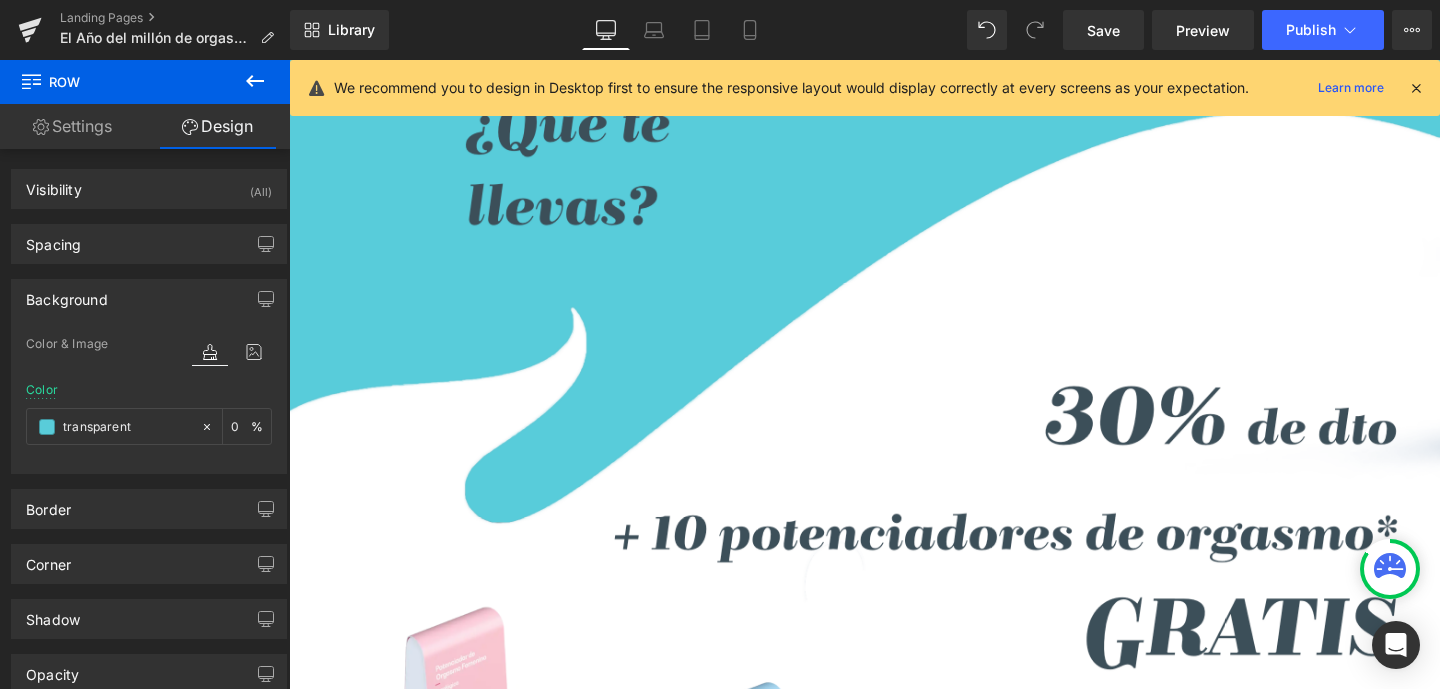 scroll, scrollTop: 6290, scrollLeft: 0, axis: vertical 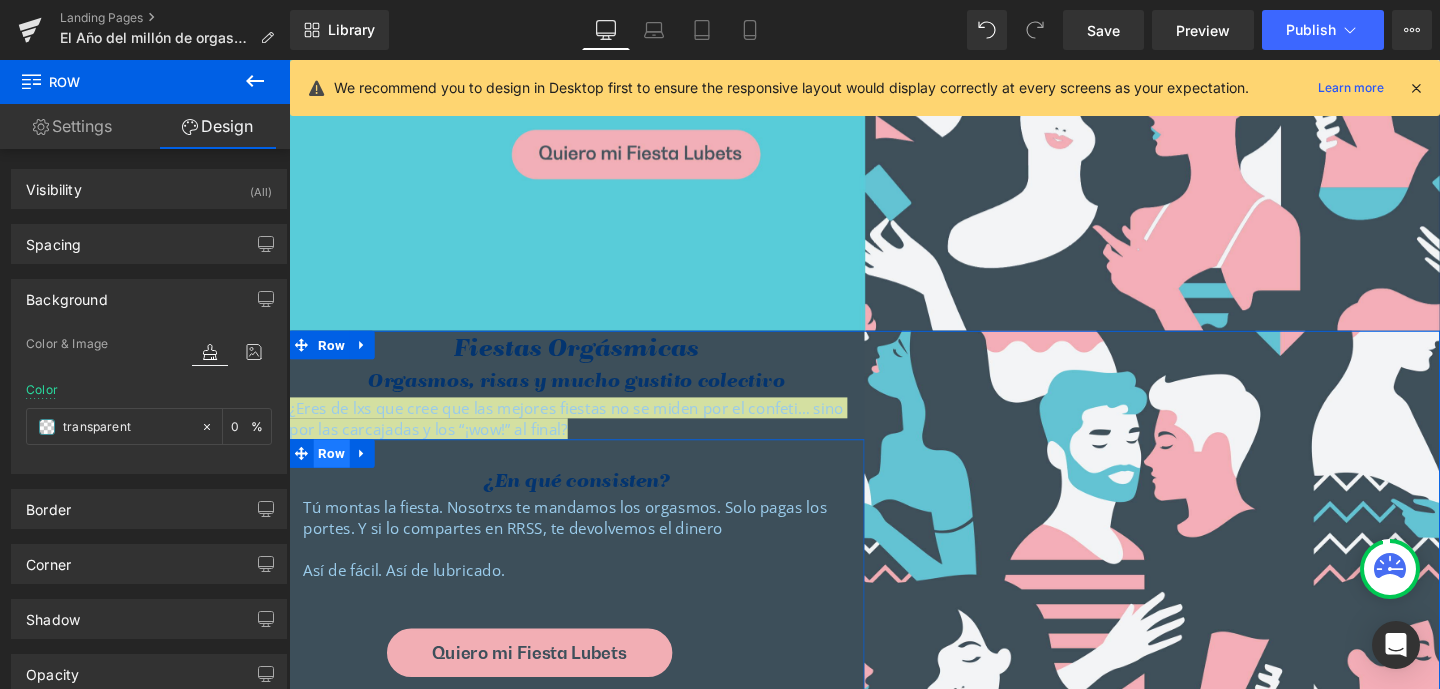 click on "Row" at bounding box center [334, 474] 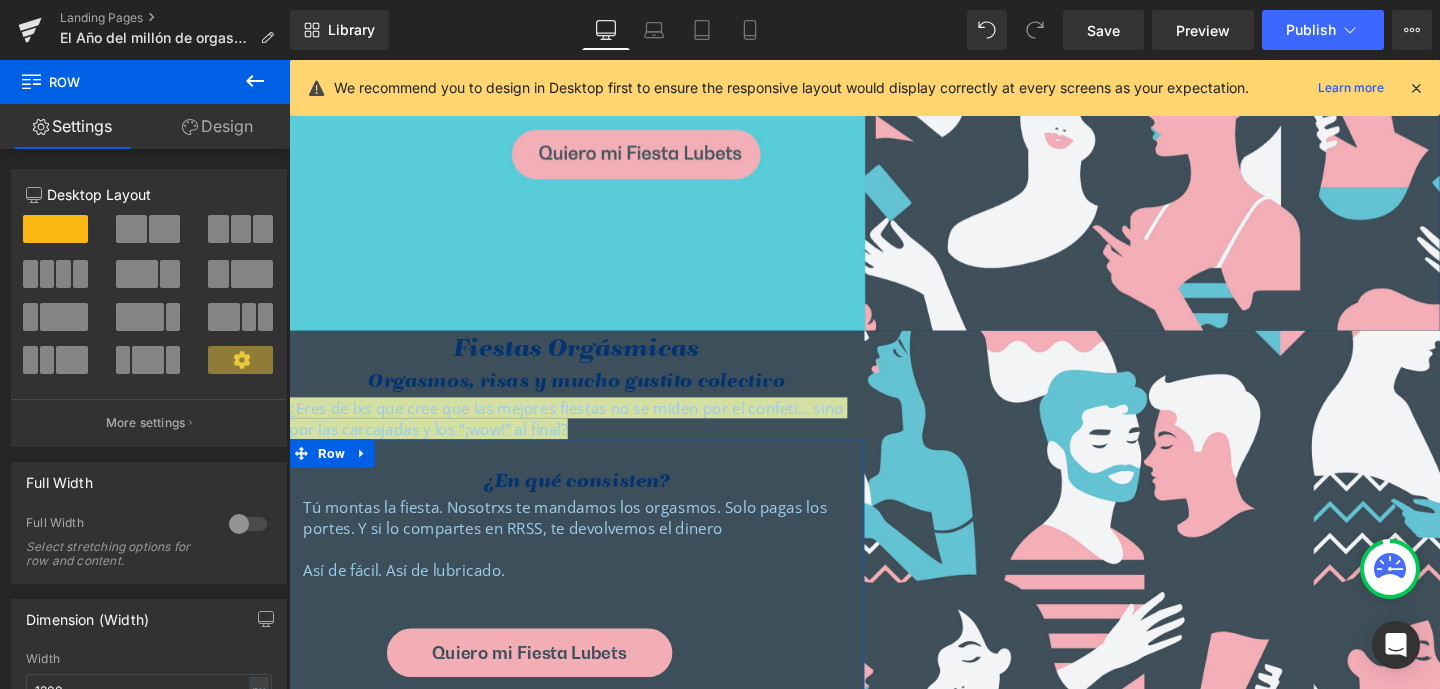 click on "Design" at bounding box center [217, 126] 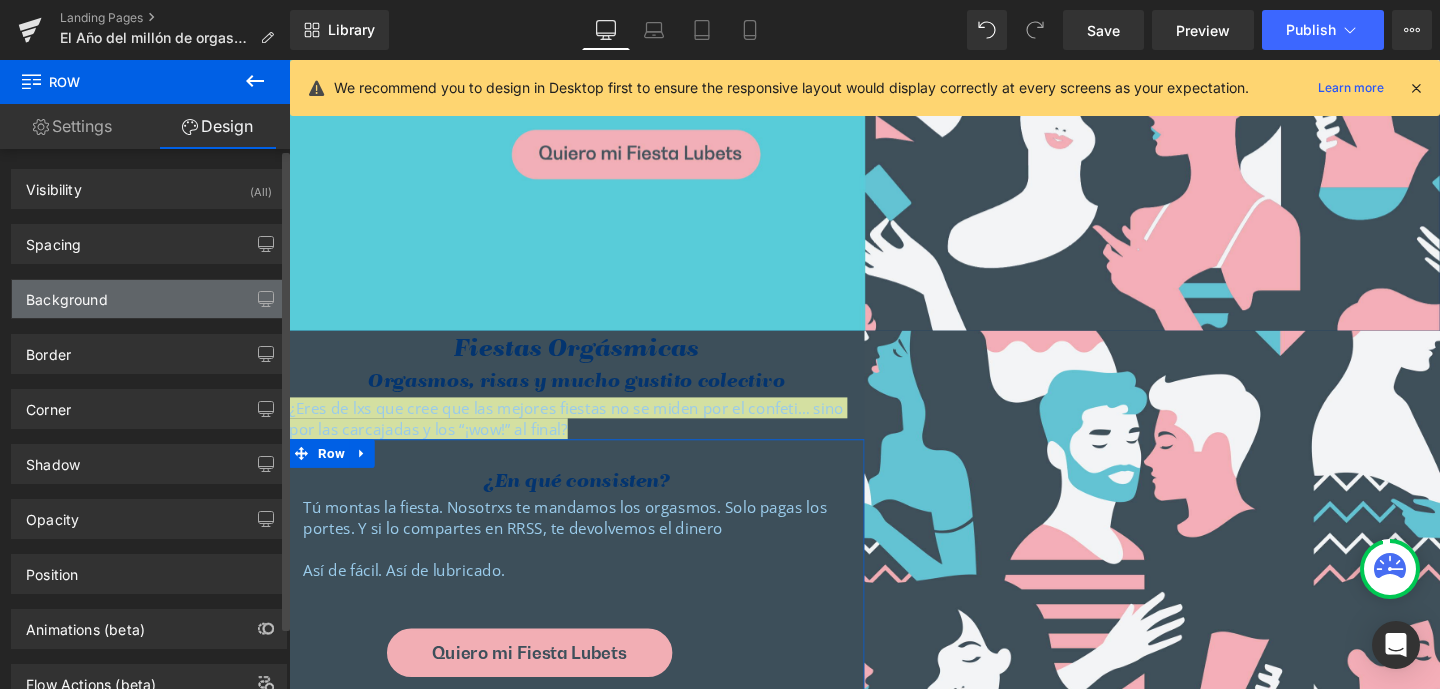 click on "Background" at bounding box center [67, 294] 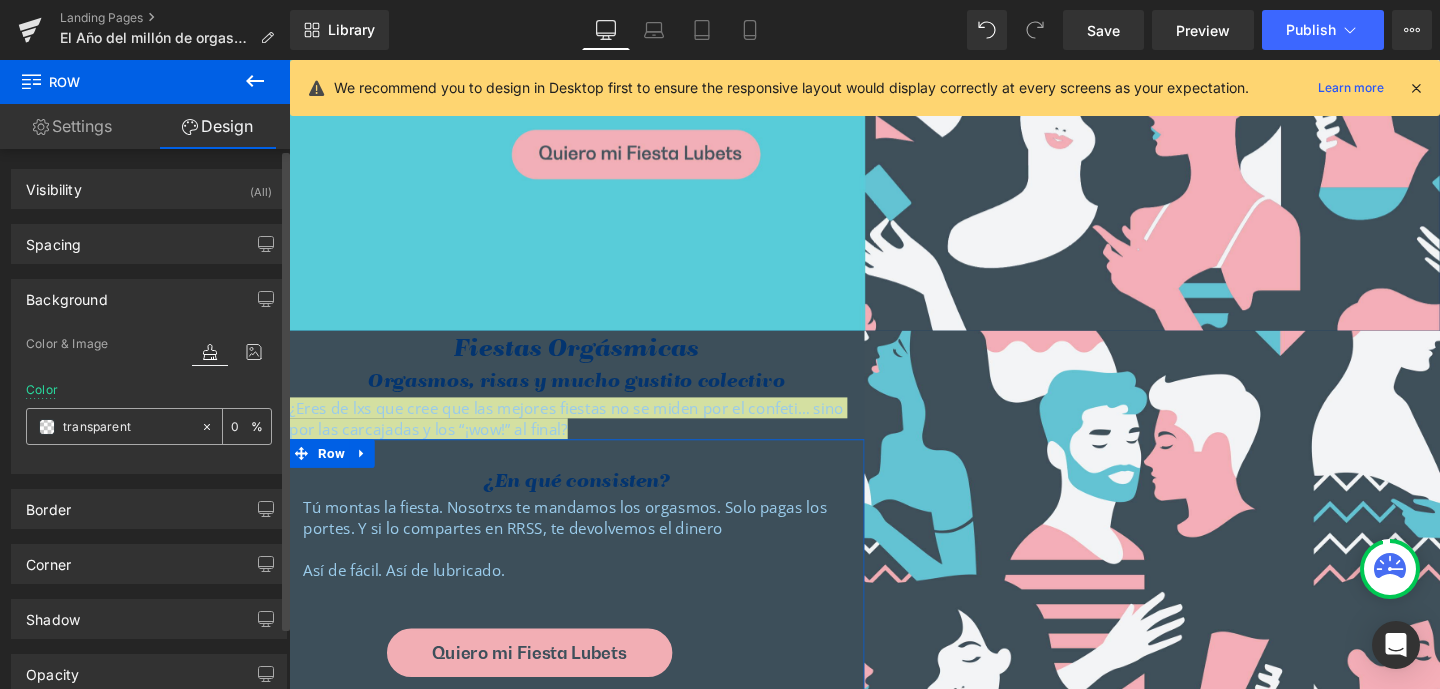 click on "transparent" at bounding box center (127, 427) 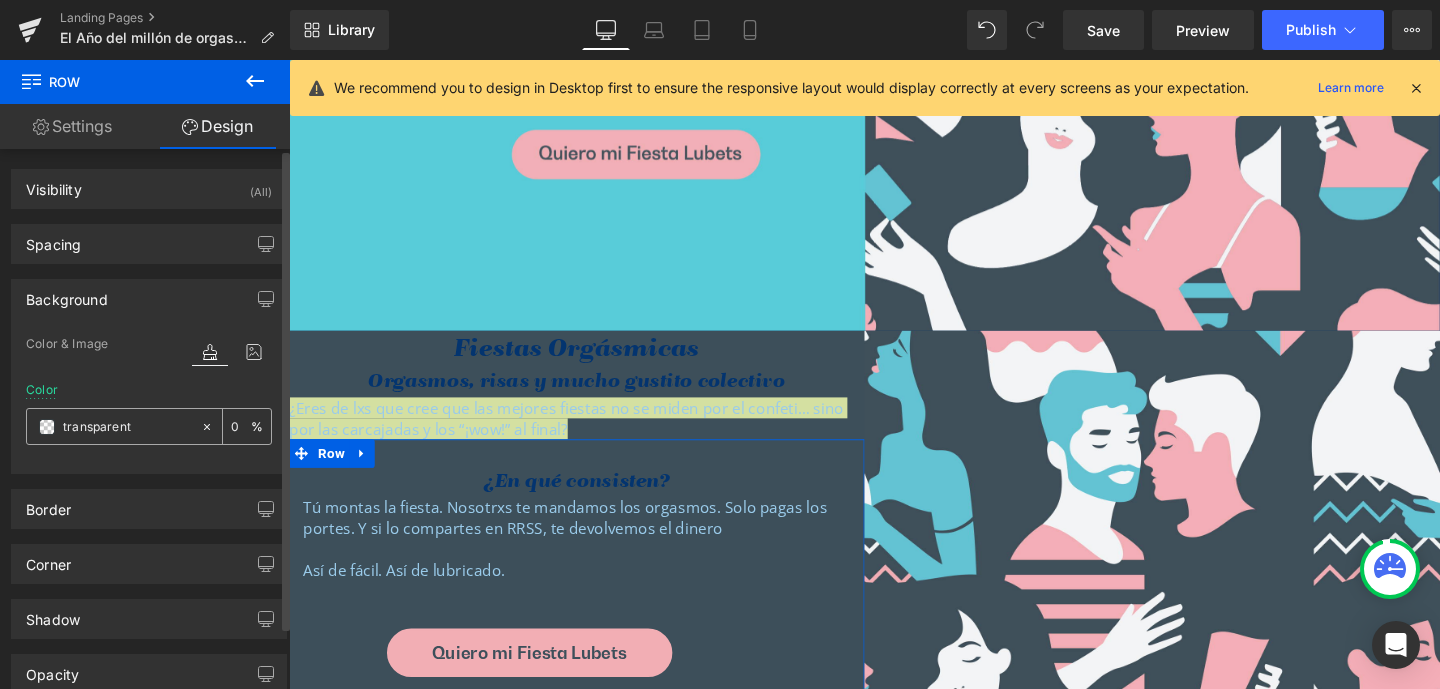 paste on "#59ccd9" 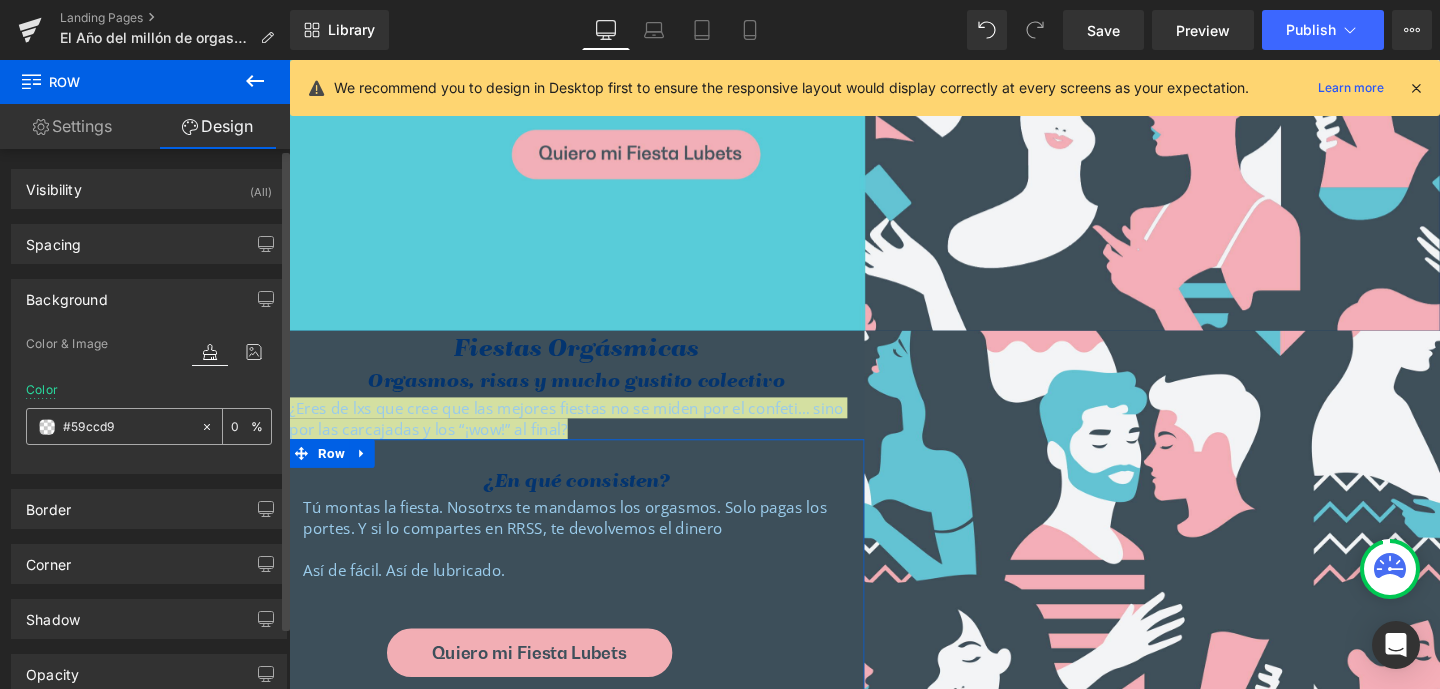 type on "#59ccd9" 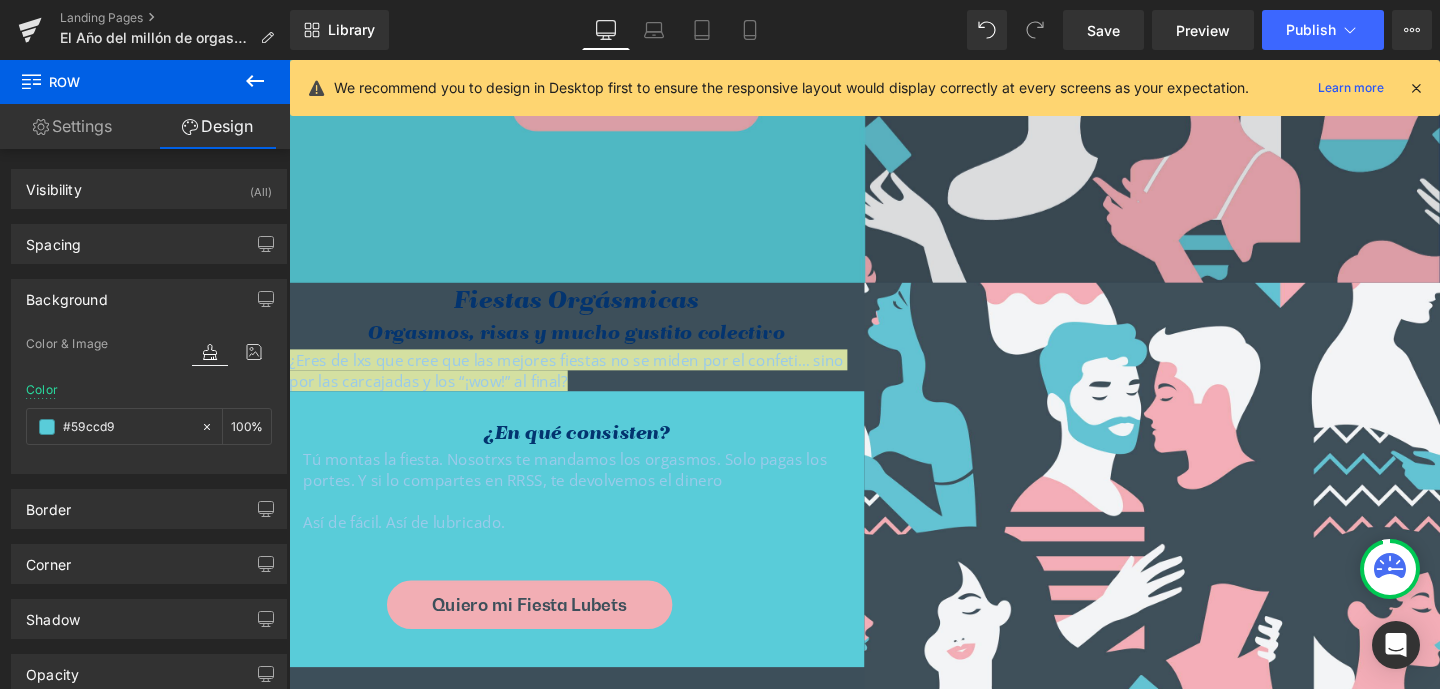 scroll, scrollTop: 6480, scrollLeft: 0, axis: vertical 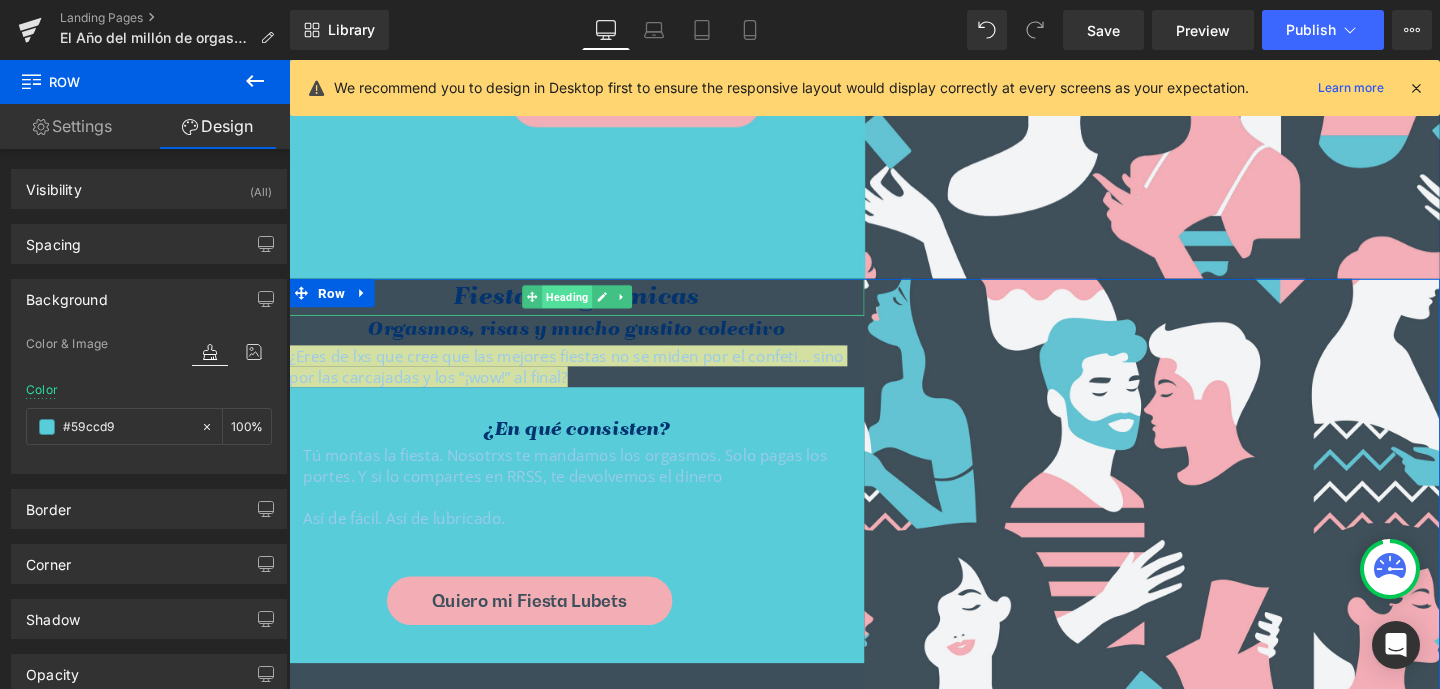 click on "Heading" at bounding box center [581, 309] 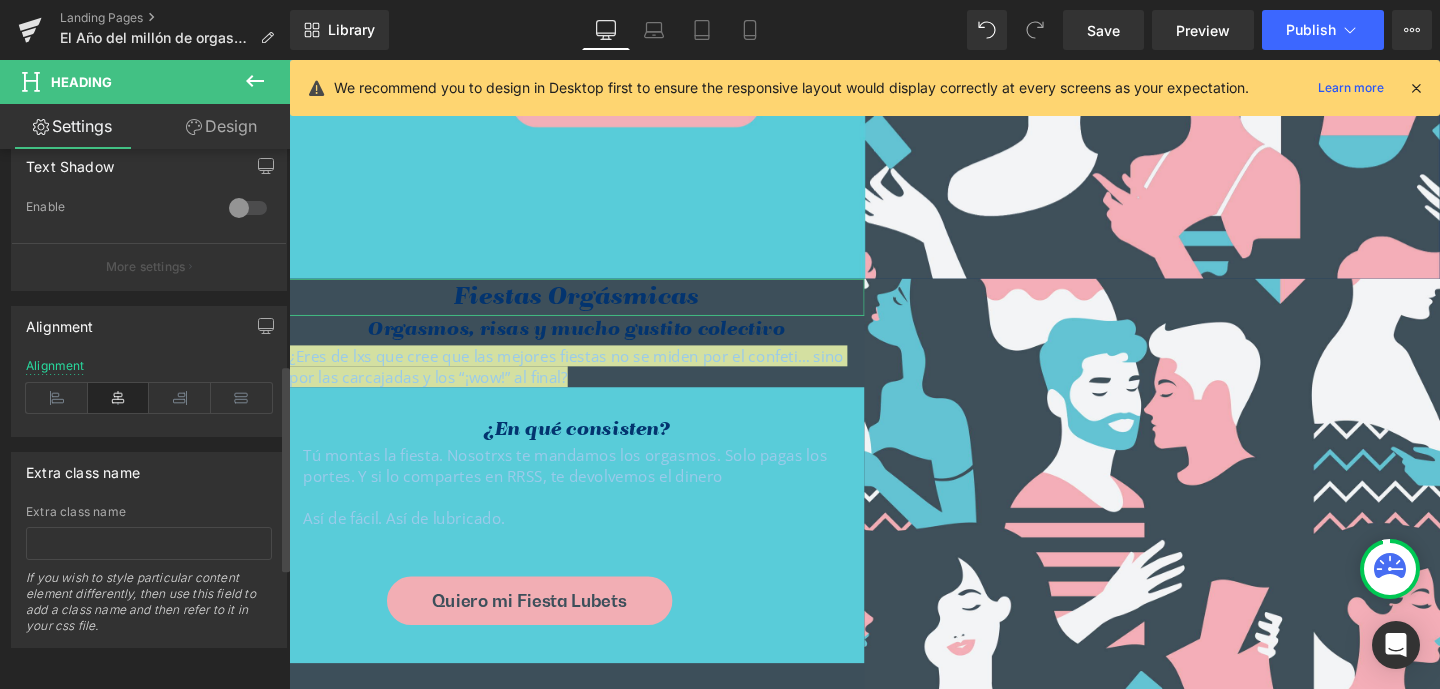 scroll, scrollTop: 445, scrollLeft: 0, axis: vertical 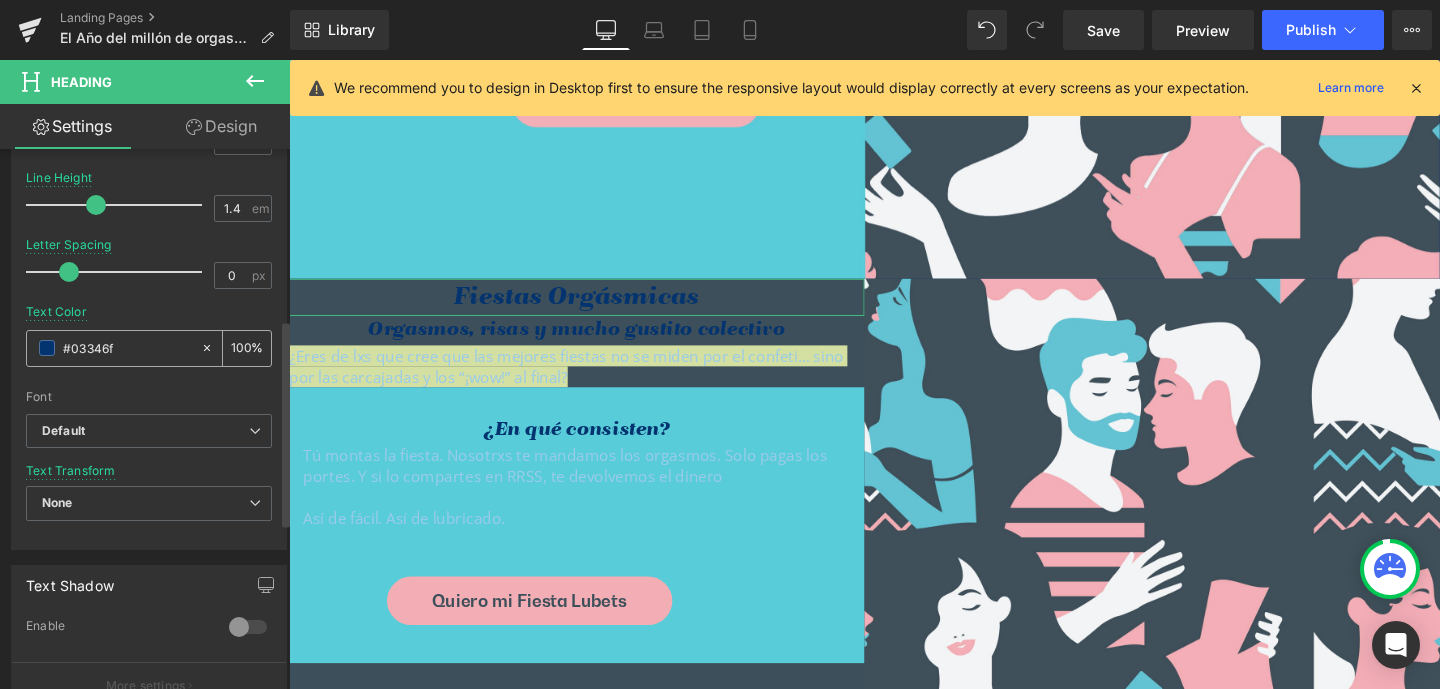 drag, startPoint x: 126, startPoint y: 343, endPoint x: 71, endPoint y: 347, distance: 55.145264 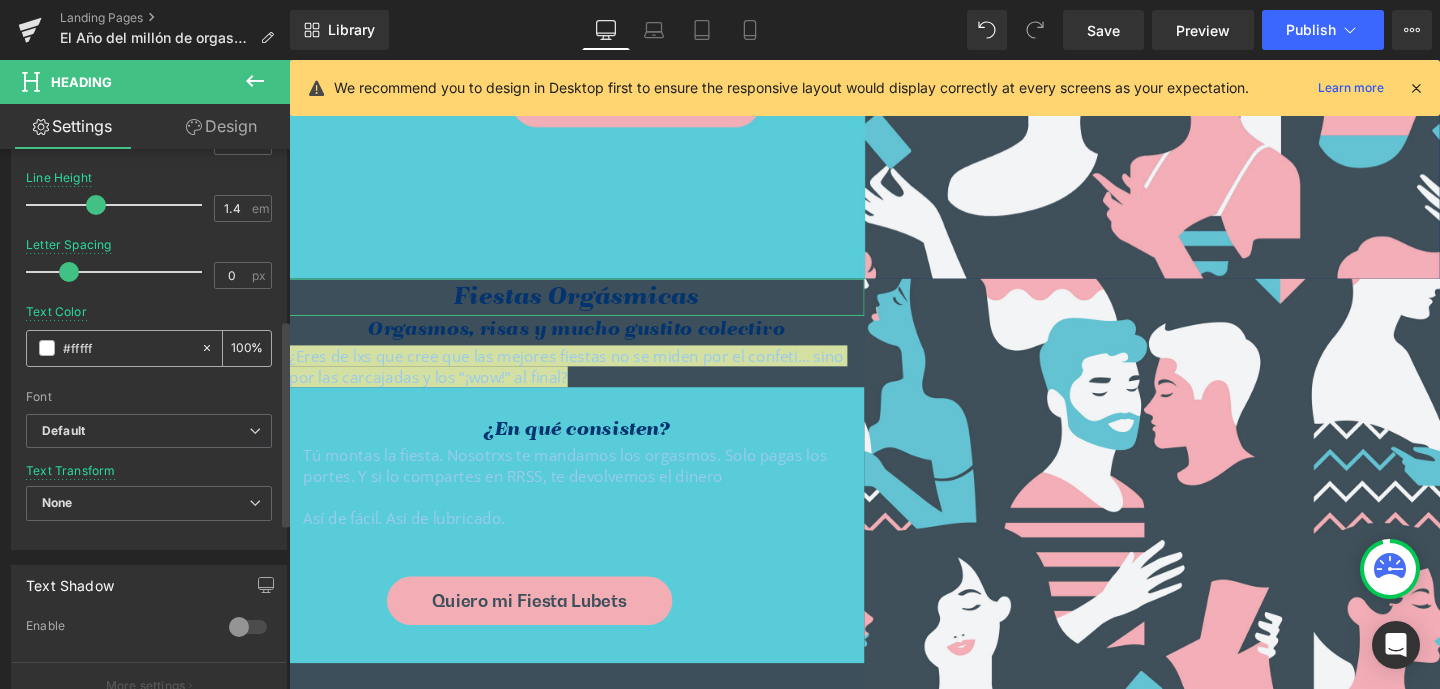 type on "#ffffff" 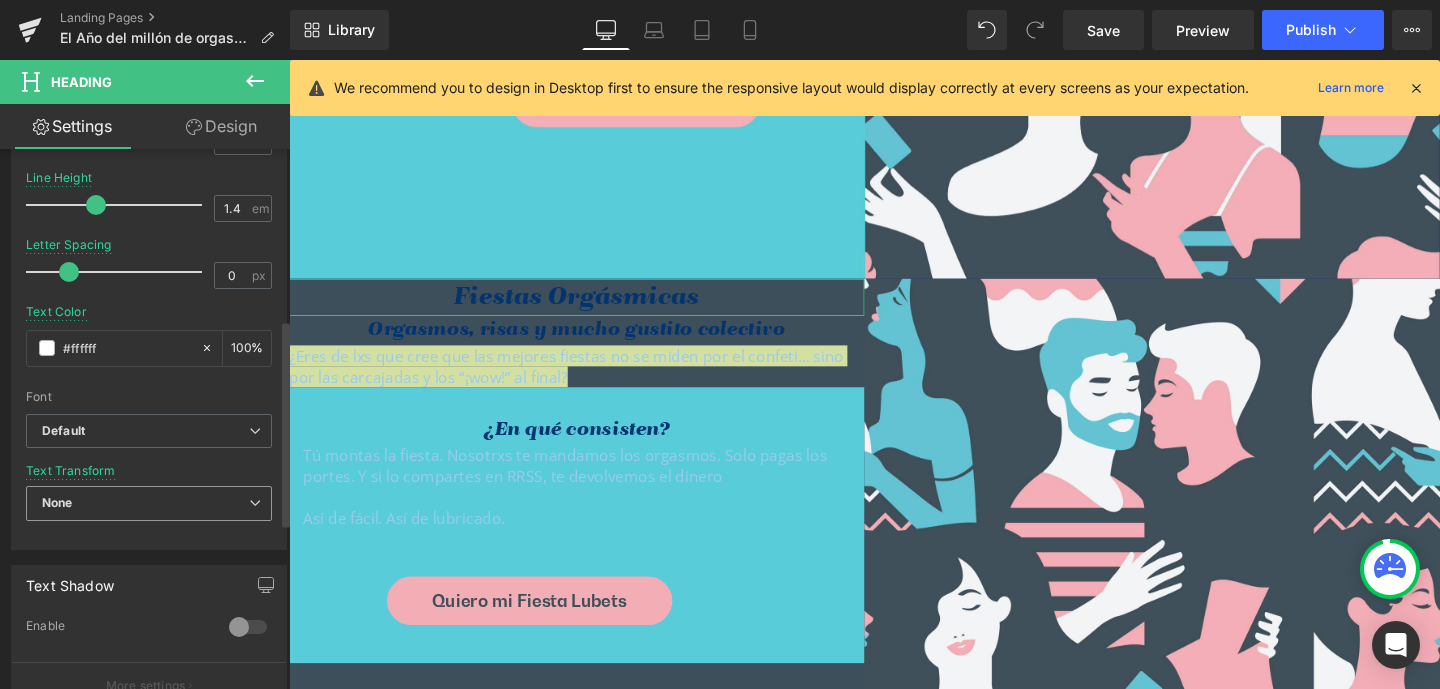 type on "100" 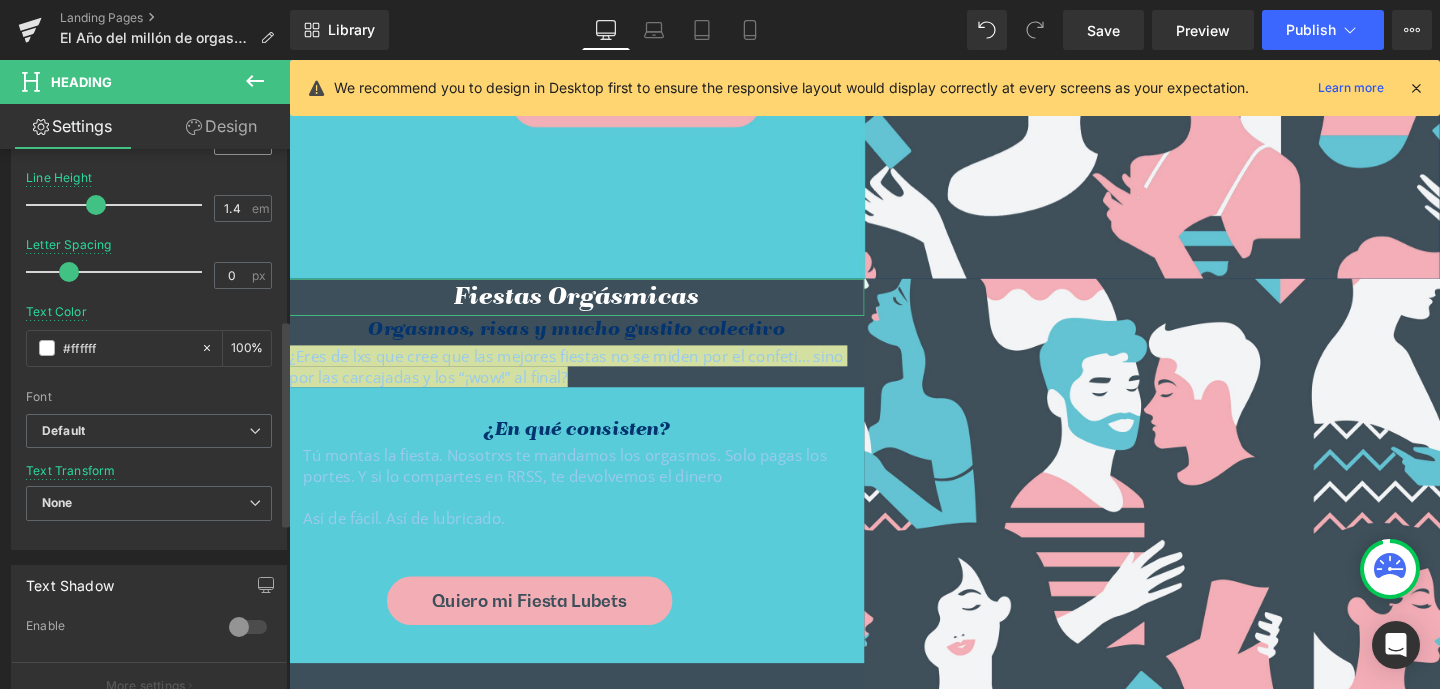 type on "#ffffff" 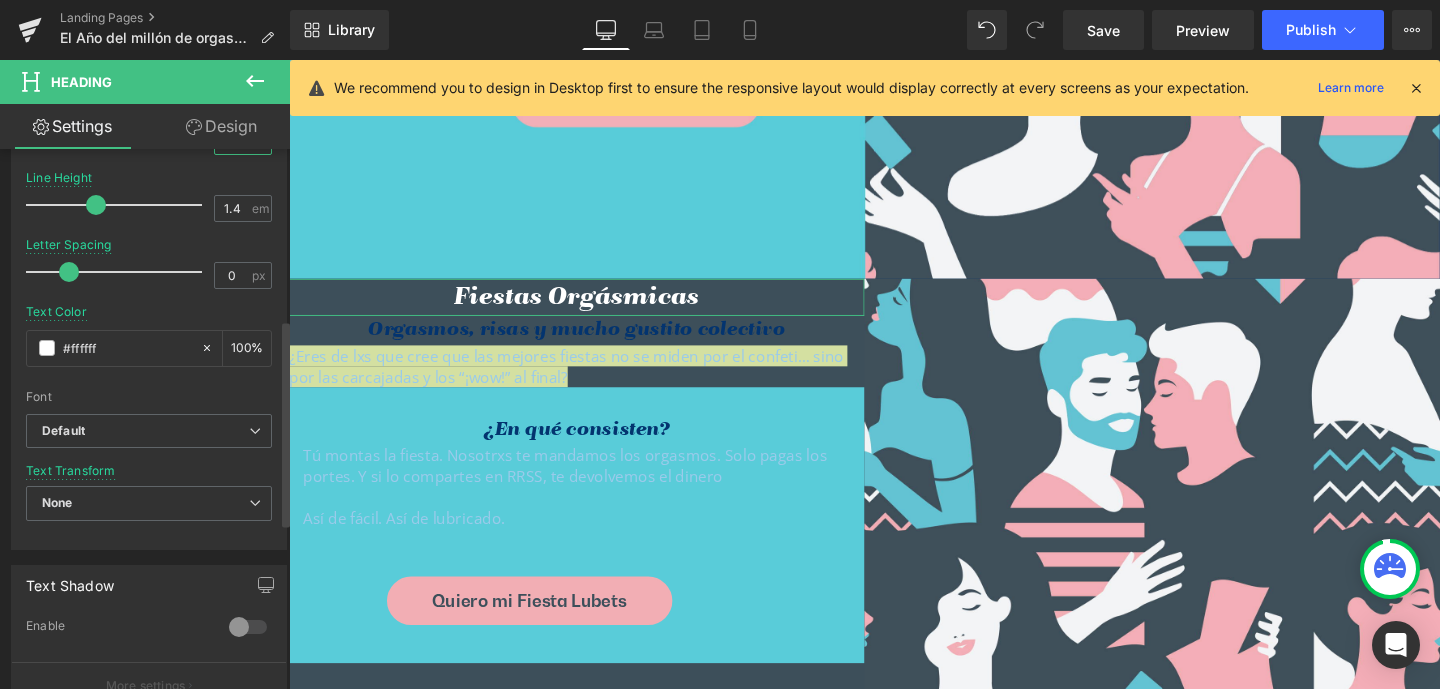 scroll, scrollTop: 72, scrollLeft: 0, axis: vertical 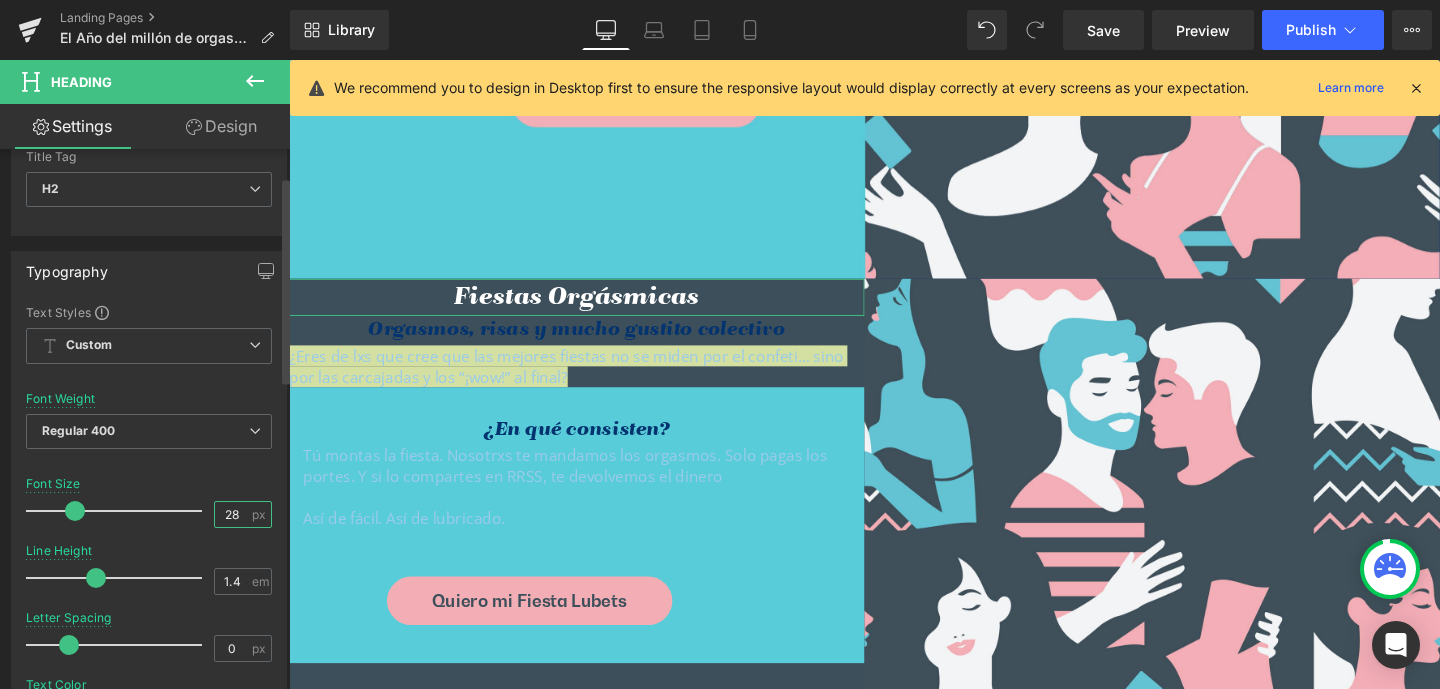 click on "28" at bounding box center (232, 514) 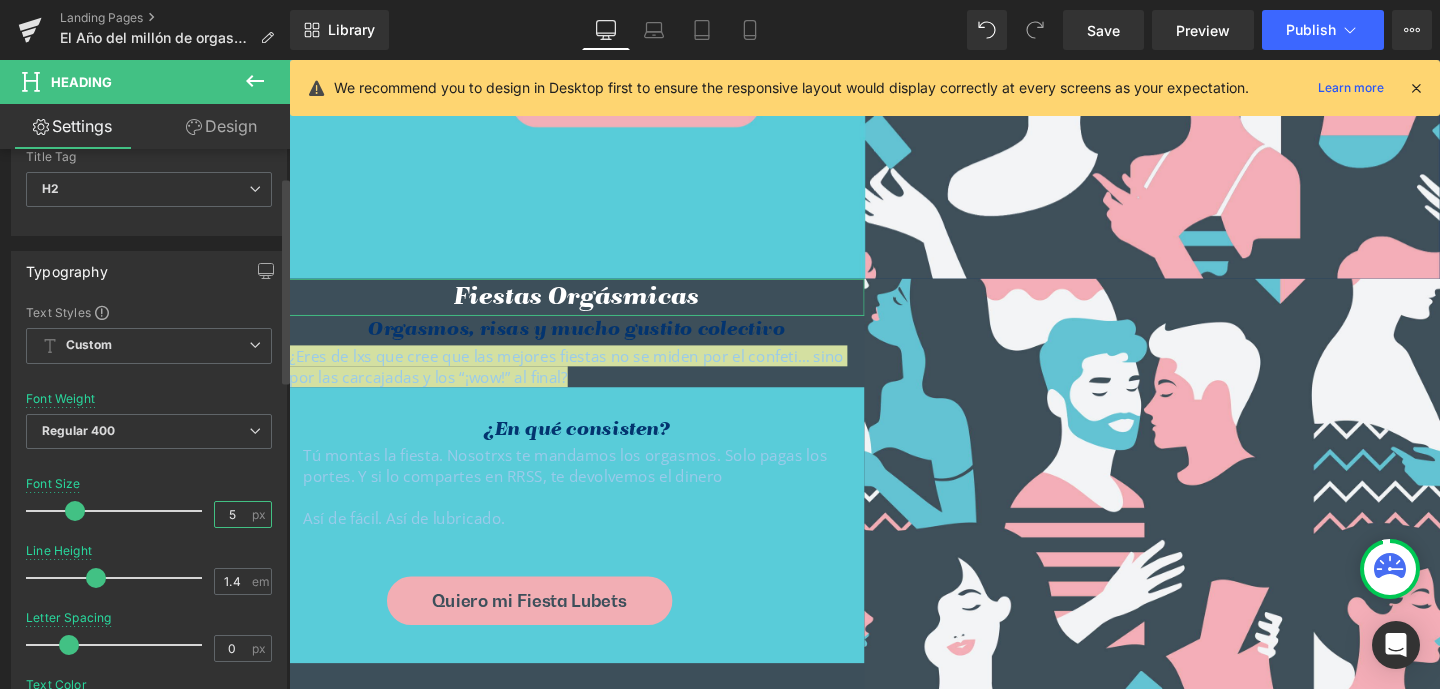 type on "50" 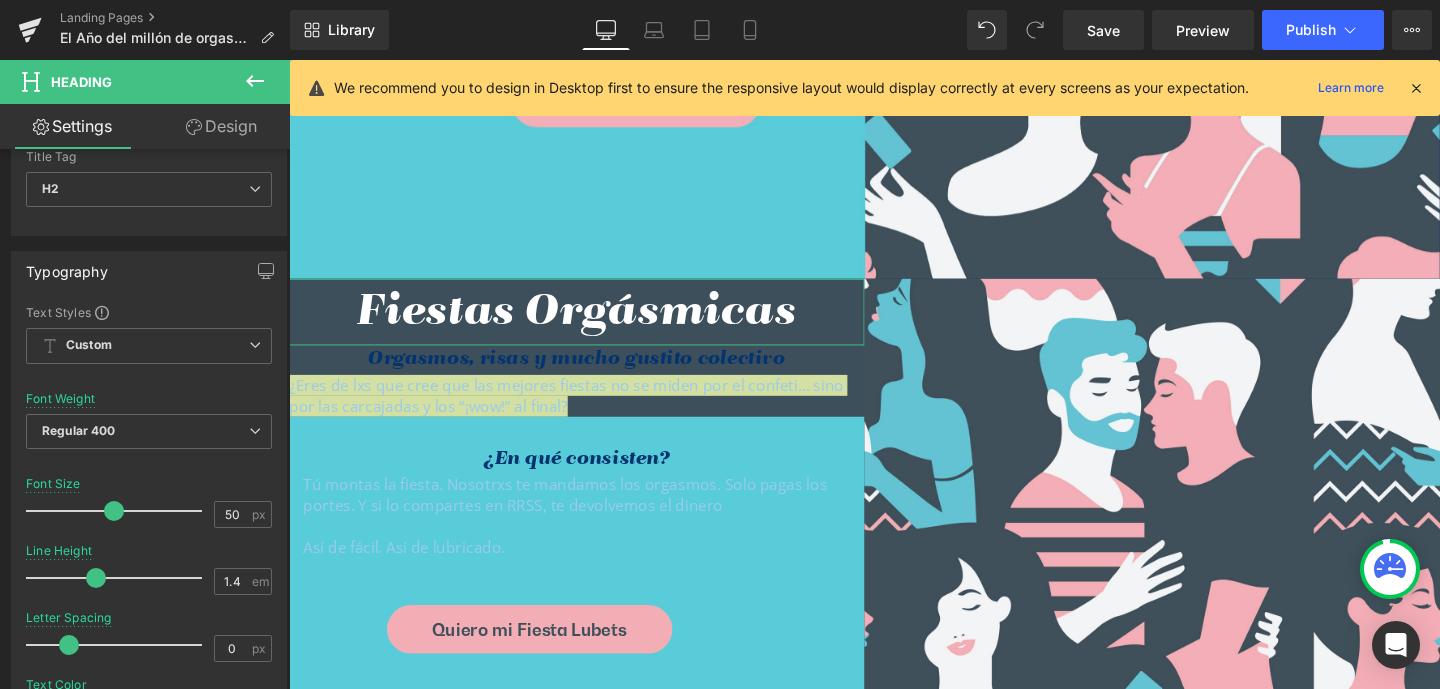 click on "Design" at bounding box center (221, 126) 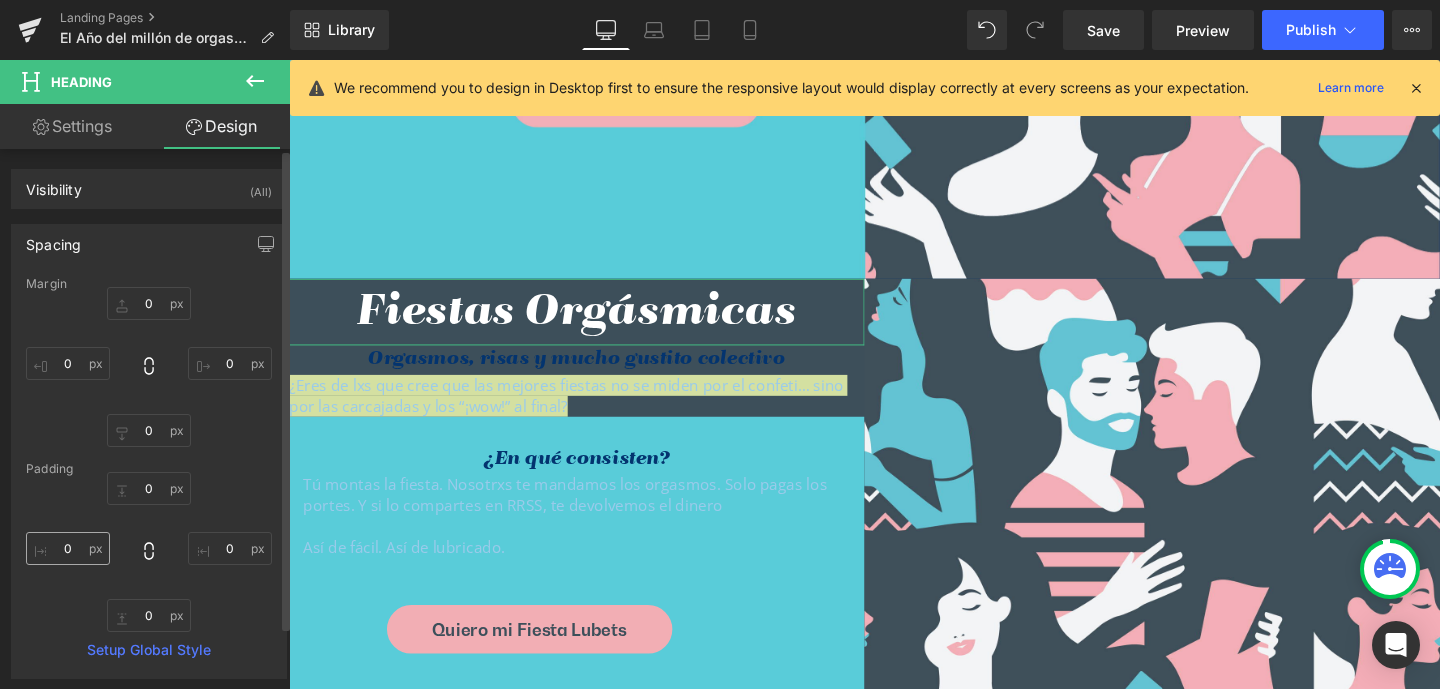 type on "0" 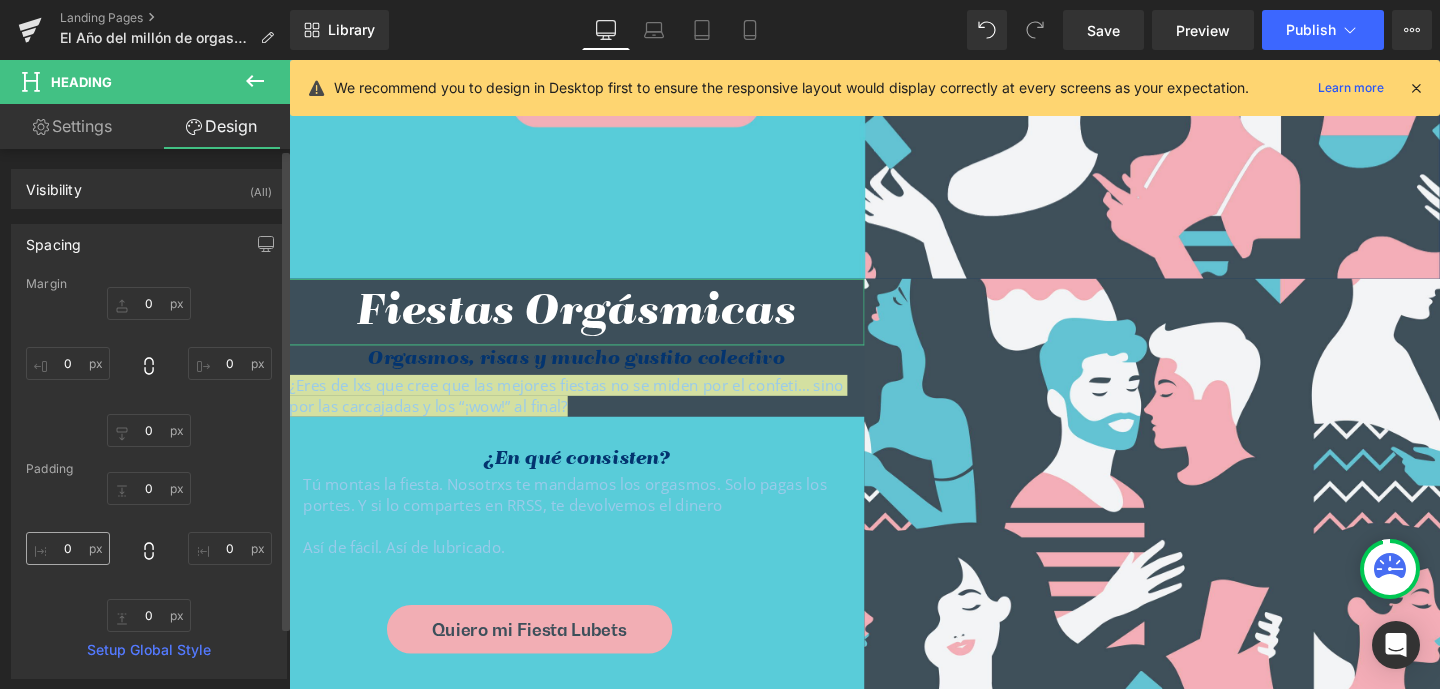 type on "0" 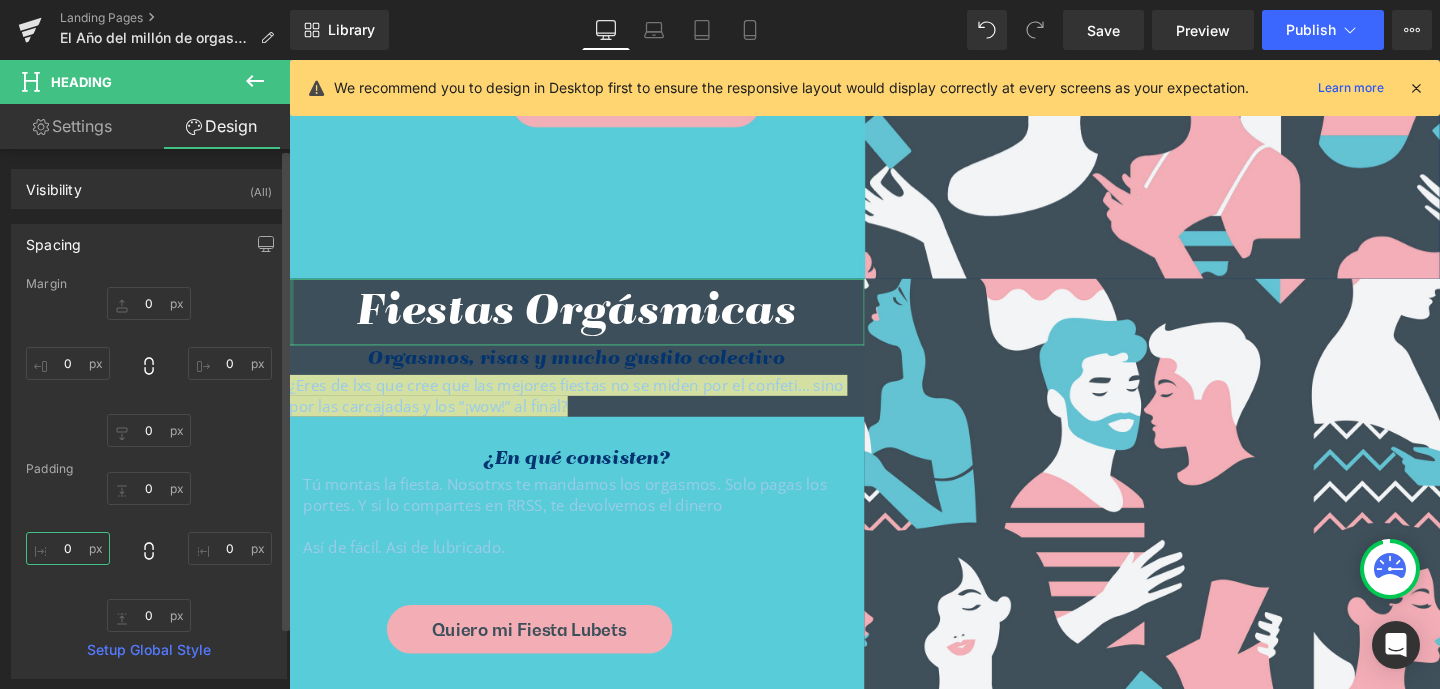 drag, startPoint x: 60, startPoint y: 547, endPoint x: 77, endPoint y: 551, distance: 17.464249 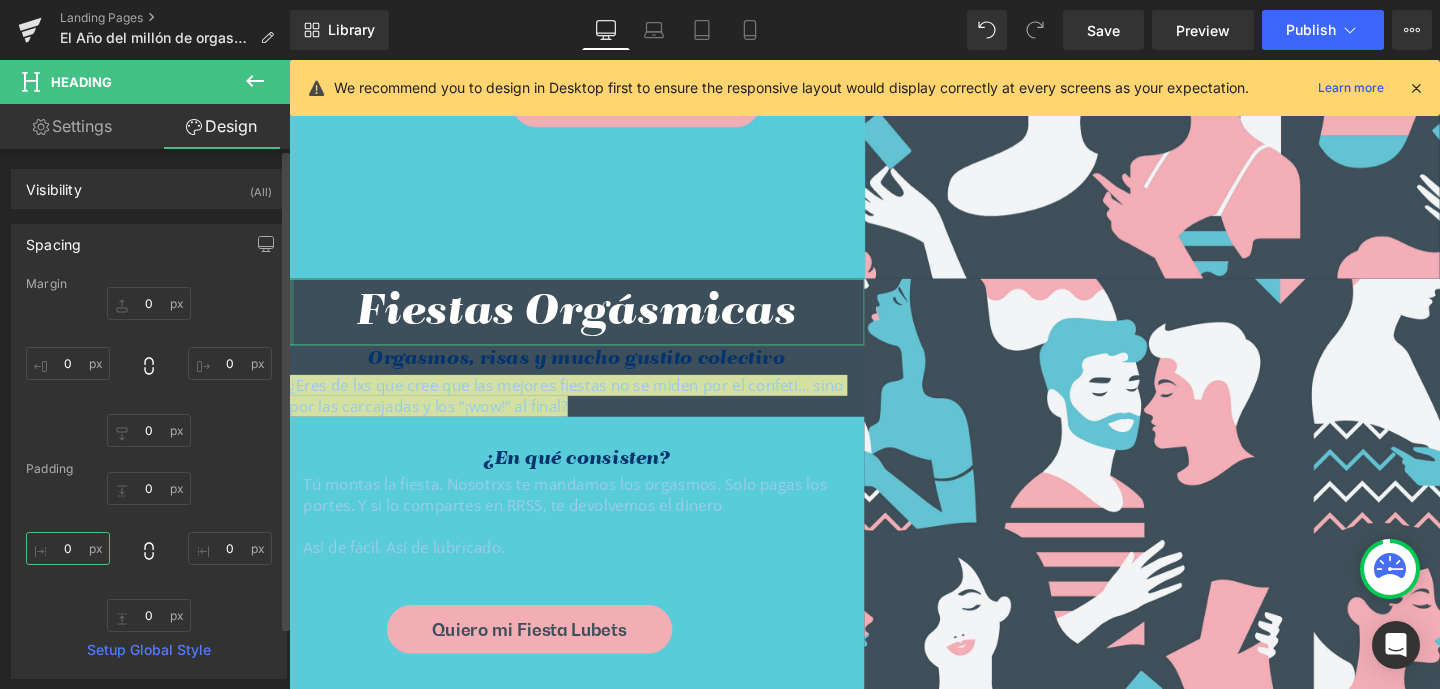 click on "0" at bounding box center (68, 548) 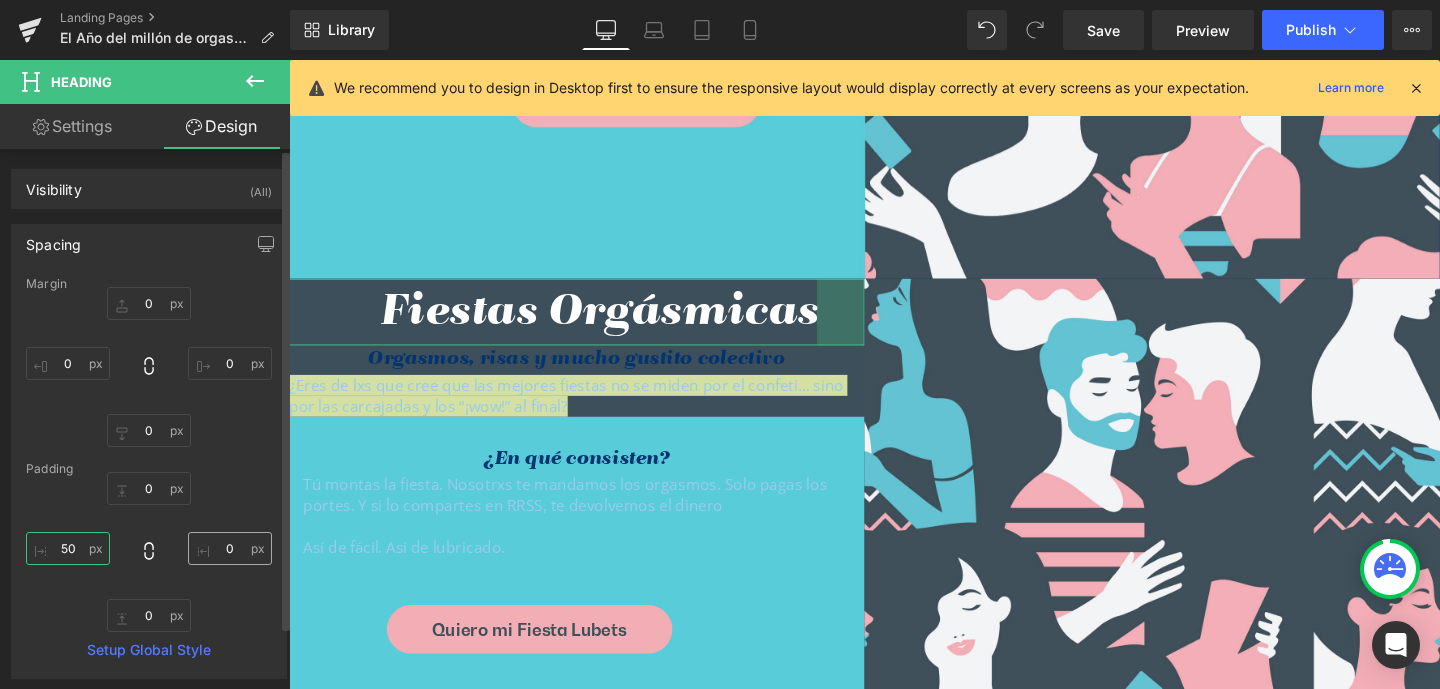 type on "50" 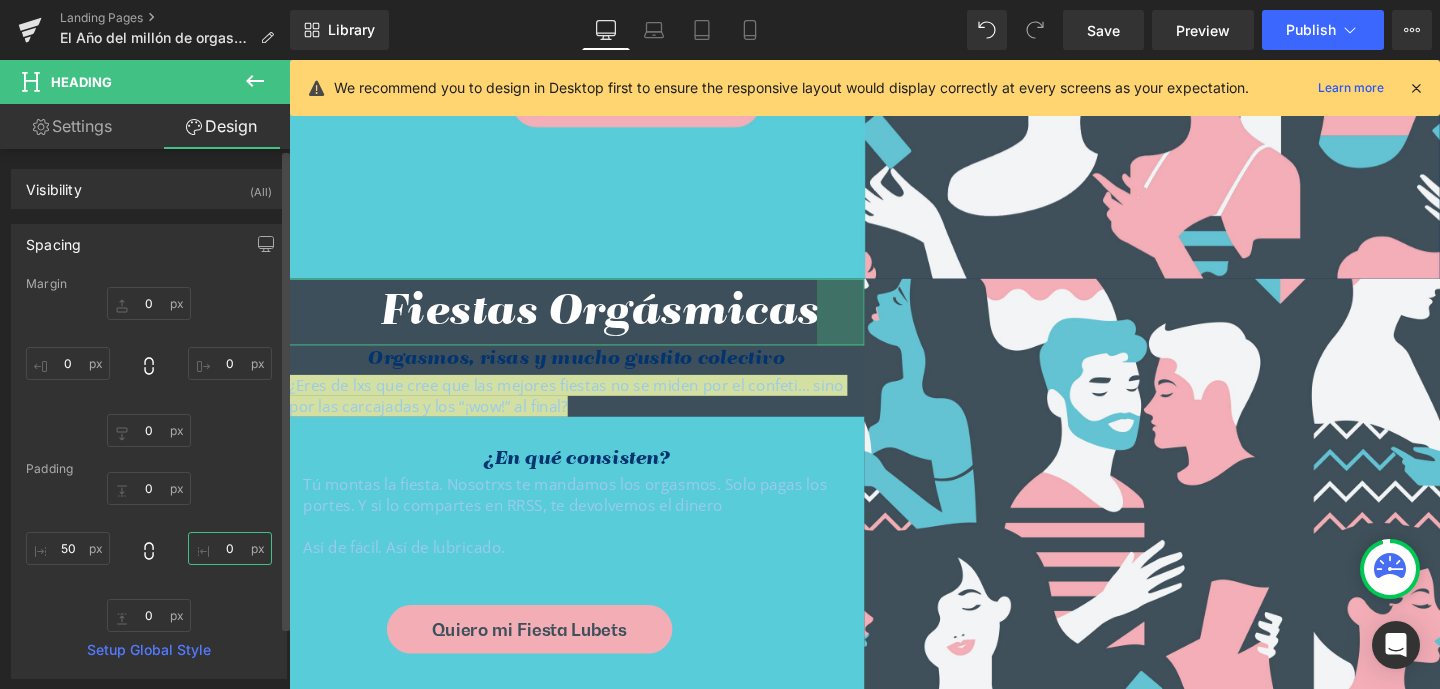 click on "0" at bounding box center (230, 548) 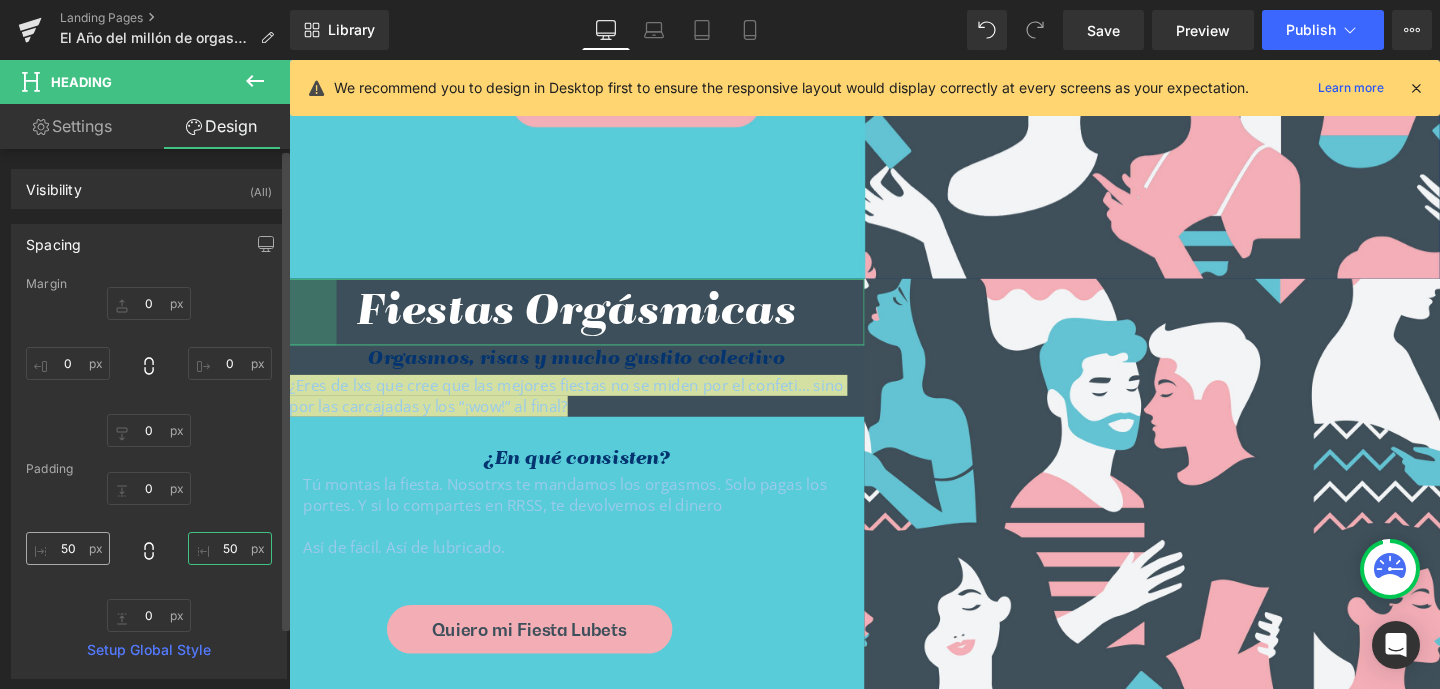 type on "50" 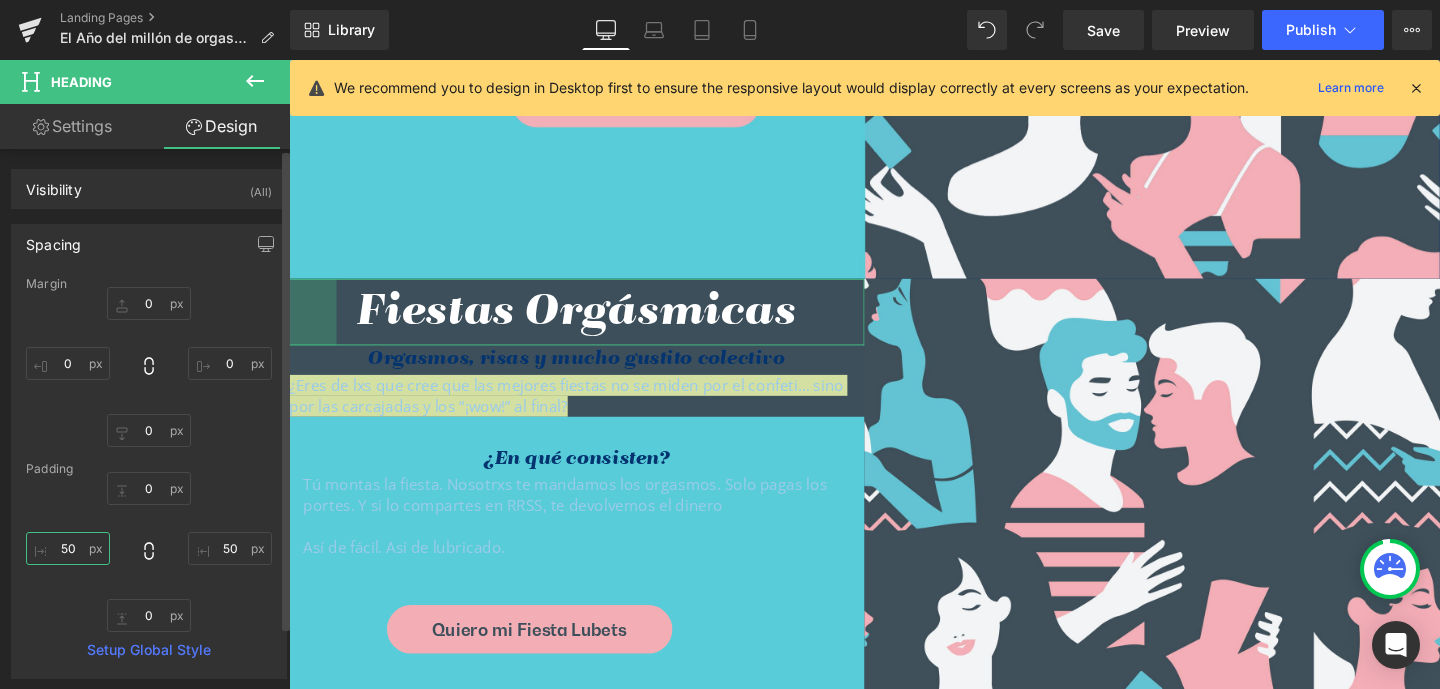 click on "50" at bounding box center [68, 548] 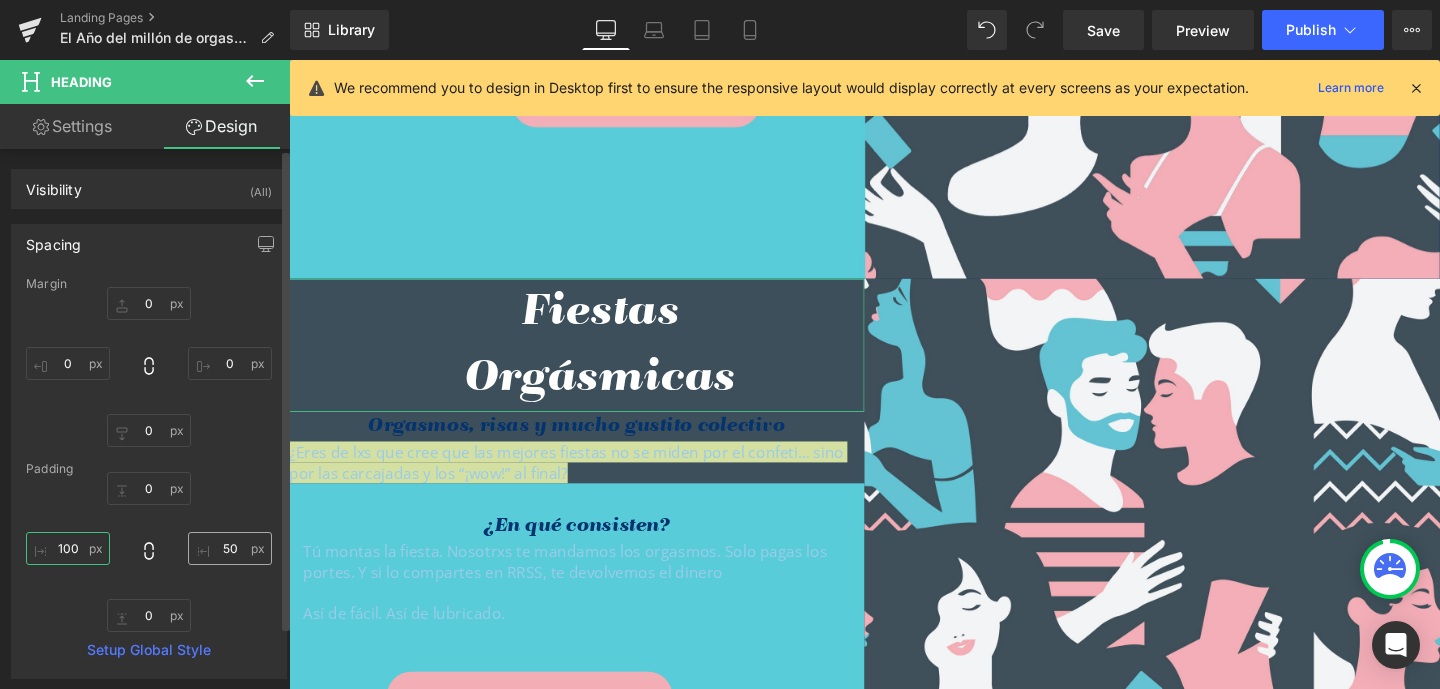 type on "100" 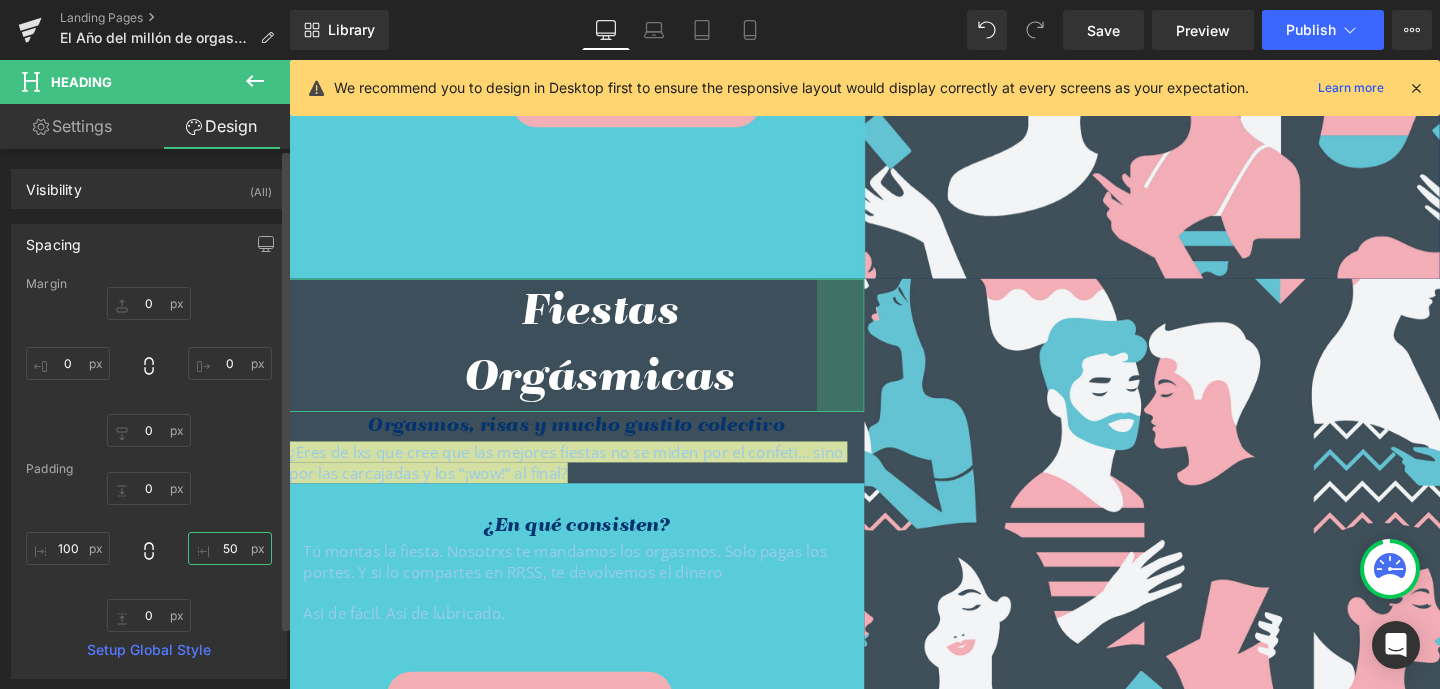 drag, startPoint x: 212, startPoint y: 549, endPoint x: 241, endPoint y: 550, distance: 29.017237 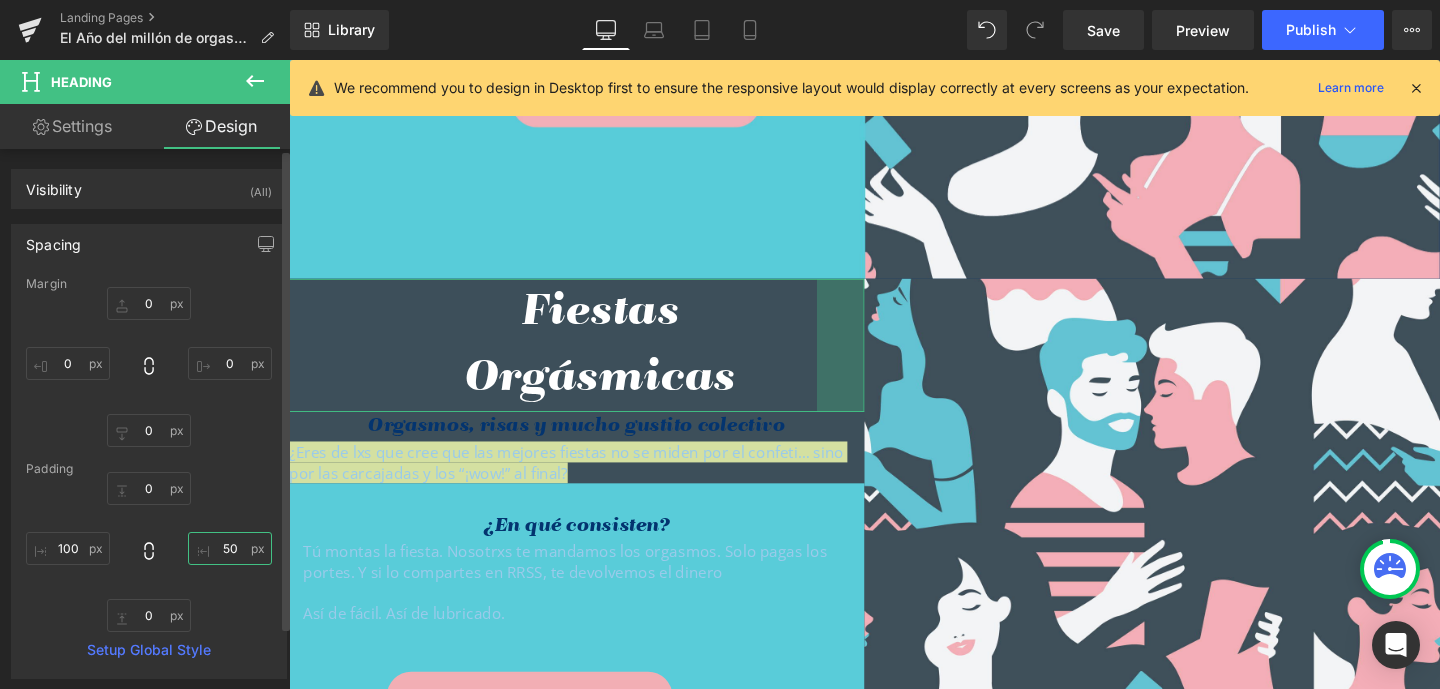 click on "50" at bounding box center (230, 548) 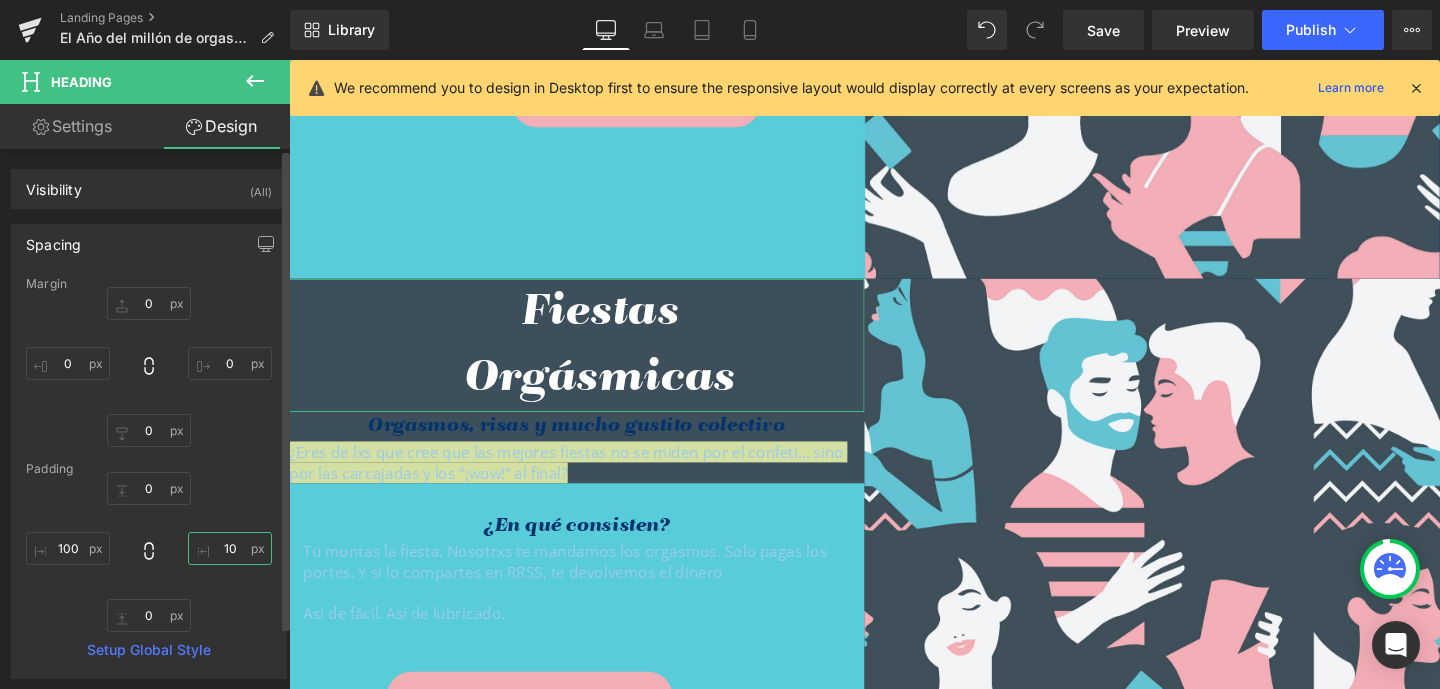 type on "100" 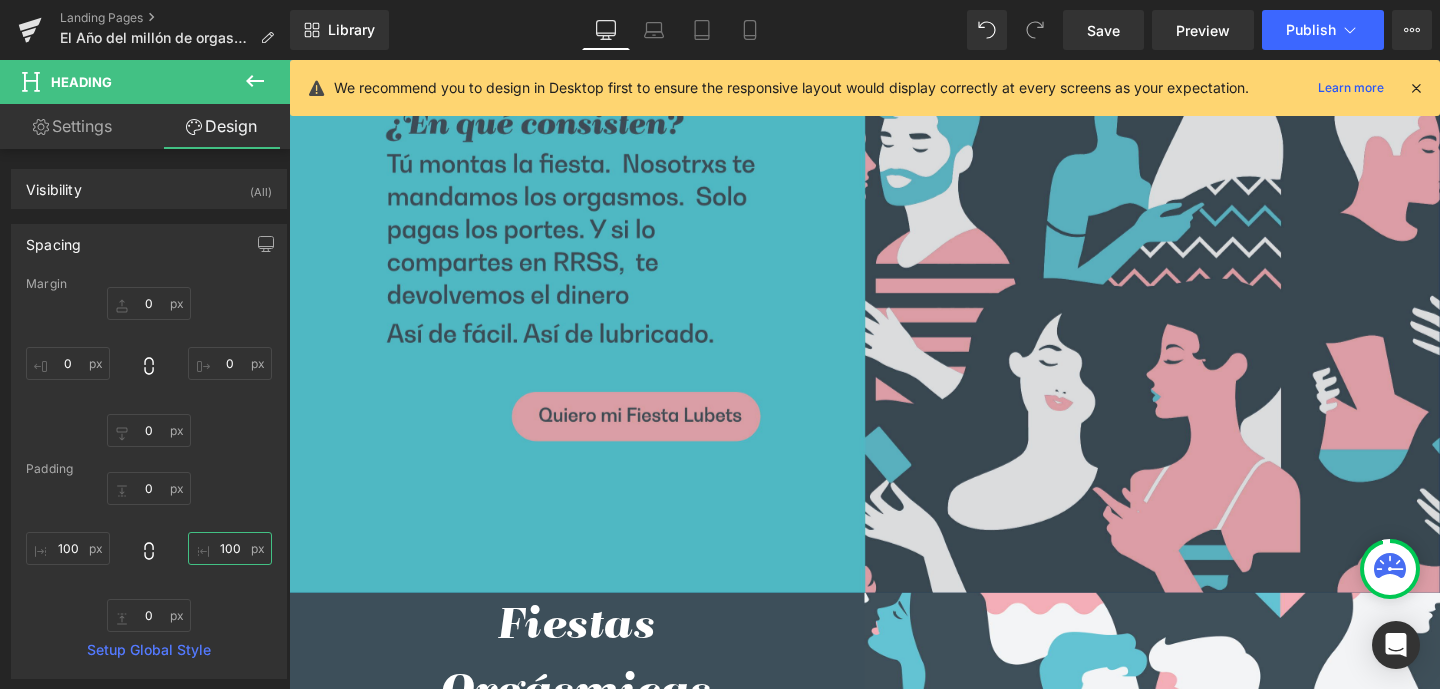 scroll, scrollTop: 6407, scrollLeft: 0, axis: vertical 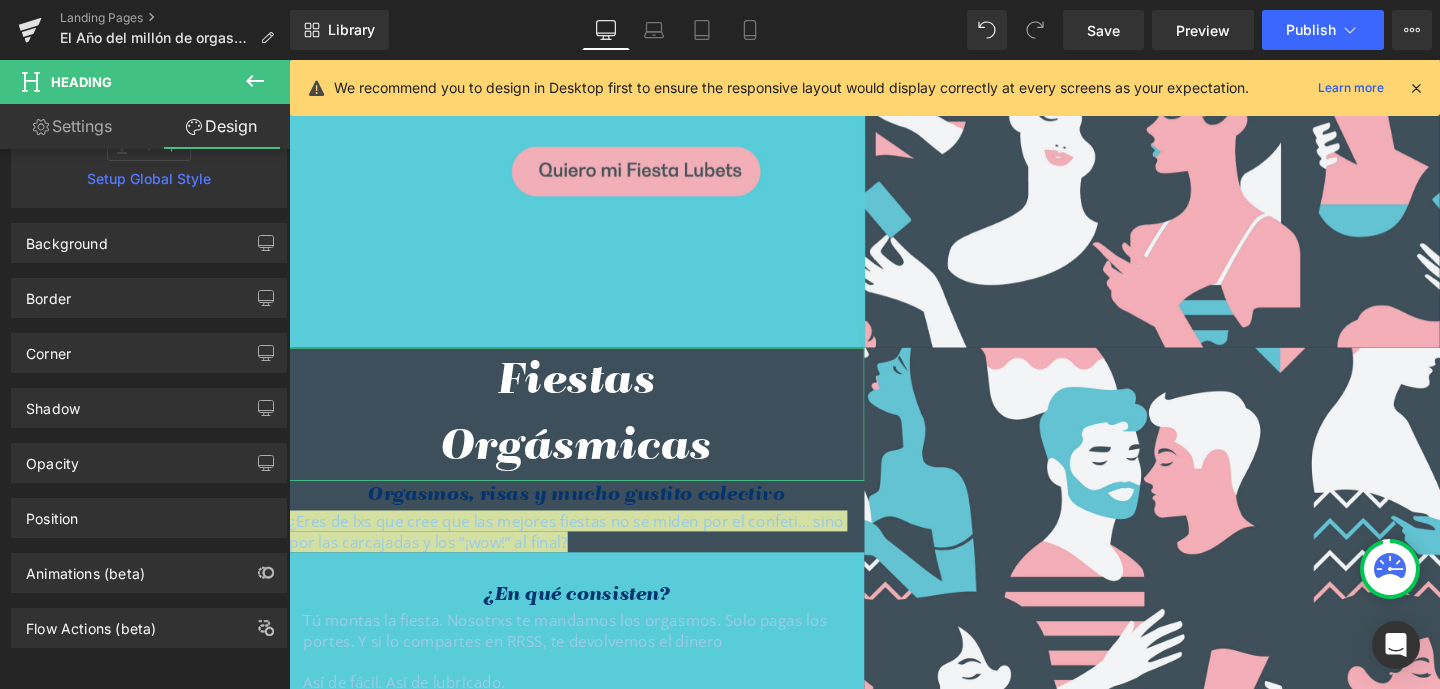 click on "Settings" at bounding box center (72, 126) 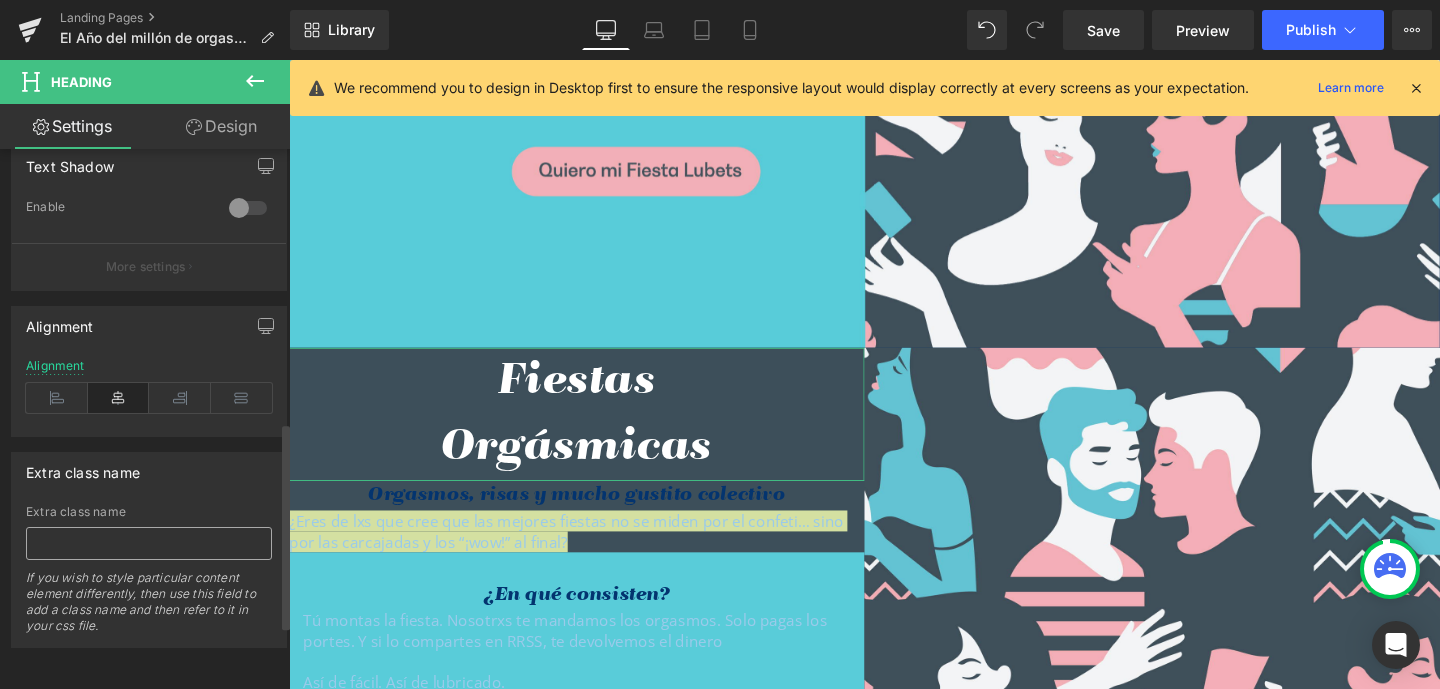 scroll, scrollTop: 878, scrollLeft: 0, axis: vertical 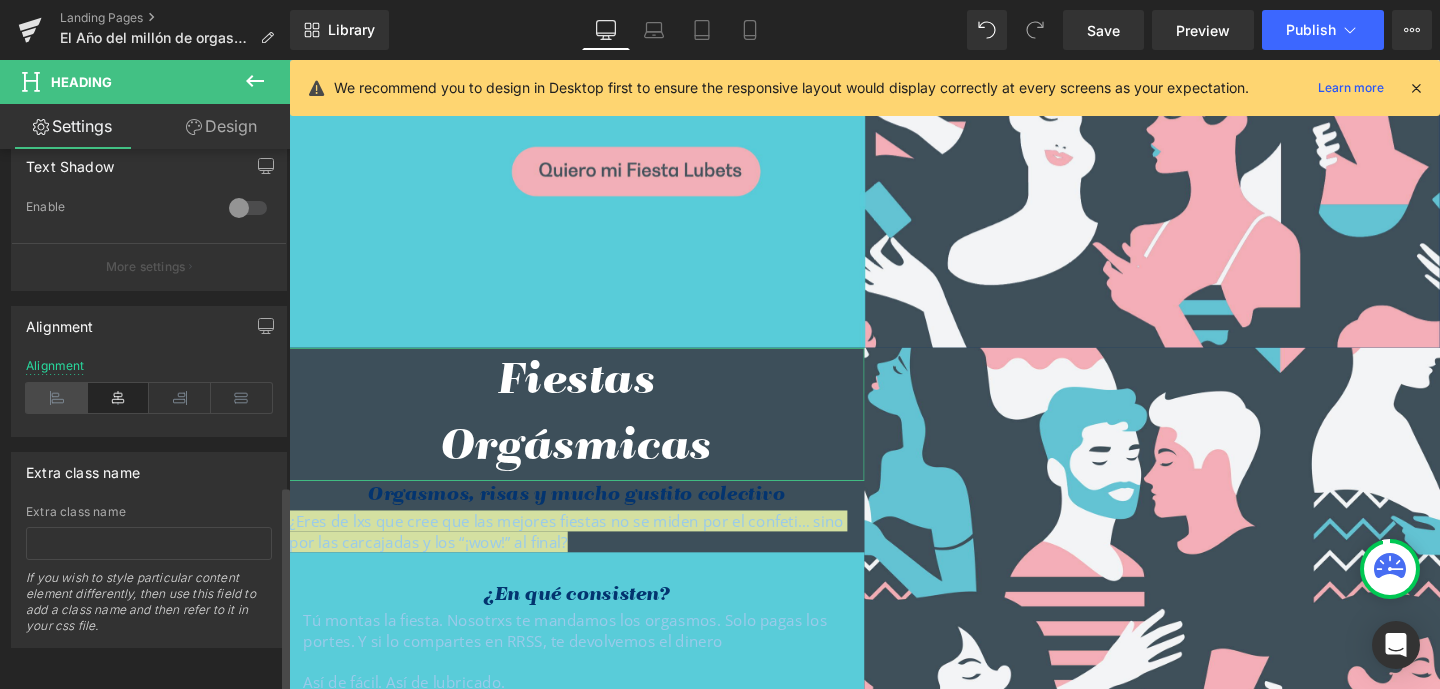 click at bounding box center (57, 398) 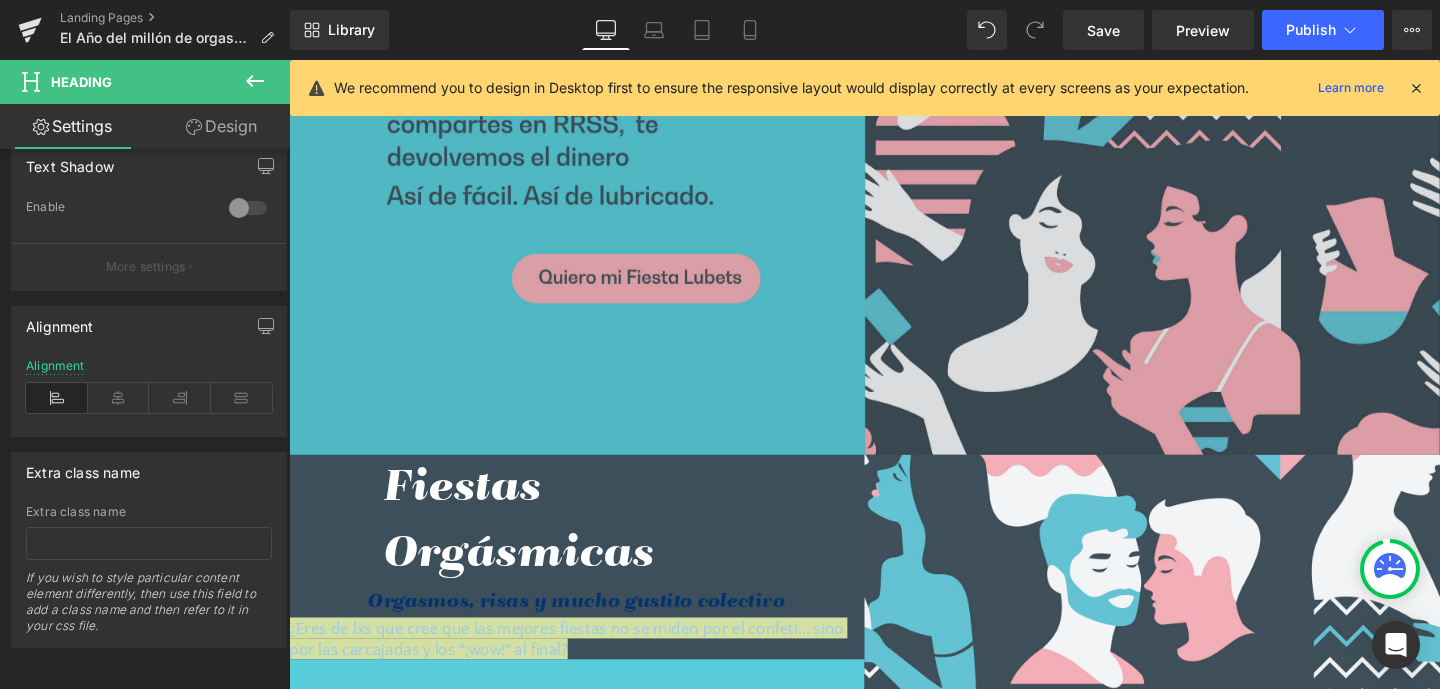 scroll, scrollTop: 6412, scrollLeft: 0, axis: vertical 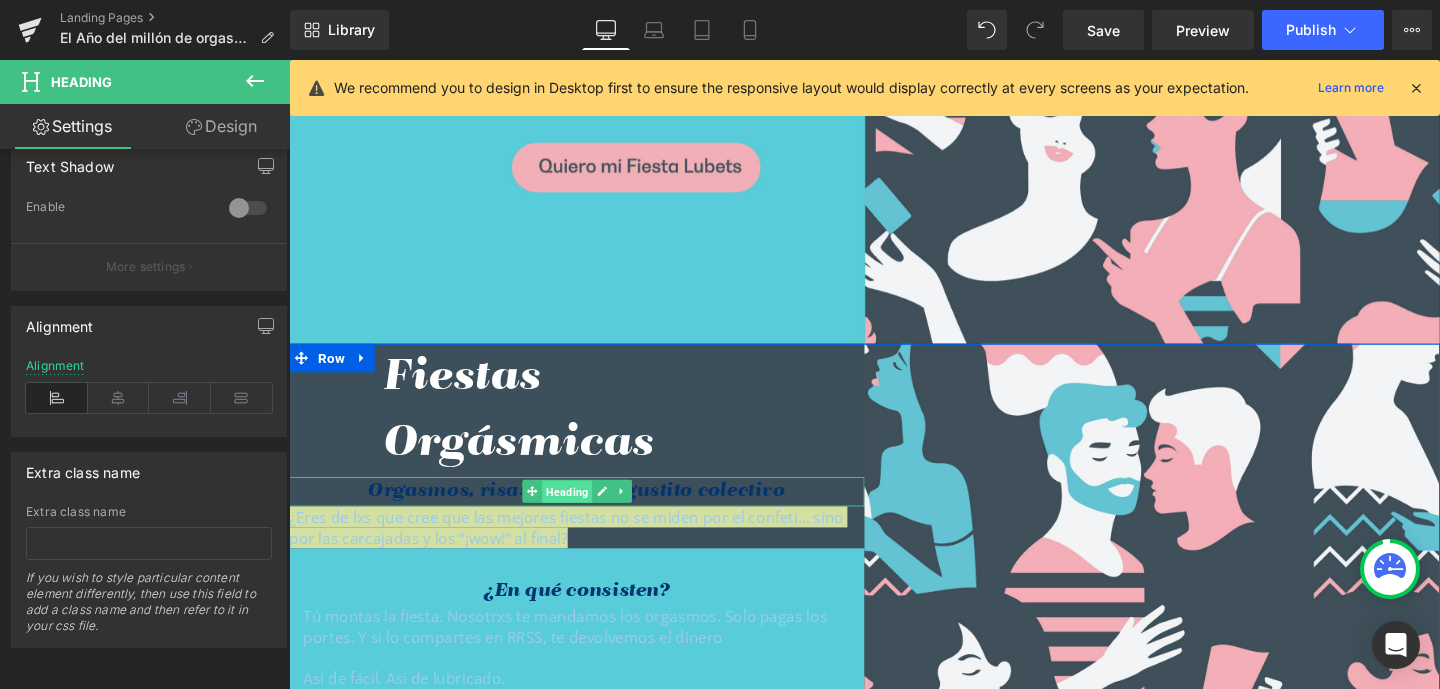 drag, startPoint x: 566, startPoint y: 481, endPoint x: 747, endPoint y: 79, distance: 440.86847 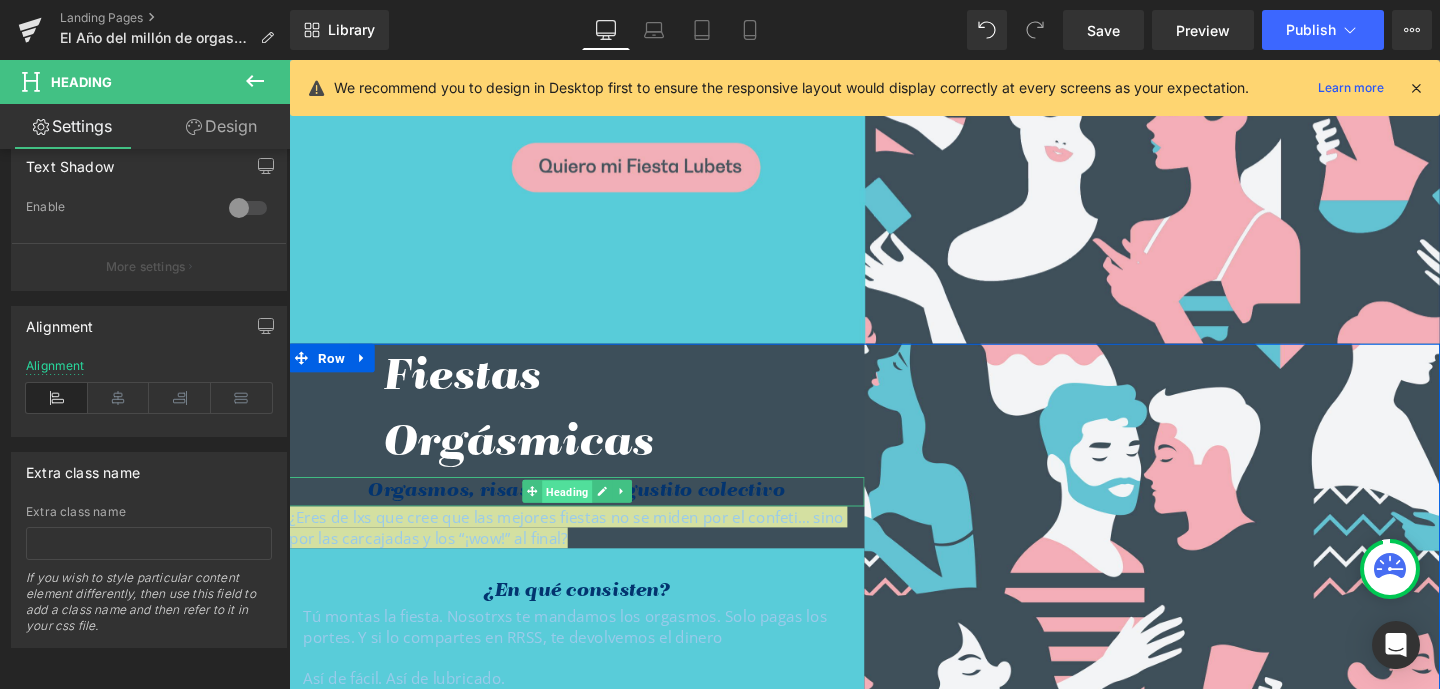 click on "Heading" at bounding box center [581, 514] 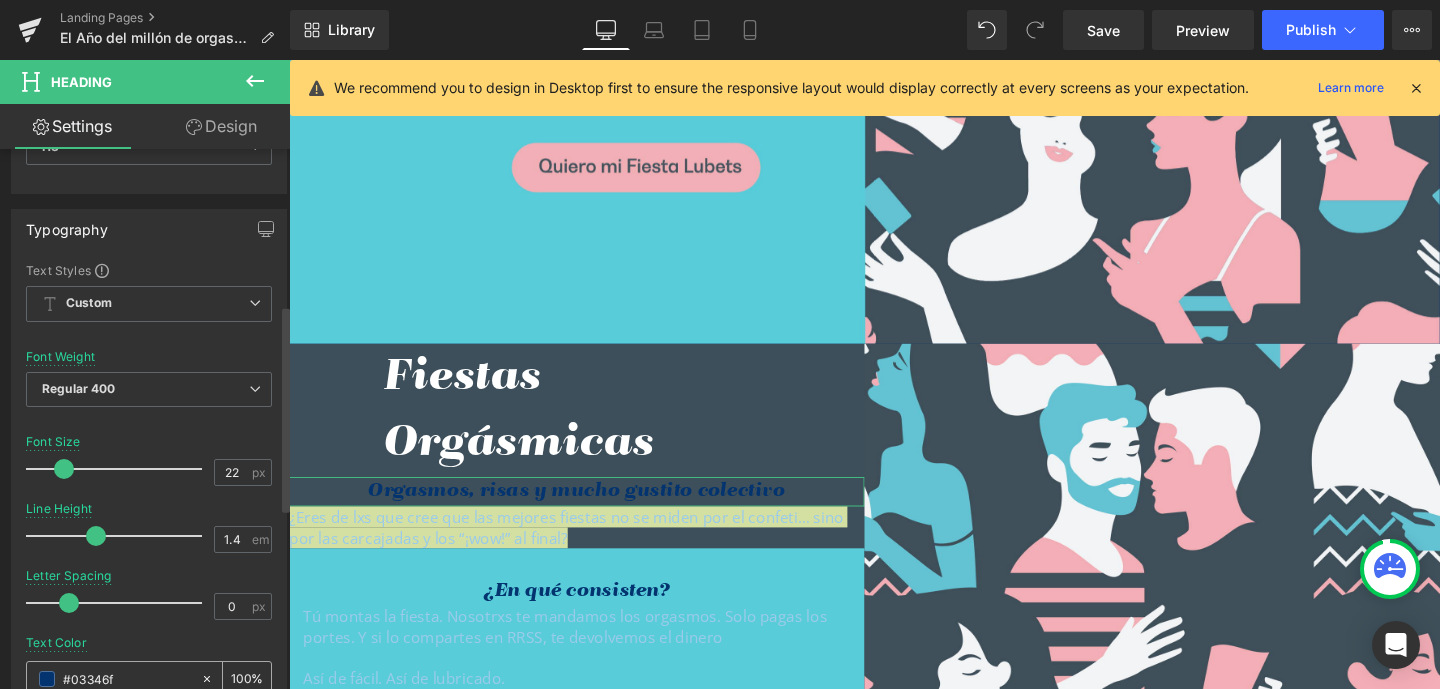 scroll, scrollTop: 407, scrollLeft: 0, axis: vertical 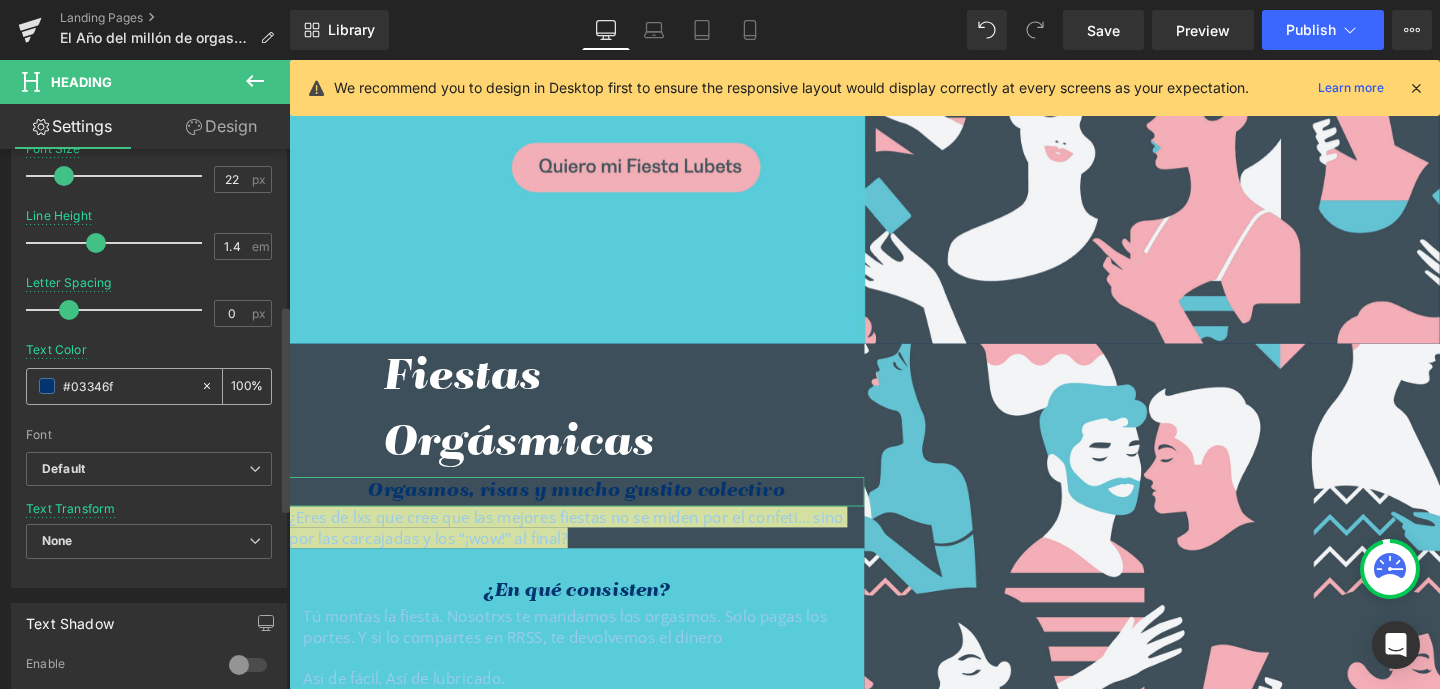 click on "#03346f" at bounding box center (127, 386) 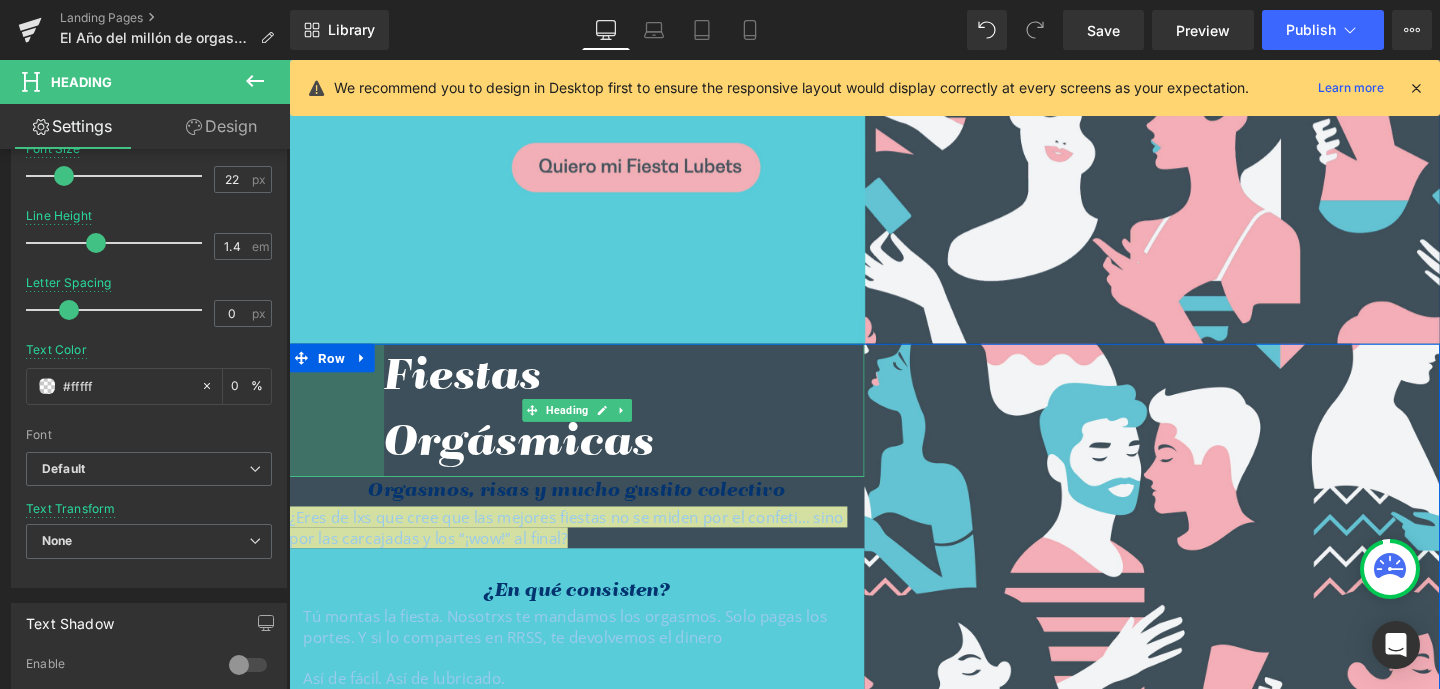 type on "#ffffff" 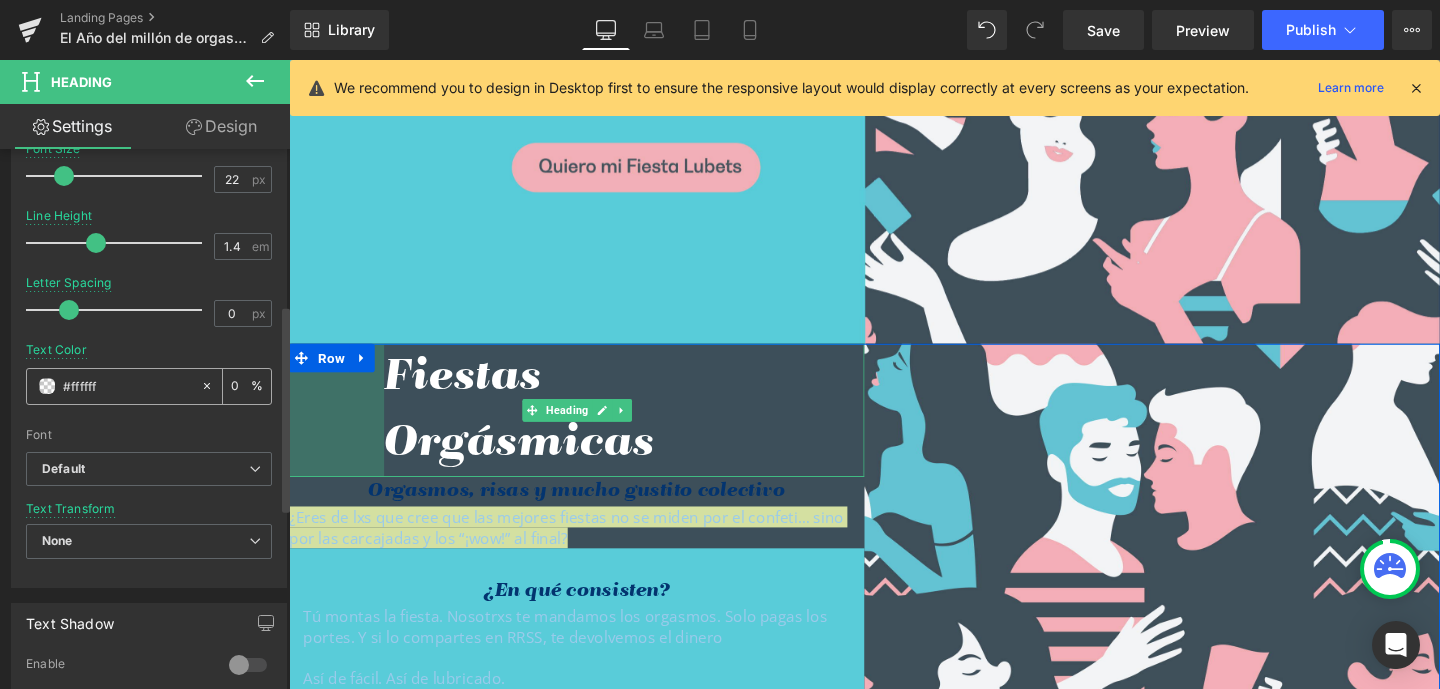 type on "100" 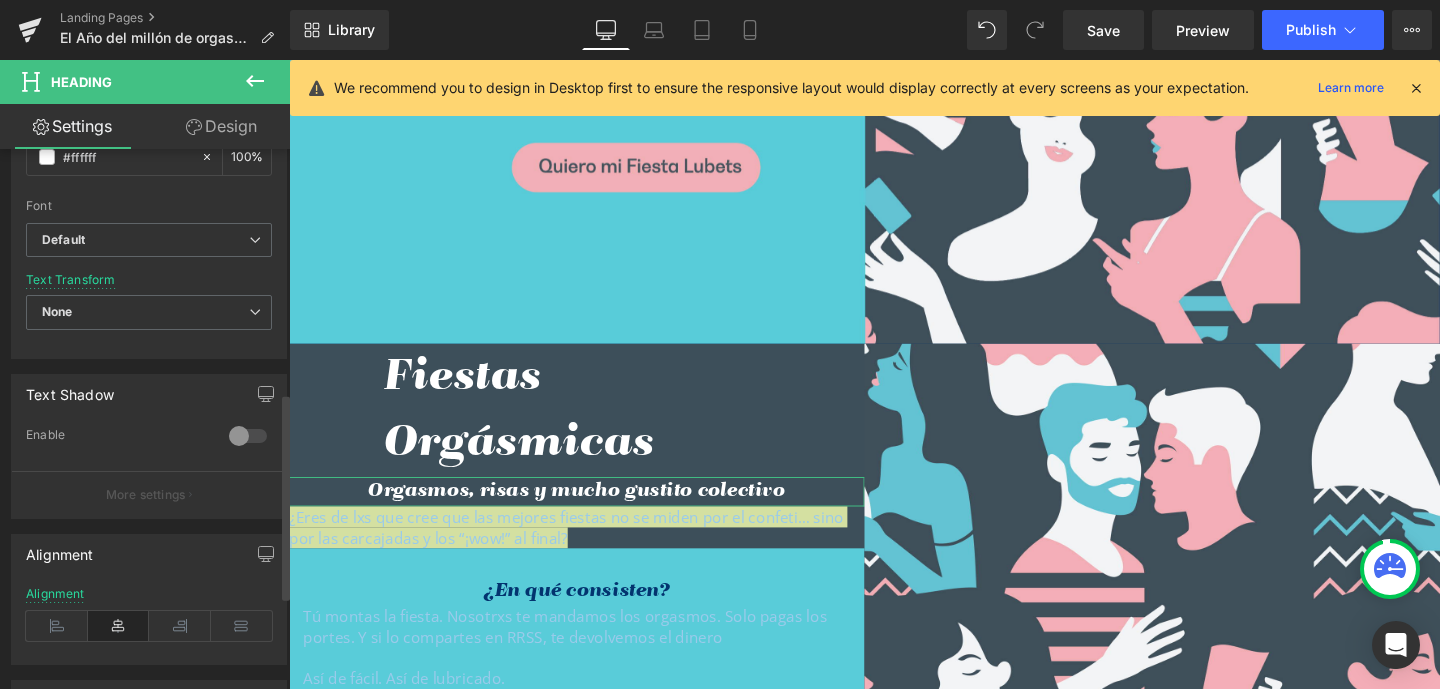 scroll, scrollTop: 790, scrollLeft: 0, axis: vertical 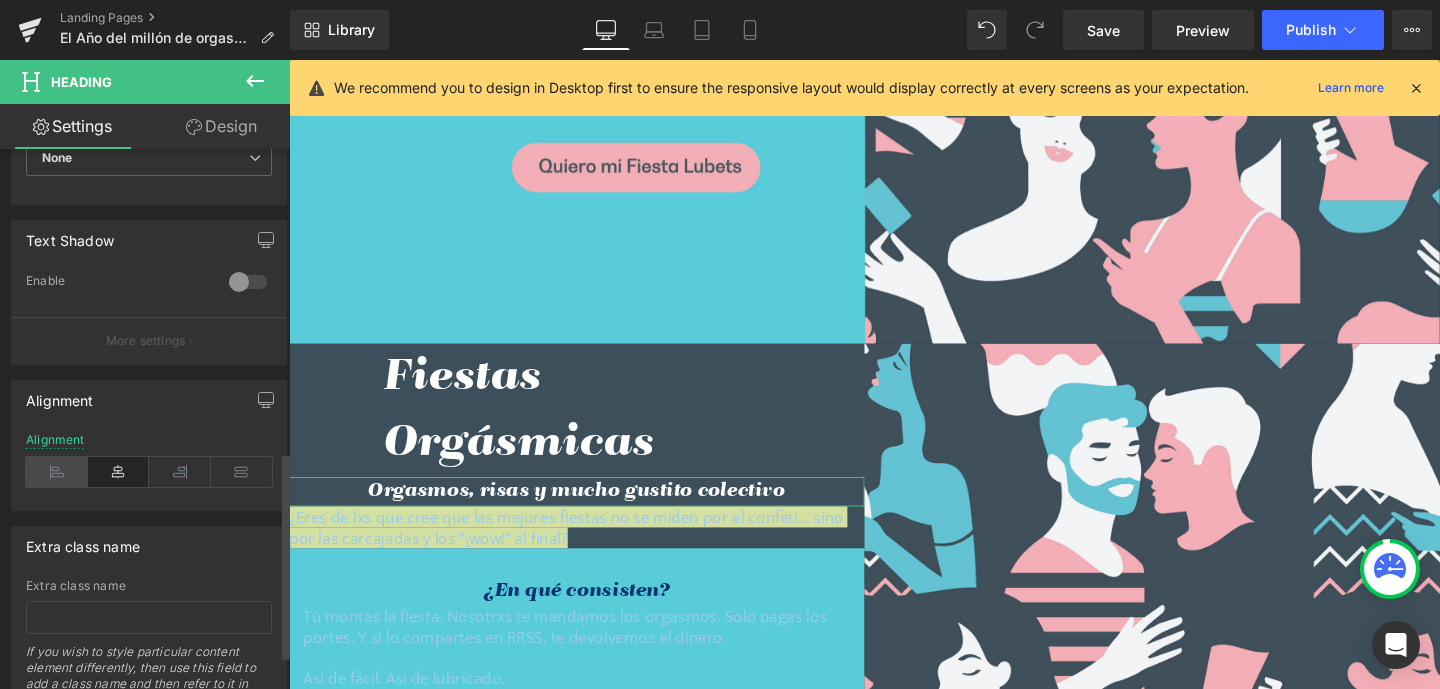 type on "#ffffff" 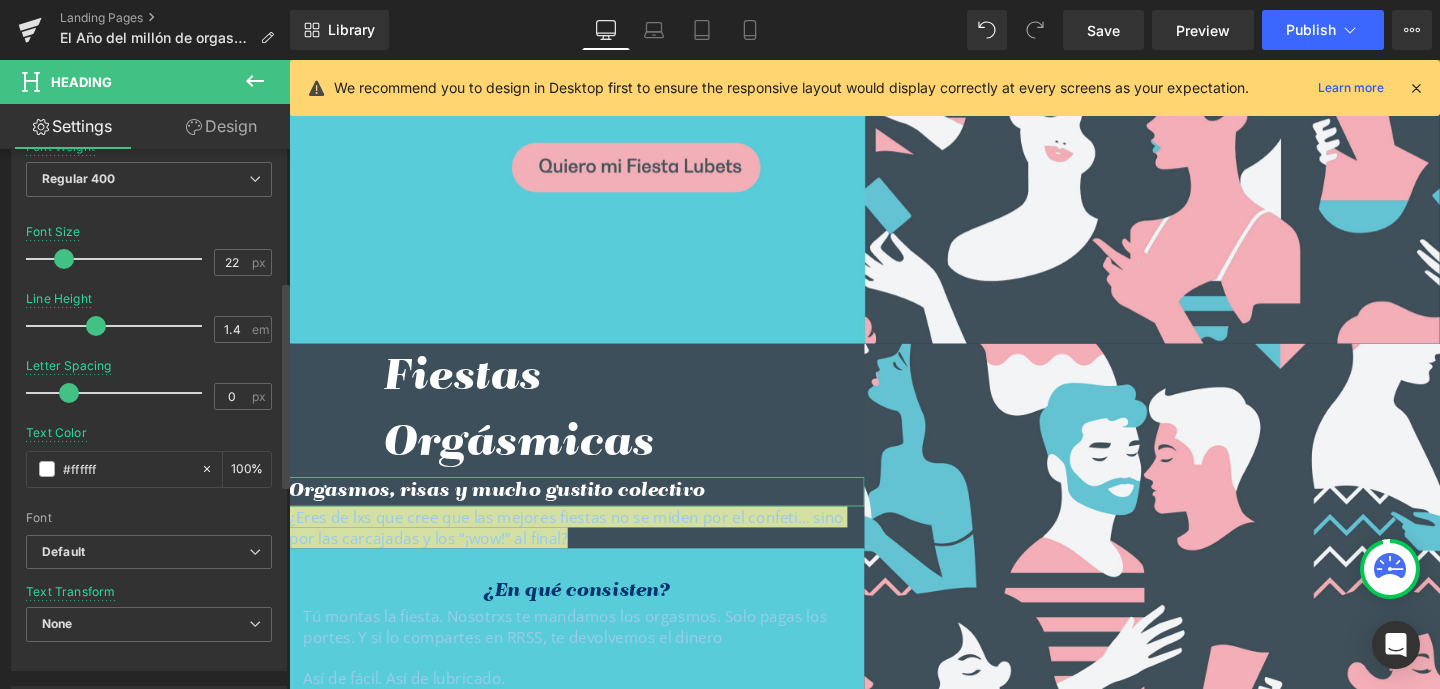 scroll, scrollTop: 303, scrollLeft: 0, axis: vertical 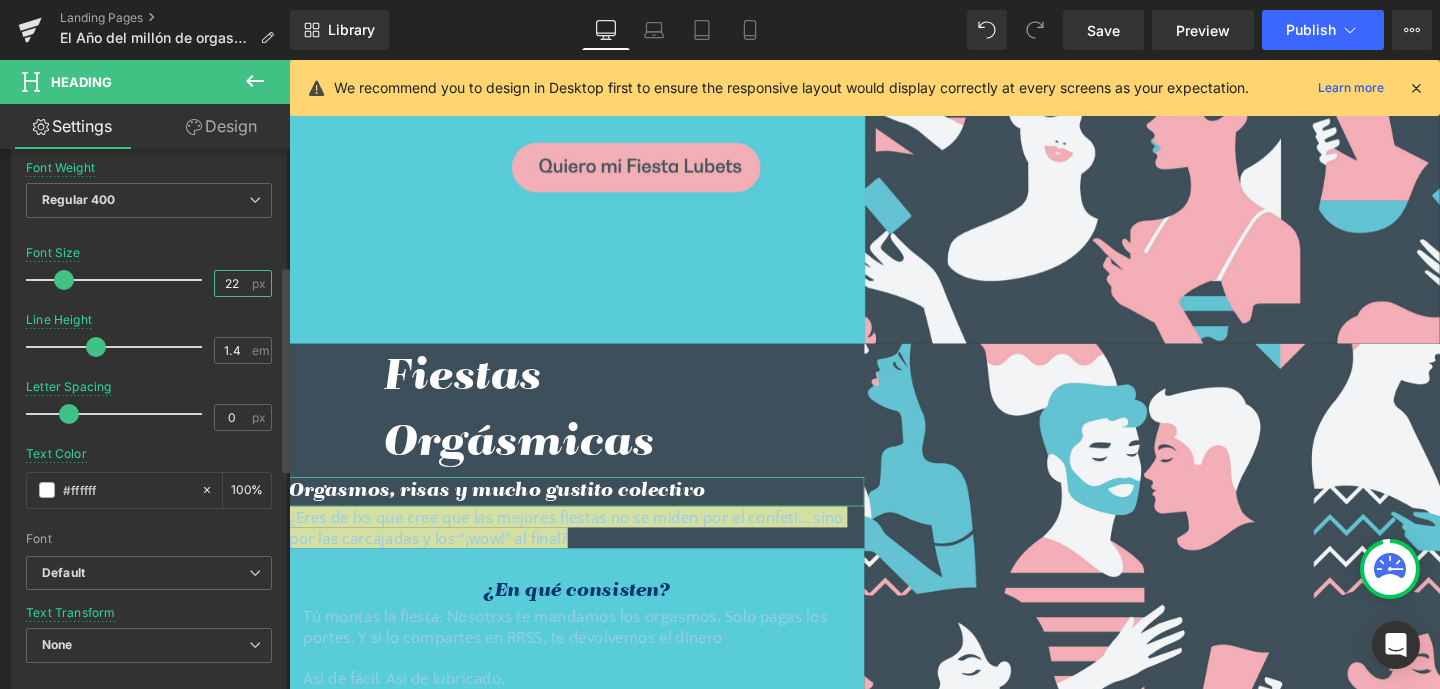 drag, startPoint x: 221, startPoint y: 281, endPoint x: 240, endPoint y: 283, distance: 19.104973 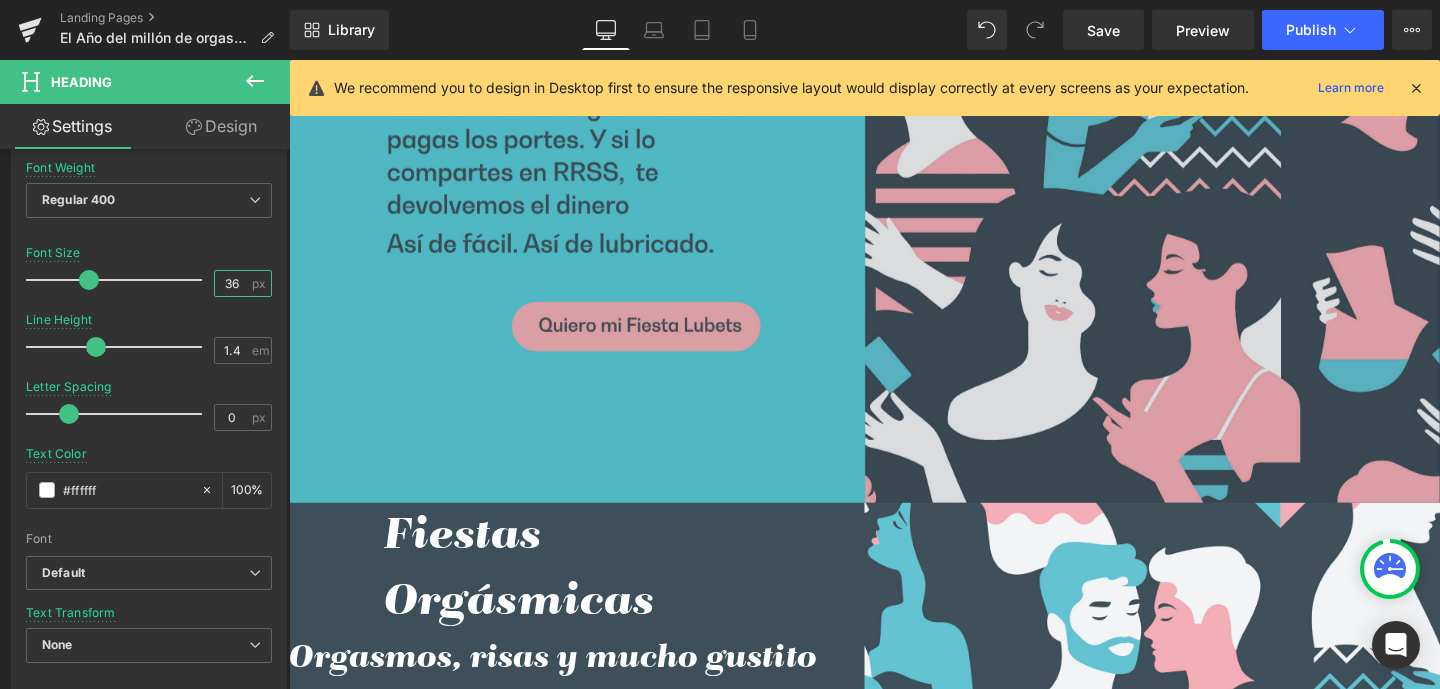 scroll, scrollTop: 6442, scrollLeft: 0, axis: vertical 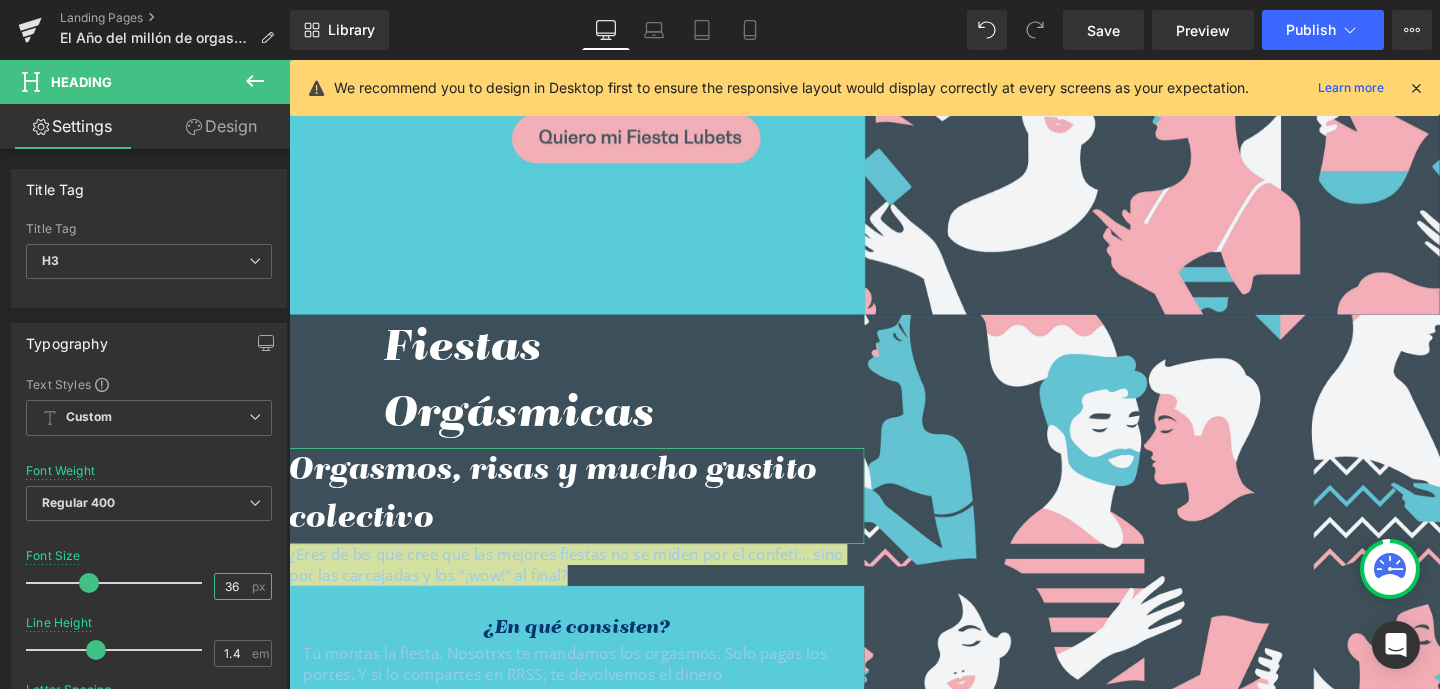type on "36" 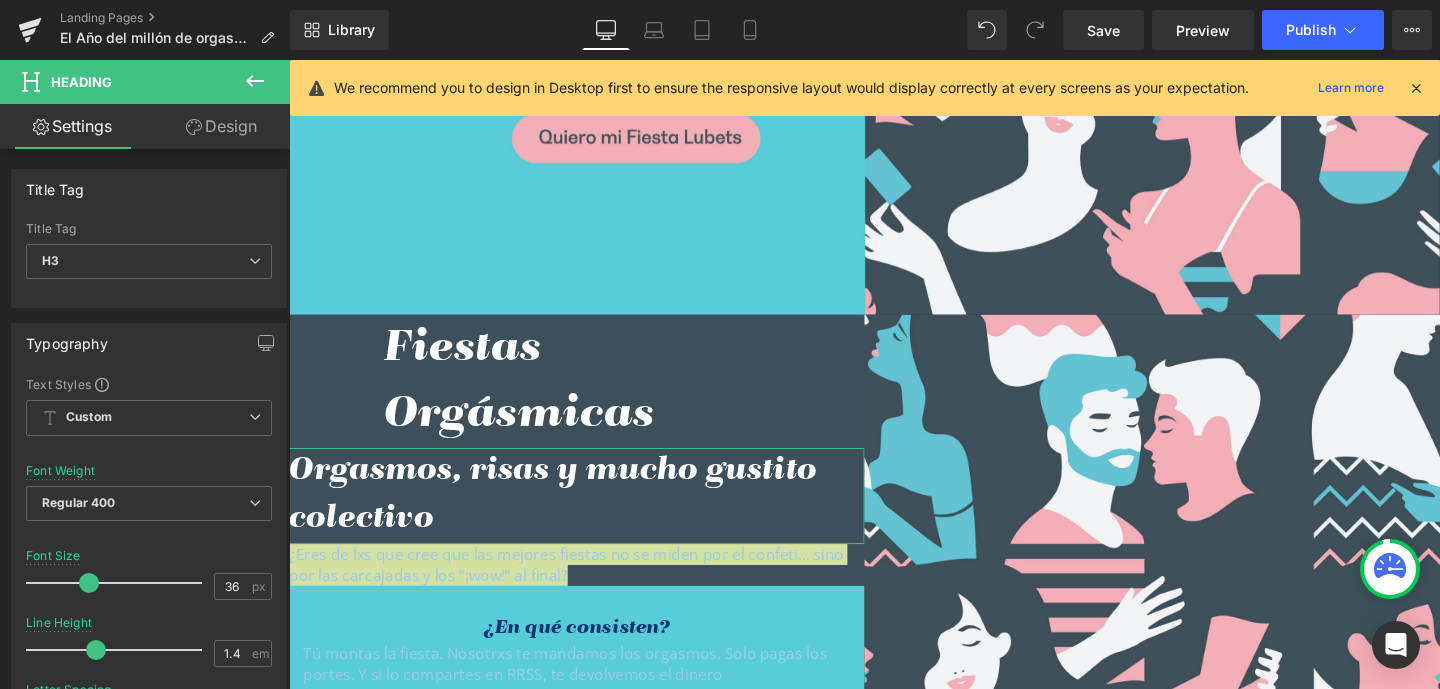 drag, startPoint x: 240, startPoint y: 125, endPoint x: 83, endPoint y: 241, distance: 195.20502 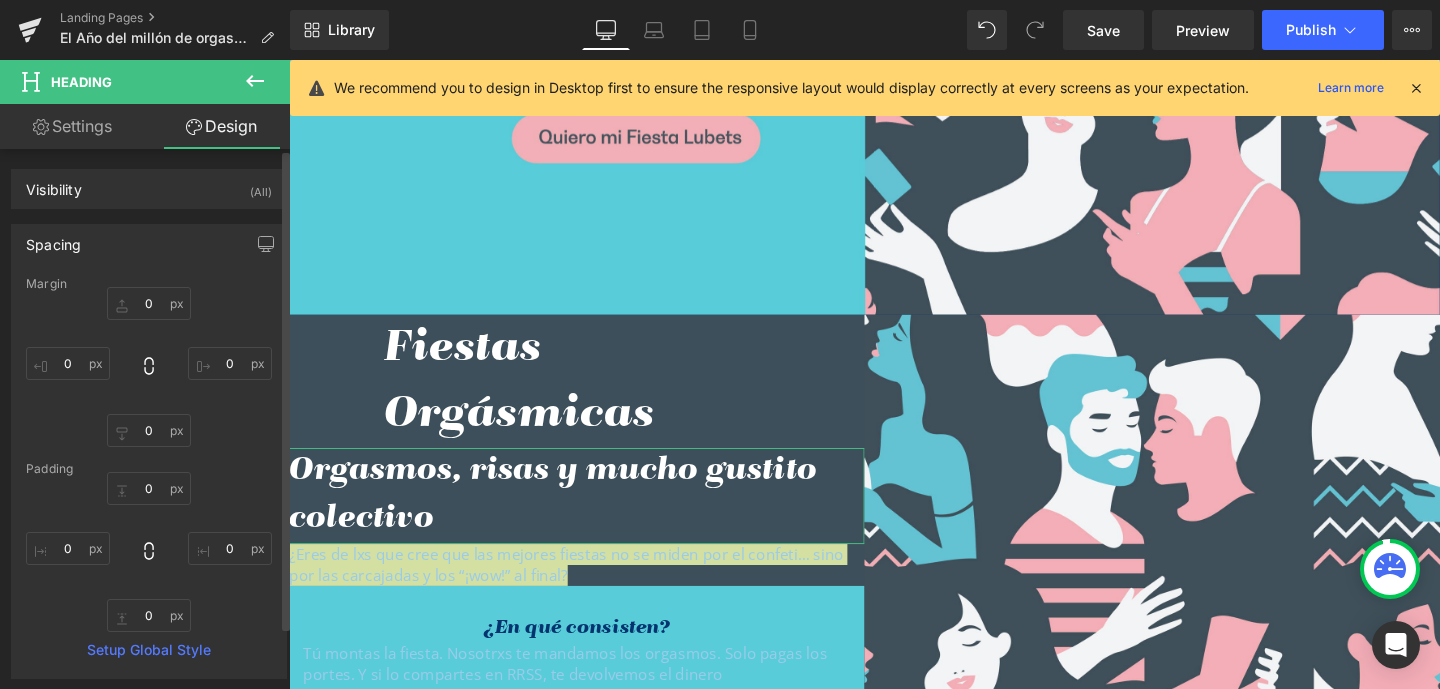 type on "0" 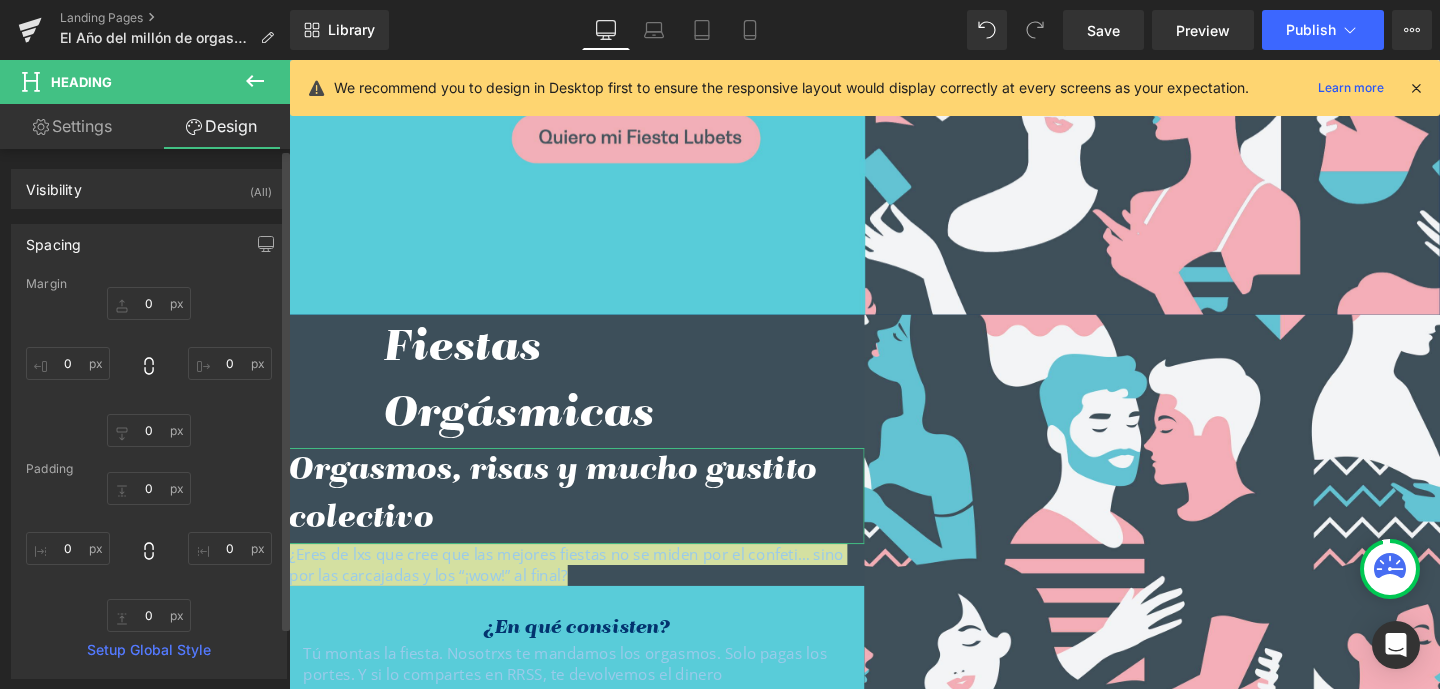 type on "0" 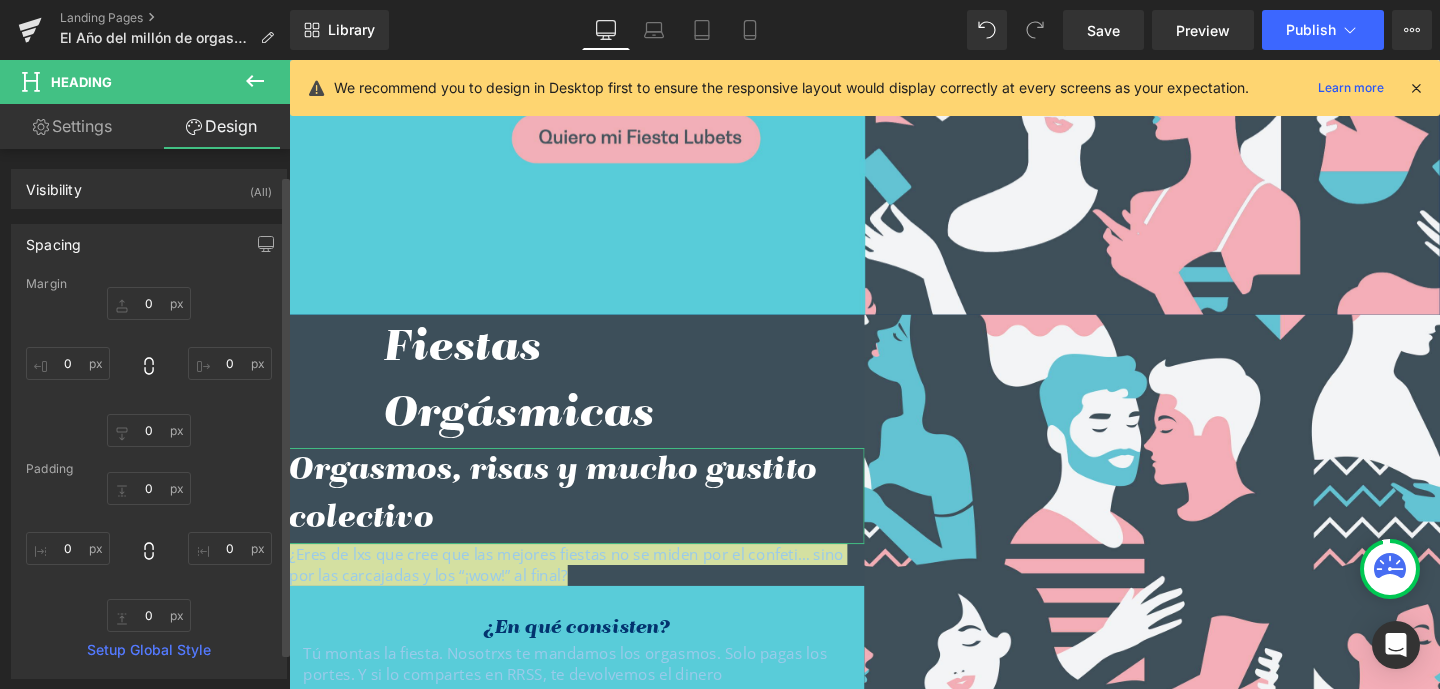 click on "0px 0
0px 0
0px 0
0px 0" at bounding box center (149, 552) 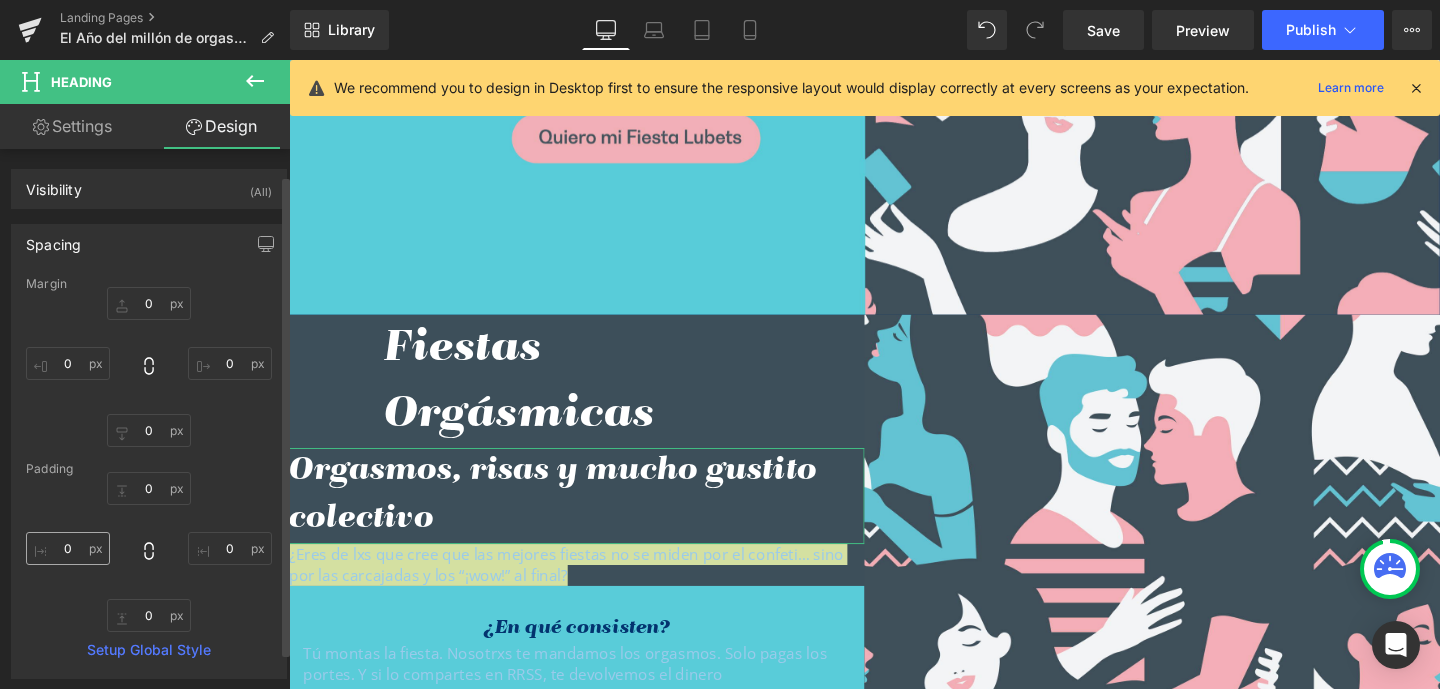 scroll, scrollTop: 29, scrollLeft: 0, axis: vertical 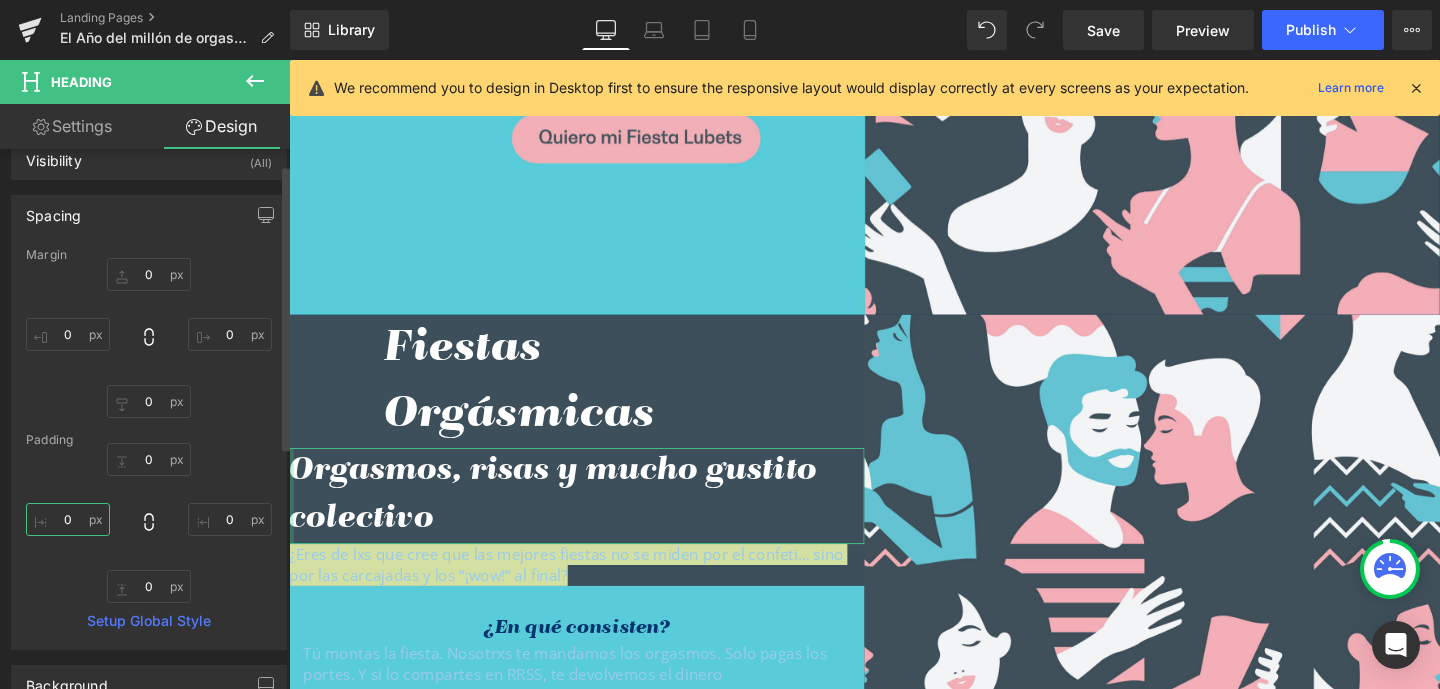 drag, startPoint x: 59, startPoint y: 517, endPoint x: 91, endPoint y: 518, distance: 32.01562 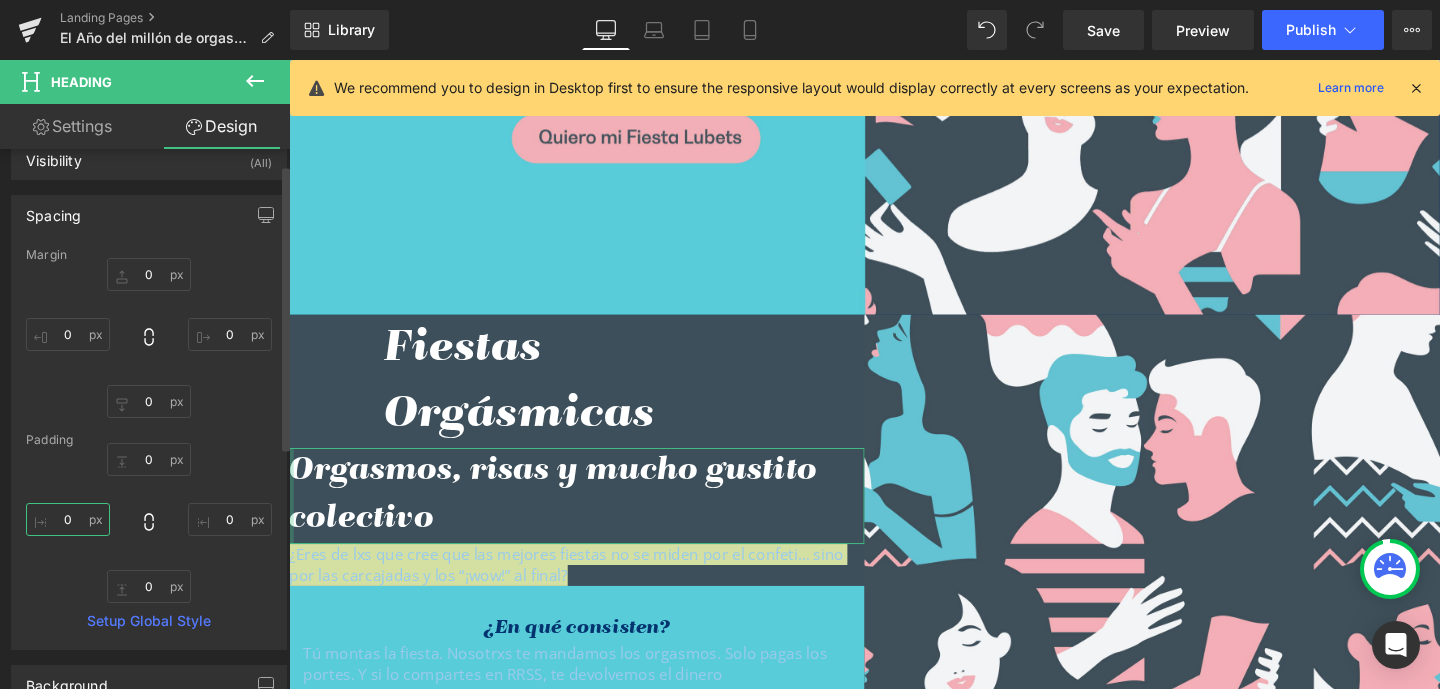 click on "0" at bounding box center [68, 519] 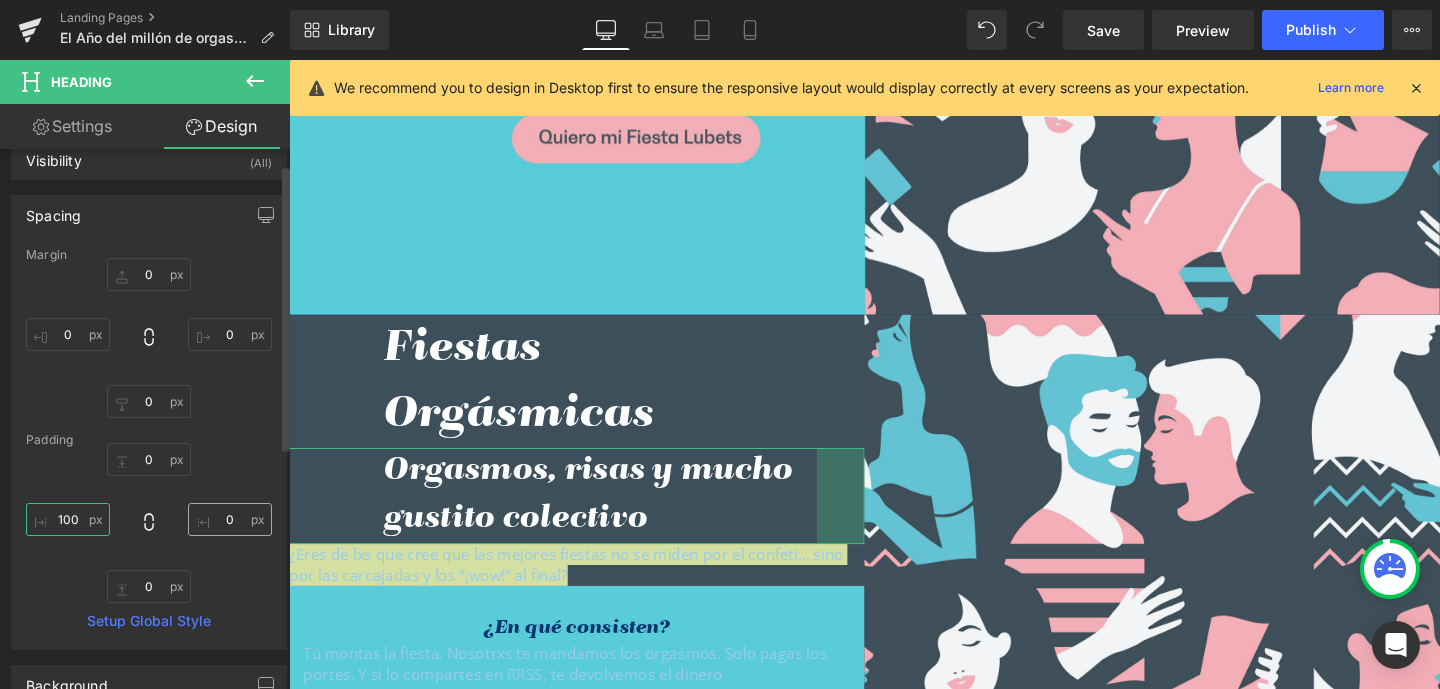 type on "100" 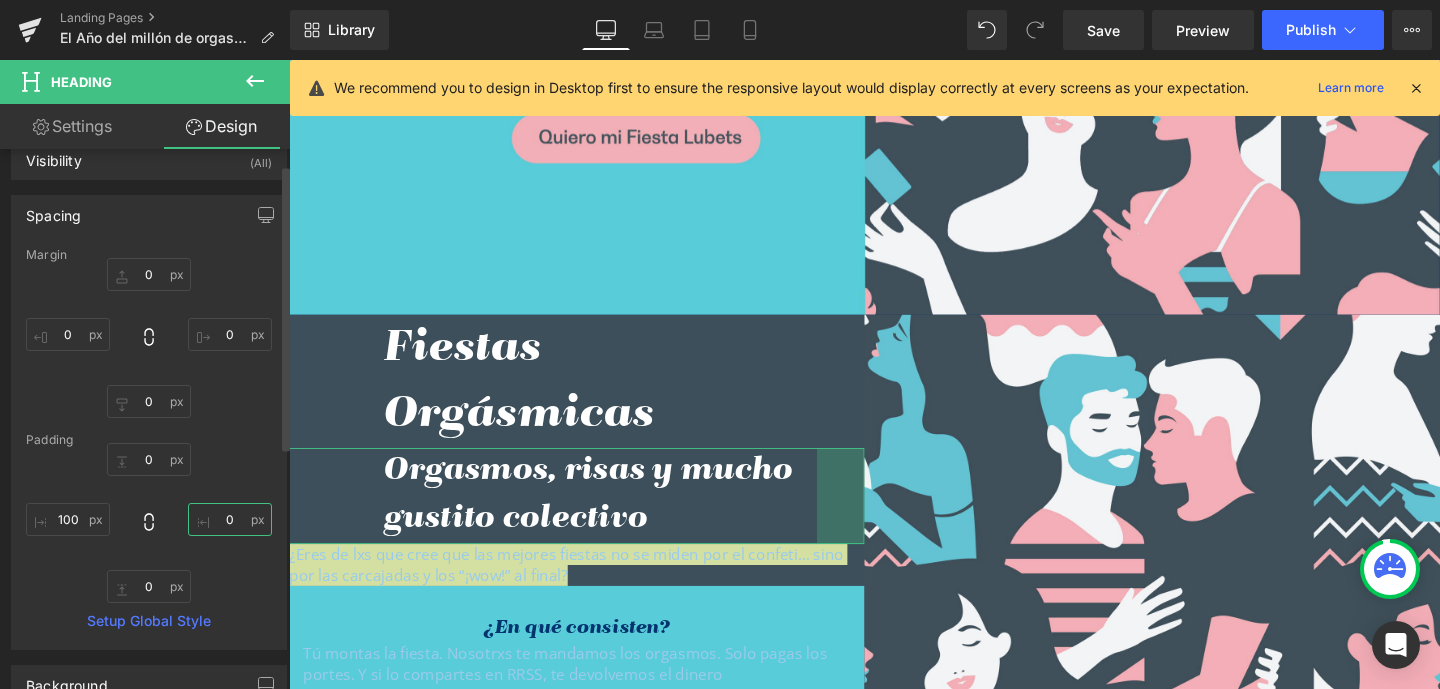 click on "0" at bounding box center (230, 519) 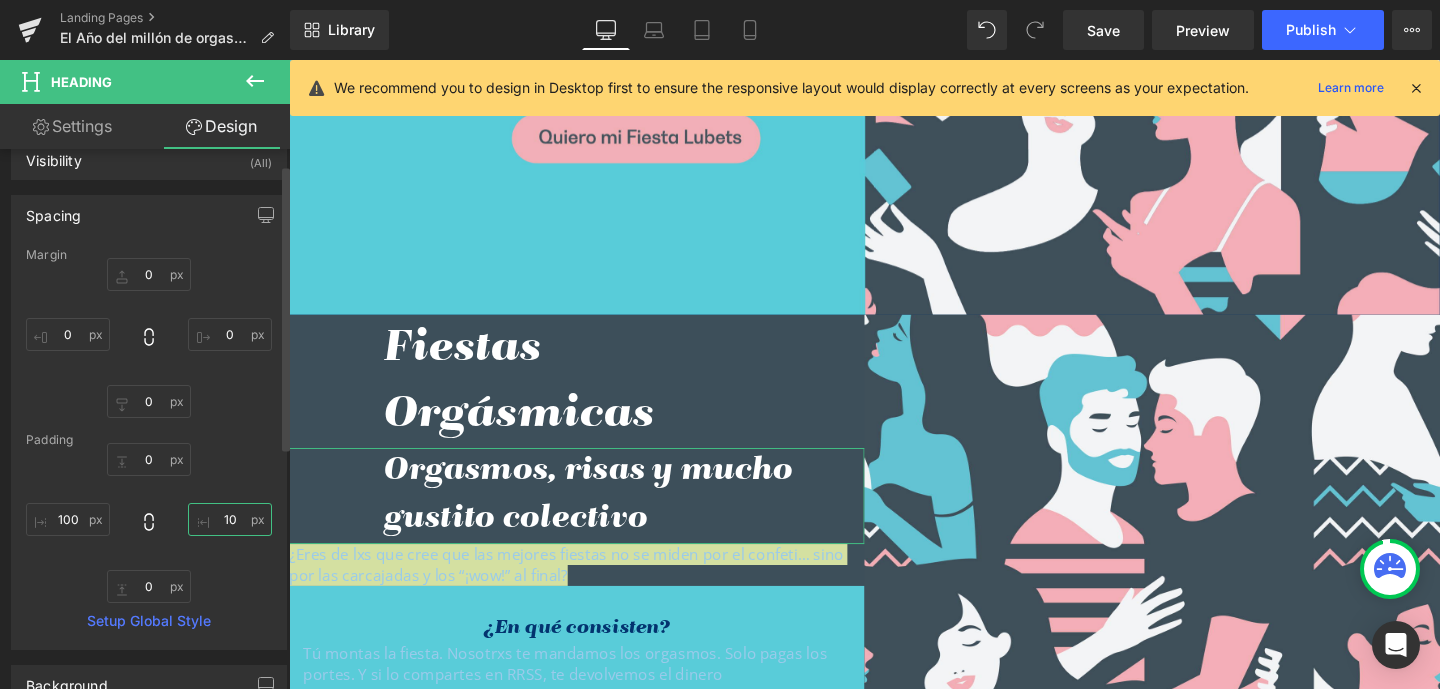 type on "100" 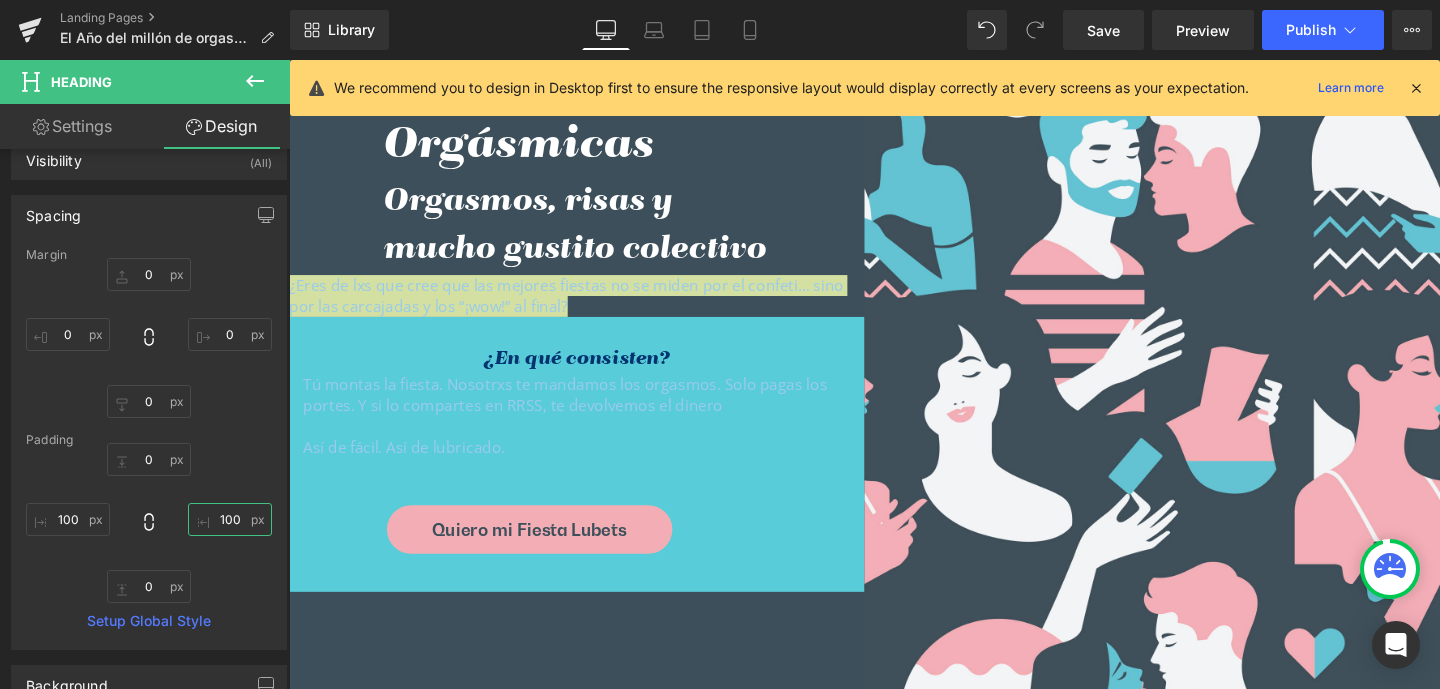 scroll, scrollTop: 6631, scrollLeft: 0, axis: vertical 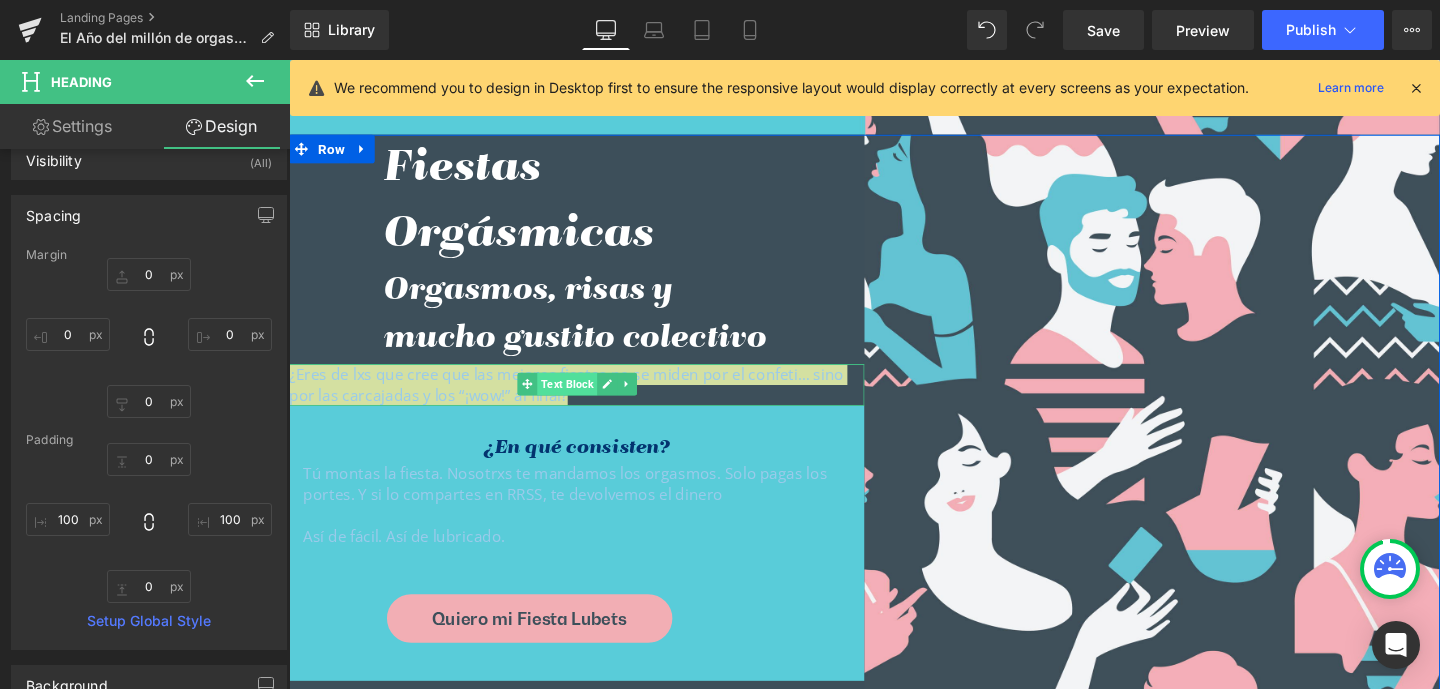 click on "Text Block" at bounding box center (581, 401) 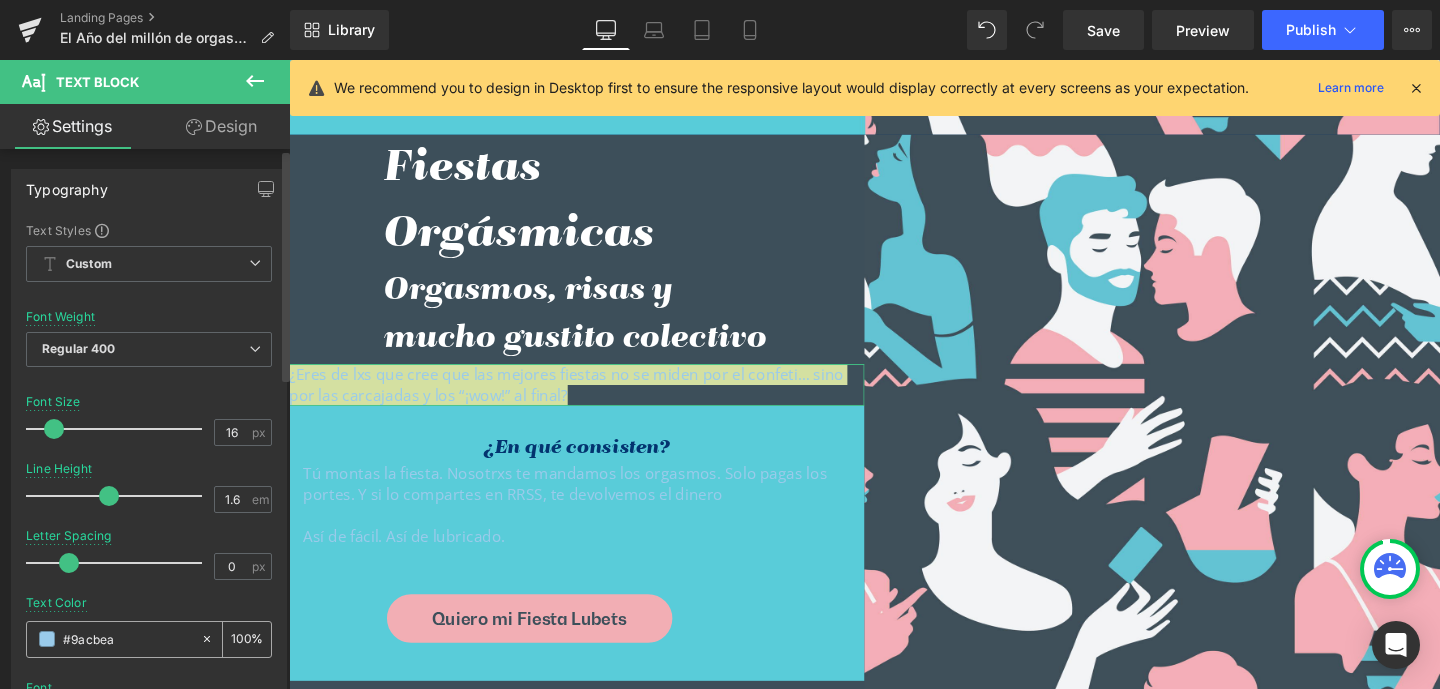 drag, startPoint x: 73, startPoint y: 636, endPoint x: 145, endPoint y: 637, distance: 72.00694 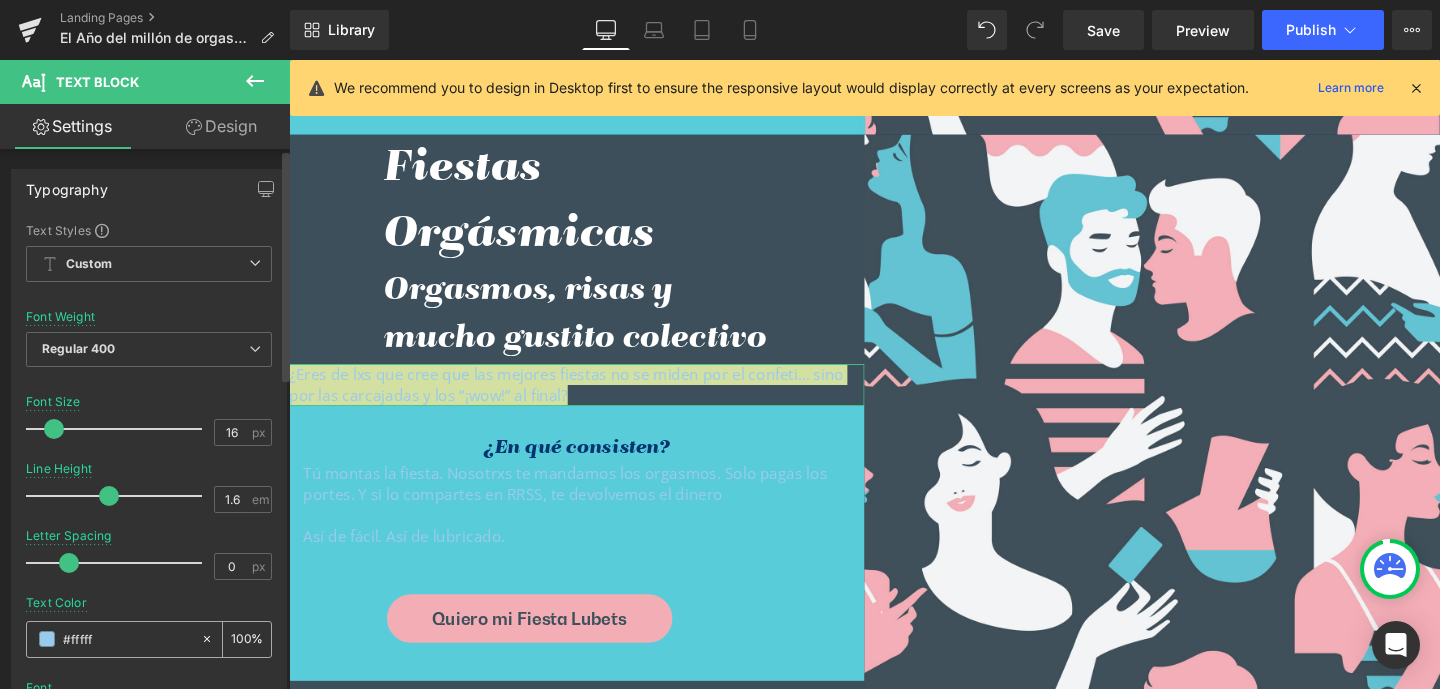 type on "#ffffff" 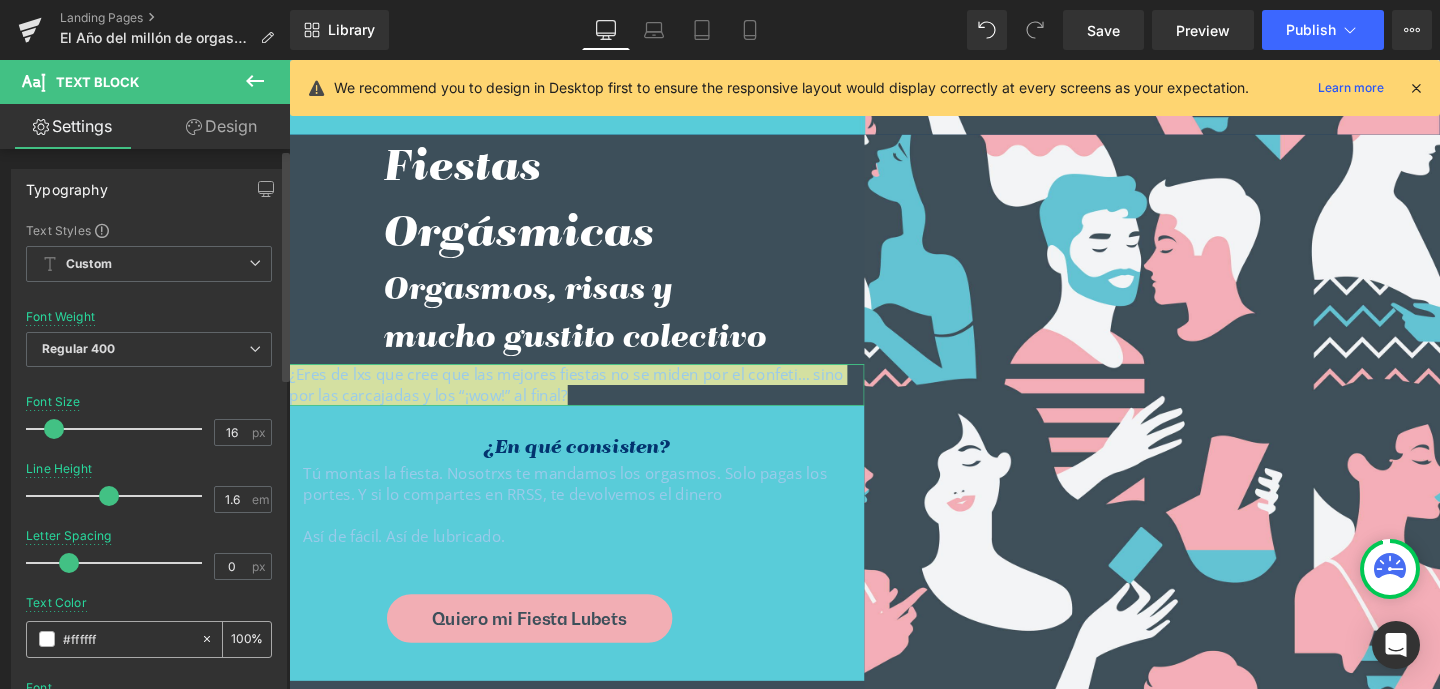 type on "100" 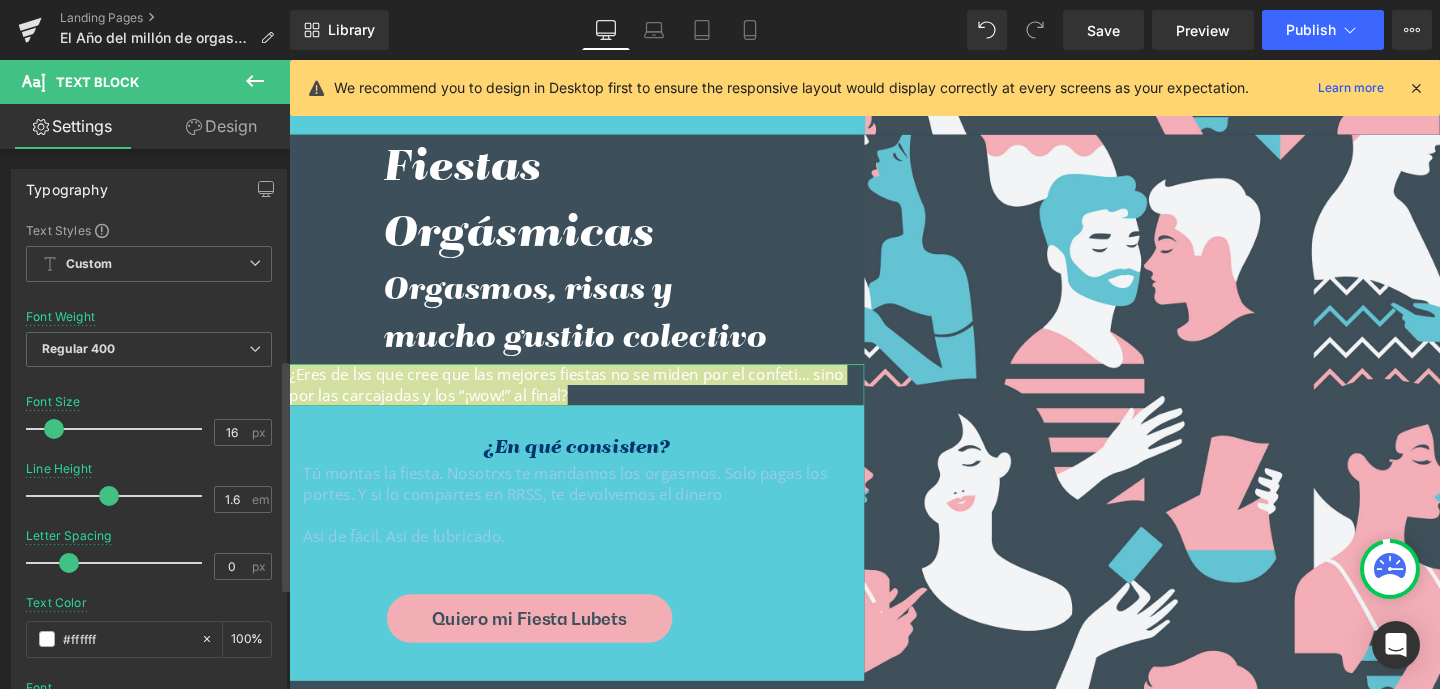 scroll, scrollTop: 489, scrollLeft: 0, axis: vertical 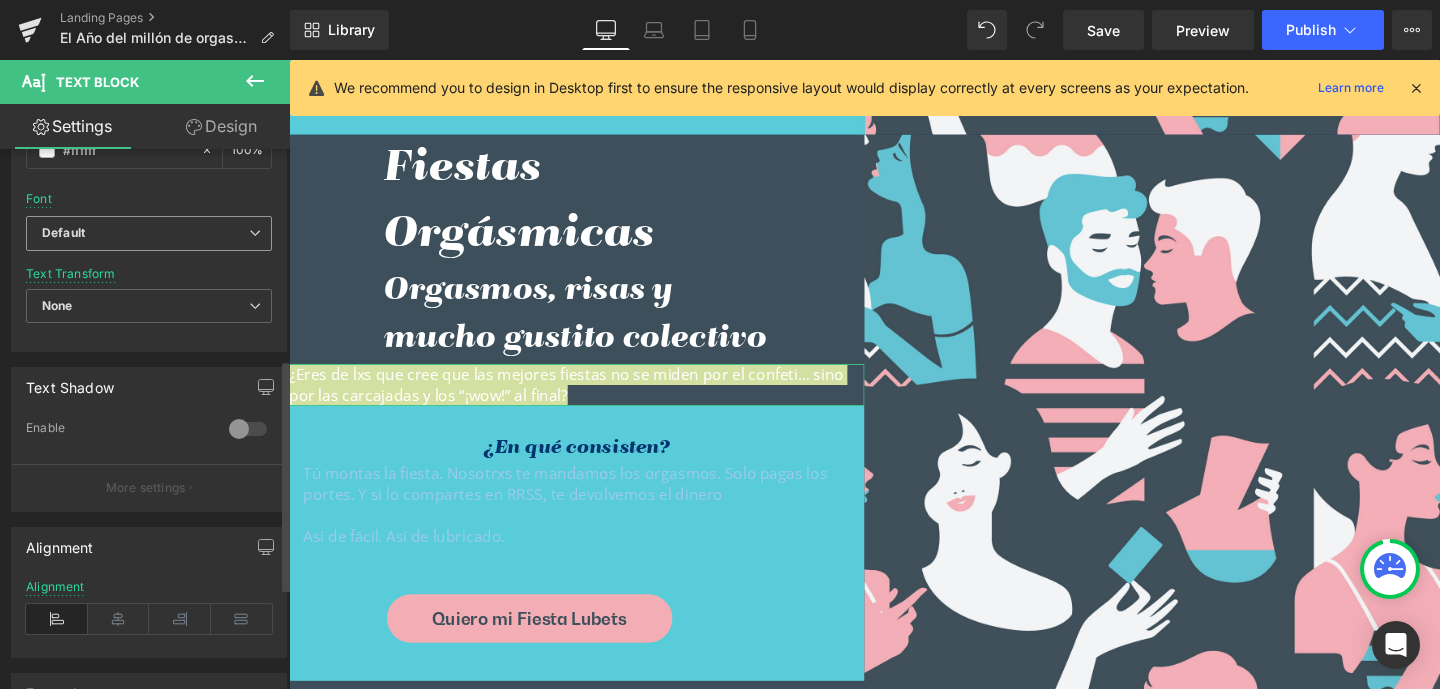 type on "#ffffff" 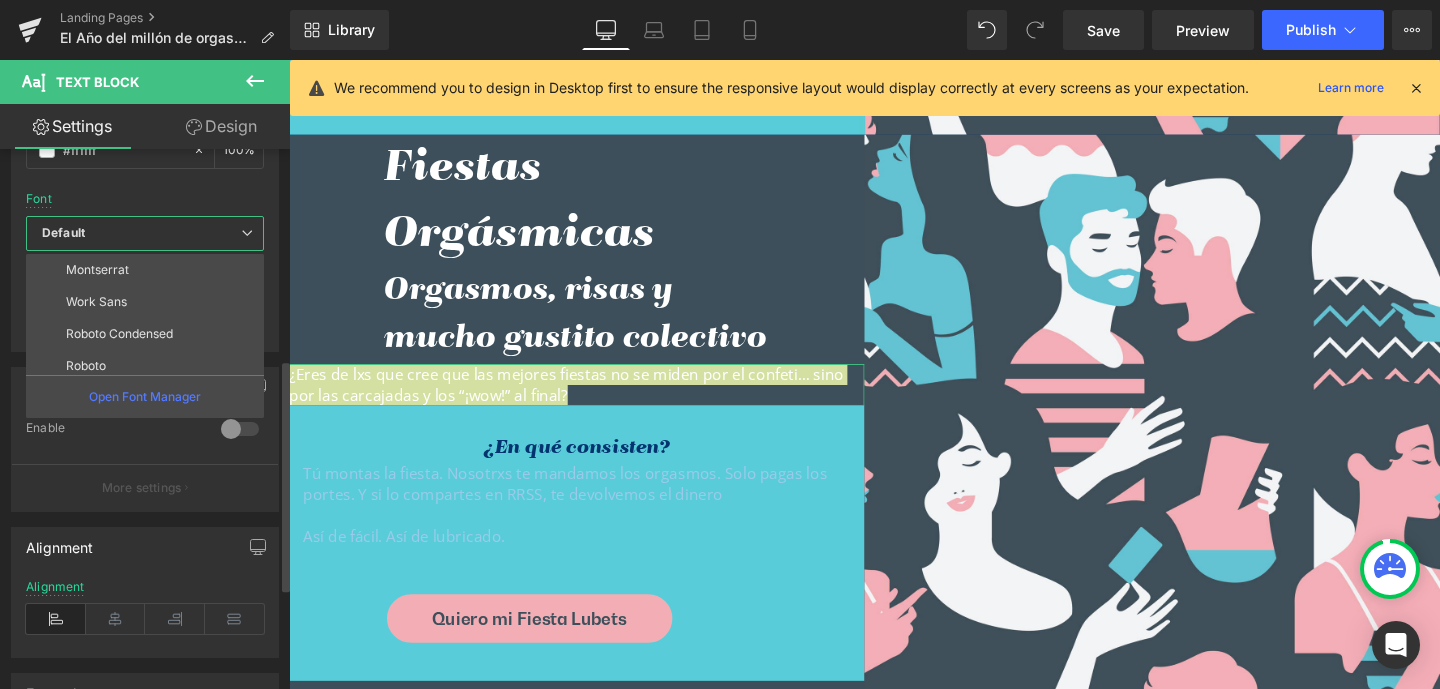 scroll, scrollTop: 144, scrollLeft: 0, axis: vertical 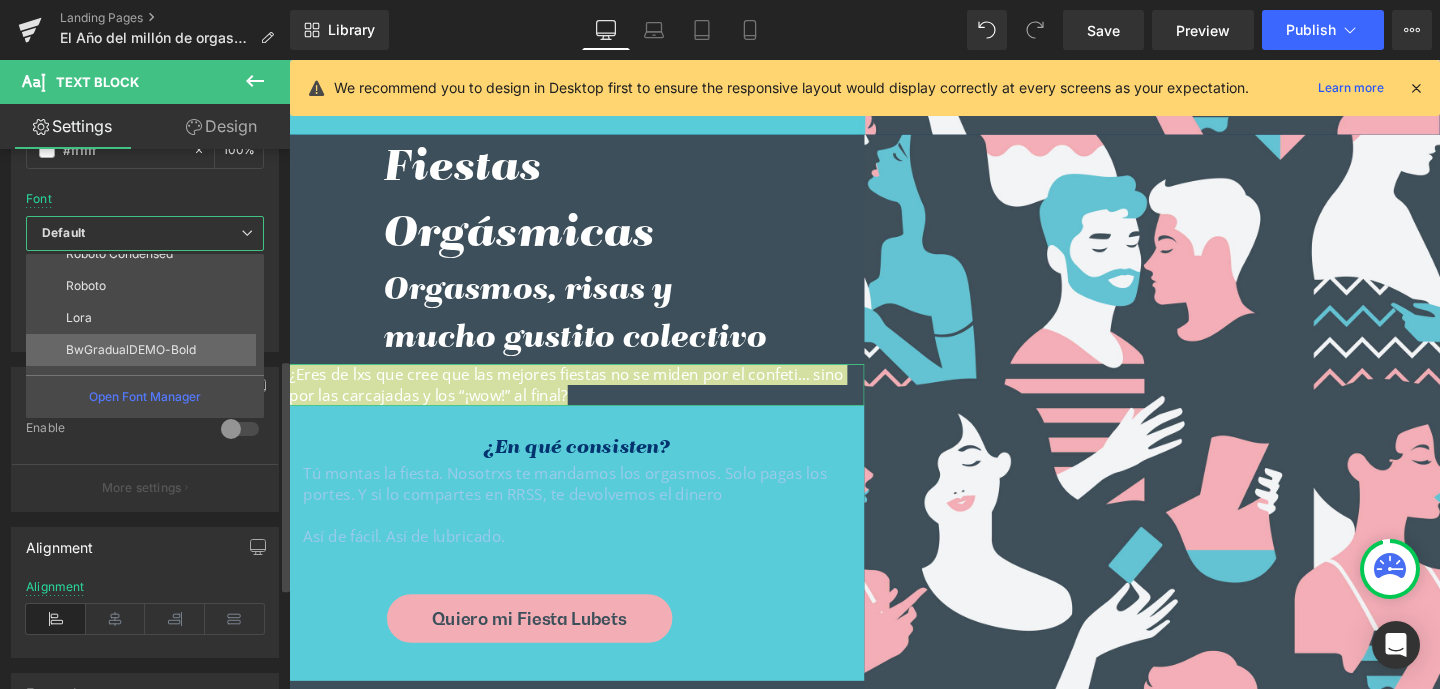 click on "BwGradualDEMO-Bold" at bounding box center [131, 350] 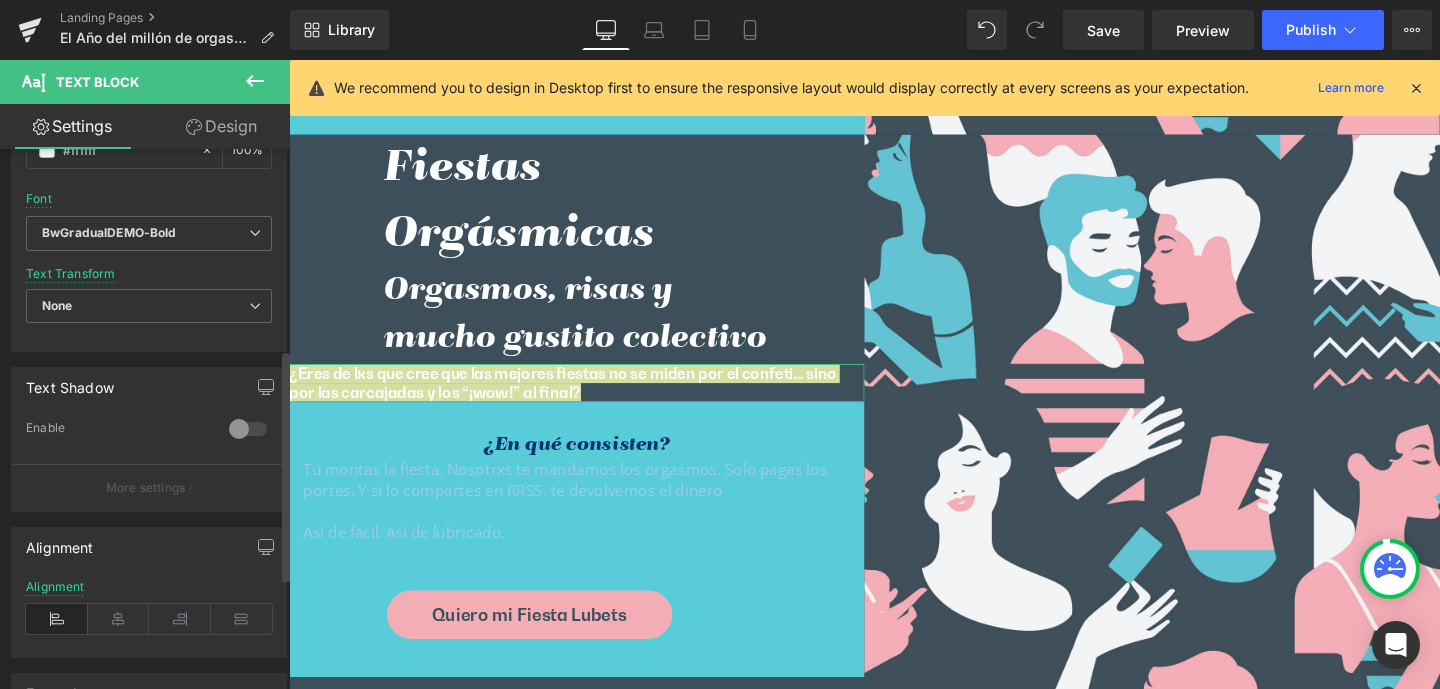 scroll, scrollTop: 0, scrollLeft: 0, axis: both 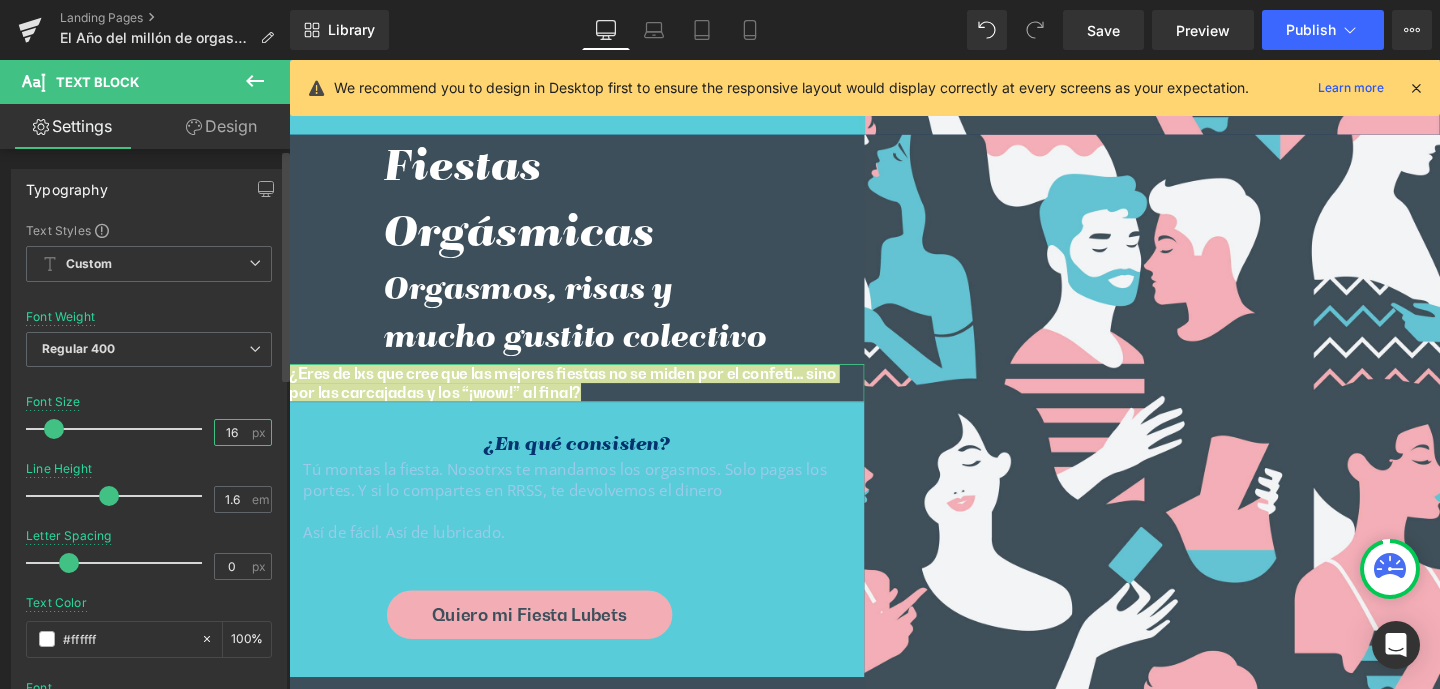 drag, startPoint x: 228, startPoint y: 433, endPoint x: 238, endPoint y: 431, distance: 10.198039 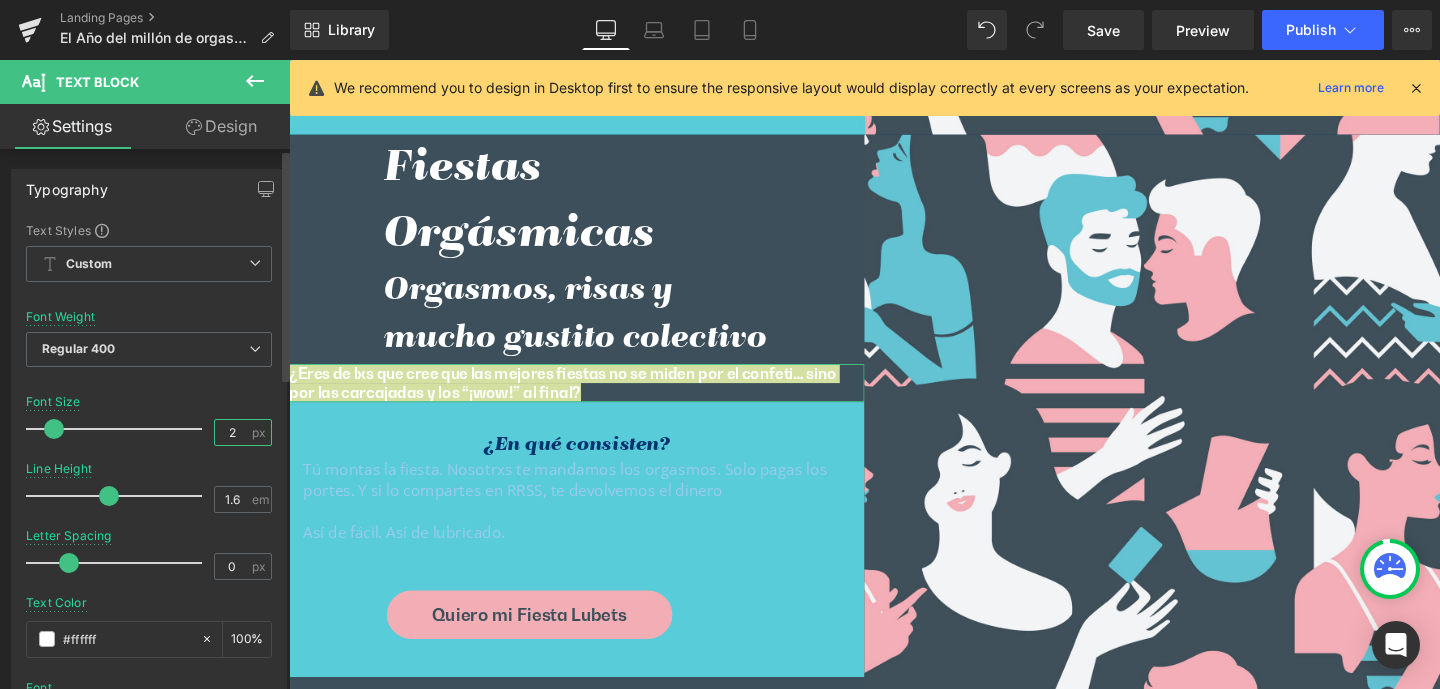 type on "25" 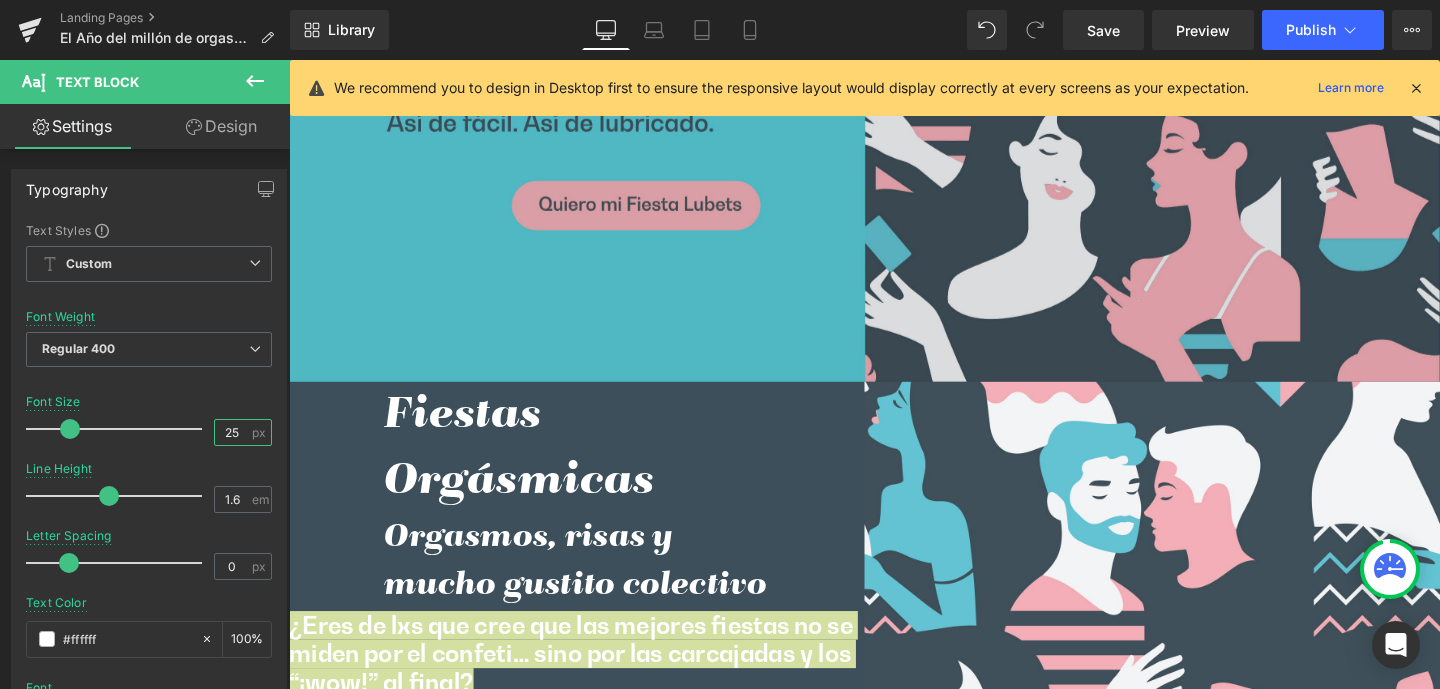 scroll, scrollTop: 6434, scrollLeft: 0, axis: vertical 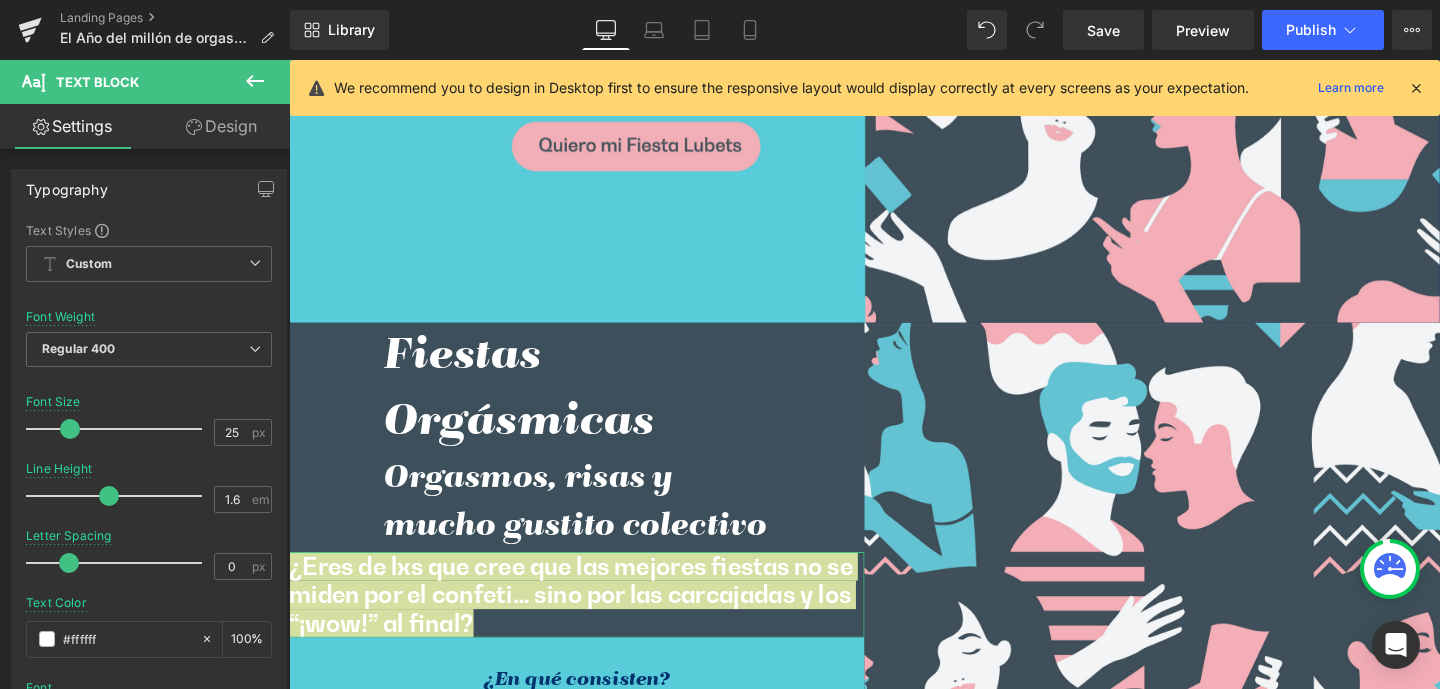 click on "Design" at bounding box center [221, 126] 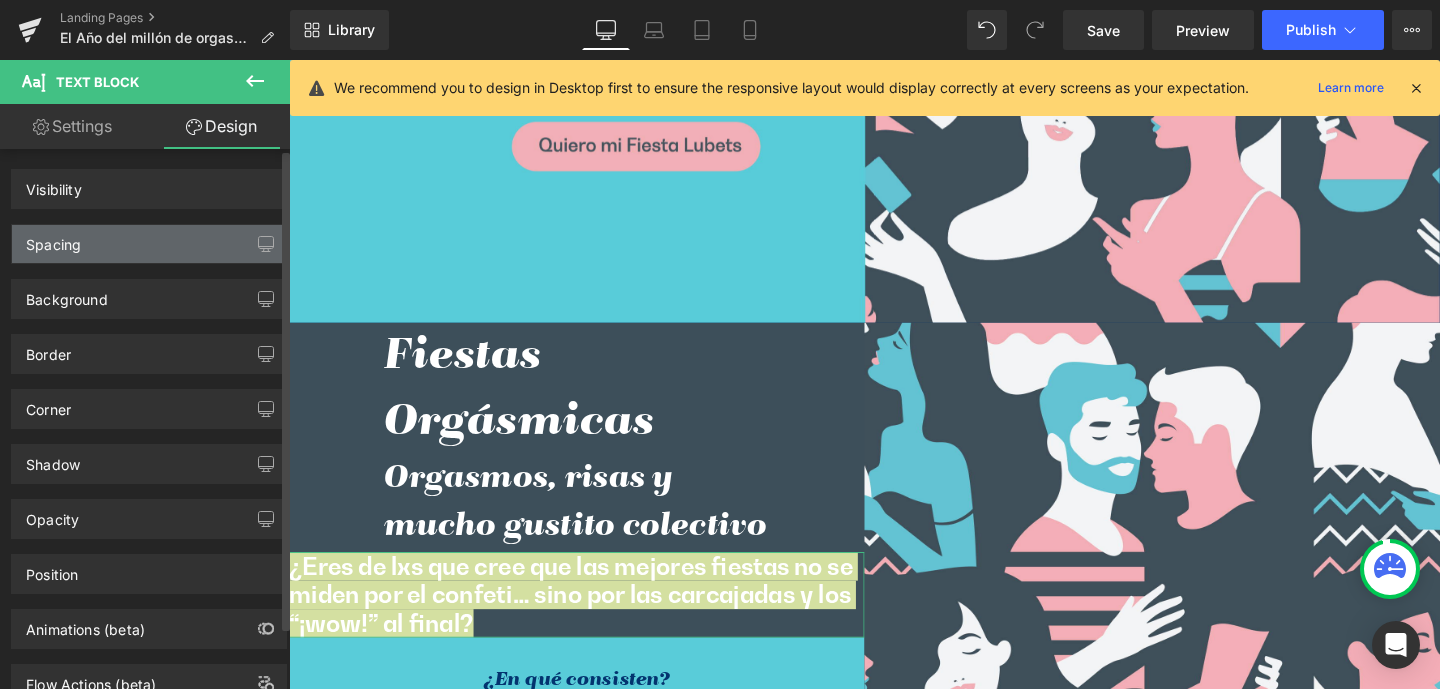 click on "Spacing" at bounding box center [149, 244] 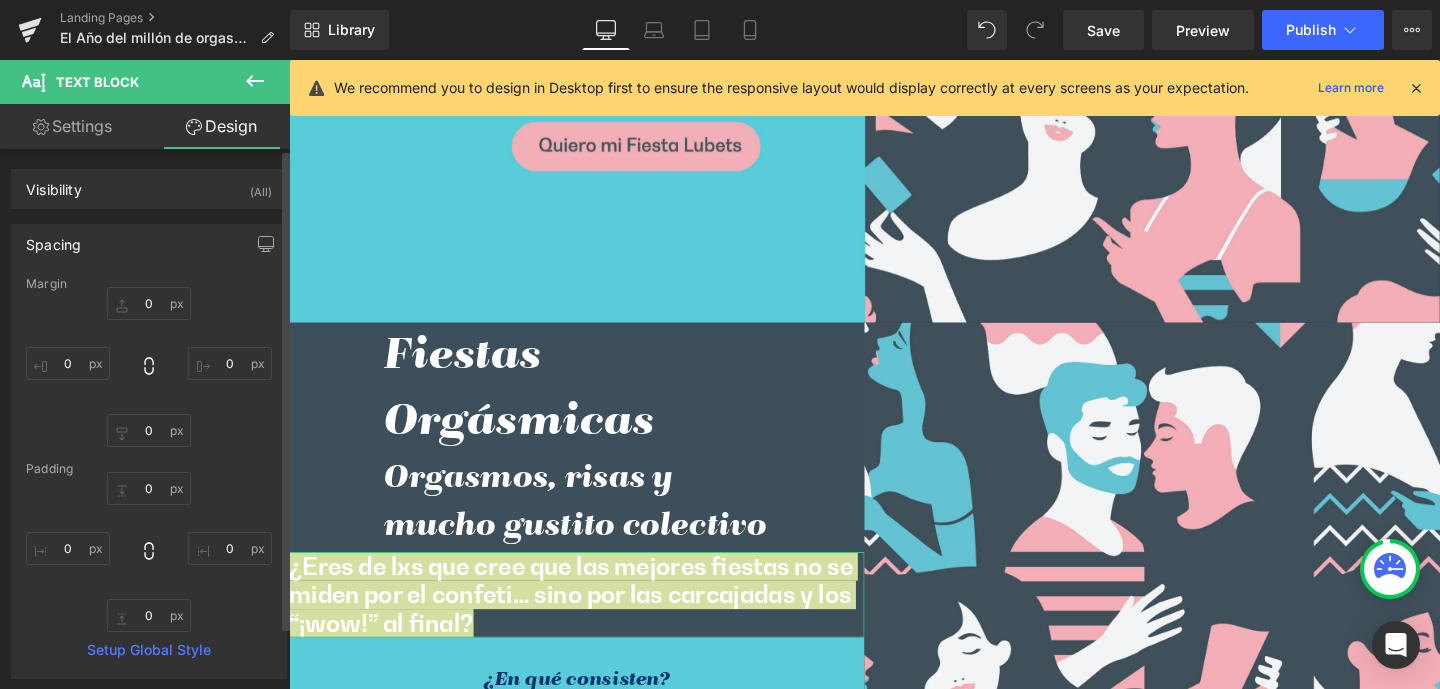 type on "0" 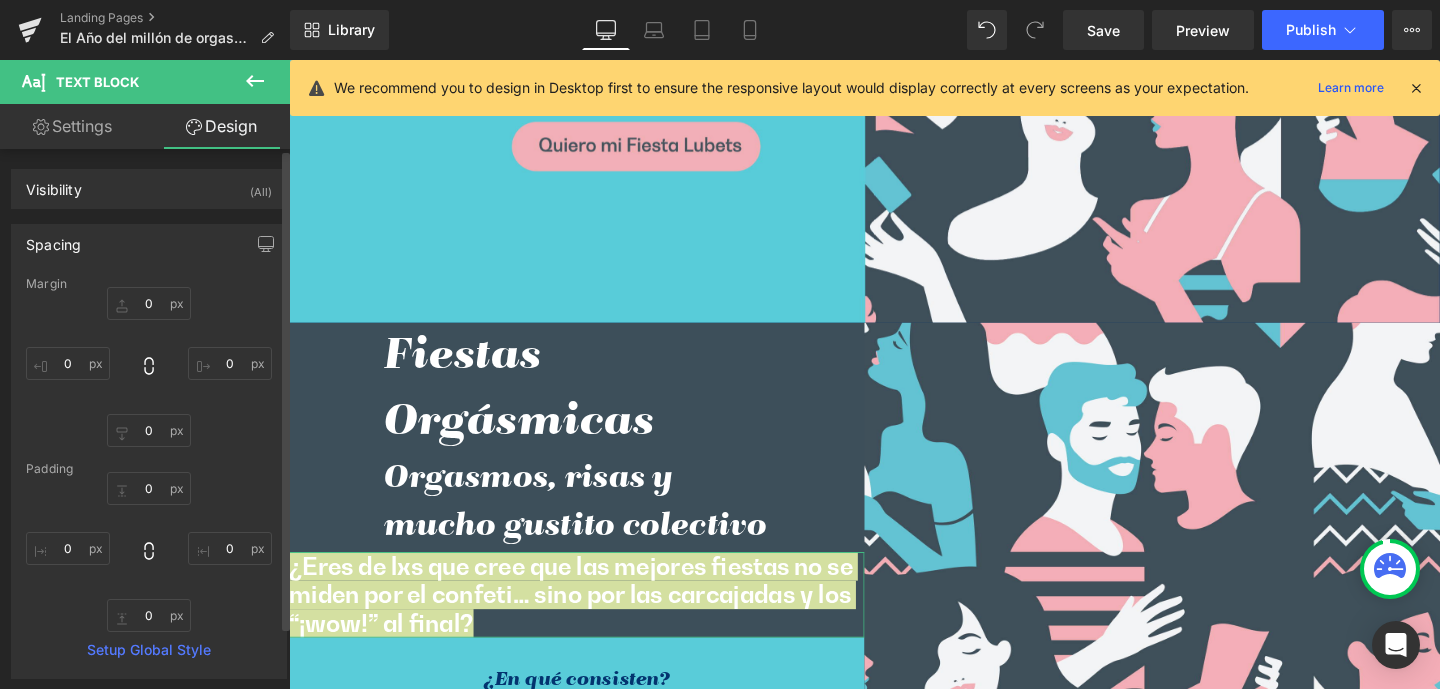 type on "0" 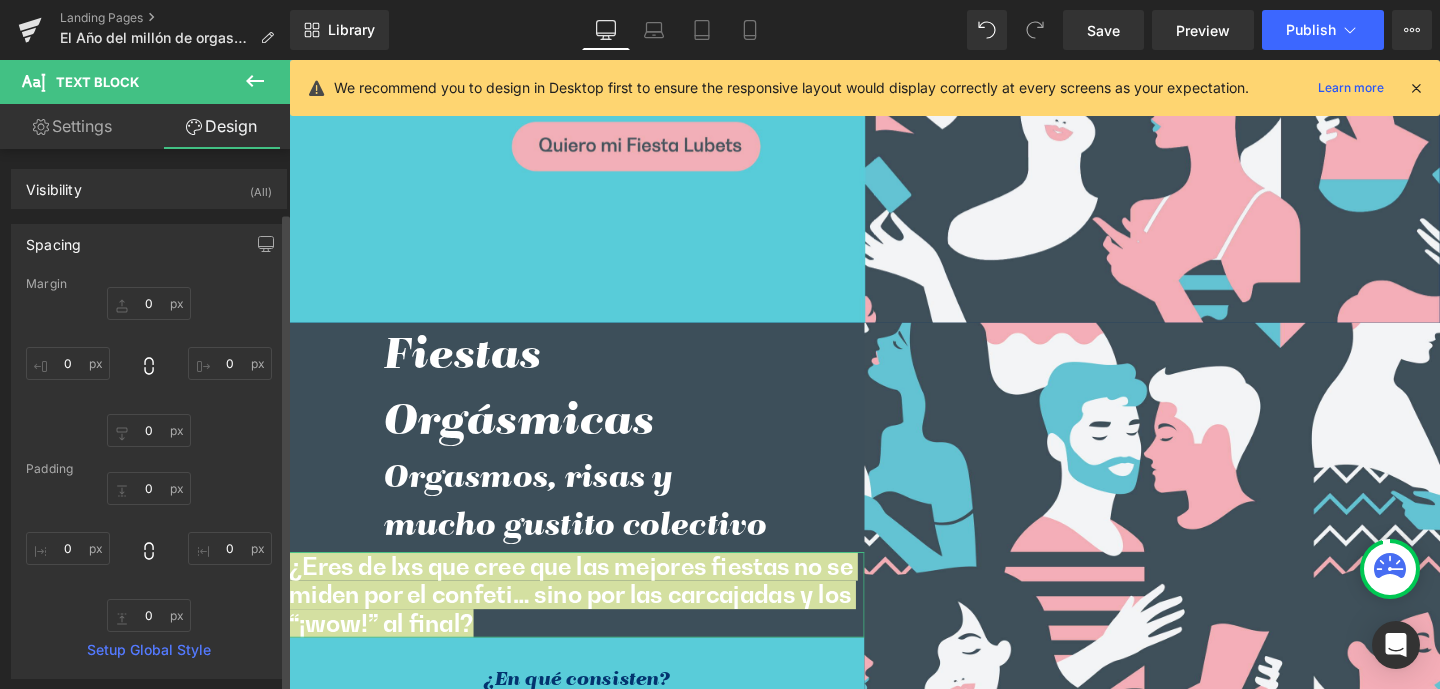 scroll, scrollTop: 276, scrollLeft: 0, axis: vertical 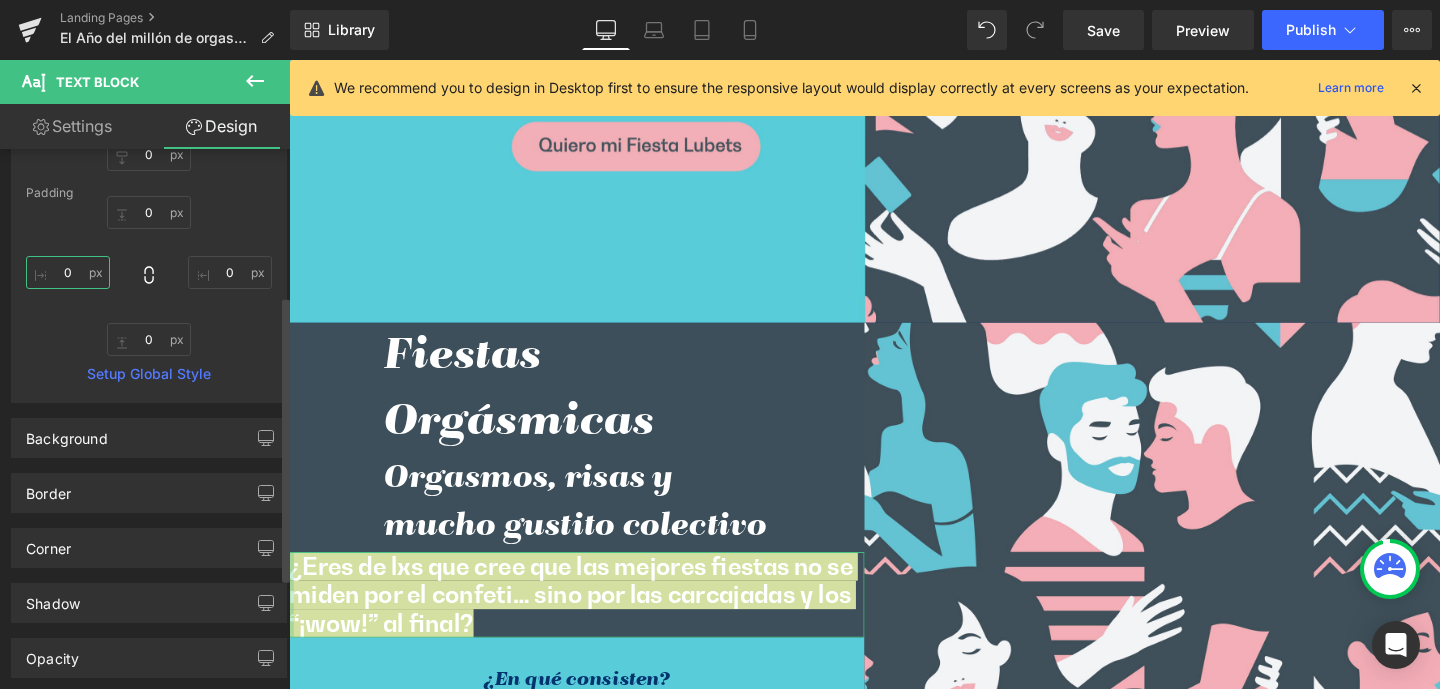 drag, startPoint x: 62, startPoint y: 270, endPoint x: 87, endPoint y: 271, distance: 25.019993 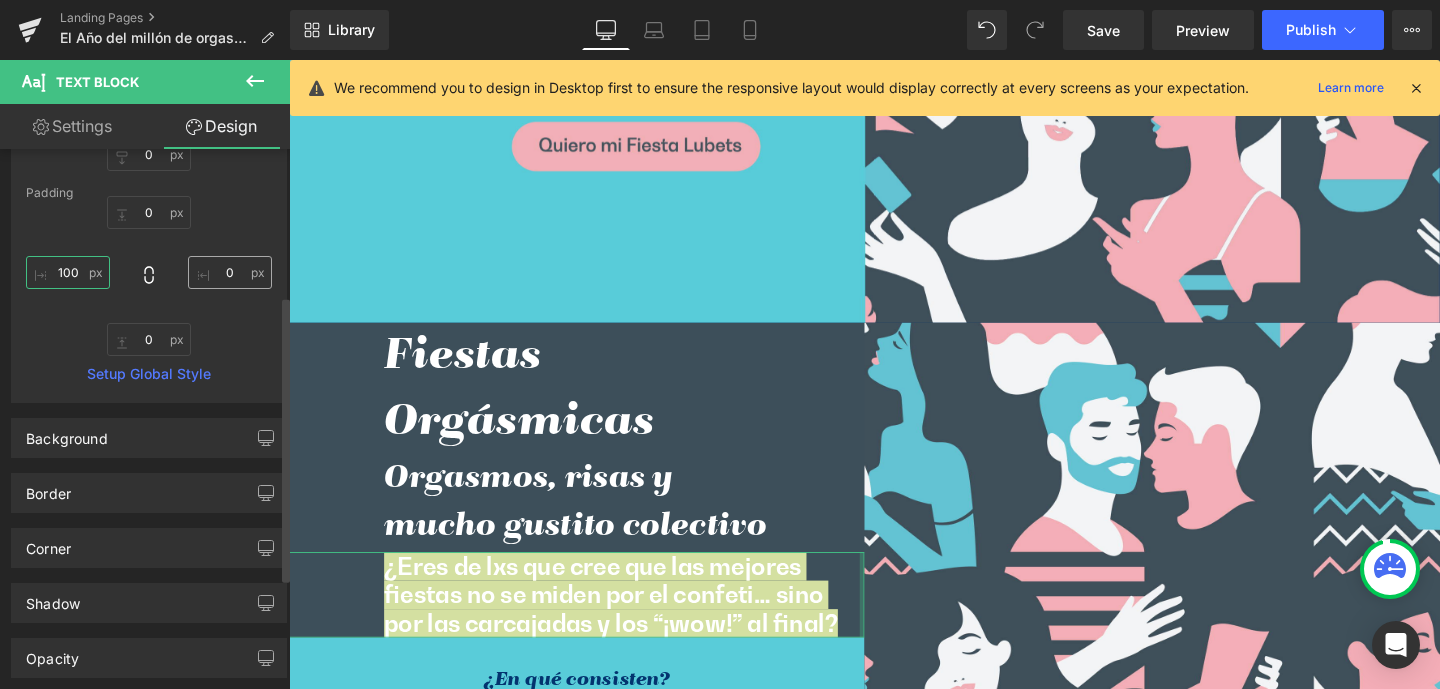 type on "100" 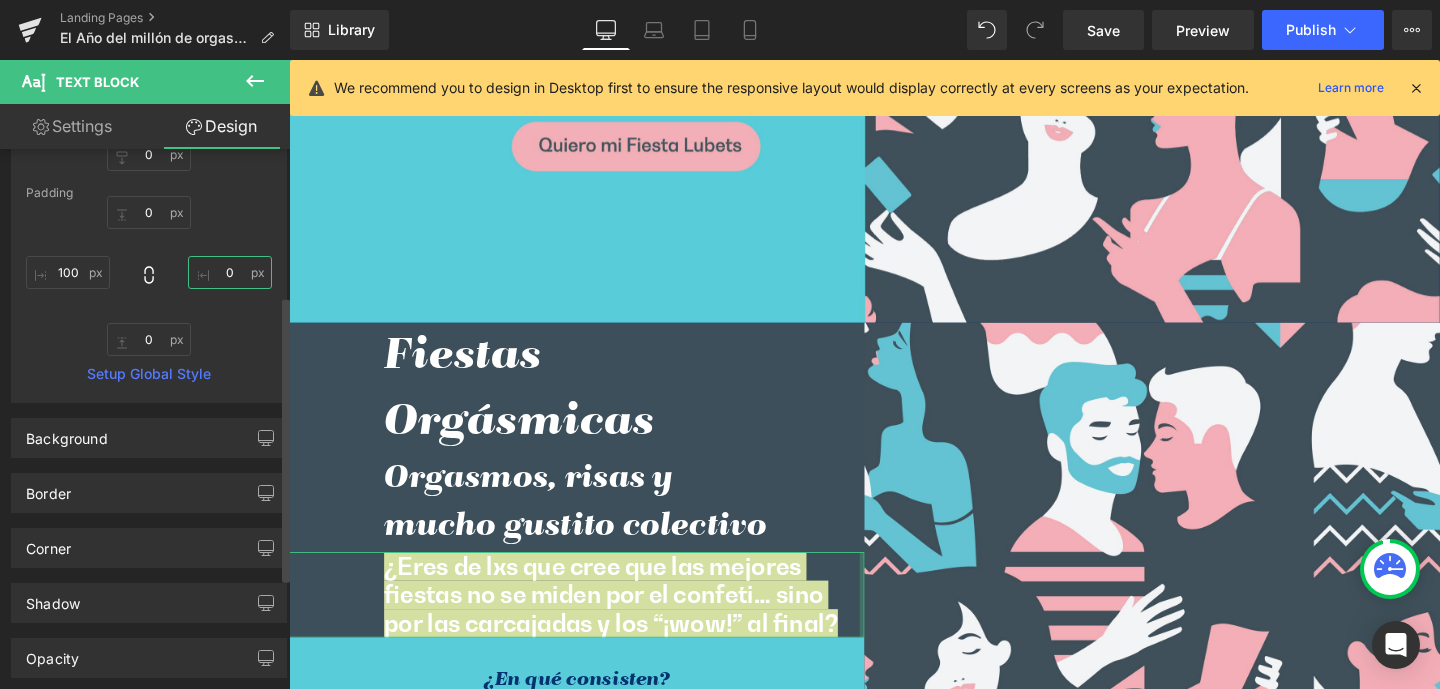 drag, startPoint x: 217, startPoint y: 272, endPoint x: 233, endPoint y: 274, distance: 16.124516 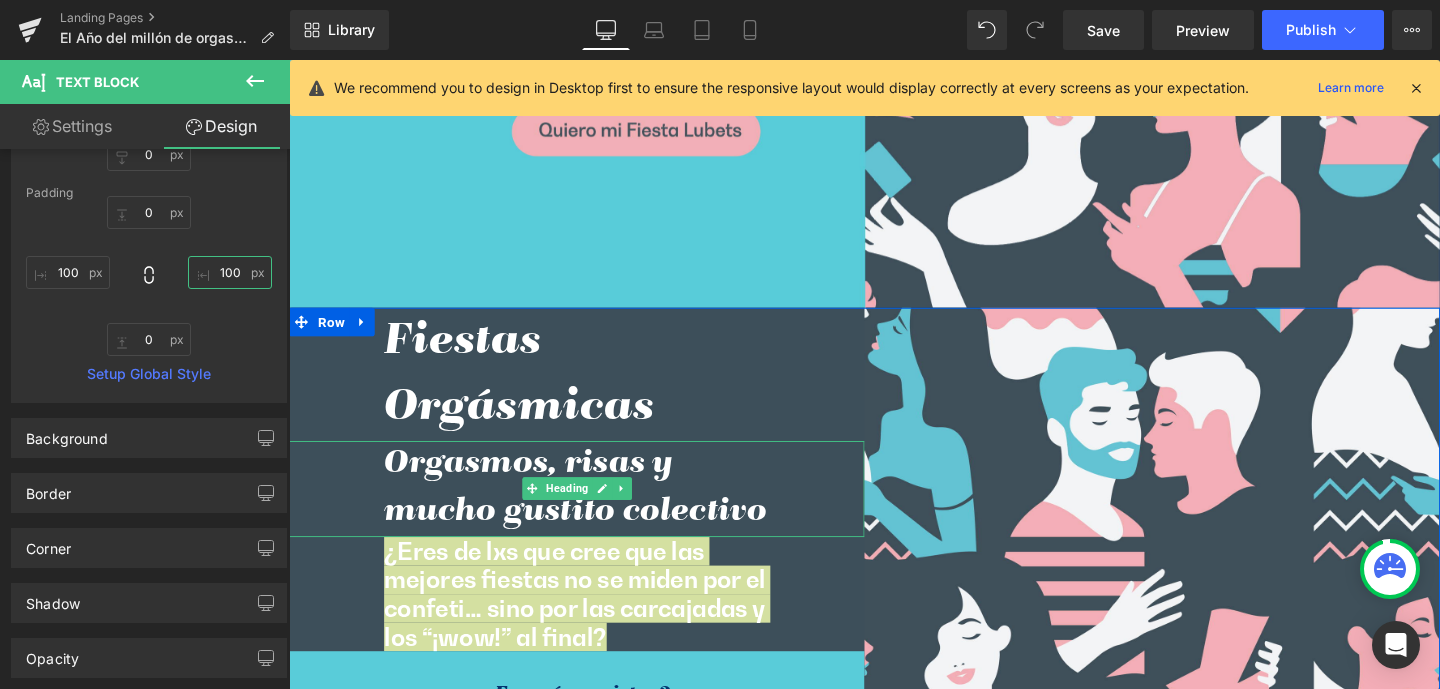 scroll, scrollTop: 6452, scrollLeft: 0, axis: vertical 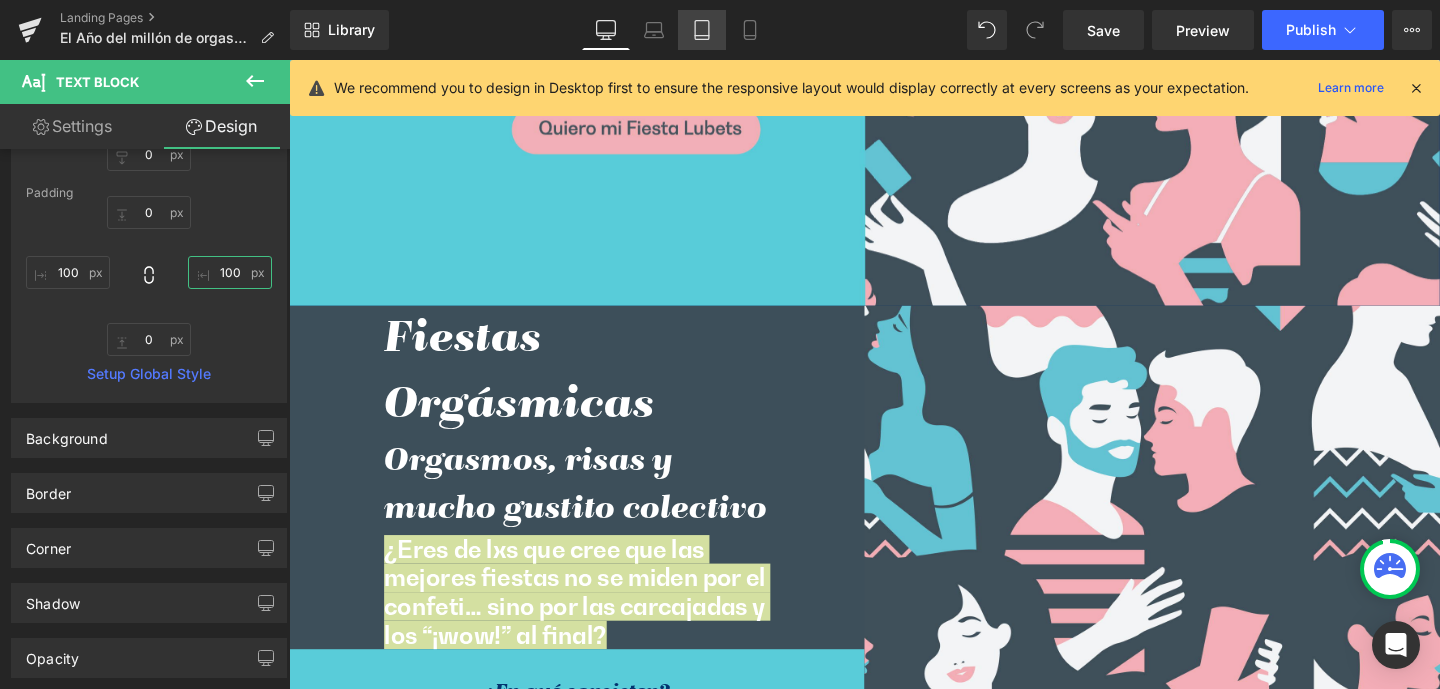 type on "100" 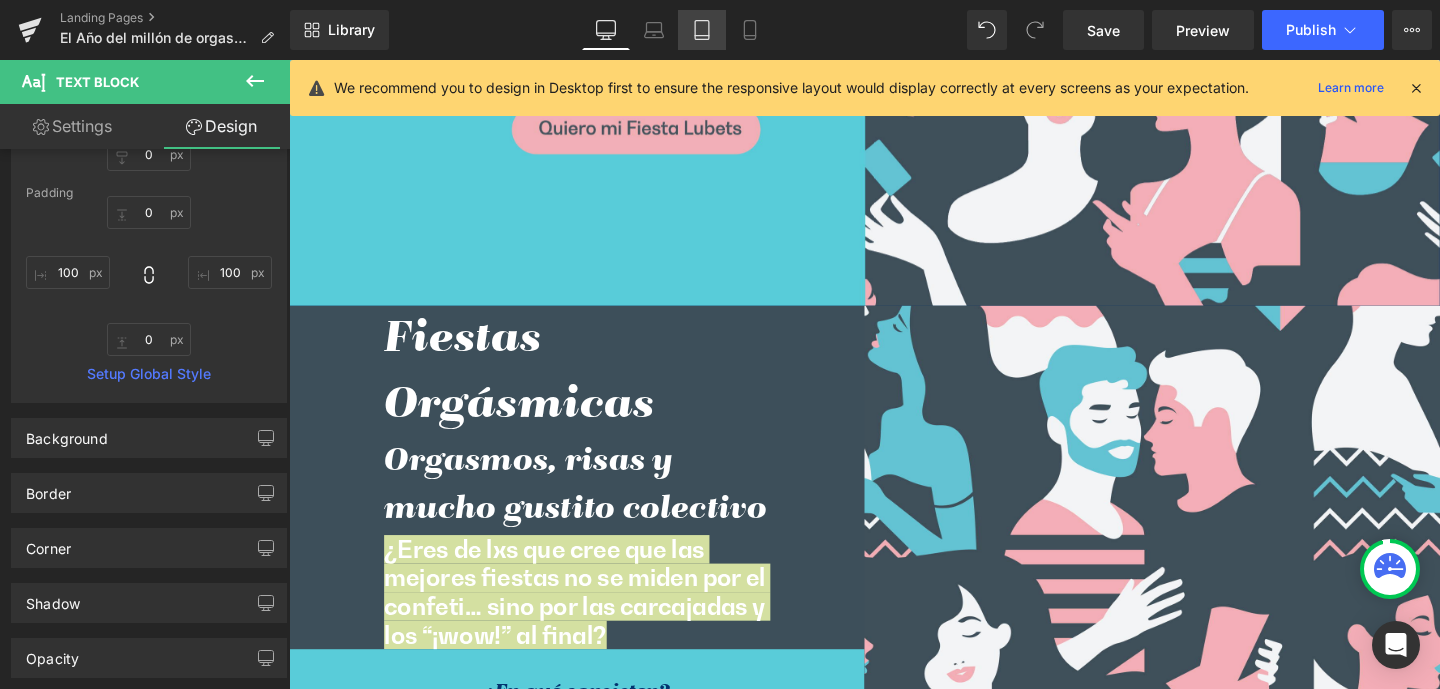 click 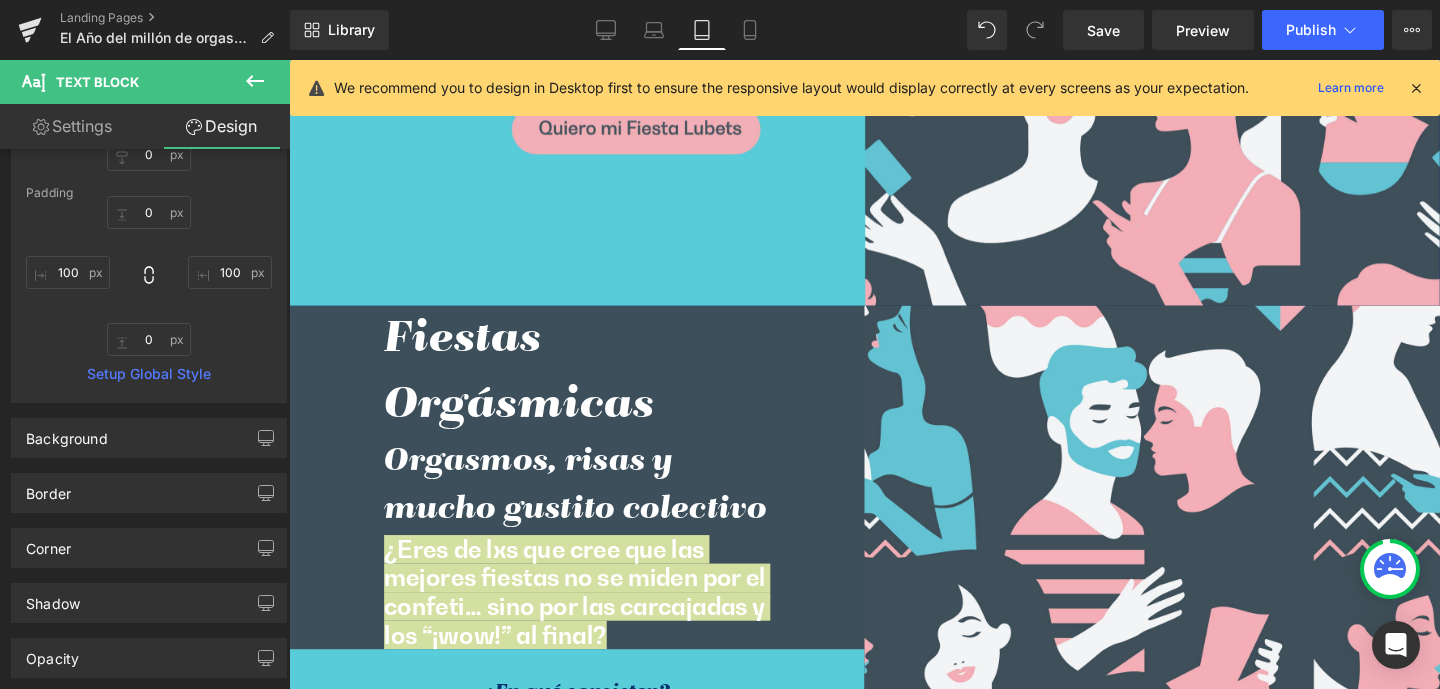 type on "0" 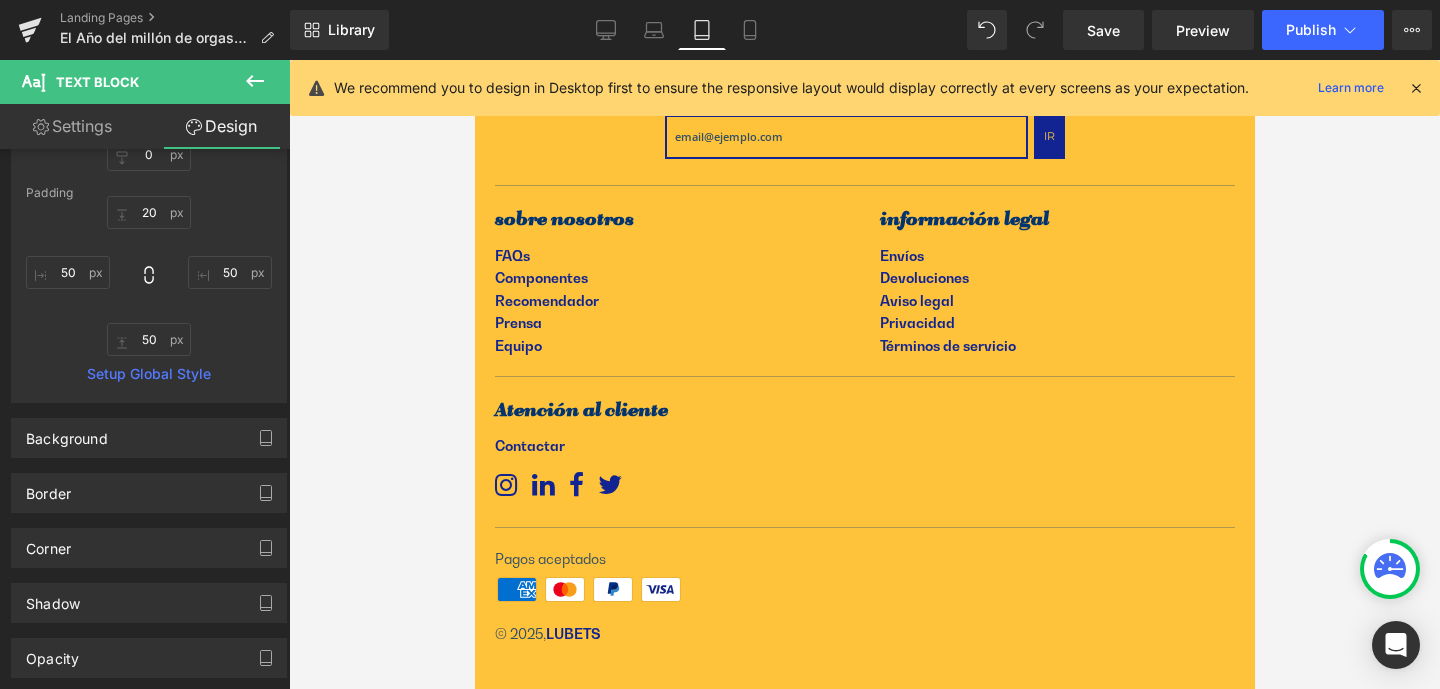 scroll, scrollTop: 3784, scrollLeft: 0, axis: vertical 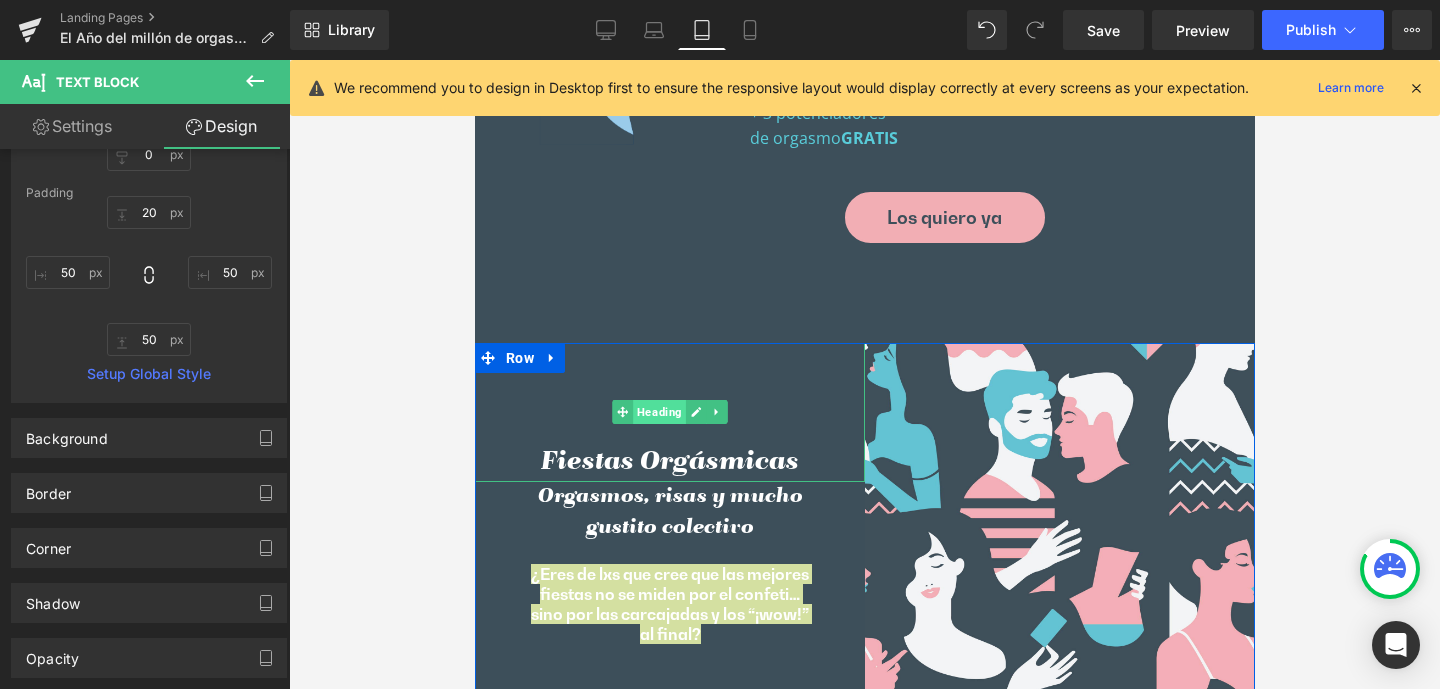 click on "Heading" at bounding box center [658, 412] 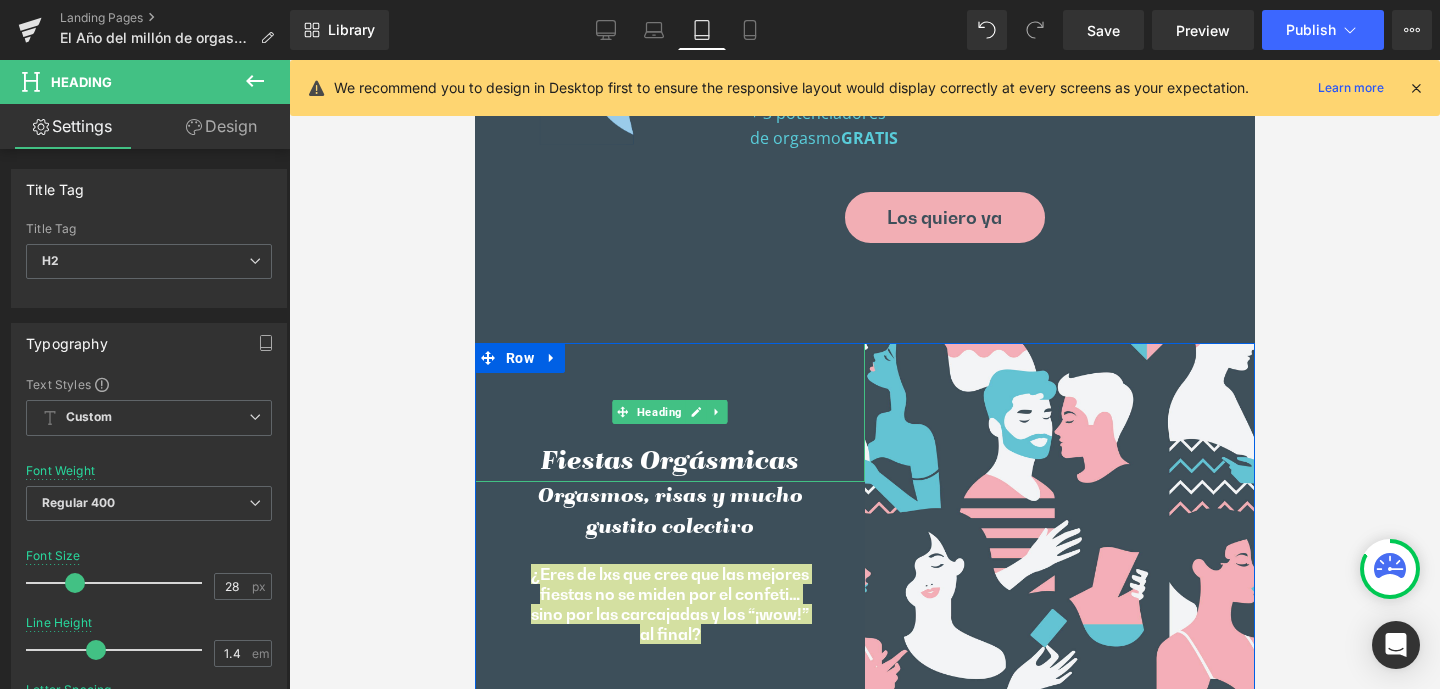 click on "Row" at bounding box center (519, 358) 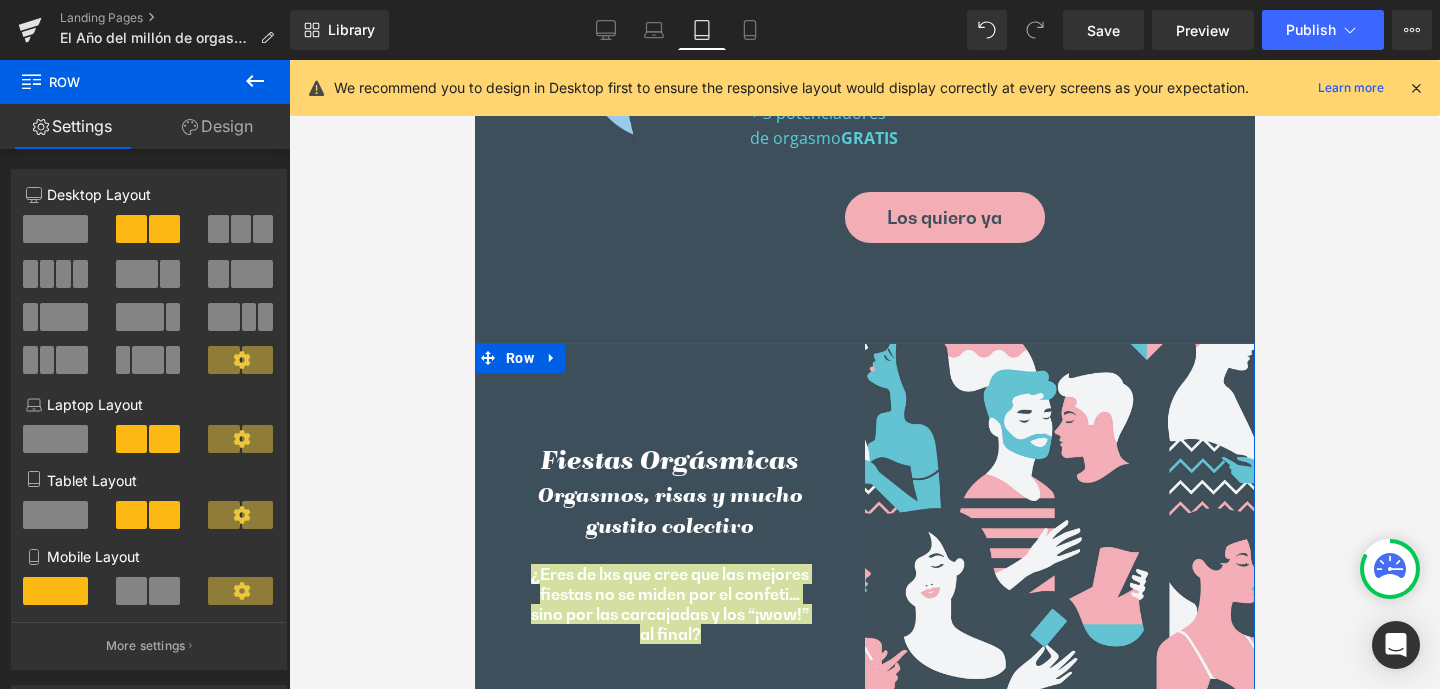 click on "Design" at bounding box center (217, 126) 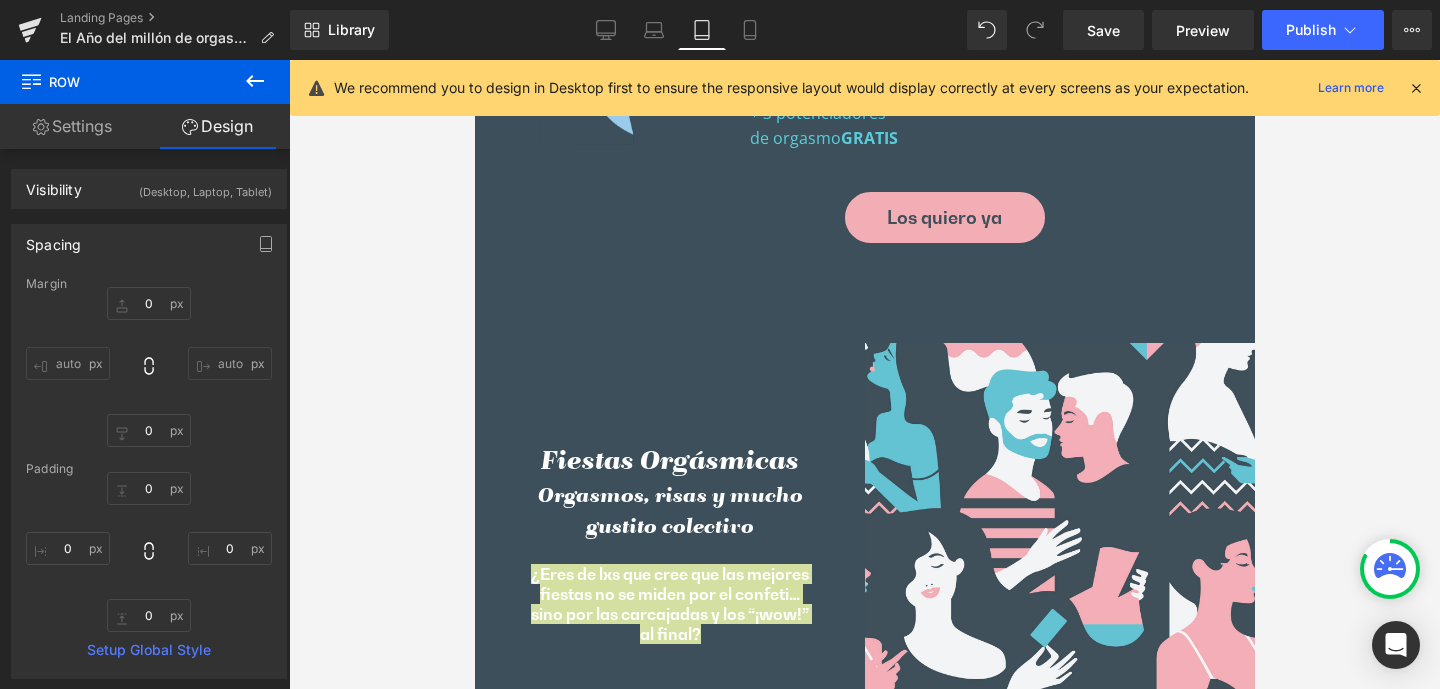 type on "0" 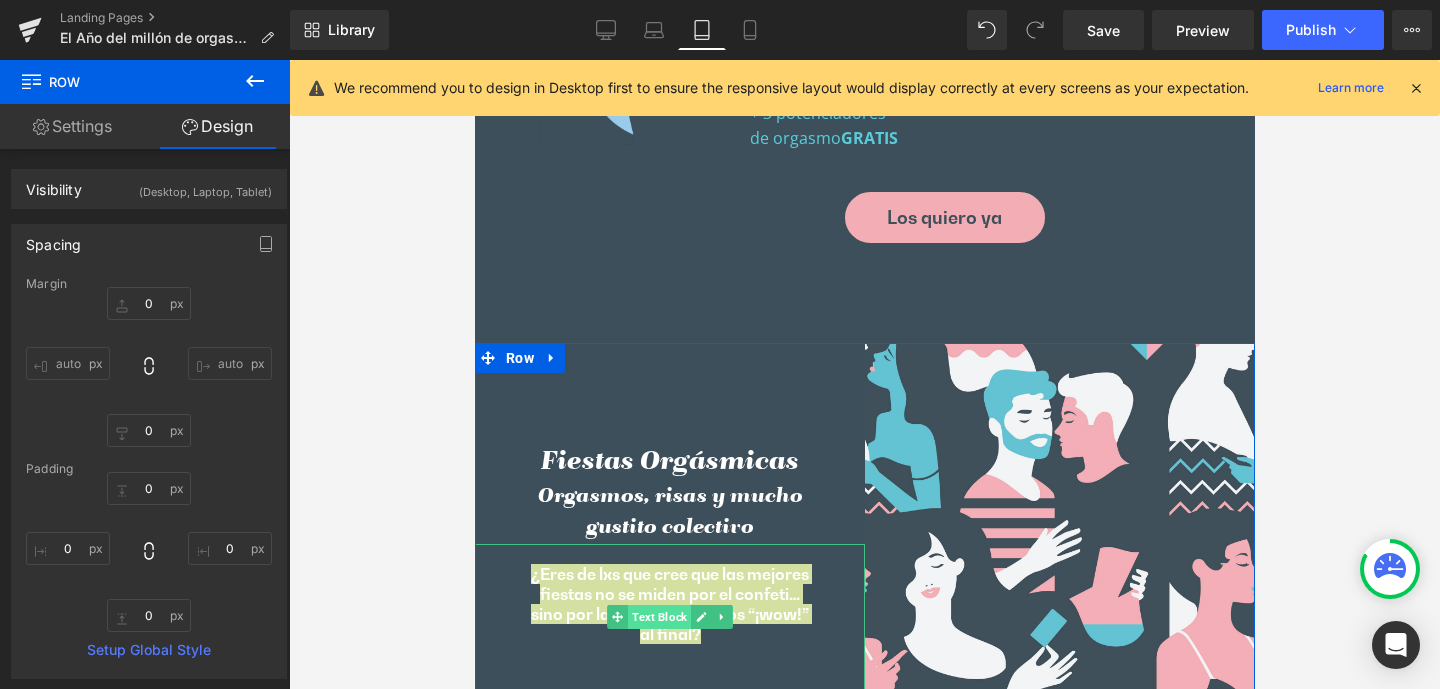 click on "Text Block" at bounding box center [658, 617] 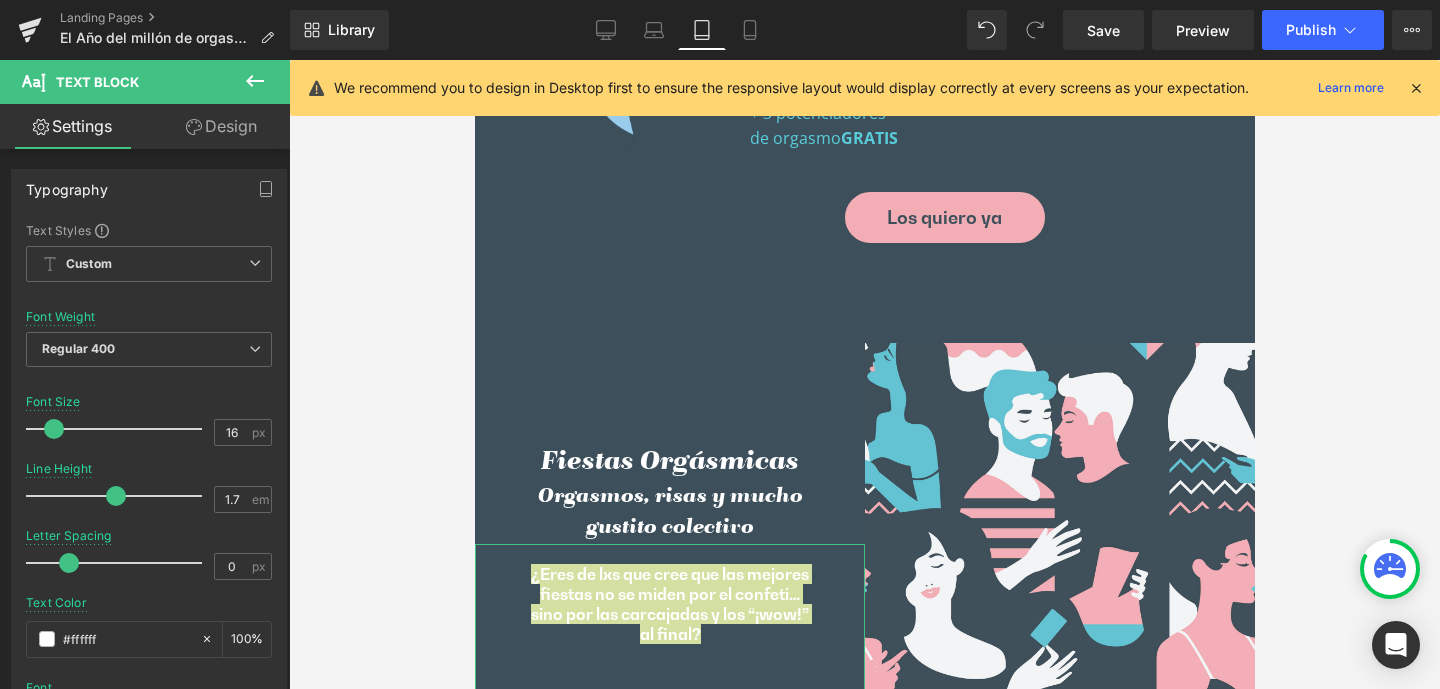 click on "Design" at bounding box center [221, 126] 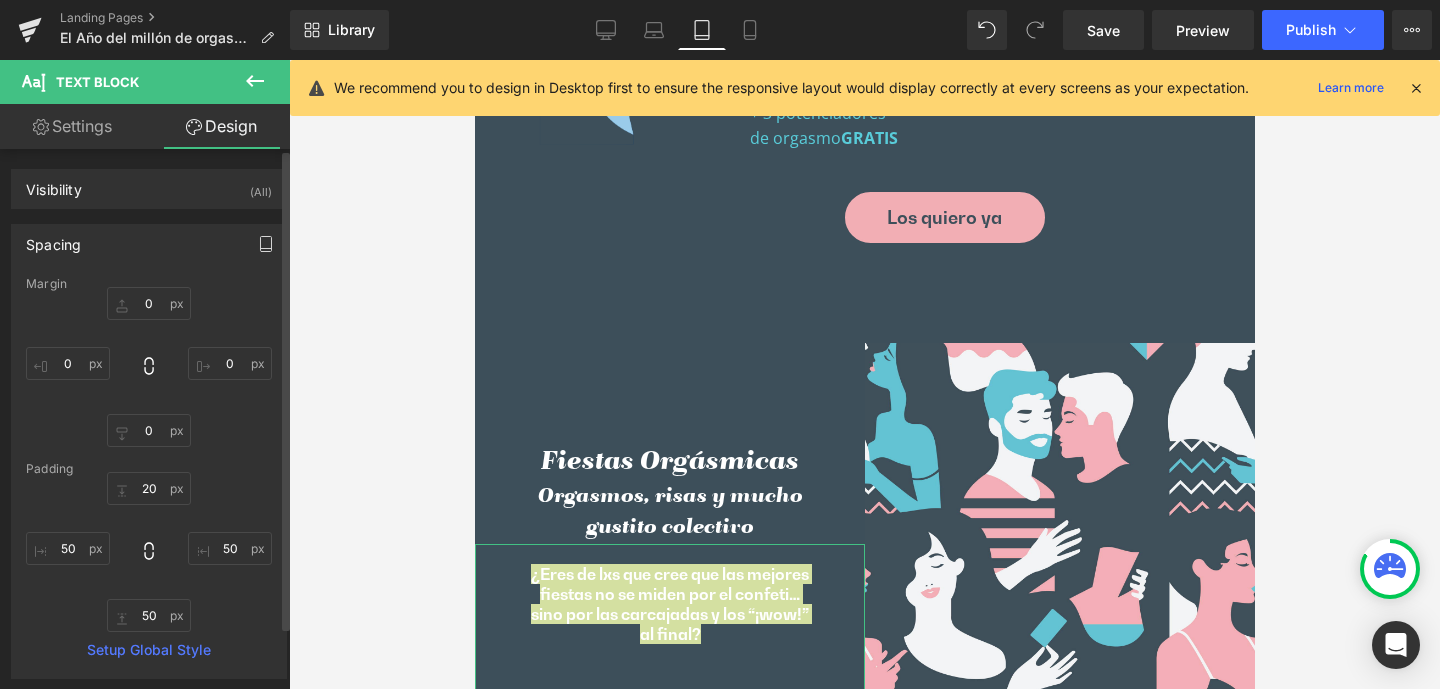 type on "0" 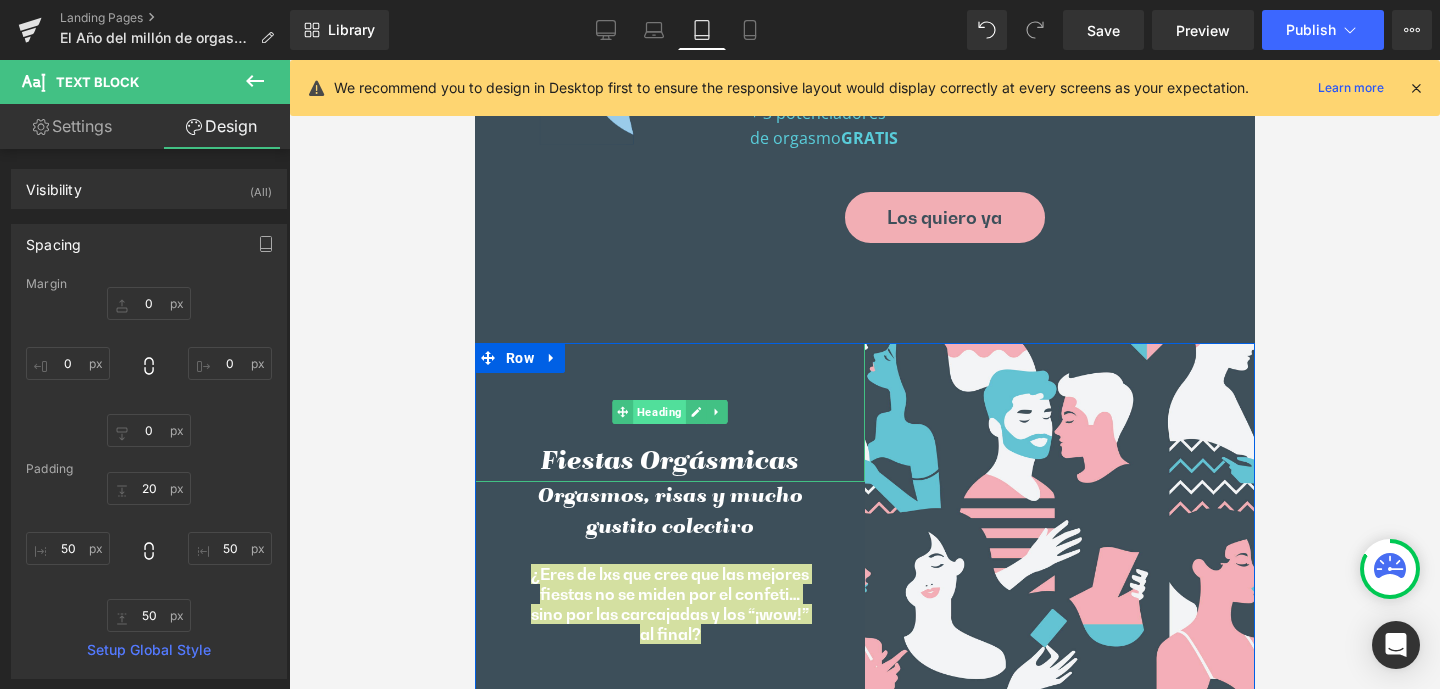 click on "Heading" at bounding box center (658, 412) 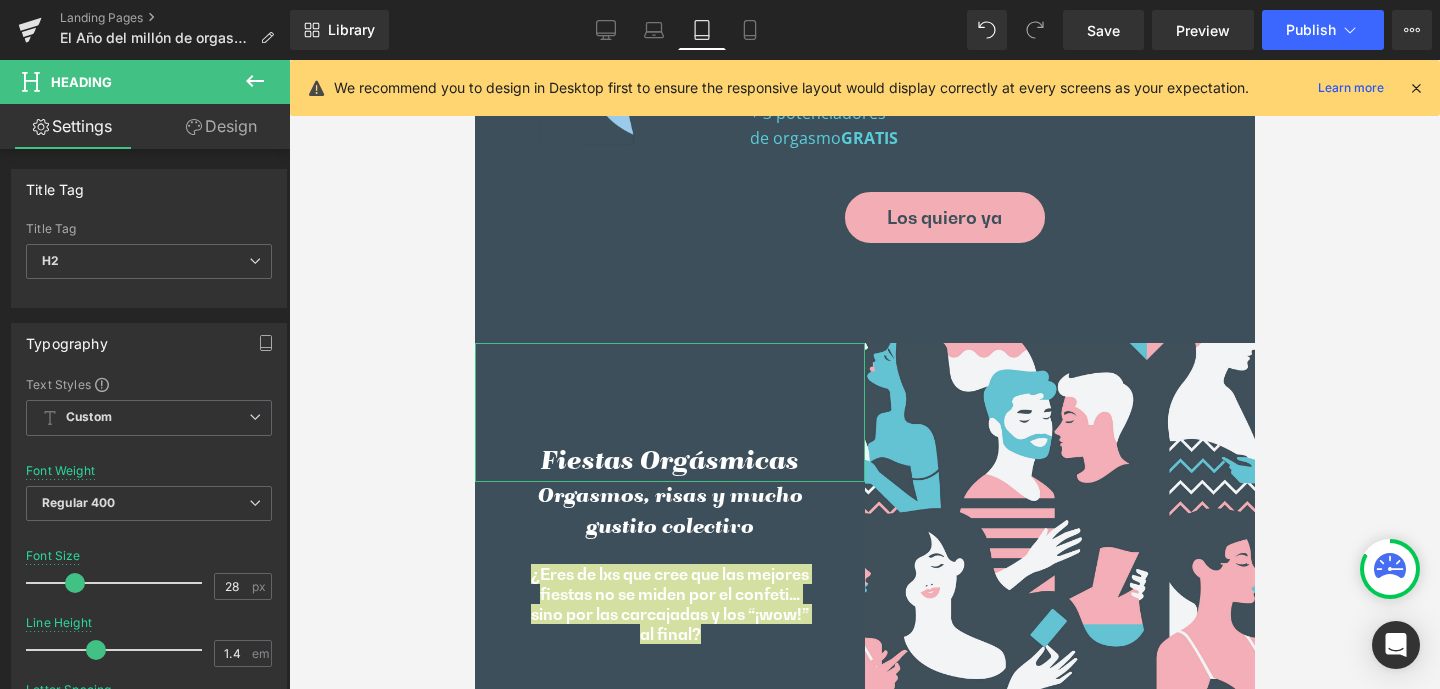click on "Design" at bounding box center (221, 126) 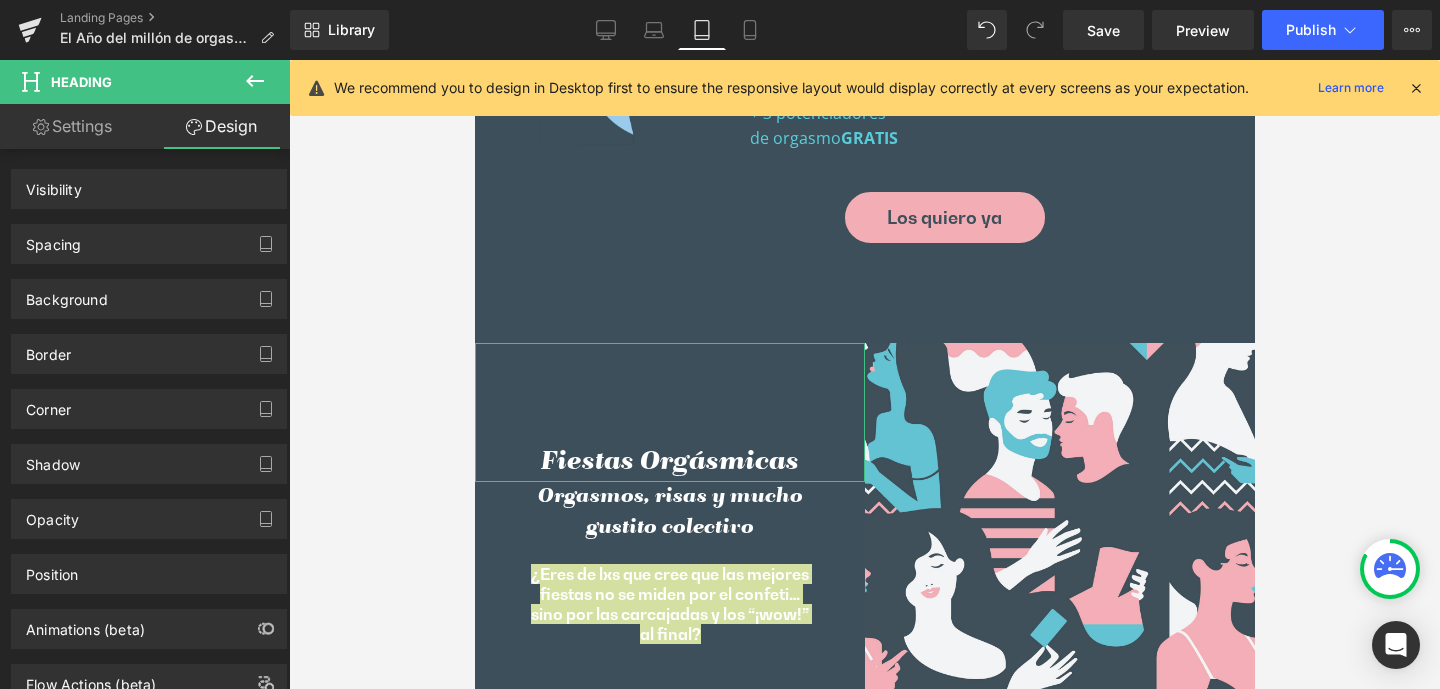 click on "Spacing" at bounding box center (53, 239) 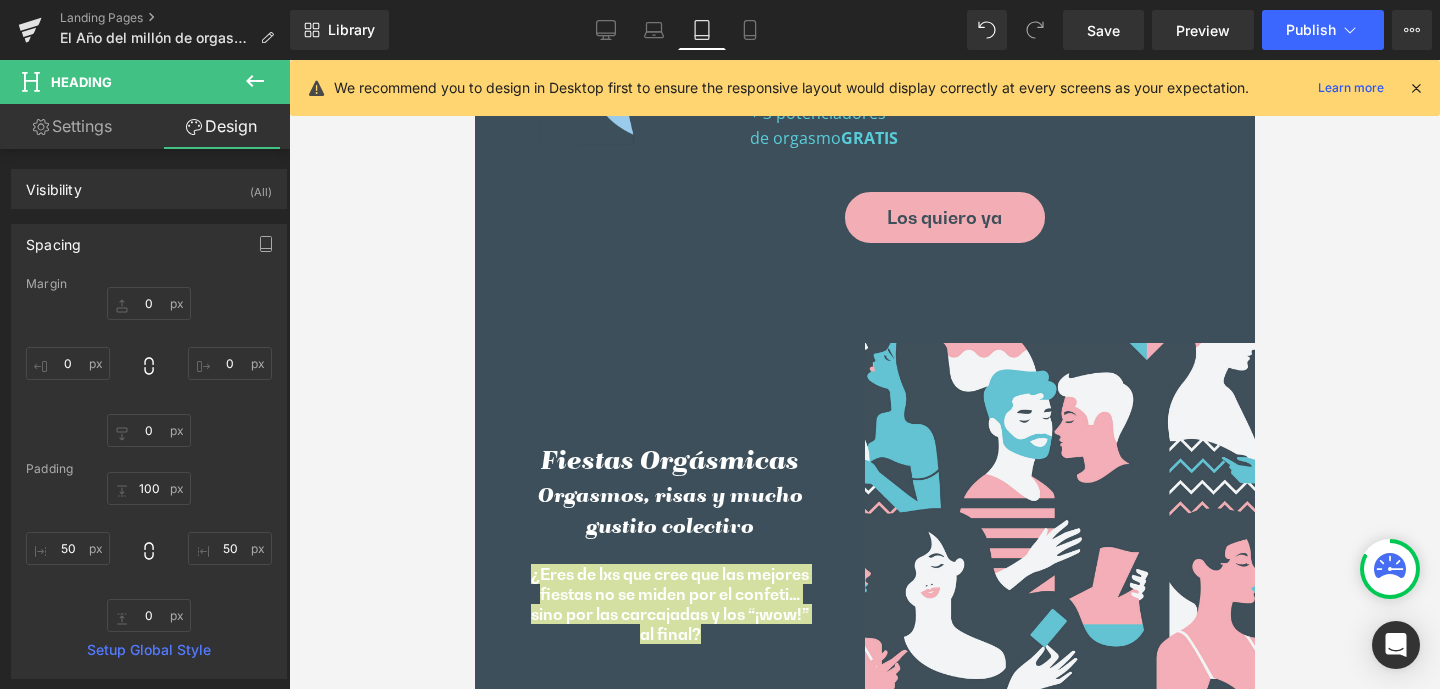 type on "0" 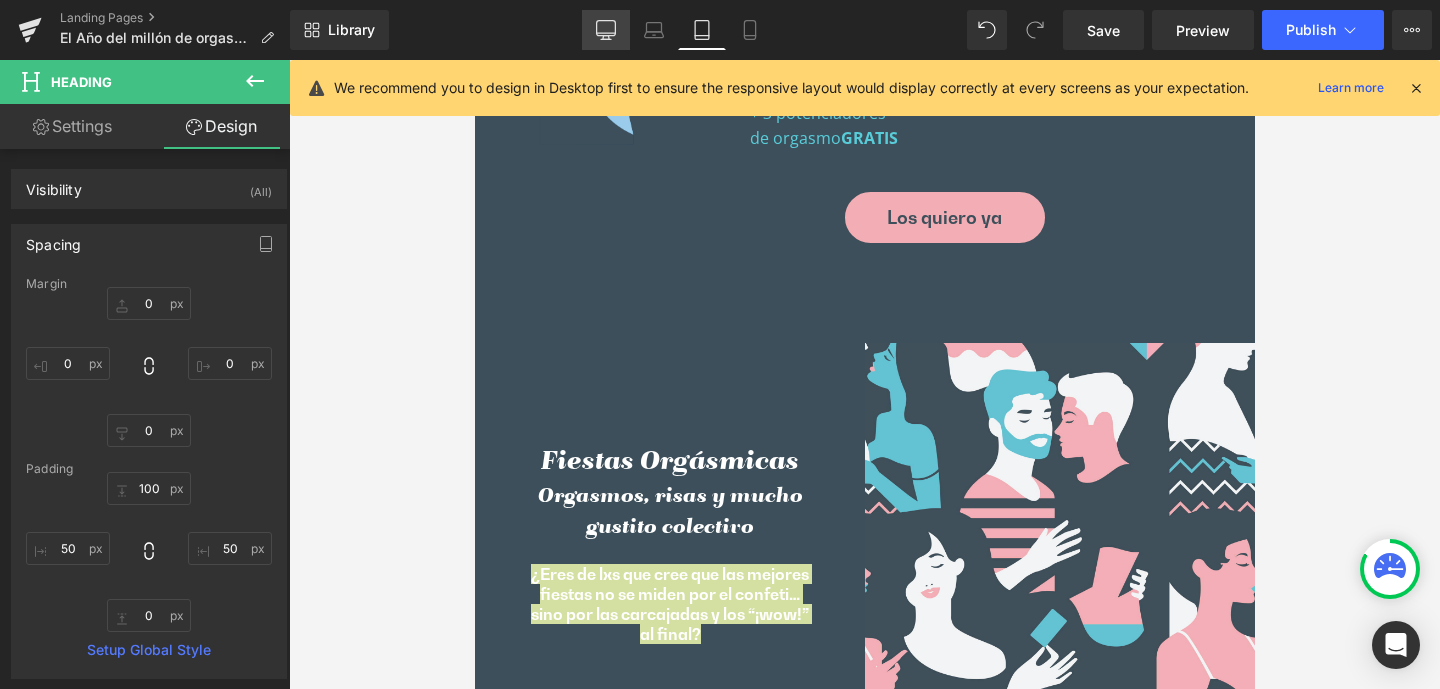 click 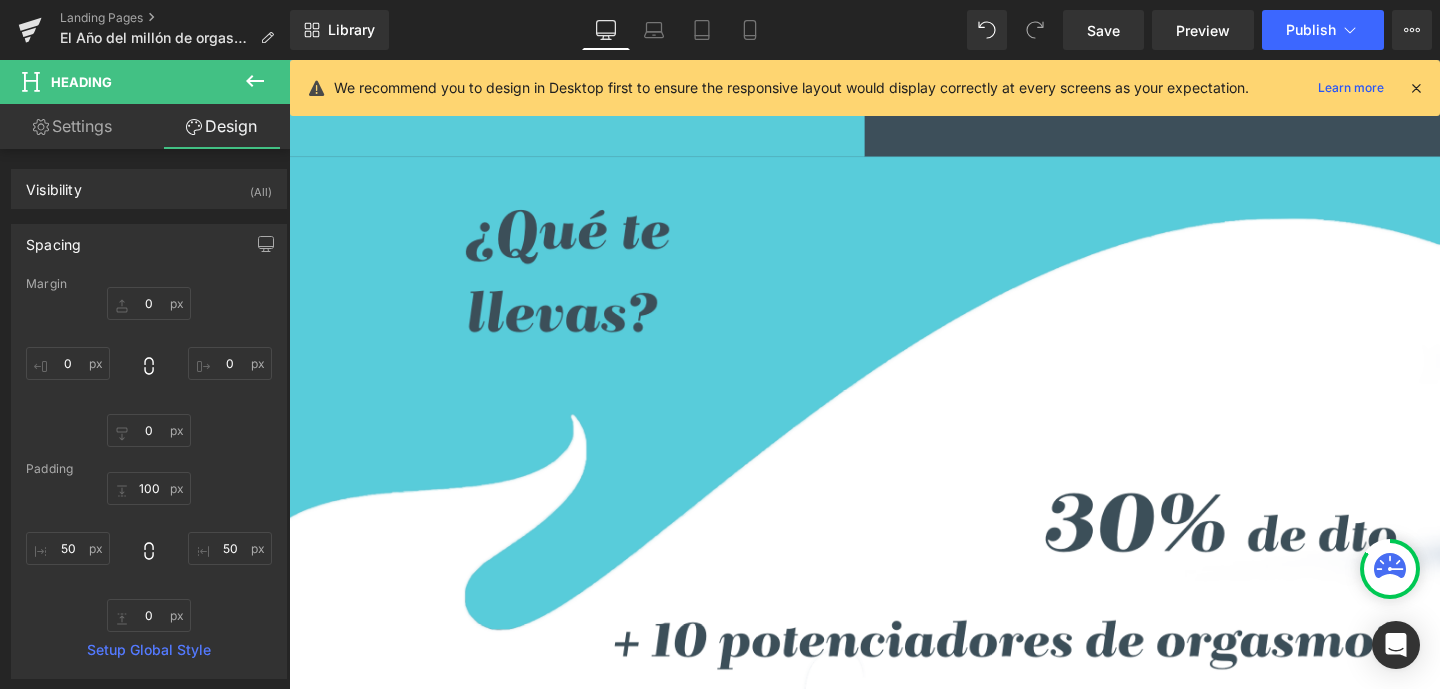 type on "0" 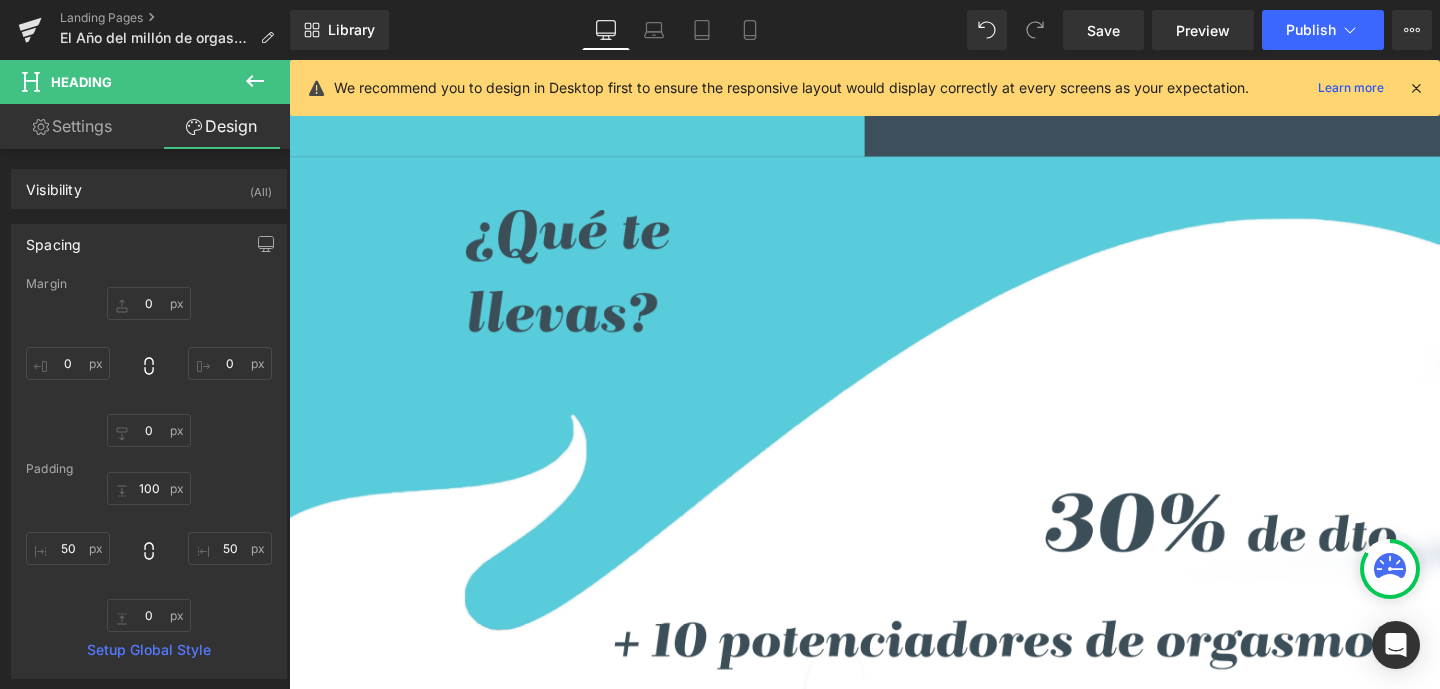 type on "0" 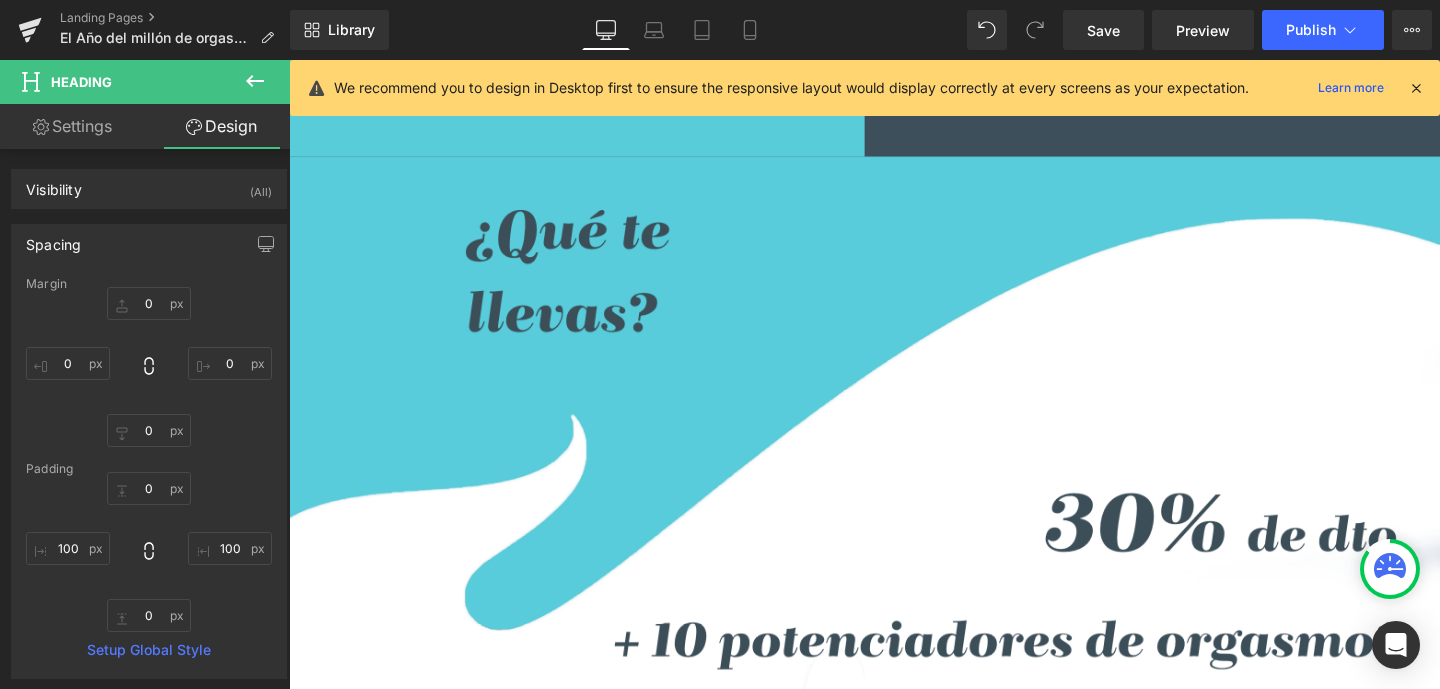 scroll, scrollTop: 6412, scrollLeft: 0, axis: vertical 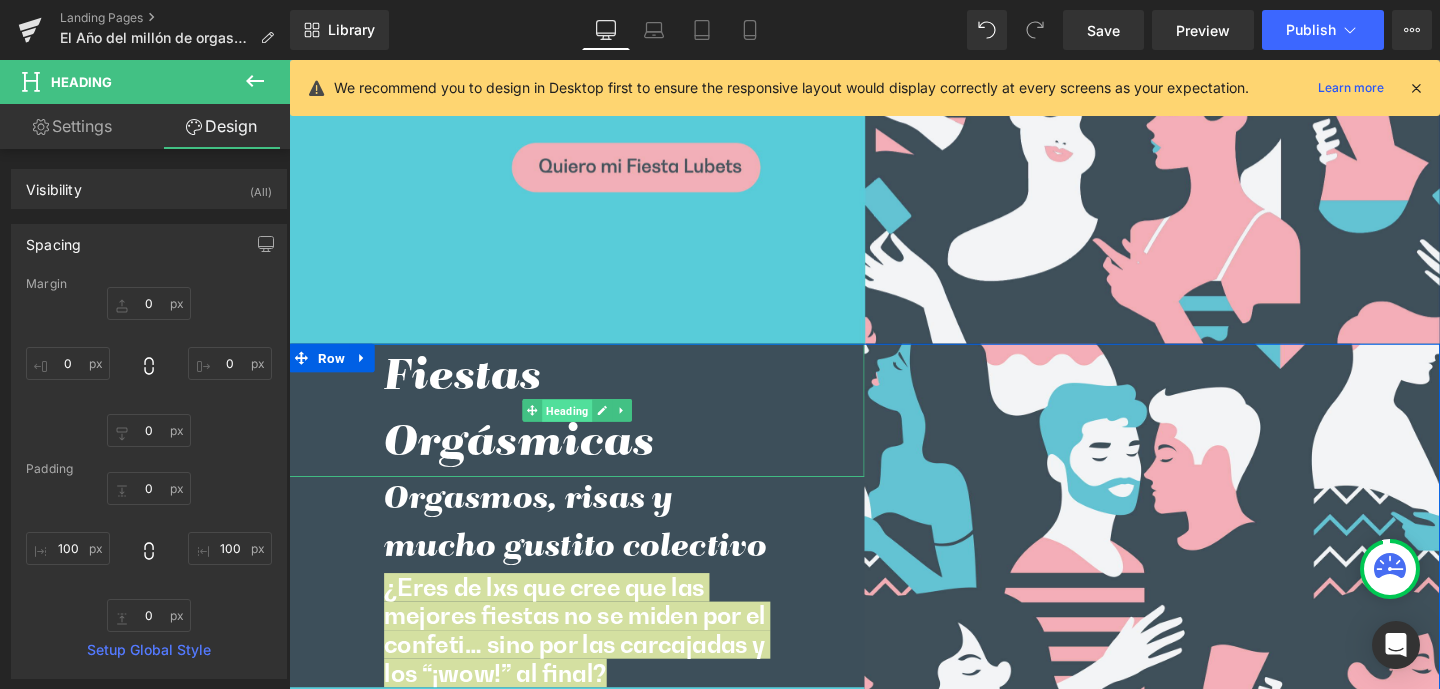 click on "Heading" at bounding box center [581, 429] 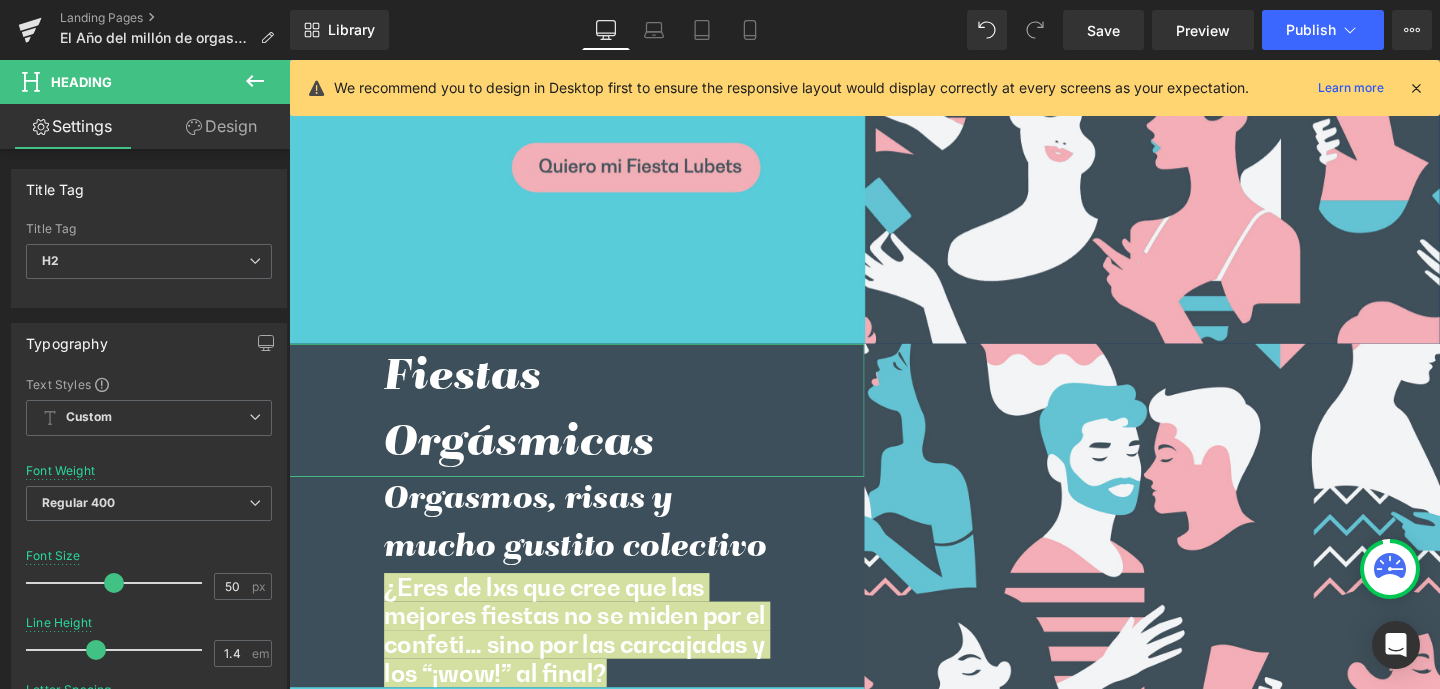 click on "Design" at bounding box center [221, 126] 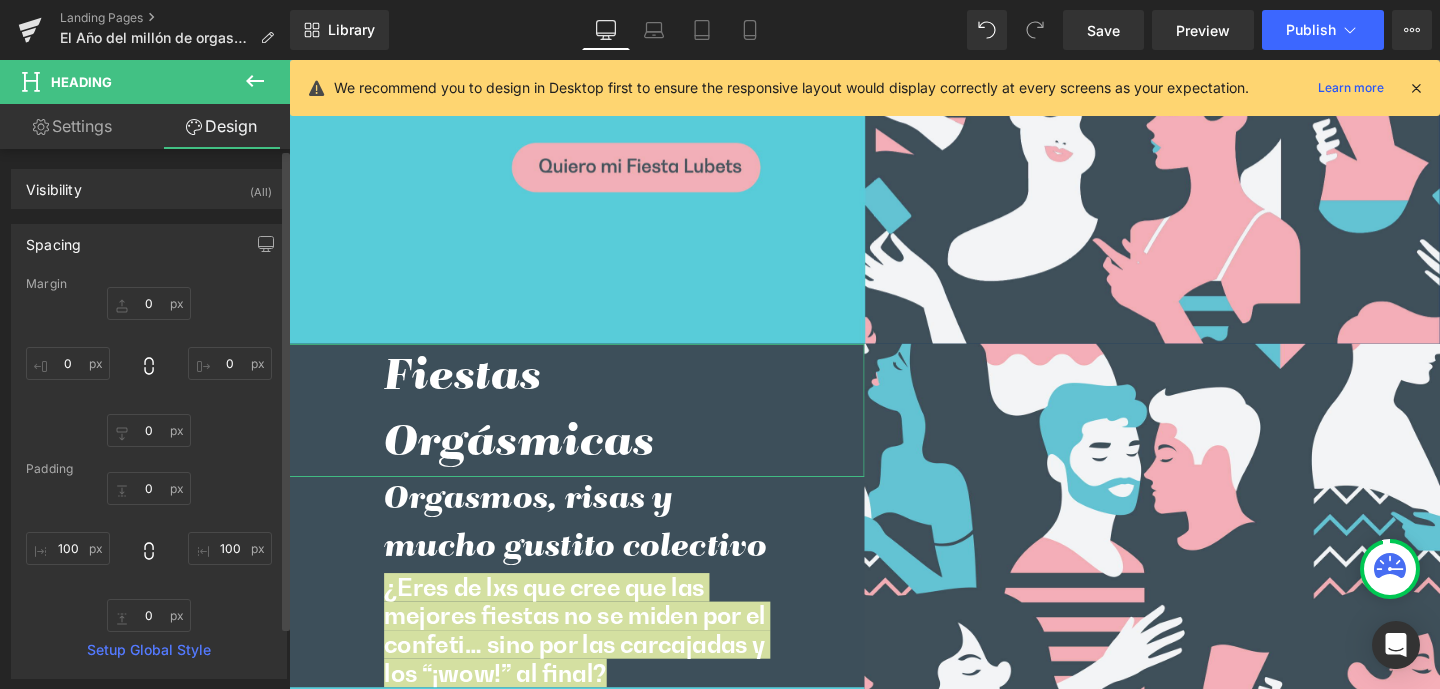 type on "0" 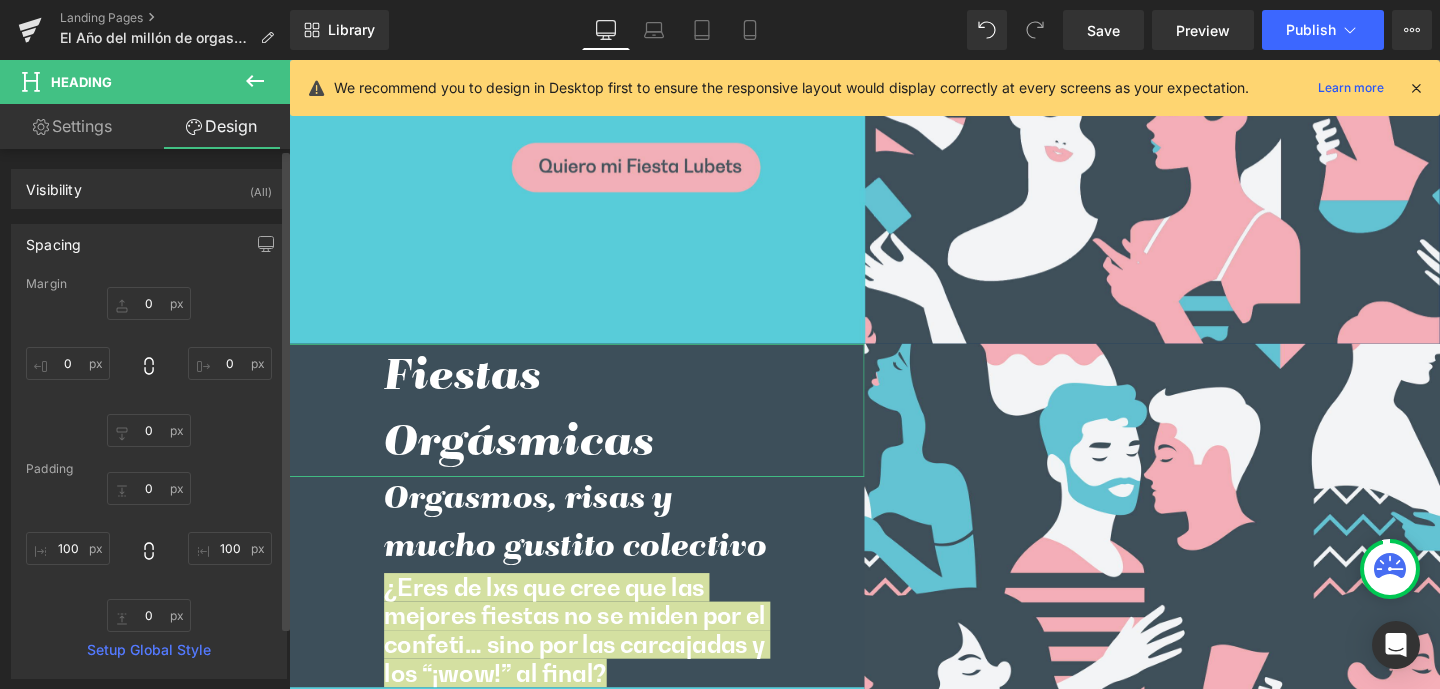 type on "0" 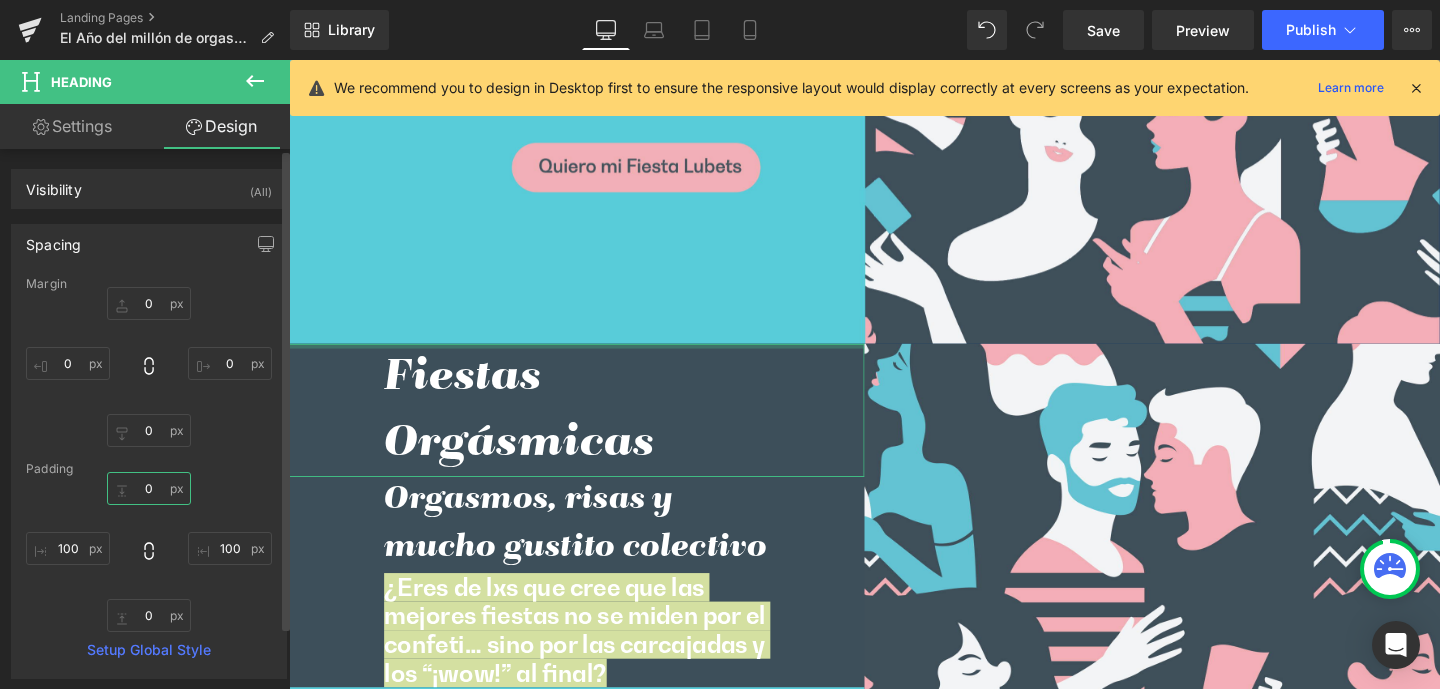drag, startPoint x: 138, startPoint y: 491, endPoint x: 157, endPoint y: 491, distance: 19 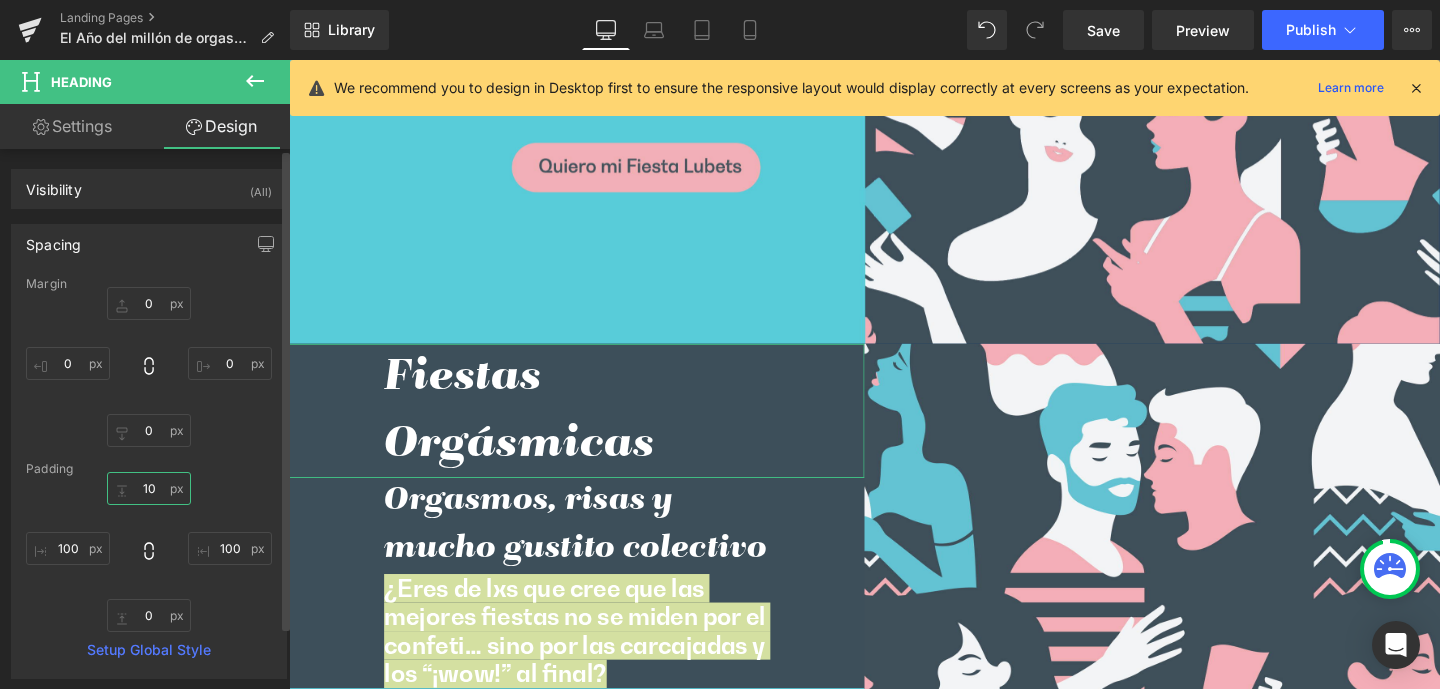type on "100" 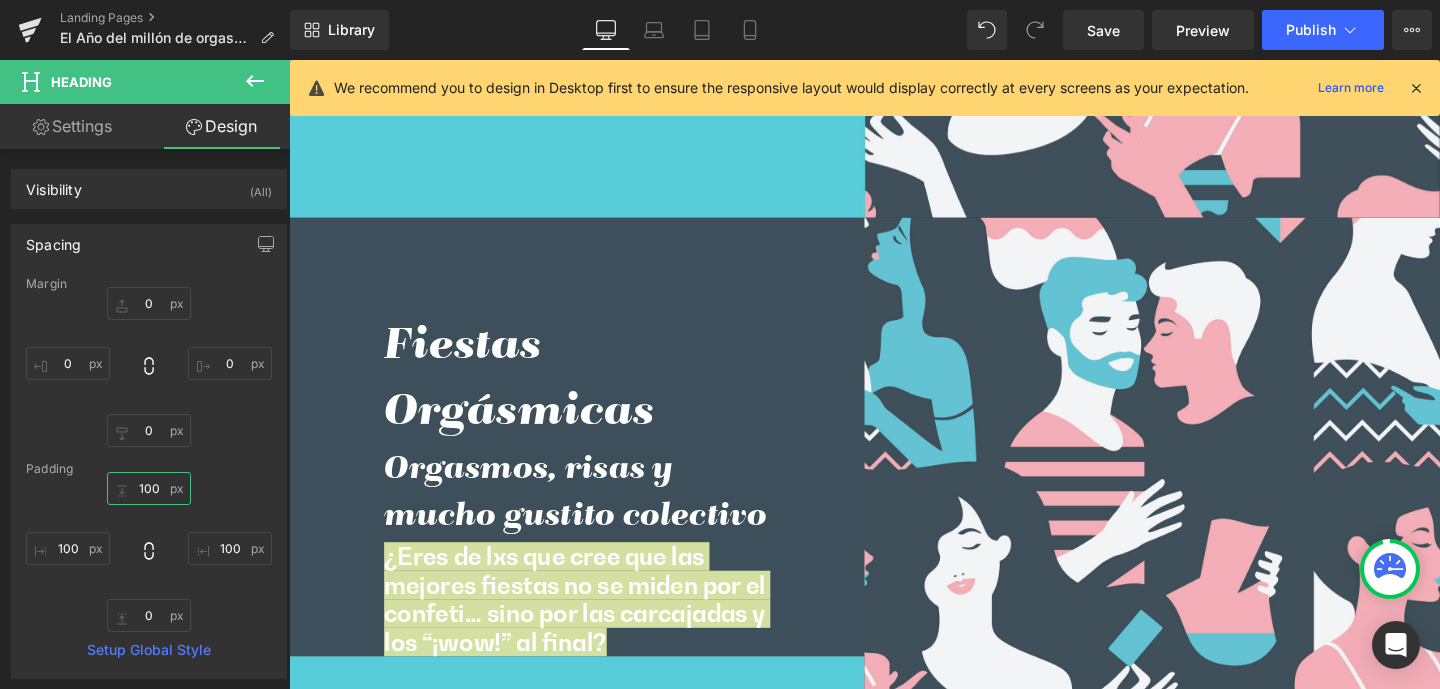 scroll, scrollTop: 6760, scrollLeft: 0, axis: vertical 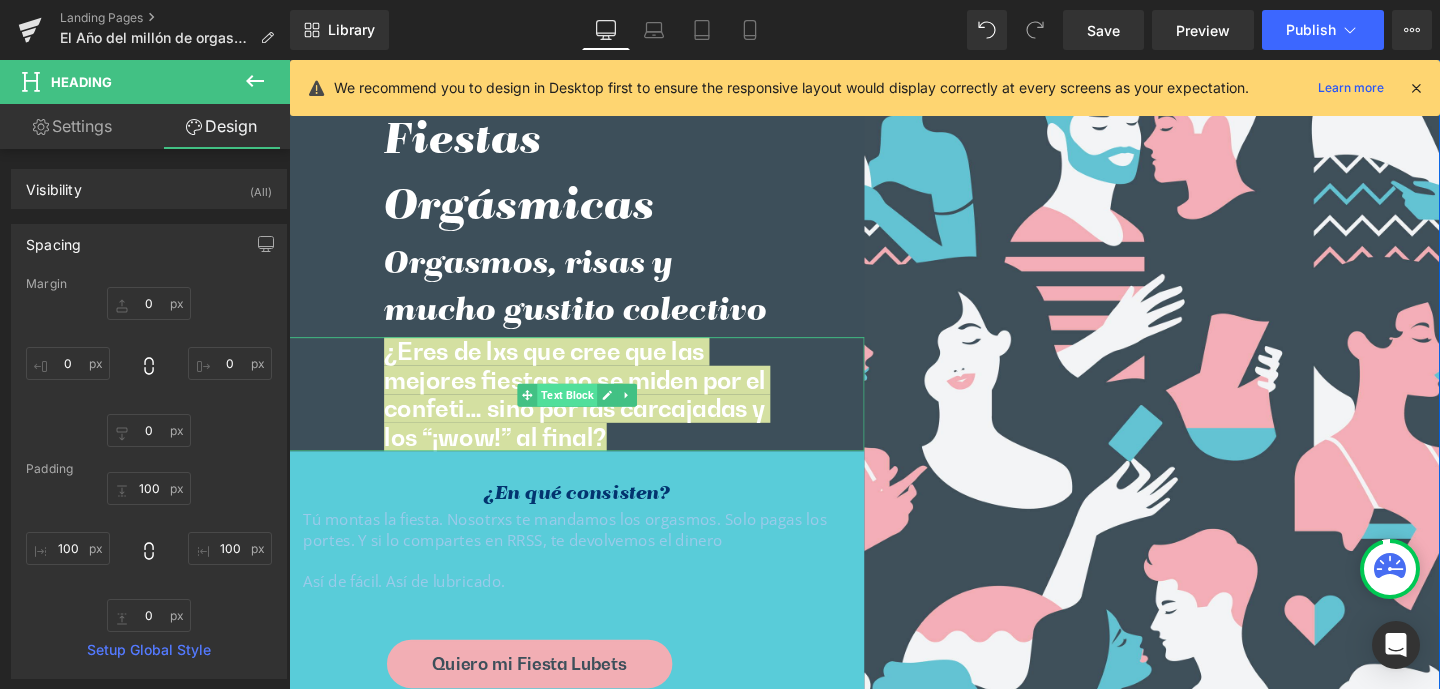 click on "Text Block" at bounding box center (581, 412) 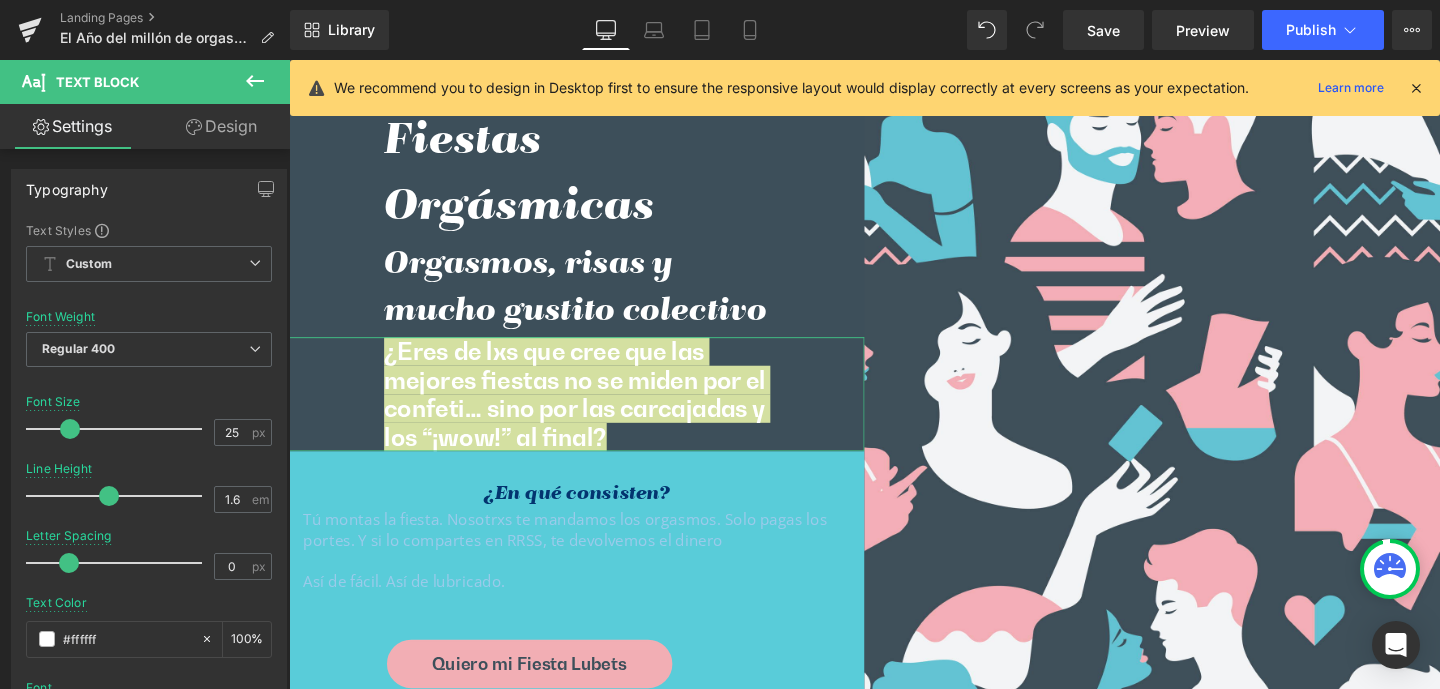 click on "Design" at bounding box center [221, 126] 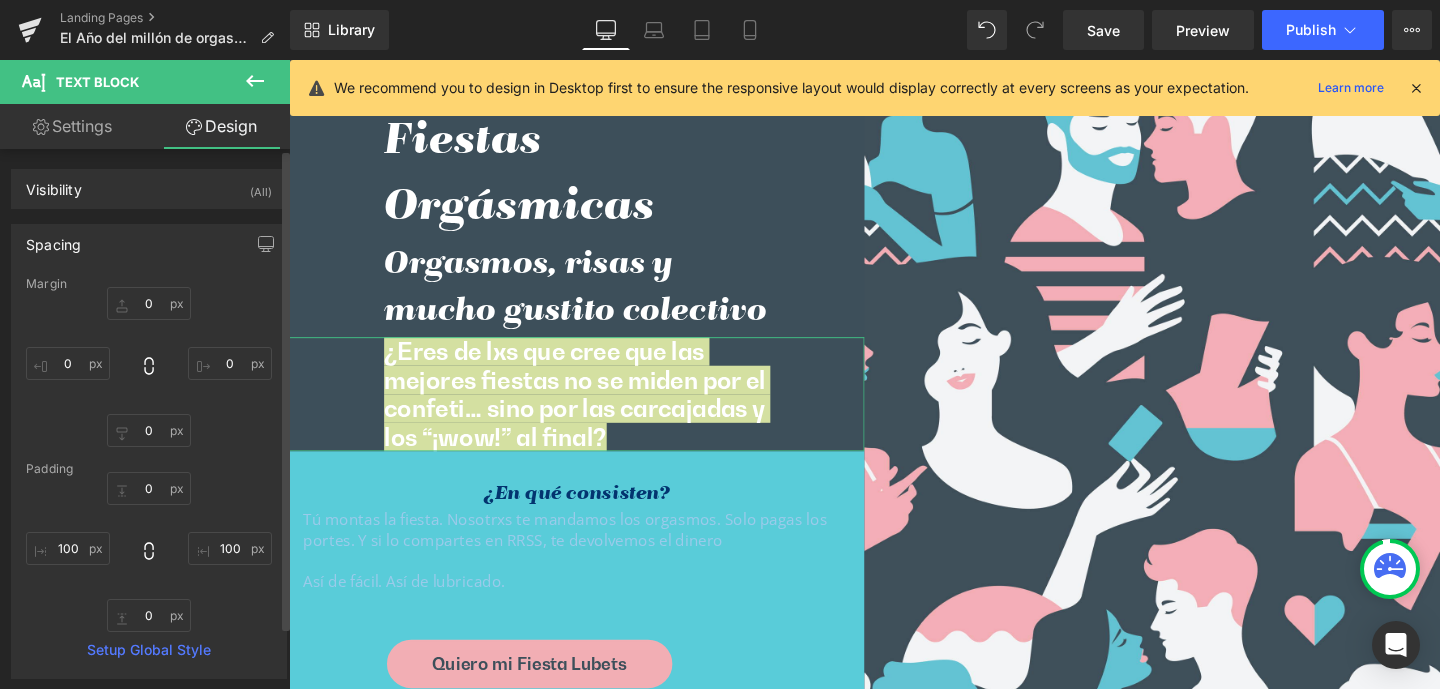 type 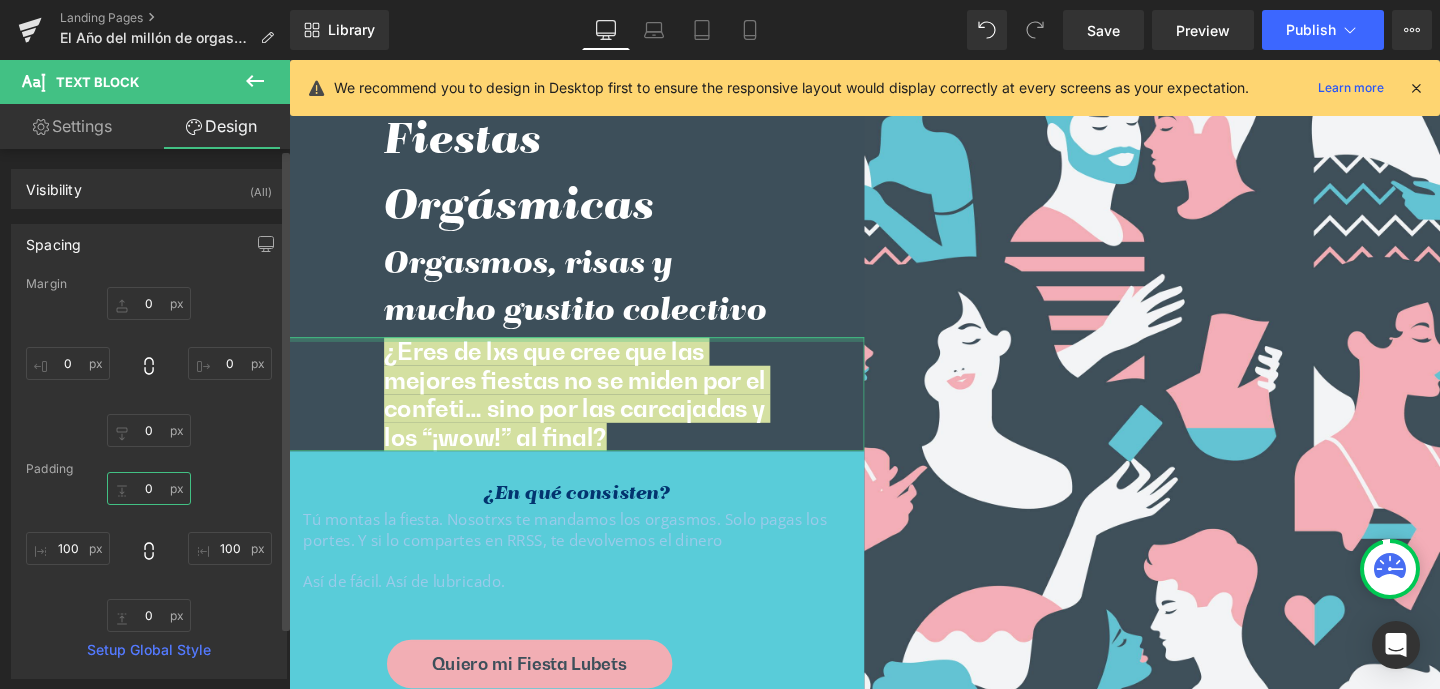 drag, startPoint x: 147, startPoint y: 489, endPoint x: 162, endPoint y: 489, distance: 15 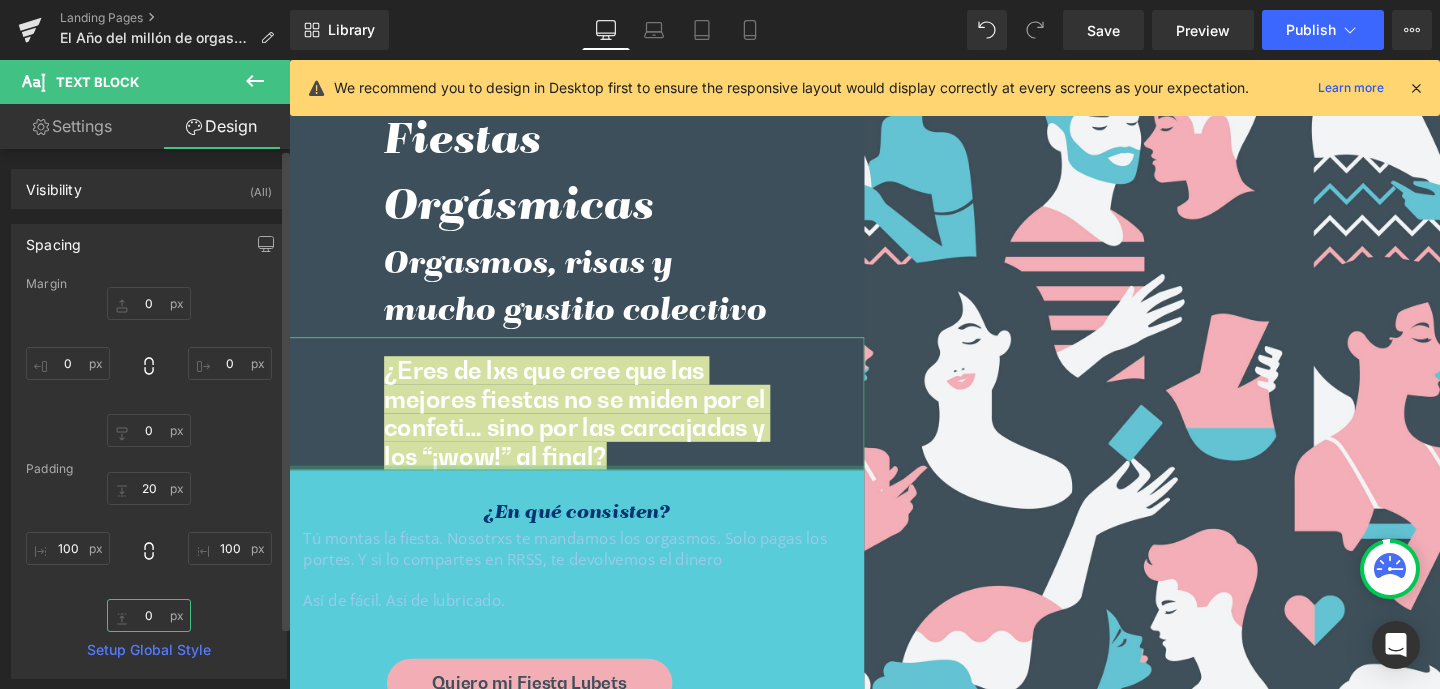 drag, startPoint x: 138, startPoint y: 619, endPoint x: 160, endPoint y: 613, distance: 22.803509 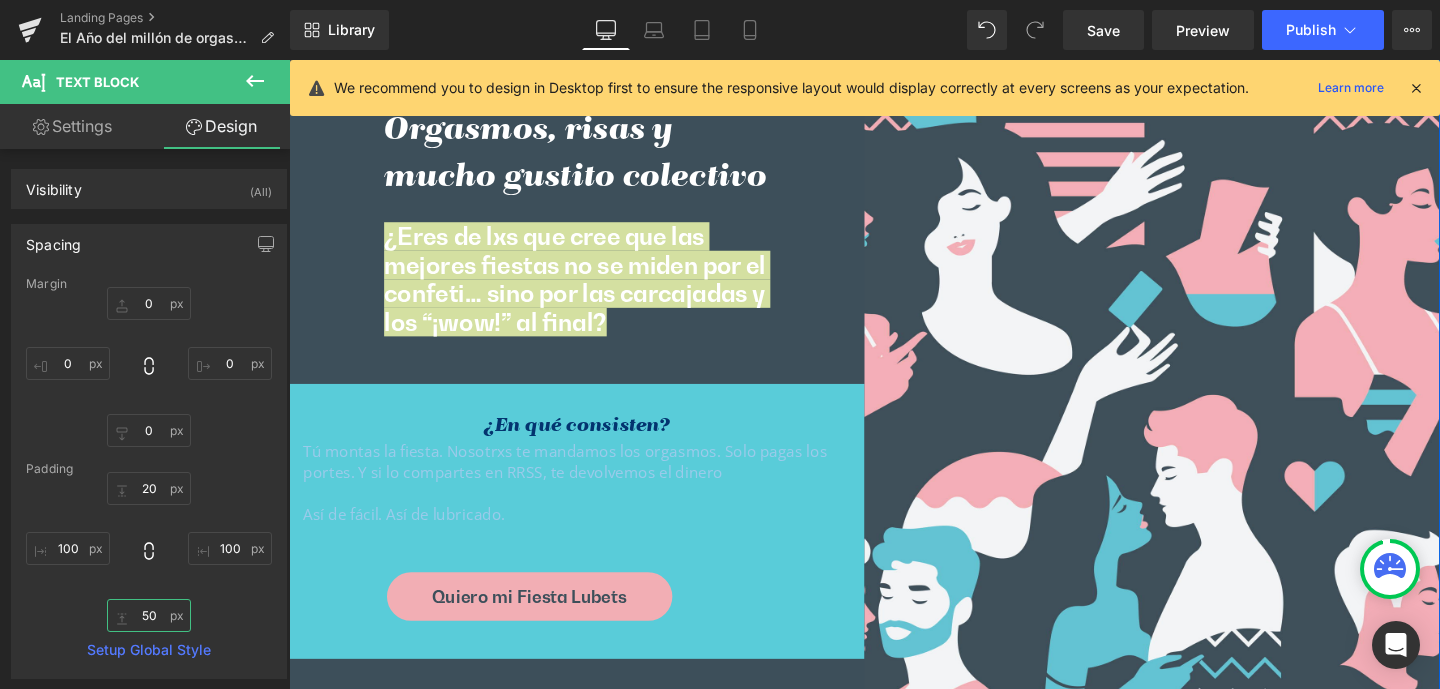 scroll, scrollTop: 6885, scrollLeft: 0, axis: vertical 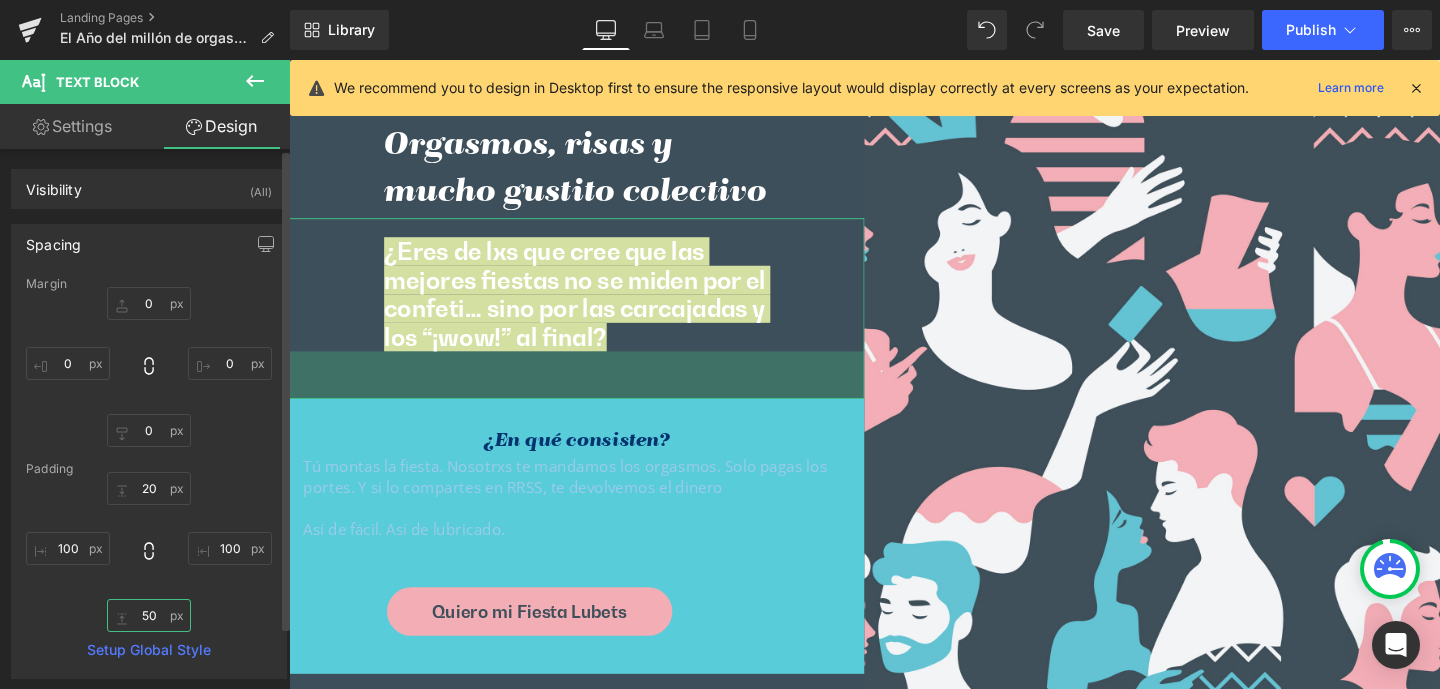 drag, startPoint x: 136, startPoint y: 618, endPoint x: 164, endPoint y: 616, distance: 28.071337 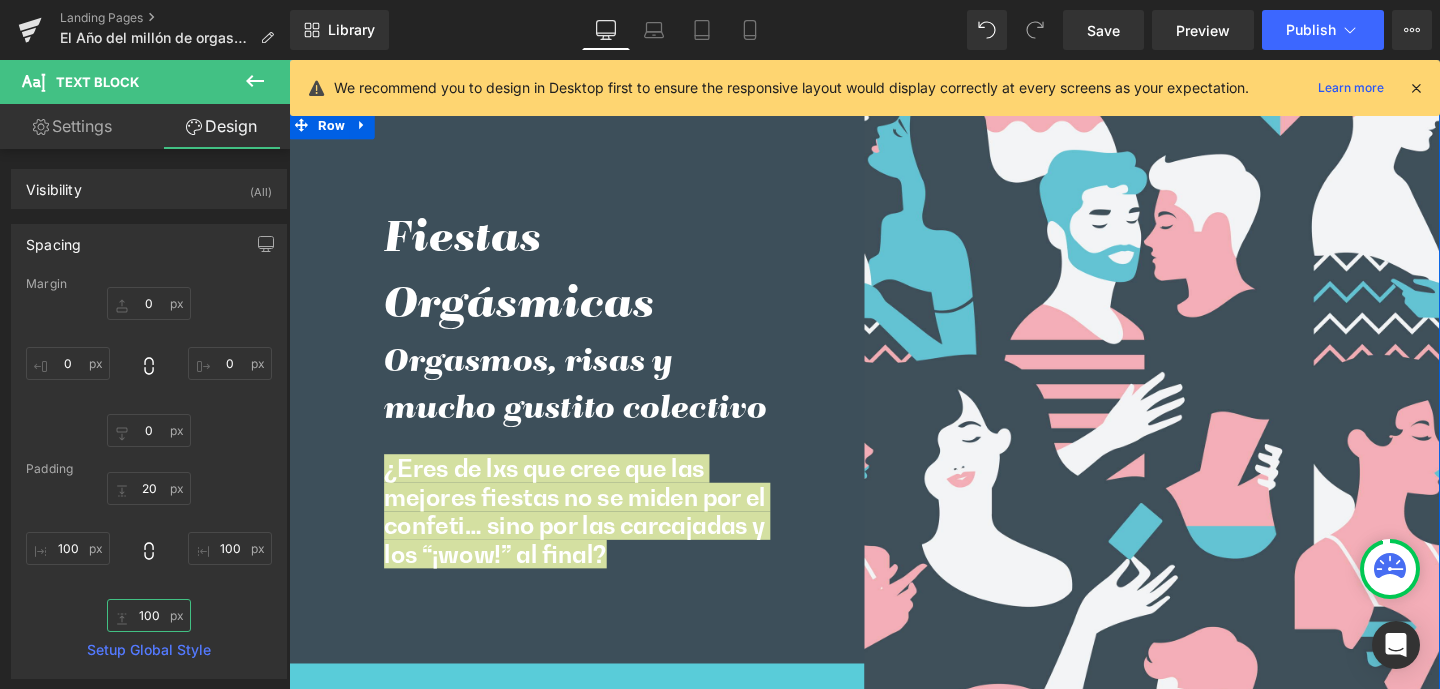 scroll, scrollTop: 6616, scrollLeft: 0, axis: vertical 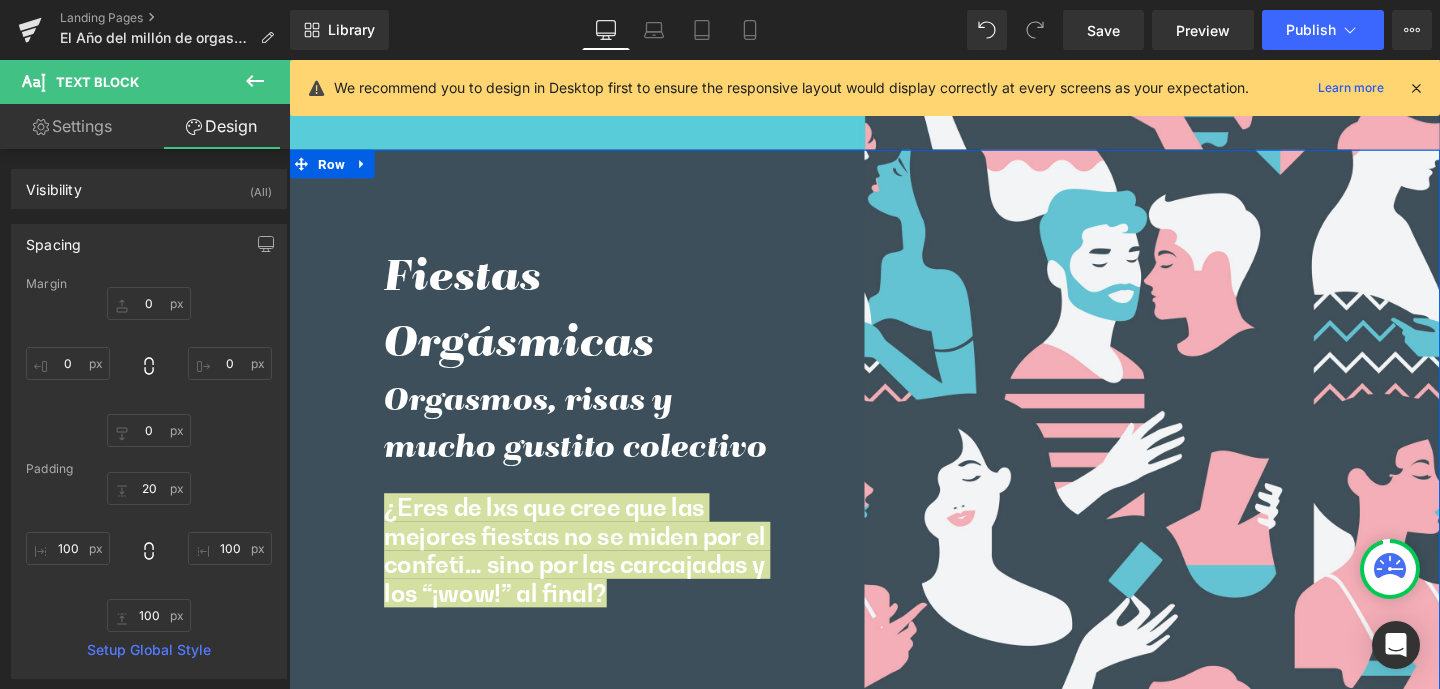 click on "Row" at bounding box center (334, 169) 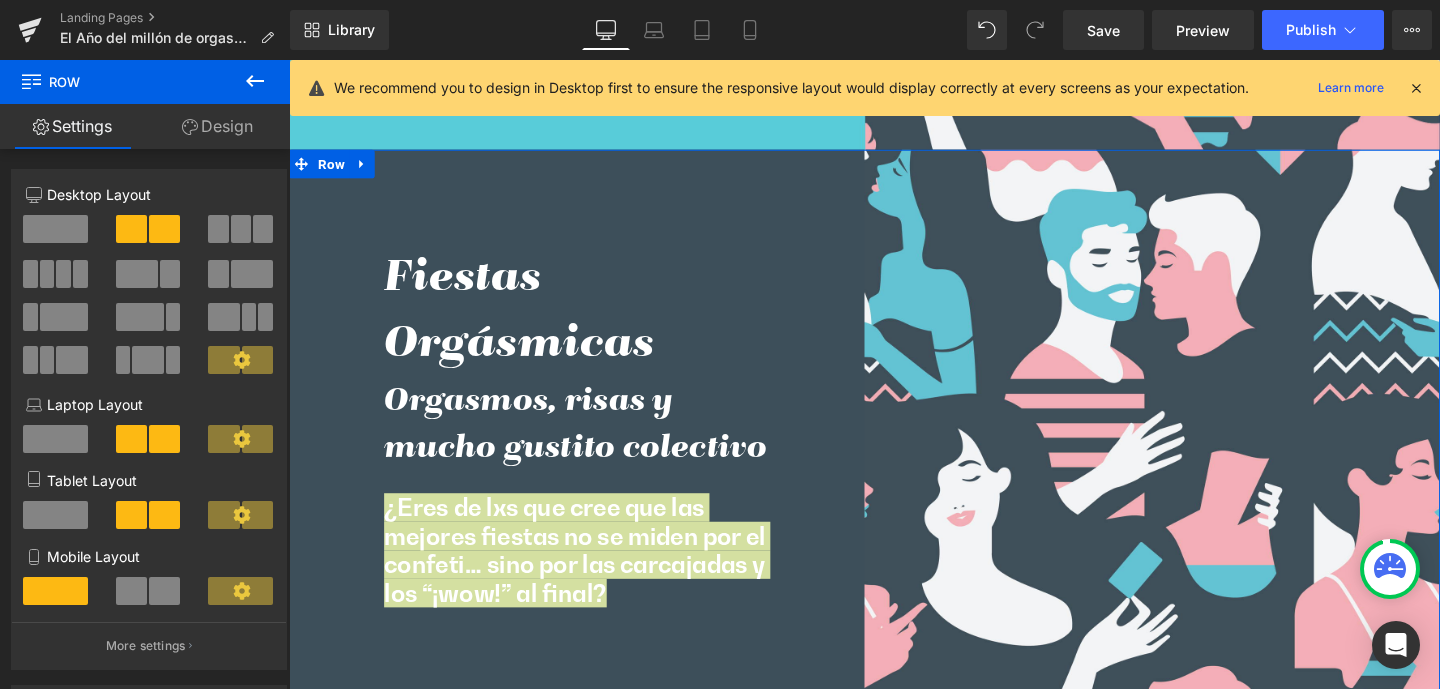 click on "Design" at bounding box center (217, 126) 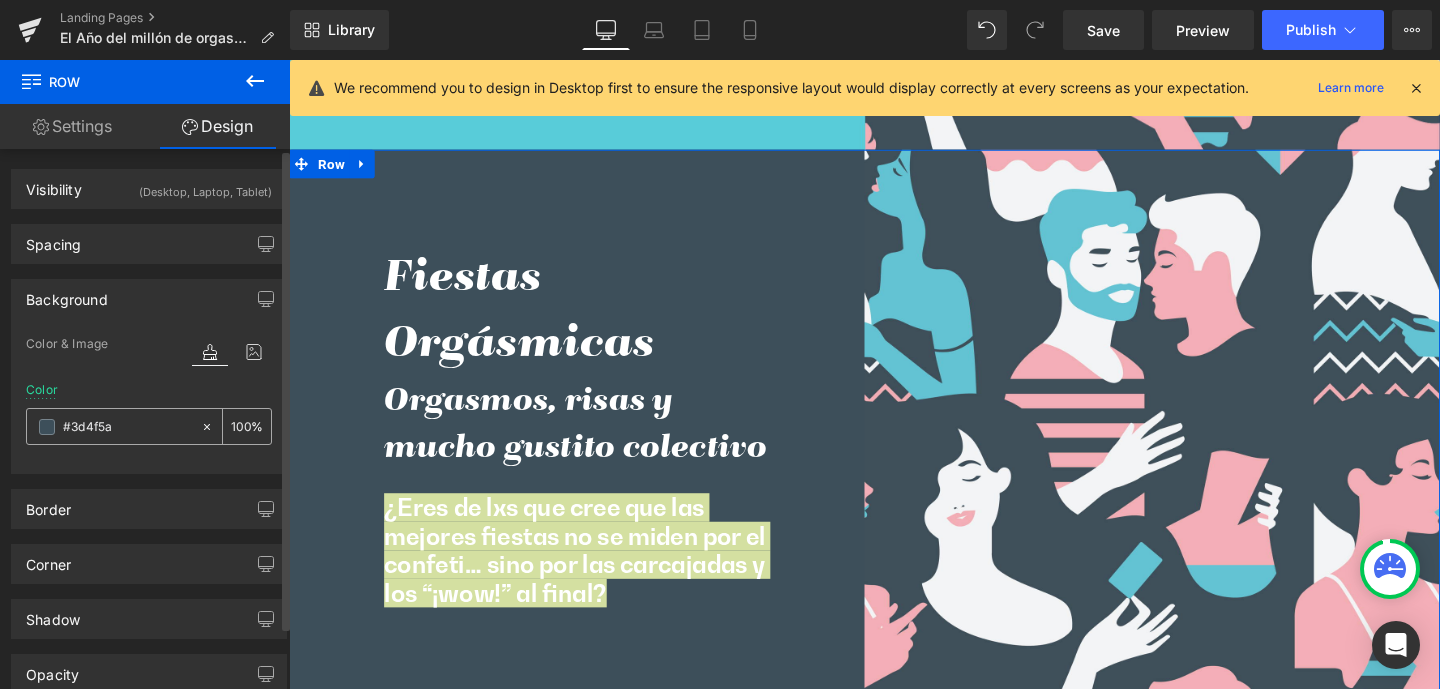 click on "#3d4f5a" at bounding box center [127, 427] 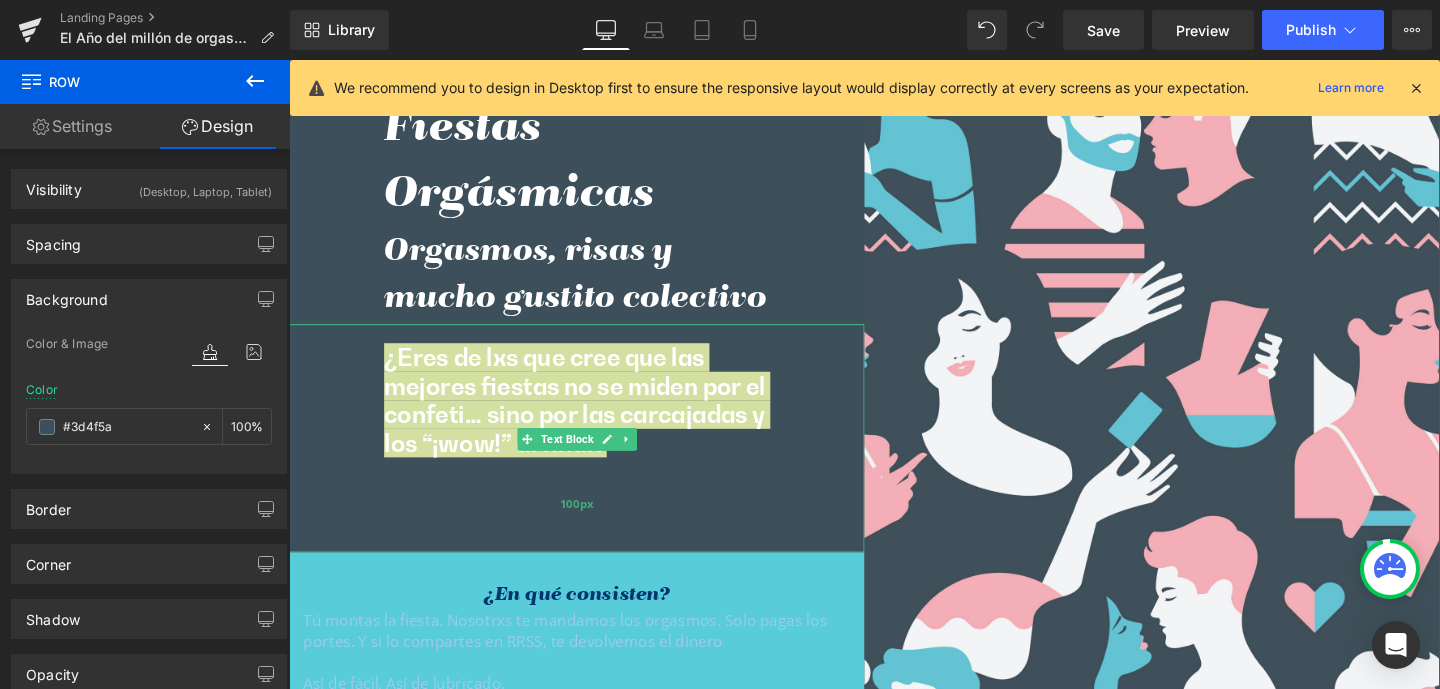 scroll, scrollTop: 6963, scrollLeft: 0, axis: vertical 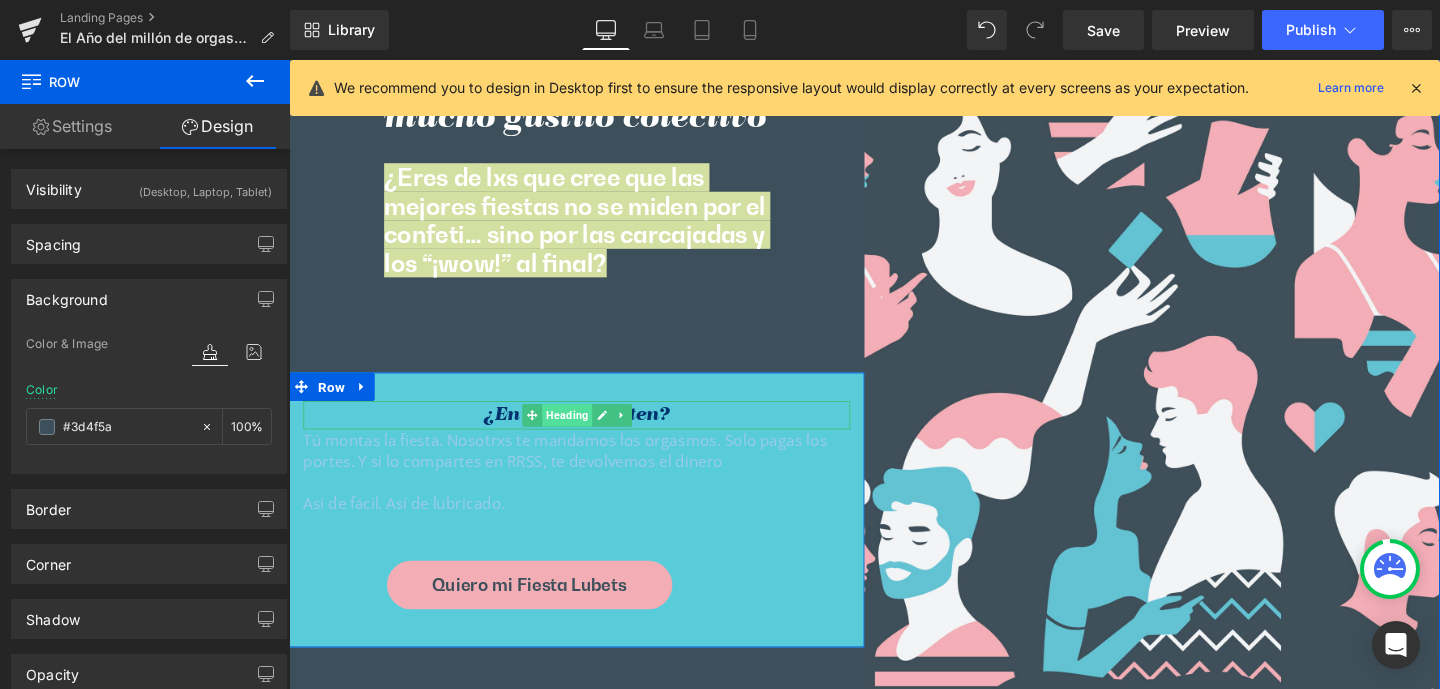 click on "Heading" at bounding box center [581, 433] 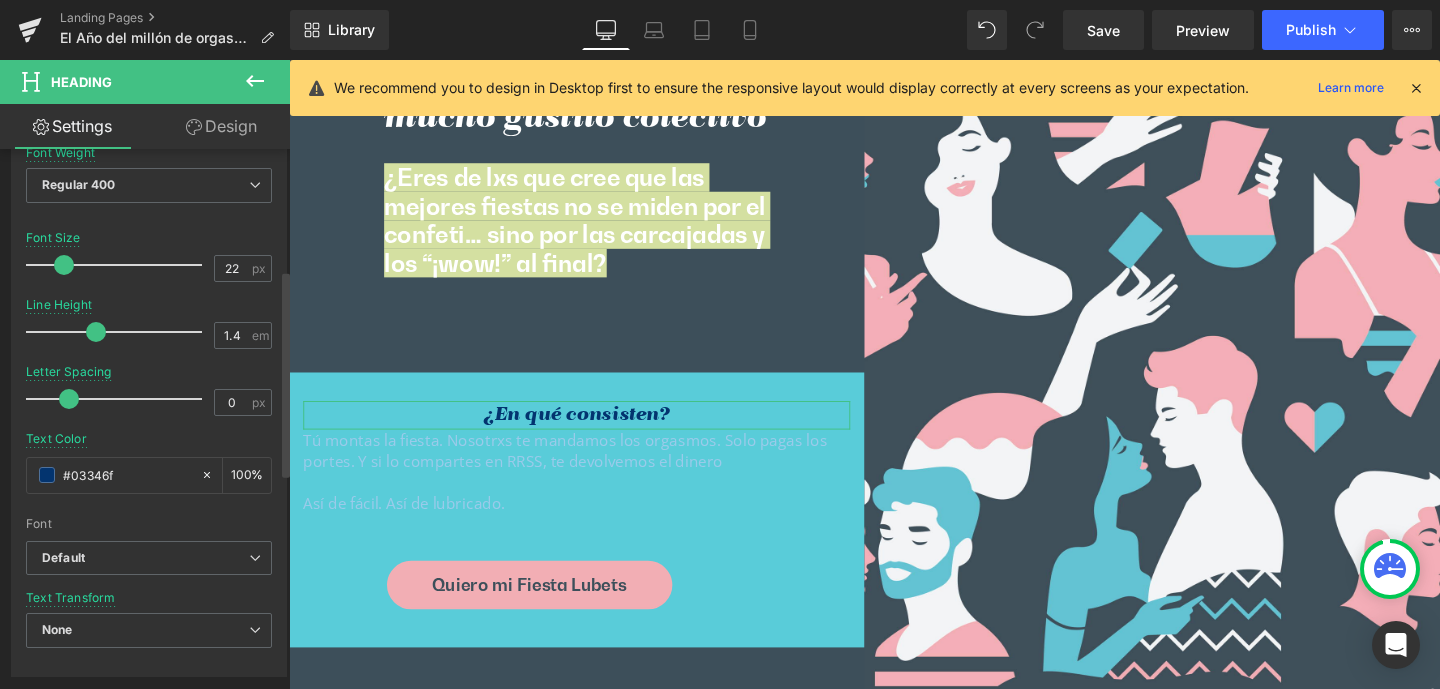 scroll, scrollTop: 319, scrollLeft: 0, axis: vertical 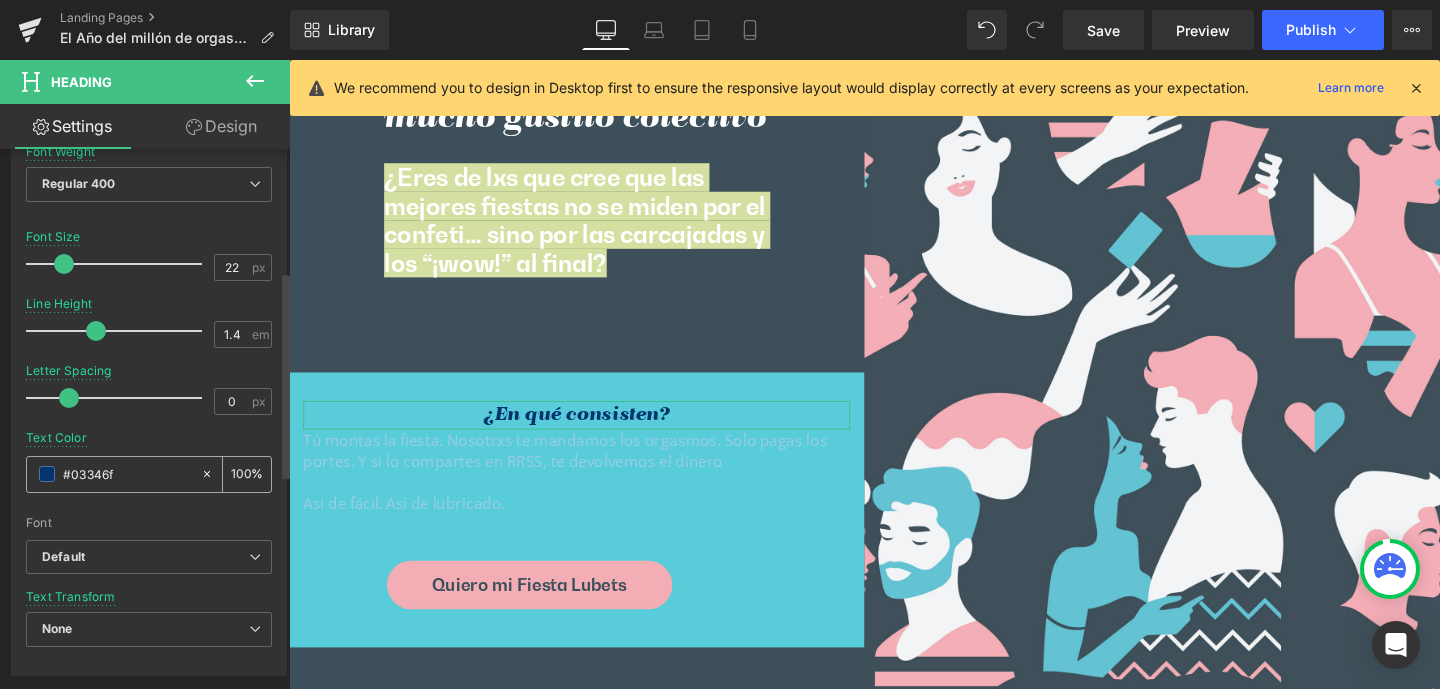 drag, startPoint x: 73, startPoint y: 471, endPoint x: 47, endPoint y: 468, distance: 26.172504 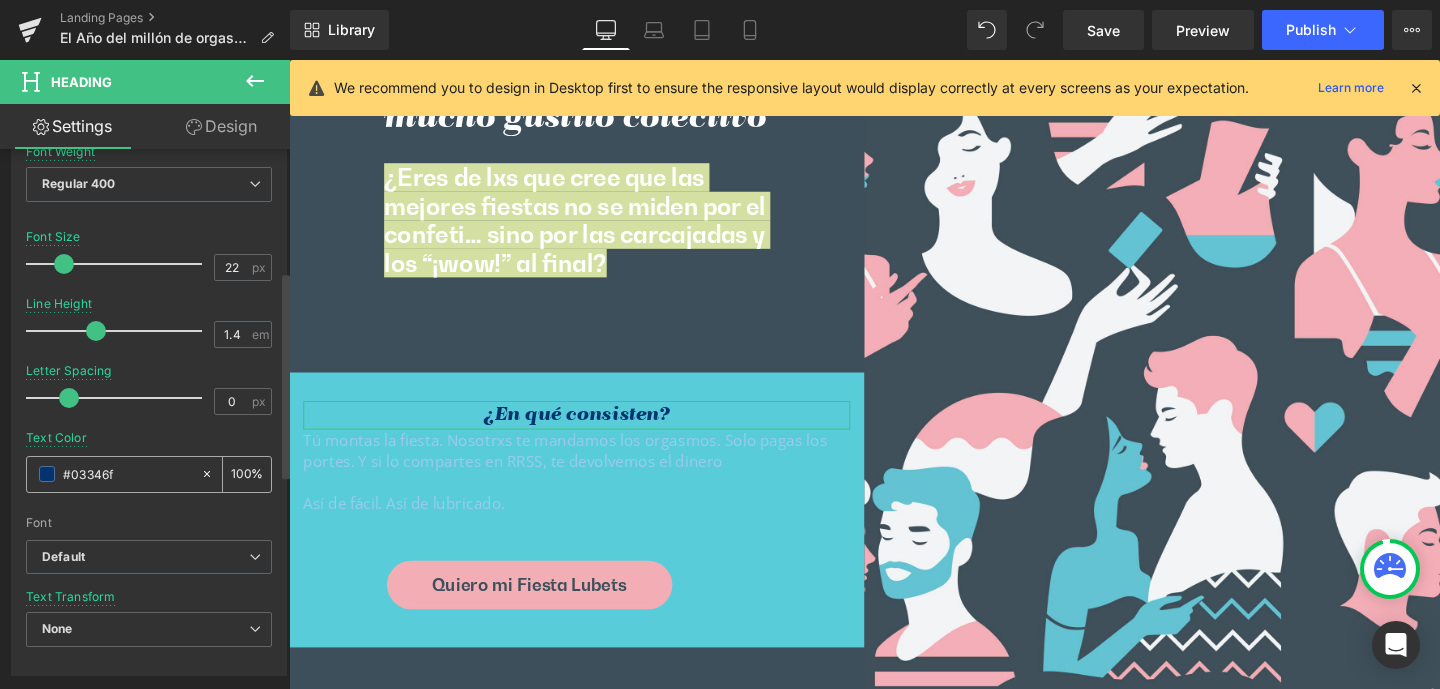 paste on "3d4f5a" 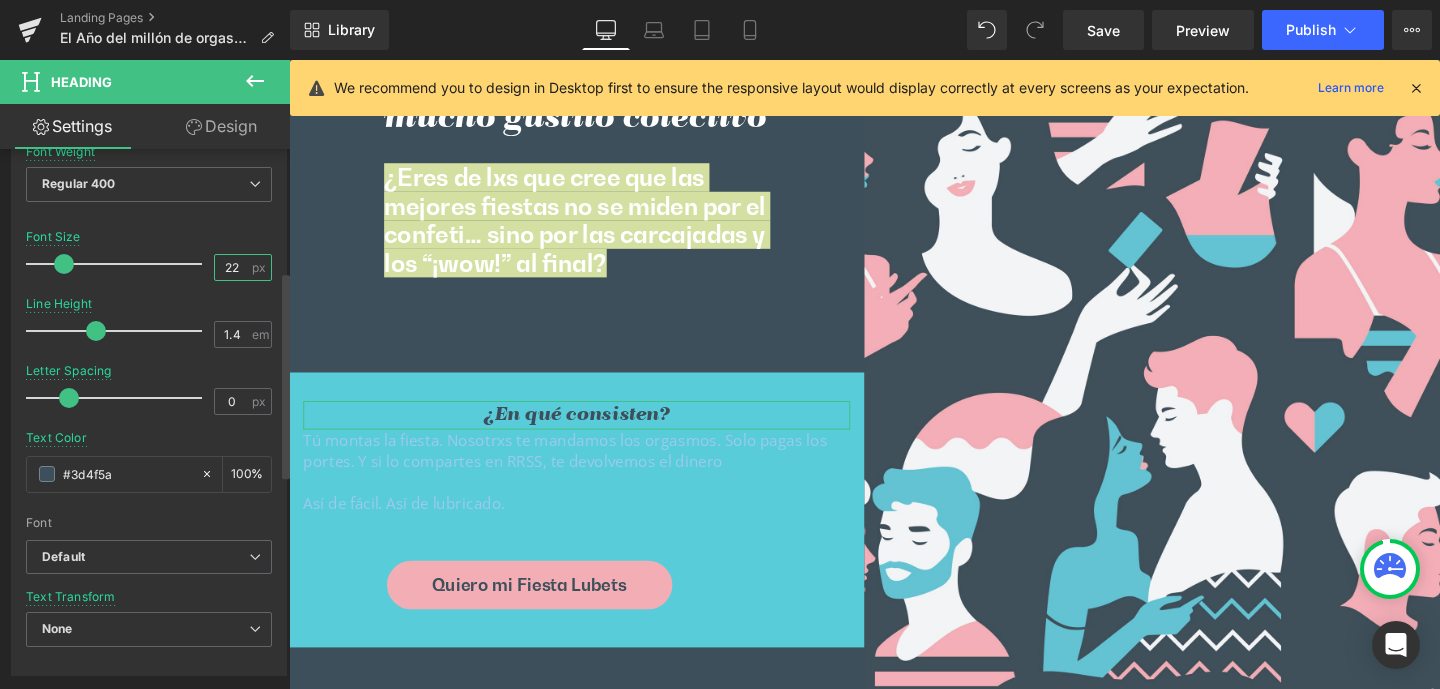 click on "22" at bounding box center (232, 267) 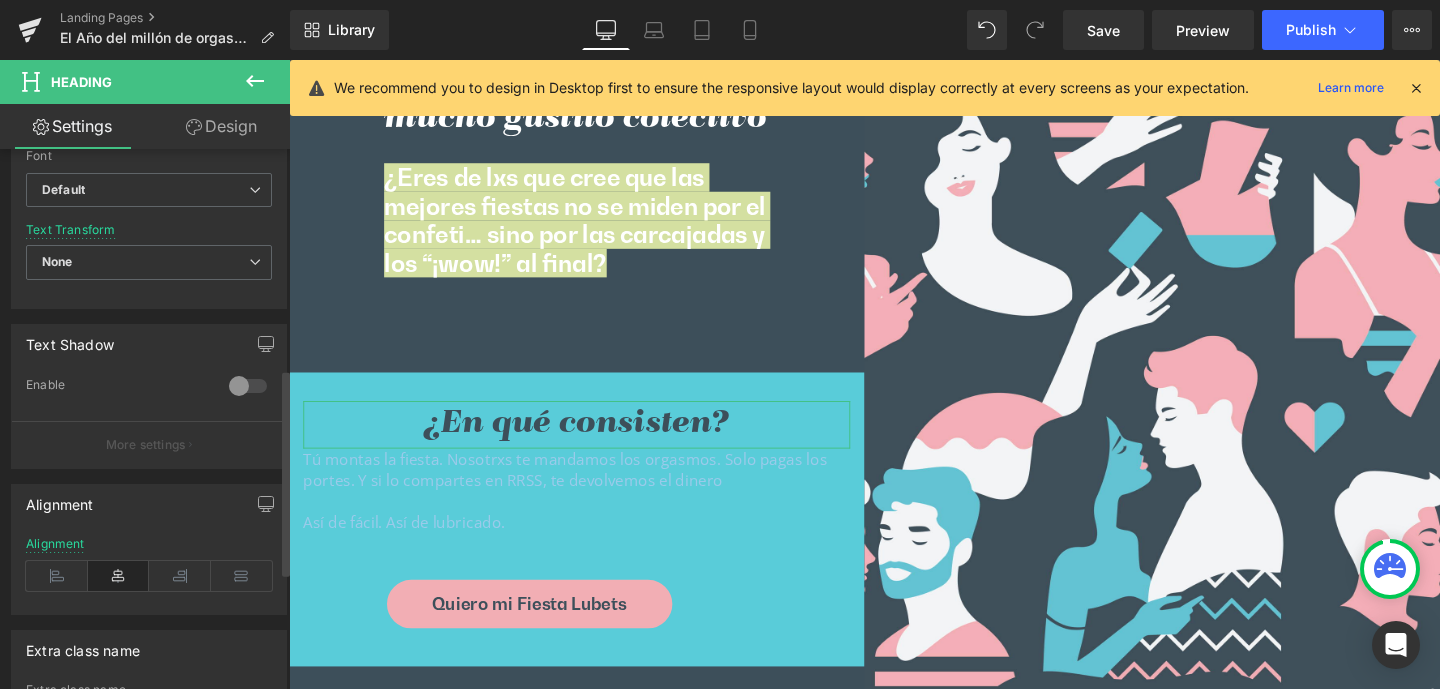 scroll, scrollTop: 689, scrollLeft: 0, axis: vertical 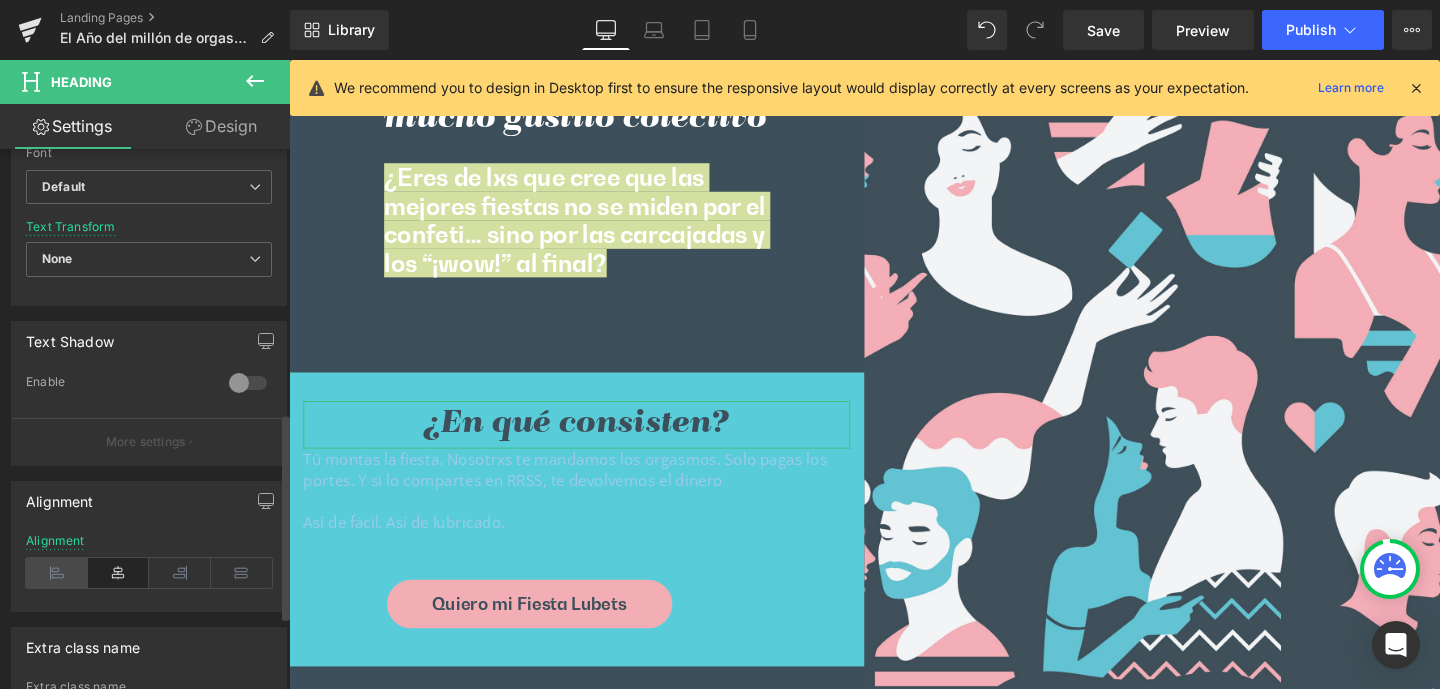click at bounding box center [57, 573] 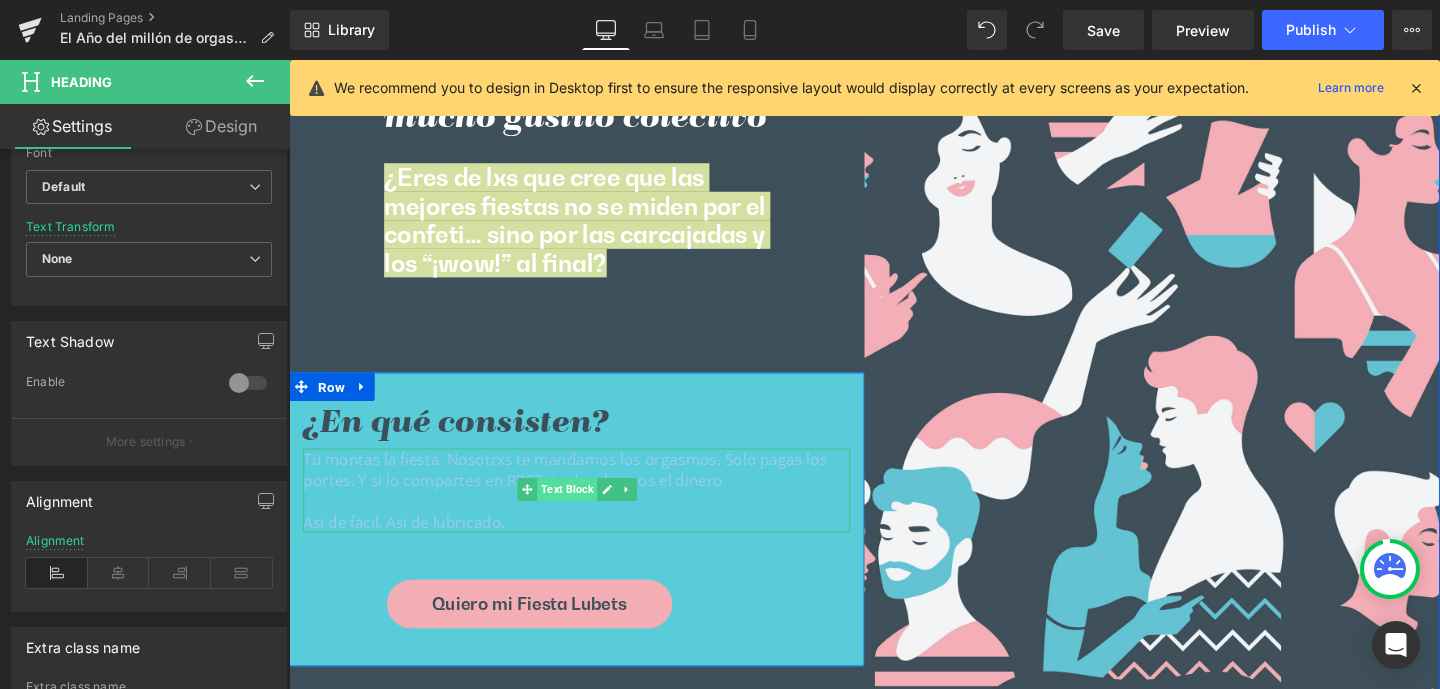 click on "Text Block" at bounding box center [581, 511] 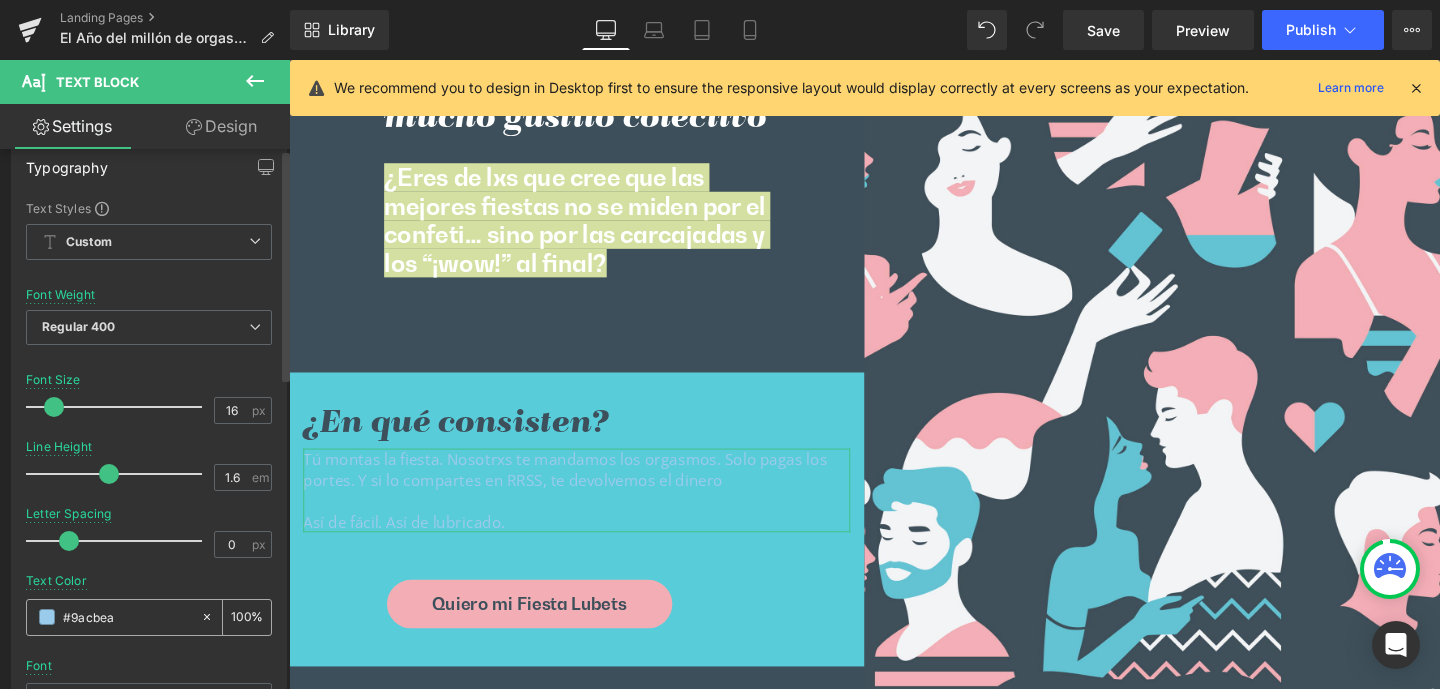 scroll, scrollTop: 36, scrollLeft: 0, axis: vertical 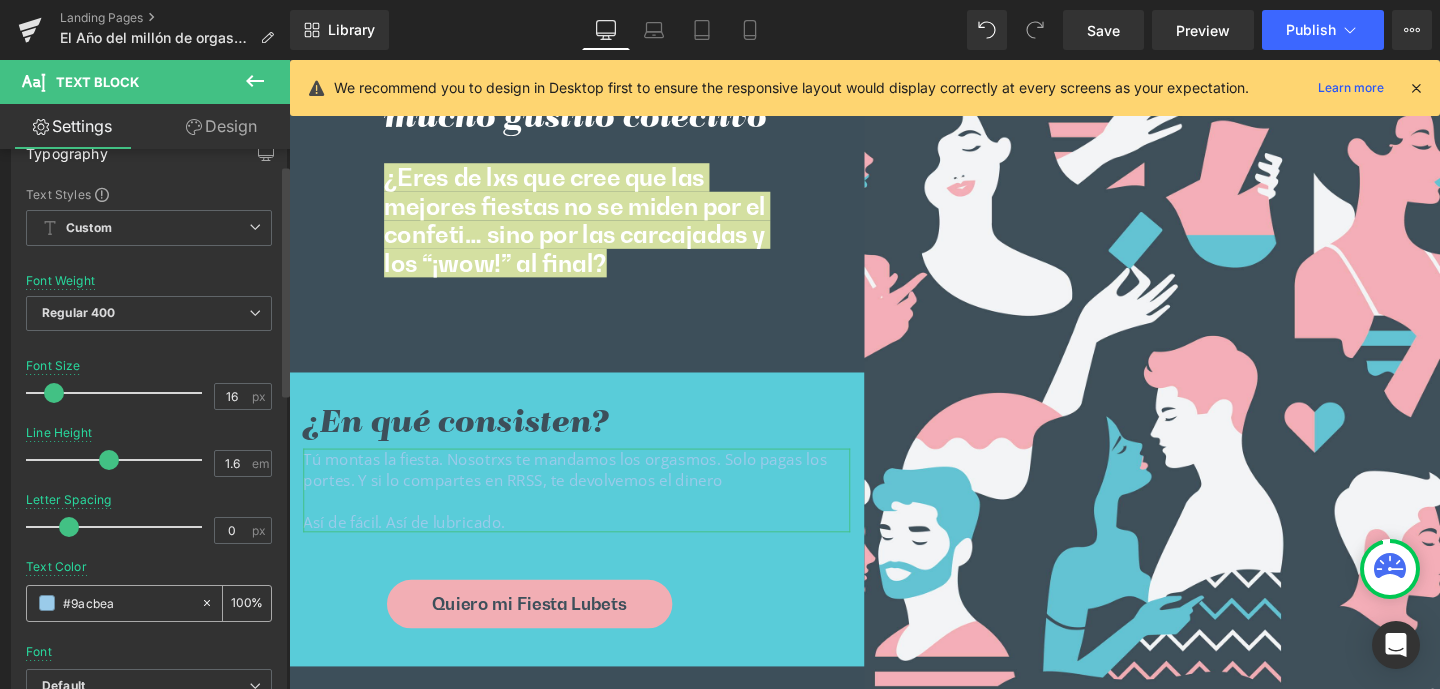 drag, startPoint x: 115, startPoint y: 600, endPoint x: 72, endPoint y: 601, distance: 43.011627 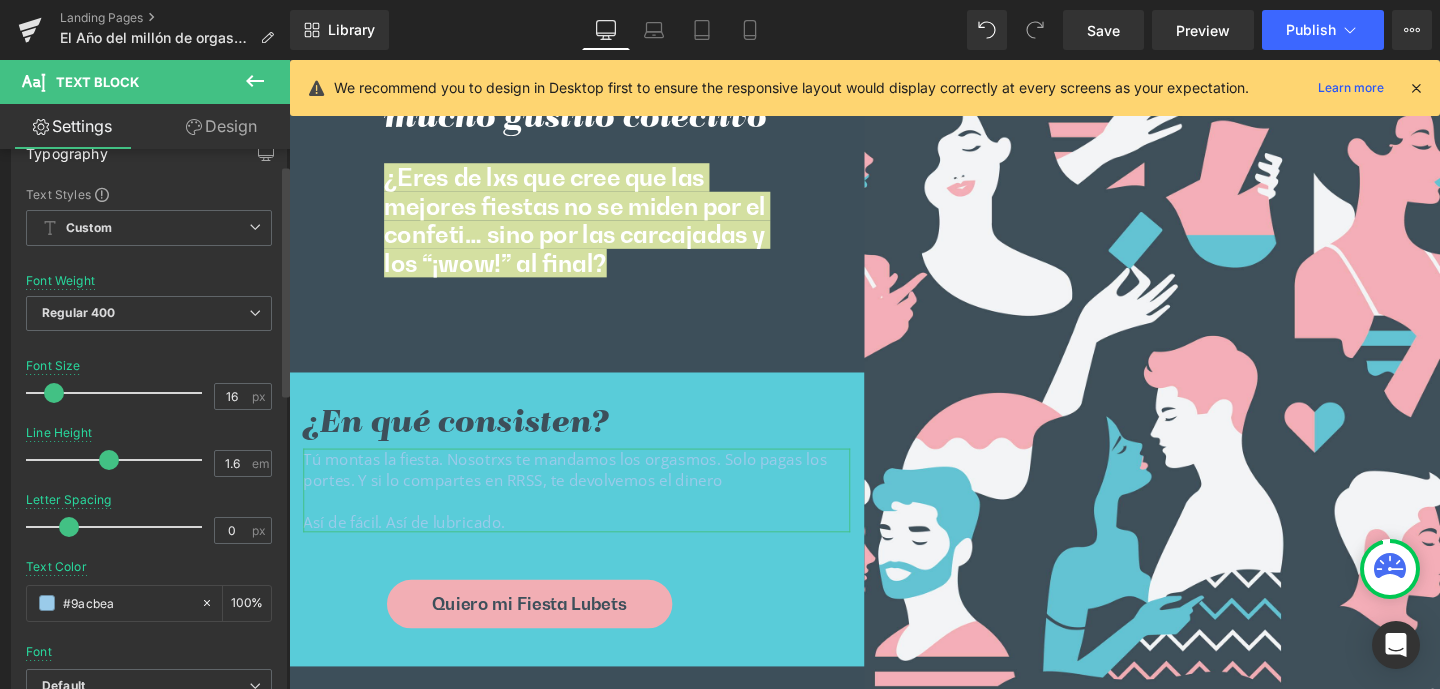 paste on "3d4f5" 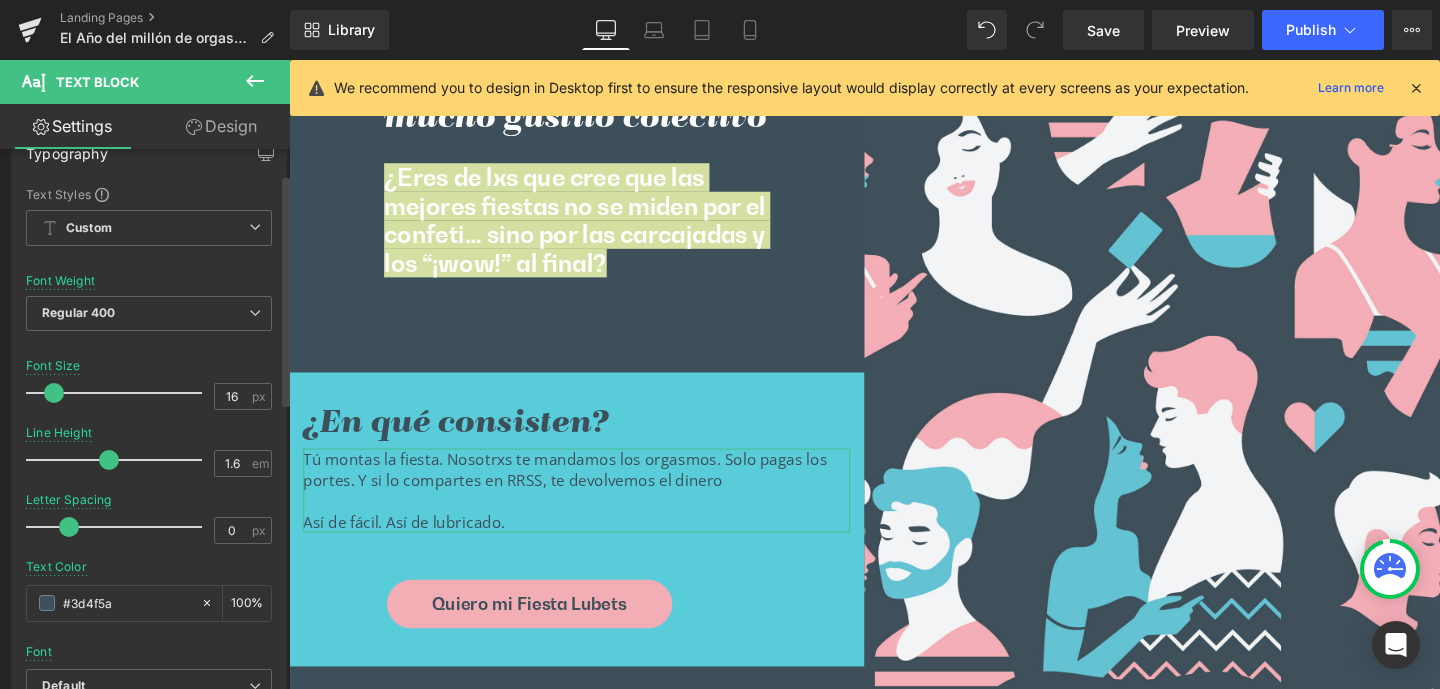 scroll, scrollTop: 382, scrollLeft: 0, axis: vertical 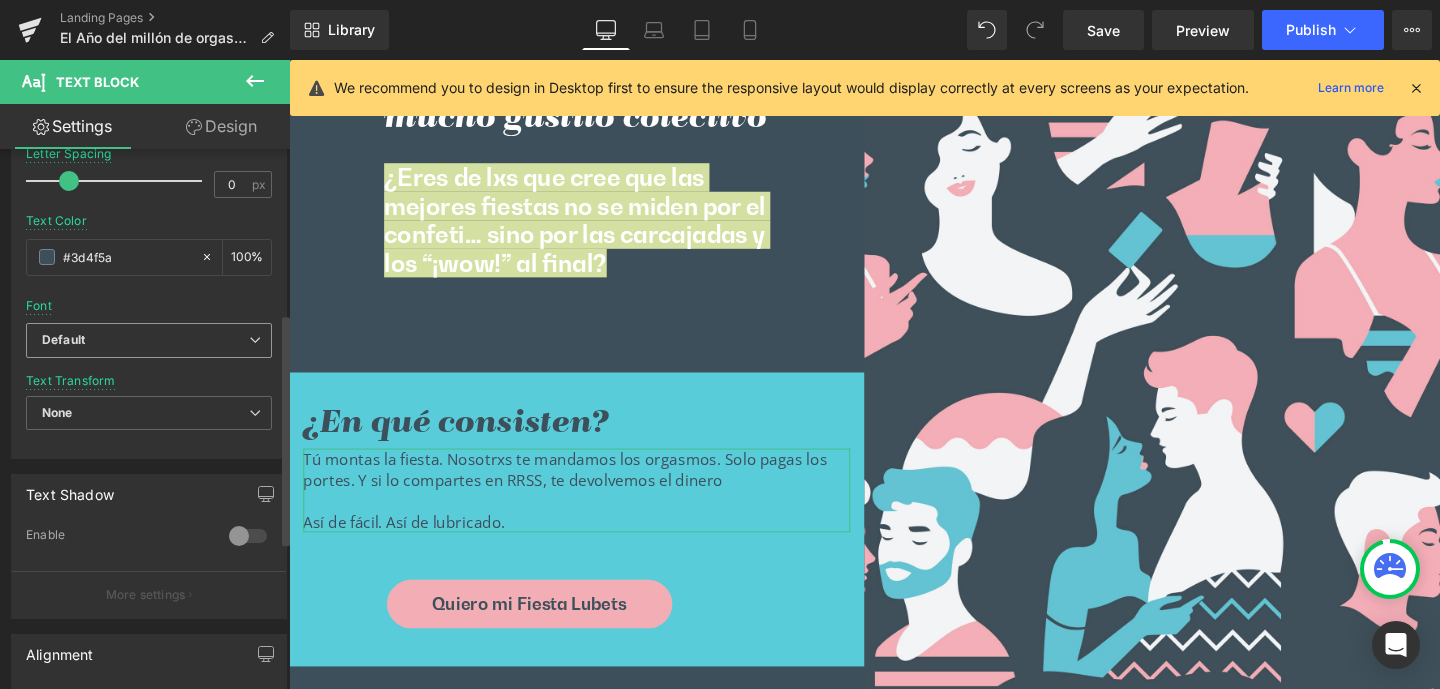 click on "Default" at bounding box center (63, 340) 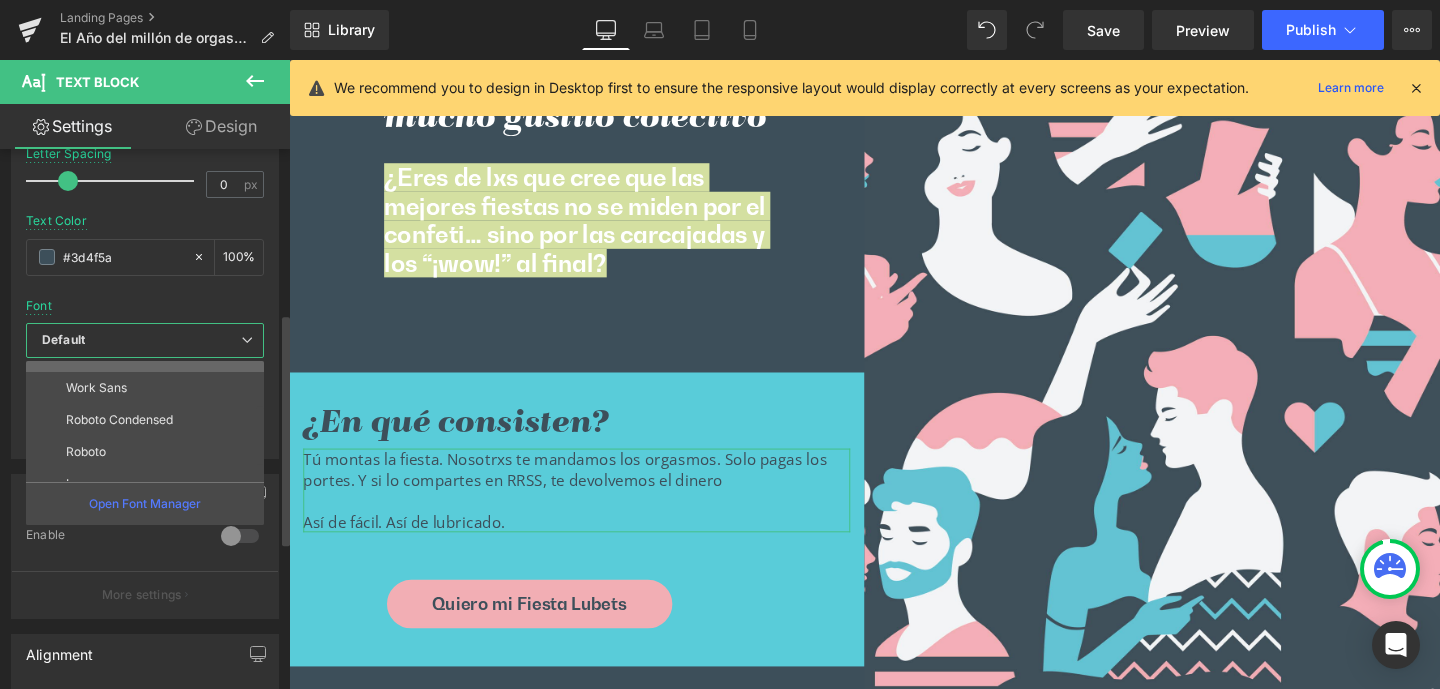 scroll, scrollTop: 165, scrollLeft: 0, axis: vertical 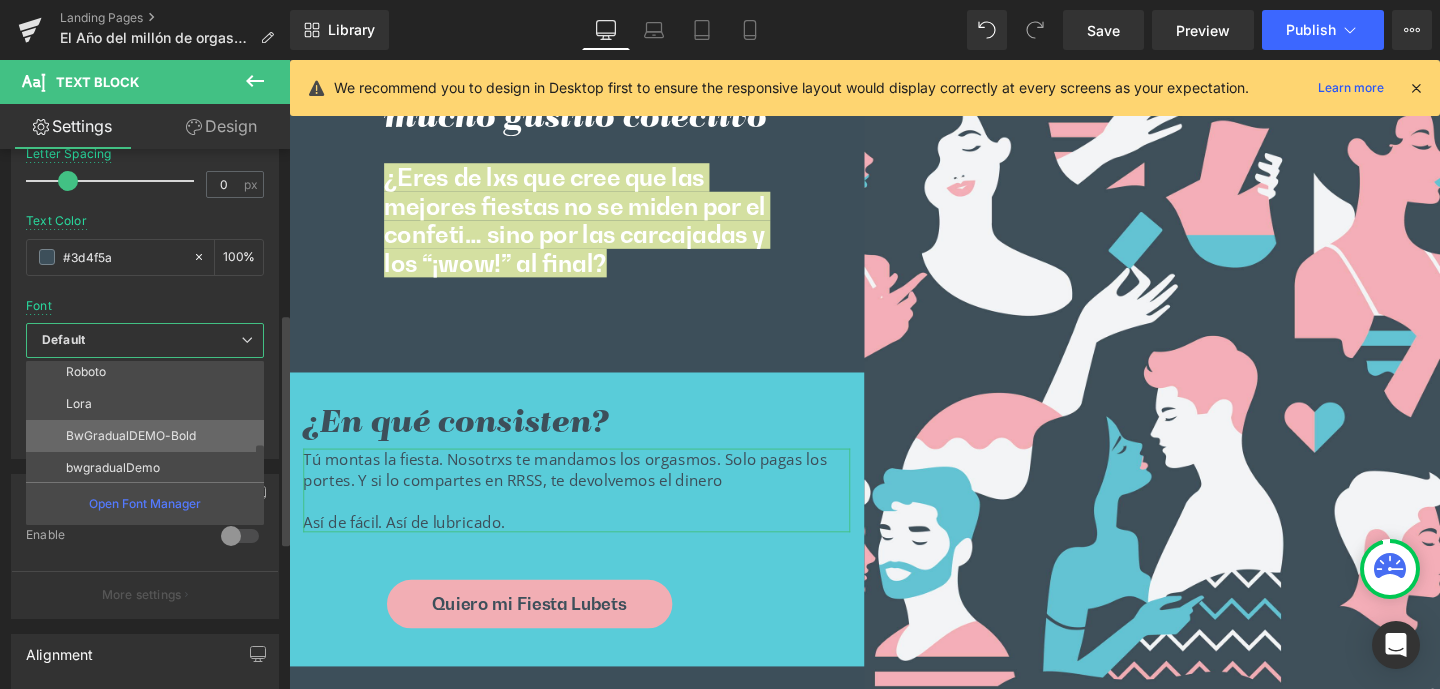 click on "BwGradualDEMO-Bold" at bounding box center (131, 436) 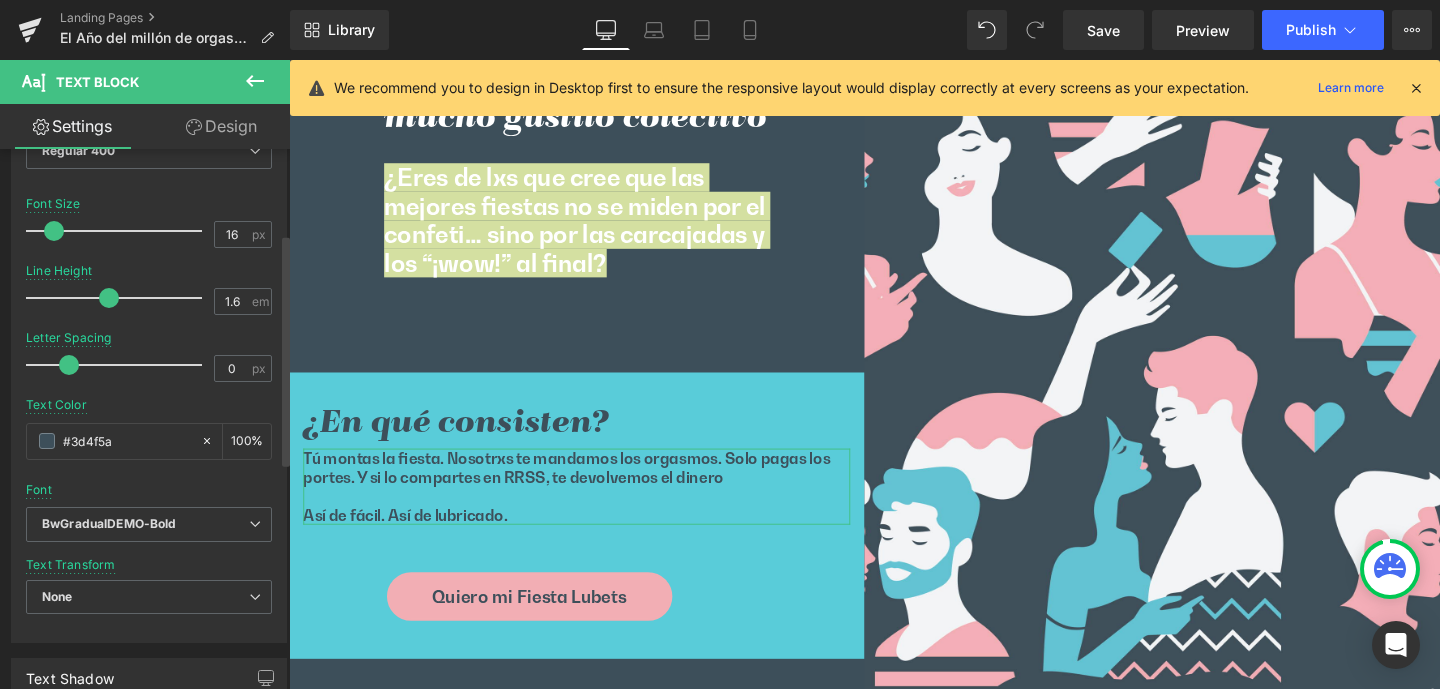 scroll, scrollTop: 164, scrollLeft: 0, axis: vertical 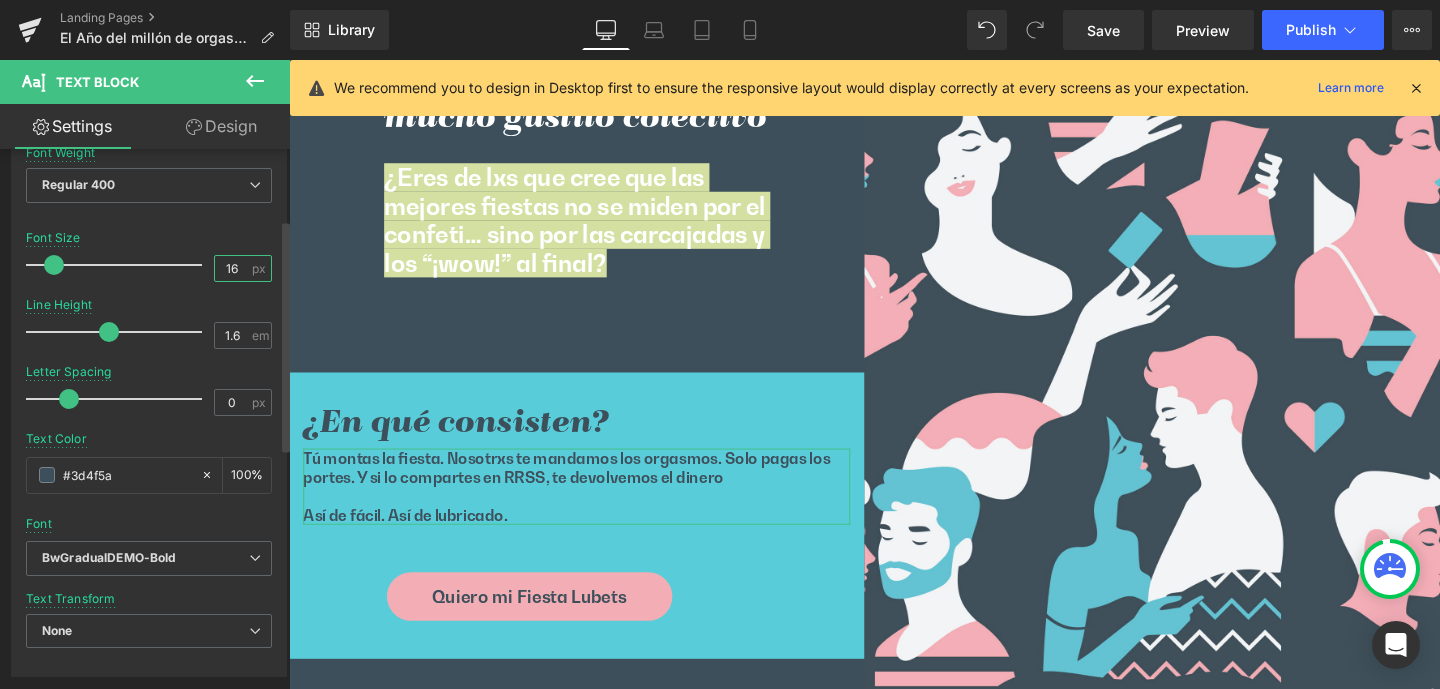 drag, startPoint x: 216, startPoint y: 267, endPoint x: 237, endPoint y: 270, distance: 21.213203 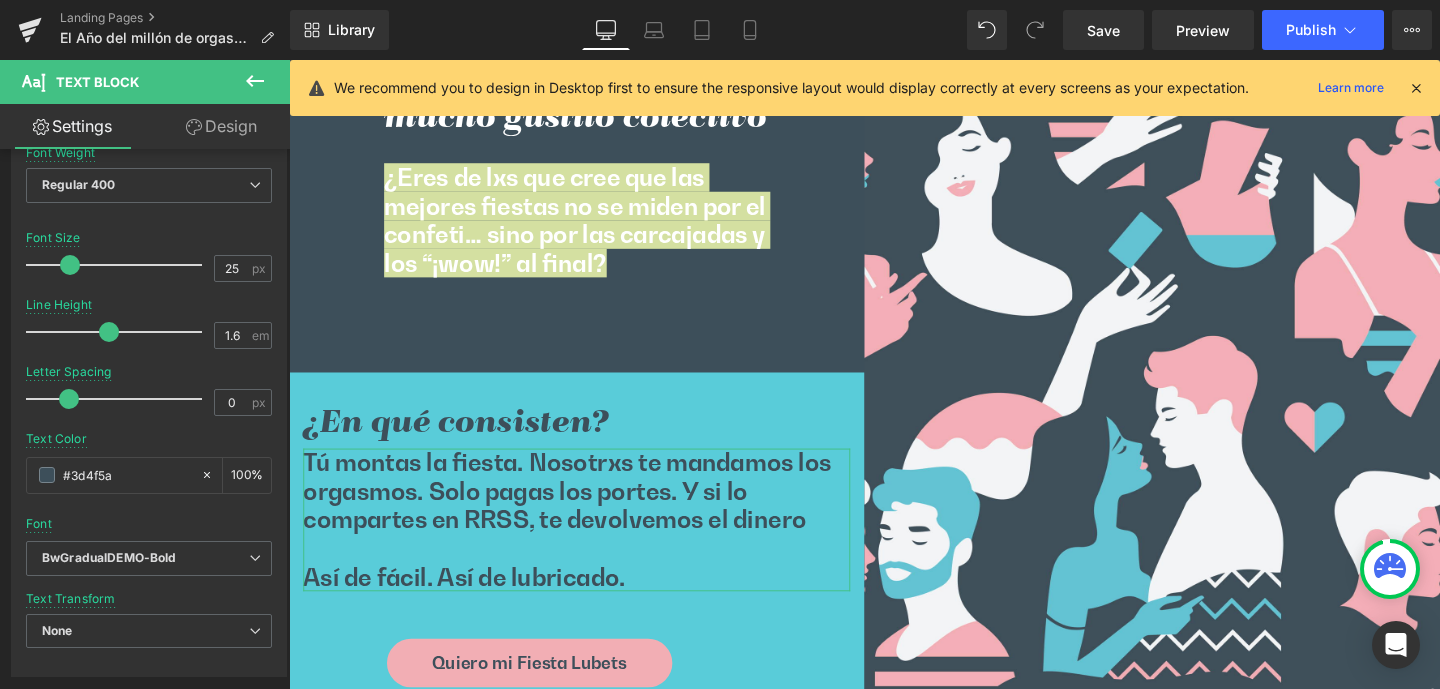click on "Design" at bounding box center [221, 126] 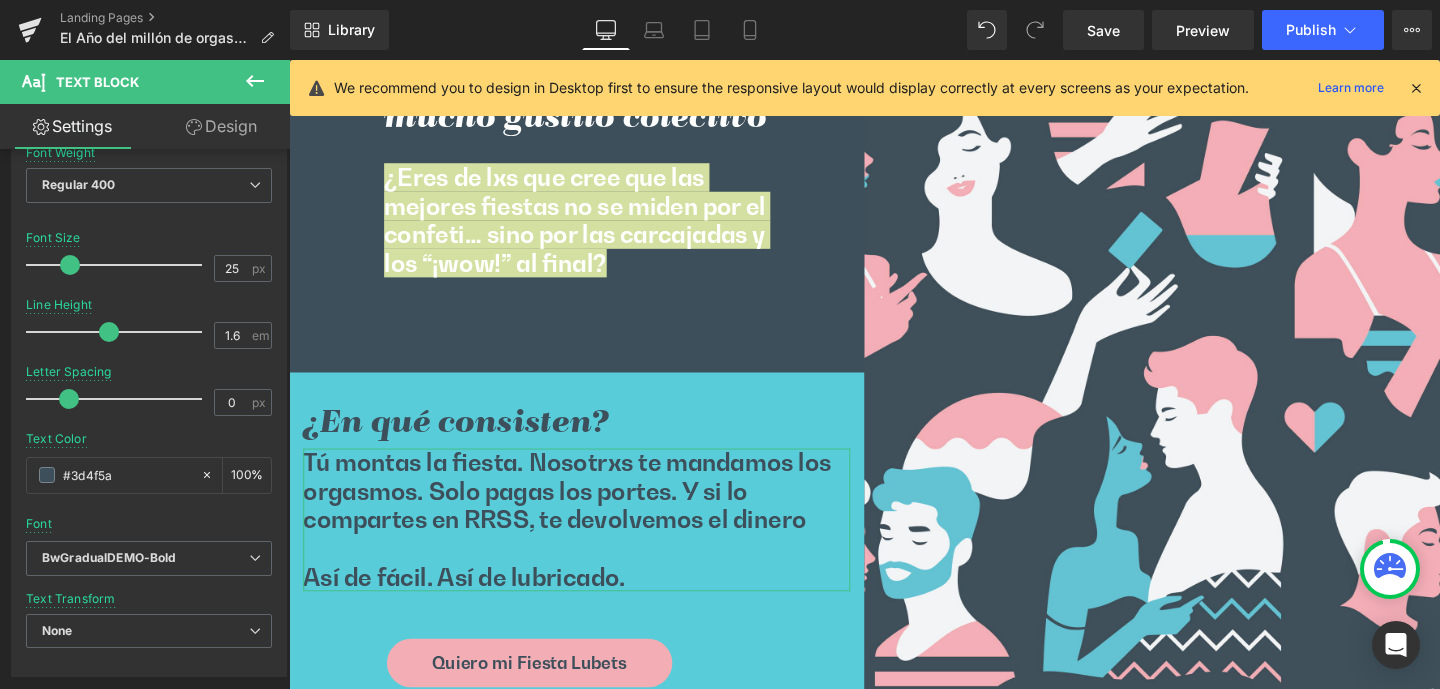 click on "Spacing" at bounding box center (0, 0) 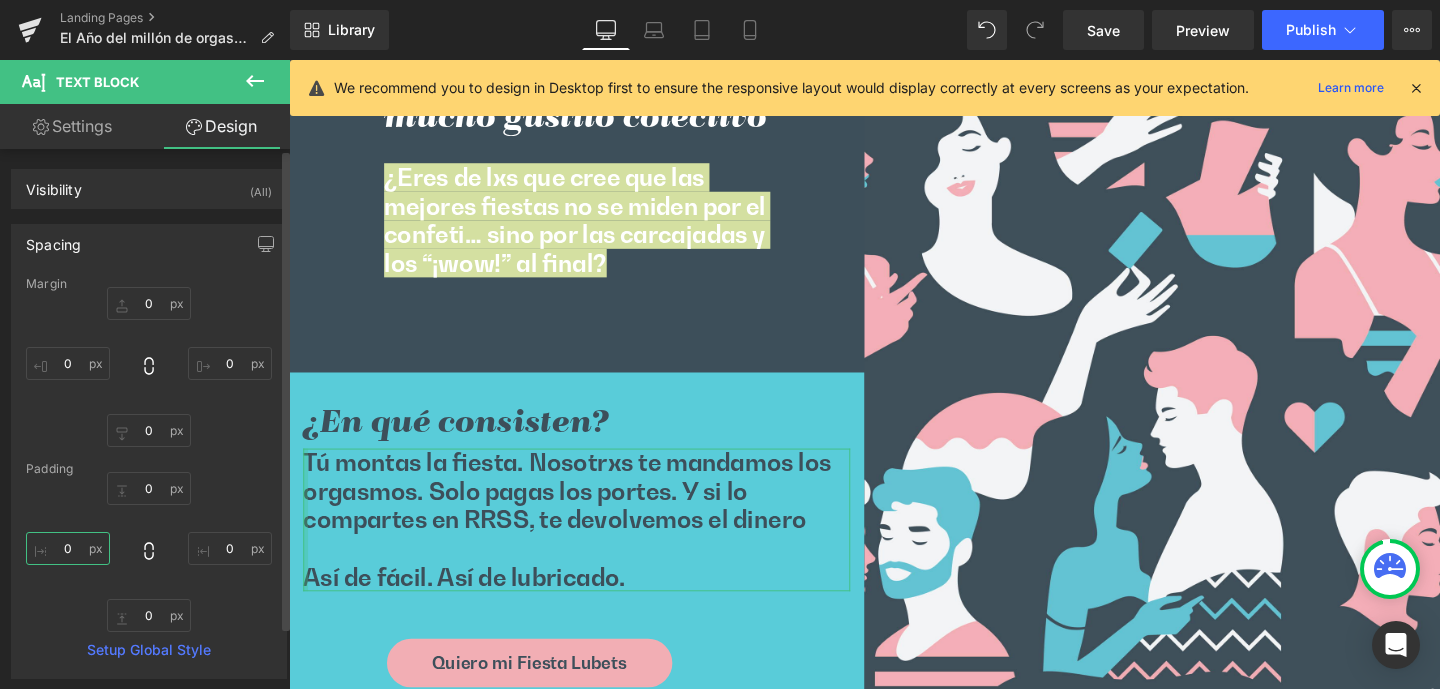 drag, startPoint x: 63, startPoint y: 547, endPoint x: 85, endPoint y: 550, distance: 22.203604 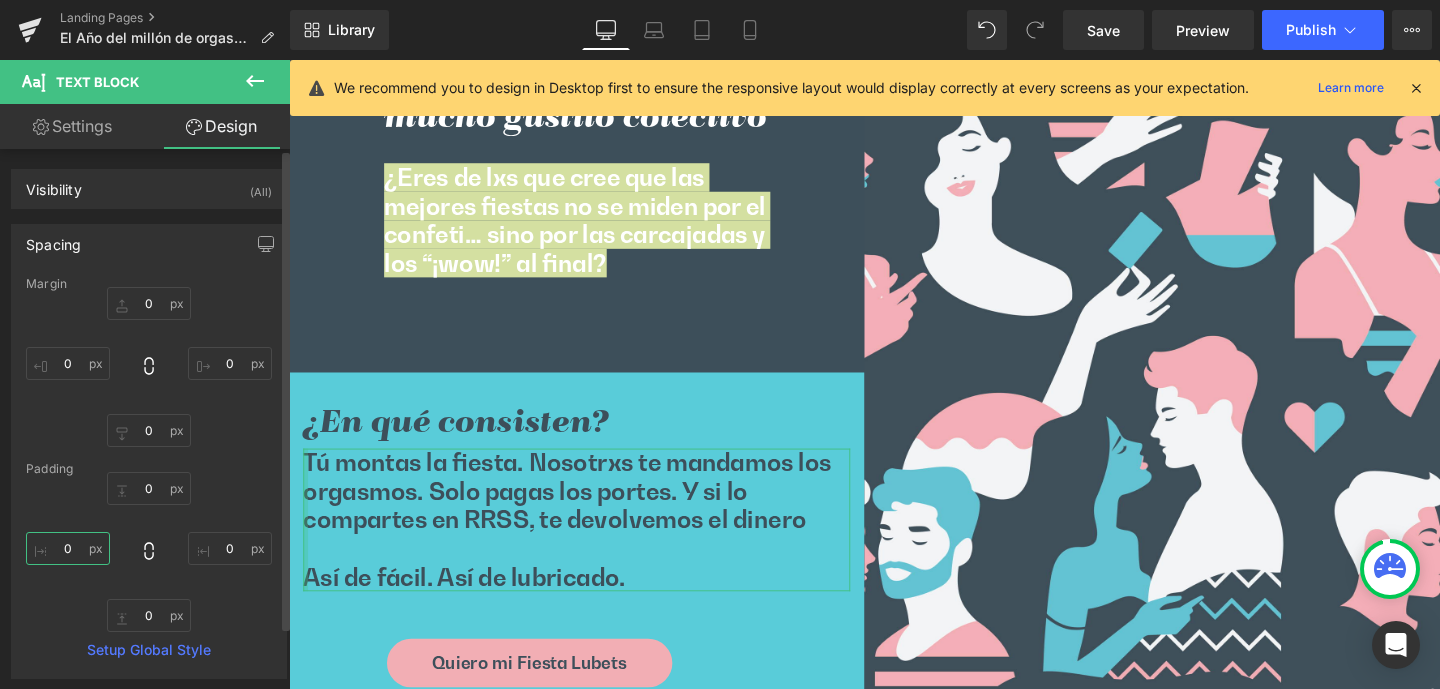 click on "0" at bounding box center (68, 548) 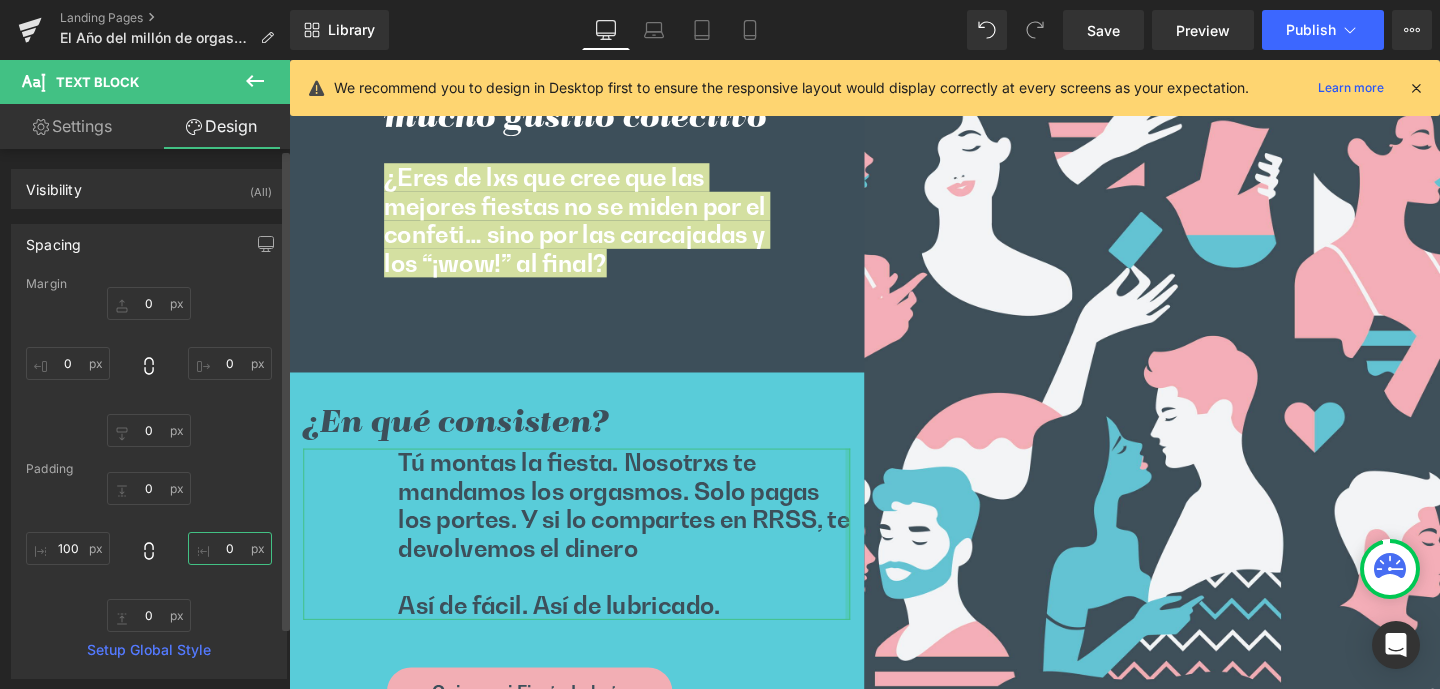 drag, startPoint x: 214, startPoint y: 546, endPoint x: 243, endPoint y: 546, distance: 29 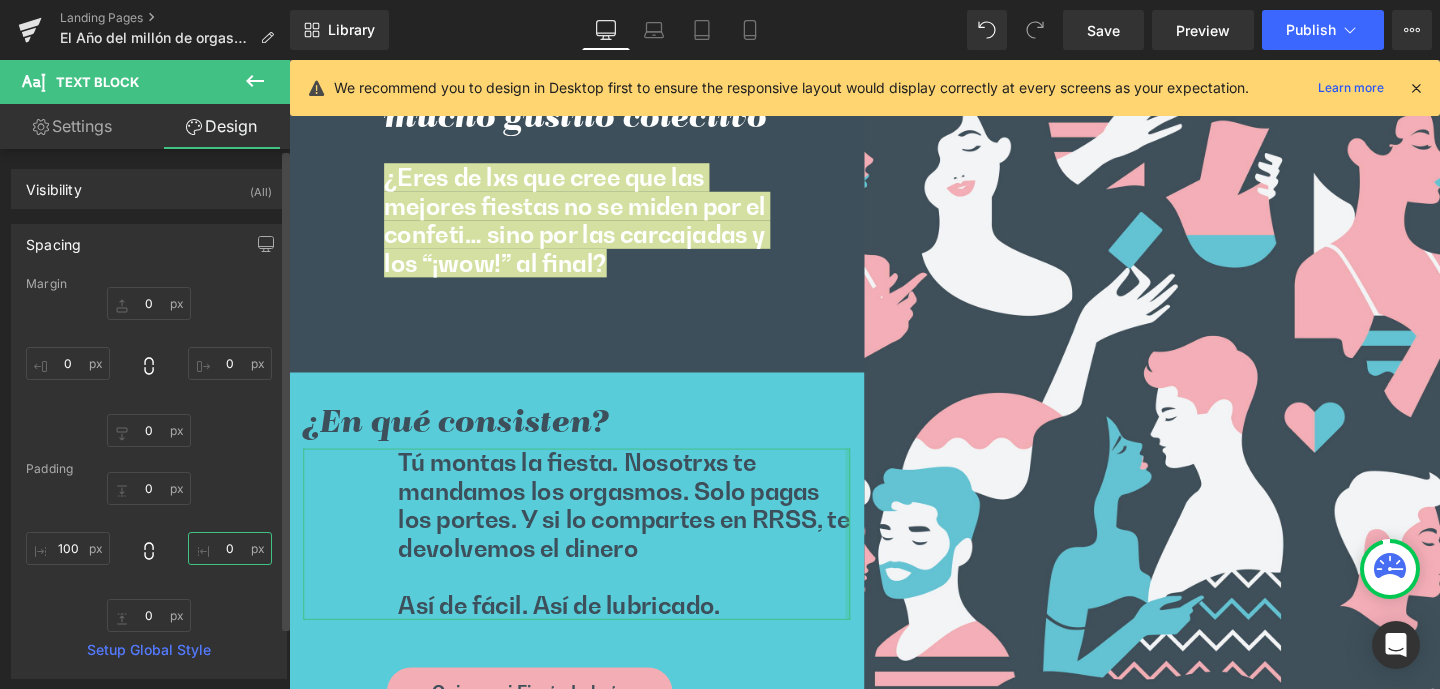 click on "0" at bounding box center (230, 548) 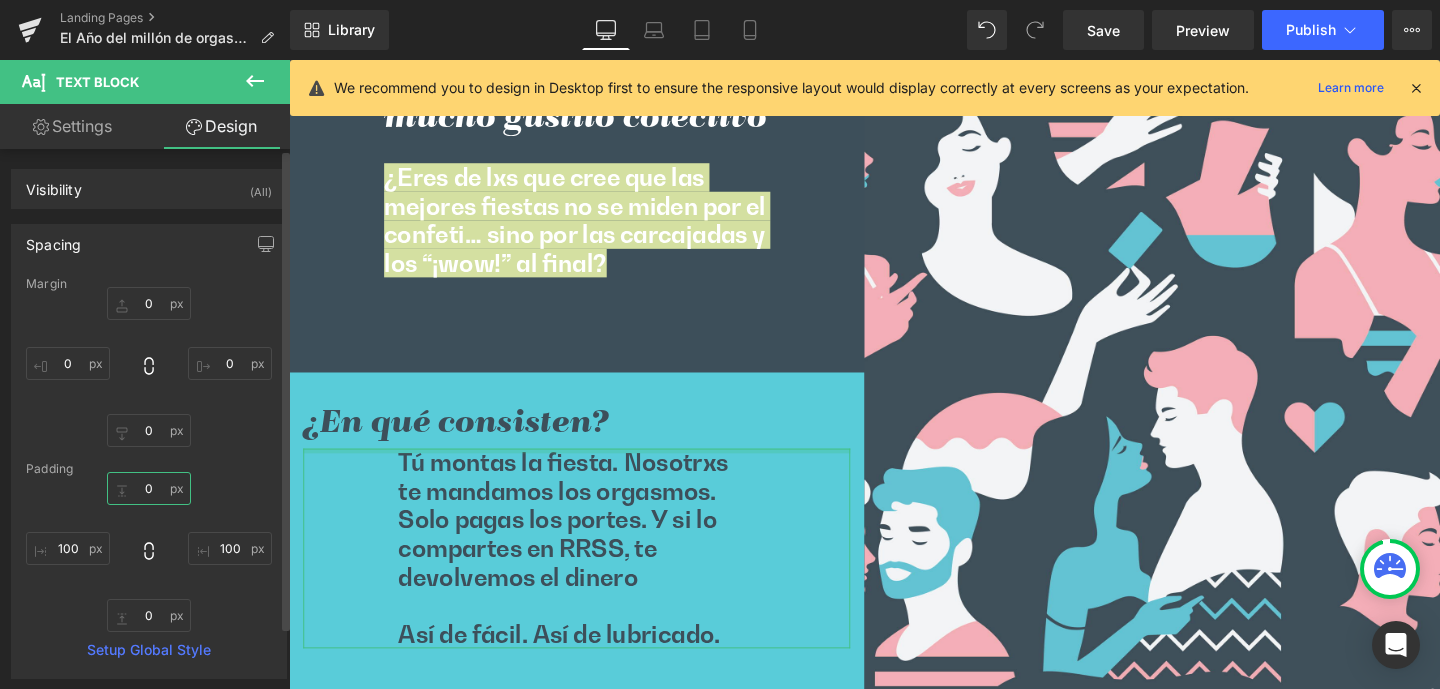 drag, startPoint x: 138, startPoint y: 487, endPoint x: 161, endPoint y: 485, distance: 23.086792 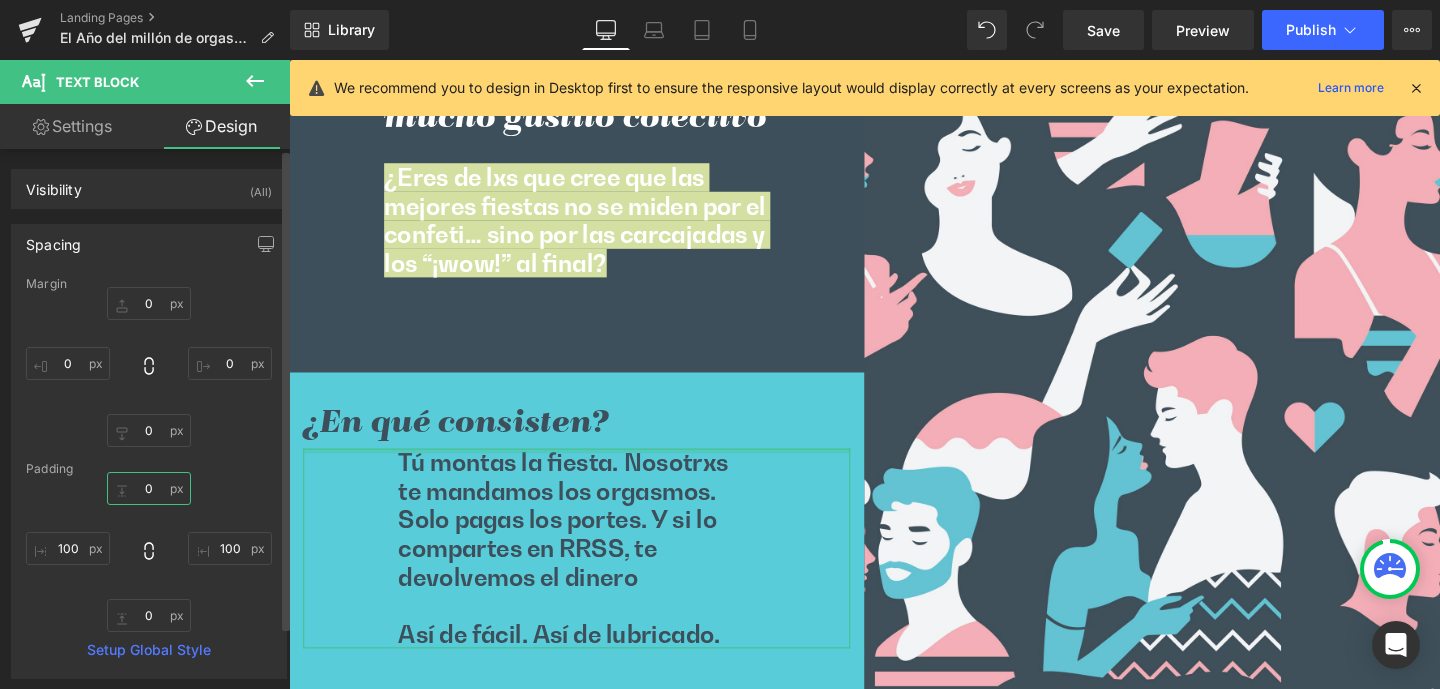 click on "0" at bounding box center (149, 488) 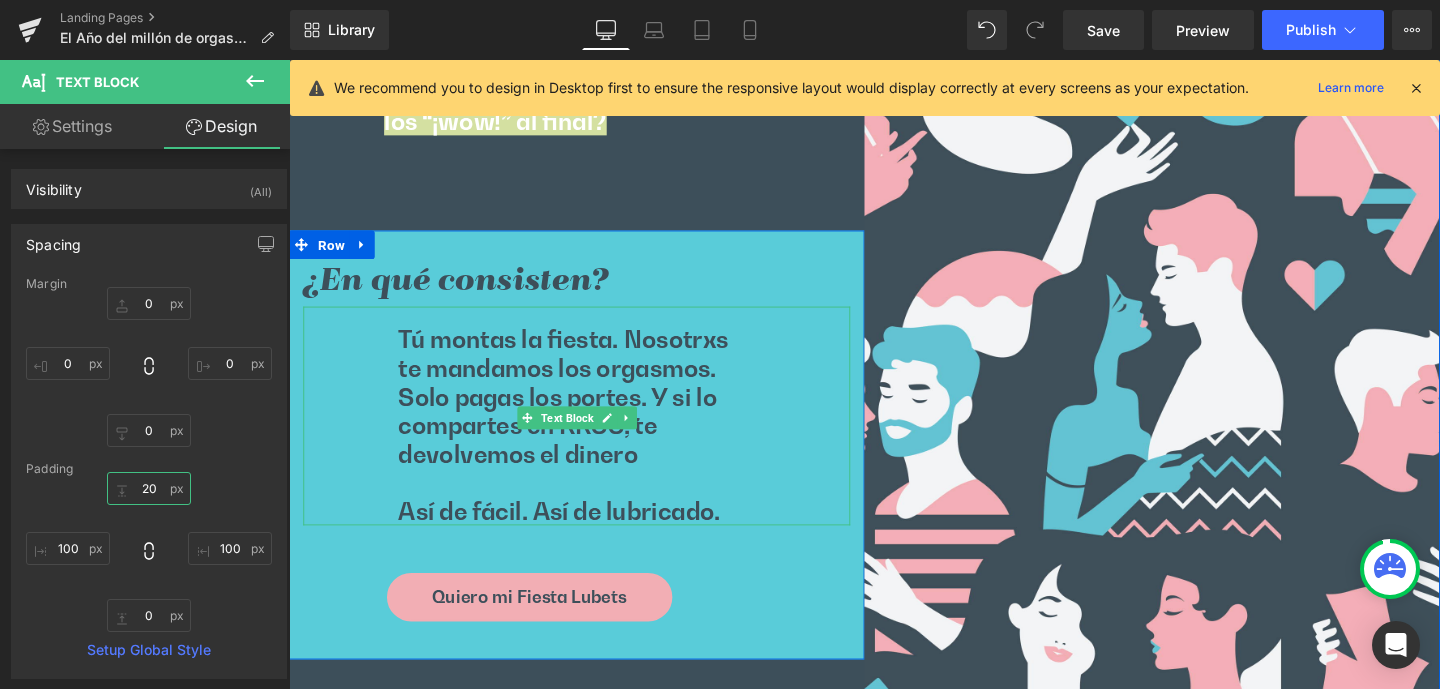 scroll, scrollTop: 7111, scrollLeft: 0, axis: vertical 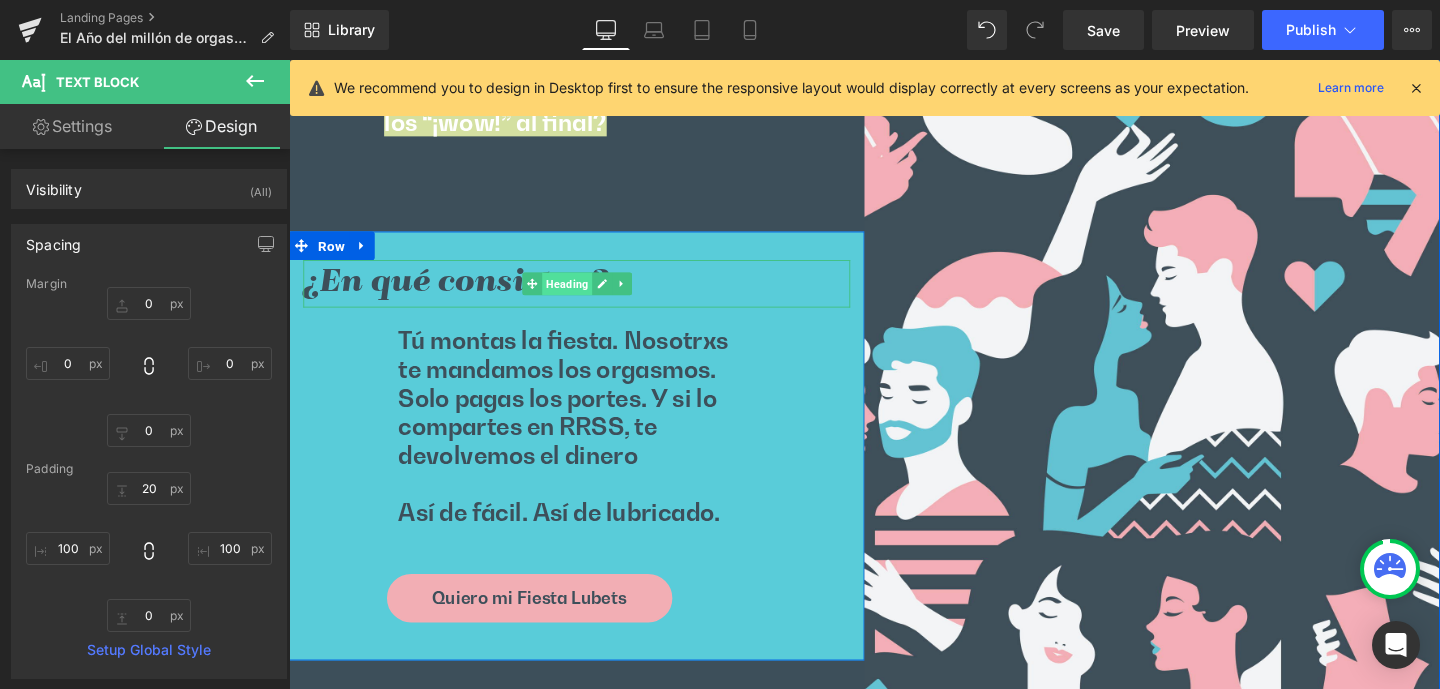 click on "Heading" at bounding box center [581, 295] 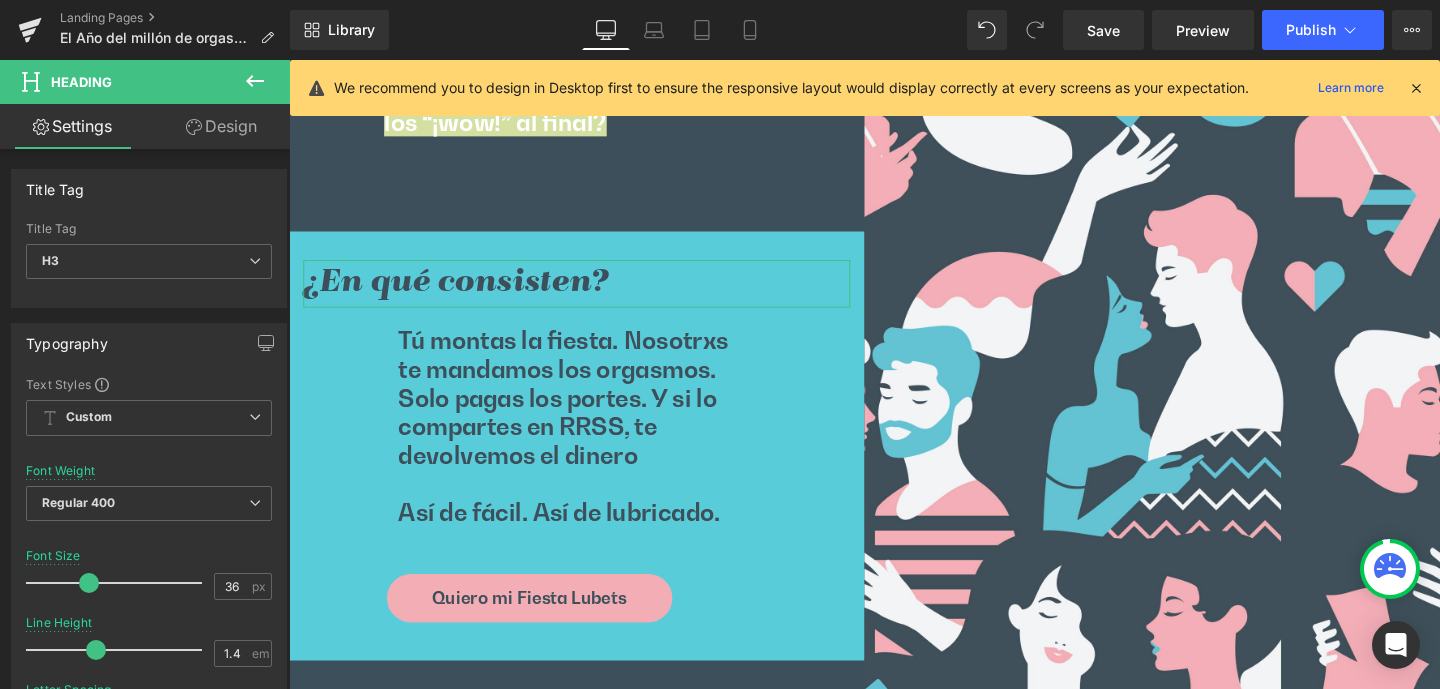 click on "Design" at bounding box center [221, 126] 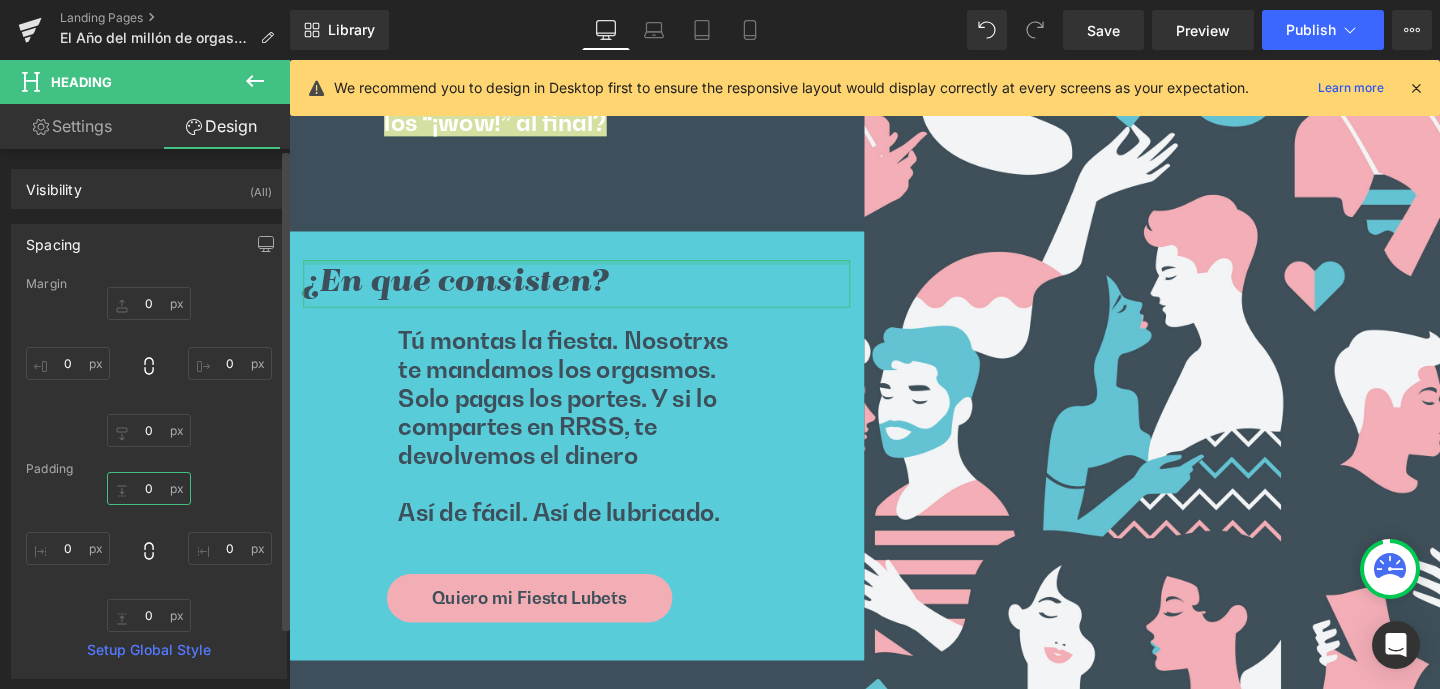 drag, startPoint x: 139, startPoint y: 484, endPoint x: 166, endPoint y: 484, distance: 27 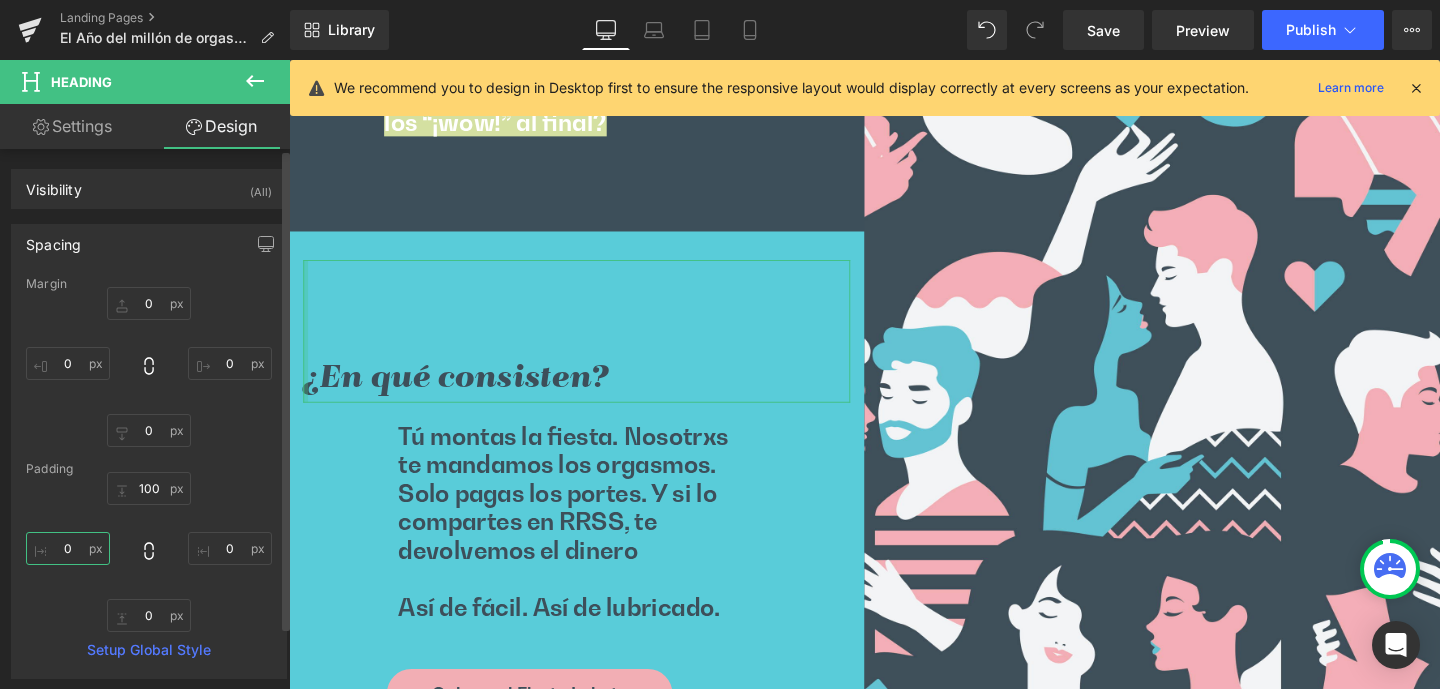 drag, startPoint x: 64, startPoint y: 546, endPoint x: 81, endPoint y: 547, distance: 17.029387 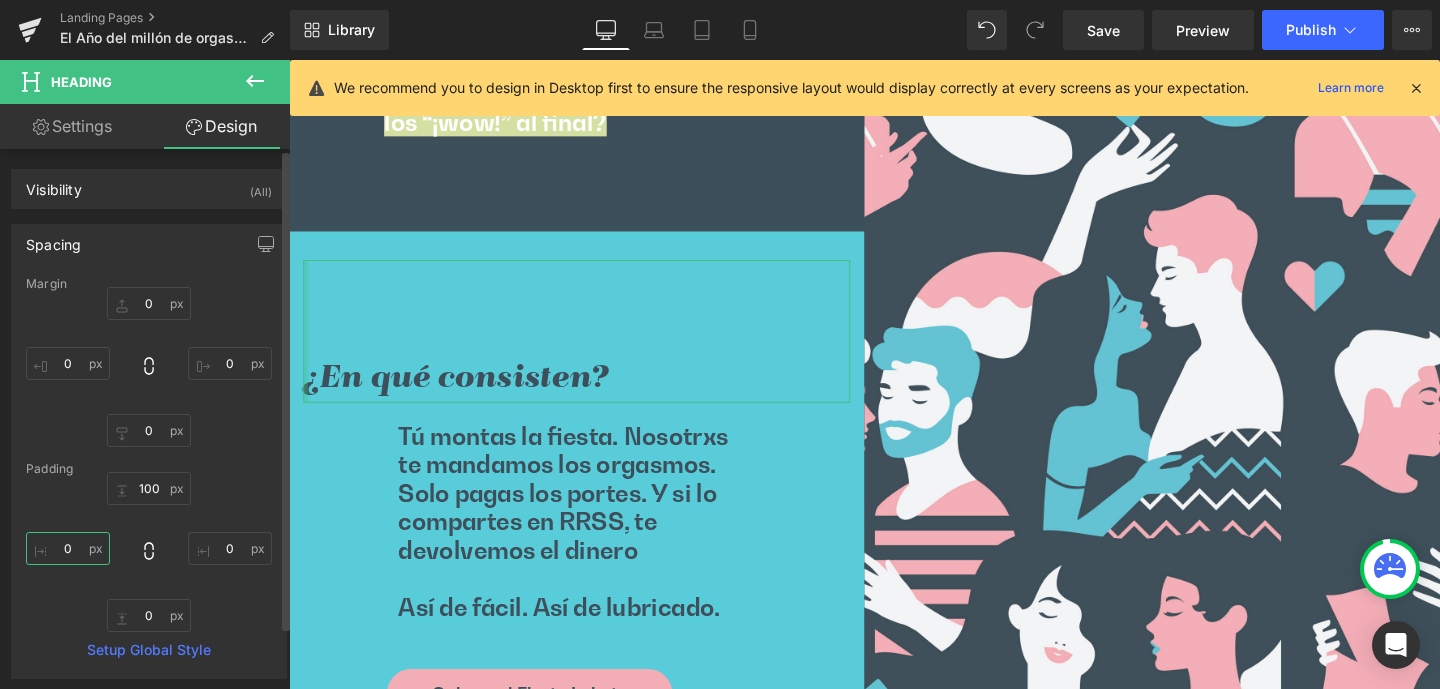 click on "0" at bounding box center [68, 548] 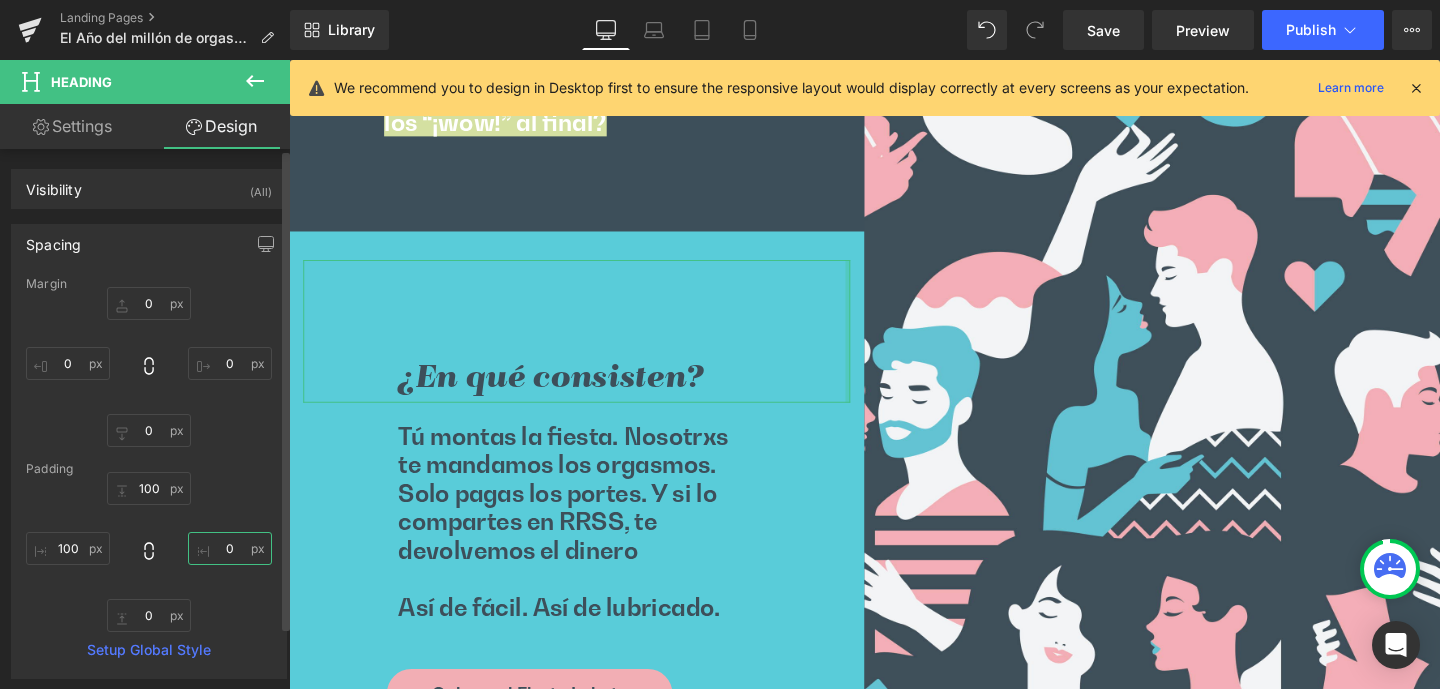 click on "0" at bounding box center [230, 548] 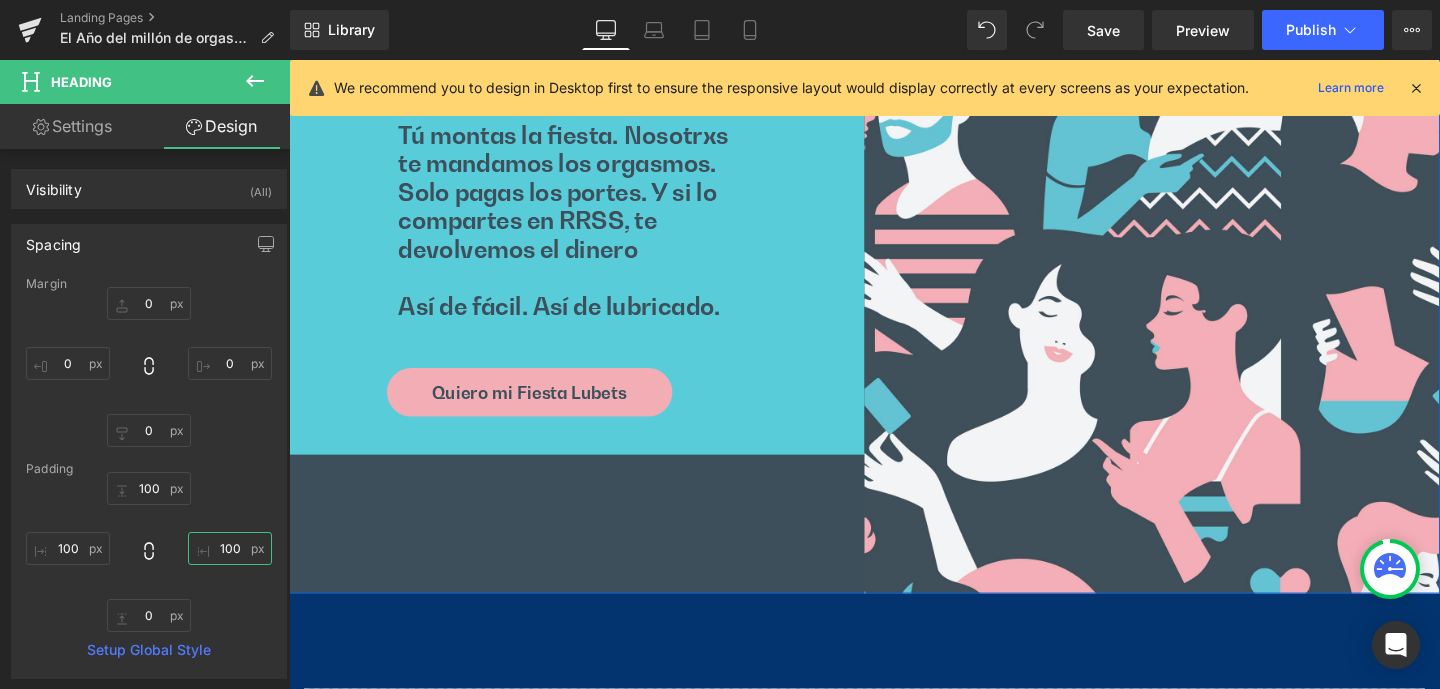scroll, scrollTop: 7440, scrollLeft: 0, axis: vertical 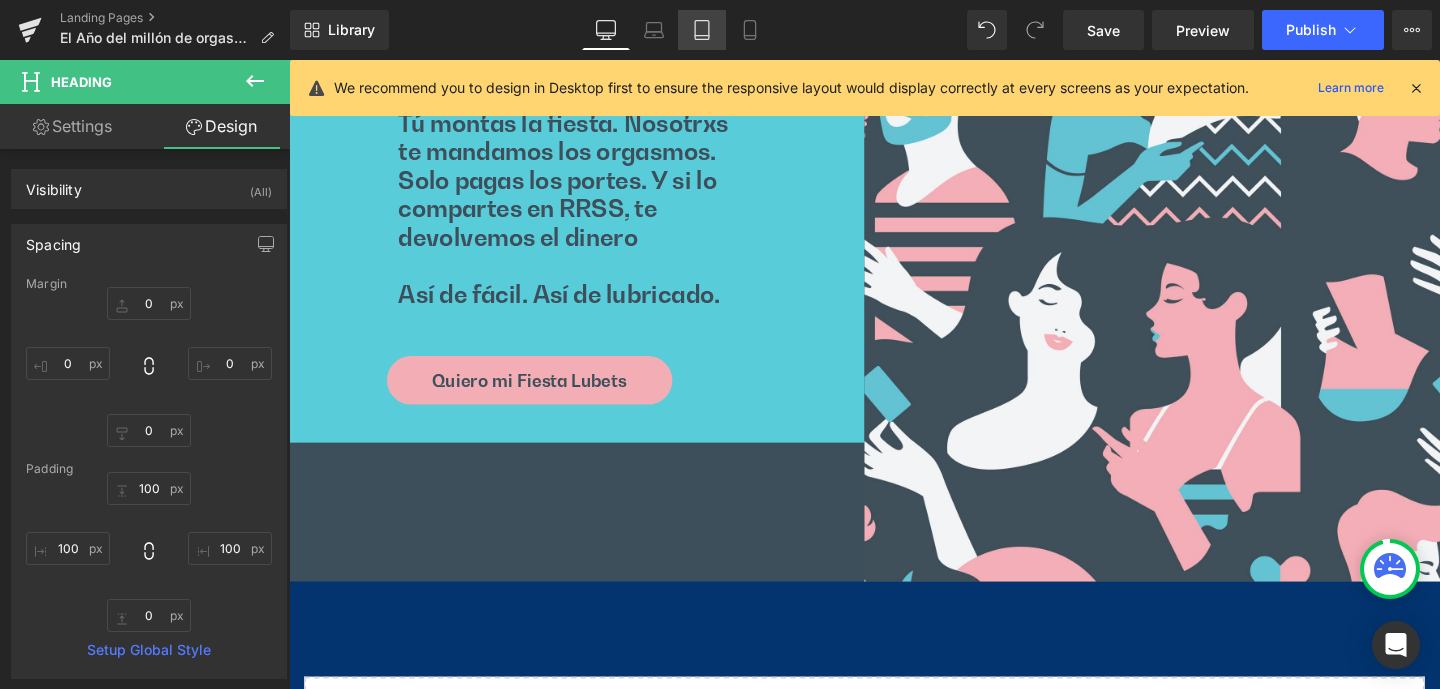 click 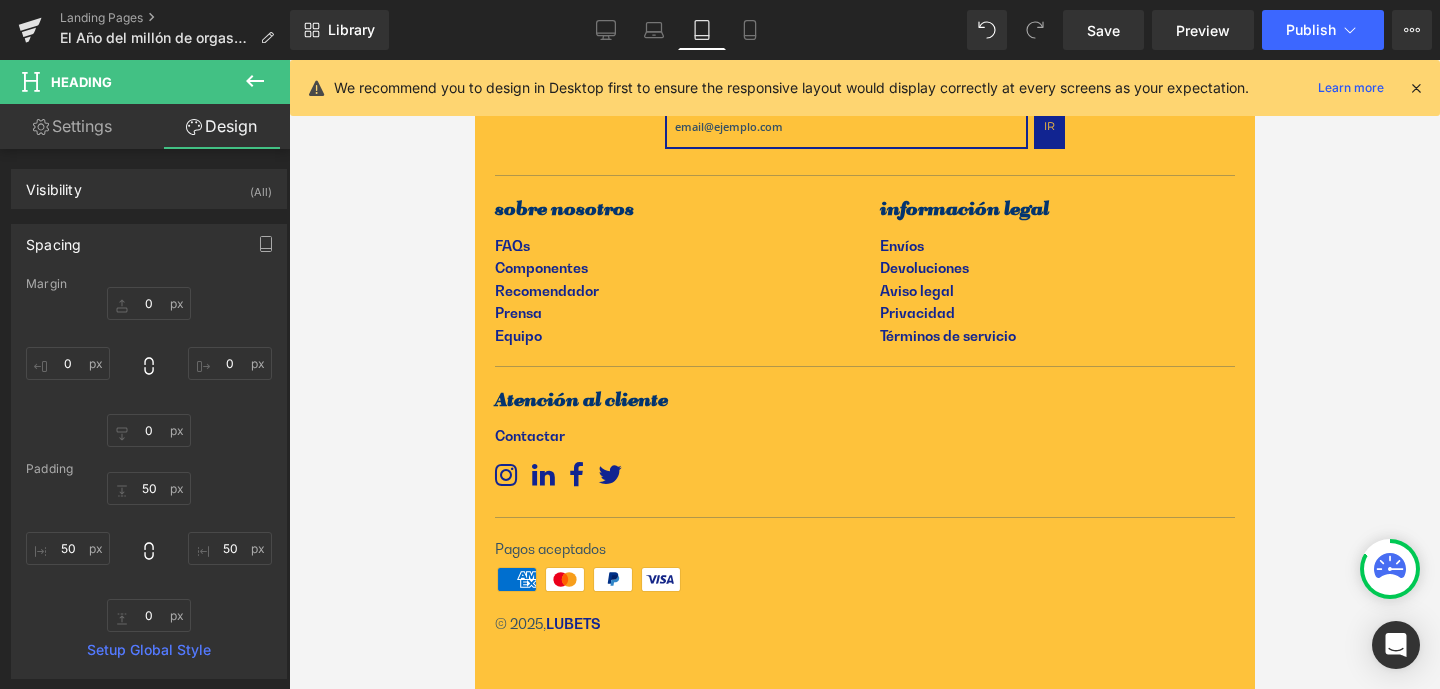 scroll, scrollTop: 4216, scrollLeft: 0, axis: vertical 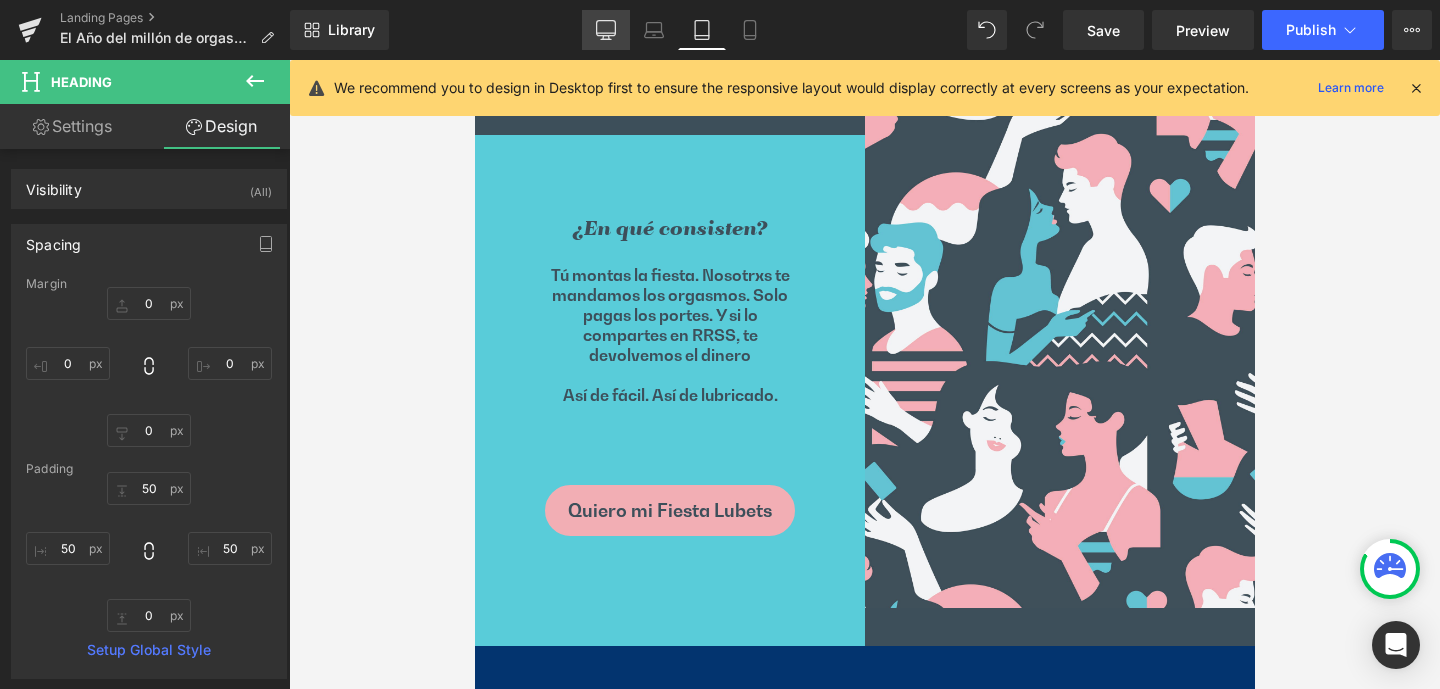 click 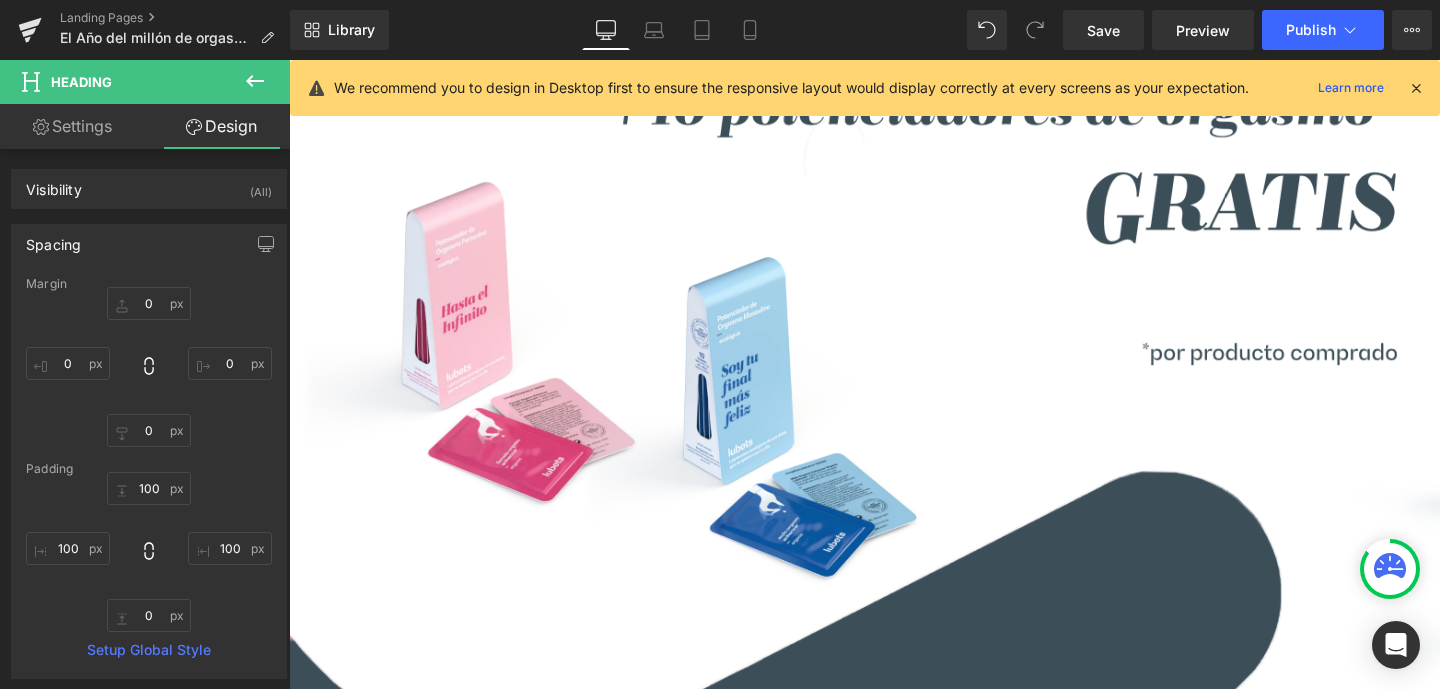 scroll, scrollTop: 7207, scrollLeft: 0, axis: vertical 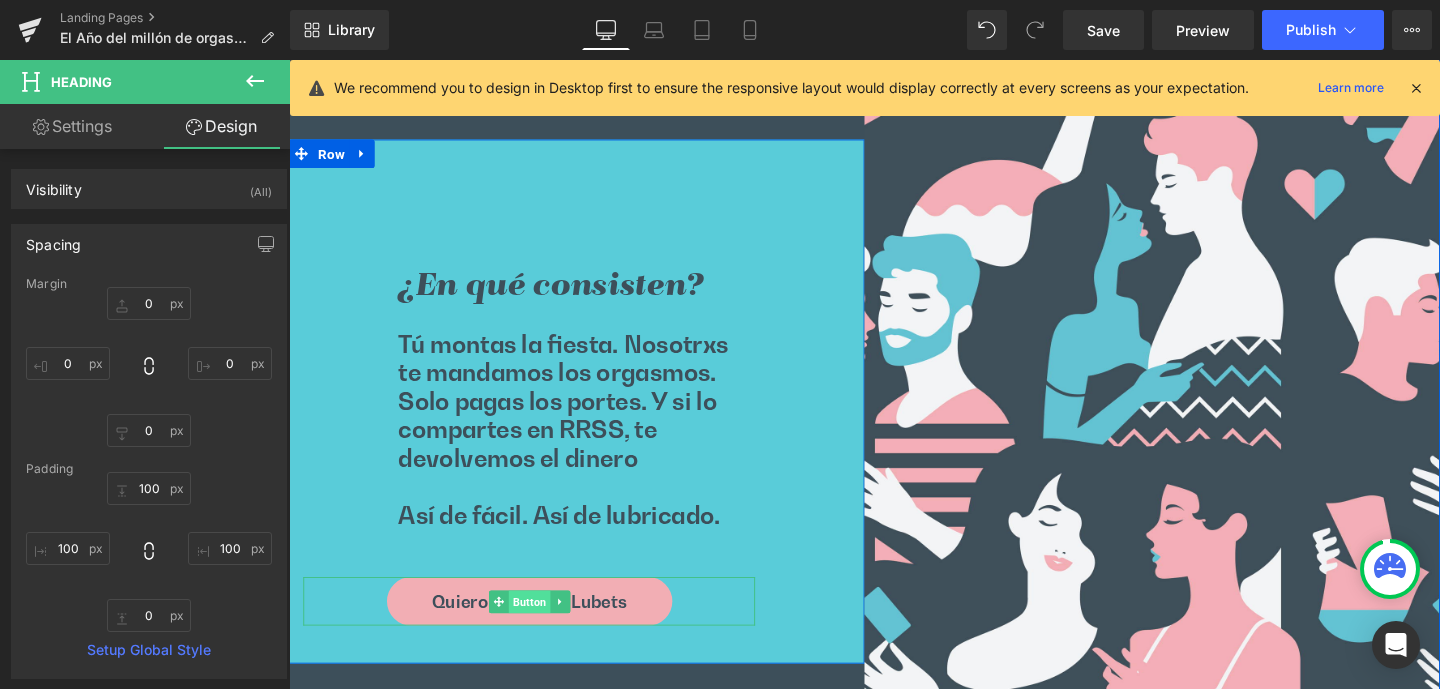click on "Button" at bounding box center (542, 630) 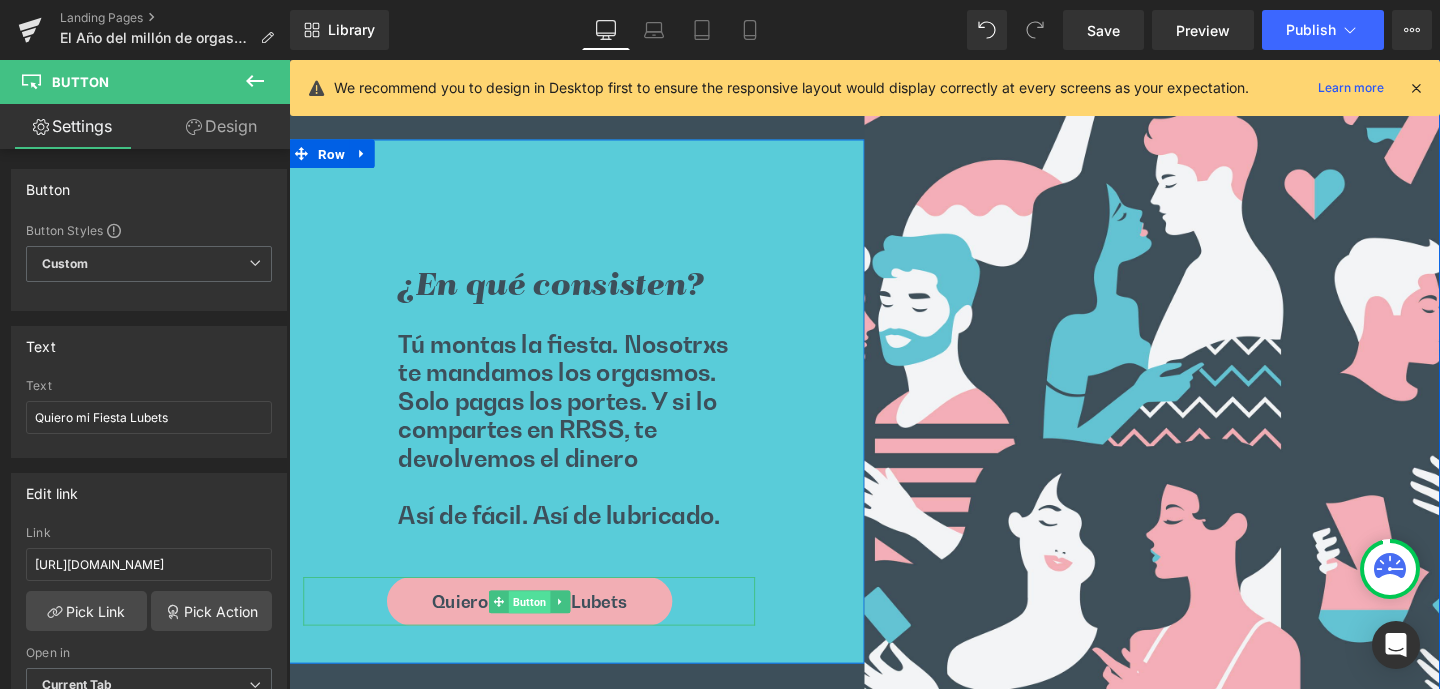 scroll, scrollTop: 7289, scrollLeft: 0, axis: vertical 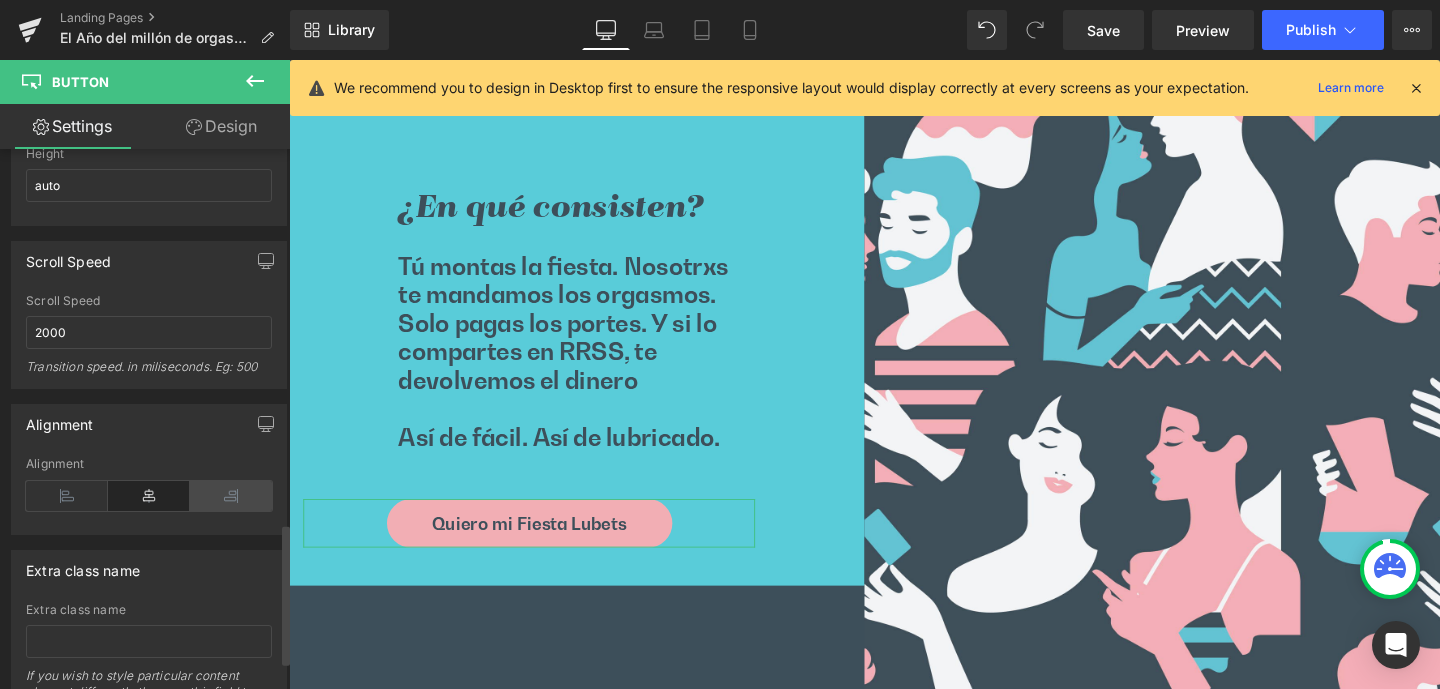 click at bounding box center (231, 496) 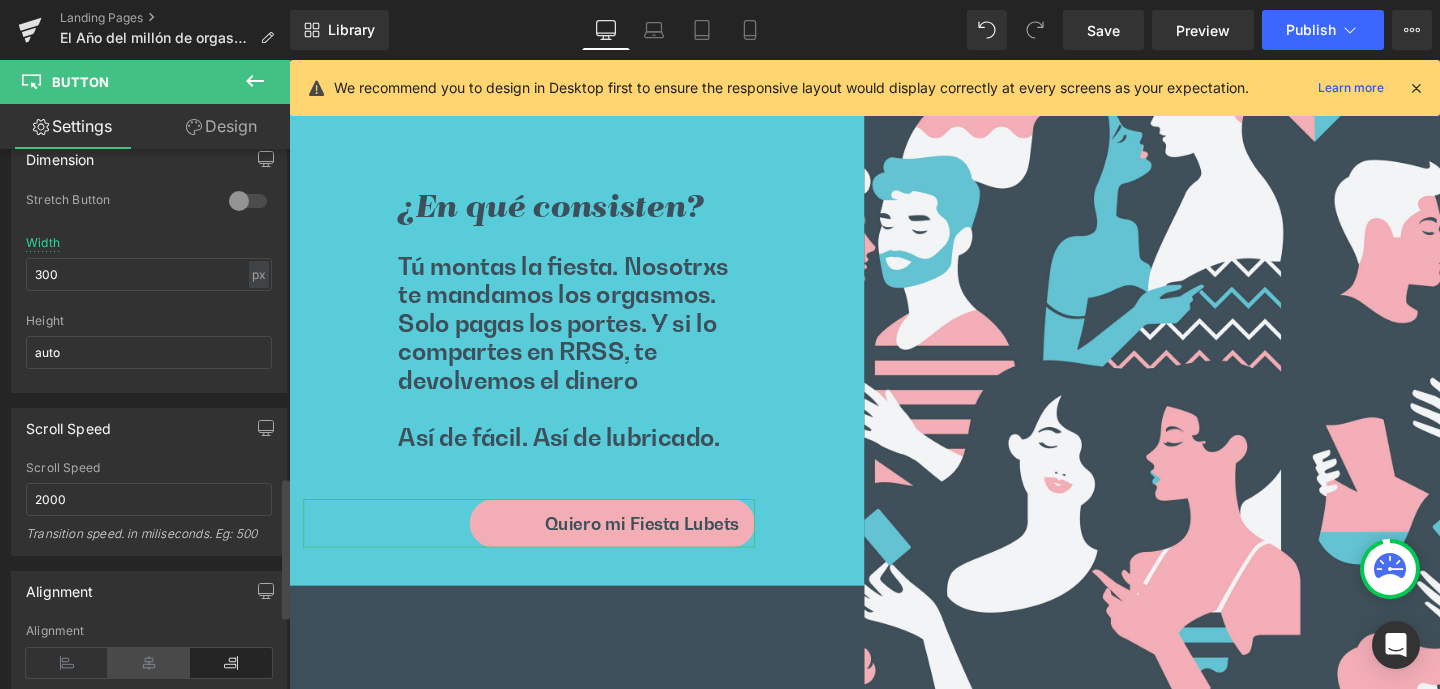 scroll, scrollTop: 1235, scrollLeft: 0, axis: vertical 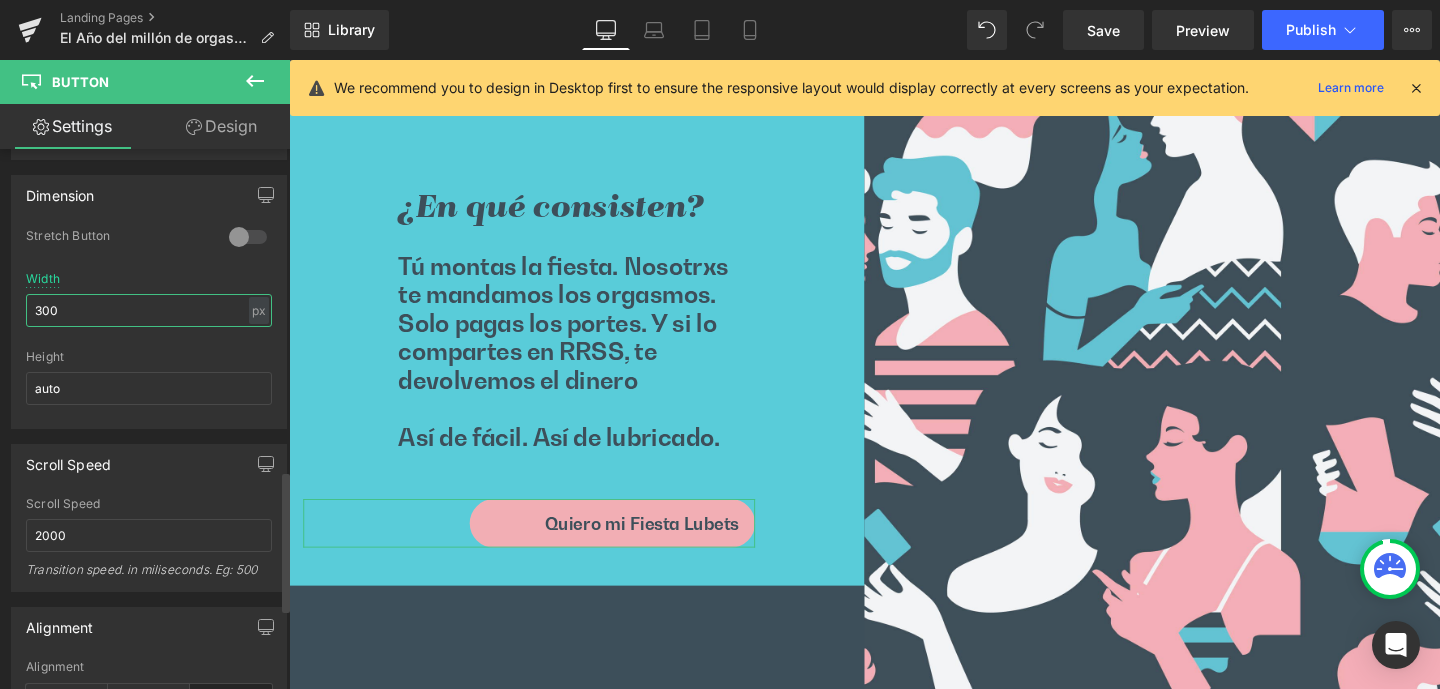 drag, startPoint x: 65, startPoint y: 306, endPoint x: 23, endPoint y: 308, distance: 42.047592 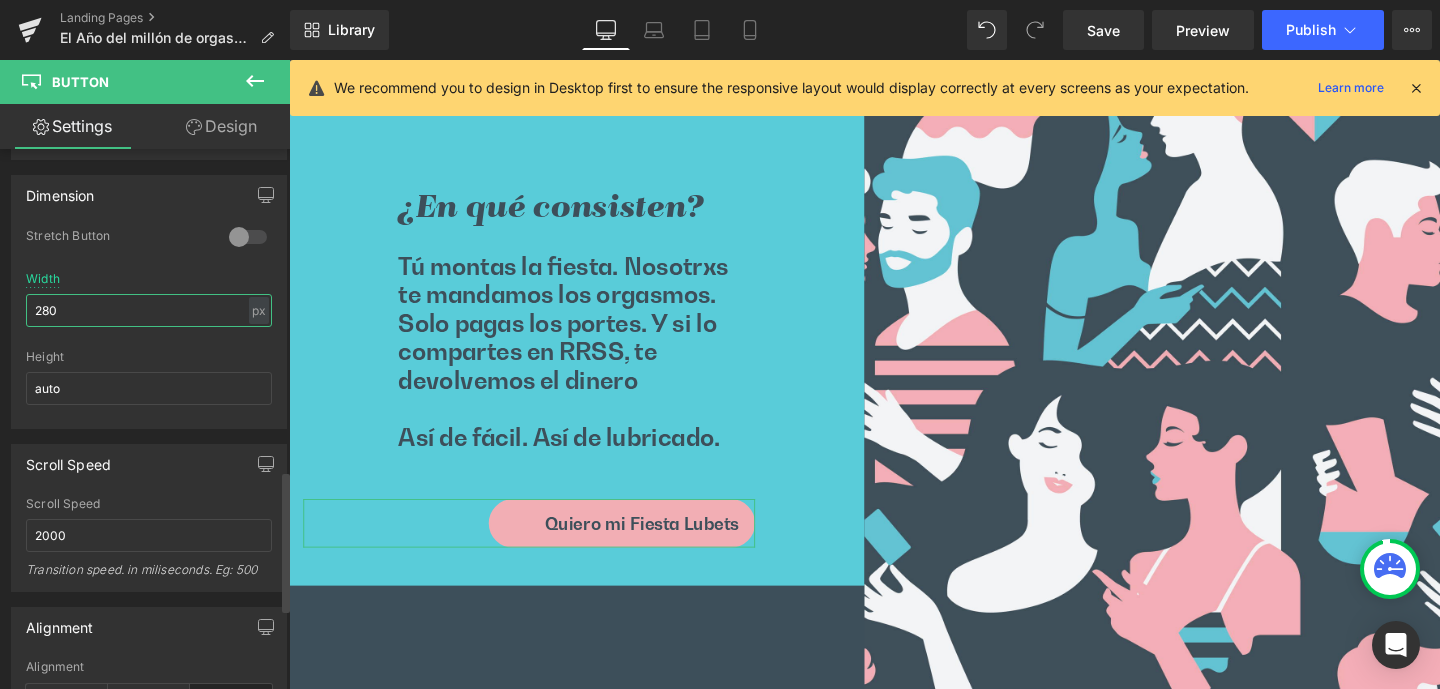 drag, startPoint x: 45, startPoint y: 307, endPoint x: 26, endPoint y: 307, distance: 19 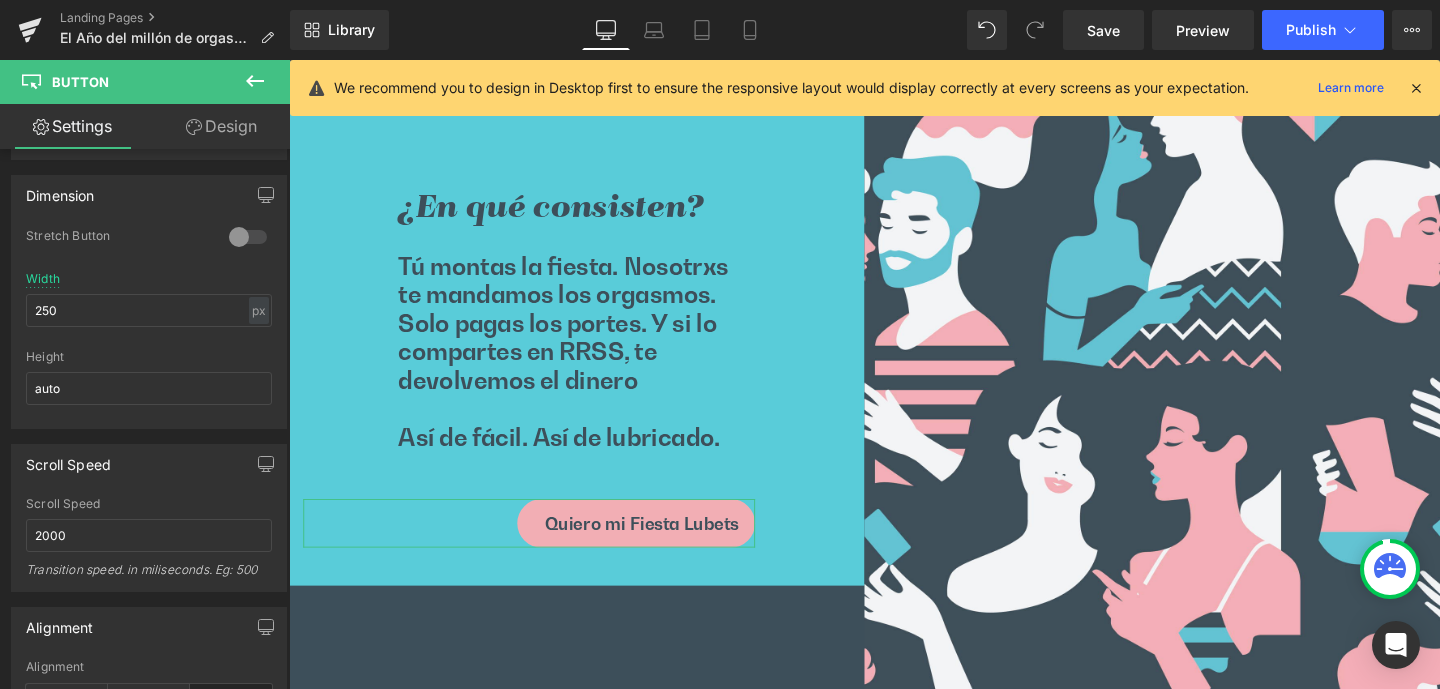 click on "Design" at bounding box center (221, 126) 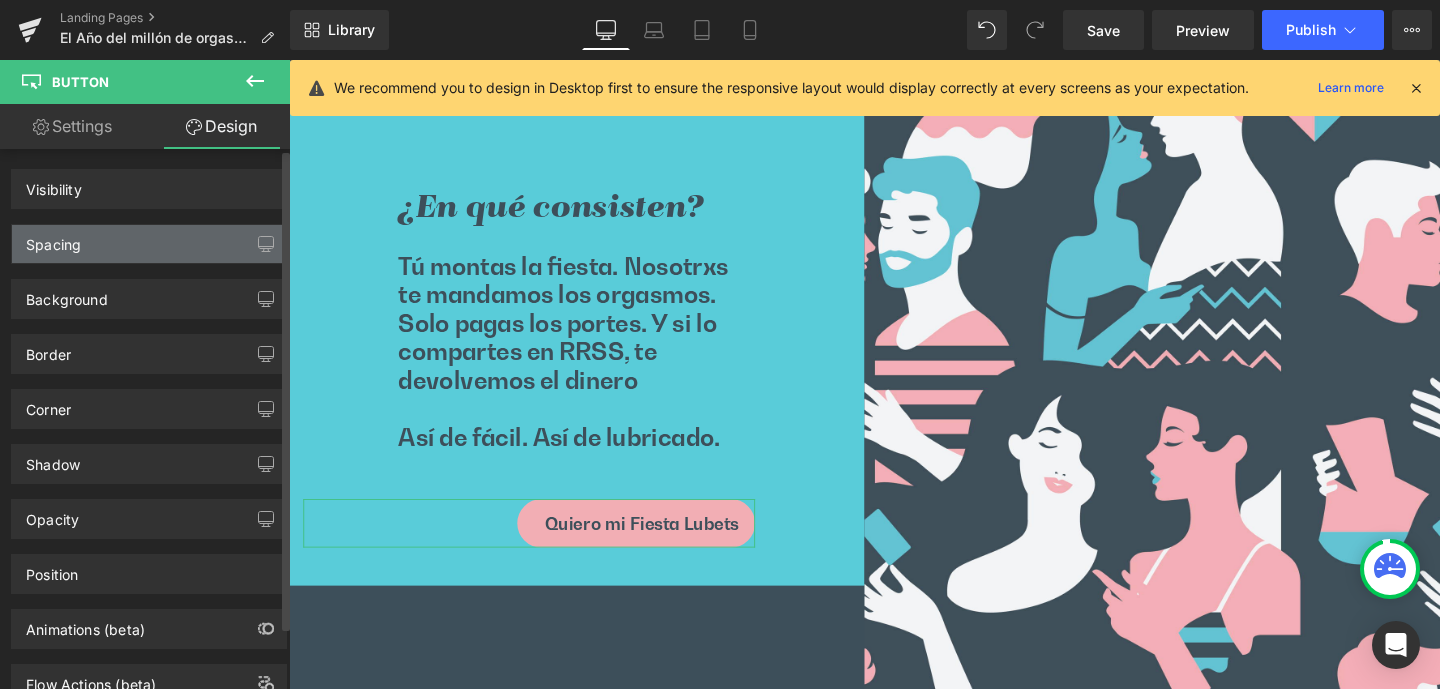 click on "Spacing" at bounding box center [53, 239] 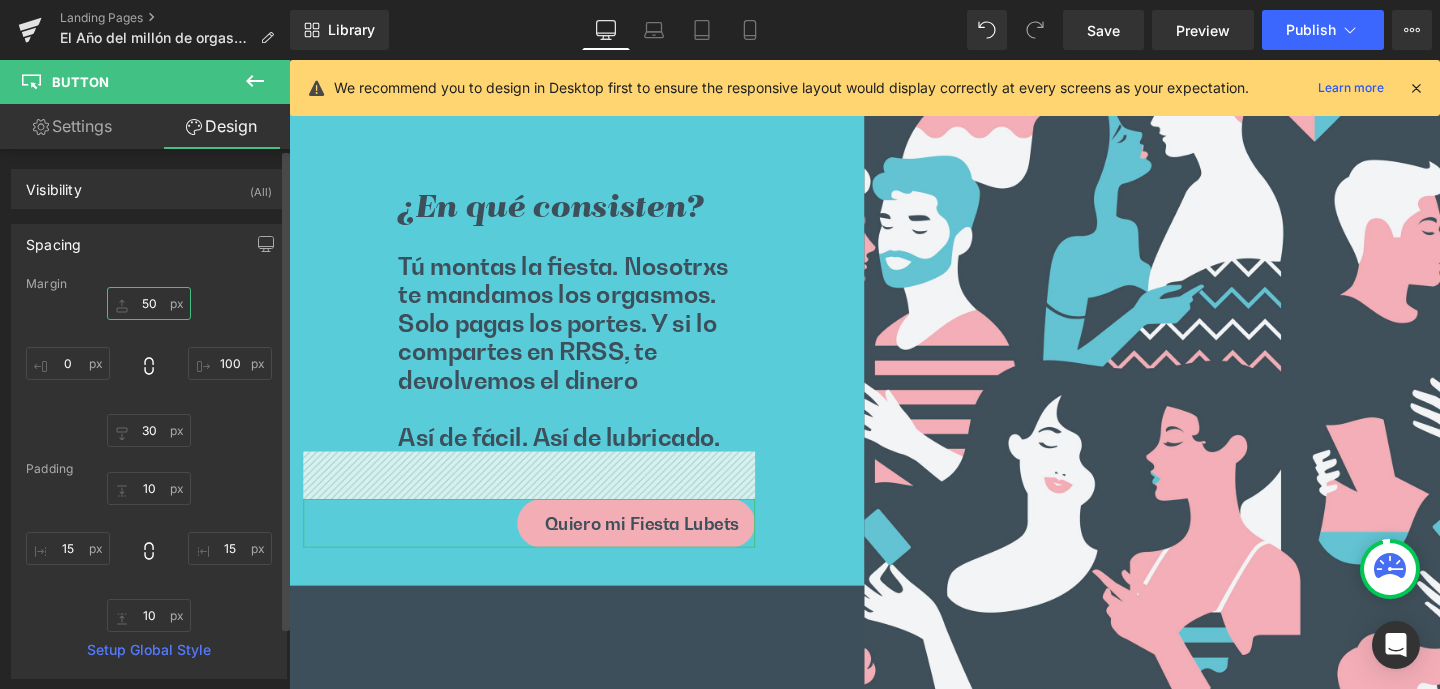 drag, startPoint x: 134, startPoint y: 302, endPoint x: 175, endPoint y: 302, distance: 41 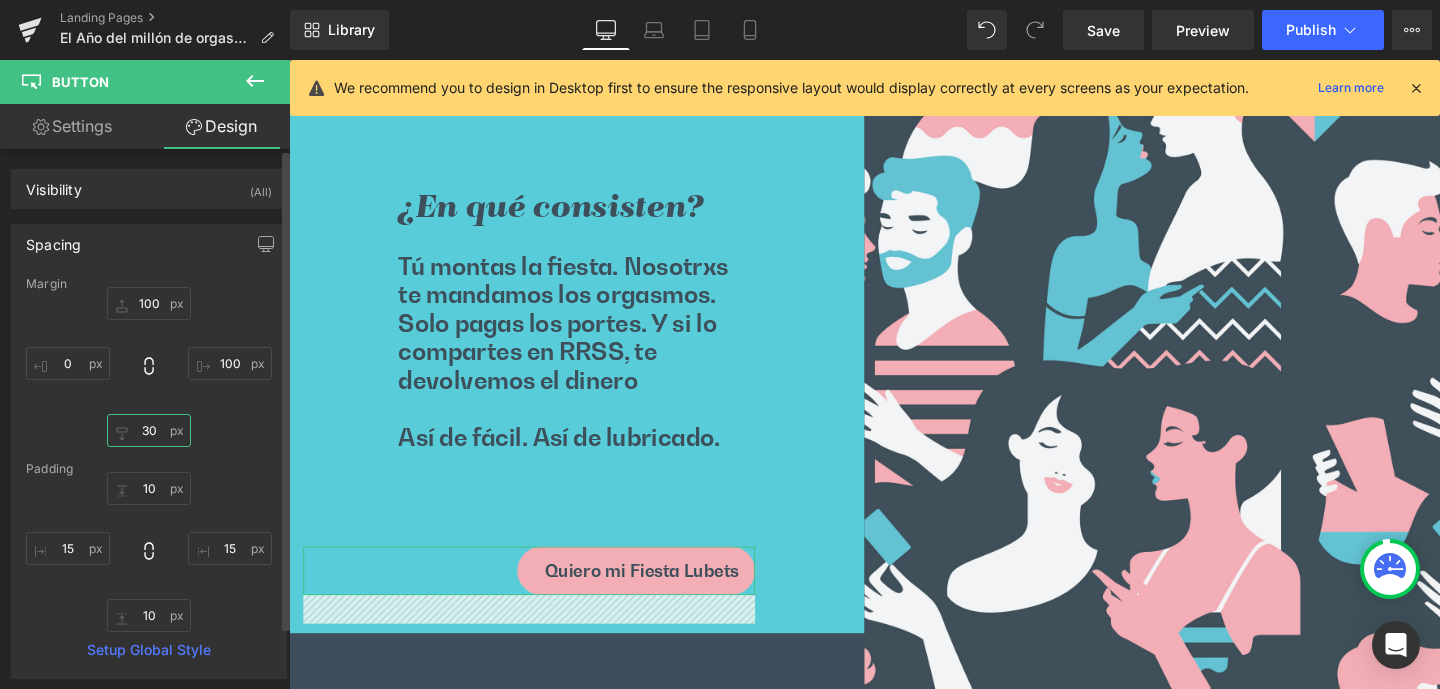 drag, startPoint x: 139, startPoint y: 434, endPoint x: 165, endPoint y: 430, distance: 26.305893 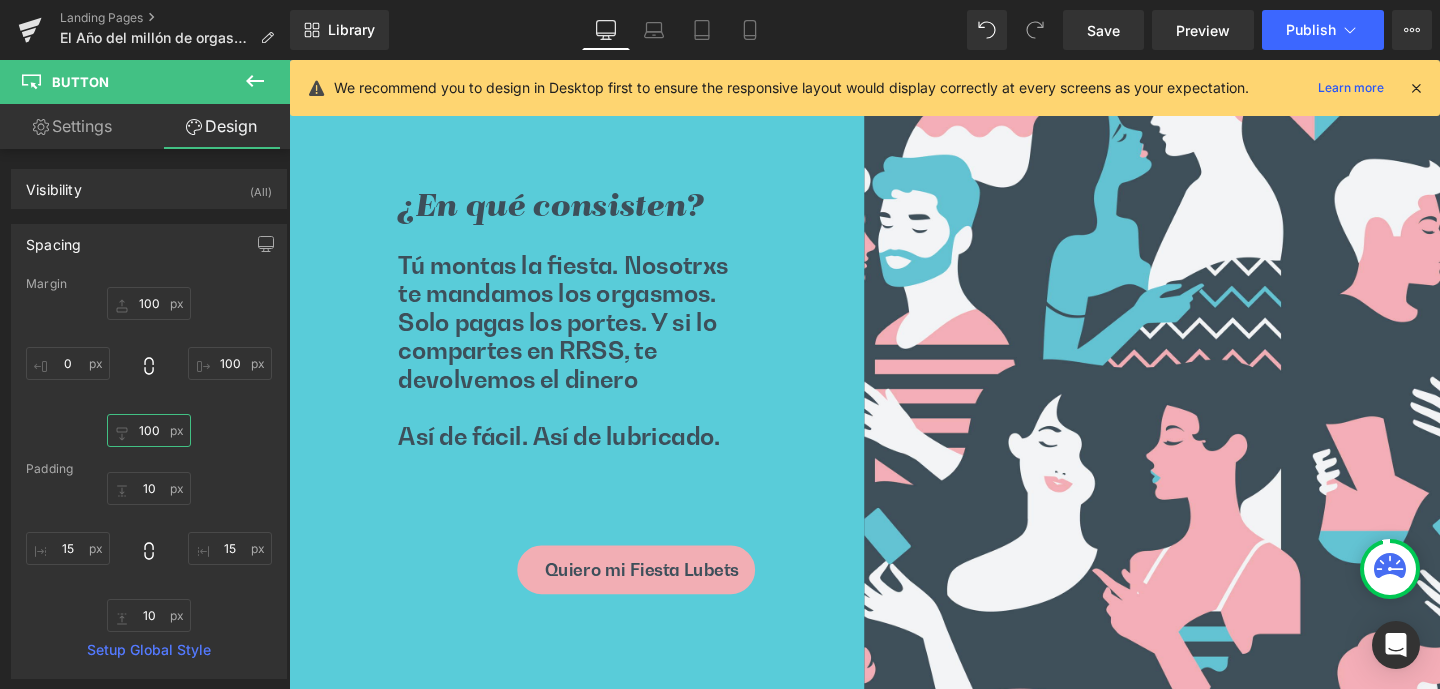 scroll, scrollTop: 7187, scrollLeft: 0, axis: vertical 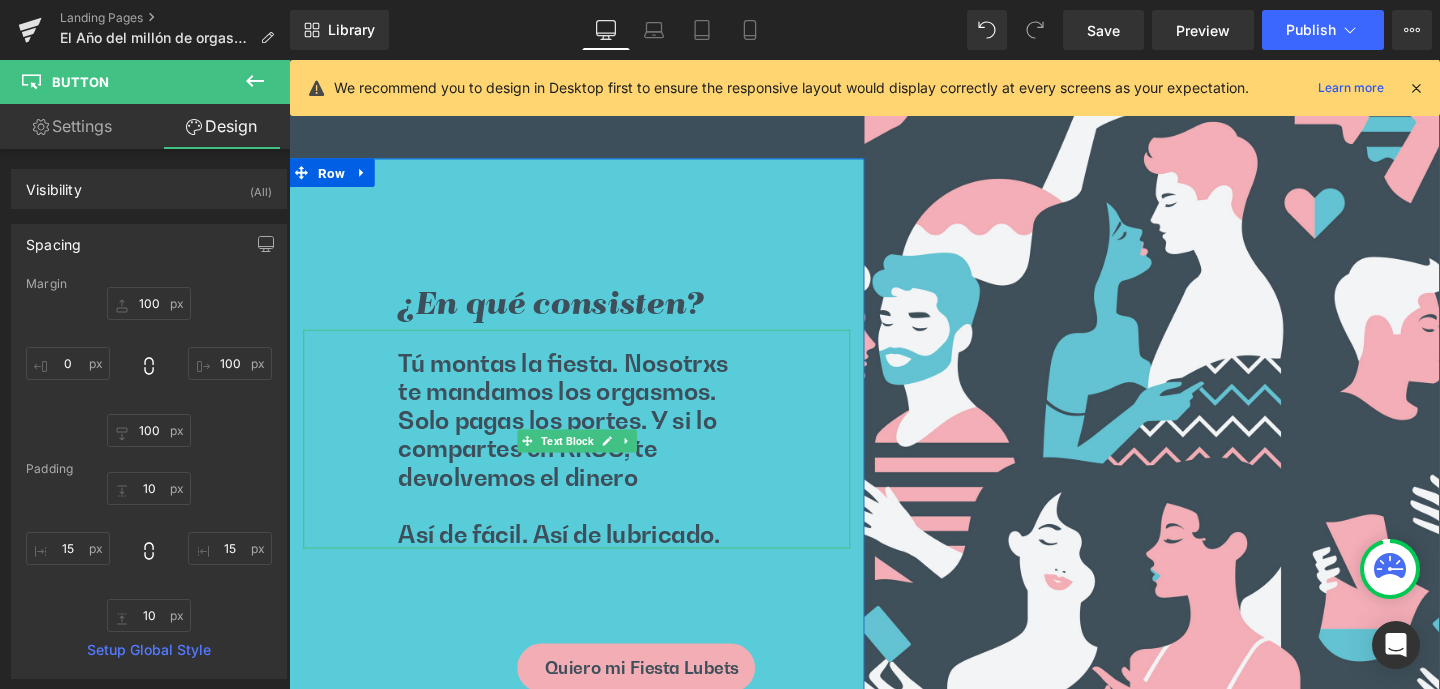click on "Tú montas la fiesta. Nosotrxs te mandamos los orgasmos. Solo pagas los portes. Y si lo compartes en RRSS, te devolvemos el dinero" at bounding box center [591, 439] 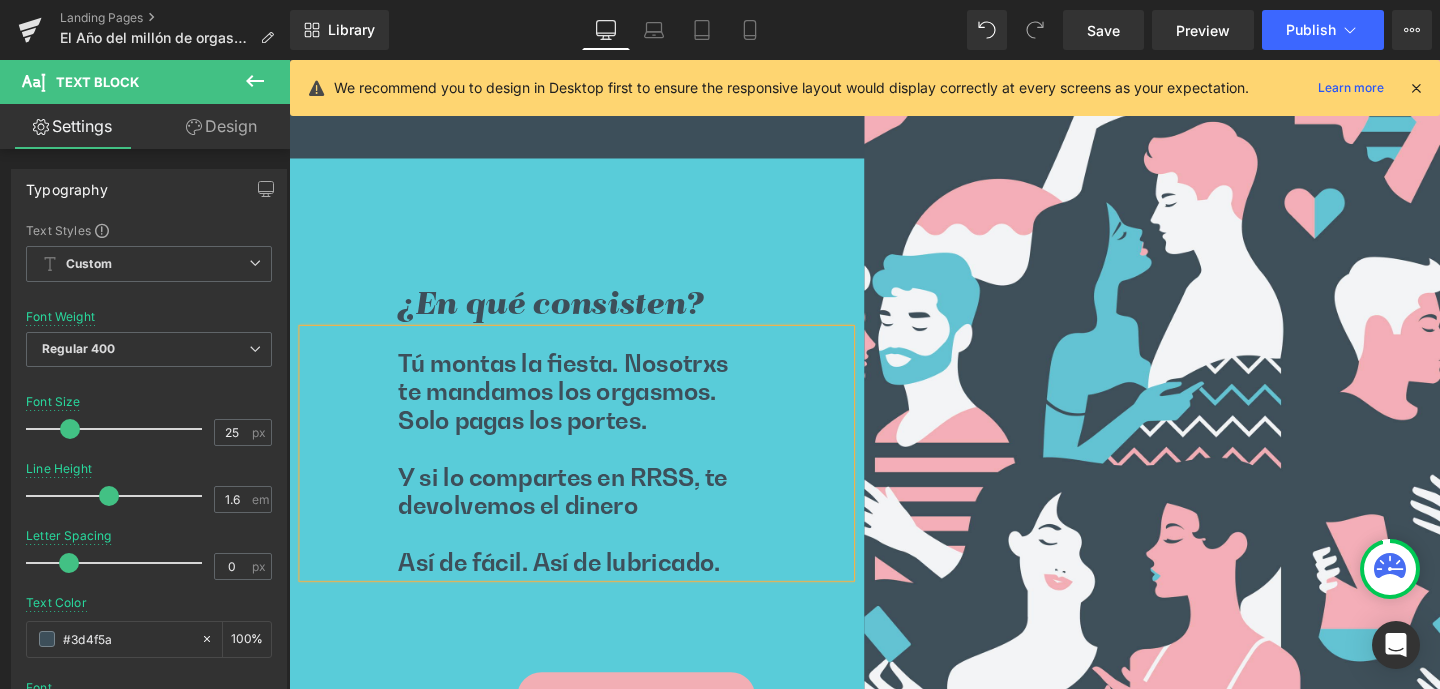 click on "Tú montas la fiesta. Nosotrxs te mandamos los orgasmos. Solo pagas los portes." at bounding box center [591, 409] 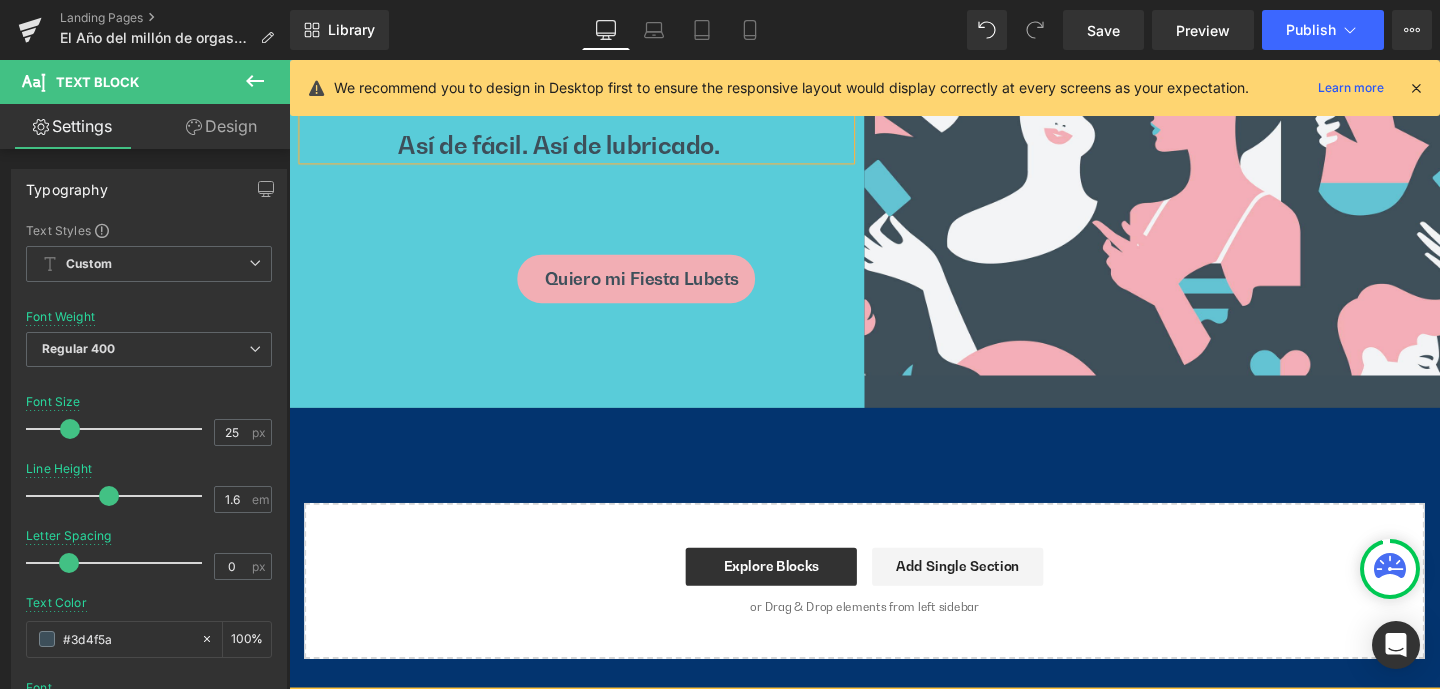 scroll, scrollTop: 7363, scrollLeft: 0, axis: vertical 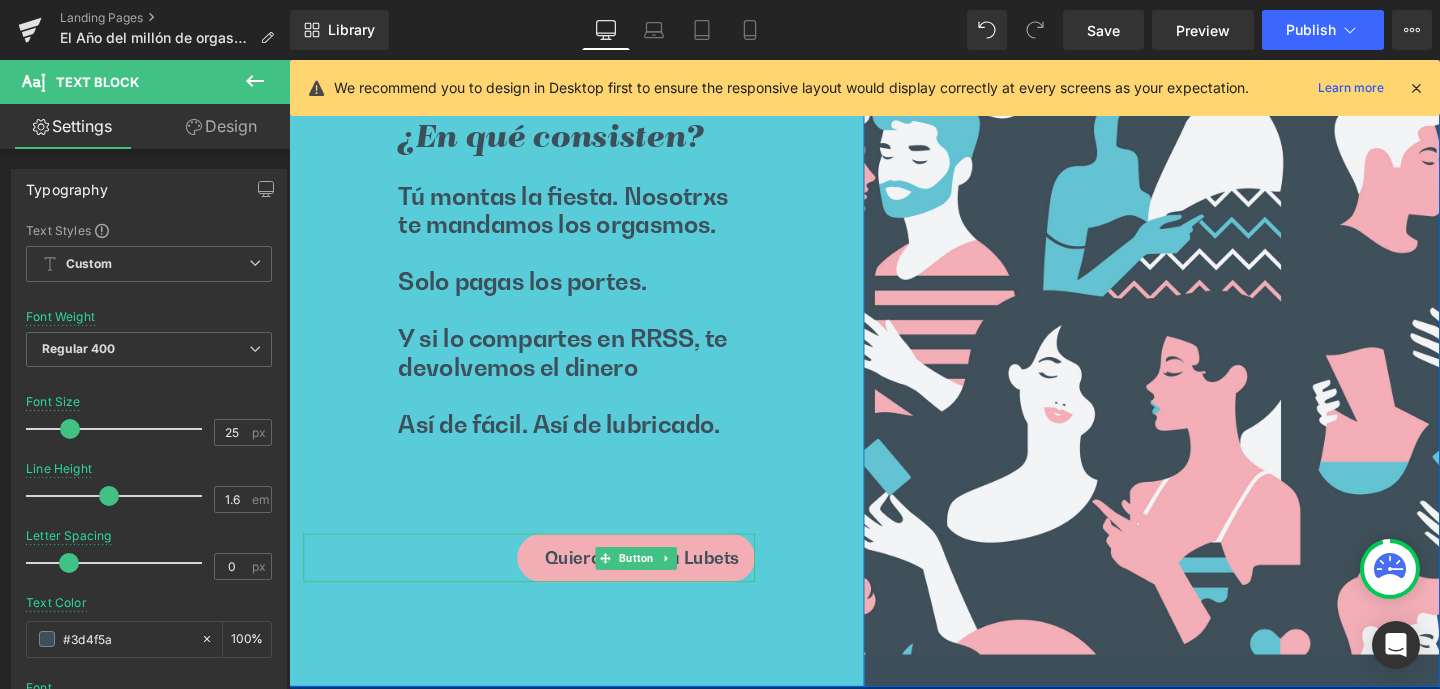 click on "Button" at bounding box center [654, 584] 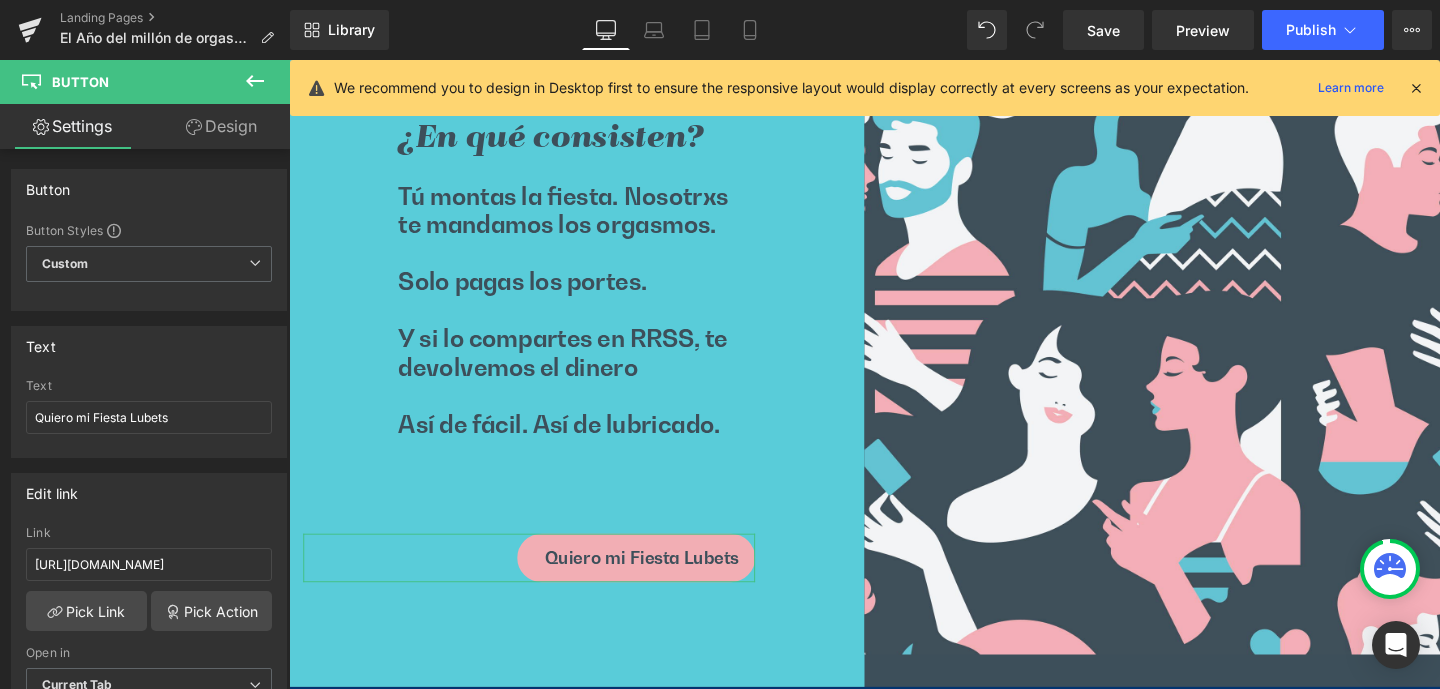click on "Design" at bounding box center [221, 126] 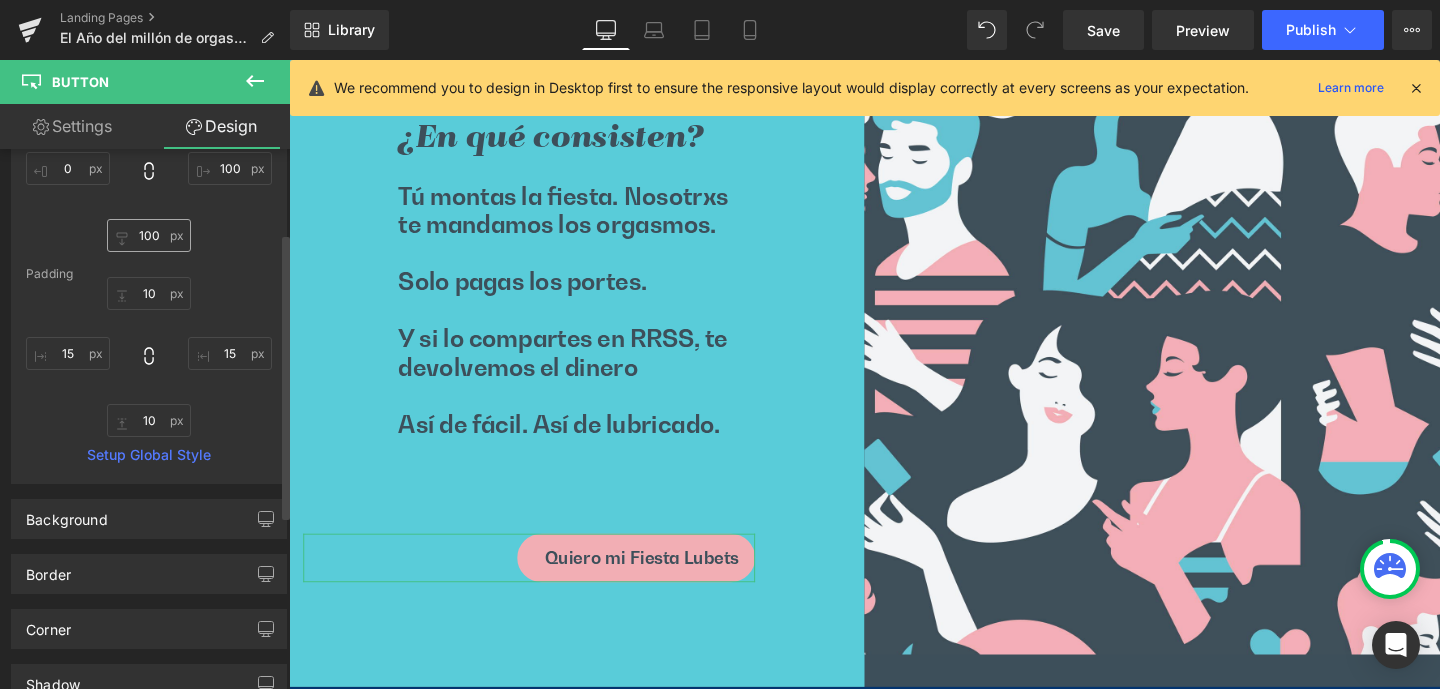 scroll, scrollTop: 153, scrollLeft: 0, axis: vertical 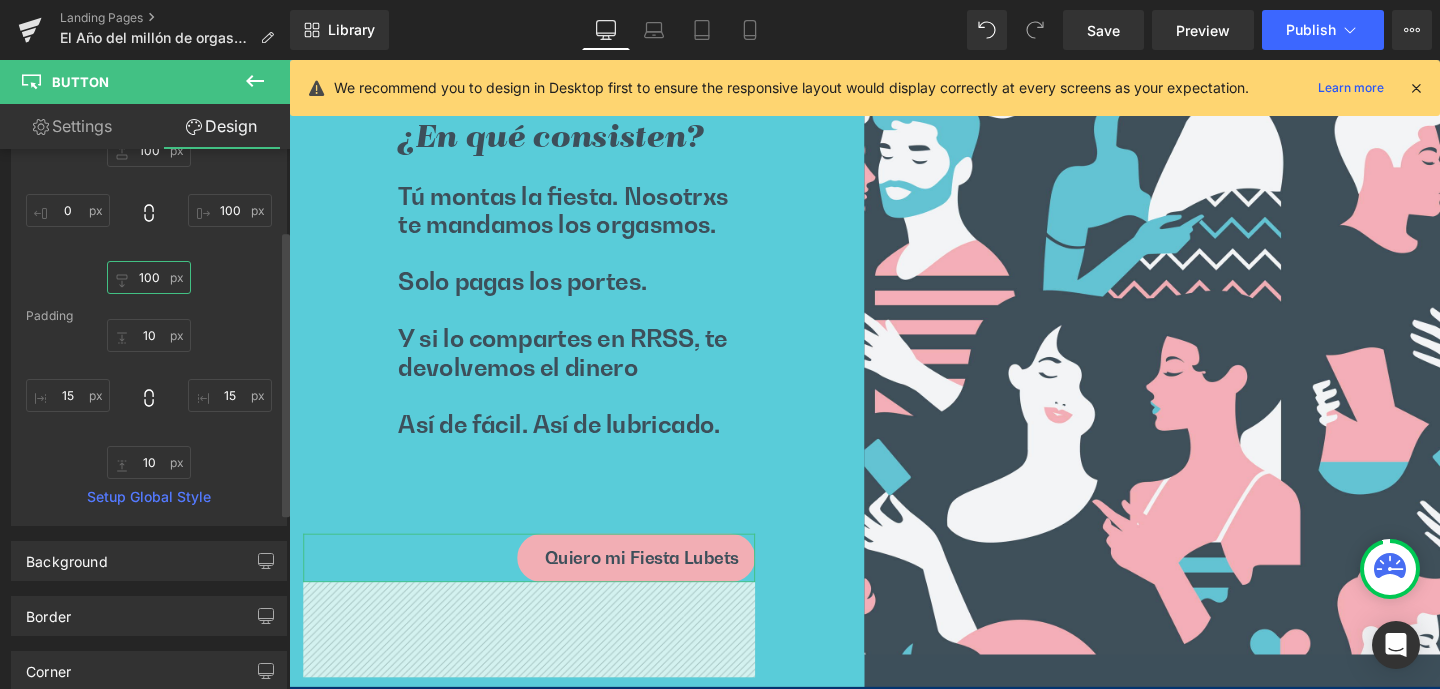 drag, startPoint x: 141, startPoint y: 278, endPoint x: 165, endPoint y: 278, distance: 24 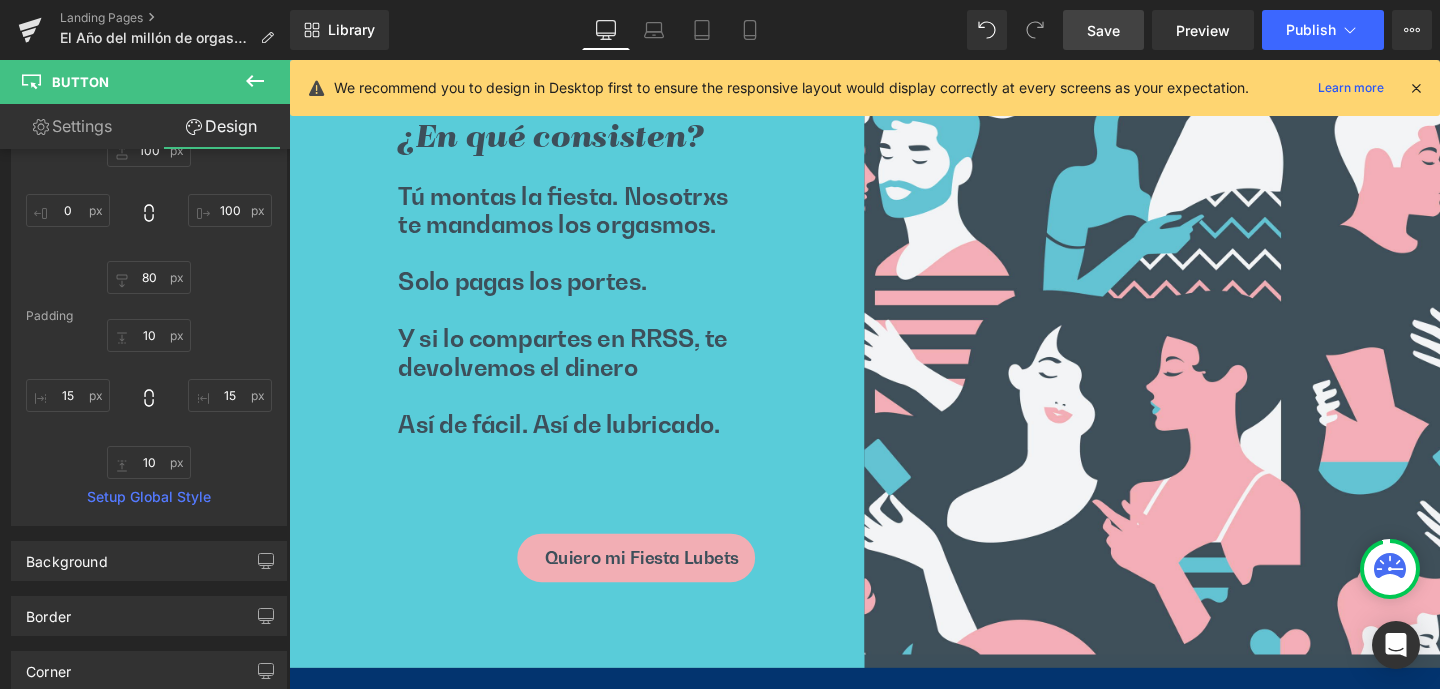 click on "Save" at bounding box center [1103, 30] 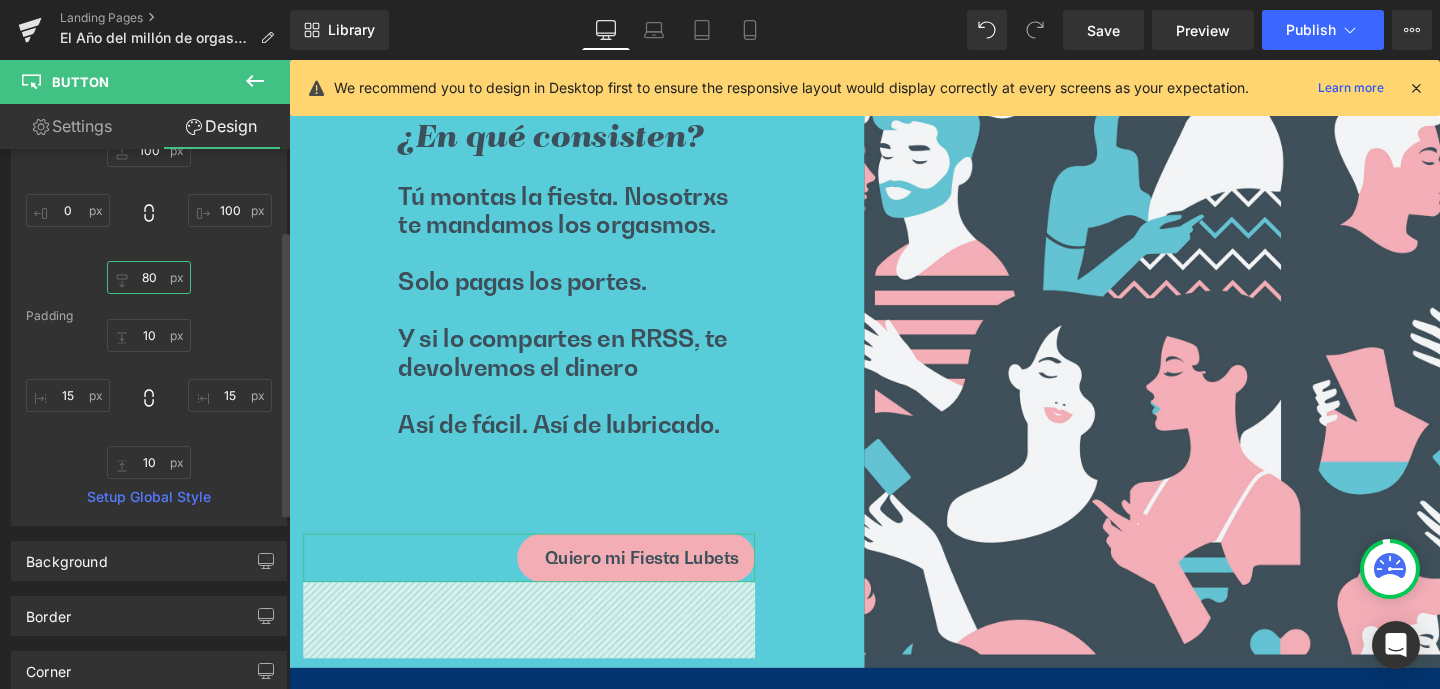 drag, startPoint x: 132, startPoint y: 276, endPoint x: 169, endPoint y: 275, distance: 37.01351 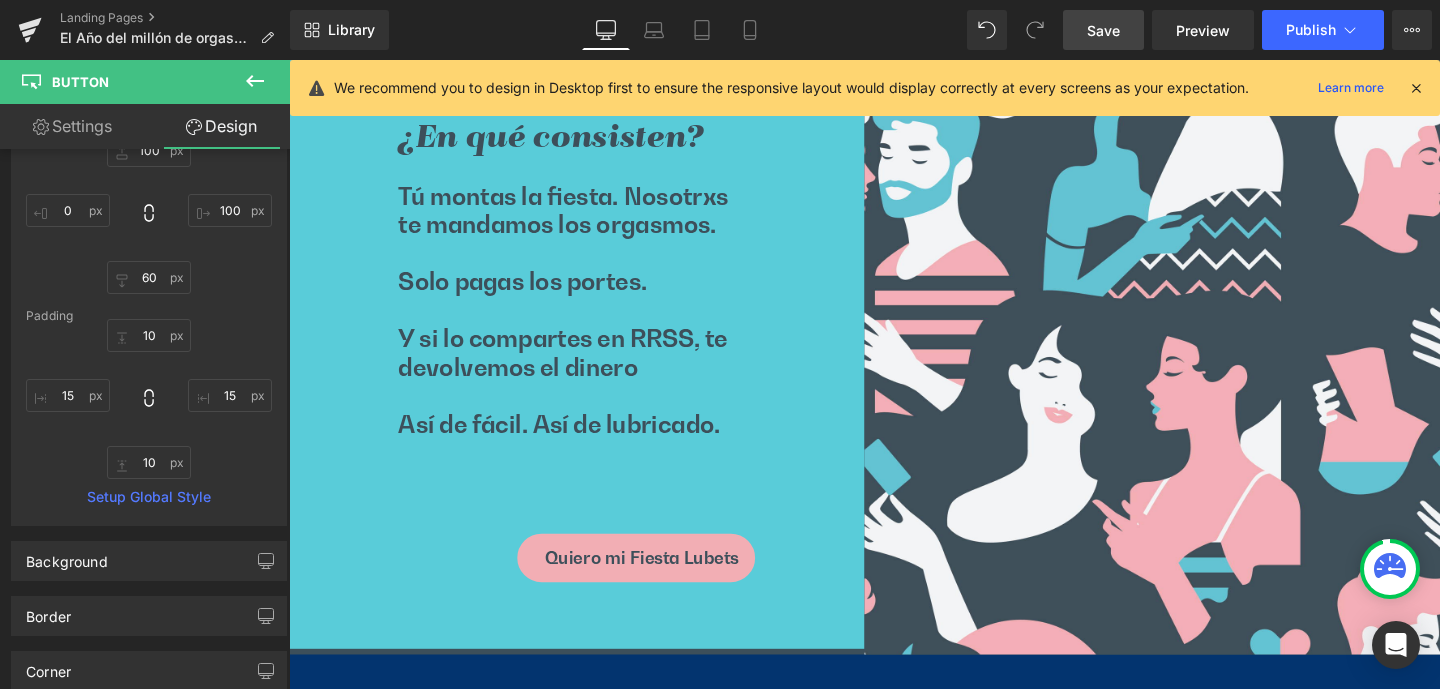 click on "Save" at bounding box center [1103, 30] 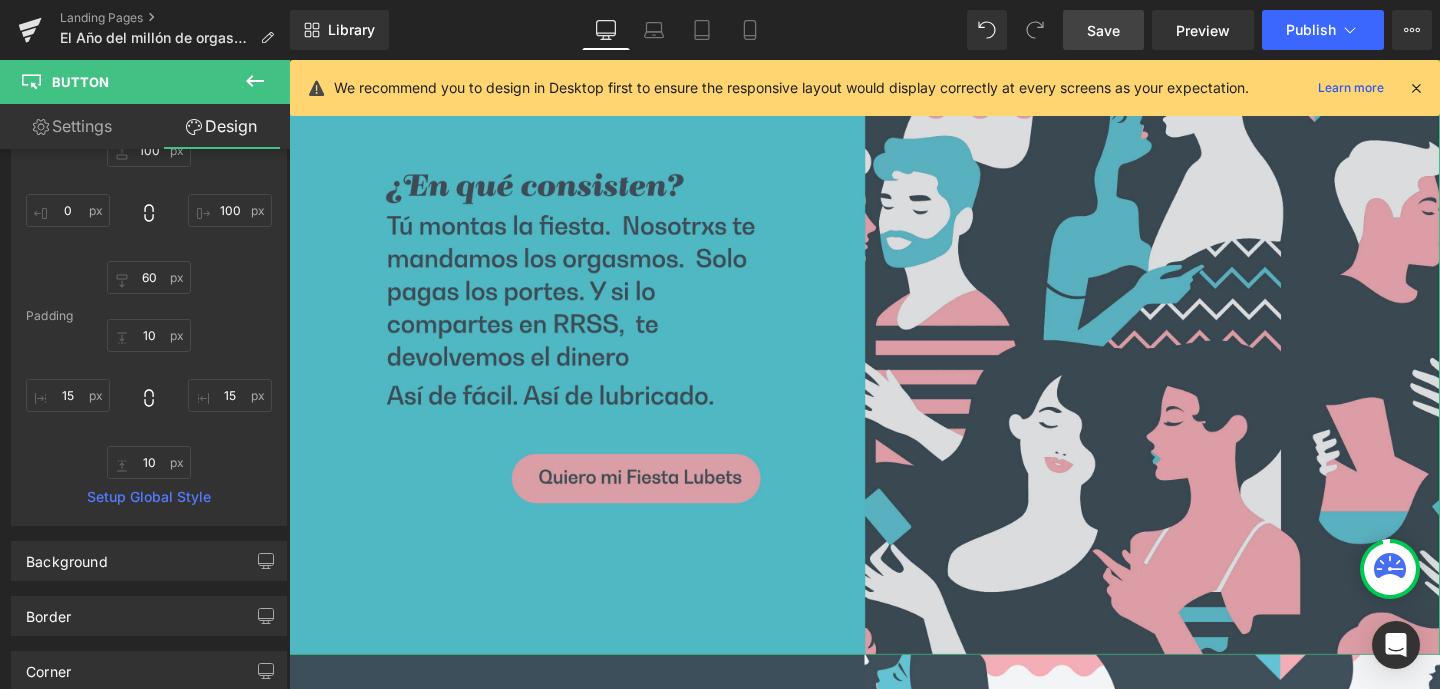 scroll, scrollTop: 6070, scrollLeft: 0, axis: vertical 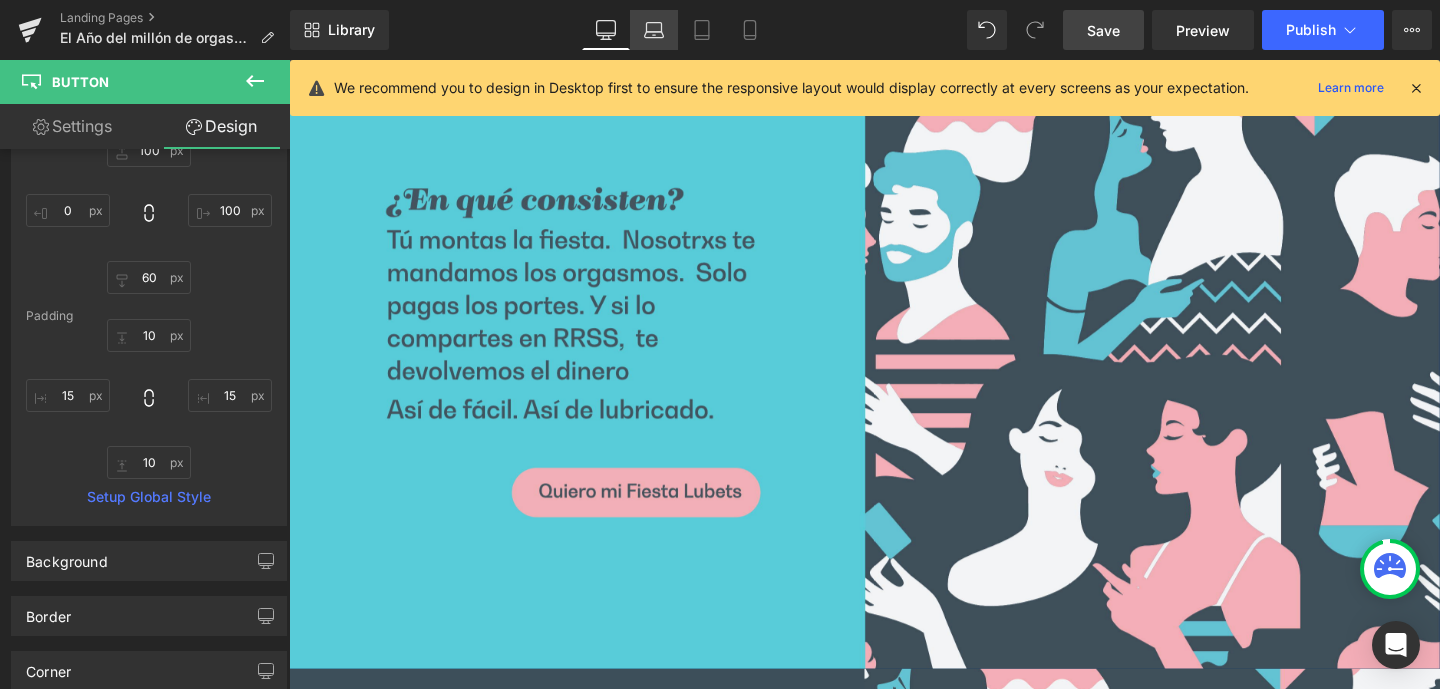 click 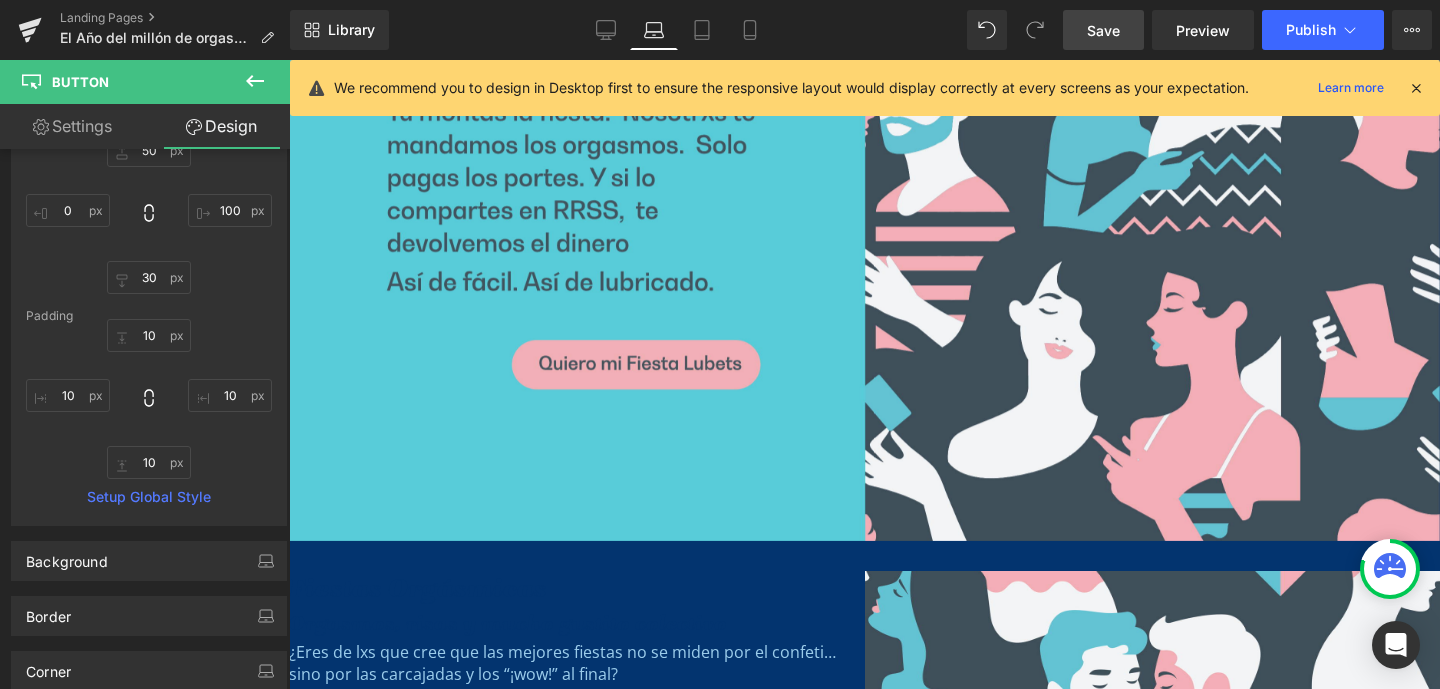 scroll, scrollTop: 5157, scrollLeft: 0, axis: vertical 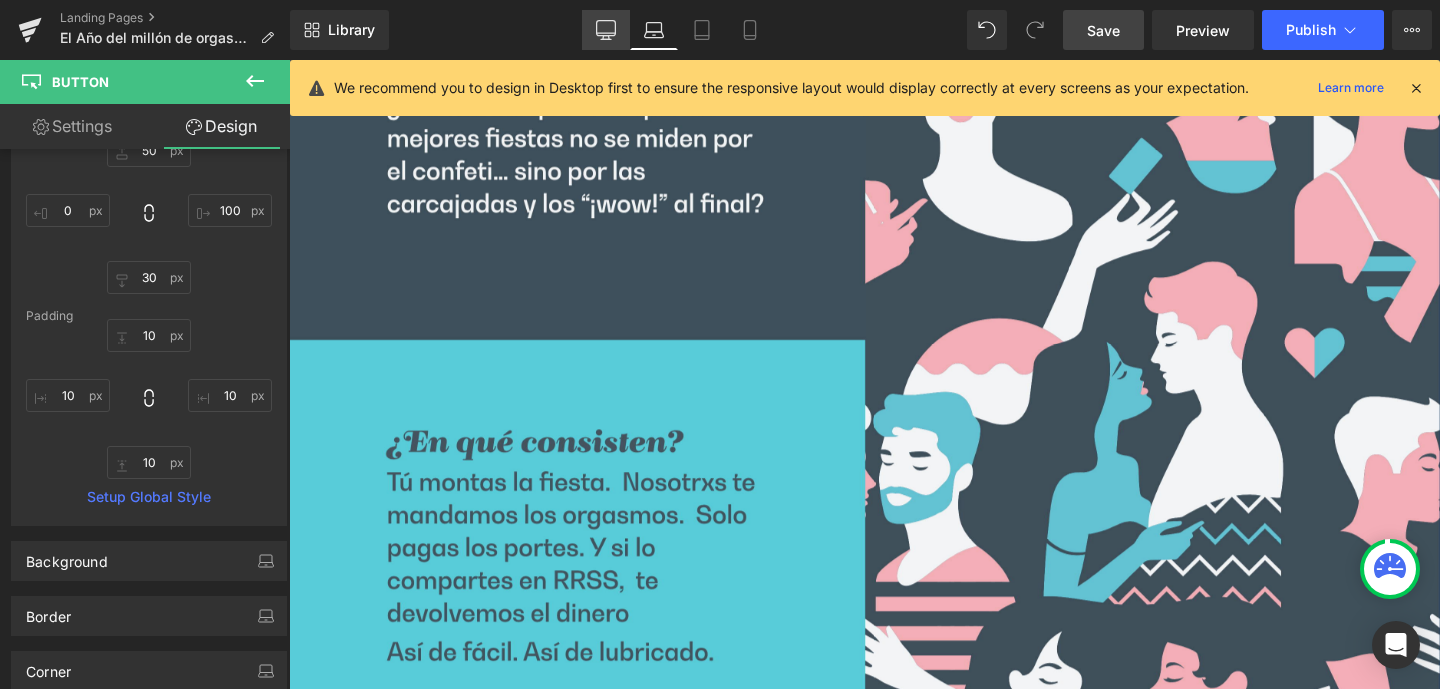 click 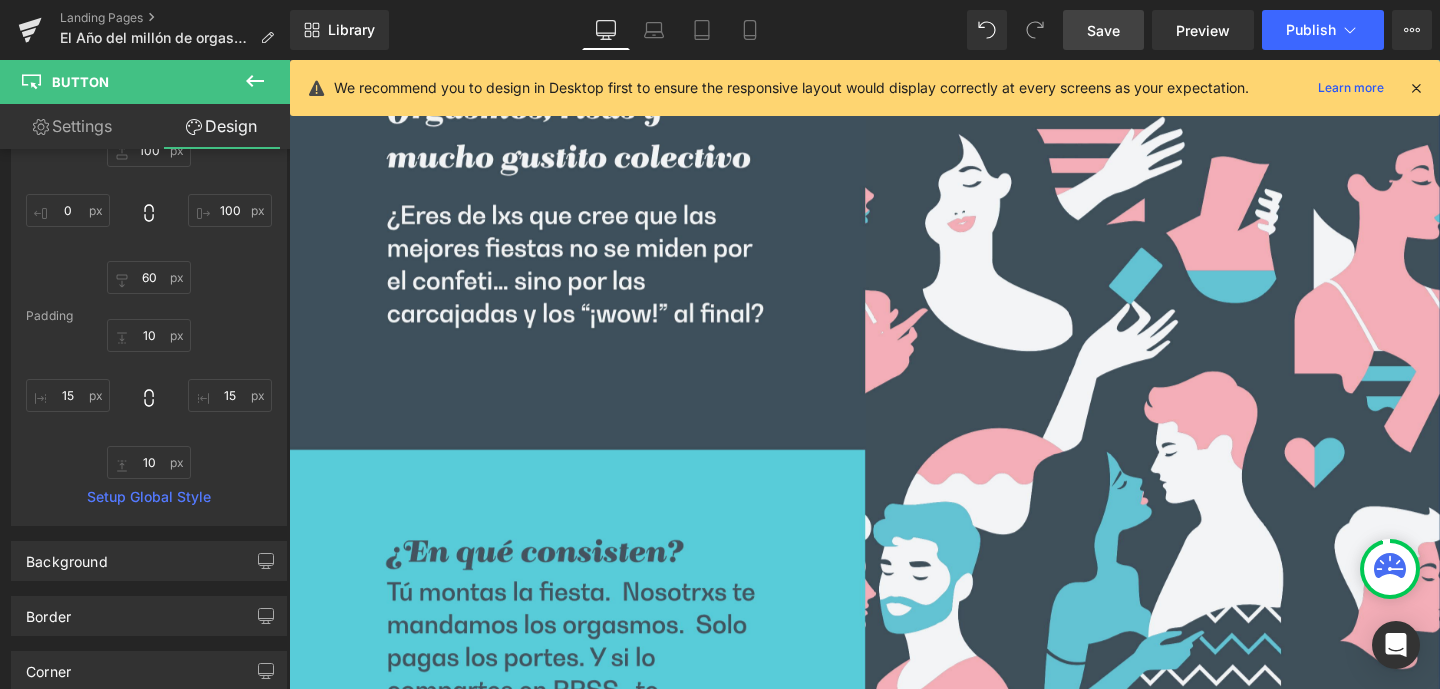 scroll, scrollTop: 6612, scrollLeft: 0, axis: vertical 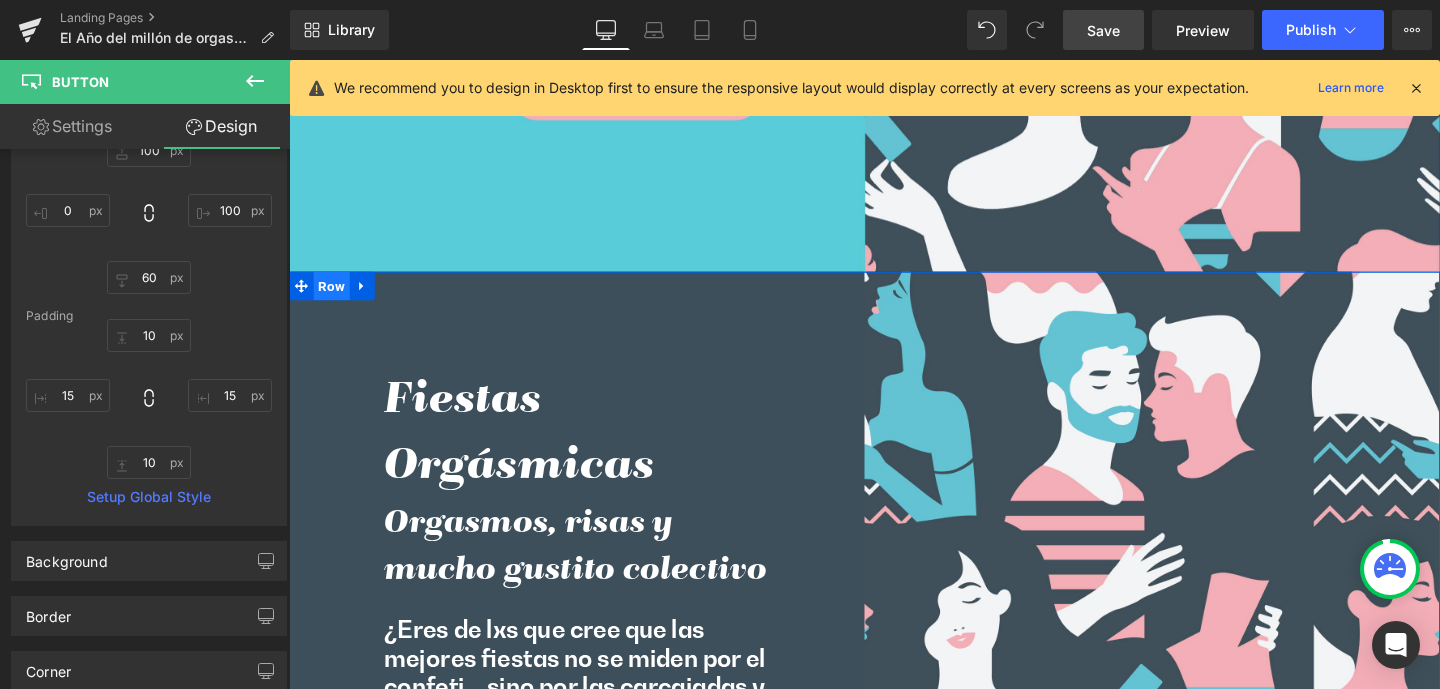 click on "Row" at bounding box center (334, 298) 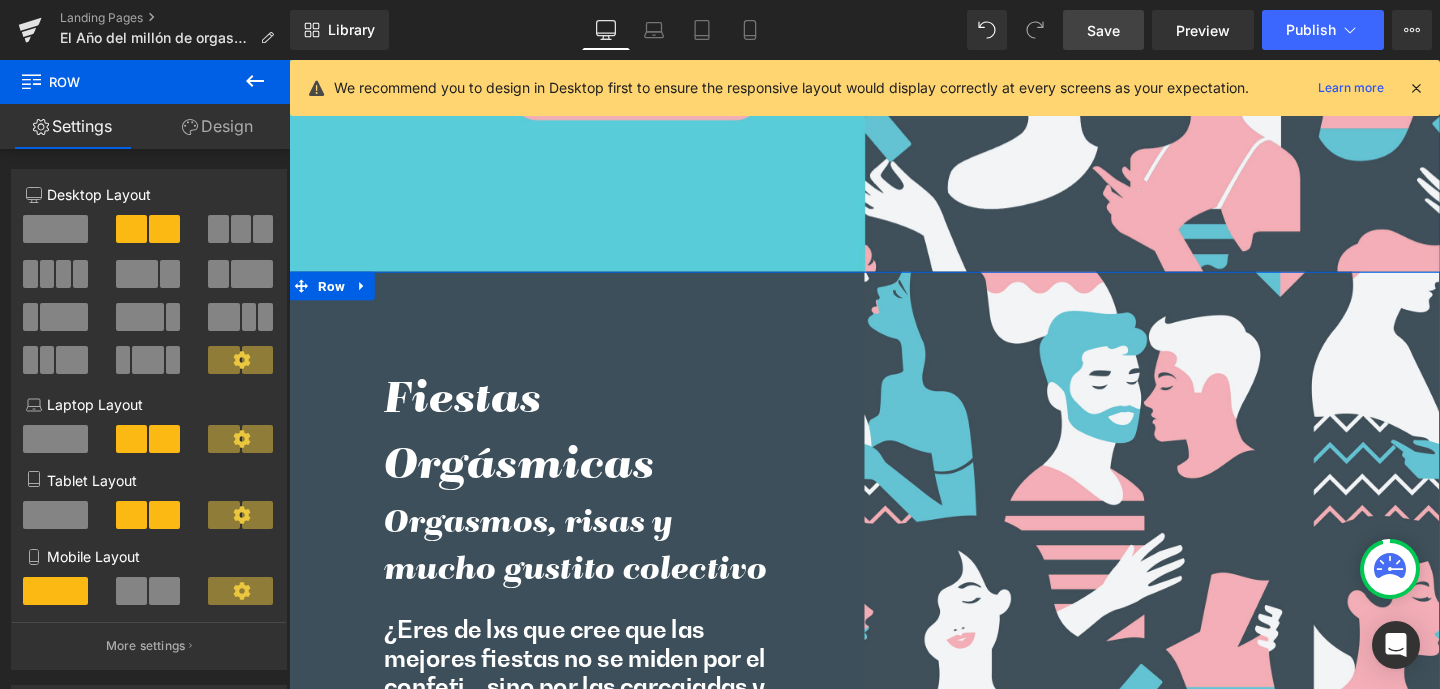 drag, startPoint x: 223, startPoint y: 129, endPoint x: 104, endPoint y: 290, distance: 200.2049 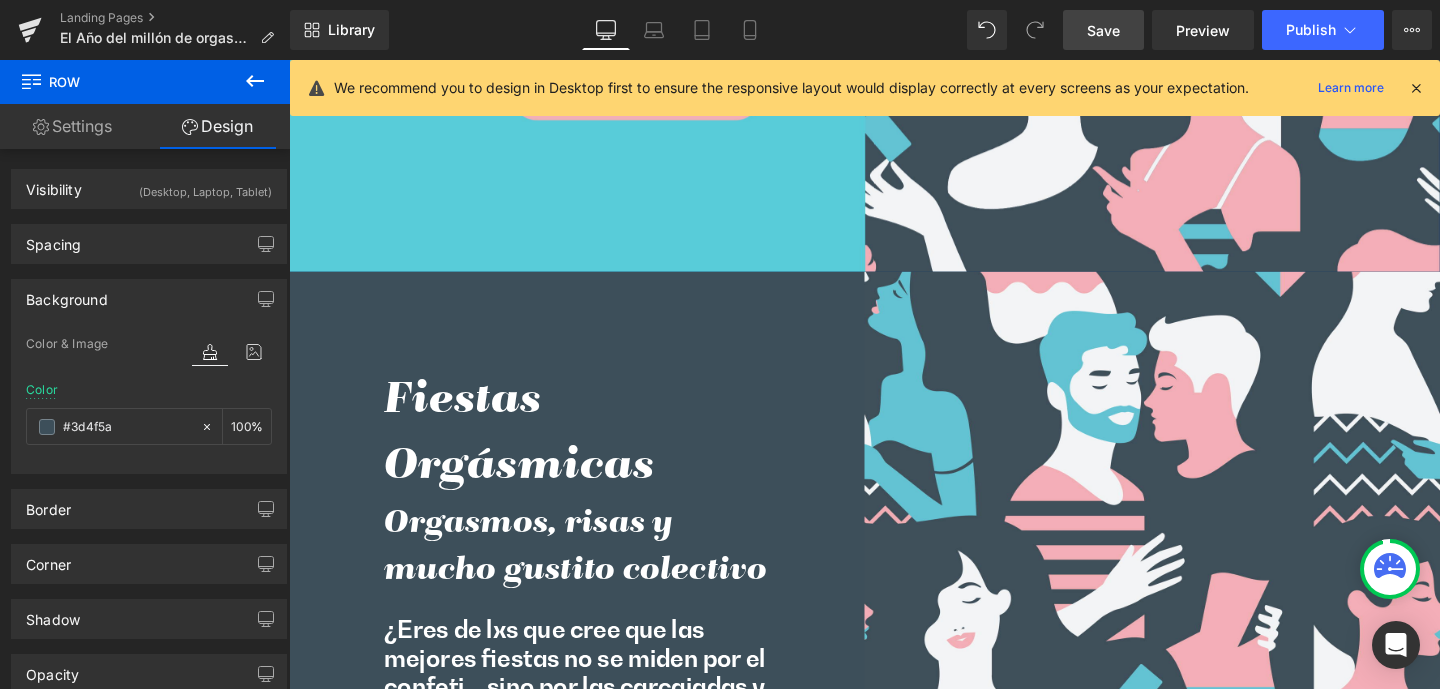 drag, startPoint x: 656, startPoint y: 30, endPoint x: 671, endPoint y: 89, distance: 60.876926 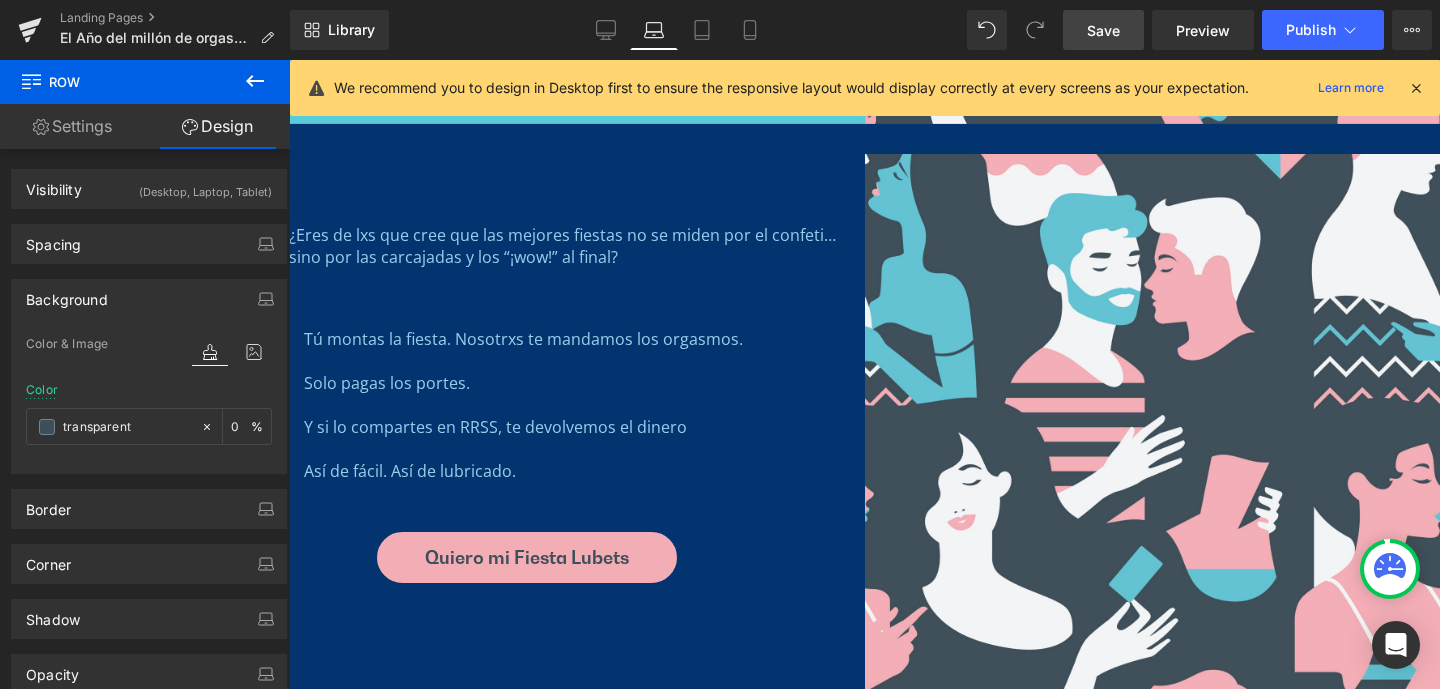 scroll, scrollTop: 6328, scrollLeft: 0, axis: vertical 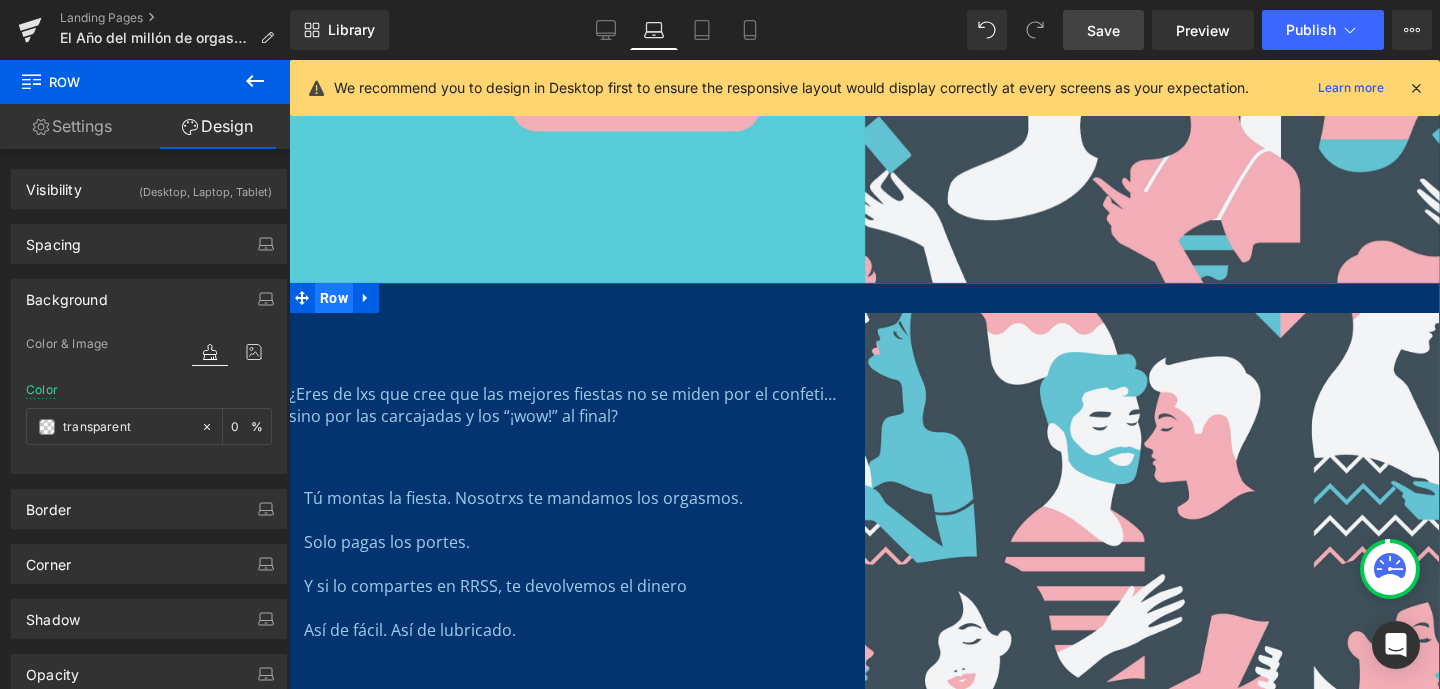 click on "Row" at bounding box center (334, 298) 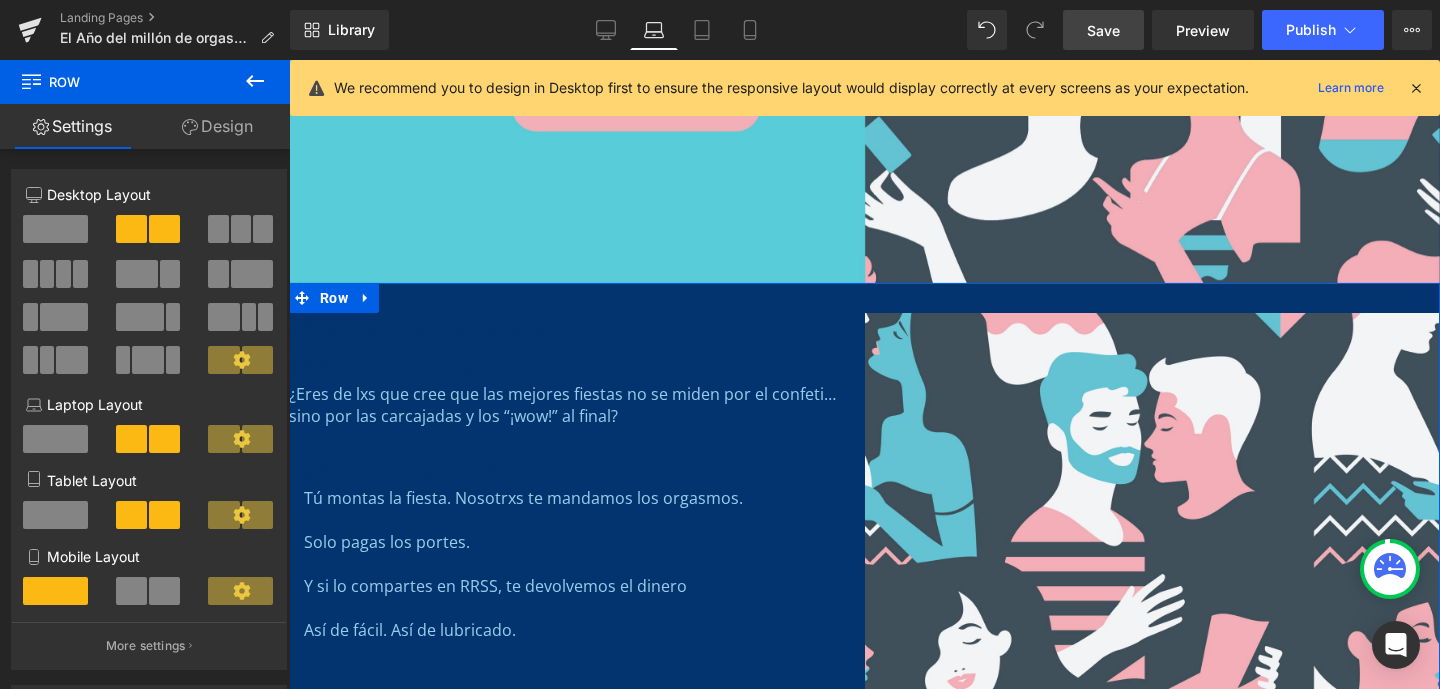 drag, startPoint x: 230, startPoint y: 126, endPoint x: 82, endPoint y: 297, distance: 226.1526 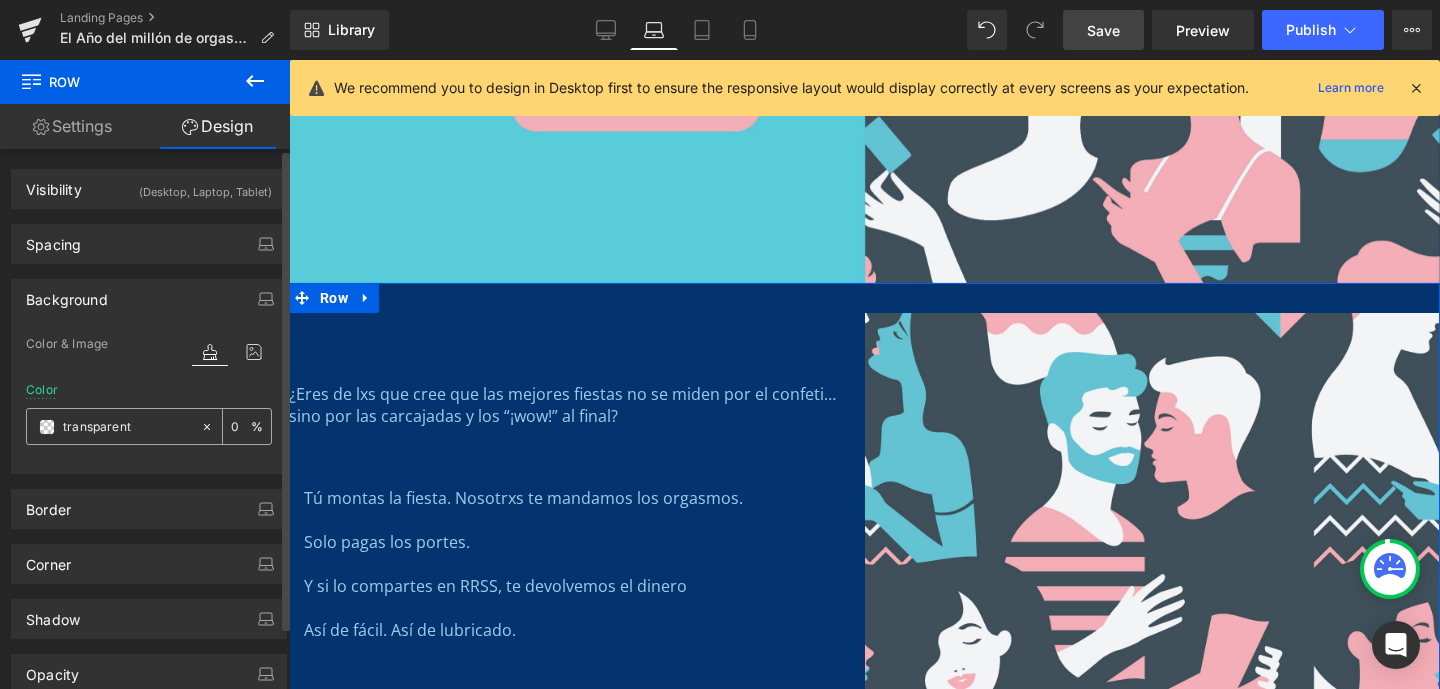 click on "transparent" at bounding box center (127, 427) 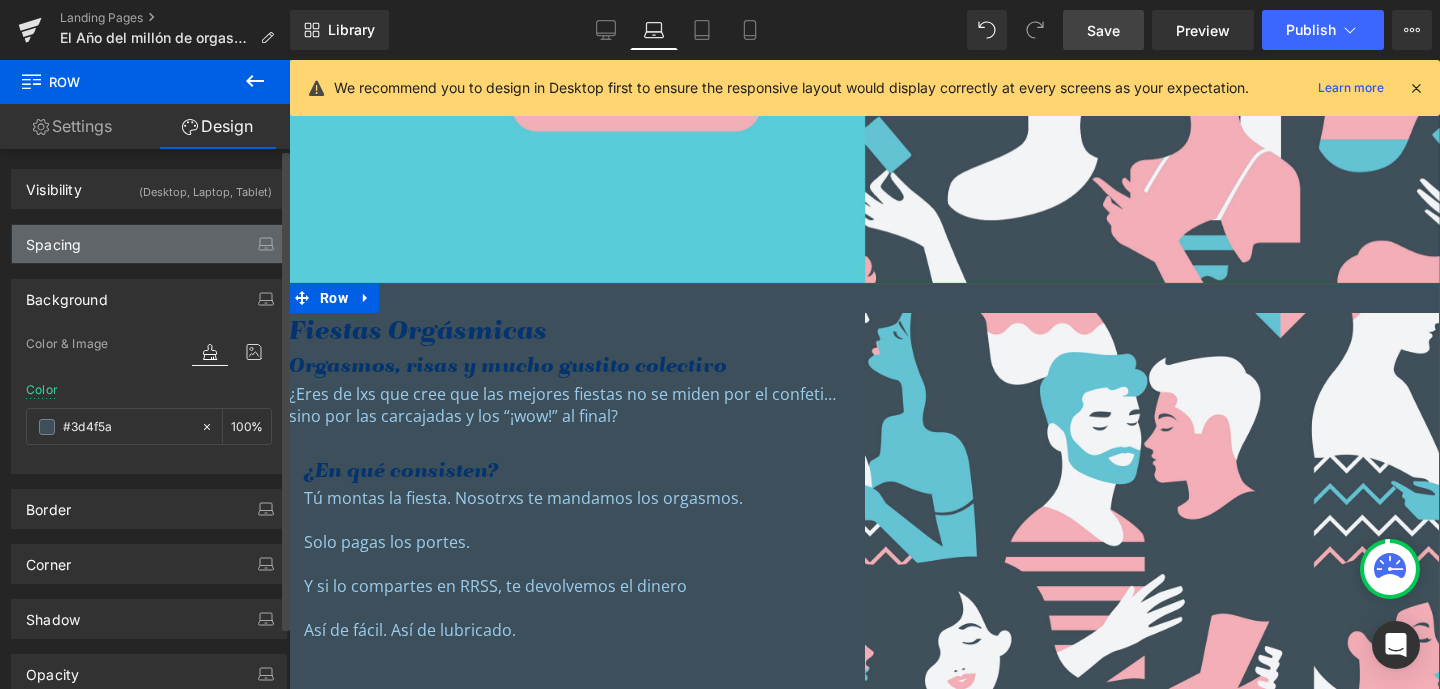 click on "Spacing" at bounding box center (53, 239) 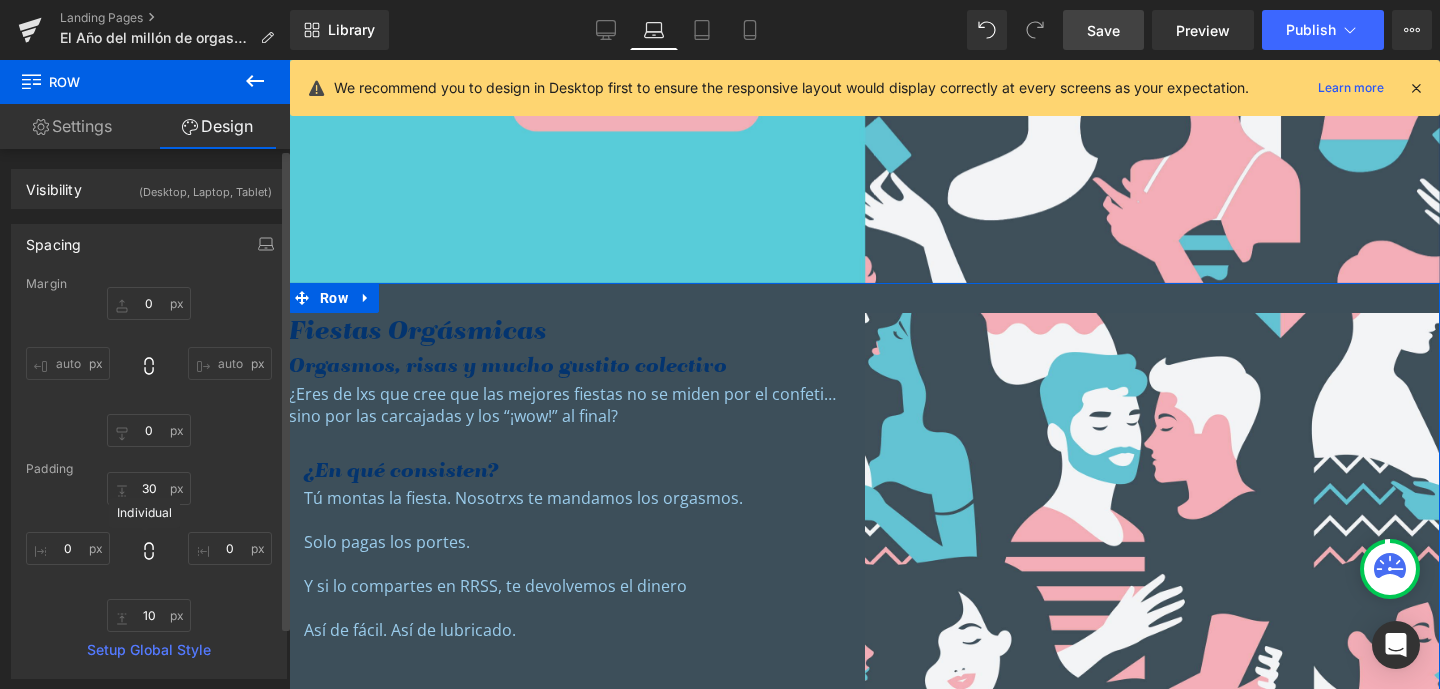 click 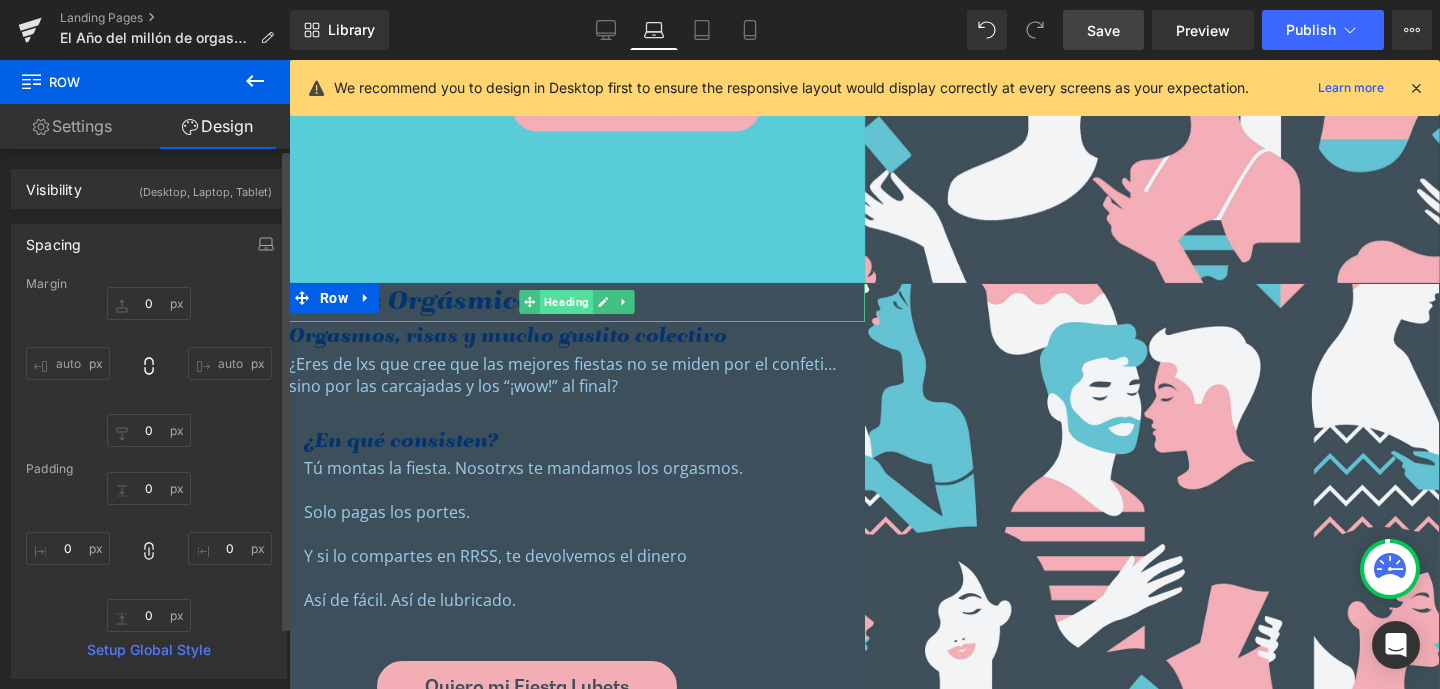 click on "Heading" at bounding box center [566, 302] 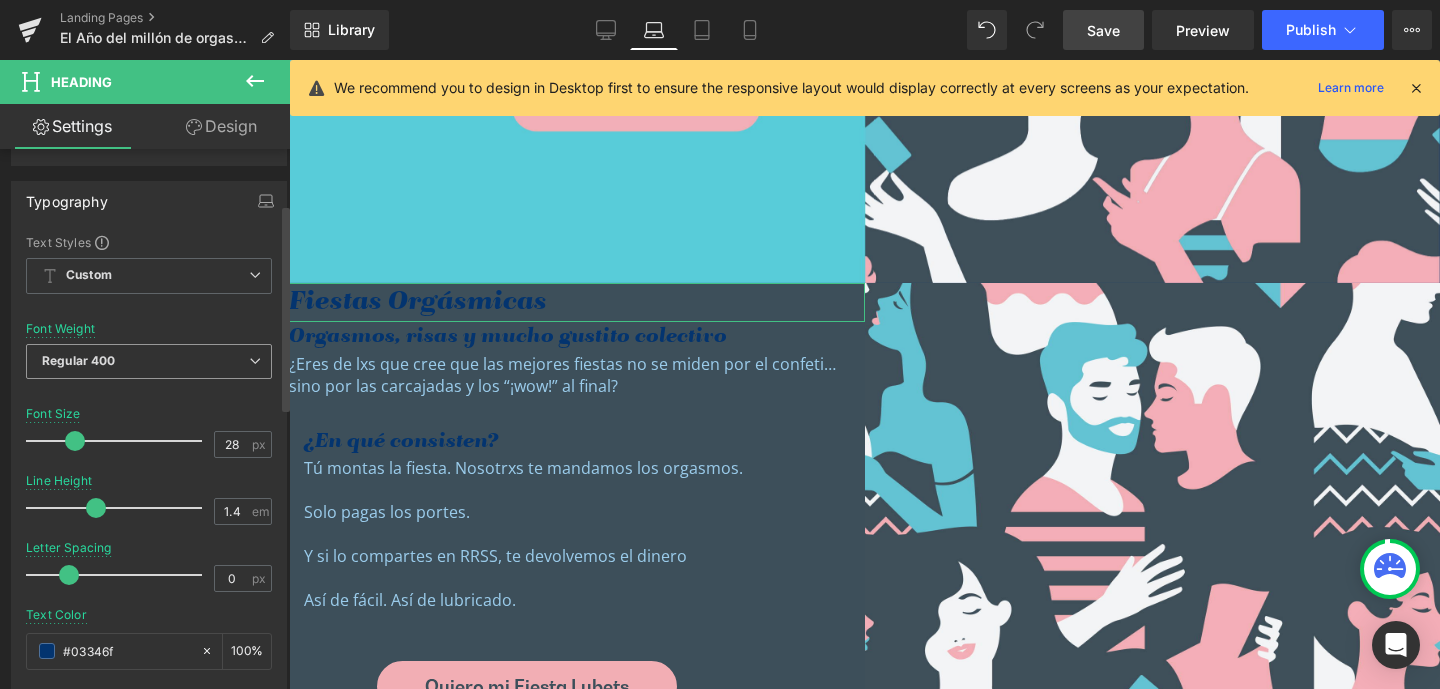 scroll, scrollTop: 143, scrollLeft: 0, axis: vertical 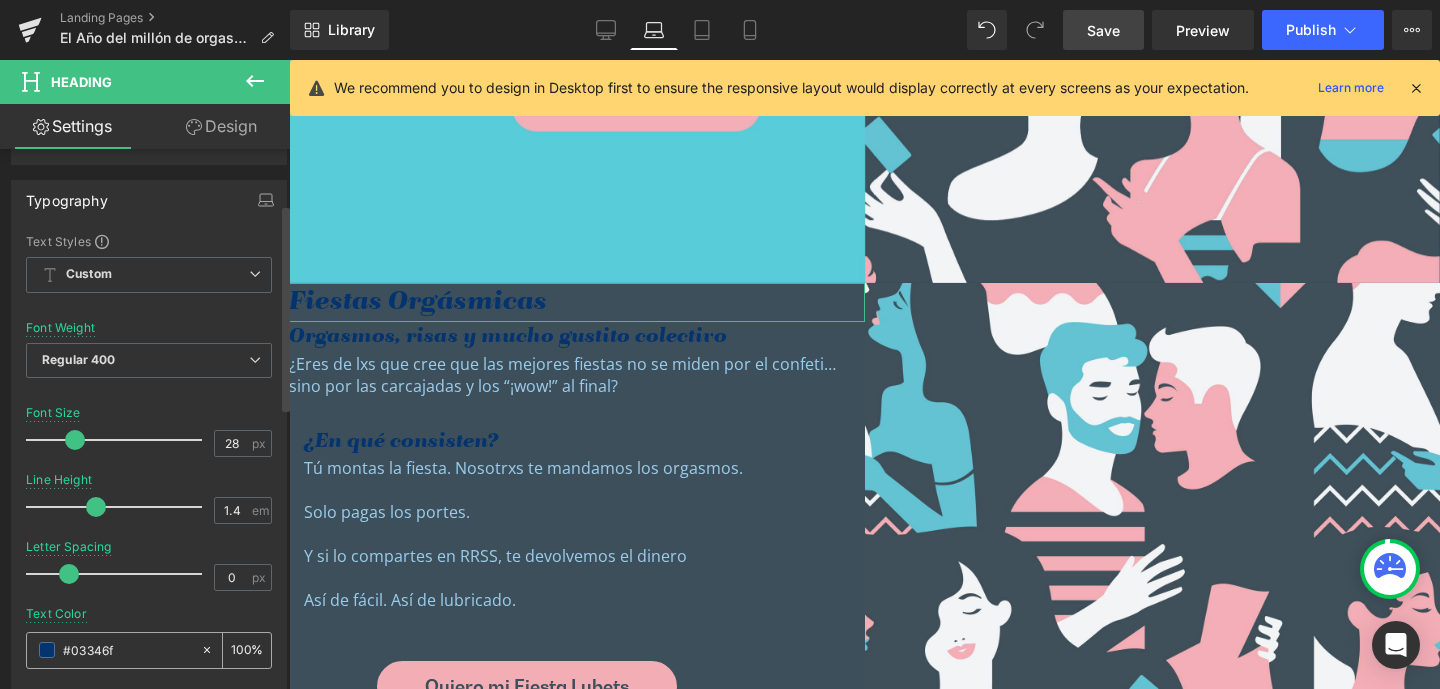 drag, startPoint x: 126, startPoint y: 649, endPoint x: 73, endPoint y: 653, distance: 53.15073 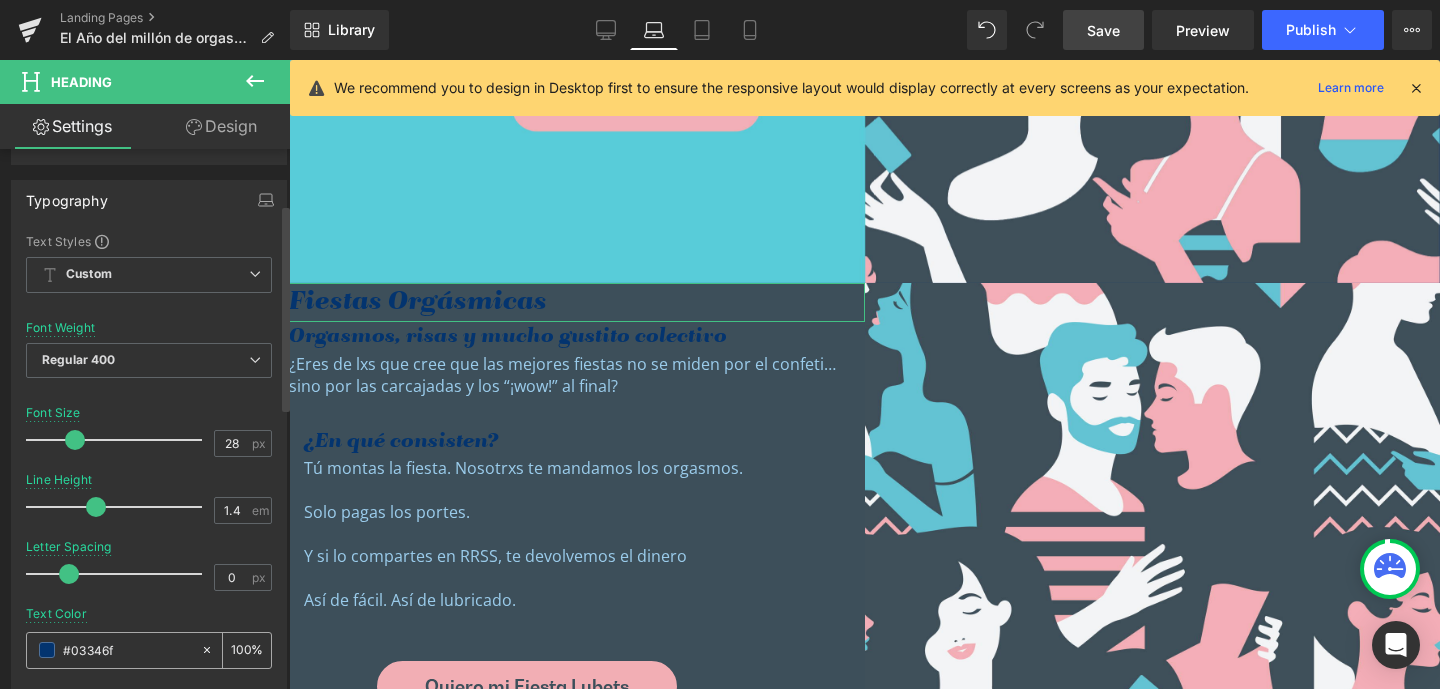 click on "#03346f" at bounding box center [127, 650] 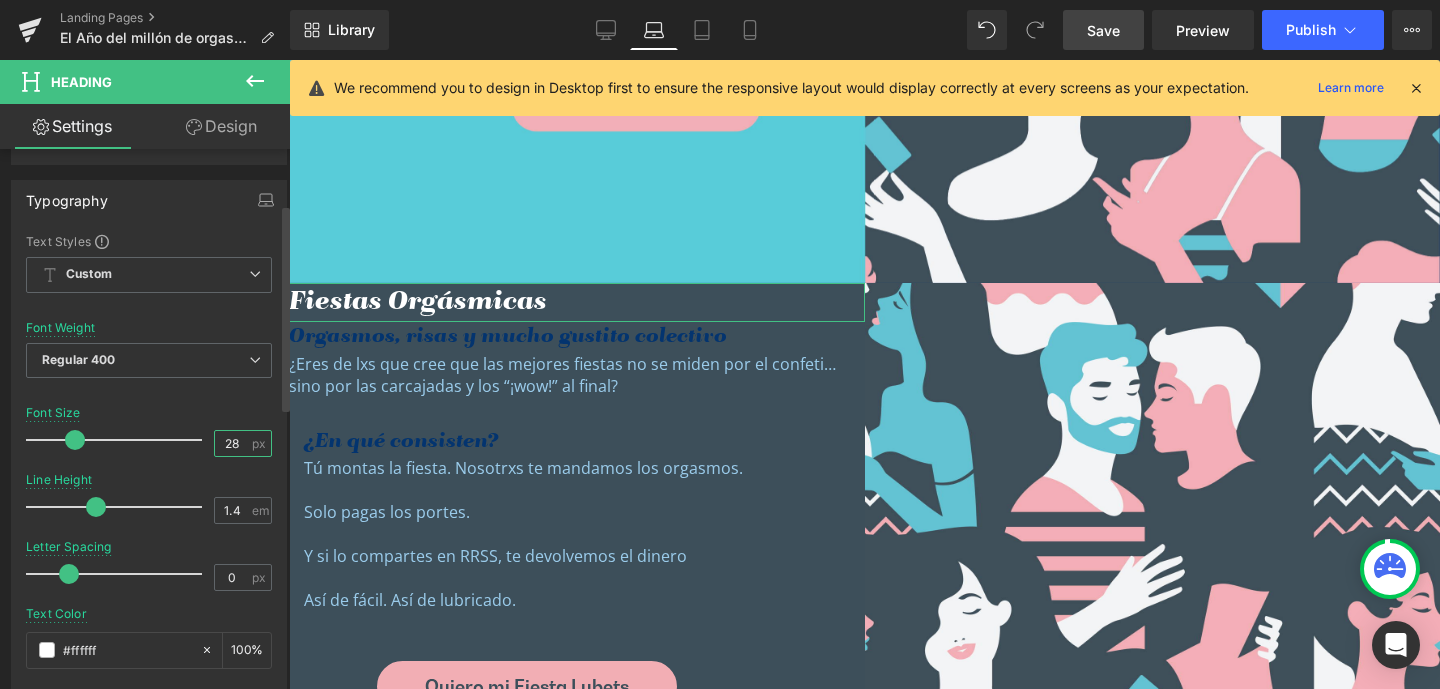 drag, startPoint x: 219, startPoint y: 441, endPoint x: 243, endPoint y: 443, distance: 24.083189 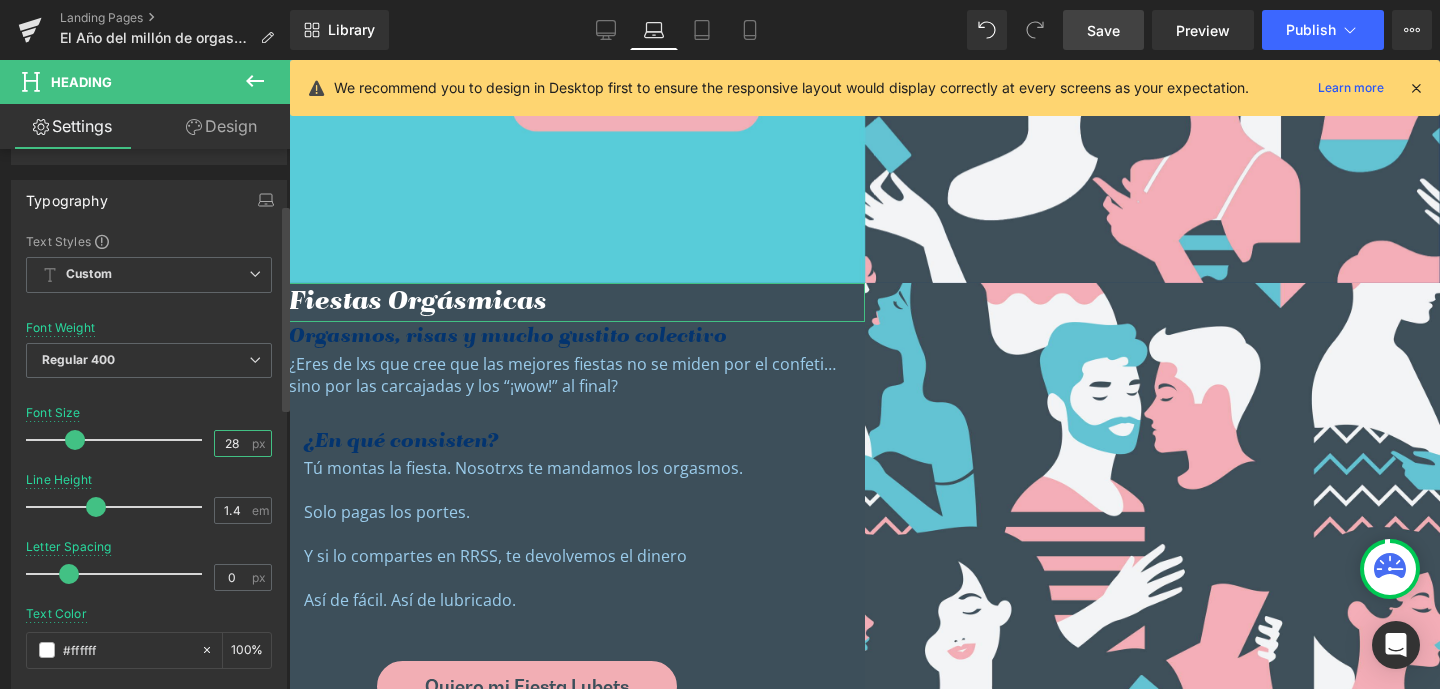 click on "28 px" at bounding box center (243, 443) 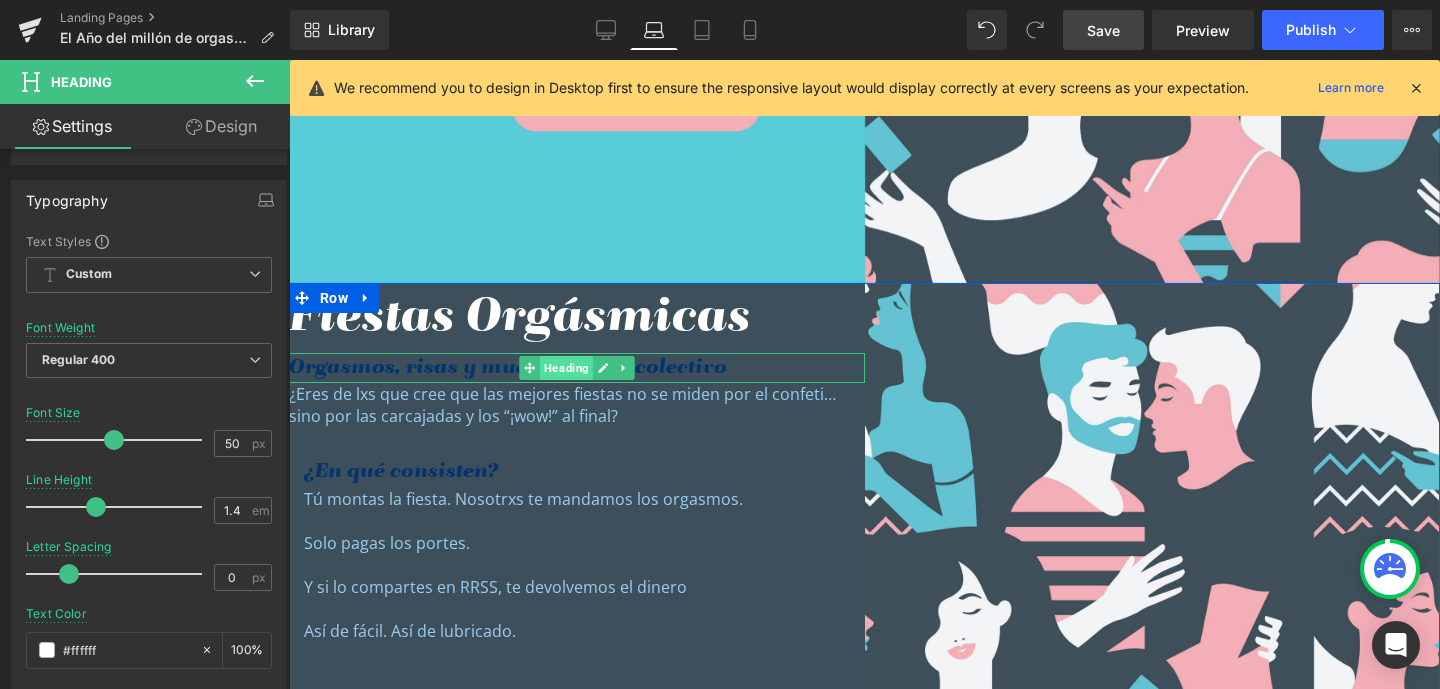 click on "Heading" at bounding box center [566, 368] 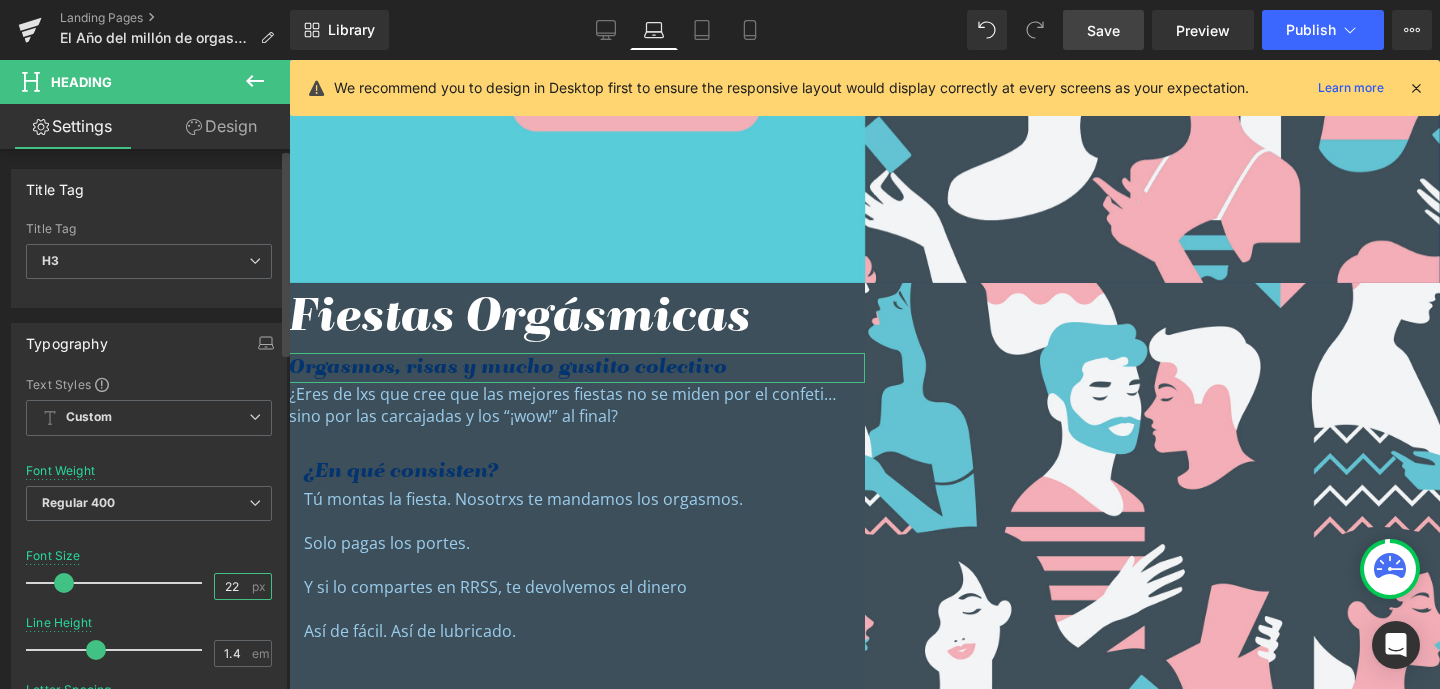 drag, startPoint x: 217, startPoint y: 584, endPoint x: 239, endPoint y: 589, distance: 22.561028 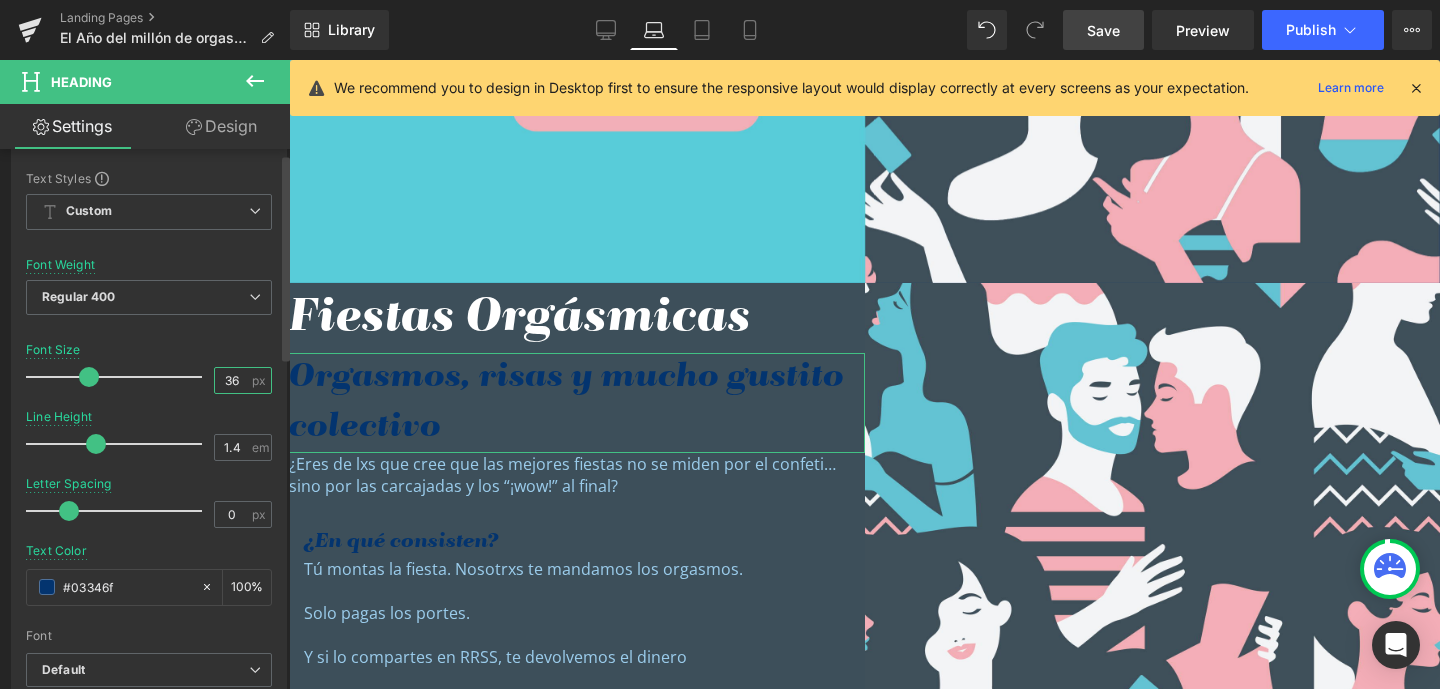 scroll, scrollTop: 240, scrollLeft: 0, axis: vertical 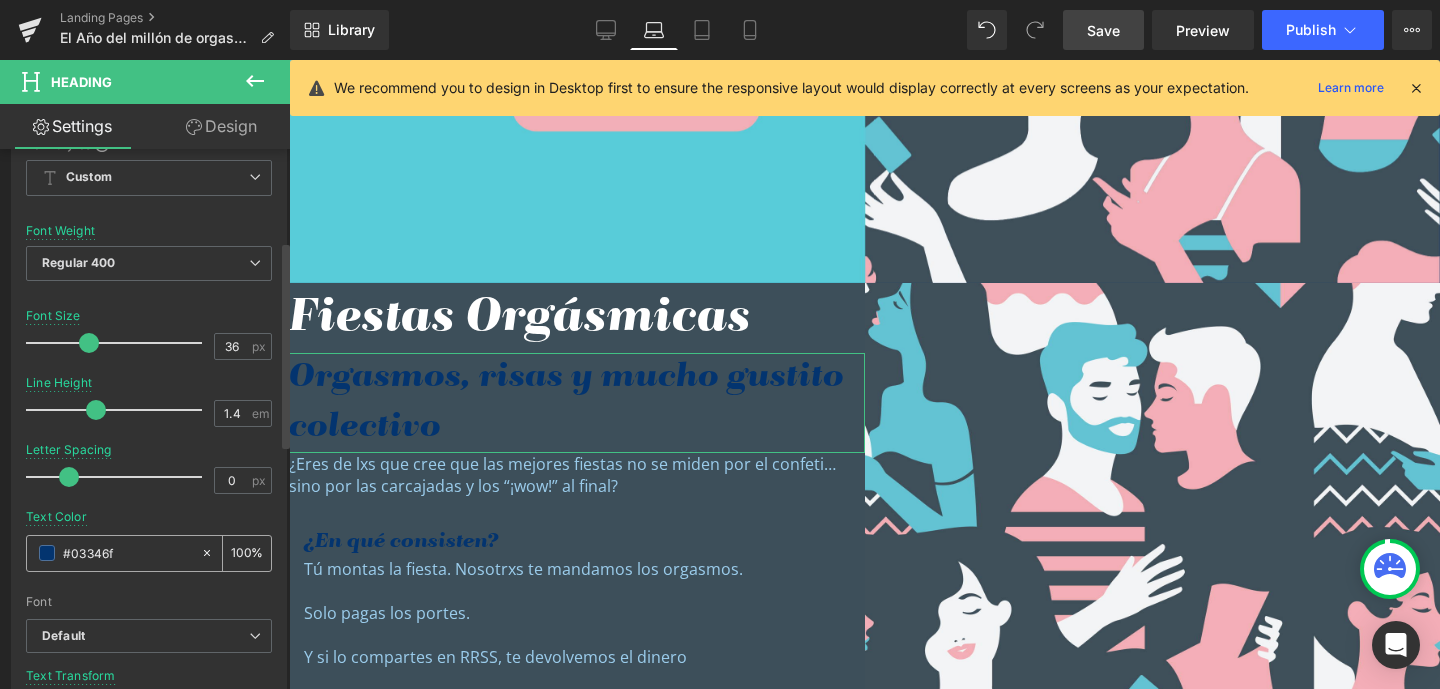 drag, startPoint x: 108, startPoint y: 557, endPoint x: 72, endPoint y: 553, distance: 36.221542 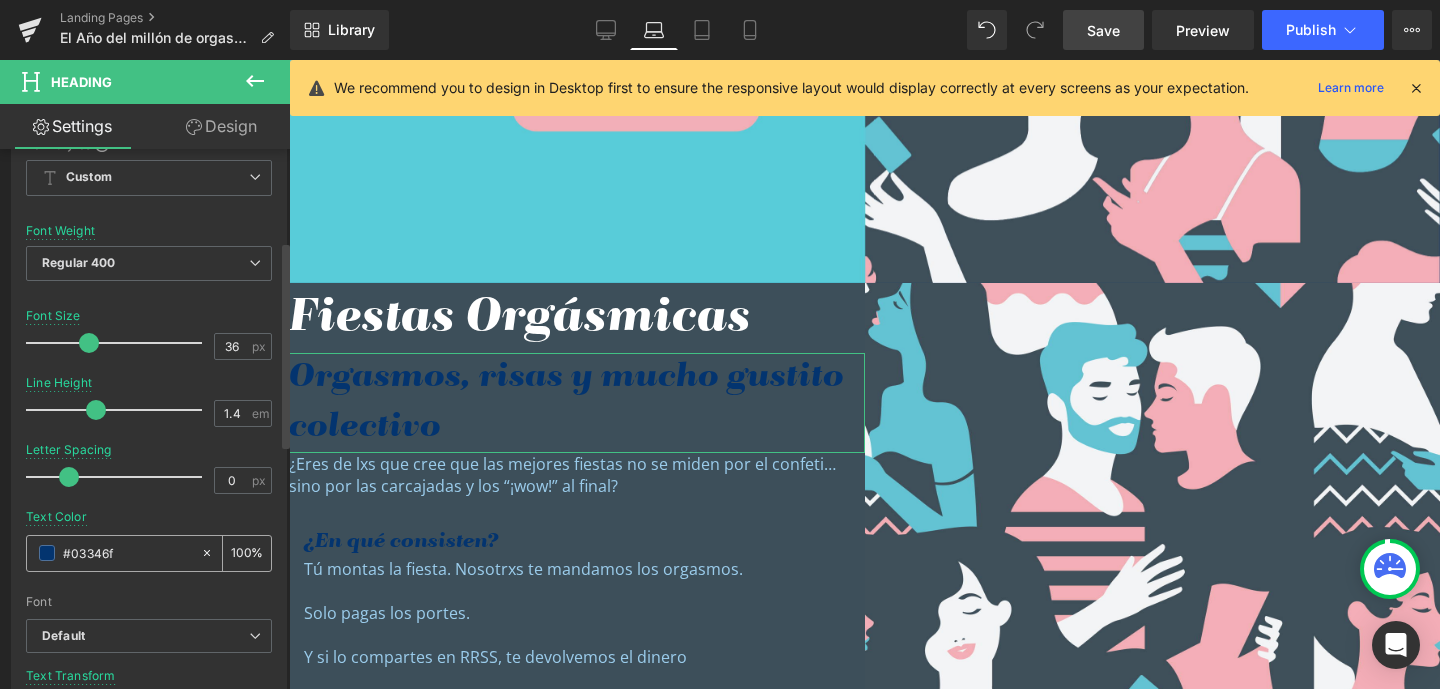 click on "#03346f" at bounding box center [127, 553] 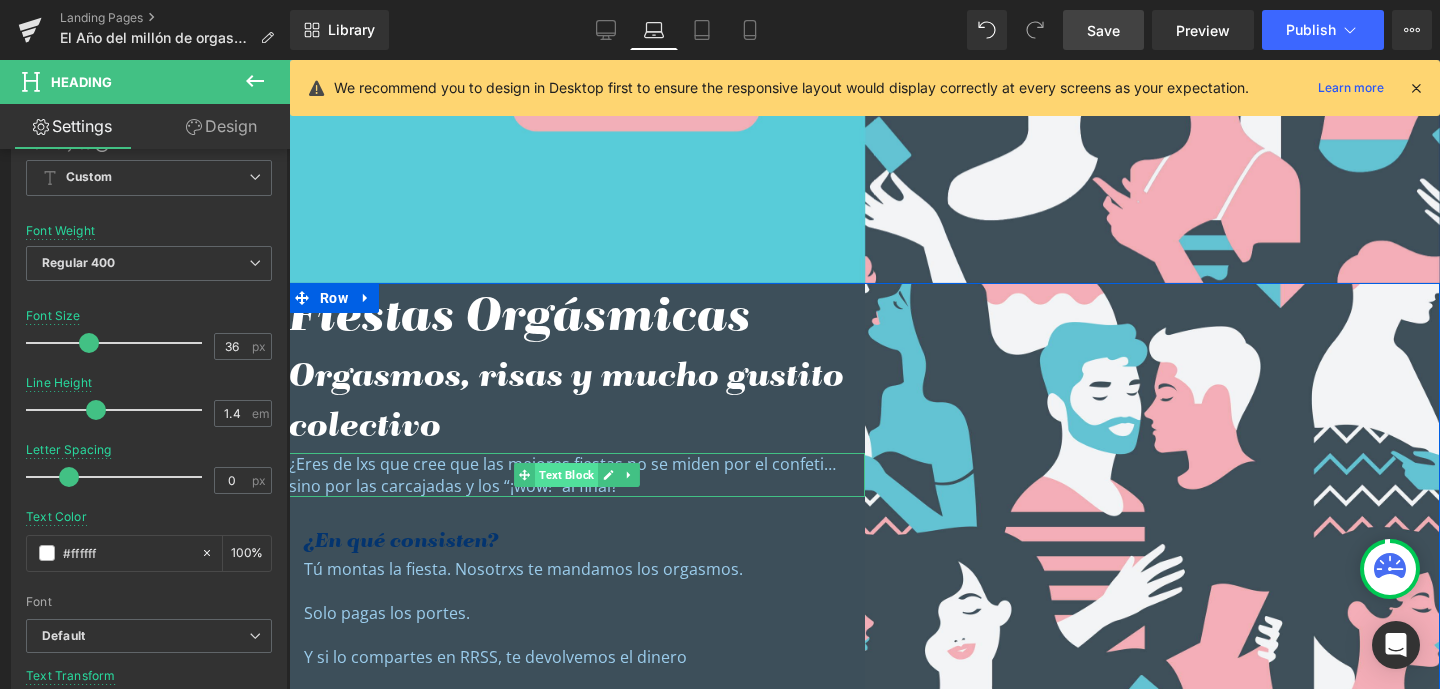 click on "Text Block" at bounding box center [566, 475] 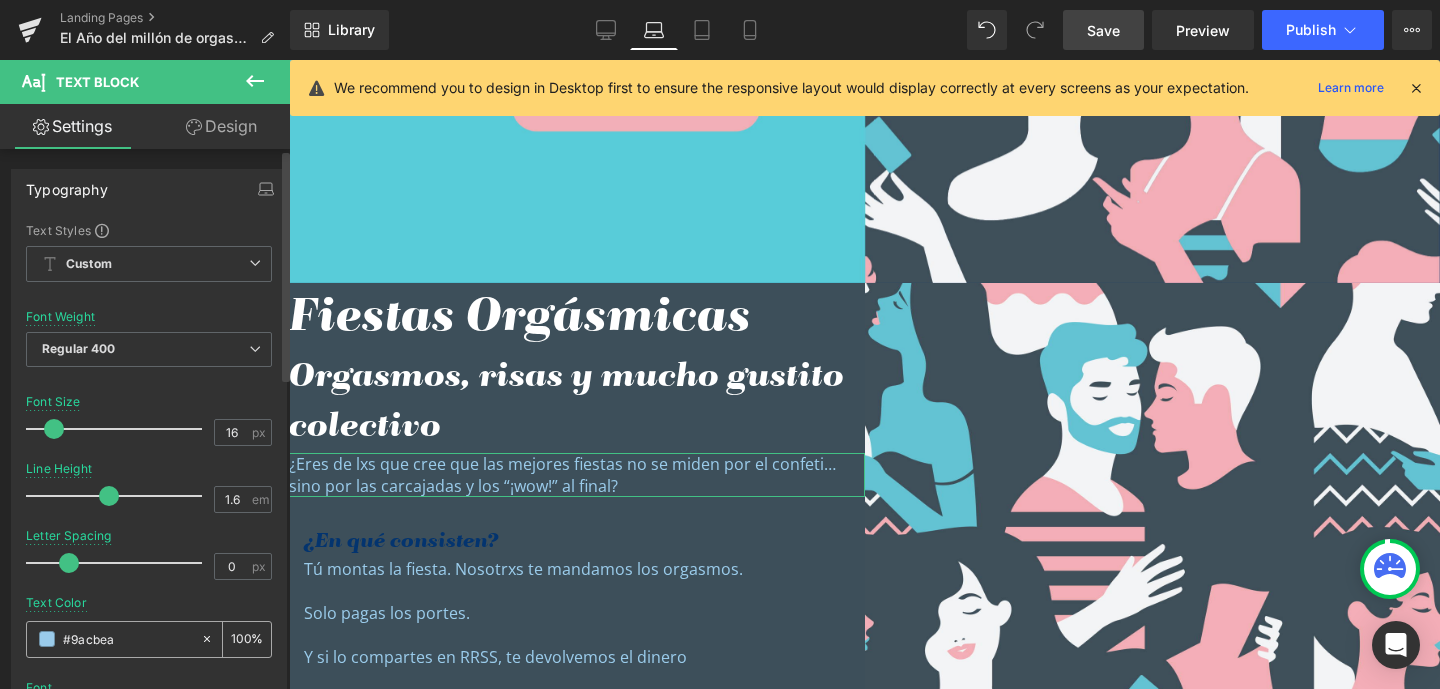 drag, startPoint x: 128, startPoint y: 641, endPoint x: 72, endPoint y: 637, distance: 56.142673 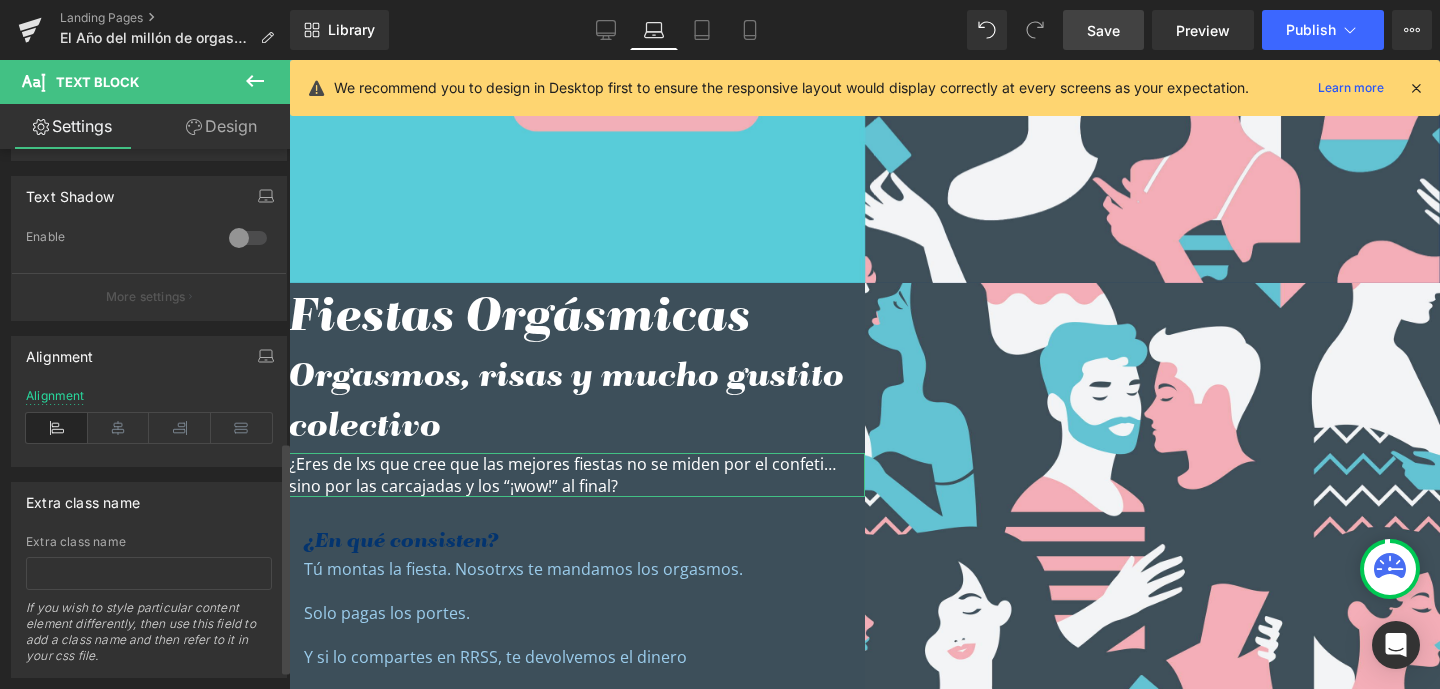 scroll, scrollTop: 258, scrollLeft: 0, axis: vertical 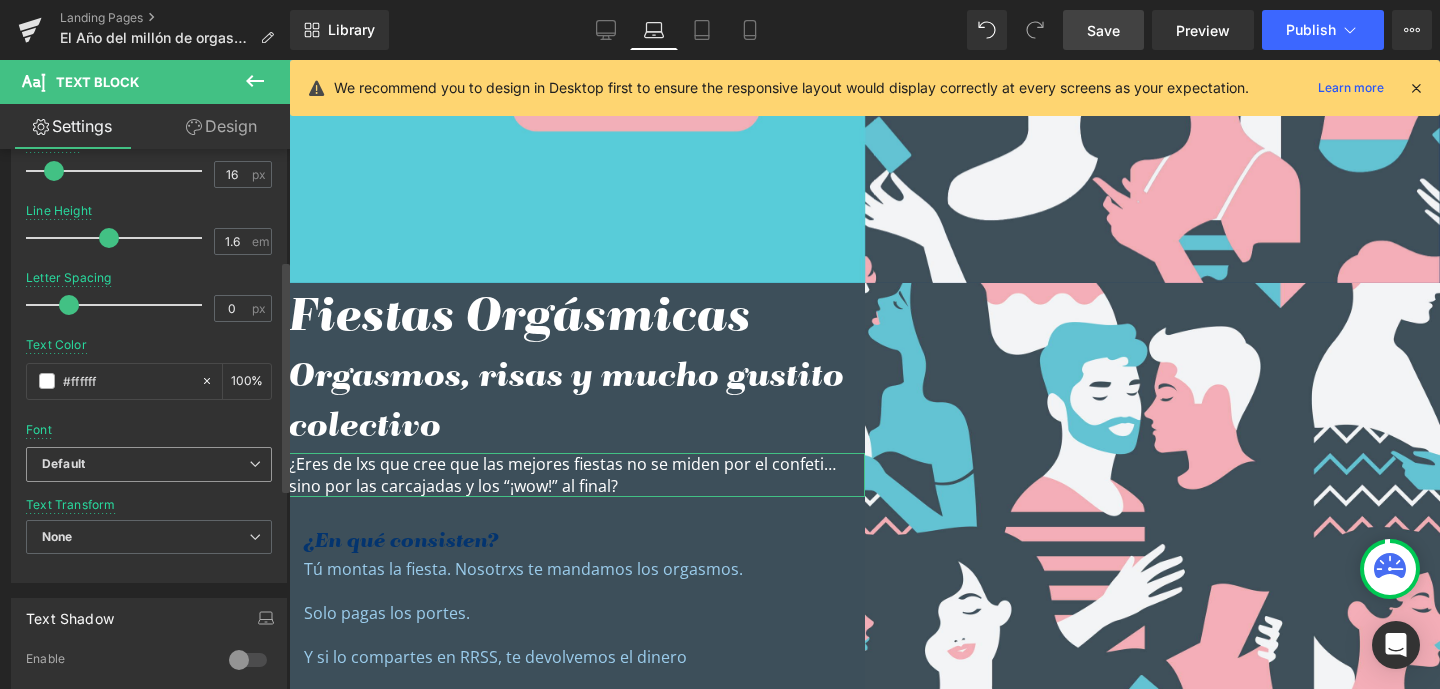 click on "Default" at bounding box center [63, 464] 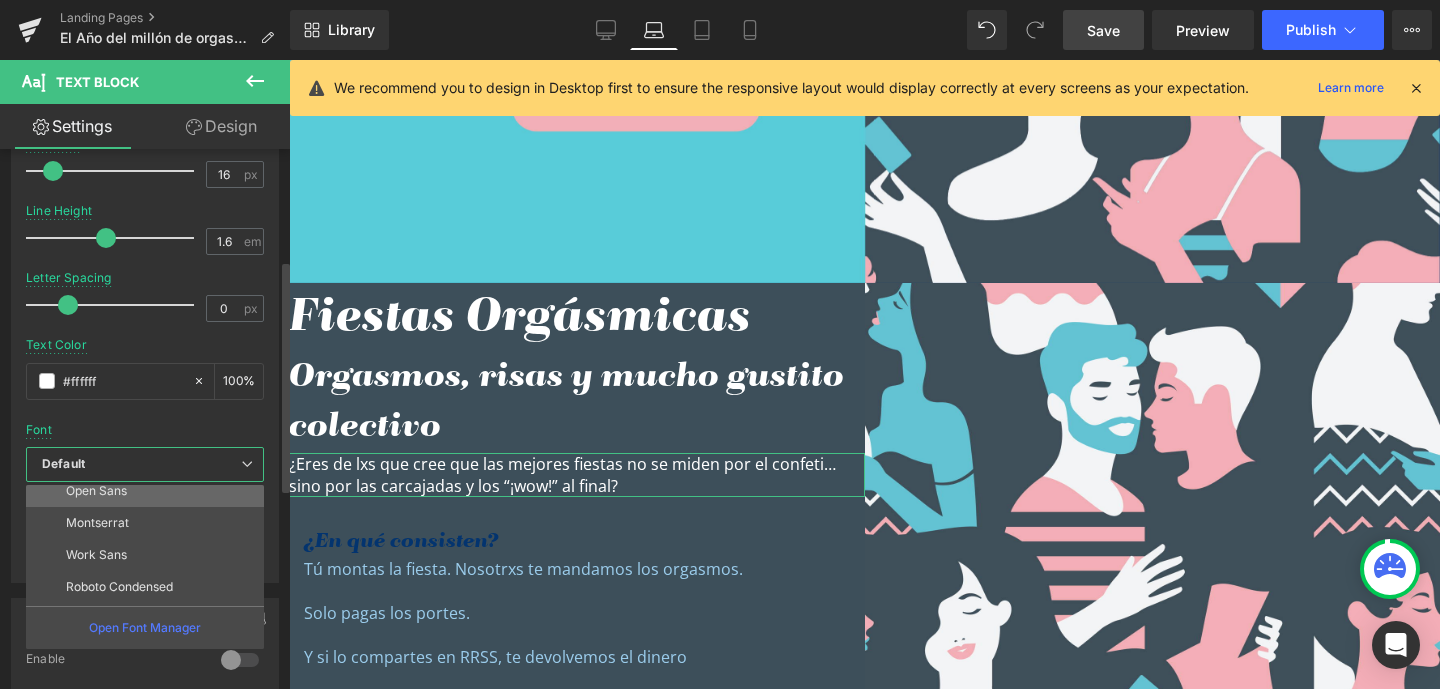 scroll, scrollTop: 150, scrollLeft: 0, axis: vertical 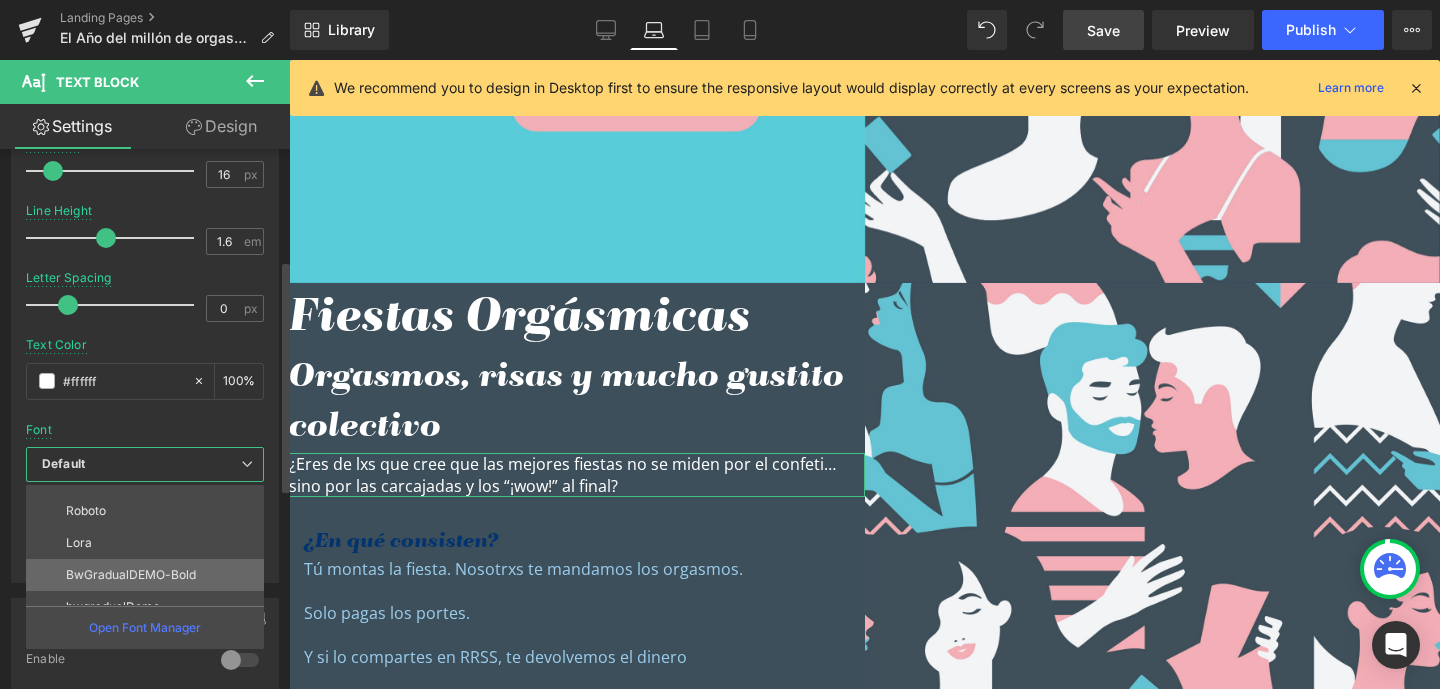 click on "BwGradualDEMO-Bold" at bounding box center (131, 575) 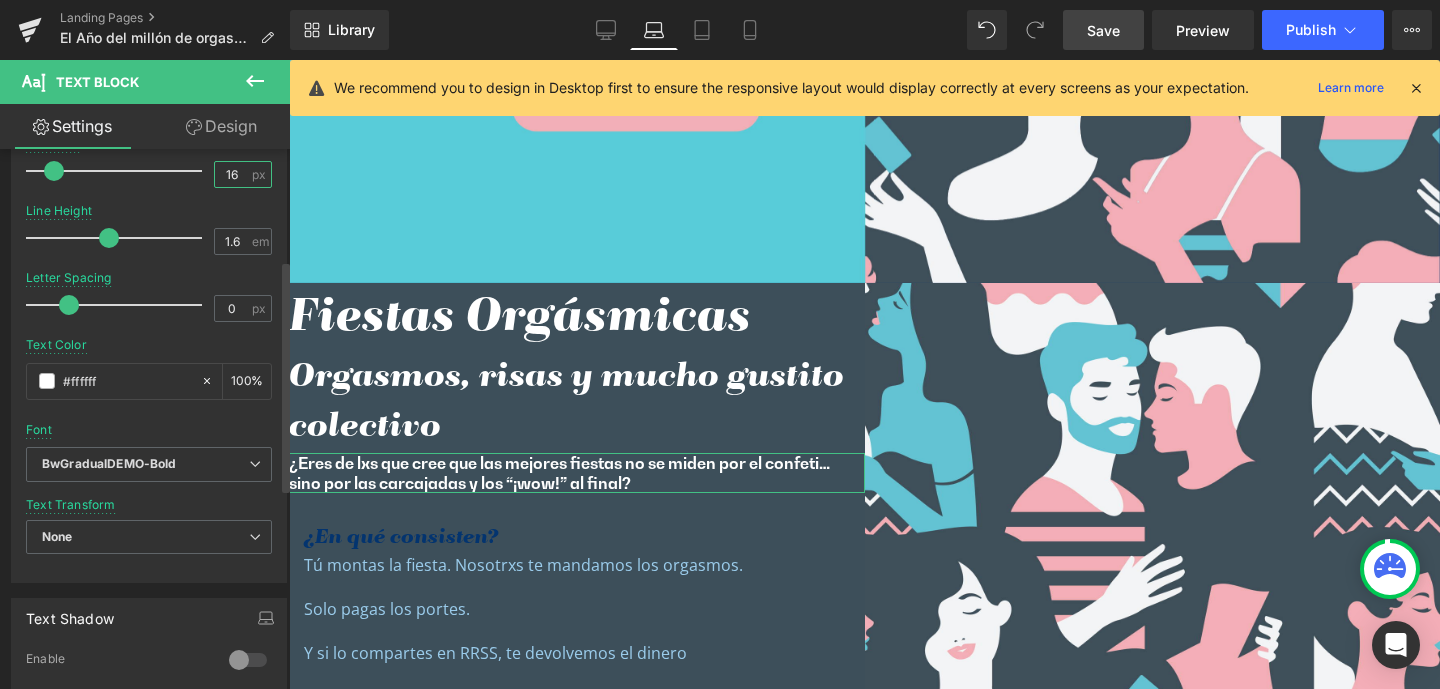 drag, startPoint x: 213, startPoint y: 174, endPoint x: 241, endPoint y: 174, distance: 28 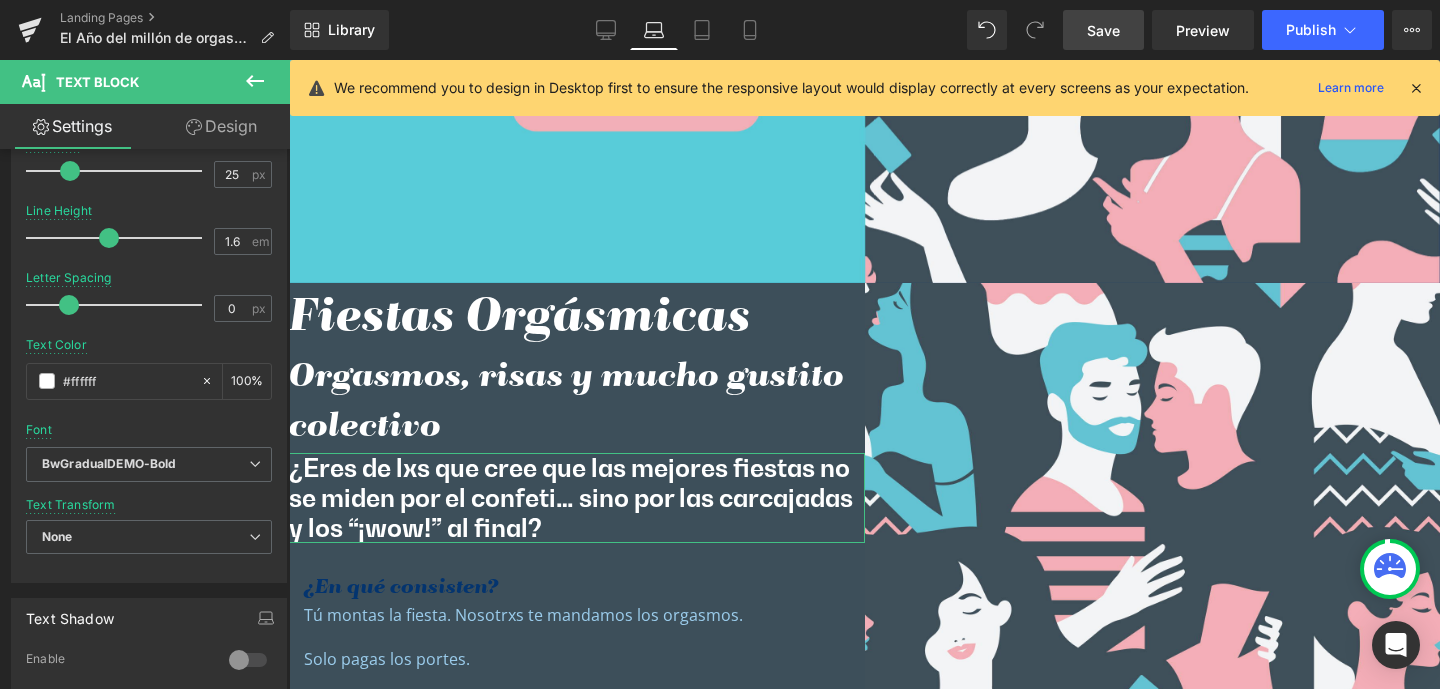 click on "Design" at bounding box center (221, 126) 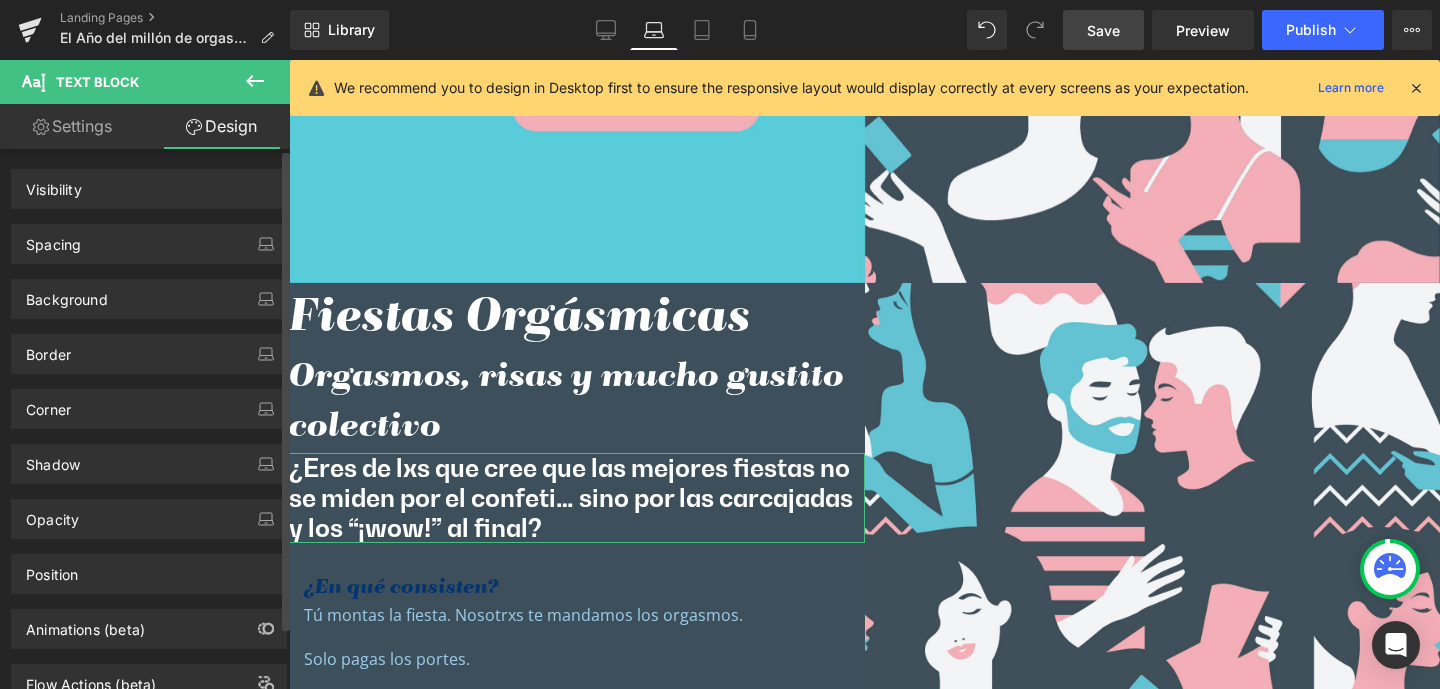 click on "Spacing" at bounding box center [53, 239] 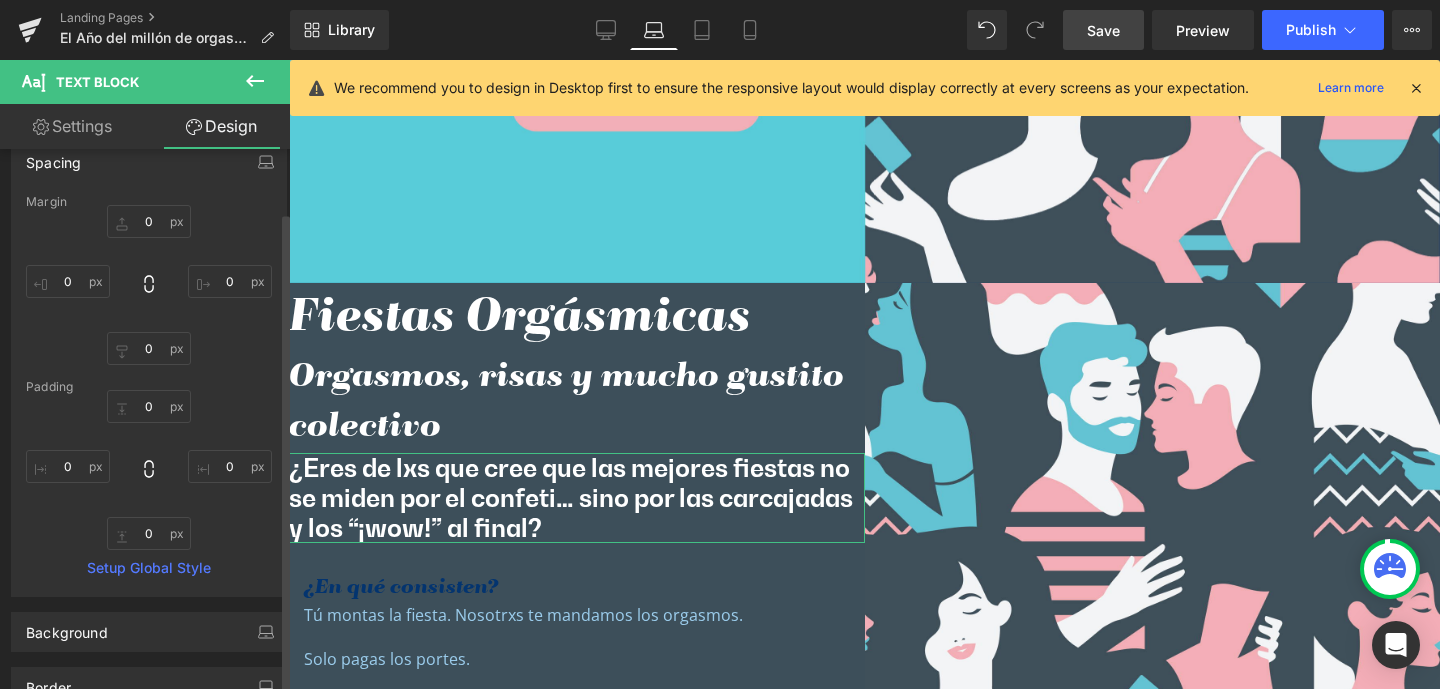 scroll, scrollTop: 299, scrollLeft: 0, axis: vertical 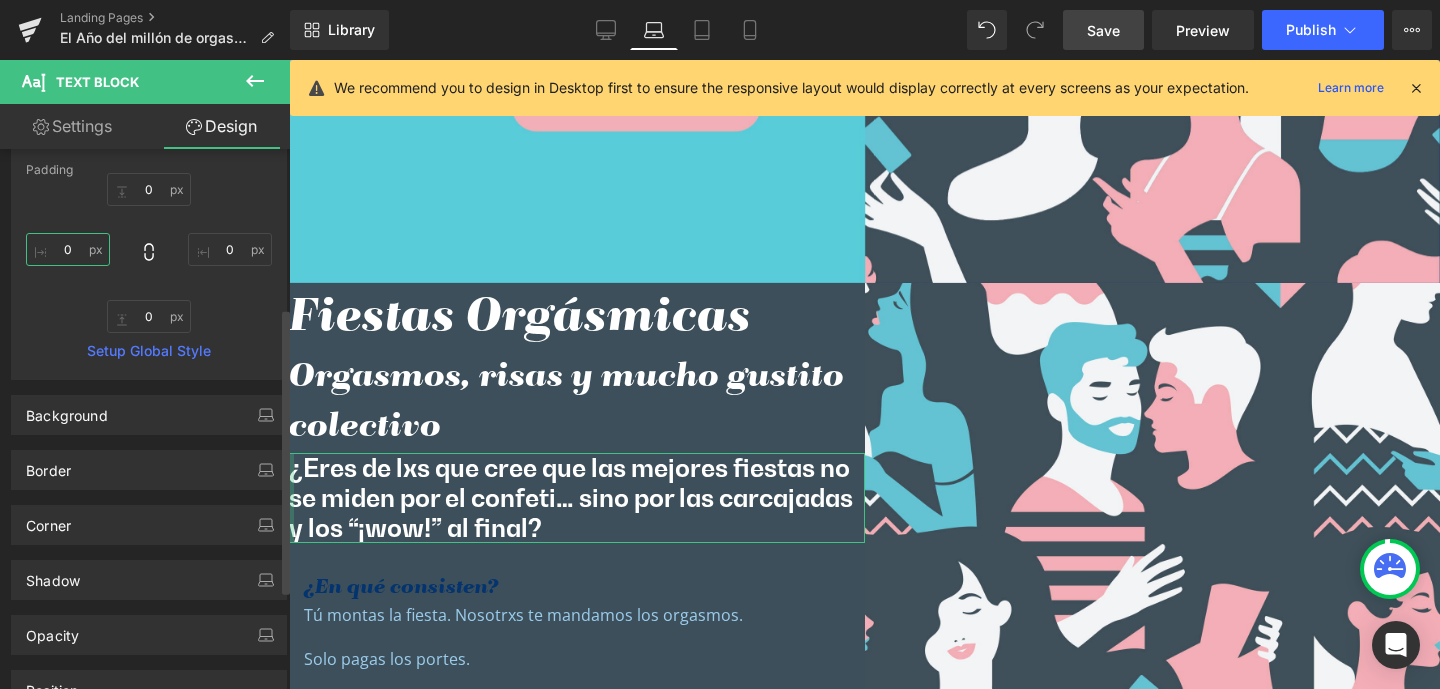 drag, startPoint x: 65, startPoint y: 247, endPoint x: 79, endPoint y: 249, distance: 14.142136 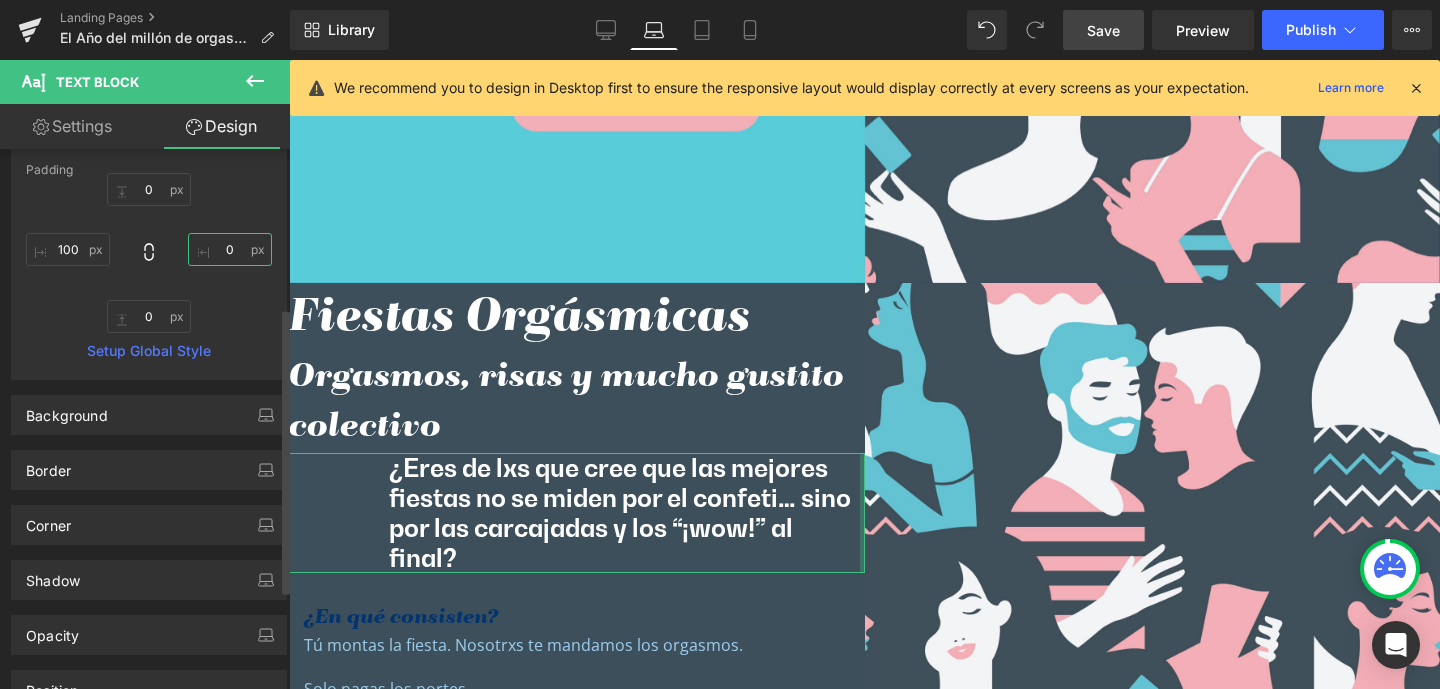 drag, startPoint x: 220, startPoint y: 249, endPoint x: 232, endPoint y: 249, distance: 12 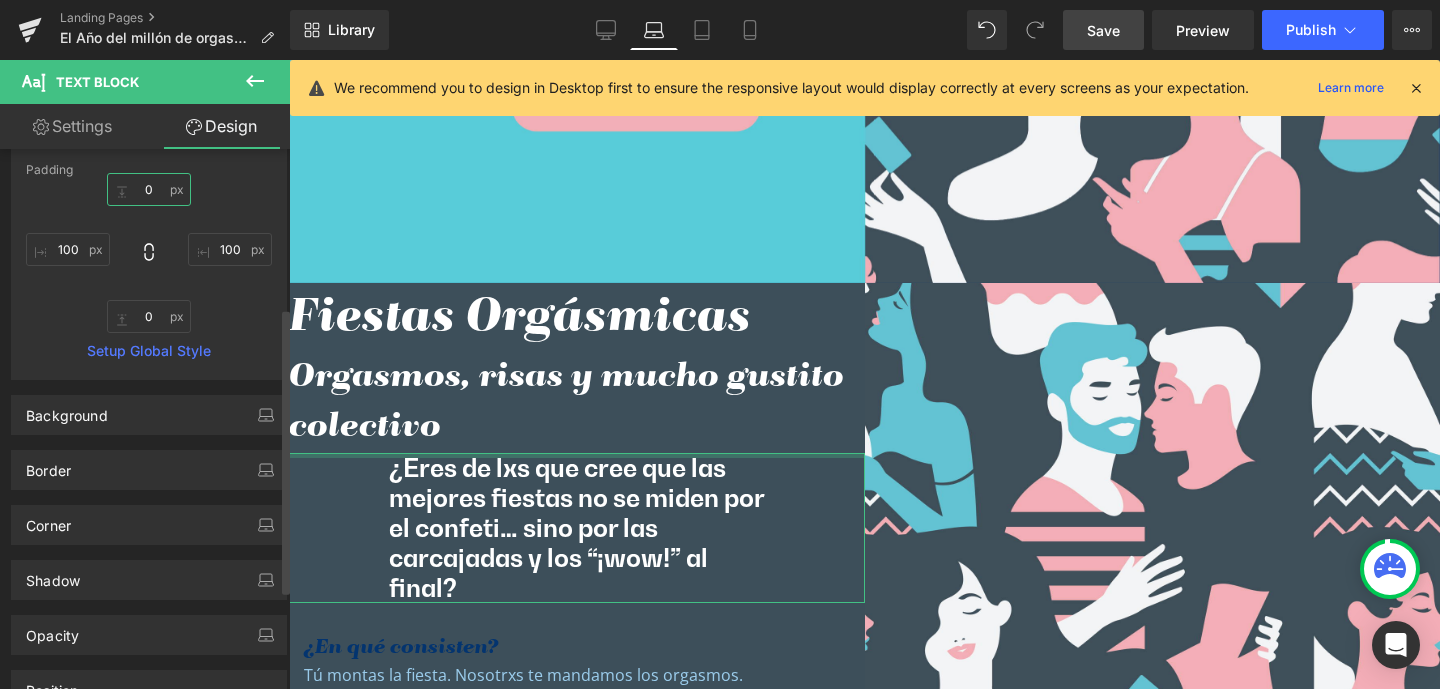 click on "0" at bounding box center (149, 189) 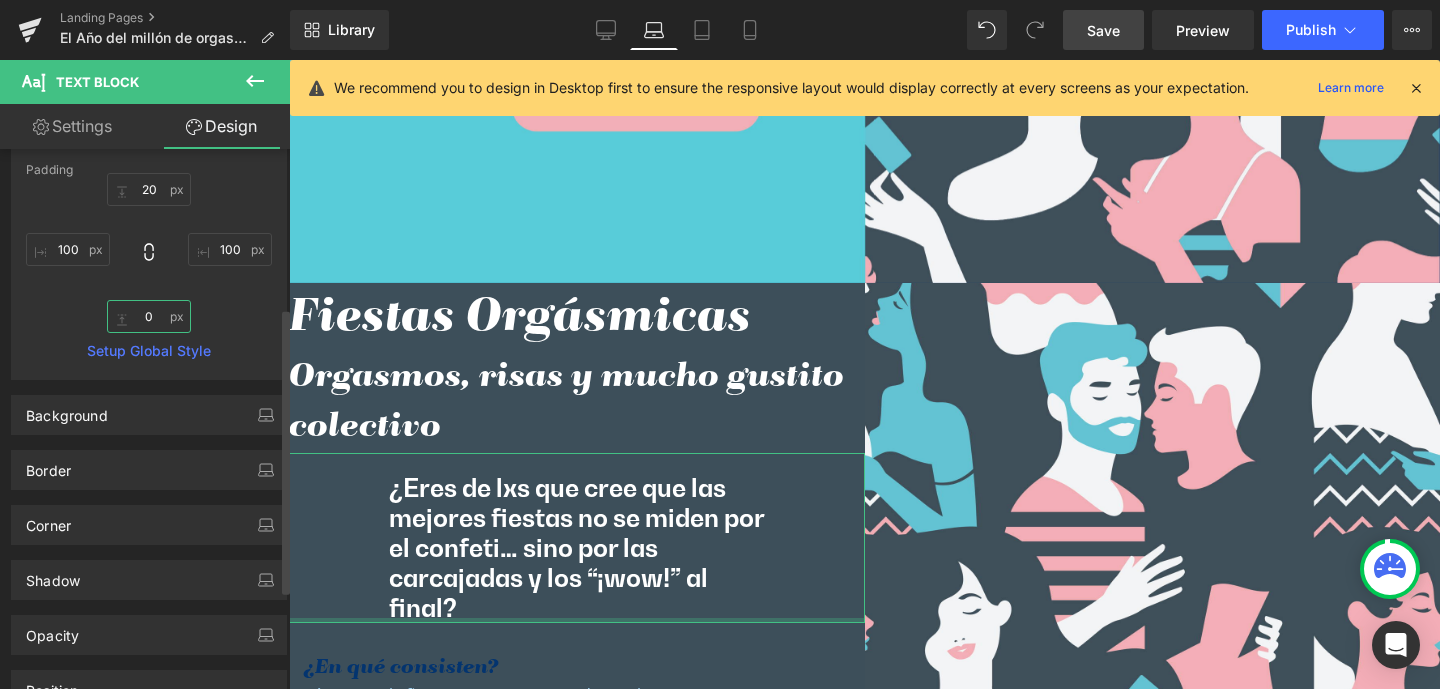 click on "0" at bounding box center [149, 316] 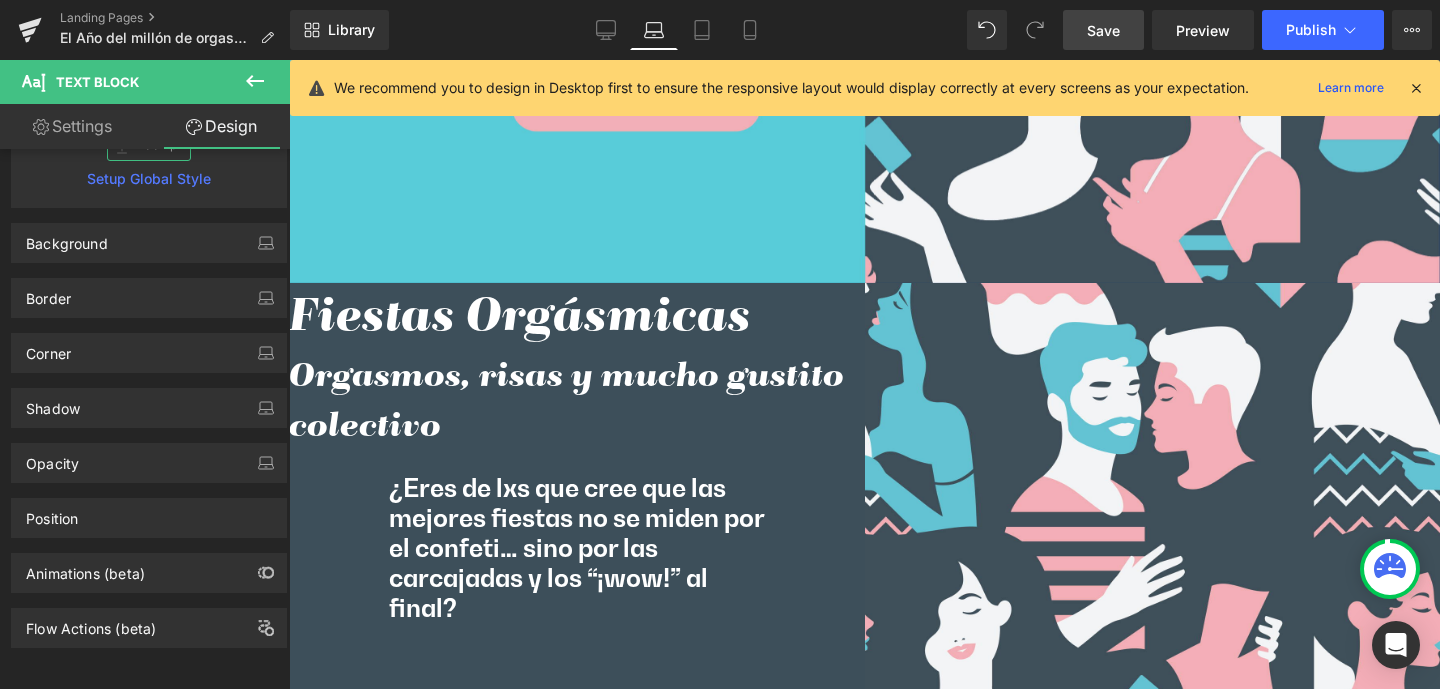 scroll, scrollTop: 486, scrollLeft: 0, axis: vertical 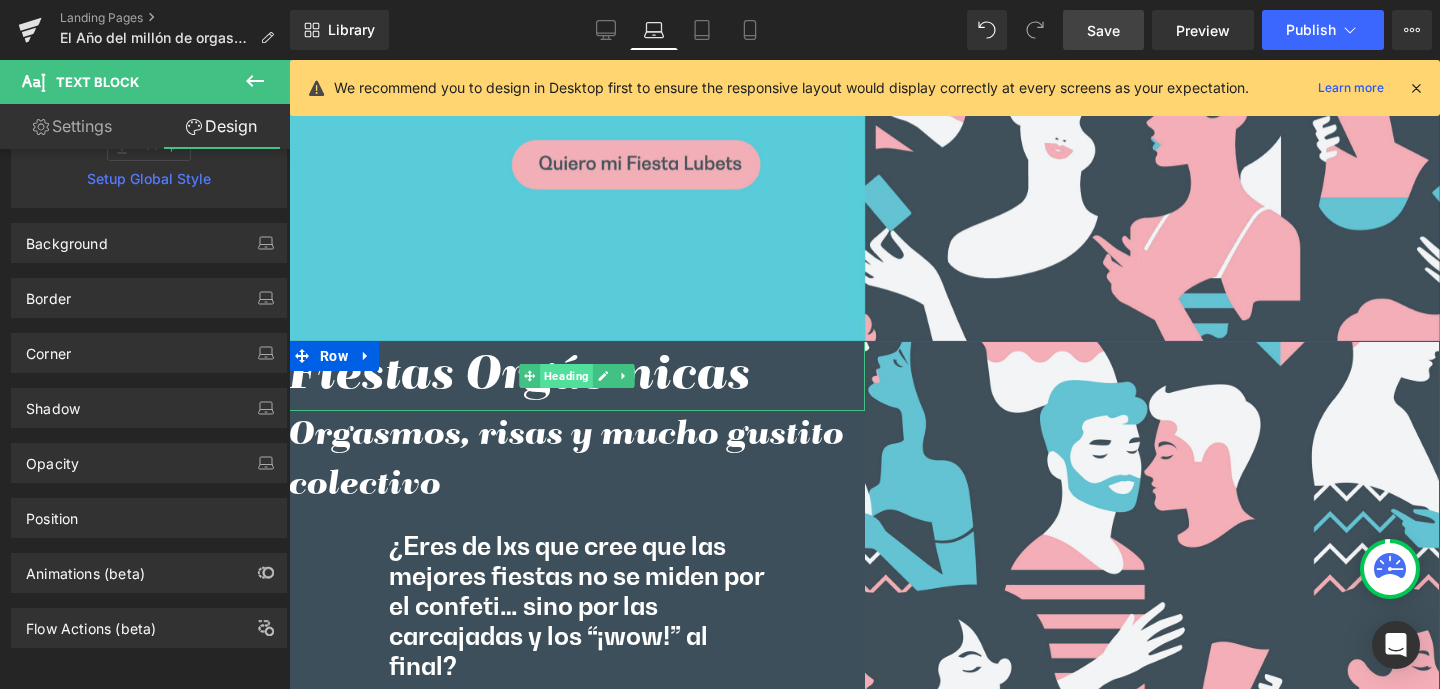 click on "Heading" at bounding box center [566, 376] 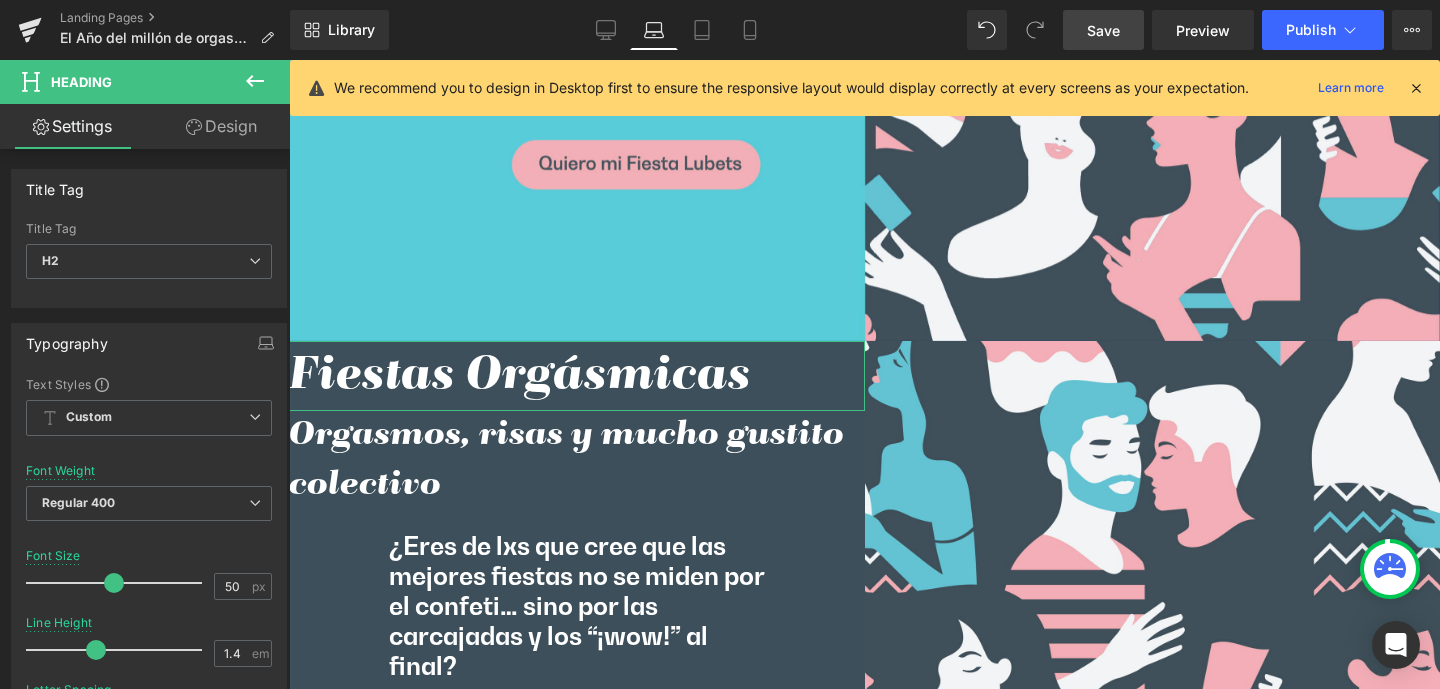click on "Design" at bounding box center (221, 126) 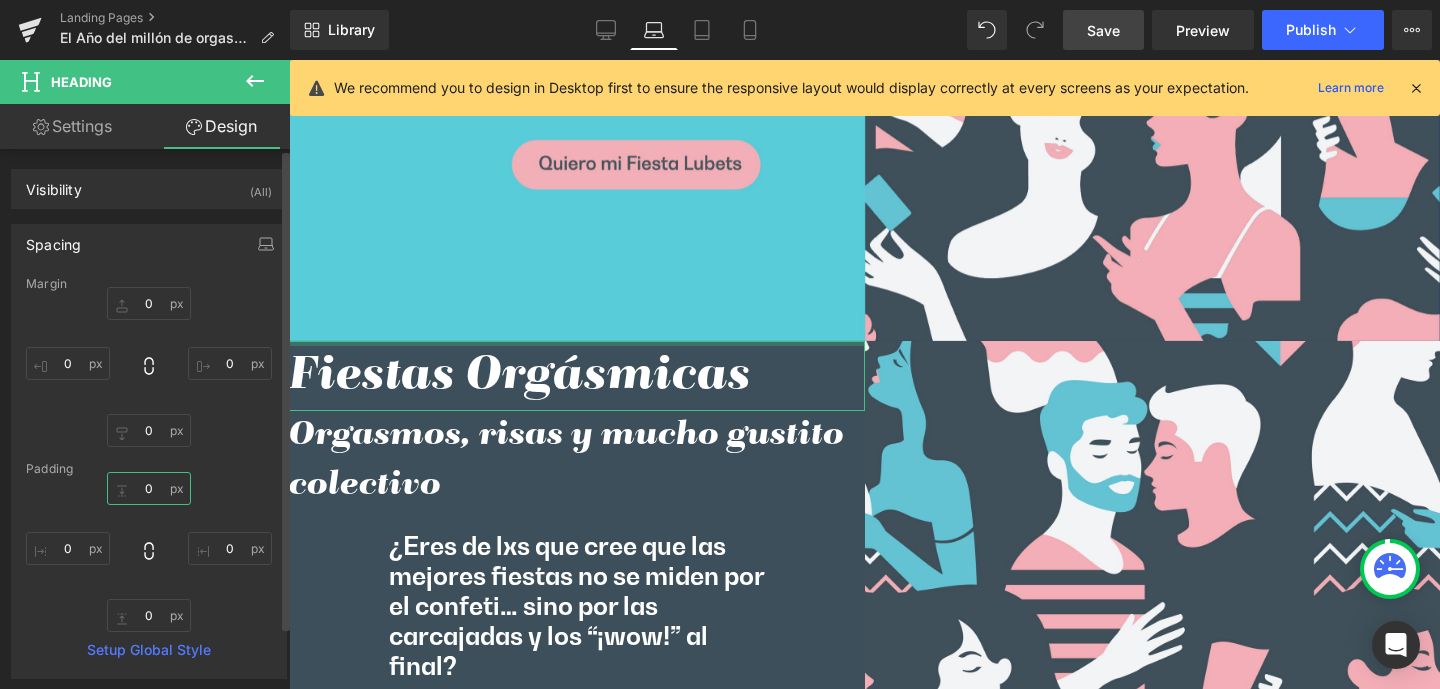 drag, startPoint x: 133, startPoint y: 481, endPoint x: 163, endPoint y: 490, distance: 31.320919 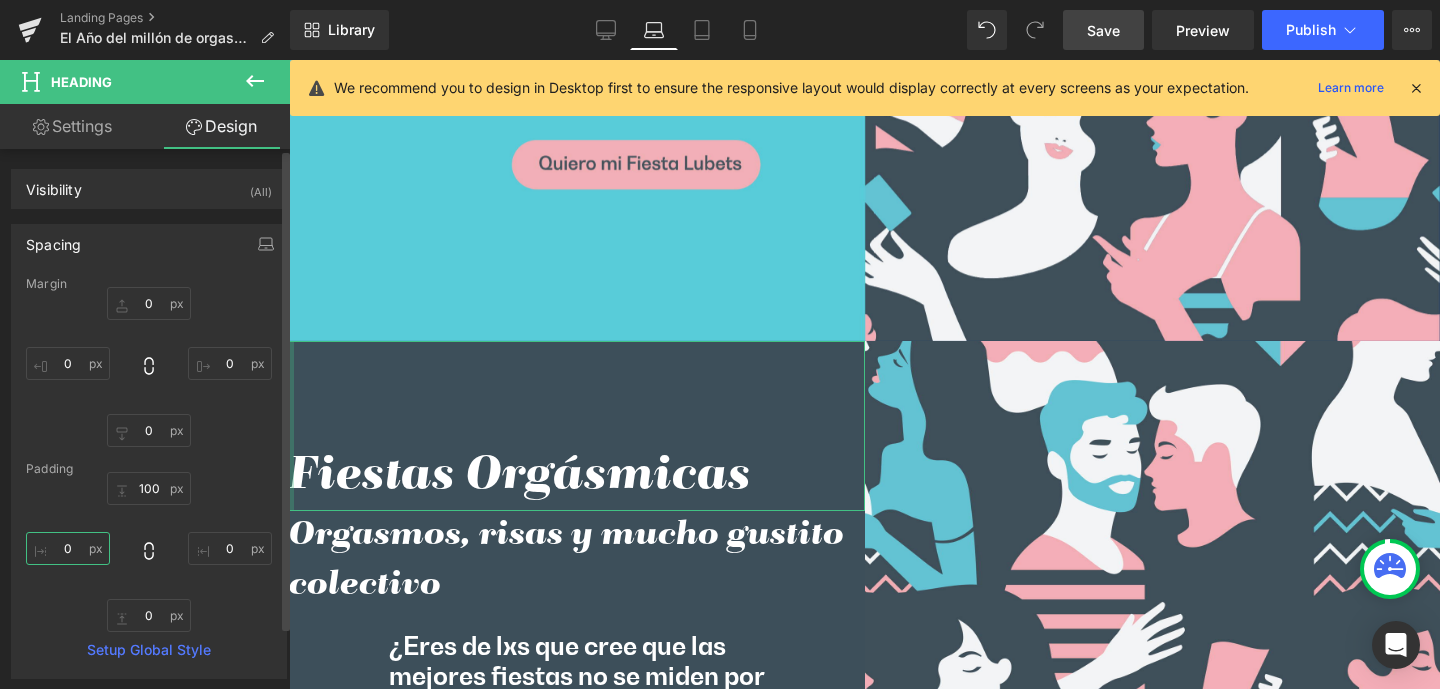 drag, startPoint x: 53, startPoint y: 551, endPoint x: 92, endPoint y: 551, distance: 39 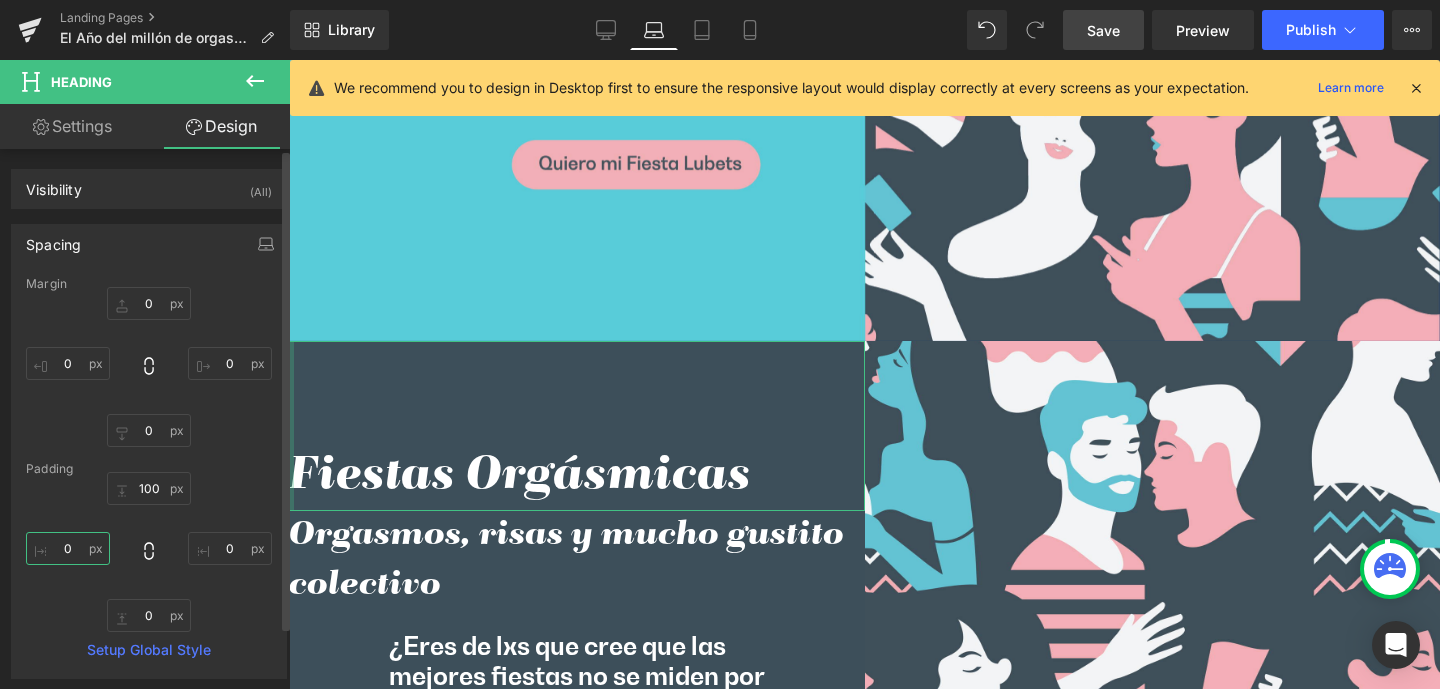 click on "0" at bounding box center (68, 548) 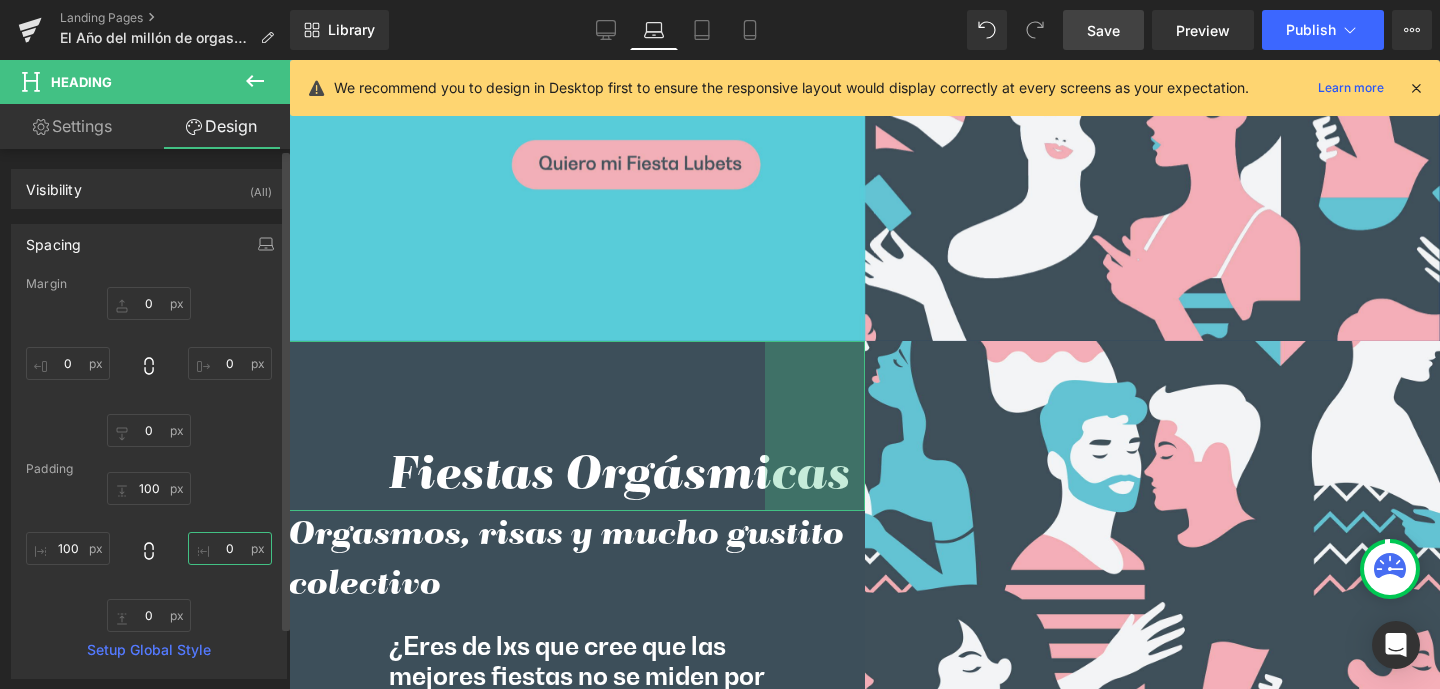 drag, startPoint x: 231, startPoint y: 551, endPoint x: 241, endPoint y: 550, distance: 10.049875 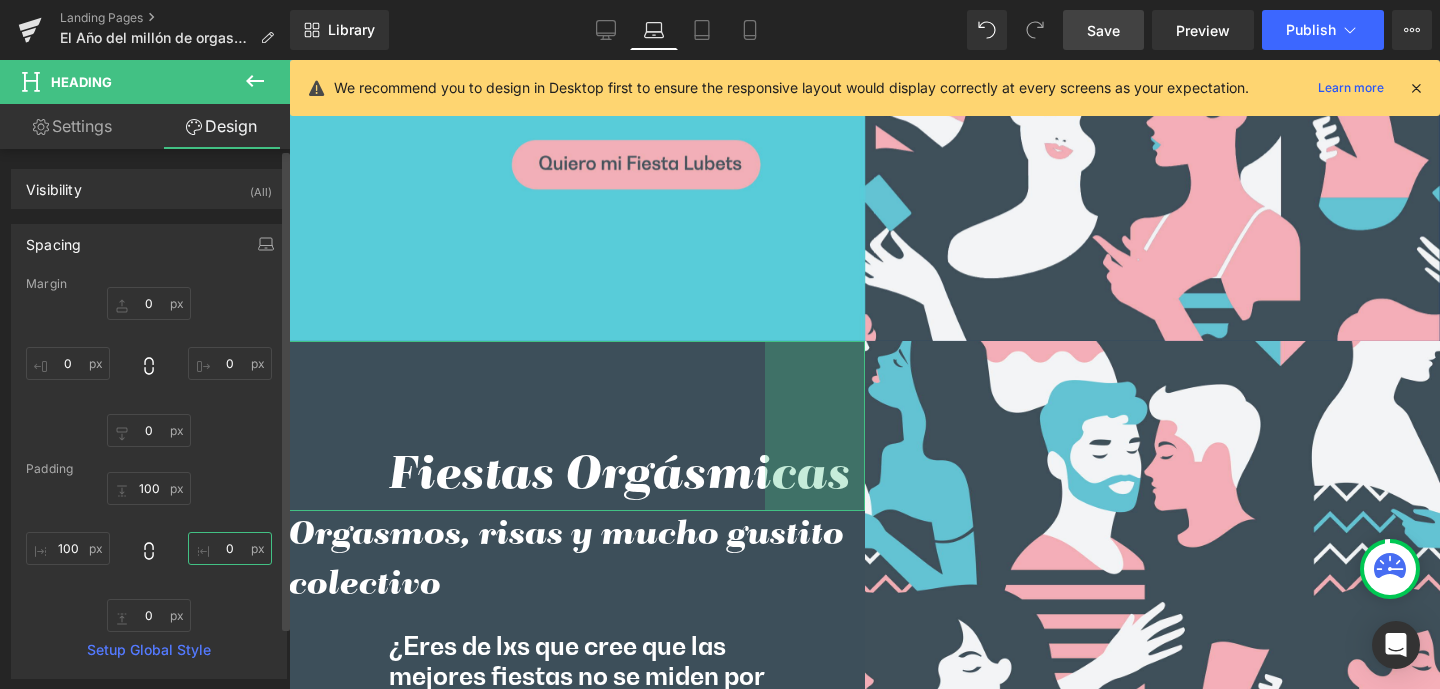 click on "0" at bounding box center (230, 548) 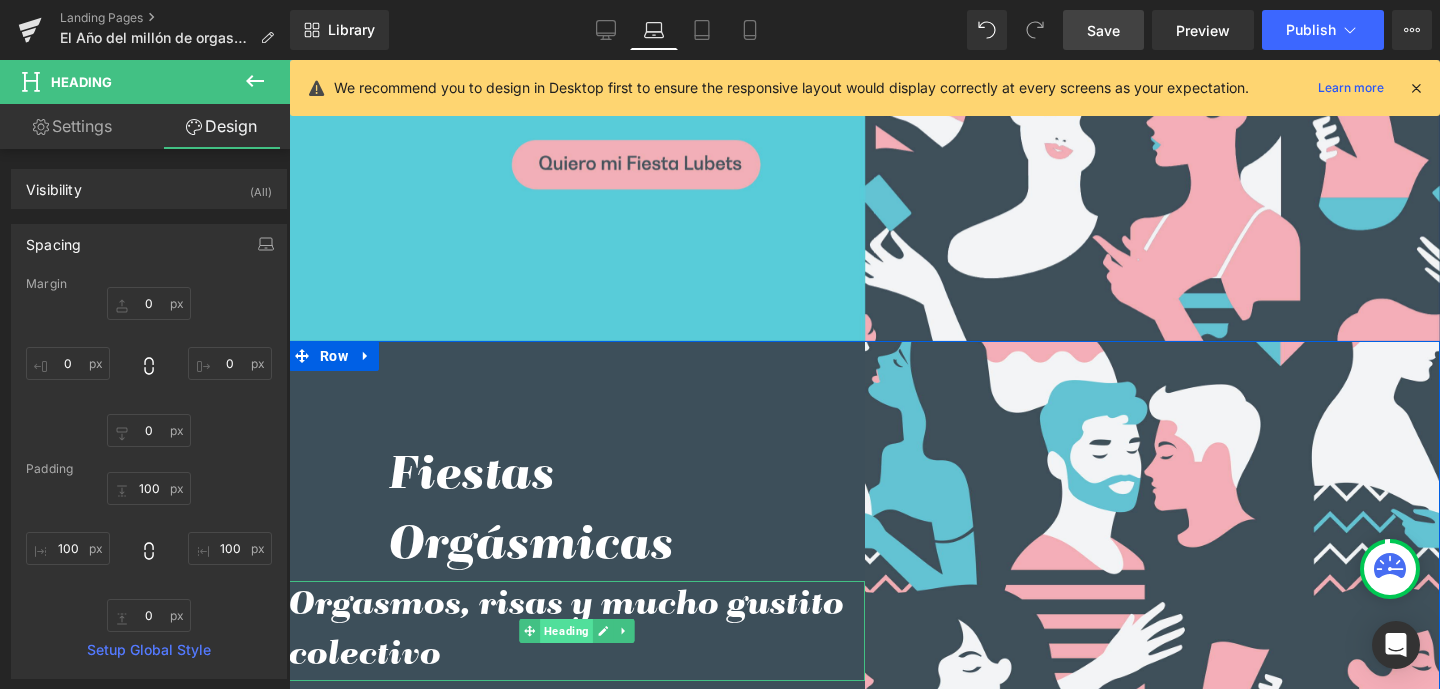 click on "Heading" at bounding box center (566, 631) 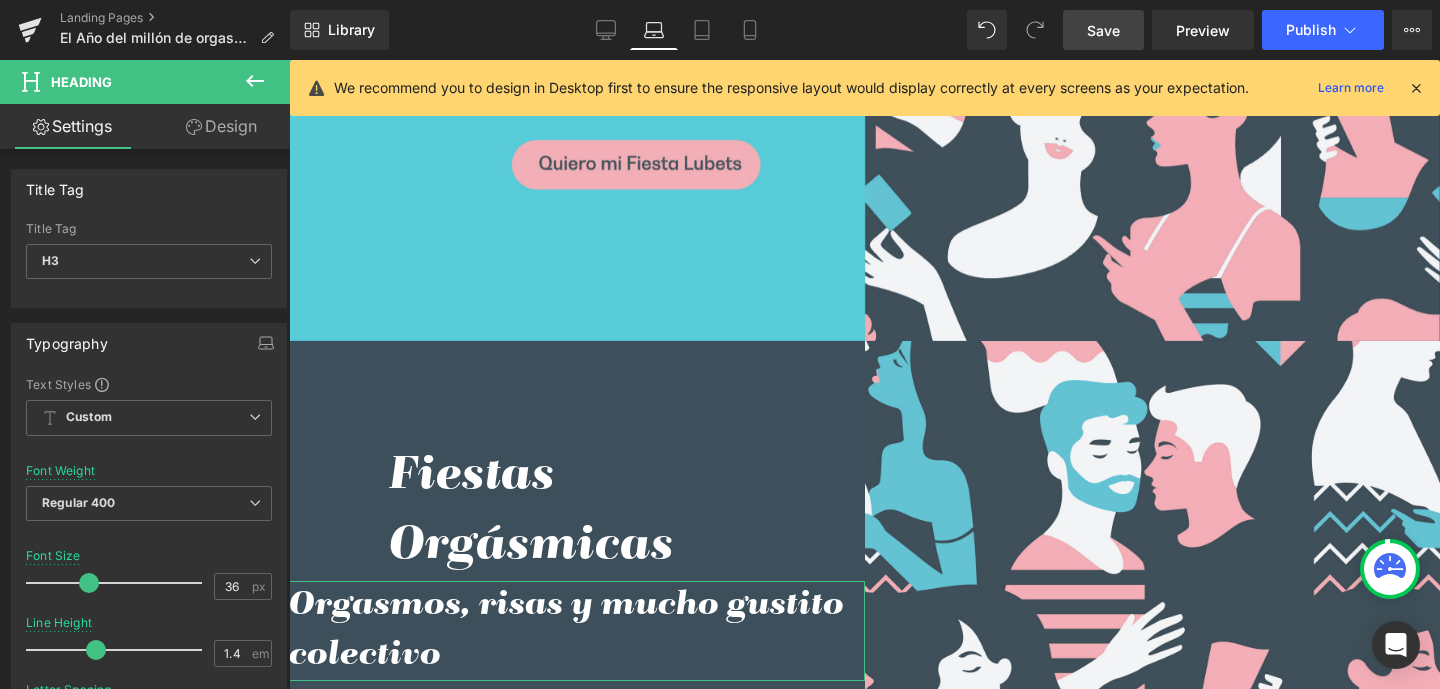 click on "Design" at bounding box center [221, 126] 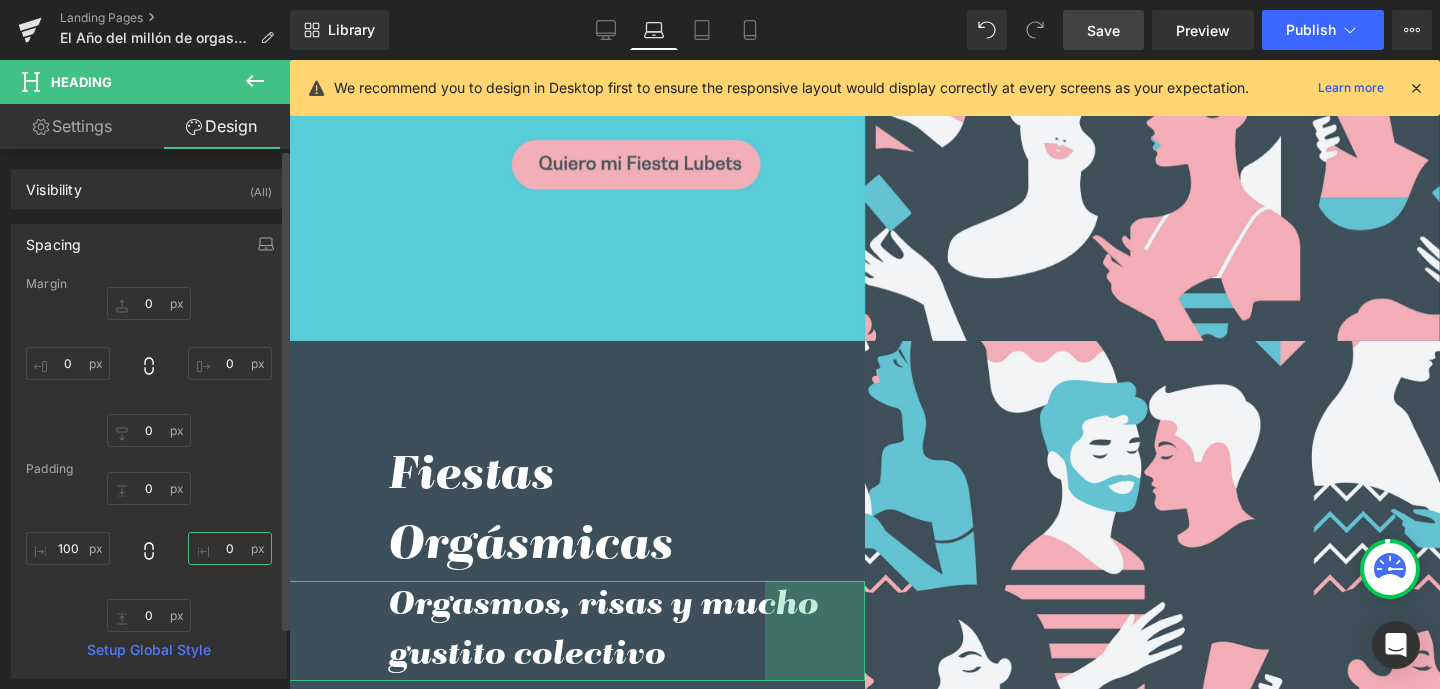 drag, startPoint x: 214, startPoint y: 549, endPoint x: 242, endPoint y: 549, distance: 28 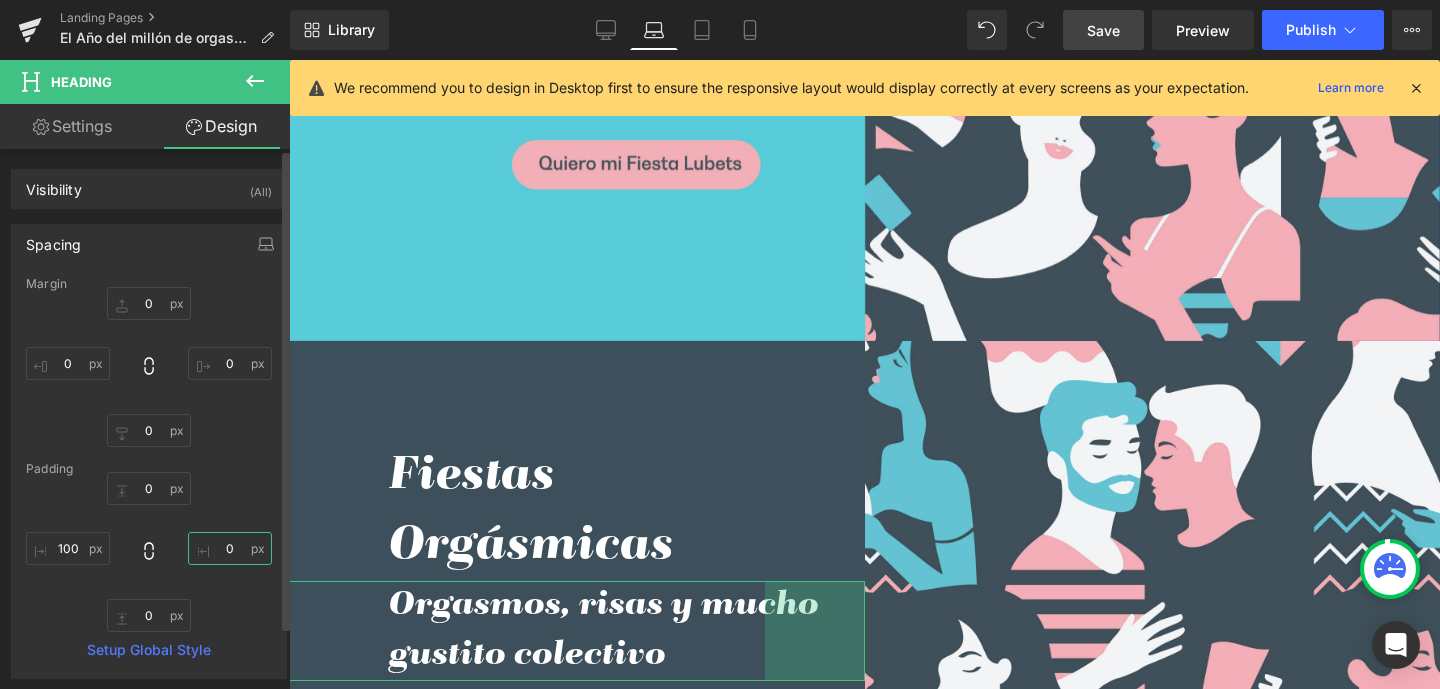 click on "0" at bounding box center (230, 548) 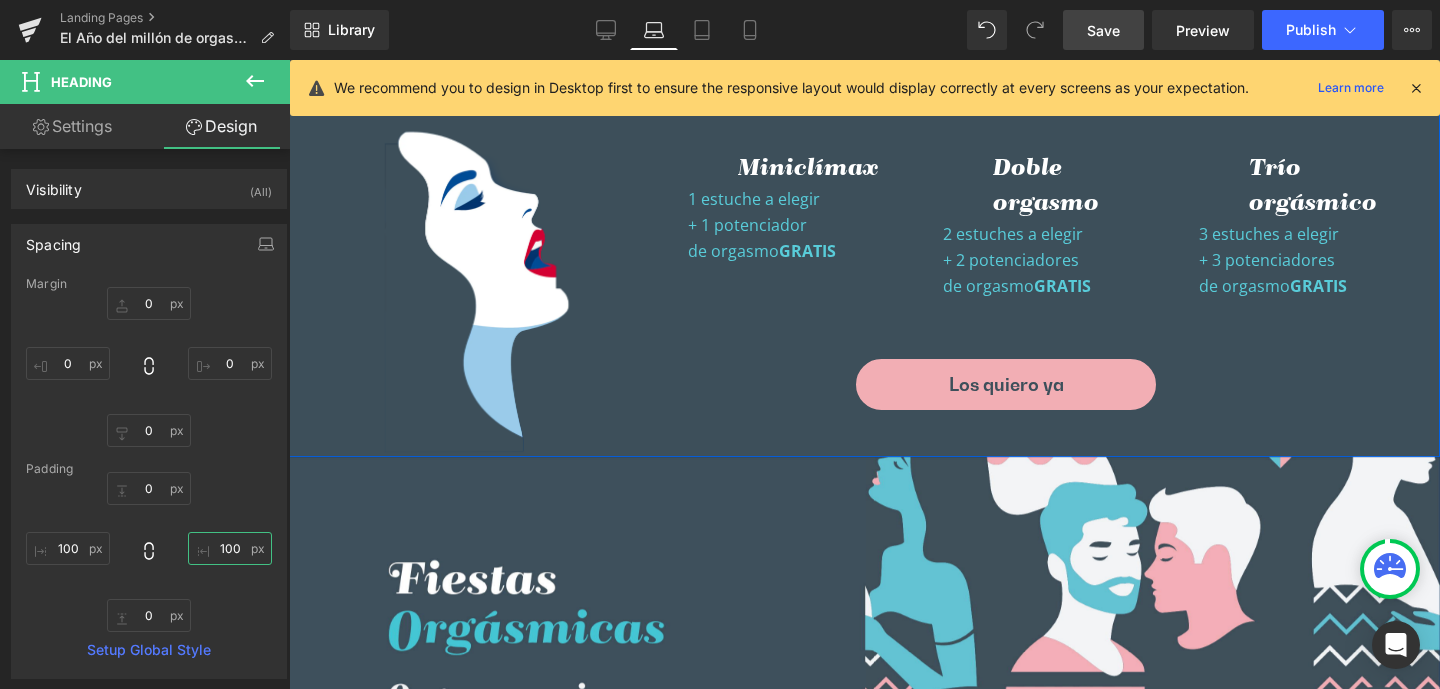 scroll, scrollTop: 4830, scrollLeft: 0, axis: vertical 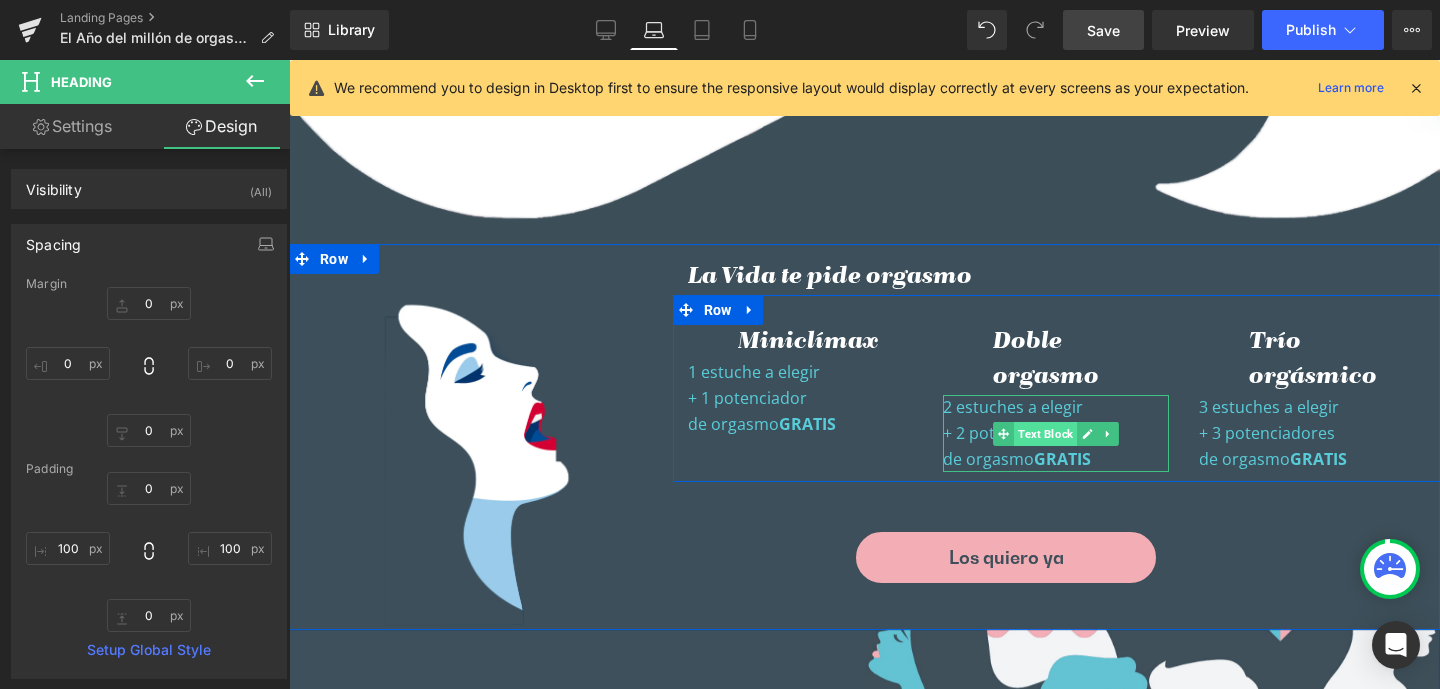 click on "Text Block" at bounding box center (1045, 434) 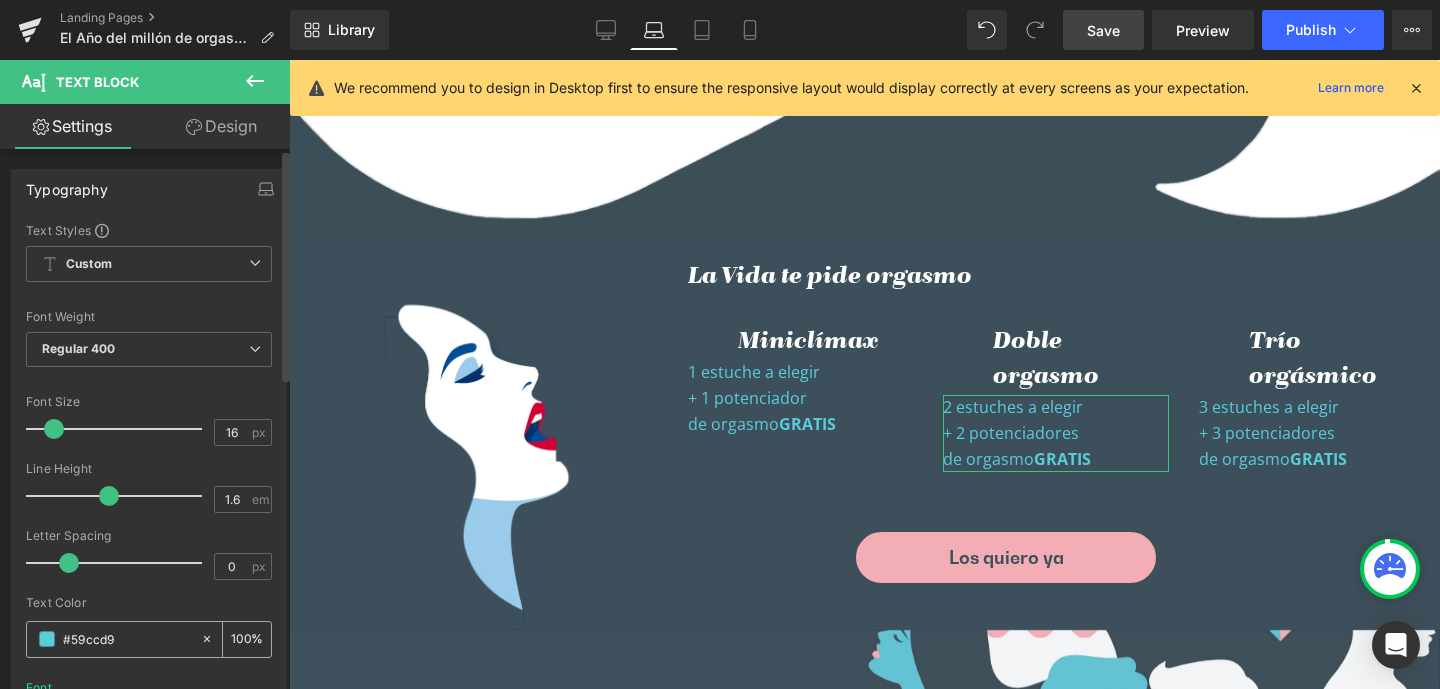 drag, startPoint x: 96, startPoint y: 640, endPoint x: 57, endPoint y: 638, distance: 39.051247 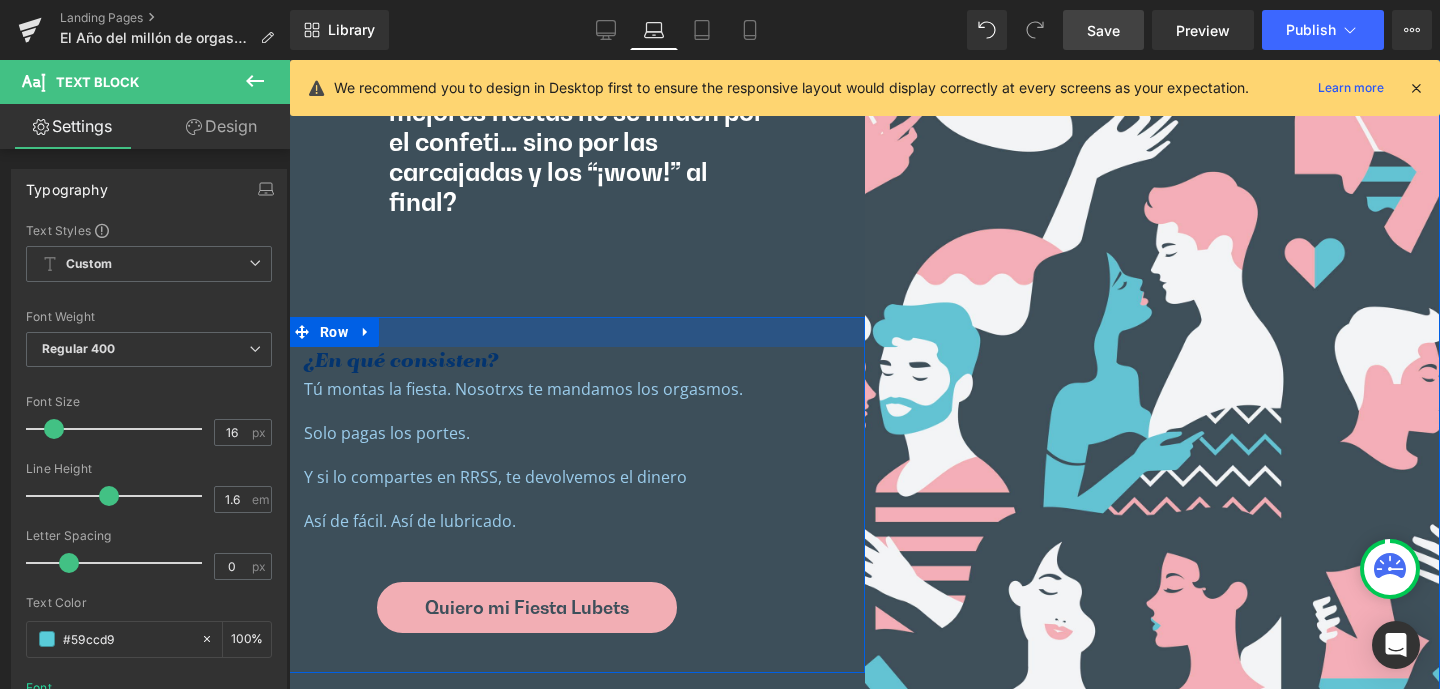 scroll, scrollTop: 6930, scrollLeft: 0, axis: vertical 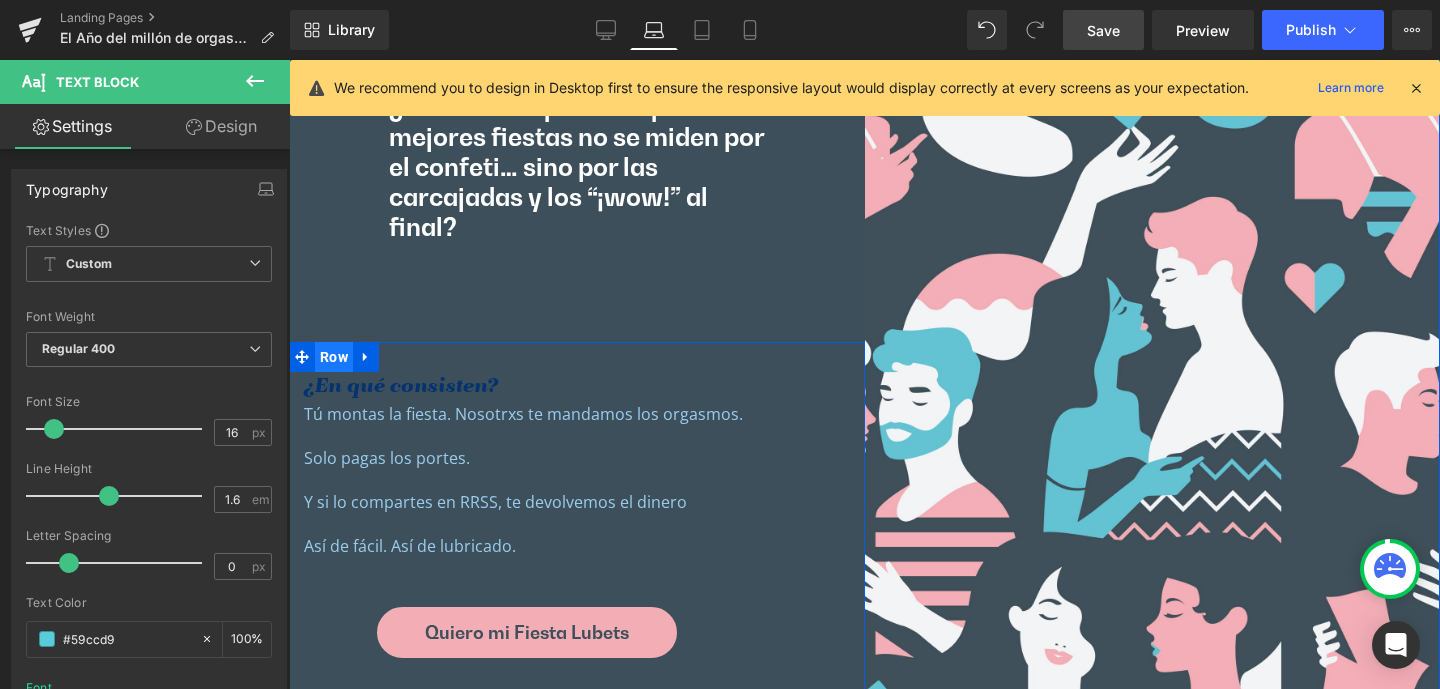 click on "Row" at bounding box center (334, 357) 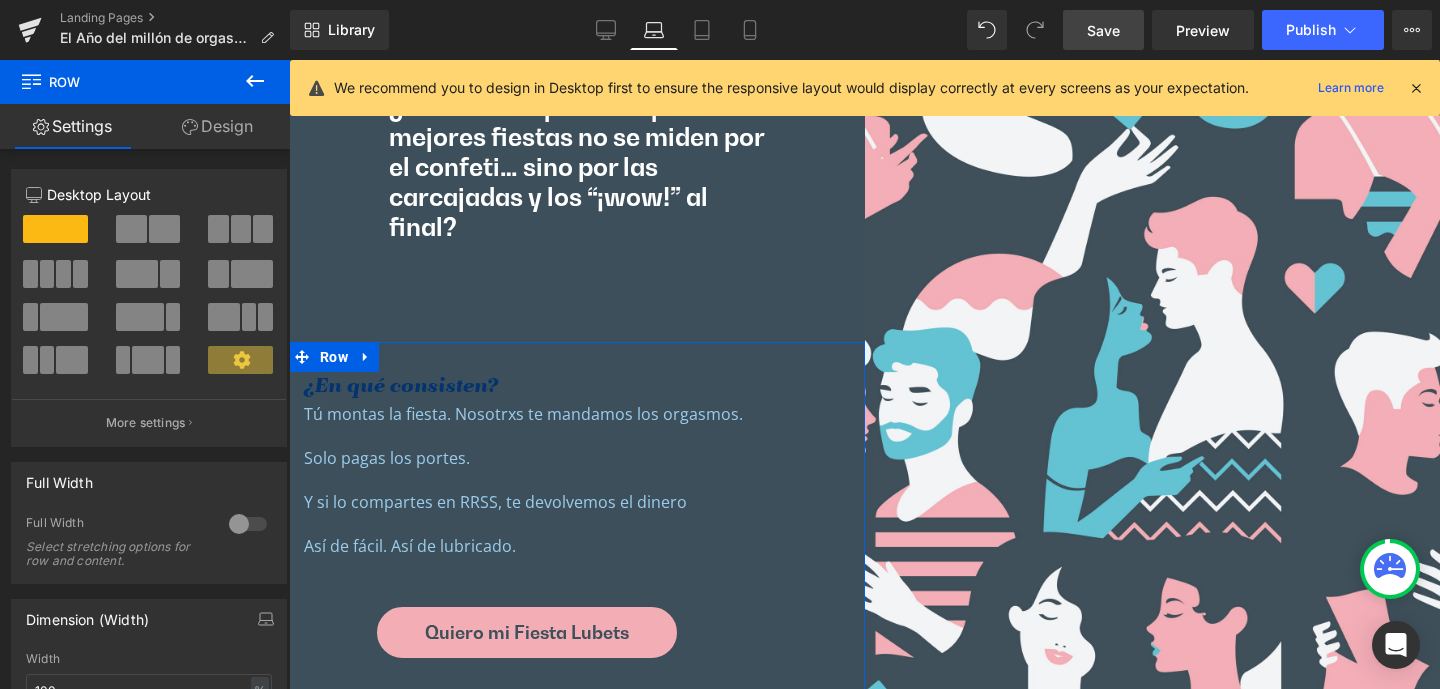 click on "Design" at bounding box center (217, 126) 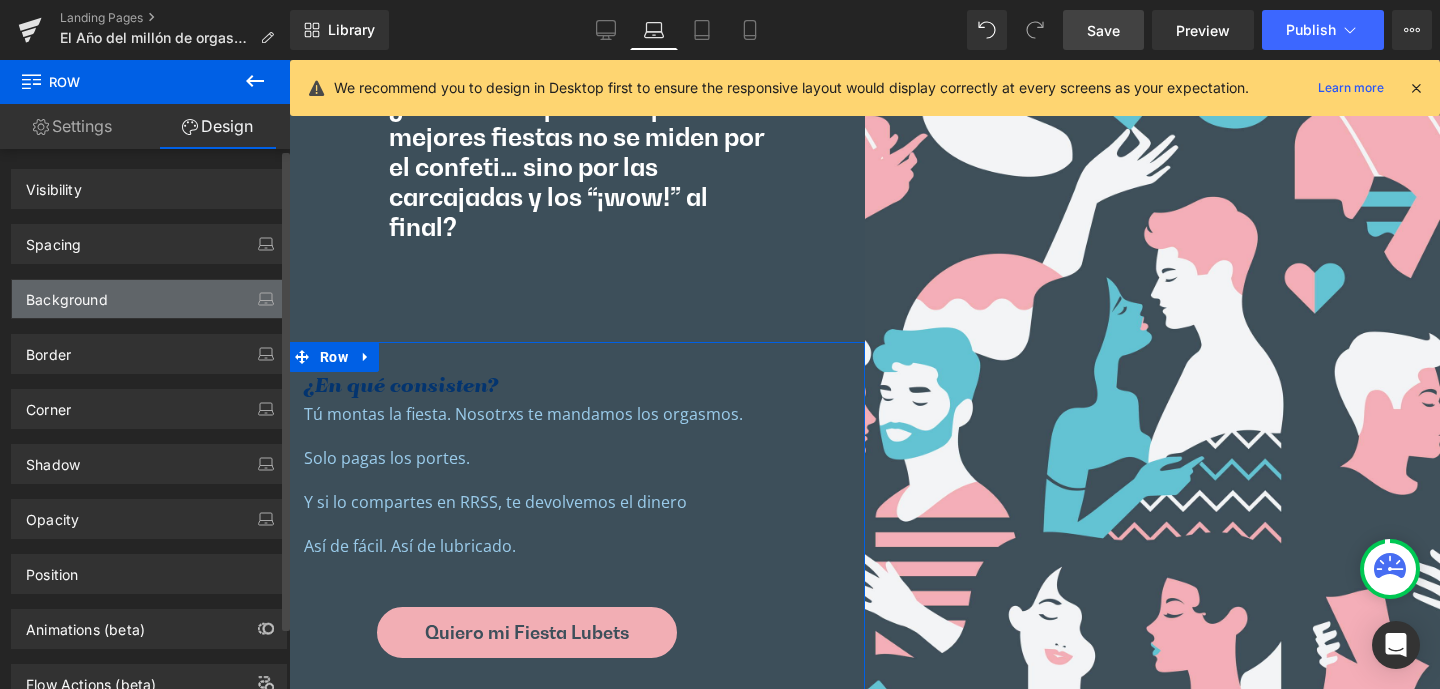 click on "Background" at bounding box center (67, 294) 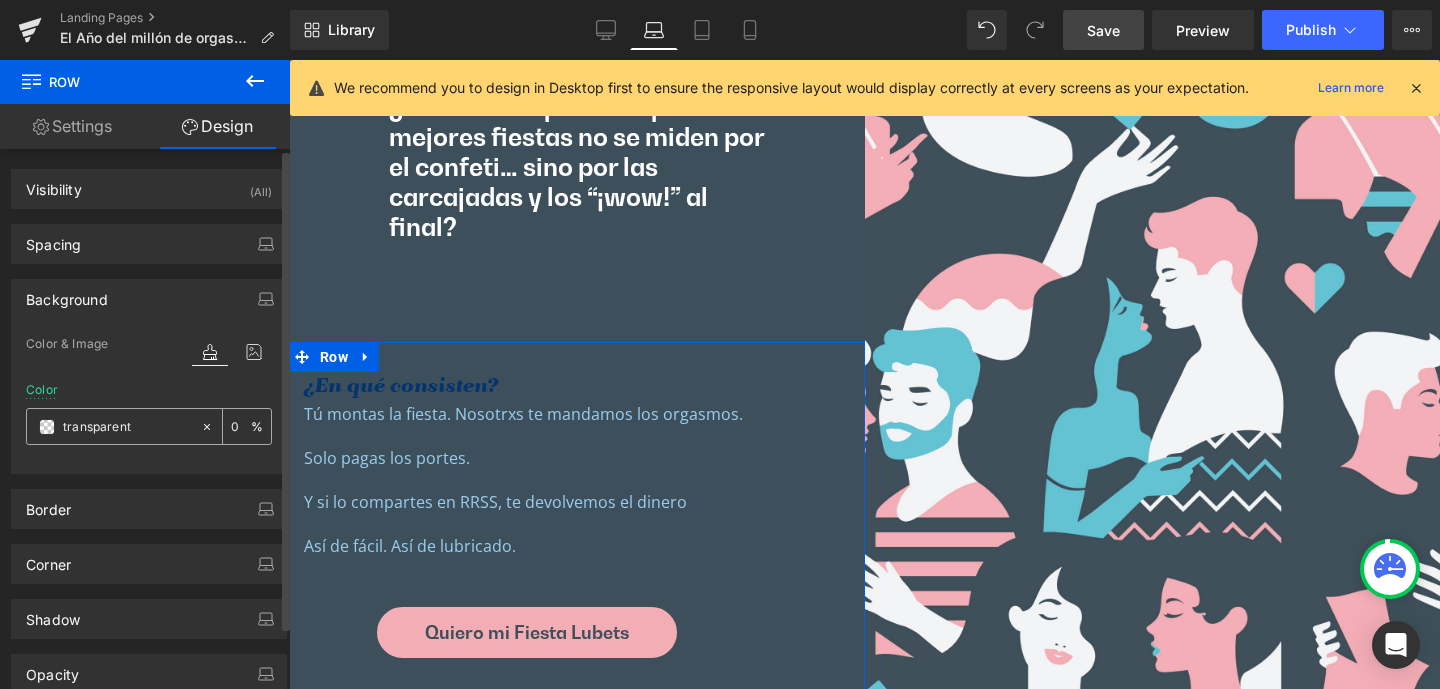 click on "transparent" at bounding box center (127, 427) 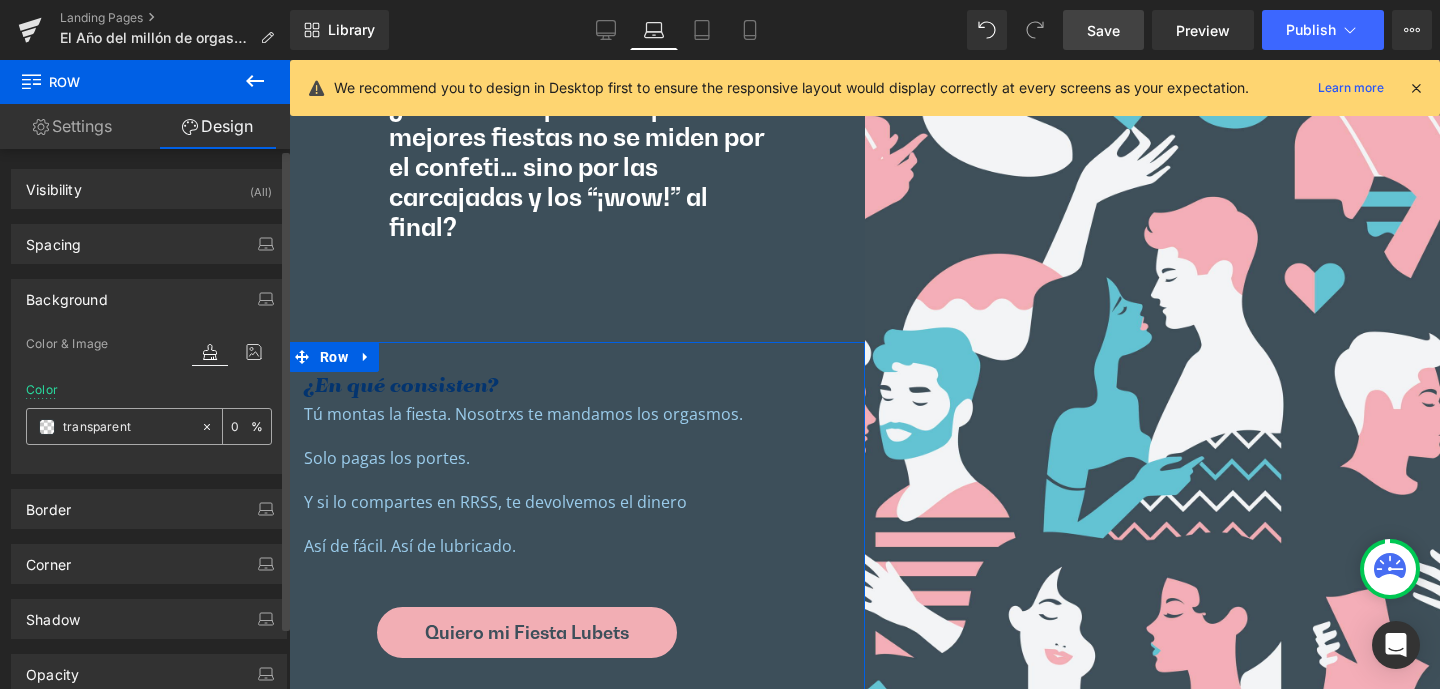 paste on "#59ccd9" 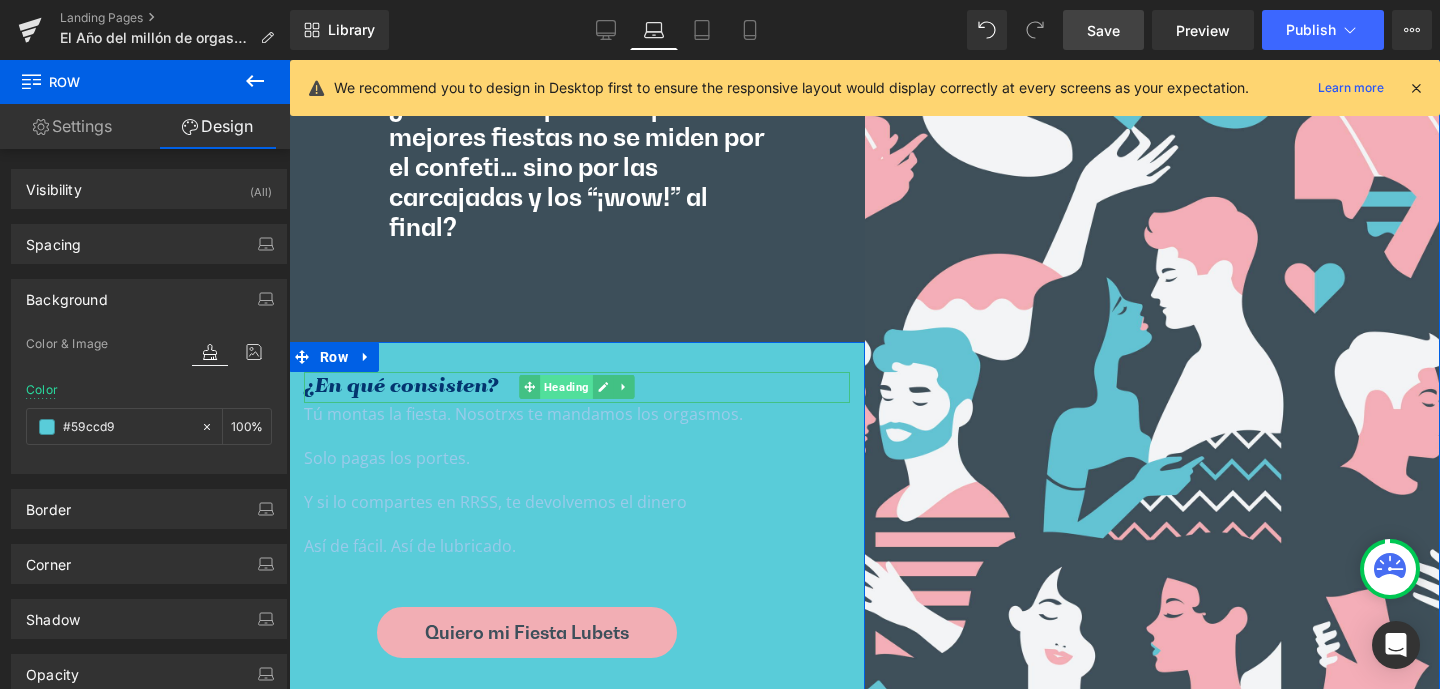 click on "Heading" at bounding box center [566, 387] 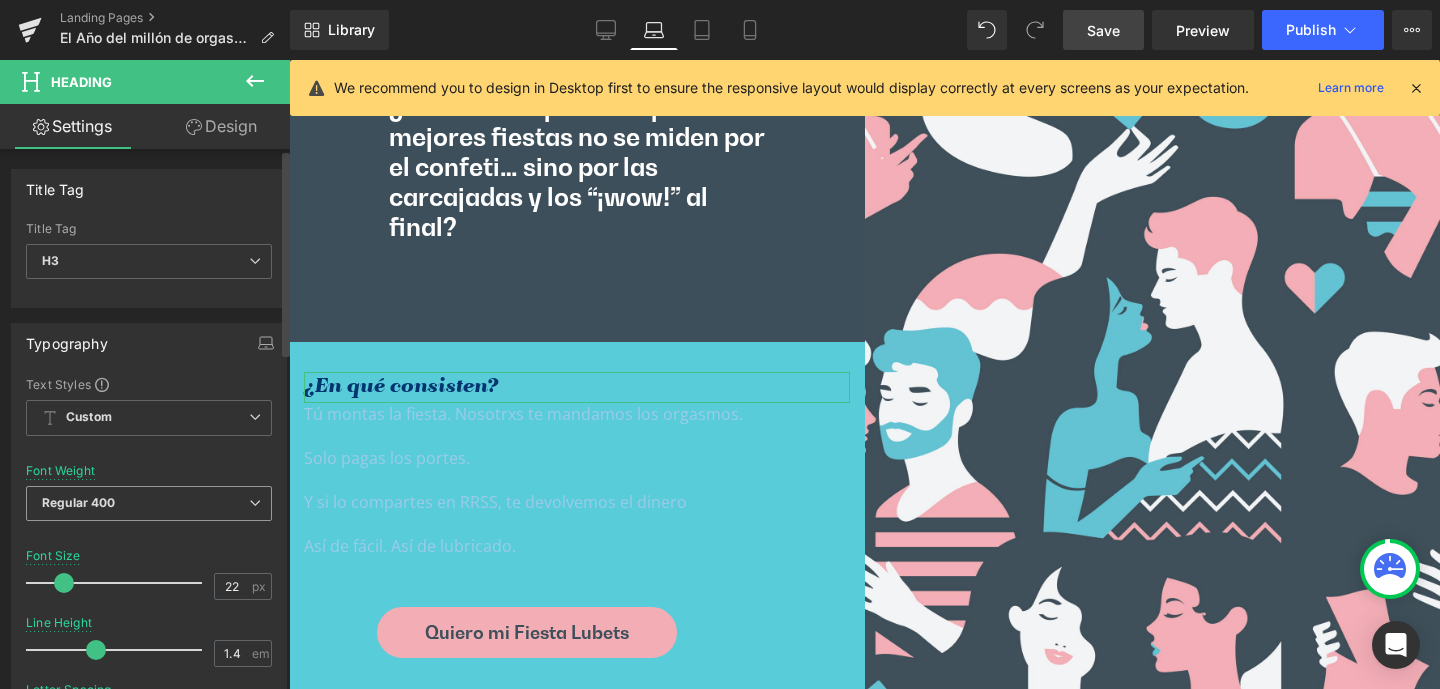 scroll, scrollTop: 172, scrollLeft: 0, axis: vertical 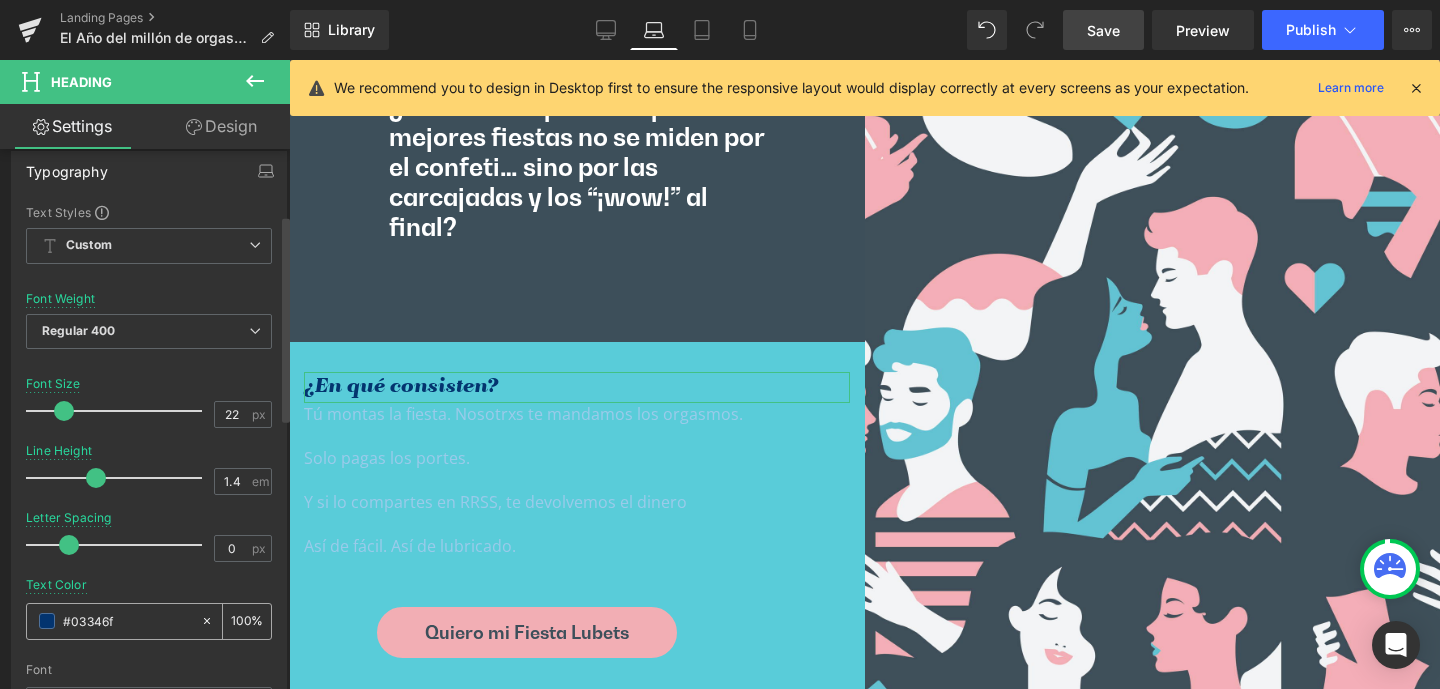 drag, startPoint x: 121, startPoint y: 616, endPoint x: 72, endPoint y: 619, distance: 49.09175 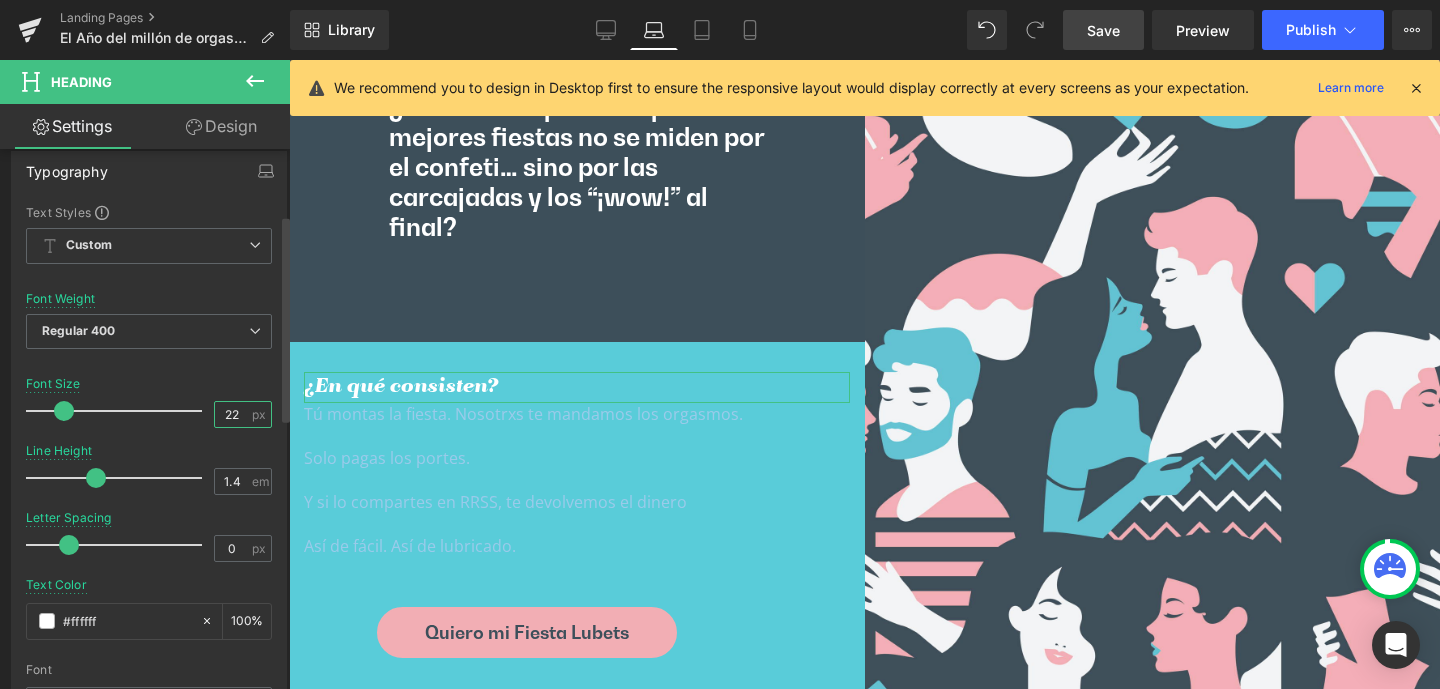 drag, startPoint x: 218, startPoint y: 411, endPoint x: 235, endPoint y: 413, distance: 17.117243 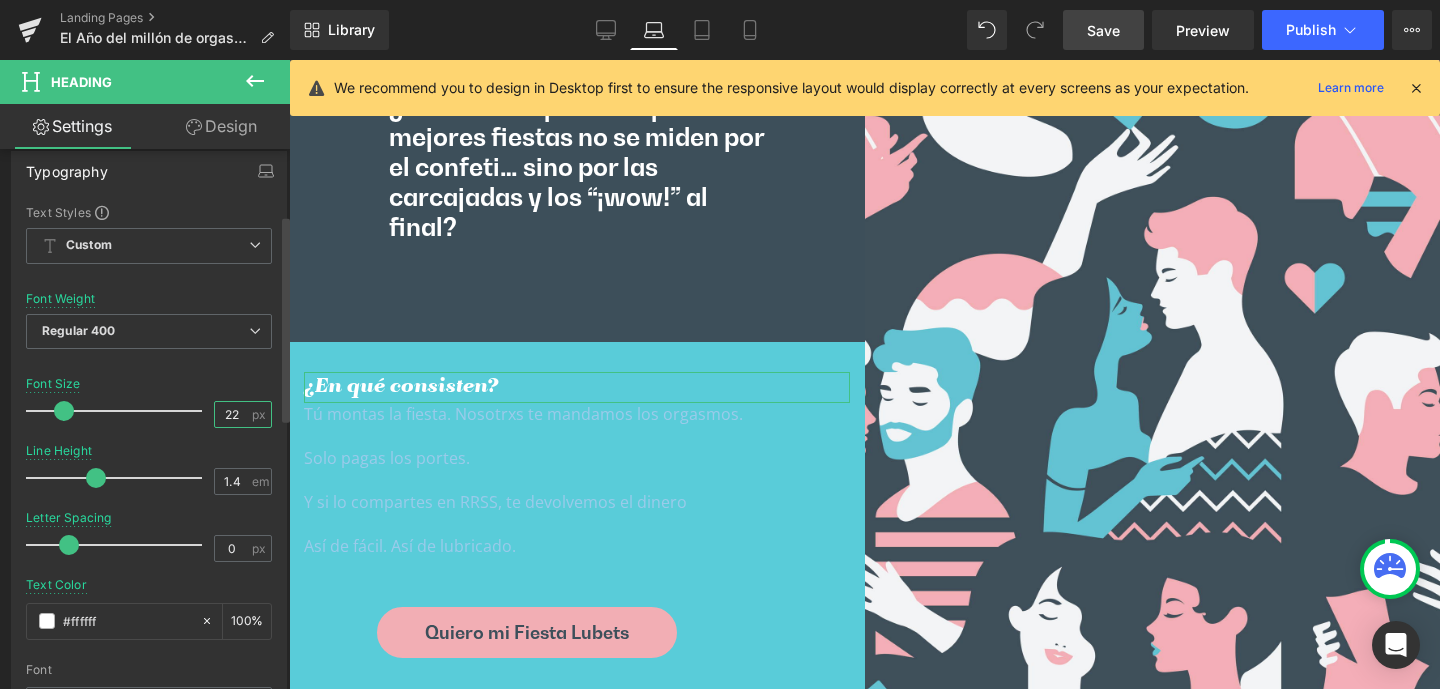 click on "22" at bounding box center (232, 414) 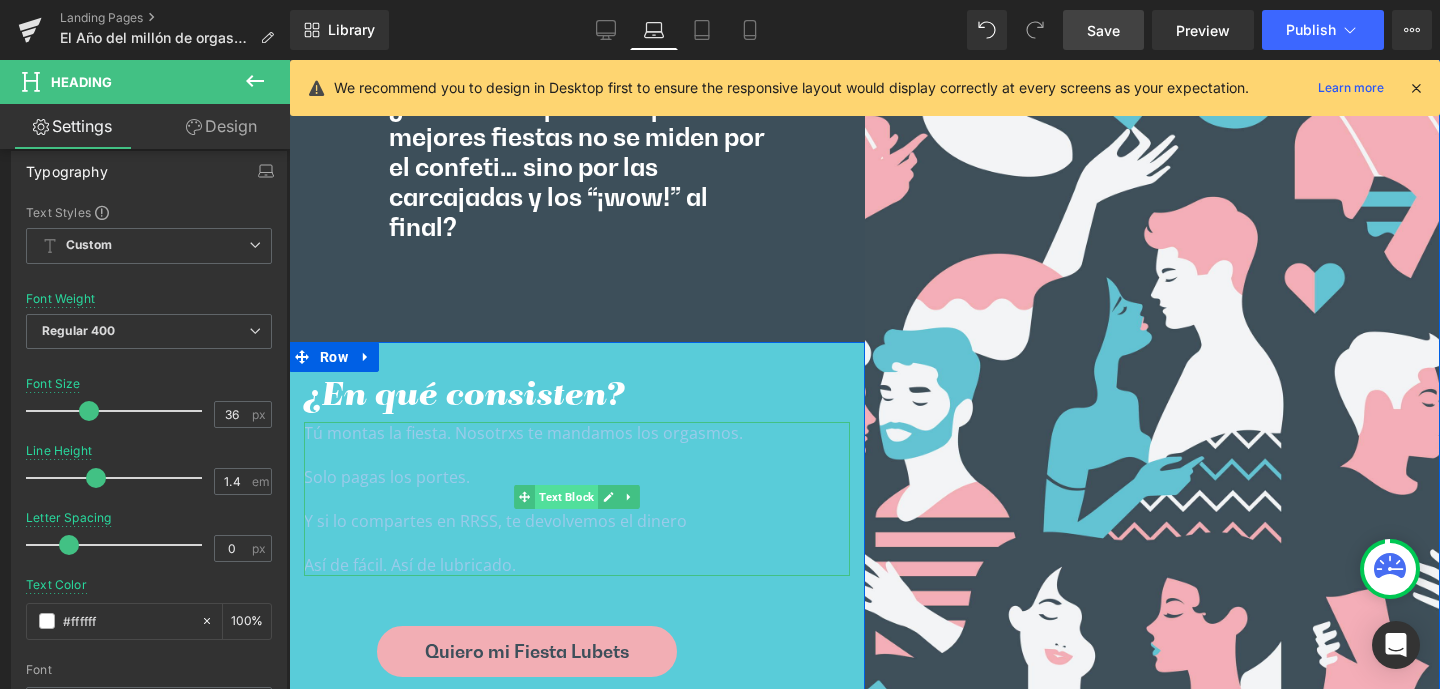 click on "Text Block" at bounding box center [566, 497] 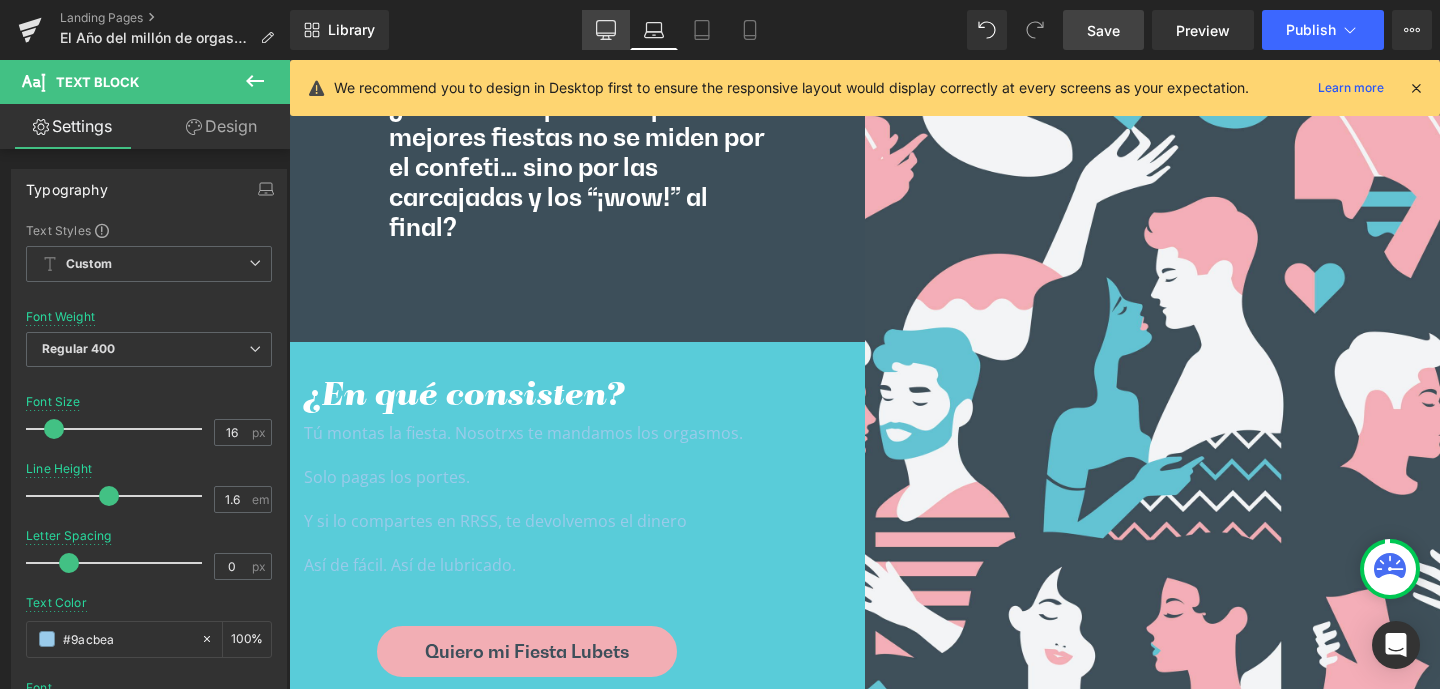 click 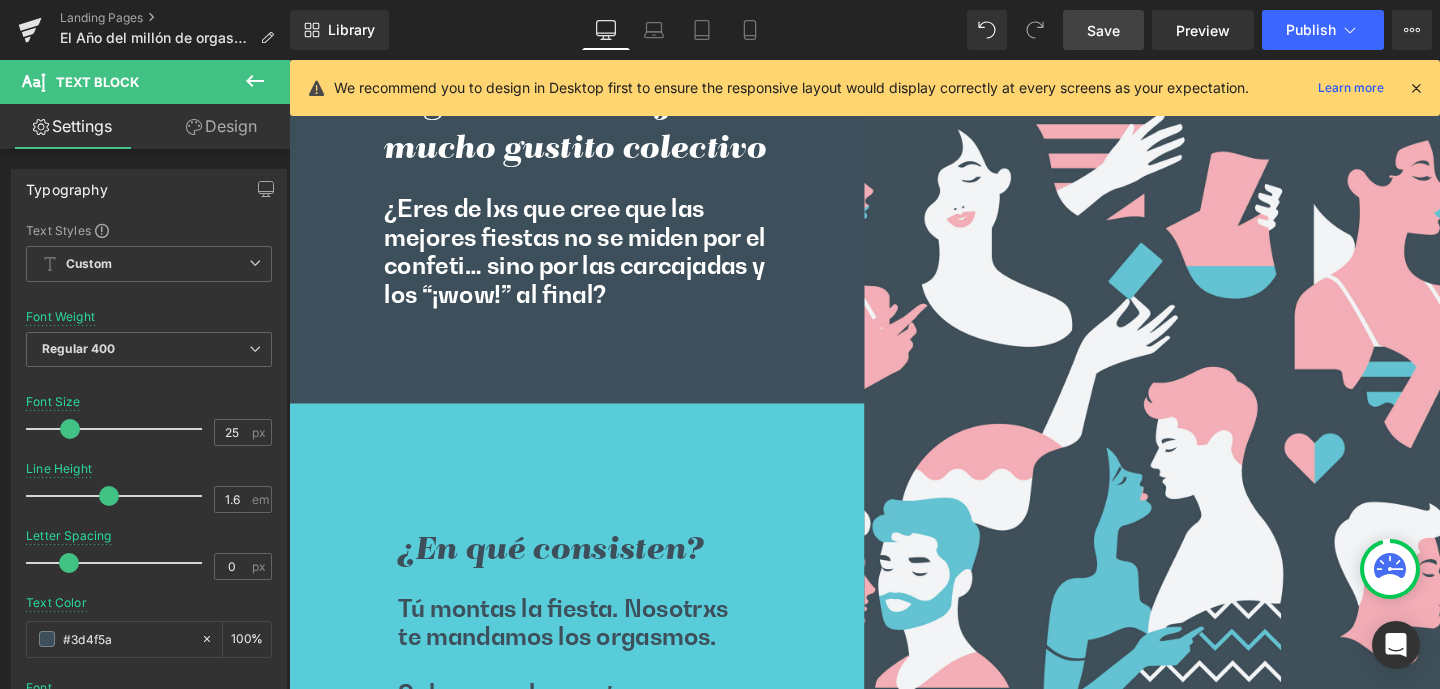 scroll, scrollTop: 7108, scrollLeft: 0, axis: vertical 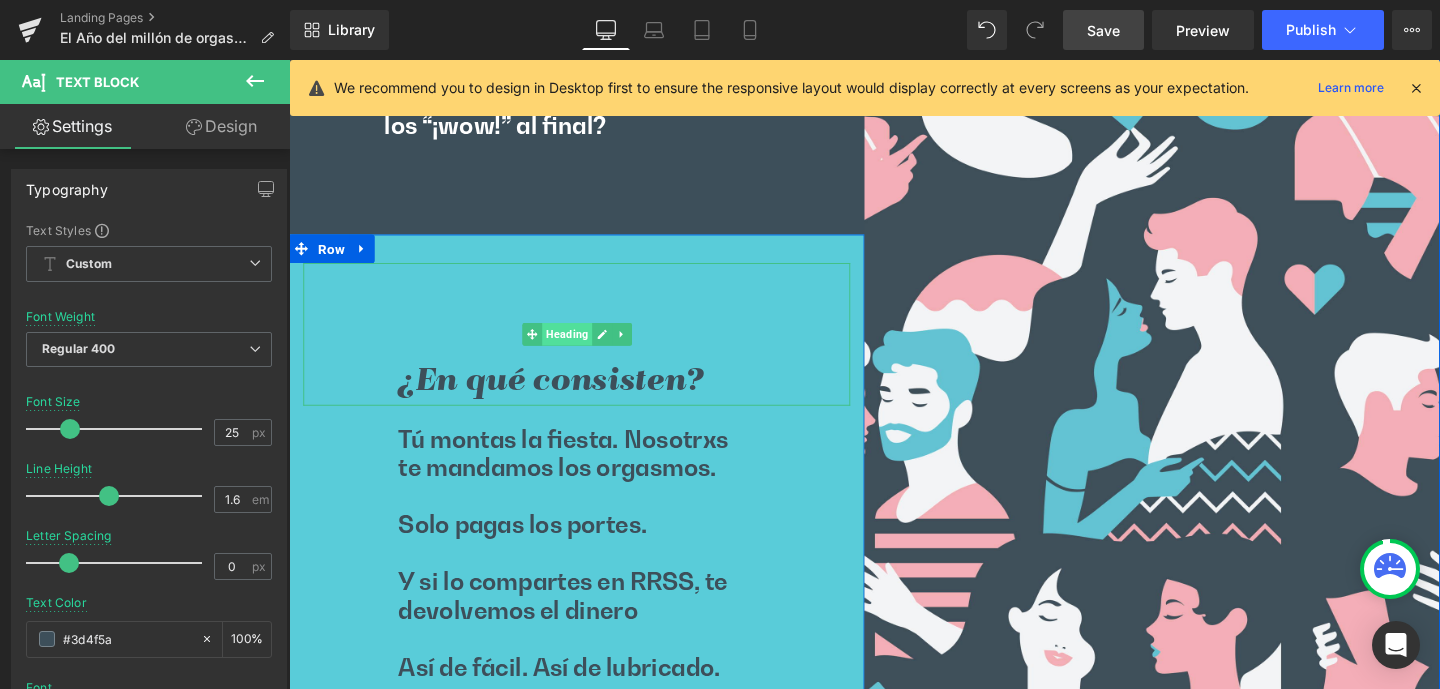 click on "Heading" at bounding box center [581, 348] 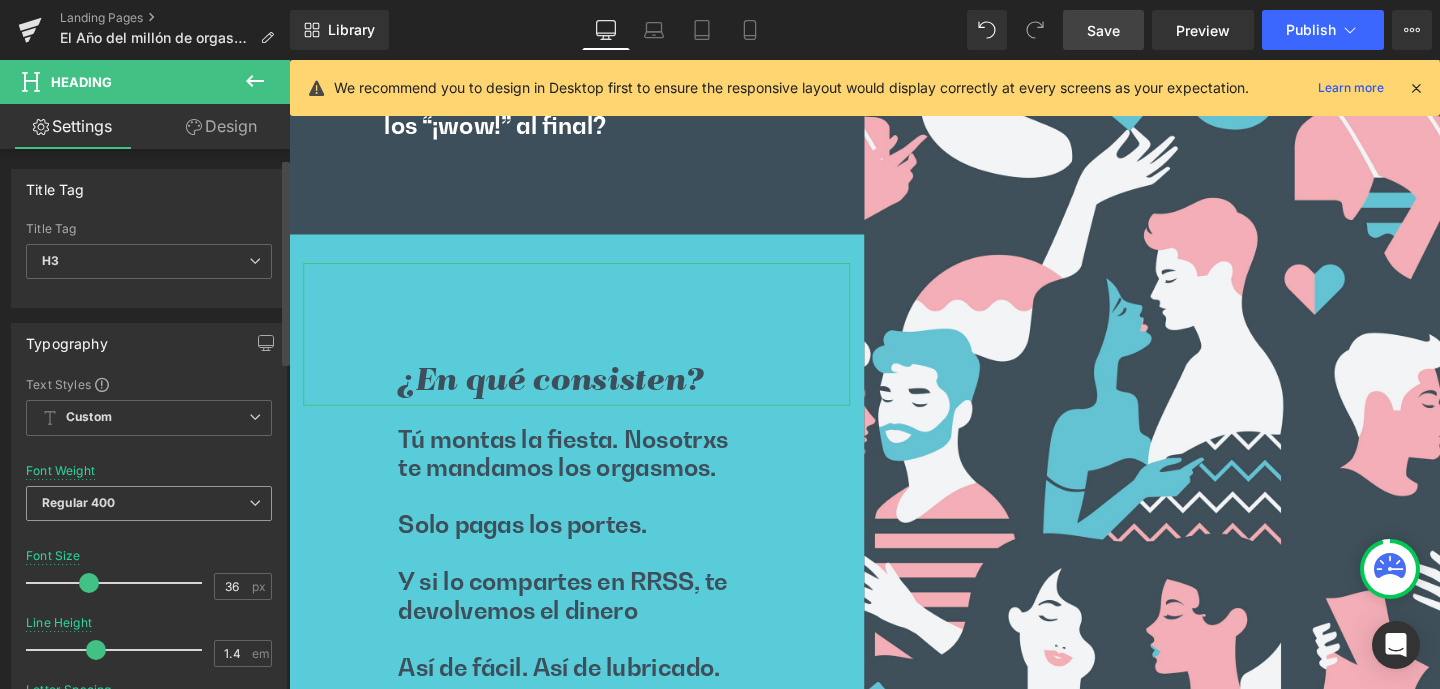 scroll, scrollTop: 190, scrollLeft: 0, axis: vertical 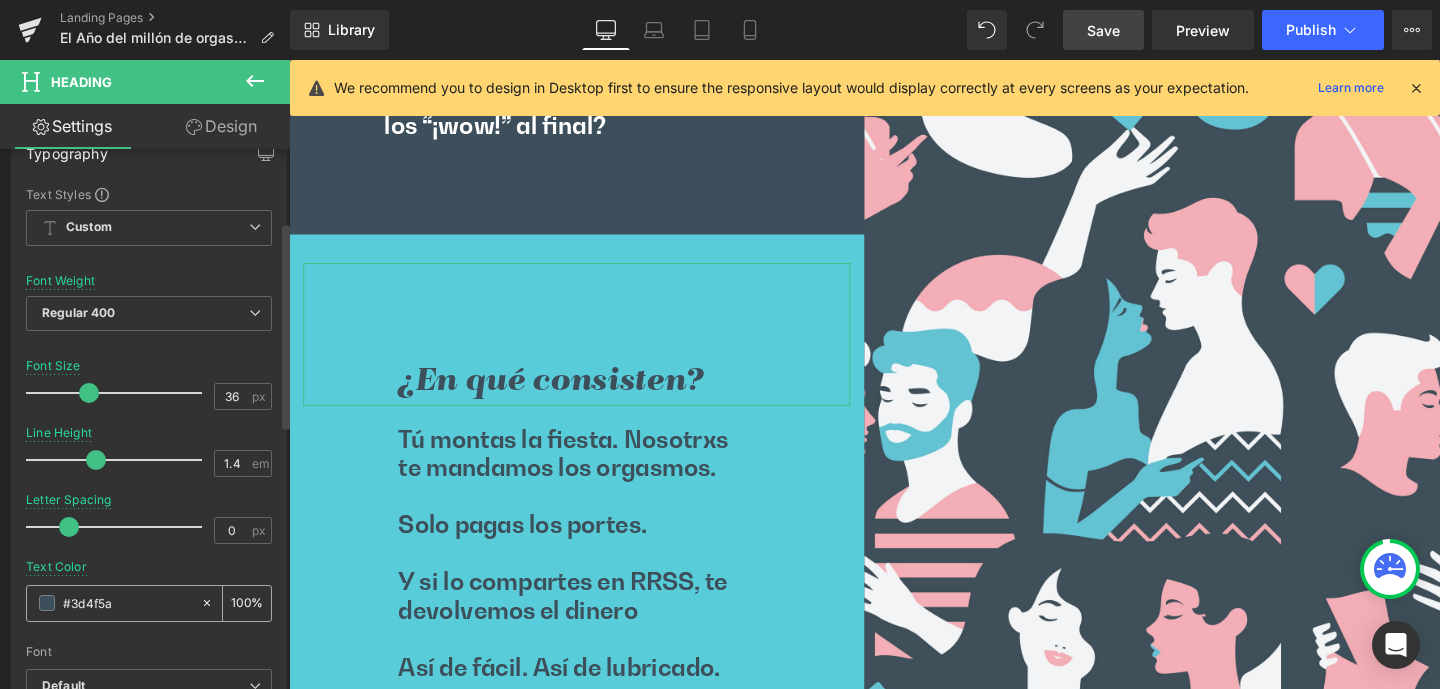 drag, startPoint x: 123, startPoint y: 607, endPoint x: 53, endPoint y: 607, distance: 70 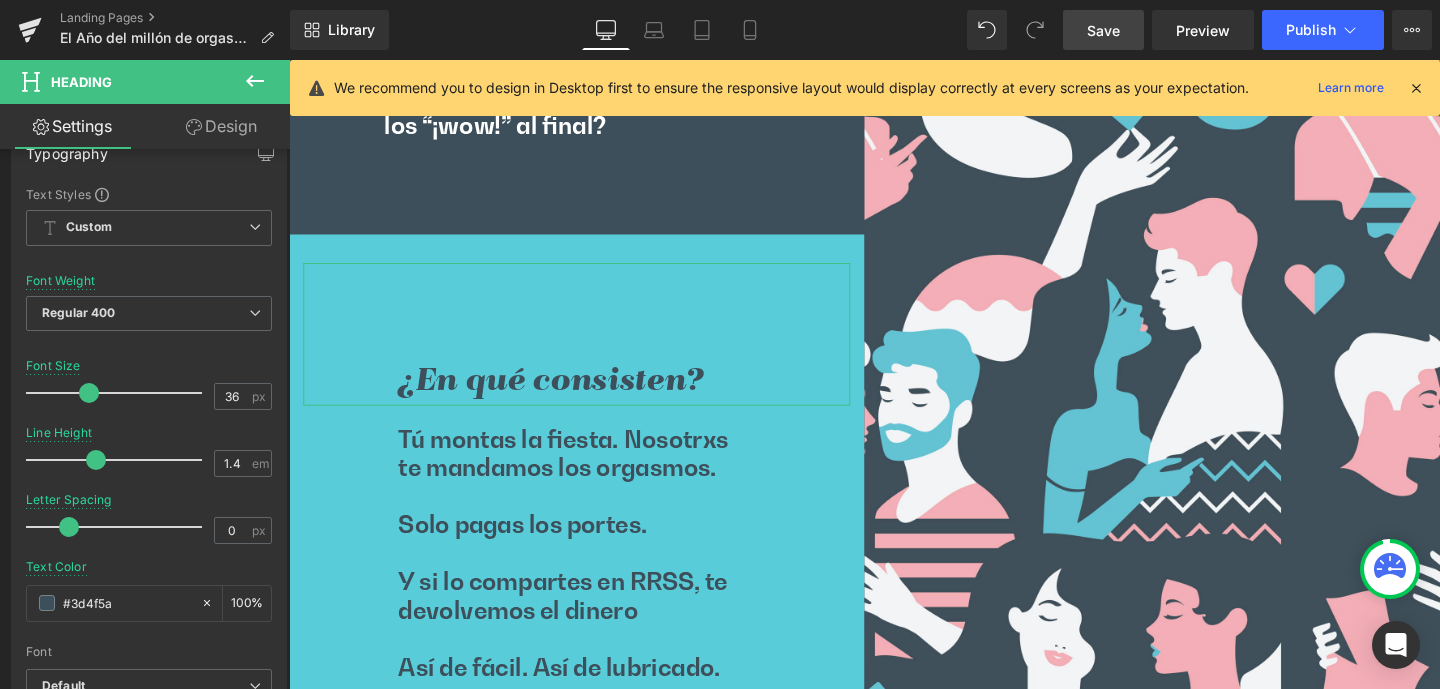 click on "Design" at bounding box center [221, 126] 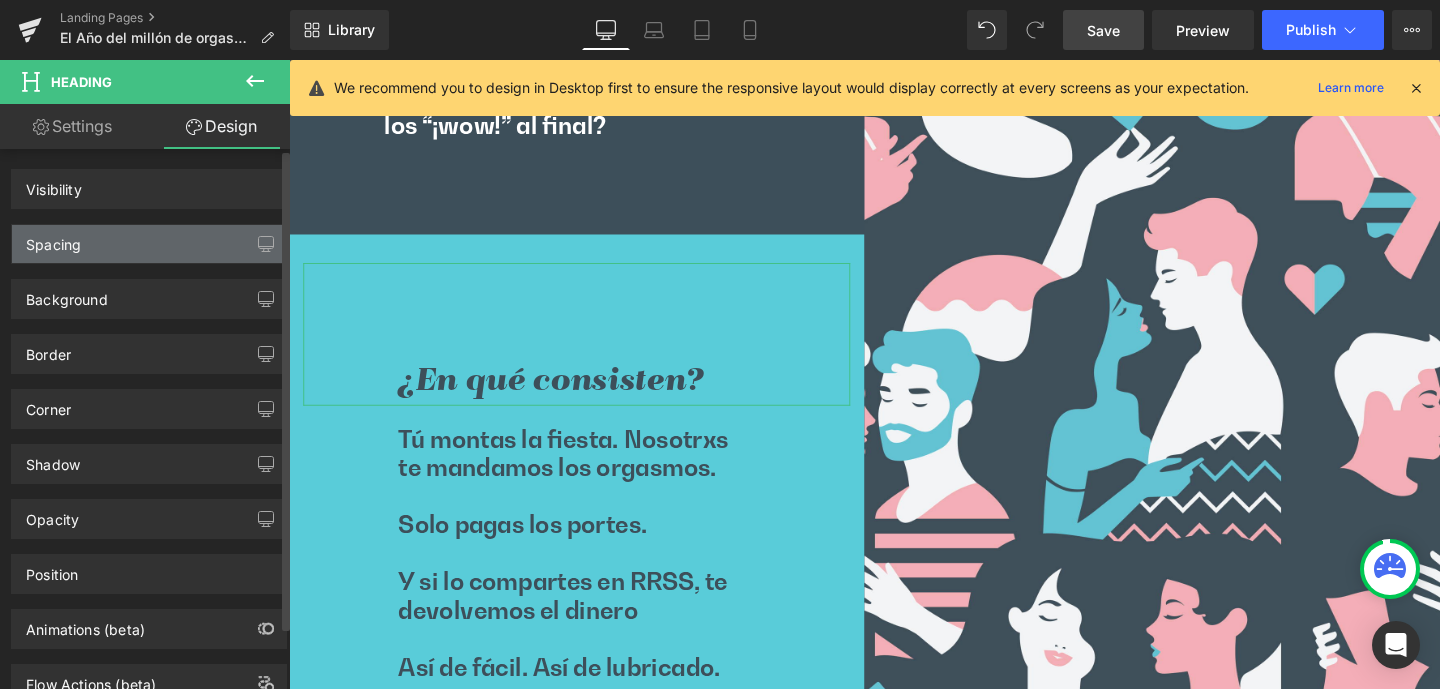 click on "Spacing" at bounding box center [53, 239] 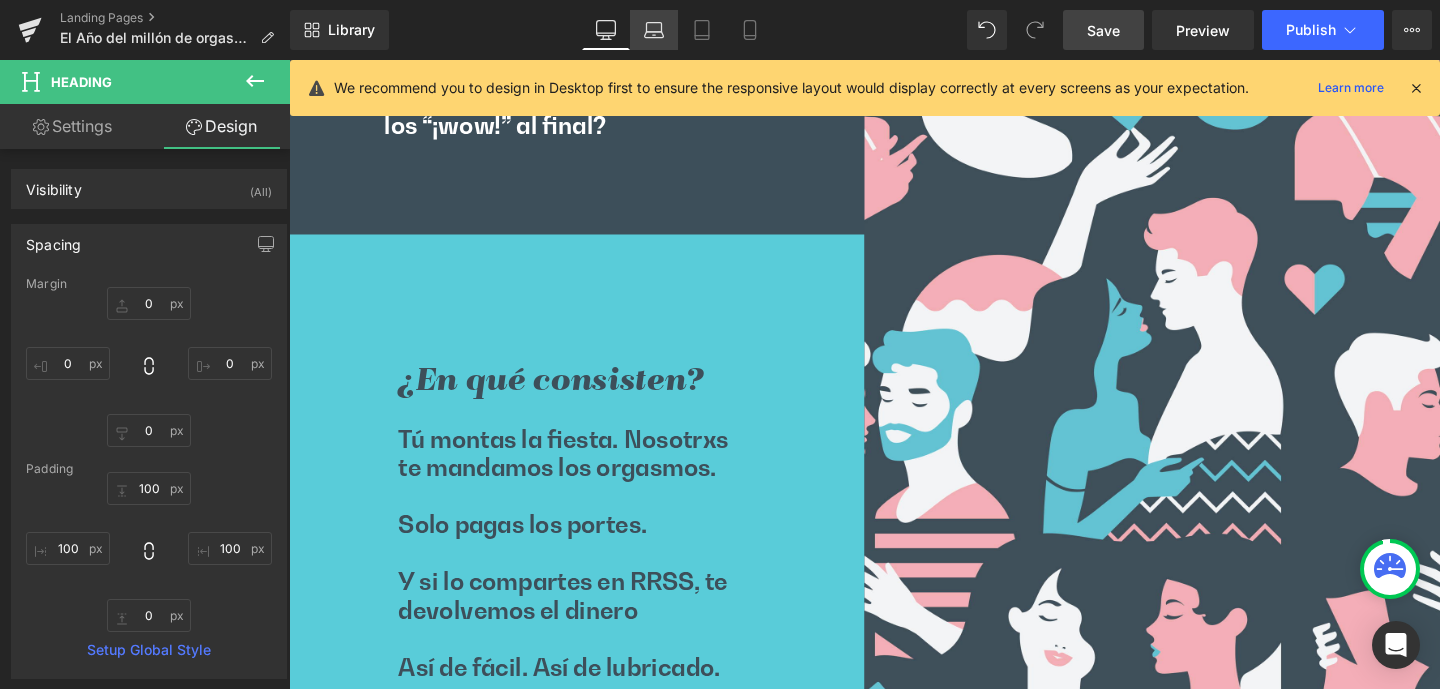 click 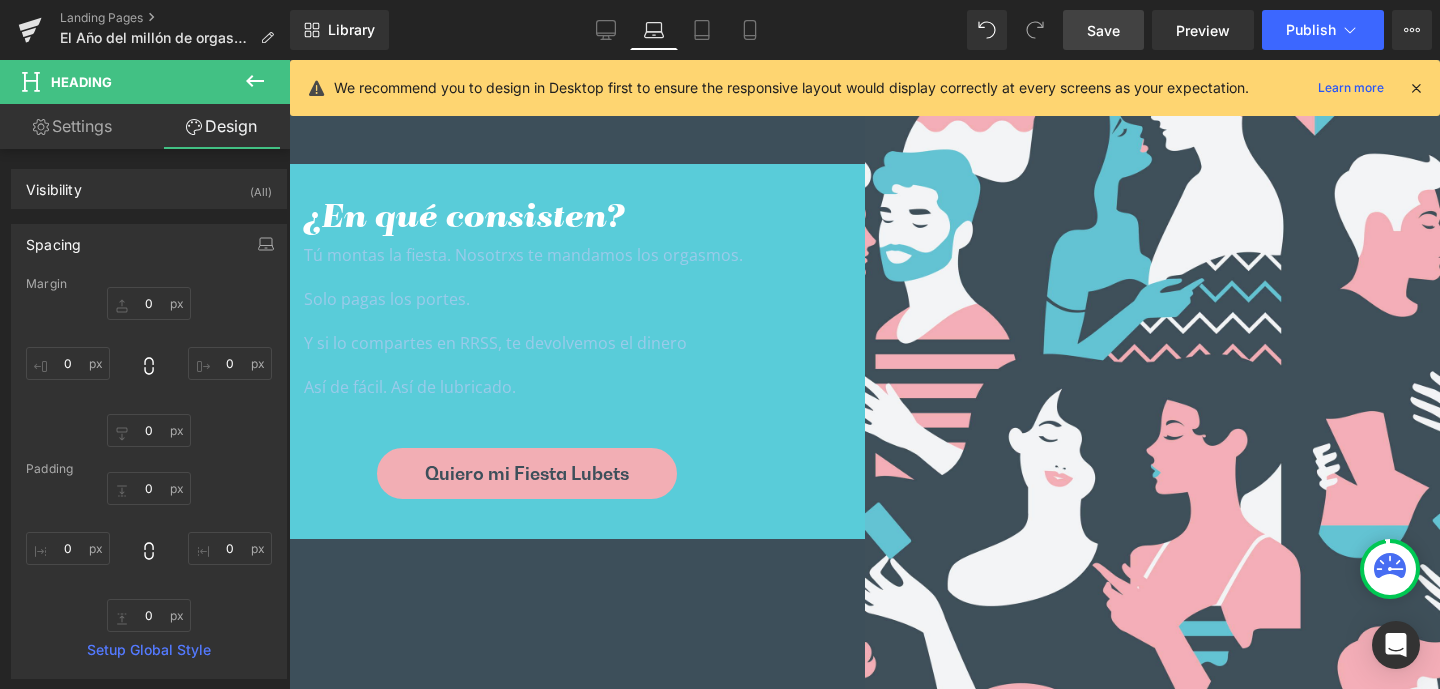 scroll, scrollTop: 7030, scrollLeft: 0, axis: vertical 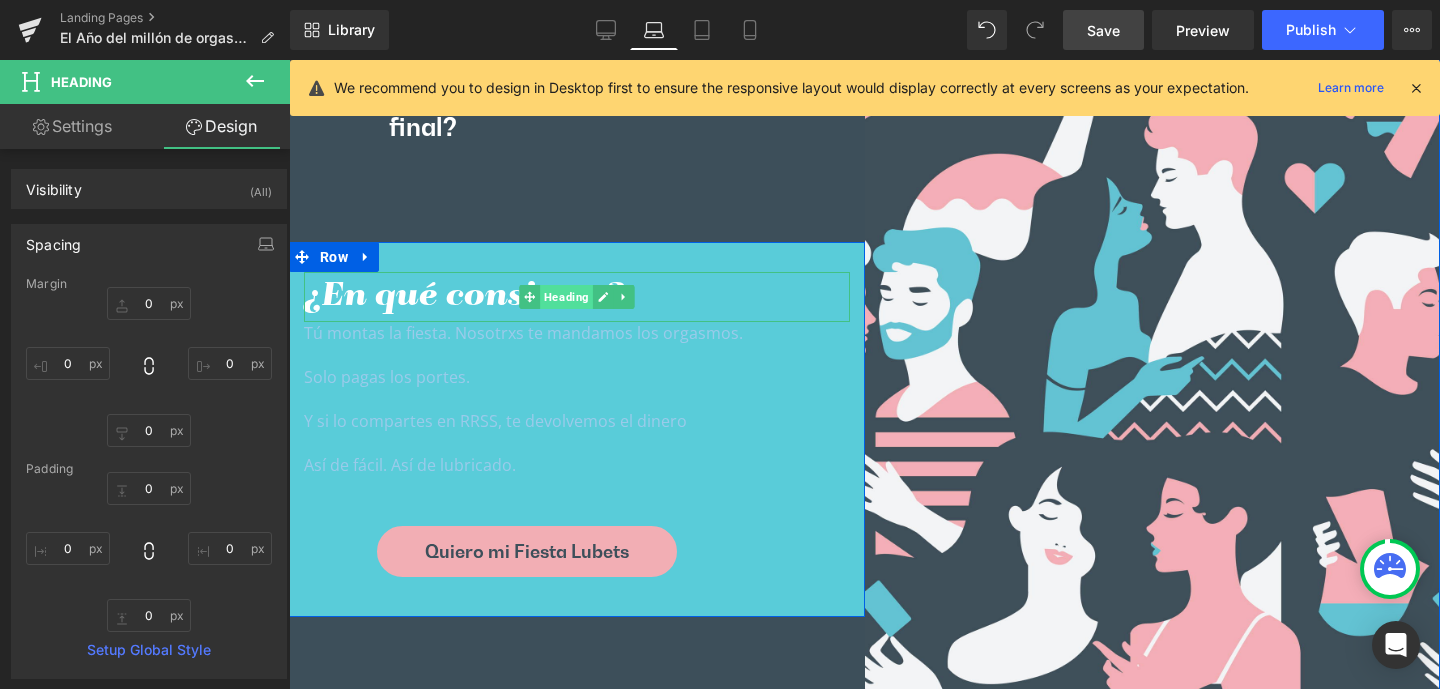 click on "Heading" at bounding box center (566, 297) 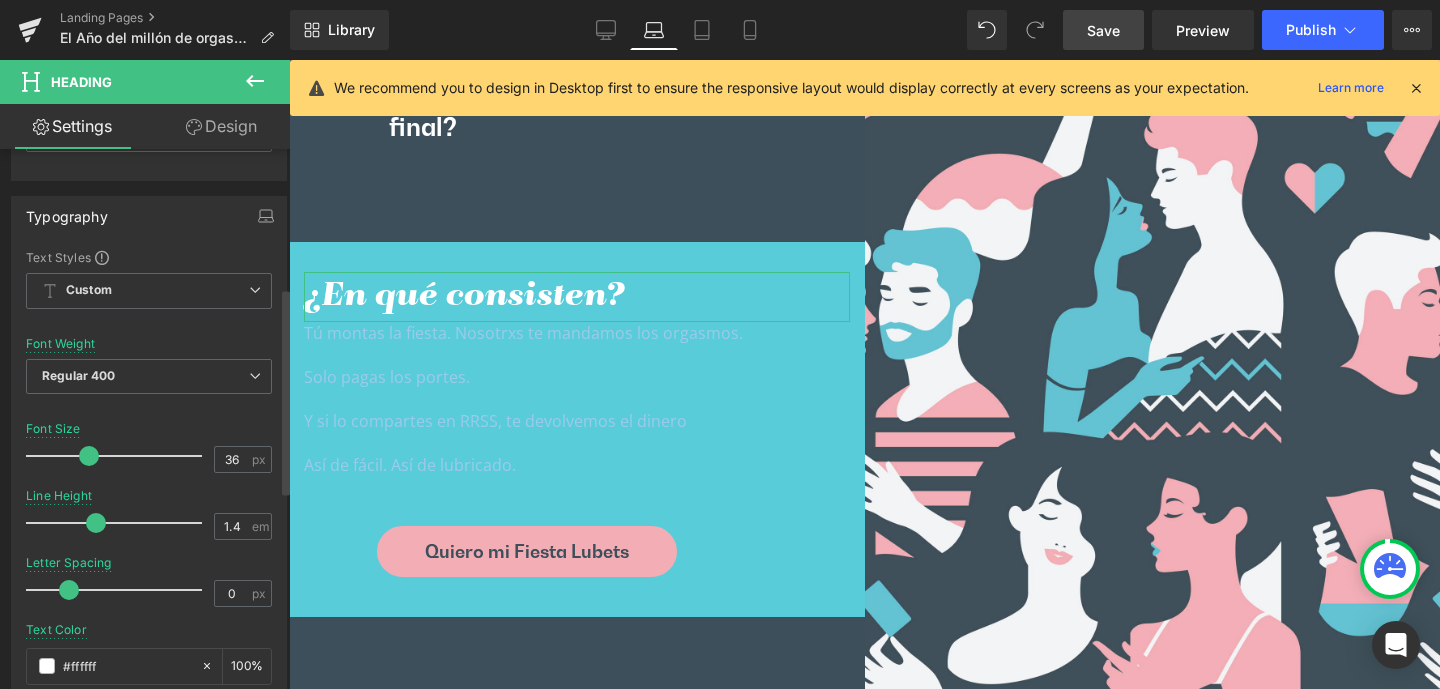 scroll, scrollTop: 361, scrollLeft: 0, axis: vertical 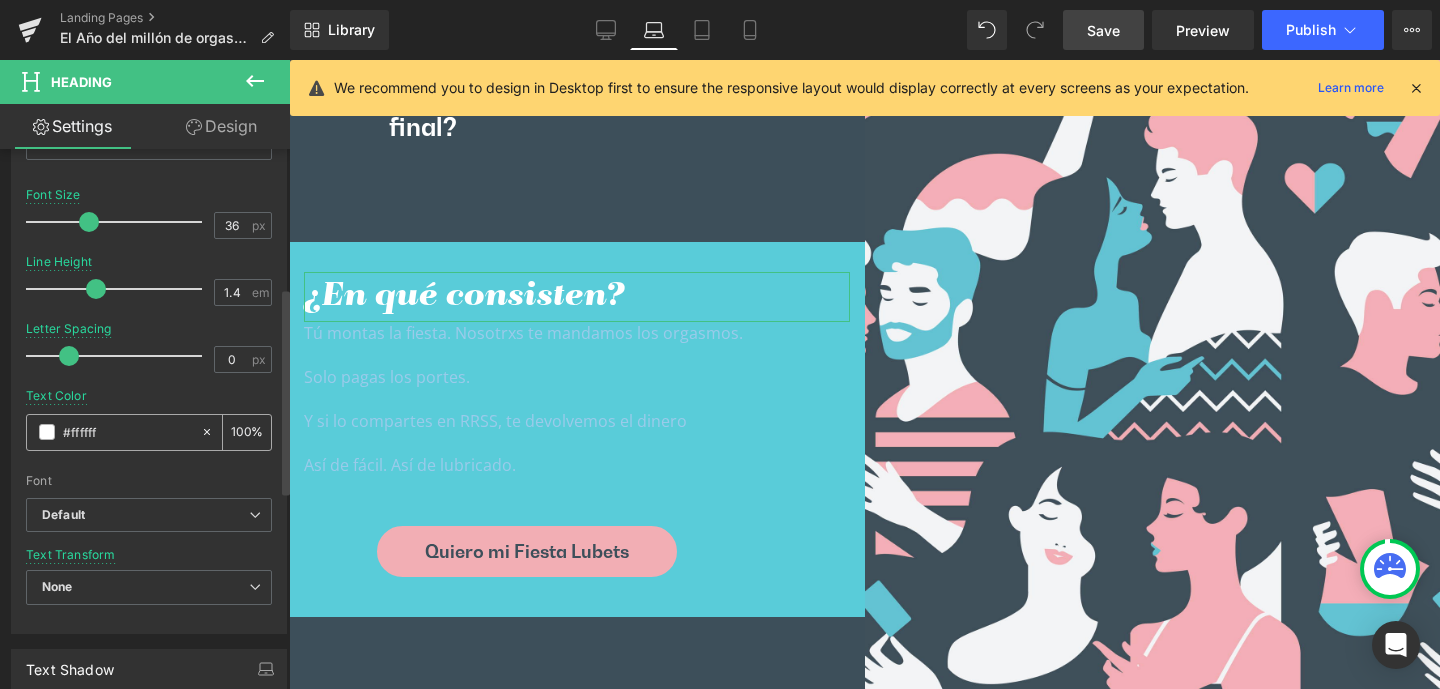 drag, startPoint x: 98, startPoint y: 428, endPoint x: 53, endPoint y: 428, distance: 45 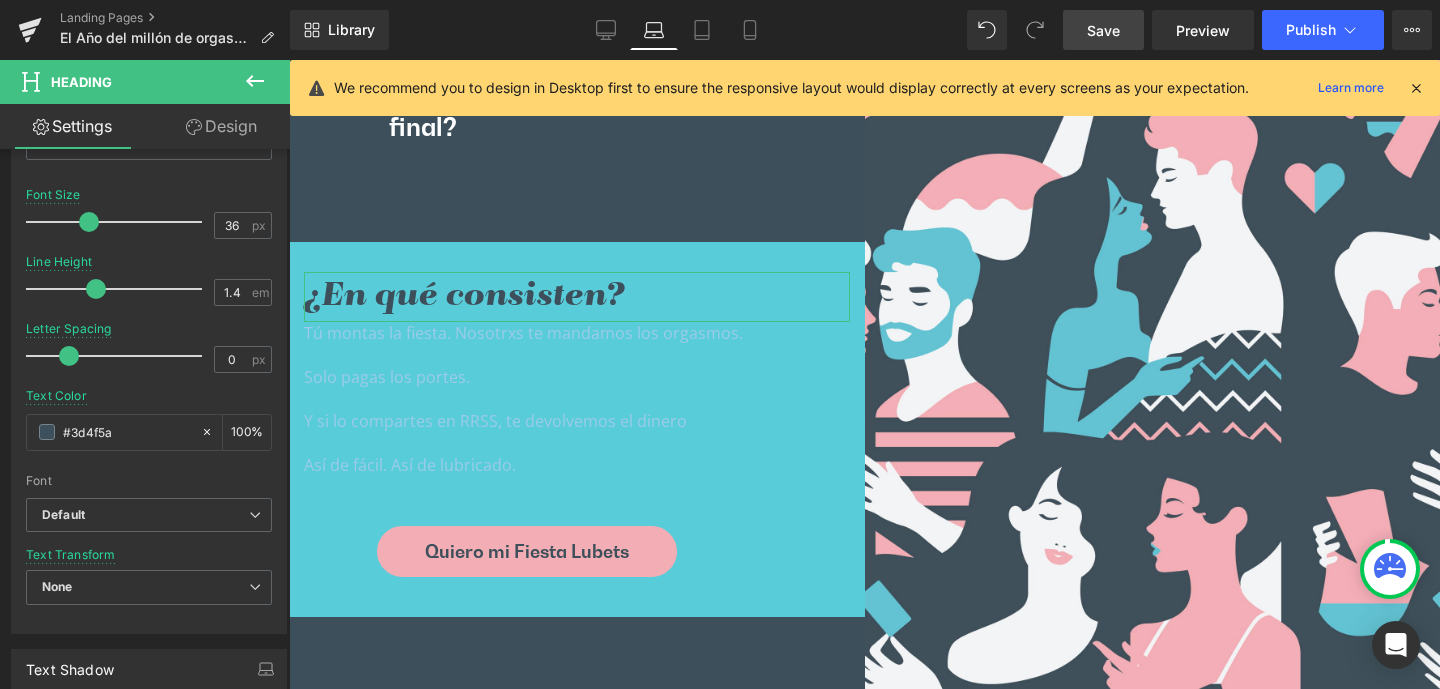 click on "Design" at bounding box center (221, 126) 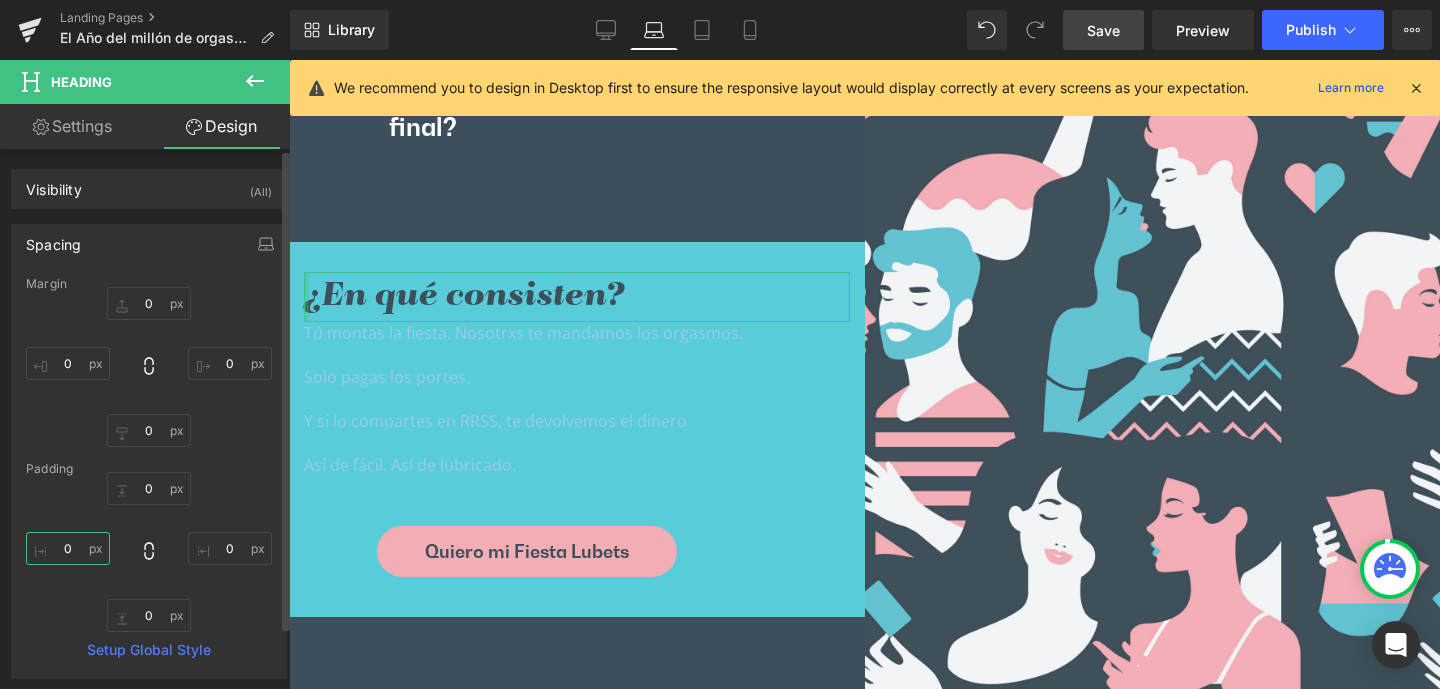 drag, startPoint x: 67, startPoint y: 548, endPoint x: 82, endPoint y: 546, distance: 15.132746 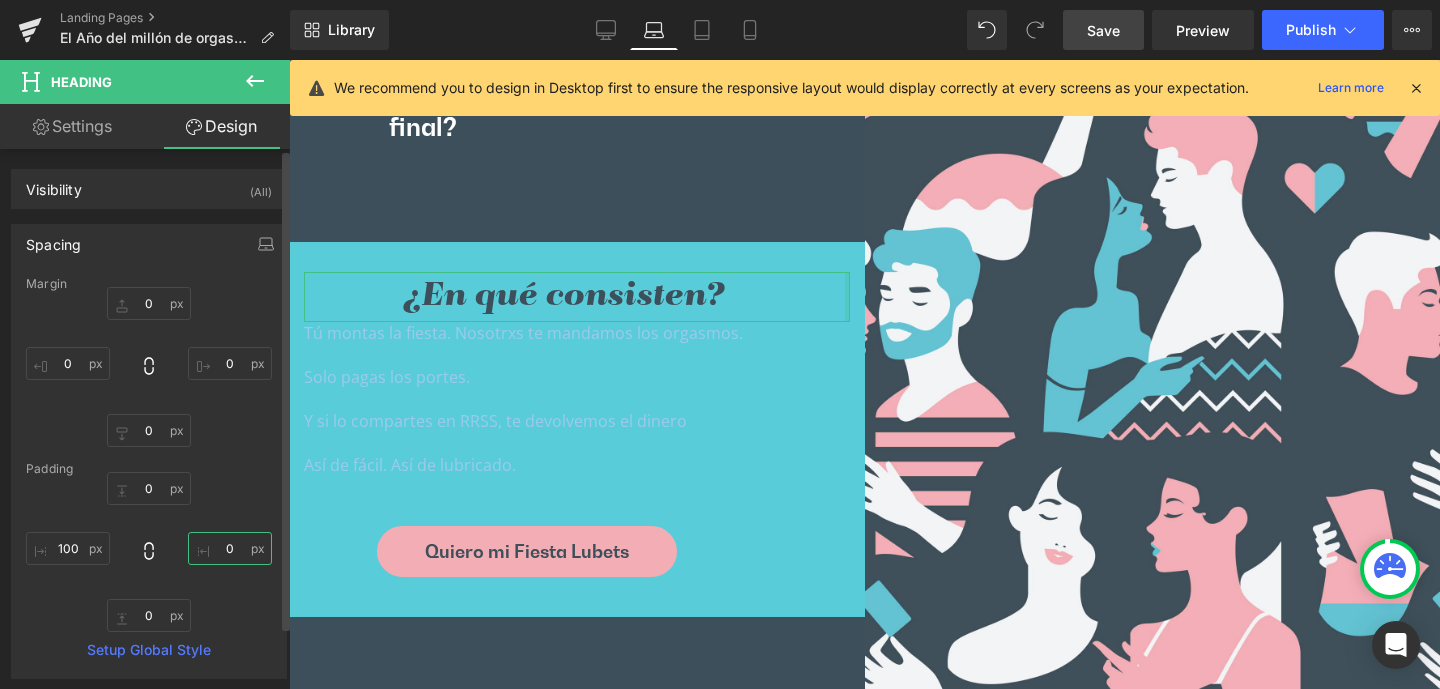 drag, startPoint x: 216, startPoint y: 549, endPoint x: 232, endPoint y: 550, distance: 16.03122 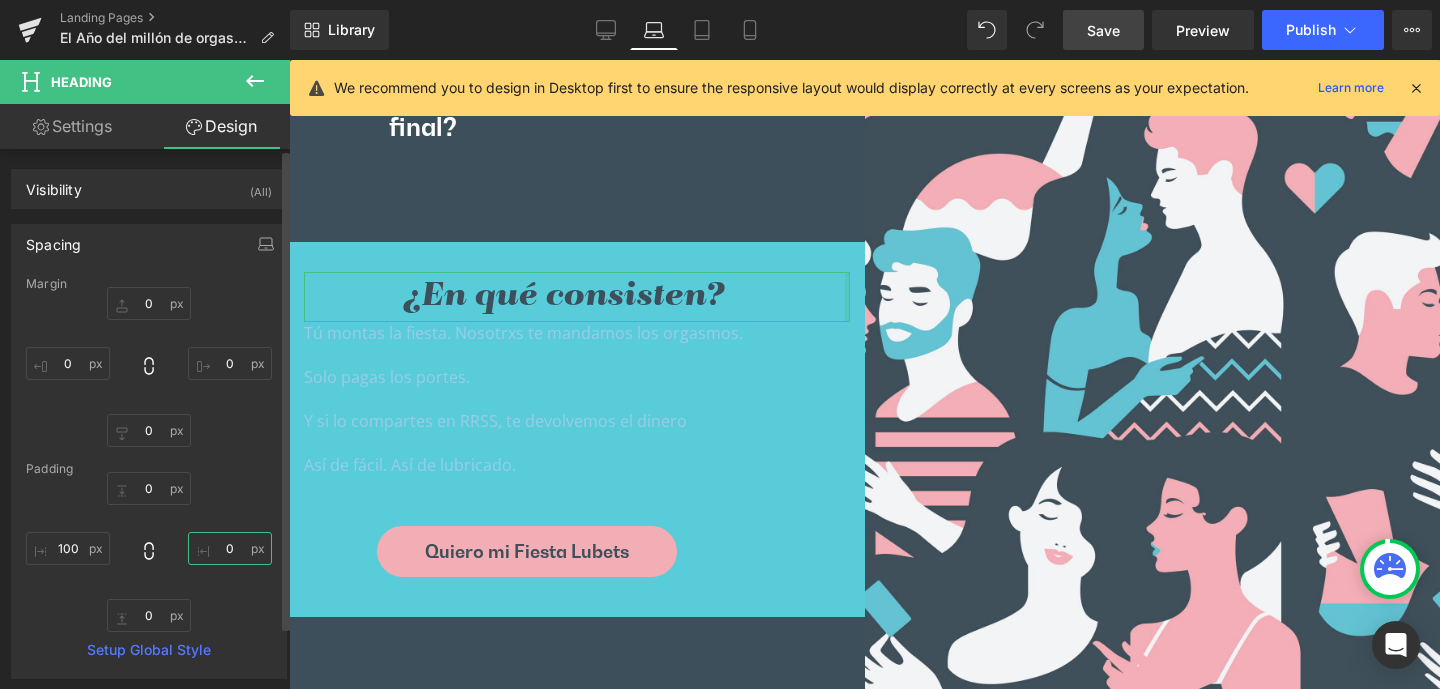 click on "0" at bounding box center (230, 548) 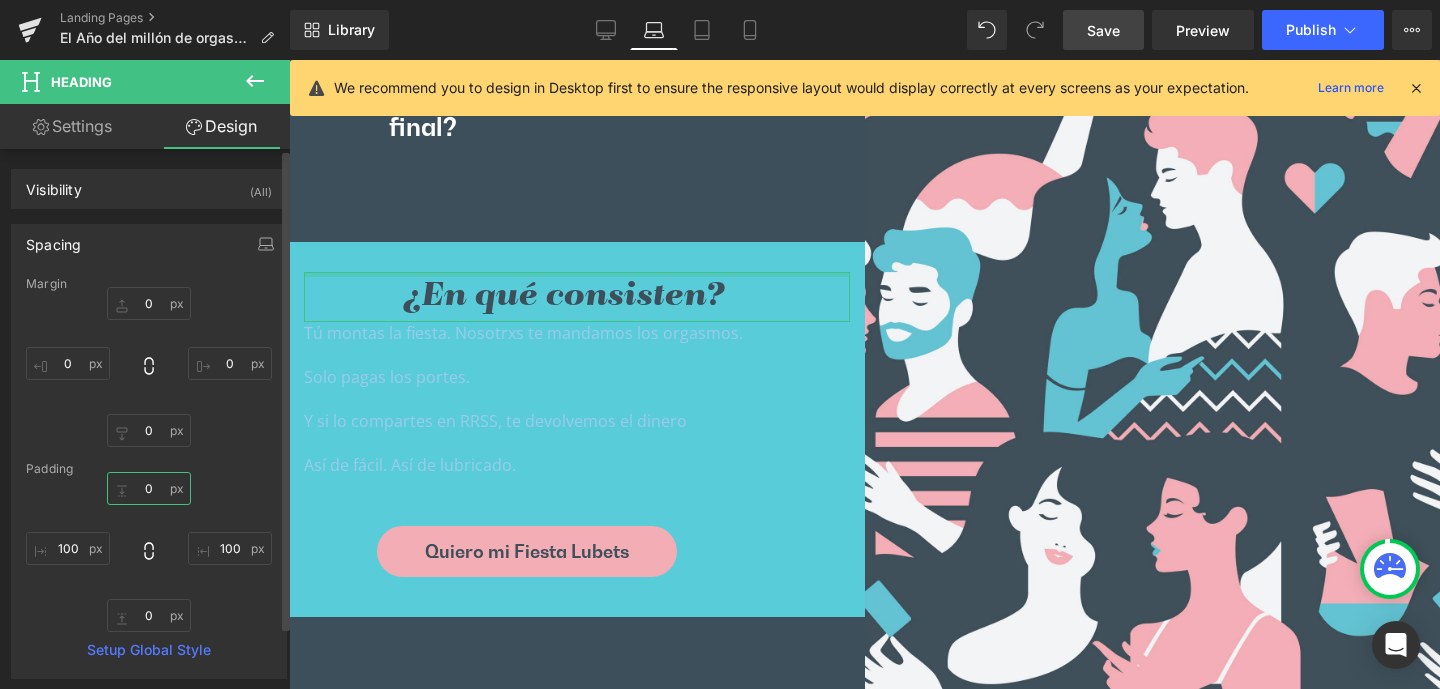 click on "0" at bounding box center [149, 488] 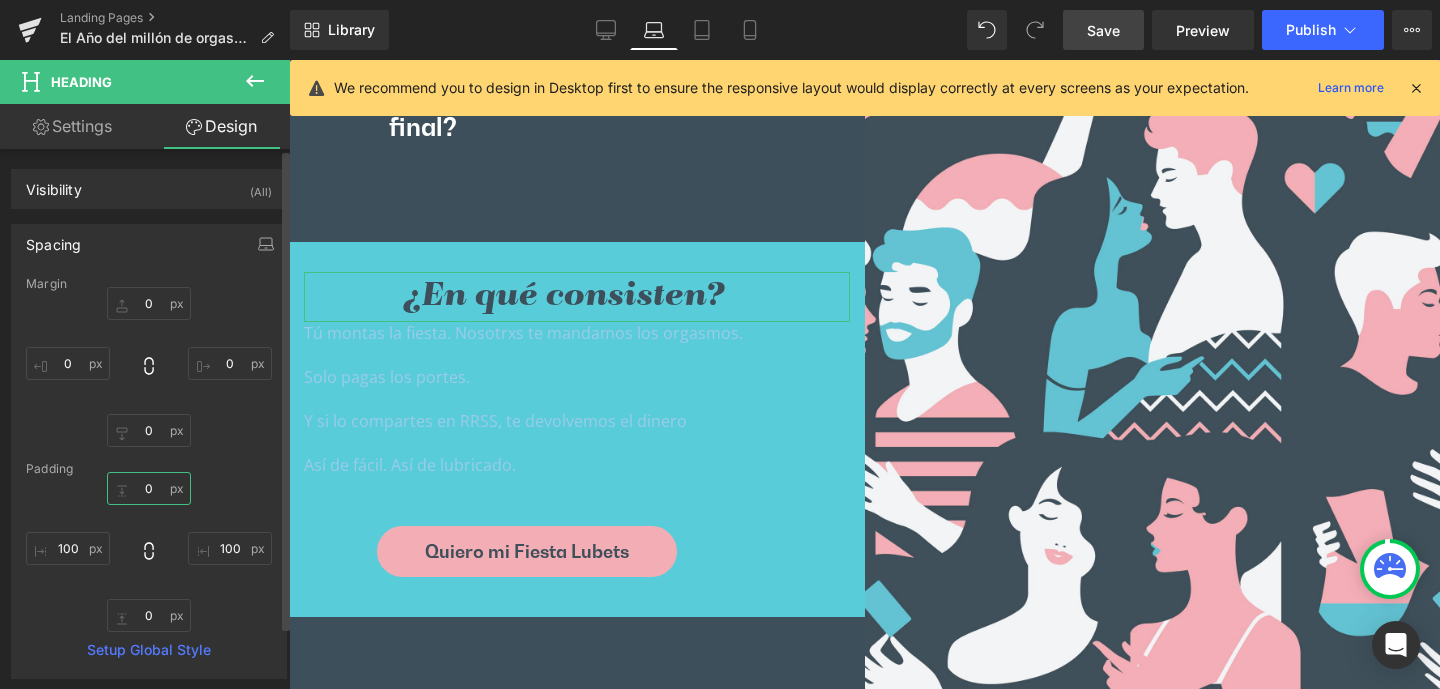 drag, startPoint x: 140, startPoint y: 486, endPoint x: 160, endPoint y: 489, distance: 20.22375 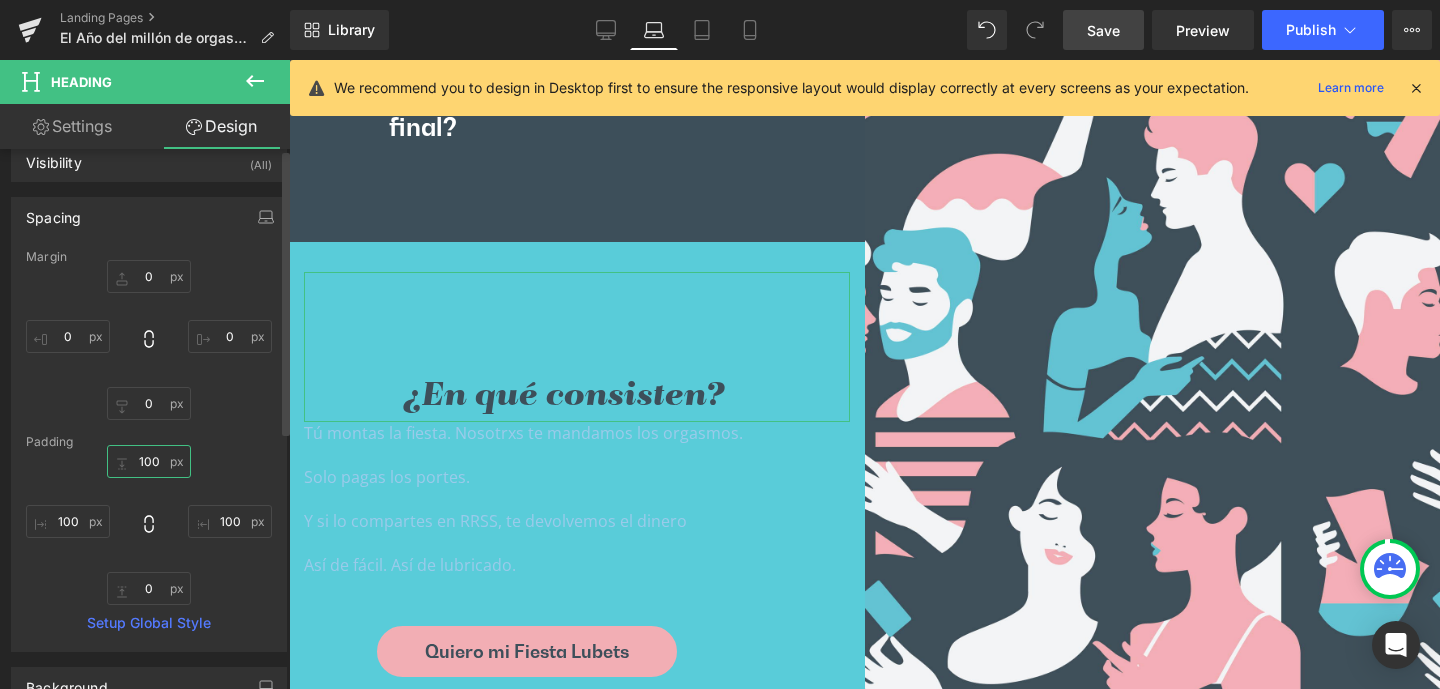 scroll, scrollTop: 0, scrollLeft: 0, axis: both 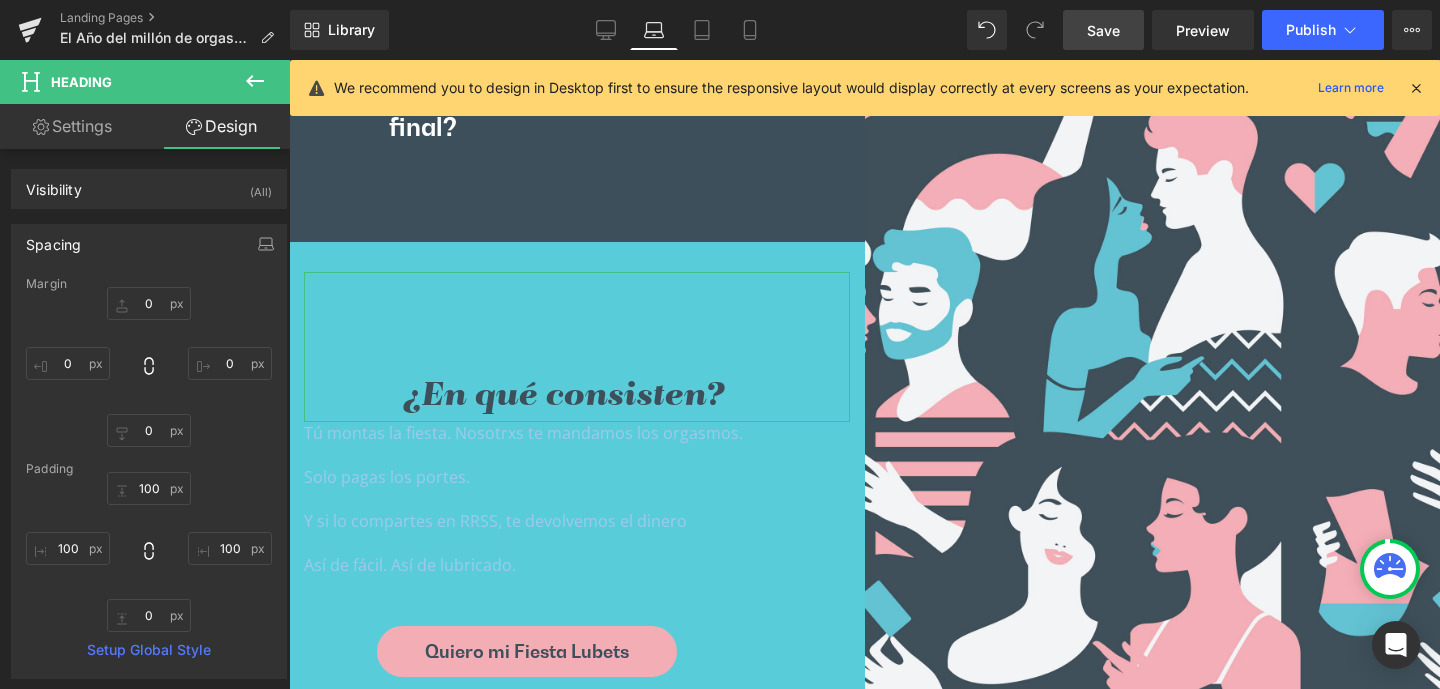 click on "Settings" at bounding box center (72, 126) 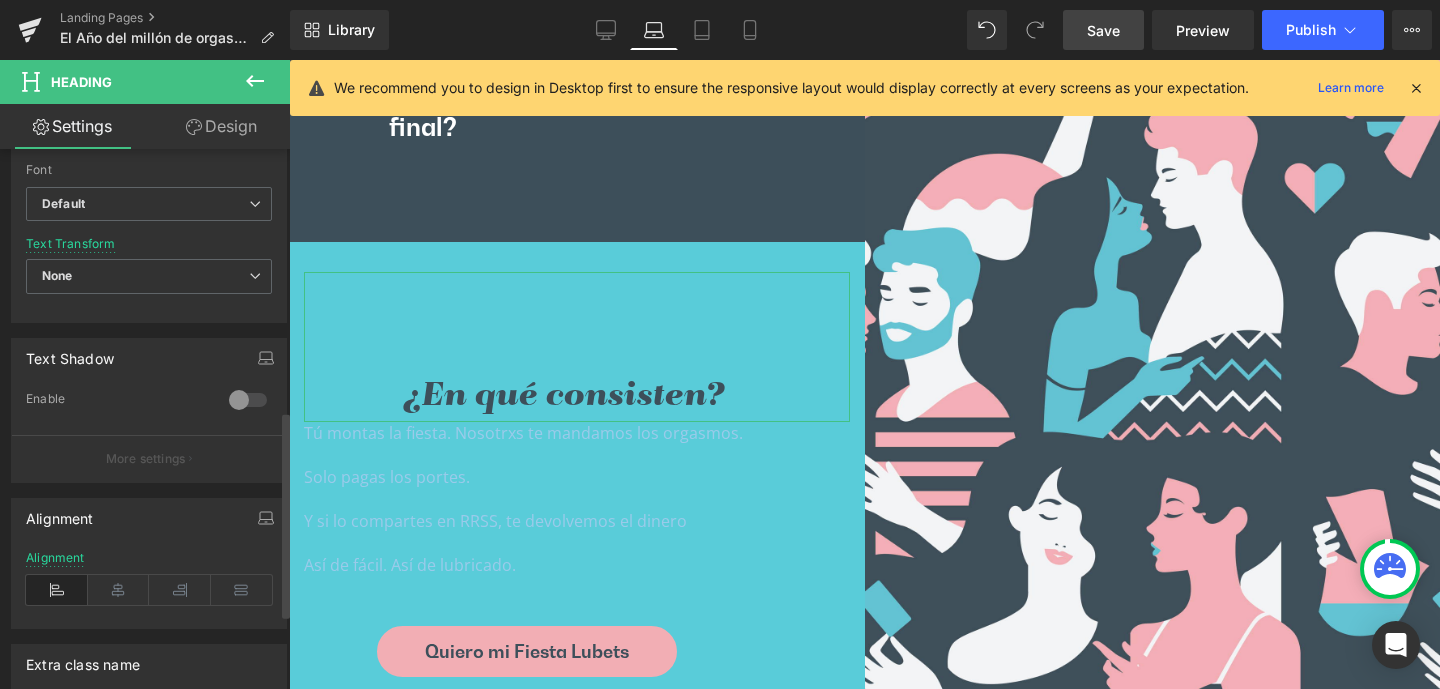 scroll, scrollTop: 683, scrollLeft: 0, axis: vertical 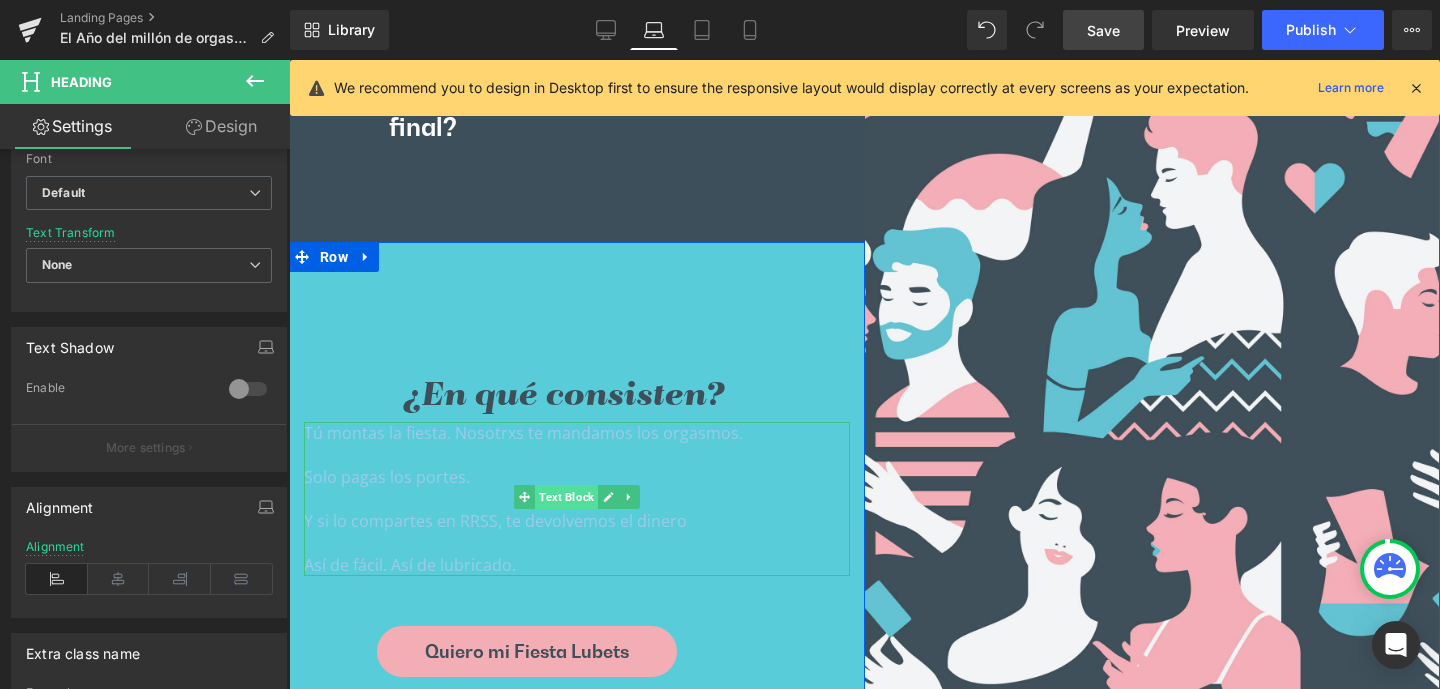 click on "Text Block" at bounding box center [566, 497] 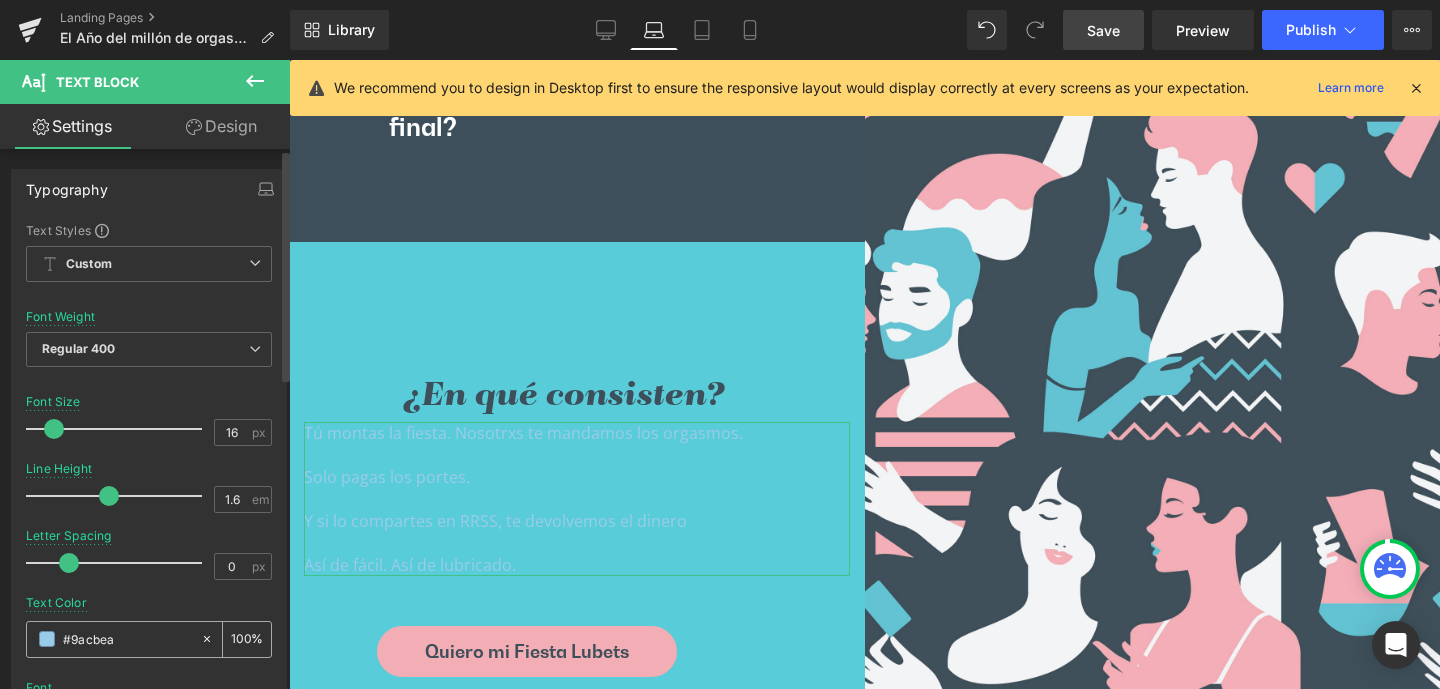 drag, startPoint x: 116, startPoint y: 639, endPoint x: 47, endPoint y: 639, distance: 69 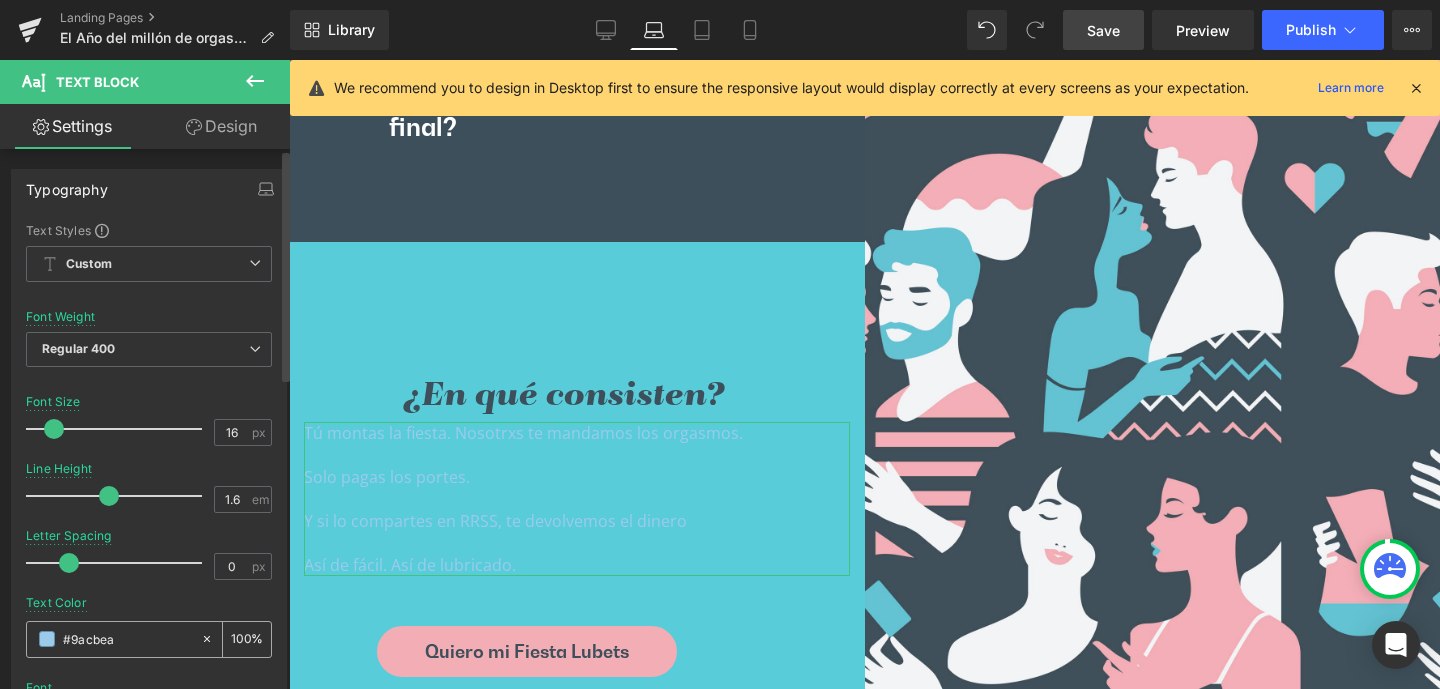 paste on "3d4f5" 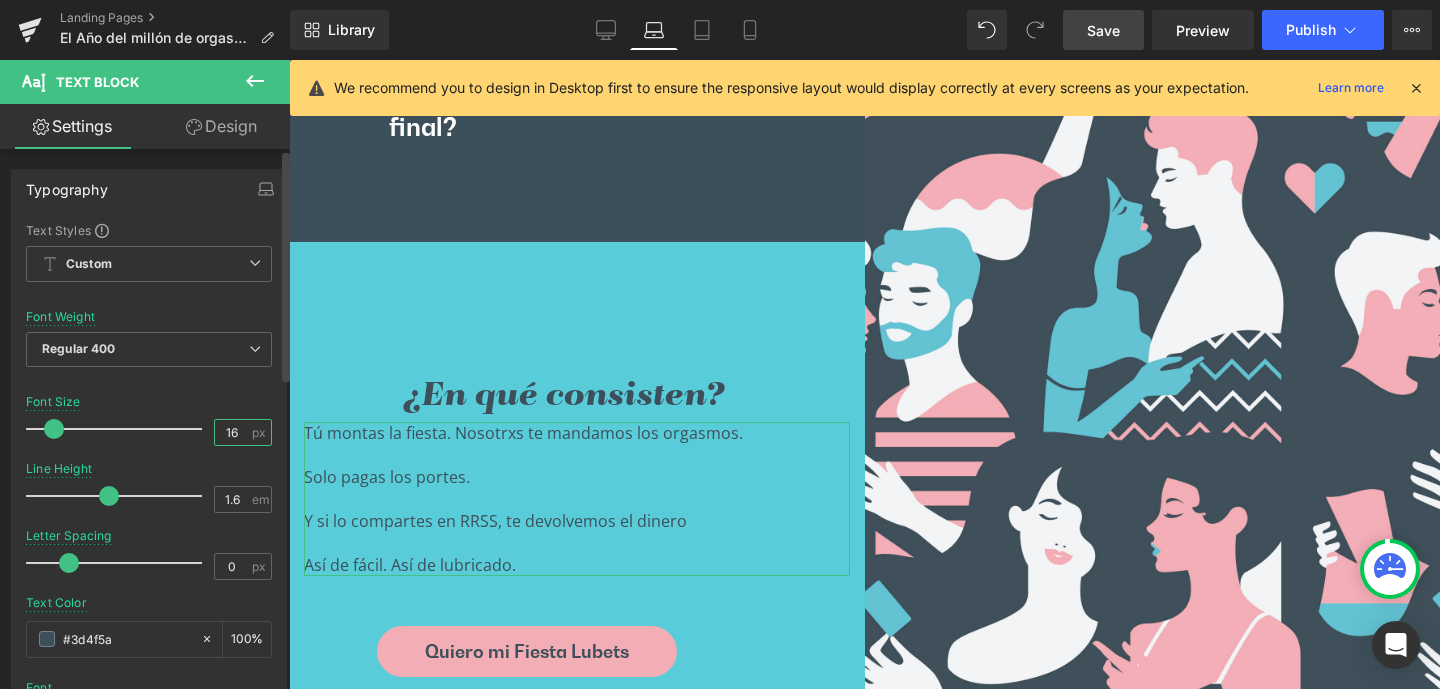 scroll, scrollTop: 0, scrollLeft: 0, axis: both 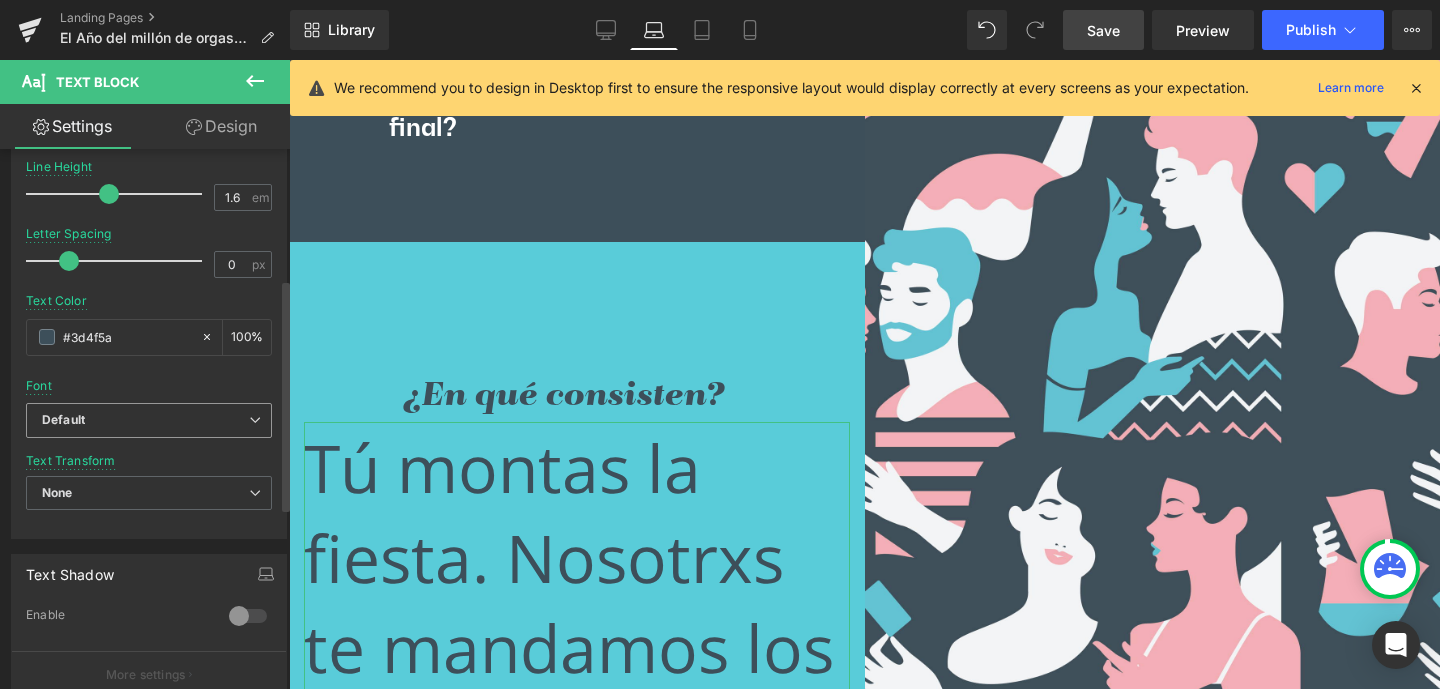 click on "Default" at bounding box center (145, 420) 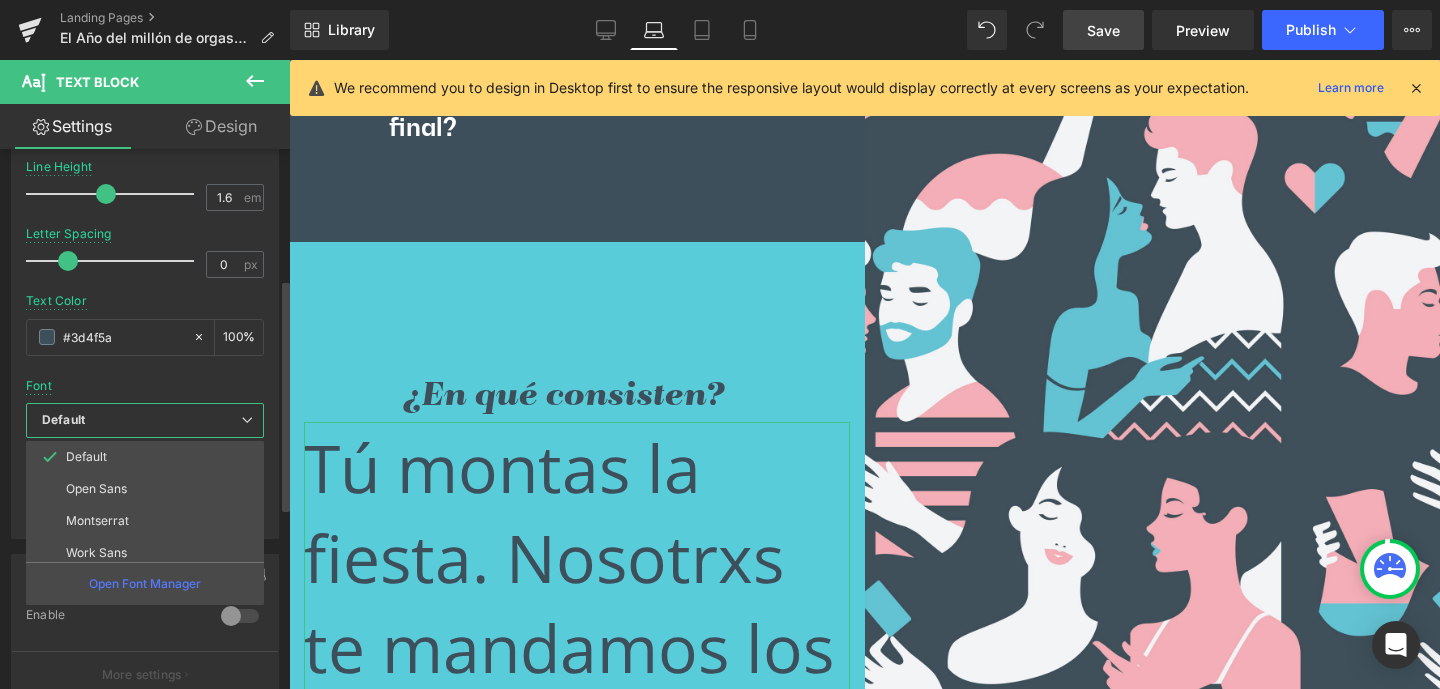 scroll, scrollTop: 0, scrollLeft: 0, axis: both 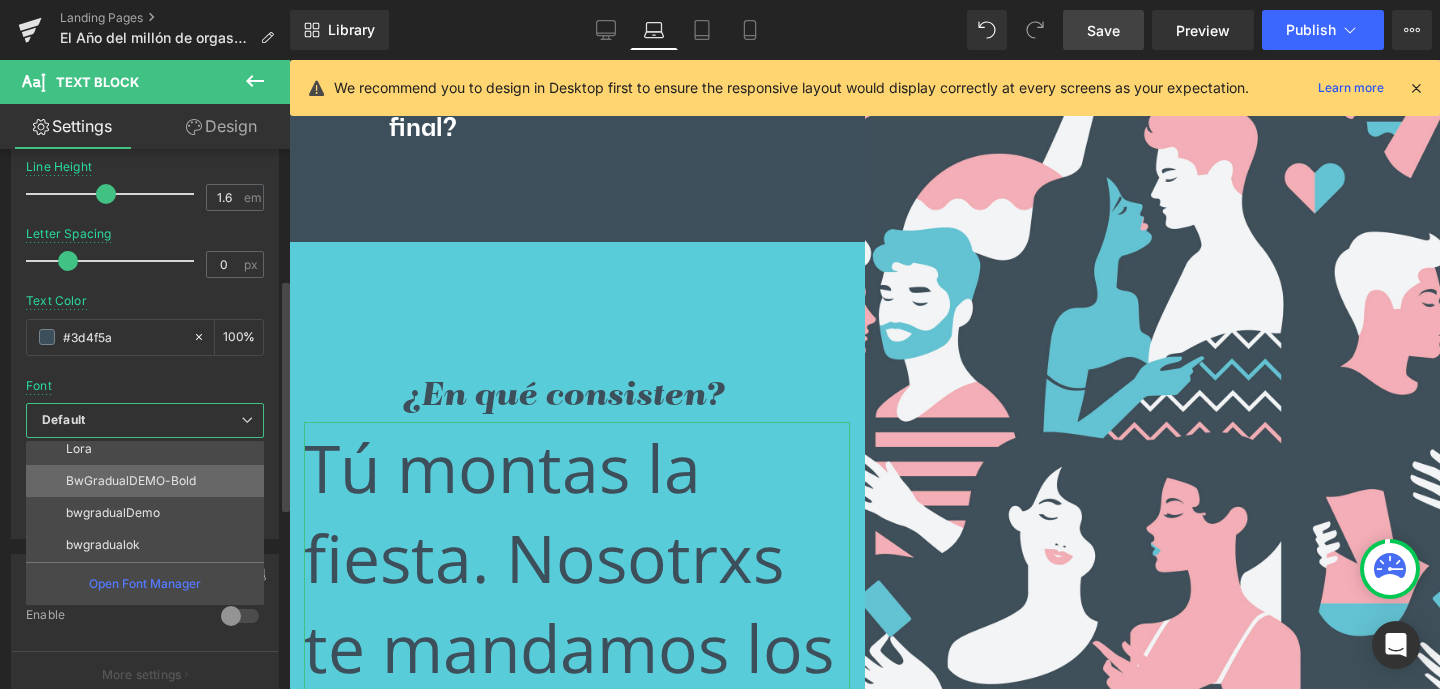 click on "BwGradualDEMO-Bold" at bounding box center [131, 481] 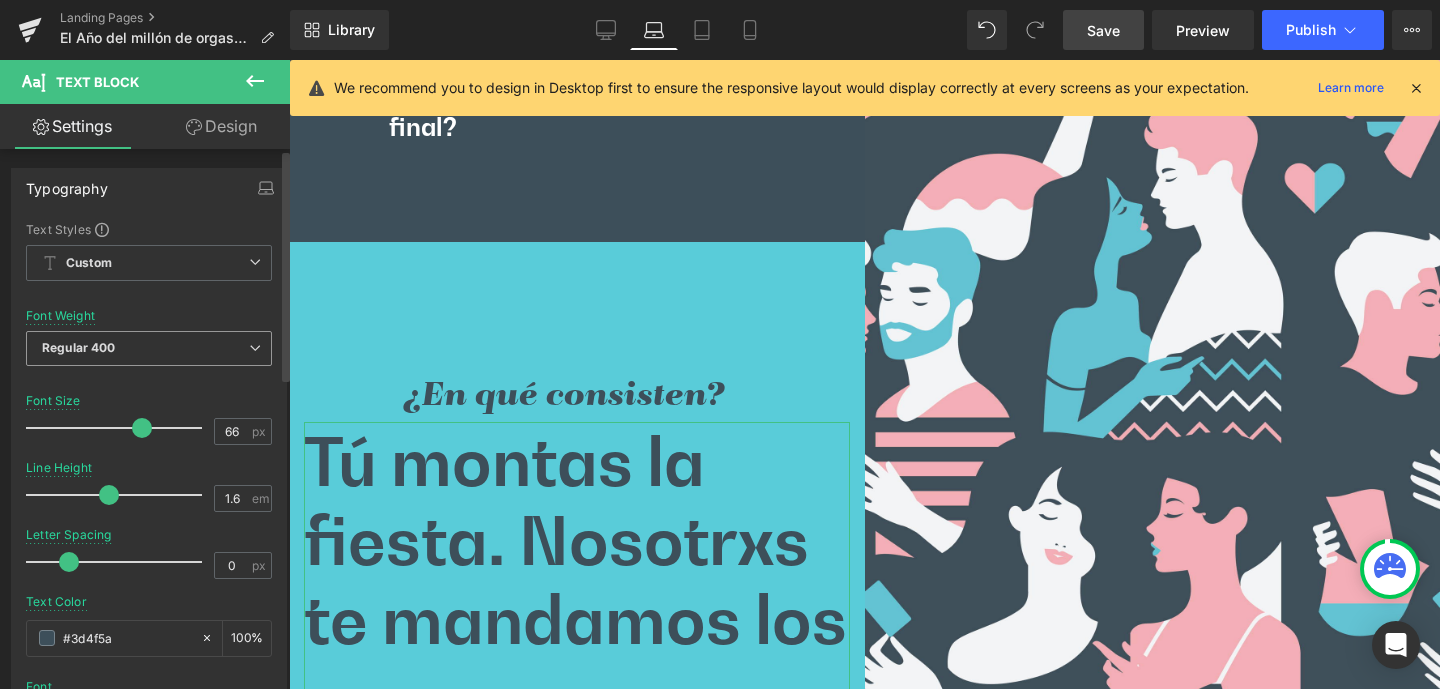 scroll, scrollTop: 0, scrollLeft: 0, axis: both 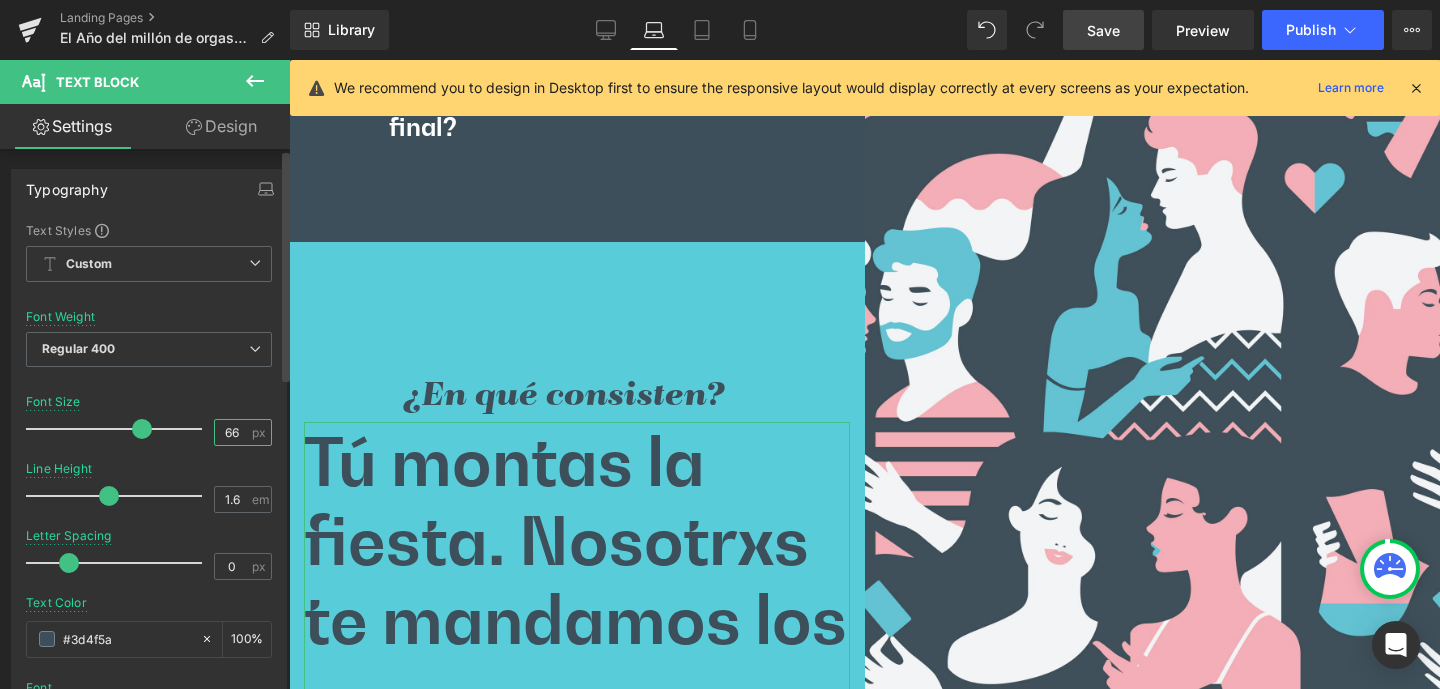 drag, startPoint x: 216, startPoint y: 432, endPoint x: 244, endPoint y: 434, distance: 28.071337 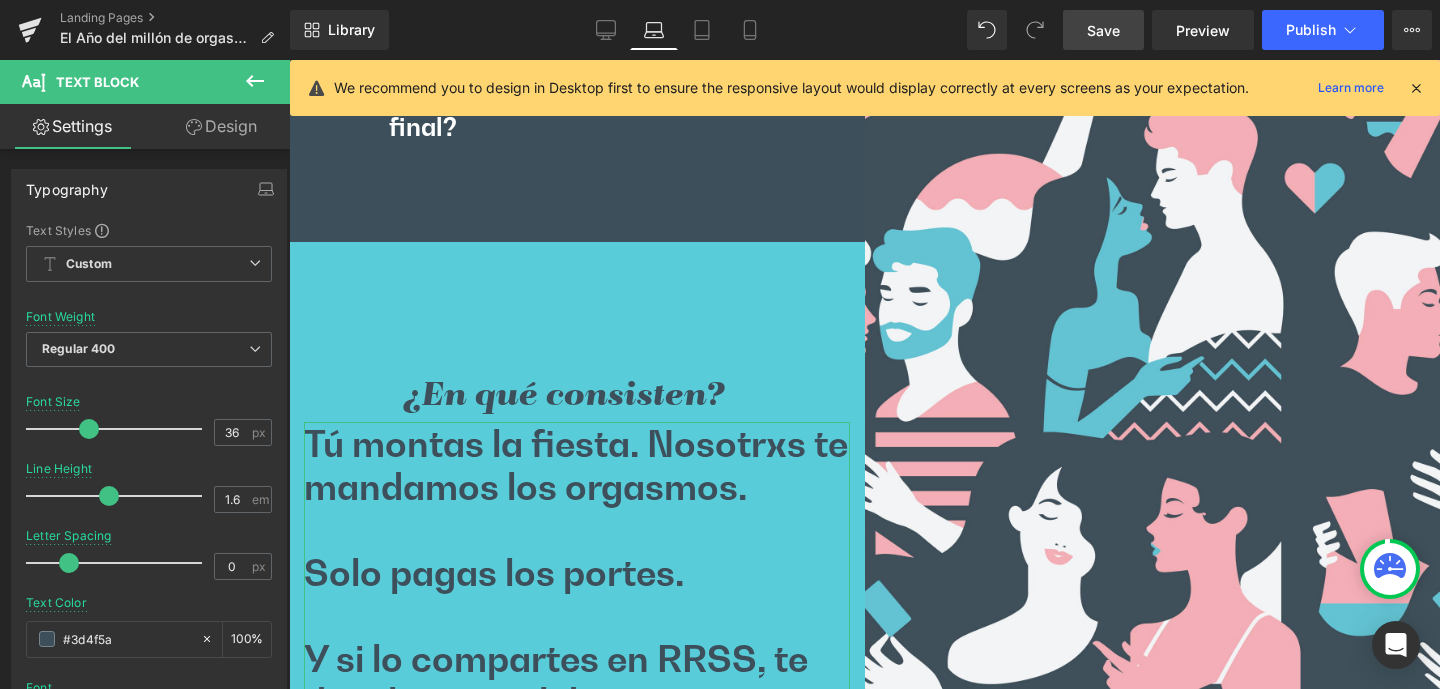 click on "Design" at bounding box center [221, 126] 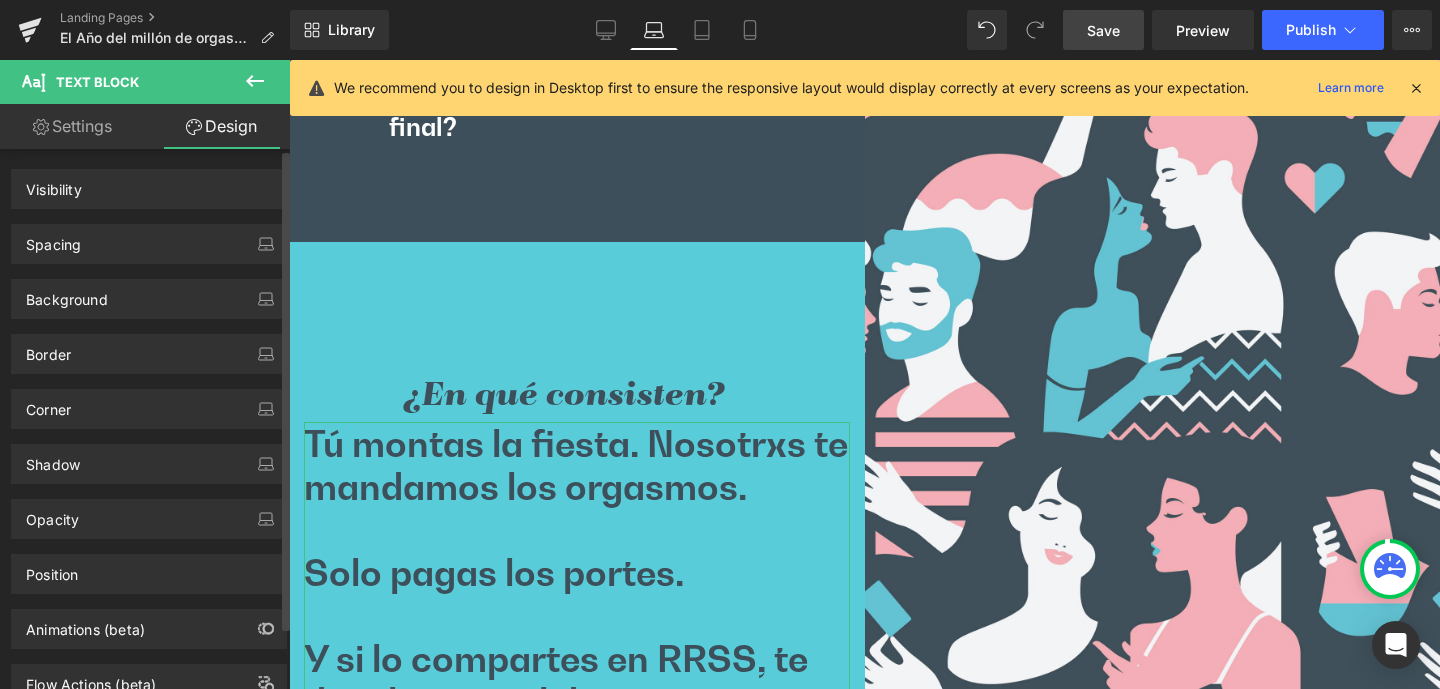 click on "Spacing" at bounding box center (53, 239) 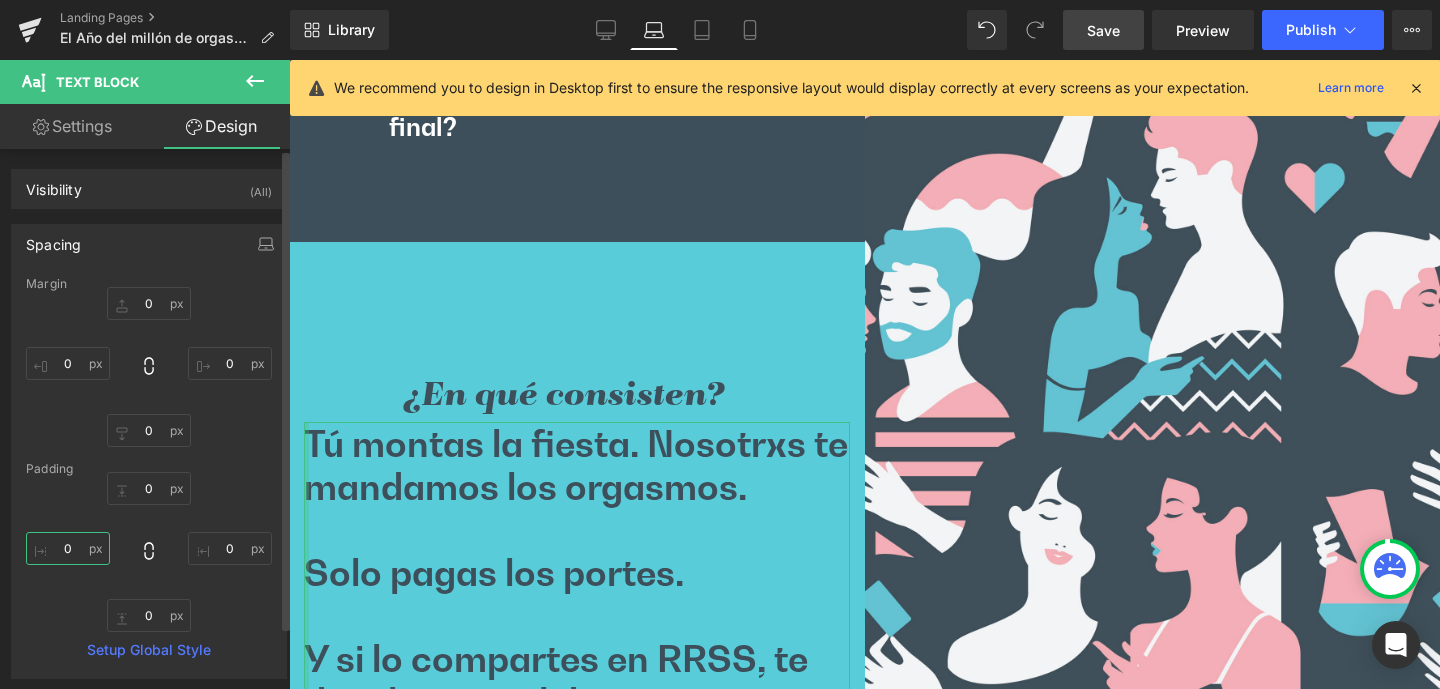drag, startPoint x: 63, startPoint y: 550, endPoint x: 81, endPoint y: 549, distance: 18.027756 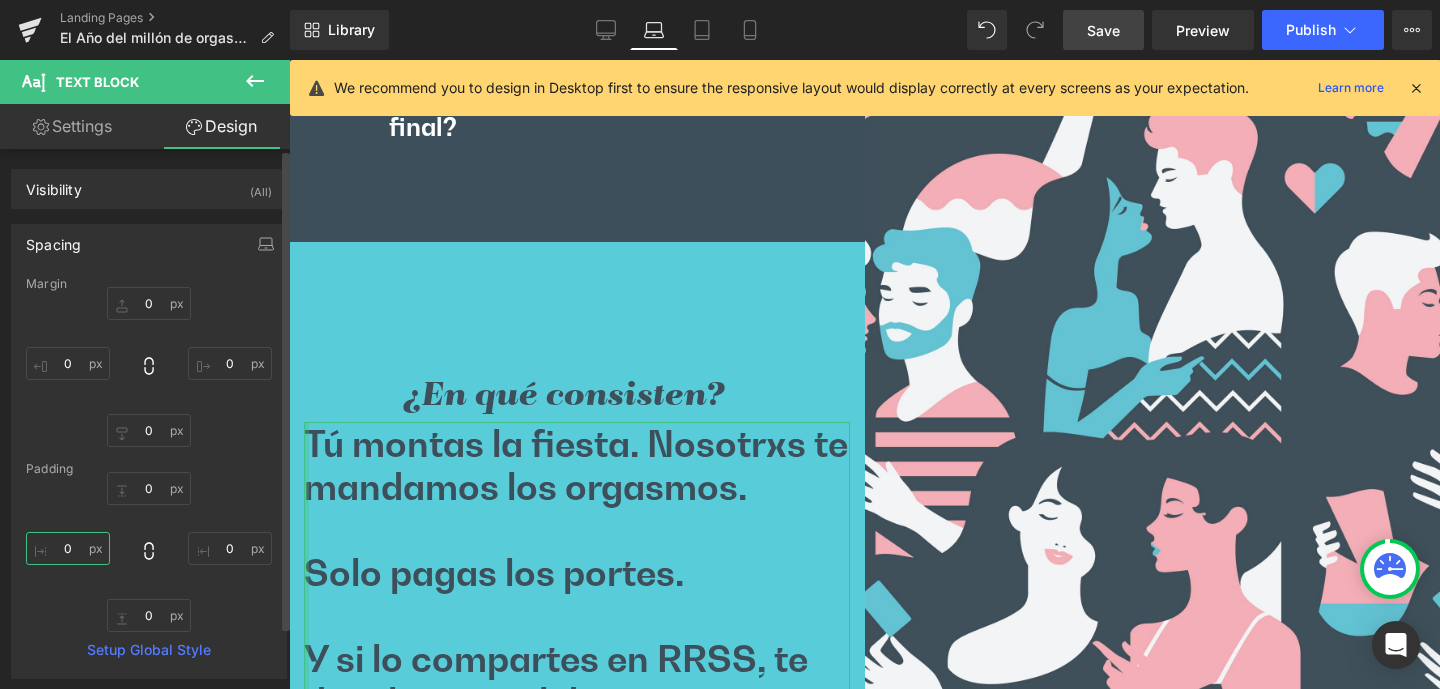 click on "0" at bounding box center (68, 548) 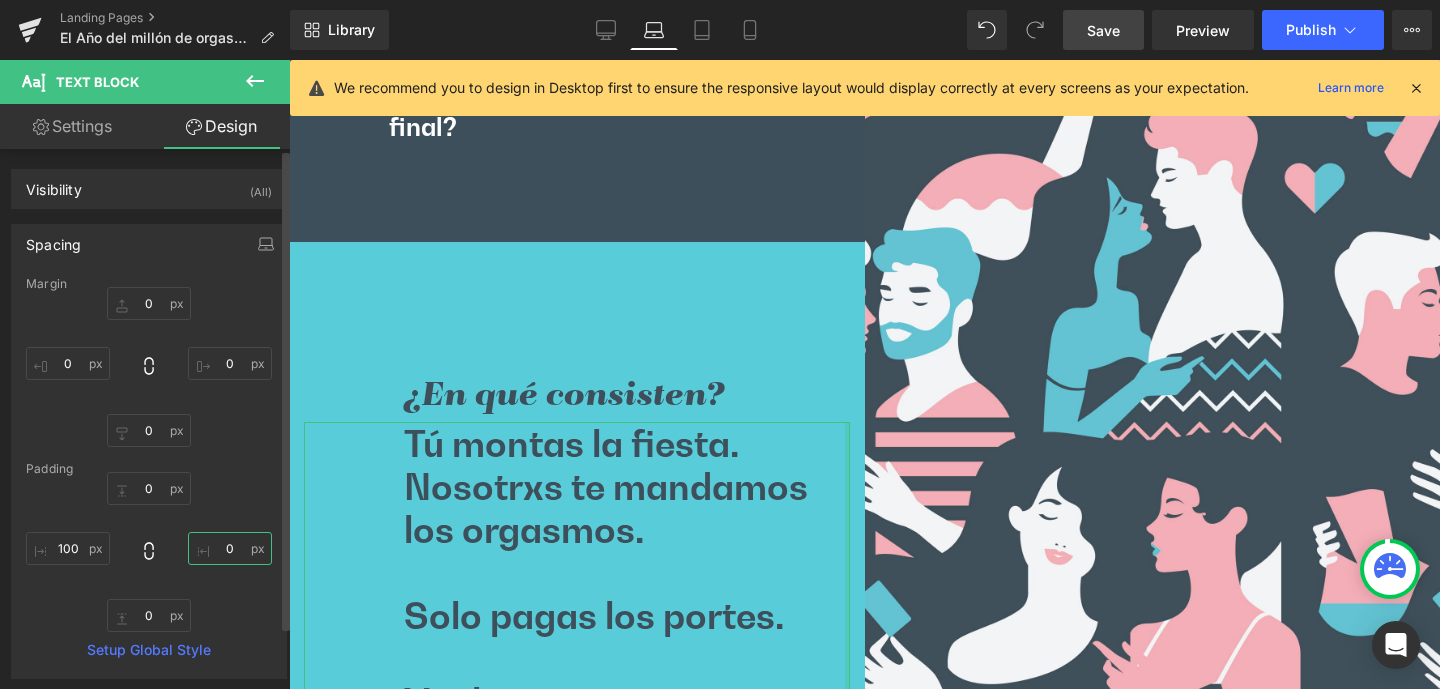 drag, startPoint x: 217, startPoint y: 552, endPoint x: 239, endPoint y: 551, distance: 22.022715 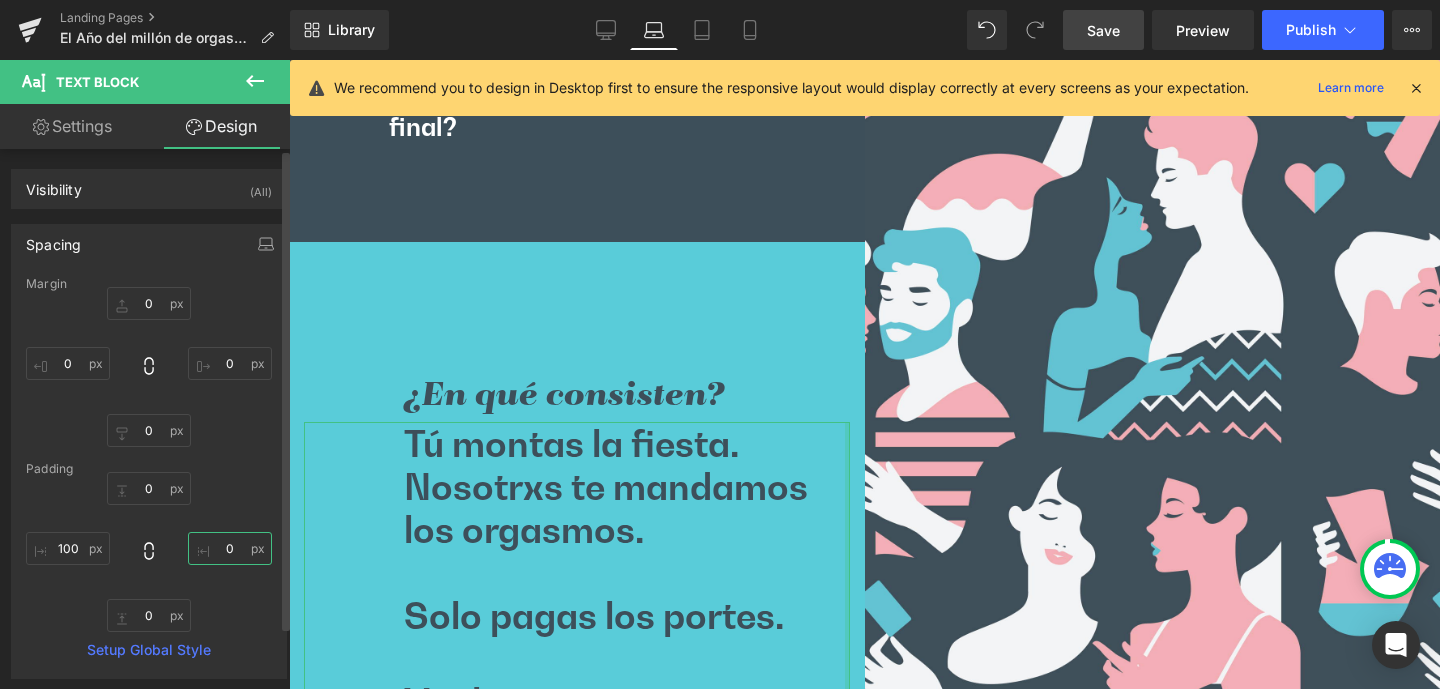 click on "0" at bounding box center [230, 548] 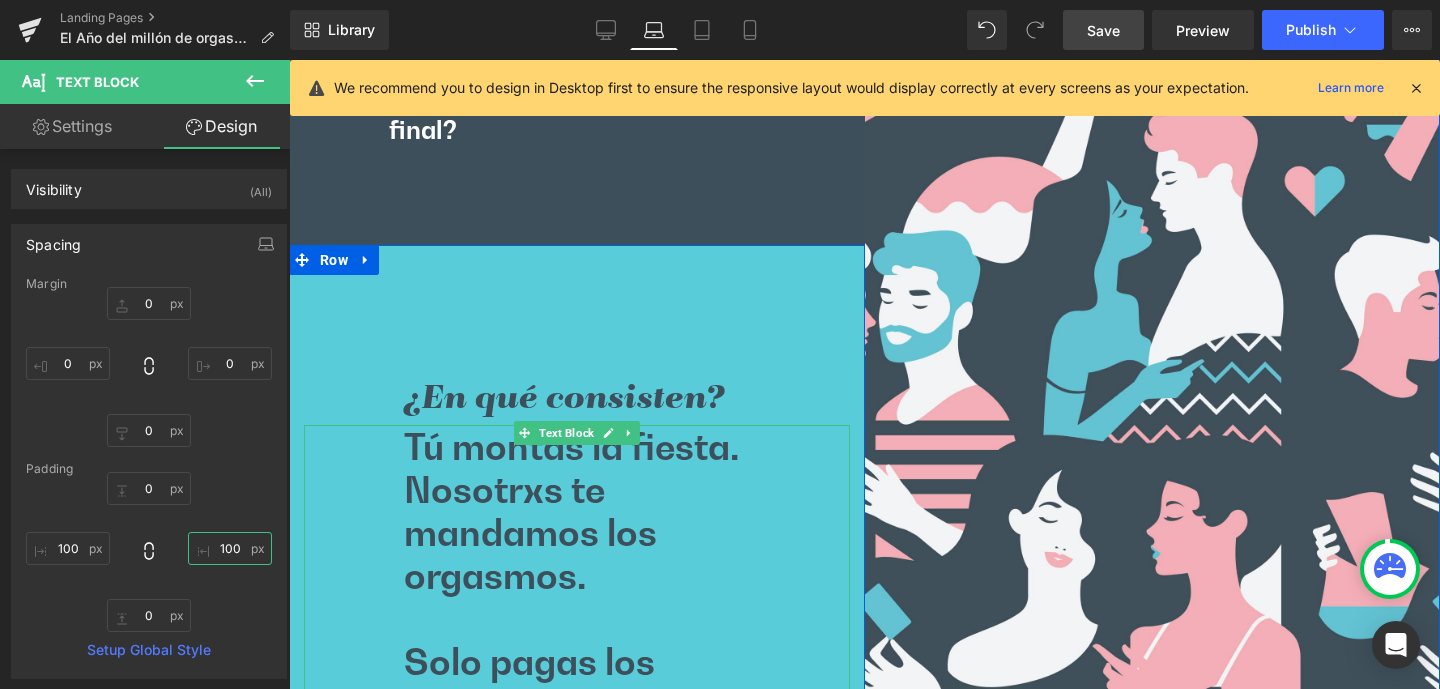 scroll, scrollTop: 7026, scrollLeft: 0, axis: vertical 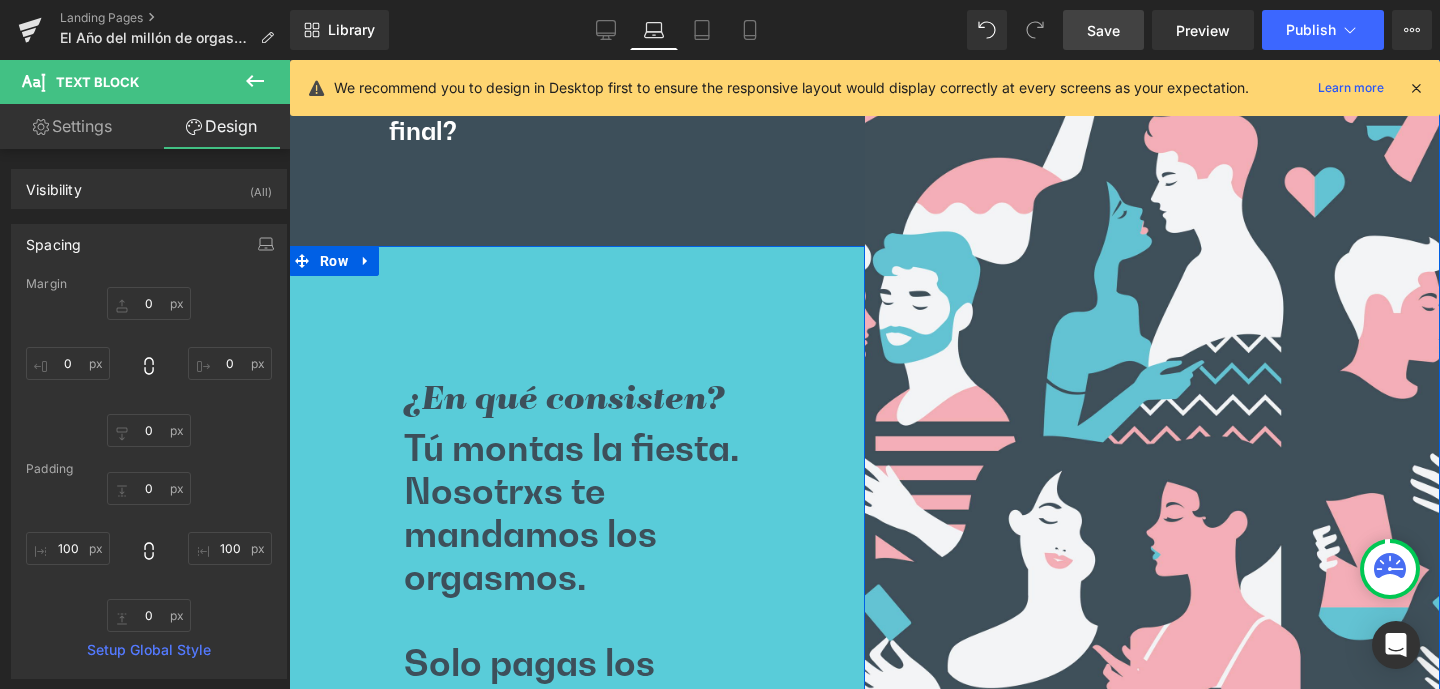 click on "Tú montas la fiesta. Nosotrxs te mandamos los orgasmos.  Solo pagas los portes.  Y si lo compartes en RRSS, te devolvemos el dinero  Así de fácil. Así de lubricado. Text Block       100px   100px" at bounding box center [577, 748] 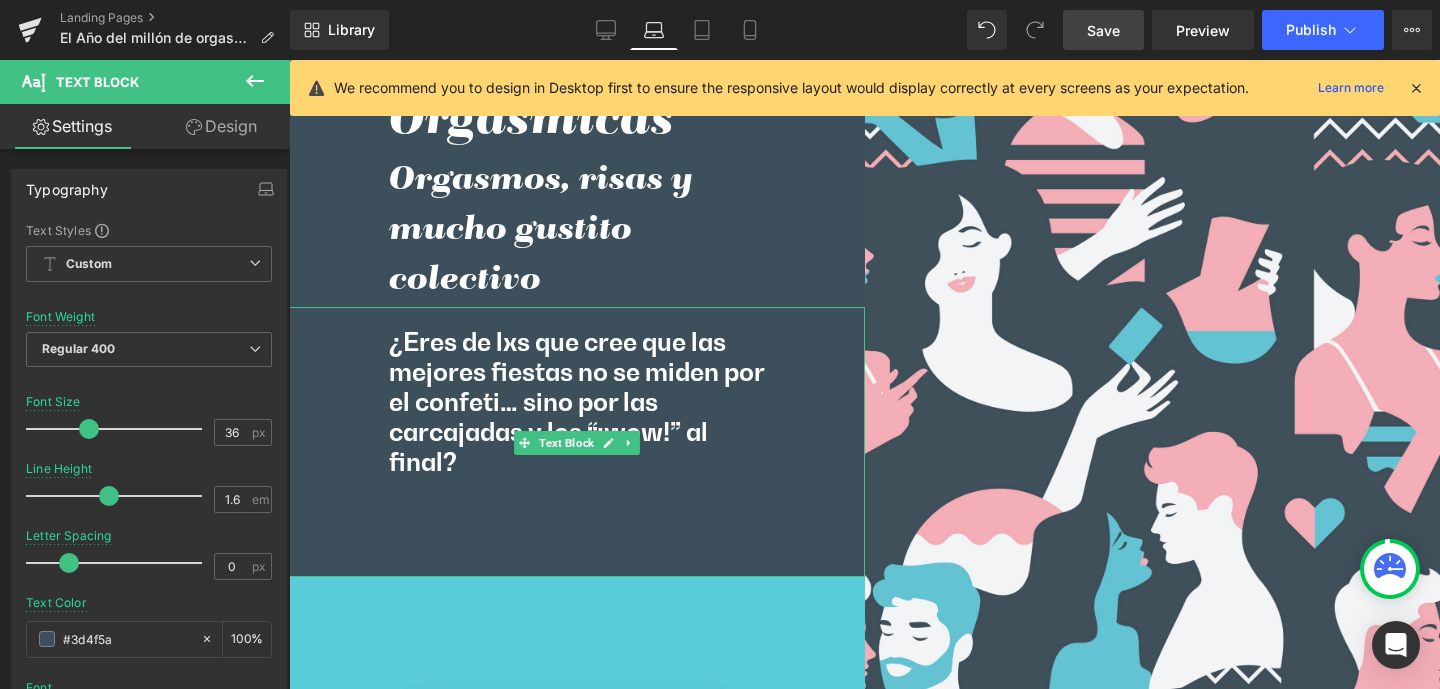 scroll, scrollTop: 7007, scrollLeft: 0, axis: vertical 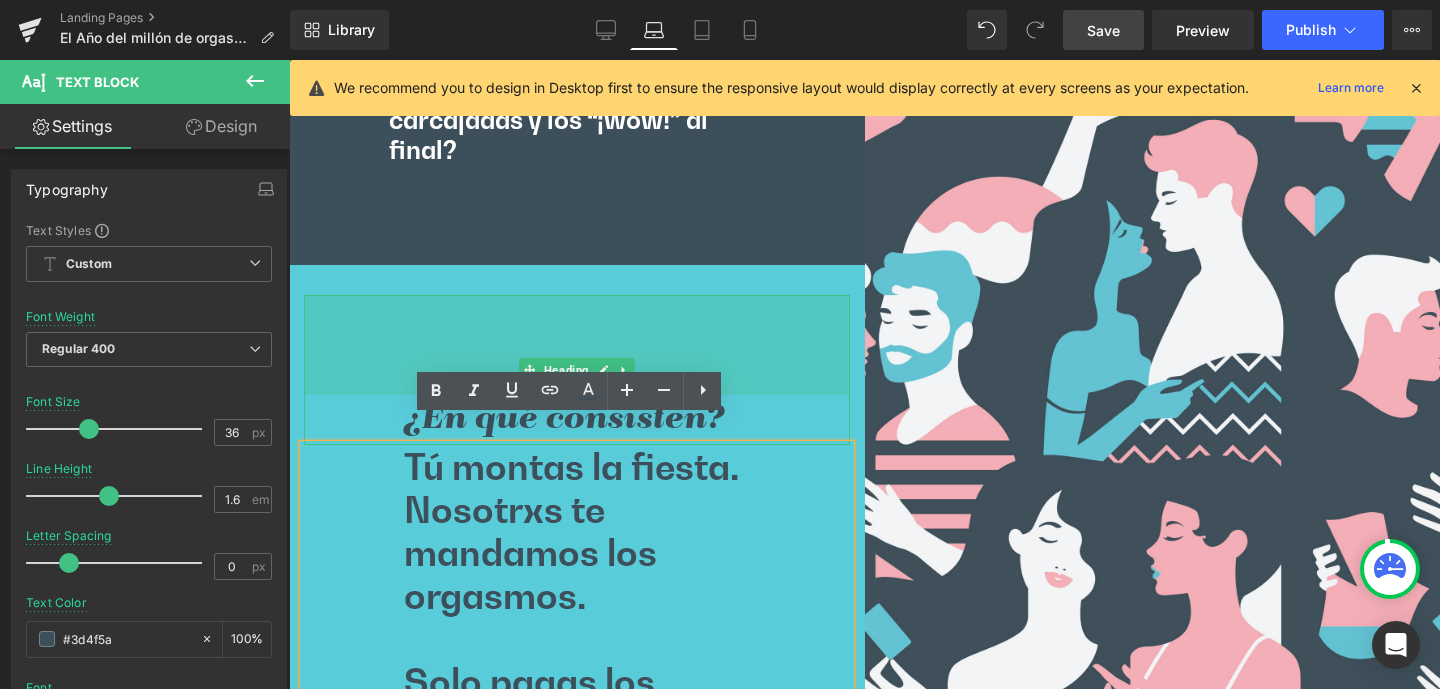 click on "100px" at bounding box center [577, 345] 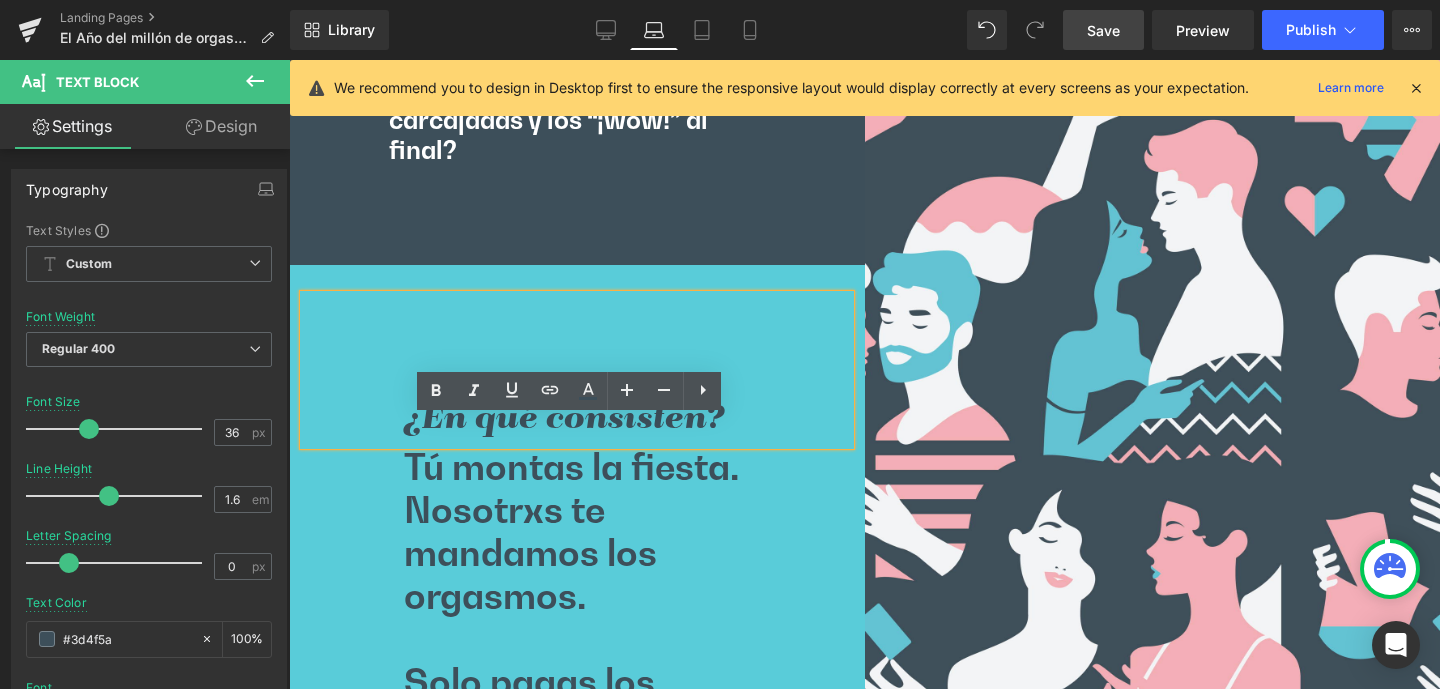 click on "Tú montas la fiesta. Nosotrxs te mandamos los orgasmos." at bounding box center (577, 531) 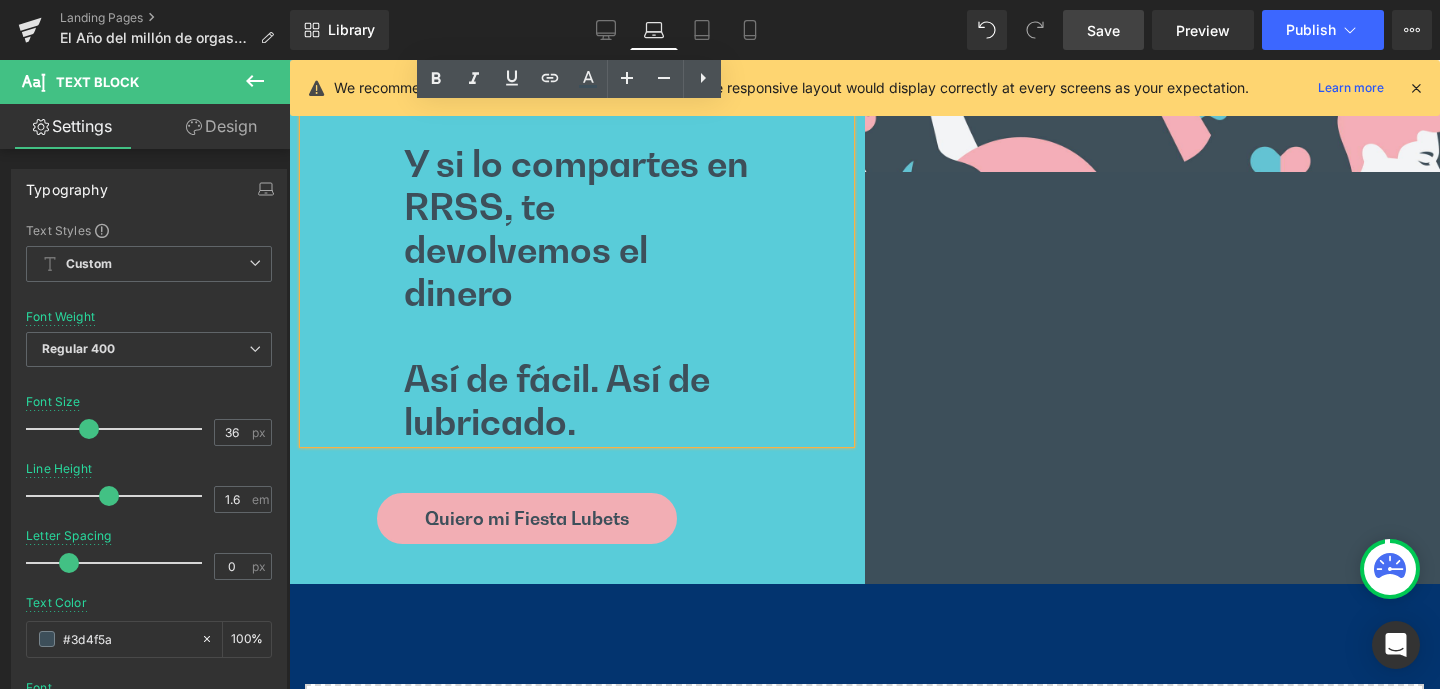 scroll, scrollTop: 7863, scrollLeft: 0, axis: vertical 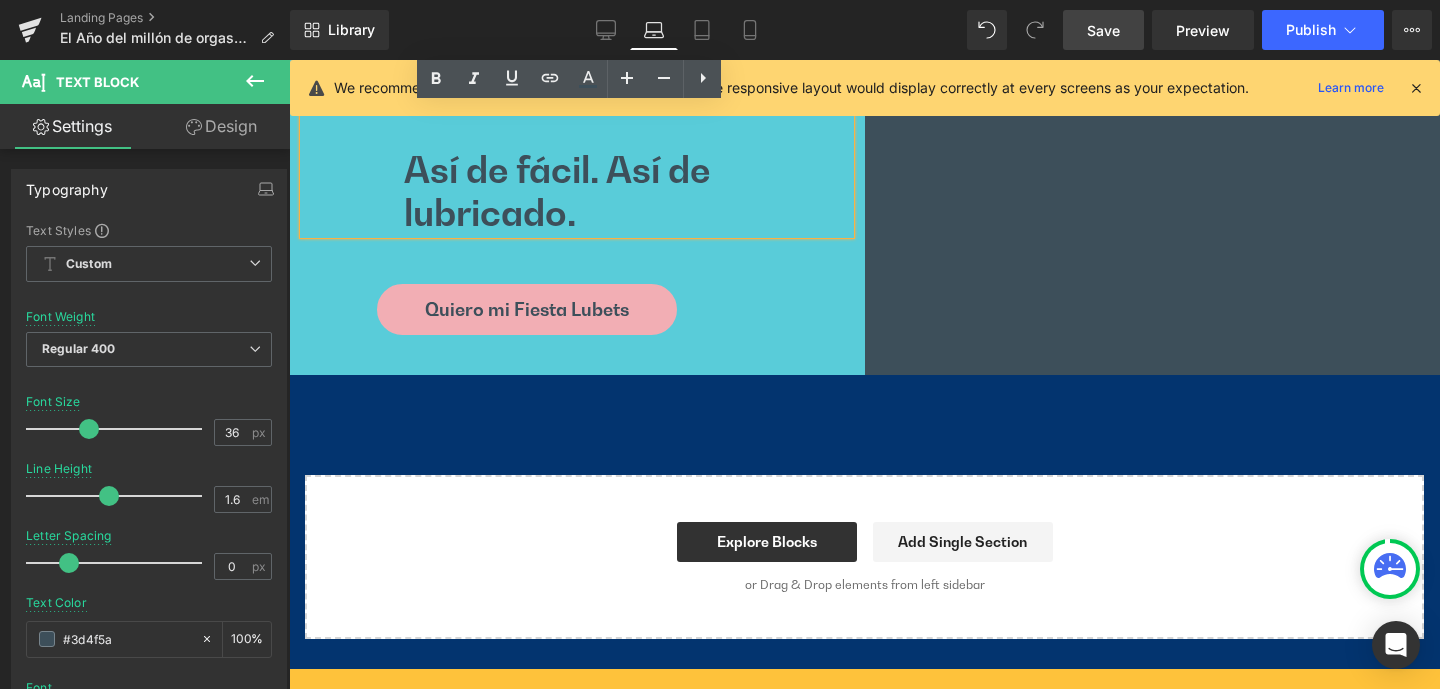 click on "Quiero mi Fiesta Lubets Button" at bounding box center [527, 309] 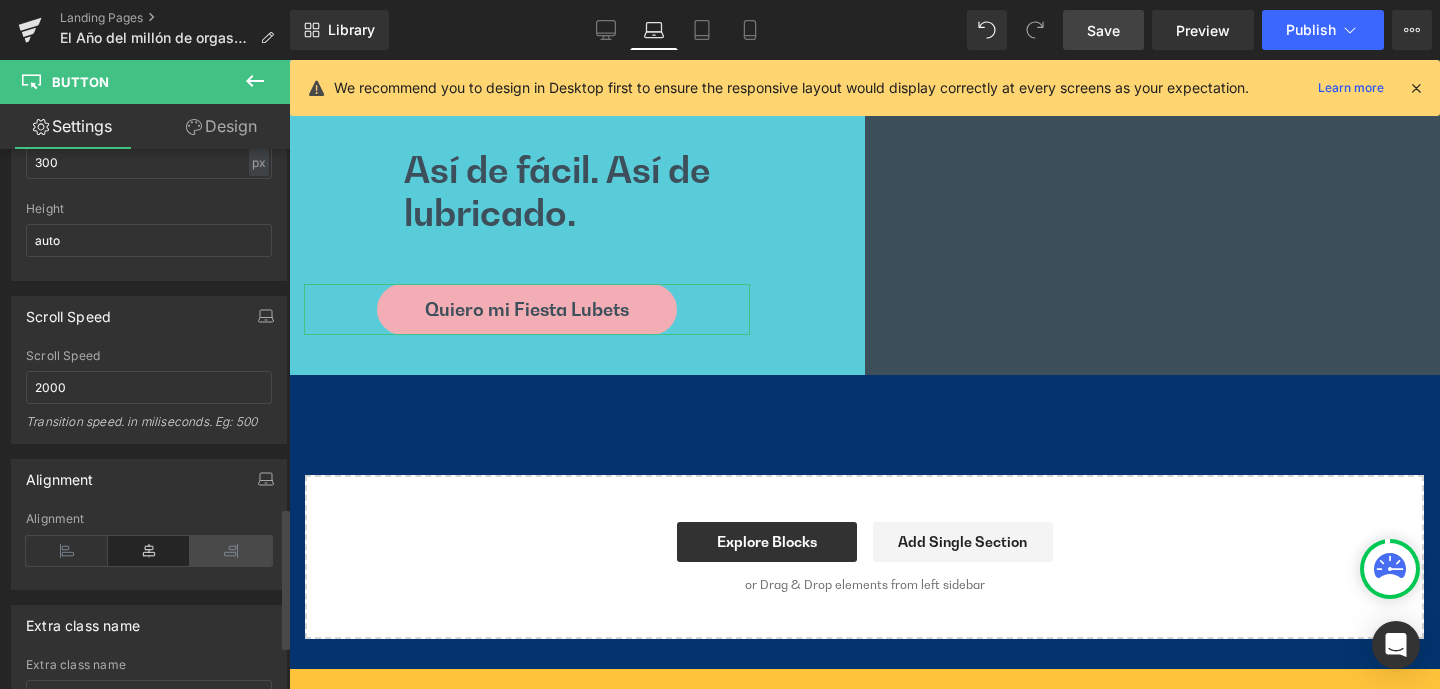 scroll, scrollTop: 1389, scrollLeft: 0, axis: vertical 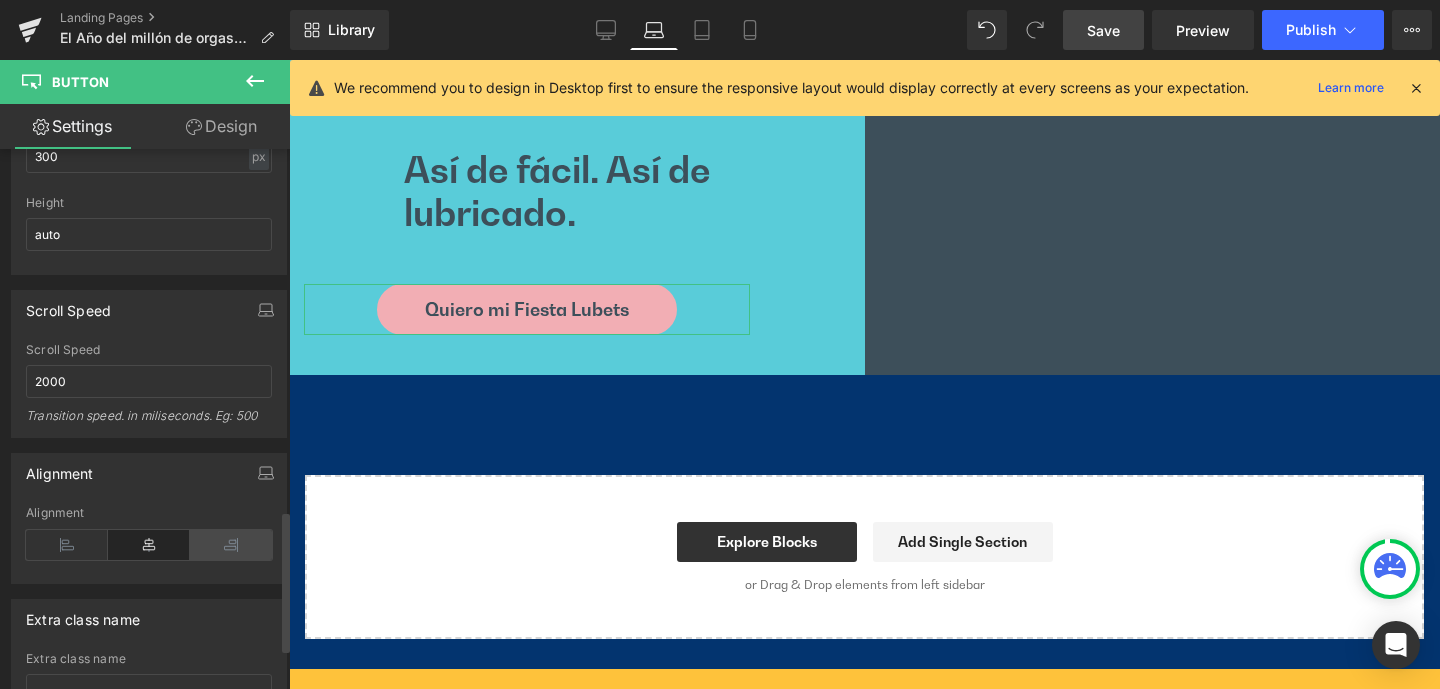click at bounding box center (231, 545) 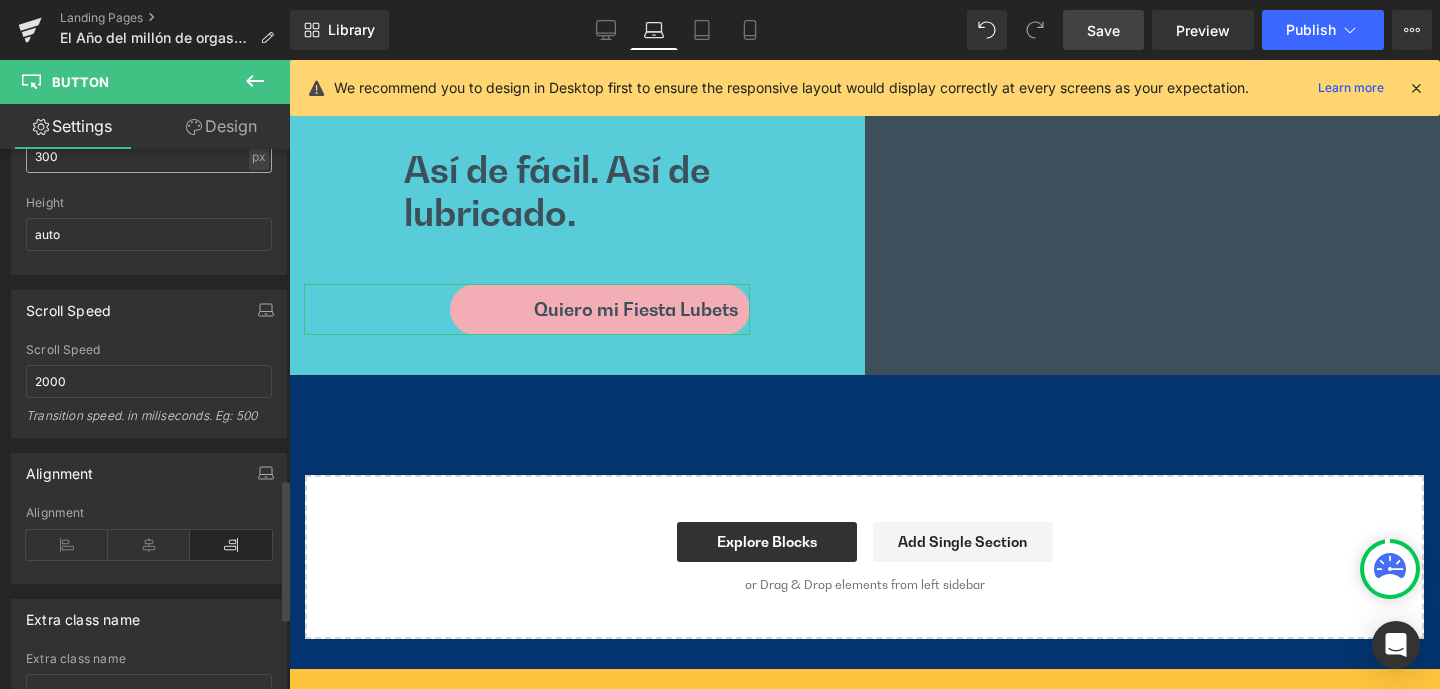 scroll, scrollTop: 1268, scrollLeft: 0, axis: vertical 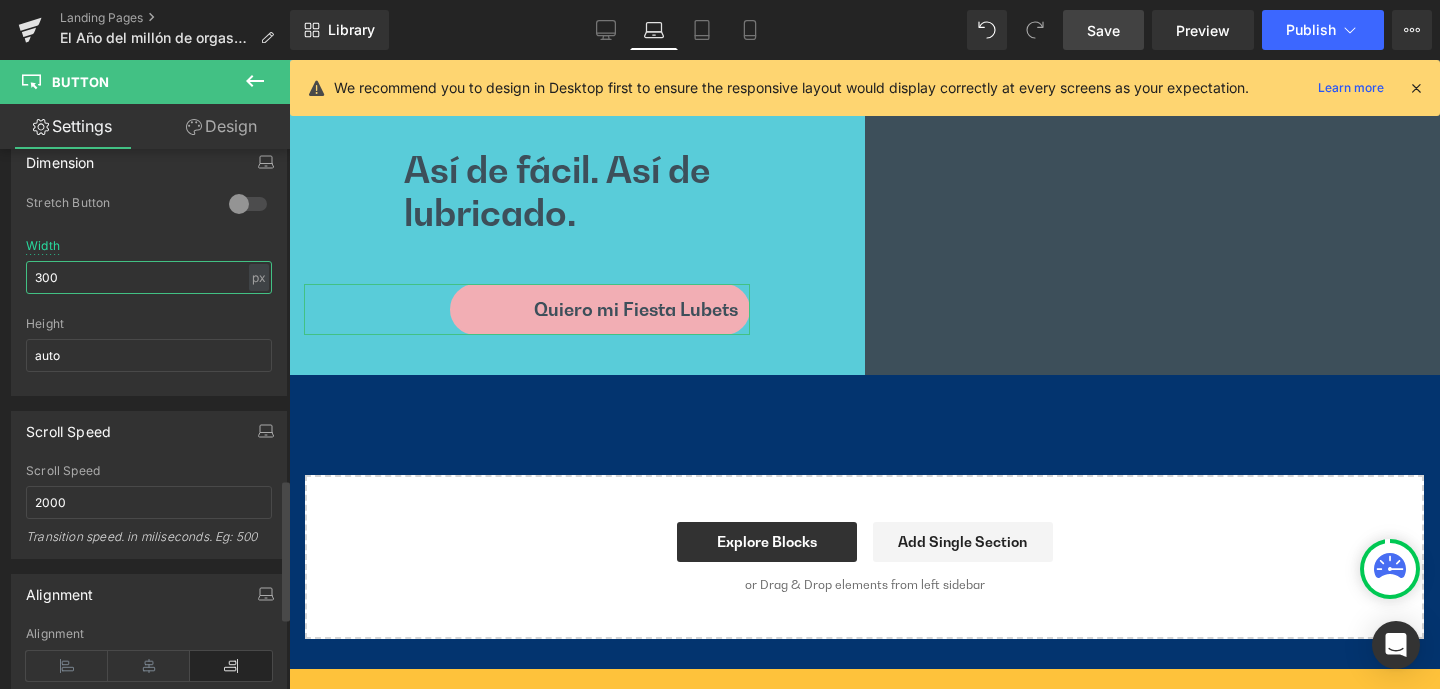drag, startPoint x: 48, startPoint y: 279, endPoint x: 15, endPoint y: 279, distance: 33 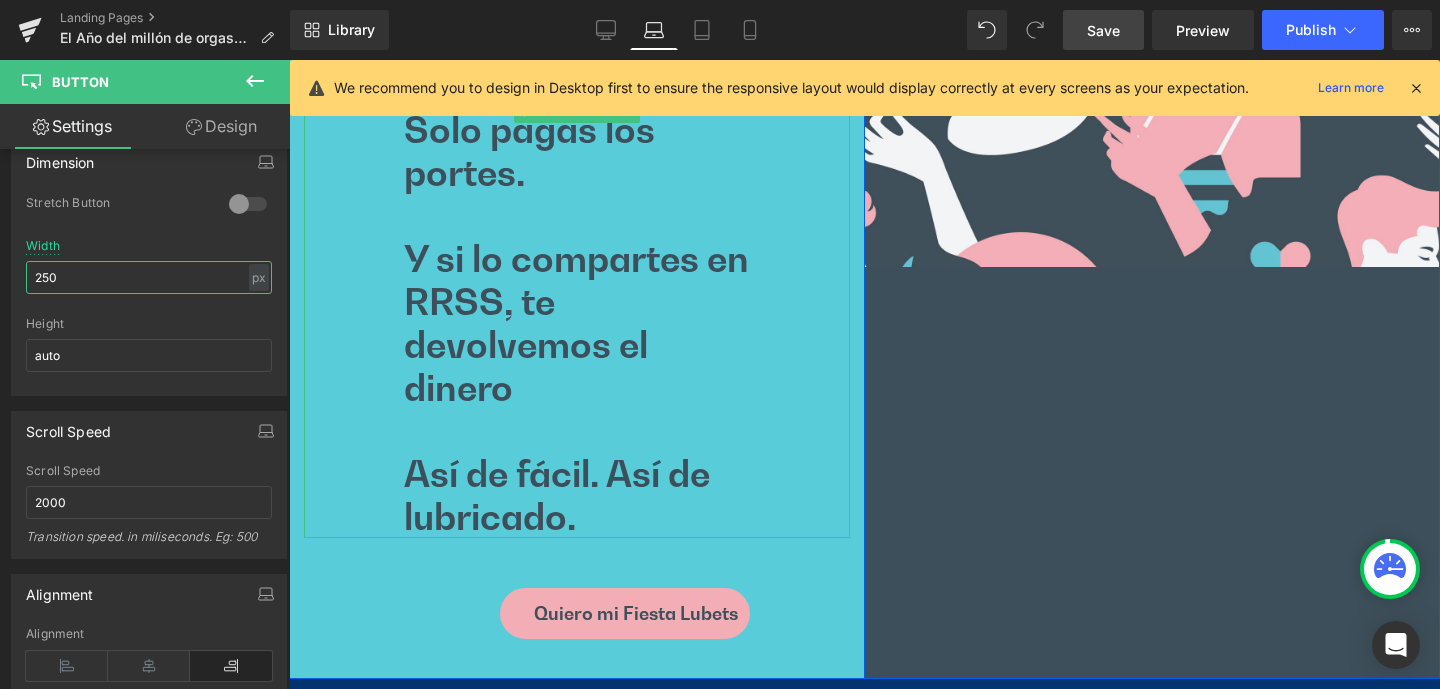 scroll, scrollTop: 7303, scrollLeft: 0, axis: vertical 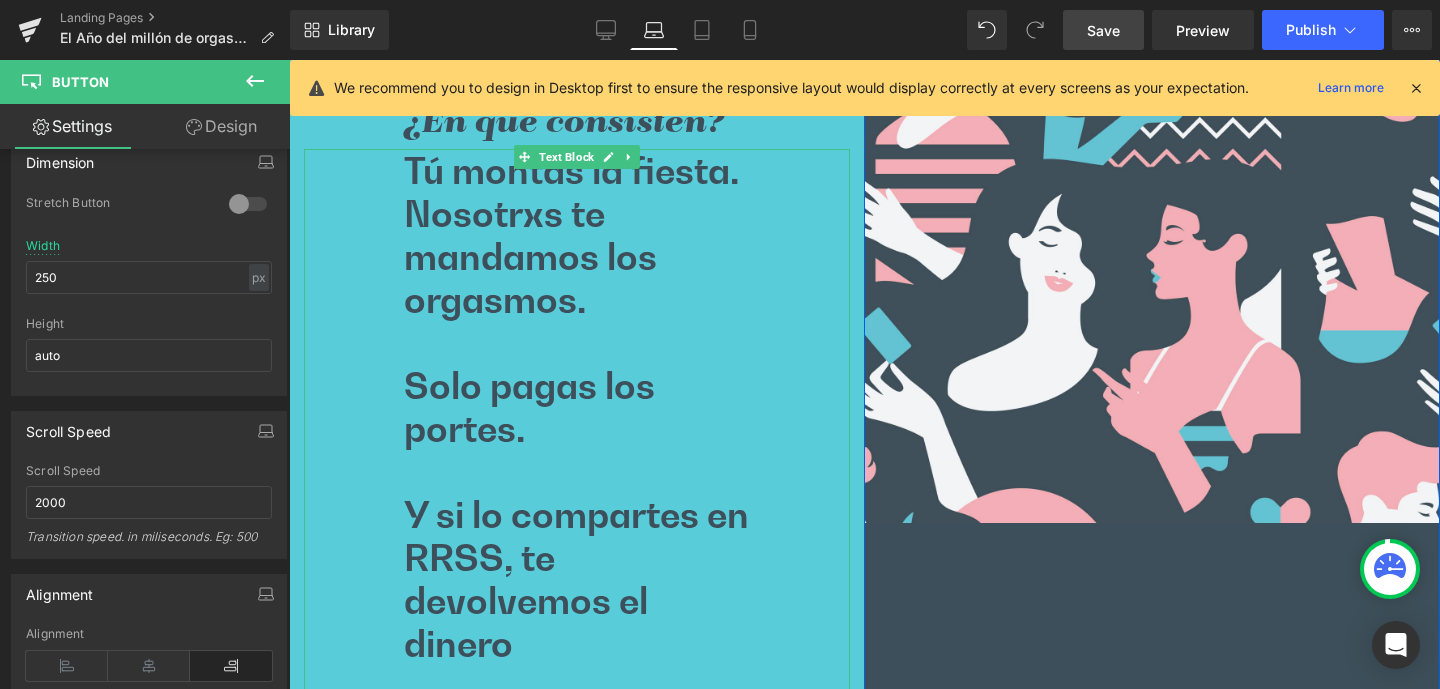 click at bounding box center [577, 342] 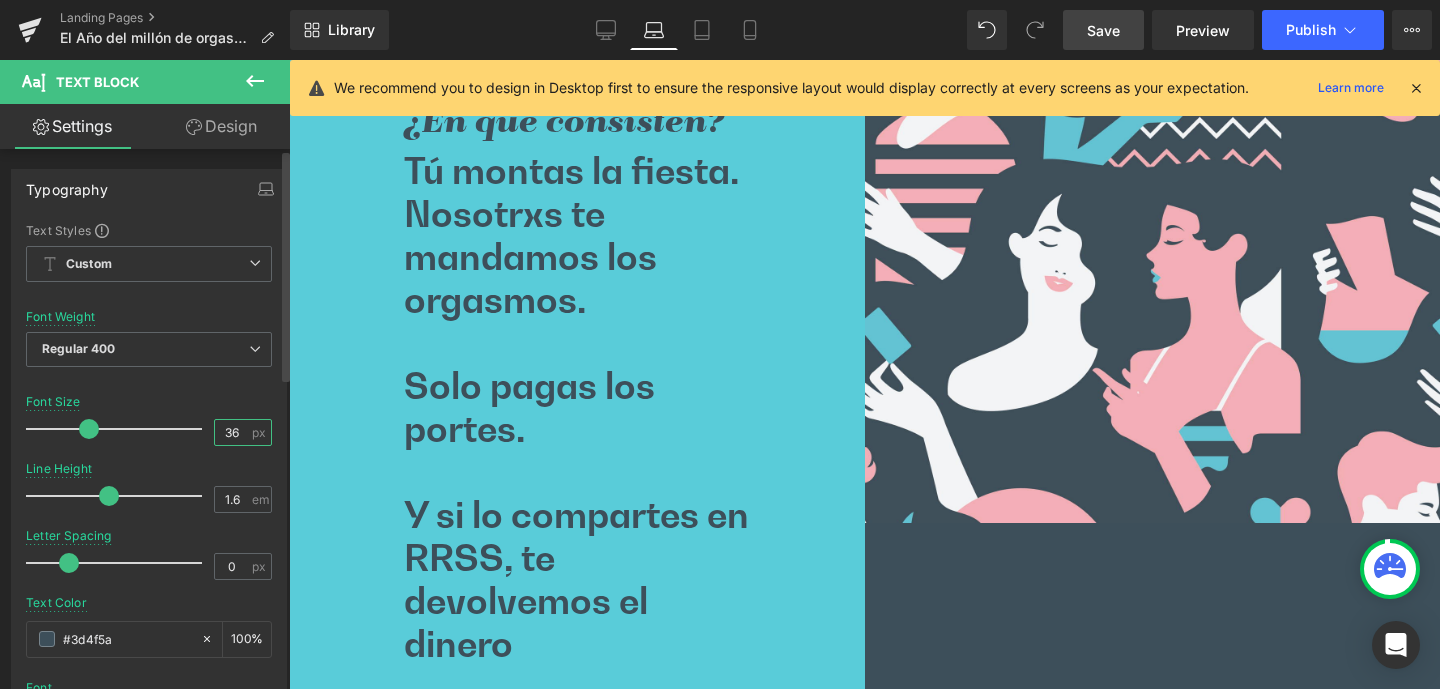 drag, startPoint x: 217, startPoint y: 431, endPoint x: 242, endPoint y: 431, distance: 25 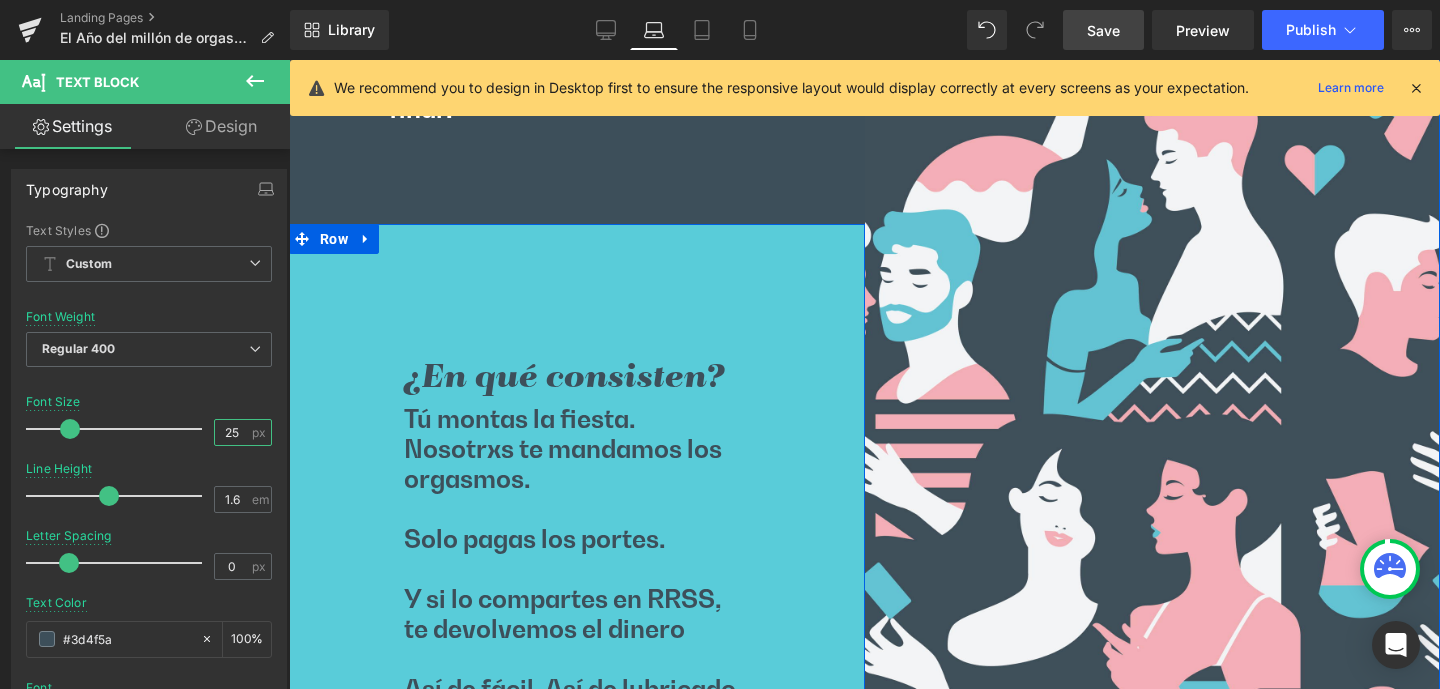 scroll, scrollTop: 7052, scrollLeft: 0, axis: vertical 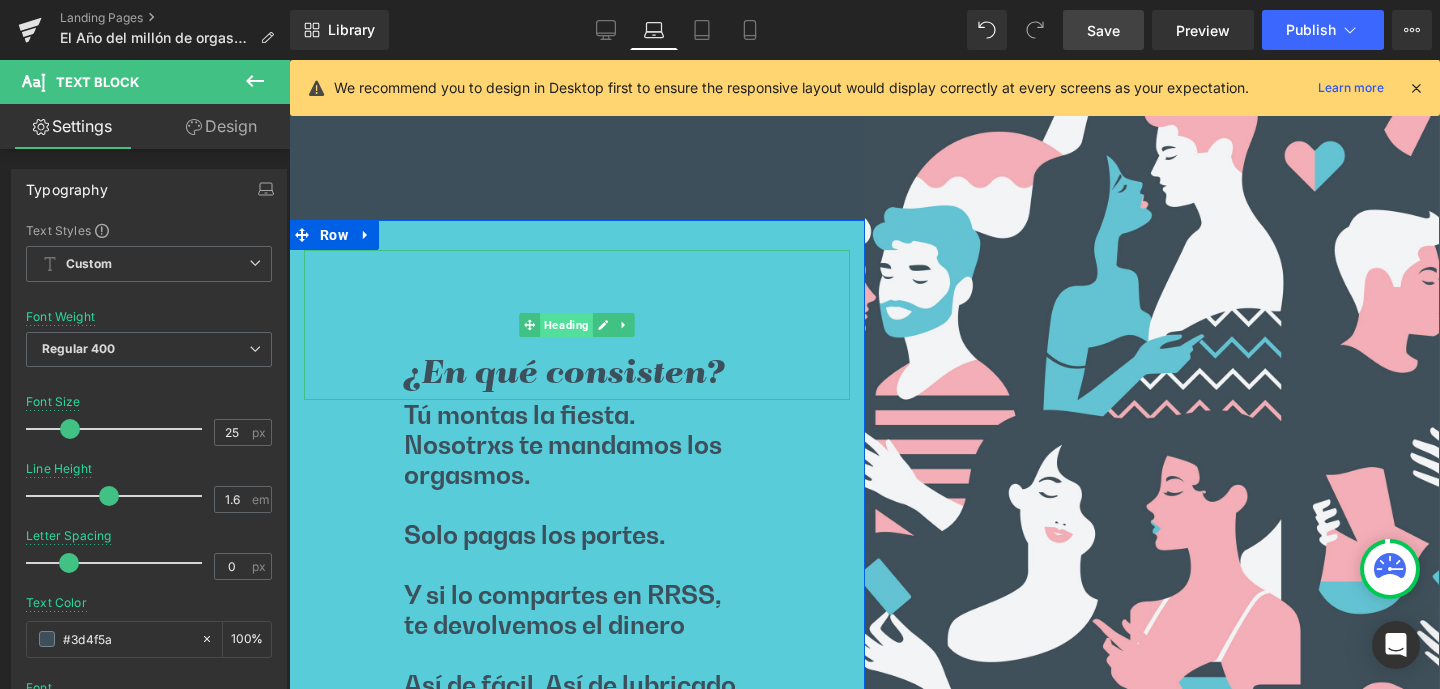 click on "Heading" at bounding box center (566, 325) 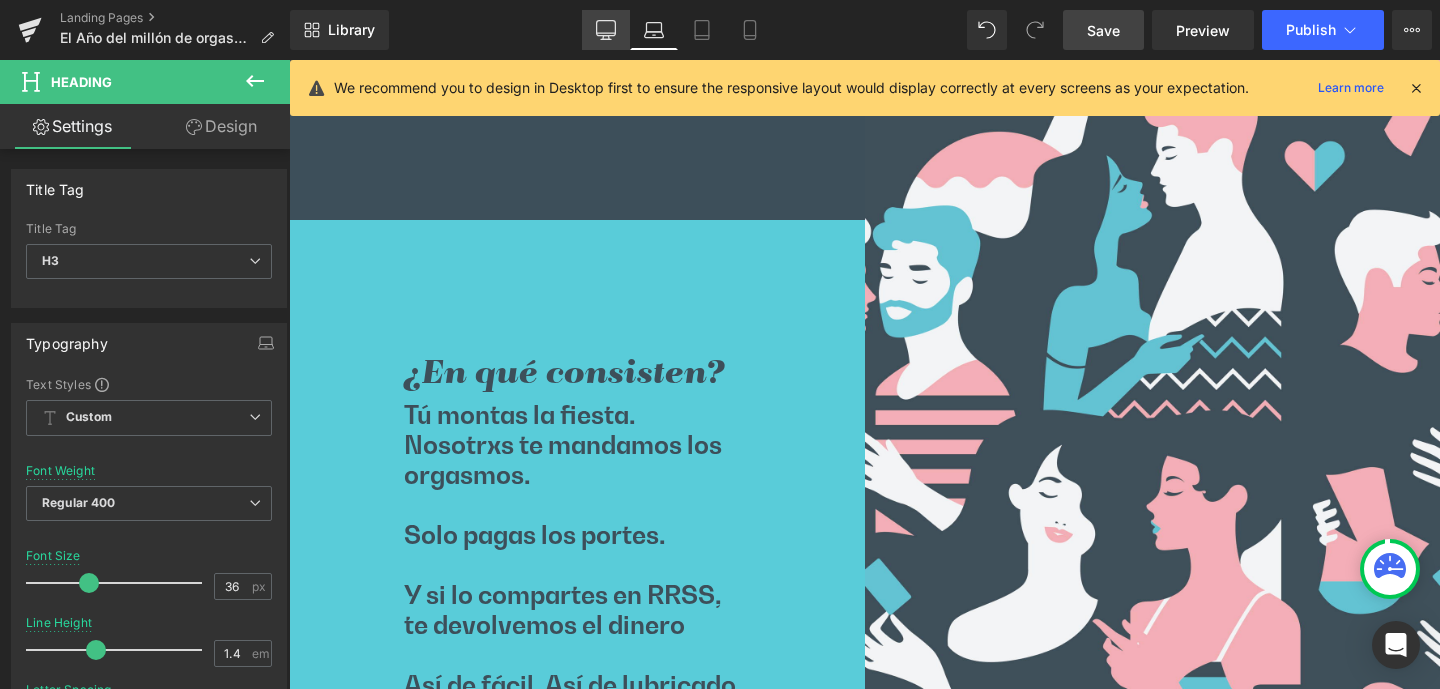 click 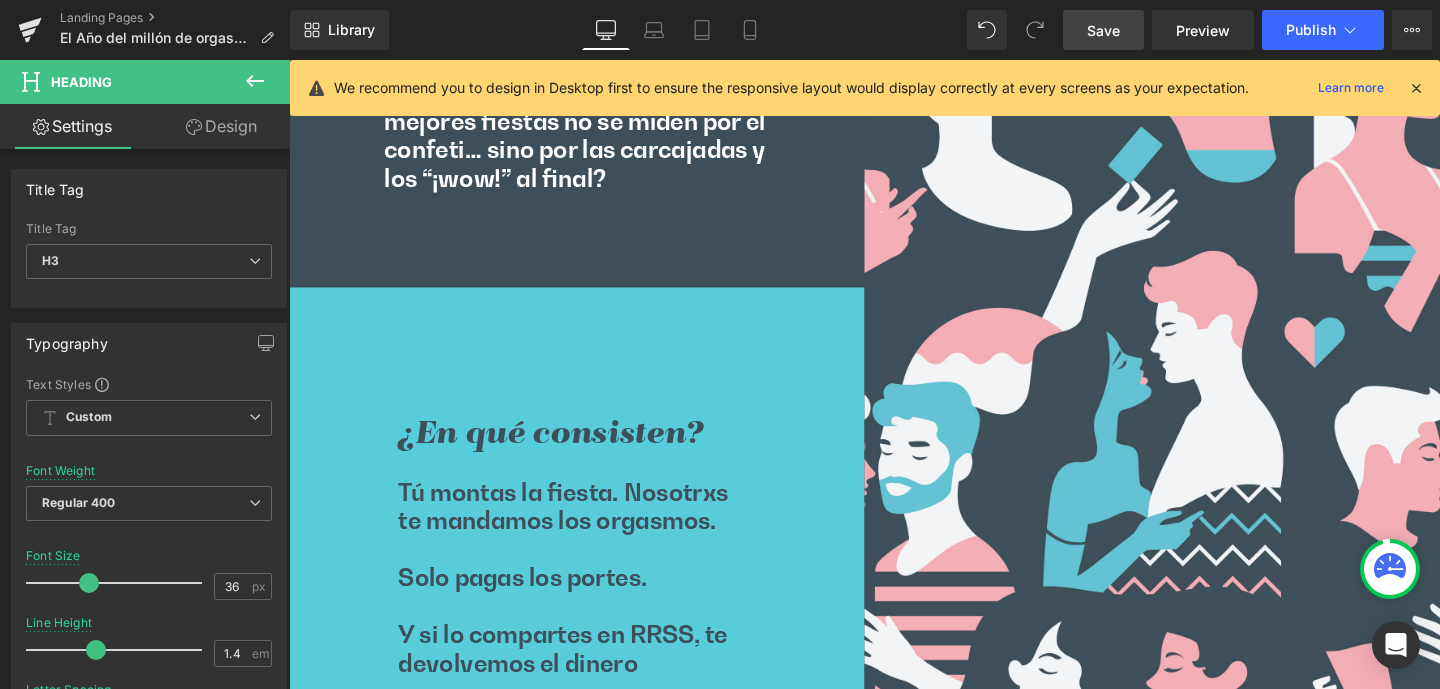 scroll, scrollTop: 7131, scrollLeft: 0, axis: vertical 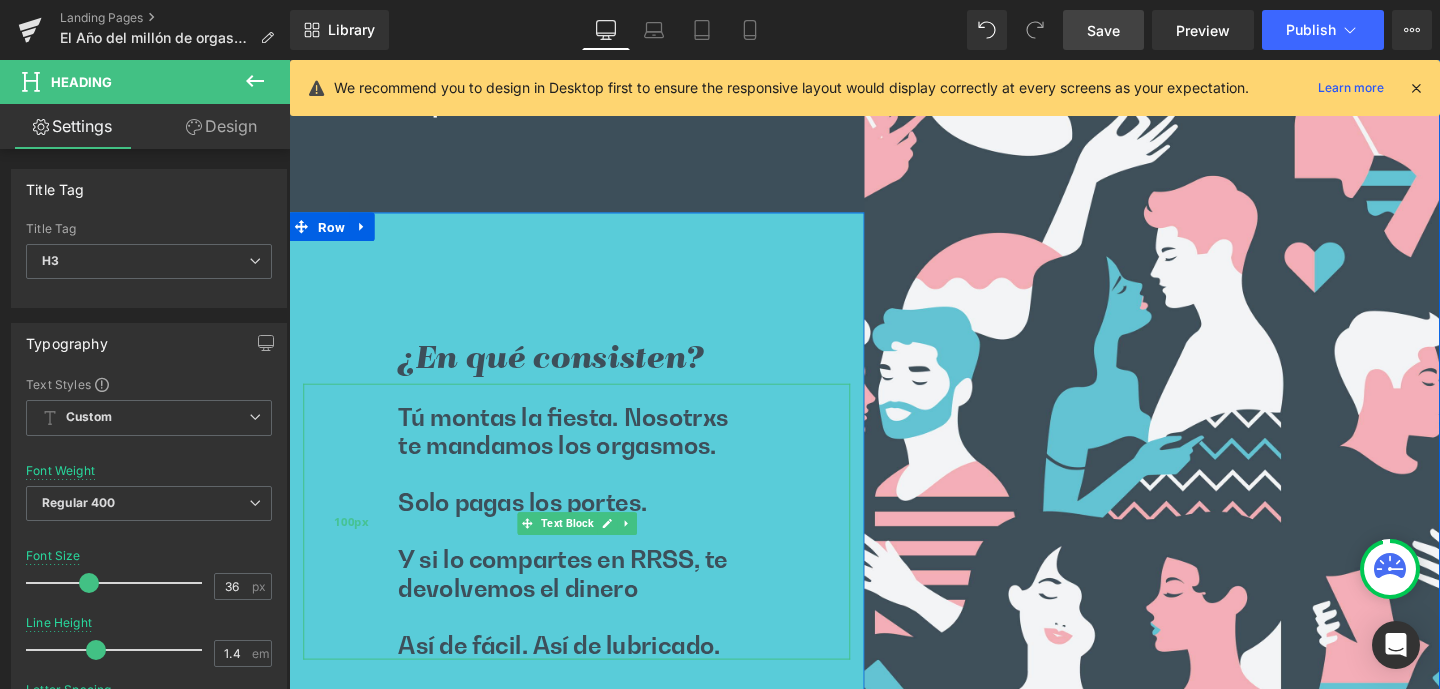 drag, startPoint x: 563, startPoint y: 519, endPoint x: 337, endPoint y: 411, distance: 250.47954 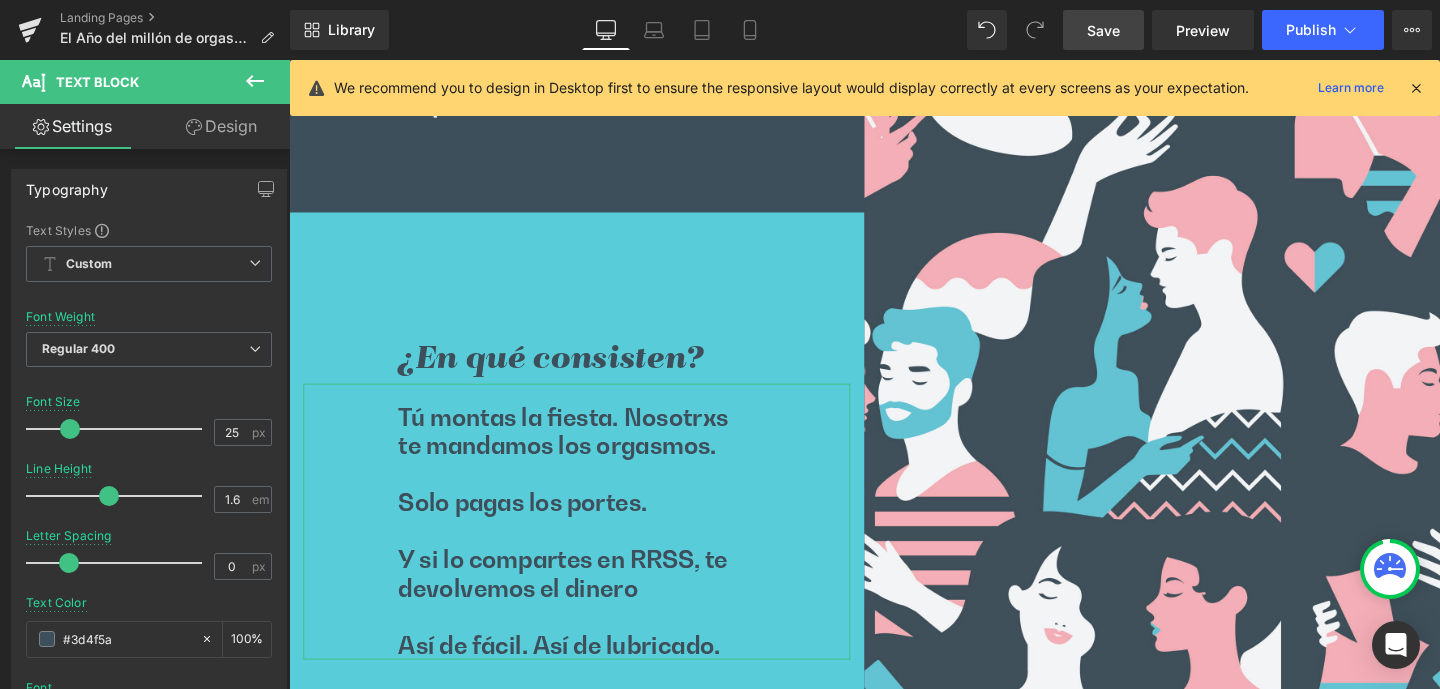 click on "Design" at bounding box center (221, 126) 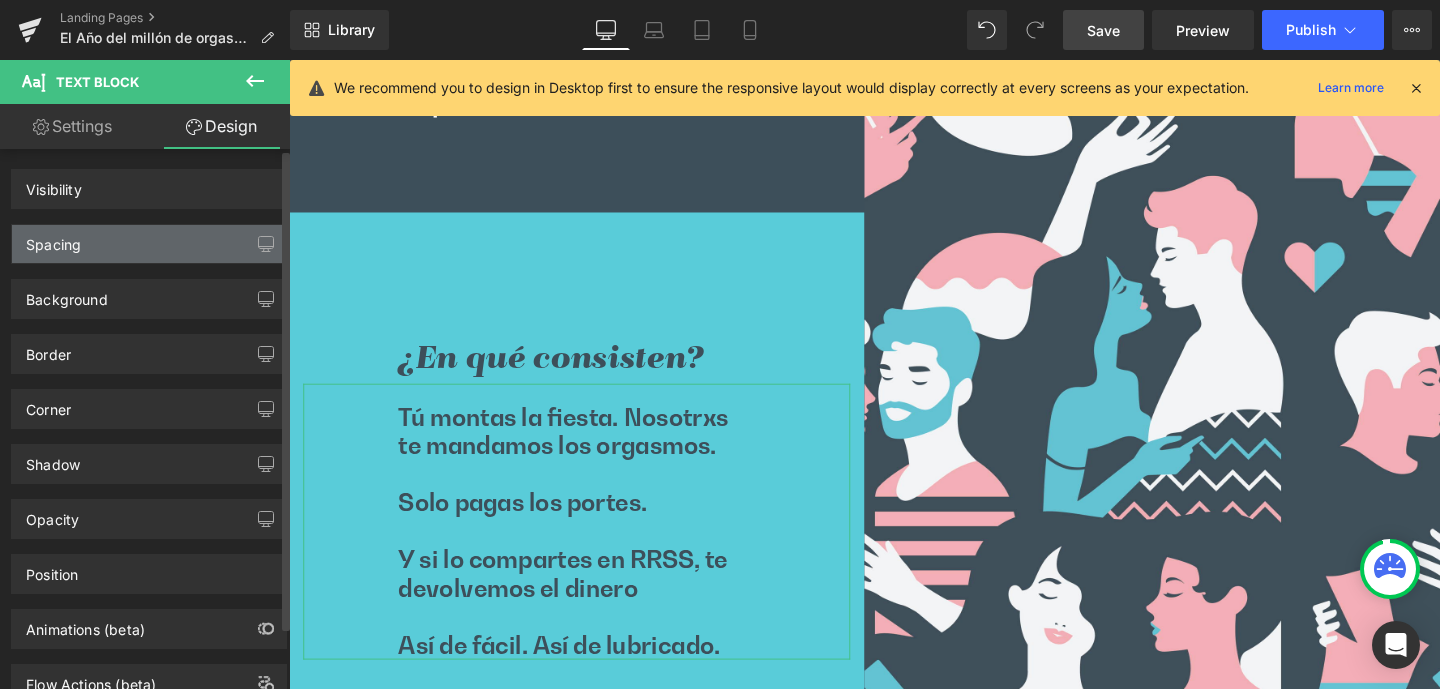 click on "Spacing" at bounding box center [149, 244] 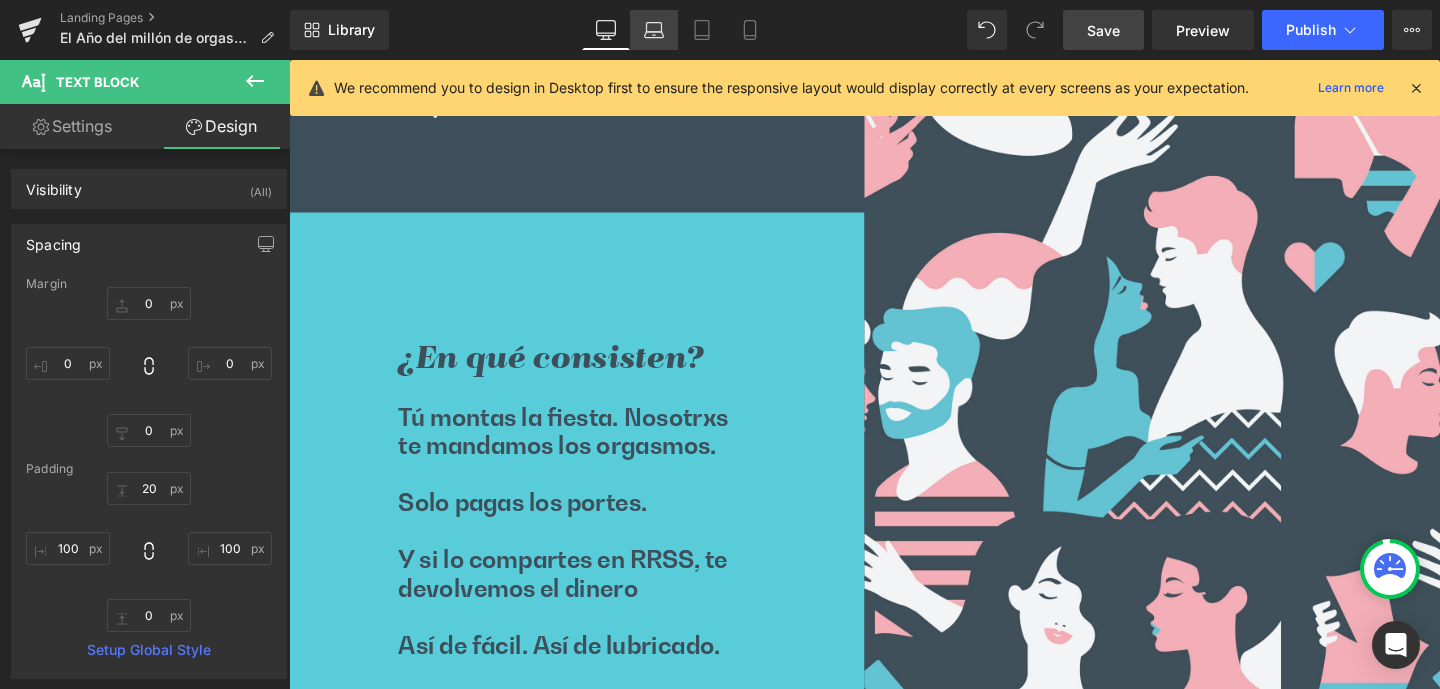 click 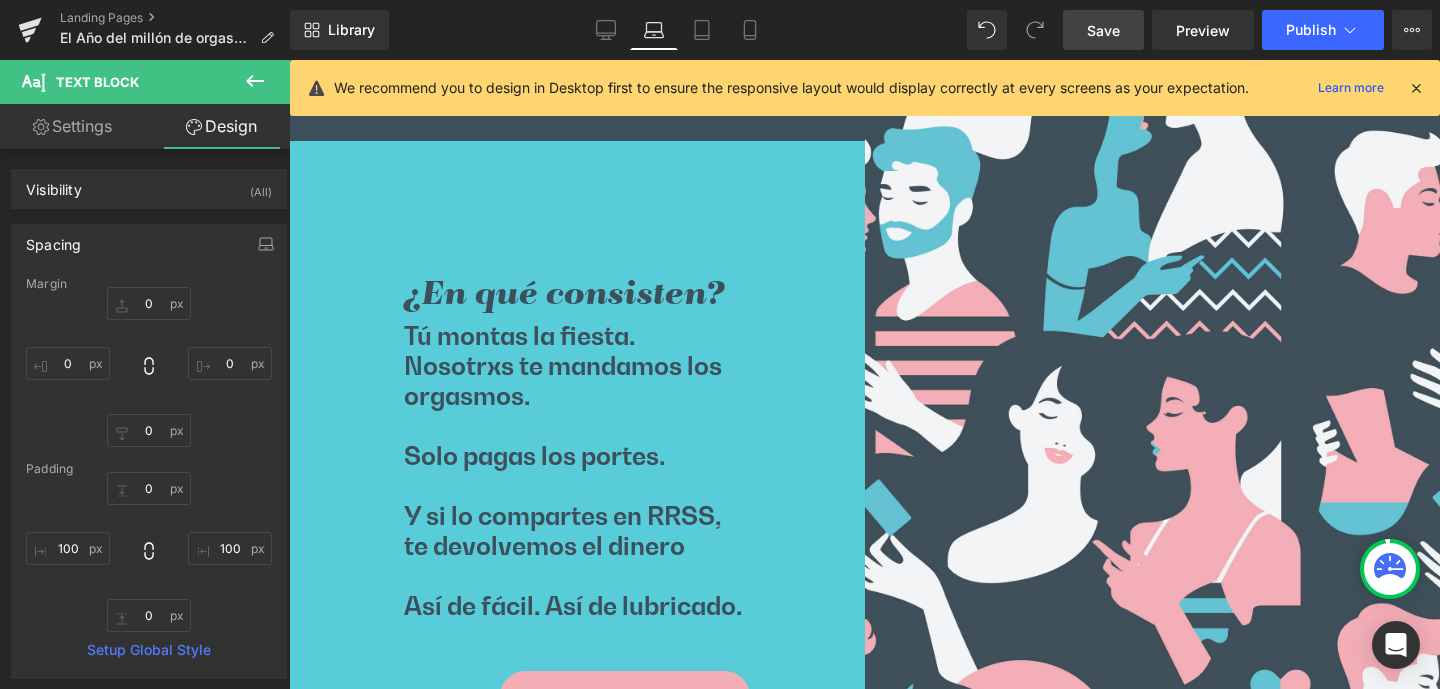 scroll, scrollTop: 7052, scrollLeft: 0, axis: vertical 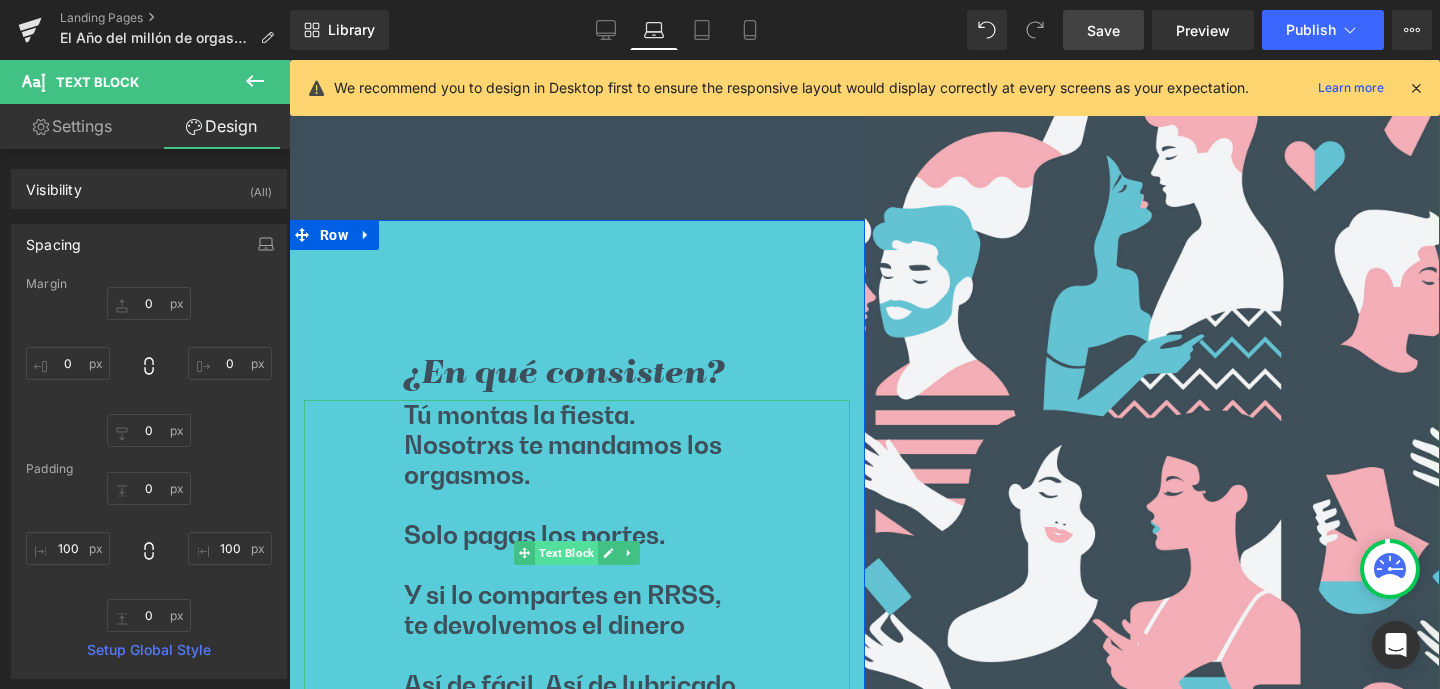 click on "Text Block" at bounding box center [566, 553] 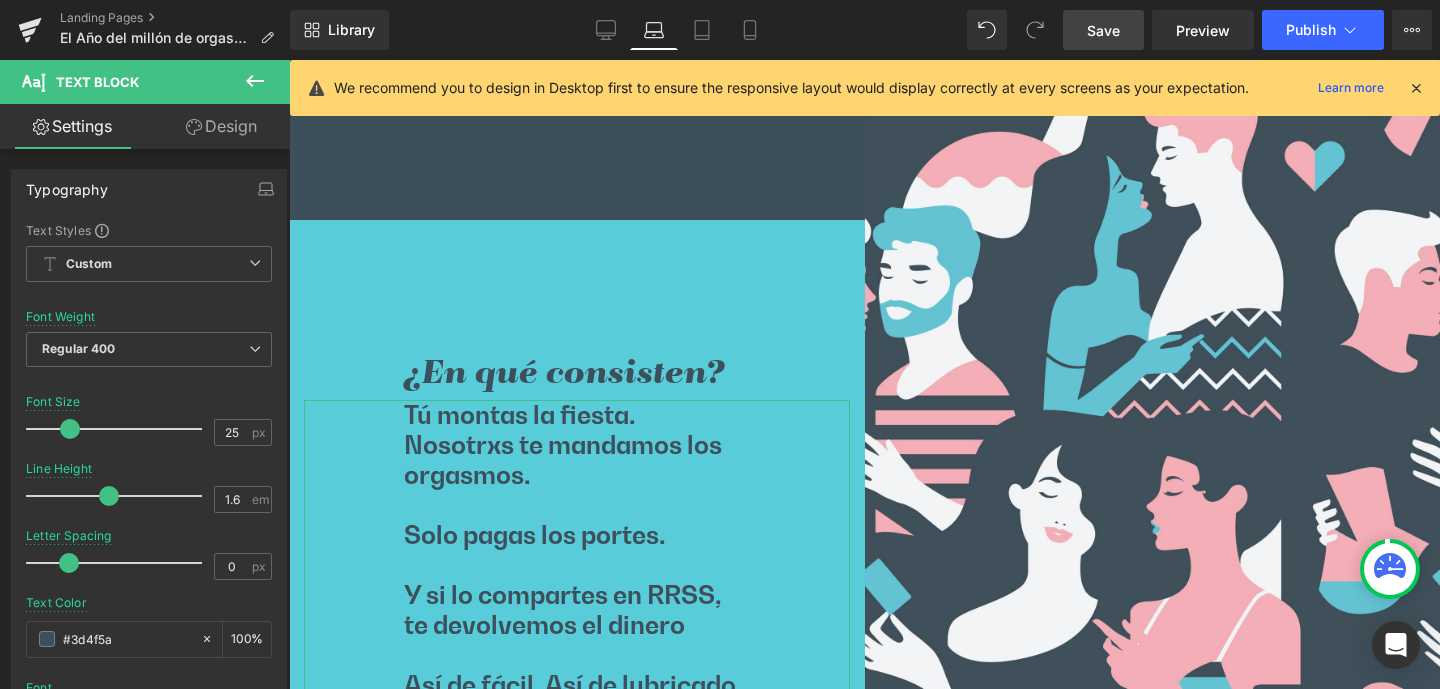 click on "Design" at bounding box center (221, 126) 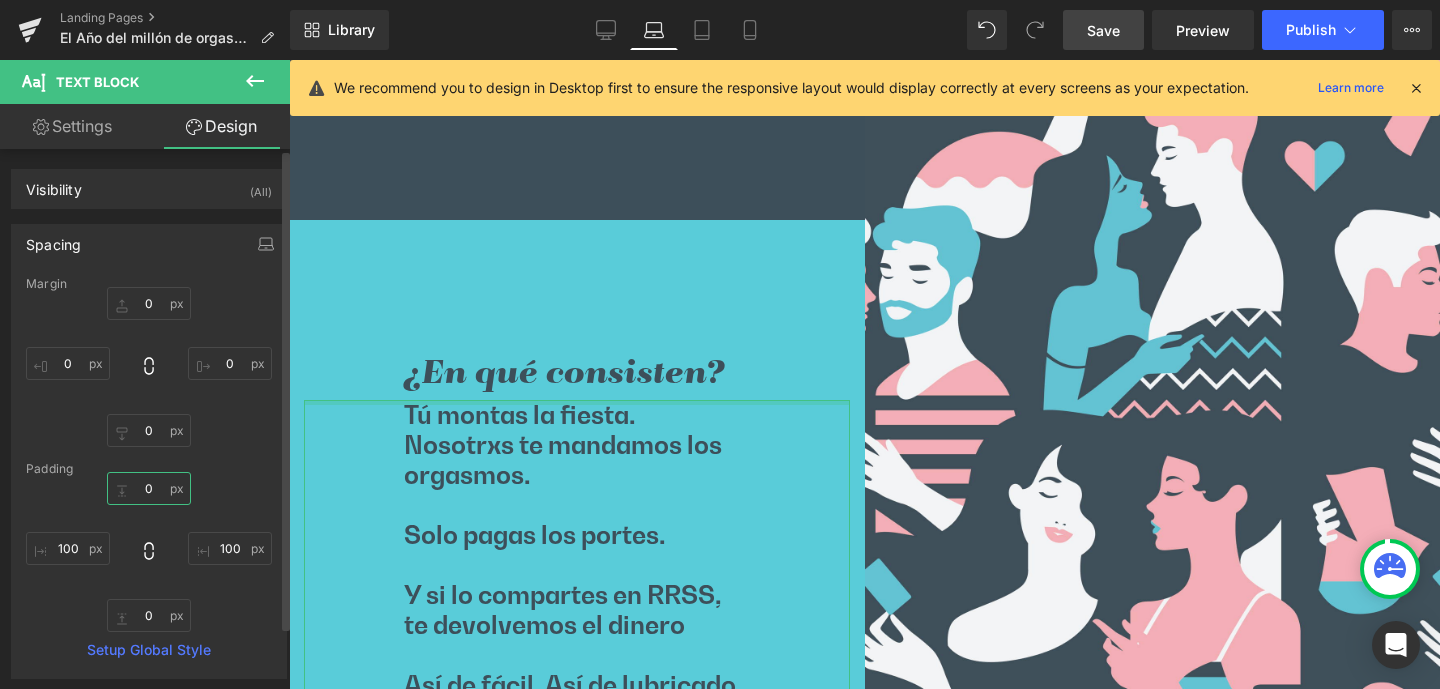 drag, startPoint x: 141, startPoint y: 489, endPoint x: 159, endPoint y: 486, distance: 18.248287 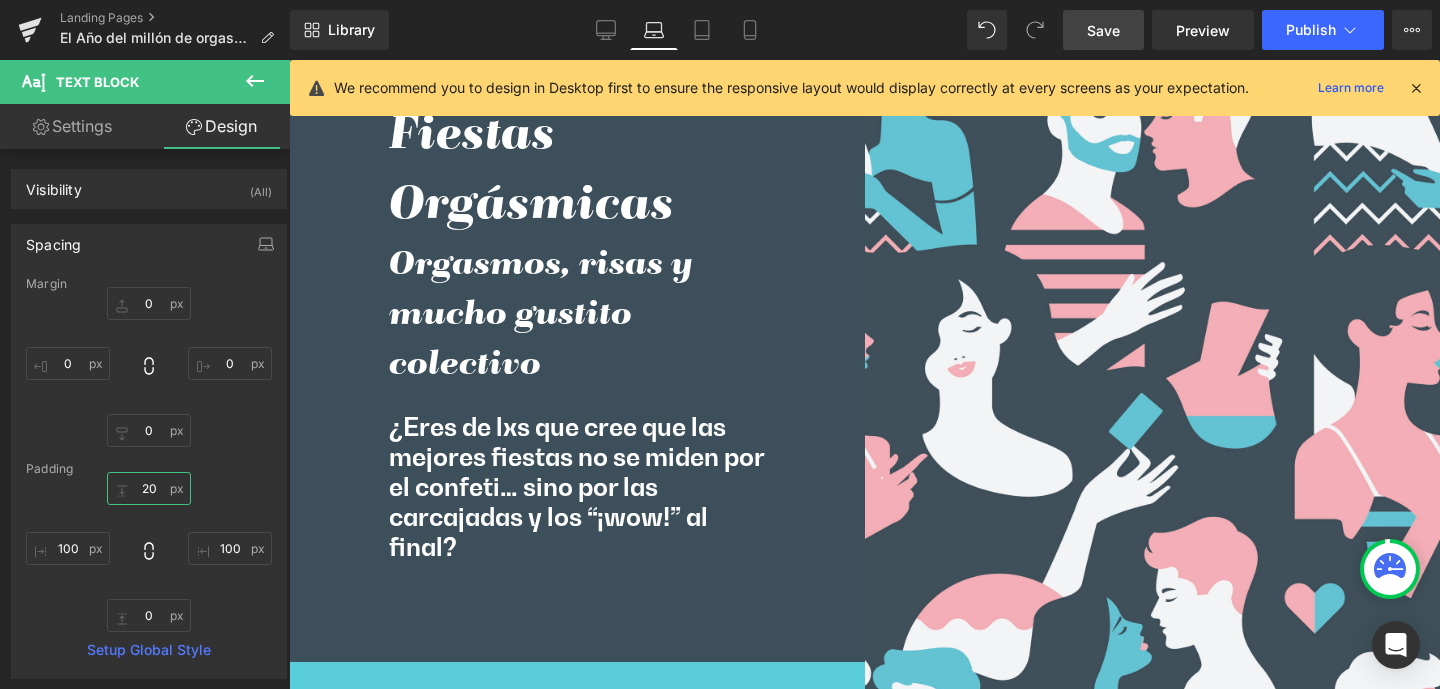 scroll, scrollTop: 6609, scrollLeft: 0, axis: vertical 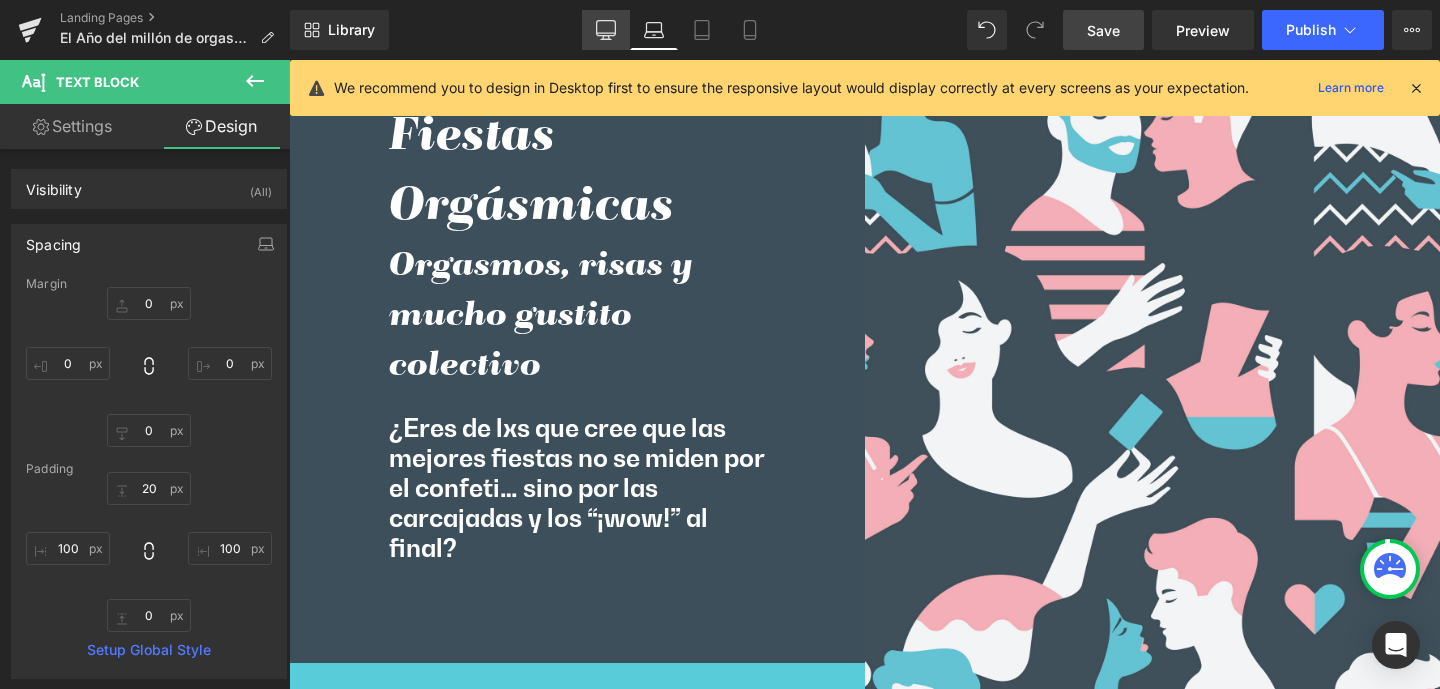 click 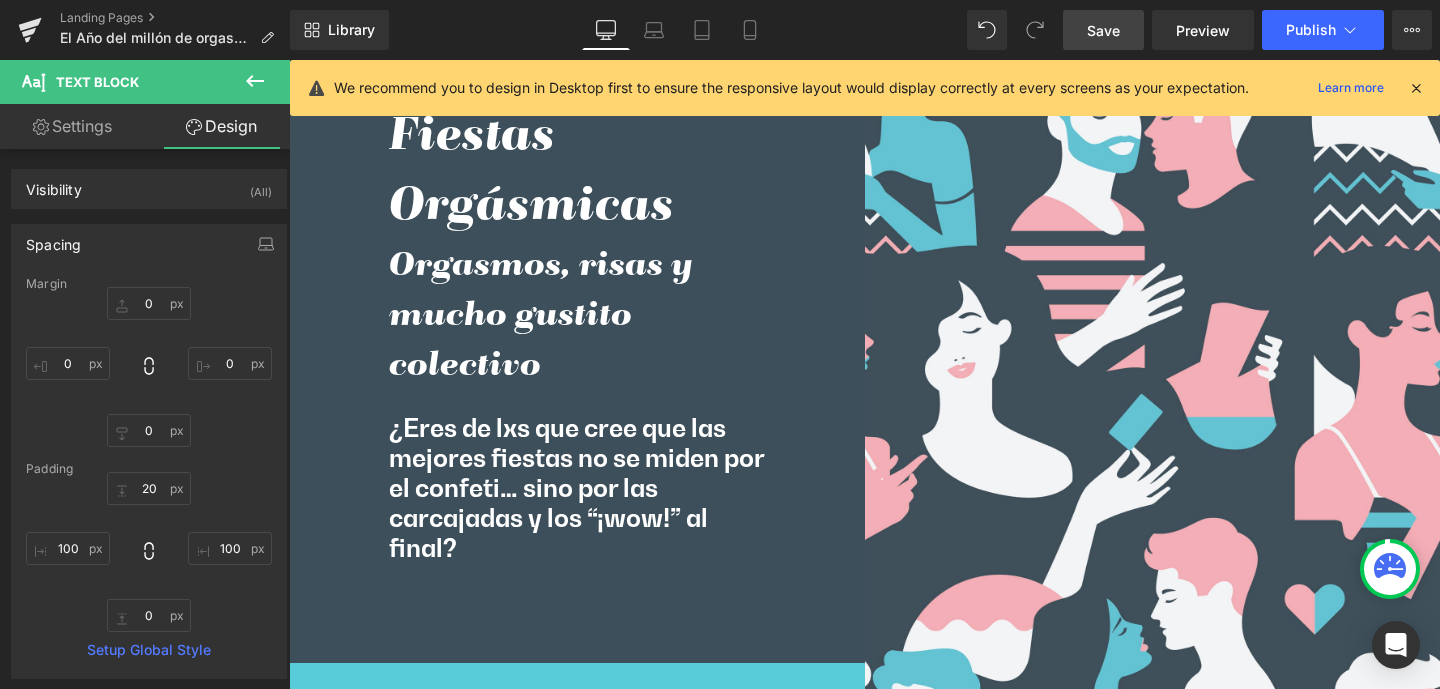 scroll, scrollTop: 6688, scrollLeft: 0, axis: vertical 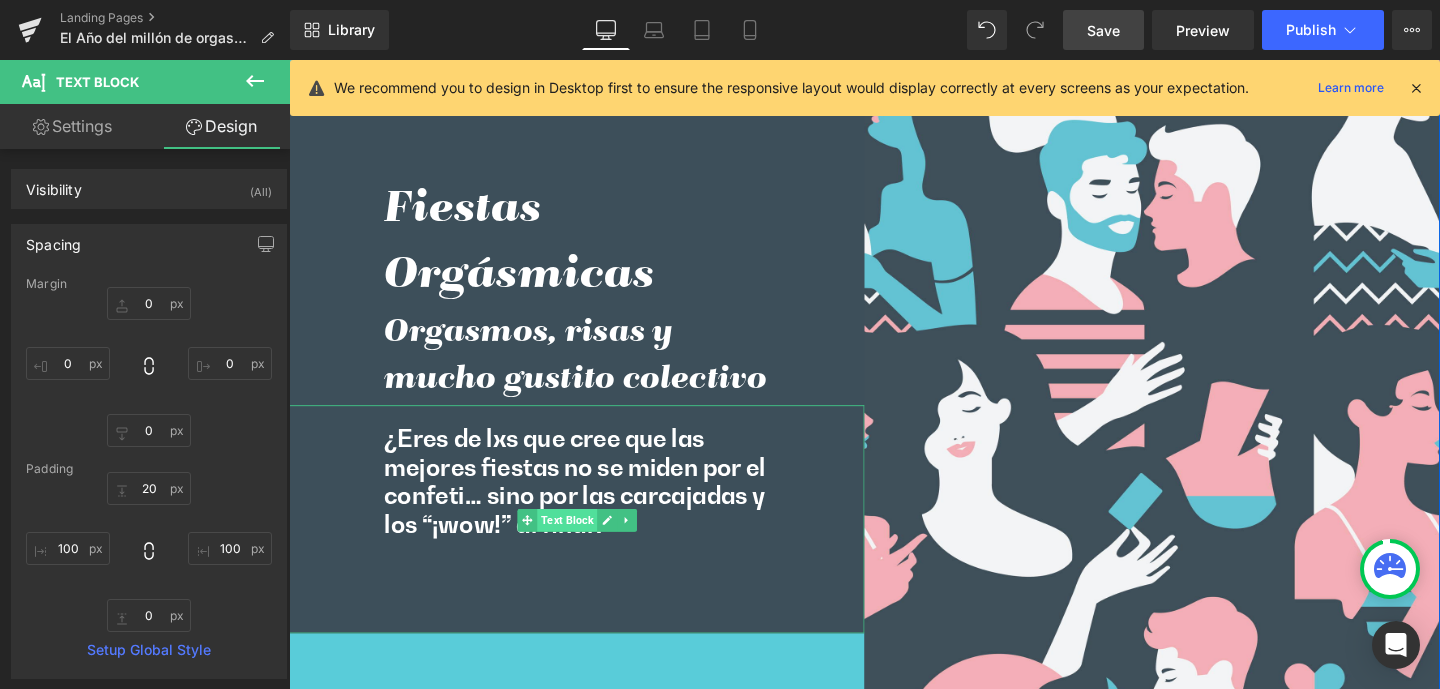 click on "Text Block" at bounding box center [581, 544] 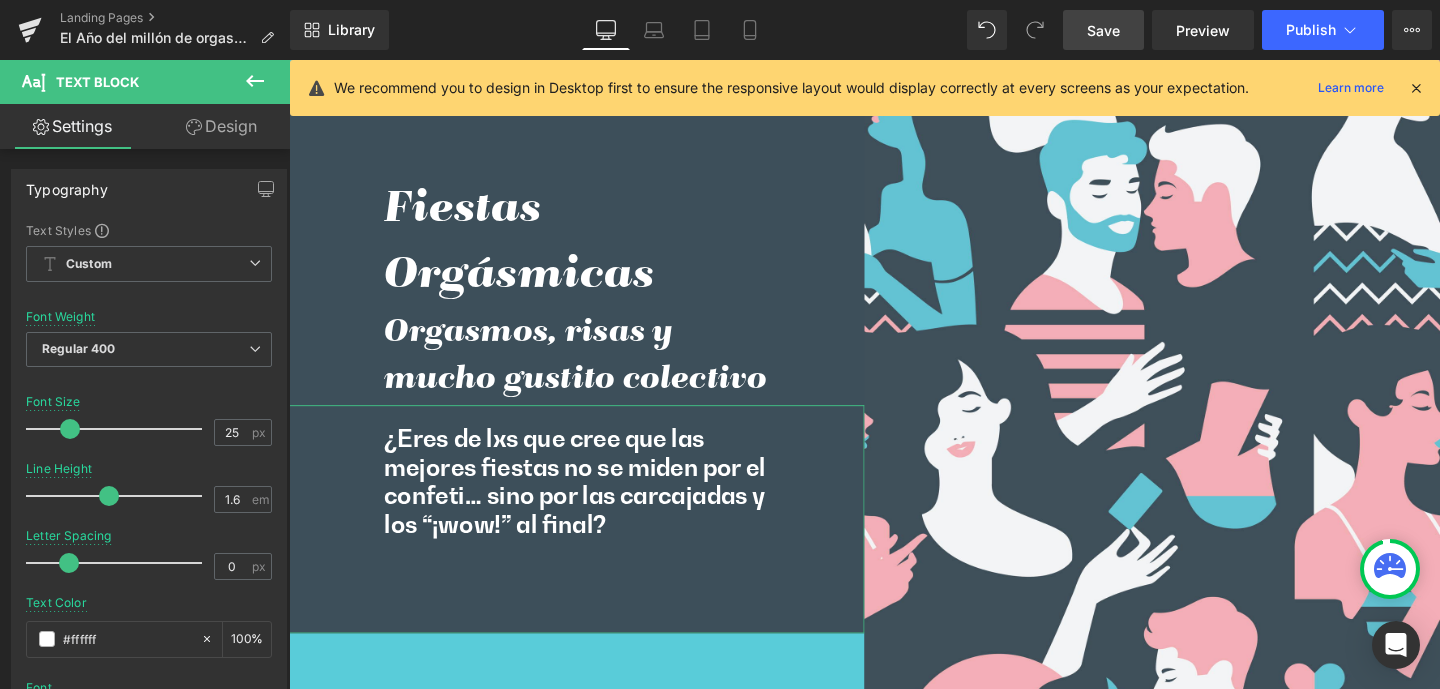 click on "Design" at bounding box center (221, 126) 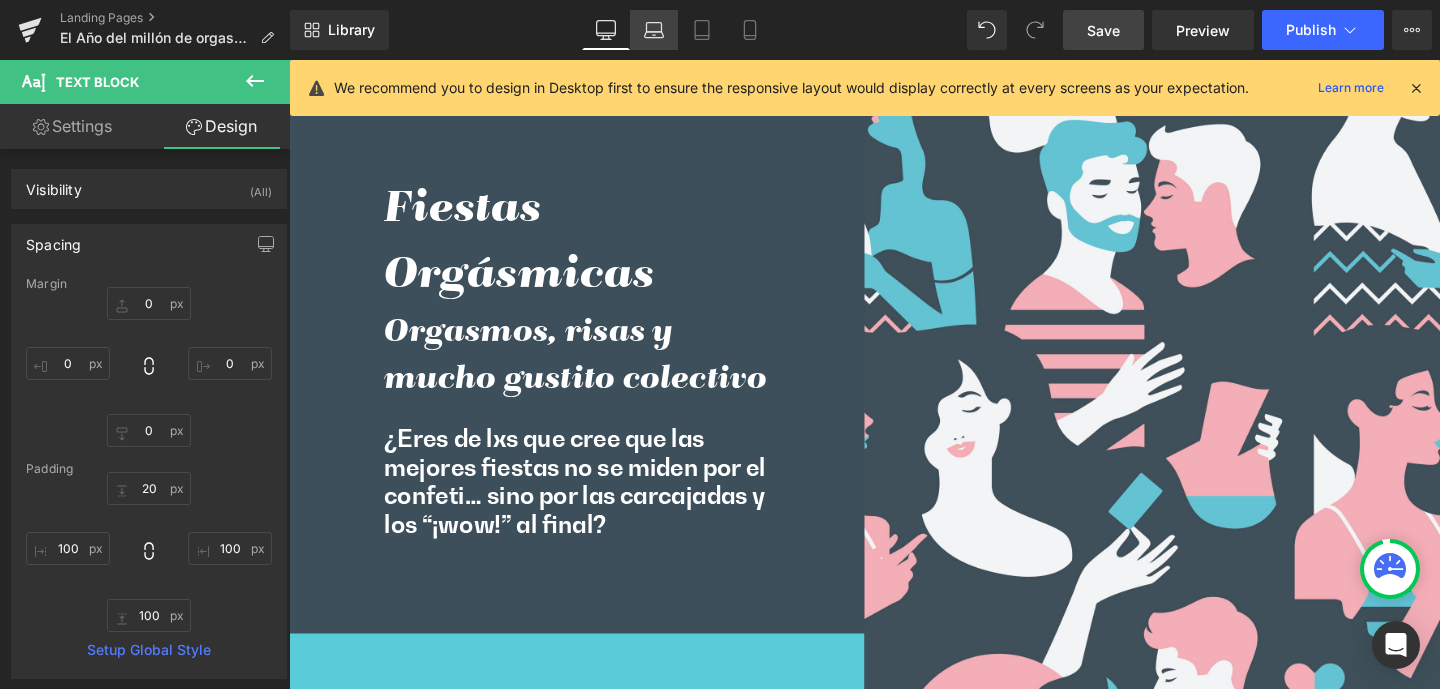 click 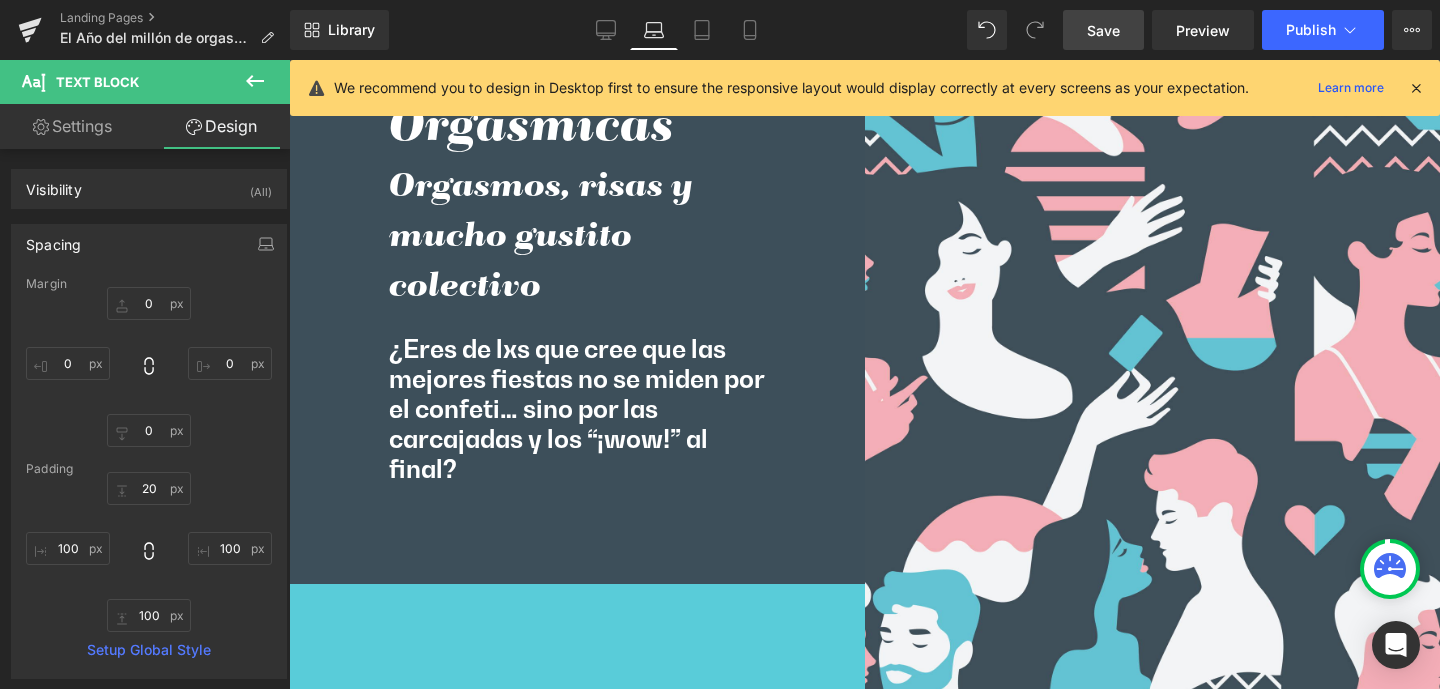 scroll, scrollTop: 6579, scrollLeft: 0, axis: vertical 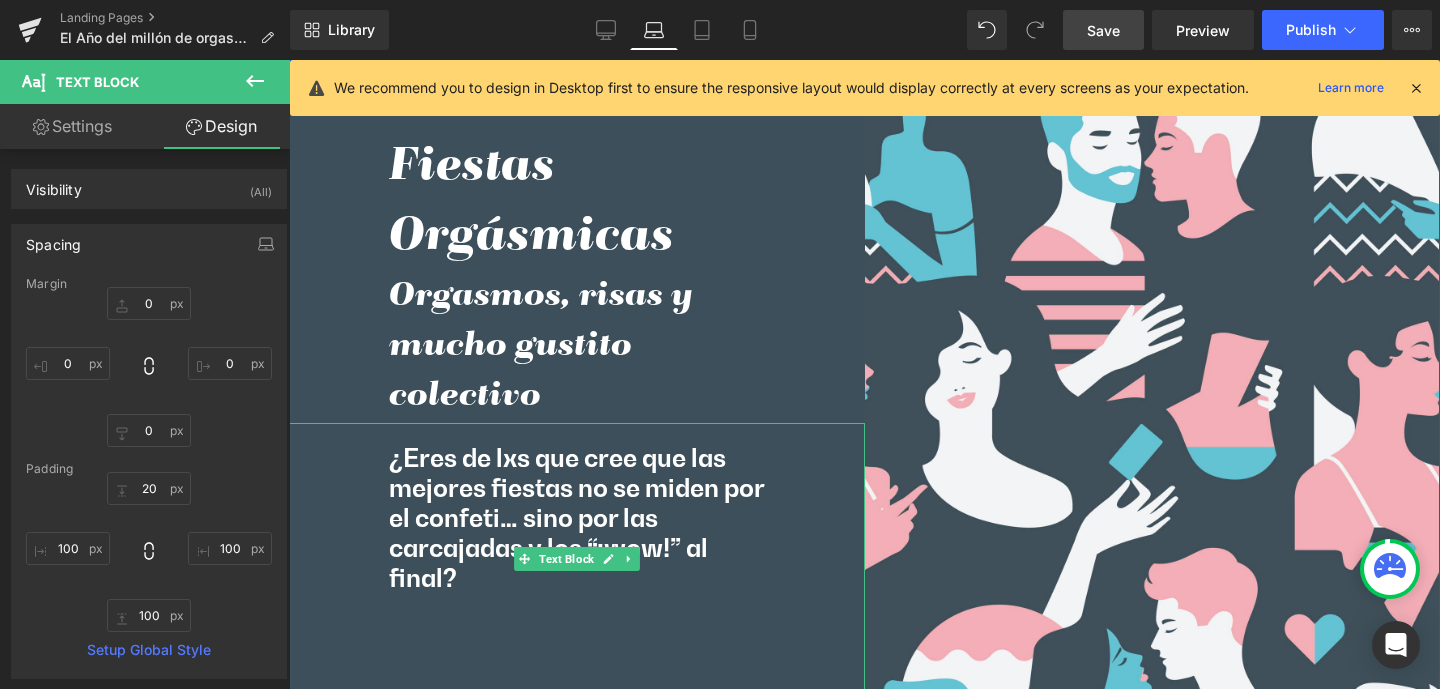 click on "Text Block" at bounding box center (566, 559) 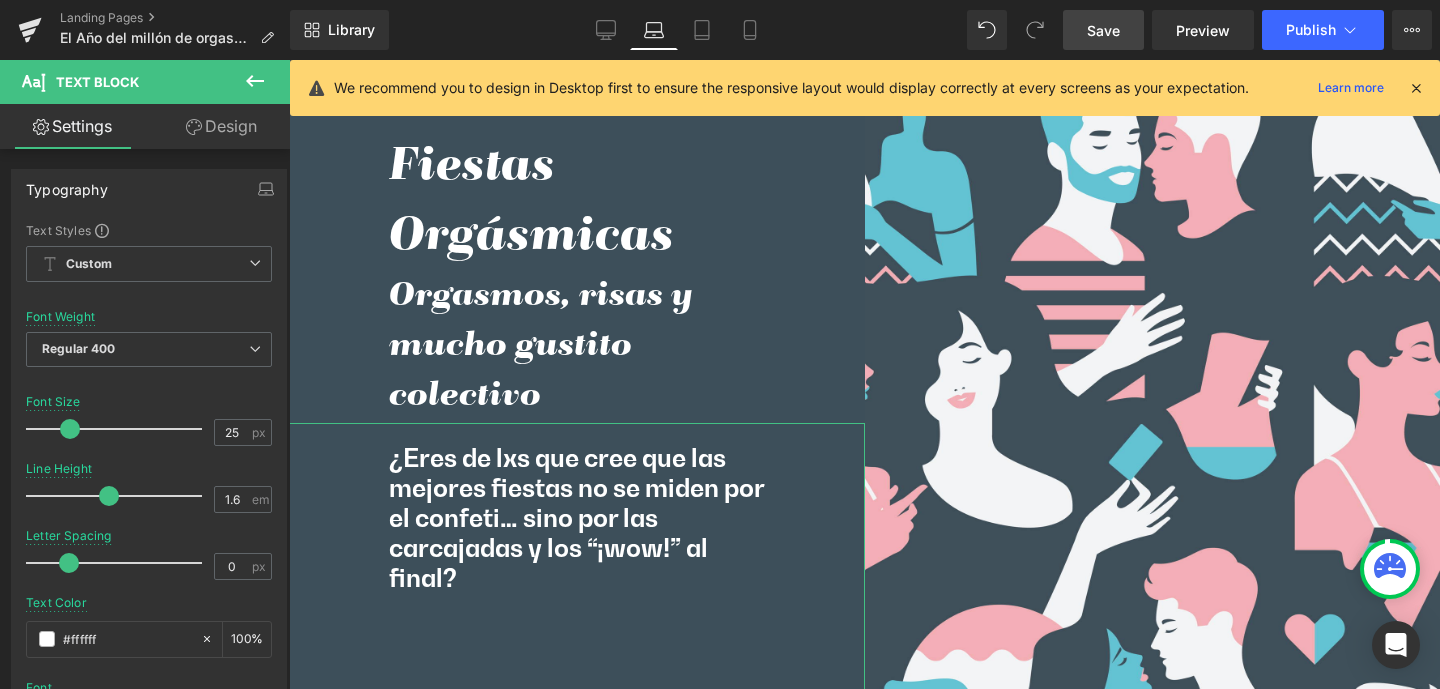 click on "Design" at bounding box center [221, 126] 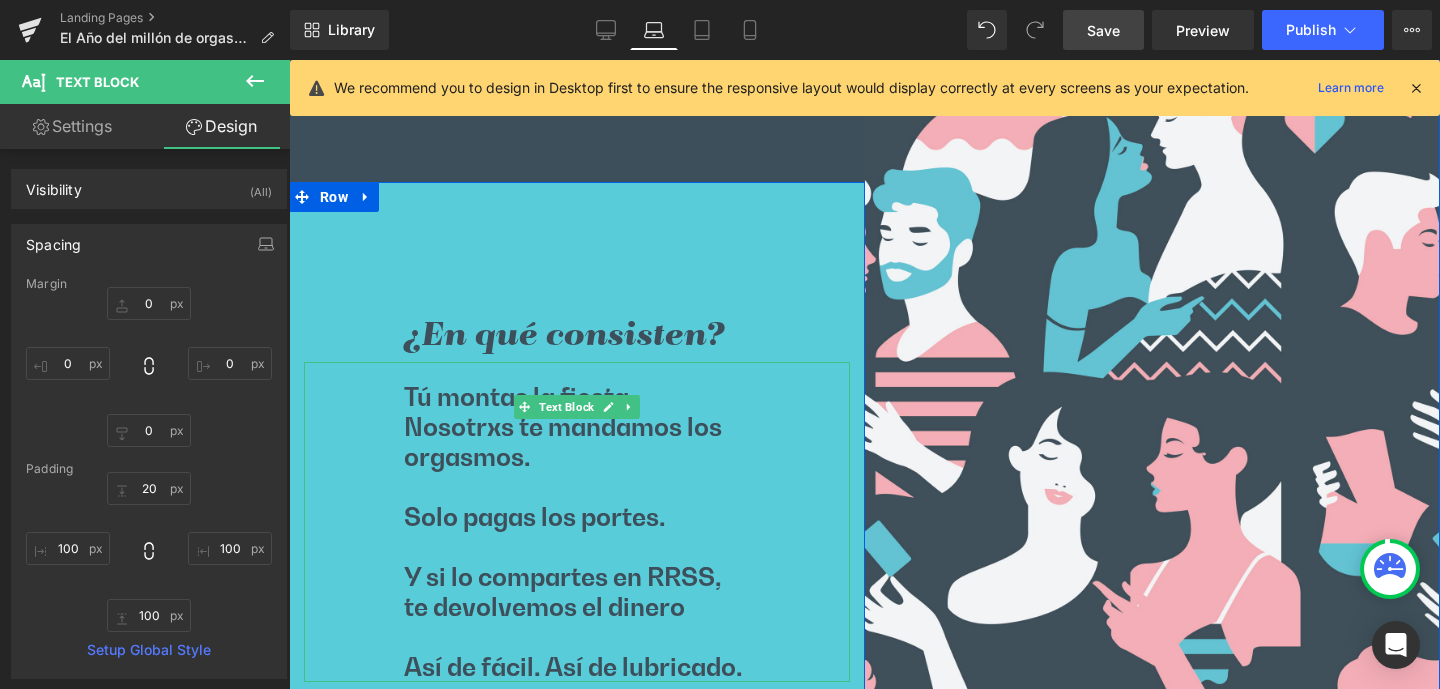 scroll, scrollTop: 7090, scrollLeft: 0, axis: vertical 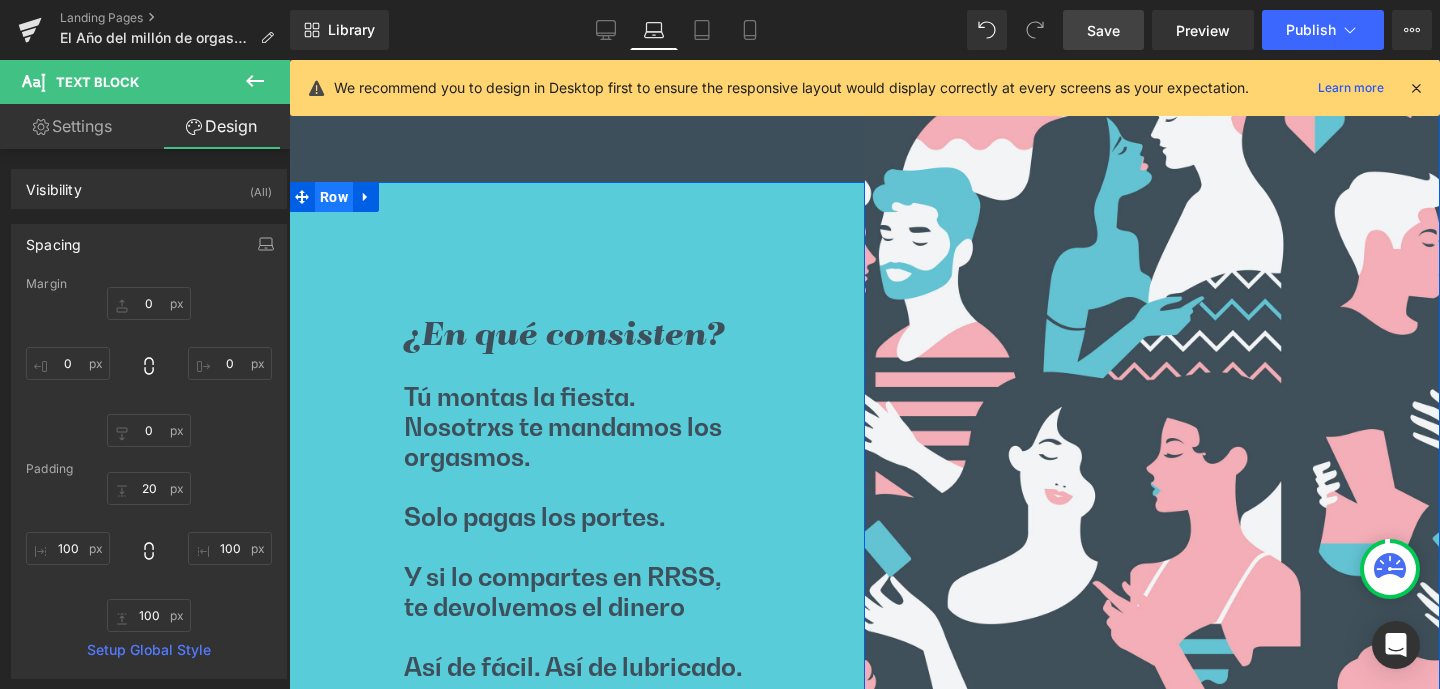 click on "Row" at bounding box center [334, 197] 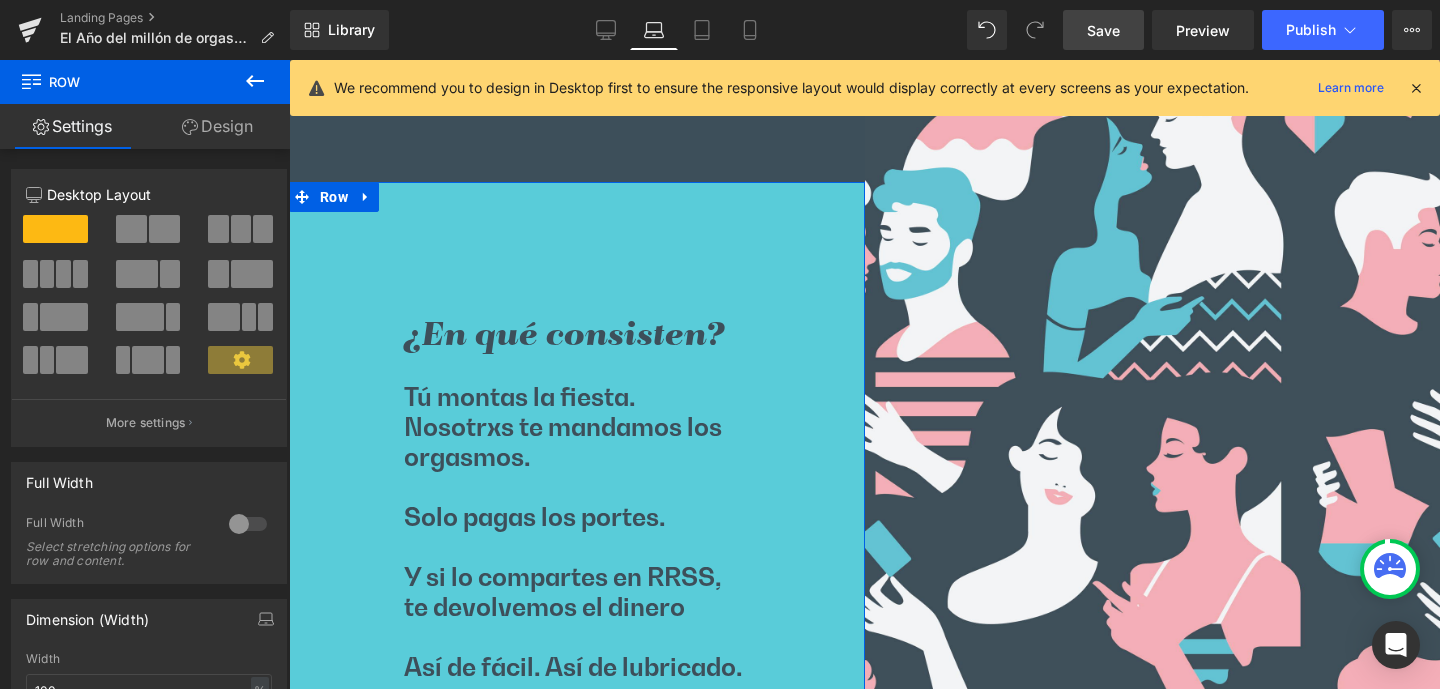 click on "Design" at bounding box center [217, 126] 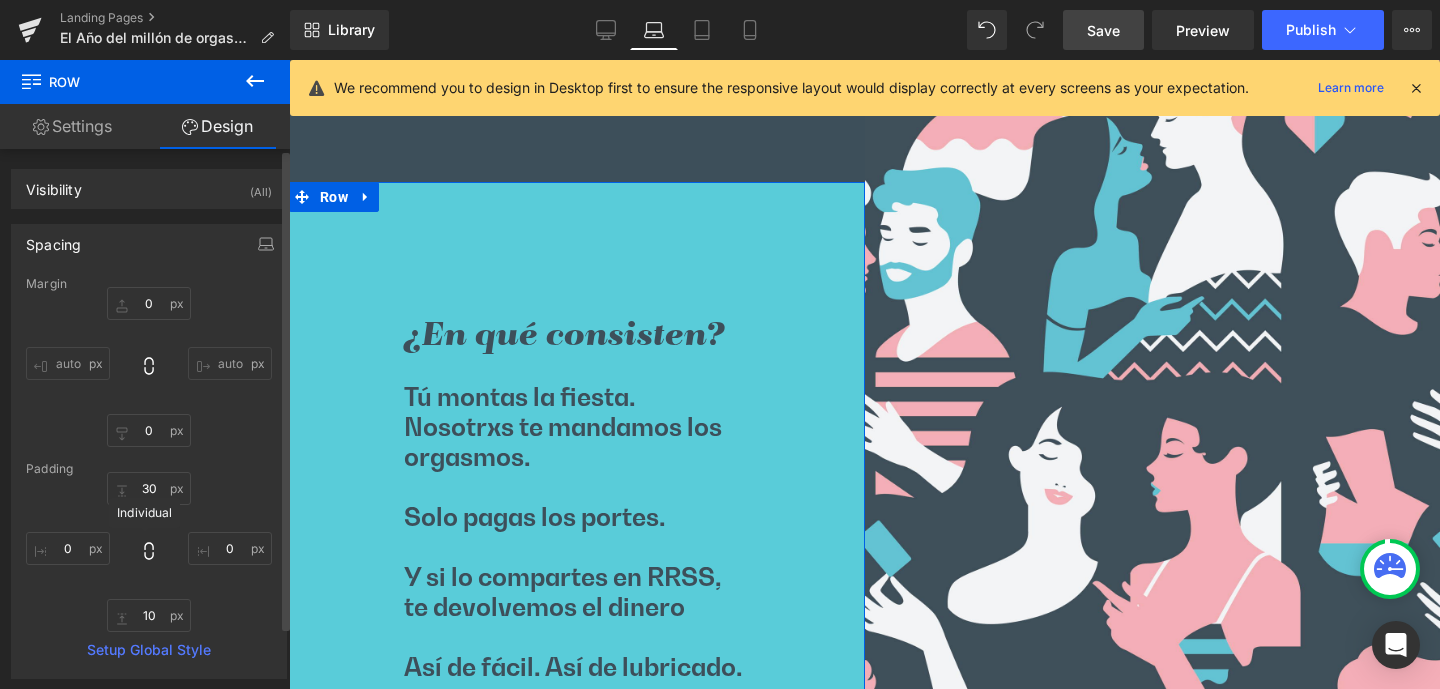 click 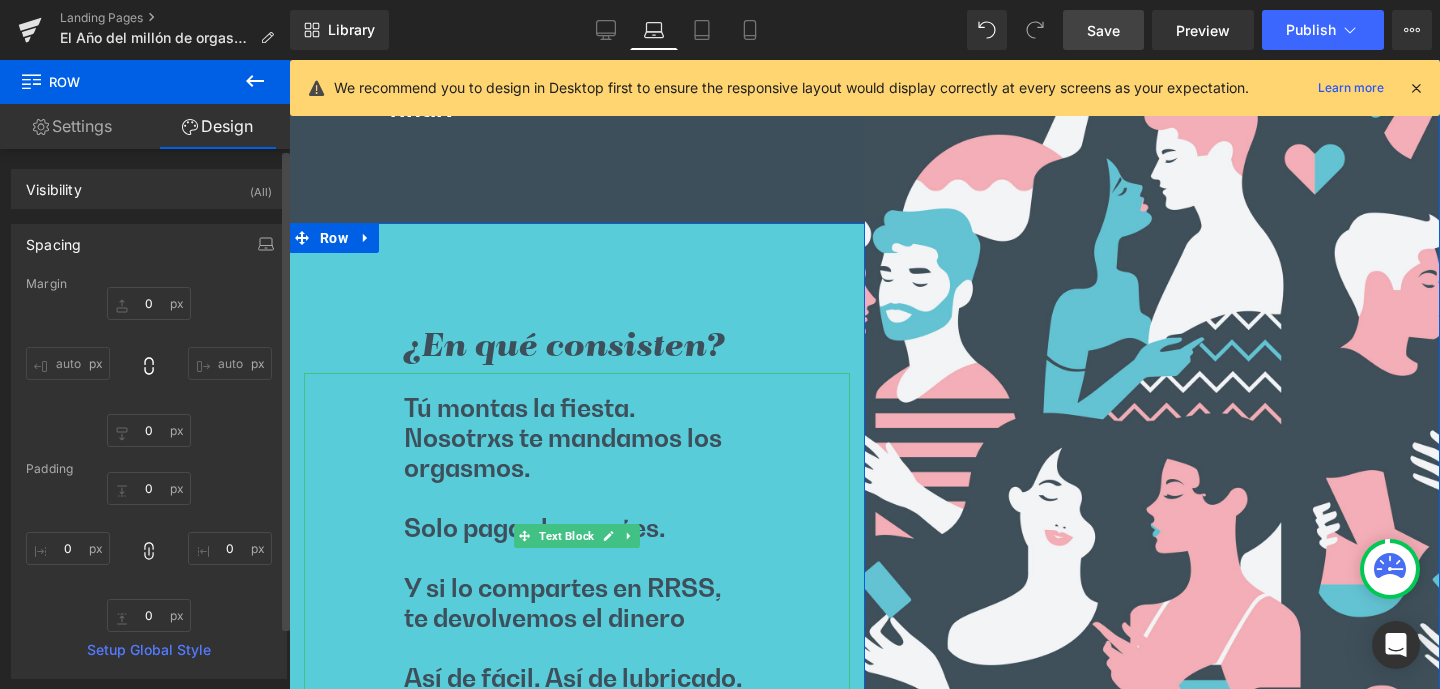 scroll, scrollTop: 7015, scrollLeft: 0, axis: vertical 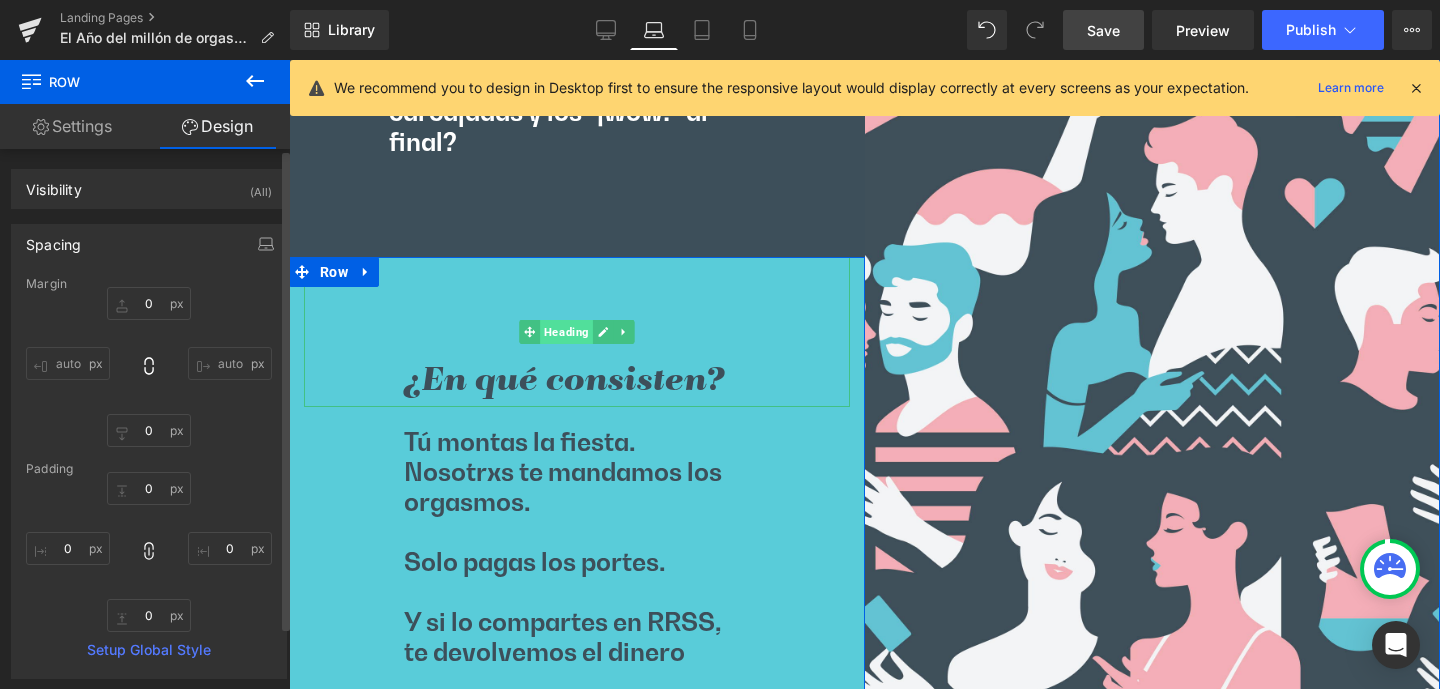 click on "Heading" at bounding box center [566, 332] 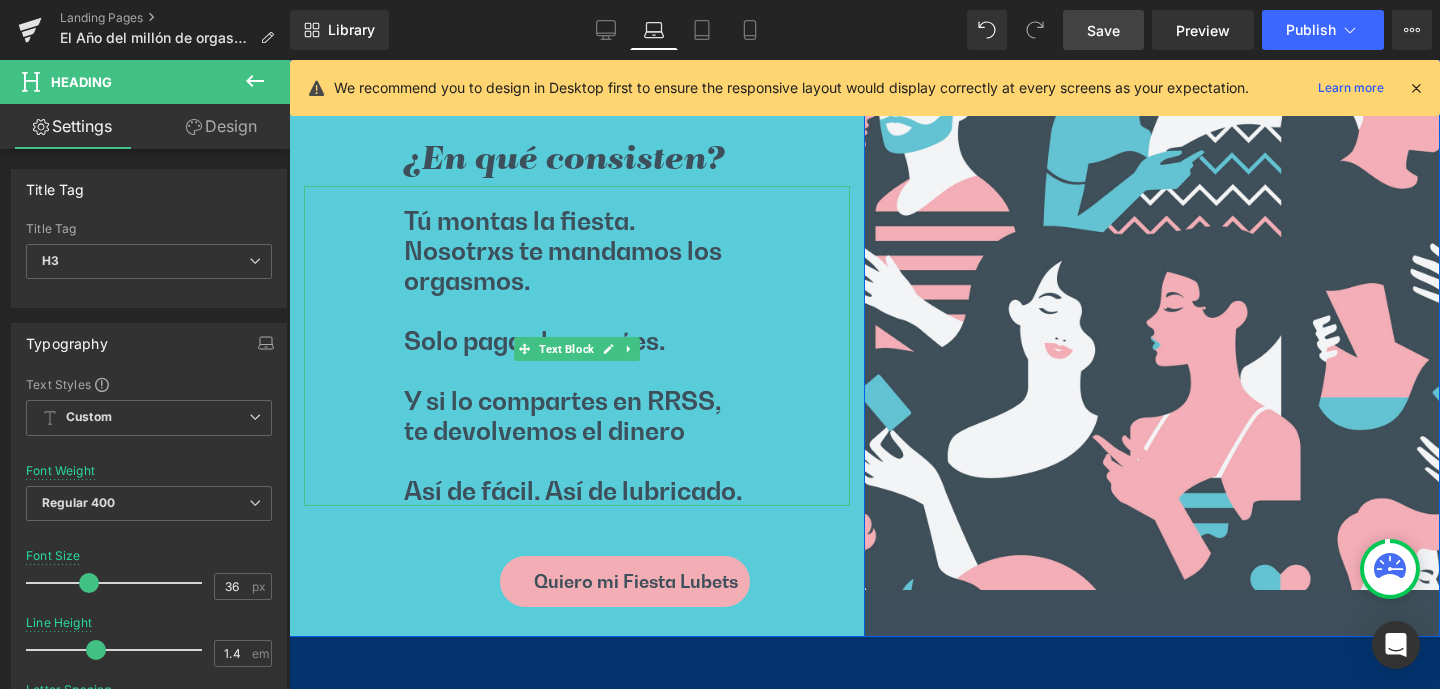 scroll, scrollTop: 7219, scrollLeft: 0, axis: vertical 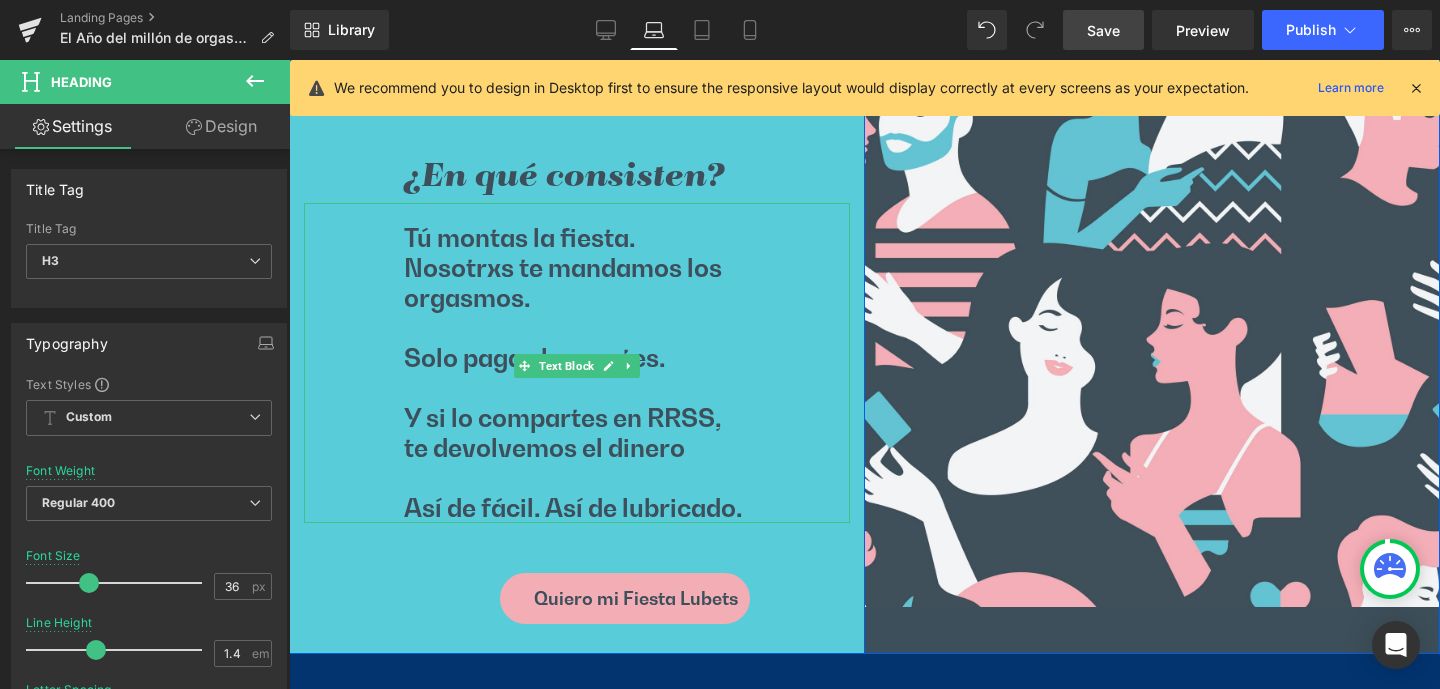 drag, startPoint x: 396, startPoint y: 242, endPoint x: 413, endPoint y: 243, distance: 17.029387 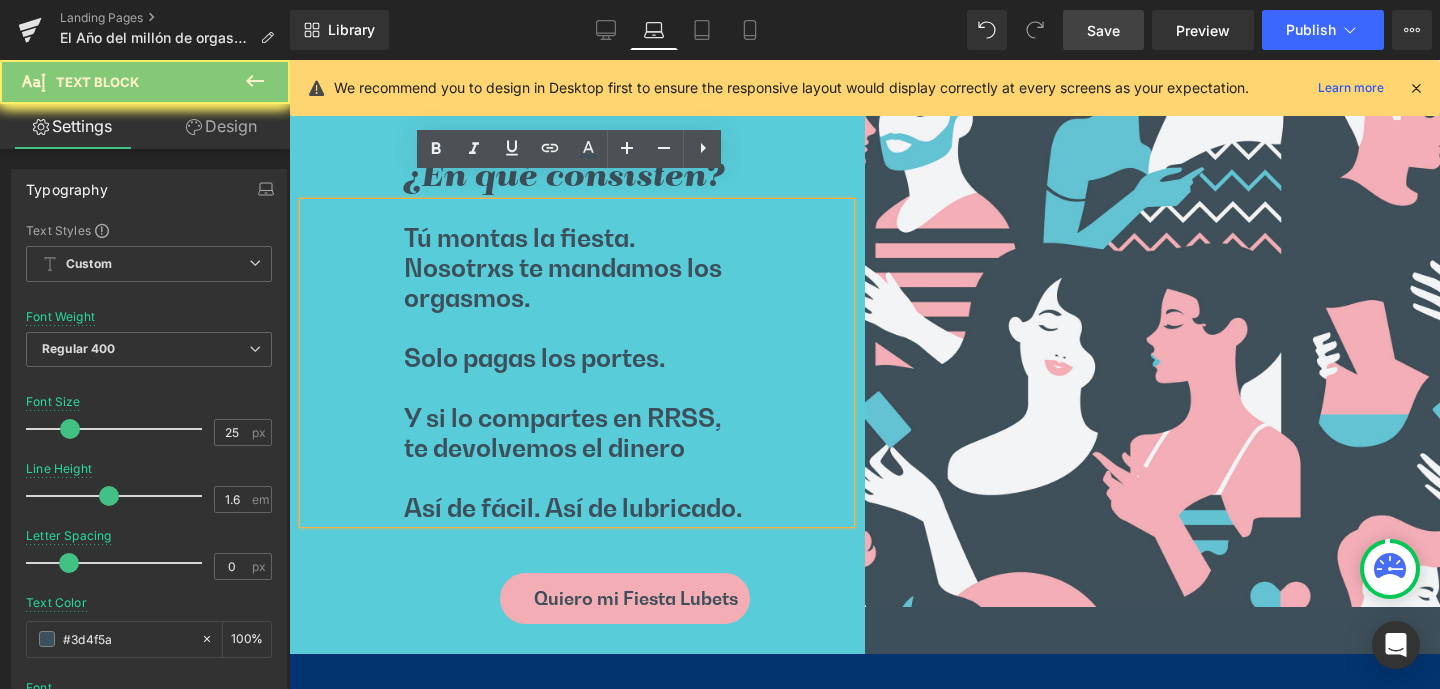click on "Tú montas la fiesta. Nosotrxs te mandamos los orgasmos." at bounding box center [577, 268] 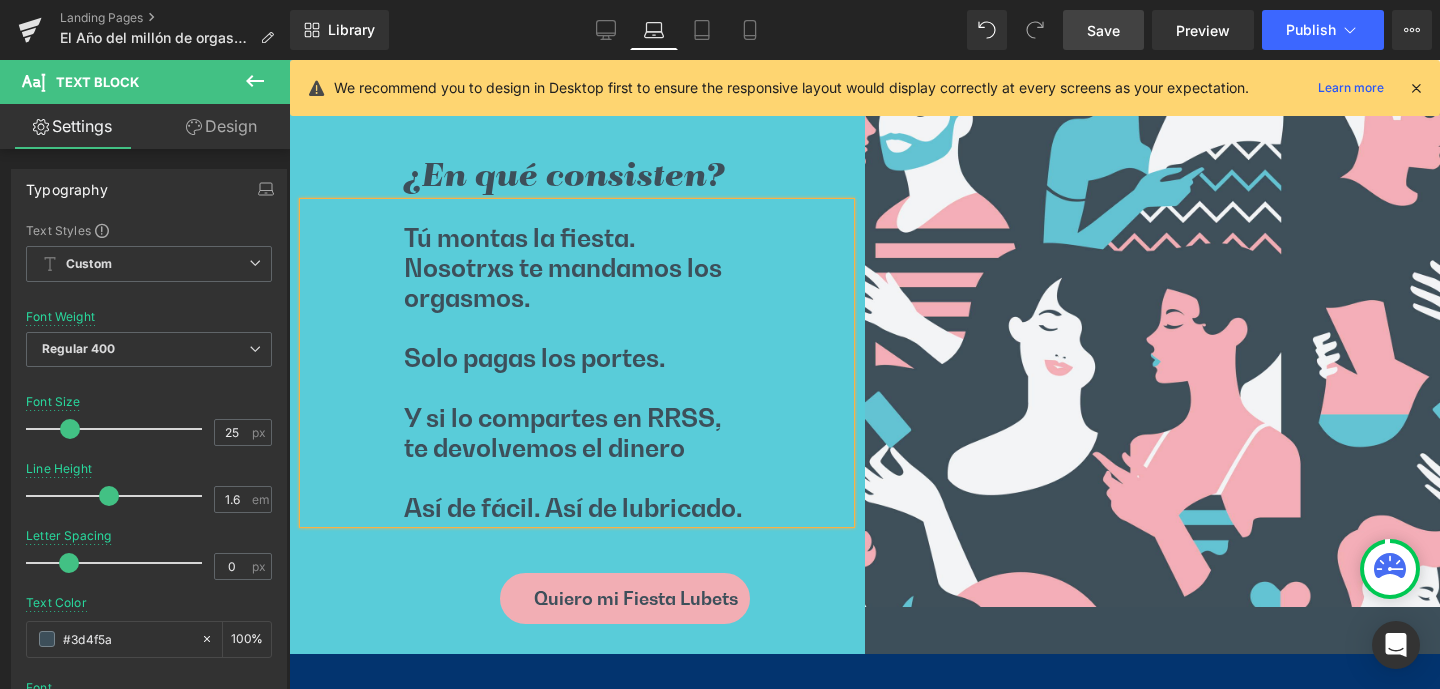 drag, startPoint x: 396, startPoint y: 335, endPoint x: 407, endPoint y: 332, distance: 11.401754 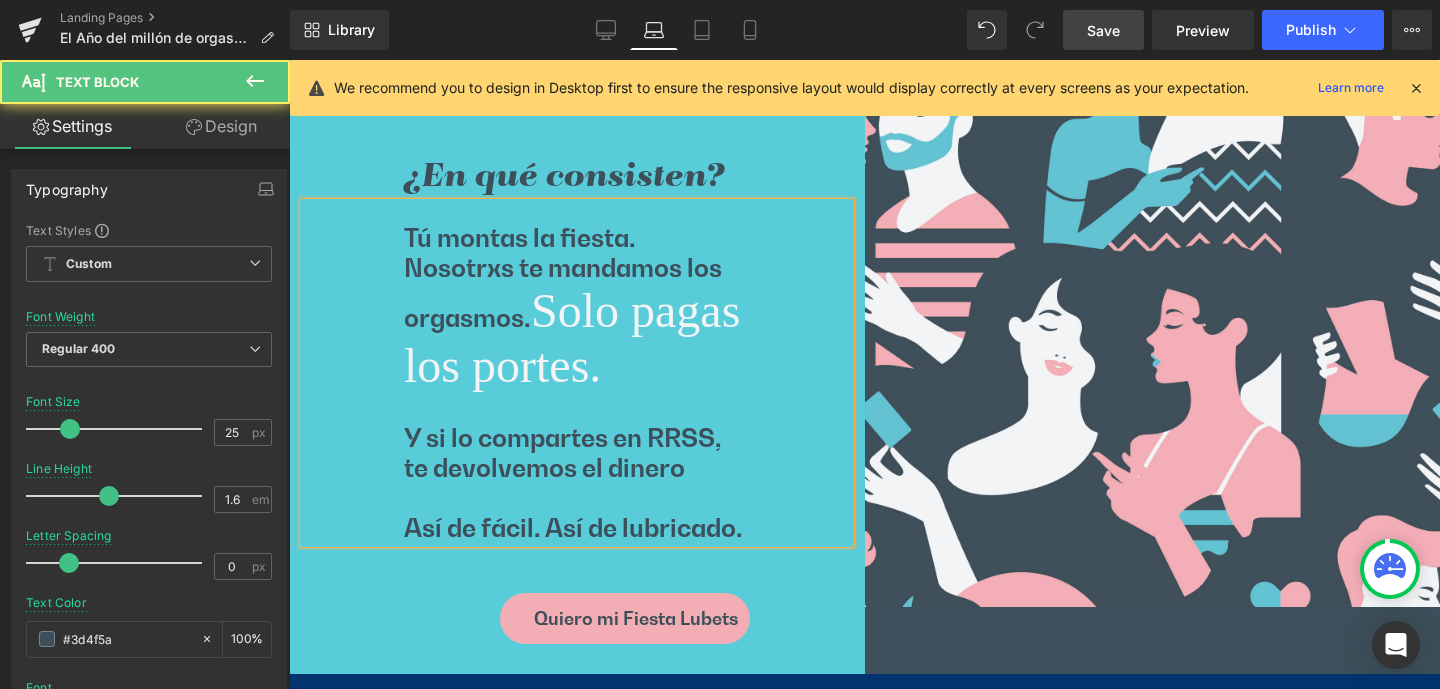 drag, startPoint x: 538, startPoint y: 284, endPoint x: 506, endPoint y: 386, distance: 106.901825 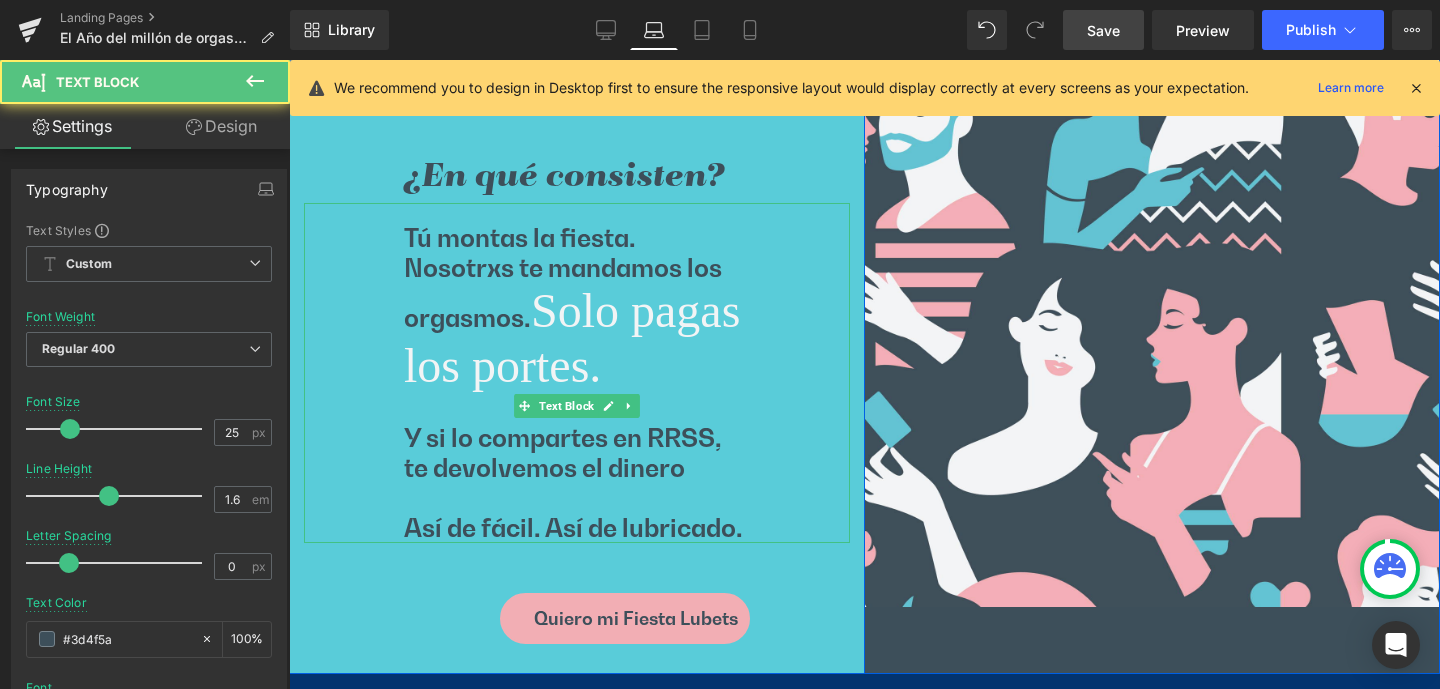 click on "Solo pagas los portes." at bounding box center [572, 338] 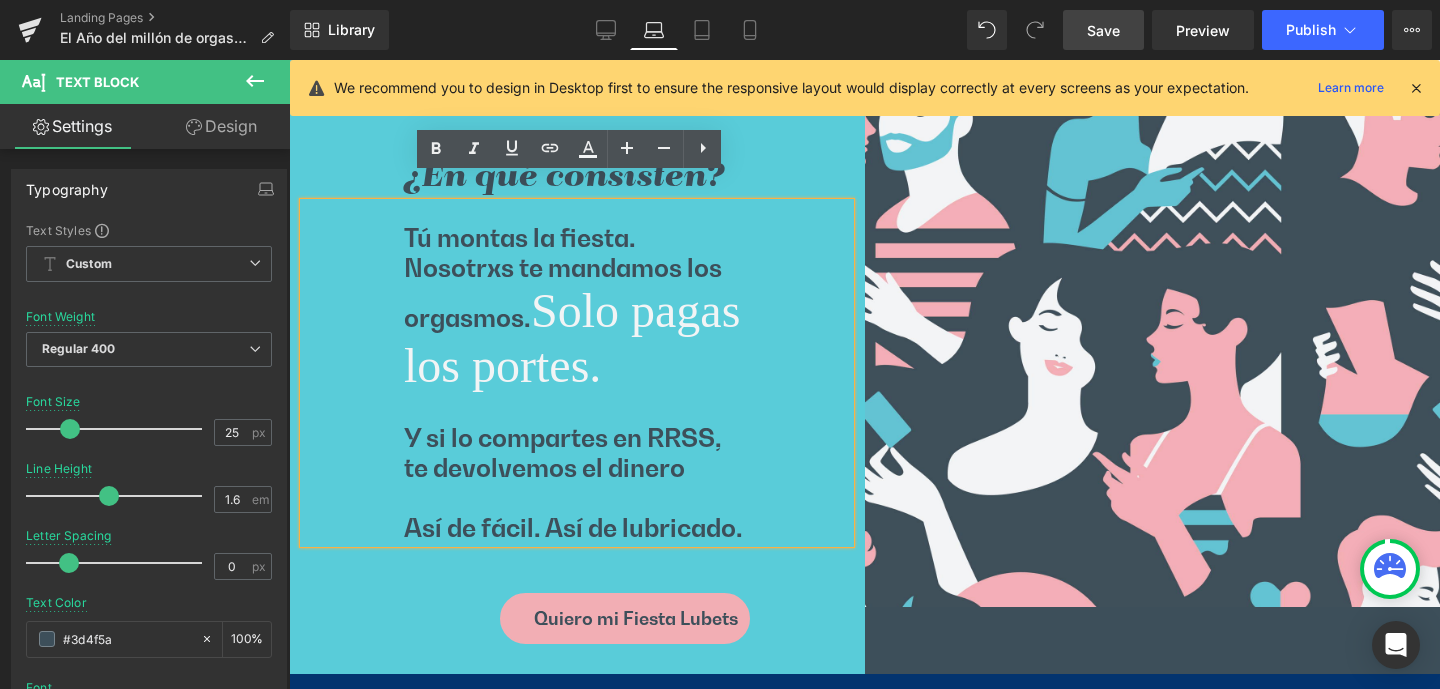 drag, startPoint x: 527, startPoint y: 294, endPoint x: 573, endPoint y: 398, distance: 113.71895 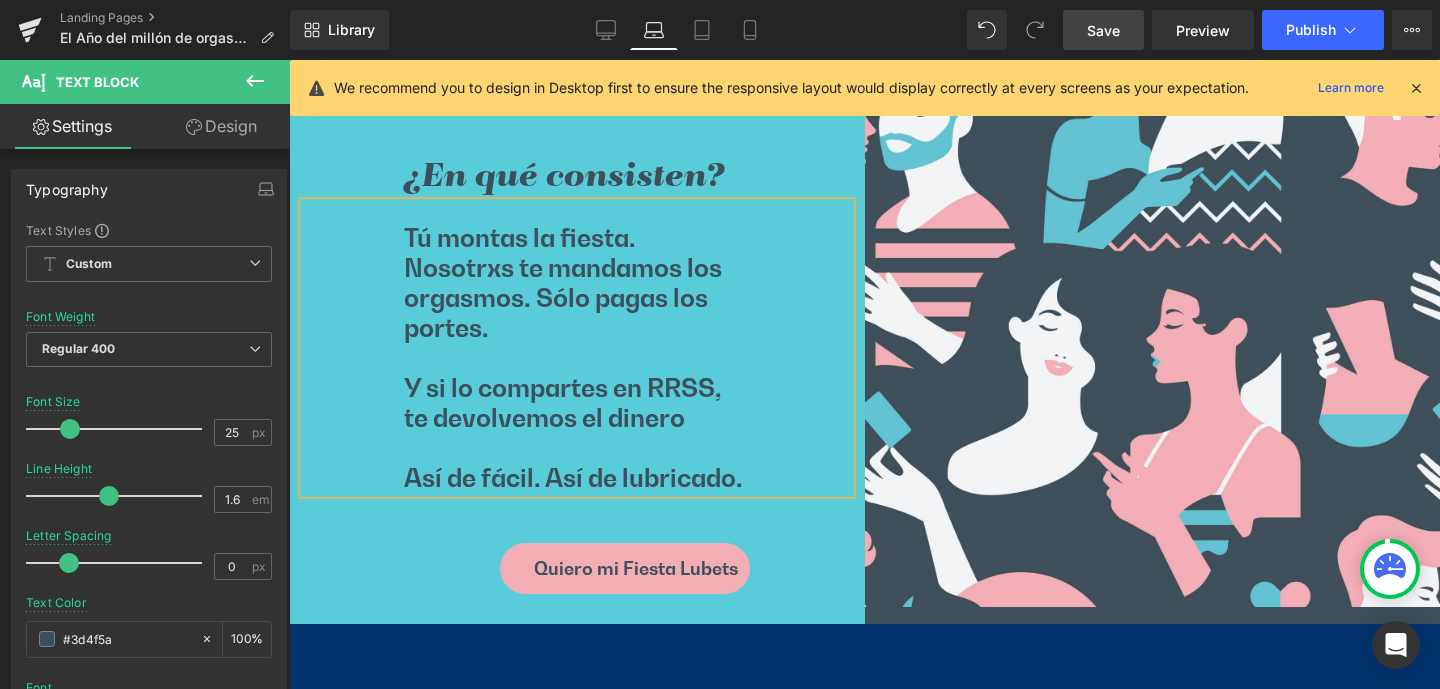 drag, startPoint x: 401, startPoint y: 361, endPoint x: 415, endPoint y: 359, distance: 14.142136 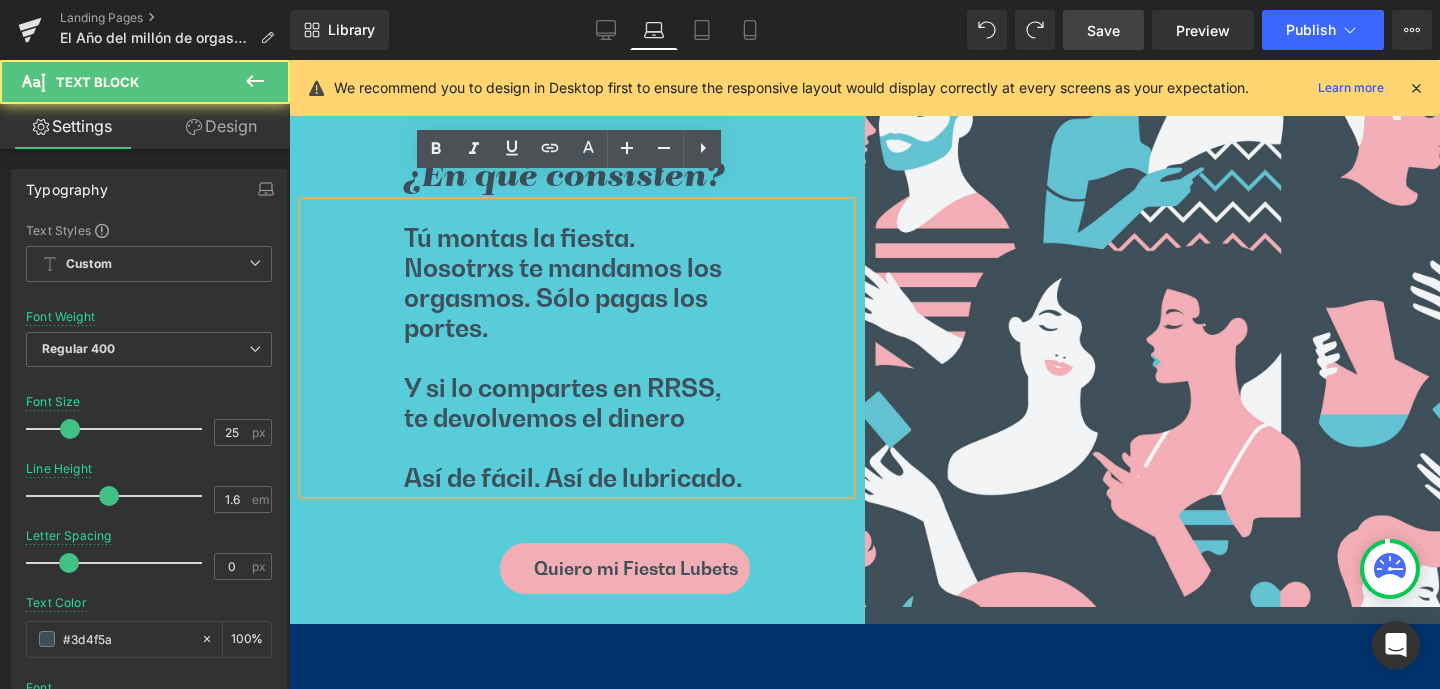 drag, startPoint x: 485, startPoint y: 308, endPoint x: 543, endPoint y: 309, distance: 58.00862 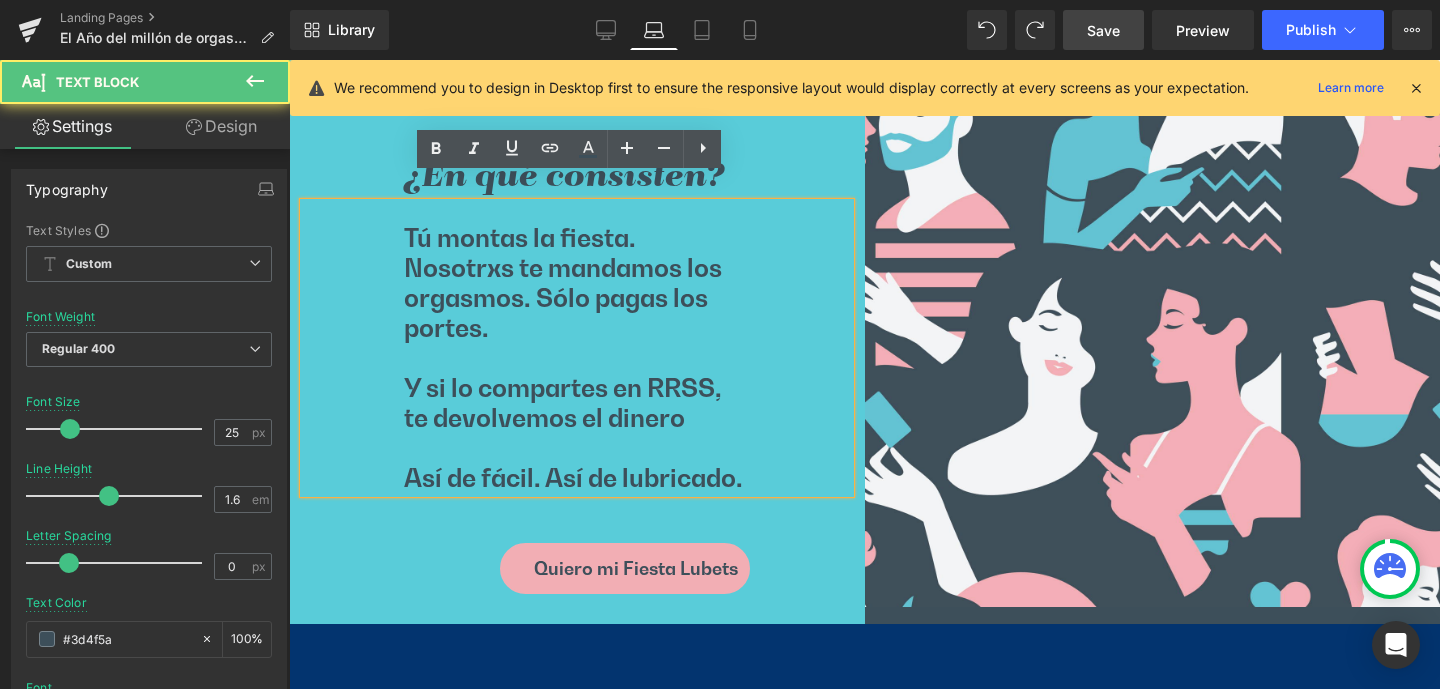 click on "Tú montas la fiesta. Nosotrxs te mandamos los orgasmos. Sólo pagas los portes." at bounding box center (577, 283) 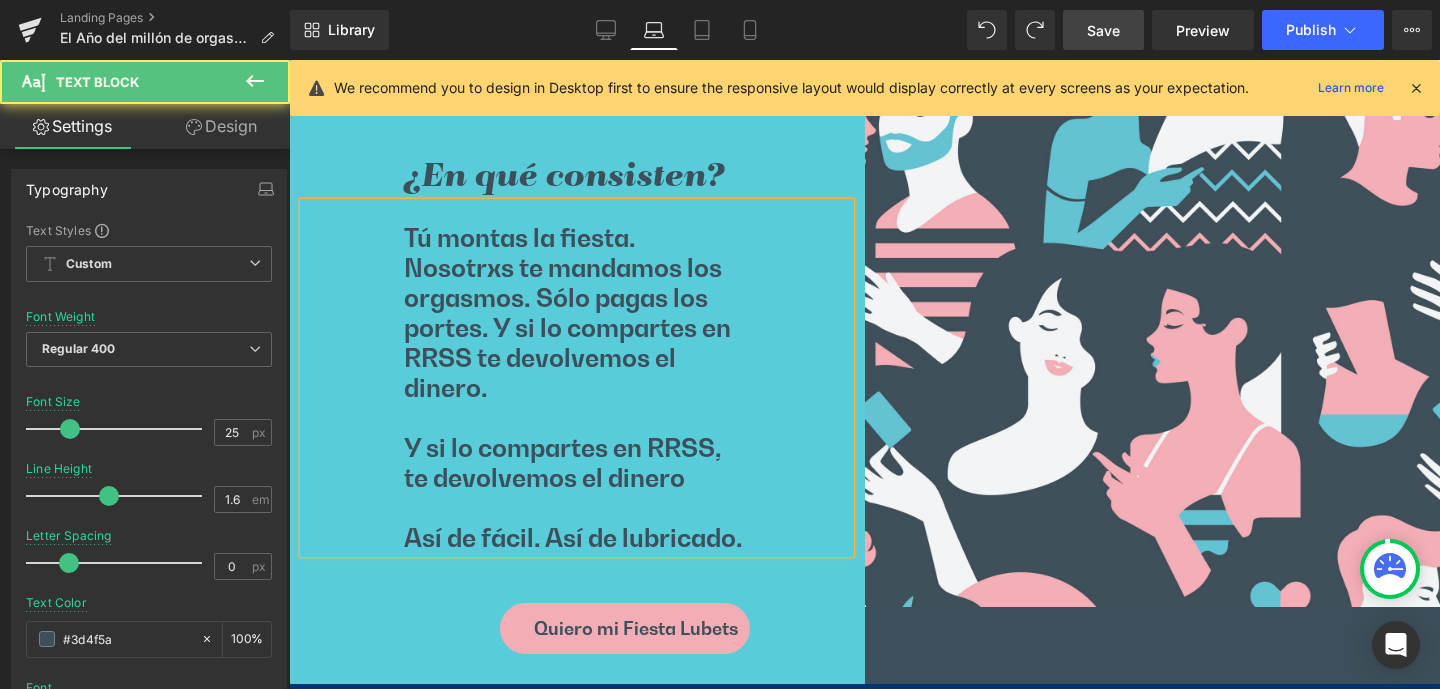drag, startPoint x: 684, startPoint y: 462, endPoint x: 388, endPoint y: 427, distance: 298.06207 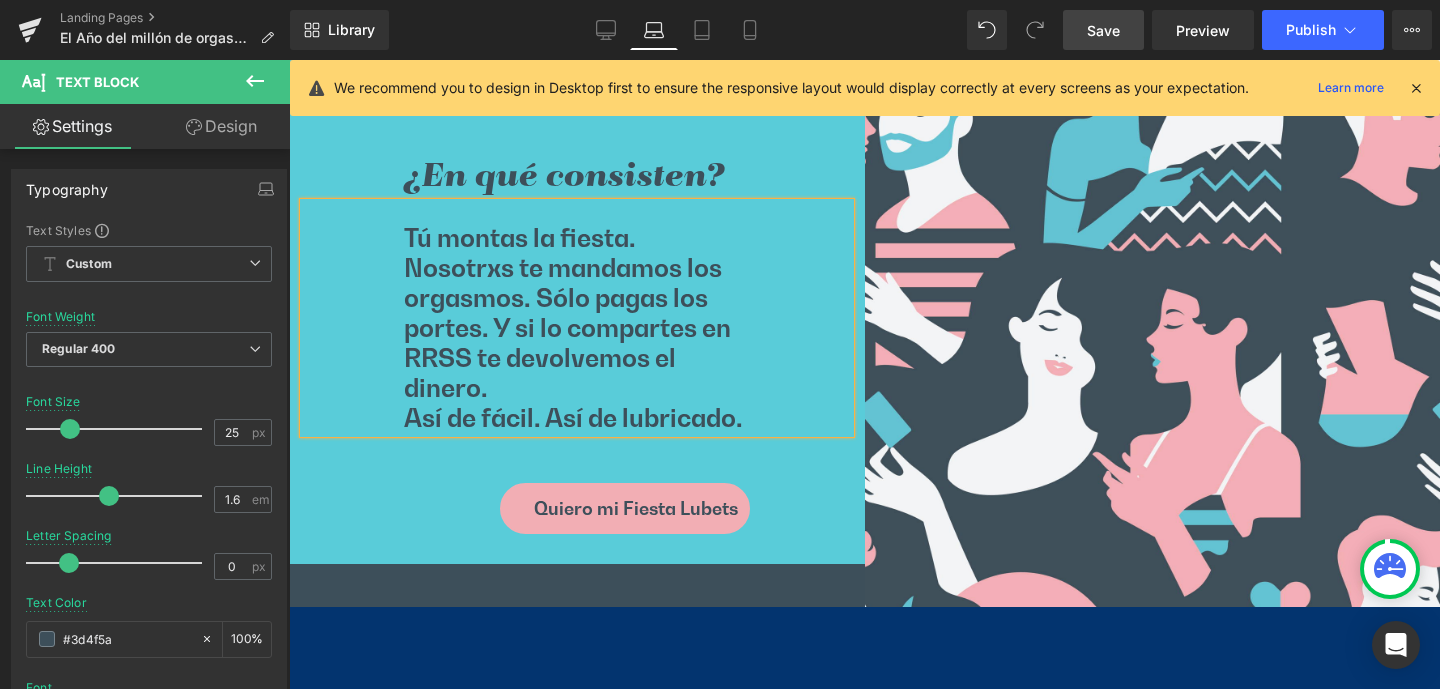 click on "Tú montas la fiesta. Nosotrxs te mandamos los orgasmos. Sólo pagas los portes. Y si lo compartes en RRSS te devolvemos el dinero." at bounding box center [577, 313] 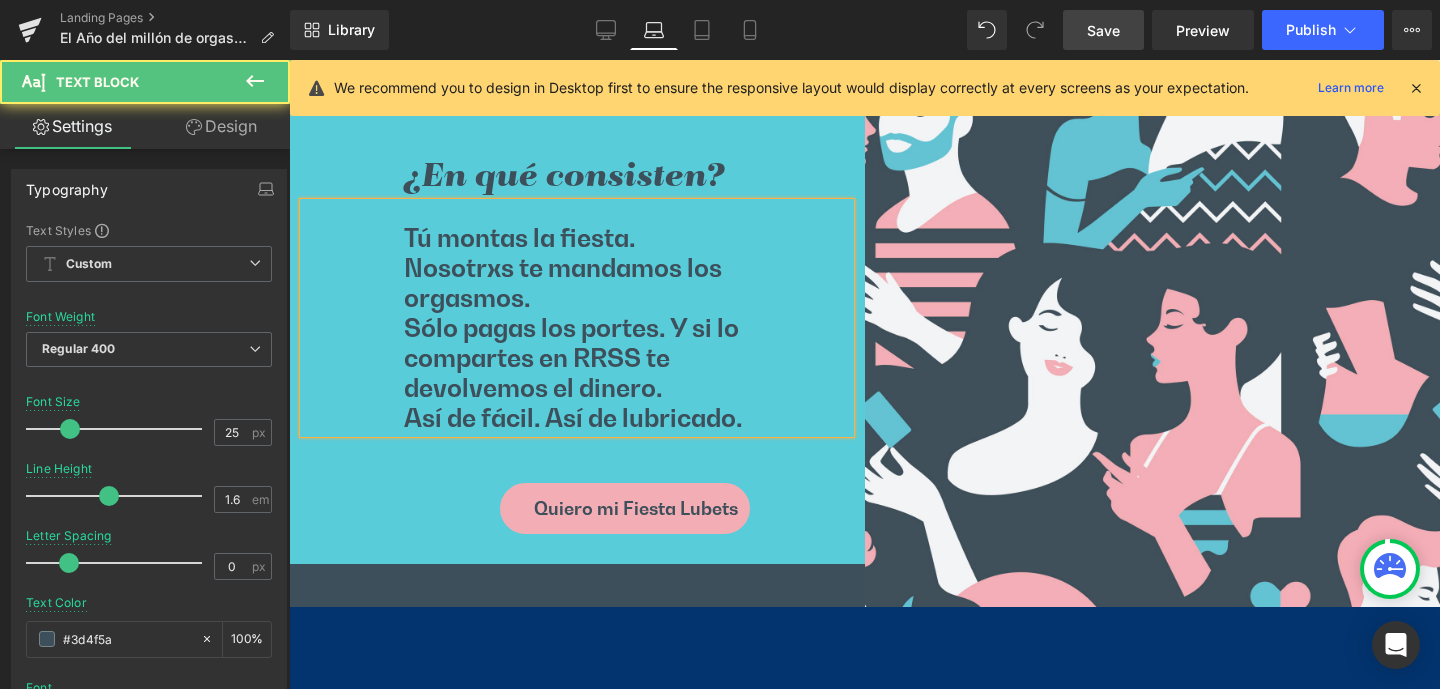 click on "Sólo pagas los portes. Y si lo compartes en RRSS te devolvemos el dinero." at bounding box center (577, 358) 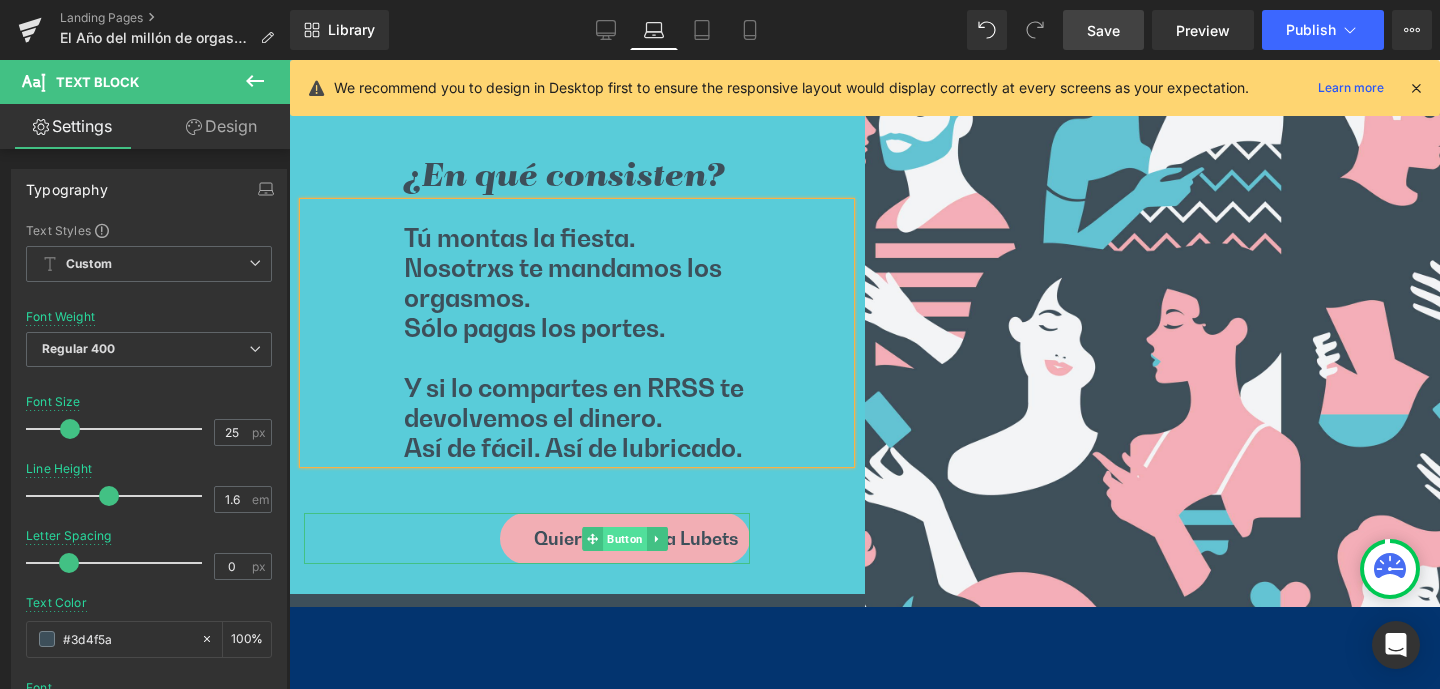 click on "Button" at bounding box center [625, 539] 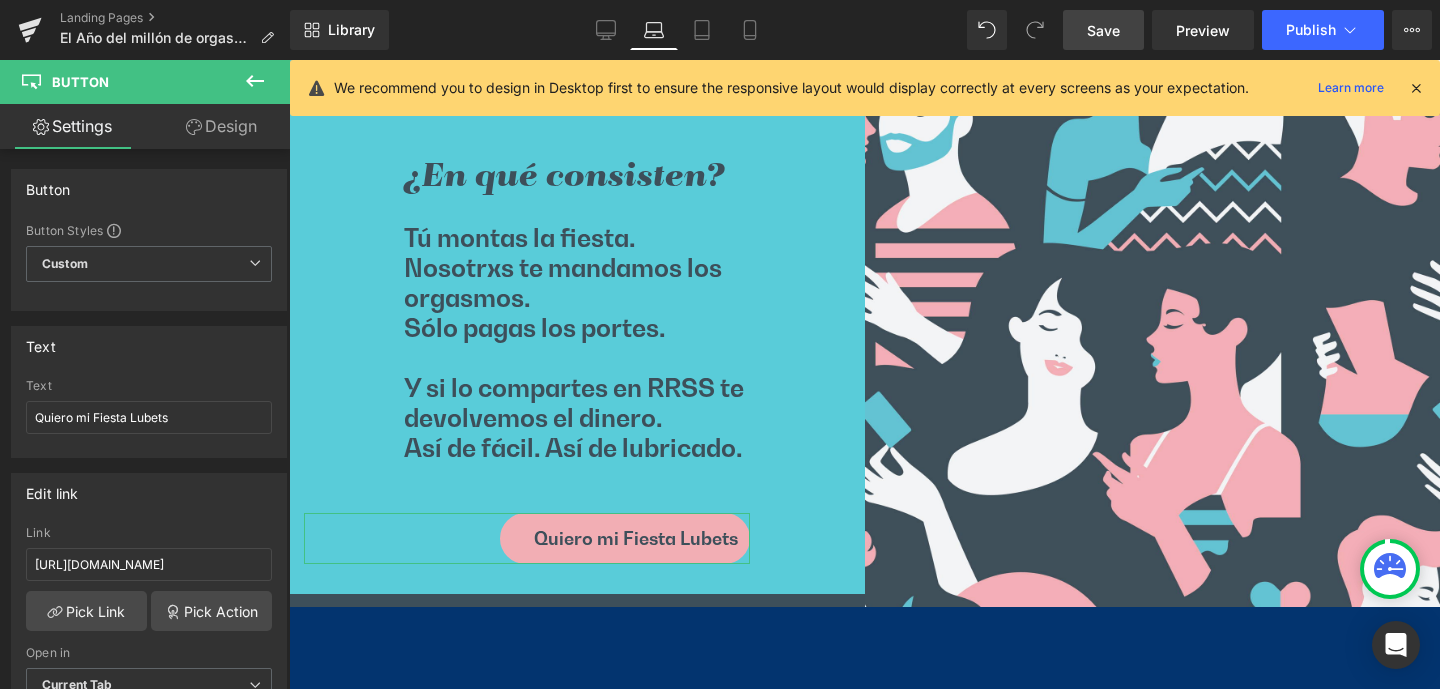 click on "Design" at bounding box center (221, 126) 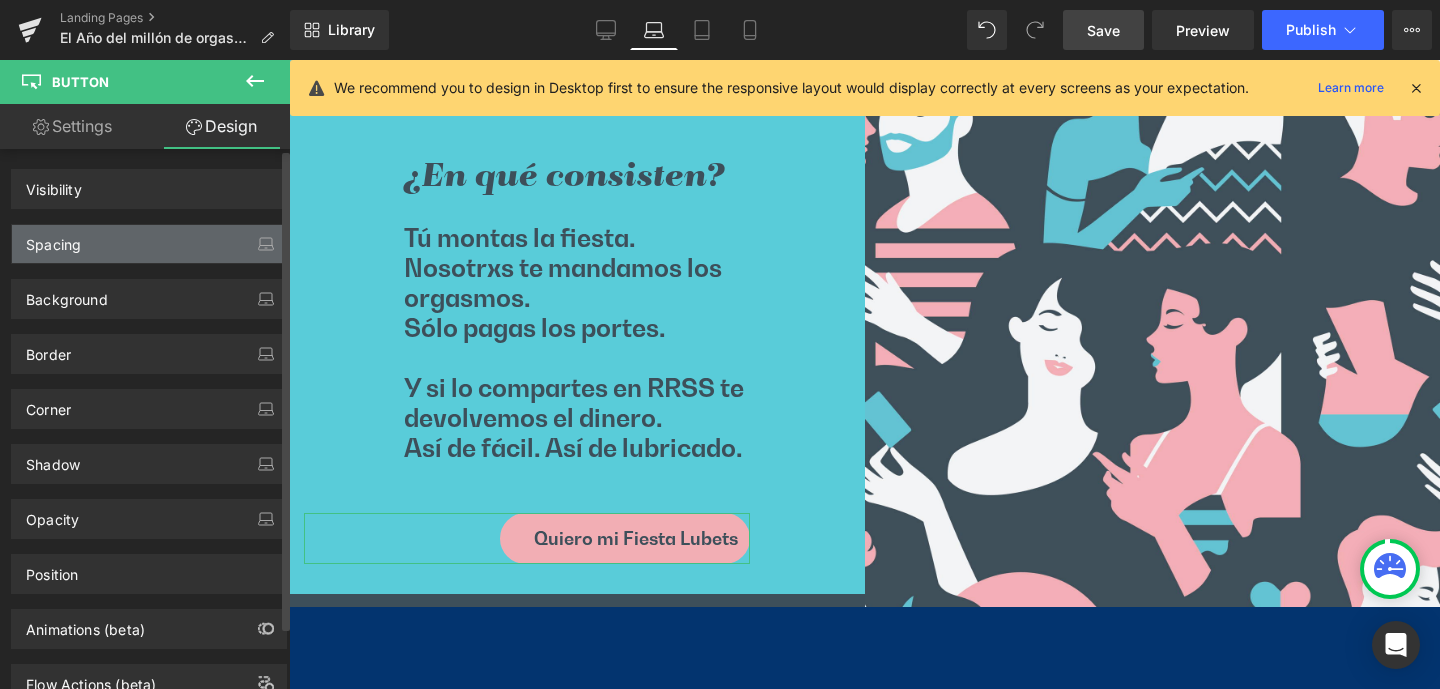 click on "Spacing" at bounding box center (149, 244) 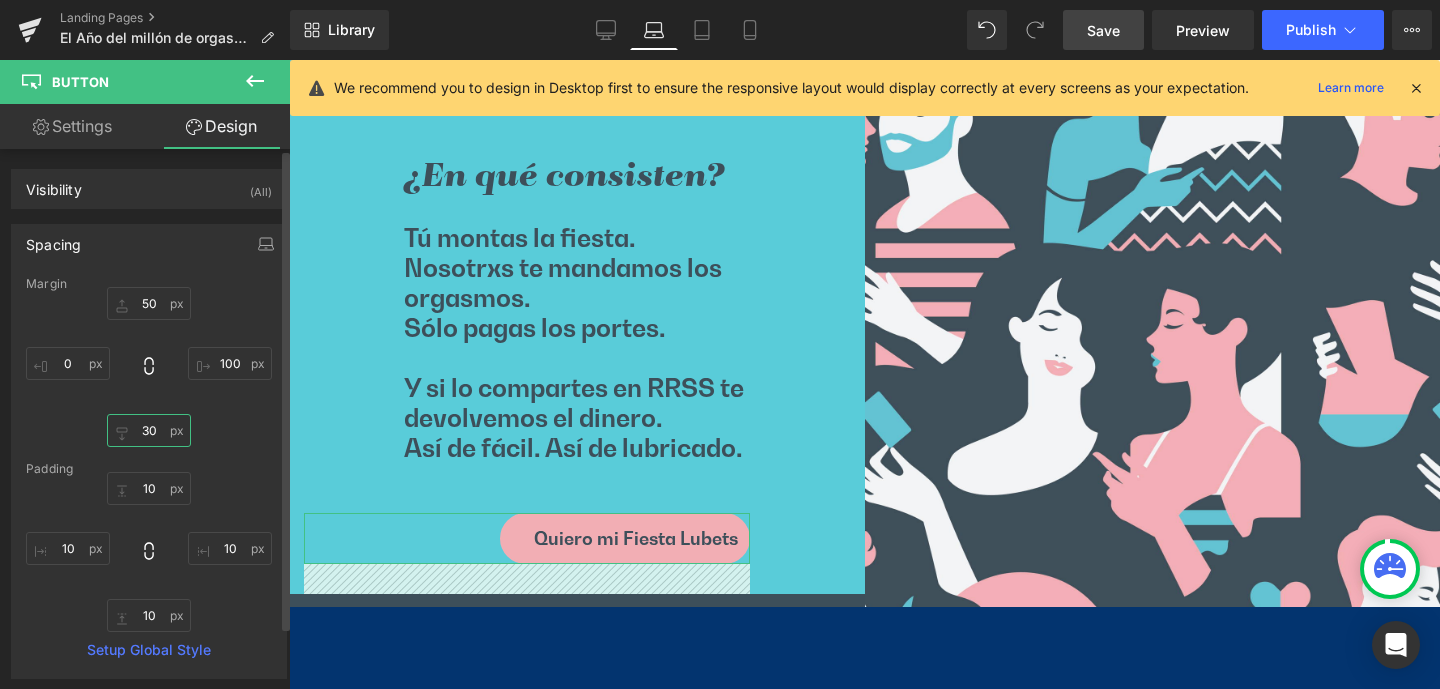 drag, startPoint x: 136, startPoint y: 429, endPoint x: 178, endPoint y: 427, distance: 42.047592 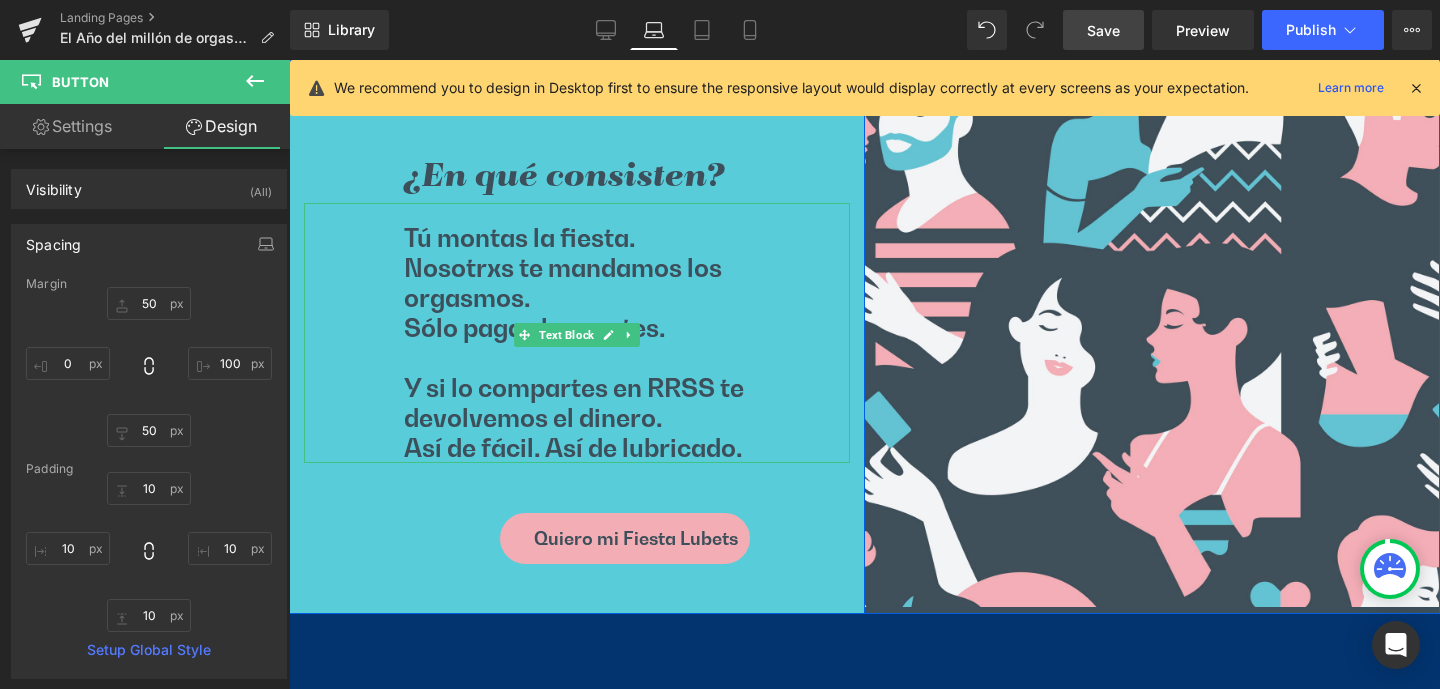 click at bounding box center [577, 358] 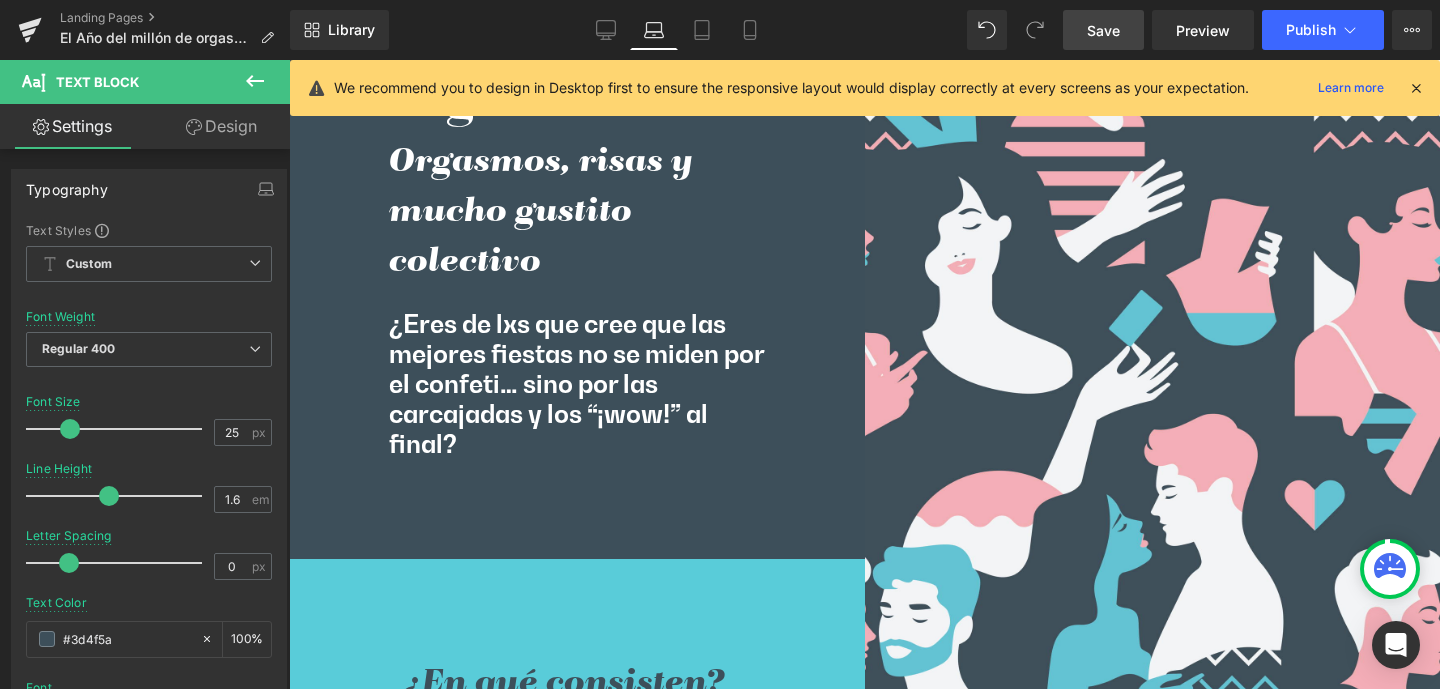 scroll, scrollTop: 6416, scrollLeft: 0, axis: vertical 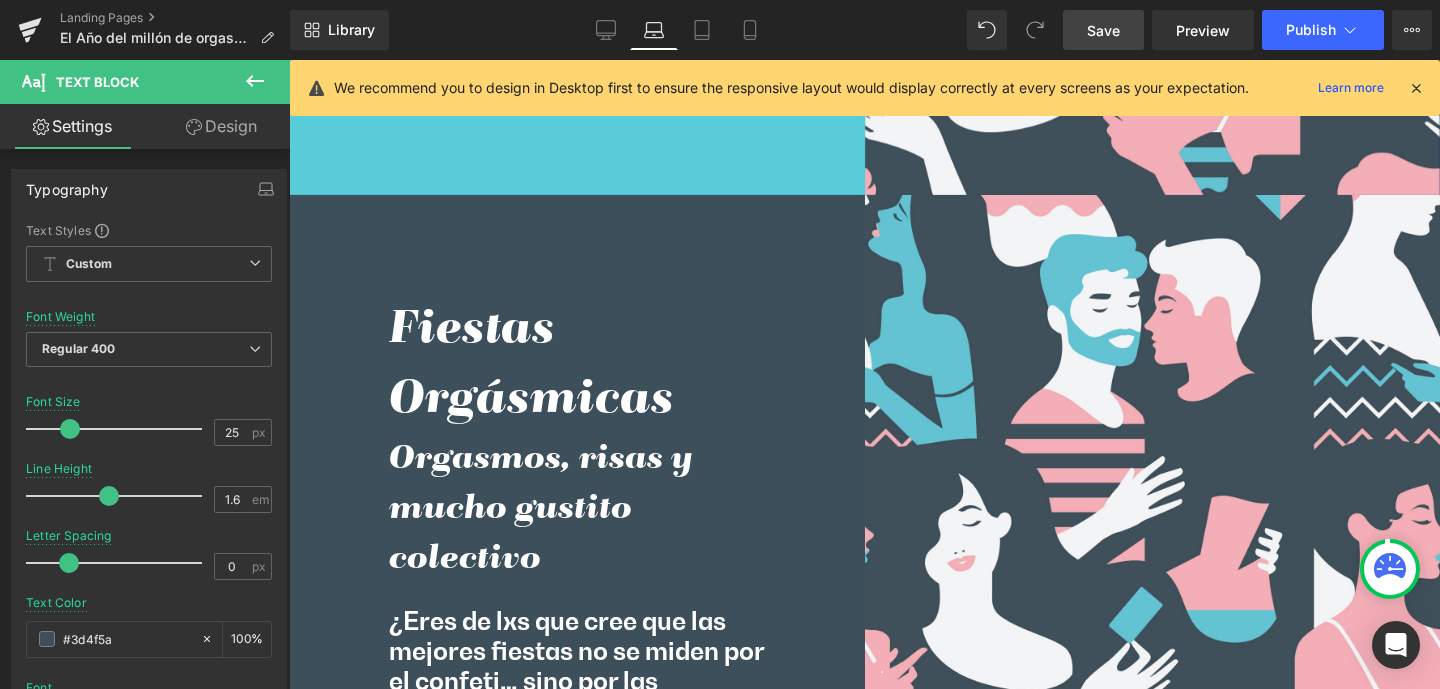 drag, startPoint x: 603, startPoint y: 32, endPoint x: 604, endPoint y: 88, distance: 56.008926 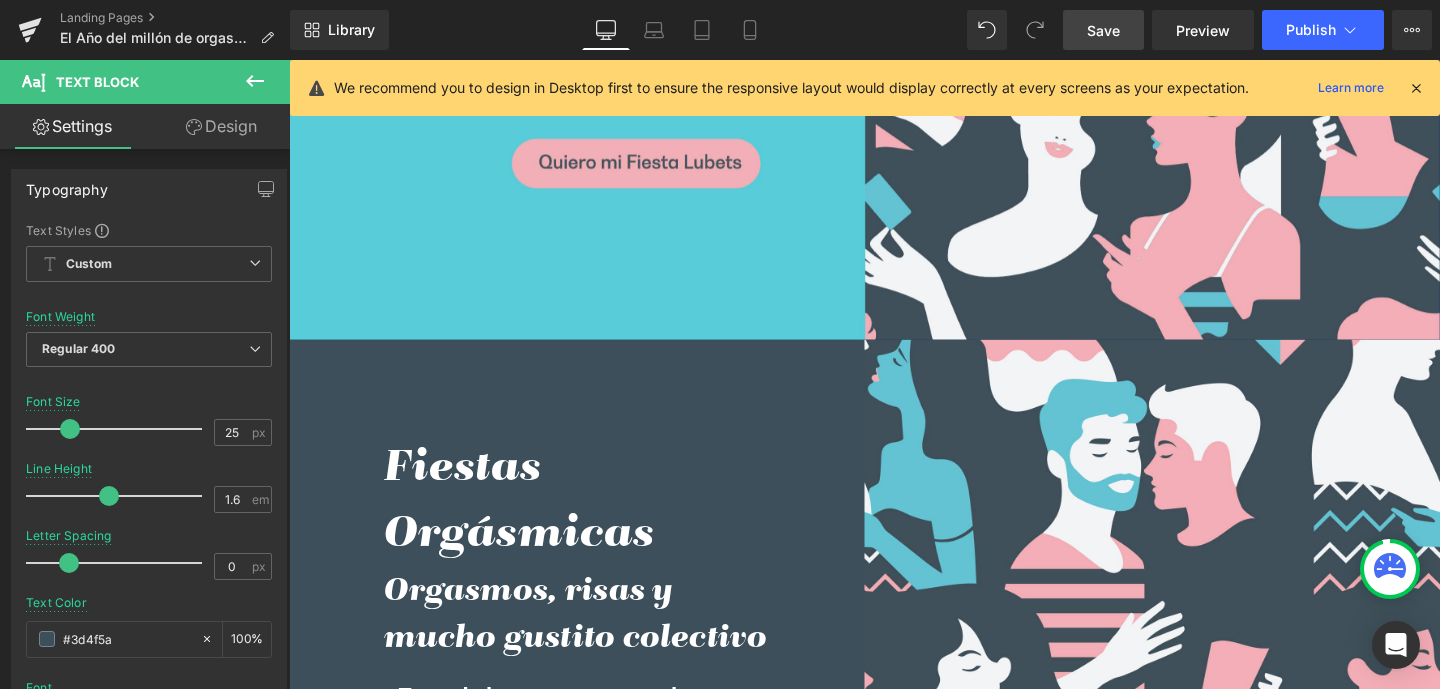 scroll, scrollTop: 6525, scrollLeft: 0, axis: vertical 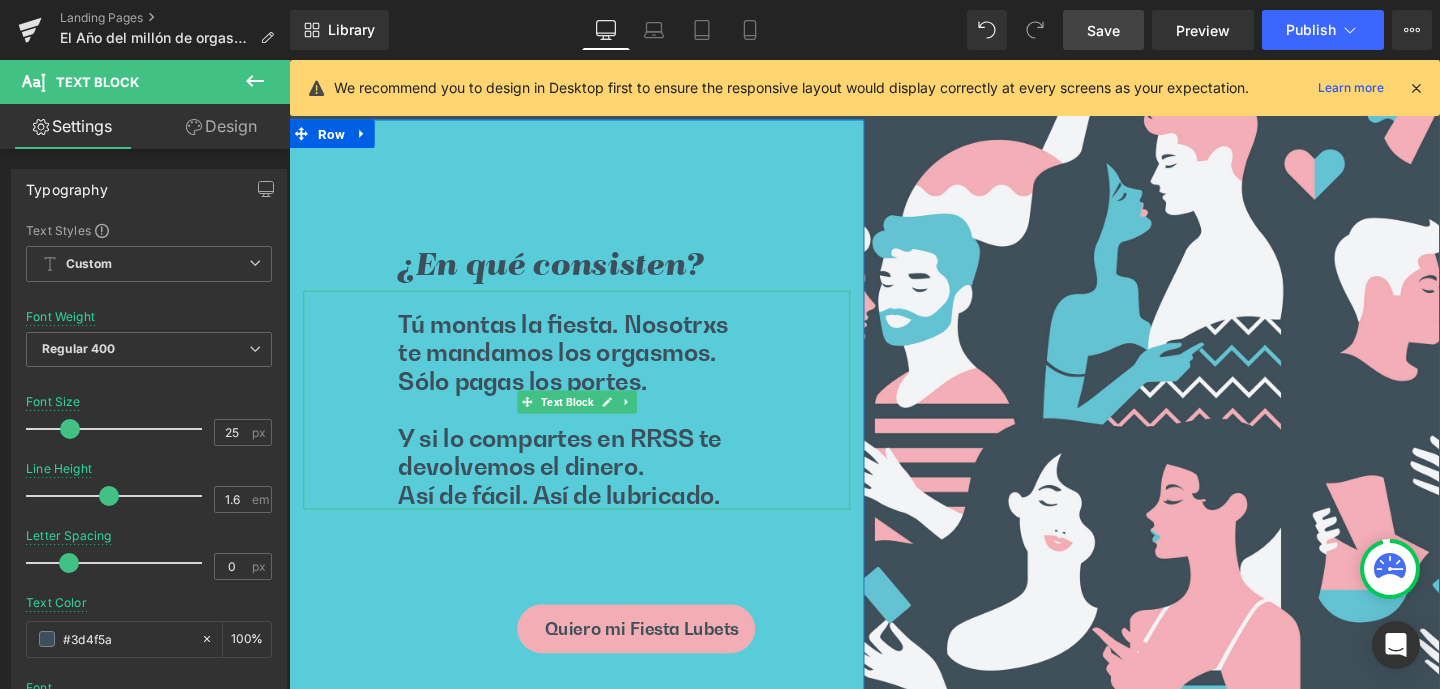 click on "Tú montas la fiesta. Nosotrxs te mandamos los orgasmos." at bounding box center [591, 353] 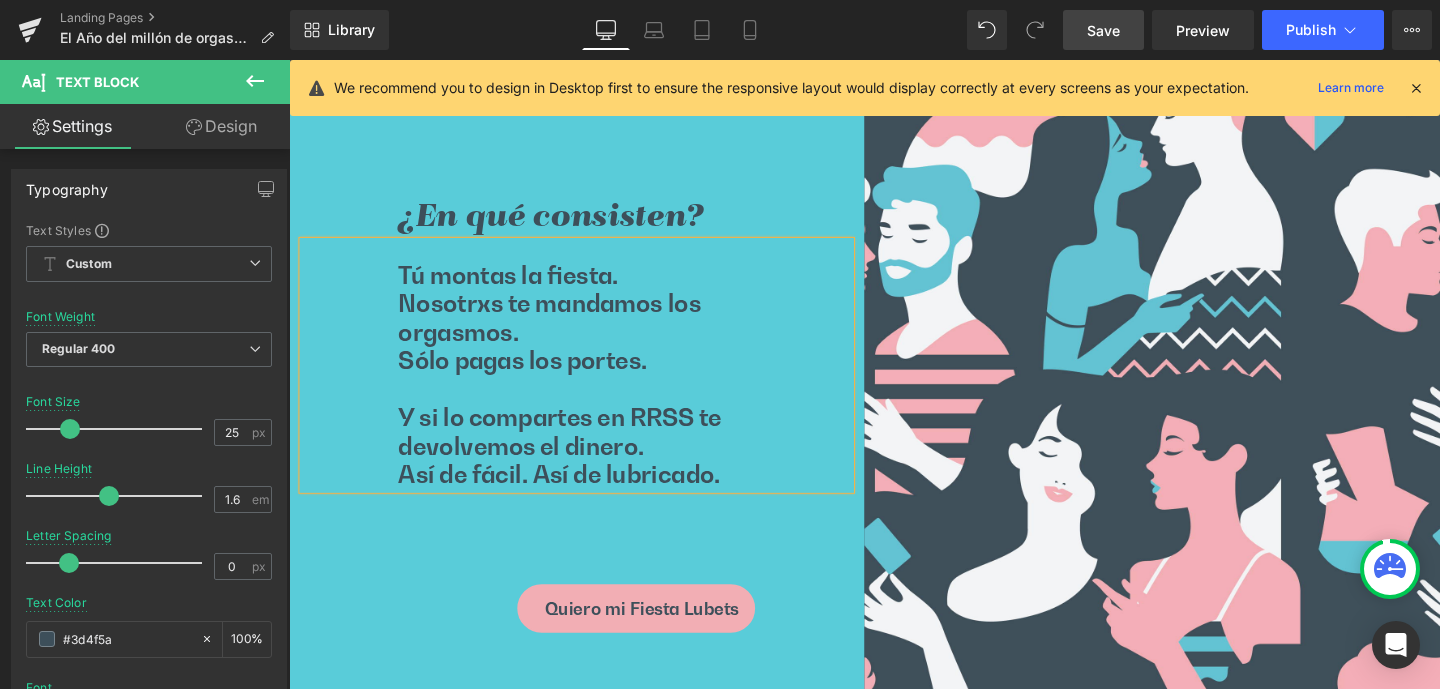 scroll, scrollTop: 7386, scrollLeft: 0, axis: vertical 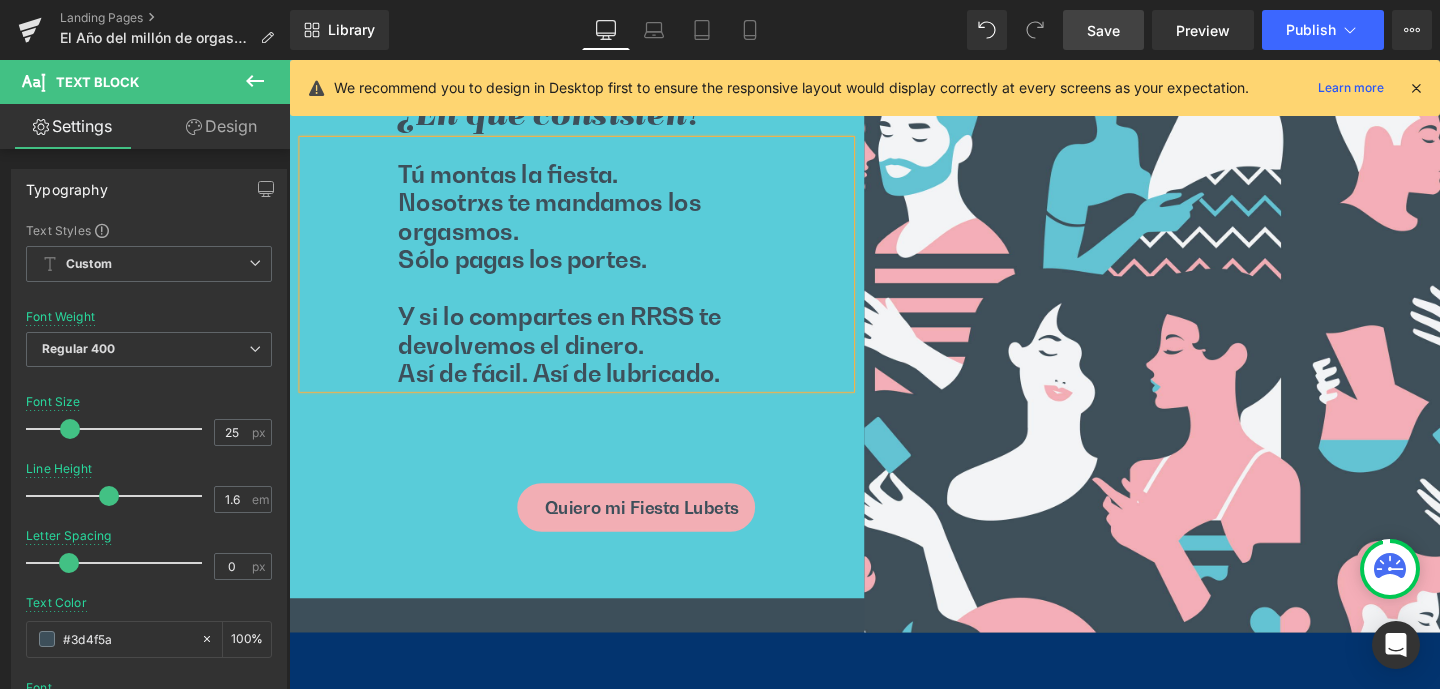 drag, startPoint x: 398, startPoint y: 243, endPoint x: 425, endPoint y: 244, distance: 27.018513 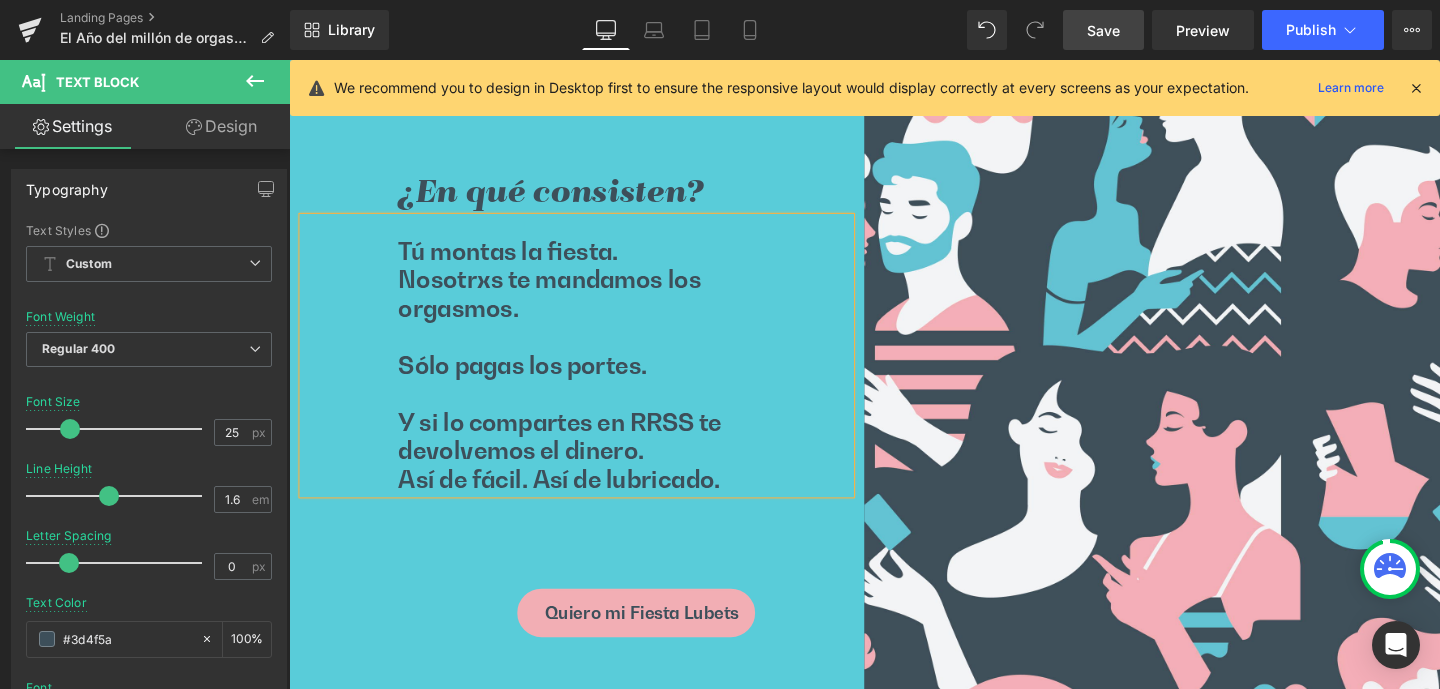 scroll, scrollTop: 7293, scrollLeft: 0, axis: vertical 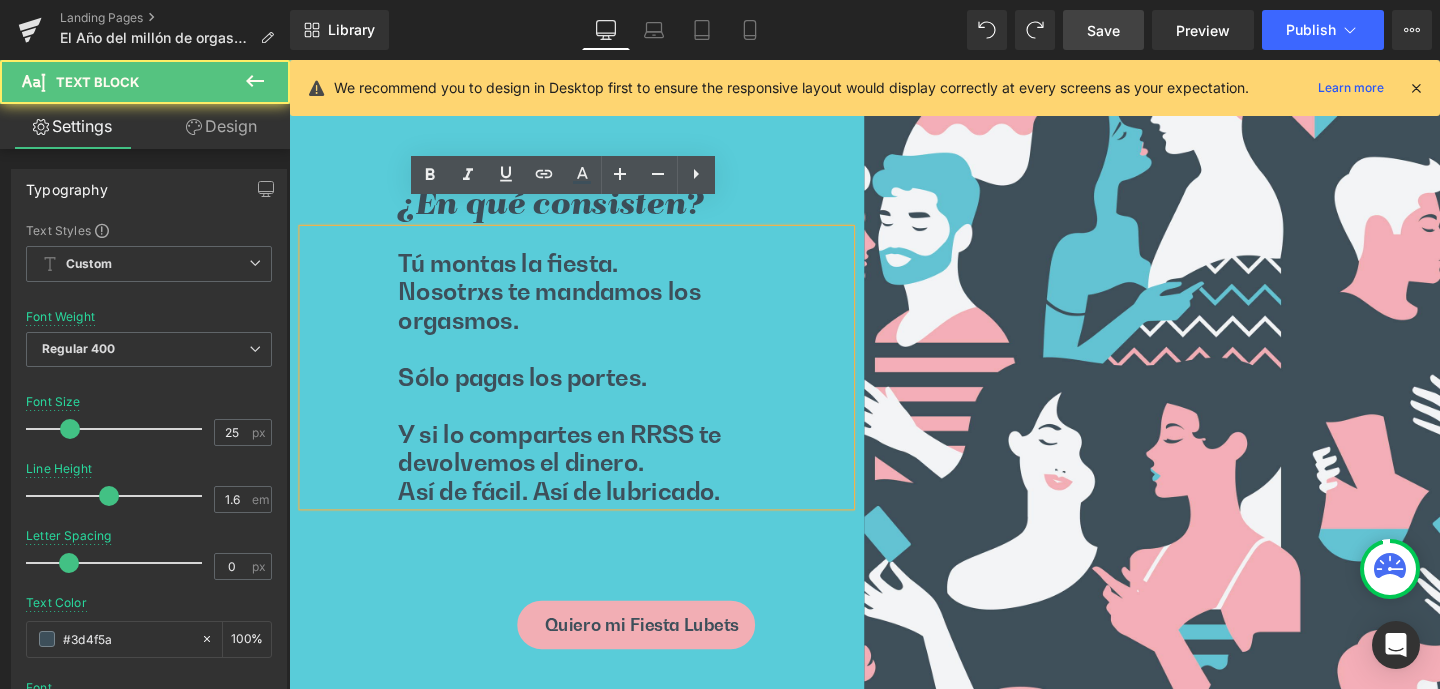 click on "Nosotrxs te mandamos los orgasmos." at bounding box center (591, 318) 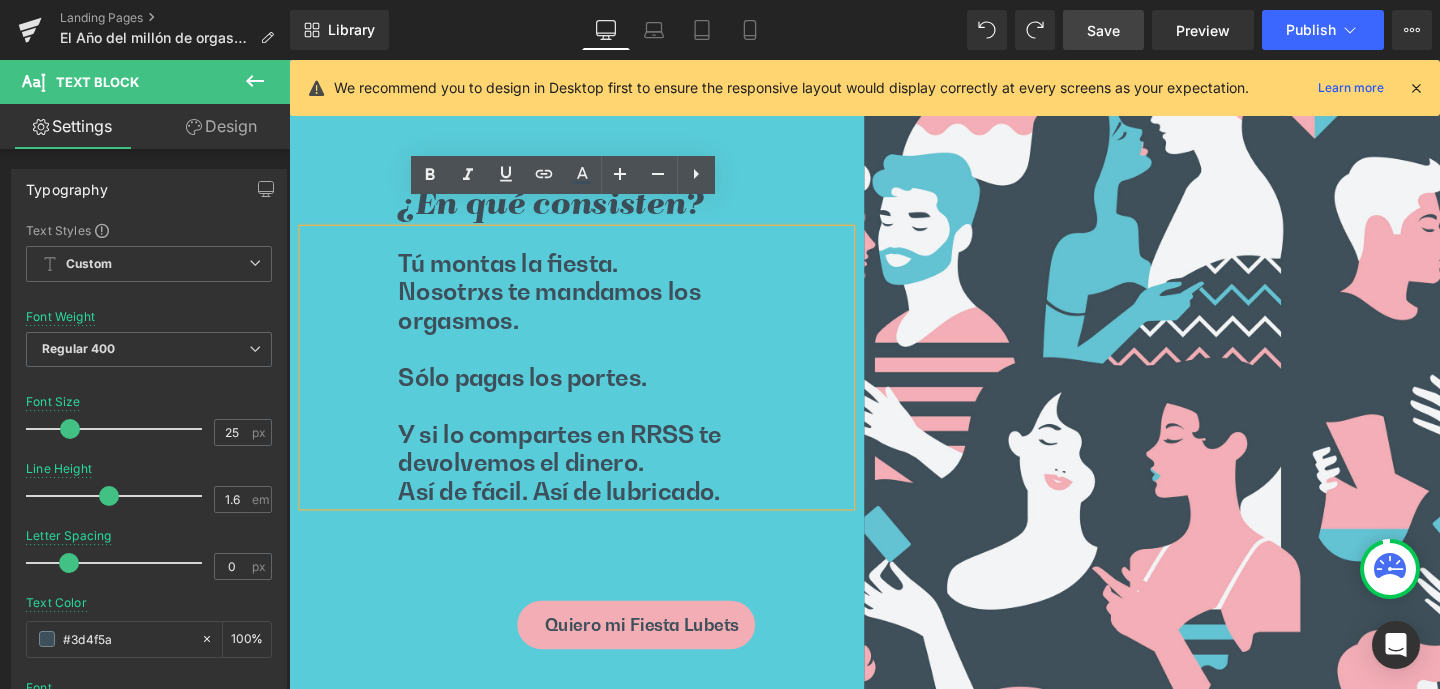 drag, startPoint x: 543, startPoint y: 304, endPoint x: 563, endPoint y: 313, distance: 21.931713 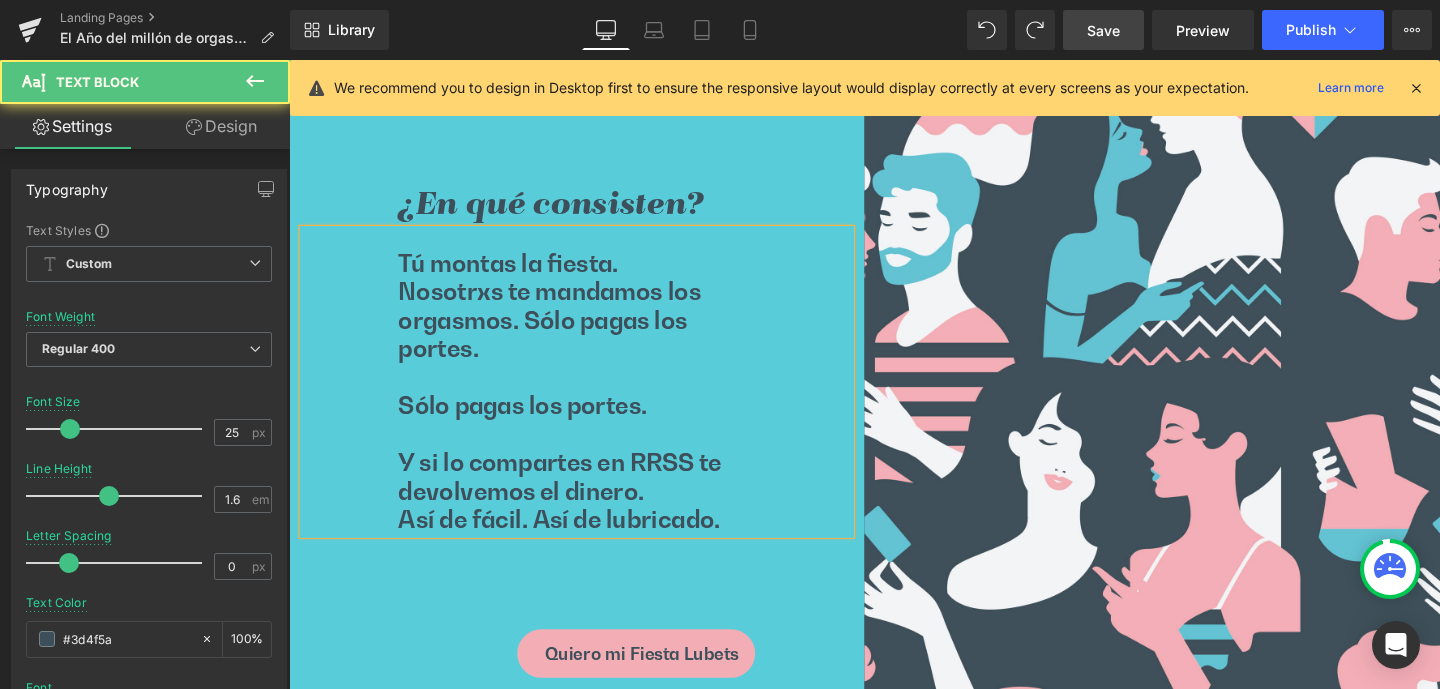 drag, startPoint x: 679, startPoint y: 400, endPoint x: 397, endPoint y: 392, distance: 282.11346 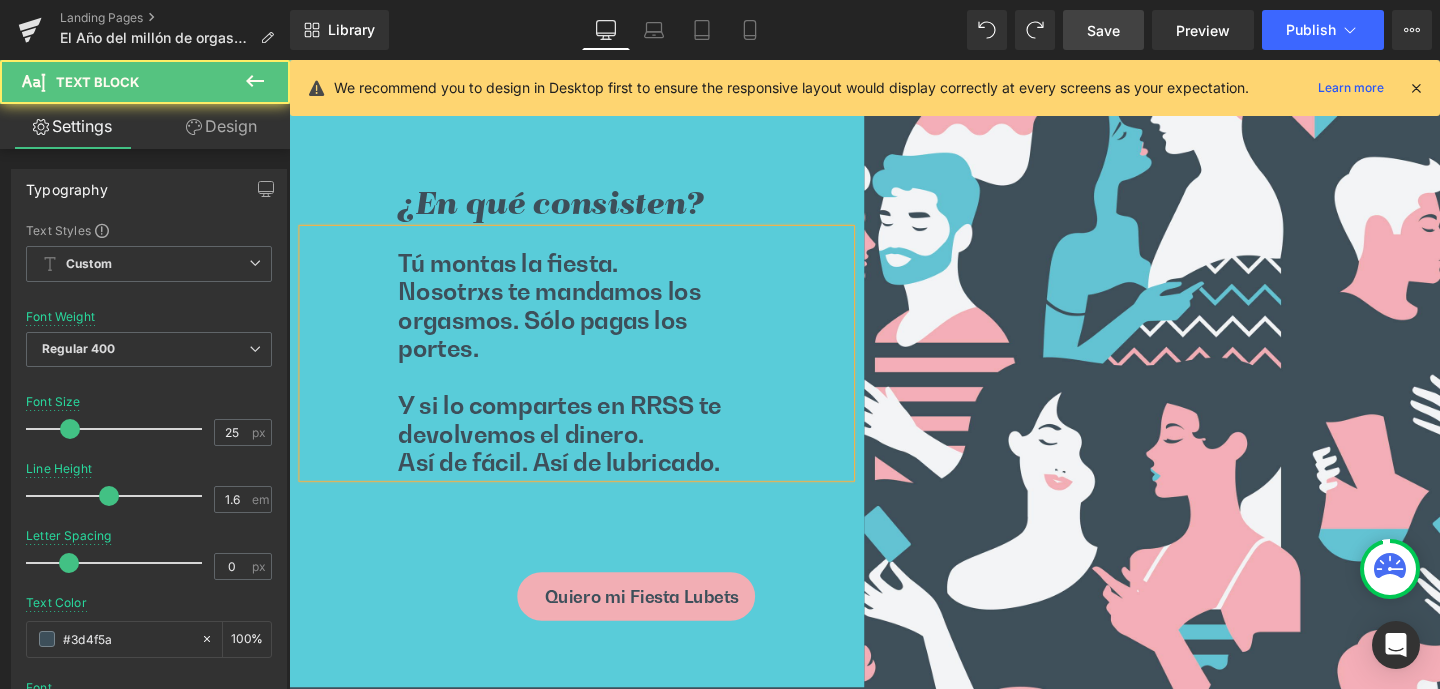 click on "Y si lo compartes en RRSS te devolvemos el dinero." at bounding box center (591, 438) 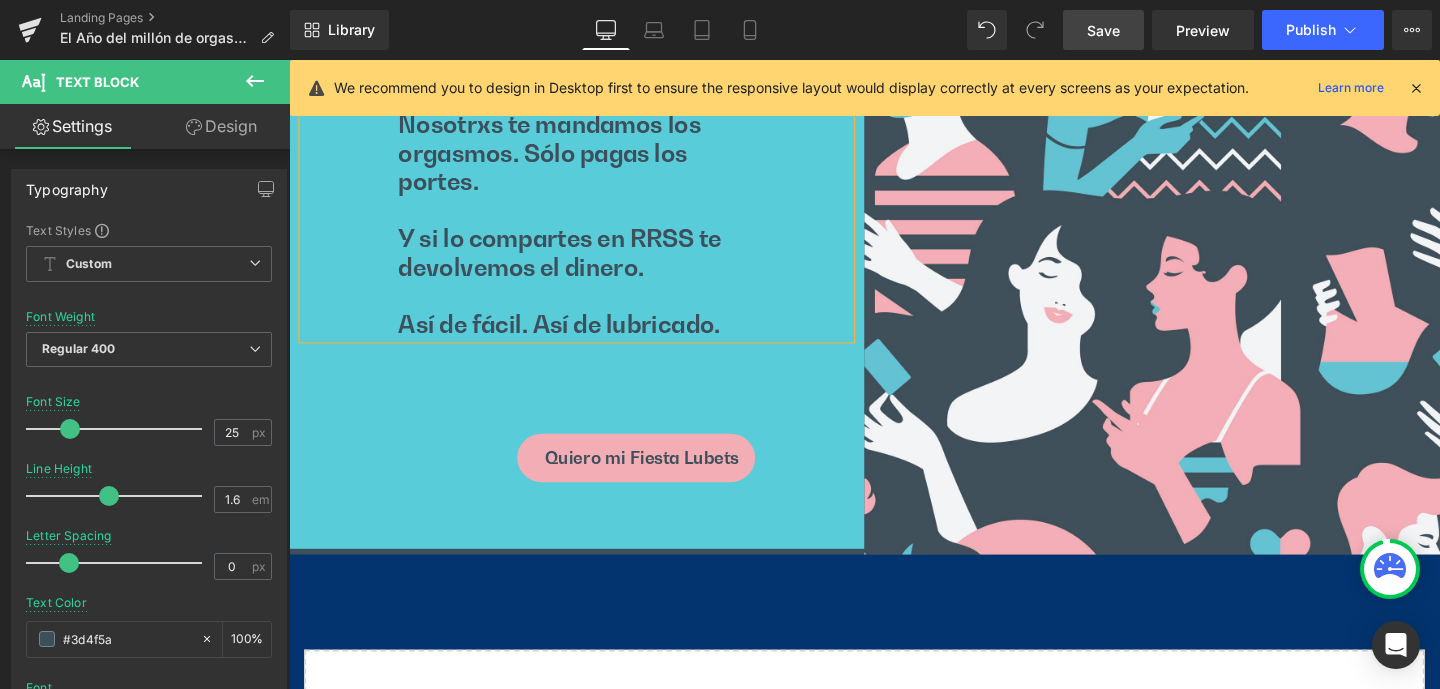 scroll, scrollTop: 7237, scrollLeft: 0, axis: vertical 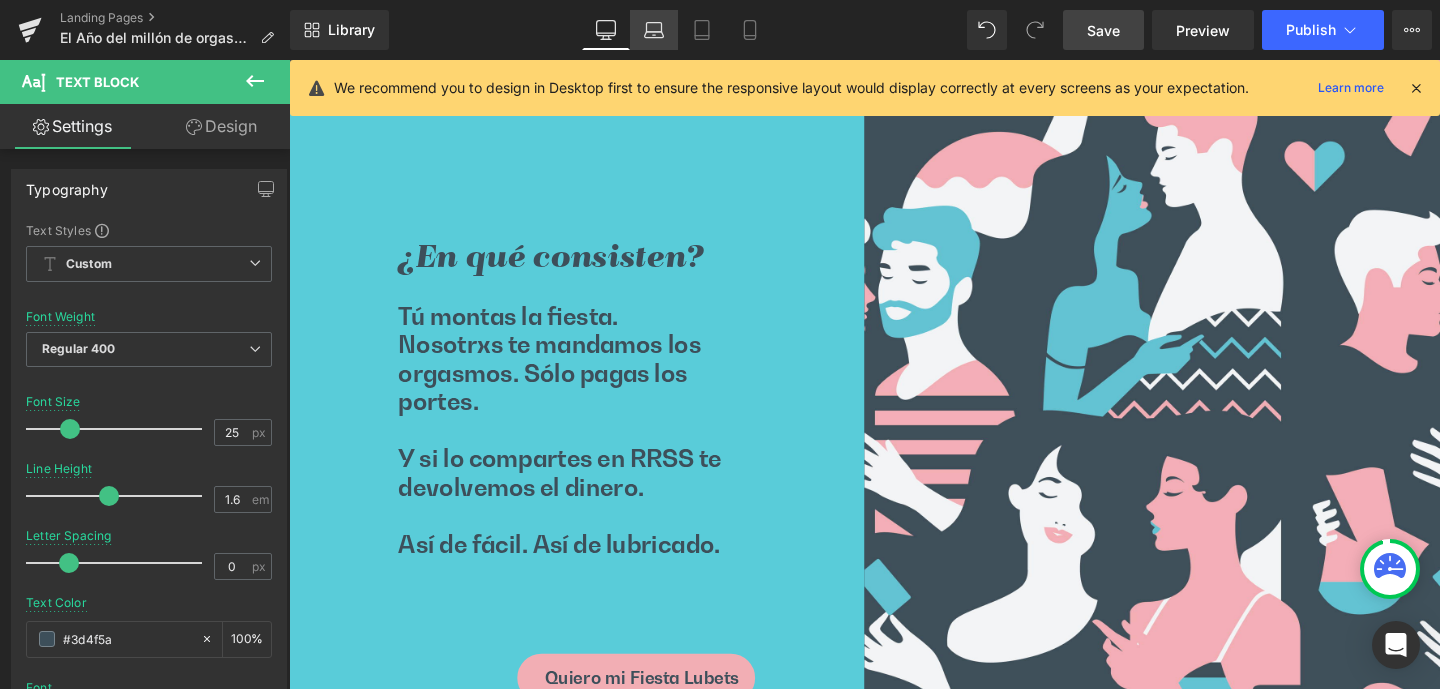 click 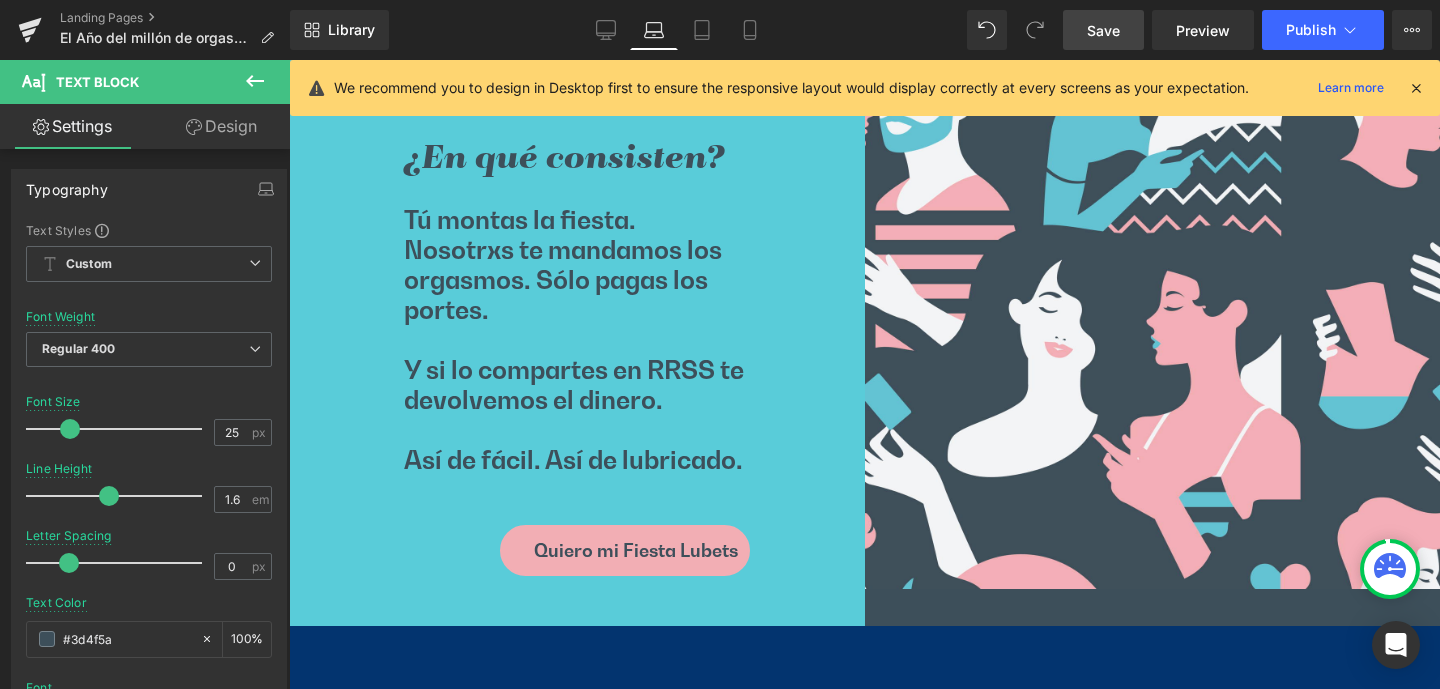 scroll, scrollTop: 7129, scrollLeft: 0, axis: vertical 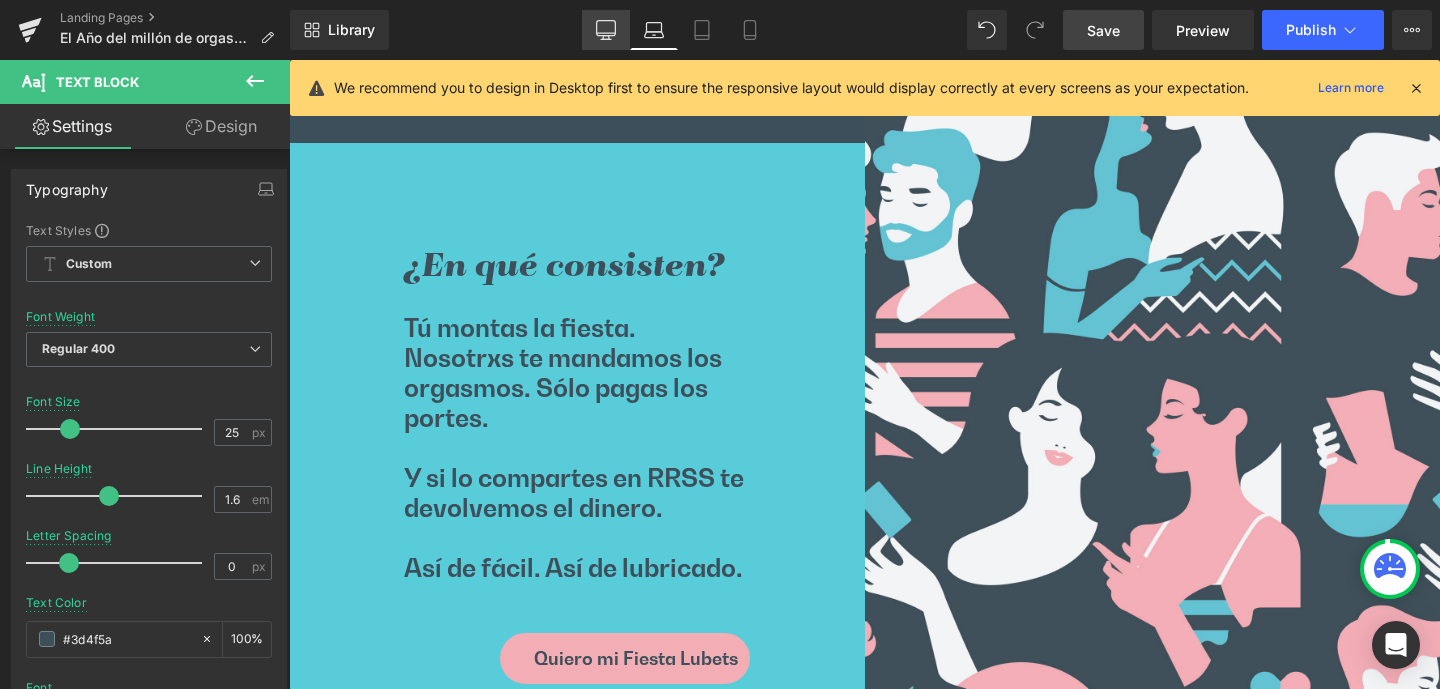 click 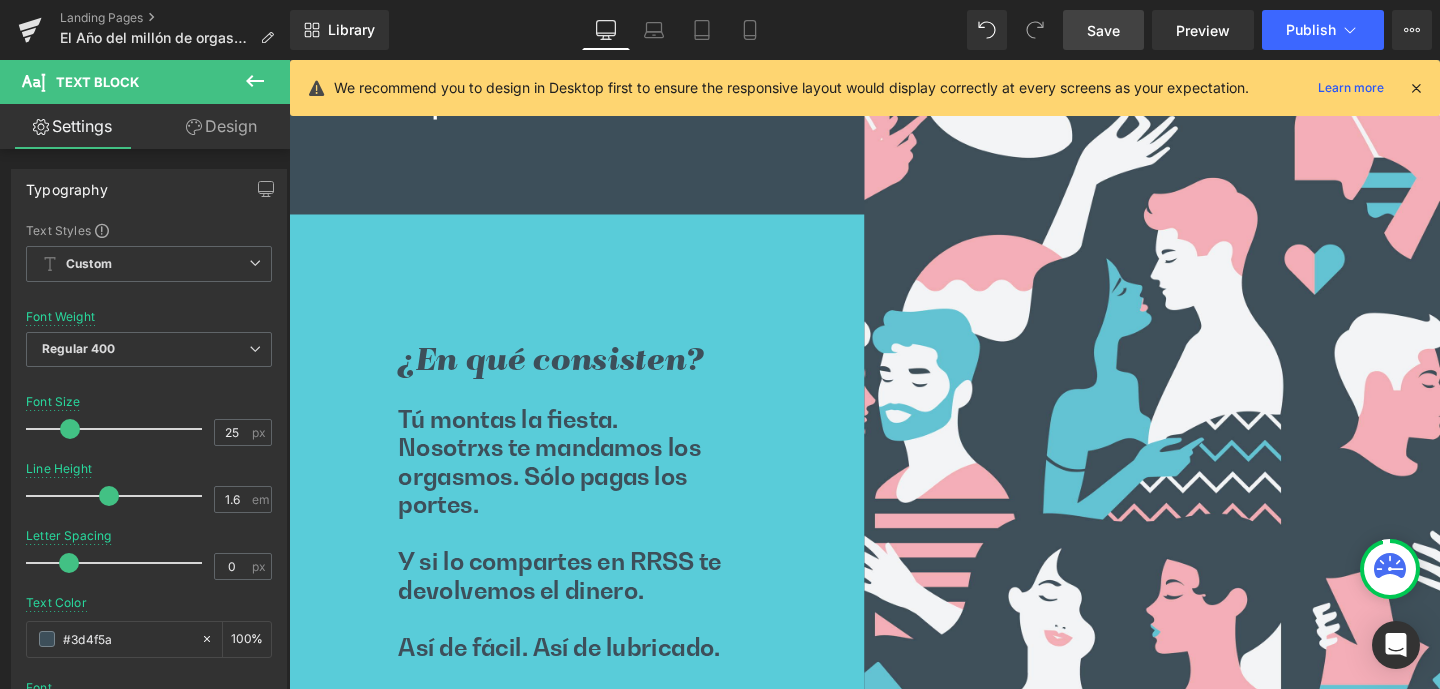 scroll, scrollTop: 7237, scrollLeft: 0, axis: vertical 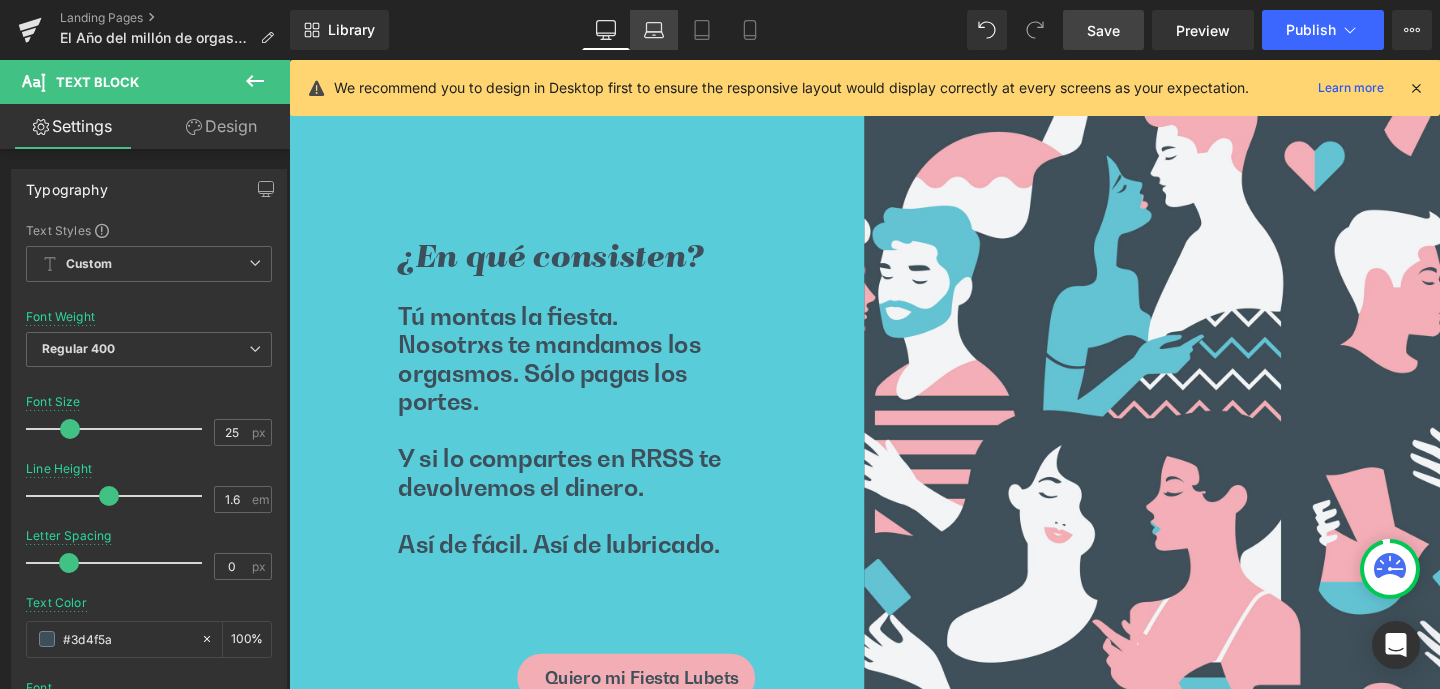 click 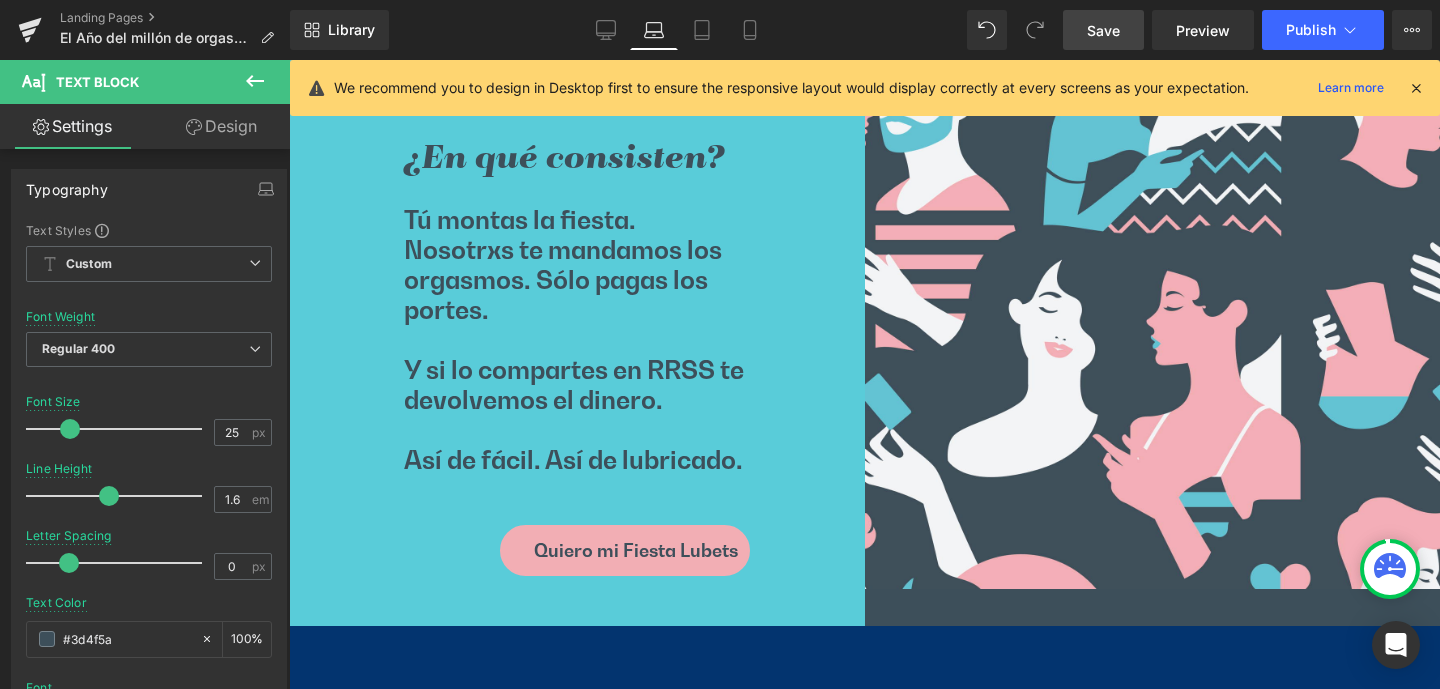 scroll, scrollTop: 7129, scrollLeft: 0, axis: vertical 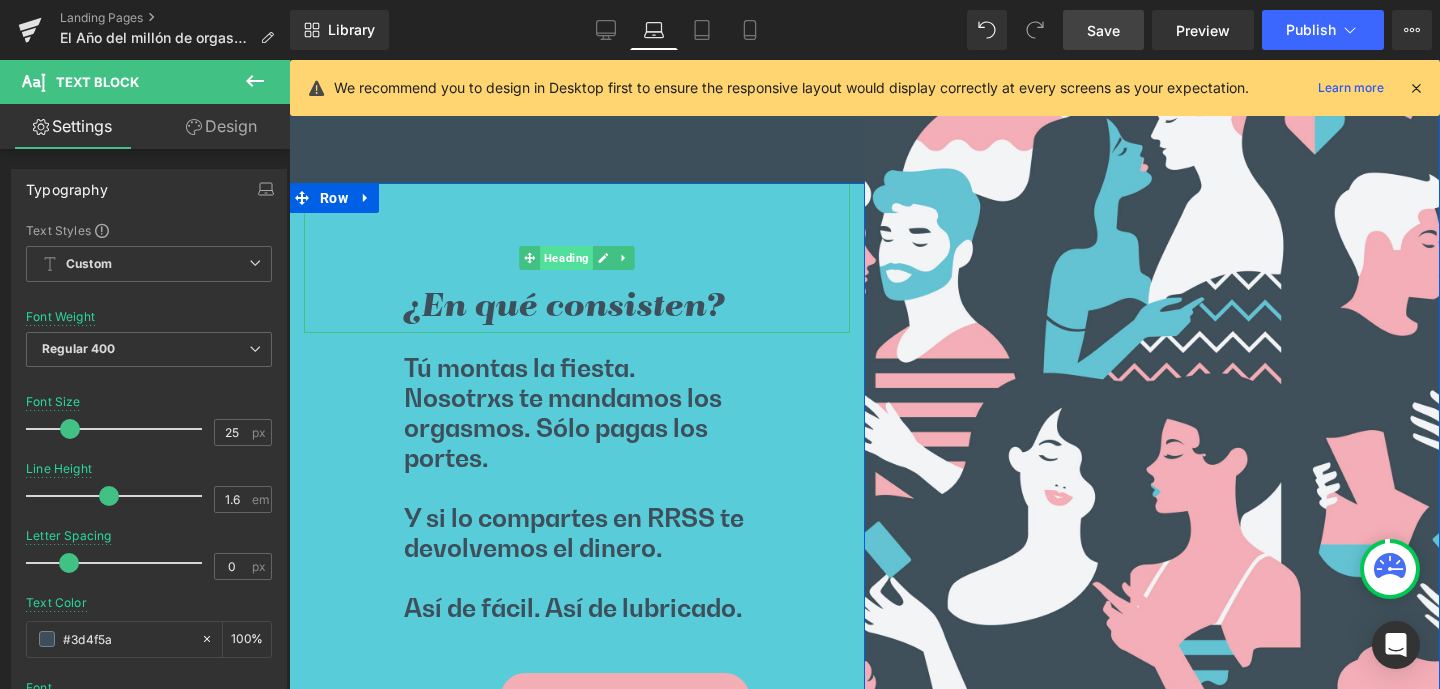 click on "Heading" at bounding box center [566, 258] 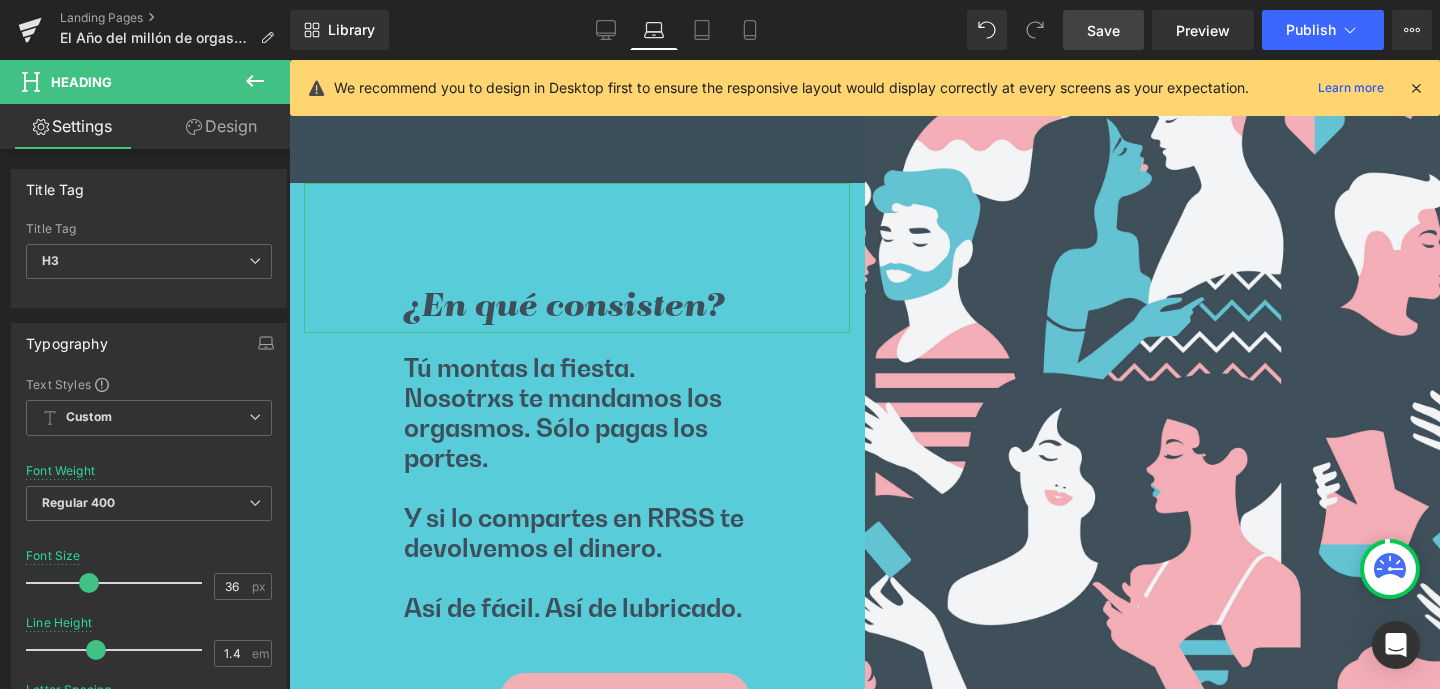 click on "Design" at bounding box center (221, 126) 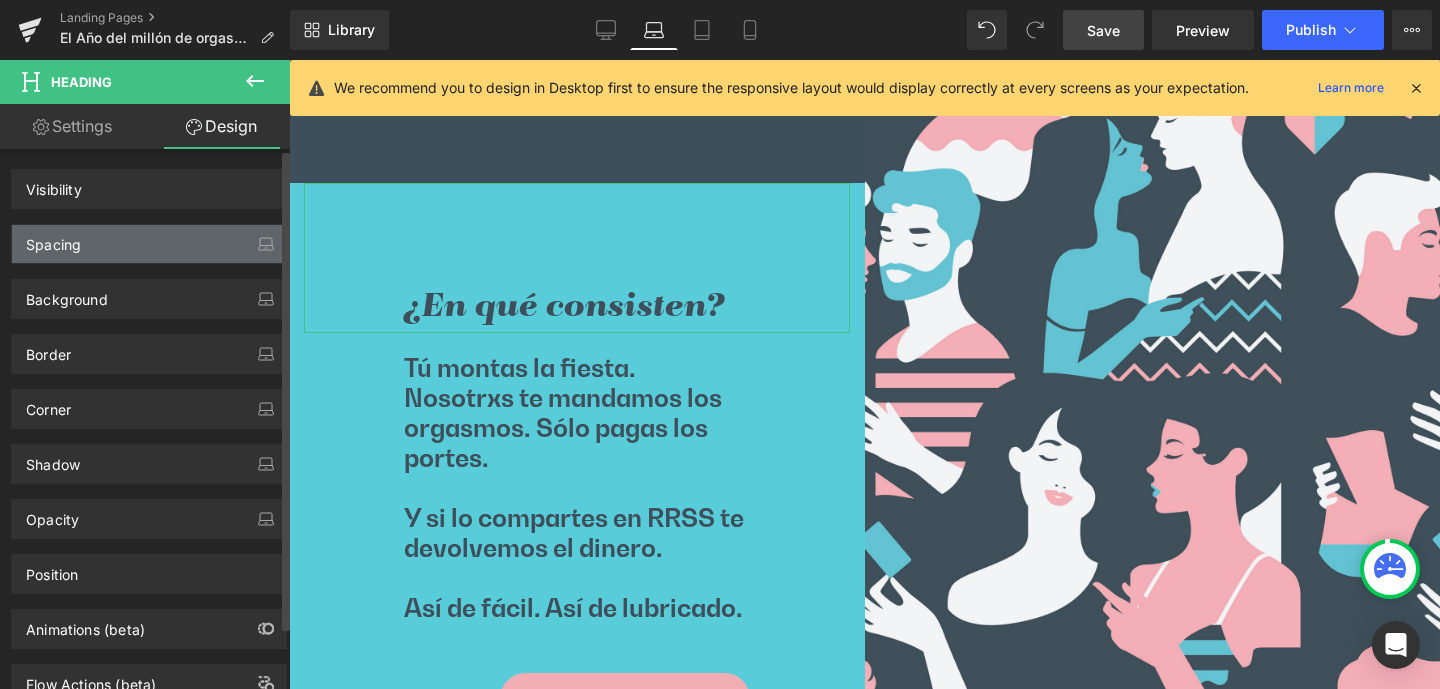 click on "Spacing" at bounding box center [149, 244] 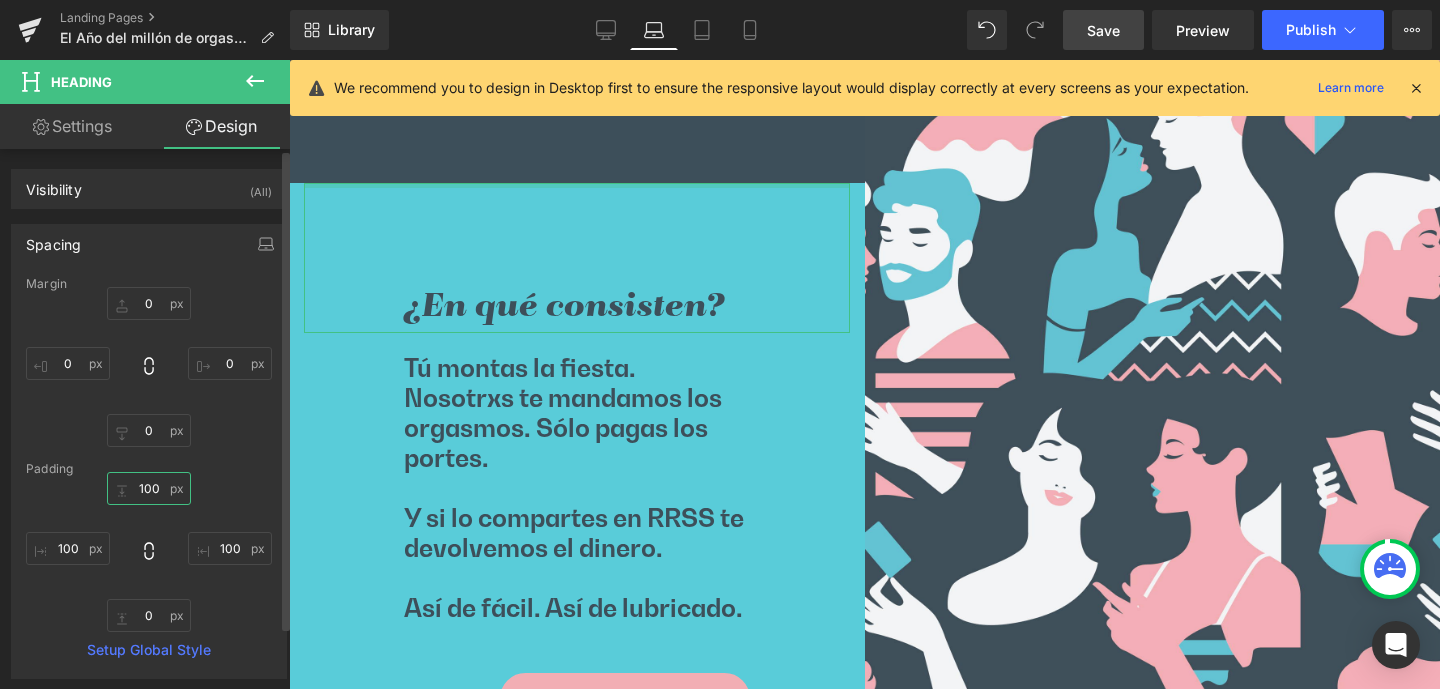drag, startPoint x: 146, startPoint y: 485, endPoint x: 164, endPoint y: 488, distance: 18.248287 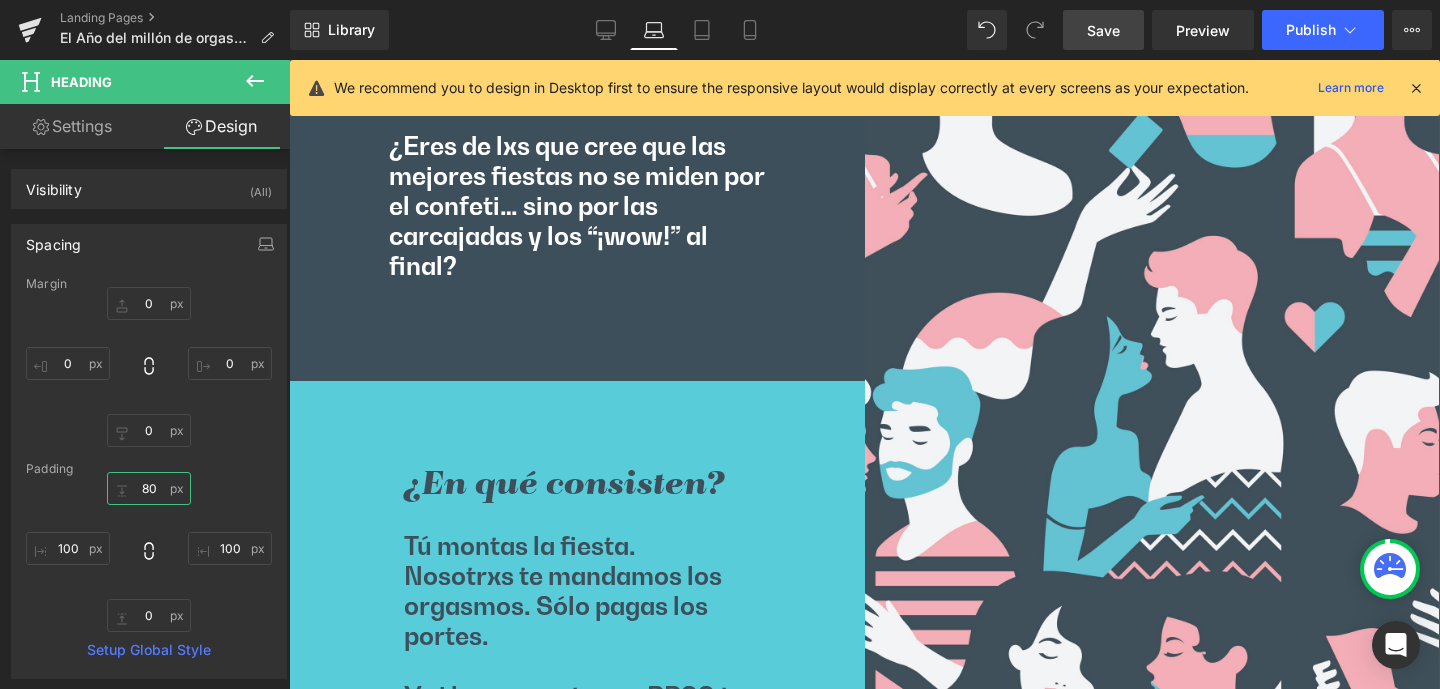 scroll, scrollTop: 6895, scrollLeft: 0, axis: vertical 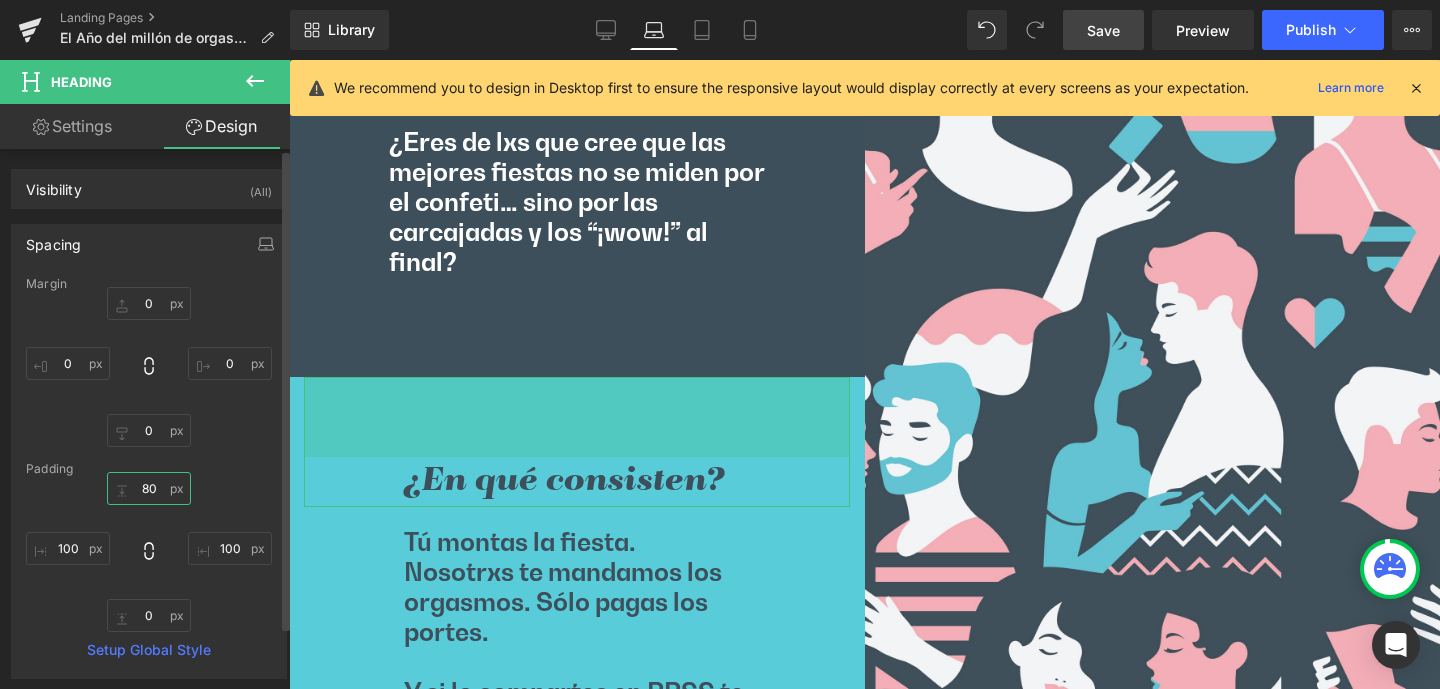 drag, startPoint x: 138, startPoint y: 488, endPoint x: 163, endPoint y: 491, distance: 25.179358 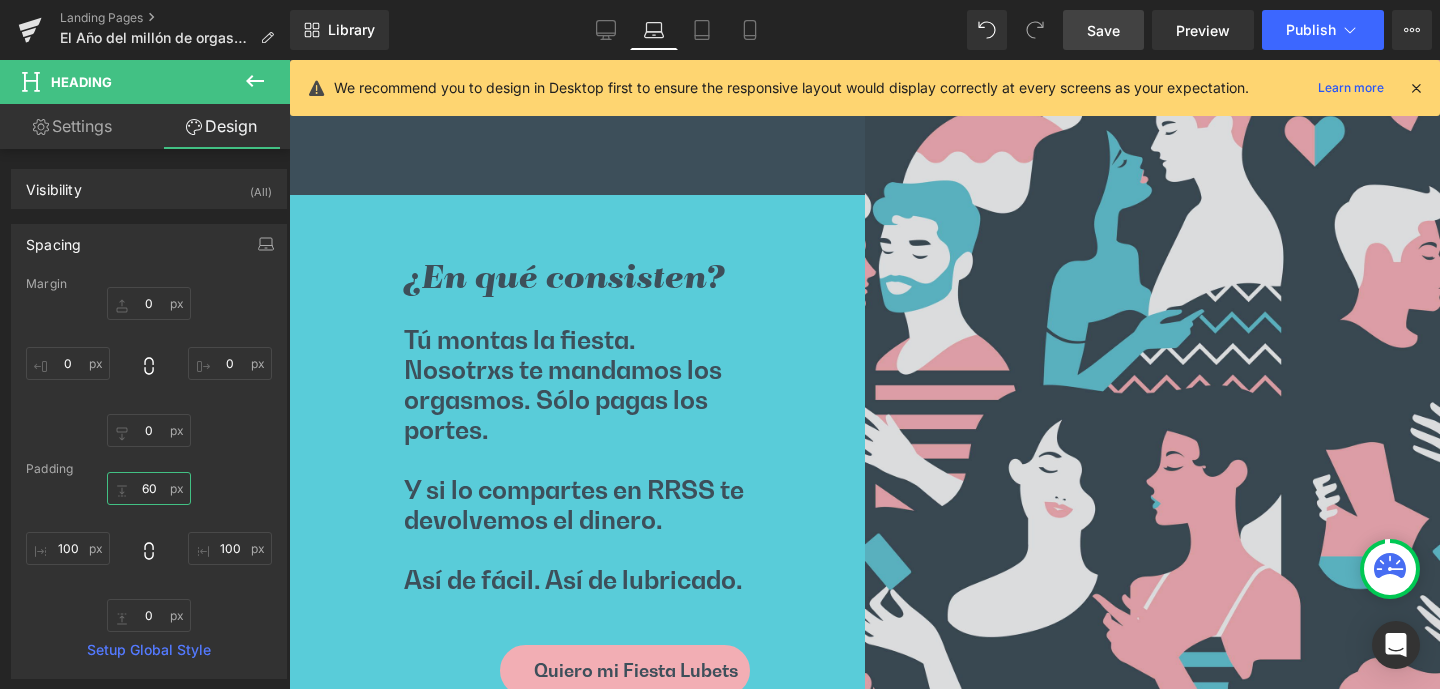 scroll, scrollTop: 7249, scrollLeft: 0, axis: vertical 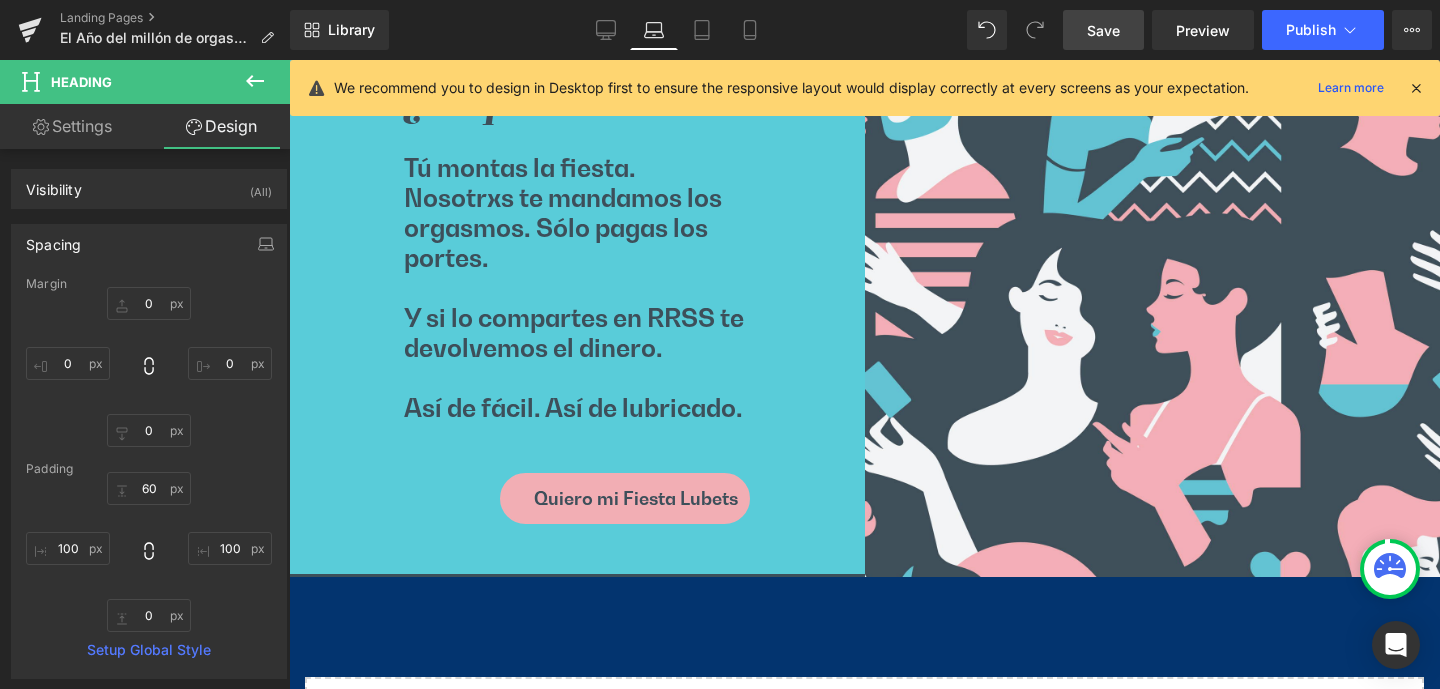 click on "Save" at bounding box center (1103, 30) 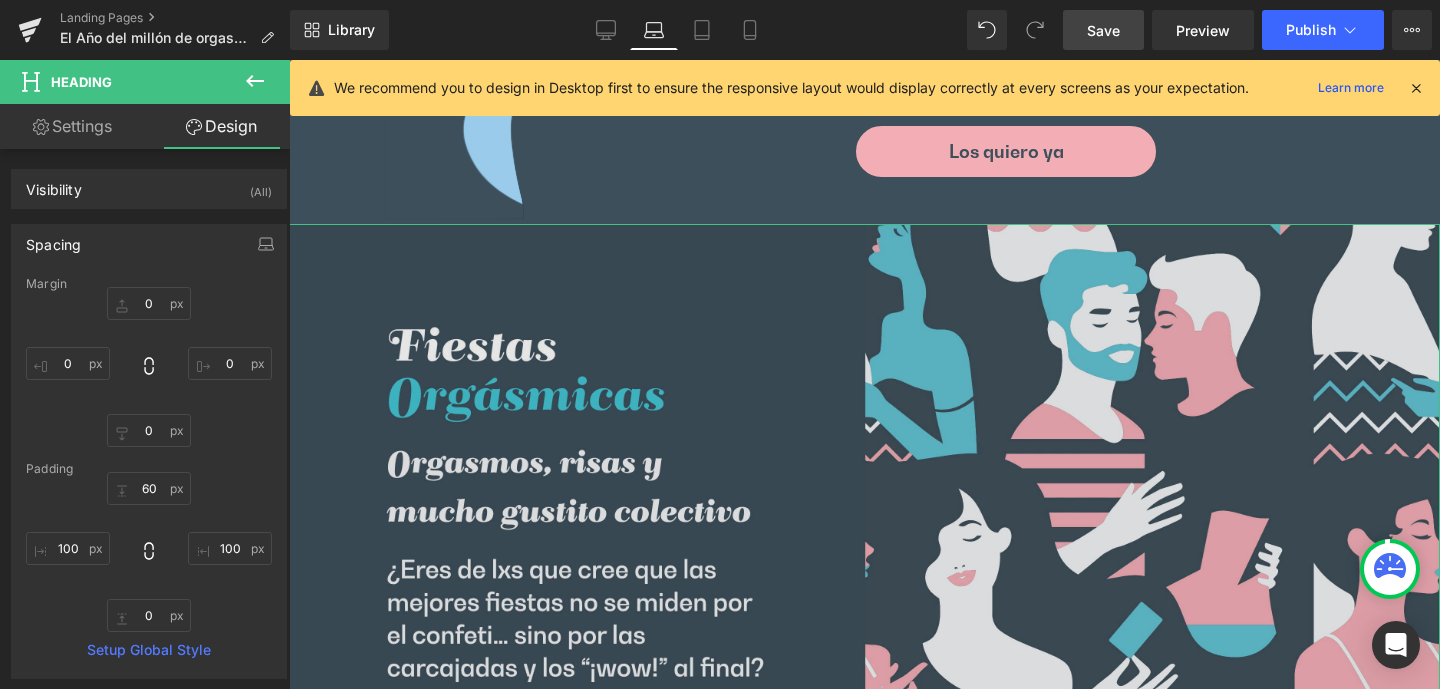 scroll, scrollTop: 5448, scrollLeft: 0, axis: vertical 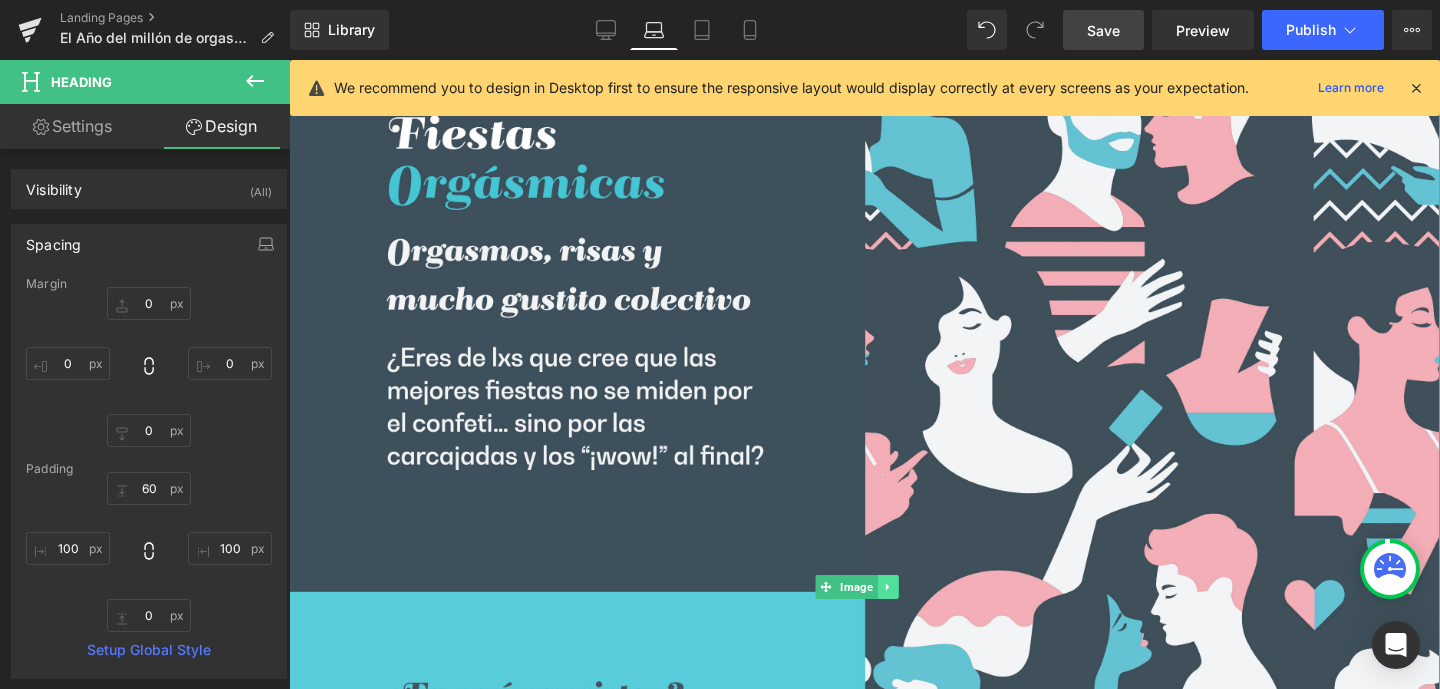 click 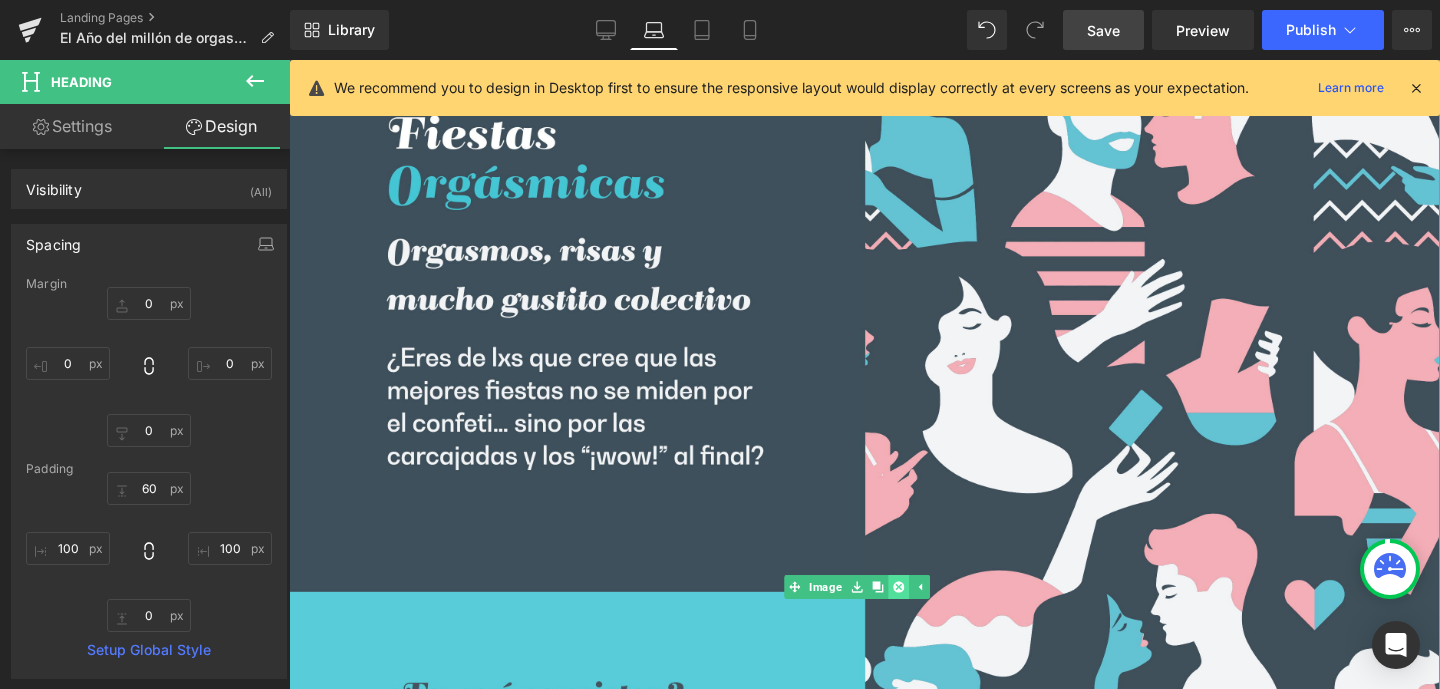 click 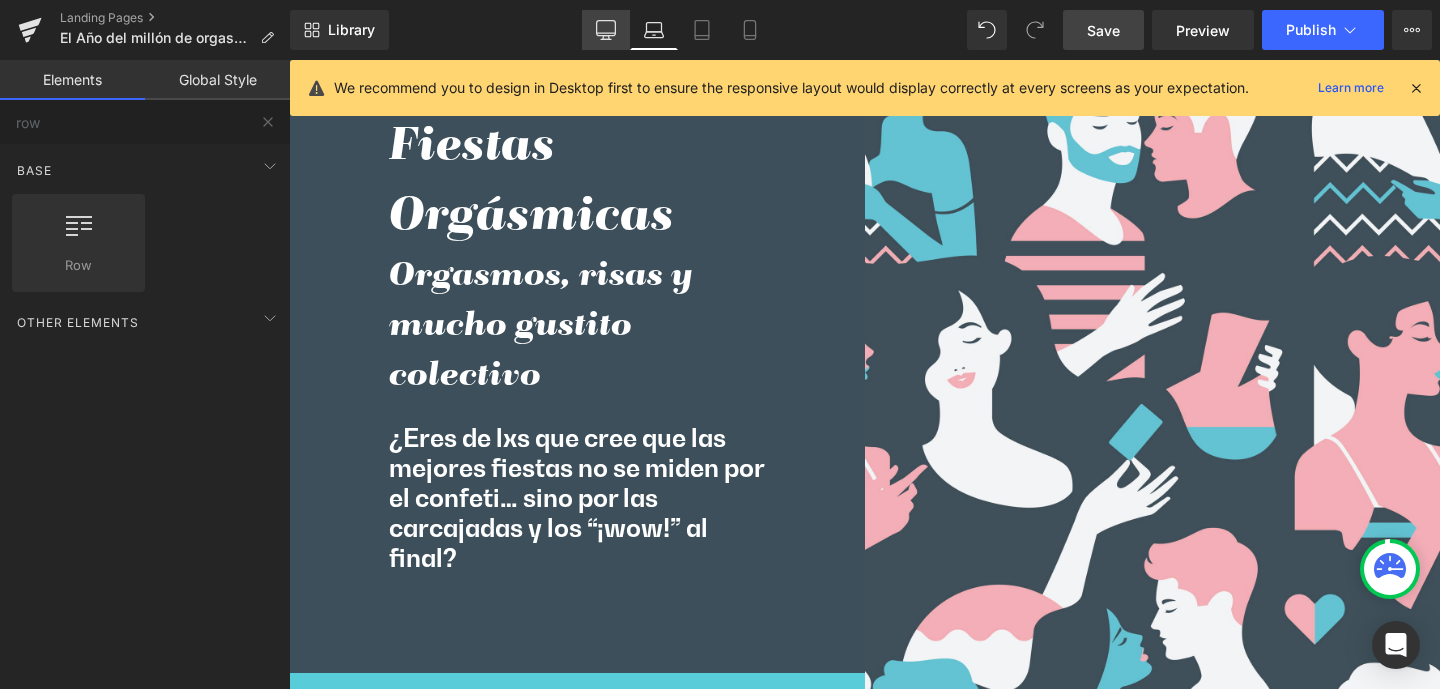 click 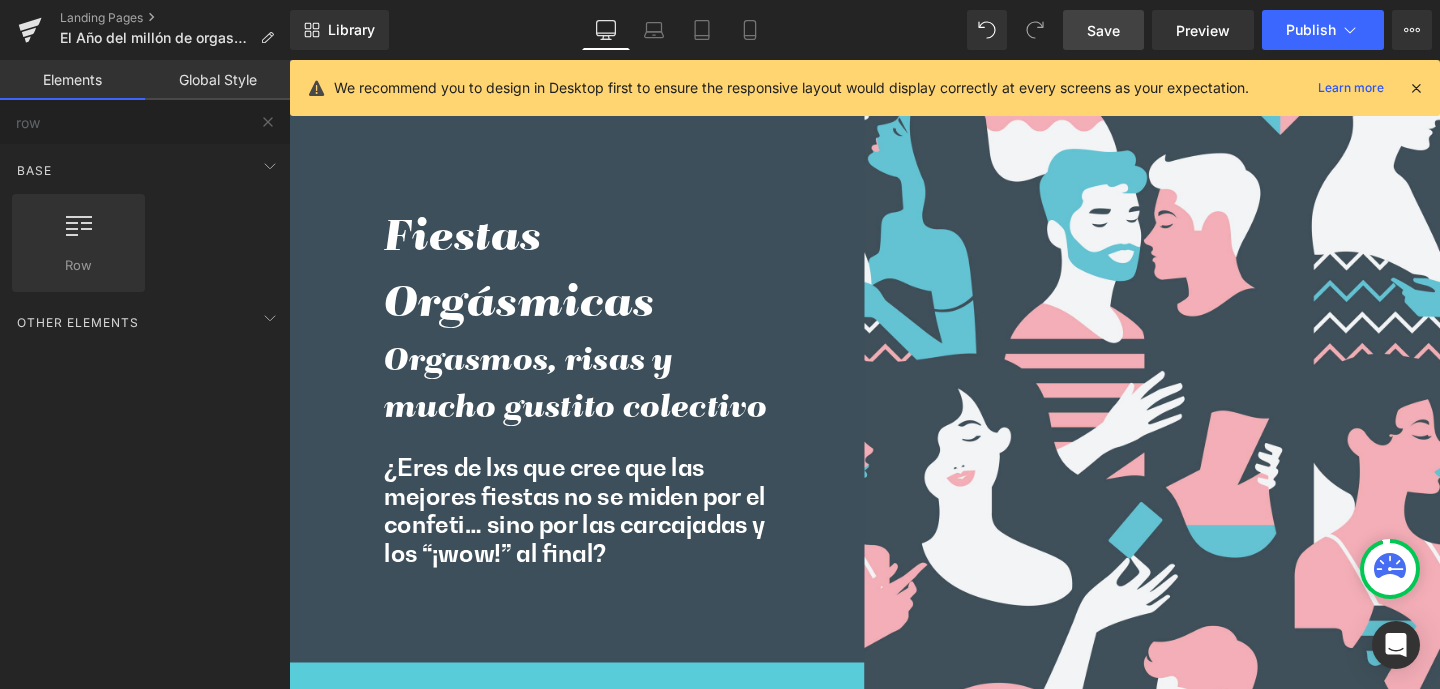 scroll, scrollTop: 6764, scrollLeft: 0, axis: vertical 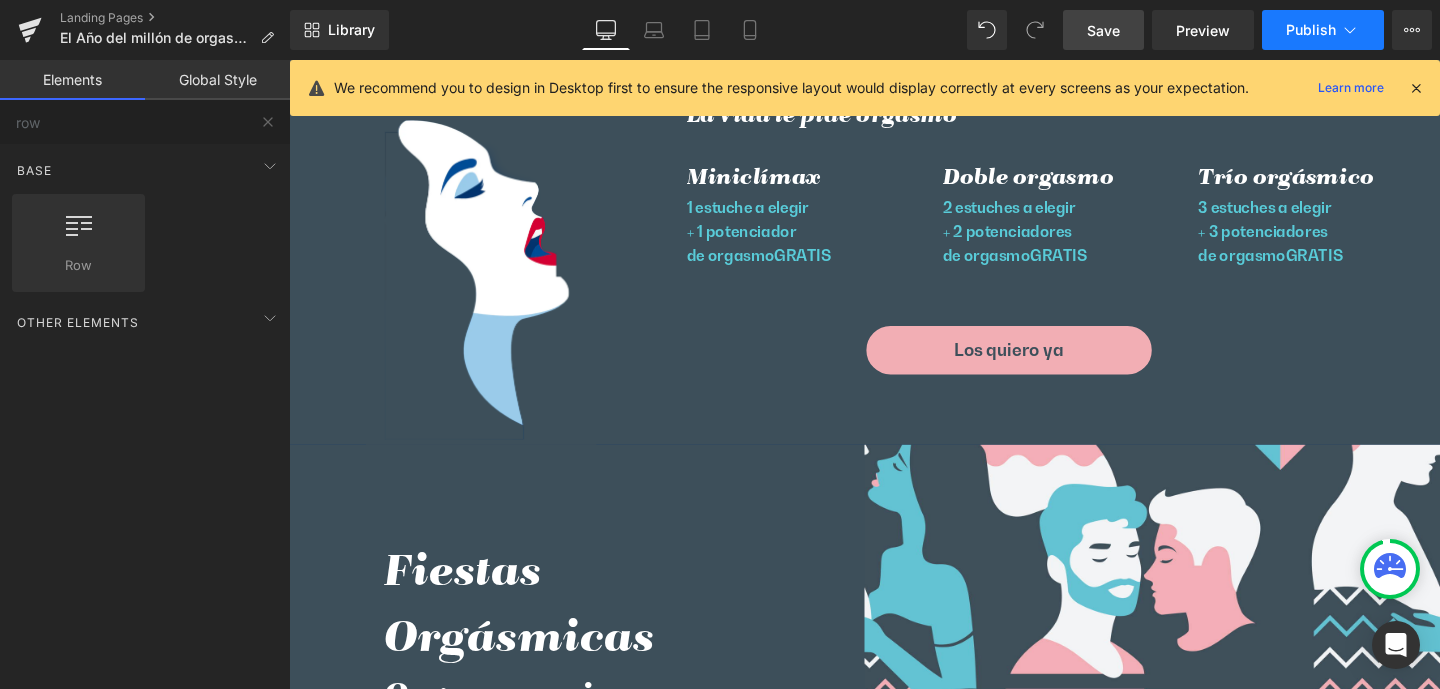 click on "Publish" at bounding box center (1311, 30) 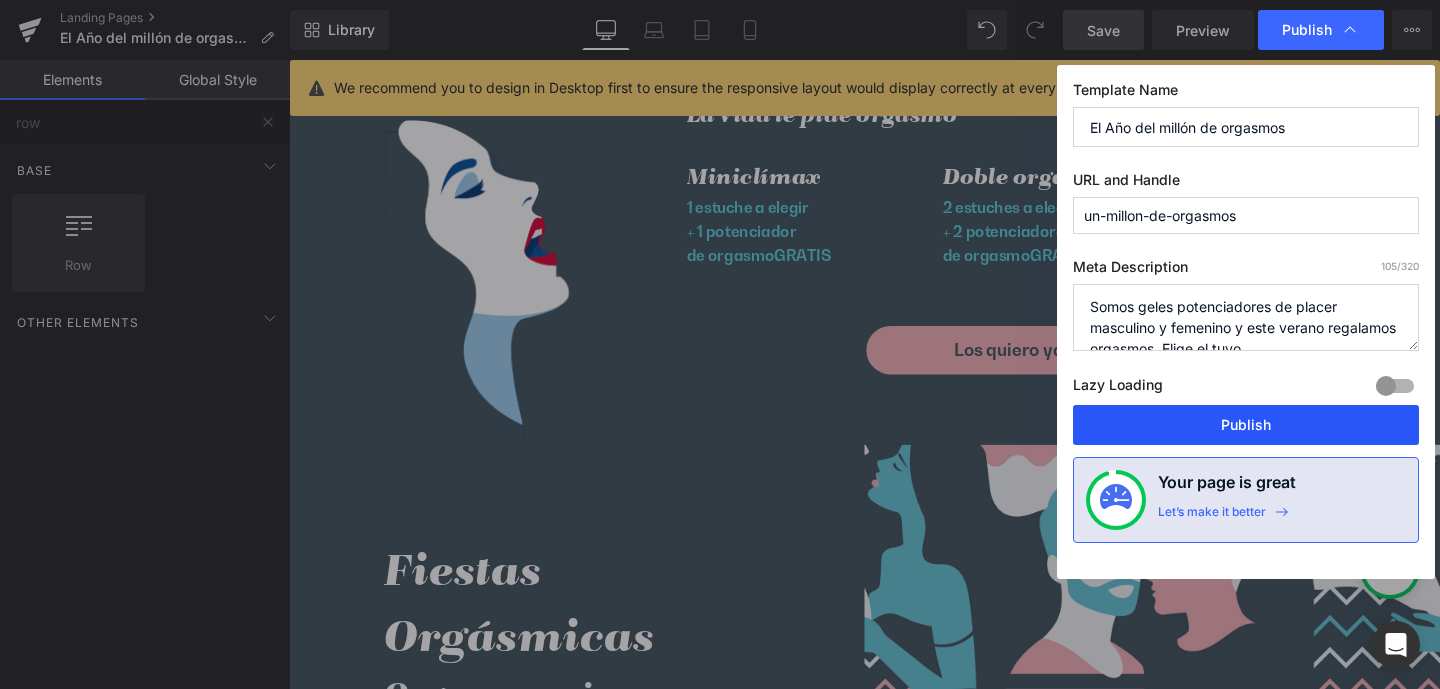 click on "Publish" at bounding box center (1246, 425) 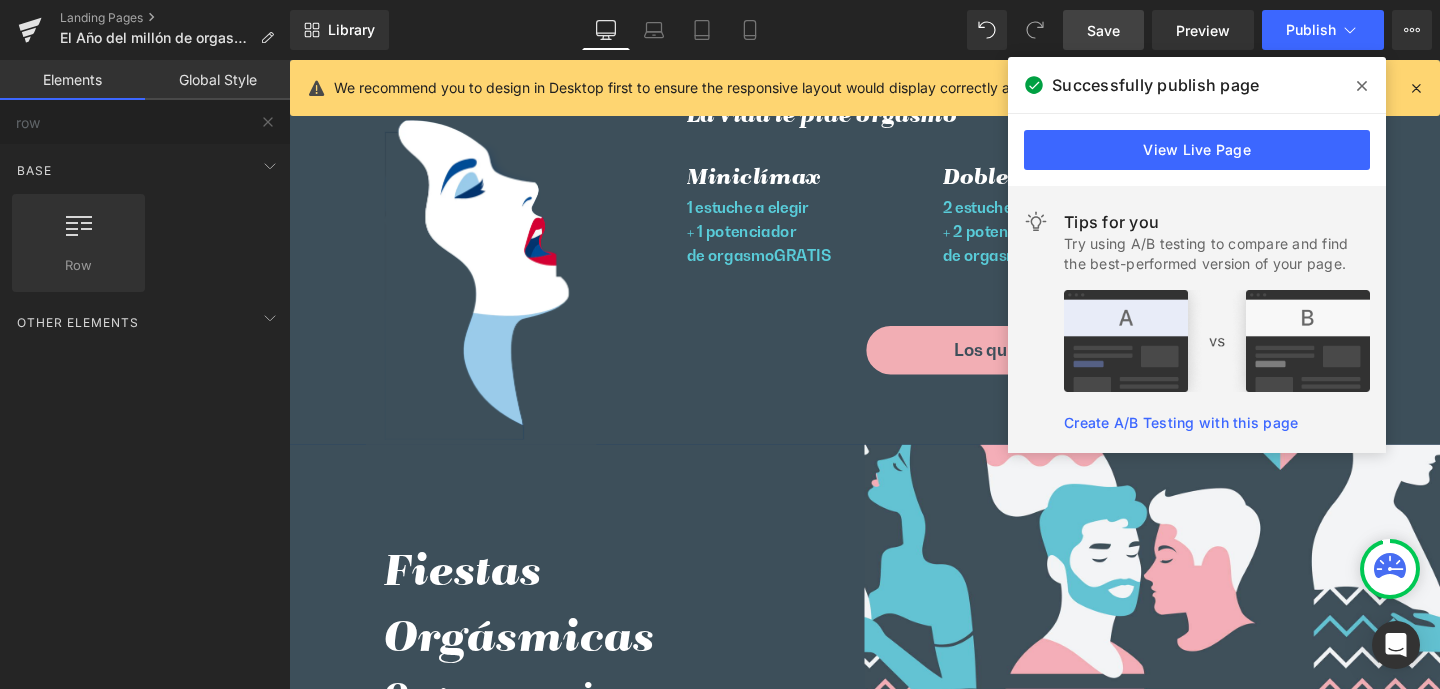 click 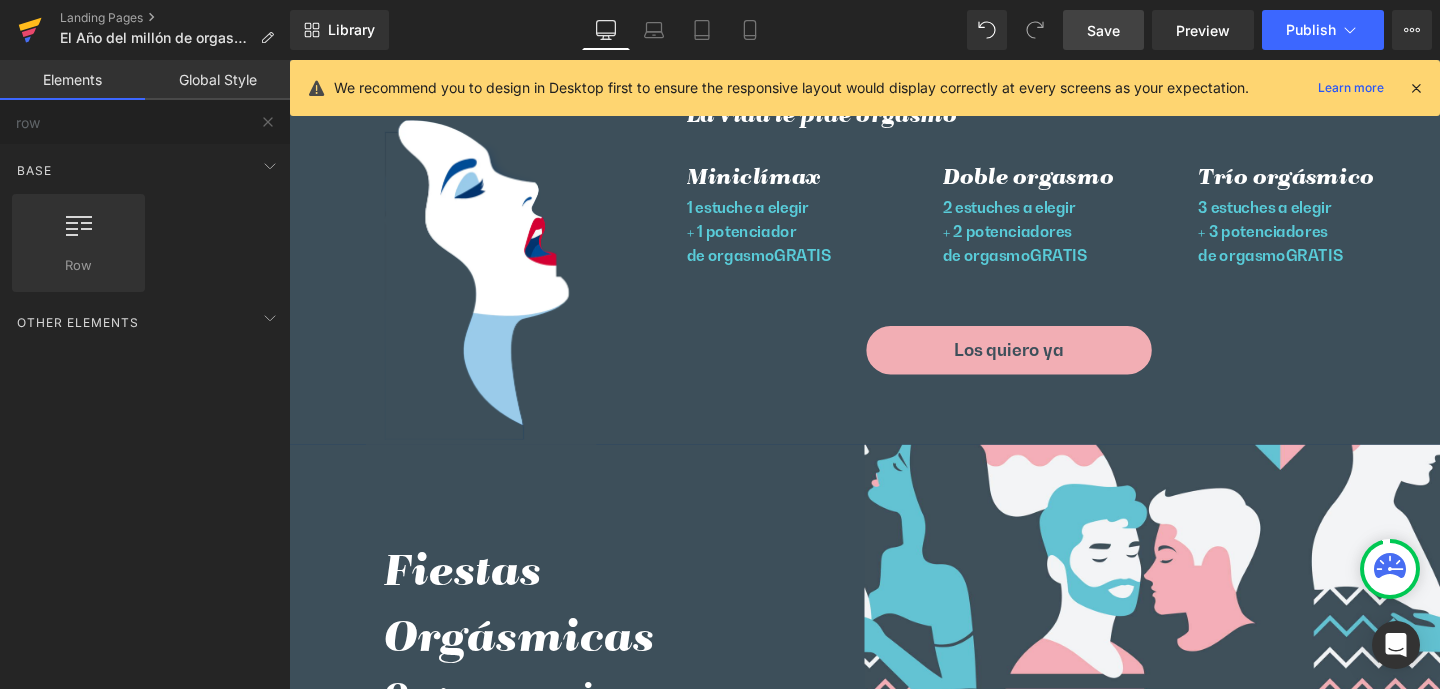click 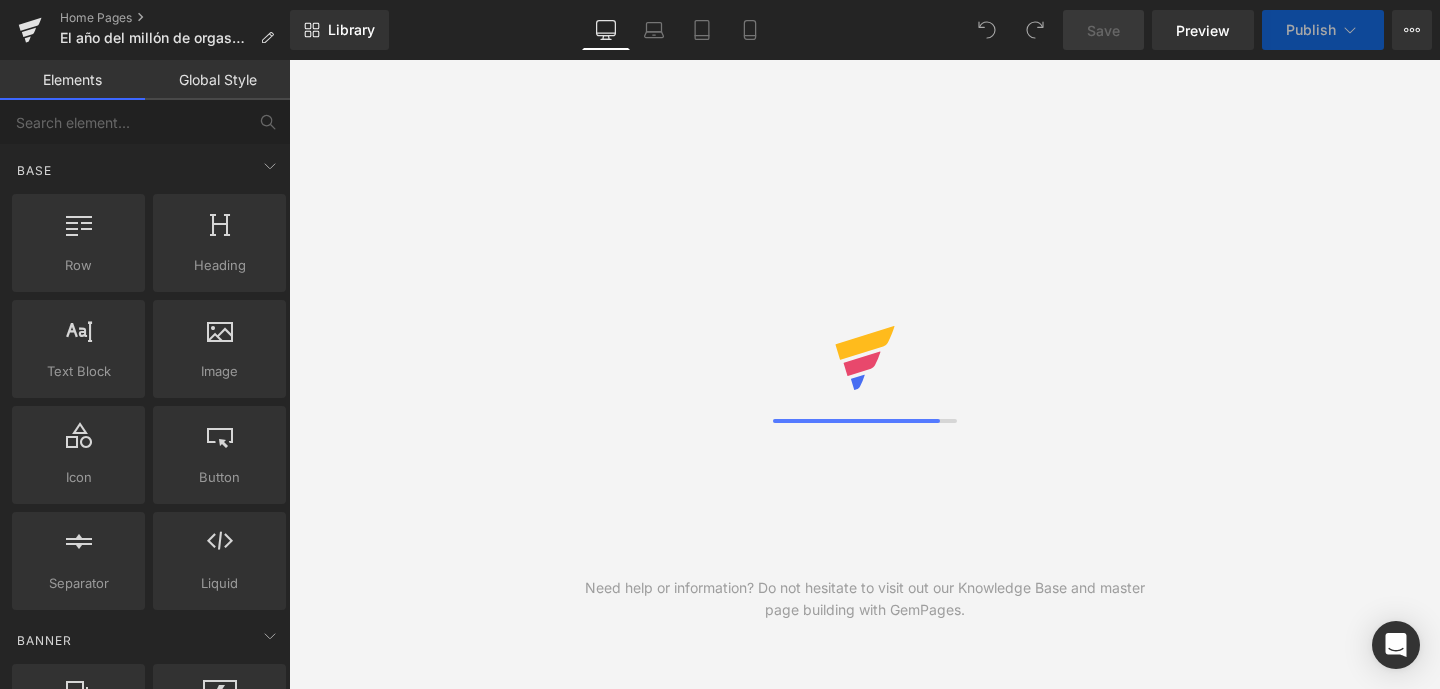 scroll, scrollTop: 0, scrollLeft: 0, axis: both 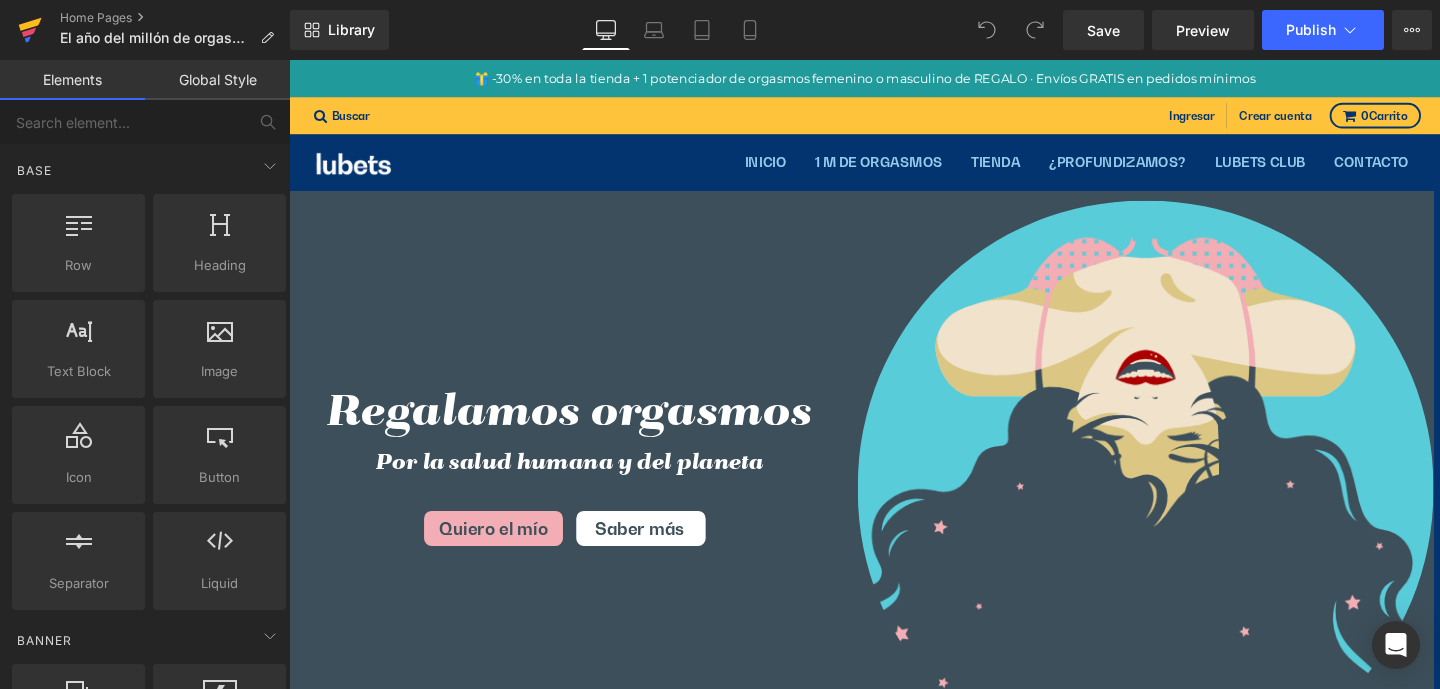 click 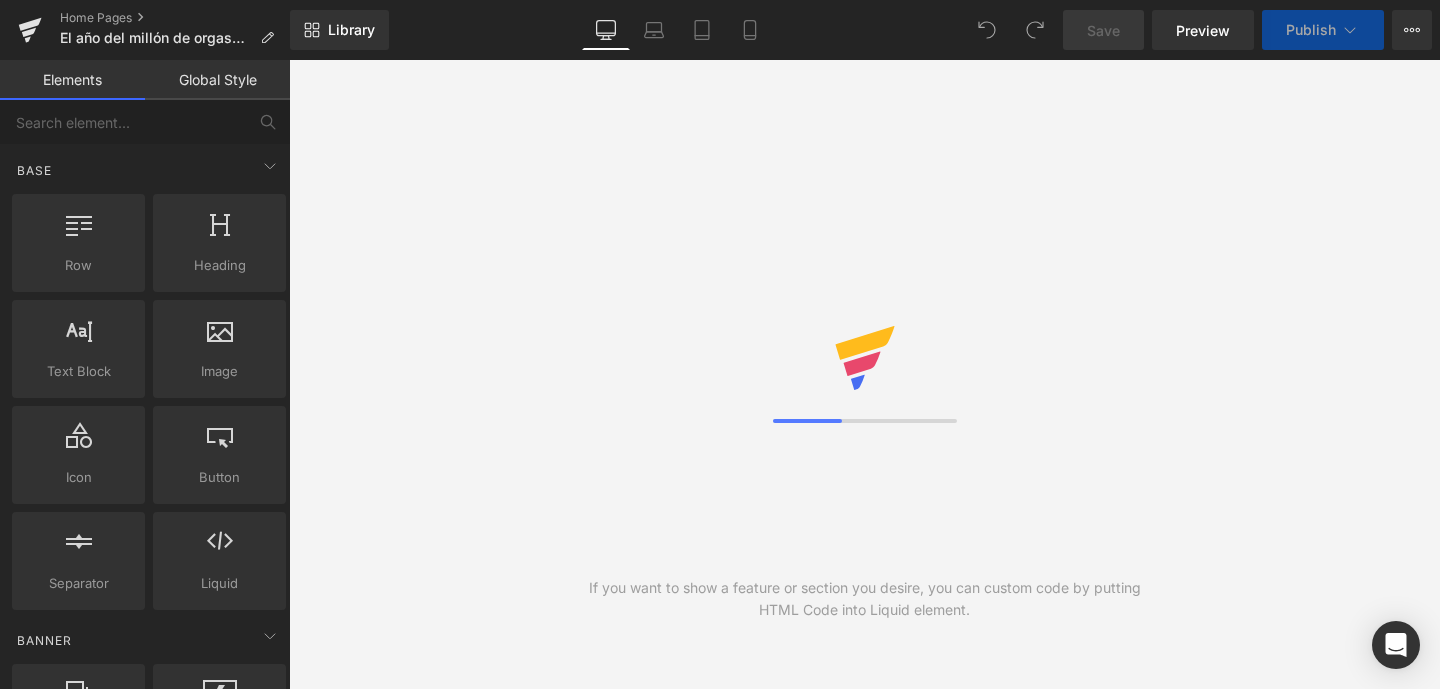 scroll, scrollTop: 0, scrollLeft: 0, axis: both 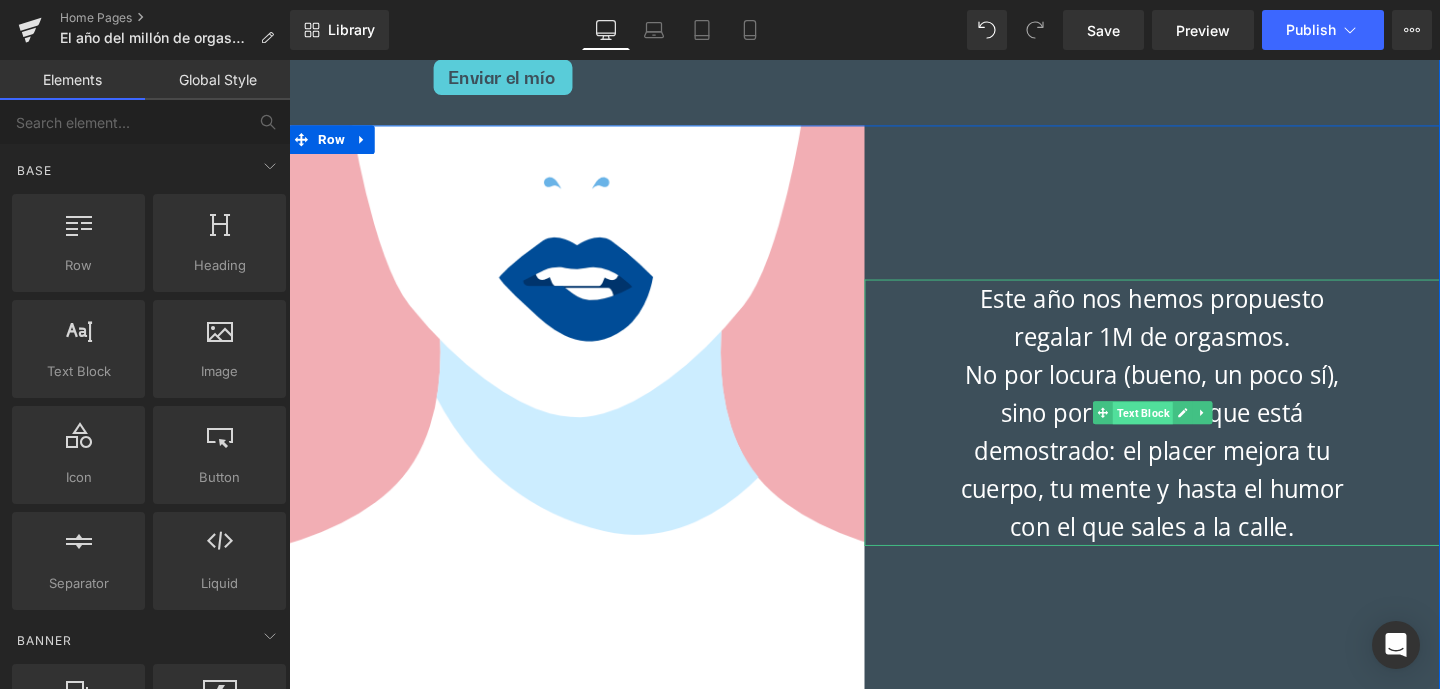 click on "Text Block" at bounding box center [1186, 432] 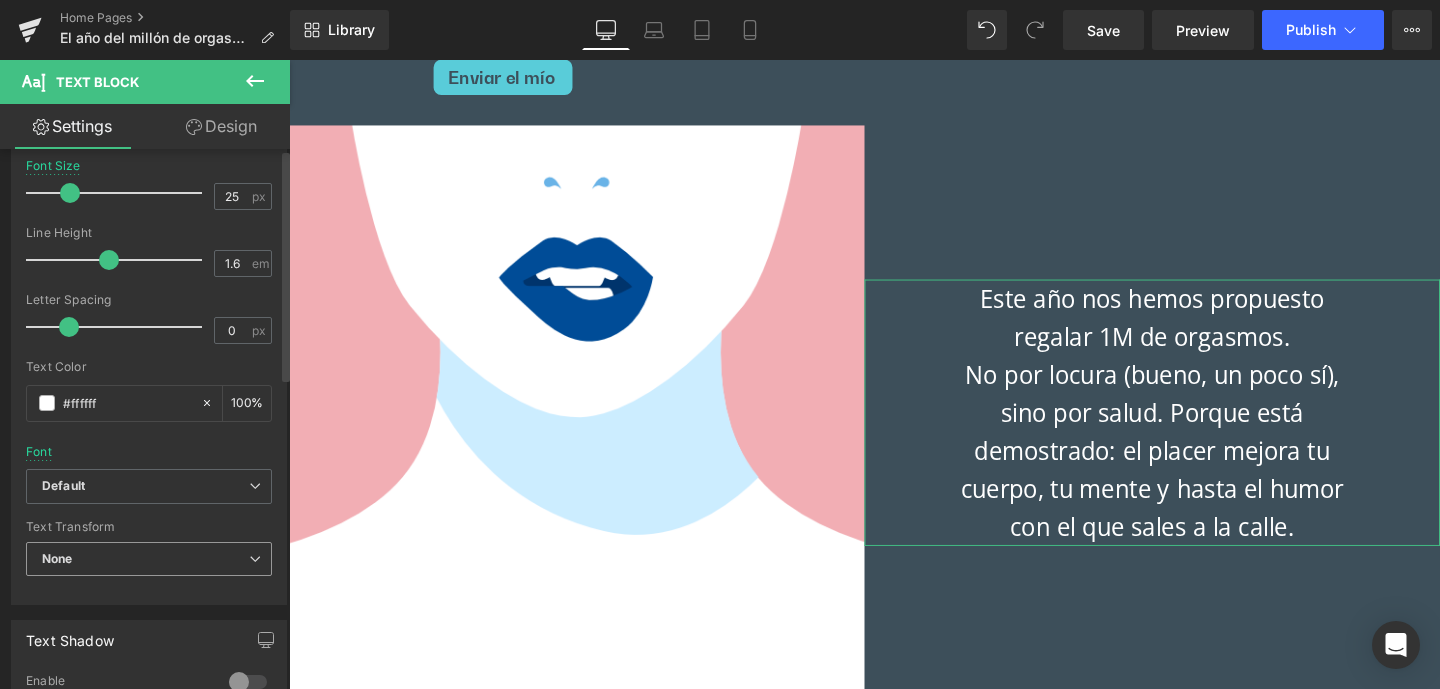 scroll, scrollTop: 347, scrollLeft: 0, axis: vertical 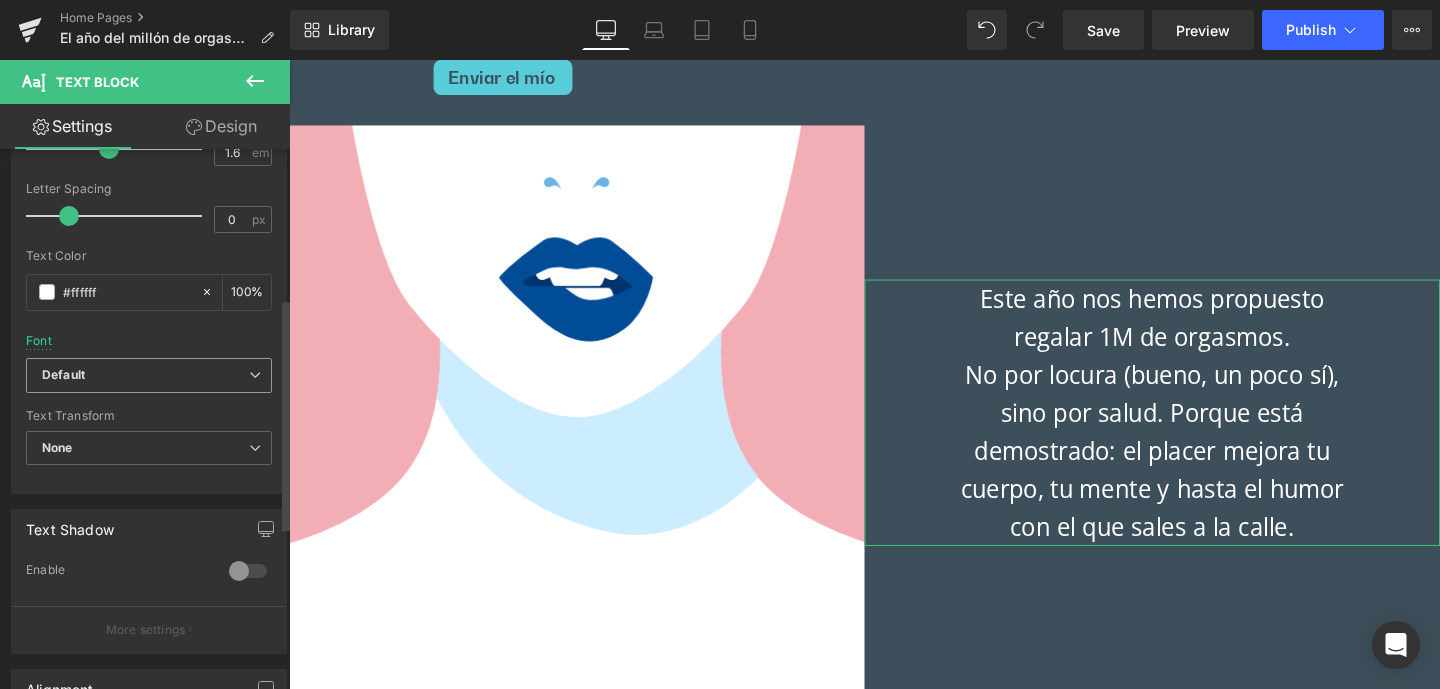 click on "Default" at bounding box center (145, 375) 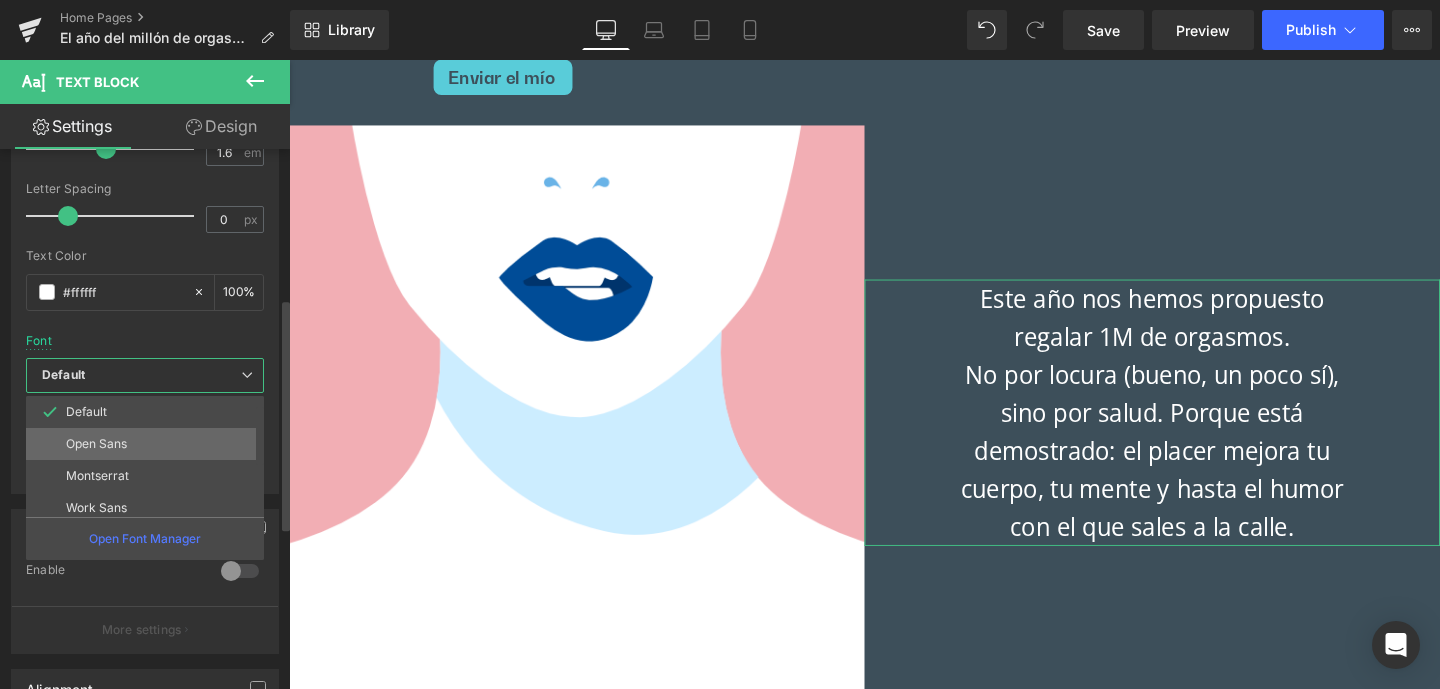 scroll, scrollTop: 129, scrollLeft: 0, axis: vertical 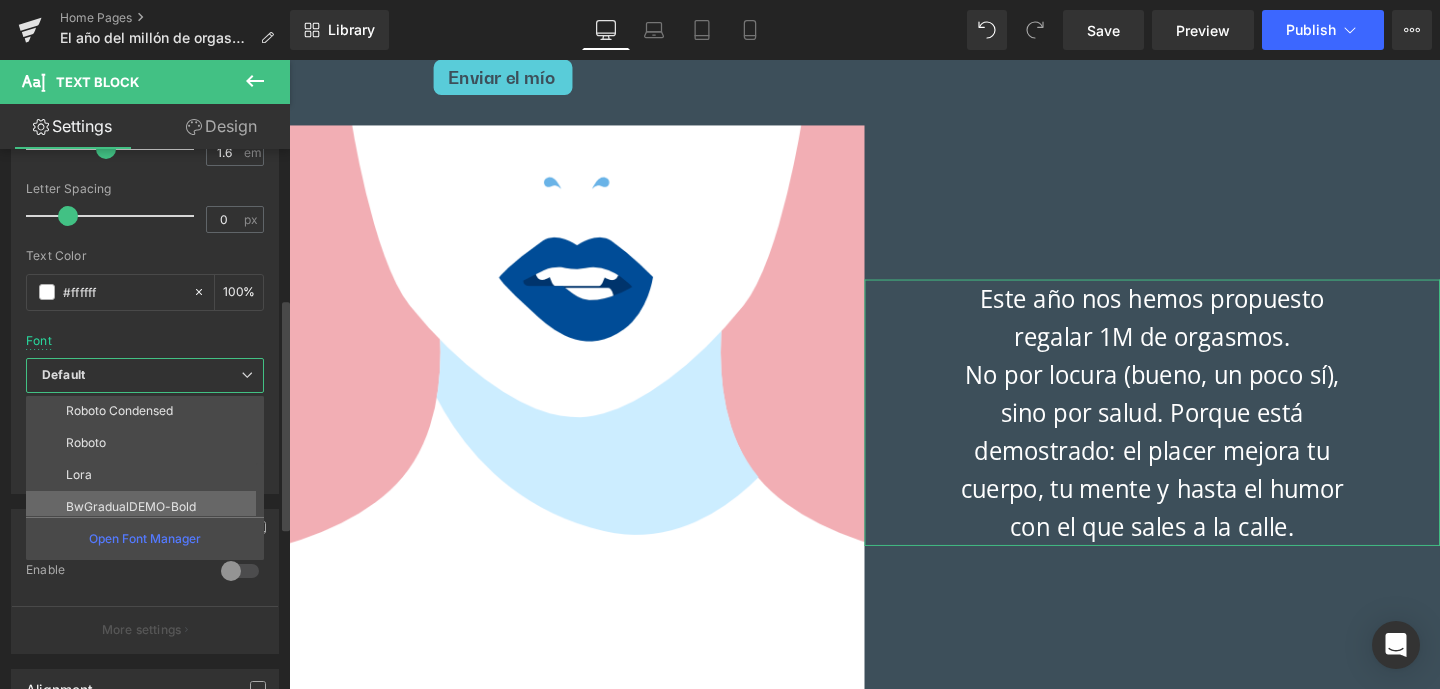 click on "BwGradualDEMO-Bold" at bounding box center (131, 507) 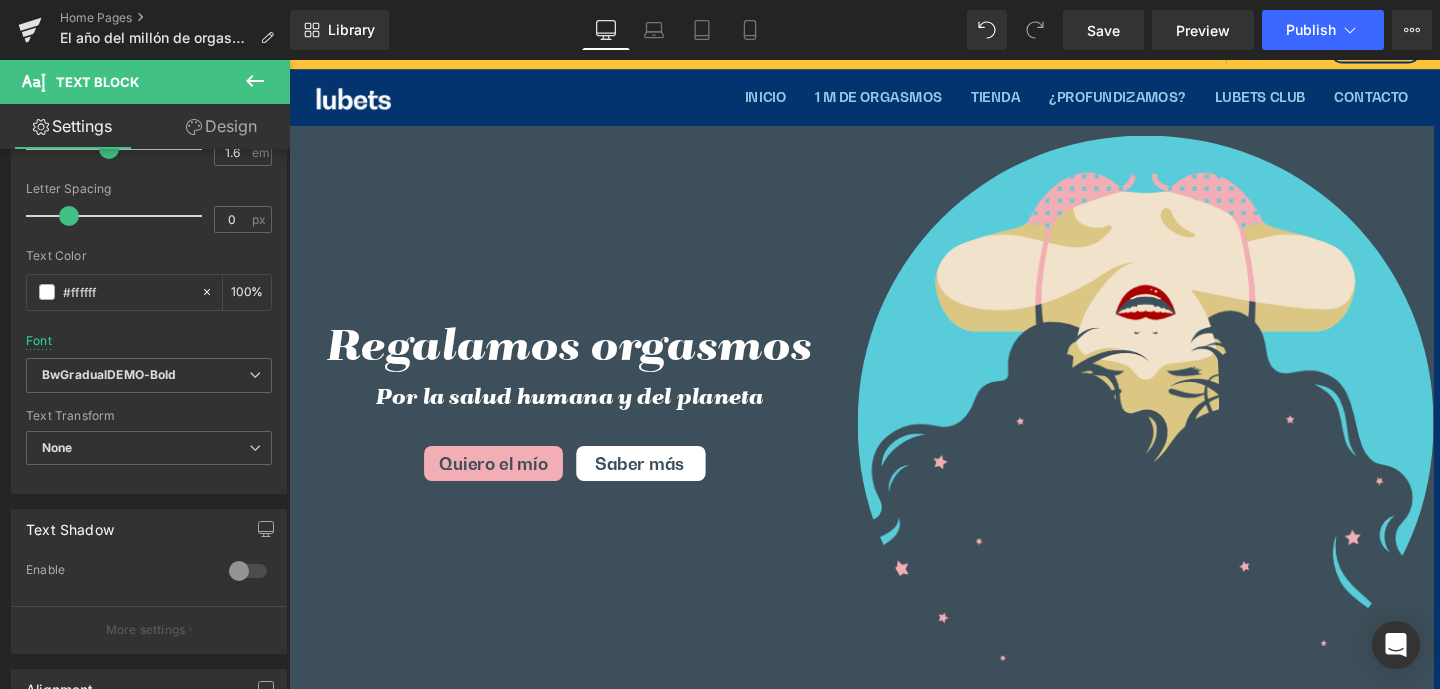 scroll, scrollTop: 0, scrollLeft: 0, axis: both 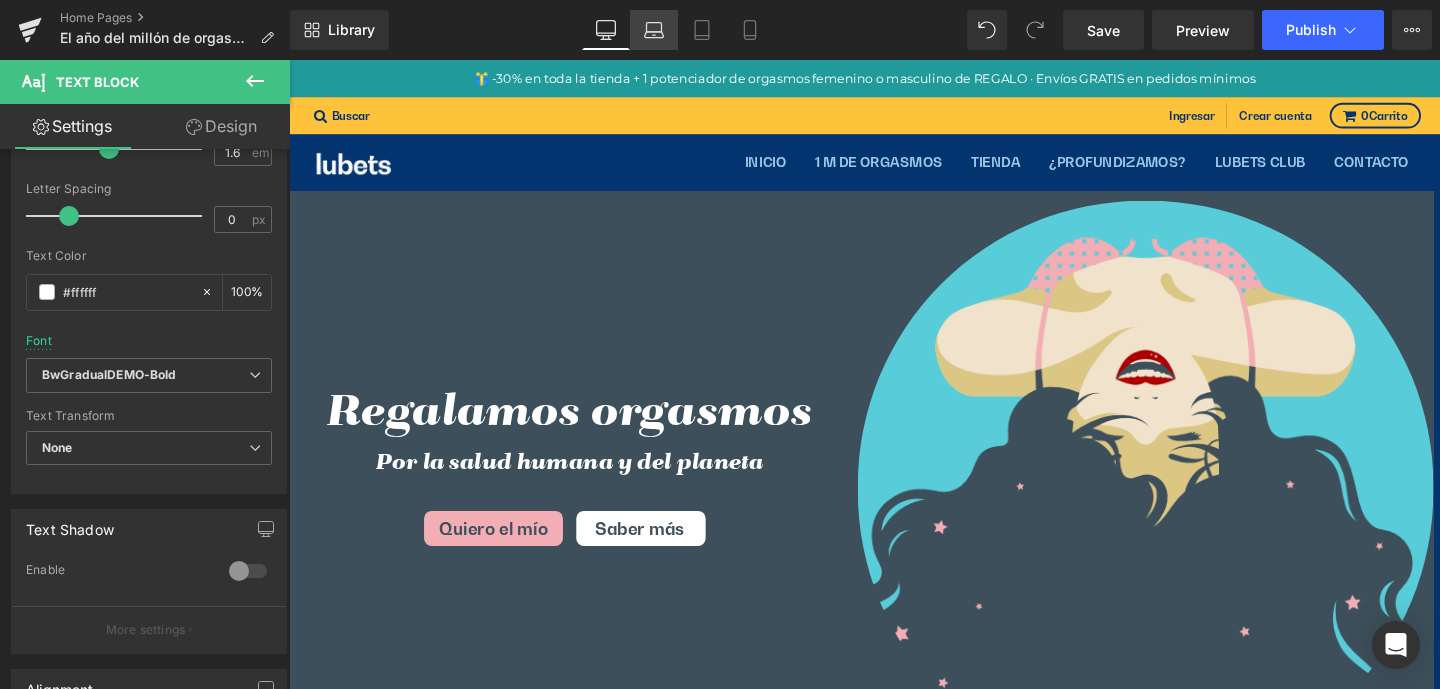 click 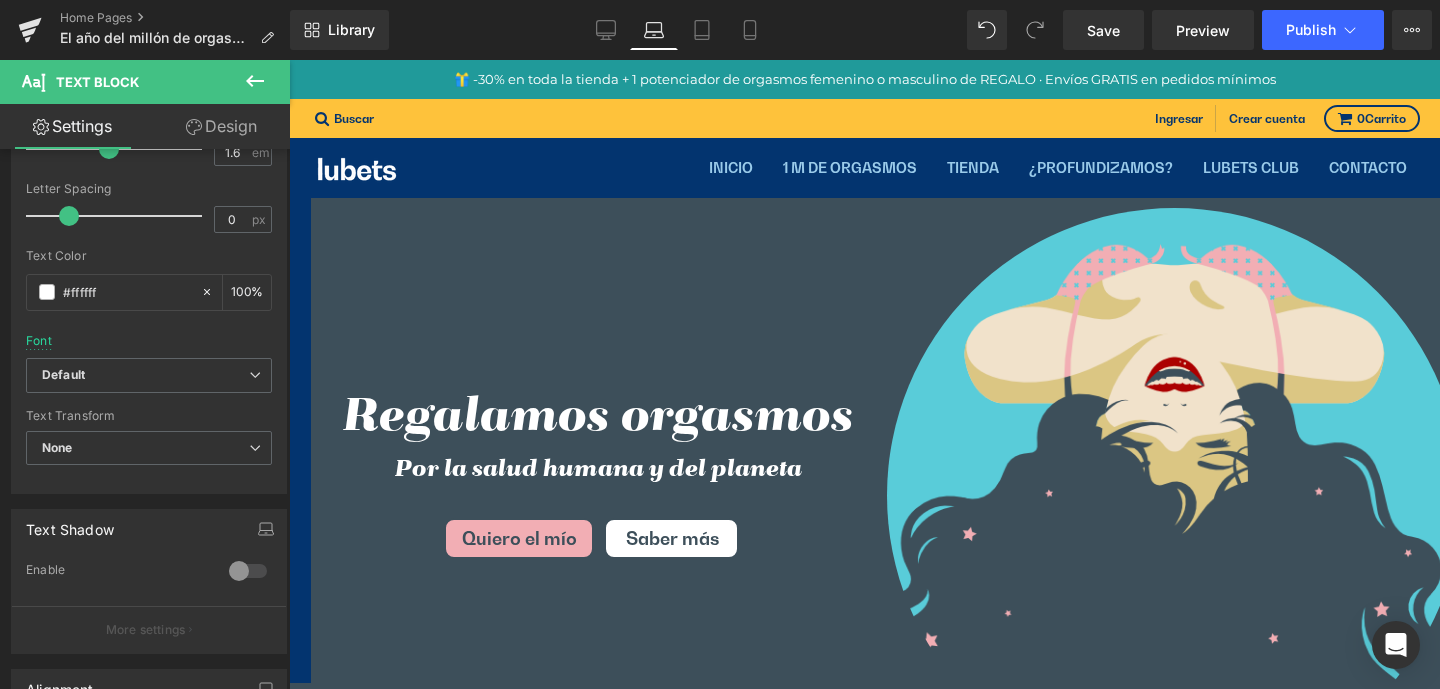 type on "100" 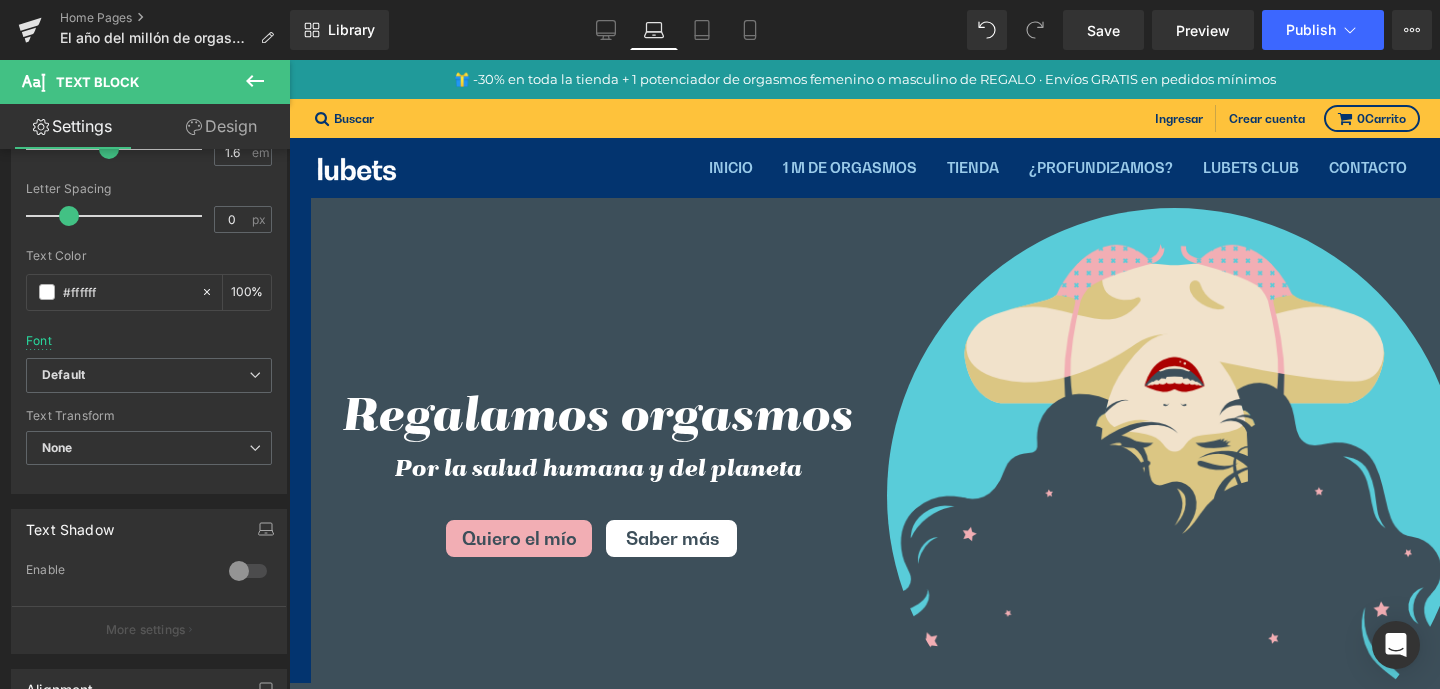scroll, scrollTop: 23, scrollLeft: 1121, axis: both 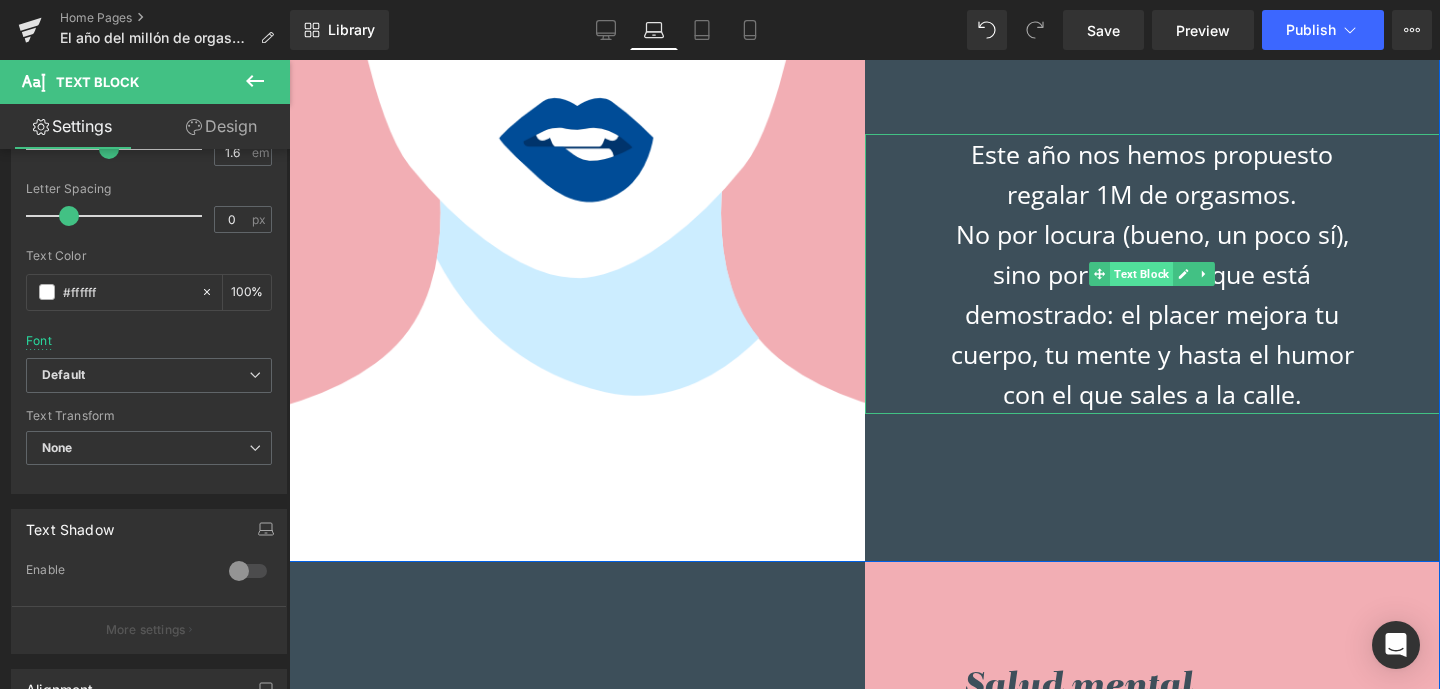 click on "Text Block" at bounding box center (1141, 274) 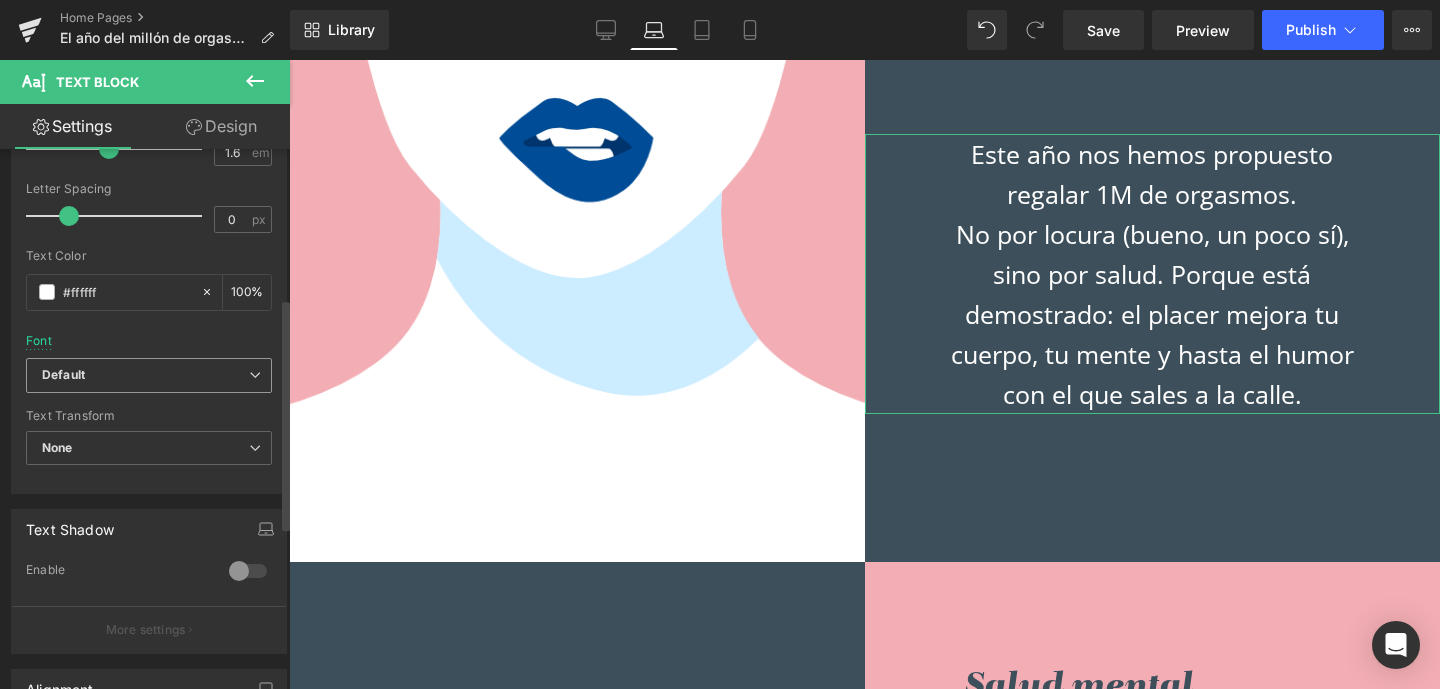 click on "Default" at bounding box center [63, 375] 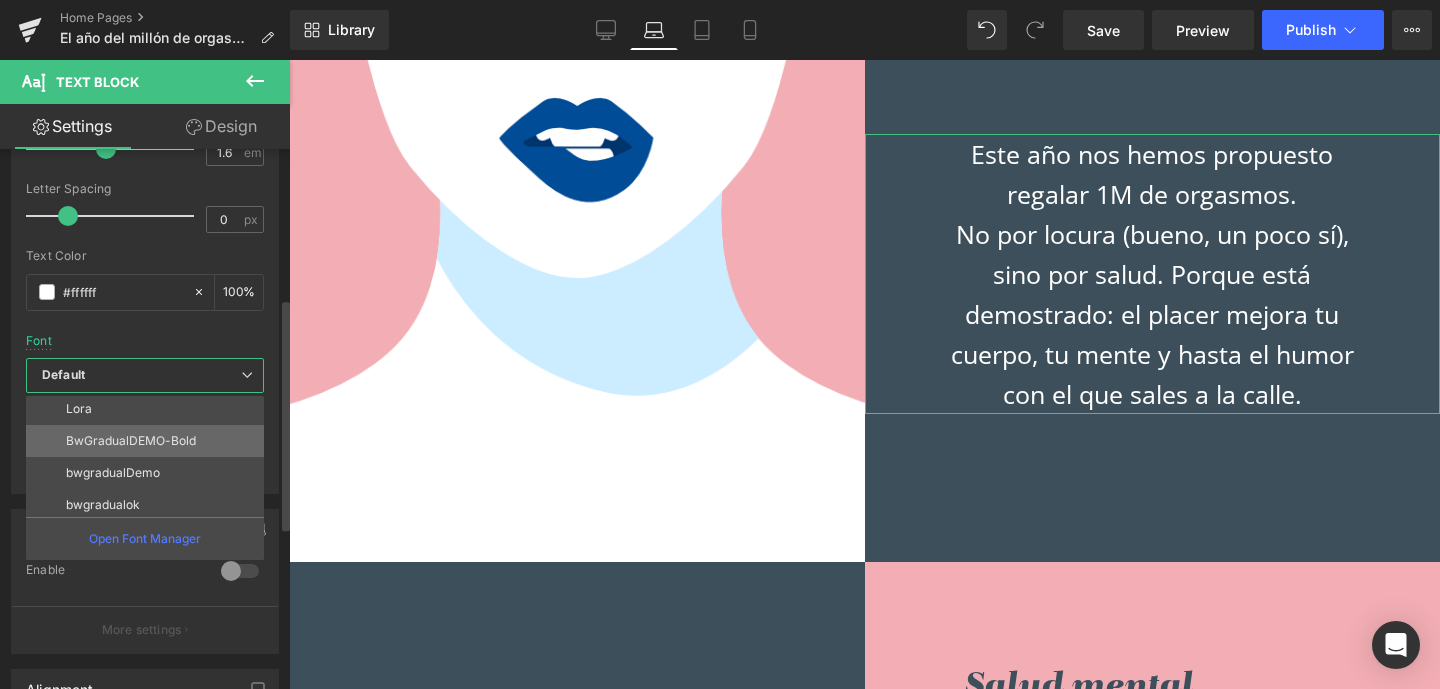 scroll, scrollTop: 200, scrollLeft: 0, axis: vertical 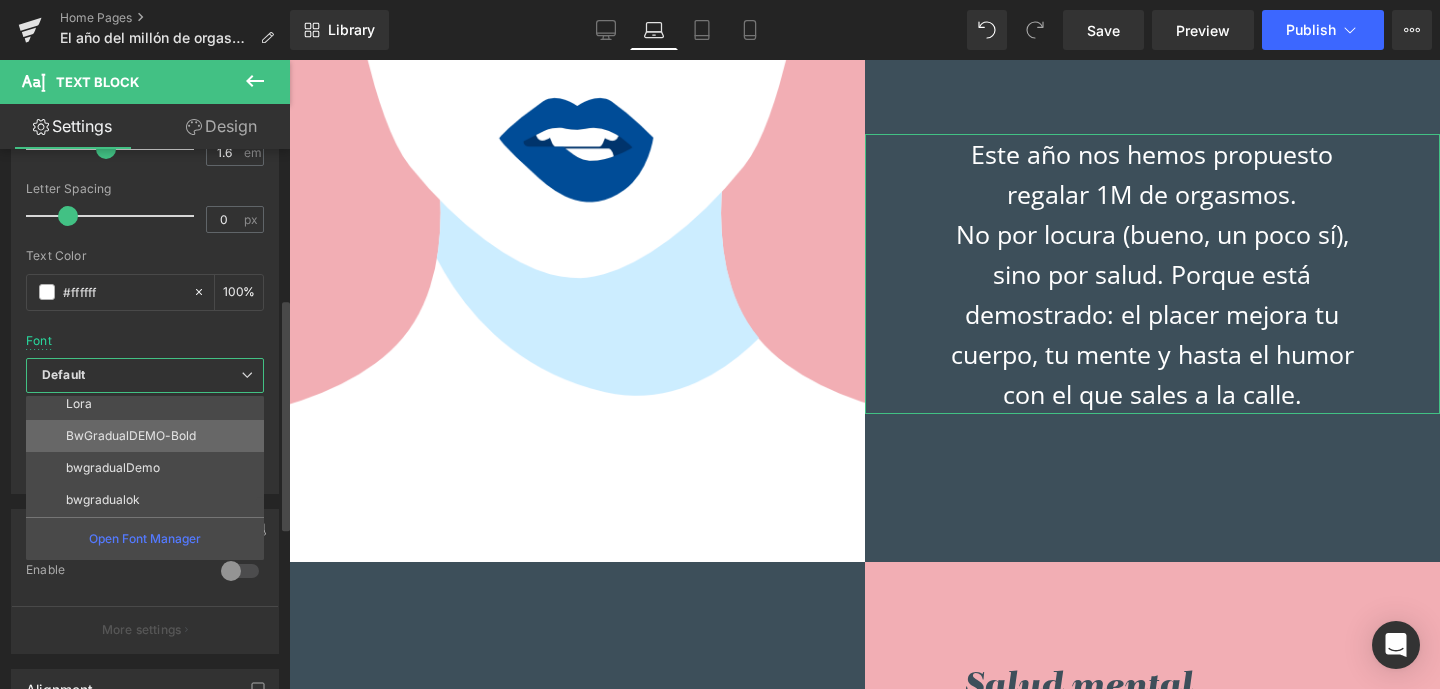click on "BwGradualDEMO-Bold" at bounding box center [131, 436] 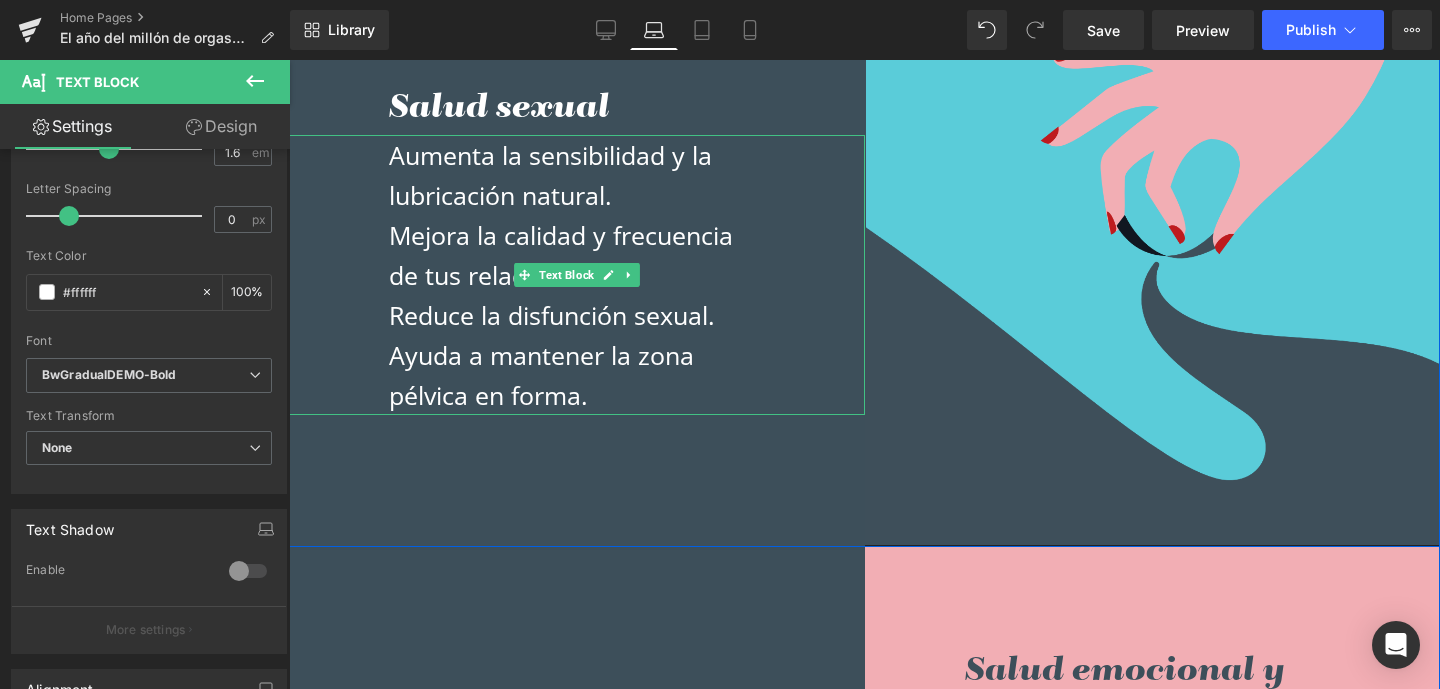 scroll, scrollTop: 1992, scrollLeft: 0, axis: vertical 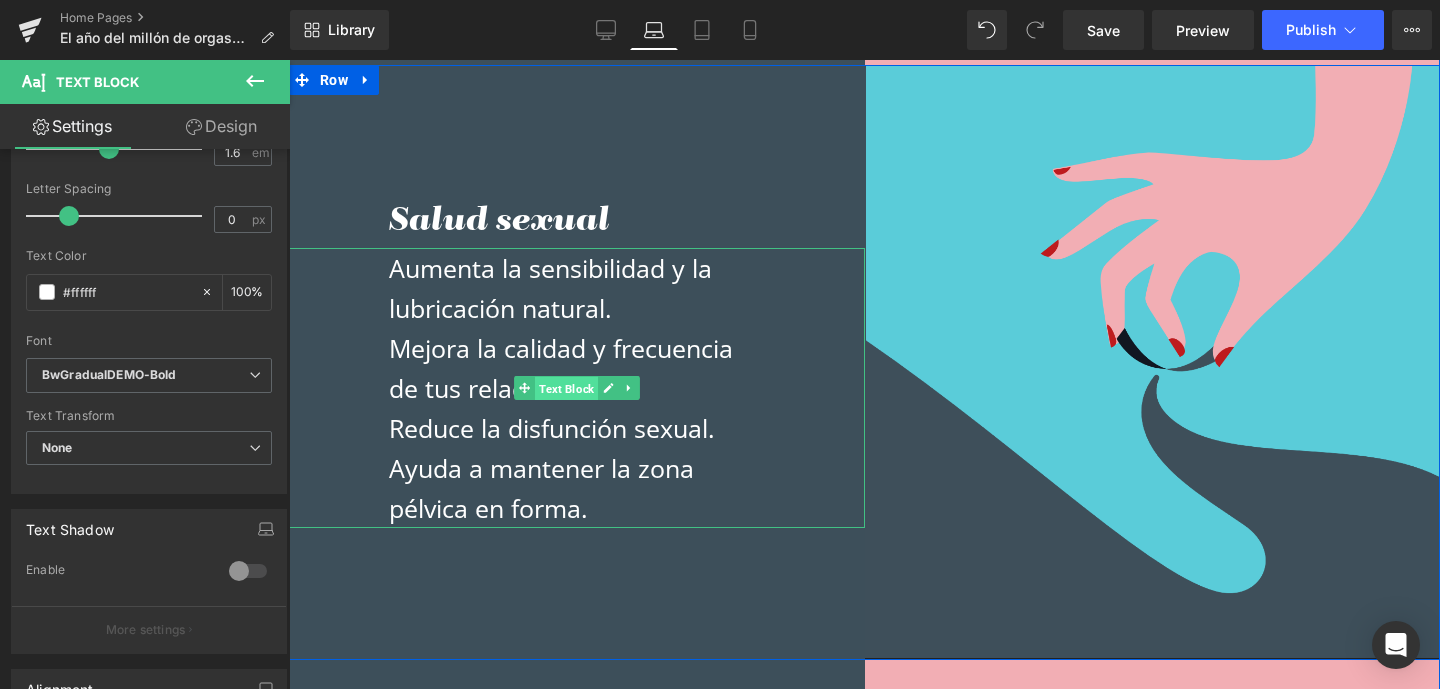 click on "Text Block" at bounding box center [566, 389] 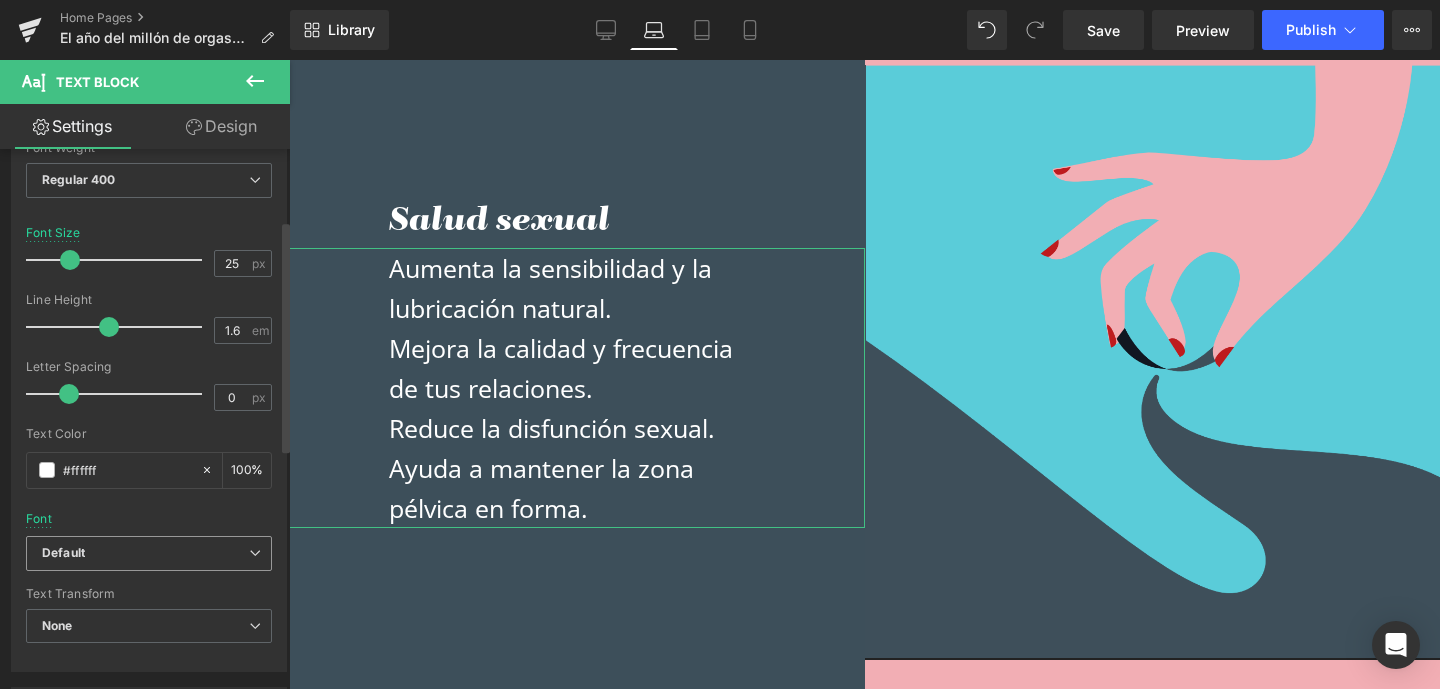 scroll, scrollTop: 170, scrollLeft: 0, axis: vertical 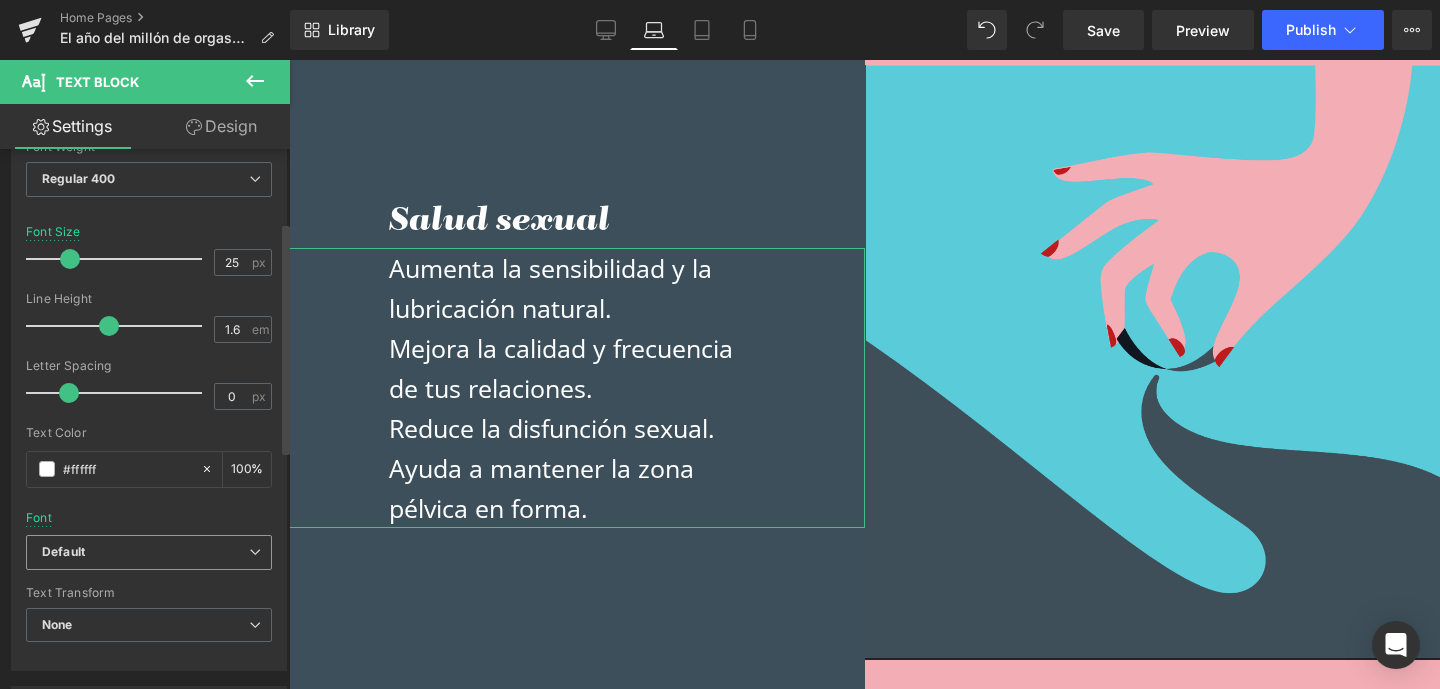 click on "Default" at bounding box center (145, 552) 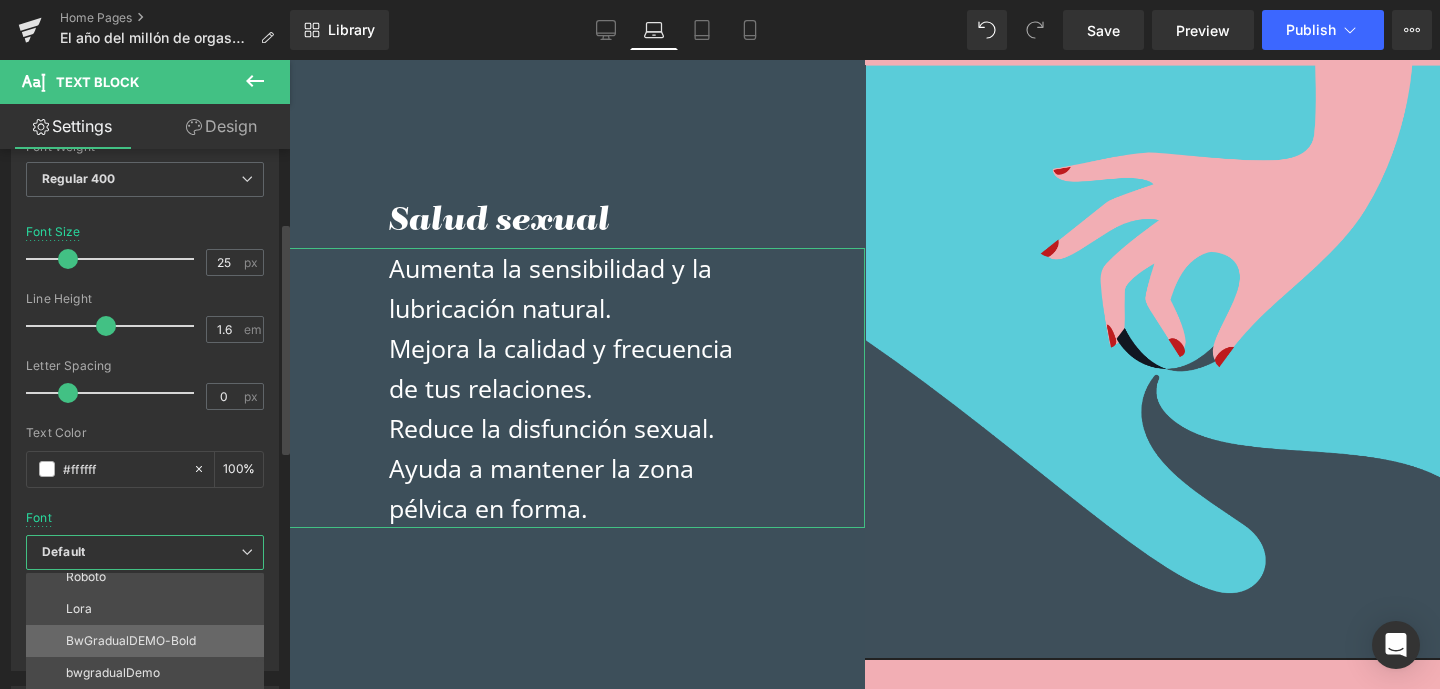 scroll, scrollTop: 172, scrollLeft: 0, axis: vertical 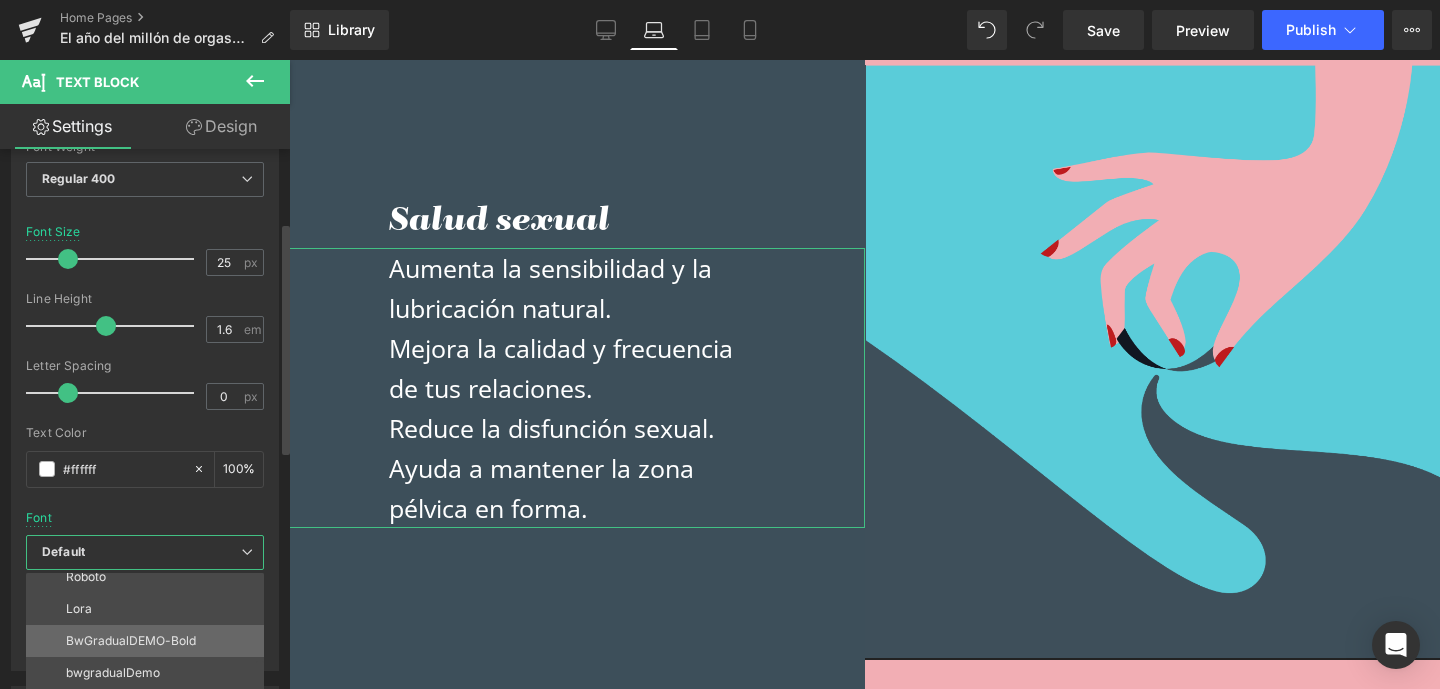 click on "BwGradualDEMO-Bold" at bounding box center [131, 641] 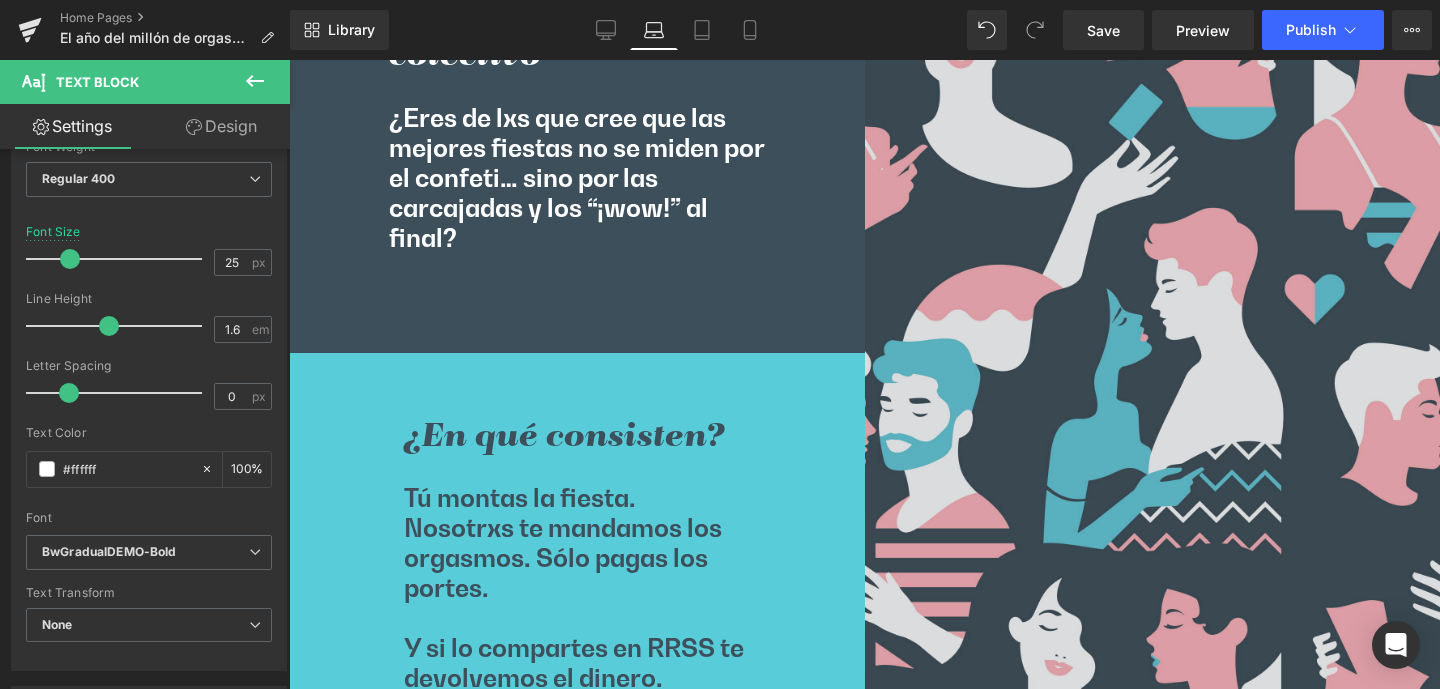 scroll, scrollTop: 6295, scrollLeft: 0, axis: vertical 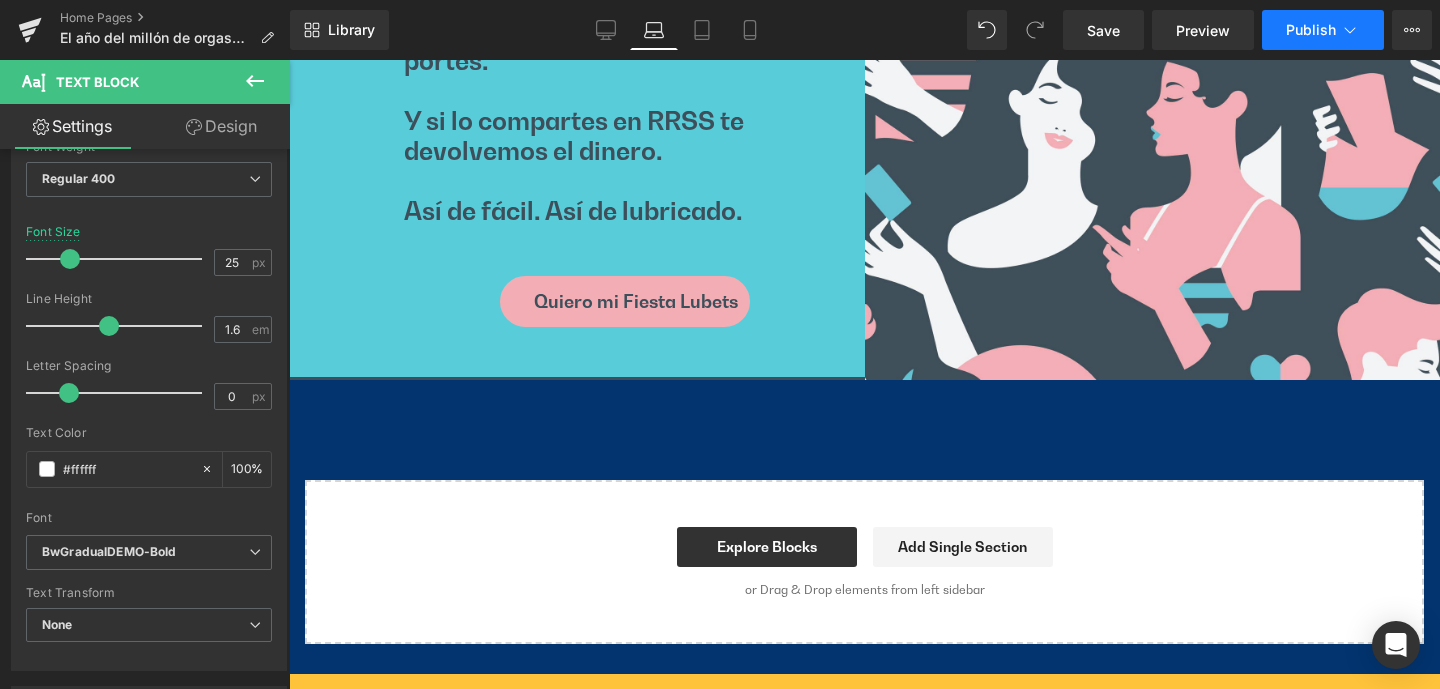 click on "Publish" at bounding box center (1311, 30) 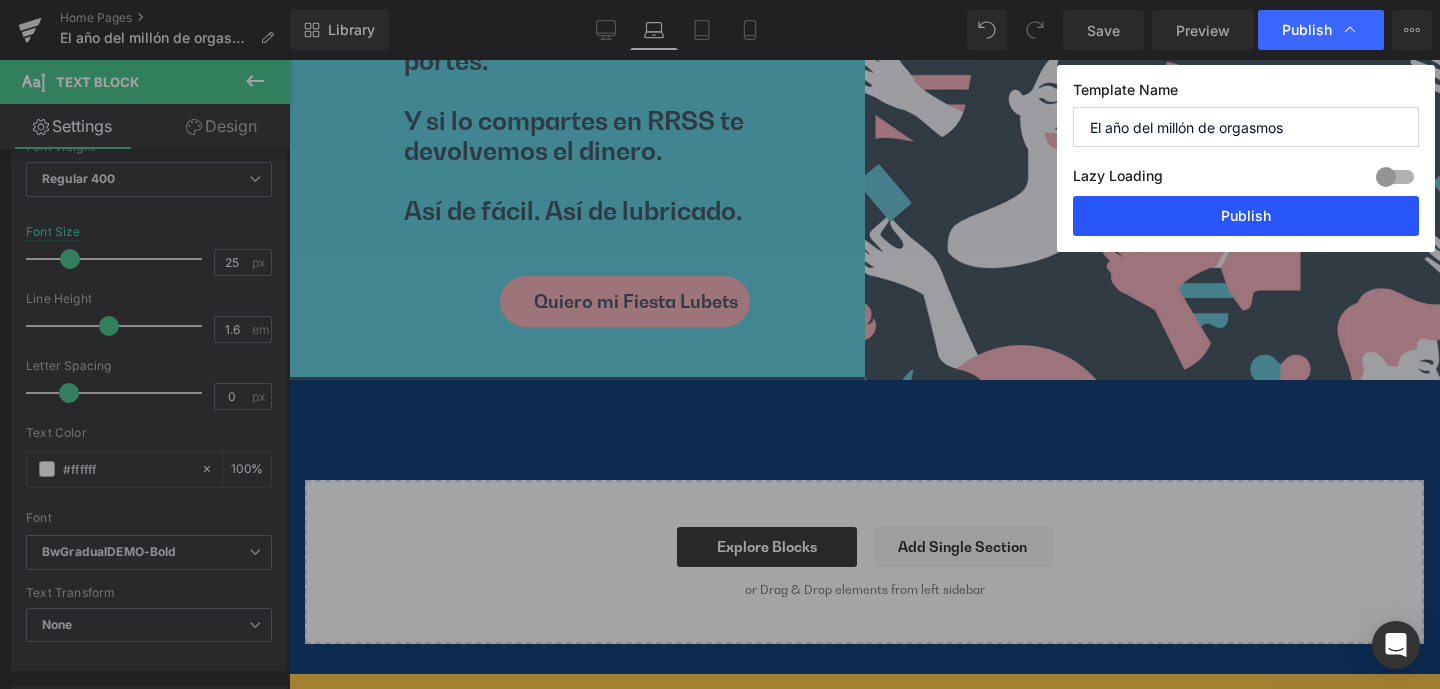 click on "Publish" at bounding box center (1246, 216) 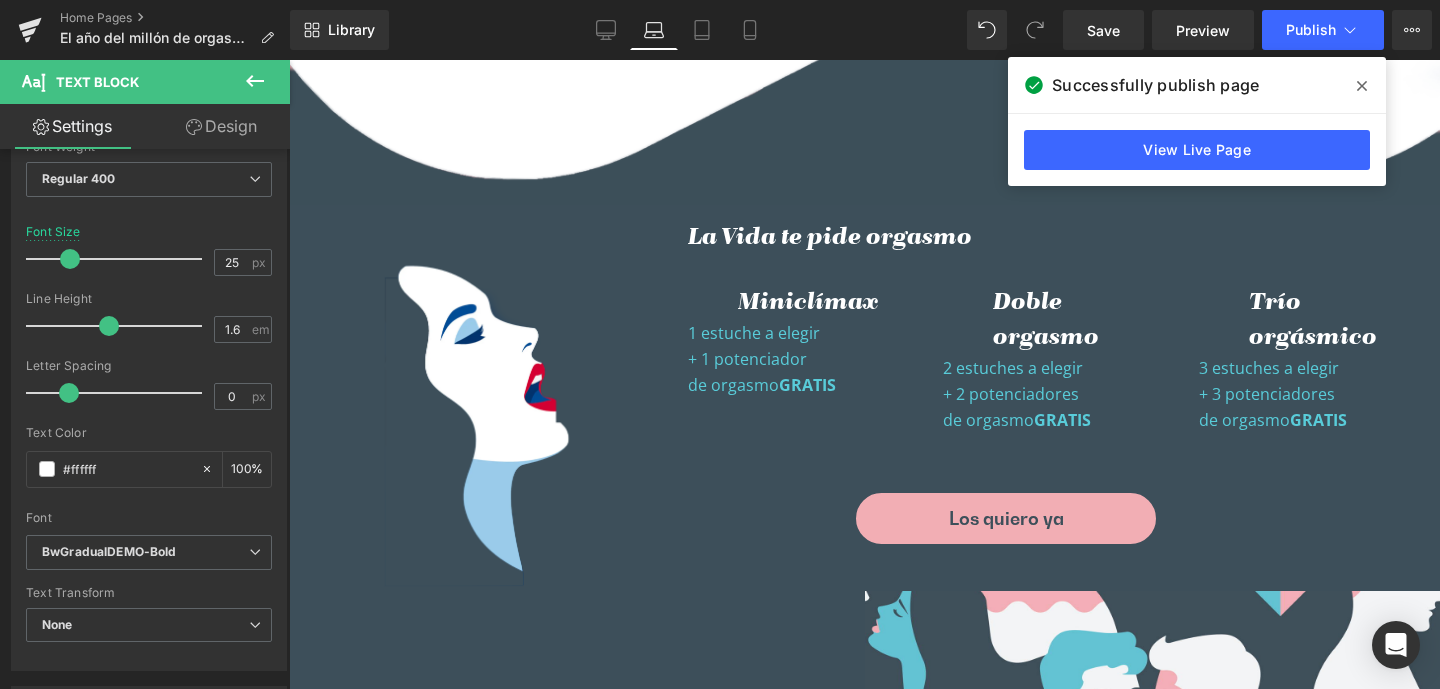 scroll, scrollTop: 5270, scrollLeft: 0, axis: vertical 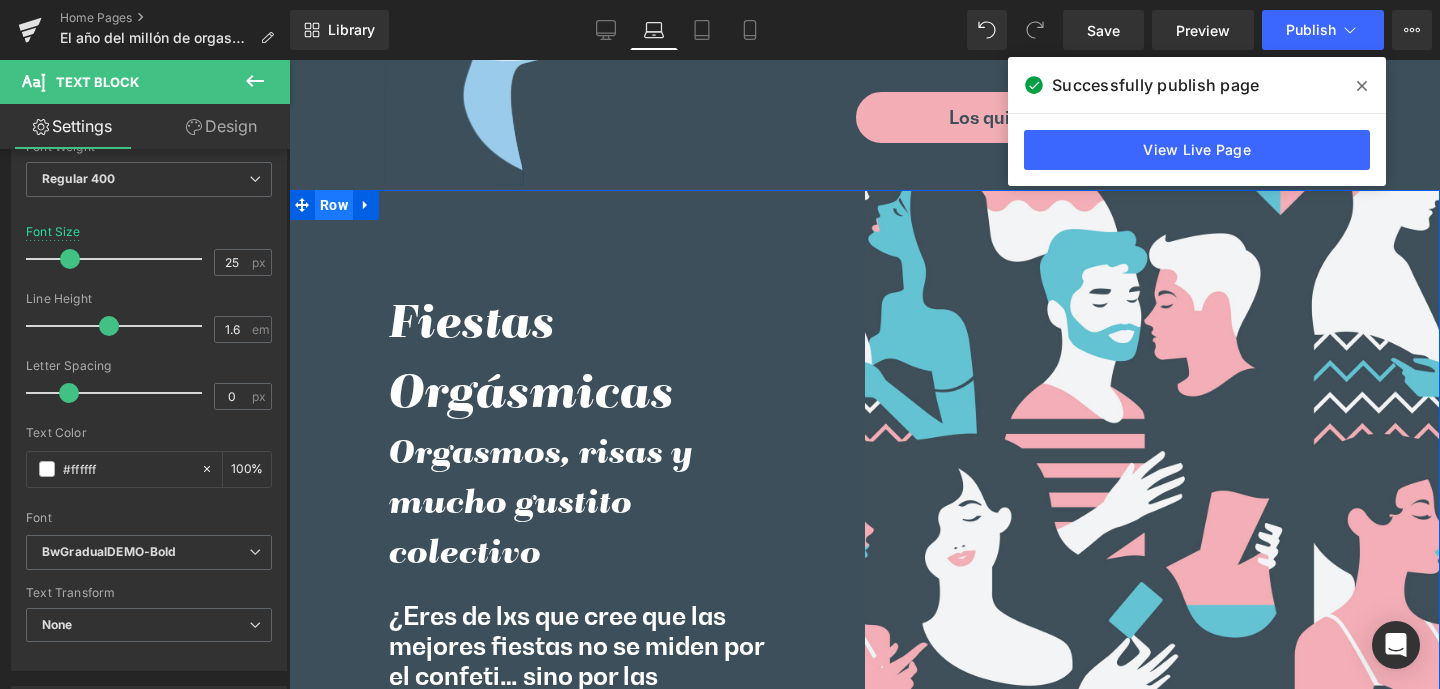 click on "Row" at bounding box center [334, 205] 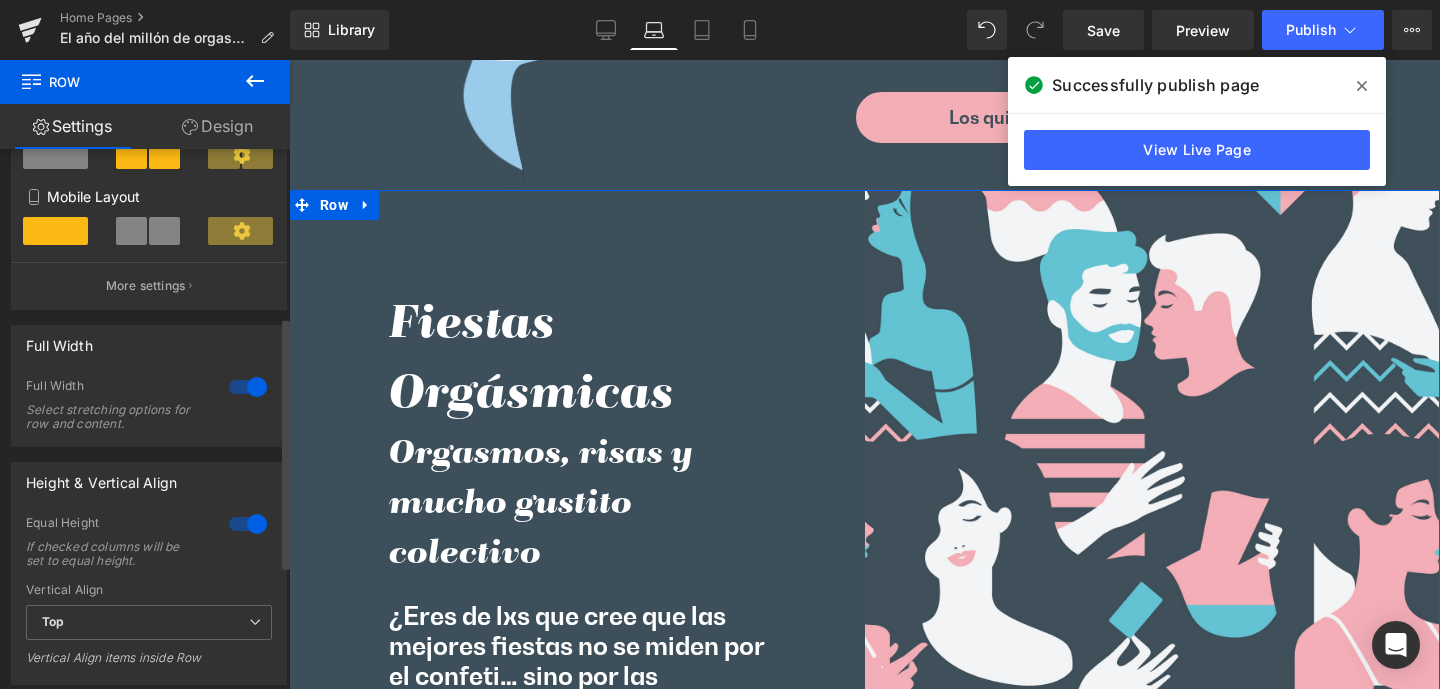 scroll, scrollTop: 362, scrollLeft: 0, axis: vertical 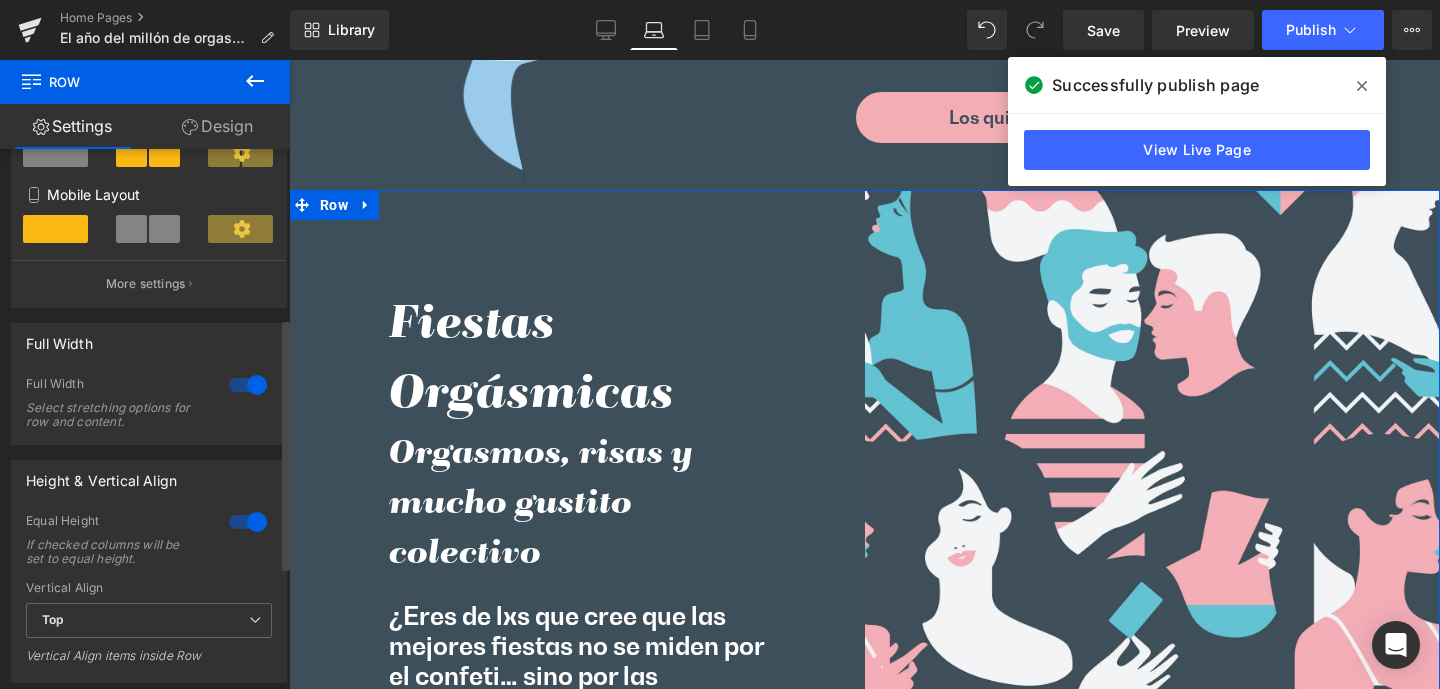 click at bounding box center (248, 522) 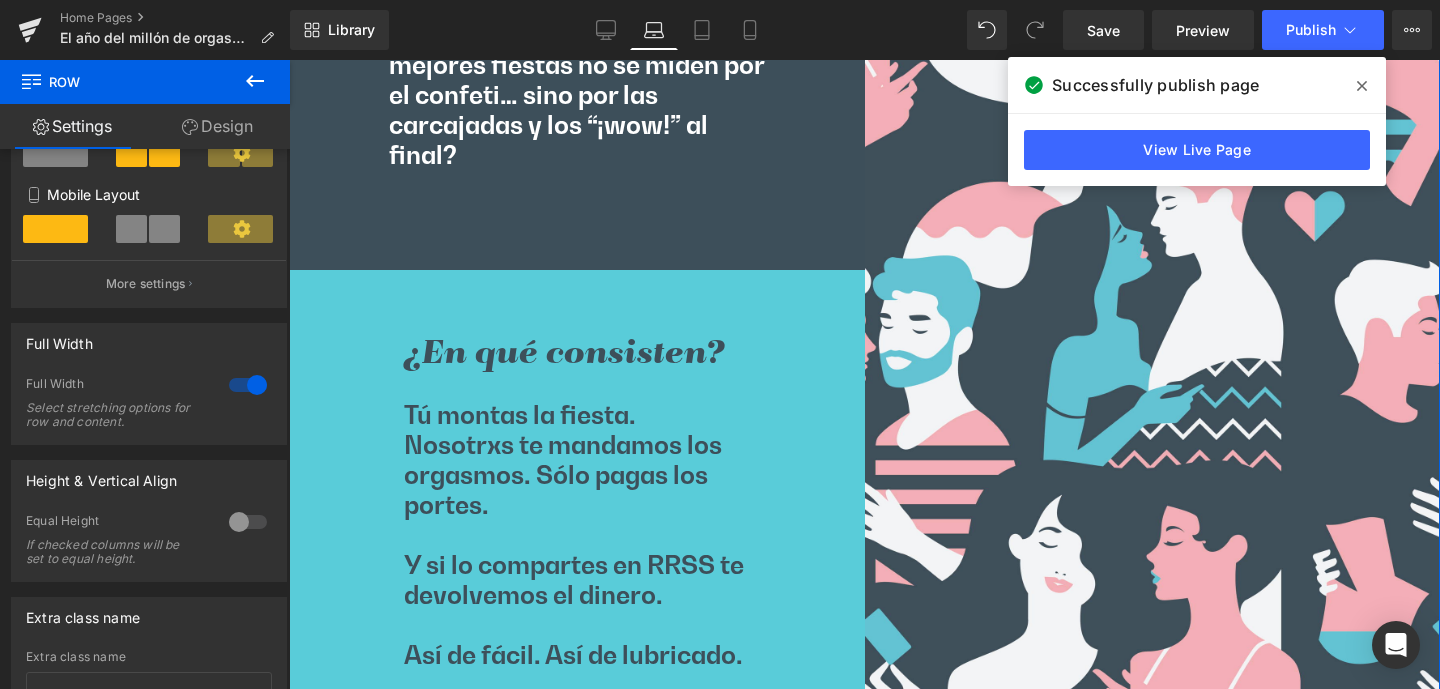 scroll, scrollTop: 6210, scrollLeft: 0, axis: vertical 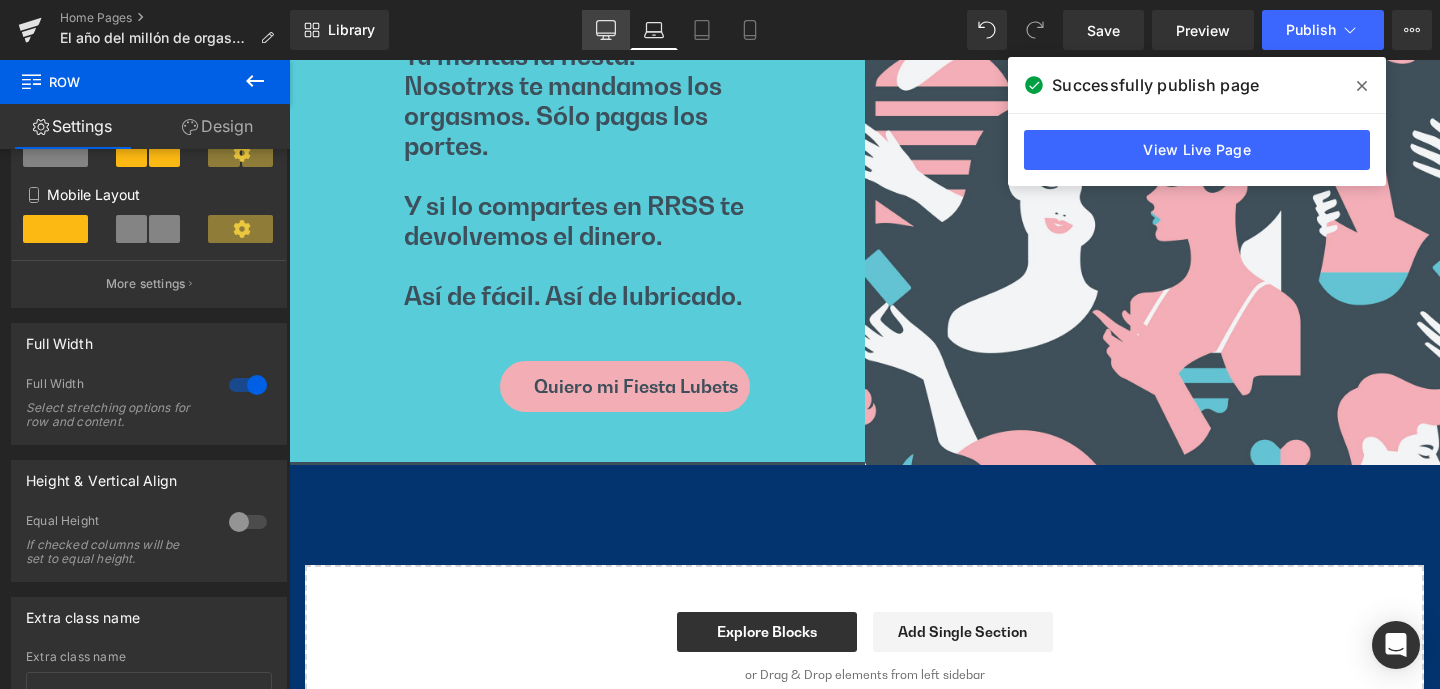 click 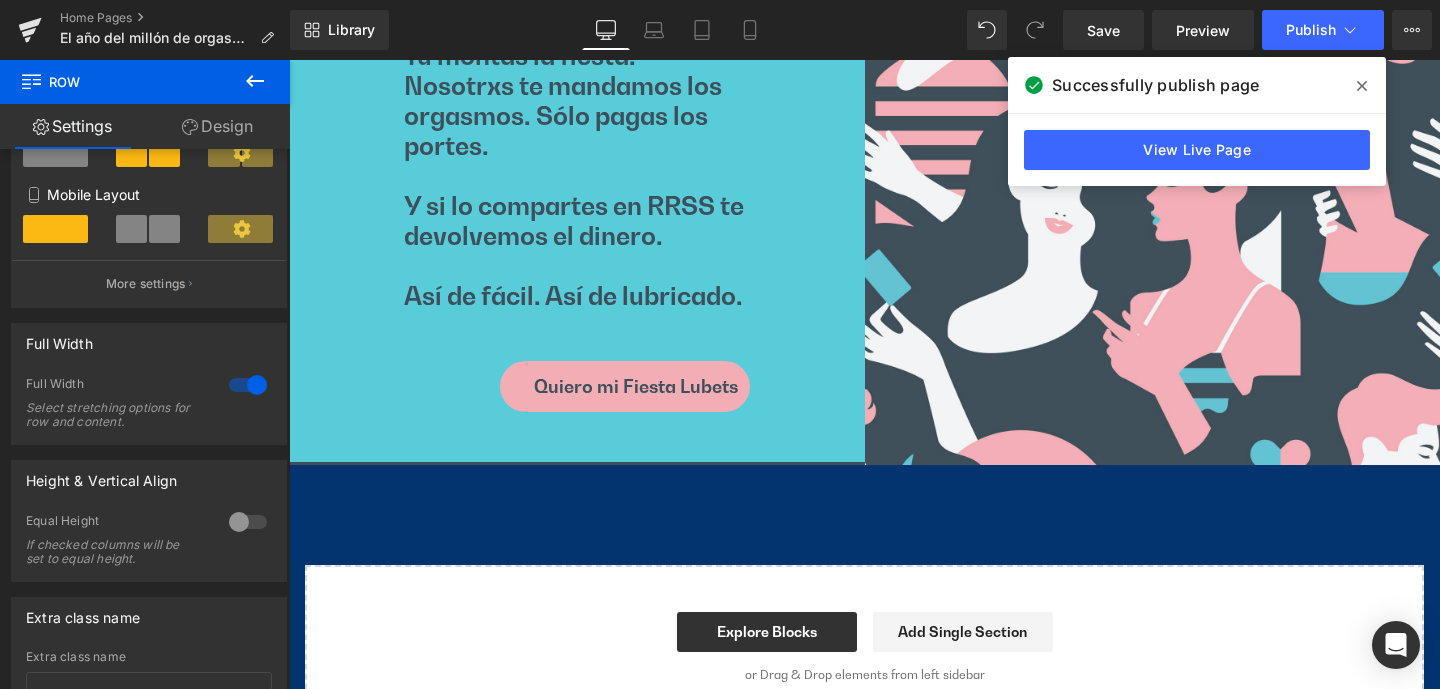 scroll, scrollTop: 5272, scrollLeft: 0, axis: vertical 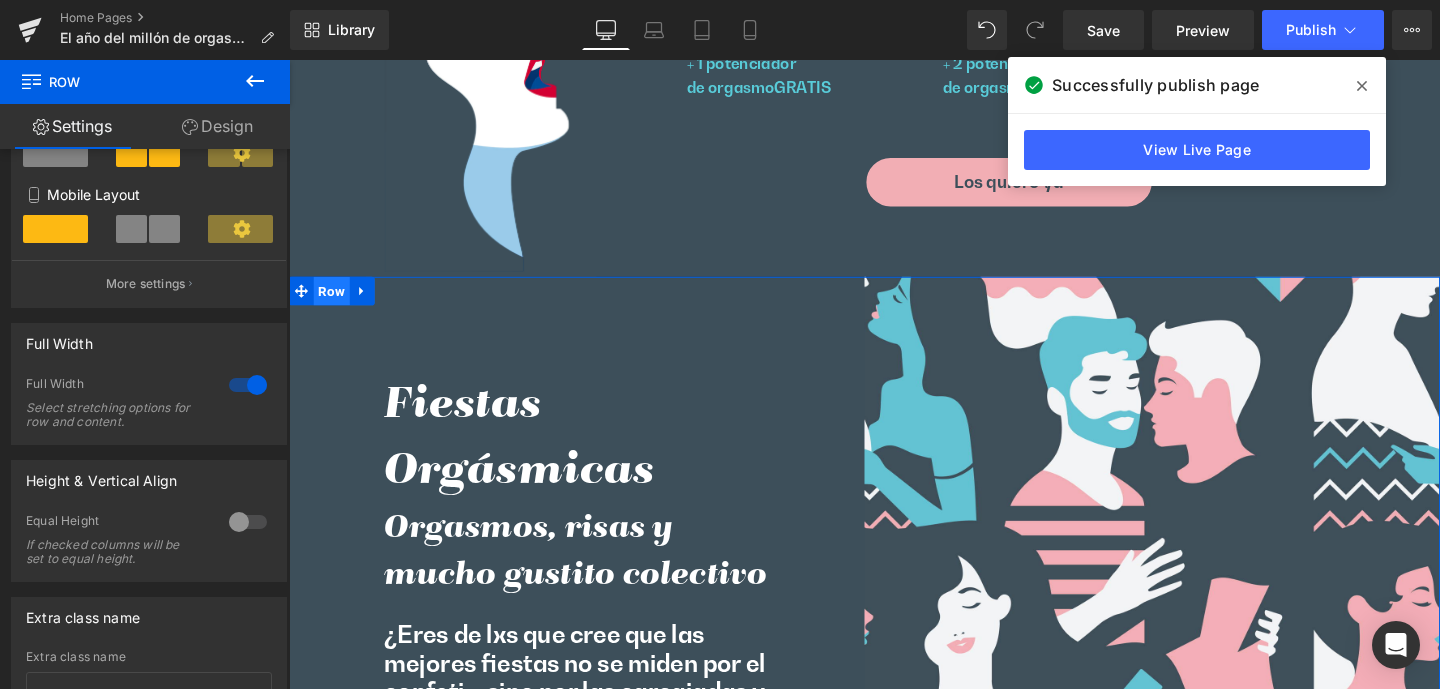 click on "Row" at bounding box center [334, 303] 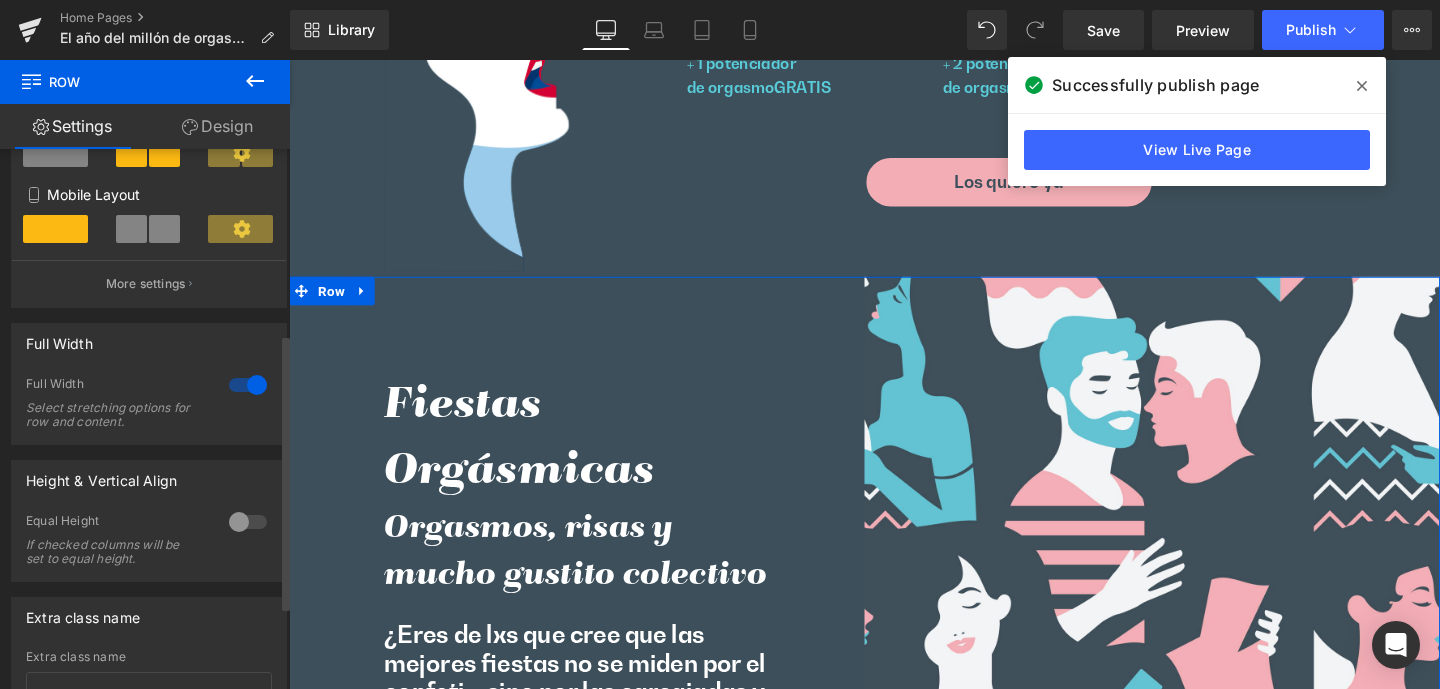 click at bounding box center (248, 522) 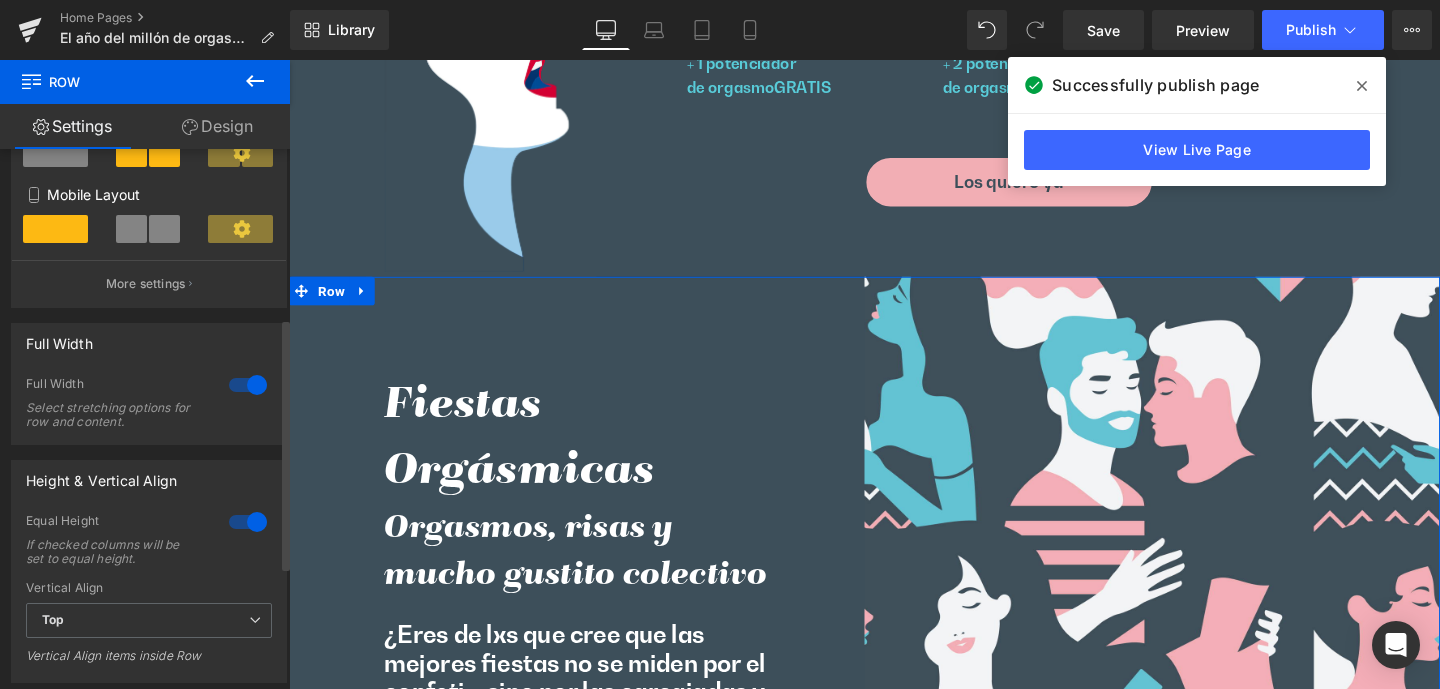 drag, startPoint x: 245, startPoint y: 522, endPoint x: 286, endPoint y: 479, distance: 59.413803 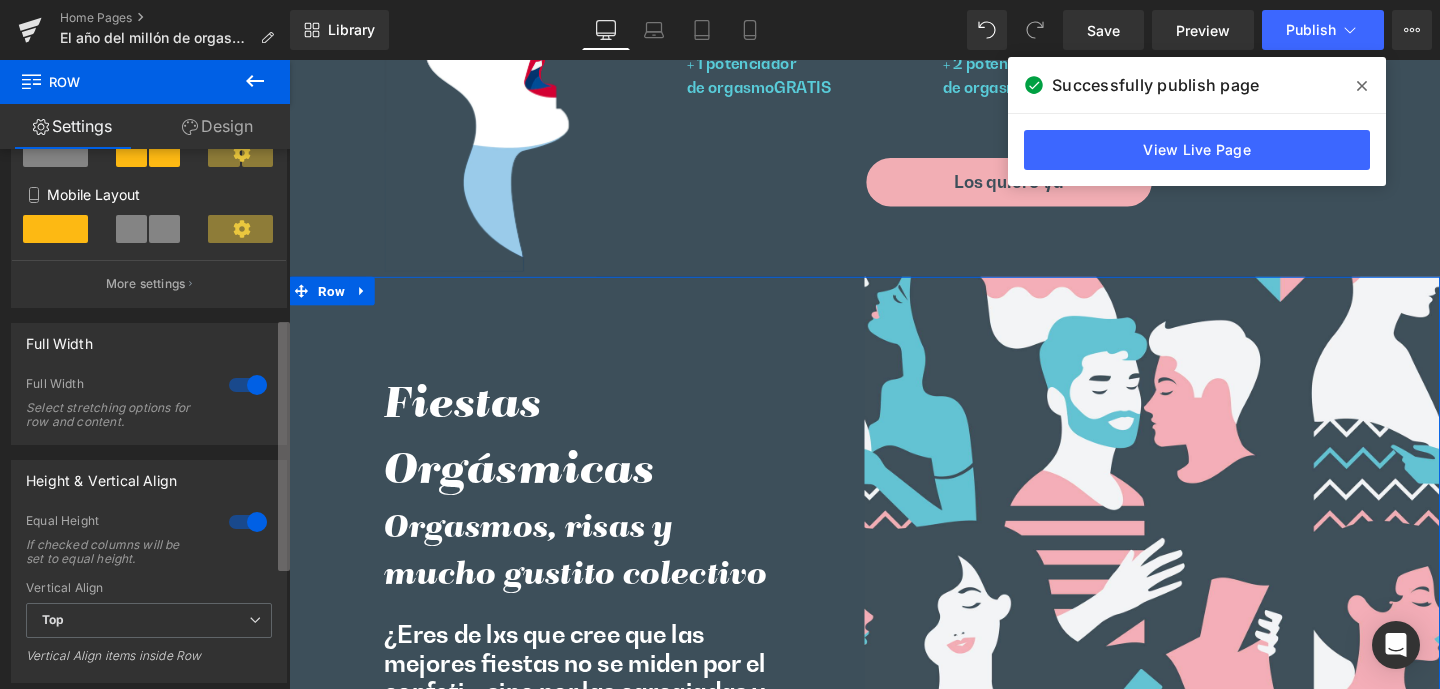 click at bounding box center [248, 522] 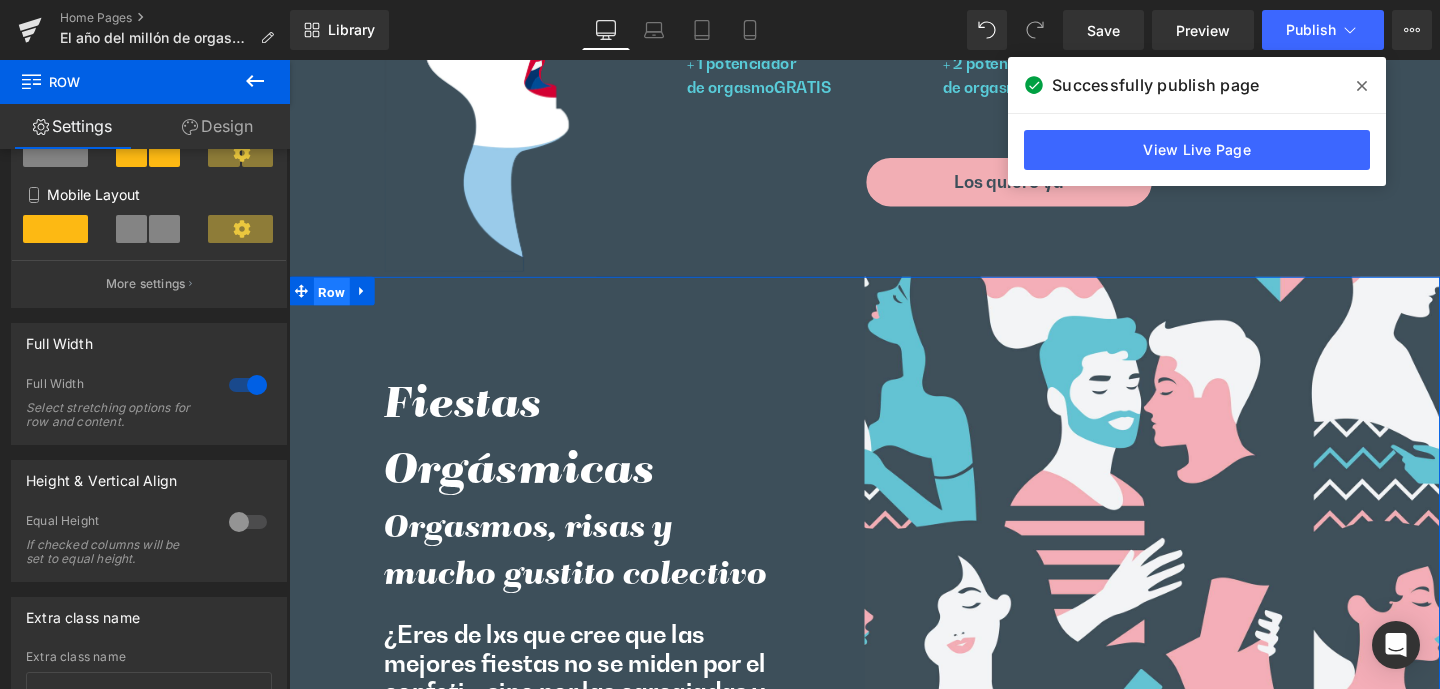 click on "Row" at bounding box center [334, 304] 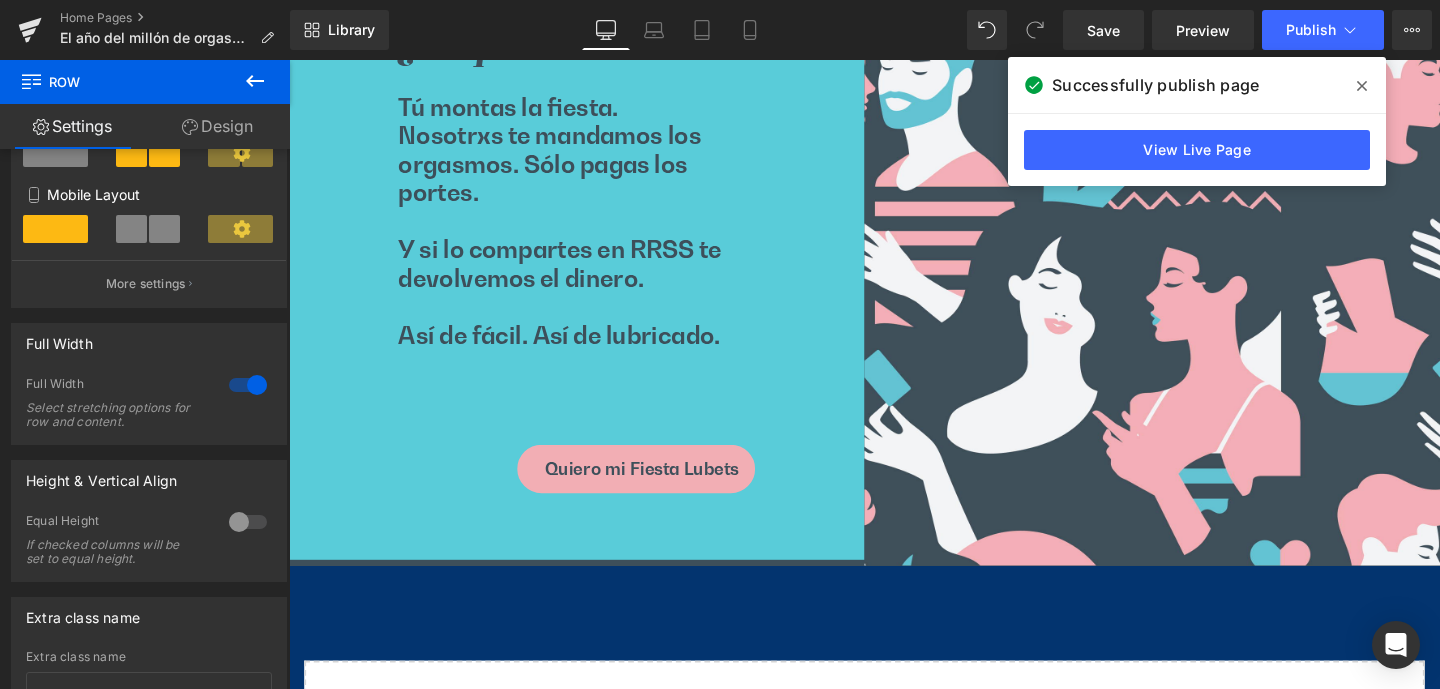 scroll, scrollTop: 6150, scrollLeft: 0, axis: vertical 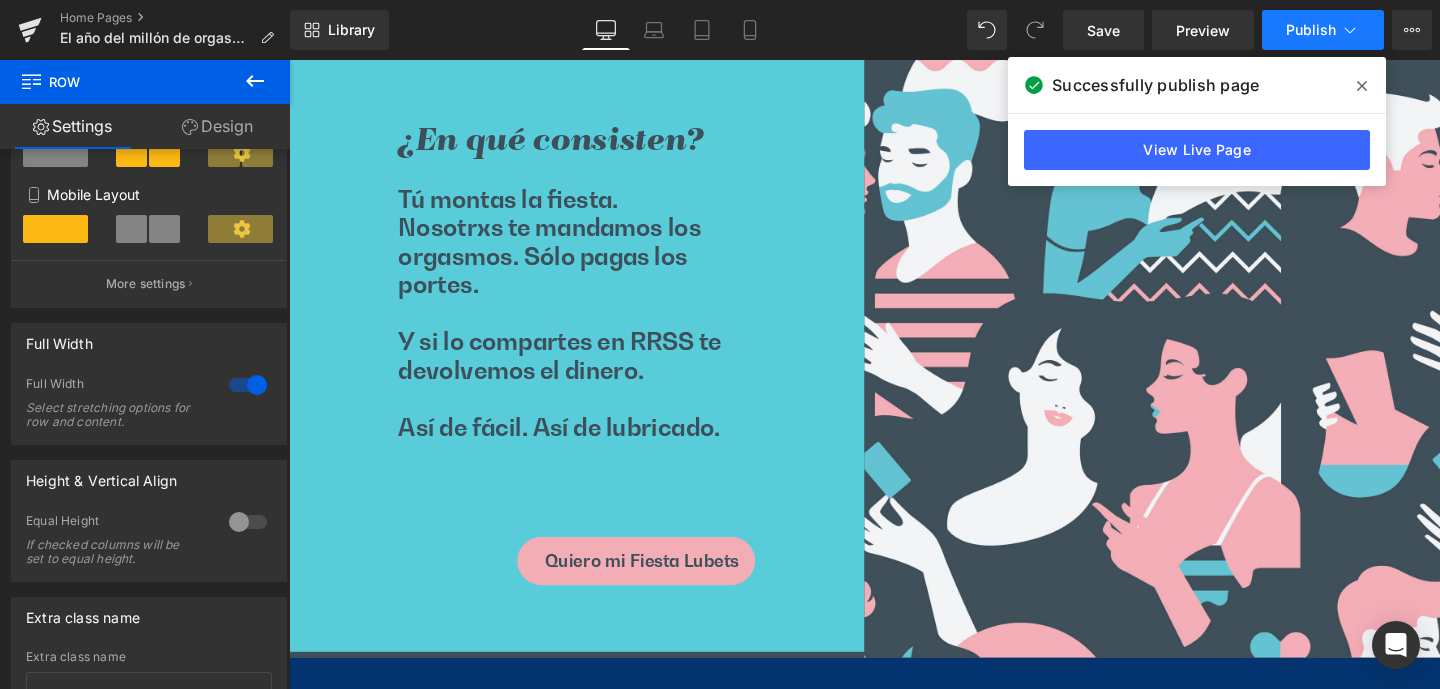 click on "Publish" at bounding box center [1323, 30] 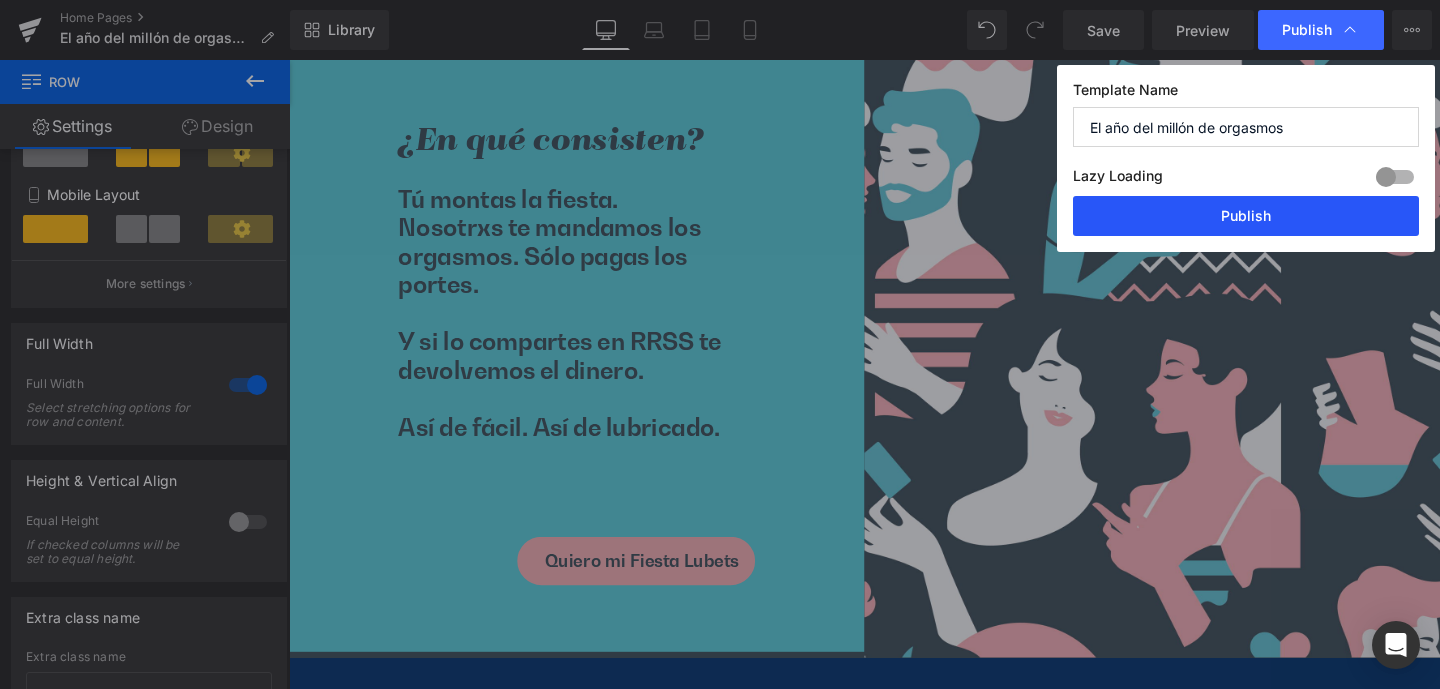 click on "Publish" at bounding box center (1246, 216) 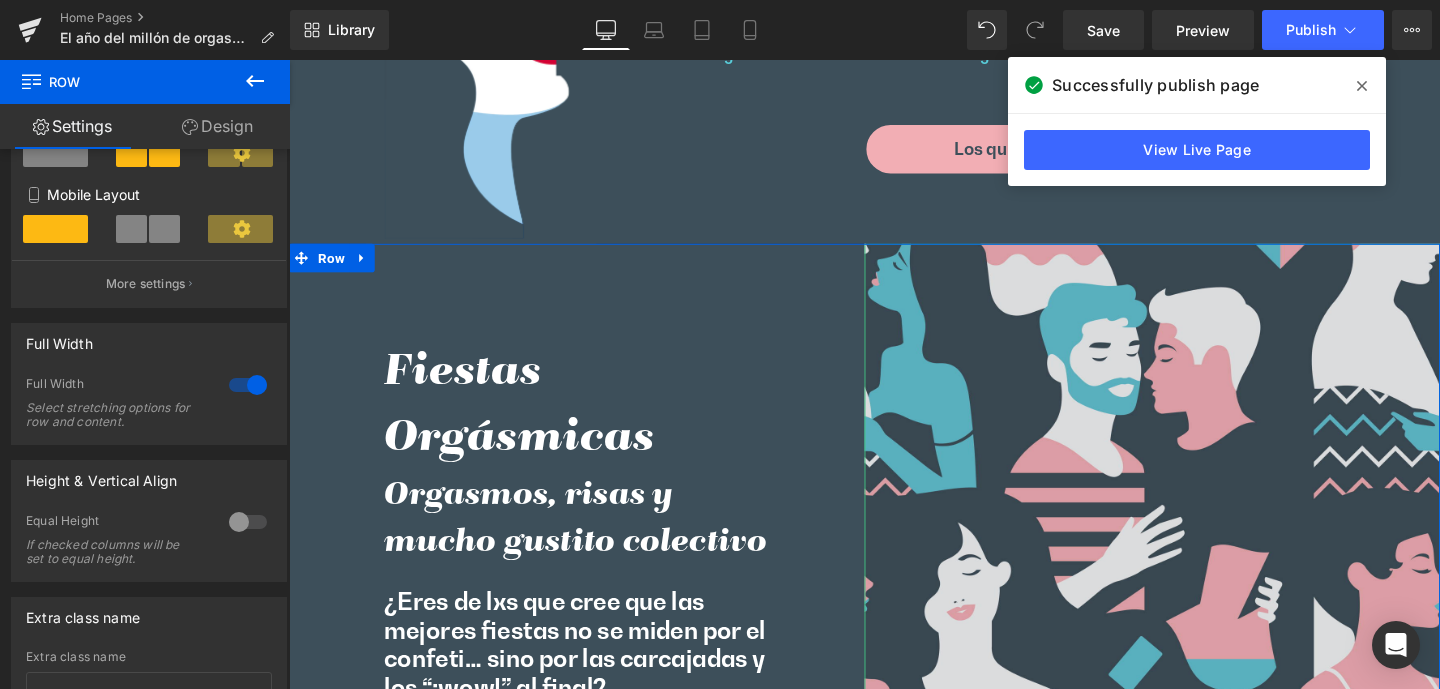 click at bounding box center [1196, 892] 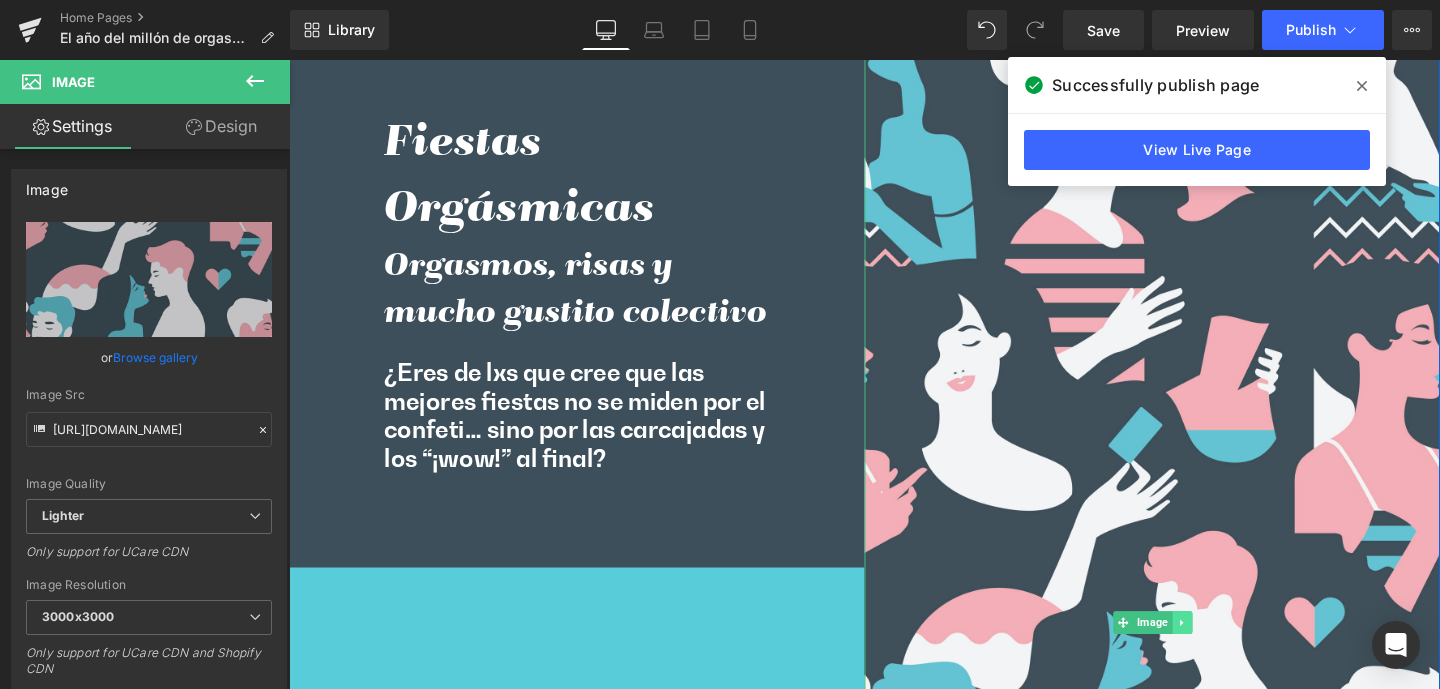 scroll, scrollTop: 5649, scrollLeft: 0, axis: vertical 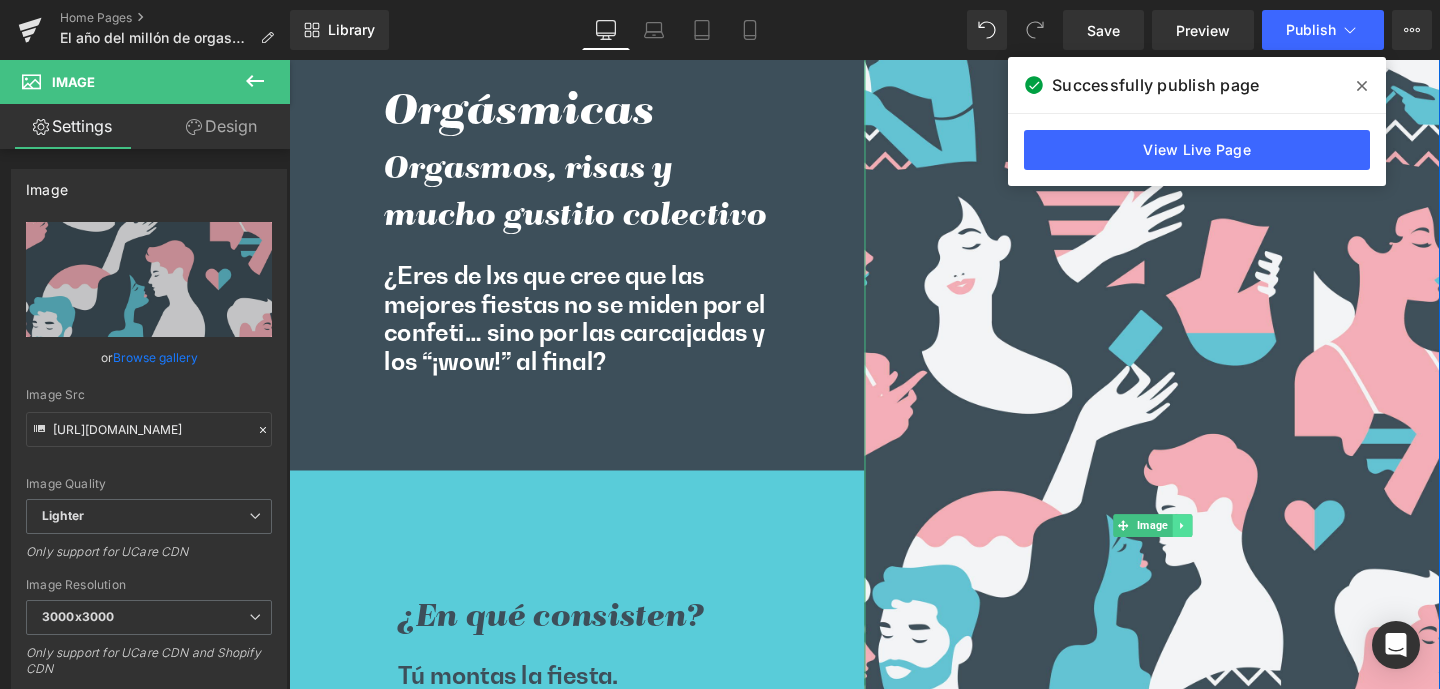click 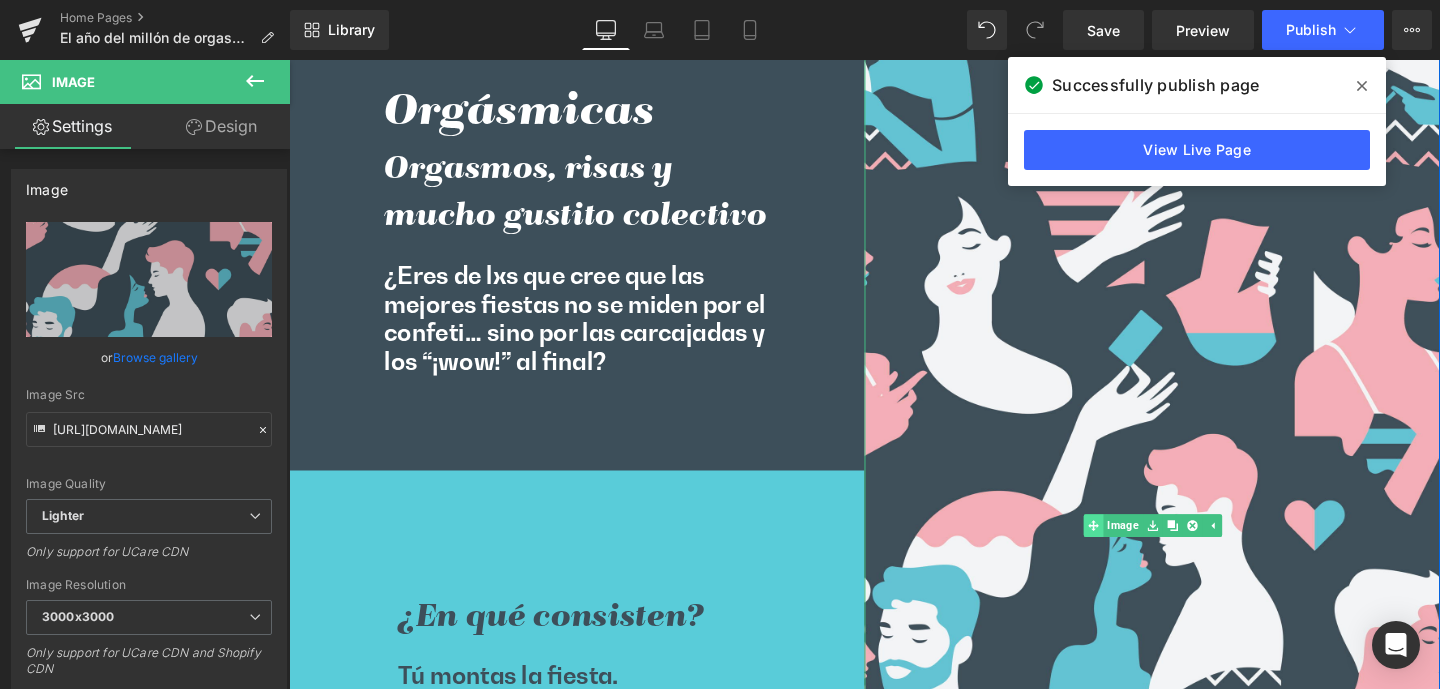 click on "Image" at bounding box center (1155, 550) 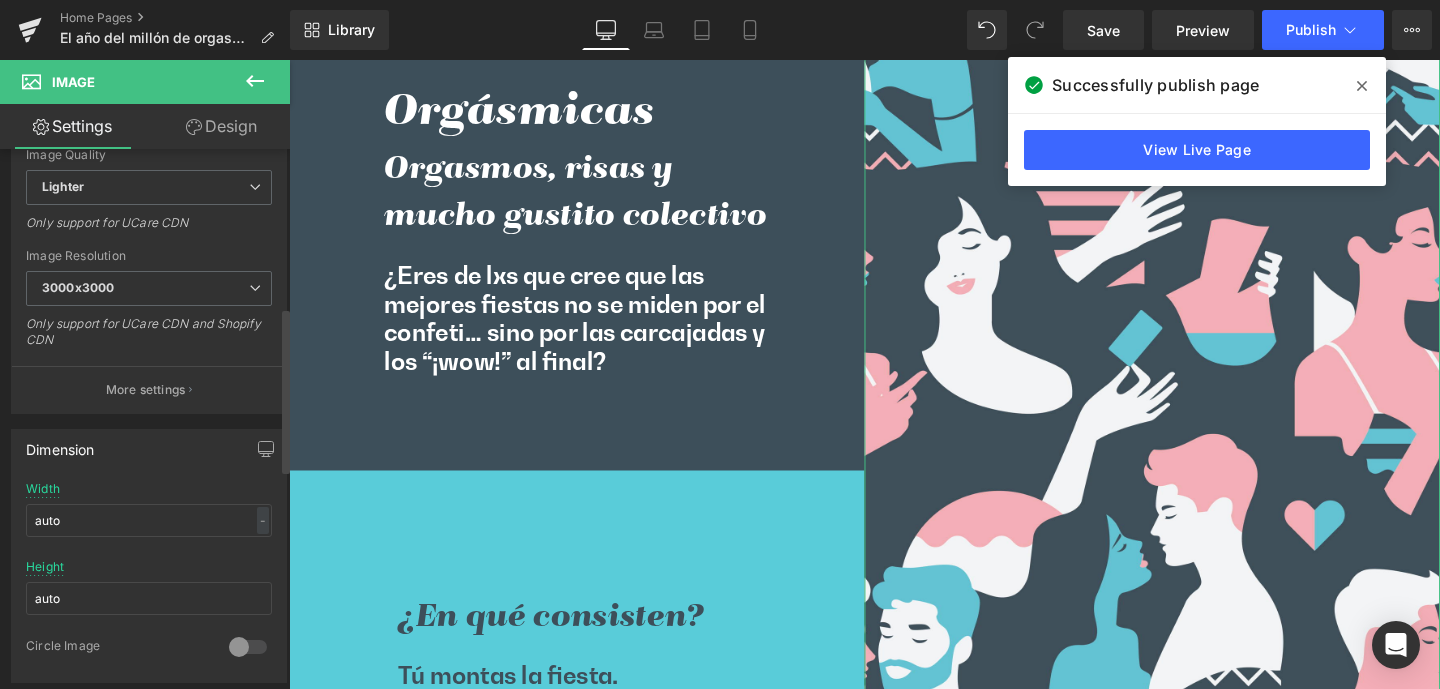 scroll, scrollTop: 516, scrollLeft: 0, axis: vertical 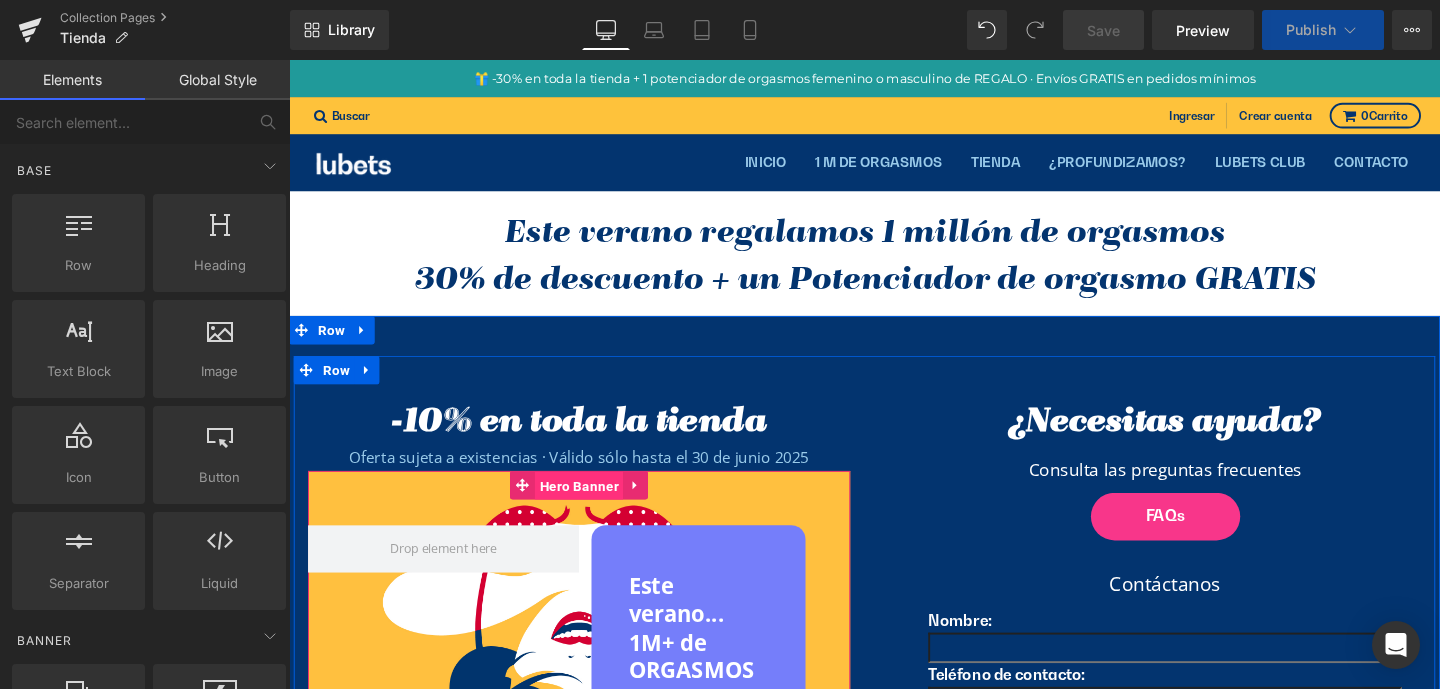 click on "Hero Banner" at bounding box center [593, 508] 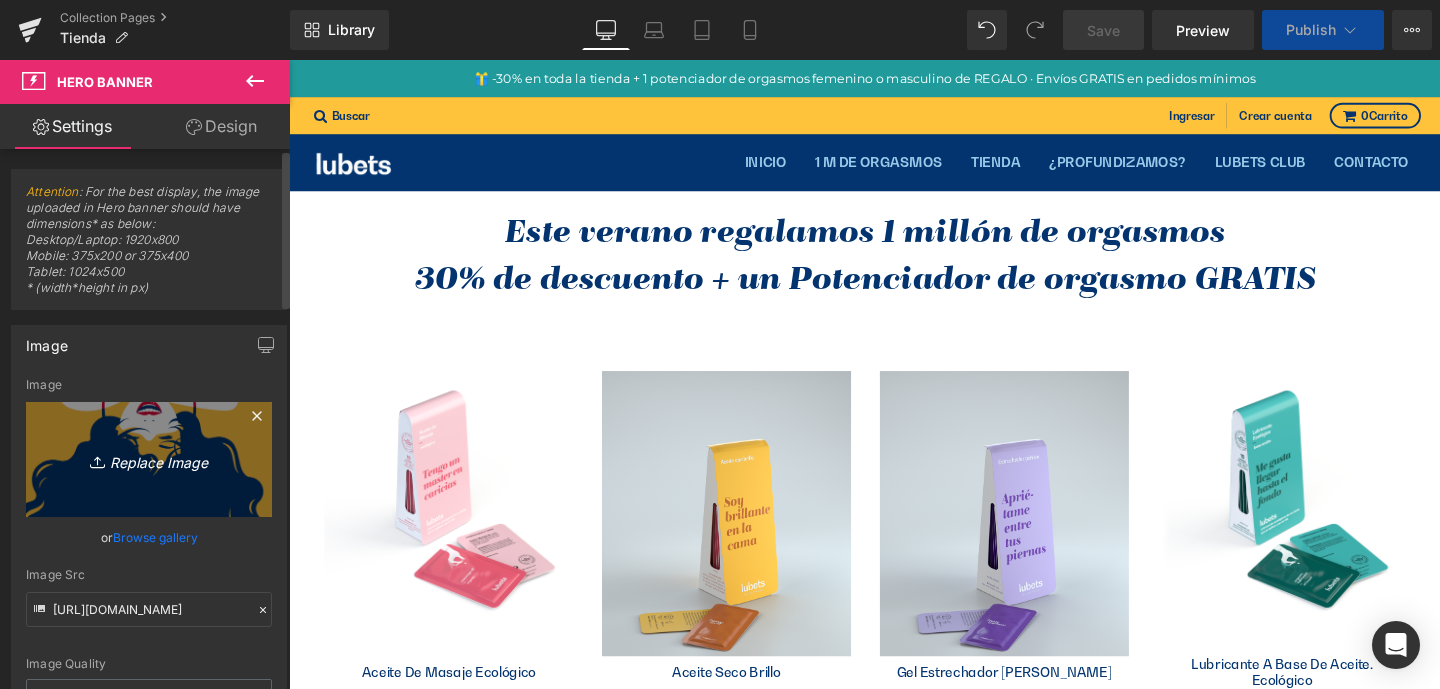 click on "Replace Image" at bounding box center (149, 459) 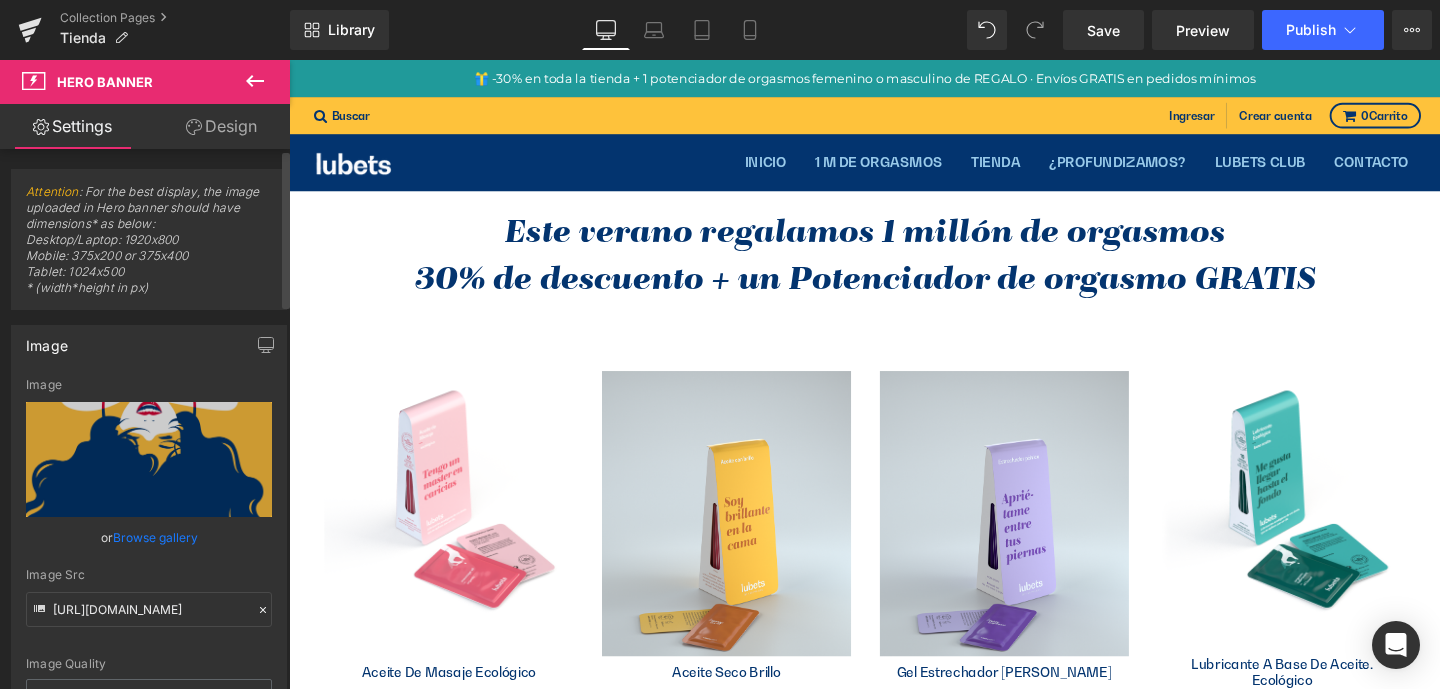 click on "Browse gallery" at bounding box center [155, 537] 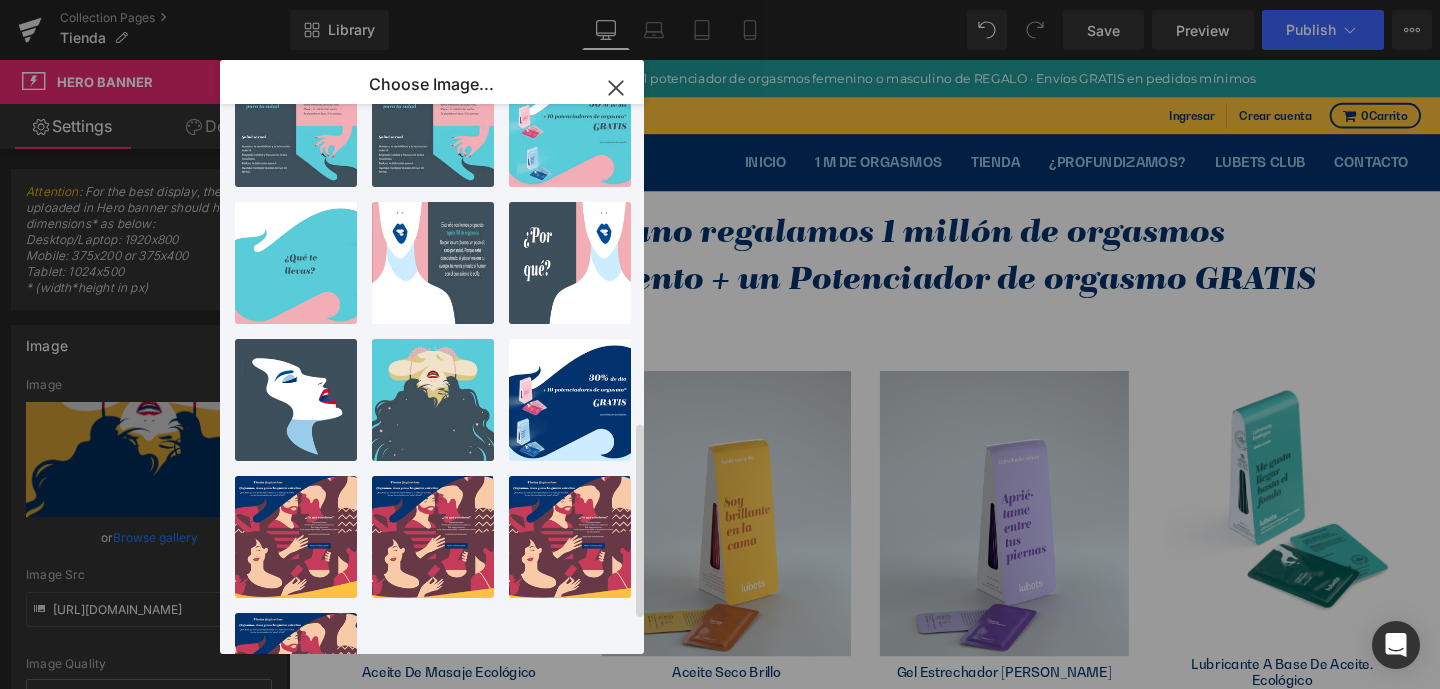 scroll, scrollTop: 894, scrollLeft: 0, axis: vertical 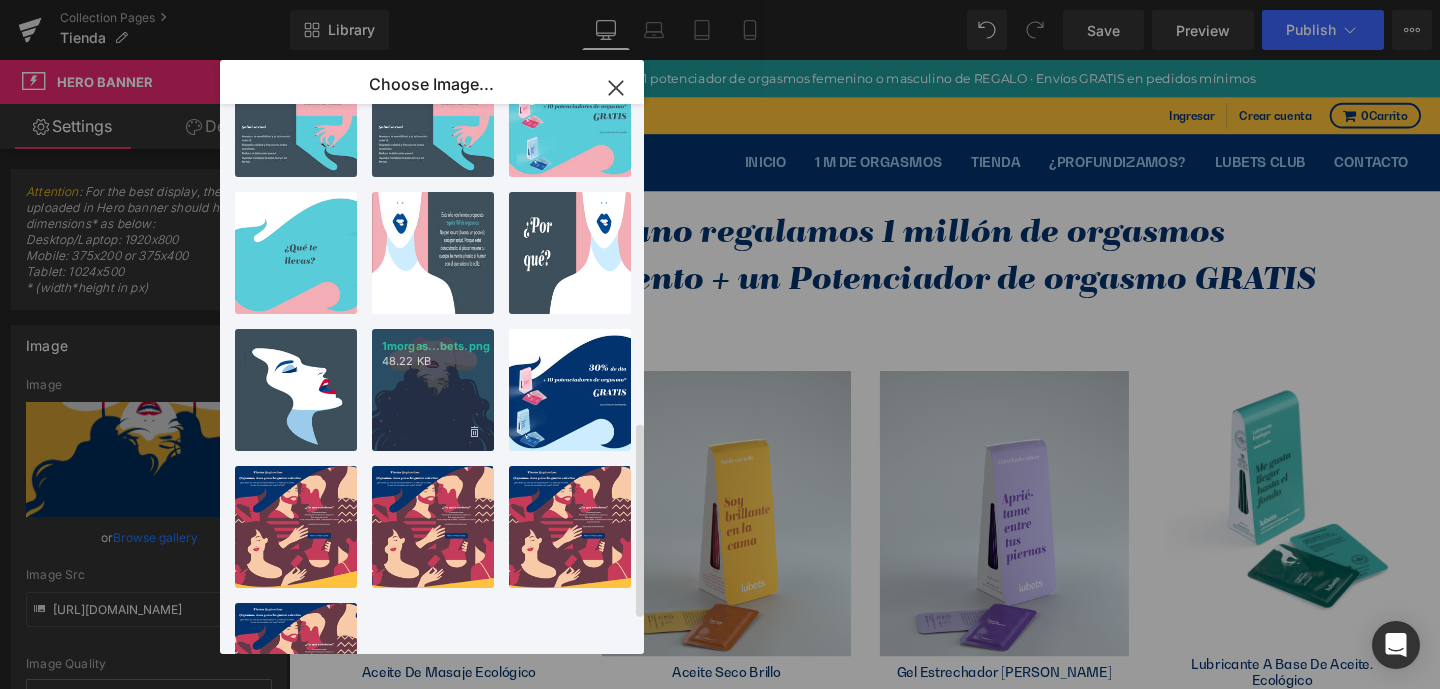 click on "1morgas...bets.png 48.22 KB" at bounding box center (433, 390) 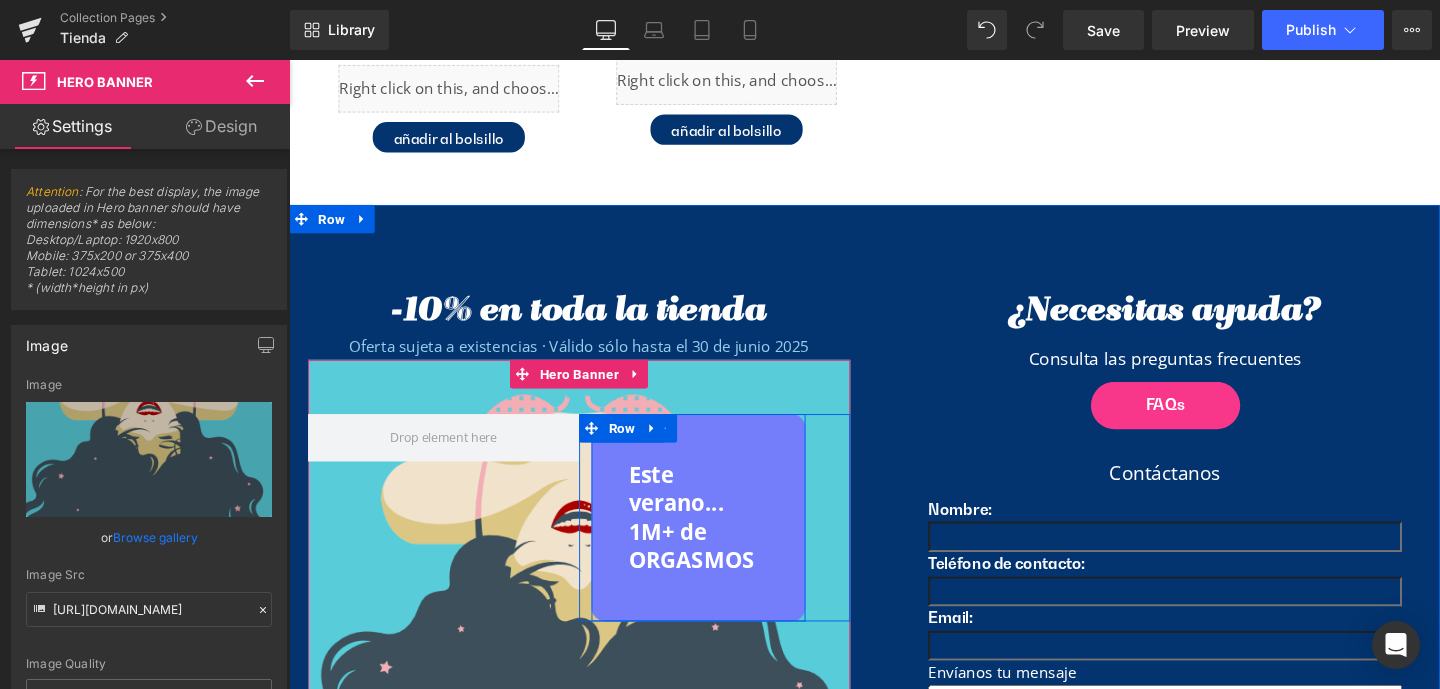 scroll, scrollTop: 4318, scrollLeft: 0, axis: vertical 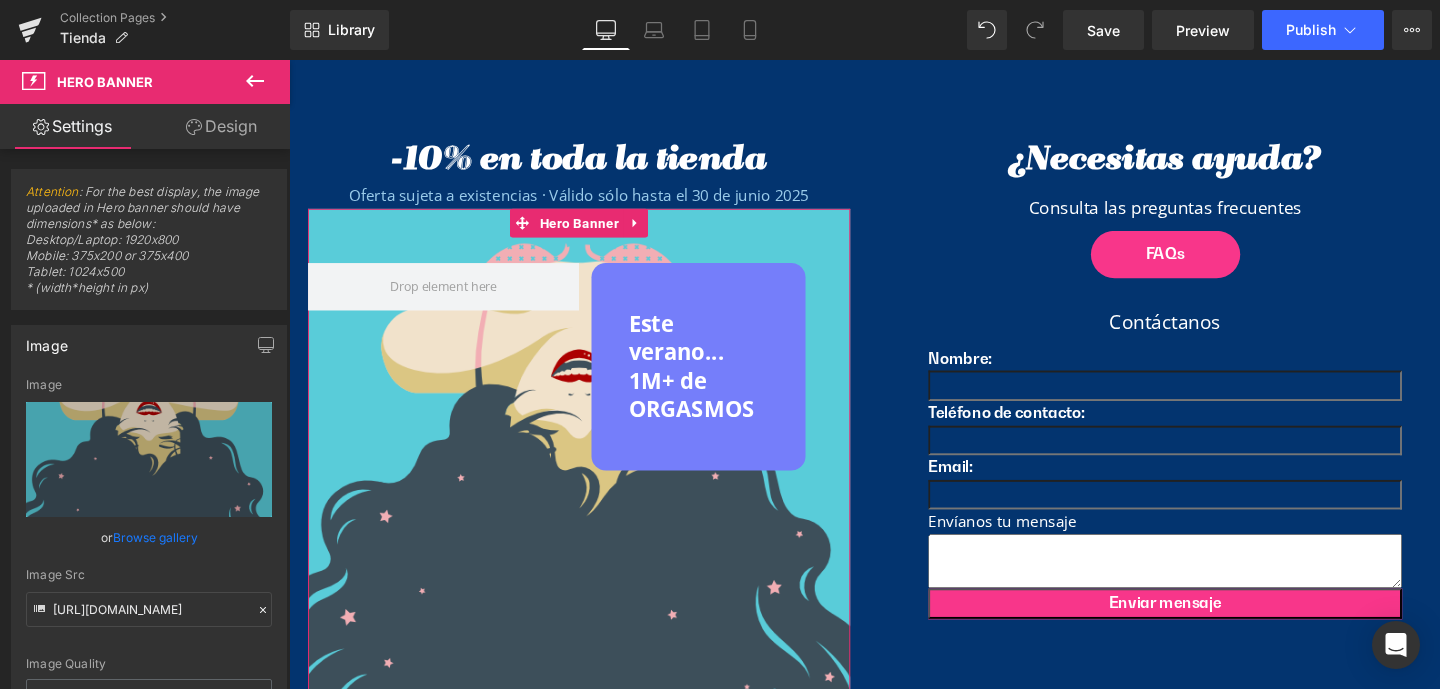 click on "Design" at bounding box center (221, 126) 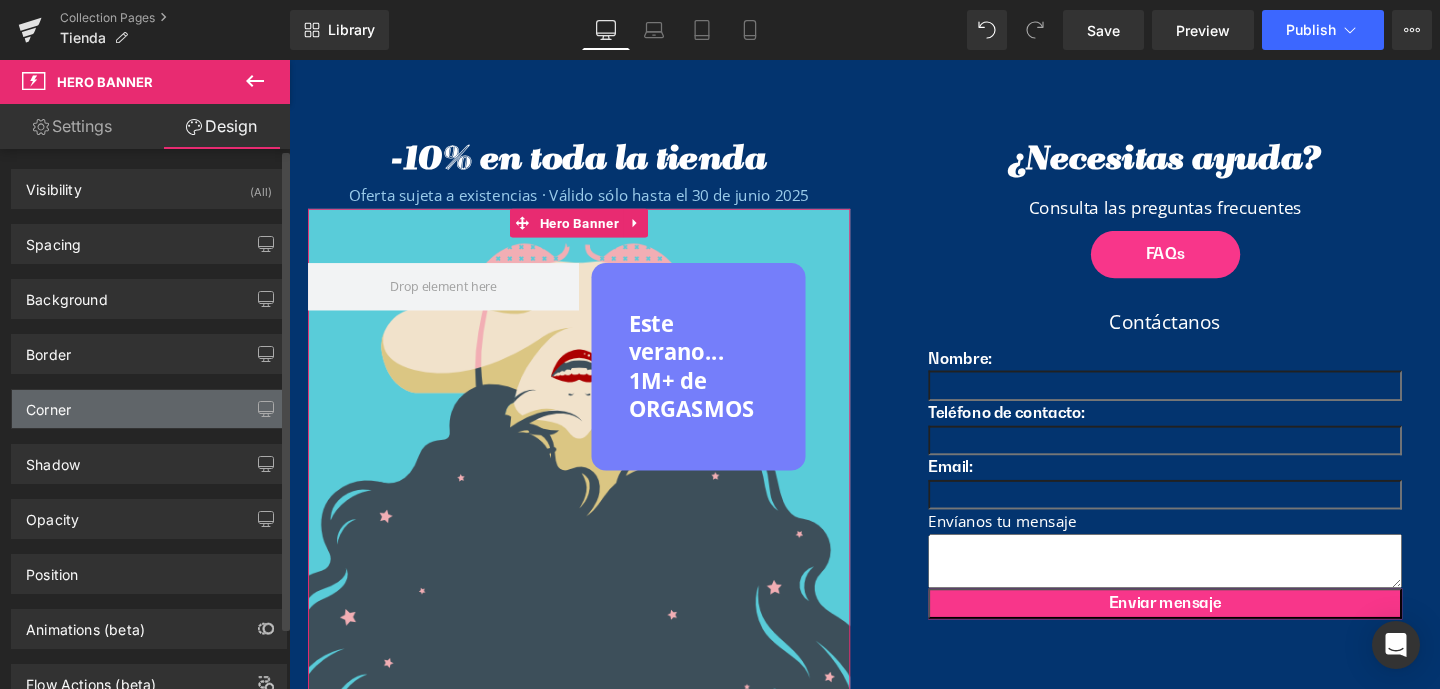 click on "Corner" at bounding box center [48, 404] 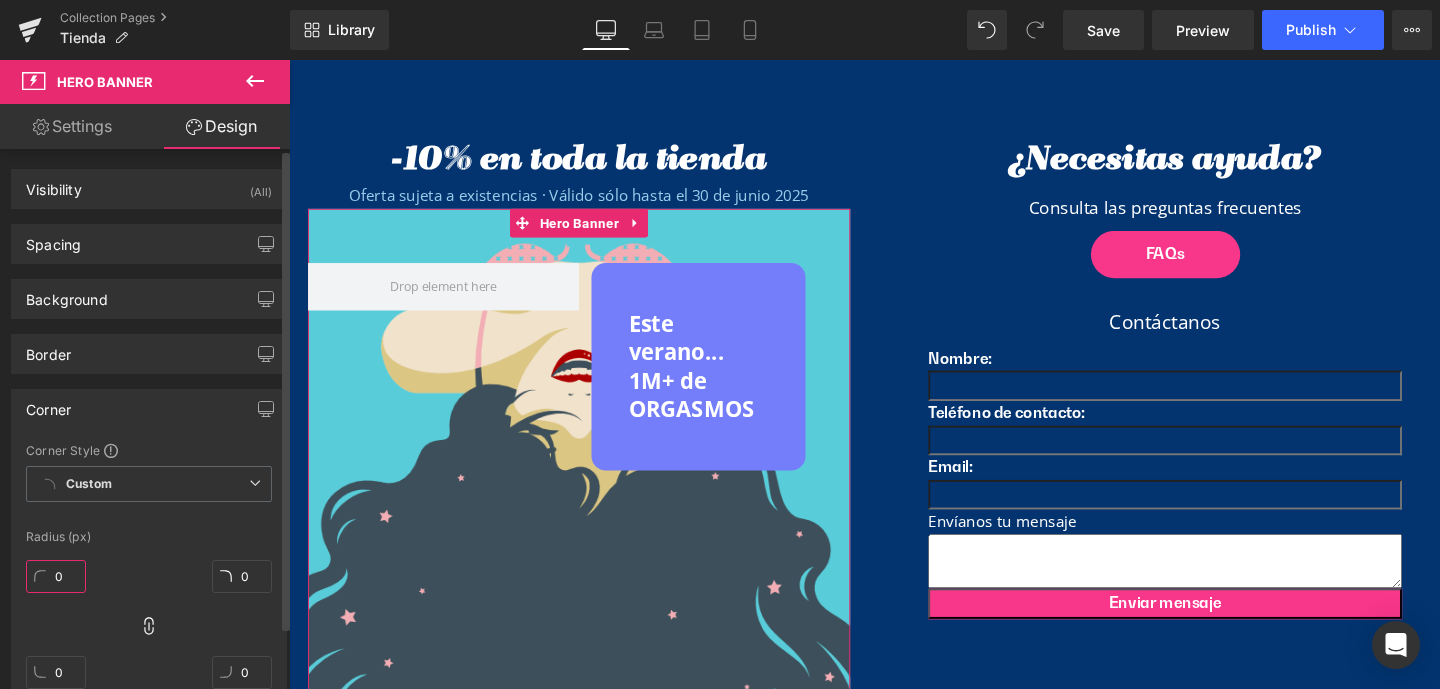 drag, startPoint x: 51, startPoint y: 578, endPoint x: 73, endPoint y: 577, distance: 22.022715 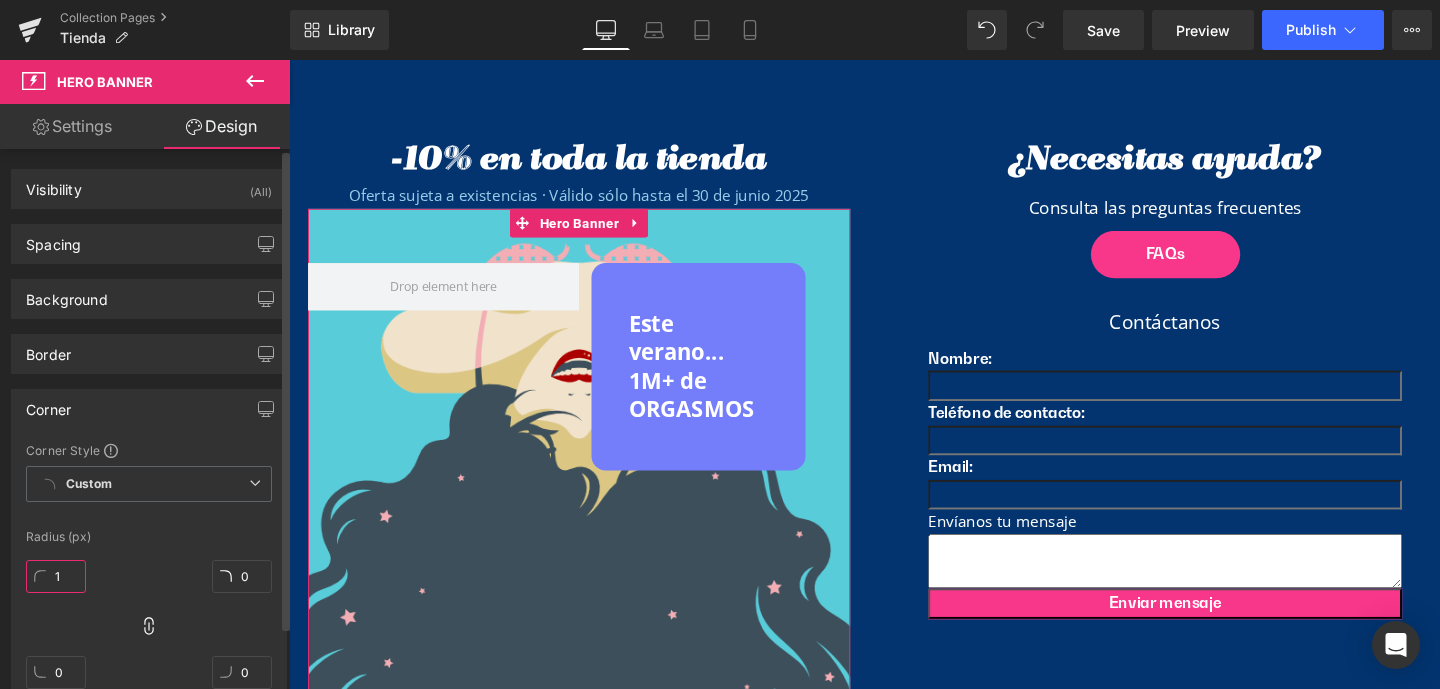 type on "1" 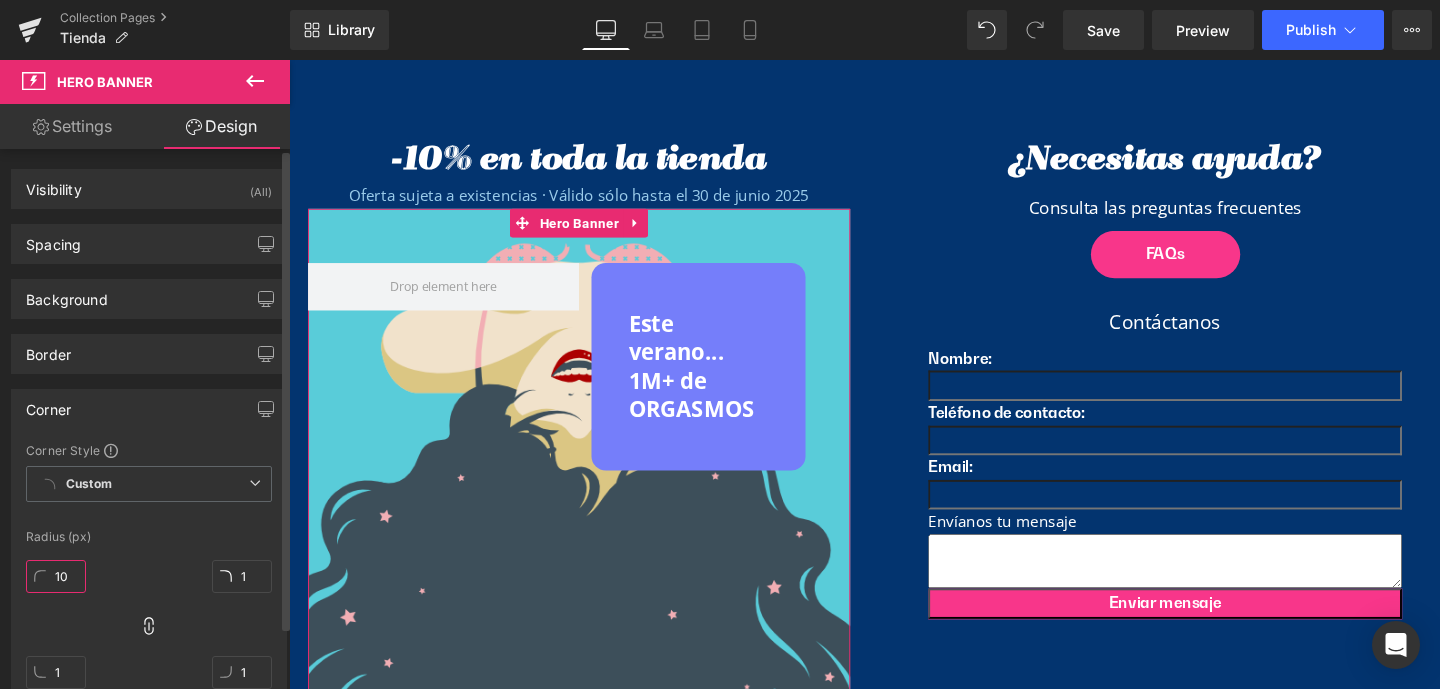 type on "100" 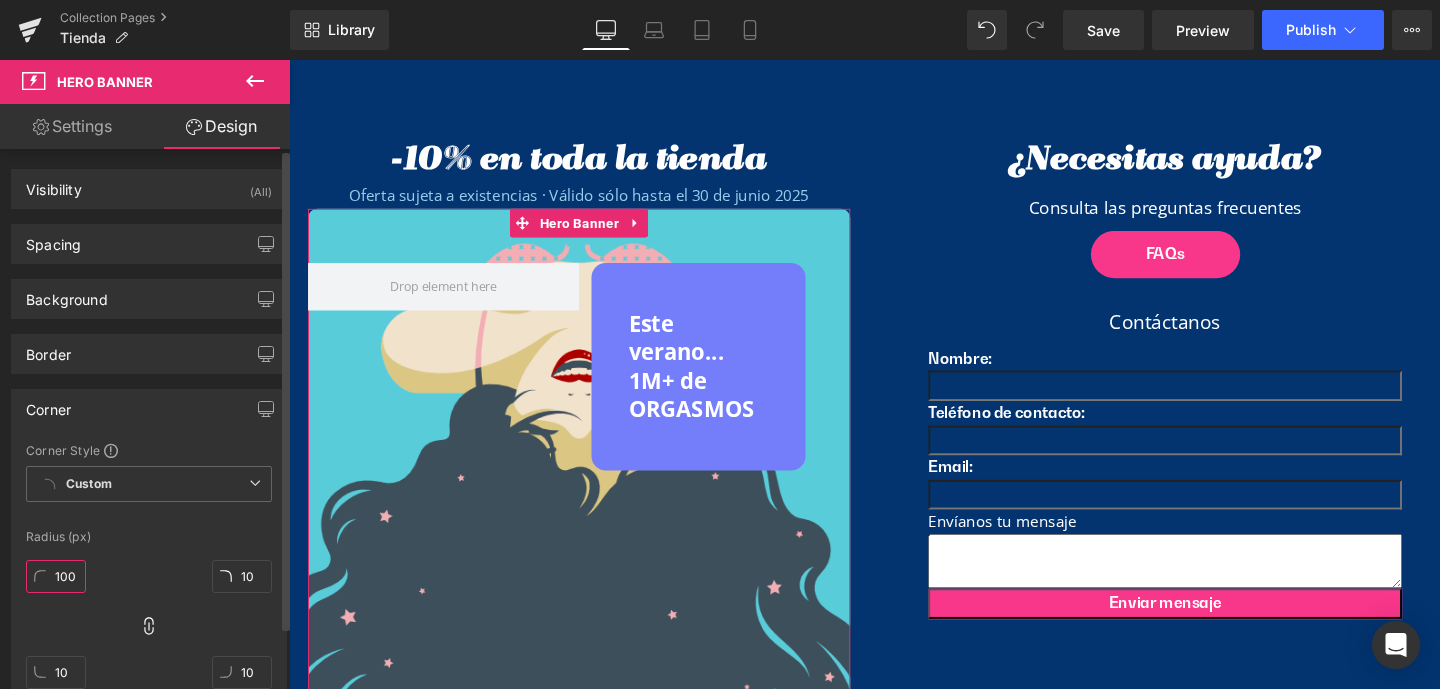 type on "100" 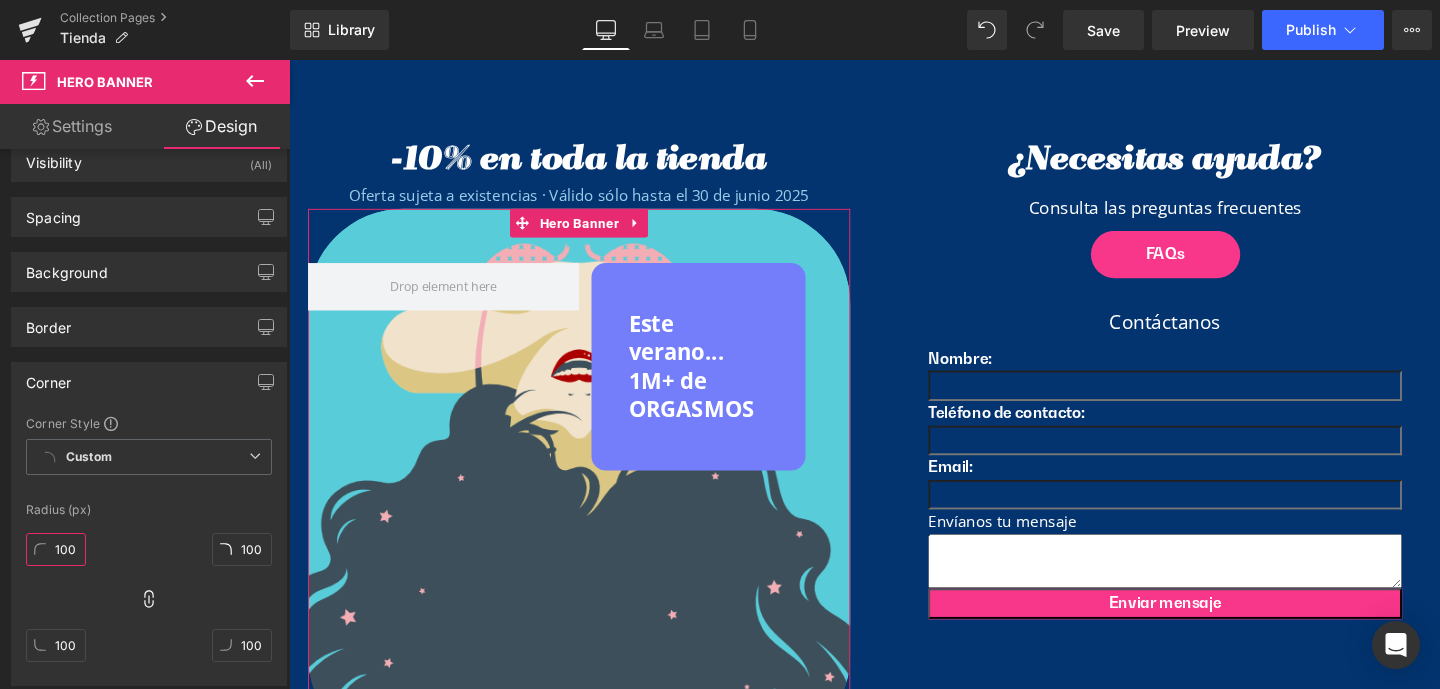 scroll, scrollTop: 30, scrollLeft: 0, axis: vertical 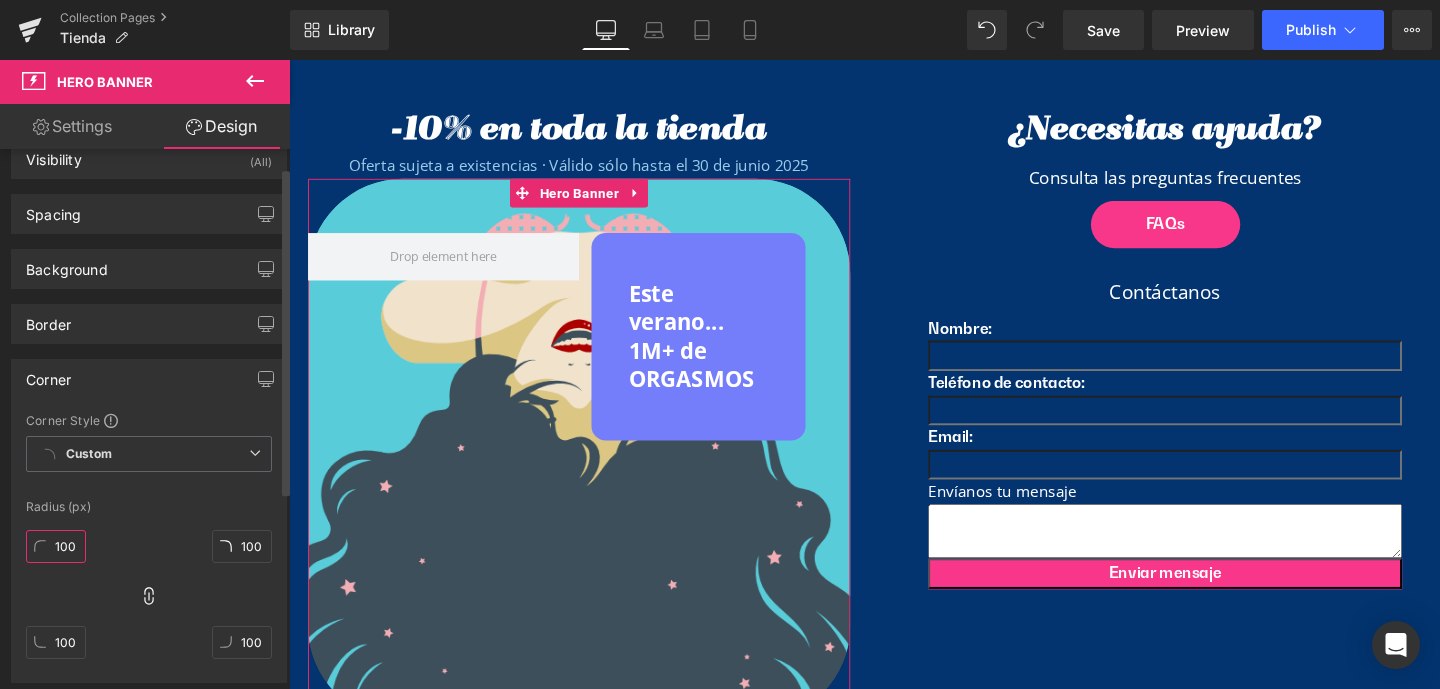drag, startPoint x: 53, startPoint y: 544, endPoint x: 90, endPoint y: 544, distance: 37 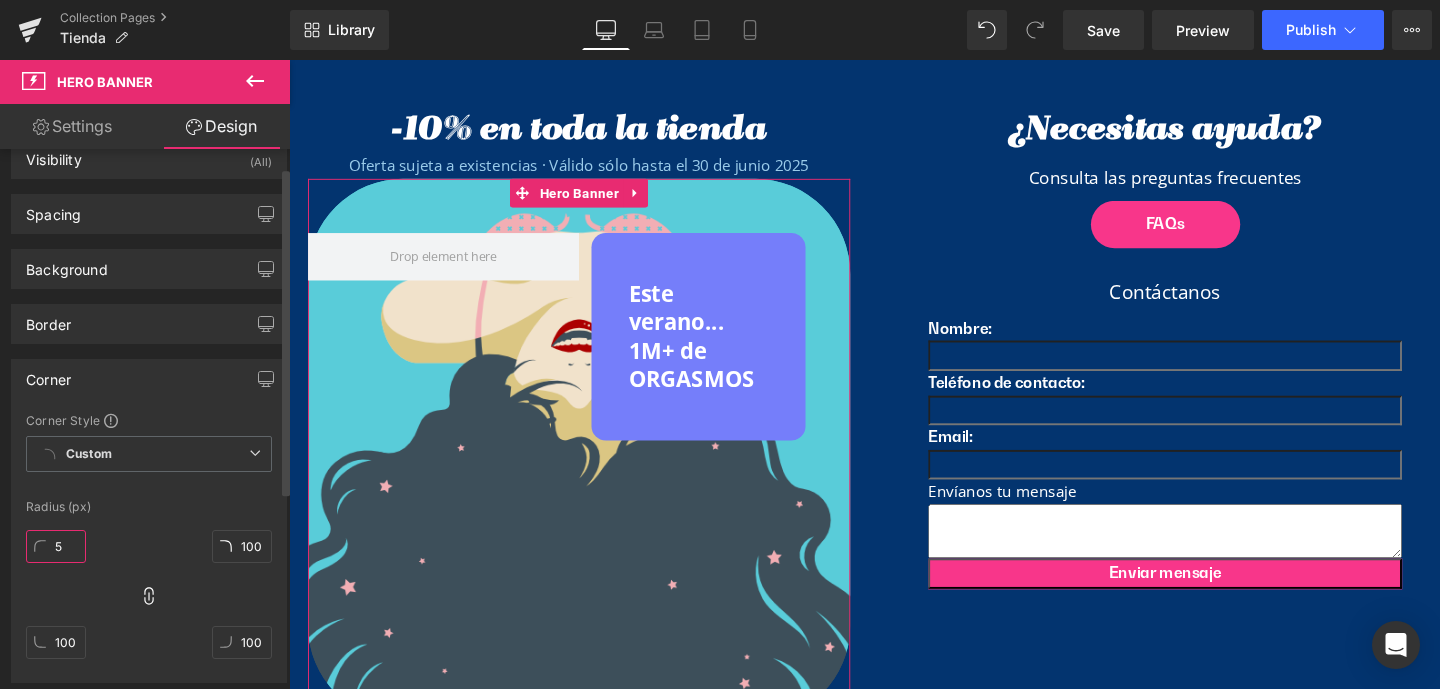 type on "50" 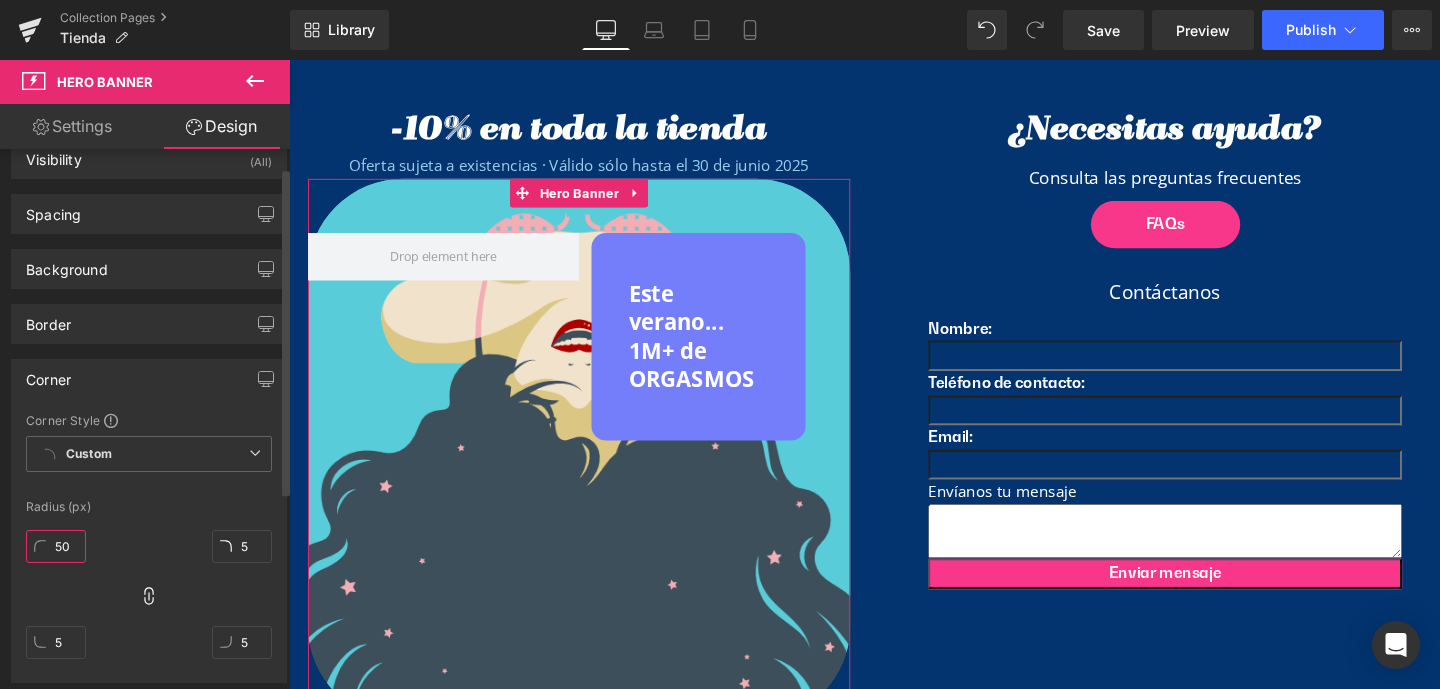type on "50" 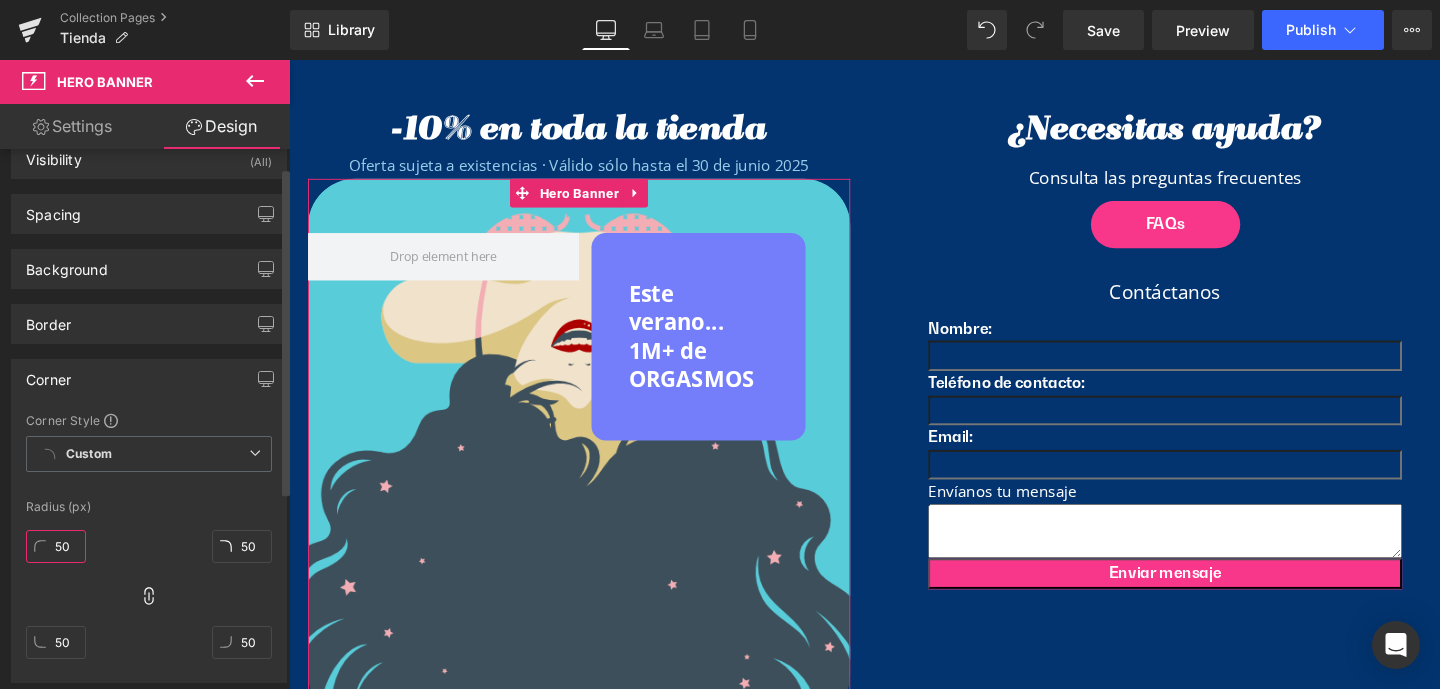 type on "500" 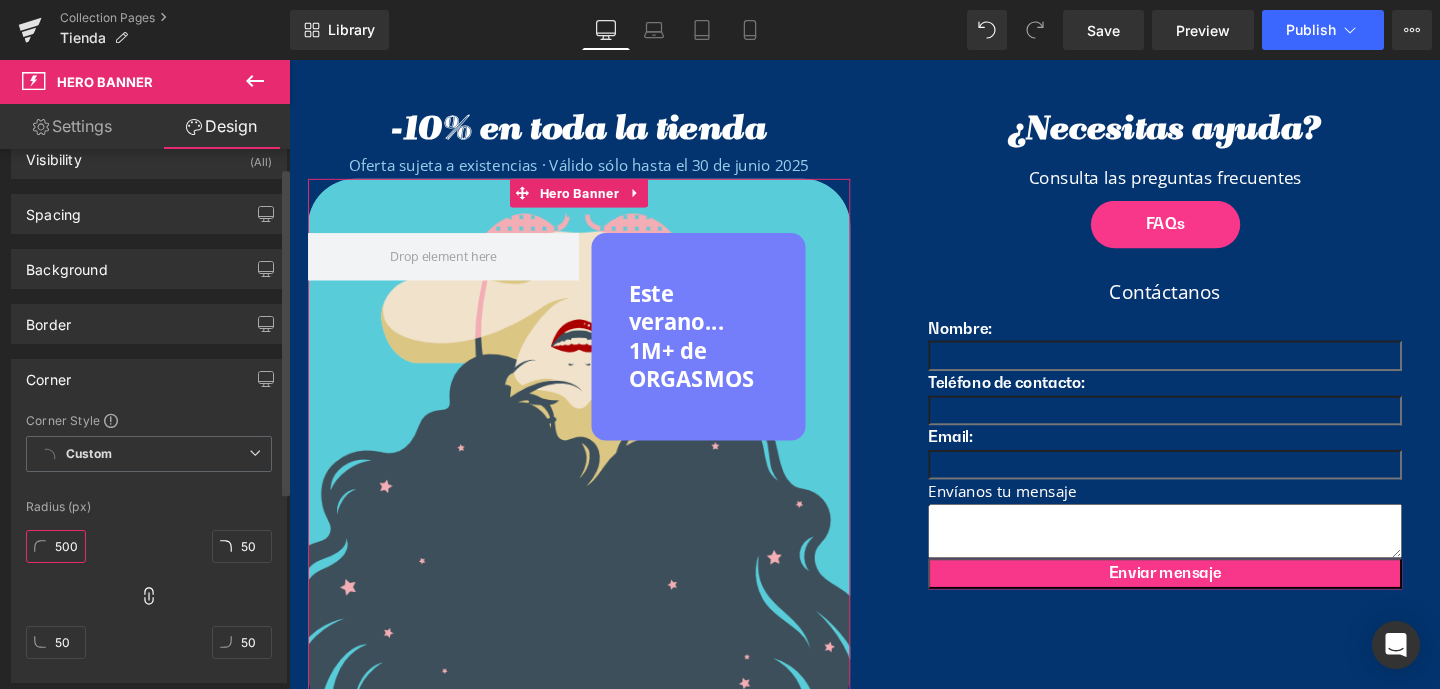 type on "500" 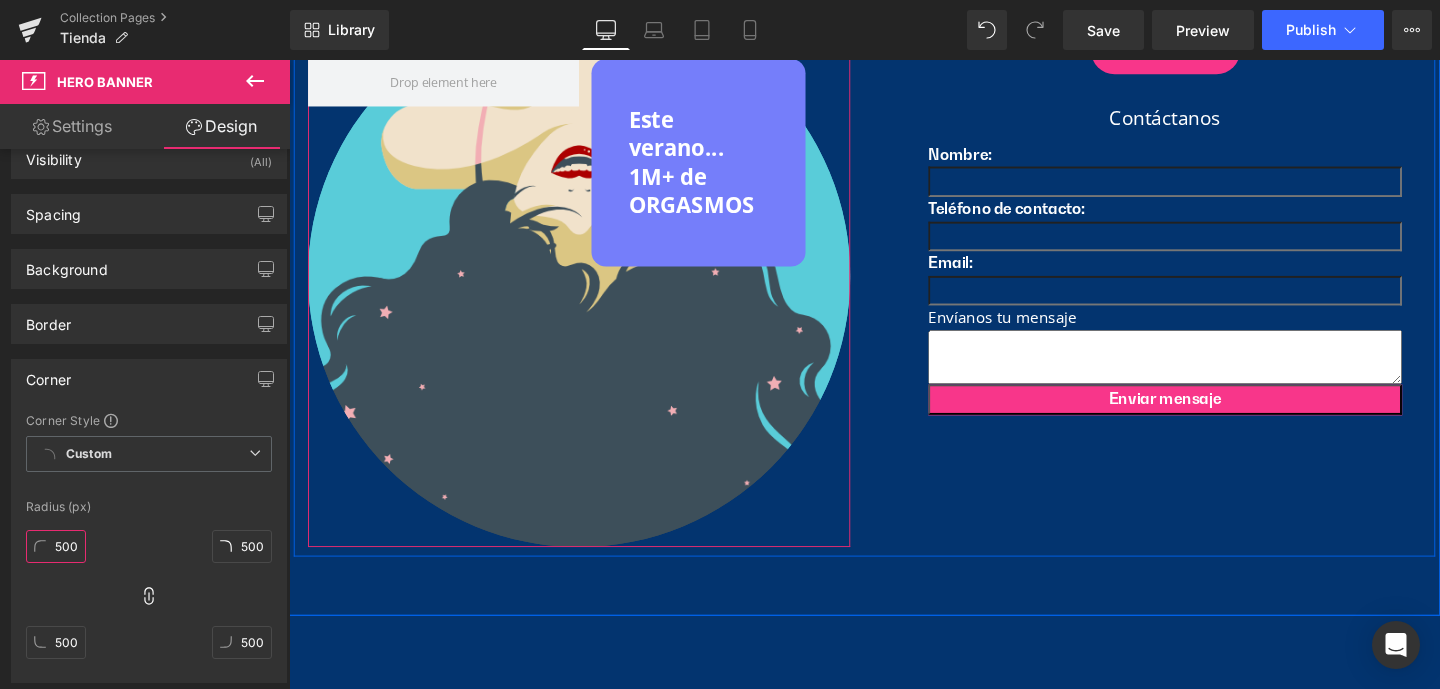 scroll, scrollTop: 4502, scrollLeft: 0, axis: vertical 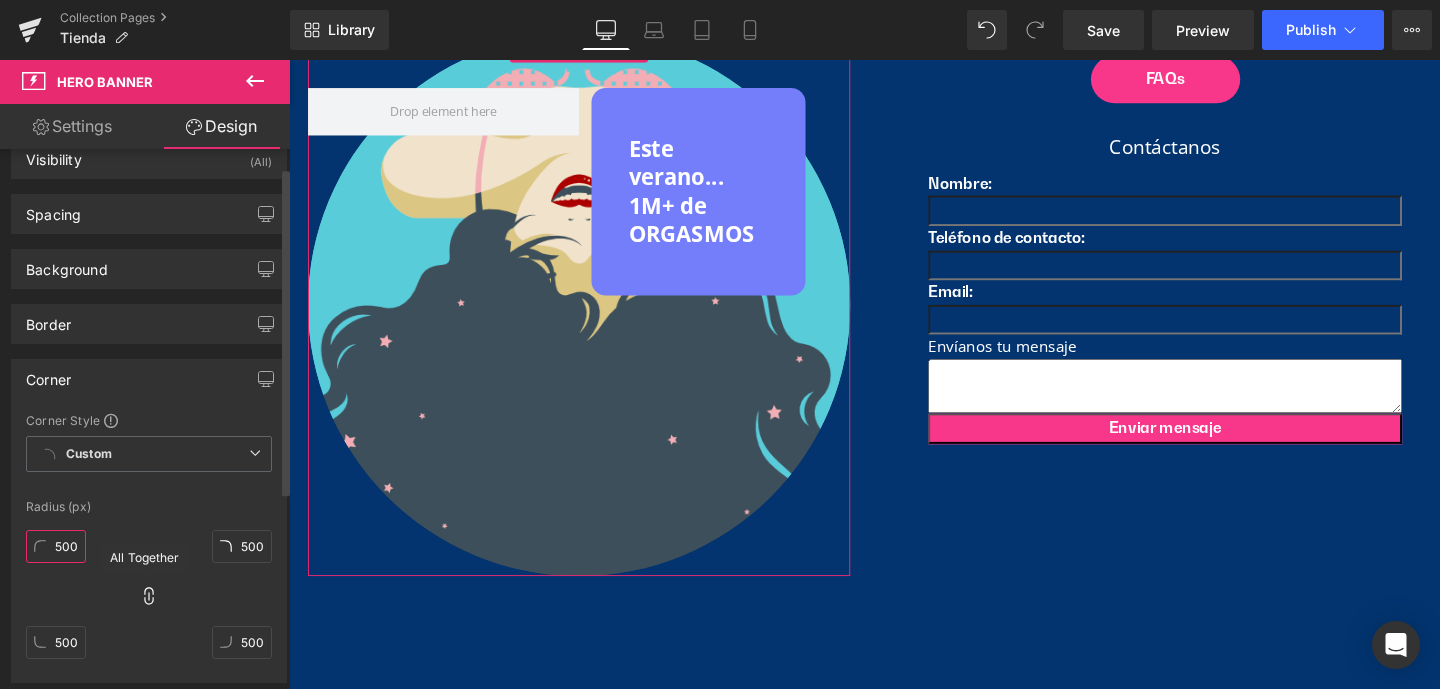 type on "500" 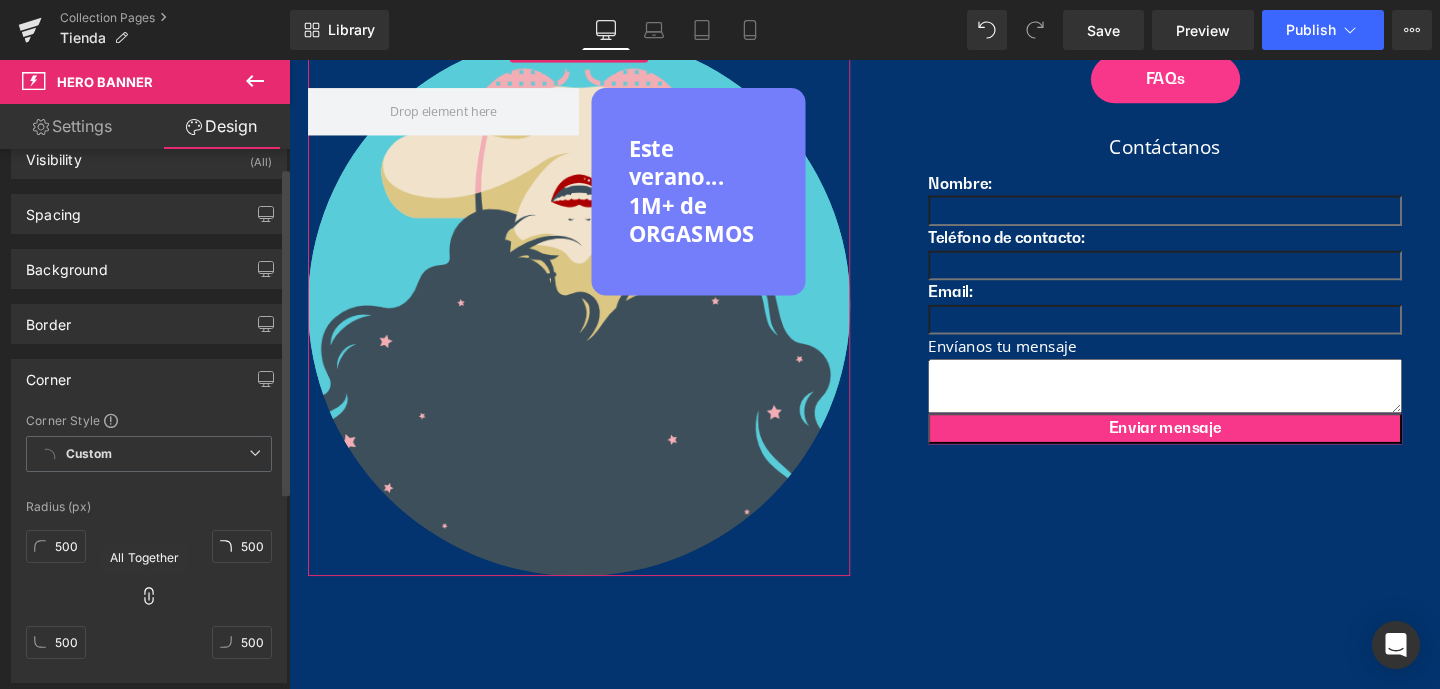 click 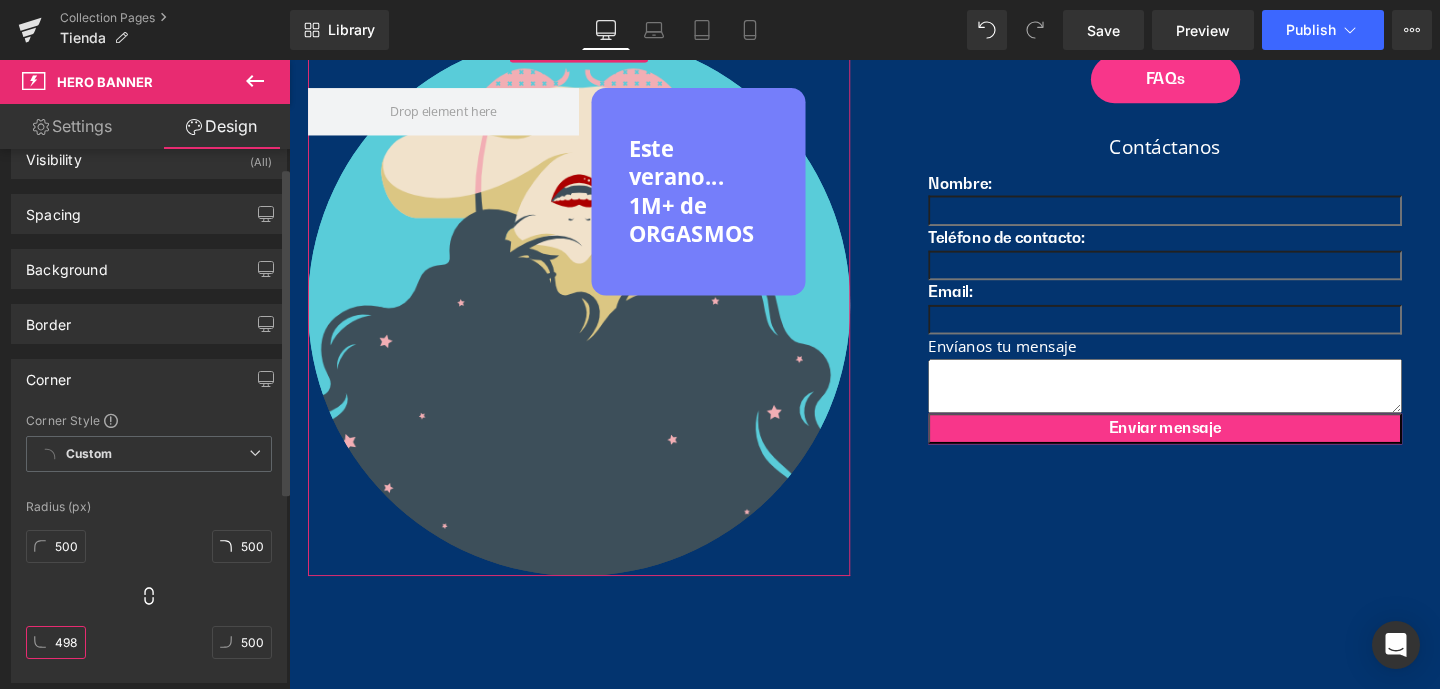drag, startPoint x: 48, startPoint y: 636, endPoint x: 82, endPoint y: 640, distance: 34.234486 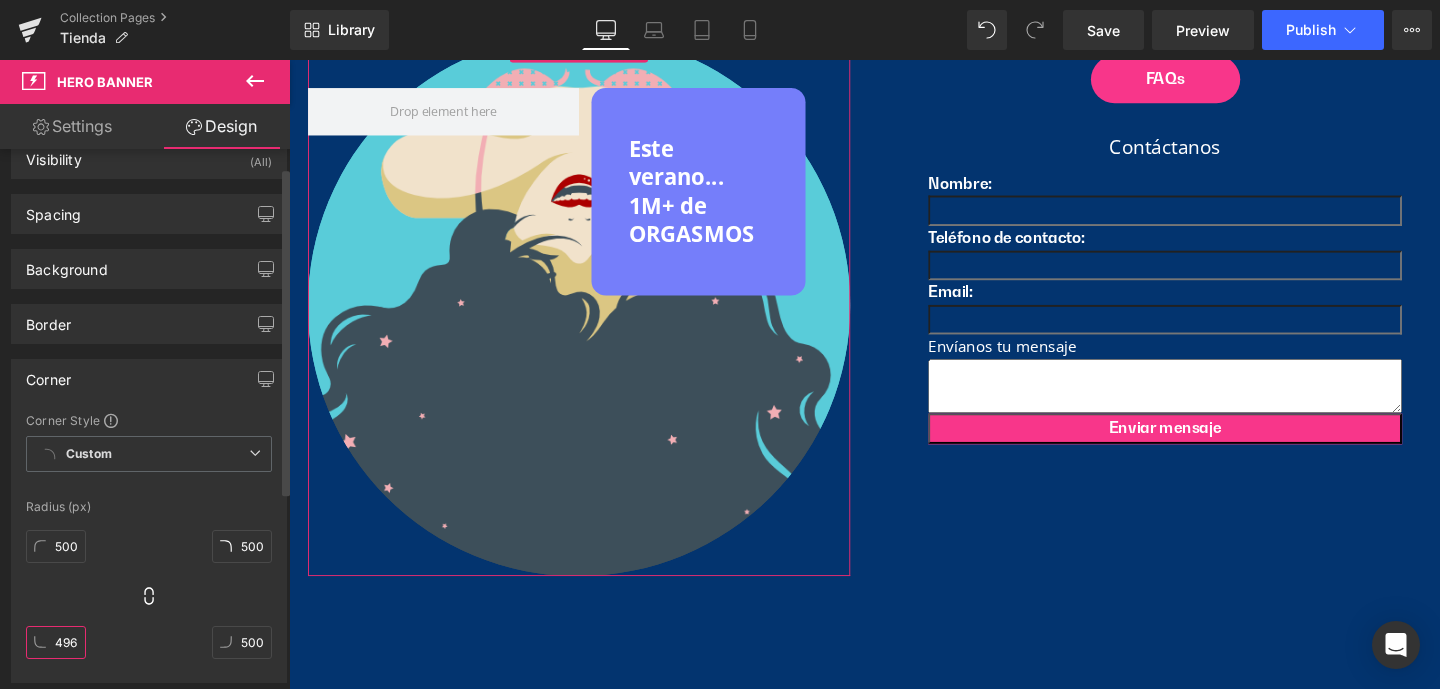 click on "500px 500
500px 500
496px 496
500px 500" at bounding box center (149, 602) 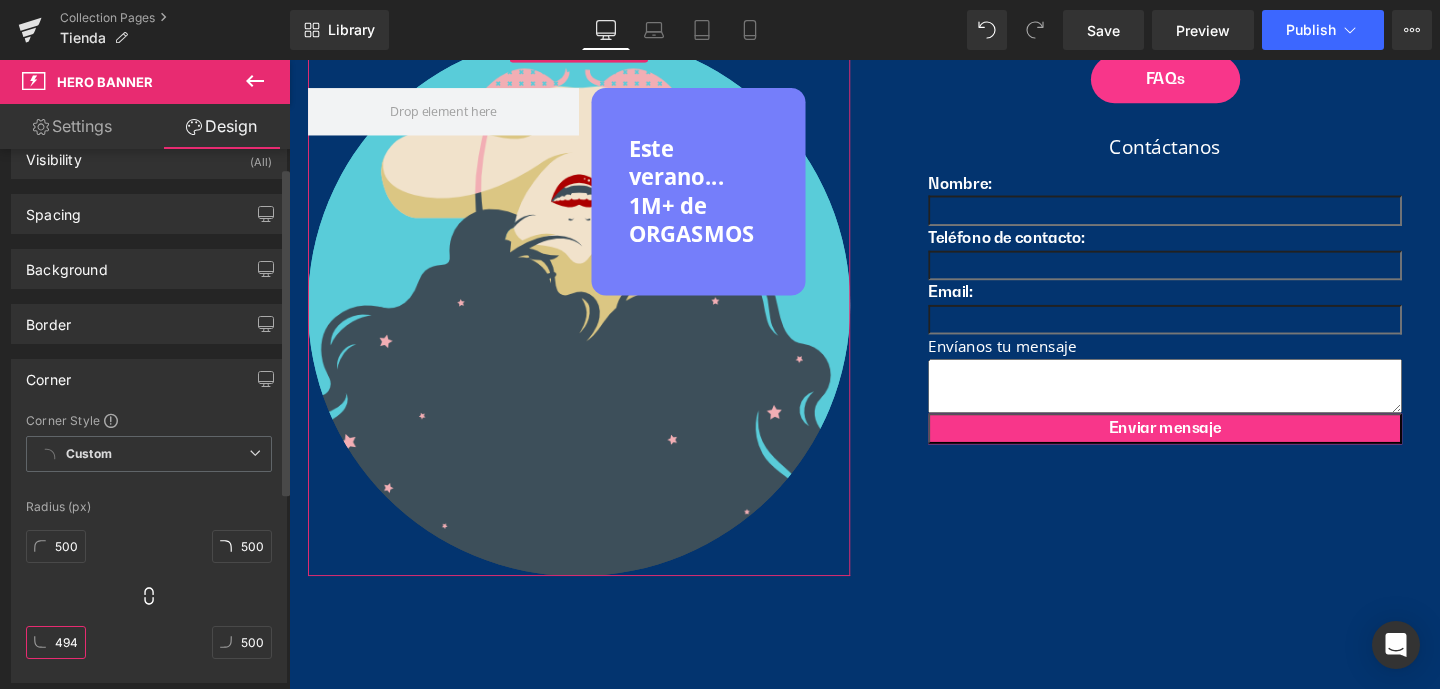 scroll, scrollTop: 0, scrollLeft: 1, axis: horizontal 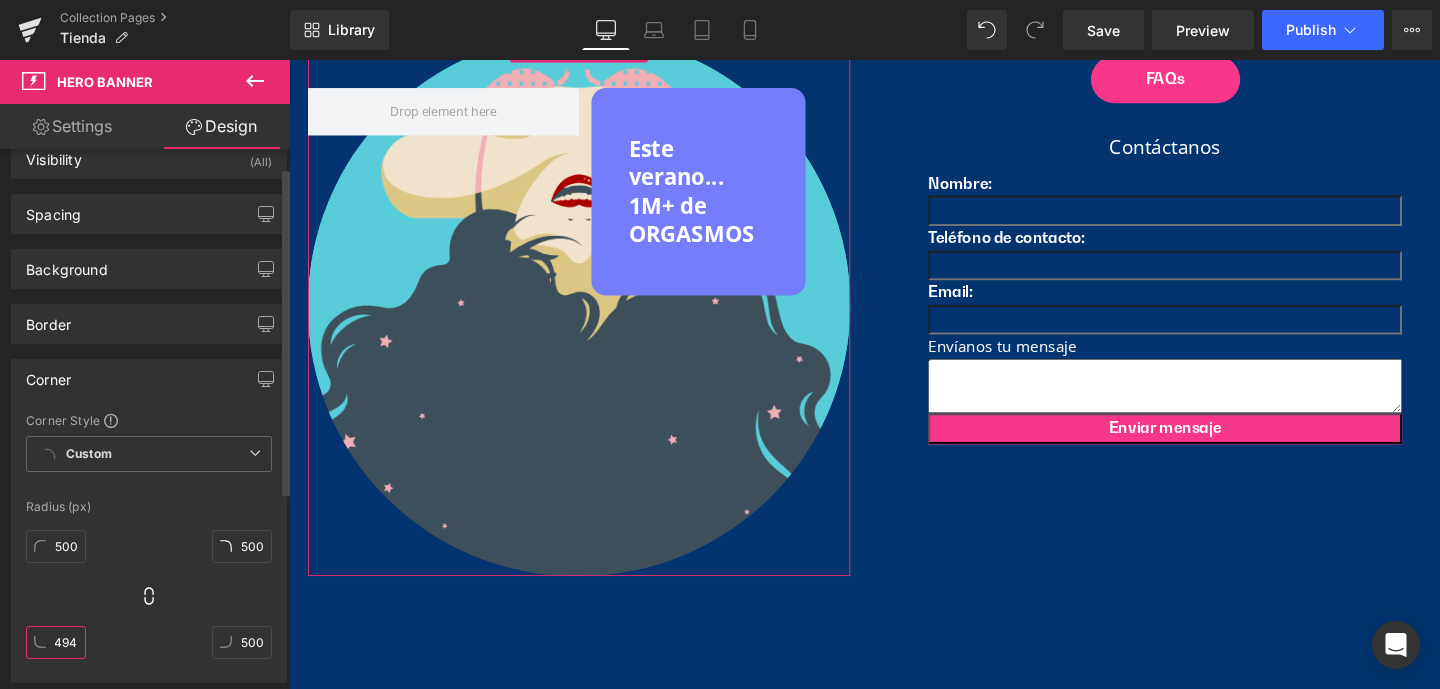 drag, startPoint x: 55, startPoint y: 639, endPoint x: 86, endPoint y: 643, distance: 31.257 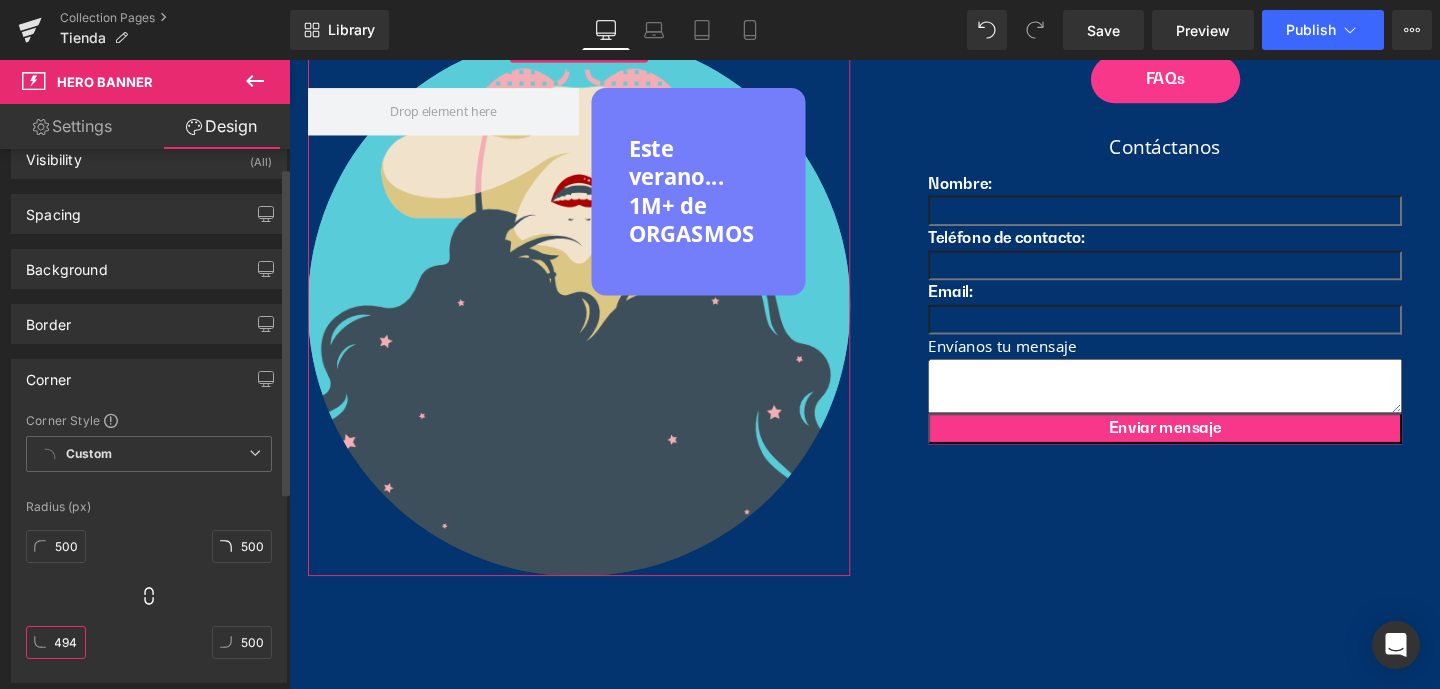drag, startPoint x: 73, startPoint y: 641, endPoint x: 17, endPoint y: 639, distance: 56.0357 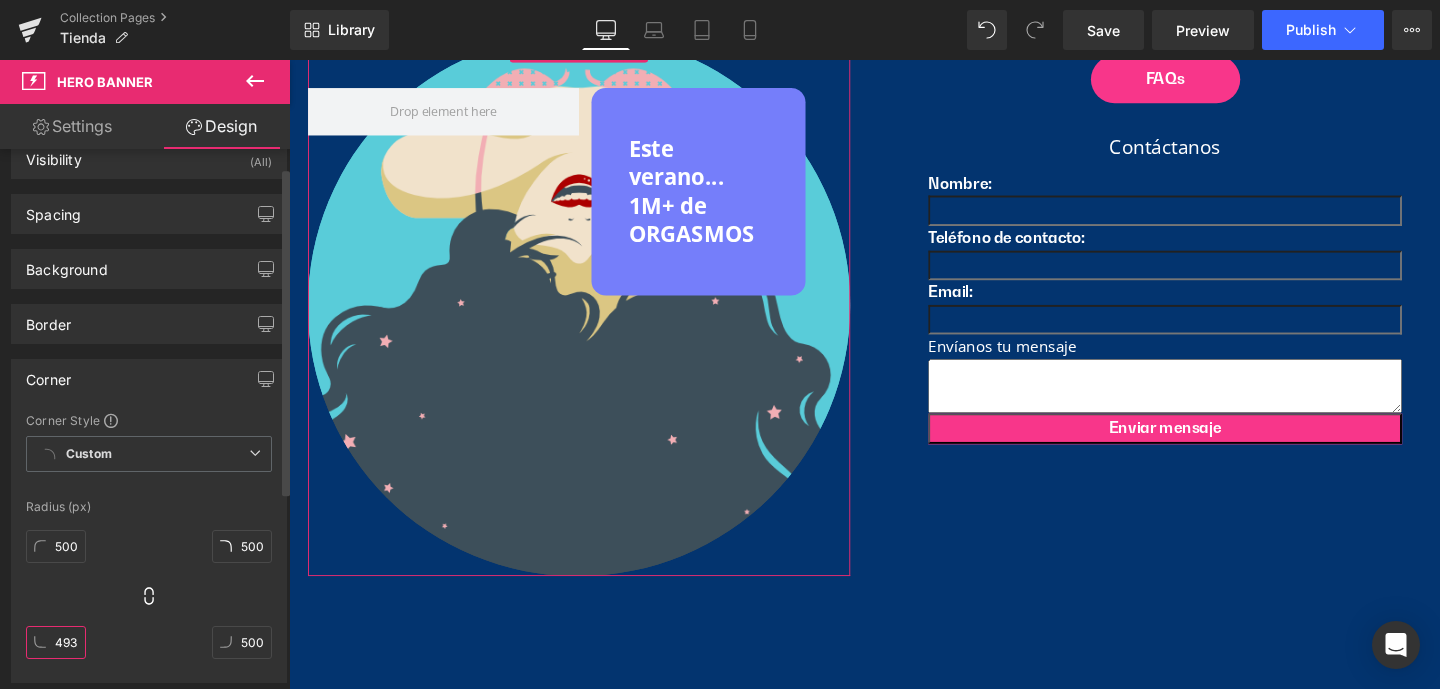 scroll, scrollTop: 0, scrollLeft: 0, axis: both 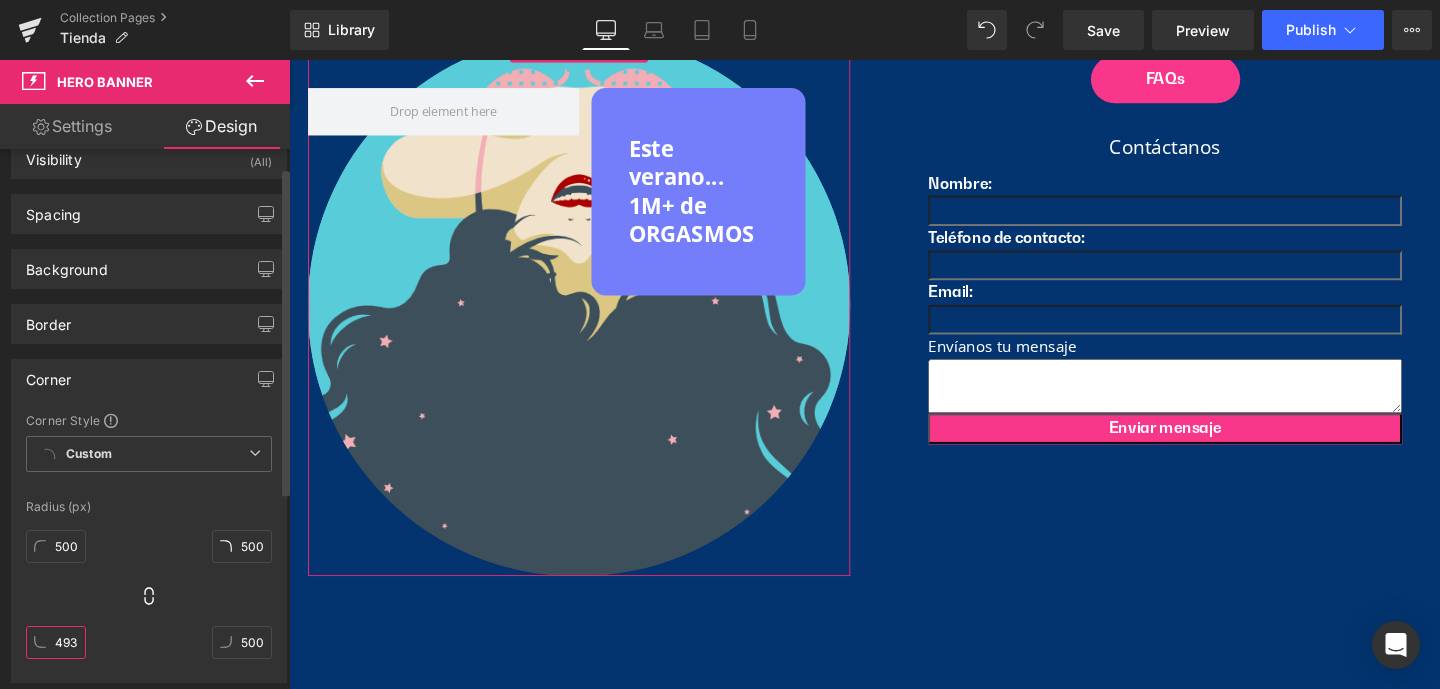 drag, startPoint x: 46, startPoint y: 637, endPoint x: 86, endPoint y: 641, distance: 40.1995 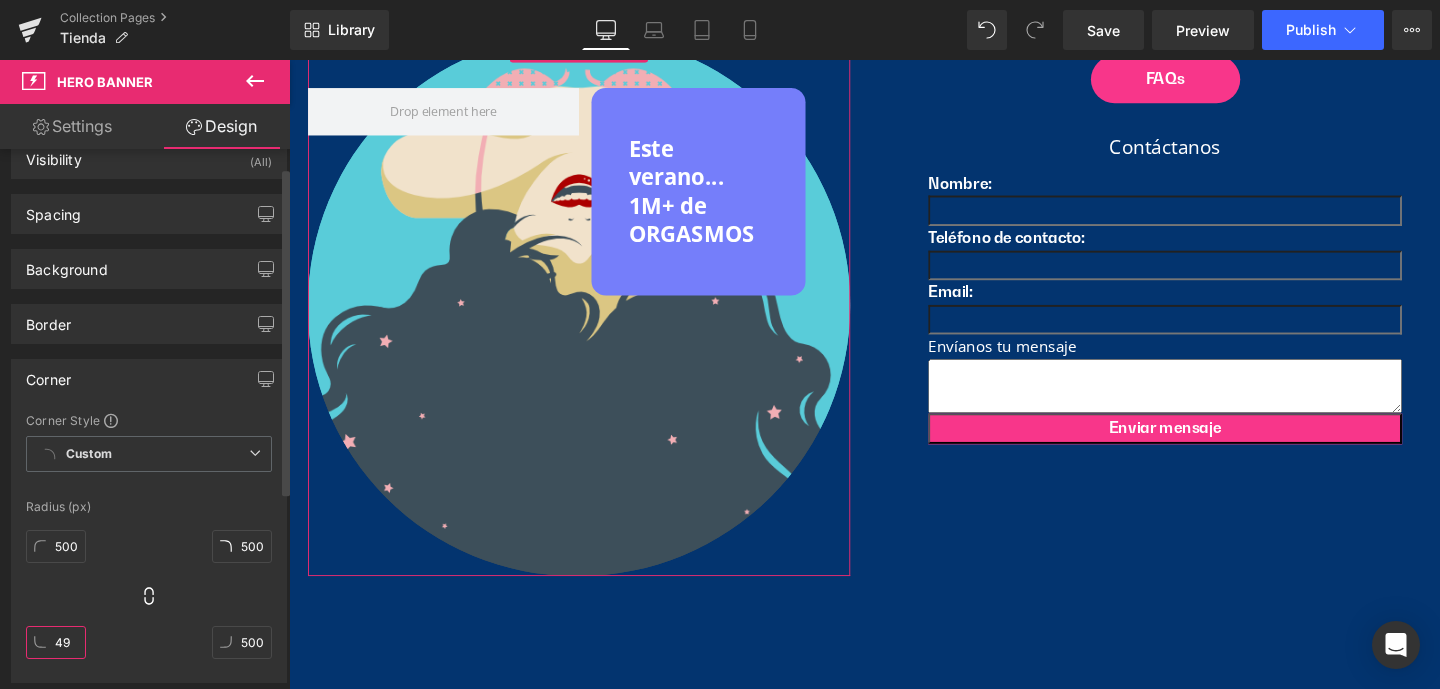 type on "4" 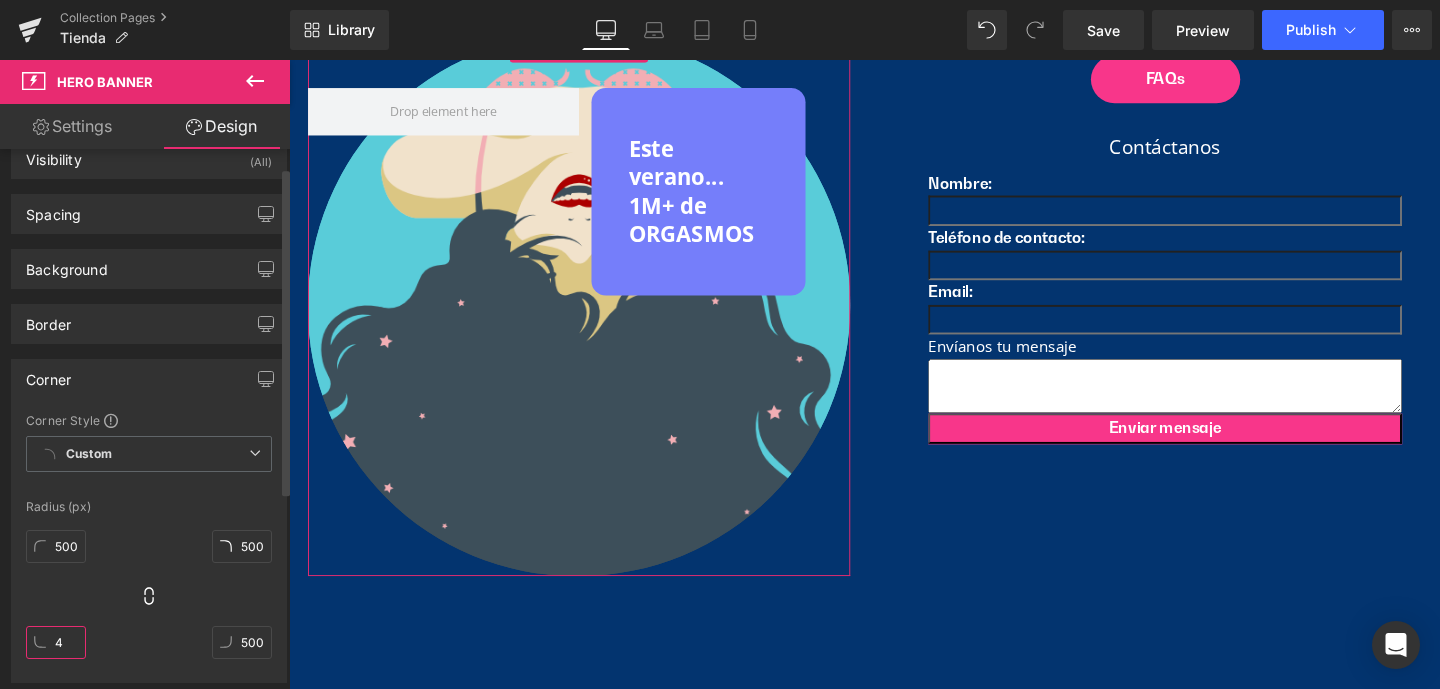 scroll, scrollTop: 0, scrollLeft: 0, axis: both 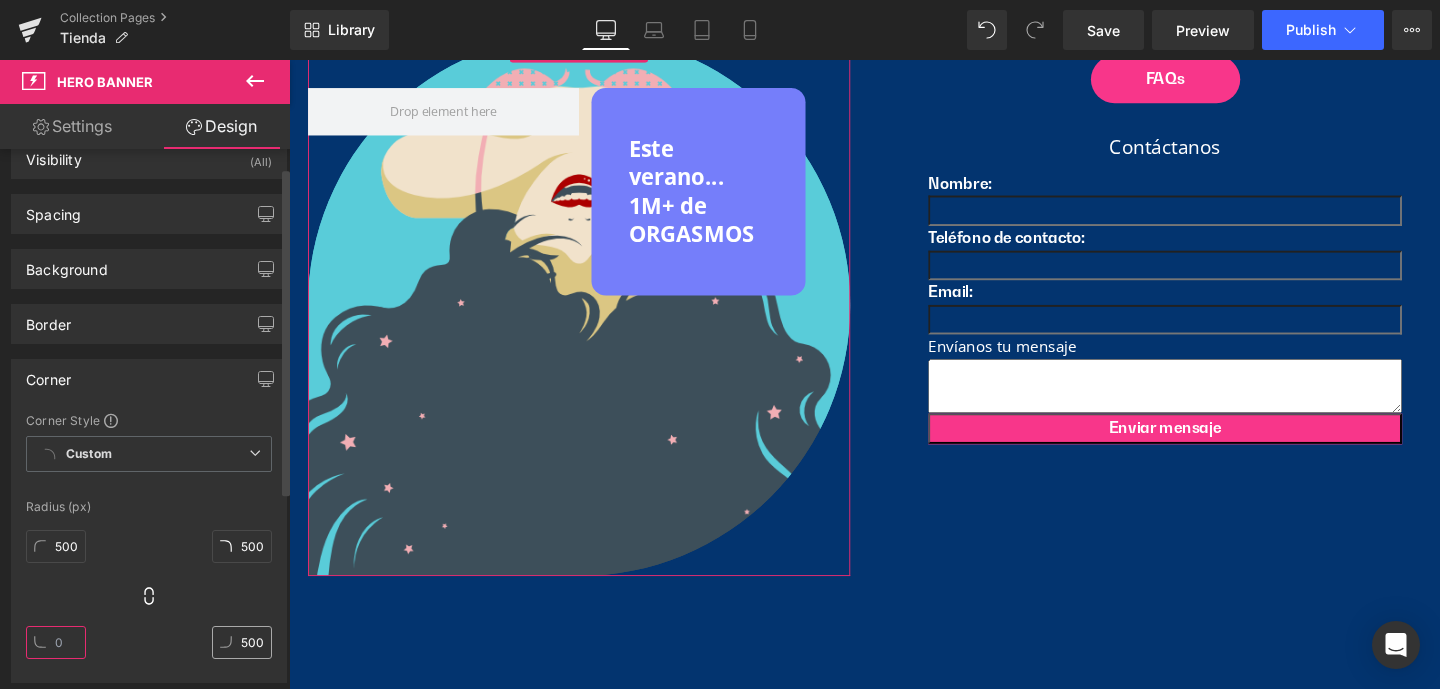 type 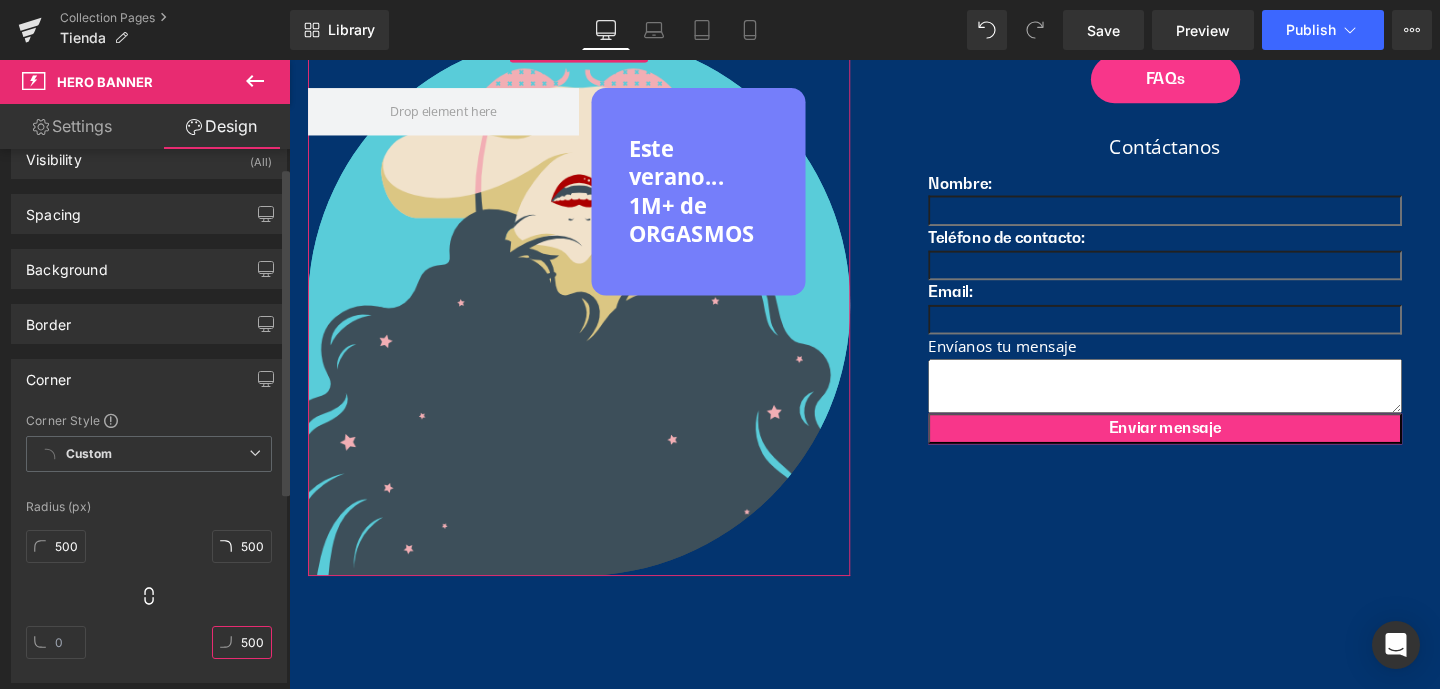 drag, startPoint x: 233, startPoint y: 643, endPoint x: 270, endPoint y: 642, distance: 37.01351 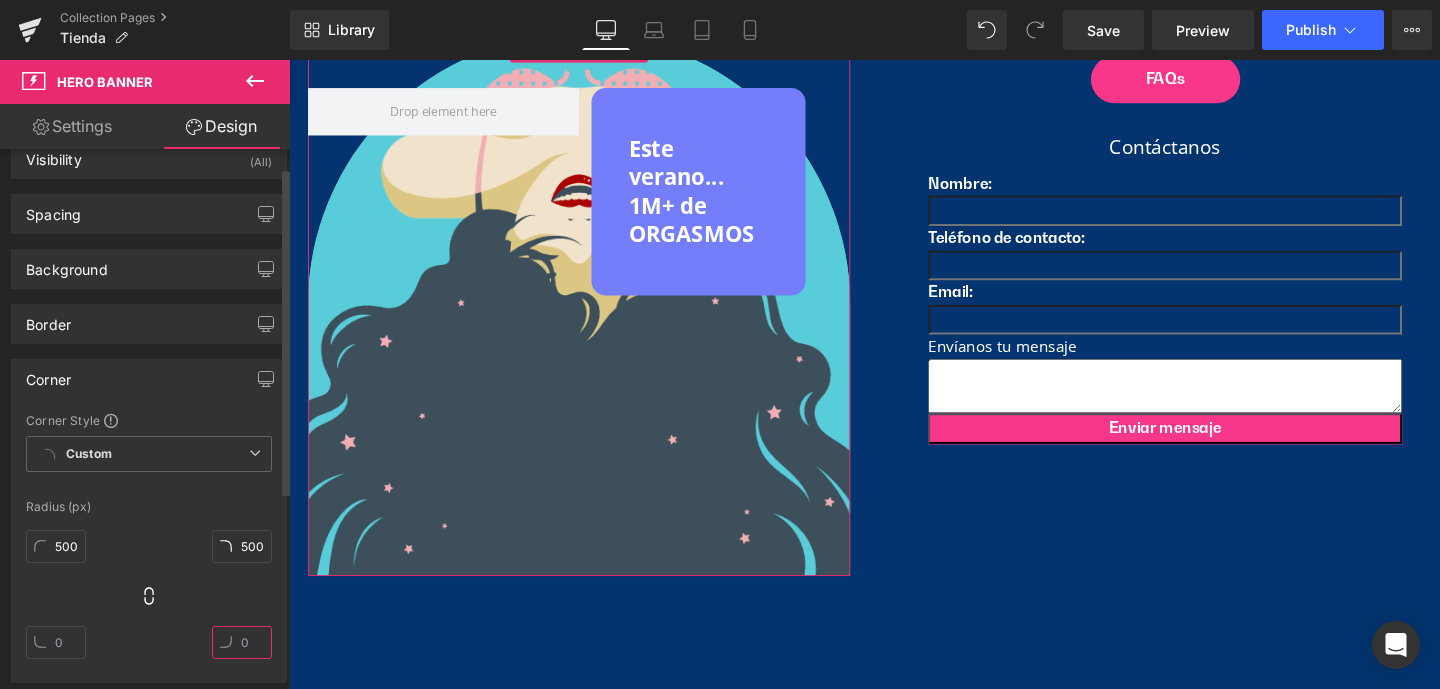 scroll, scrollTop: 0, scrollLeft: 0, axis: both 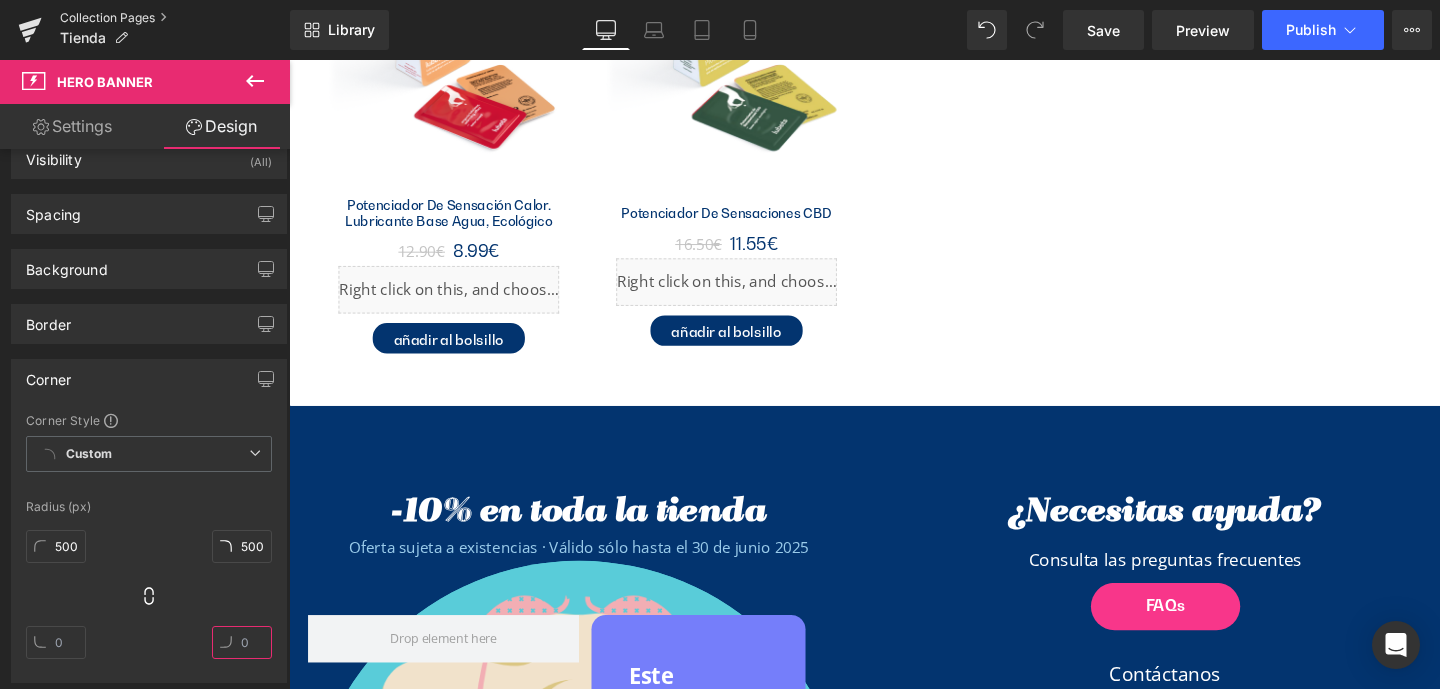 type 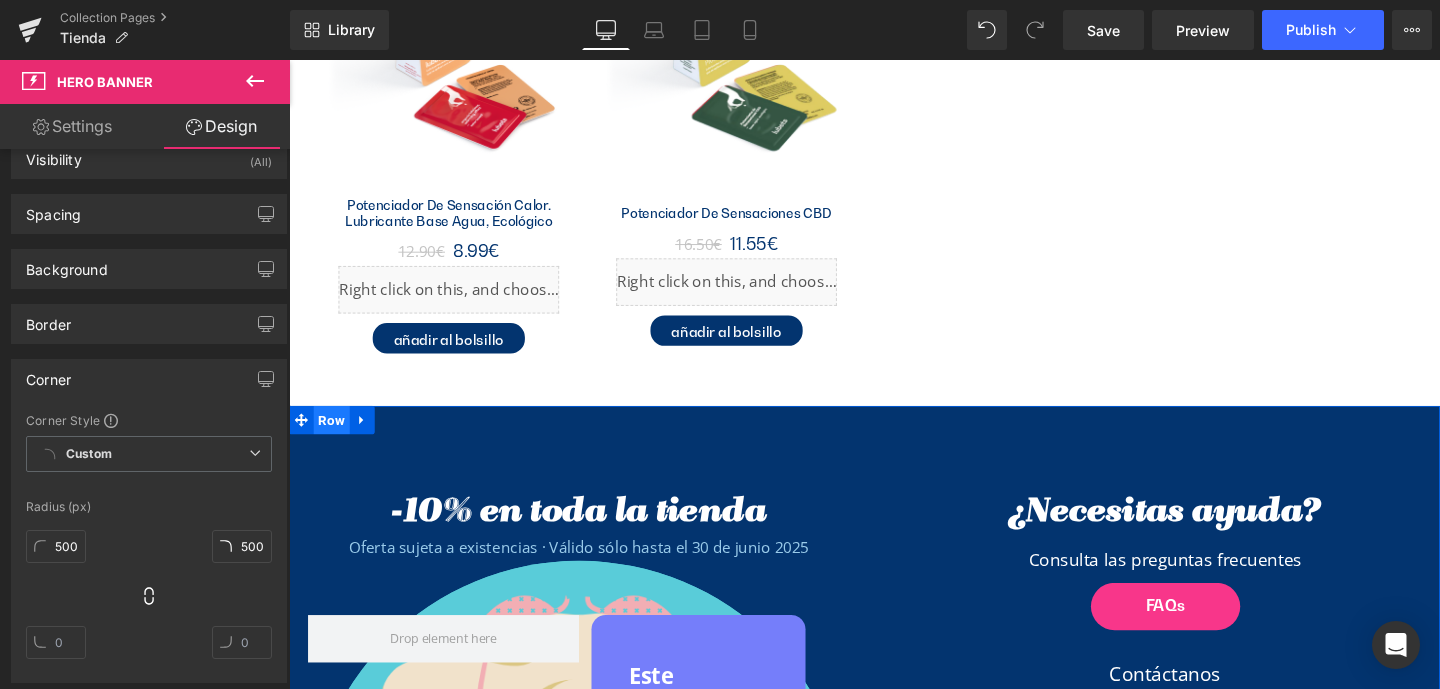 click on "Row" at bounding box center (334, 439) 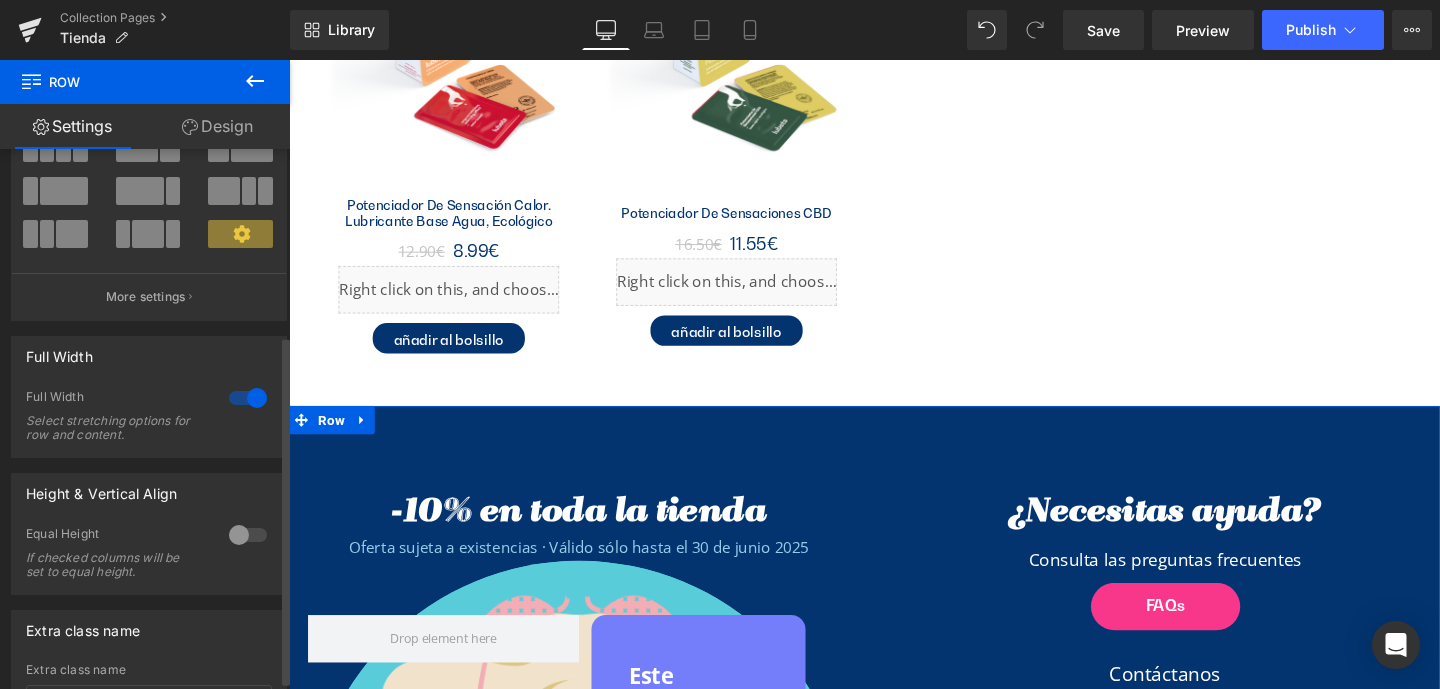 scroll, scrollTop: 0, scrollLeft: 0, axis: both 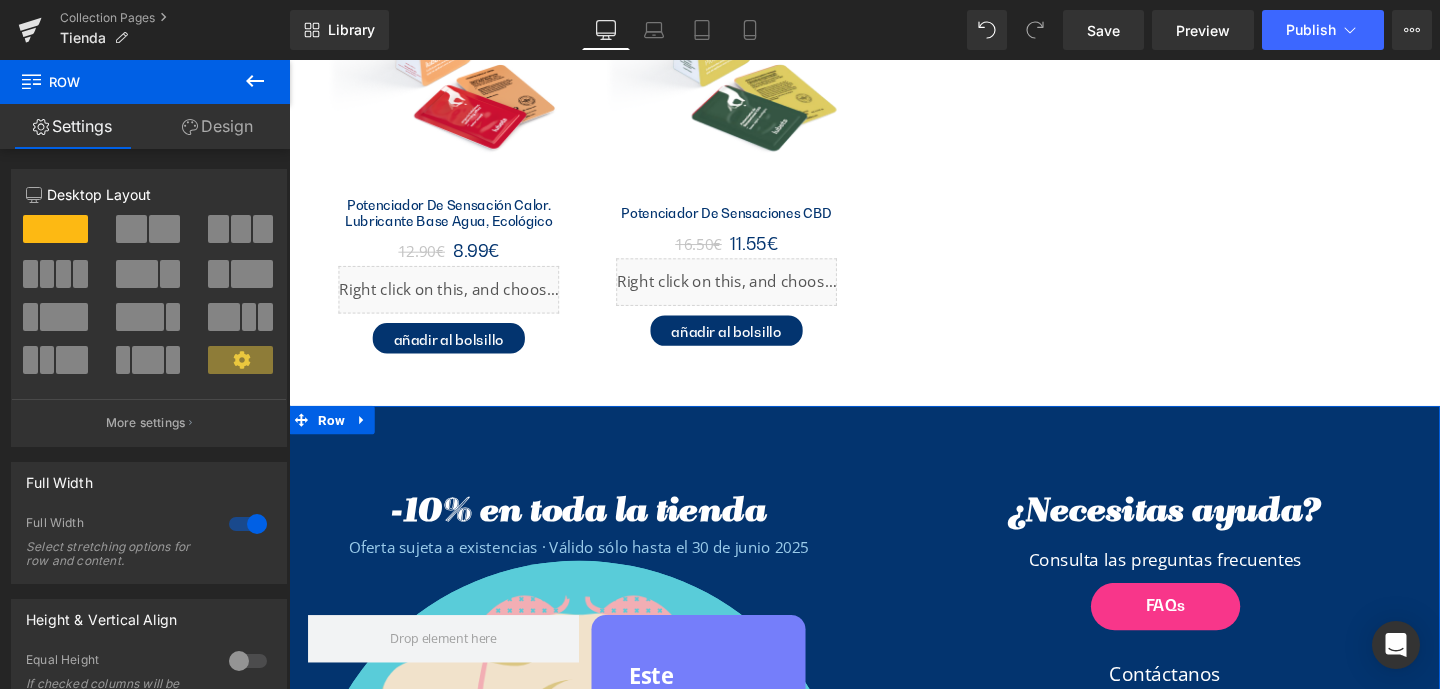click on "Design" at bounding box center (217, 126) 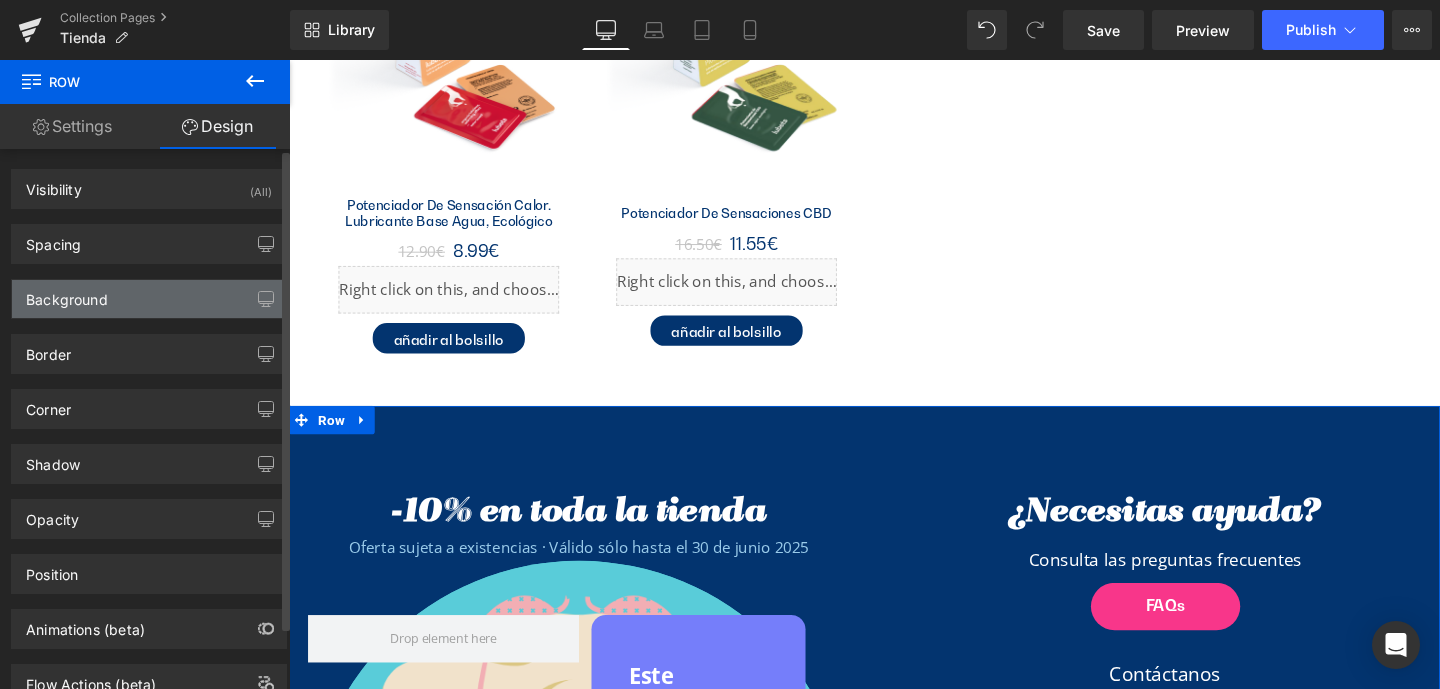 type on "transparent" 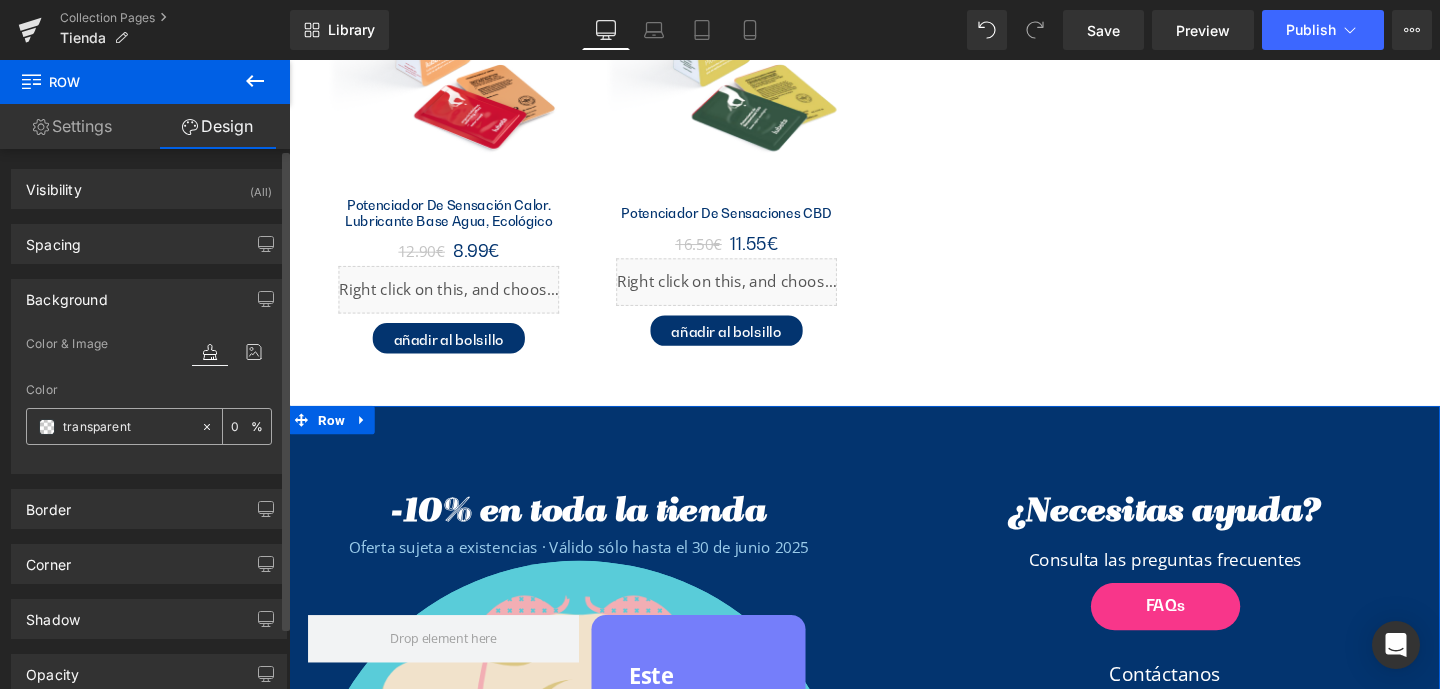 click on "transparent" at bounding box center [127, 427] 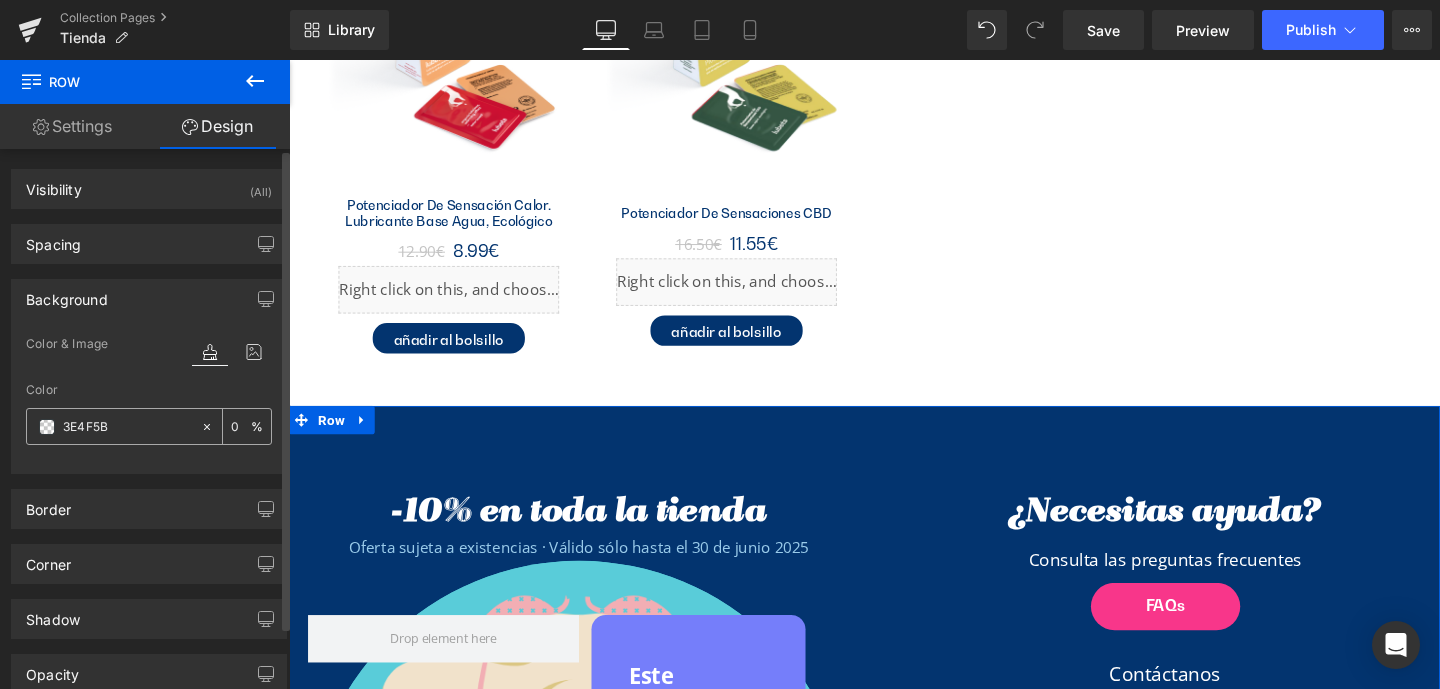type on "100" 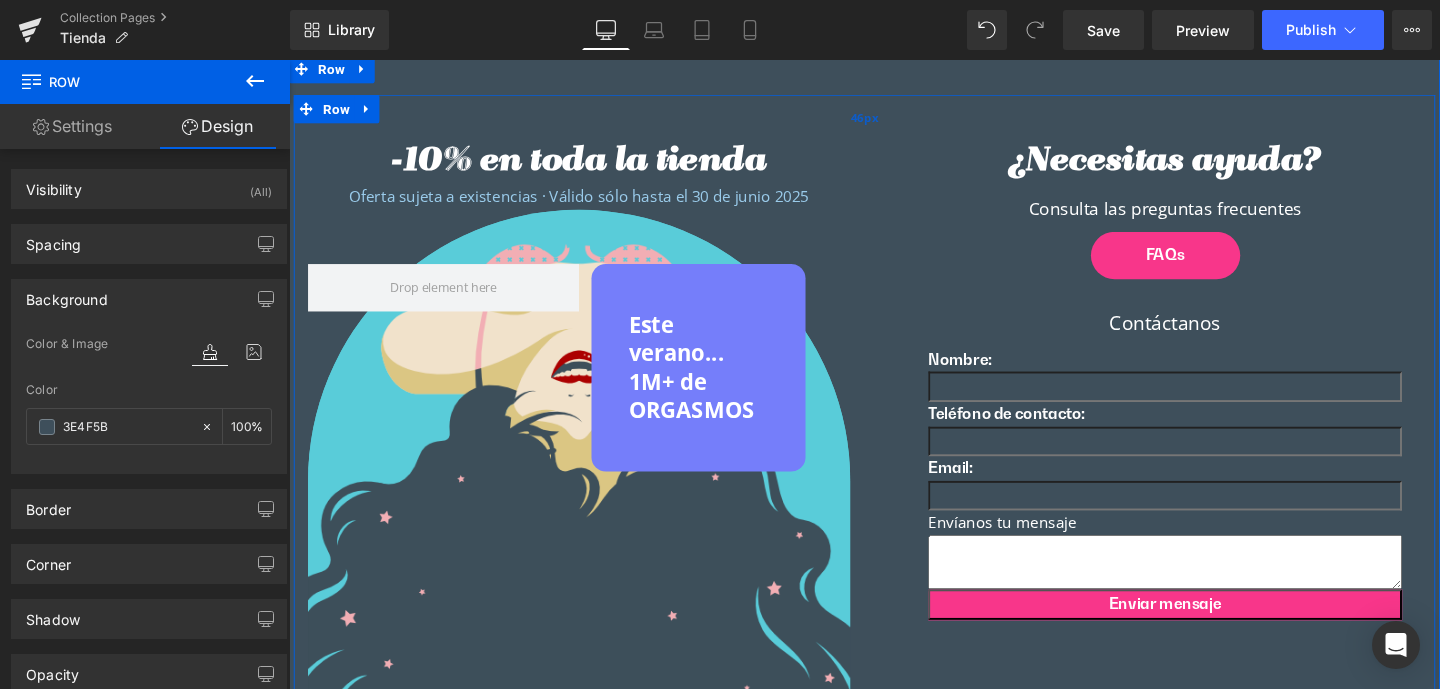 scroll, scrollTop: 4276, scrollLeft: 0, axis: vertical 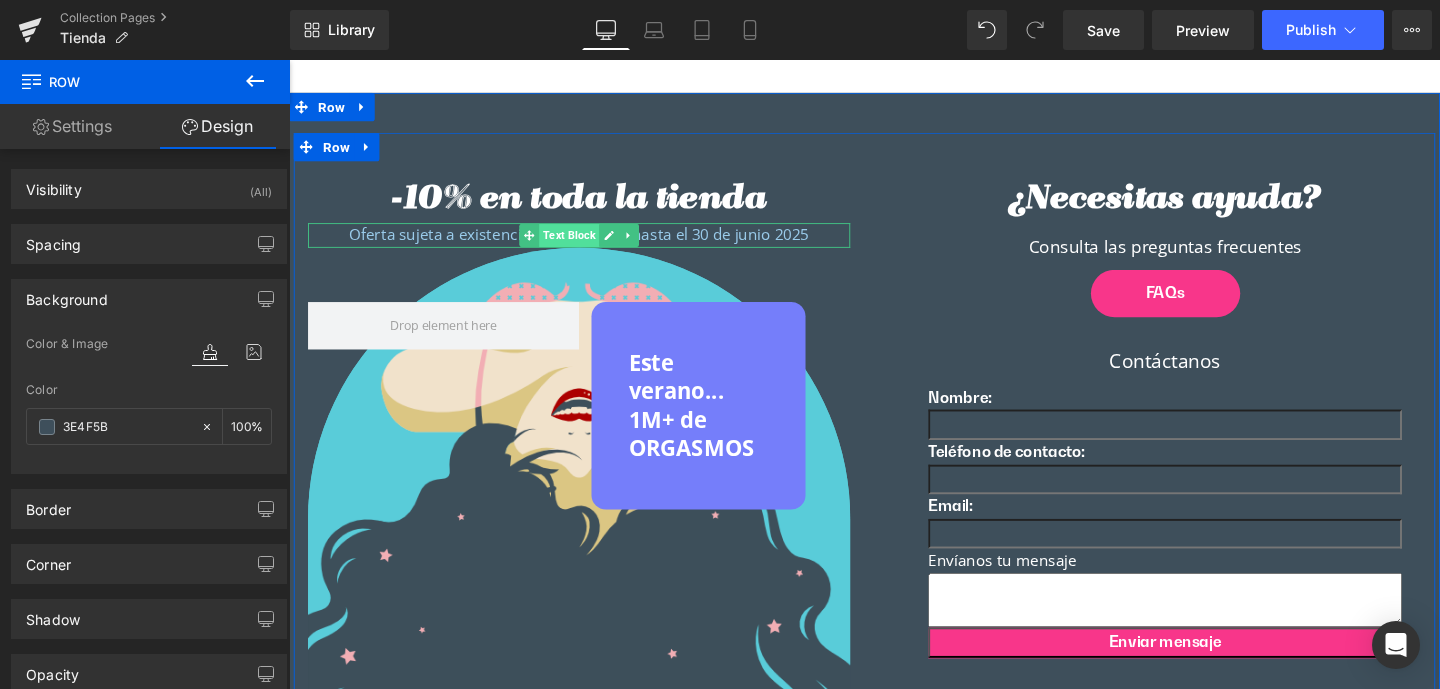 click on "Text Block" at bounding box center [583, 245] 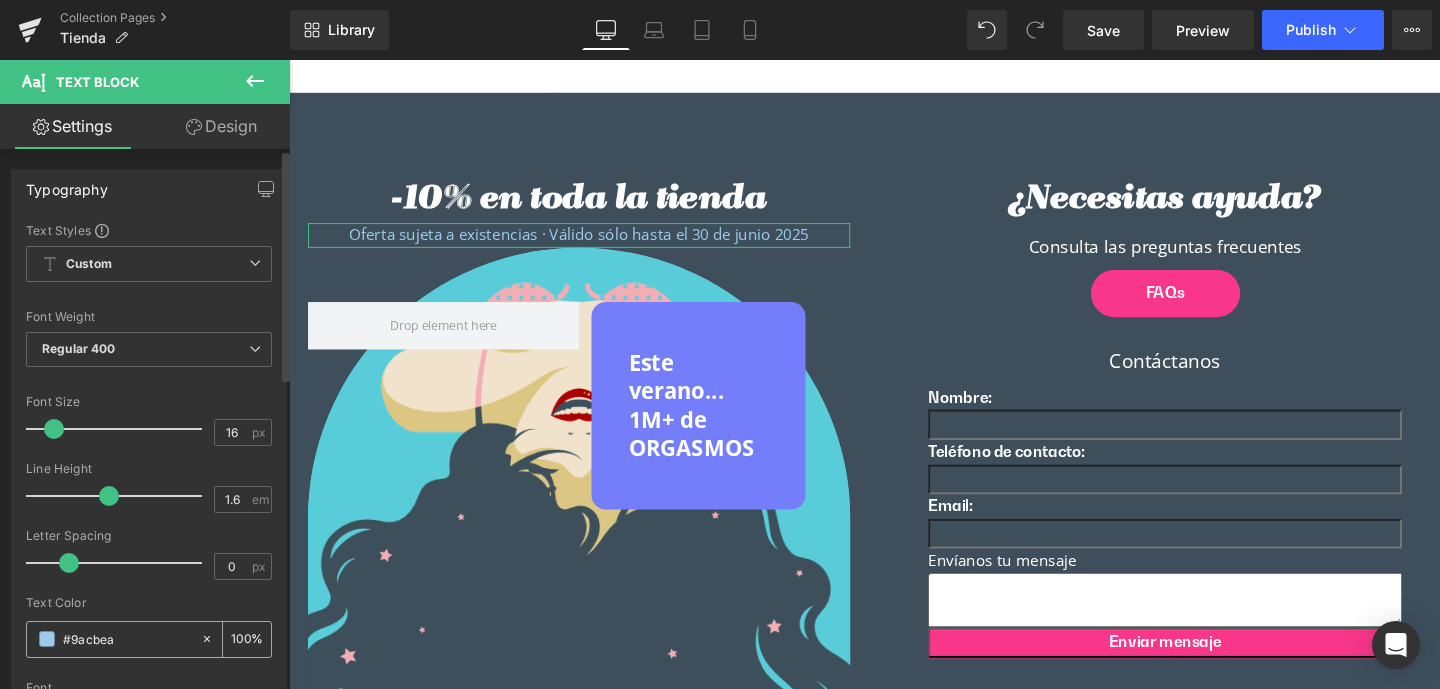 drag, startPoint x: 134, startPoint y: 638, endPoint x: 73, endPoint y: 639, distance: 61.008198 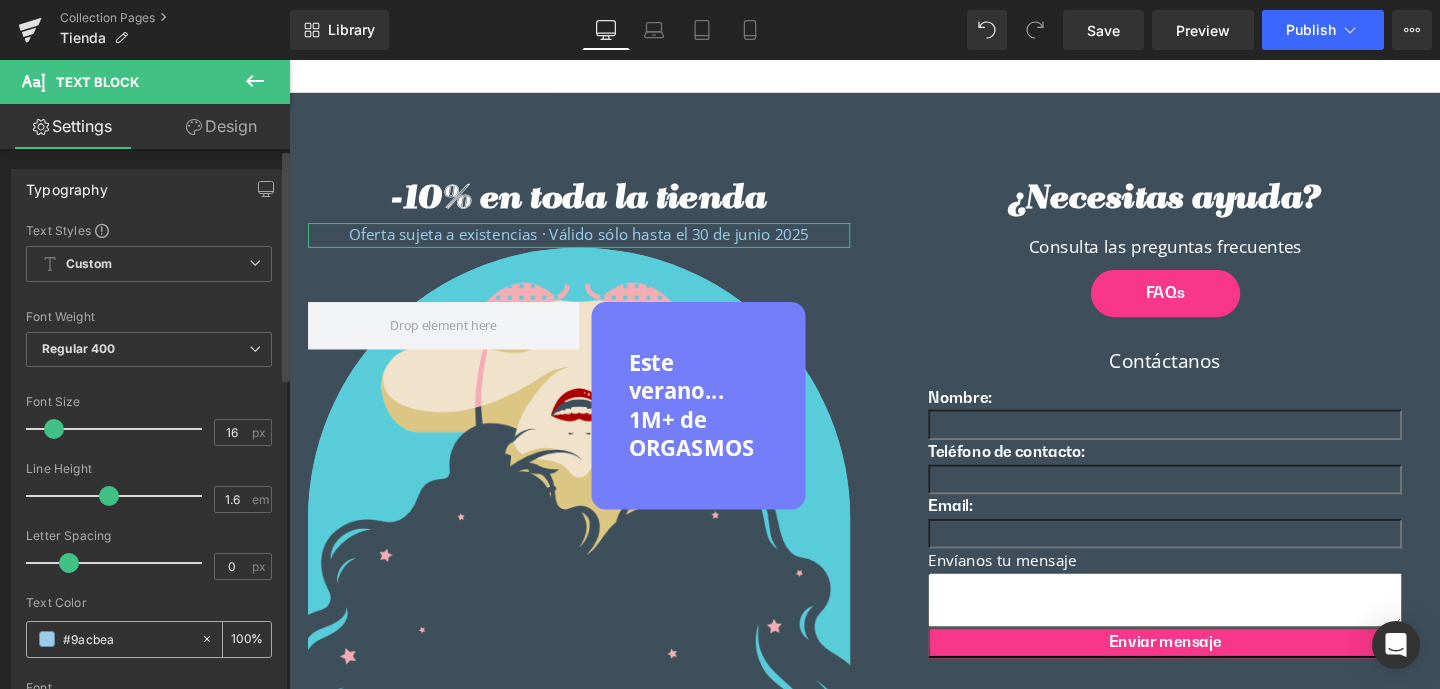 click on "#9acbea" at bounding box center [127, 639] 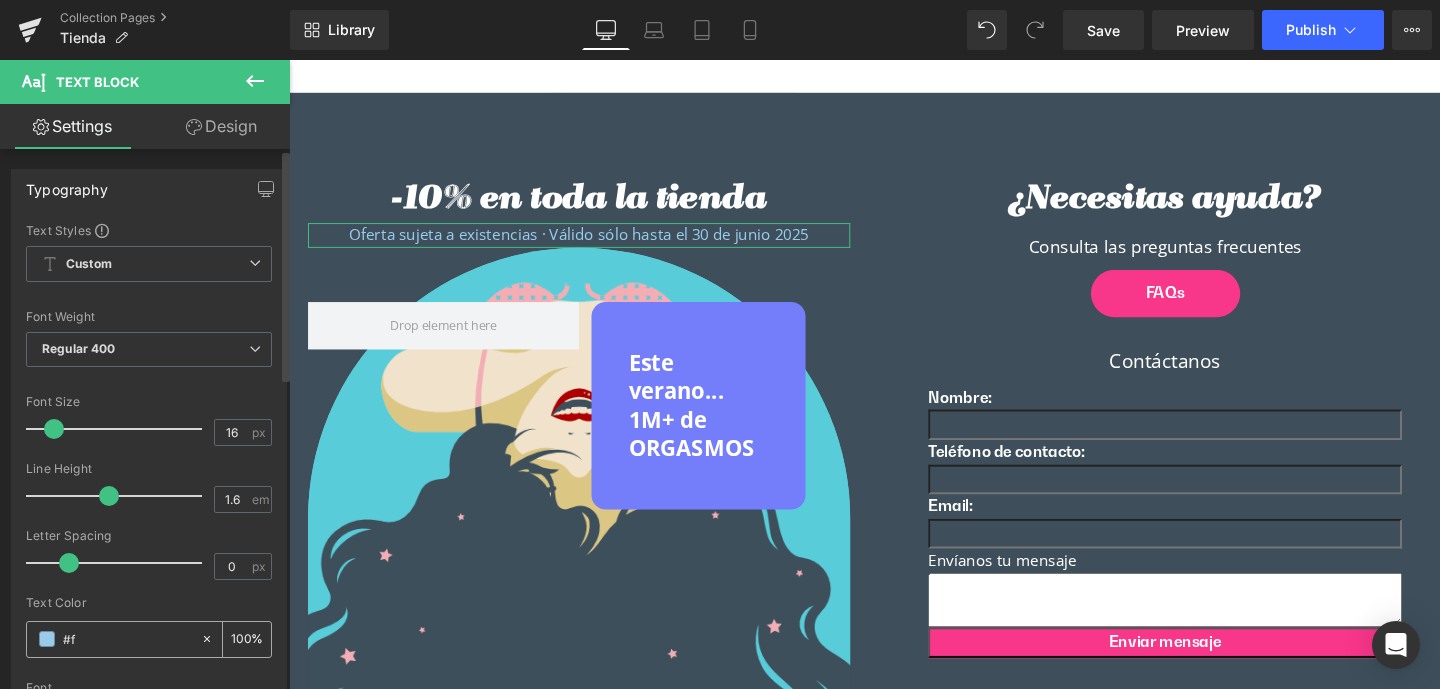 type on "#ff" 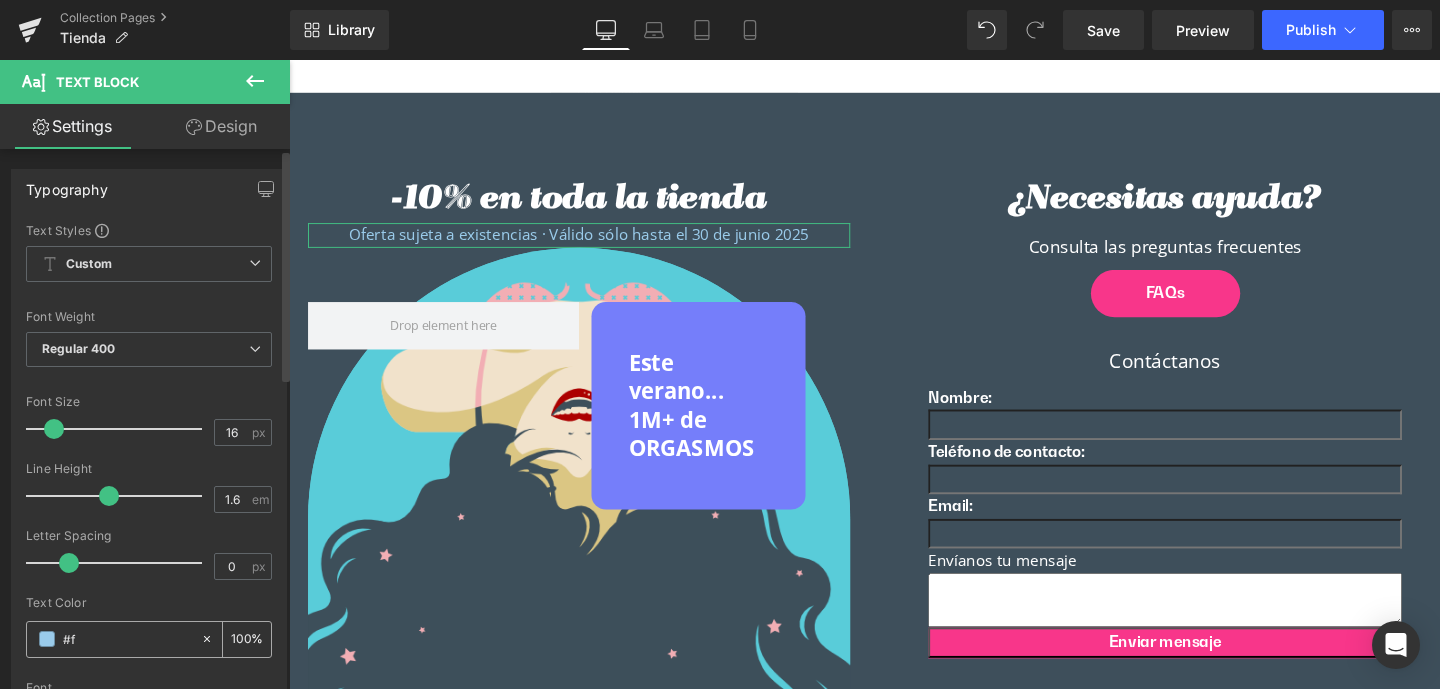 type on "0" 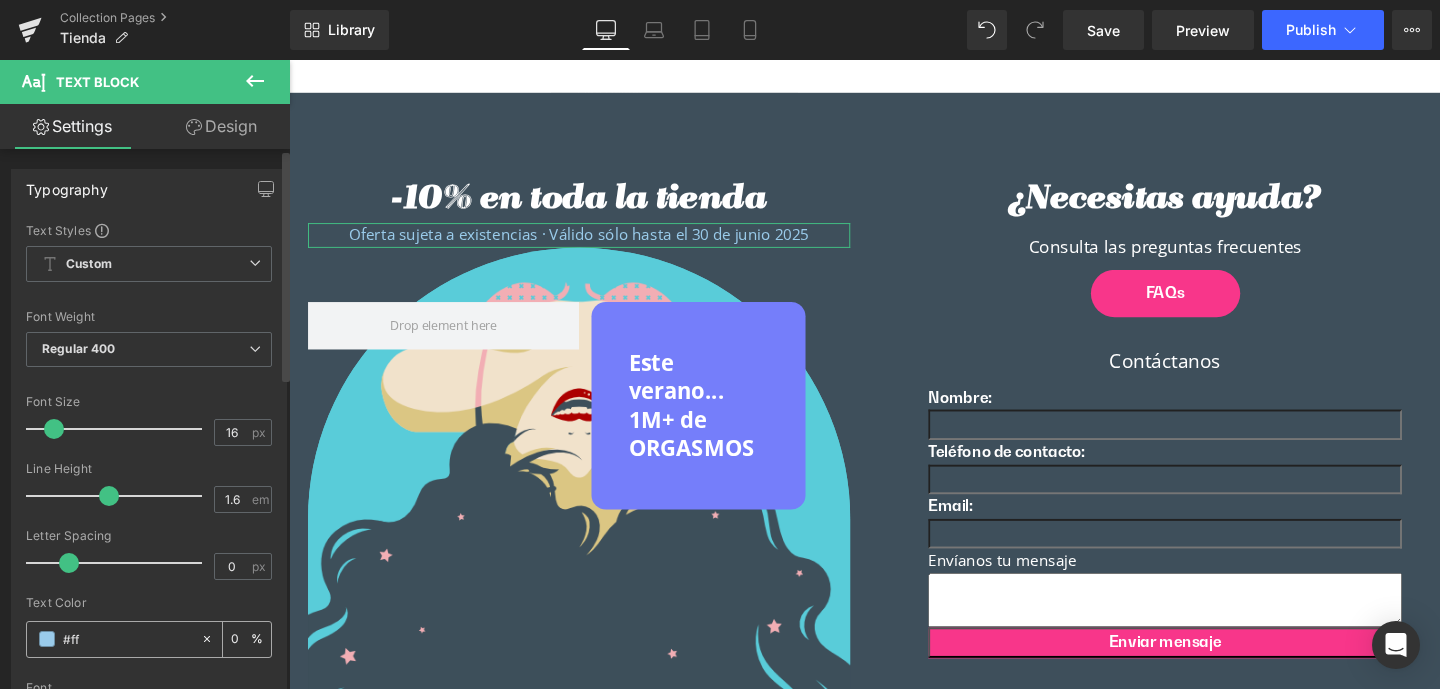 type on "#fff" 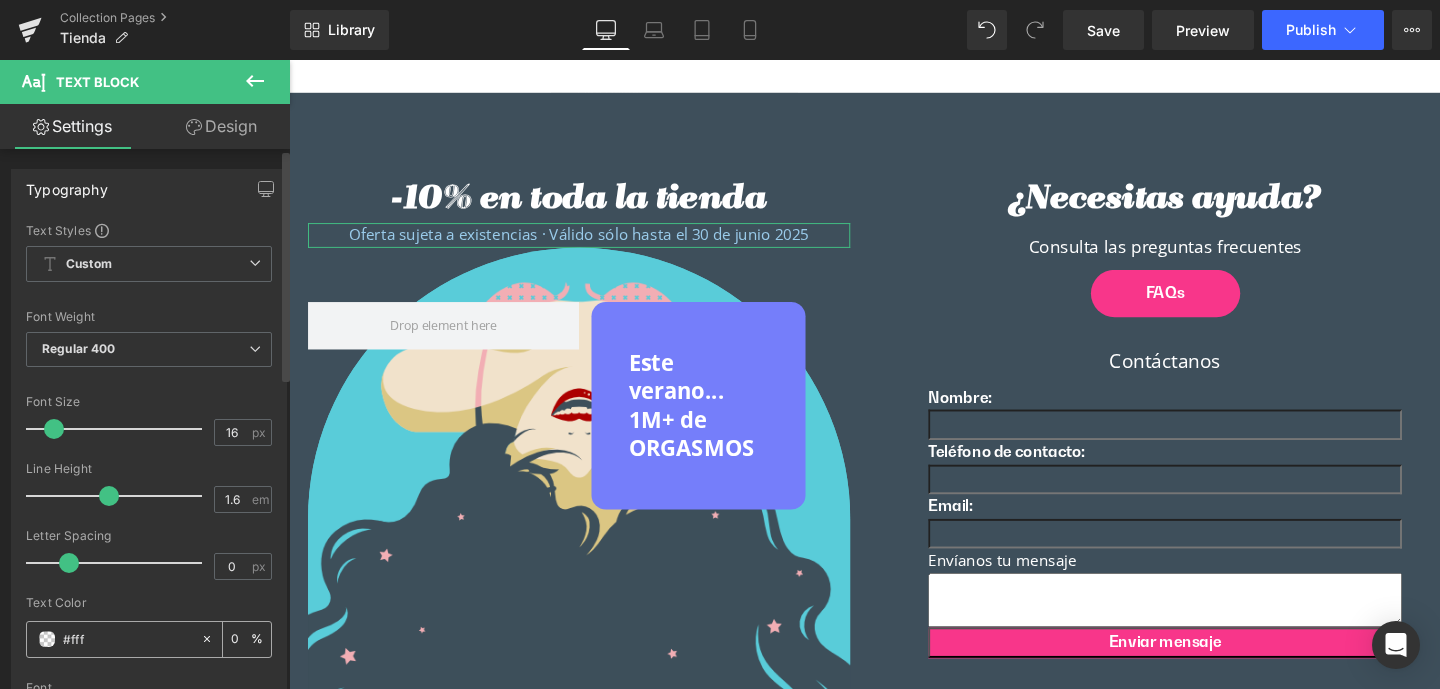 type on "100" 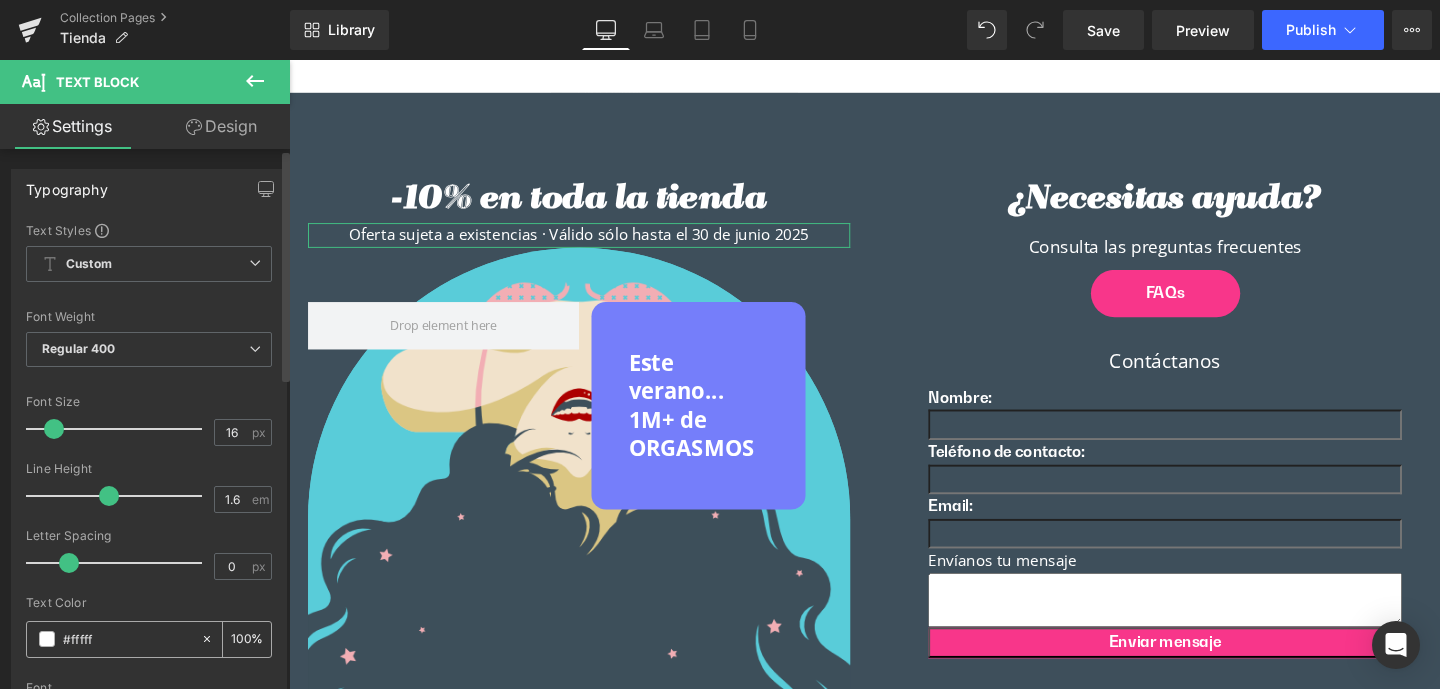 type on "#ffffff" 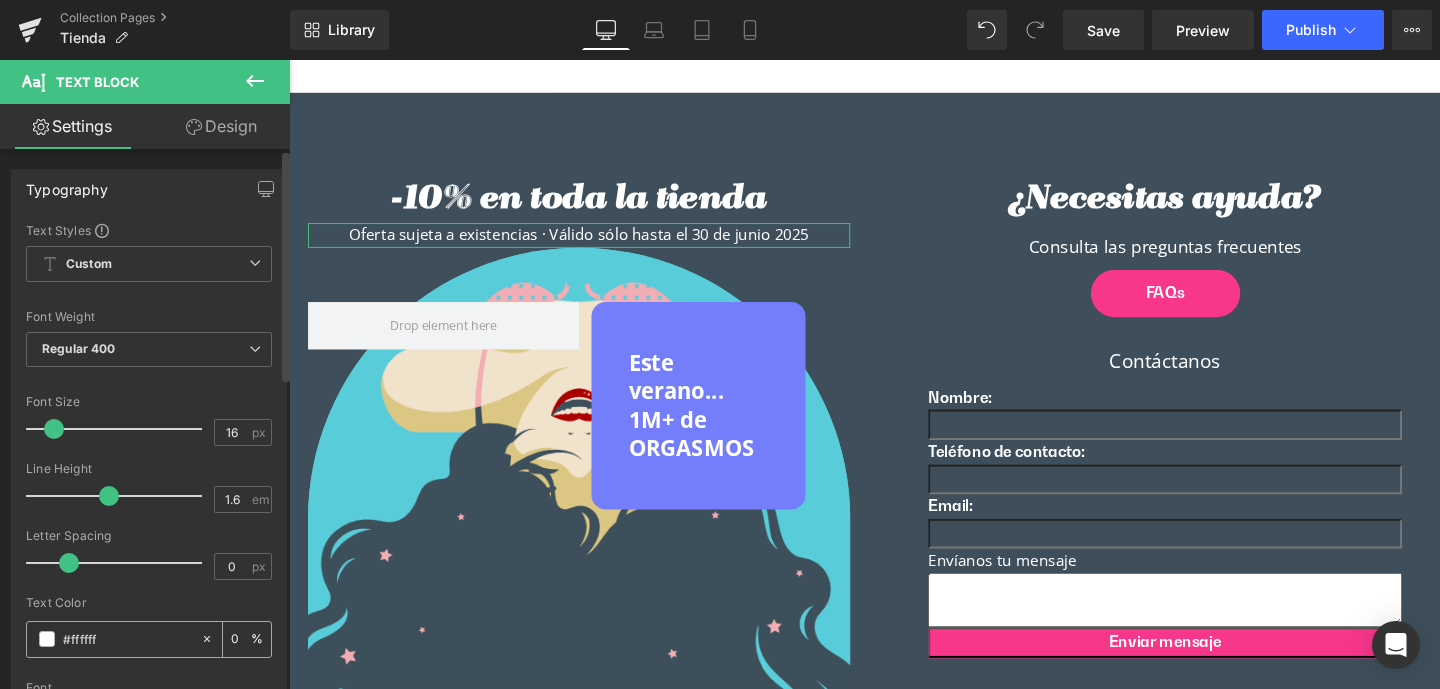 type on "100" 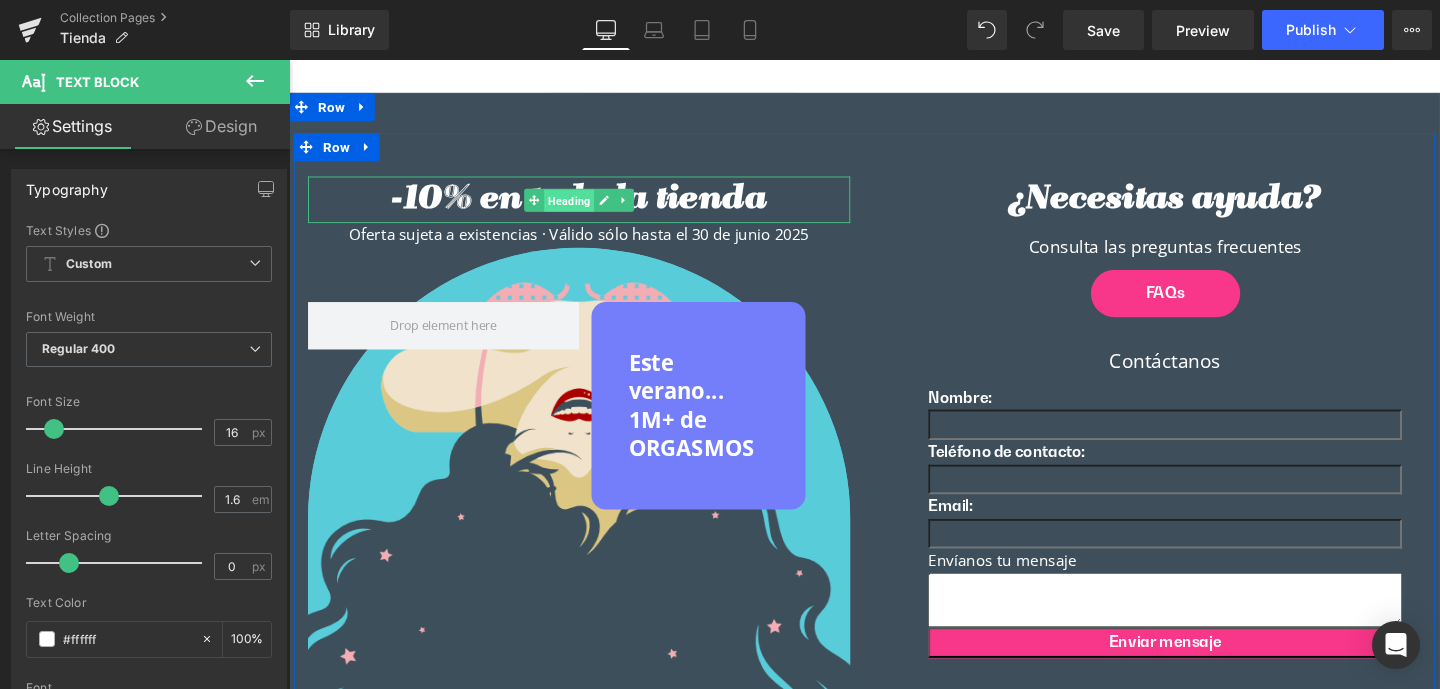click on "Heading" at bounding box center (583, 209) 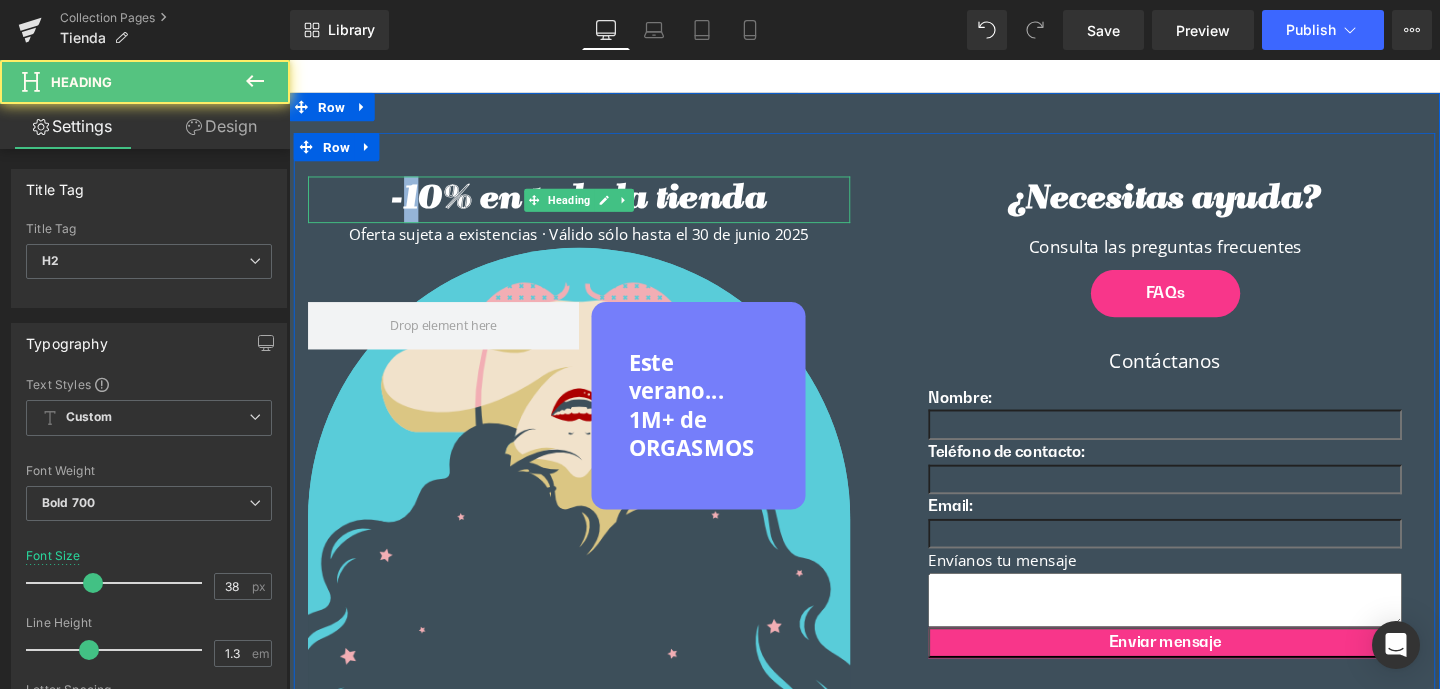 drag, startPoint x: 405, startPoint y: 204, endPoint x: 419, endPoint y: 206, distance: 14.142136 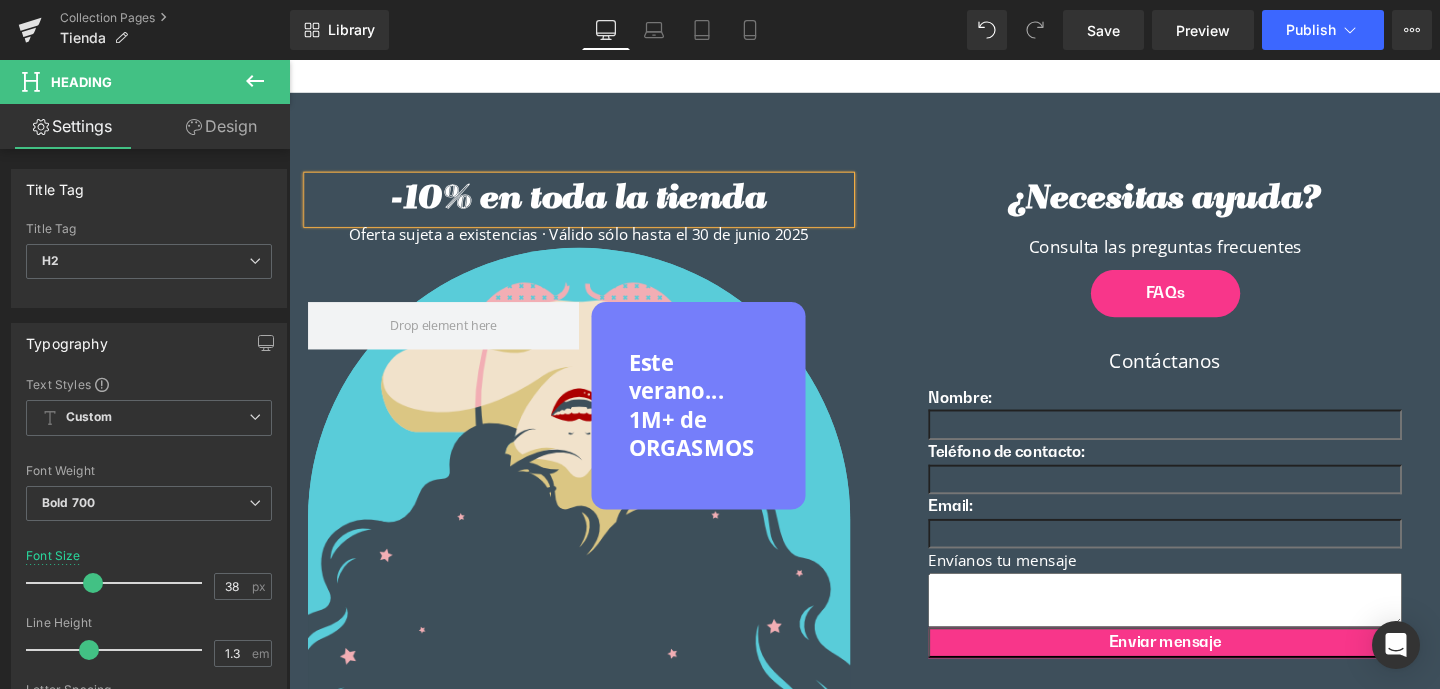 click on "-10% en toda la tienda" at bounding box center [594, 207] 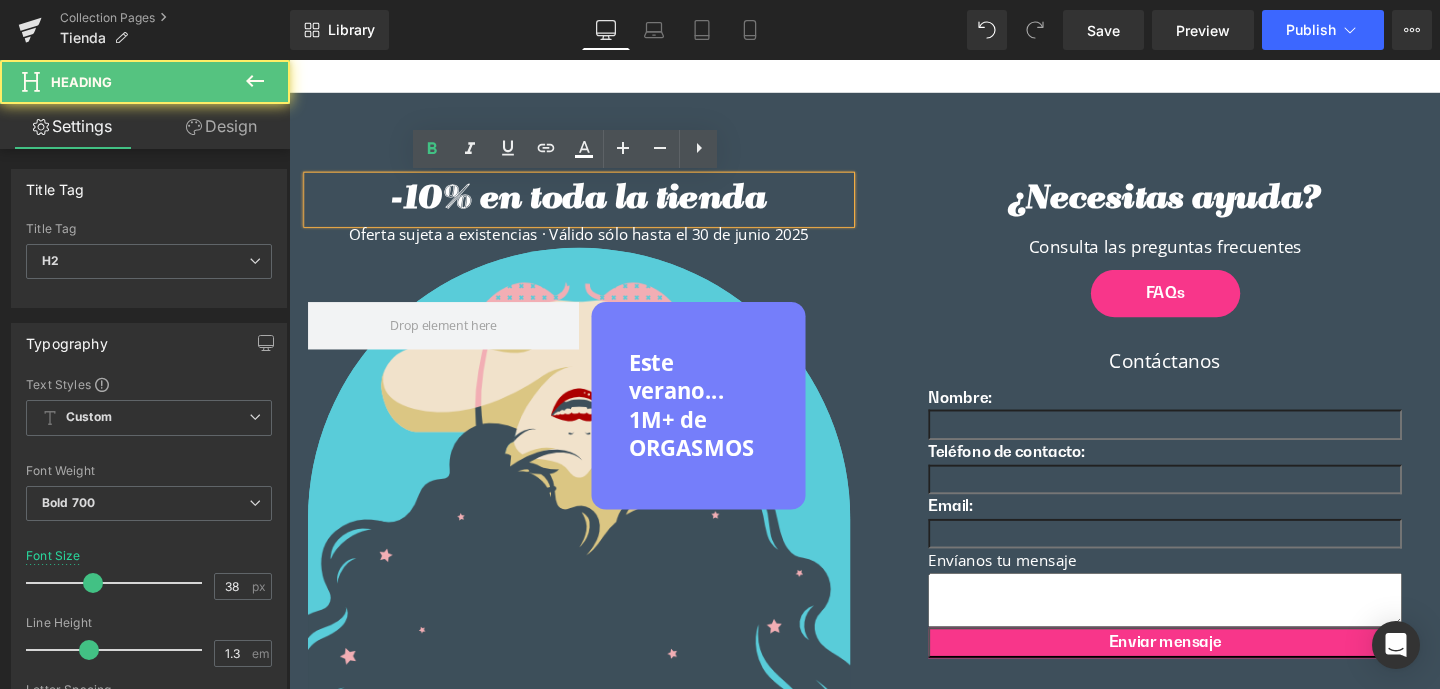 drag, startPoint x: 418, startPoint y: 206, endPoint x: 433, endPoint y: 205, distance: 15.033297 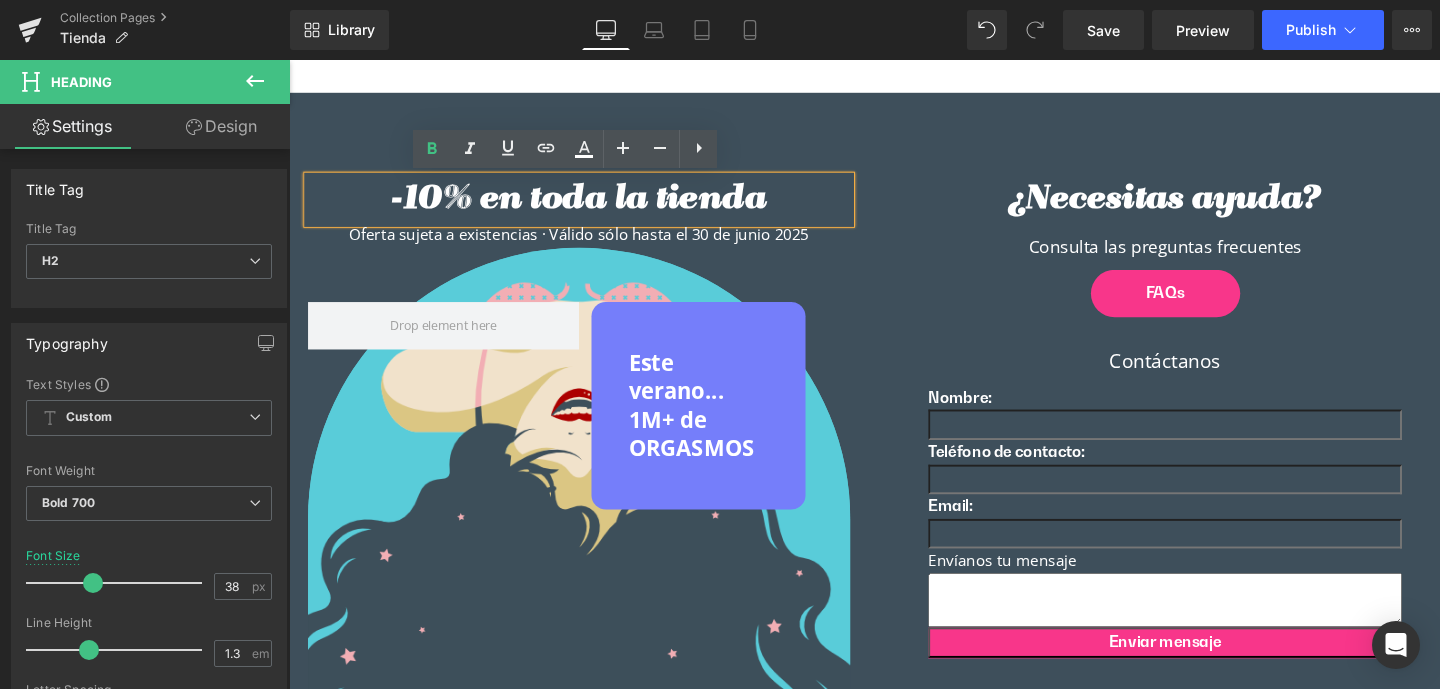 type 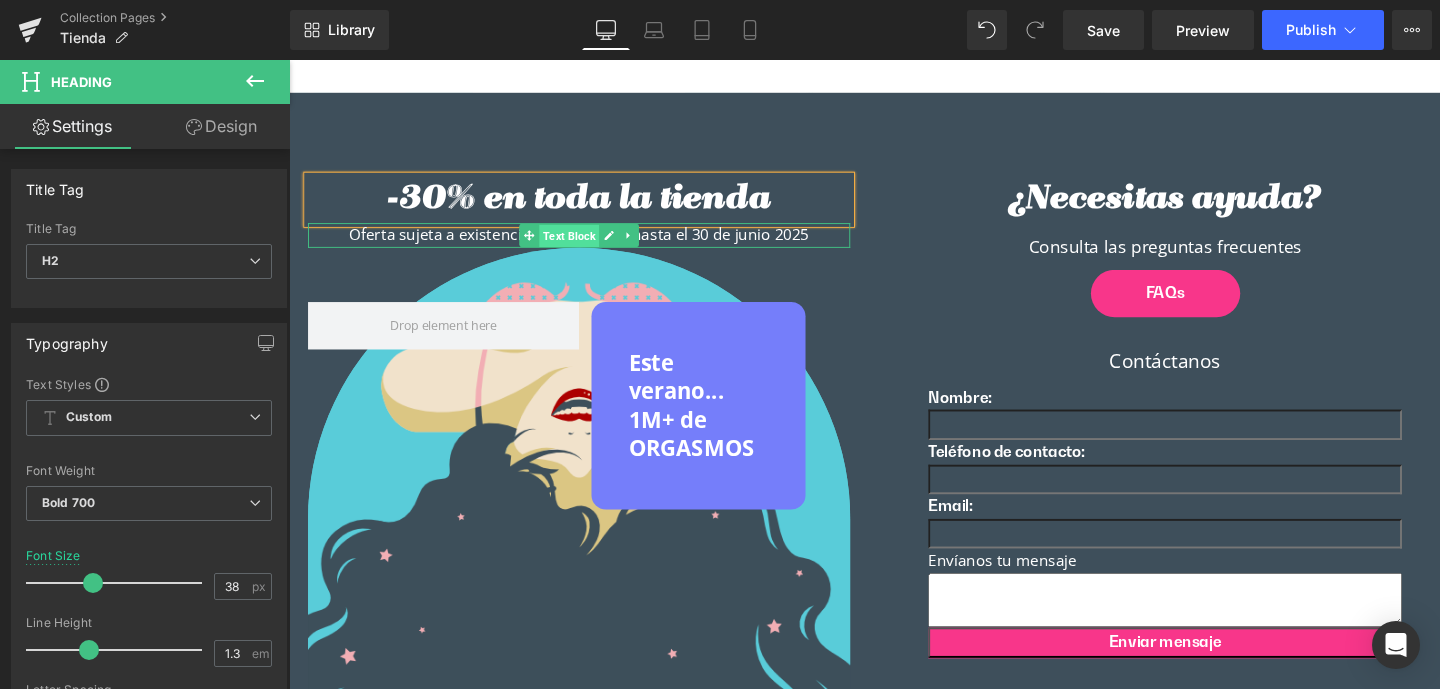click on "Text Block" at bounding box center (583, 246) 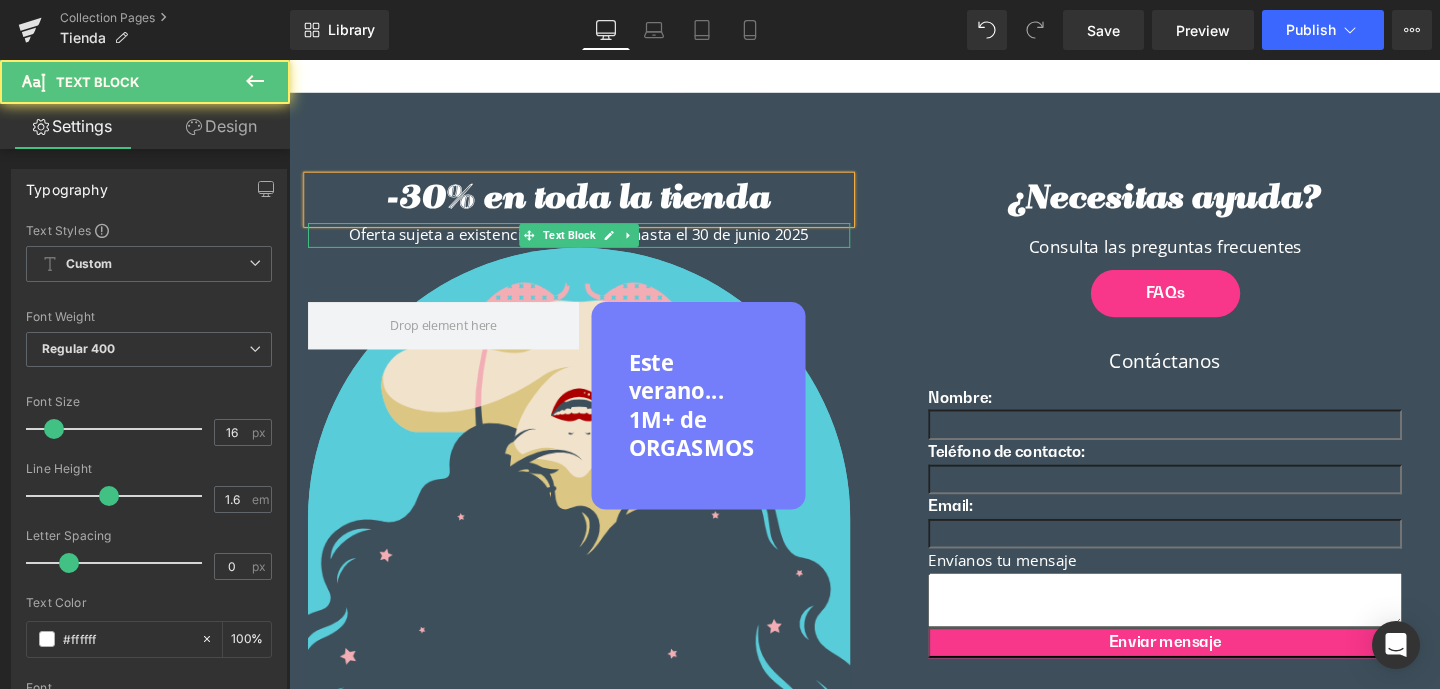 drag, startPoint x: 376, startPoint y: 243, endPoint x: 362, endPoint y: 243, distance: 14 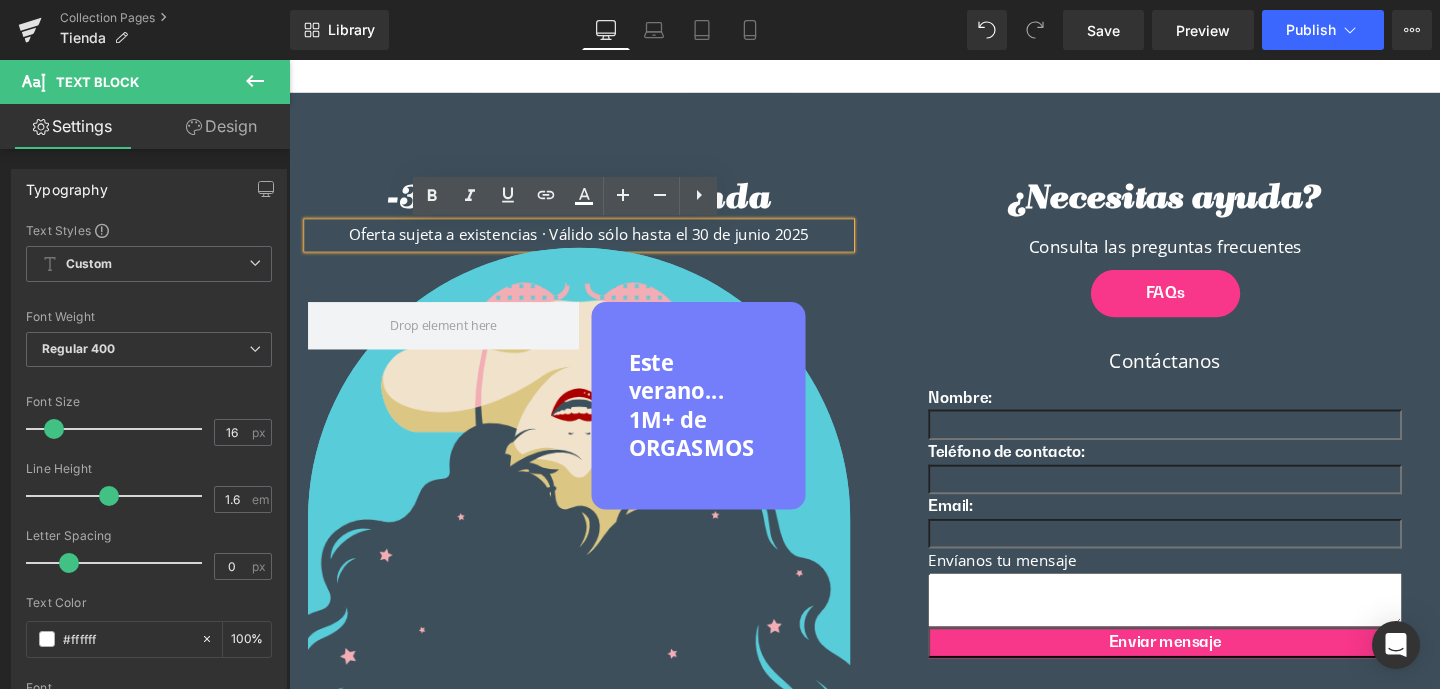 drag, startPoint x: 345, startPoint y: 242, endPoint x: 847, endPoint y: 241, distance: 502.001 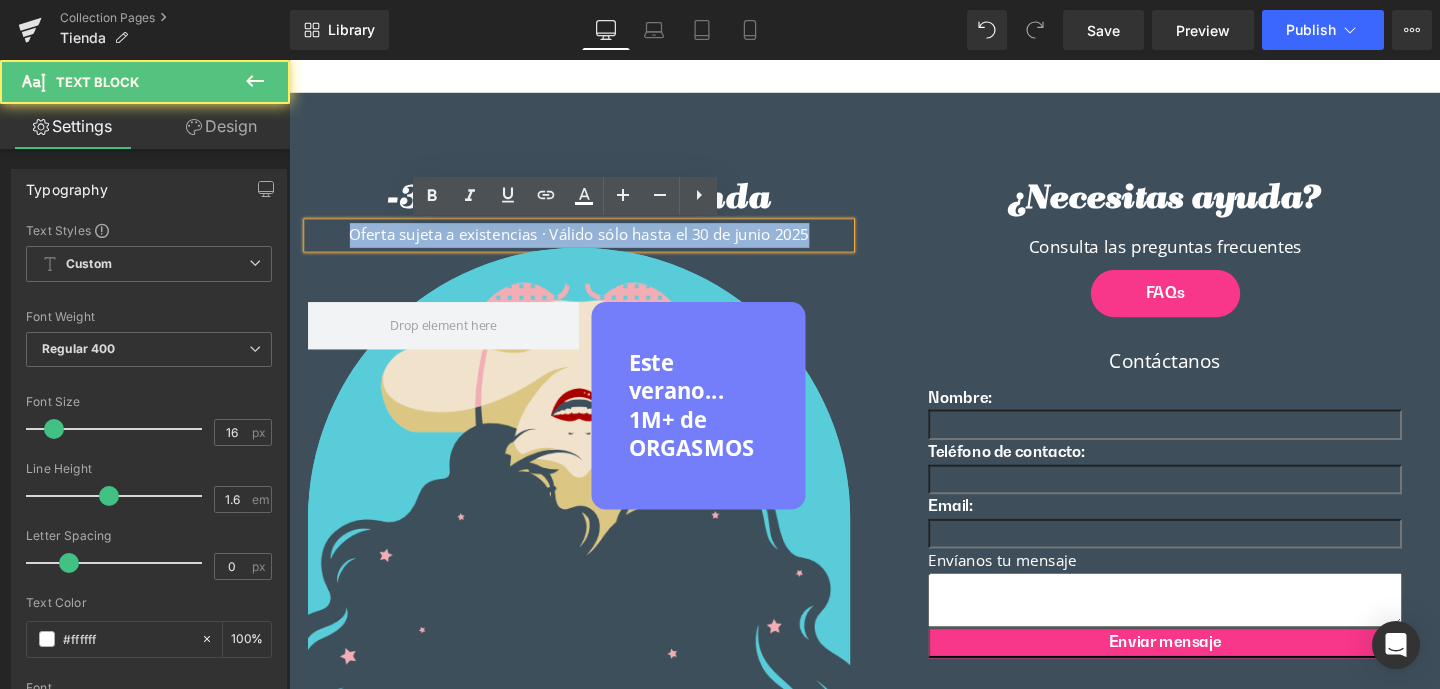 drag, startPoint x: 847, startPoint y: 241, endPoint x: 340, endPoint y: 247, distance: 507.0355 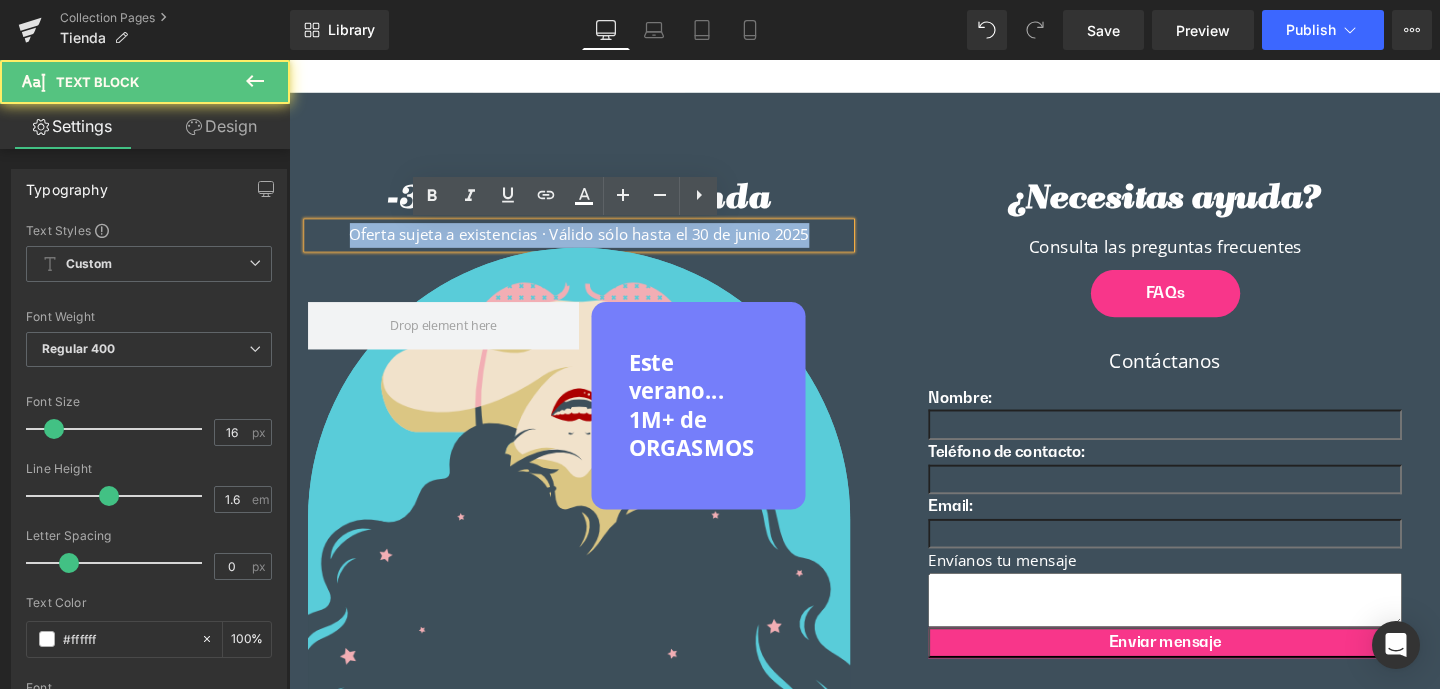 click on "Oferta sujeta a existencias · Válido sólo hasta el 30 de junio 2025" at bounding box center [594, 245] 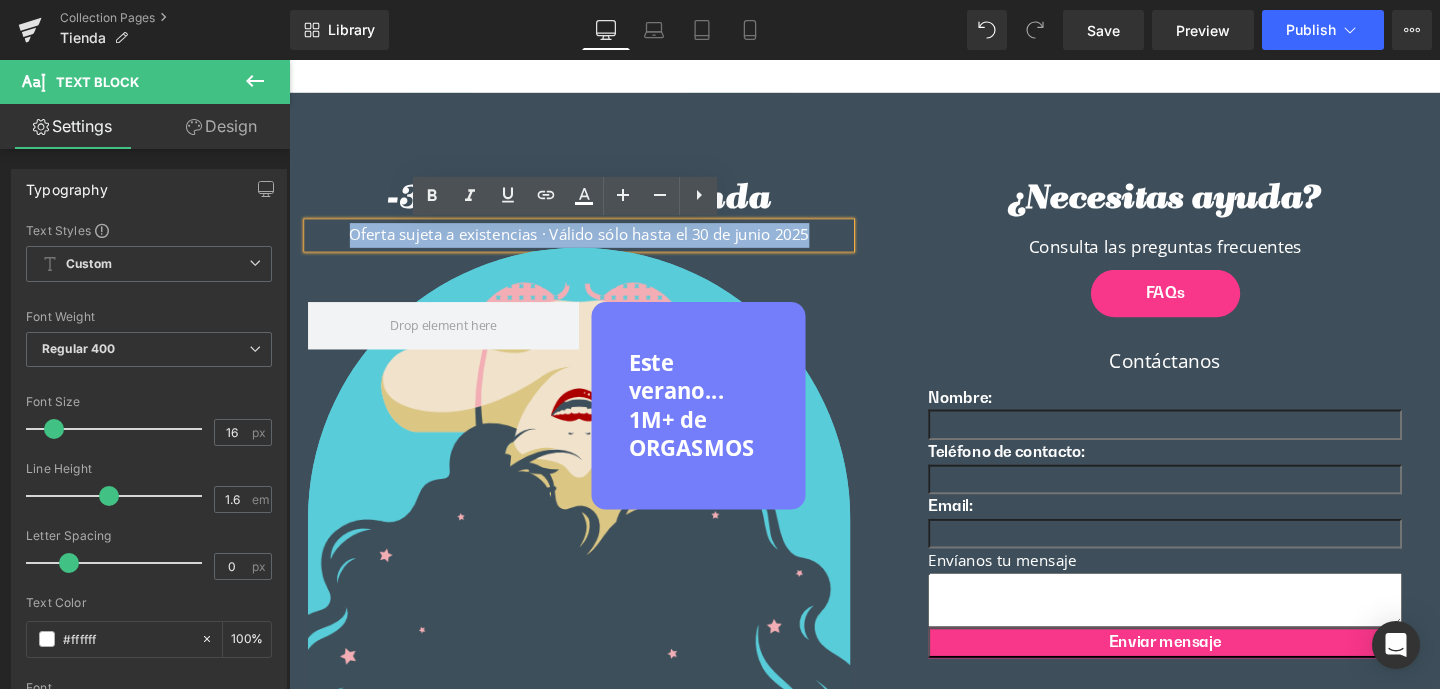 type 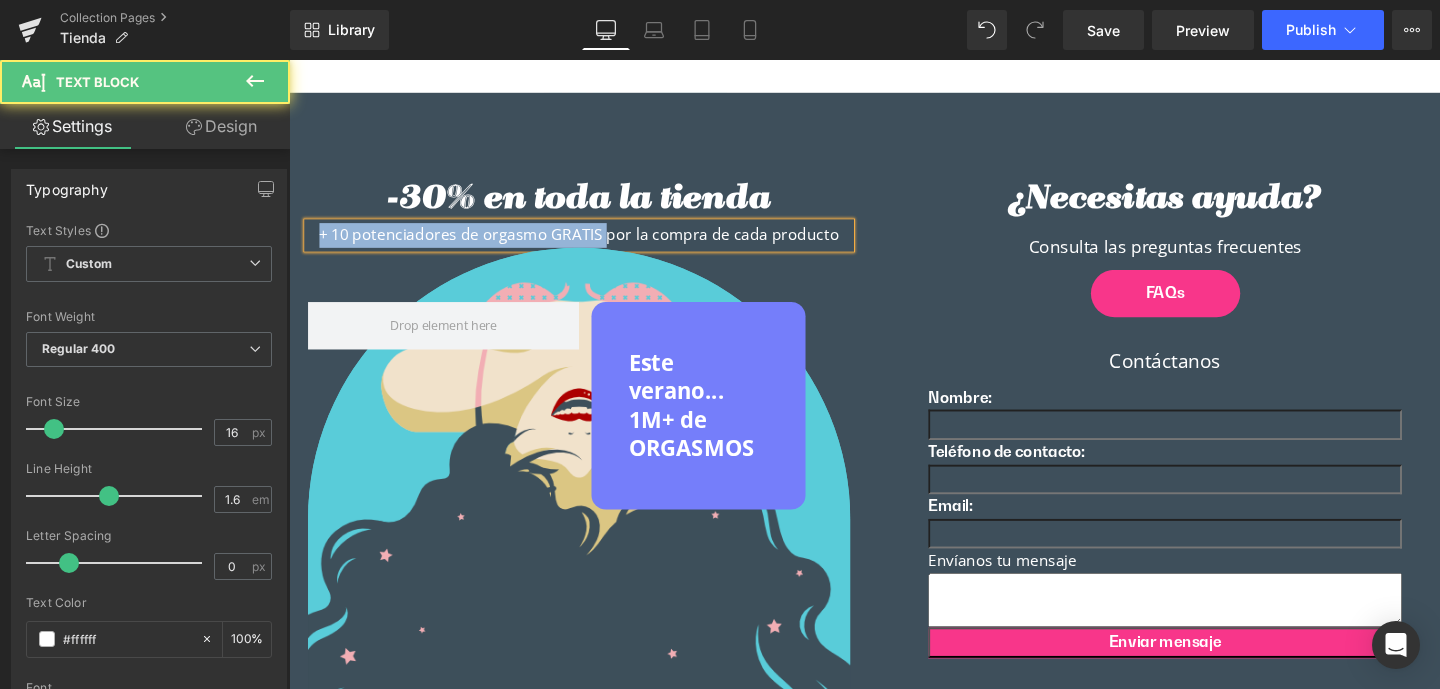 drag, startPoint x: 614, startPoint y: 246, endPoint x: 277, endPoint y: 245, distance: 337.0015 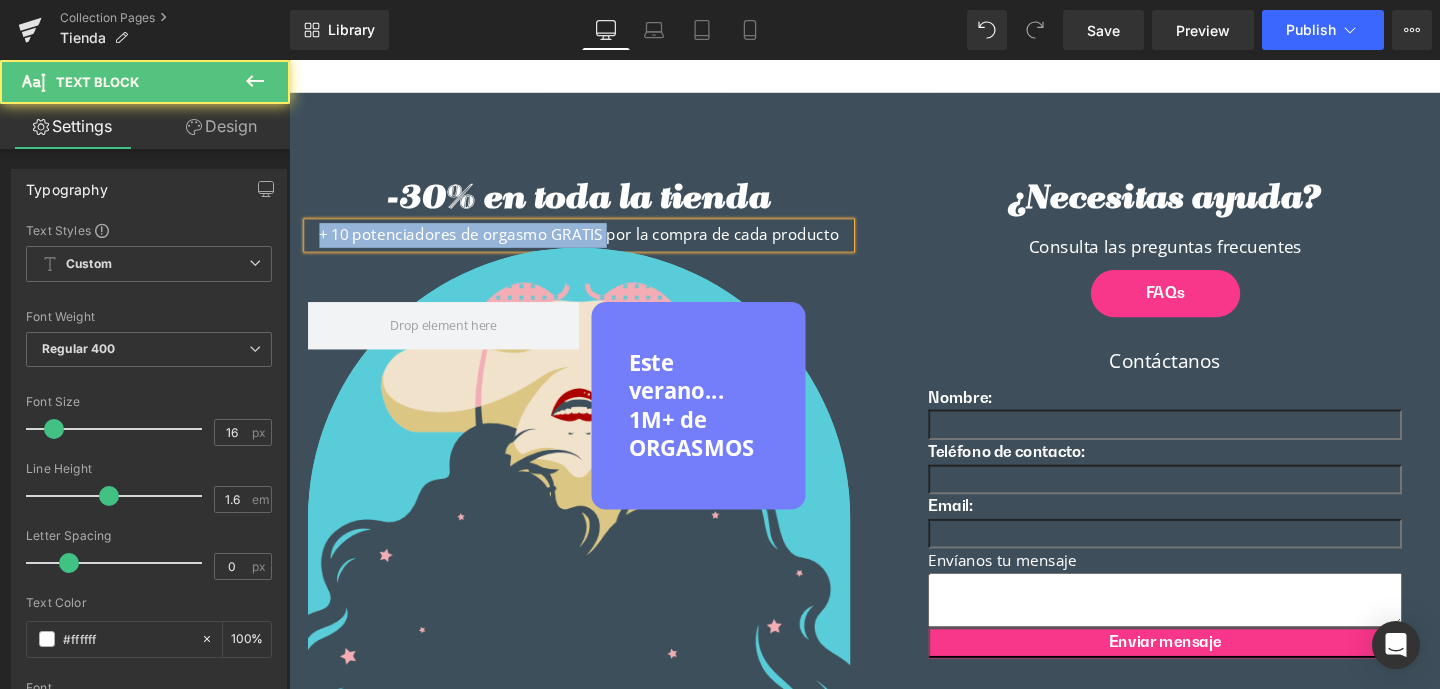 click on "🎁 -30% en toda la tienda + 1 potenciador de orgasmos femenino o masculino de REGALO · Envíos GRATIS en pedidos mínimos
Buscar
Cerrar menú
Menú
Buscar
Ingresar
Crear cuenta
0
Carrito
Añadir al carrito
1" at bounding box center [894, -1321] 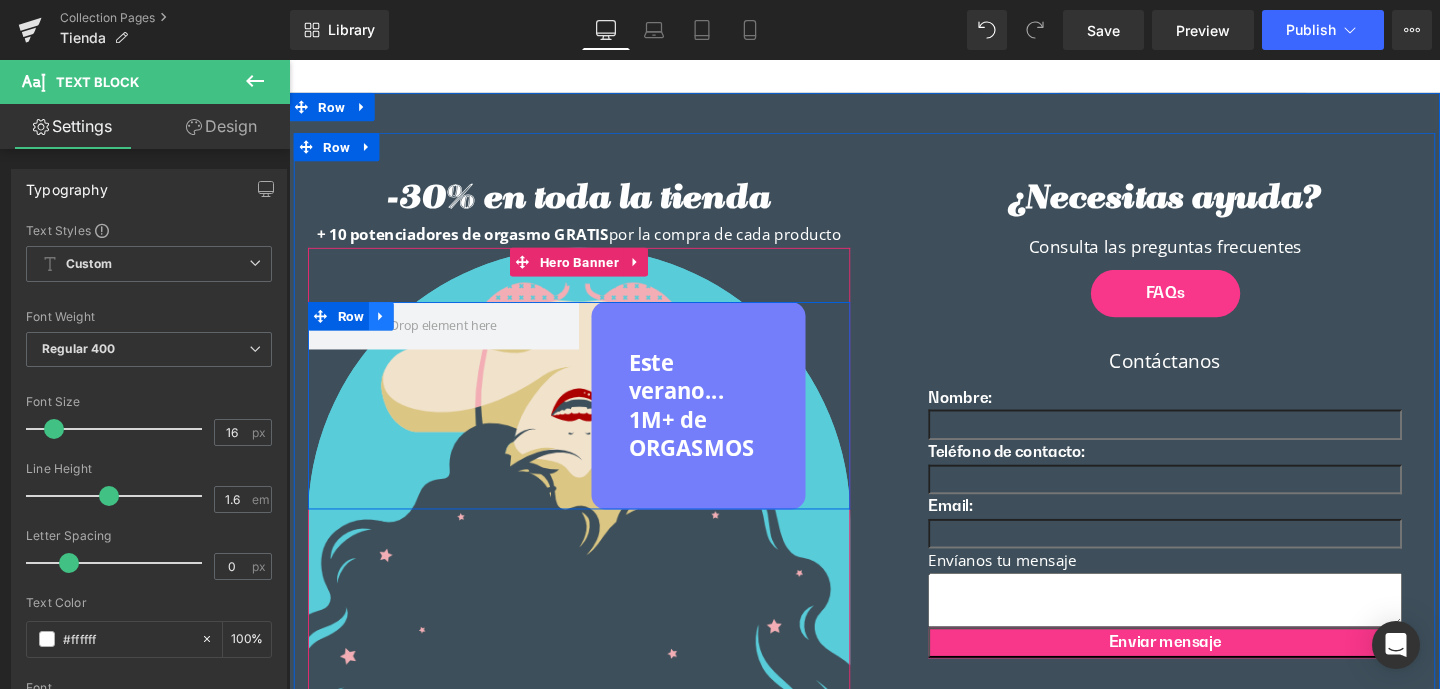 click 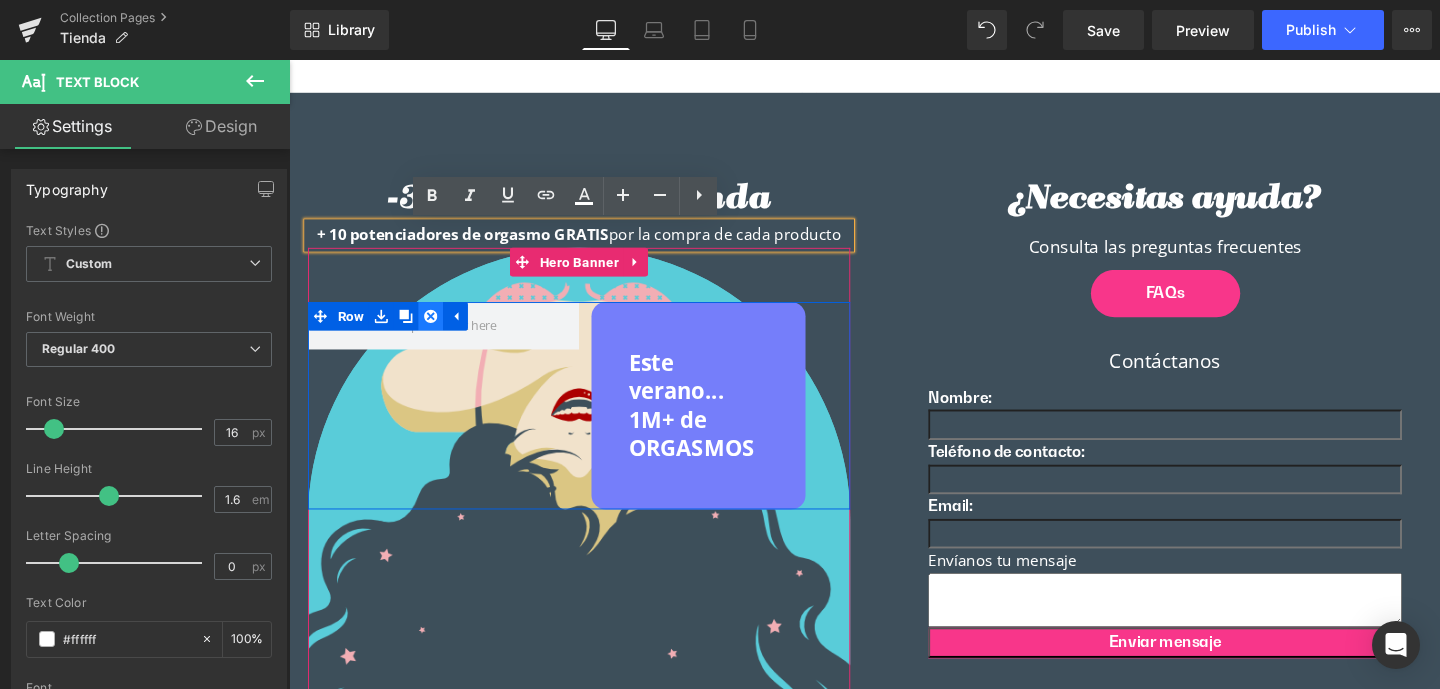 click 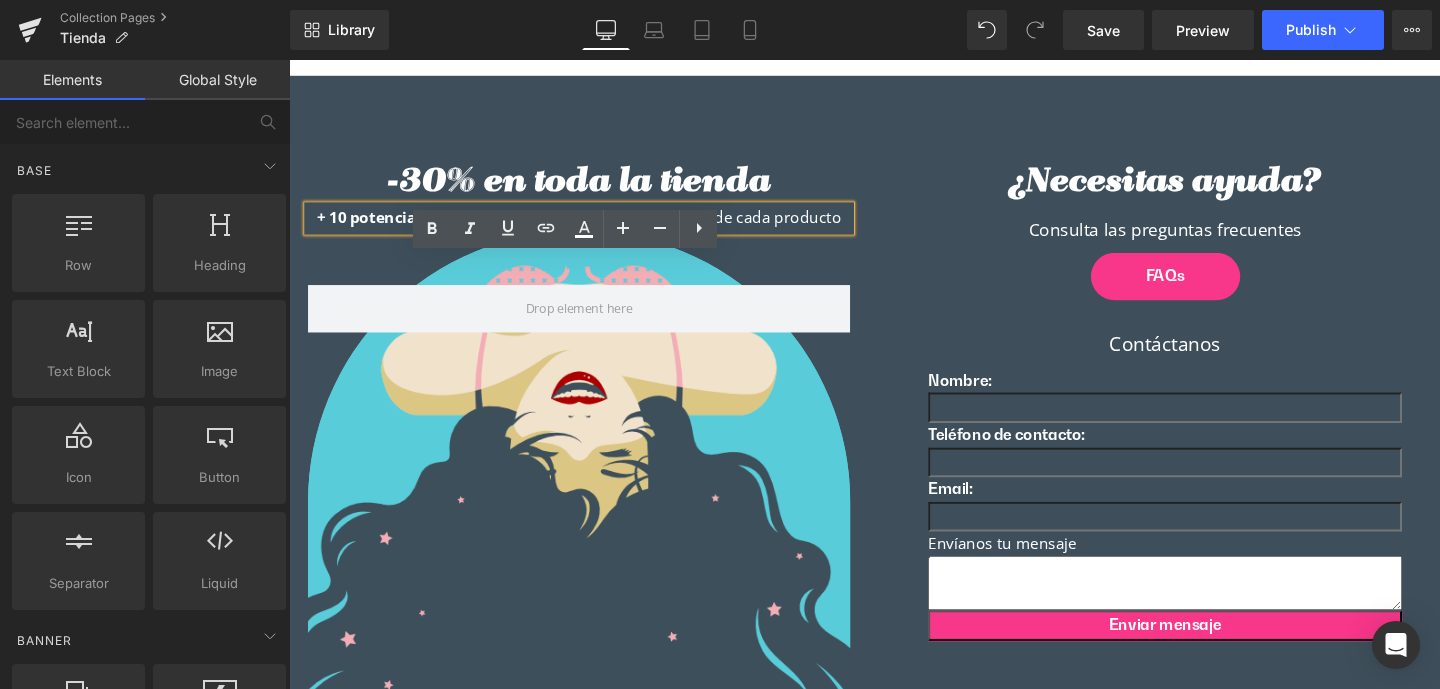 scroll, scrollTop: 4296, scrollLeft: 0, axis: vertical 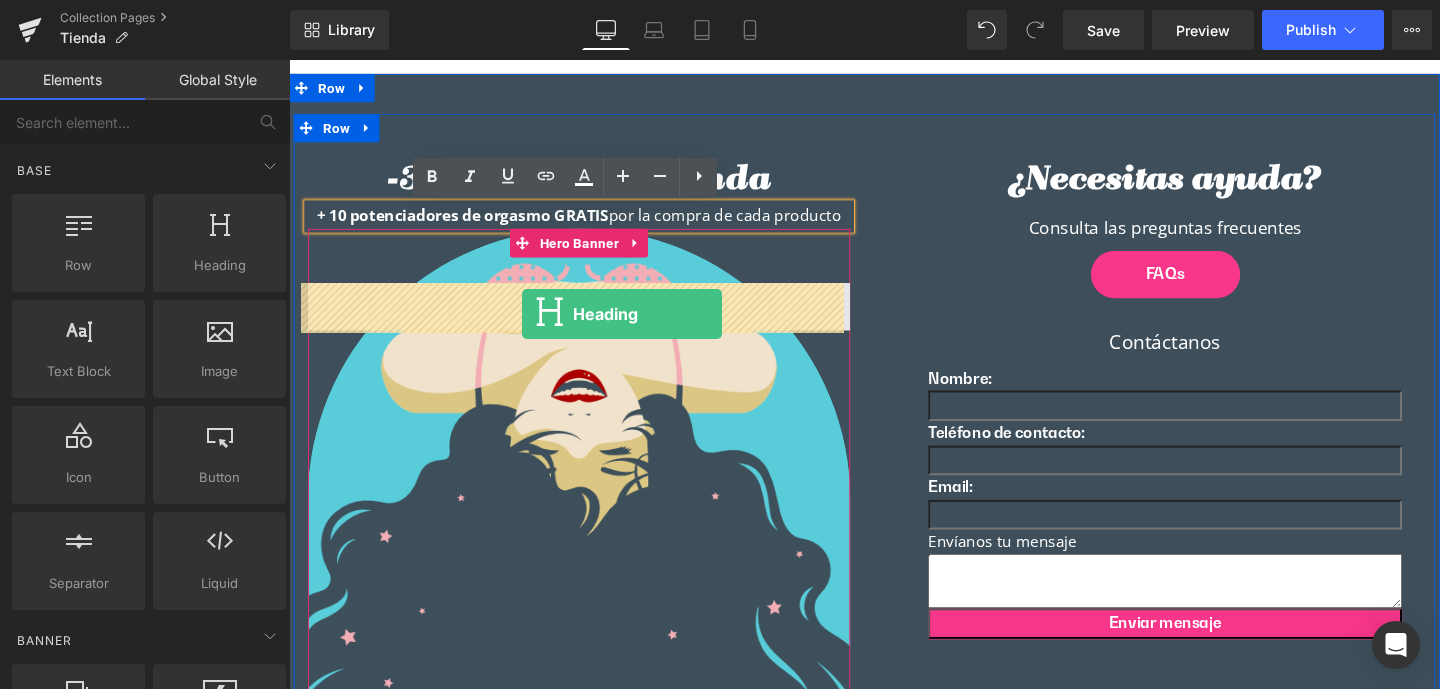 drag, startPoint x: 497, startPoint y: 300, endPoint x: 533, endPoint y: 326, distance: 44.407207 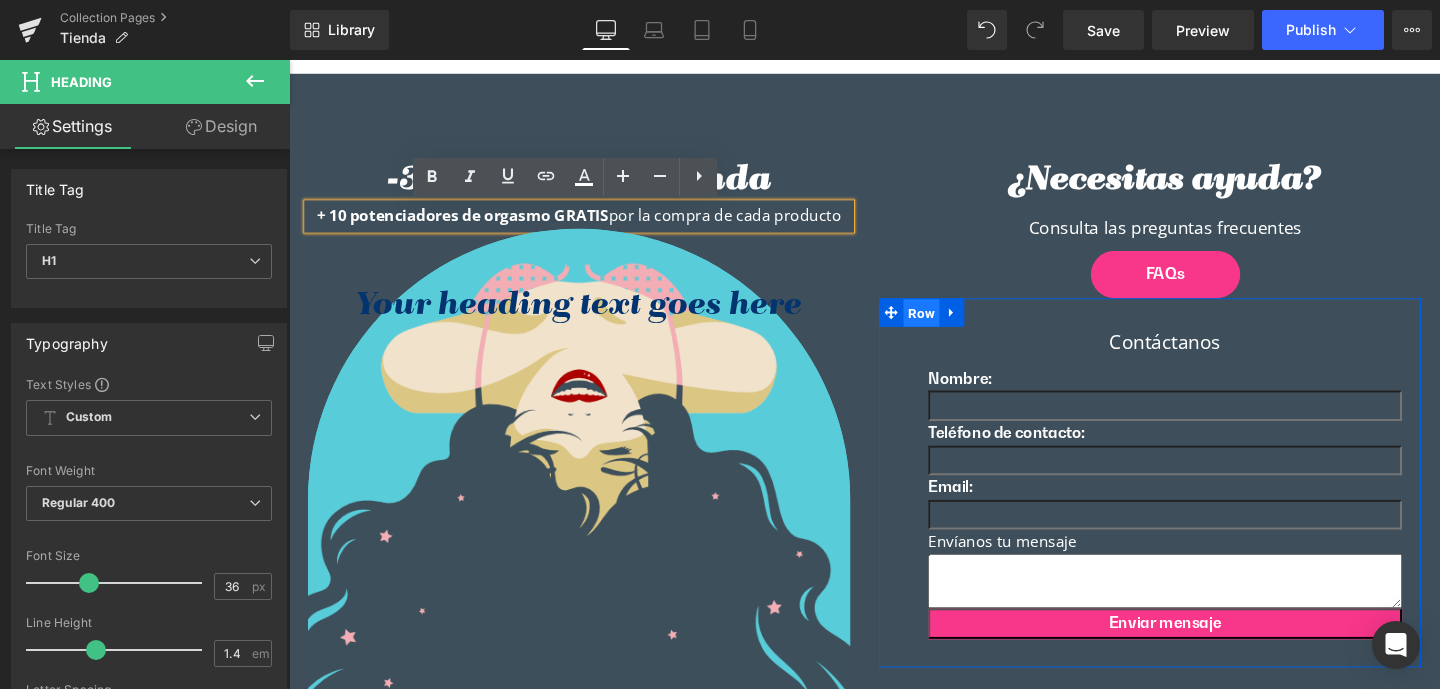 click on "Row" at bounding box center [954, 327] 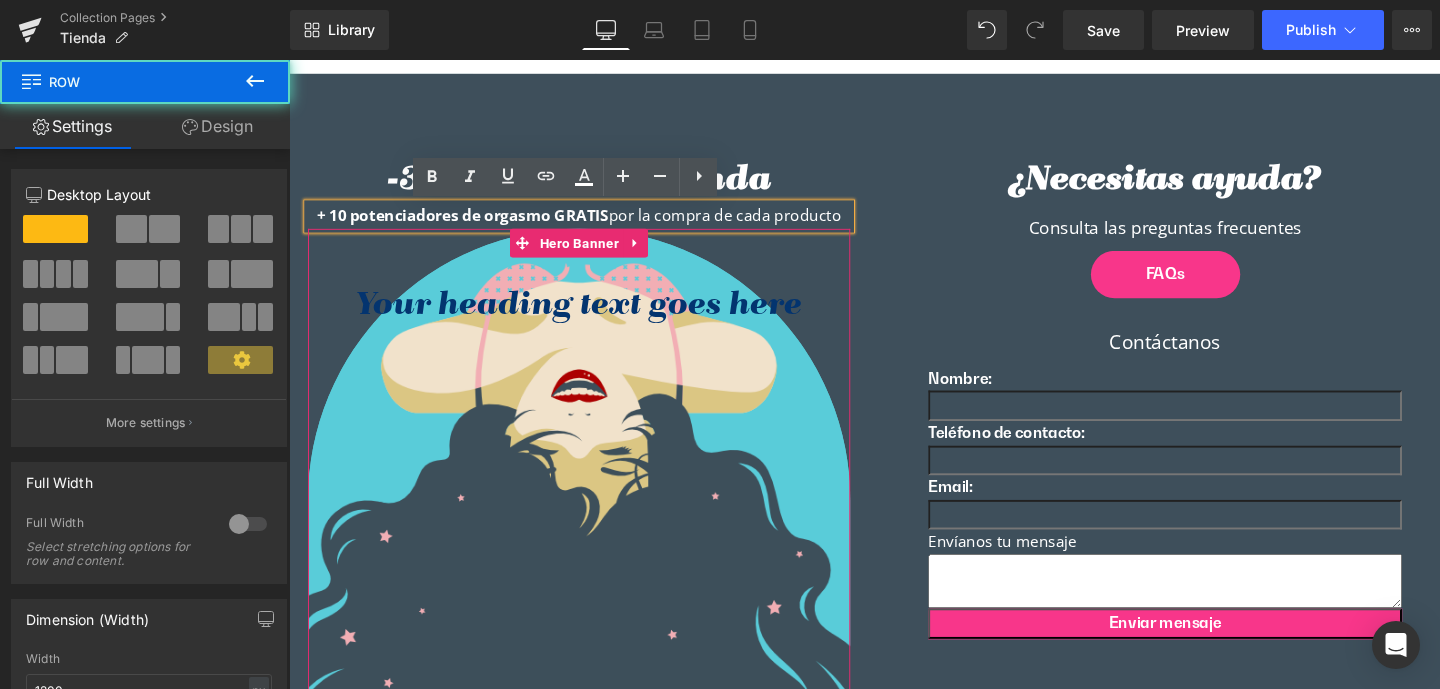 click on "Your heading text goes here
Heading" at bounding box center (594, 523) 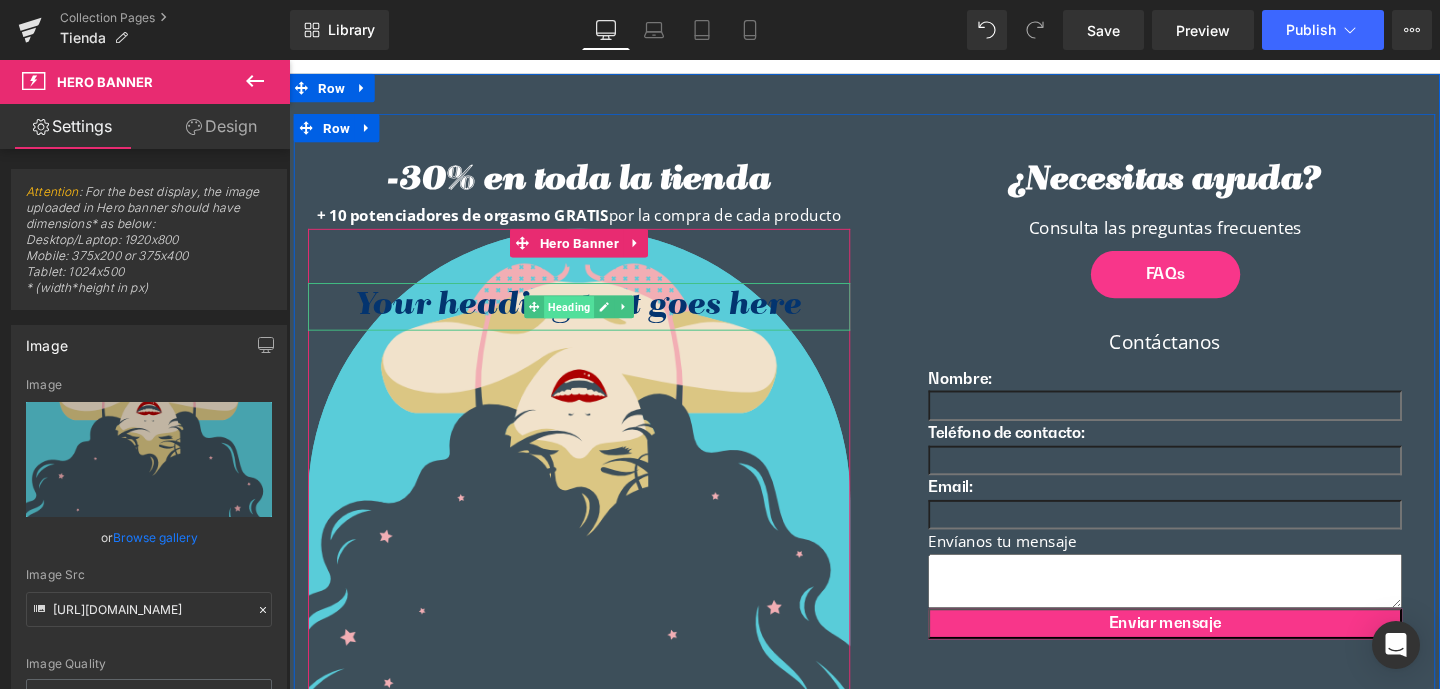 click on "Heading" at bounding box center [583, 321] 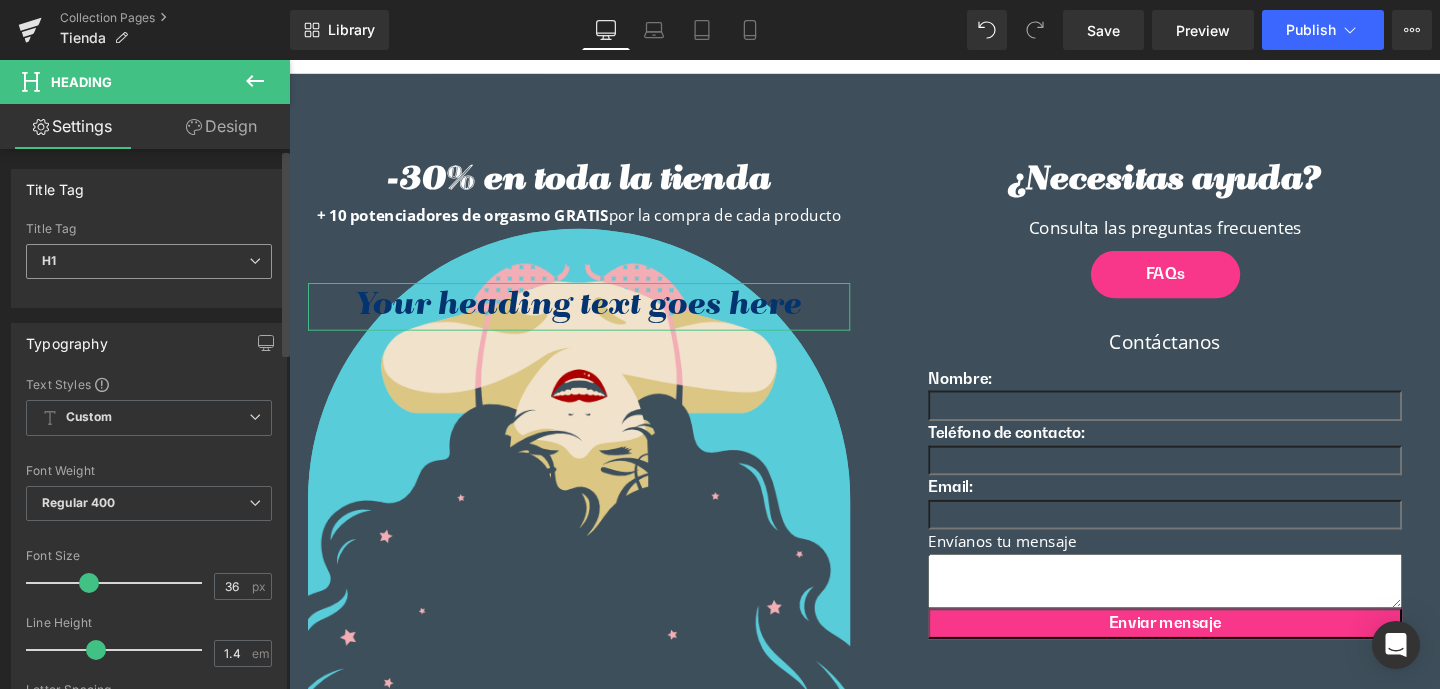 click at bounding box center (255, 261) 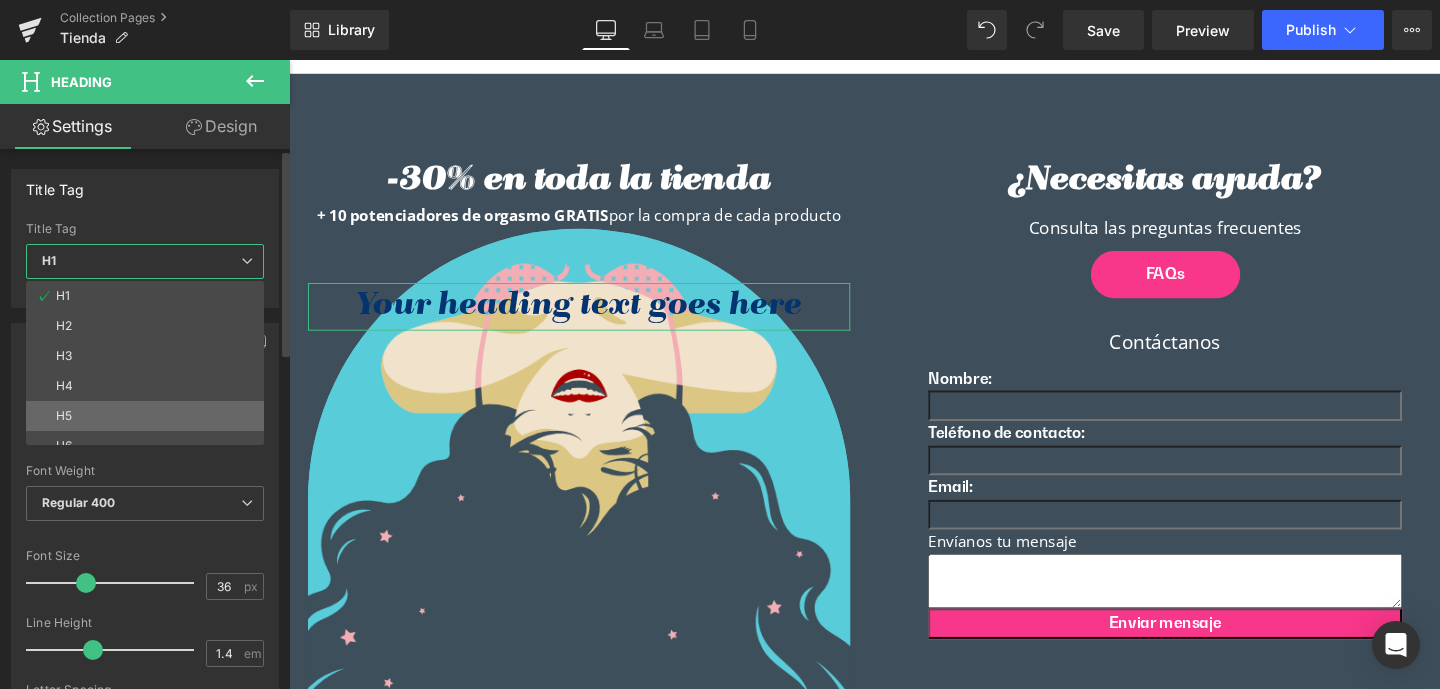 scroll, scrollTop: 16, scrollLeft: 0, axis: vertical 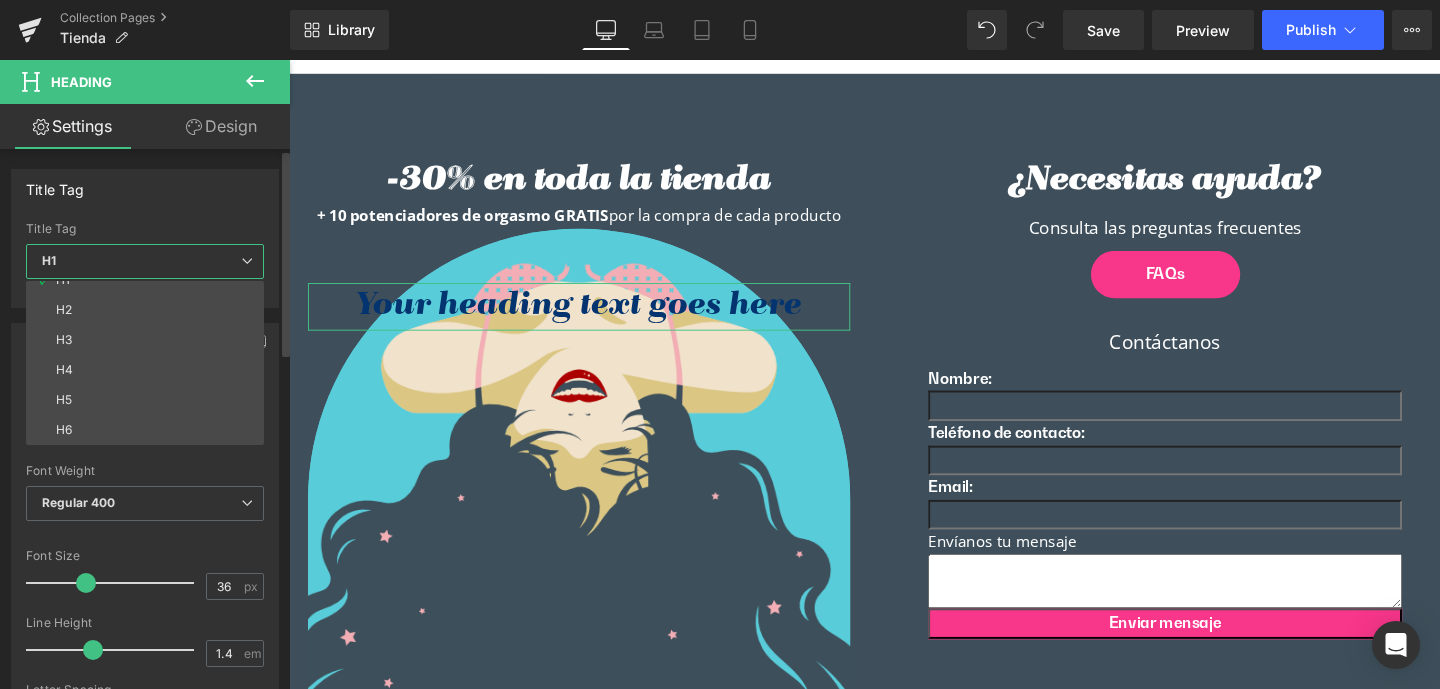 click on "Font Size" at bounding box center [145, 556] 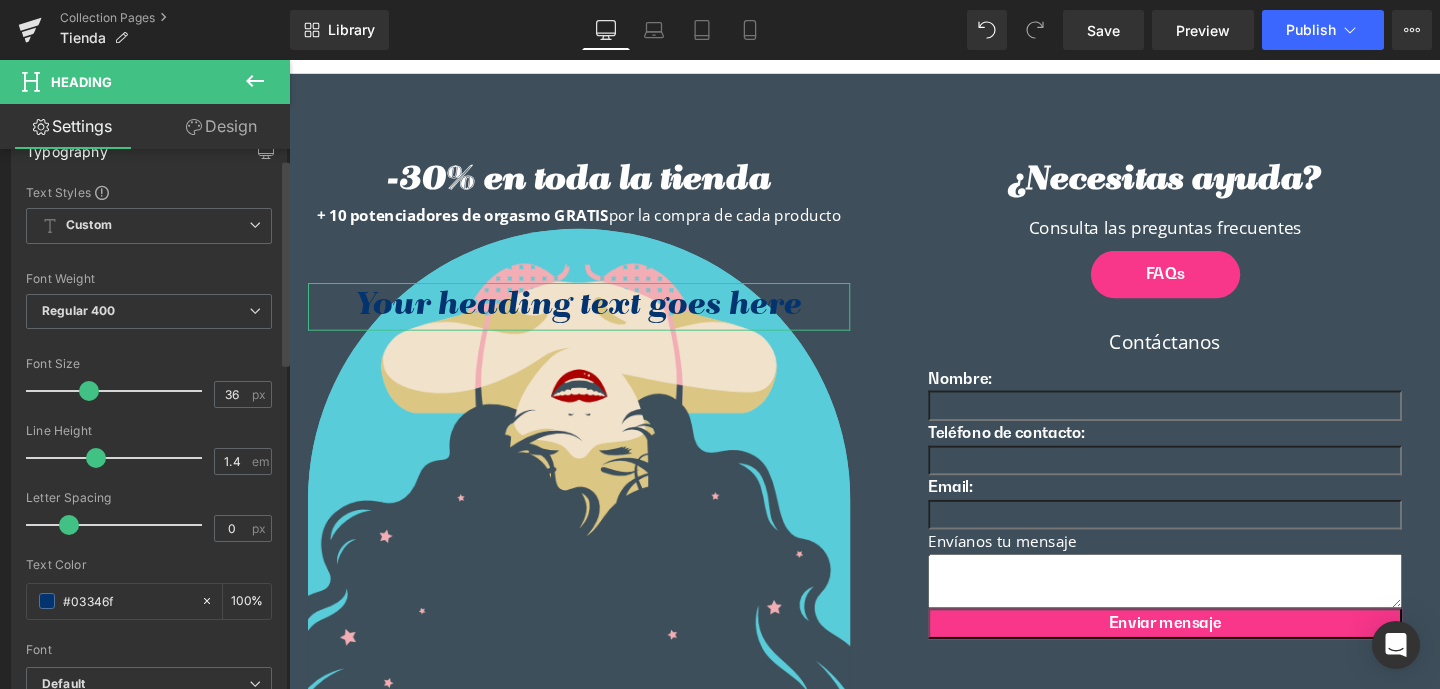 scroll, scrollTop: 365, scrollLeft: 0, axis: vertical 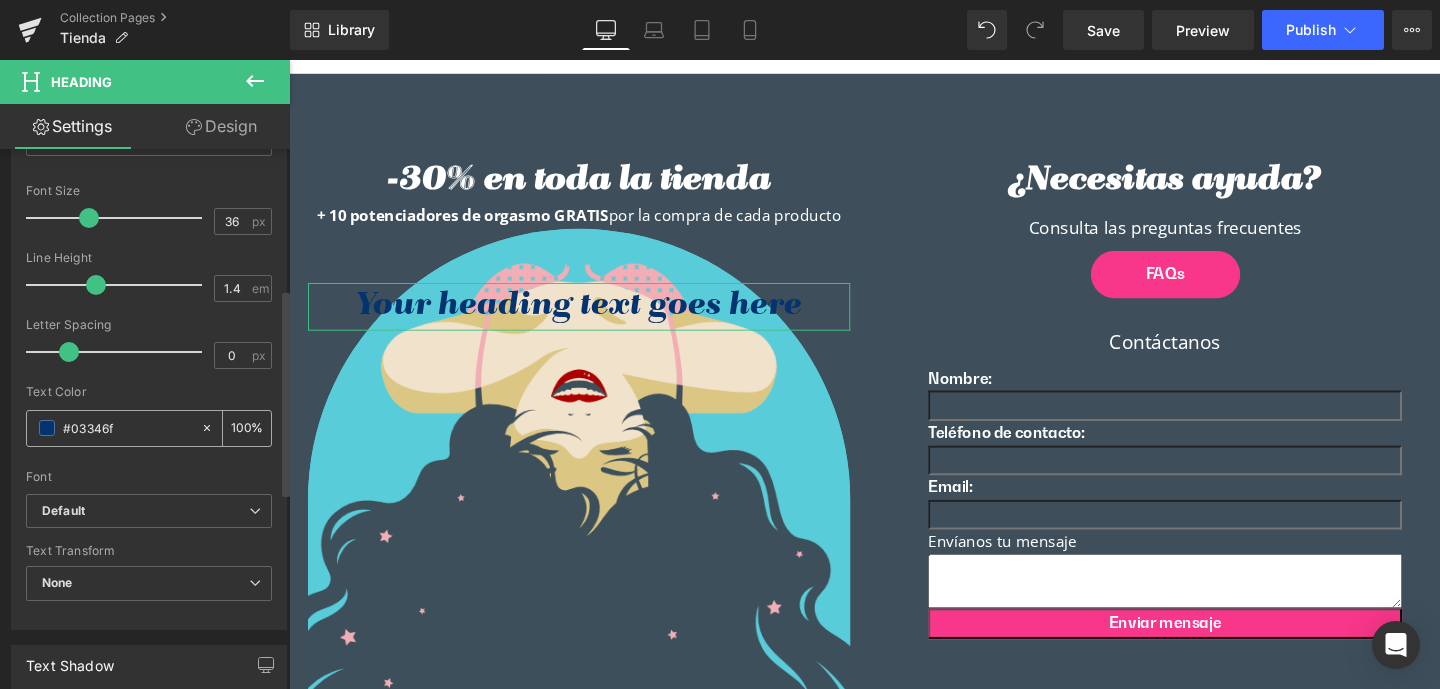 drag, startPoint x: 120, startPoint y: 433, endPoint x: 72, endPoint y: 429, distance: 48.166378 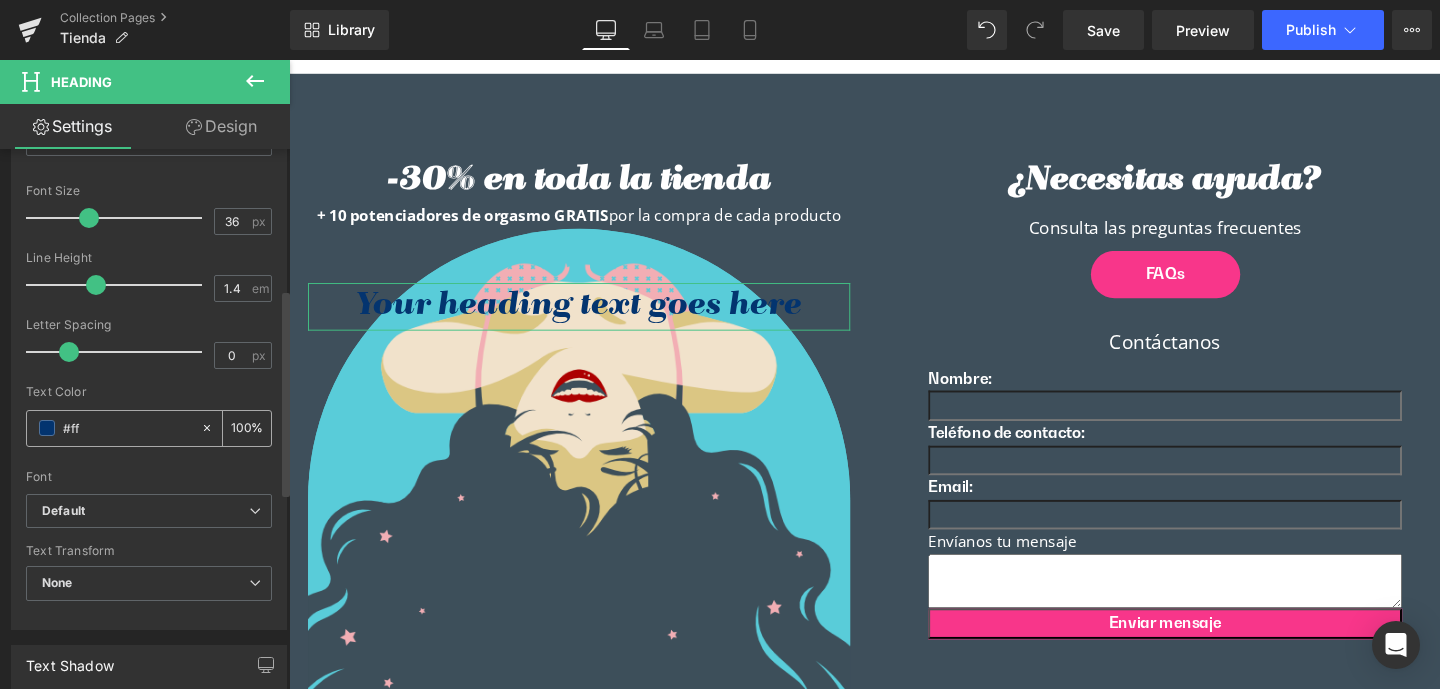 type on "#fff" 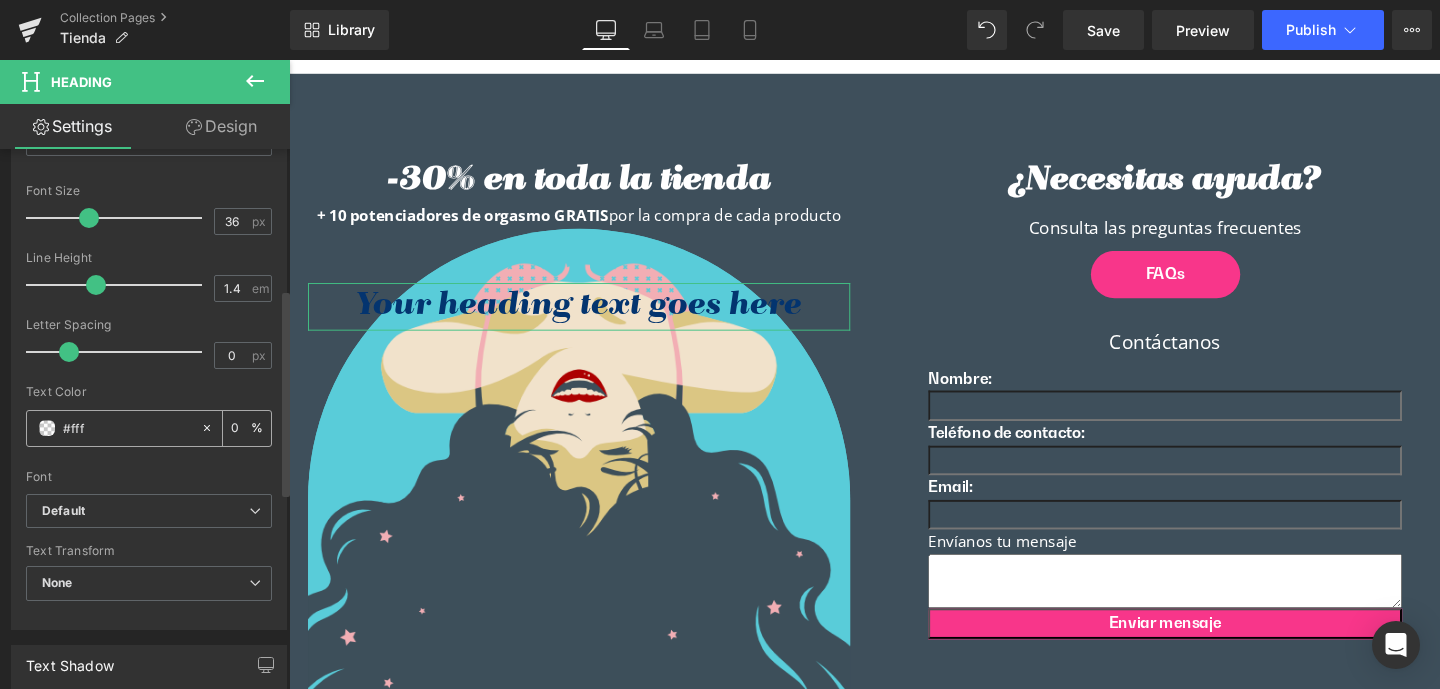 type on "100" 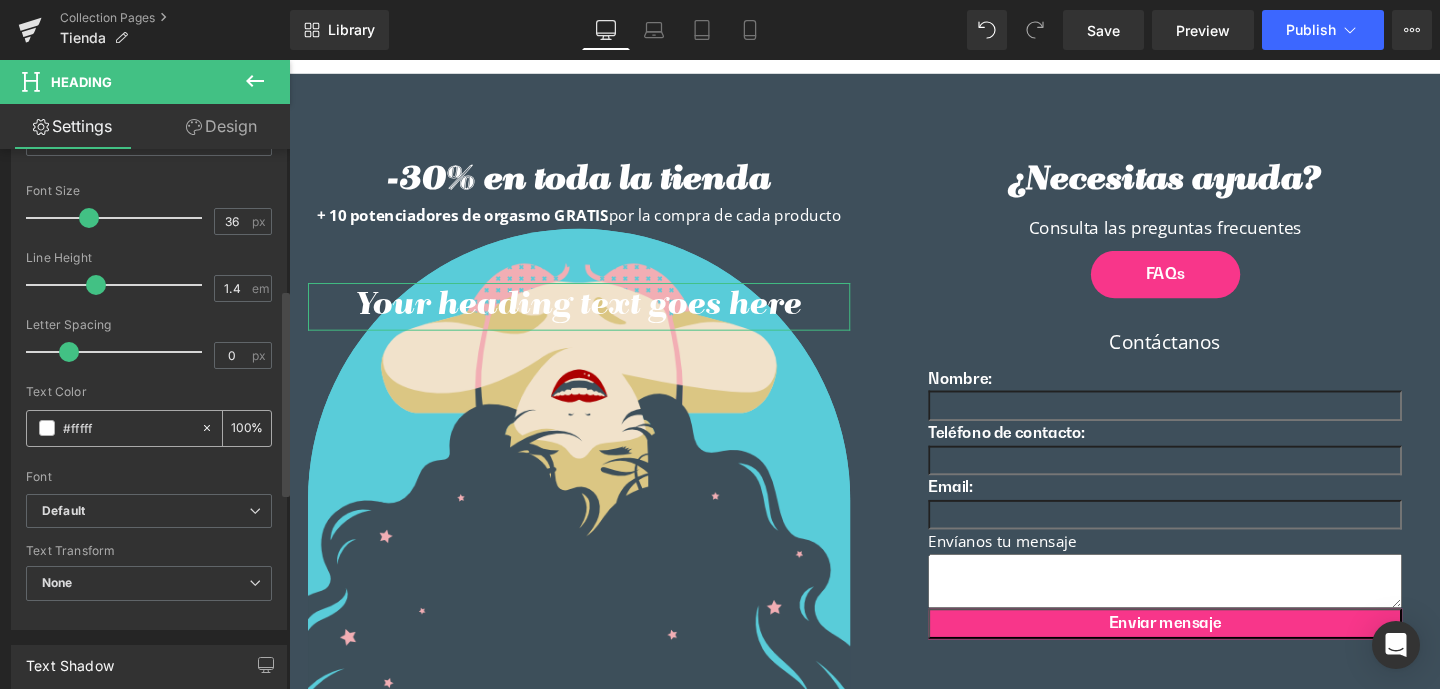 type on "#ffffff" 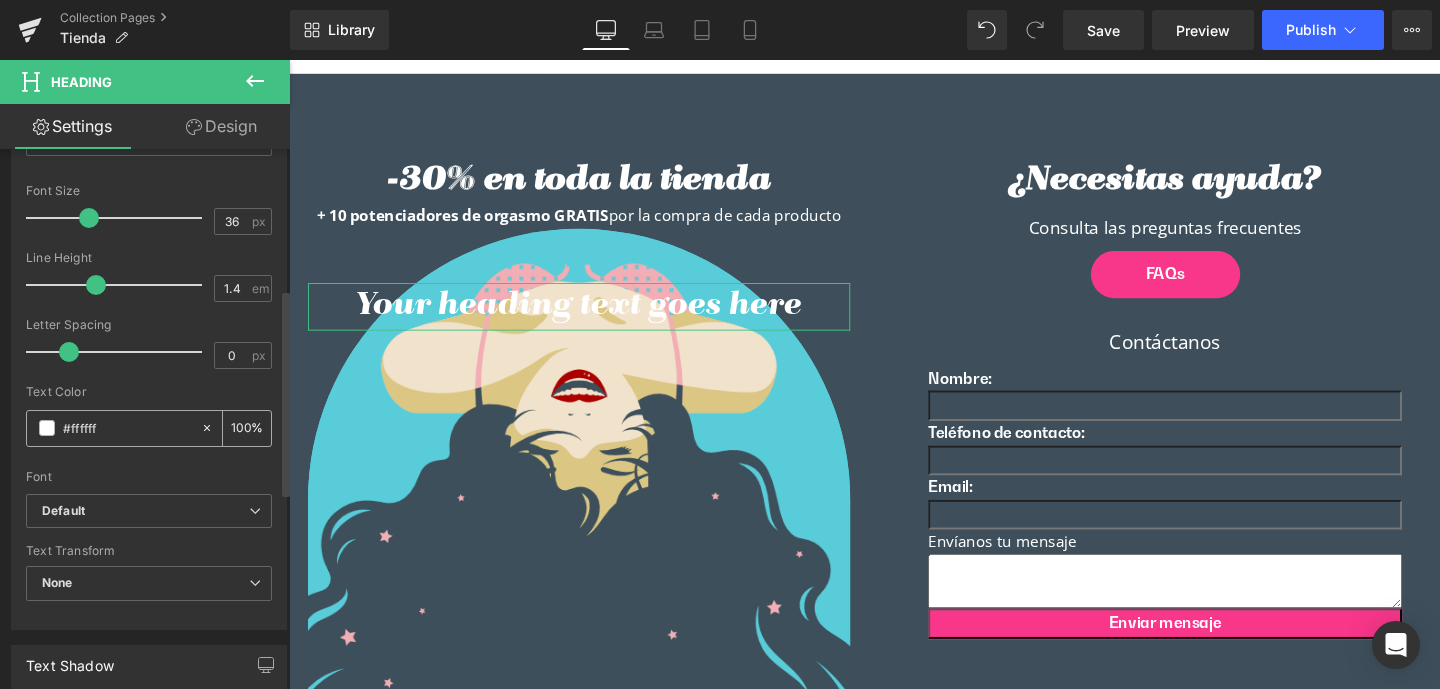 type on "100" 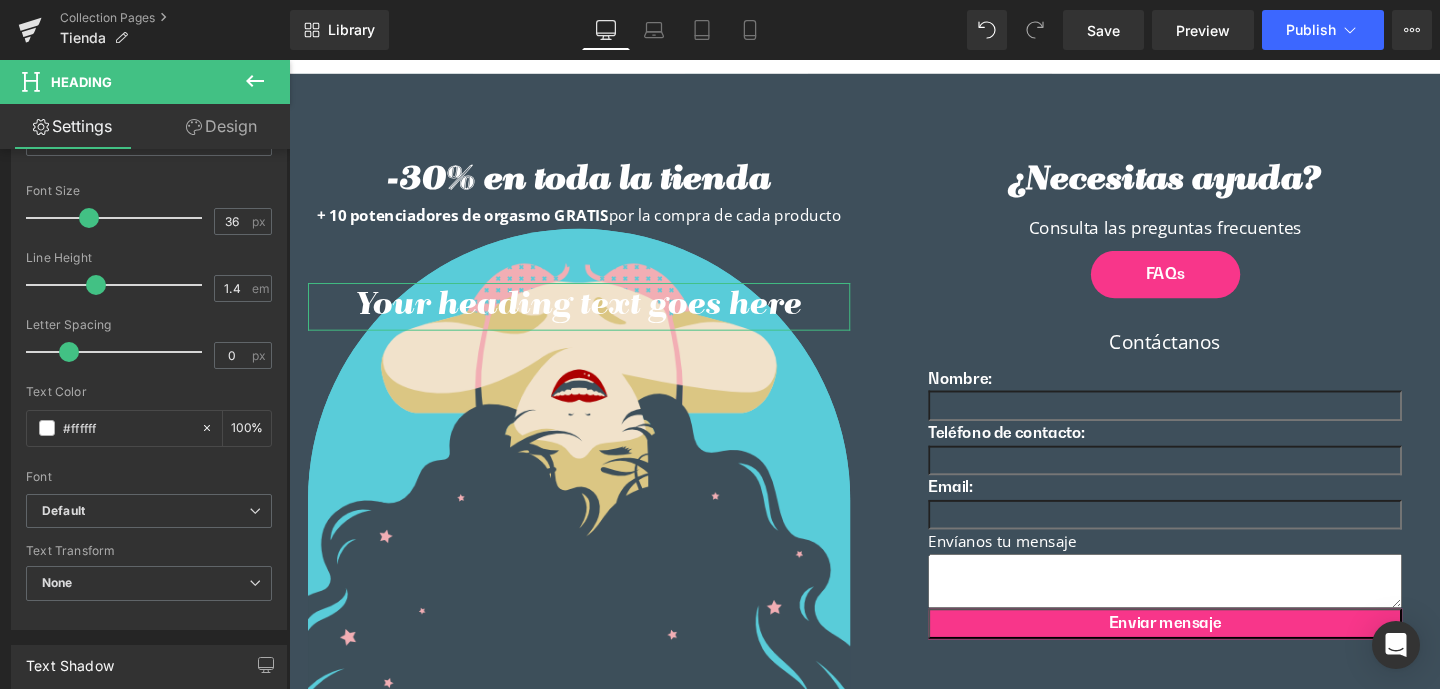 type on "#ffffff" 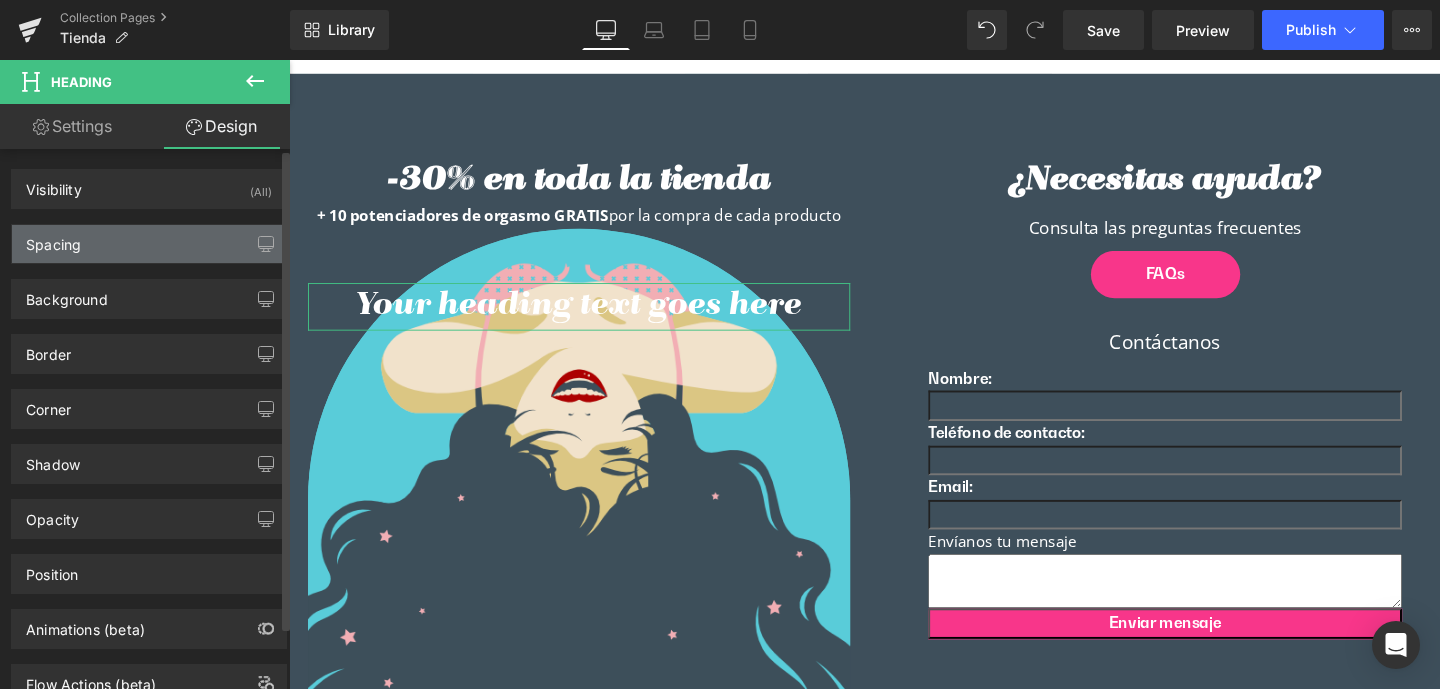 click on "Spacing" at bounding box center (53, 239) 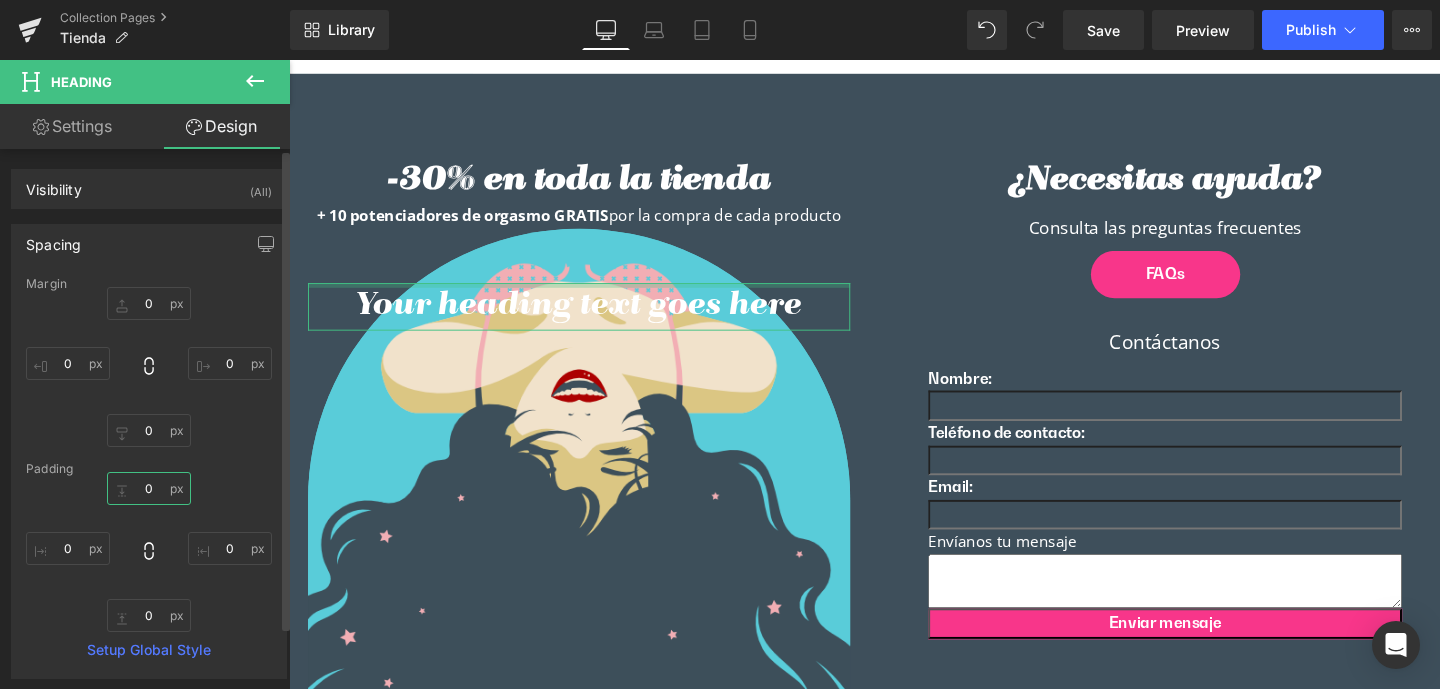 drag, startPoint x: 135, startPoint y: 484, endPoint x: 168, endPoint y: 487, distance: 33.13608 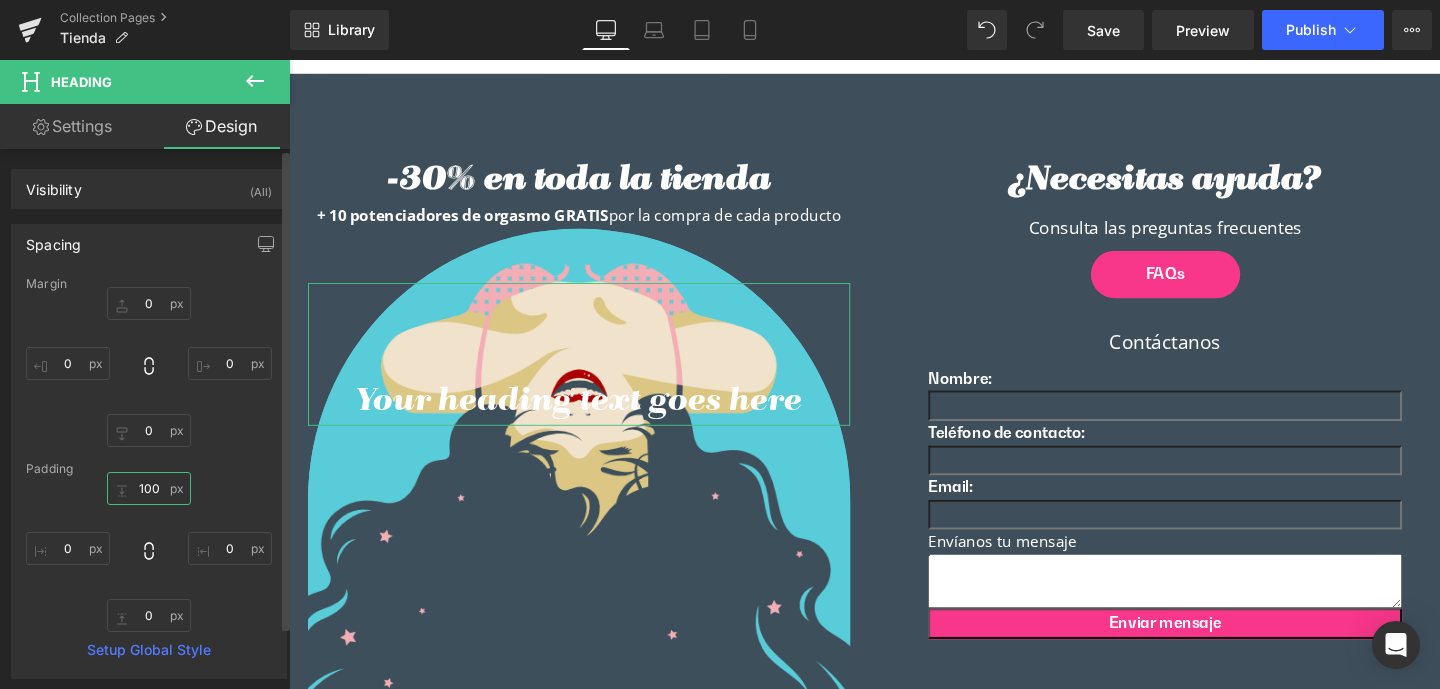 drag, startPoint x: 133, startPoint y: 485, endPoint x: 163, endPoint y: 486, distance: 30.016663 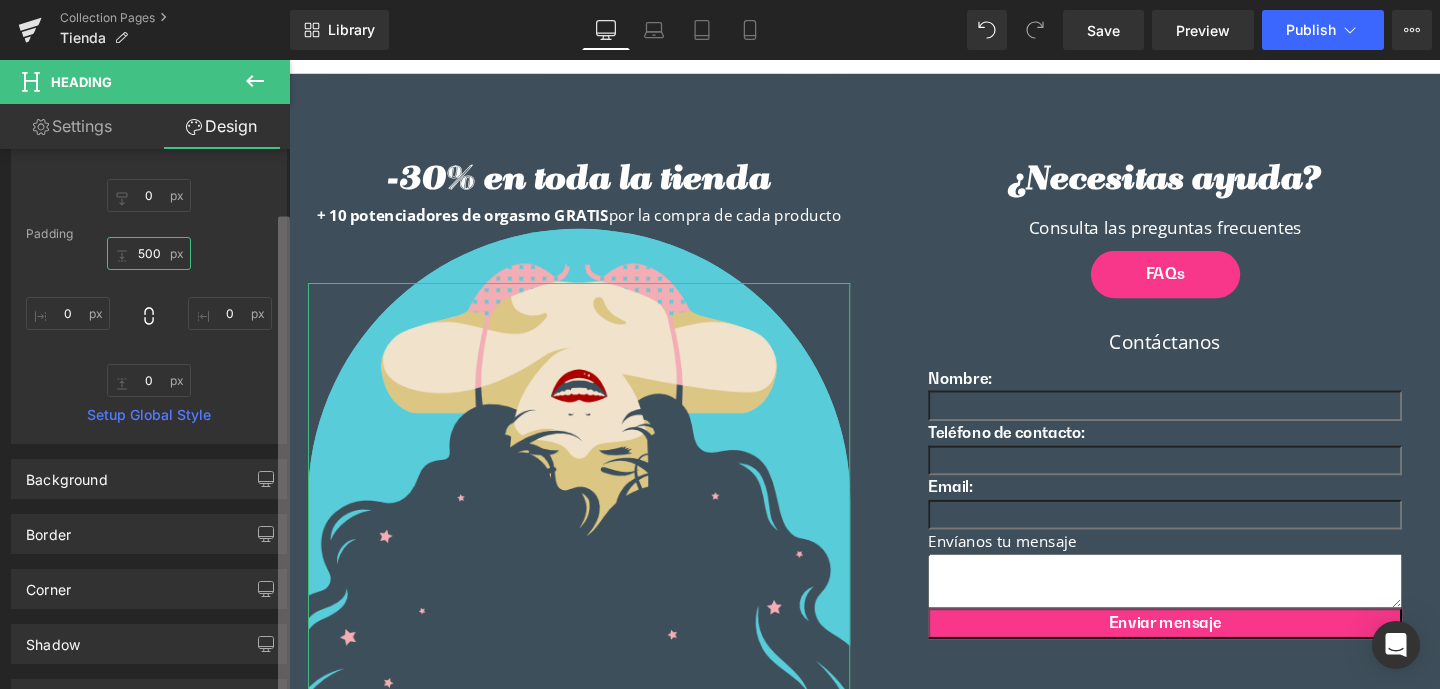 scroll, scrollTop: 486, scrollLeft: 0, axis: vertical 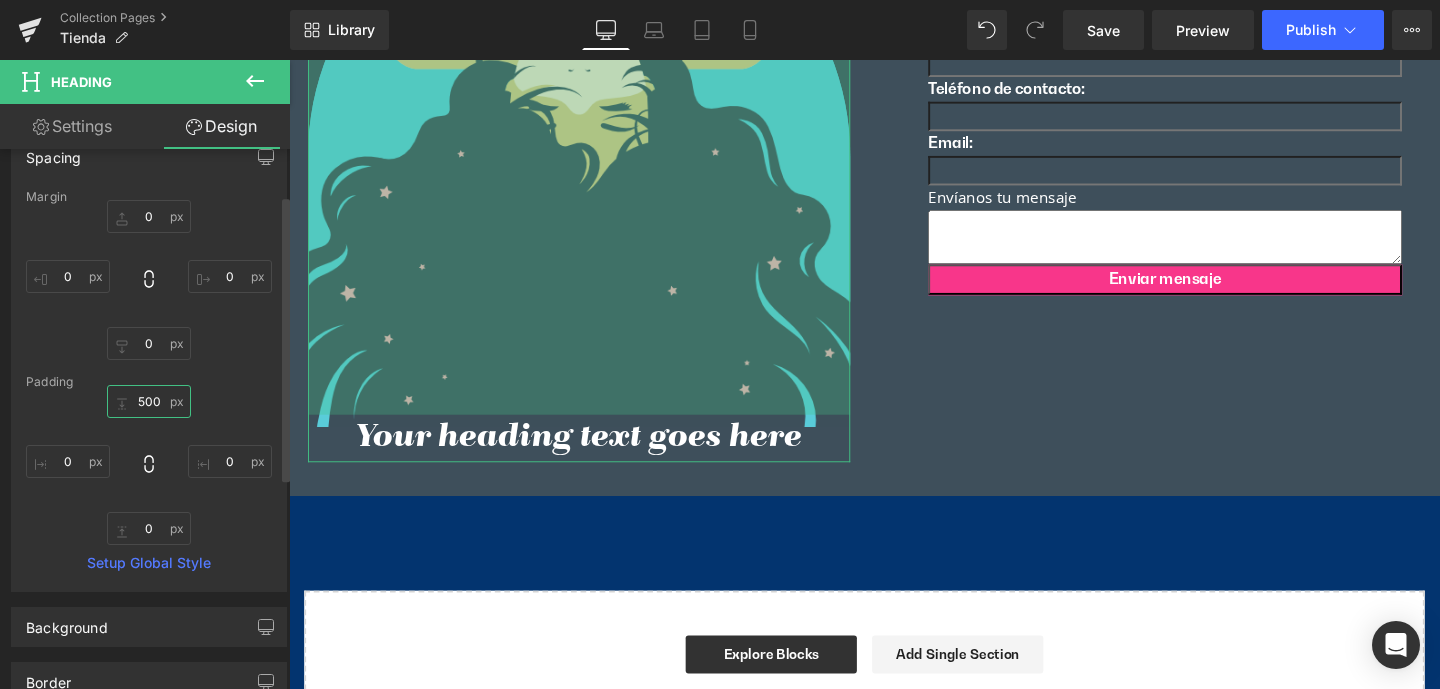 drag, startPoint x: 132, startPoint y: 405, endPoint x: 150, endPoint y: 402, distance: 18.248287 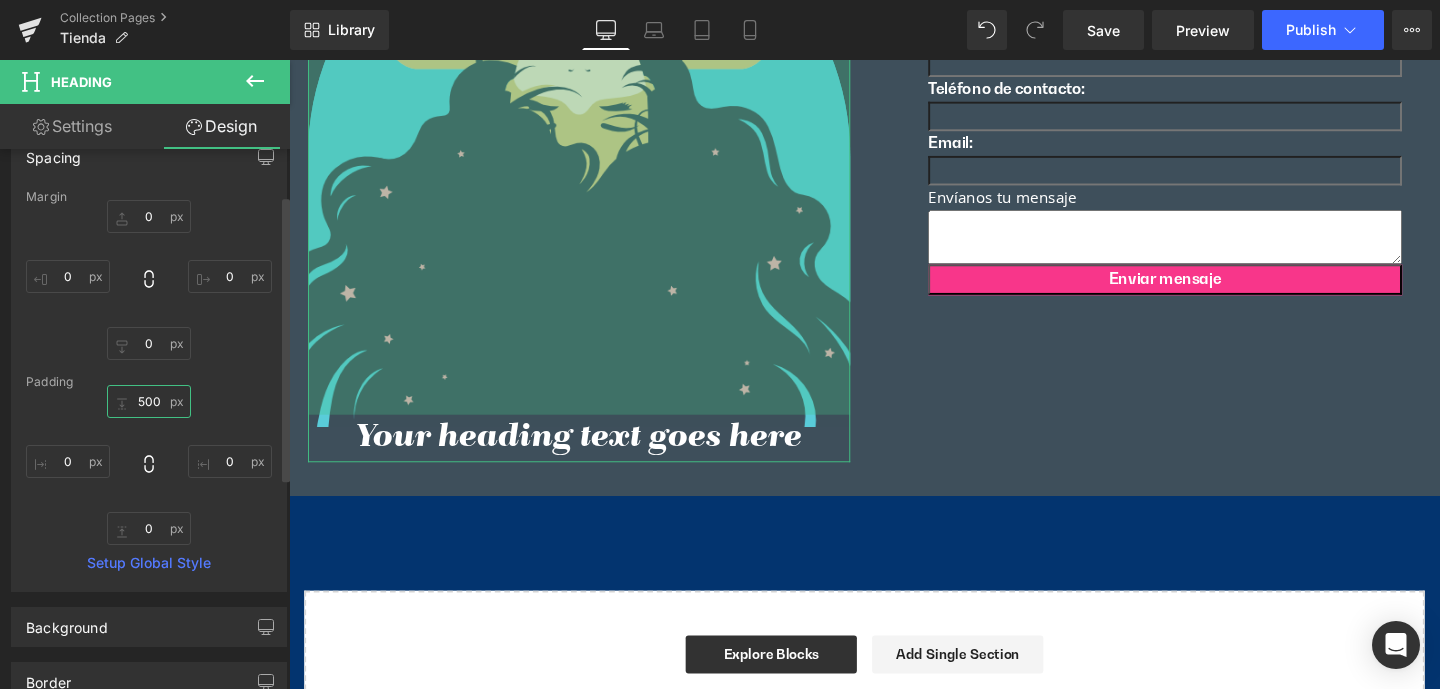 click on "500" at bounding box center (149, 401) 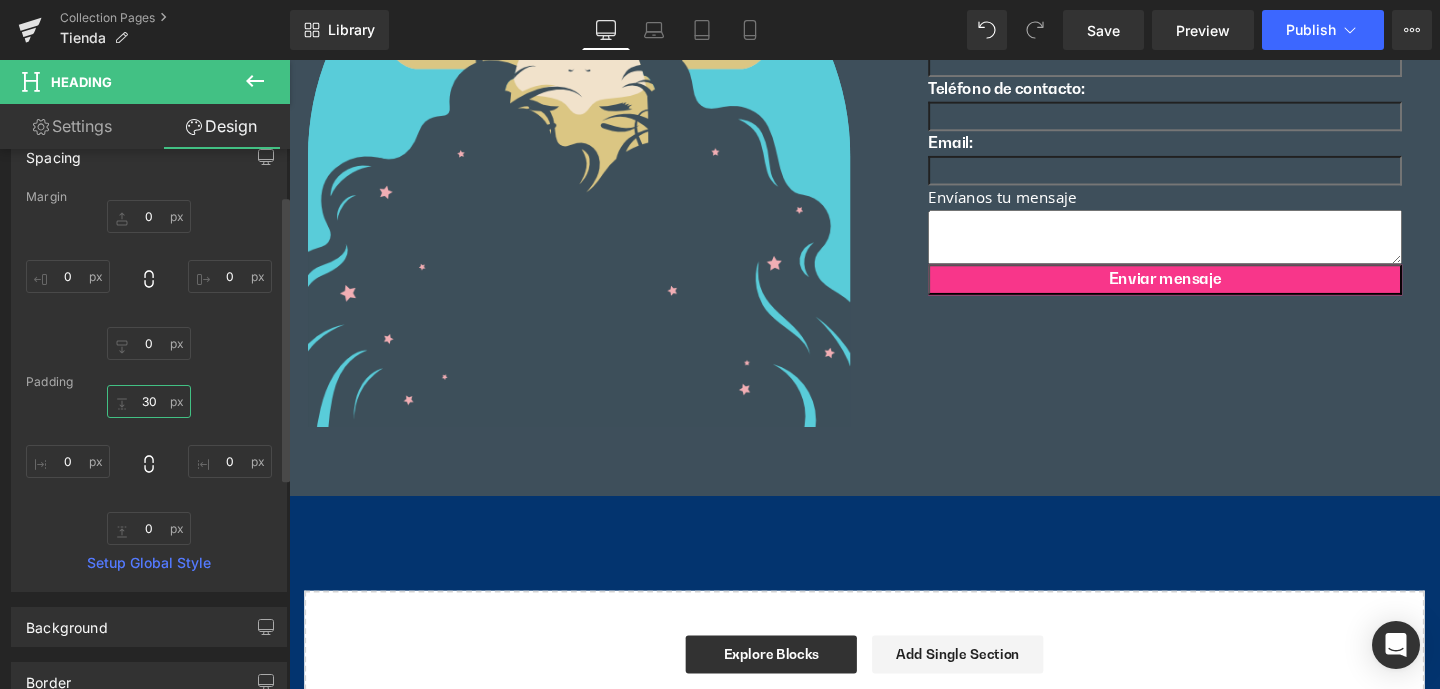 type on "300" 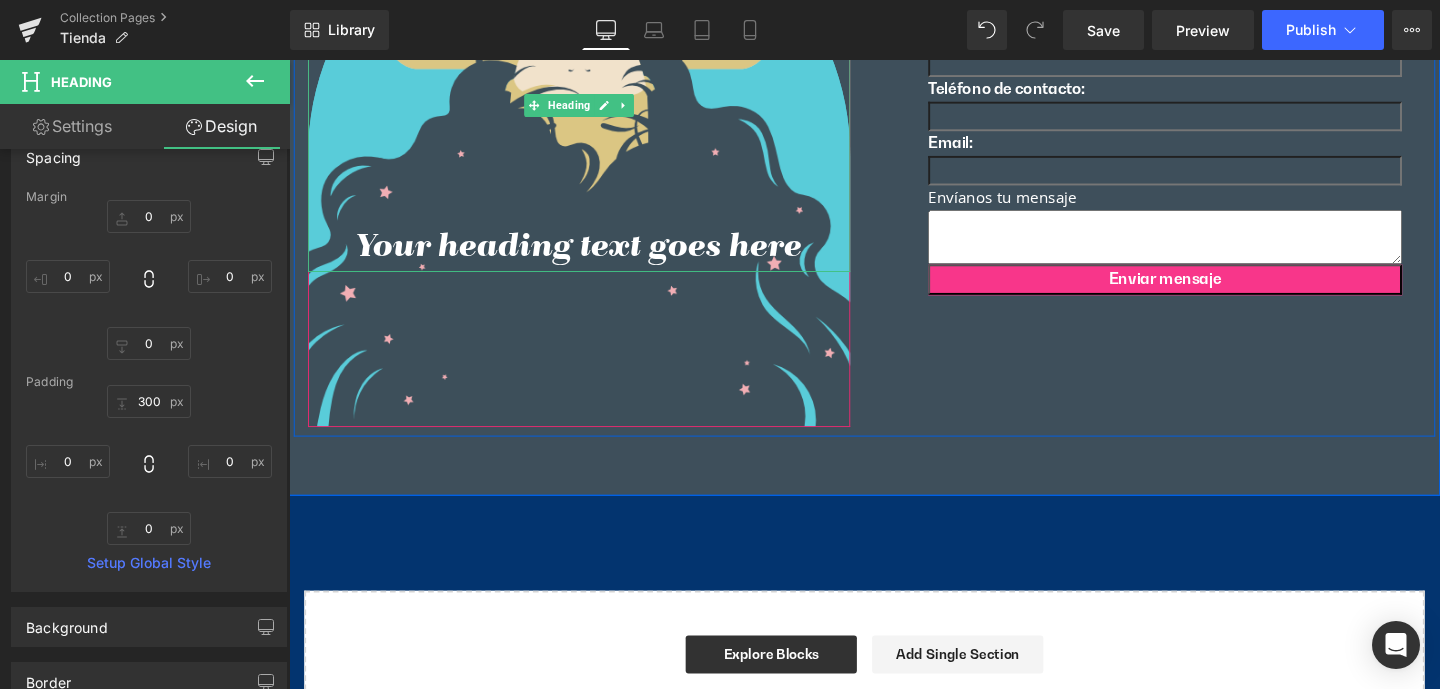click on "Your heading text goes here" at bounding box center (594, 258) 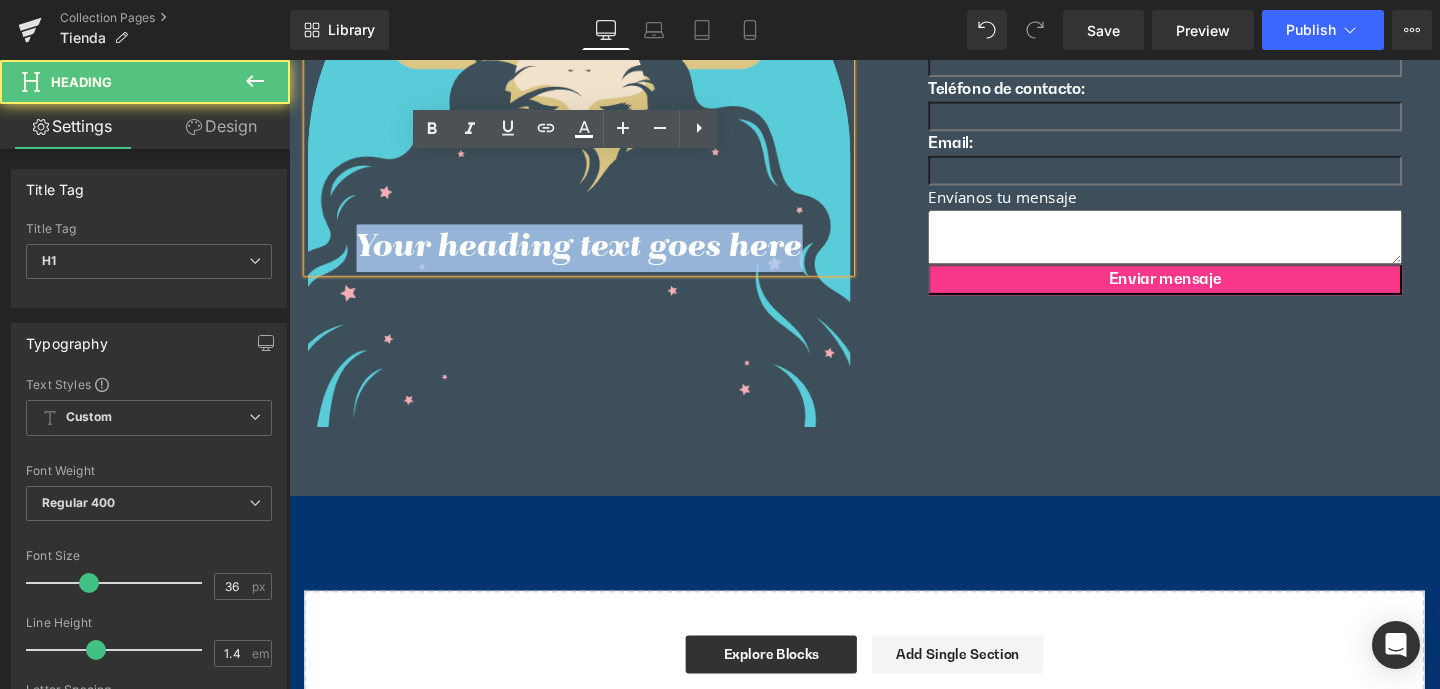 drag, startPoint x: 366, startPoint y: 257, endPoint x: 815, endPoint y: 259, distance: 449.00446 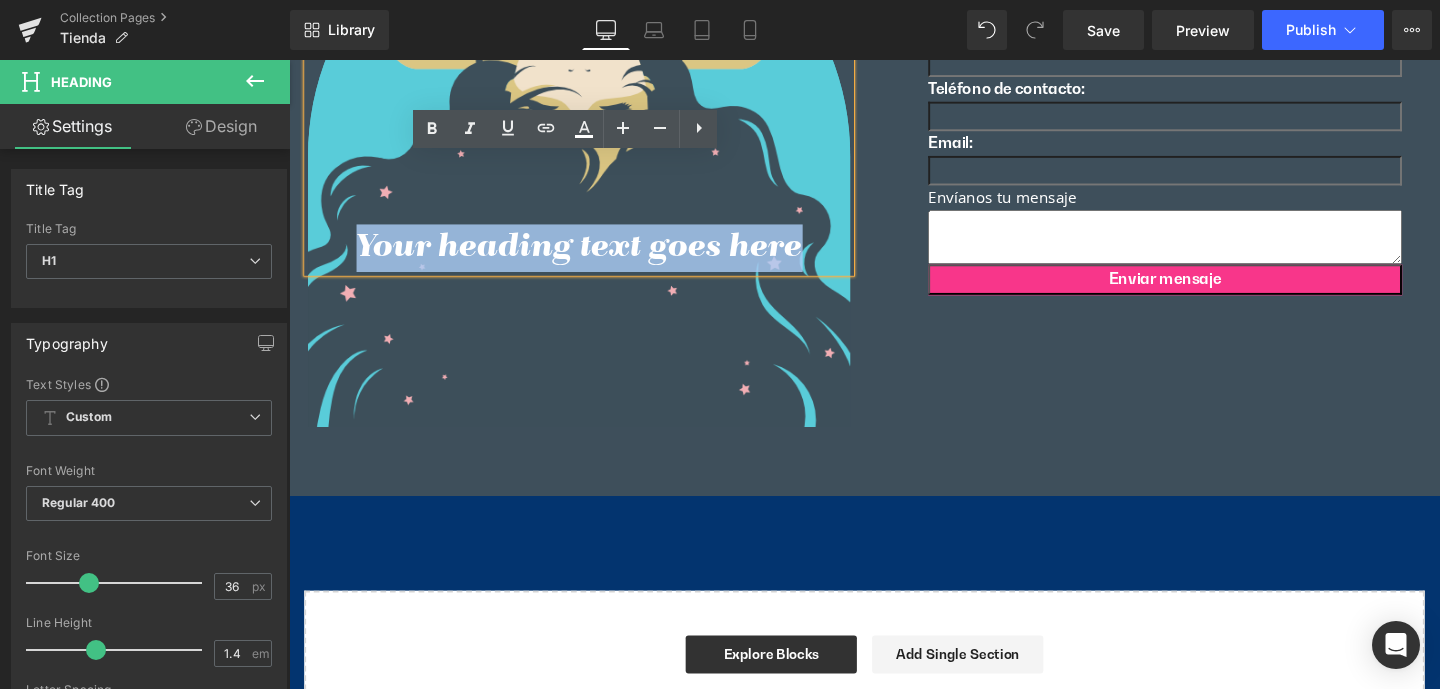 type 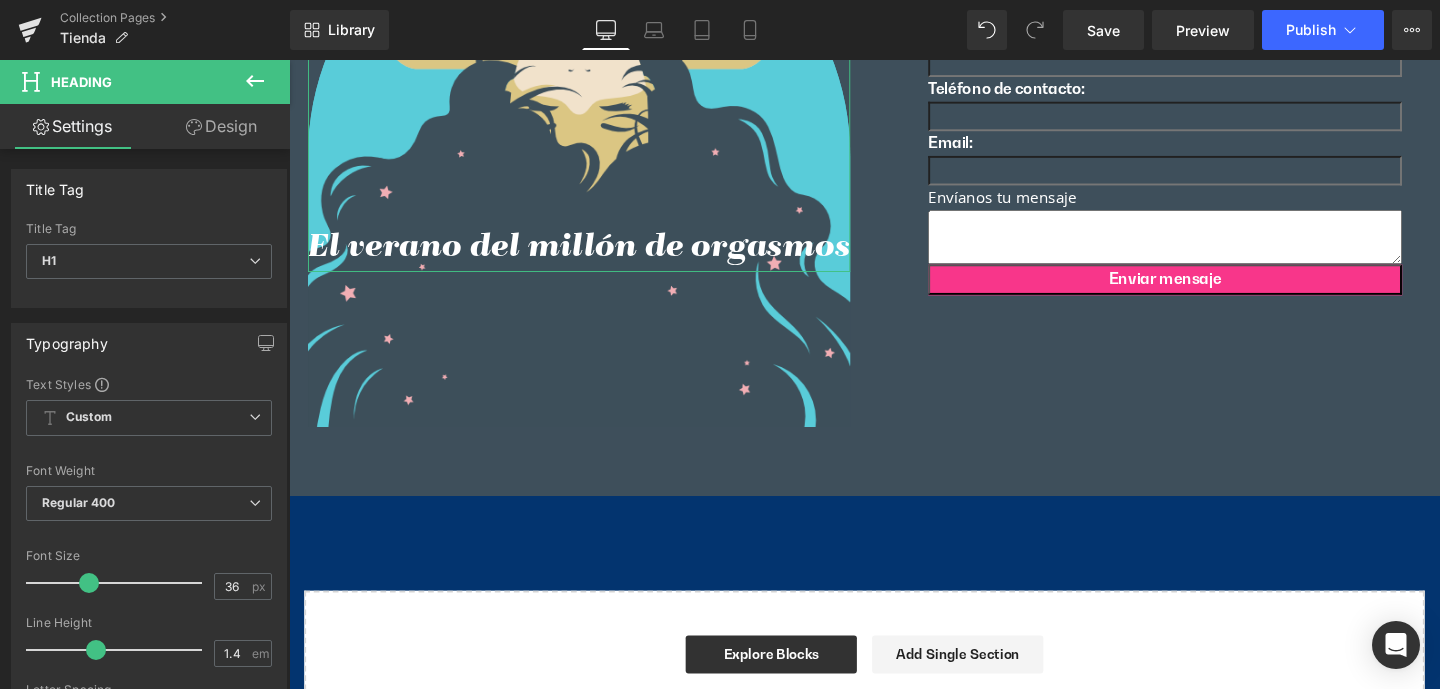 click on "Design" at bounding box center (221, 126) 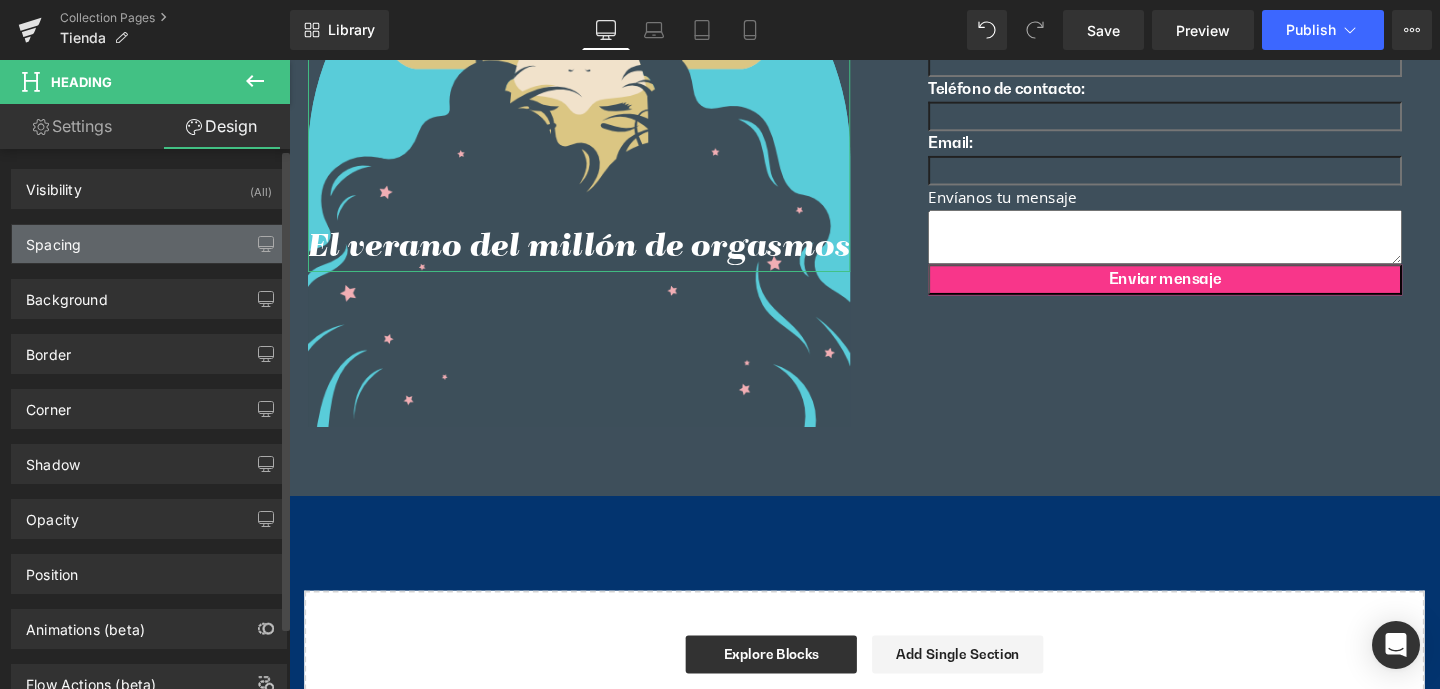 click on "Spacing" at bounding box center (53, 239) 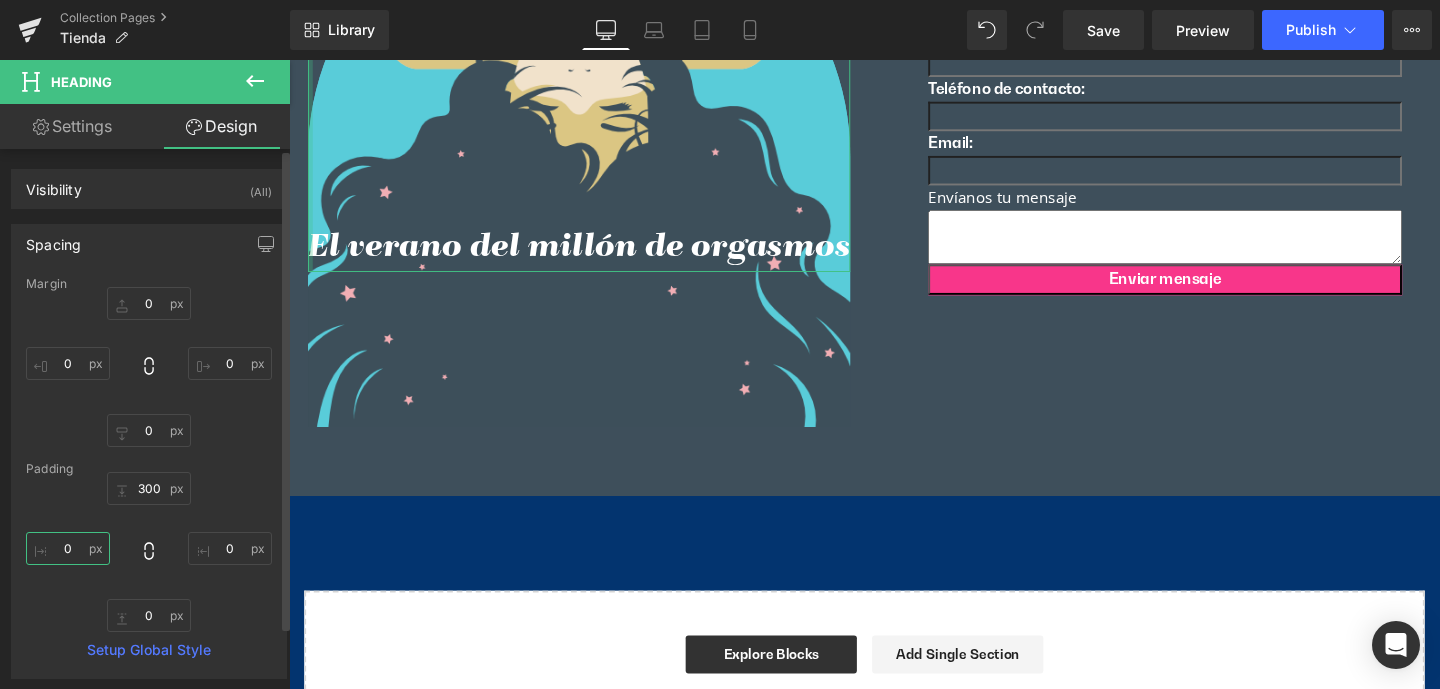 drag, startPoint x: 62, startPoint y: 543, endPoint x: 79, endPoint y: 545, distance: 17.117243 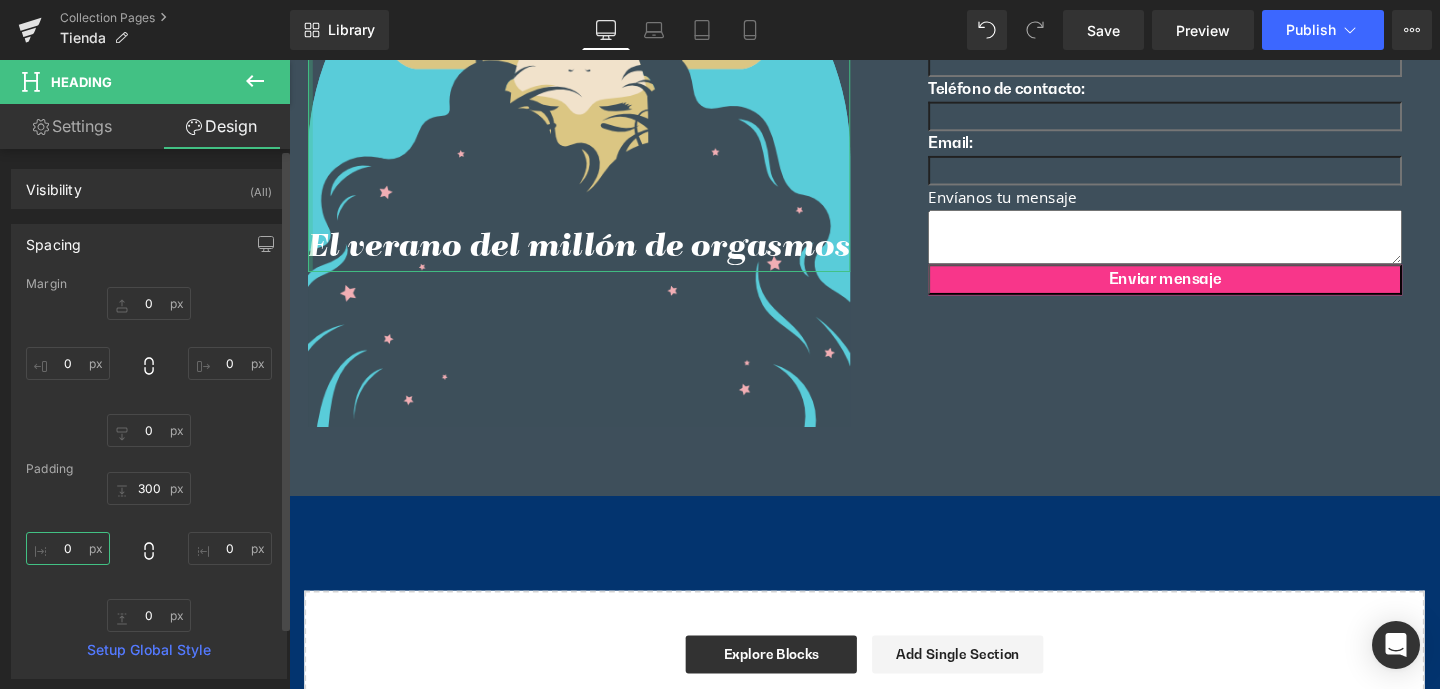 click on "0" at bounding box center [68, 548] 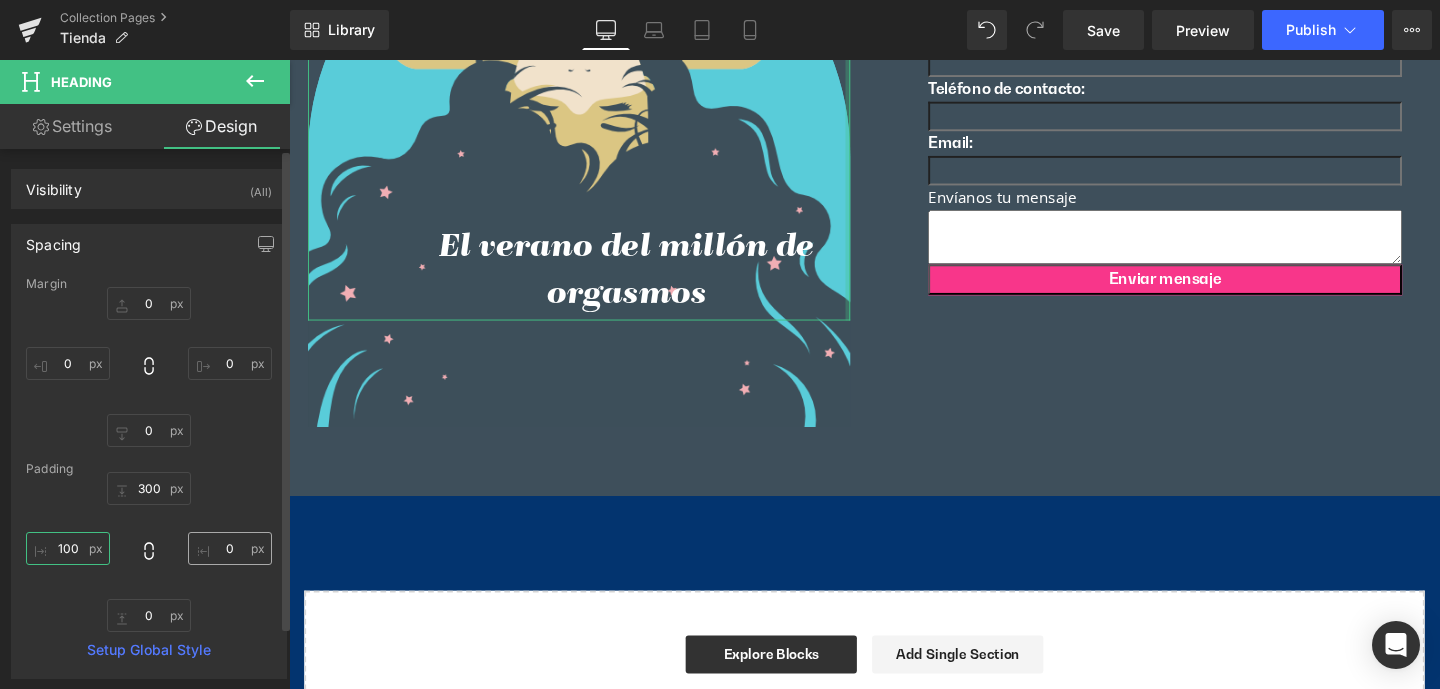 type on "100" 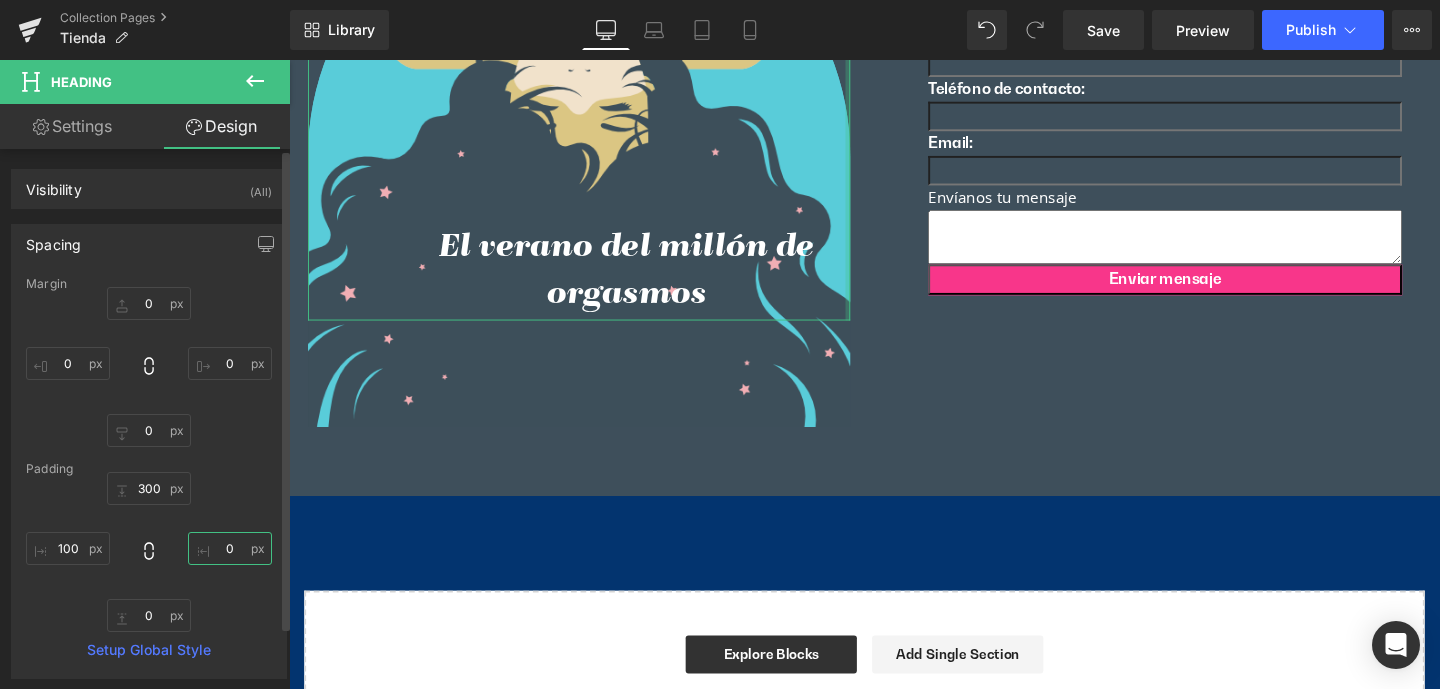 click on "0" at bounding box center [230, 548] 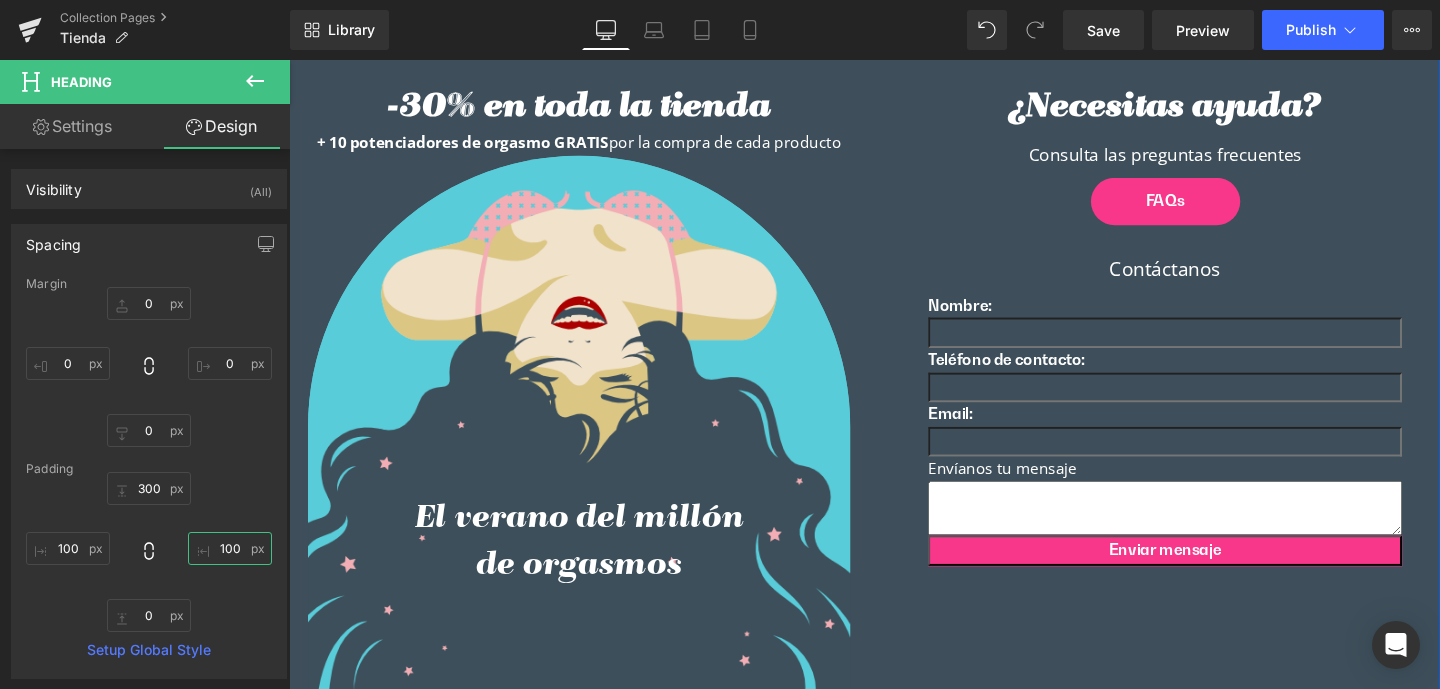 scroll, scrollTop: 4371, scrollLeft: 0, axis: vertical 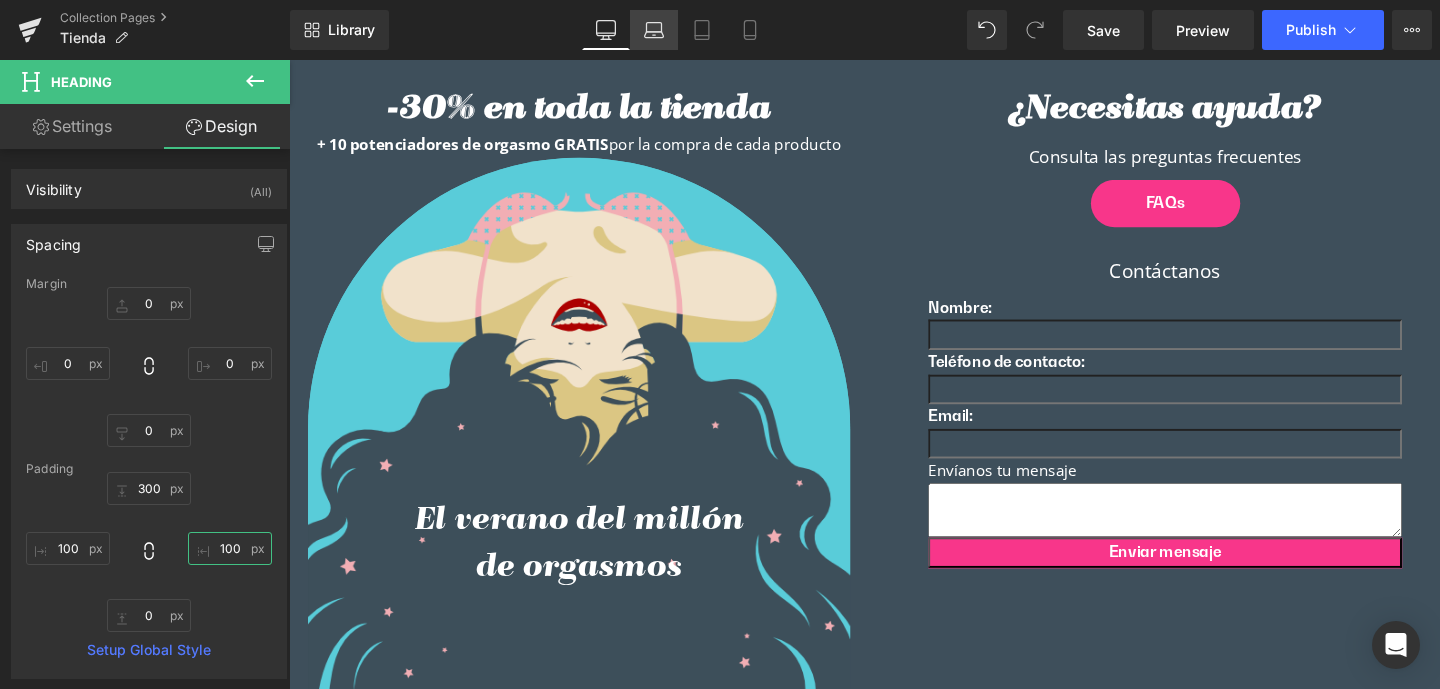 type on "100" 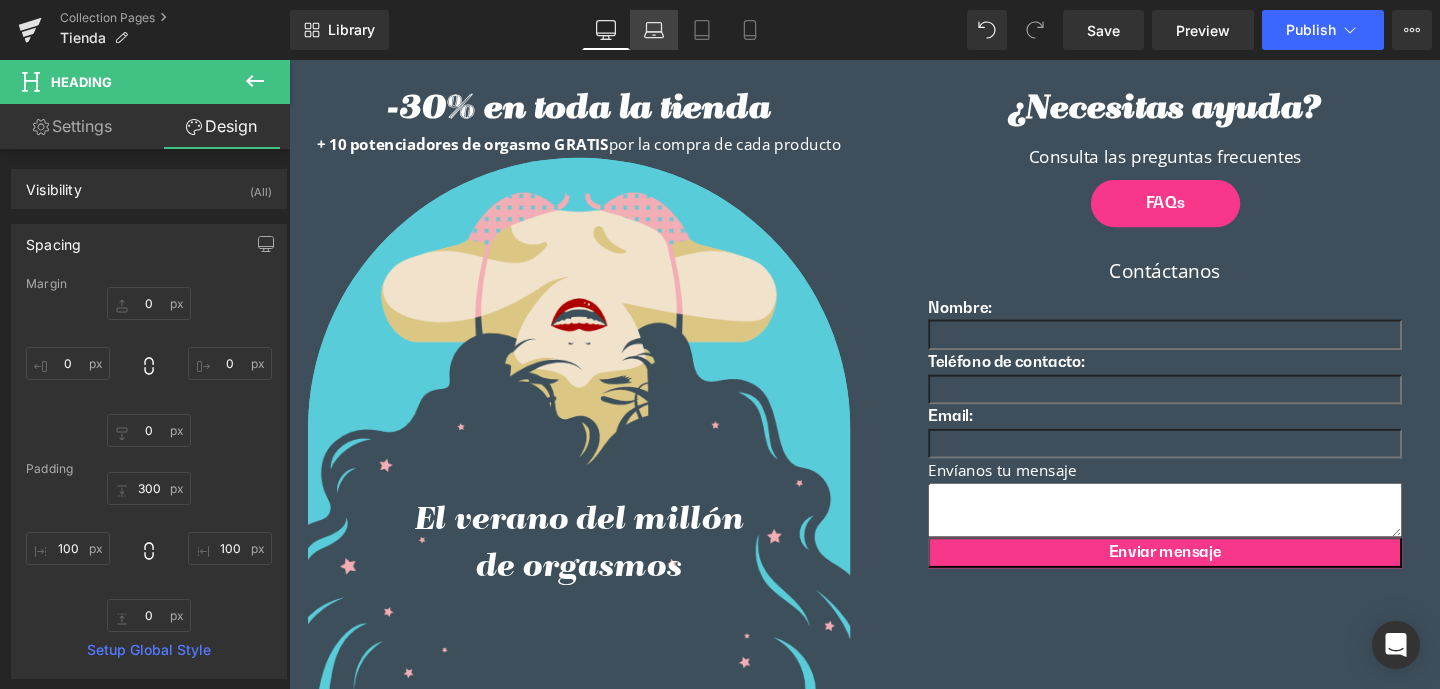 click 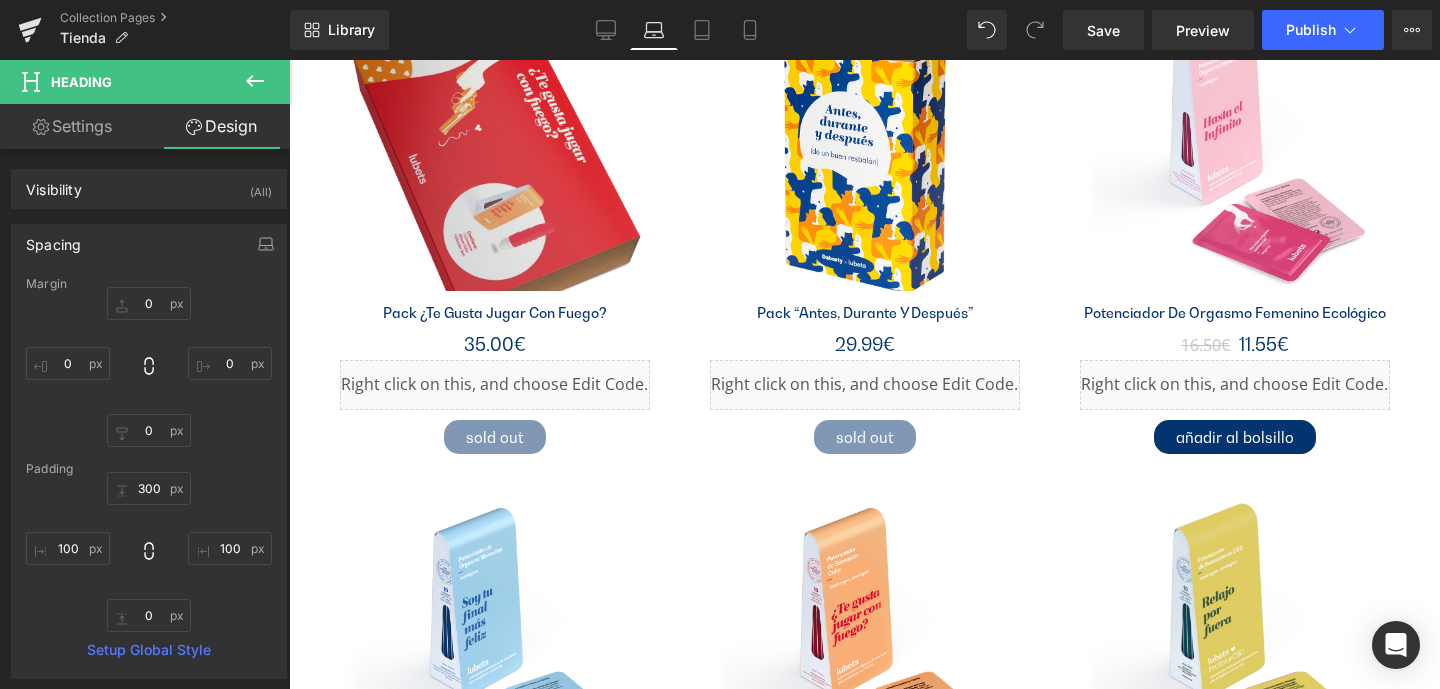 scroll, scrollTop: 5403, scrollLeft: 0, axis: vertical 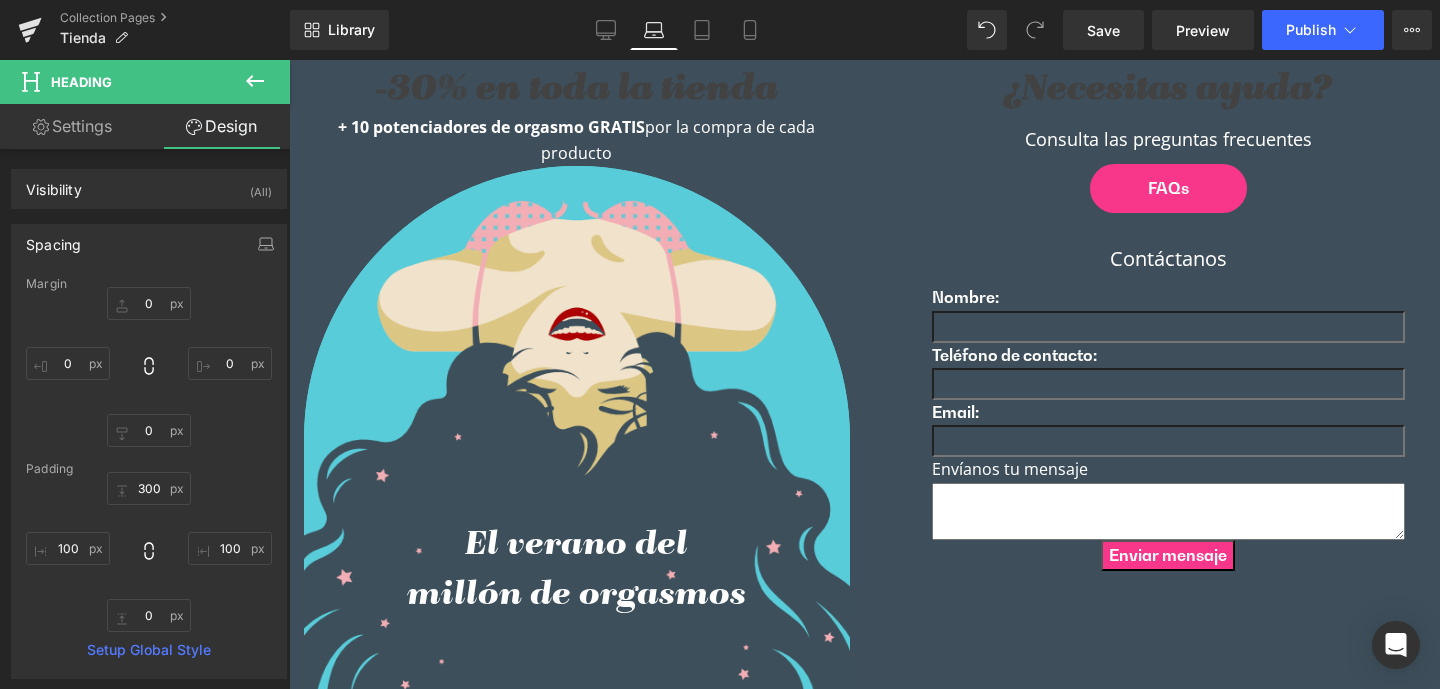 type on "0" 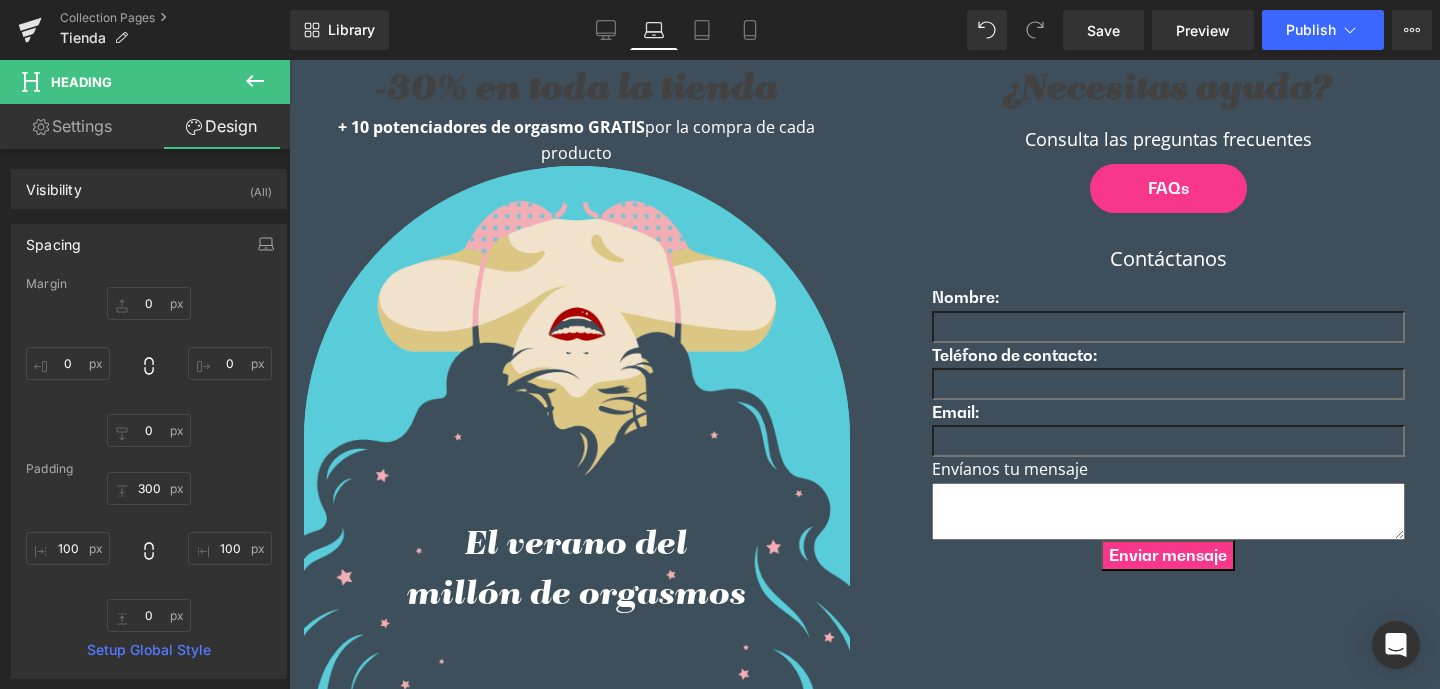 type on "0" 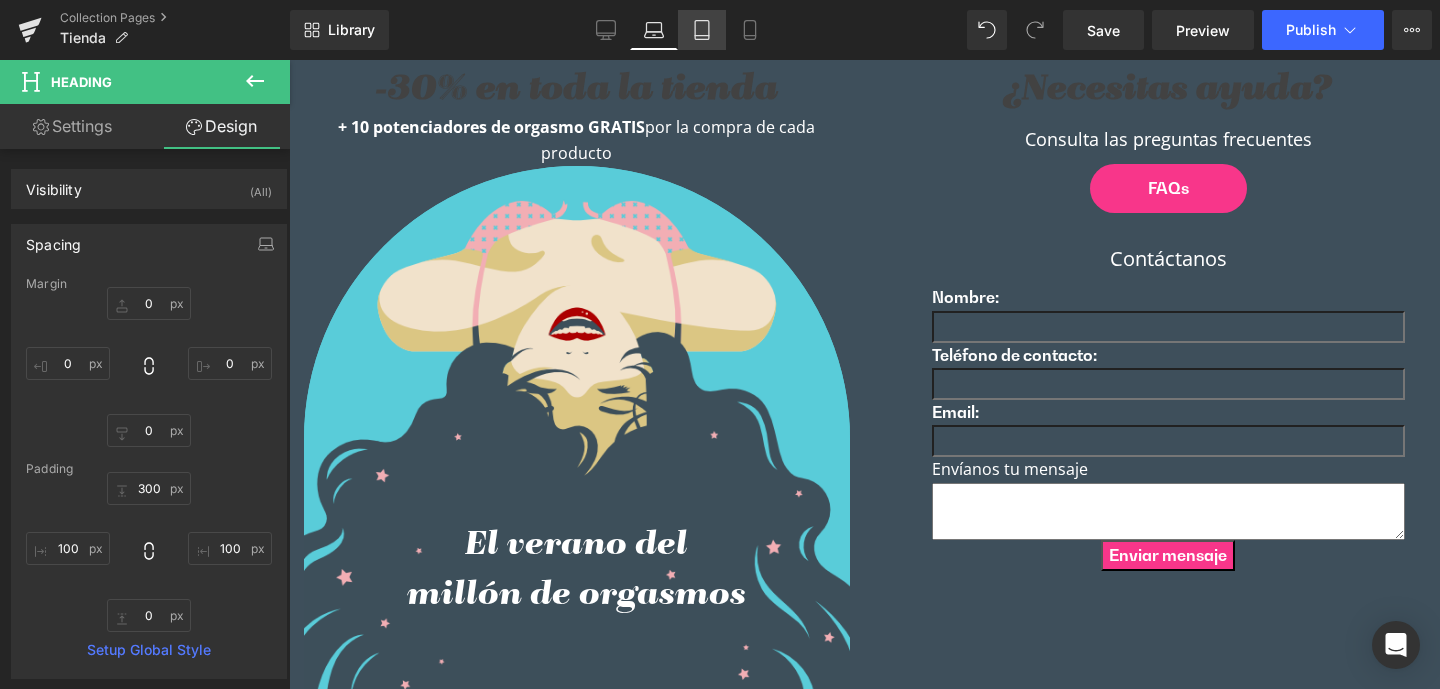 click 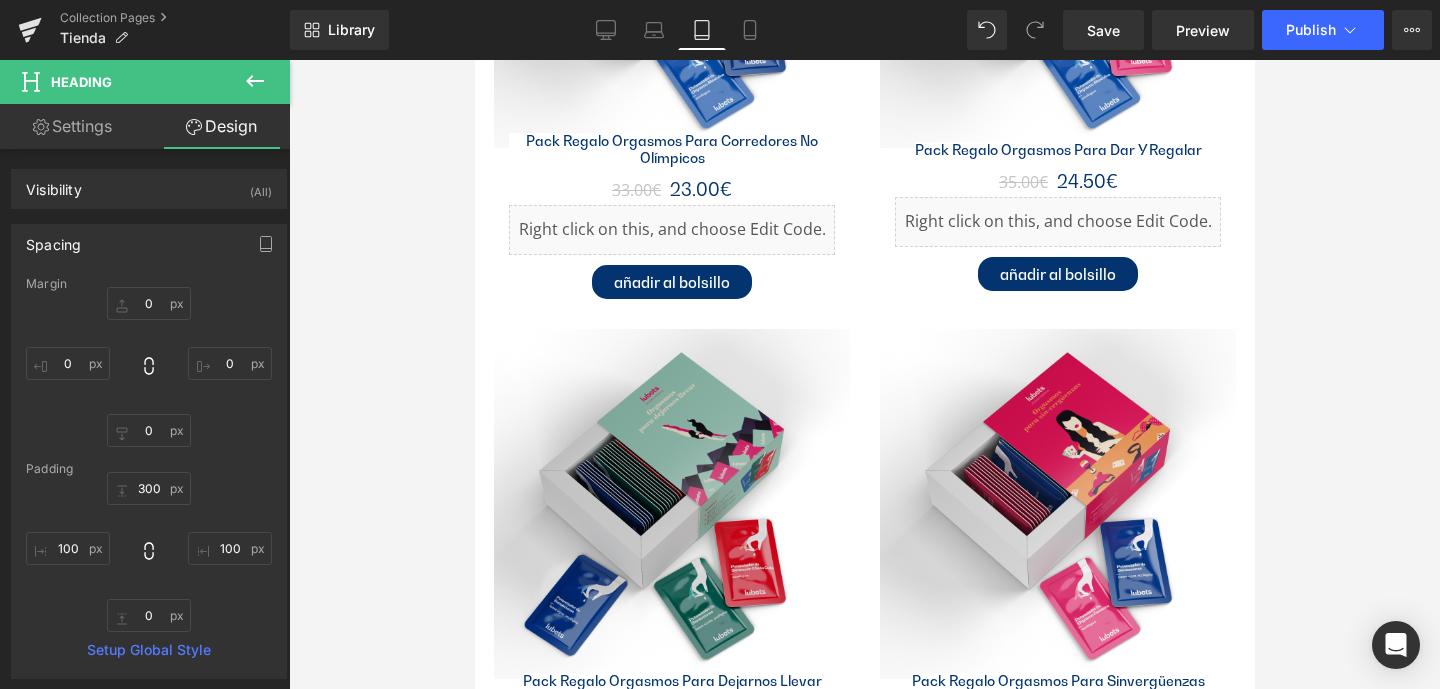 type on "0" 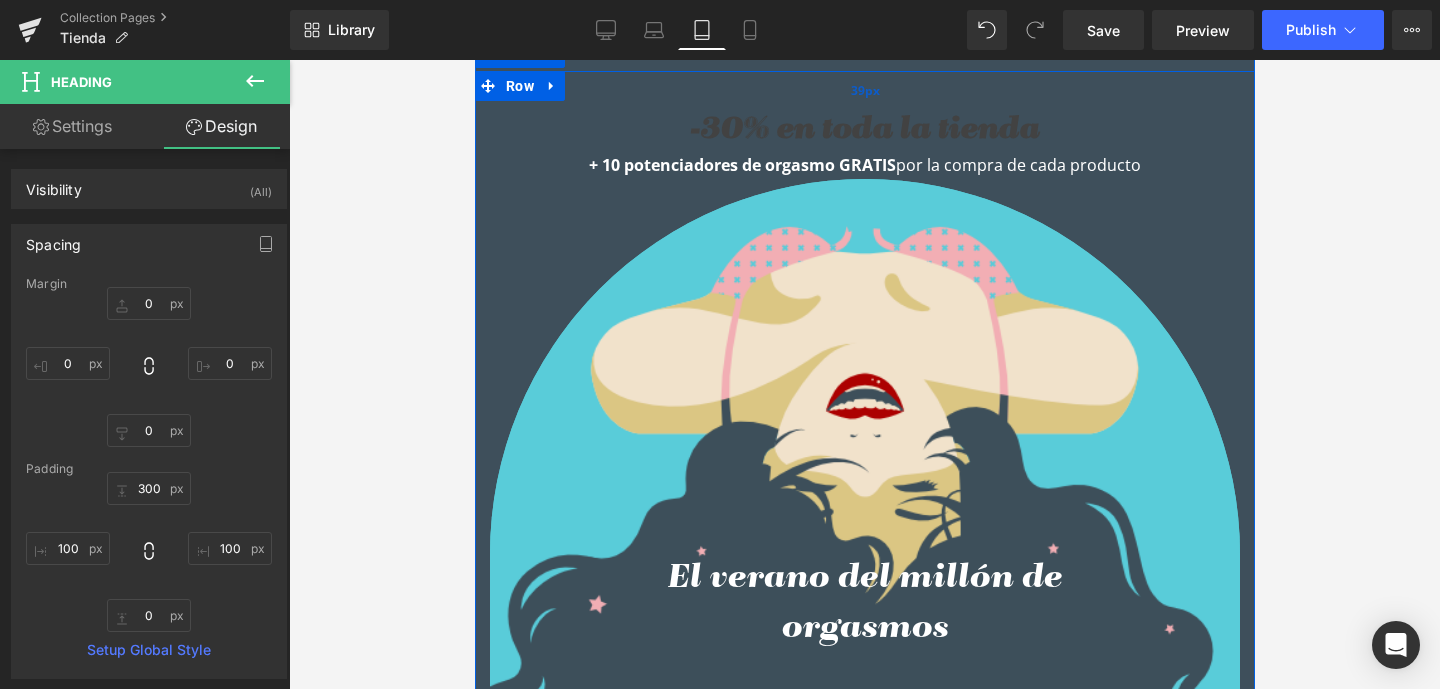 scroll, scrollTop: 8340, scrollLeft: 0, axis: vertical 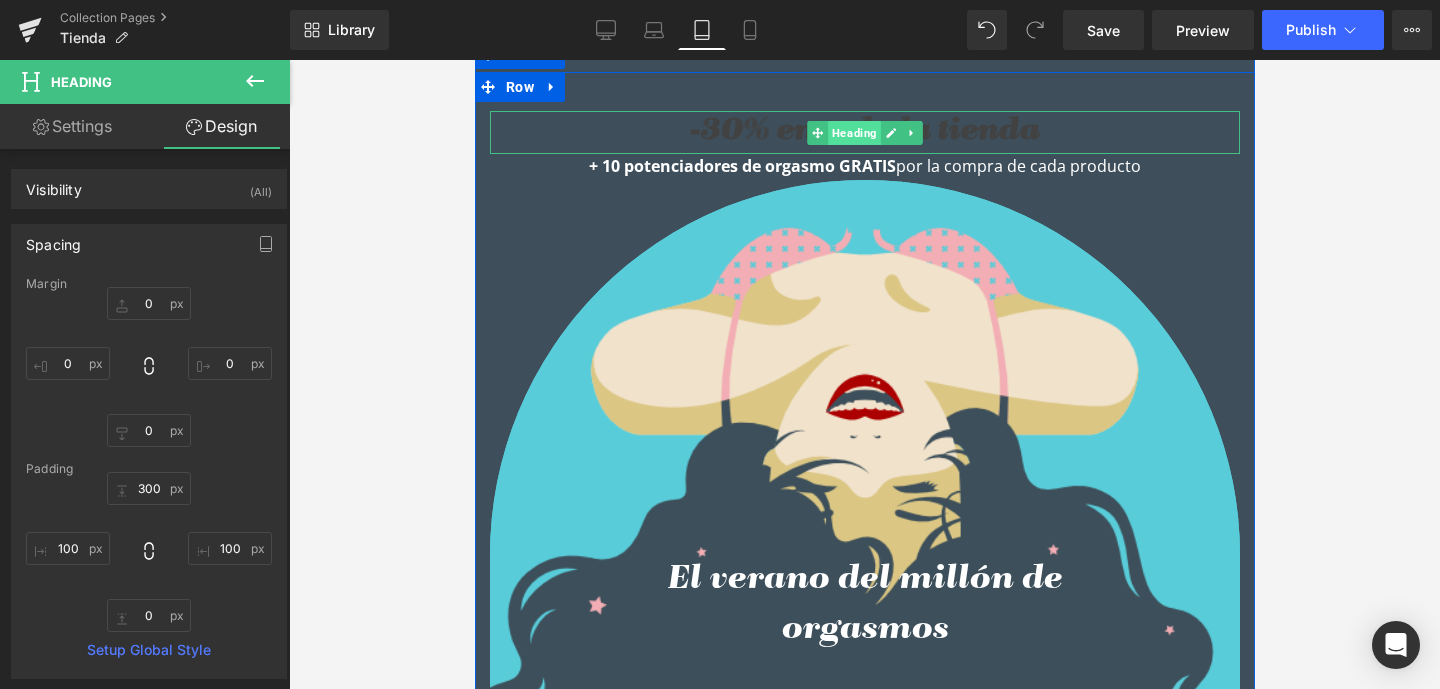 click on "Heading" at bounding box center (853, 133) 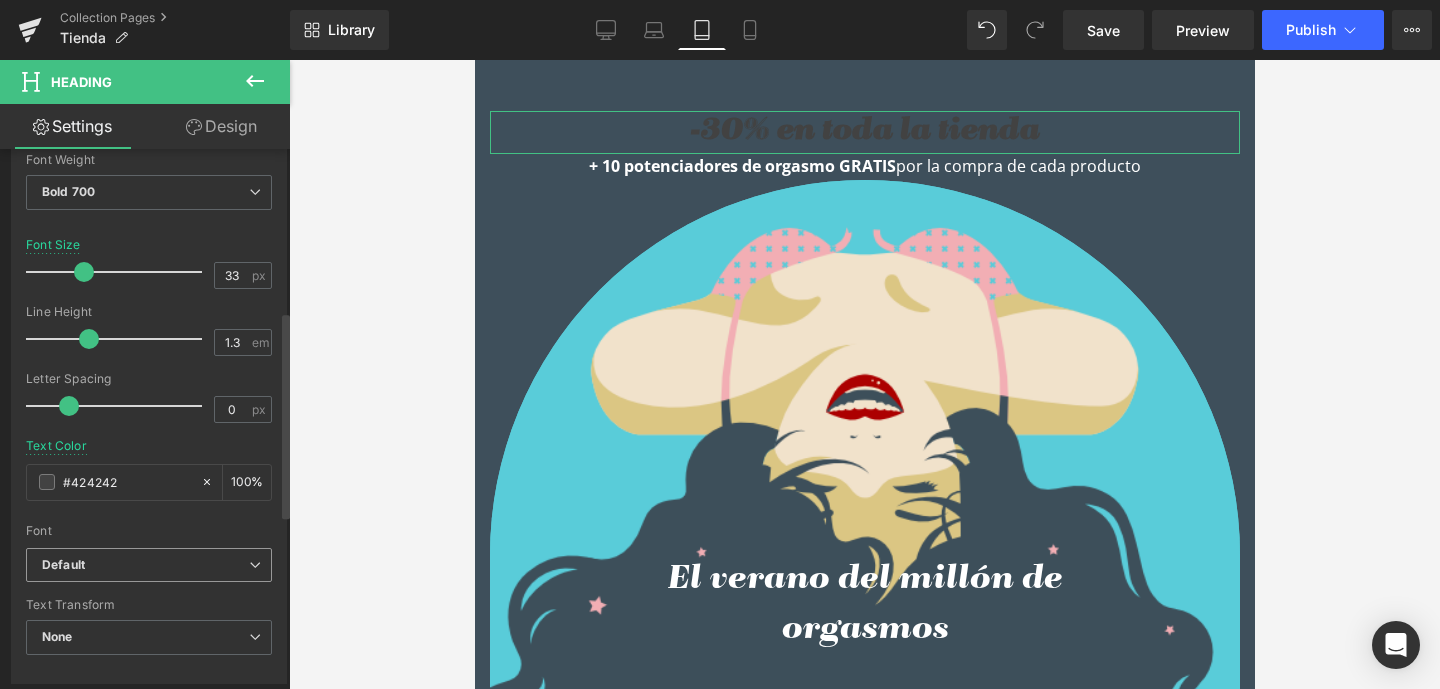 scroll, scrollTop: 446, scrollLeft: 0, axis: vertical 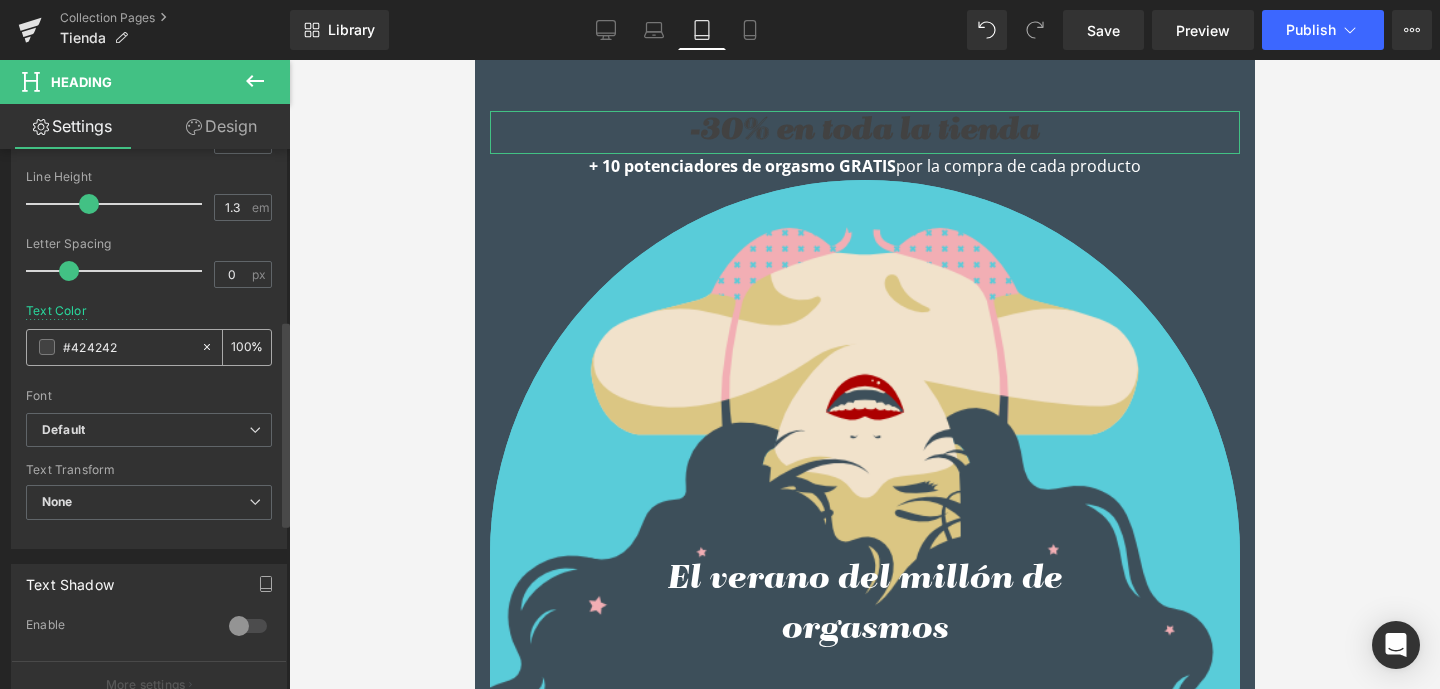 drag, startPoint x: 71, startPoint y: 346, endPoint x: 143, endPoint y: 345, distance: 72.00694 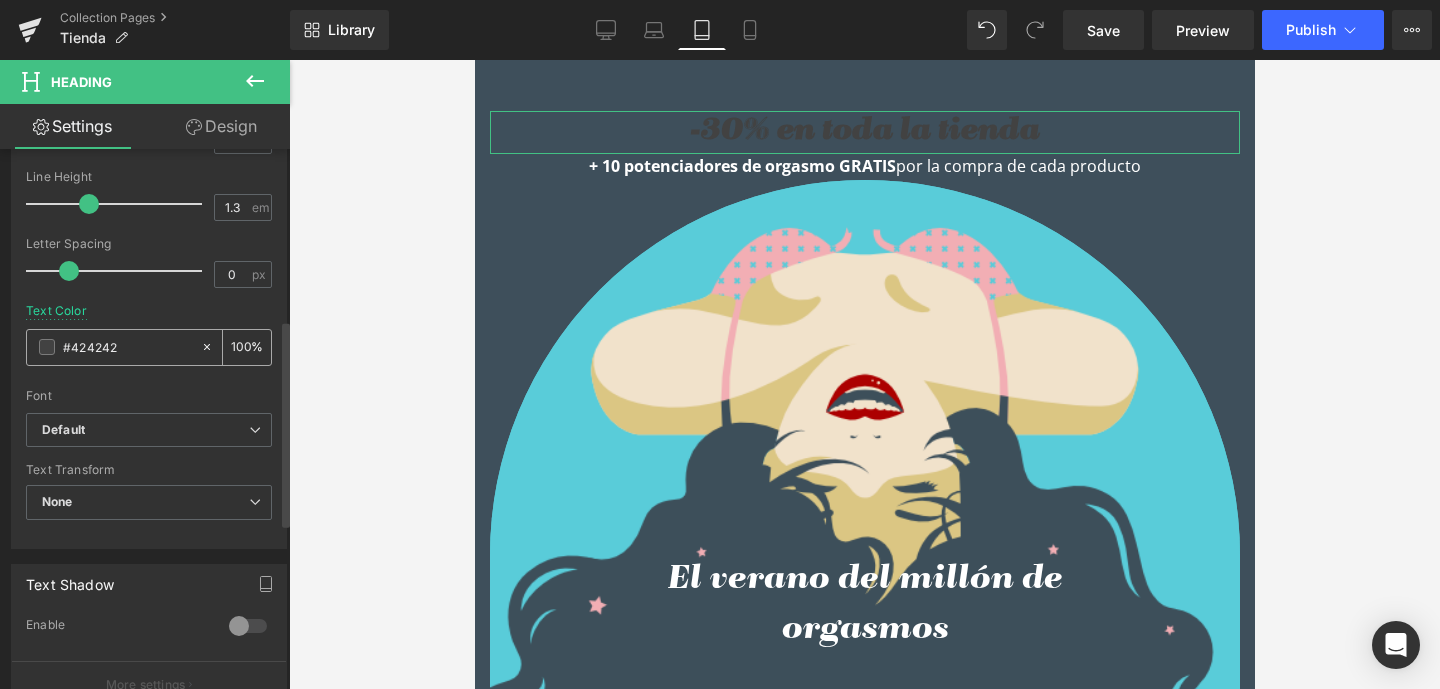 type on "#f" 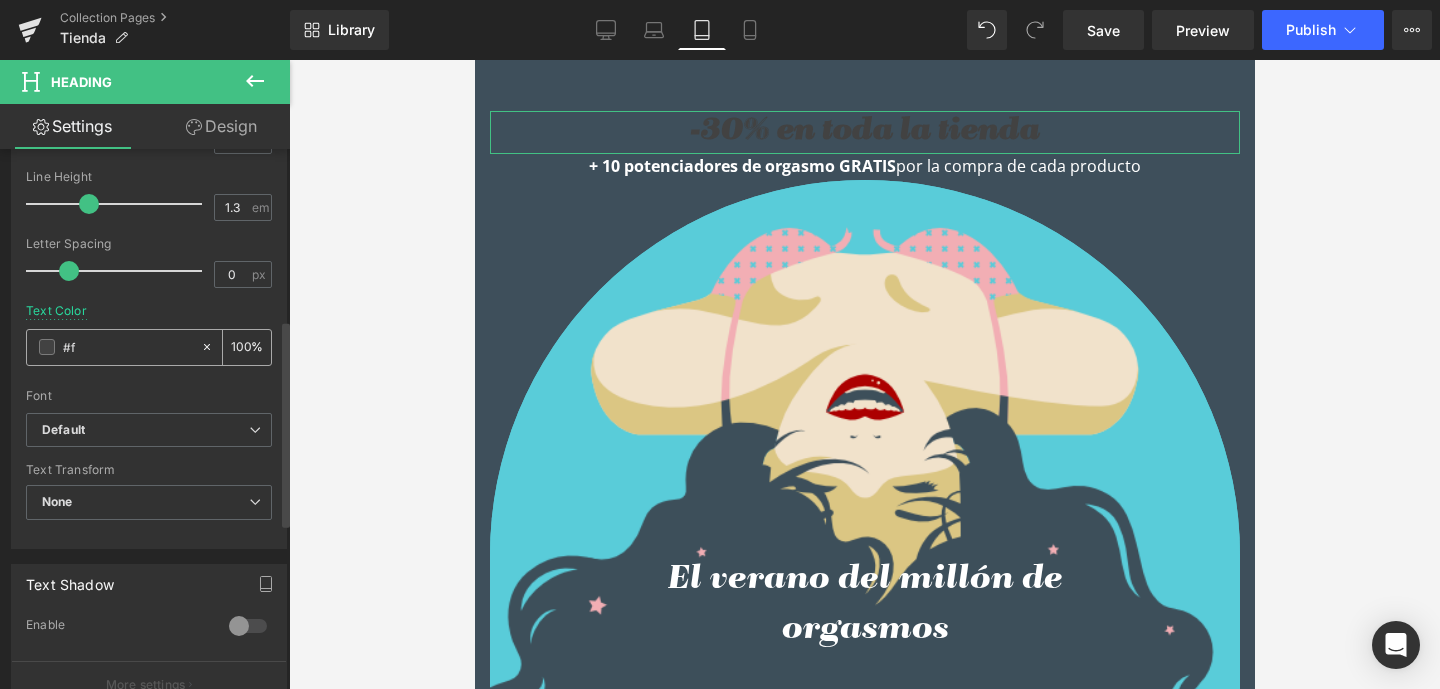 type on "0" 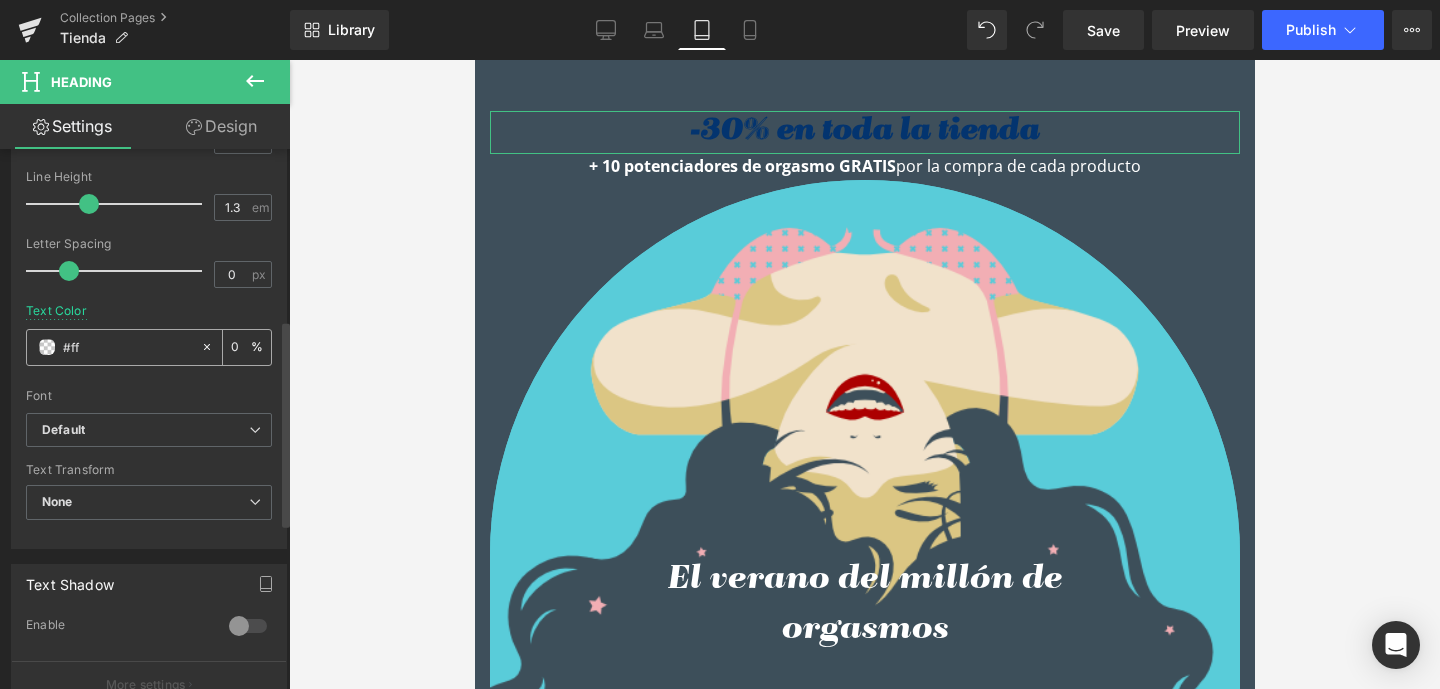 type on "#fff" 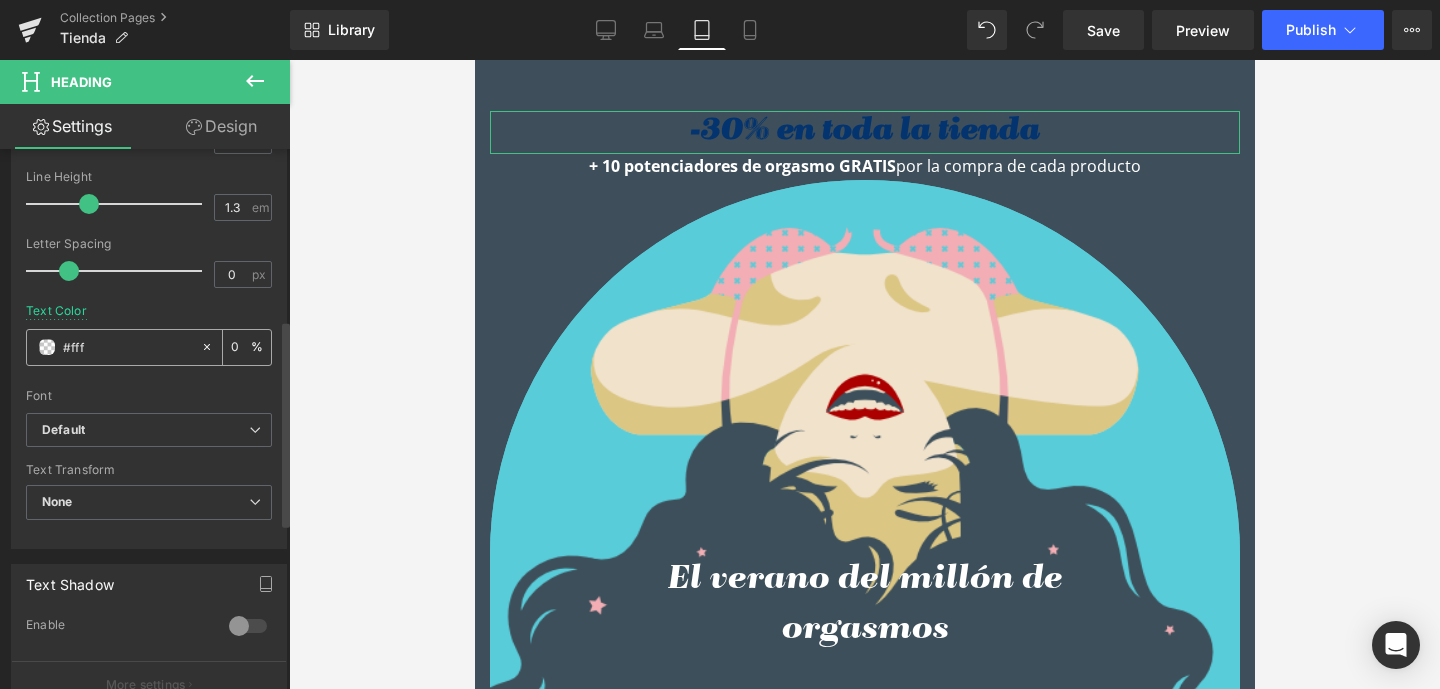 type on "100" 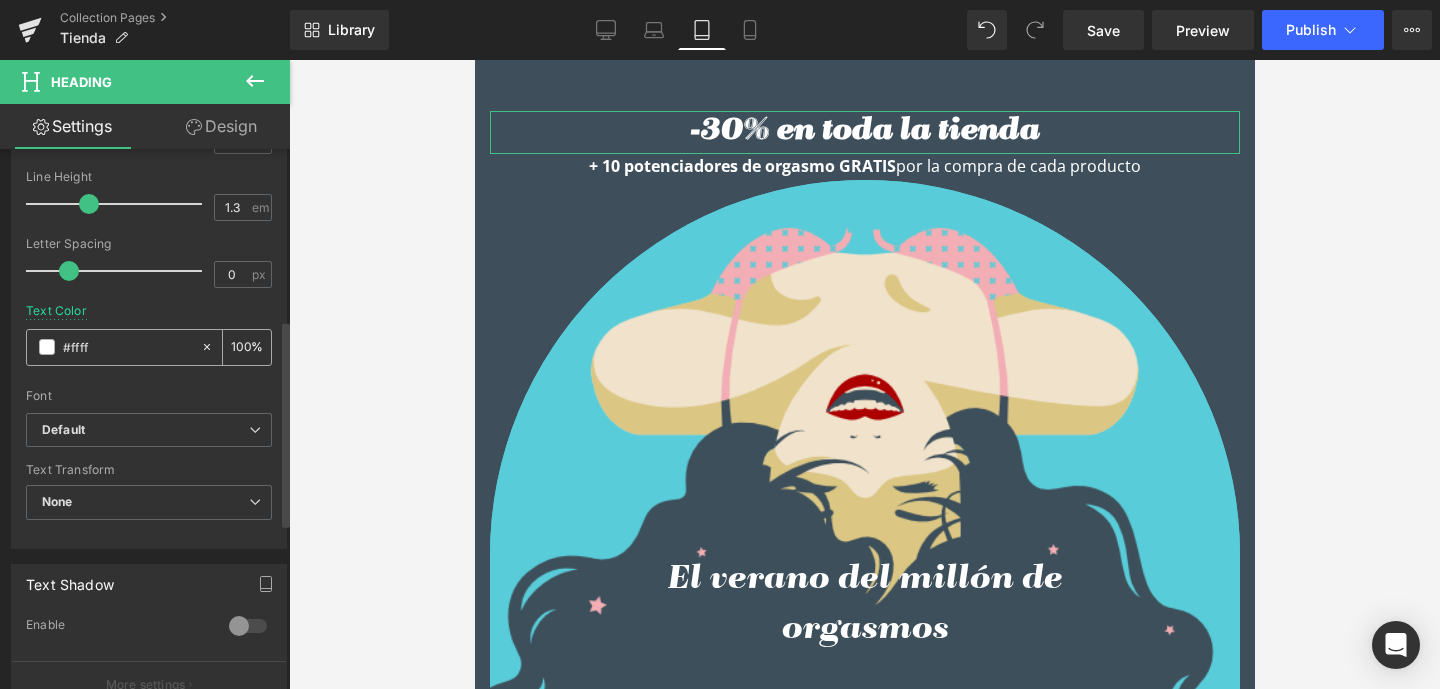 type on "#fffff" 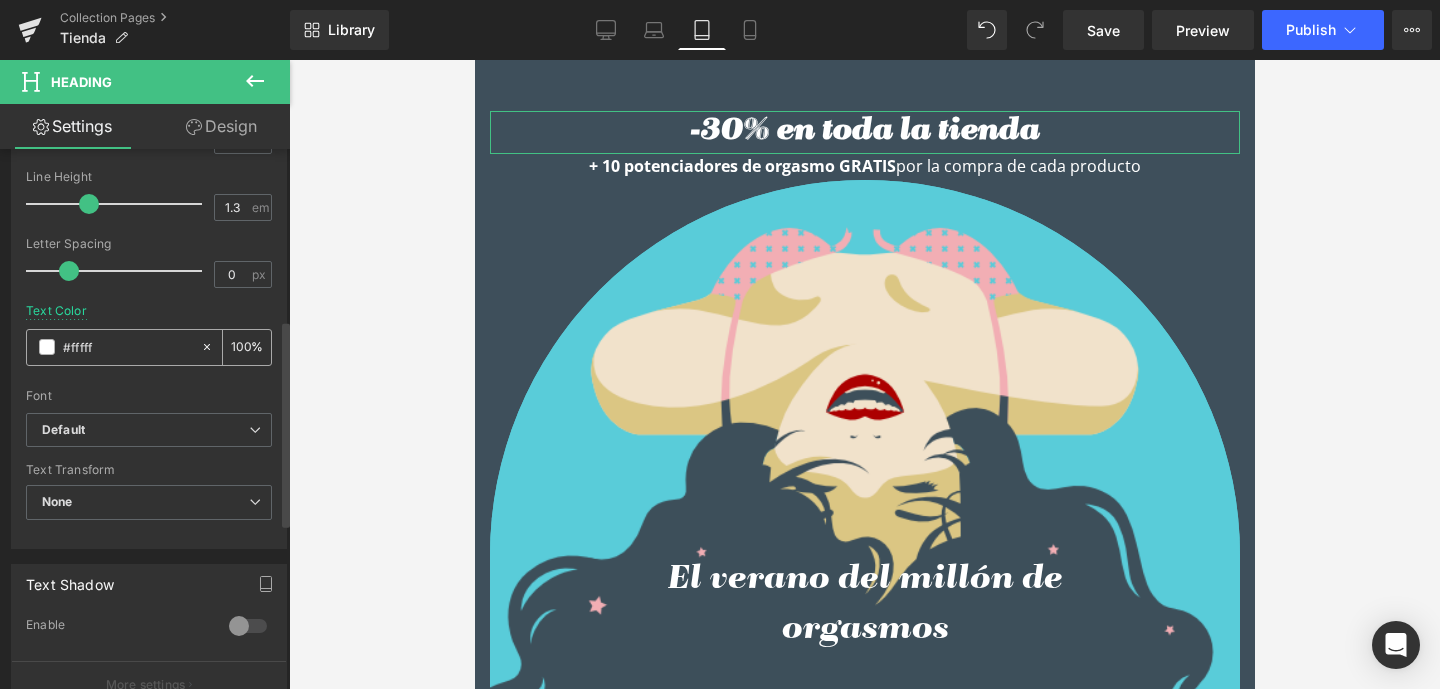 type on "0" 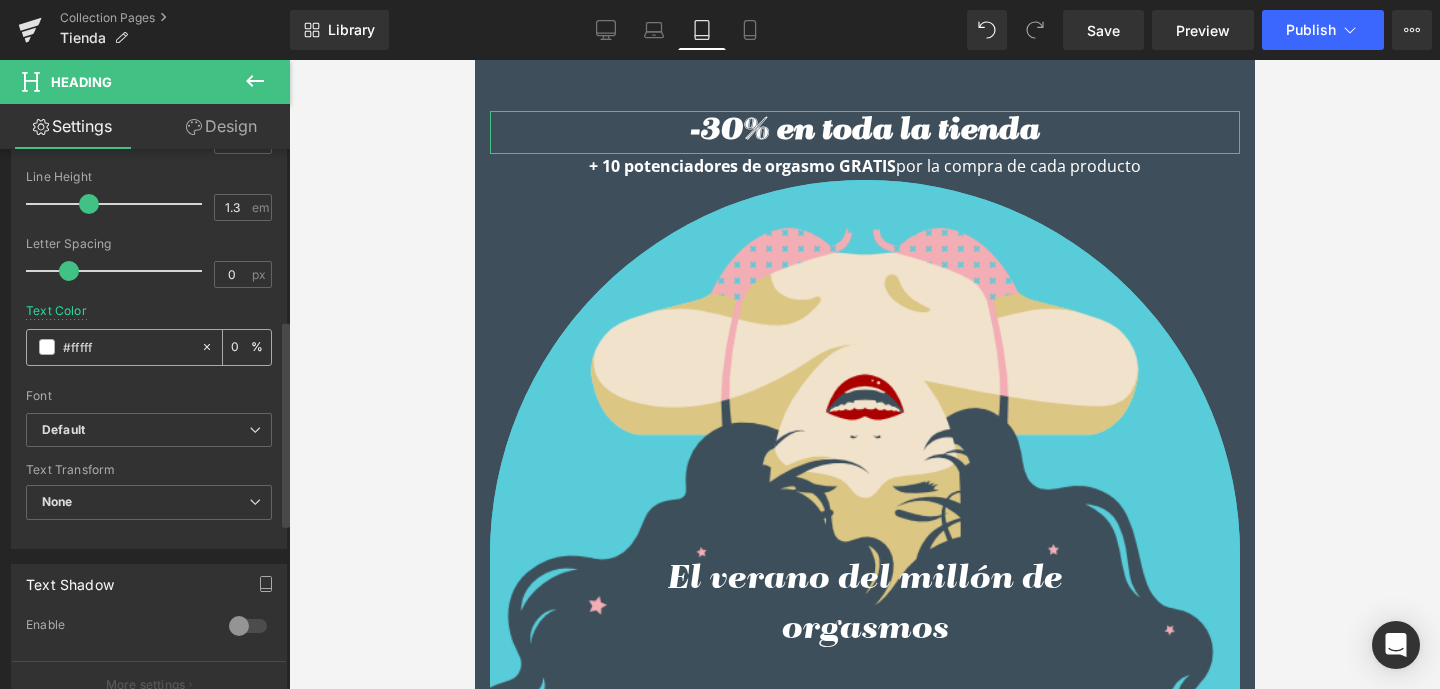 type on "#ffffff" 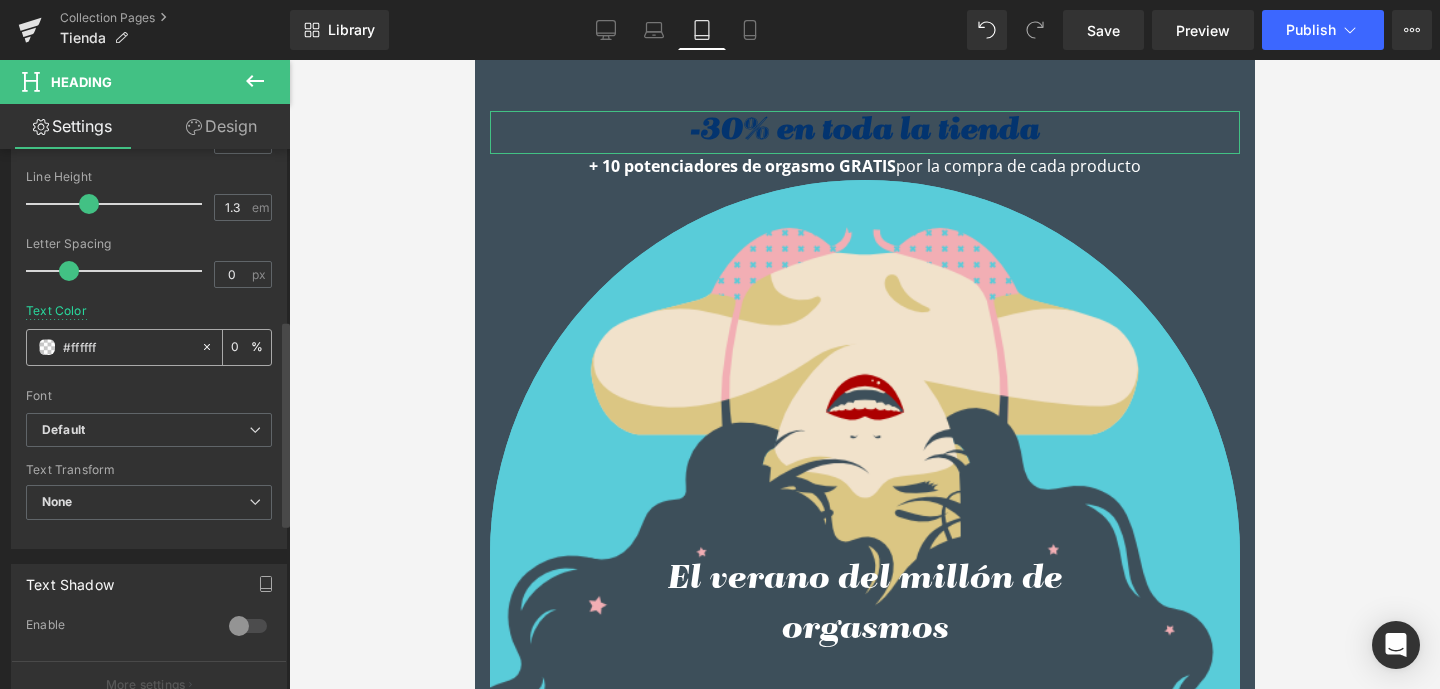 type on "100" 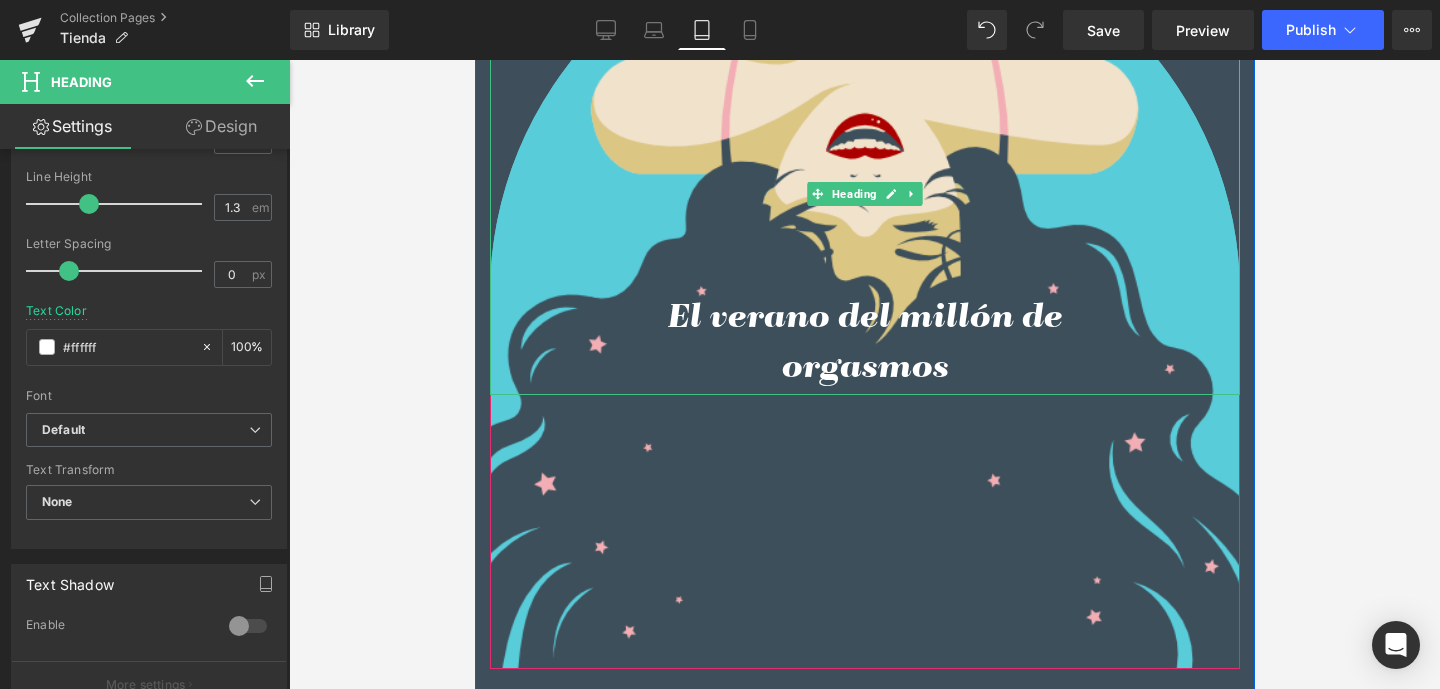 scroll, scrollTop: 8635, scrollLeft: 0, axis: vertical 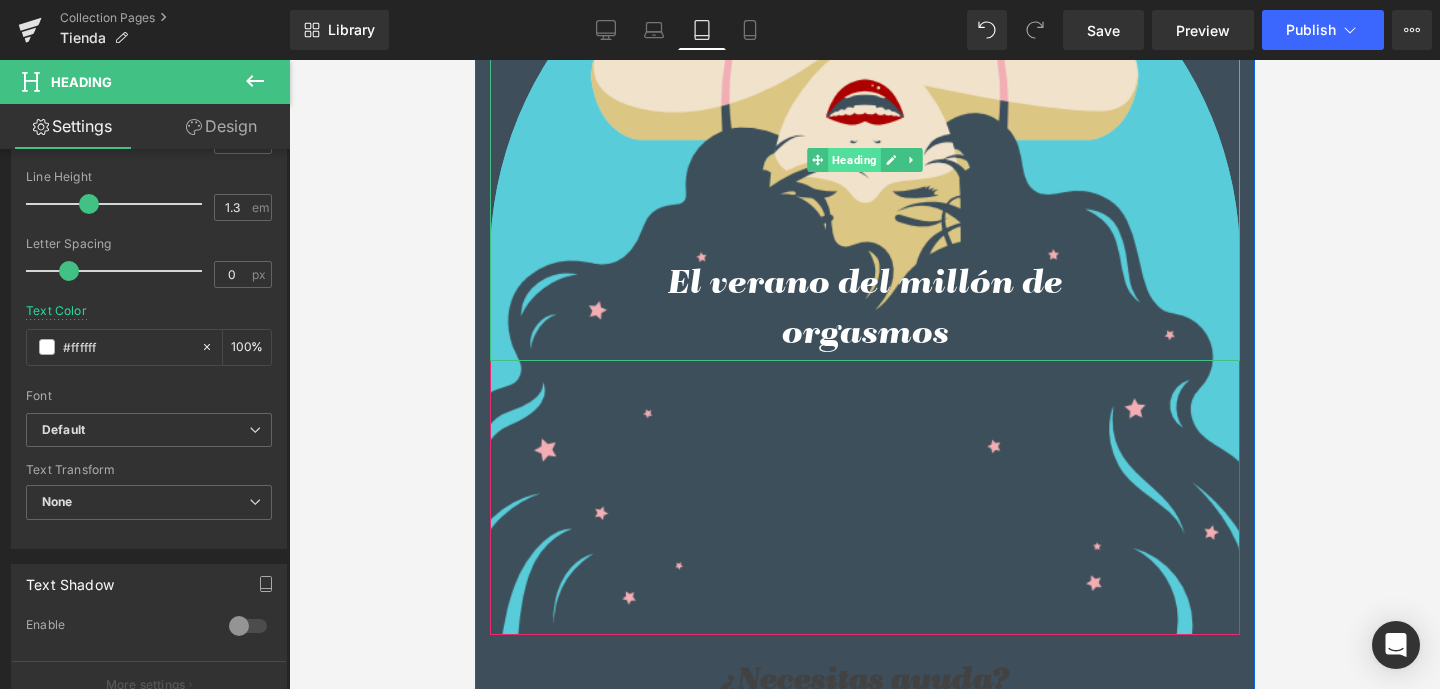 click on "Heading" at bounding box center [853, 160] 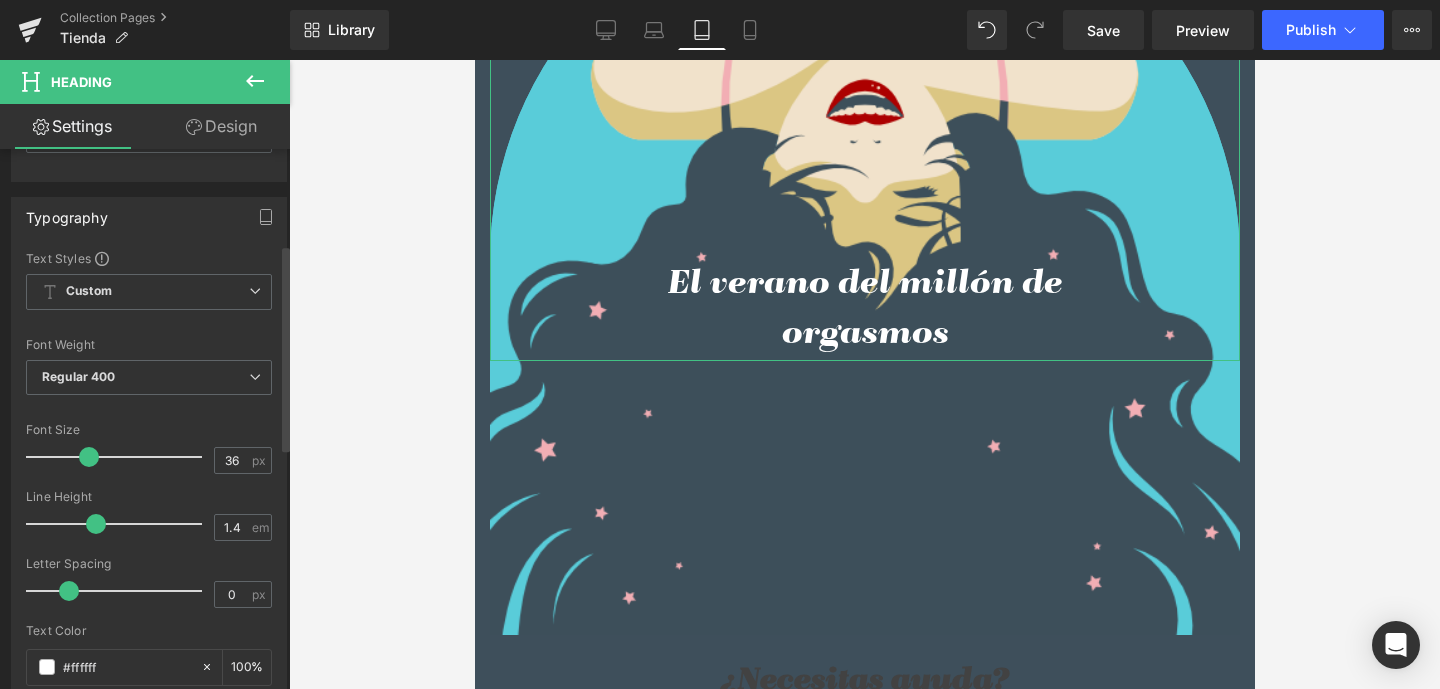 scroll, scrollTop: 63, scrollLeft: 0, axis: vertical 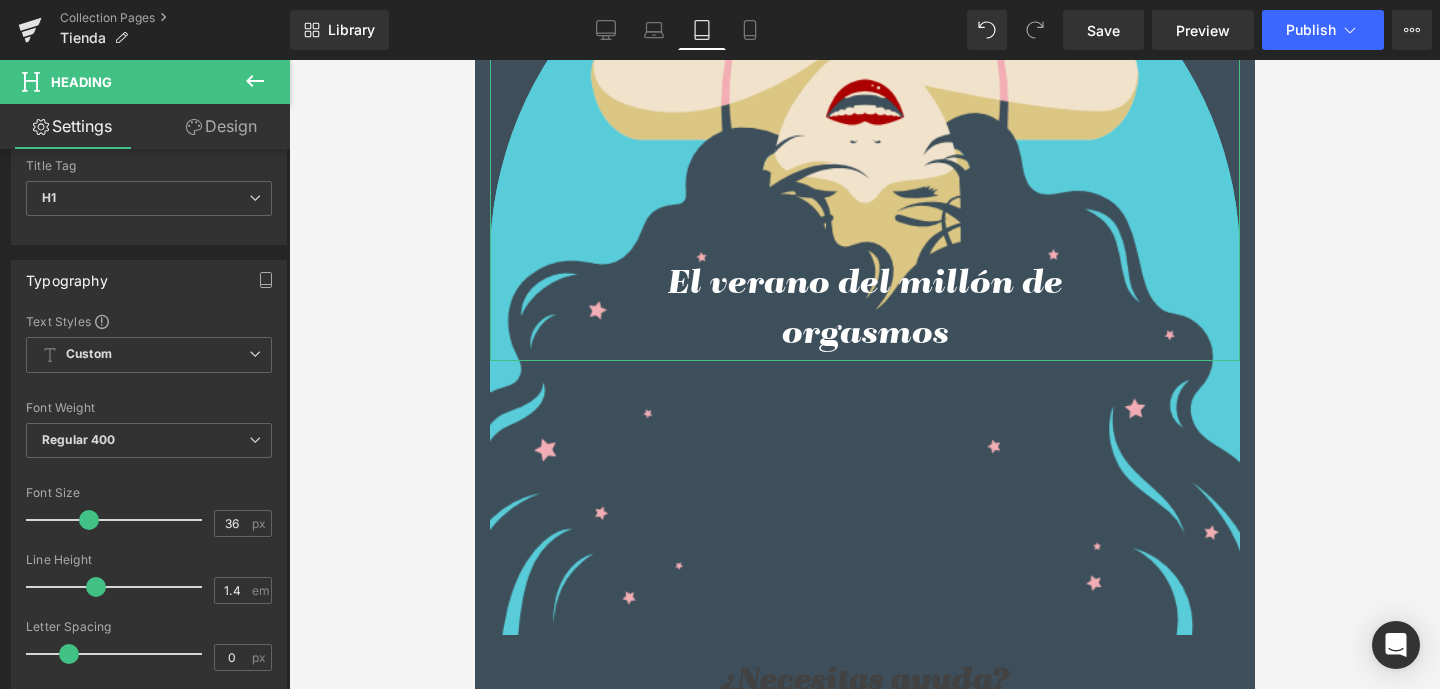 click on "Design" at bounding box center [221, 126] 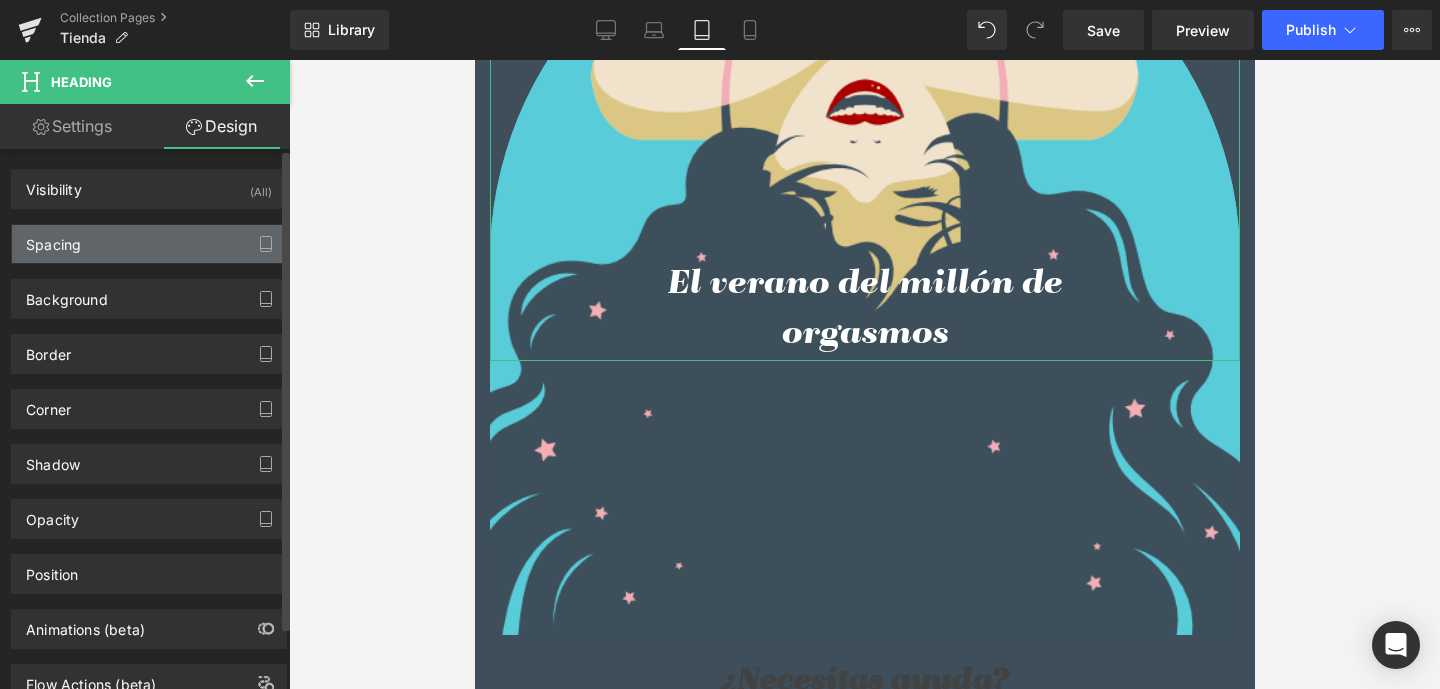 type on "0" 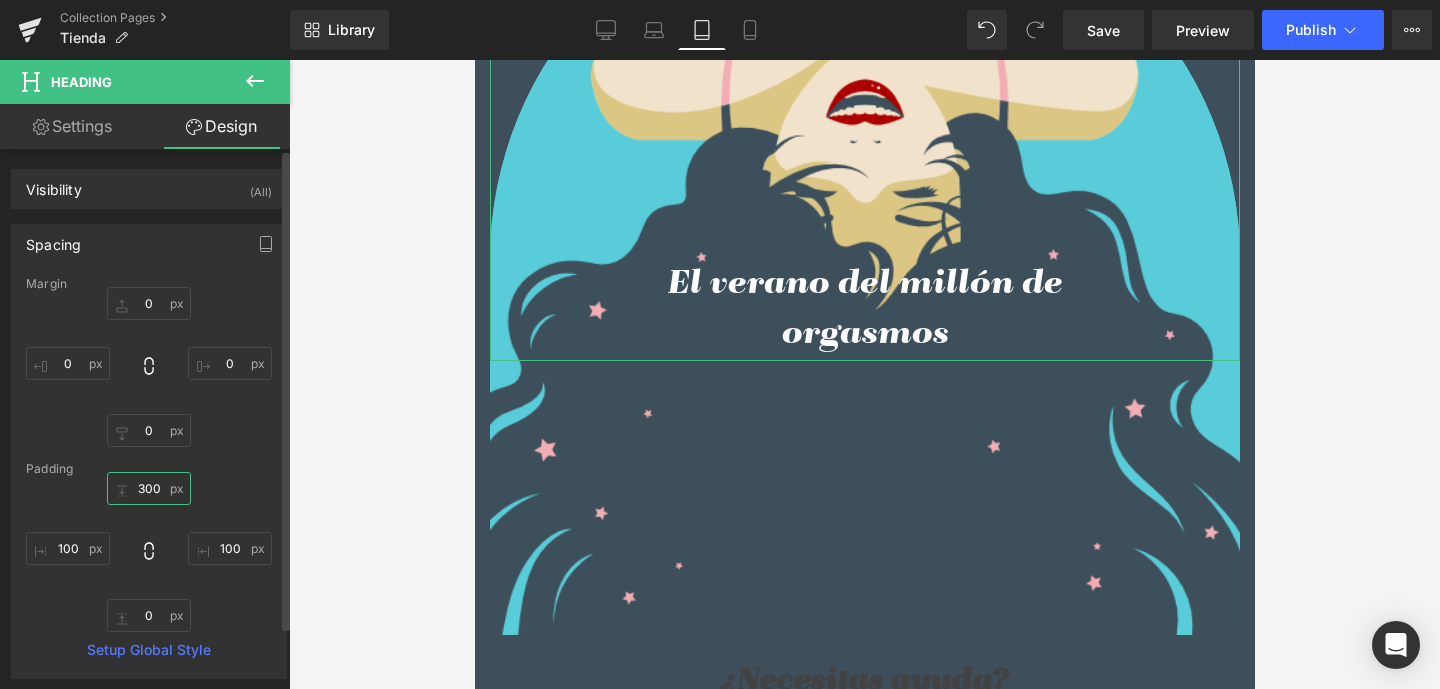 drag, startPoint x: 133, startPoint y: 485, endPoint x: 167, endPoint y: 485, distance: 34 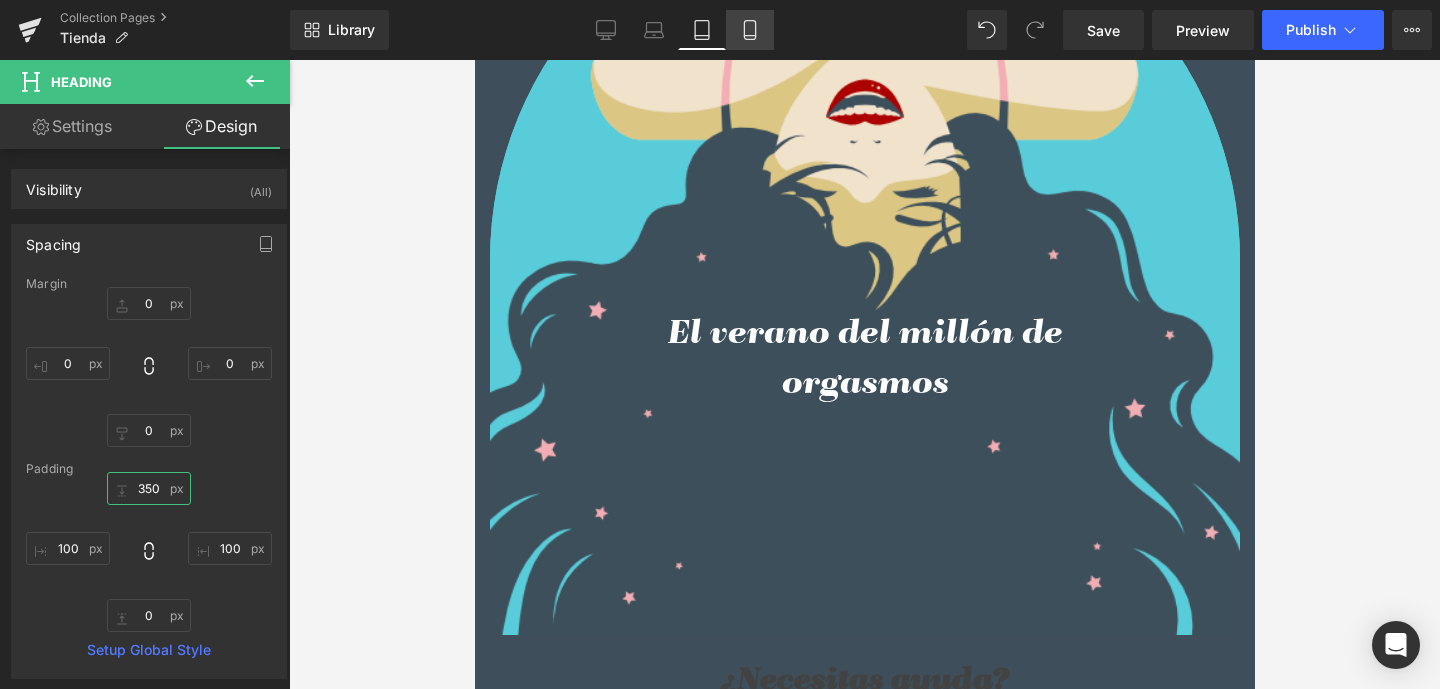 type on "350" 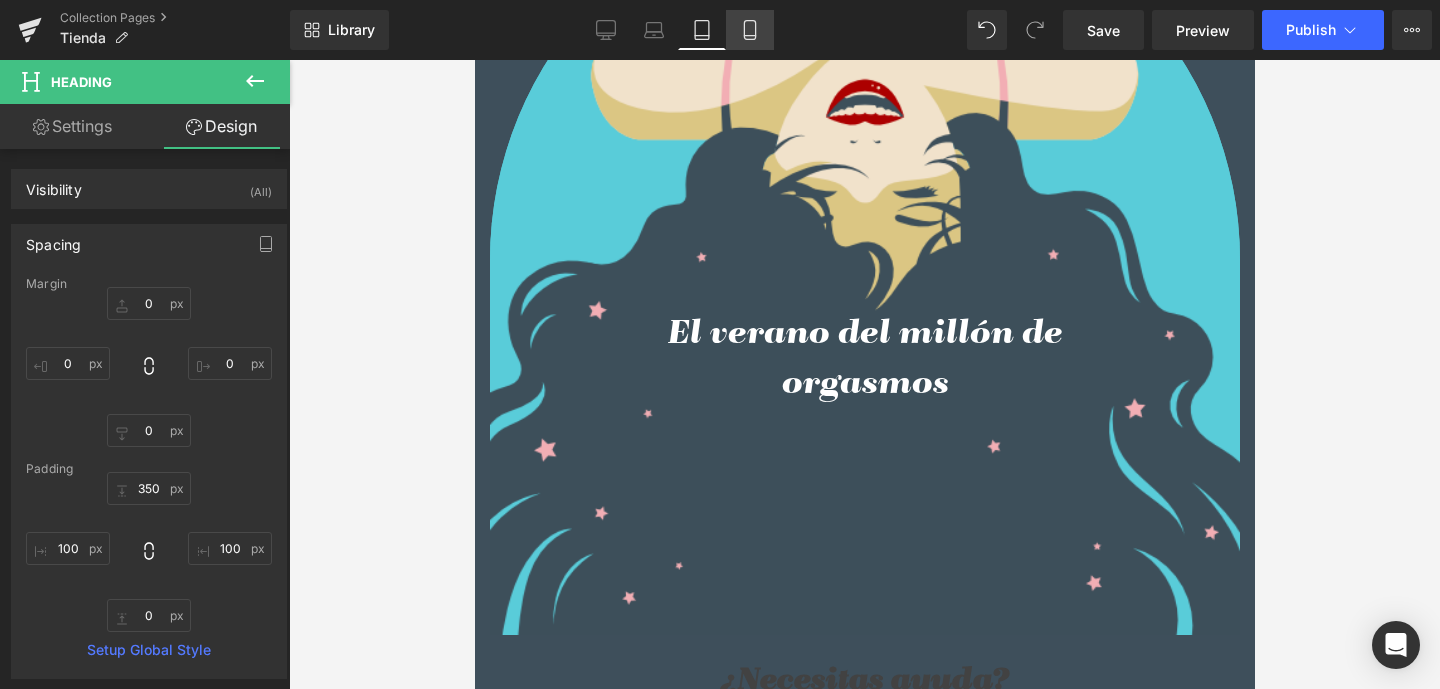 click 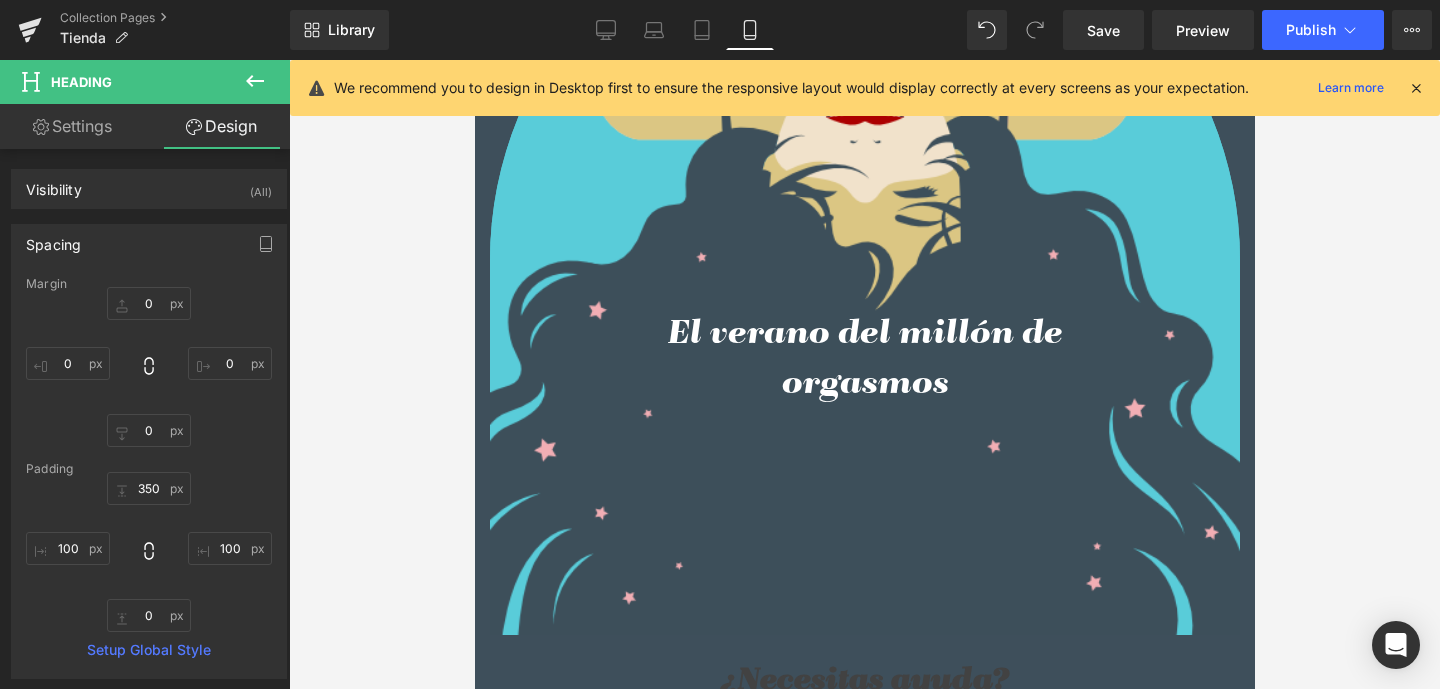 type on "0" 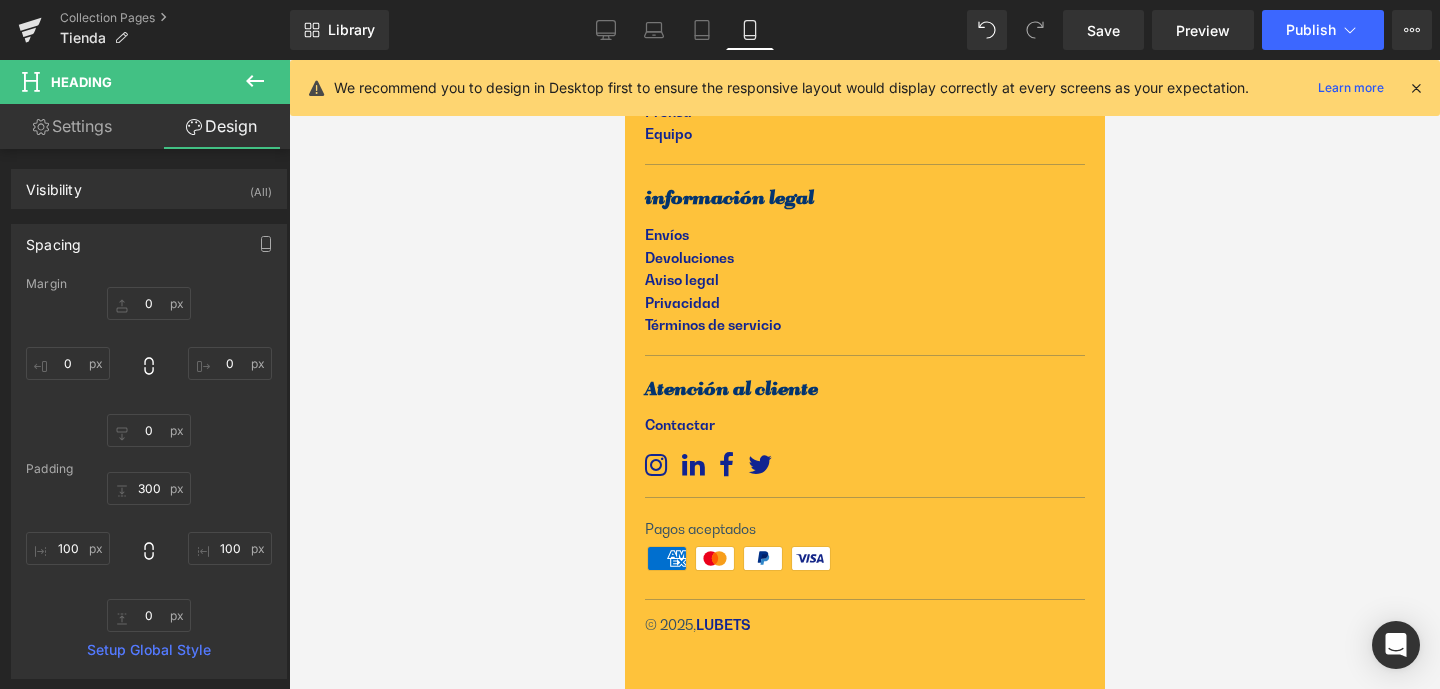 scroll, scrollTop: 6546, scrollLeft: 0, axis: vertical 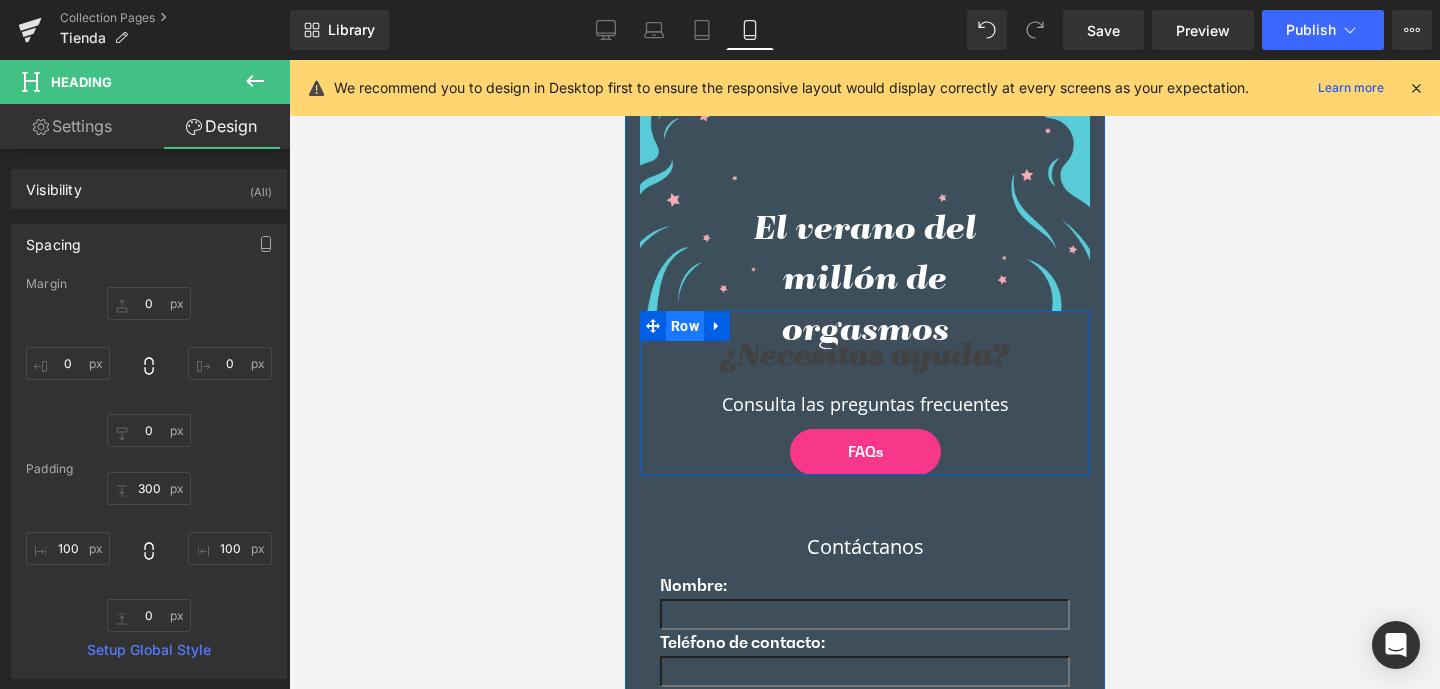 click on "Row" at bounding box center (684, 326) 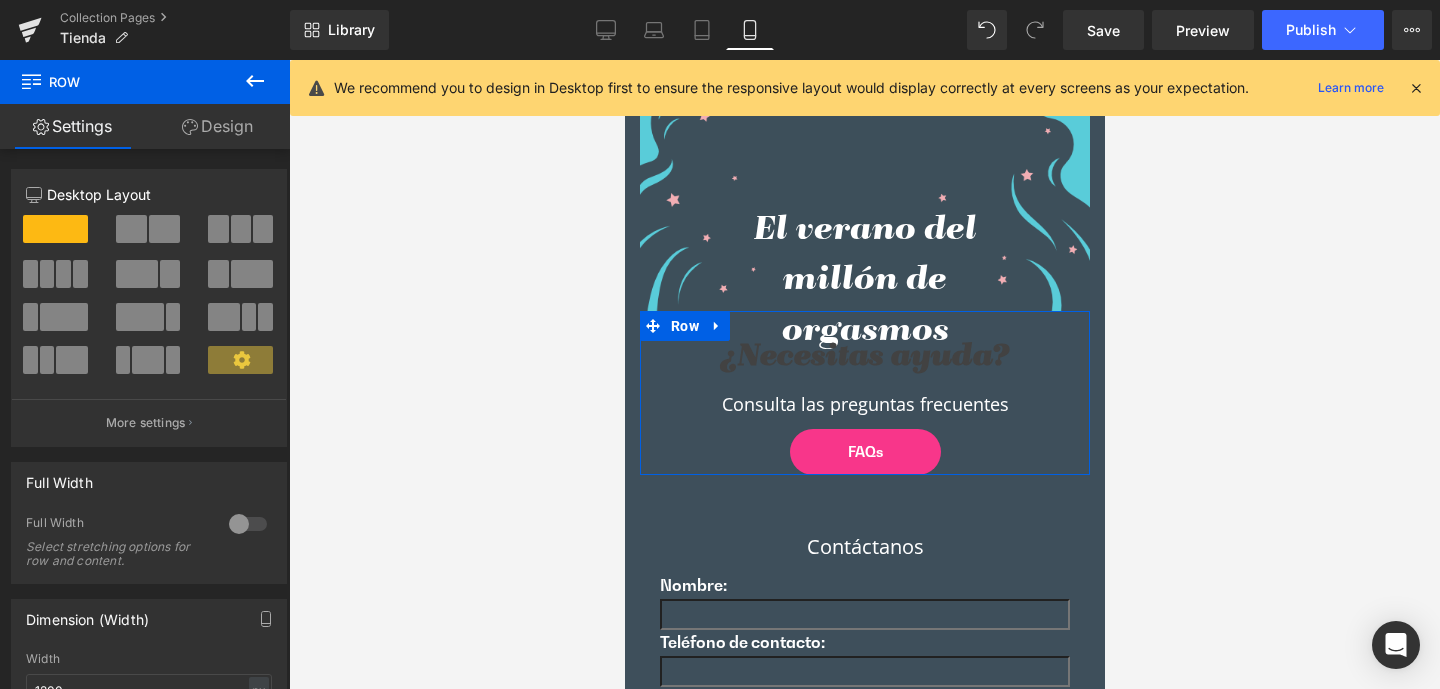 click on "Design" at bounding box center (217, 126) 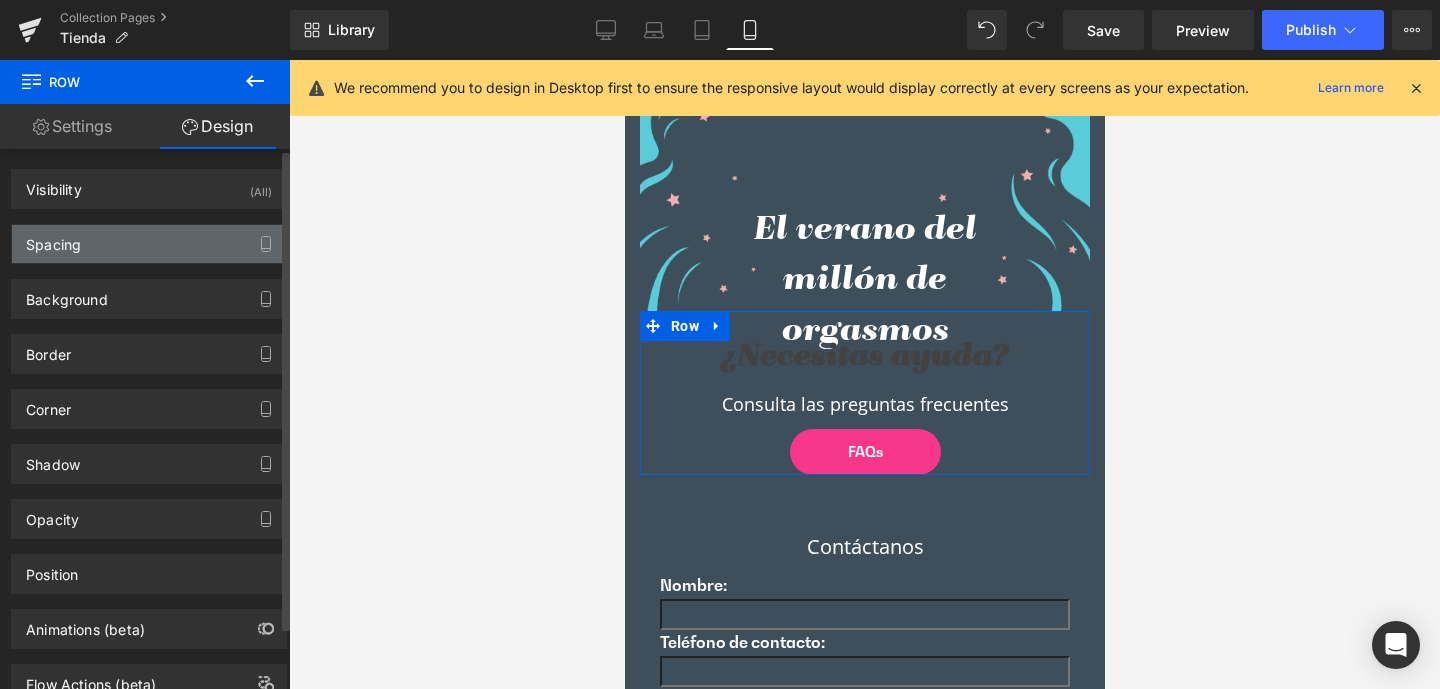click on "Spacing" at bounding box center (149, 244) 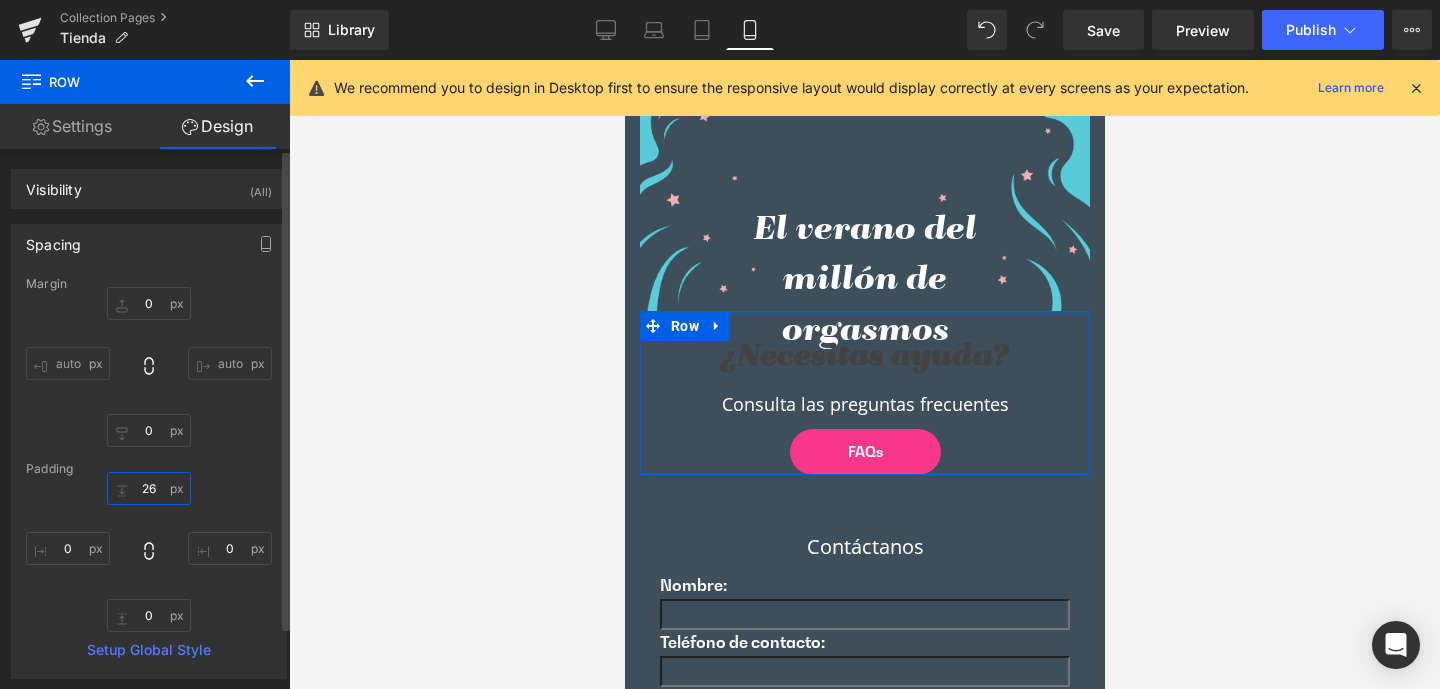drag, startPoint x: 135, startPoint y: 488, endPoint x: 165, endPoint y: 488, distance: 30 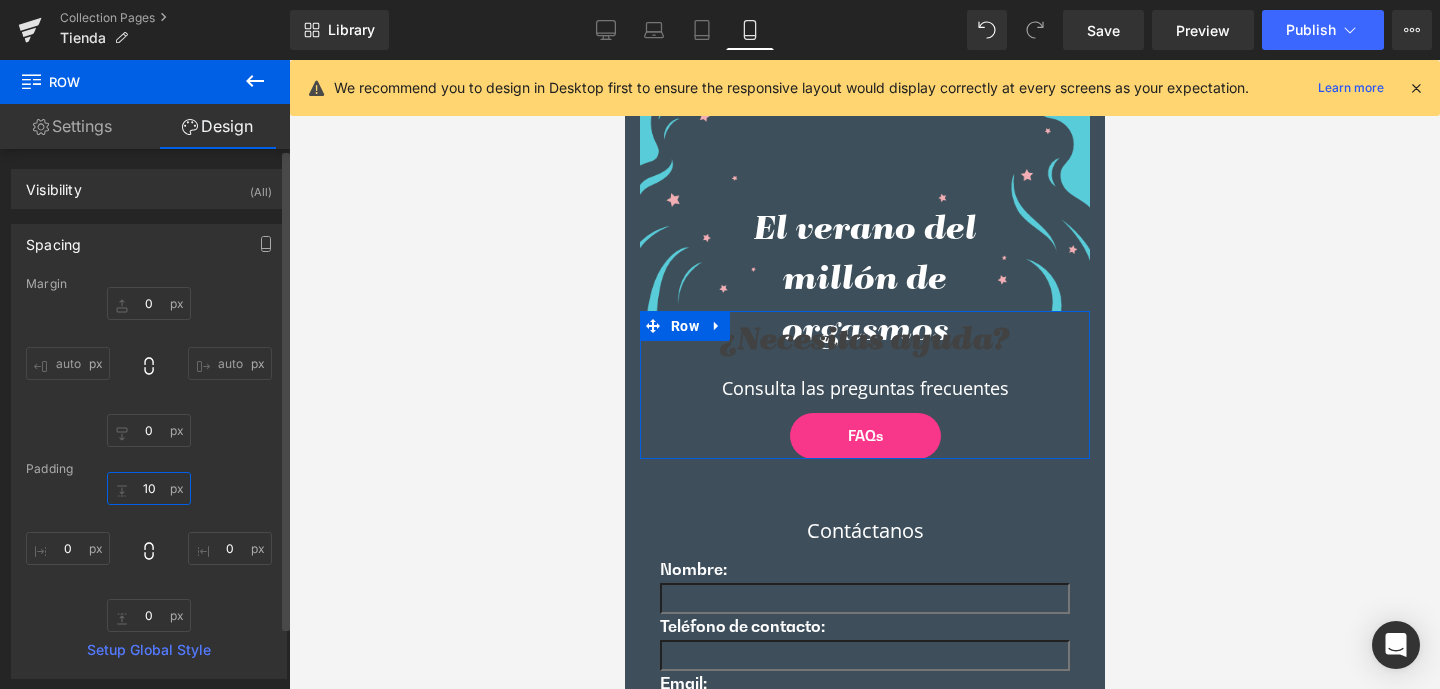 type on "100" 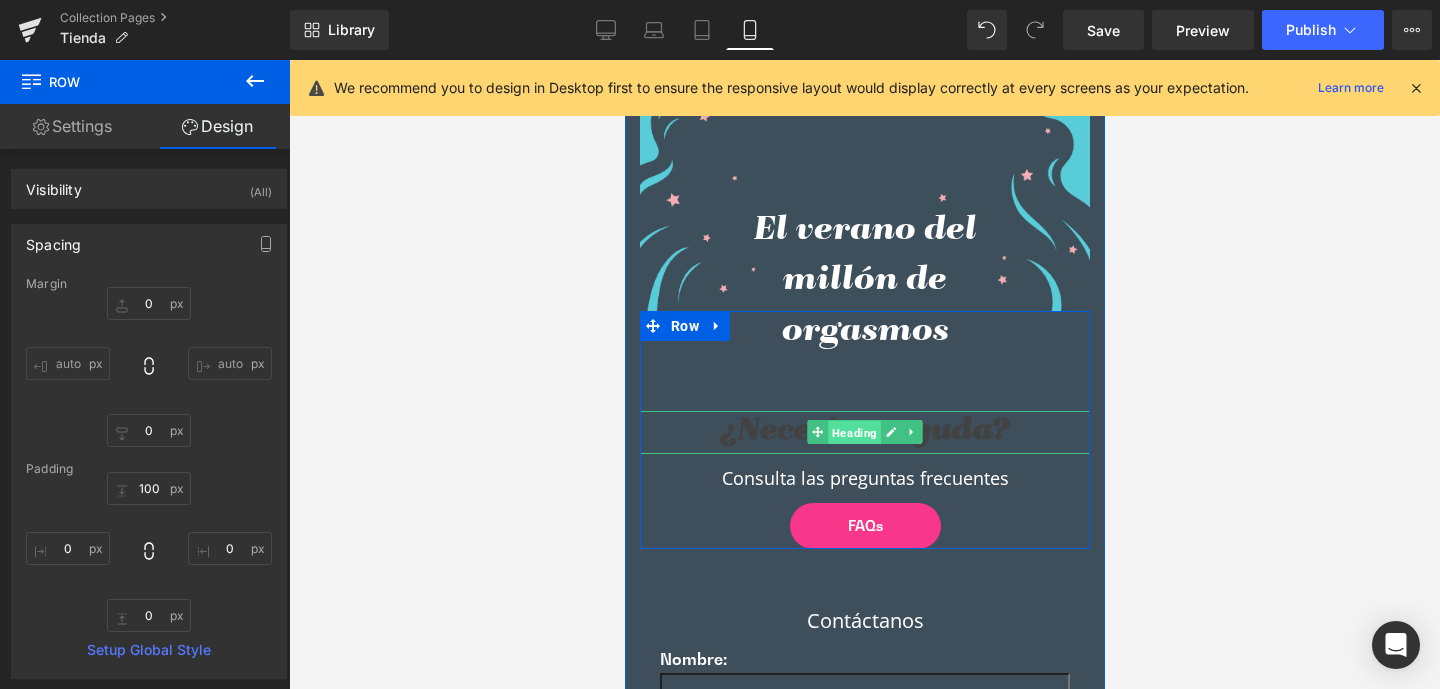 click on "Heading" at bounding box center (853, 433) 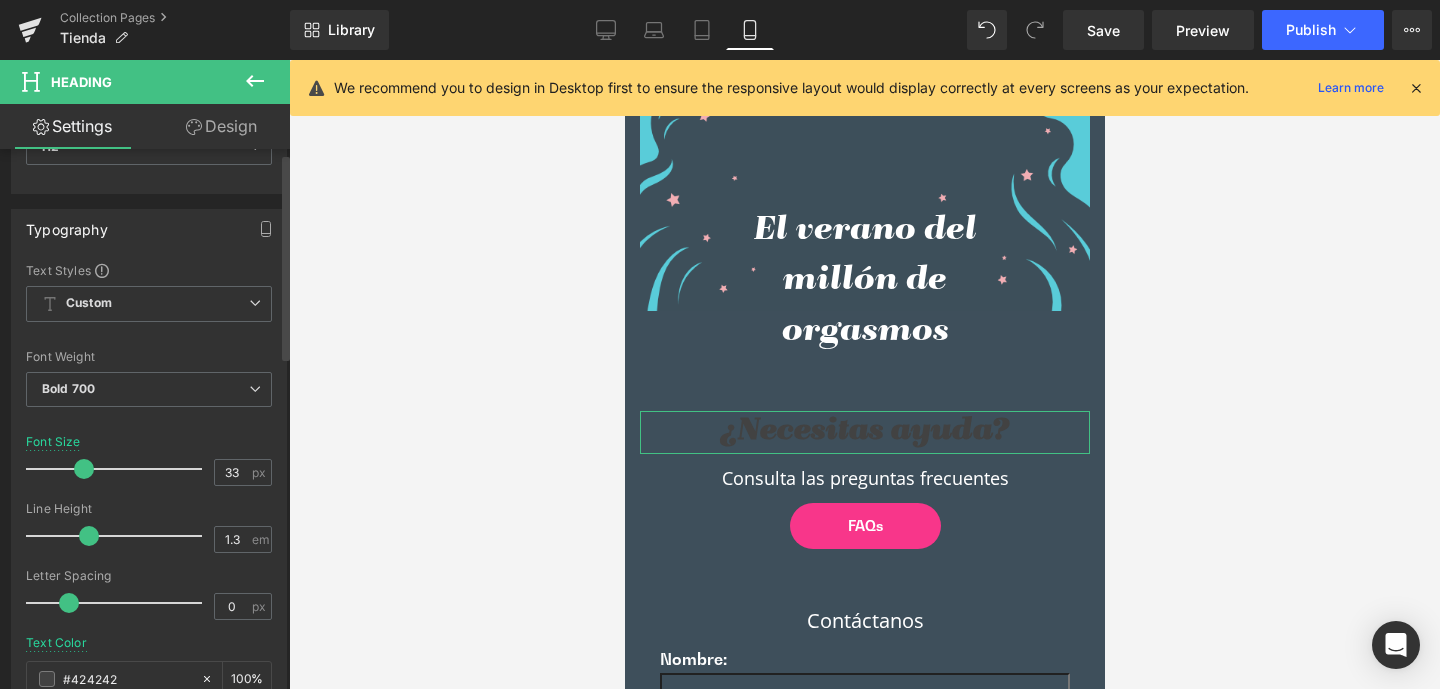scroll, scrollTop: 347, scrollLeft: 0, axis: vertical 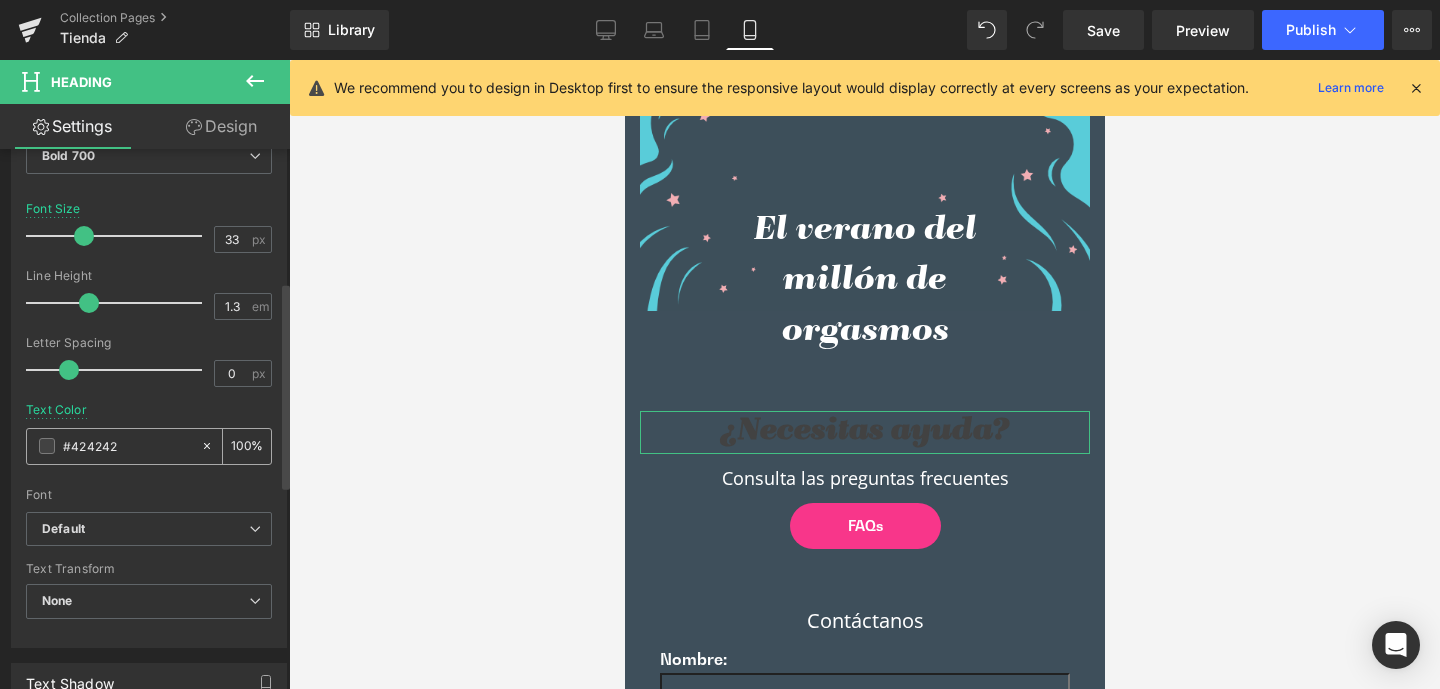 drag, startPoint x: 72, startPoint y: 448, endPoint x: 162, endPoint y: 445, distance: 90.04999 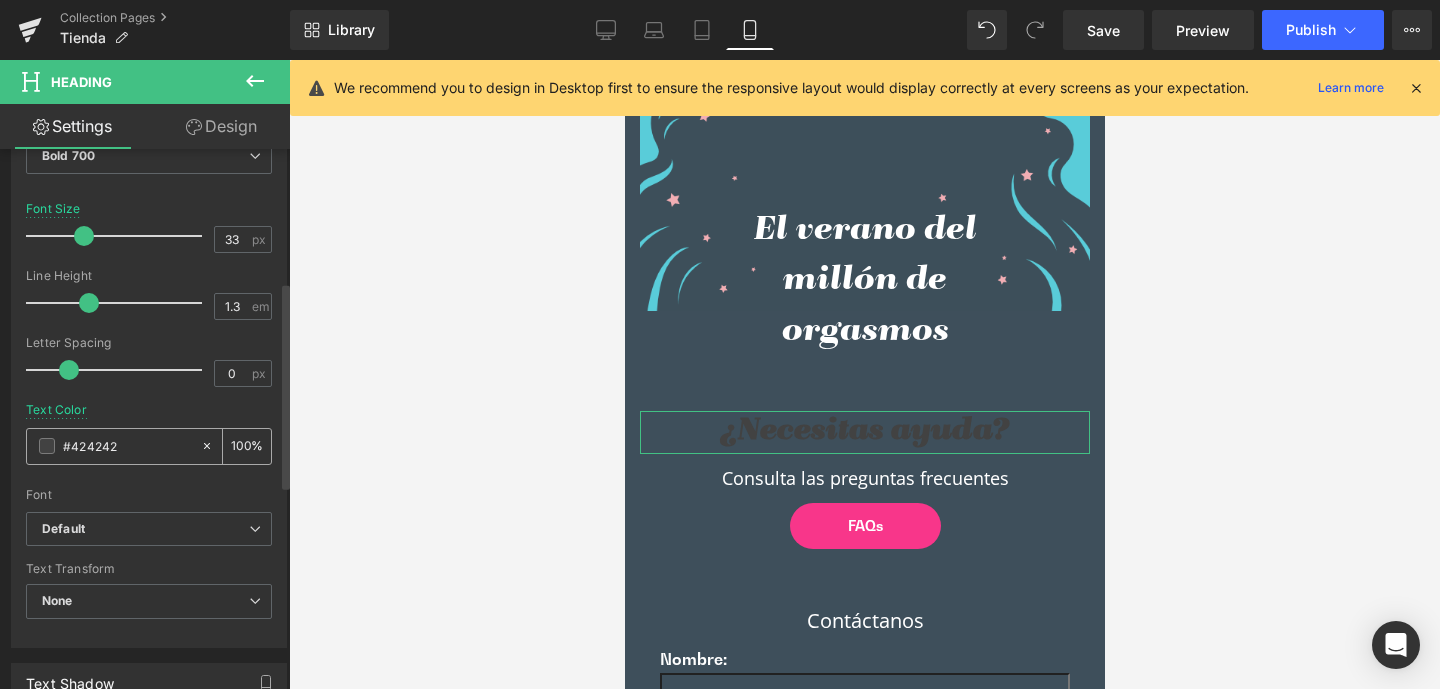 type on "#f" 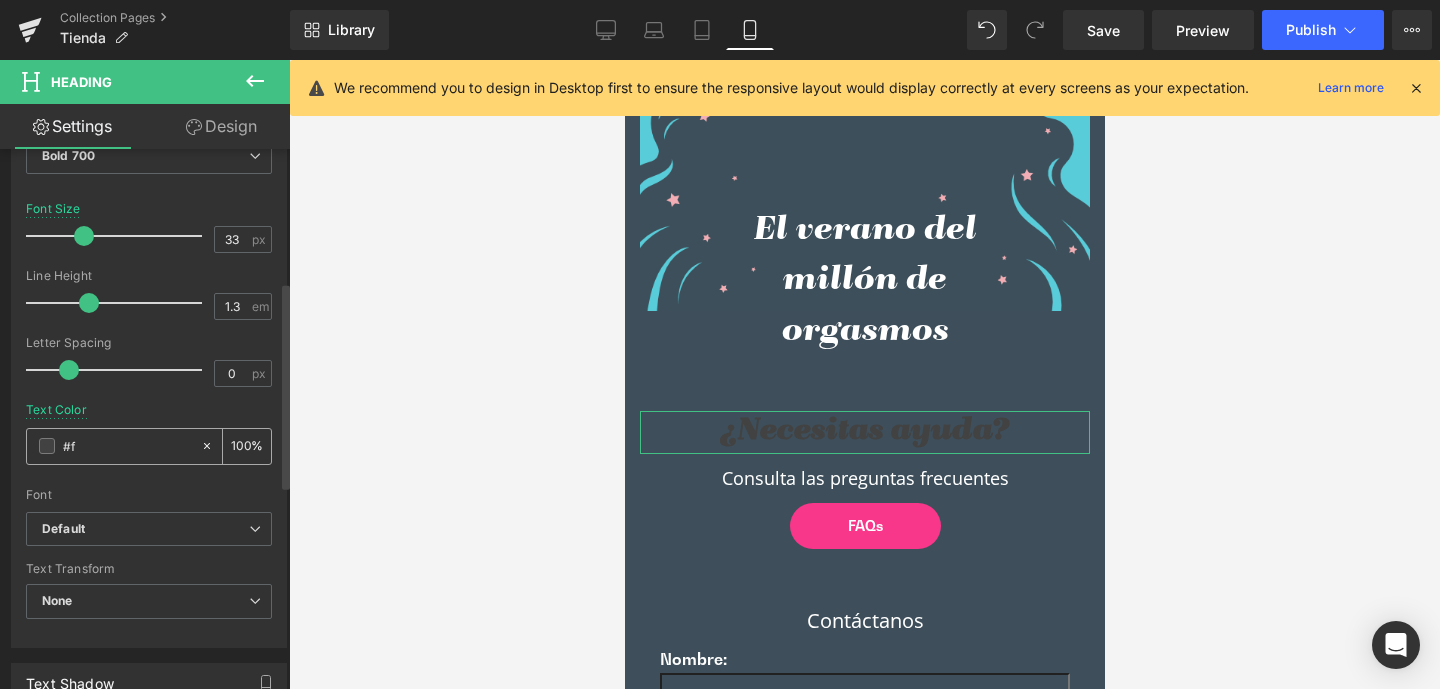type on "0" 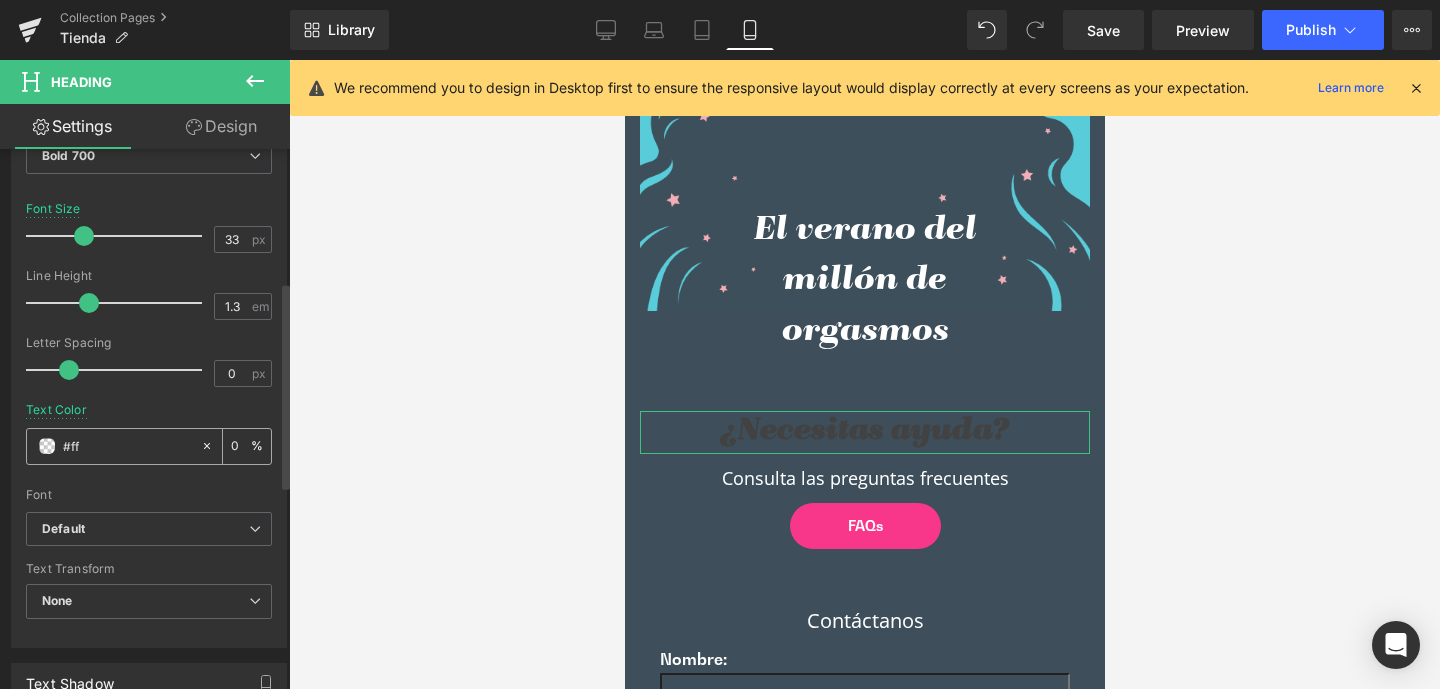 type on "#fff" 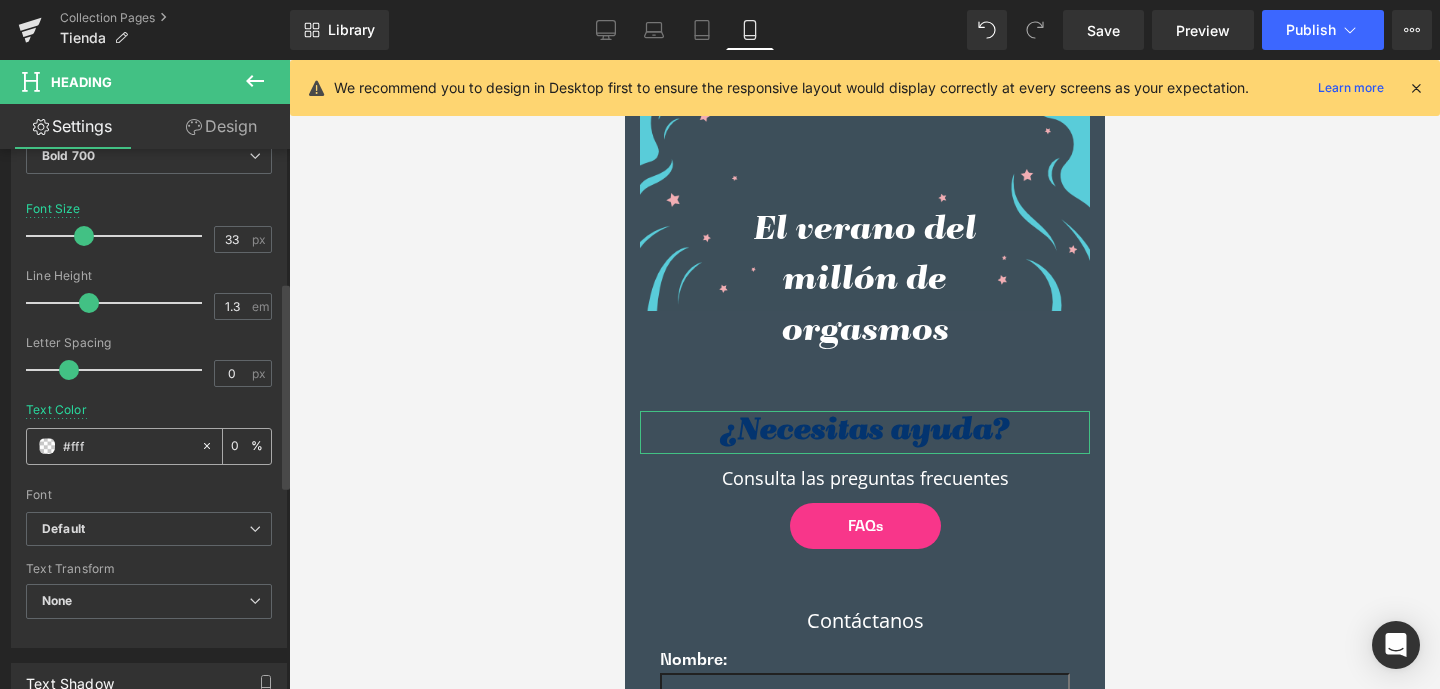 type on "100" 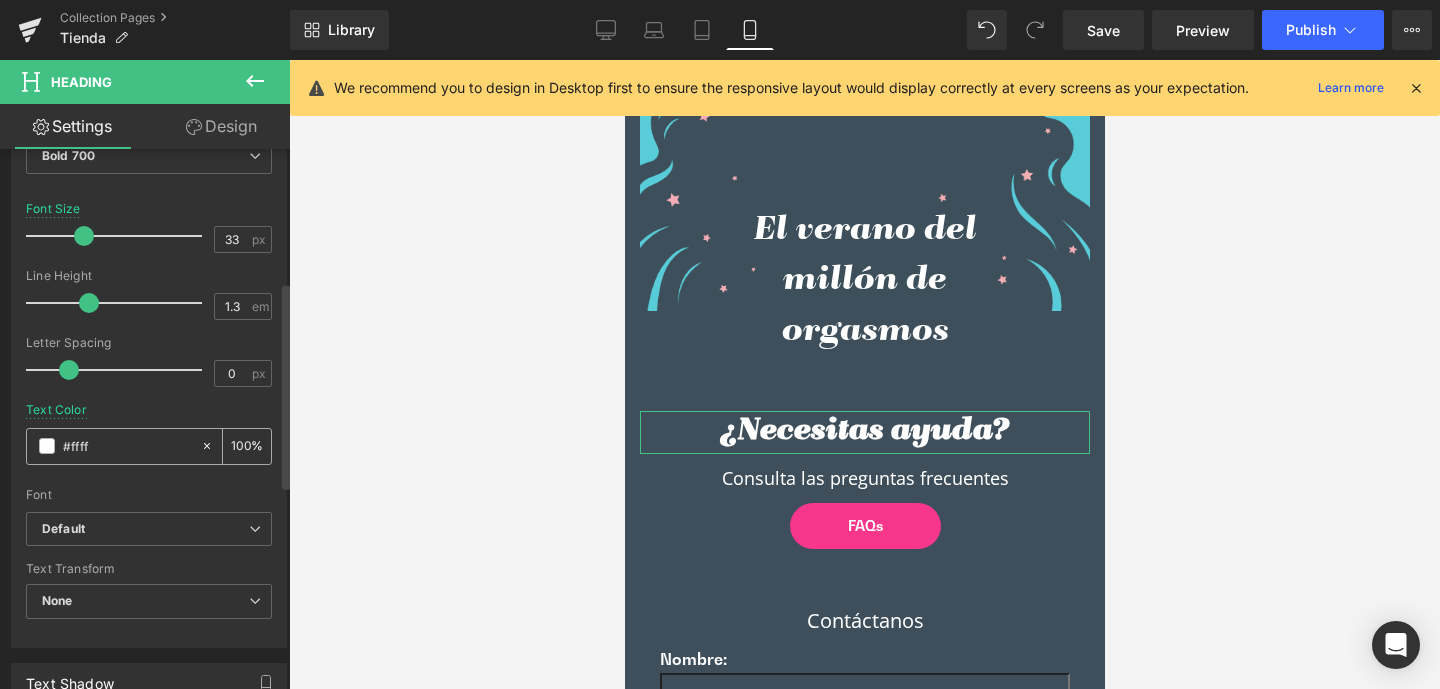 type on "#fffff" 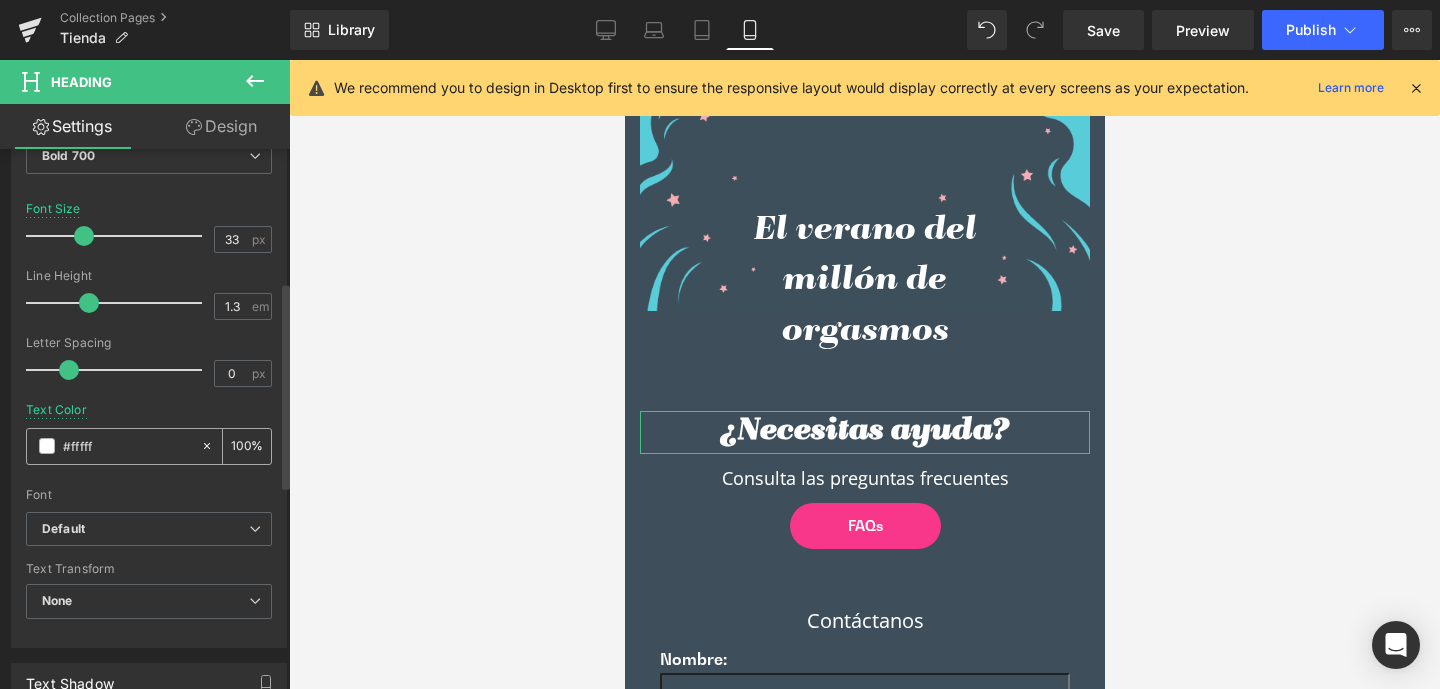 type on "0" 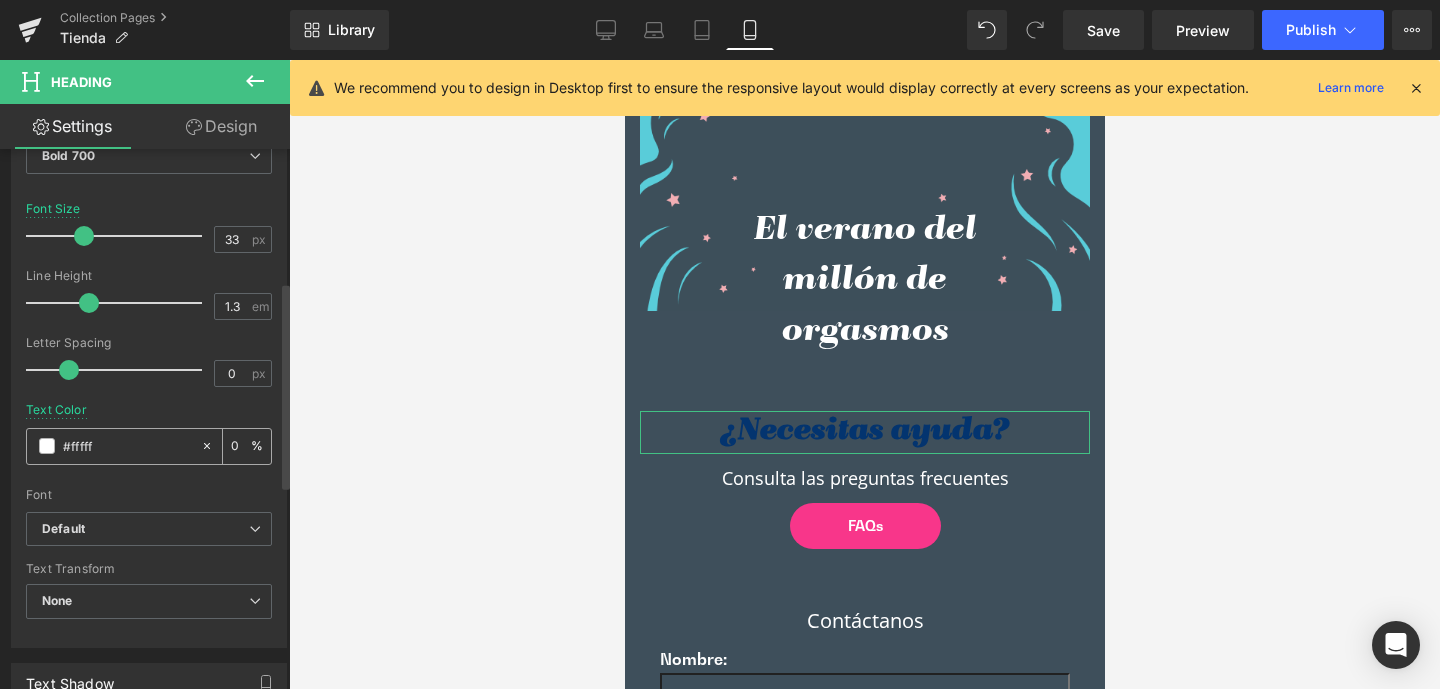 type on "#ffffff" 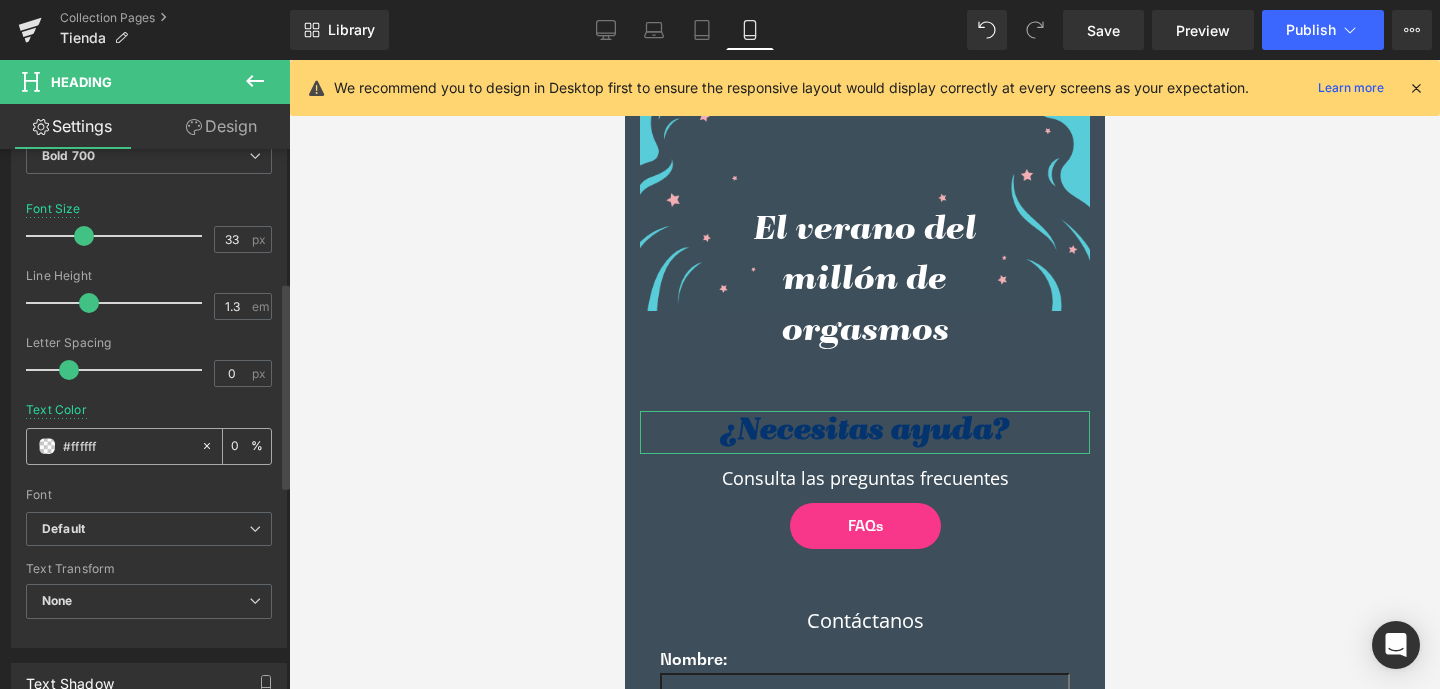 type on "100" 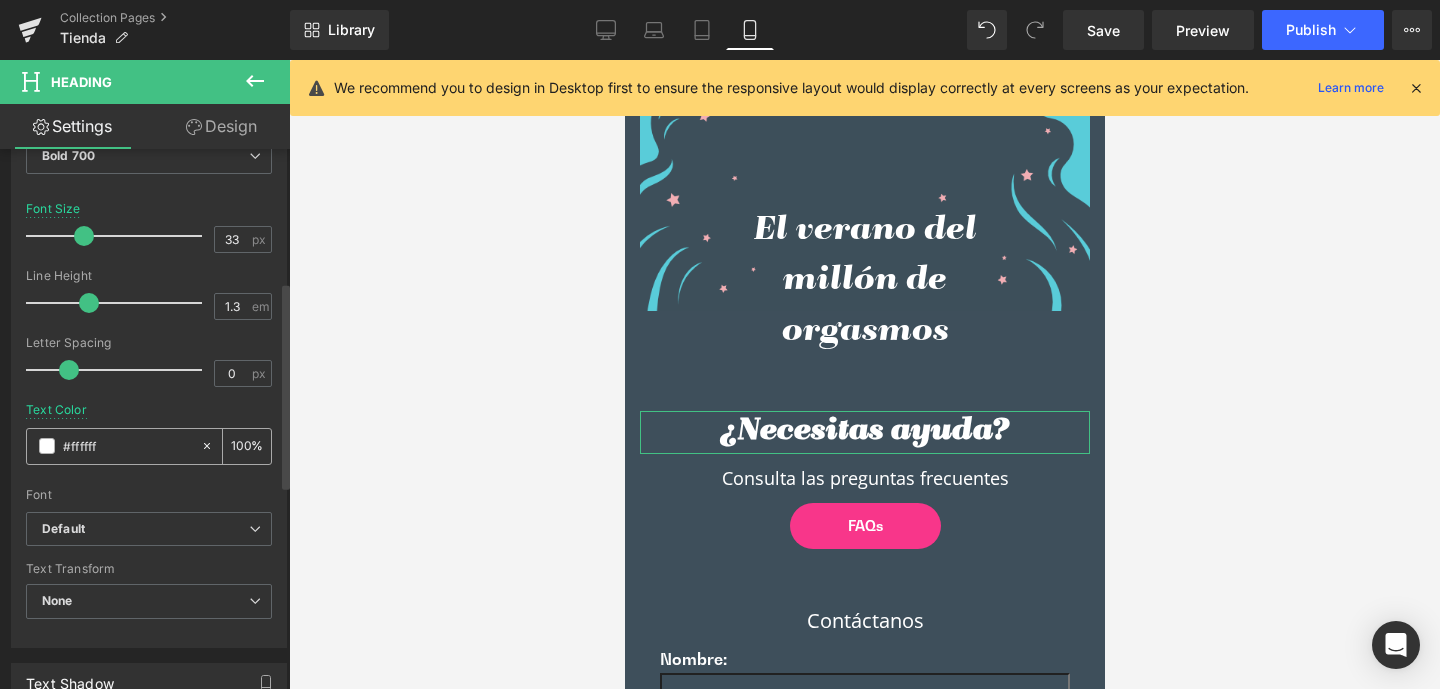 type on "#ffffff" 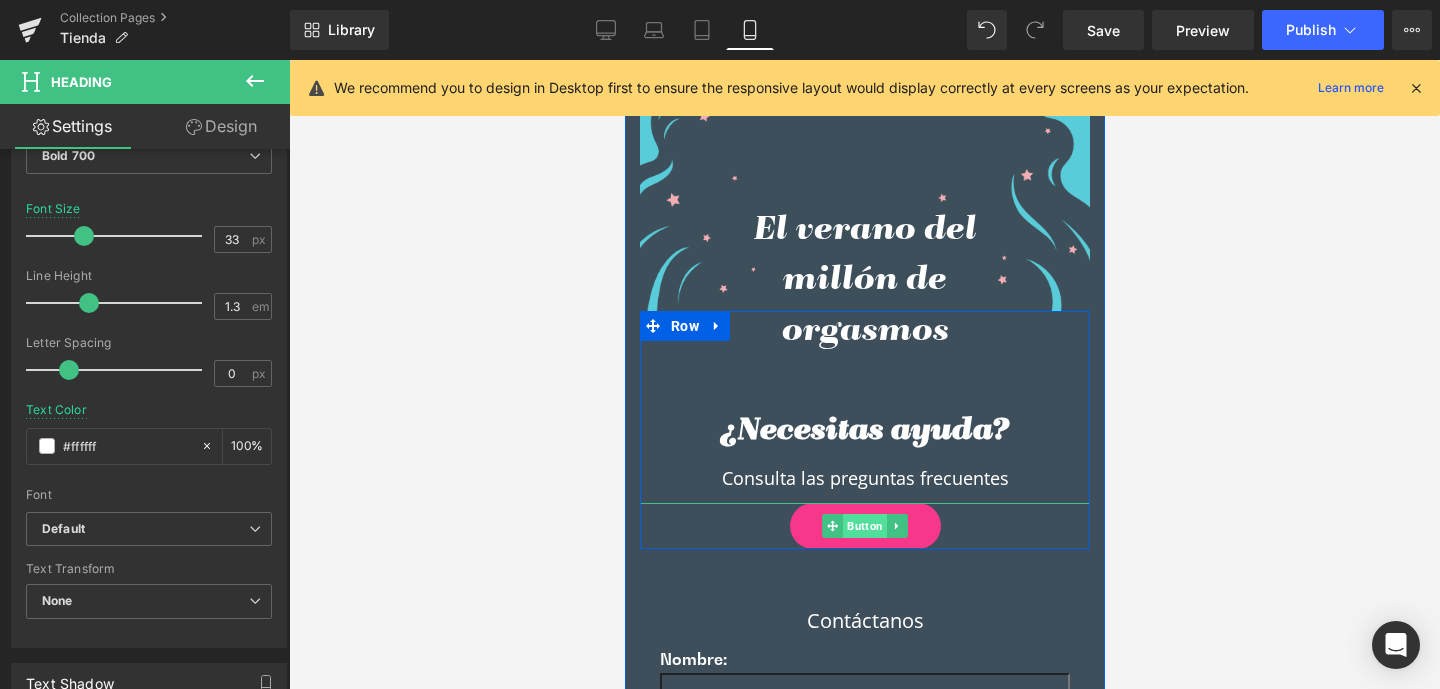 click on "Button" at bounding box center [864, 526] 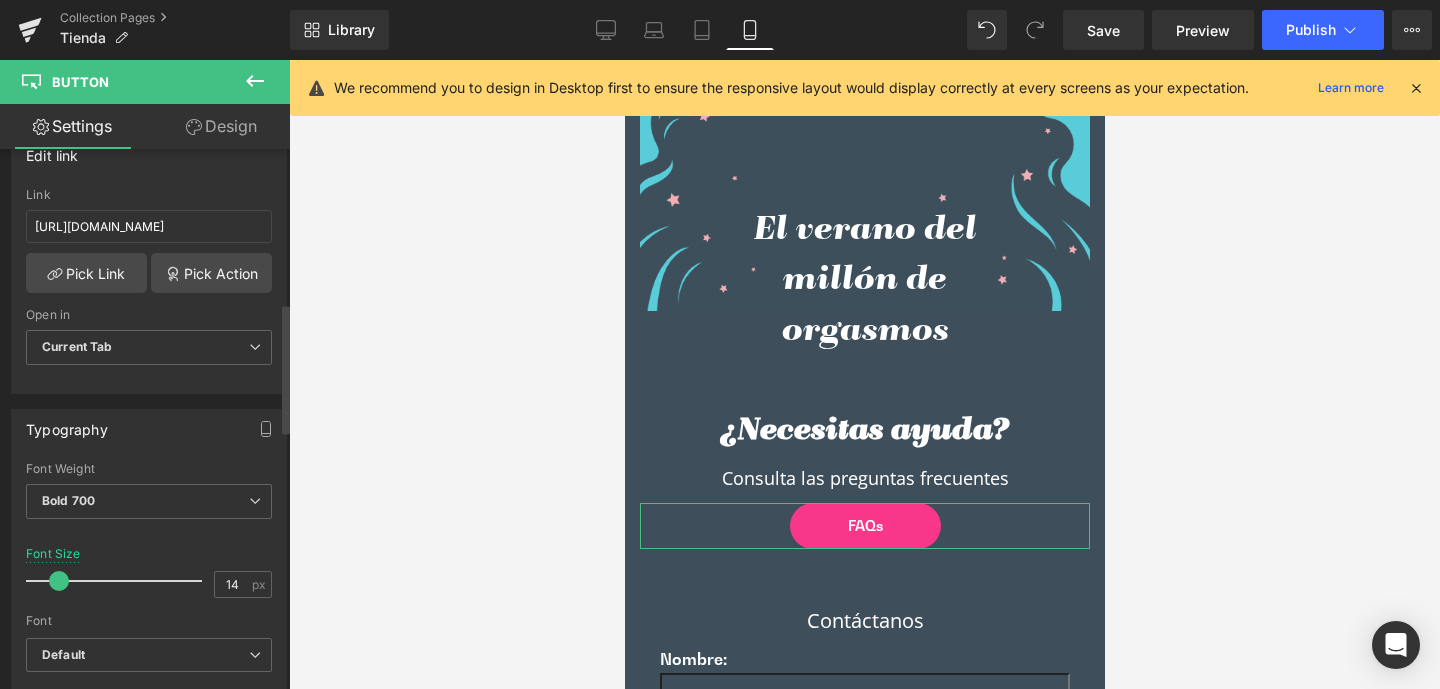 scroll, scrollTop: 641, scrollLeft: 0, axis: vertical 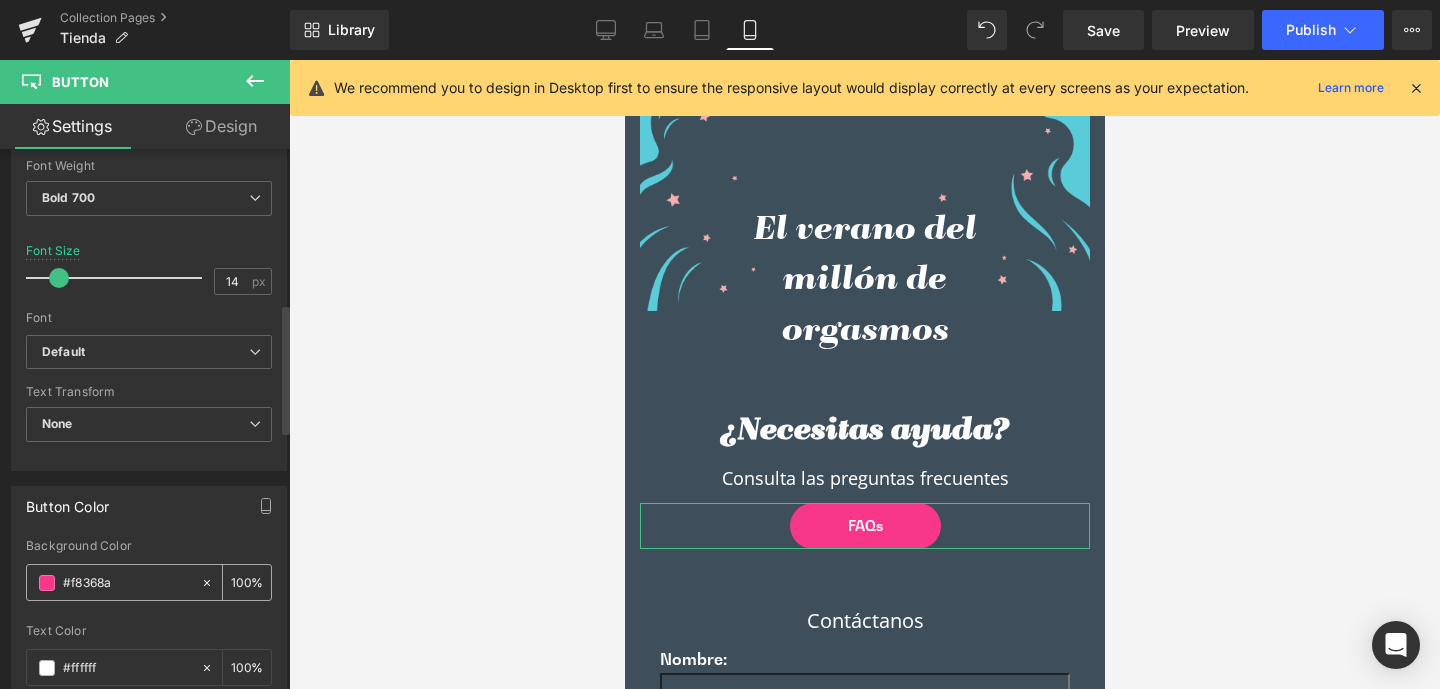 drag, startPoint x: 71, startPoint y: 583, endPoint x: 42, endPoint y: 580, distance: 29.15476 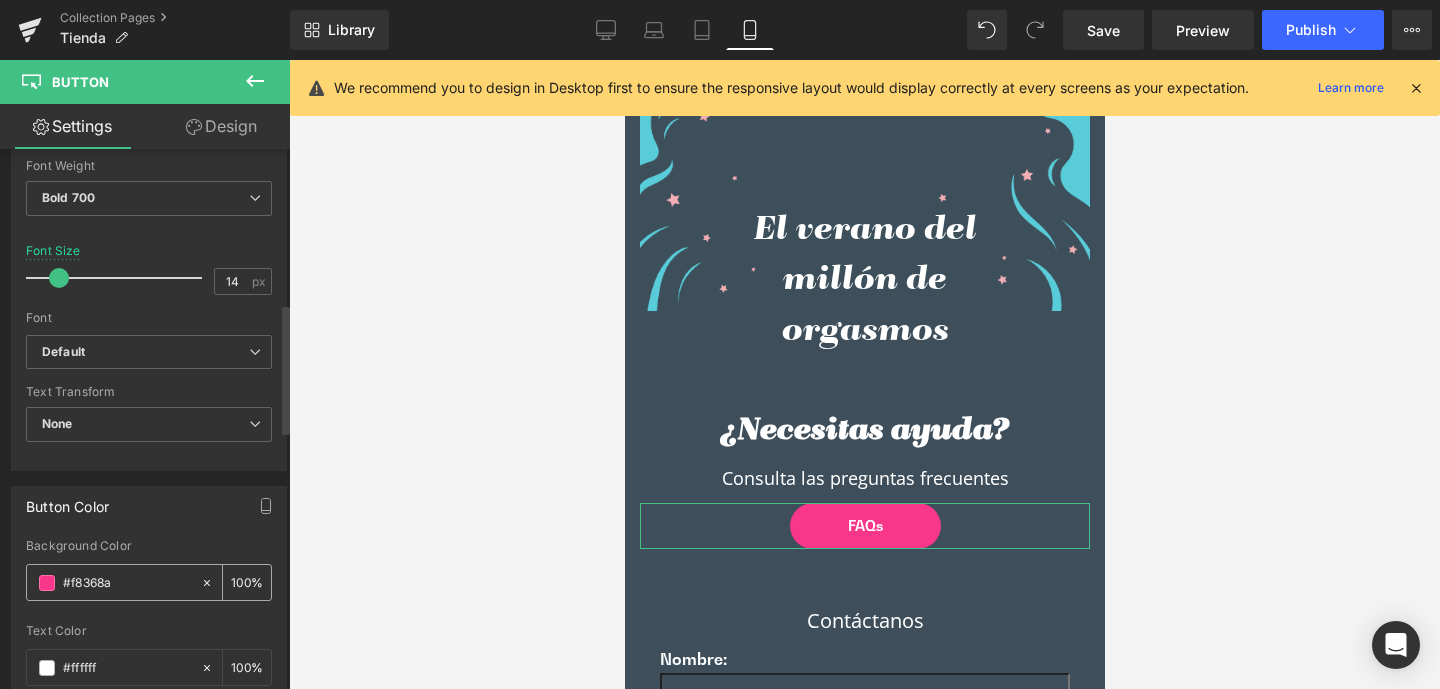 paste on "F2AEB4" 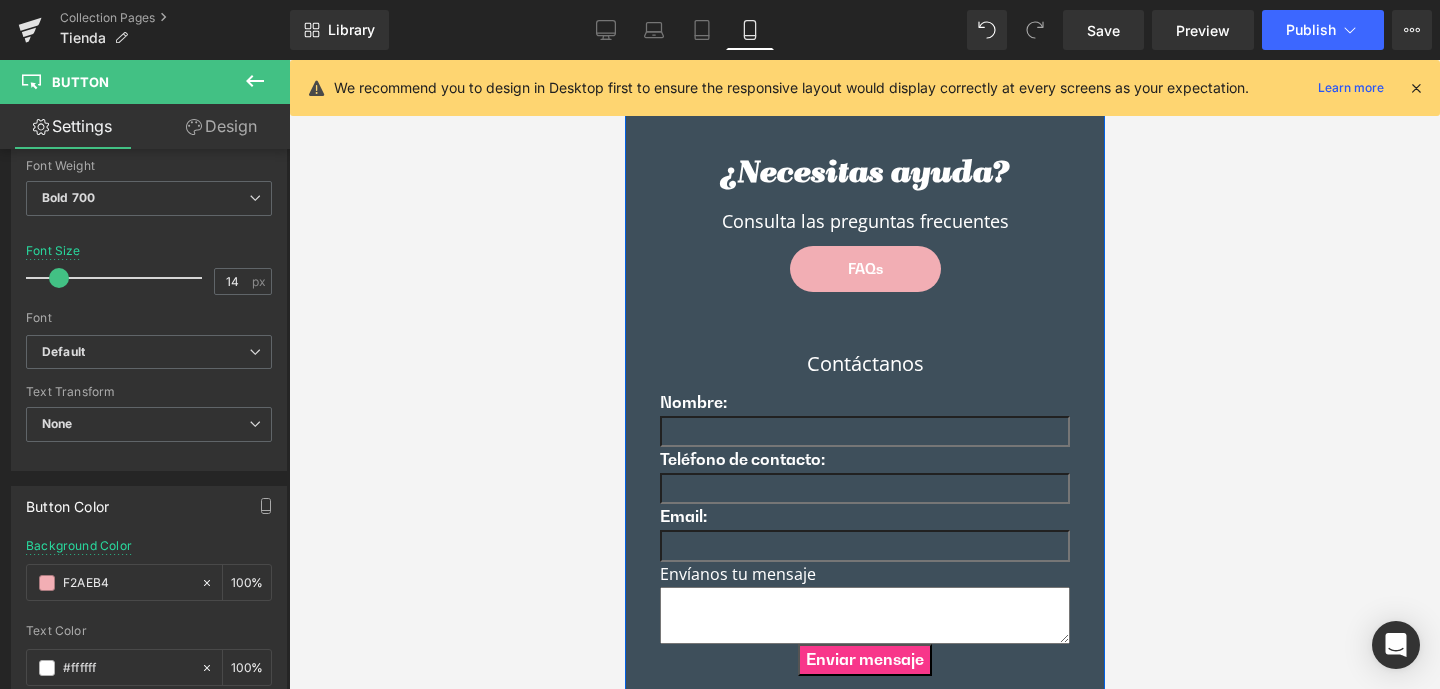 scroll, scrollTop: 7189, scrollLeft: 0, axis: vertical 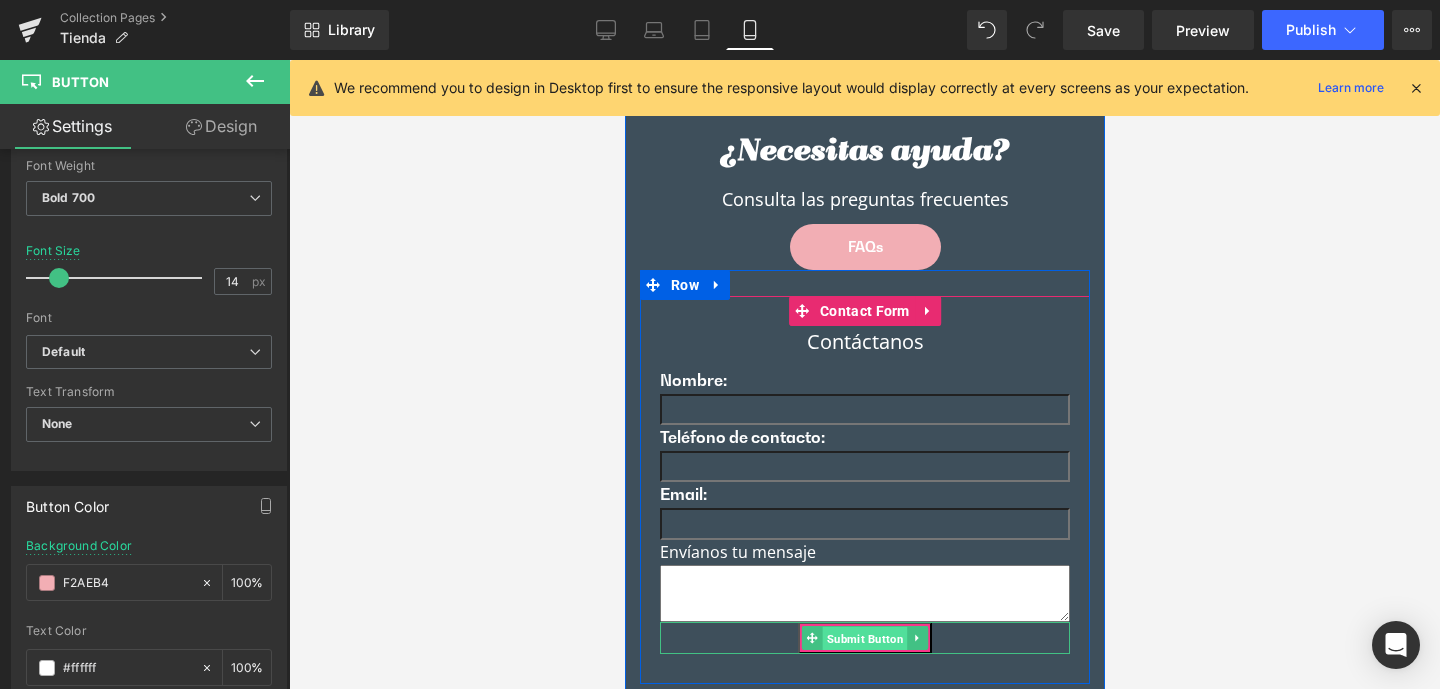 click on "Submit Button" at bounding box center [864, 639] 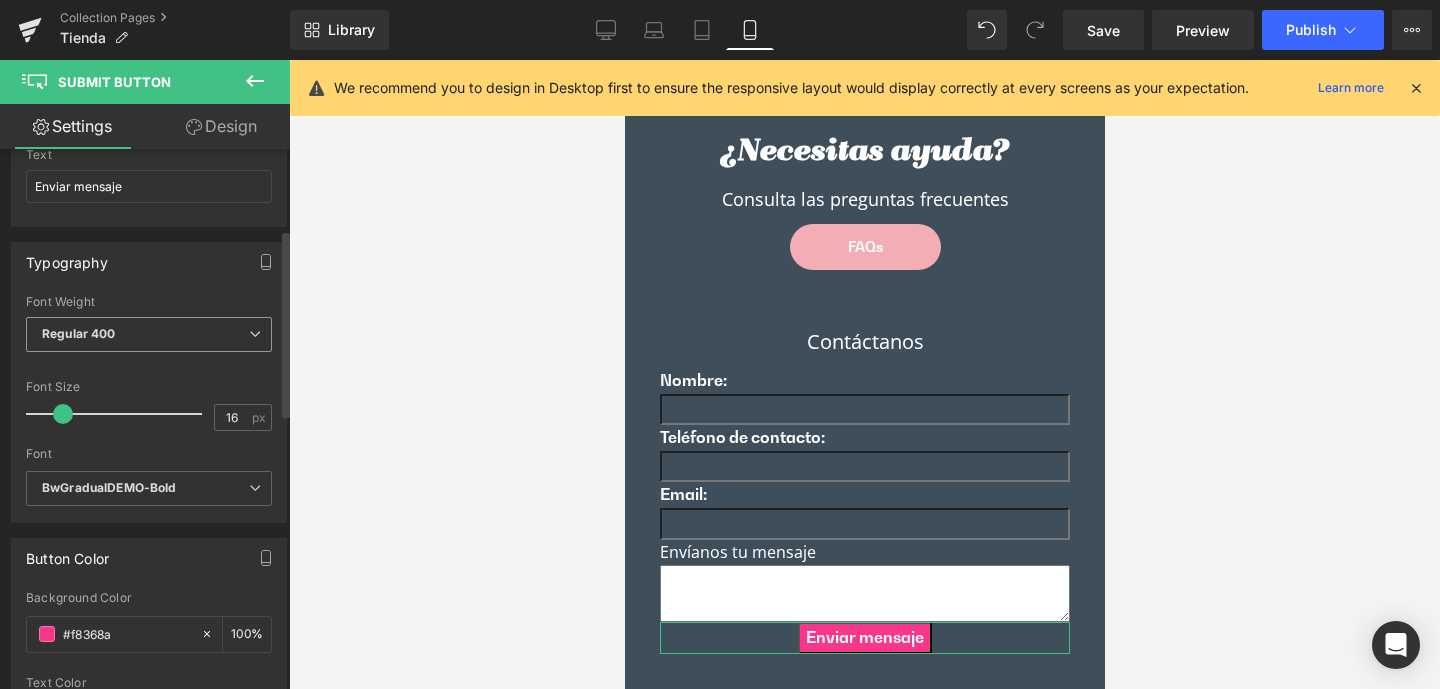 scroll, scrollTop: 627, scrollLeft: 0, axis: vertical 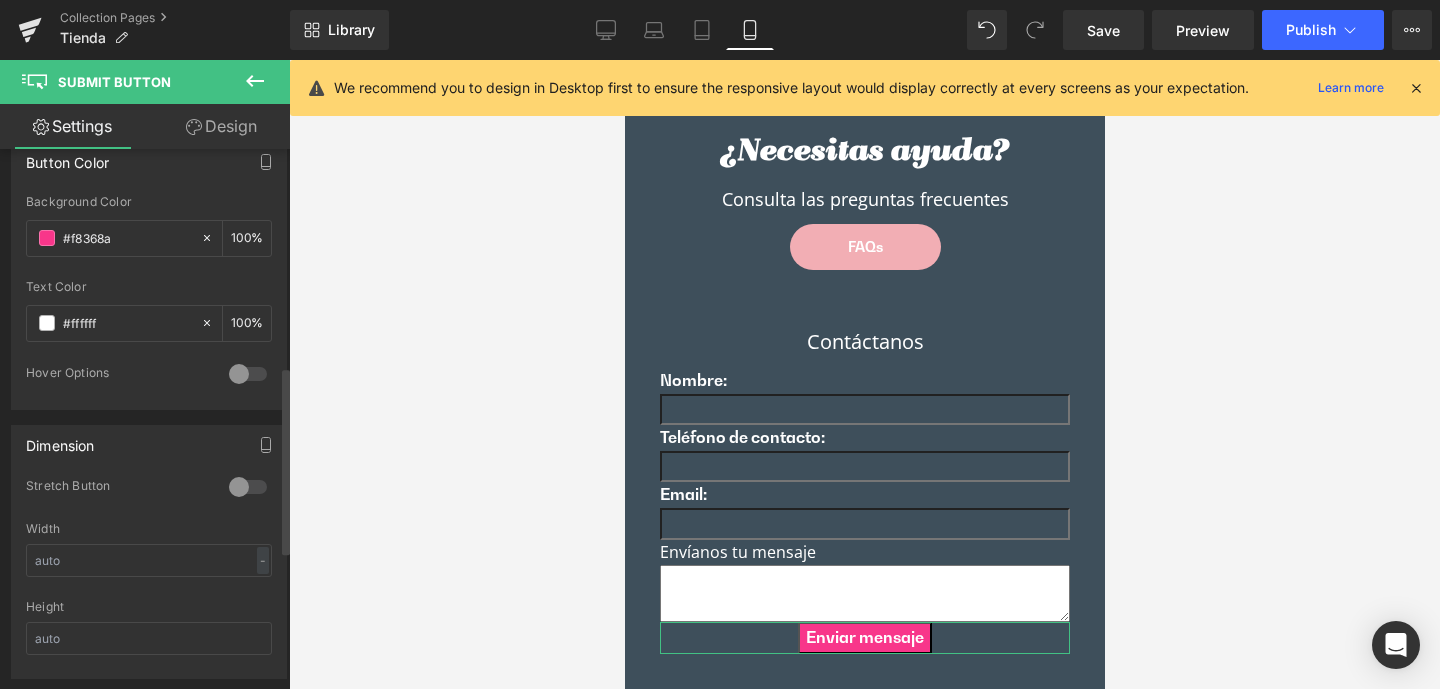 click on "rgb(248, 54, 138) Background Color #f8368a 100 % rgb(255, 255, 255) Text Color #ffffff 100 % 0 Hover Options Background Color Hover % Text Color Hover %" at bounding box center (149, 302) 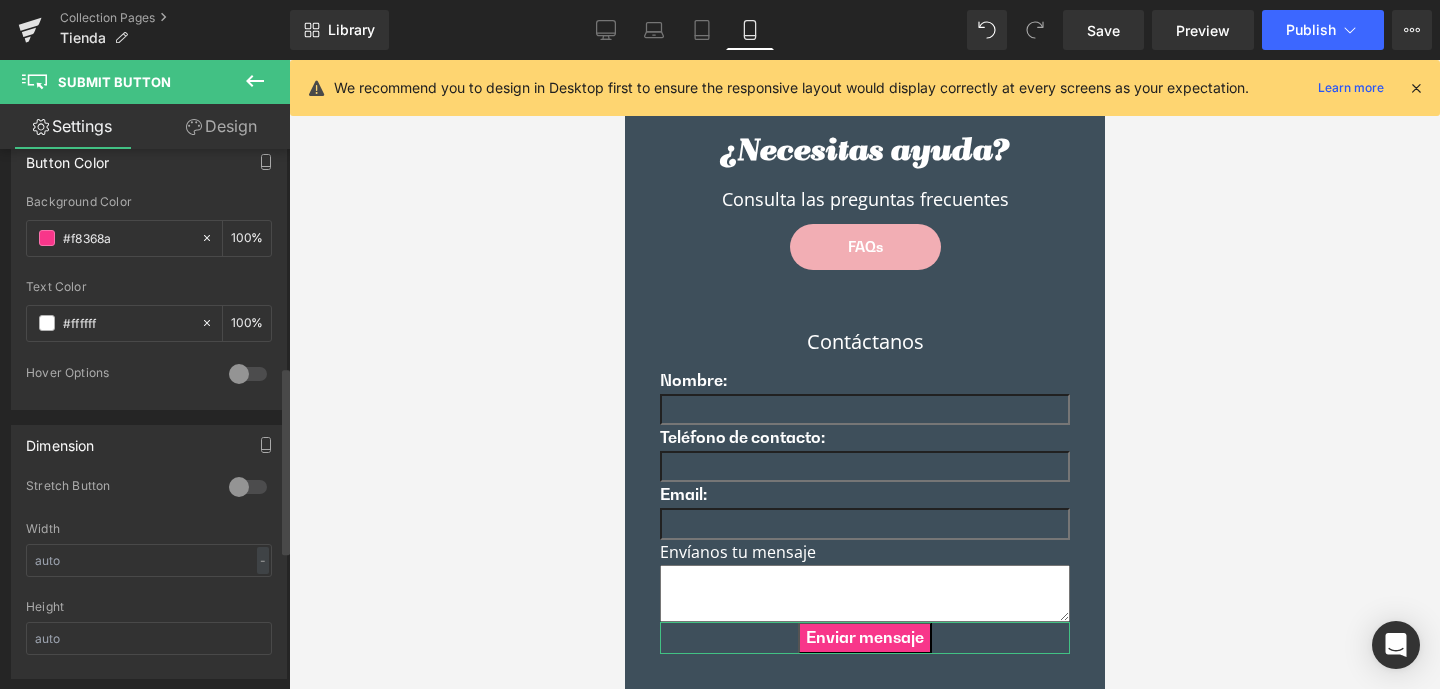 paste on "F2AEB4" 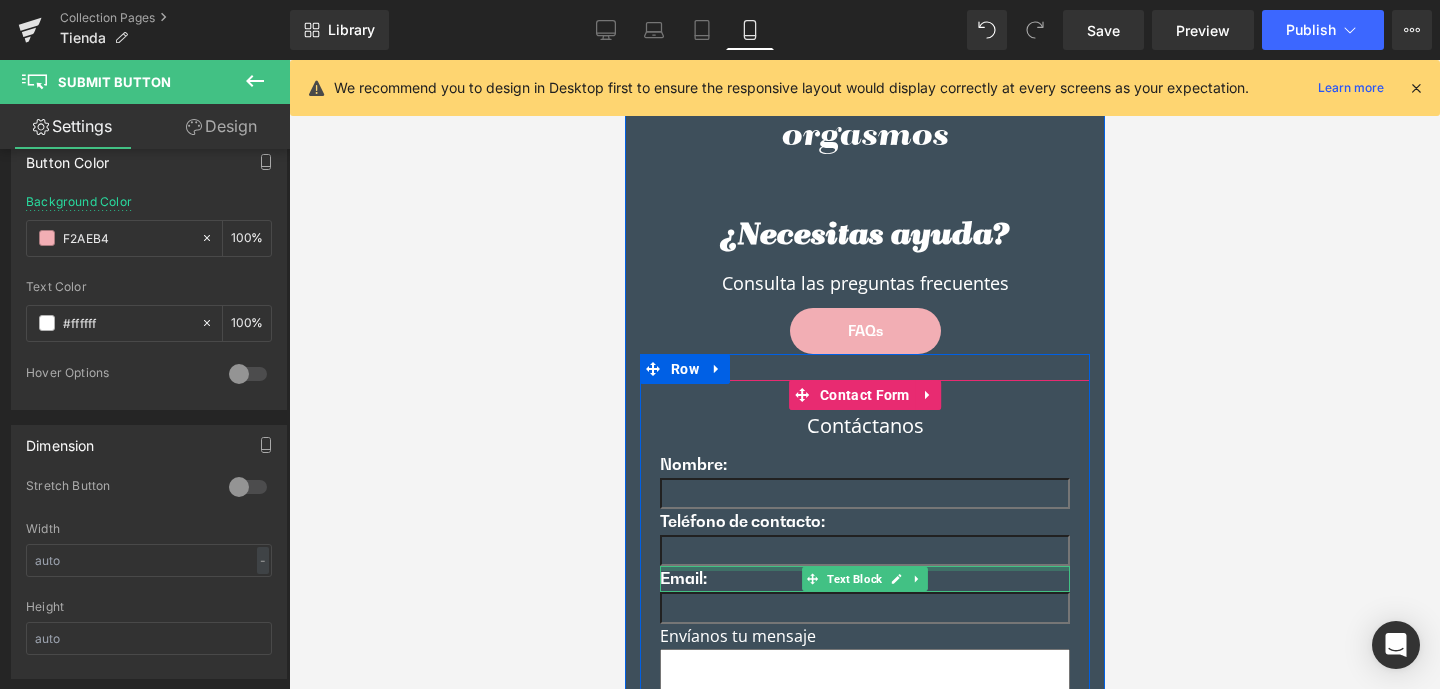 scroll, scrollTop: 6408, scrollLeft: 0, axis: vertical 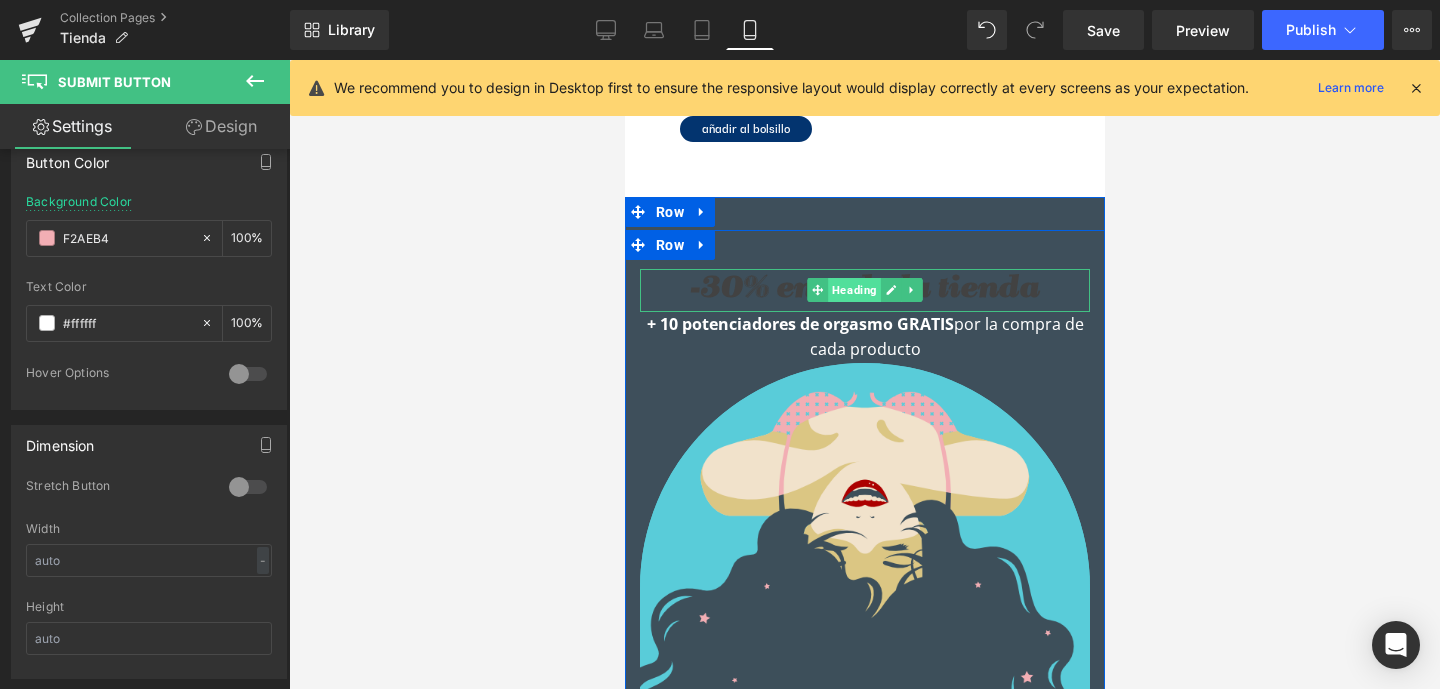click on "Heading" at bounding box center [853, 290] 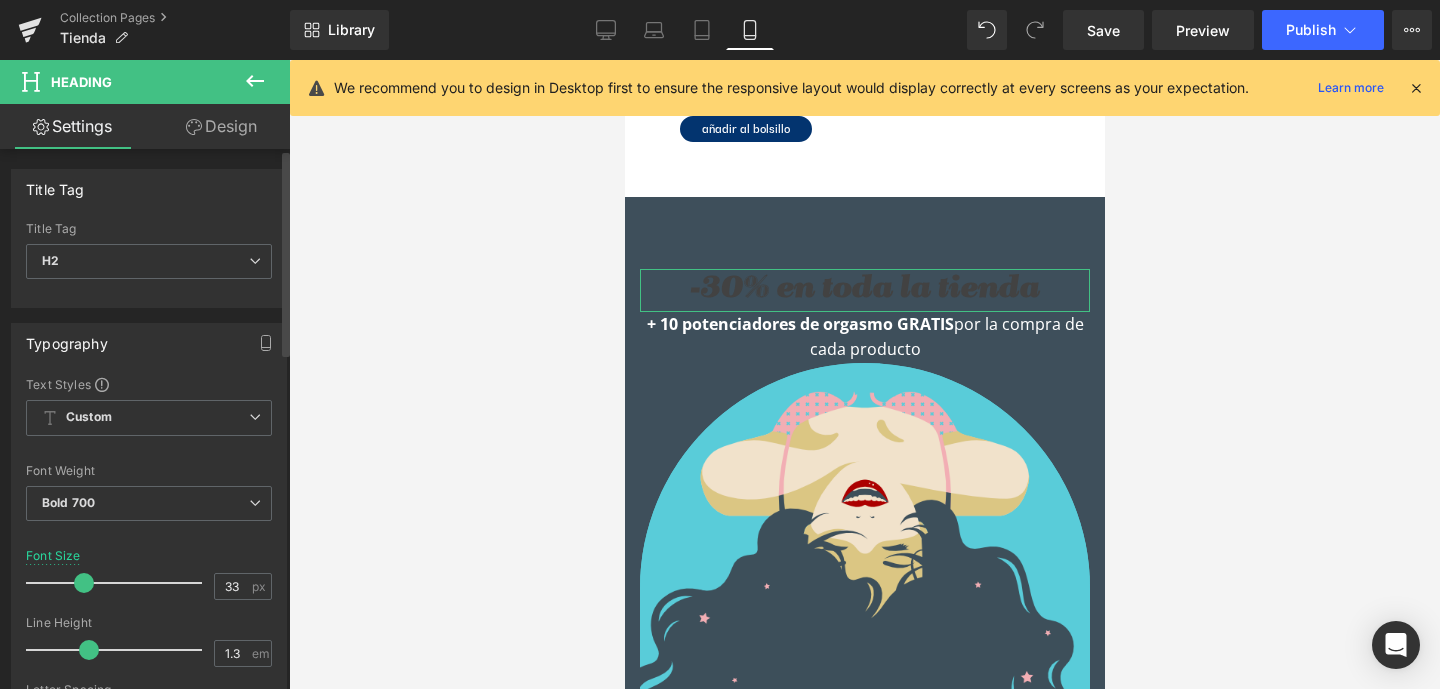 scroll, scrollTop: 391, scrollLeft: 0, axis: vertical 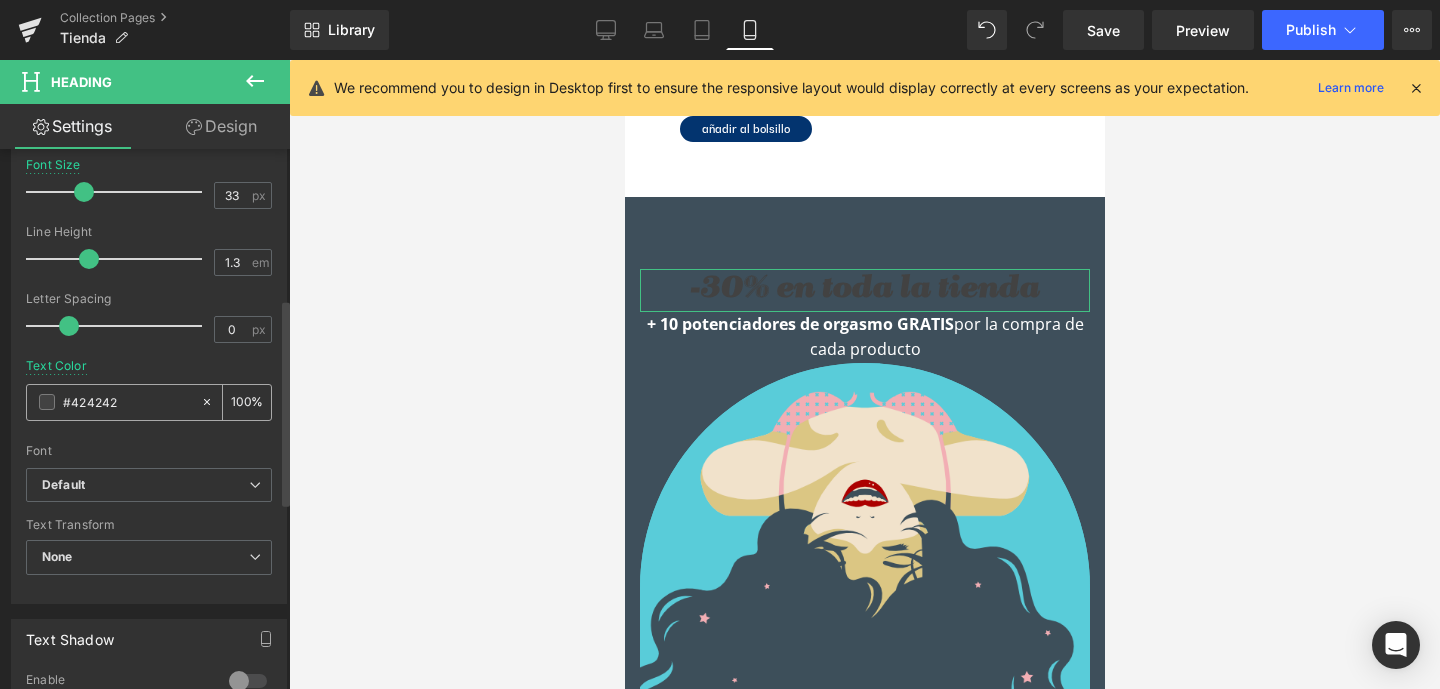 drag, startPoint x: 127, startPoint y: 403, endPoint x: 66, endPoint y: 402, distance: 61.008198 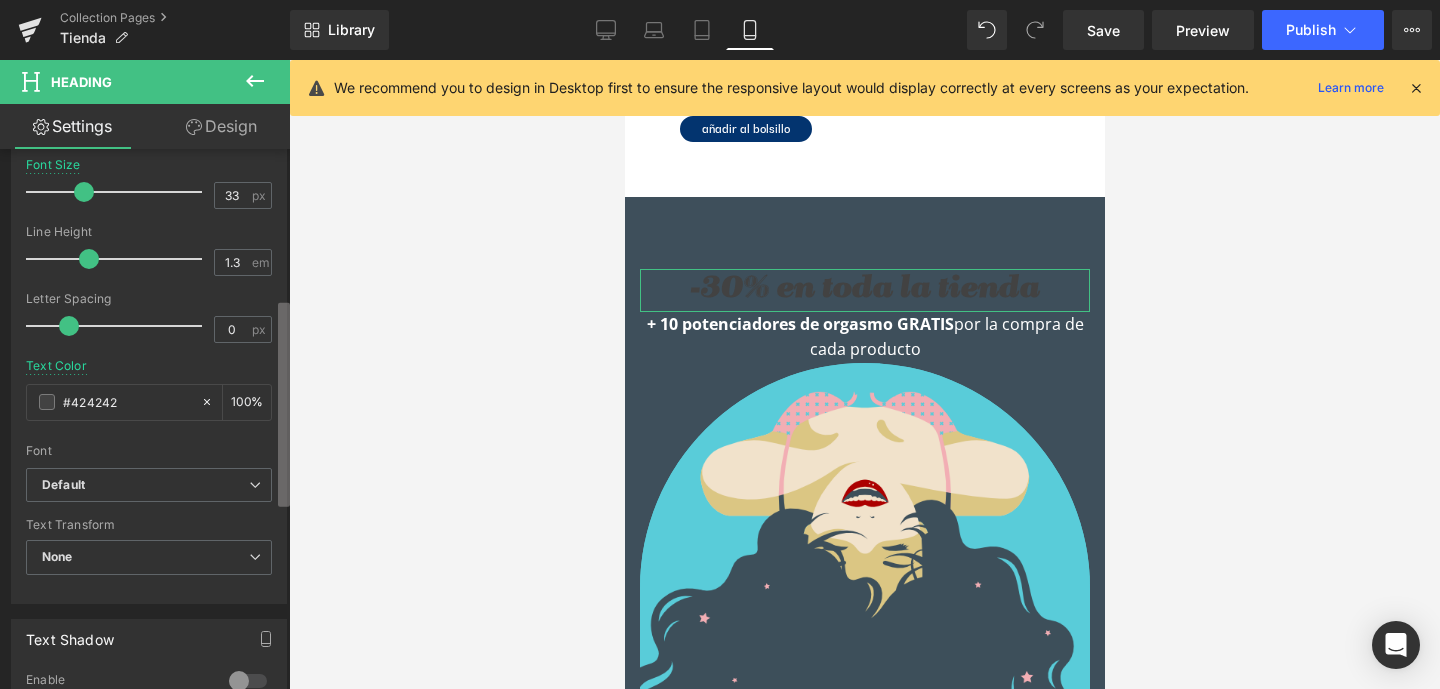 type on "f" 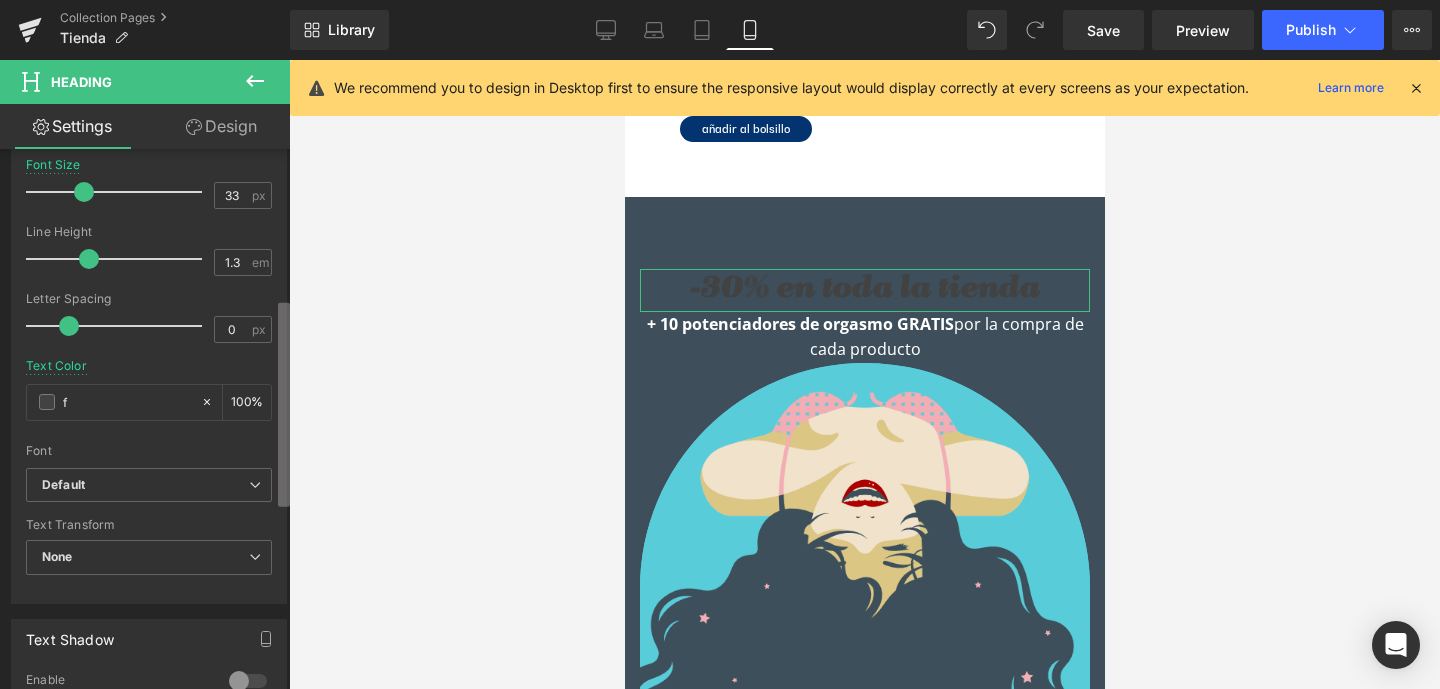 type on "0" 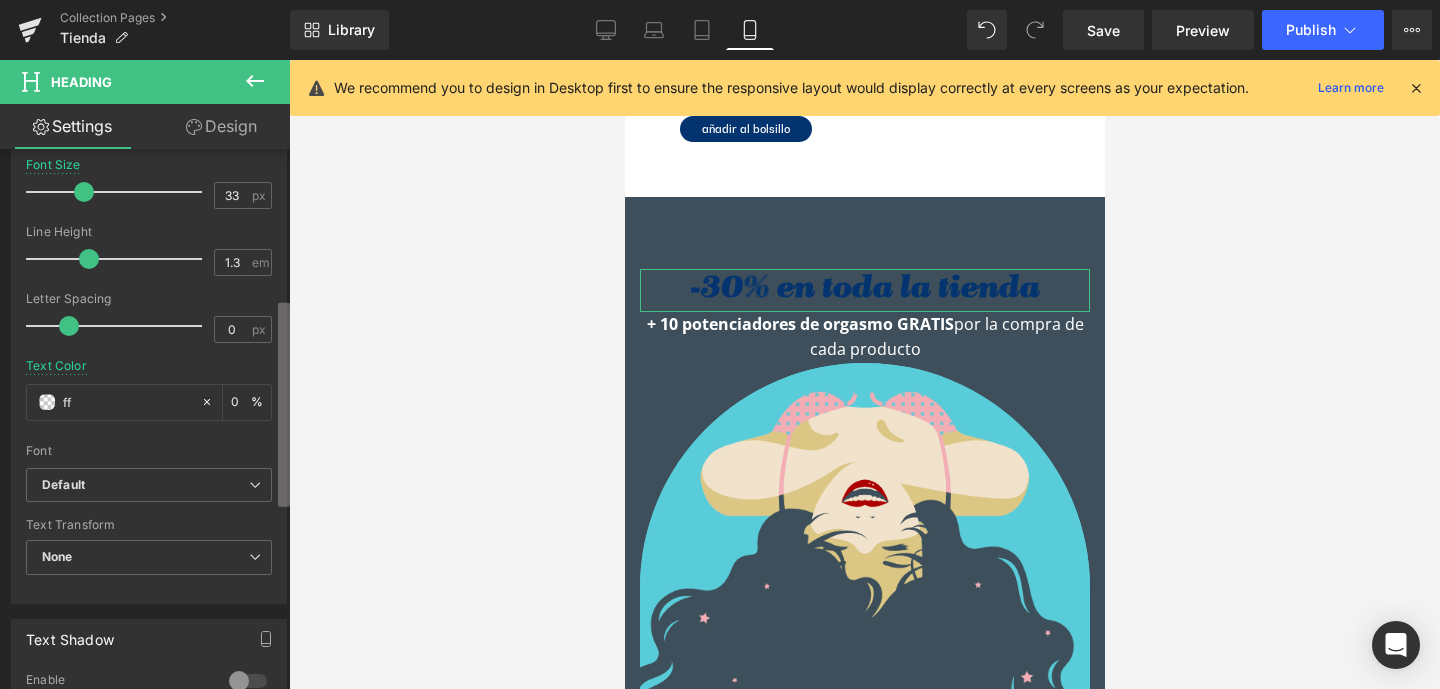 type on "fff" 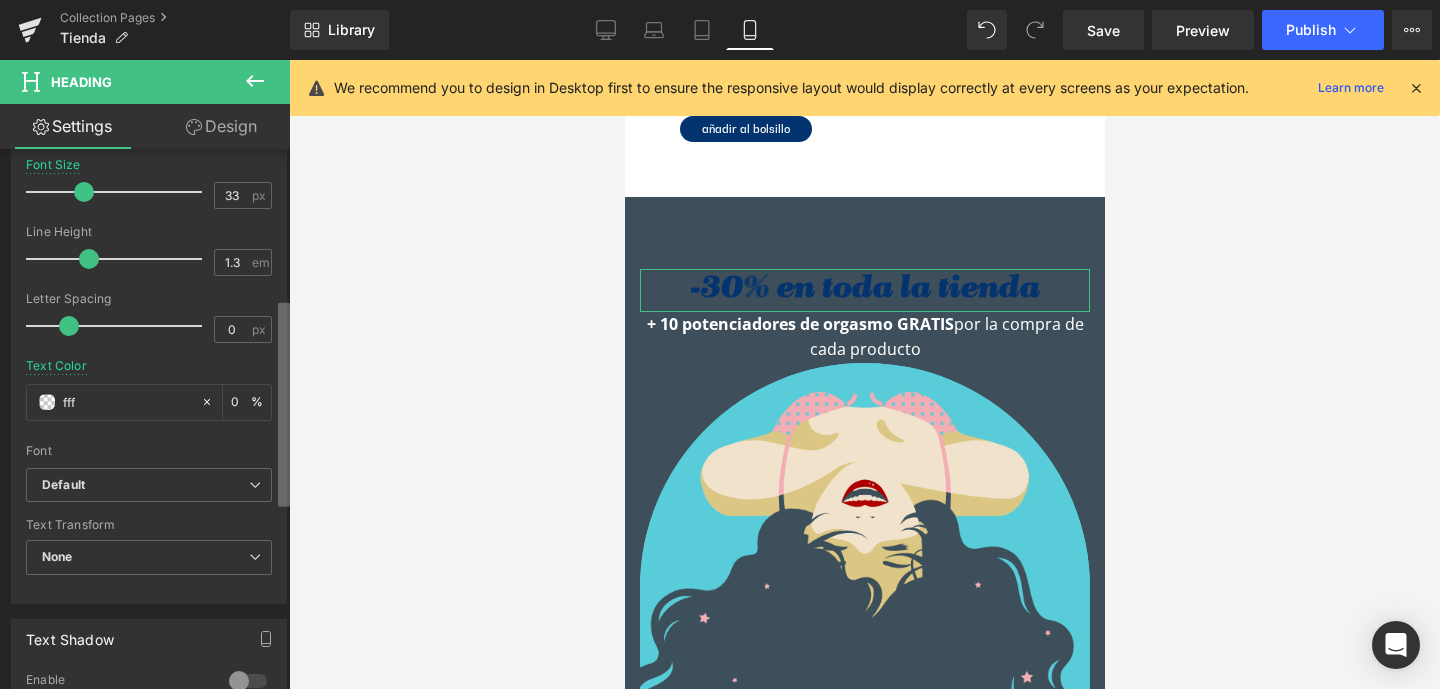 type on "100" 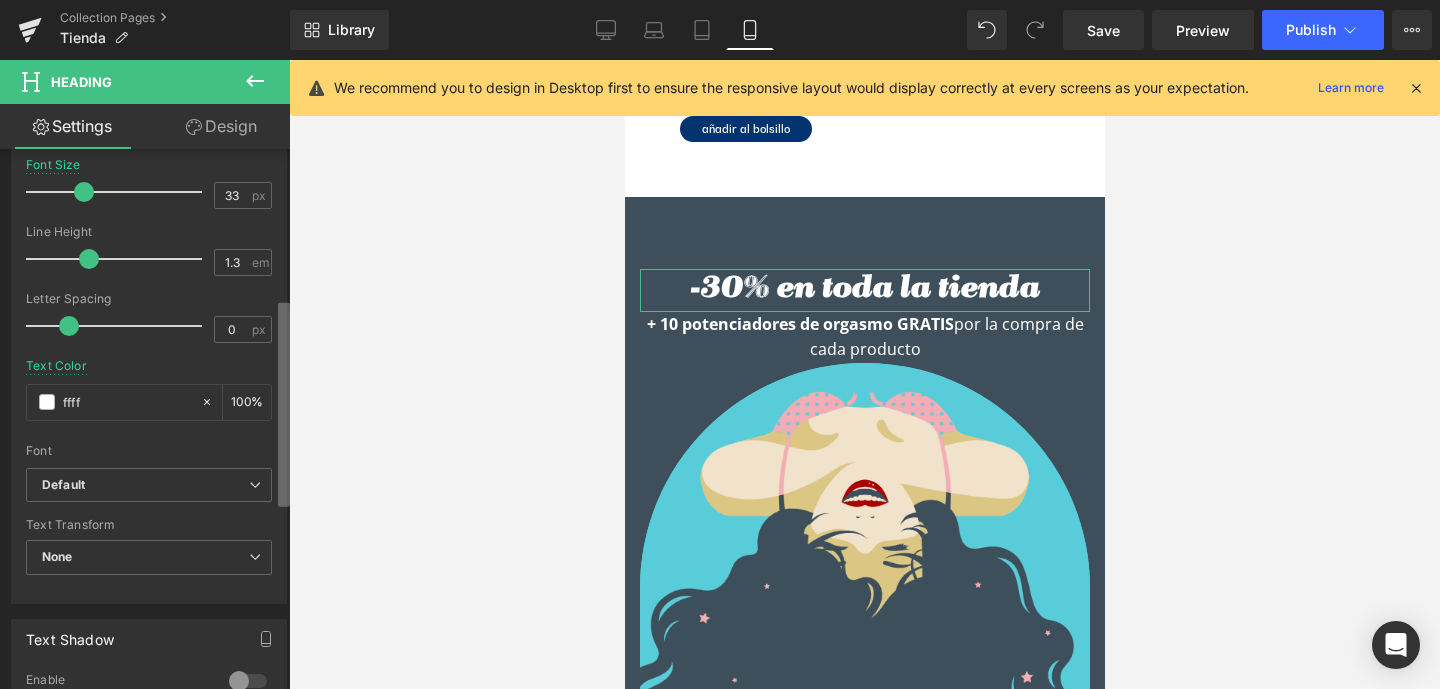 type on "fffff" 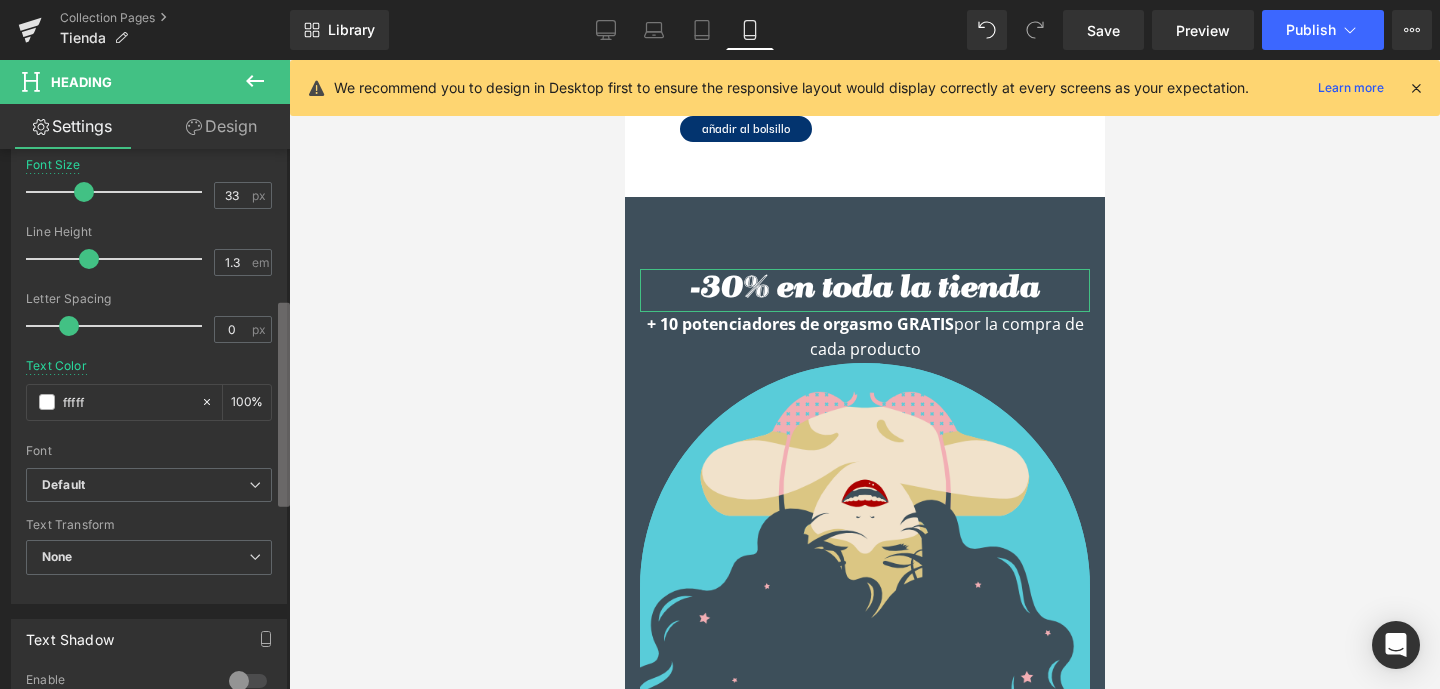 type on "0" 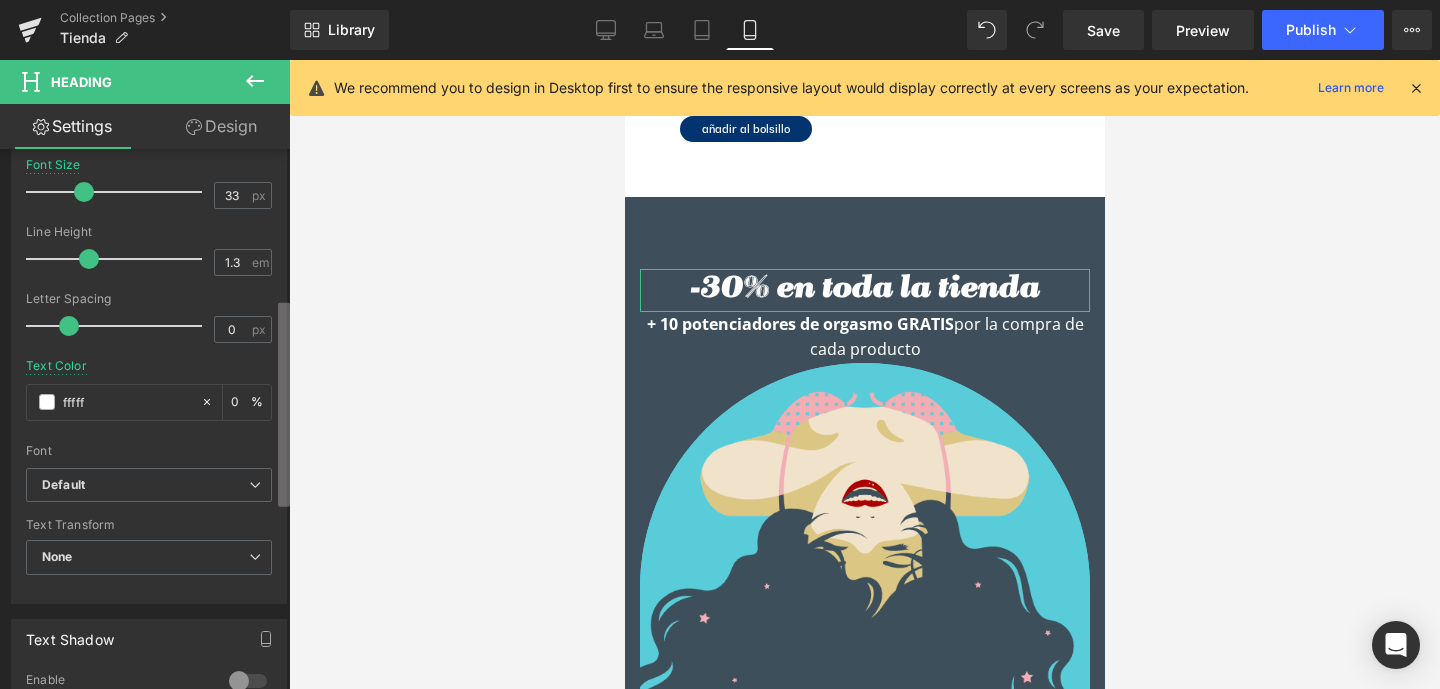 type on "ffffff" 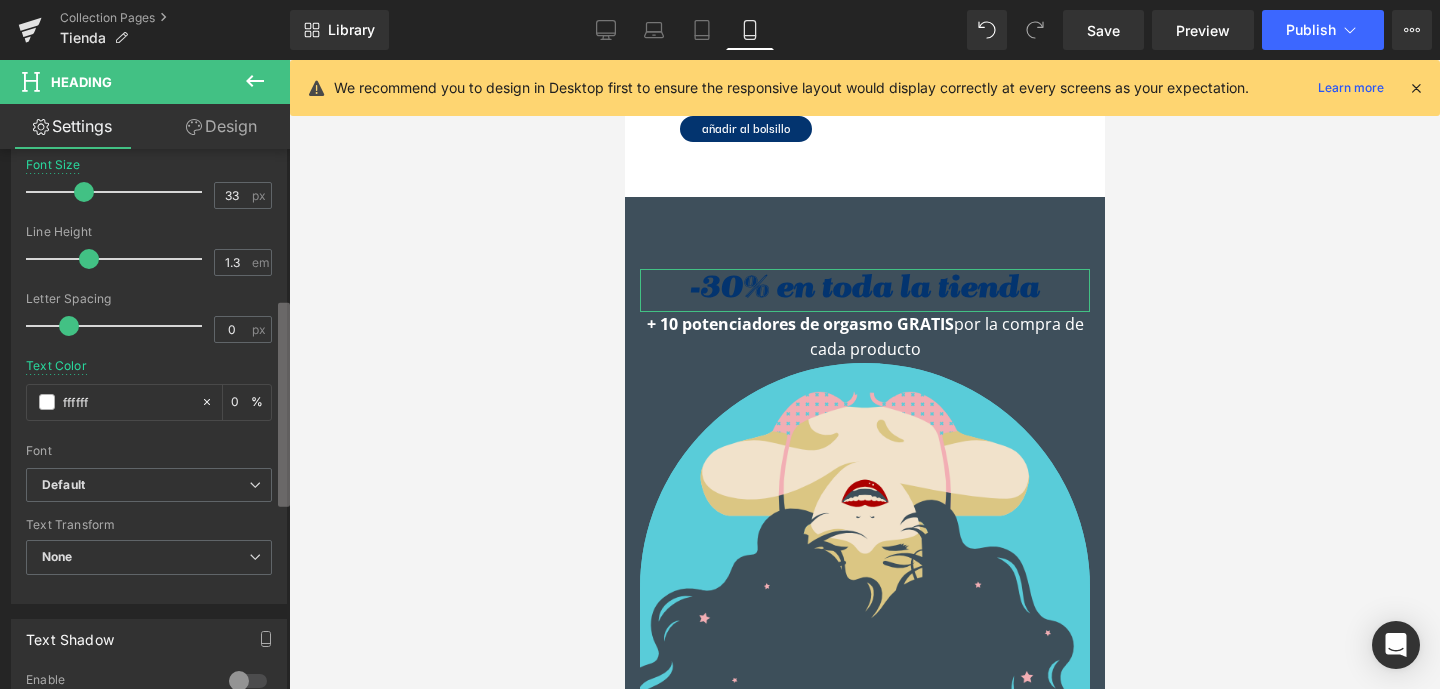 type on "100" 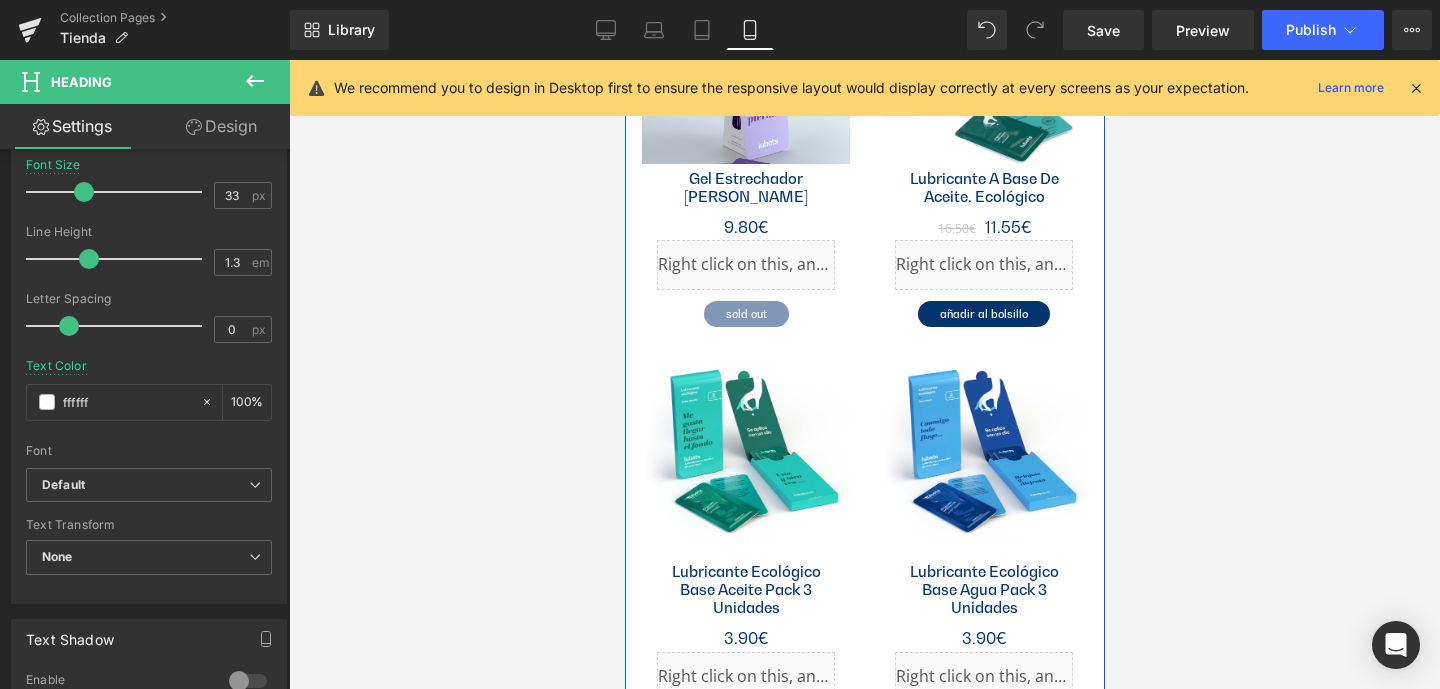 scroll, scrollTop: 0, scrollLeft: 0, axis: both 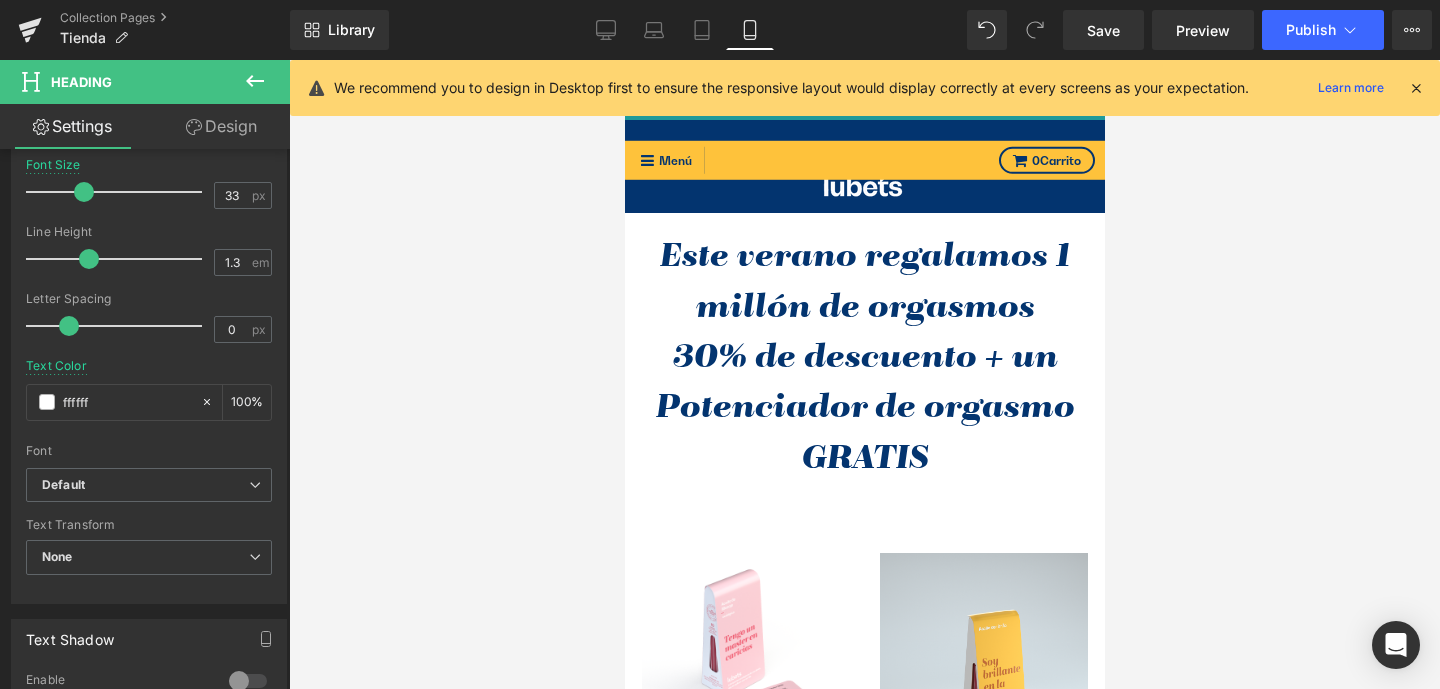 type on "#ffffff" 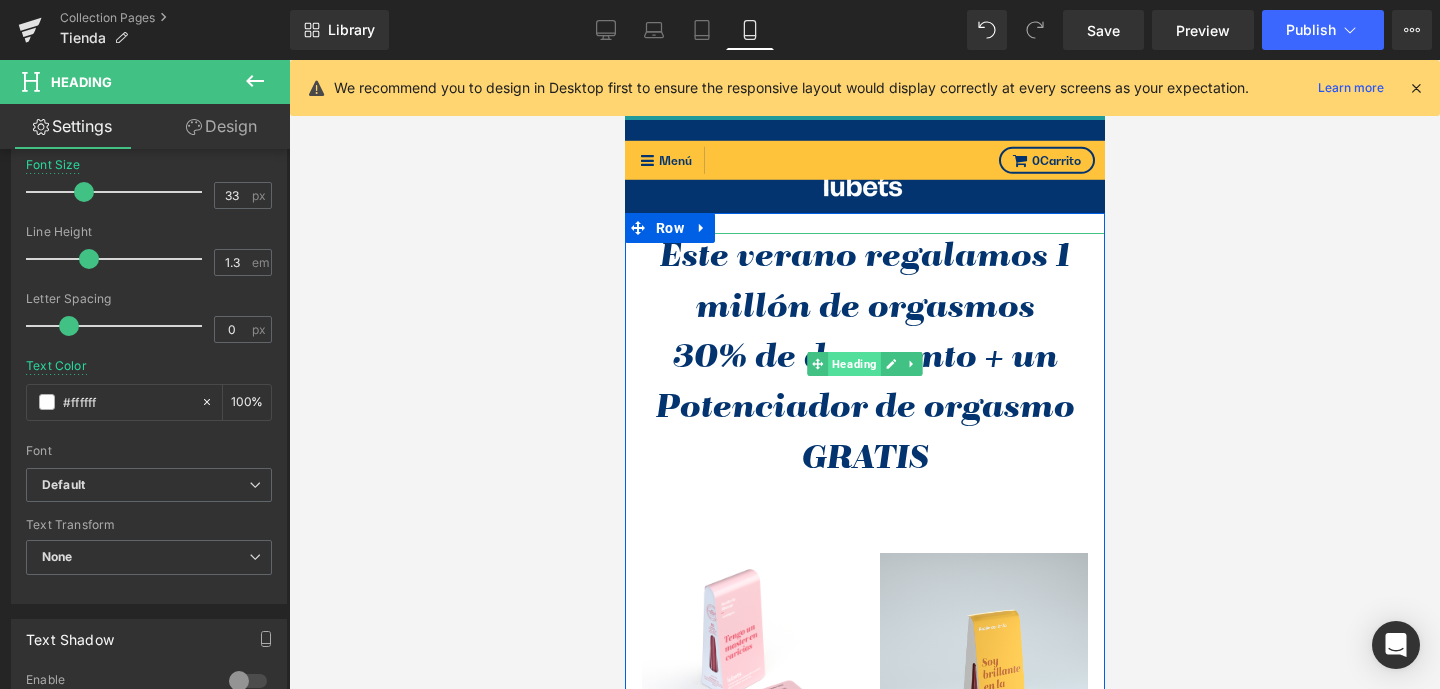 click on "Heading" at bounding box center (853, 364) 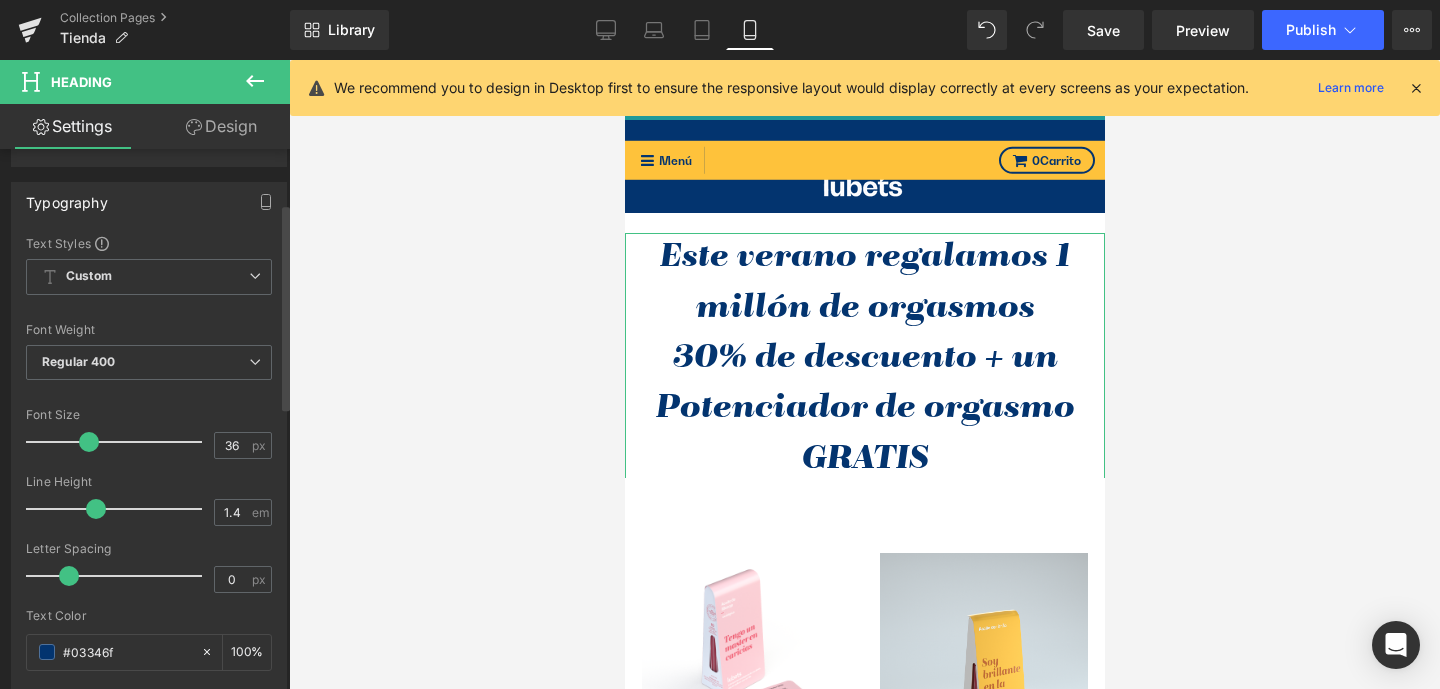 scroll, scrollTop: 341, scrollLeft: 0, axis: vertical 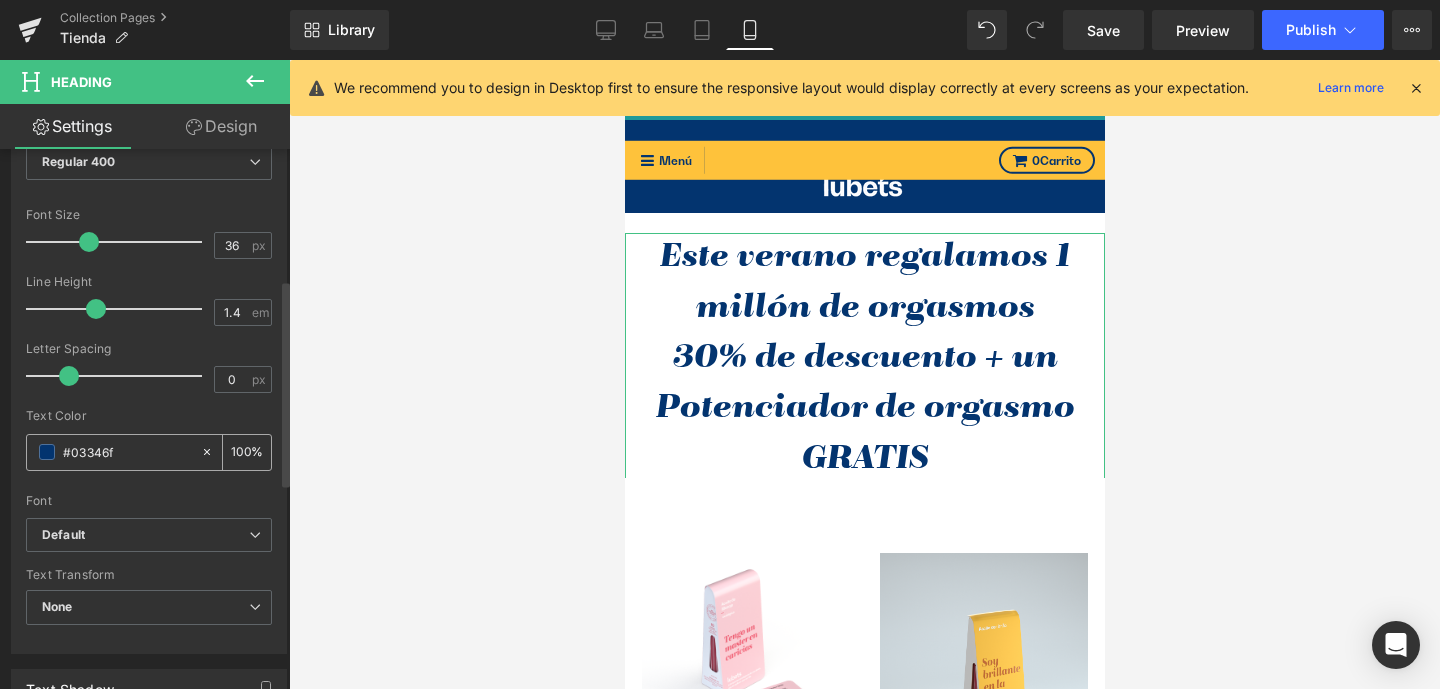 drag, startPoint x: 131, startPoint y: 454, endPoint x: 68, endPoint y: 452, distance: 63.03174 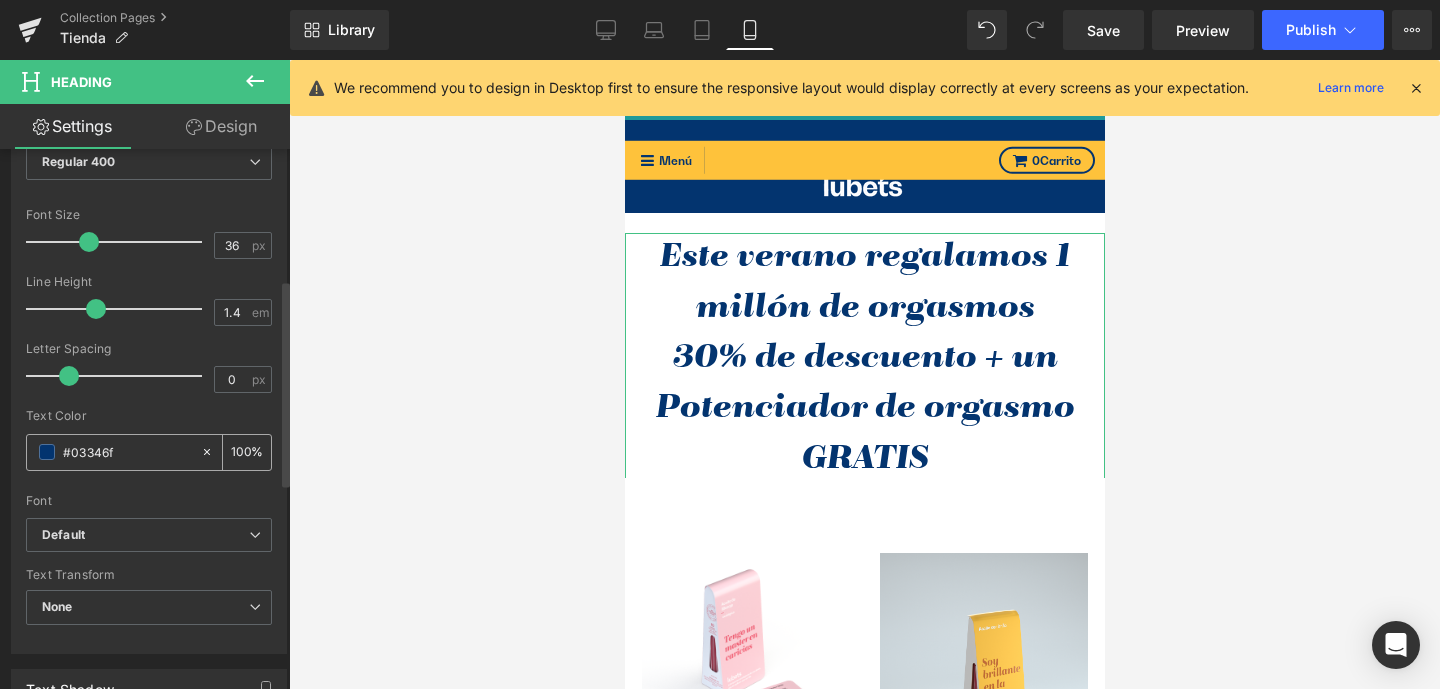paste on "3D4F5A" 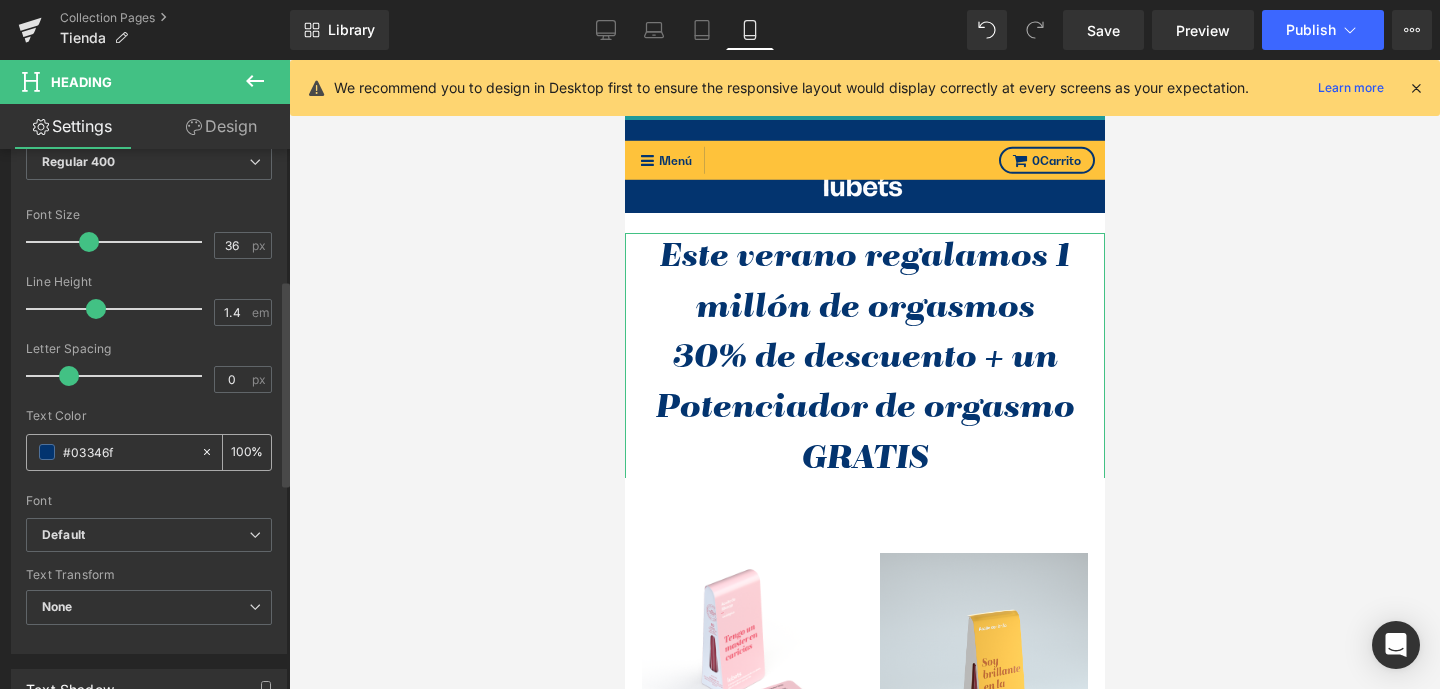 type on "#3D4F5A" 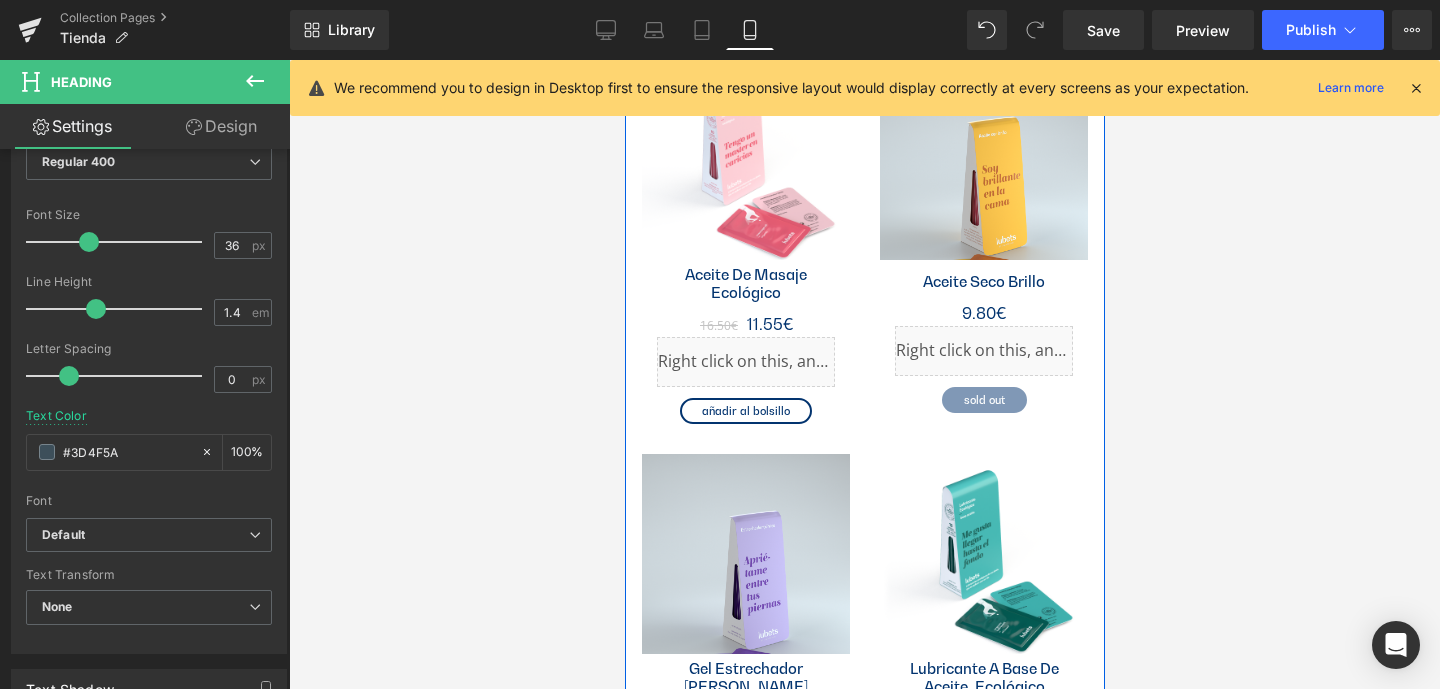 scroll, scrollTop: 459, scrollLeft: 0, axis: vertical 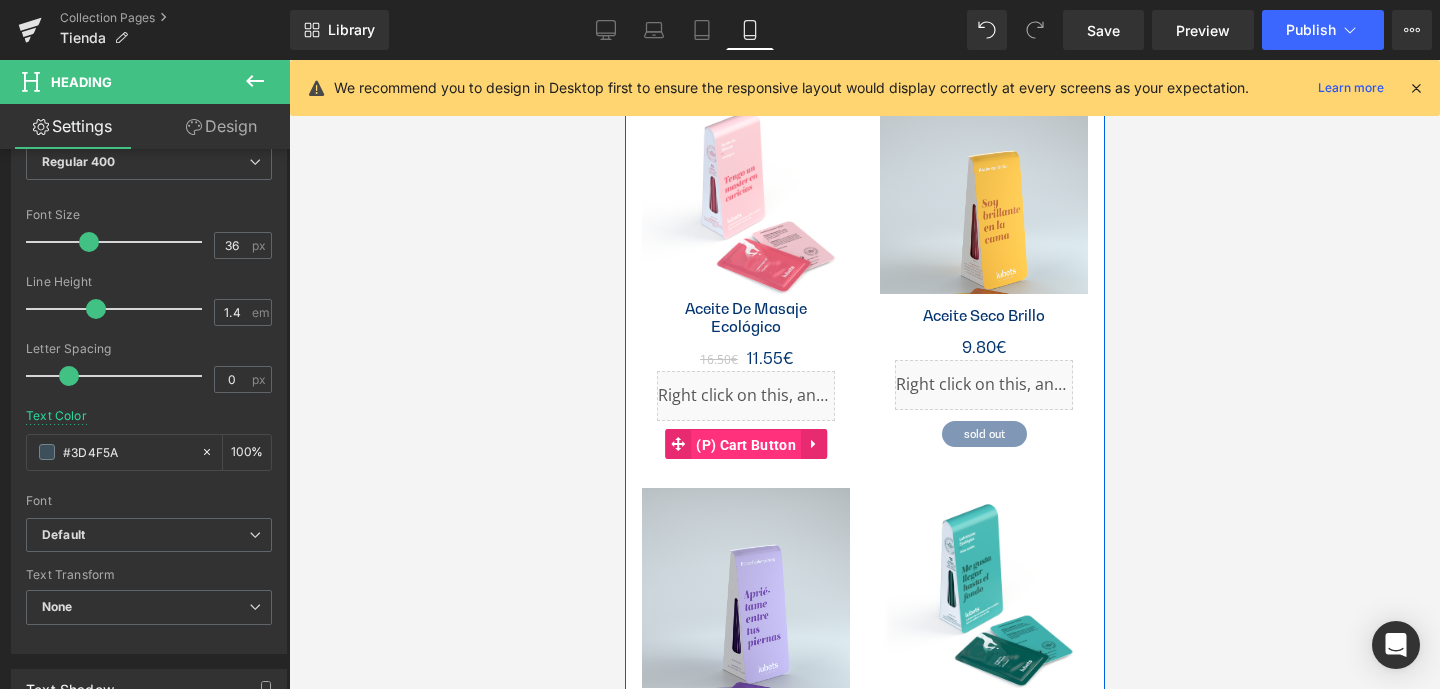 click on "(P) Cart Button" at bounding box center (745, 445) 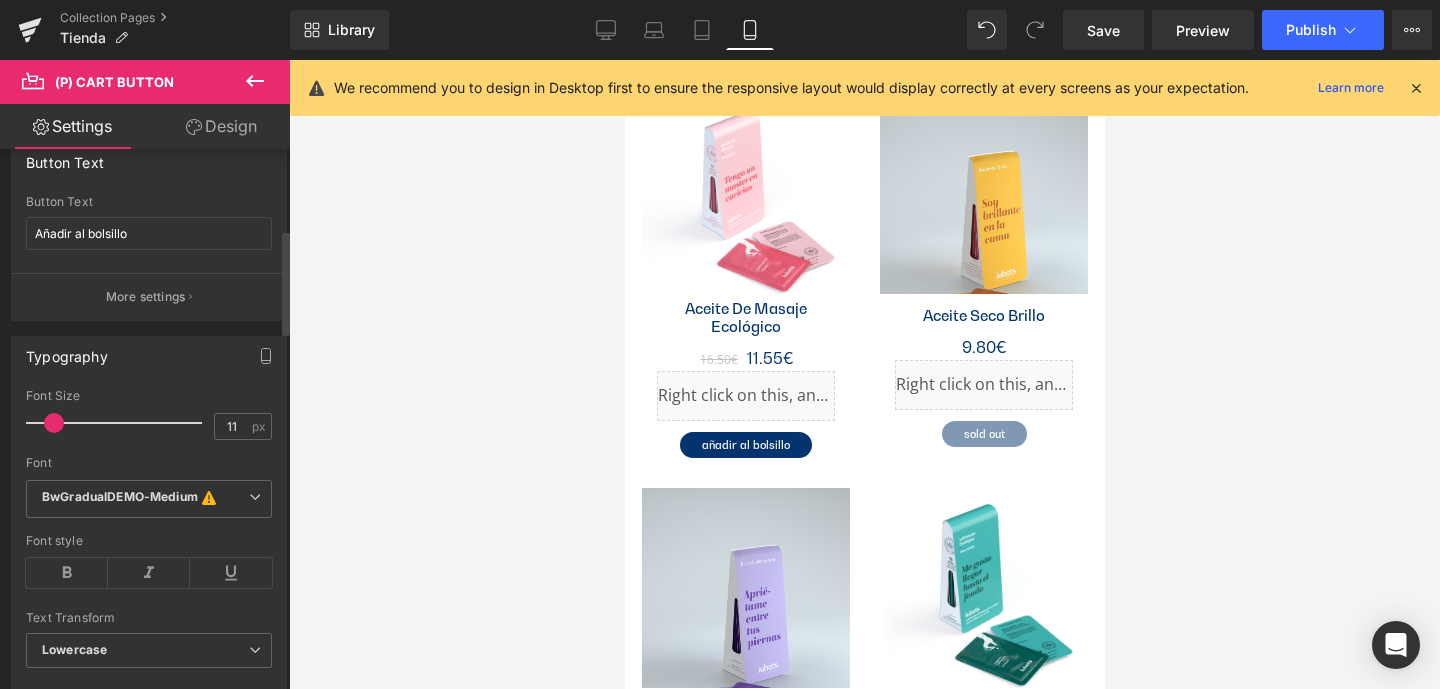 scroll, scrollTop: 722, scrollLeft: 0, axis: vertical 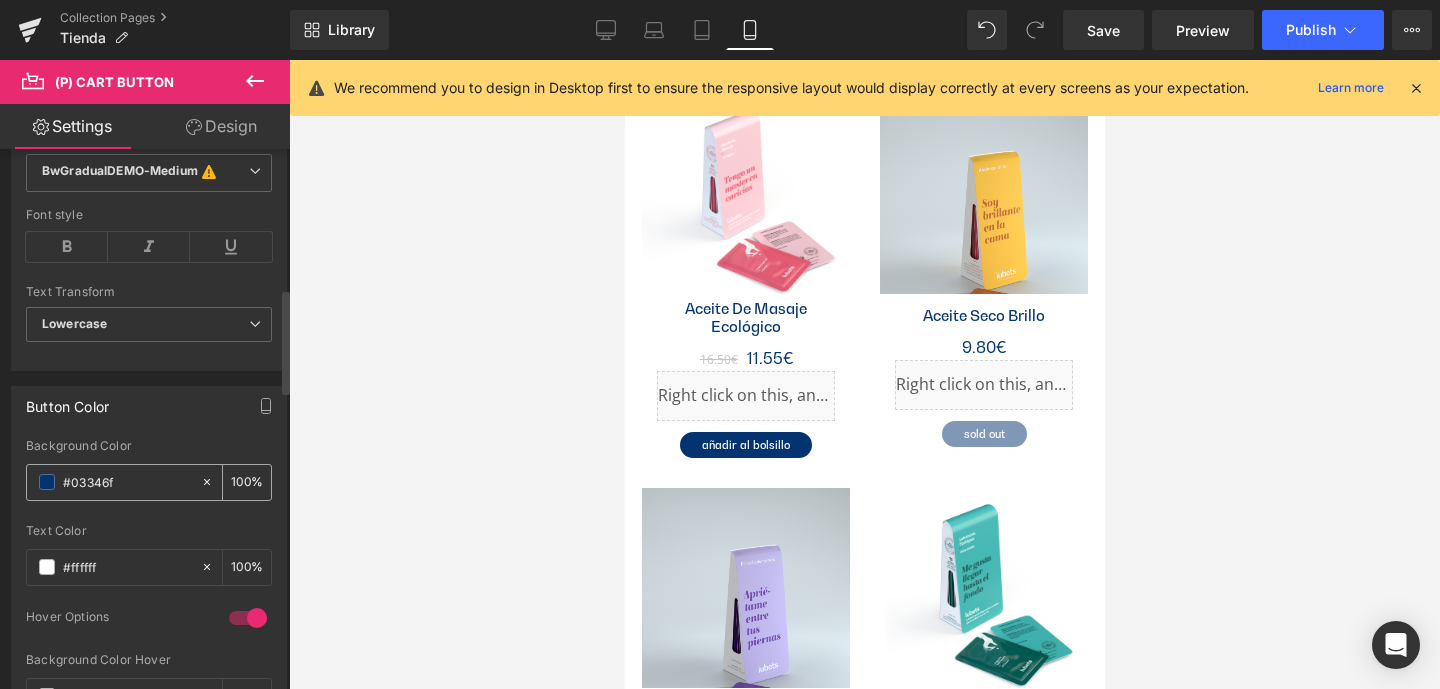 drag, startPoint x: 133, startPoint y: 481, endPoint x: 46, endPoint y: 477, distance: 87.0919 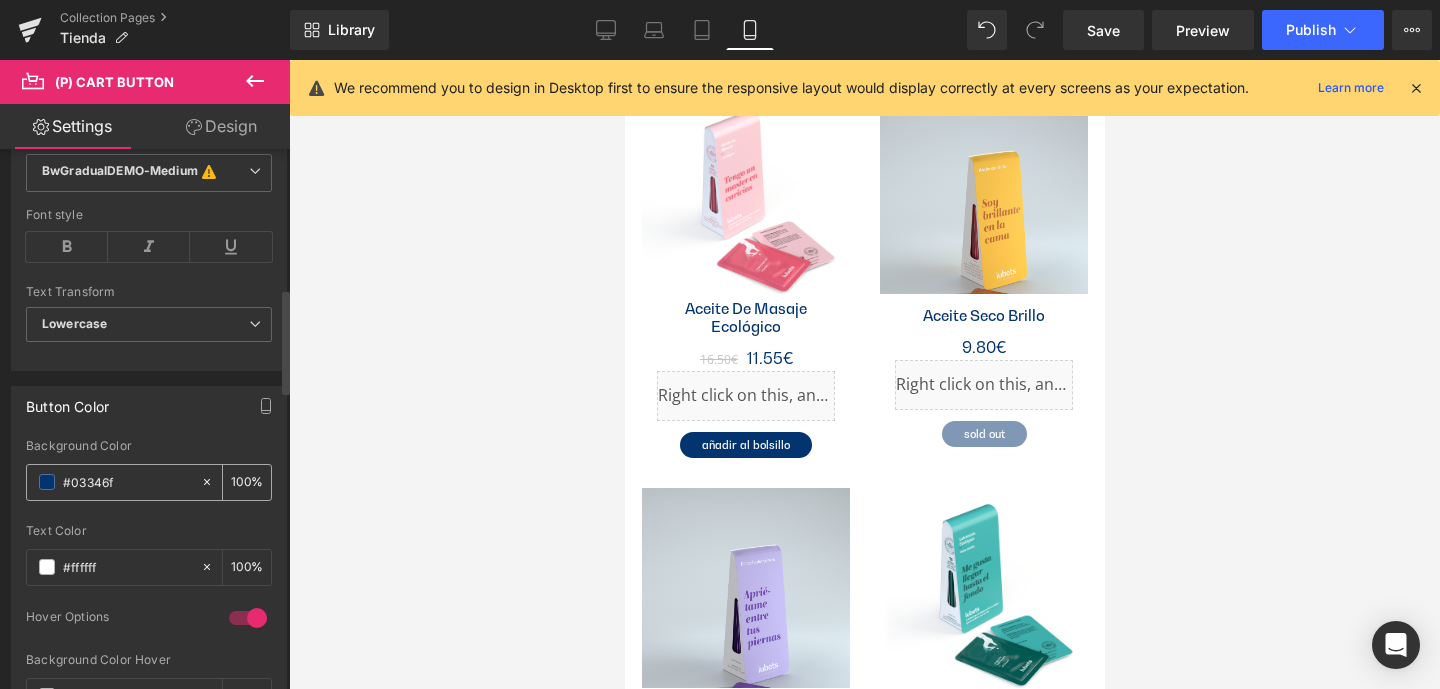 paste on "59CCD9" 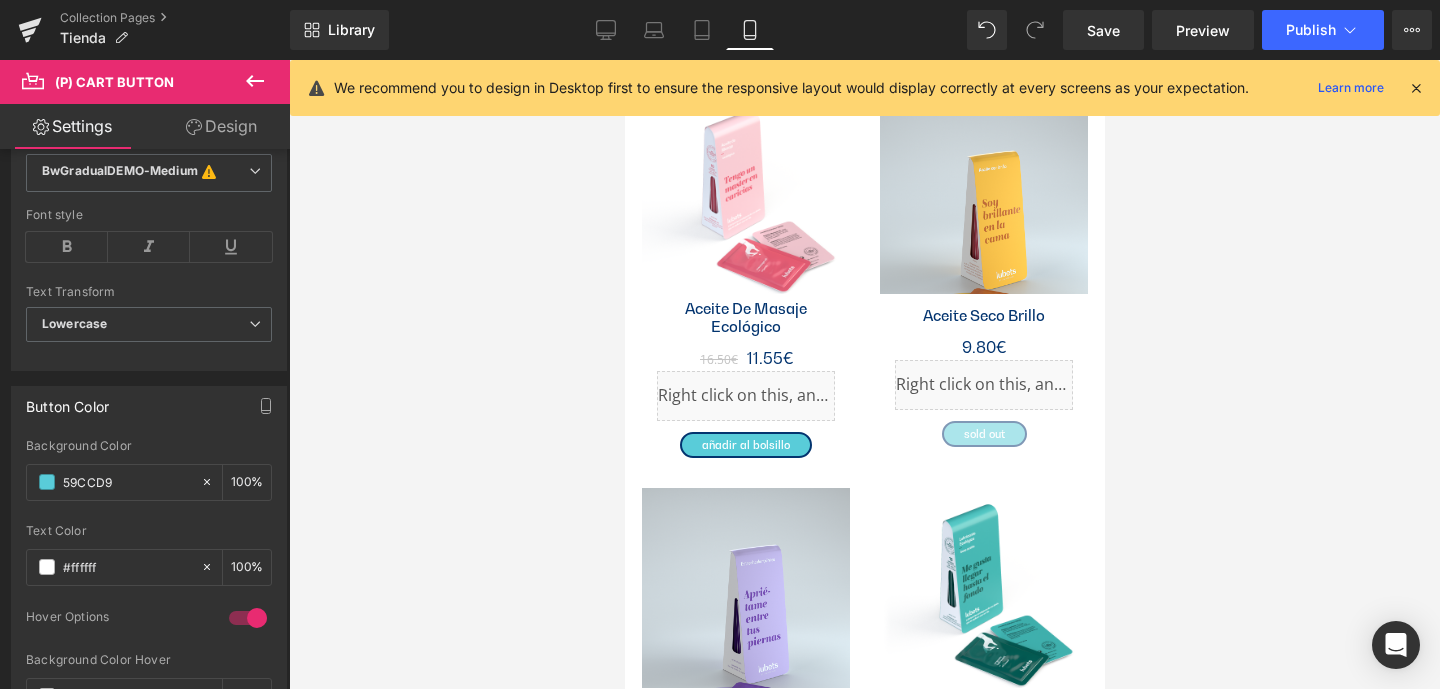 type on "#59ccd9" 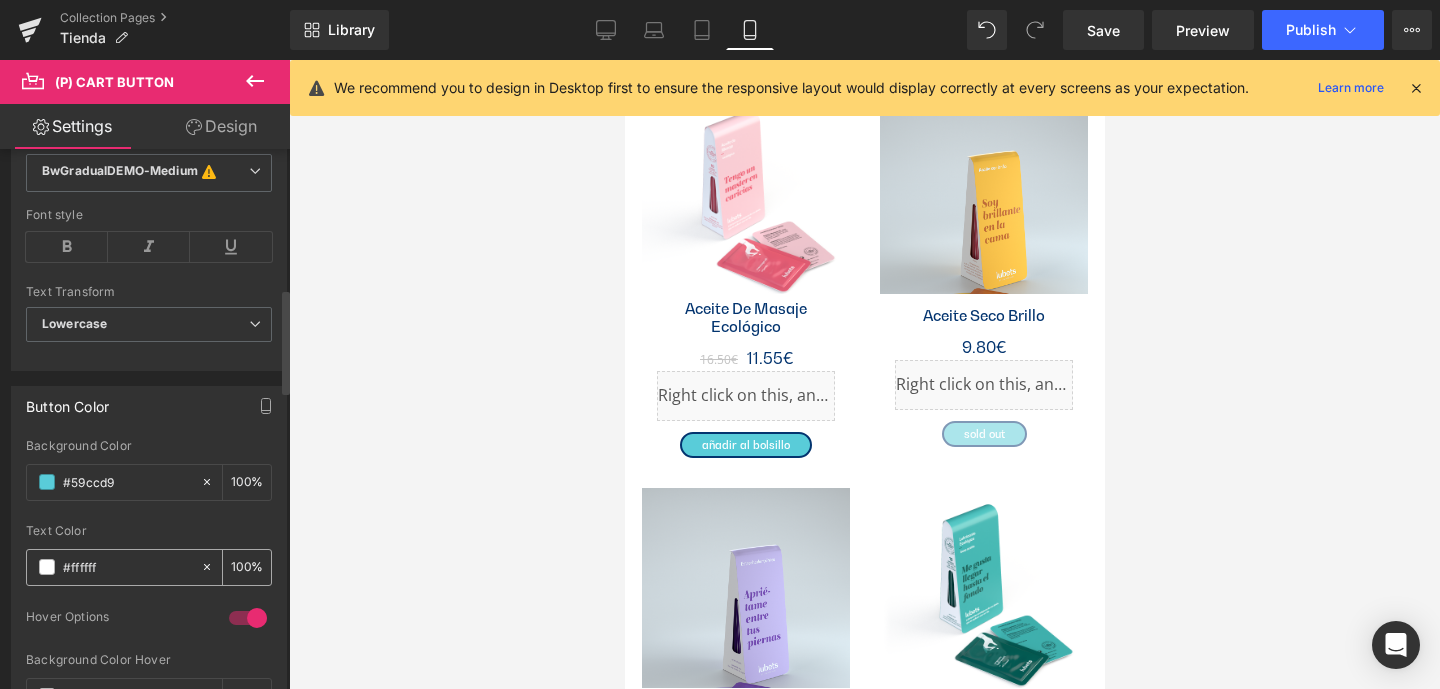 click on "#ffffff" at bounding box center [113, 567] 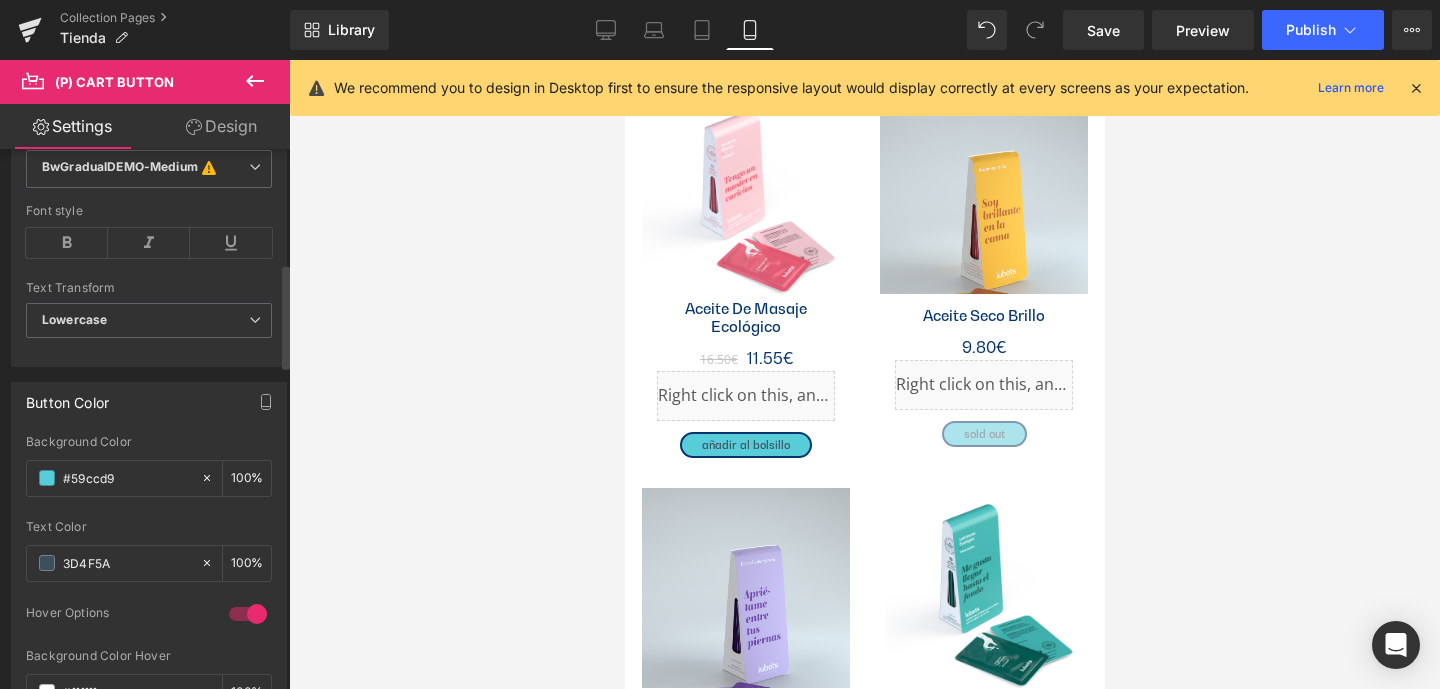 scroll, scrollTop: 350, scrollLeft: 0, axis: vertical 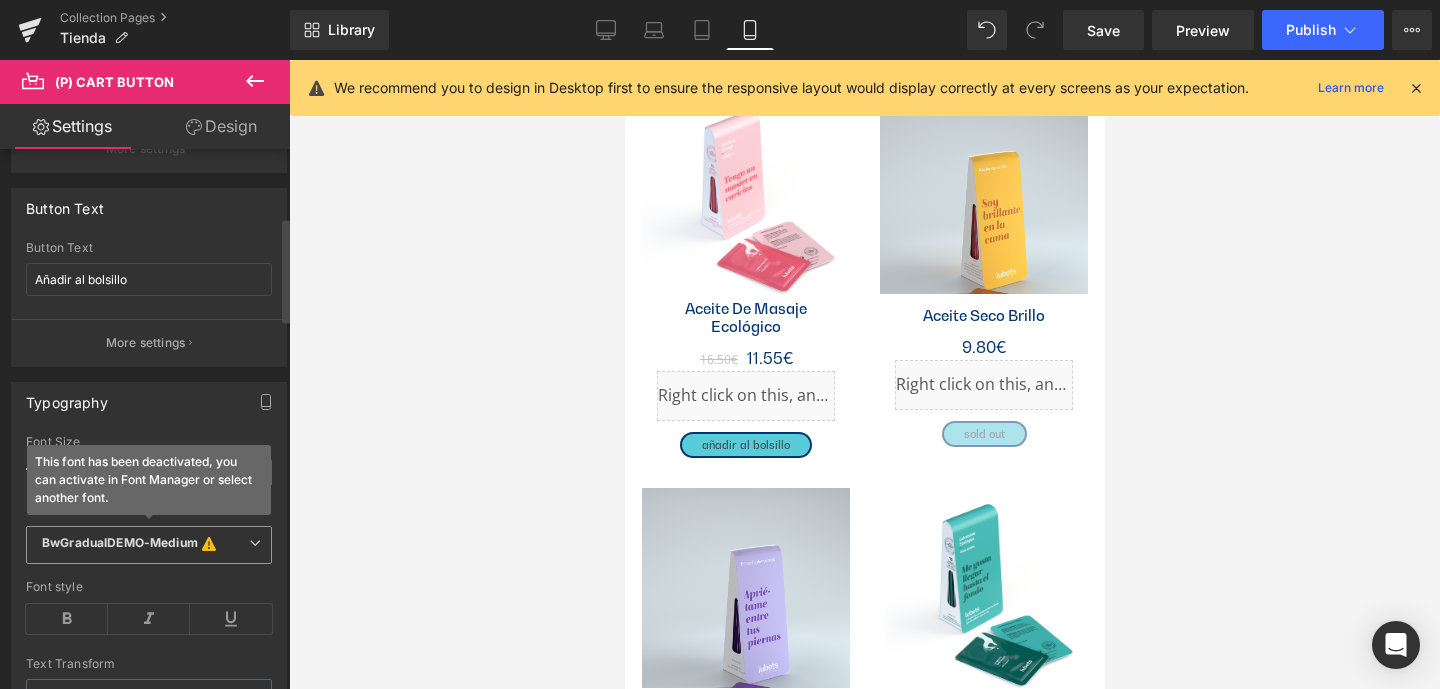 click on "BwGradualDEMO-Medium" at bounding box center [120, 545] 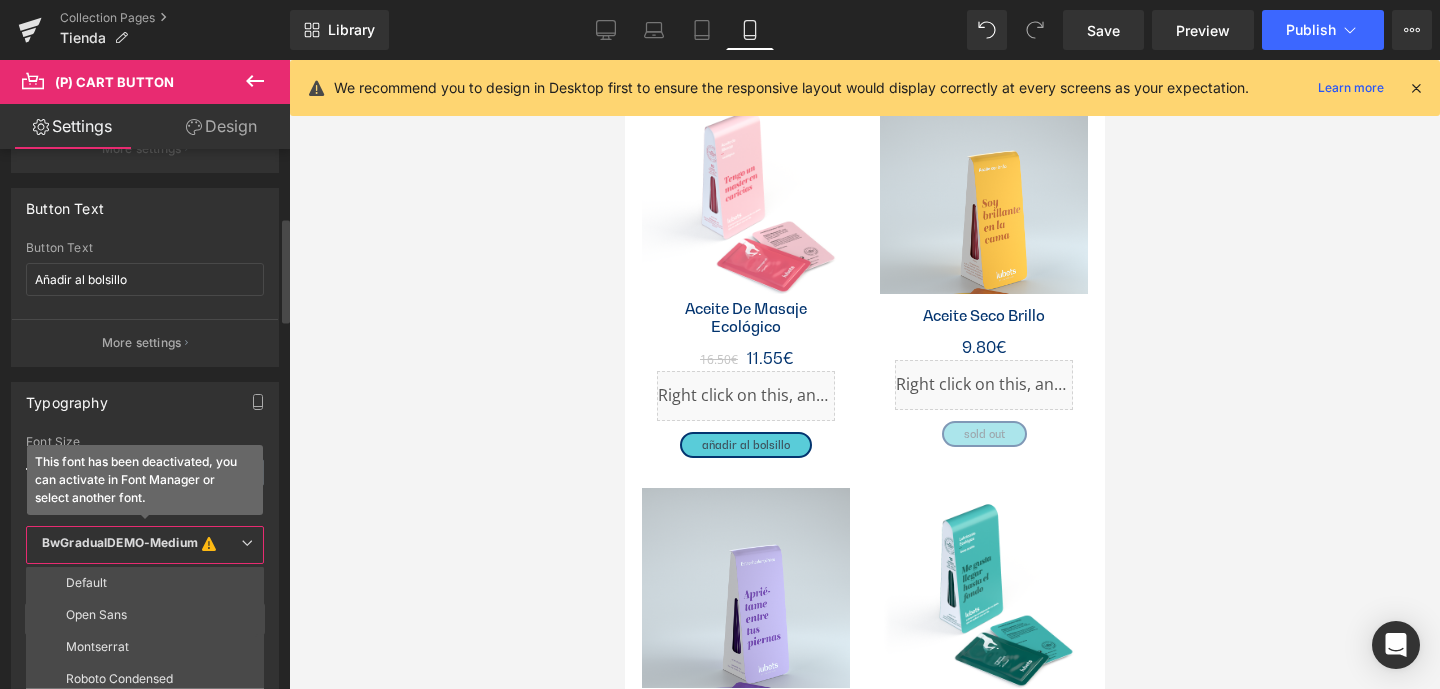 scroll, scrollTop: 143, scrollLeft: 0, axis: vertical 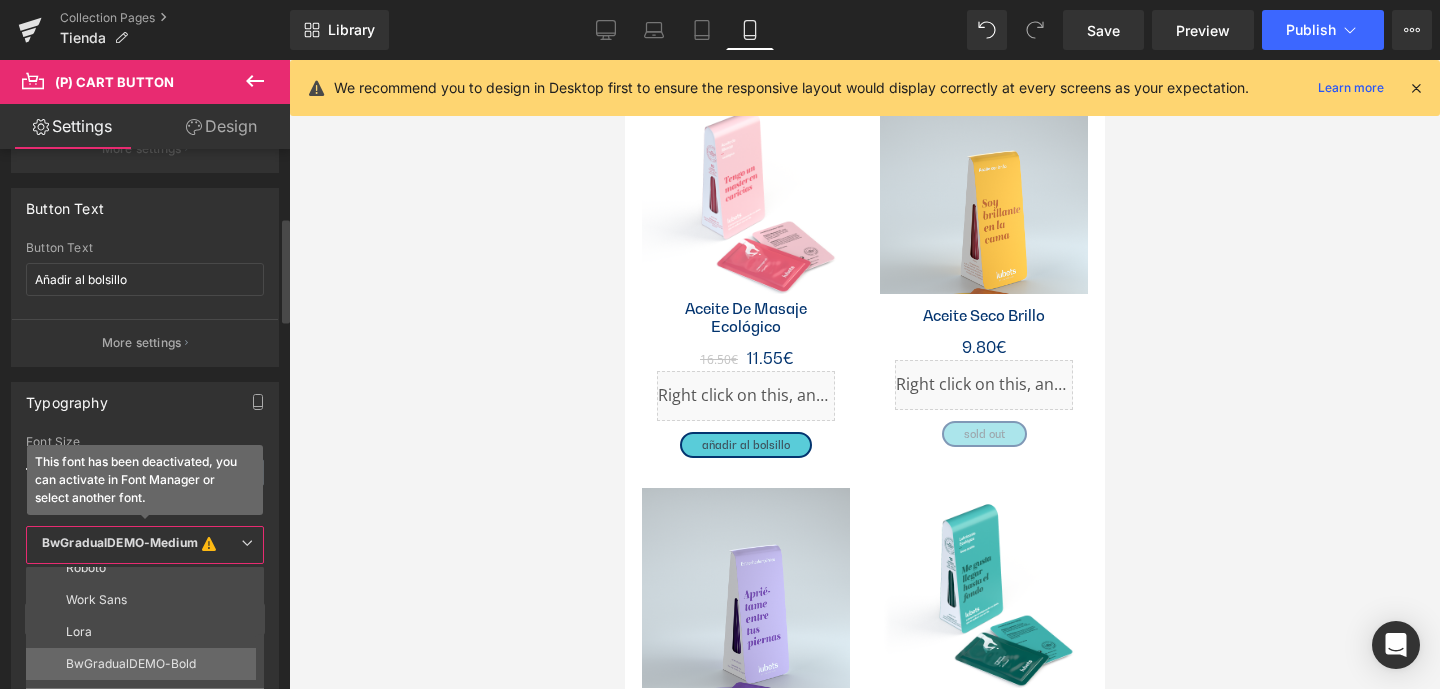 click on "BwGradualDEMO-Bold" at bounding box center [131, 664] 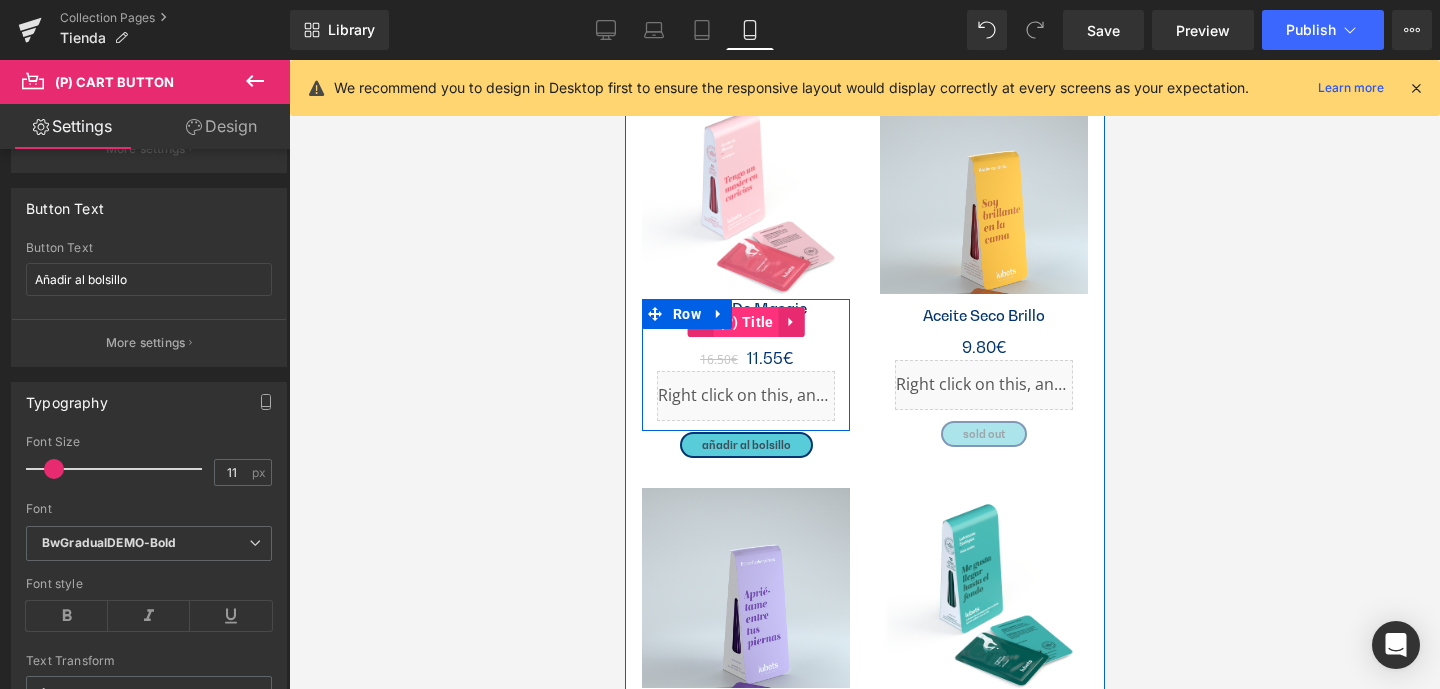 click on "(P) Title" at bounding box center (745, 322) 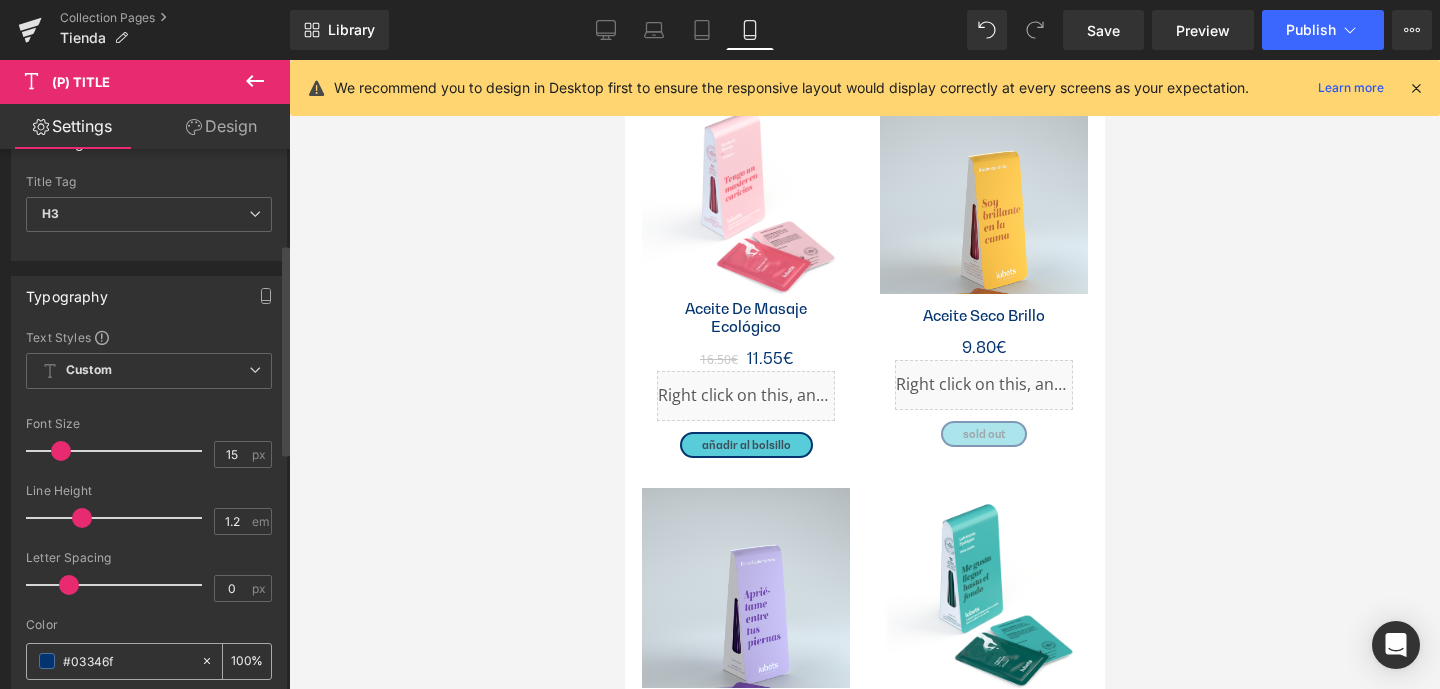 scroll, scrollTop: 323, scrollLeft: 0, axis: vertical 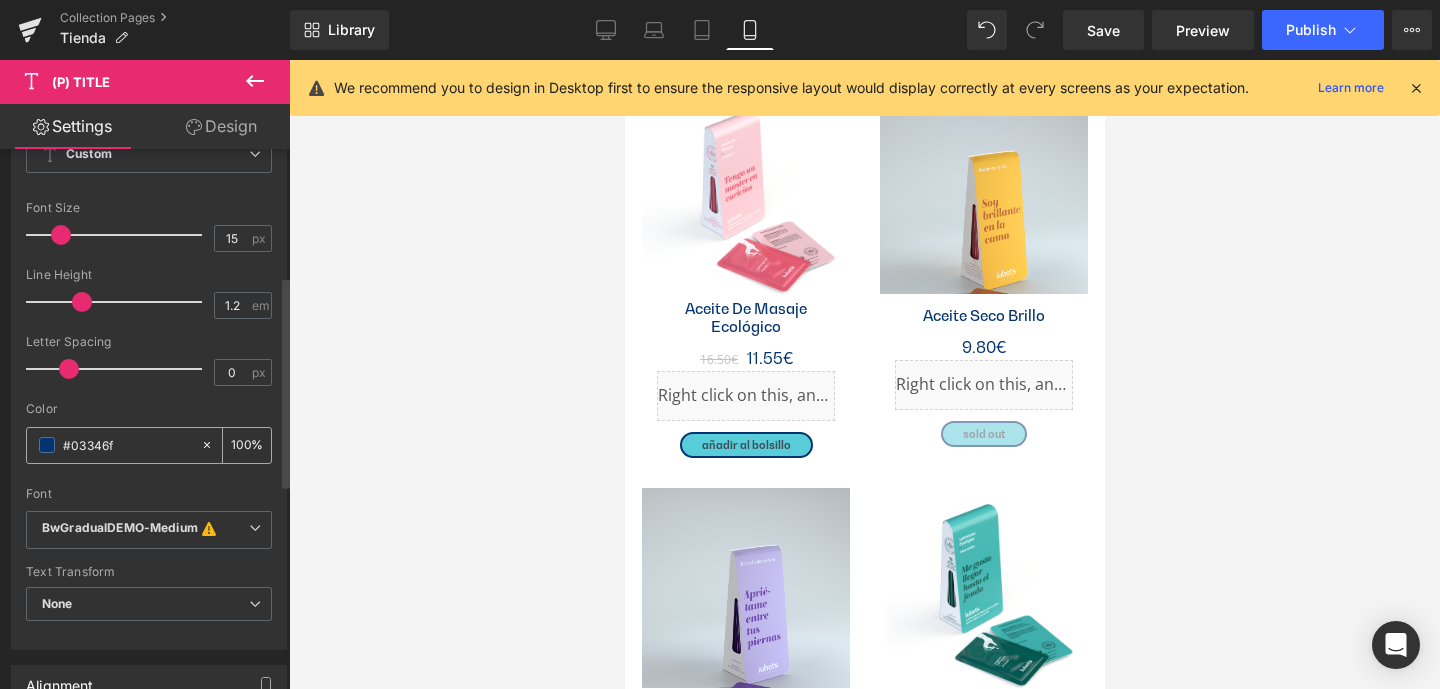 drag, startPoint x: 126, startPoint y: 446, endPoint x: 40, endPoint y: 441, distance: 86.145226 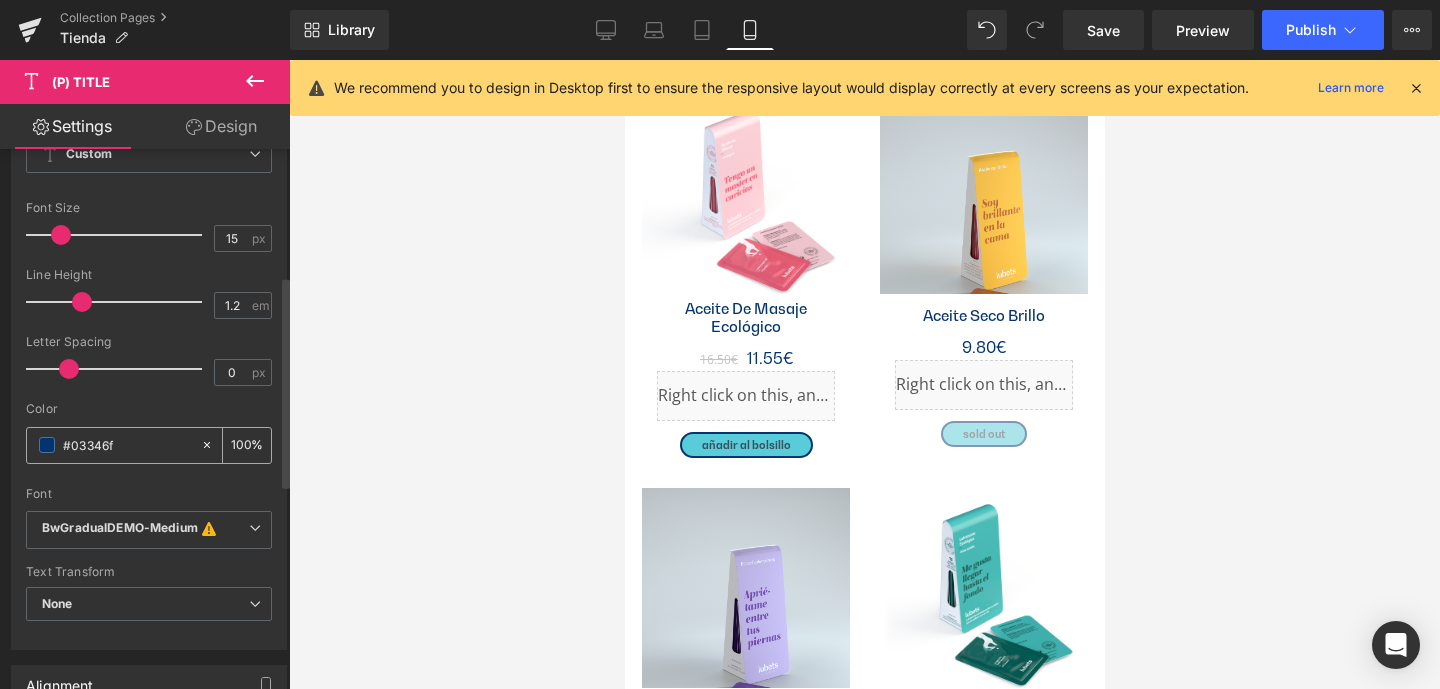 paste on "3D4F5A" 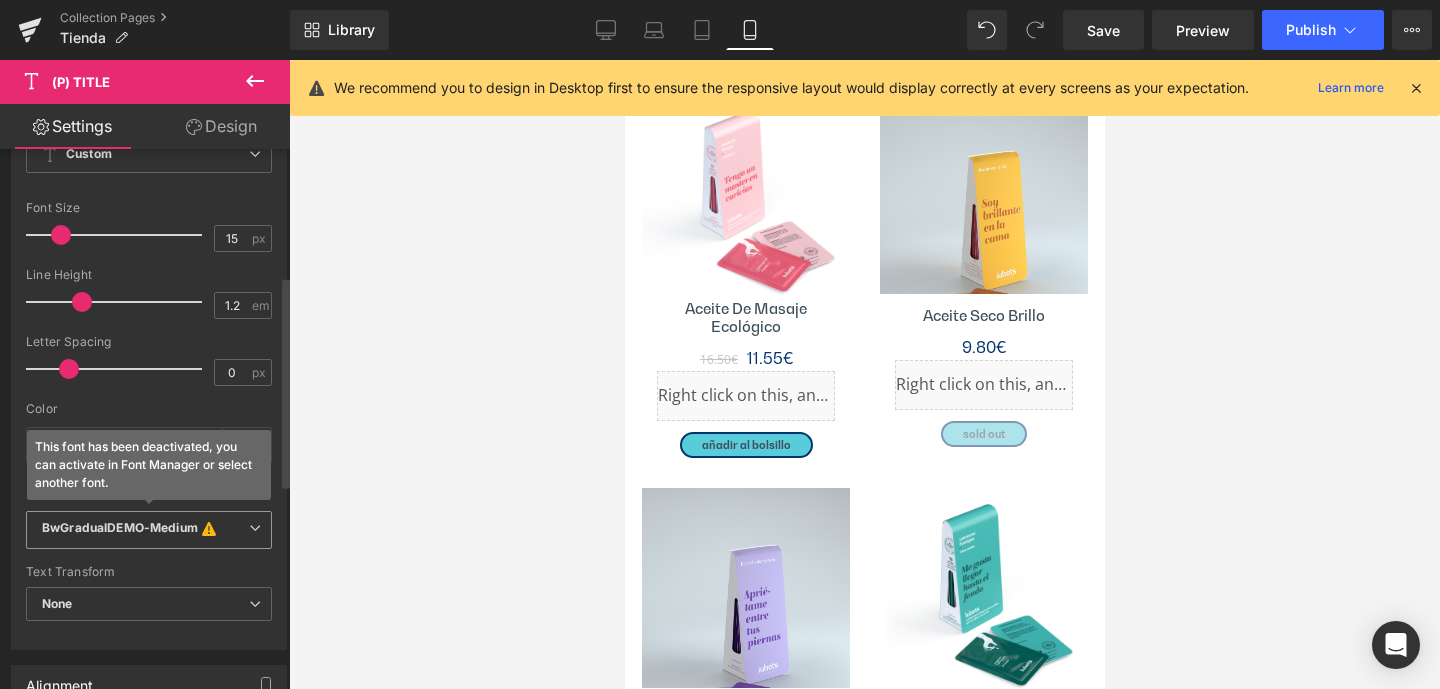 type on "3D4F5A" 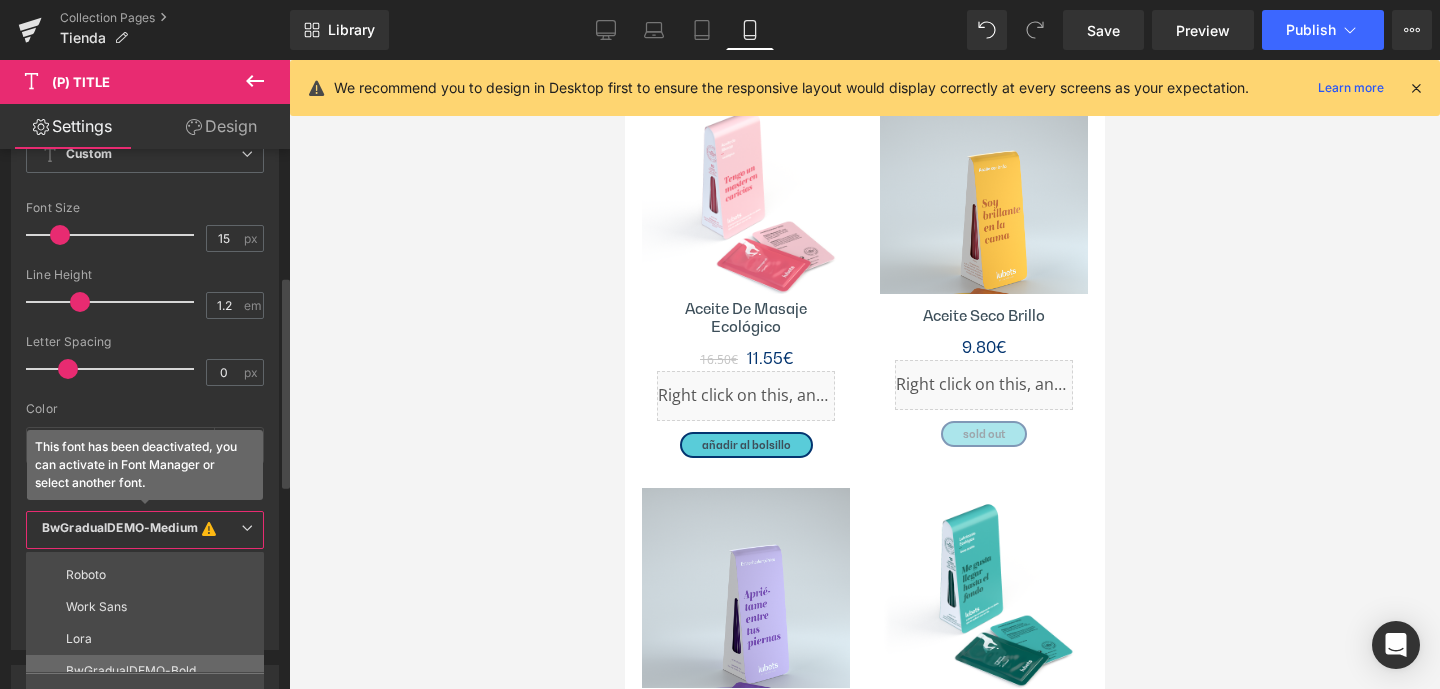 scroll, scrollTop: 125, scrollLeft: 0, axis: vertical 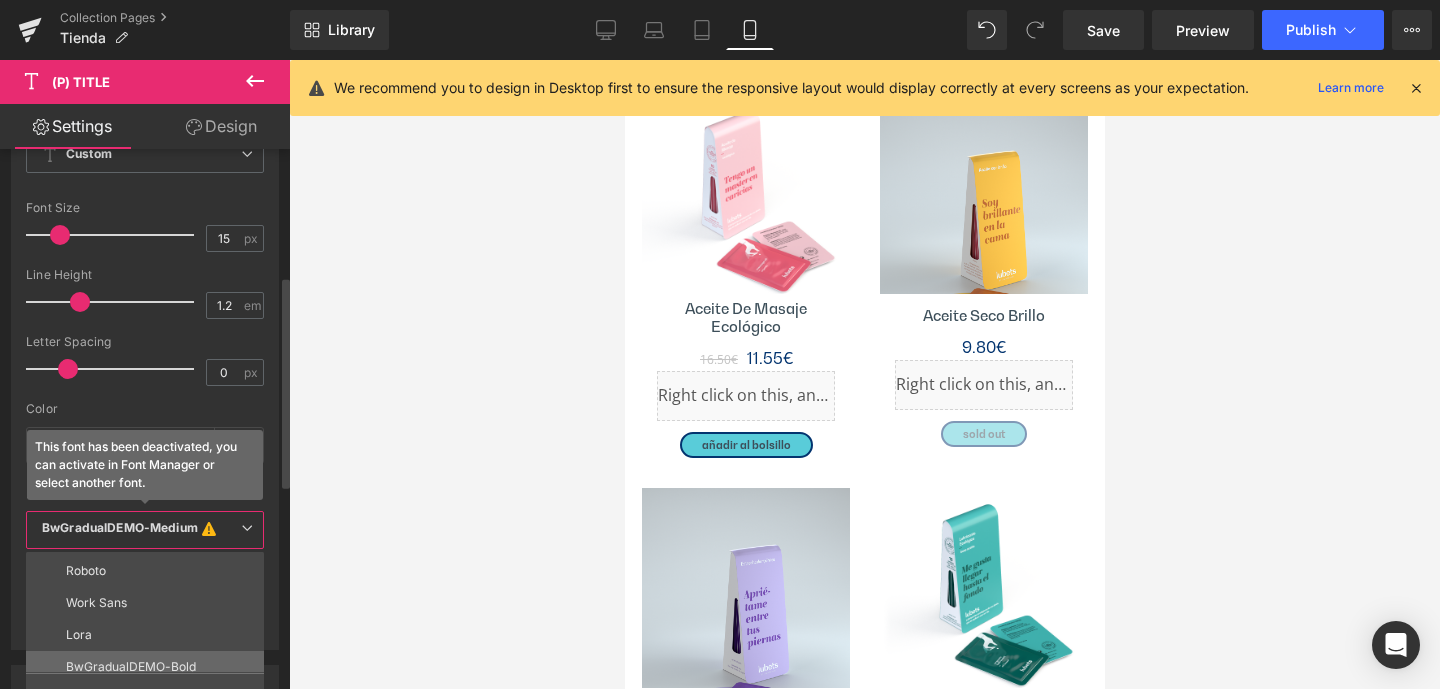 click on "BwGradualDEMO-Bold" at bounding box center [149, 667] 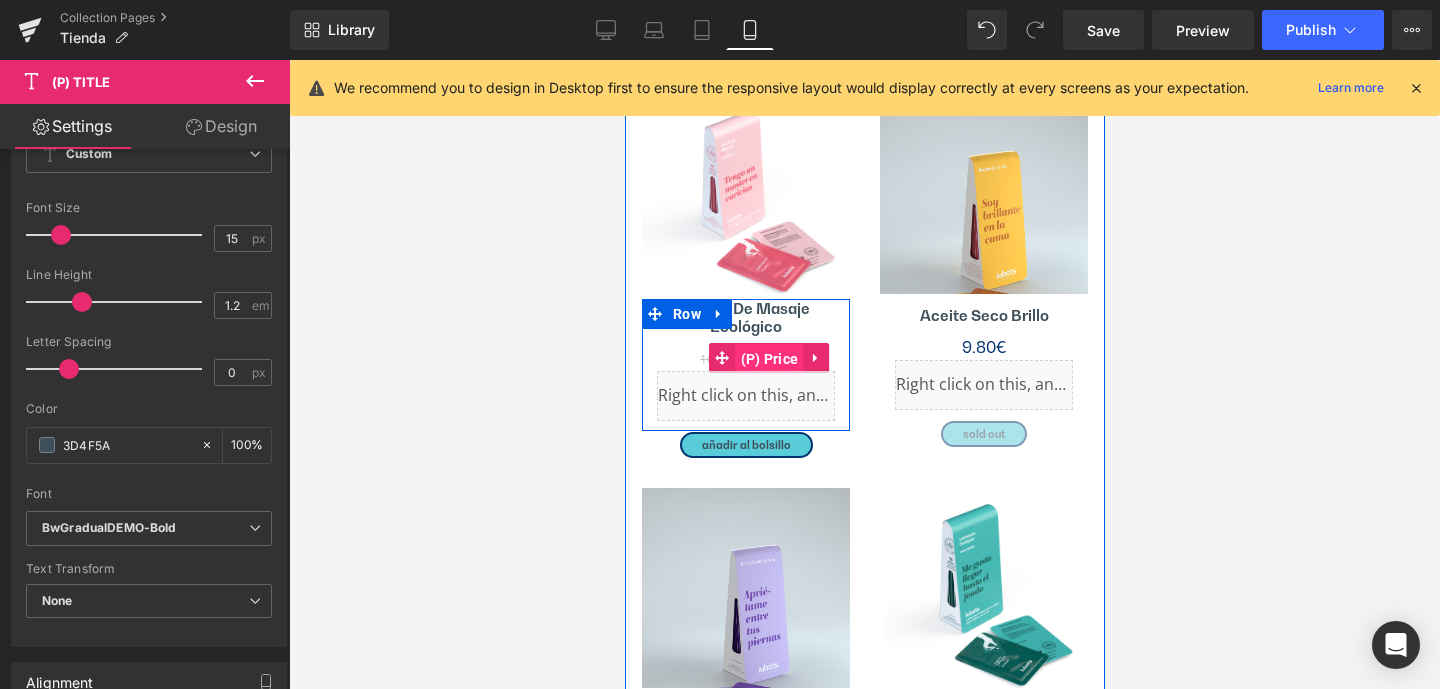 click on "(P) Price" at bounding box center [769, 359] 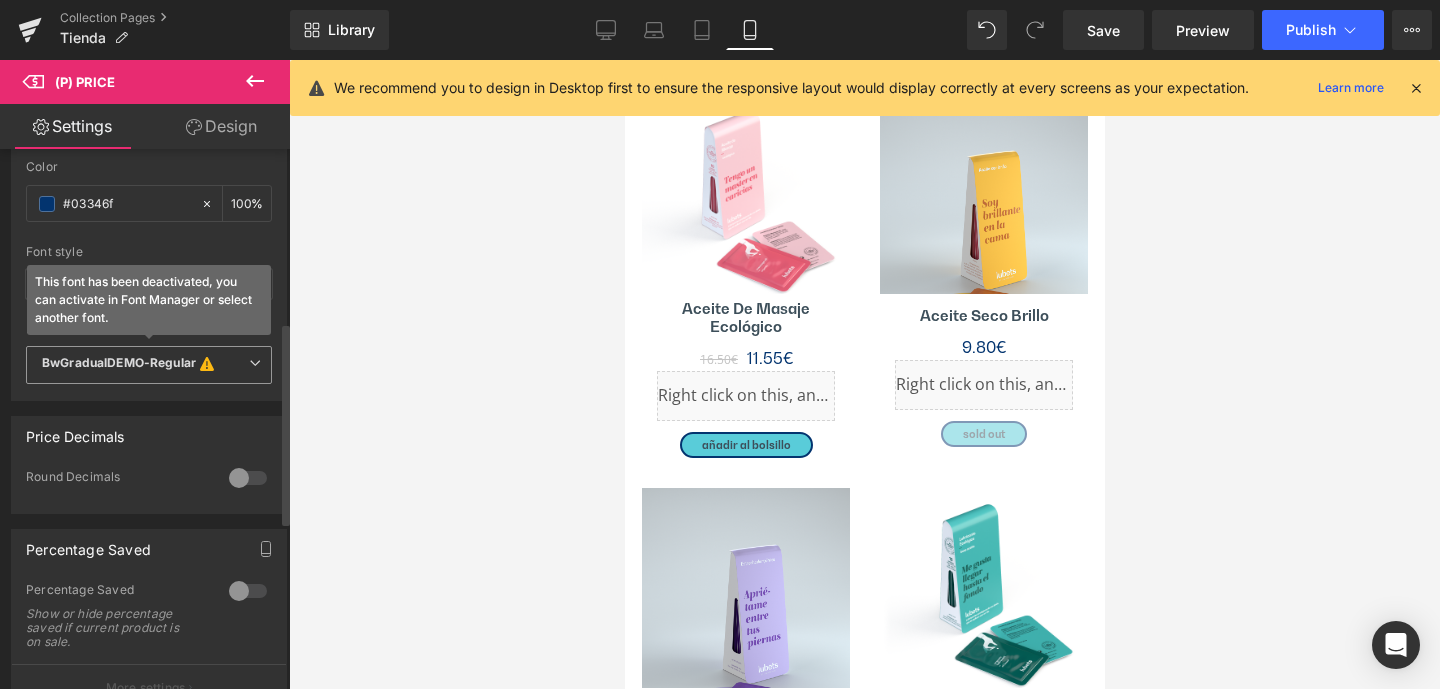 scroll, scrollTop: 462, scrollLeft: 0, axis: vertical 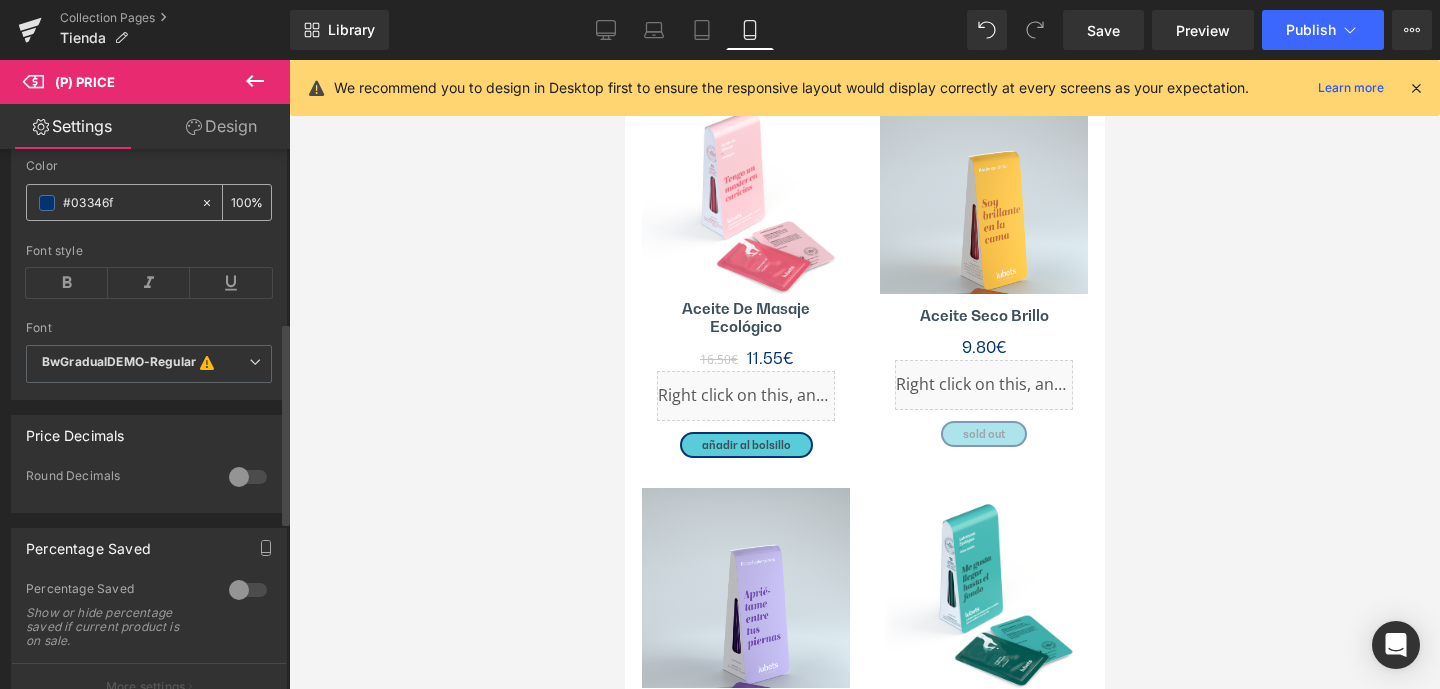 drag, startPoint x: 122, startPoint y: 218, endPoint x: 43, endPoint y: 214, distance: 79.101204 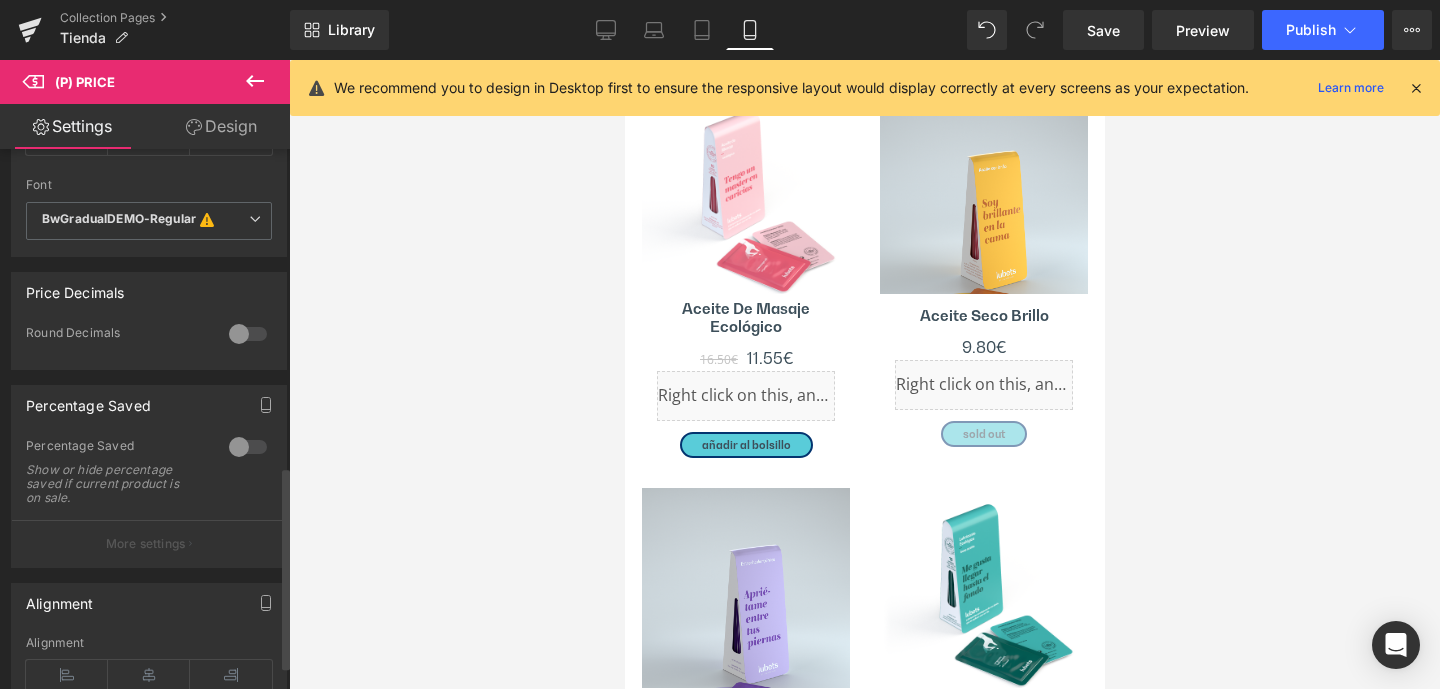 scroll, scrollTop: 510, scrollLeft: 0, axis: vertical 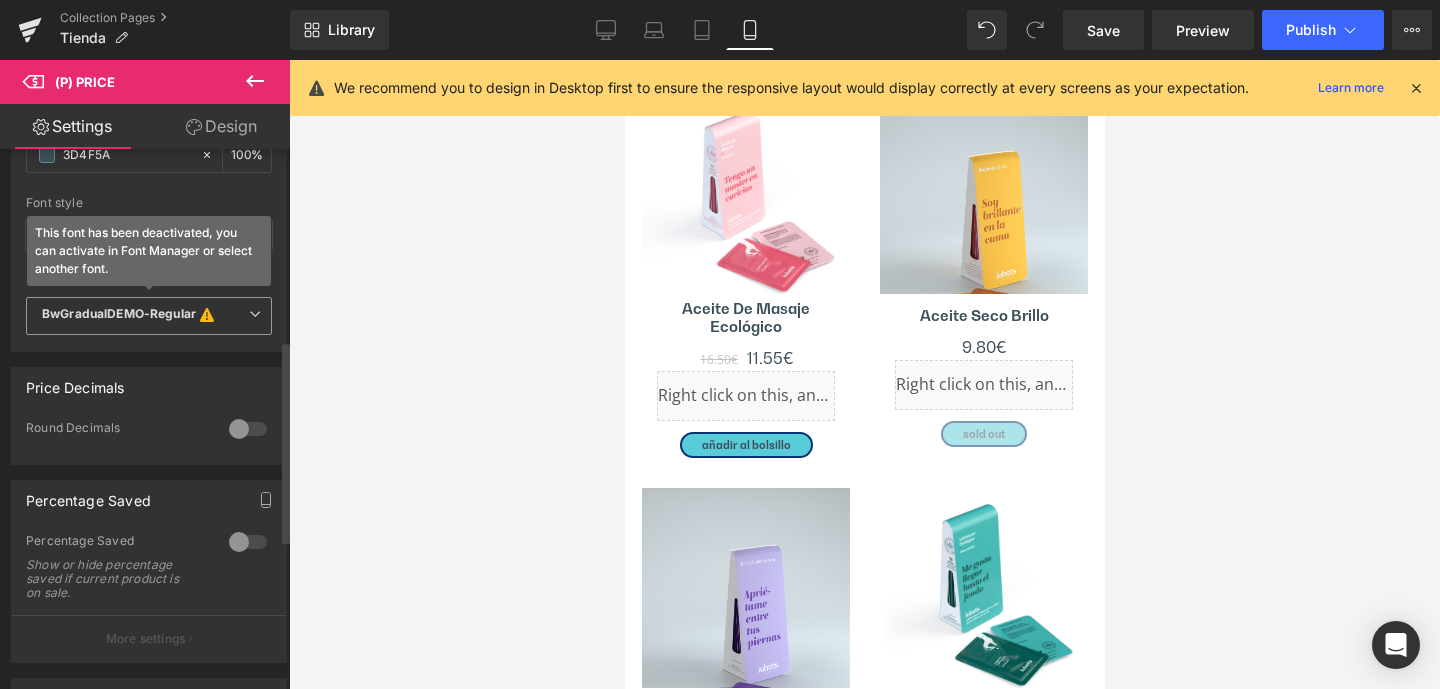 type on "3D4F5A" 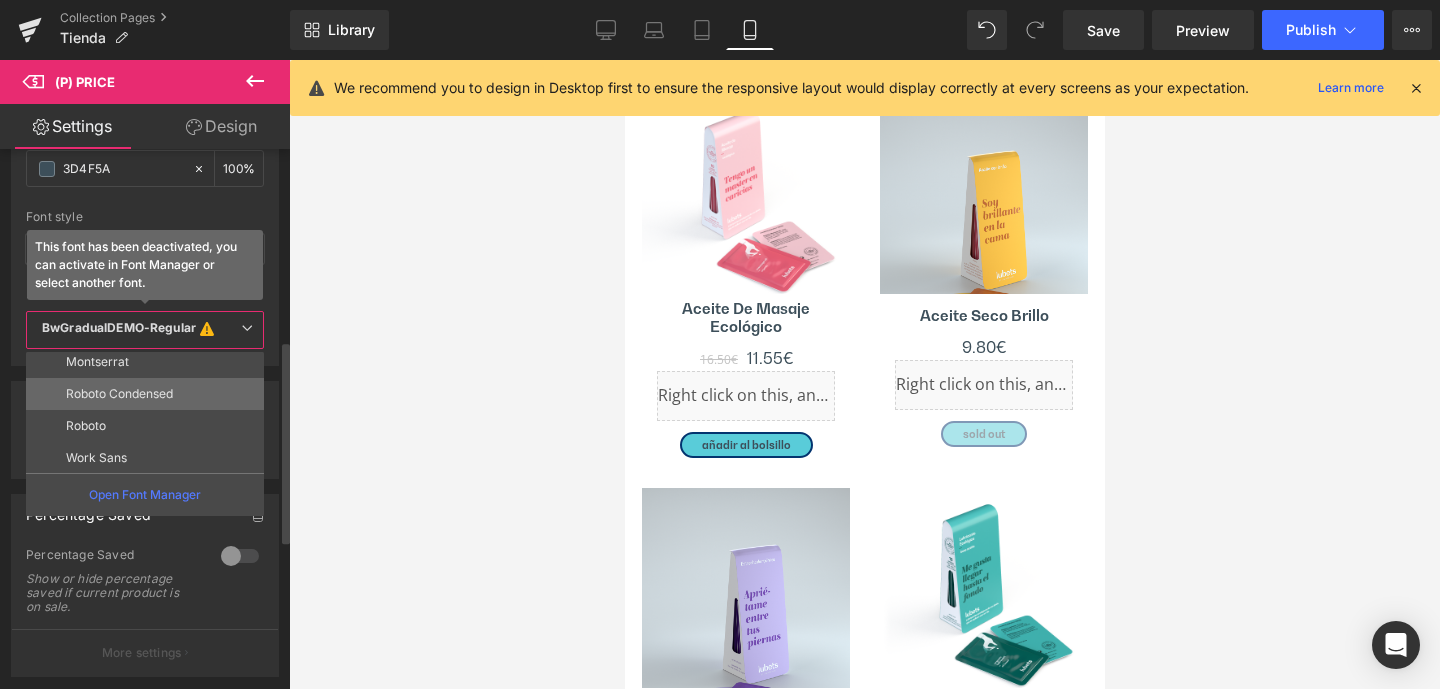 scroll, scrollTop: 152, scrollLeft: 0, axis: vertical 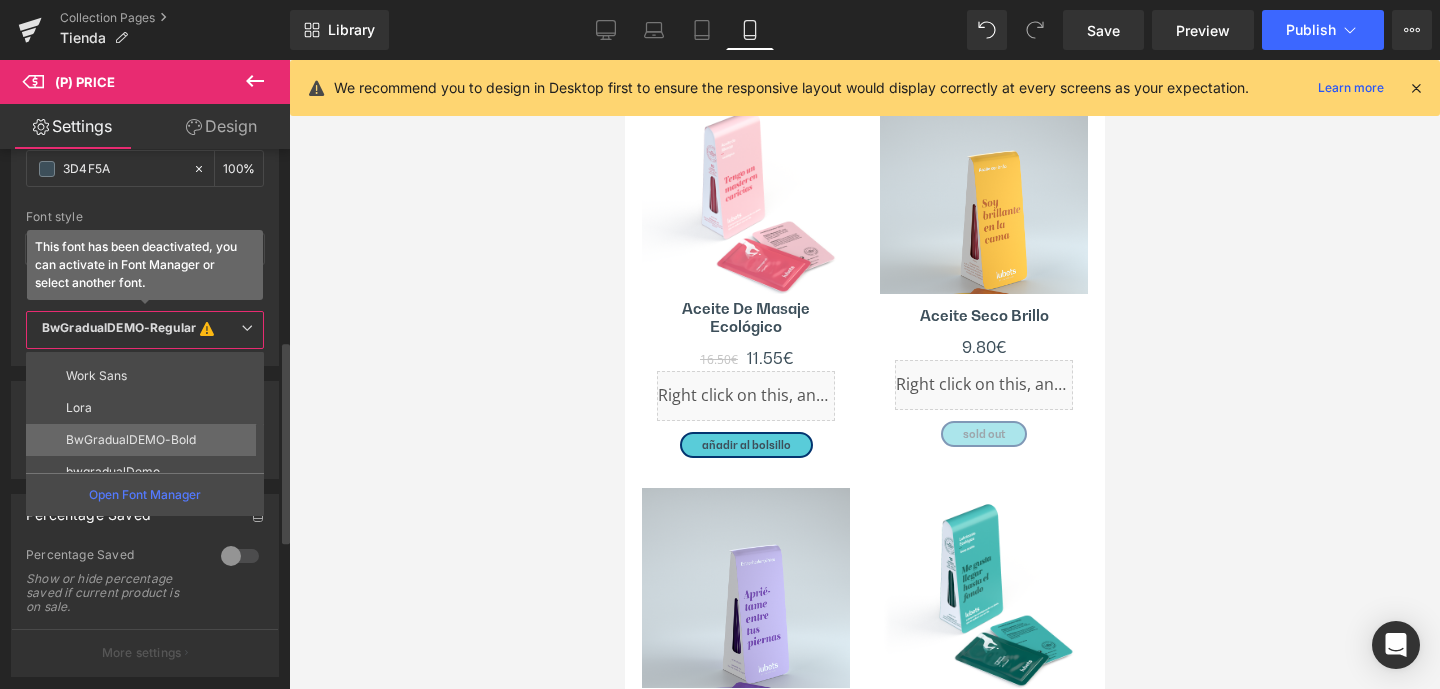 click on "BwGradualDEMO-Bold" at bounding box center [131, 440] 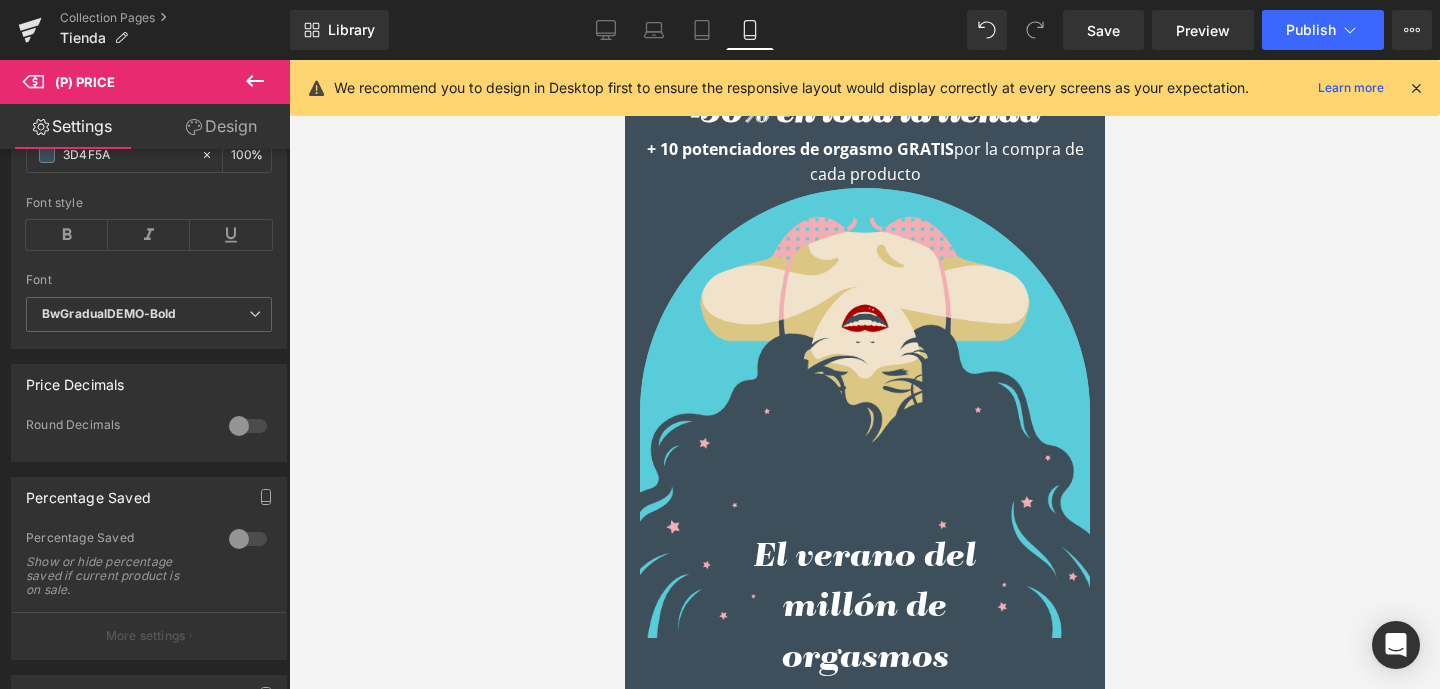 scroll, scrollTop: 7197, scrollLeft: 0, axis: vertical 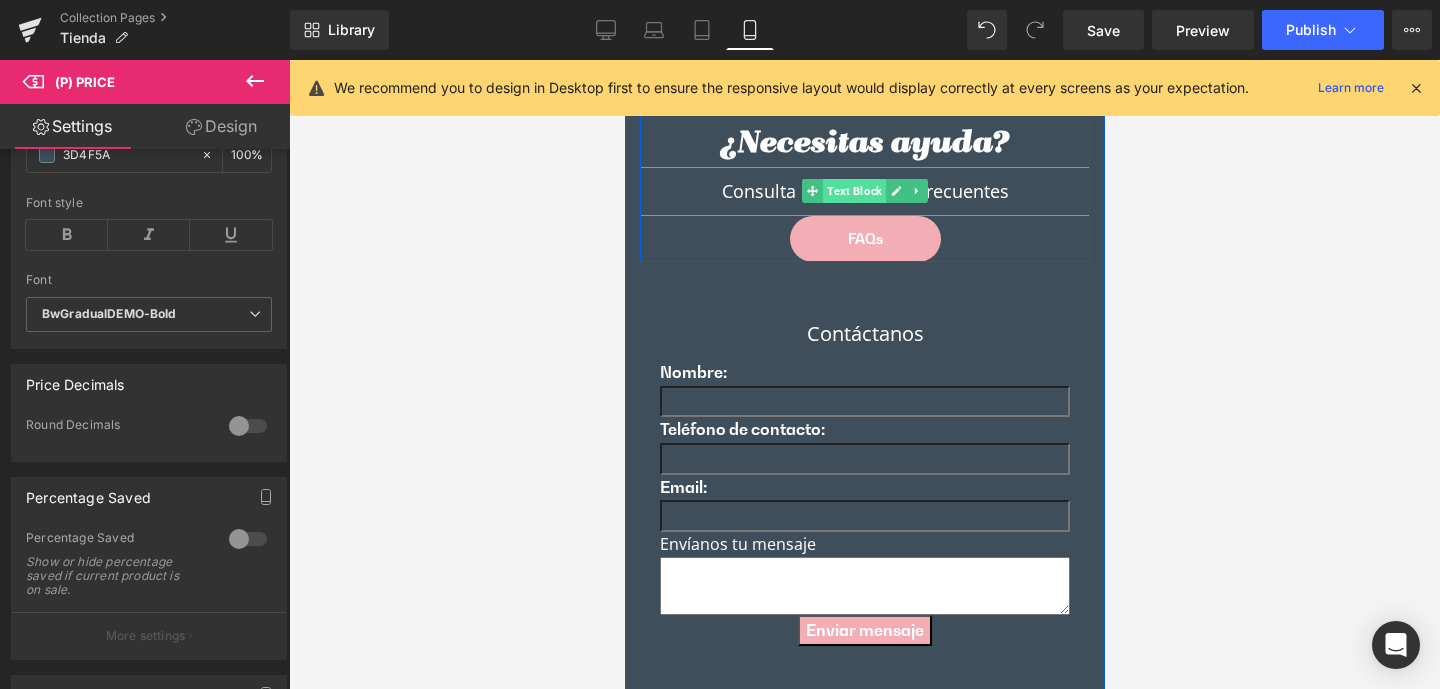 click on "Text Block" at bounding box center (853, 191) 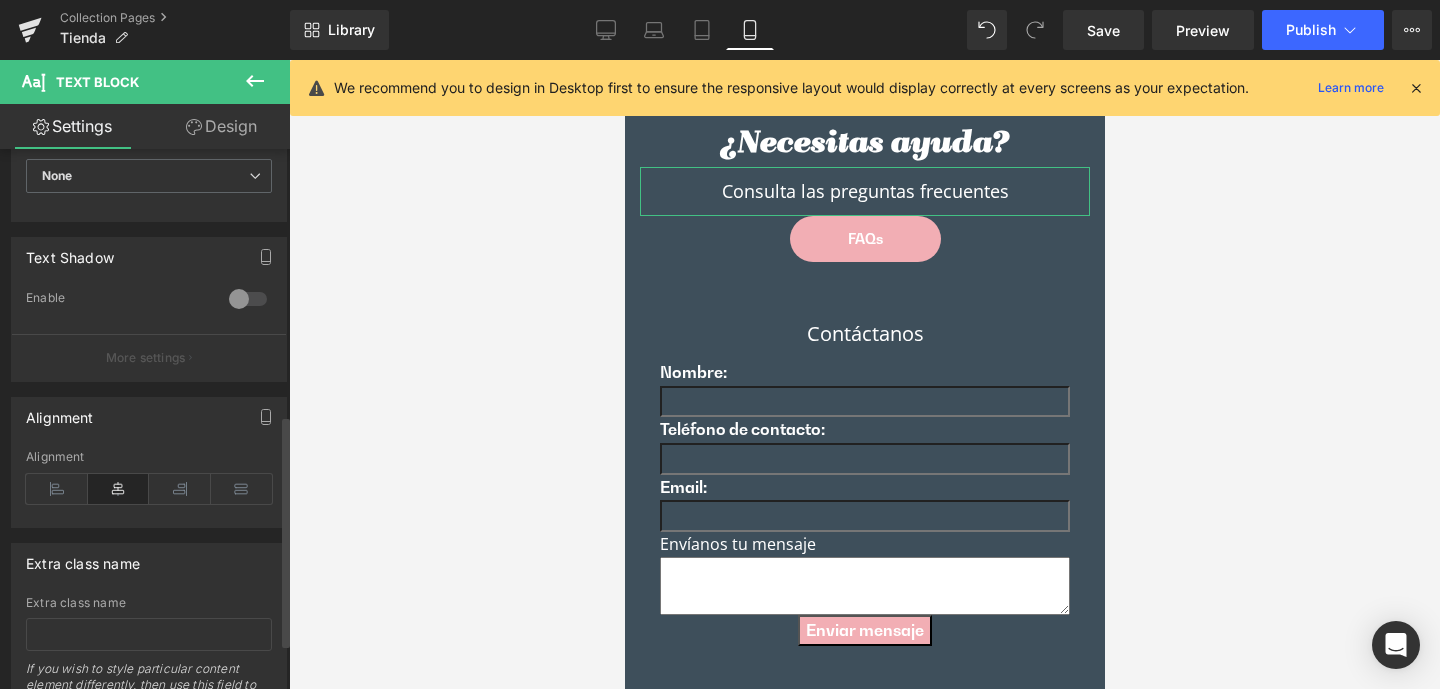 scroll, scrollTop: 430, scrollLeft: 0, axis: vertical 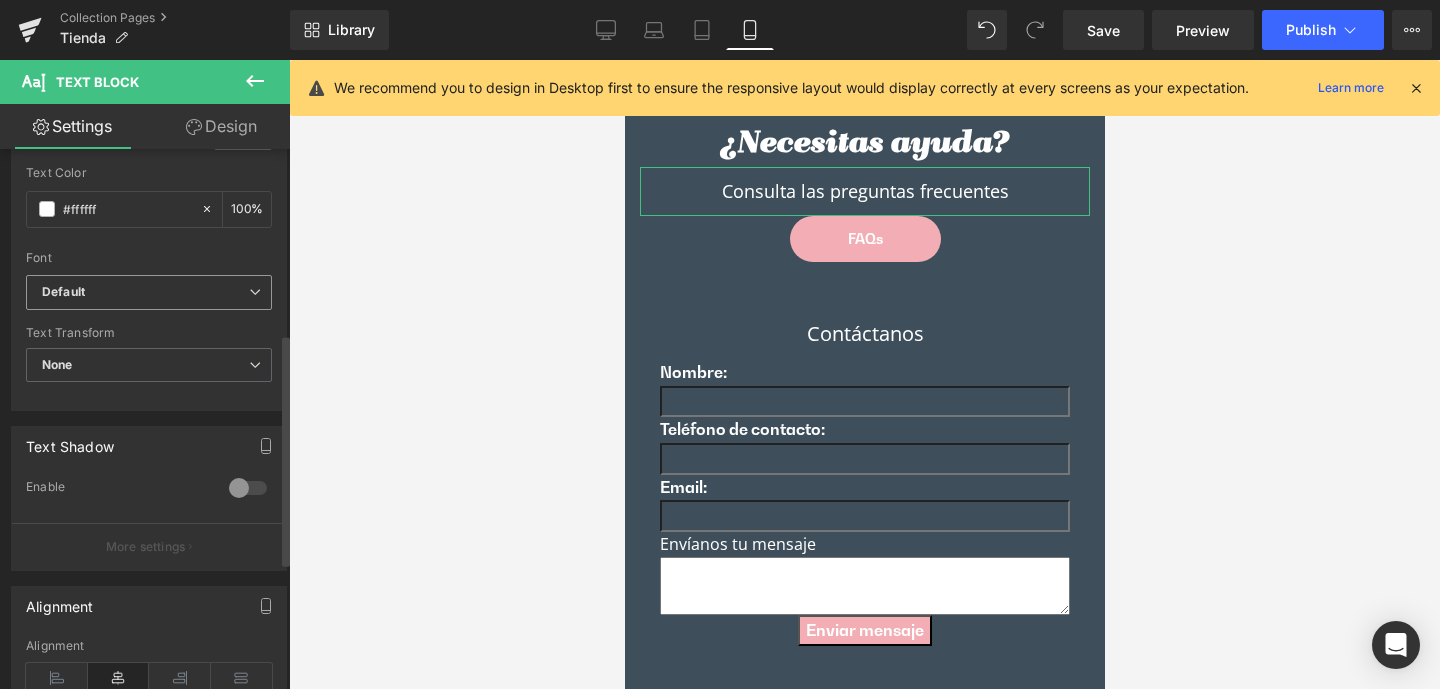 click on "Default" at bounding box center (149, 292) 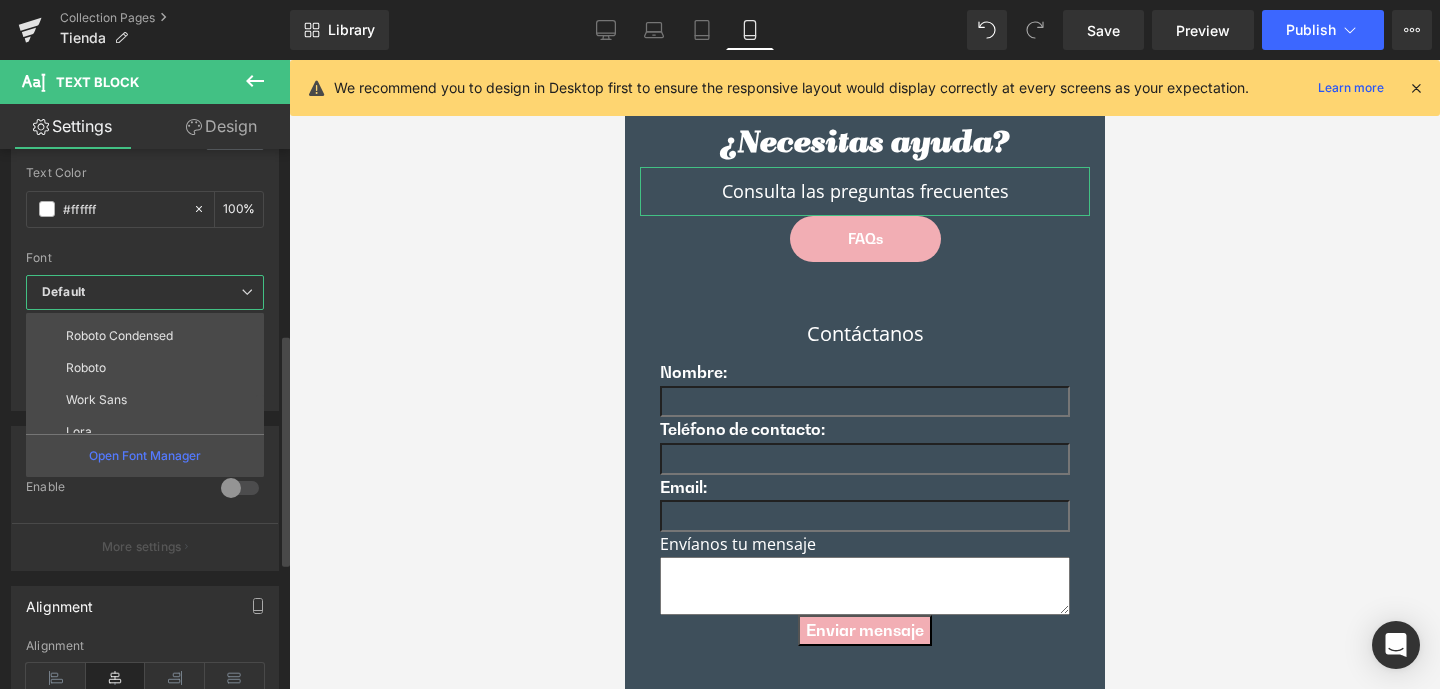 scroll, scrollTop: 166, scrollLeft: 0, axis: vertical 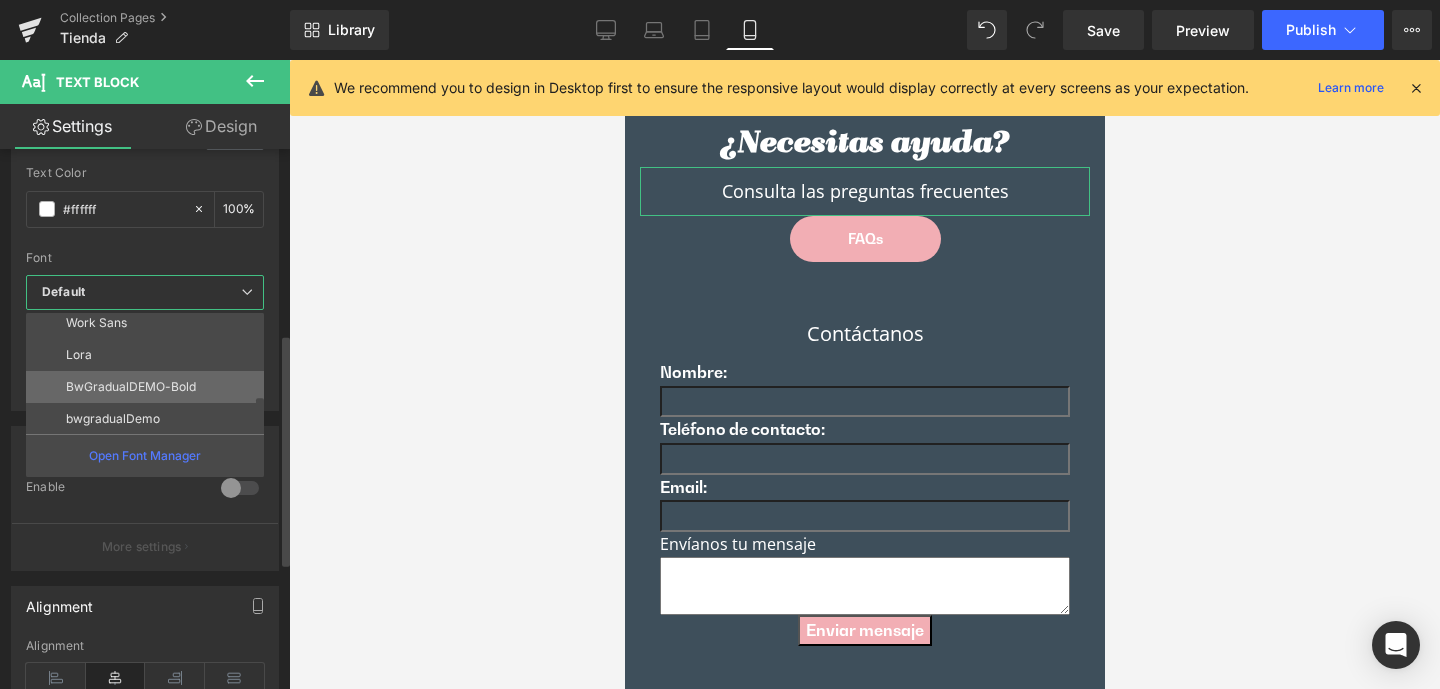 click on "BwGradualDEMO-Bold" at bounding box center (131, 387) 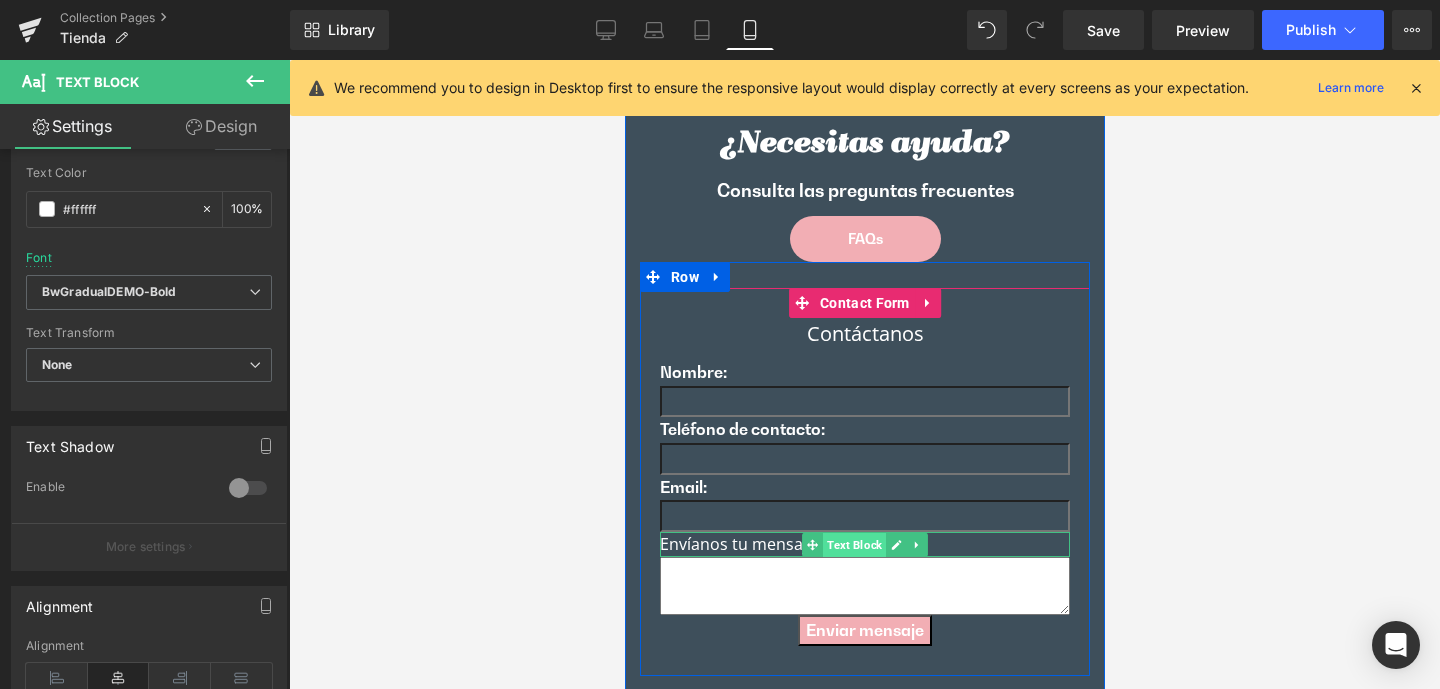 click on "Text Block" at bounding box center (853, 545) 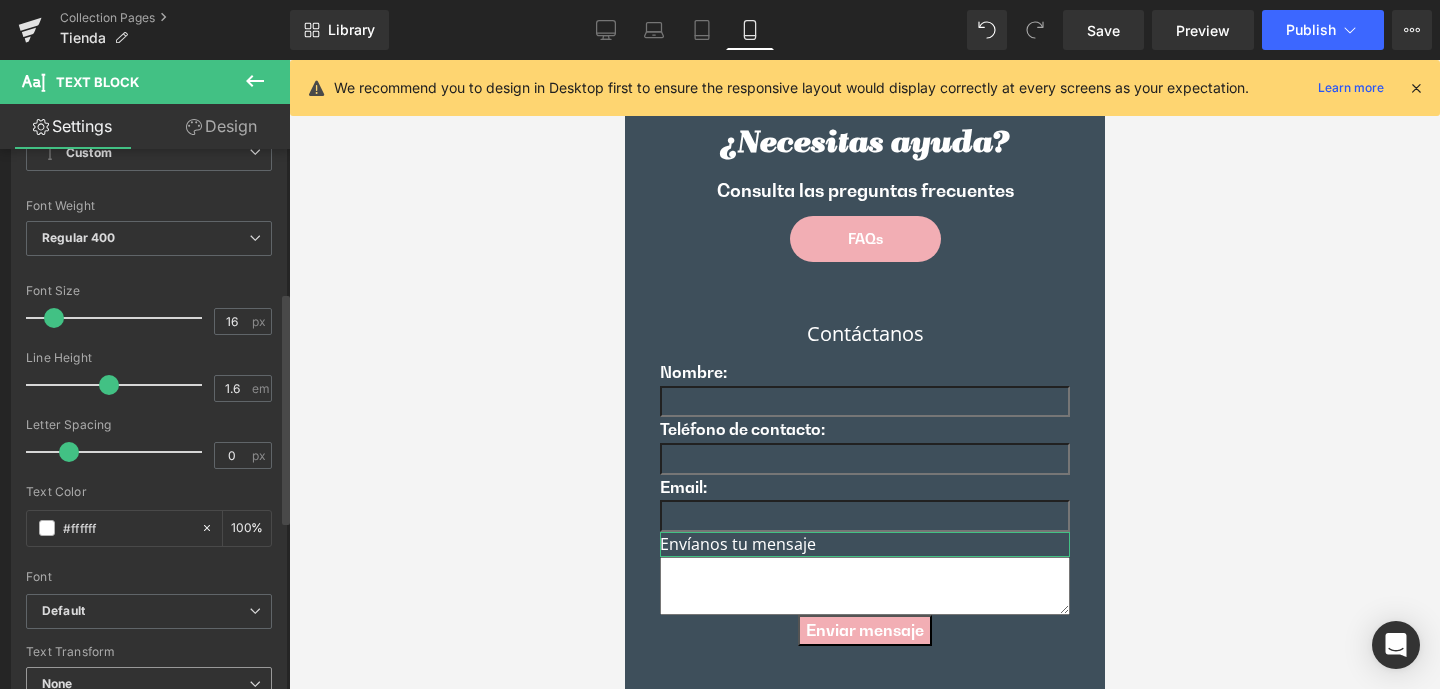 scroll, scrollTop: 333, scrollLeft: 0, axis: vertical 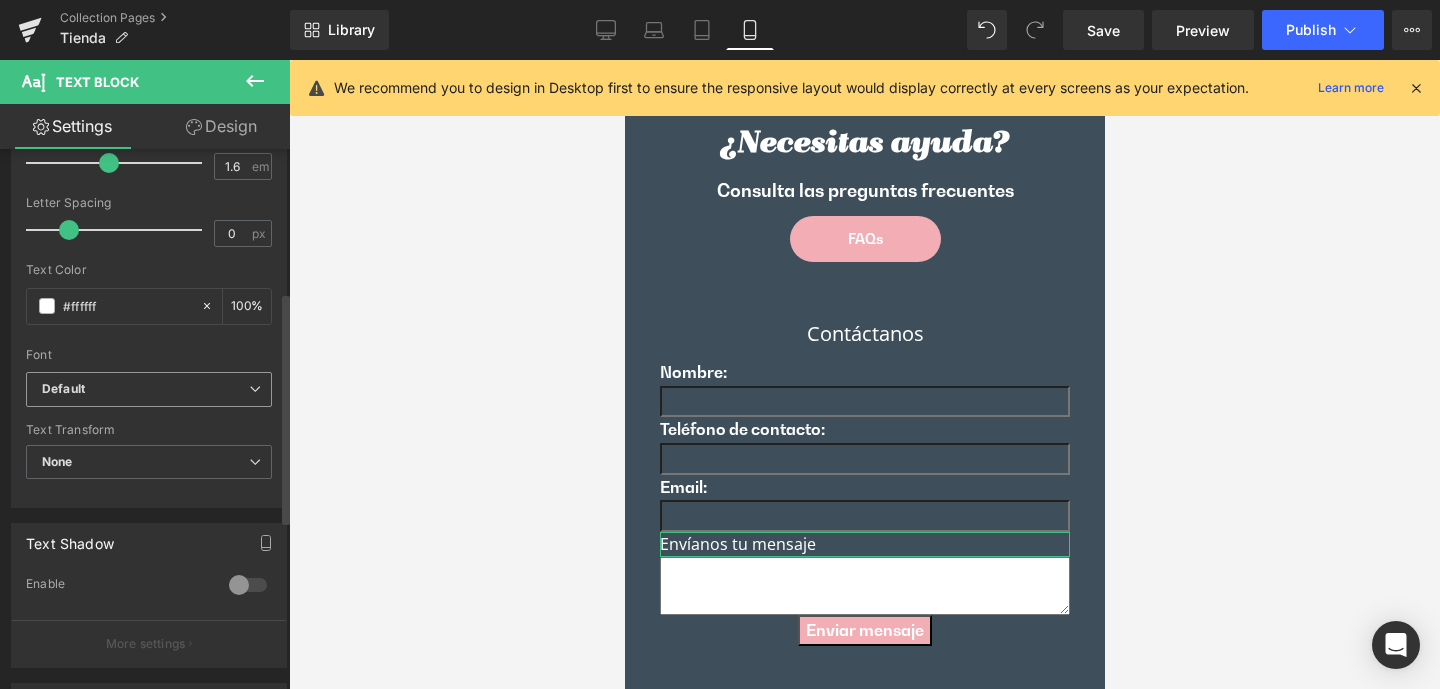 click on "Default" at bounding box center (145, 389) 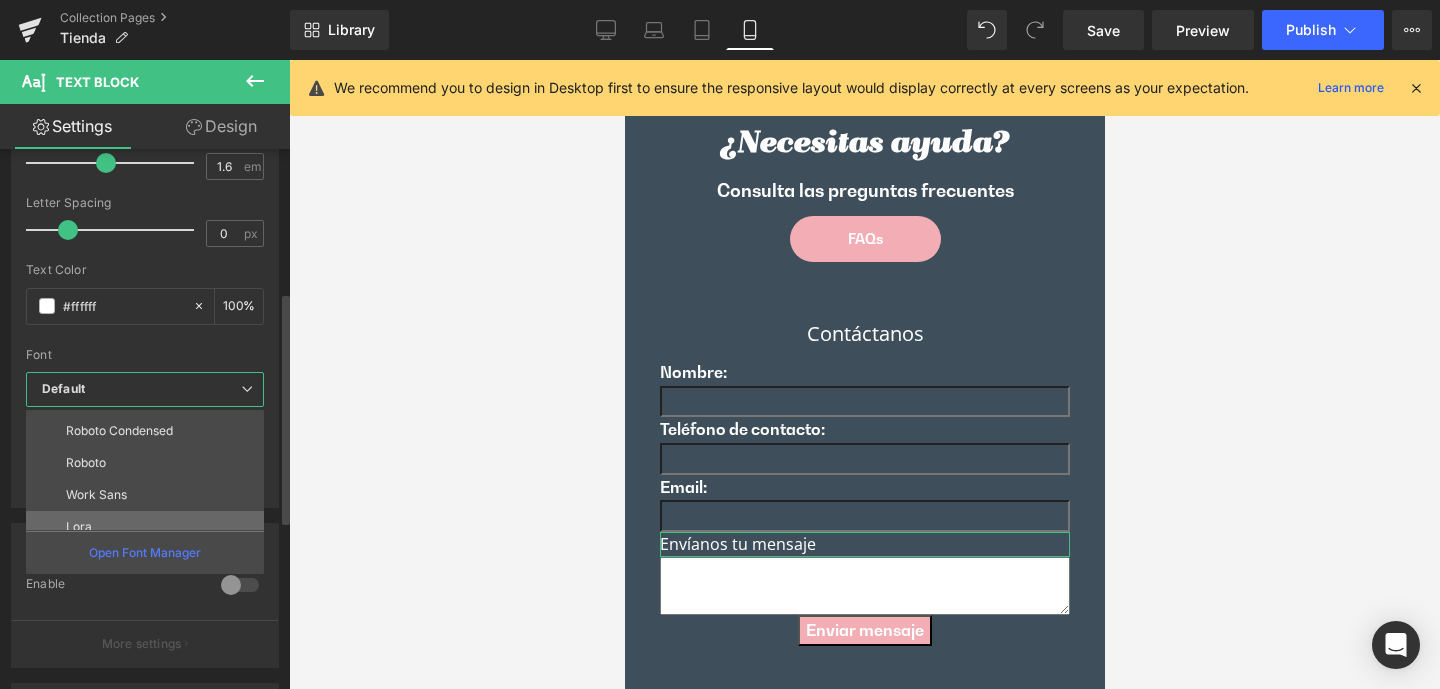 scroll, scrollTop: 160, scrollLeft: 0, axis: vertical 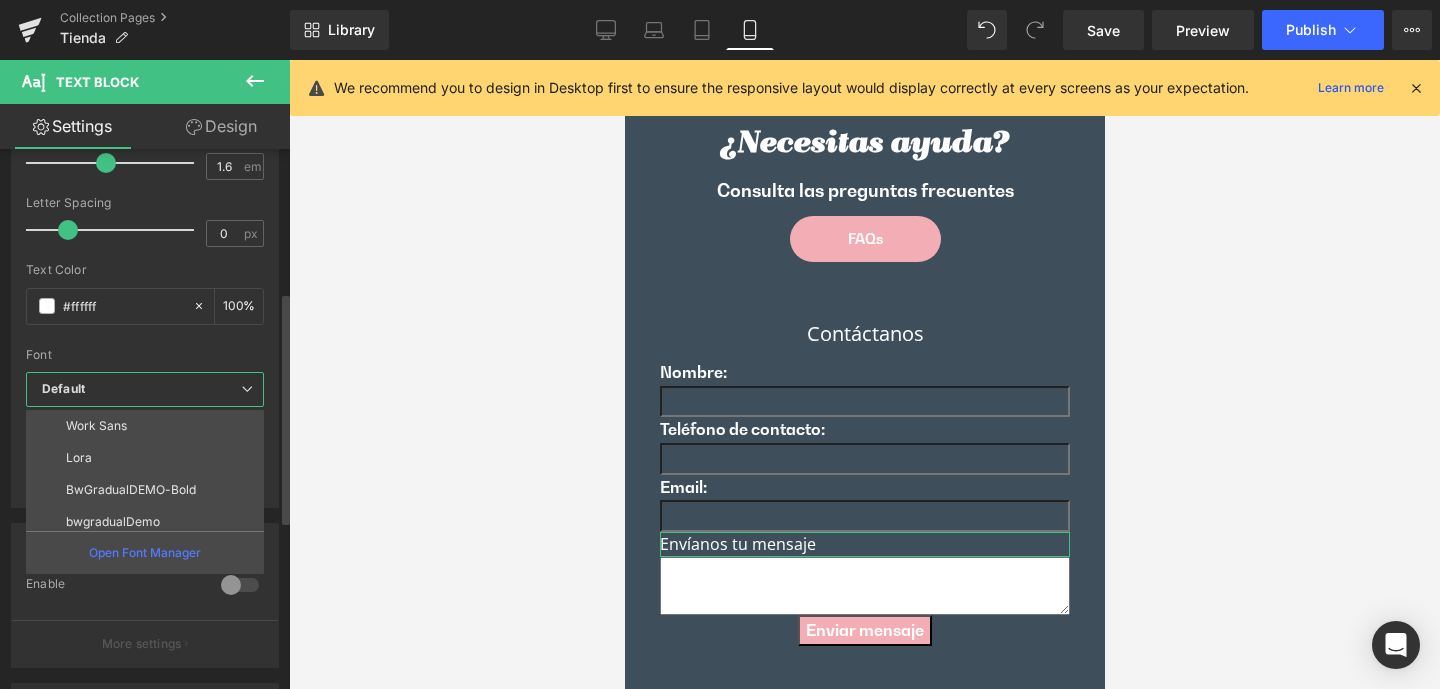 click on "BwGradualDEMO-Bold" at bounding box center [131, 490] 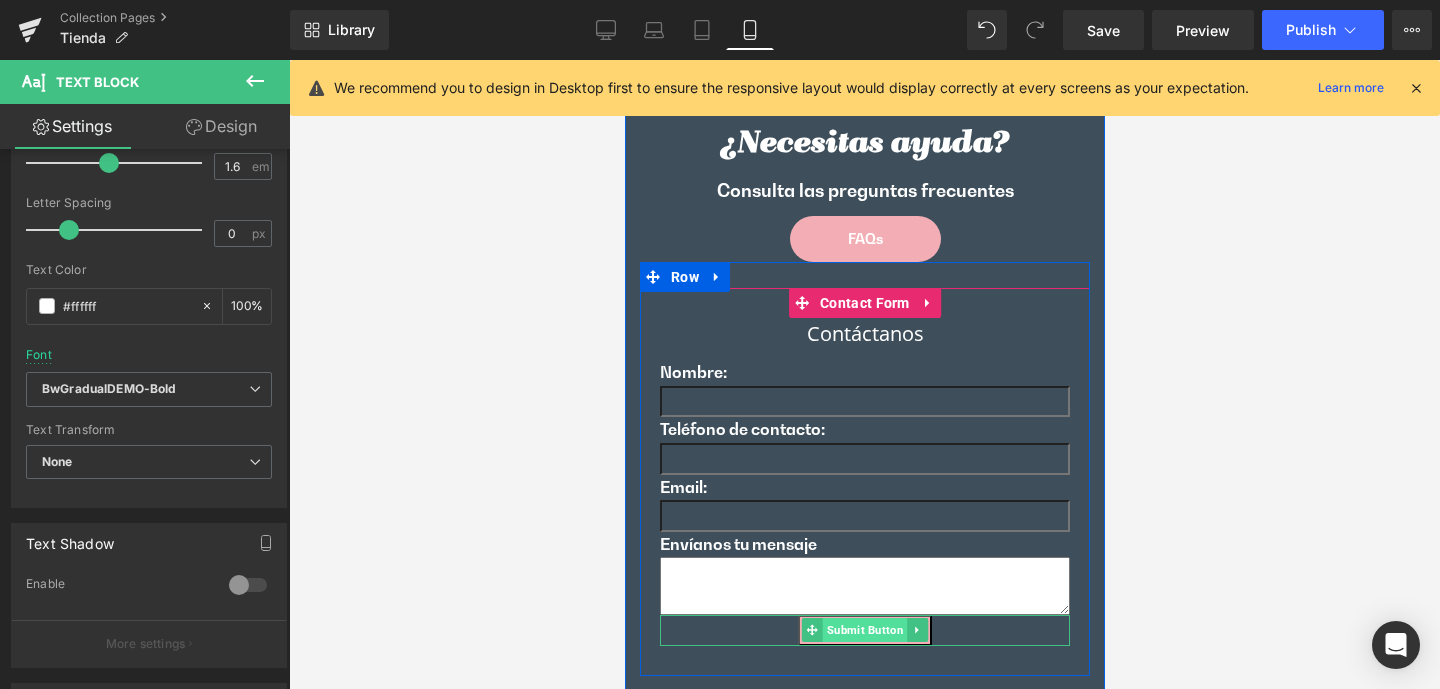 click on "Submit Button" at bounding box center [864, 630] 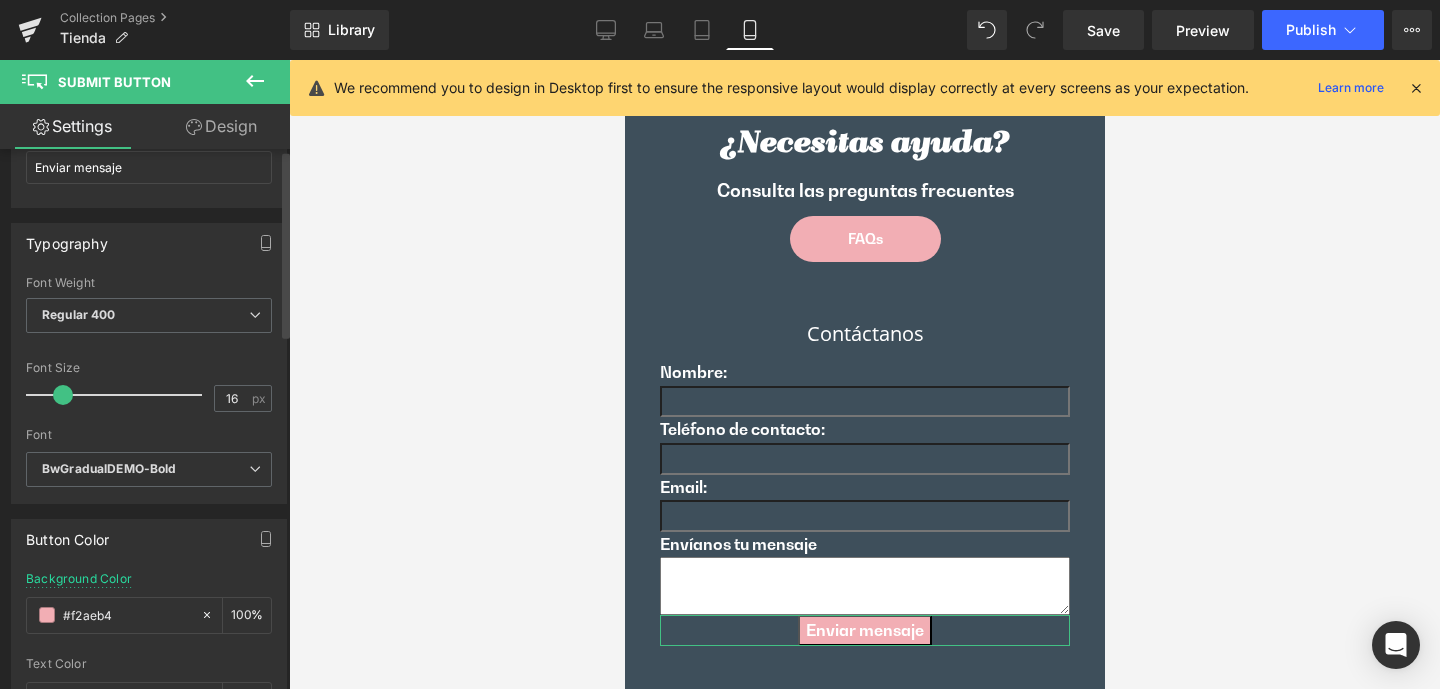 scroll, scrollTop: 0, scrollLeft: 0, axis: both 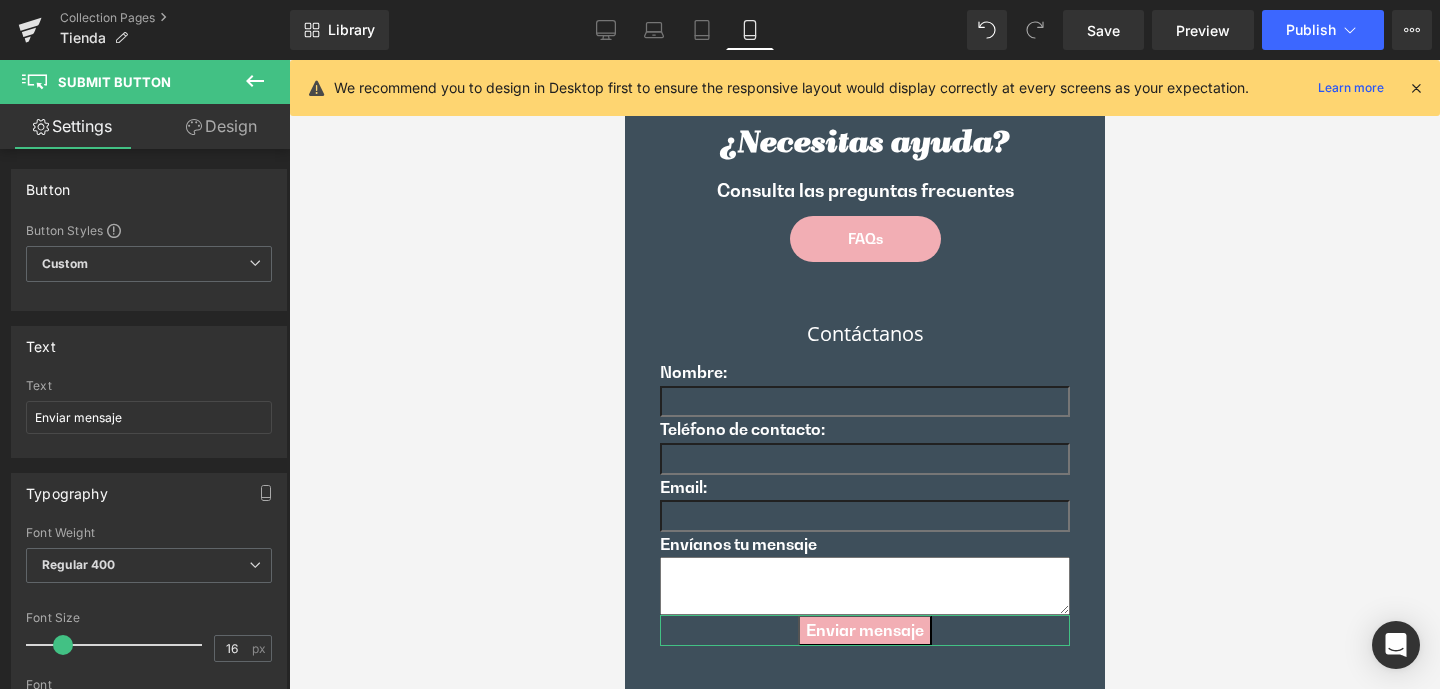click on "Design" at bounding box center [221, 126] 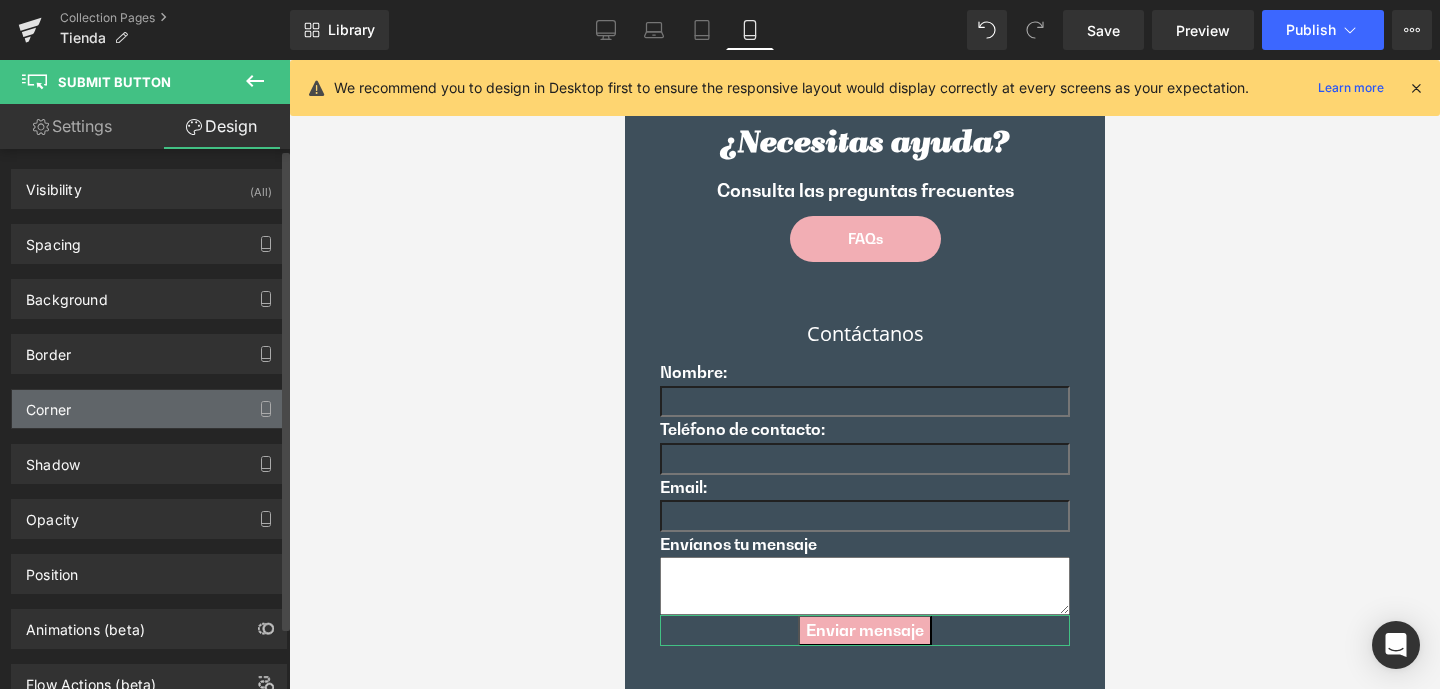 click on "Corner" at bounding box center (48, 404) 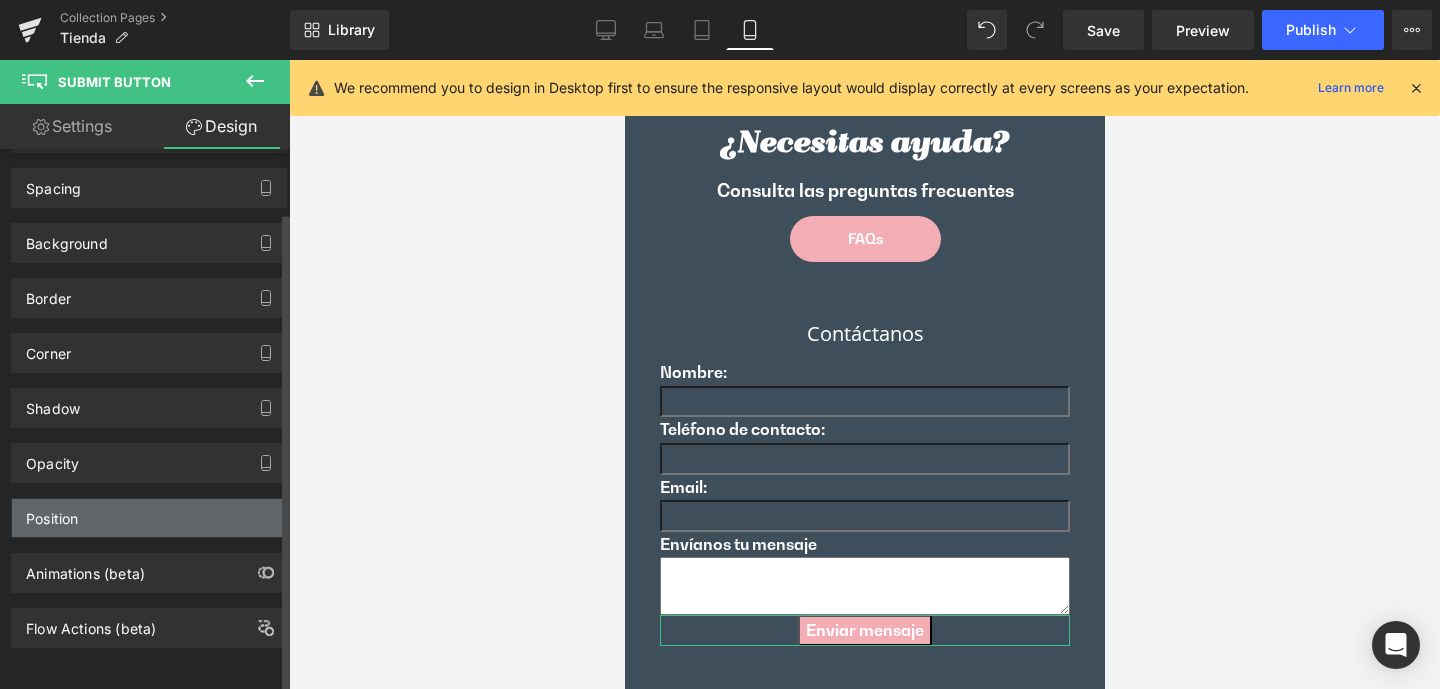 scroll, scrollTop: 71, scrollLeft: 0, axis: vertical 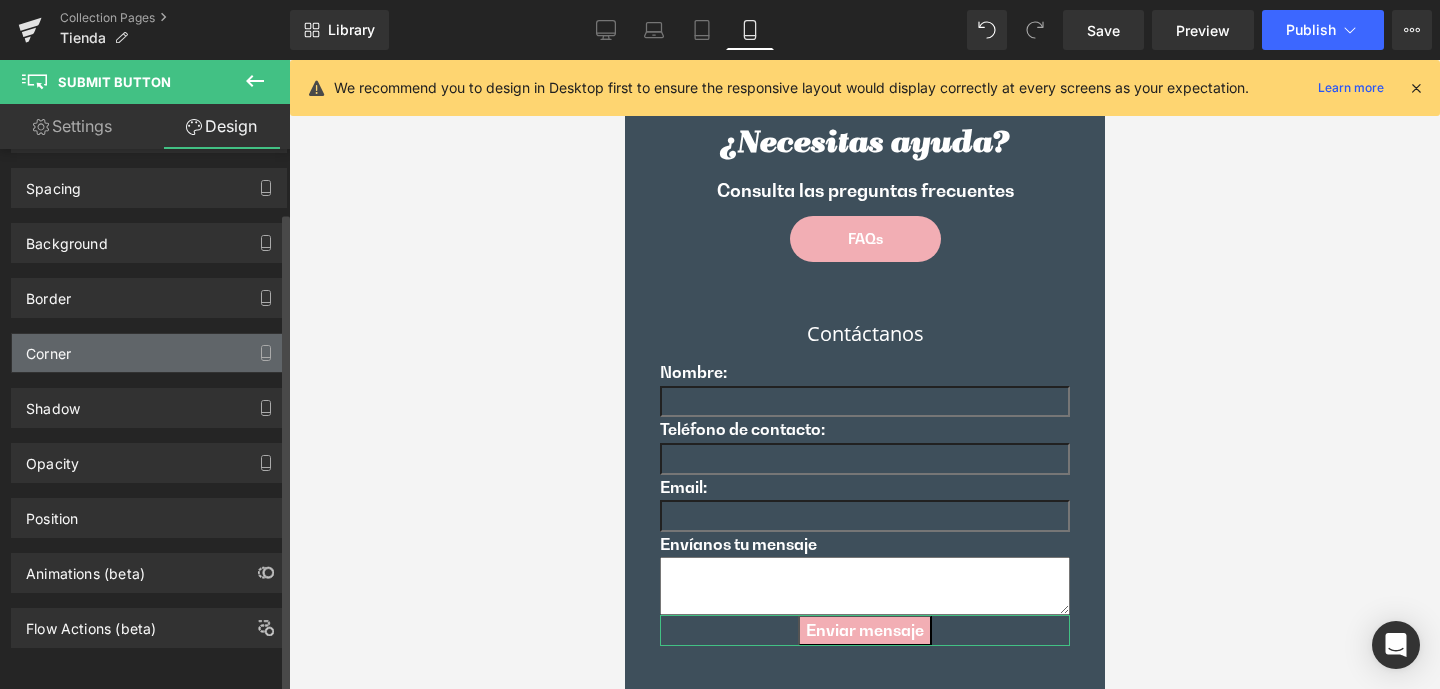click on "Corner" at bounding box center [48, 348] 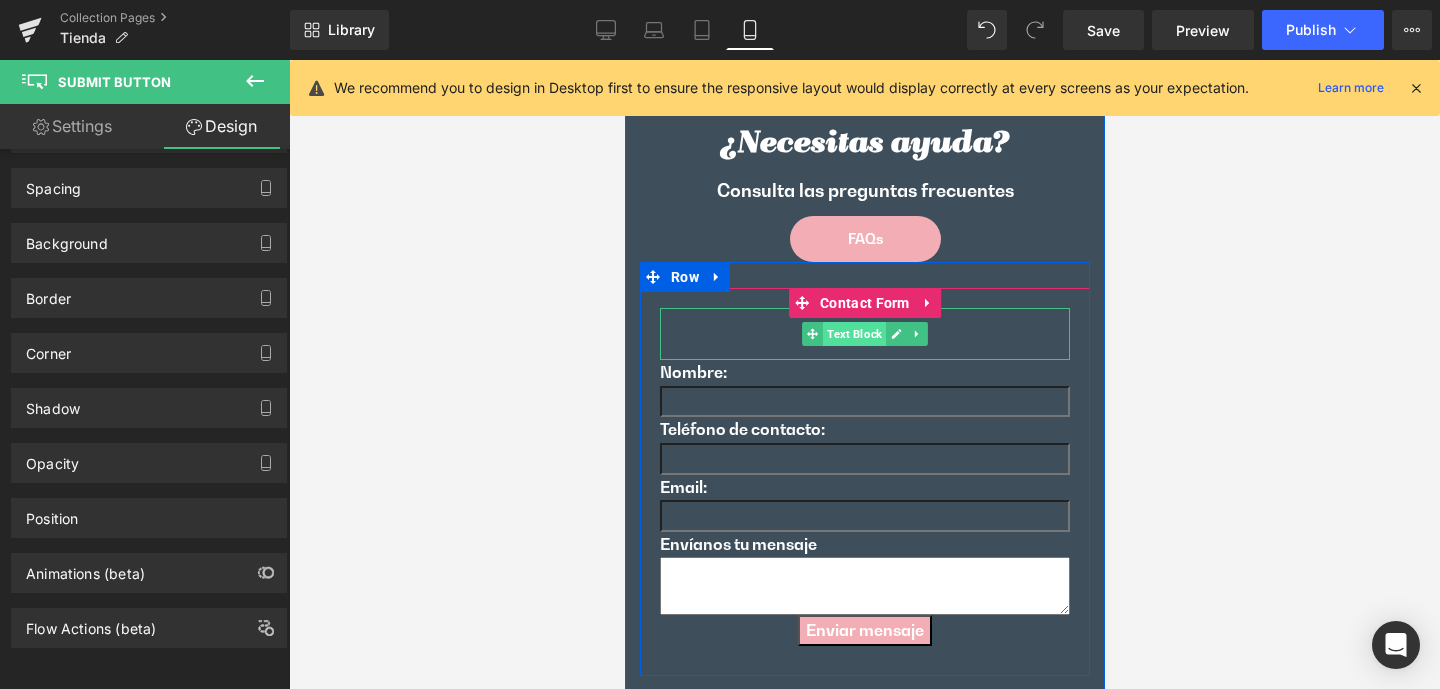 click on "Text Block" at bounding box center (853, 334) 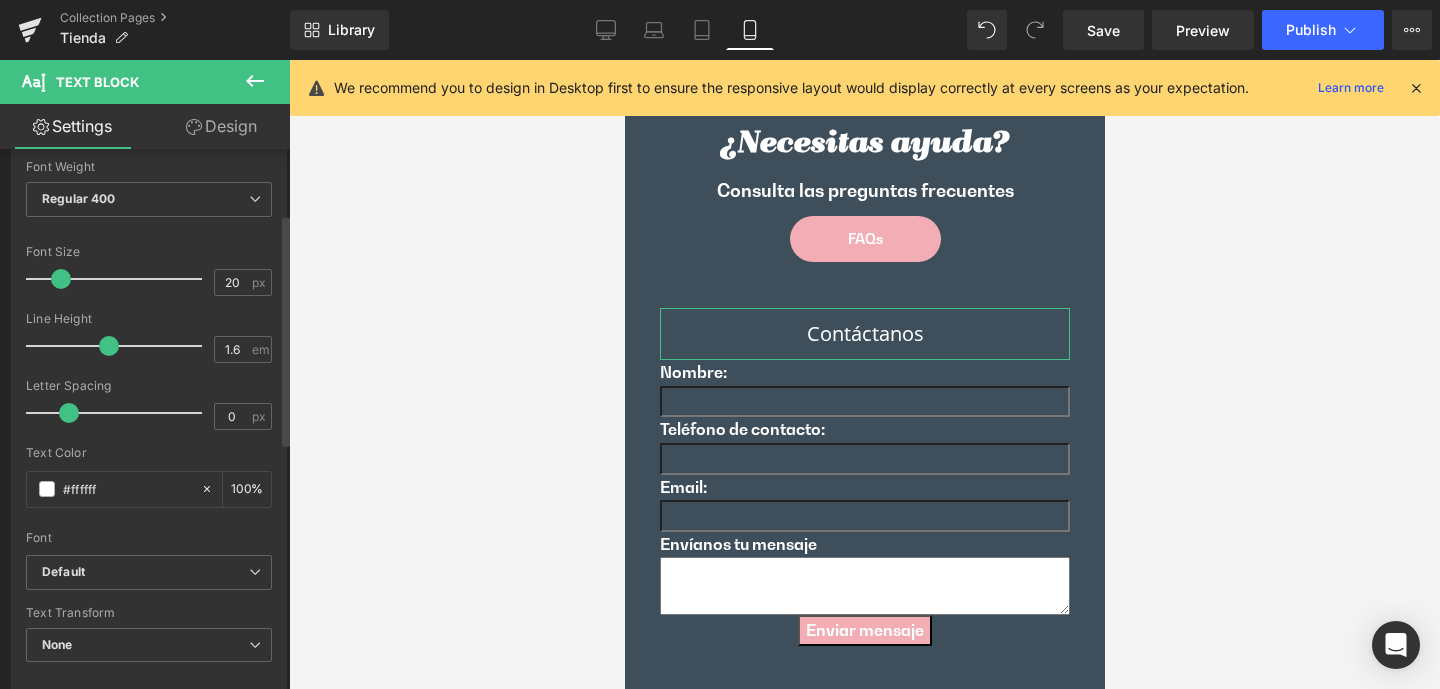 scroll, scrollTop: 380, scrollLeft: 0, axis: vertical 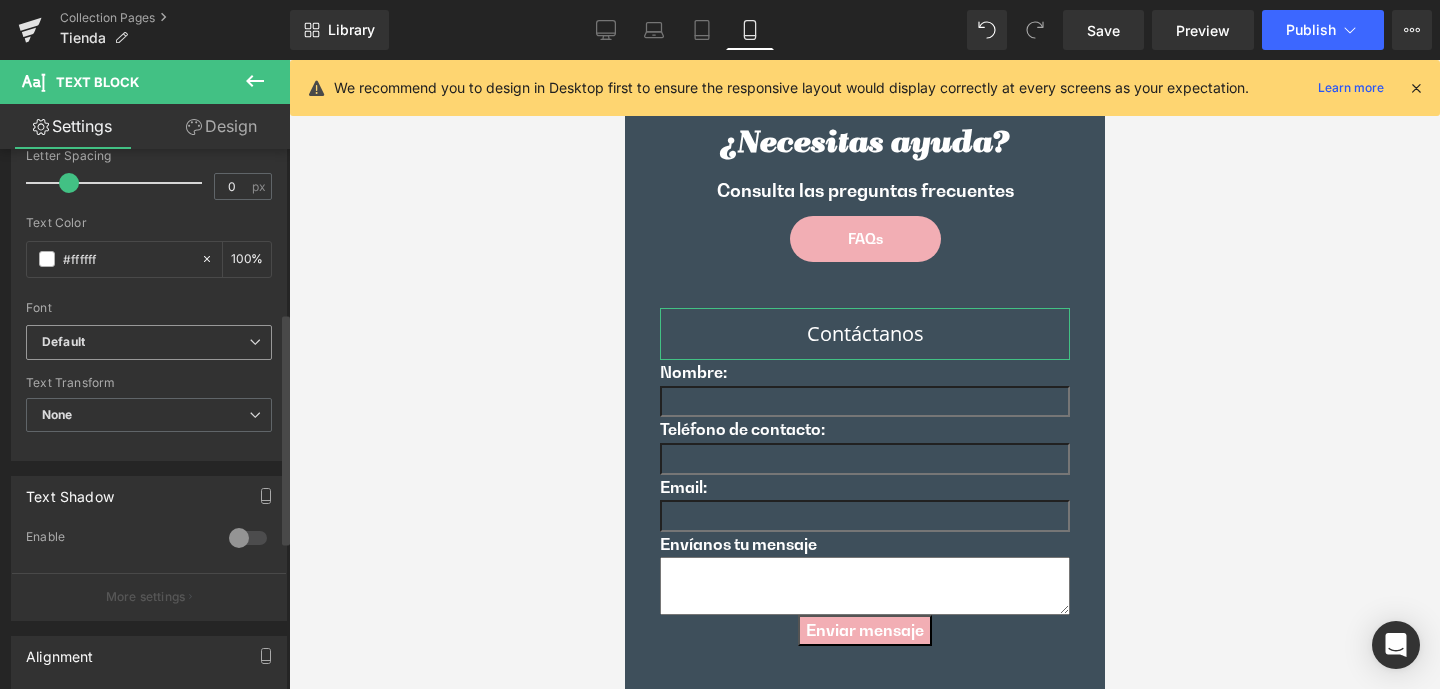 click on "Default" at bounding box center [63, 342] 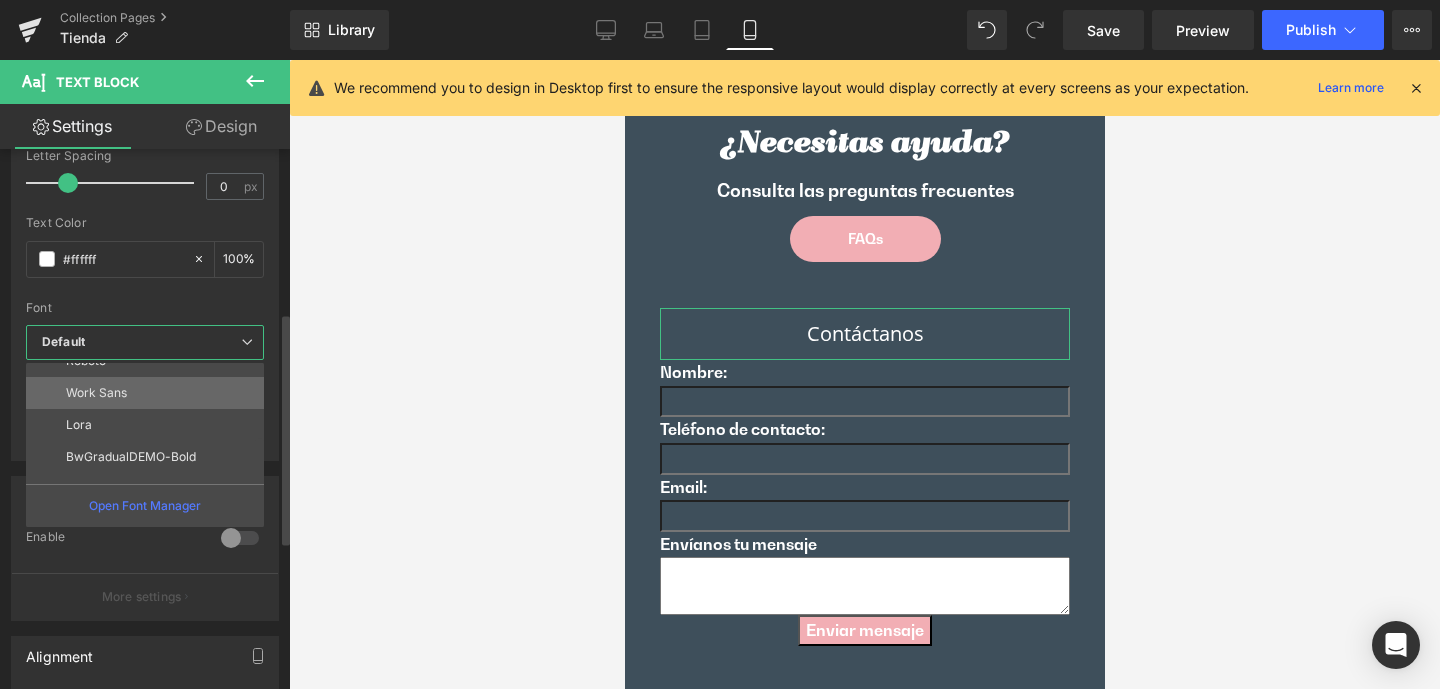 scroll, scrollTop: 200, scrollLeft: 0, axis: vertical 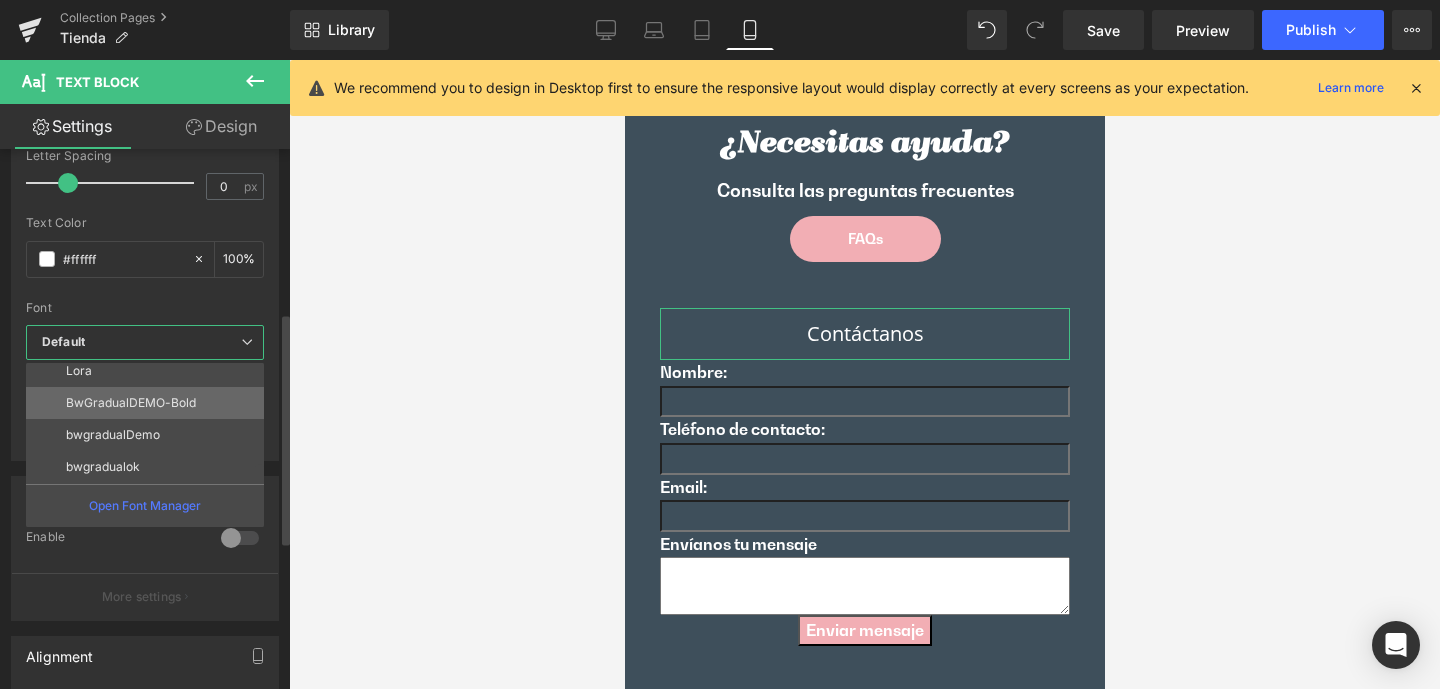 click on "BwGradualDEMO-Bold" at bounding box center [131, 403] 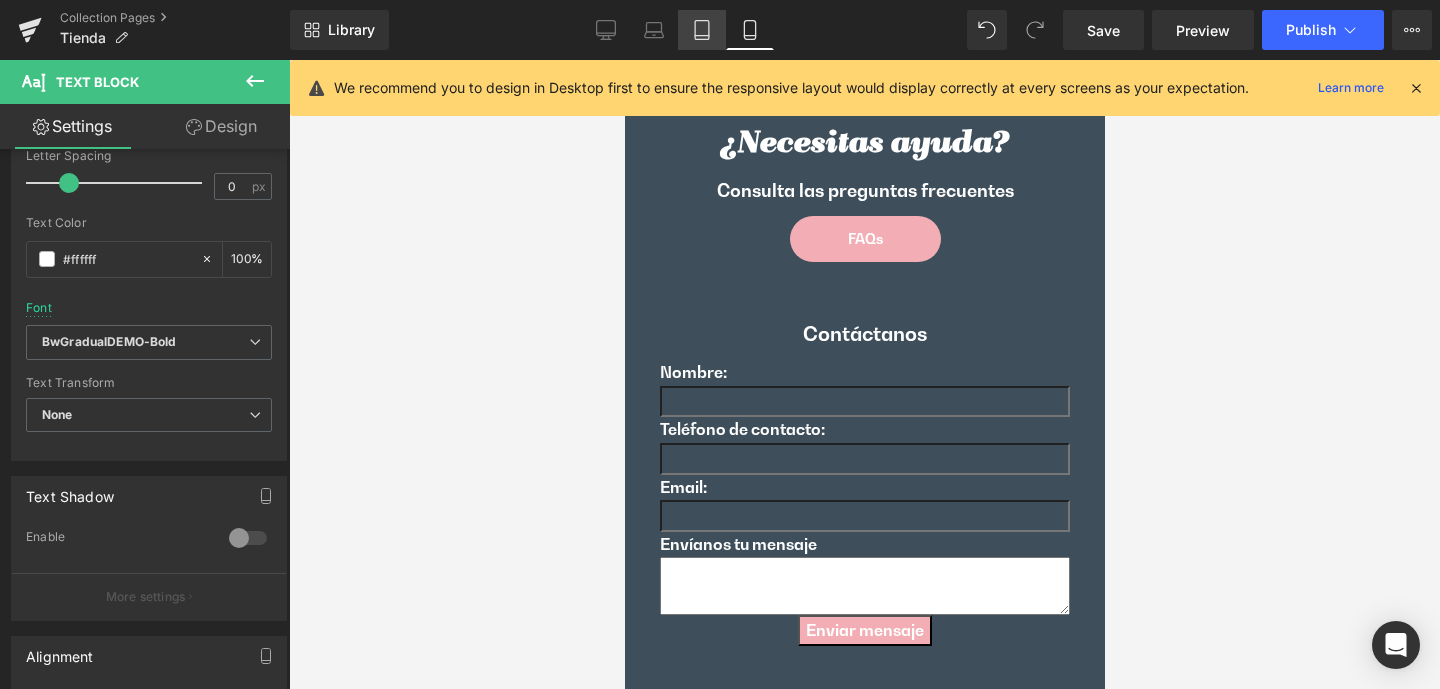 click 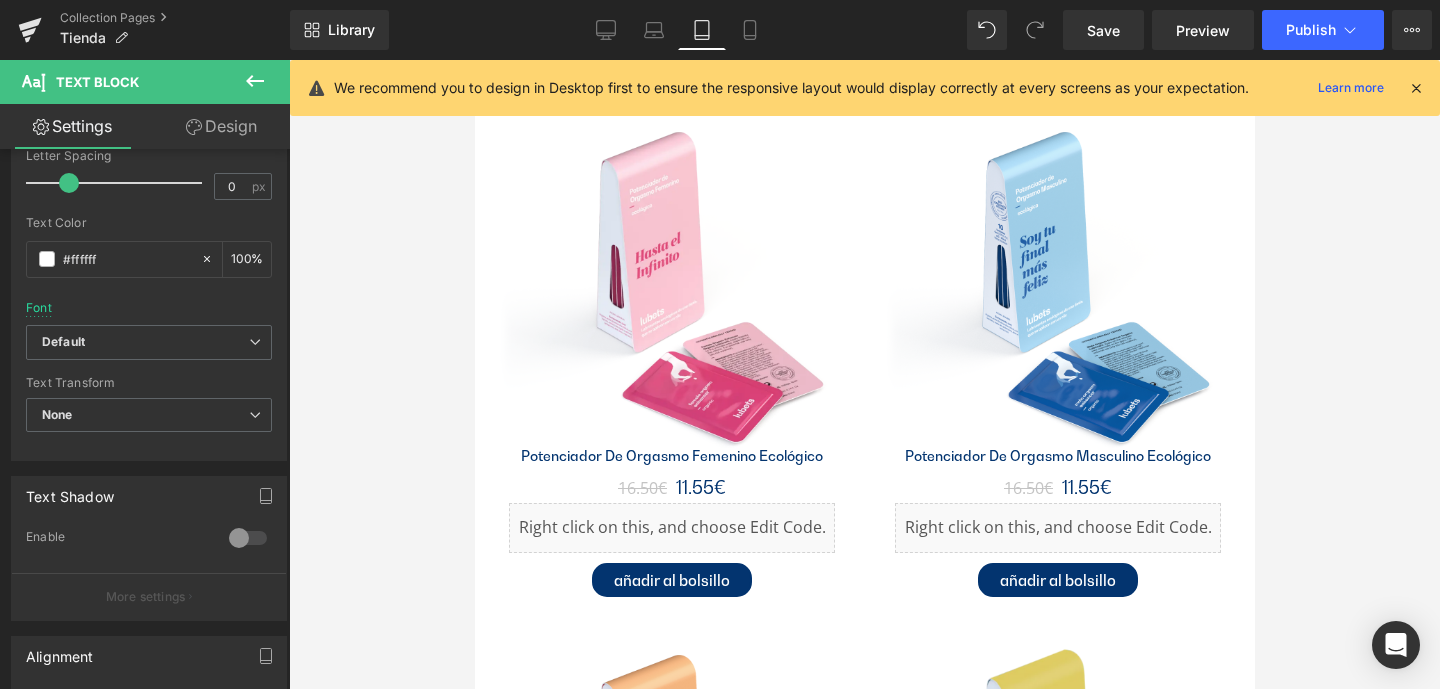 scroll, scrollTop: 9143, scrollLeft: 0, axis: vertical 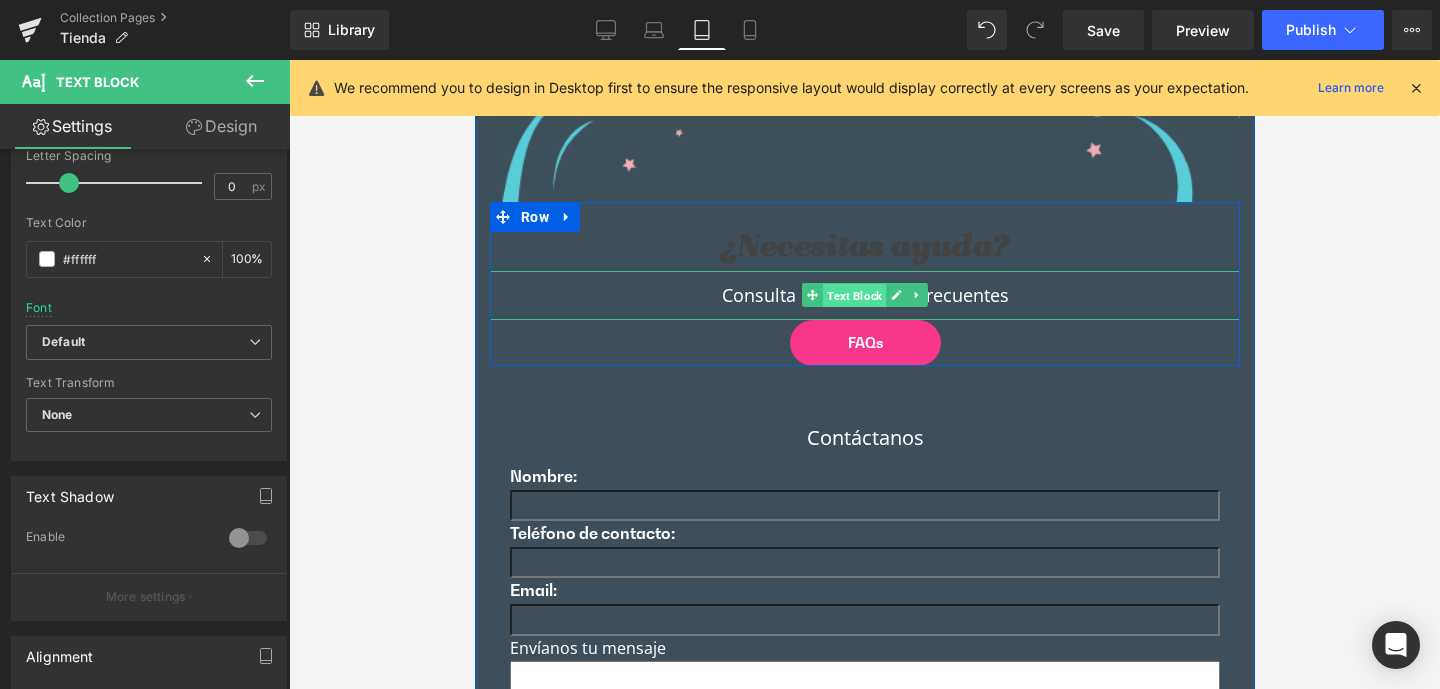 click on "Text Block" at bounding box center (853, 296) 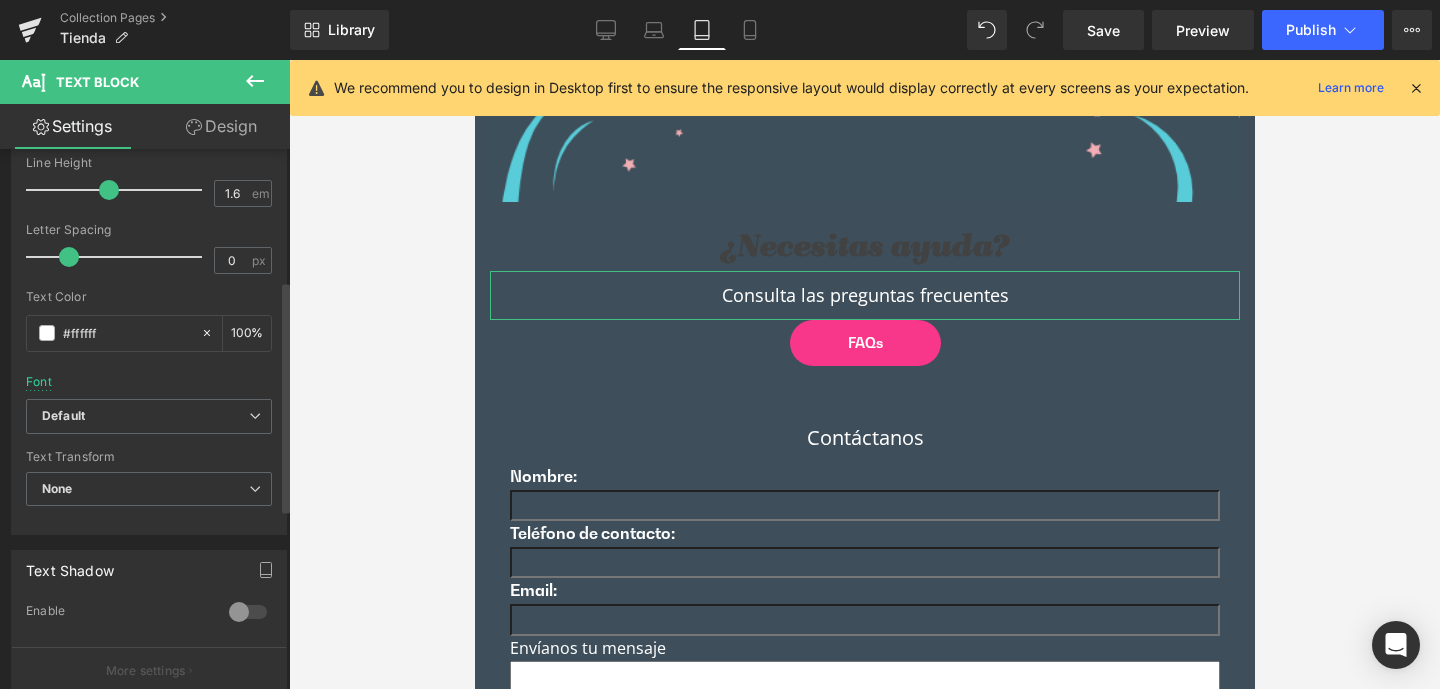 scroll, scrollTop: 348, scrollLeft: 0, axis: vertical 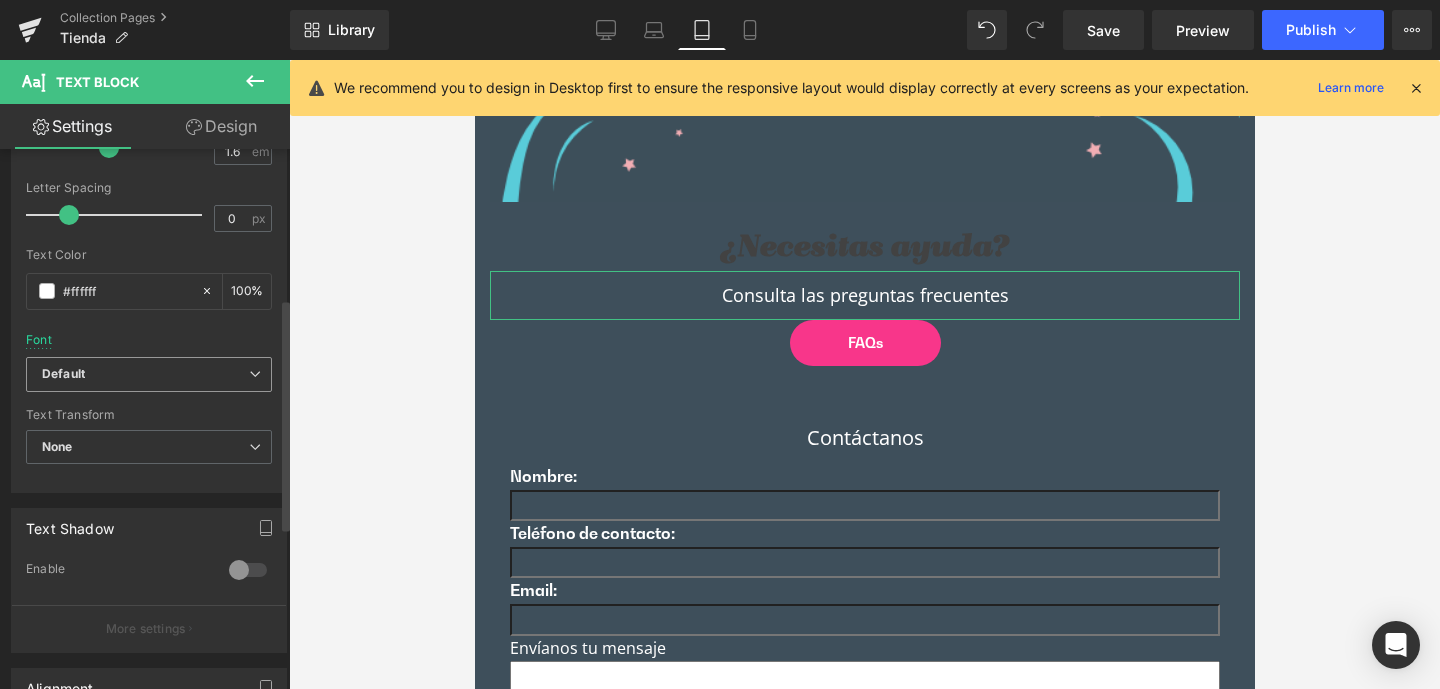 click on "Default" at bounding box center (63, 374) 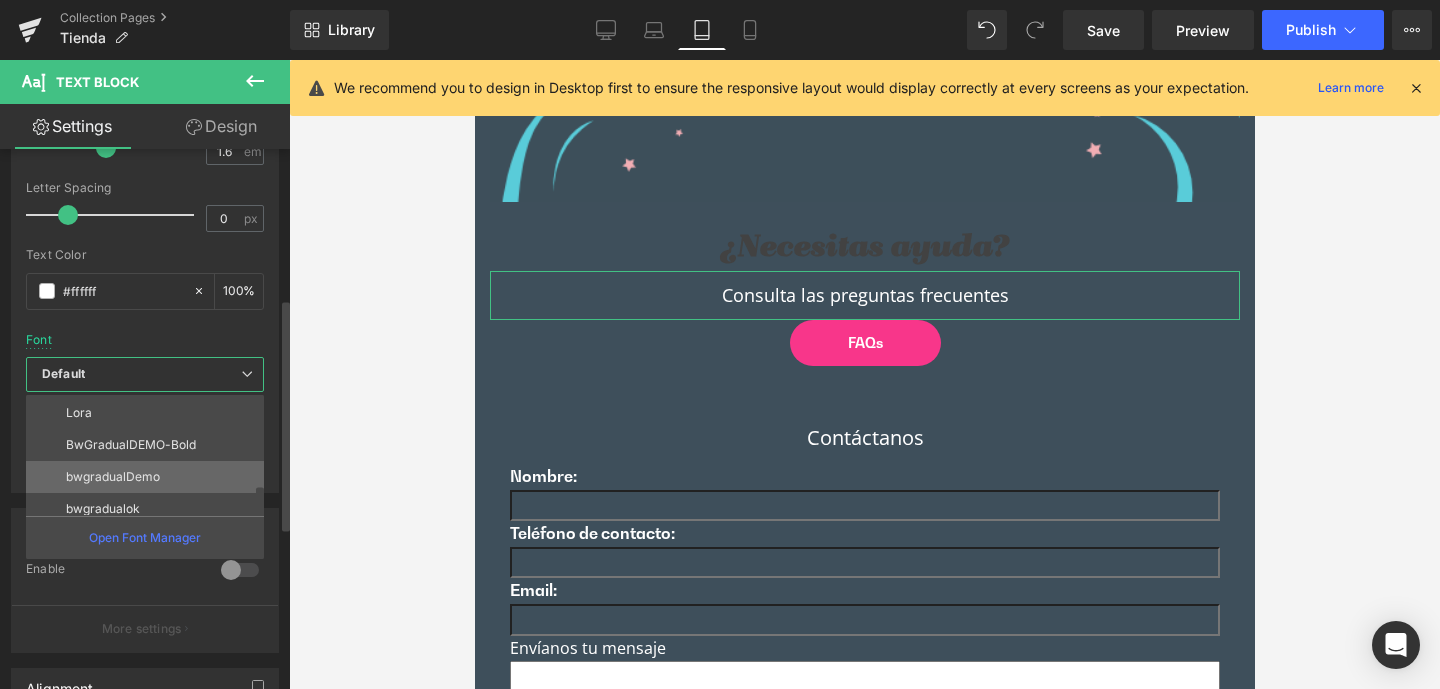 scroll, scrollTop: 200, scrollLeft: 0, axis: vertical 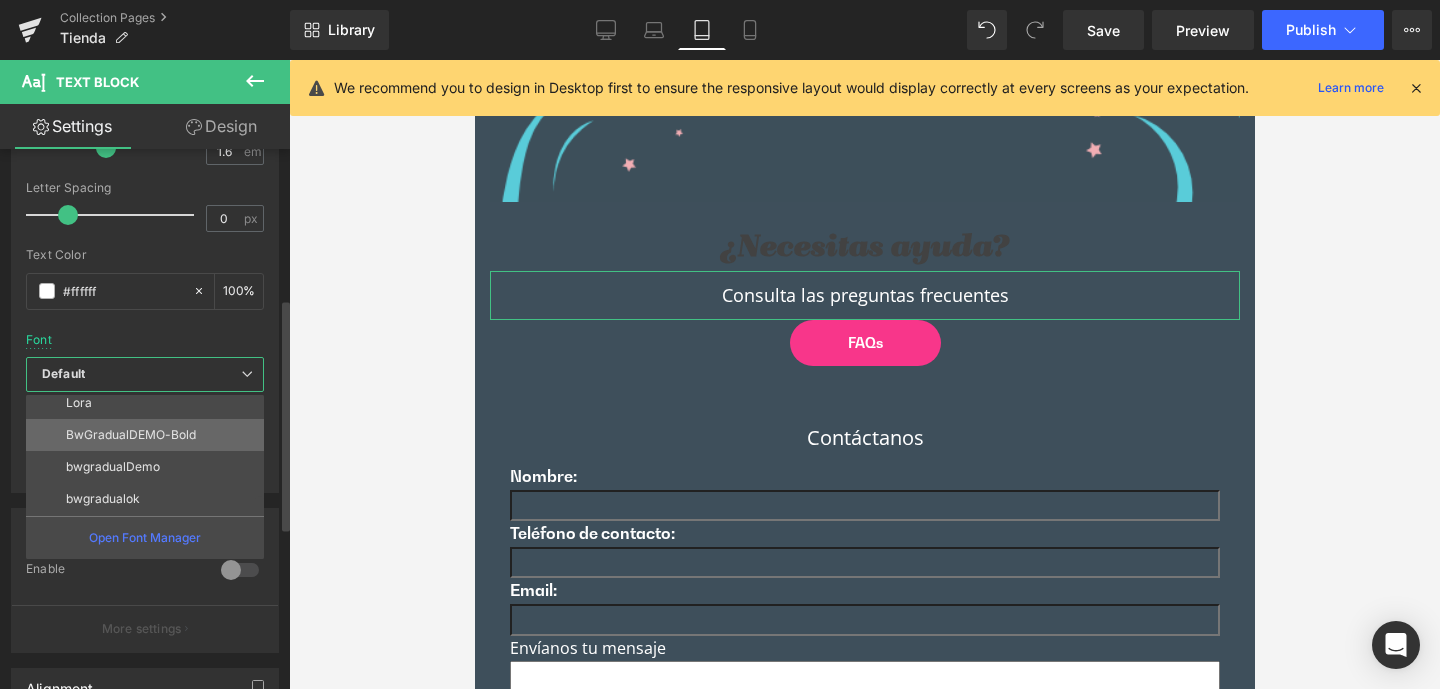 click on "BwGradualDEMO-Bold" at bounding box center [131, 435] 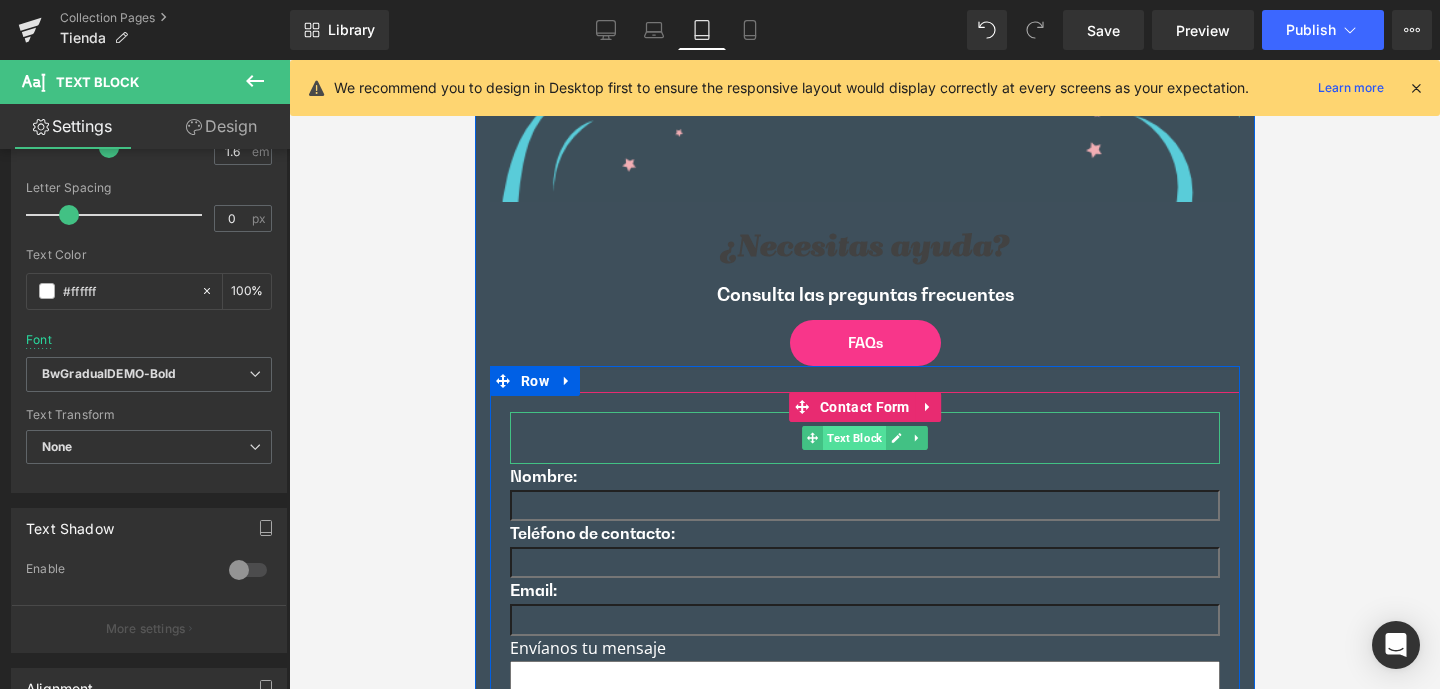 click on "Text Block" at bounding box center [853, 438] 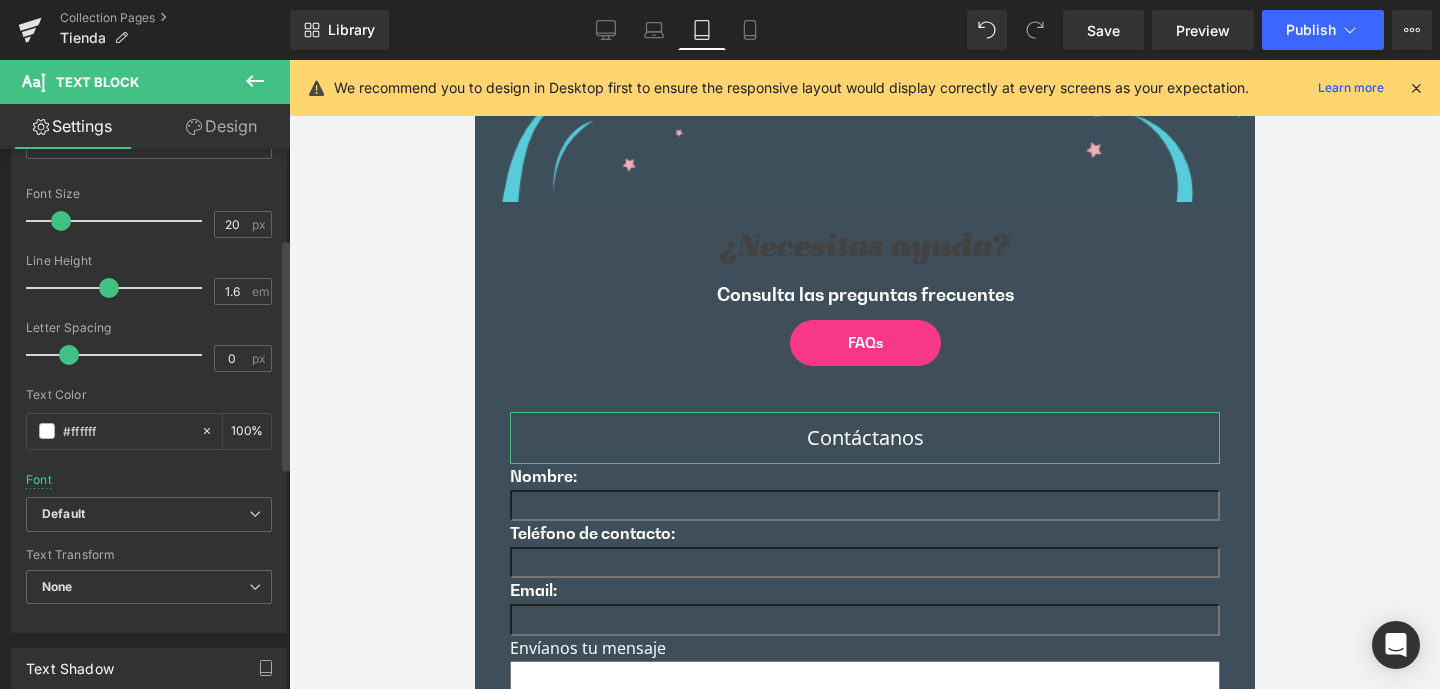 scroll, scrollTop: 438, scrollLeft: 0, axis: vertical 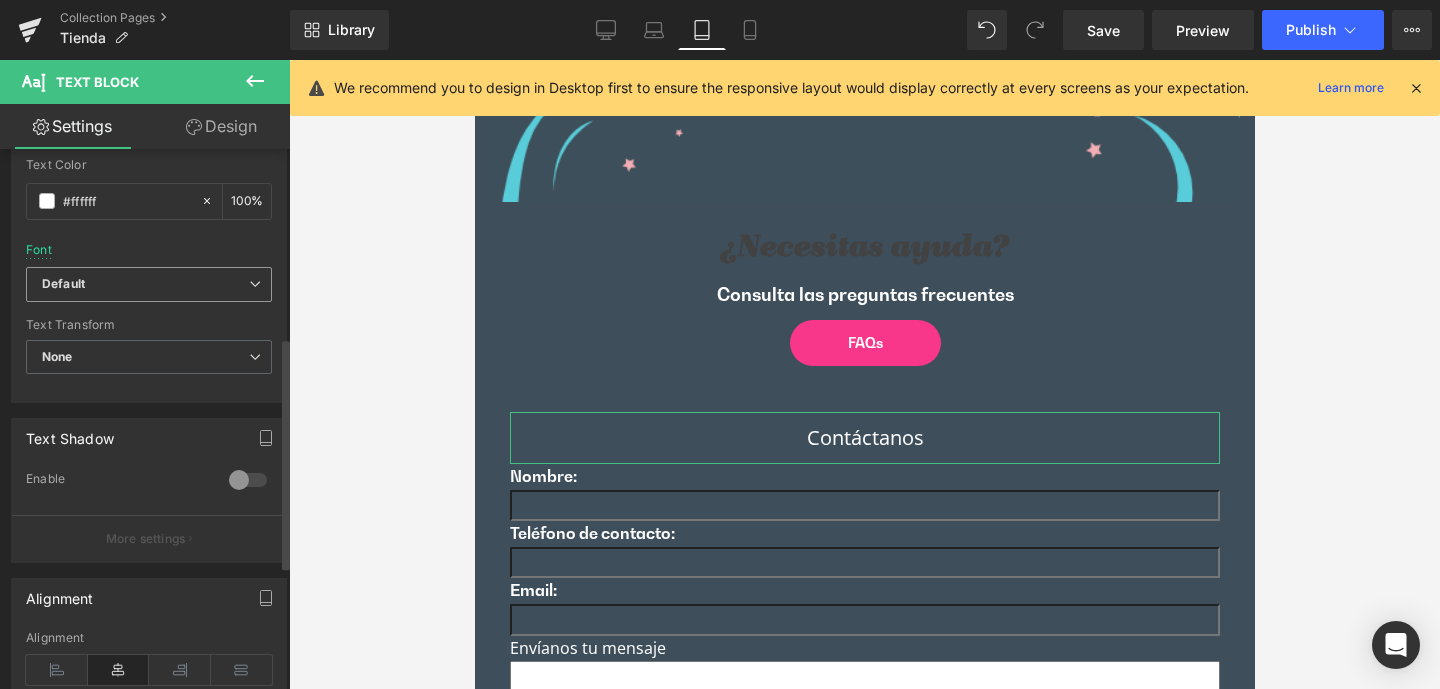 click on "Default" at bounding box center (63, 284) 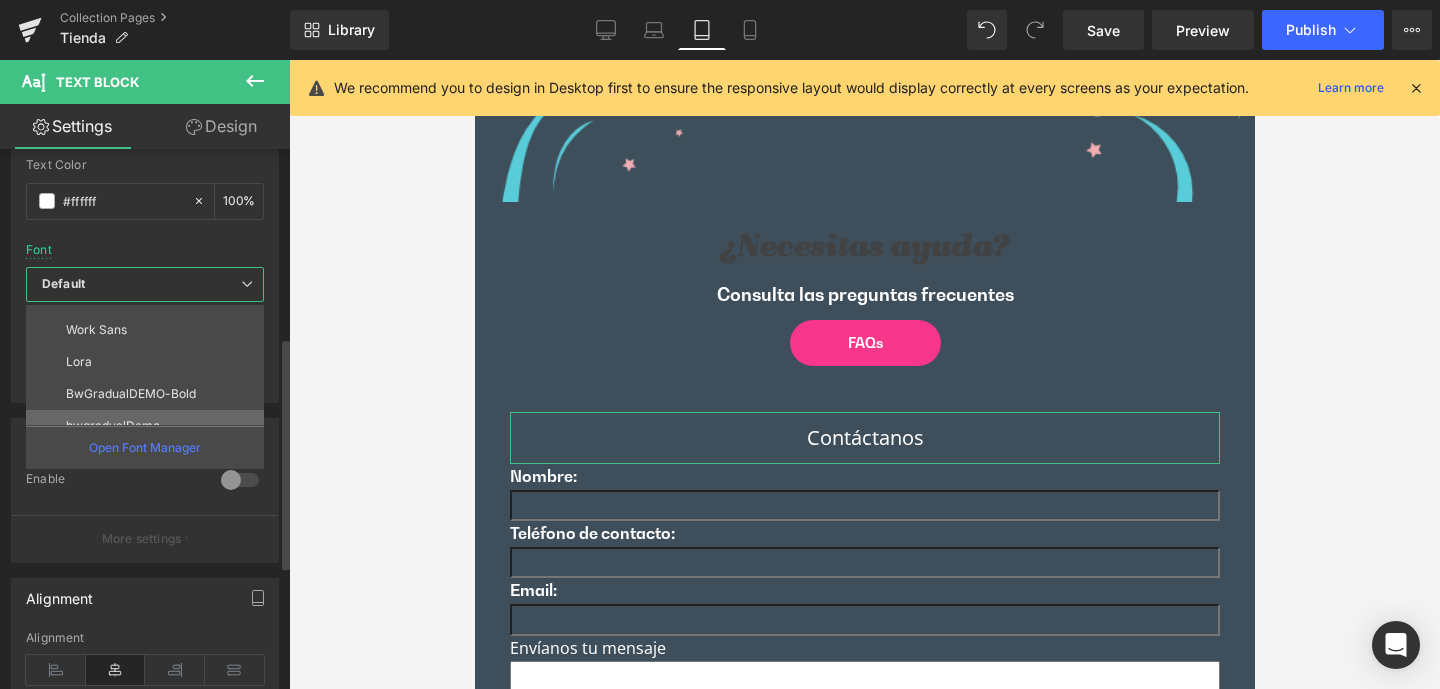 scroll, scrollTop: 200, scrollLeft: 0, axis: vertical 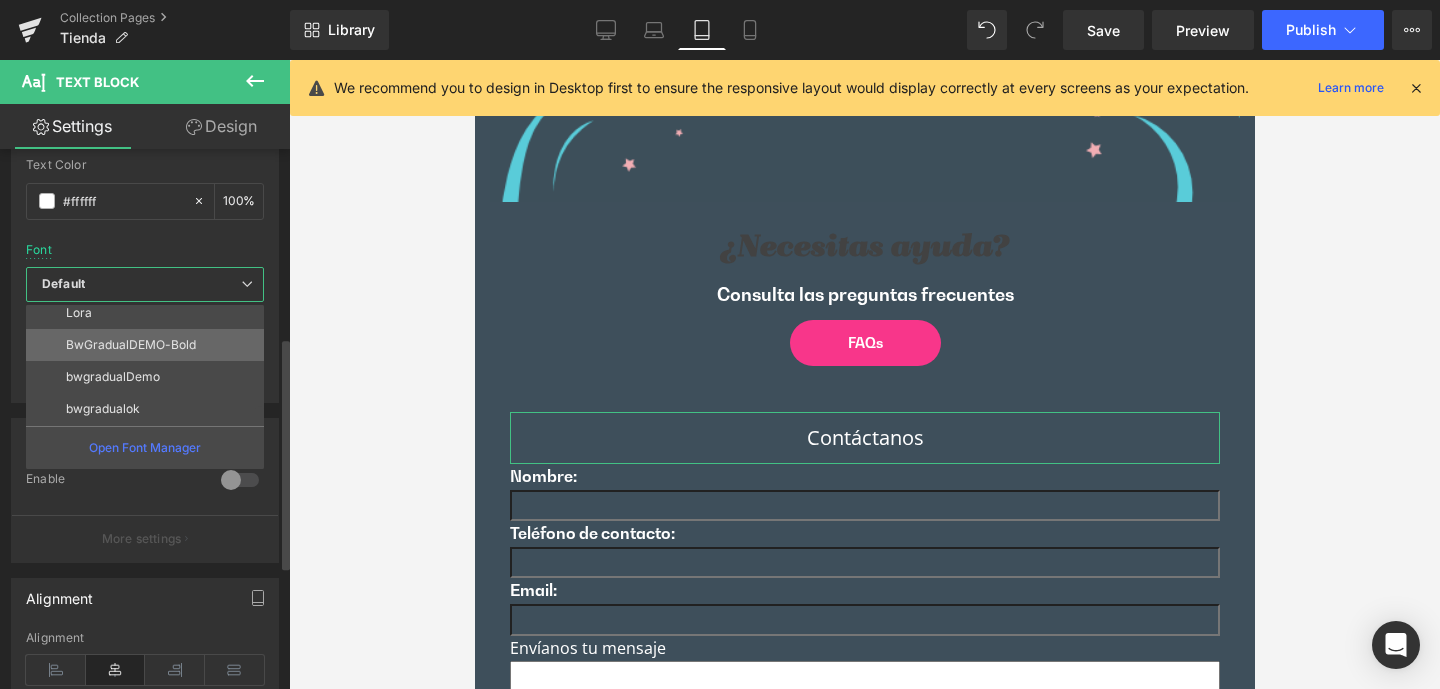 click on "BwGradualDEMO-Bold" at bounding box center [131, 345] 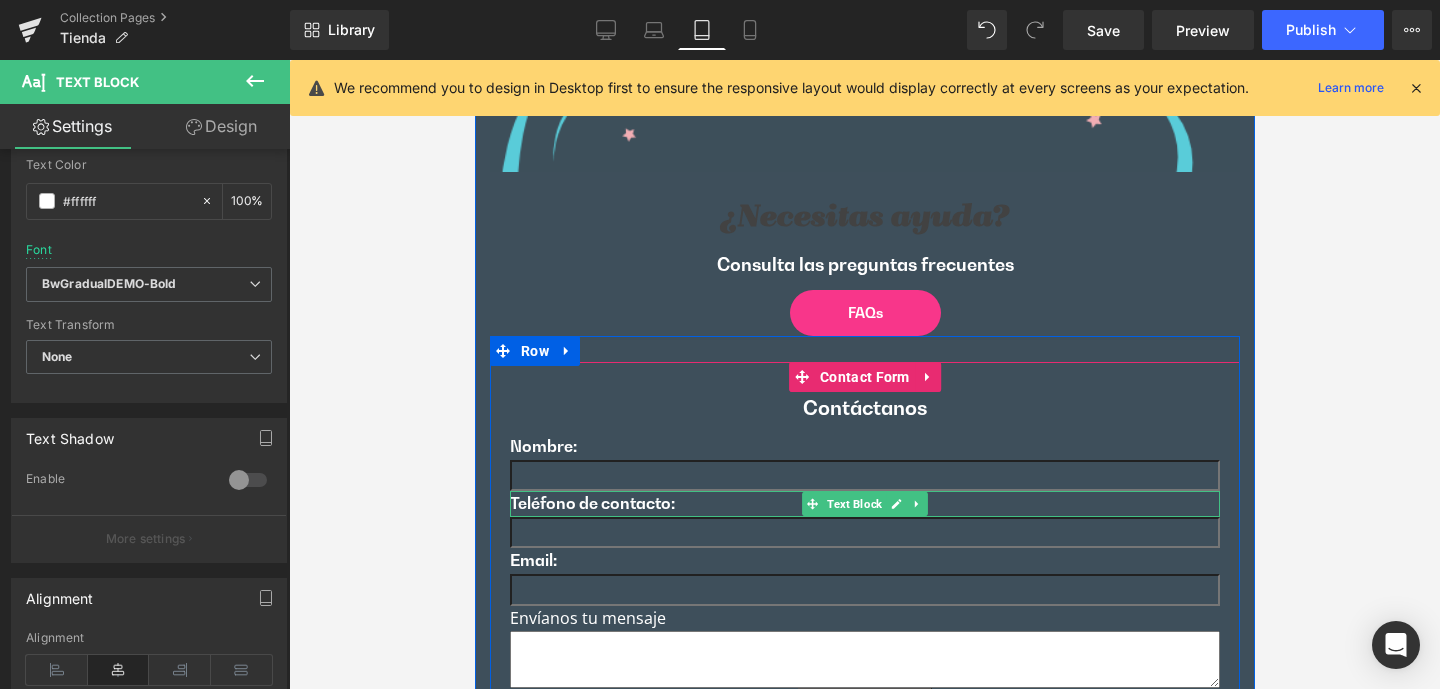 scroll, scrollTop: 9199, scrollLeft: 0, axis: vertical 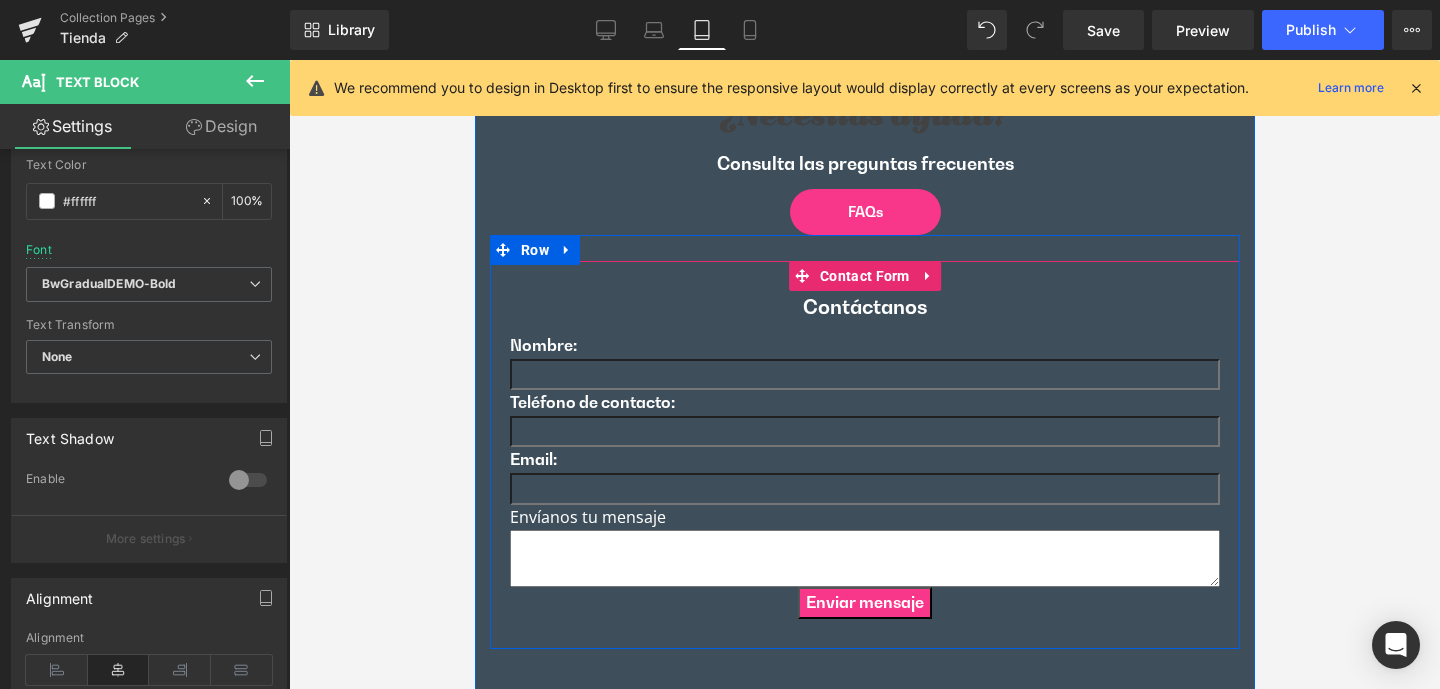 drag, startPoint x: 625, startPoint y: 510, endPoint x: 707, endPoint y: 518, distance: 82.38932 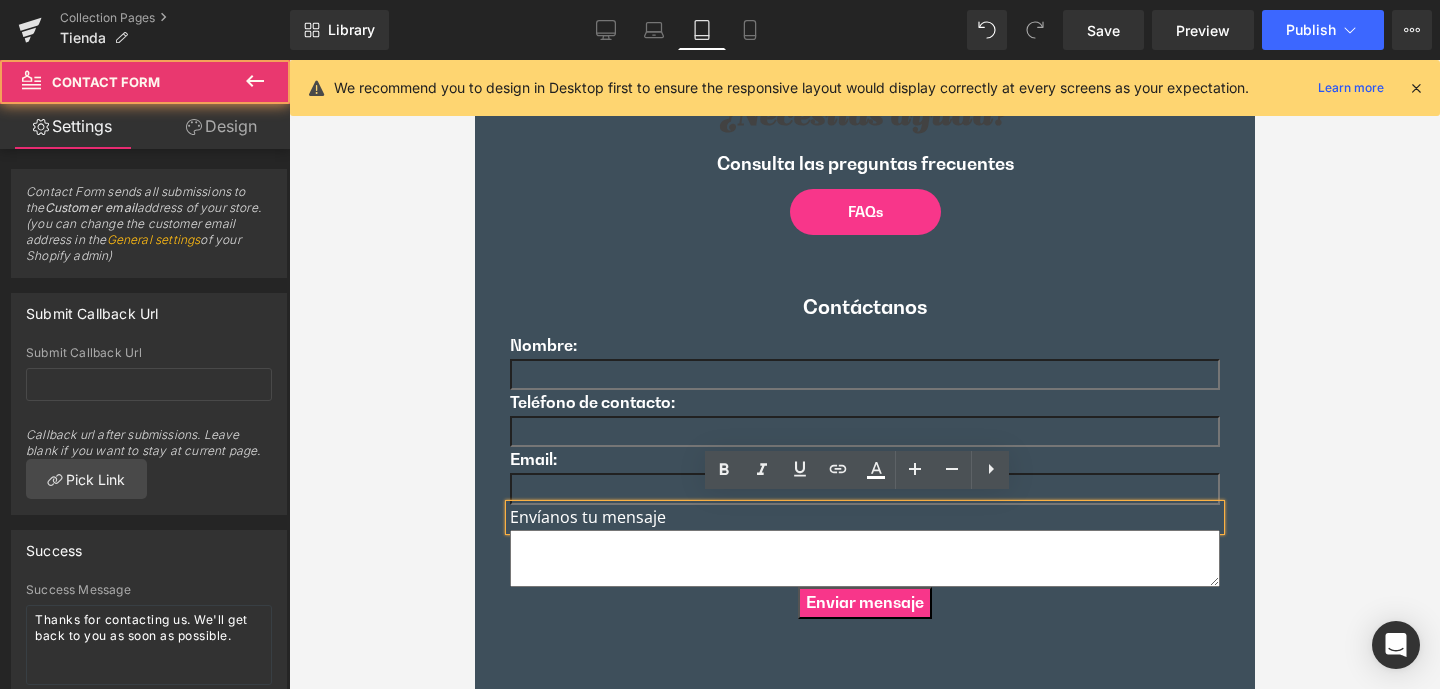 click on "Contáctanos Text Block         Nombre: Text Block         Text Field         Teléfono de contacto: Text Block         Text Field         Email: Text Block         Email Field         Envíanos tu mensaje Text Block           Text Area           Enviar mensaje   Submit Button
Contact Form" at bounding box center (864, 455) 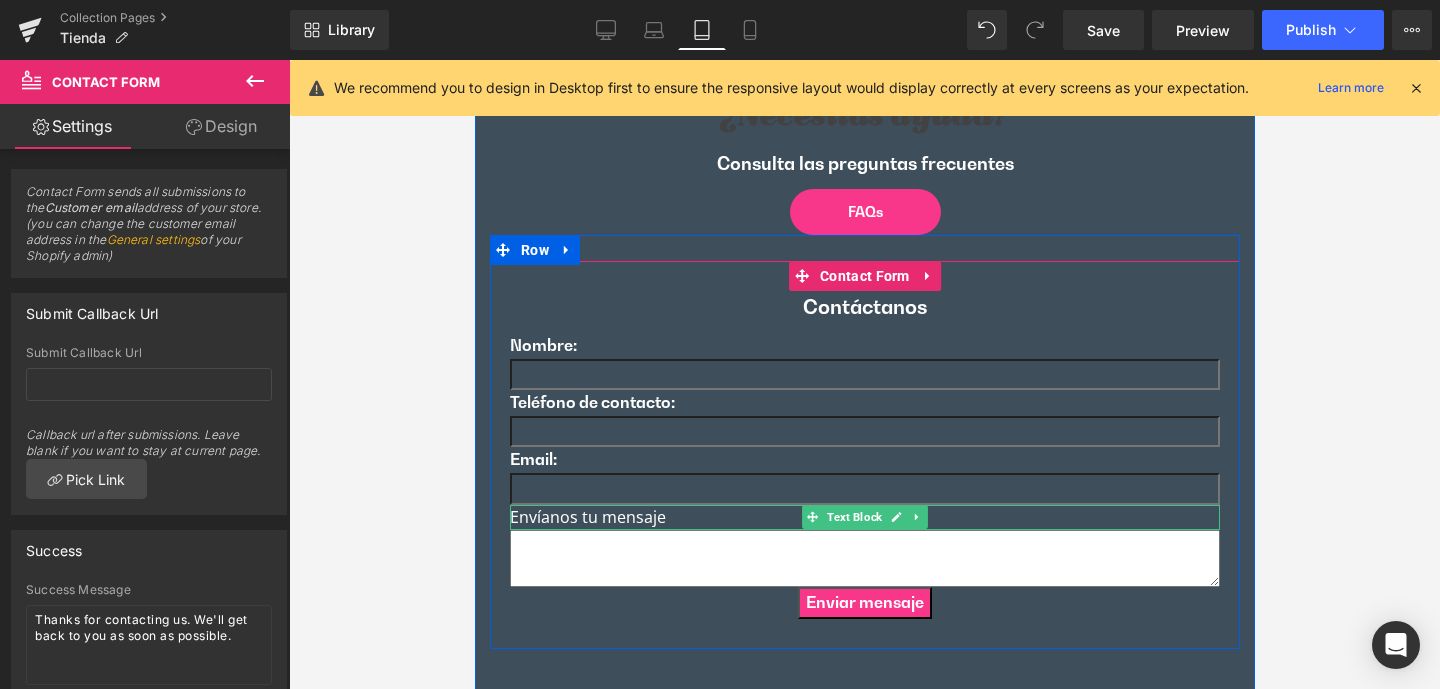 drag, startPoint x: 838, startPoint y: 515, endPoint x: 756, endPoint y: 499, distance: 83.546394 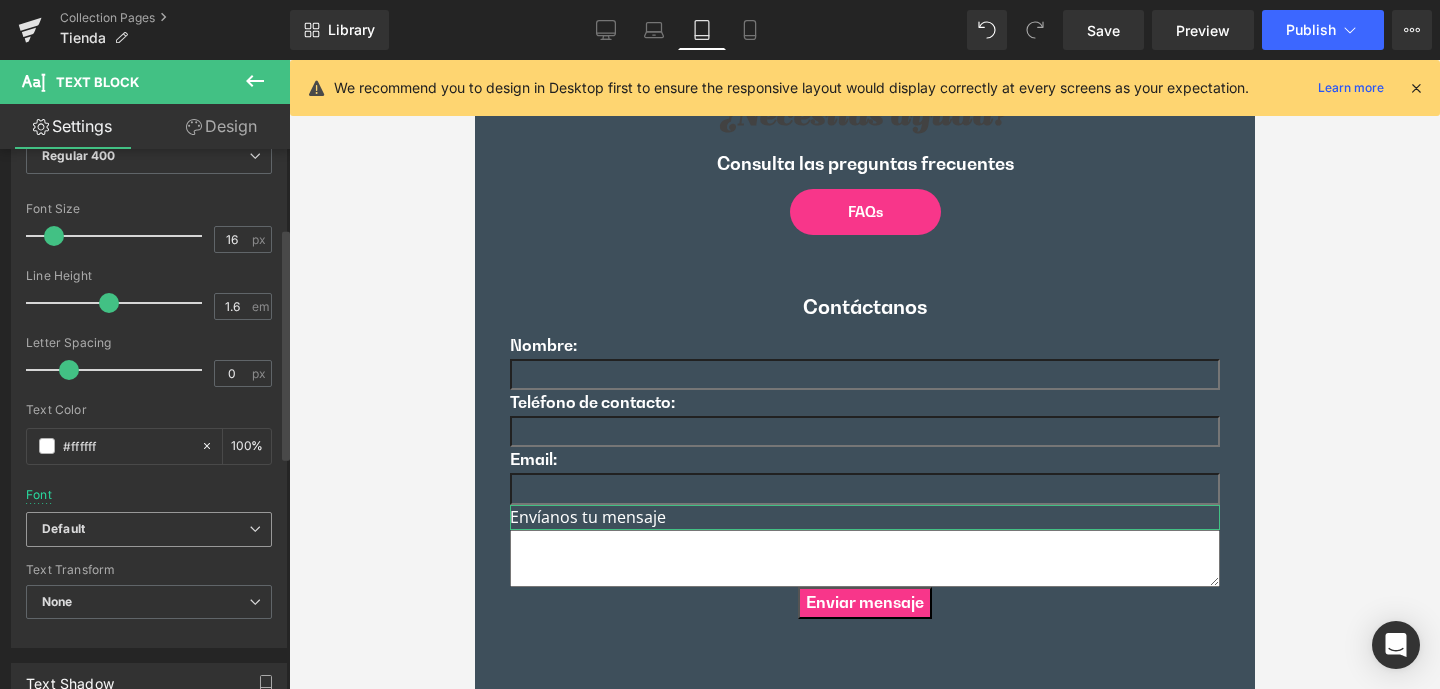 scroll, scrollTop: 209, scrollLeft: 0, axis: vertical 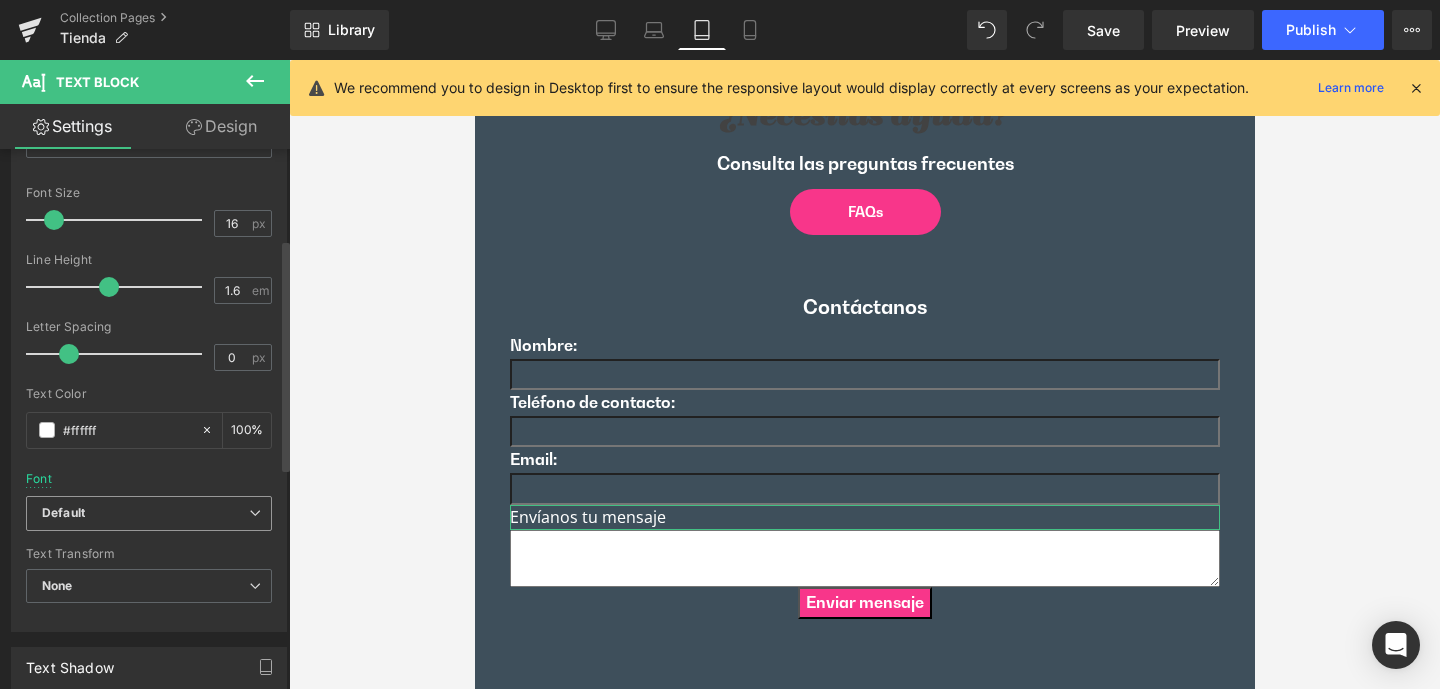 click on "Default" at bounding box center [145, 513] 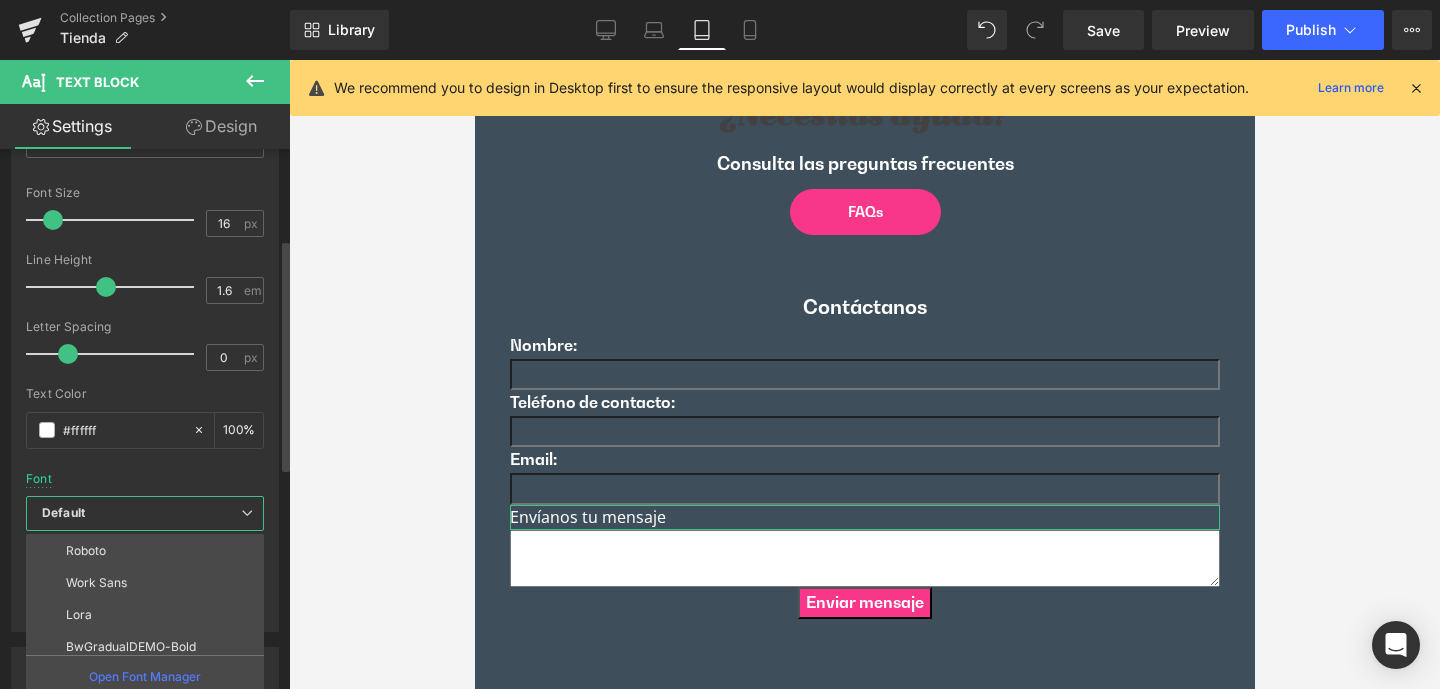 scroll, scrollTop: 176, scrollLeft: 0, axis: vertical 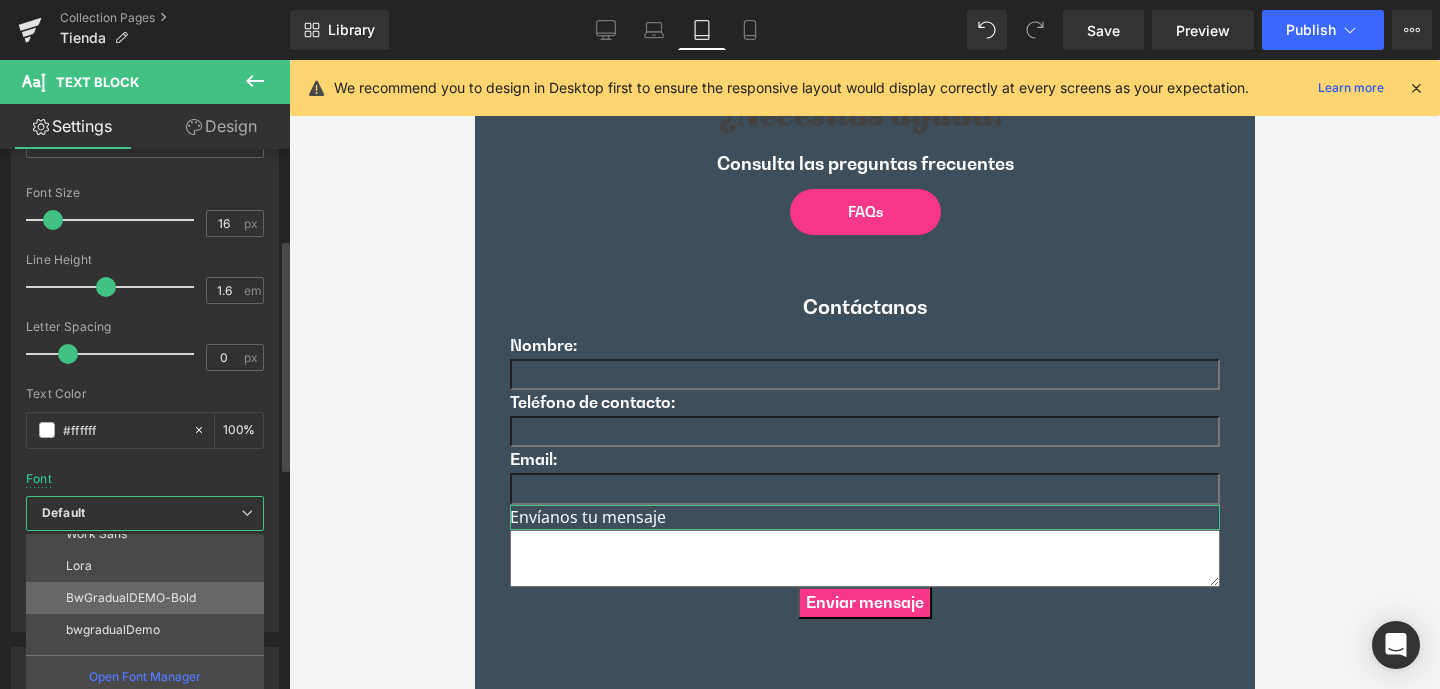 click on "BwGradualDEMO-Bold" at bounding box center (131, 598) 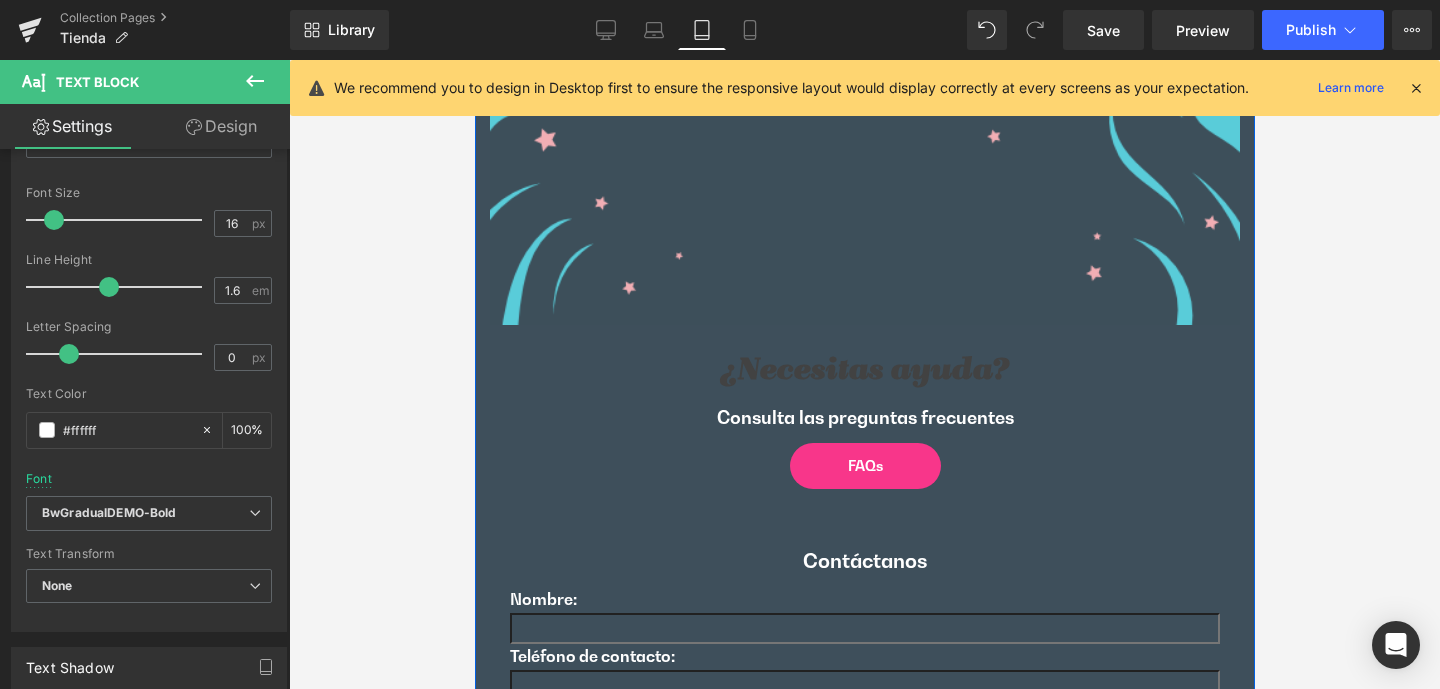 scroll, scrollTop: 8935, scrollLeft: 0, axis: vertical 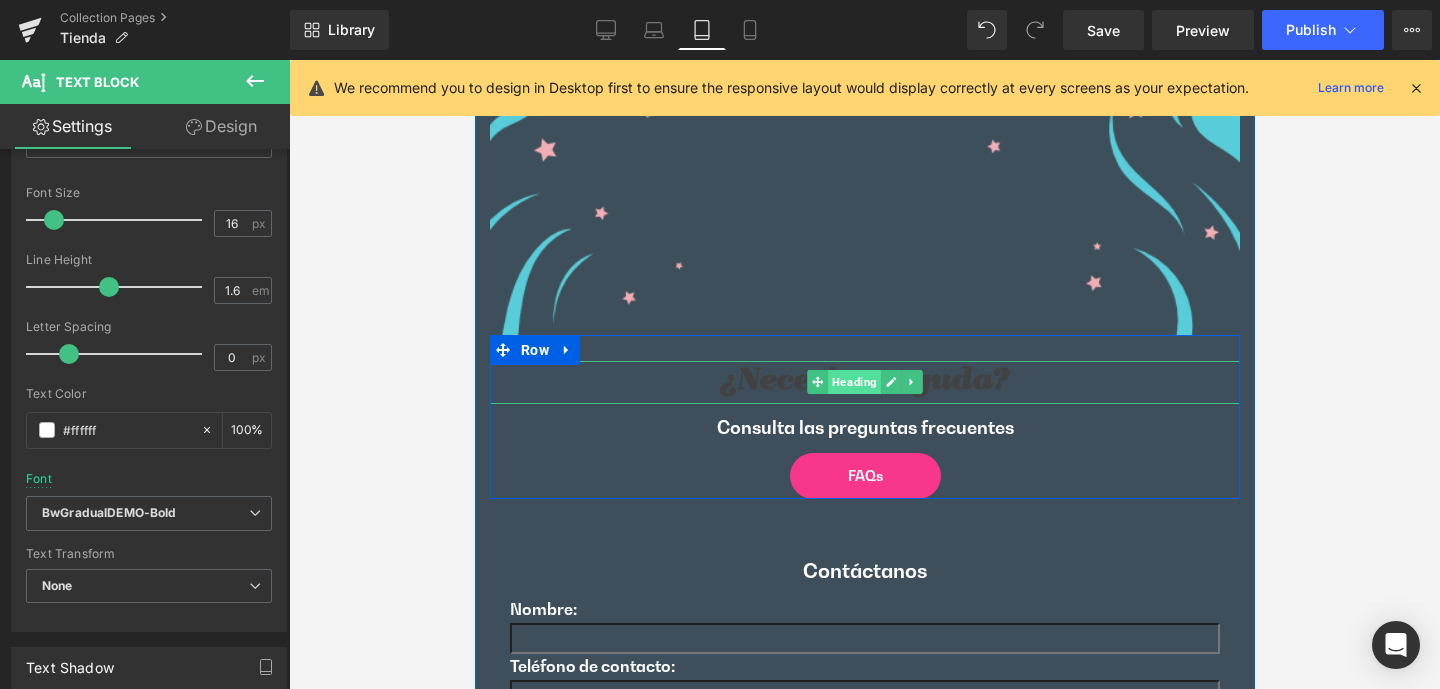click on "Heading" at bounding box center (853, 382) 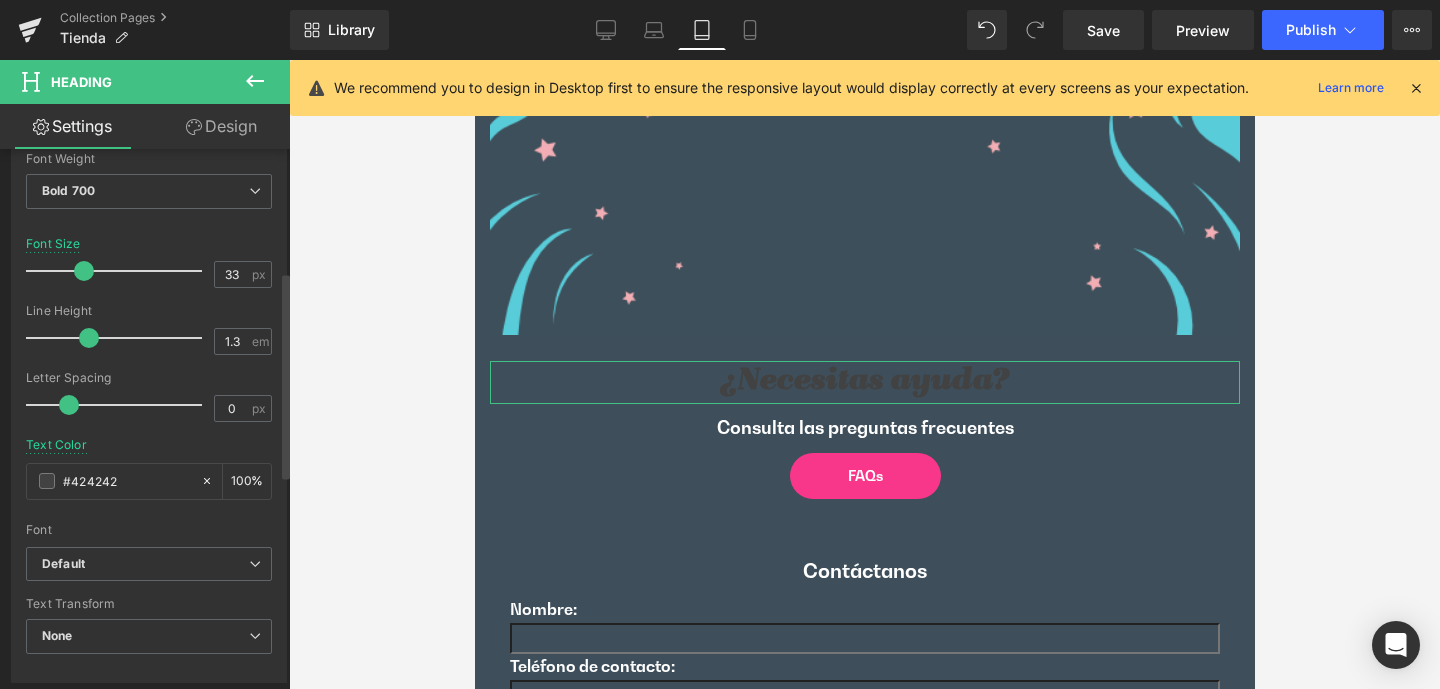 scroll, scrollTop: 321, scrollLeft: 0, axis: vertical 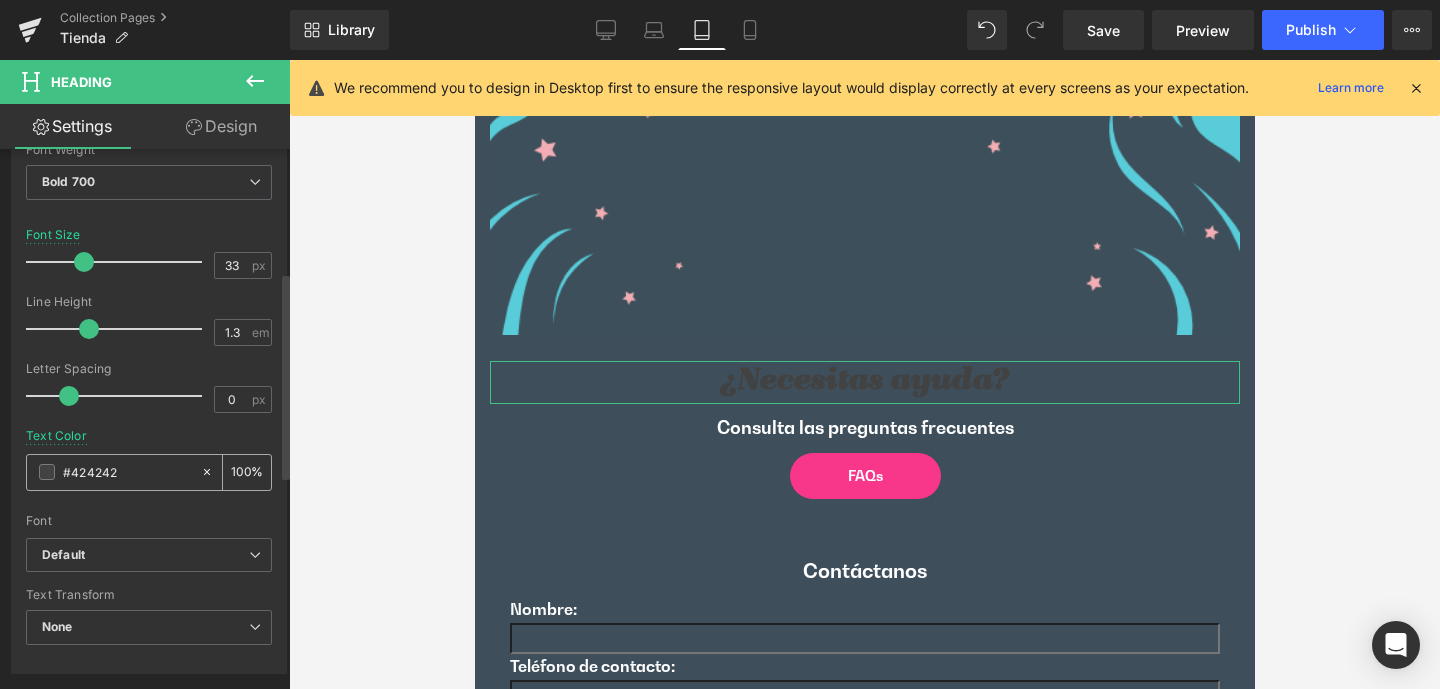 drag, startPoint x: 129, startPoint y: 467, endPoint x: 72, endPoint y: 470, distance: 57.07889 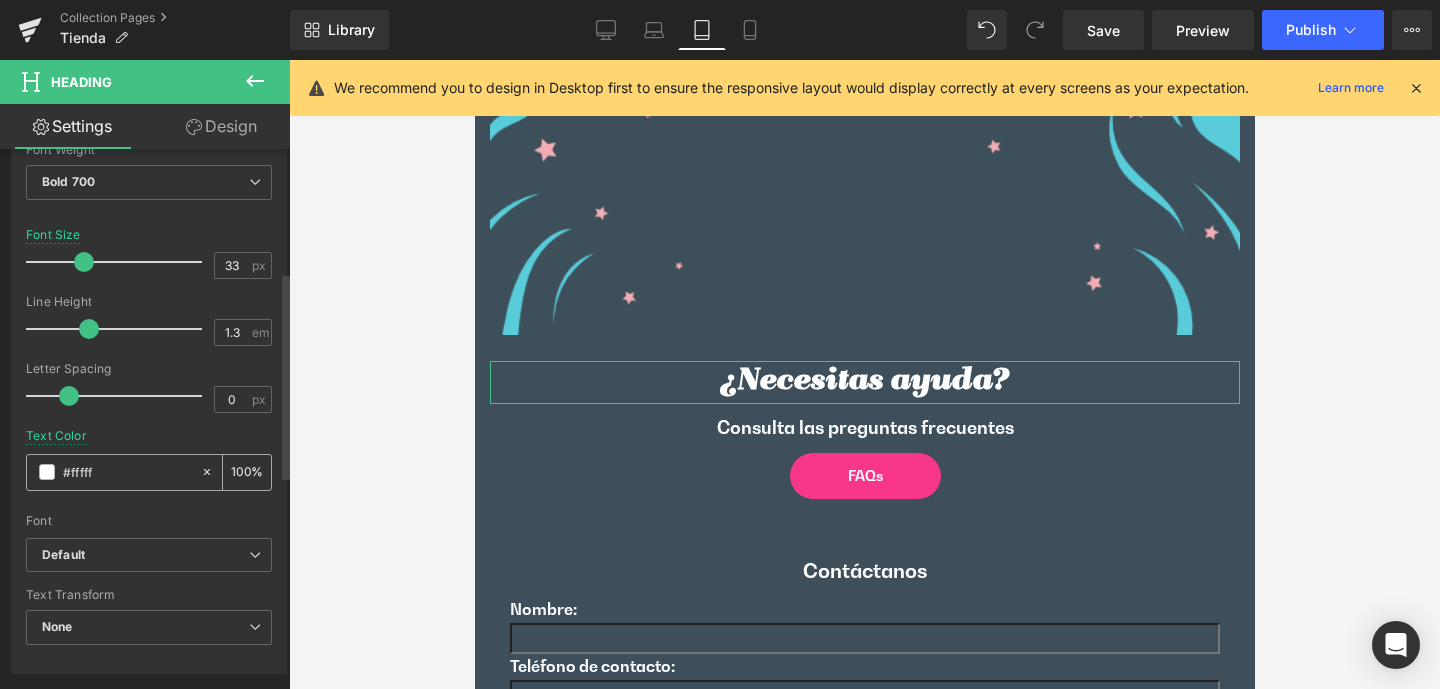 type on "#ffffff" 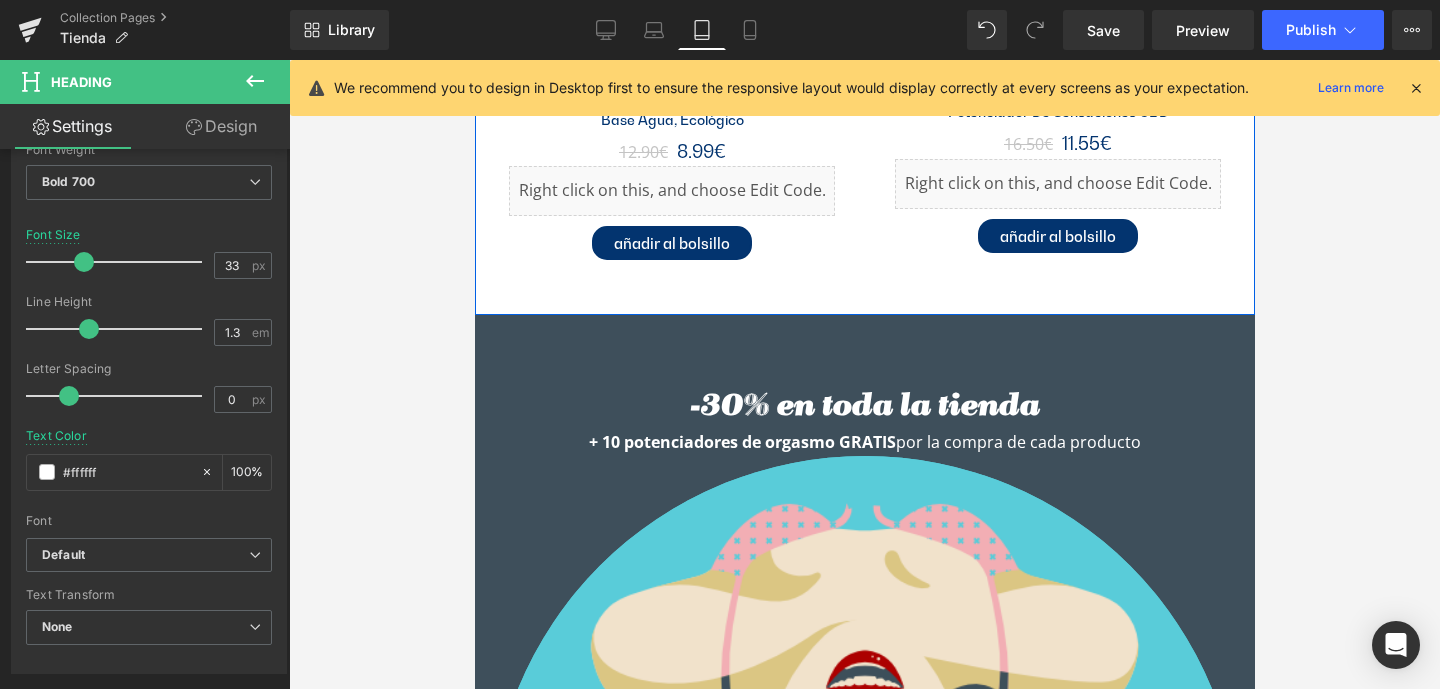 scroll, scrollTop: 7679, scrollLeft: 0, axis: vertical 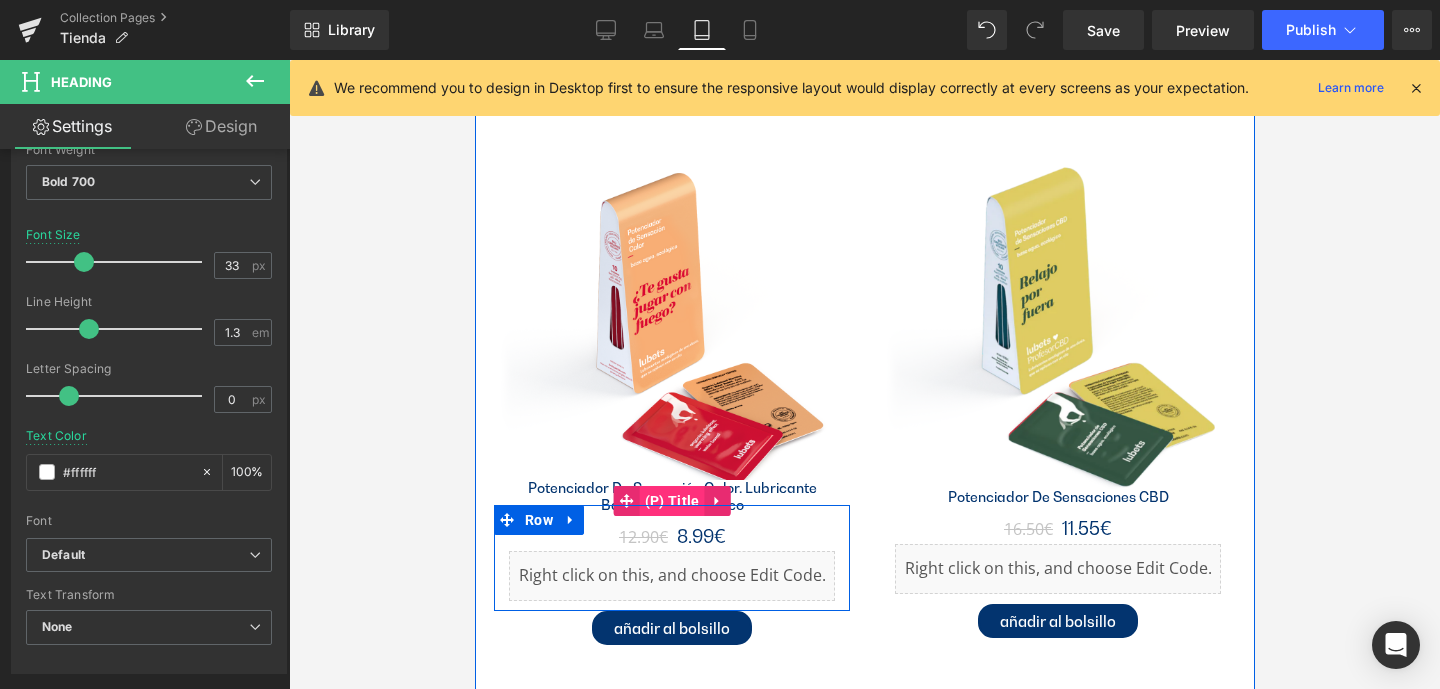 click on "(P) Title" at bounding box center [671, 501] 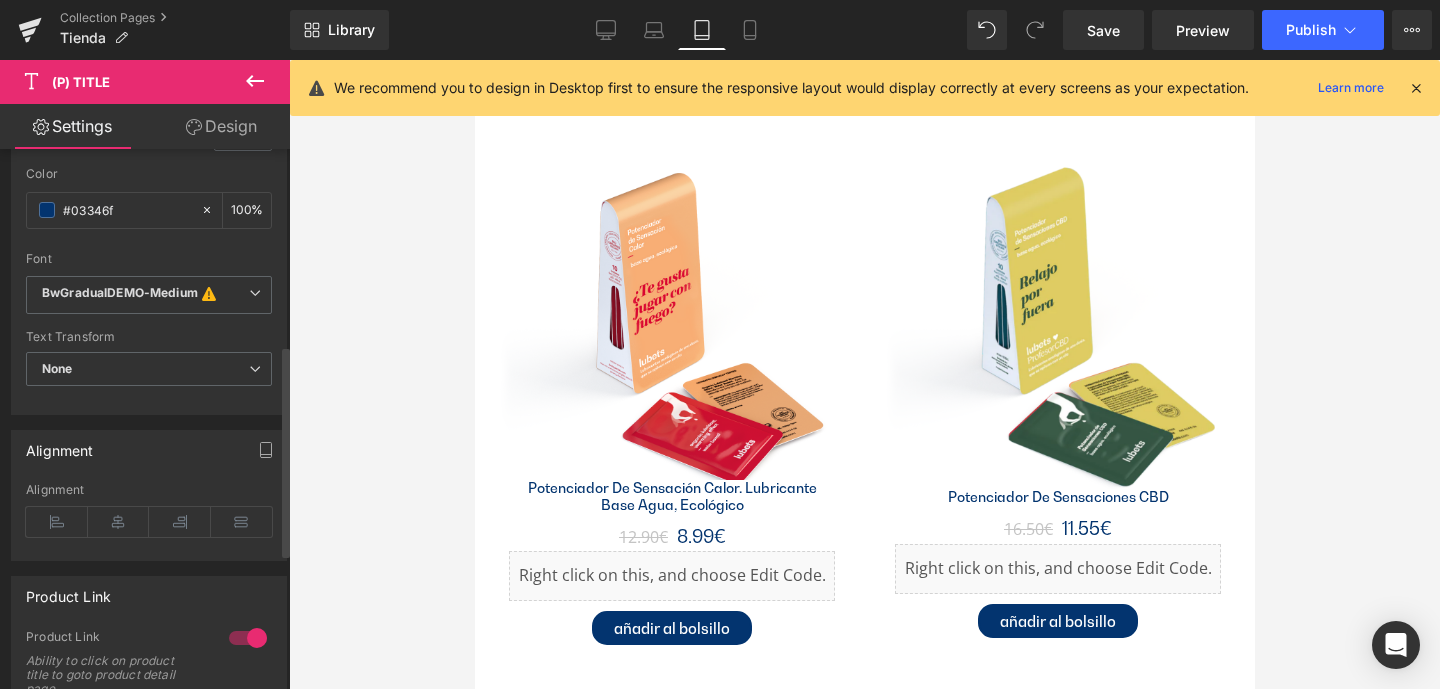 scroll, scrollTop: 564, scrollLeft: 0, axis: vertical 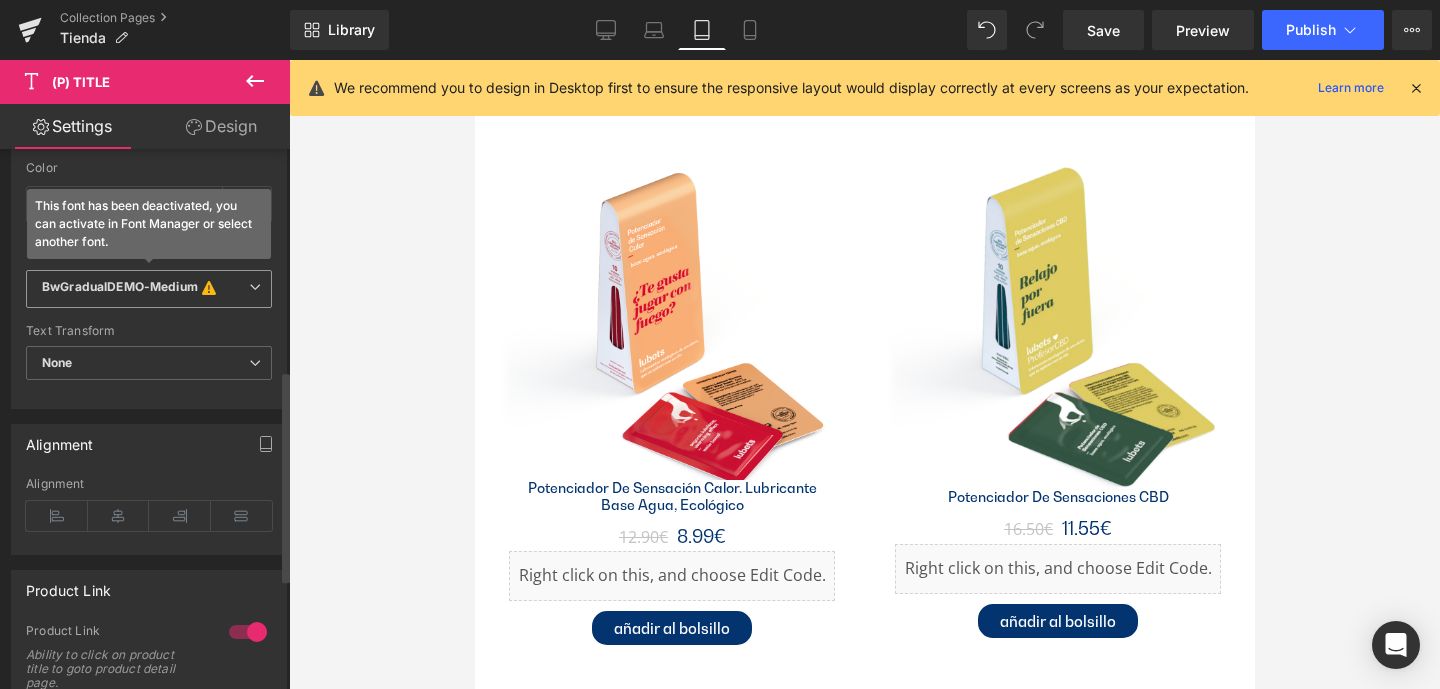 click on "BwGradualDEMO-Medium" at bounding box center (120, 289) 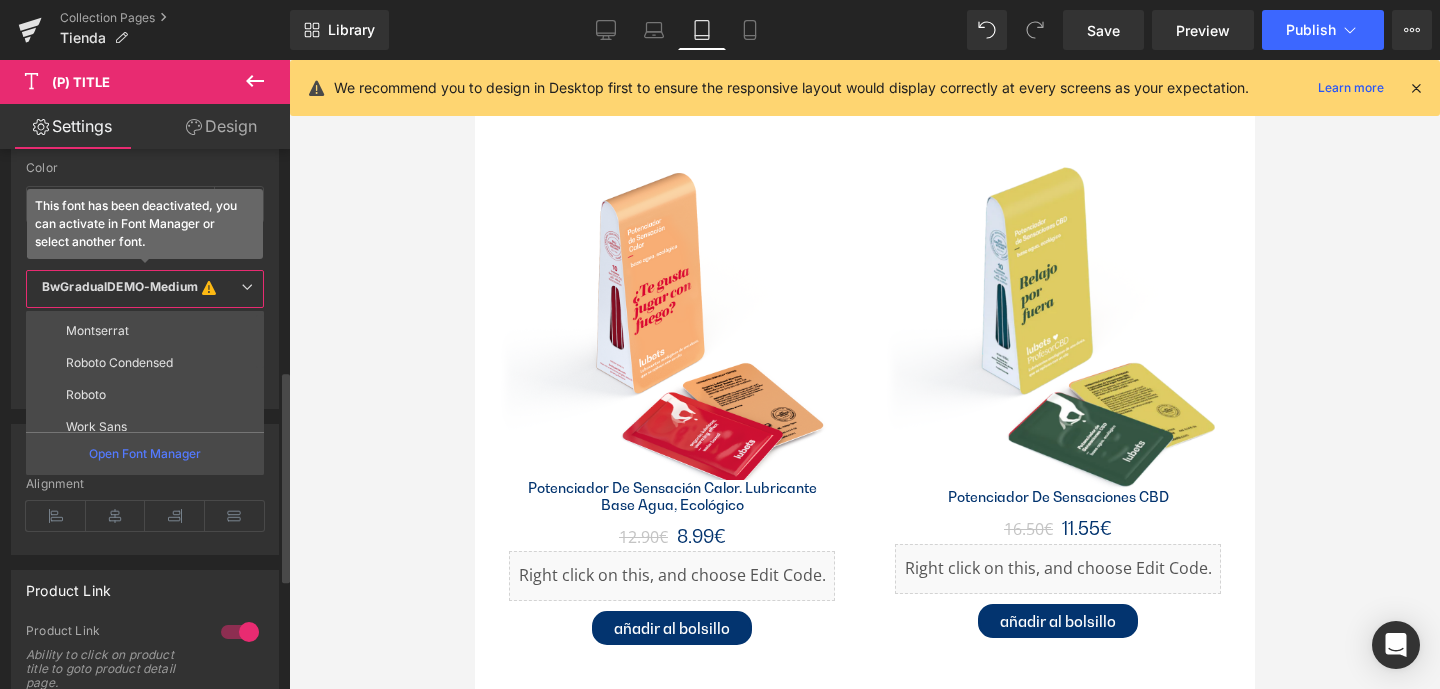 scroll, scrollTop: 176, scrollLeft: 0, axis: vertical 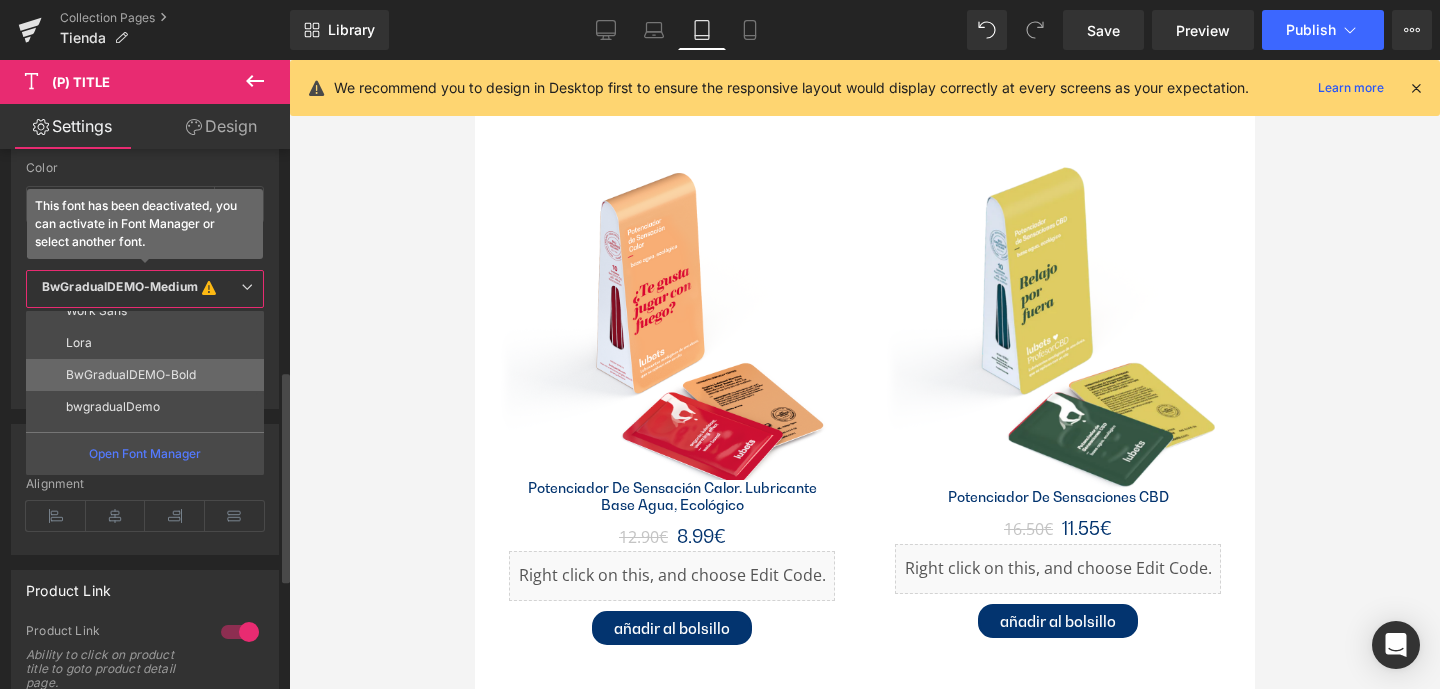 click on "BwGradualDEMO-Bold" at bounding box center (131, 375) 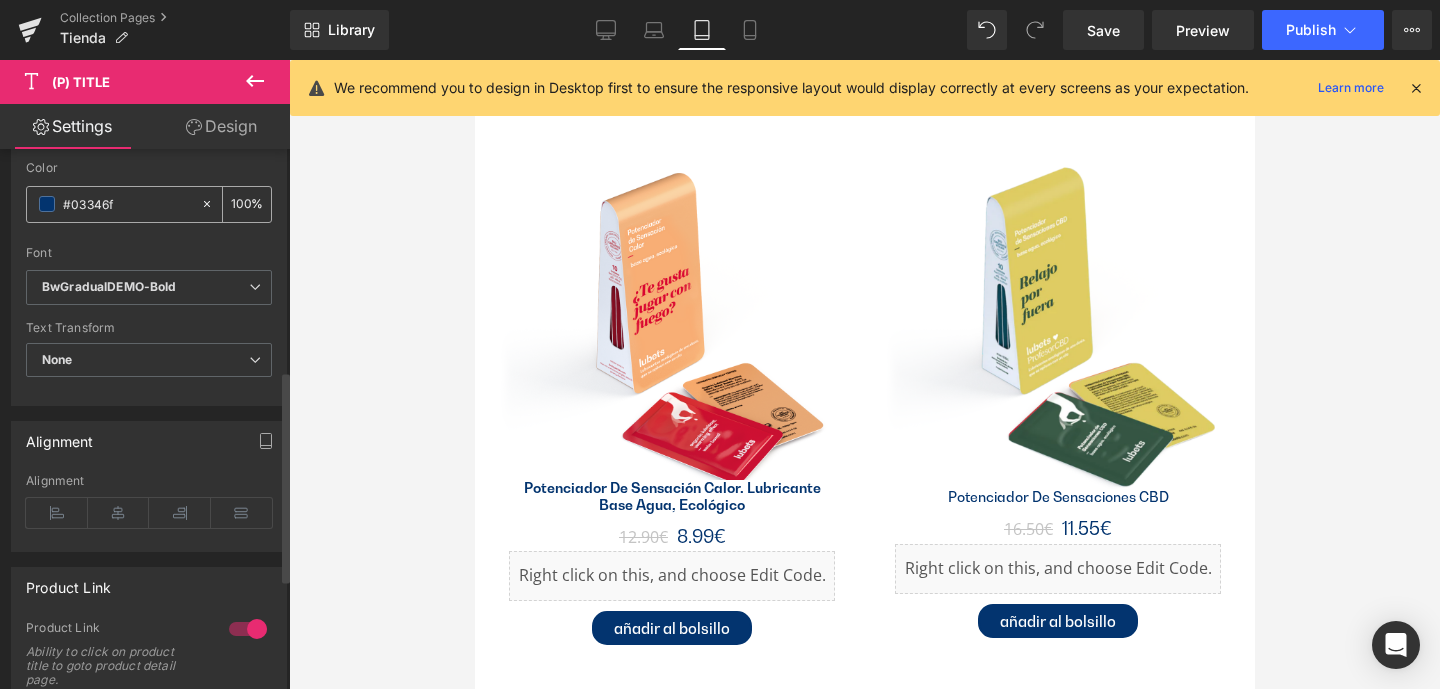 drag, startPoint x: 132, startPoint y: 201, endPoint x: 53, endPoint y: 201, distance: 79 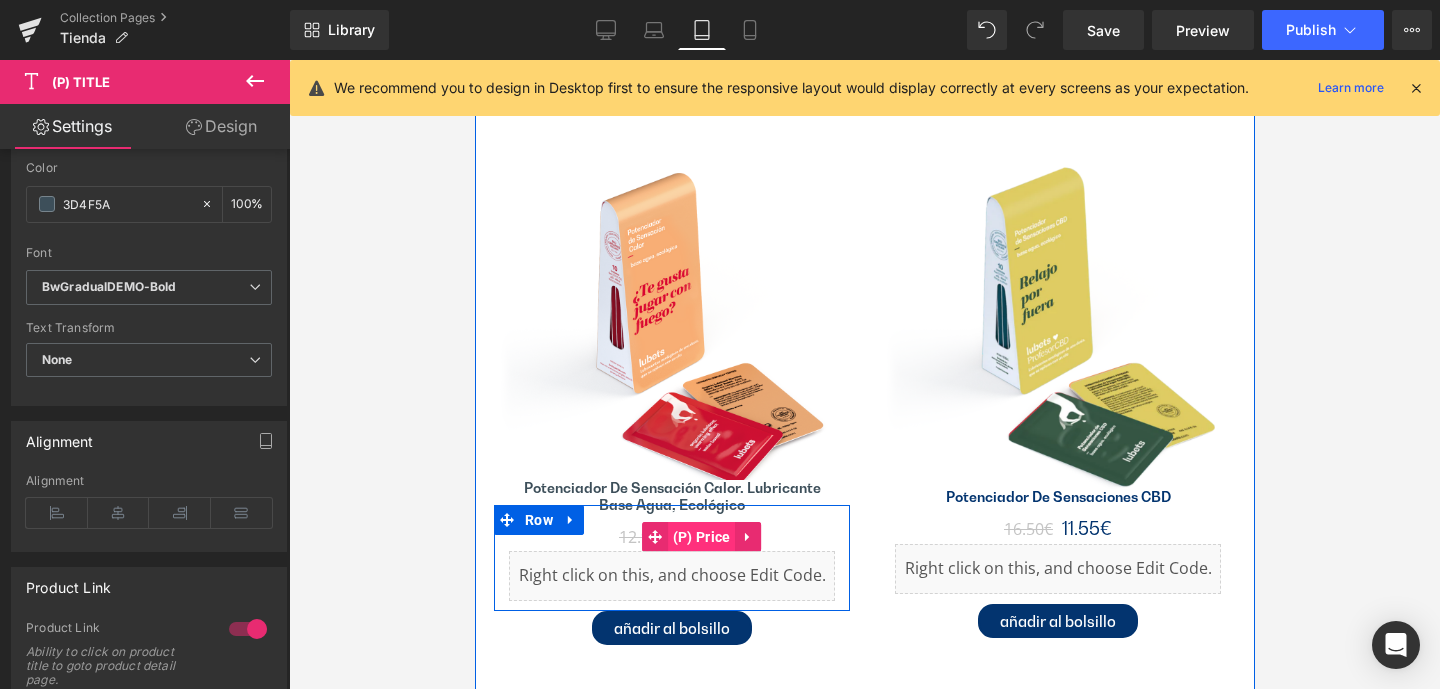 click on "(P) Price" at bounding box center [701, 537] 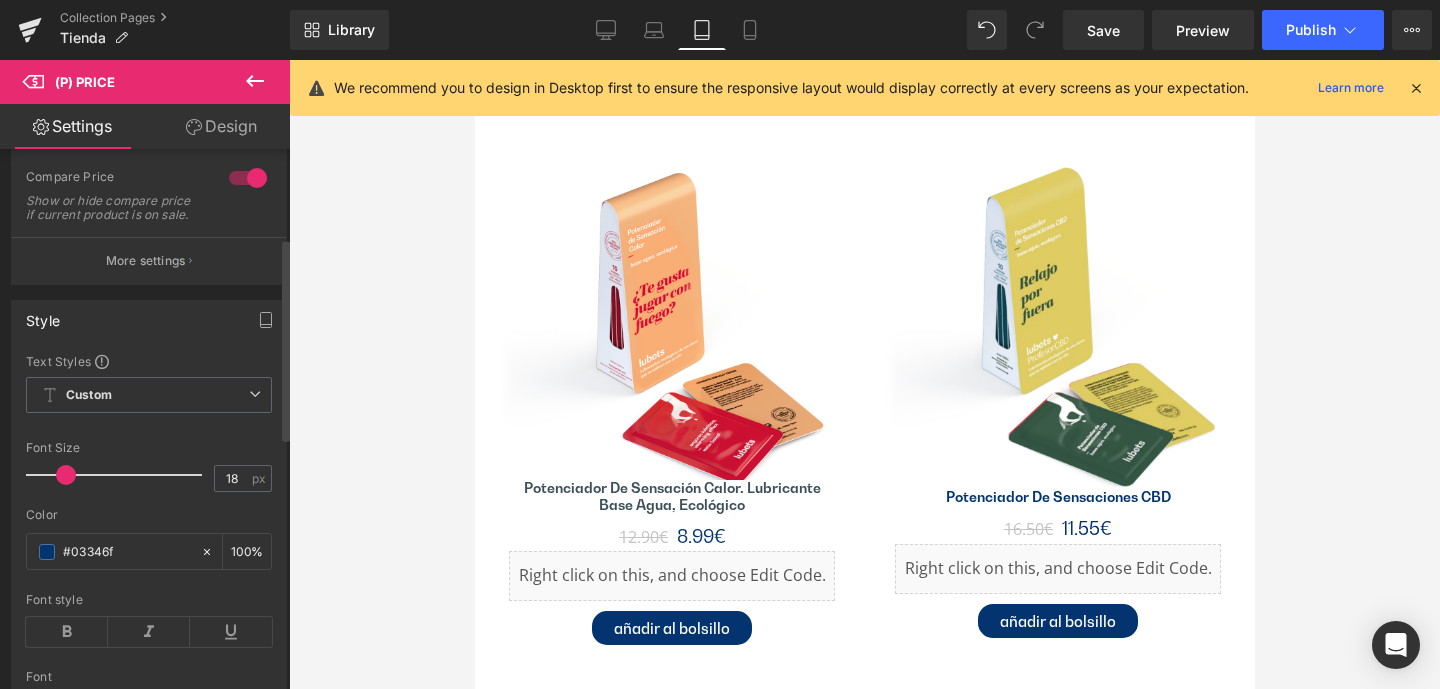 scroll, scrollTop: 237, scrollLeft: 0, axis: vertical 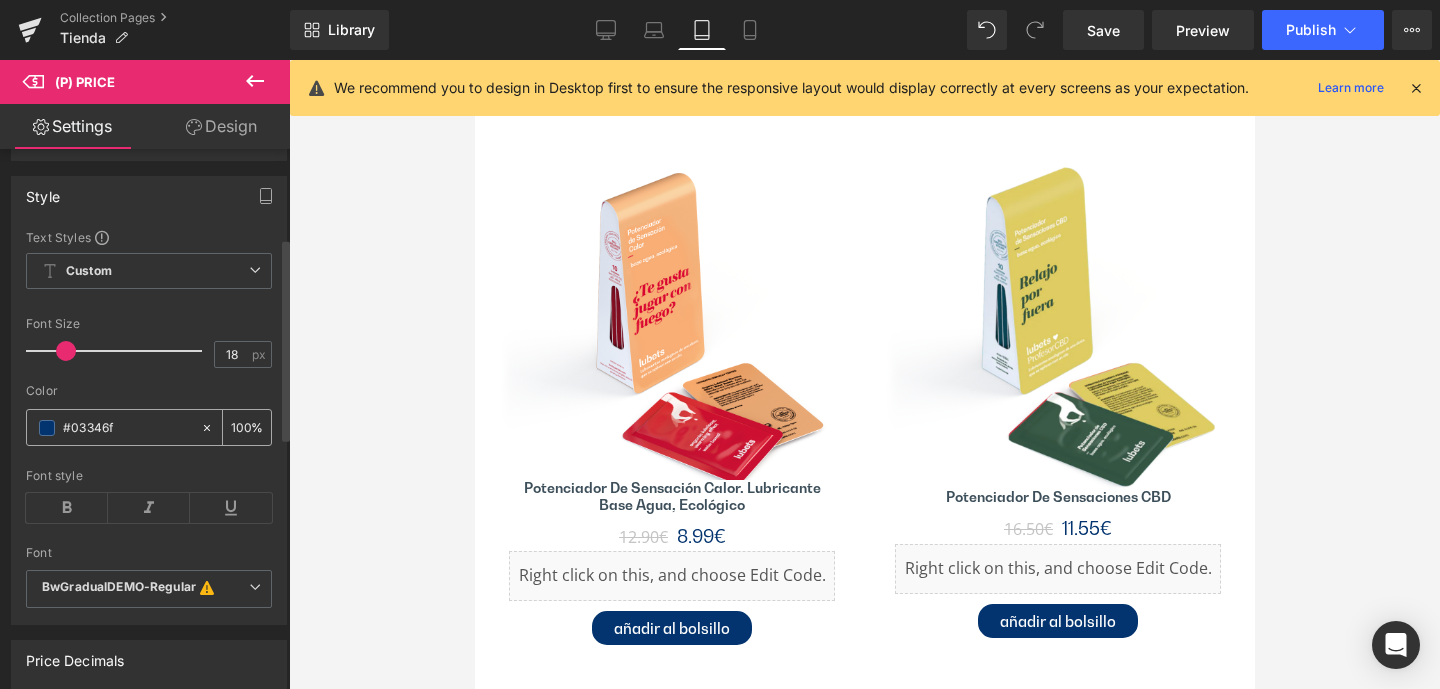 drag, startPoint x: 134, startPoint y: 438, endPoint x: 35, endPoint y: 438, distance: 99 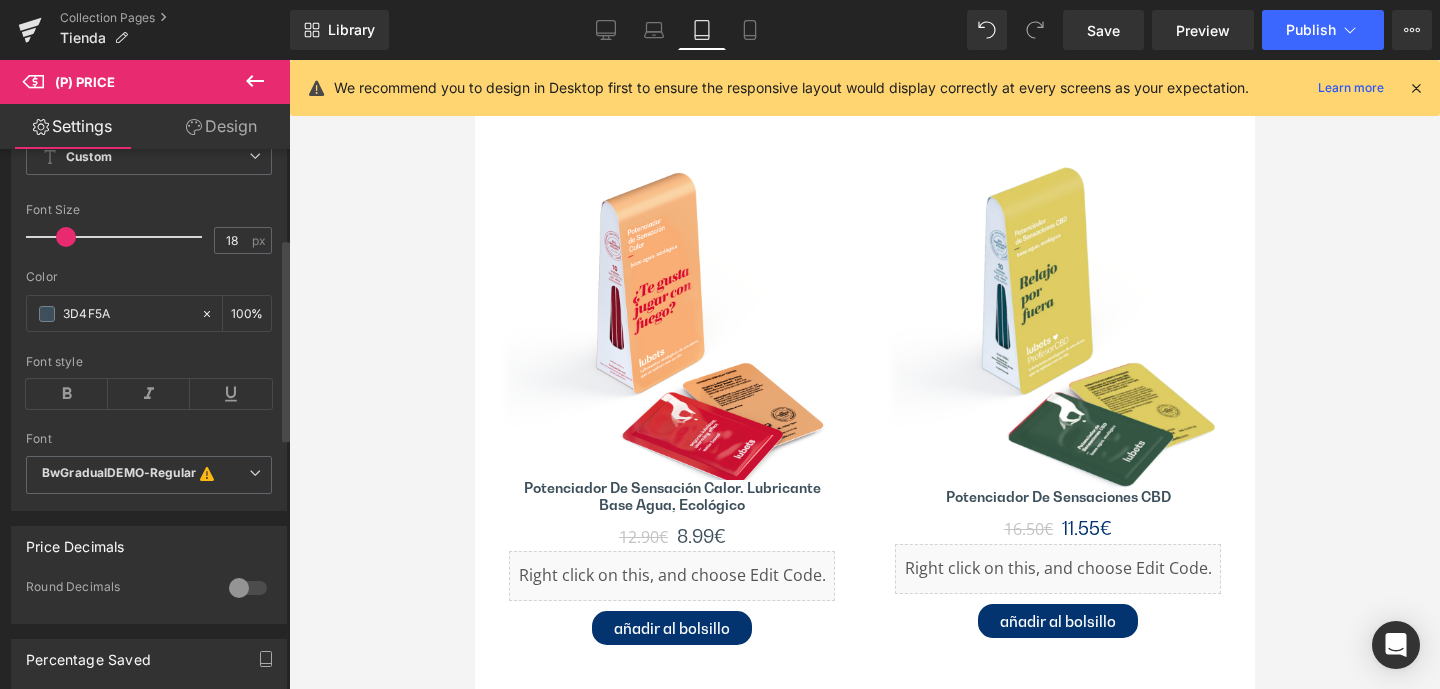 scroll, scrollTop: 391, scrollLeft: 0, axis: vertical 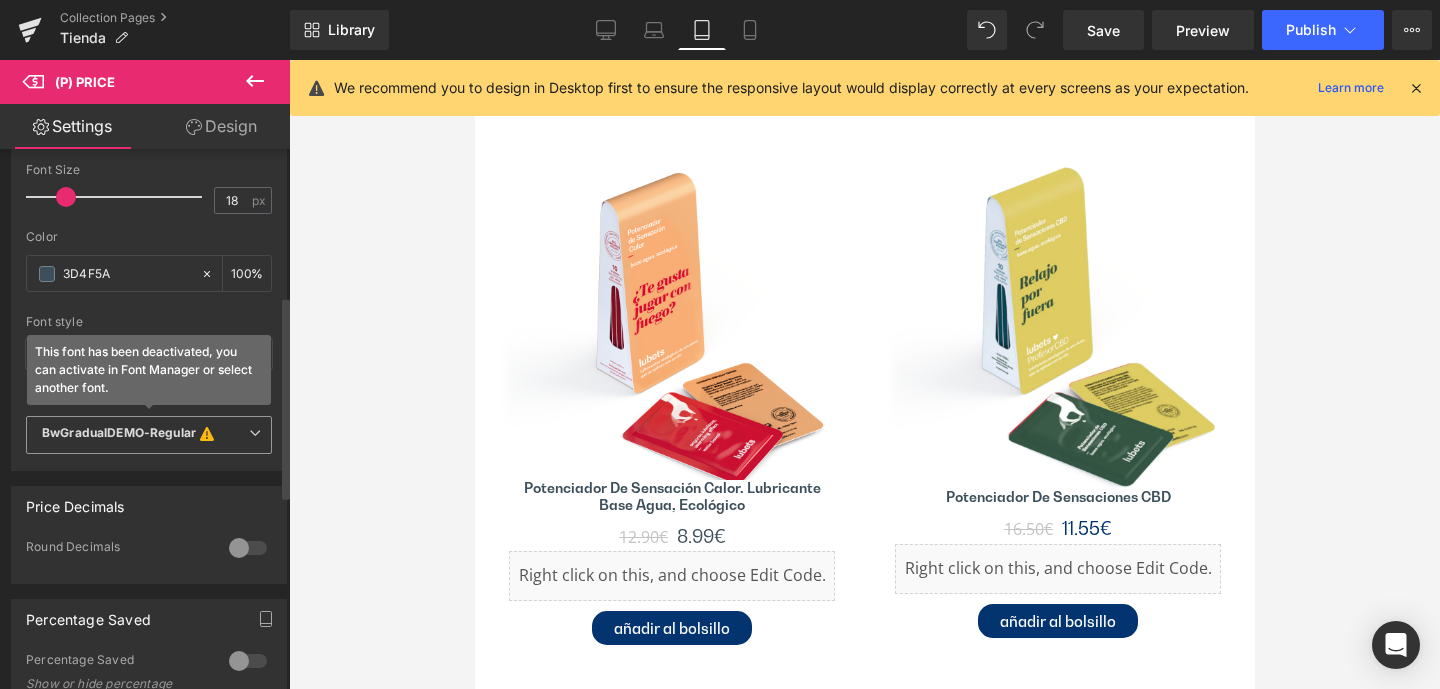 type on "3D4F5A" 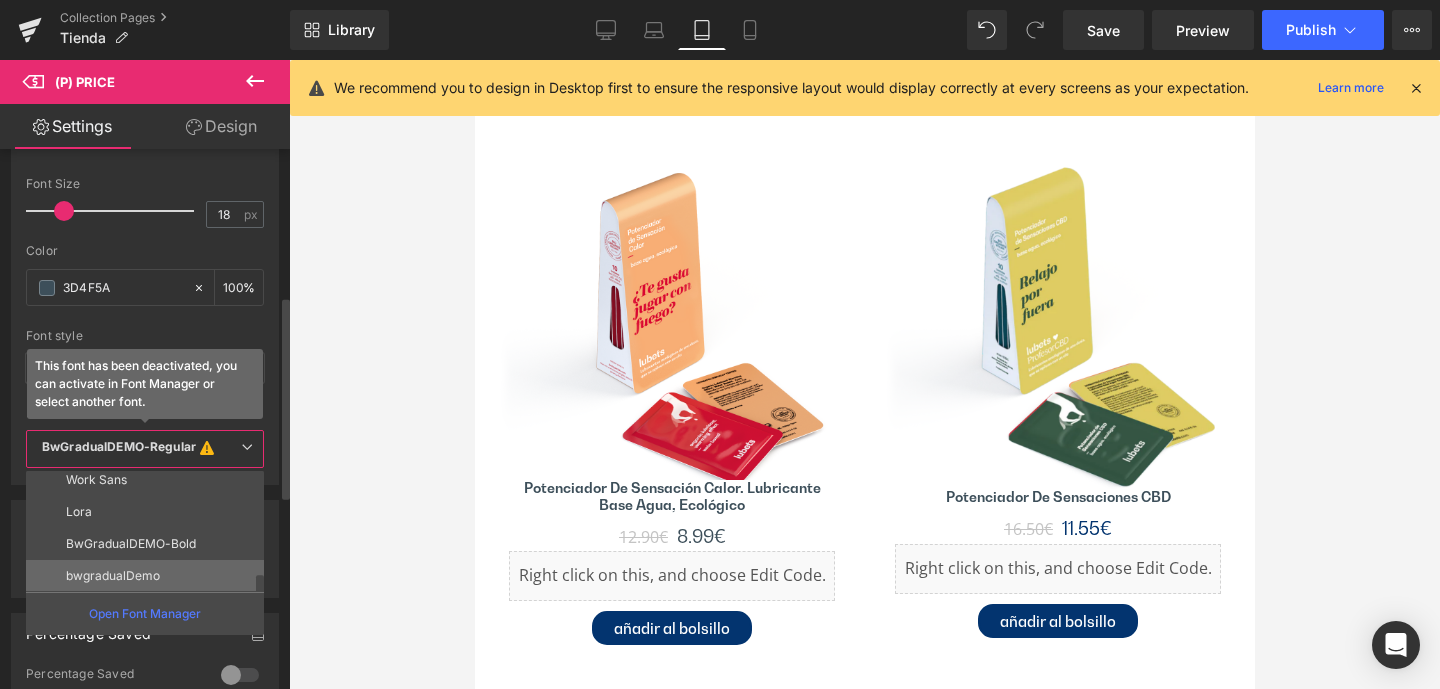 scroll, scrollTop: 226, scrollLeft: 0, axis: vertical 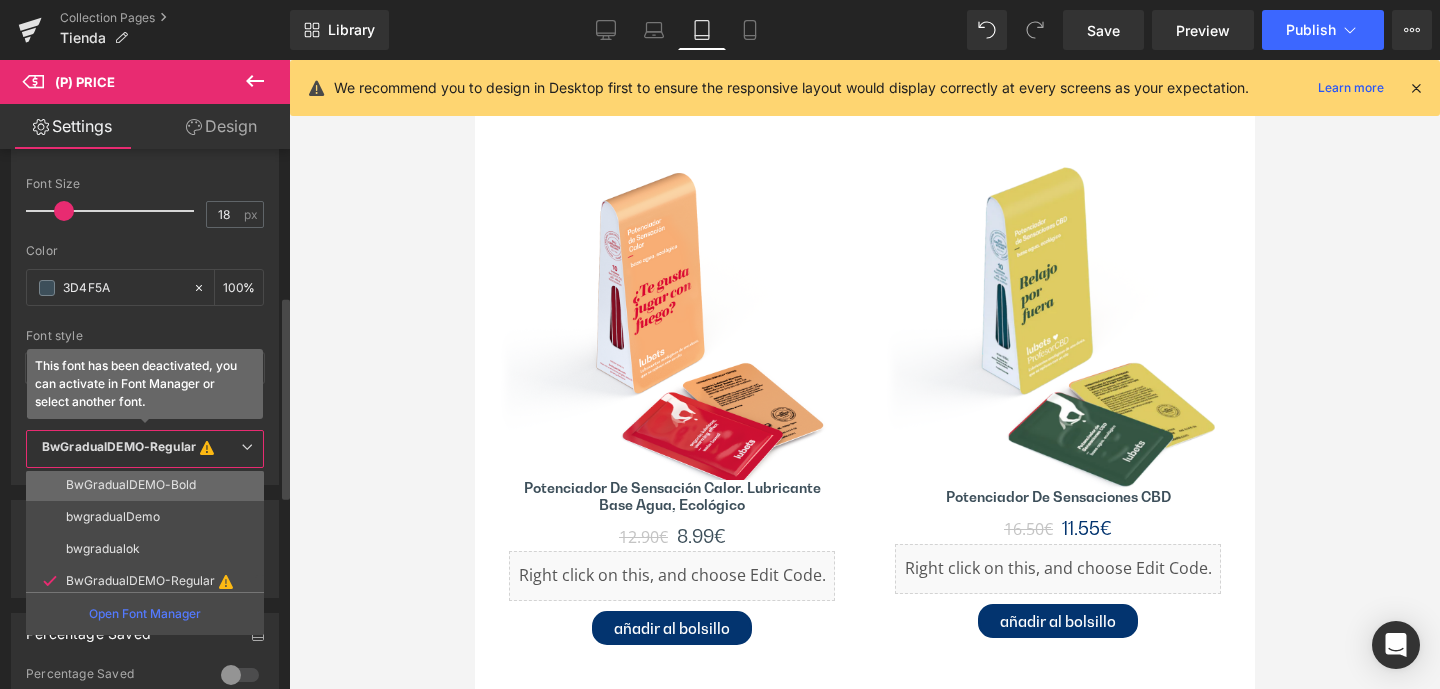 click on "BwGradualDEMO-Bold" at bounding box center (131, 485) 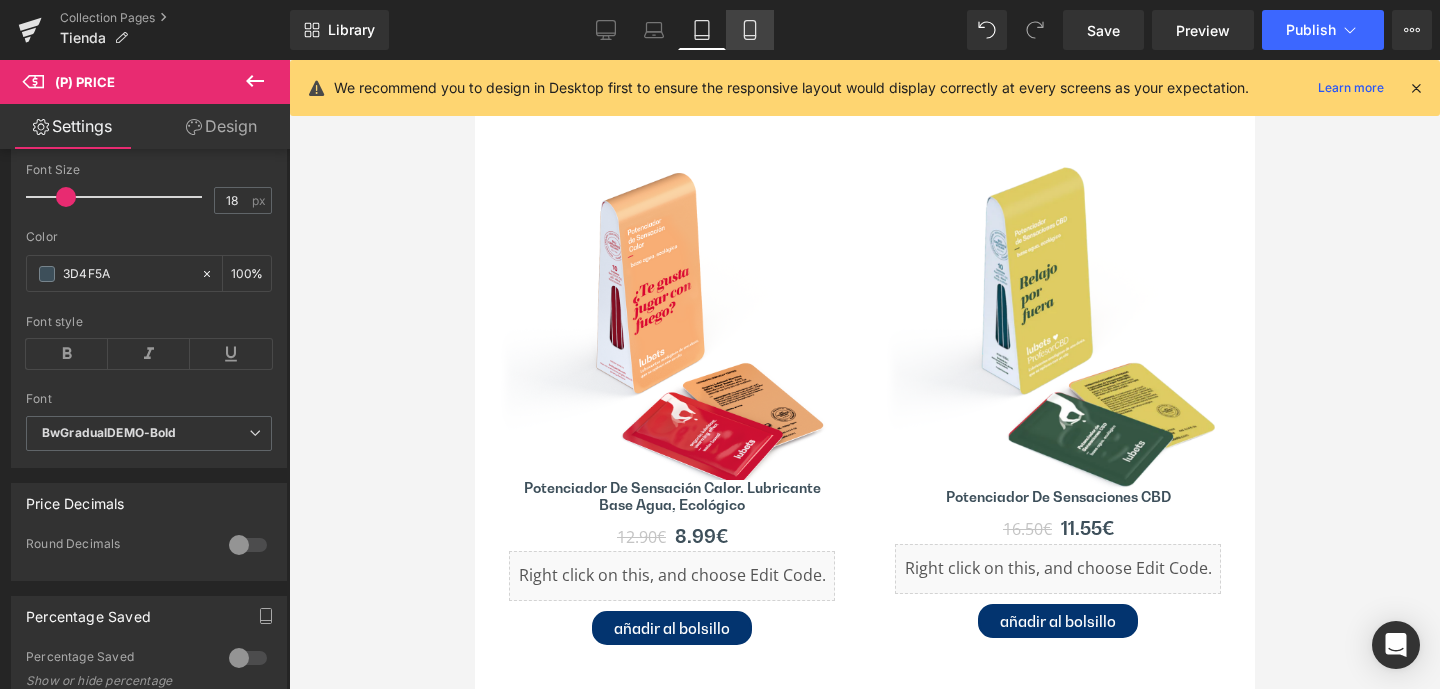 drag, startPoint x: 755, startPoint y: 29, endPoint x: 164, endPoint y: 115, distance: 597.2244 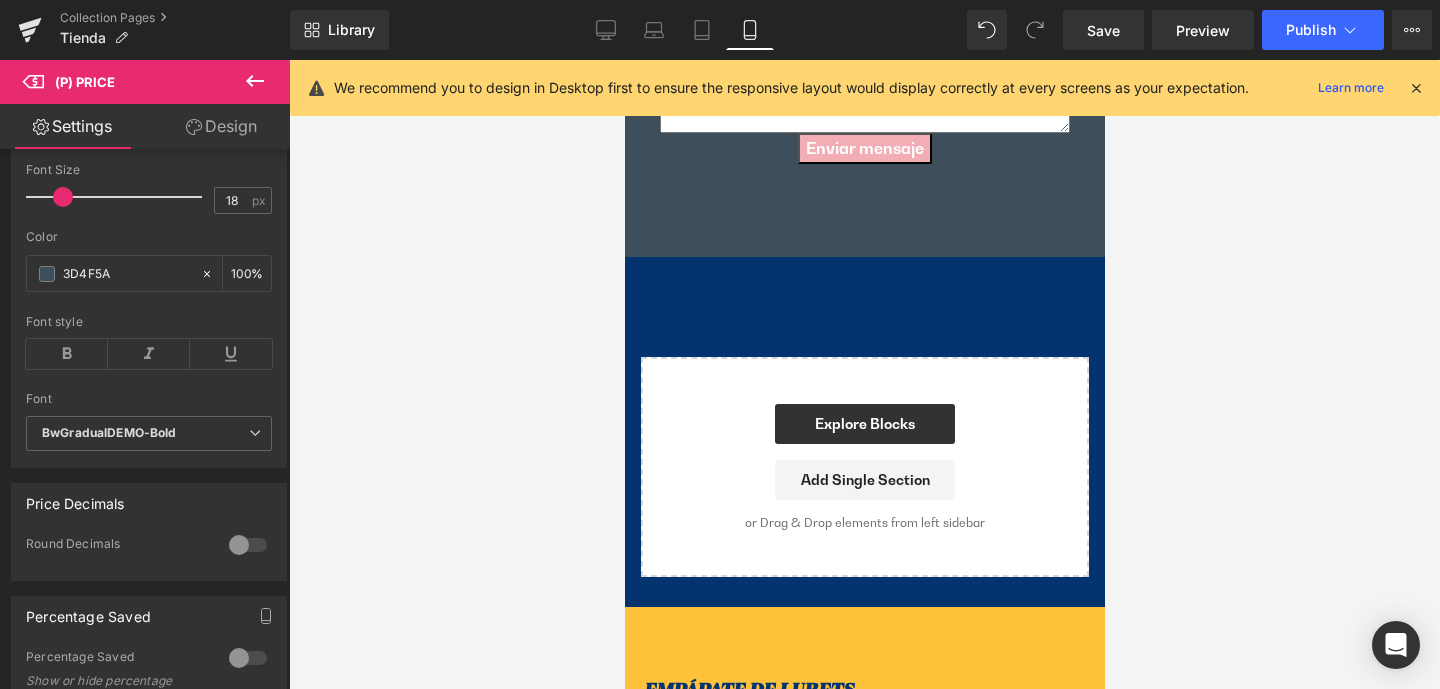 scroll, scrollTop: 5943, scrollLeft: 0, axis: vertical 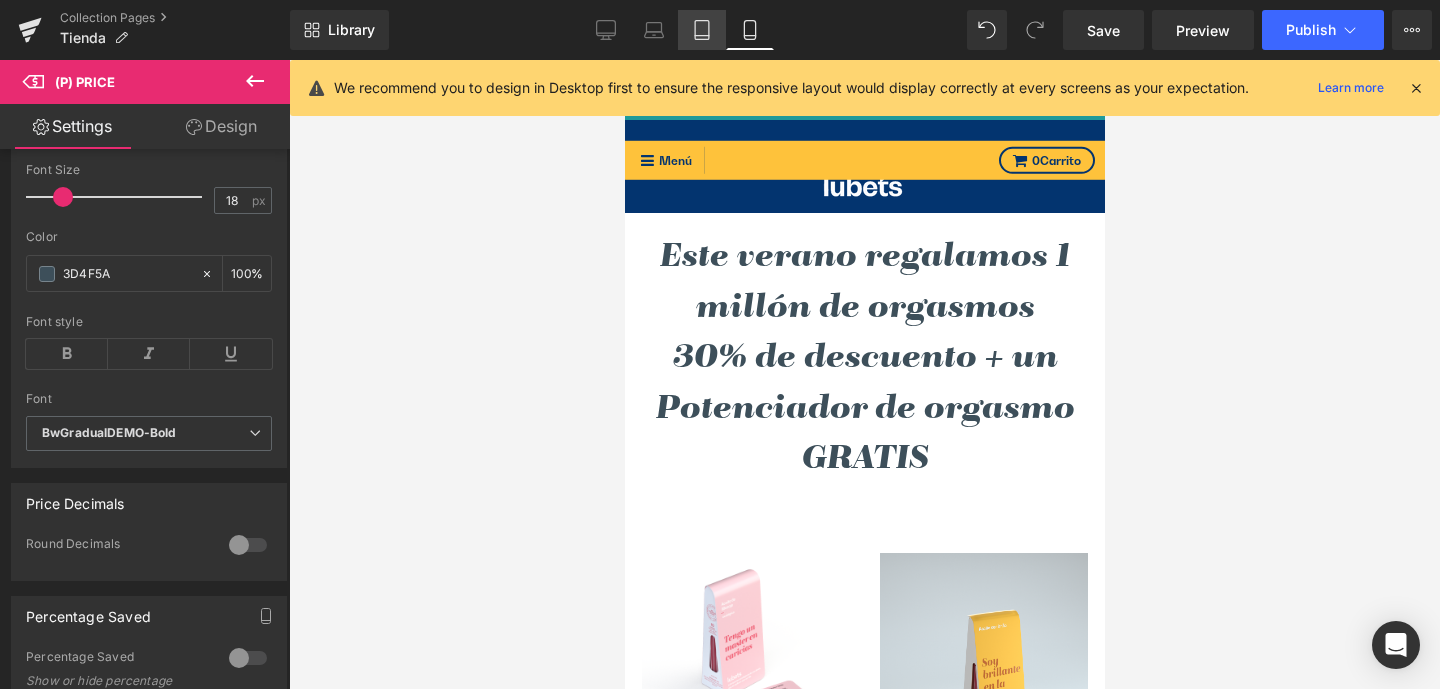 drag, startPoint x: 705, startPoint y: 26, endPoint x: 117, endPoint y: 92, distance: 591.6925 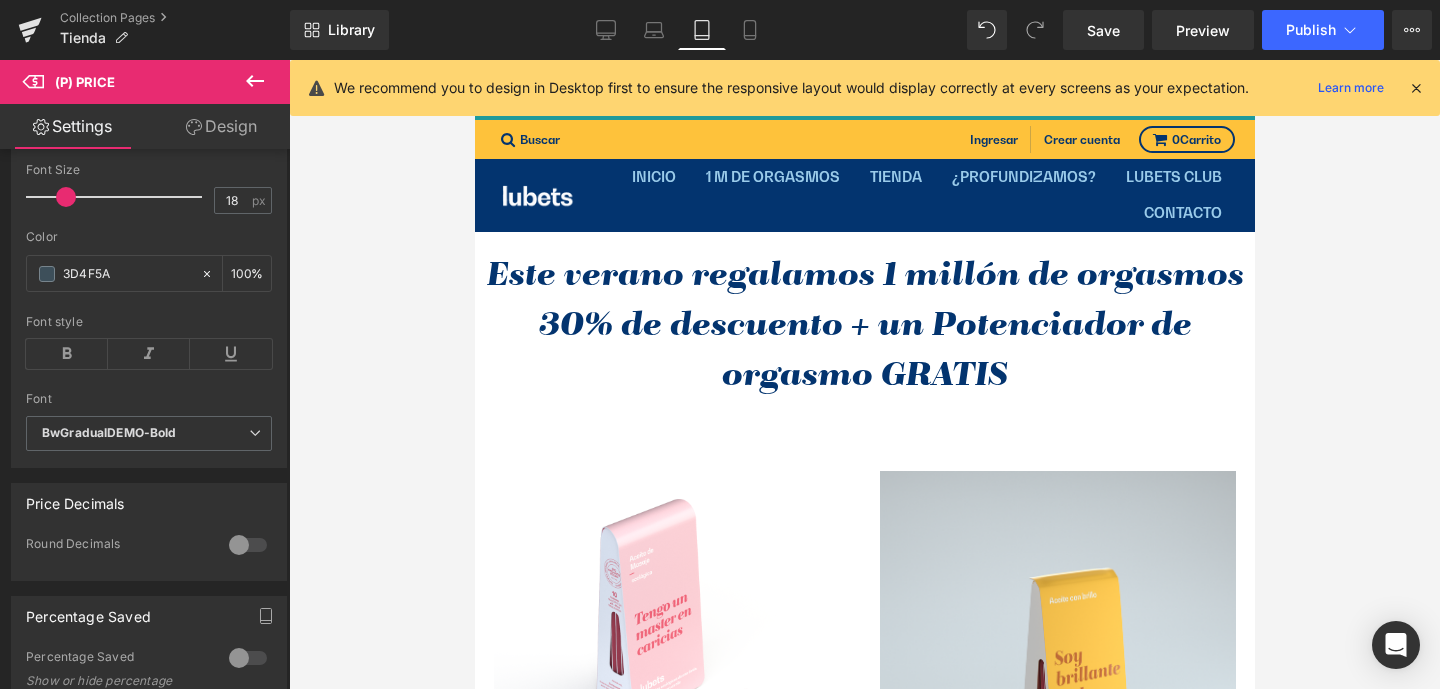 scroll, scrollTop: 1736, scrollLeft: 0, axis: vertical 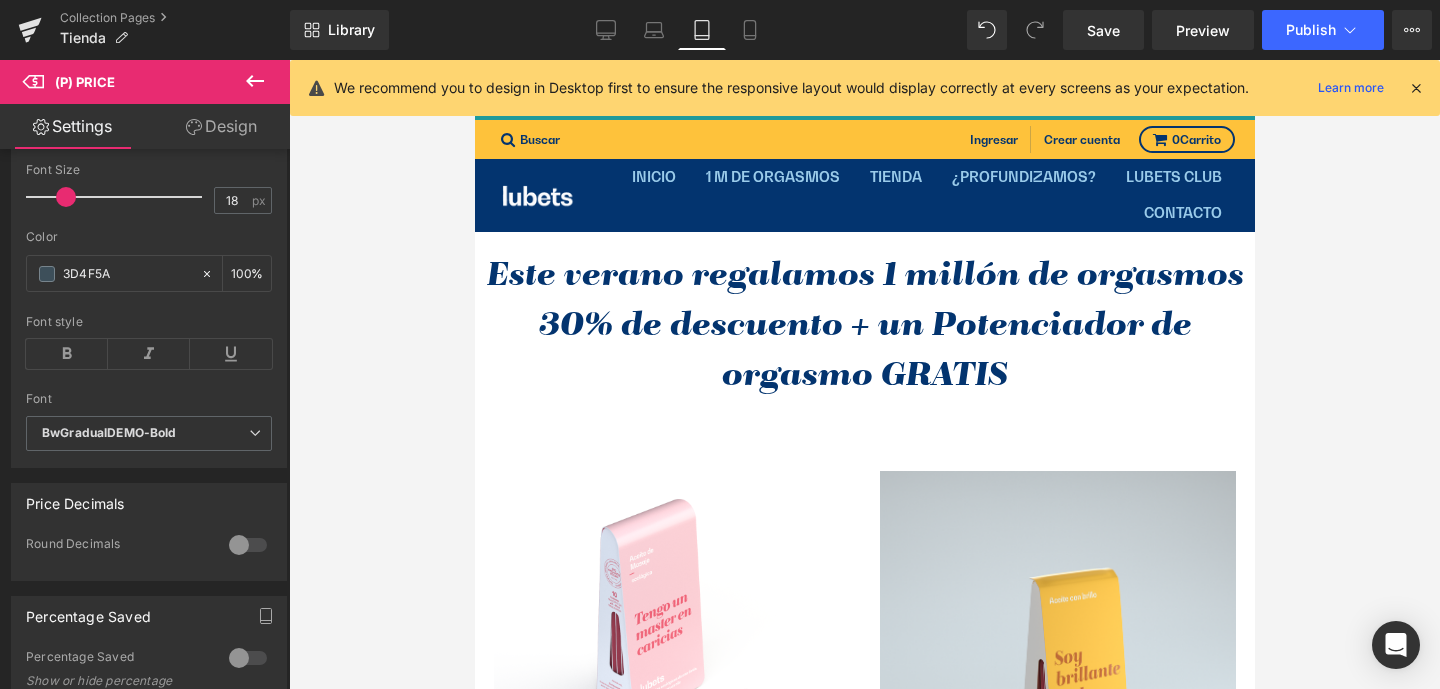click on "Este verano regalamos 1 millón de orgasmos 30% de descuento + un Potenciador de orgasmo GRATIS" at bounding box center (864, 327) 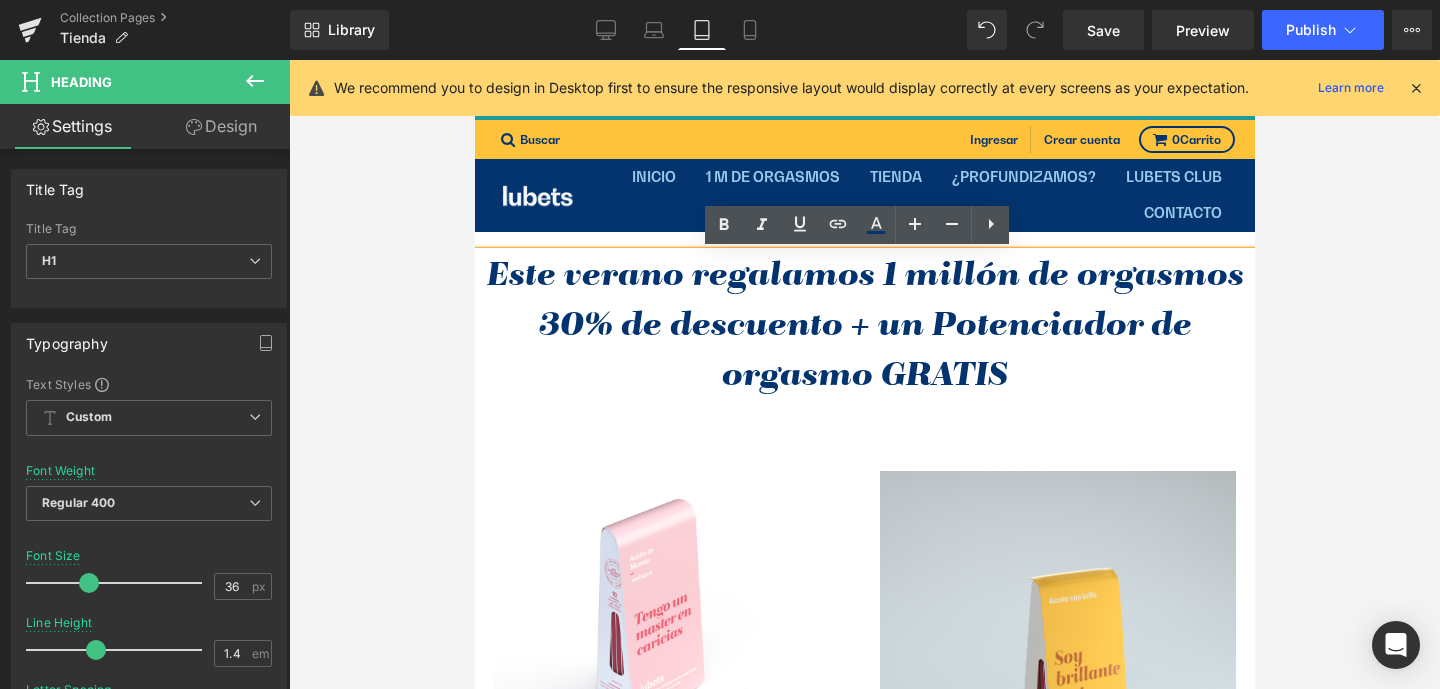 click at bounding box center [864, 374] 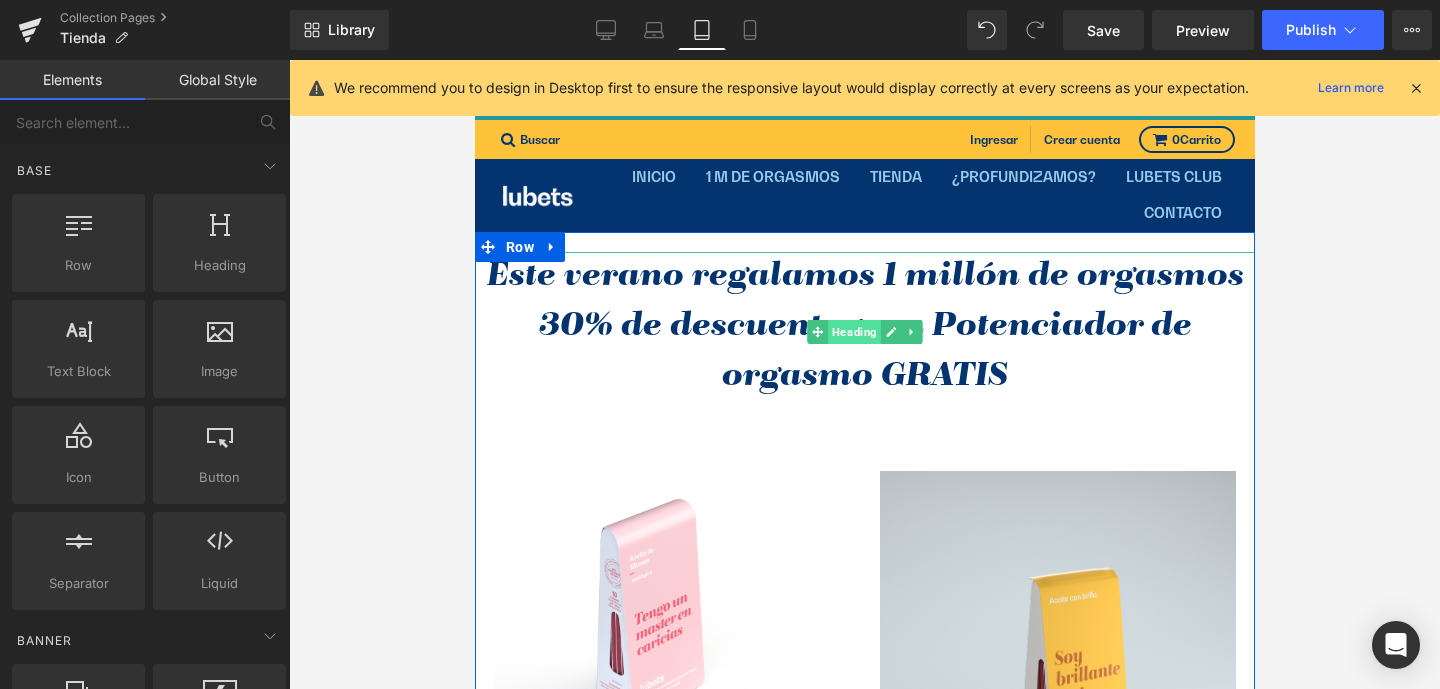 click on "Heading" at bounding box center (853, 332) 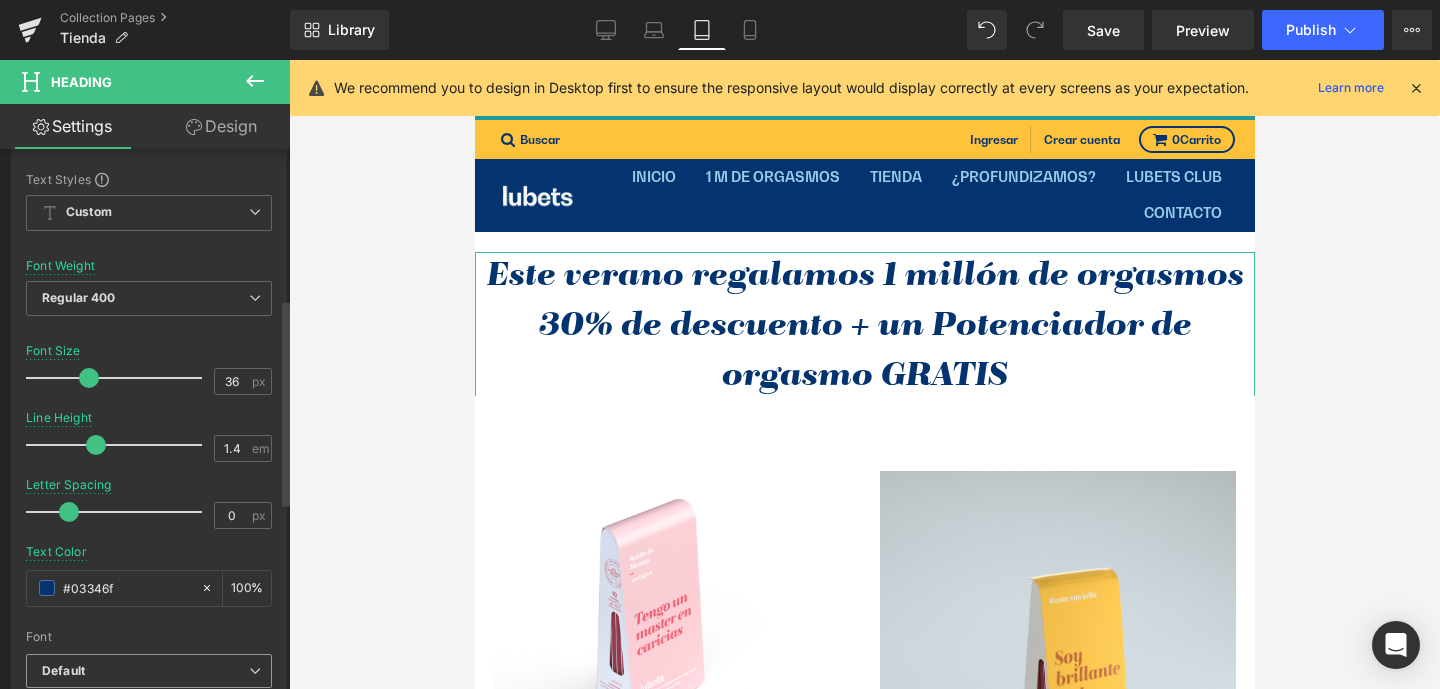 scroll, scrollTop: 391, scrollLeft: 0, axis: vertical 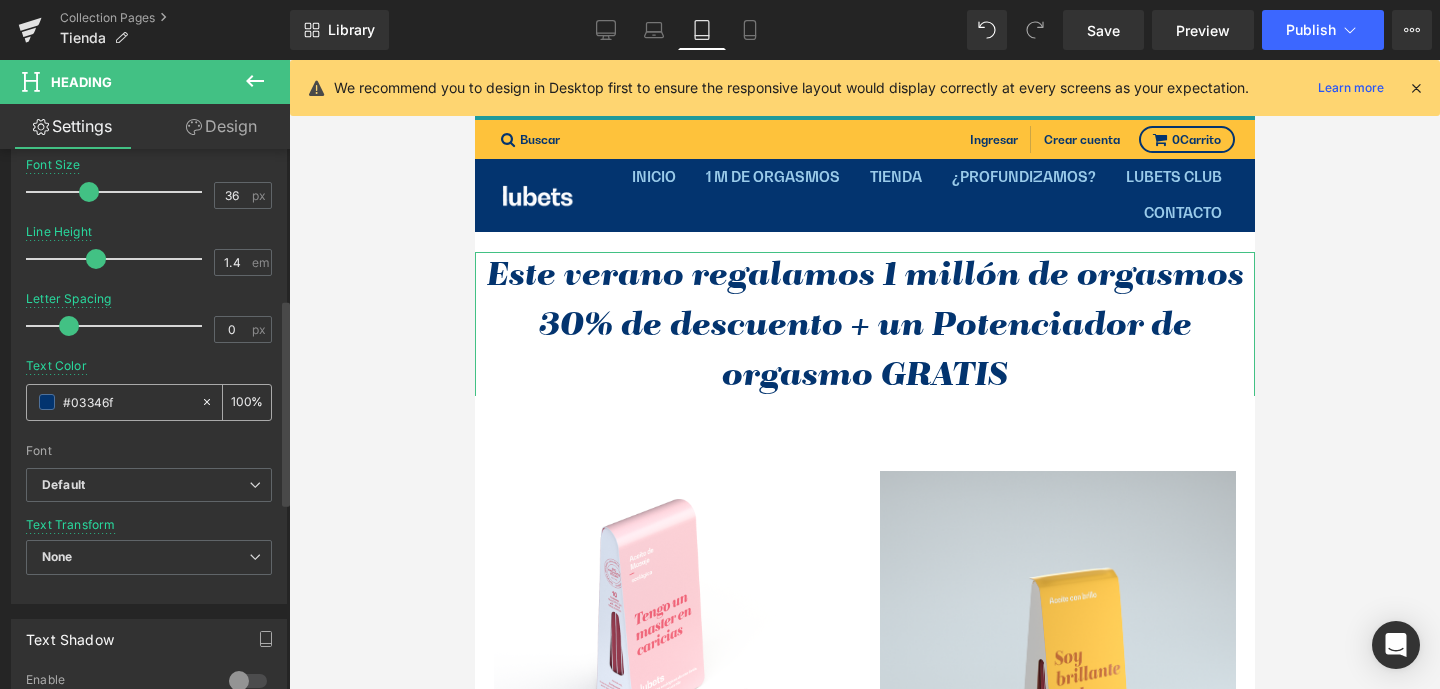 drag, startPoint x: 65, startPoint y: 398, endPoint x: 37, endPoint y: 398, distance: 28 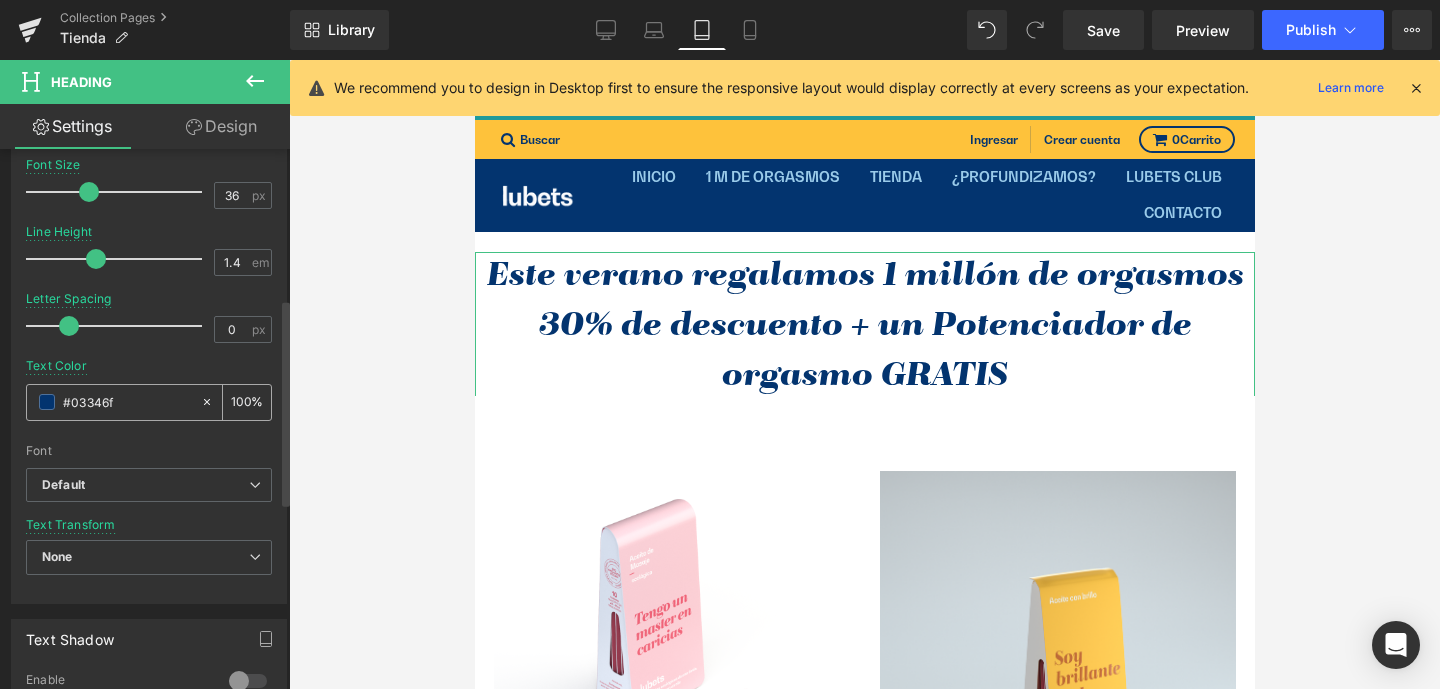 paste on "3D4F5A" 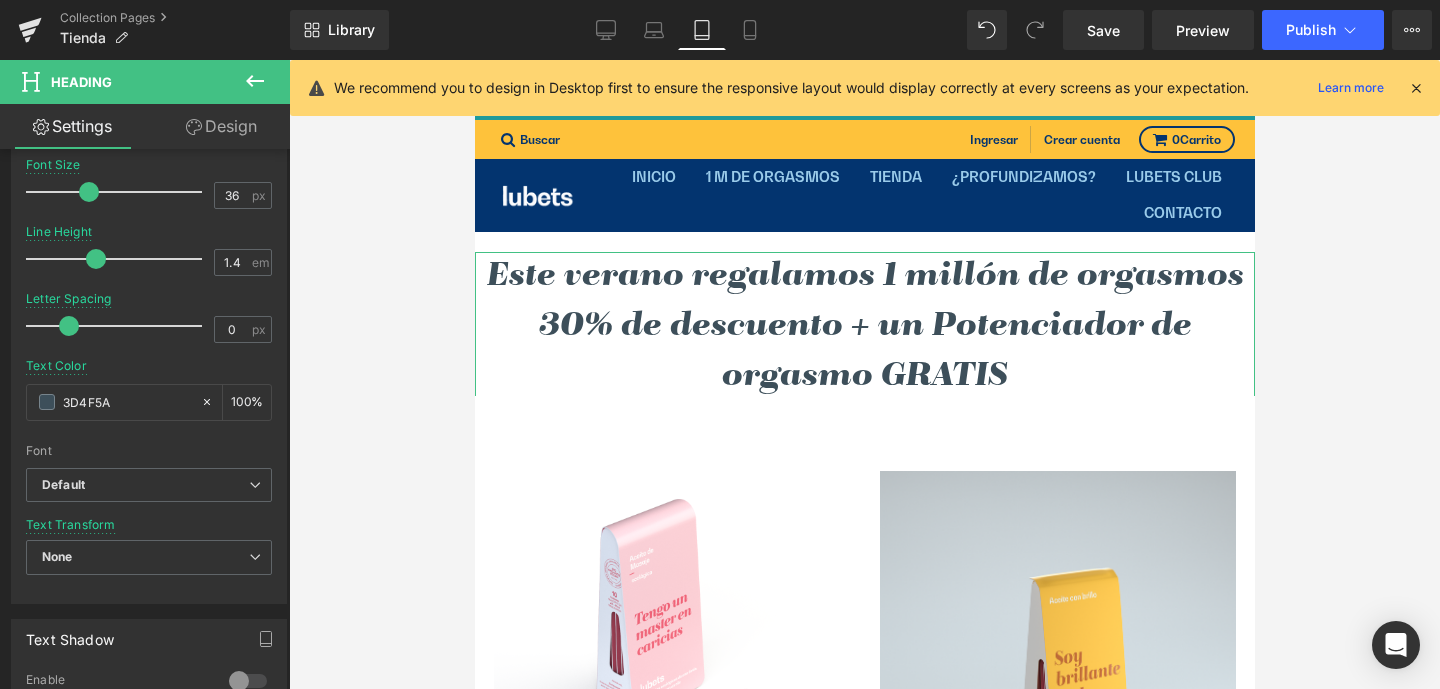 type on "3D4F5A" 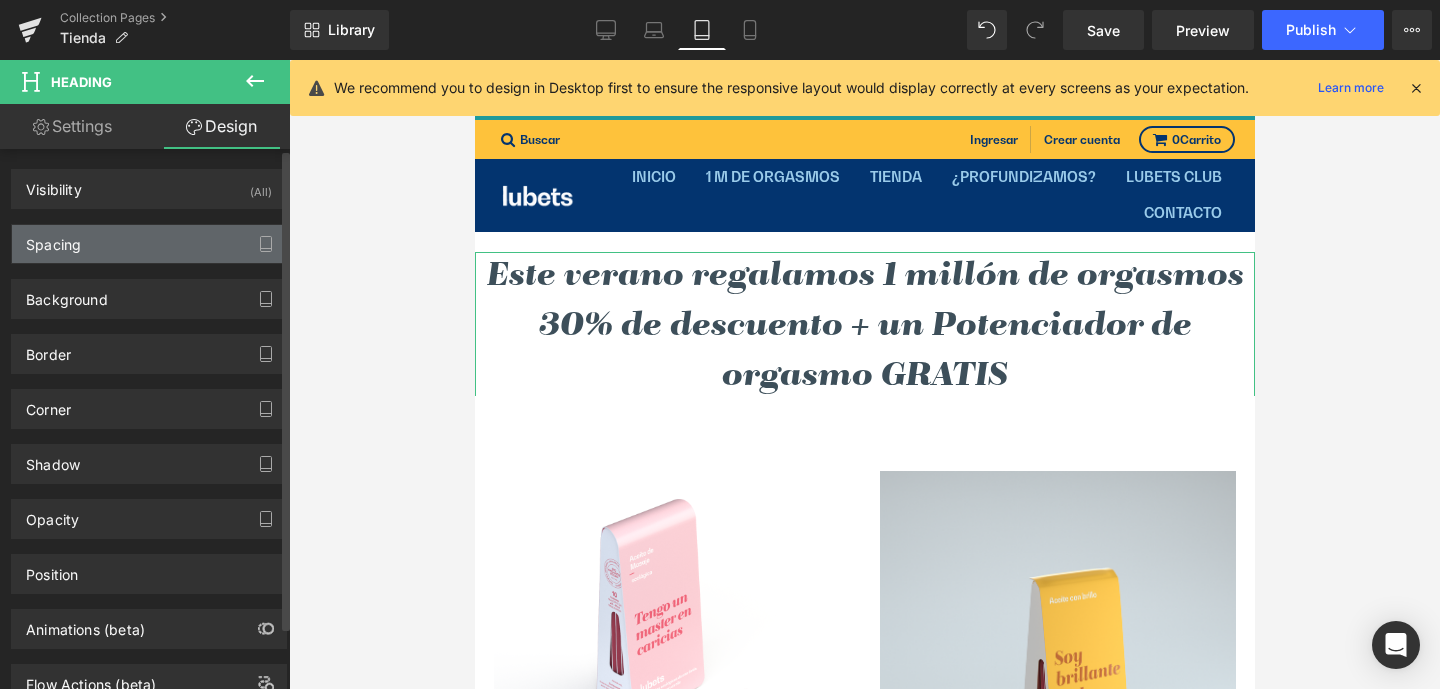 click on "Spacing" at bounding box center [149, 244] 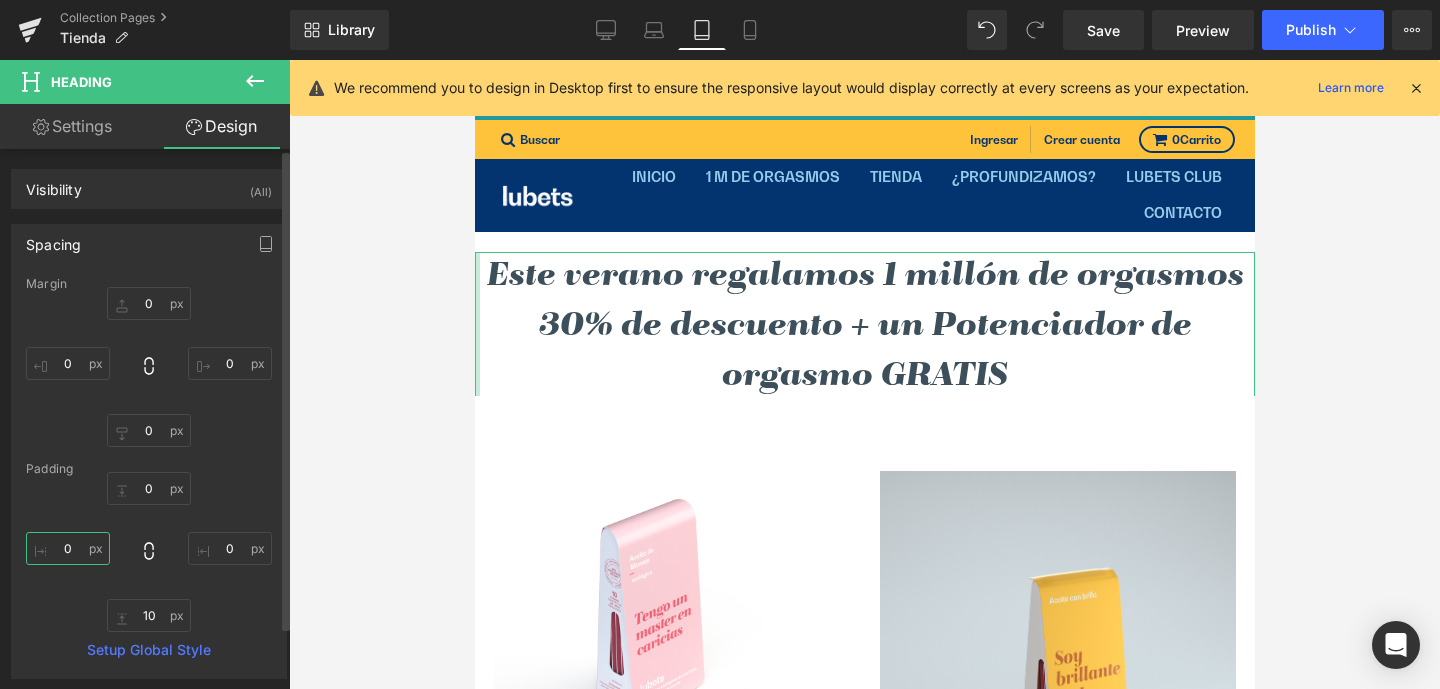 drag, startPoint x: 58, startPoint y: 543, endPoint x: 81, endPoint y: 547, distance: 23.345236 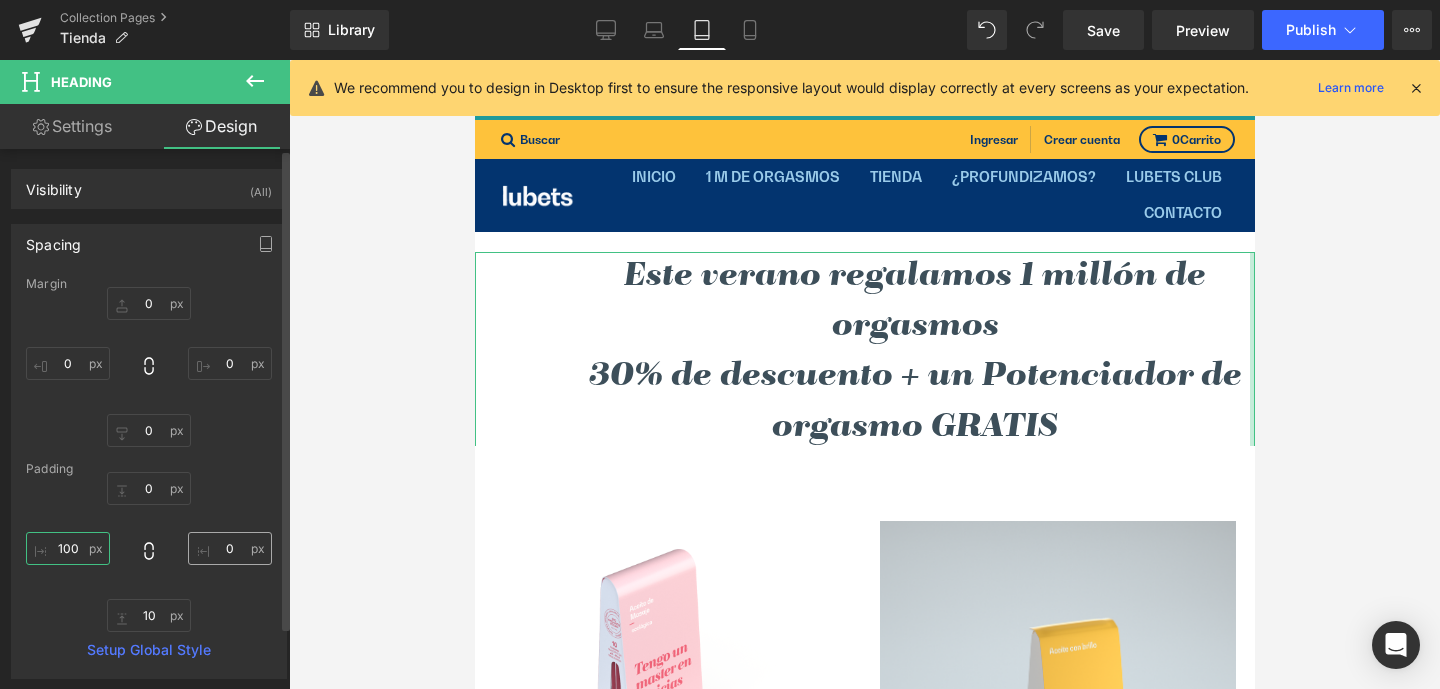 type on "100" 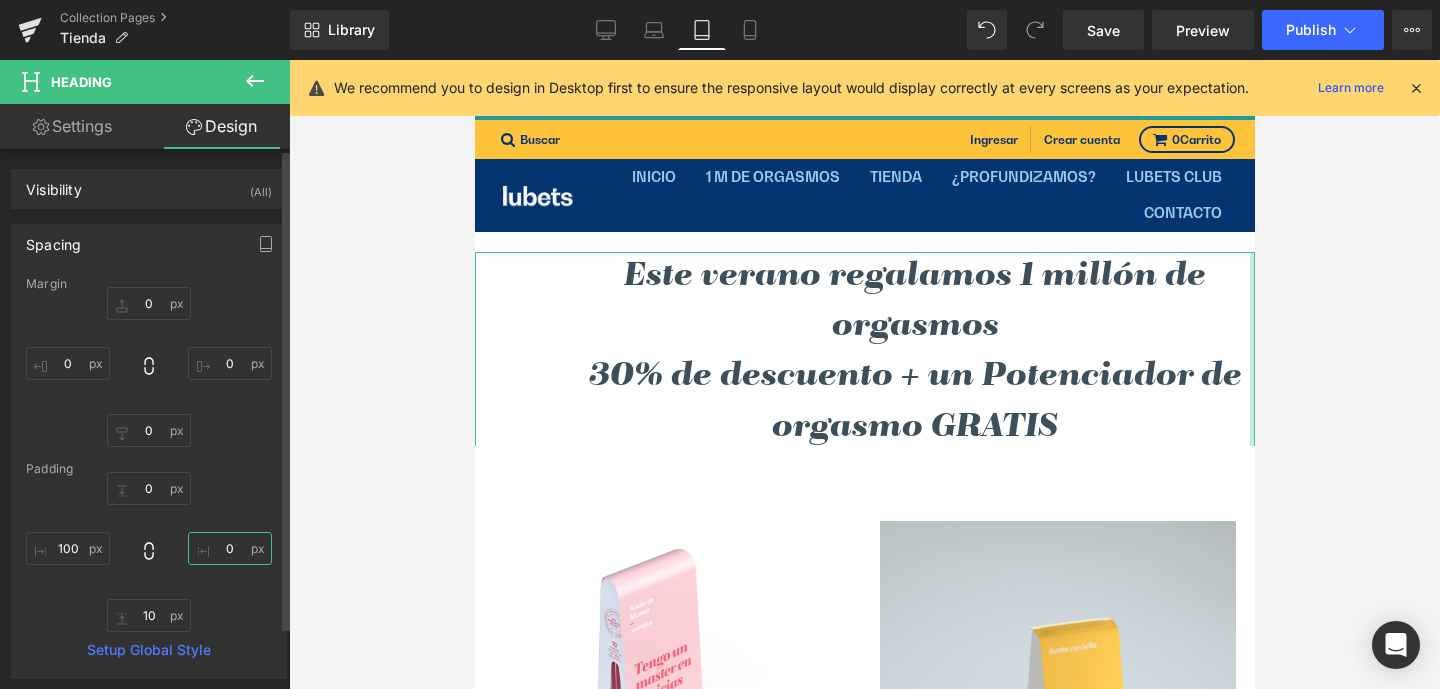 drag, startPoint x: 216, startPoint y: 551, endPoint x: 248, endPoint y: 550, distance: 32.01562 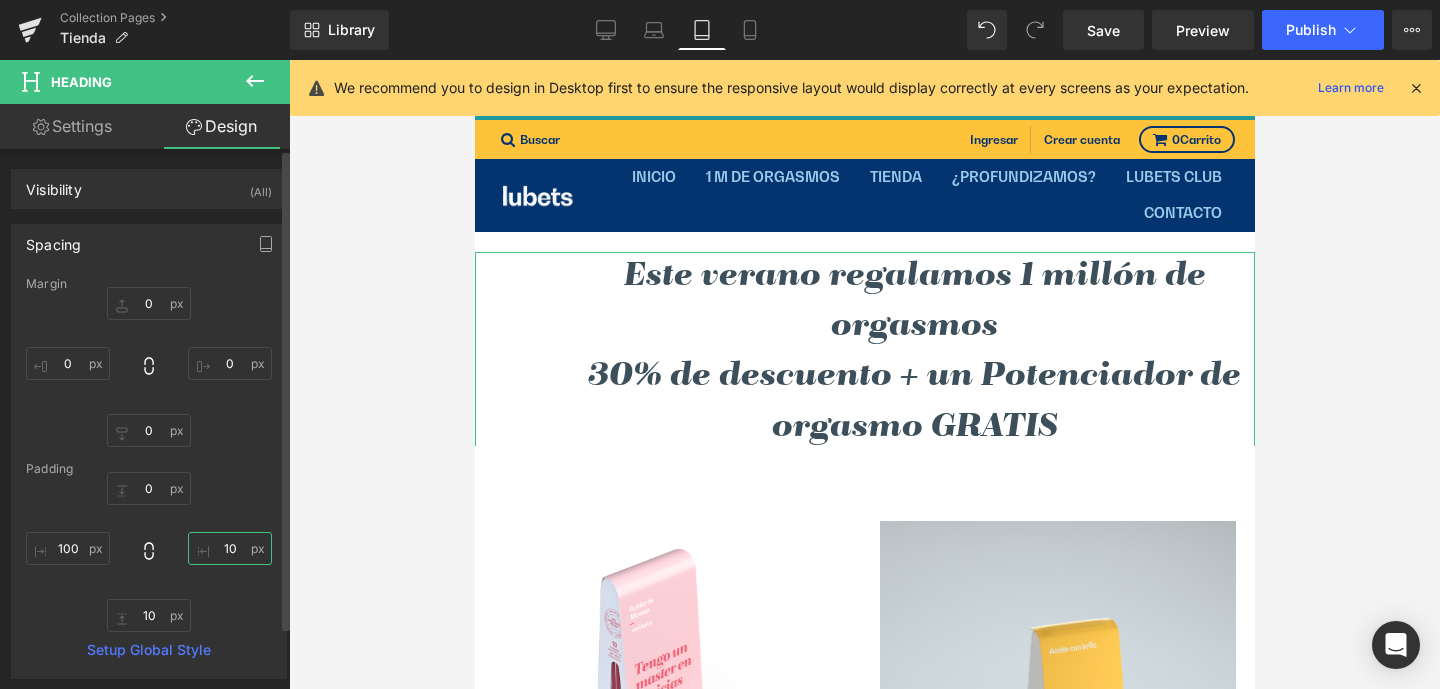 type on "100" 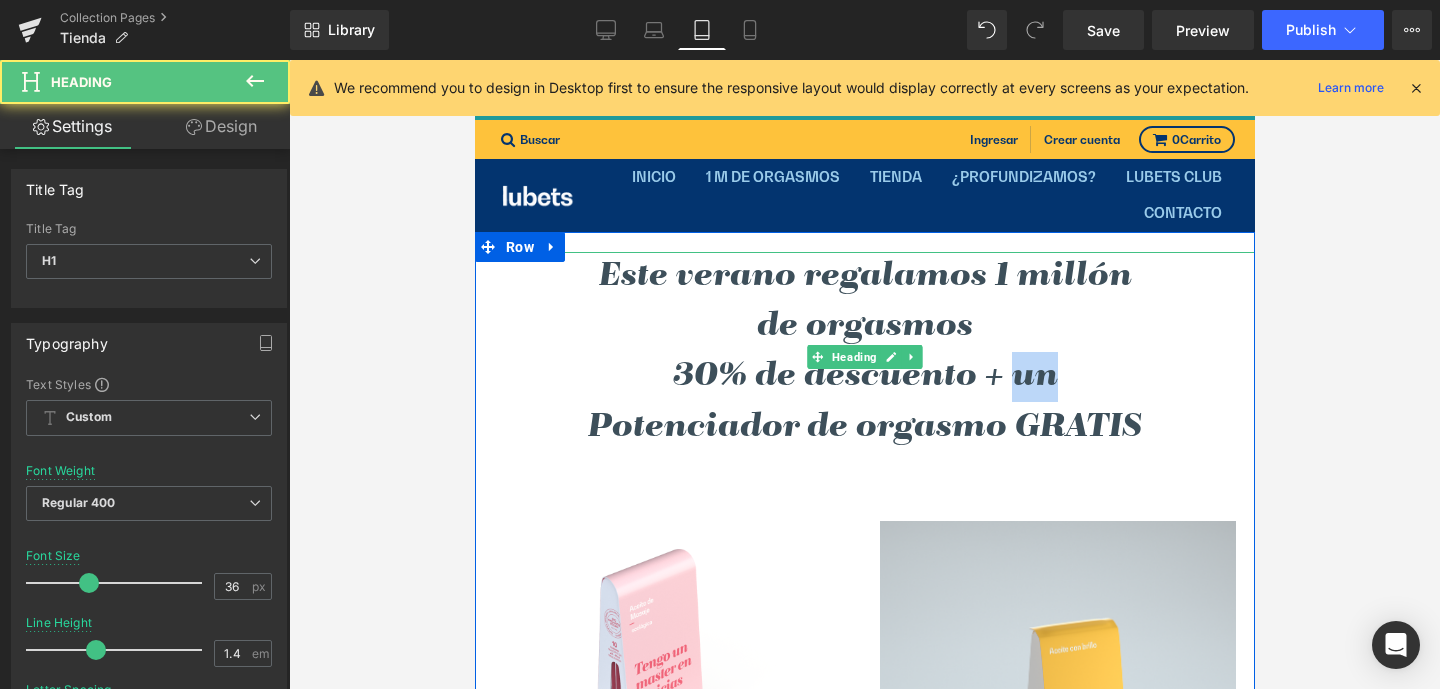 drag, startPoint x: 1008, startPoint y: 379, endPoint x: 1050, endPoint y: 381, distance: 42.047592 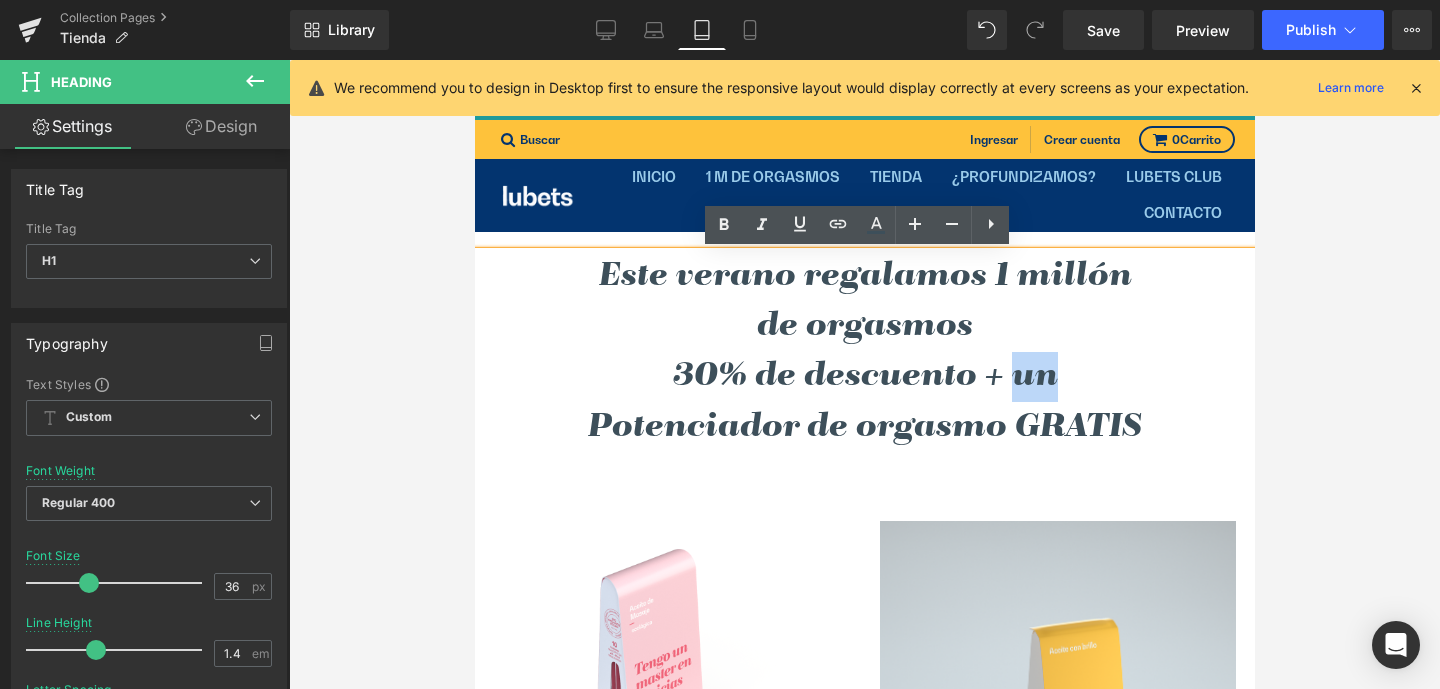 type 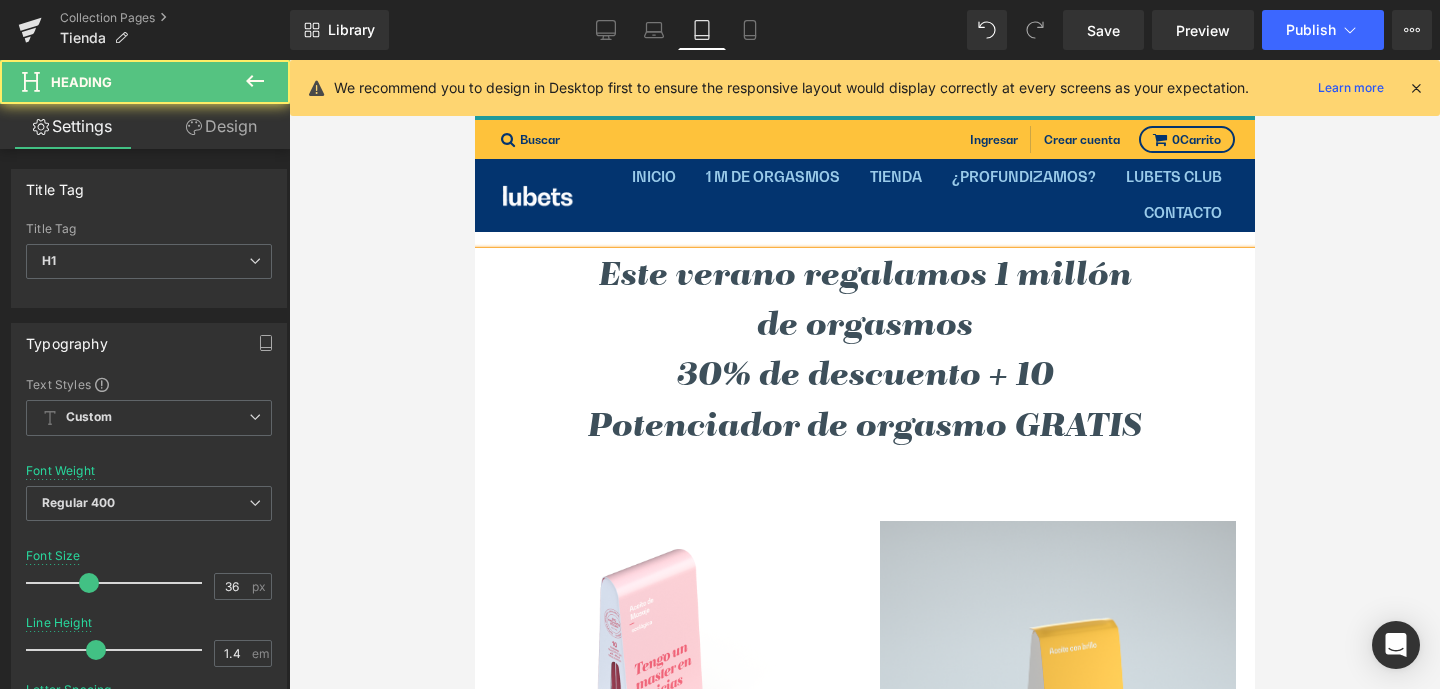 click on "Este verano regalamos 1 millón de orgasmos 30% de descuento + 10 Potenciador de orgasmo GRATIS" at bounding box center [864, 353] 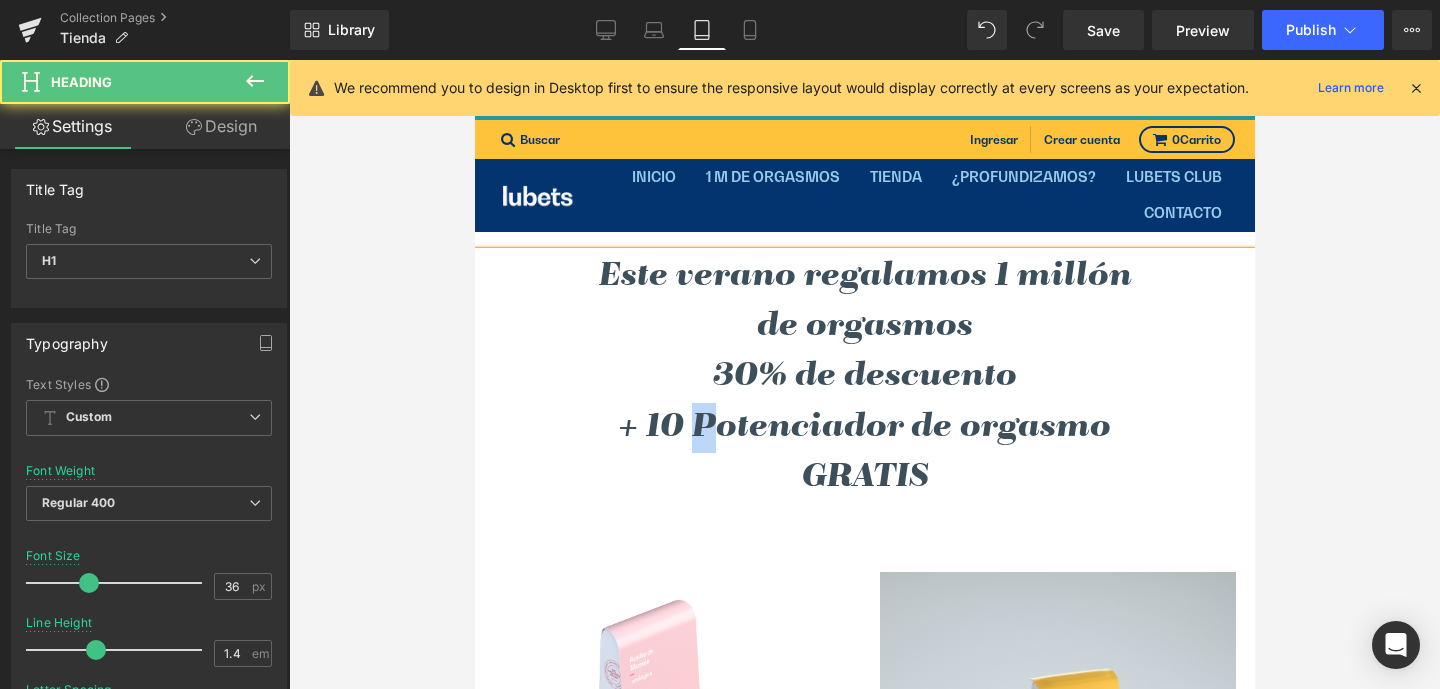 click on "Este verano regalamos 1 millón de orgasmos 30% de descuento  + 10 Potenciador de orgasmo GRATIS" at bounding box center [864, 378] 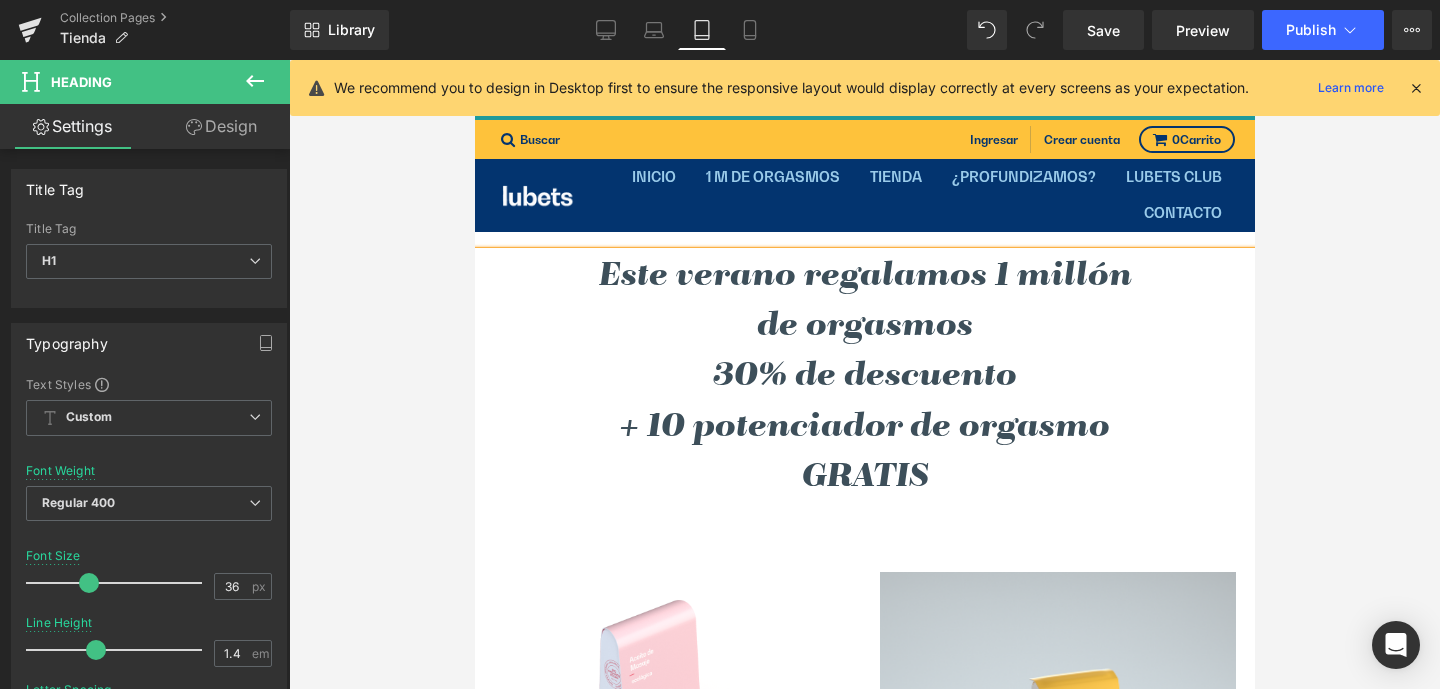click on "Este verano regalamos 1 millón de orgasmos 30% de descuento  + 10 potenciador de orgasmo GRATIS" at bounding box center (864, 378) 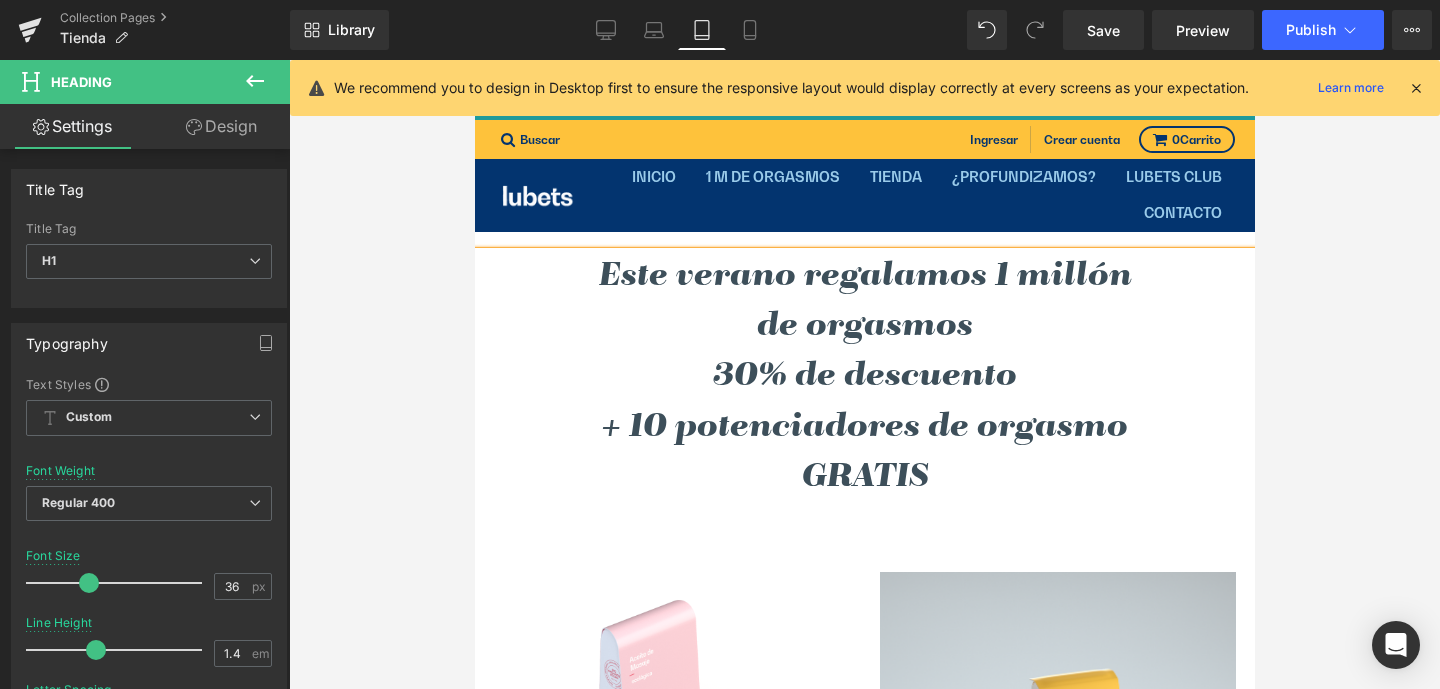 click on "Este verano regalamos 1 millón de orgasmos 30% de descuento  + 10 potenciadores de orgasmo GRATIS" at bounding box center (864, 378) 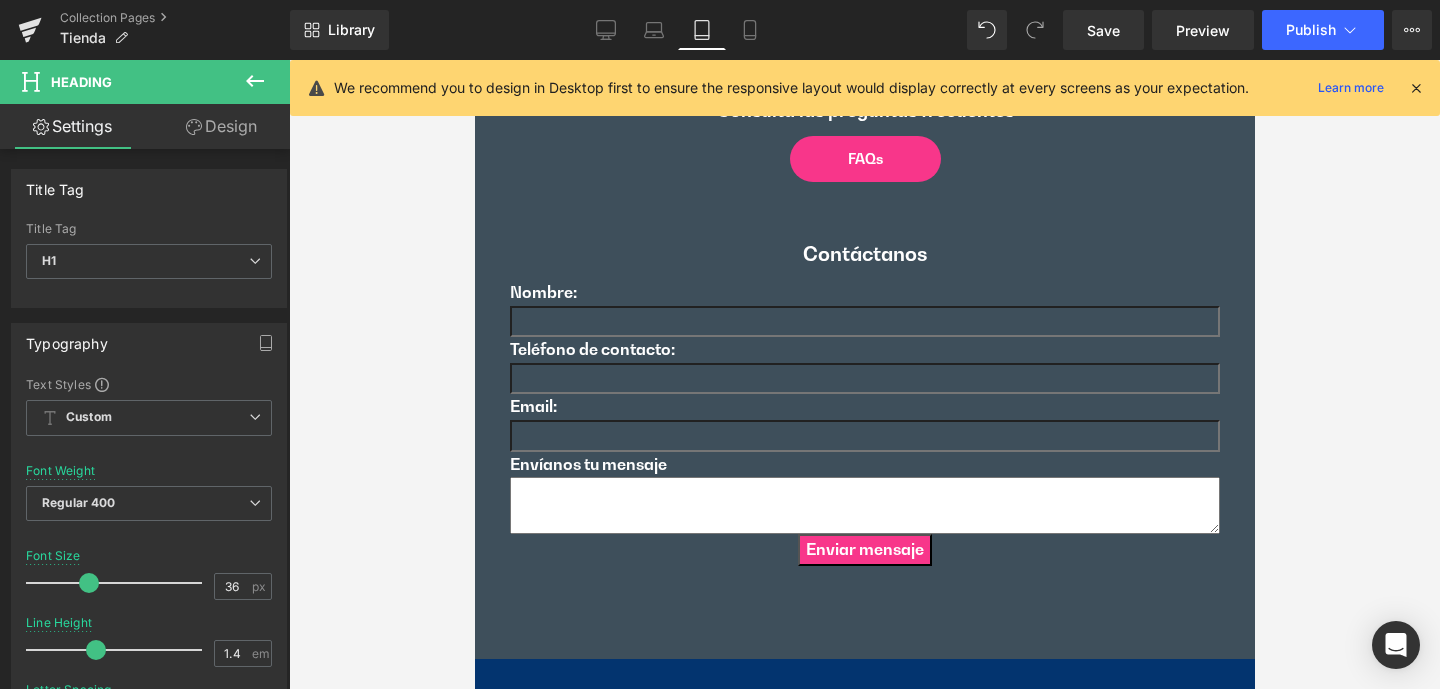 scroll, scrollTop: 9265, scrollLeft: 0, axis: vertical 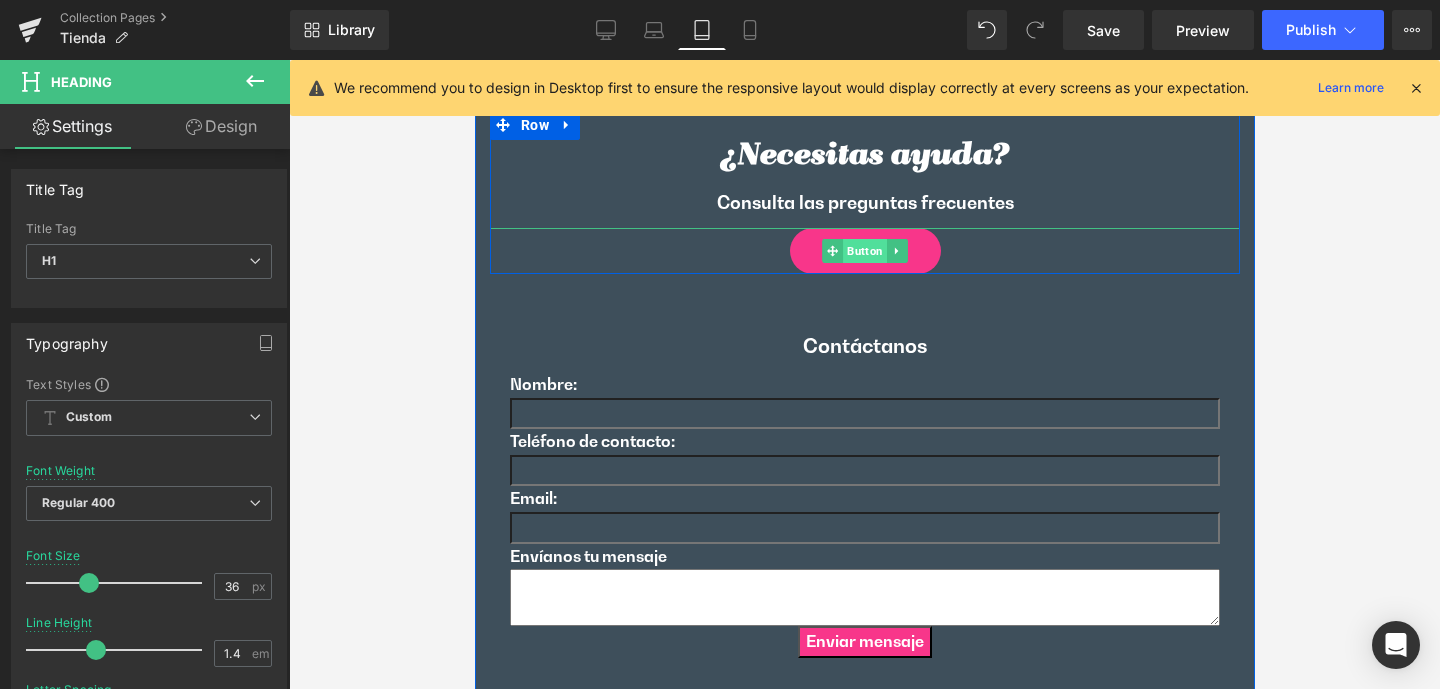 click on "Button" at bounding box center [864, 251] 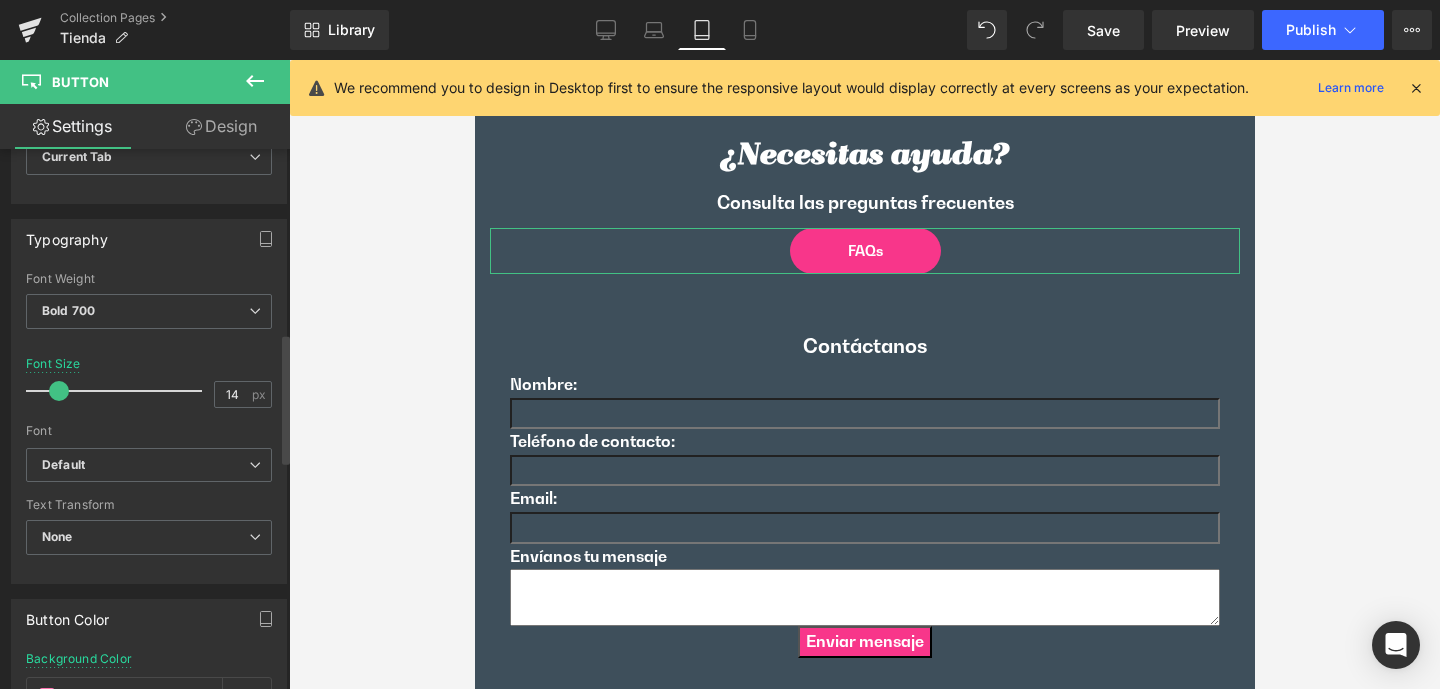 scroll, scrollTop: 764, scrollLeft: 0, axis: vertical 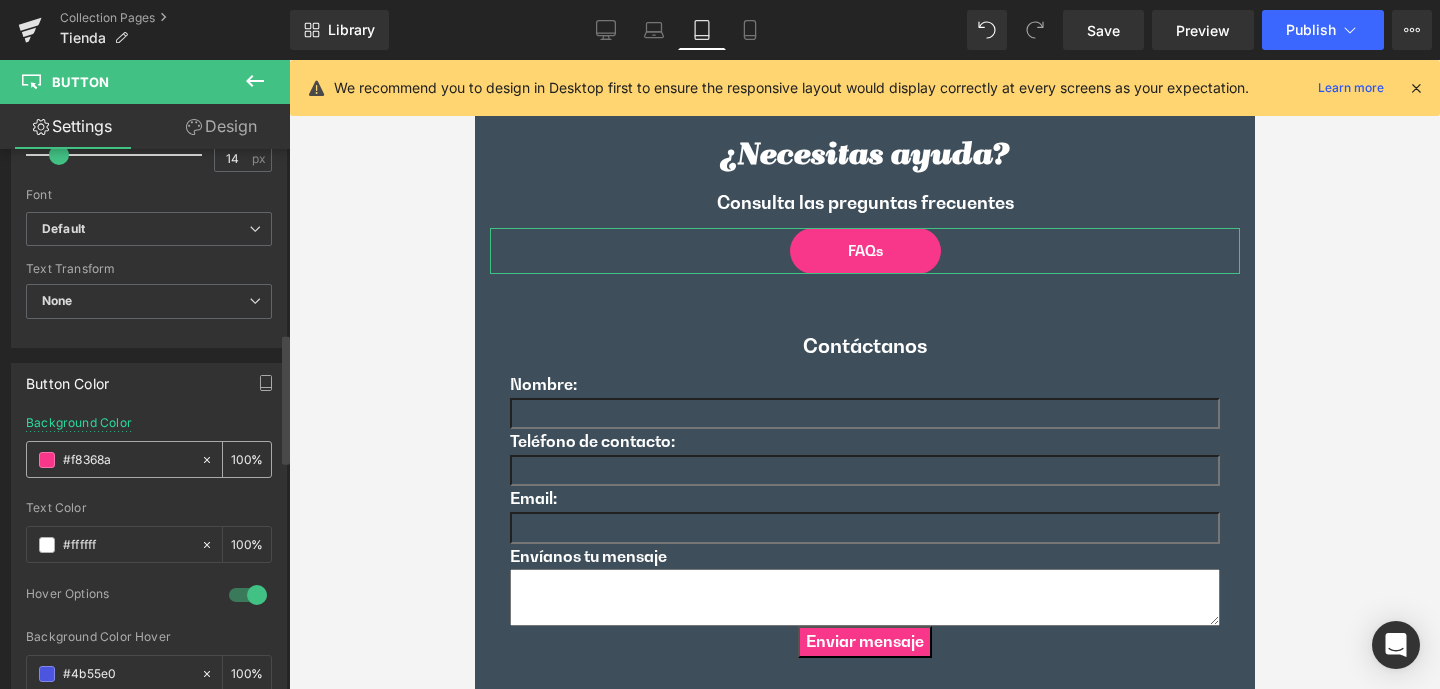 drag, startPoint x: 130, startPoint y: 457, endPoint x: 46, endPoint y: 455, distance: 84.0238 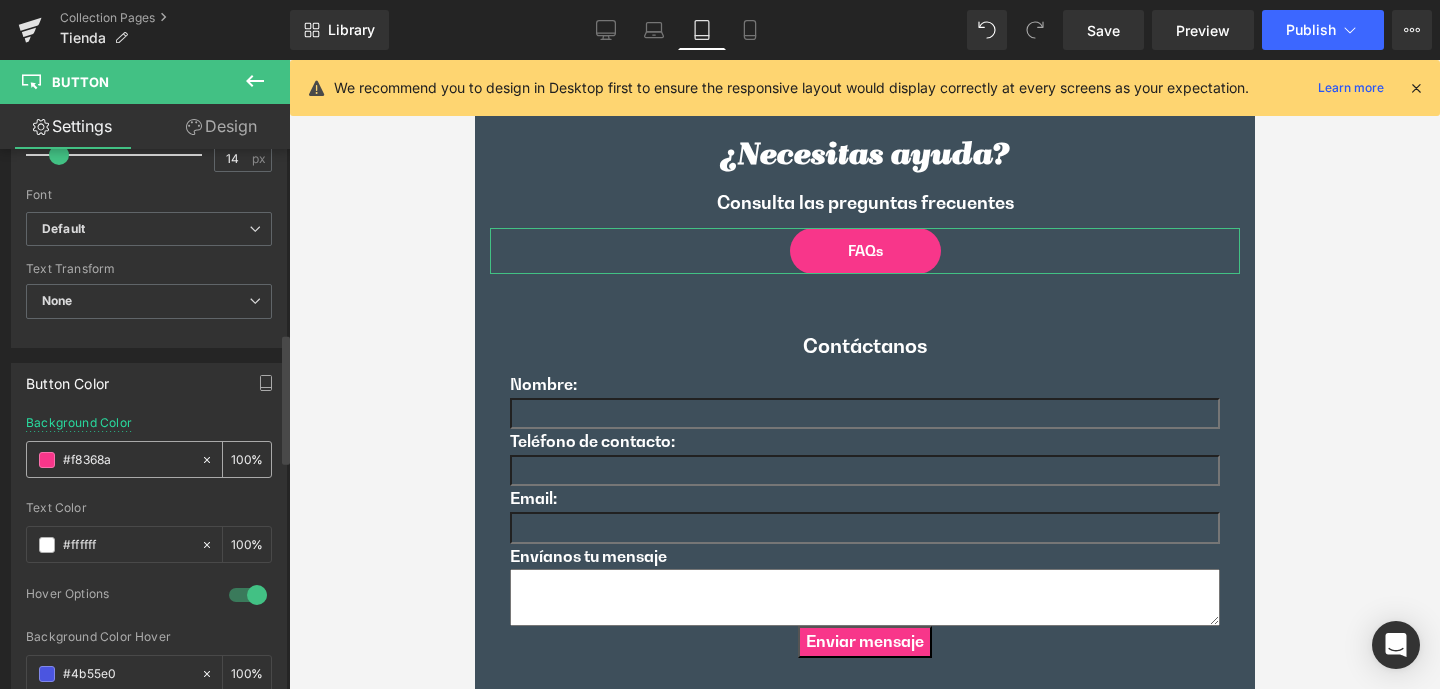 type on "F2AEB4" 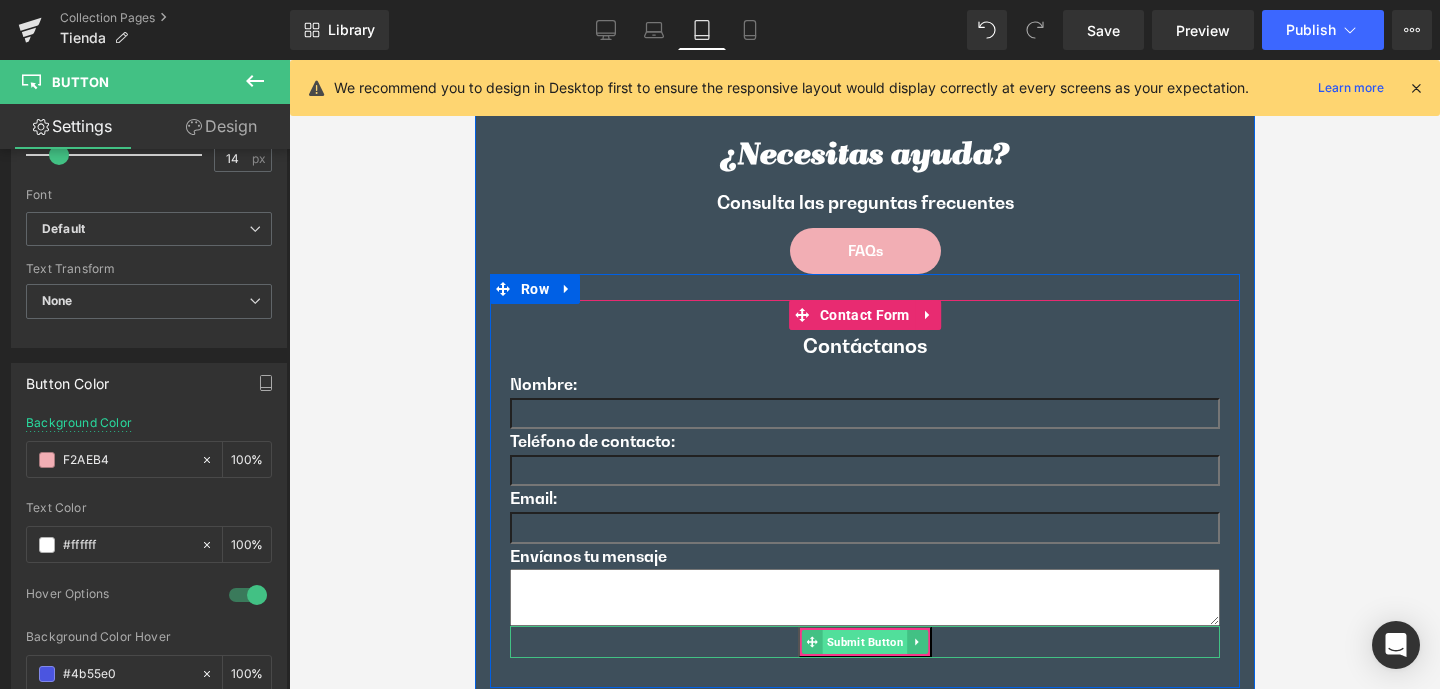 click on "Submit Button" at bounding box center (864, 642) 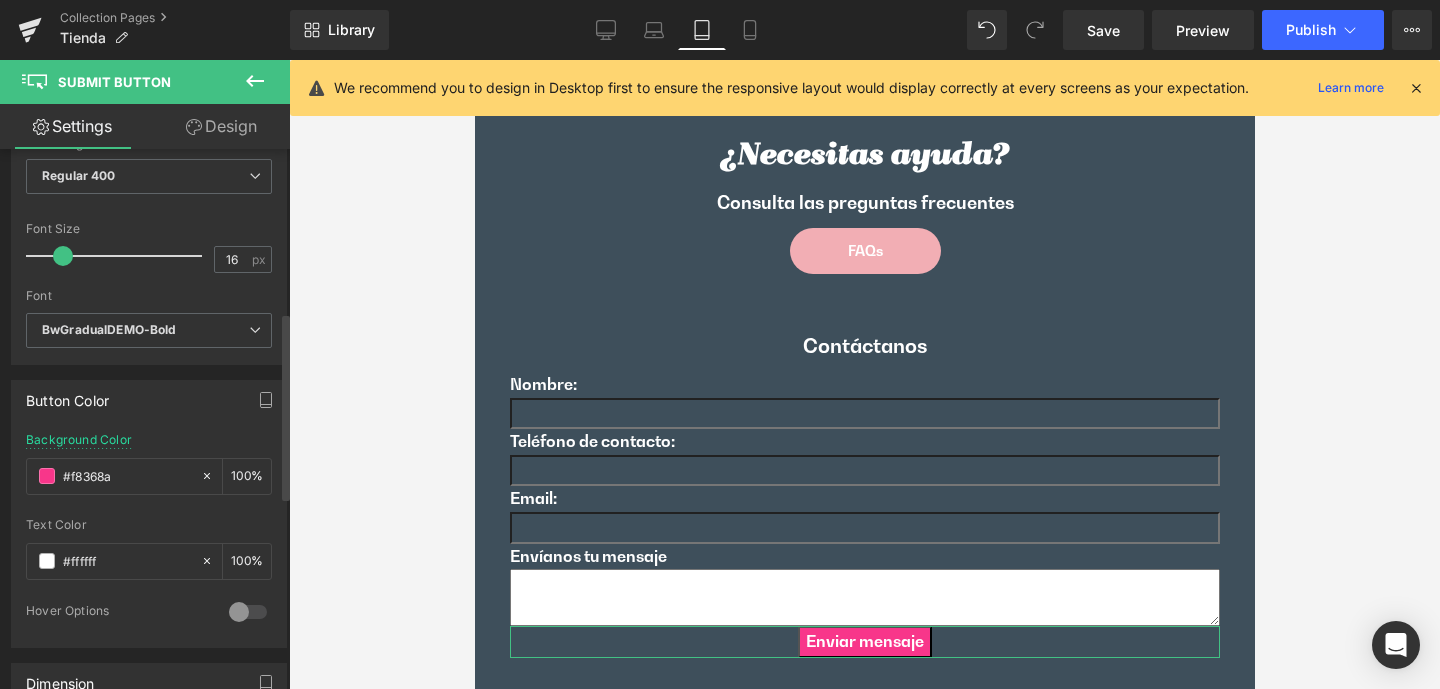 scroll, scrollTop: 549, scrollLeft: 0, axis: vertical 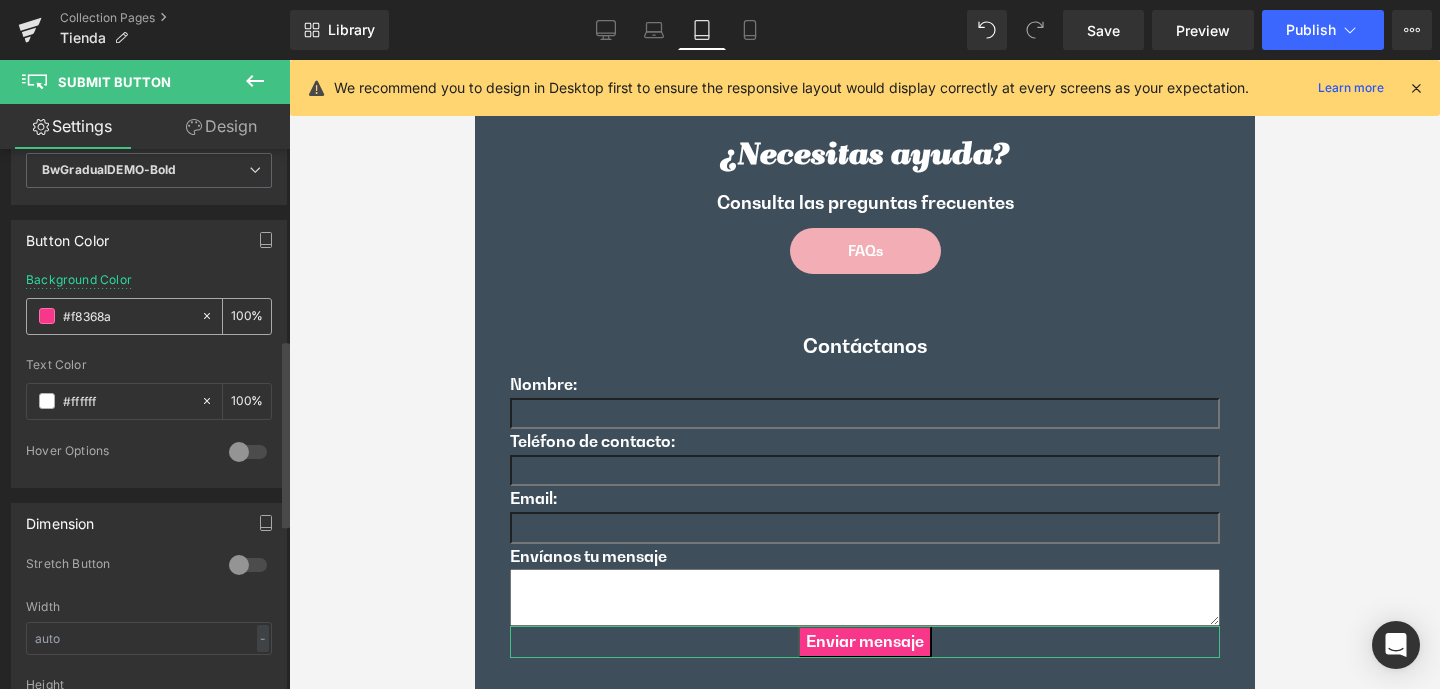 drag, startPoint x: 131, startPoint y: 312, endPoint x: 42, endPoint y: 313, distance: 89.005615 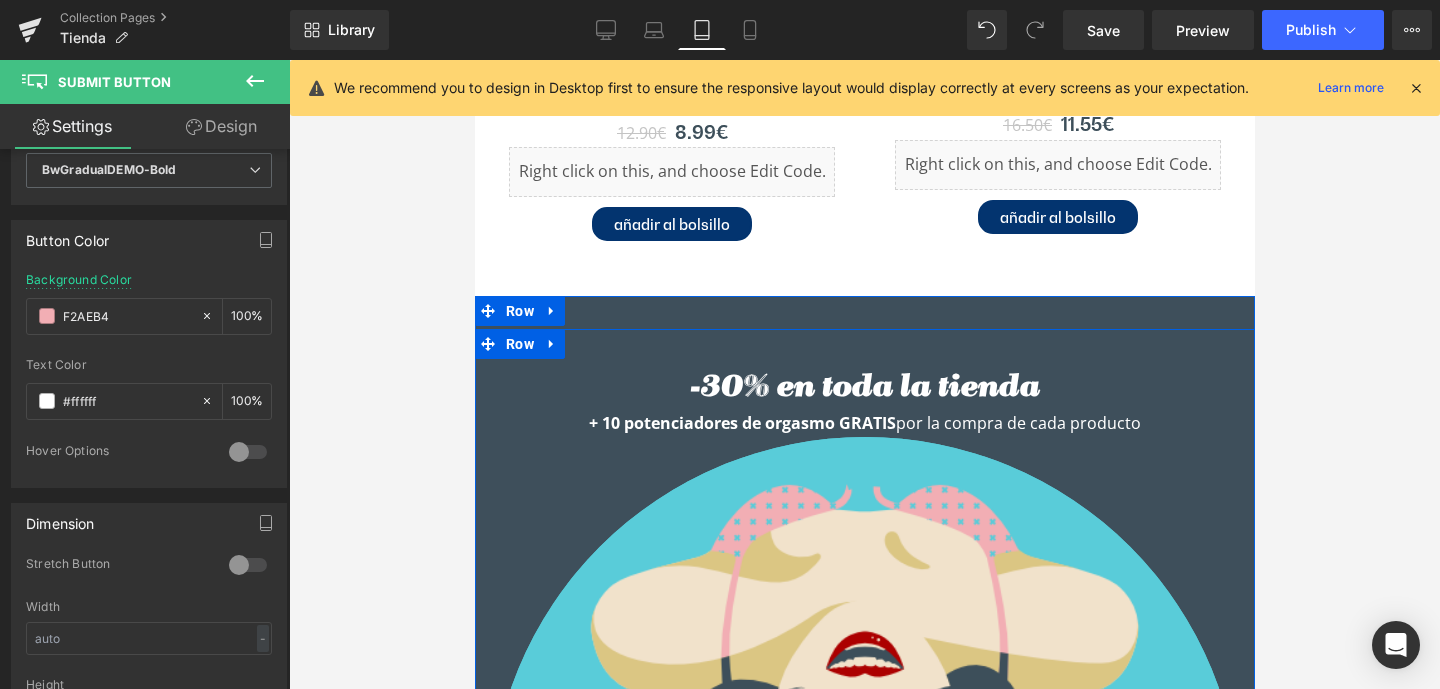 scroll, scrollTop: 7657, scrollLeft: 0, axis: vertical 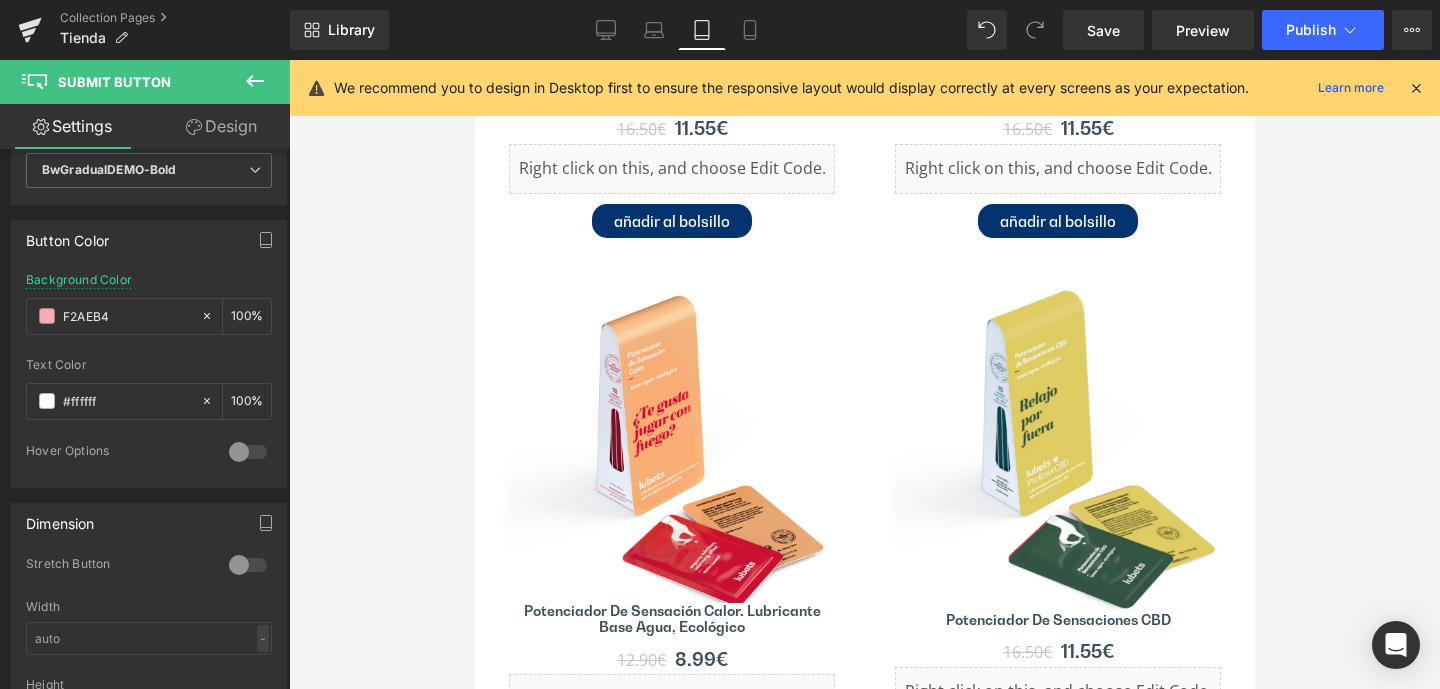 type on "F2AEB4" 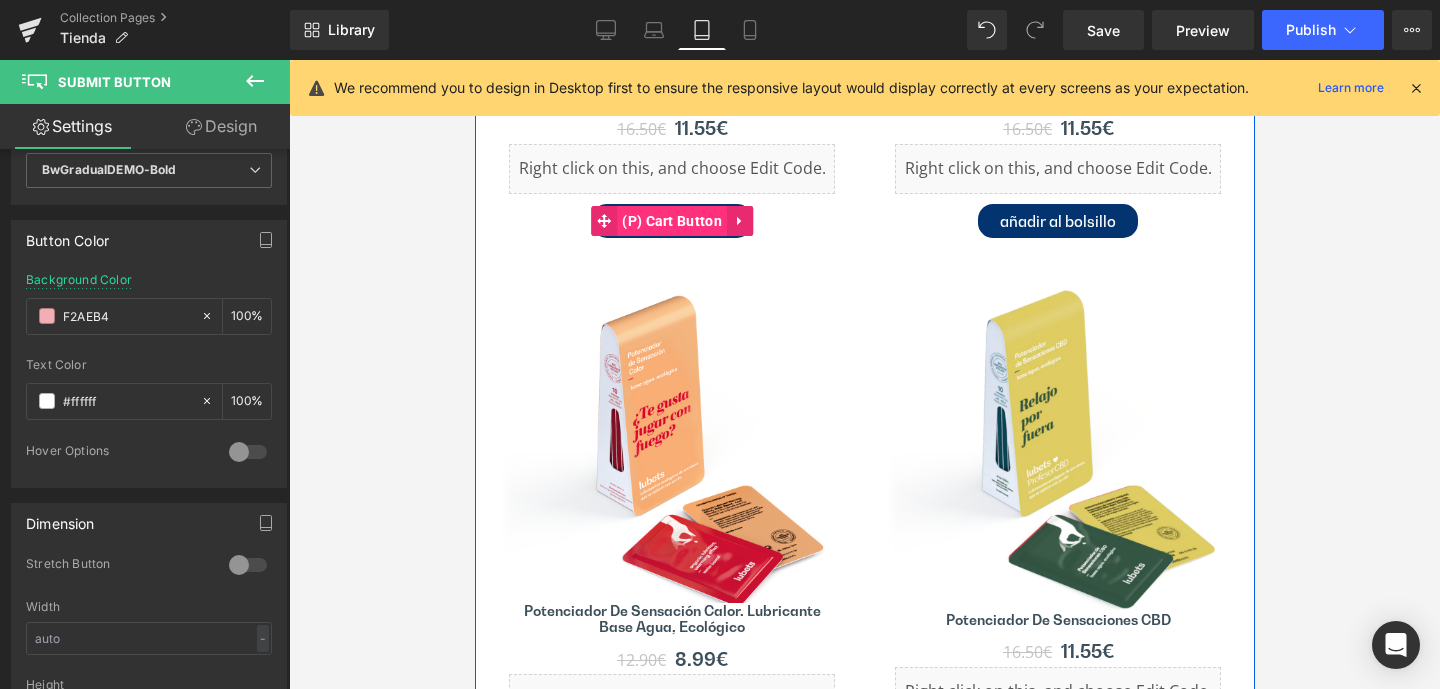 click on "(P) Cart Button" at bounding box center [671, 221] 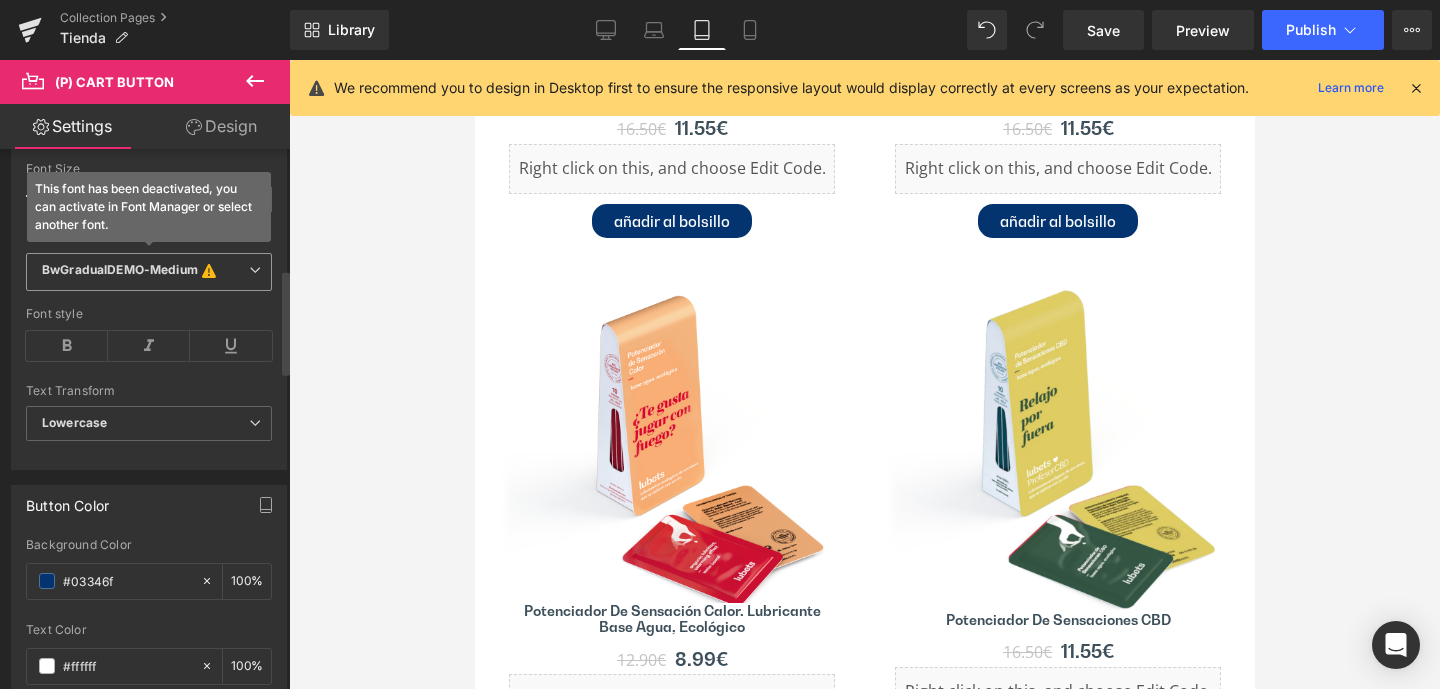 scroll, scrollTop: 622, scrollLeft: 0, axis: vertical 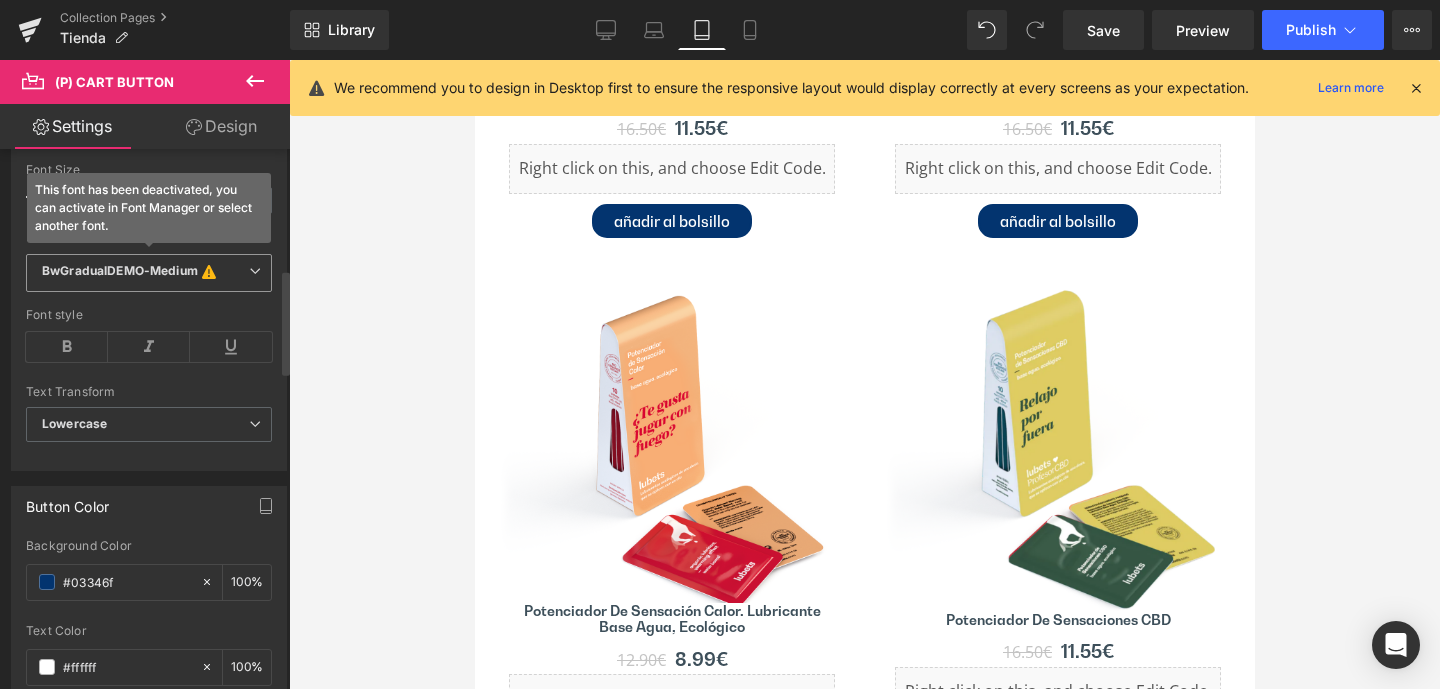 click on "BwGradualDEMO-Medium" at bounding box center [120, 273] 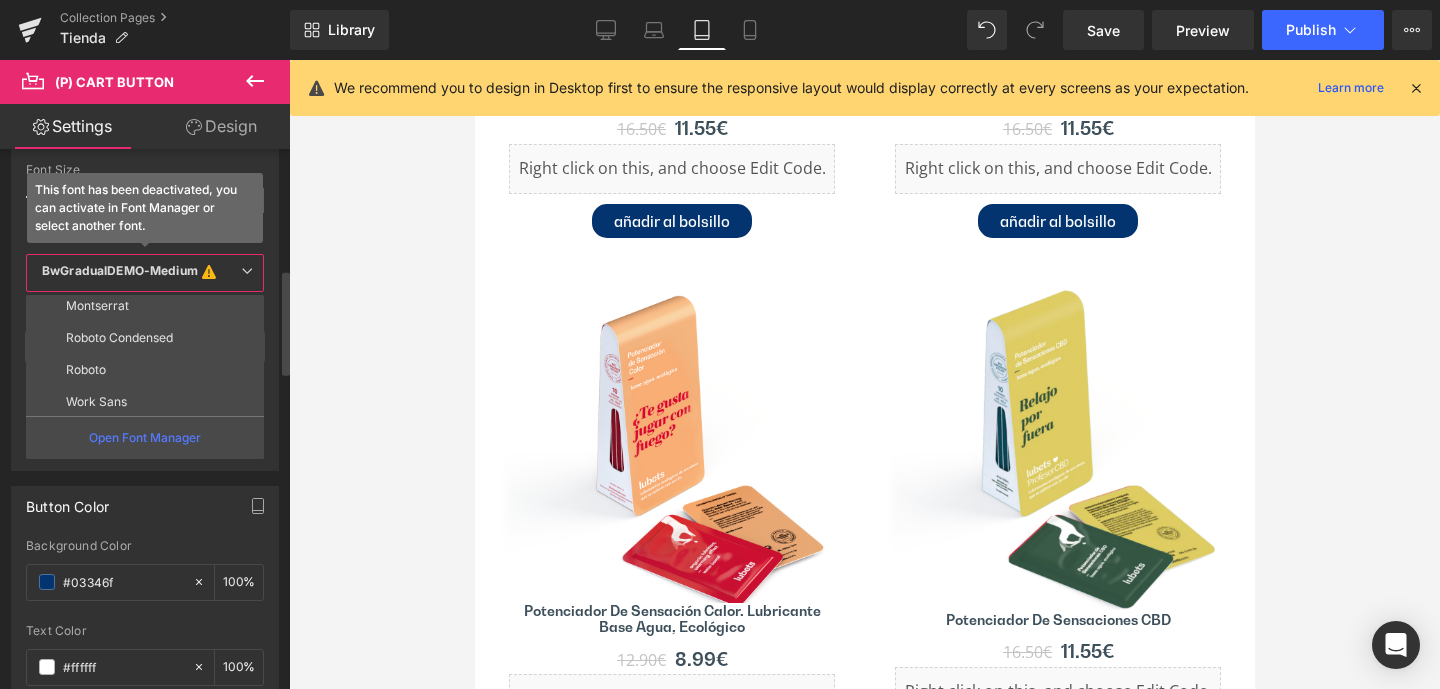 scroll, scrollTop: 157, scrollLeft: 0, axis: vertical 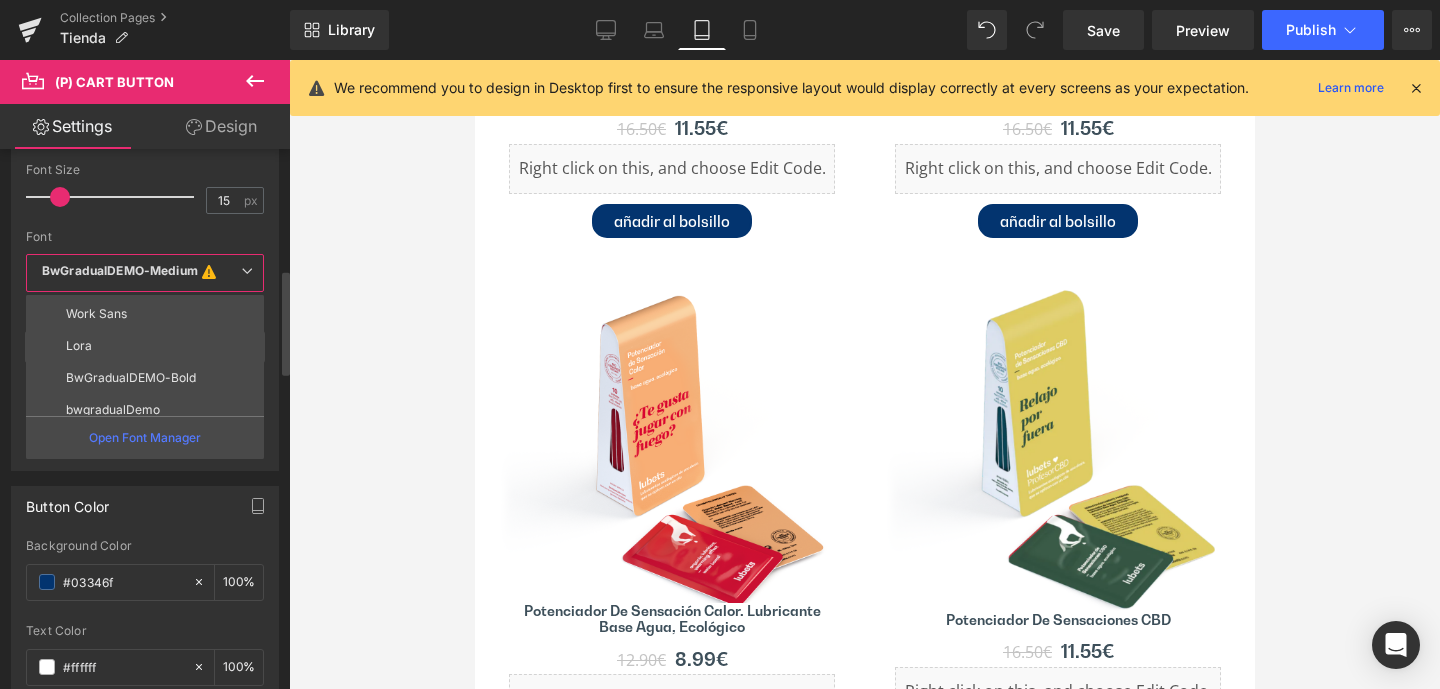 click on "BwGradualDEMO-Bold" at bounding box center (131, 378) 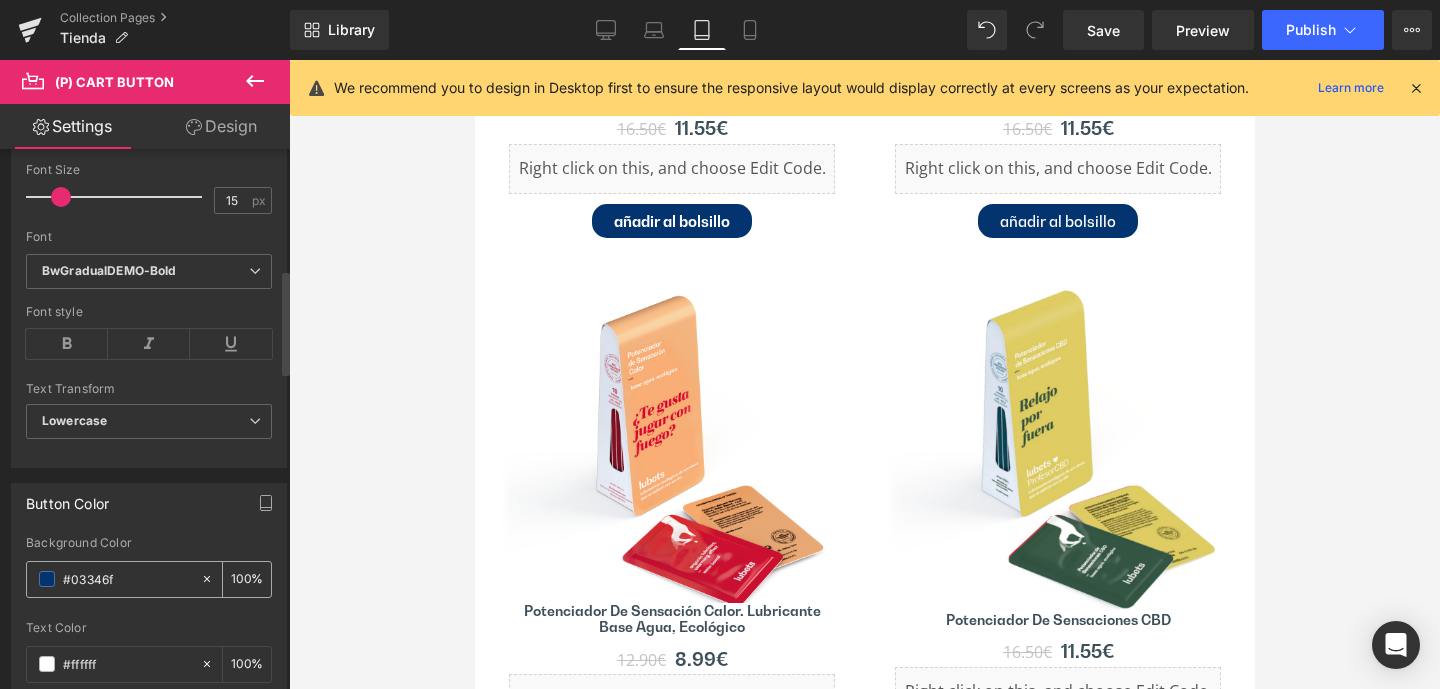 drag, startPoint x: 132, startPoint y: 579, endPoint x: 33, endPoint y: 574, distance: 99.12618 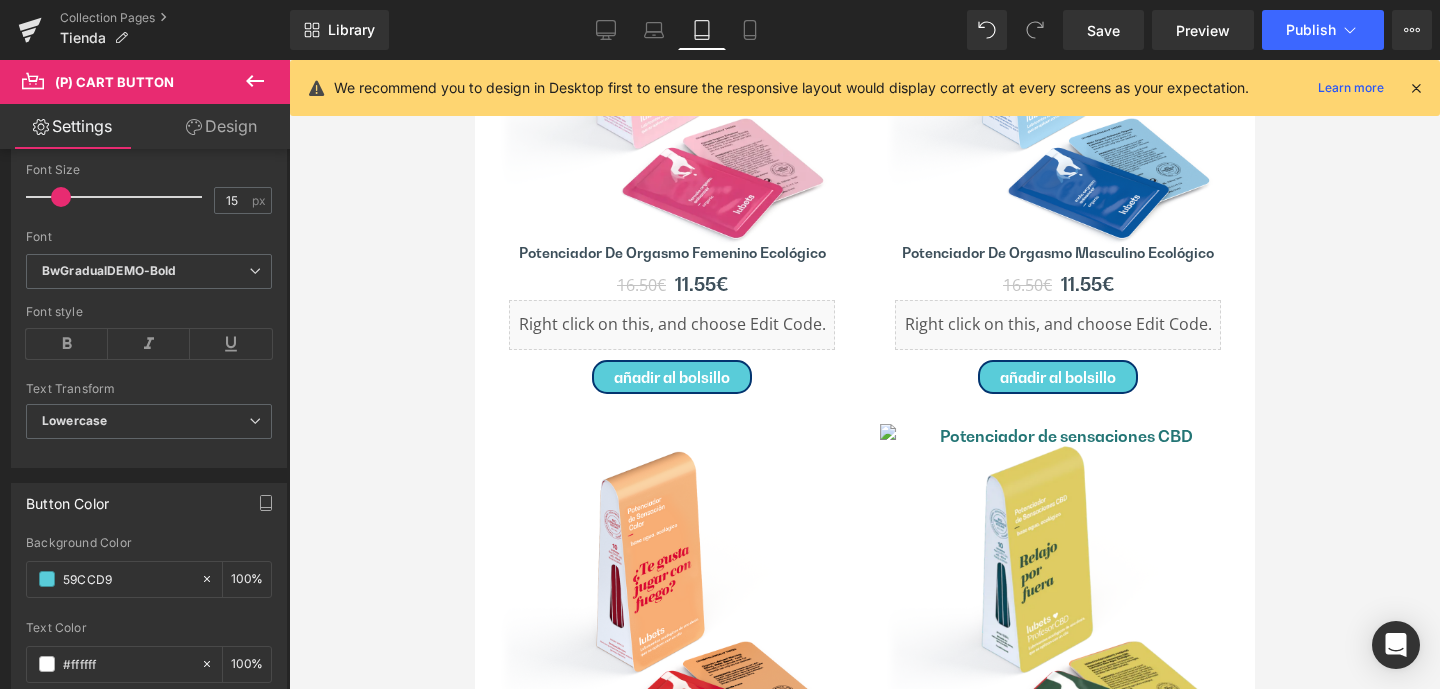 scroll, scrollTop: 7532, scrollLeft: 0, axis: vertical 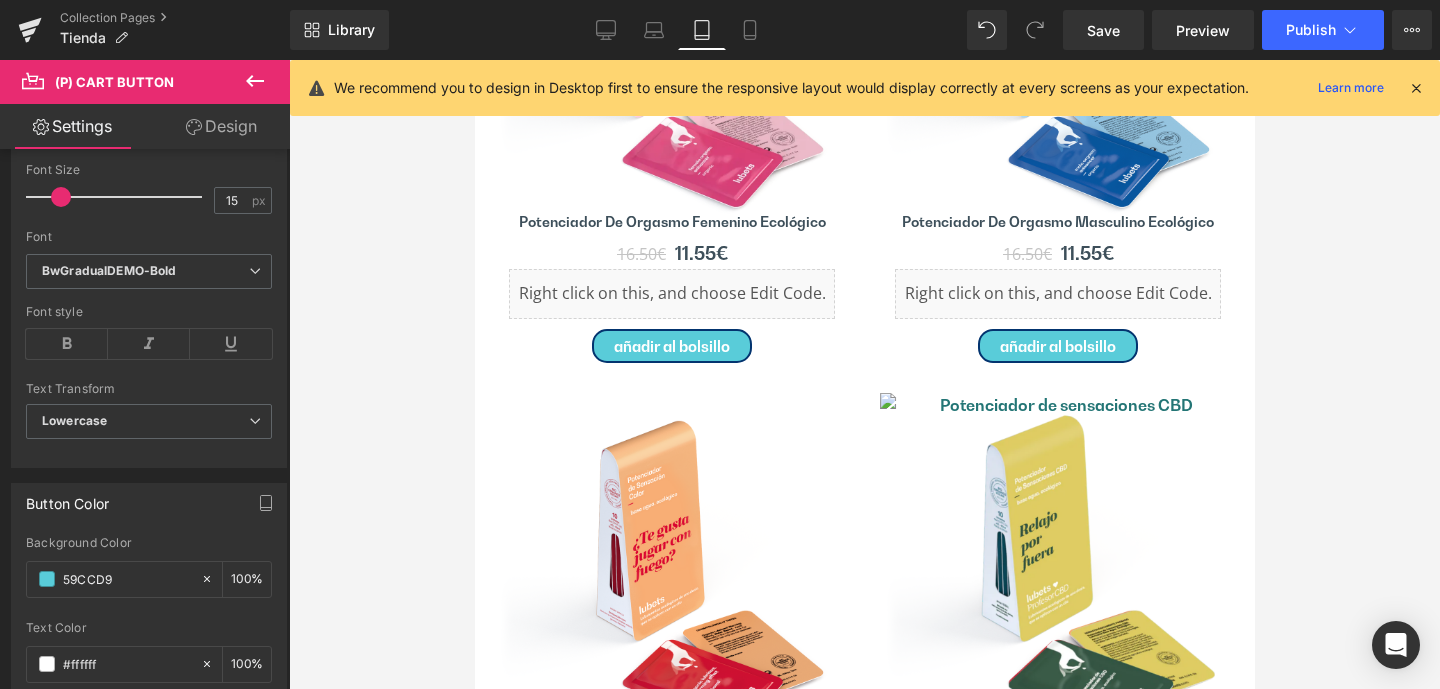 type on "59CCD9" 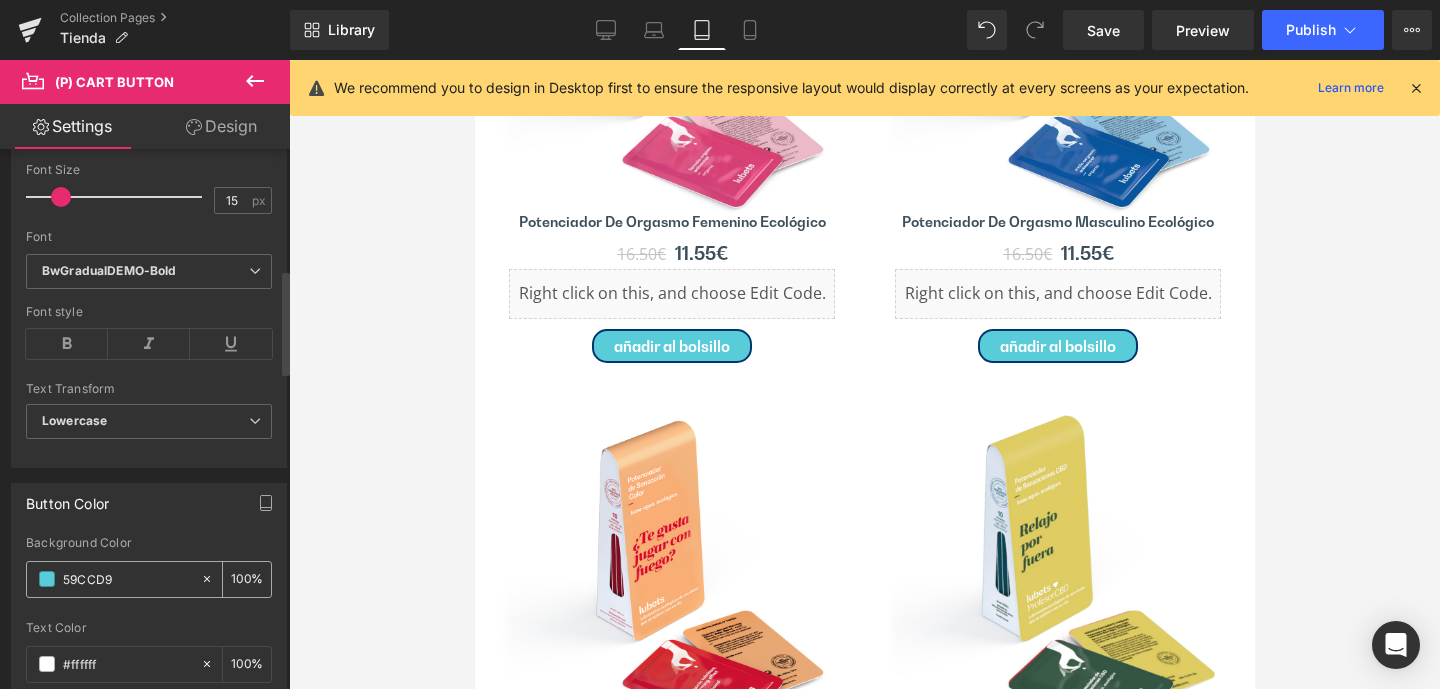 scroll, scrollTop: 772, scrollLeft: 0, axis: vertical 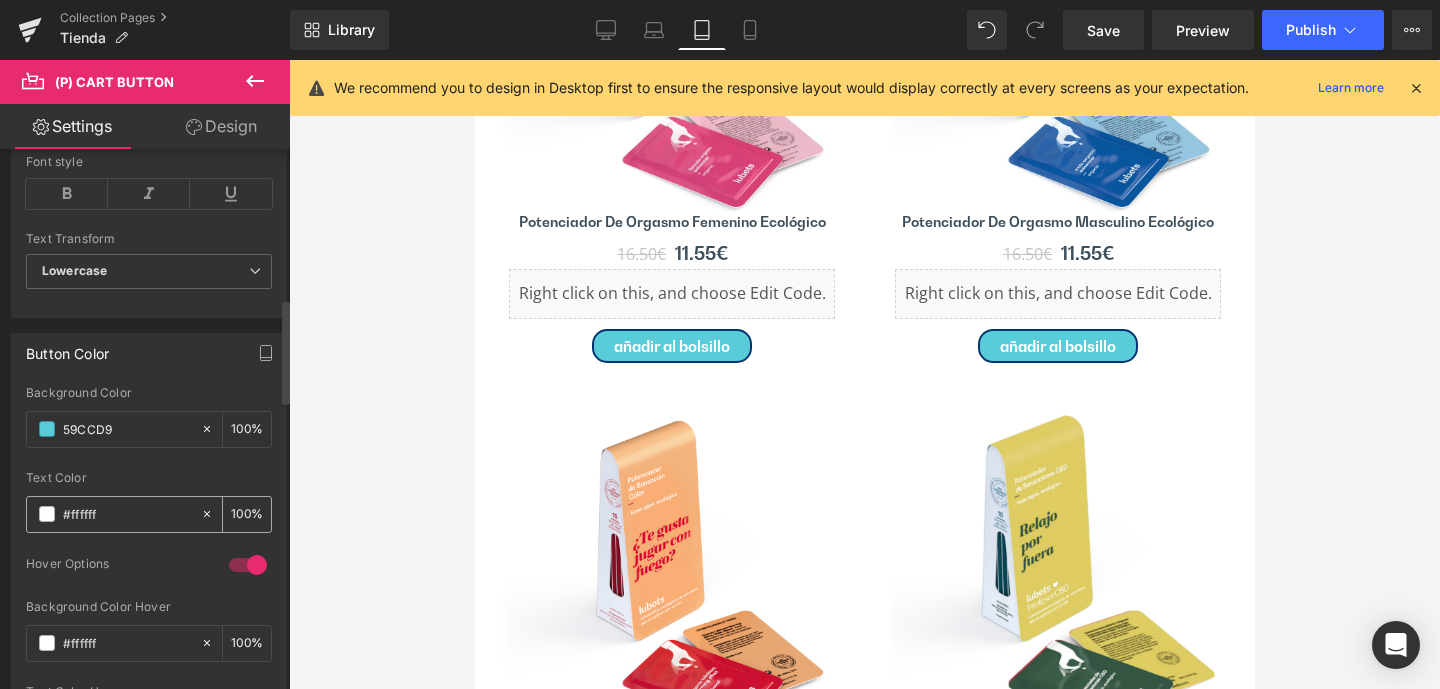 drag, startPoint x: 100, startPoint y: 513, endPoint x: 36, endPoint y: 508, distance: 64.195015 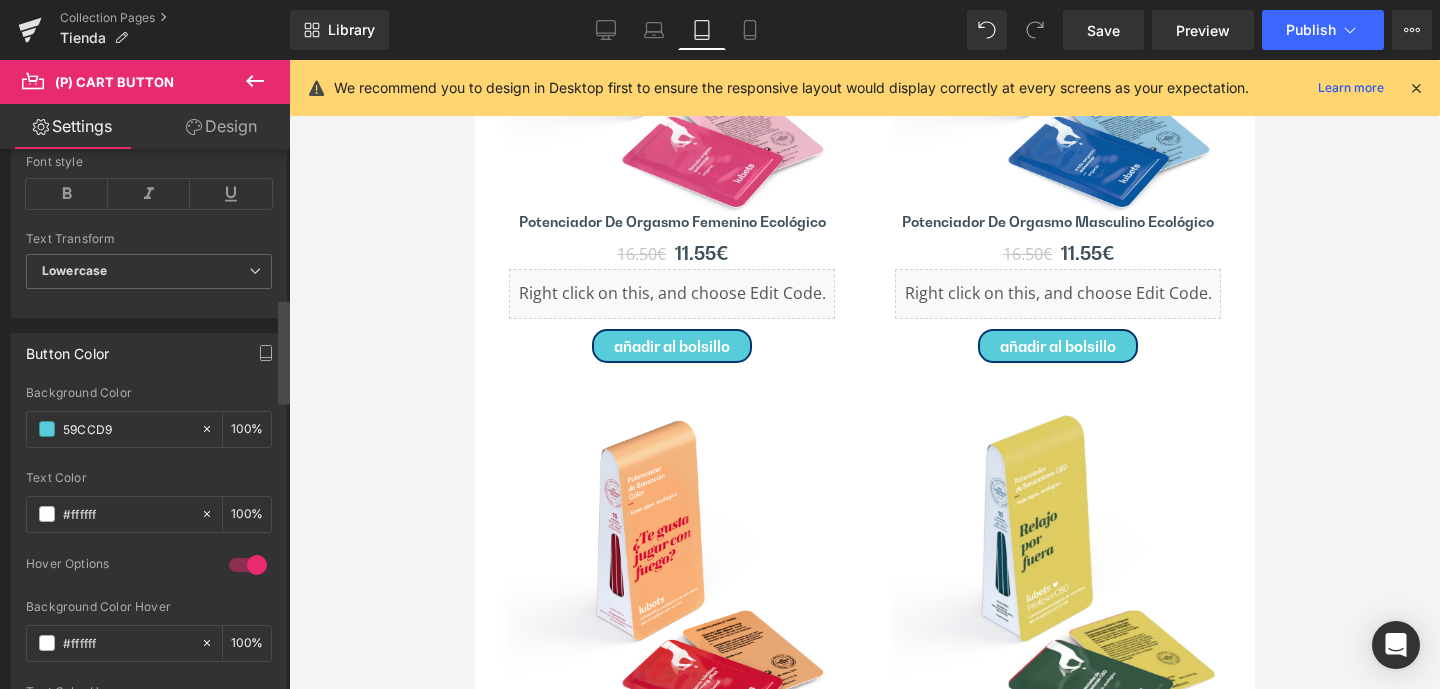 paste on "3D4F5A" 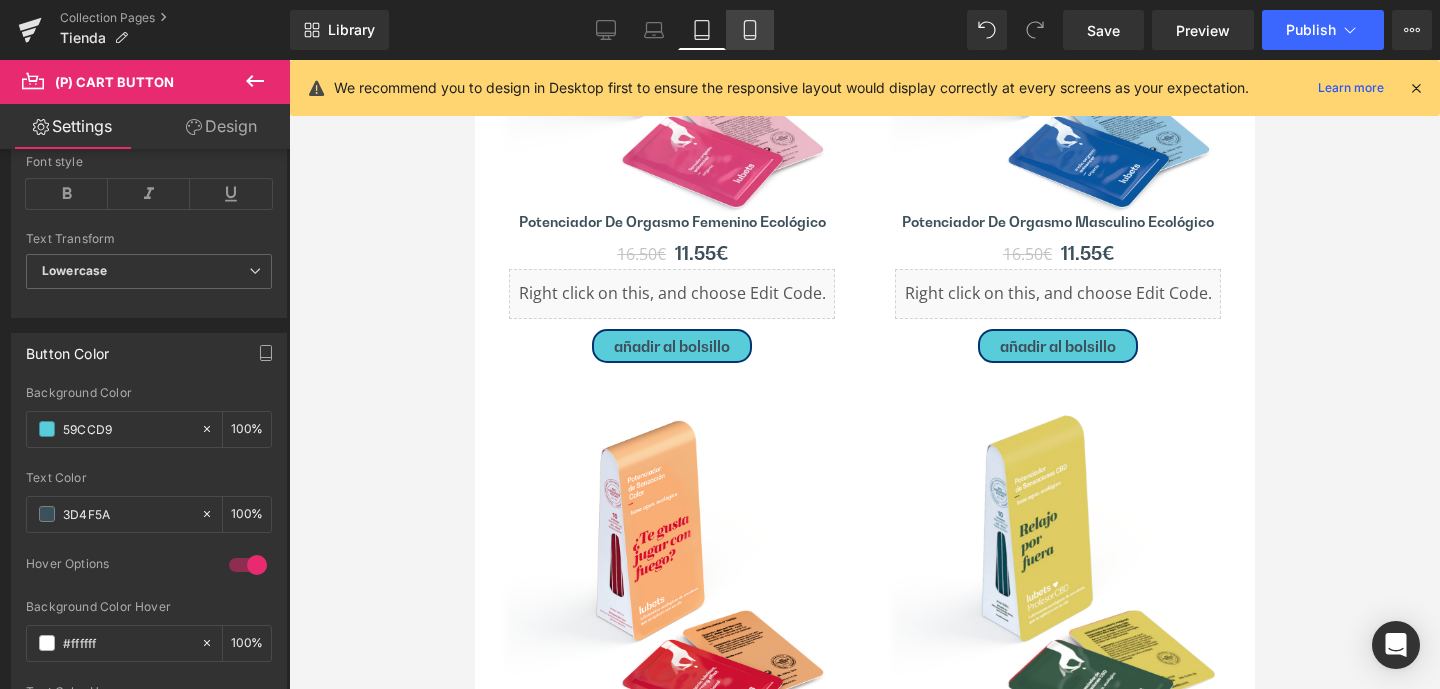 type on "3D4F5A" 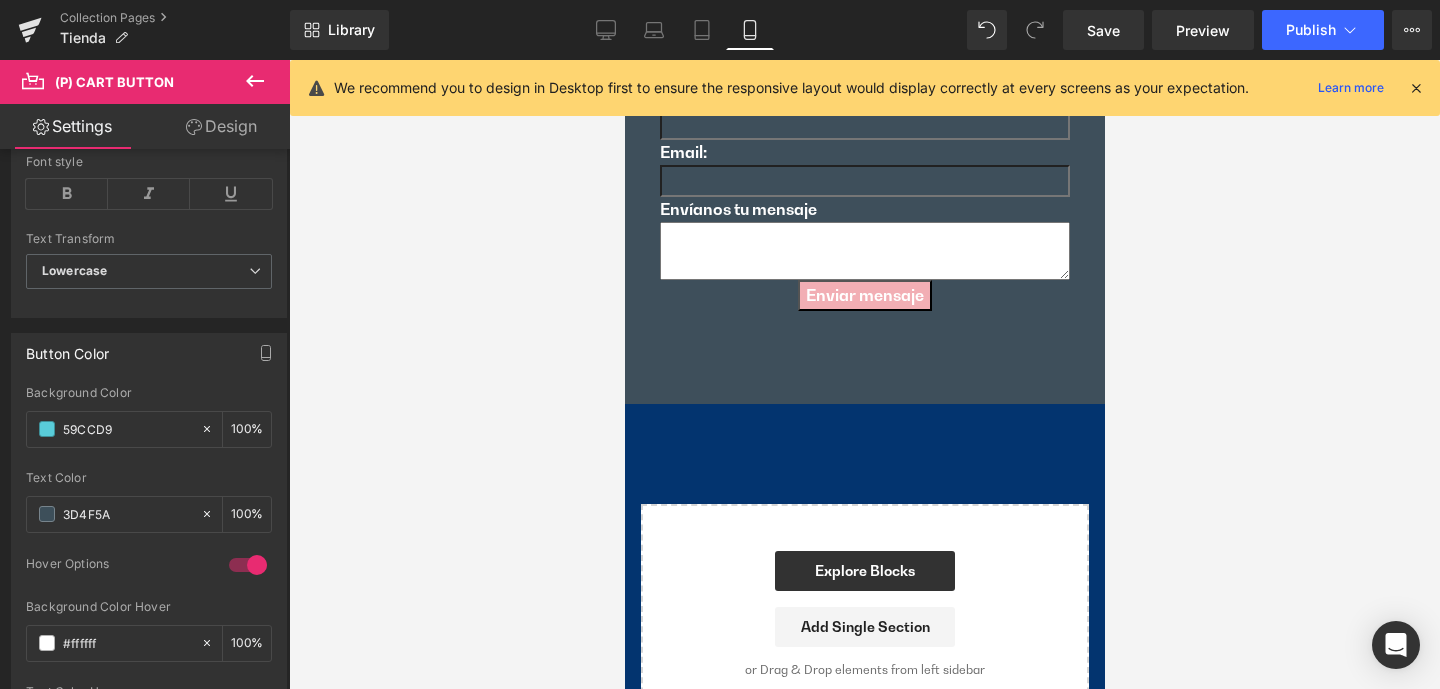 scroll, scrollTop: 5793, scrollLeft: 0, axis: vertical 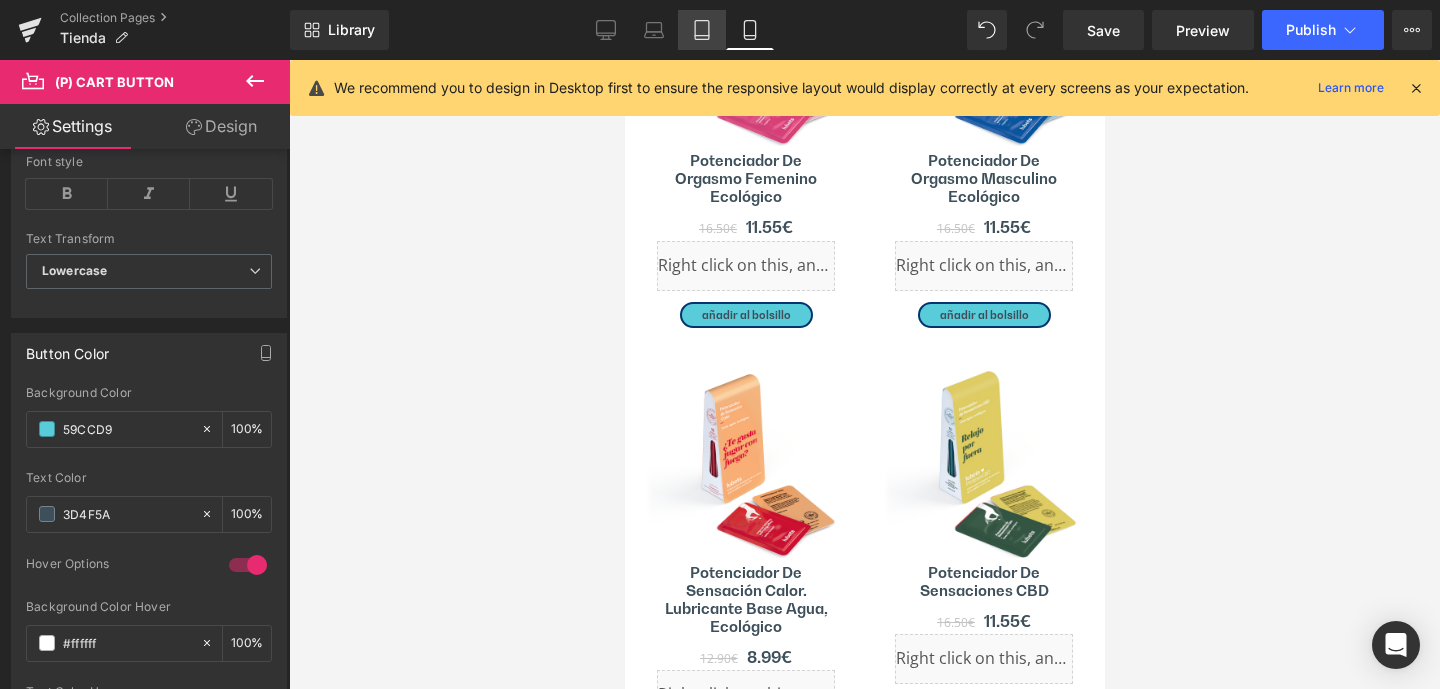 click on "Tablet" at bounding box center [702, 30] 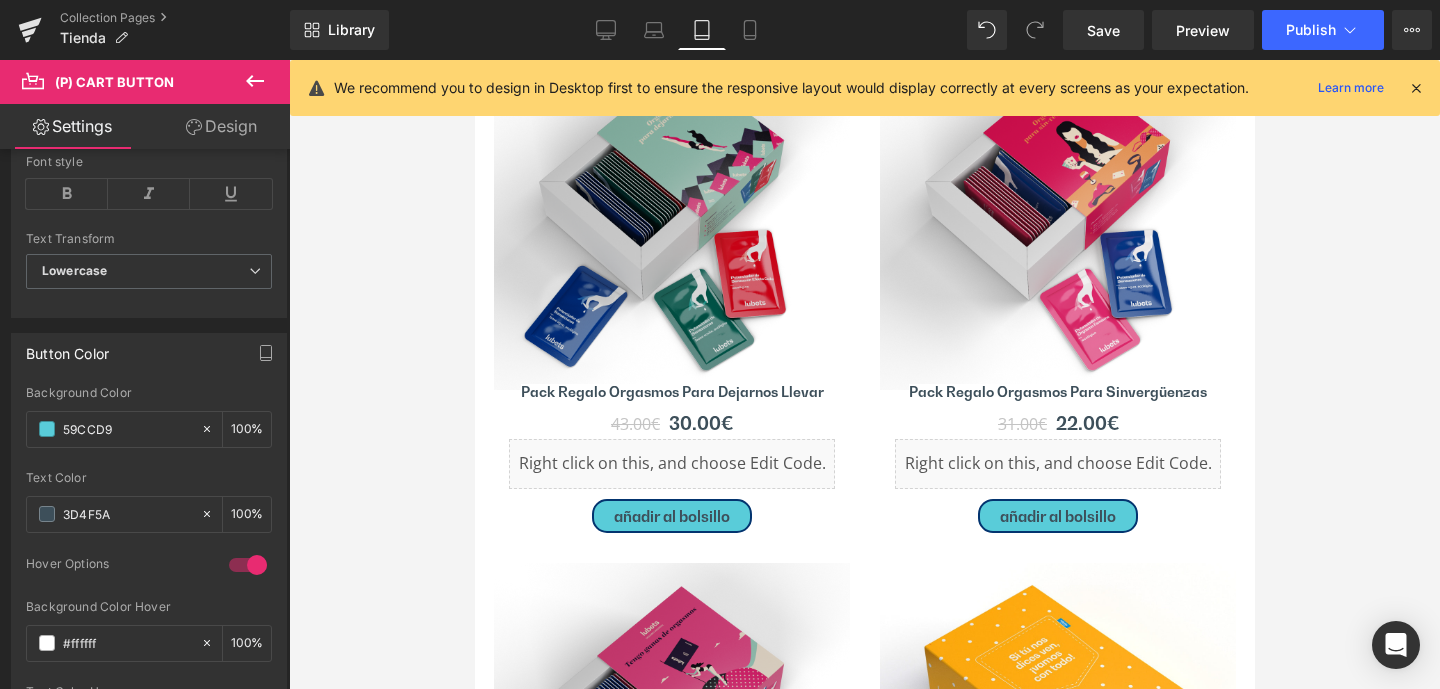 scroll, scrollTop: 7532, scrollLeft: 0, axis: vertical 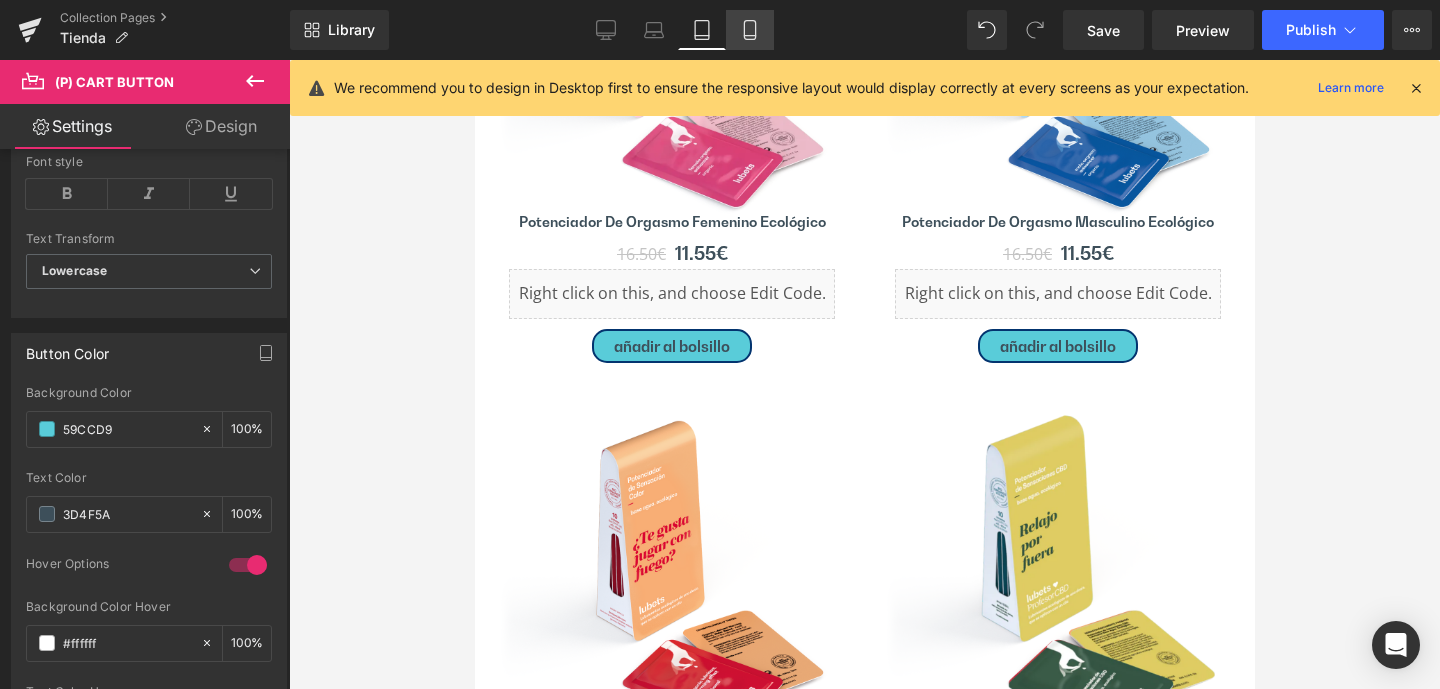 click 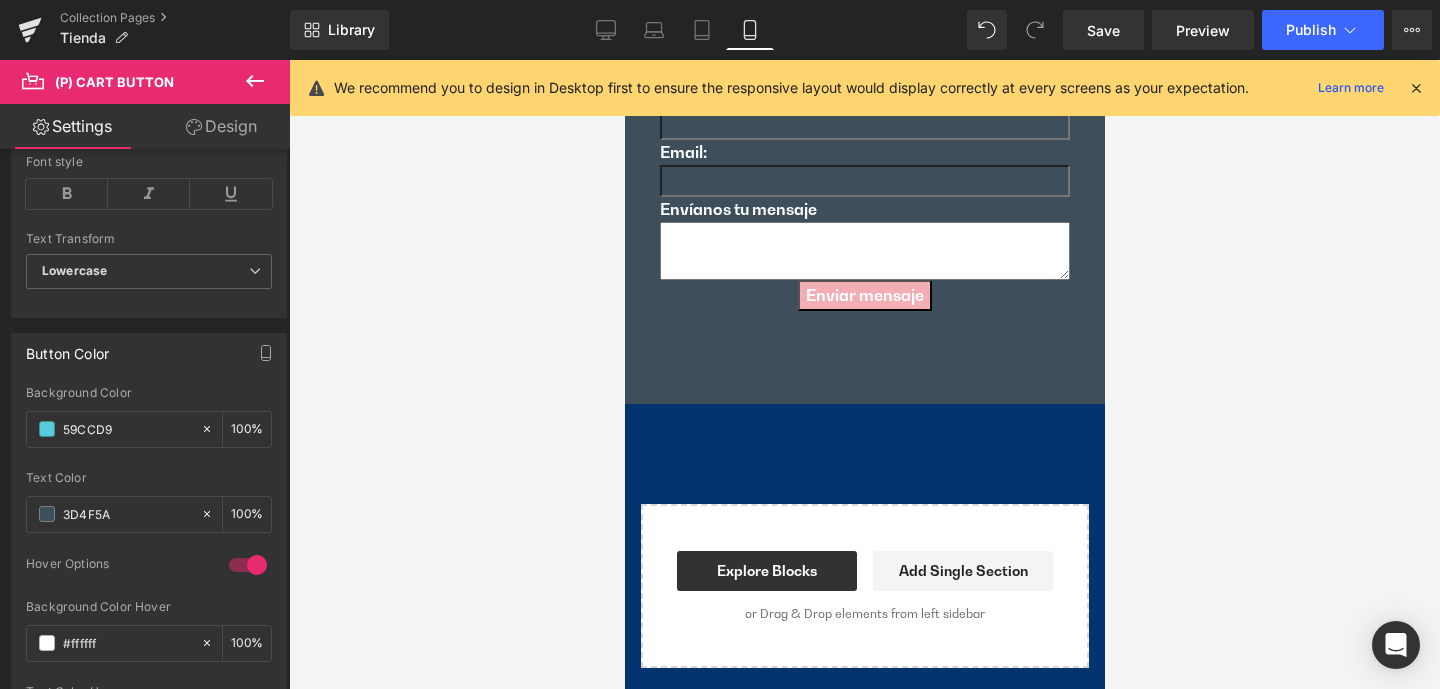 scroll, scrollTop: 5793, scrollLeft: 0, axis: vertical 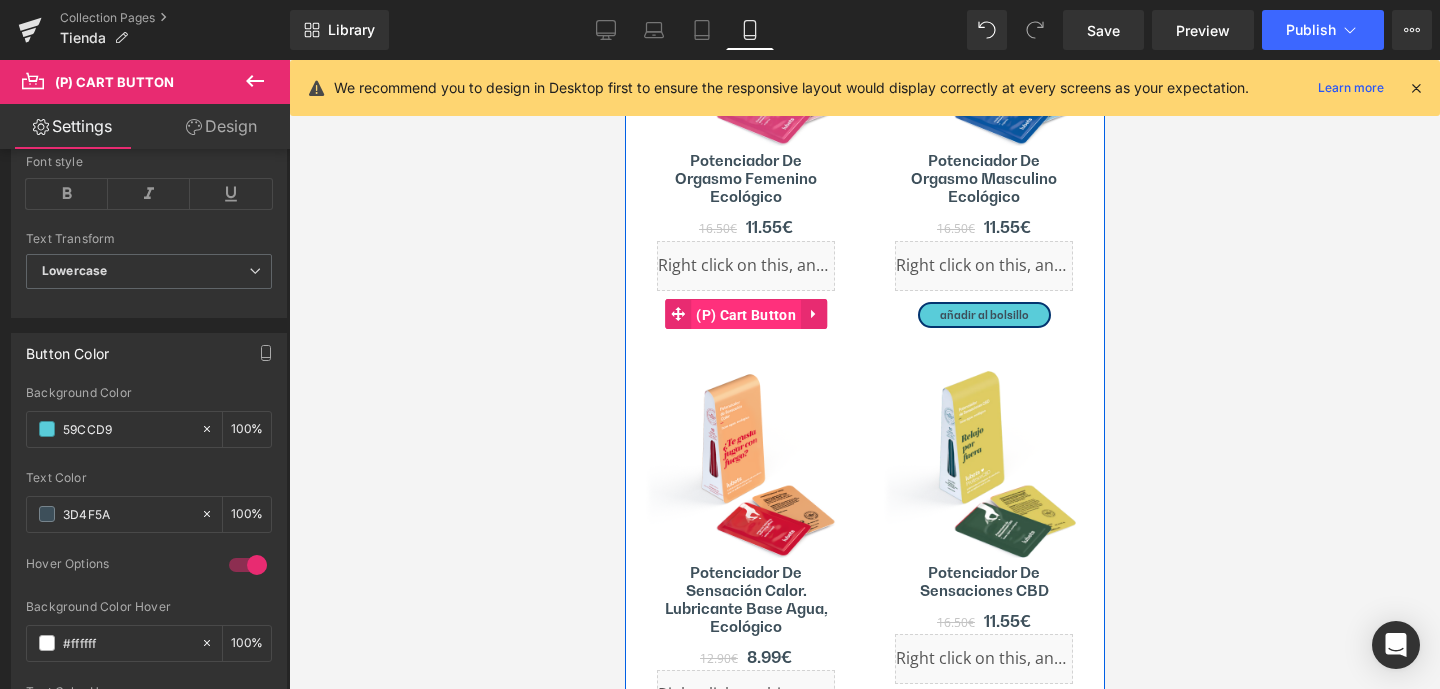 click on "(P) Cart Button" at bounding box center [745, 315] 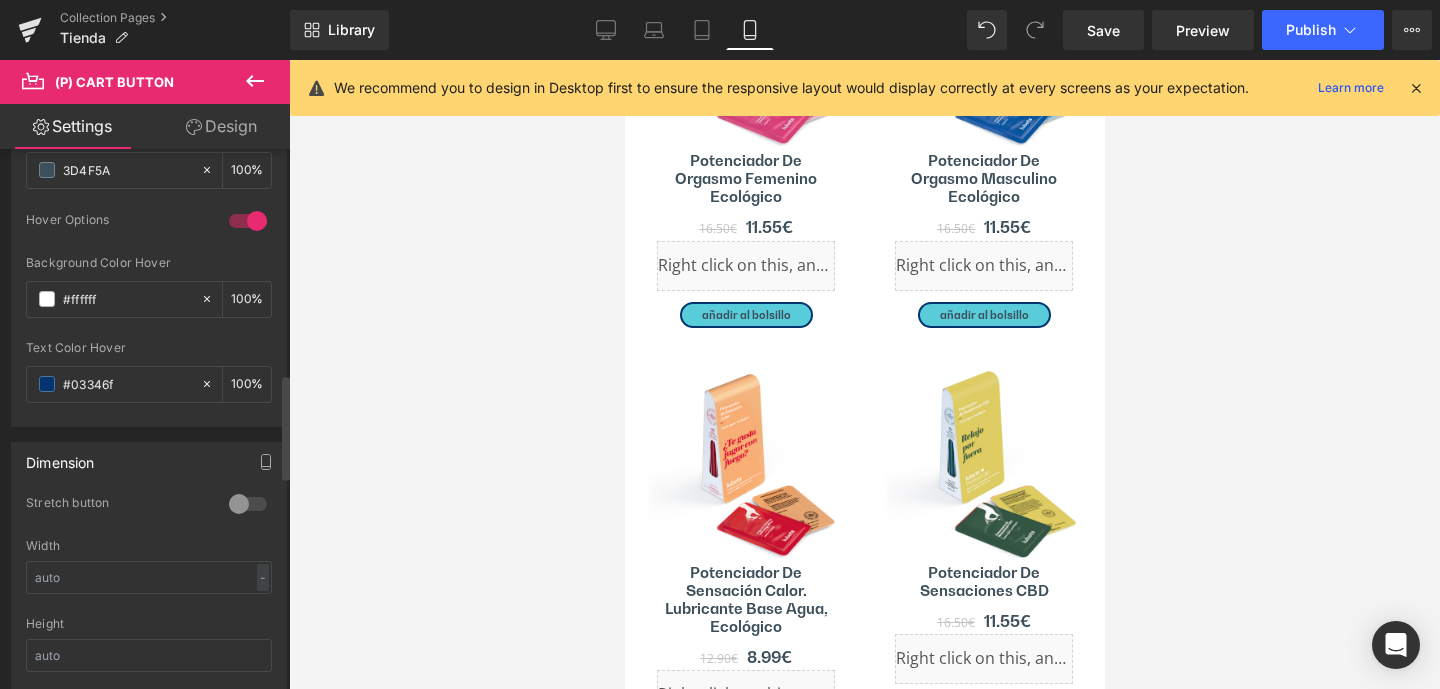 scroll, scrollTop: 1165, scrollLeft: 0, axis: vertical 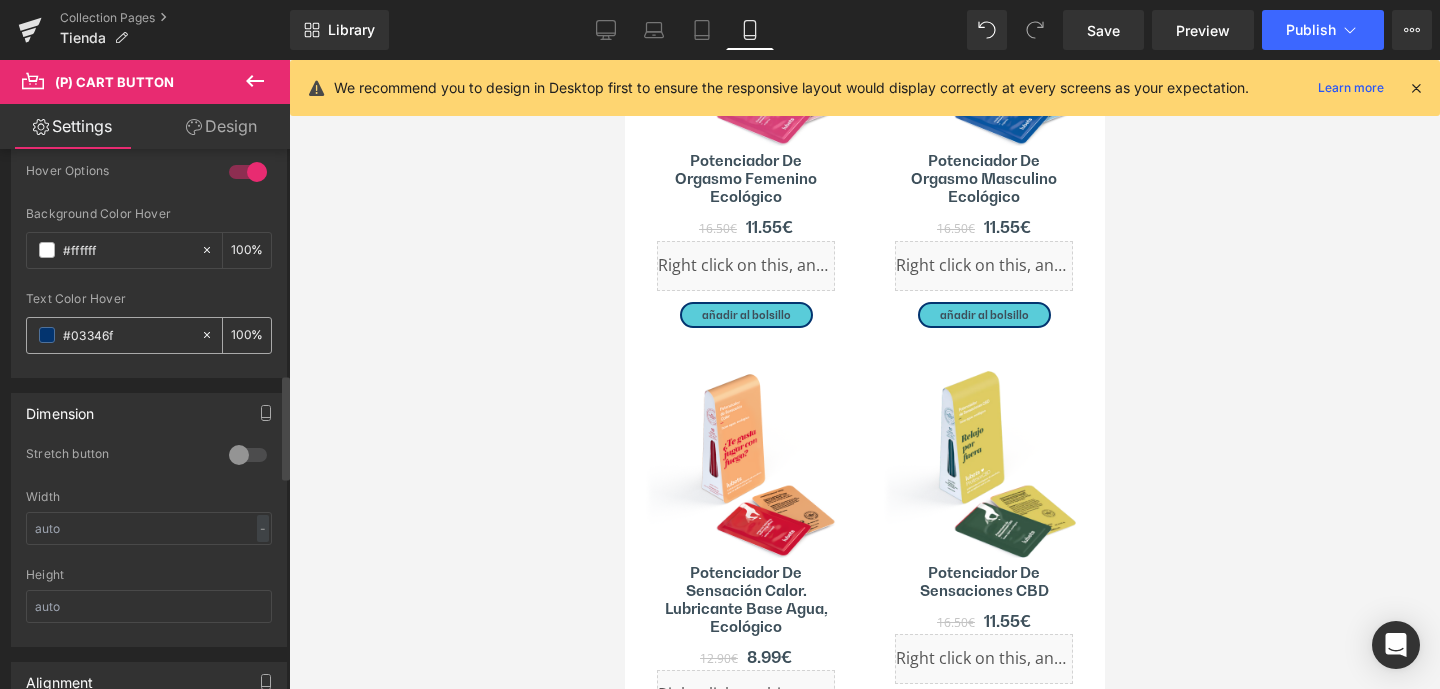 drag, startPoint x: 137, startPoint y: 331, endPoint x: 41, endPoint y: 333, distance: 96.02083 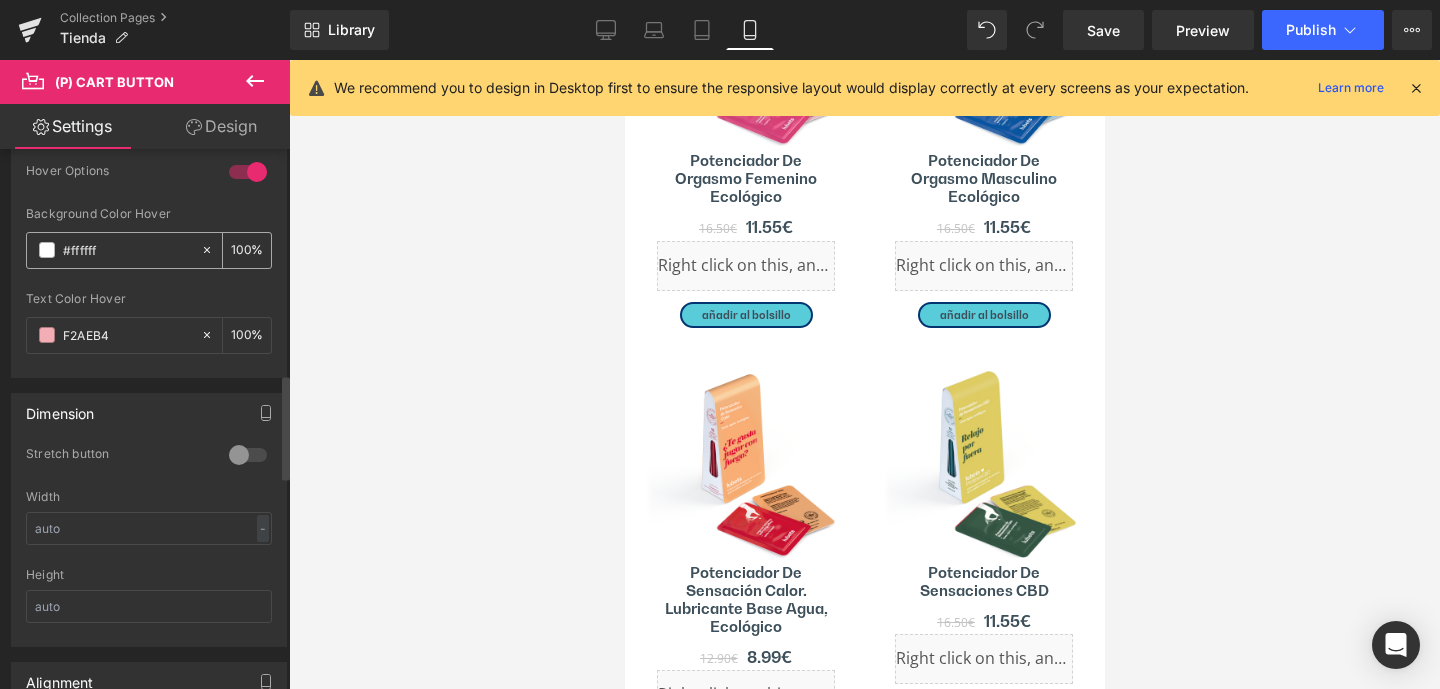 type on "F2AEB4" 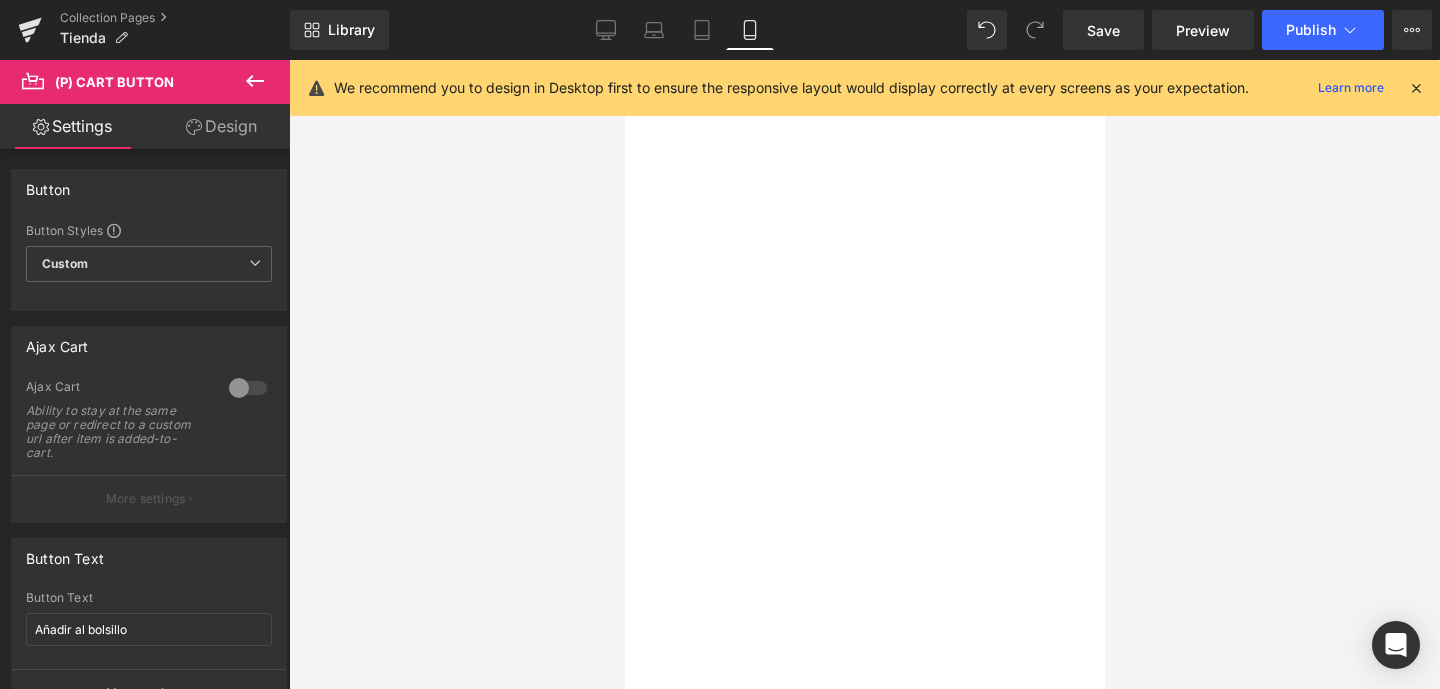 scroll, scrollTop: 0, scrollLeft: 0, axis: both 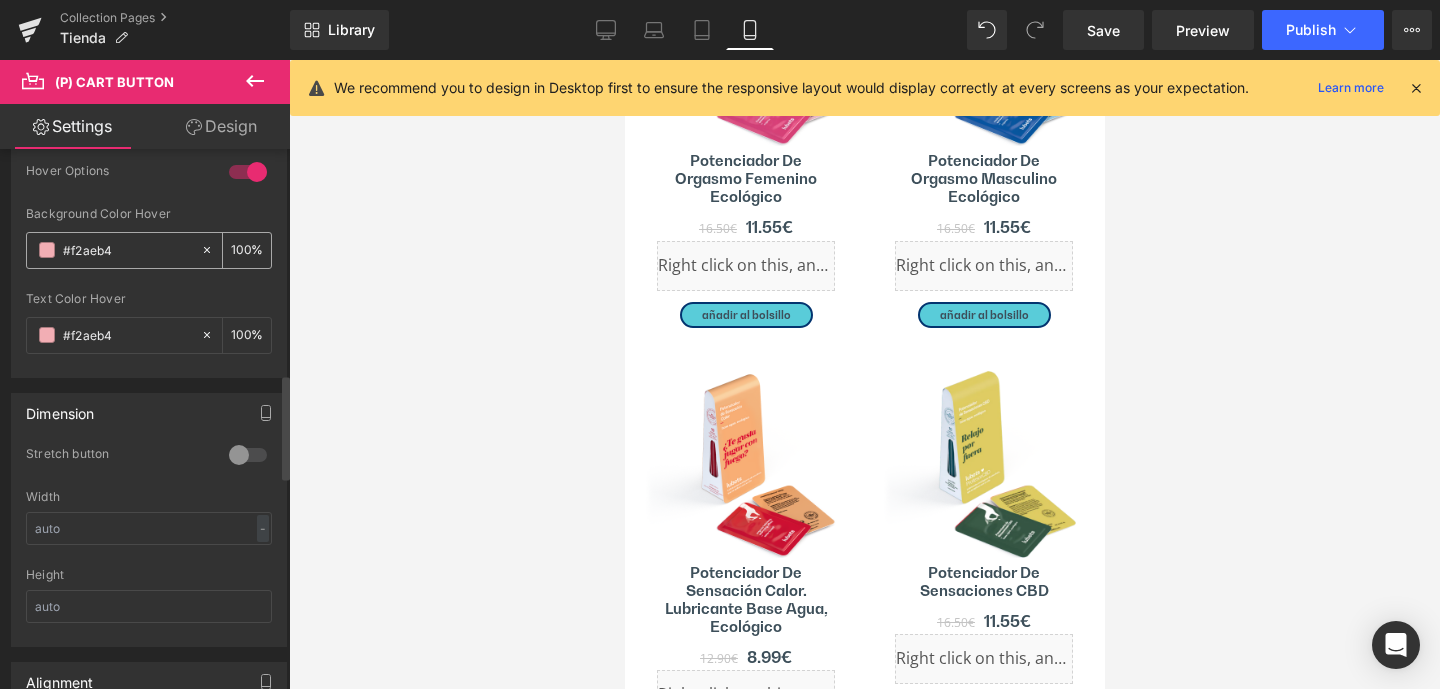 click on "#f2aeb4" at bounding box center [127, 250] 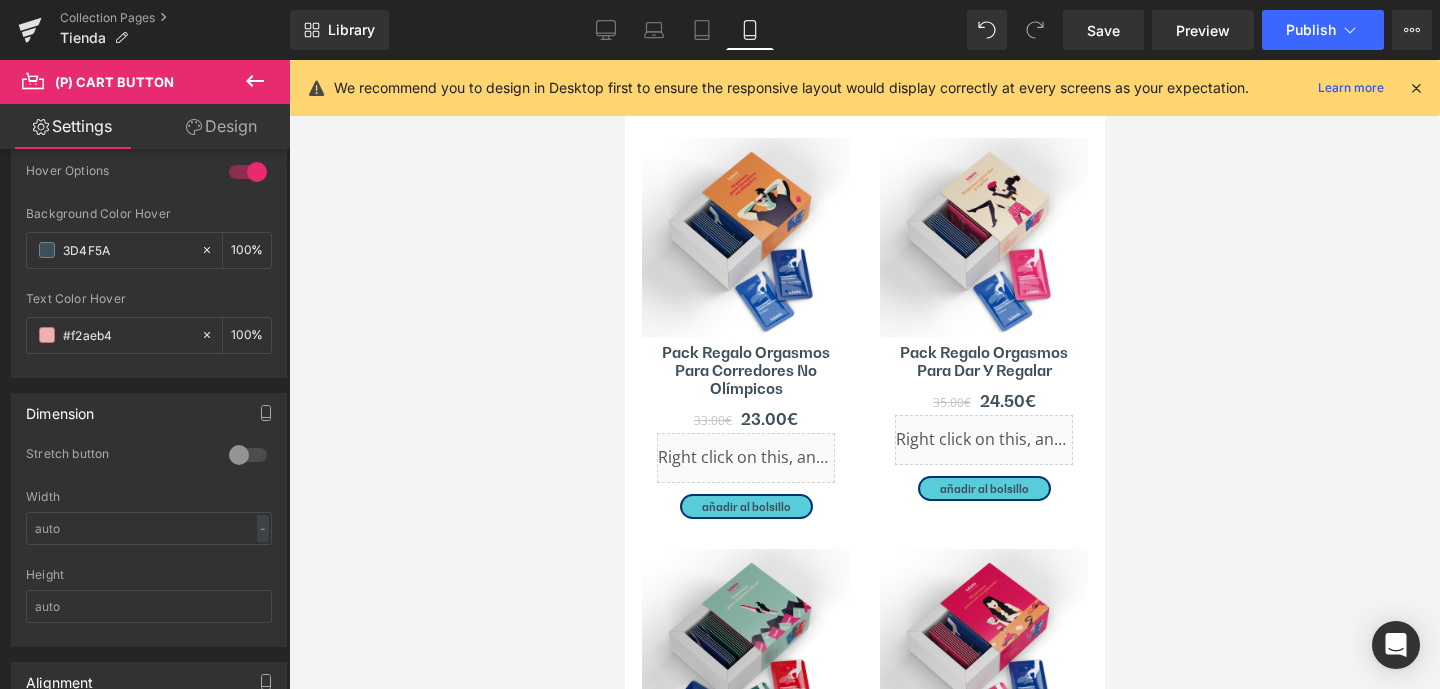 scroll, scrollTop: 3477, scrollLeft: 0, axis: vertical 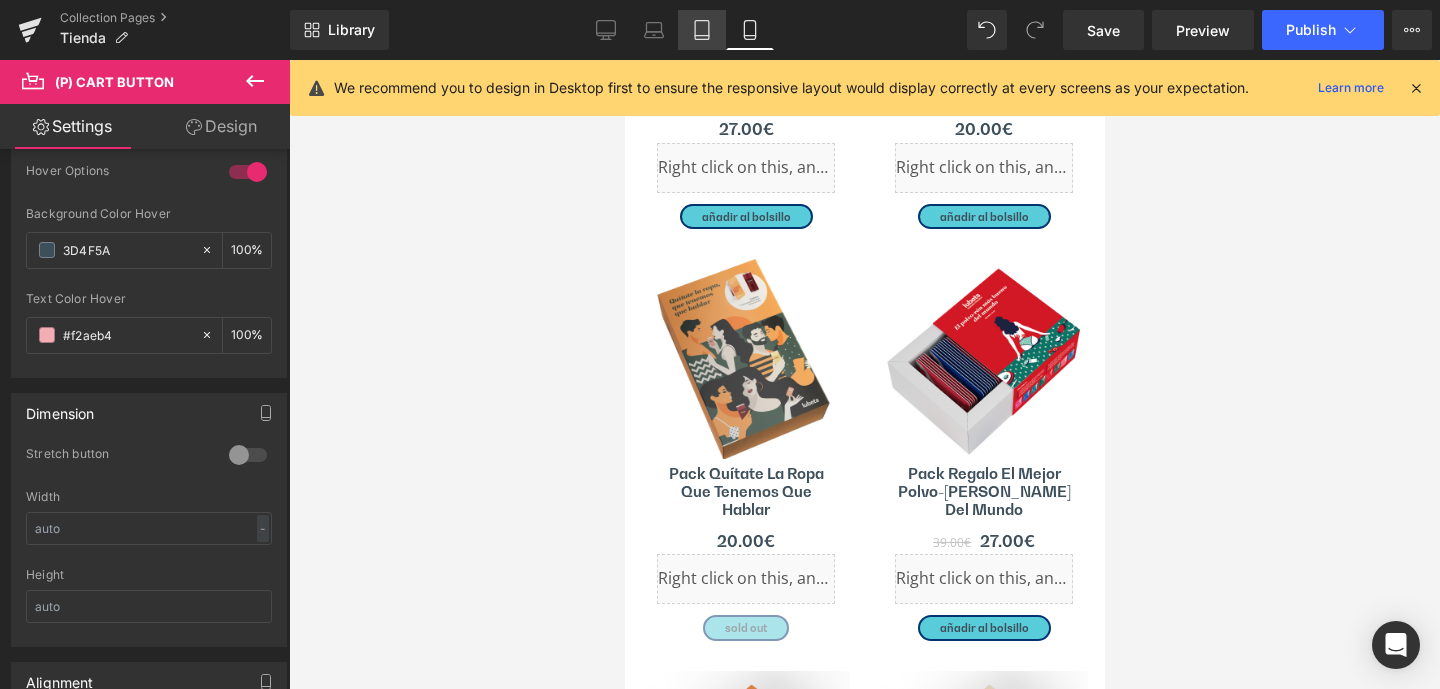 click 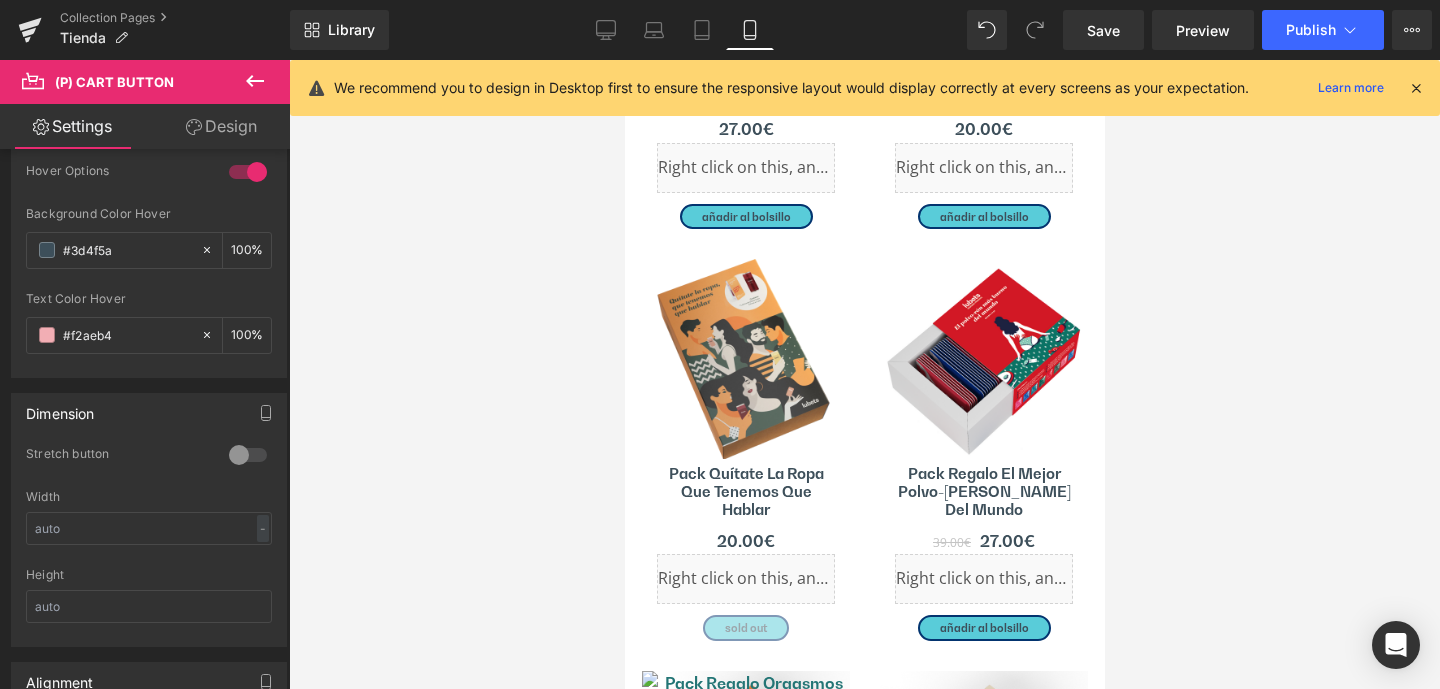 type on "15" 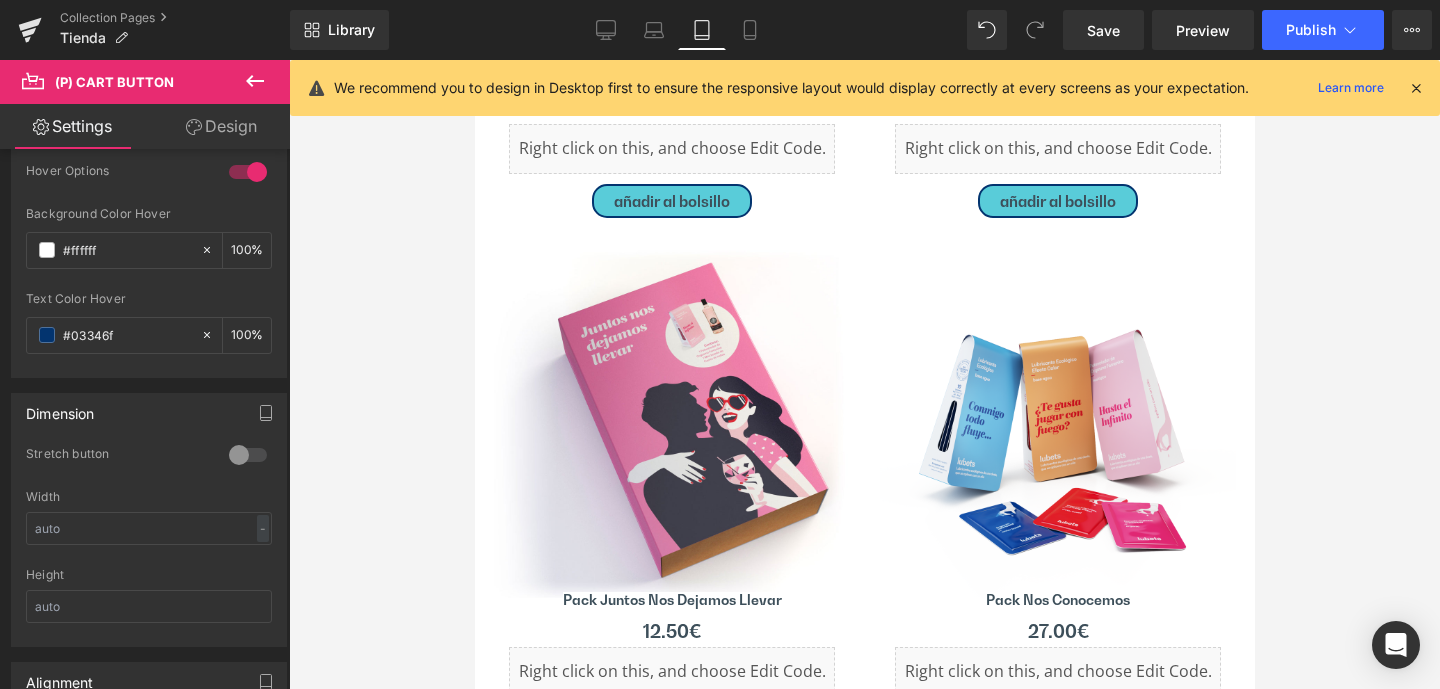 scroll, scrollTop: 5215, scrollLeft: 0, axis: vertical 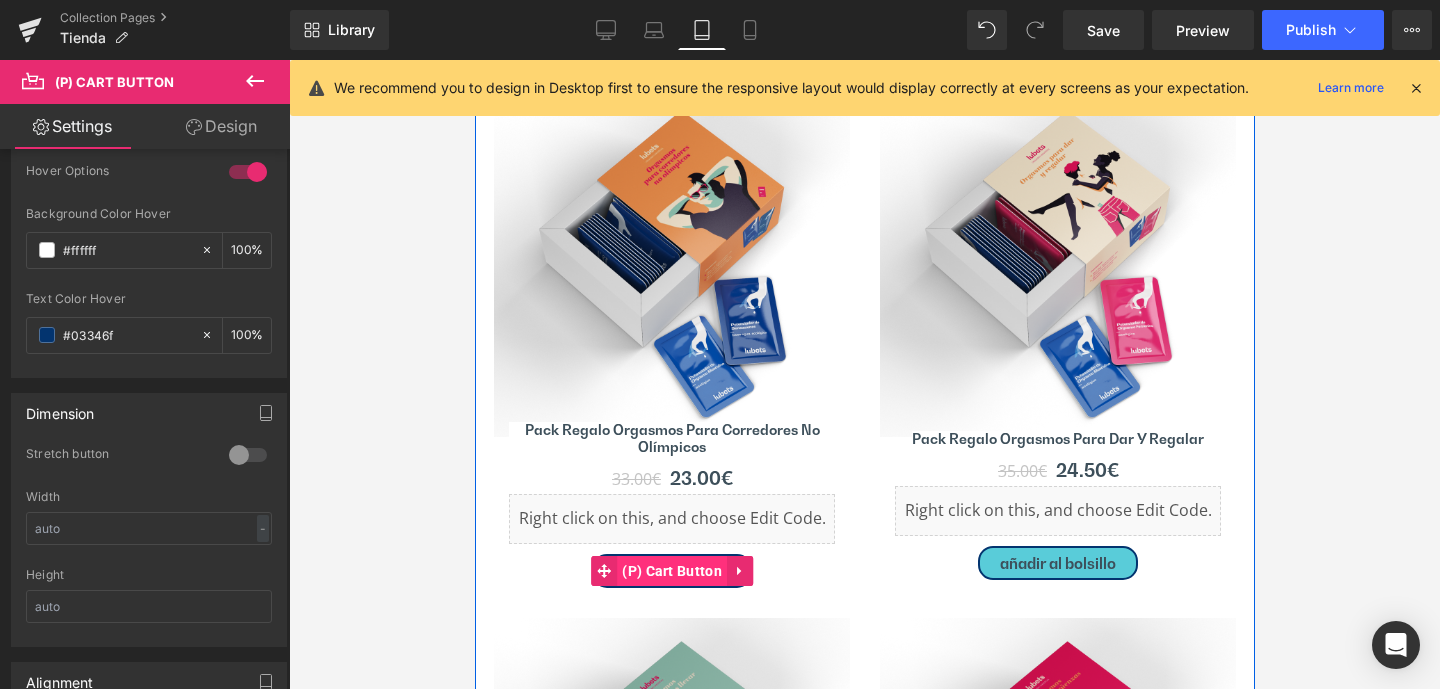 click on "(P) Cart Button" at bounding box center [671, 571] 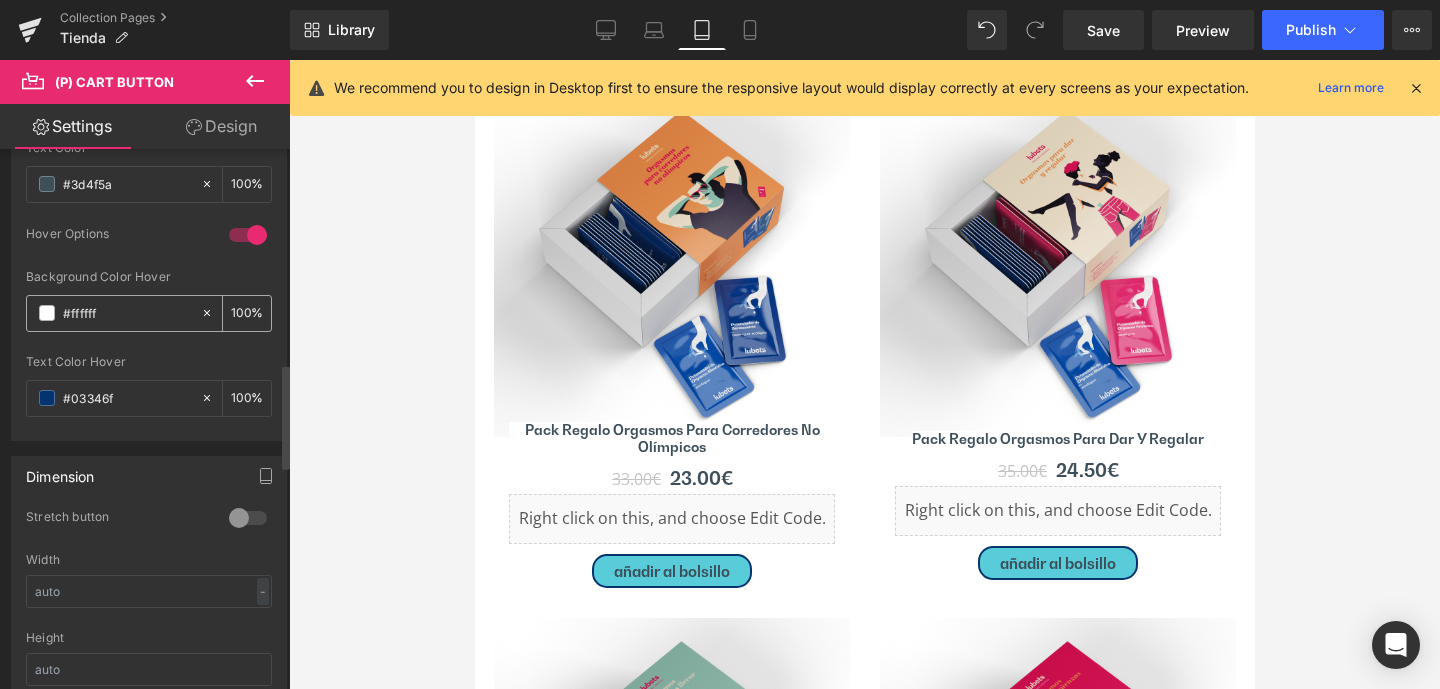 scroll, scrollTop: 1100, scrollLeft: 0, axis: vertical 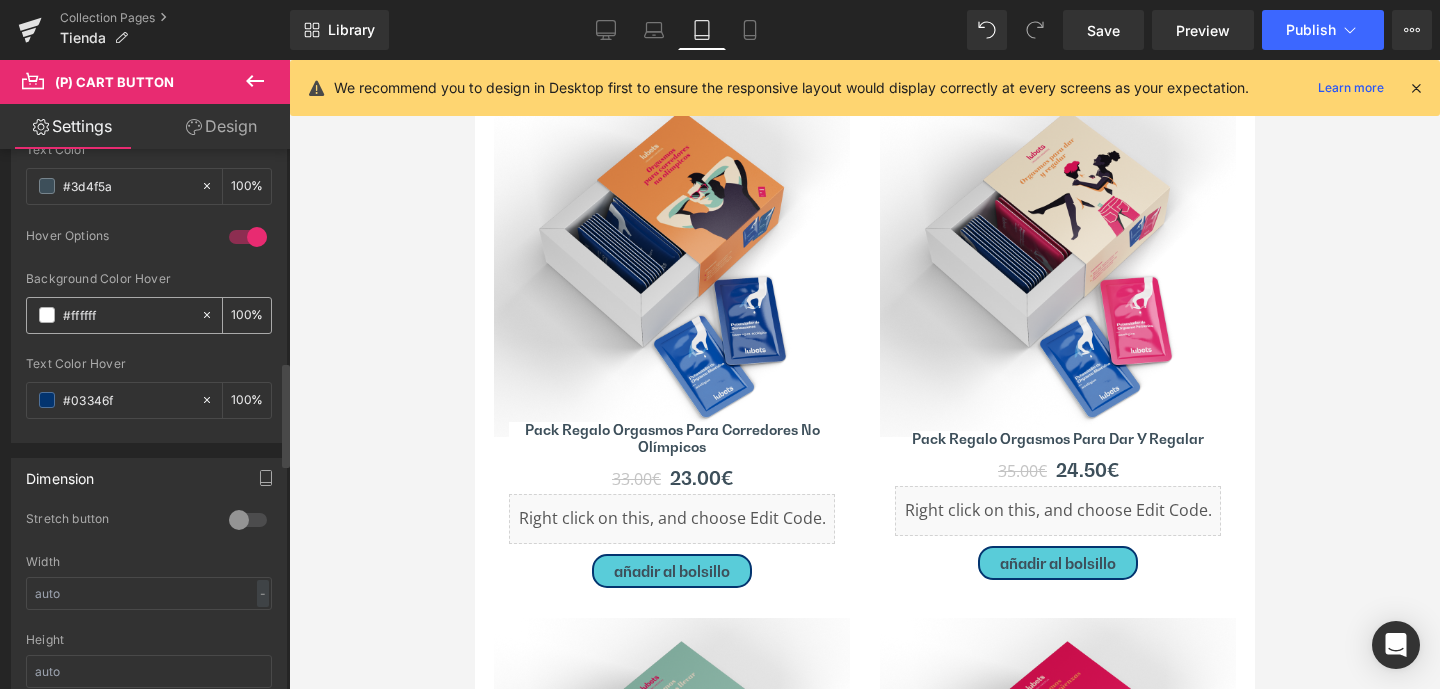 drag, startPoint x: 131, startPoint y: 313, endPoint x: 47, endPoint y: 311, distance: 84.0238 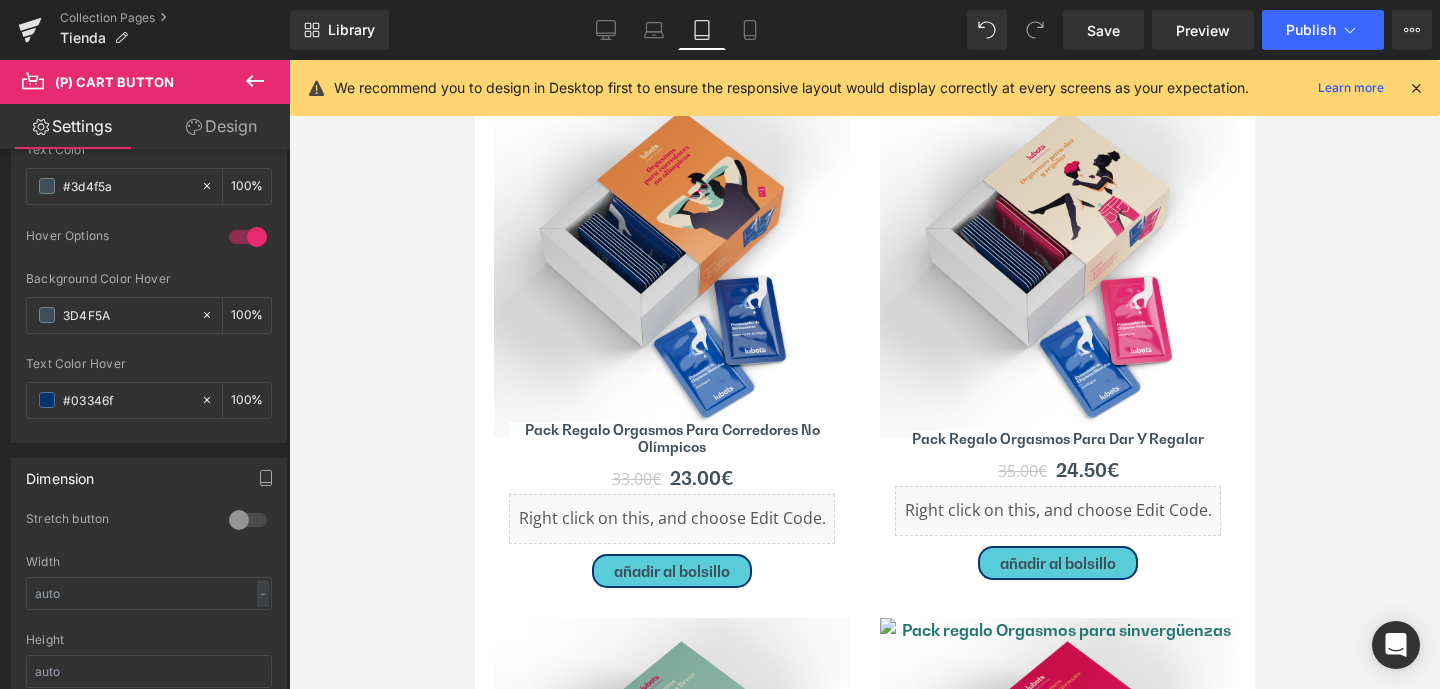 type on "#3d4f5a" 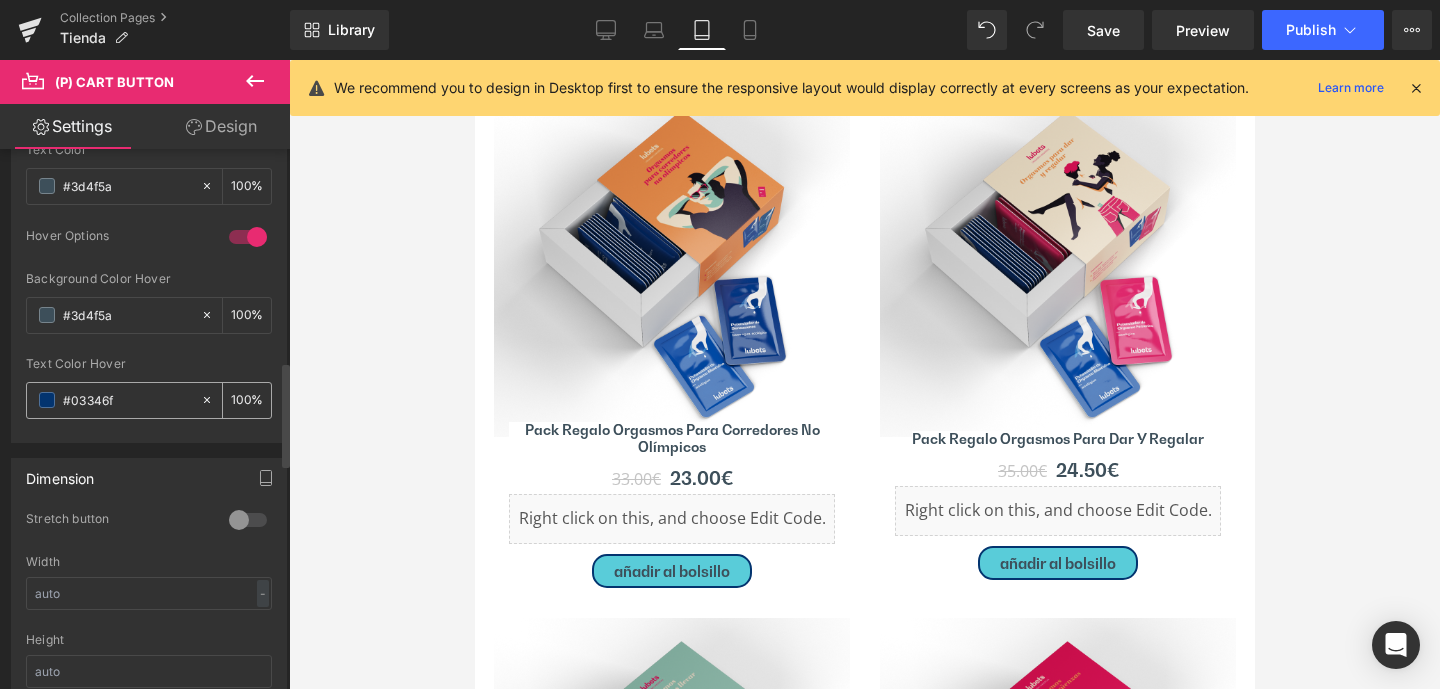 drag, startPoint x: 125, startPoint y: 399, endPoint x: 47, endPoint y: 395, distance: 78.10249 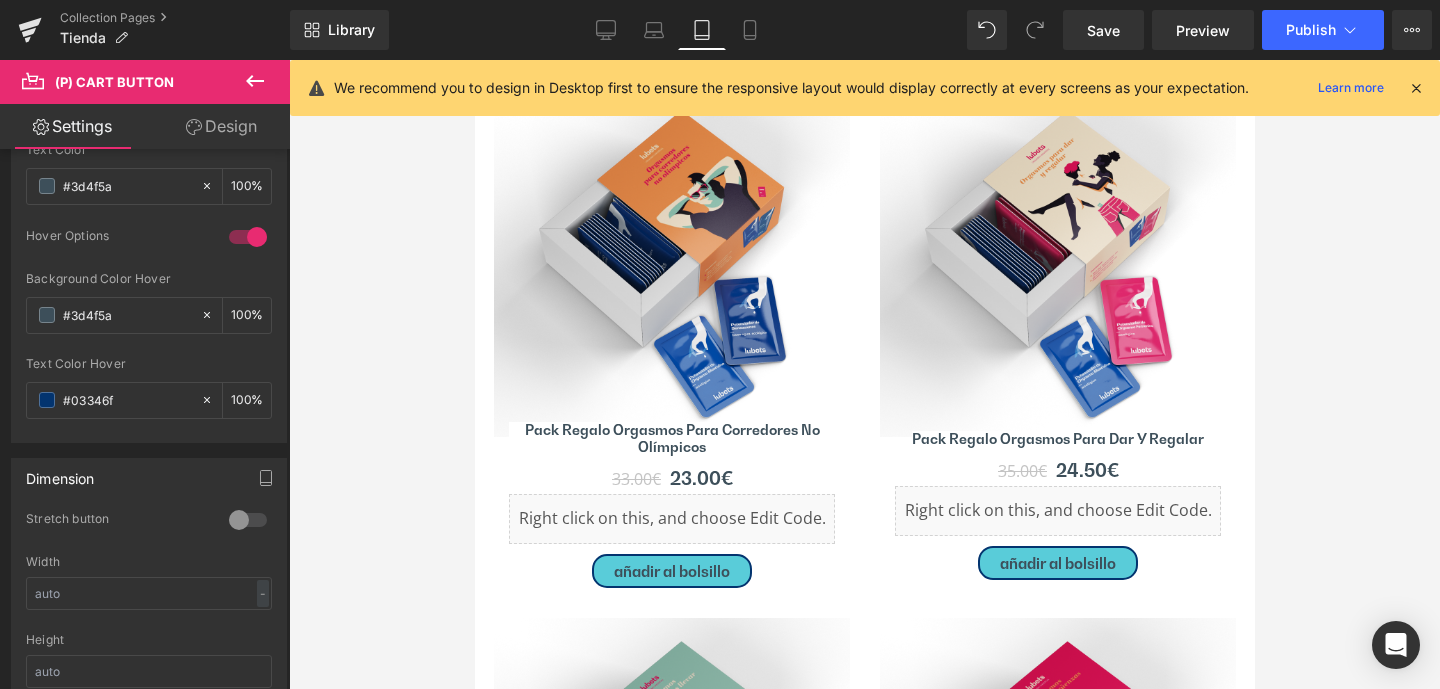 paste on "F2AEB4" 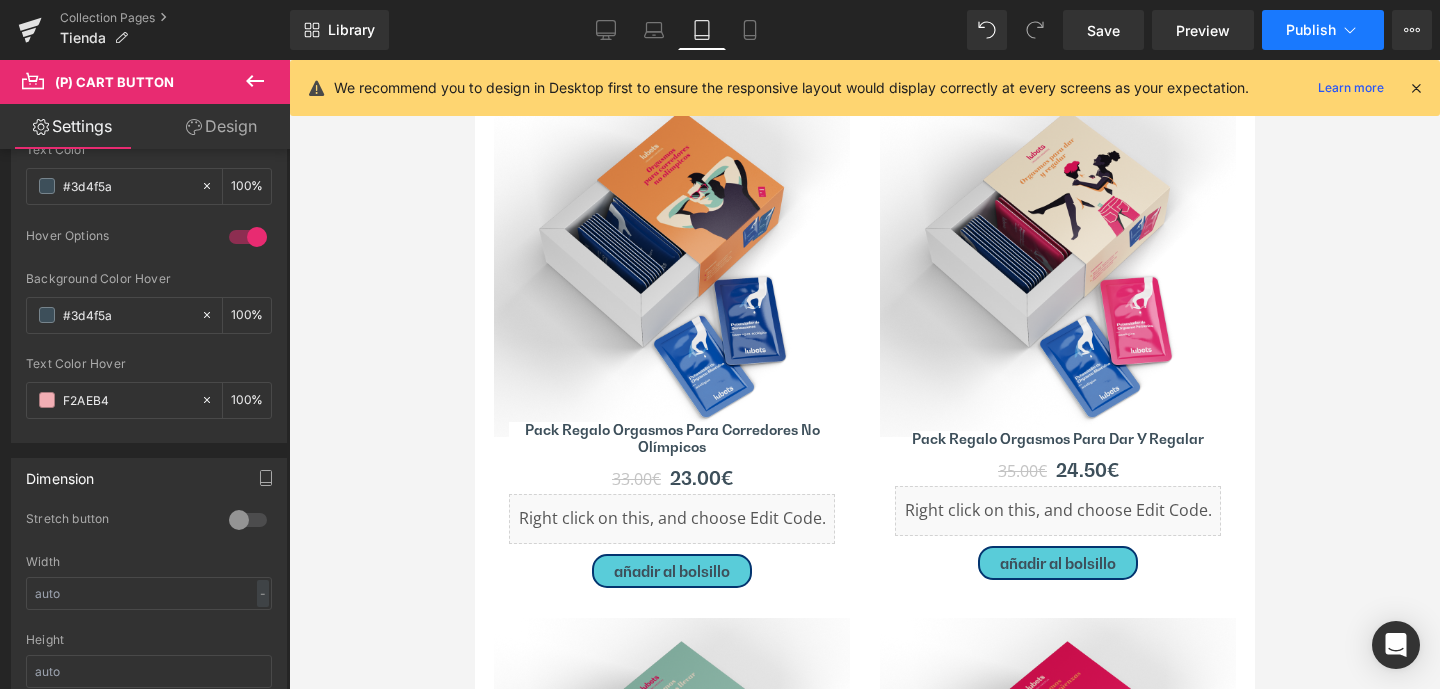 type on "#f2aeb4" 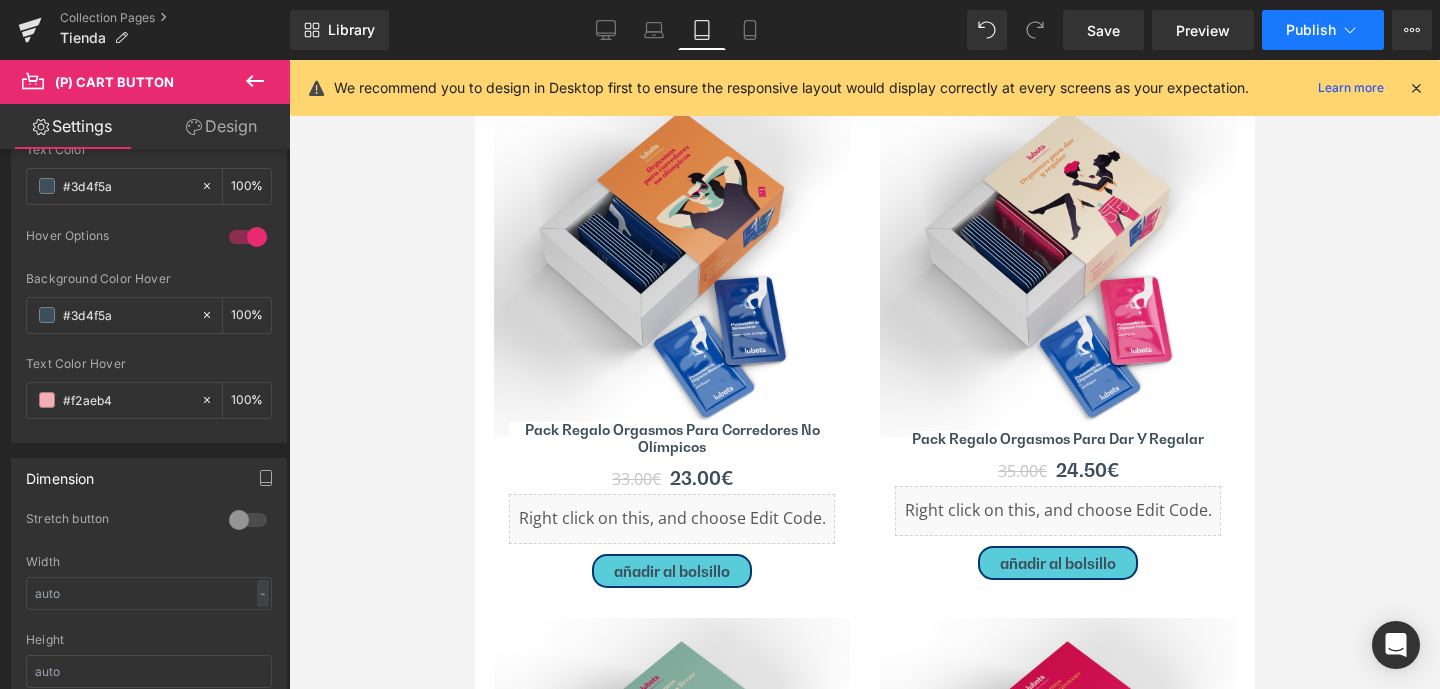 click on "Publish" at bounding box center [1311, 30] 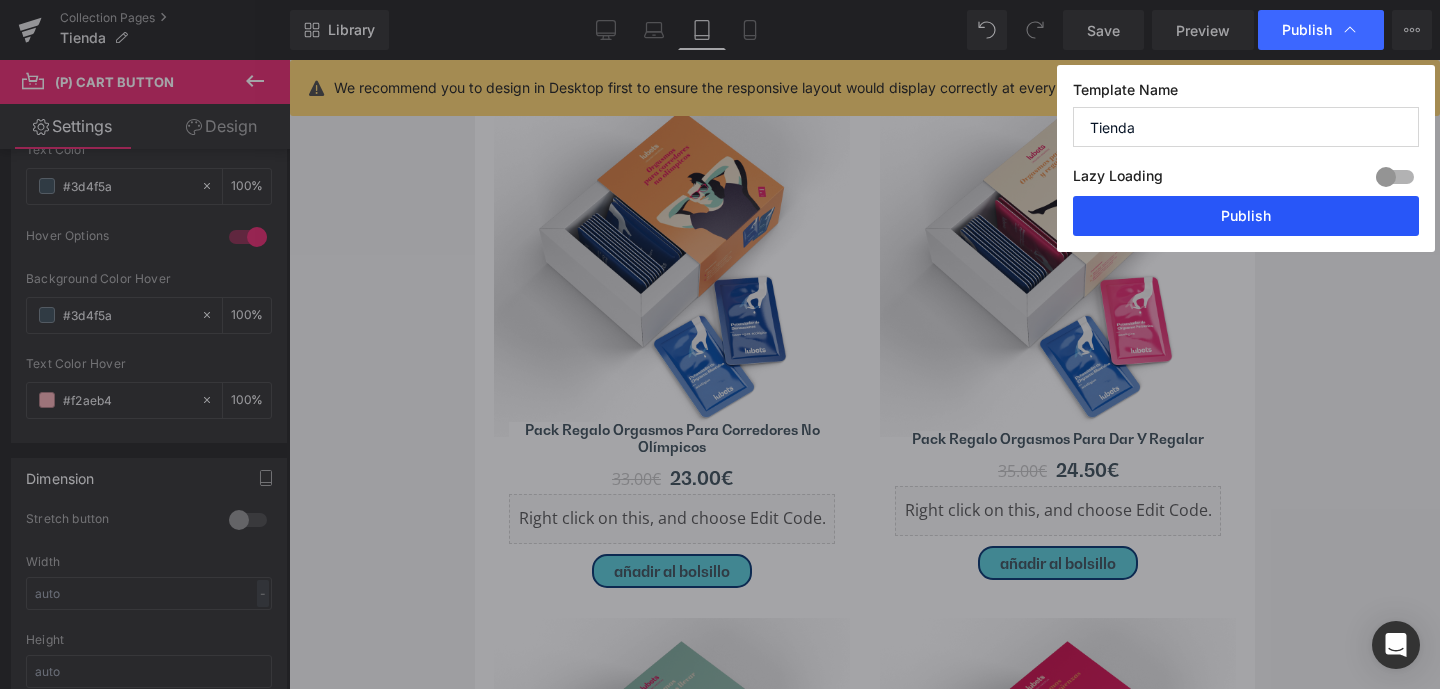 click on "Publish" at bounding box center (1246, 216) 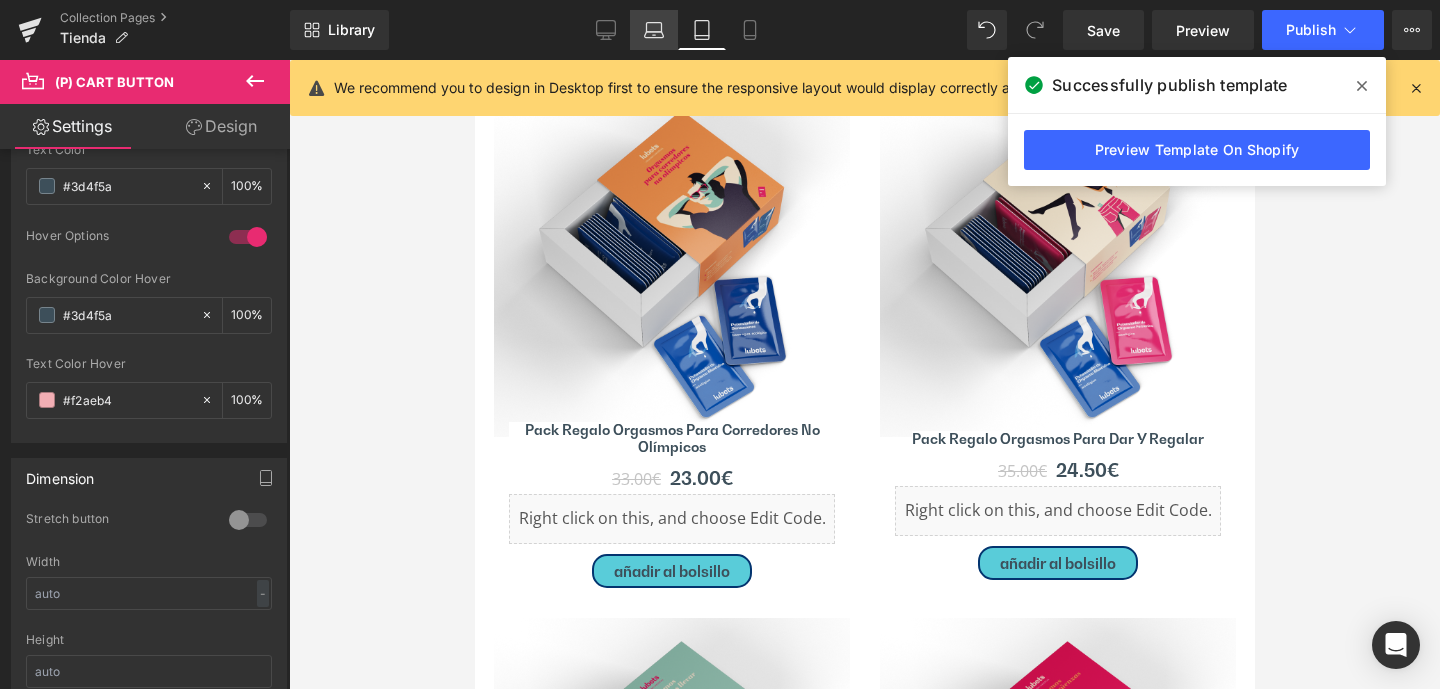 click 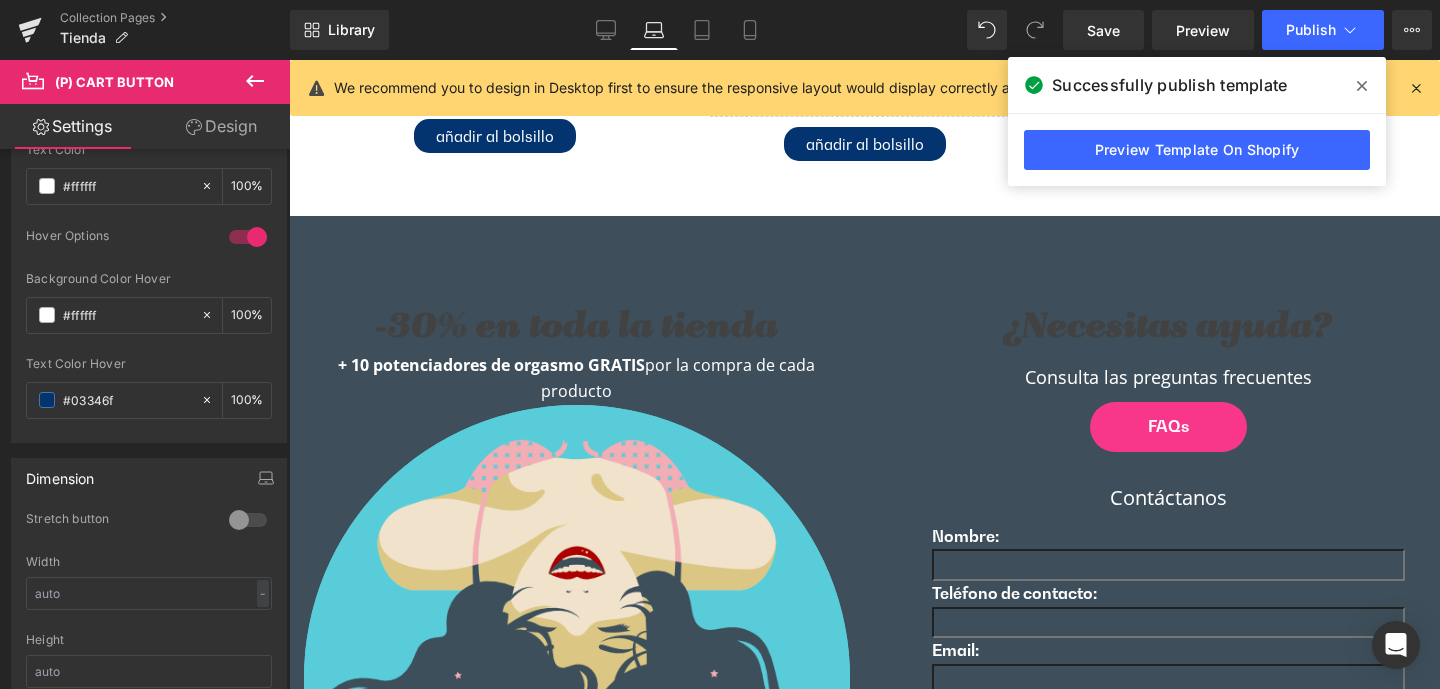 scroll, scrollTop: 3310, scrollLeft: 0, axis: vertical 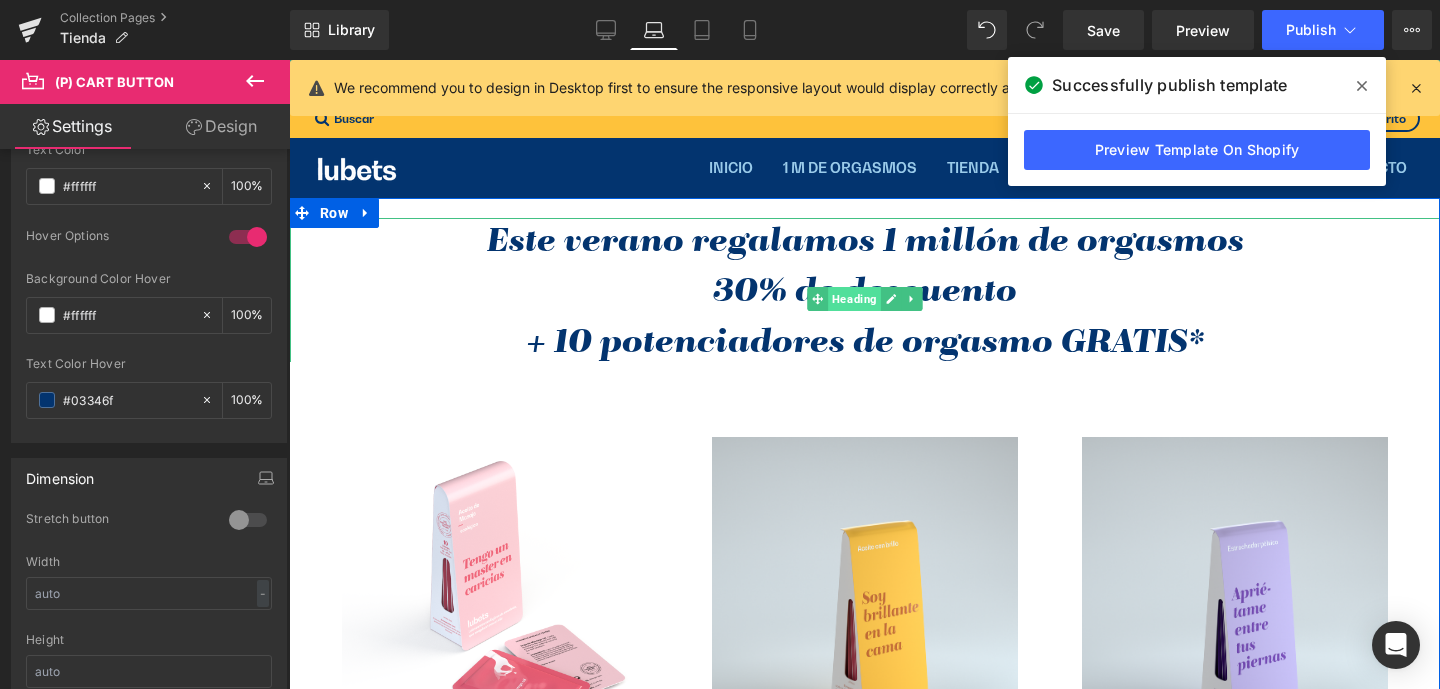 click on "Heading" at bounding box center [854, 299] 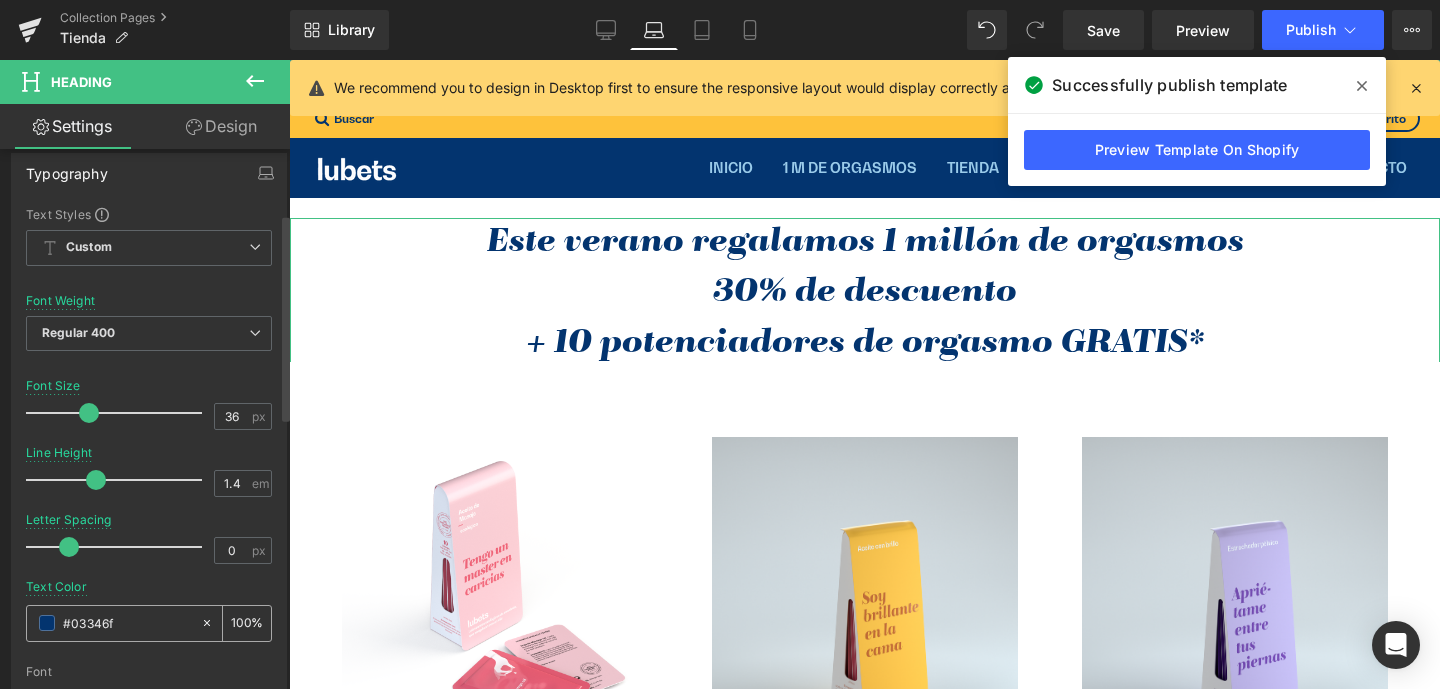 scroll, scrollTop: 171, scrollLeft: 0, axis: vertical 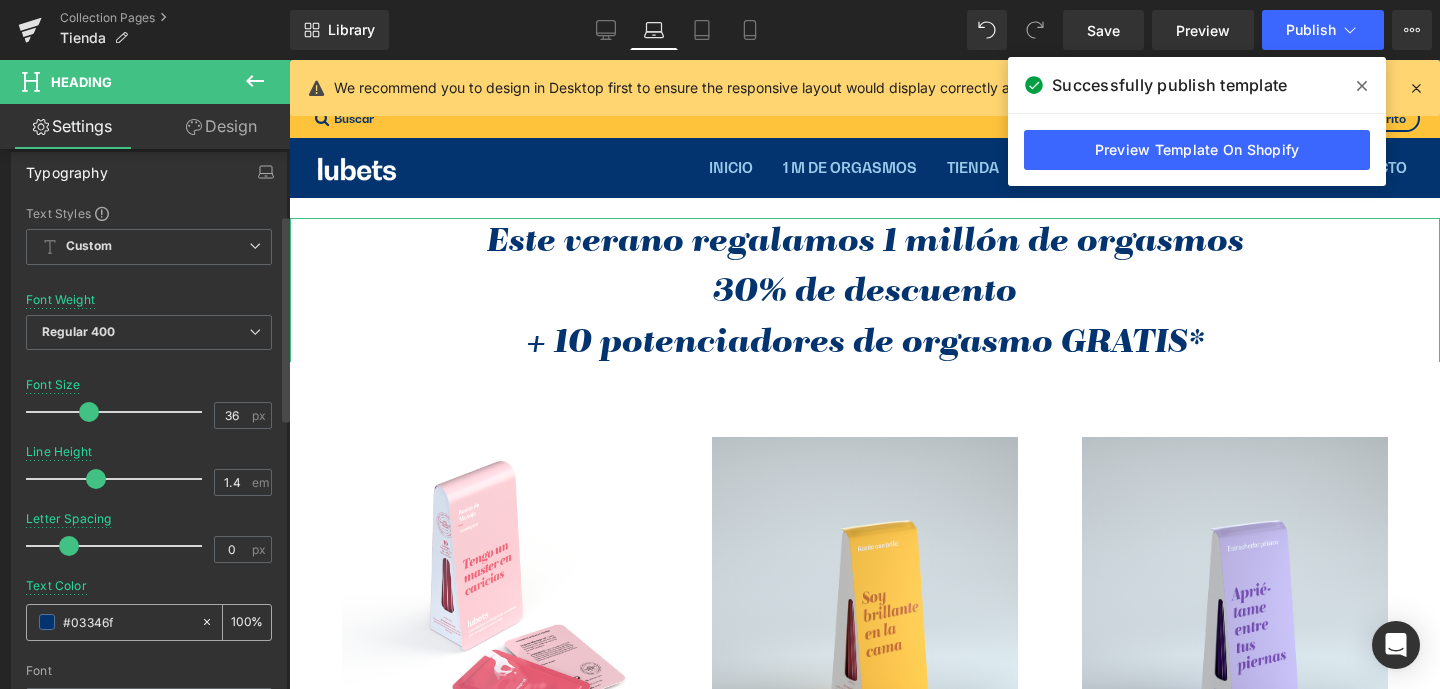 drag, startPoint x: 140, startPoint y: 624, endPoint x: 35, endPoint y: 609, distance: 106.06602 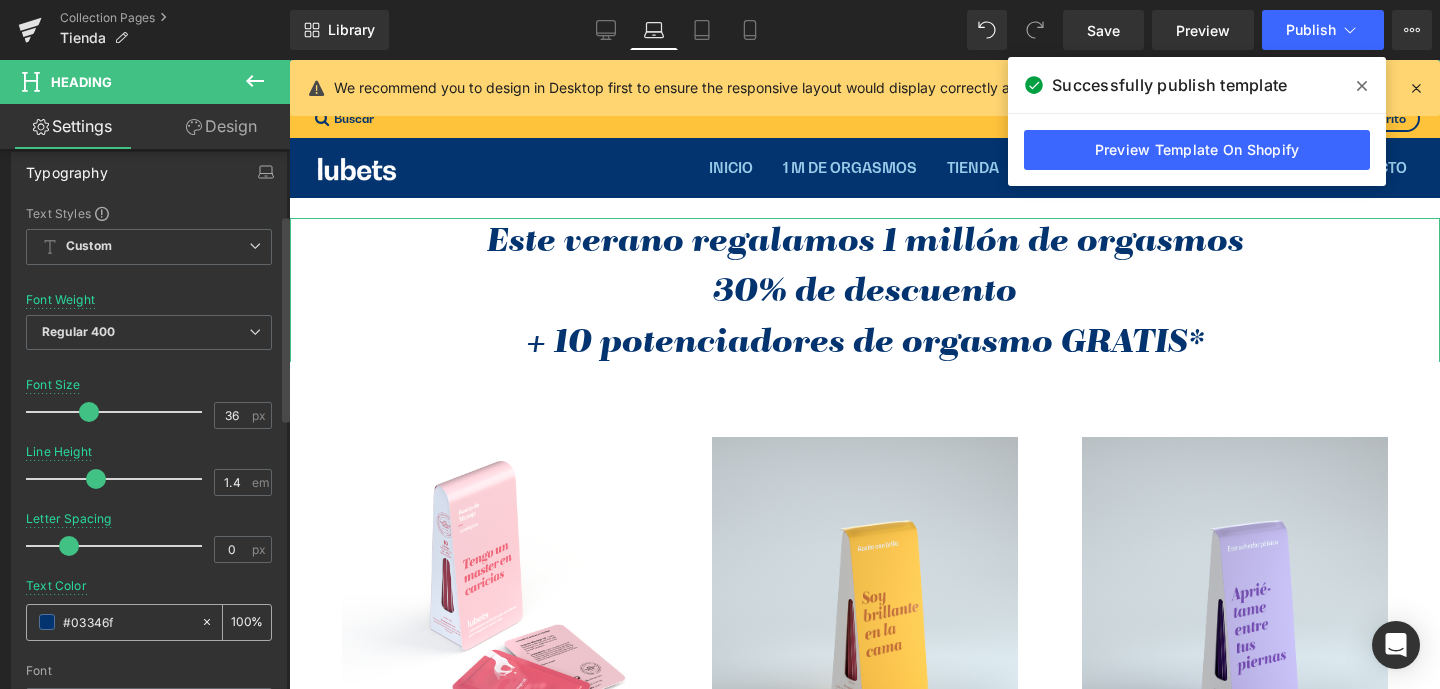 paste on "3D4F5A" 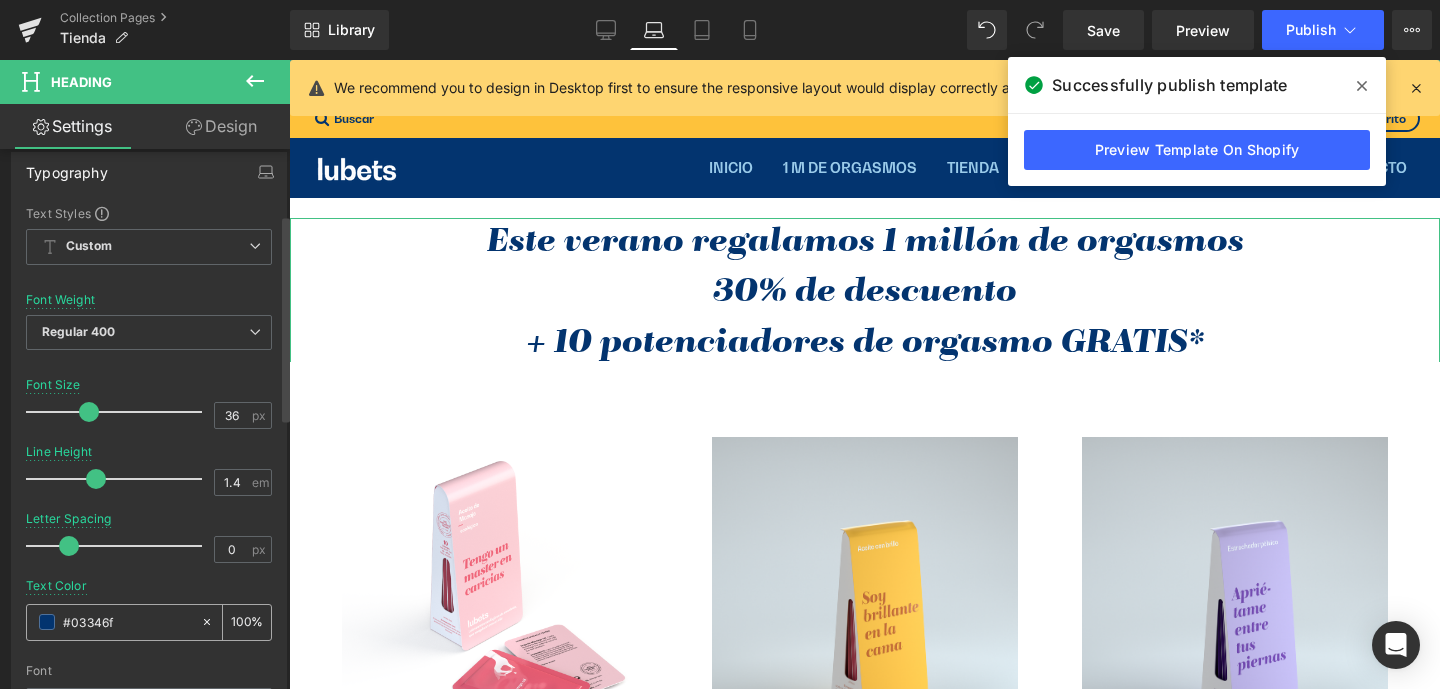 type on "3D4F5A" 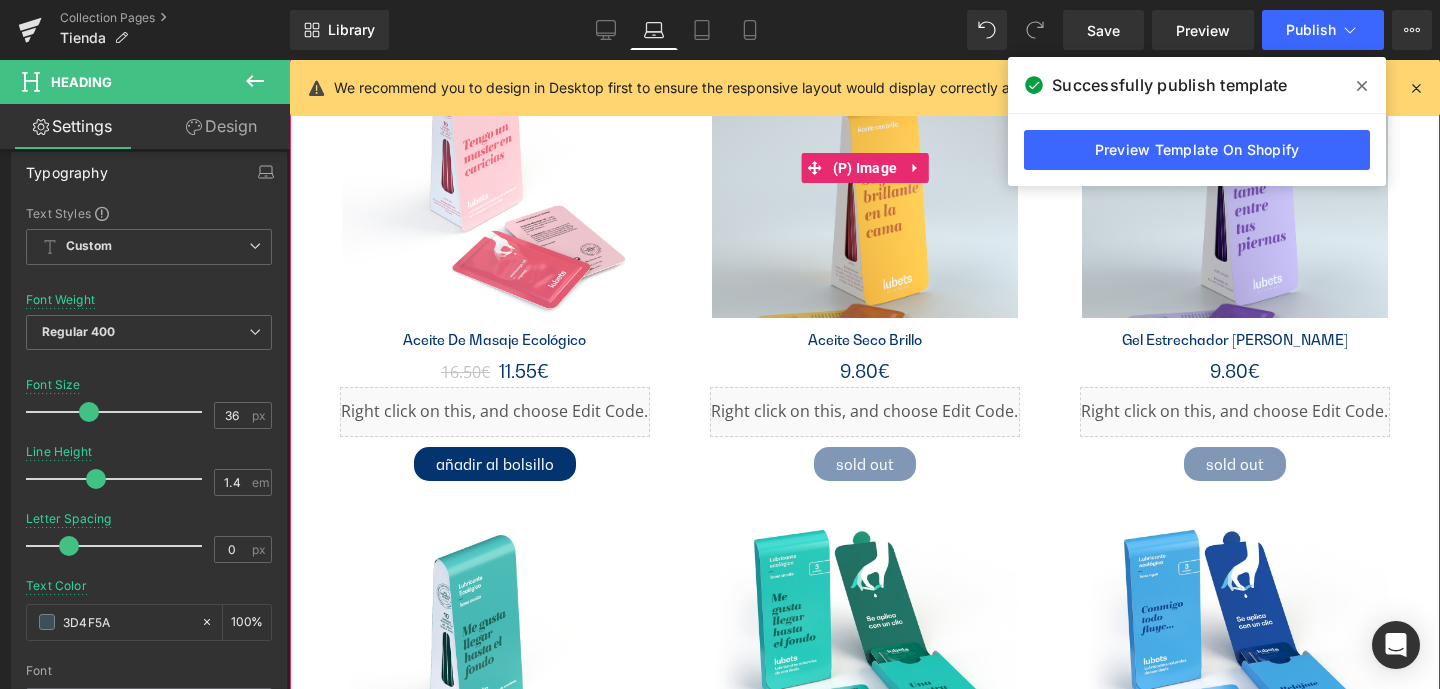 scroll, scrollTop: 427, scrollLeft: 0, axis: vertical 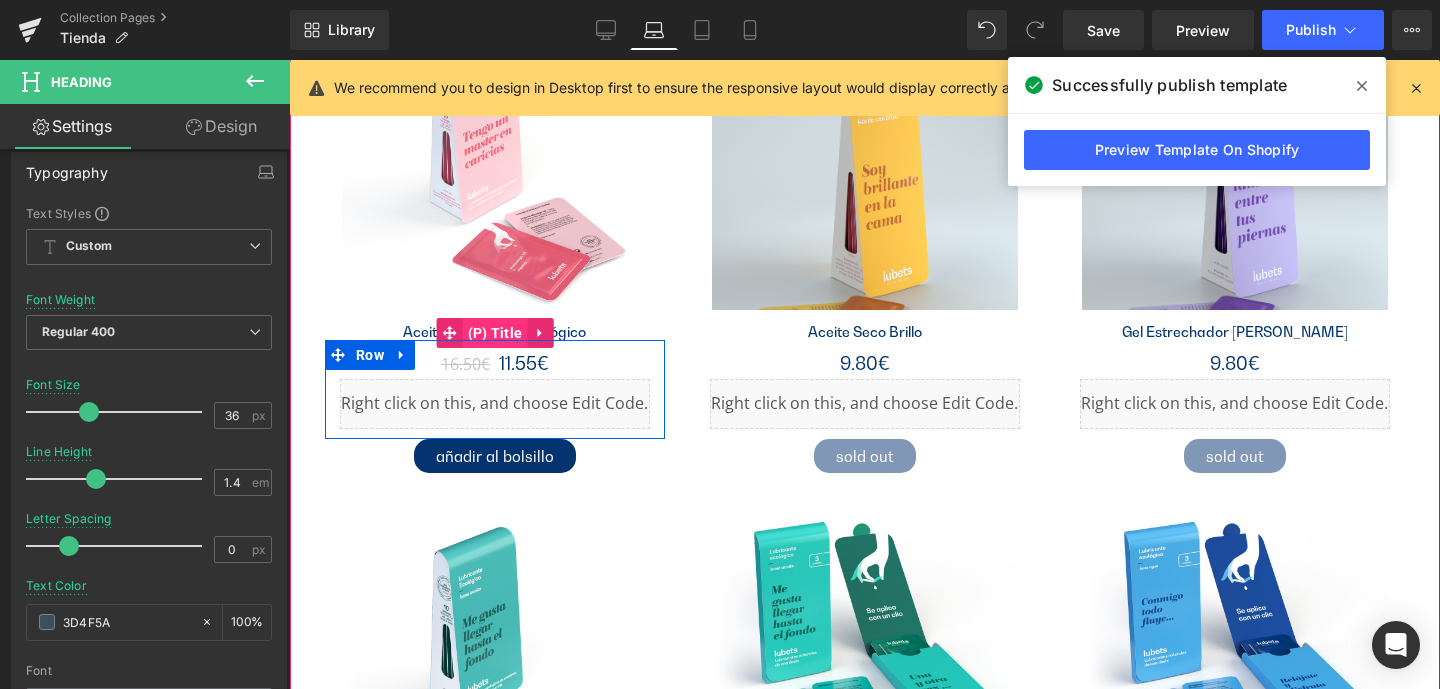 click on "(P) Title" at bounding box center (495, 333) 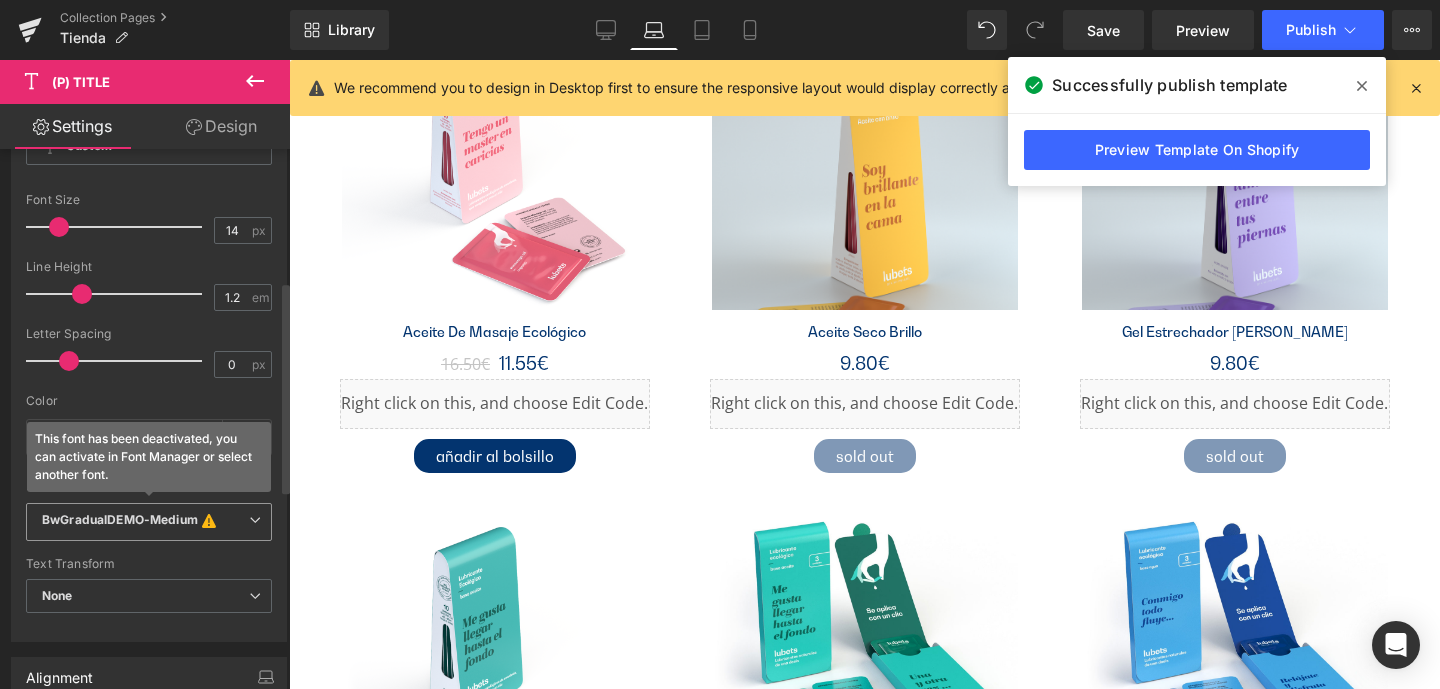 scroll, scrollTop: 337, scrollLeft: 0, axis: vertical 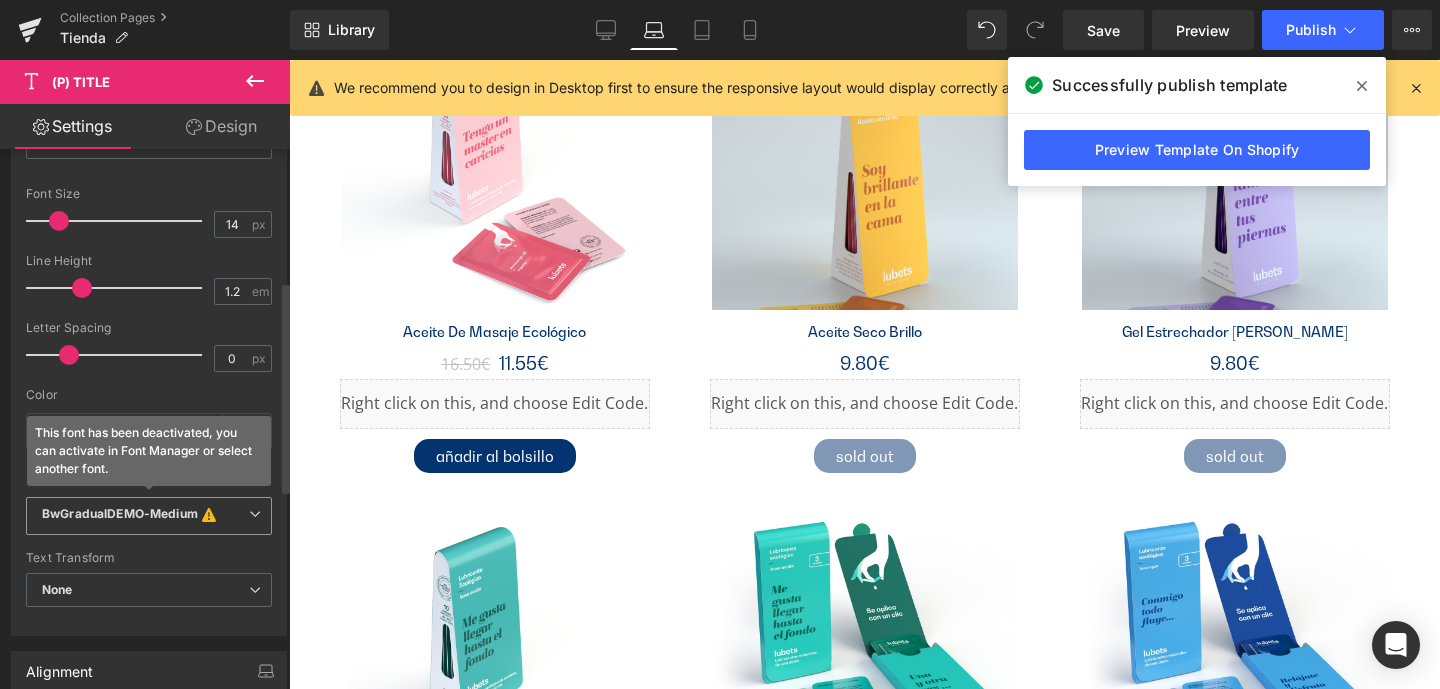 click on "BwGradualDEMO-Medium
This font has been deactivated, you can activate in Font Manager or select another font." at bounding box center [149, 516] 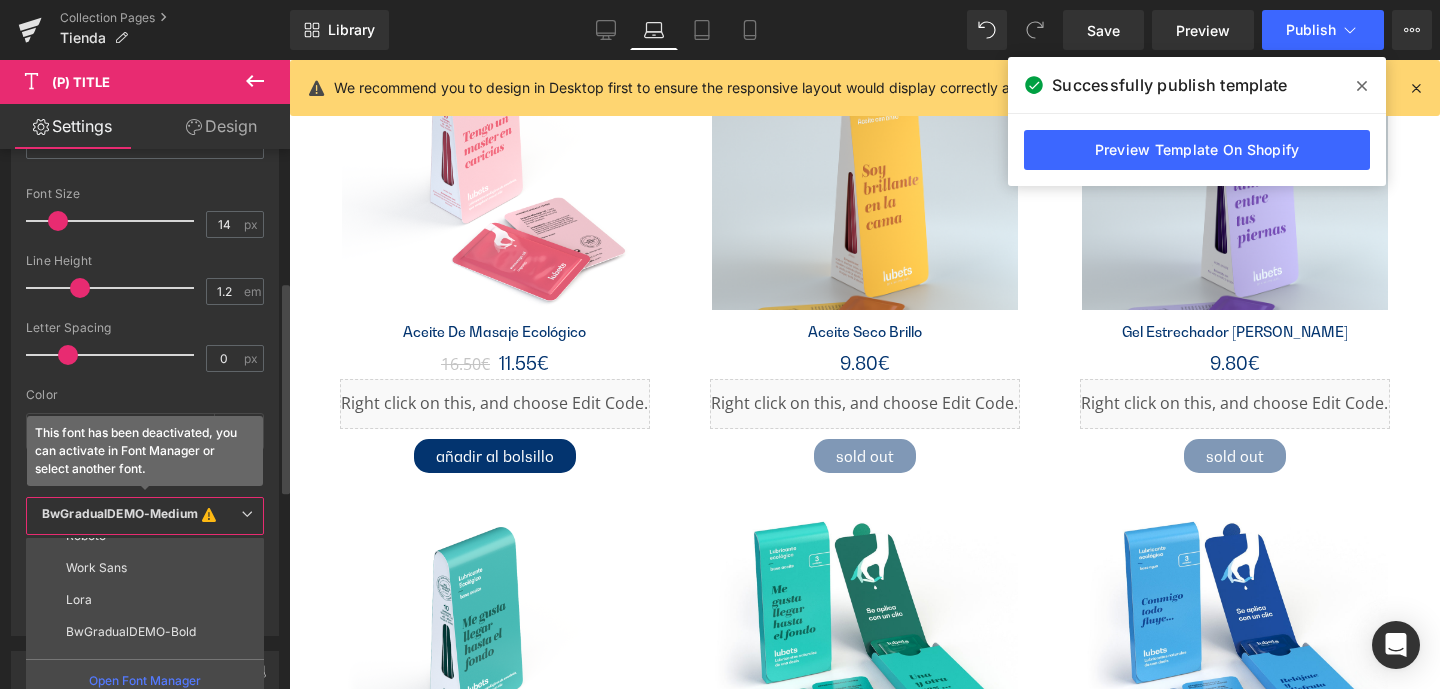 scroll, scrollTop: 232, scrollLeft: 0, axis: vertical 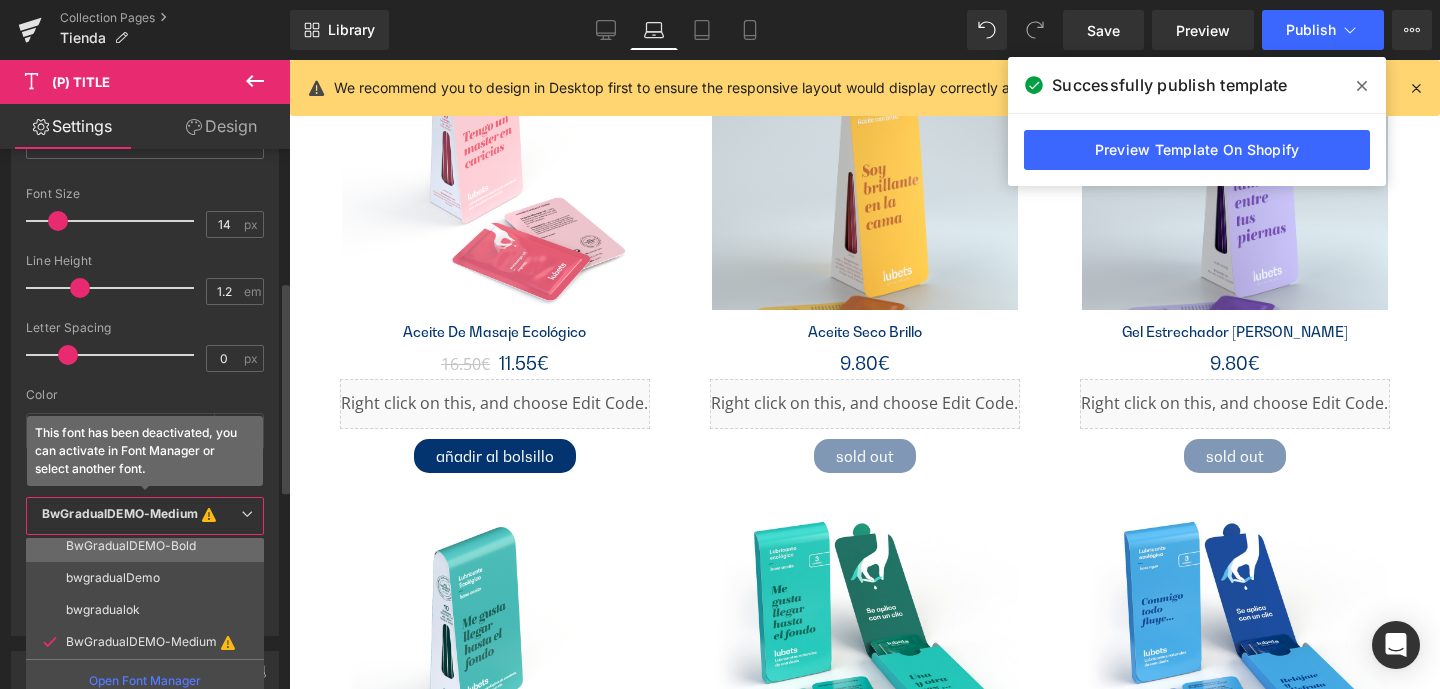click on "BwGradualDEMO-Bold" at bounding box center [131, 546] 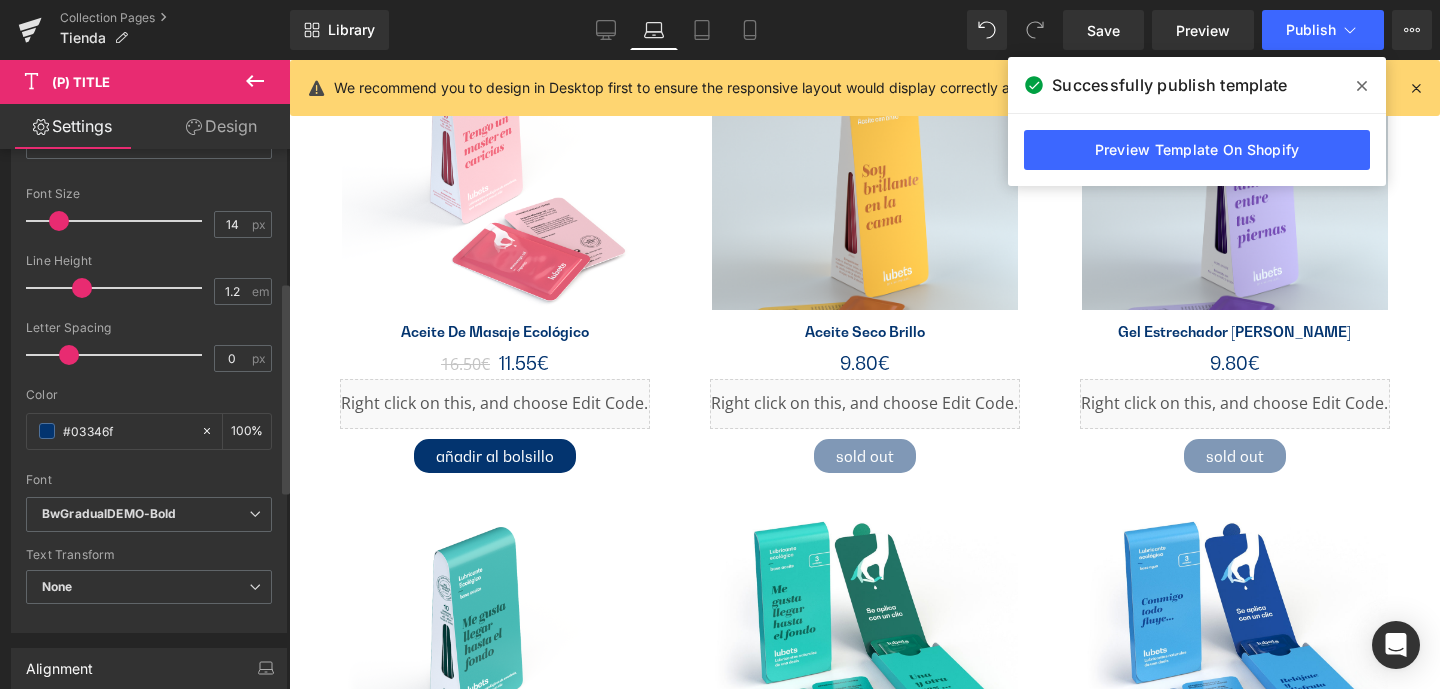 drag, startPoint x: 97, startPoint y: 424, endPoint x: 19, endPoint y: 415, distance: 78.51752 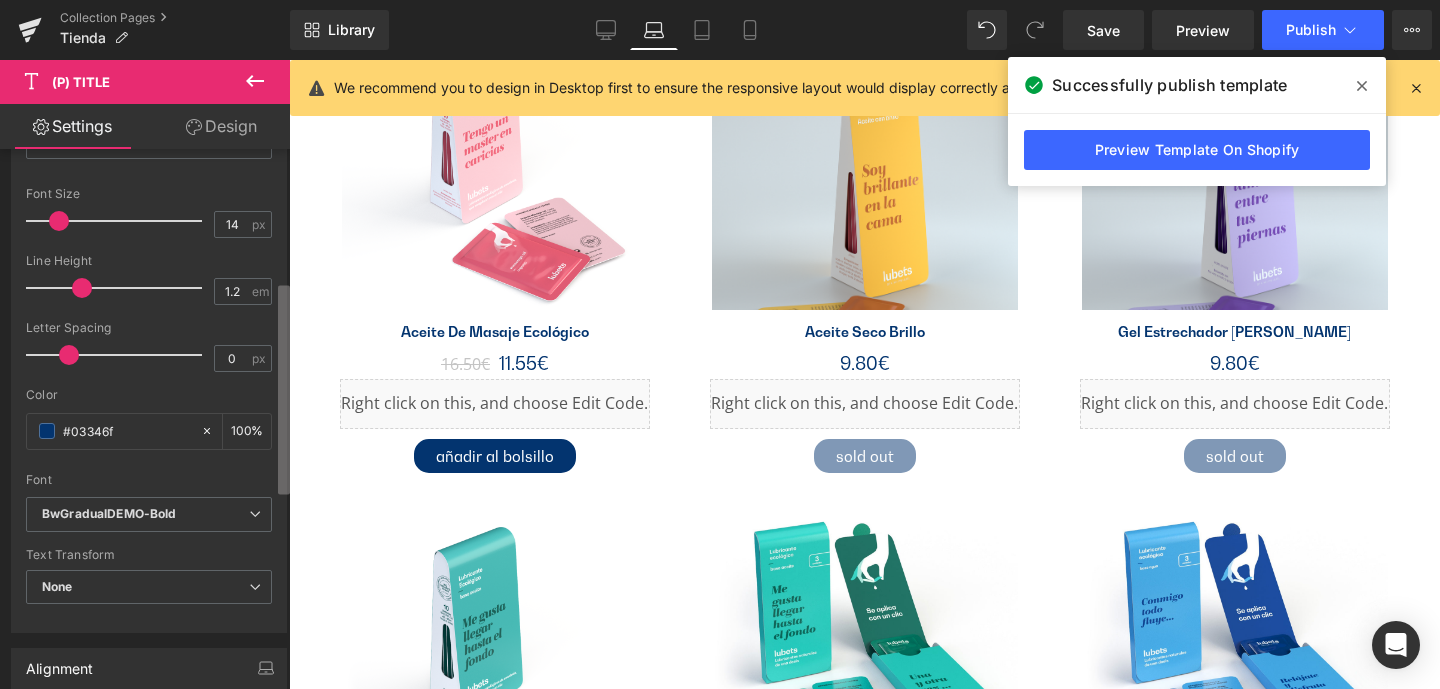paste on "3D4F5A" 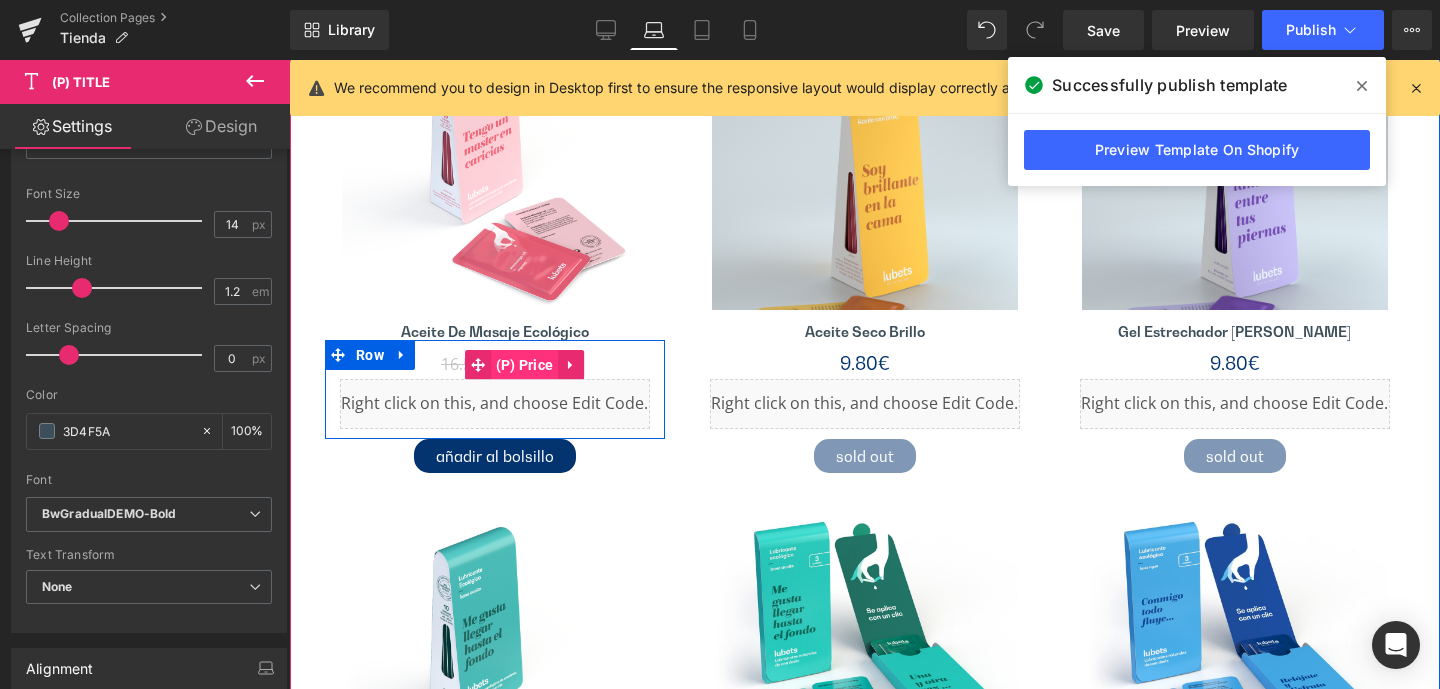 click on "(P) Price" at bounding box center (525, 365) 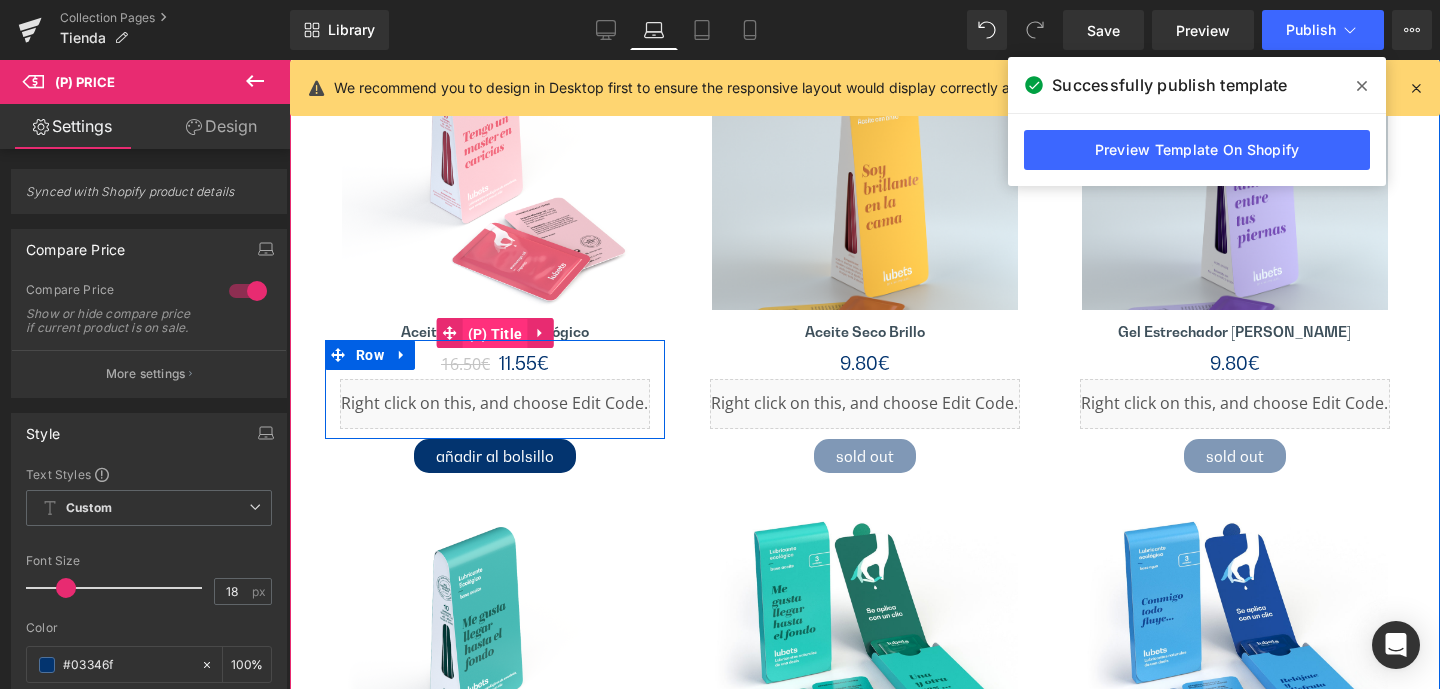 click on "(P) Title" at bounding box center [495, 334] 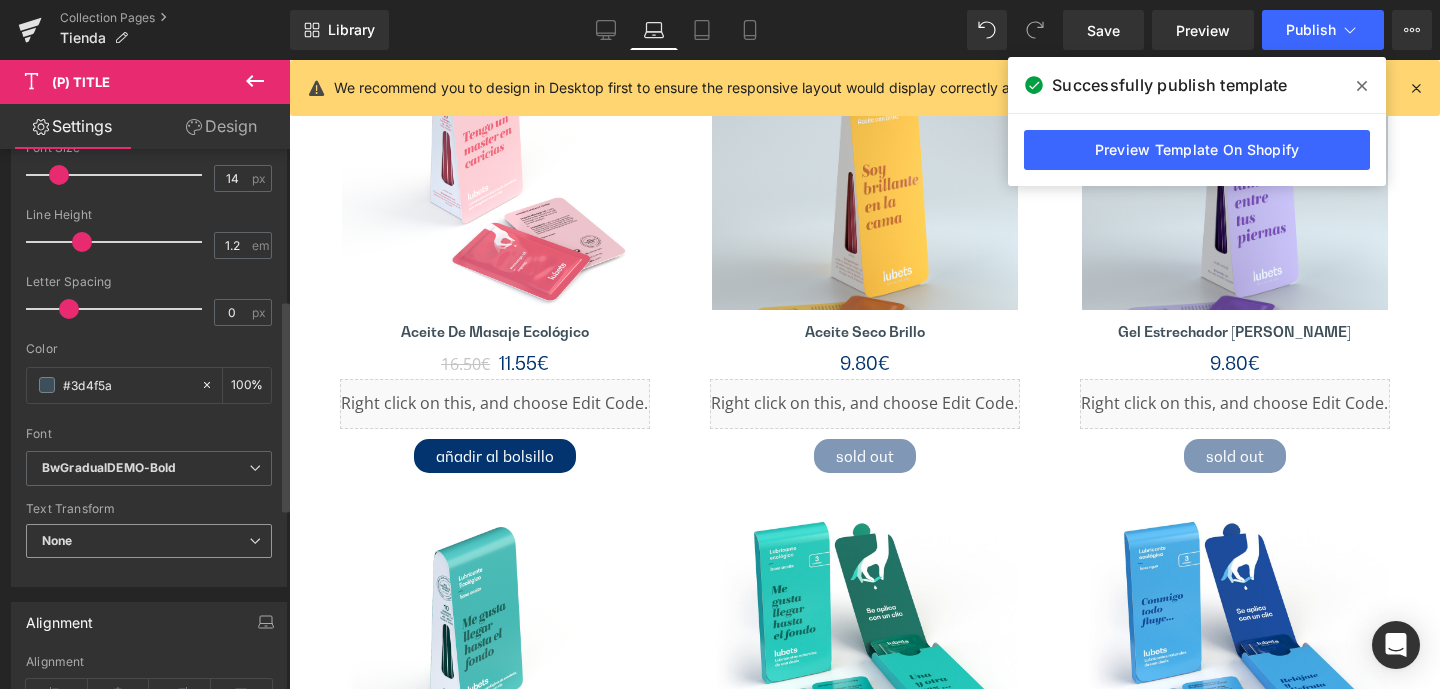 scroll, scrollTop: 384, scrollLeft: 0, axis: vertical 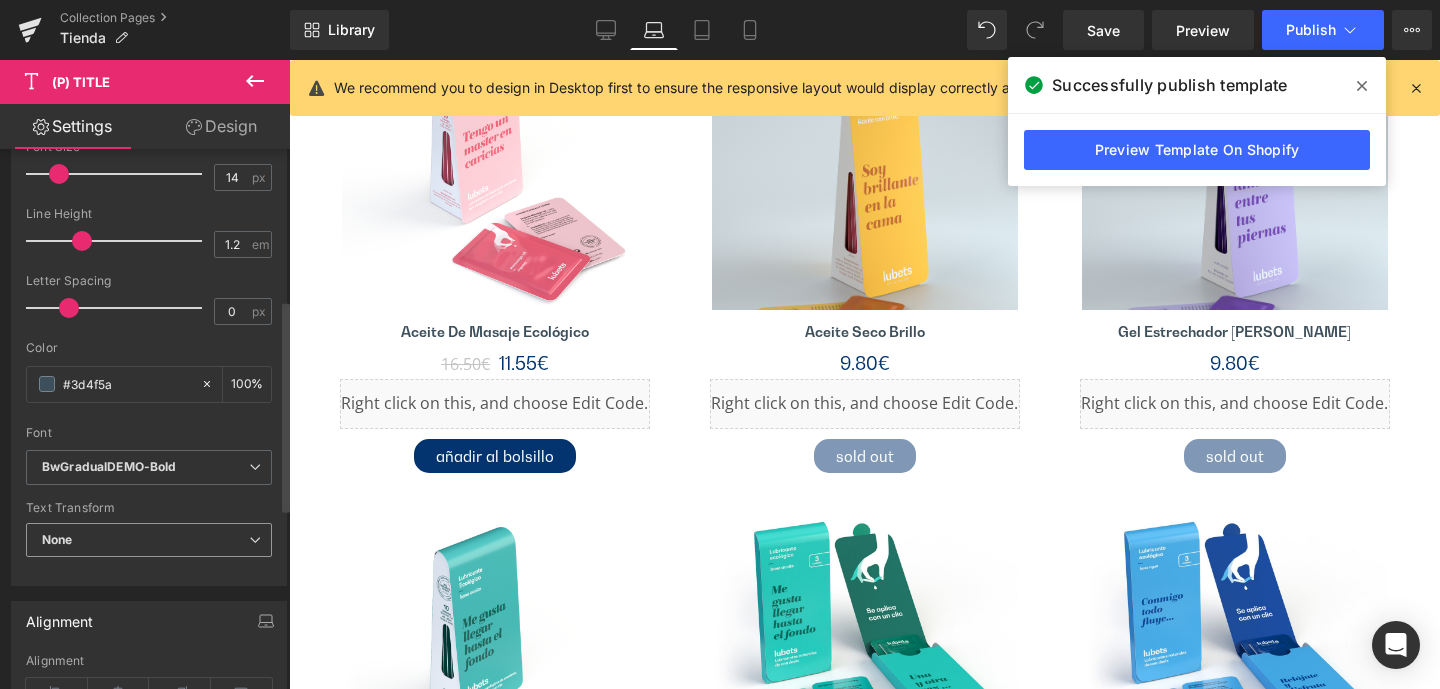 click on "None" at bounding box center [149, 540] 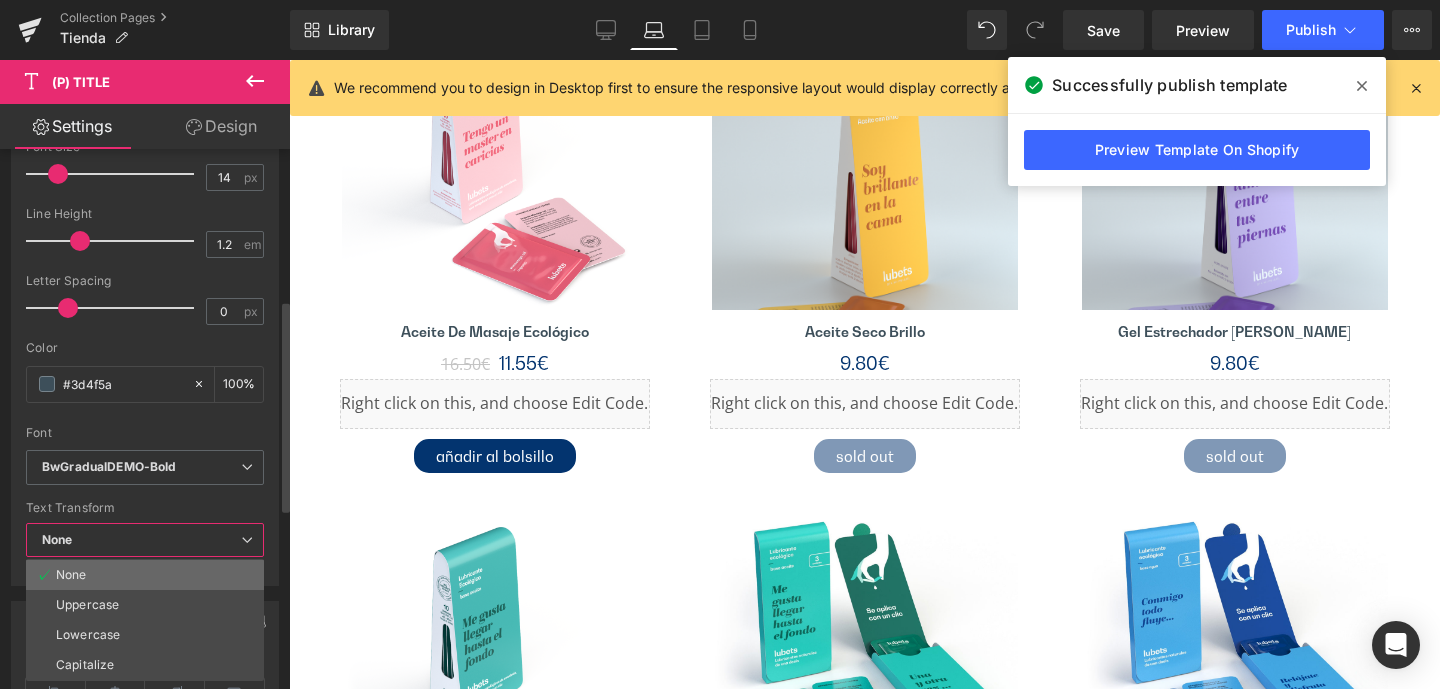 click on "None" at bounding box center [145, 575] 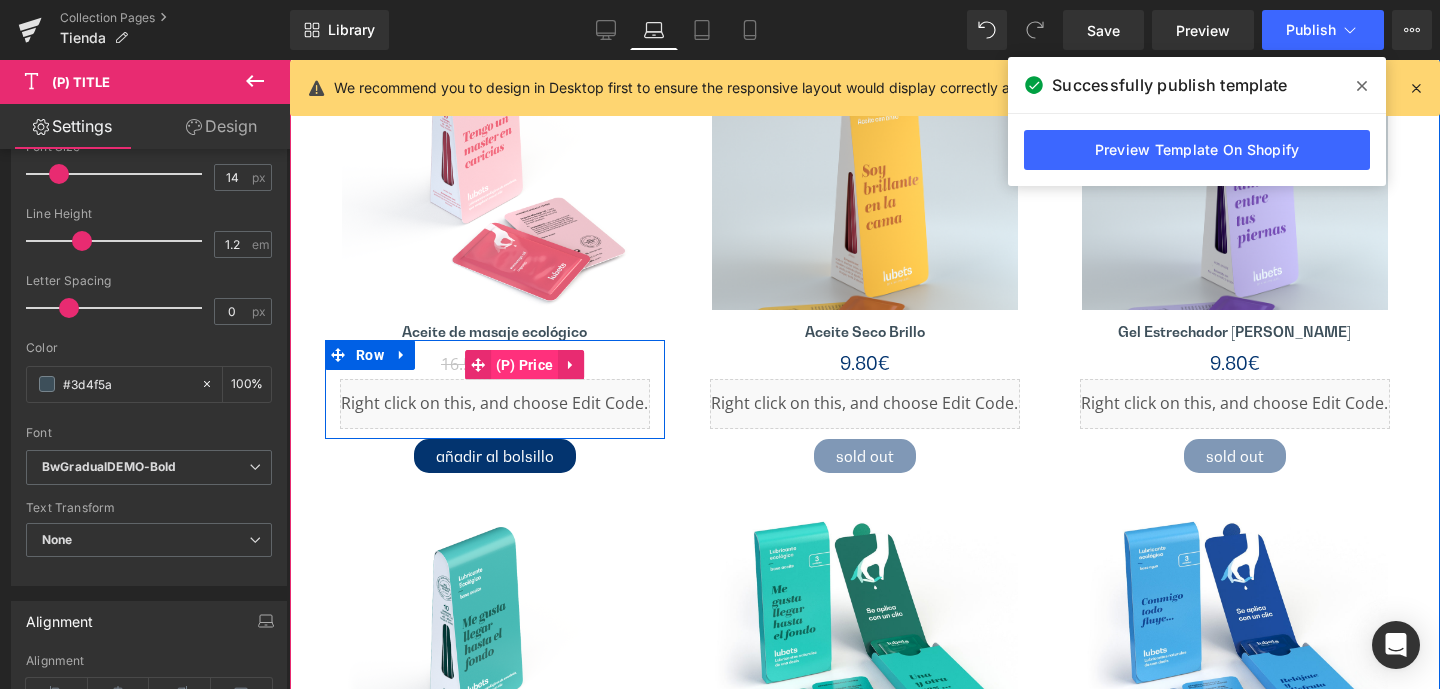 click on "(P) Price" at bounding box center (525, 365) 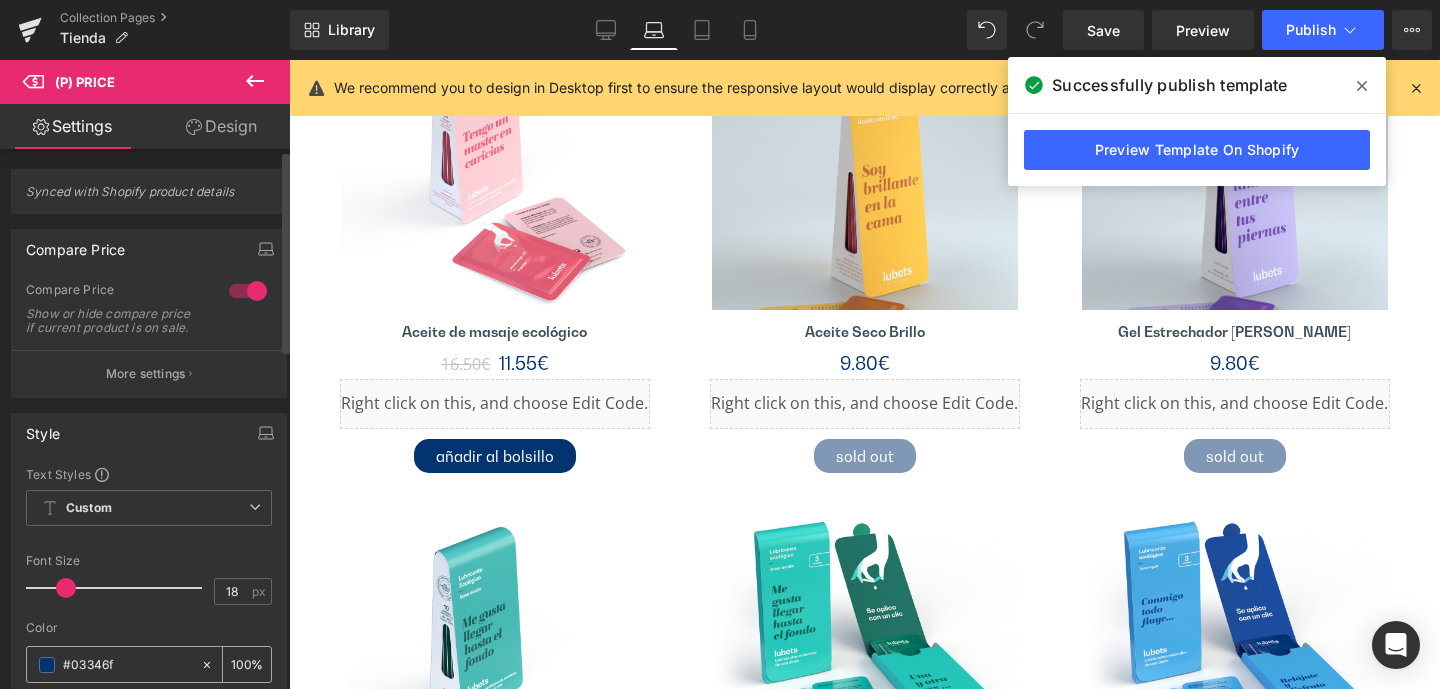 scroll, scrollTop: 160, scrollLeft: 0, axis: vertical 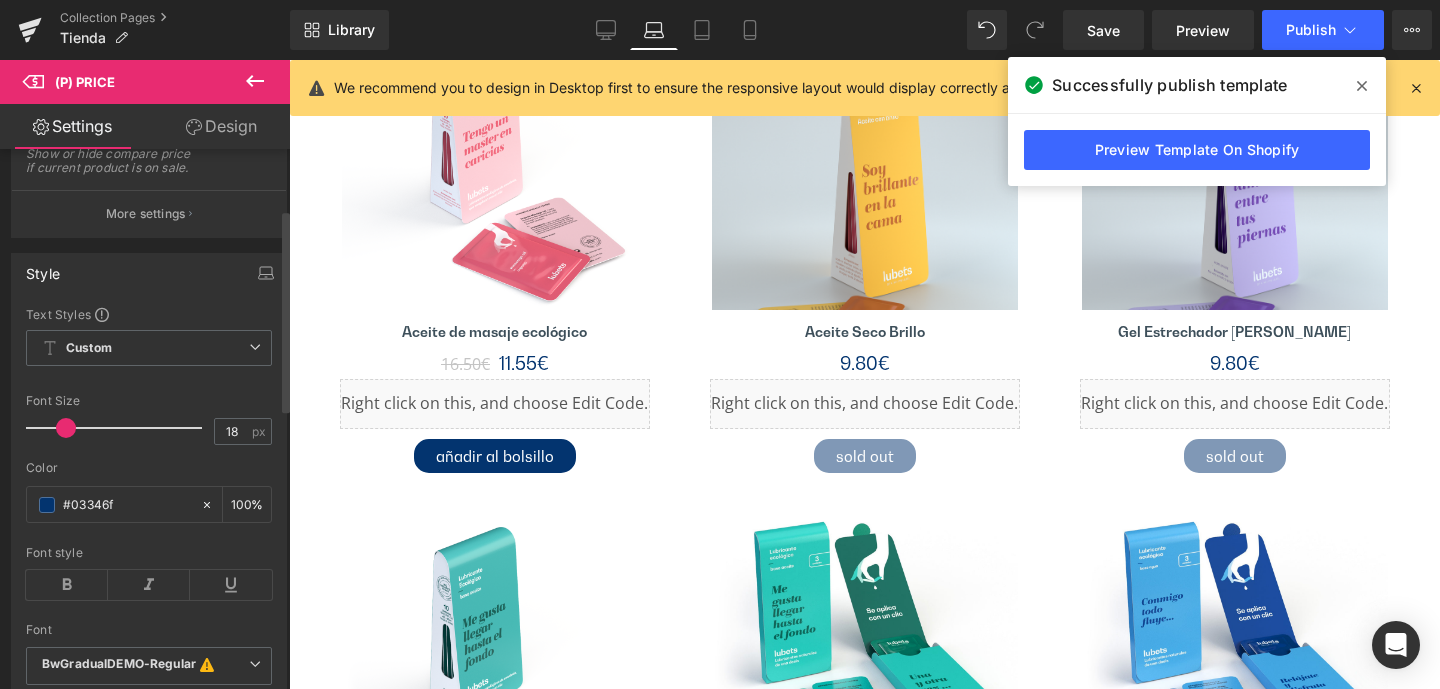 drag, startPoint x: 132, startPoint y: 522, endPoint x: 23, endPoint y: 504, distance: 110.47624 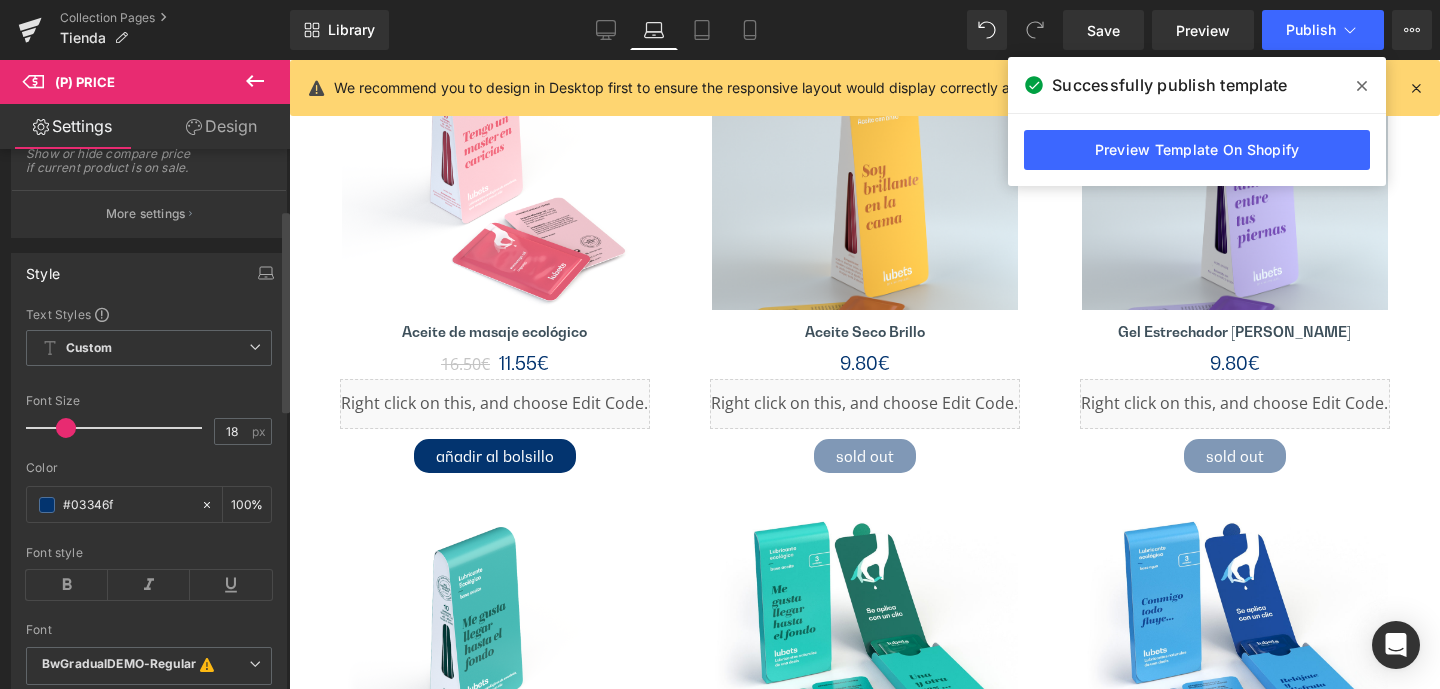 click on "Text Styles Custom
Custom
Setup Global Style
Custom
Setup Global Style
18px Font Size 18 px rgb(3, 52, 111) Color #03346f 100 % , Font style BwGradualDEMO-Regular
Font
Default
Open Sans
Montserrat
Roboto Condensed
Roboto
Work Sans
Lora
BwGradualDEMO-Bold
bwgradualDemo
bwgradualok
BwGradualDEMO-Regular" at bounding box center (149, 503) 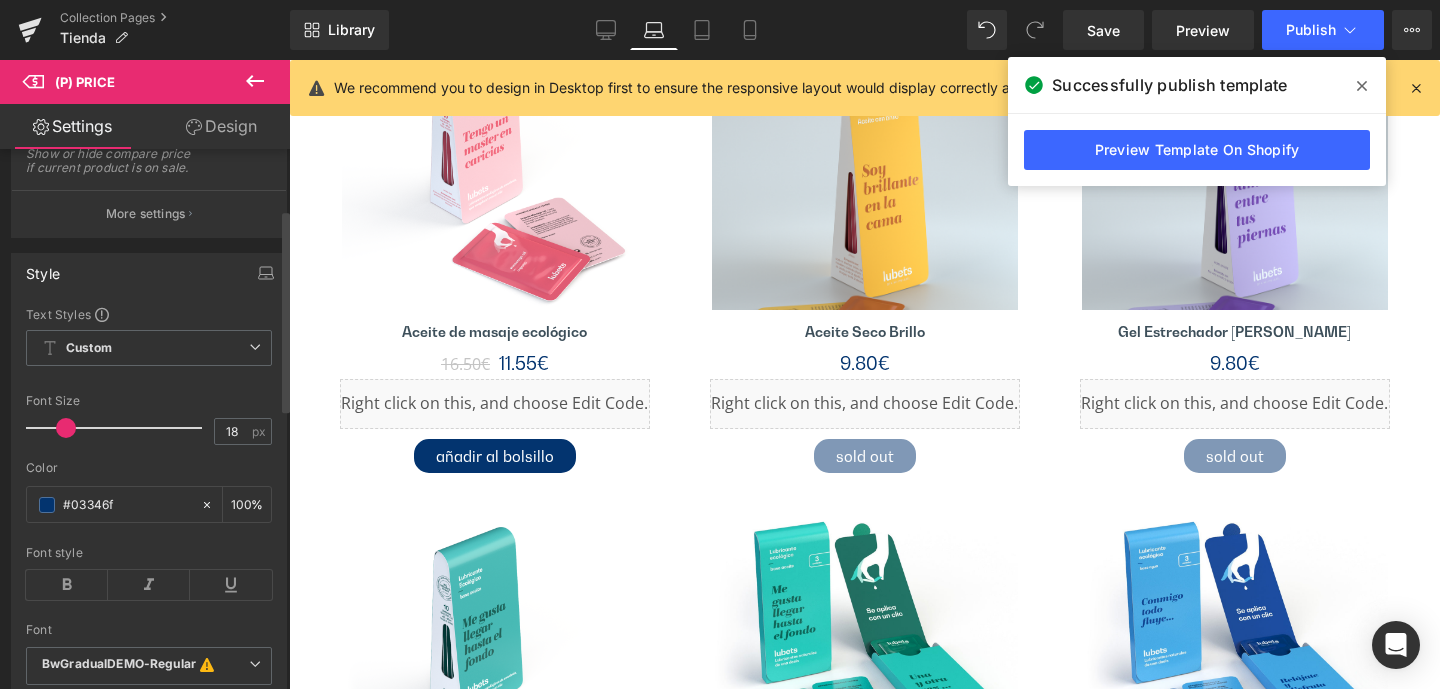 paste on "3D4F5A" 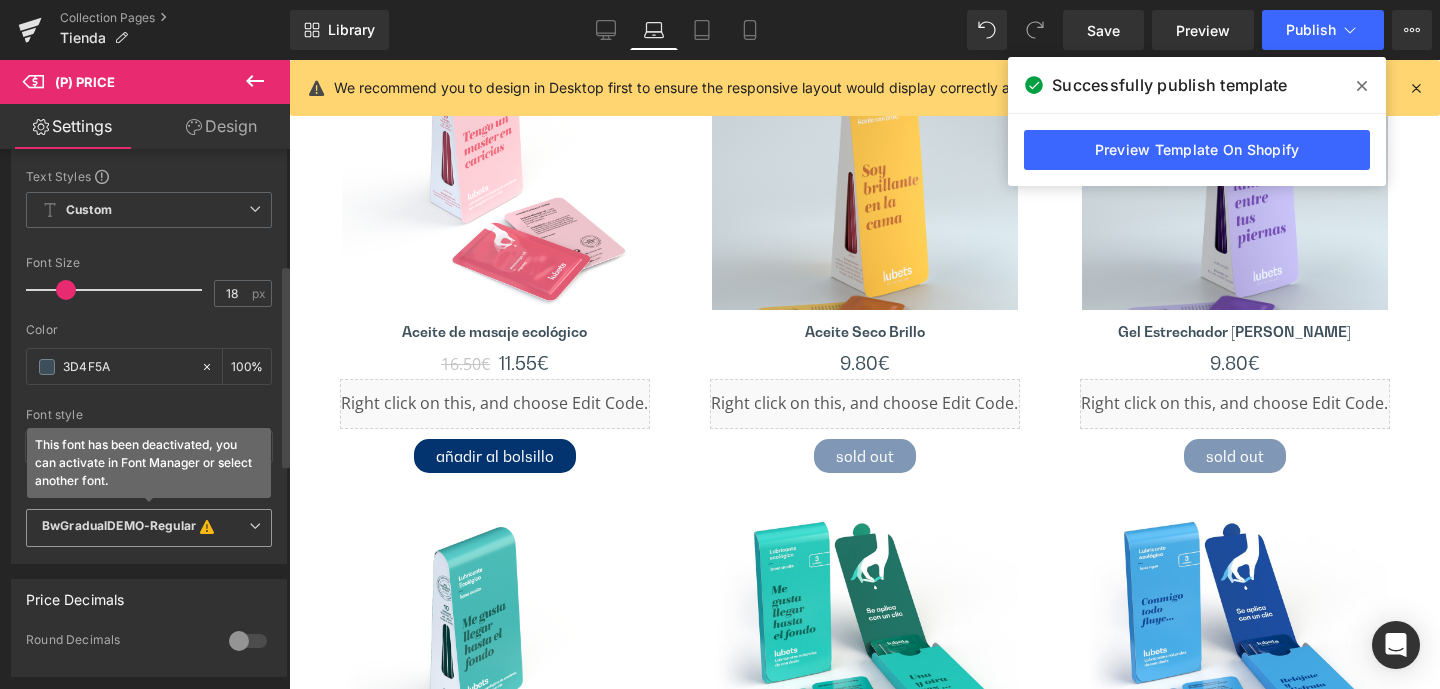 scroll, scrollTop: 307, scrollLeft: 0, axis: vertical 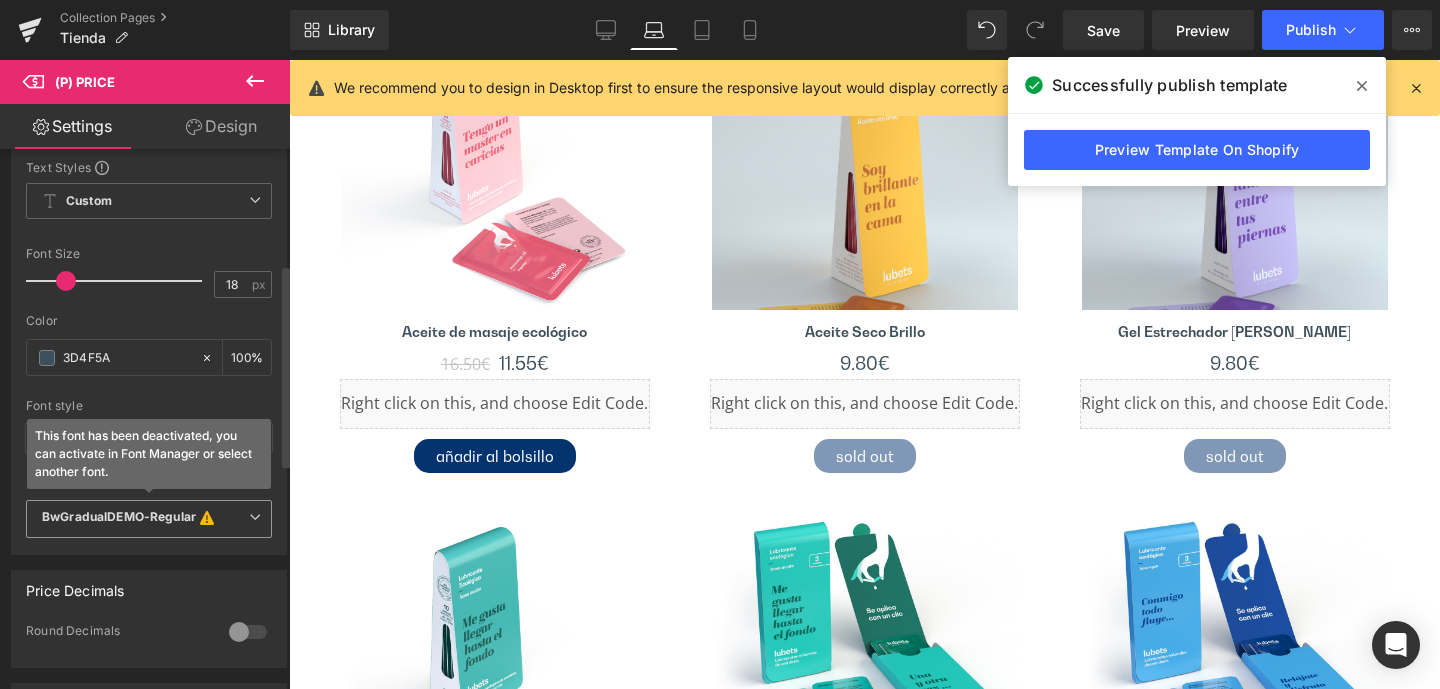 type on "#3d4f5a" 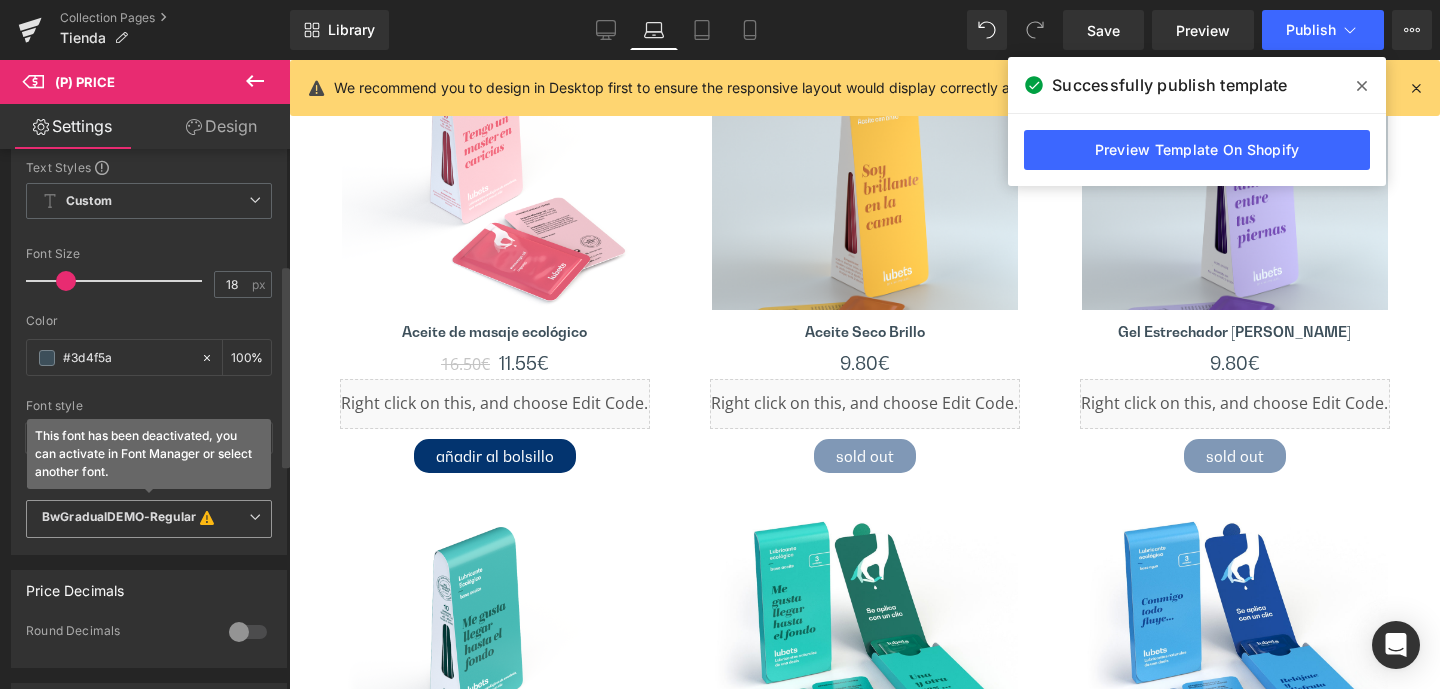 click on "BwGradualDEMO-Regular" at bounding box center [119, 519] 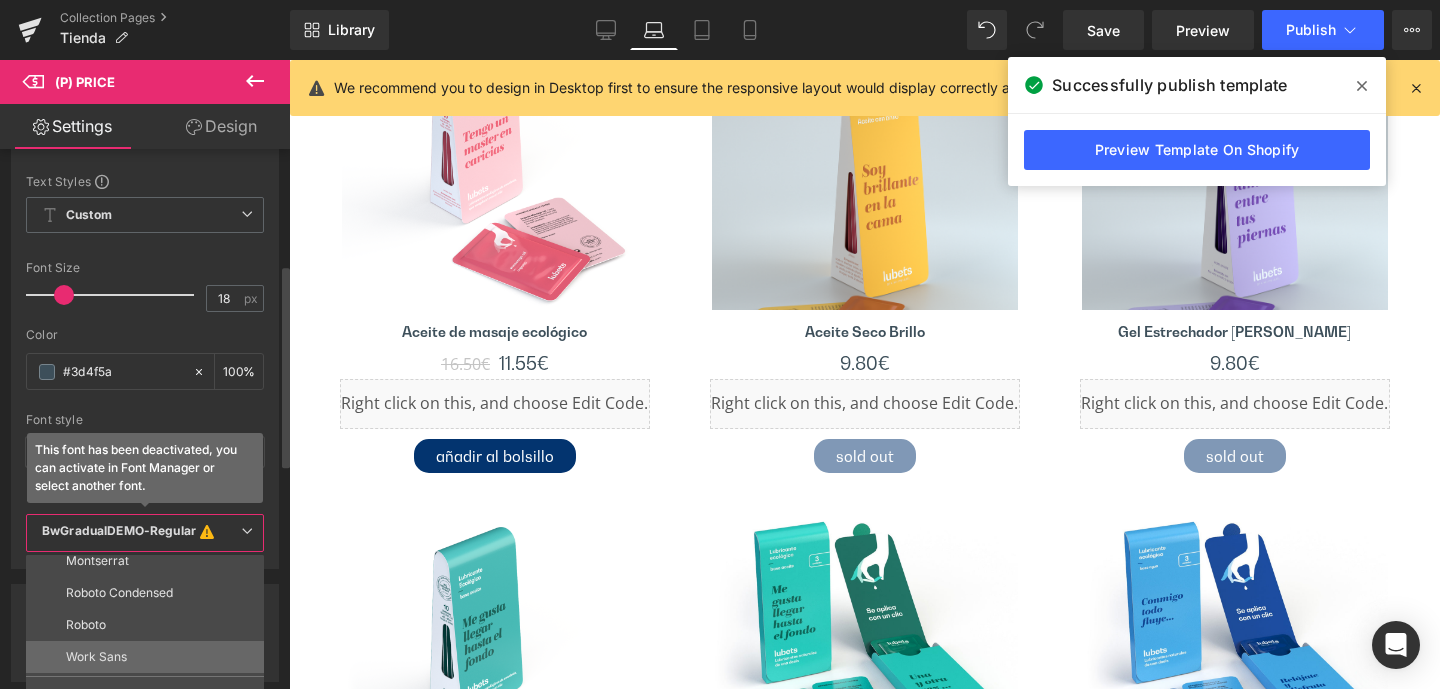 scroll, scrollTop: 153, scrollLeft: 0, axis: vertical 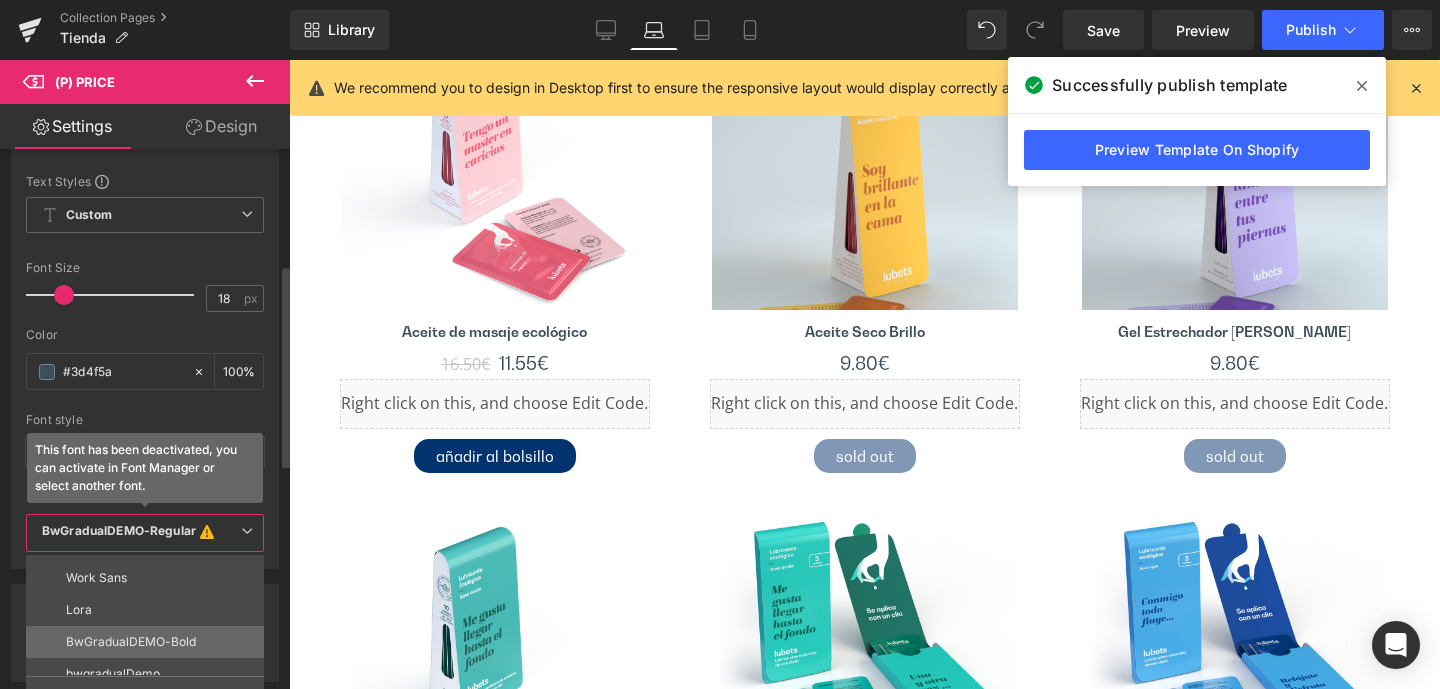 click on "BwGradualDEMO-Bold" at bounding box center (149, 642) 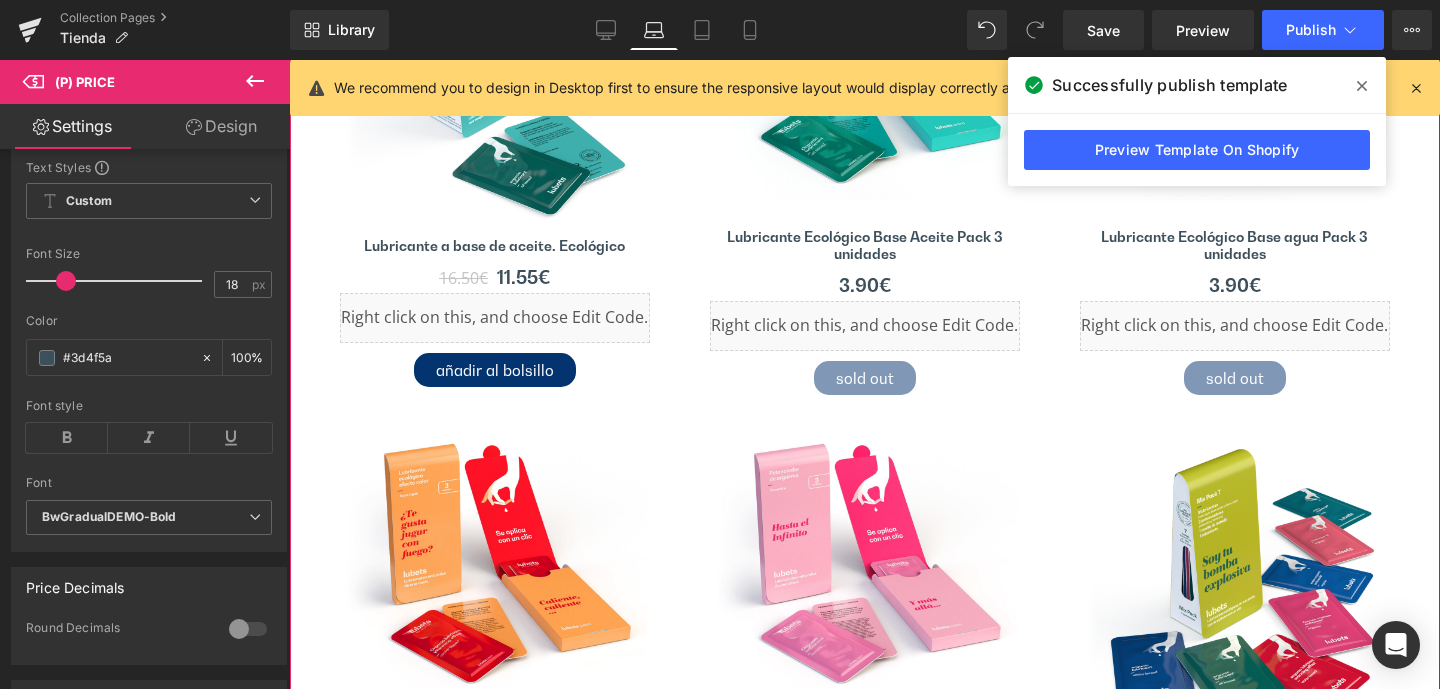 scroll, scrollTop: 894, scrollLeft: 0, axis: vertical 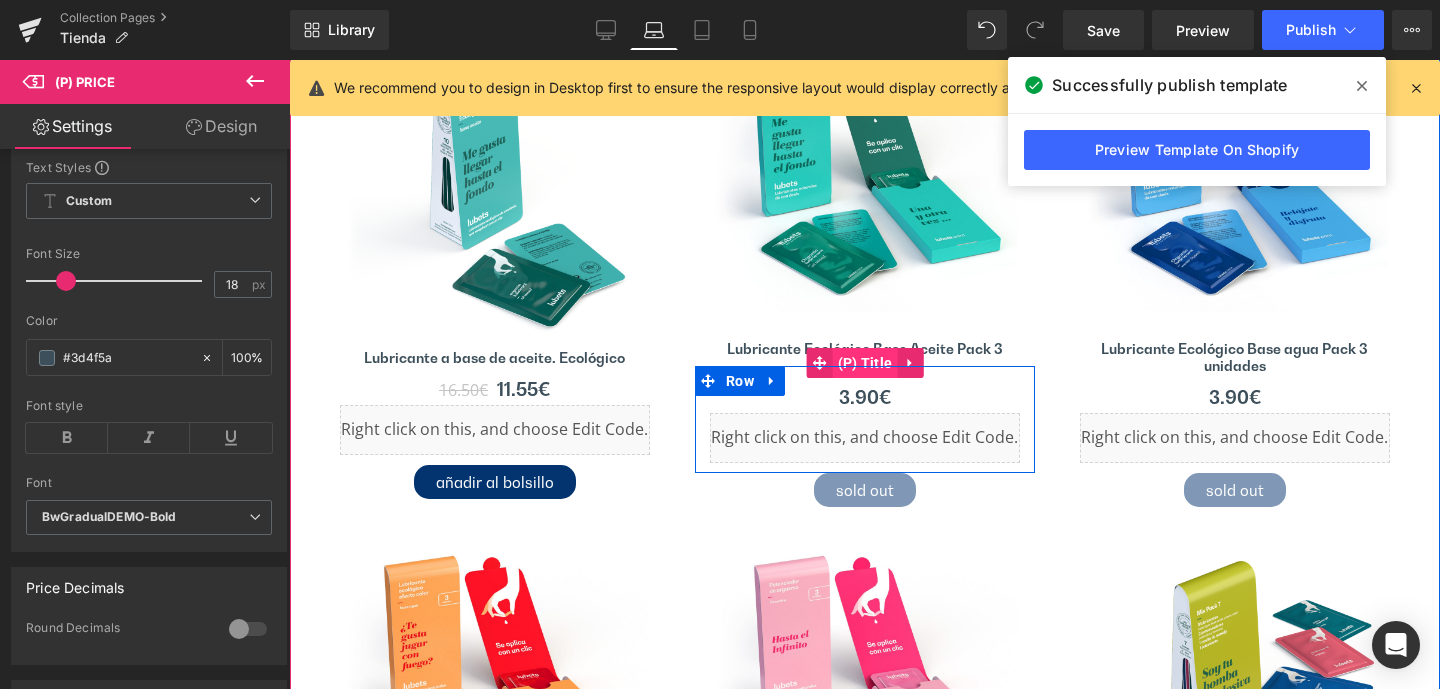 click on "(P) Title" at bounding box center [865, 363] 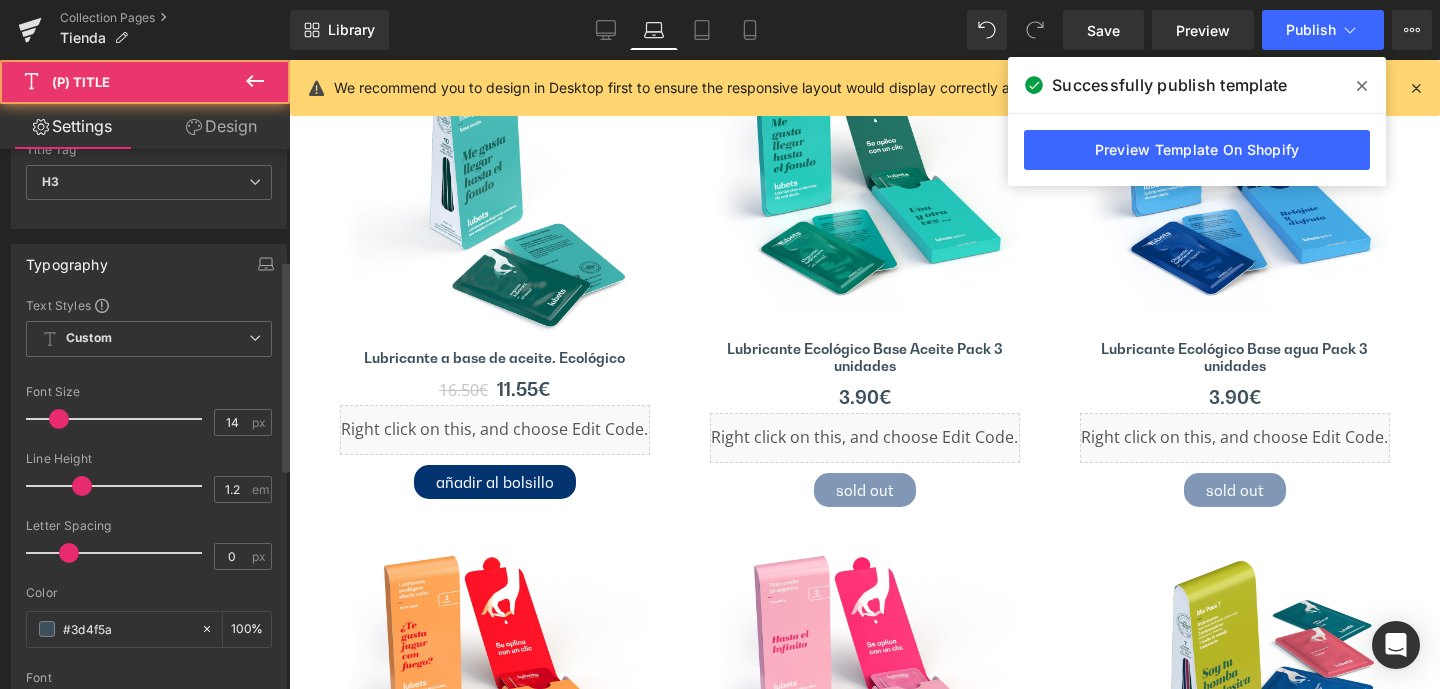 scroll, scrollTop: 337, scrollLeft: 0, axis: vertical 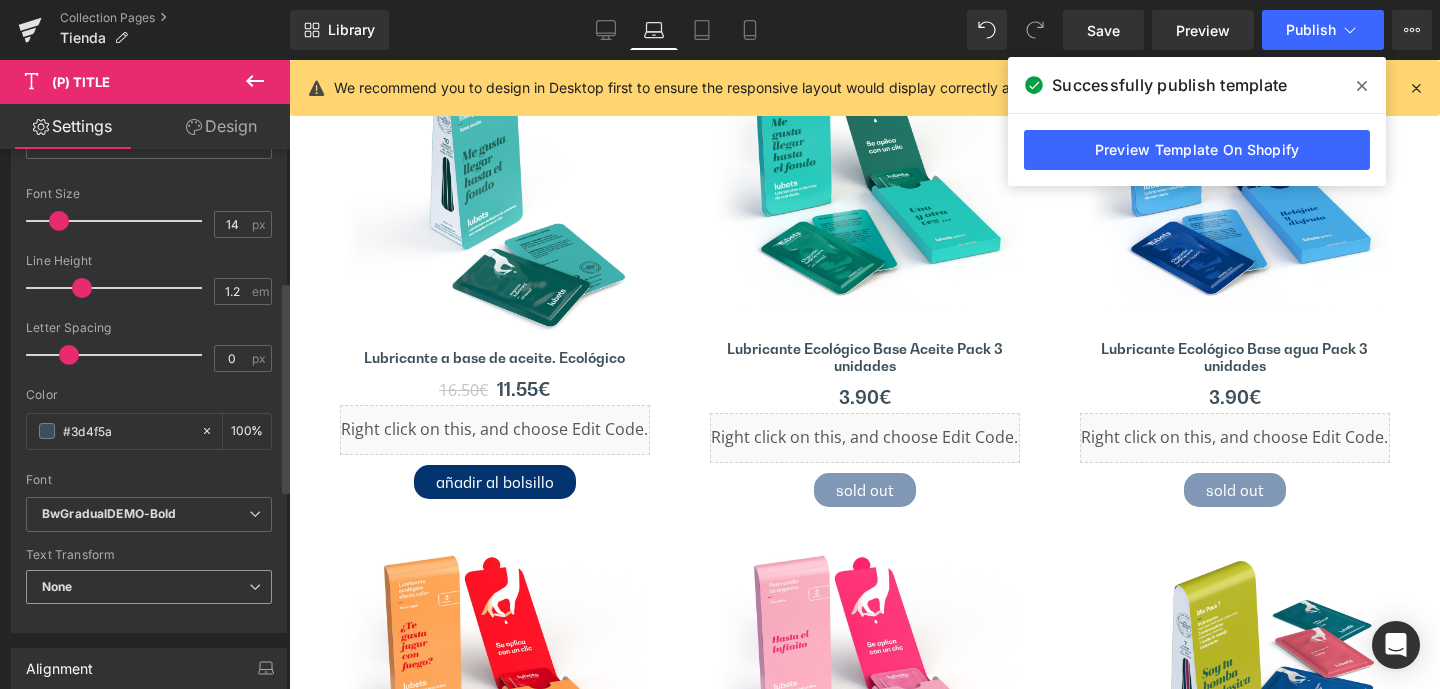 click on "None" at bounding box center (149, 587) 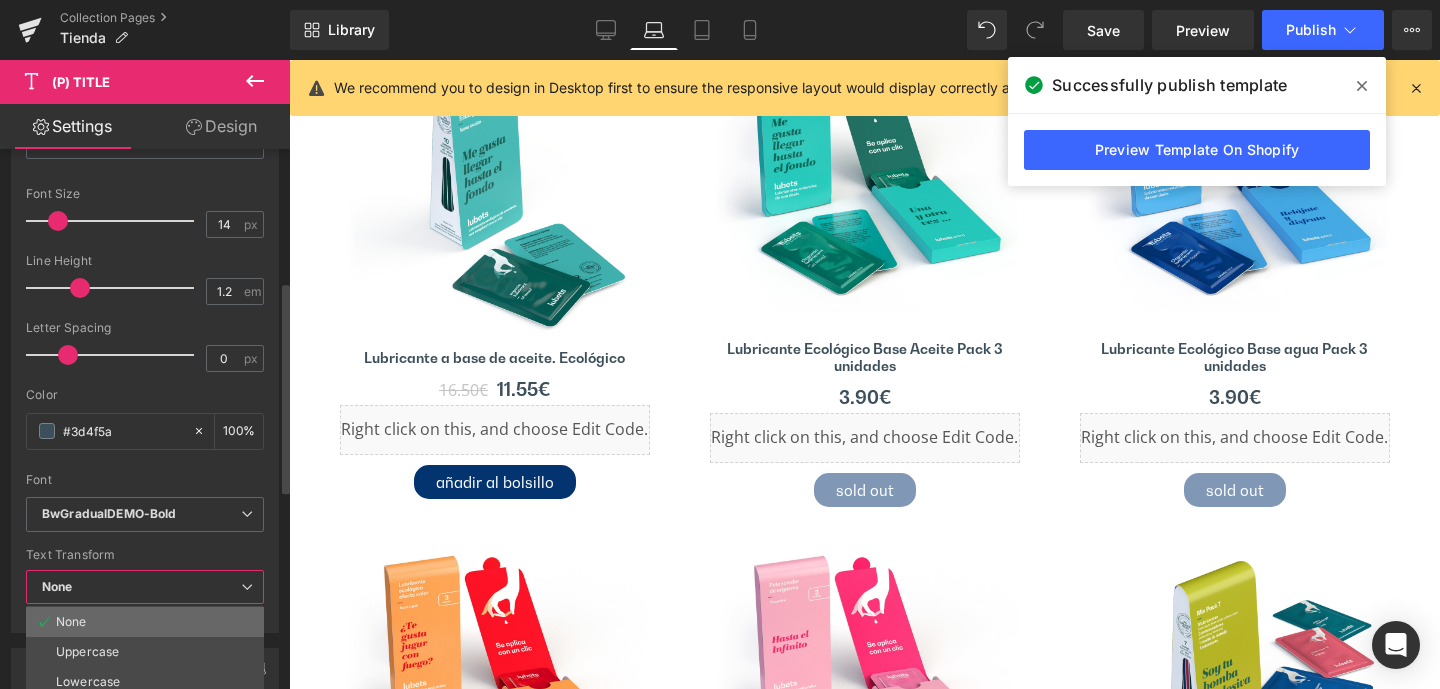 click on "None" at bounding box center (145, 622) 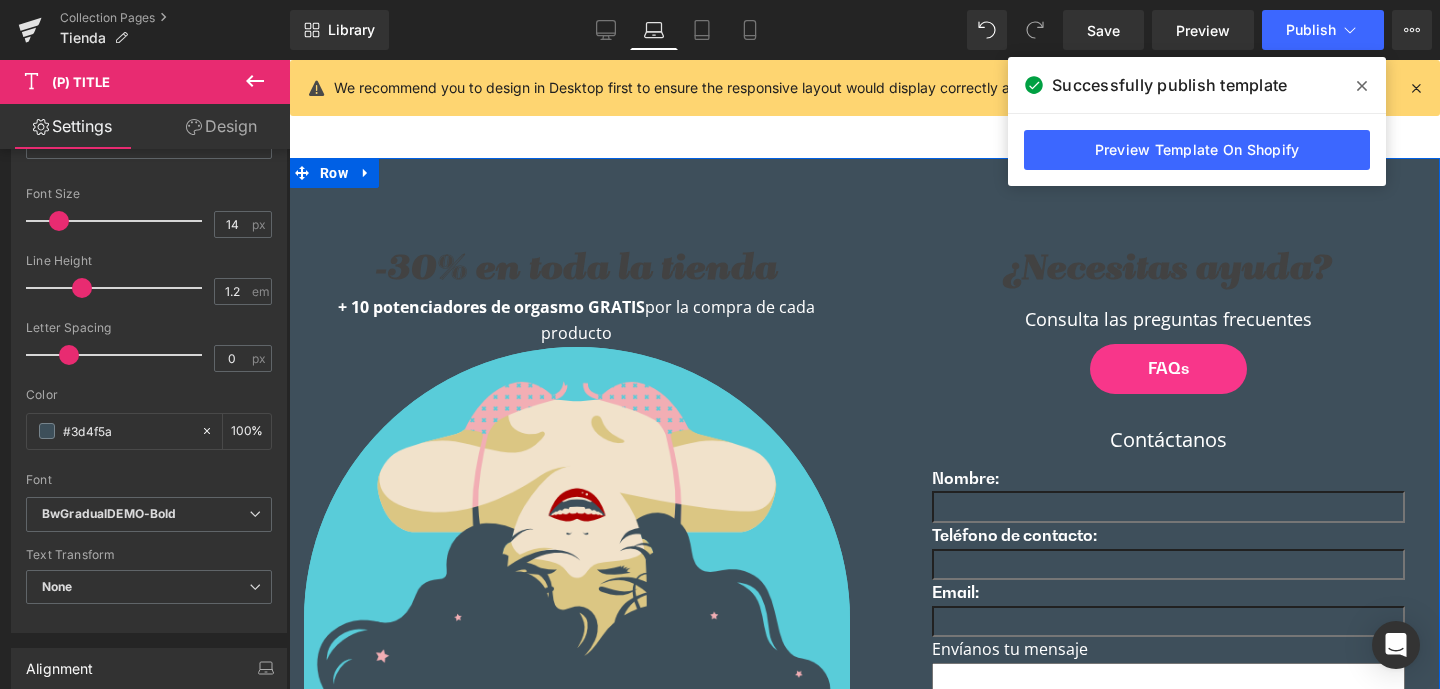 scroll, scrollTop: 5260, scrollLeft: 0, axis: vertical 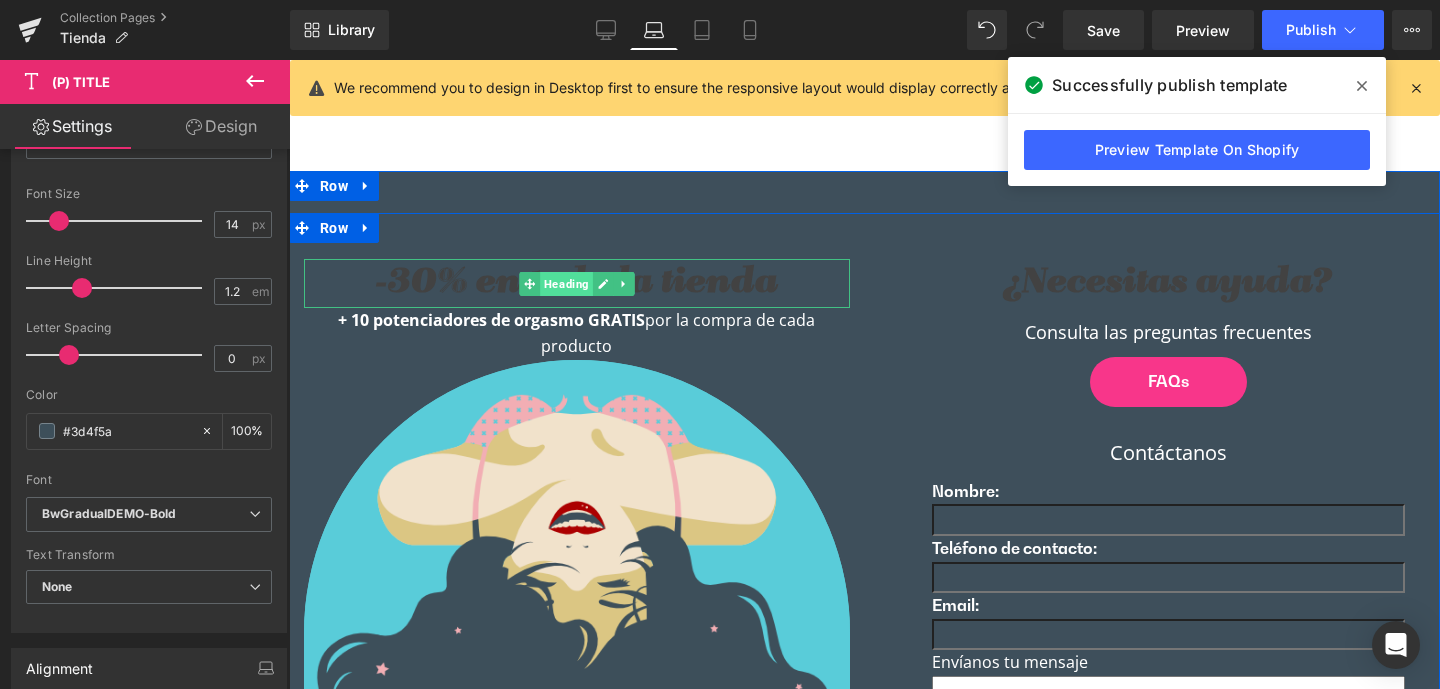 click on "Heading" at bounding box center [566, 284] 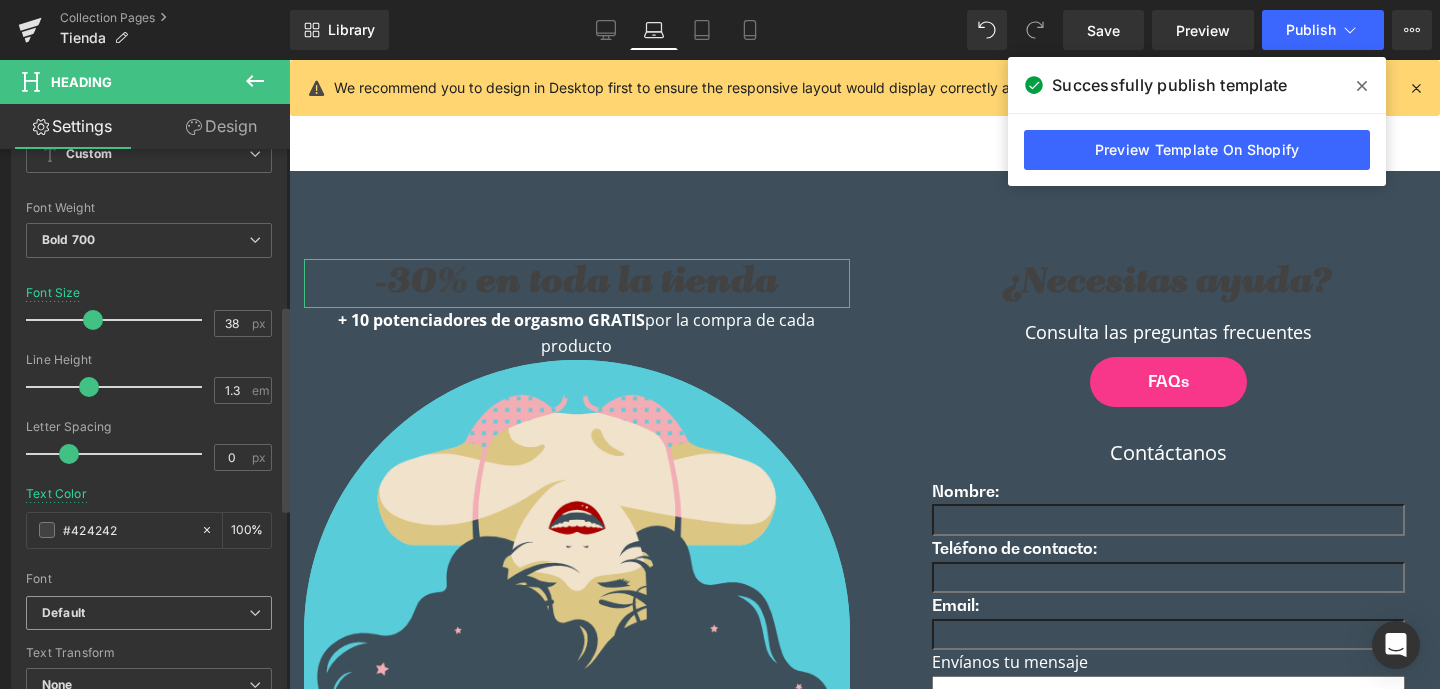 scroll, scrollTop: 406, scrollLeft: 0, axis: vertical 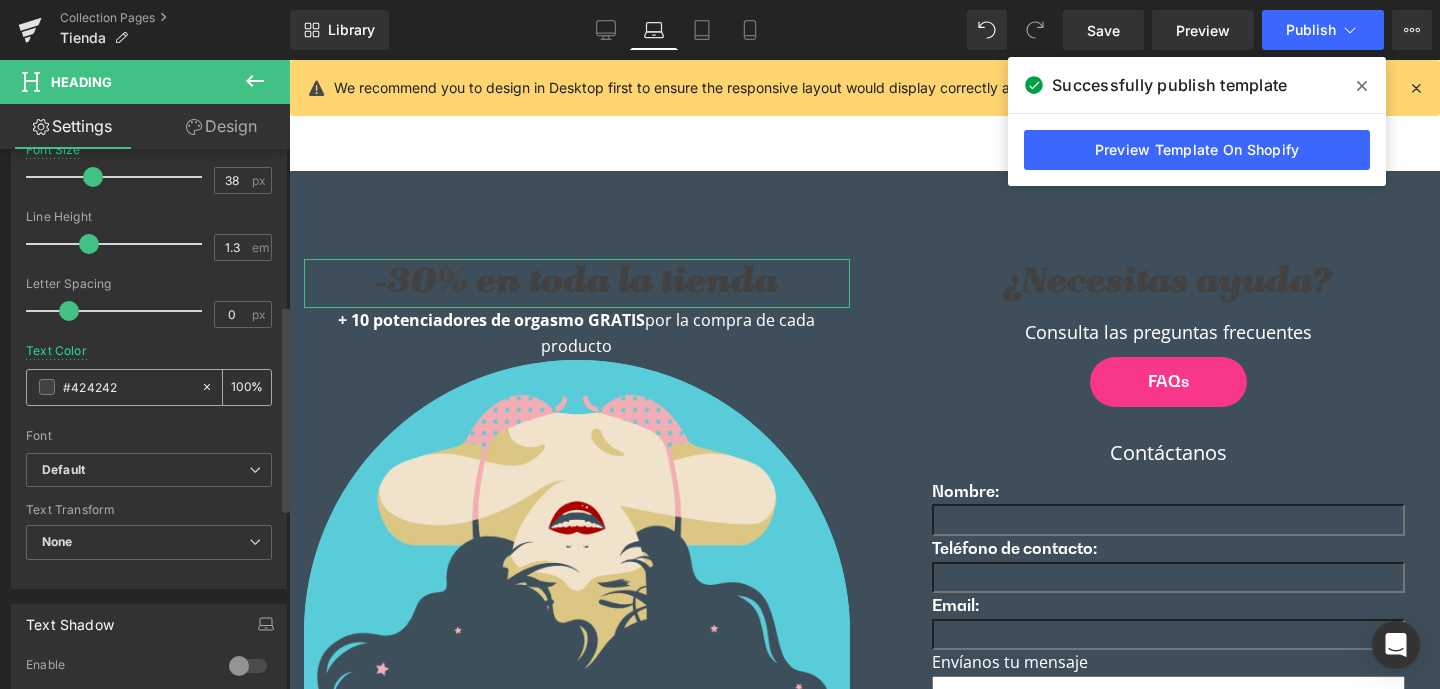 drag, startPoint x: 76, startPoint y: 384, endPoint x: 185, endPoint y: 387, distance: 109.041275 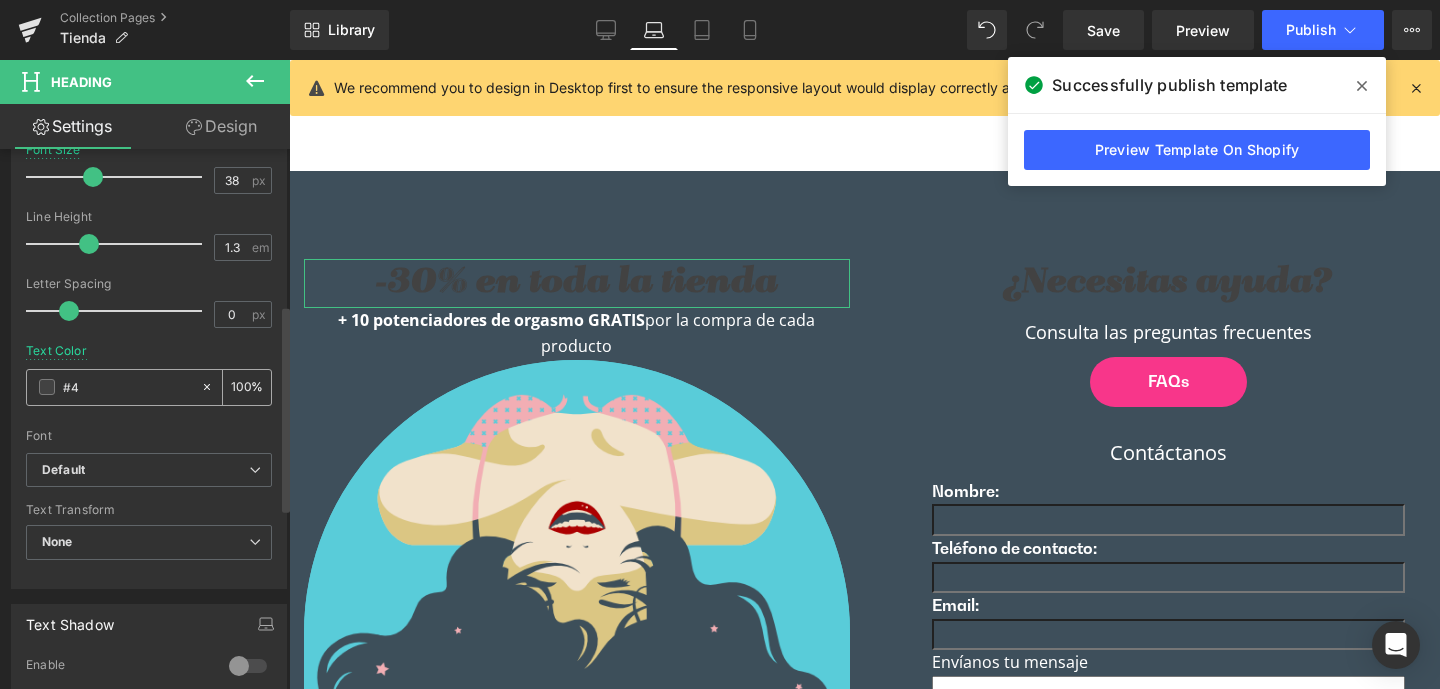 type on "#" 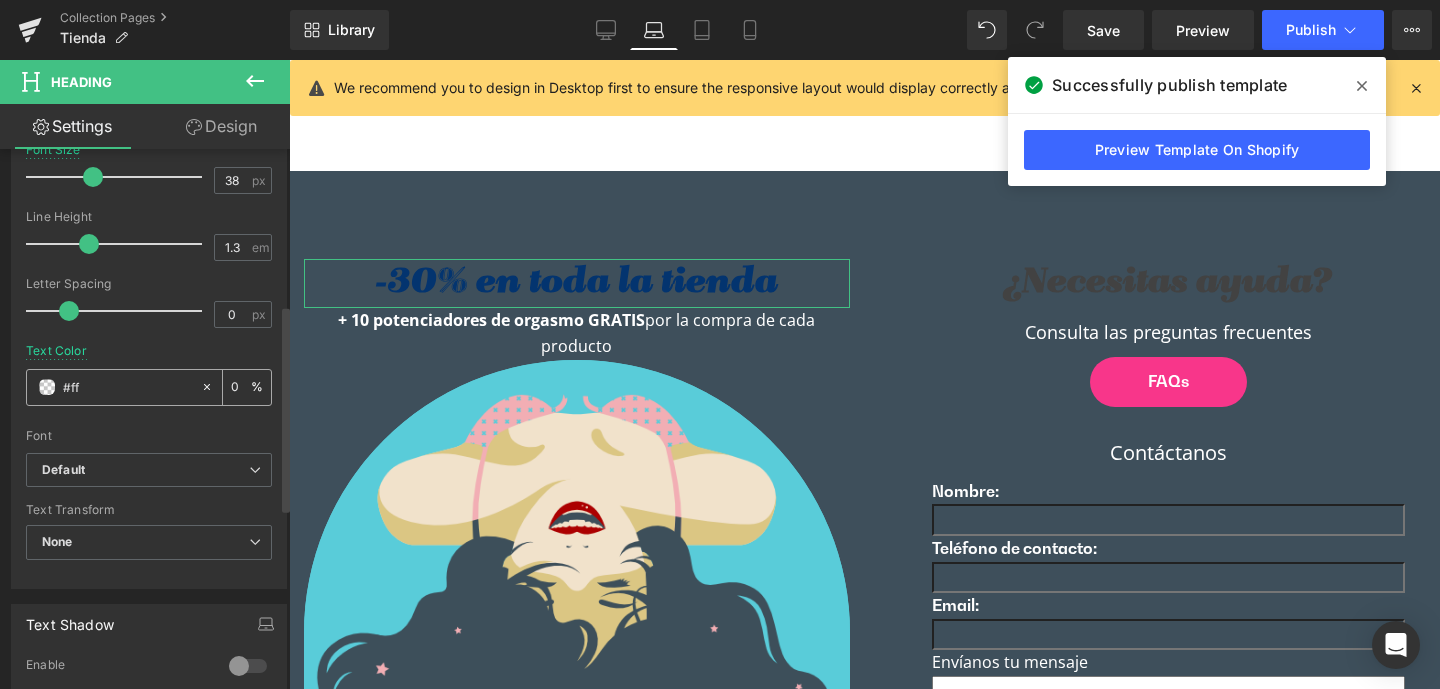type on "#fff" 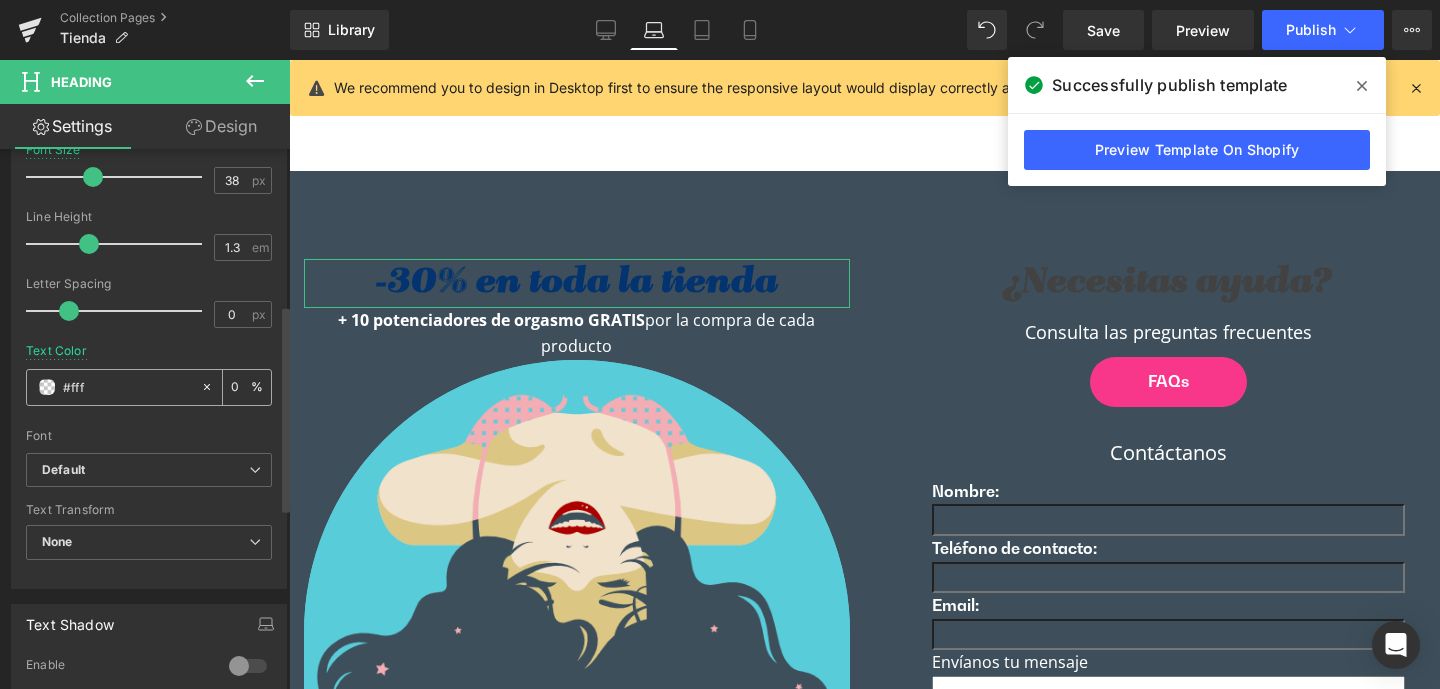 type on "100" 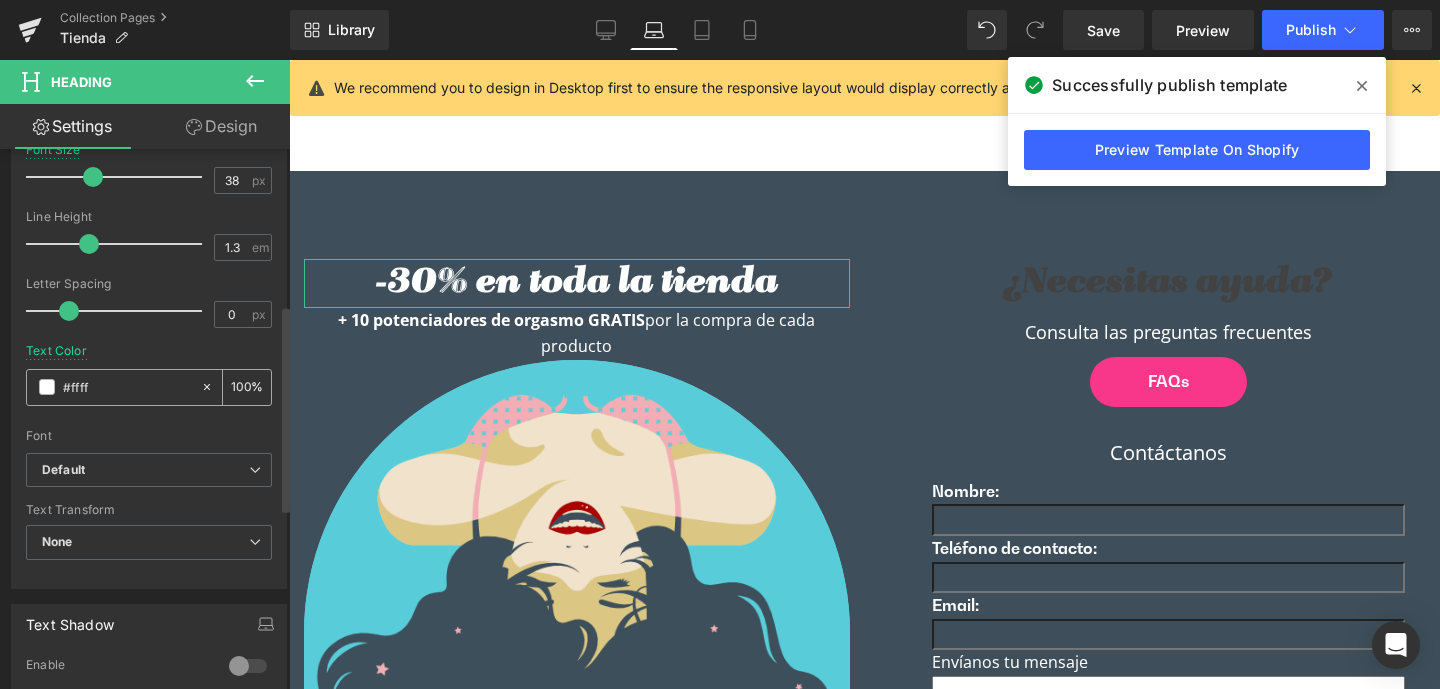 type on "#fffff" 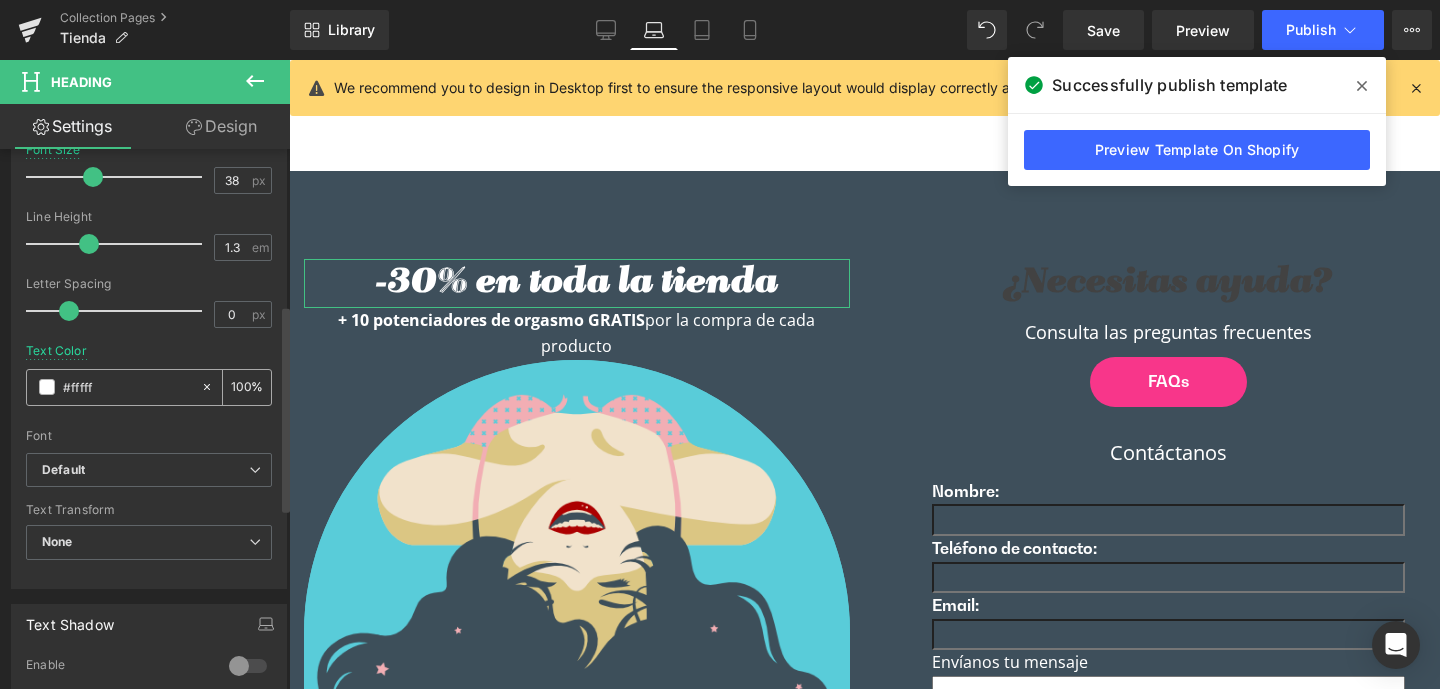 type on "0" 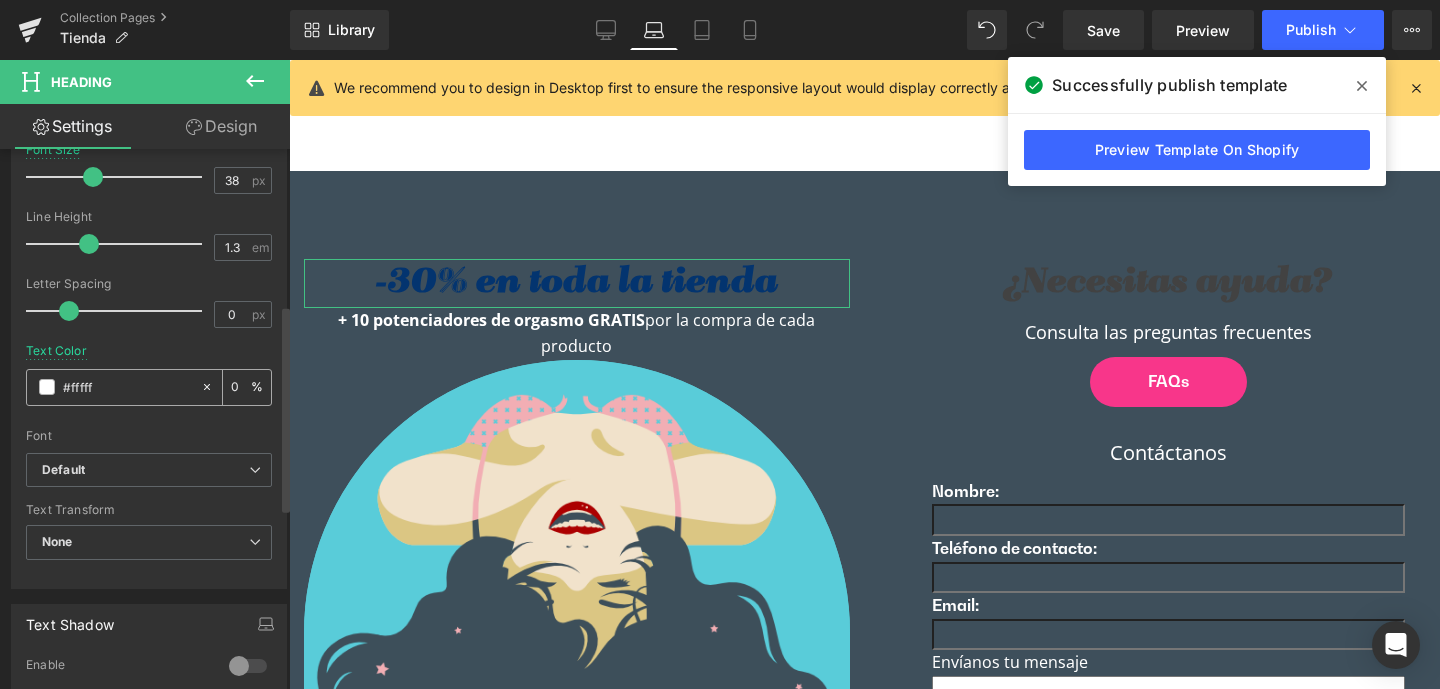 type on "#ffffff" 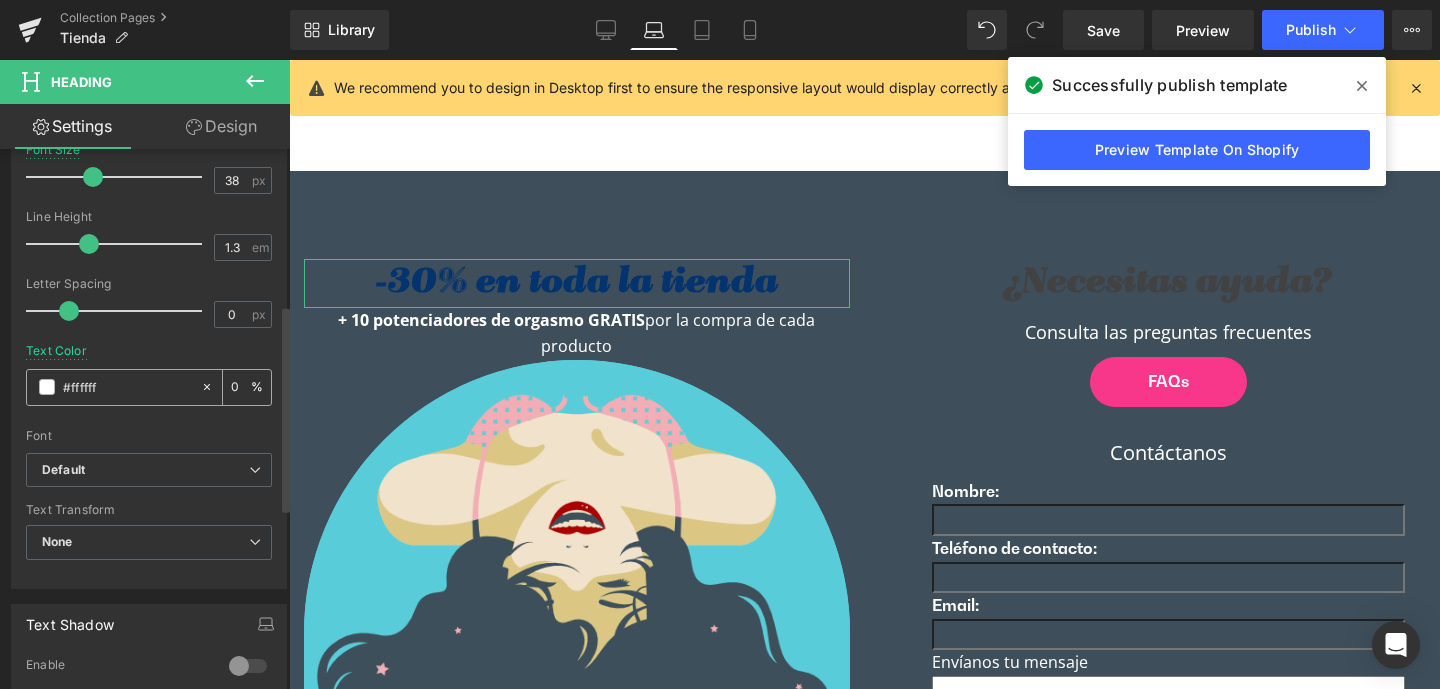 type on "100" 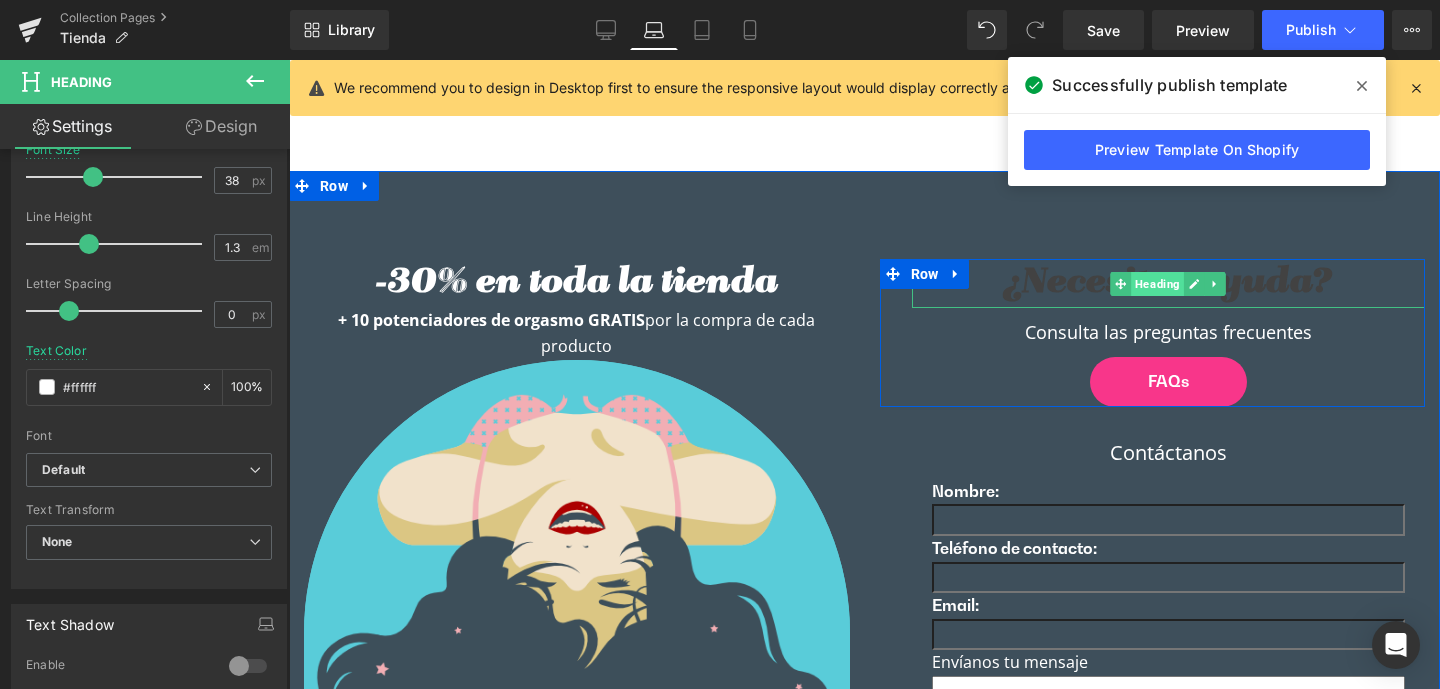 click on "Heading" at bounding box center (1157, 284) 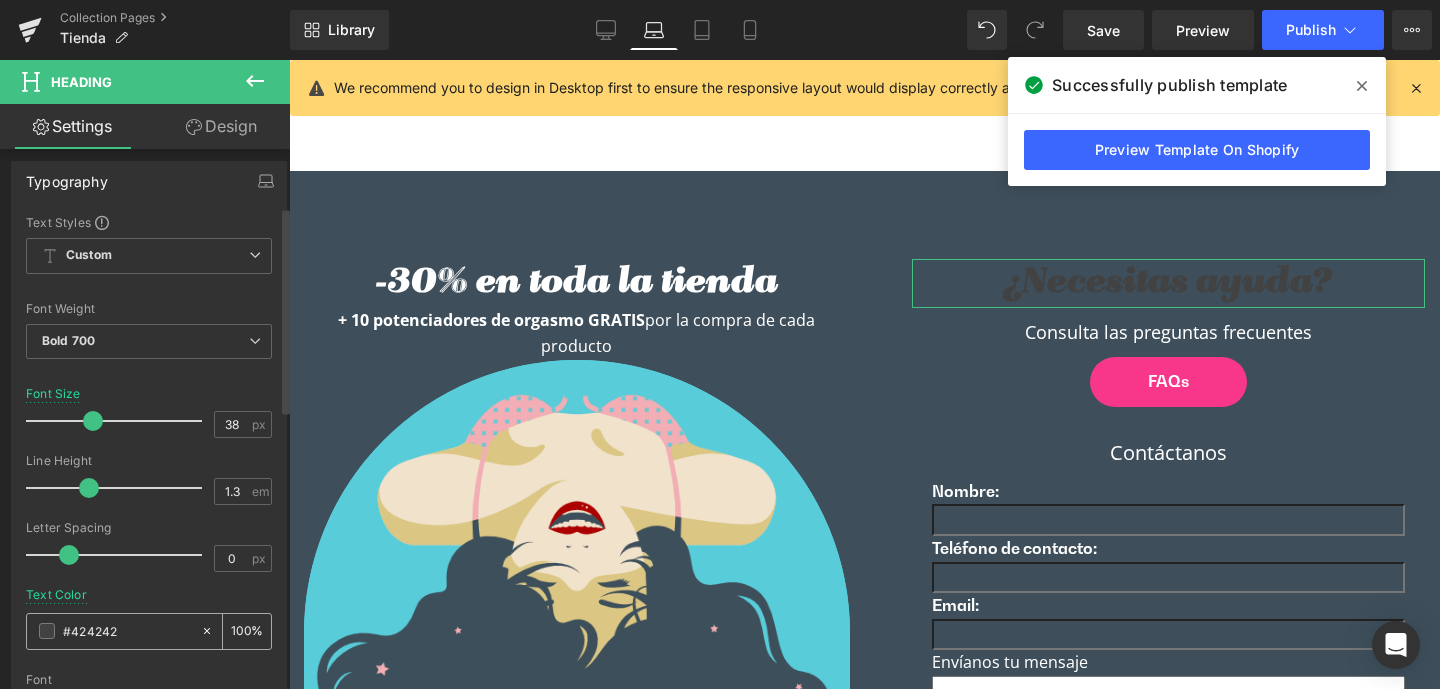 scroll, scrollTop: 178, scrollLeft: 0, axis: vertical 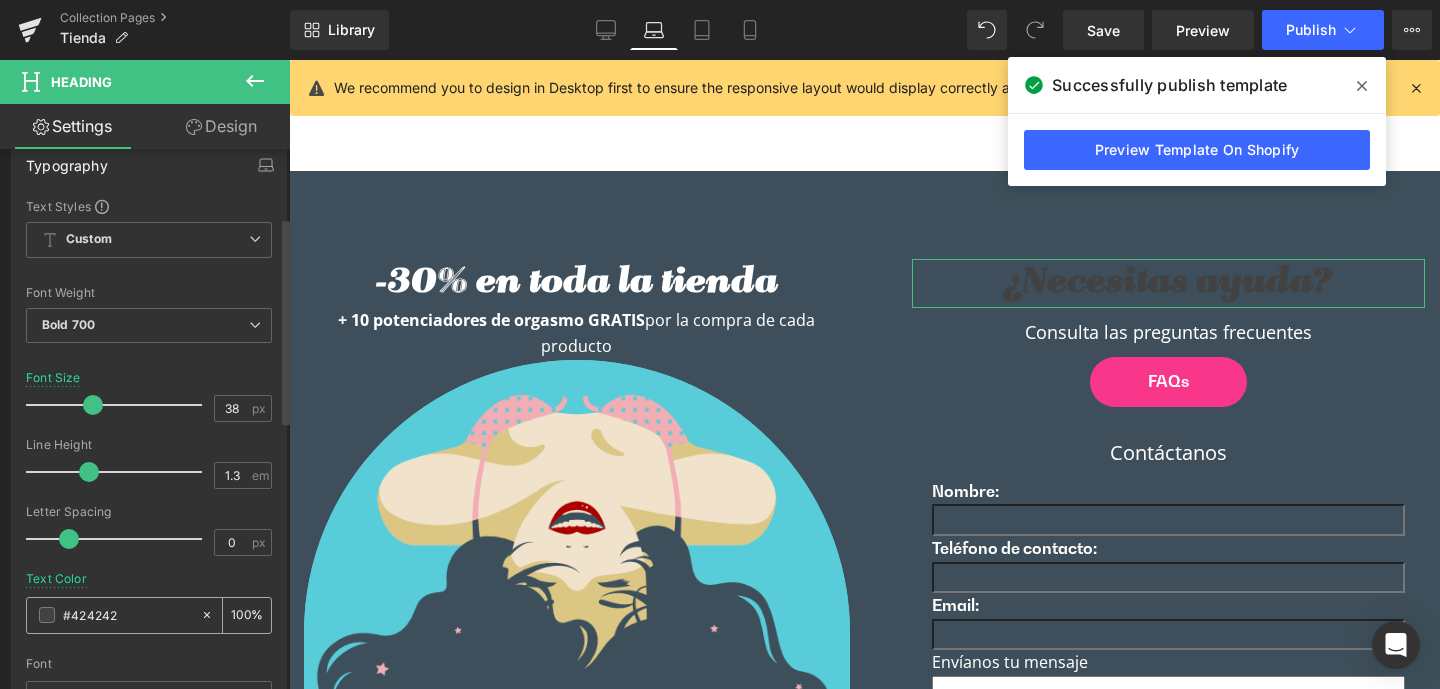 drag, startPoint x: 115, startPoint y: 613, endPoint x: 75, endPoint y: 612, distance: 40.012497 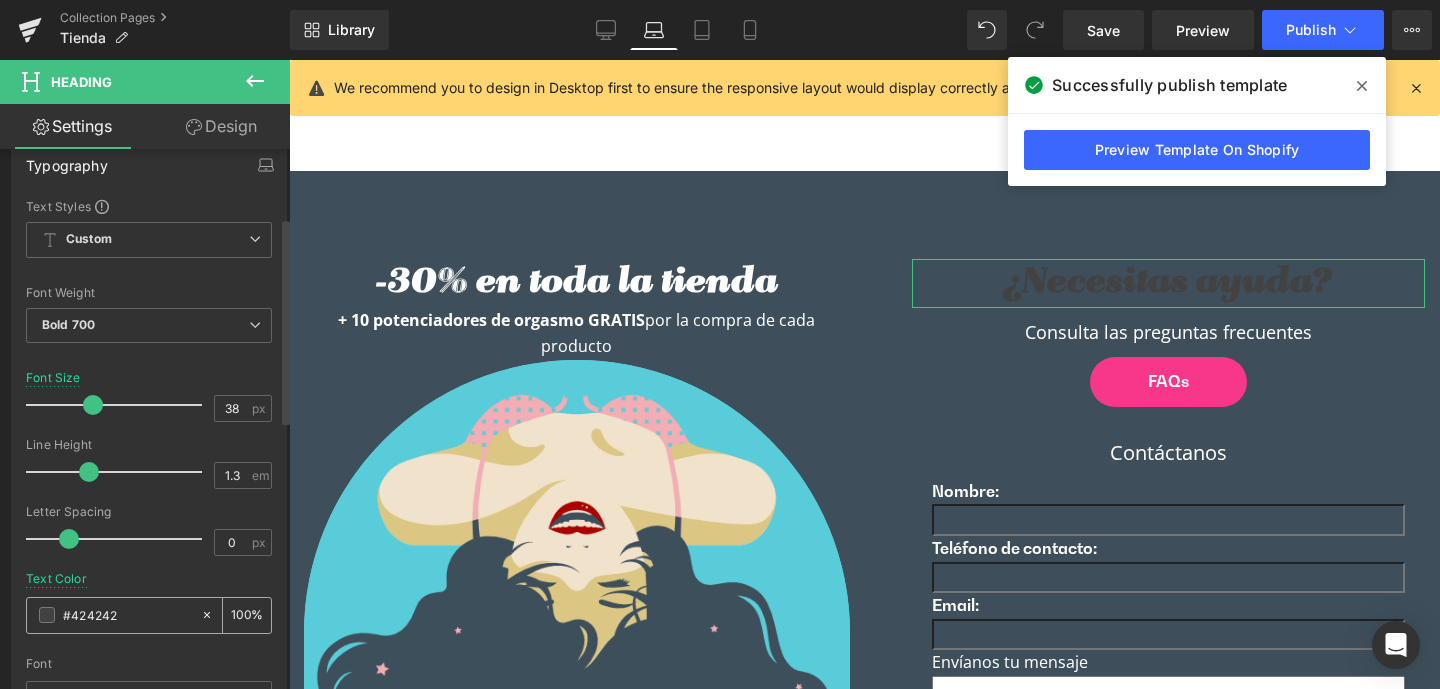 type on "#f" 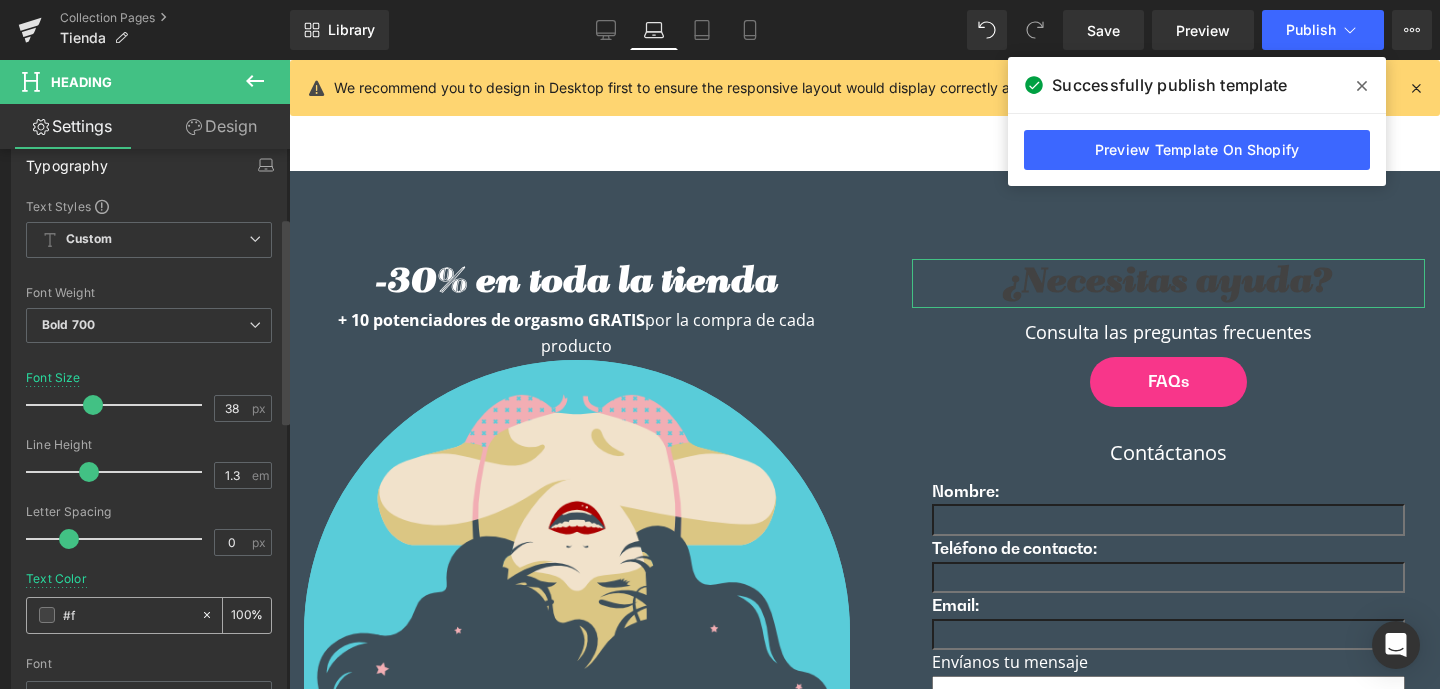 type on "0" 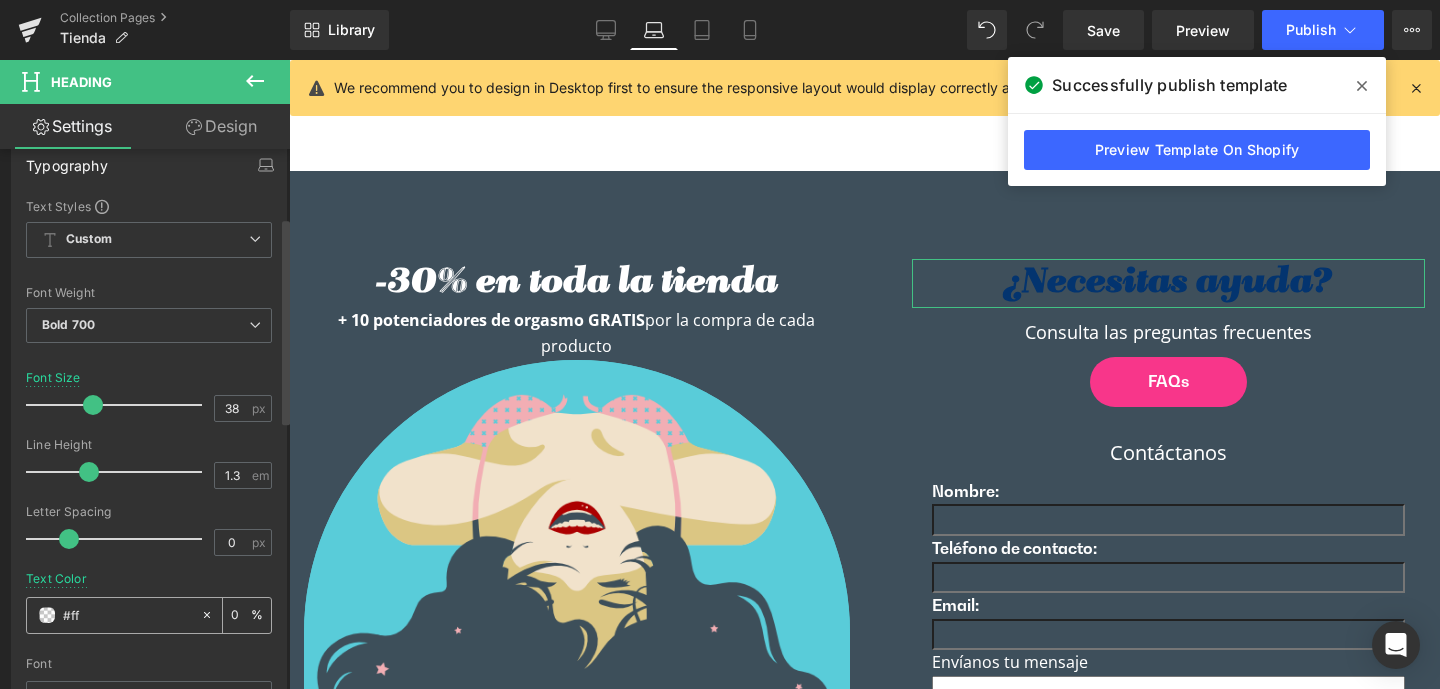 type on "#fff" 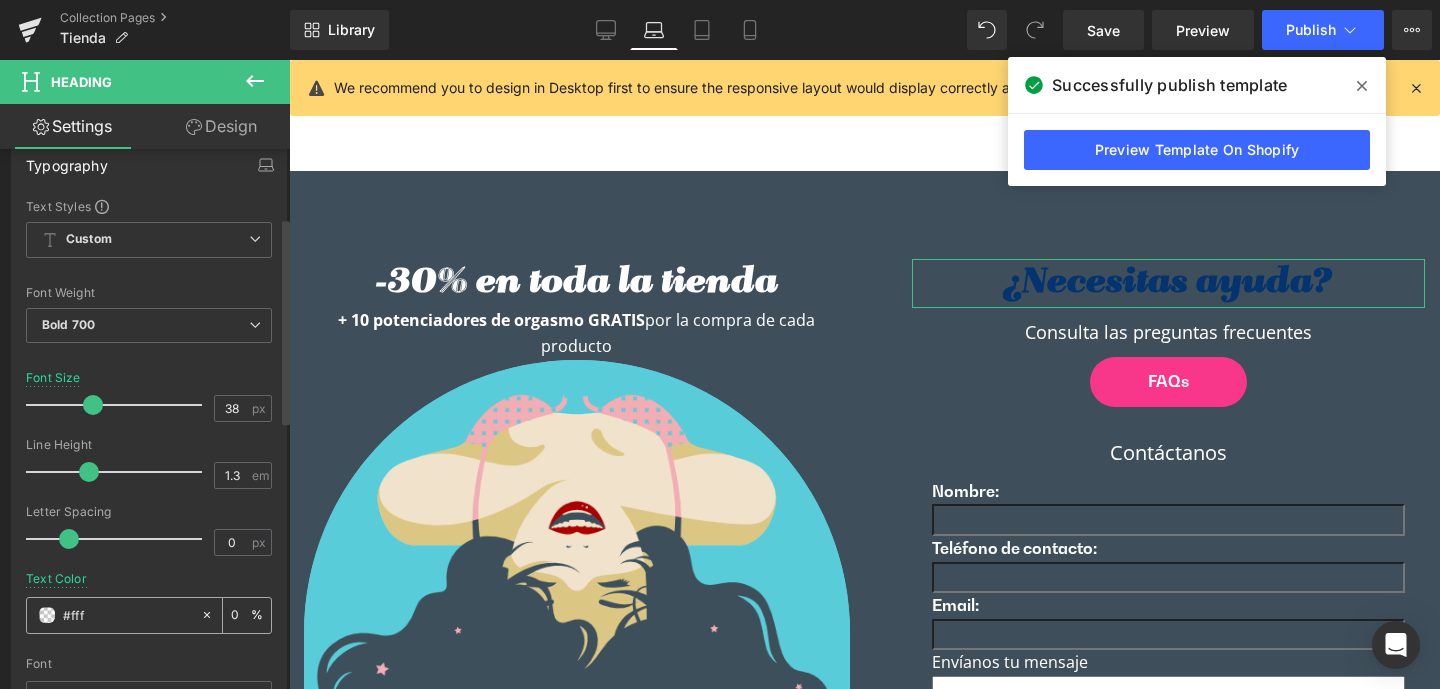 type on "100" 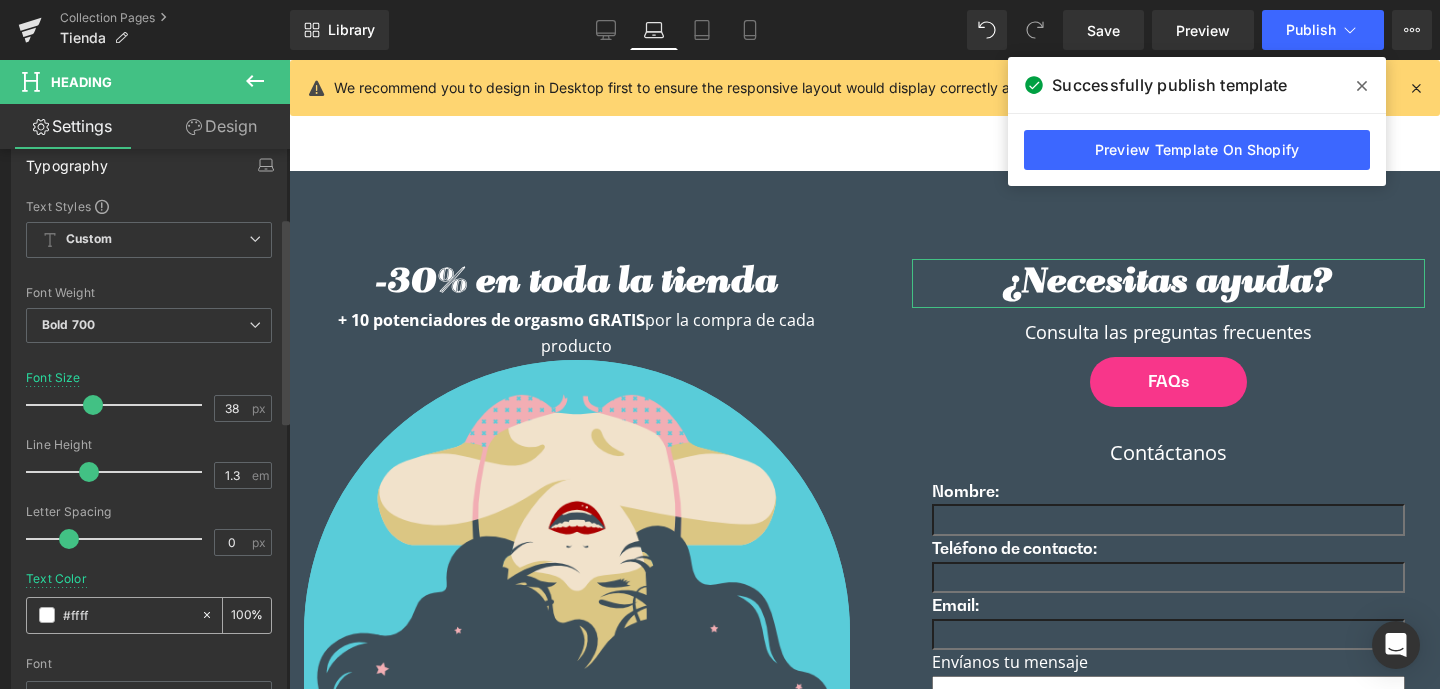 type on "#fffff" 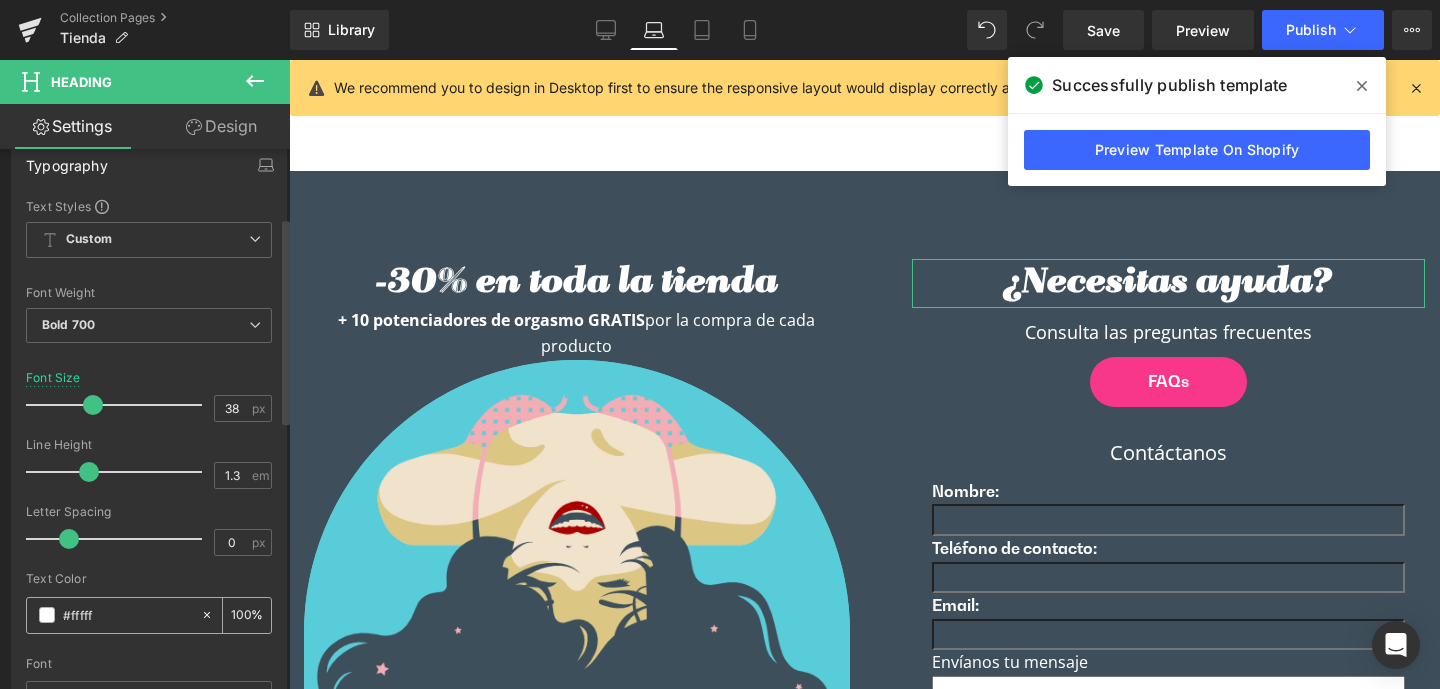 type on "0" 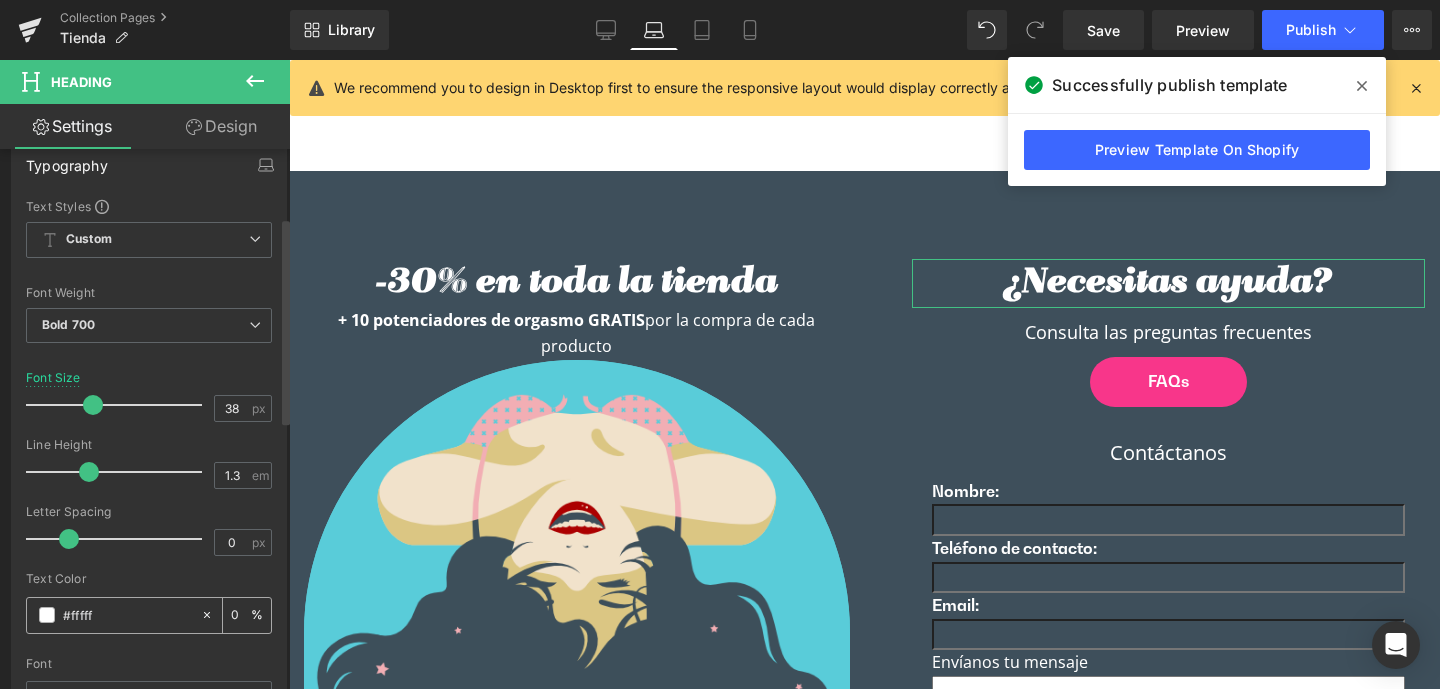 type on "#ffffff" 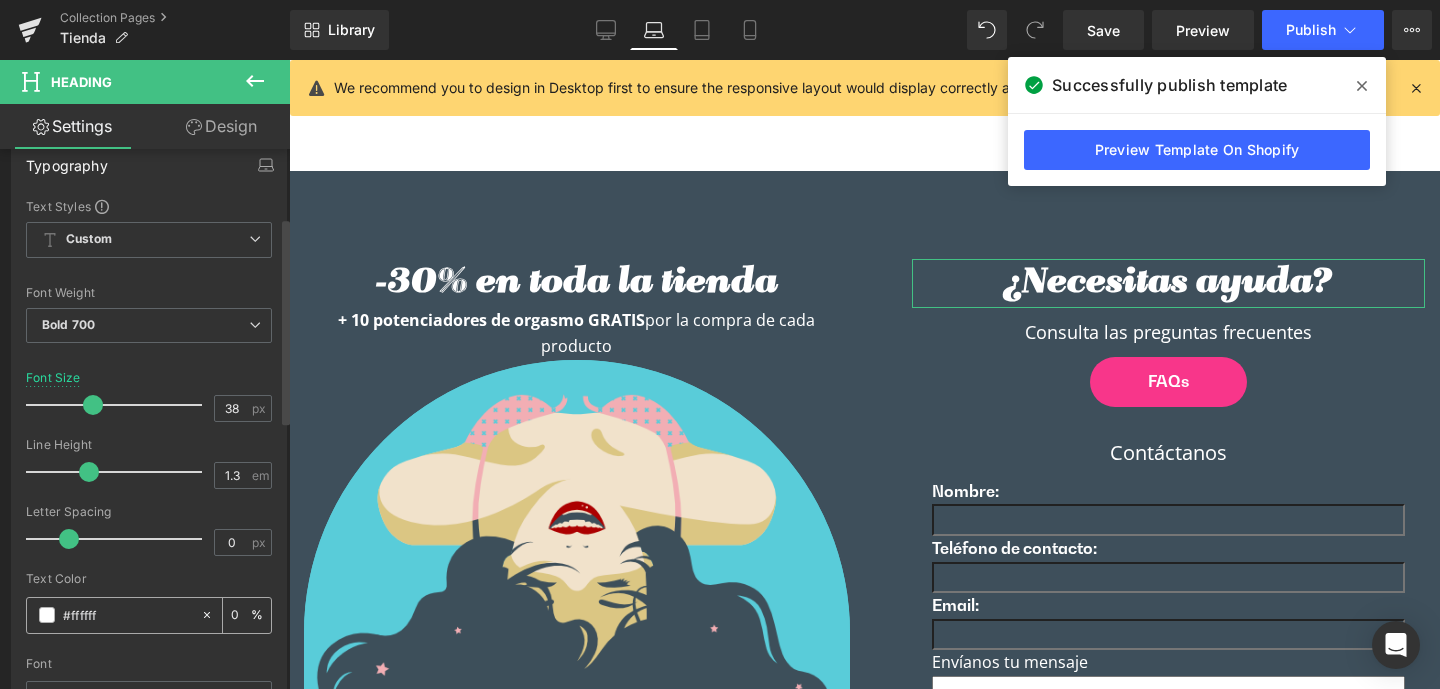type on "100" 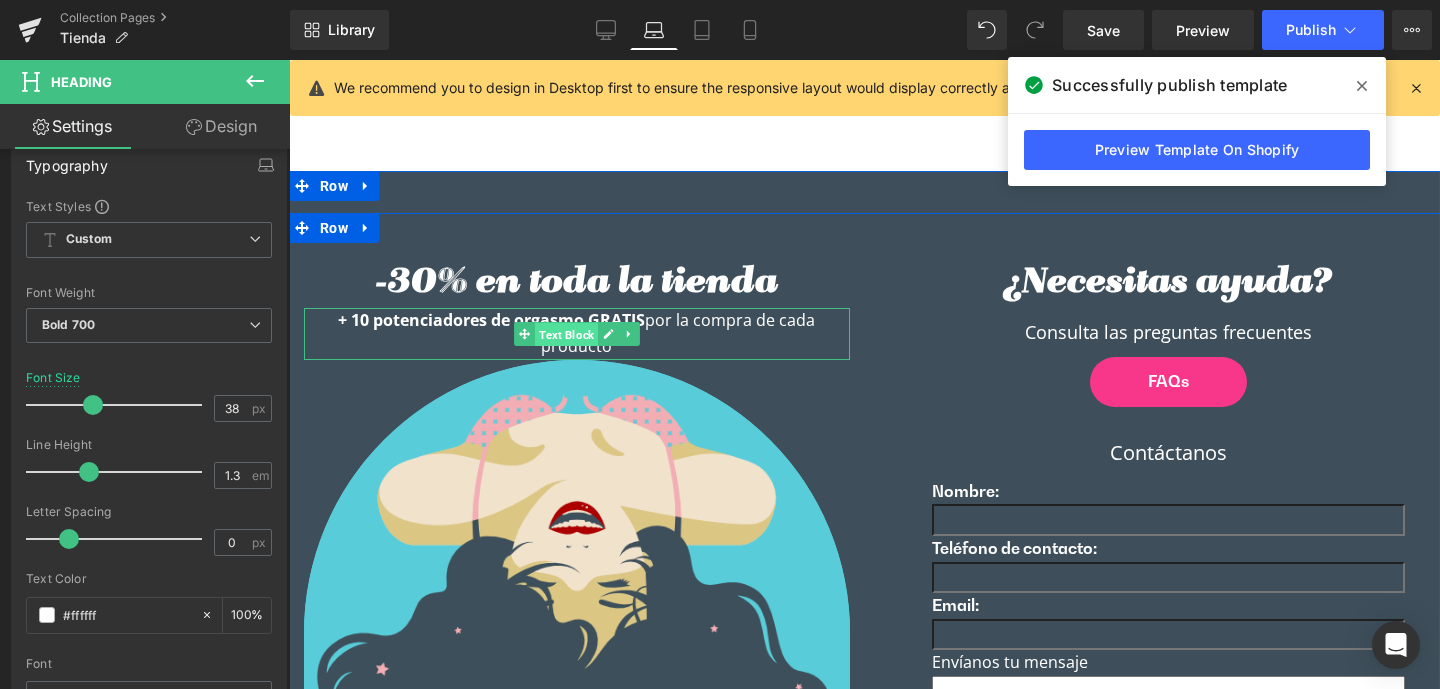 click on "Text Block" at bounding box center [566, 335] 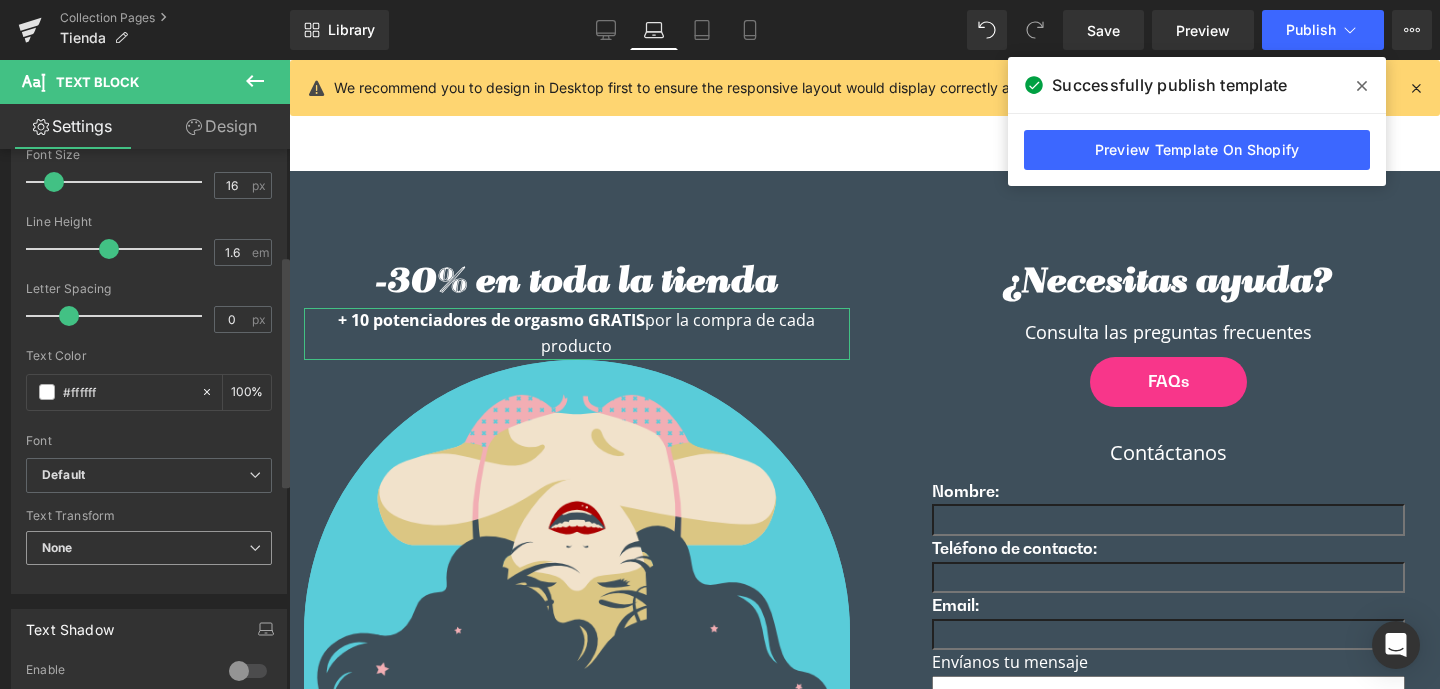 scroll, scrollTop: 247, scrollLeft: 0, axis: vertical 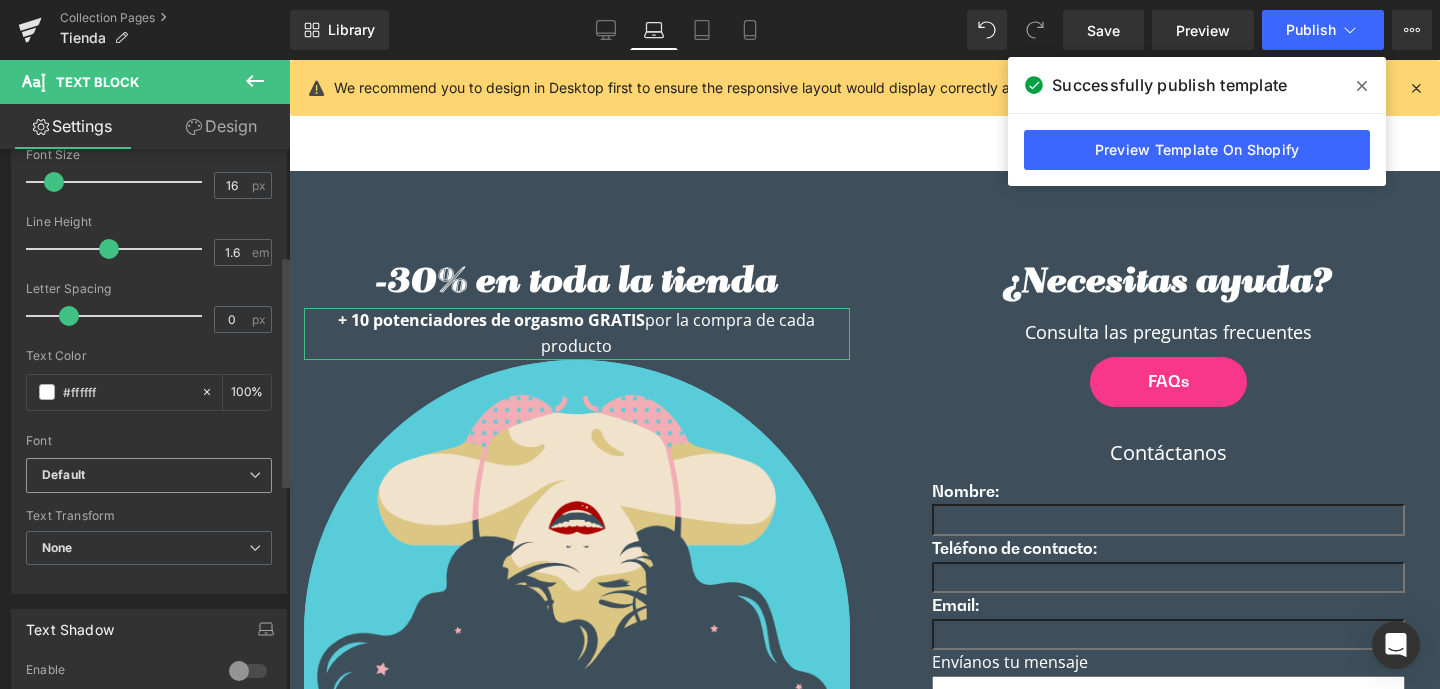 click on "Default" at bounding box center [145, 475] 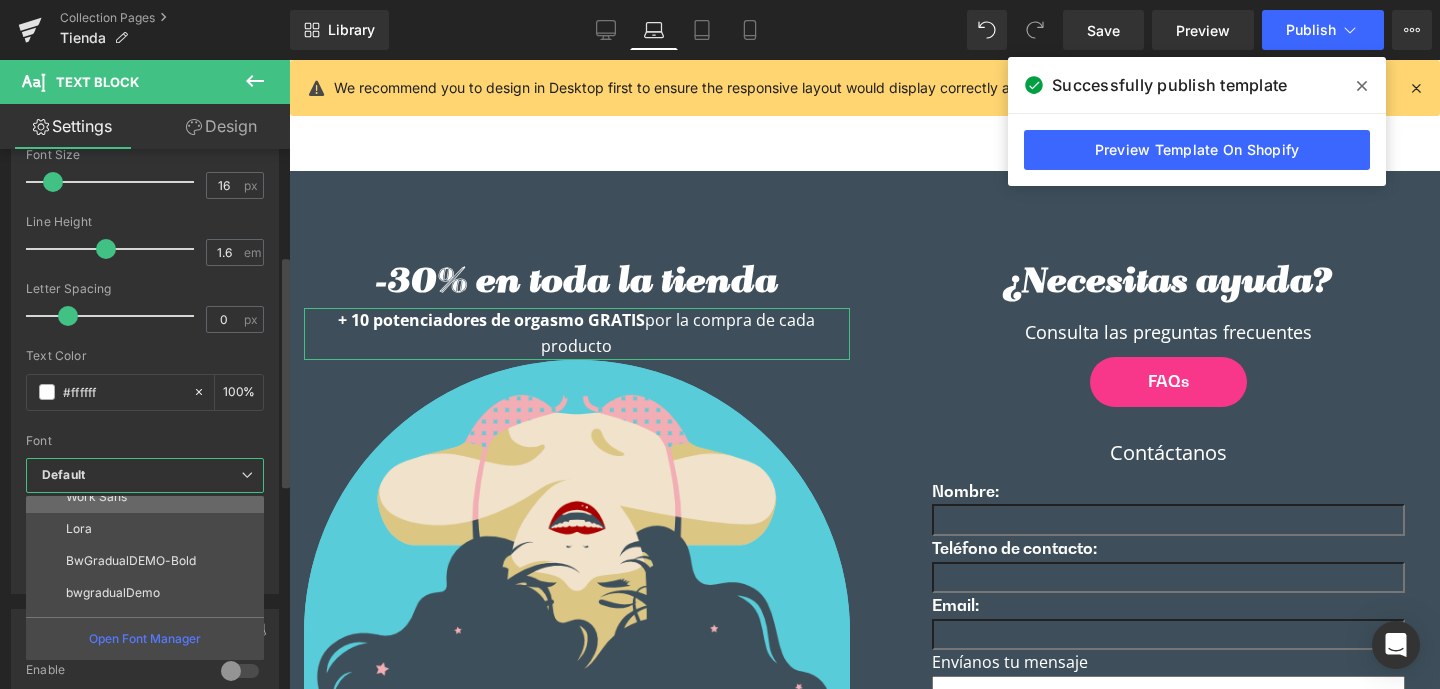 scroll, scrollTop: 200, scrollLeft: 0, axis: vertical 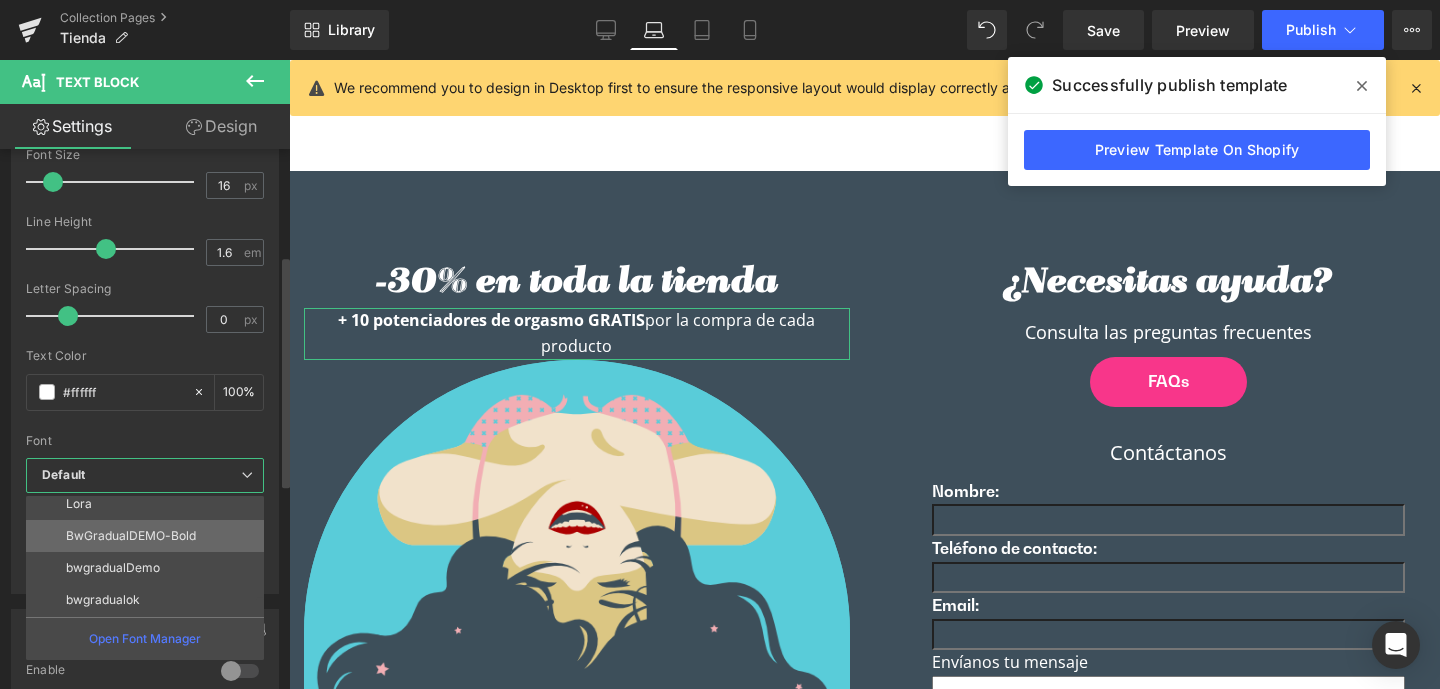 click on "BwGradualDEMO-Bold" at bounding box center (131, 536) 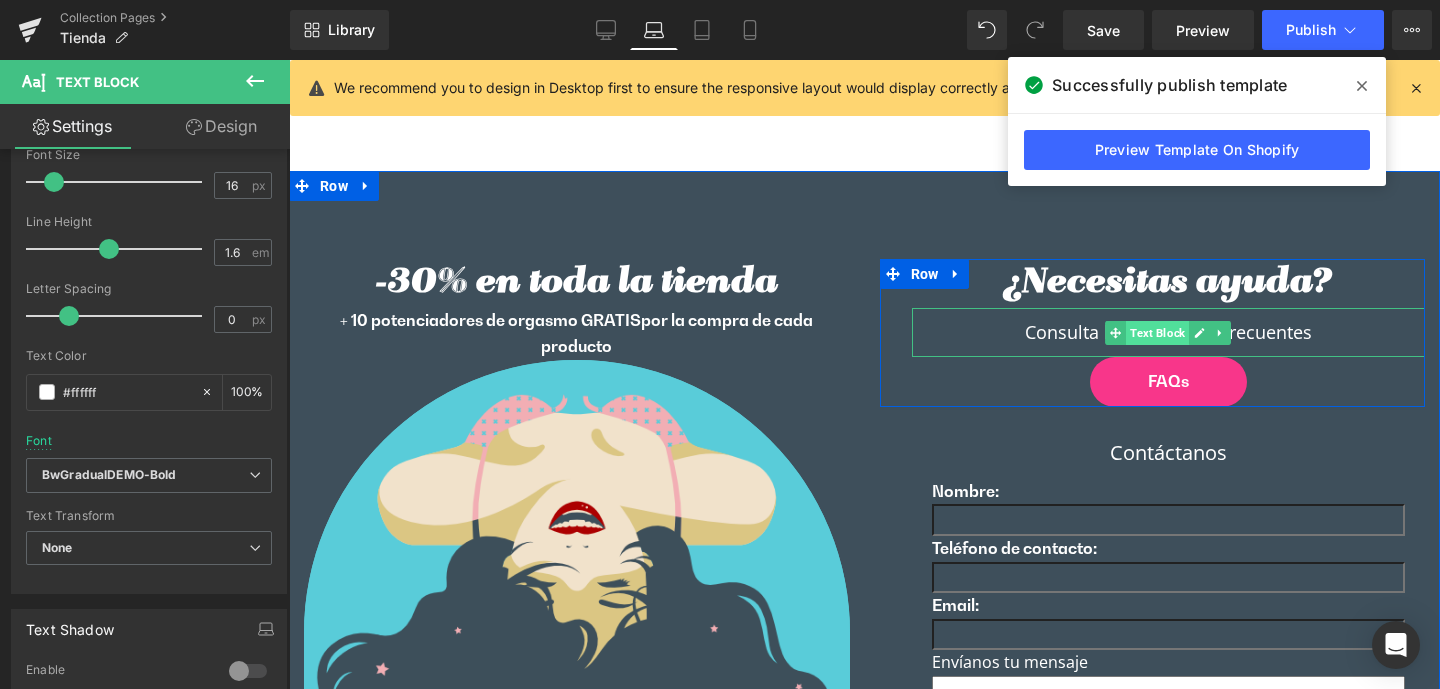 click on "Text Block" at bounding box center (1157, 333) 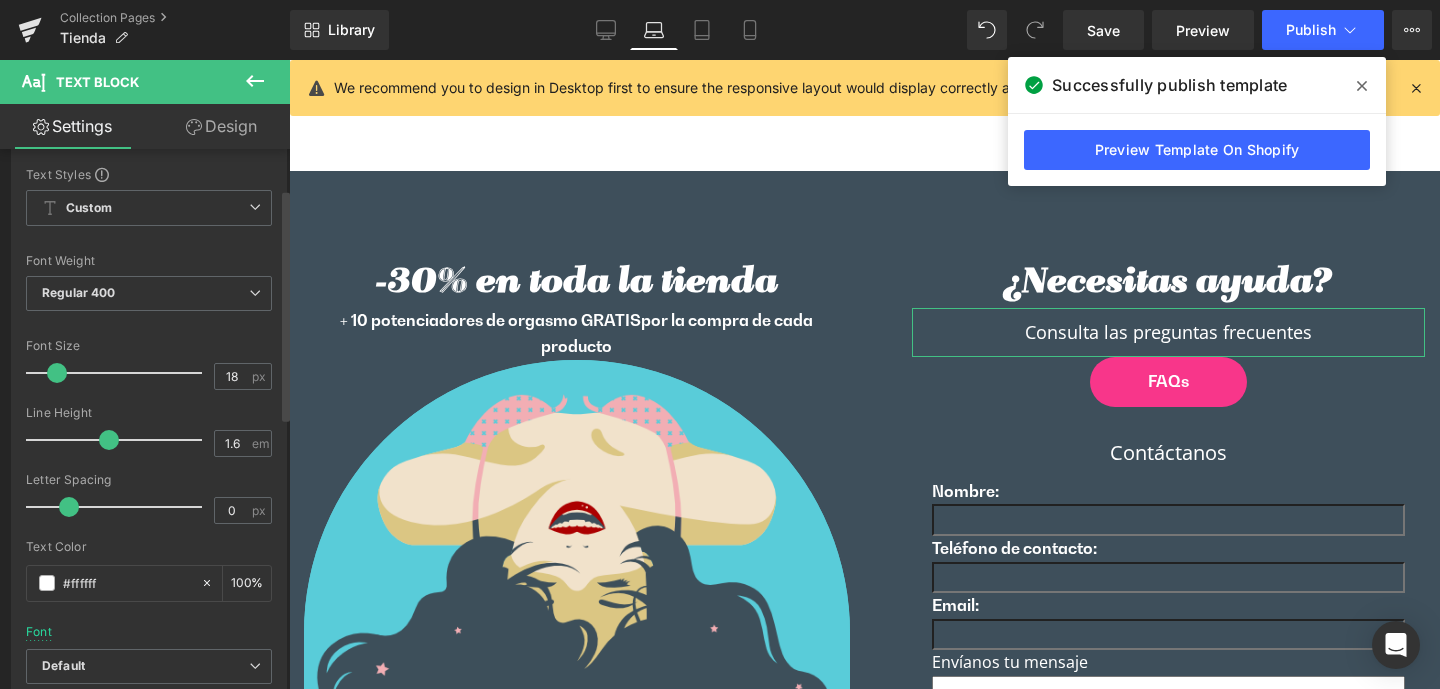 scroll, scrollTop: 281, scrollLeft: 0, axis: vertical 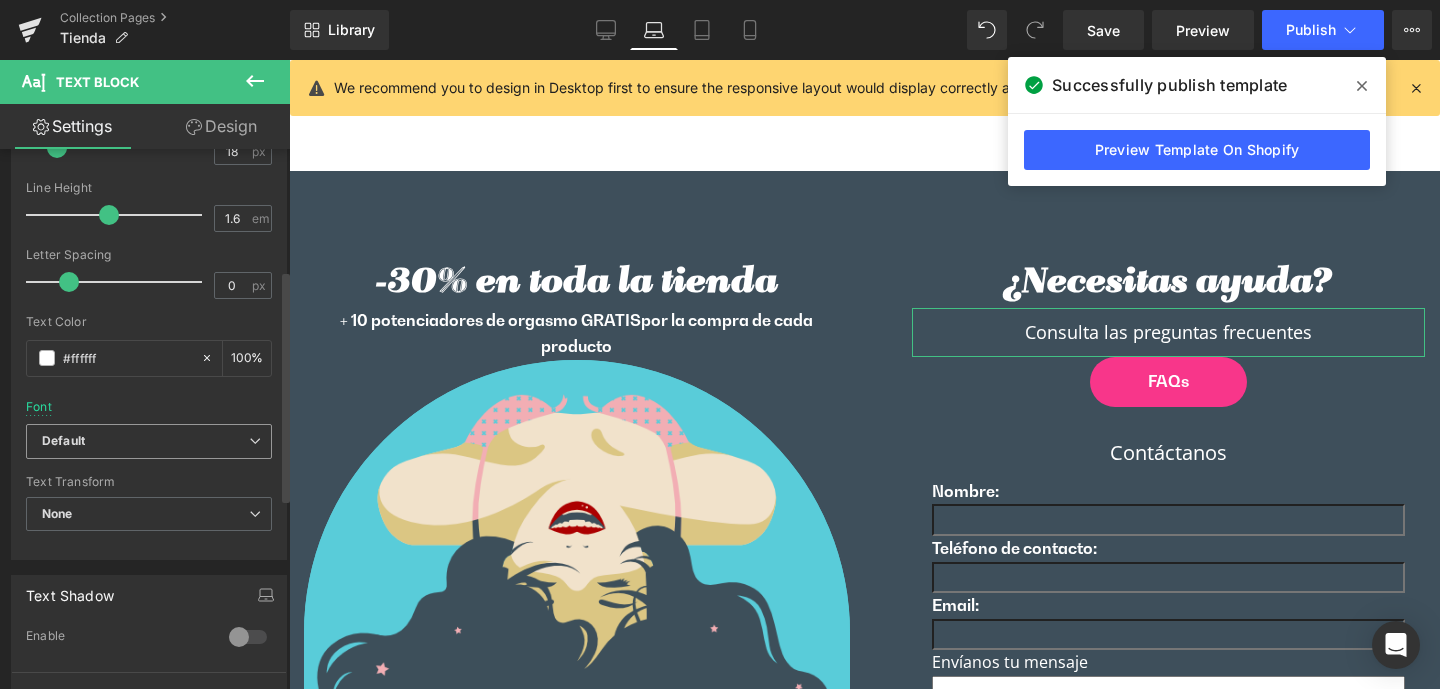 click on "Default" at bounding box center [145, 441] 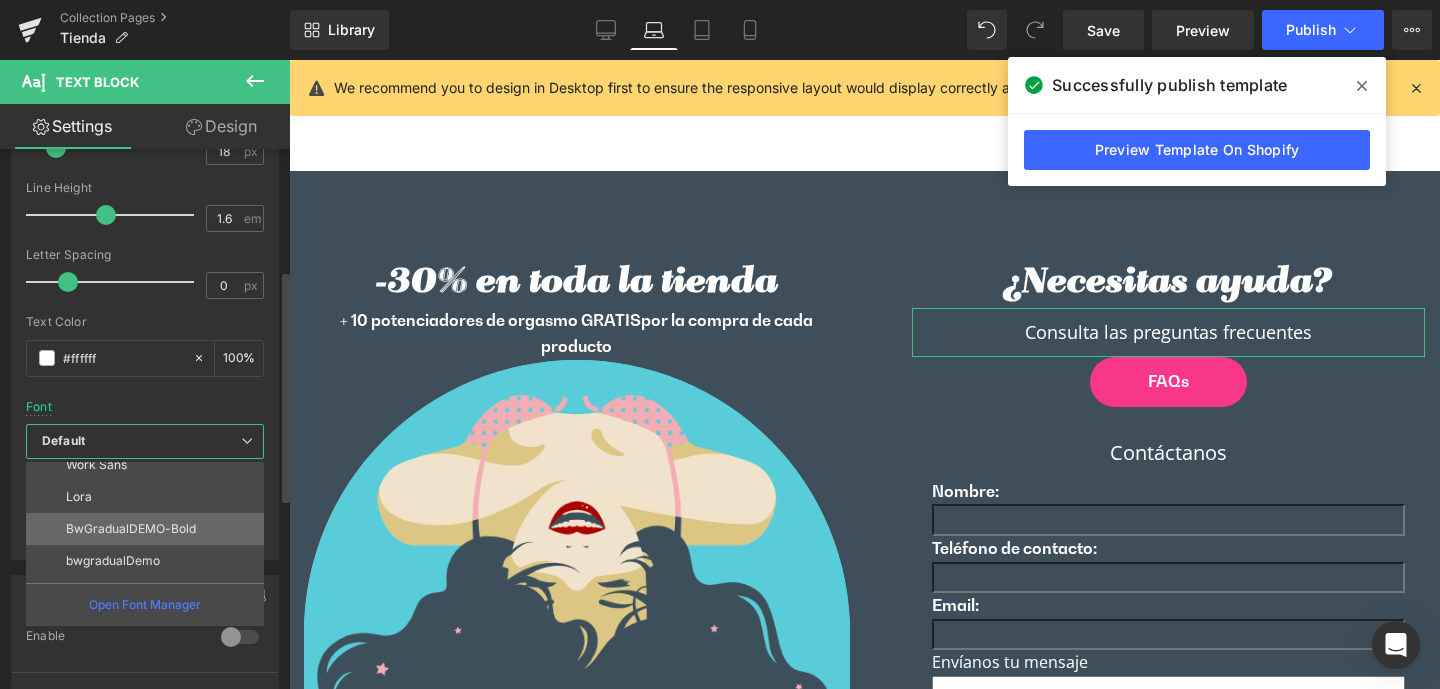scroll, scrollTop: 173, scrollLeft: 0, axis: vertical 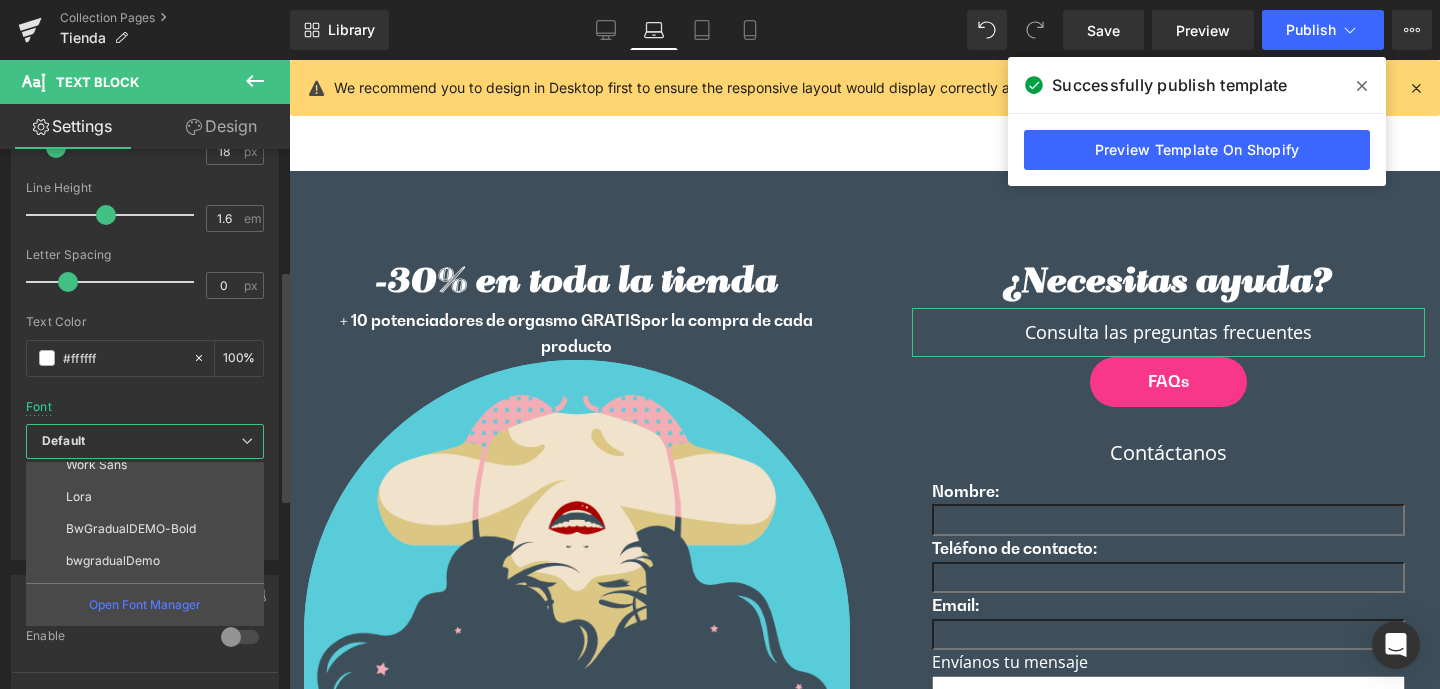 click on "BwGradualDEMO-Bold" at bounding box center [131, 529] 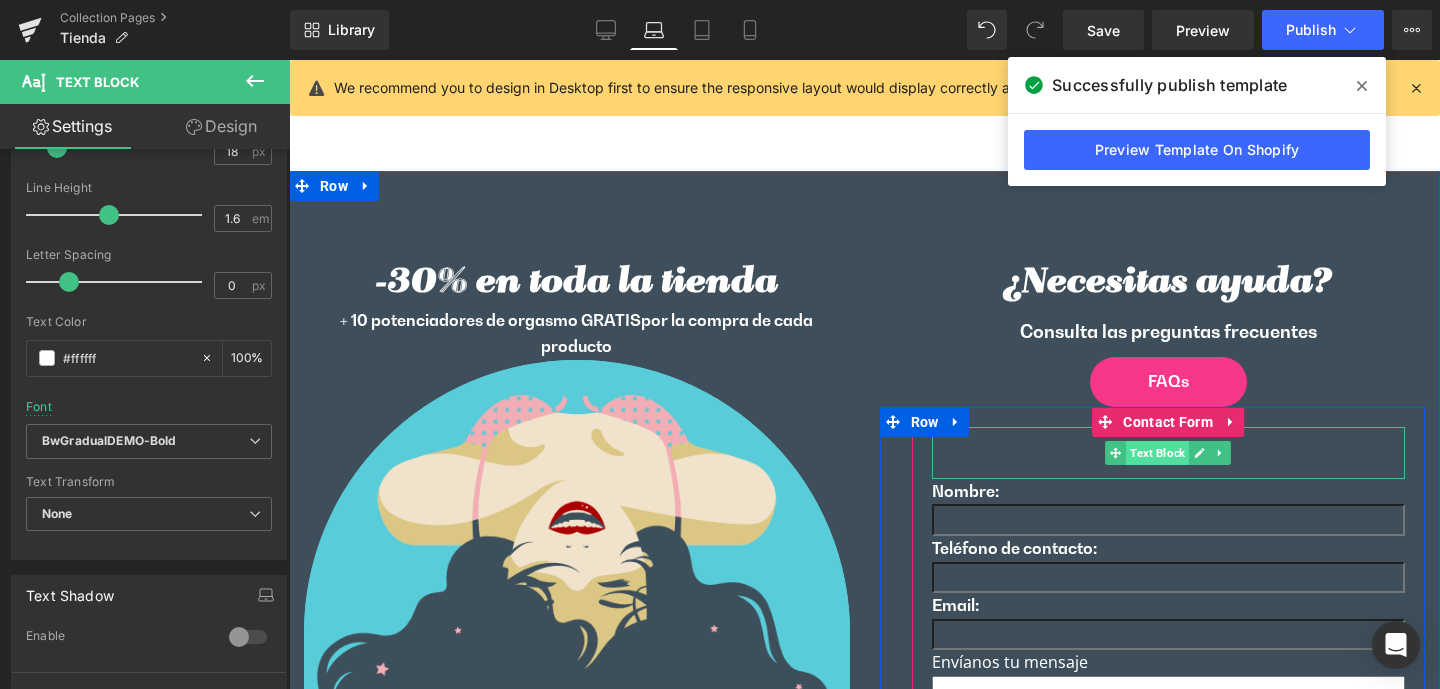 click on "Text Block" at bounding box center (1157, 453) 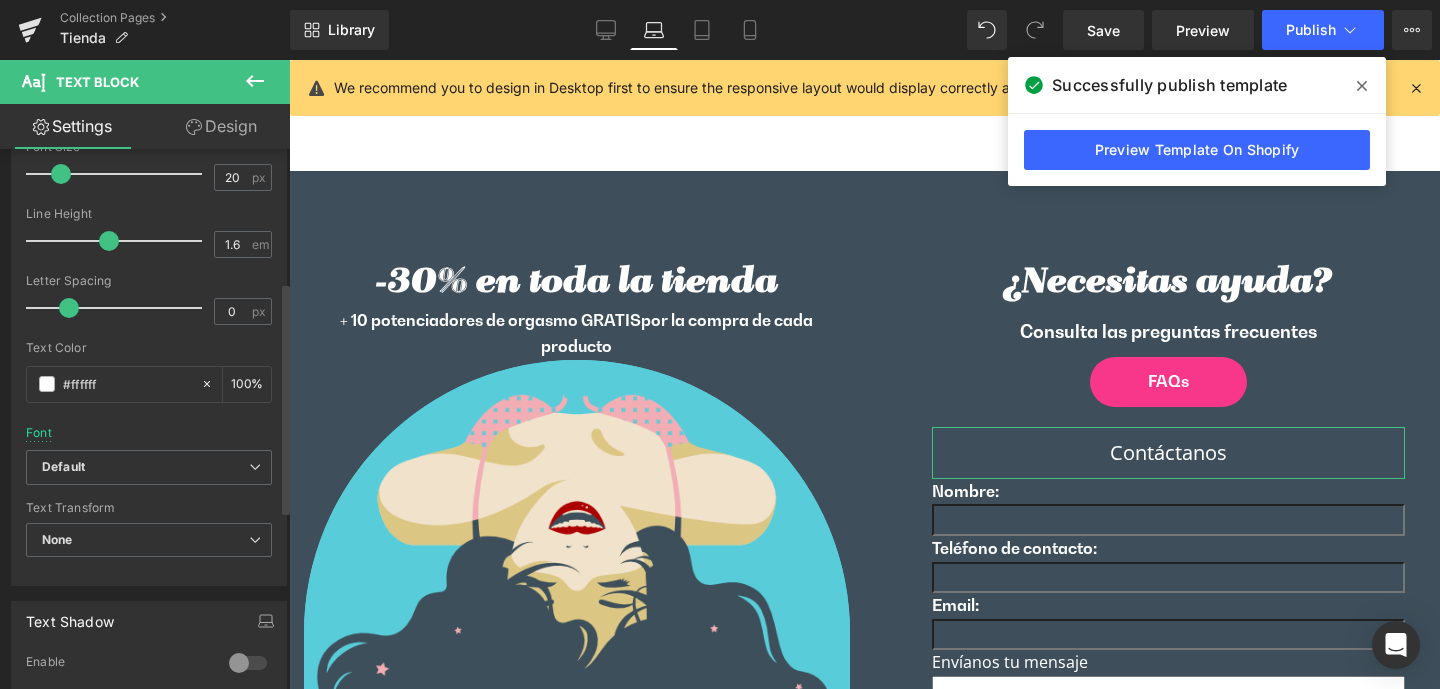 scroll, scrollTop: 309, scrollLeft: 0, axis: vertical 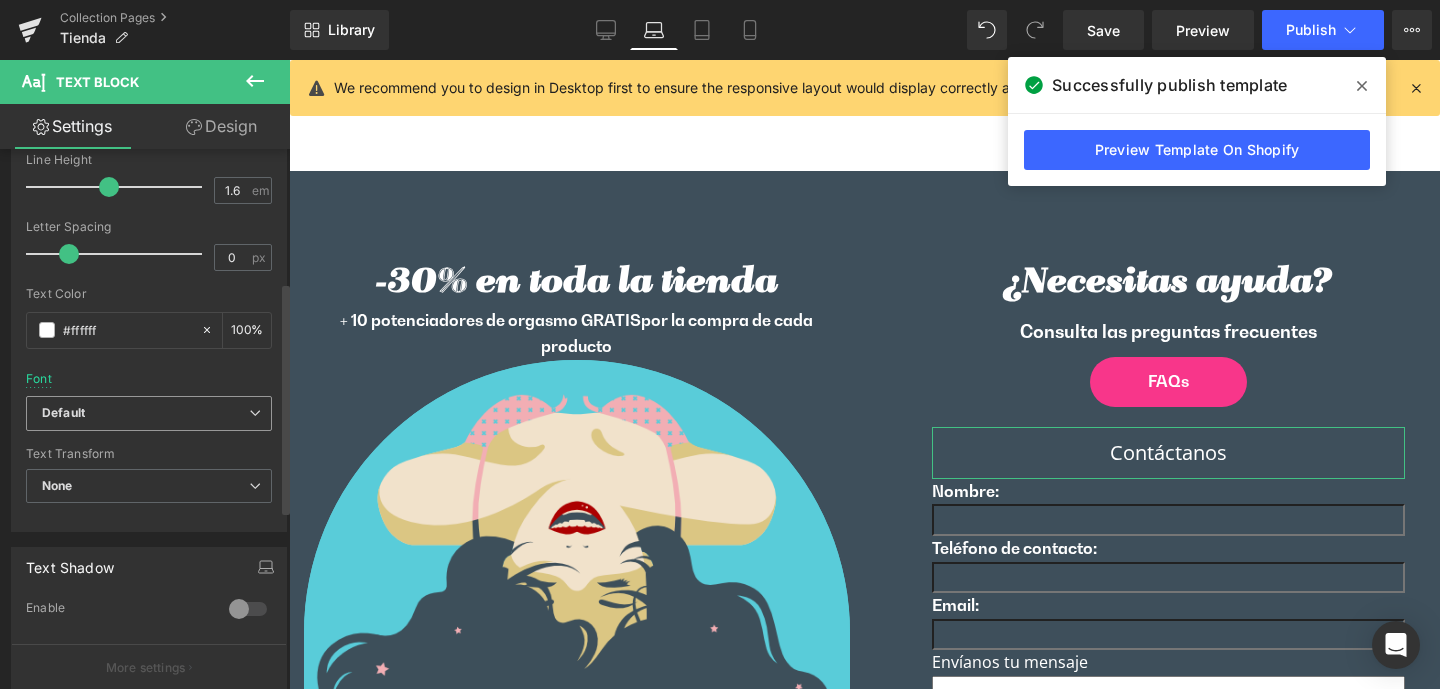 click on "Default" at bounding box center (145, 413) 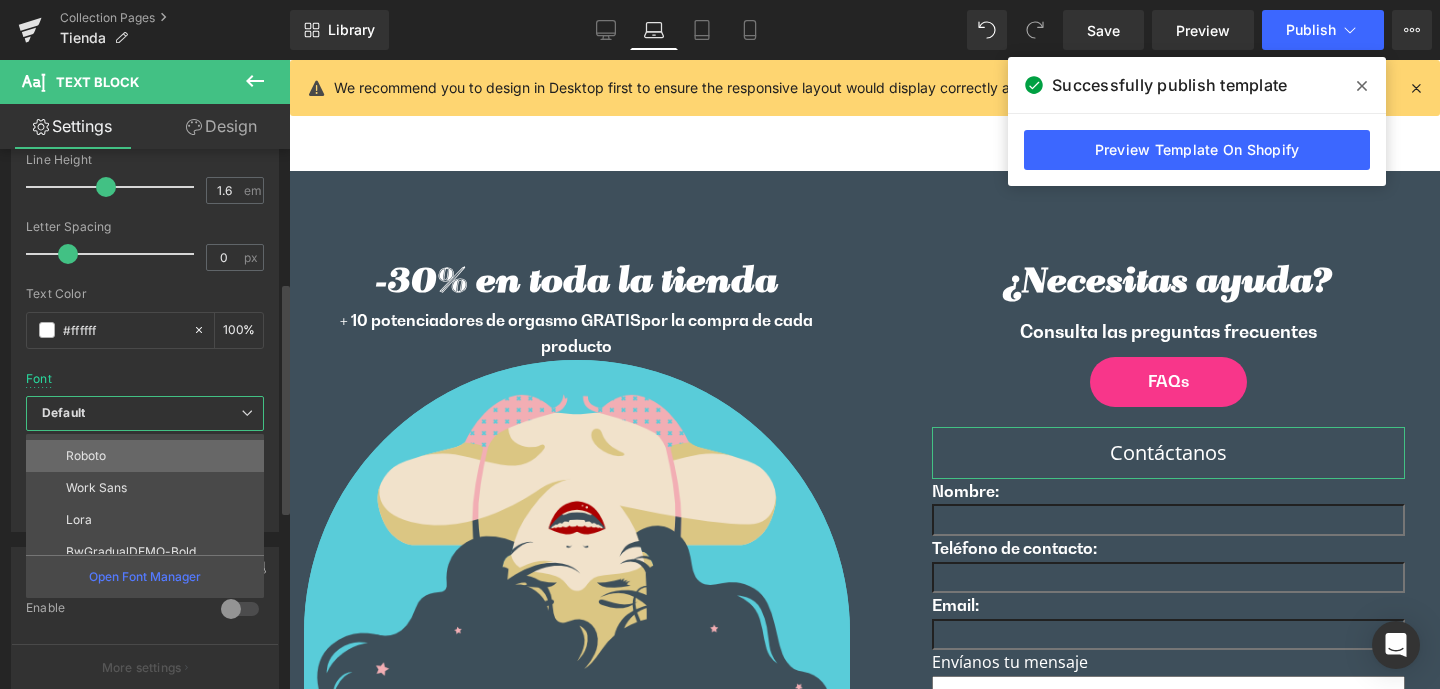 scroll, scrollTop: 200, scrollLeft: 0, axis: vertical 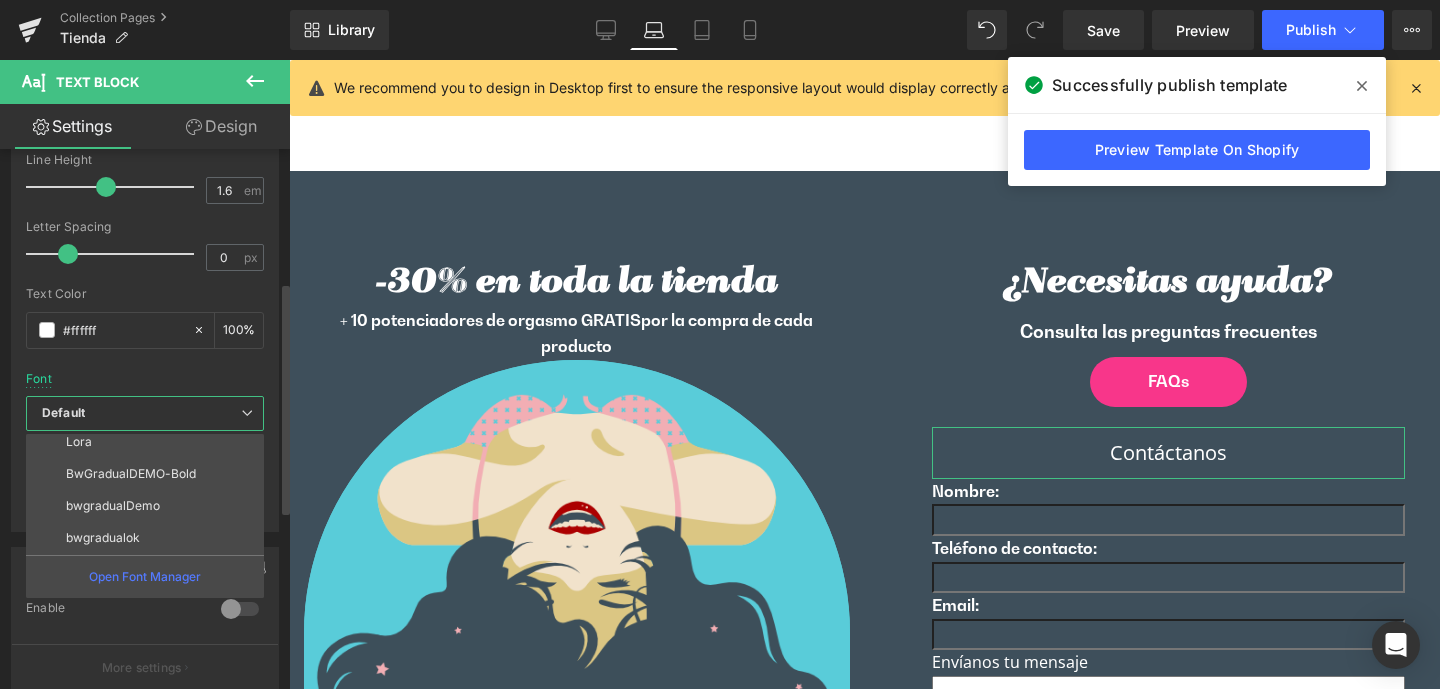 click on "BwGradualDEMO-Bold" at bounding box center [131, 474] 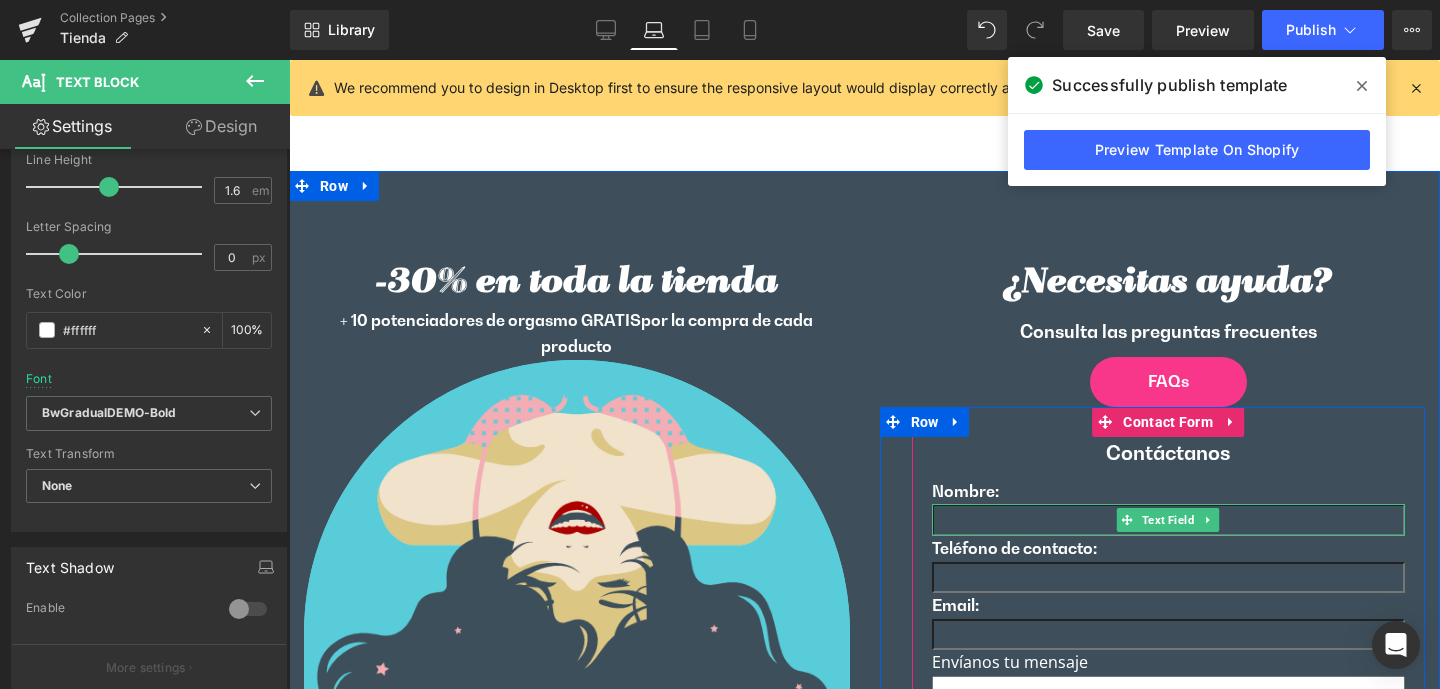 scroll, scrollTop: 5624, scrollLeft: 0, axis: vertical 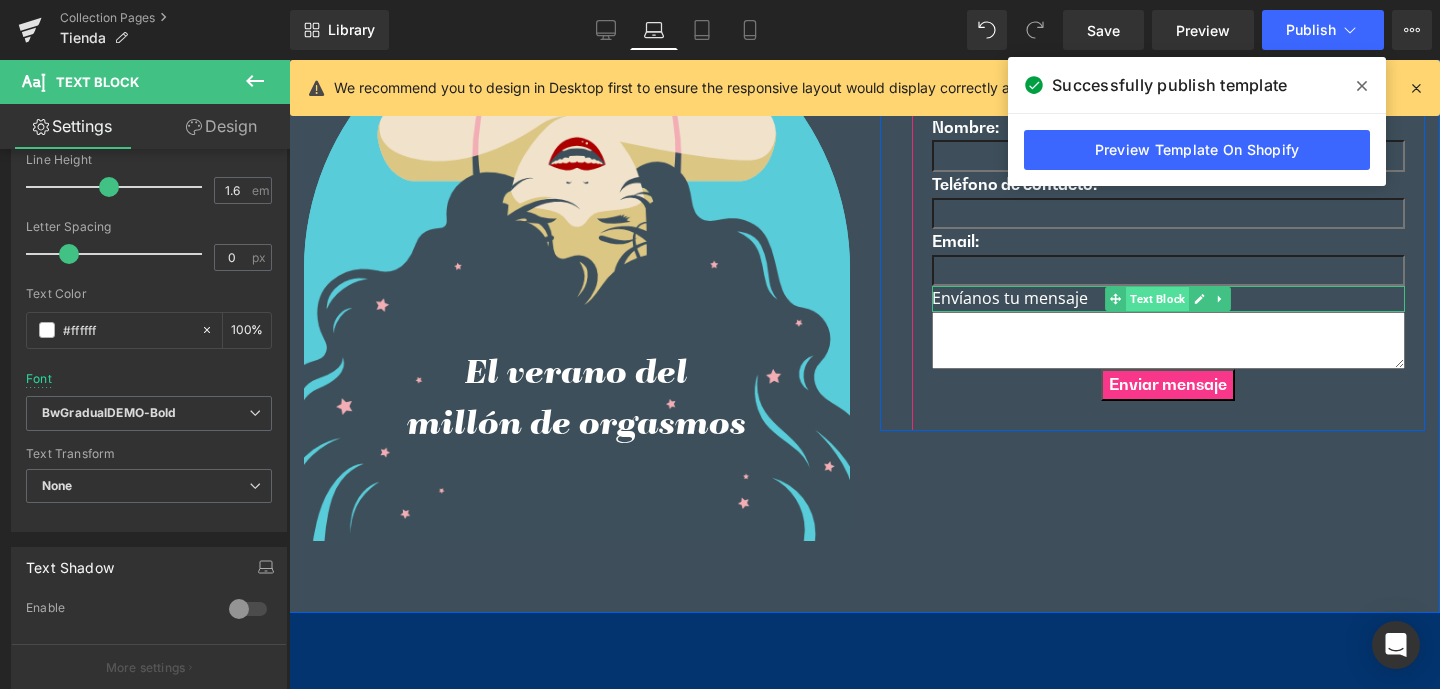 click on "Text Block" at bounding box center [1157, 299] 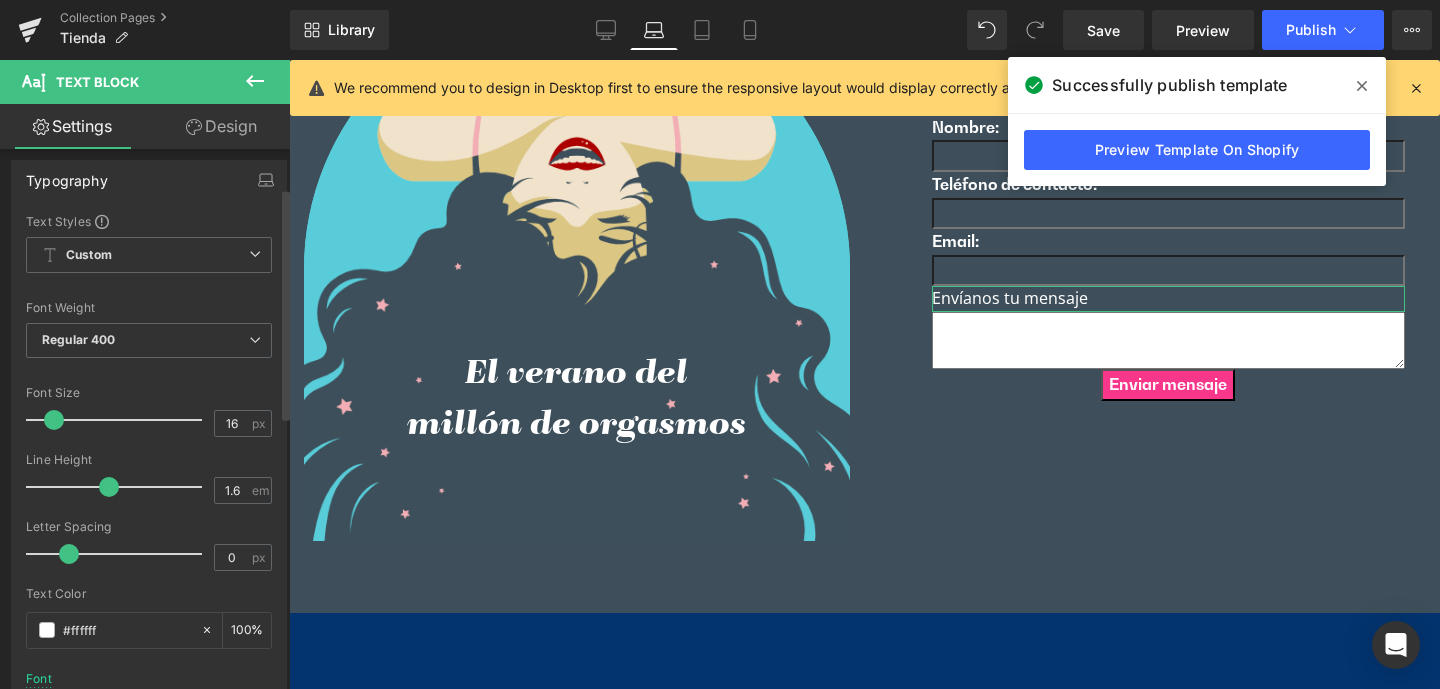 scroll, scrollTop: 132, scrollLeft: 0, axis: vertical 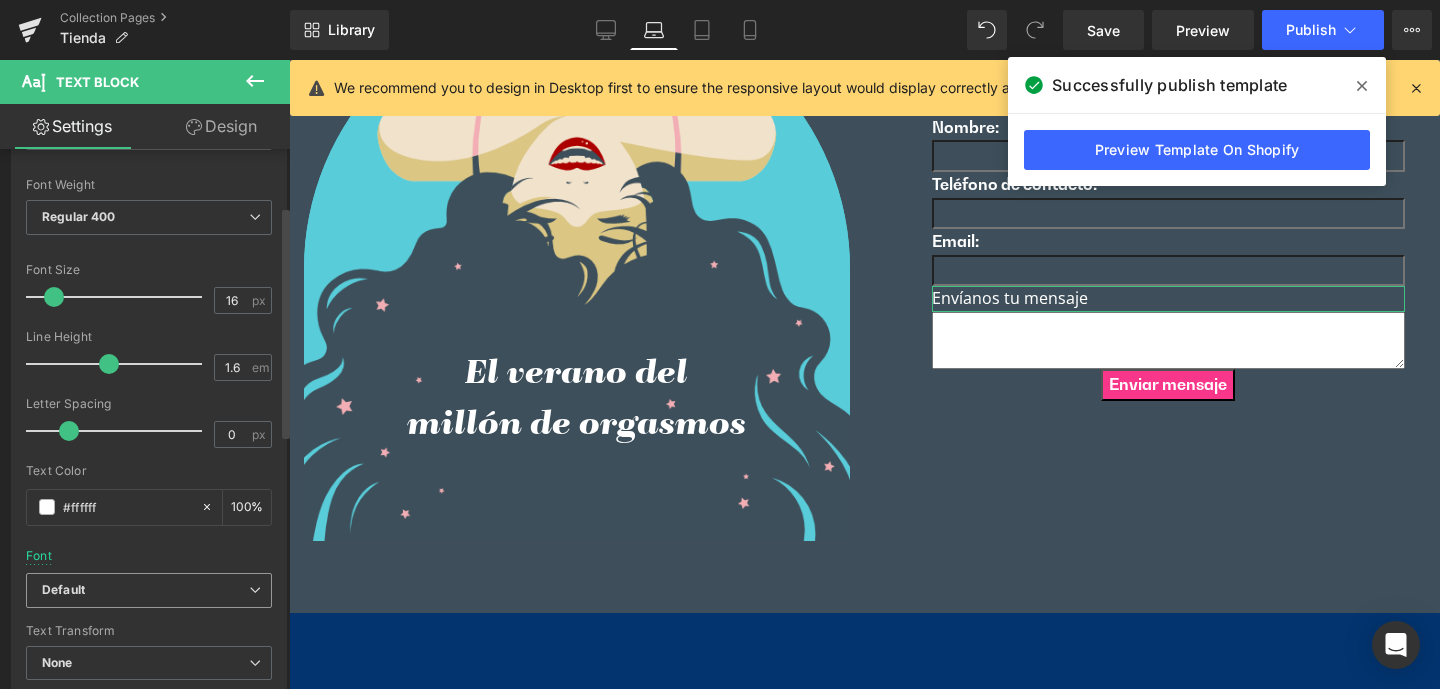 click on "Default" at bounding box center [145, 590] 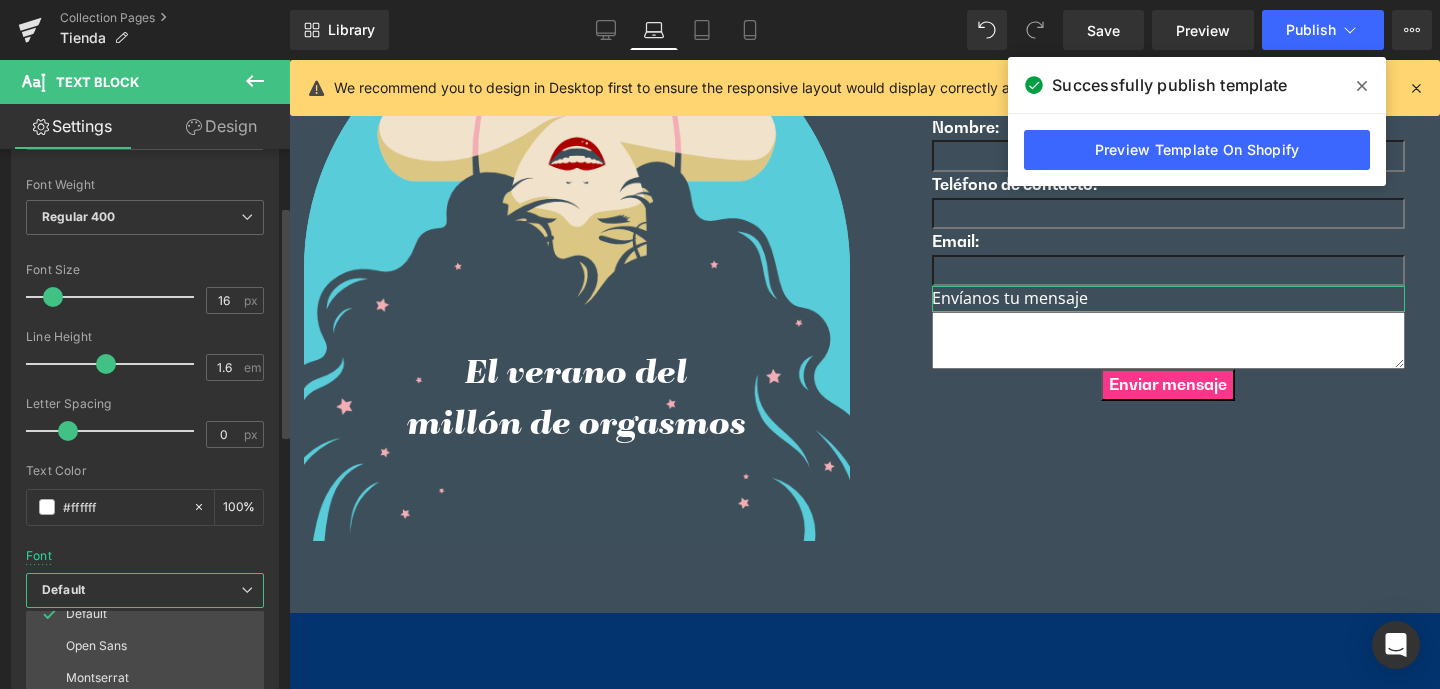 scroll, scrollTop: 98, scrollLeft: 0, axis: vertical 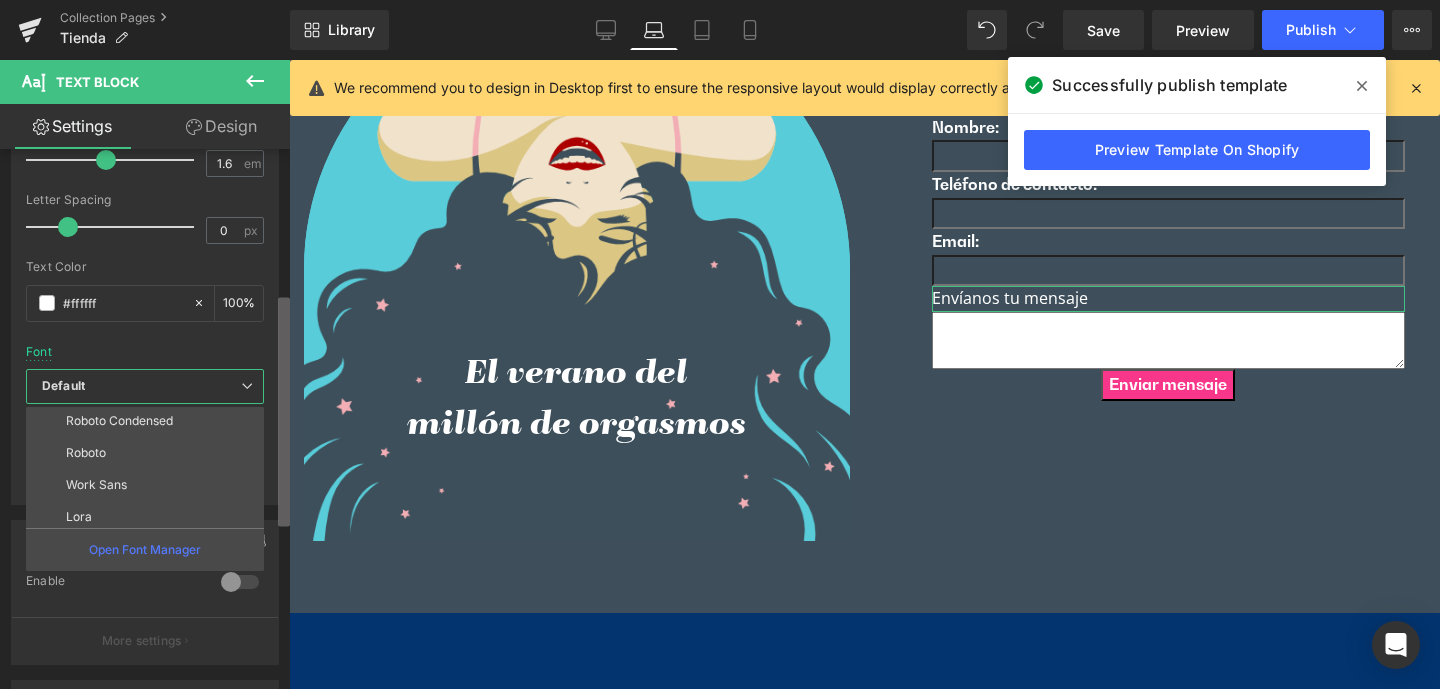 click at bounding box center (284, 412) 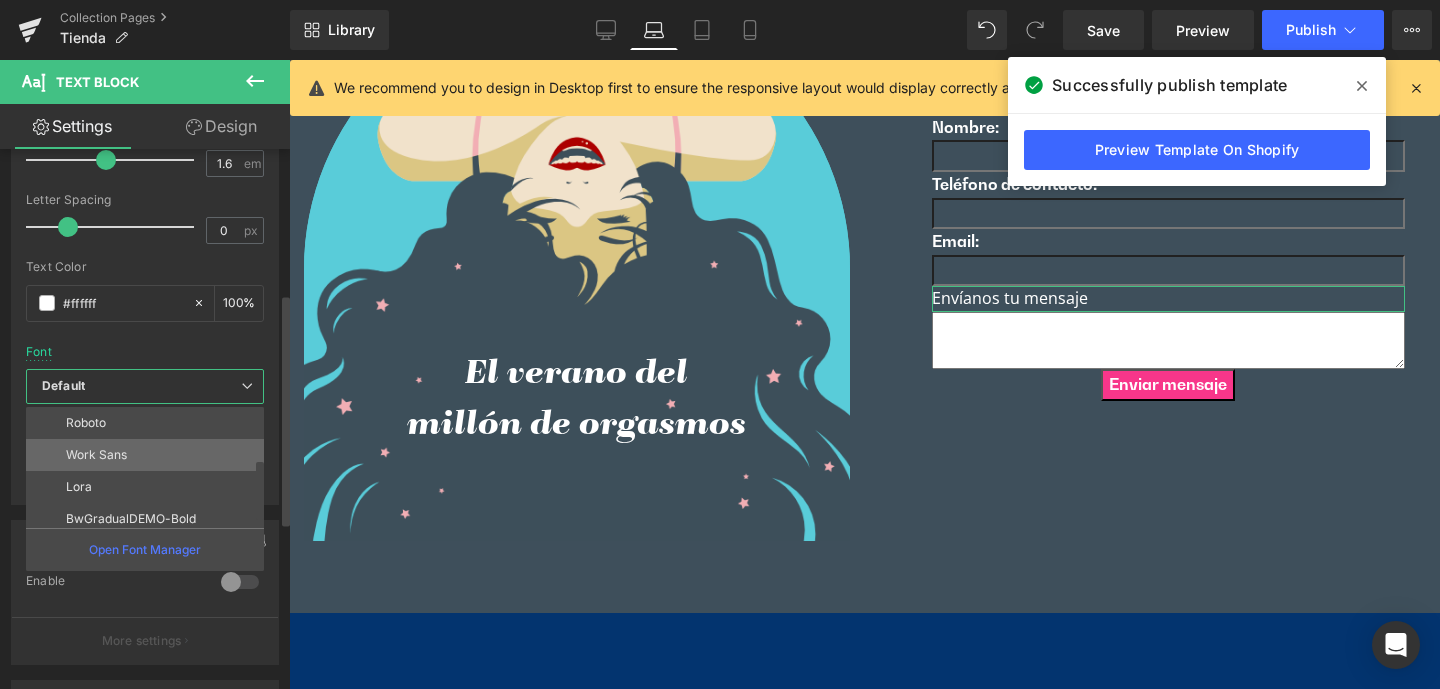 scroll, scrollTop: 200, scrollLeft: 0, axis: vertical 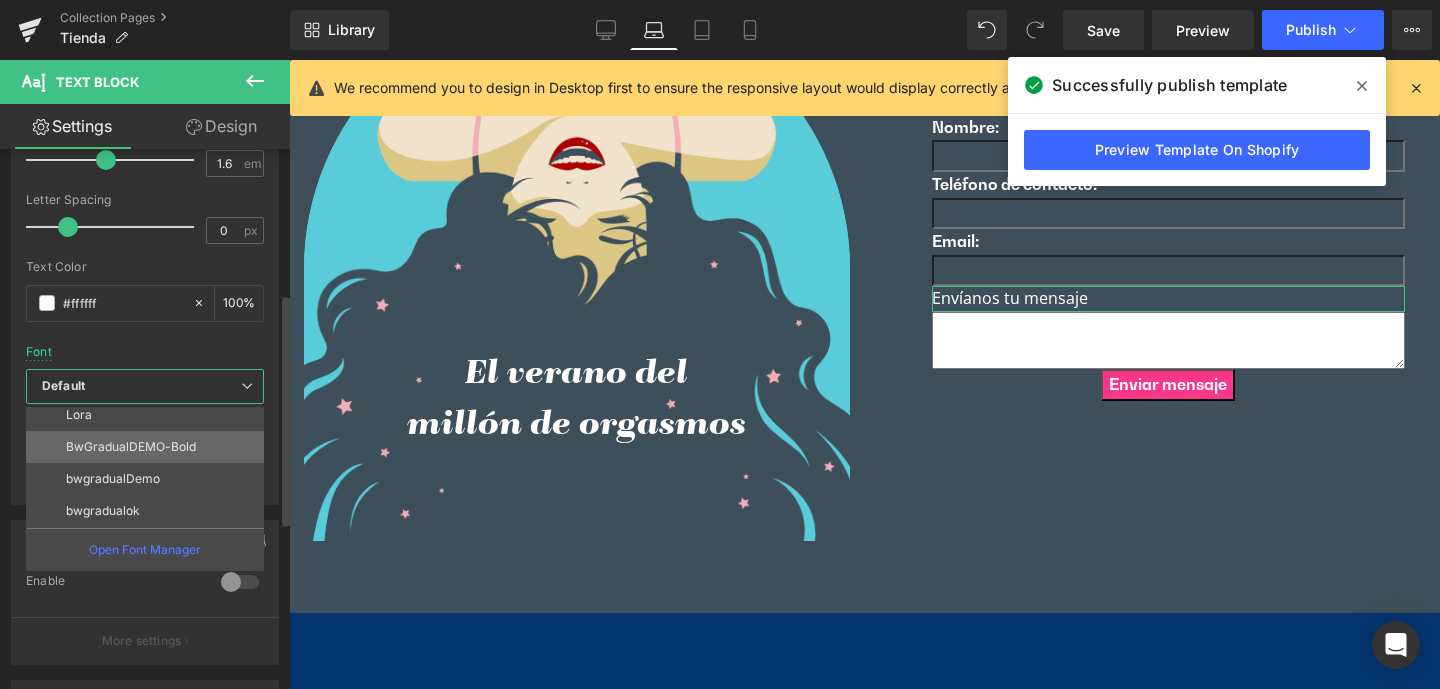 click on "BwGradualDEMO-Bold" at bounding box center [131, 447] 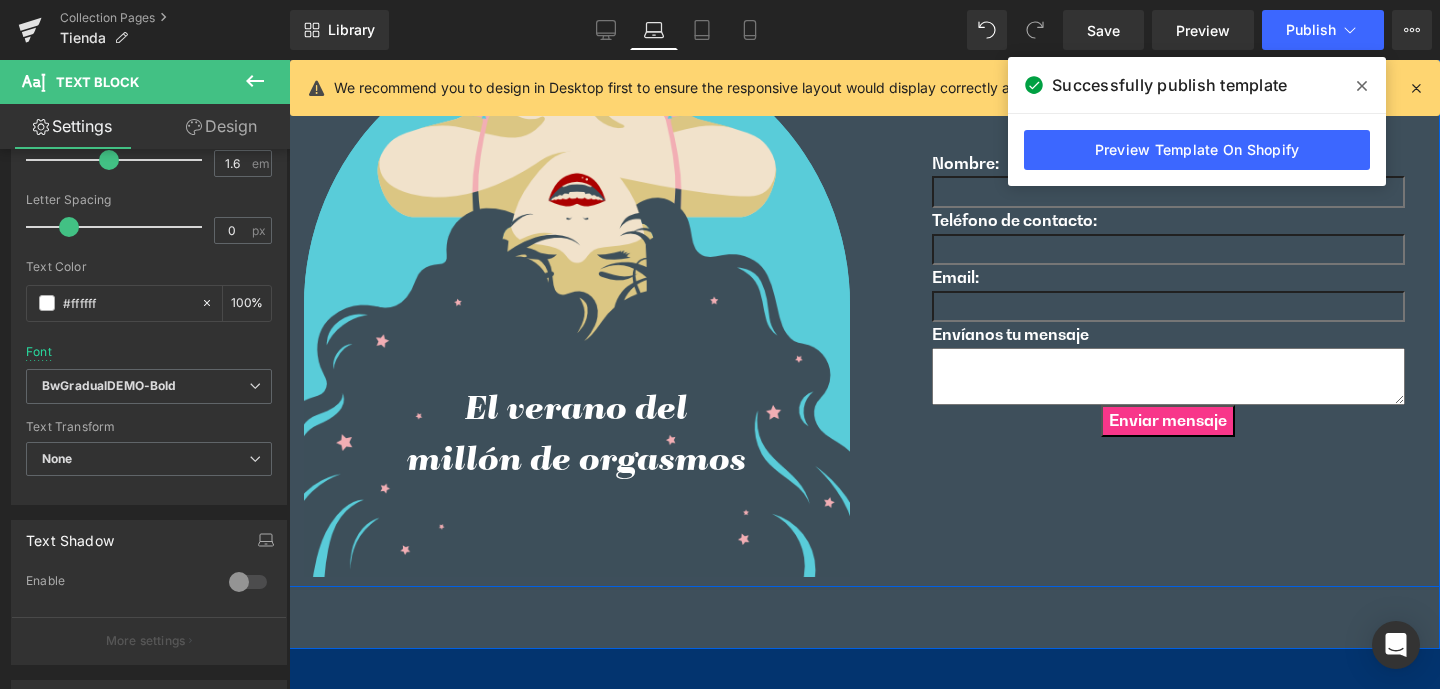 scroll, scrollTop: 5501, scrollLeft: 0, axis: vertical 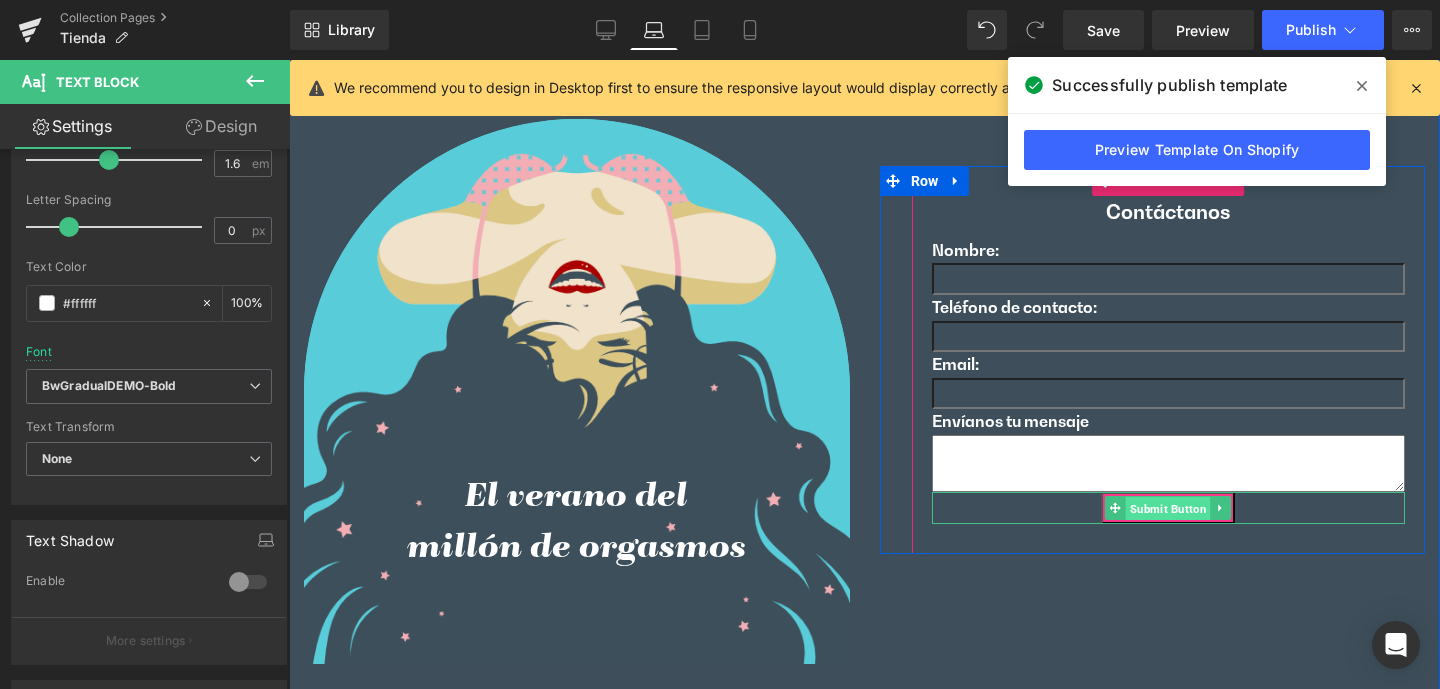 click on "Submit Button" at bounding box center [1168, 509] 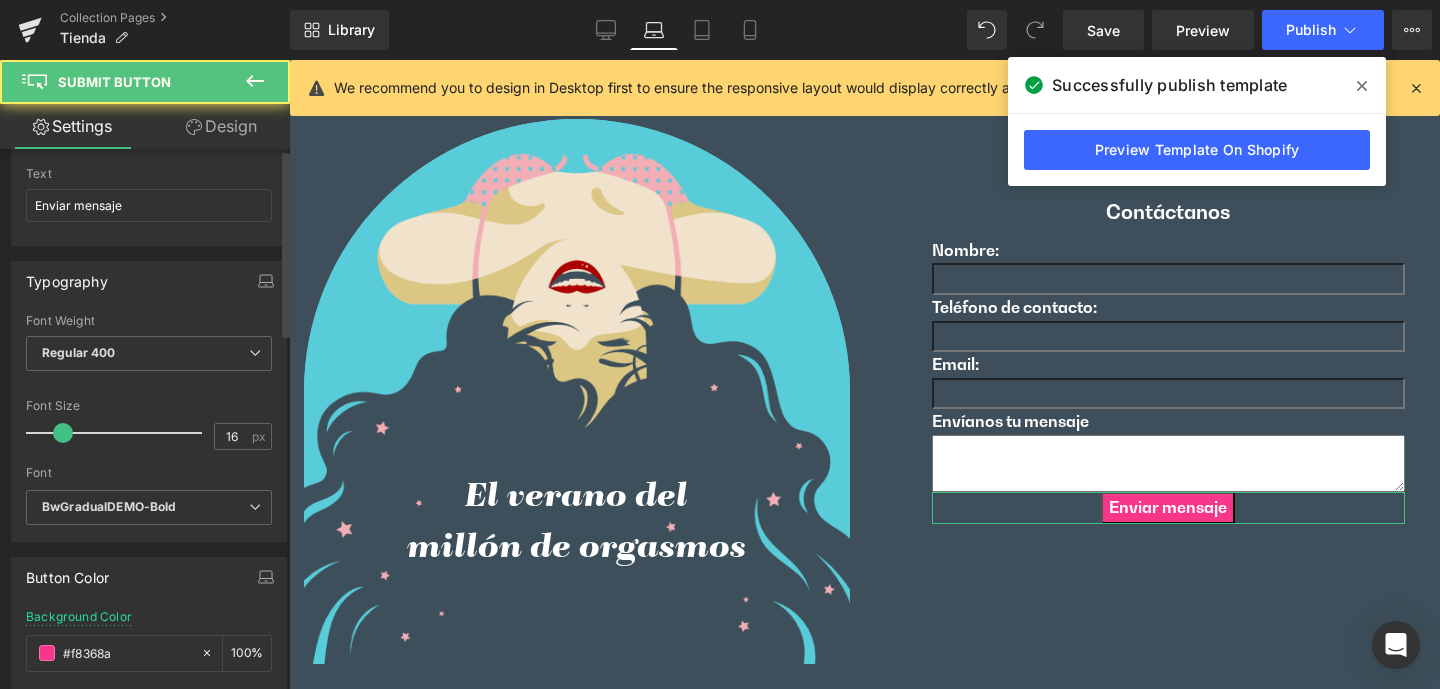 scroll, scrollTop: 372, scrollLeft: 0, axis: vertical 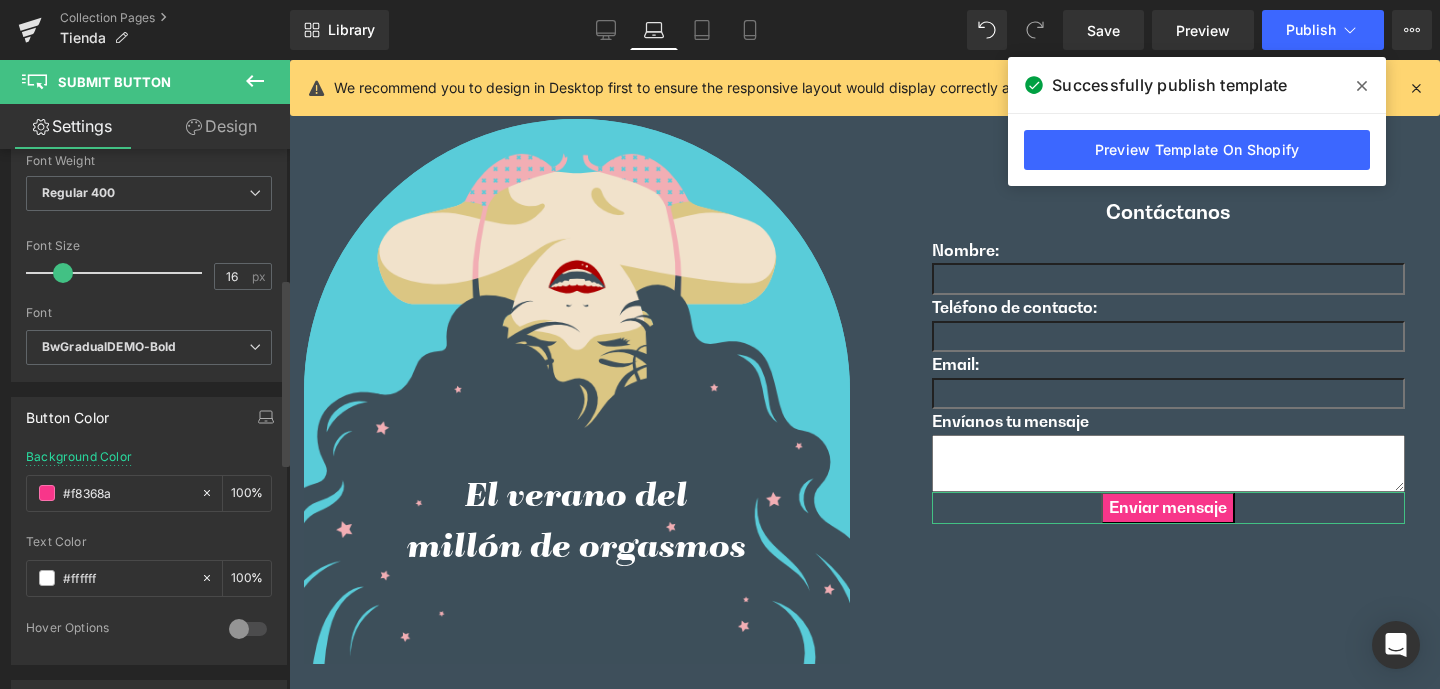 drag, startPoint x: 107, startPoint y: 491, endPoint x: 24, endPoint y: 491, distance: 83 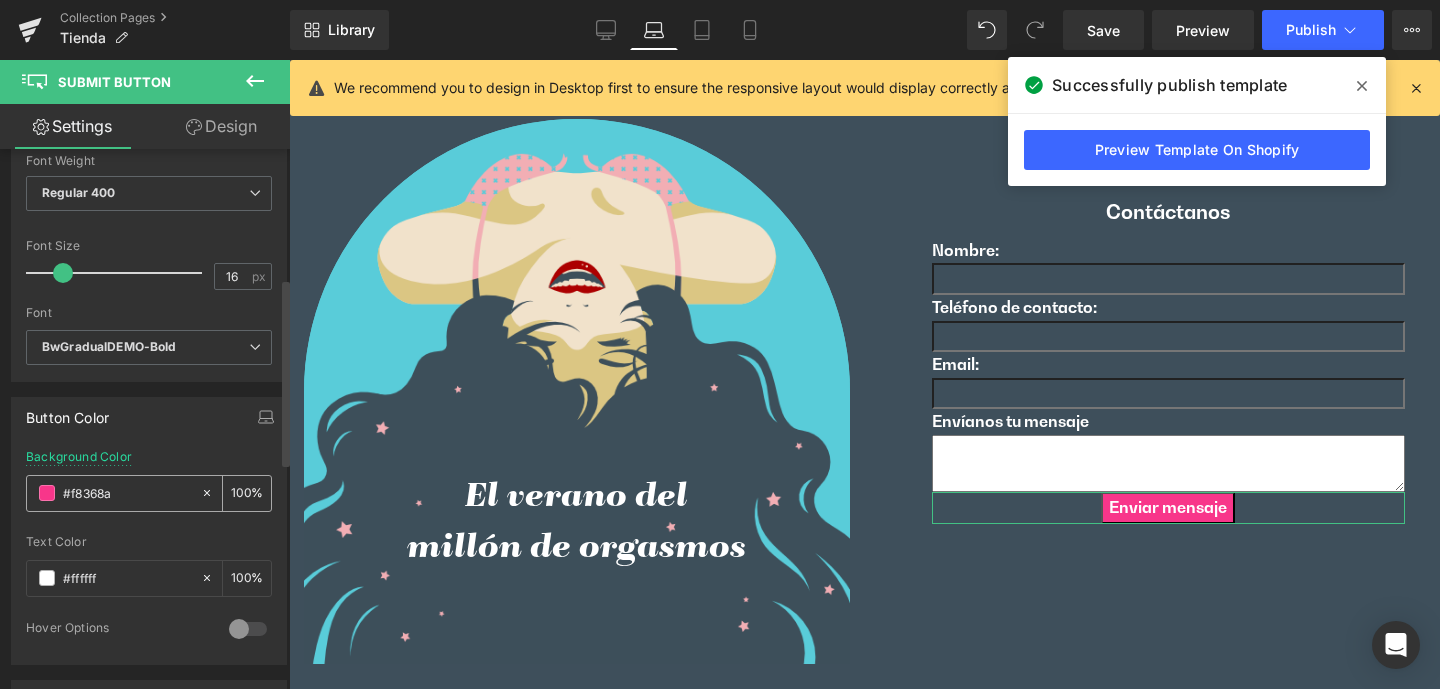 paste on "F2AEB4" 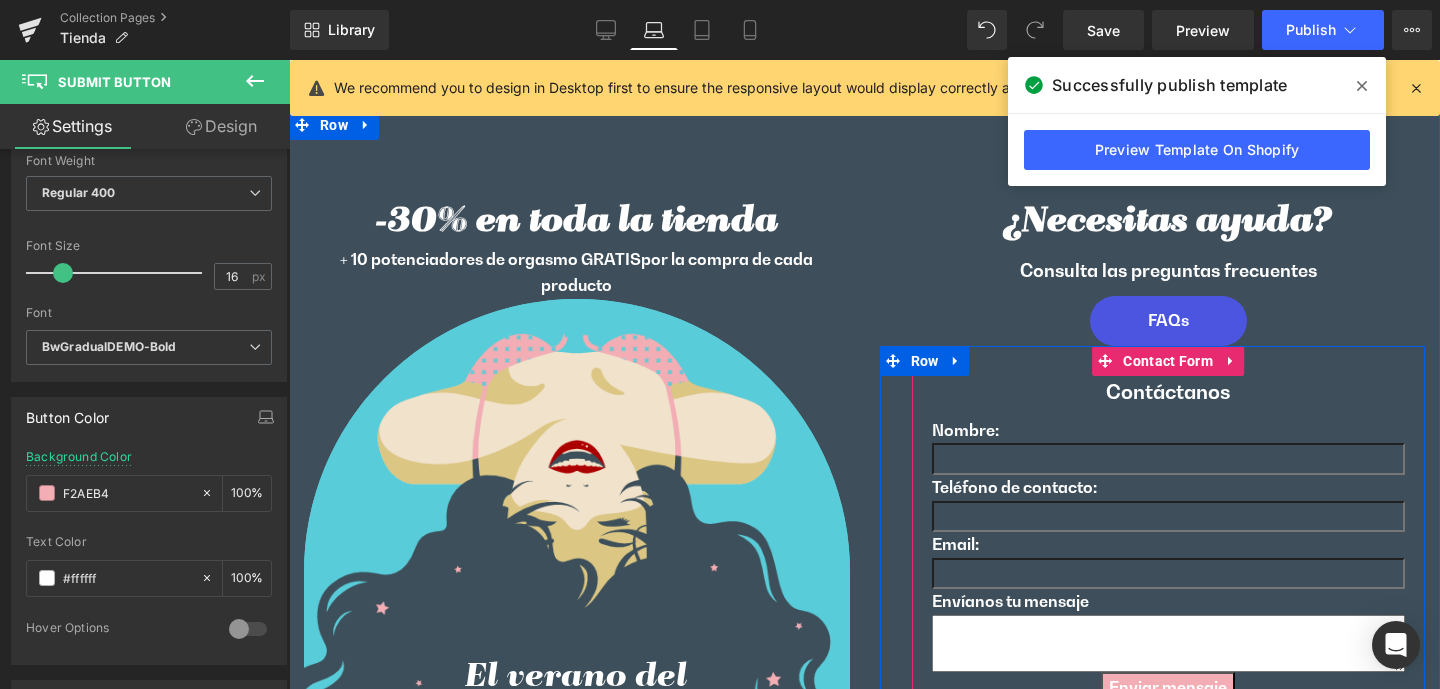 scroll, scrollTop: 5282, scrollLeft: 0, axis: vertical 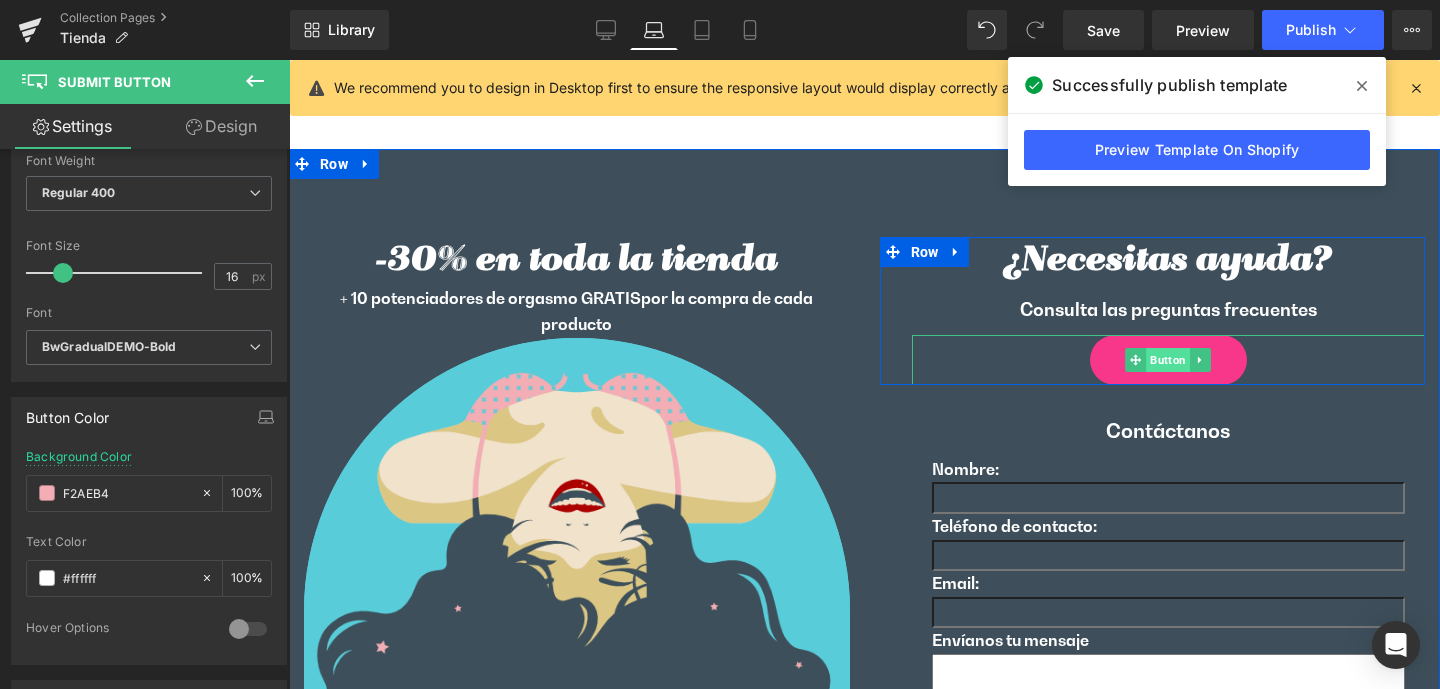 click on "Button" at bounding box center (1168, 360) 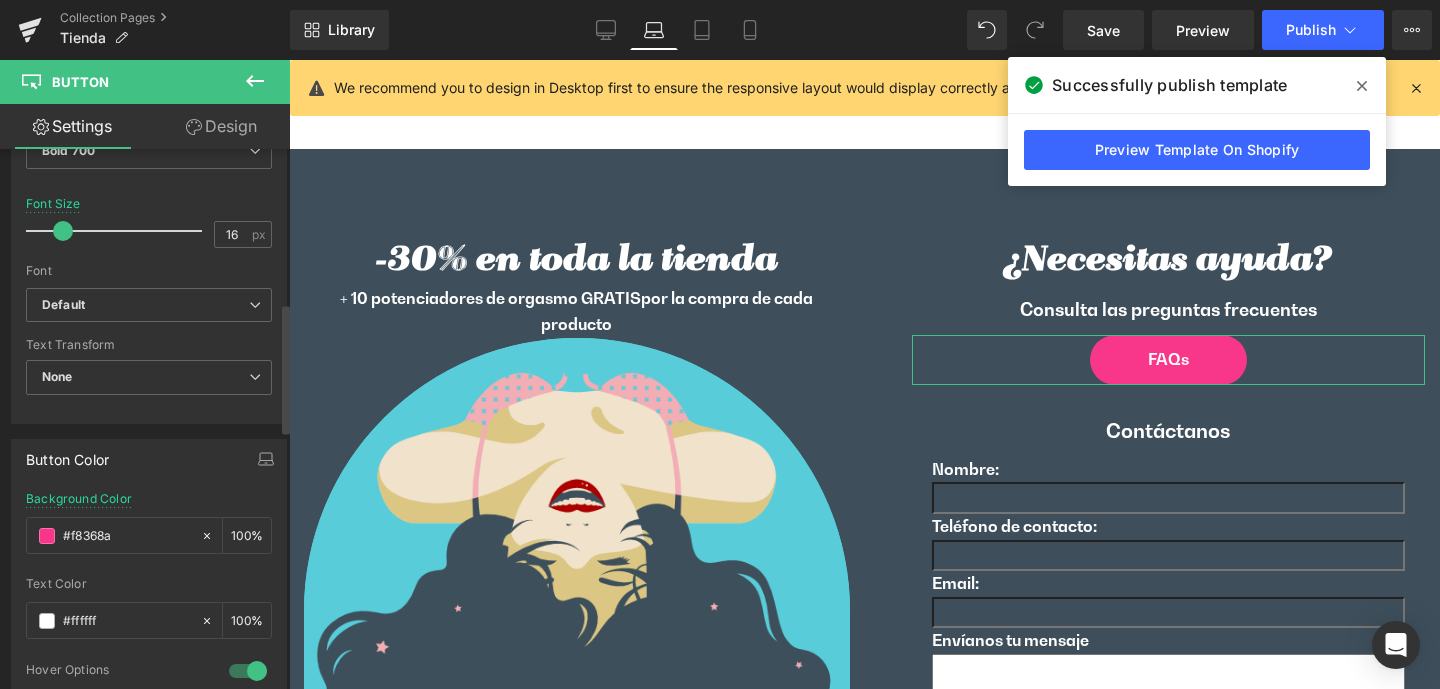 scroll, scrollTop: 736, scrollLeft: 0, axis: vertical 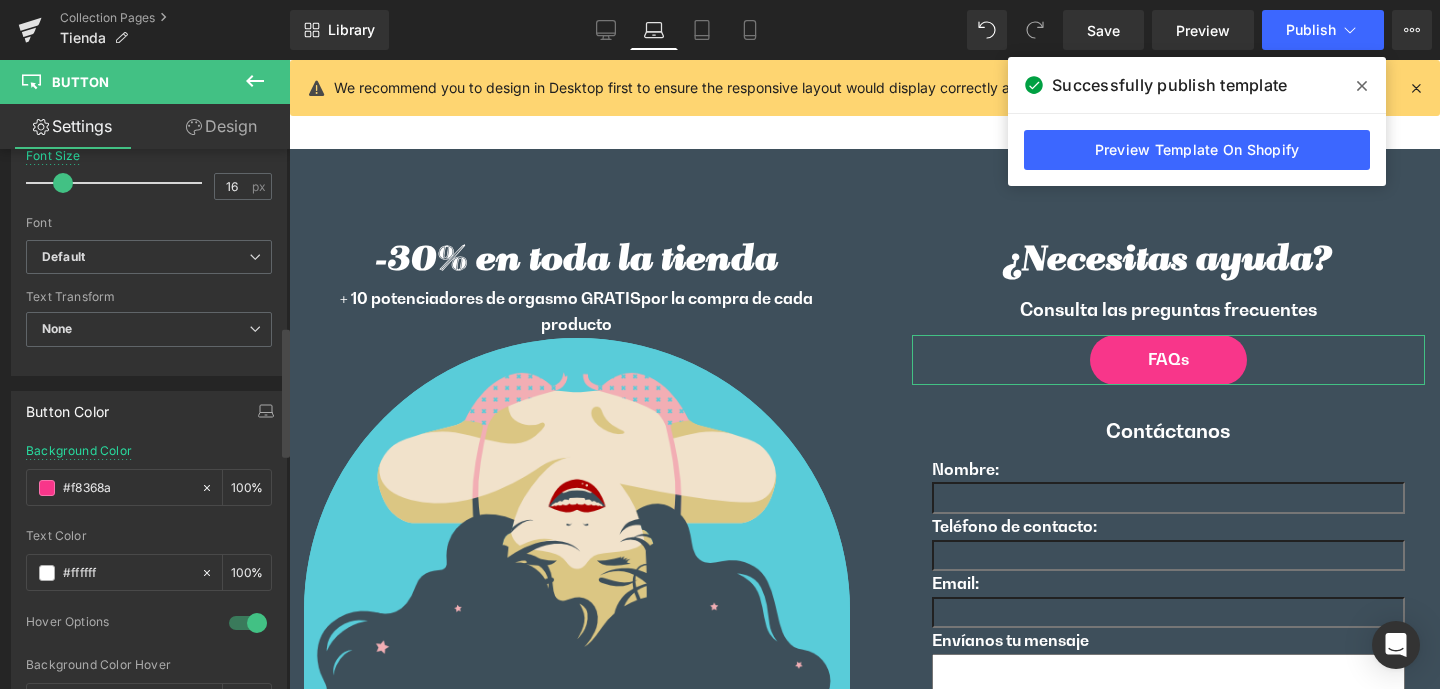 drag, startPoint x: 126, startPoint y: 487, endPoint x: 22, endPoint y: 482, distance: 104.120125 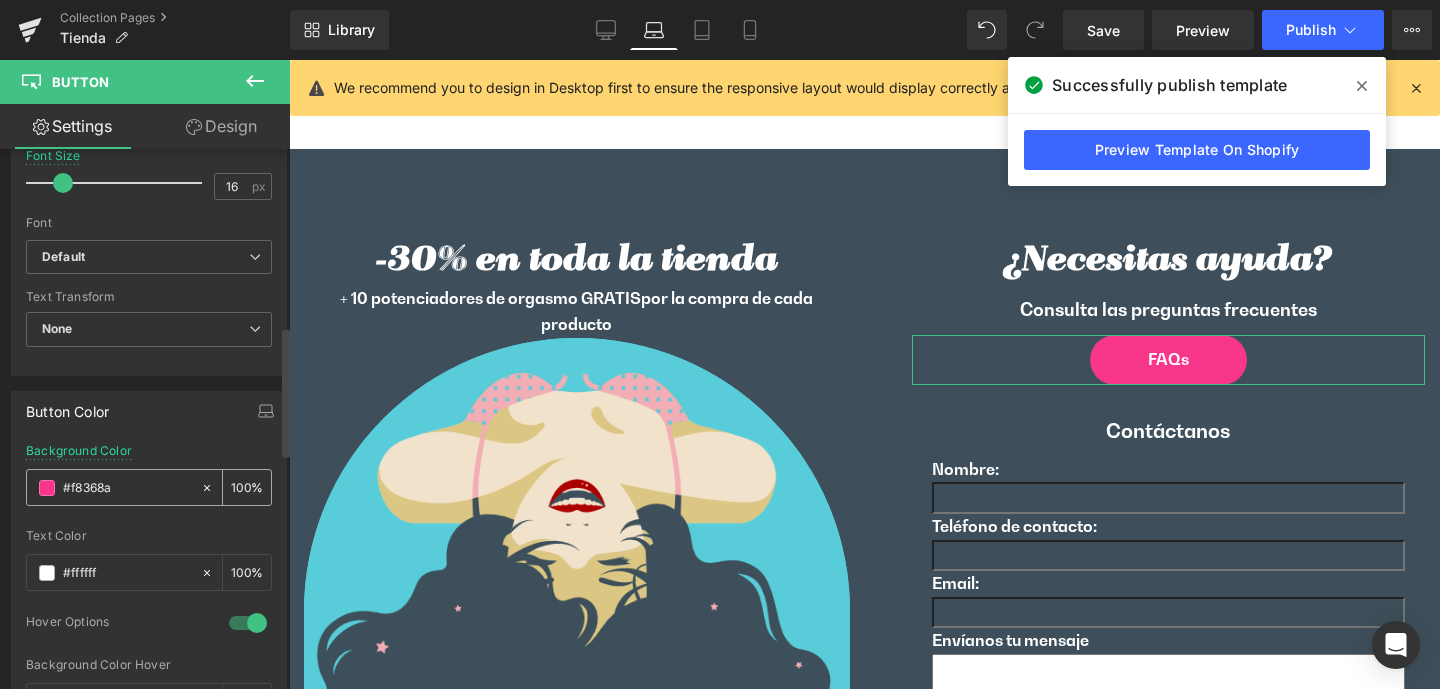 paste on "F2AEB4" 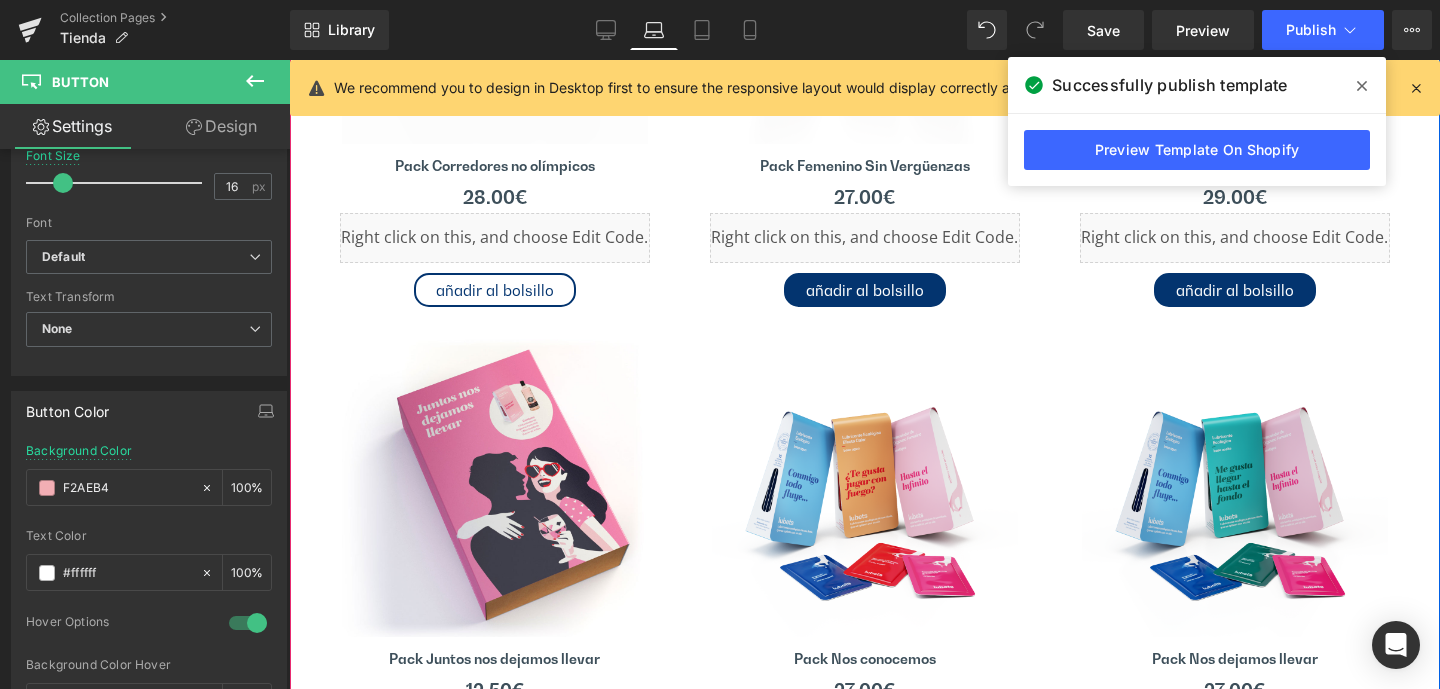 scroll, scrollTop: 2042, scrollLeft: 0, axis: vertical 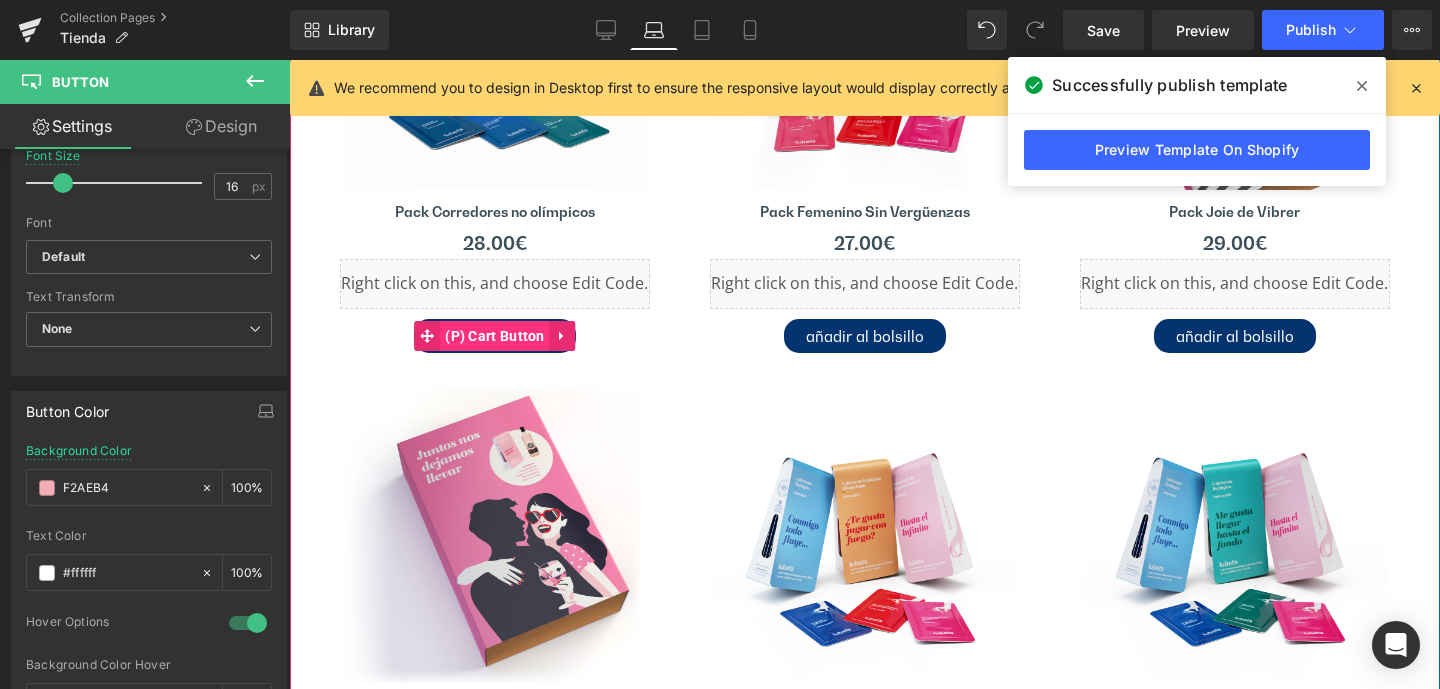 click on "(P) Cart Button" at bounding box center (495, 336) 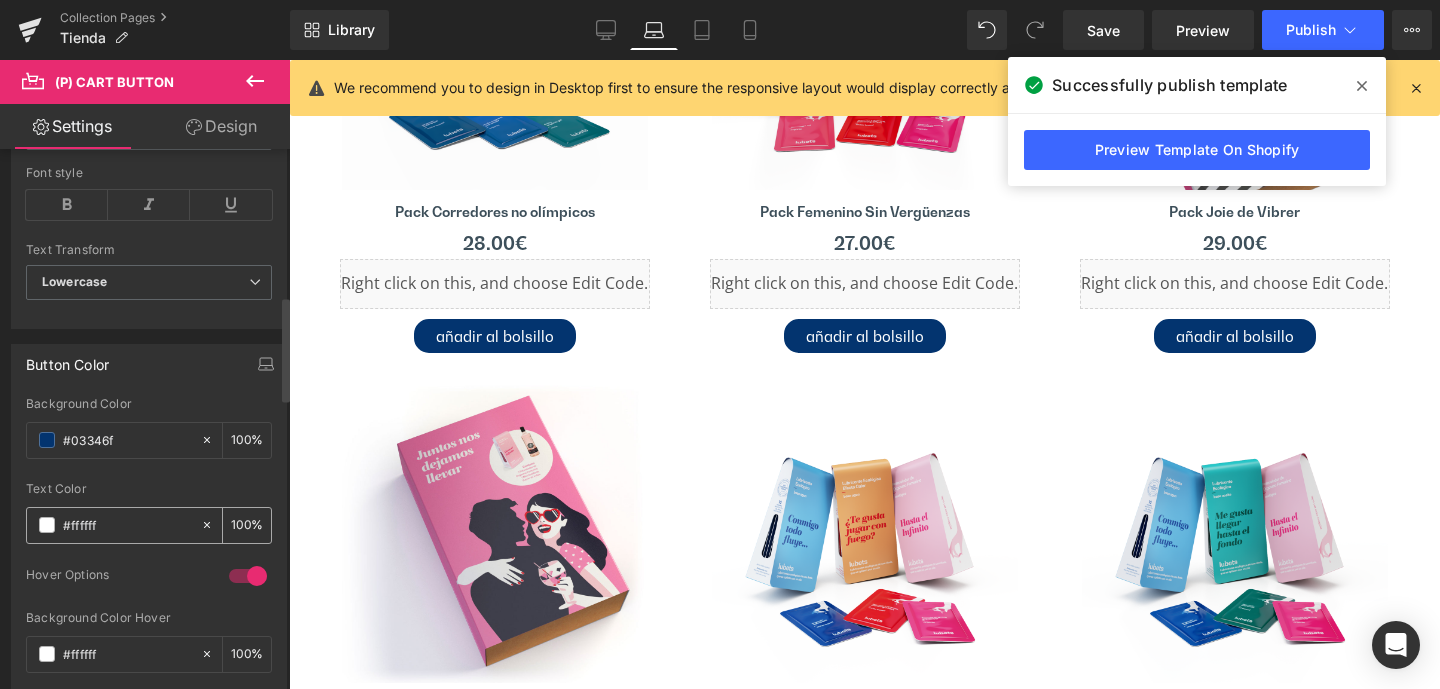 scroll, scrollTop: 764, scrollLeft: 0, axis: vertical 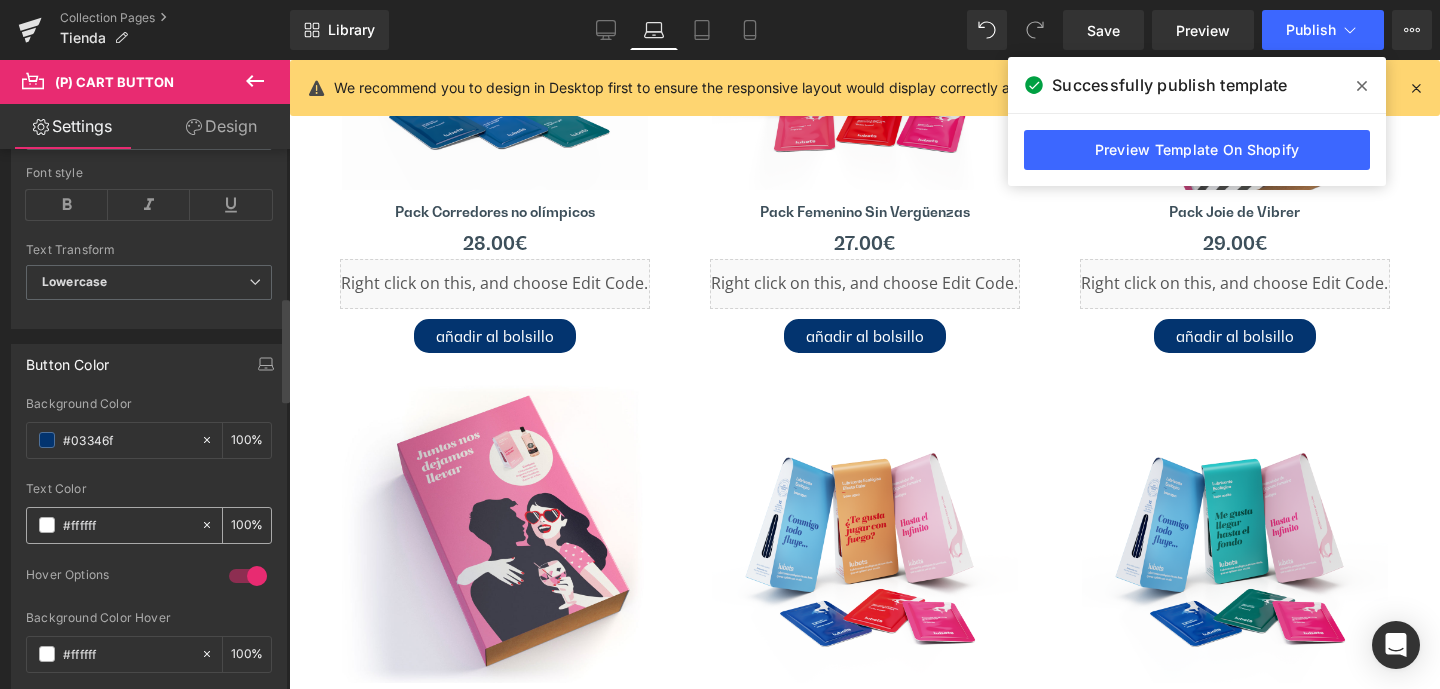 drag, startPoint x: 42, startPoint y: 520, endPoint x: 29, endPoint y: 520, distance: 13 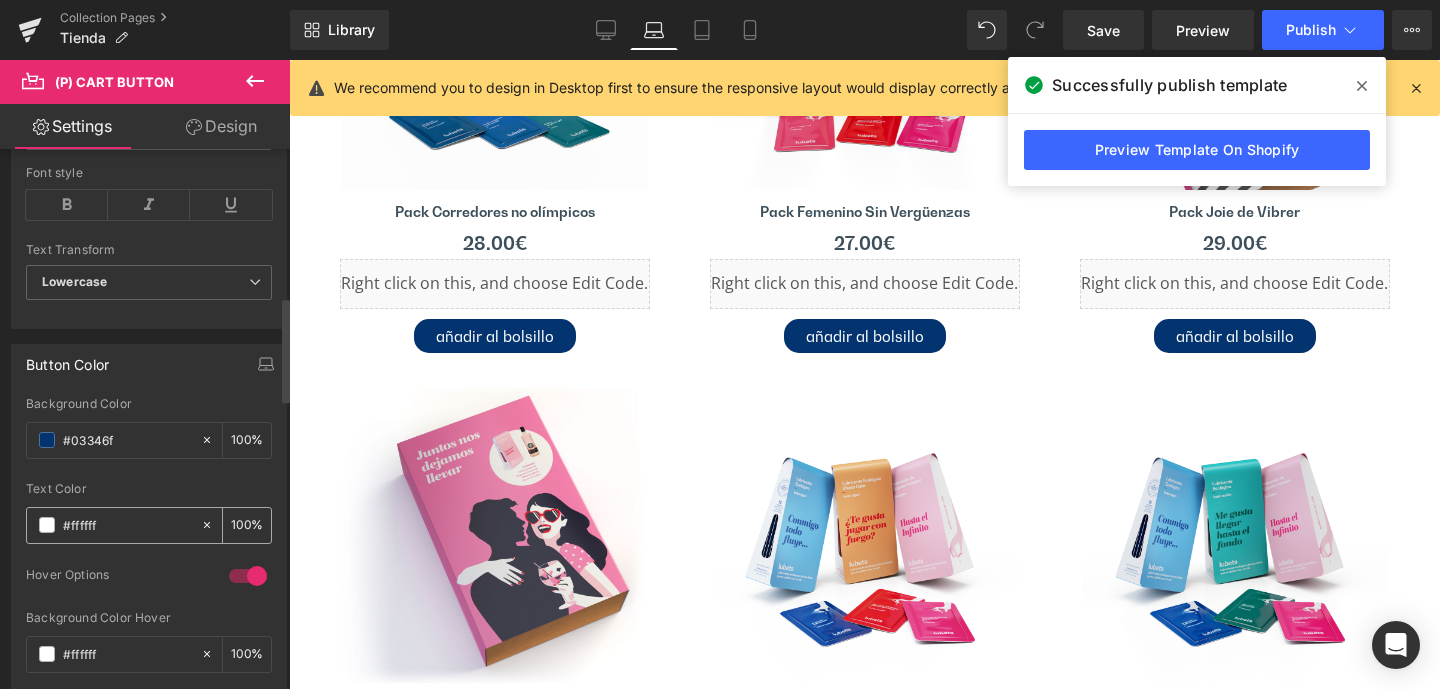 paste on "F2AEB4" 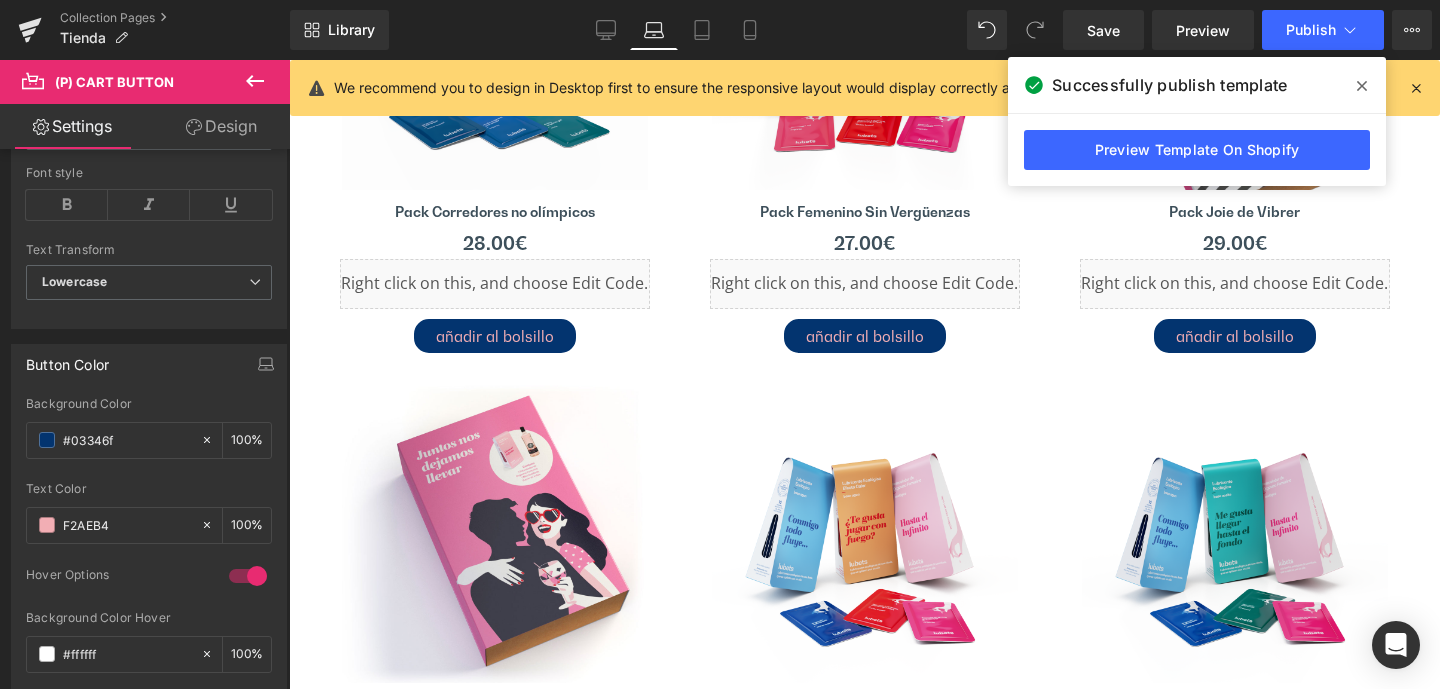 type on "#f2aeb4" 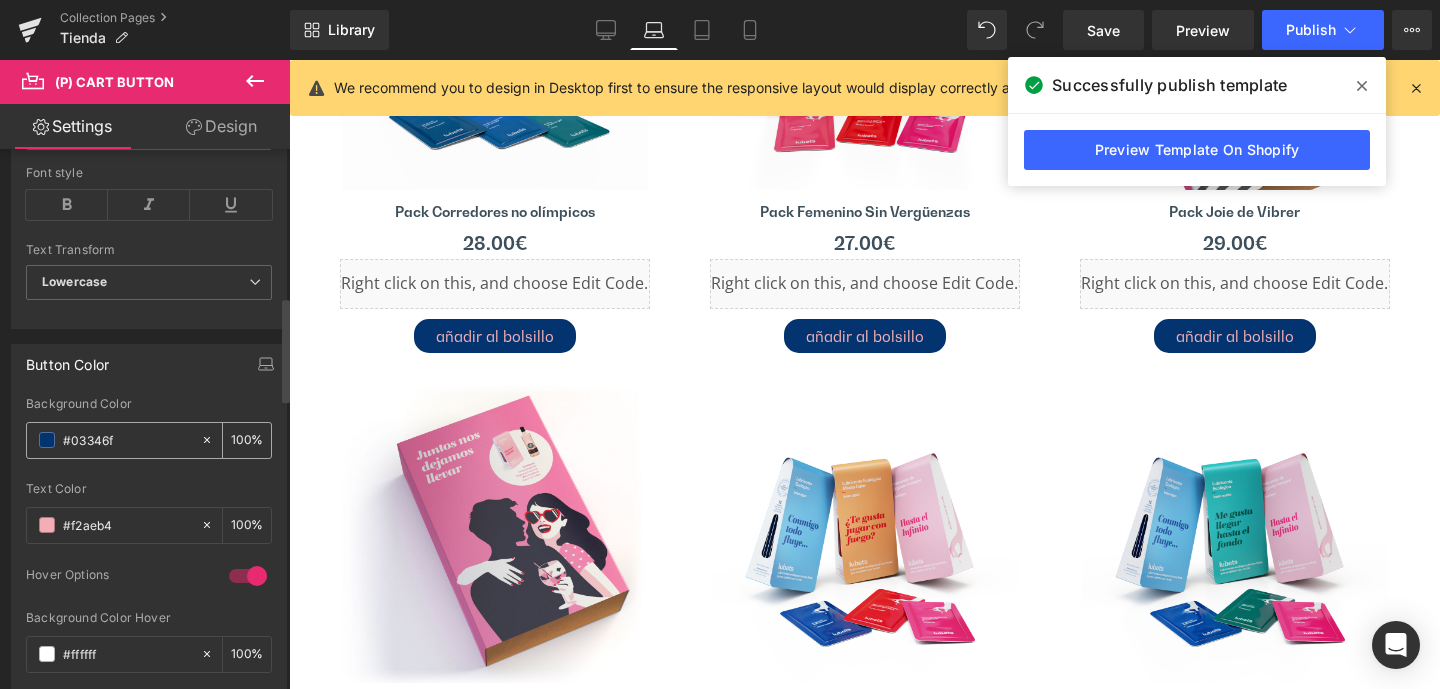 drag, startPoint x: 146, startPoint y: 439, endPoint x: 27, endPoint y: 437, distance: 119.01681 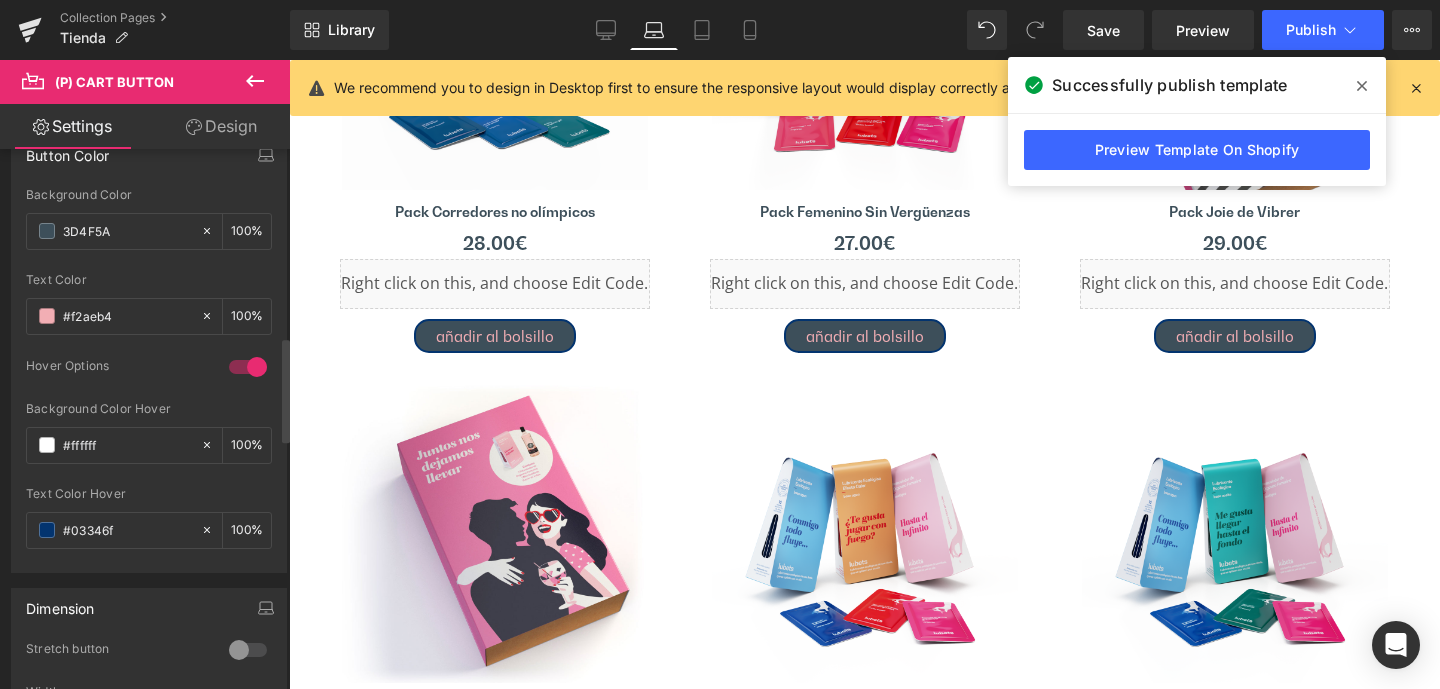 scroll, scrollTop: 969, scrollLeft: 0, axis: vertical 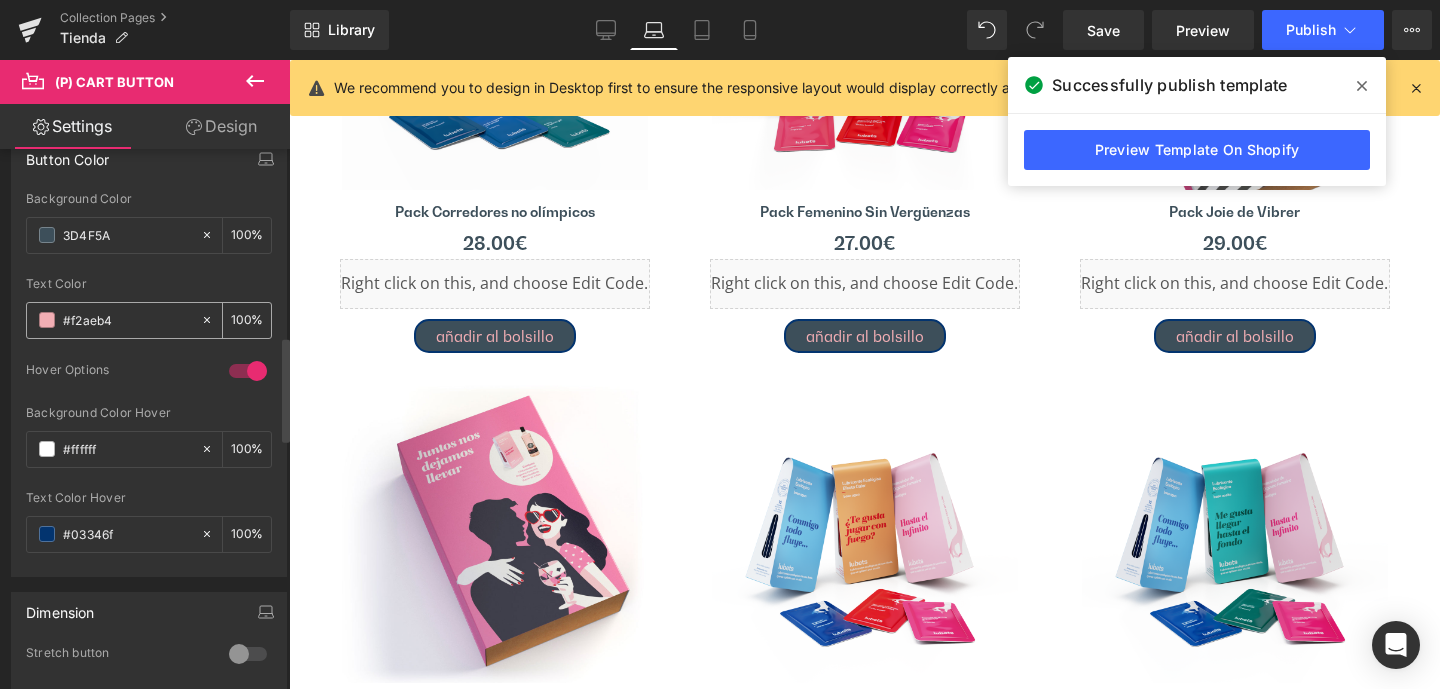 type on "#3d4f5a" 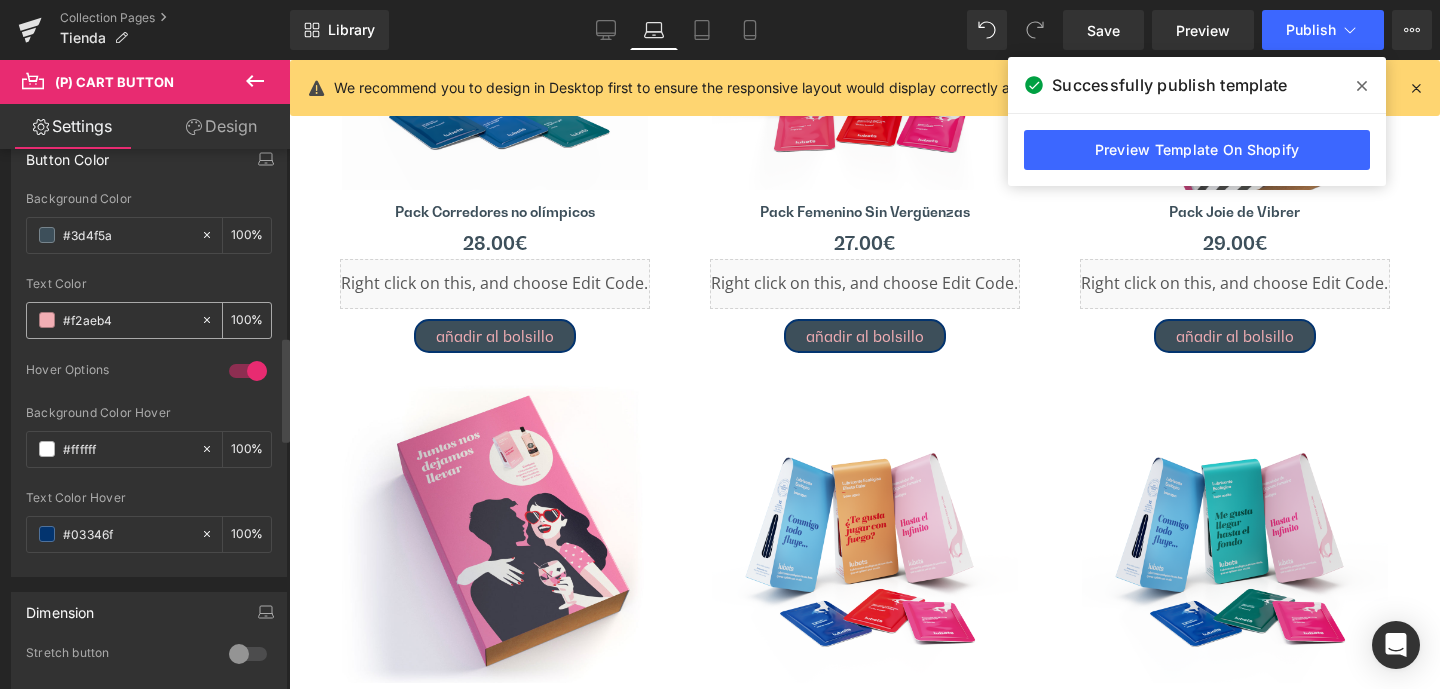 drag, startPoint x: 123, startPoint y: 319, endPoint x: 44, endPoint y: 321, distance: 79.025314 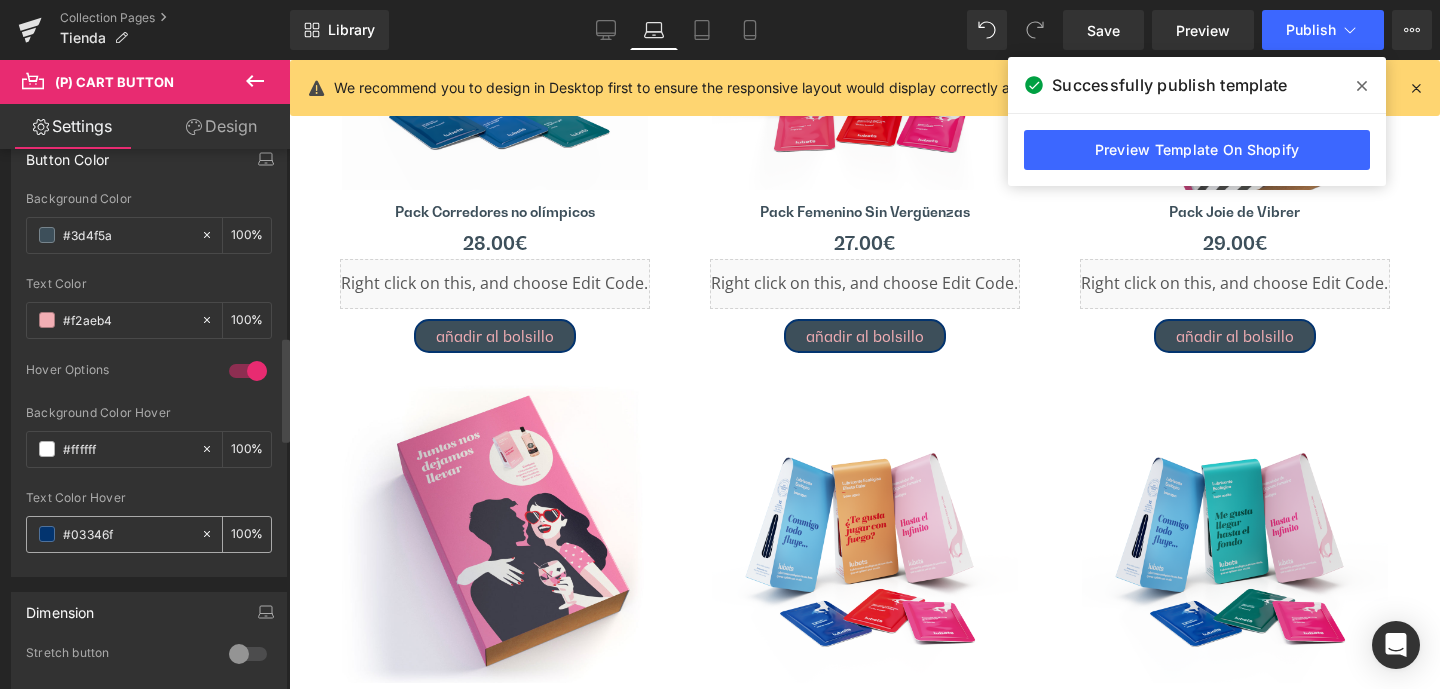drag, startPoint x: 127, startPoint y: 529, endPoint x: 34, endPoint y: 526, distance: 93.04838 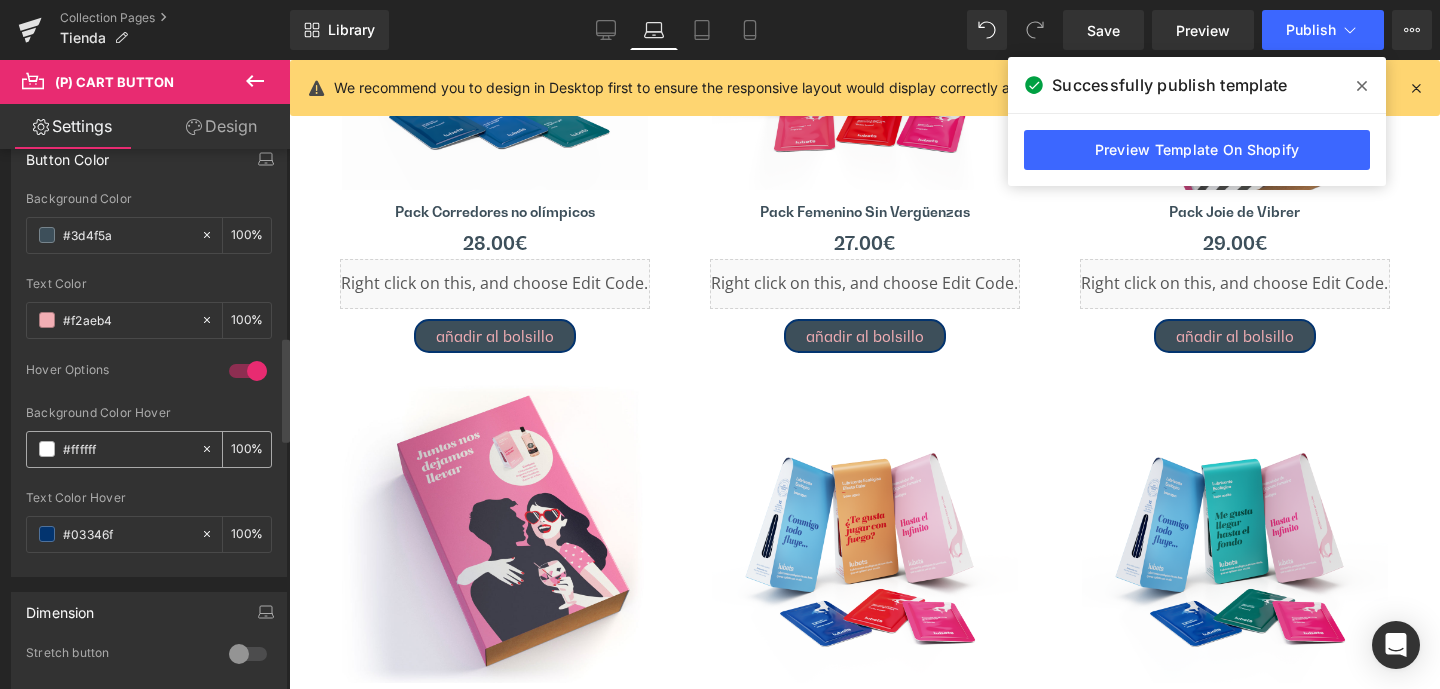 paste on "f2aeb4" 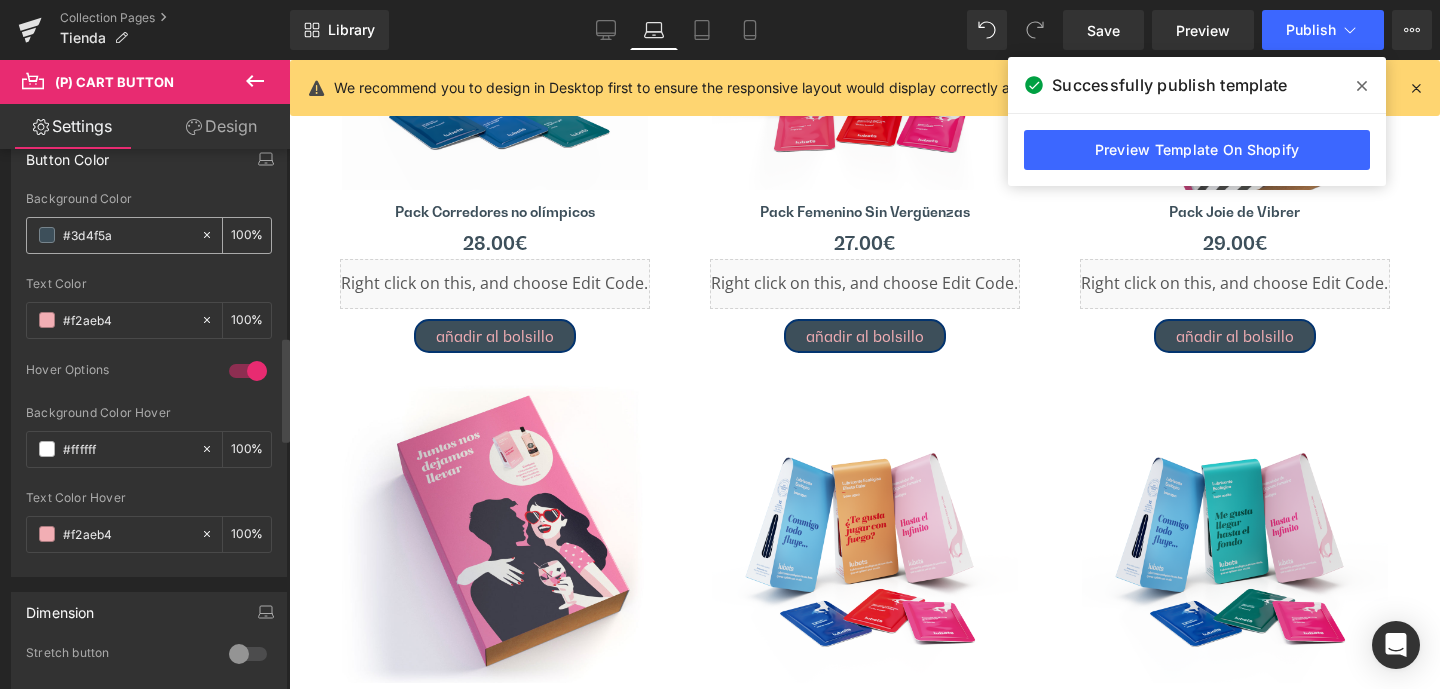 type on "#f2aeb4" 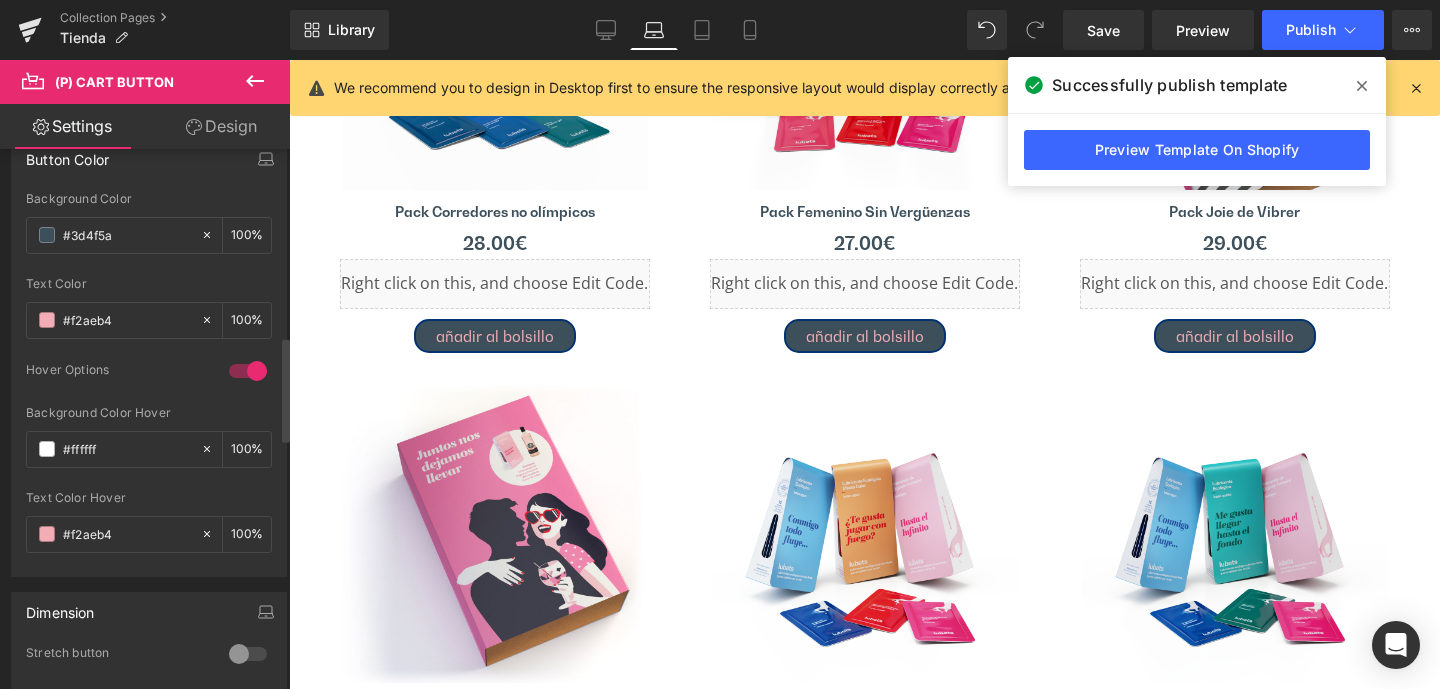 type 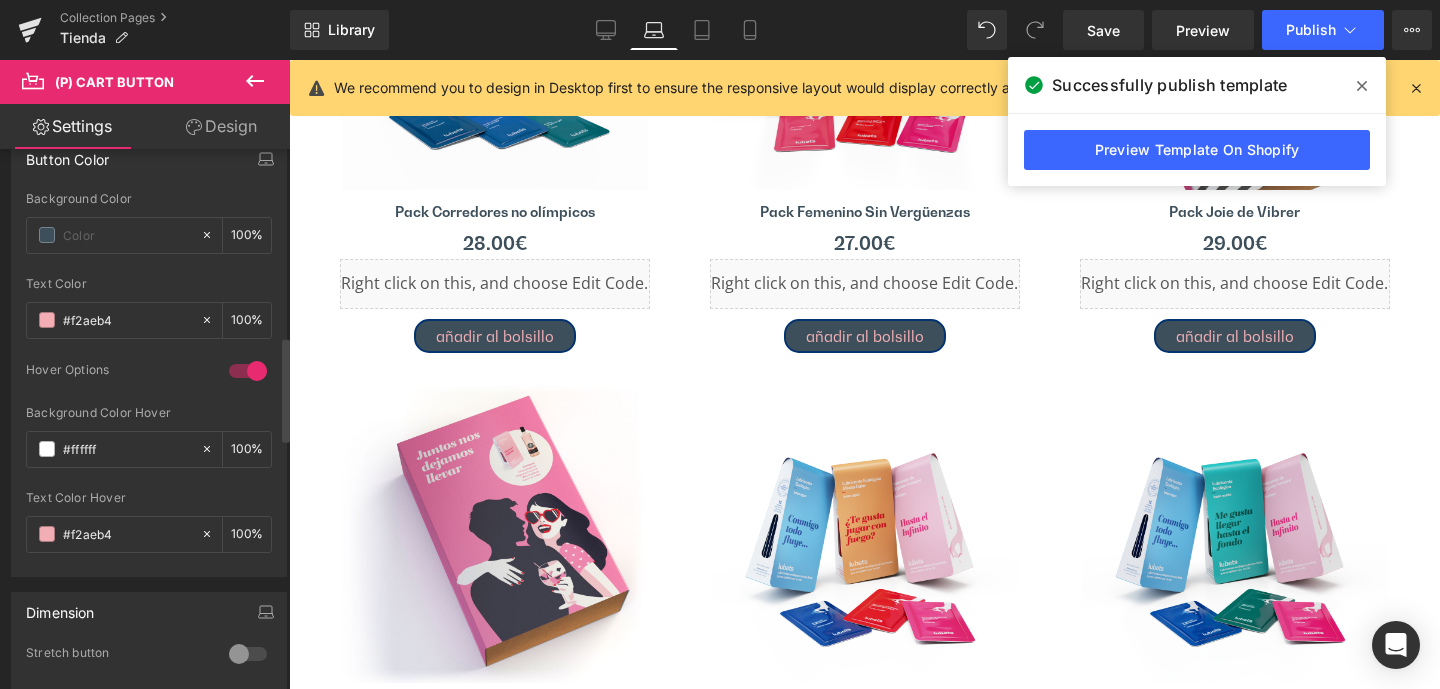 type on "0" 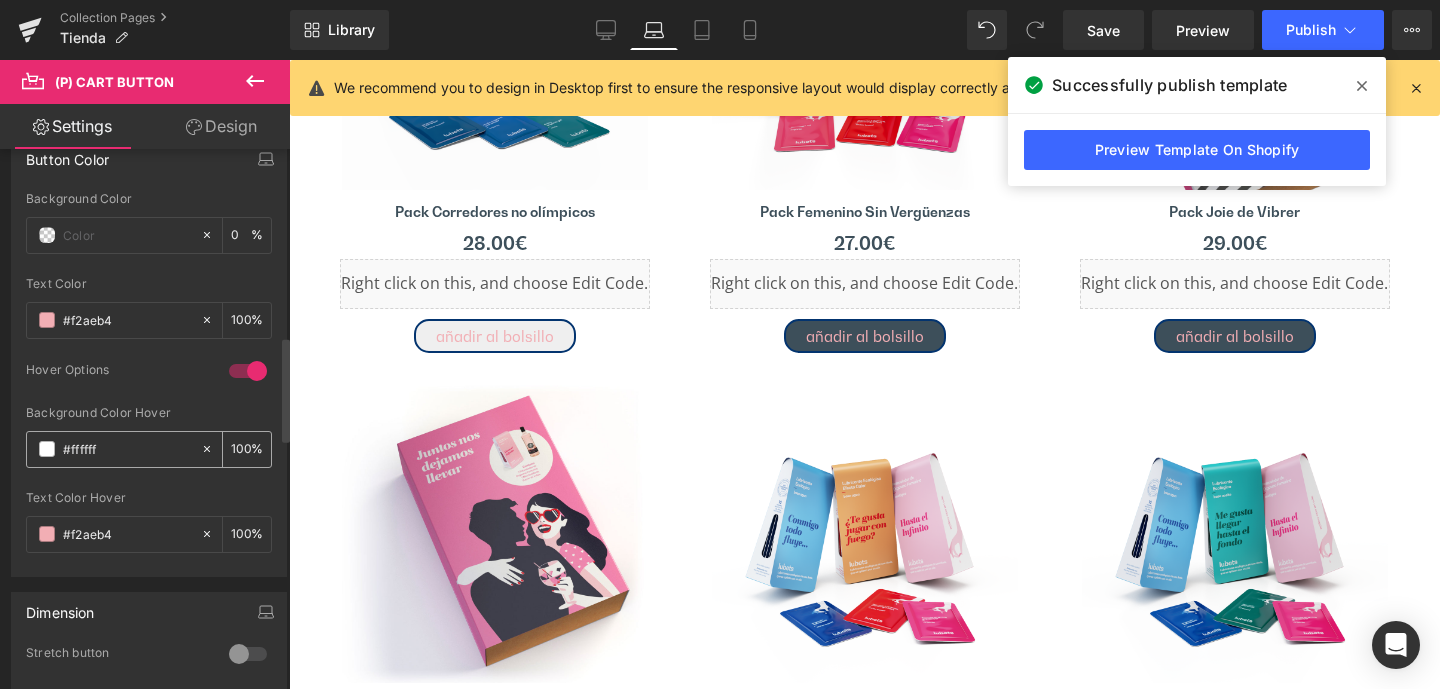 type 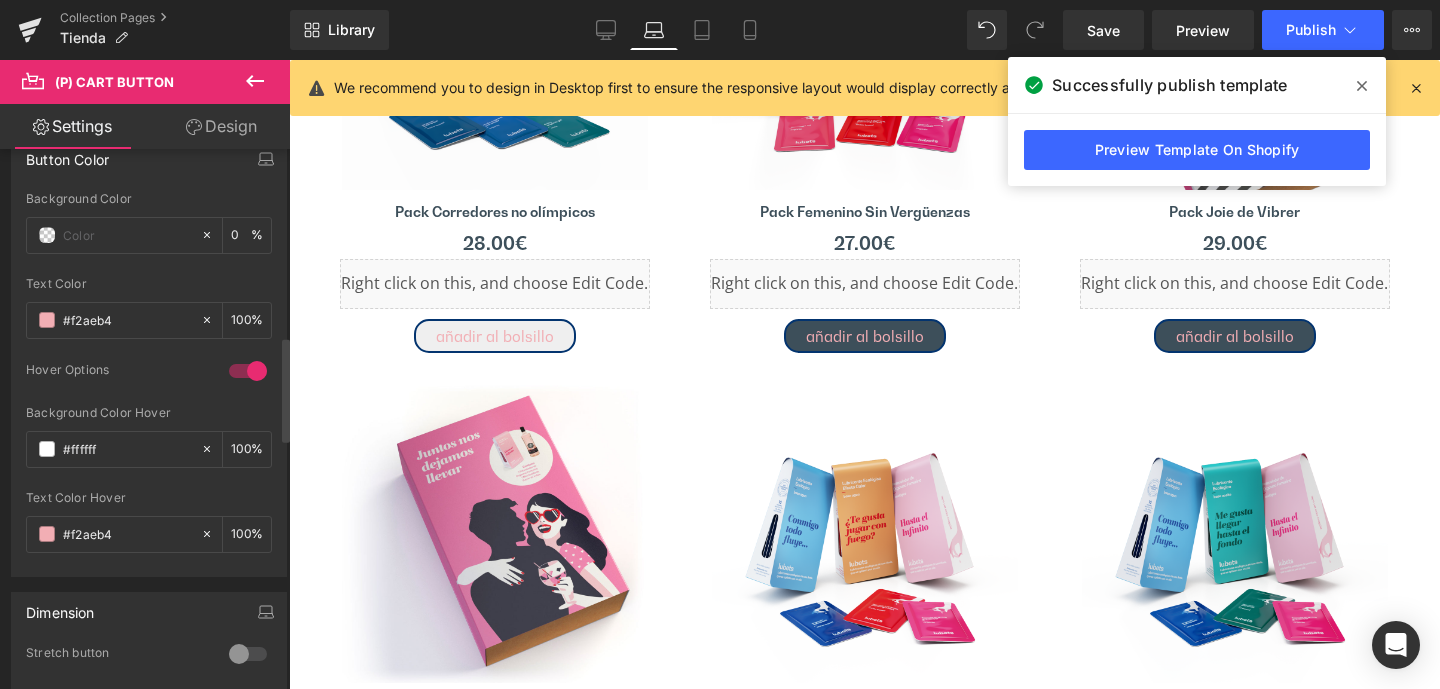 drag, startPoint x: 54, startPoint y: 444, endPoint x: 6, endPoint y: 440, distance: 48.166378 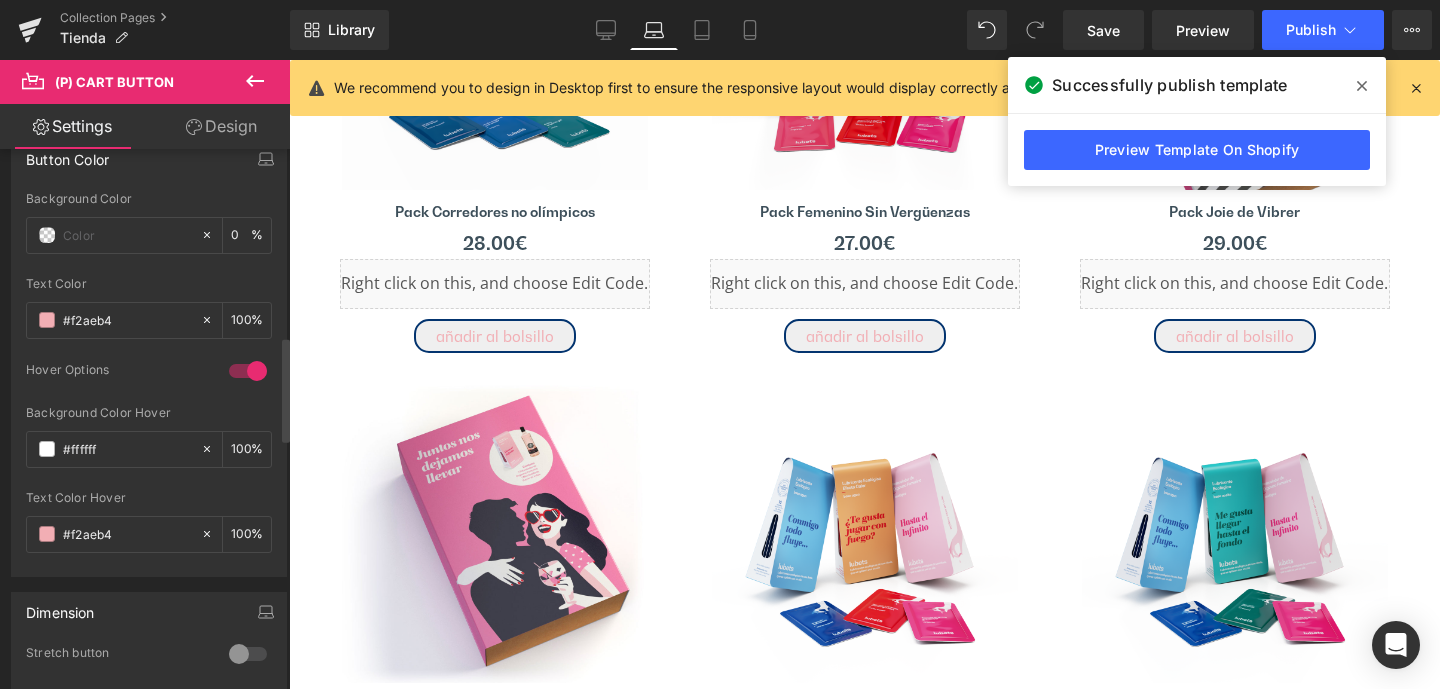 paste on "3d4f5a" 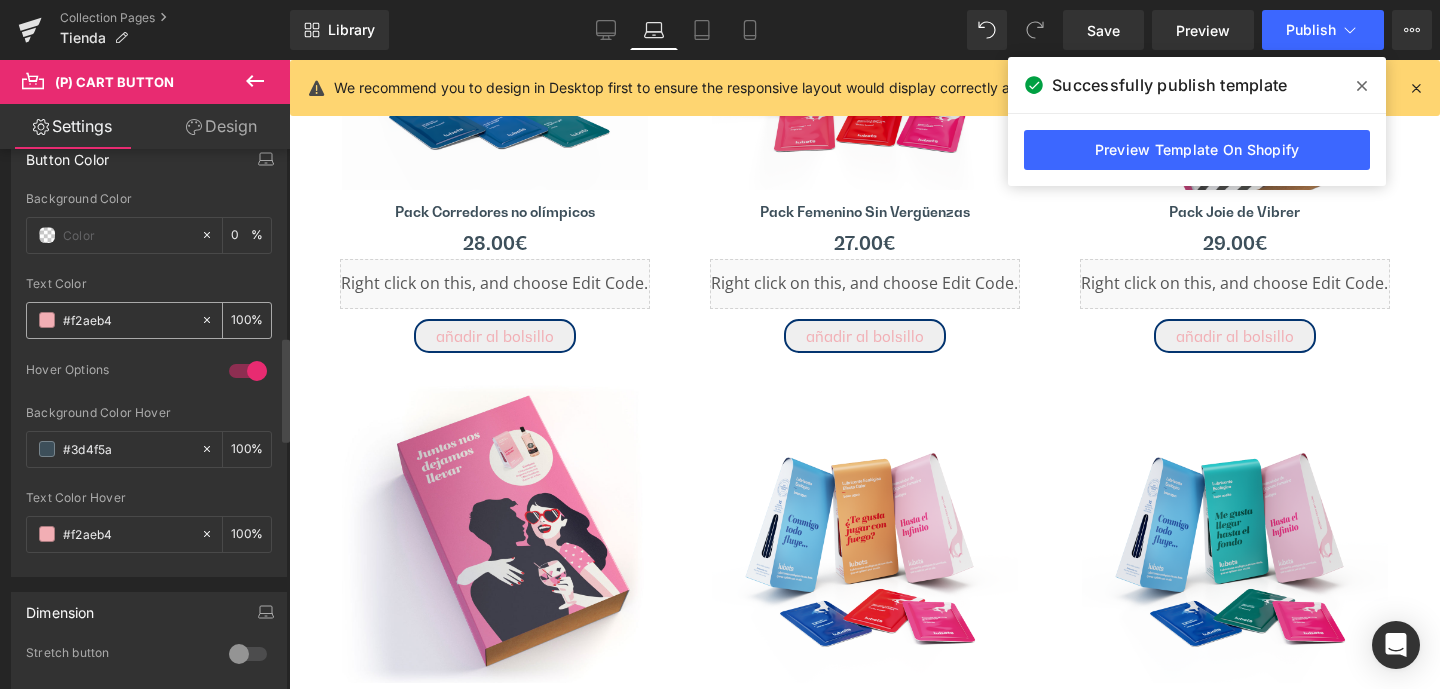 type on "#3d4f5a" 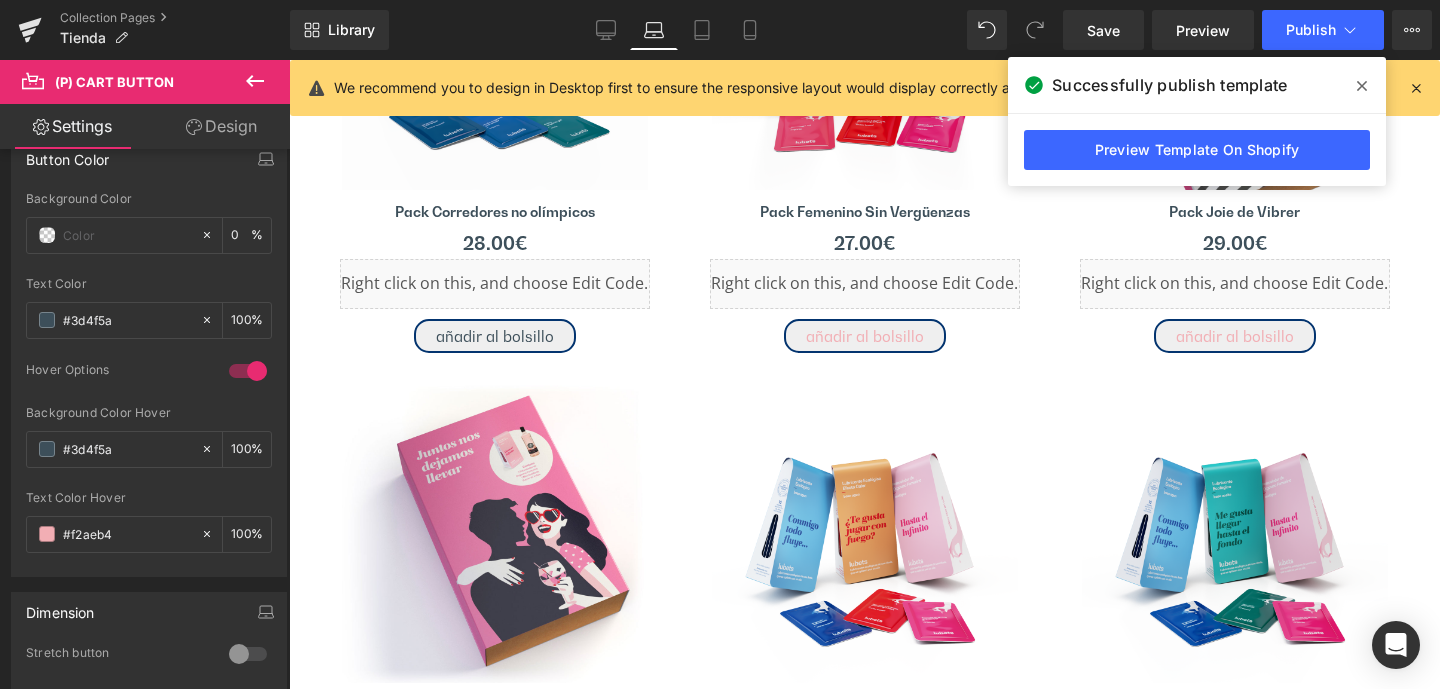 type on "#3d4f5a" 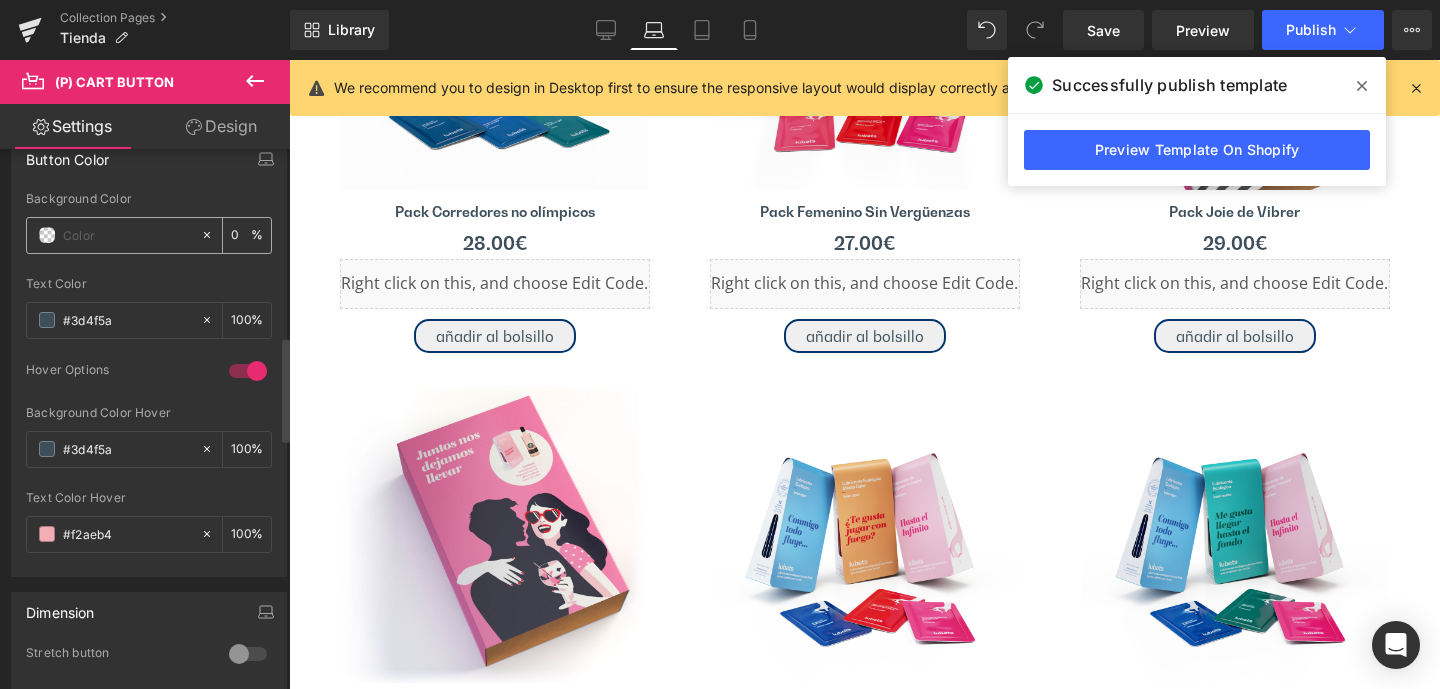 click at bounding box center [127, 235] 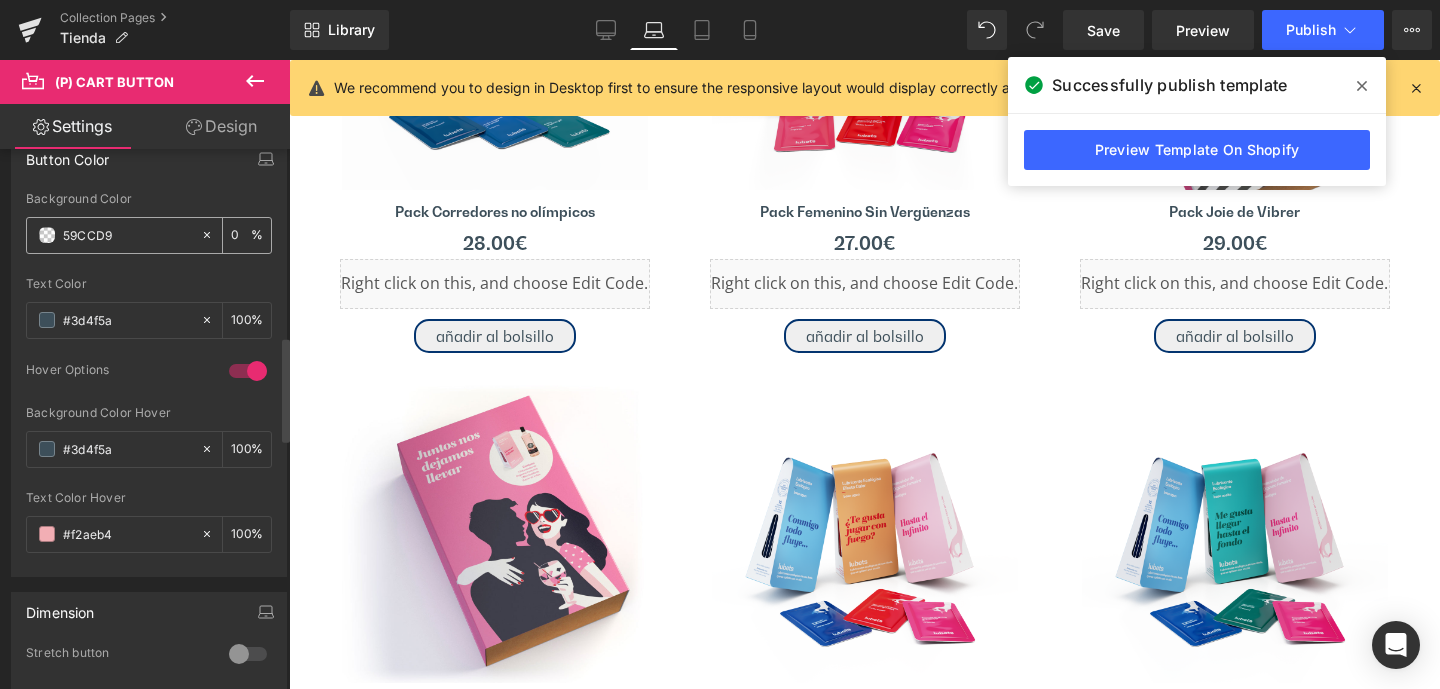 type on "100" 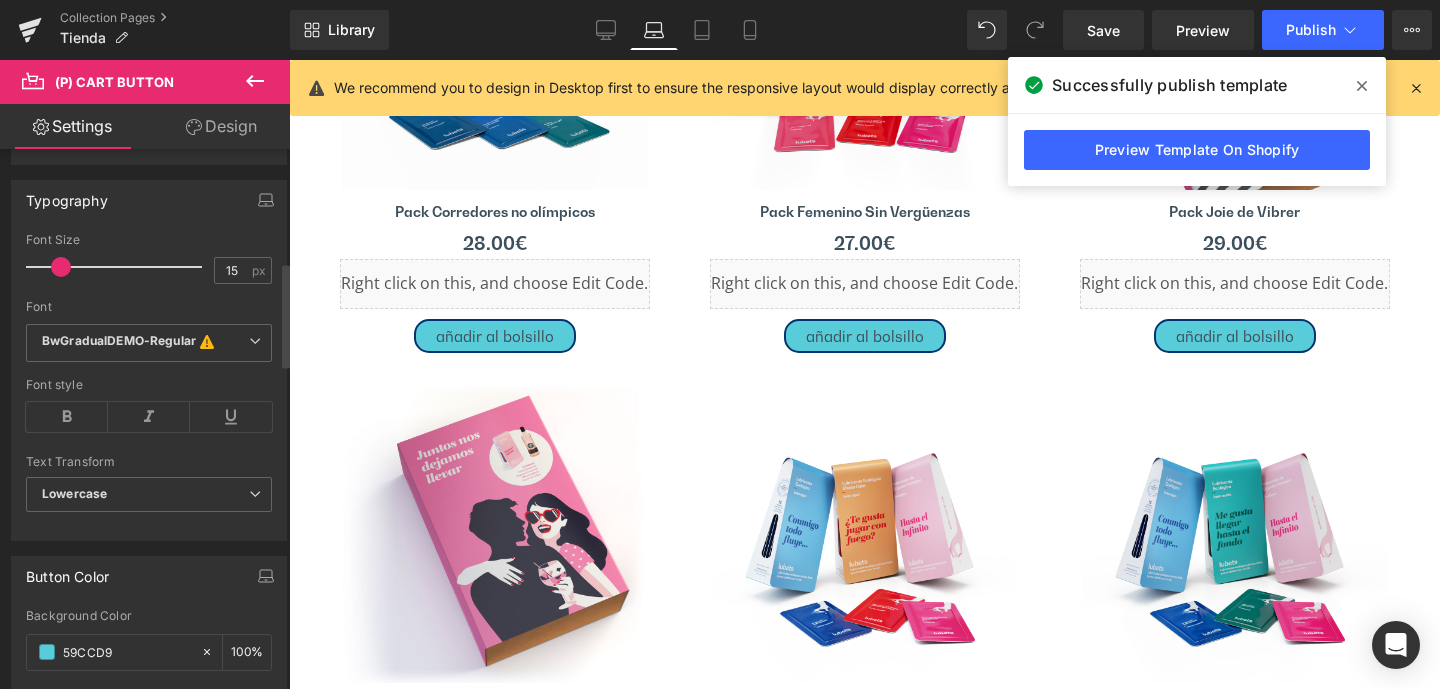 scroll, scrollTop: 501, scrollLeft: 0, axis: vertical 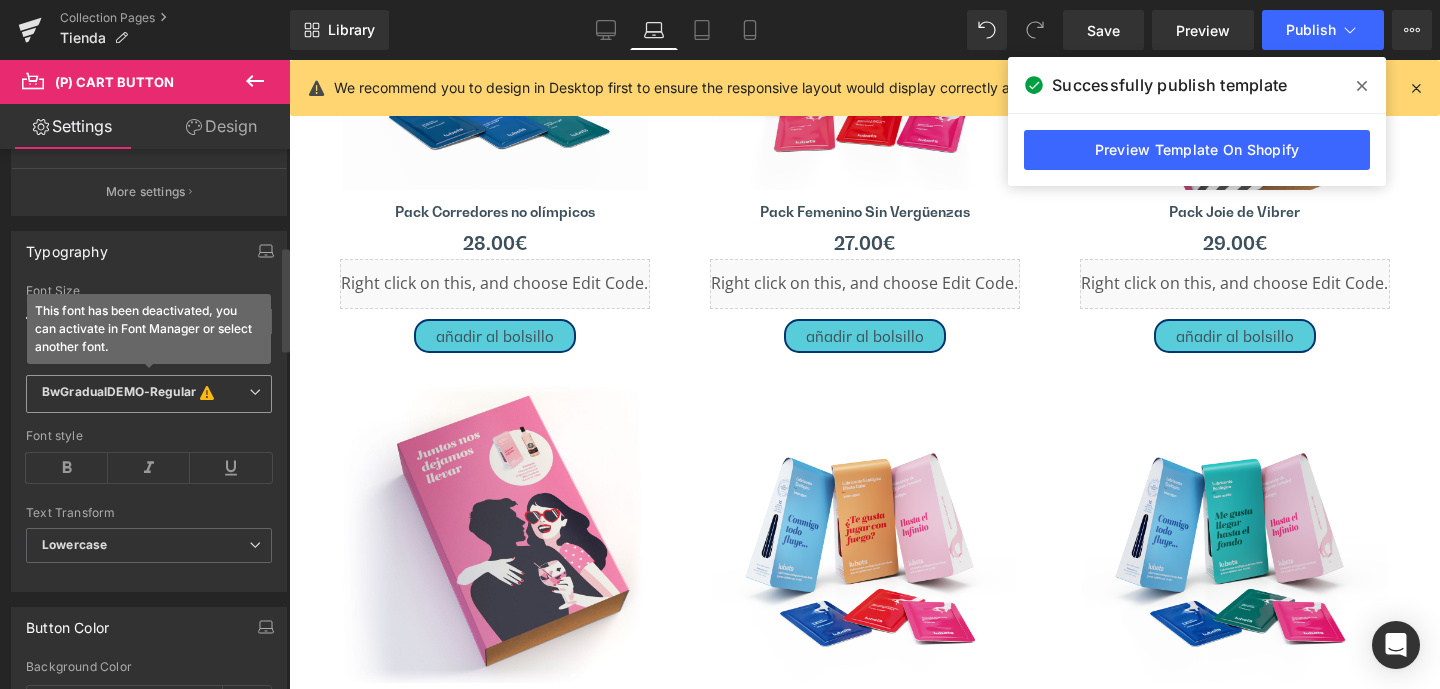 click on "BwGradualDEMO-Regular" at bounding box center (119, 394) 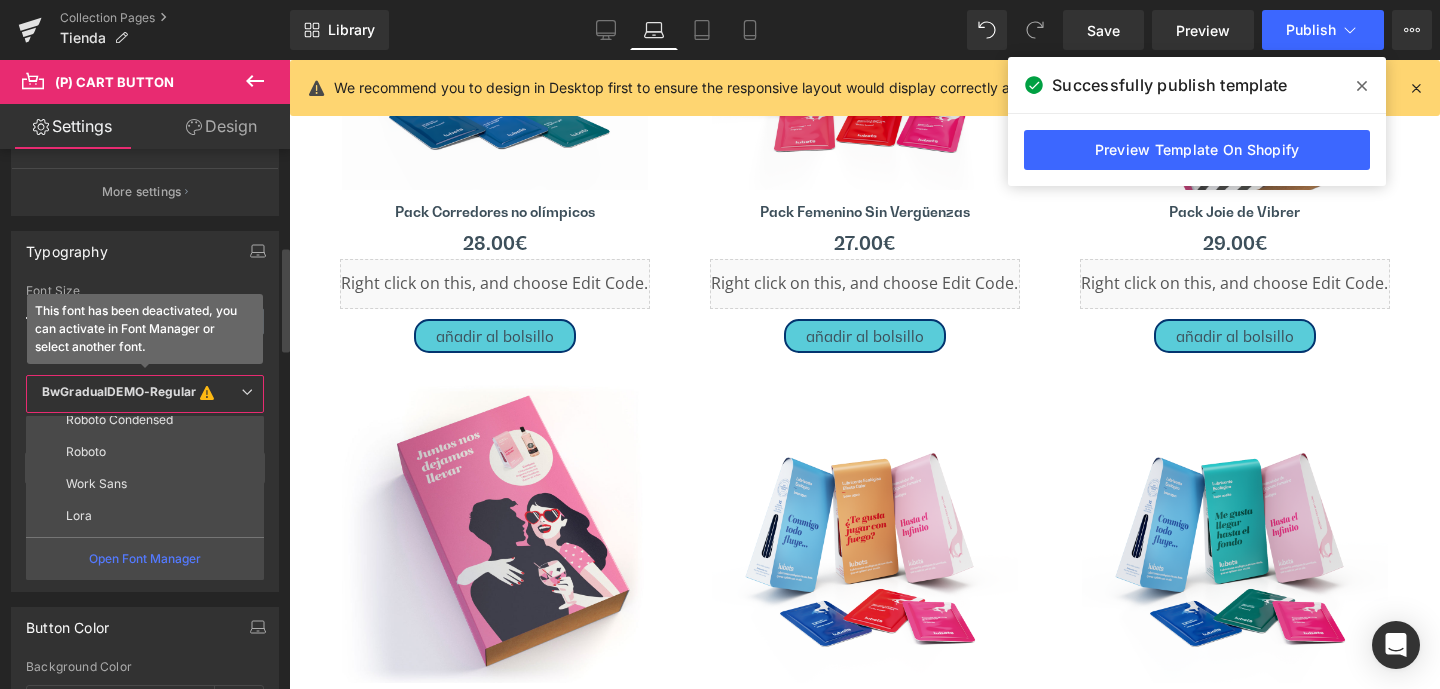 scroll, scrollTop: 132, scrollLeft: 0, axis: vertical 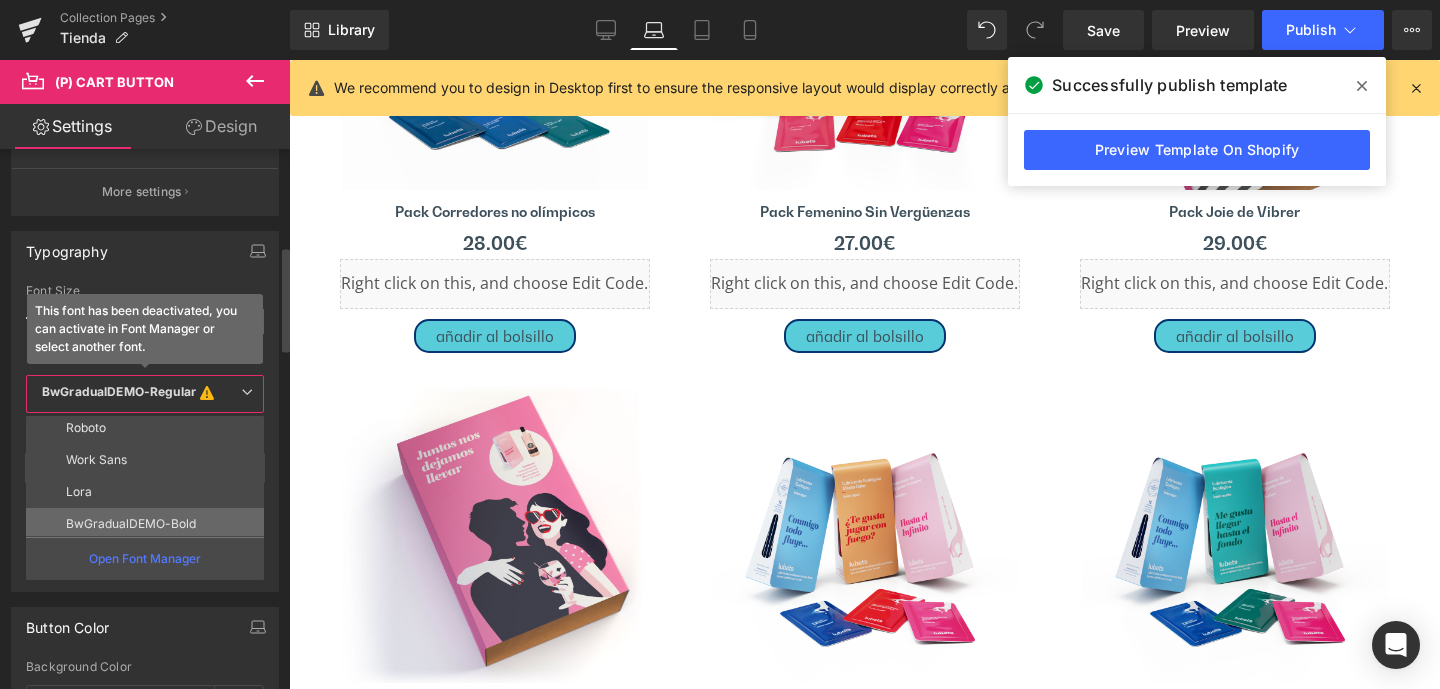 click on "BwGradualDEMO-Bold" at bounding box center [131, 524] 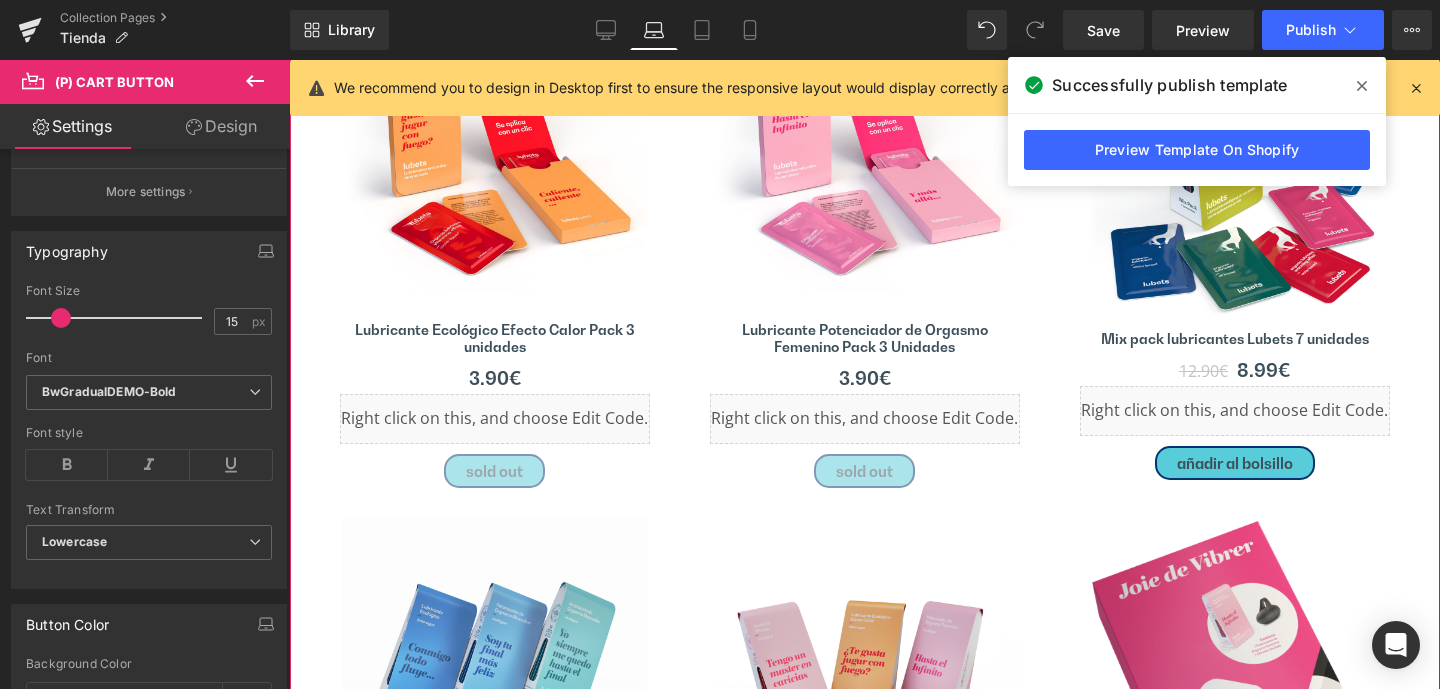 scroll, scrollTop: 1408, scrollLeft: 0, axis: vertical 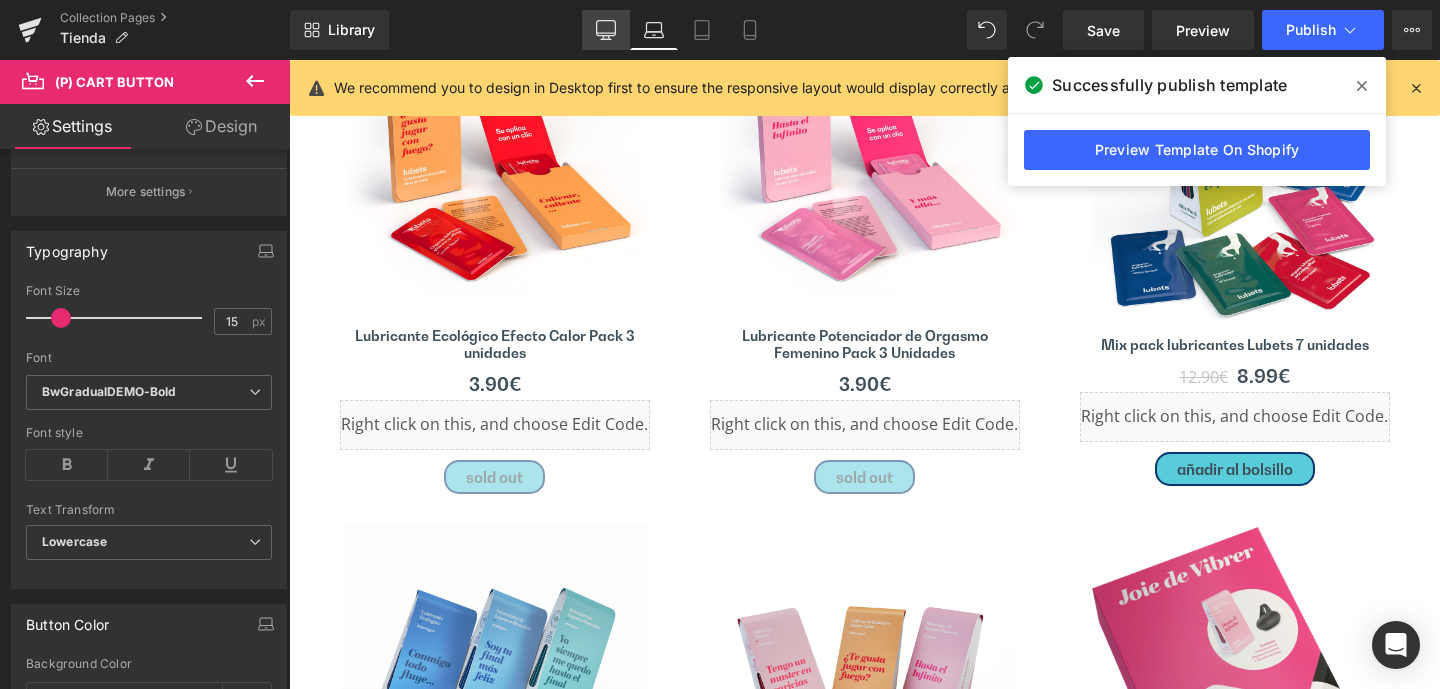 click 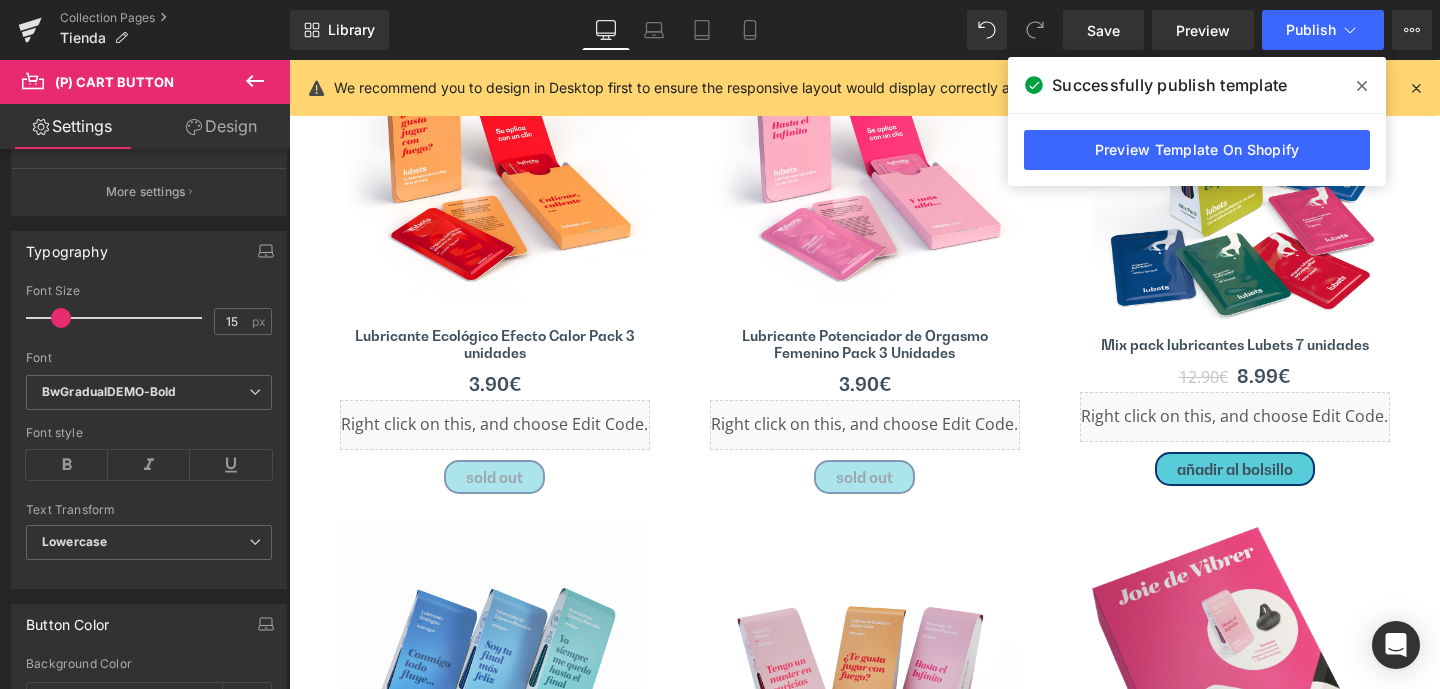 type on "#03346f" 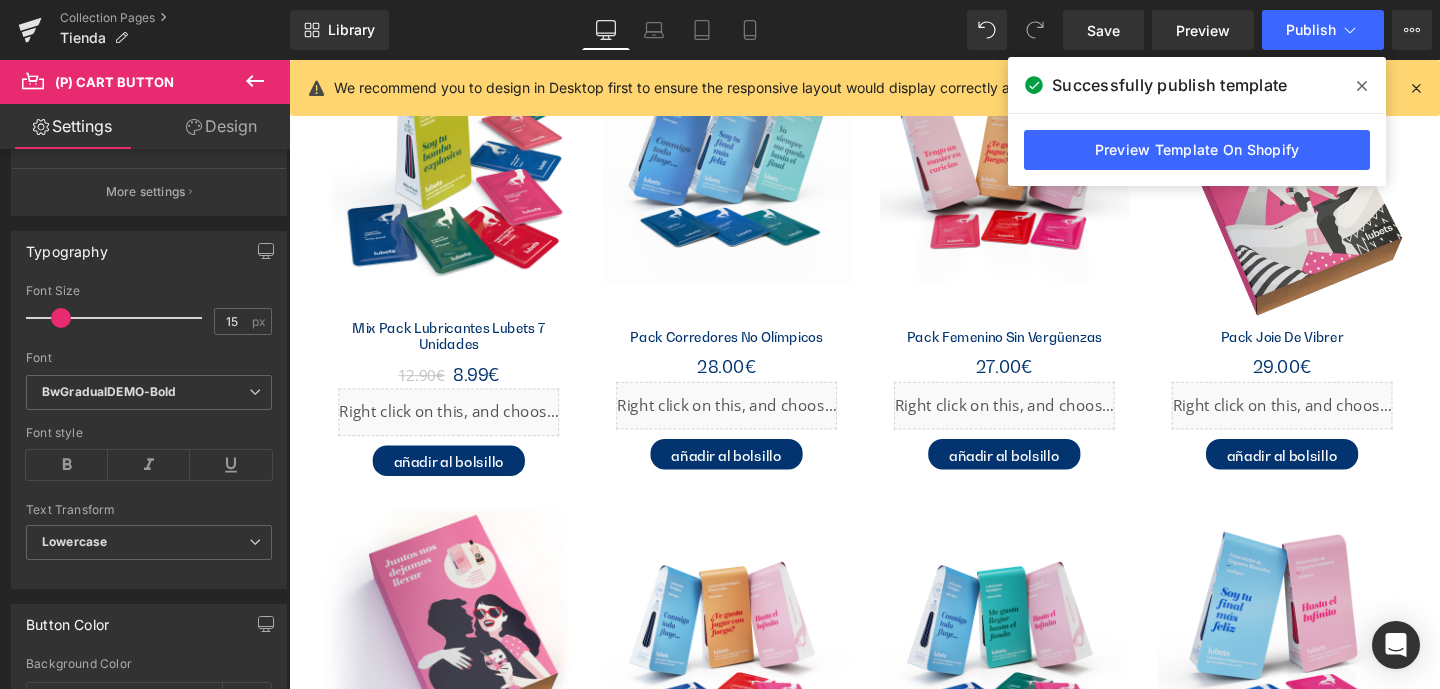 scroll, scrollTop: 913, scrollLeft: 0, axis: vertical 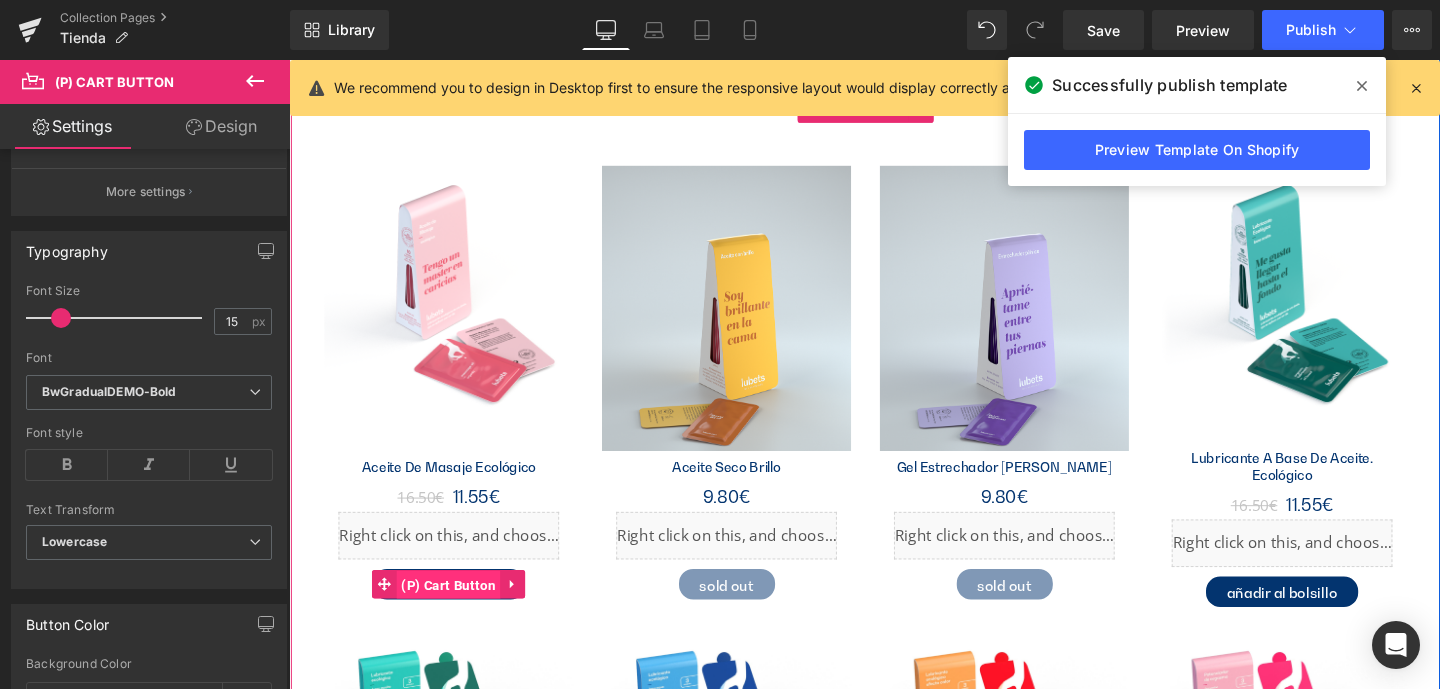click on "(P) Cart Button" at bounding box center (457, 612) 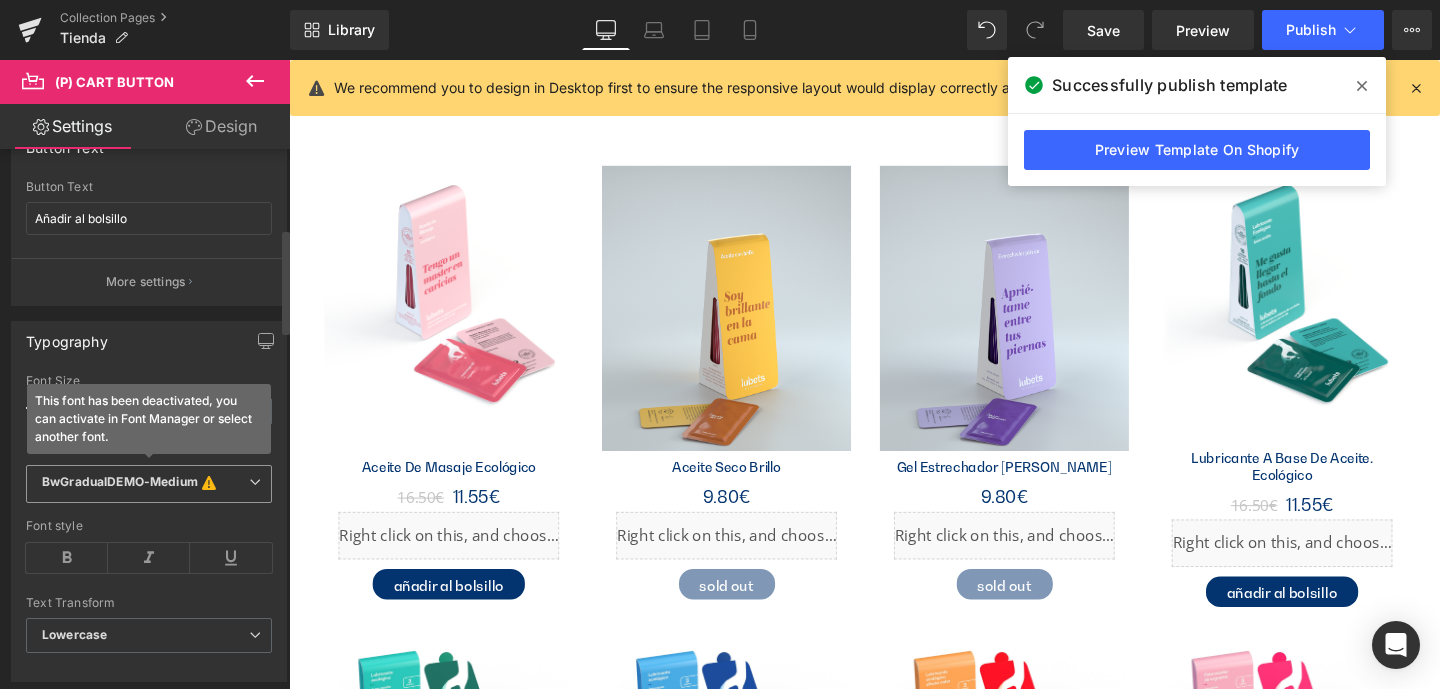 scroll, scrollTop: 412, scrollLeft: 0, axis: vertical 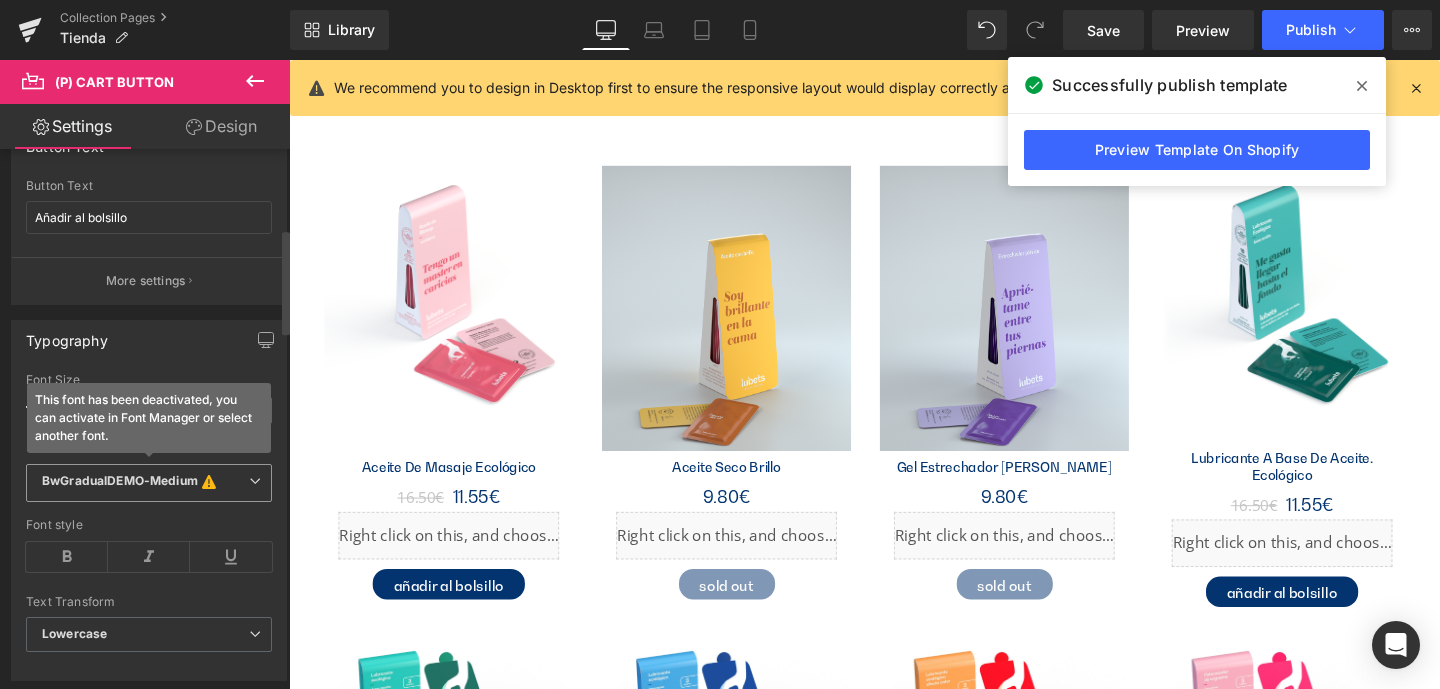 click on "BwGradualDEMO-Medium" at bounding box center (120, 483) 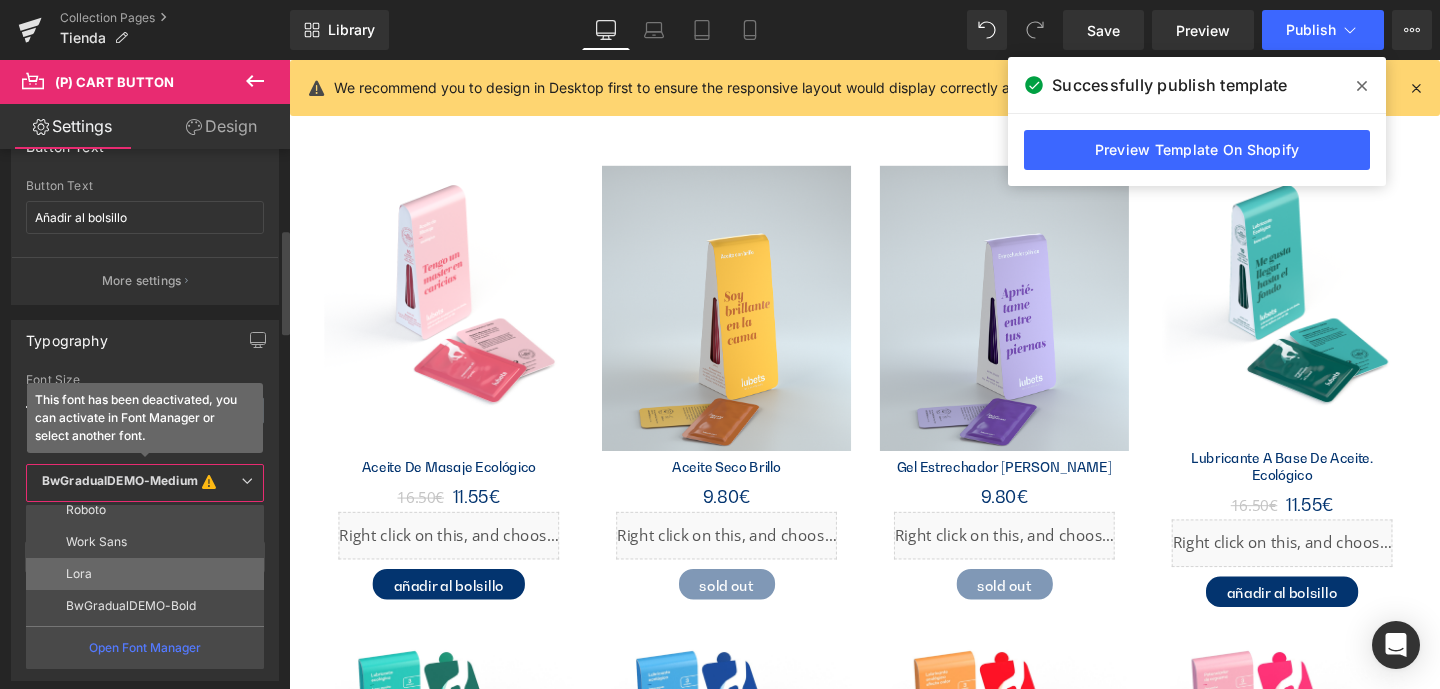scroll, scrollTop: 143, scrollLeft: 0, axis: vertical 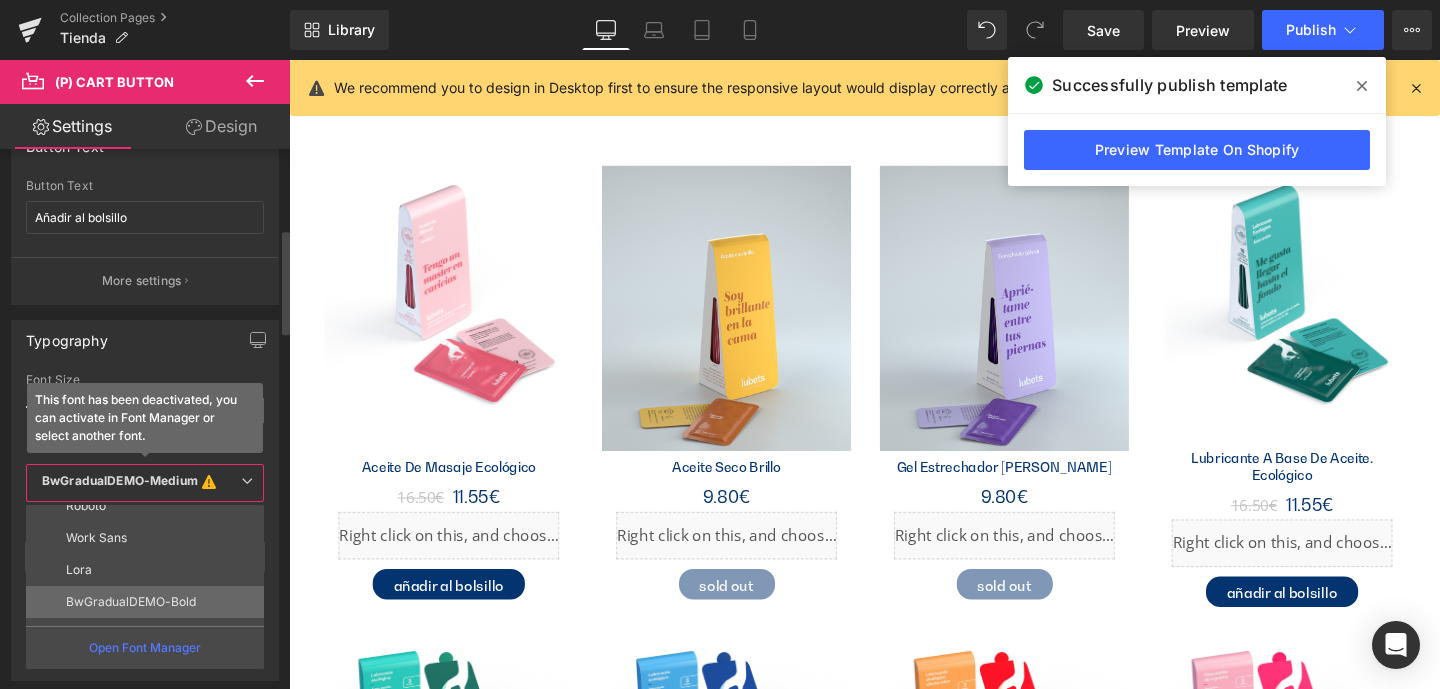 click on "BwGradualDEMO-Bold" at bounding box center [149, 602] 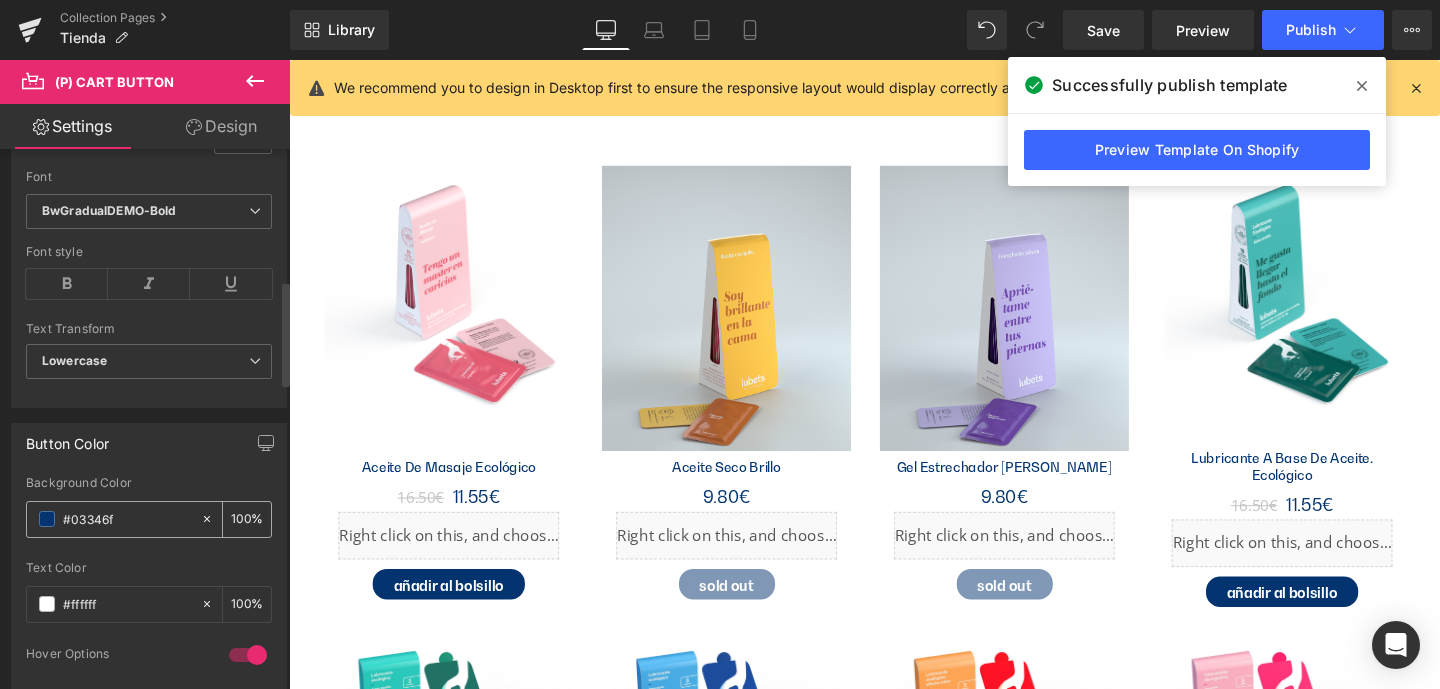 scroll, scrollTop: 683, scrollLeft: 0, axis: vertical 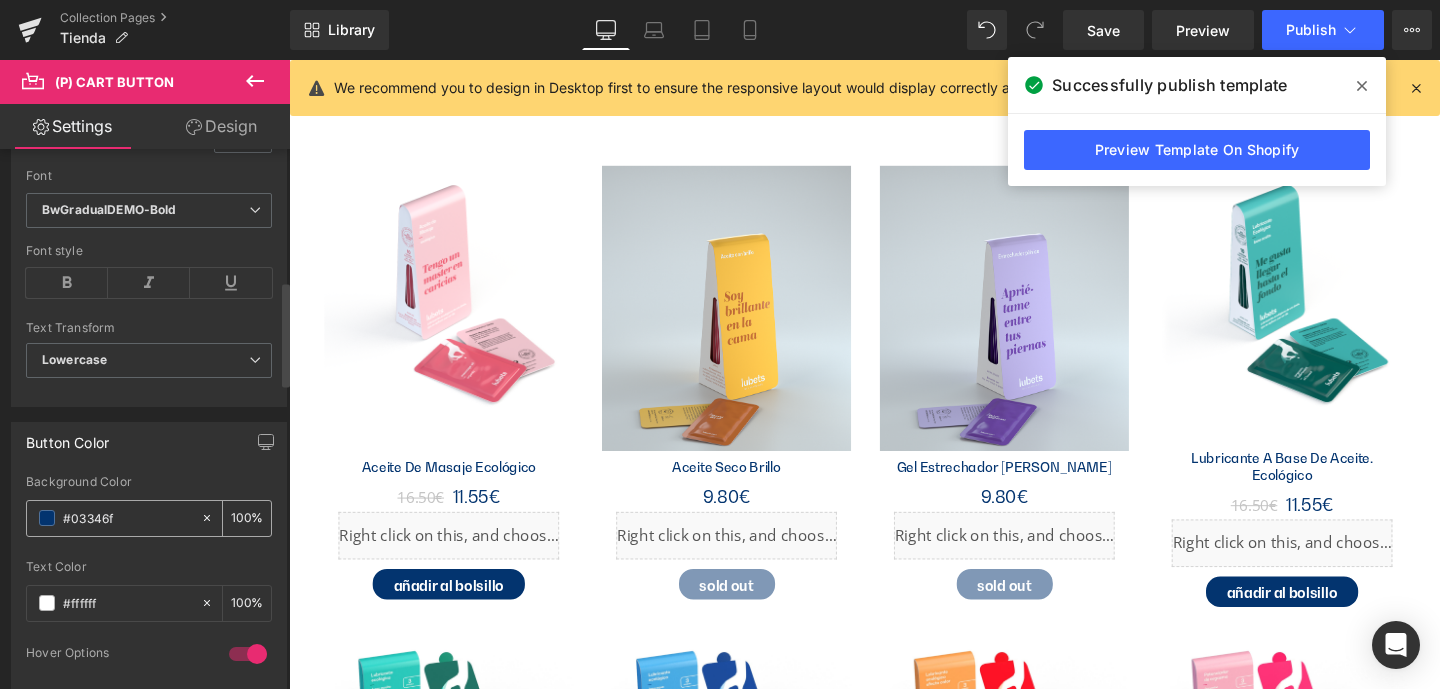 drag, startPoint x: 50, startPoint y: 512, endPoint x: 40, endPoint y: 510, distance: 10.198039 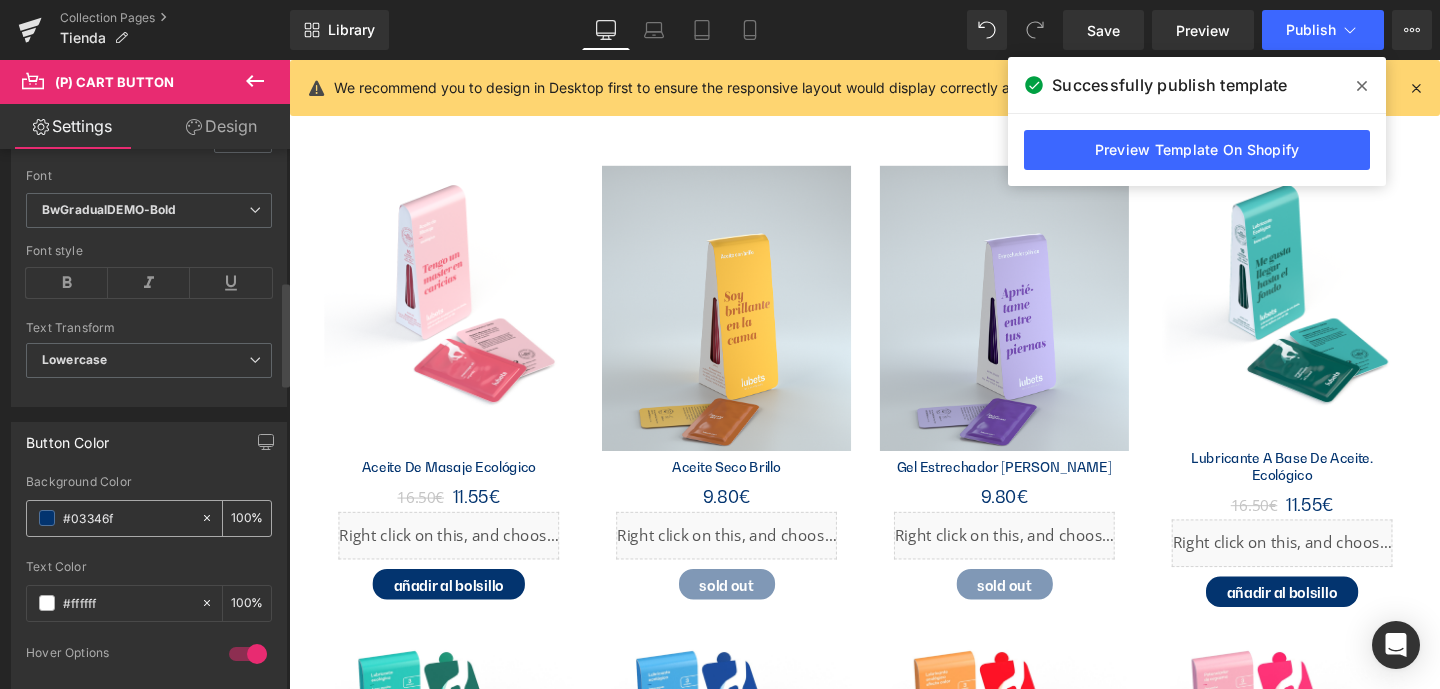 paste on "59CCD9" 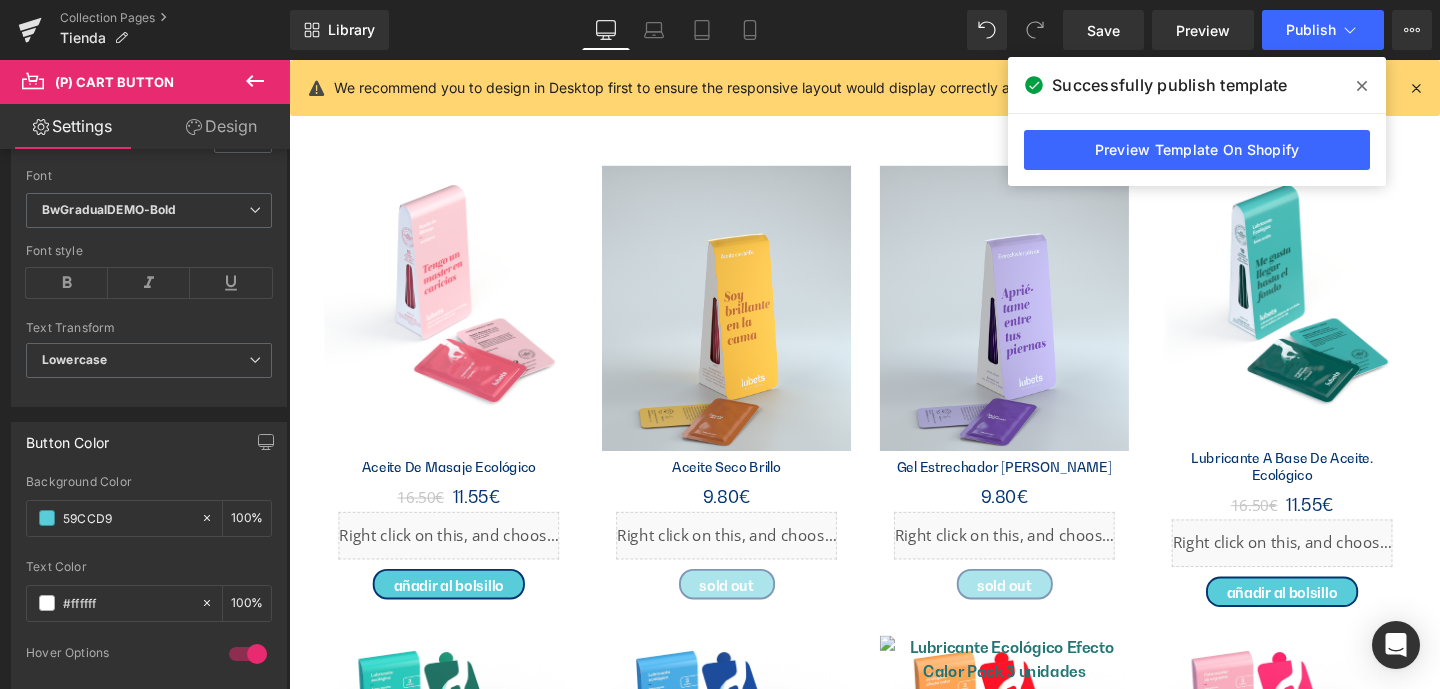 type on "#59ccd9" 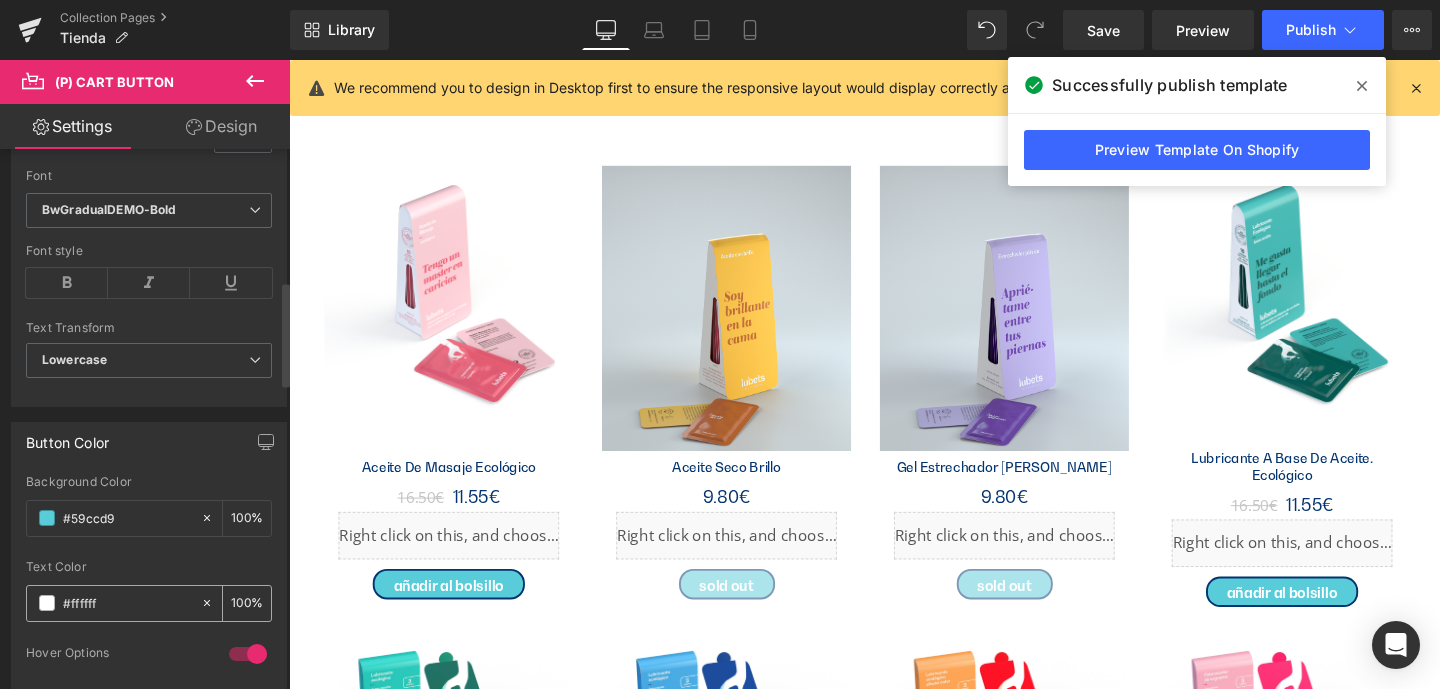 drag, startPoint x: 92, startPoint y: 604, endPoint x: 35, endPoint y: 600, distance: 57.14018 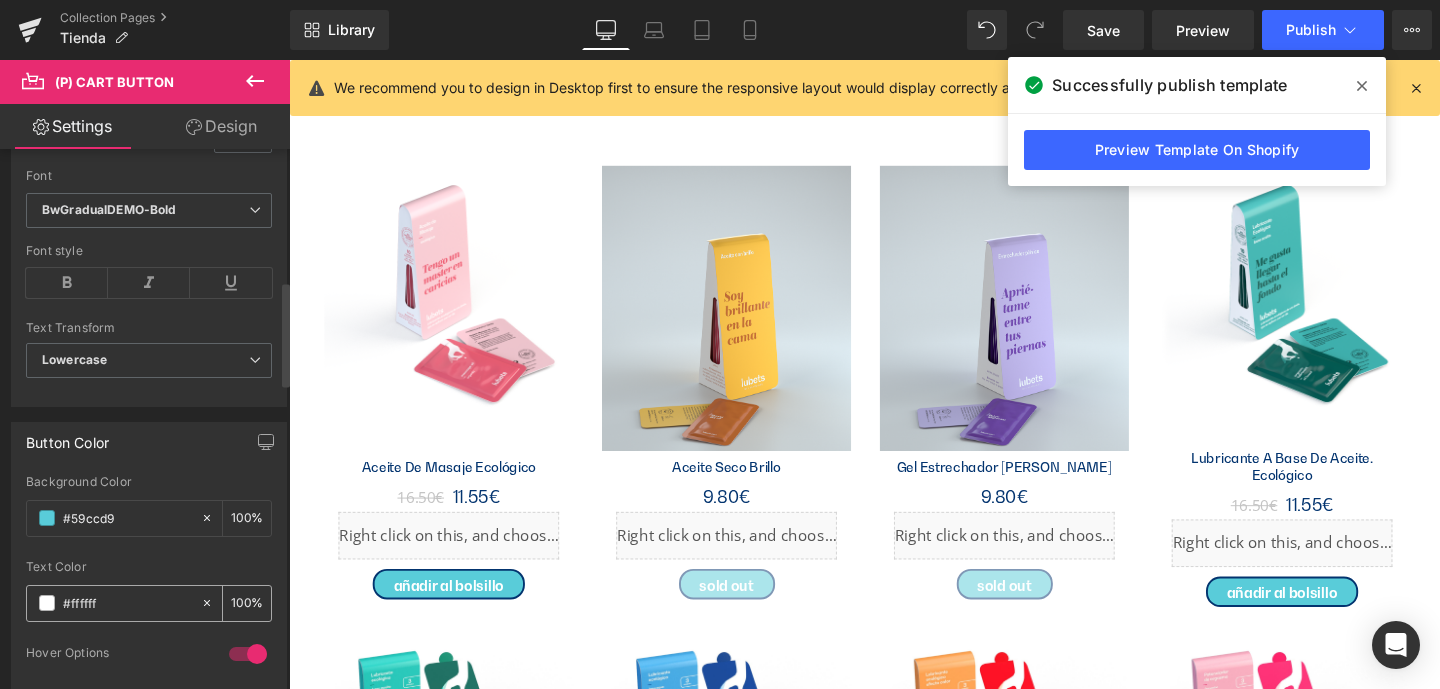 click on "#ffffff" at bounding box center [113, 603] 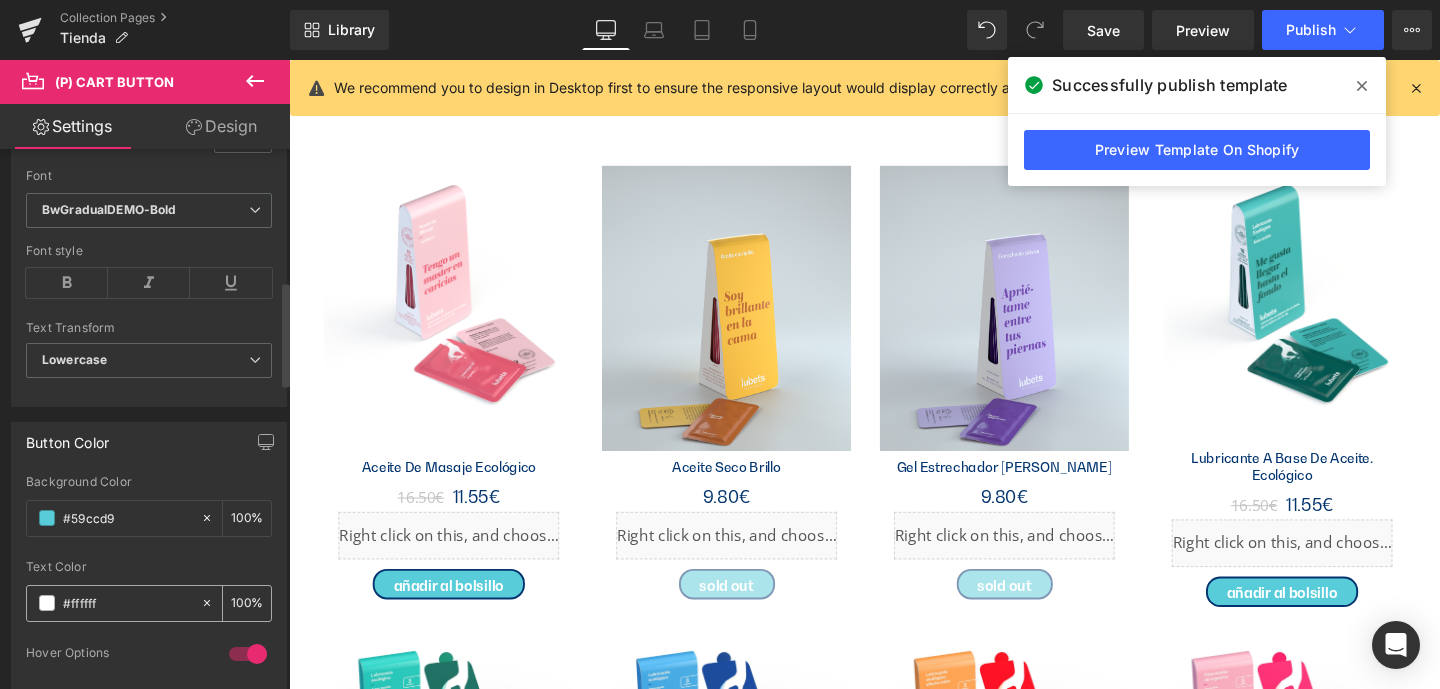 paste on "3D4F5A" 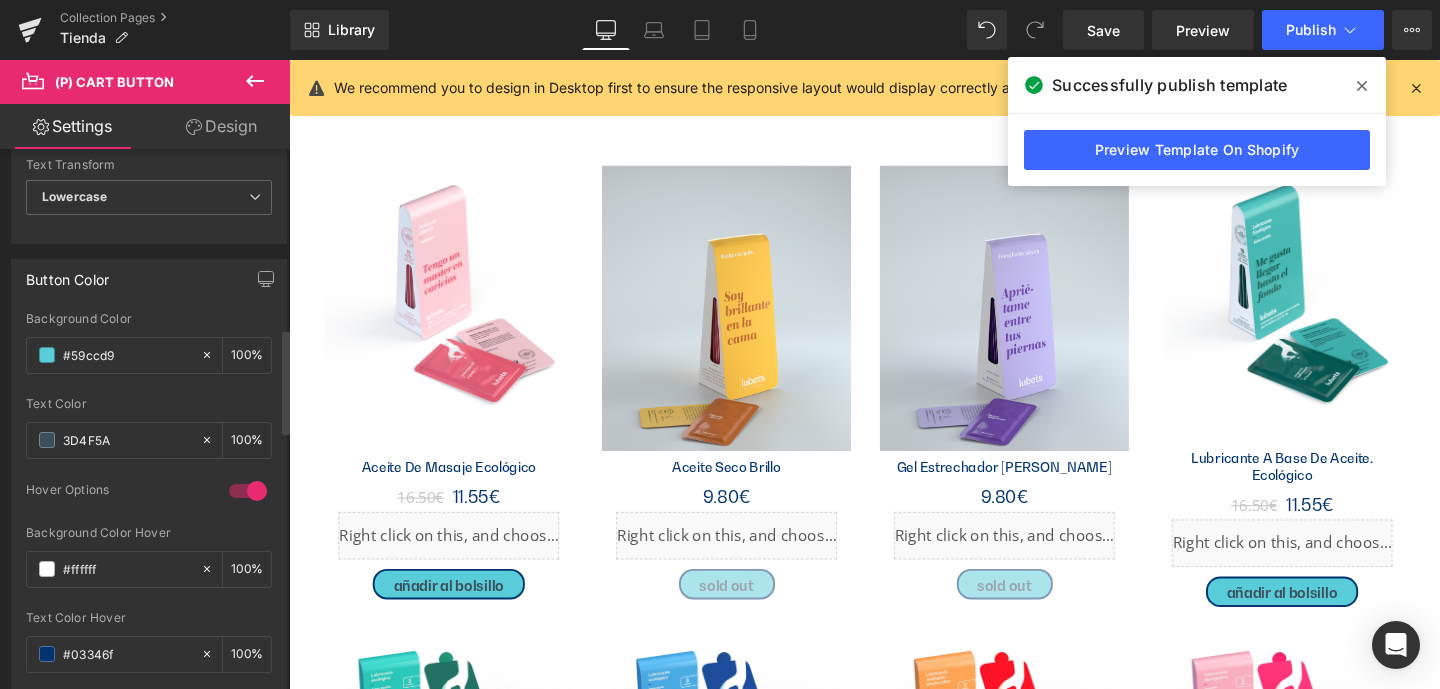 scroll, scrollTop: 999, scrollLeft: 0, axis: vertical 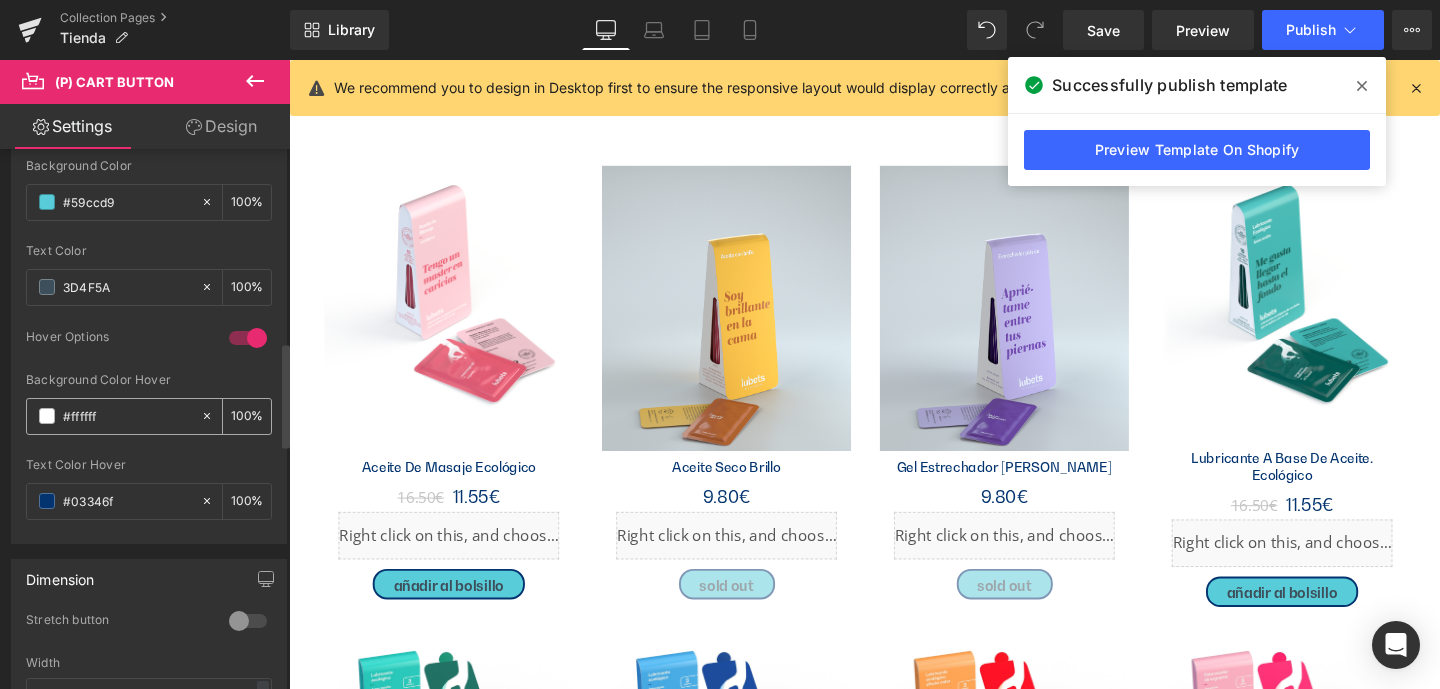 type on "#3d4f5a" 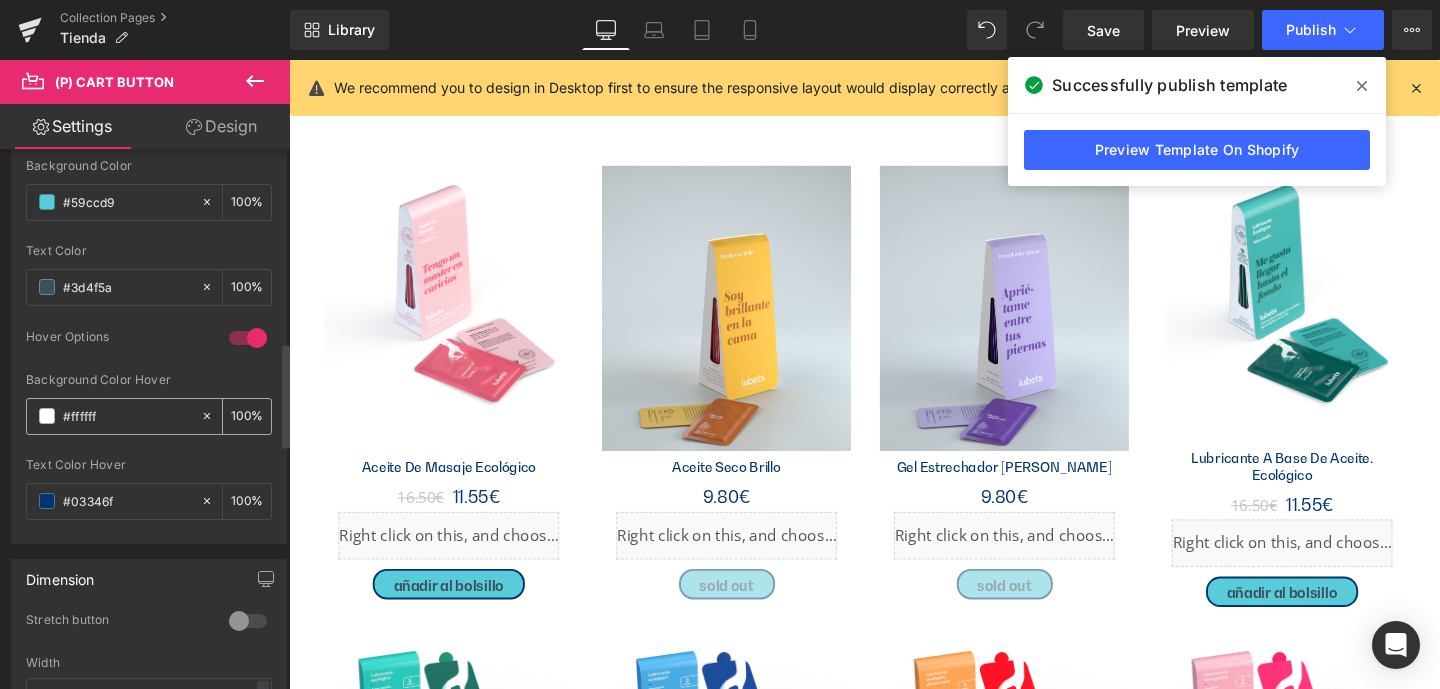 drag, startPoint x: 121, startPoint y: 412, endPoint x: 35, endPoint y: 407, distance: 86.145226 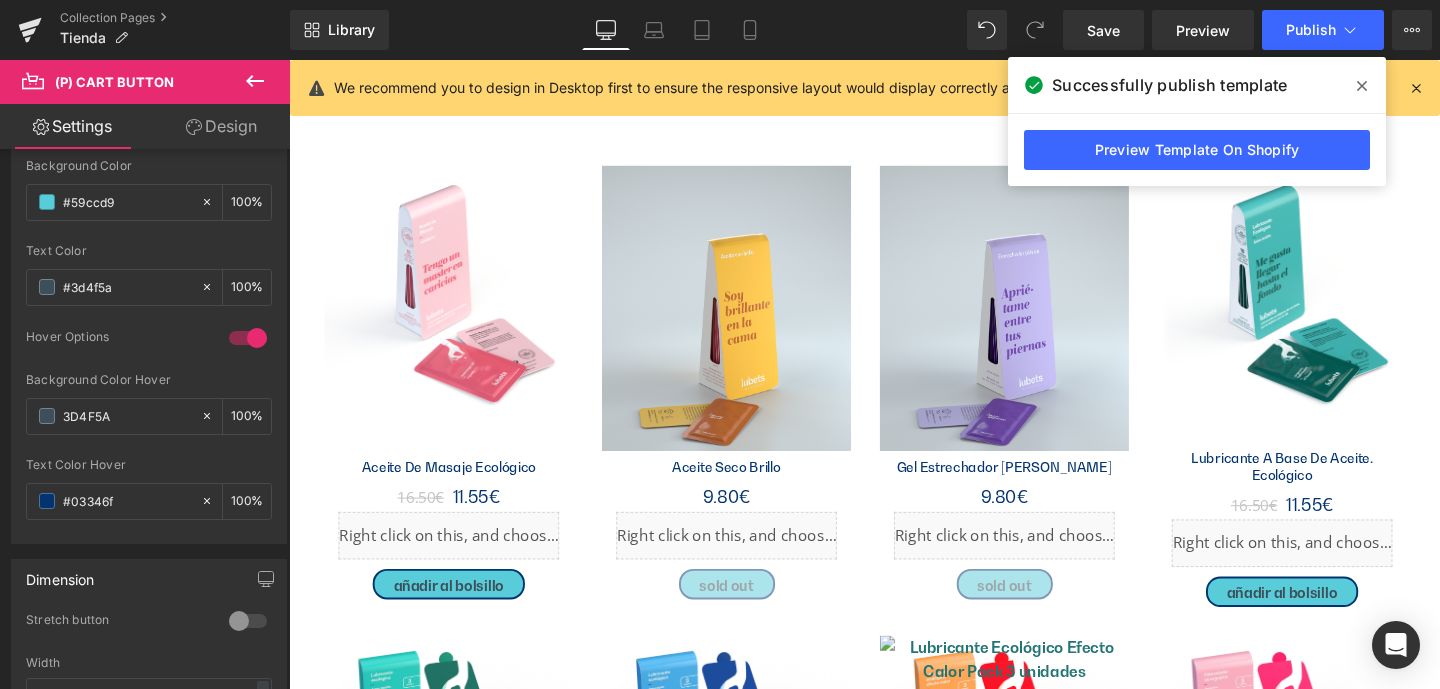 type on "#3d4f5a" 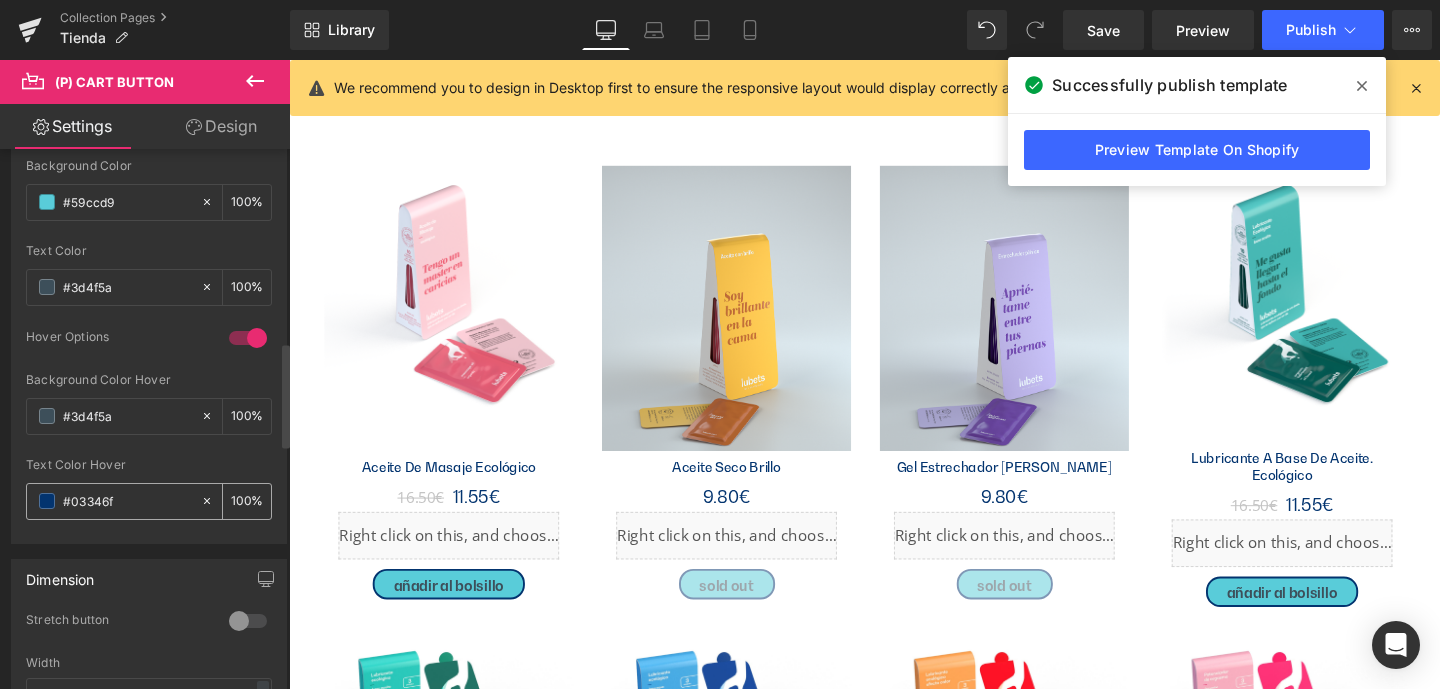 drag, startPoint x: 100, startPoint y: 496, endPoint x: 48, endPoint y: 494, distance: 52.03845 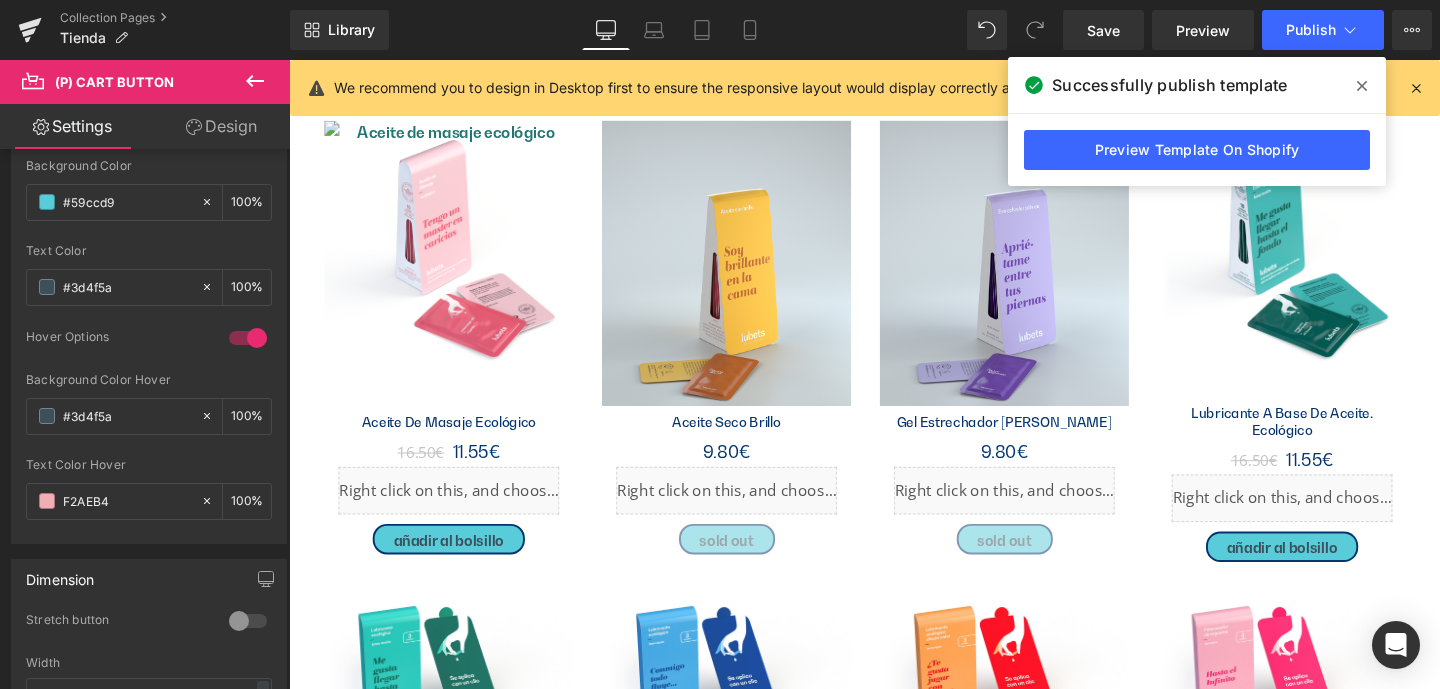 scroll, scrollTop: 209, scrollLeft: 0, axis: vertical 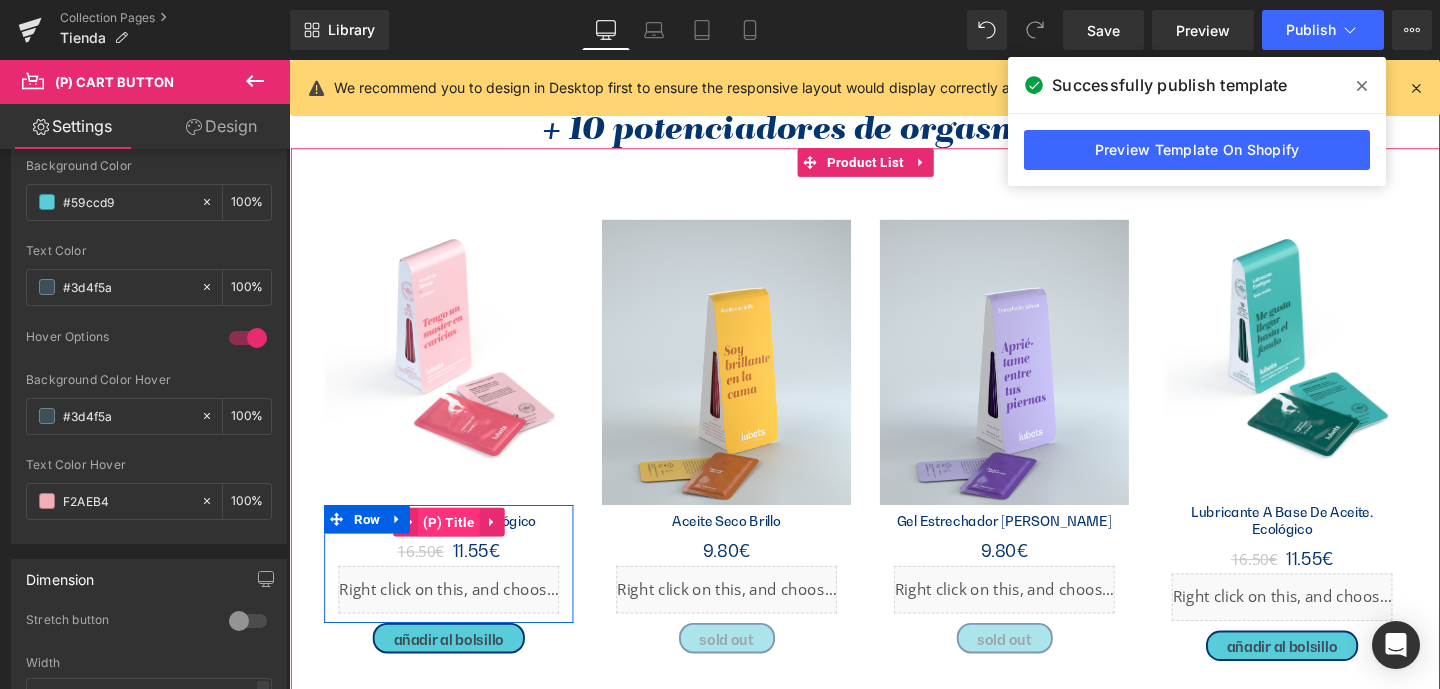 click on "(P) Title" at bounding box center [457, 546] 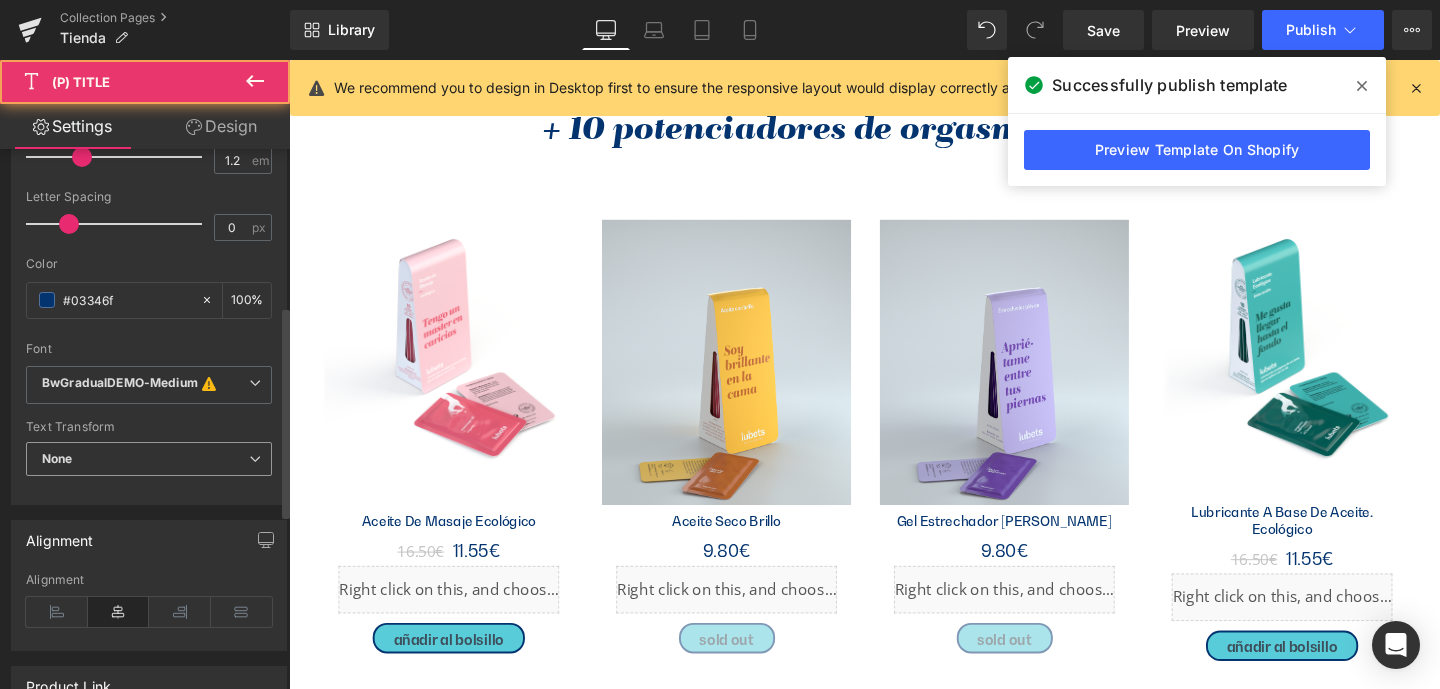 scroll, scrollTop: 481, scrollLeft: 0, axis: vertical 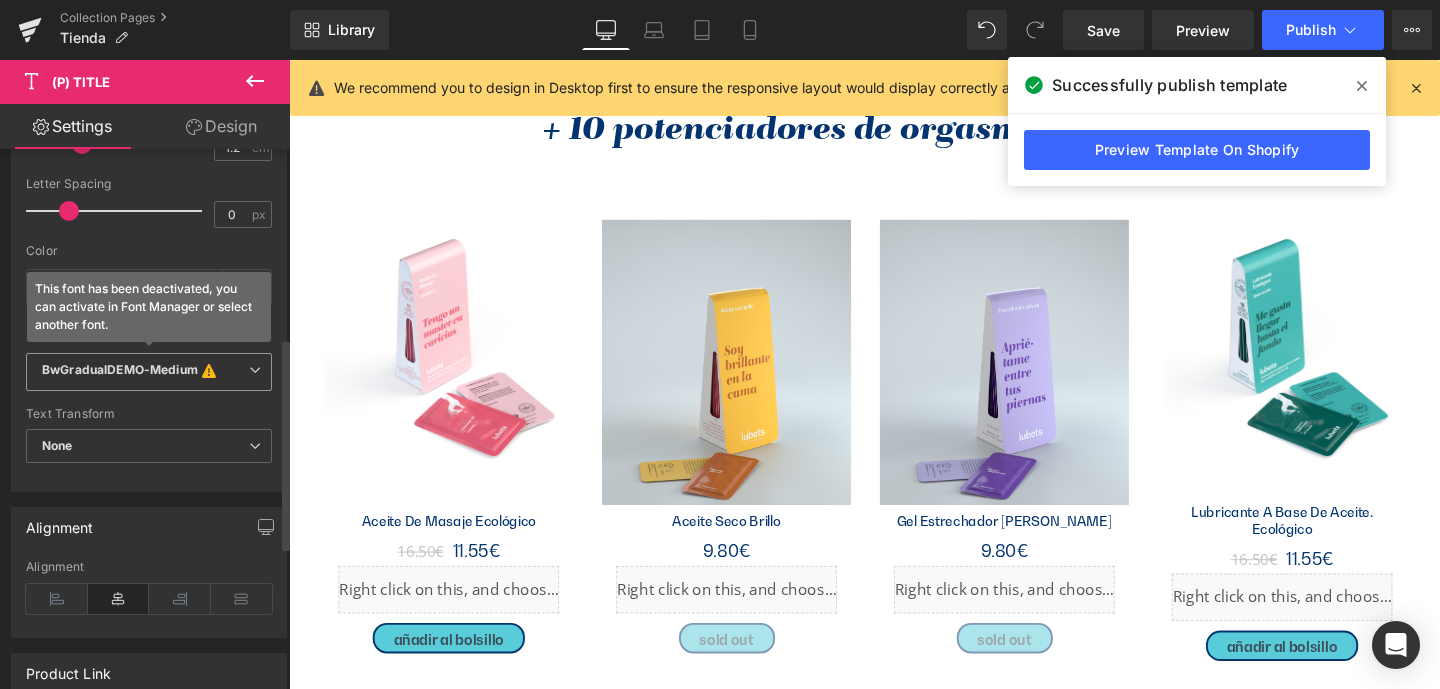 click on "BwGradualDEMO-Medium" at bounding box center [120, 372] 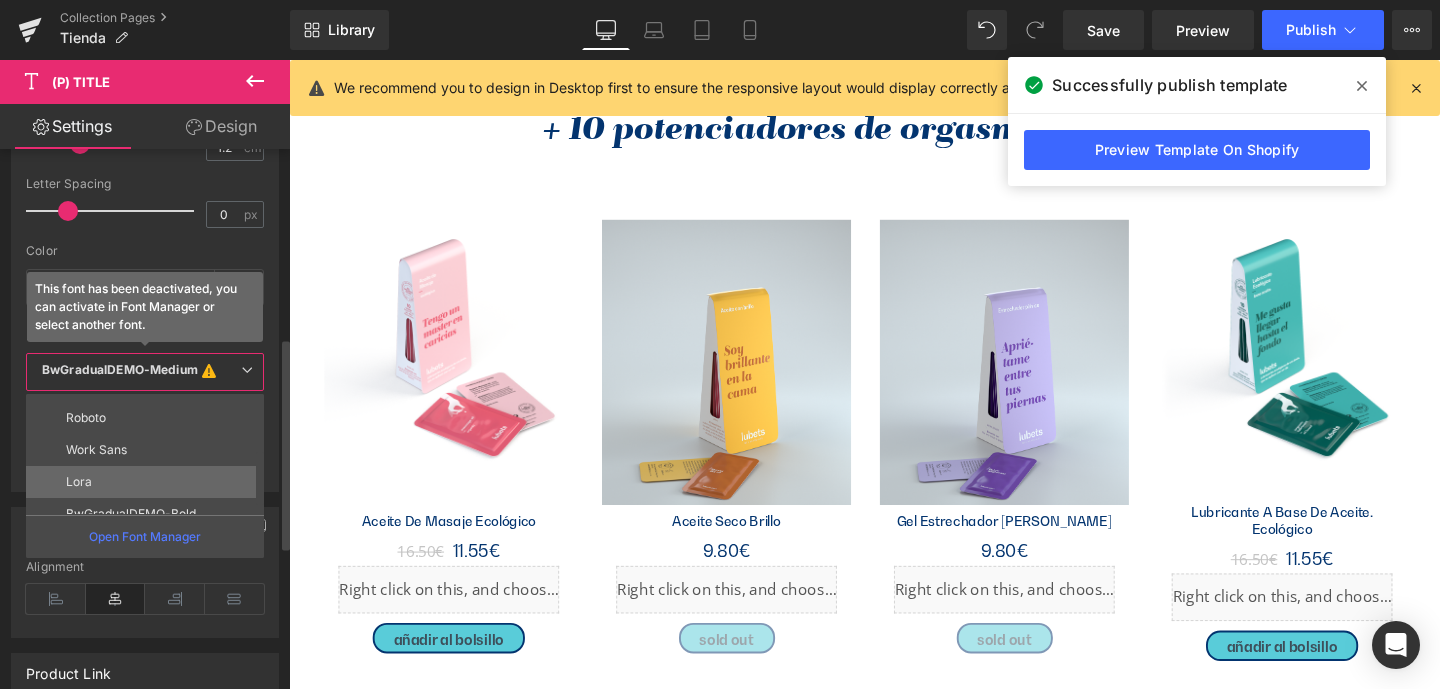 scroll, scrollTop: 122, scrollLeft: 0, axis: vertical 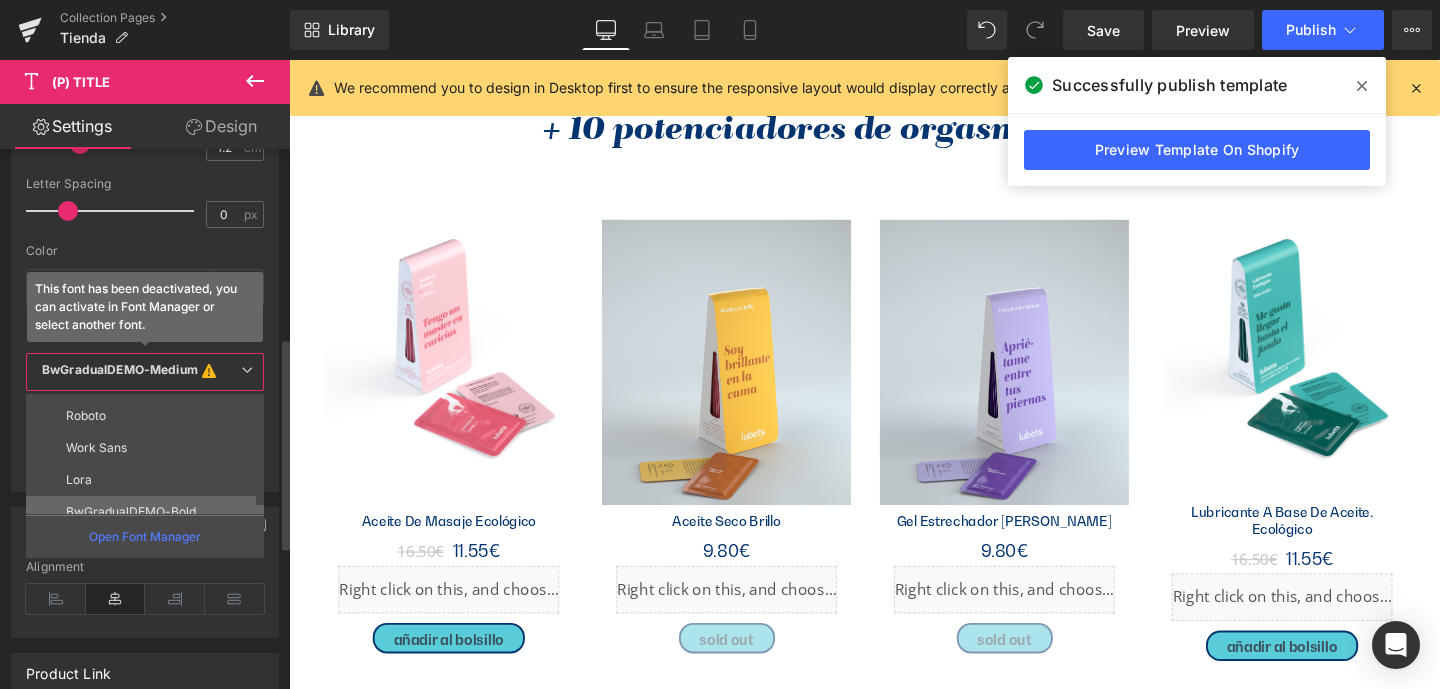 click on "BwGradualDEMO-Bold" at bounding box center (131, 512) 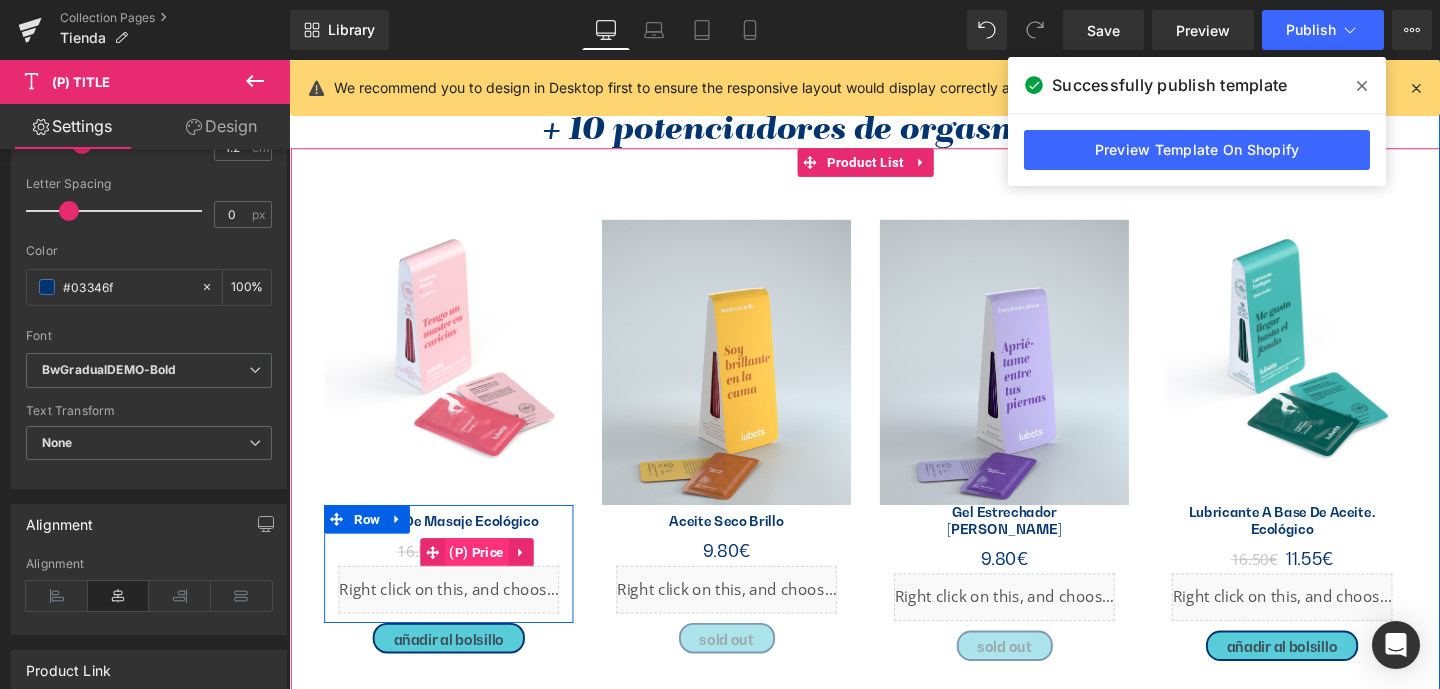click on "(P) Price" at bounding box center [487, 578] 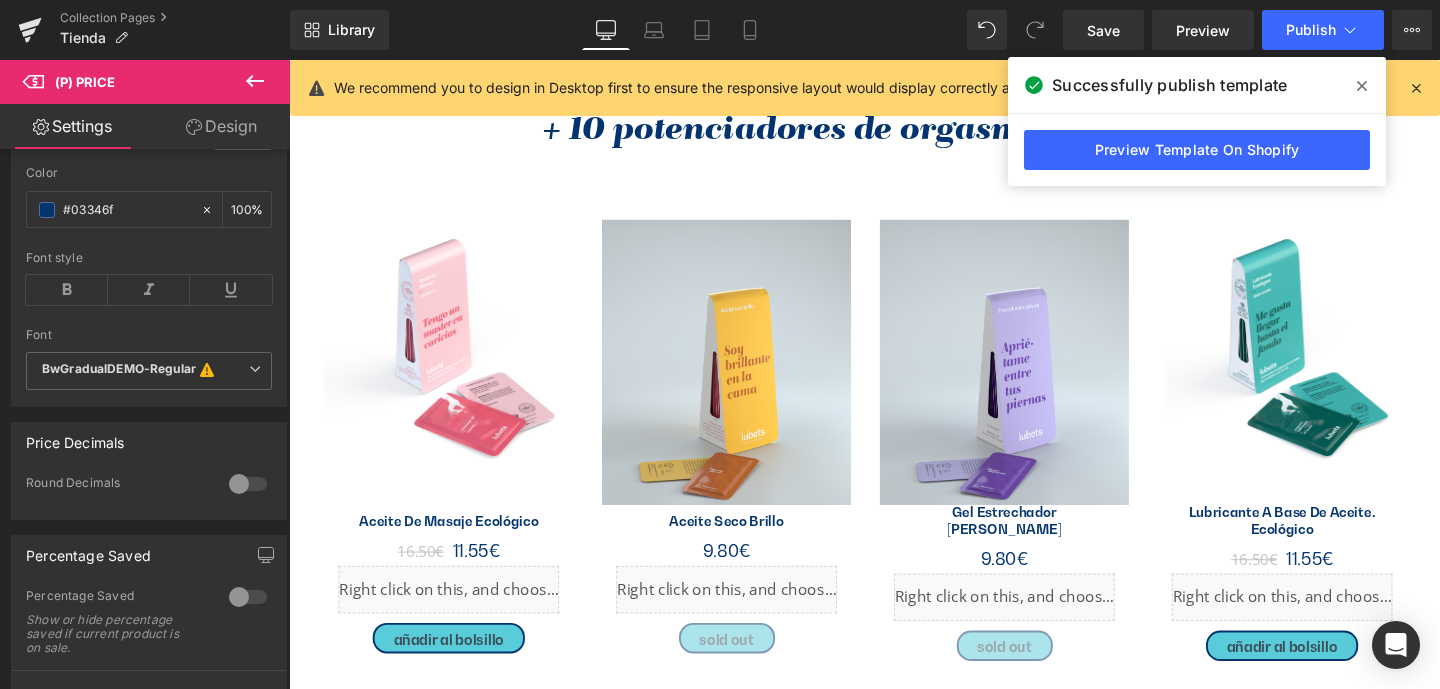 scroll, scrollTop: 454, scrollLeft: 0, axis: vertical 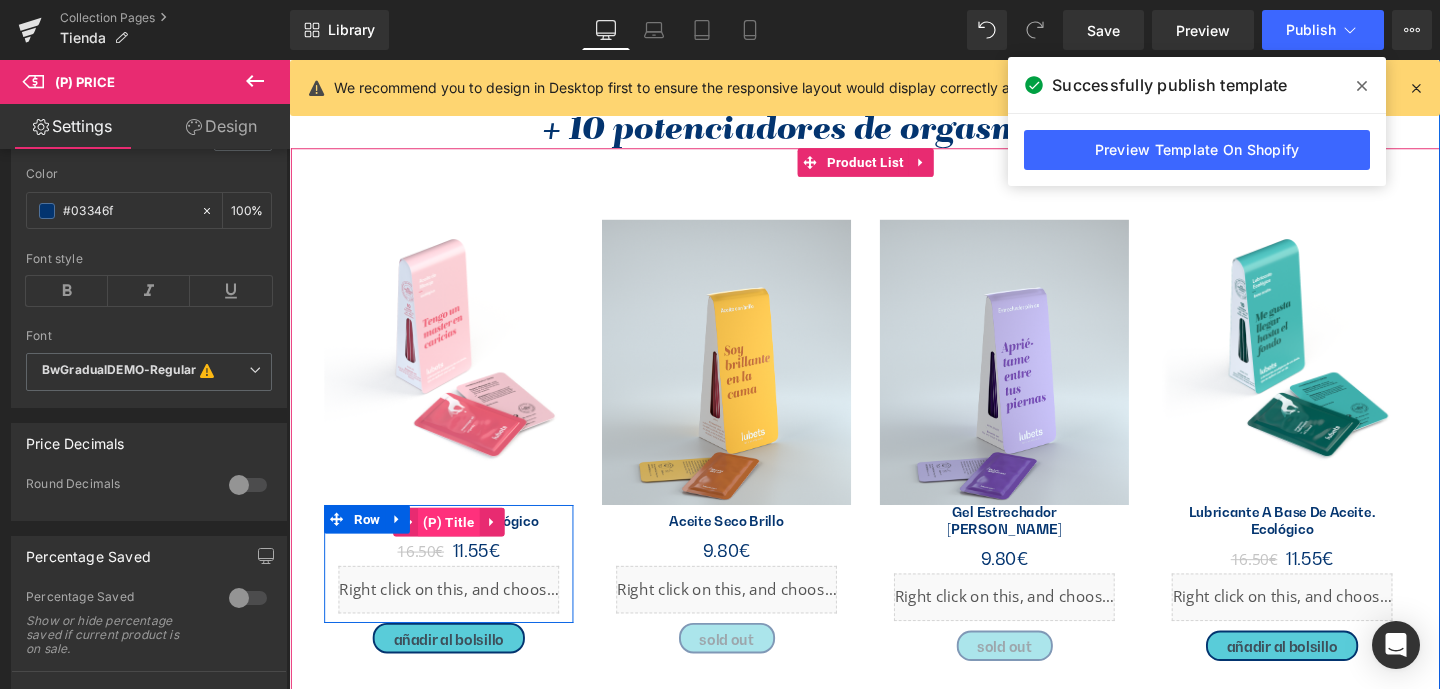 click on "(P) Title" at bounding box center (457, 546) 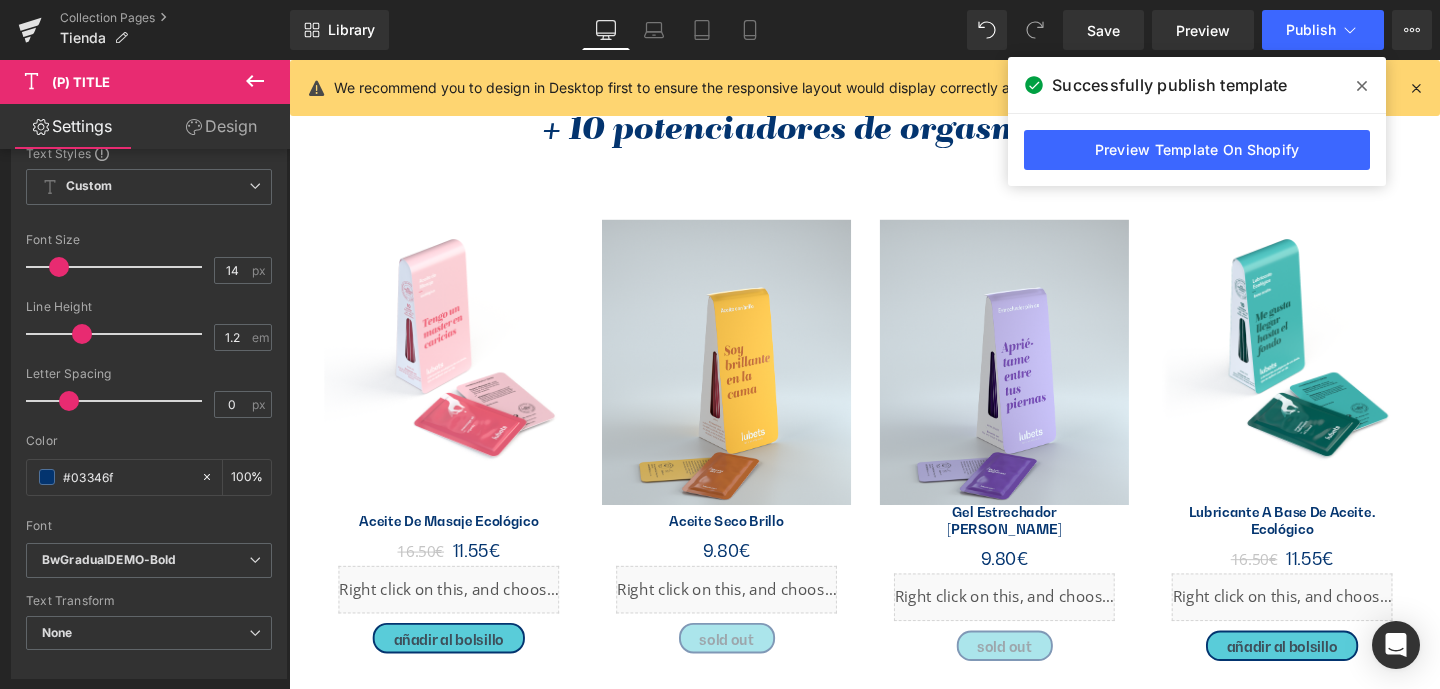 scroll, scrollTop: 297, scrollLeft: 0, axis: vertical 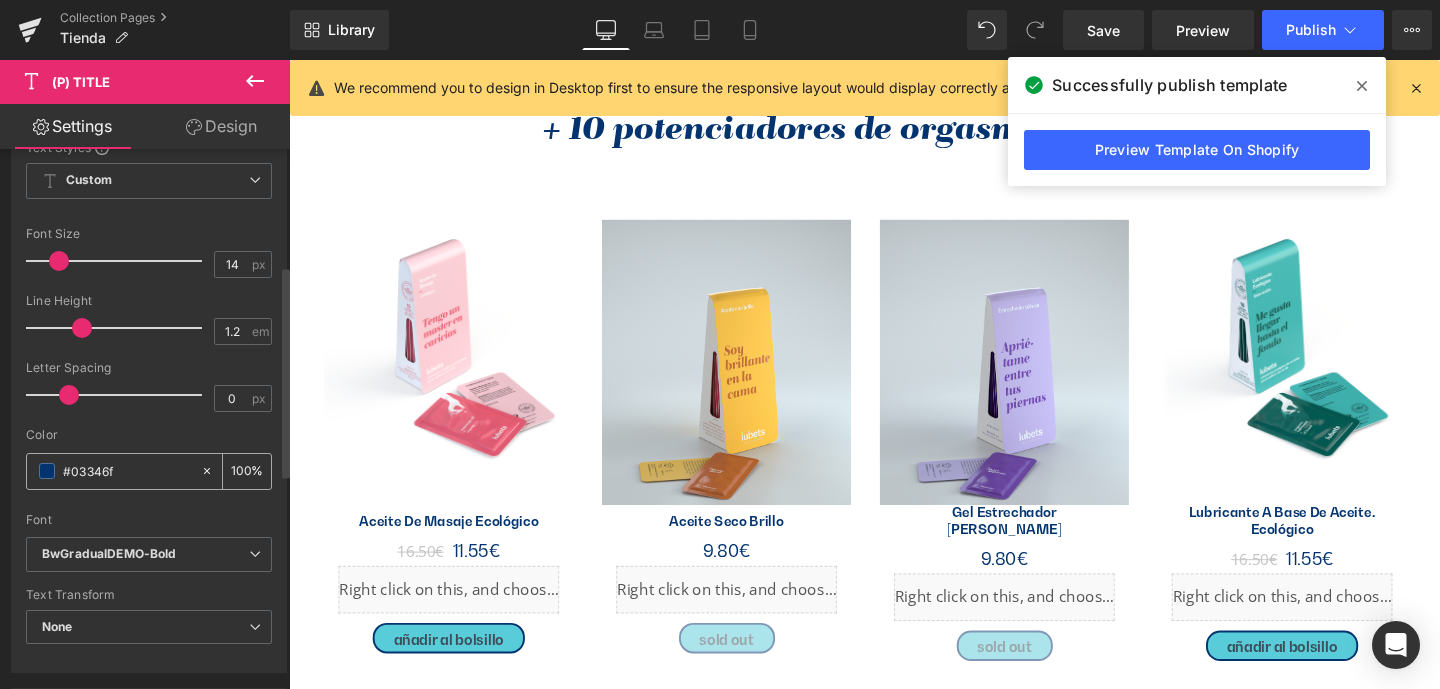 drag, startPoint x: 108, startPoint y: 467, endPoint x: 55, endPoint y: 459, distance: 53.600372 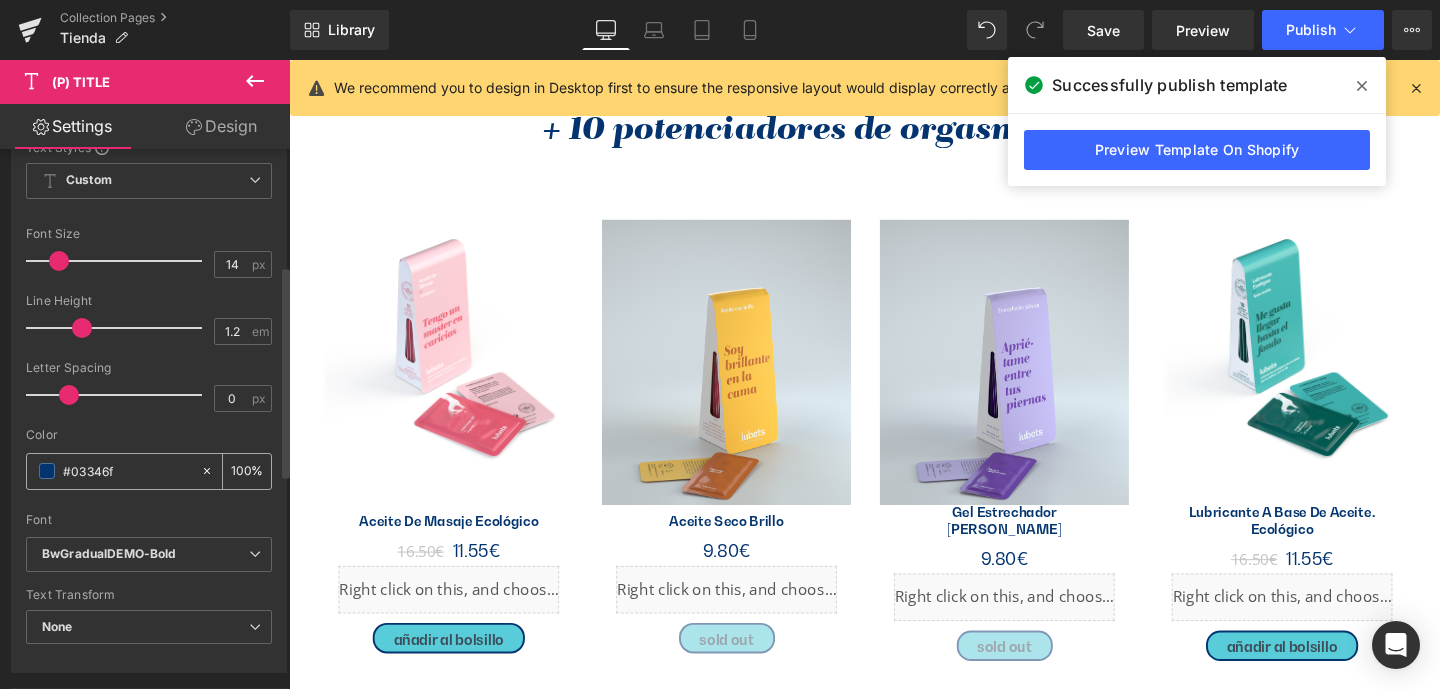 paste on "F2AEB4" 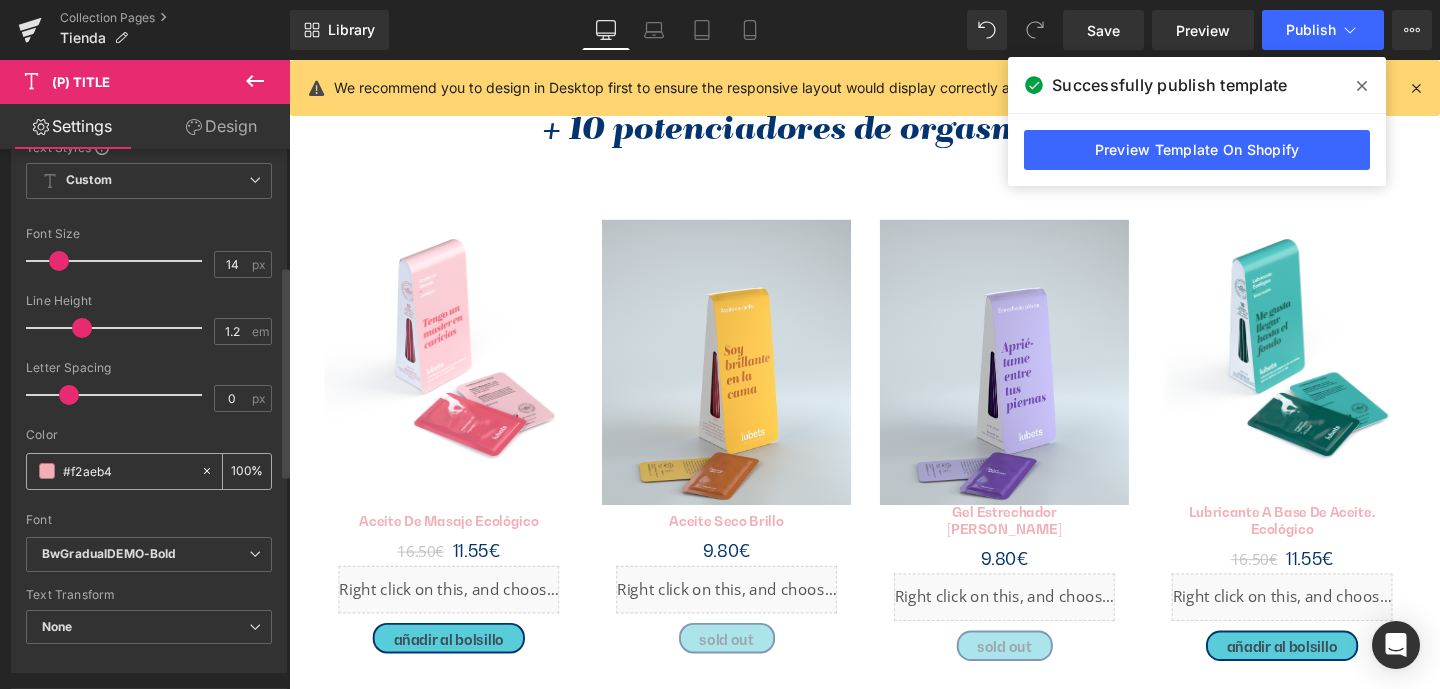 drag, startPoint x: 129, startPoint y: 473, endPoint x: 41, endPoint y: 473, distance: 88 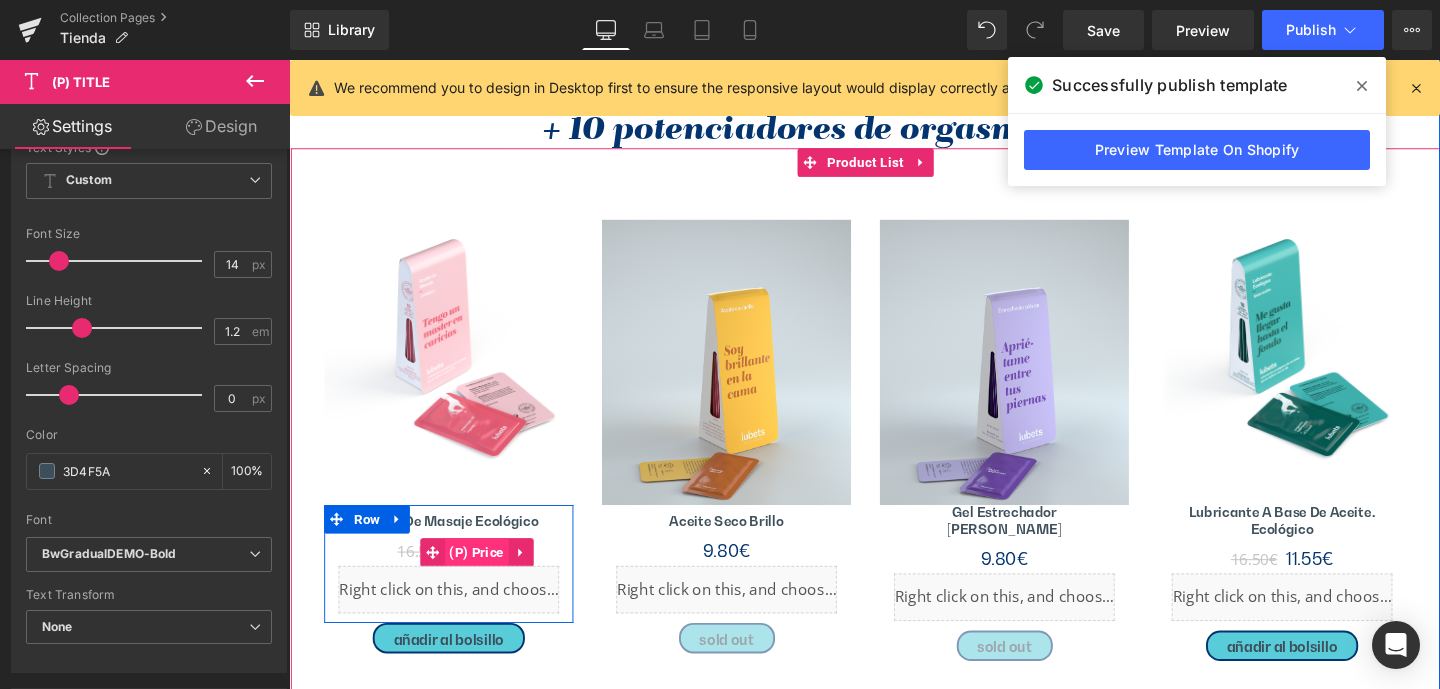 click on "(P) Price" at bounding box center (487, 578) 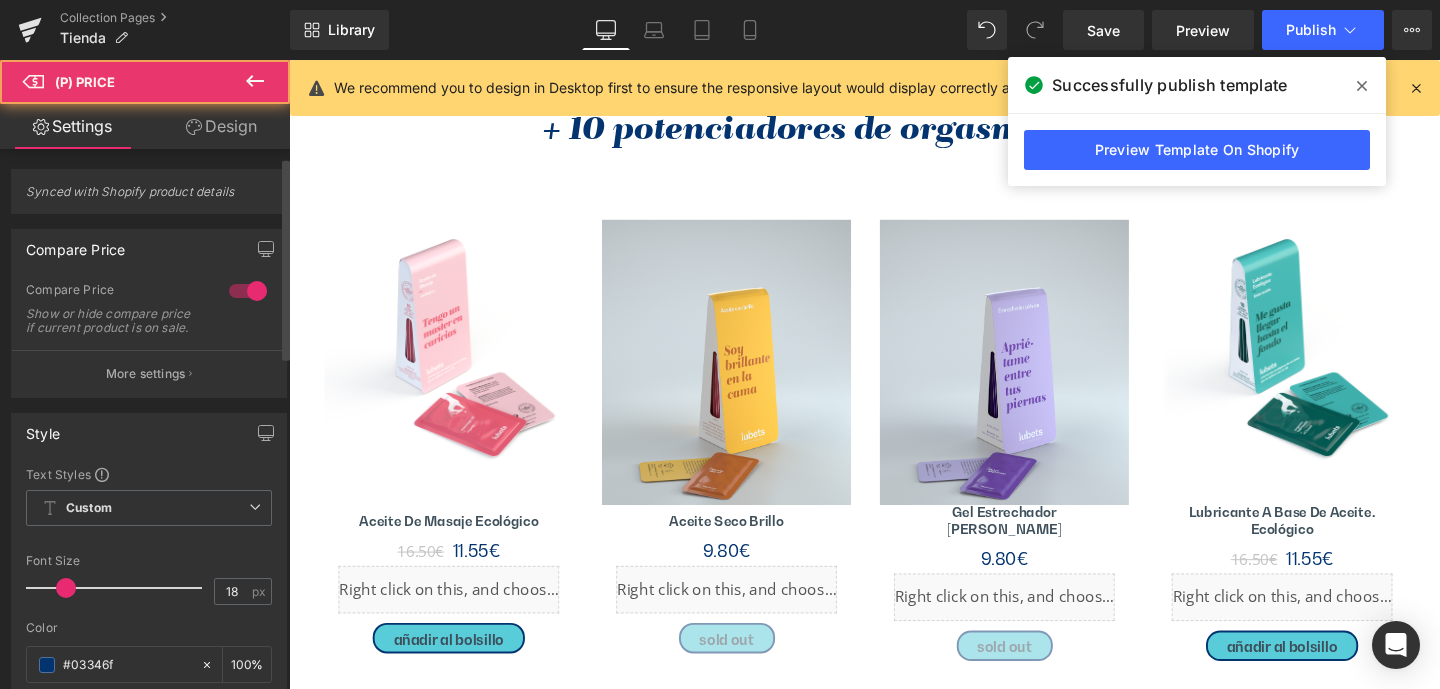 scroll, scrollTop: 37, scrollLeft: 0, axis: vertical 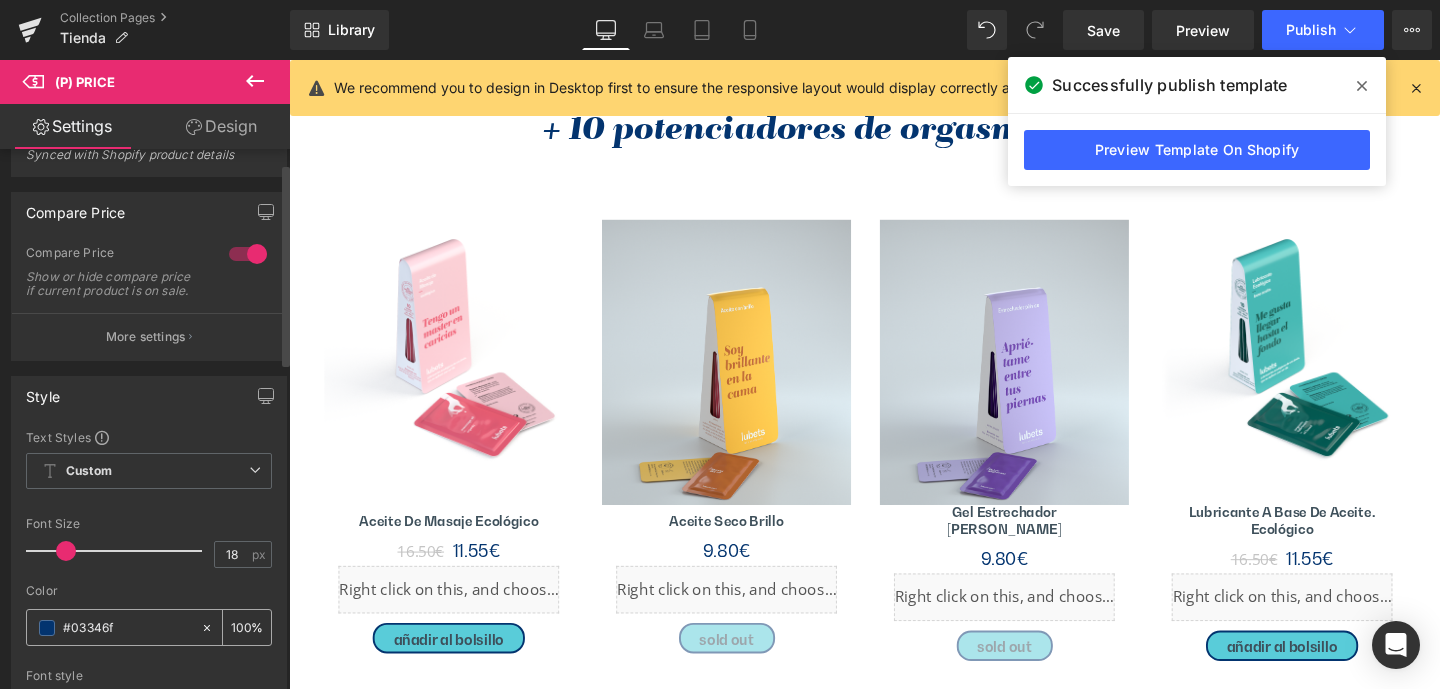 click on "#03346f" at bounding box center (113, 627) 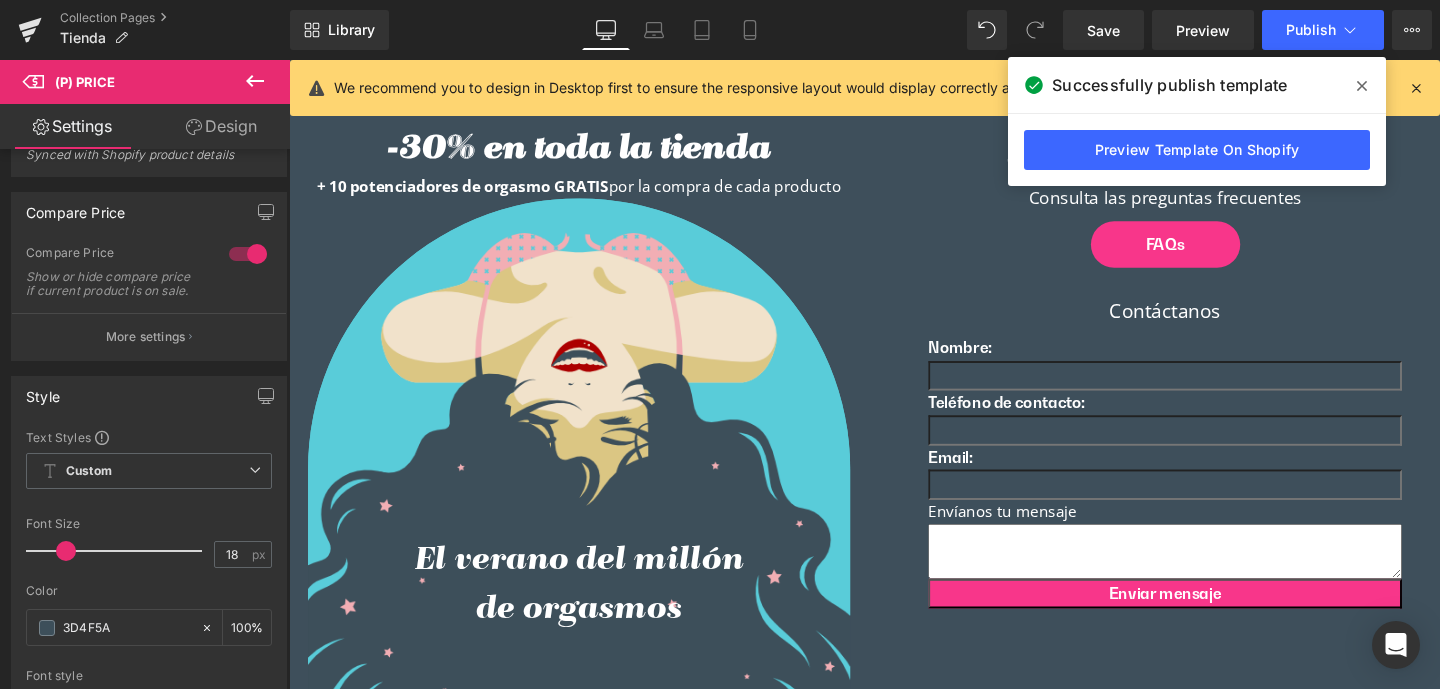 scroll, scrollTop: 4238, scrollLeft: 0, axis: vertical 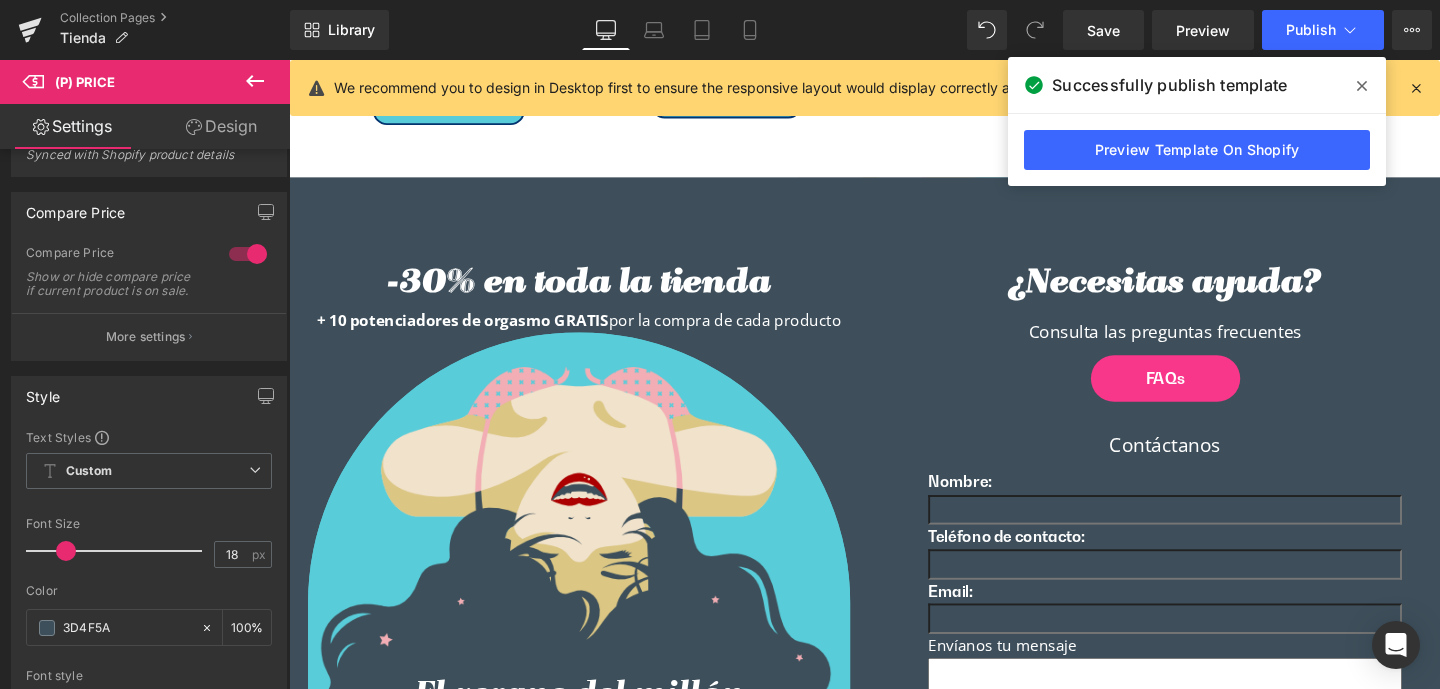 type on "#3d4f5a" 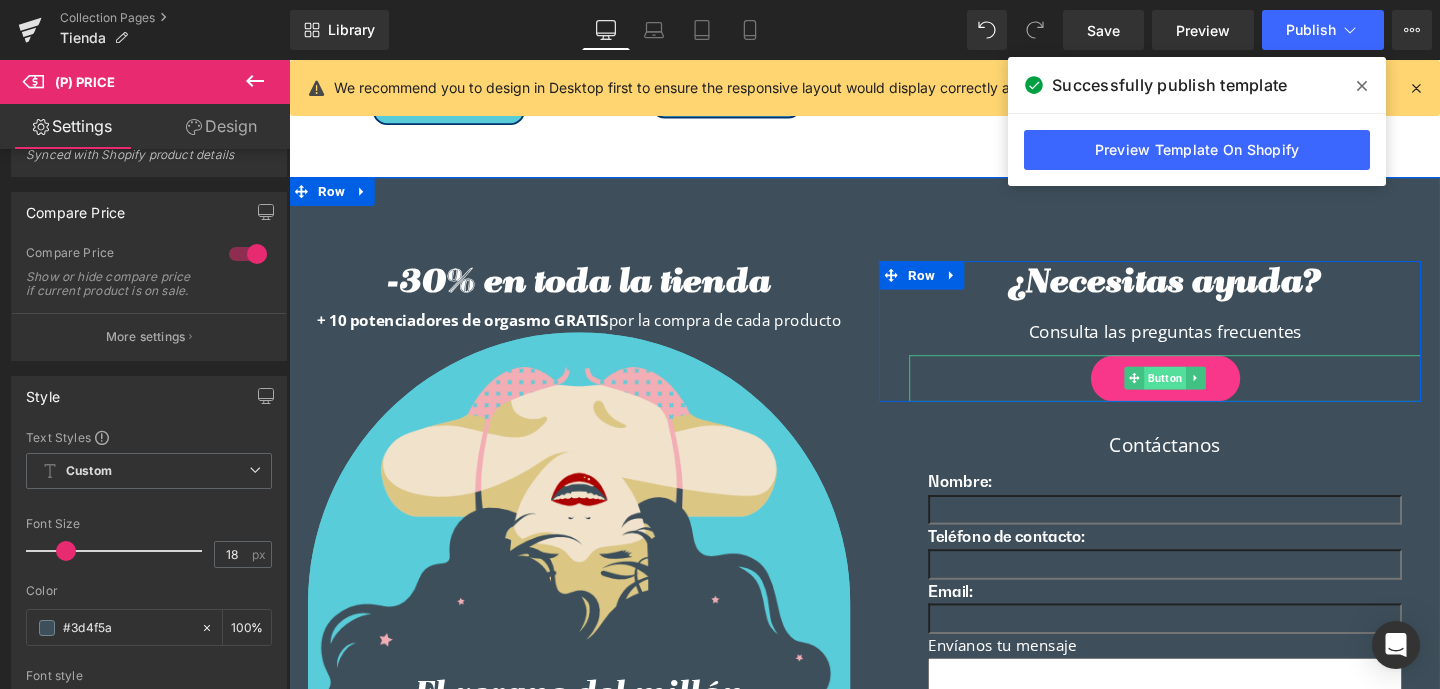 click on "Button" at bounding box center [1210, 394] 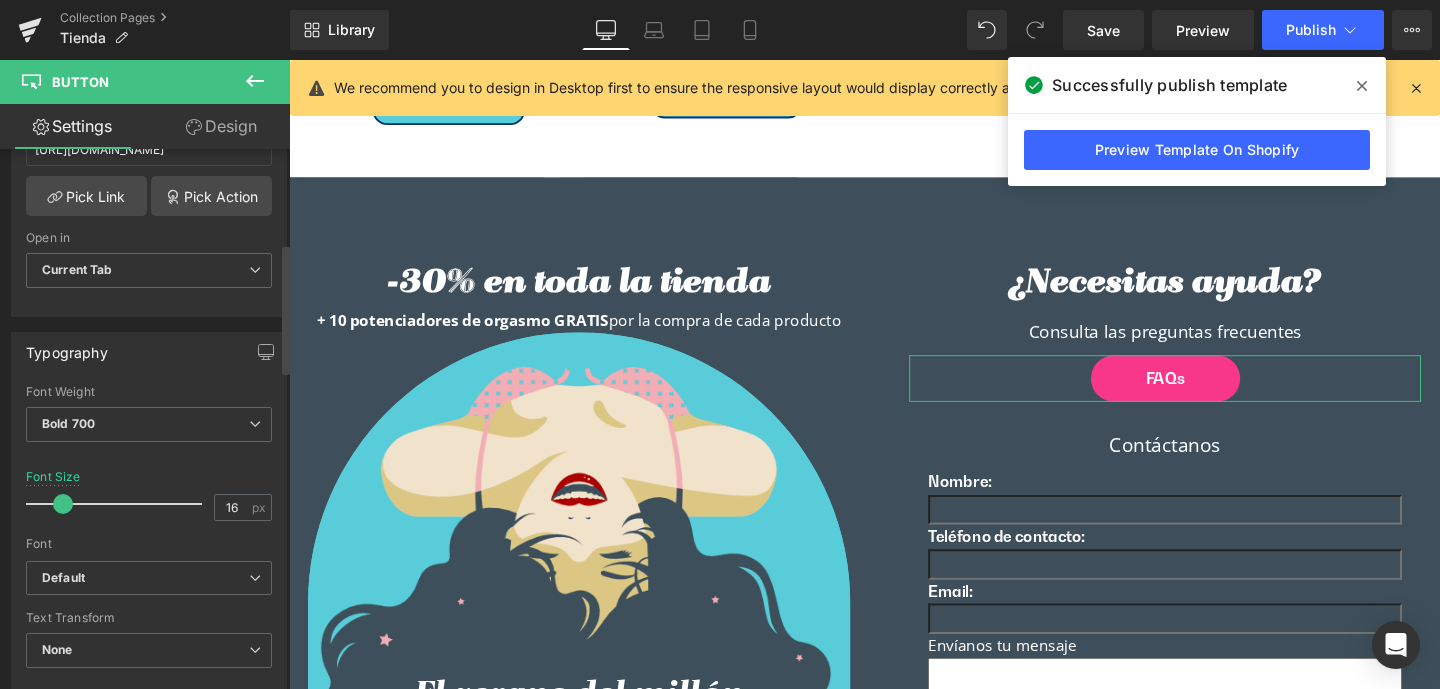 scroll, scrollTop: 749, scrollLeft: 0, axis: vertical 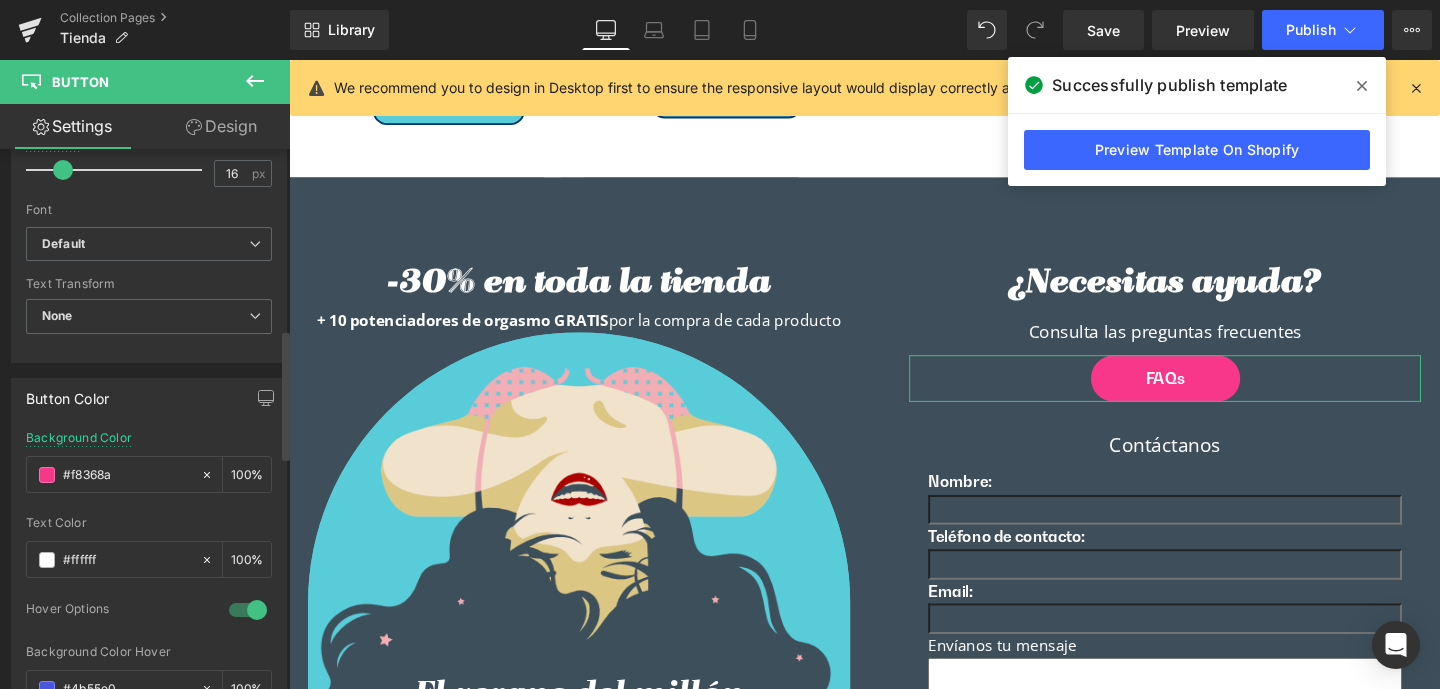 drag, startPoint x: 61, startPoint y: 479, endPoint x: 17, endPoint y: 478, distance: 44.011364 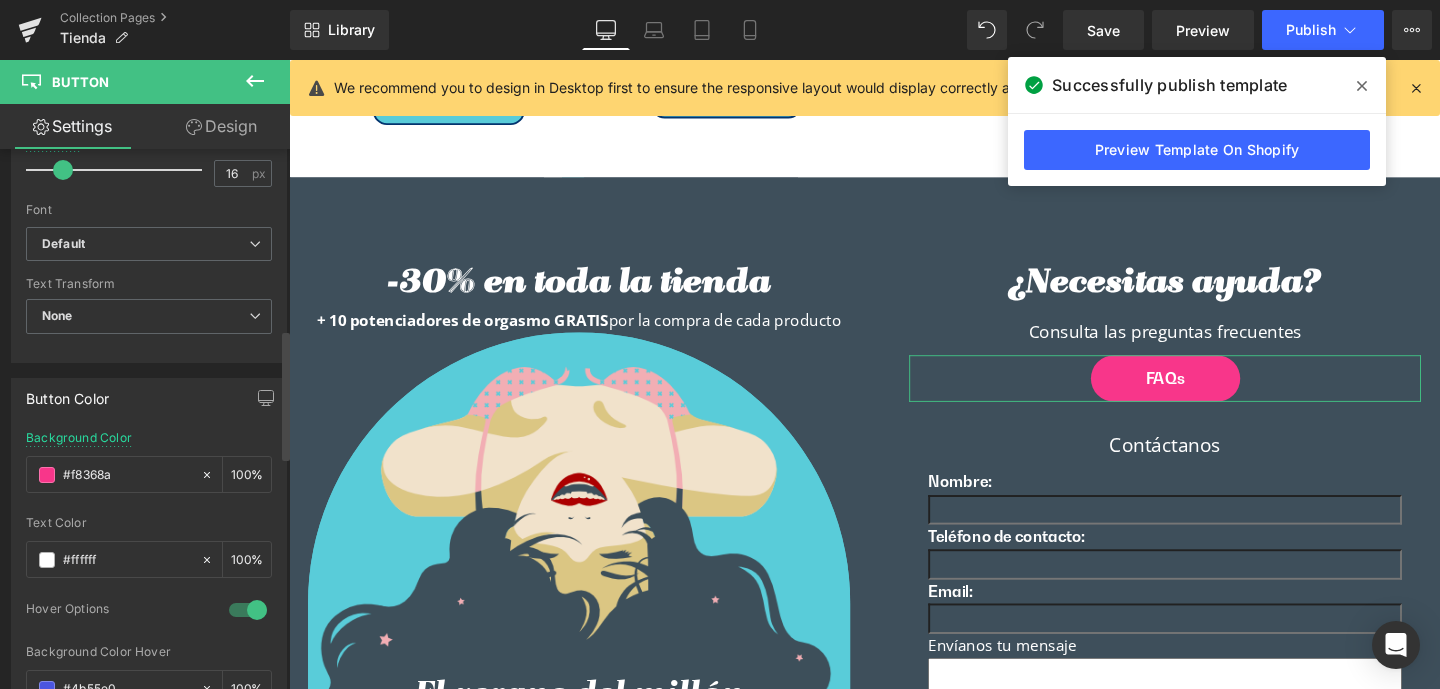 paste on "F2AEB4" 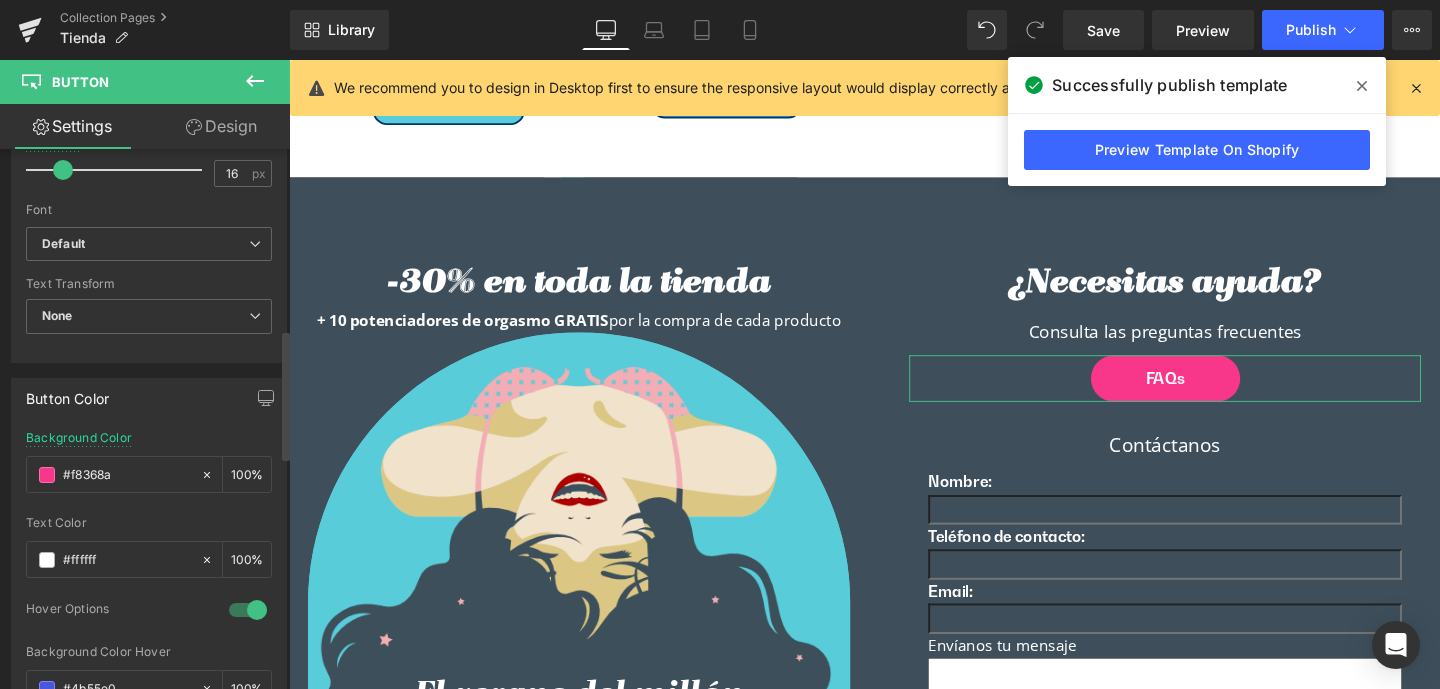 type on "F2AEB4" 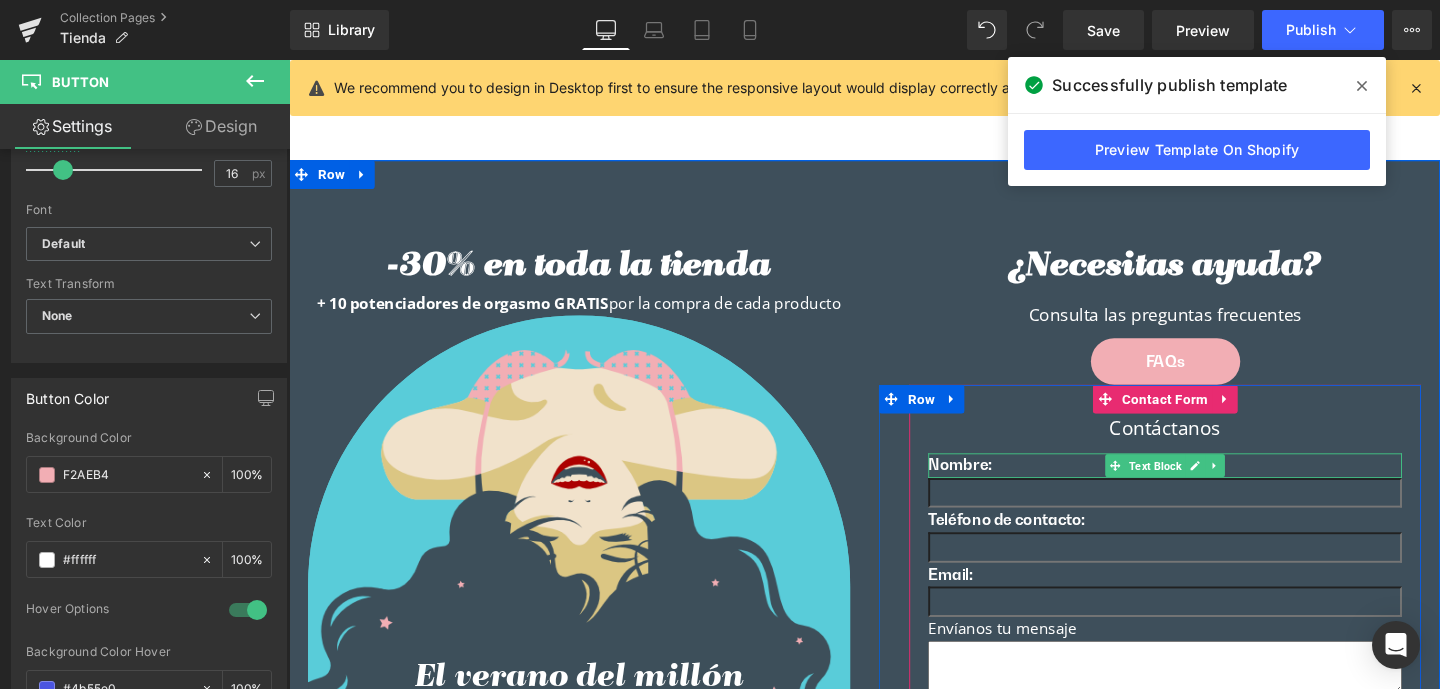 scroll, scrollTop: 4517, scrollLeft: 0, axis: vertical 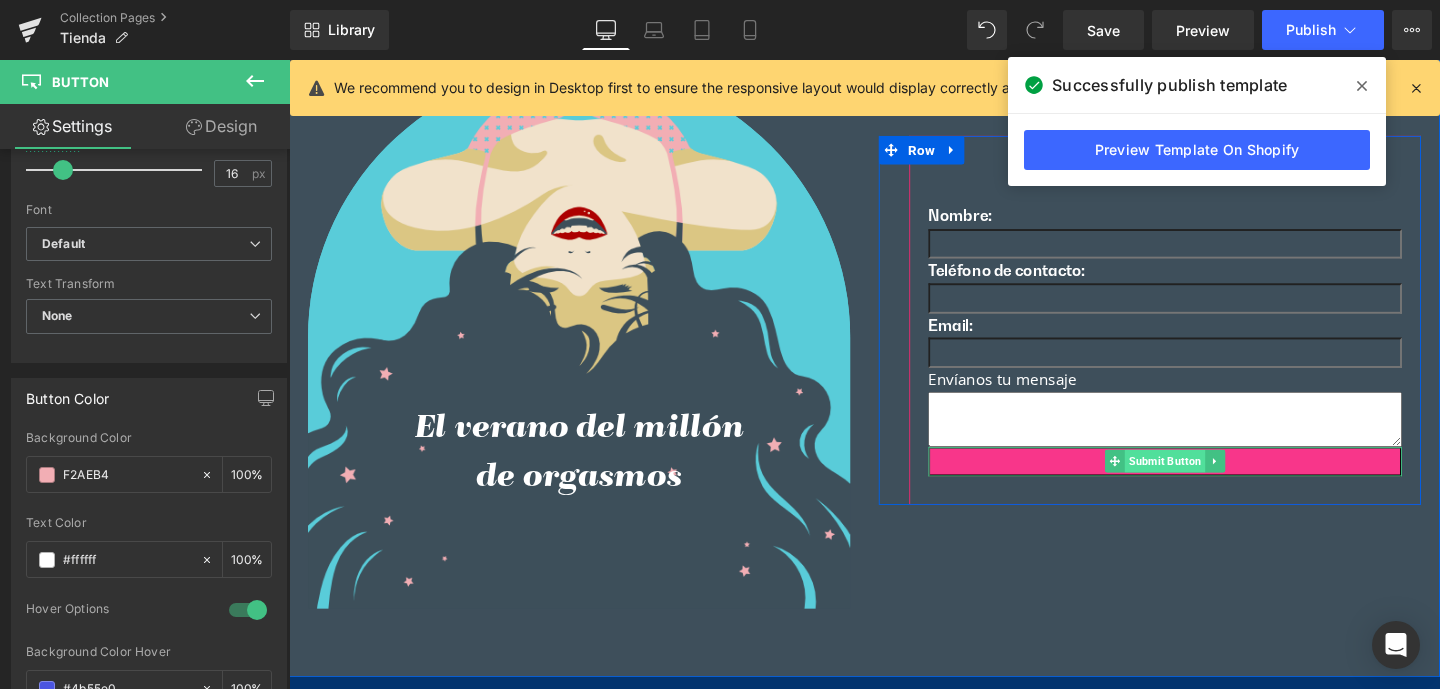 click on "Submit Button" at bounding box center [1210, 482] 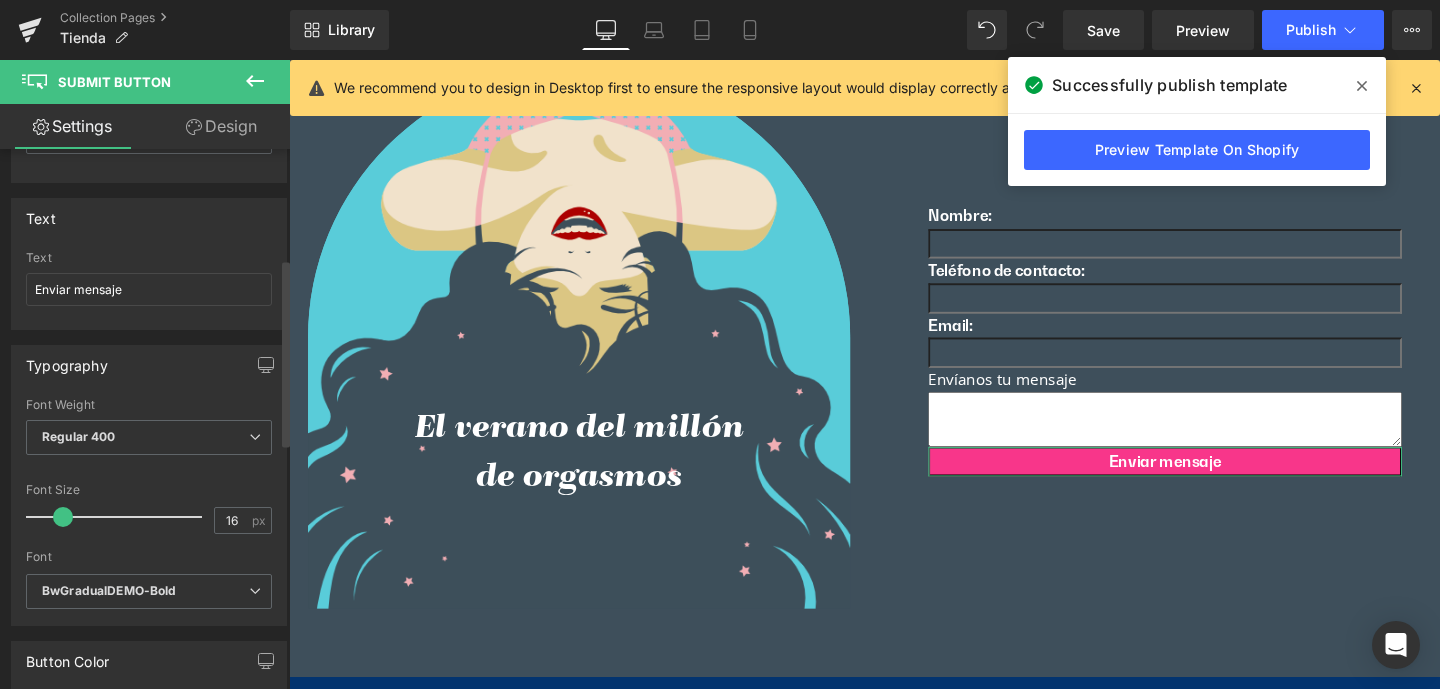 scroll, scrollTop: 351, scrollLeft: 0, axis: vertical 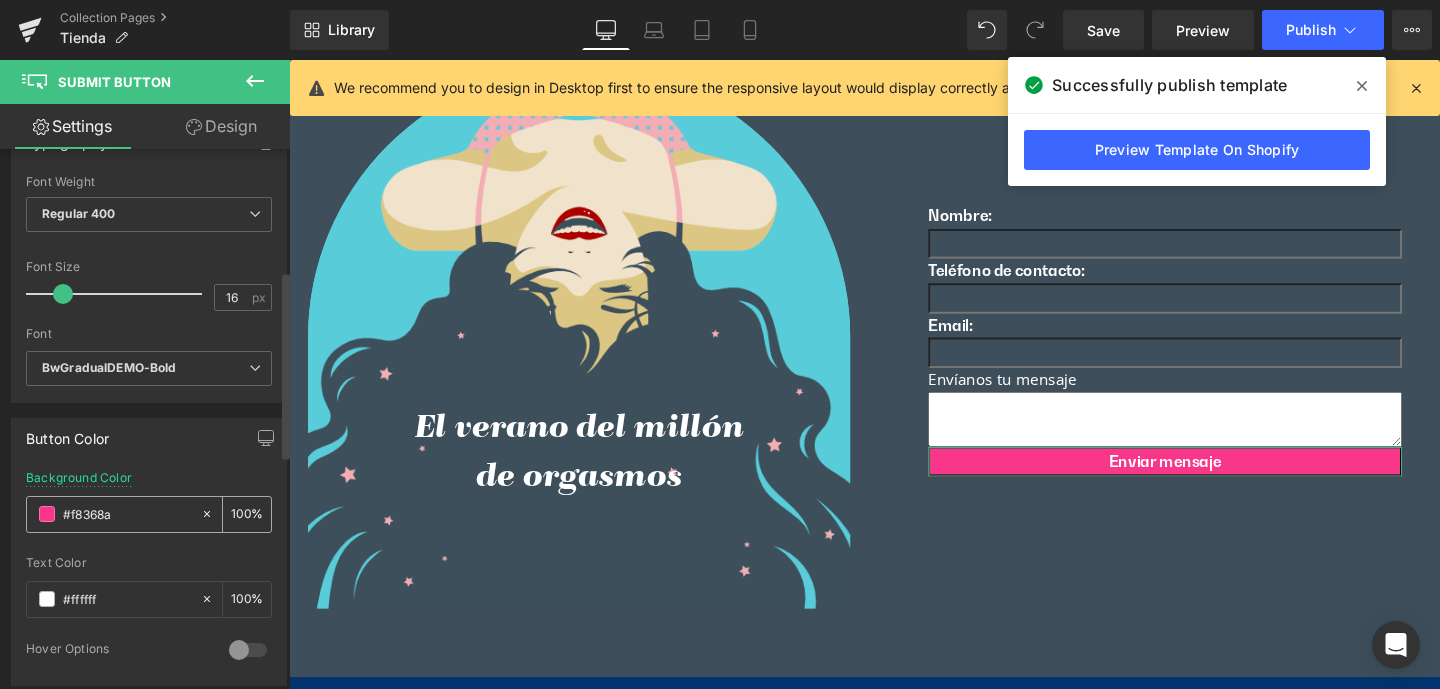 drag, startPoint x: 130, startPoint y: 516, endPoint x: 39, endPoint y: 506, distance: 91.5478 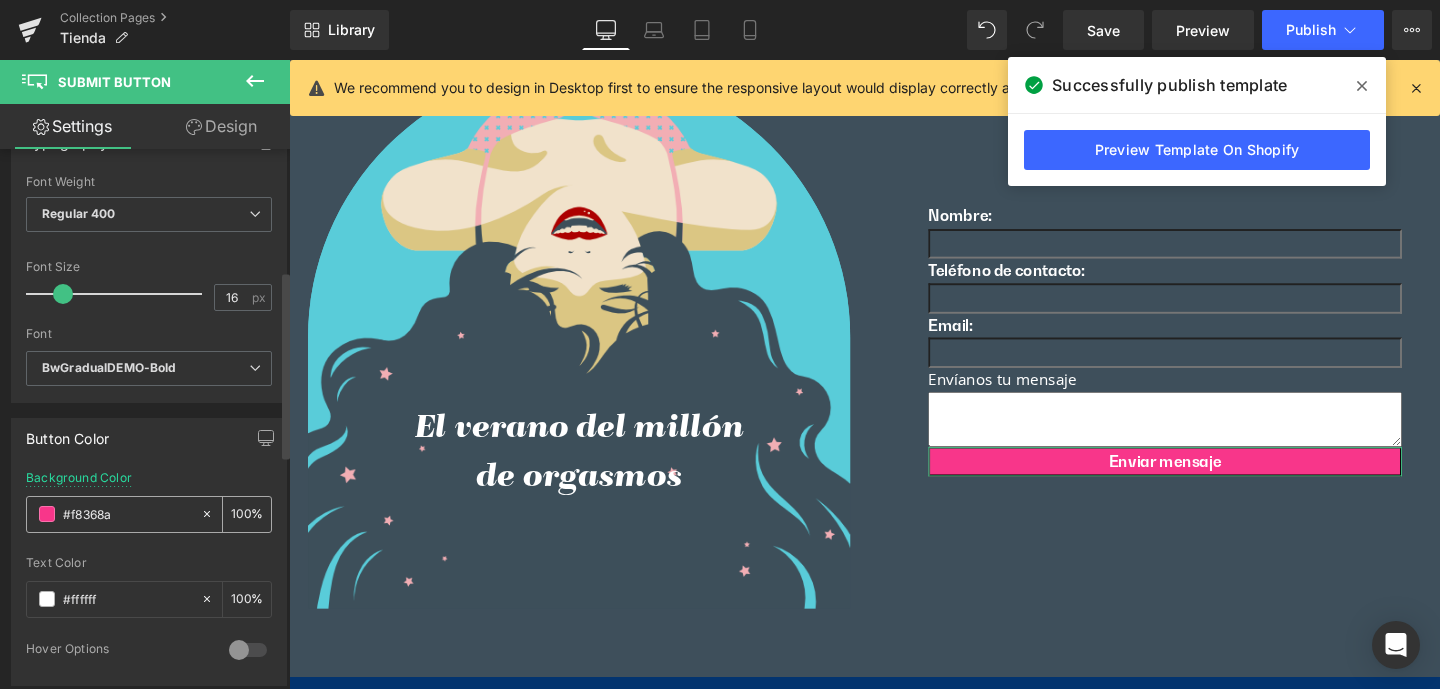 paste on "F2AEB4" 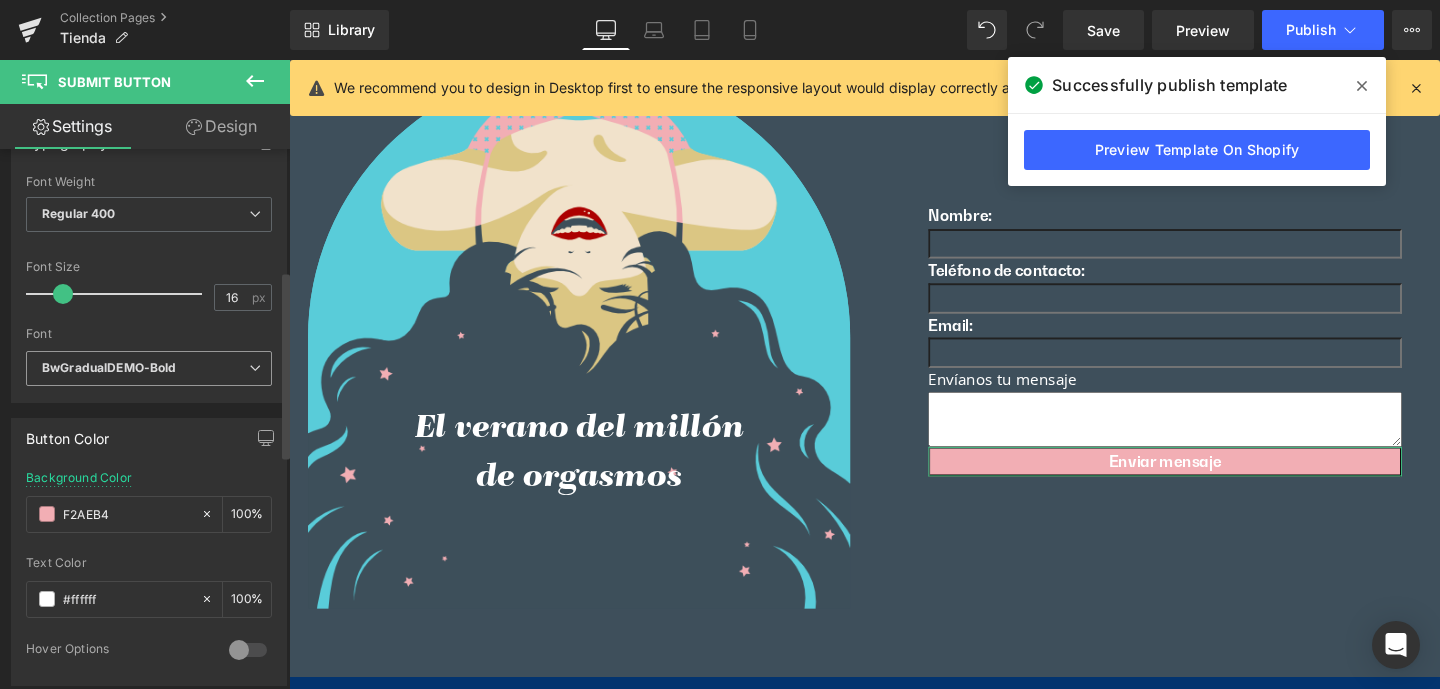click on "BwGradualDEMO-Bold" at bounding box center (109, 368) 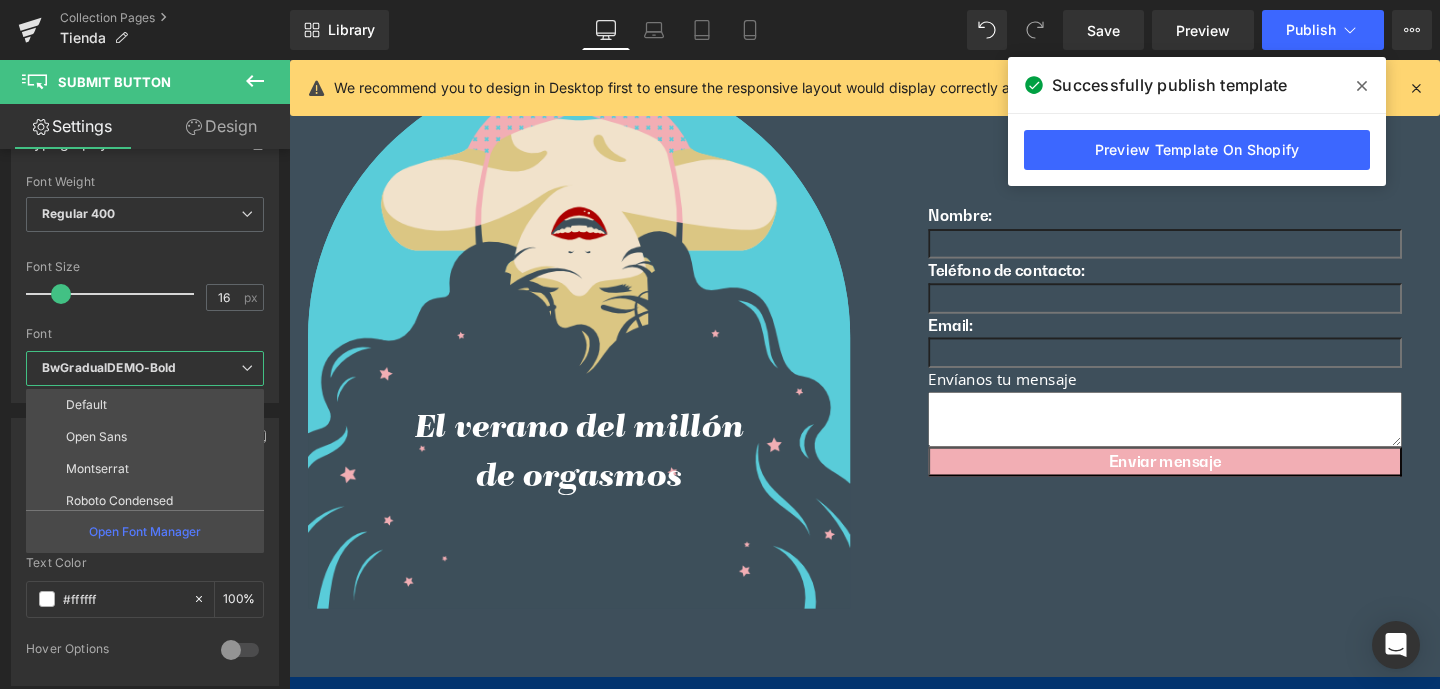 scroll, scrollTop: 4195, scrollLeft: 0, axis: vertical 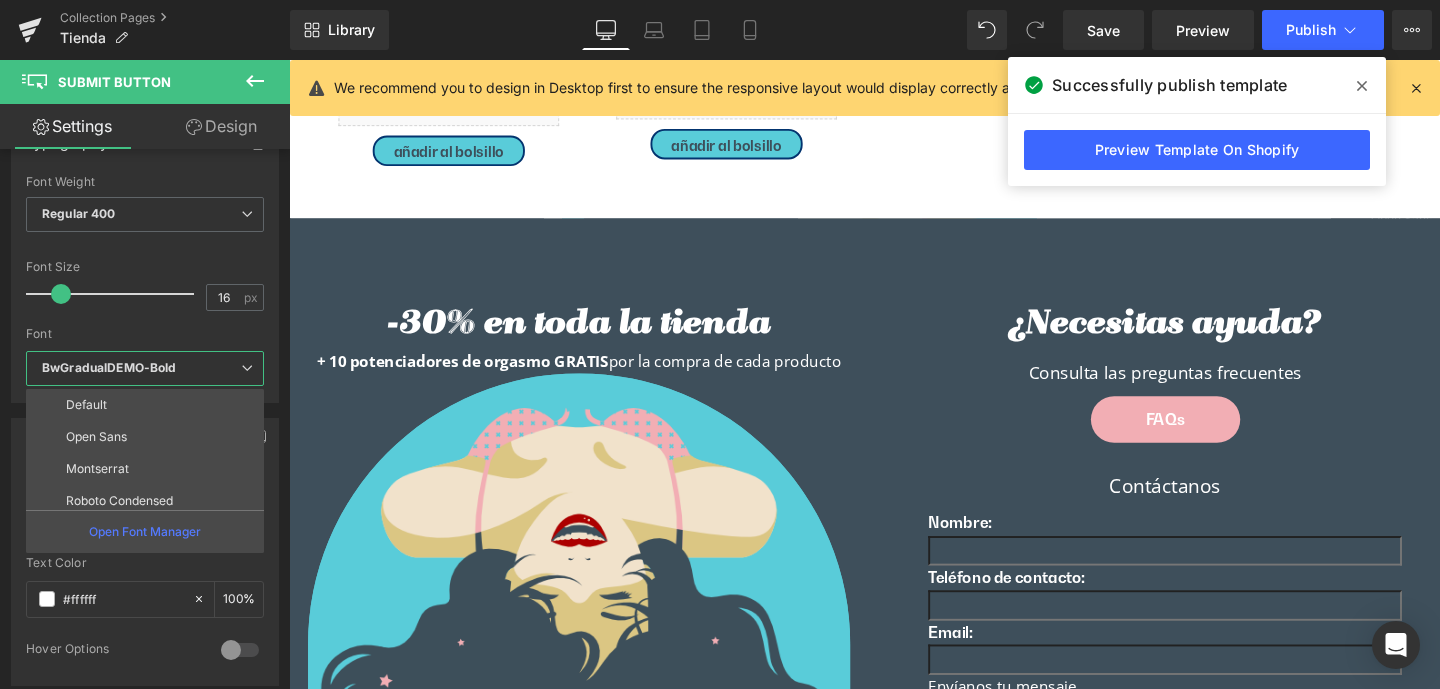 click on "🎁 -30% en toda la tienda + 1 potenciador de orgasmos femenino o masculino de REGALO · Envíos GRATIS en pedidos mínimos
Buscar
Cerrar menú
Menú
Buscar
Ingresar
Crear cuenta
0
Carrito
Añadir al carrito
1" at bounding box center (894, -1215) 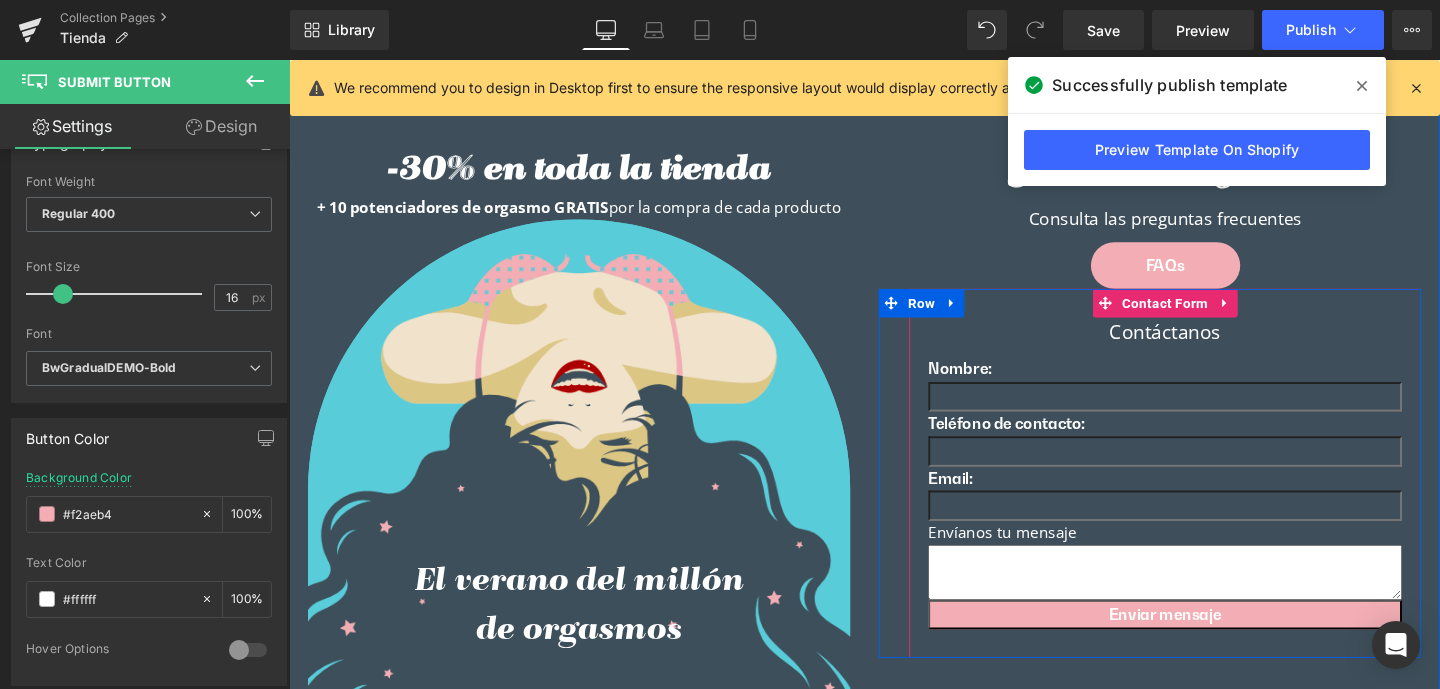 scroll, scrollTop: 4495, scrollLeft: 0, axis: vertical 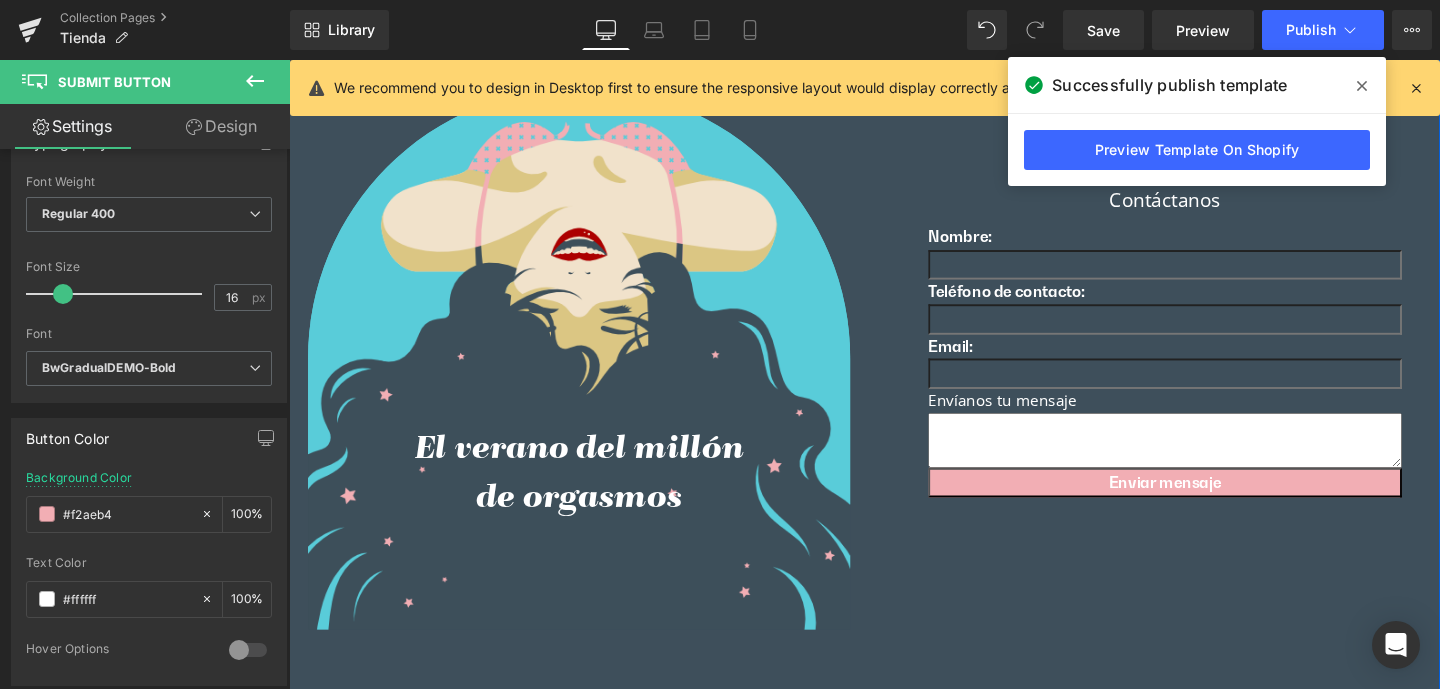 drag, startPoint x: 1201, startPoint y: 574, endPoint x: 1203, endPoint y: 559, distance: 15.132746 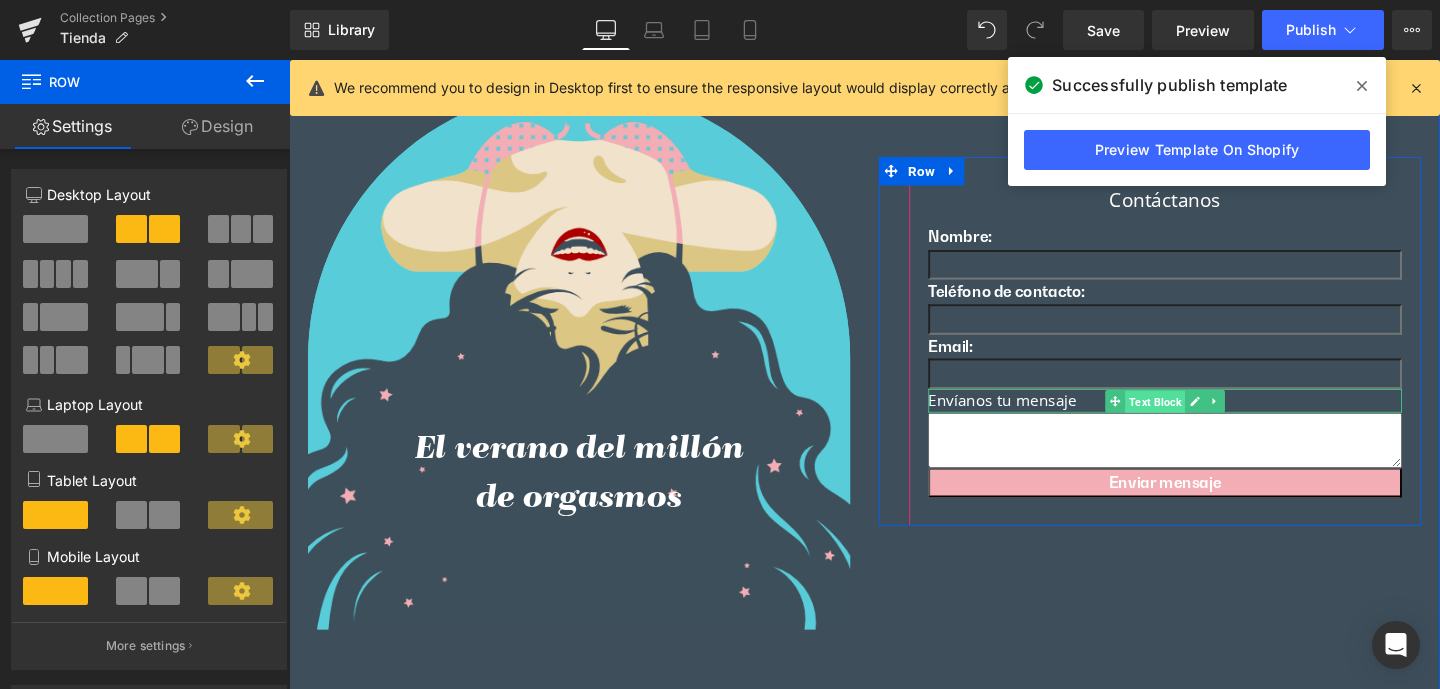click on "Text Block" at bounding box center [1199, 419] 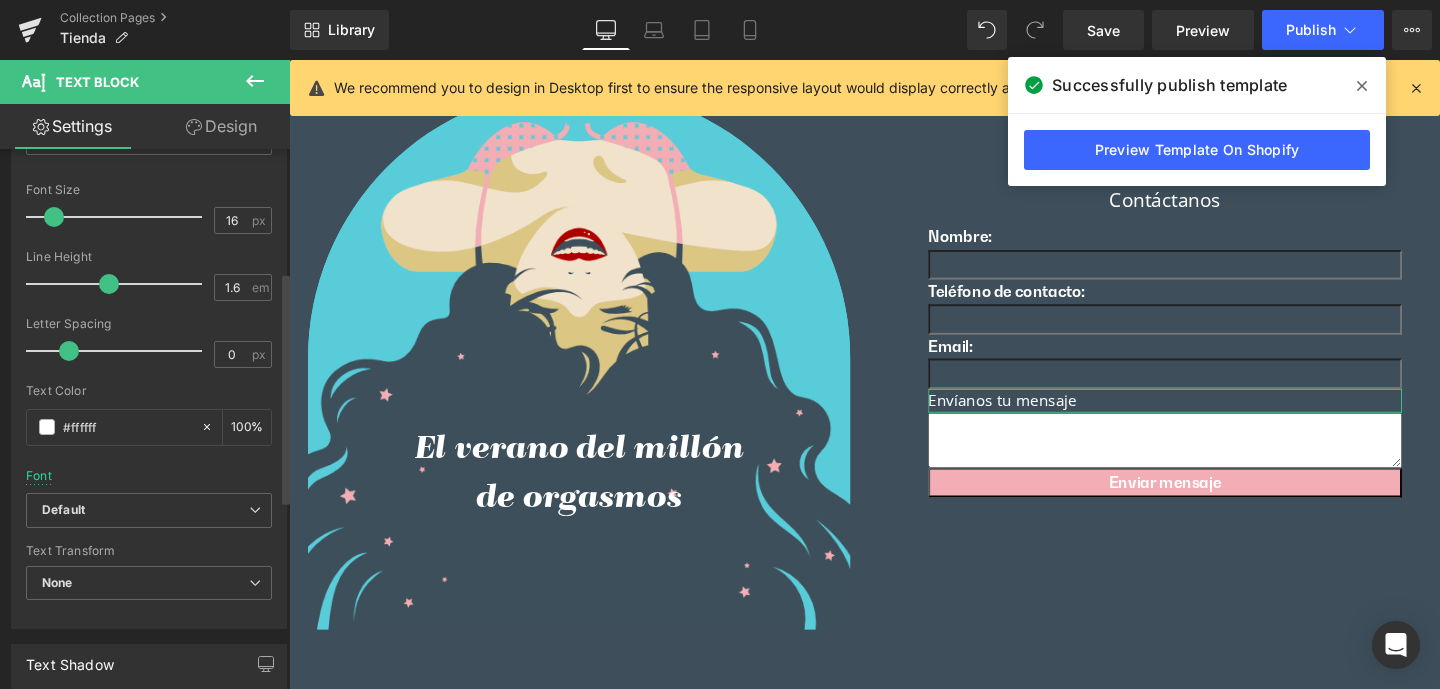 scroll, scrollTop: 326, scrollLeft: 0, axis: vertical 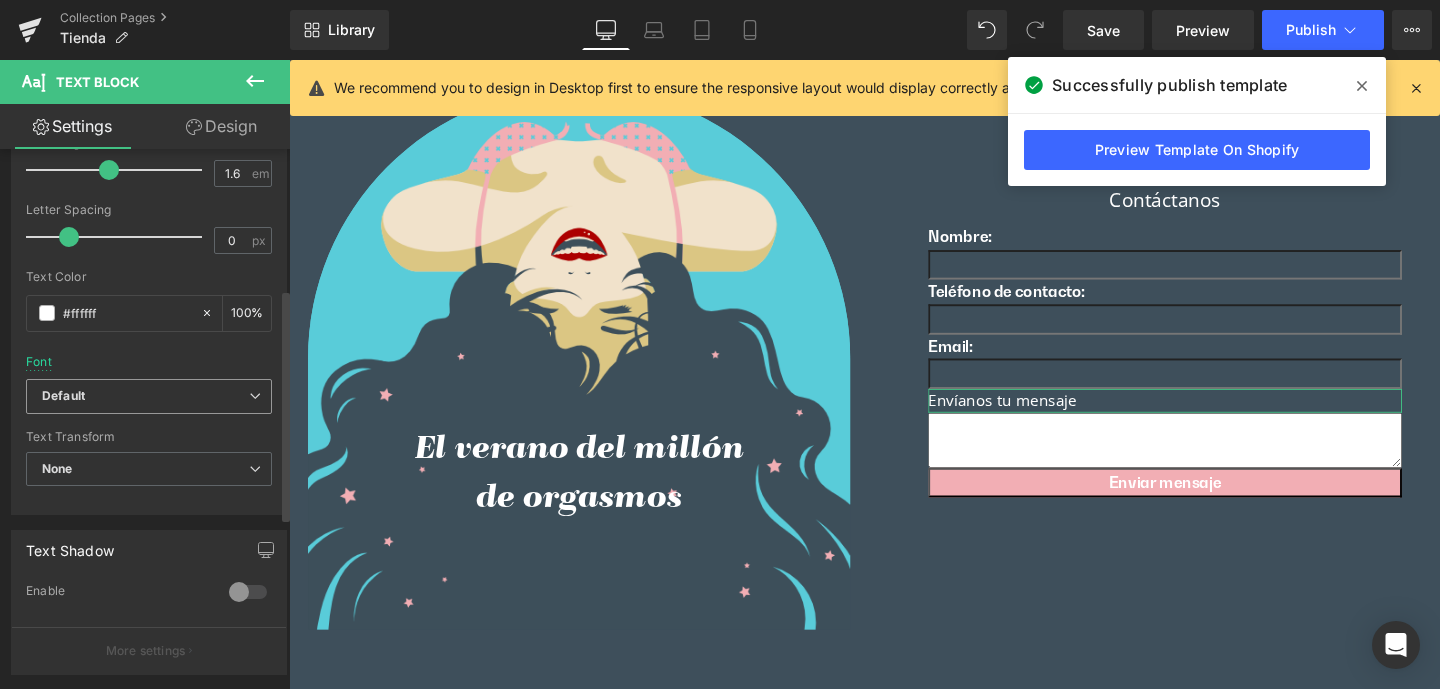 click on "Default" at bounding box center (145, 396) 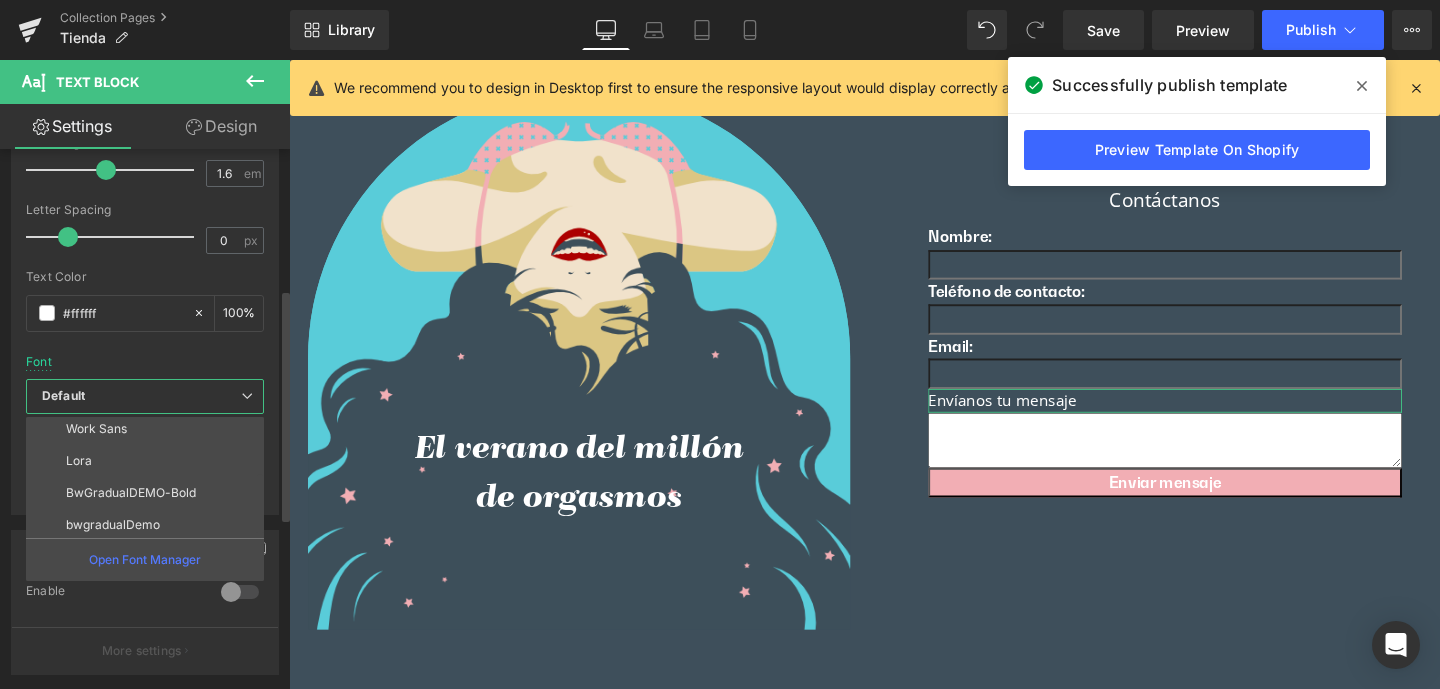 scroll, scrollTop: 200, scrollLeft: 0, axis: vertical 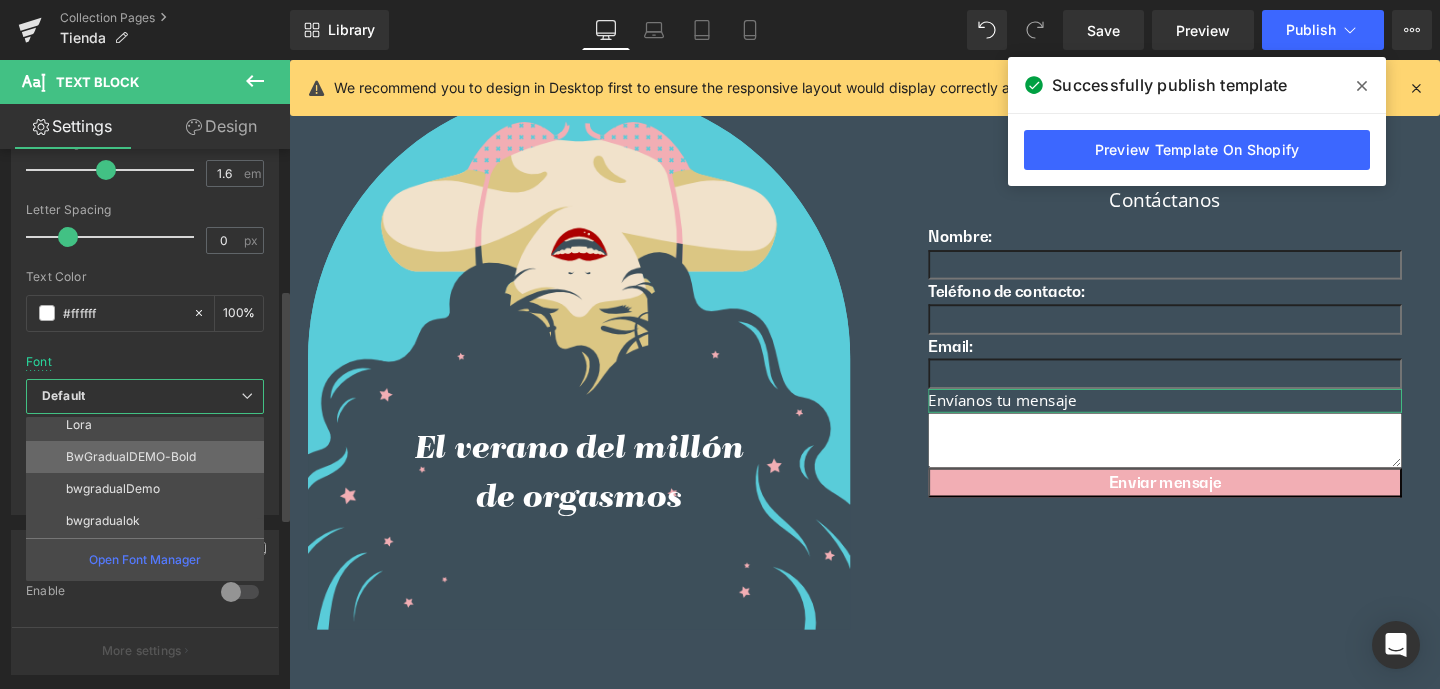 drag, startPoint x: 156, startPoint y: 449, endPoint x: 108, endPoint y: 404, distance: 65.795135 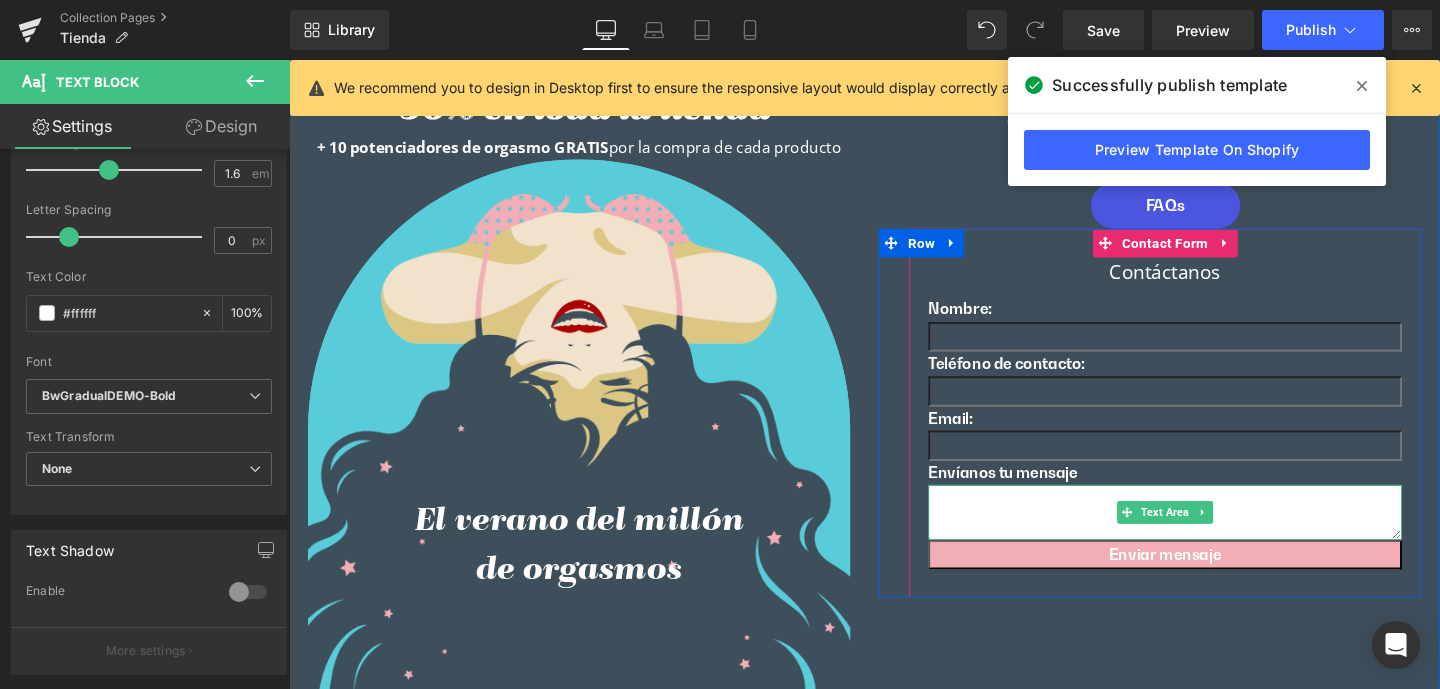scroll, scrollTop: 4192, scrollLeft: 0, axis: vertical 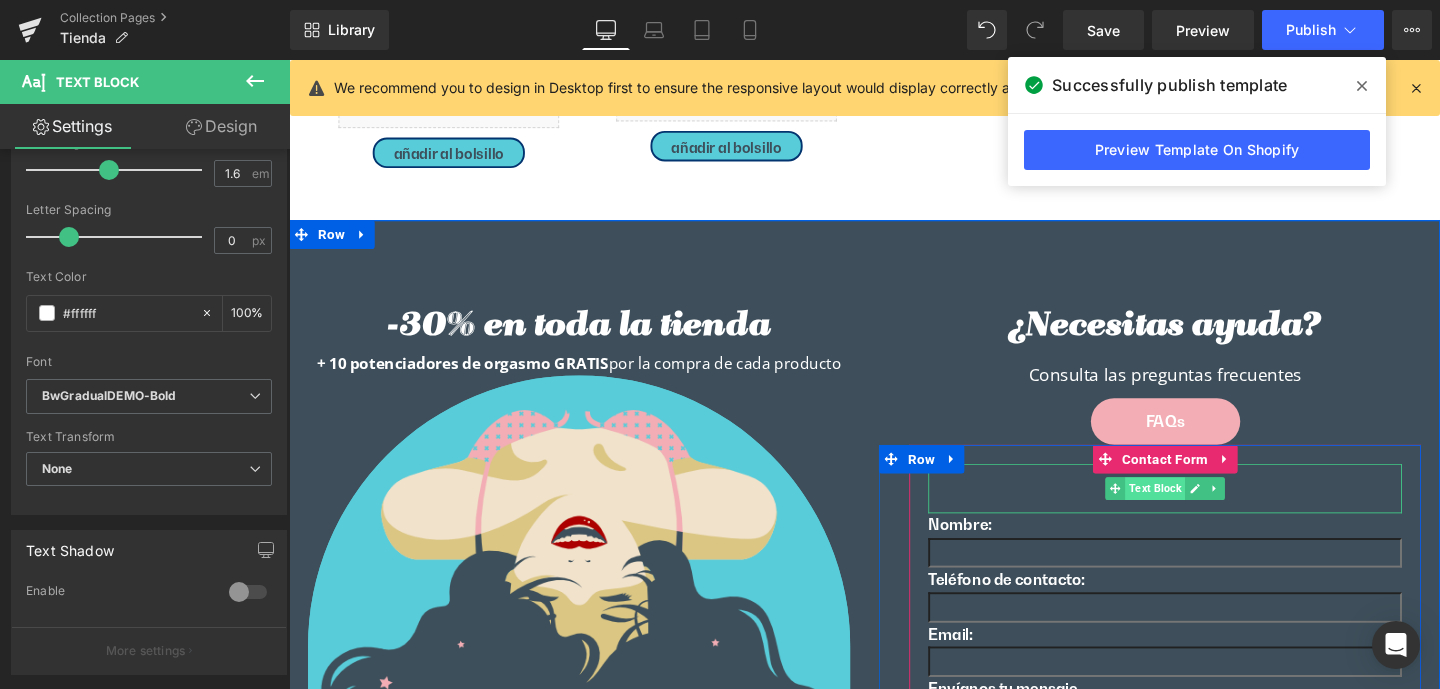 click on "Text Block" at bounding box center (1199, 511) 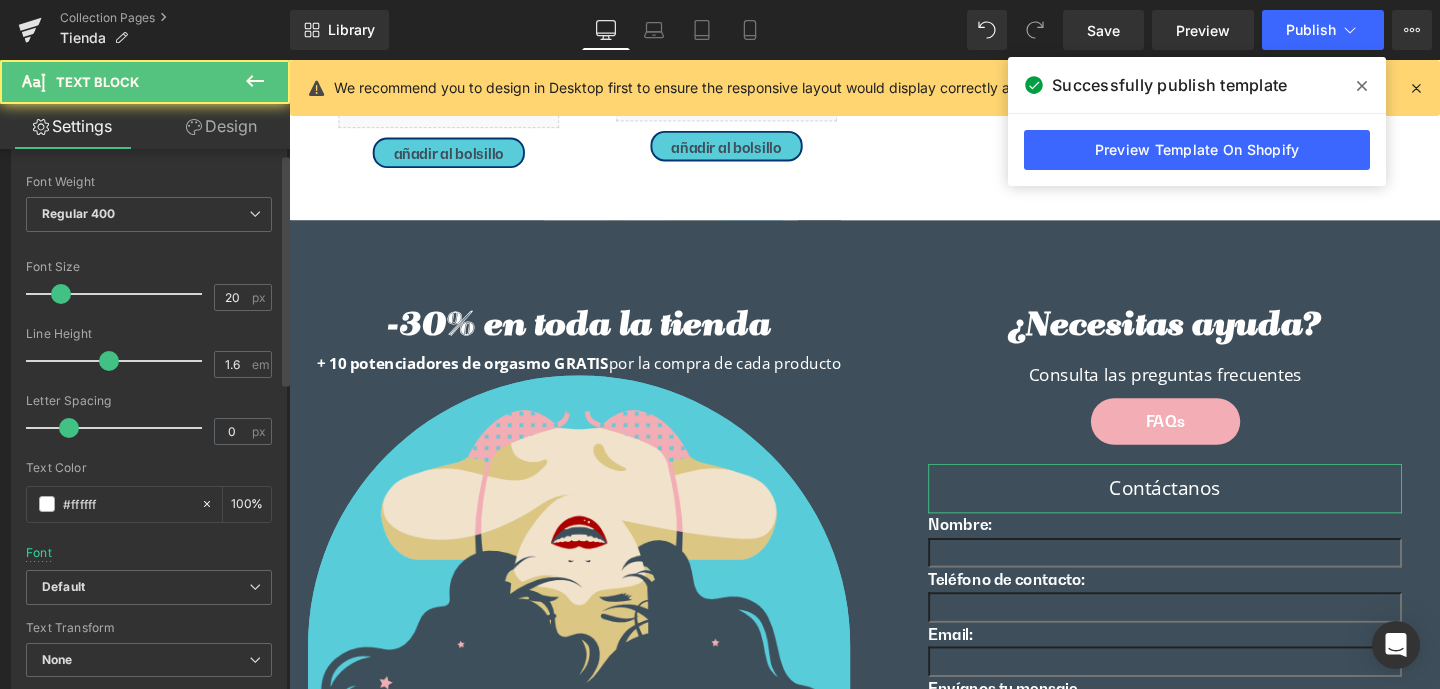 scroll, scrollTop: 354, scrollLeft: 0, axis: vertical 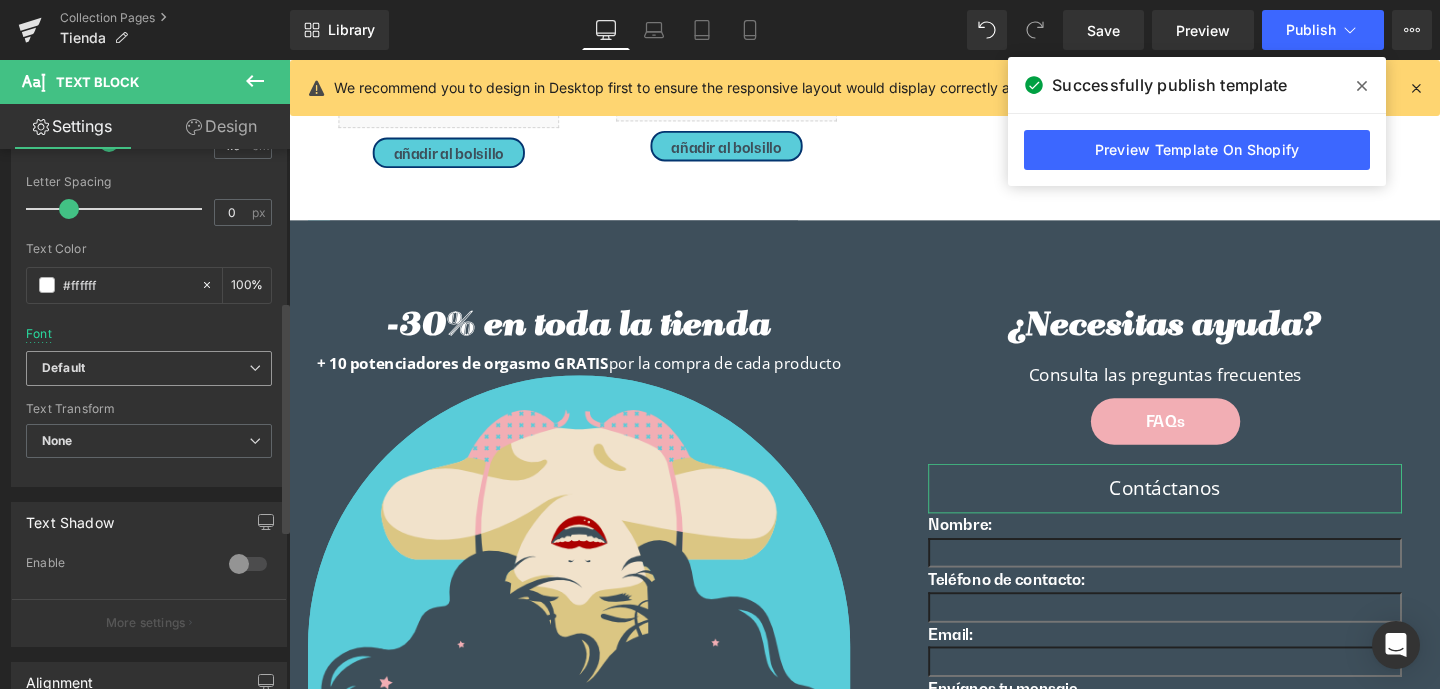click on "Default" at bounding box center (145, 368) 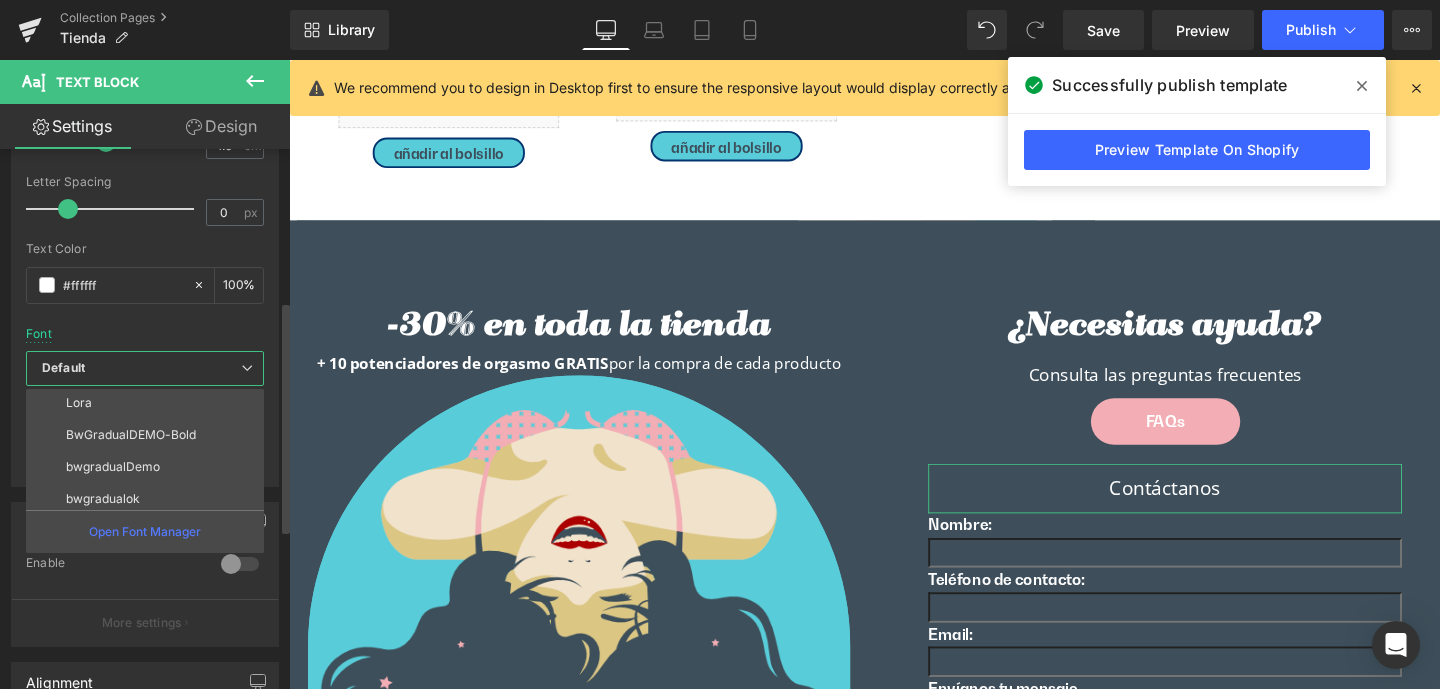 scroll, scrollTop: 200, scrollLeft: 0, axis: vertical 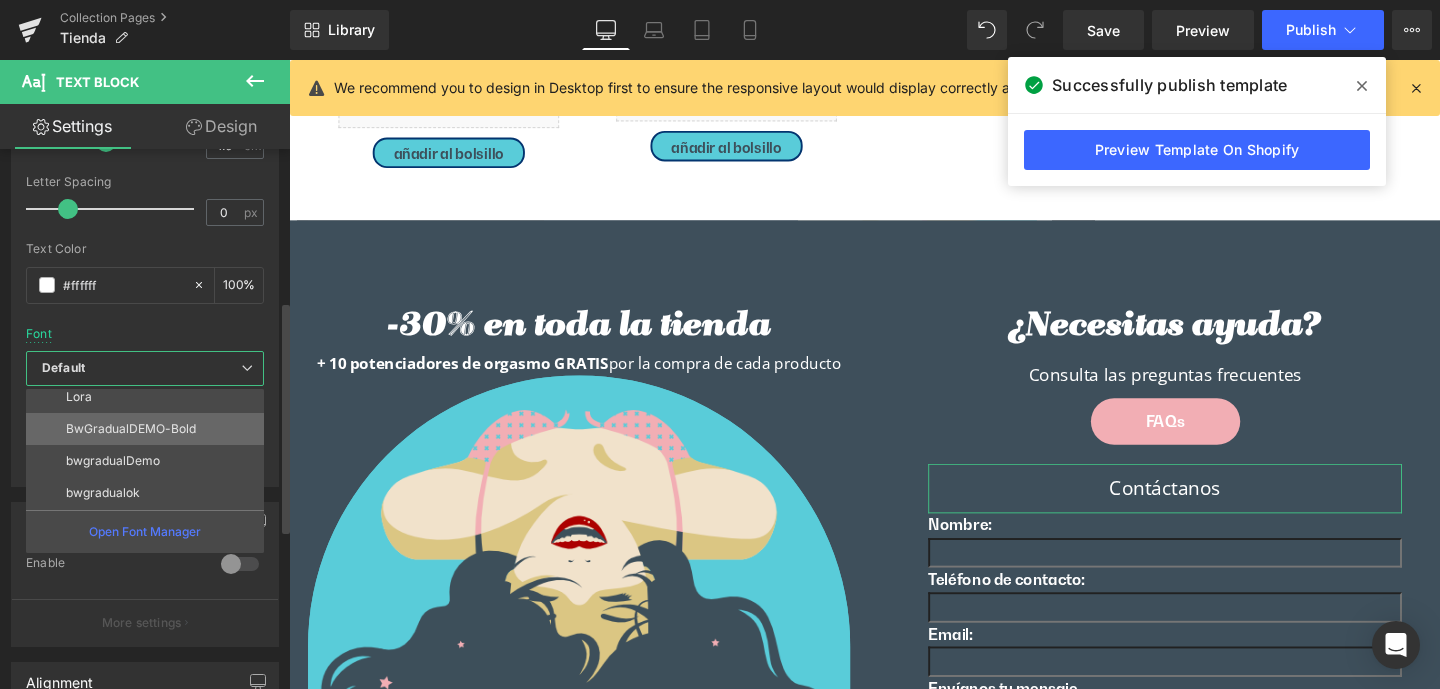 click on "BwGradualDEMO-Bold" at bounding box center [131, 429] 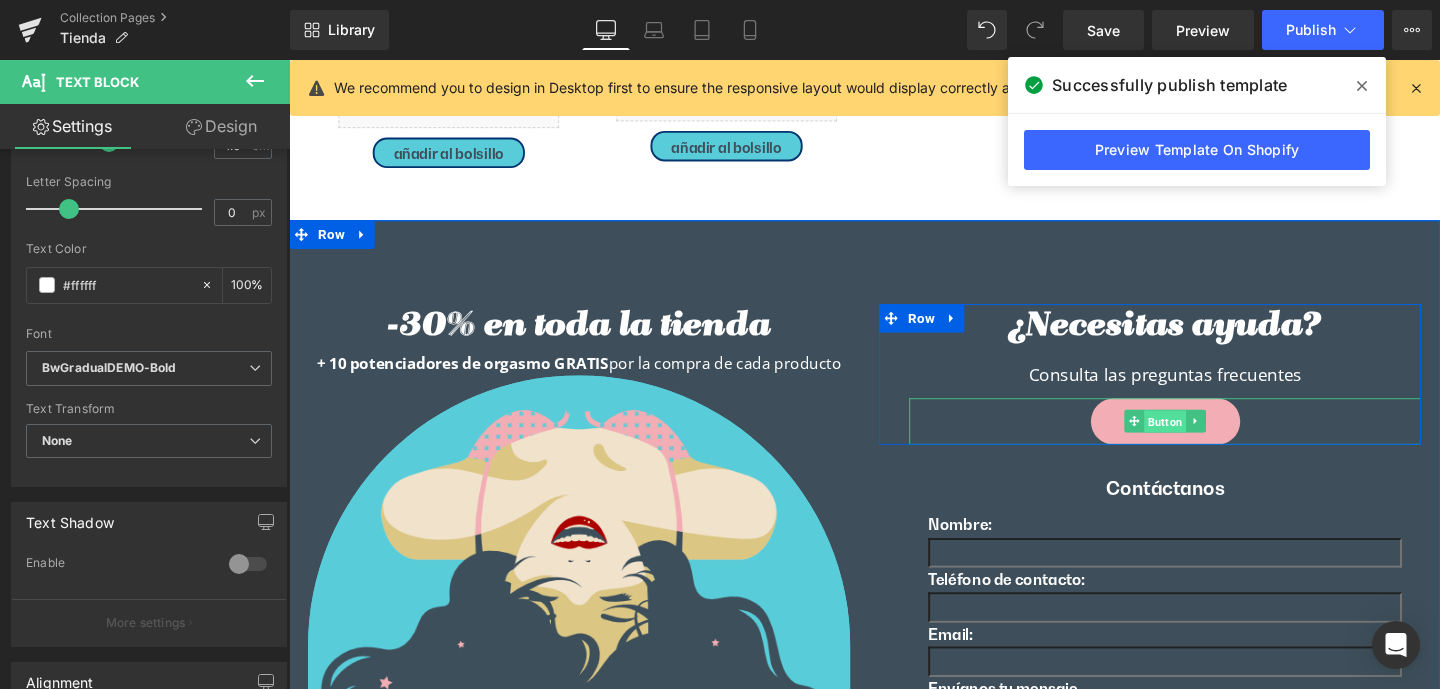 click on "Button" at bounding box center (1210, 441) 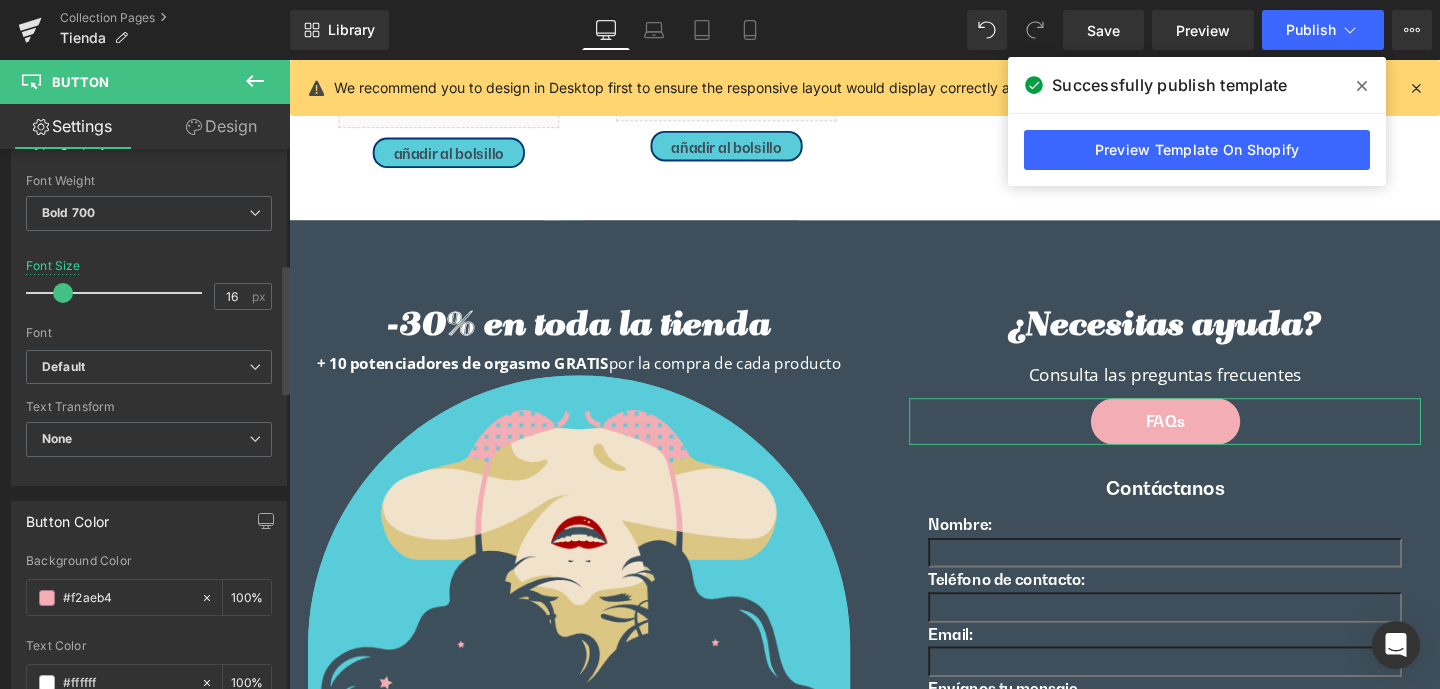 scroll, scrollTop: 627, scrollLeft: 0, axis: vertical 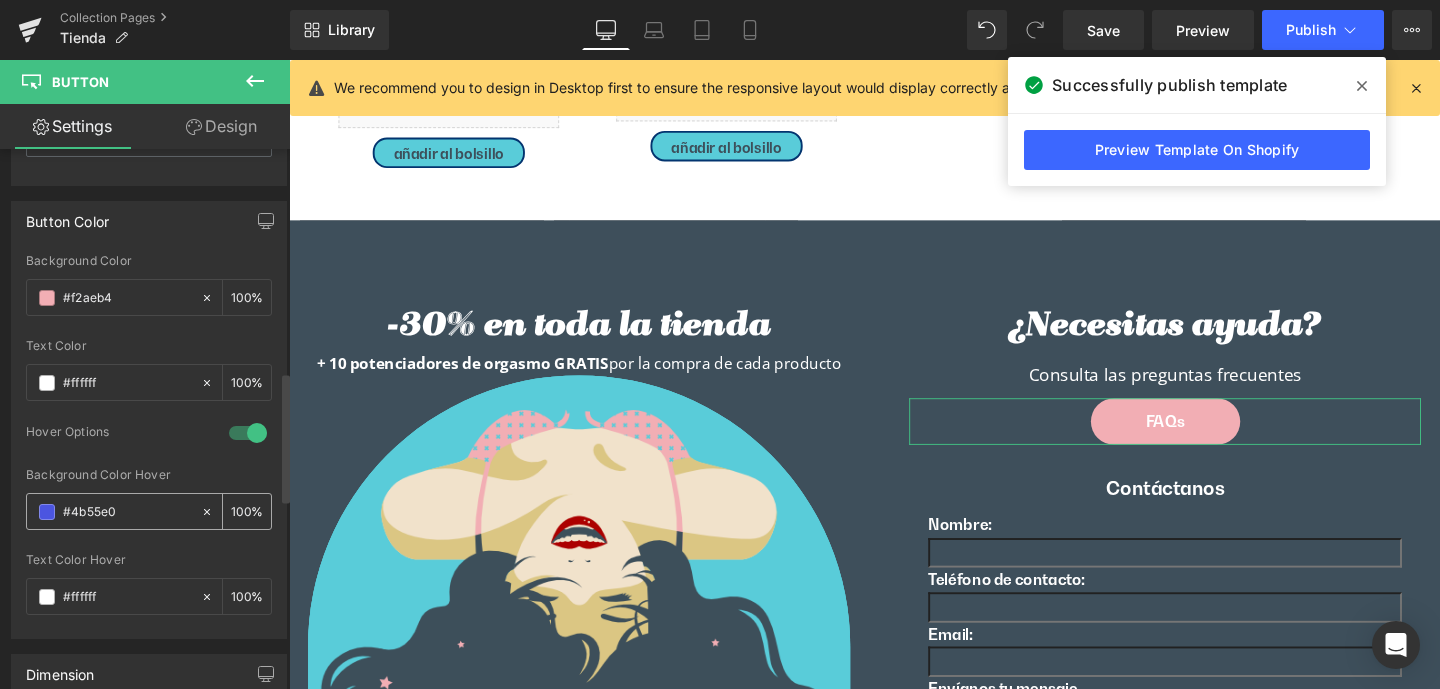 drag, startPoint x: 111, startPoint y: 514, endPoint x: 45, endPoint y: 508, distance: 66.27216 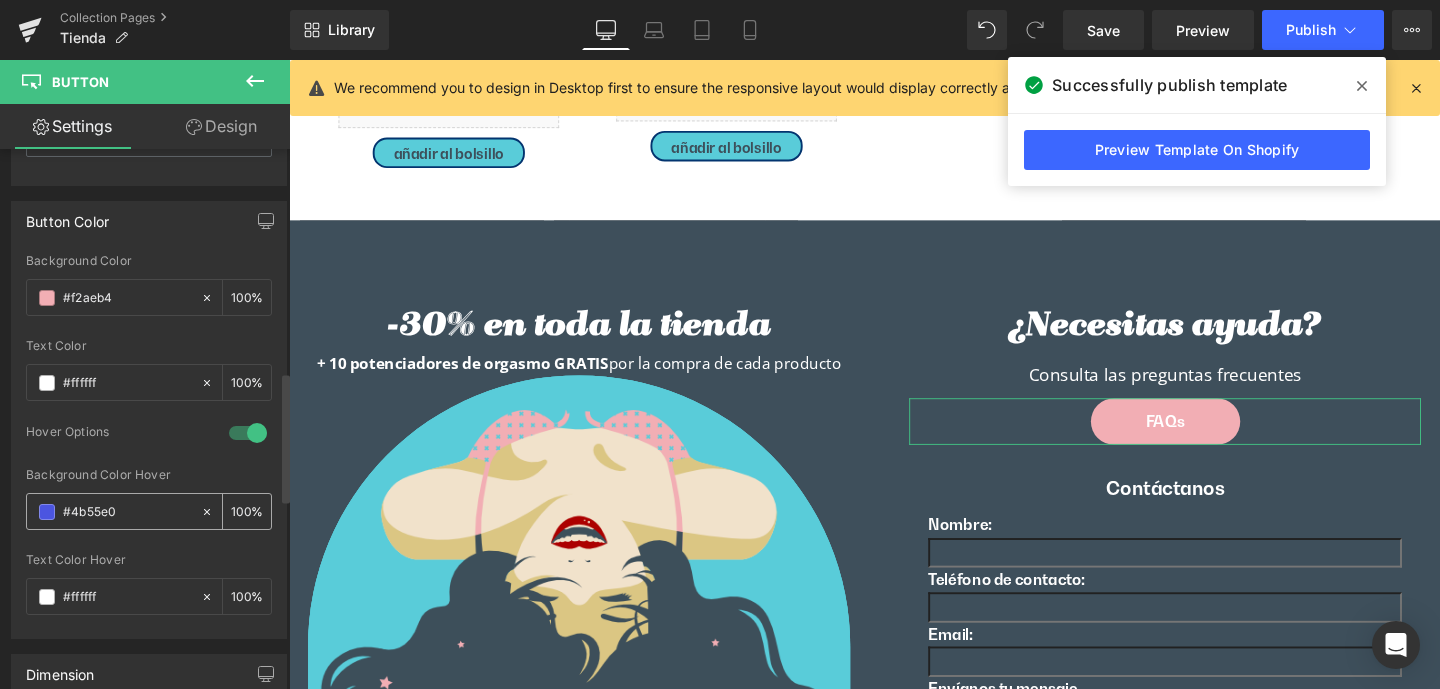 paste on "59CCD9" 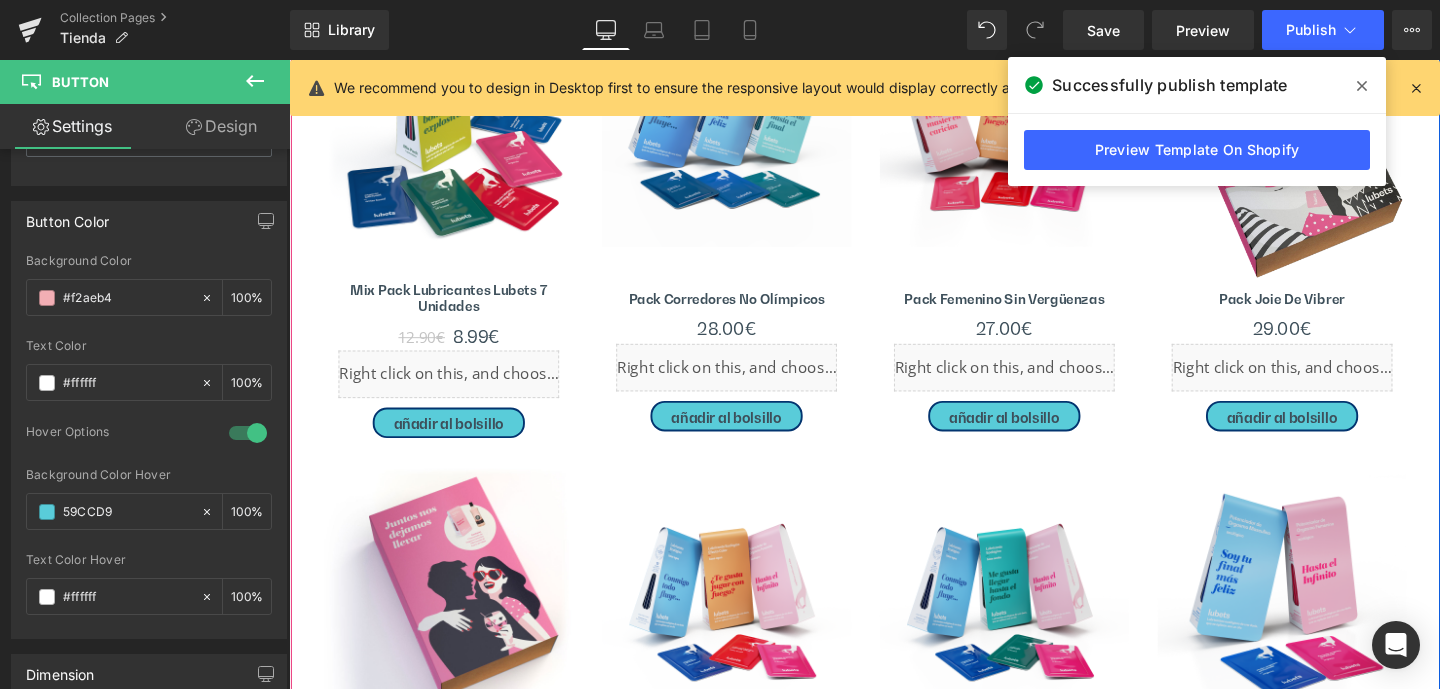 scroll, scrollTop: 898, scrollLeft: 0, axis: vertical 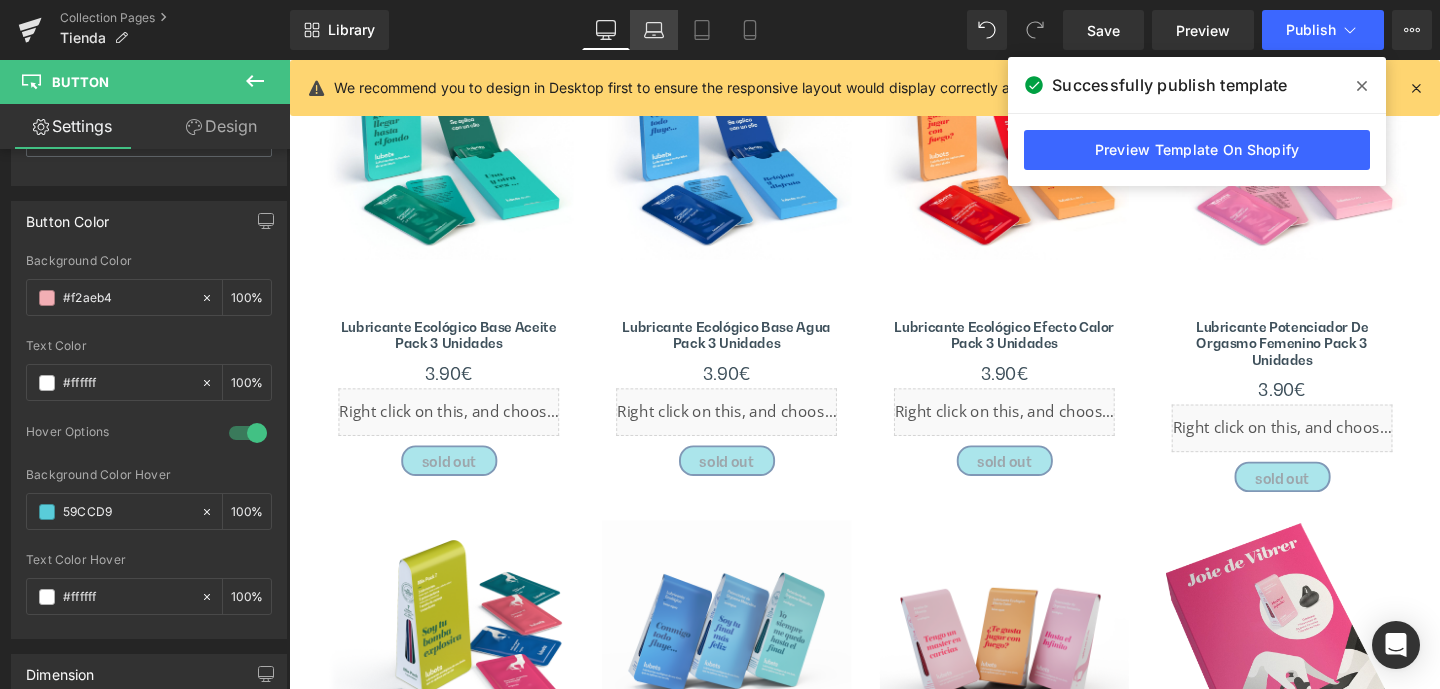 click 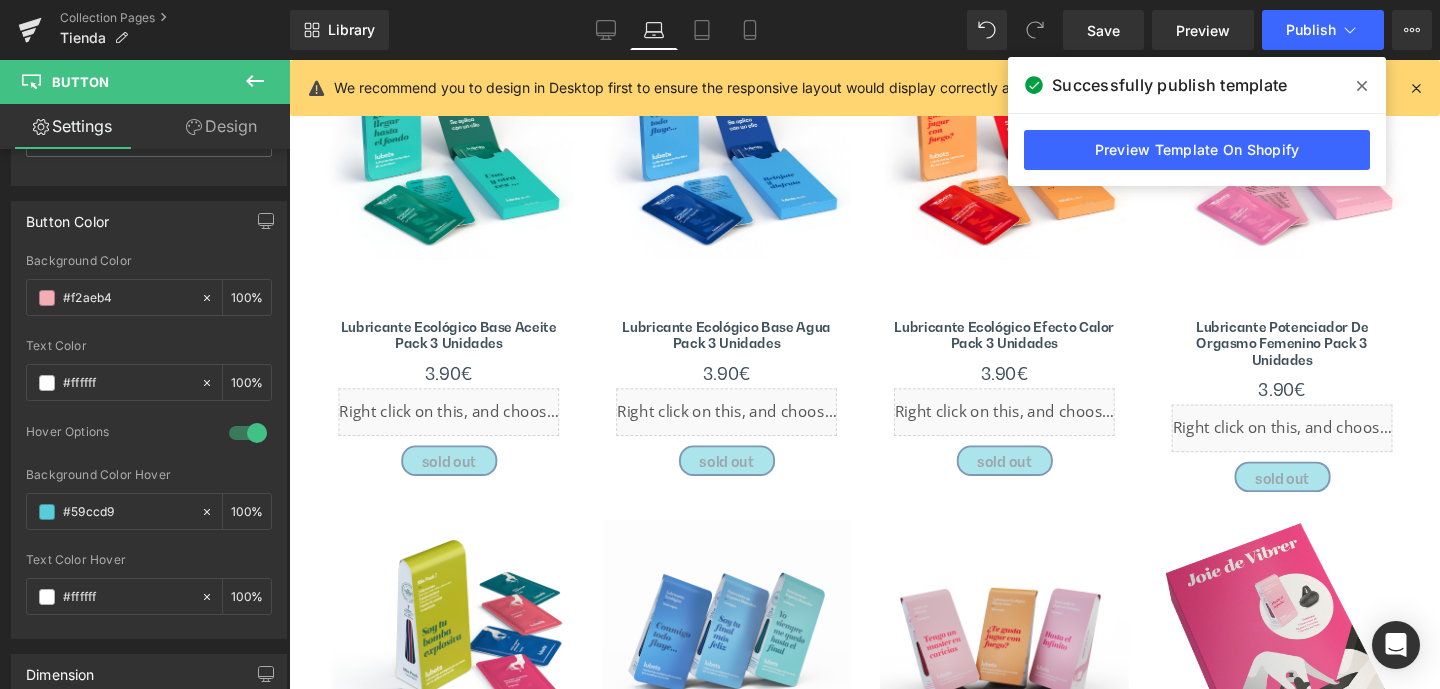 type on "100" 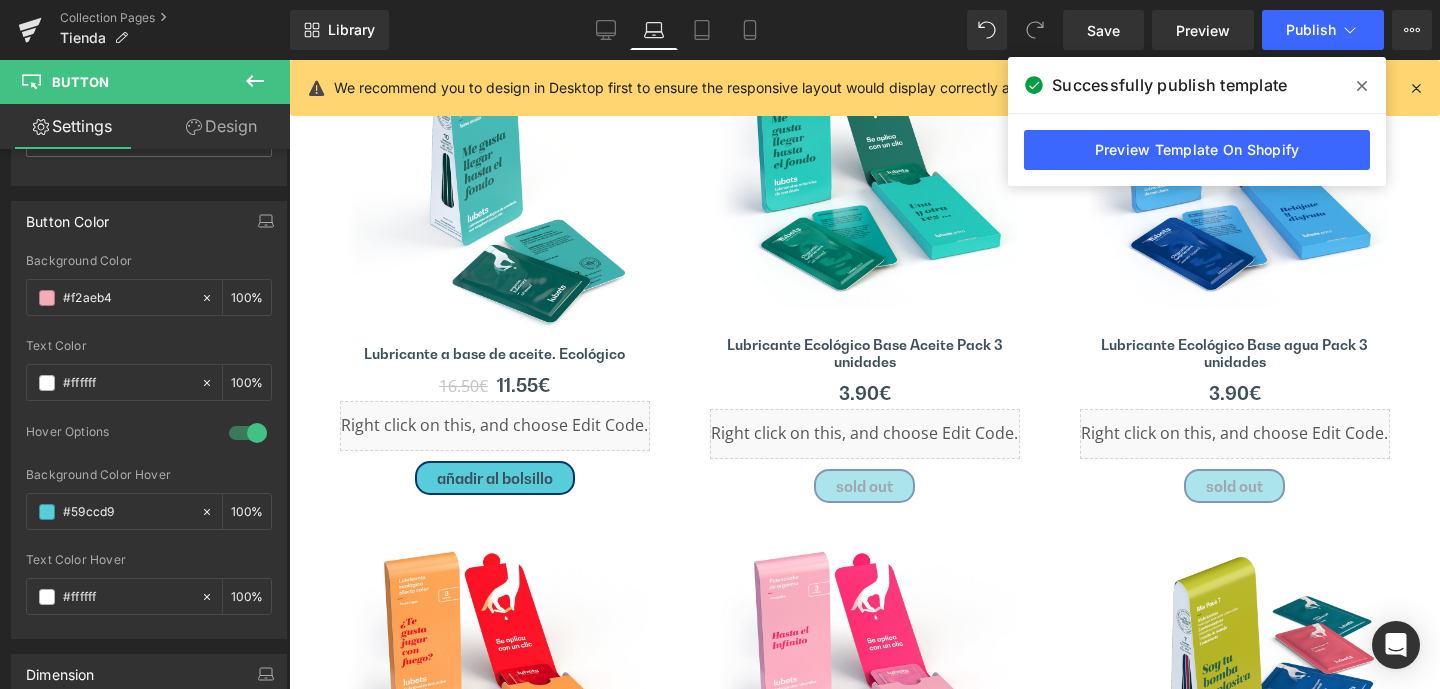 scroll, scrollTop: 1900, scrollLeft: 0, axis: vertical 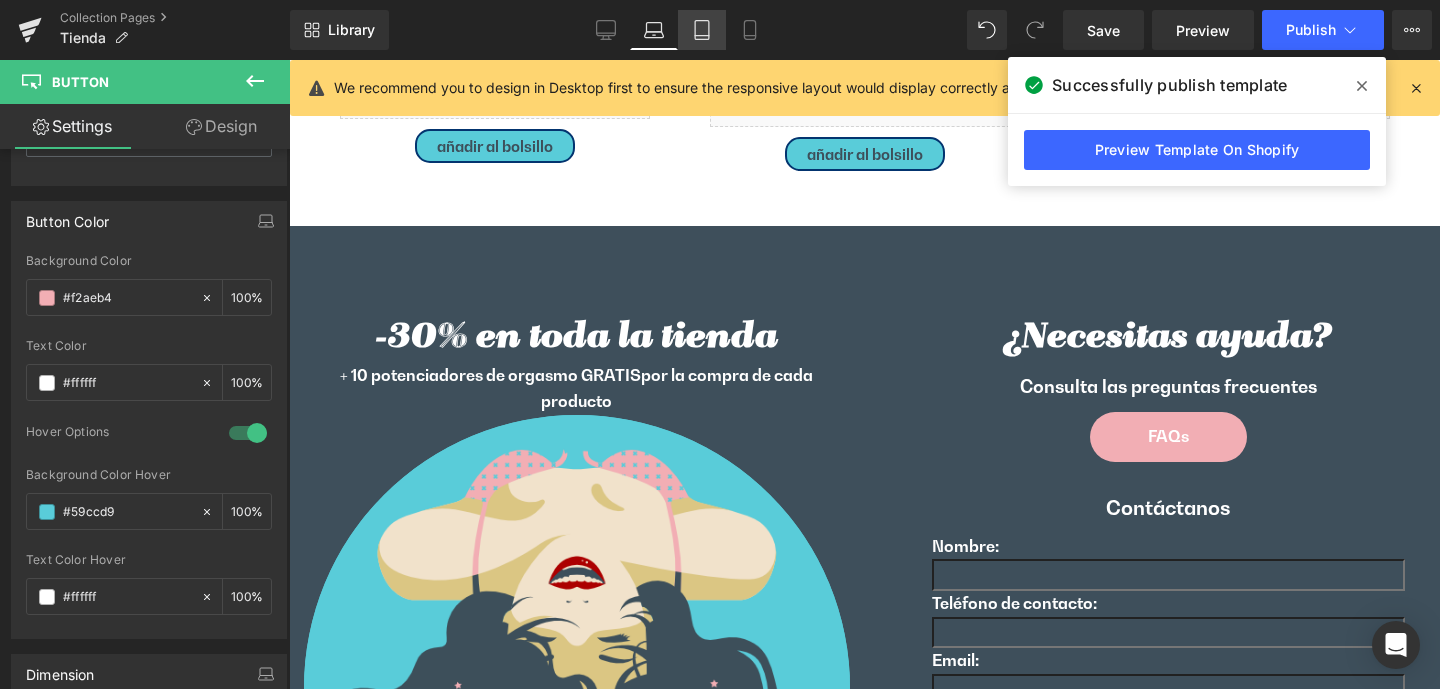click 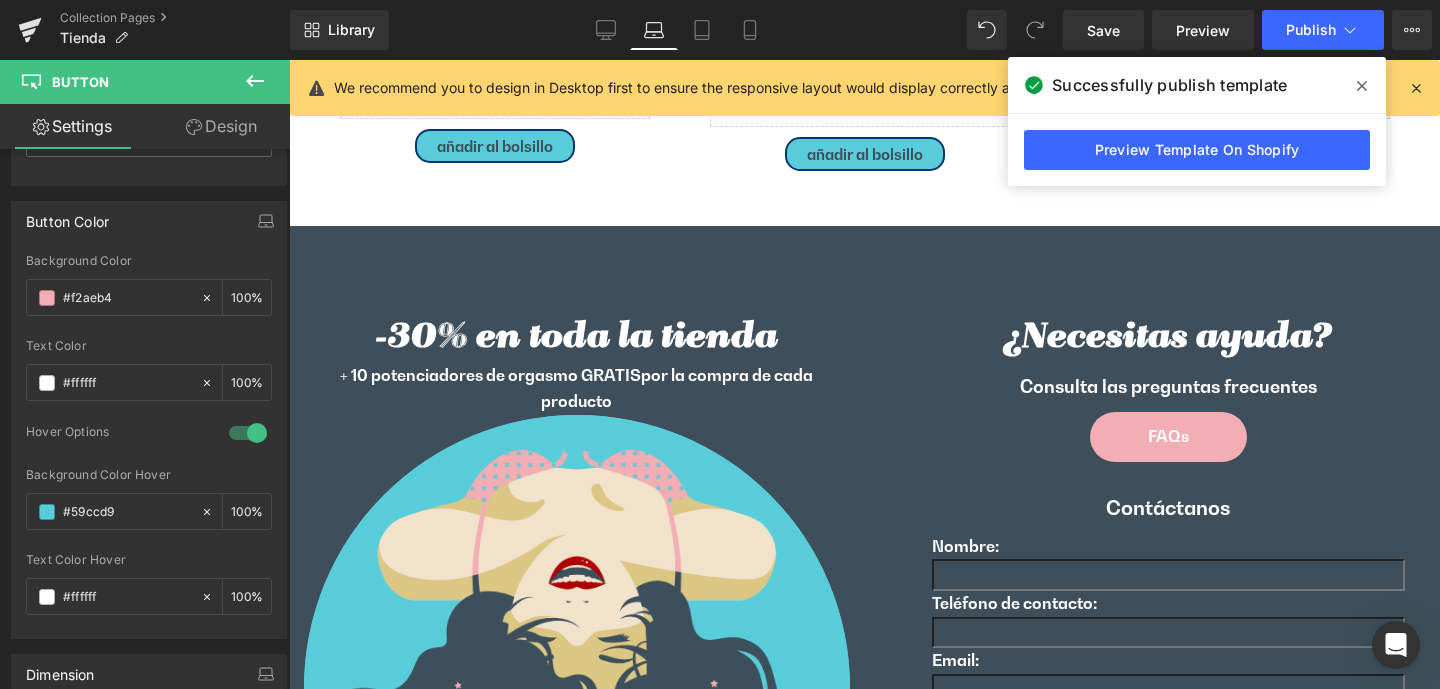 type on "14" 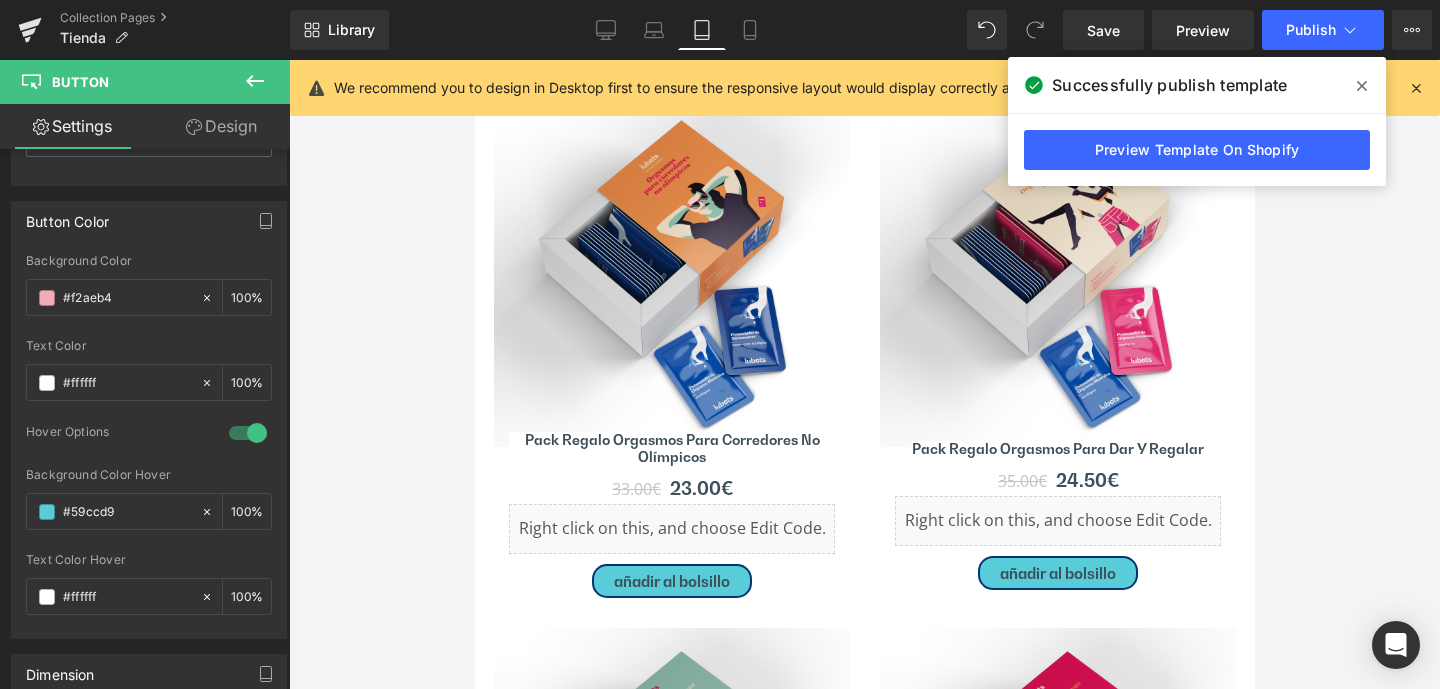 scroll, scrollTop: 9077, scrollLeft: 0, axis: vertical 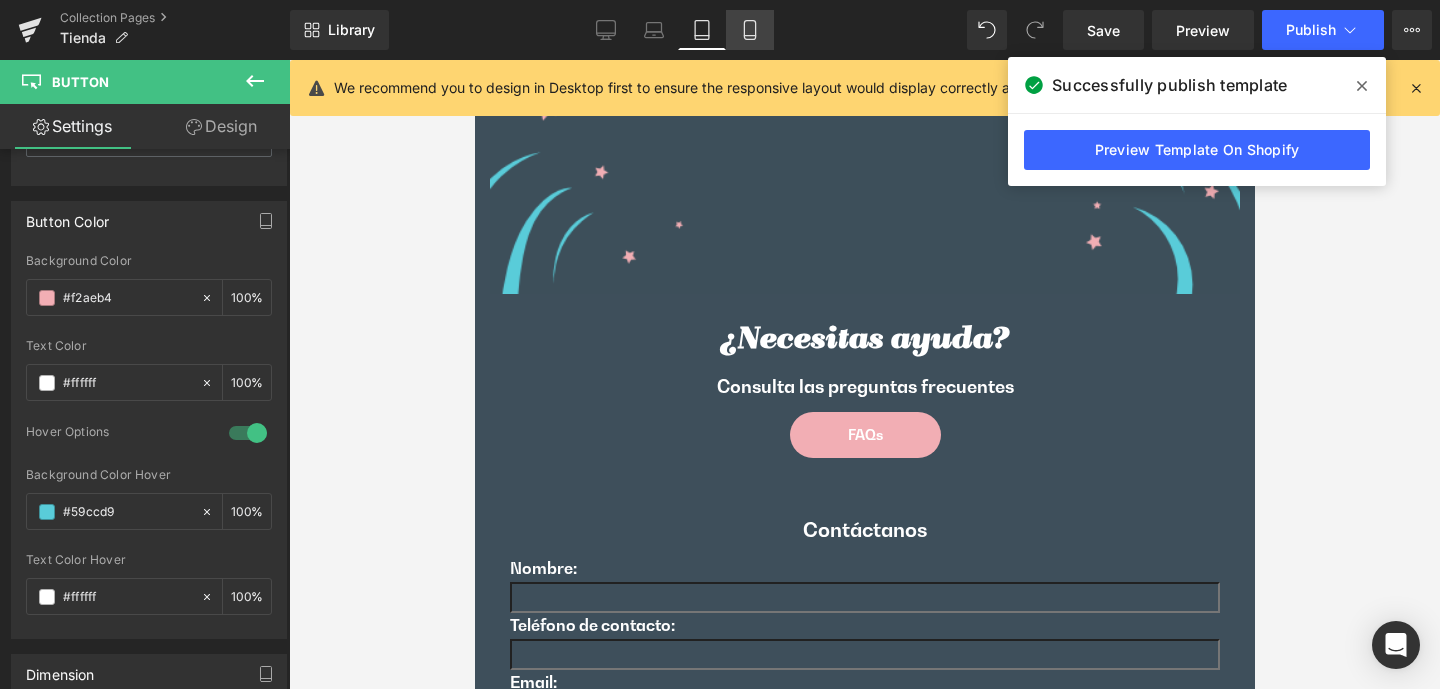 click 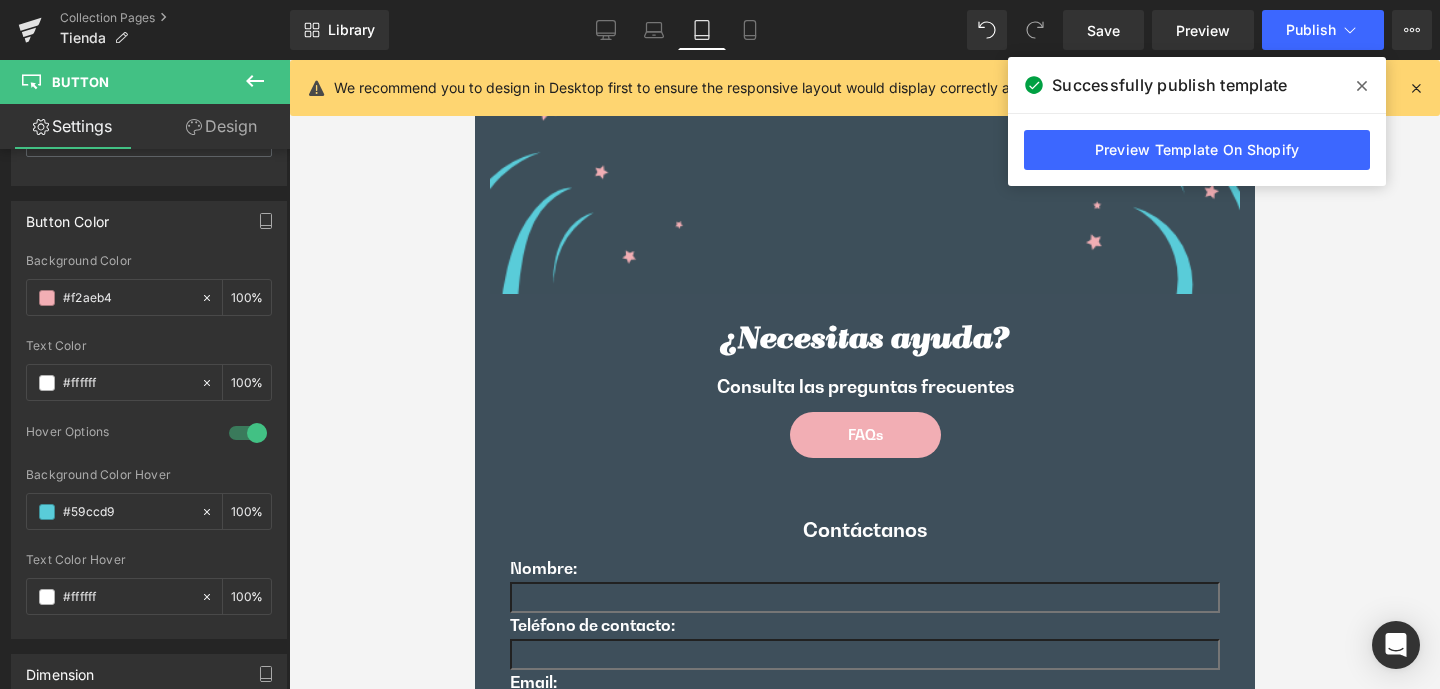 type on "100" 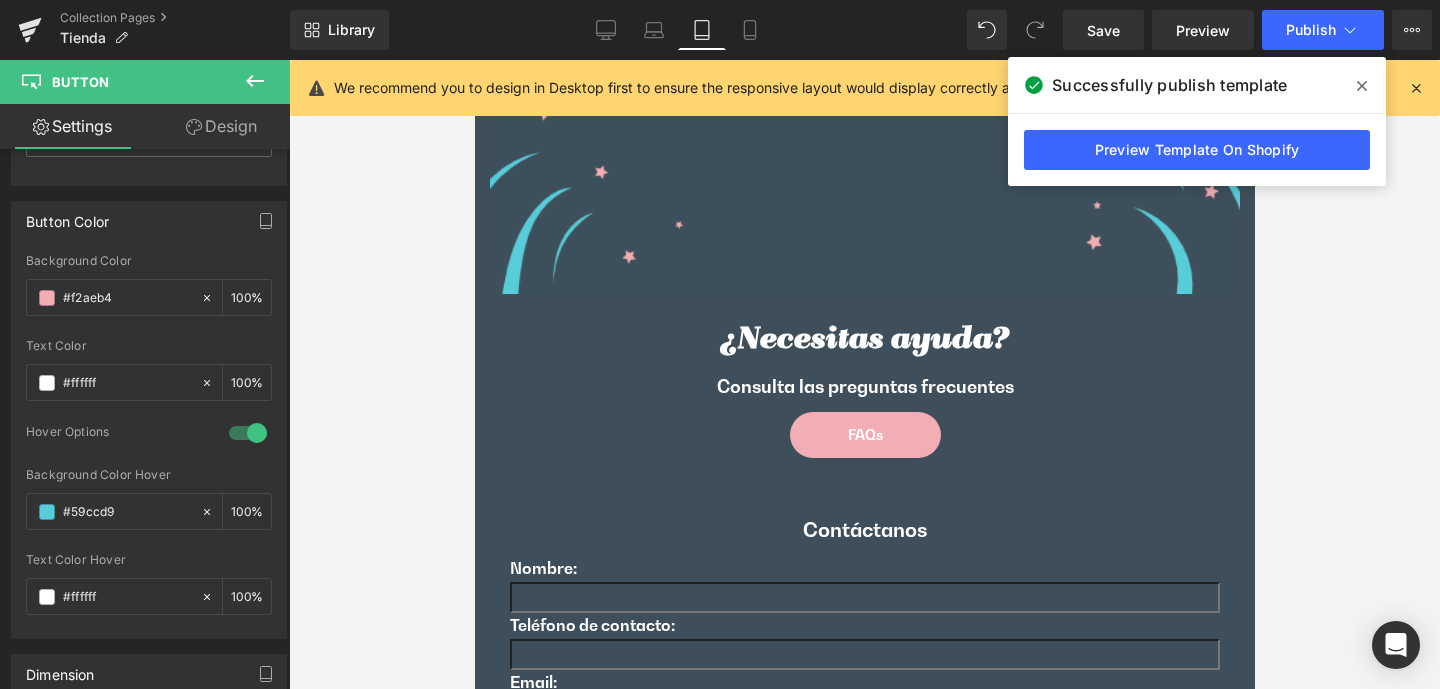 type on "100" 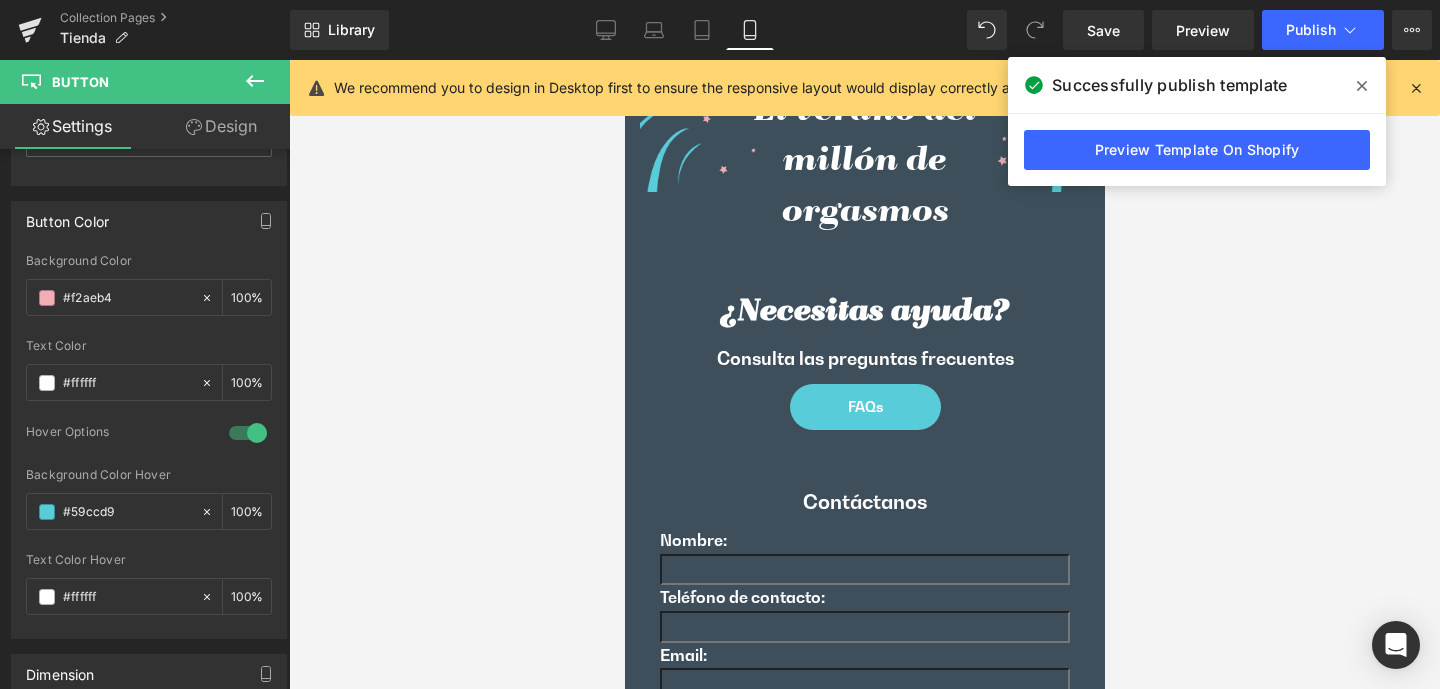 scroll, scrollTop: 15, scrollLeft: 16, axis: both 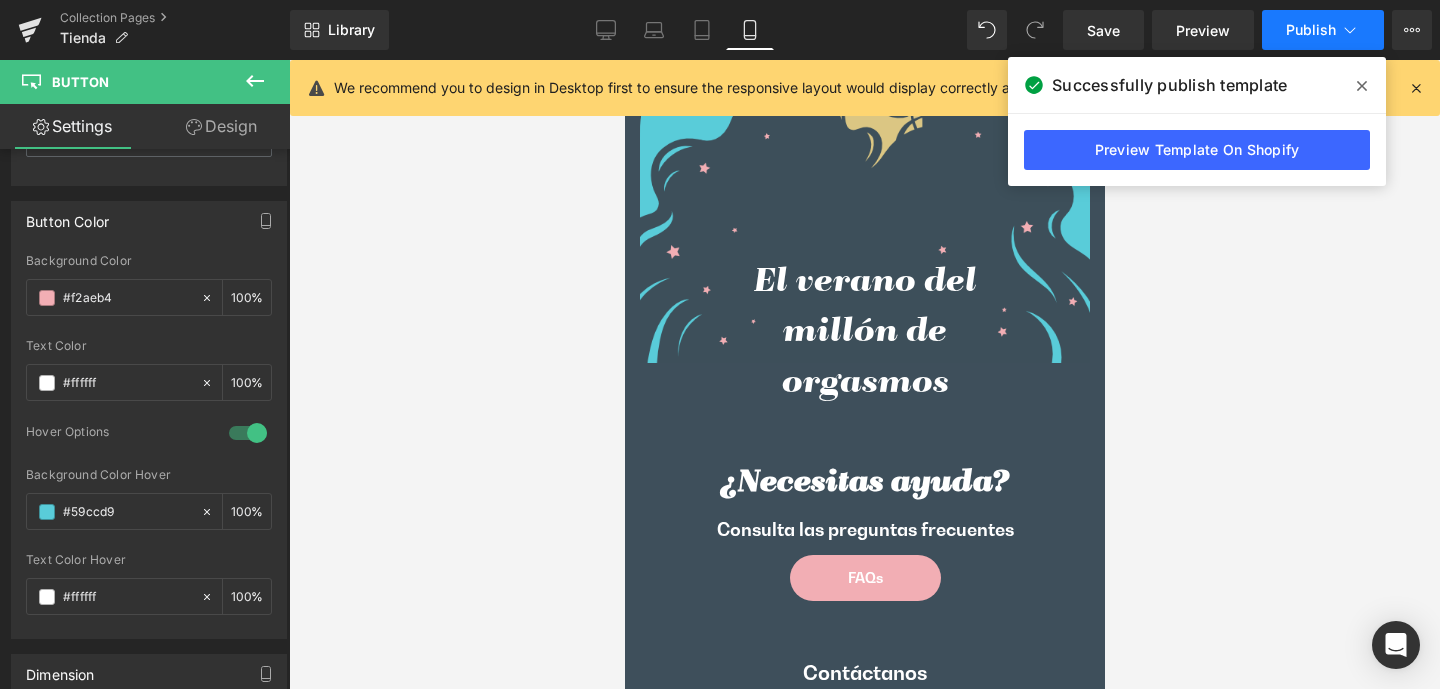 click on "Publish" at bounding box center [1311, 30] 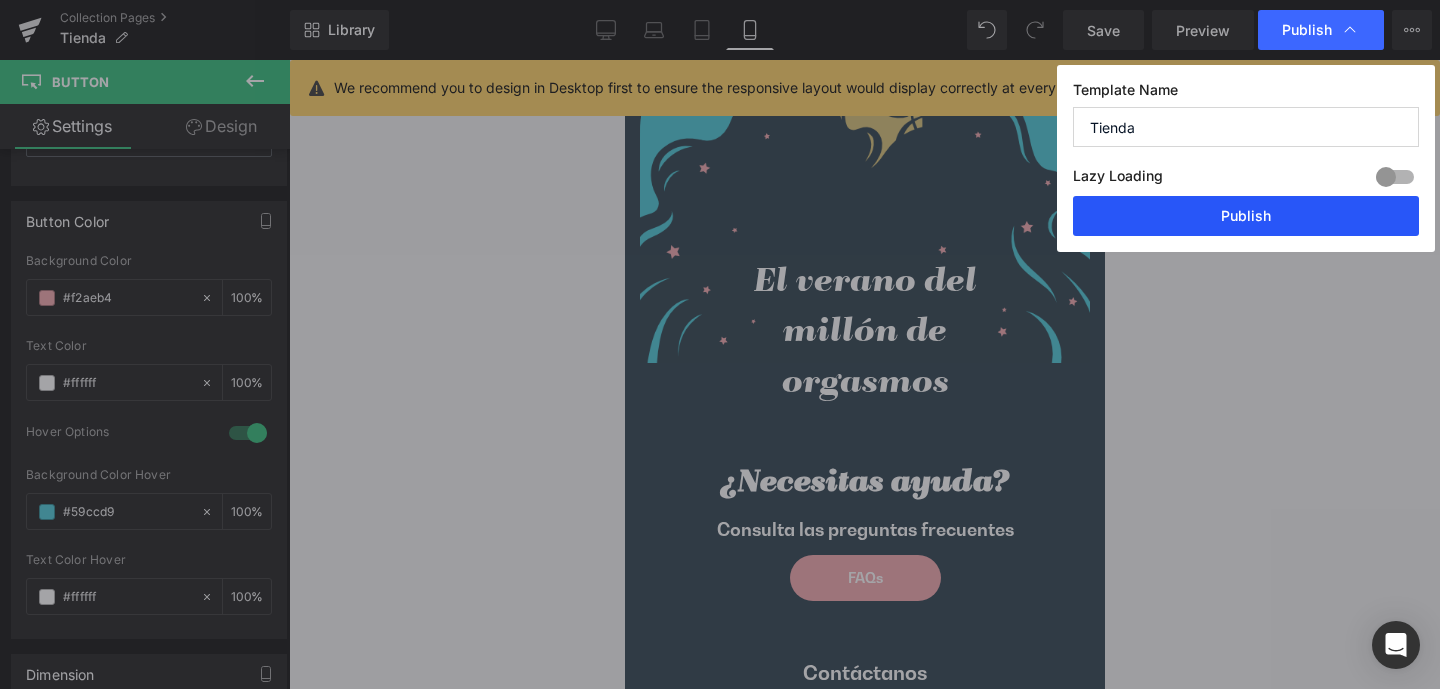 click on "Publish" at bounding box center [1246, 216] 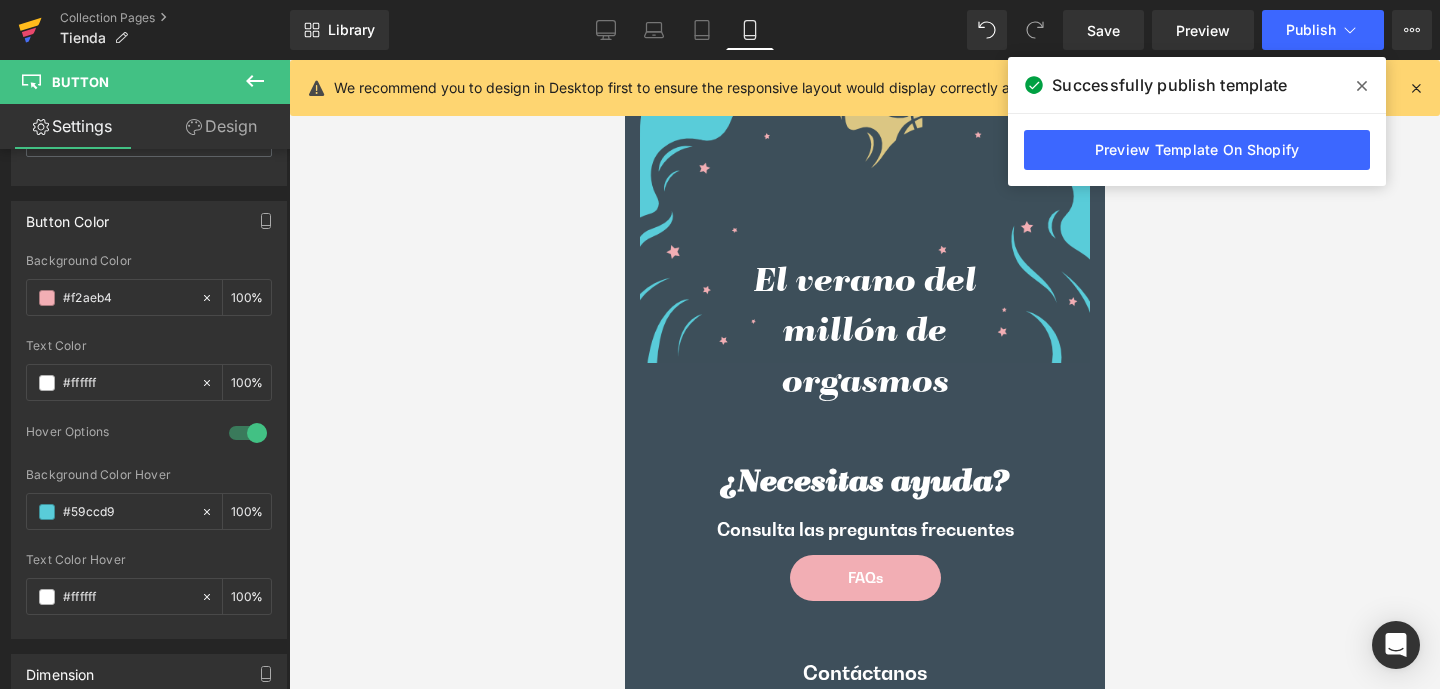 click 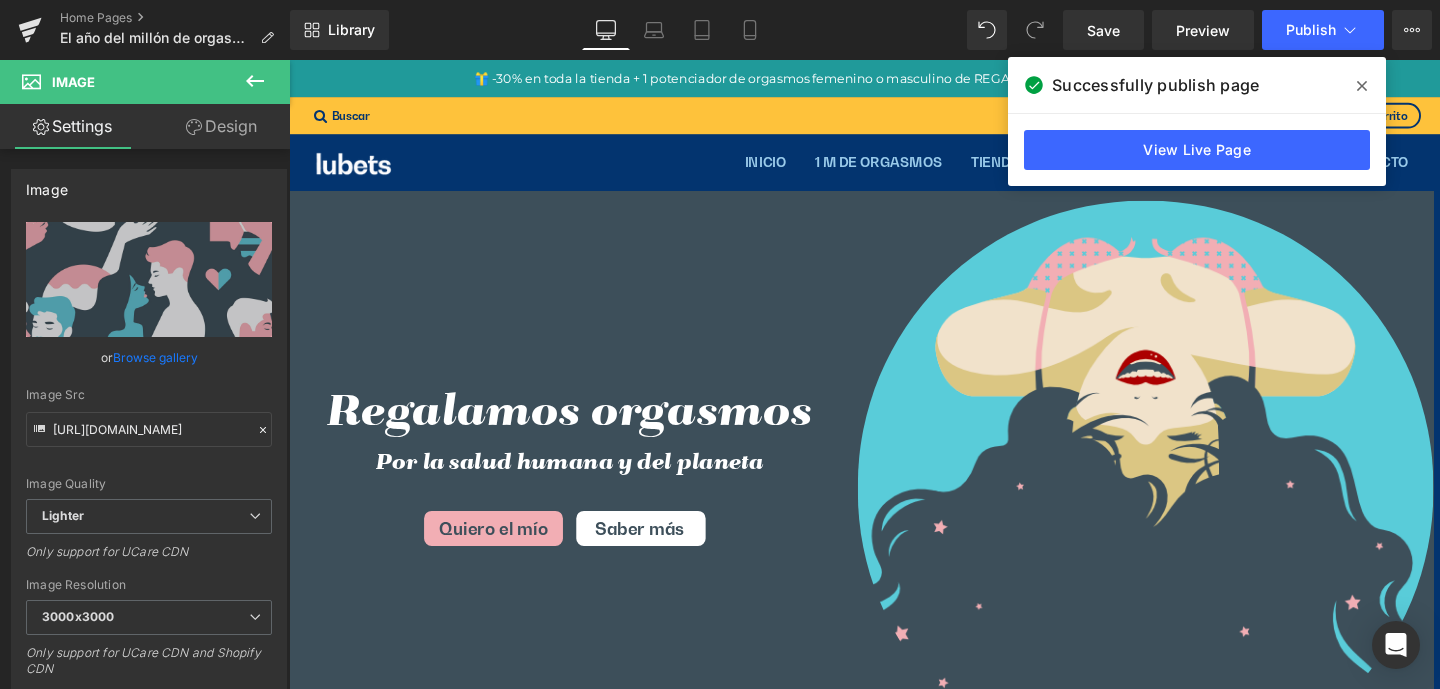 scroll, scrollTop: 5832, scrollLeft: 0, axis: vertical 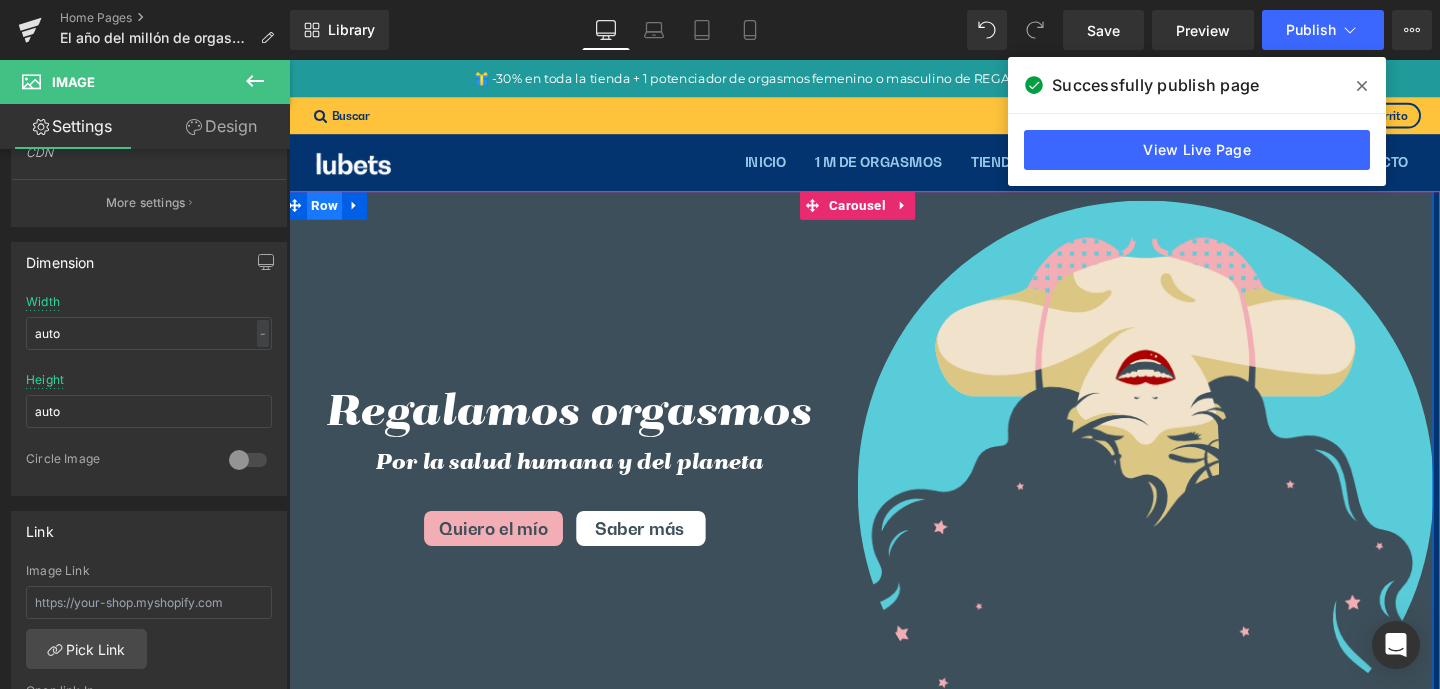 click on "Row" at bounding box center (327, 213) 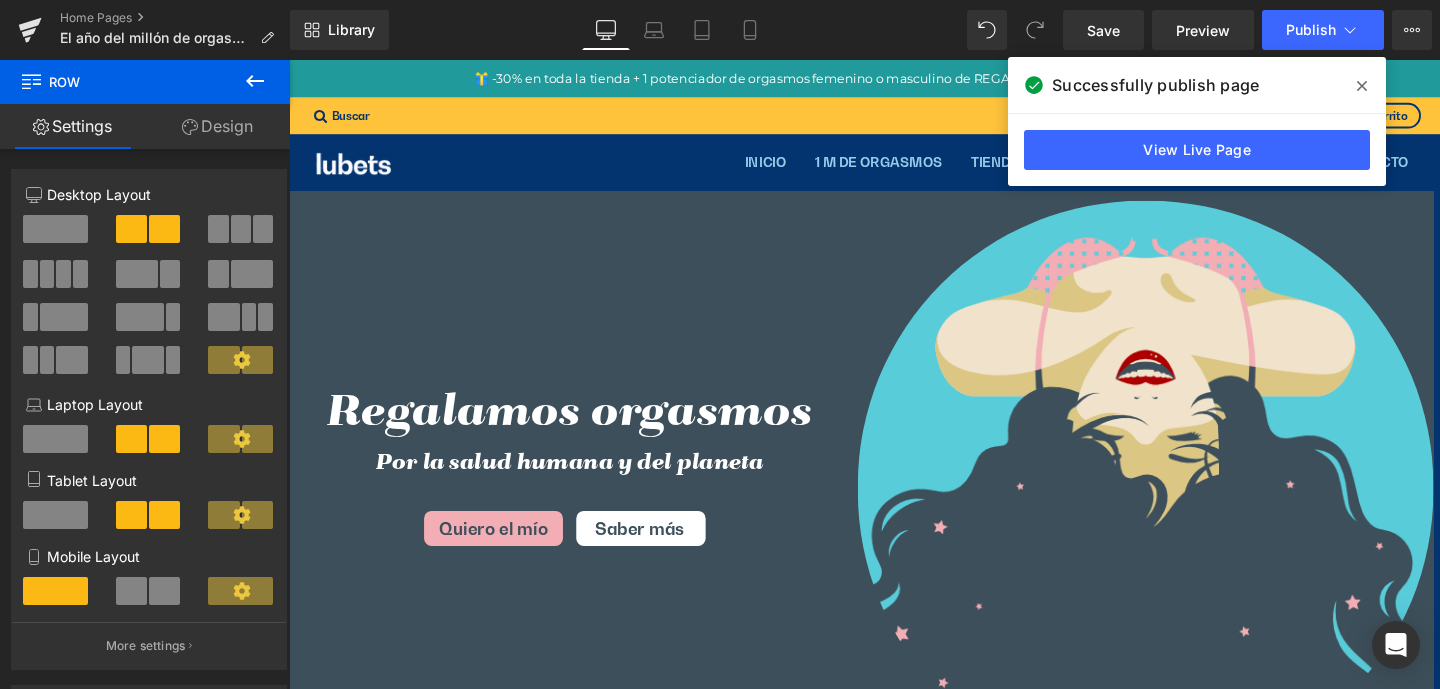 click 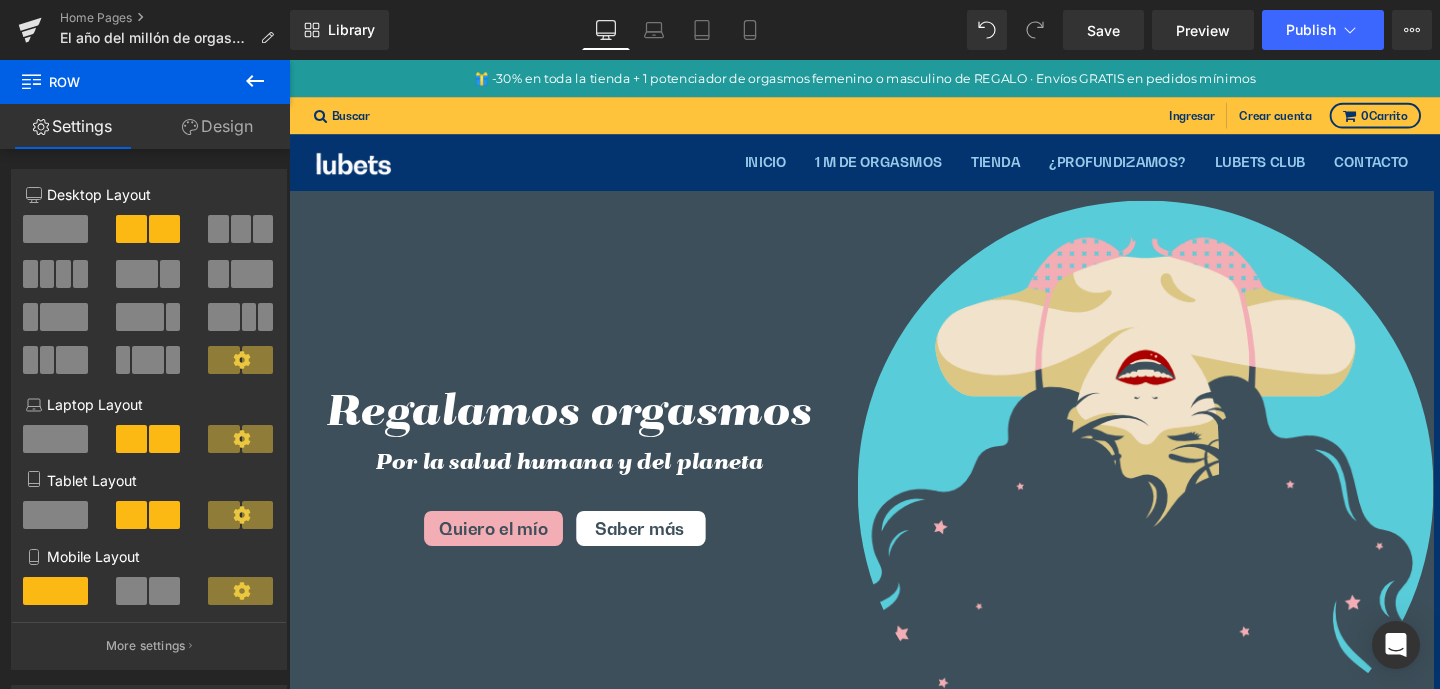 click 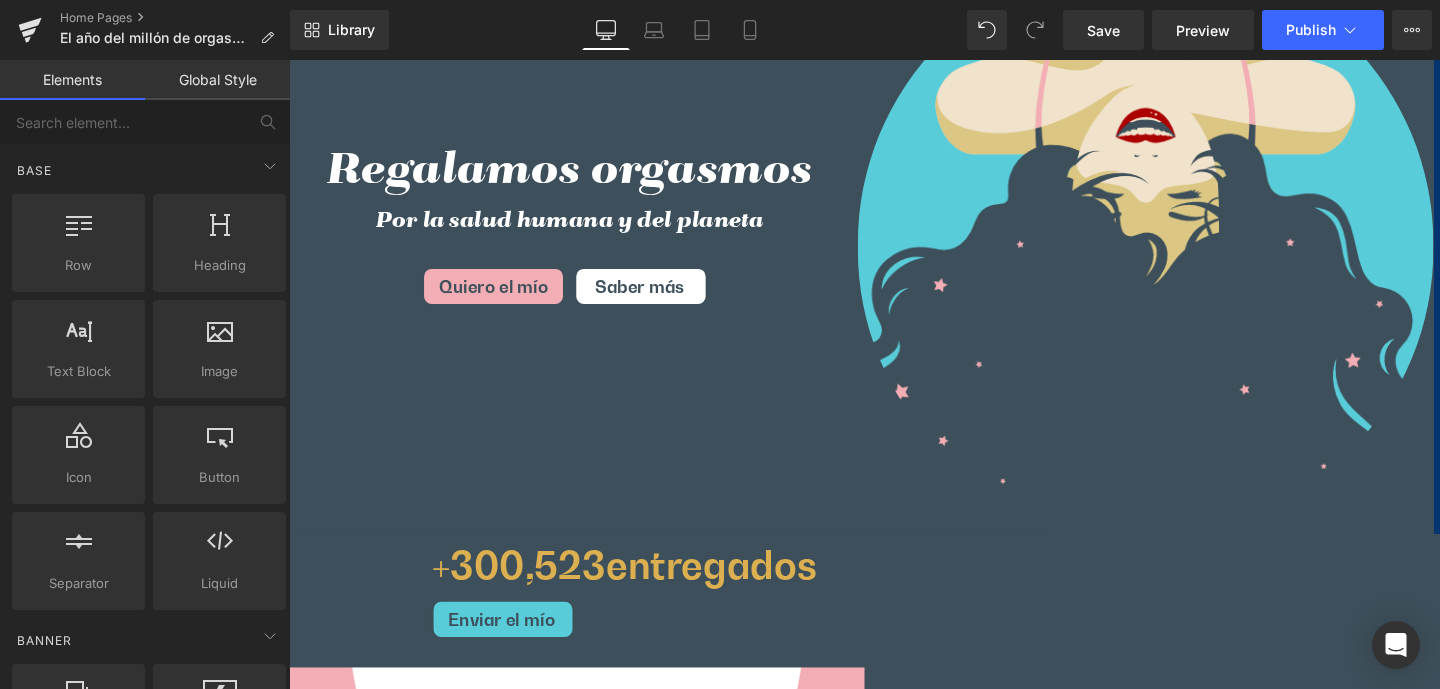 scroll, scrollTop: 0, scrollLeft: 0, axis: both 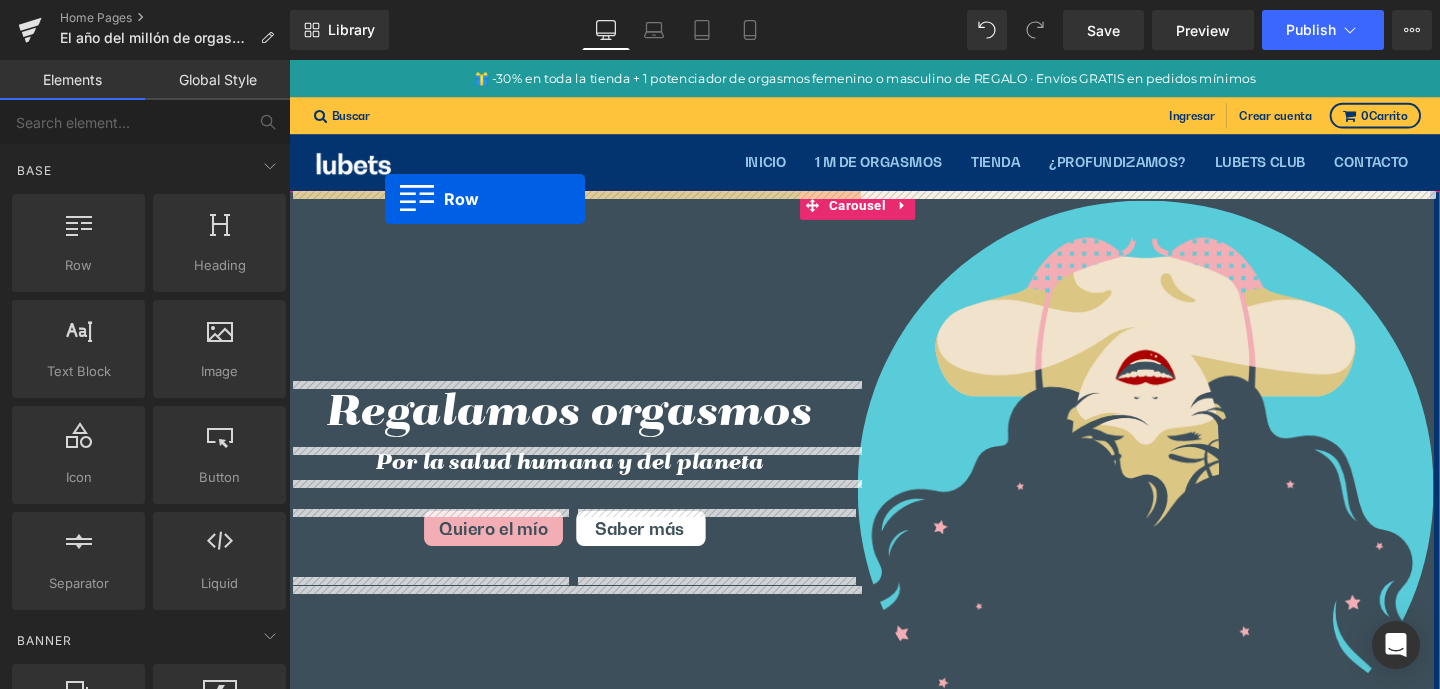 drag, startPoint x: 371, startPoint y: 299, endPoint x: 390, endPoint y: 206, distance: 94.92102 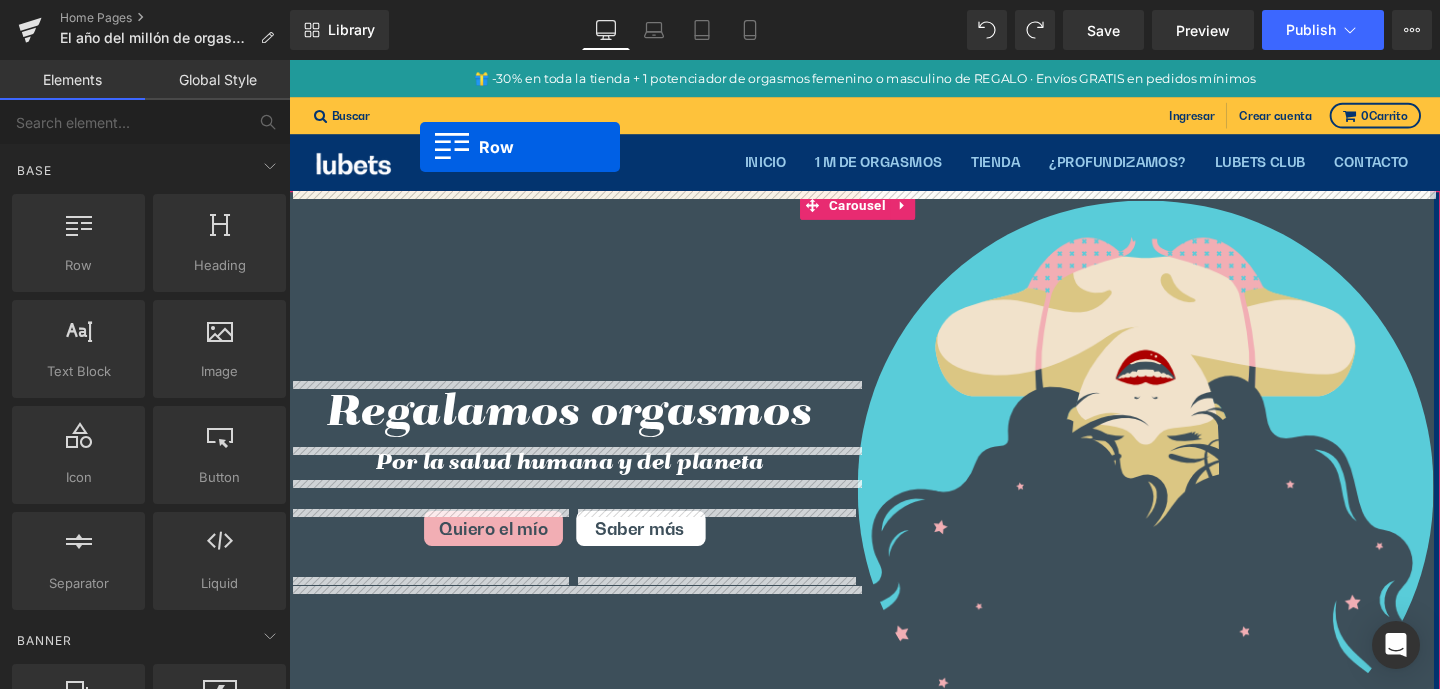 drag, startPoint x: 410, startPoint y: 294, endPoint x: 427, endPoint y: 151, distance: 144.00694 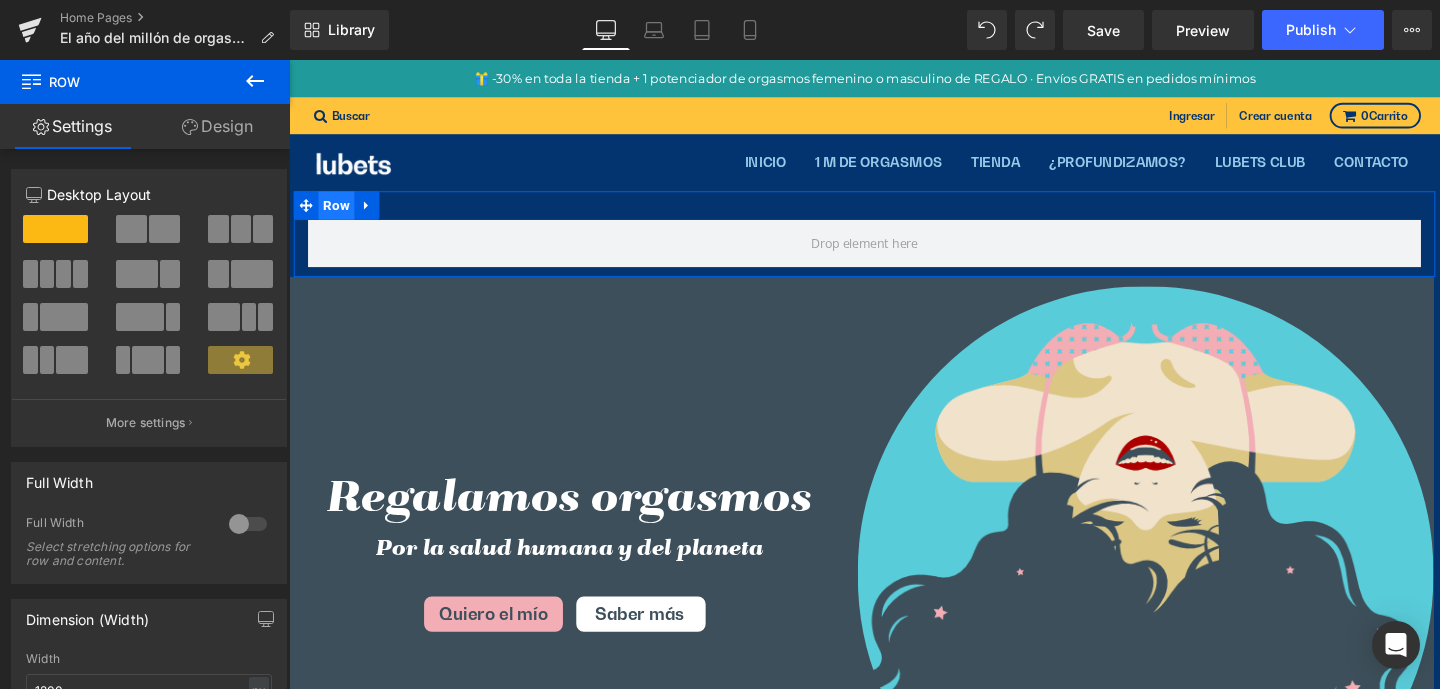 click on "Row" at bounding box center (339, 213) 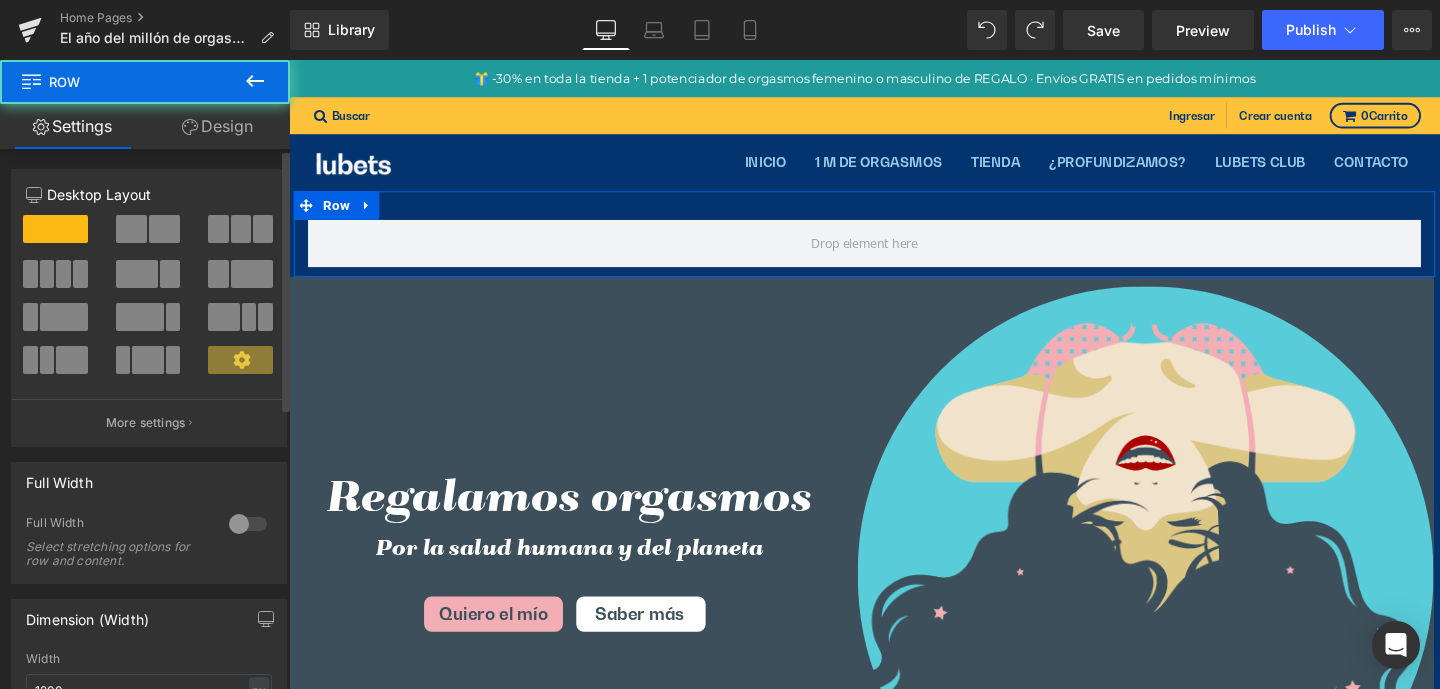 click at bounding box center (164, 229) 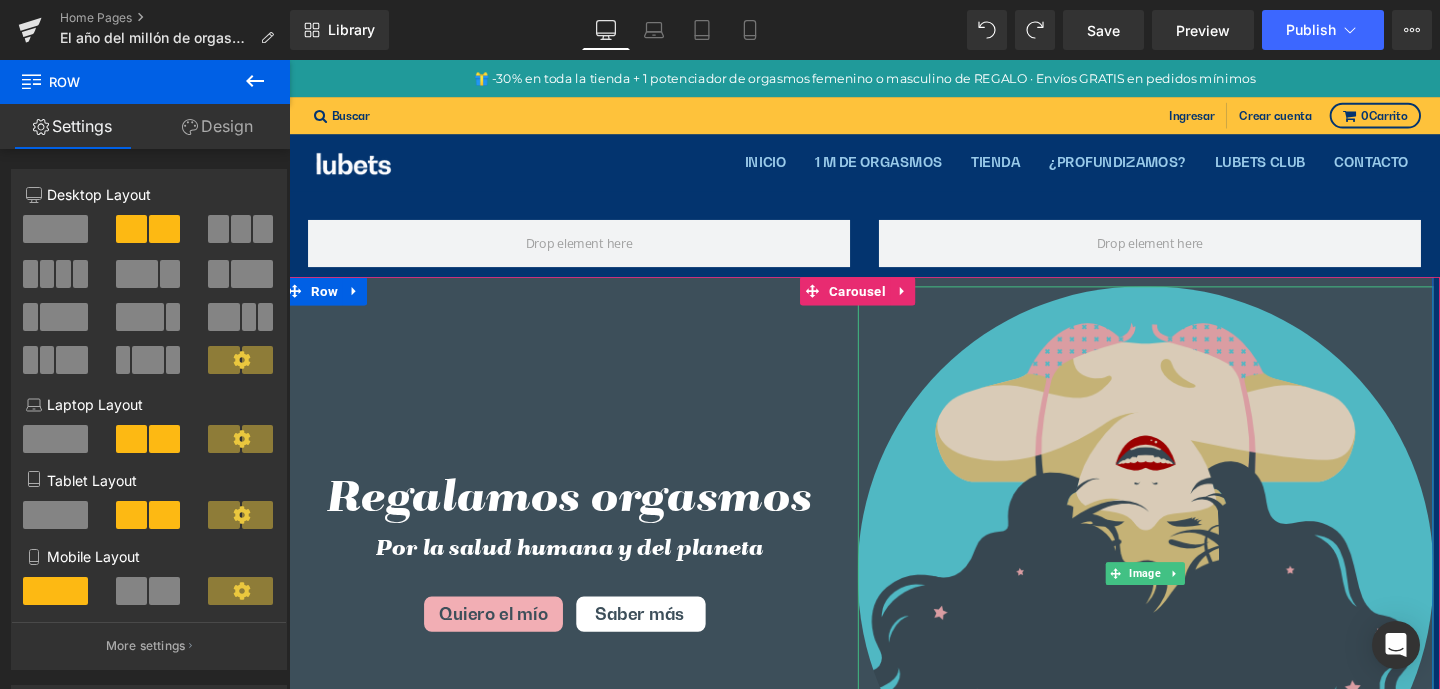drag, startPoint x: 1223, startPoint y: 599, endPoint x: 1201, endPoint y: 522, distance: 80.08121 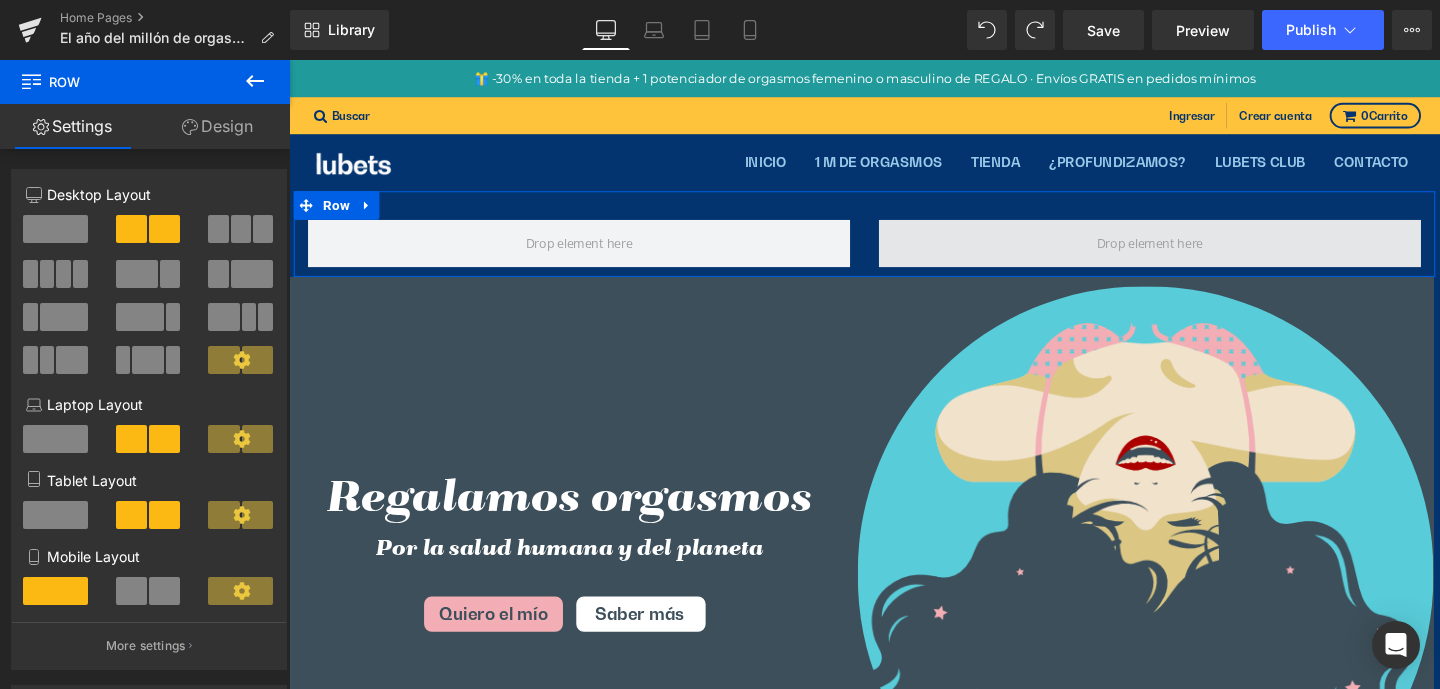 drag, startPoint x: 1219, startPoint y: 600, endPoint x: 1132, endPoint y: 241, distance: 369.3914 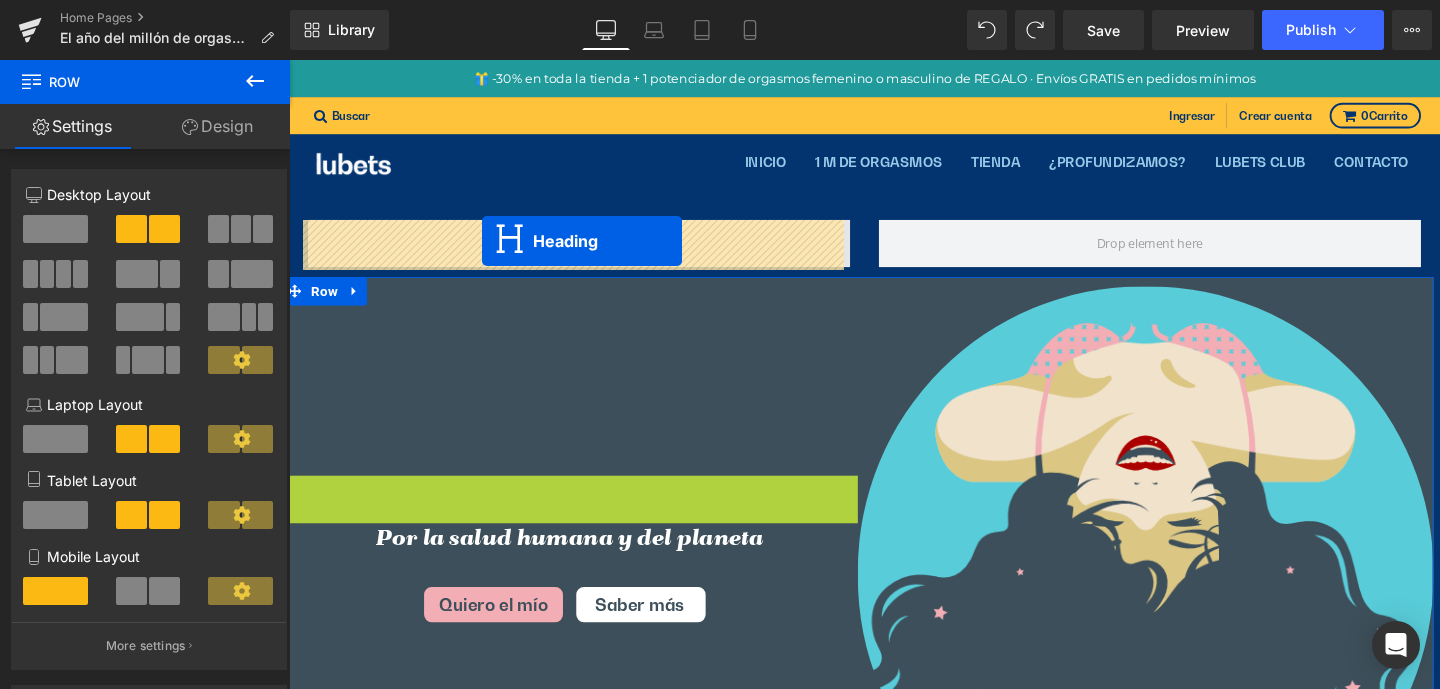 drag, startPoint x: 536, startPoint y: 521, endPoint x: 492, endPoint y: 250, distance: 274.5487 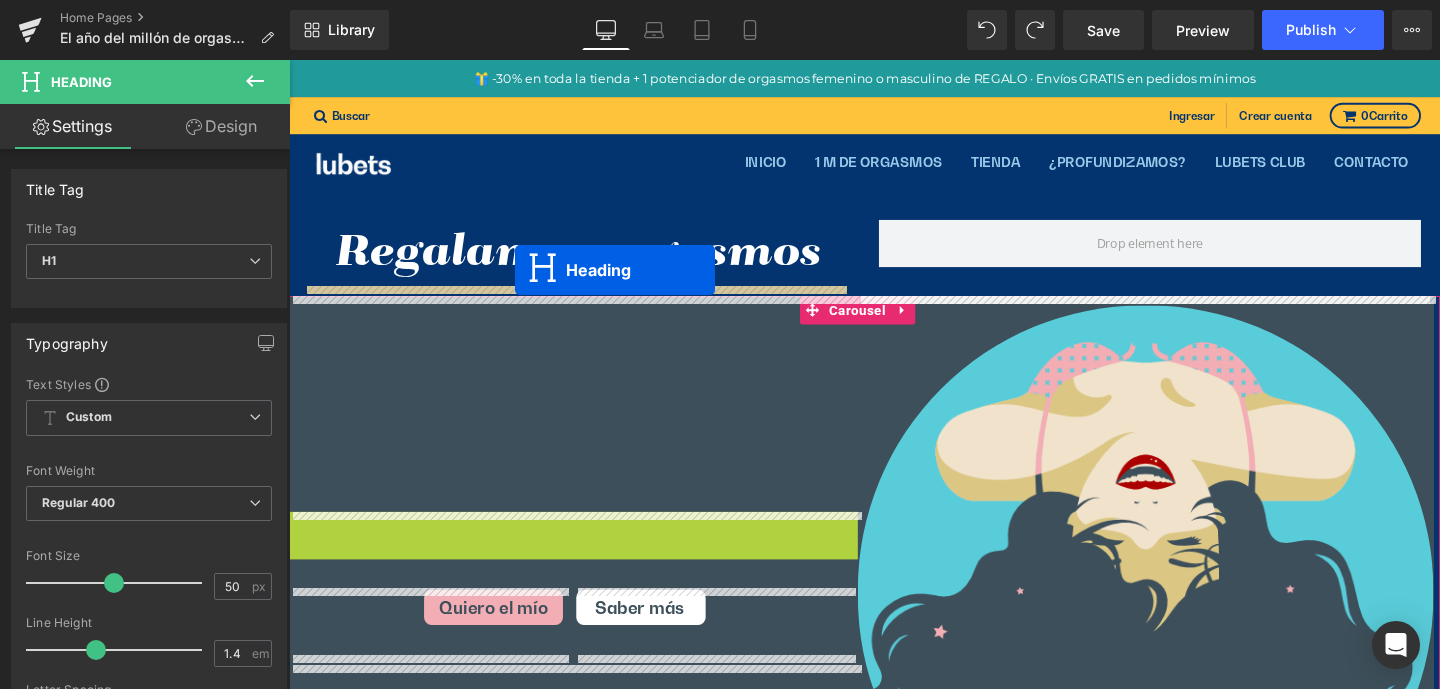 drag, startPoint x: 535, startPoint y: 562, endPoint x: 527, endPoint y: 281, distance: 281.11386 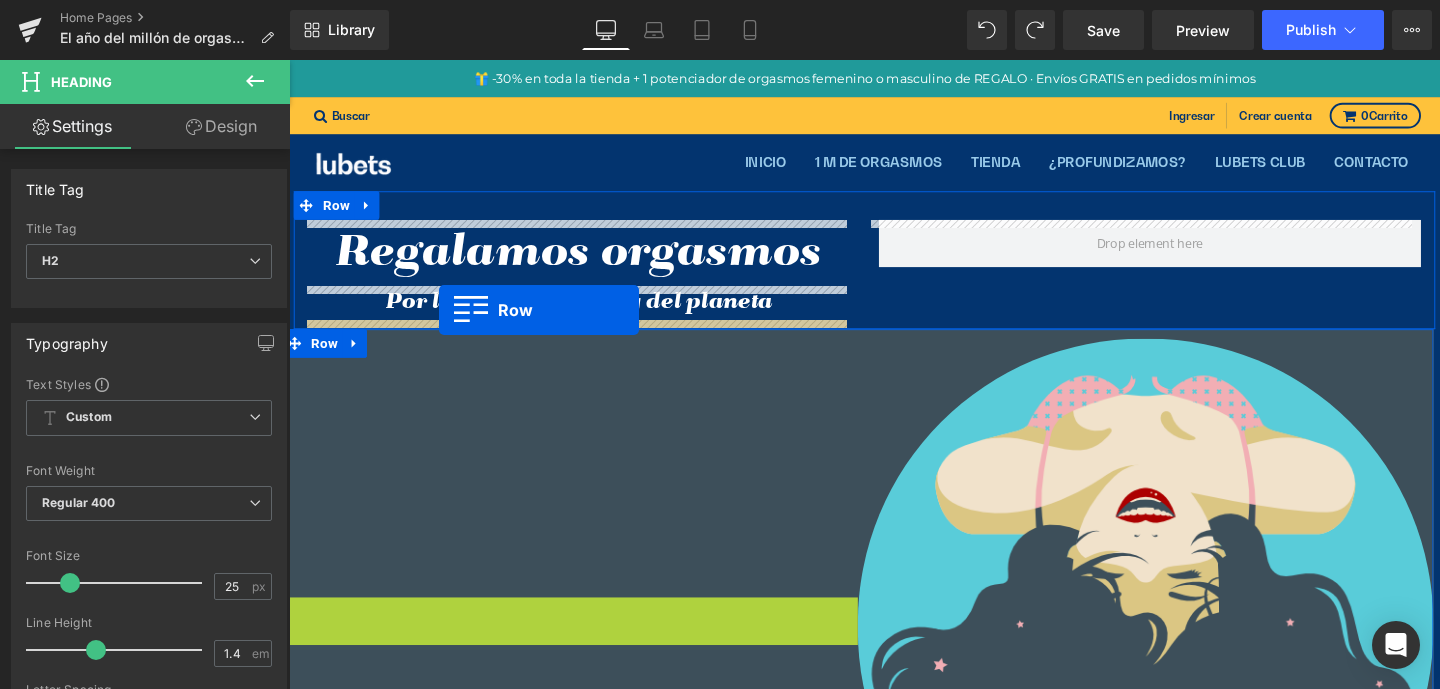 drag, startPoint x: 296, startPoint y: 614, endPoint x: 447, endPoint y: 323, distance: 327.84448 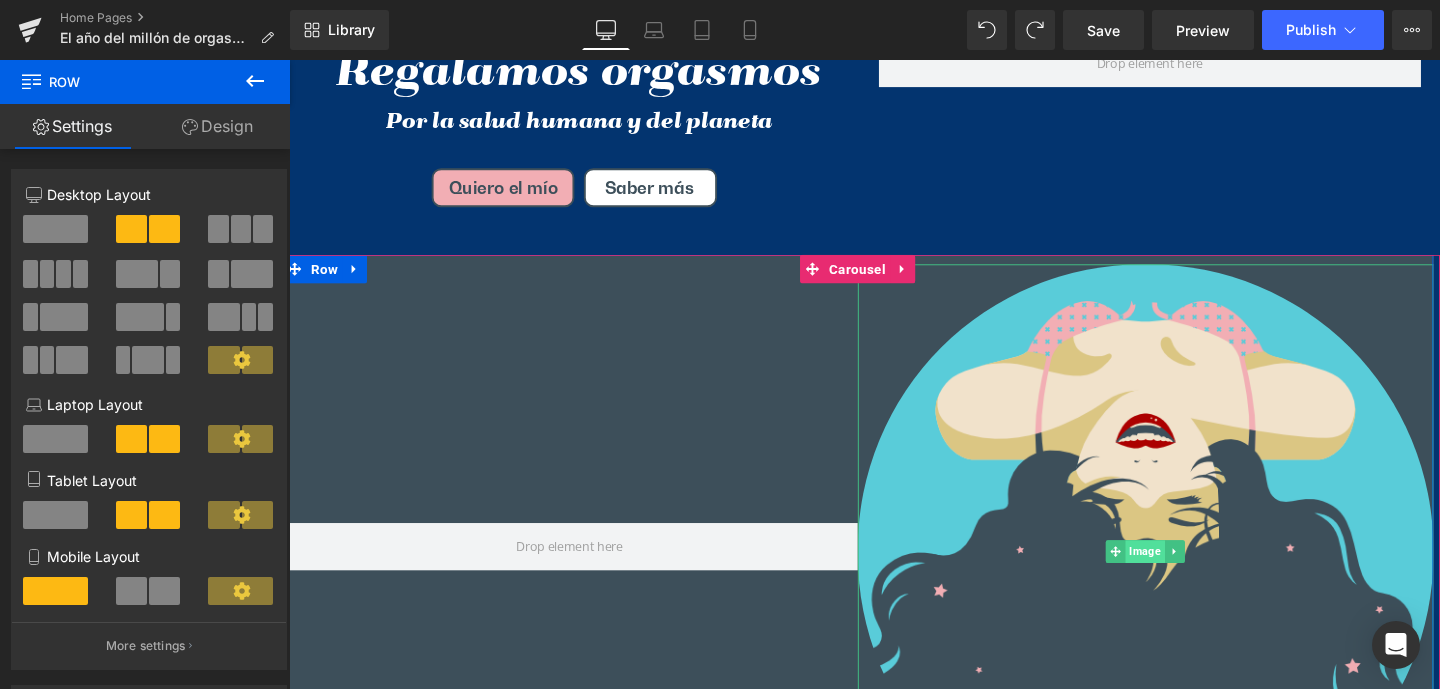 scroll, scrollTop: 203, scrollLeft: 0, axis: vertical 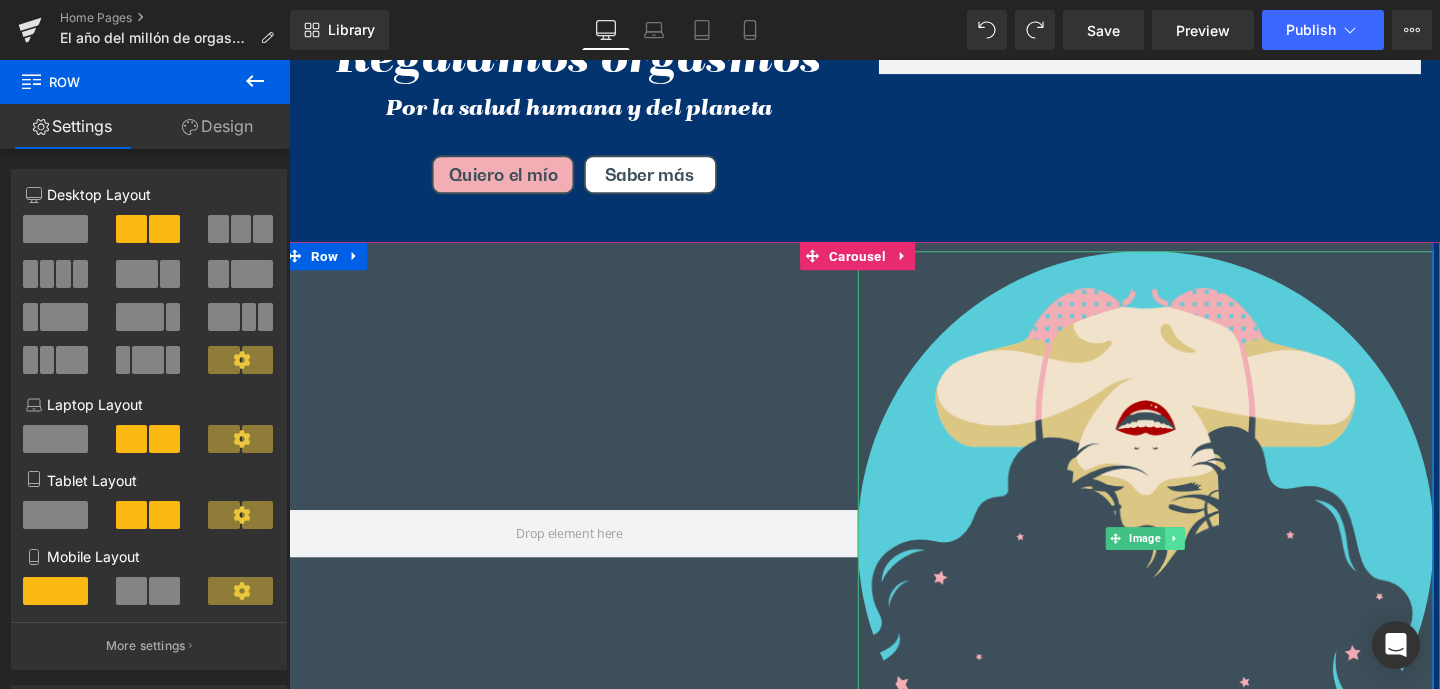 click 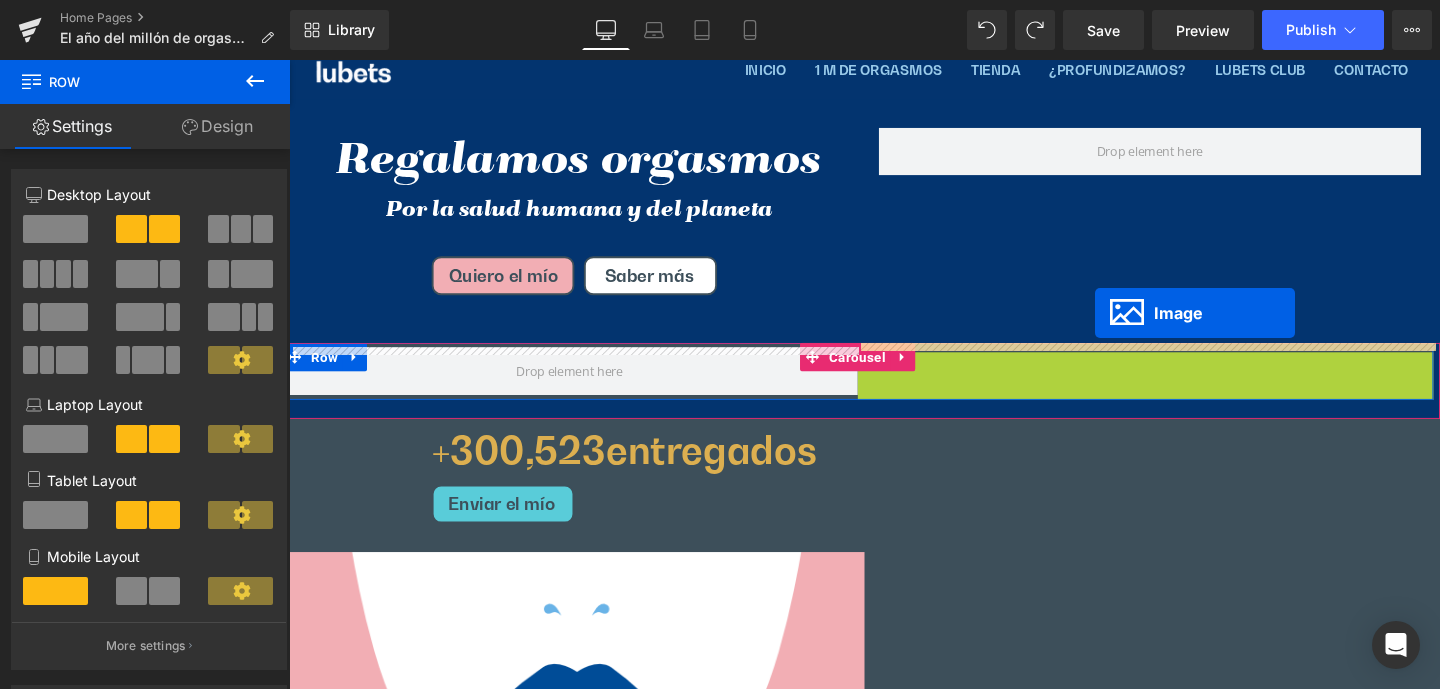 scroll, scrollTop: 0, scrollLeft: 0, axis: both 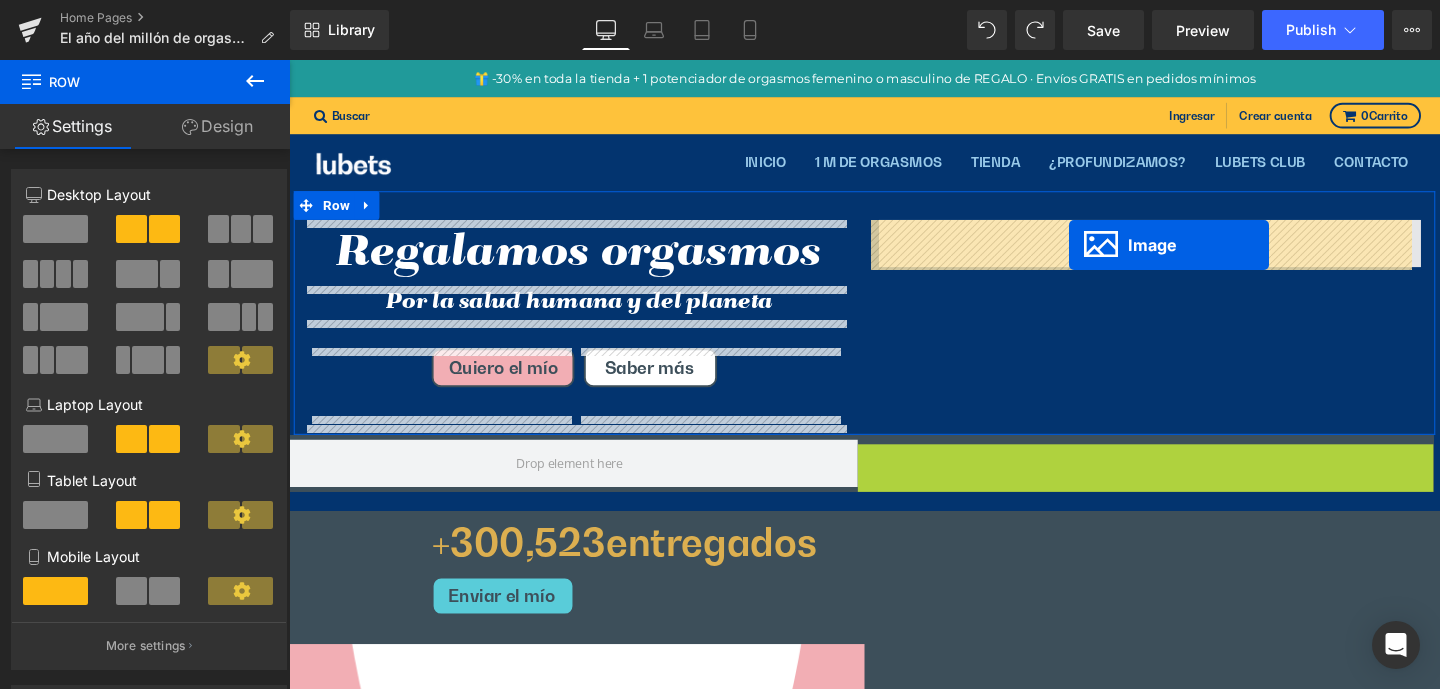 drag, startPoint x: 1125, startPoint y: 565, endPoint x: 1108, endPoint y: 254, distance: 311.4643 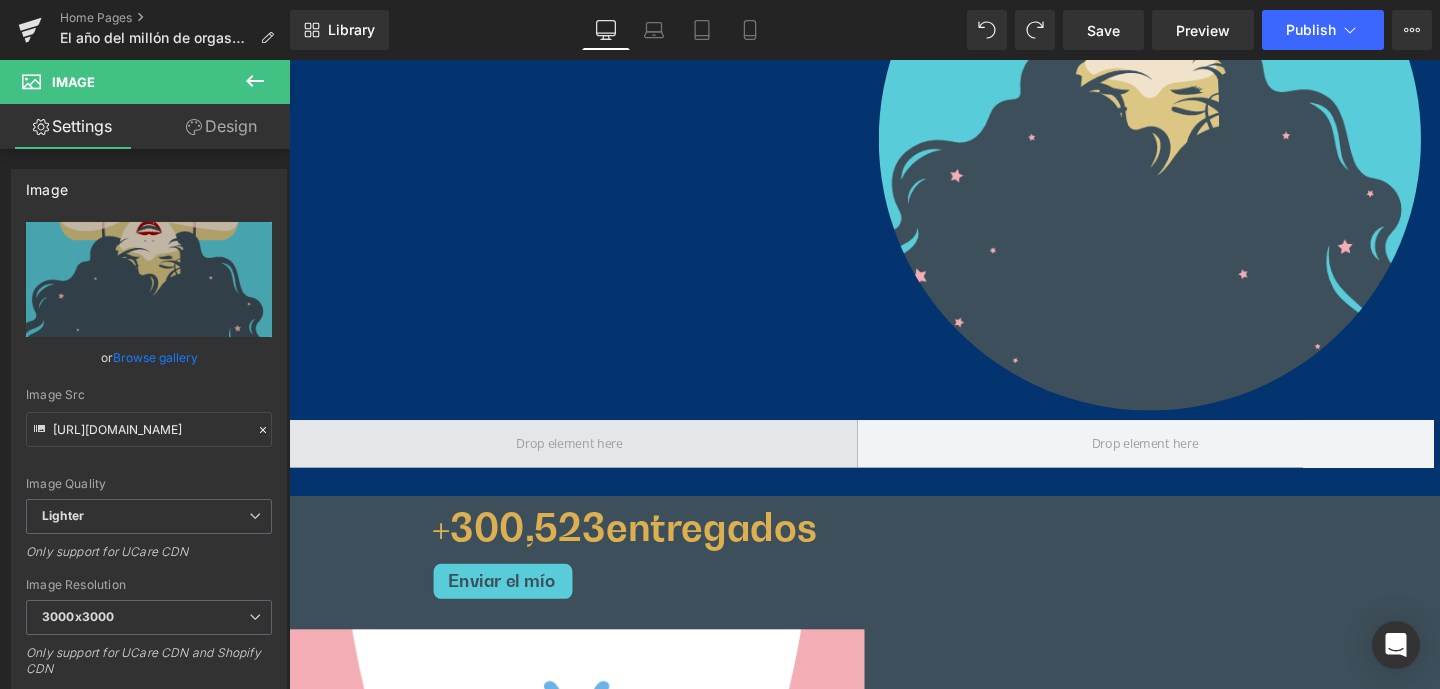 scroll, scrollTop: 382, scrollLeft: 0, axis: vertical 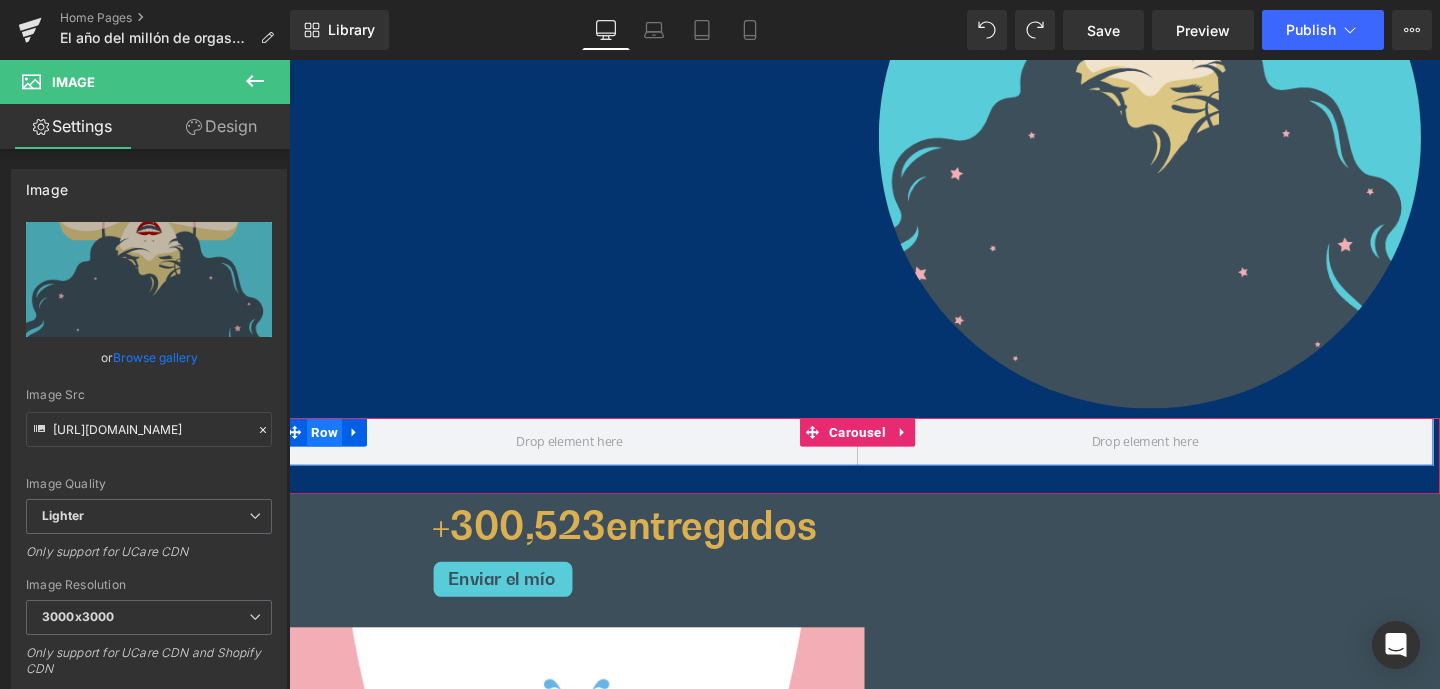 click on "Row" at bounding box center (327, 451) 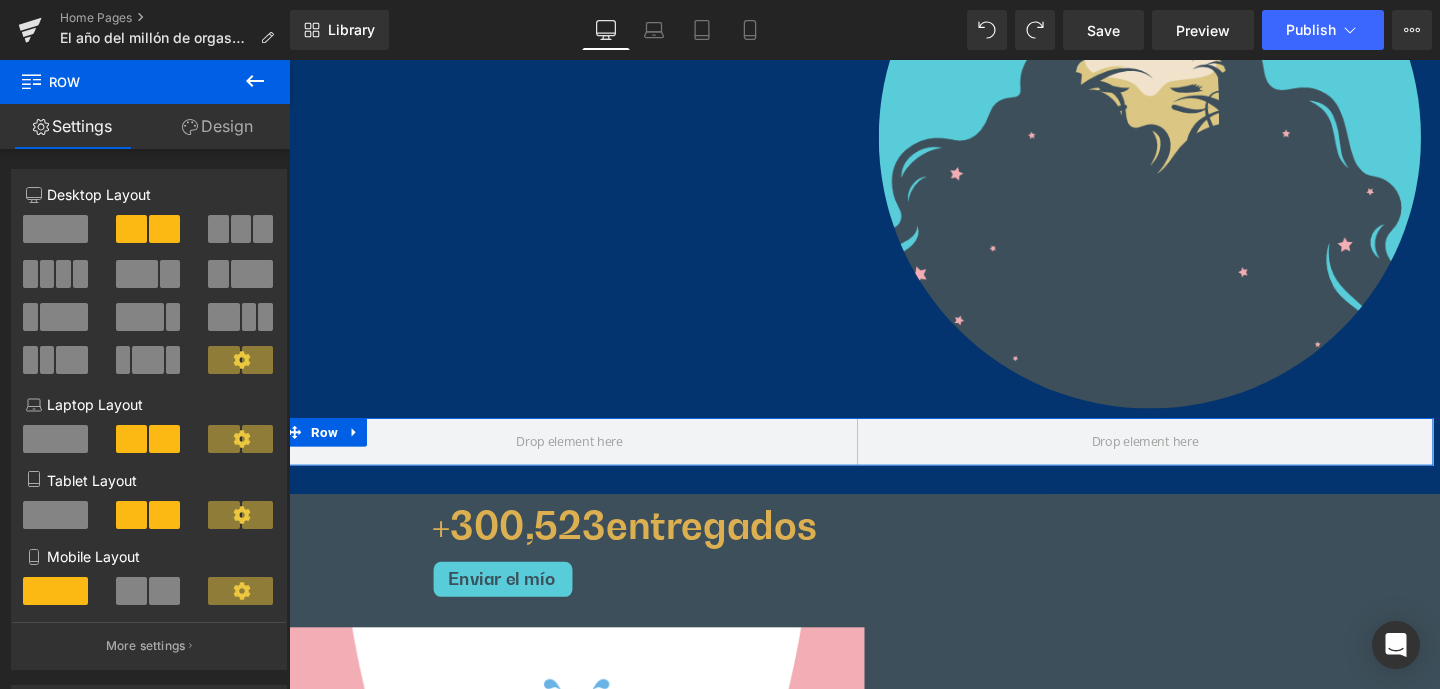 drag, startPoint x: 251, startPoint y: 114, endPoint x: 220, endPoint y: 136, distance: 38.013157 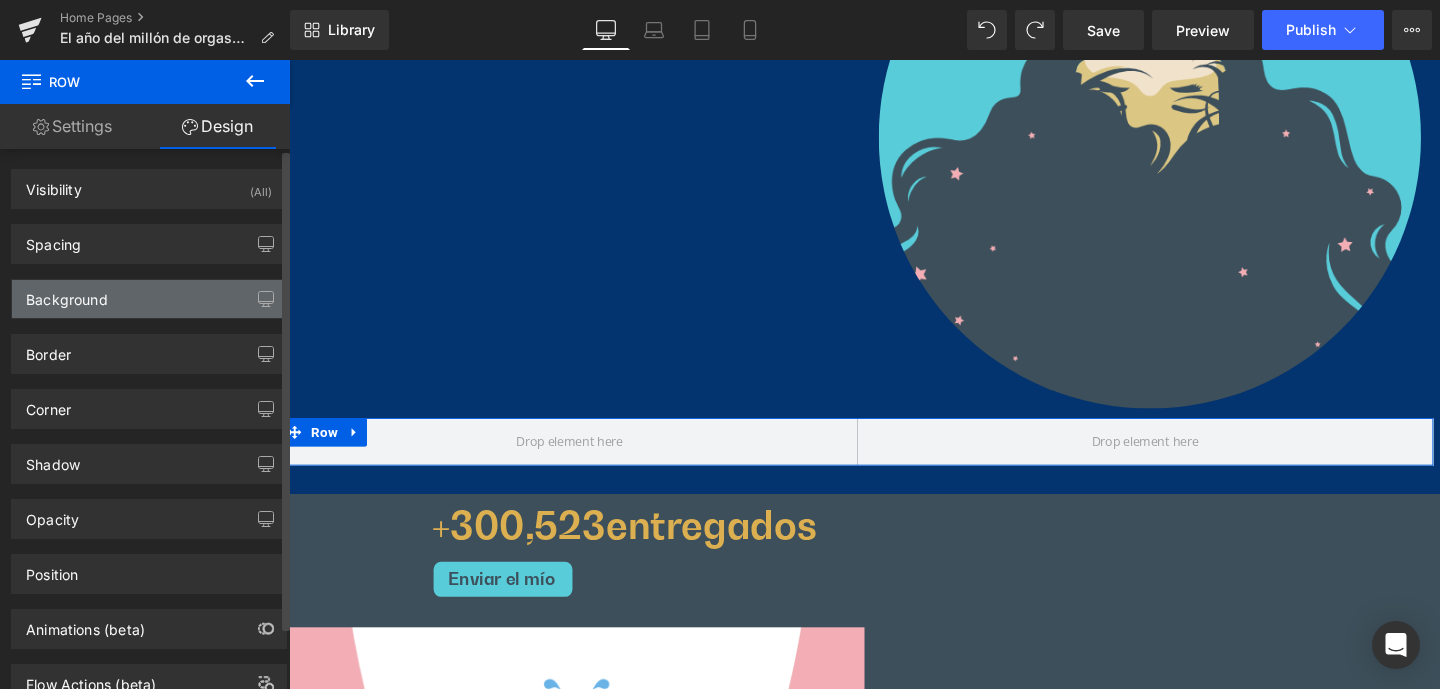 click on "Background" at bounding box center [67, 294] 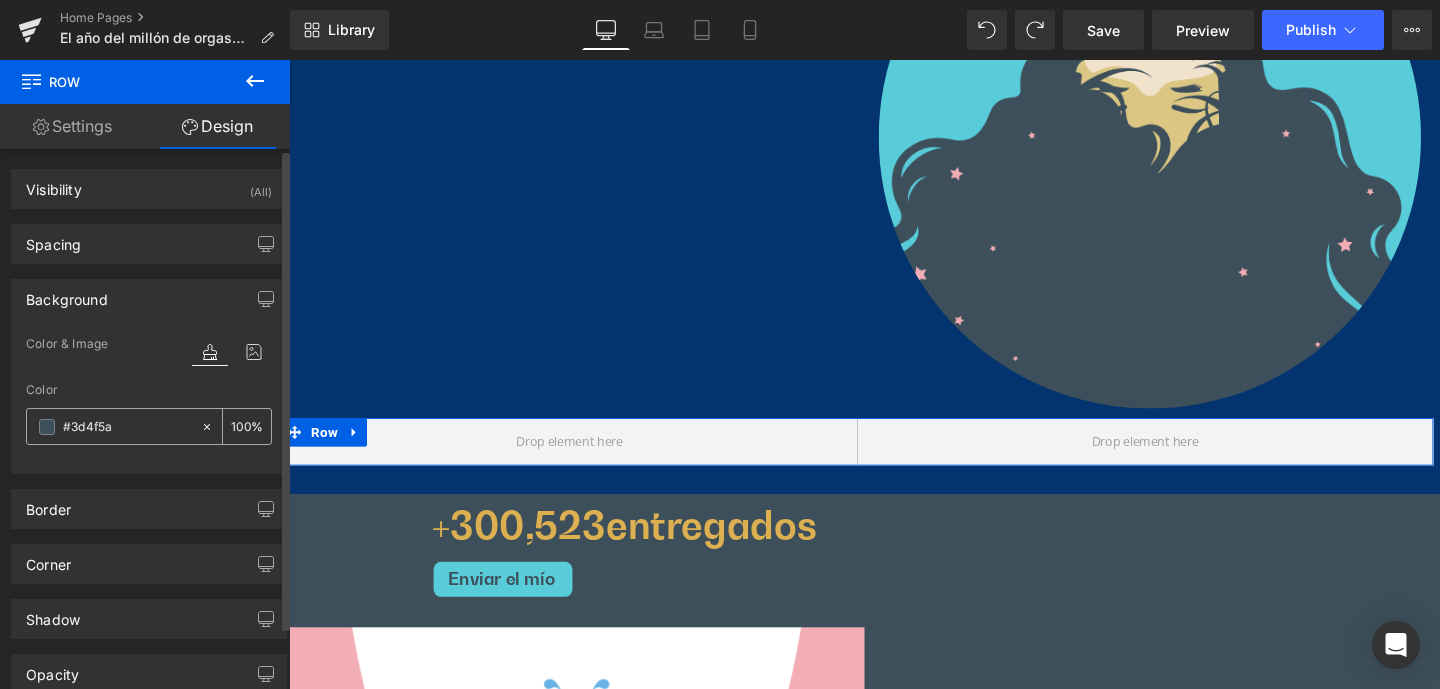 click on "#3d4f5a" at bounding box center [127, 427] 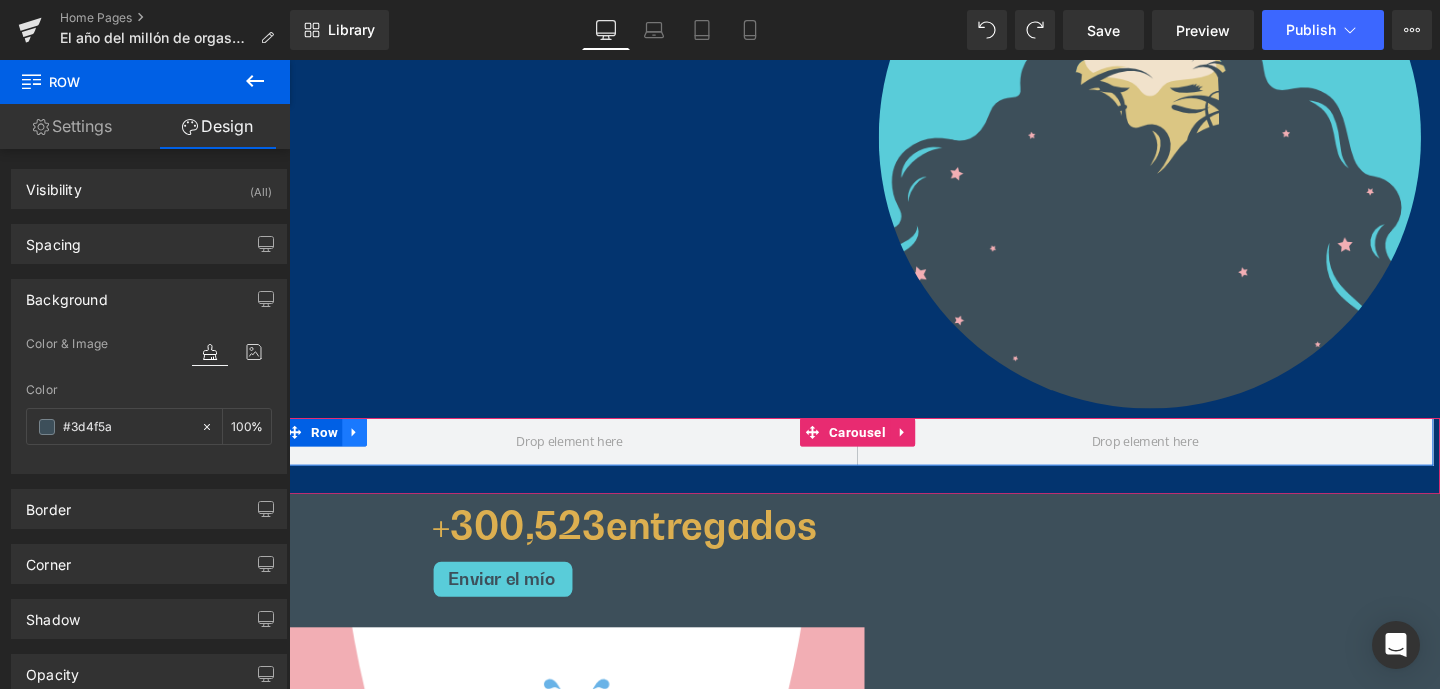 click 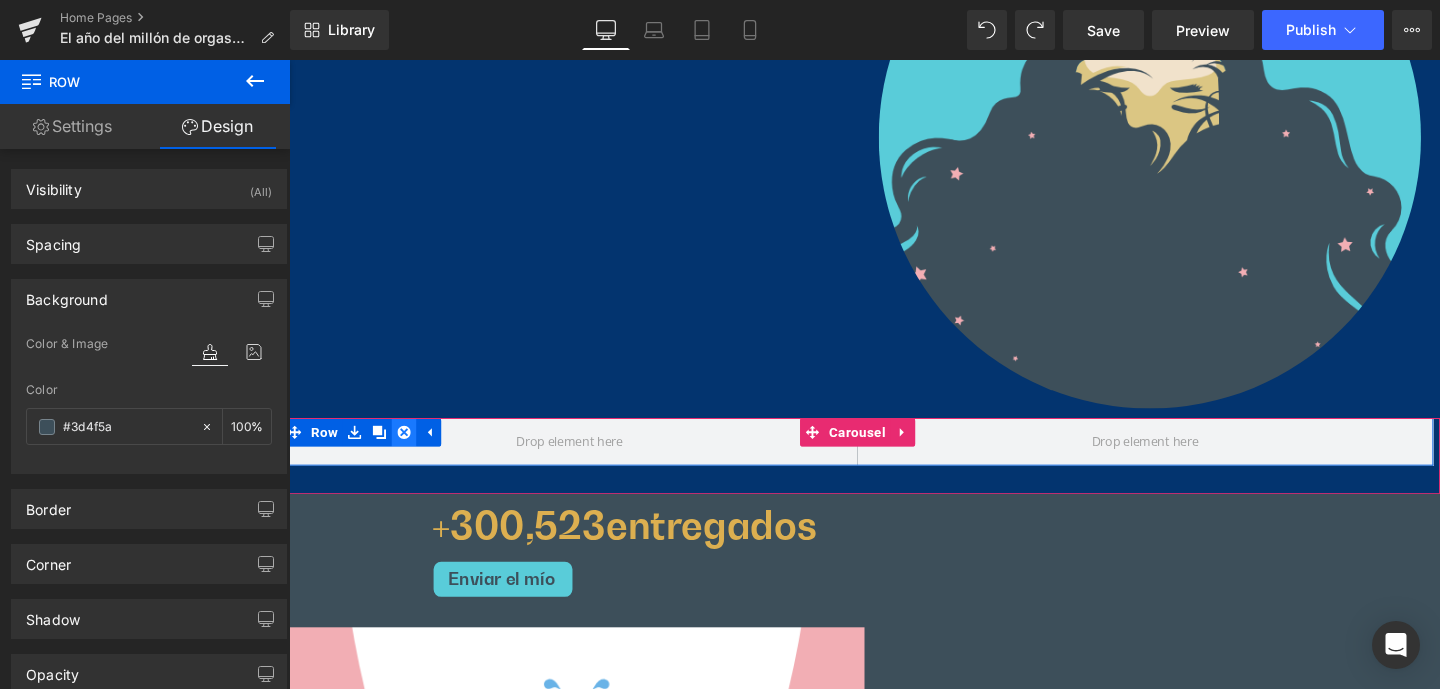 click 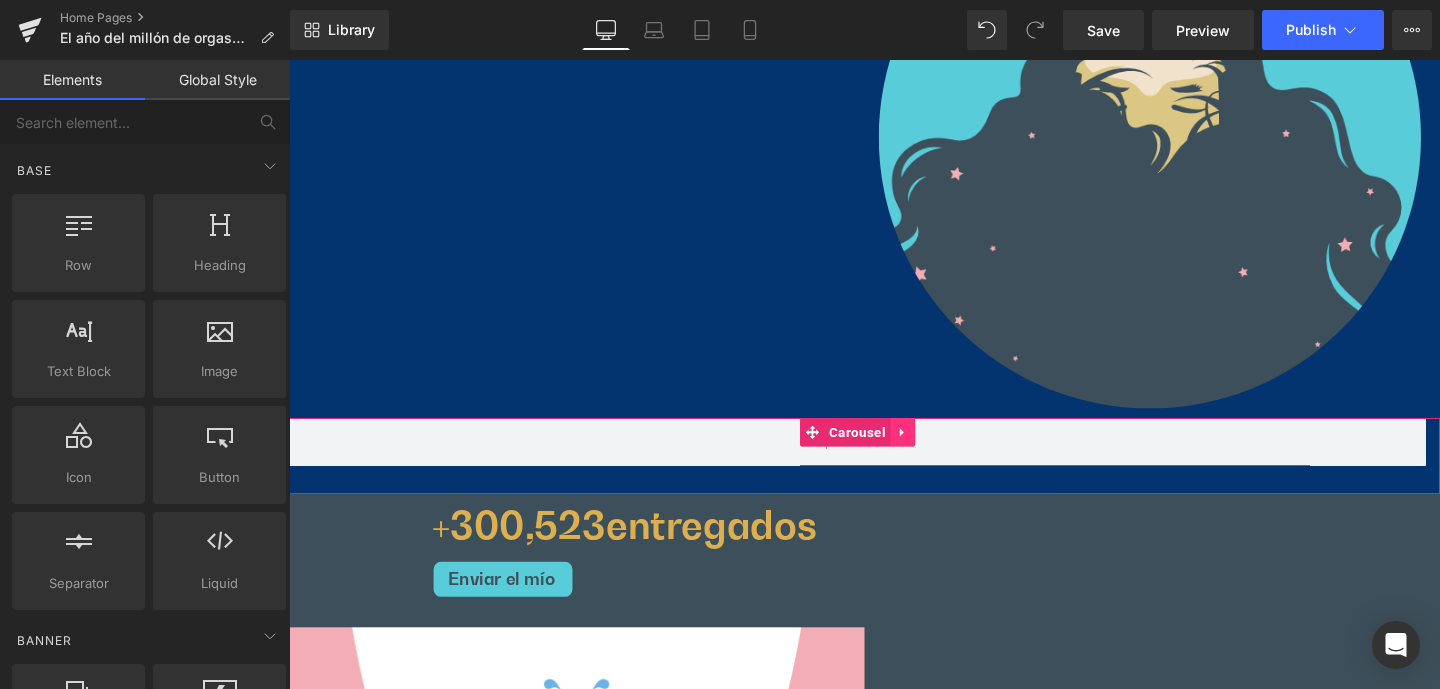 click 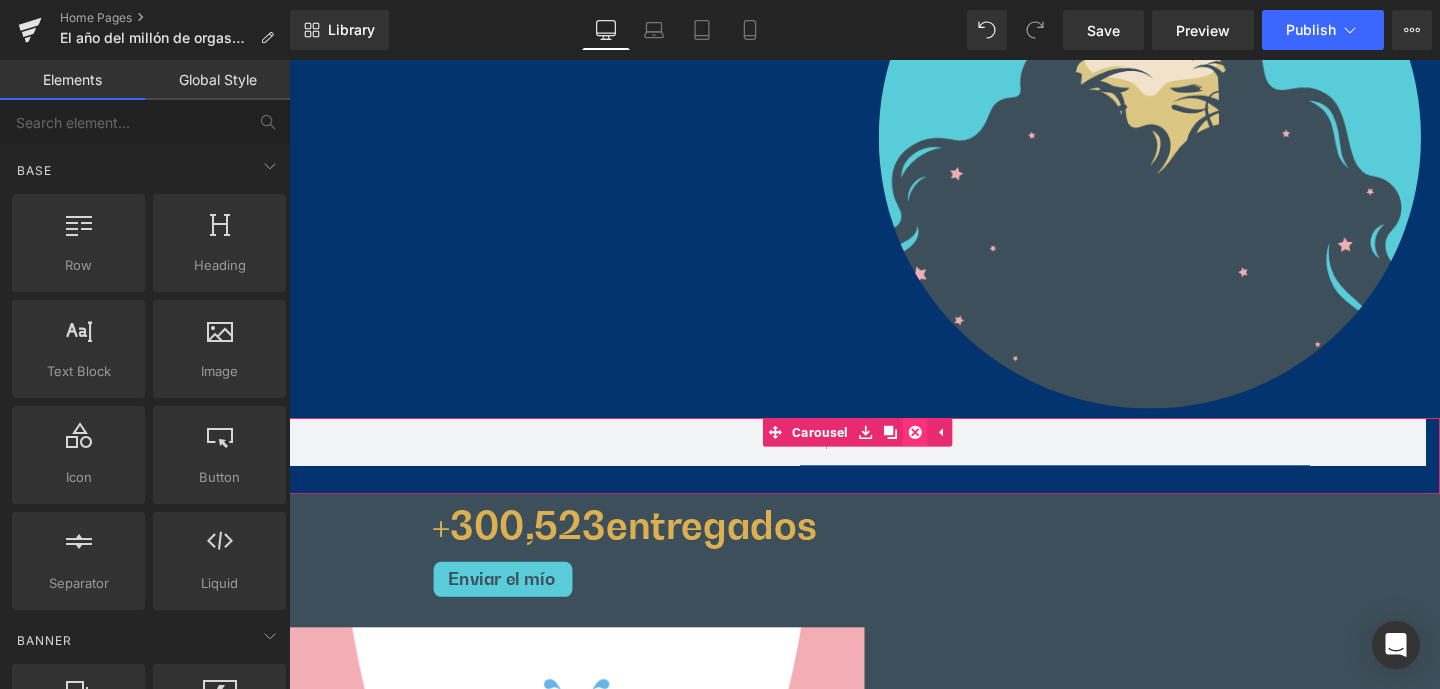 click 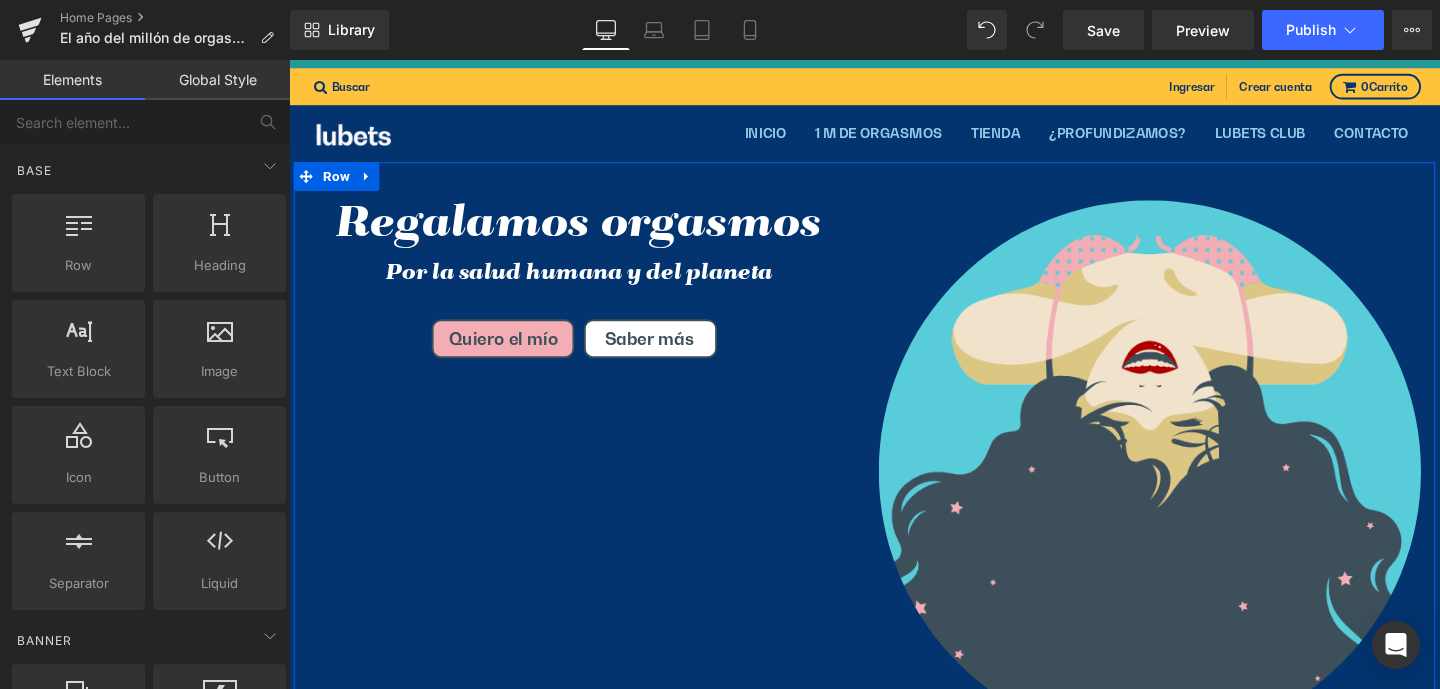 scroll, scrollTop: 0, scrollLeft: 0, axis: both 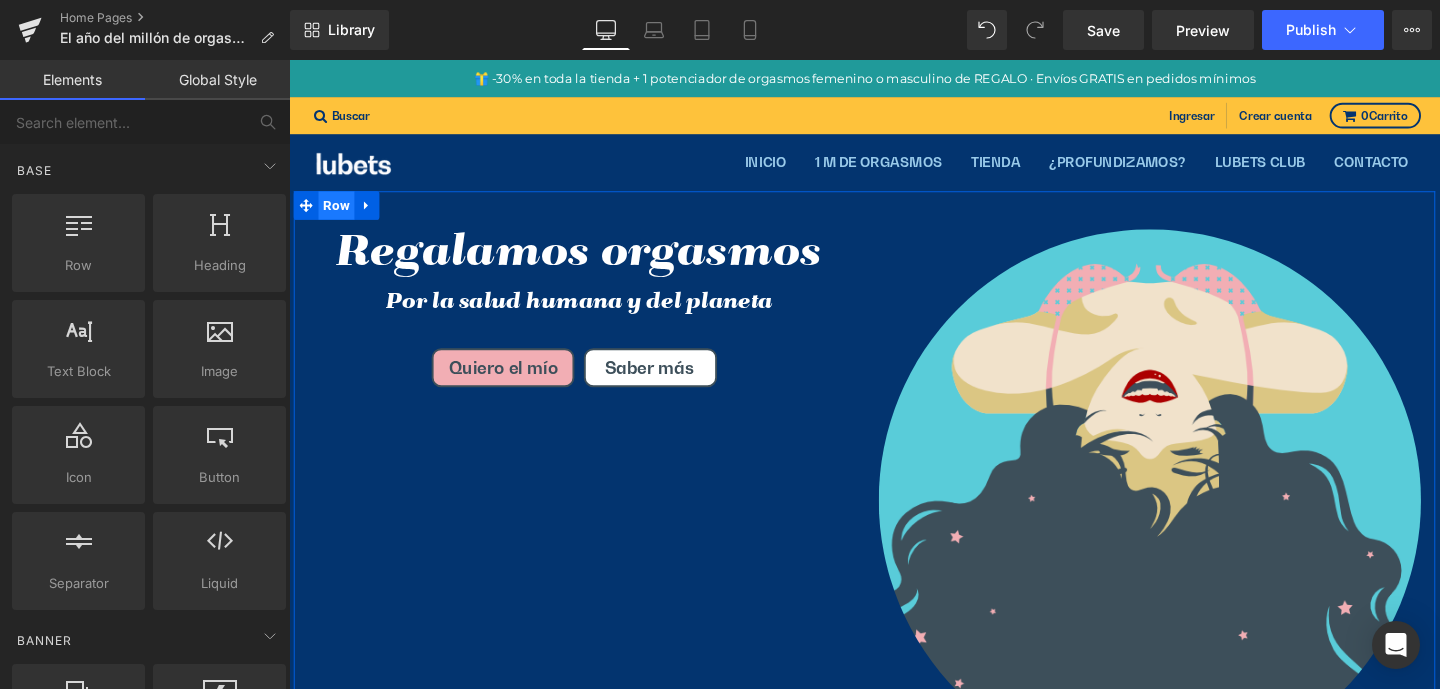 click on "Row" at bounding box center (339, 213) 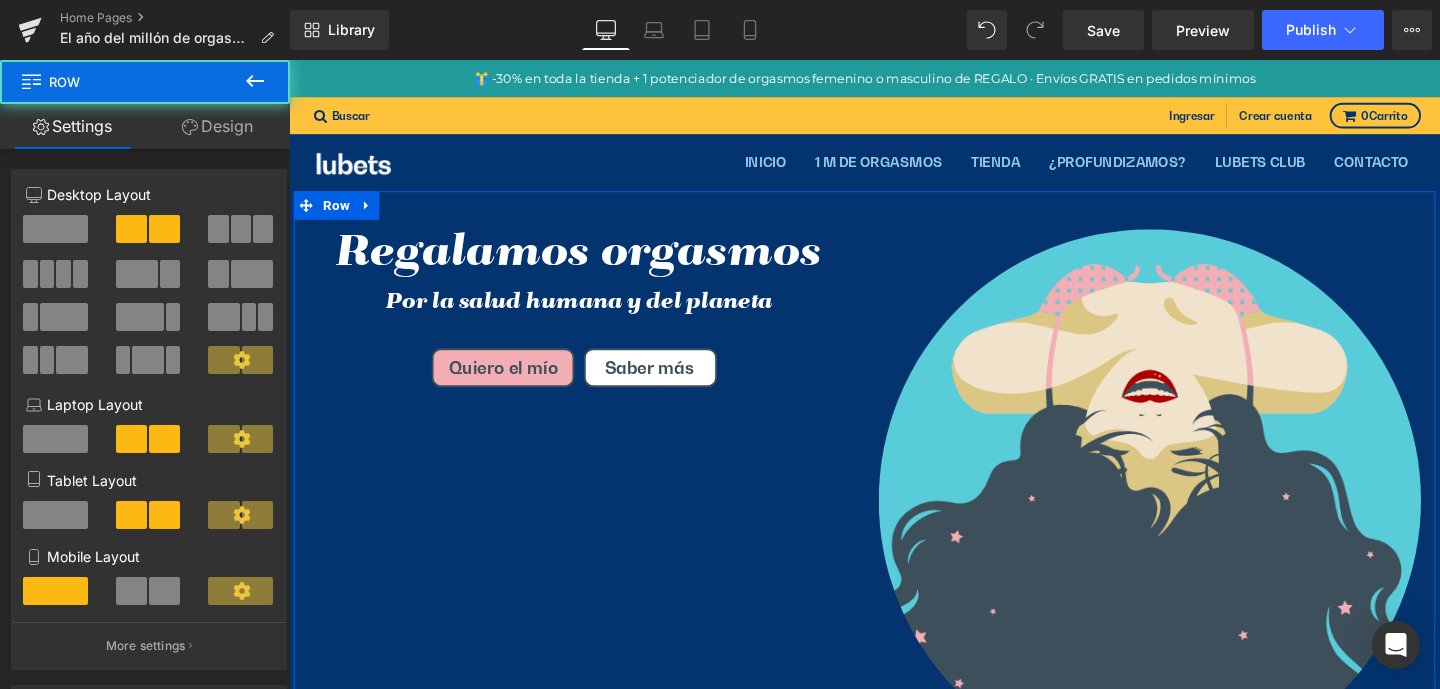 click on "Design" at bounding box center (217, 126) 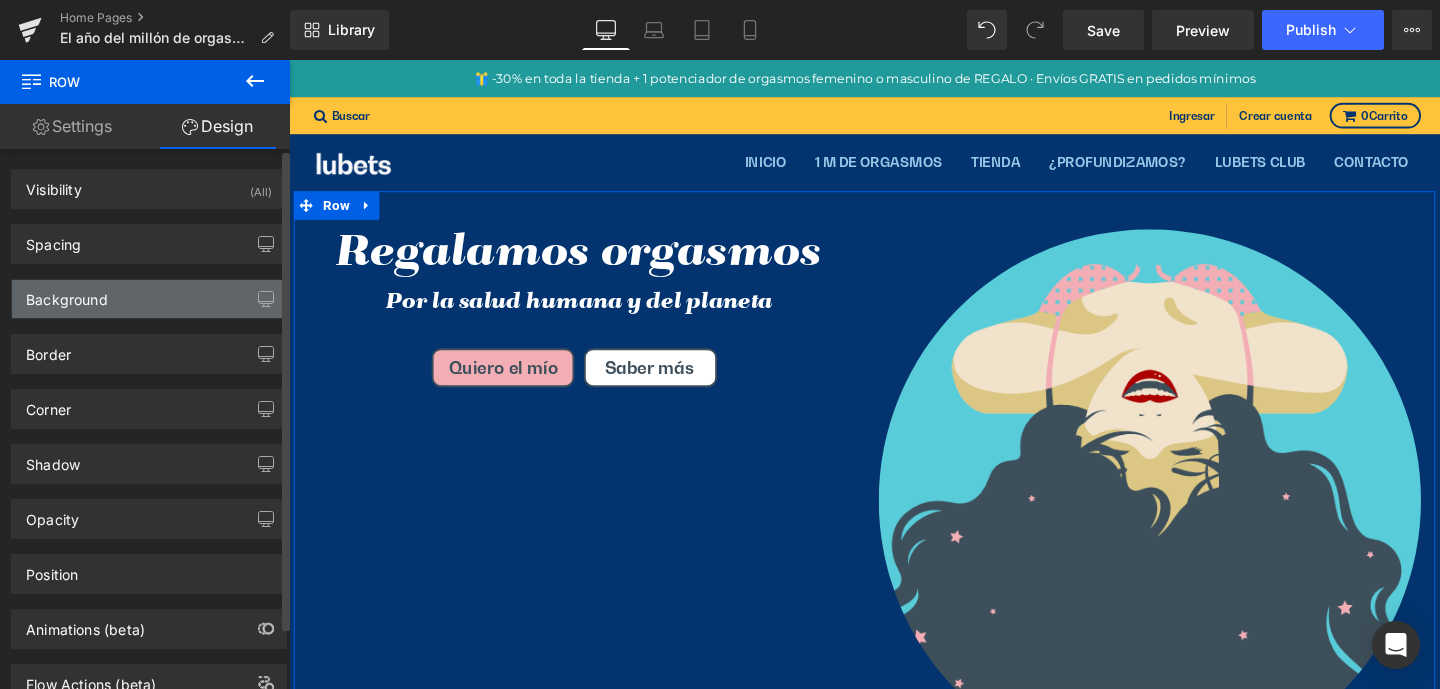 click on "Background" at bounding box center [67, 294] 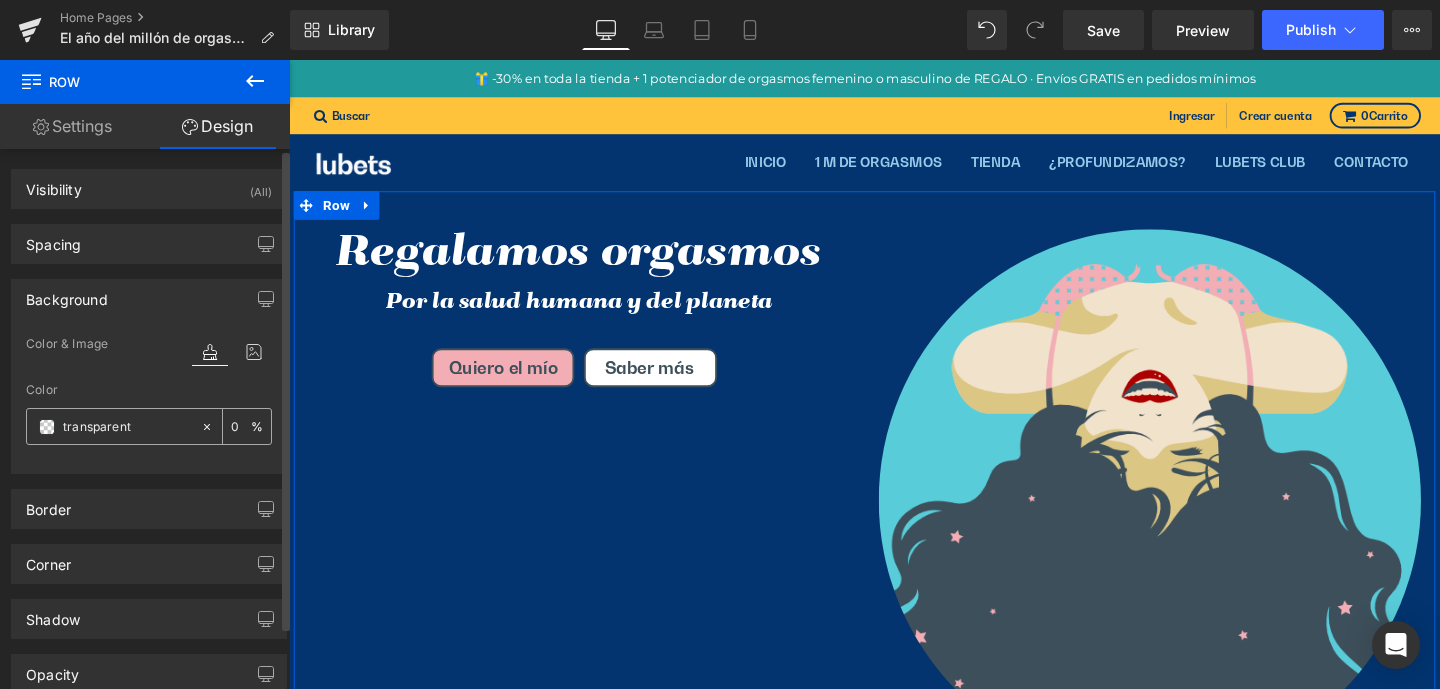 click on "transparent" at bounding box center [127, 427] 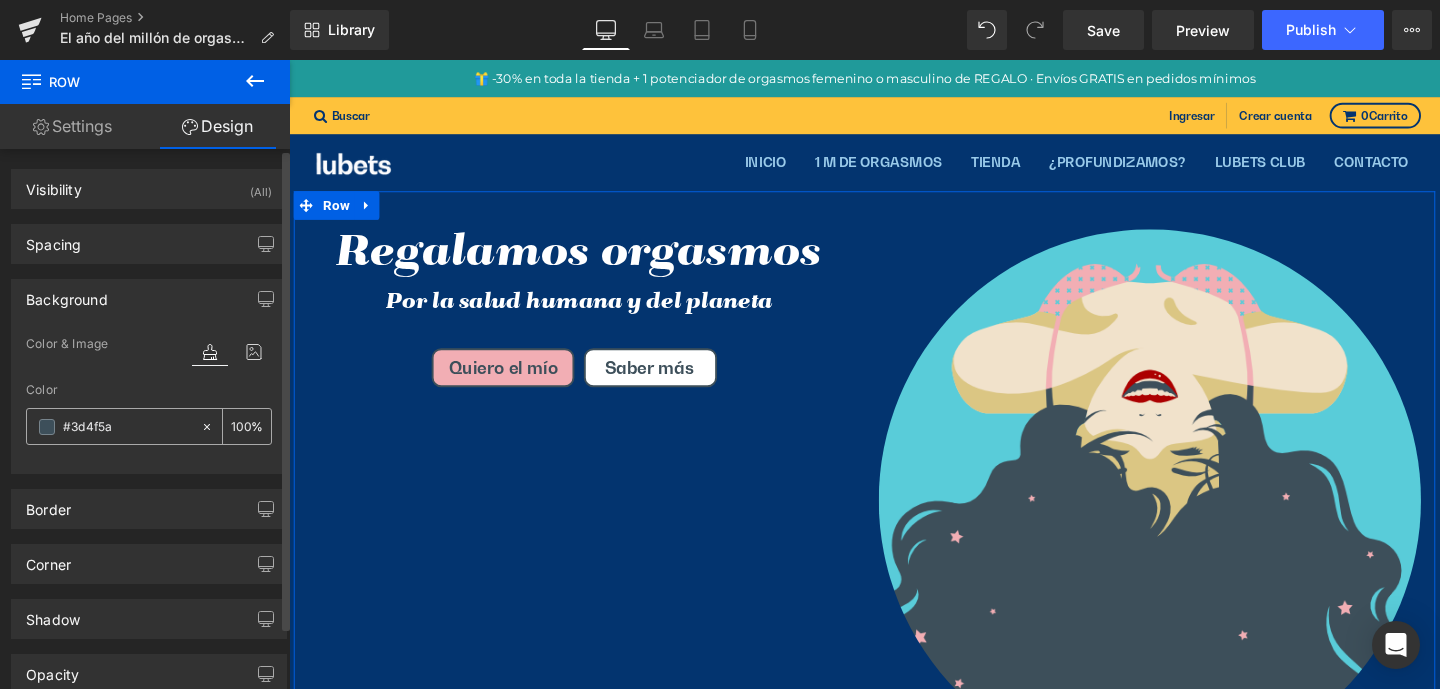type on "100" 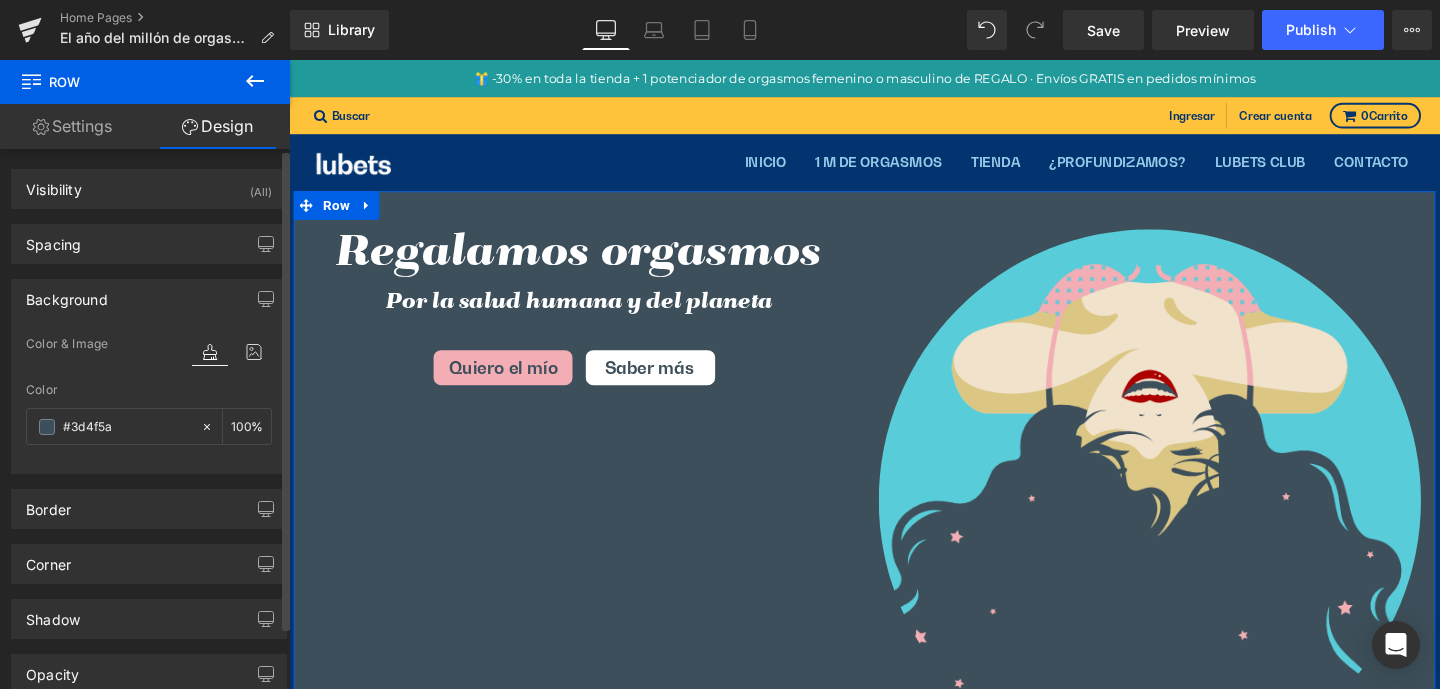 scroll, scrollTop: 34, scrollLeft: 0, axis: vertical 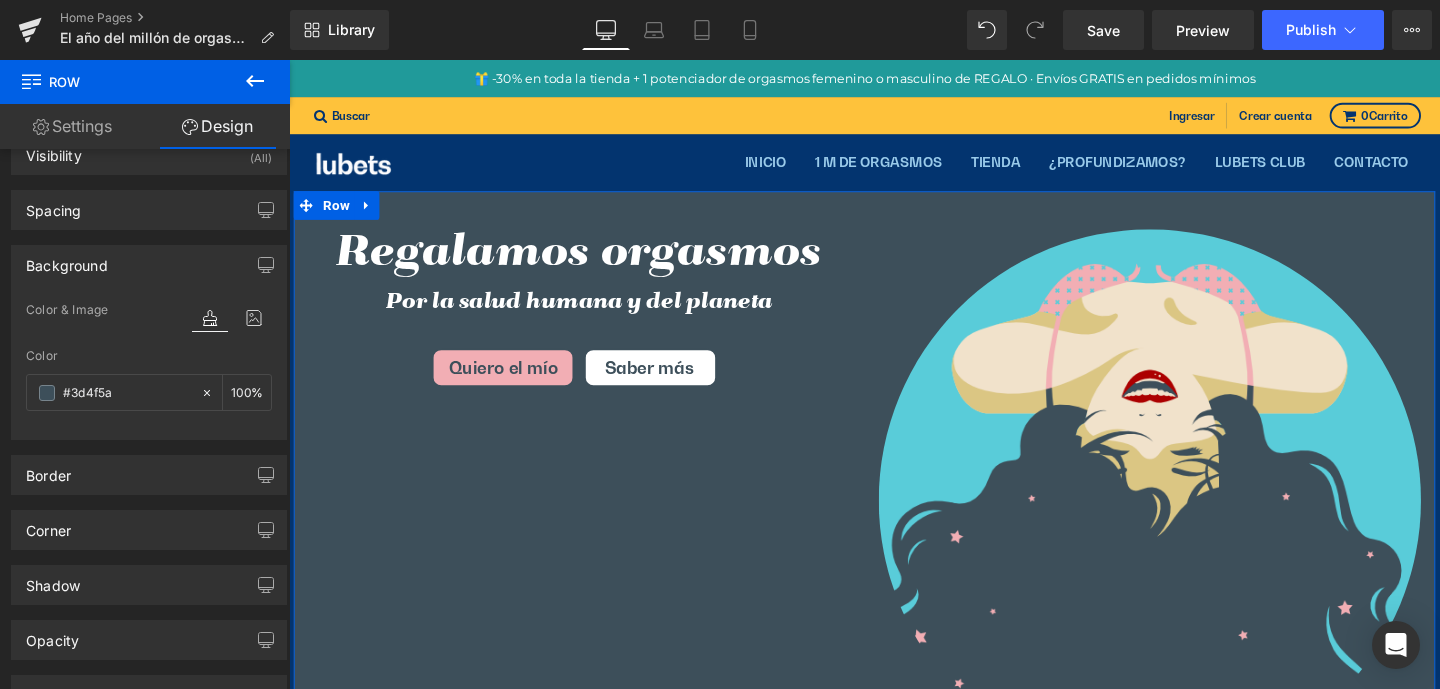 type on "#3d4f5a" 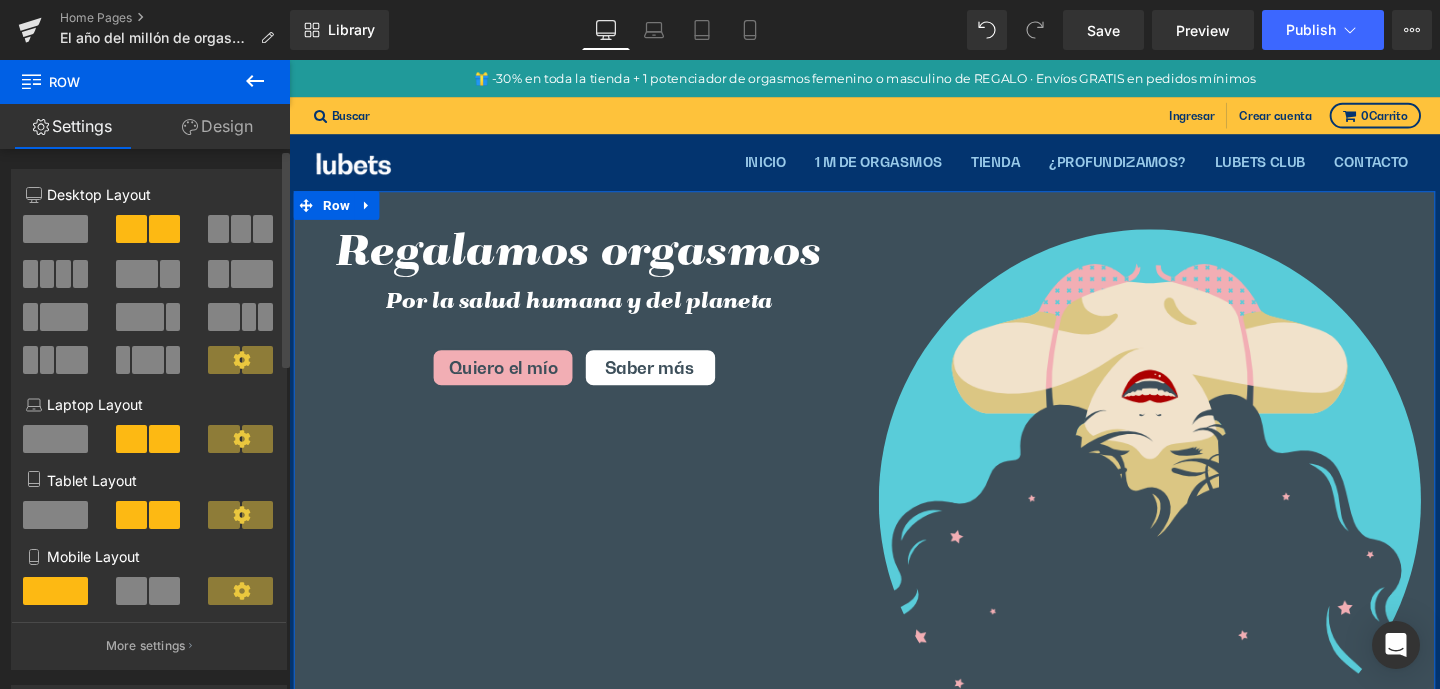 scroll, scrollTop: 388, scrollLeft: 0, axis: vertical 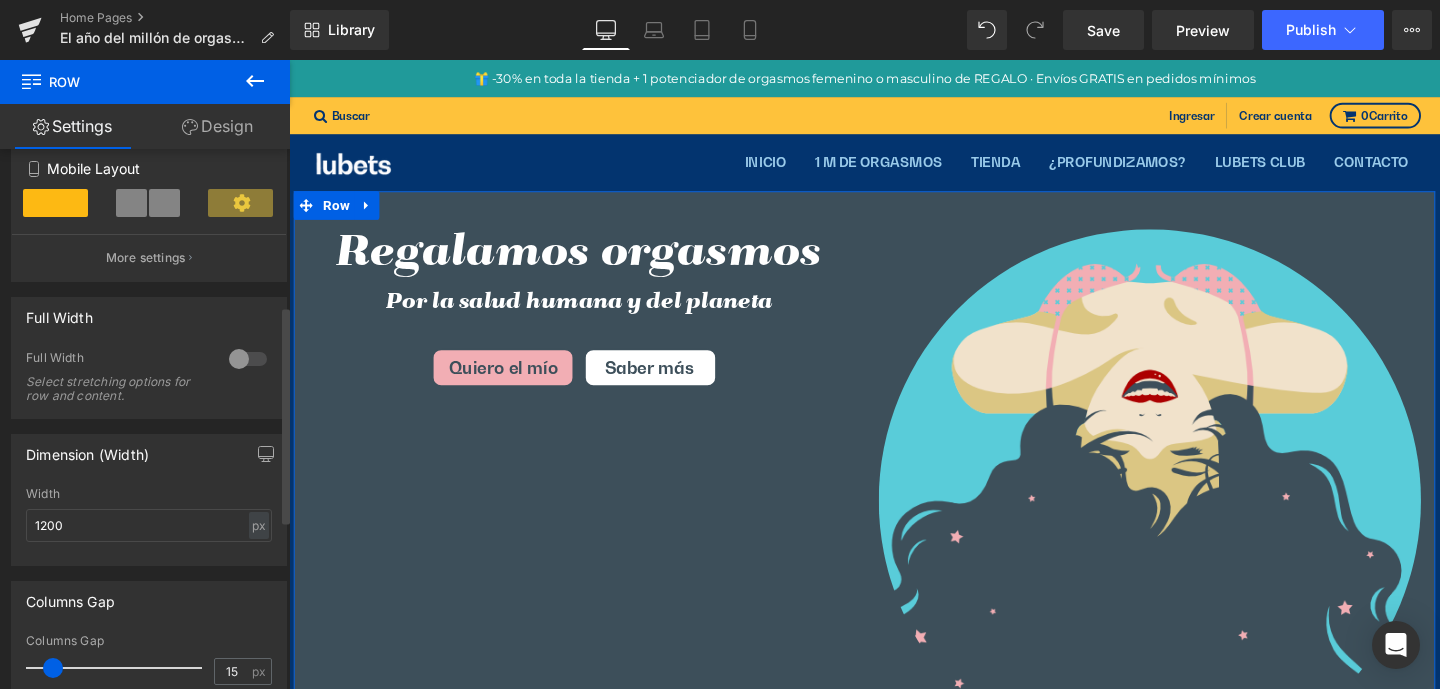 click at bounding box center (248, 359) 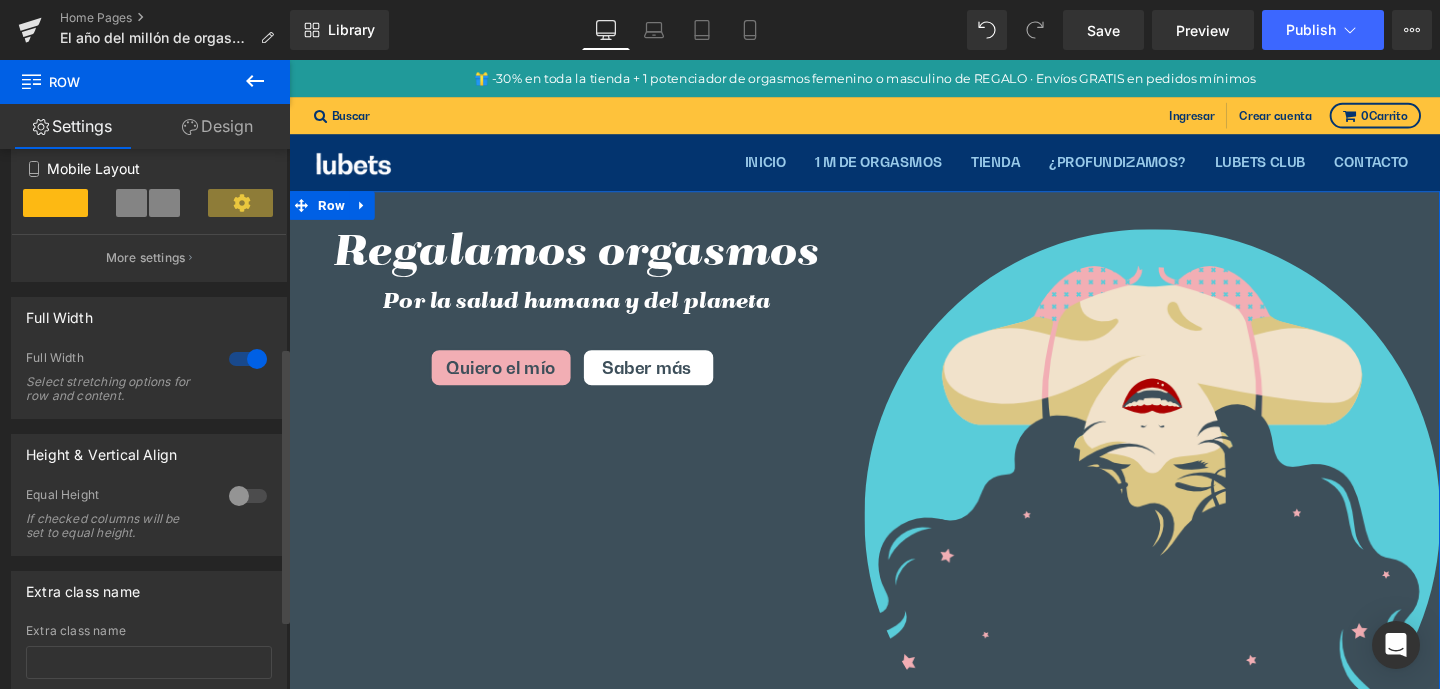 click at bounding box center [248, 496] 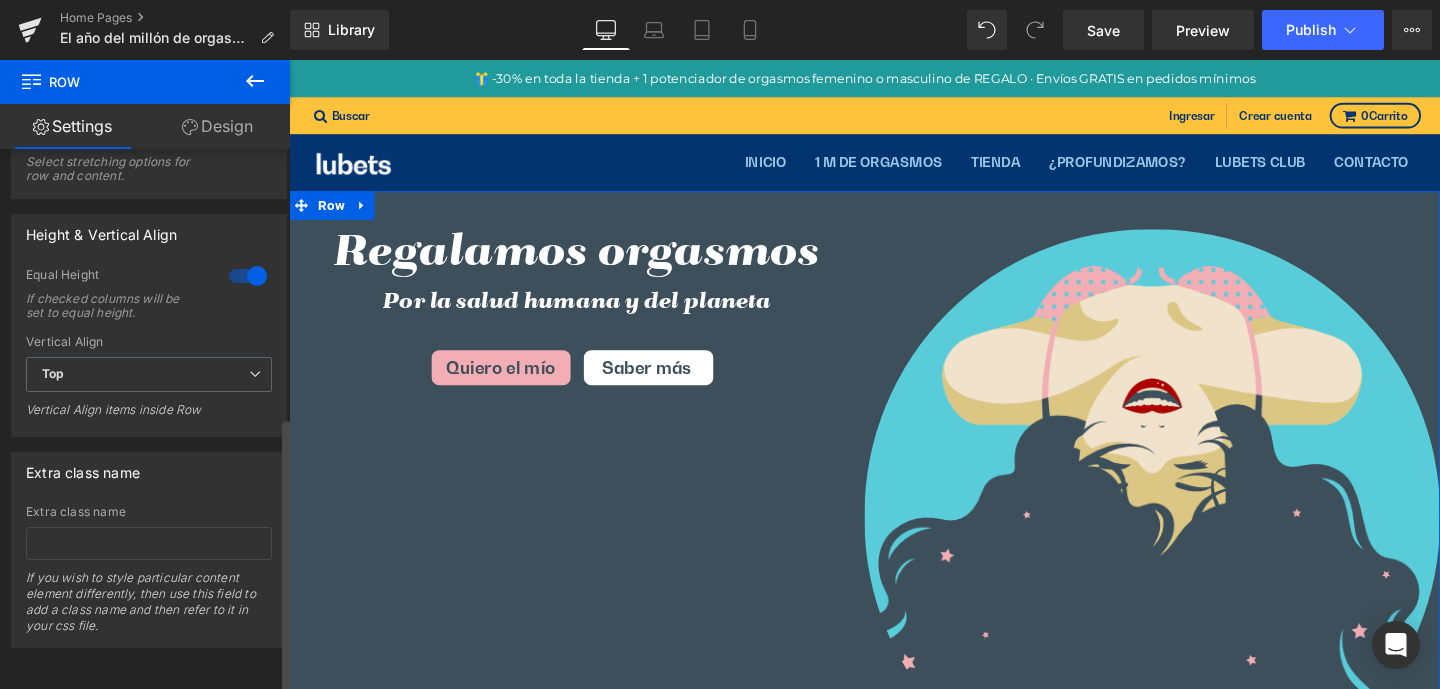 scroll, scrollTop: 626, scrollLeft: 0, axis: vertical 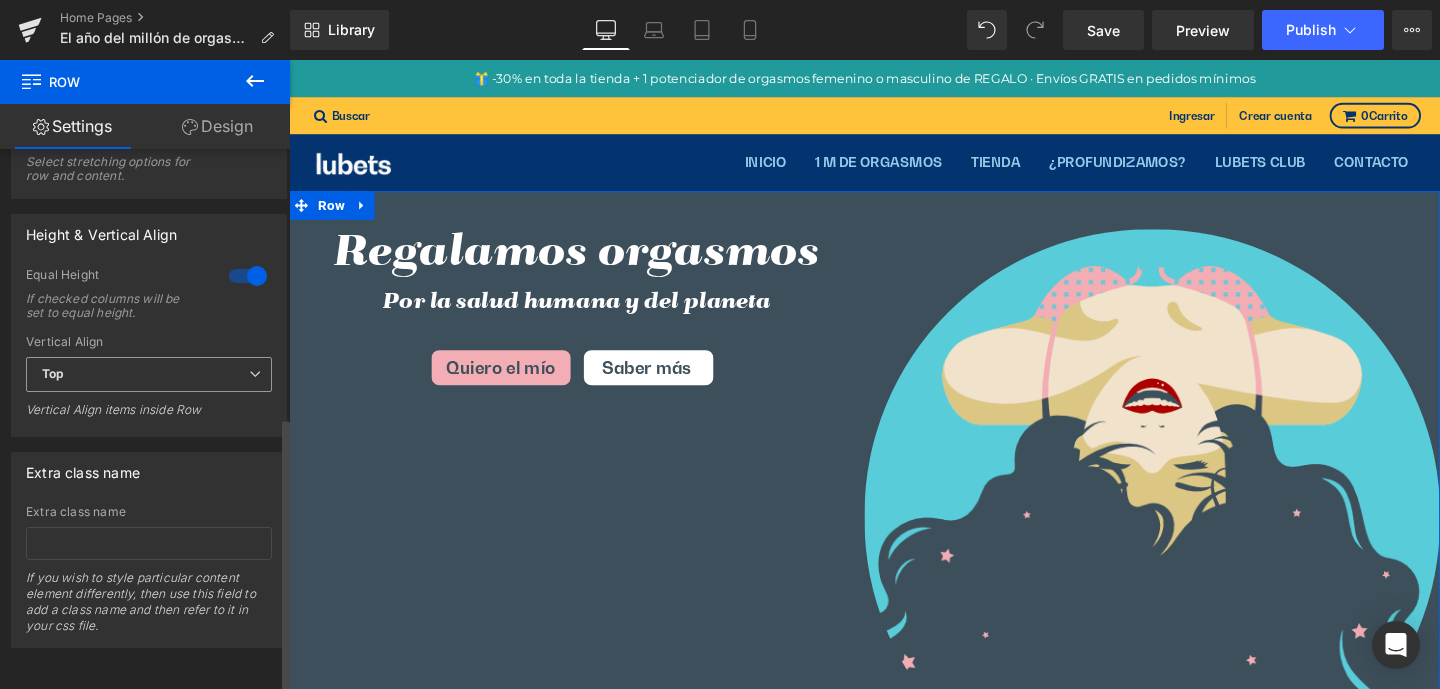 click at bounding box center [255, 374] 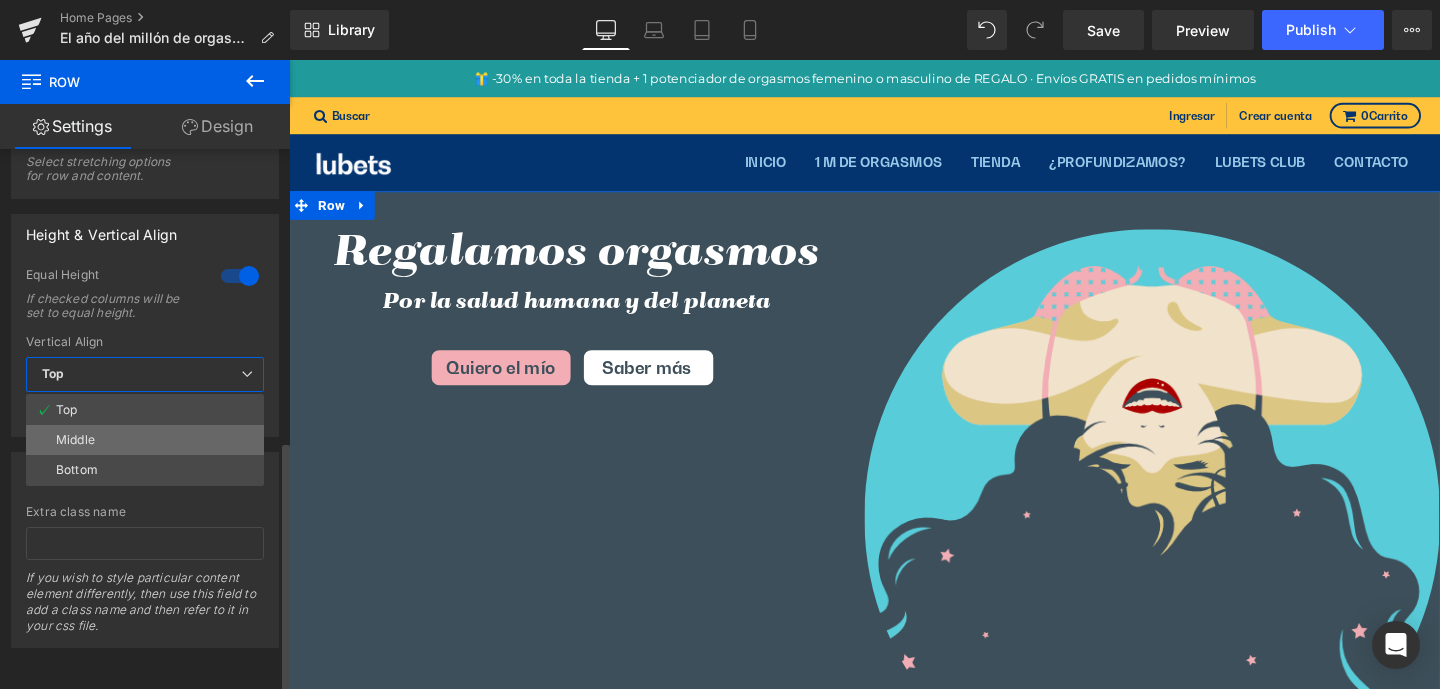 click on "Middle" at bounding box center (145, 440) 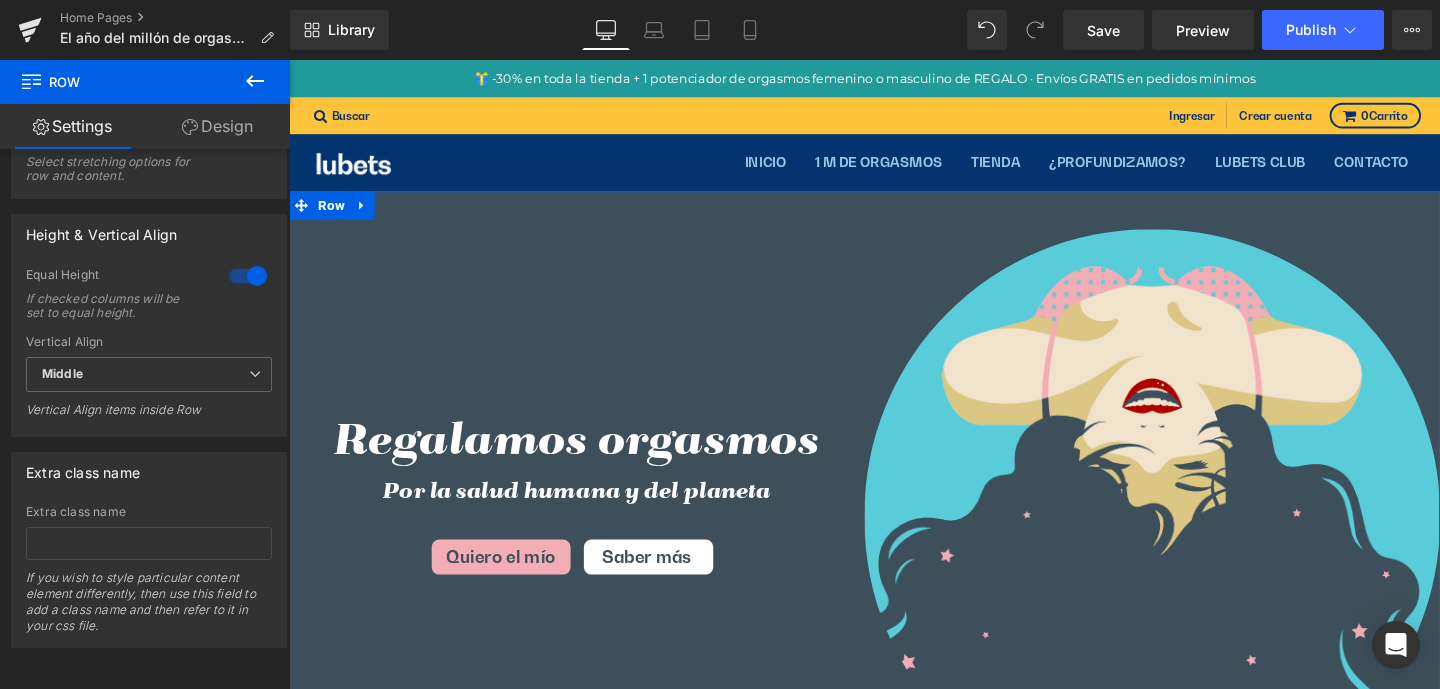 click on "Design" at bounding box center (217, 126) 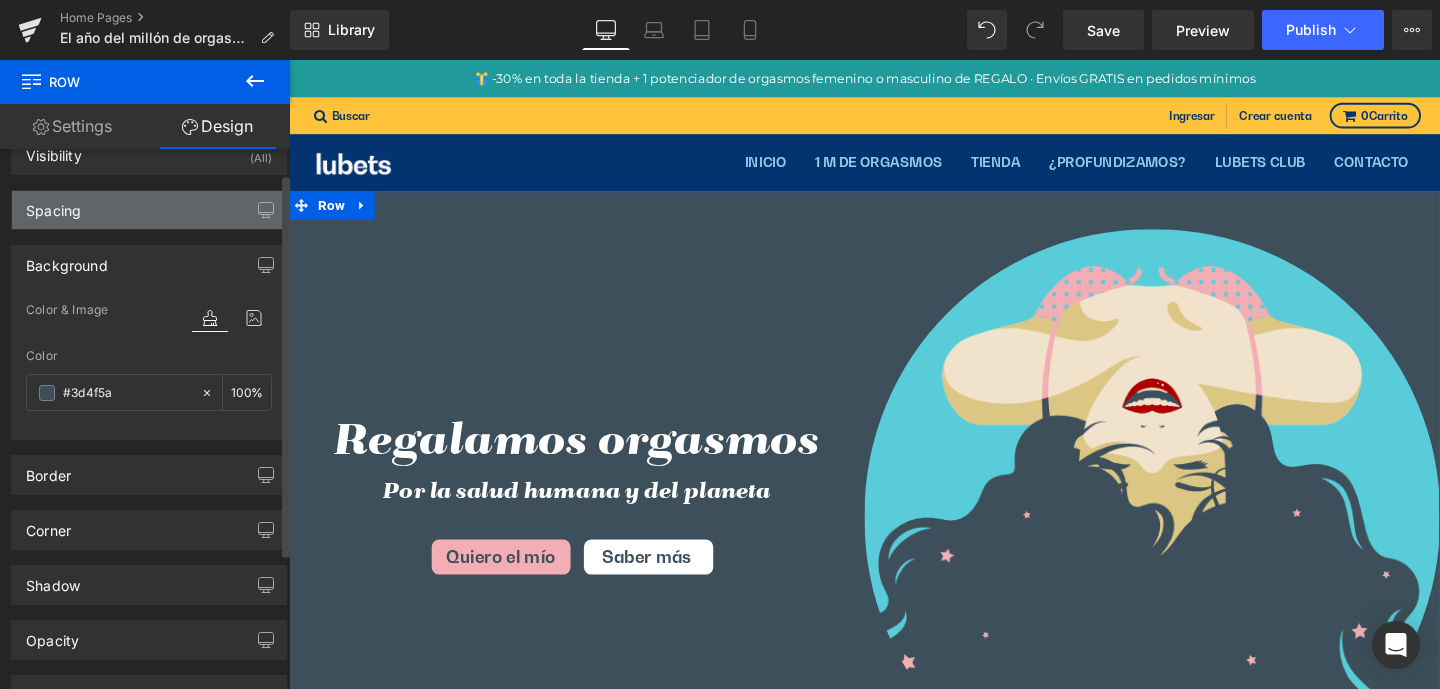 click on "Spacing" at bounding box center [53, 205] 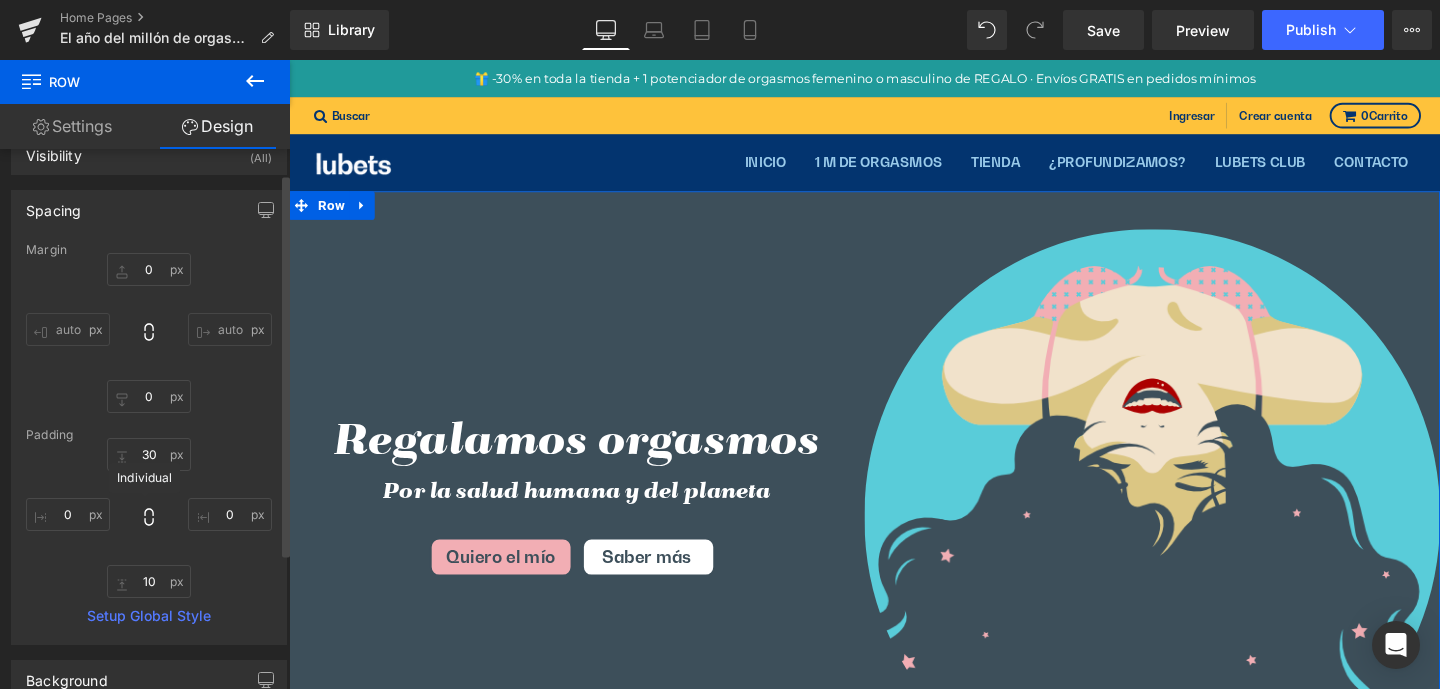 click 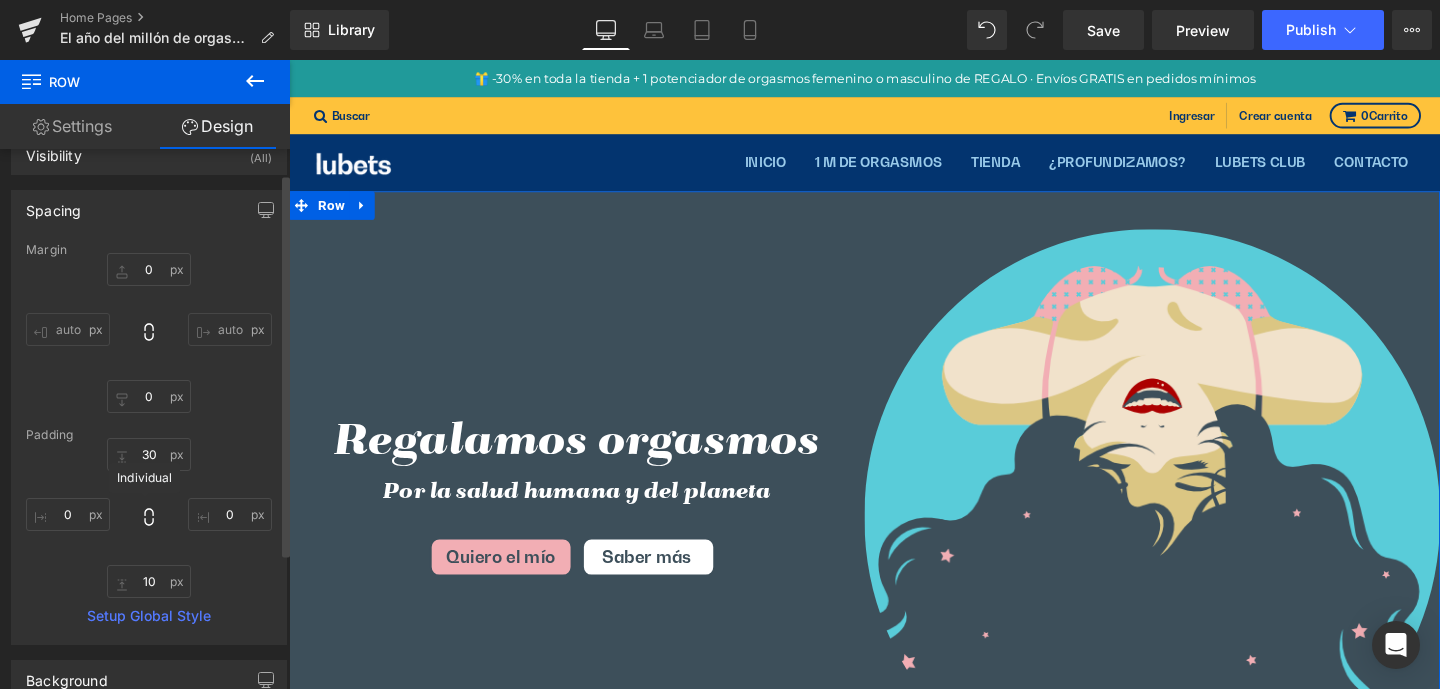 type on "0" 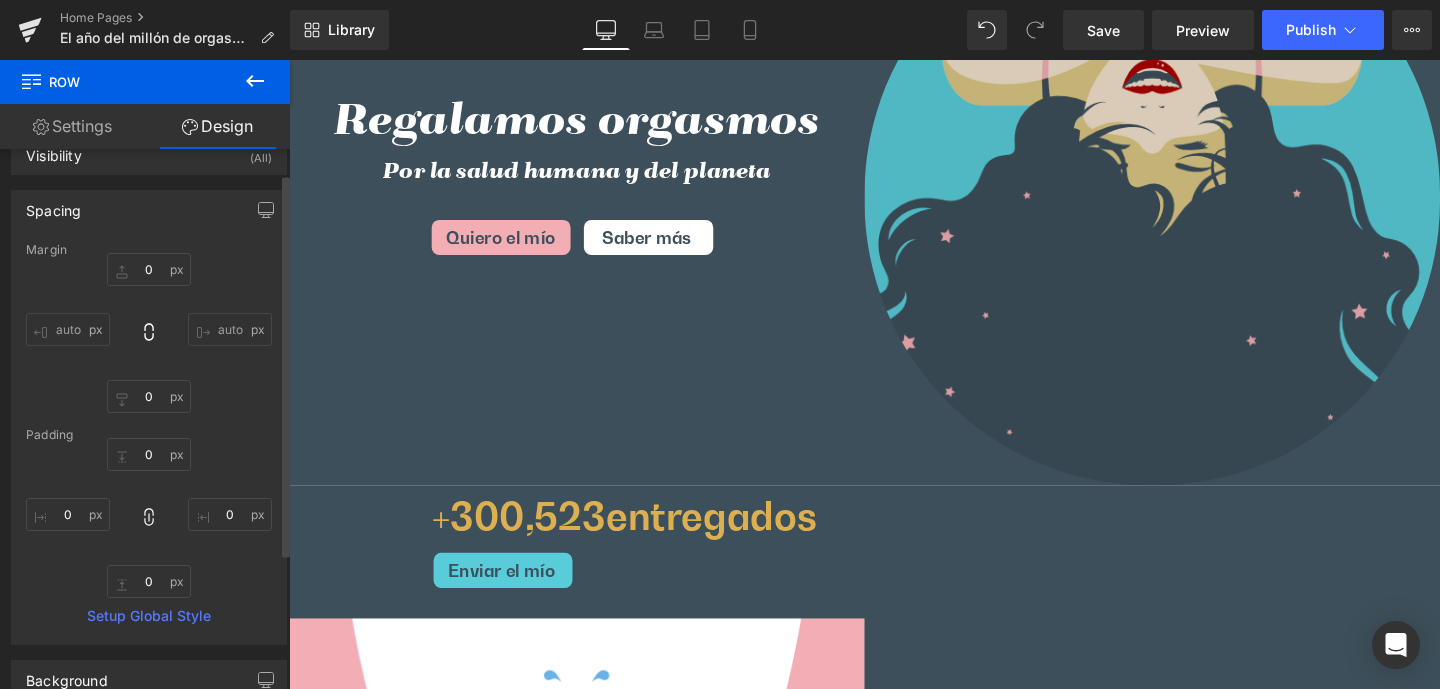 scroll, scrollTop: 0, scrollLeft: 0, axis: both 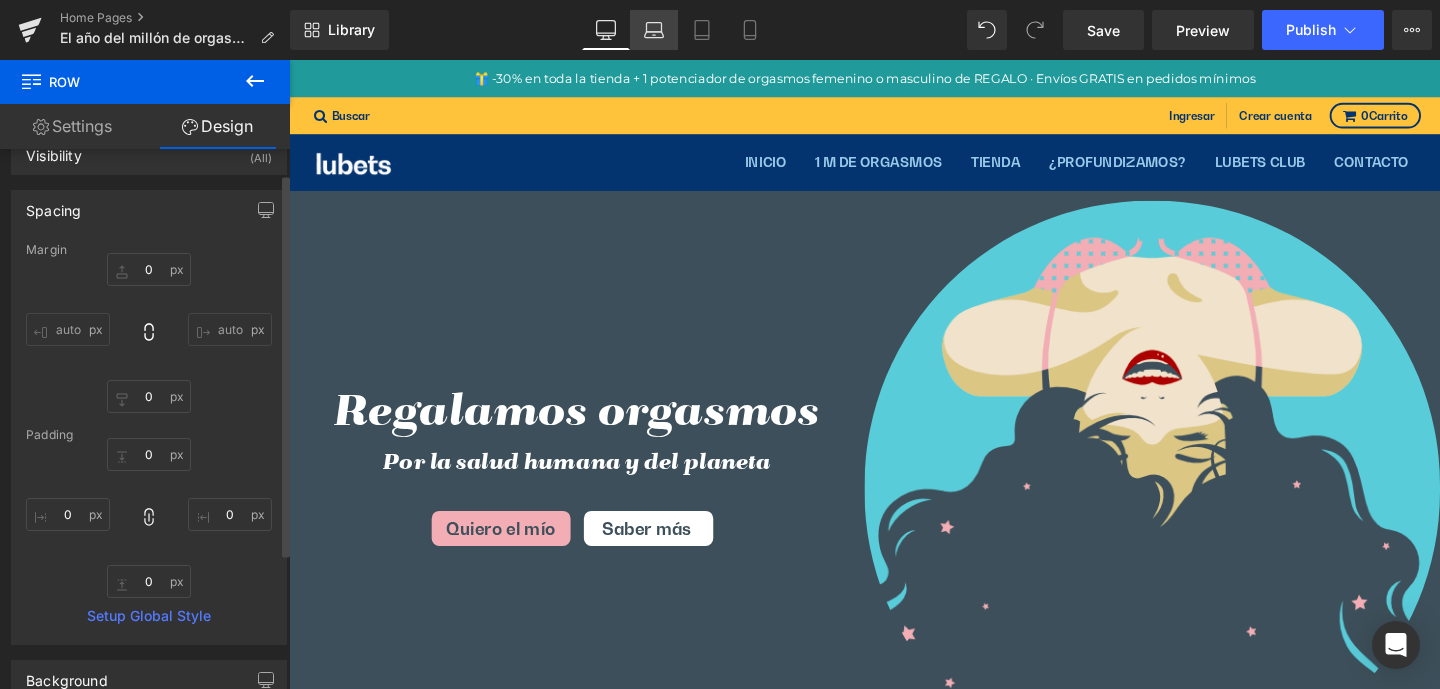 click 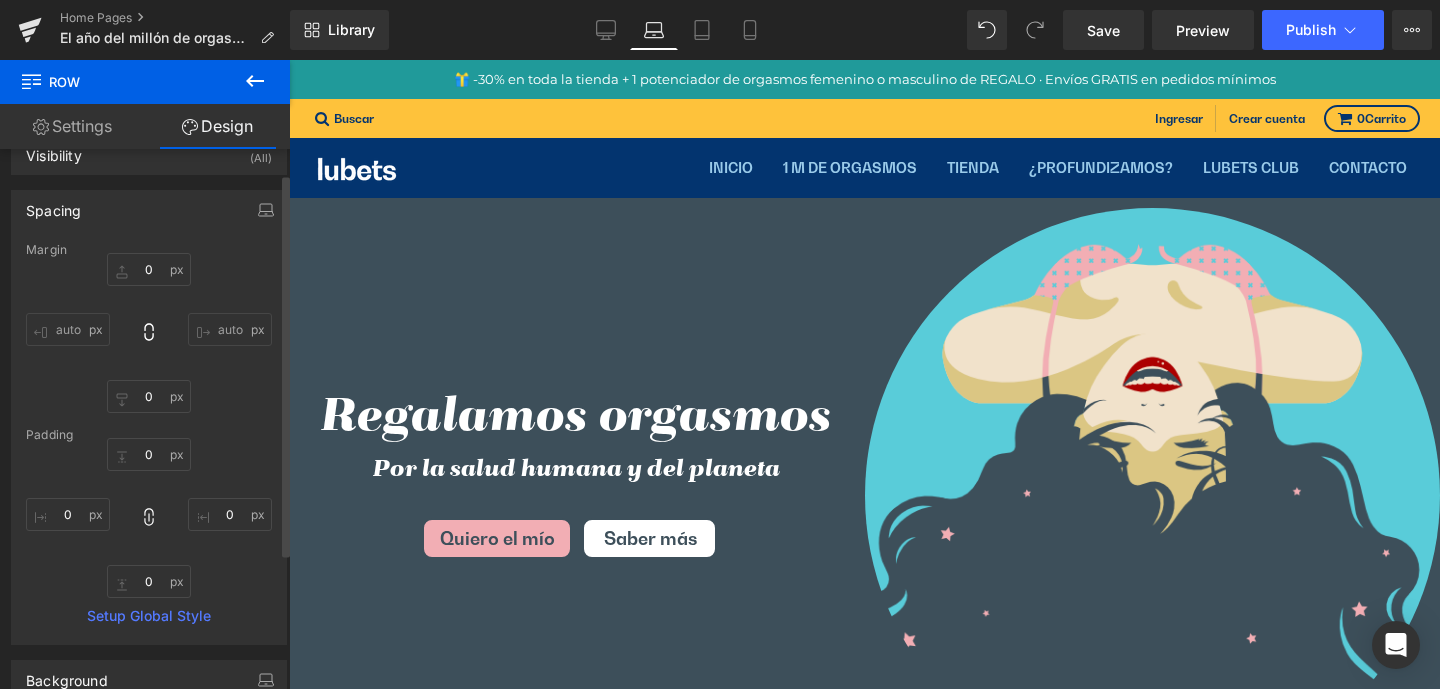 type on "0" 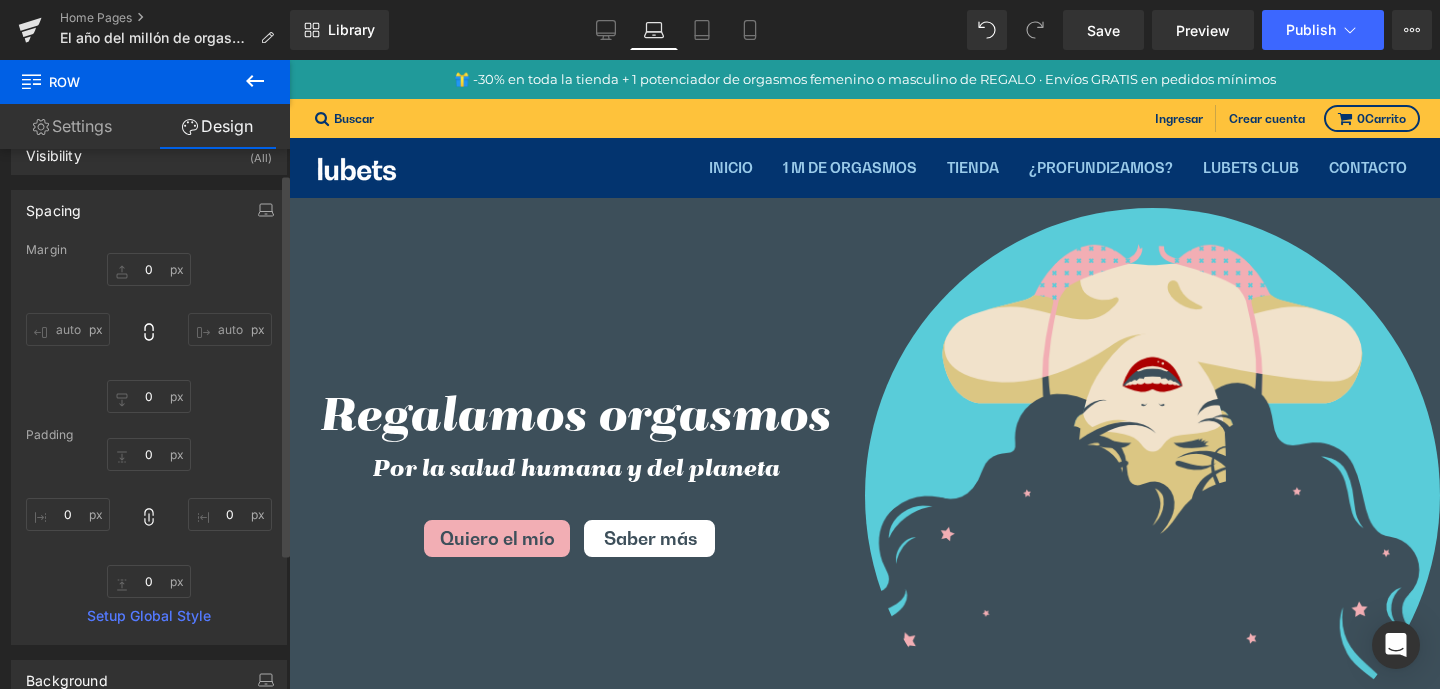 type on "0" 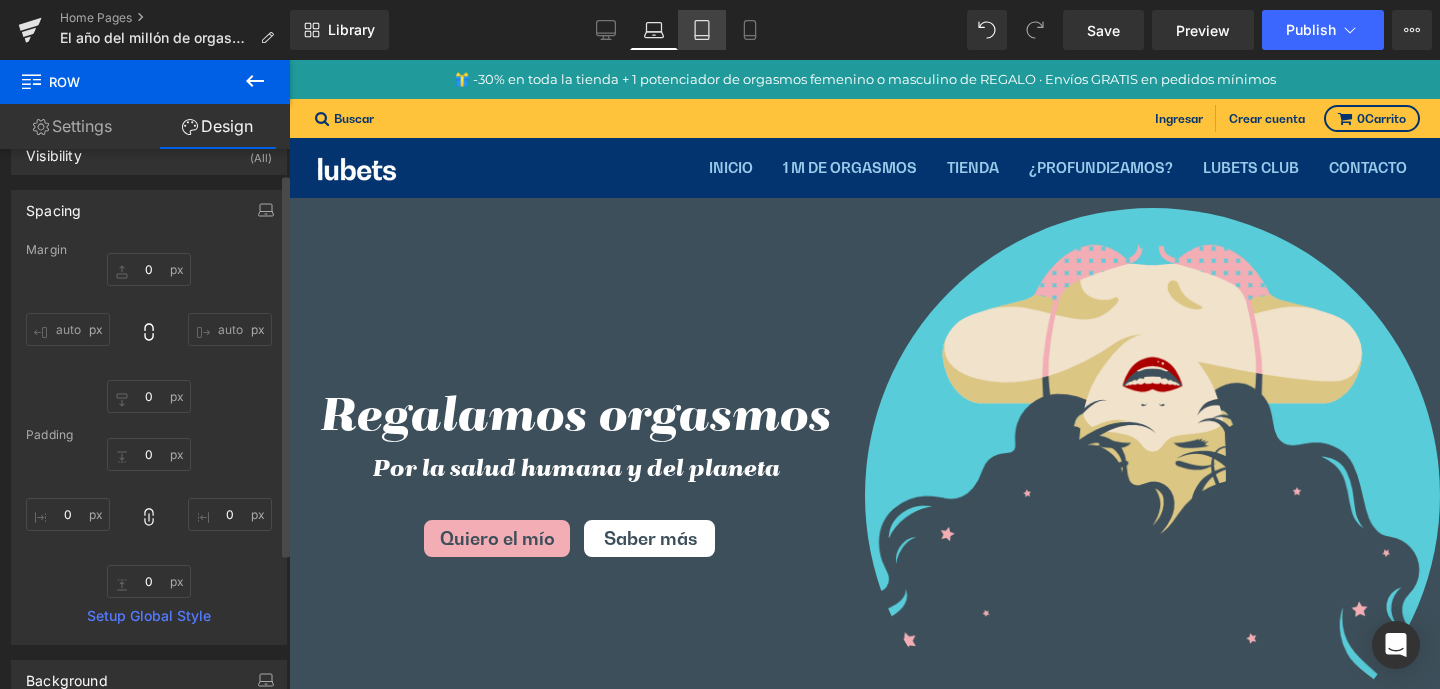 click 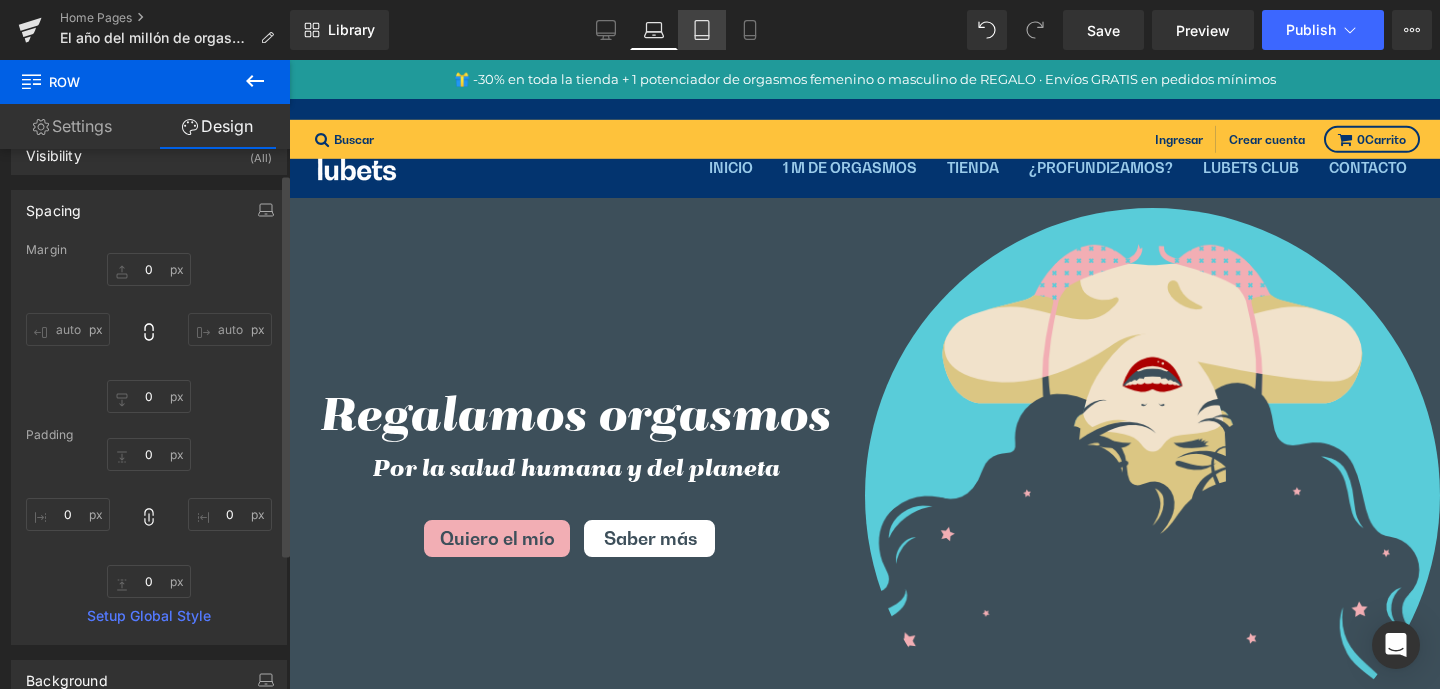 scroll, scrollTop: 33, scrollLeft: 0, axis: vertical 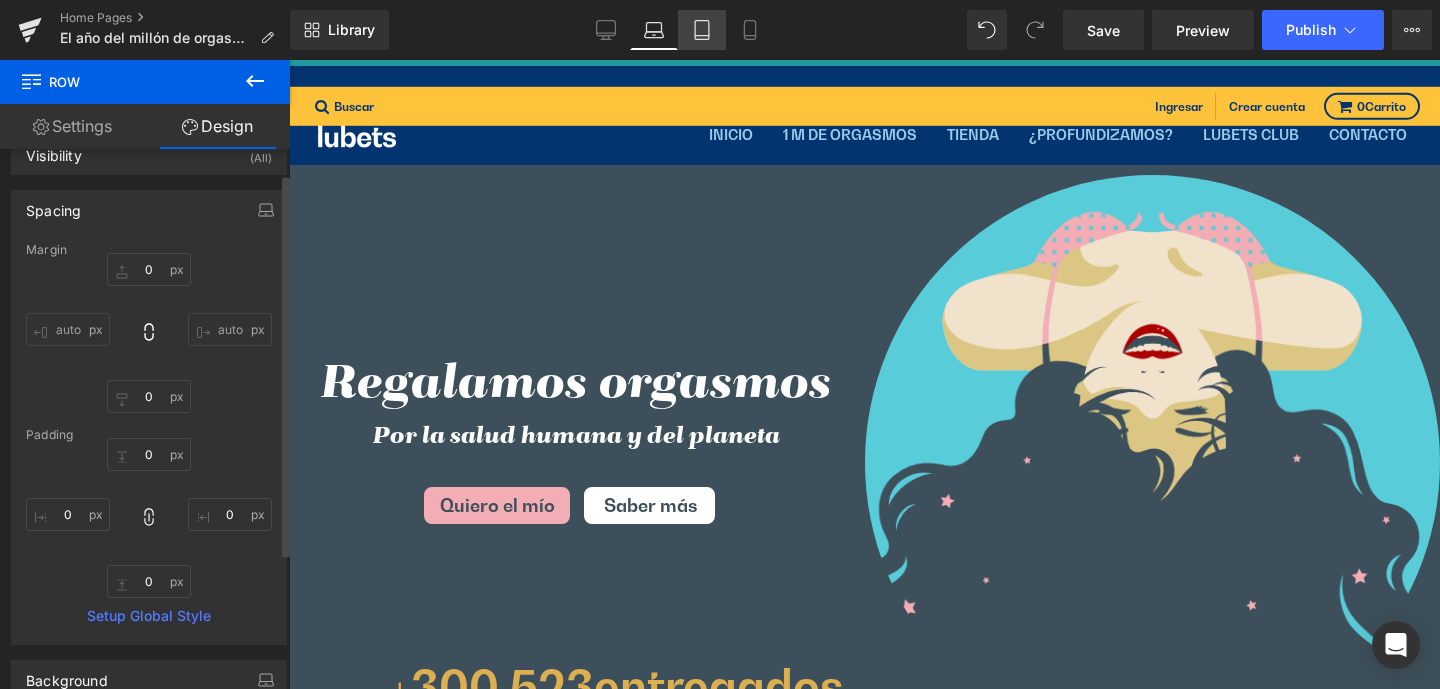 type on "0" 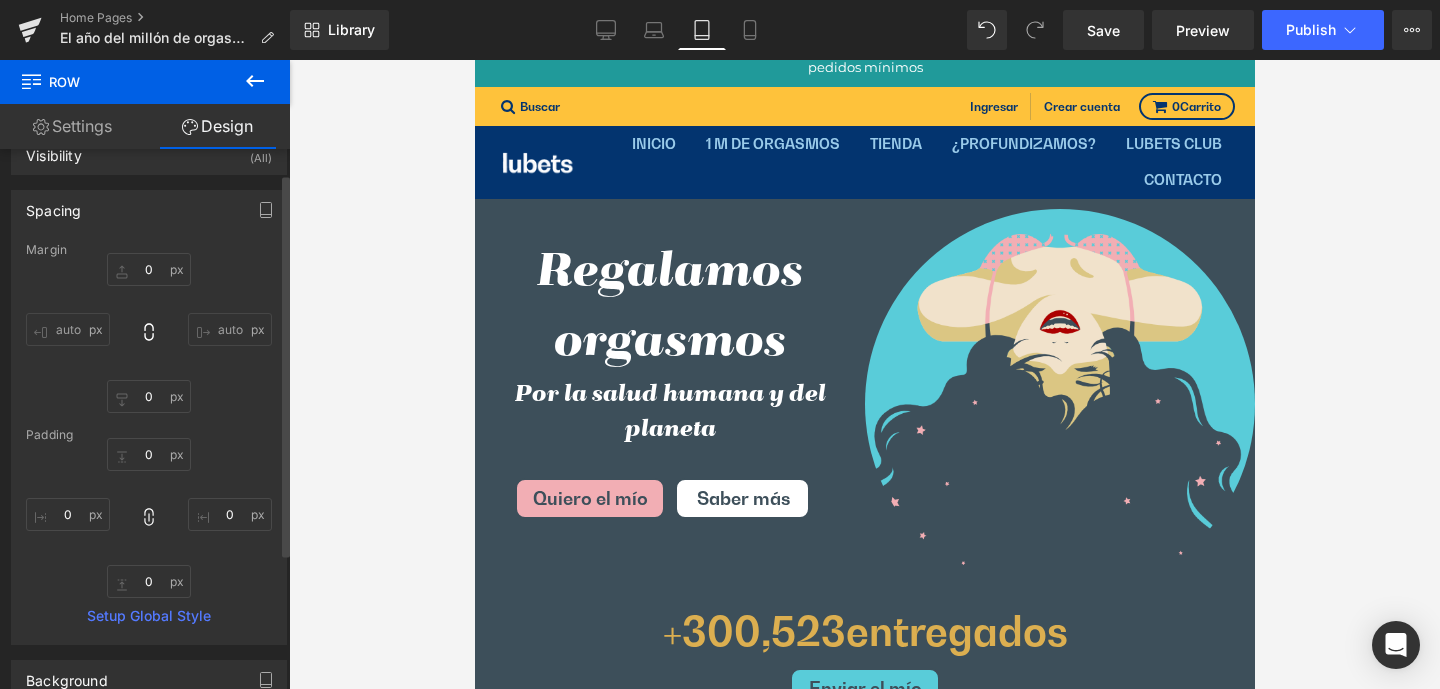 scroll, scrollTop: 16, scrollLeft: 16, axis: both 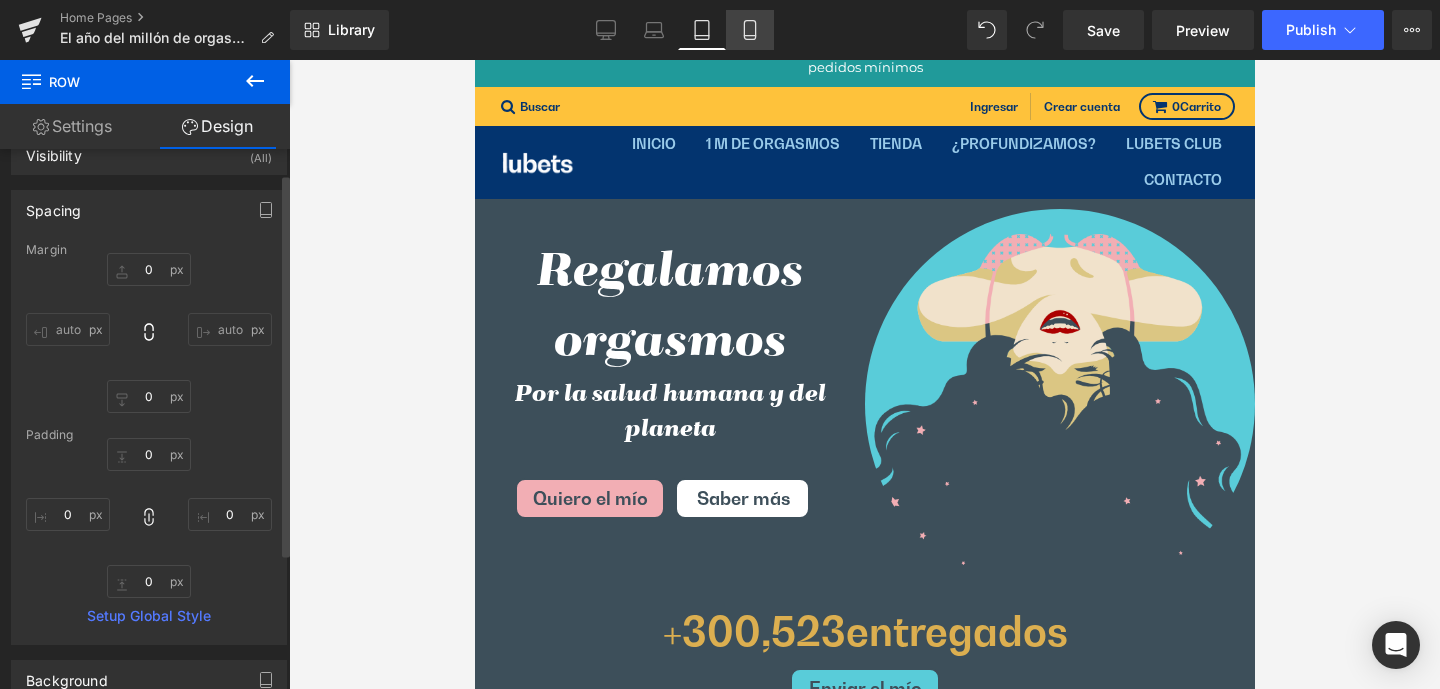 click 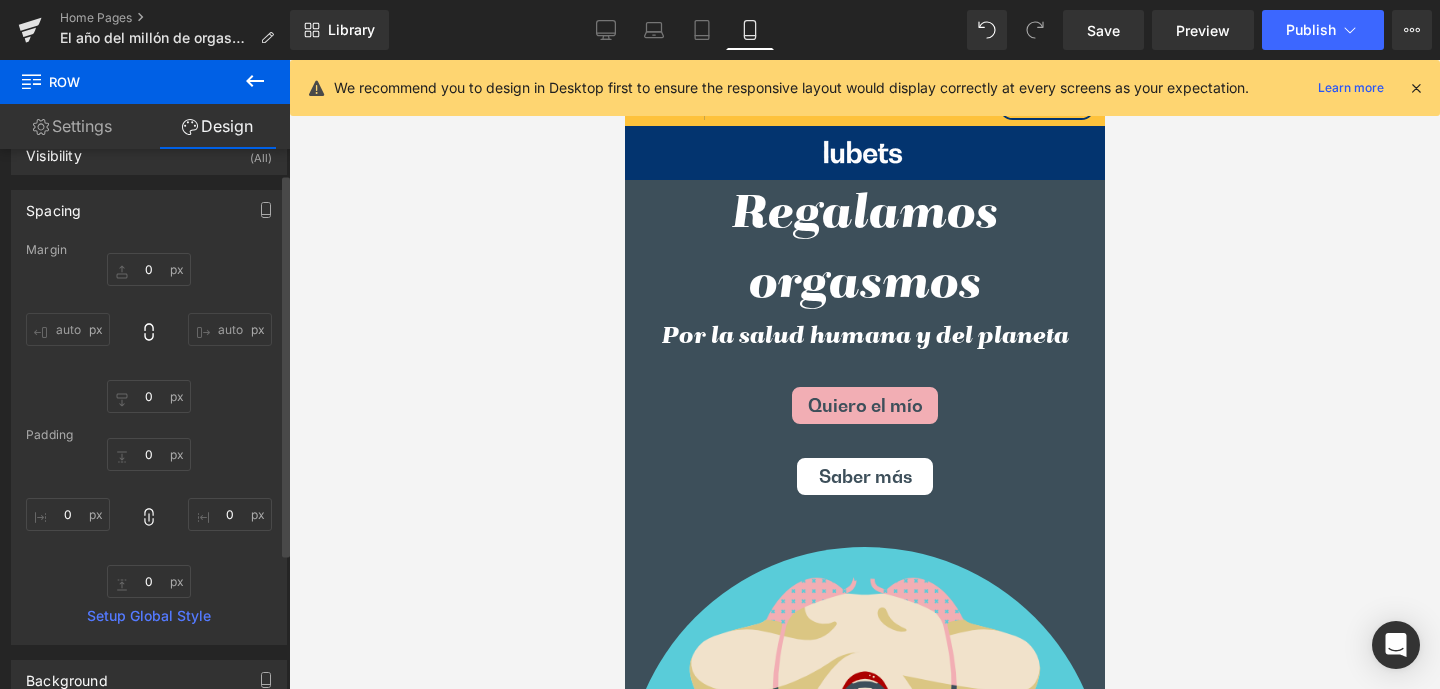 type on "0" 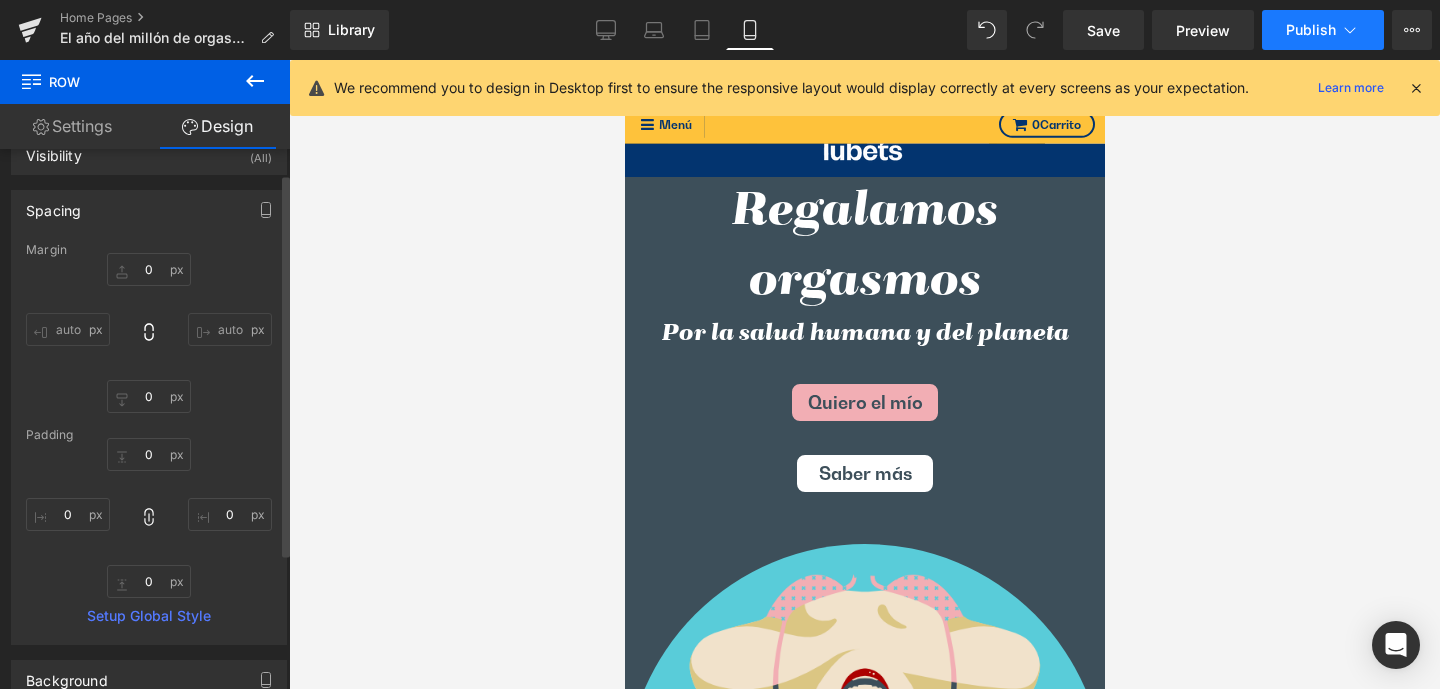 click on "Publish" at bounding box center (1311, 30) 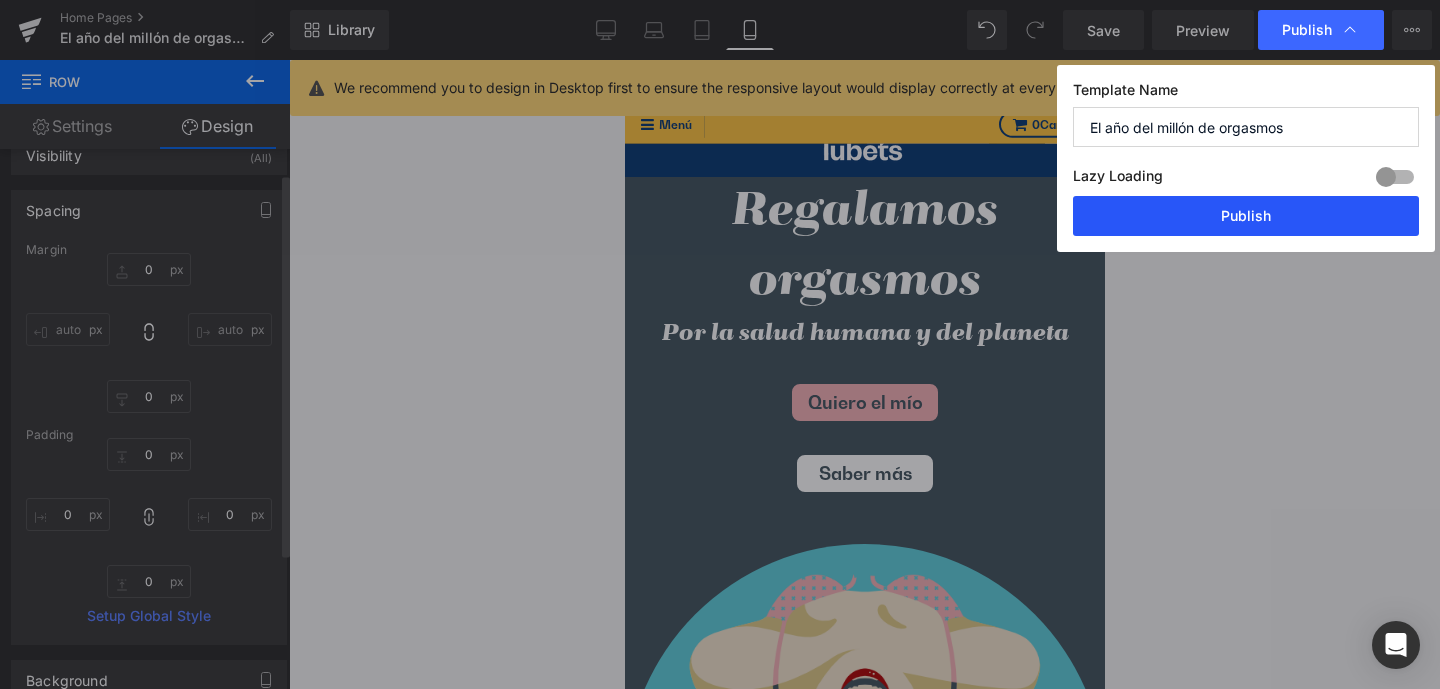click on "Publish" at bounding box center [1246, 216] 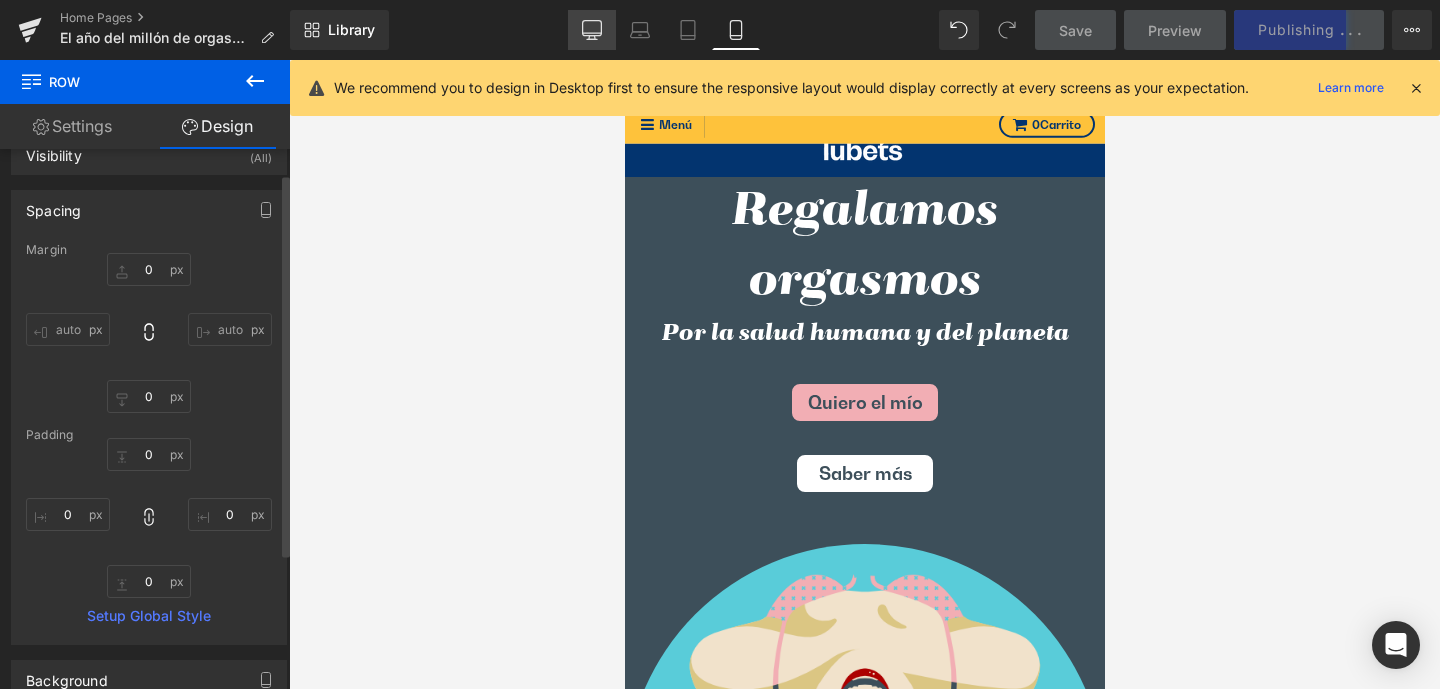 click 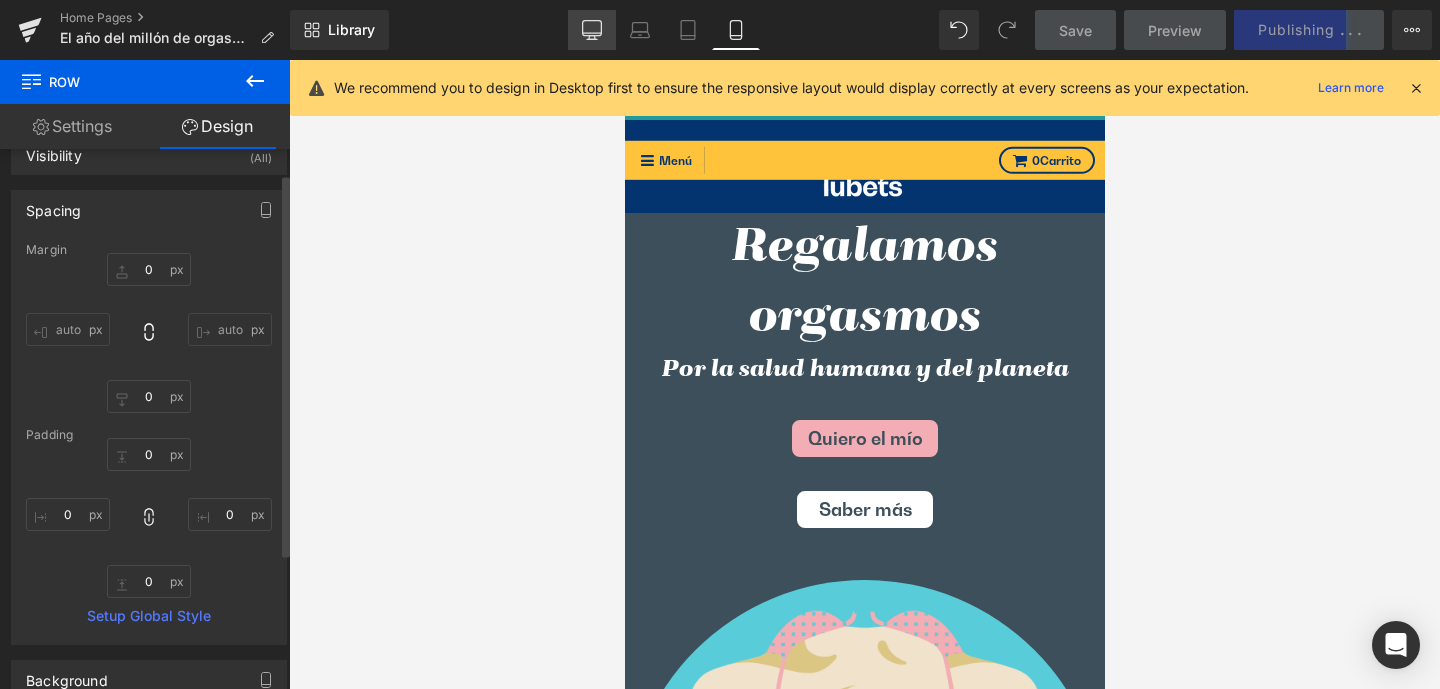 type on "0" 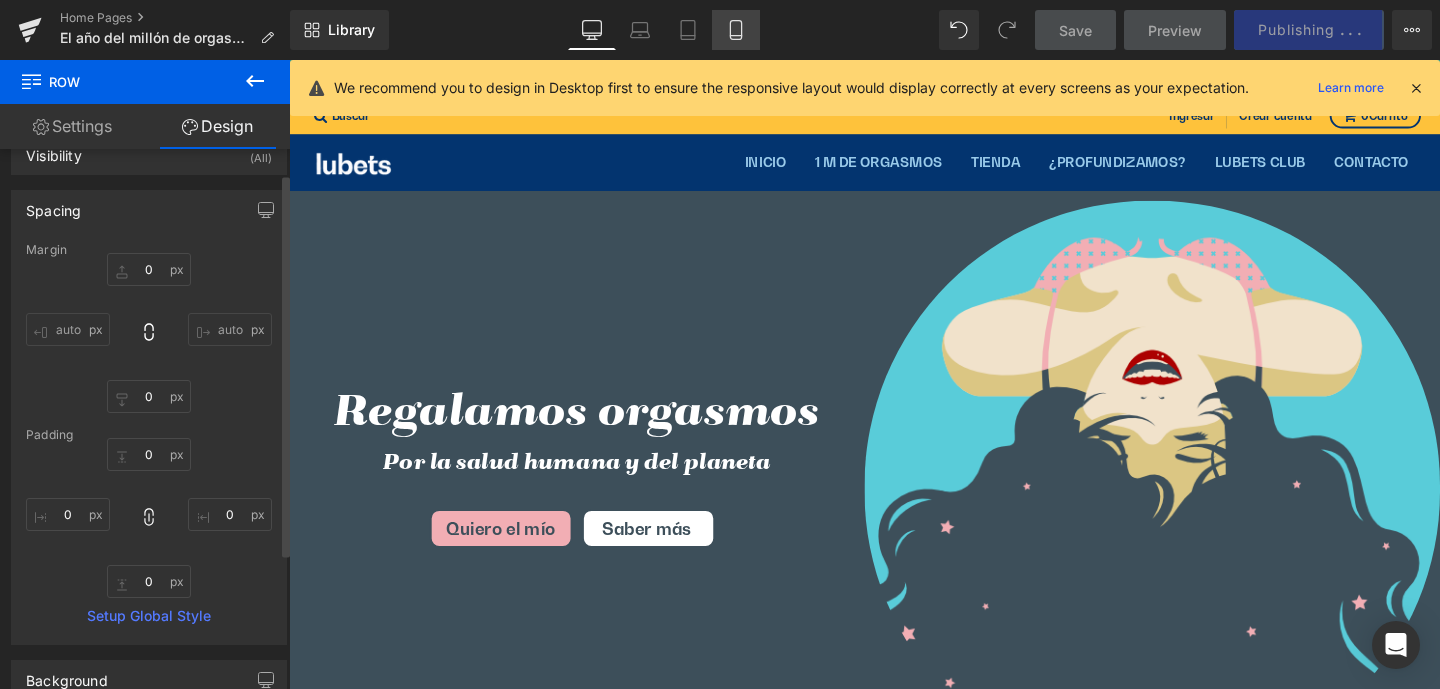 click 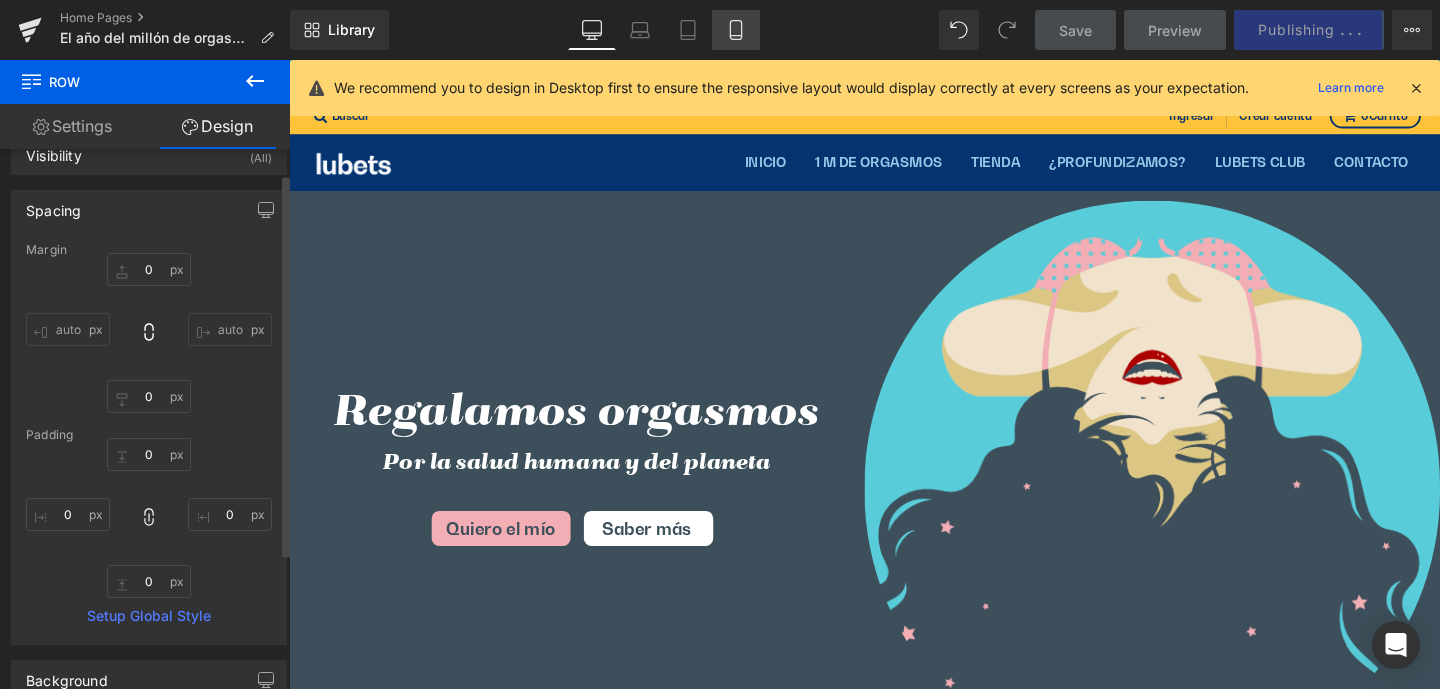 scroll, scrollTop: 36, scrollLeft: 0, axis: vertical 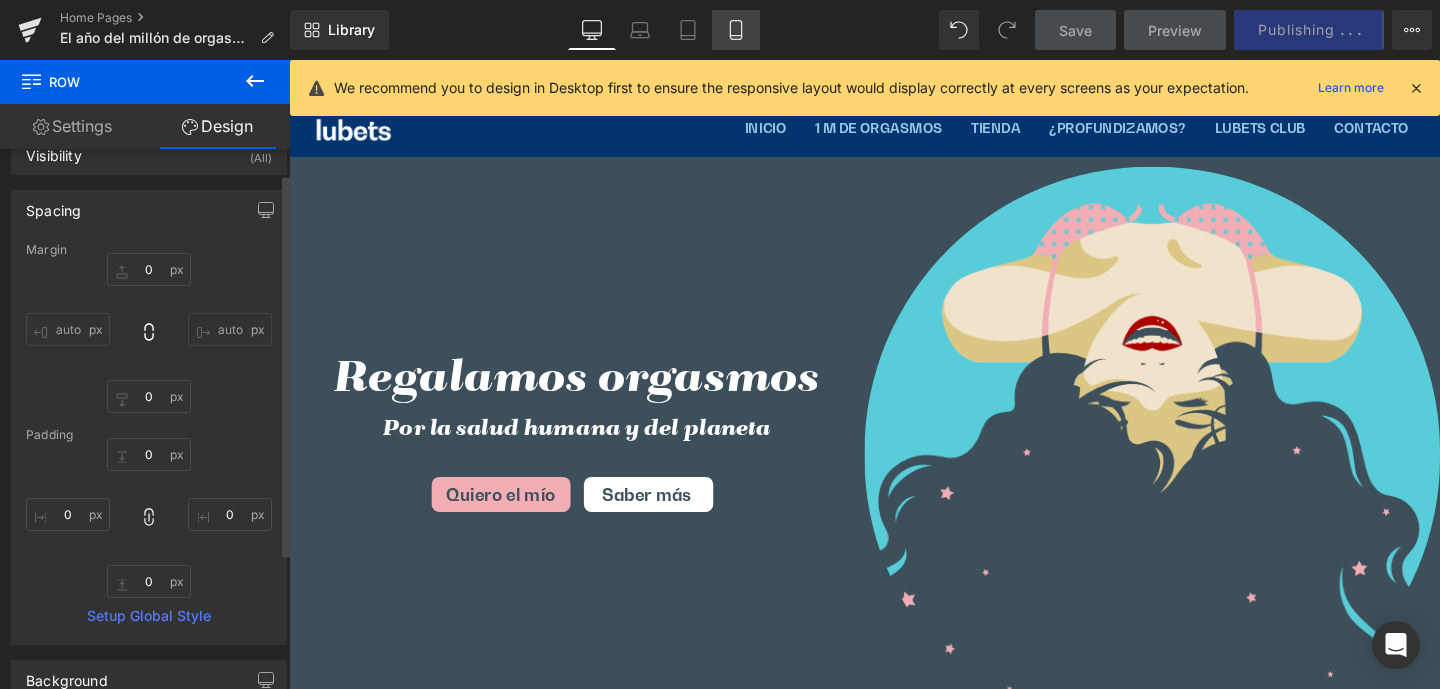 type on "0" 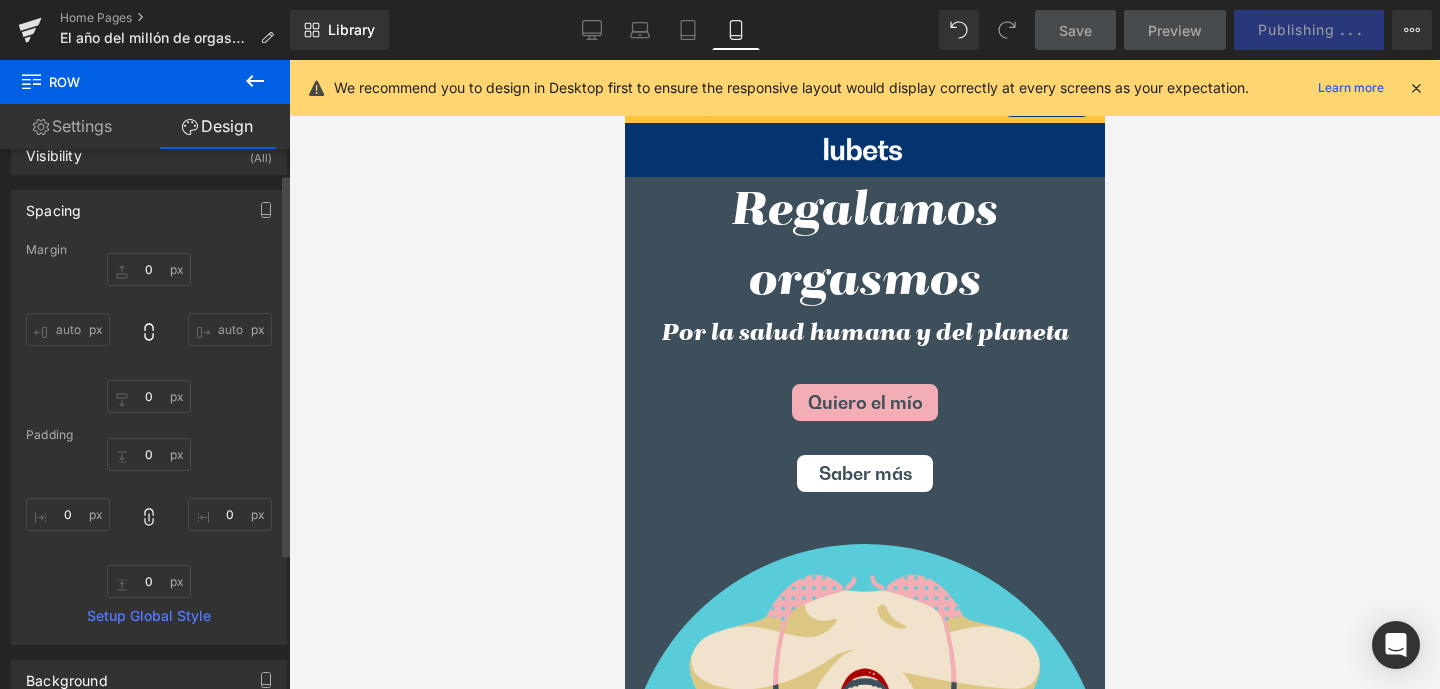 scroll, scrollTop: 15, scrollLeft: 16, axis: both 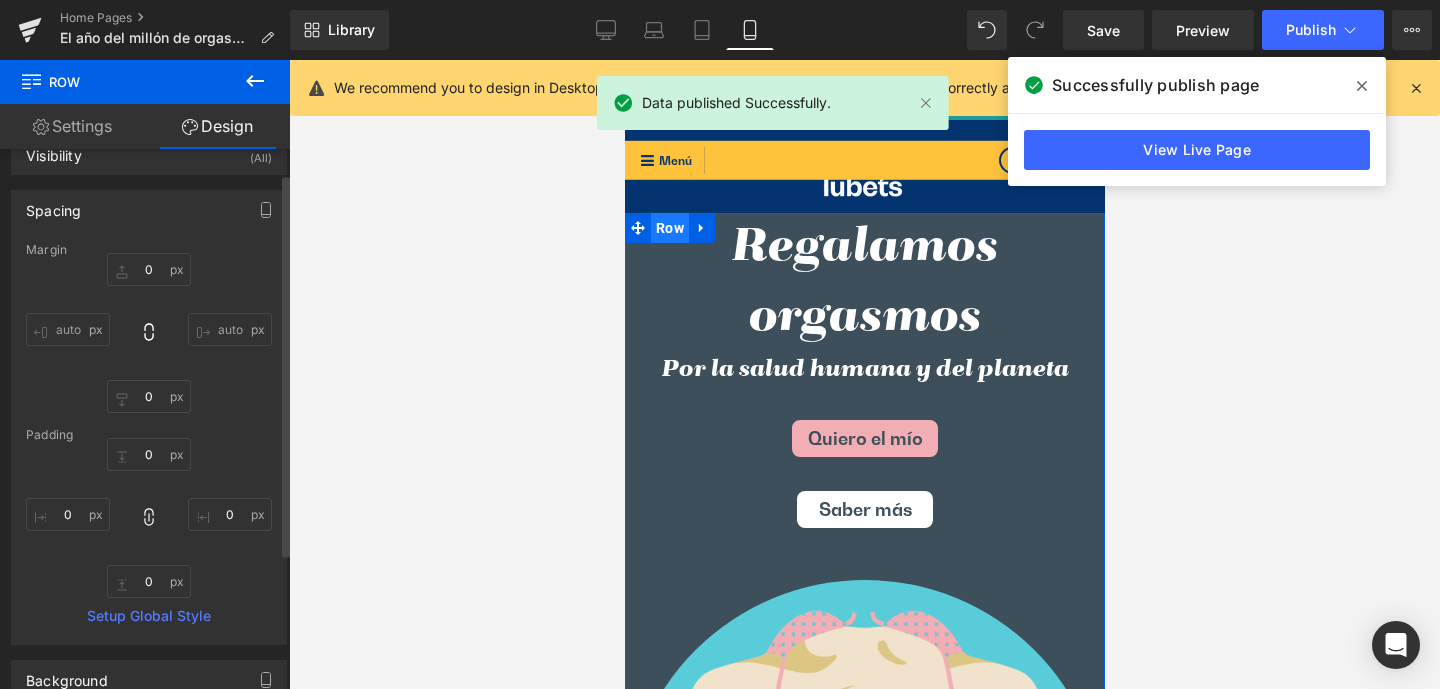 click on "Row" at bounding box center (669, 228) 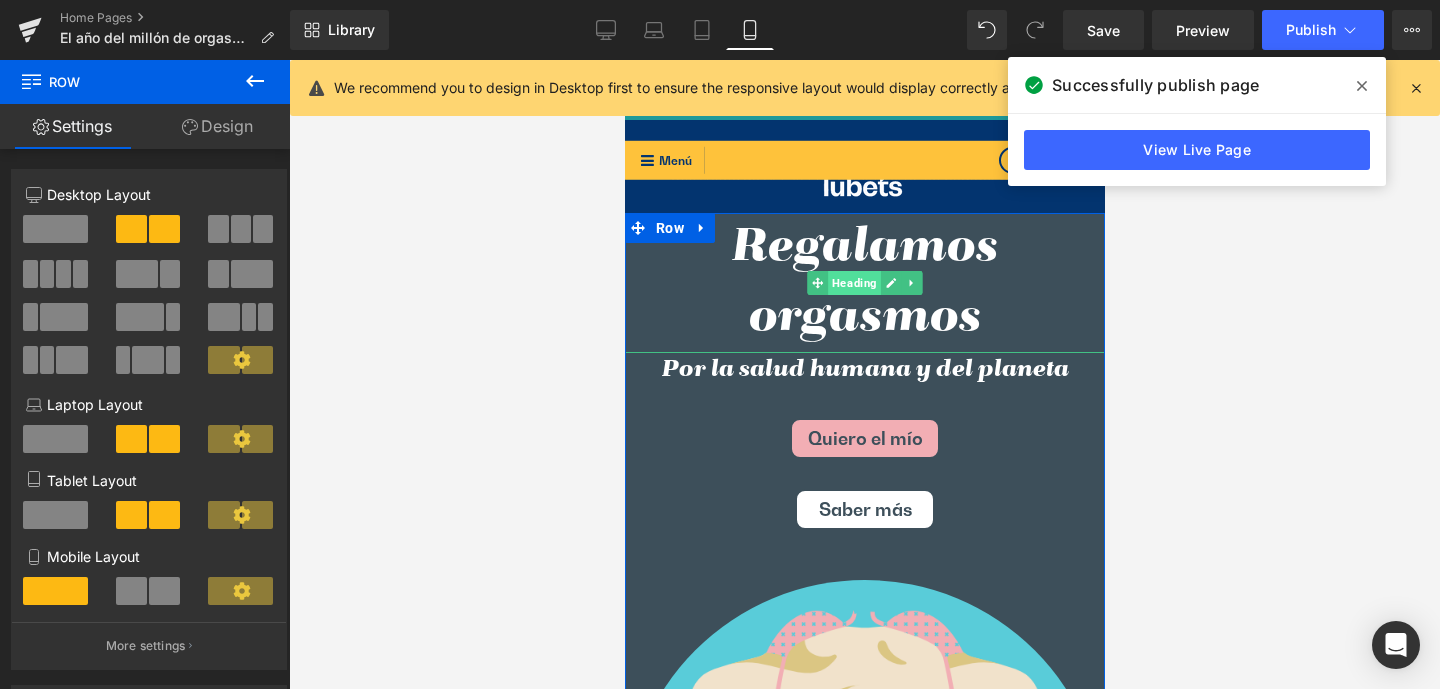 click on "Heading" at bounding box center (853, 283) 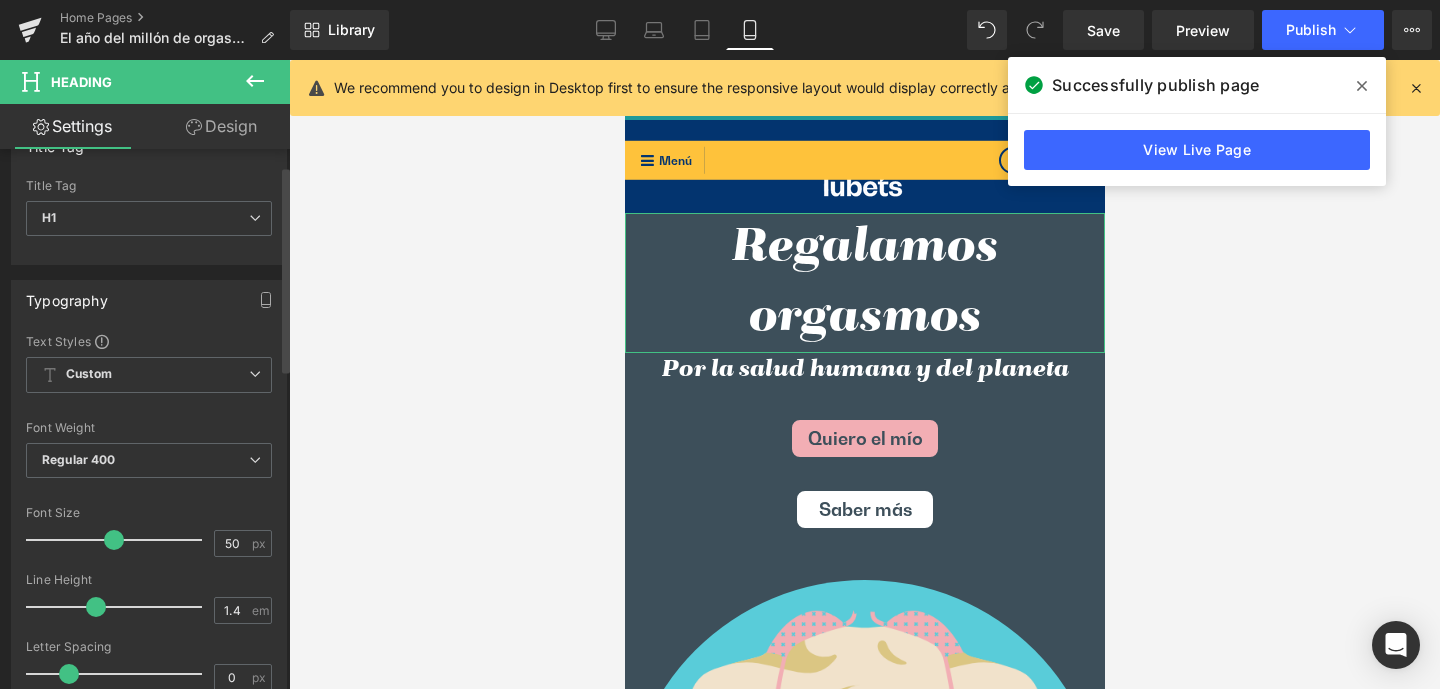 scroll, scrollTop: 0, scrollLeft: 0, axis: both 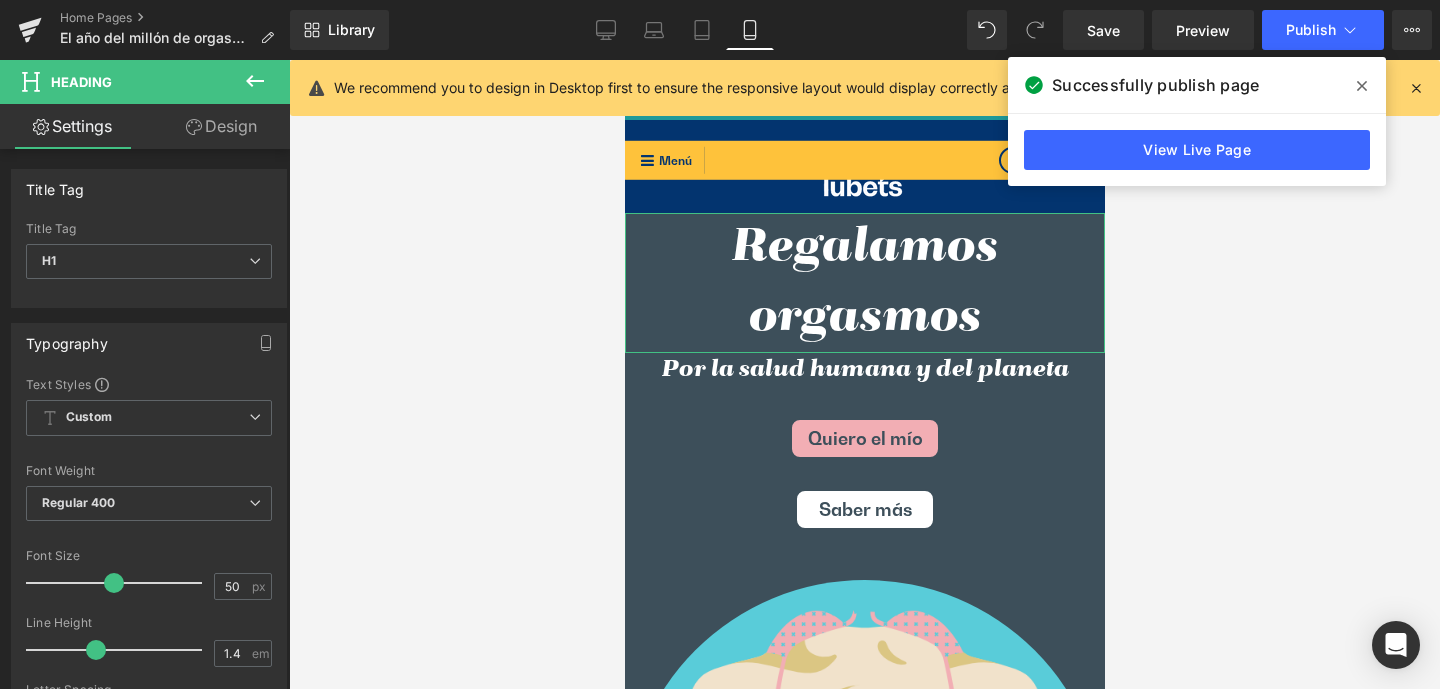 click on "Design" at bounding box center (221, 126) 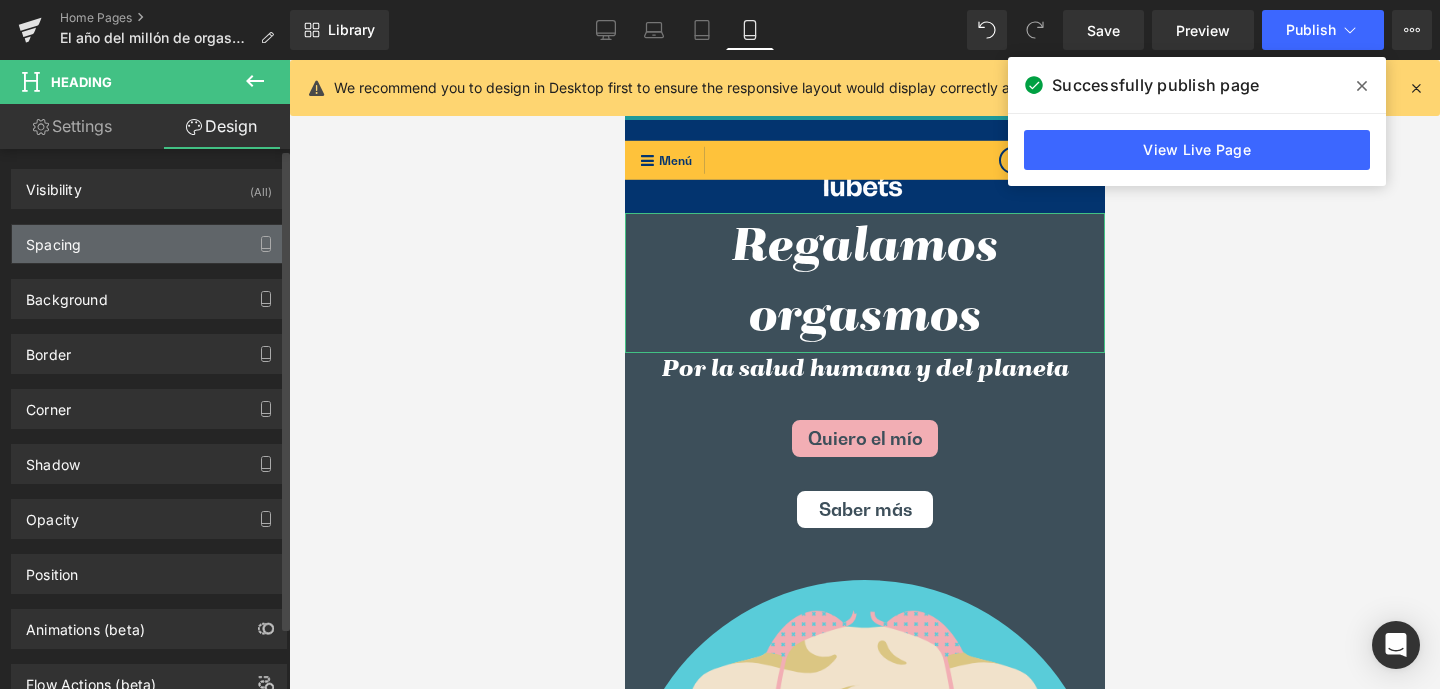 click on "Spacing" at bounding box center [53, 239] 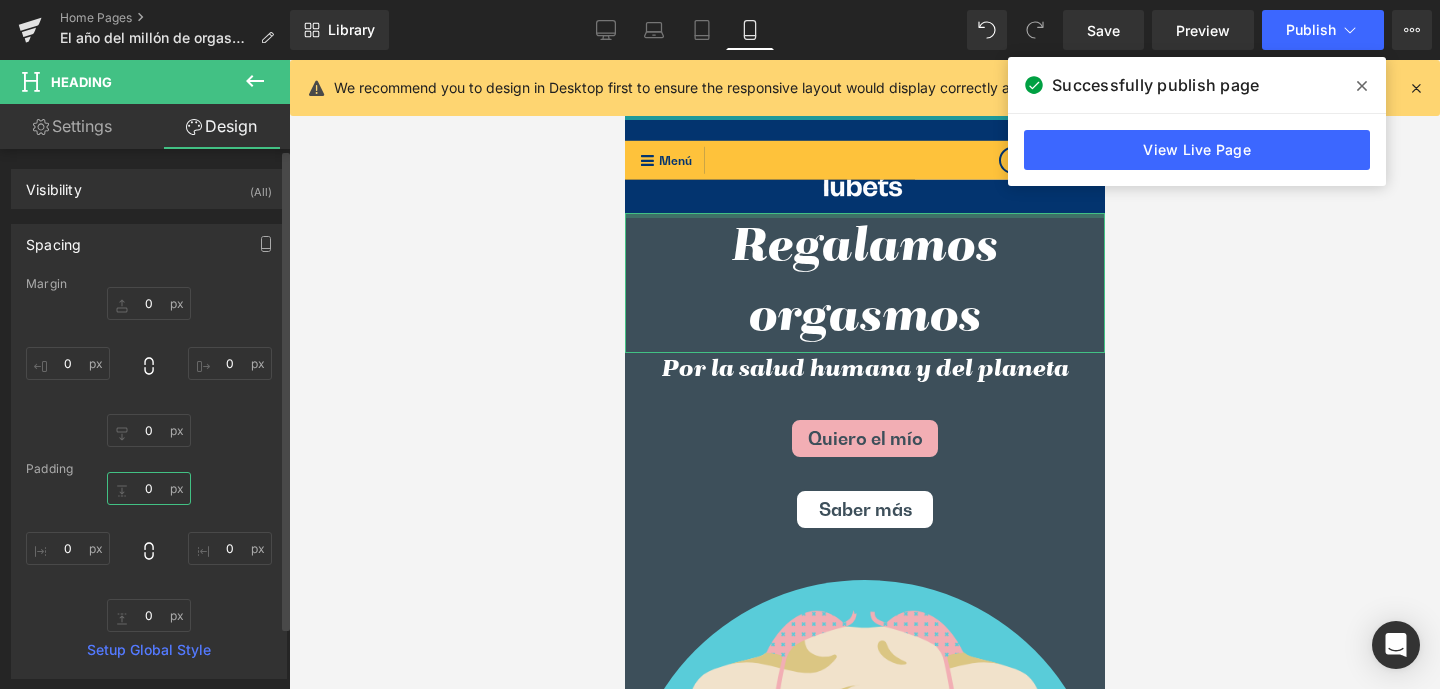 drag, startPoint x: 138, startPoint y: 486, endPoint x: 181, endPoint y: 492, distance: 43.416588 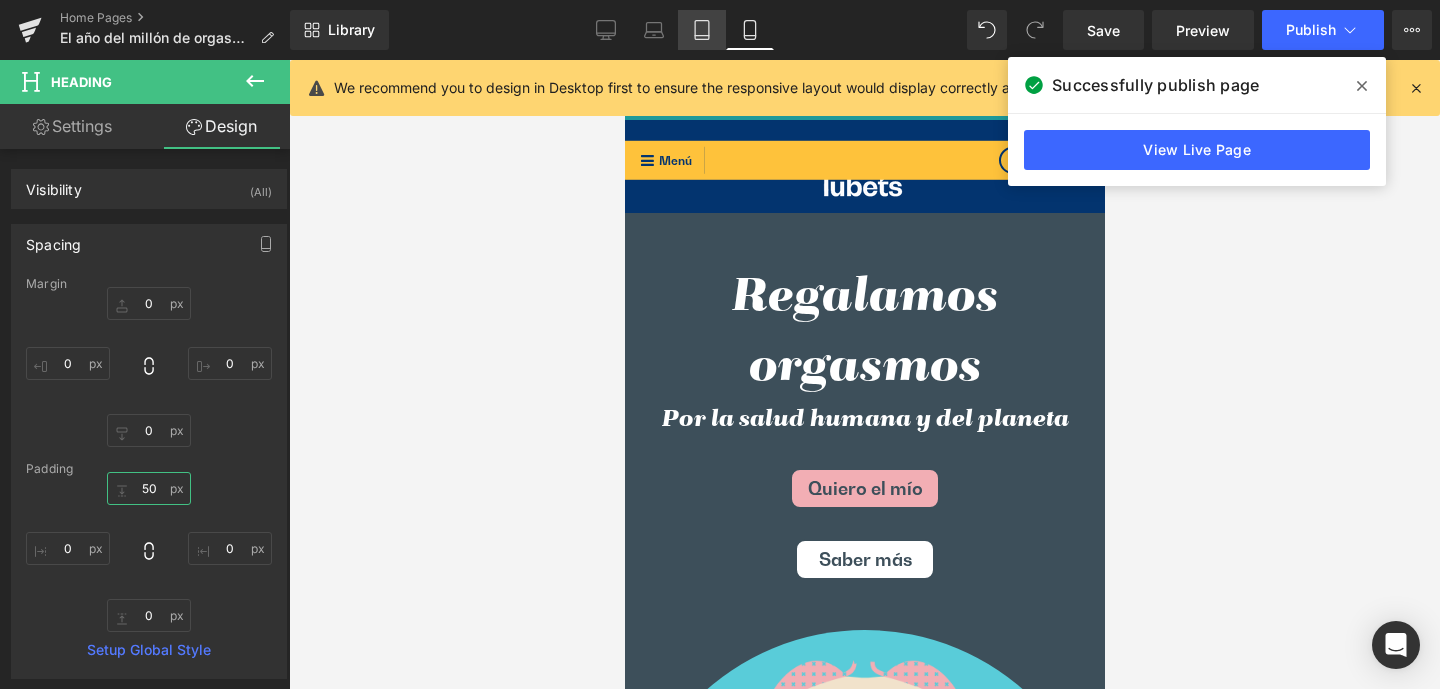 type on "50" 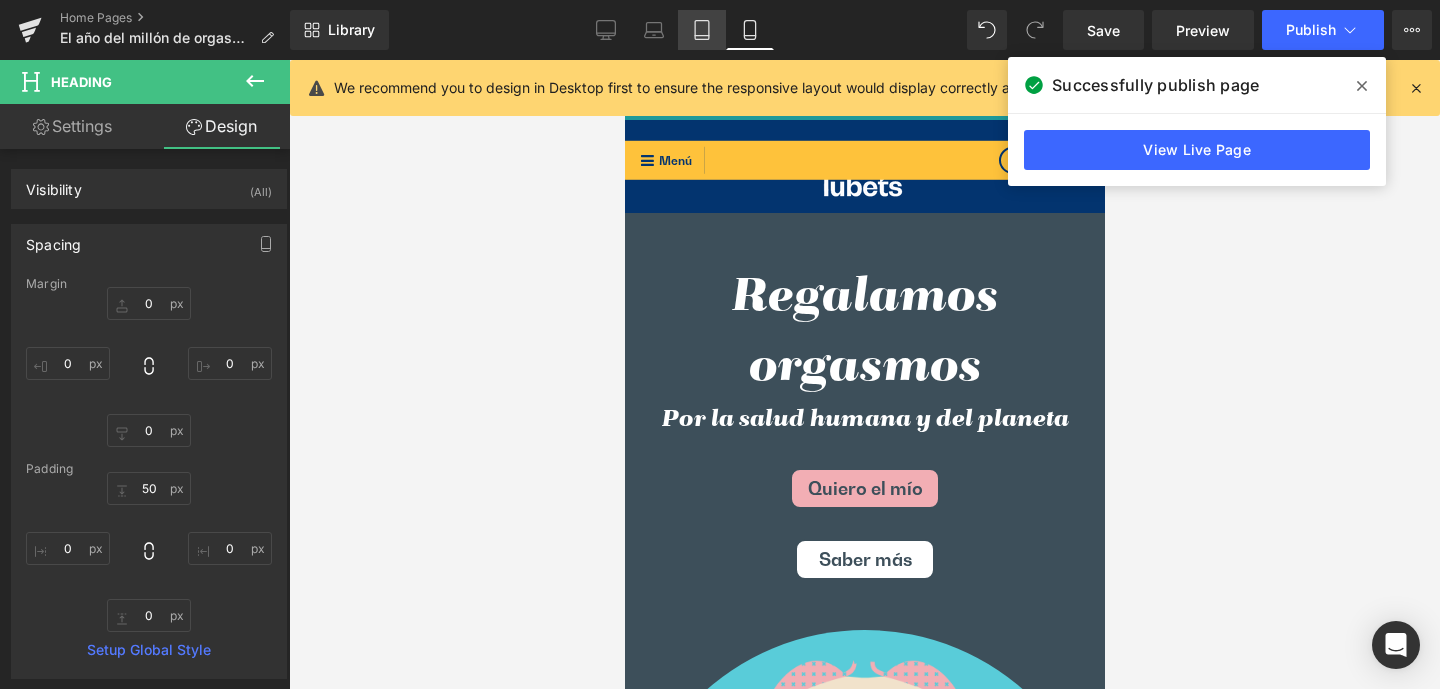 click 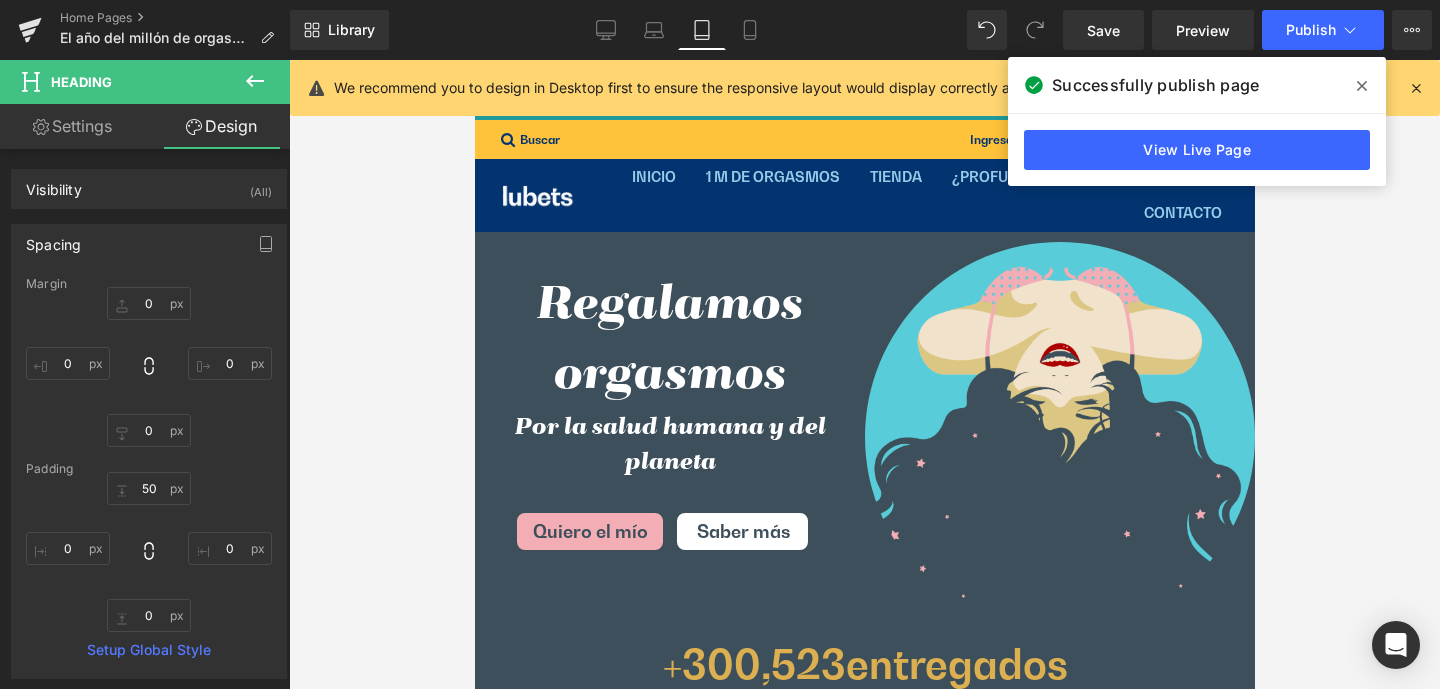 type on "0" 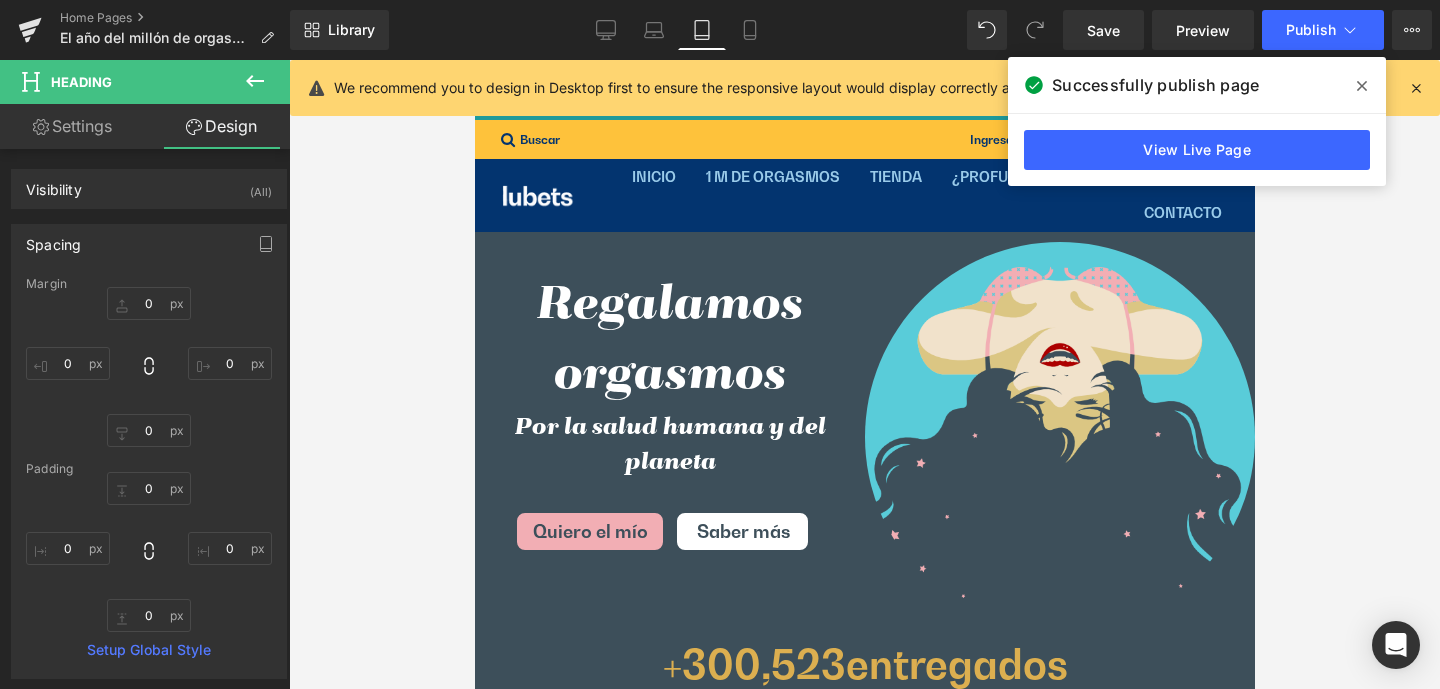 scroll, scrollTop: 37, scrollLeft: 0, axis: vertical 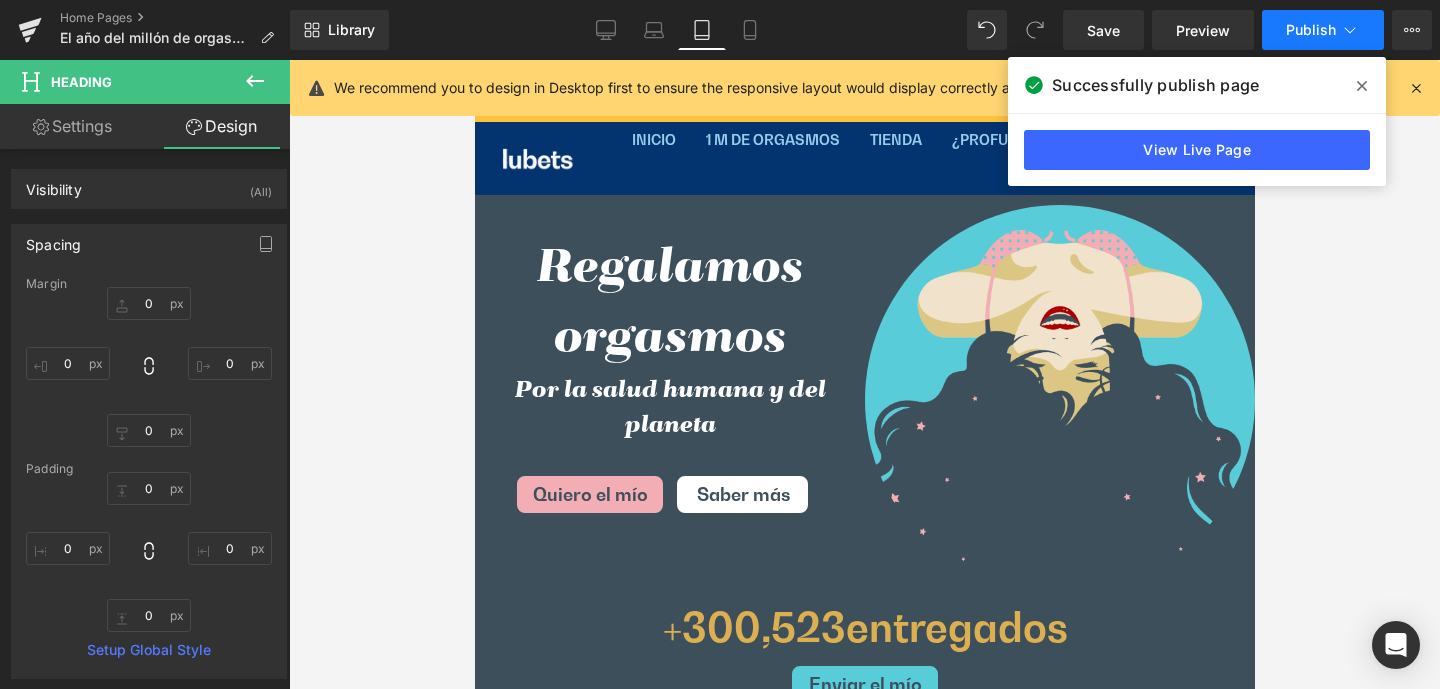 click on "Publish" at bounding box center (1311, 30) 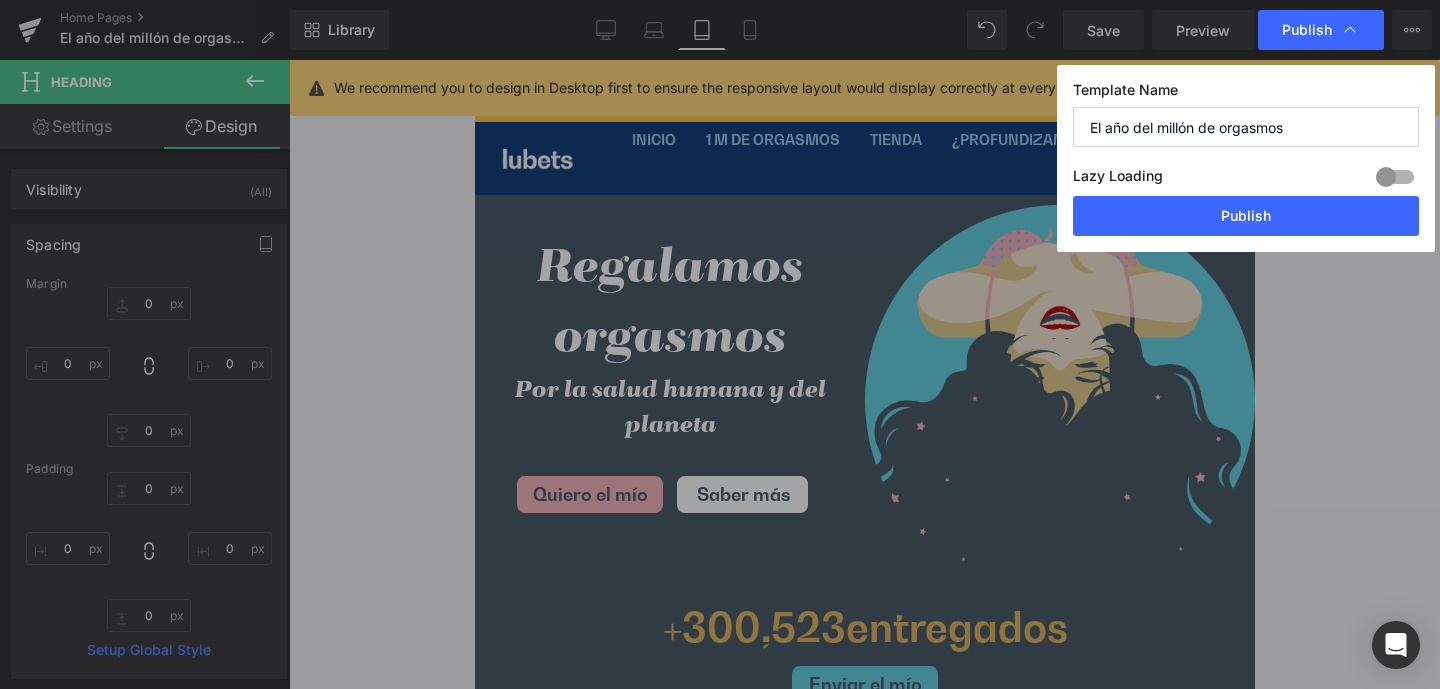 click on "Publish" at bounding box center (1246, 216) 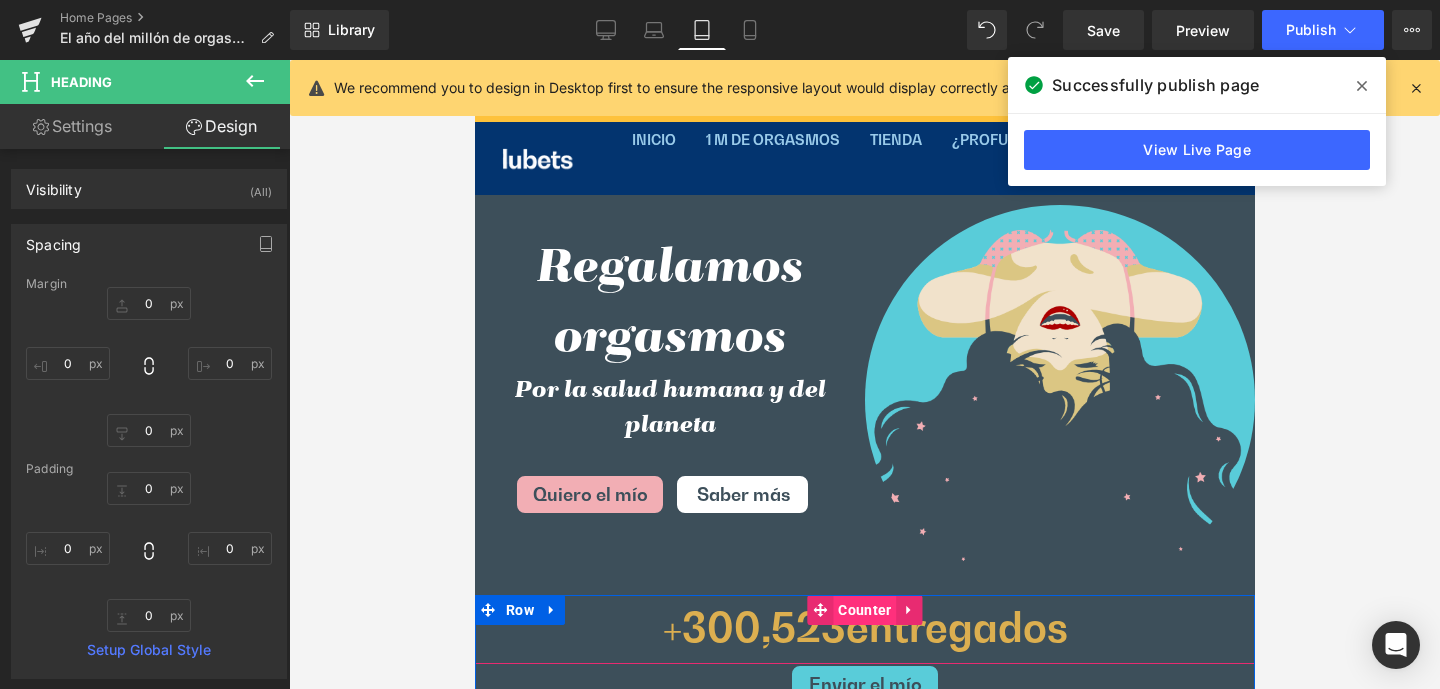 click on "Counter" at bounding box center [863, 610] 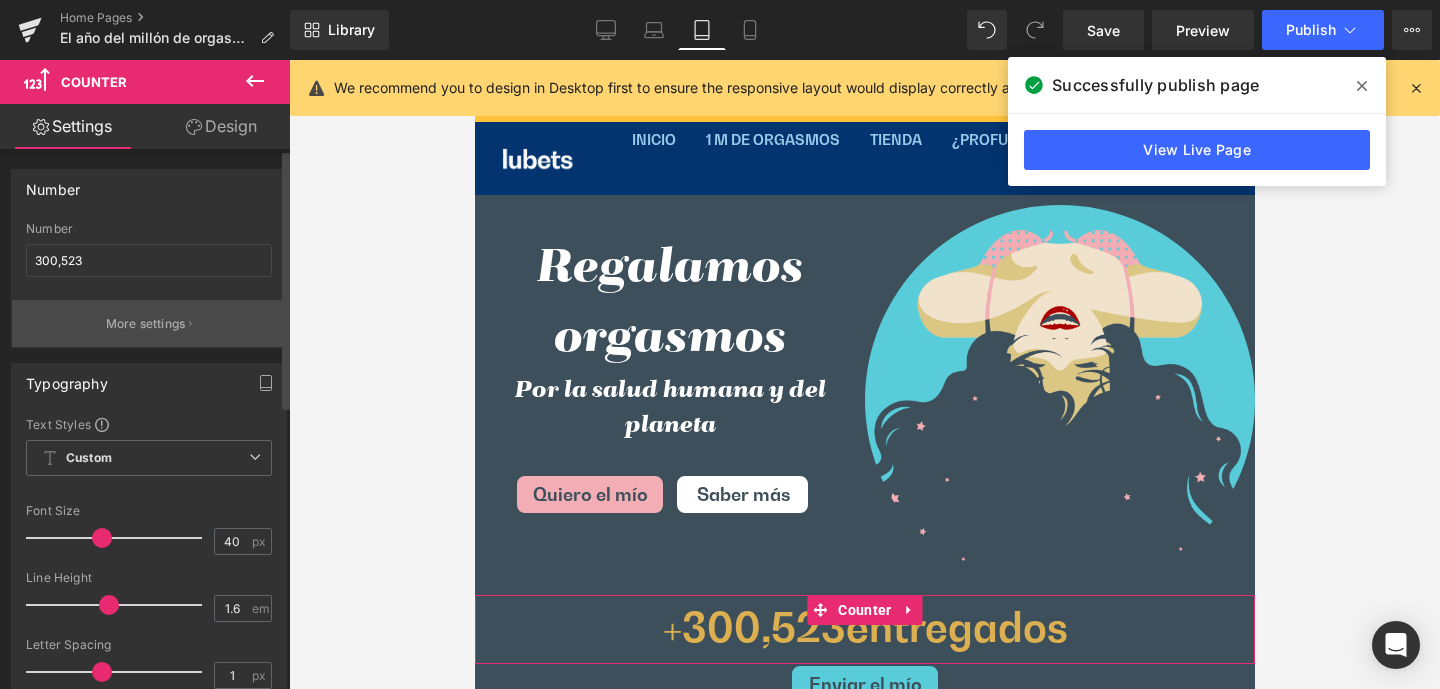 click on "More settings" at bounding box center [146, 324] 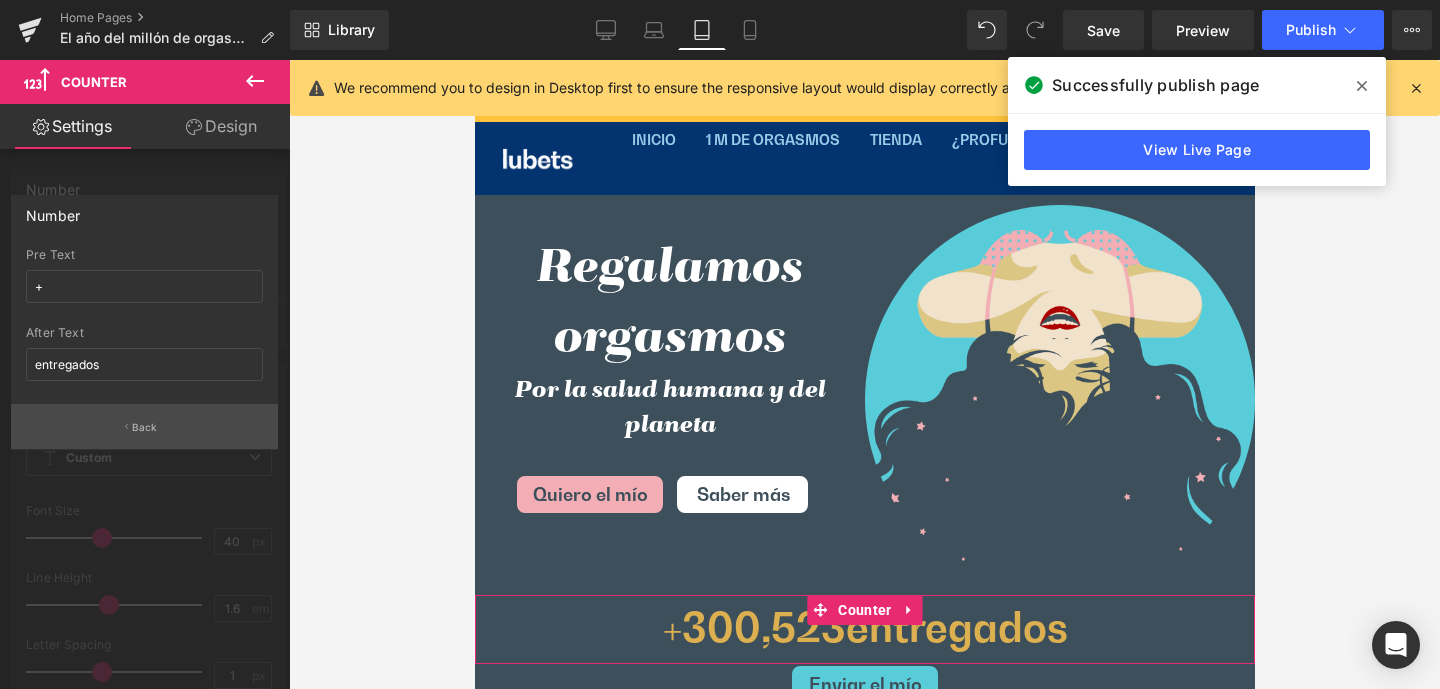 click on "Back" at bounding box center [145, 427] 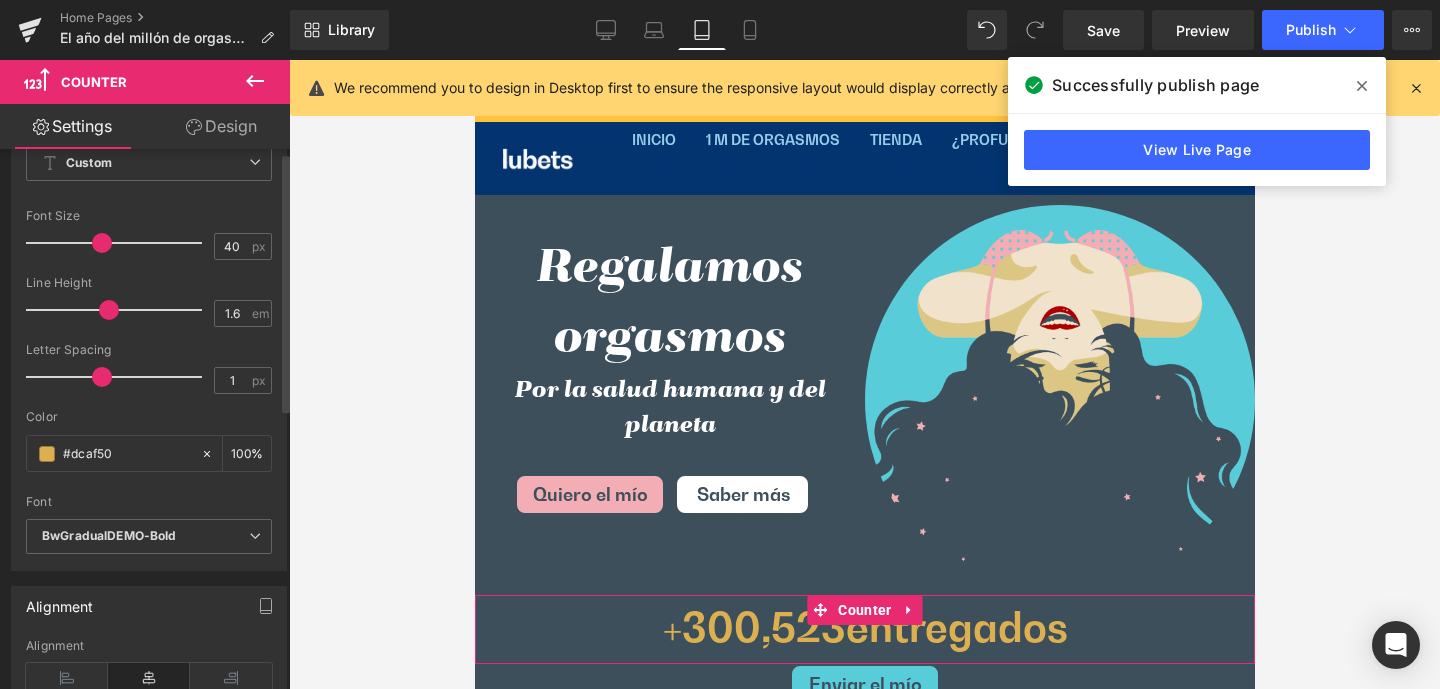 scroll, scrollTop: 0, scrollLeft: 0, axis: both 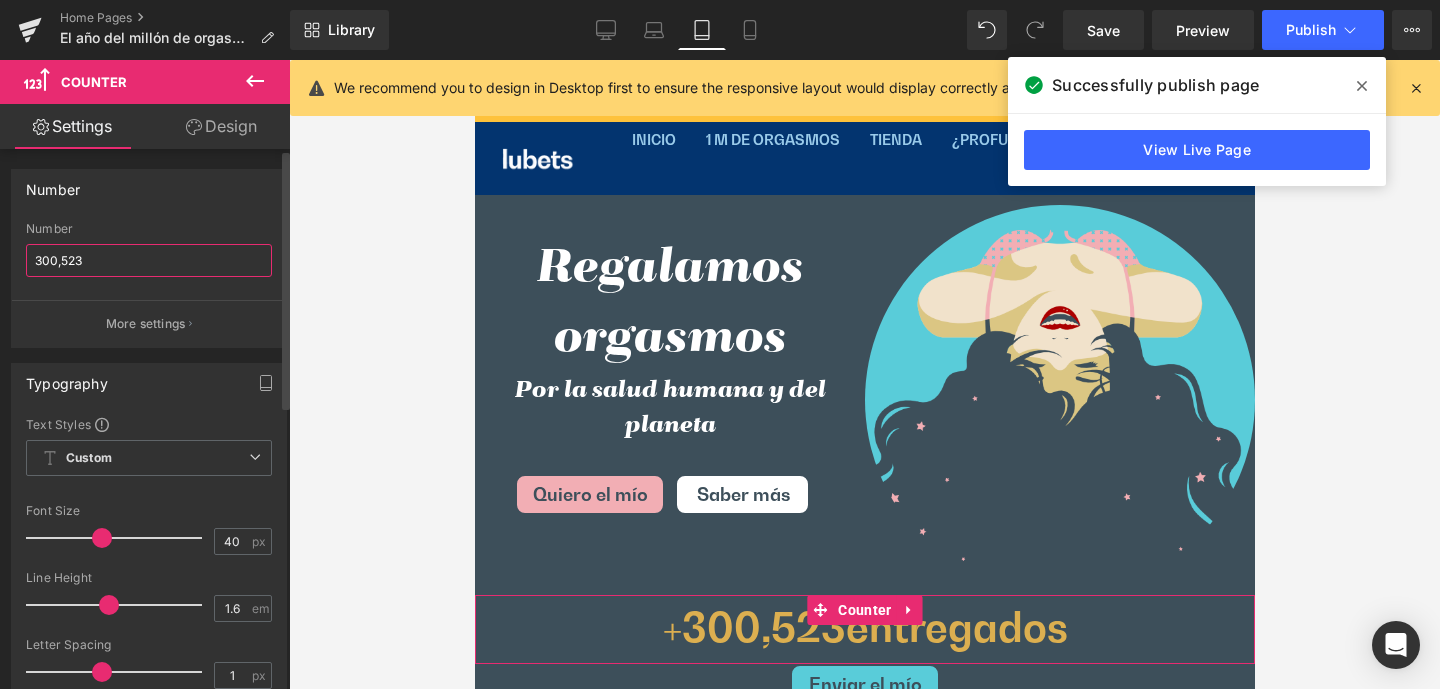 click on "300,523" at bounding box center [149, 260] 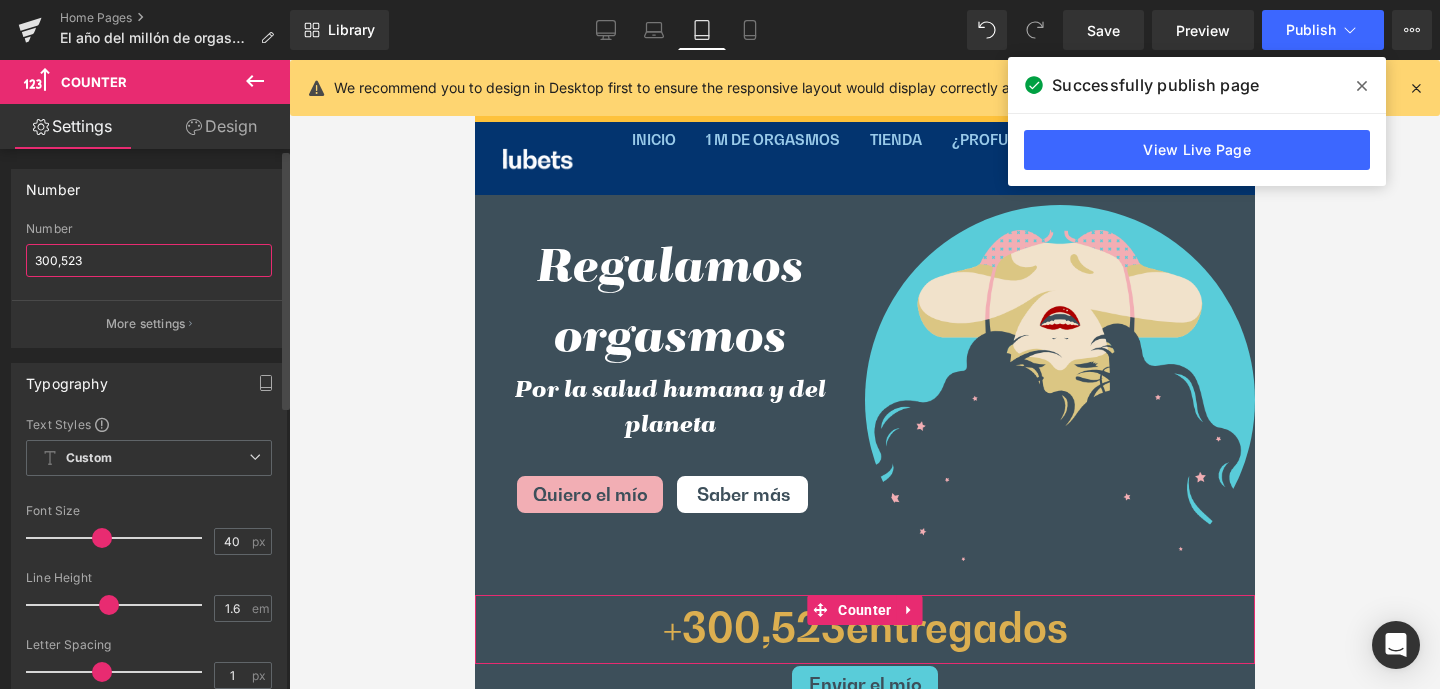 drag, startPoint x: 104, startPoint y: 258, endPoint x: 2, endPoint y: 249, distance: 102.396286 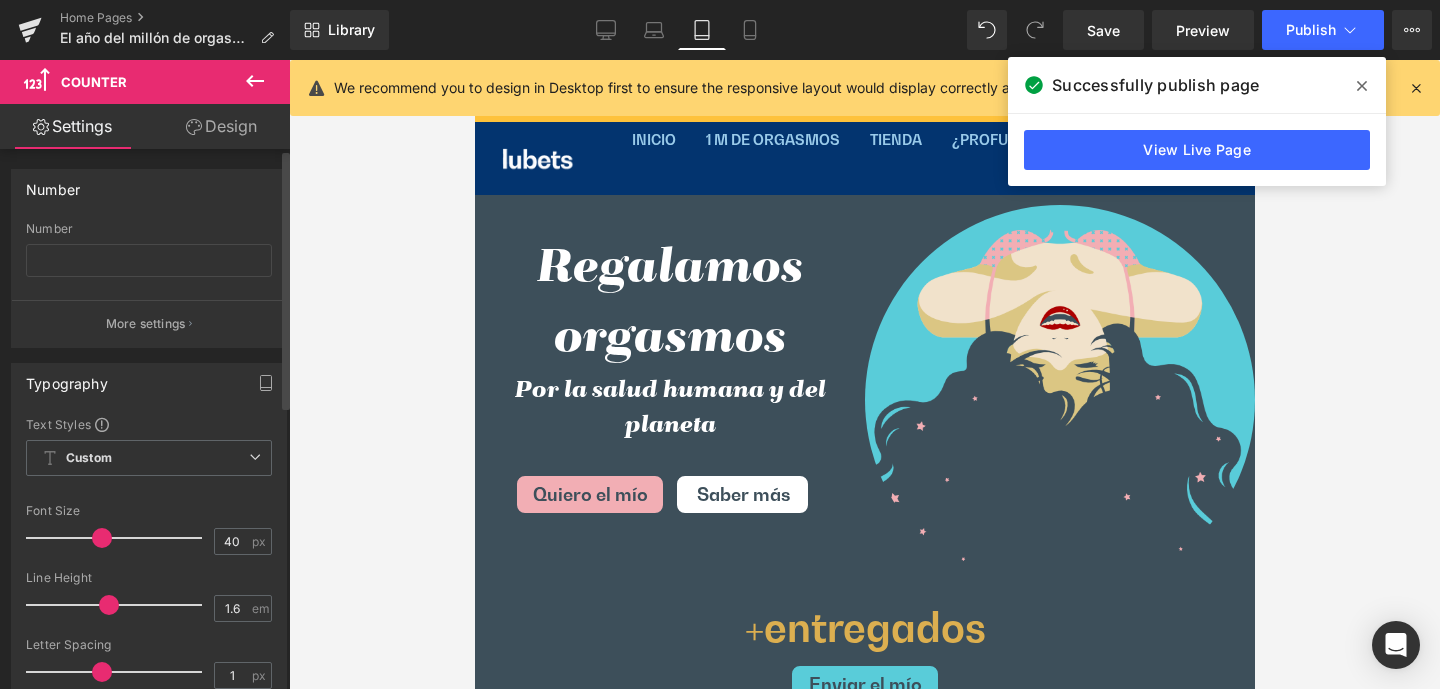 click on "Number" at bounding box center (149, 189) 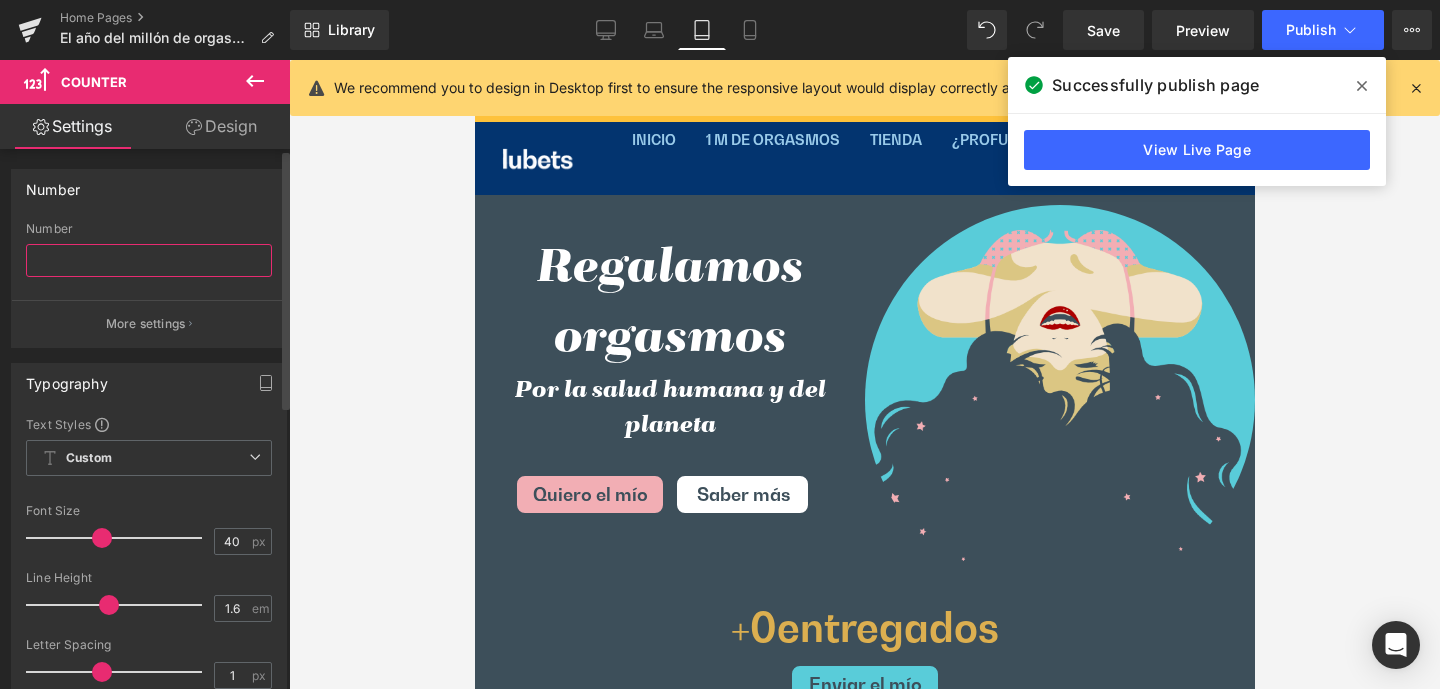 click at bounding box center (149, 260) 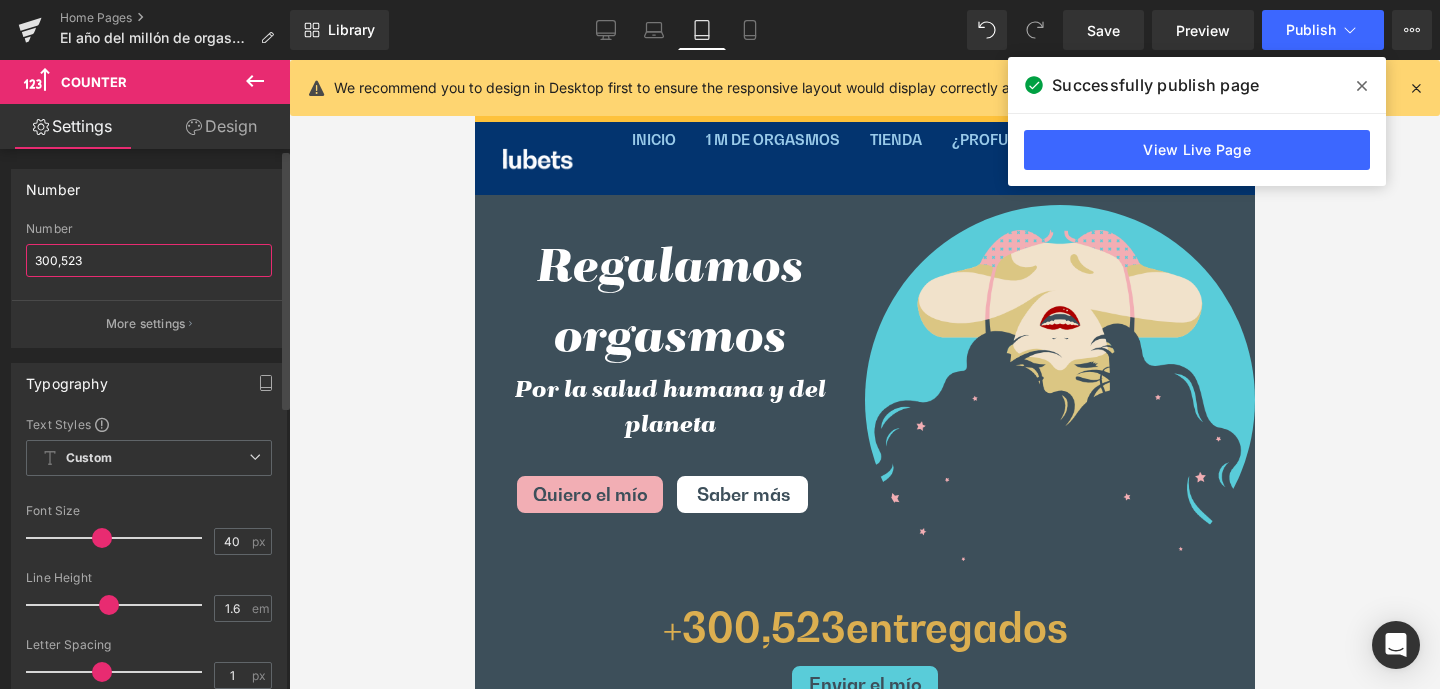 drag, startPoint x: 62, startPoint y: 259, endPoint x: 96, endPoint y: 259, distance: 34 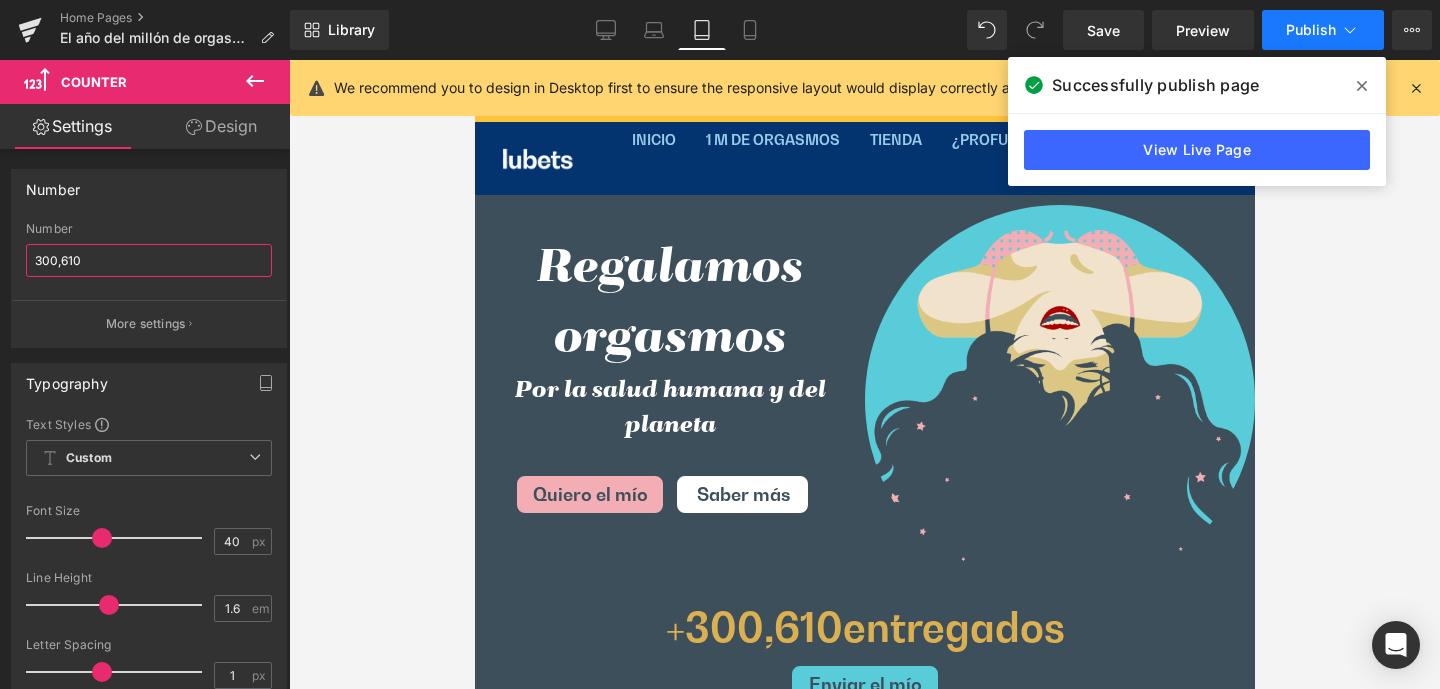 type on "300,610" 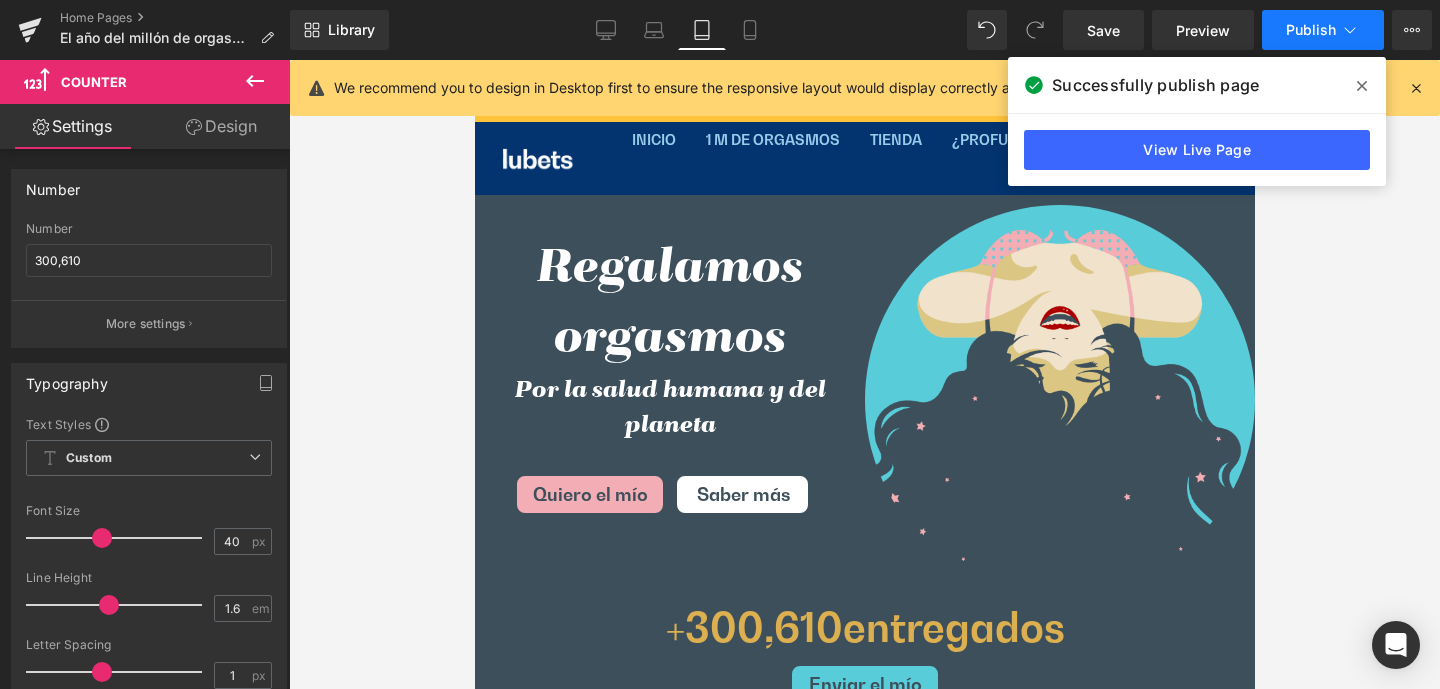 click on "Publish" at bounding box center (1311, 30) 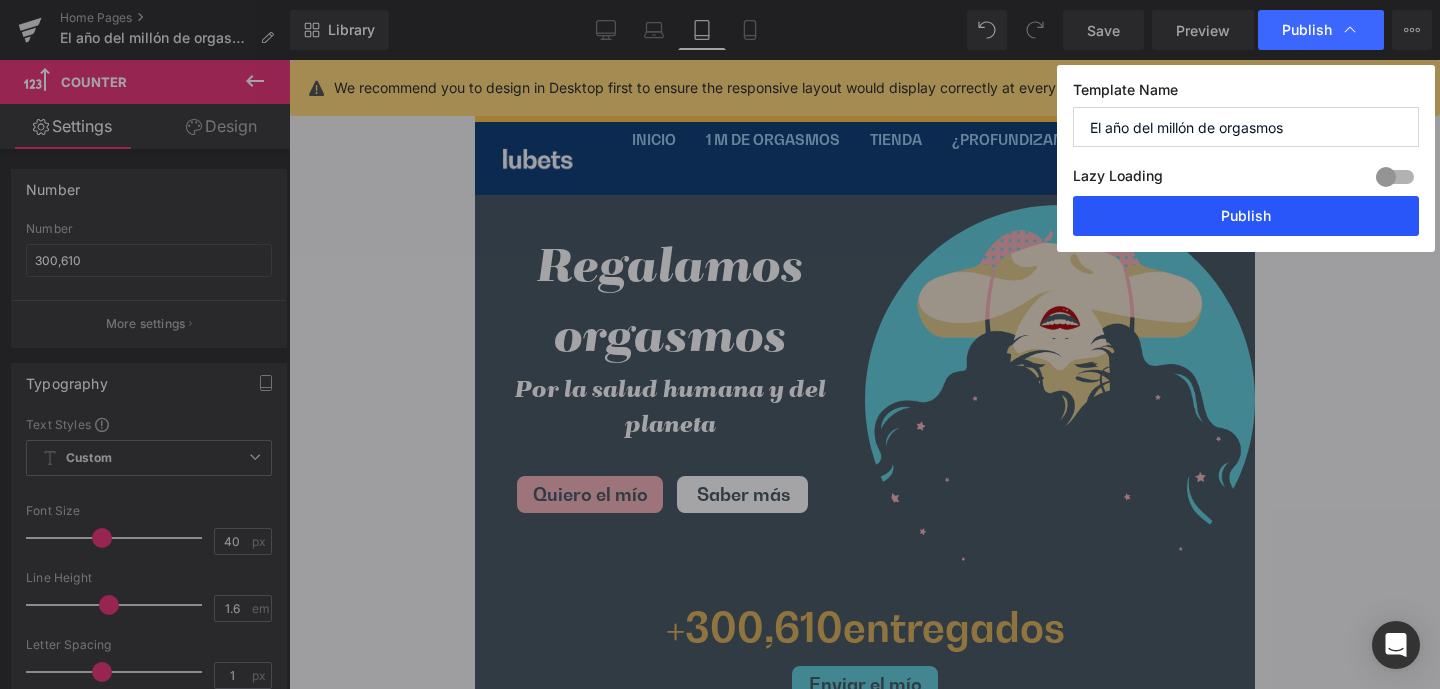 drag, startPoint x: 1244, startPoint y: 222, endPoint x: 773, endPoint y: 159, distance: 475.1947 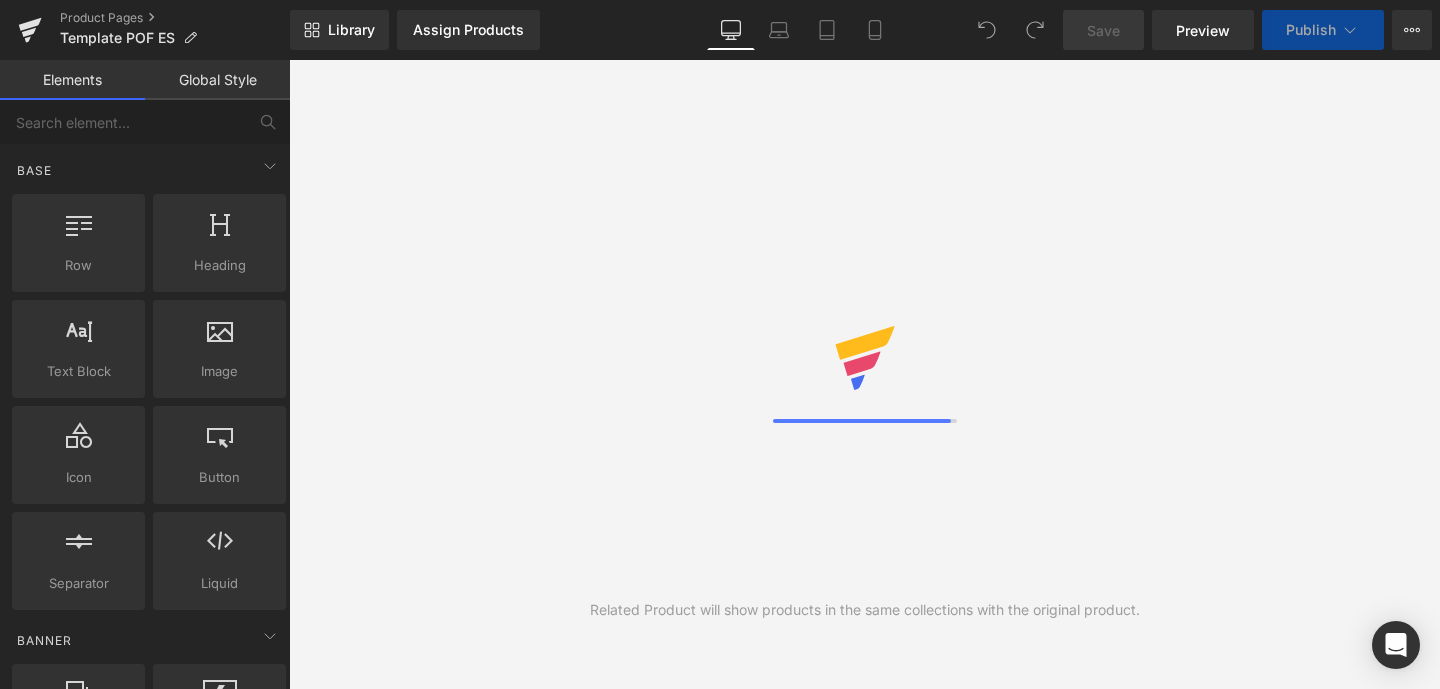 scroll, scrollTop: 0, scrollLeft: 0, axis: both 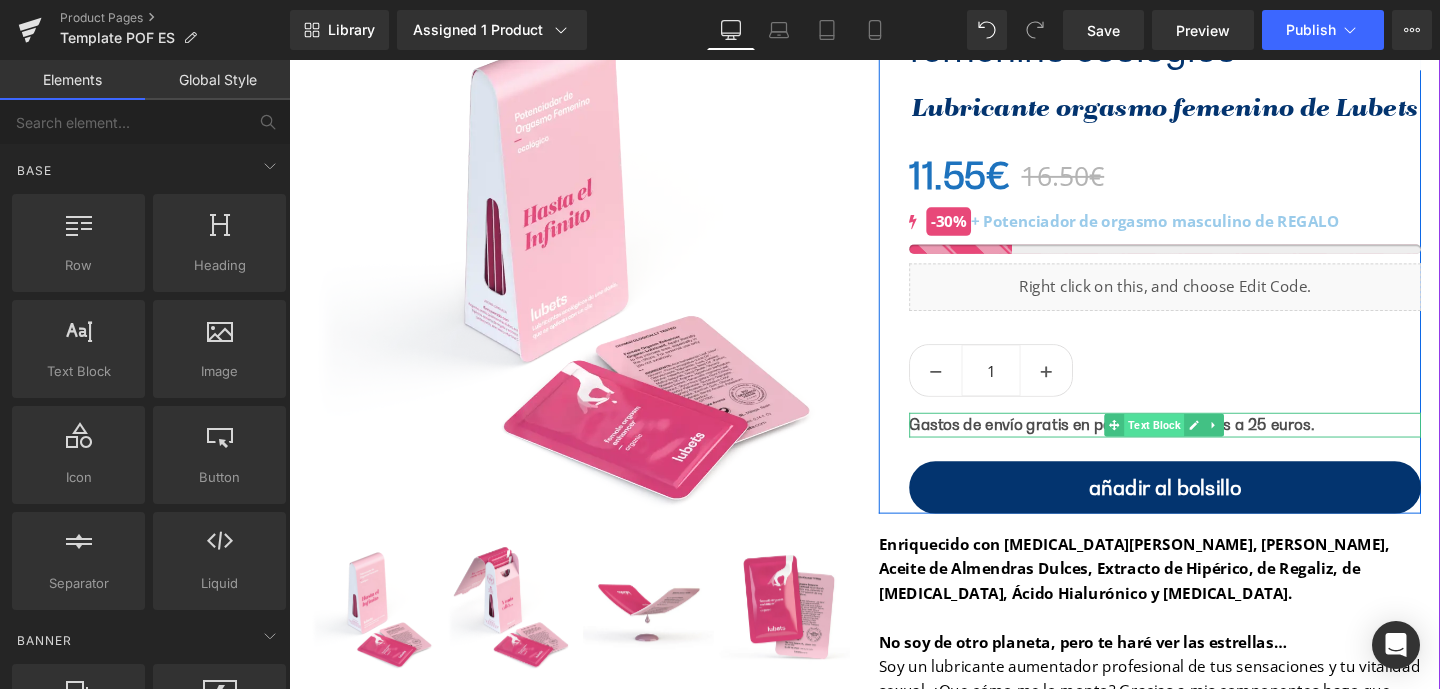 click on "Text Block" at bounding box center (1198, 444) 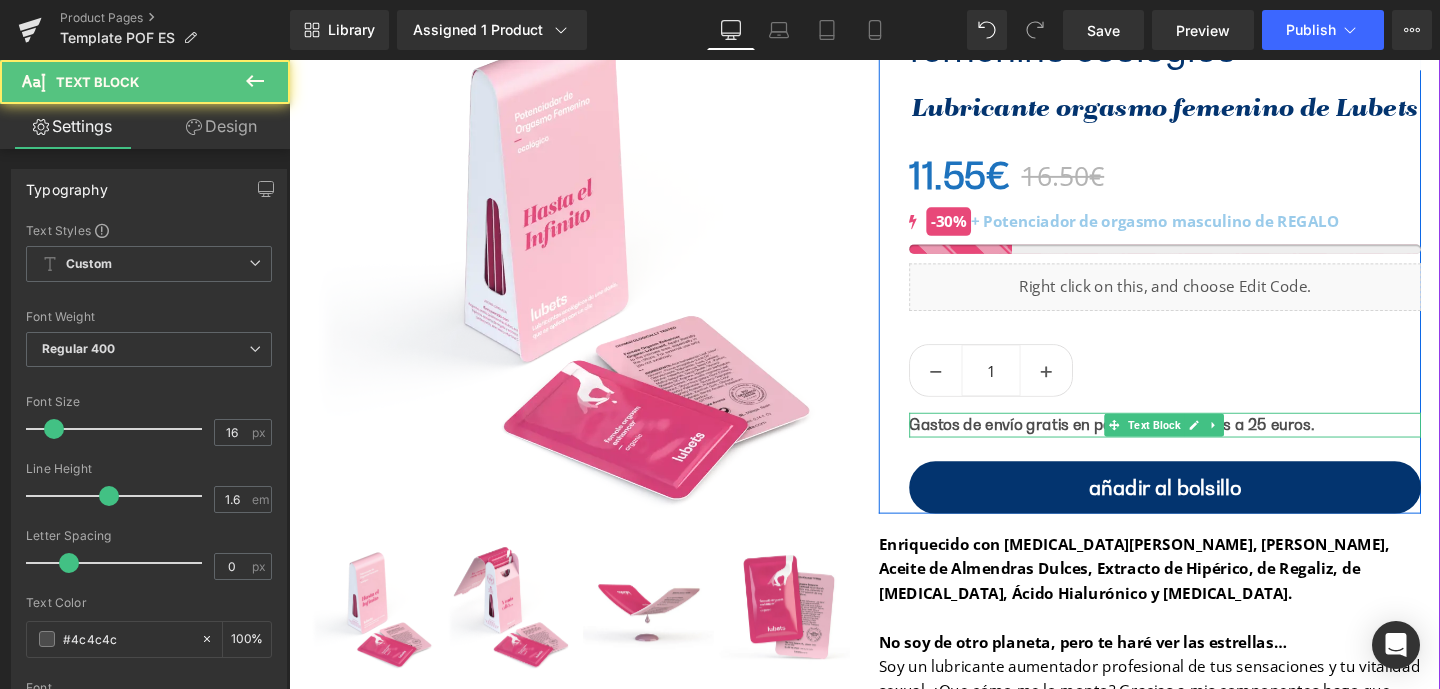 click on "Gastos de envío gratis en pedidos superiores a 25 euros." at bounding box center (1154, 443) 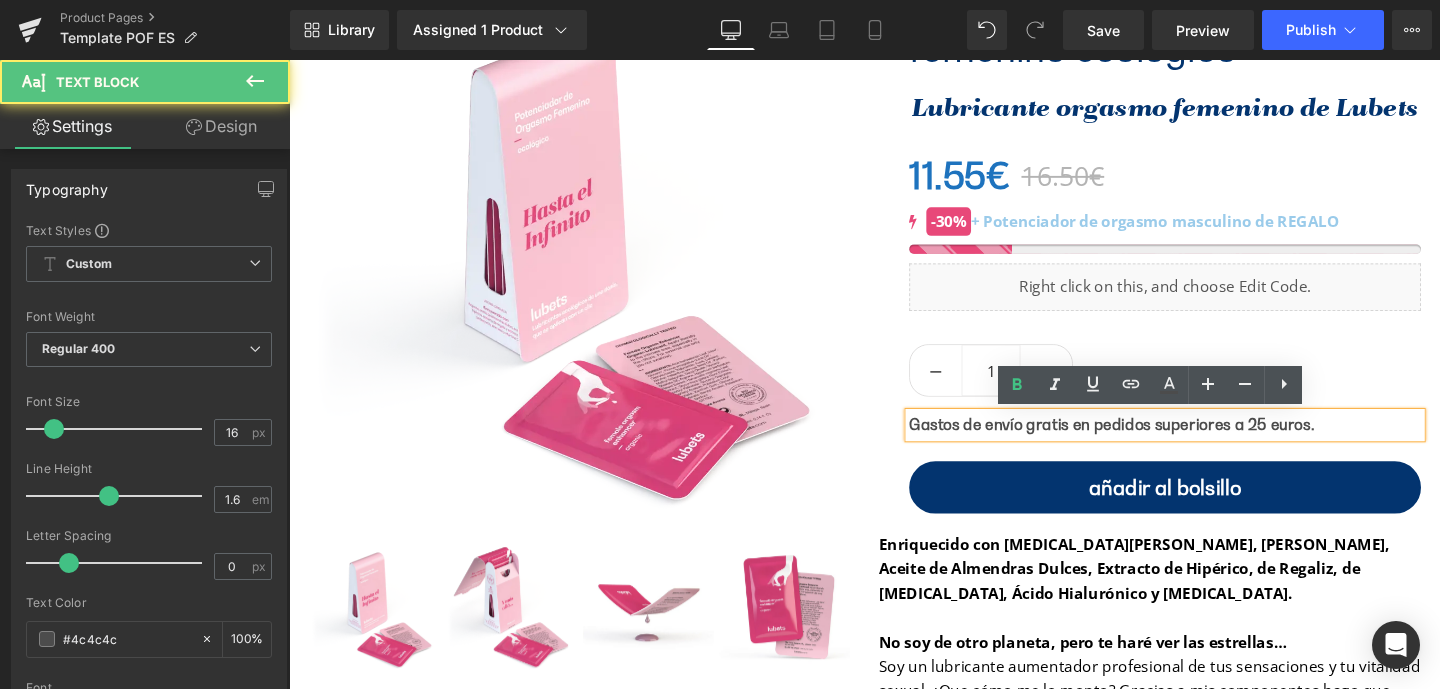 drag, startPoint x: 1186, startPoint y: 444, endPoint x: 1393, endPoint y: 450, distance: 207.08694 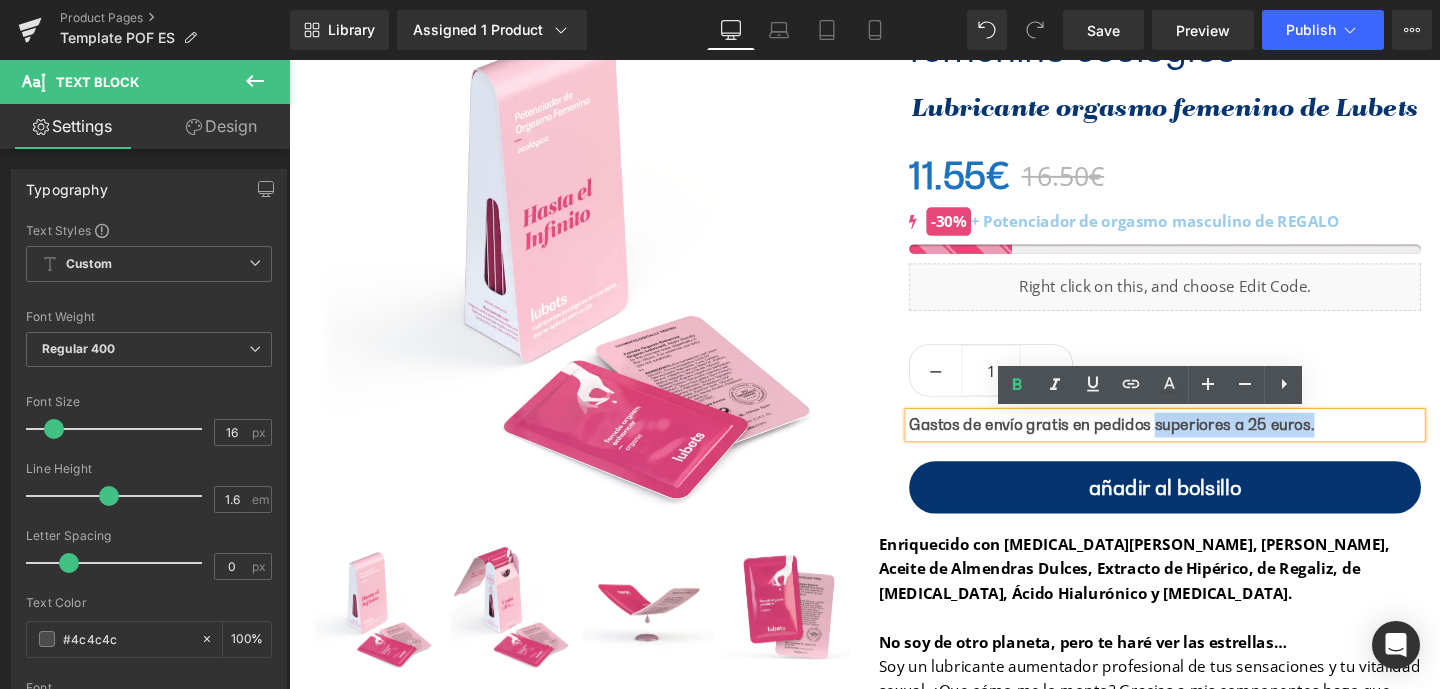 drag, startPoint x: 1351, startPoint y: 445, endPoint x: 1190, endPoint y: 448, distance: 161.02795 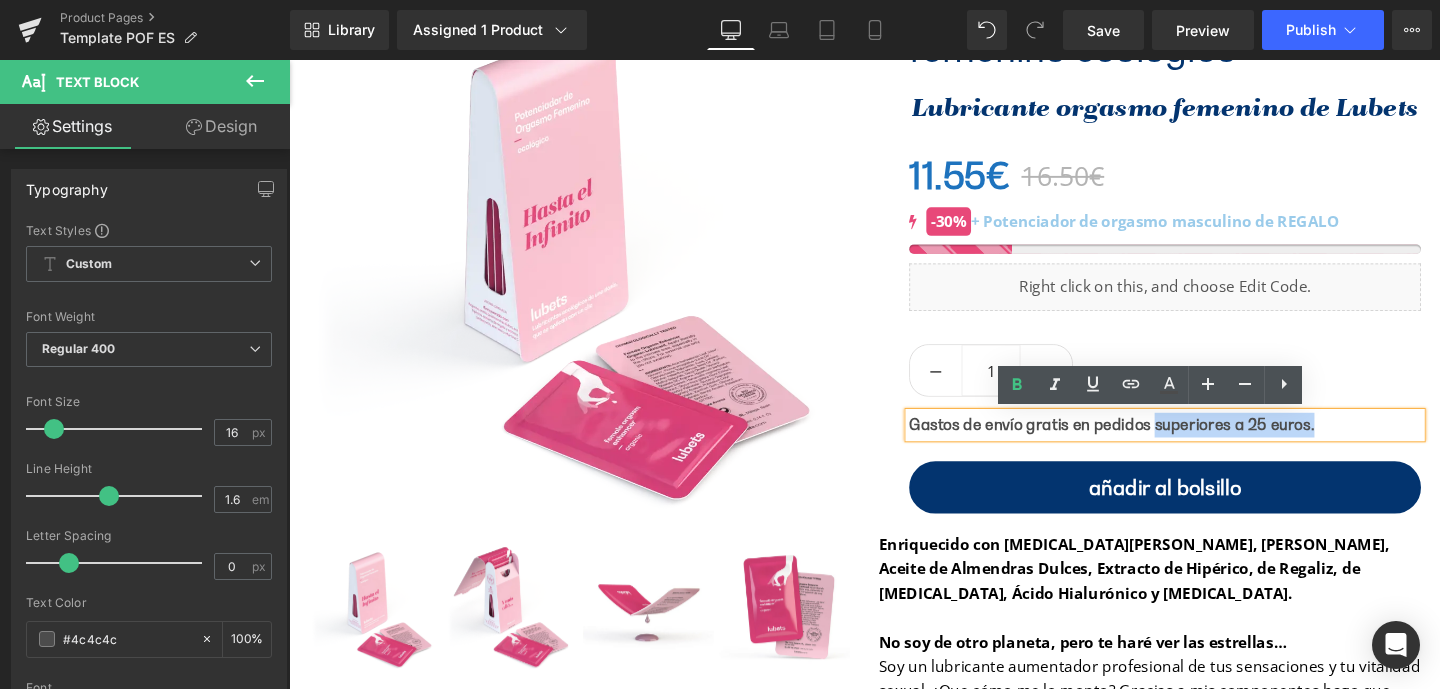 click on "Gastos de envío gratis en pedidos superiores a 25 euros." at bounding box center (1154, 443) 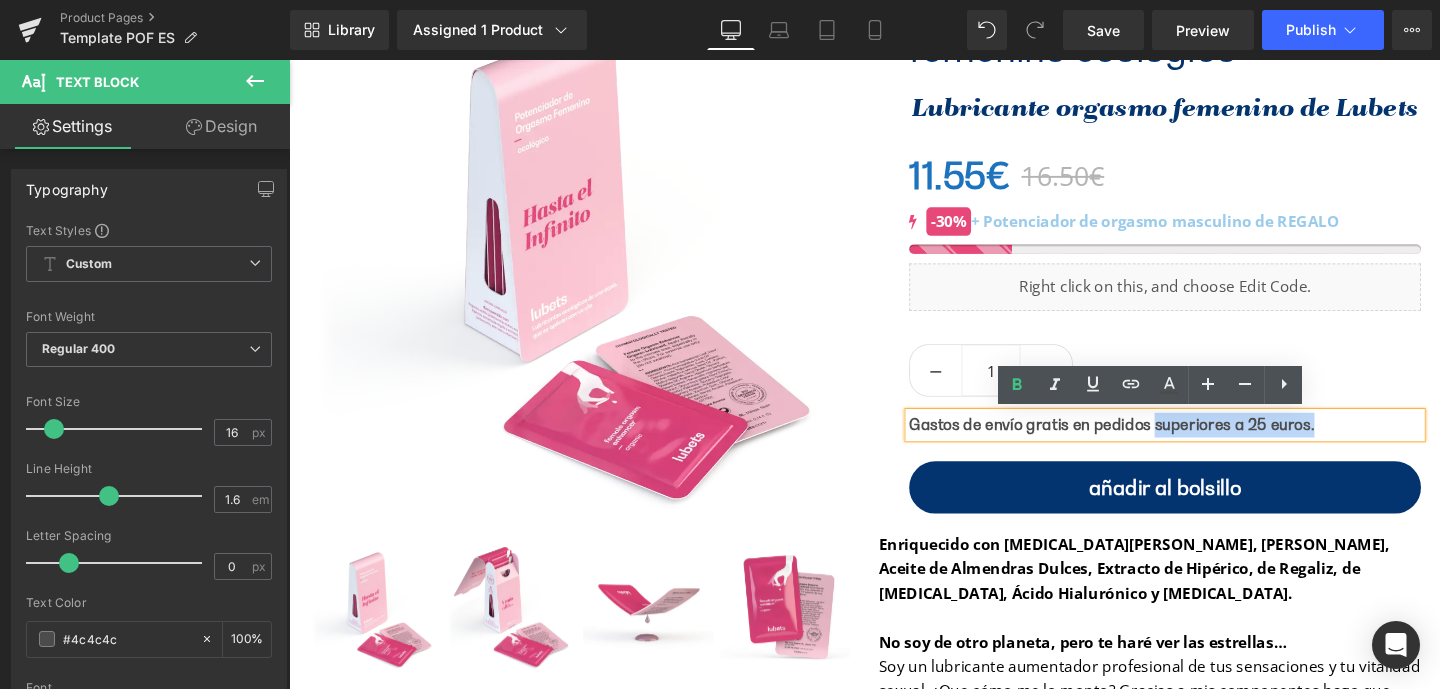 type 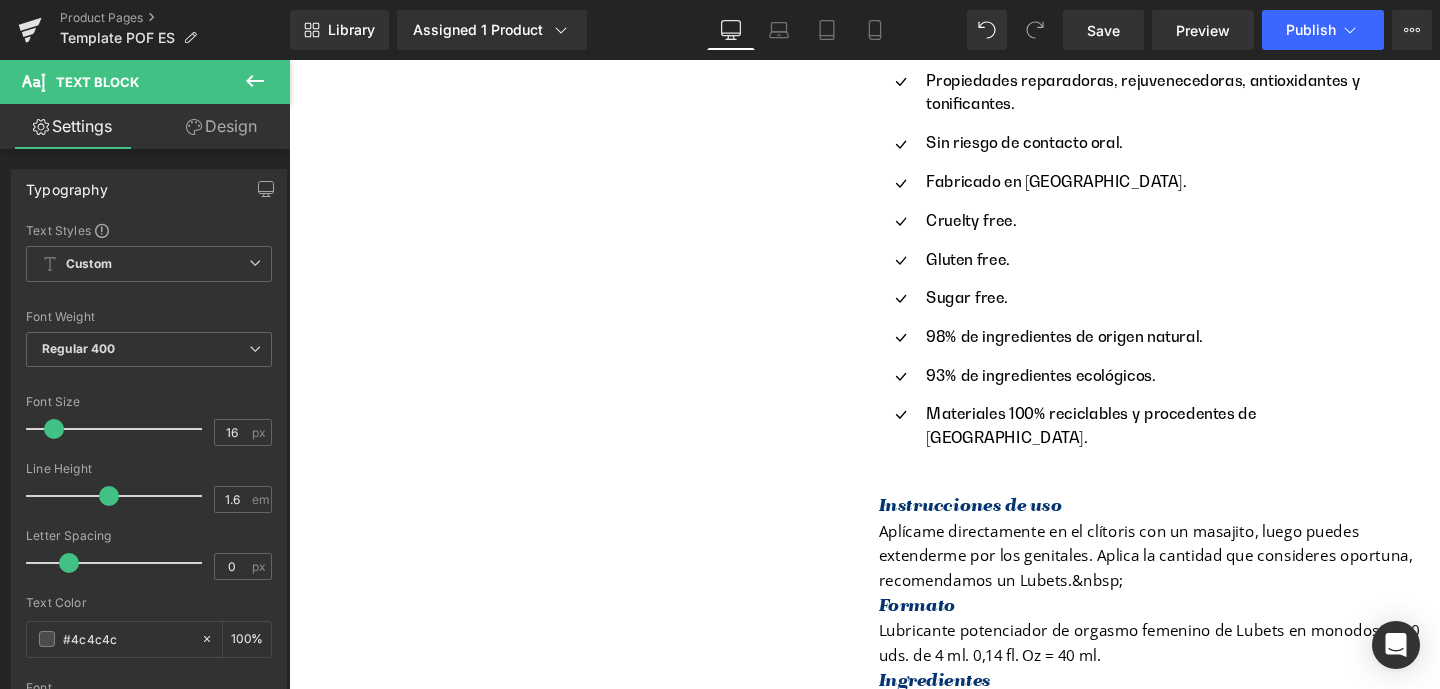 scroll, scrollTop: 2620, scrollLeft: 0, axis: vertical 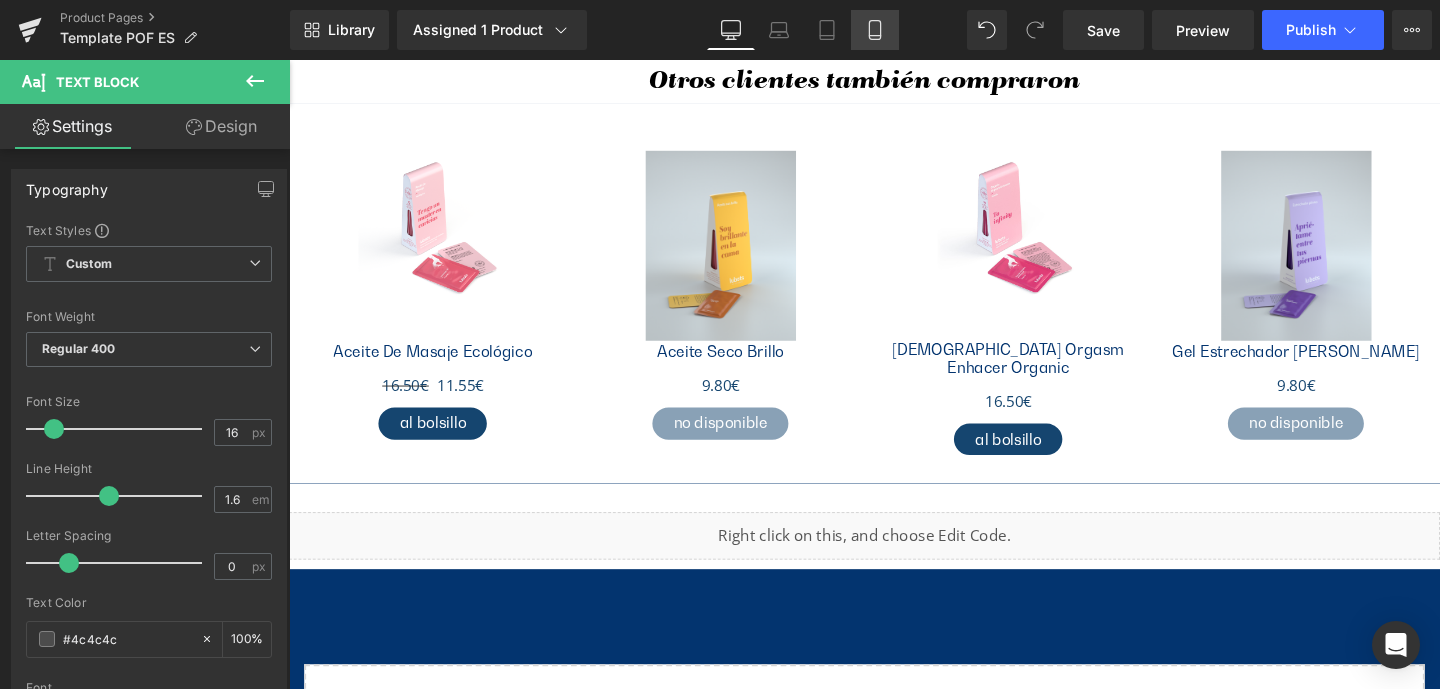 click 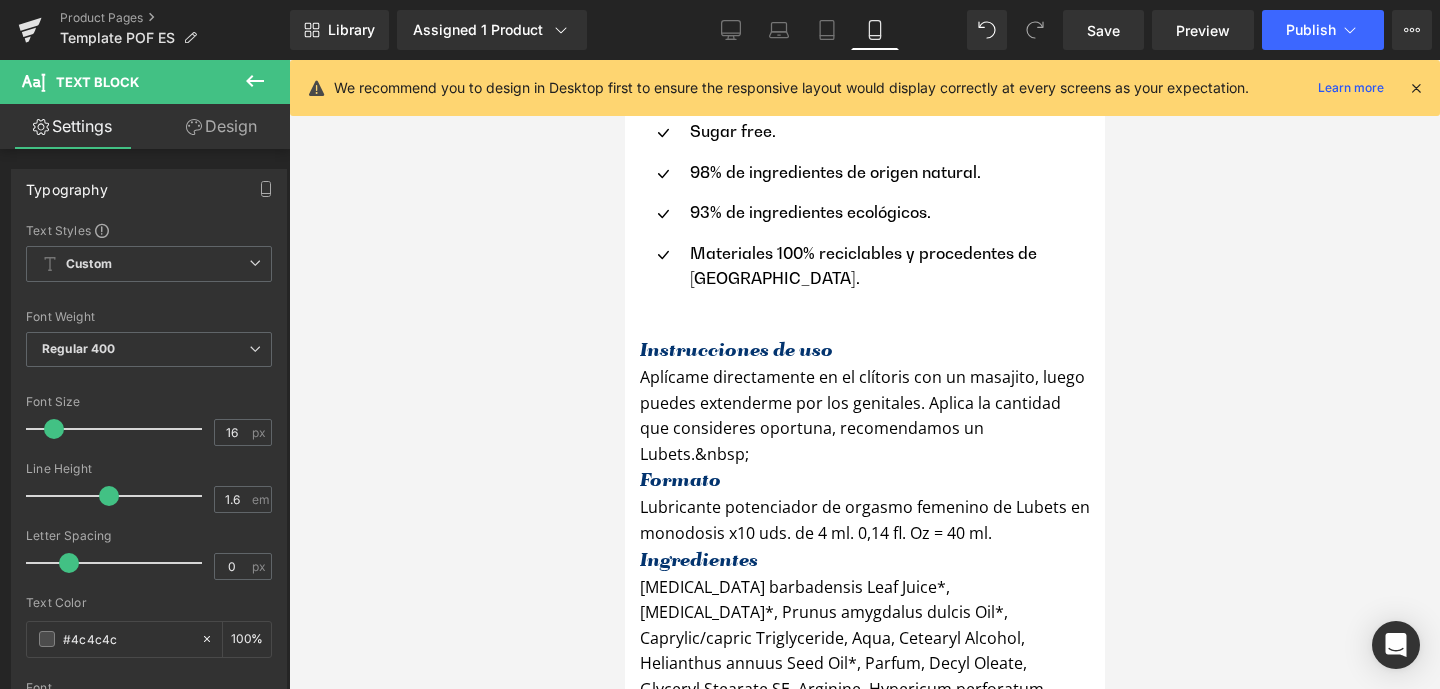 scroll, scrollTop: 1141, scrollLeft: 0, axis: vertical 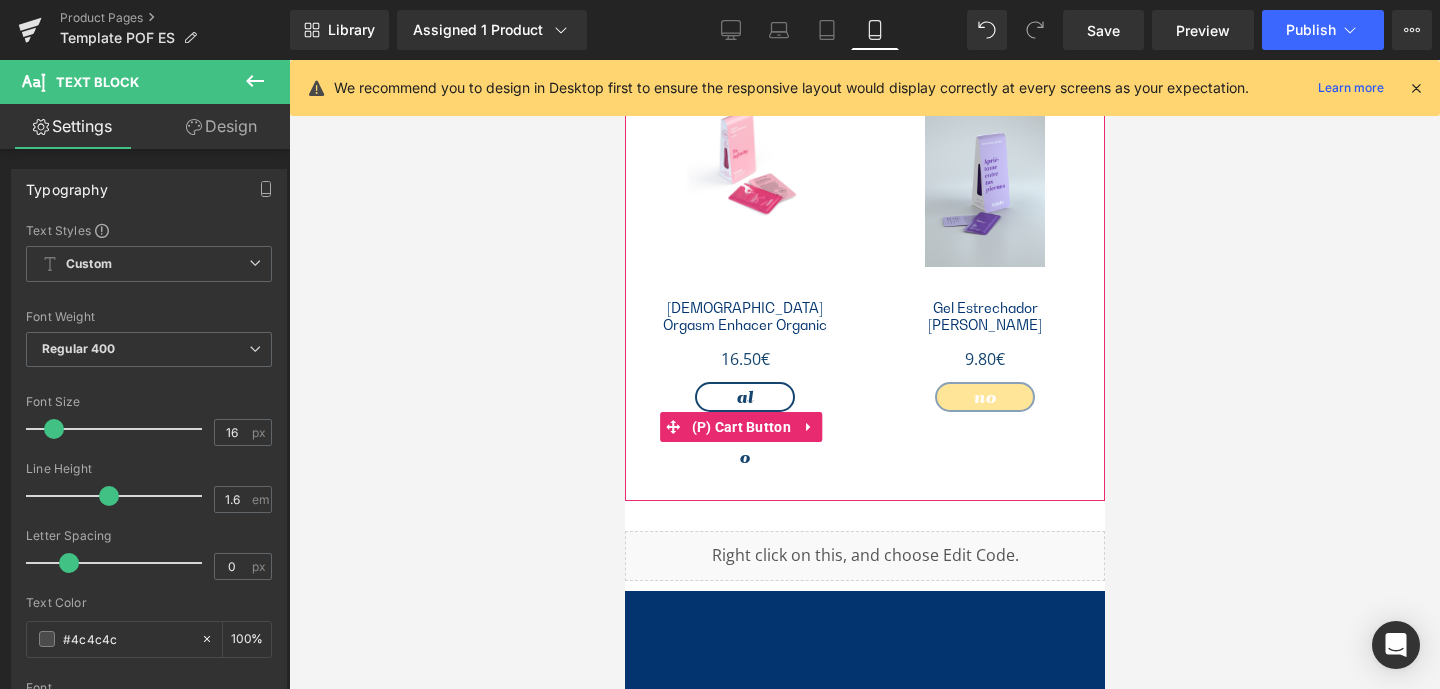 click on "Al bolsillo" at bounding box center (744, 429) 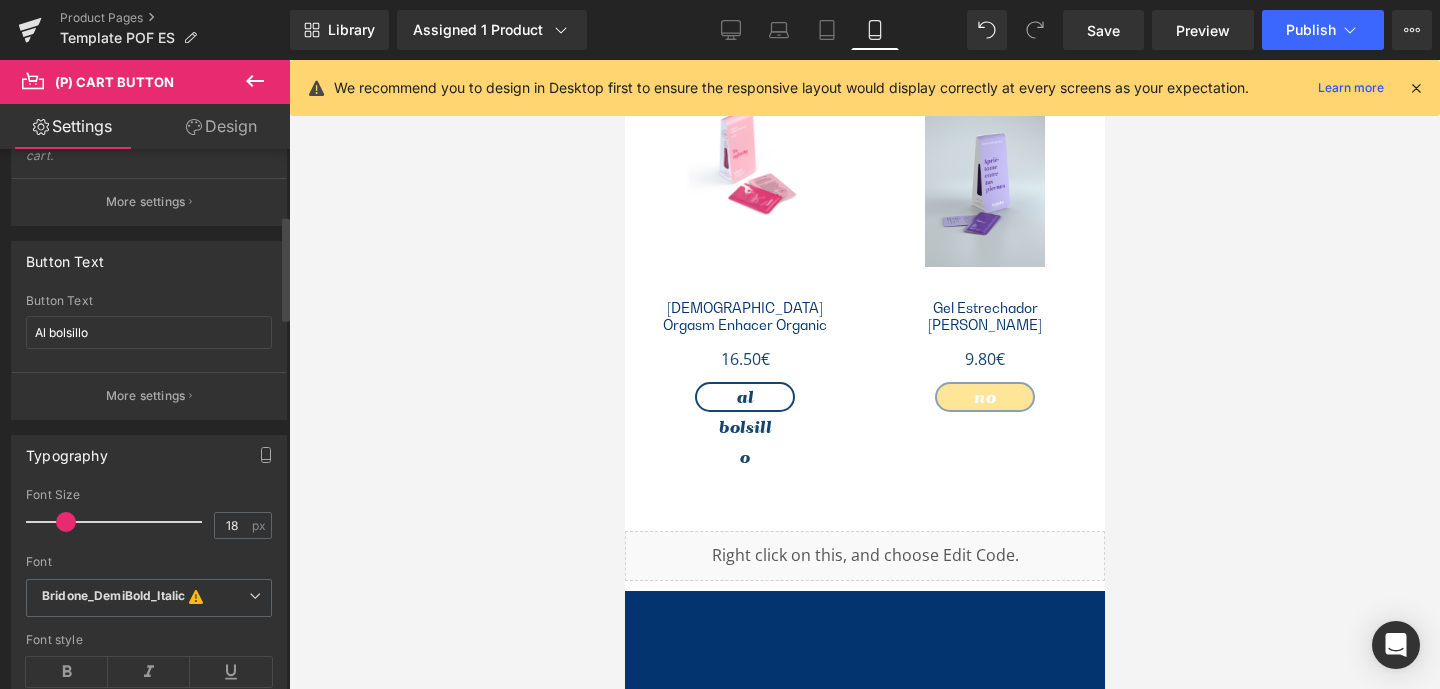 scroll, scrollTop: 346, scrollLeft: 0, axis: vertical 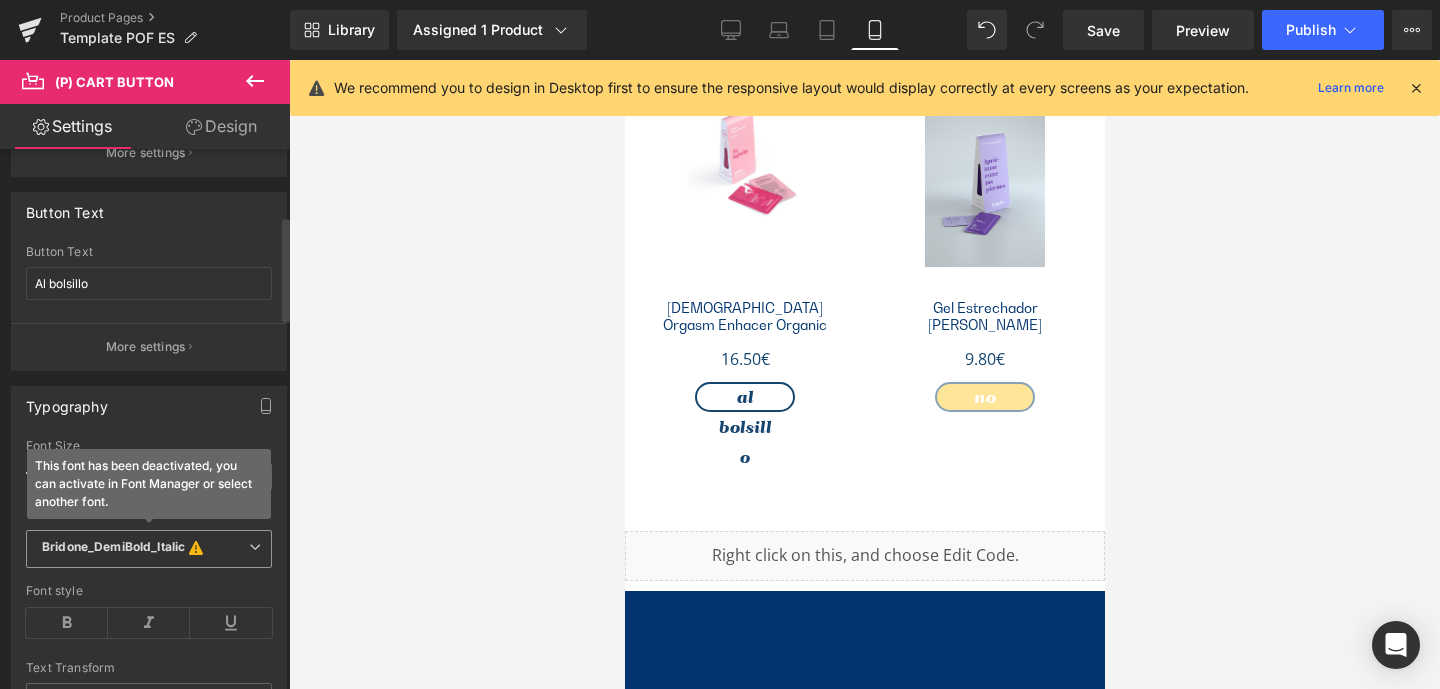 click on "Bridone_DemiBold_Italic" at bounding box center (113, 549) 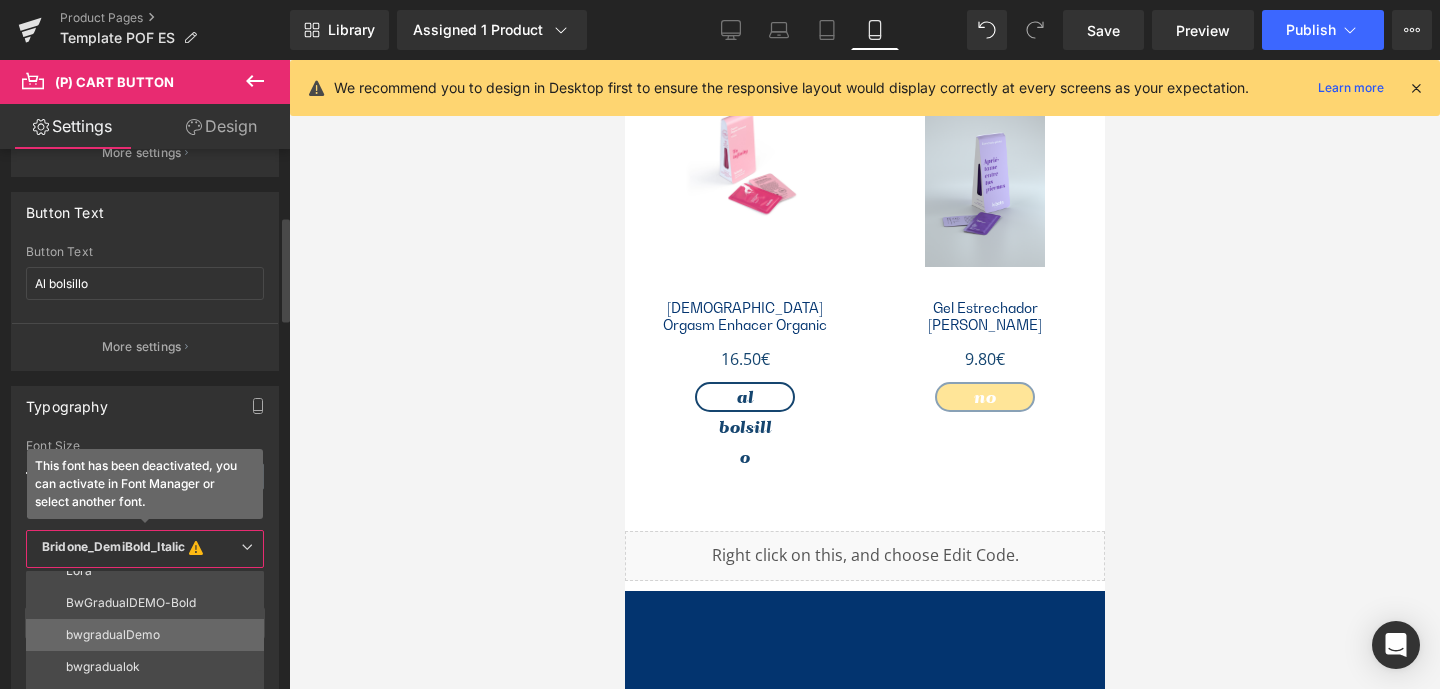 scroll, scrollTop: 228, scrollLeft: 0, axis: vertical 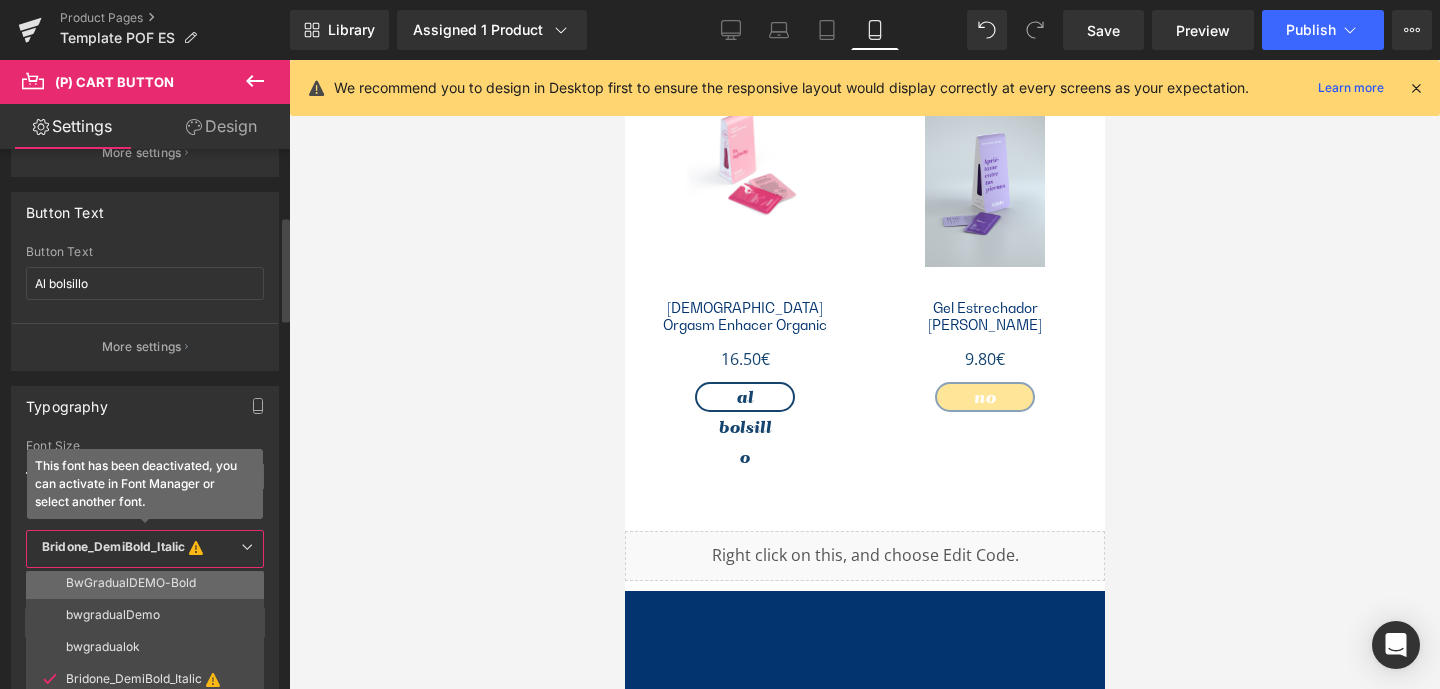 click on "BwGradualDEMO-Bold" at bounding box center [131, 583] 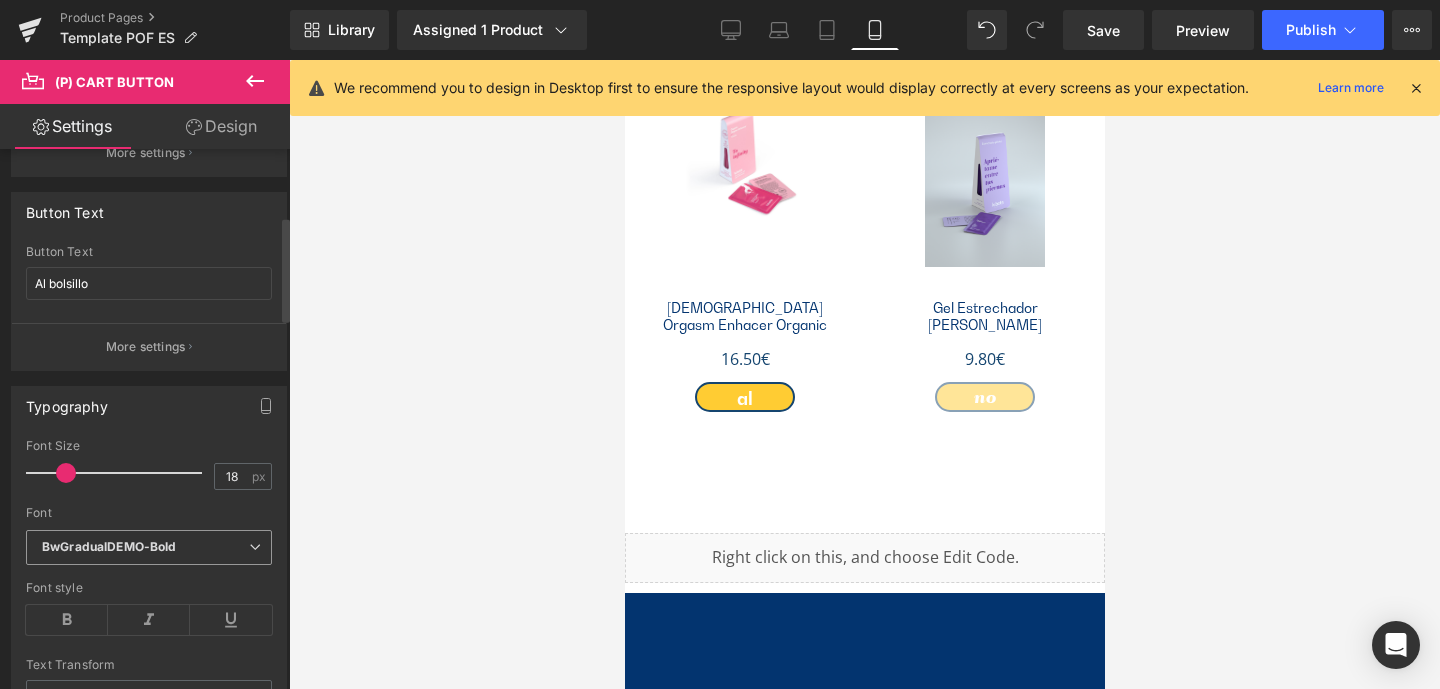 scroll, scrollTop: 3909, scrollLeft: 0, axis: vertical 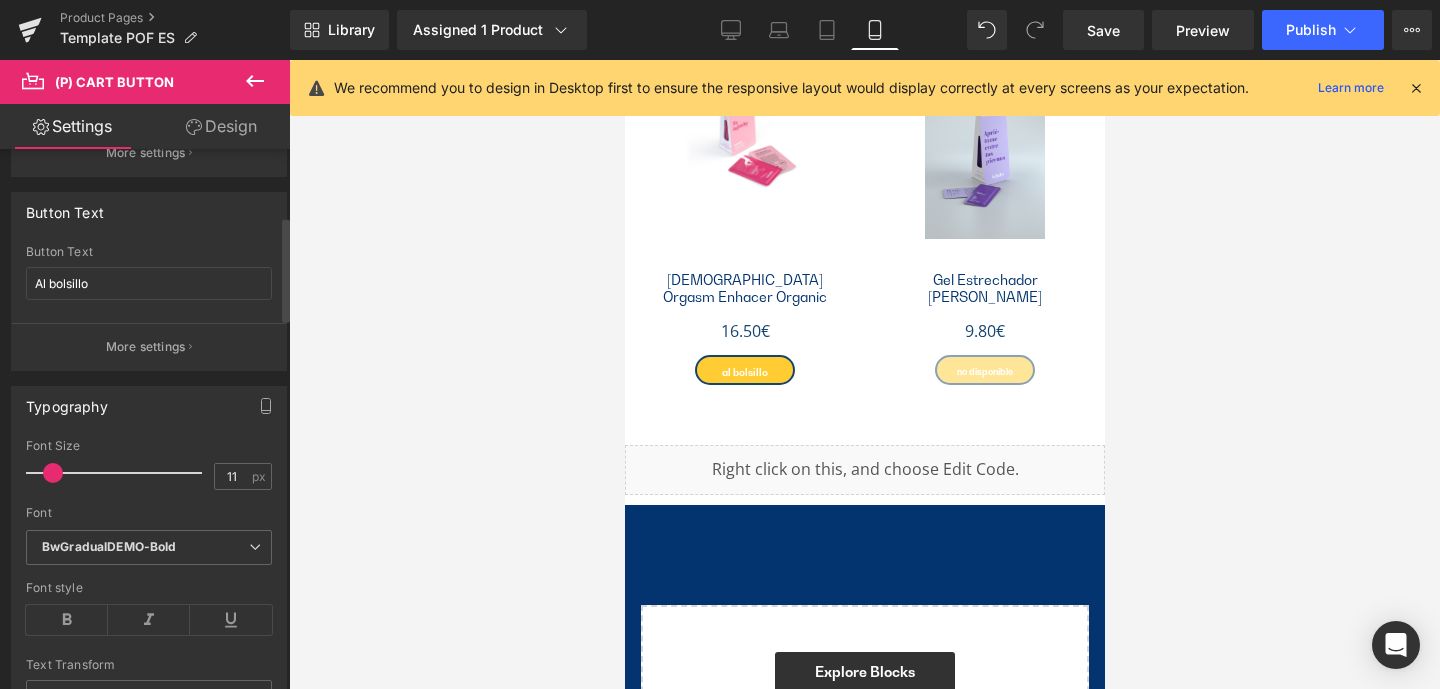 type on "12" 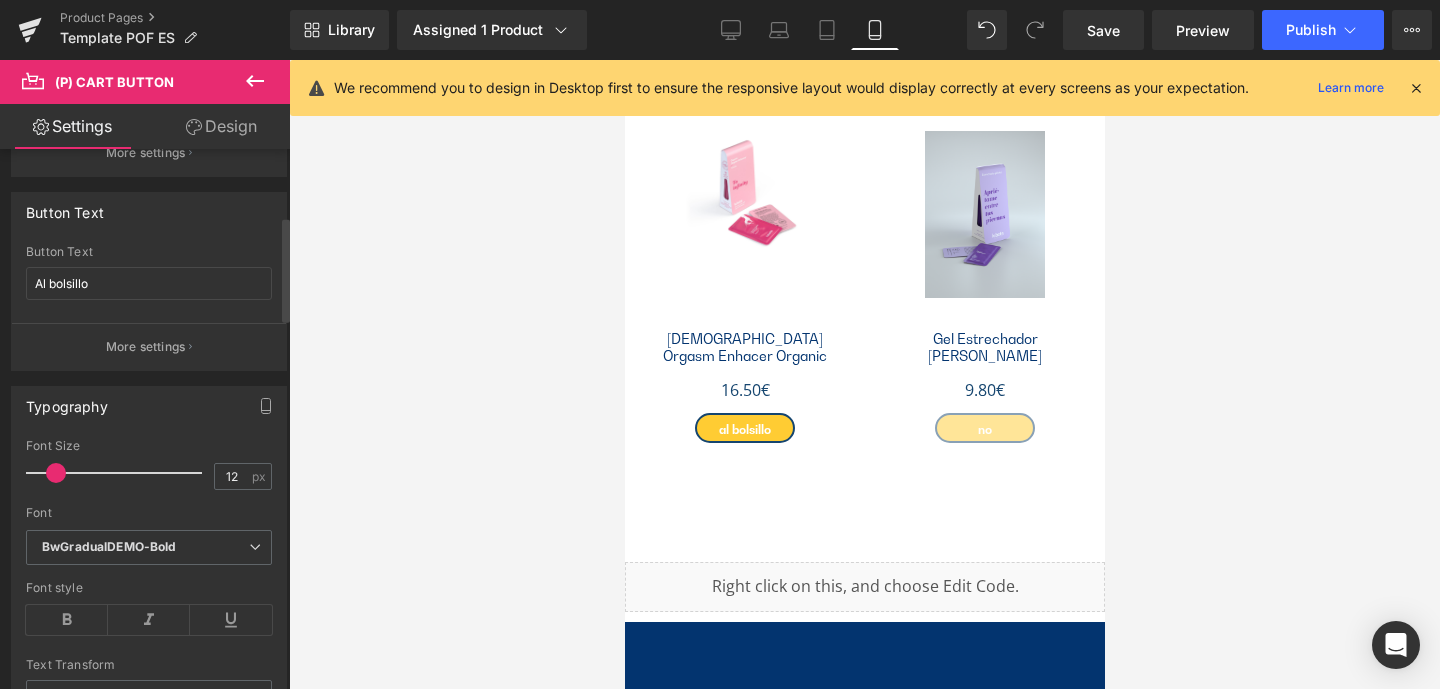 scroll, scrollTop: 3907, scrollLeft: 0, axis: vertical 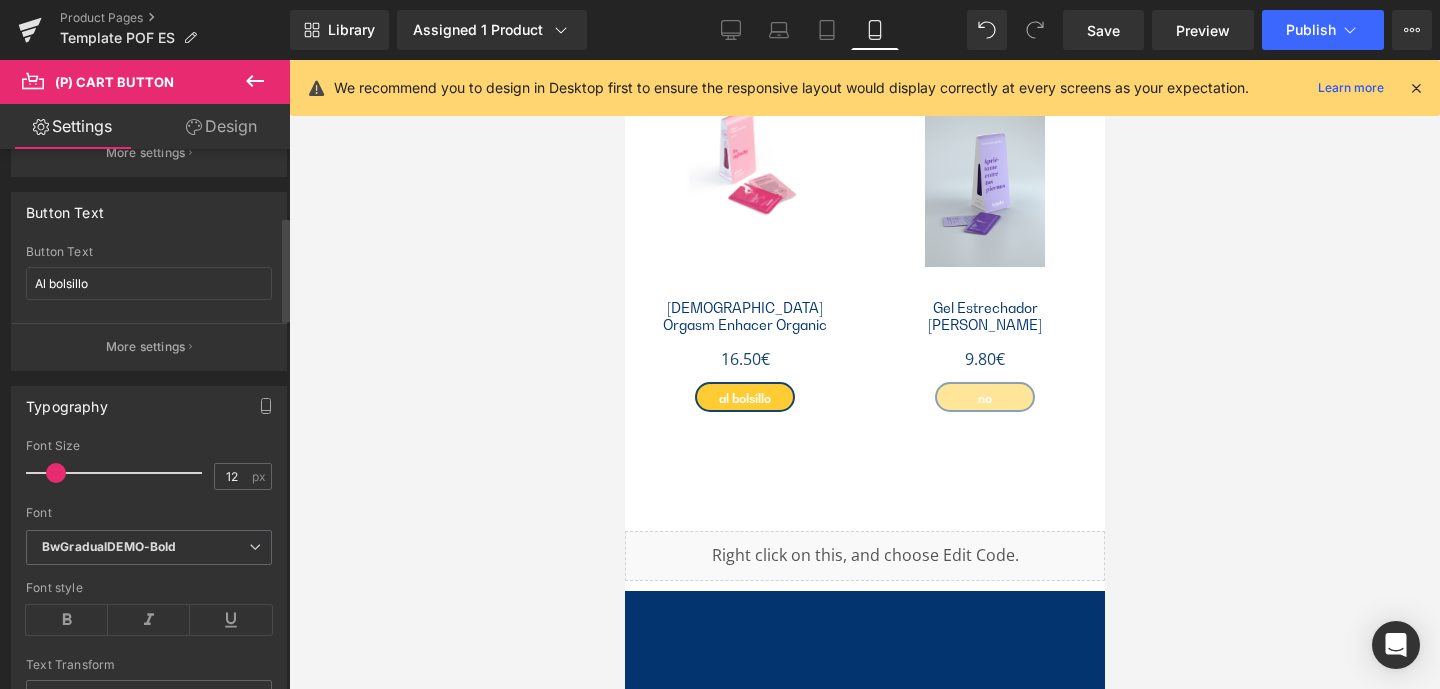 click at bounding box center (56, 473) 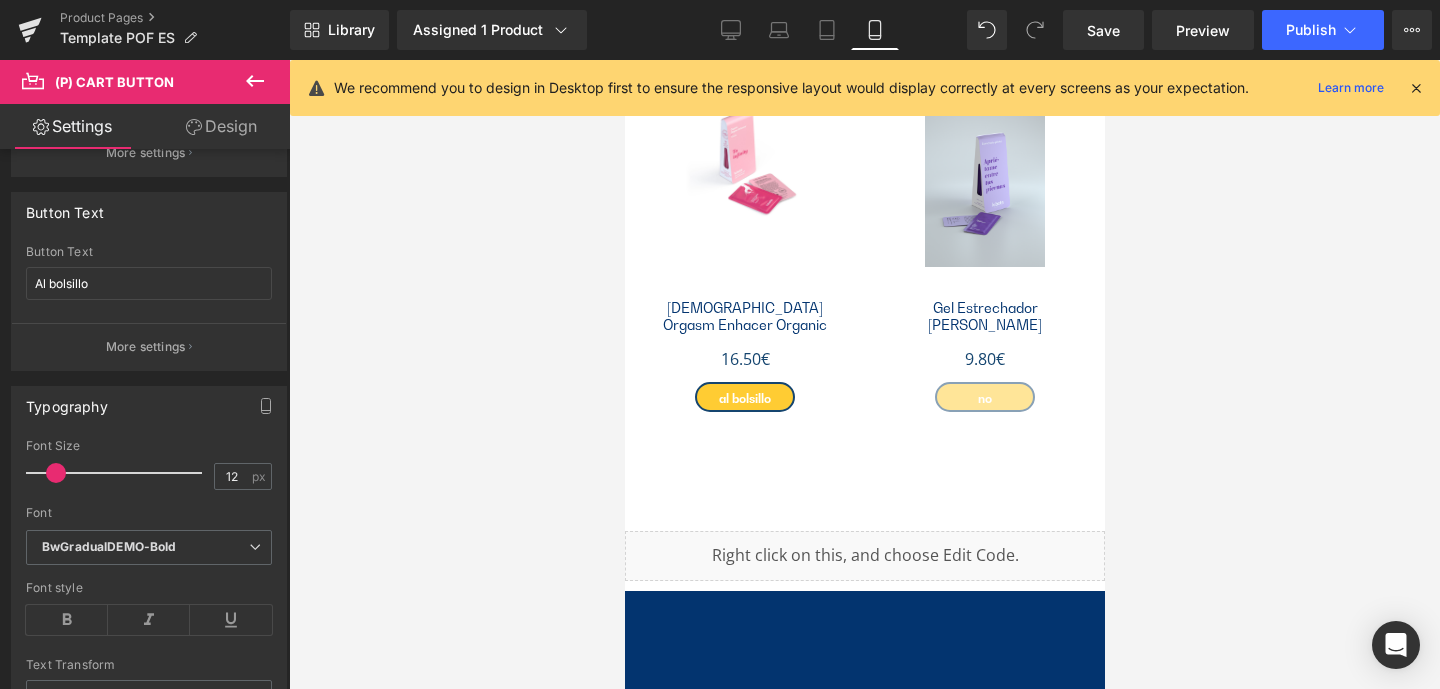 click on "Design" at bounding box center [221, 126] 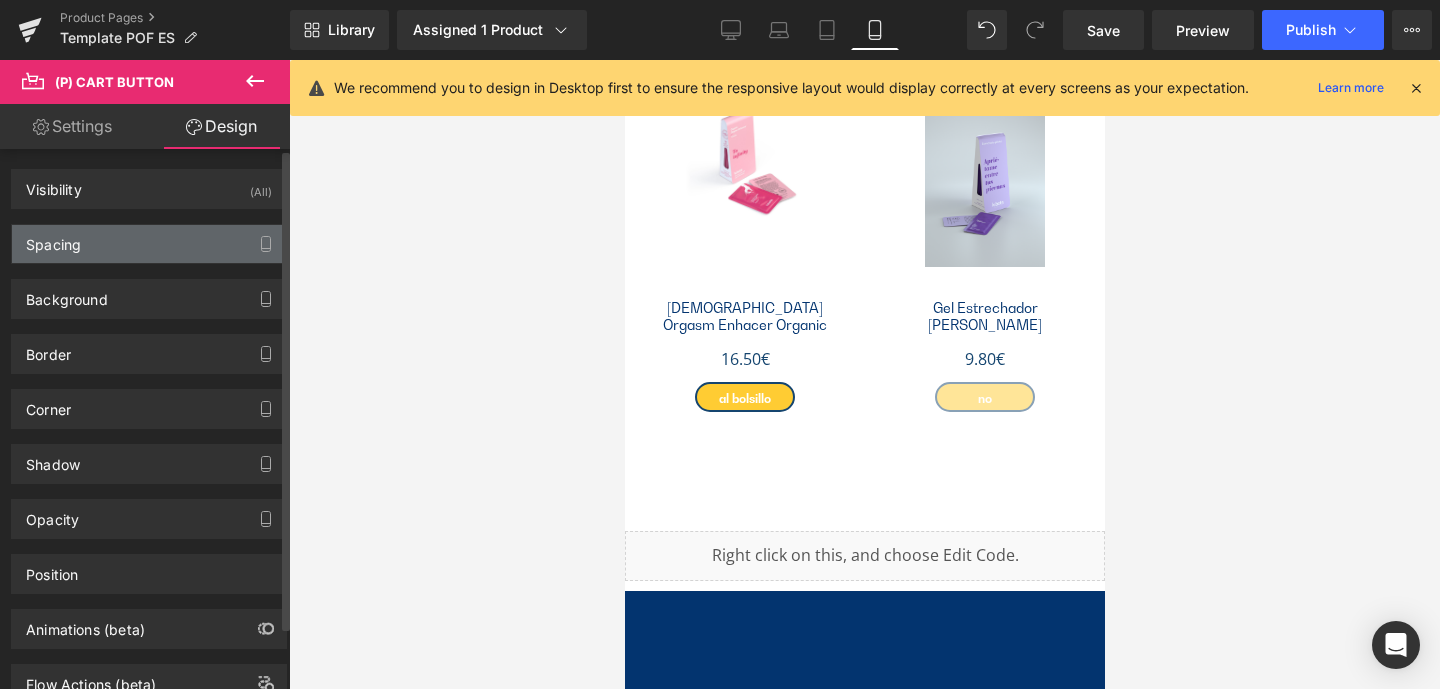 click on "Spacing" at bounding box center (53, 239) 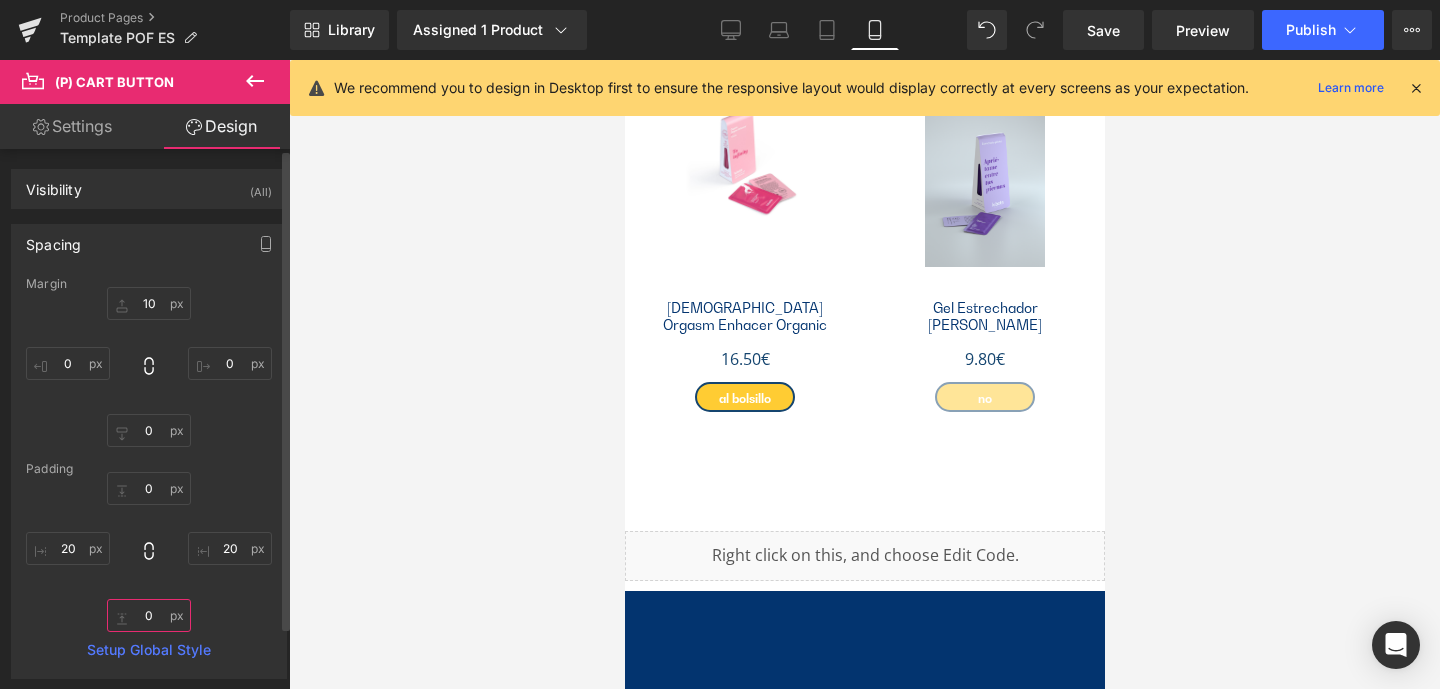 drag, startPoint x: 137, startPoint y: 616, endPoint x: 172, endPoint y: 613, distance: 35.128338 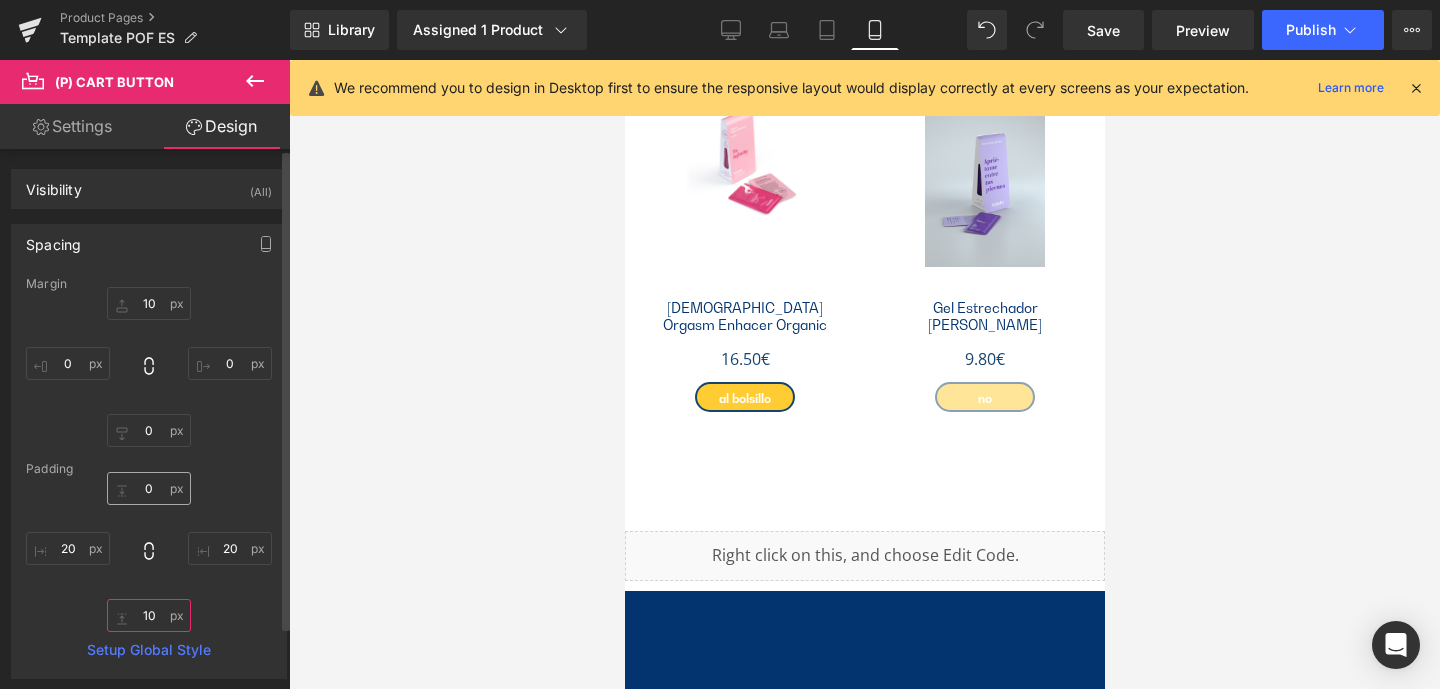 type on "10" 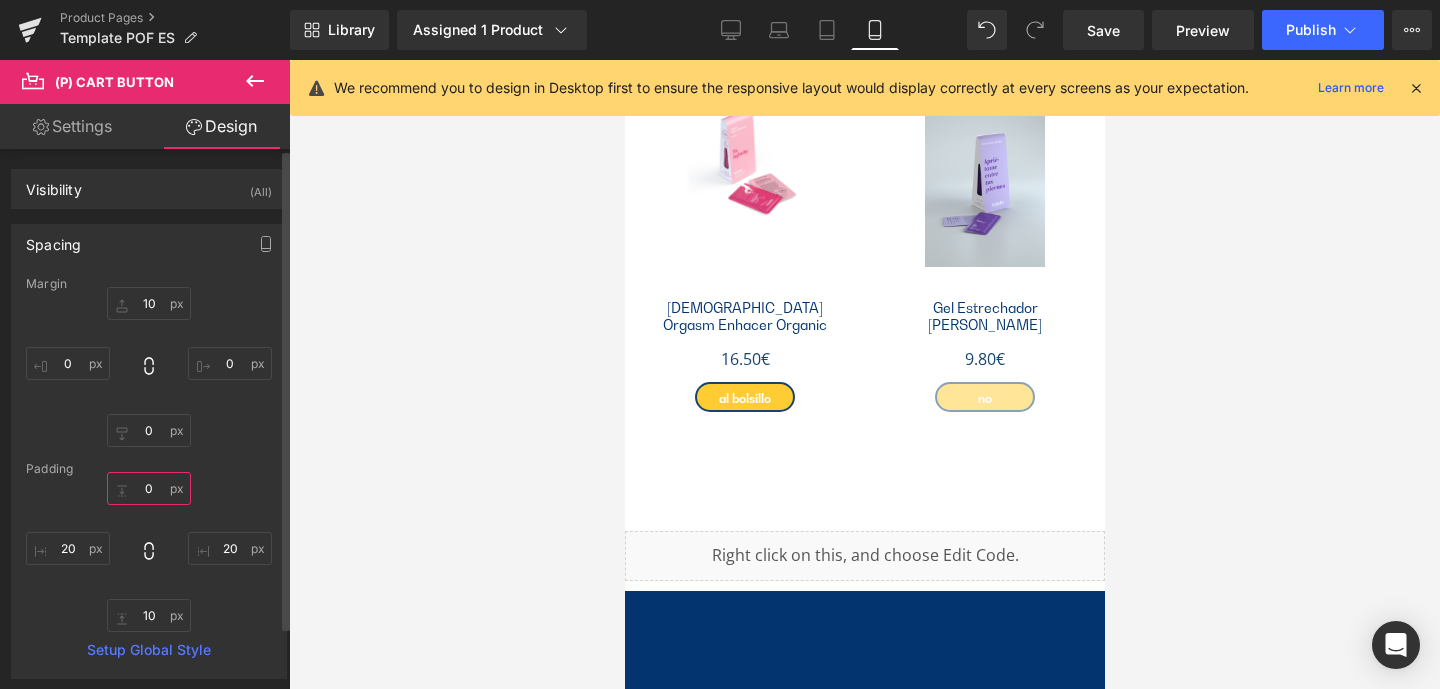 click on "0" at bounding box center [149, 488] 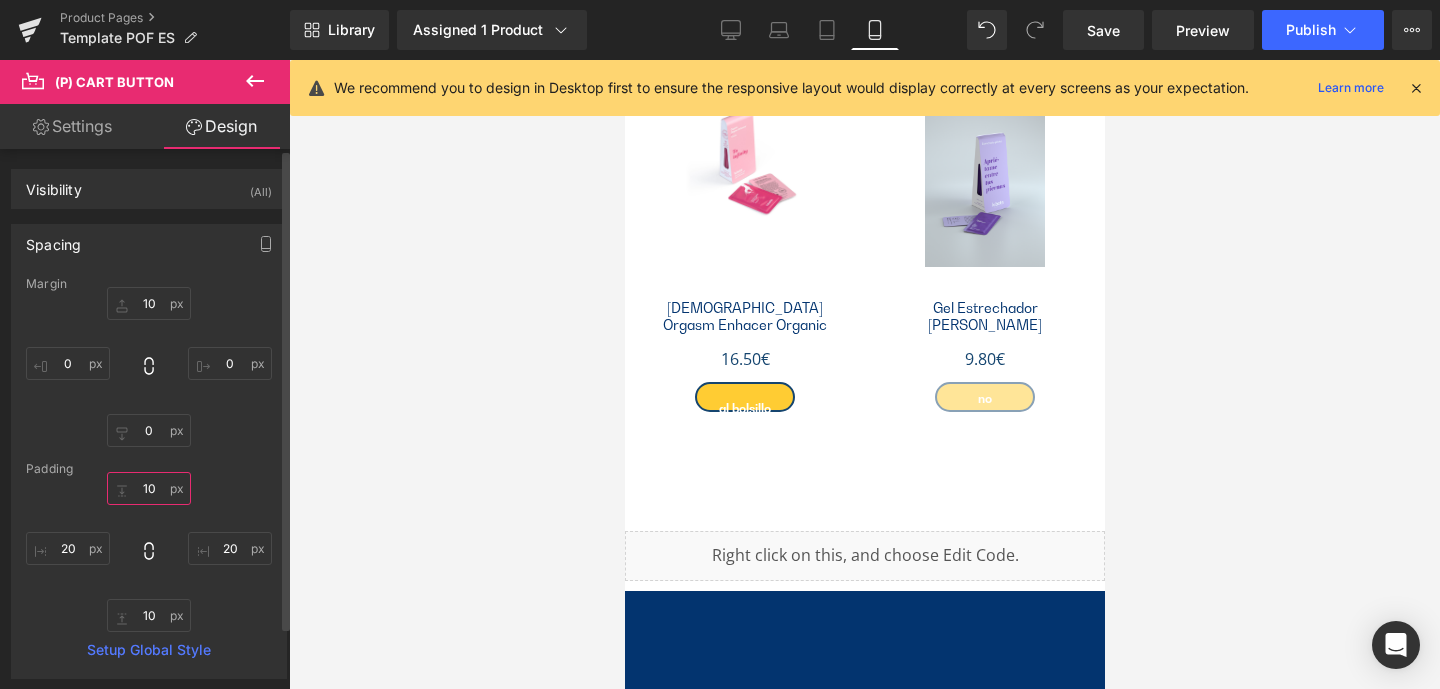 scroll, scrollTop: 3917, scrollLeft: 0, axis: vertical 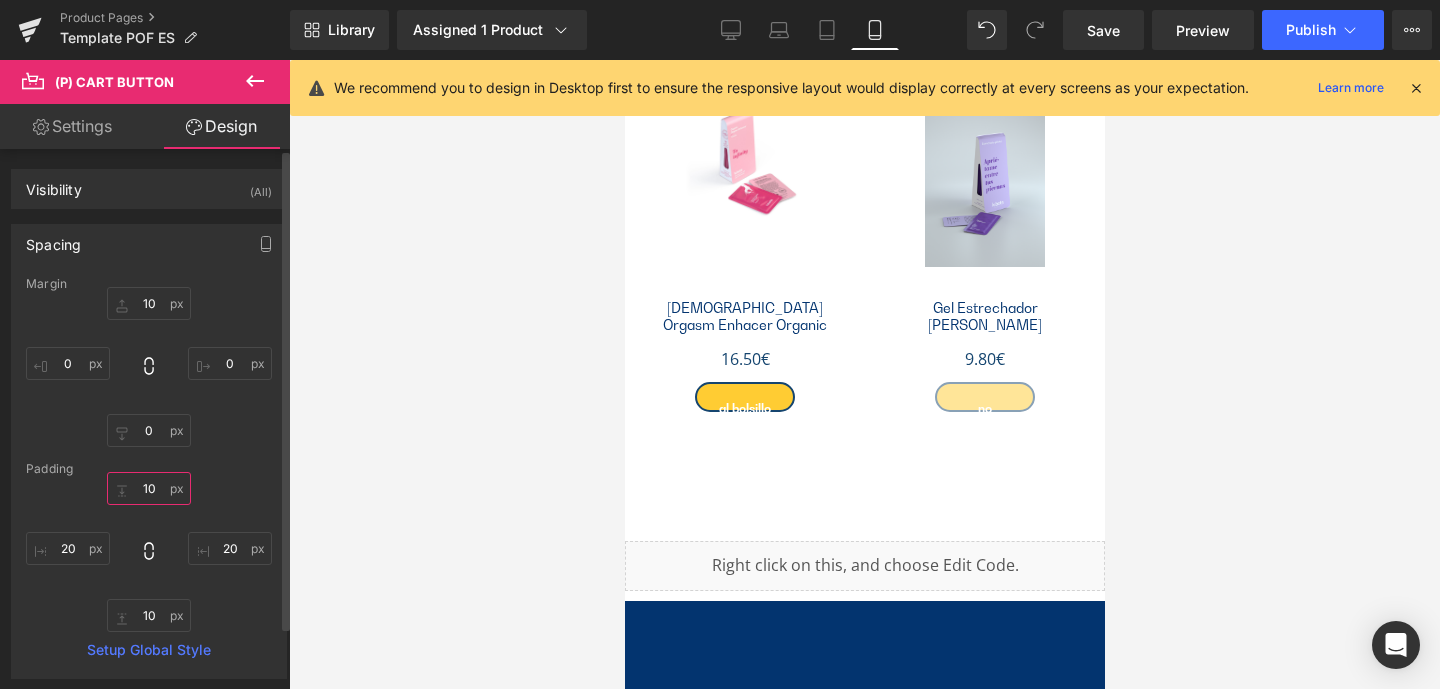 type on "1" 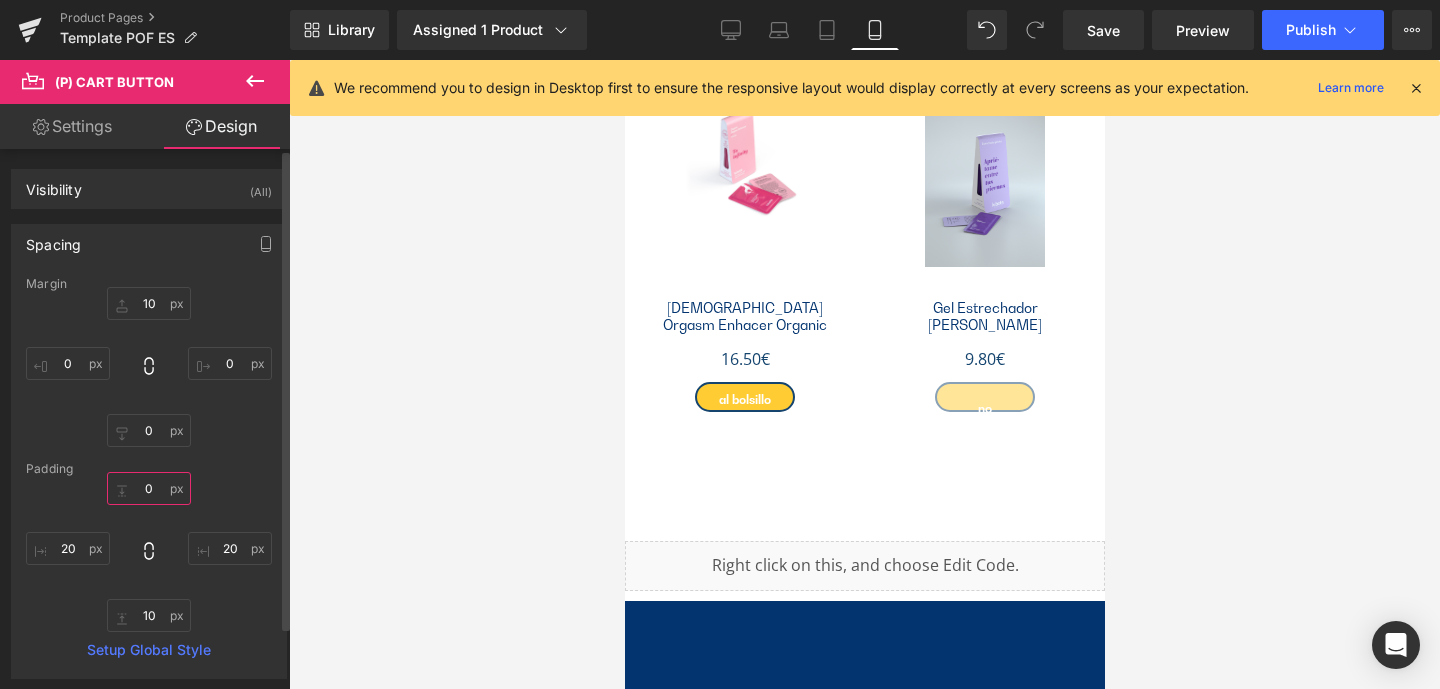 scroll, scrollTop: 3908, scrollLeft: 0, axis: vertical 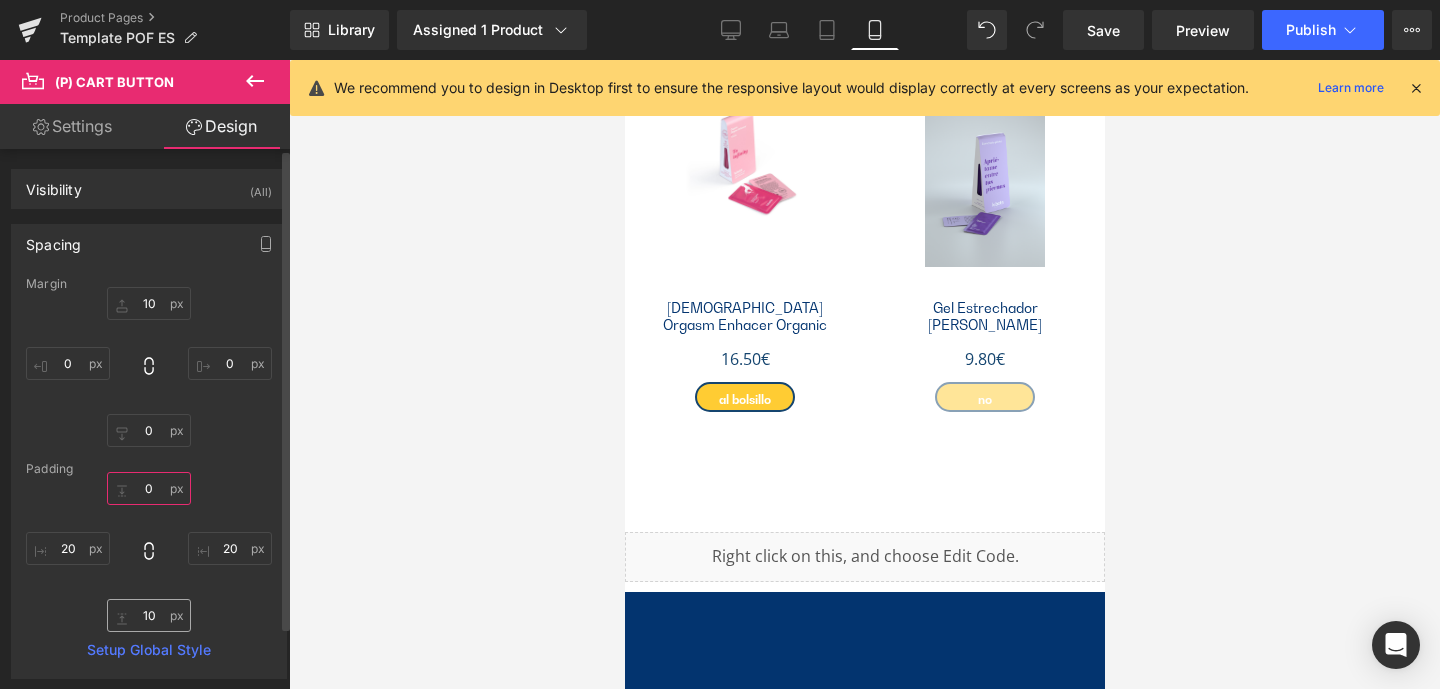 type 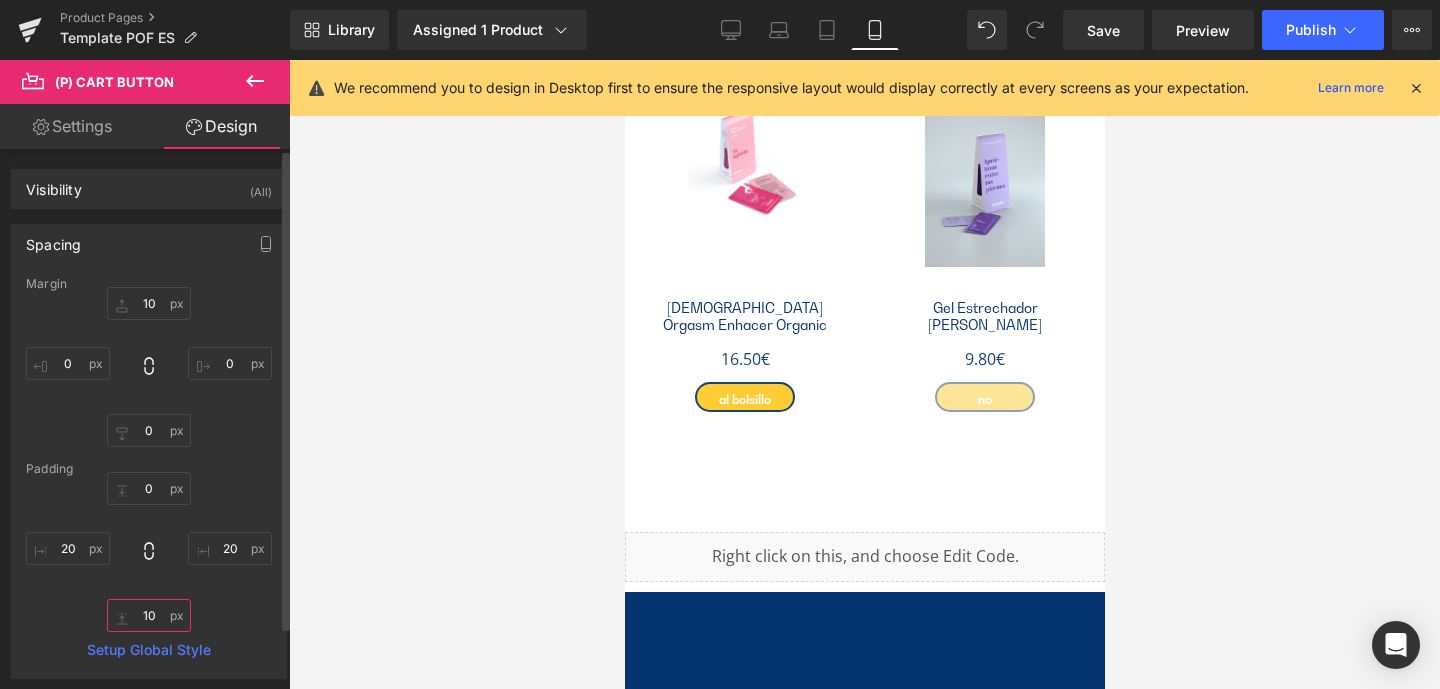drag, startPoint x: 138, startPoint y: 610, endPoint x: 160, endPoint y: 616, distance: 22.803509 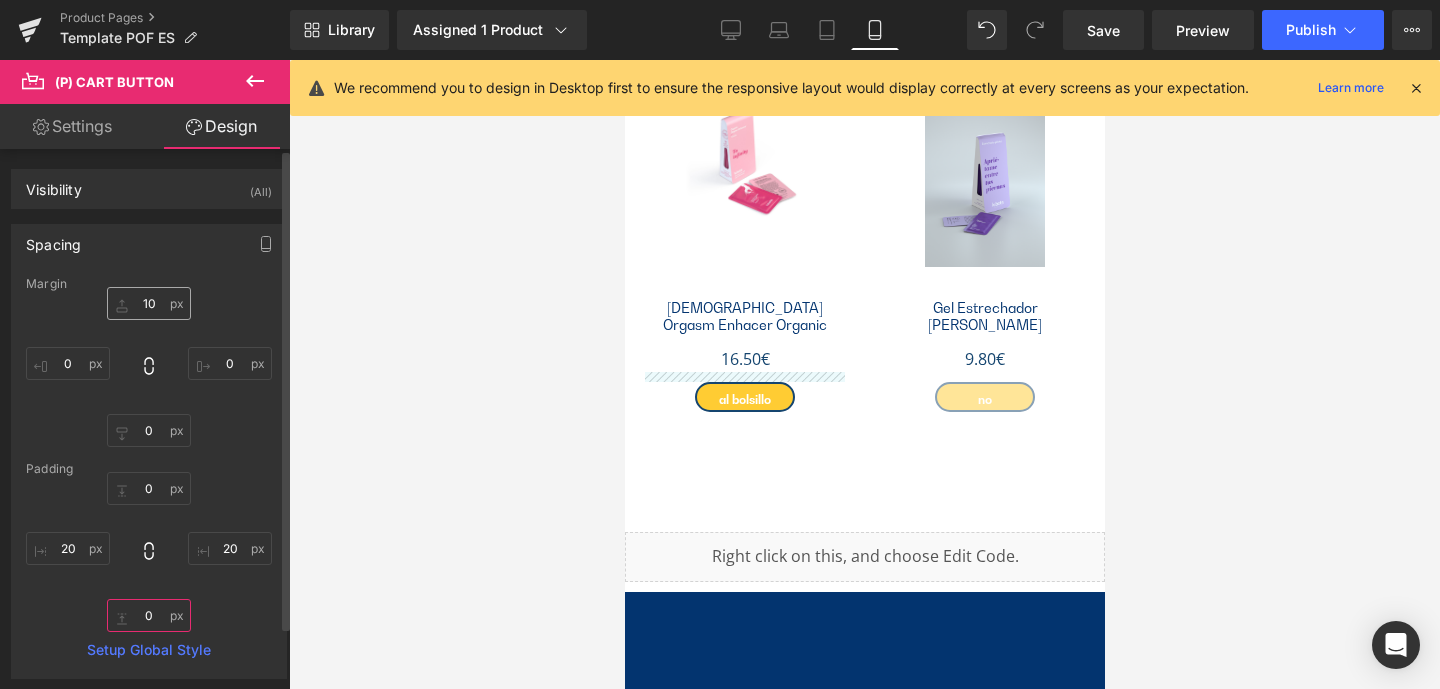 type on "0" 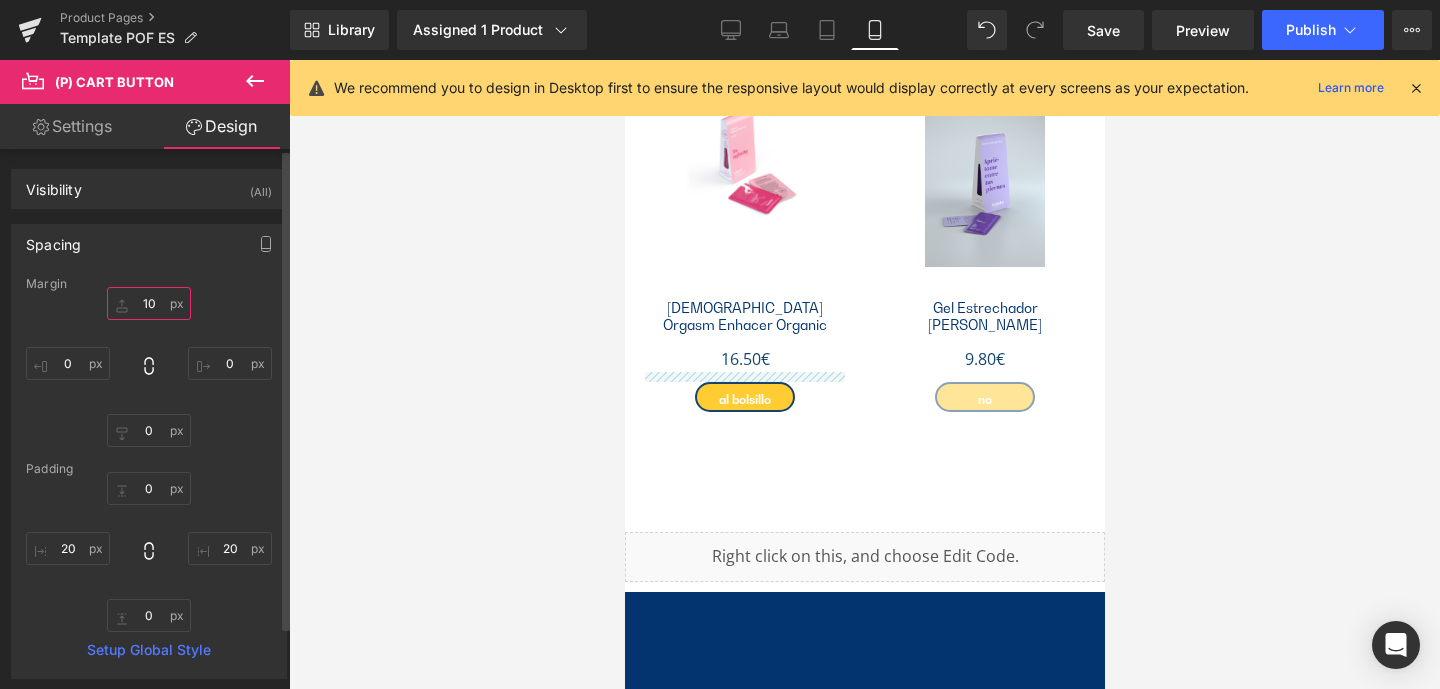 drag, startPoint x: 137, startPoint y: 300, endPoint x: 161, endPoint y: 305, distance: 24.5153 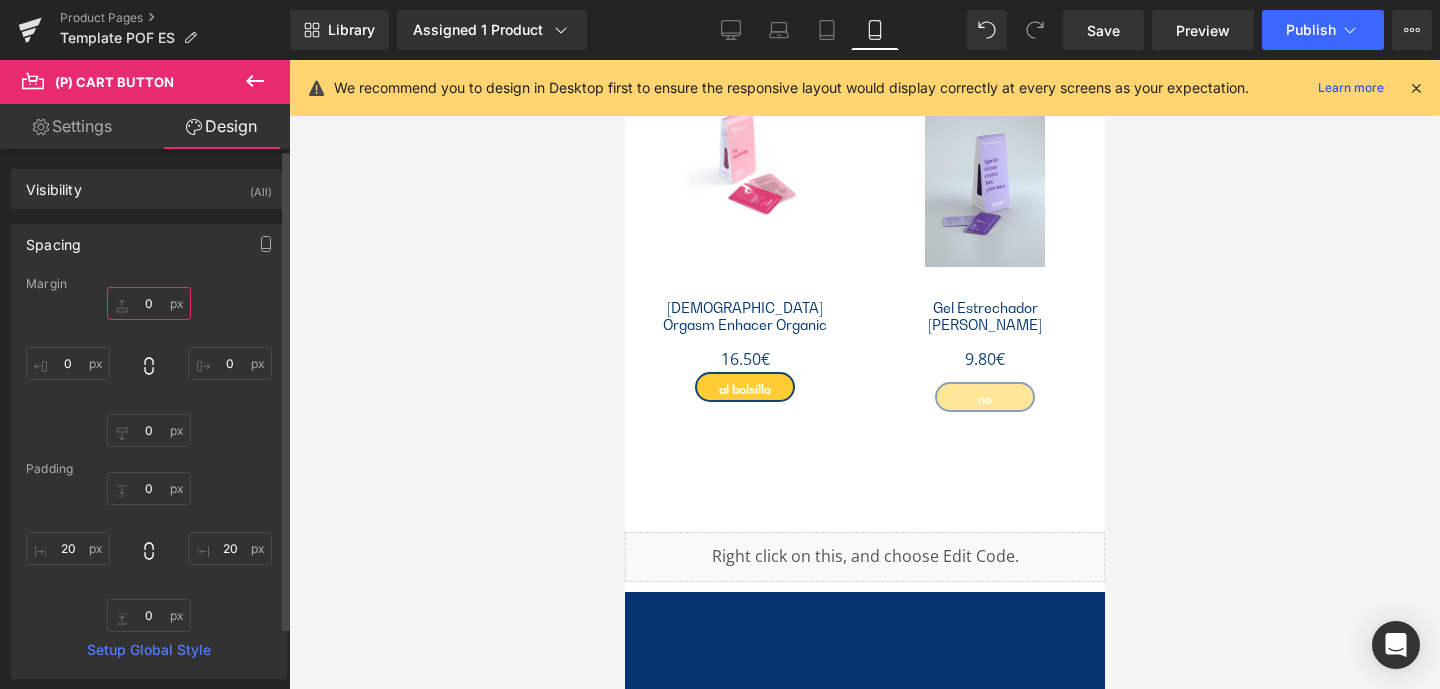 scroll, scrollTop: 3898, scrollLeft: 0, axis: vertical 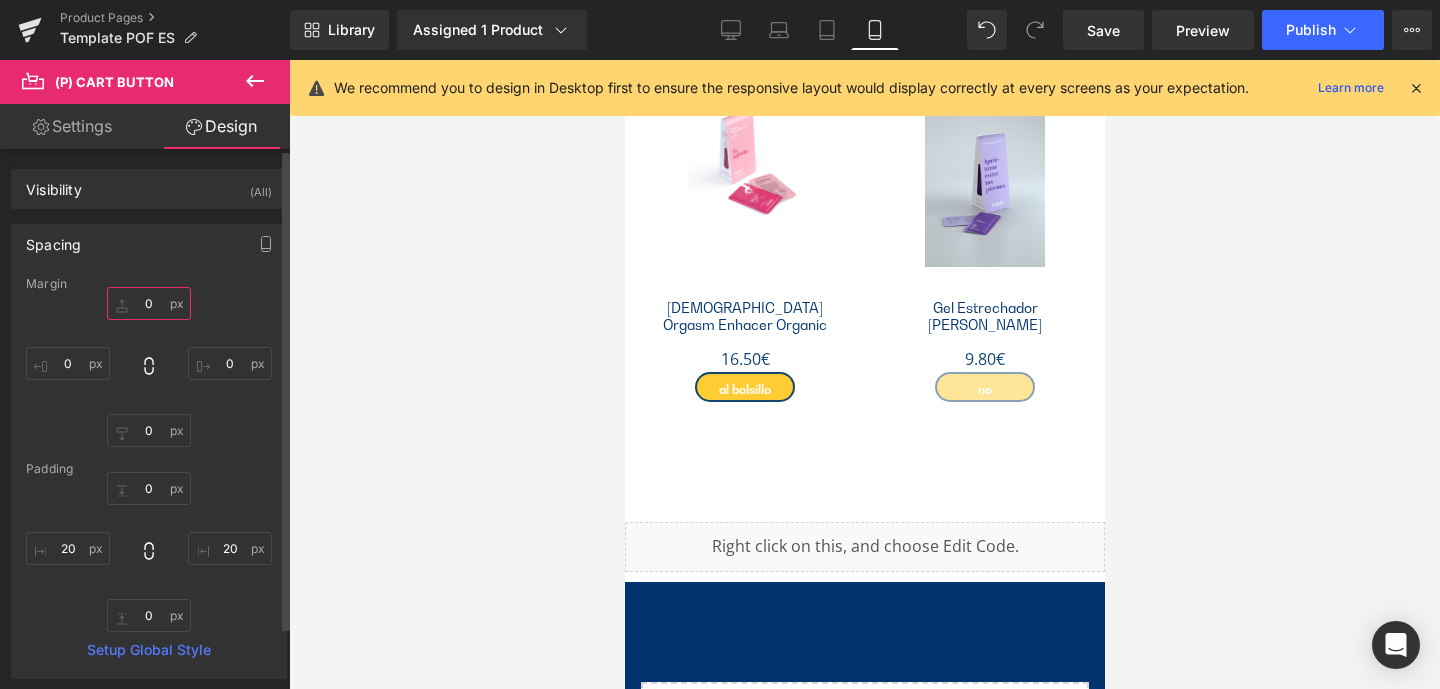 drag, startPoint x: 146, startPoint y: 306, endPoint x: 163, endPoint y: 306, distance: 17 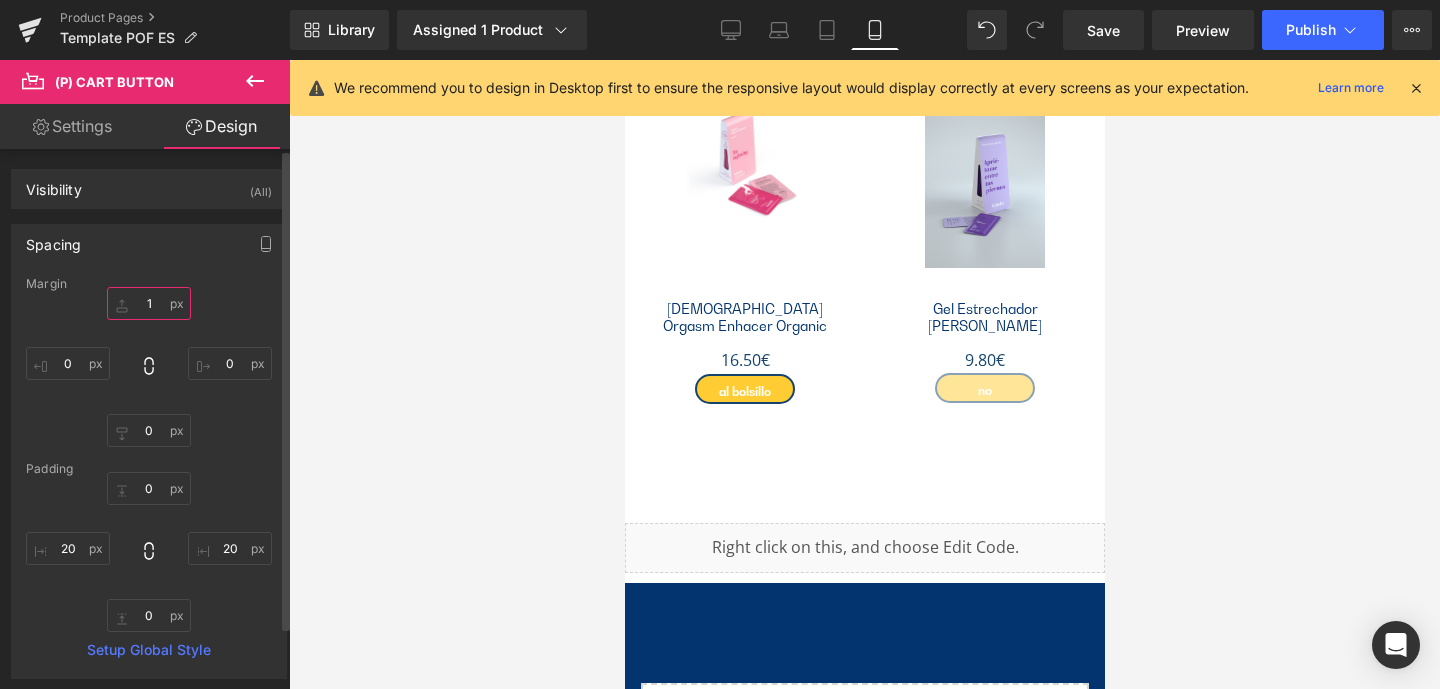 type on "10" 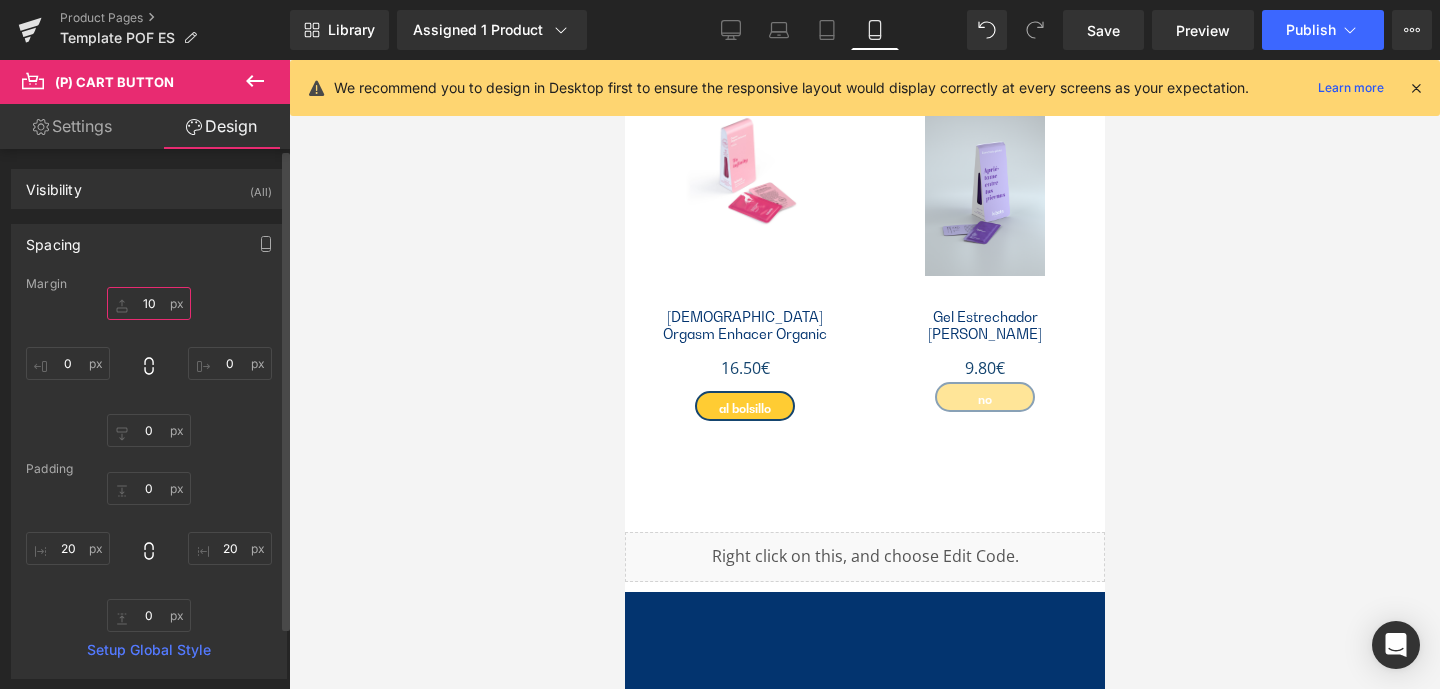scroll, scrollTop: 3908, scrollLeft: 0, axis: vertical 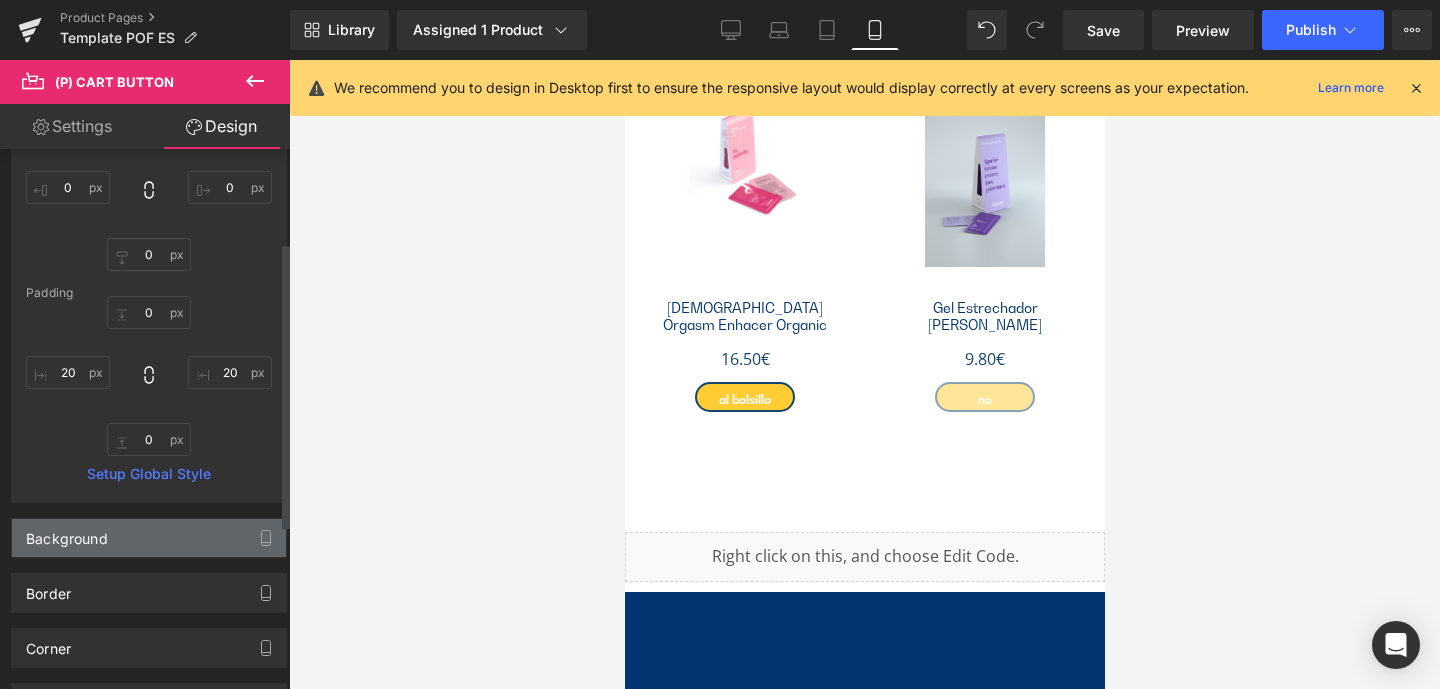 click on "Background" at bounding box center (67, 533) 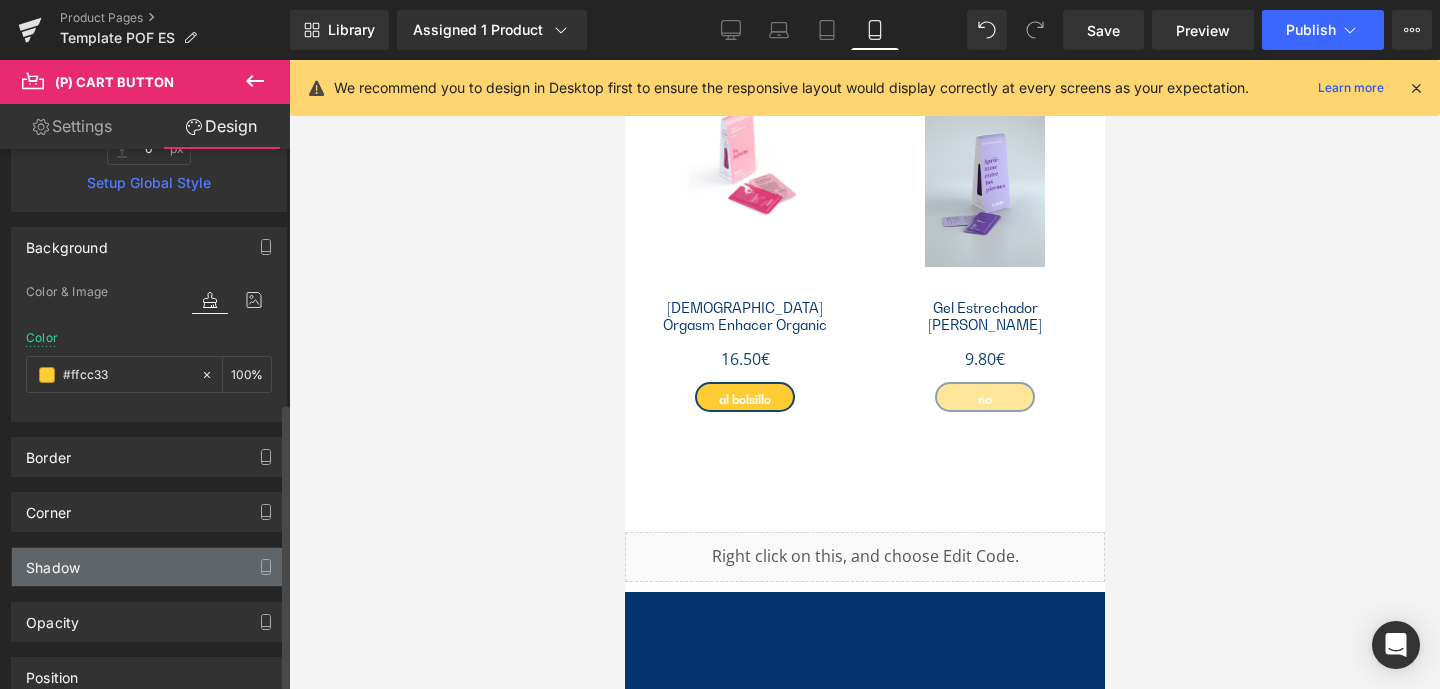 scroll, scrollTop: 478, scrollLeft: 0, axis: vertical 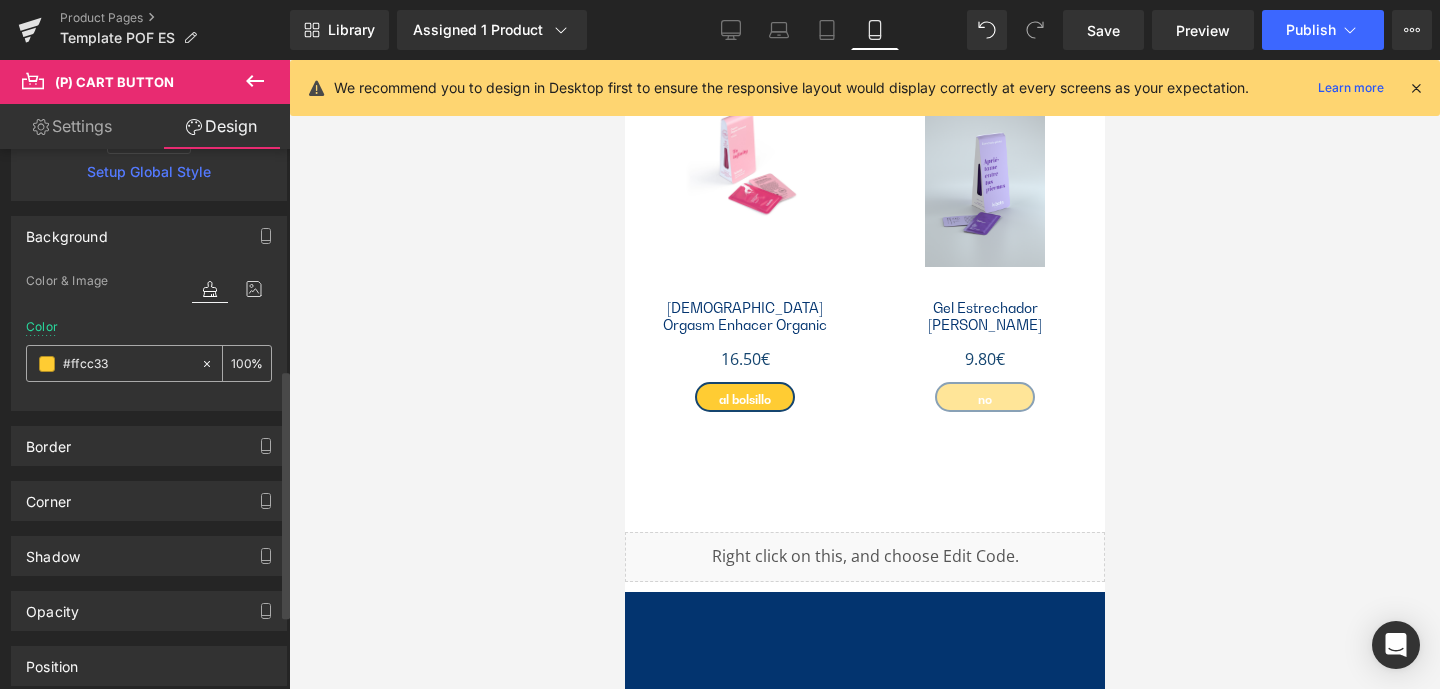 drag, startPoint x: 127, startPoint y: 363, endPoint x: 32, endPoint y: 359, distance: 95.084175 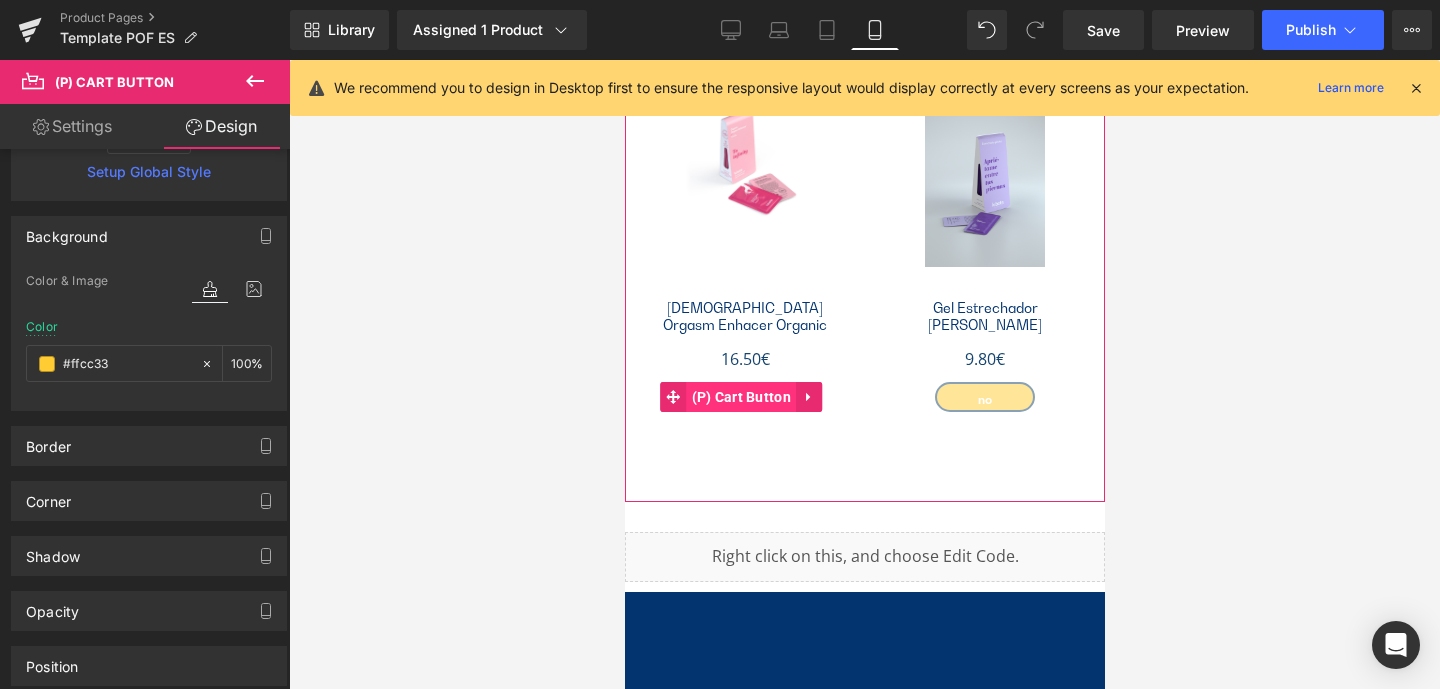 click on "(P) Cart Button" at bounding box center [741, 397] 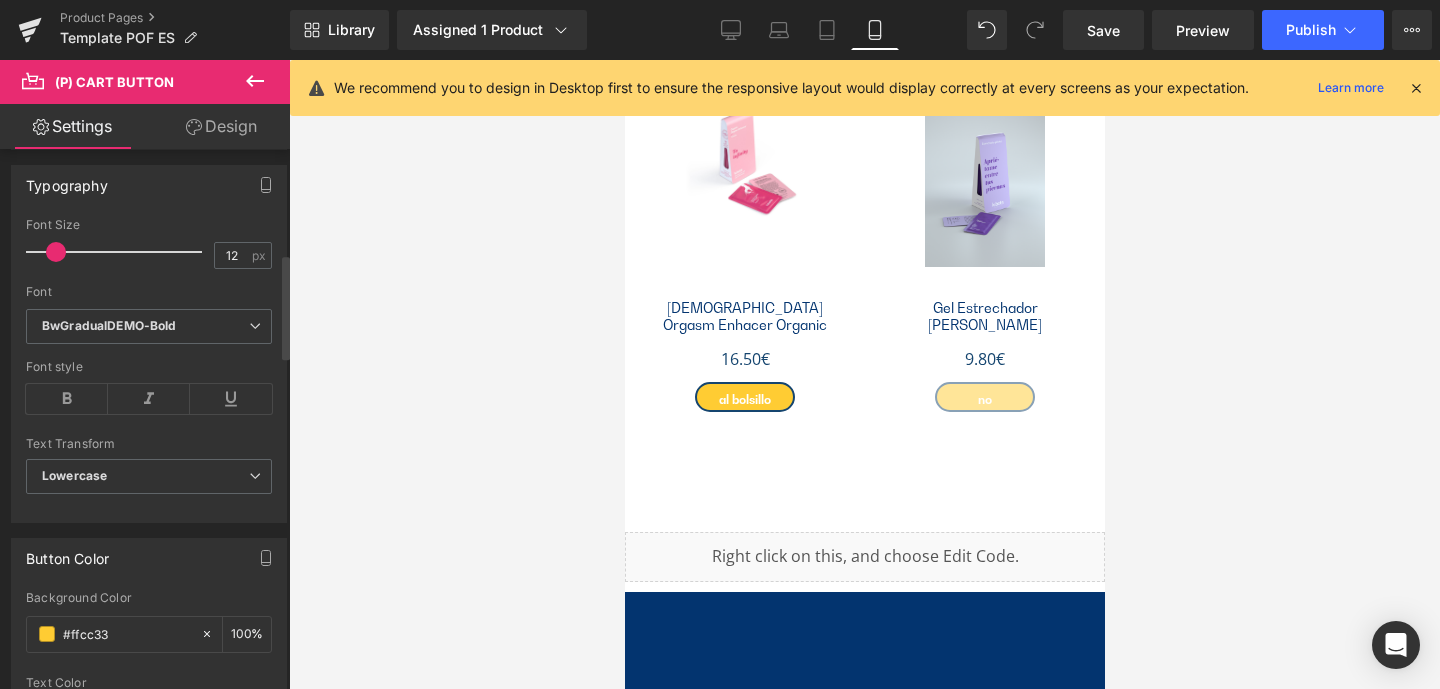 scroll, scrollTop: 690, scrollLeft: 0, axis: vertical 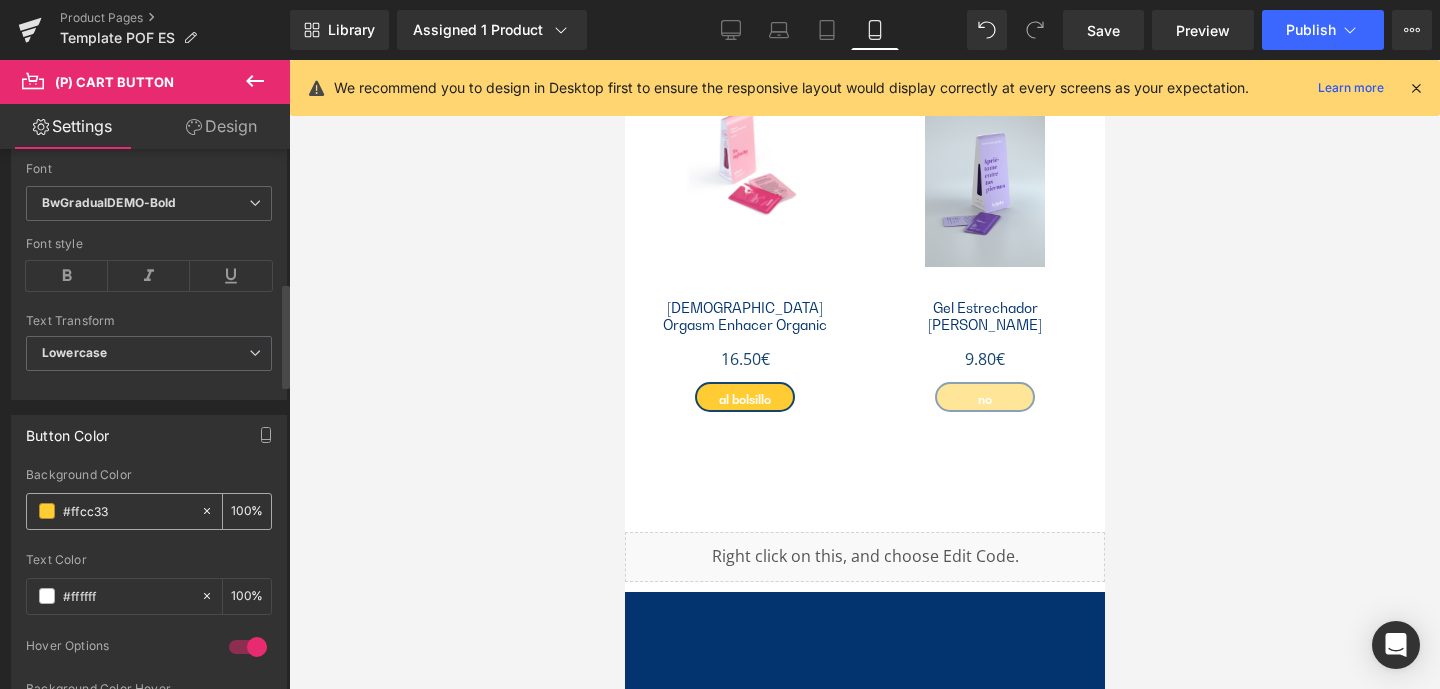 drag, startPoint x: 132, startPoint y: 504, endPoint x: 46, endPoint y: 502, distance: 86.023254 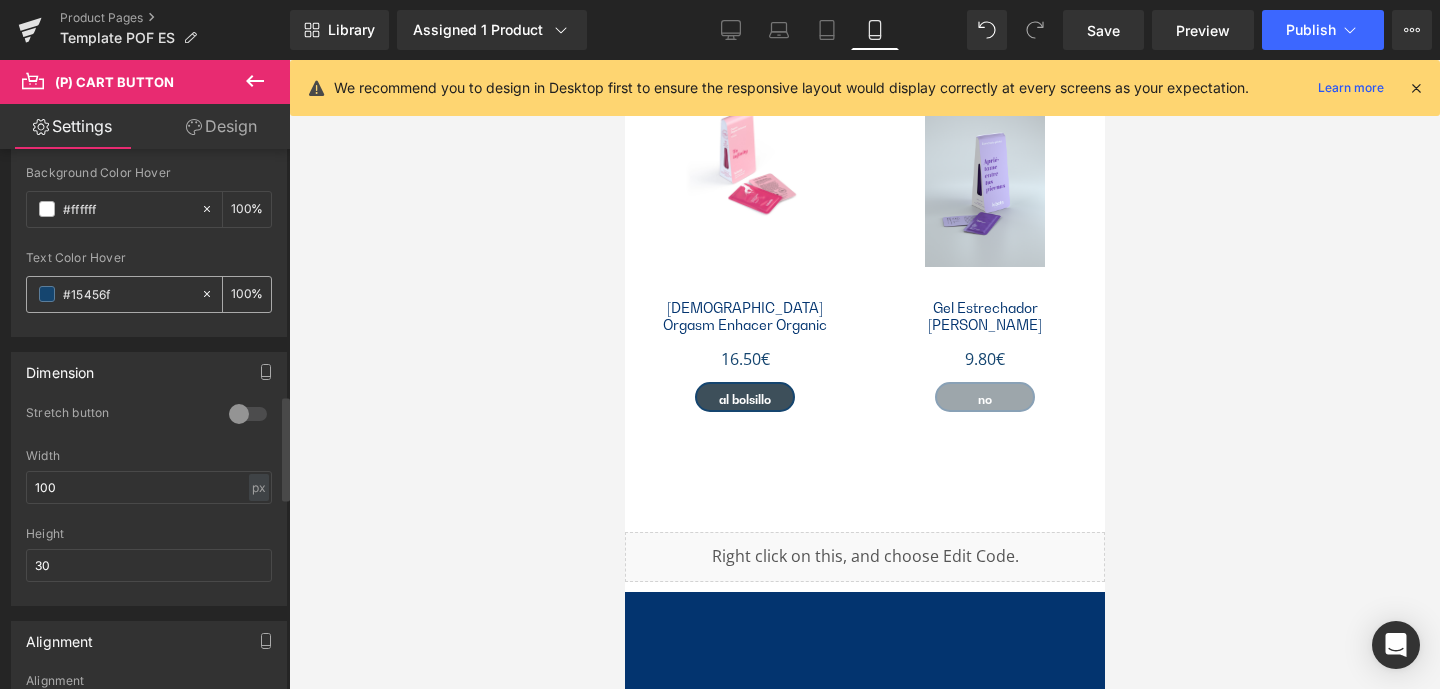 scroll, scrollTop: 1283, scrollLeft: 0, axis: vertical 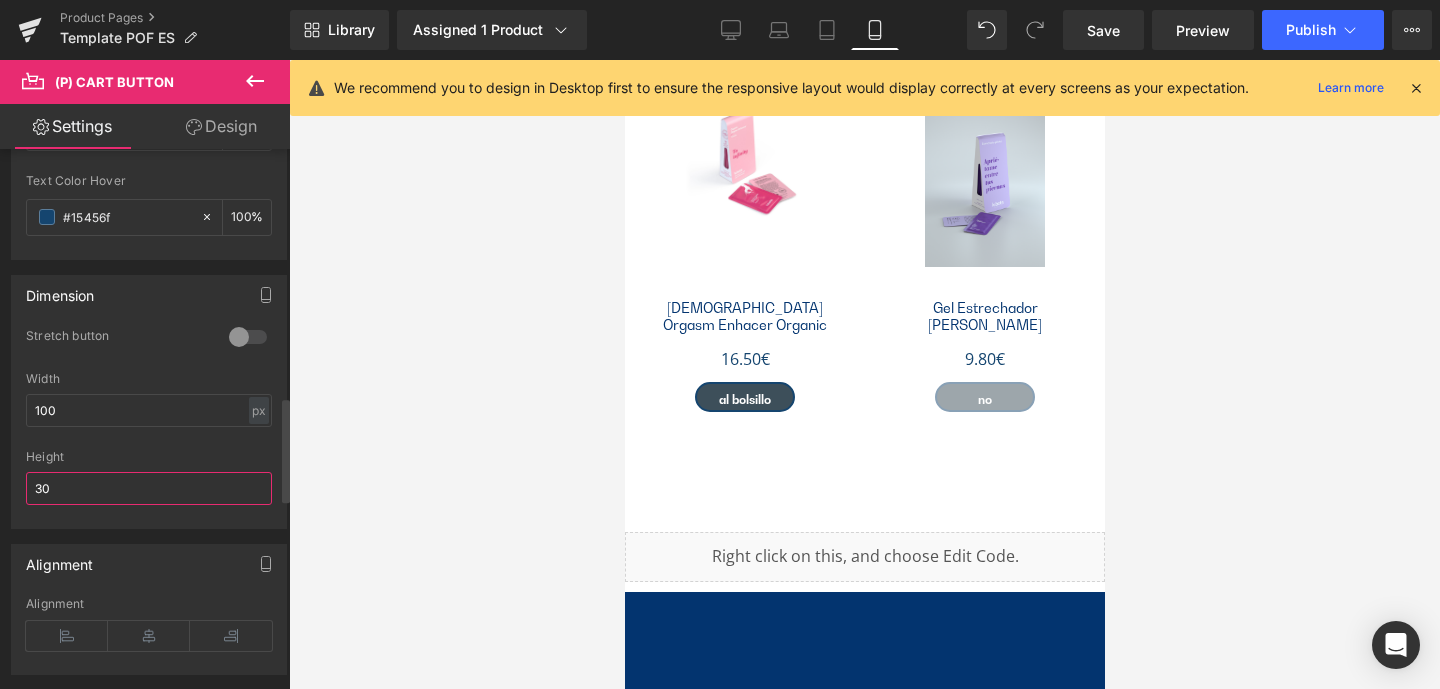 type on "#3d4f5a" 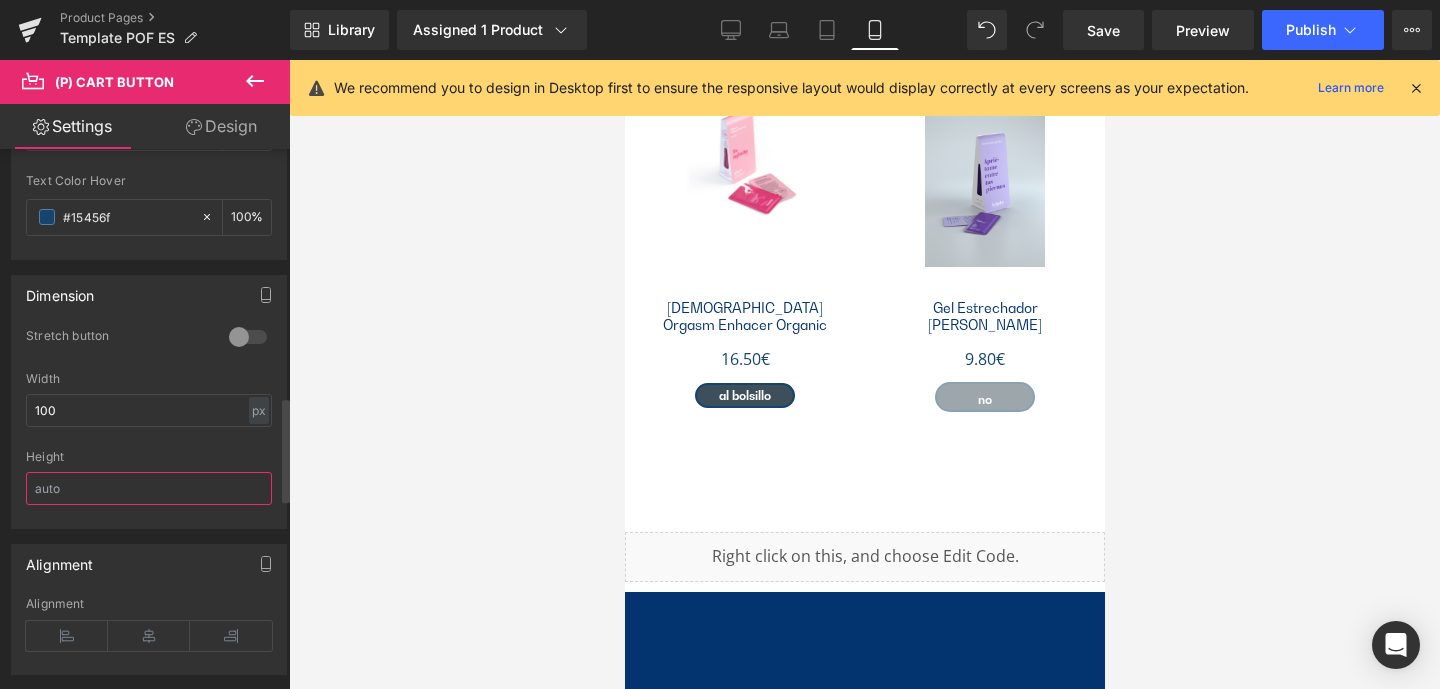 scroll, scrollTop: 3882, scrollLeft: 0, axis: vertical 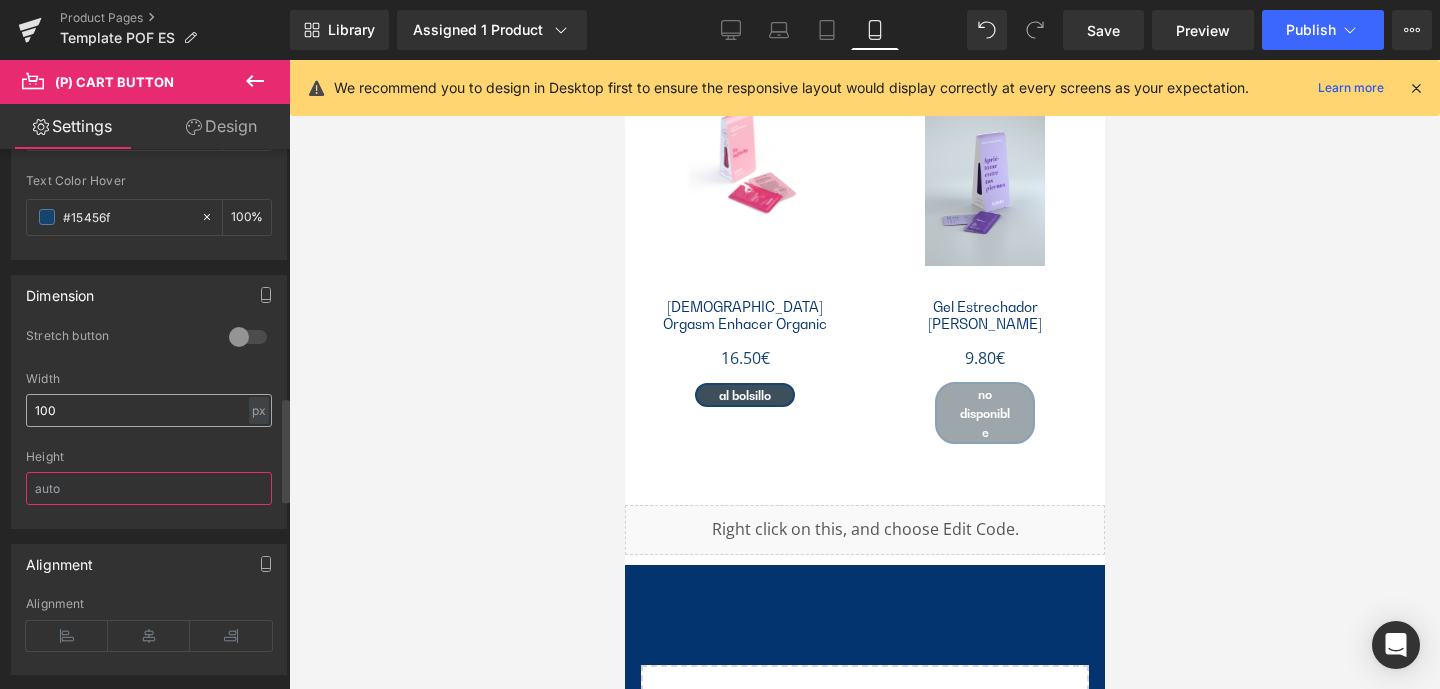 type 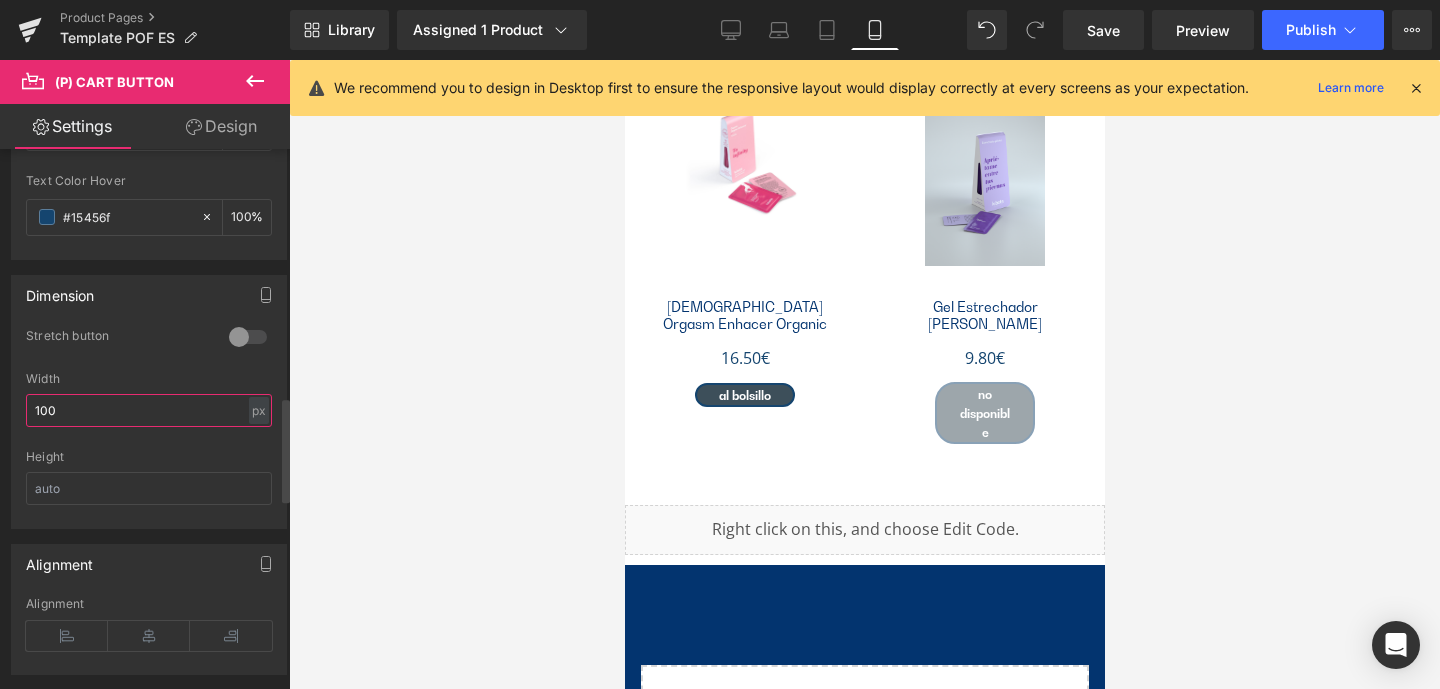 drag, startPoint x: 57, startPoint y: 407, endPoint x: 40, endPoint y: 408, distance: 17.029387 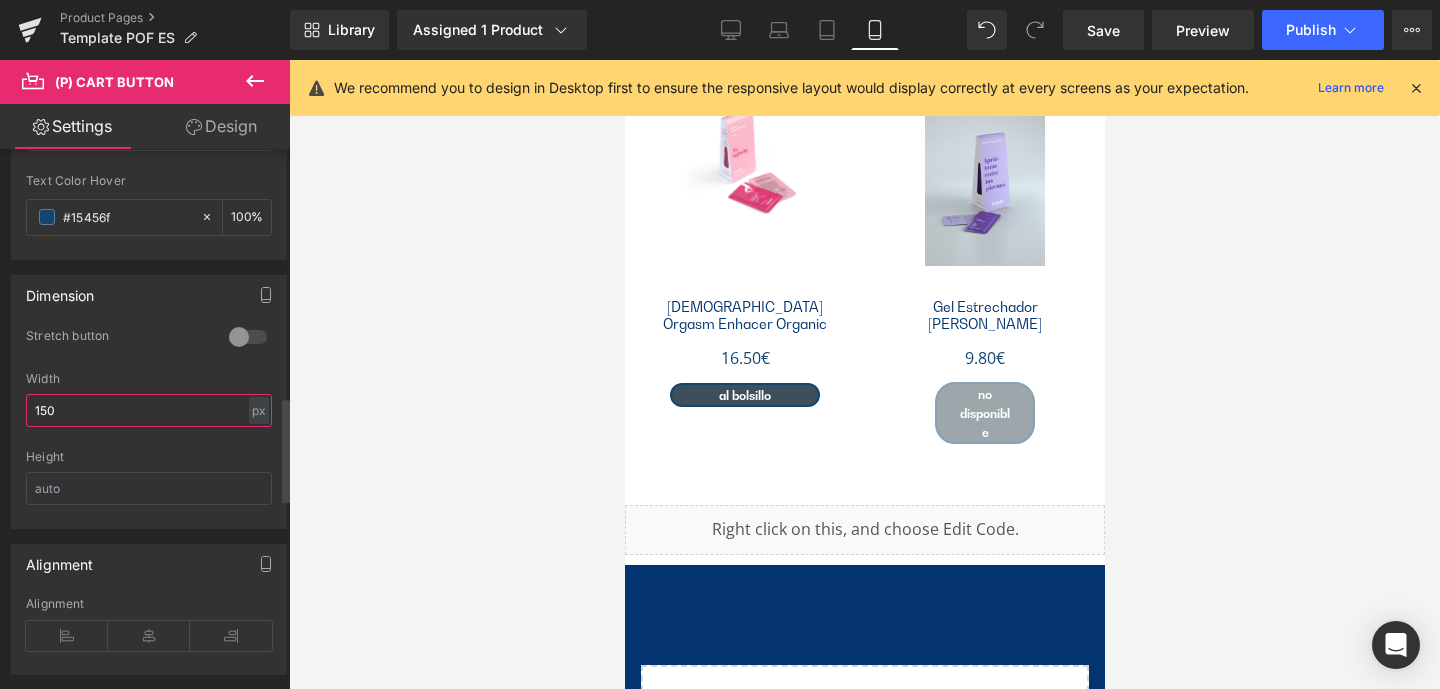 scroll, scrollTop: 3846, scrollLeft: 0, axis: vertical 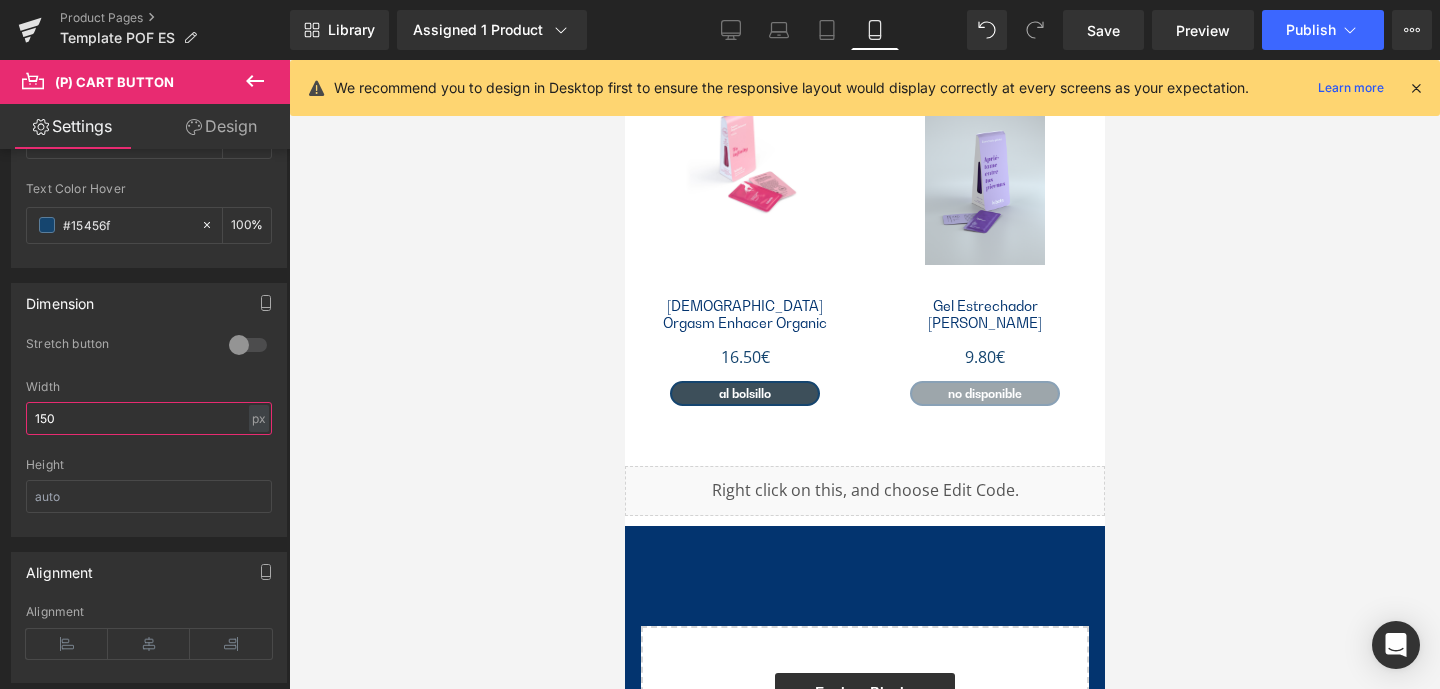 type on "150" 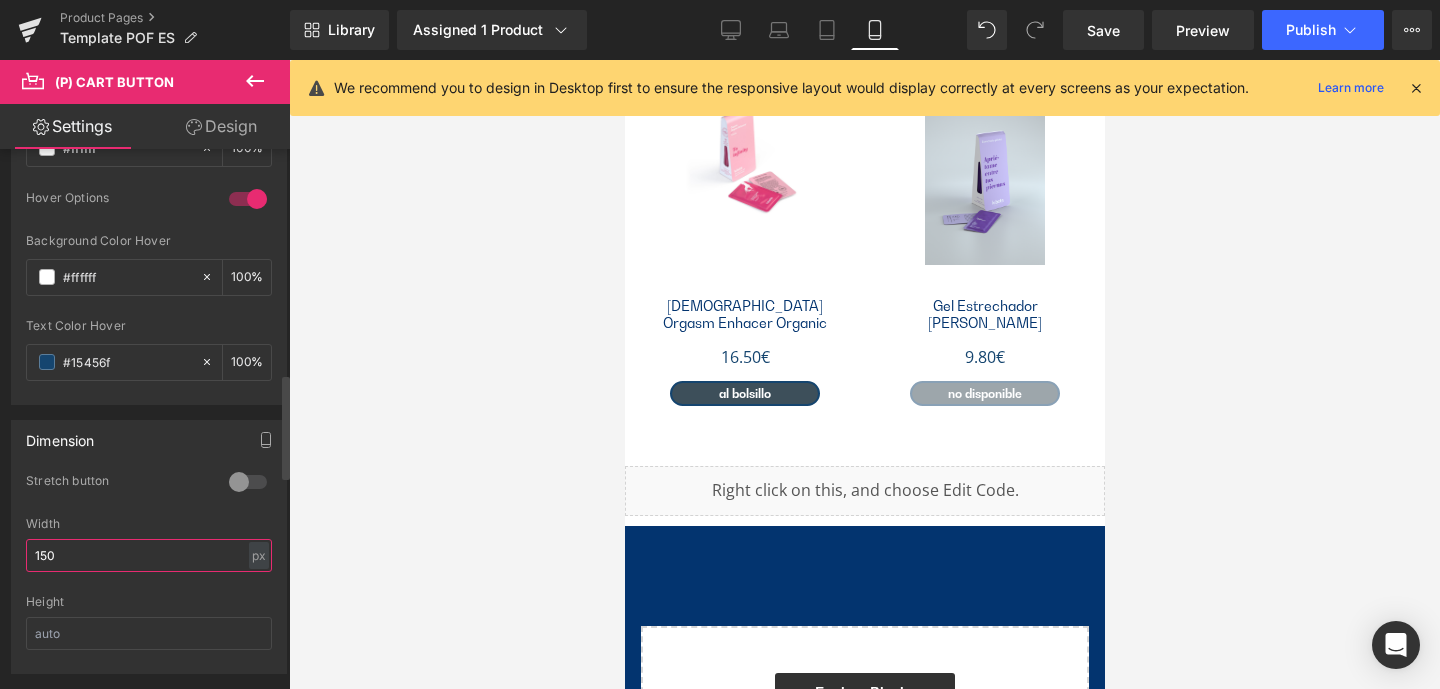 scroll, scrollTop: 1109, scrollLeft: 0, axis: vertical 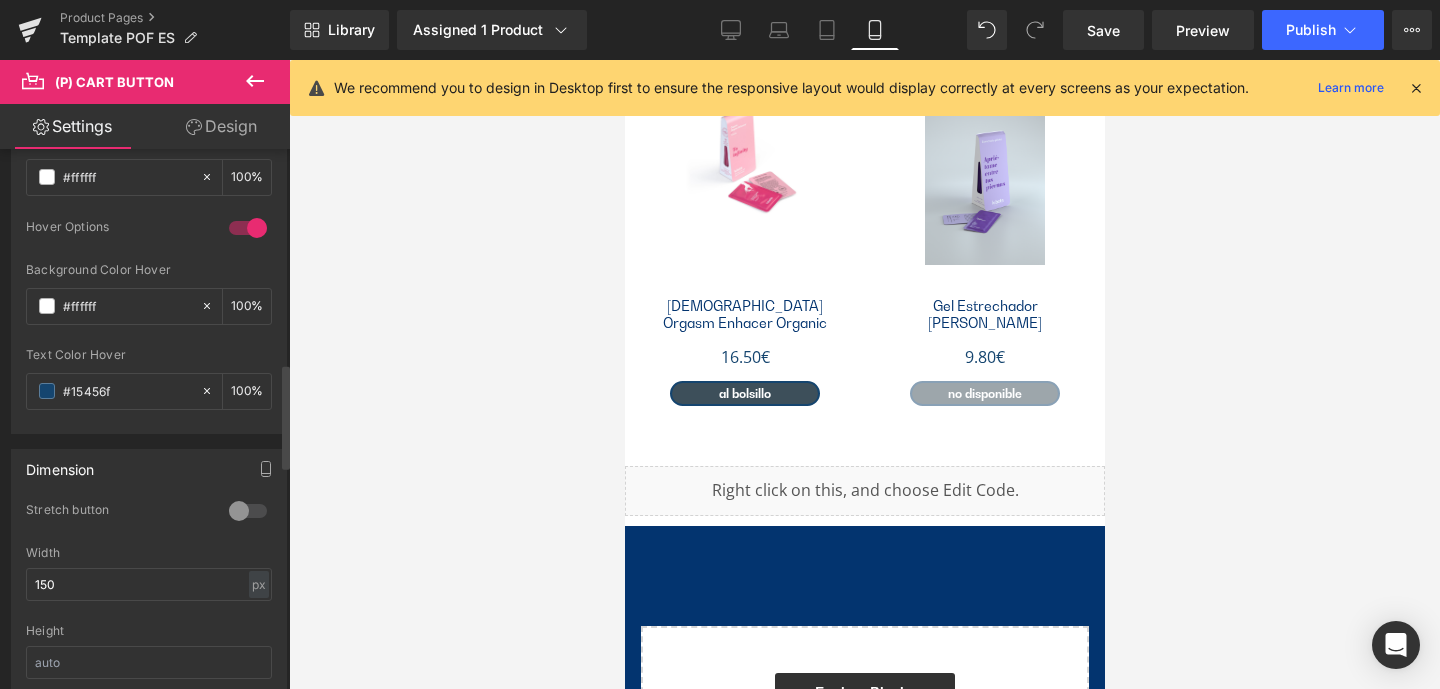 drag, startPoint x: 110, startPoint y: 304, endPoint x: 13, endPoint y: 299, distance: 97.128784 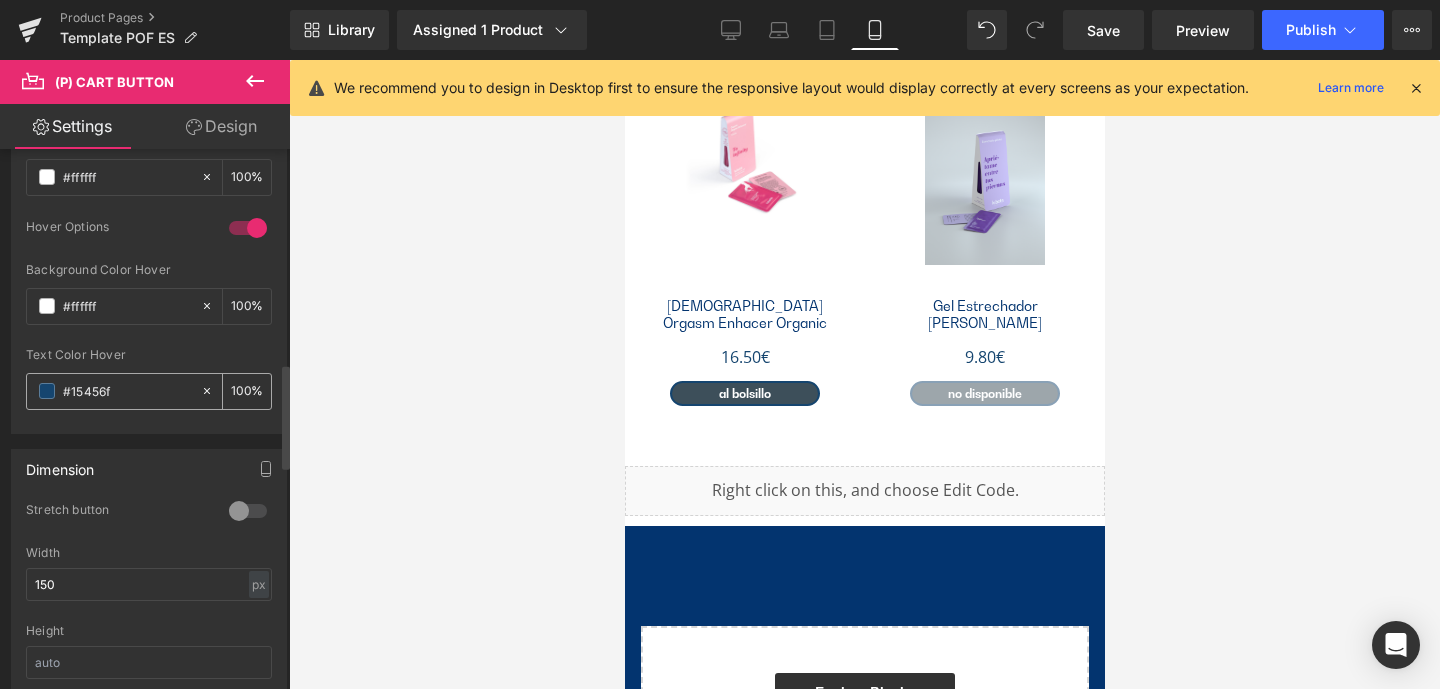 drag, startPoint x: 111, startPoint y: 390, endPoint x: 41, endPoint y: 390, distance: 70 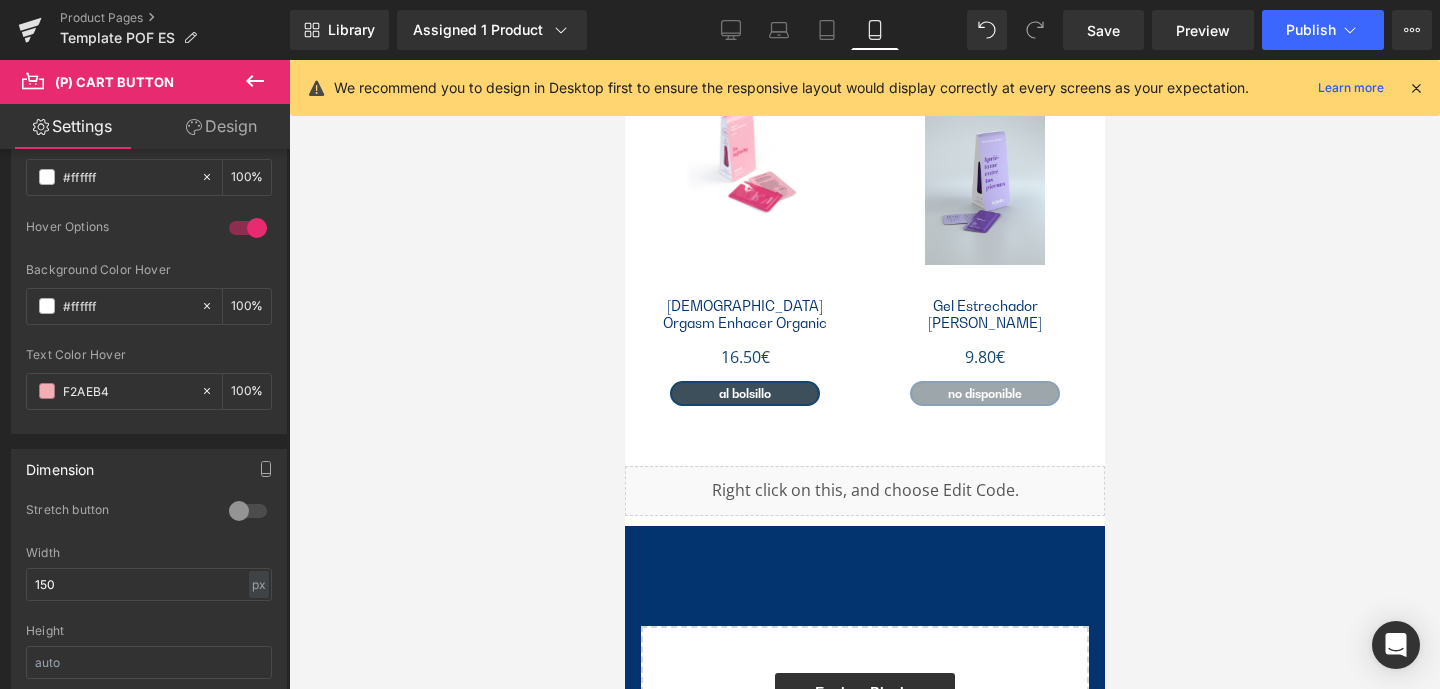 type on "#f2aeb4" 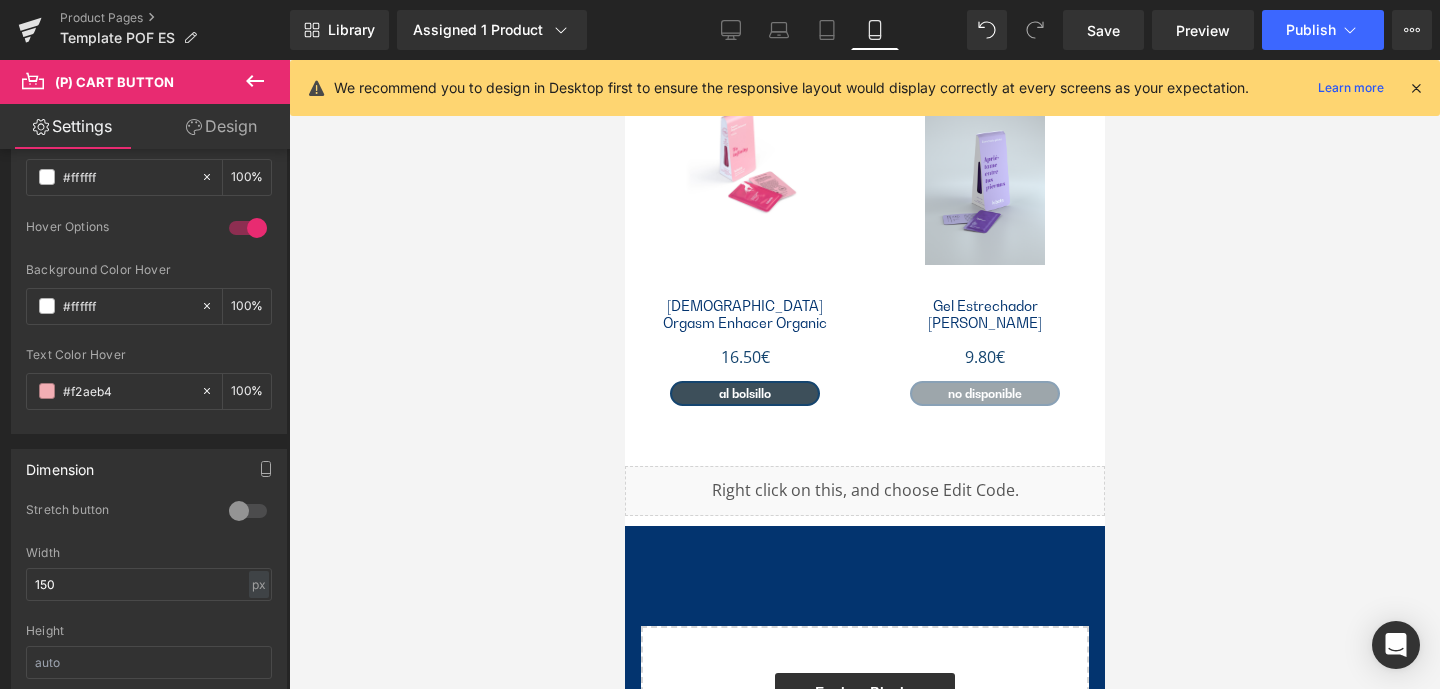 click on "Design" at bounding box center [221, 126] 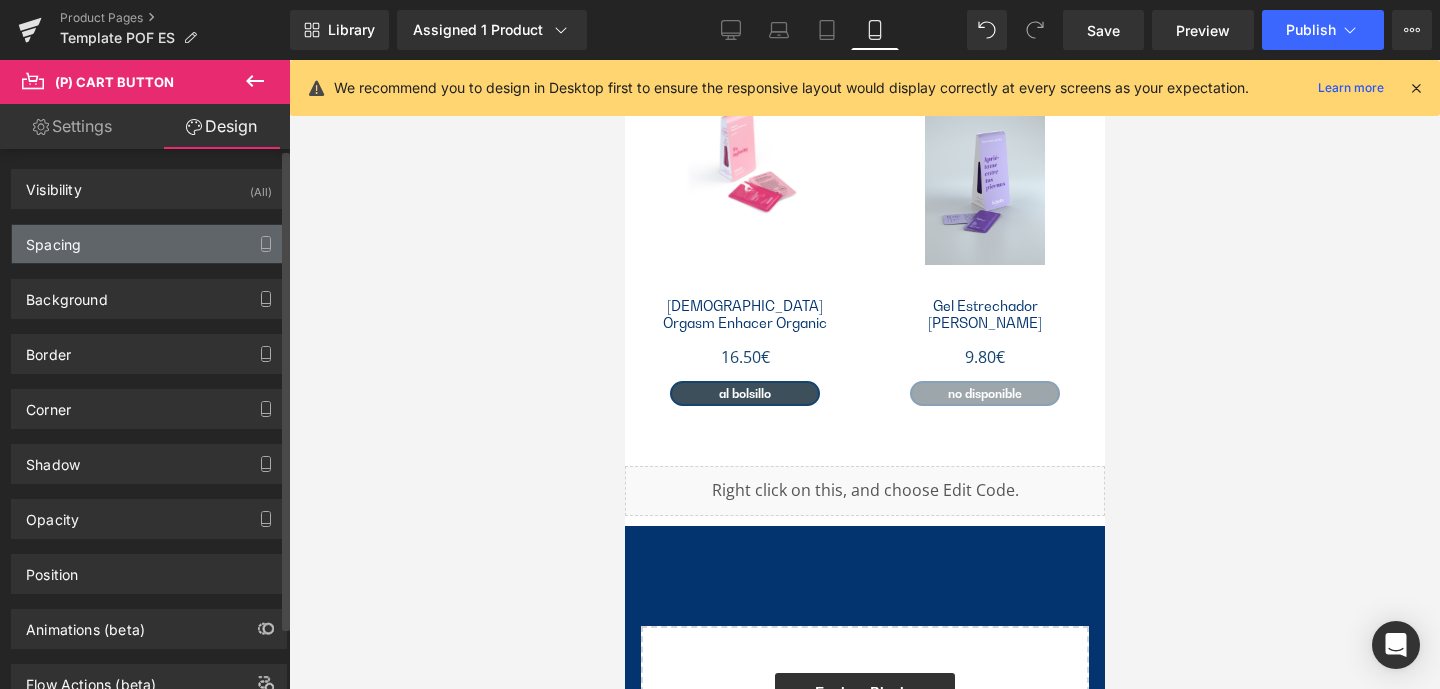 type on "10" 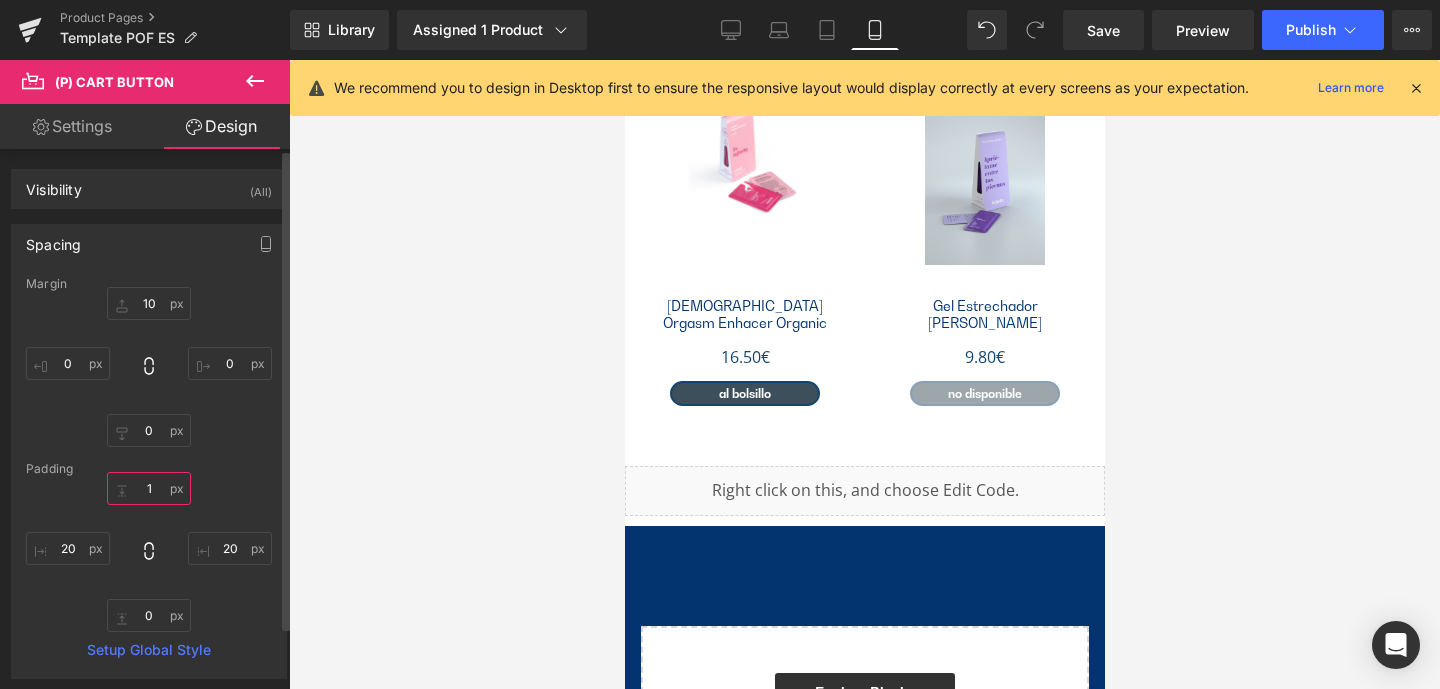 drag, startPoint x: 139, startPoint y: 488, endPoint x: 160, endPoint y: 487, distance: 21.023796 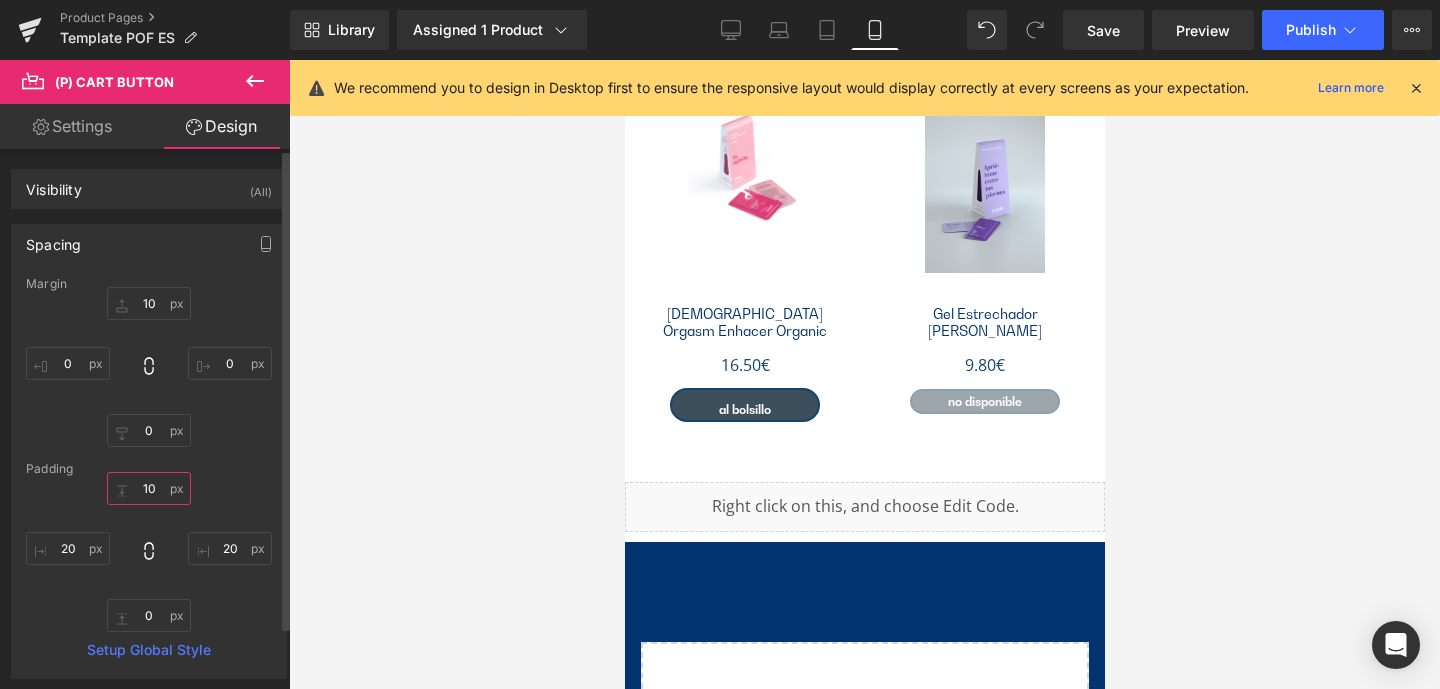 scroll, scrollTop: 3852, scrollLeft: 0, axis: vertical 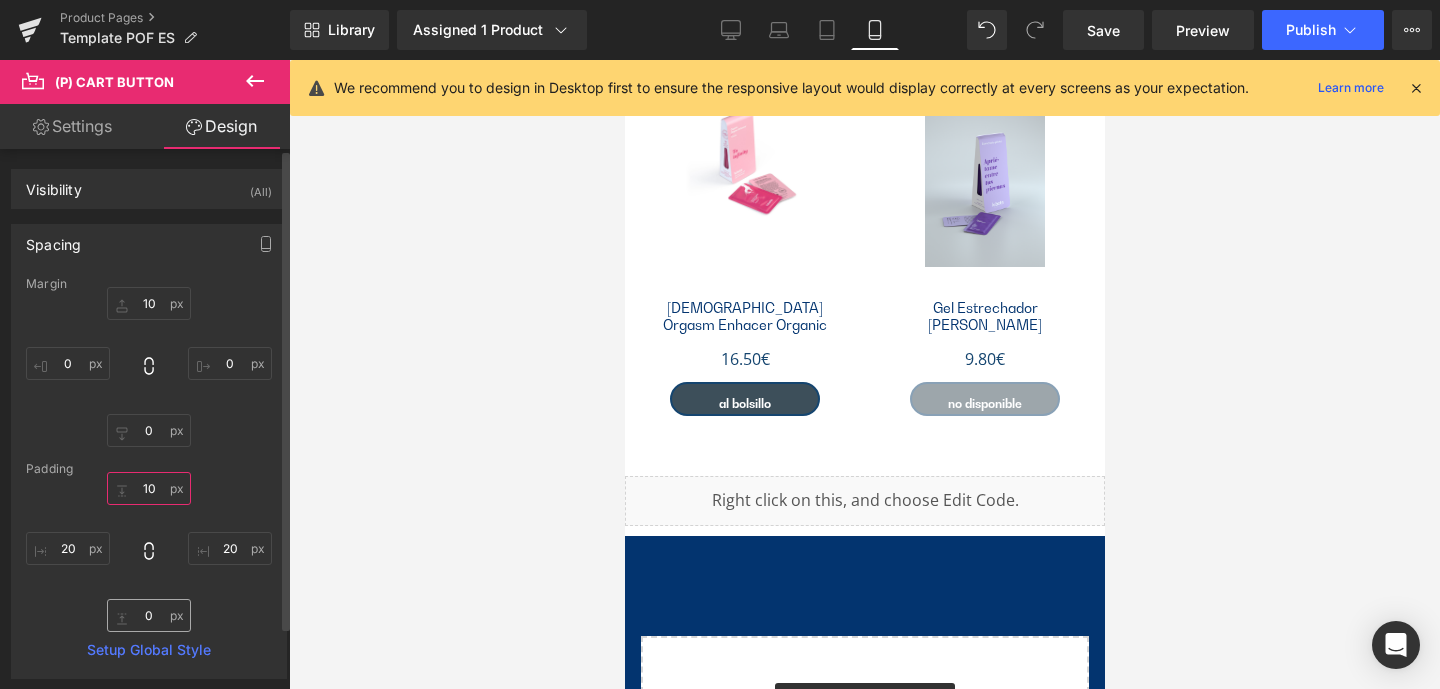 type on "10" 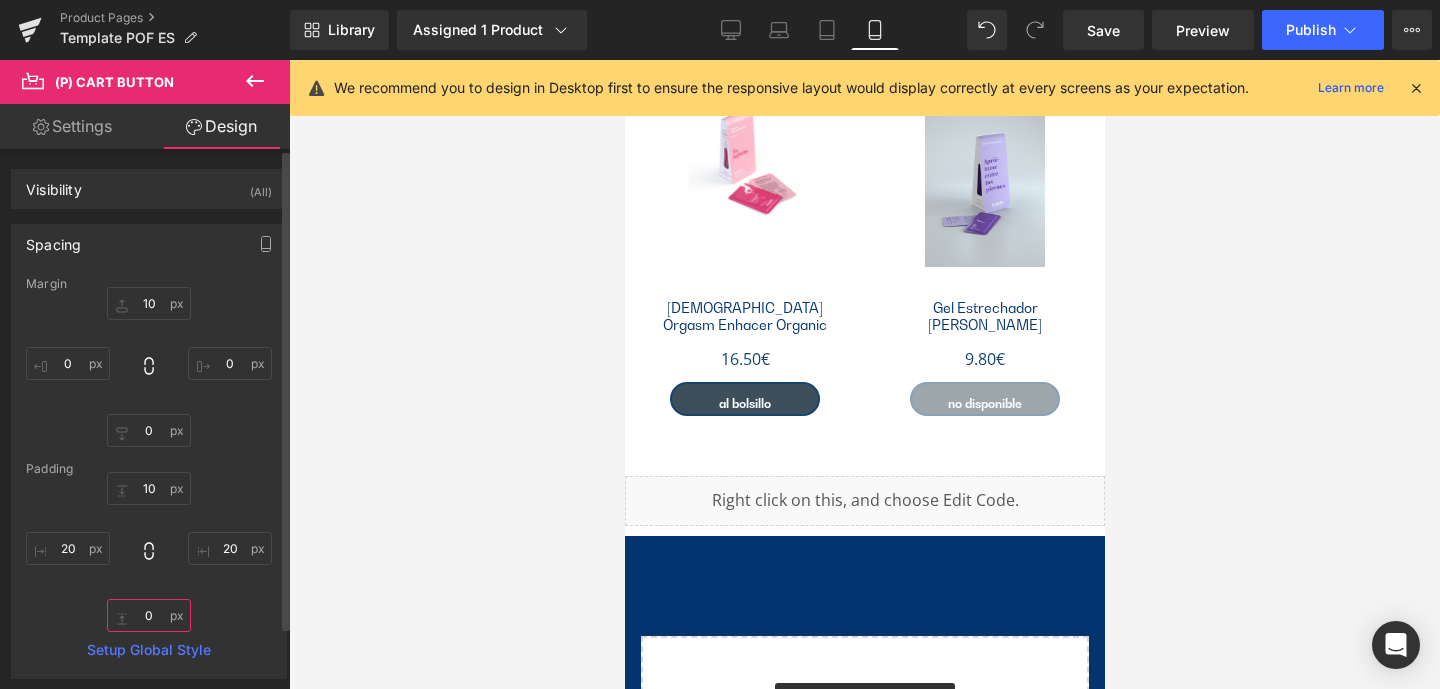 drag, startPoint x: 145, startPoint y: 619, endPoint x: 158, endPoint y: 617, distance: 13.152946 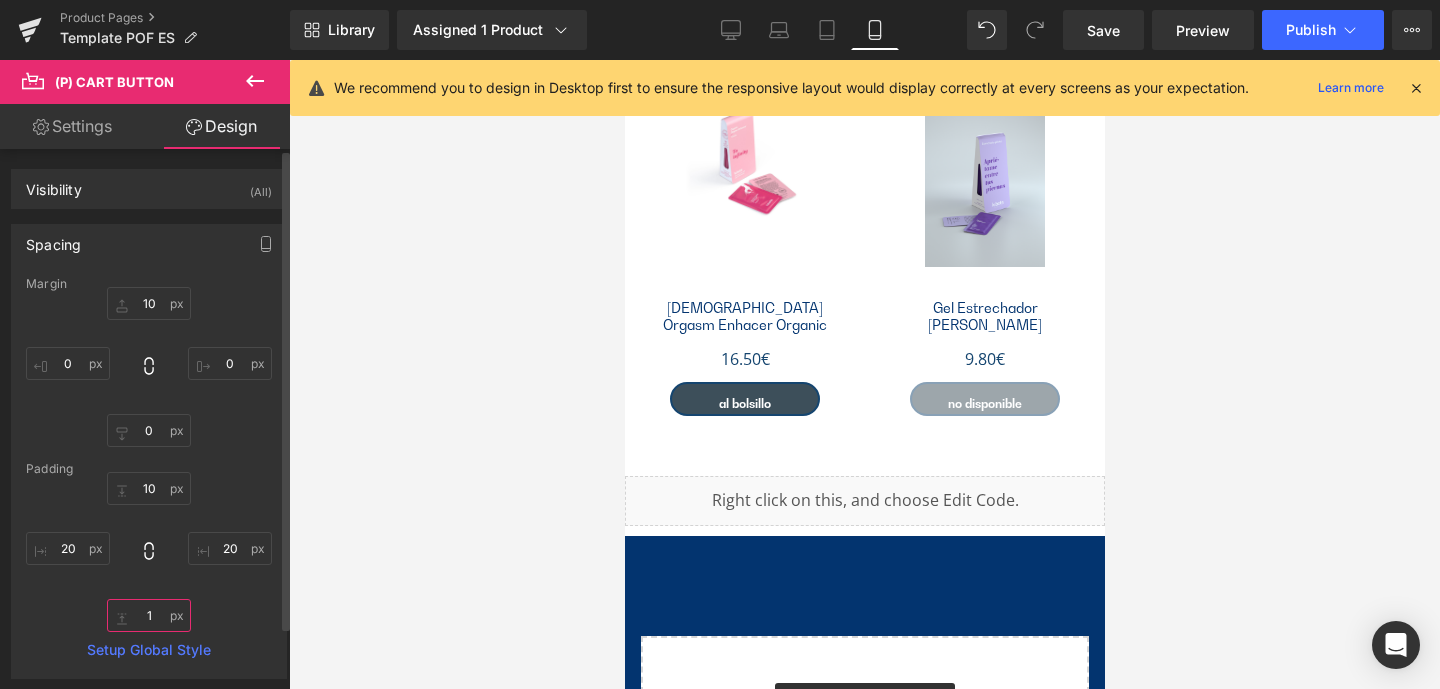 type on "10" 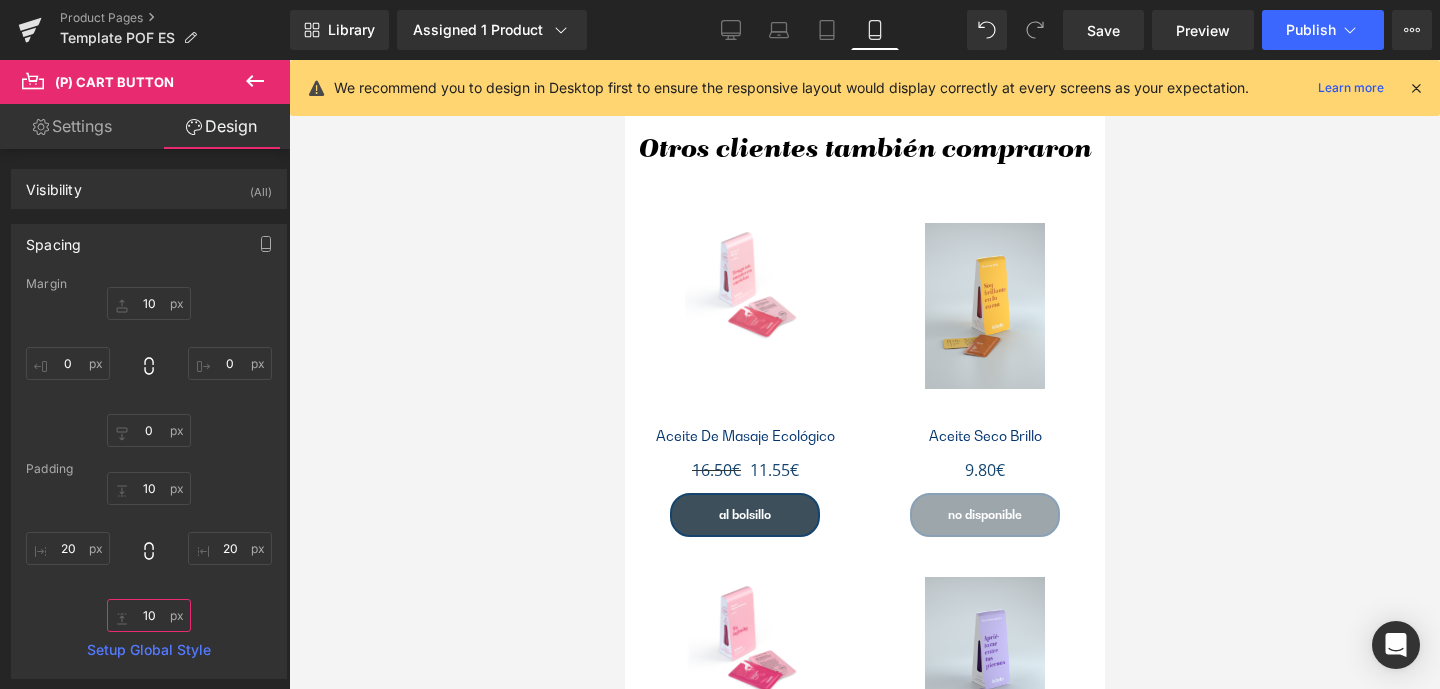 scroll, scrollTop: 3604, scrollLeft: 0, axis: vertical 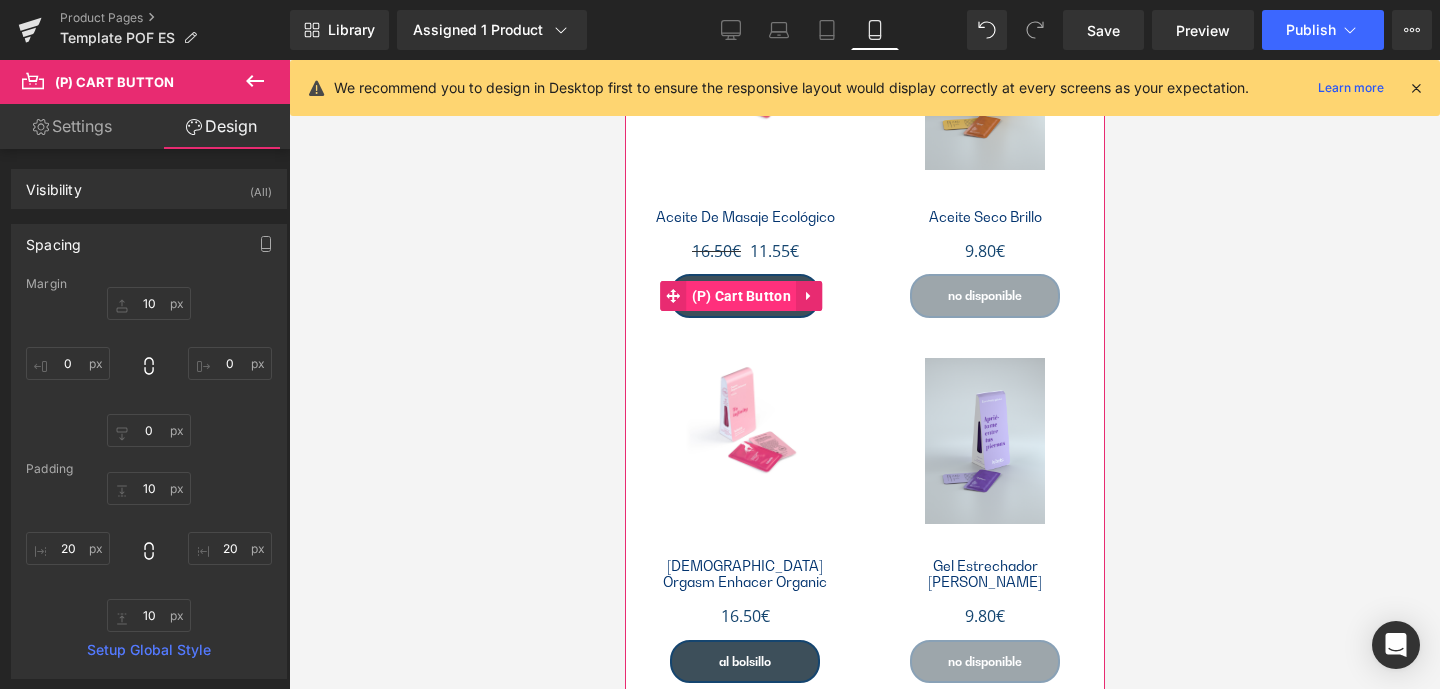click on "(P) Cart Button" at bounding box center (741, 296) 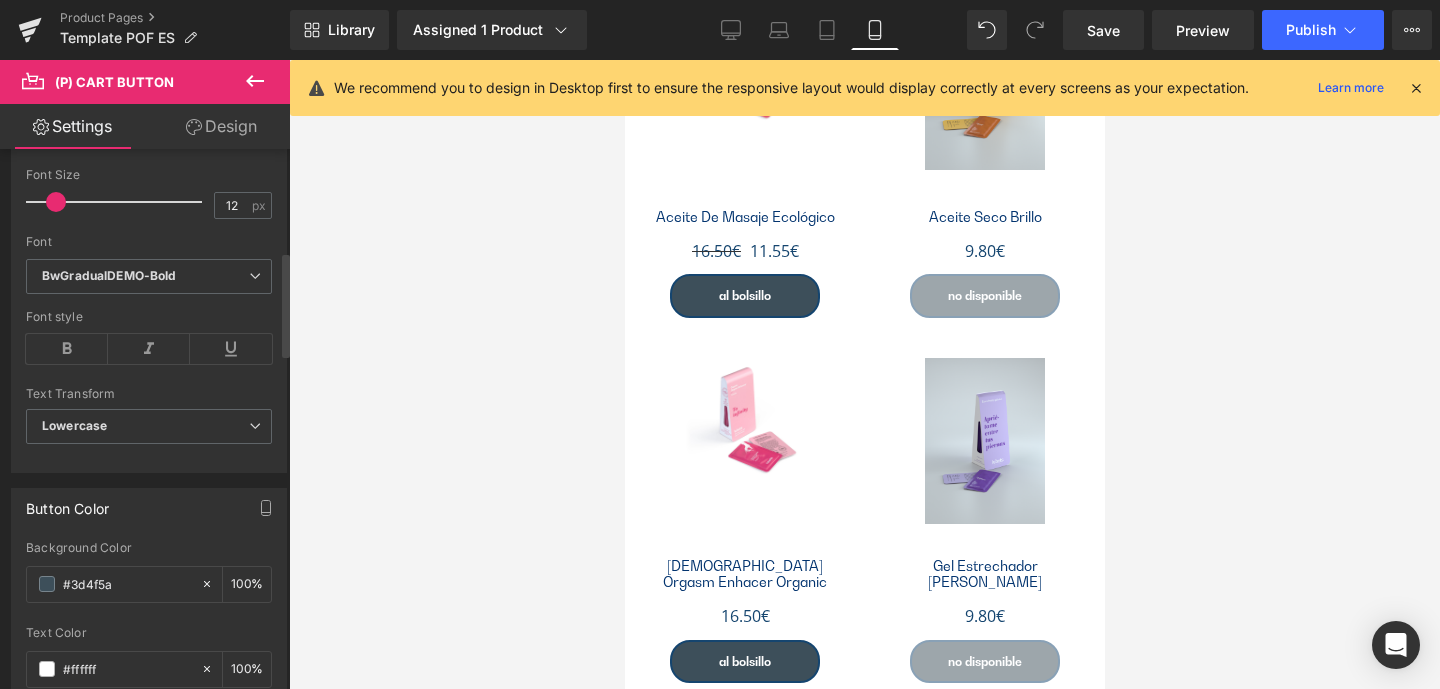 scroll, scrollTop: 618, scrollLeft: 0, axis: vertical 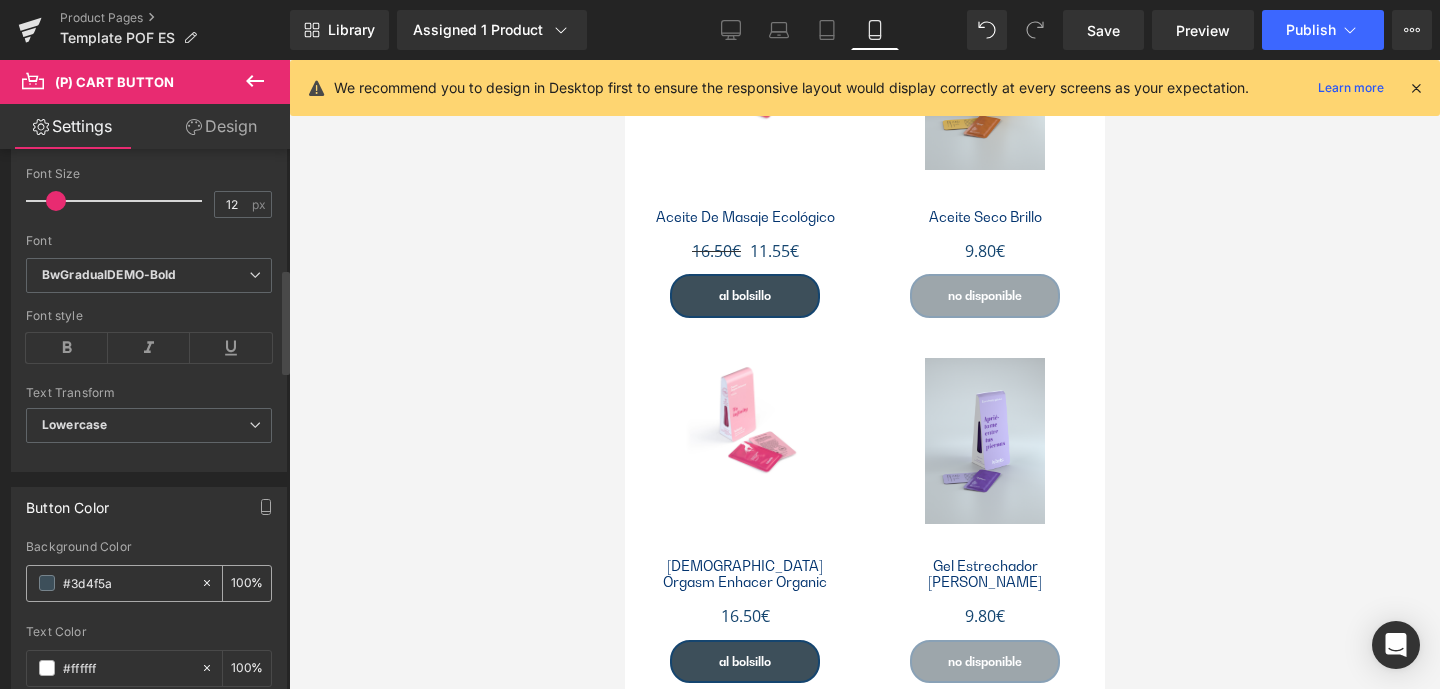 drag, startPoint x: 128, startPoint y: 581, endPoint x: 47, endPoint y: 579, distance: 81.02469 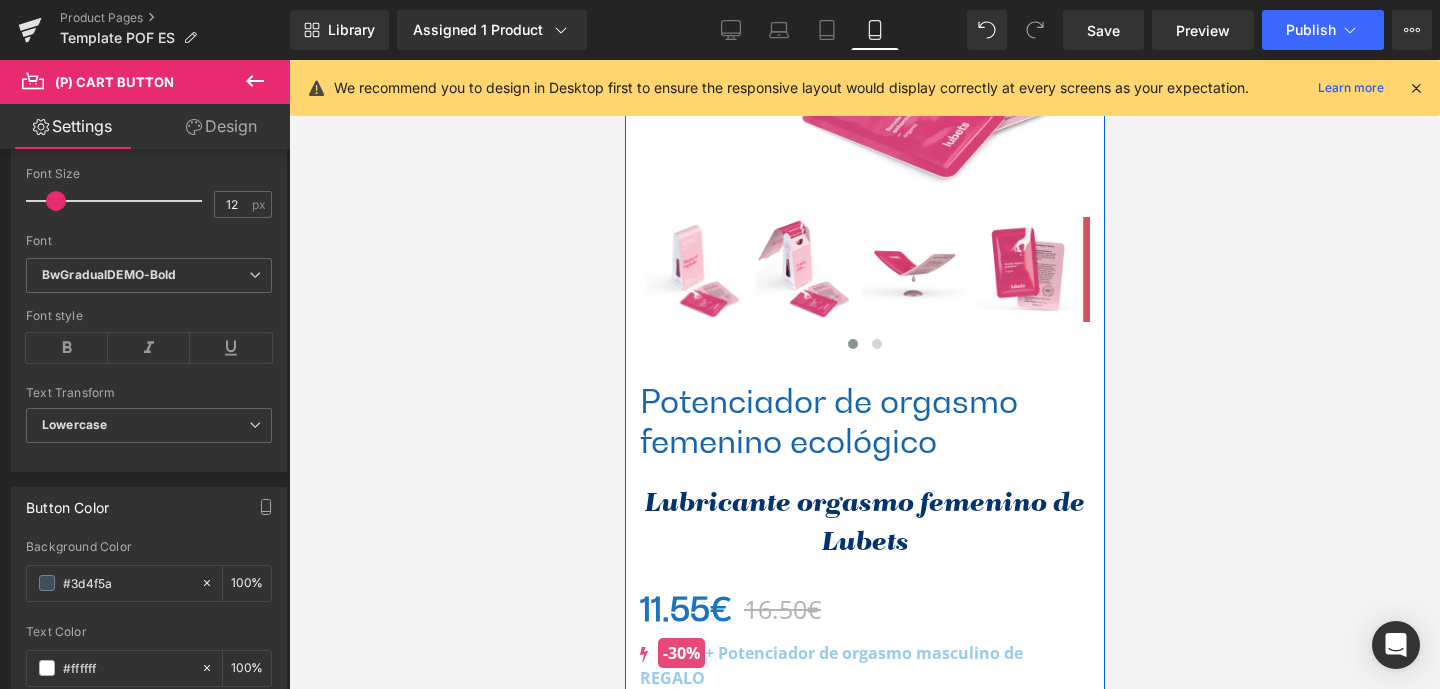 scroll, scrollTop: 675, scrollLeft: 0, axis: vertical 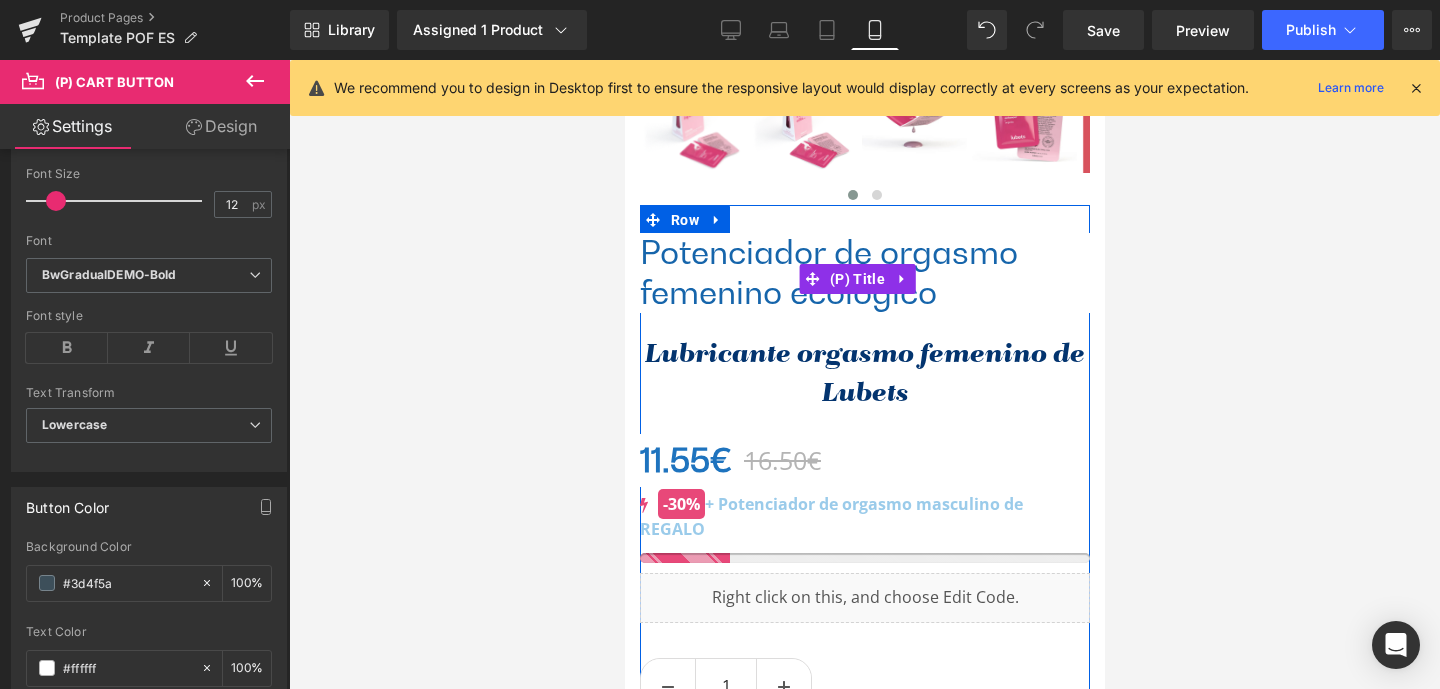 click on "(P) Title" at bounding box center (856, 279) 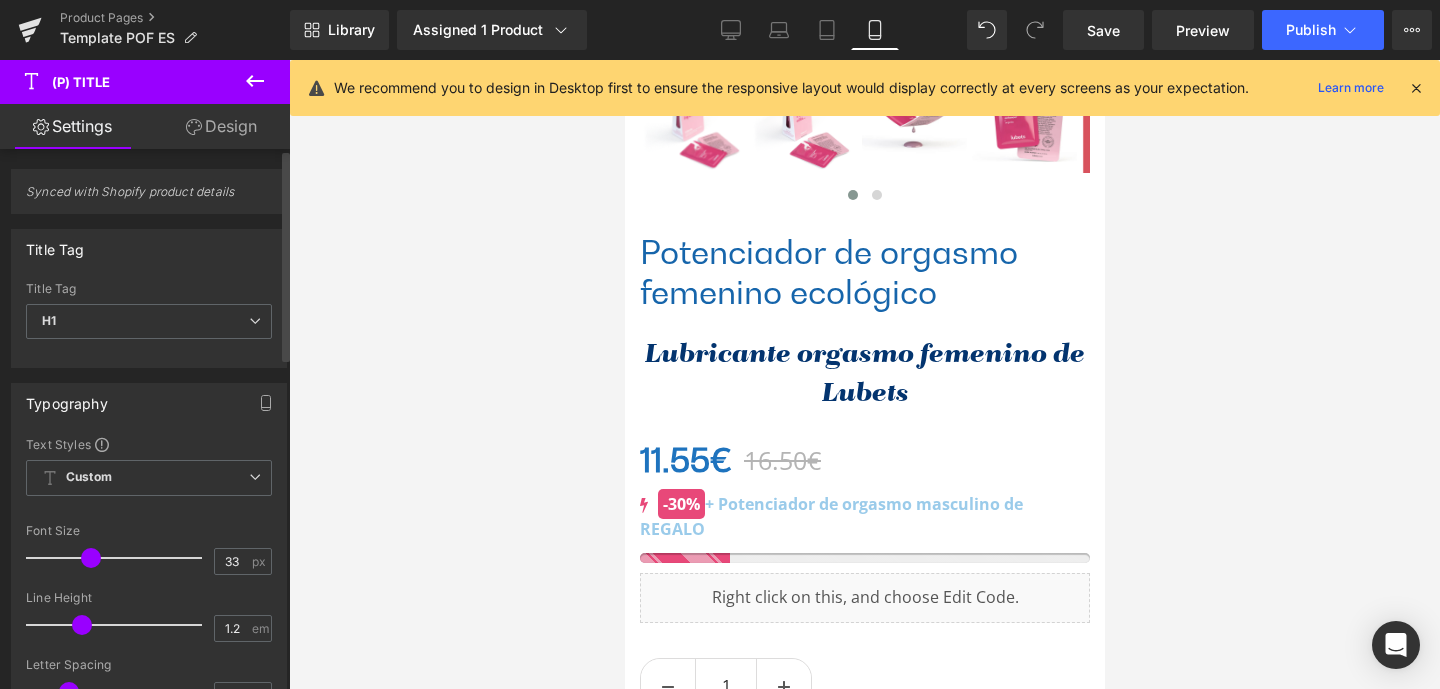 scroll, scrollTop: 363, scrollLeft: 0, axis: vertical 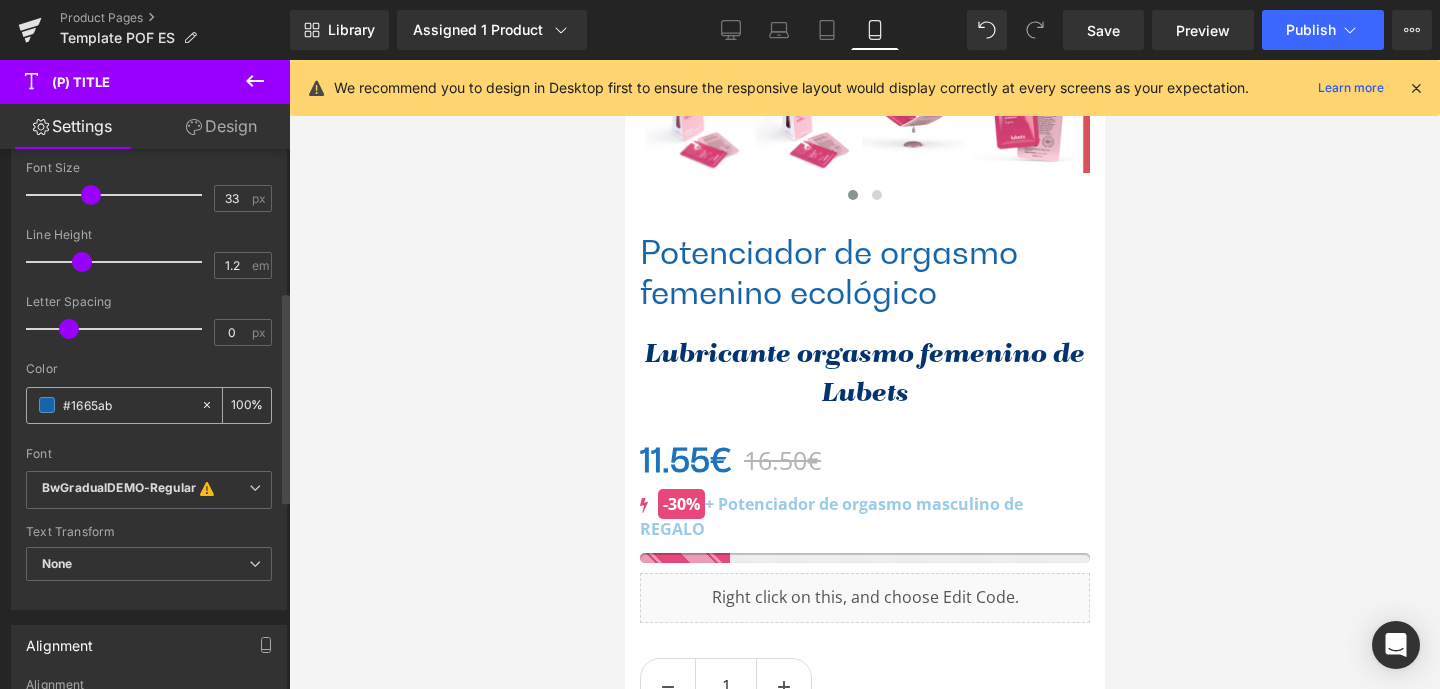 drag, startPoint x: 134, startPoint y: 407, endPoint x: 26, endPoint y: 405, distance: 108.01852 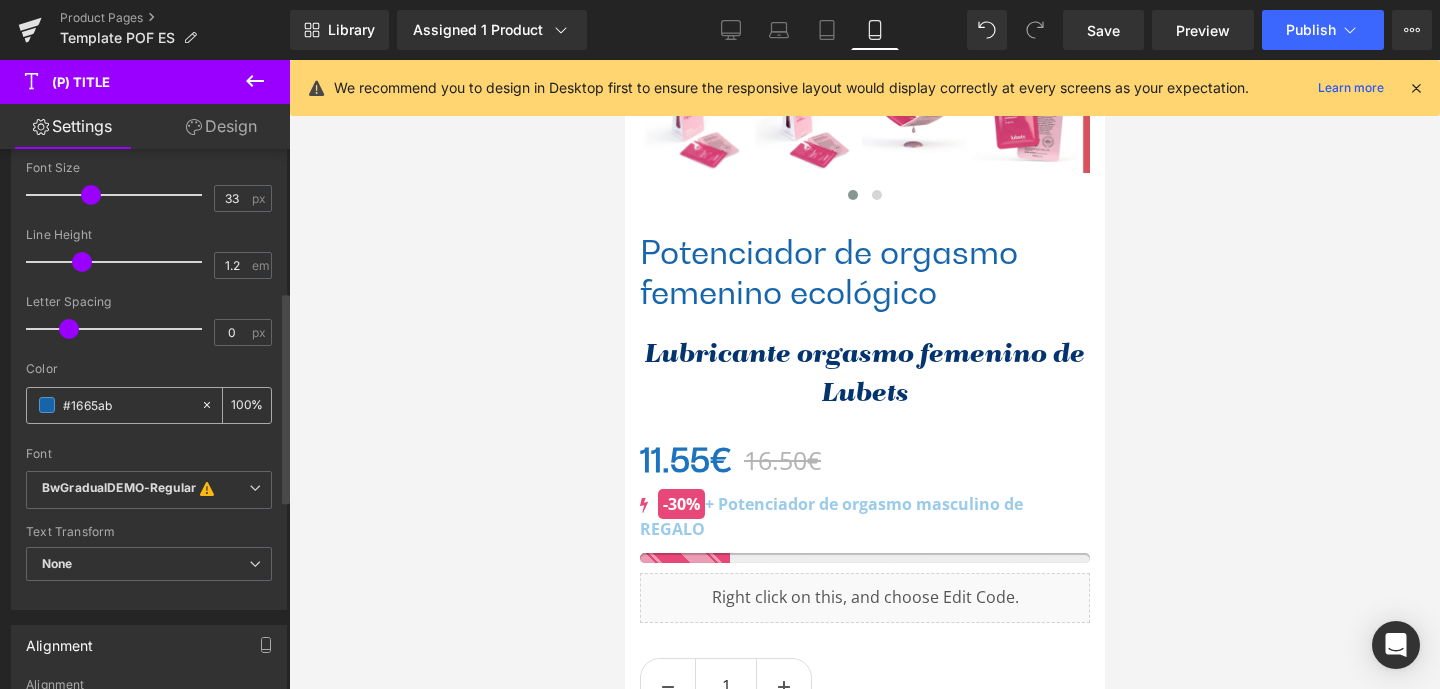paste on "3d4f5a" 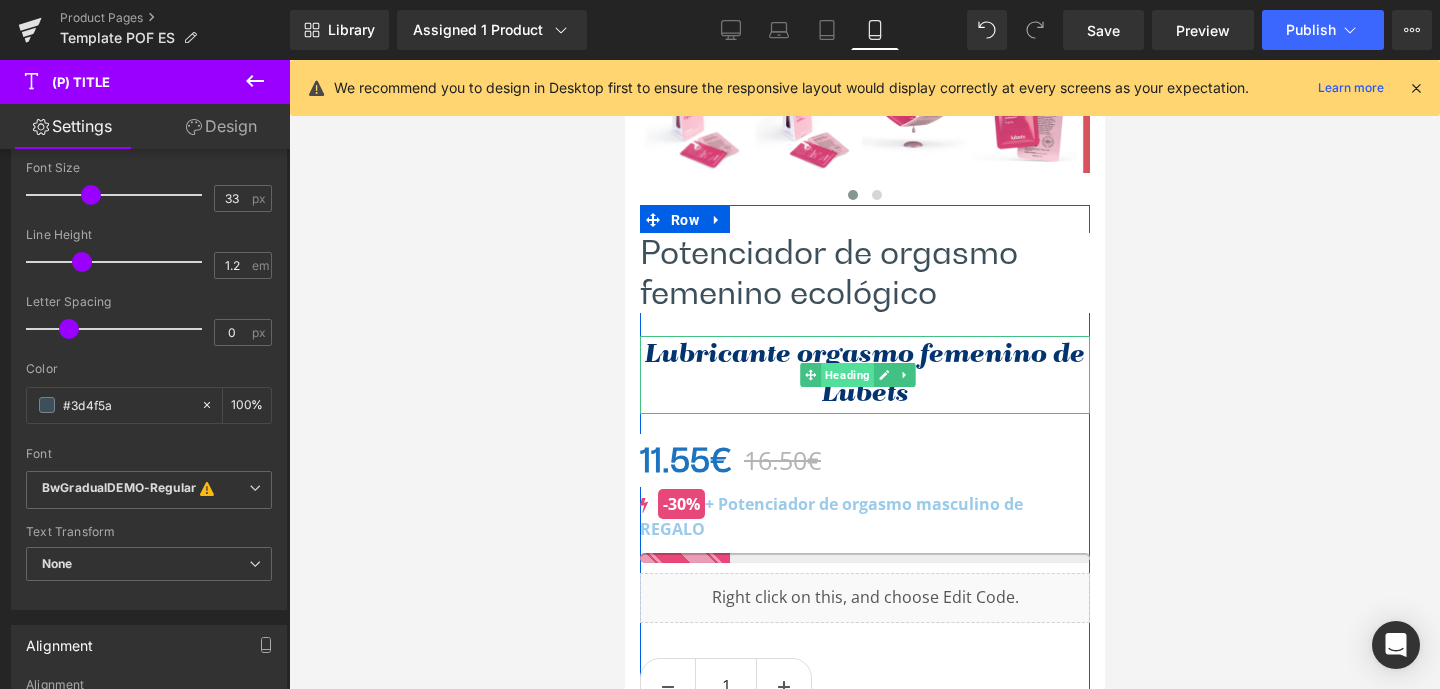 drag, startPoint x: 969, startPoint y: 489, endPoint x: 845, endPoint y: 382, distance: 163.78339 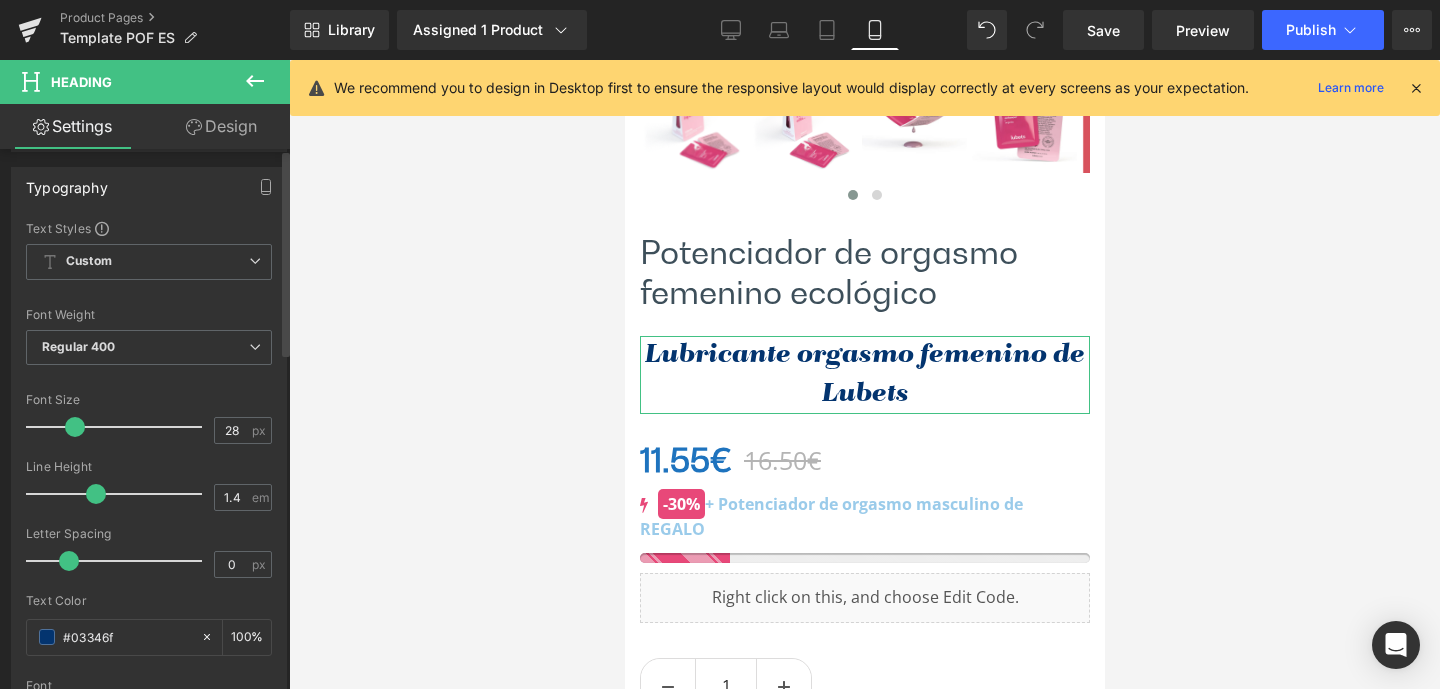scroll, scrollTop: 182, scrollLeft: 0, axis: vertical 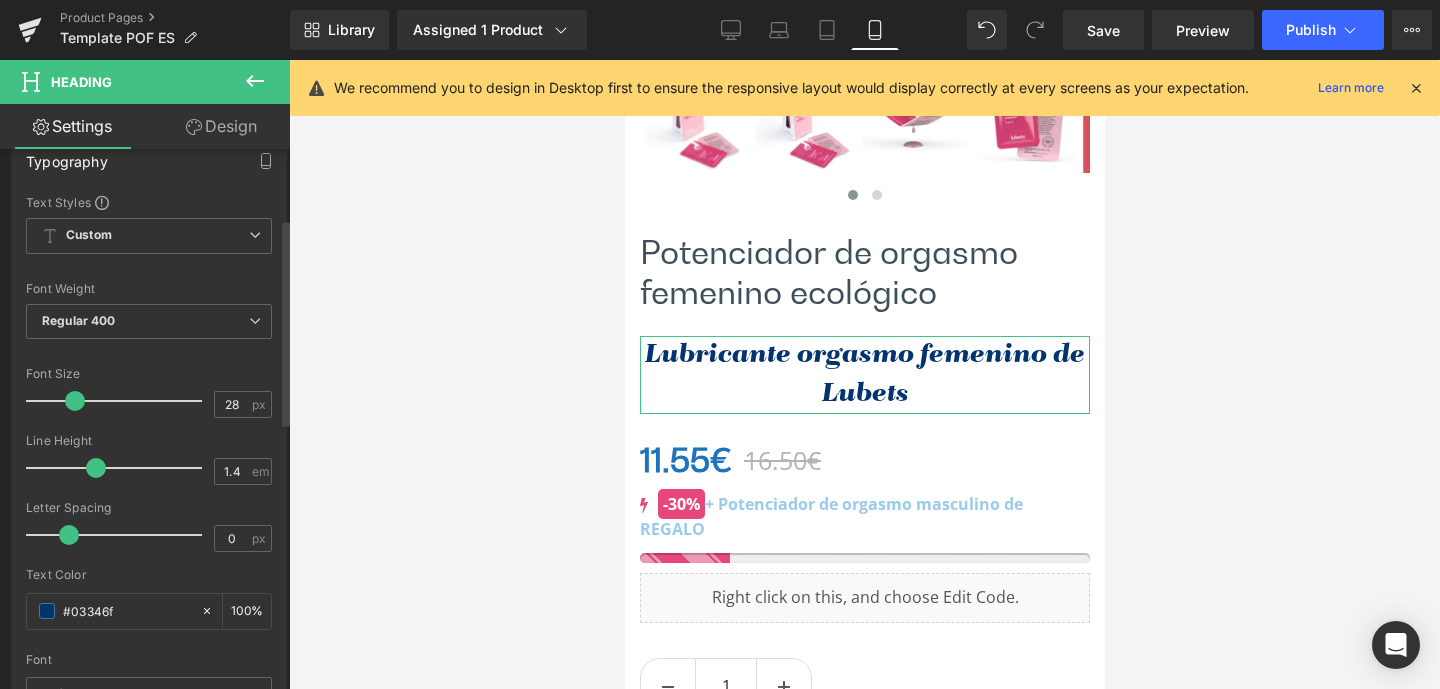 drag, startPoint x: 138, startPoint y: 611, endPoint x: 8, endPoint y: 608, distance: 130.0346 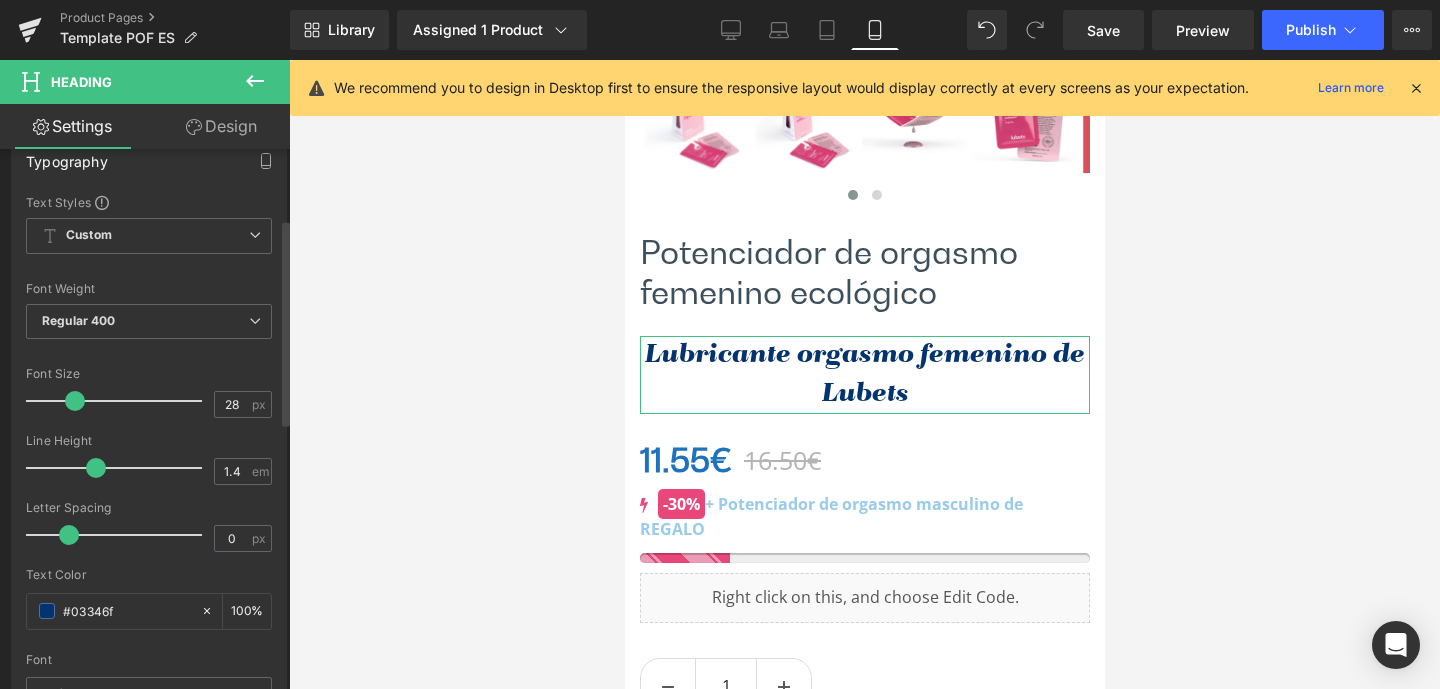 click on "Typography Text Styles Custom
Custom
Setup Global Style
Custom
Setup Global Style
Thin 100 Semi Thin 200 Light 300 Regular 400 Medium 500 Semi Bold 600 Super Bold 800 Boldest 900 Bold 700 Lighter Bolder Font Weight
Regular 400
Thin 100 Semi Thin 200 Light 300 Regular 400 Medium 500 Semi Bold 600 Super Bold 800 Boldest 900 Bold 700 Lighter Bolder 28px Font Size 28 px 1.4em Line Height 1.4 em 0px Letter Spacing 0 px #03346f Text Color #03346f 100 % inherit
Font
Default
Open Sans
[GEOGRAPHIC_DATA][PERSON_NAME] Condensed
Roboto" at bounding box center (149, 469) 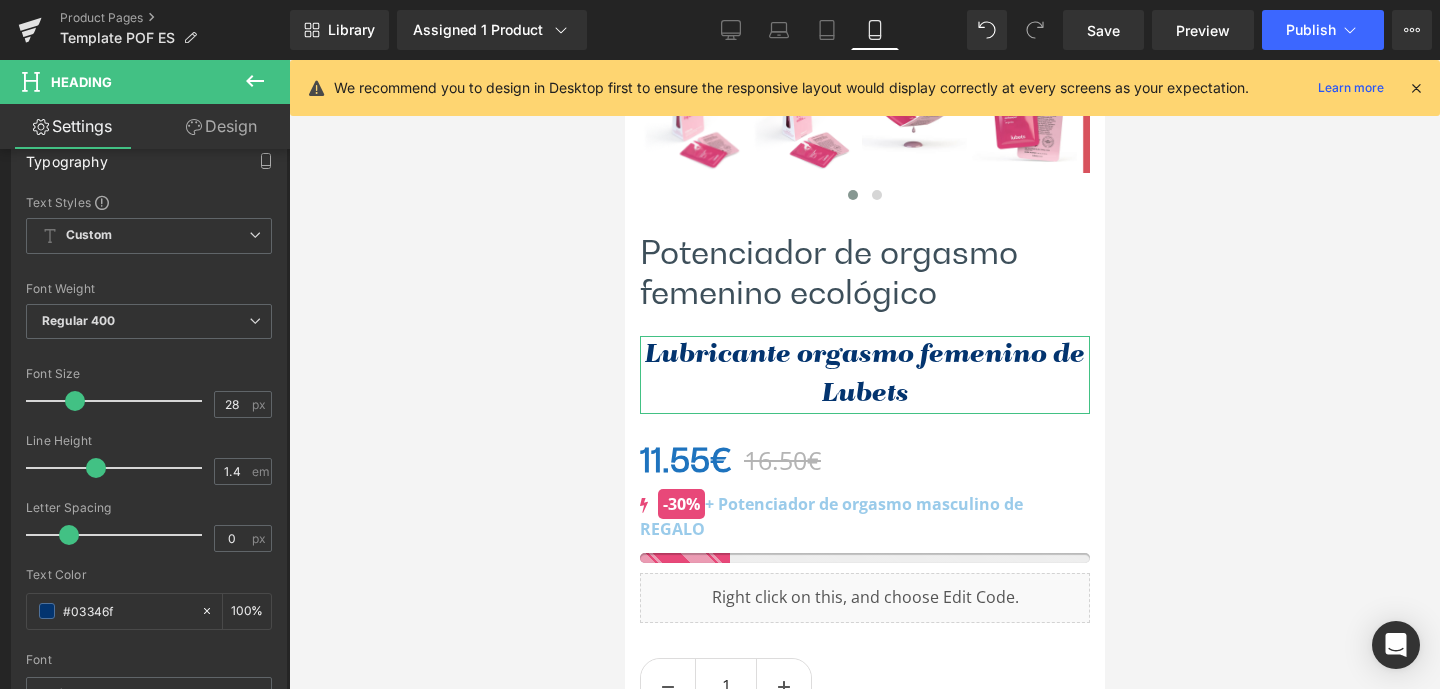 paste on "3d4f5a" 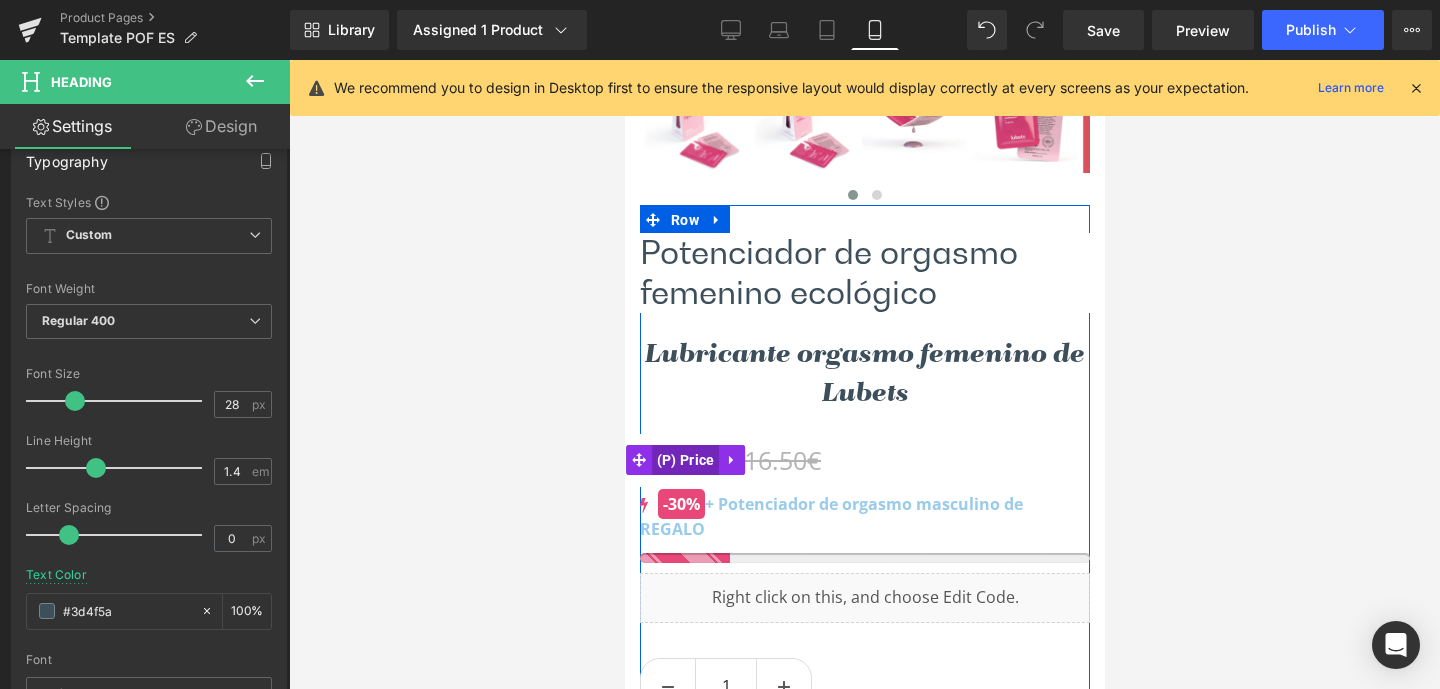 click on "(P) Price" at bounding box center [685, 460] 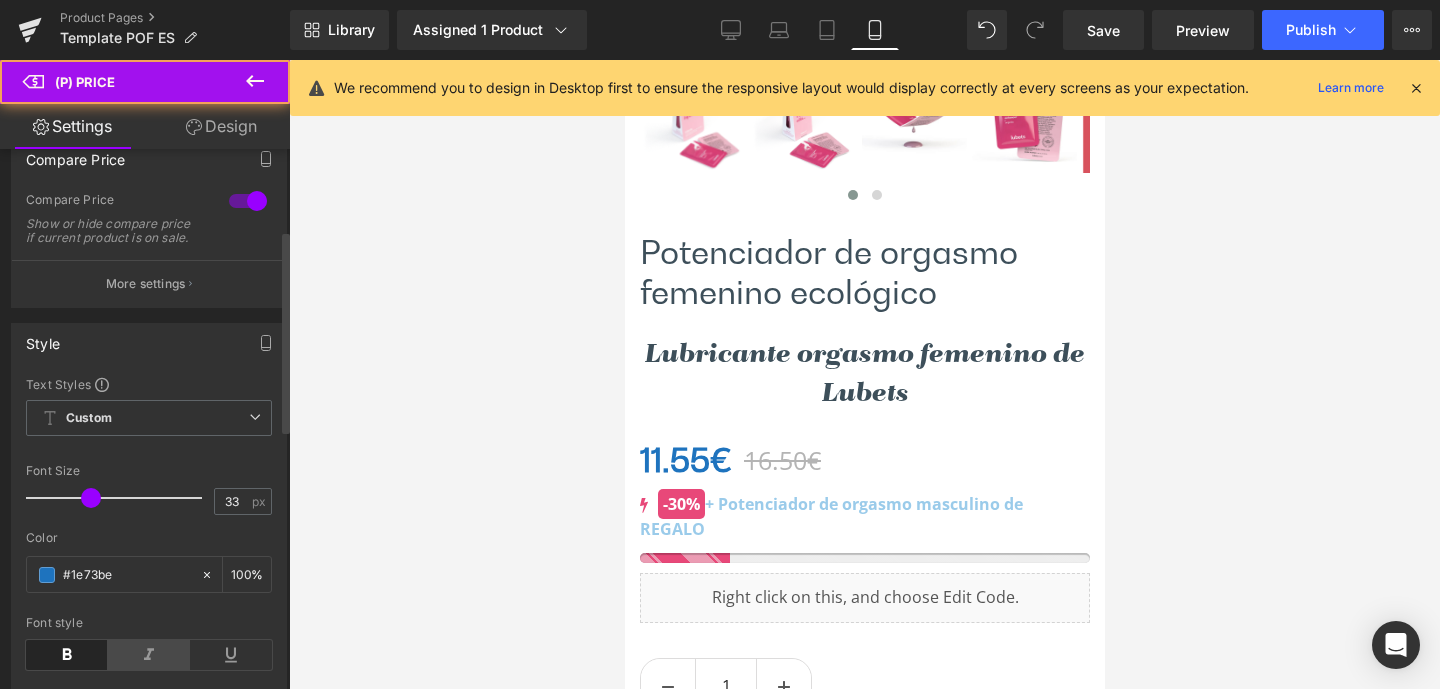 scroll, scrollTop: 327, scrollLeft: 0, axis: vertical 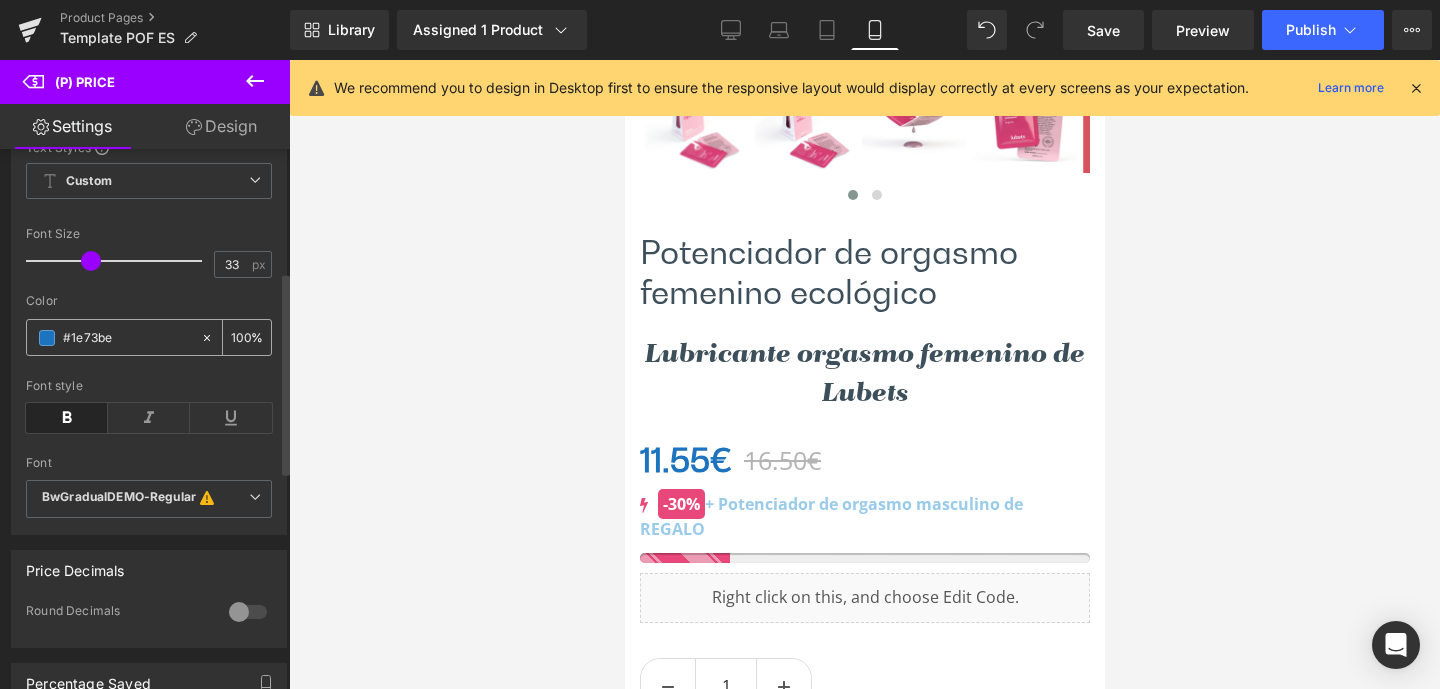 drag, startPoint x: 121, startPoint y: 348, endPoint x: 31, endPoint y: 348, distance: 90 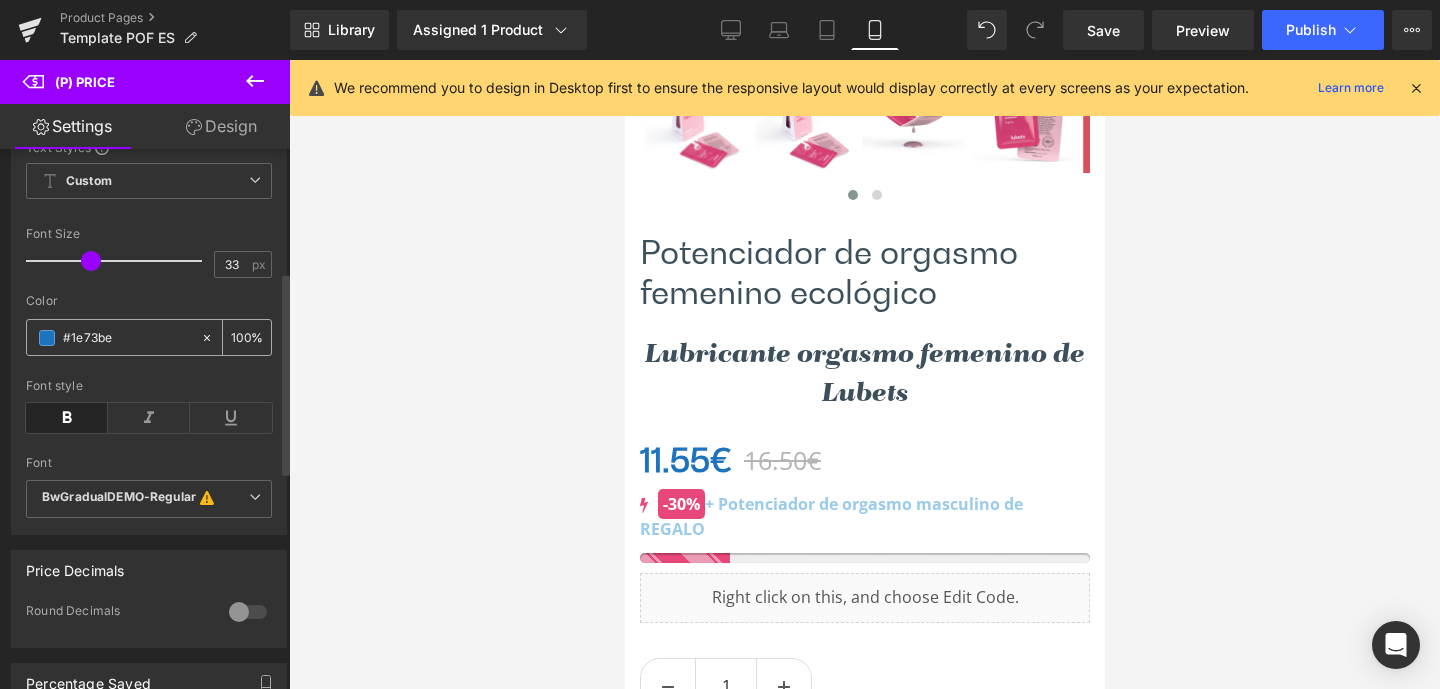 paste on "3d4f5a" 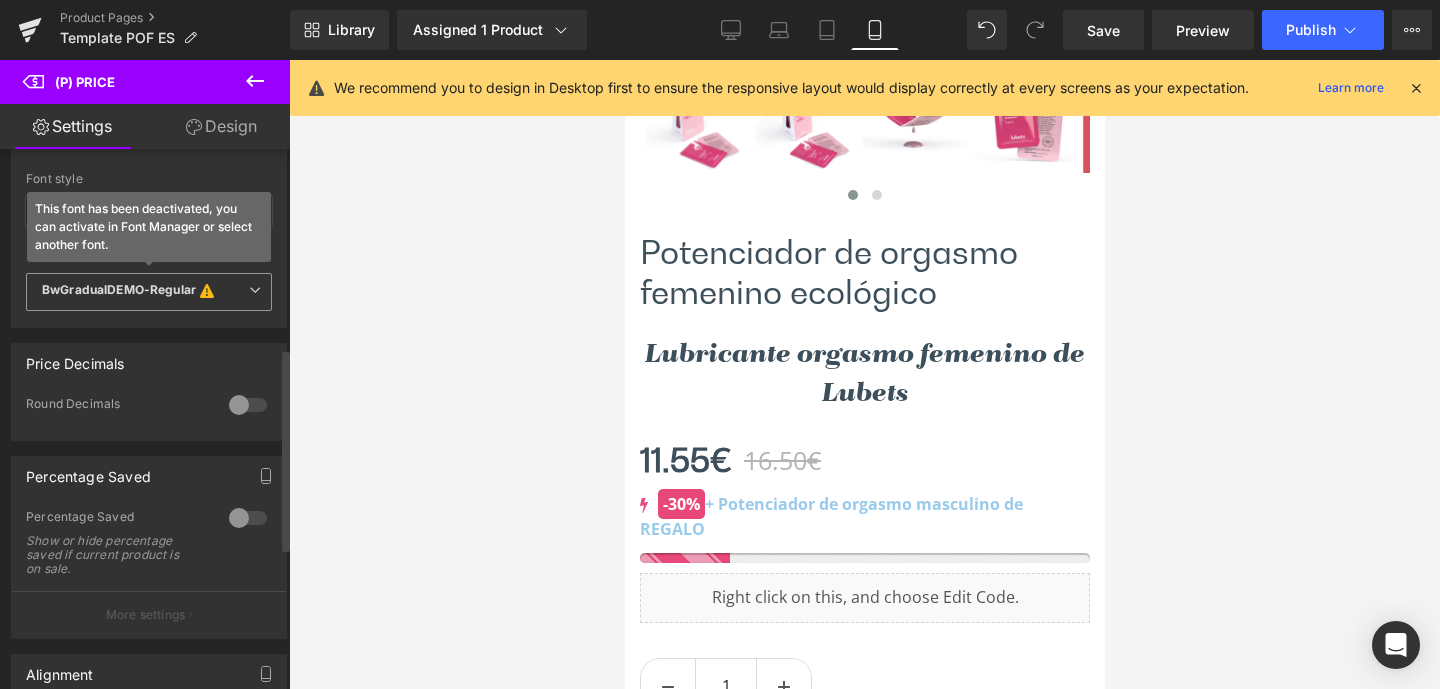 scroll, scrollTop: 531, scrollLeft: 0, axis: vertical 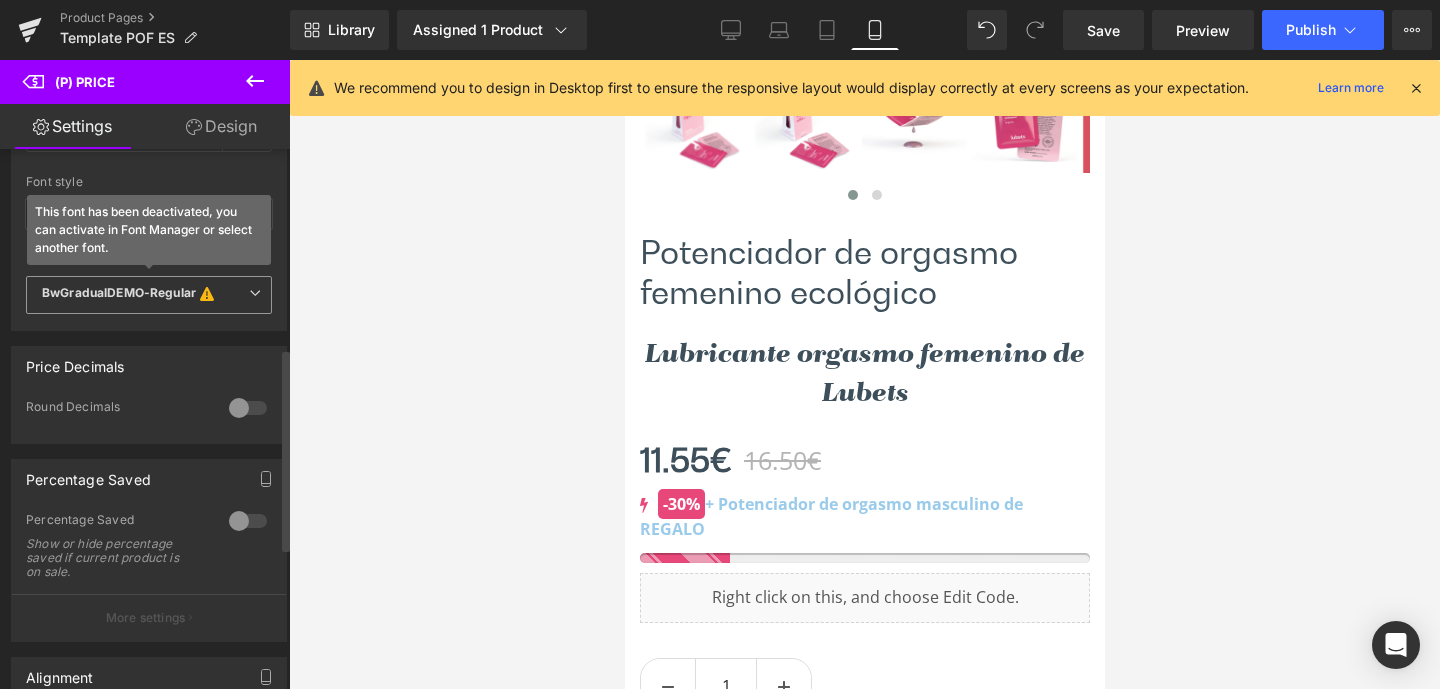 type on "#3d4f5a" 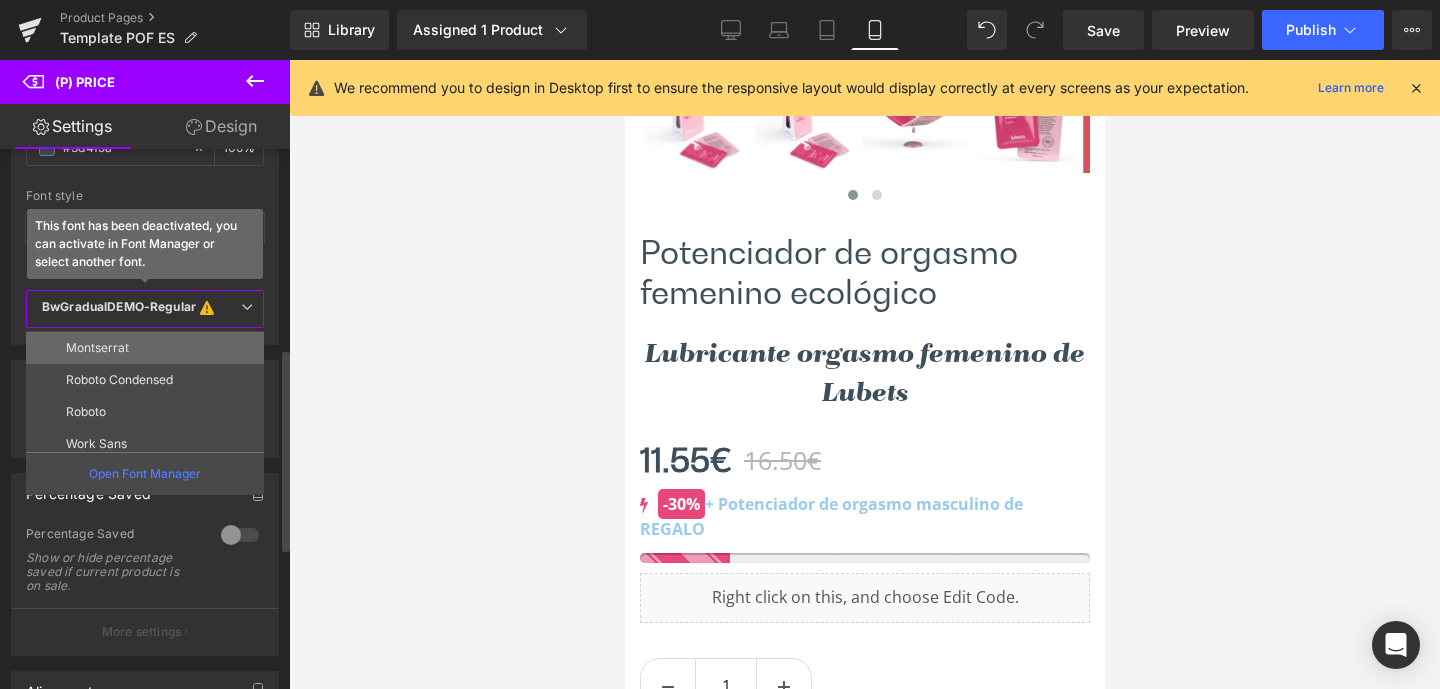 scroll, scrollTop: 152, scrollLeft: 0, axis: vertical 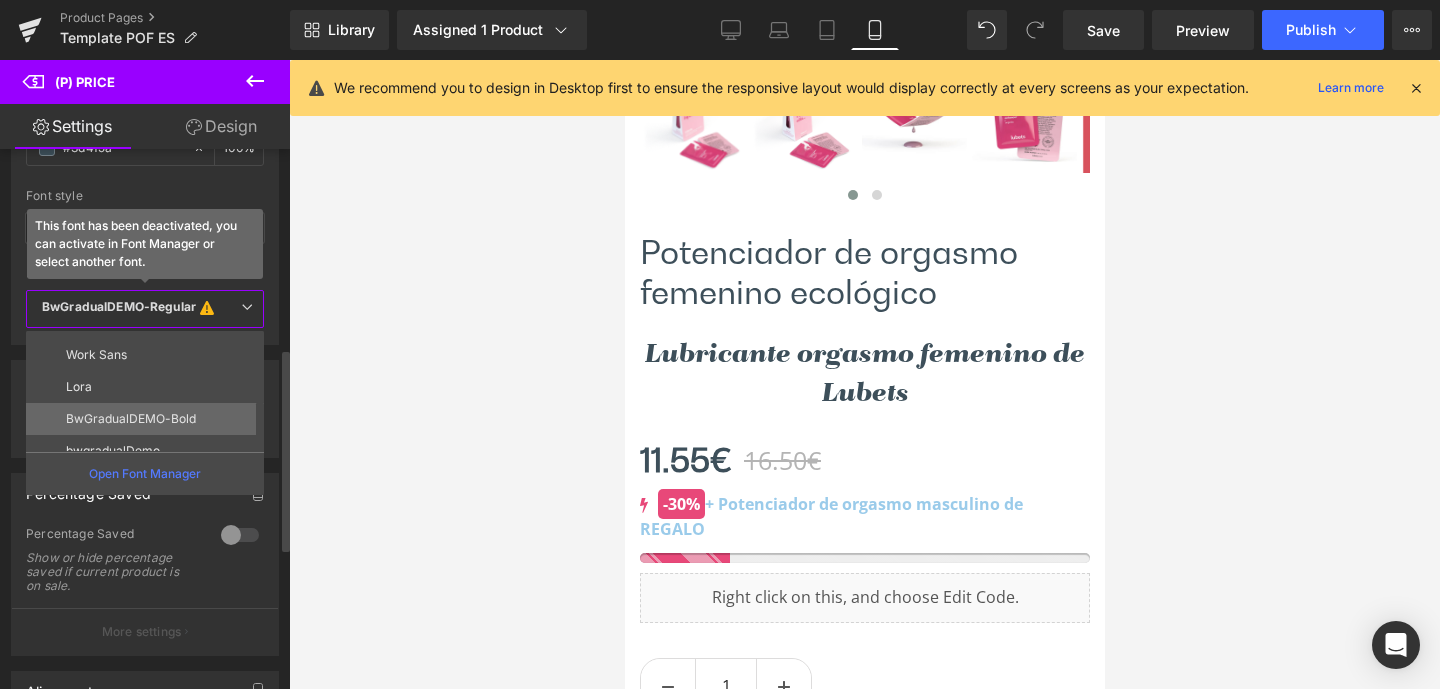 click on "BwGradualDEMO-Bold" at bounding box center (149, 419) 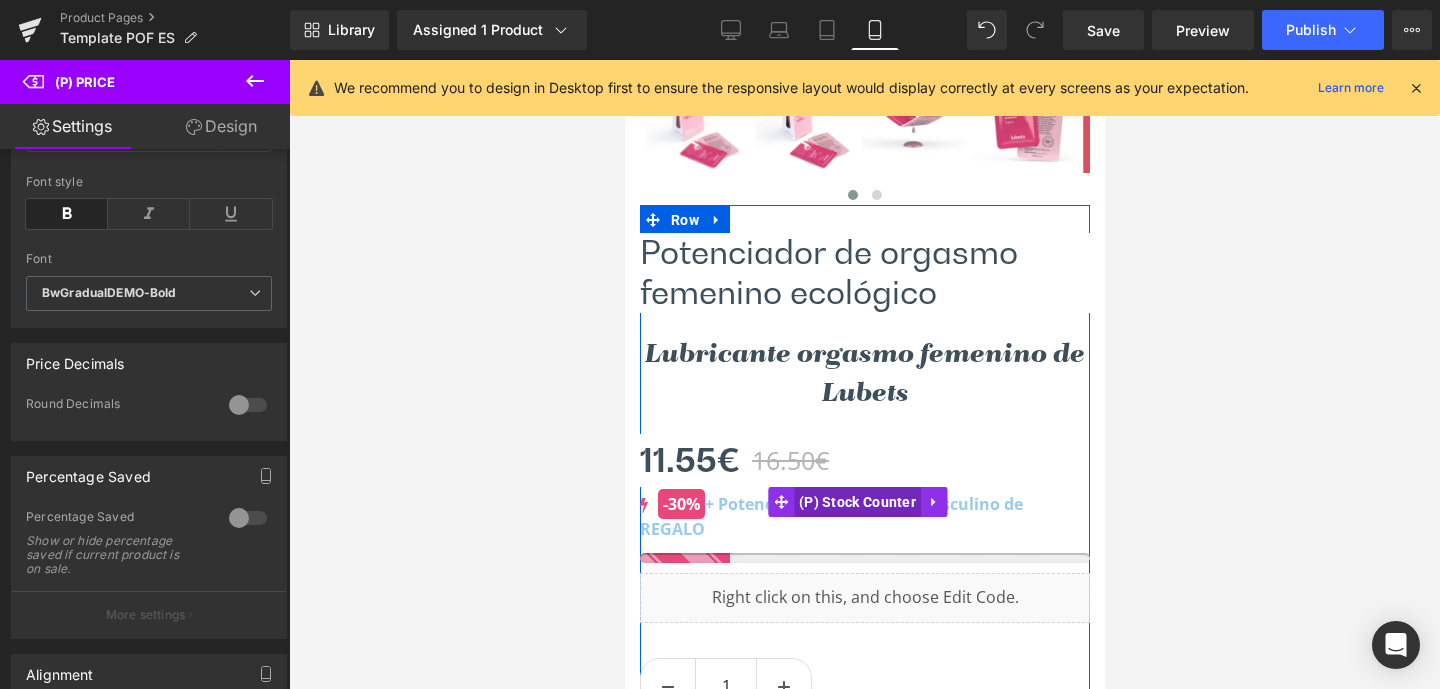 click on "(P) Stock Counter" at bounding box center [856, 502] 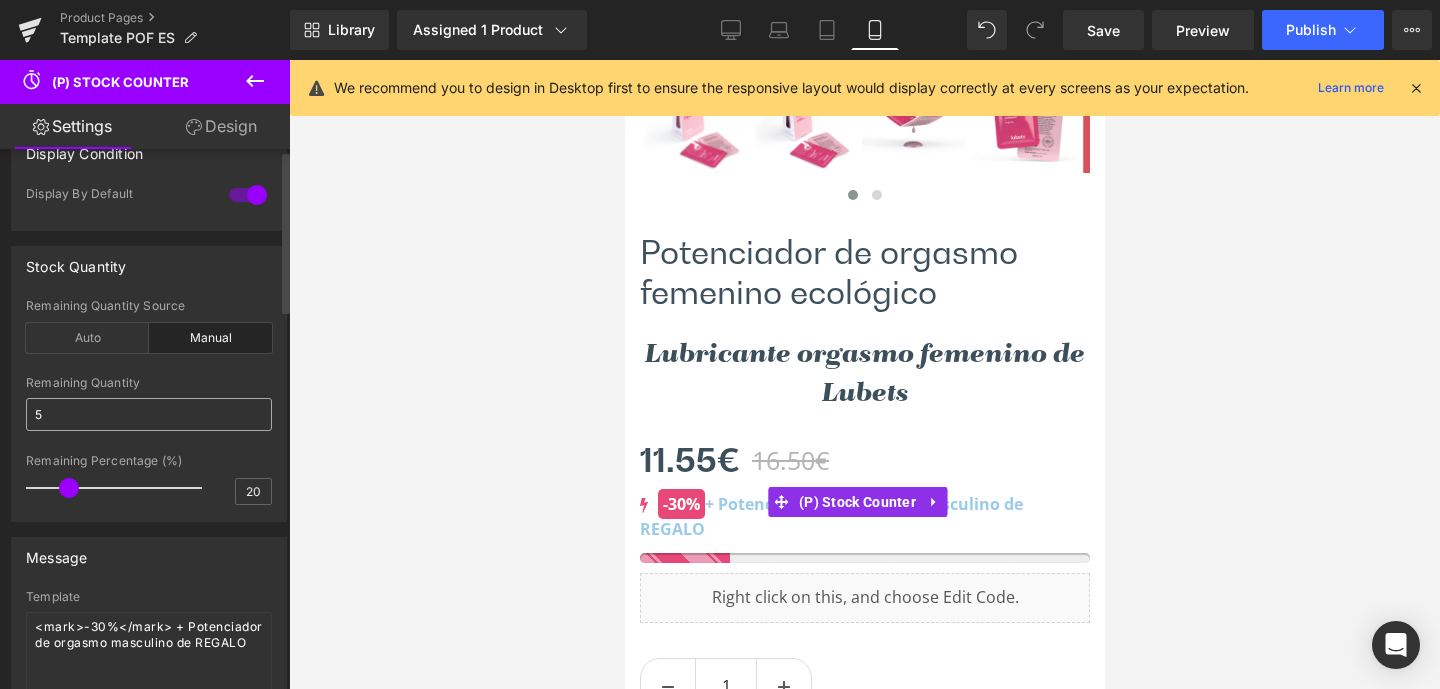 scroll, scrollTop: 0, scrollLeft: 0, axis: both 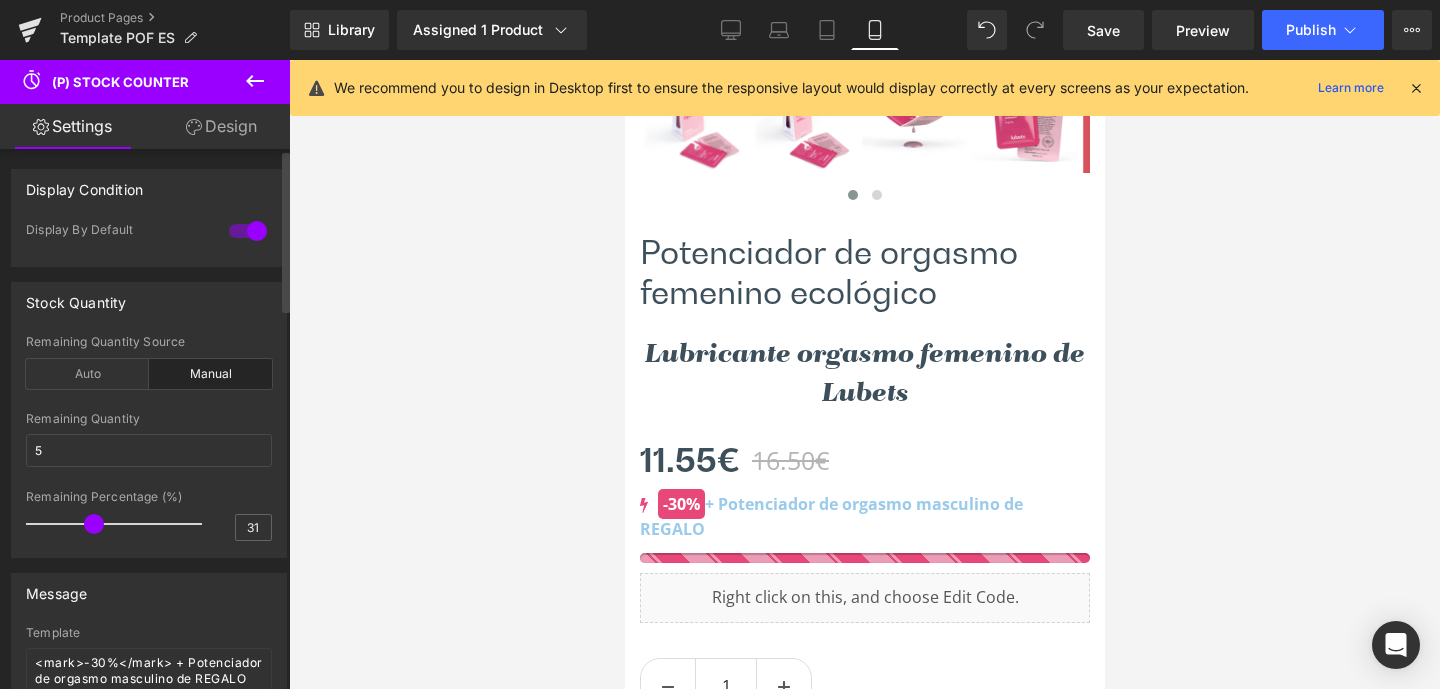 drag, startPoint x: 72, startPoint y: 523, endPoint x: 107, endPoint y: 536, distance: 37.336308 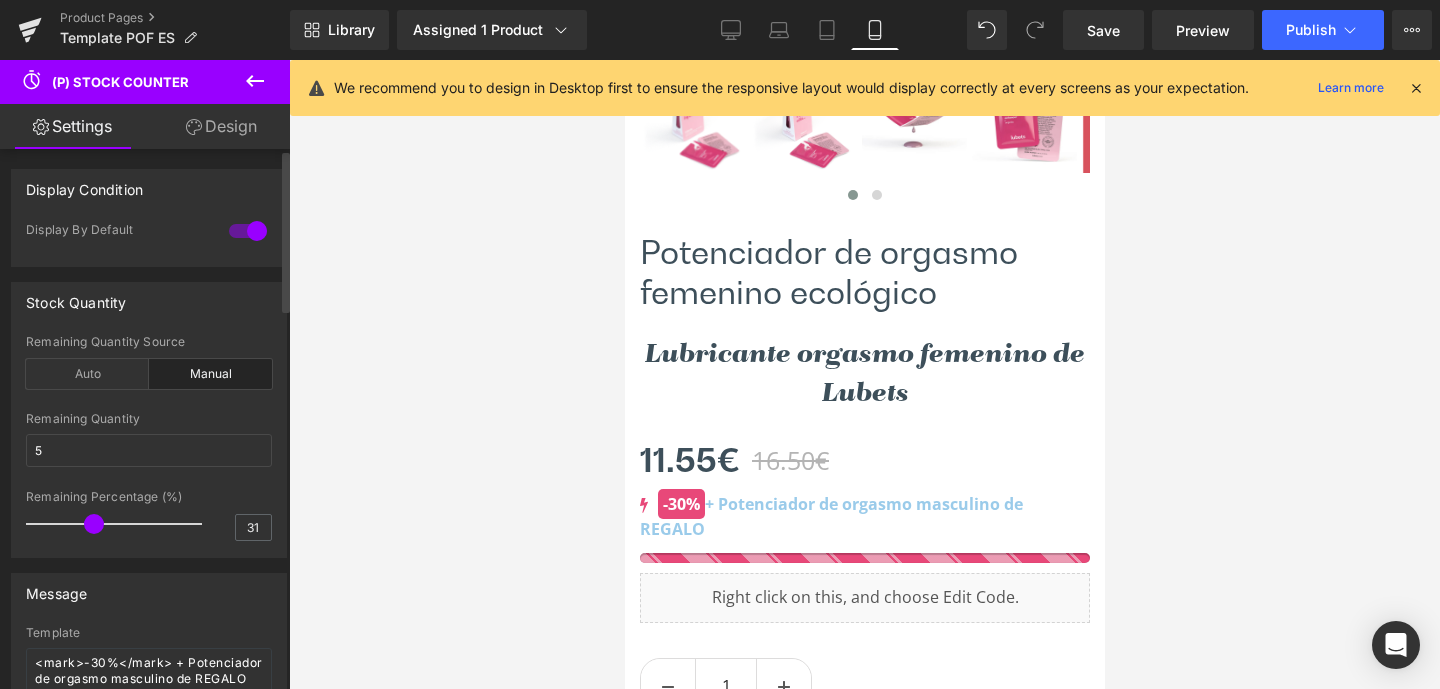 click at bounding box center [94, 524] 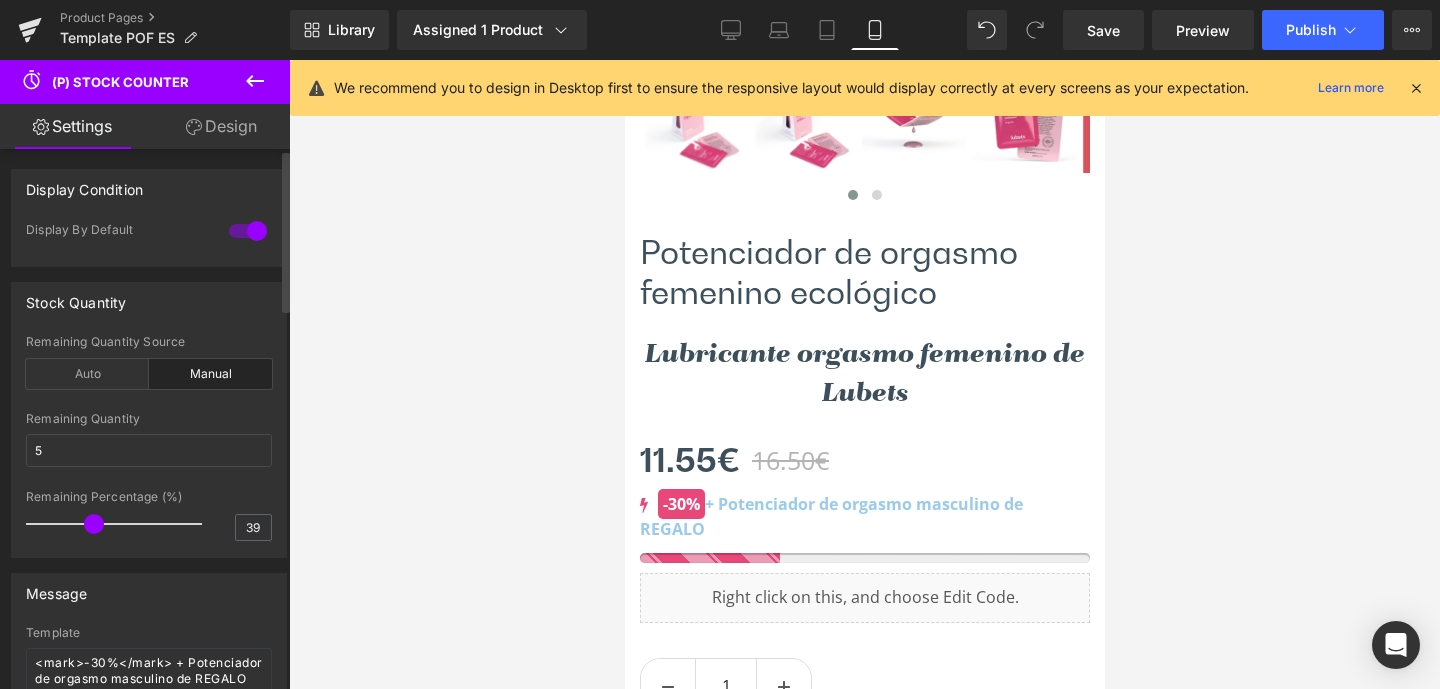 click at bounding box center [119, 524] 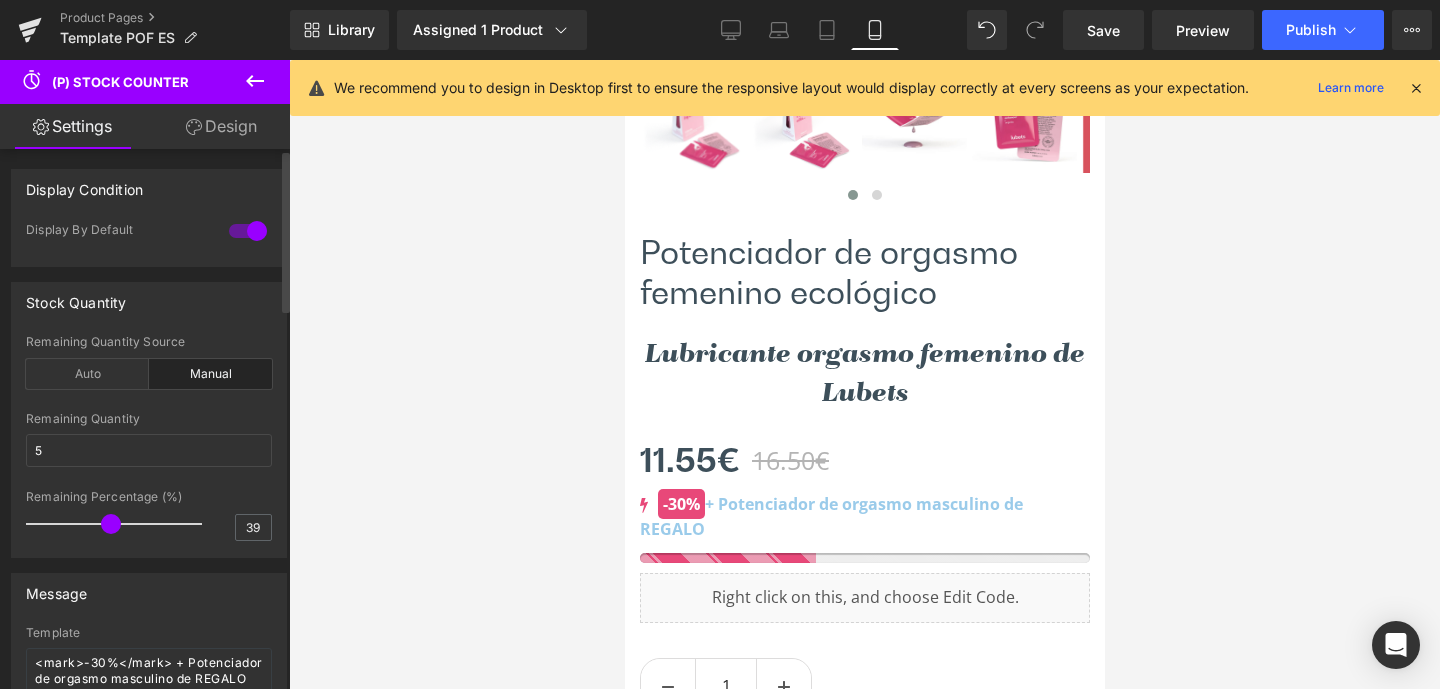 type on "44" 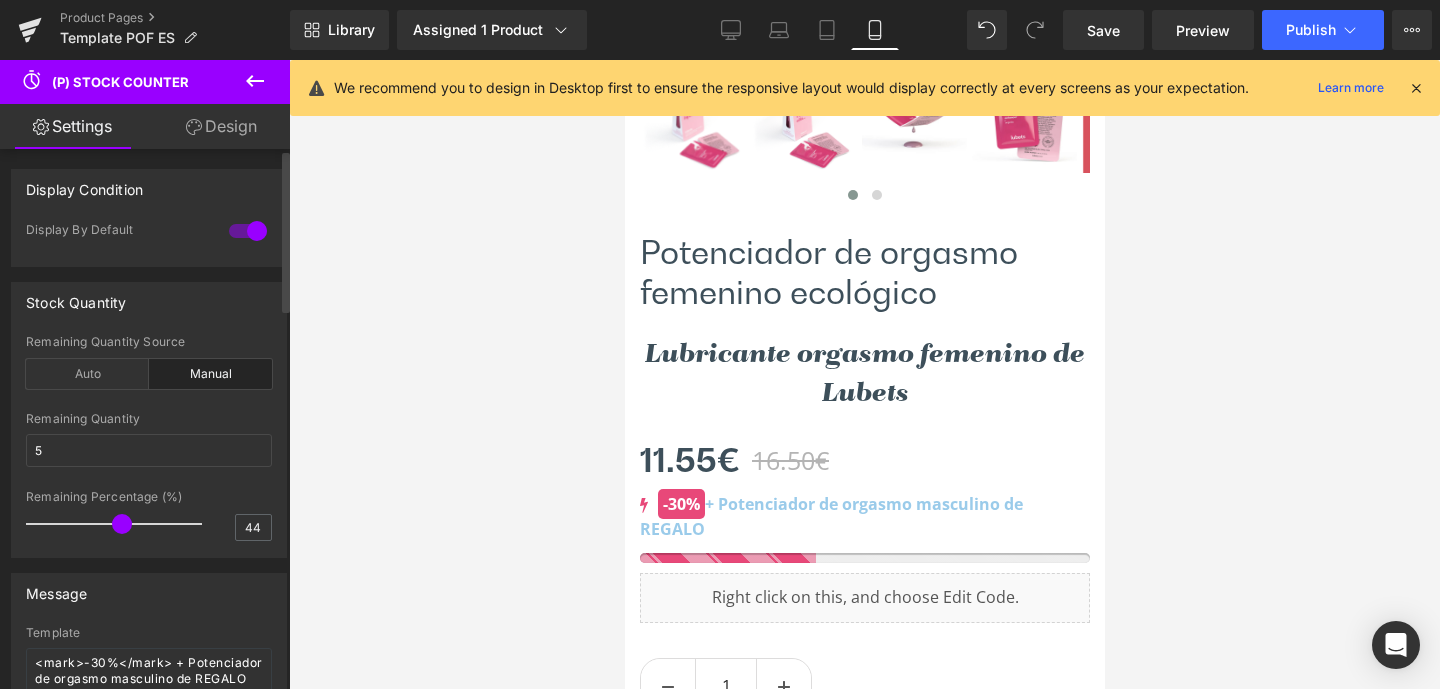 click at bounding box center (119, 524) 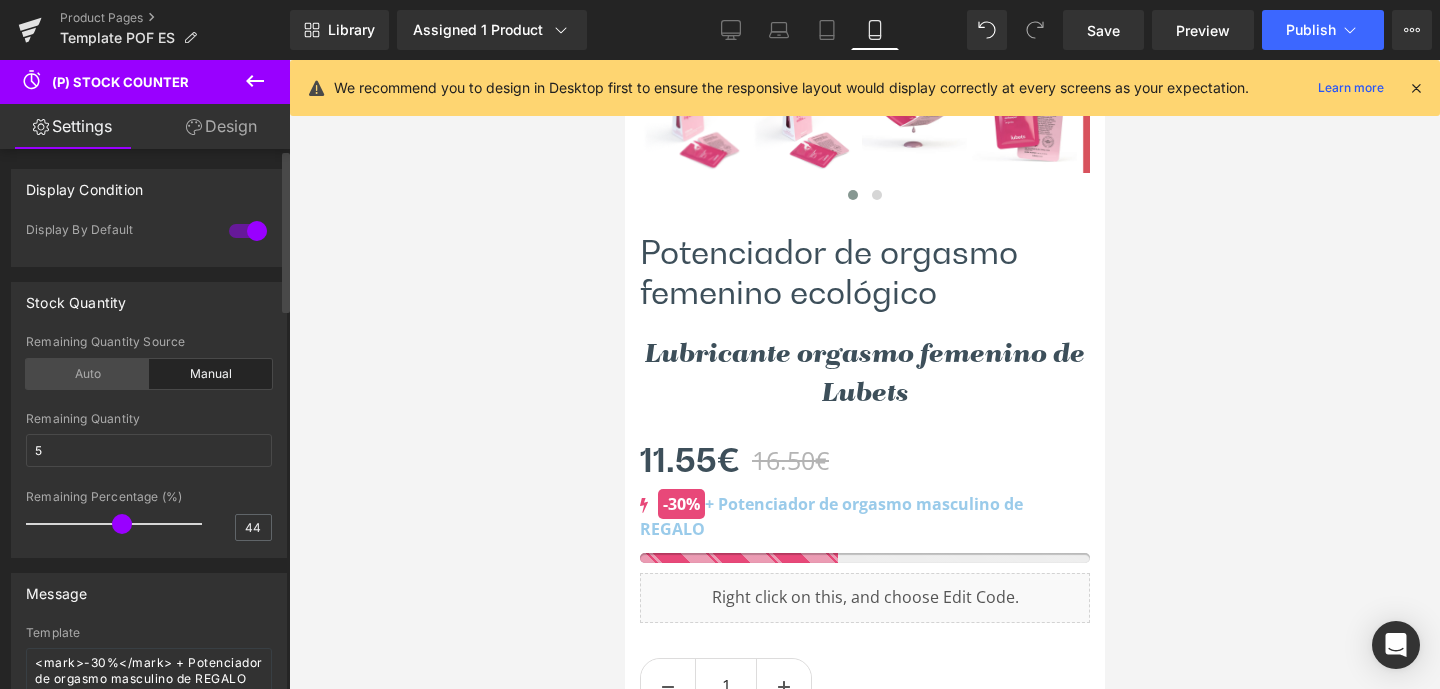 click on "Auto" at bounding box center (87, 374) 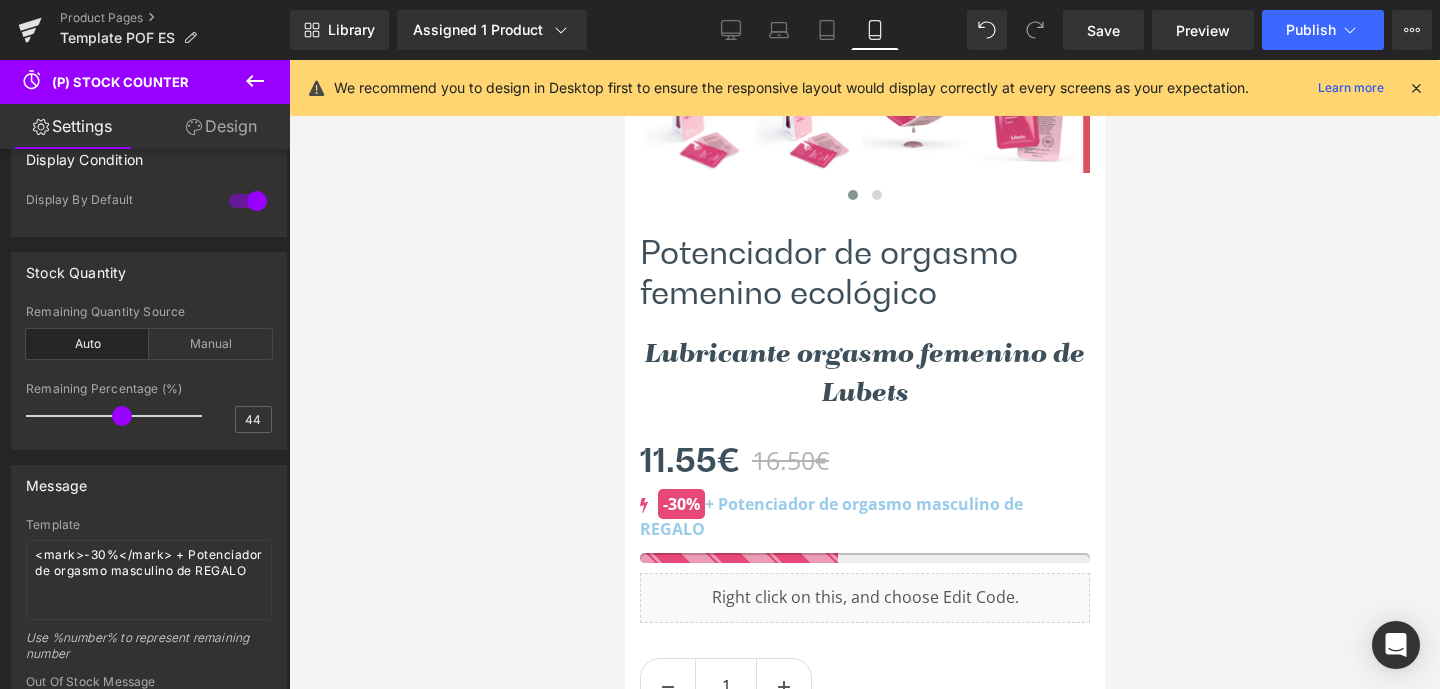 scroll, scrollTop: 31, scrollLeft: 0, axis: vertical 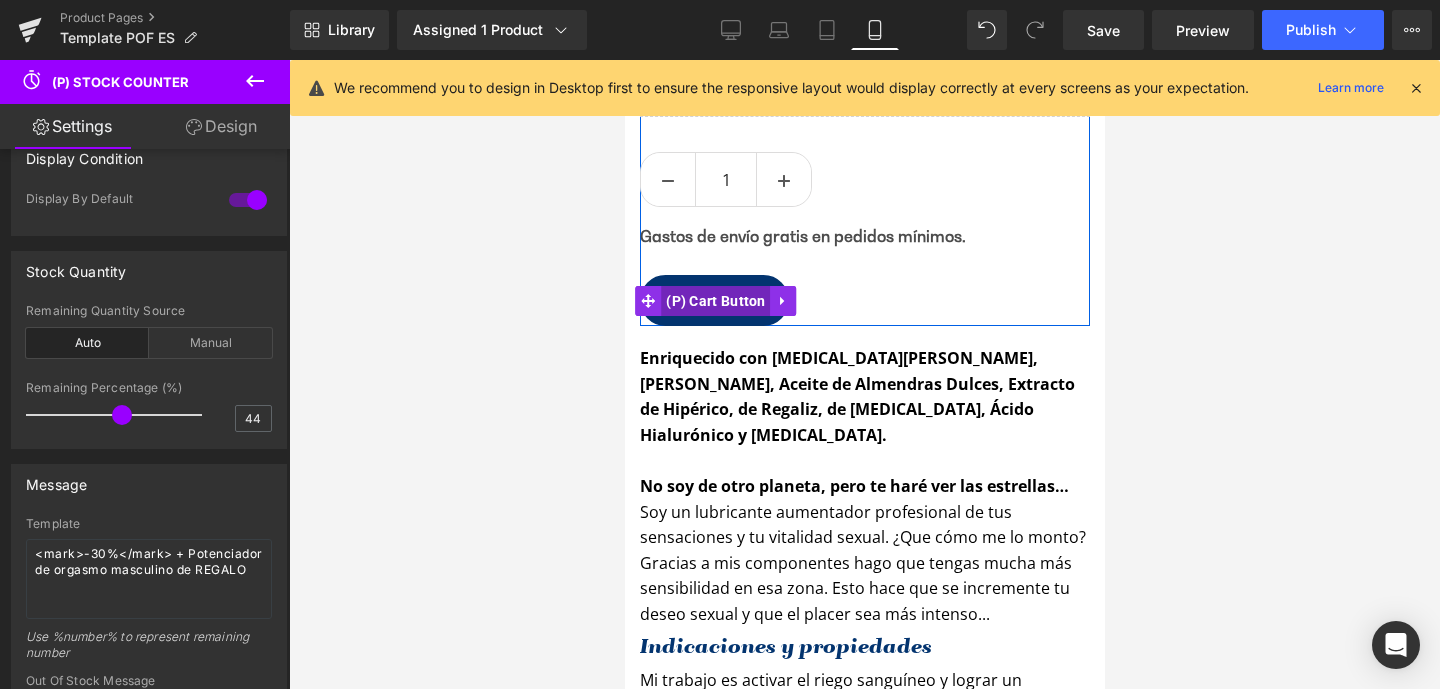 click on "(P) Cart Button" at bounding box center [715, 301] 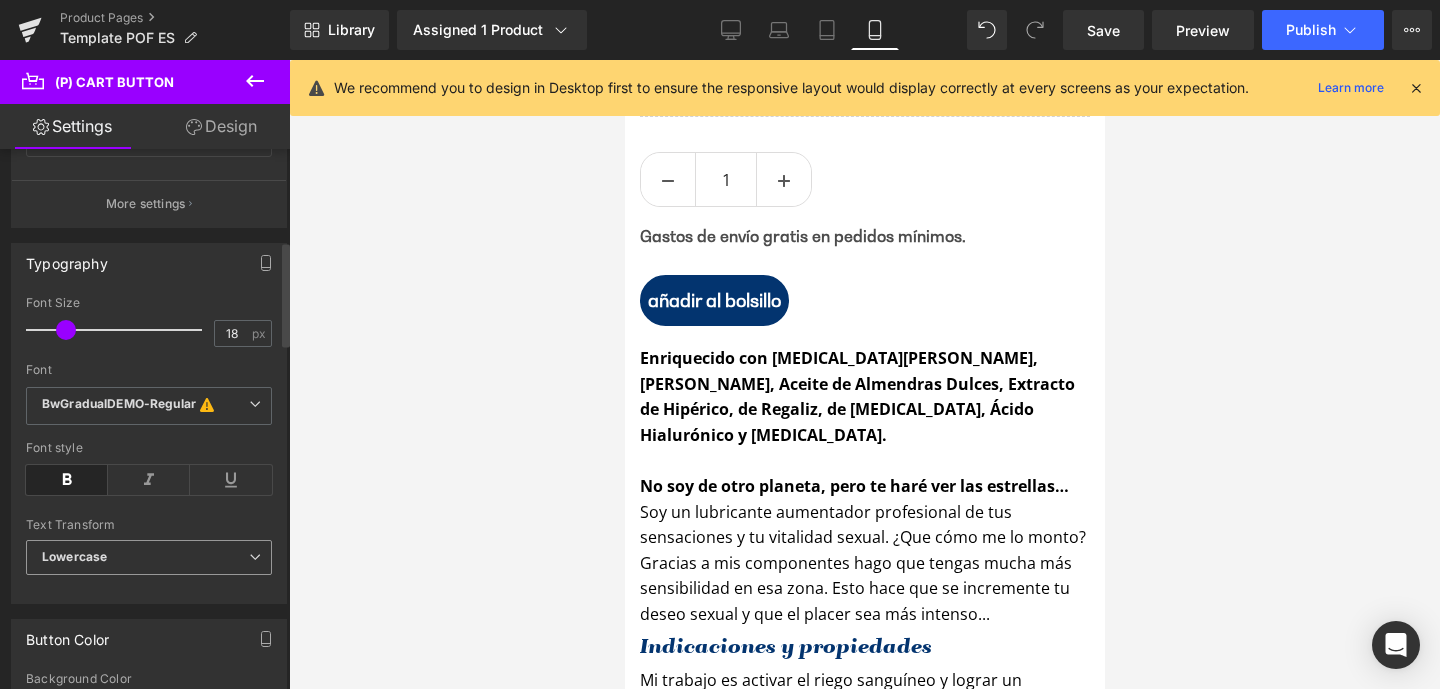 scroll, scrollTop: 502, scrollLeft: 0, axis: vertical 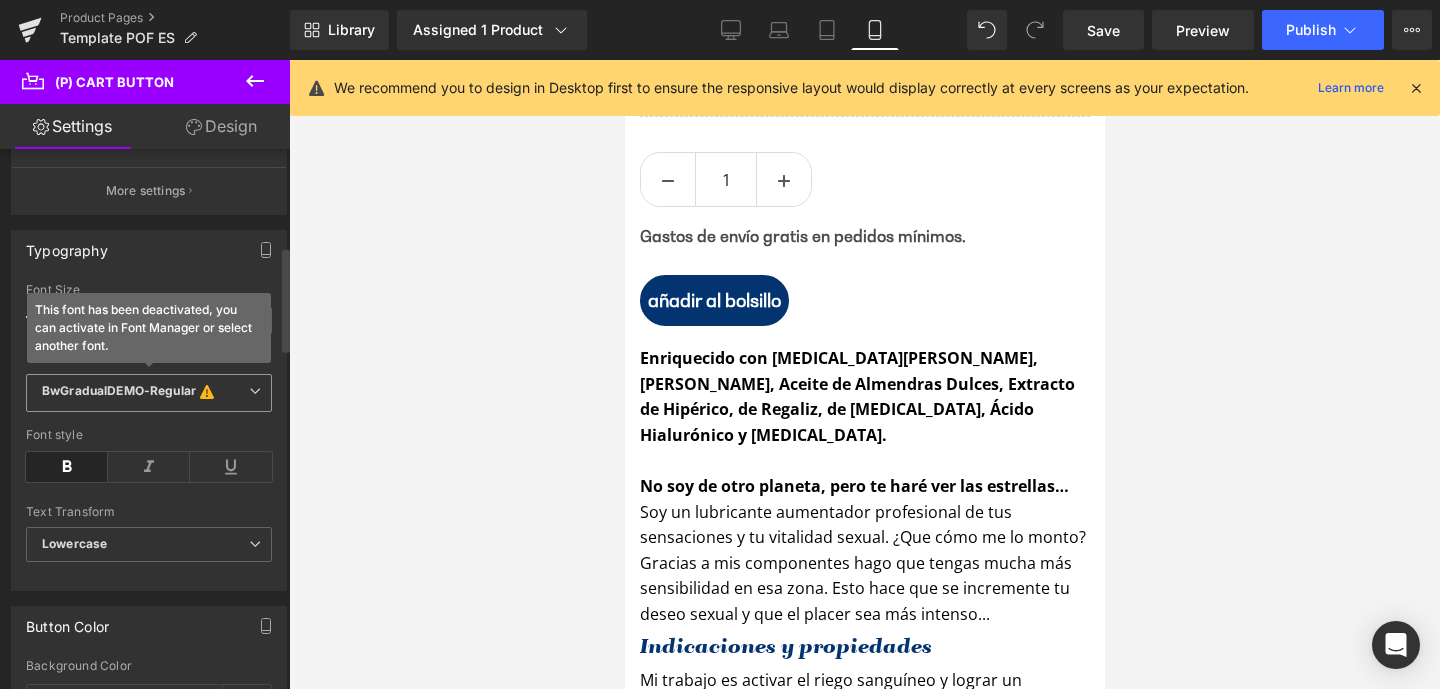 click at bounding box center (255, 391) 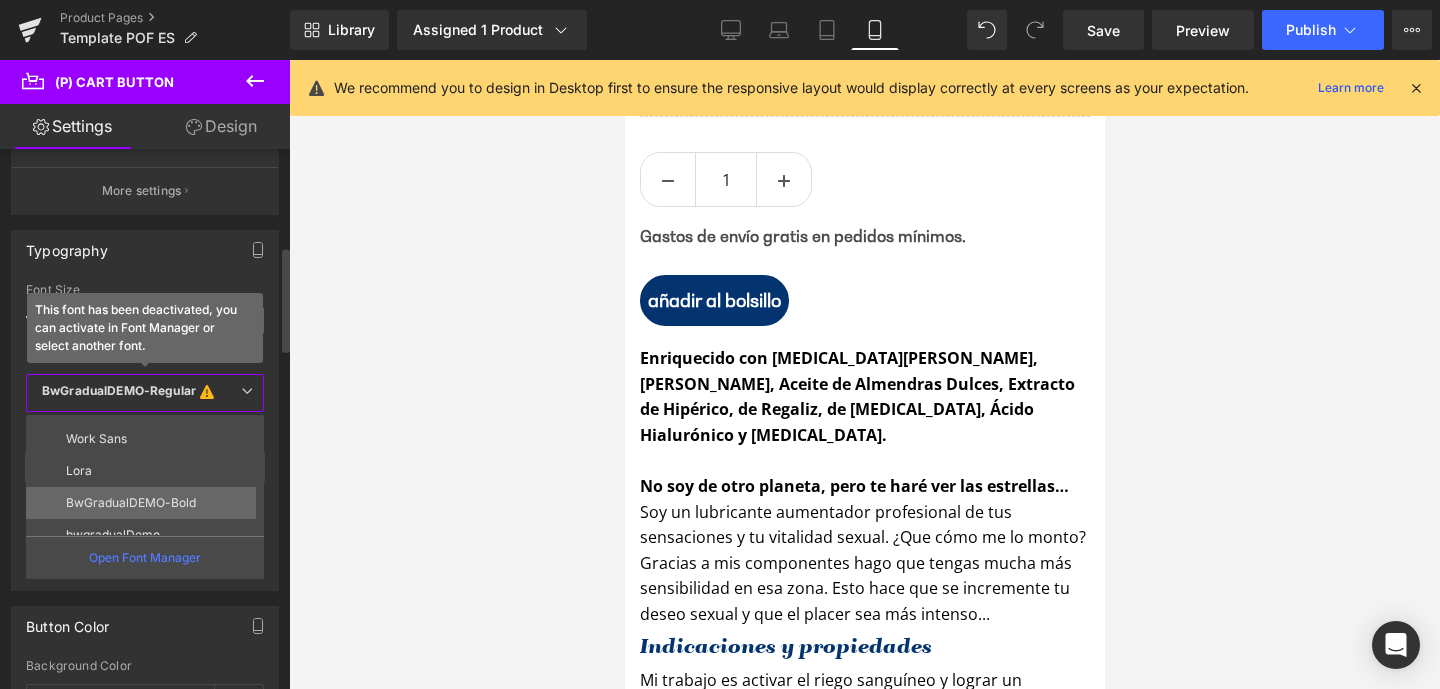 scroll, scrollTop: 152, scrollLeft: 0, axis: vertical 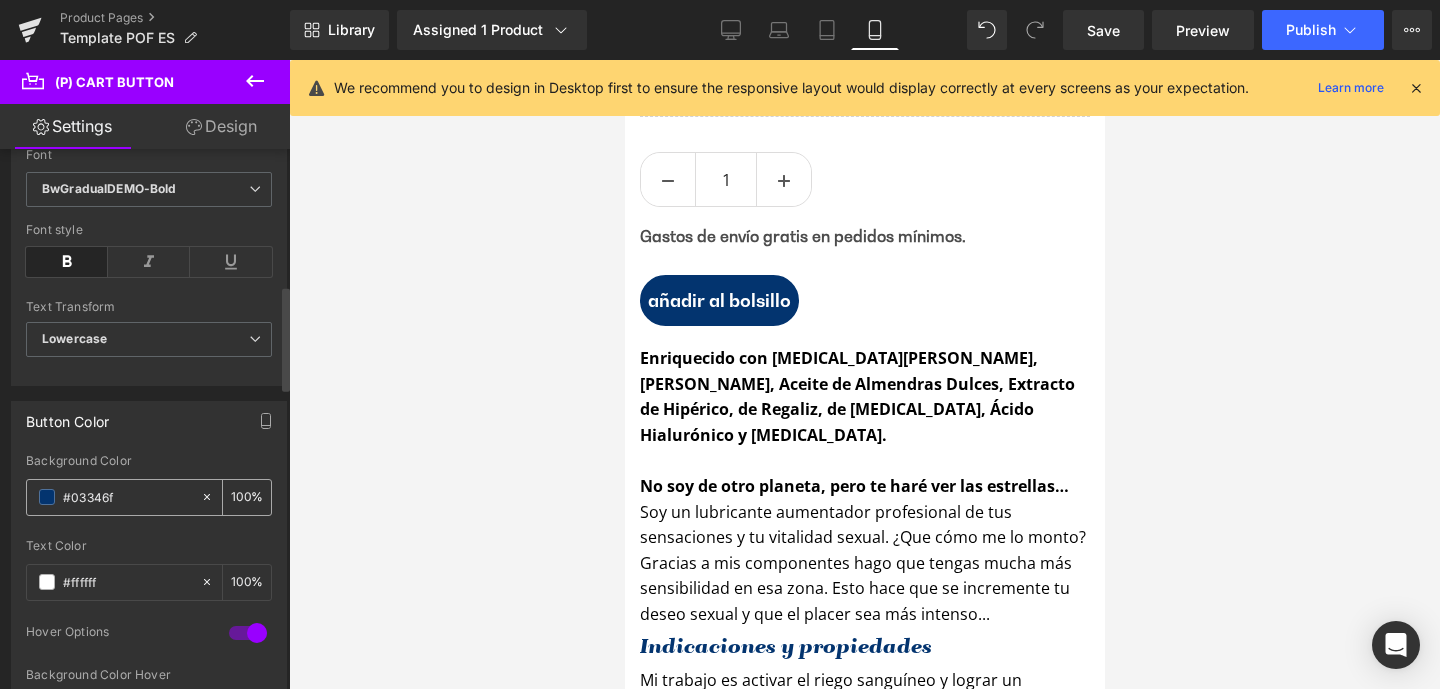 drag, startPoint x: 135, startPoint y: 495, endPoint x: 40, endPoint y: 491, distance: 95.084175 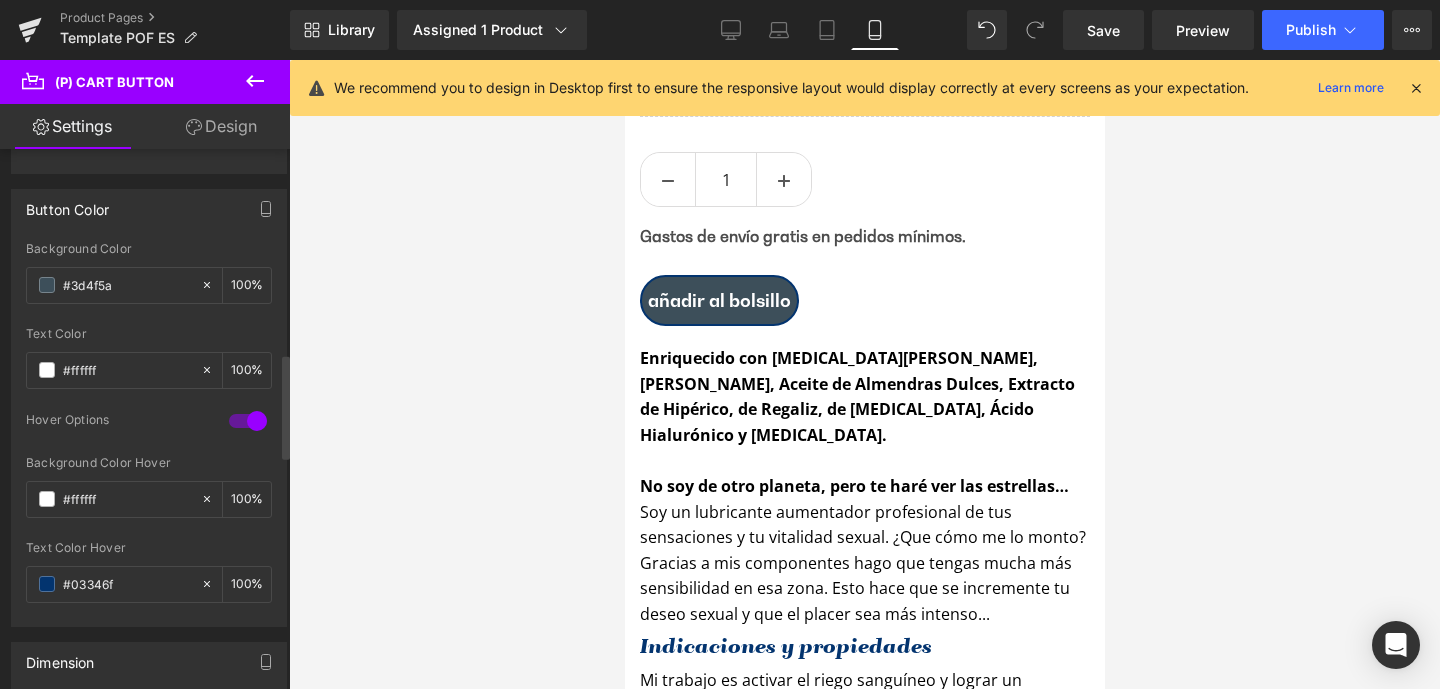 scroll, scrollTop: 1058, scrollLeft: 0, axis: vertical 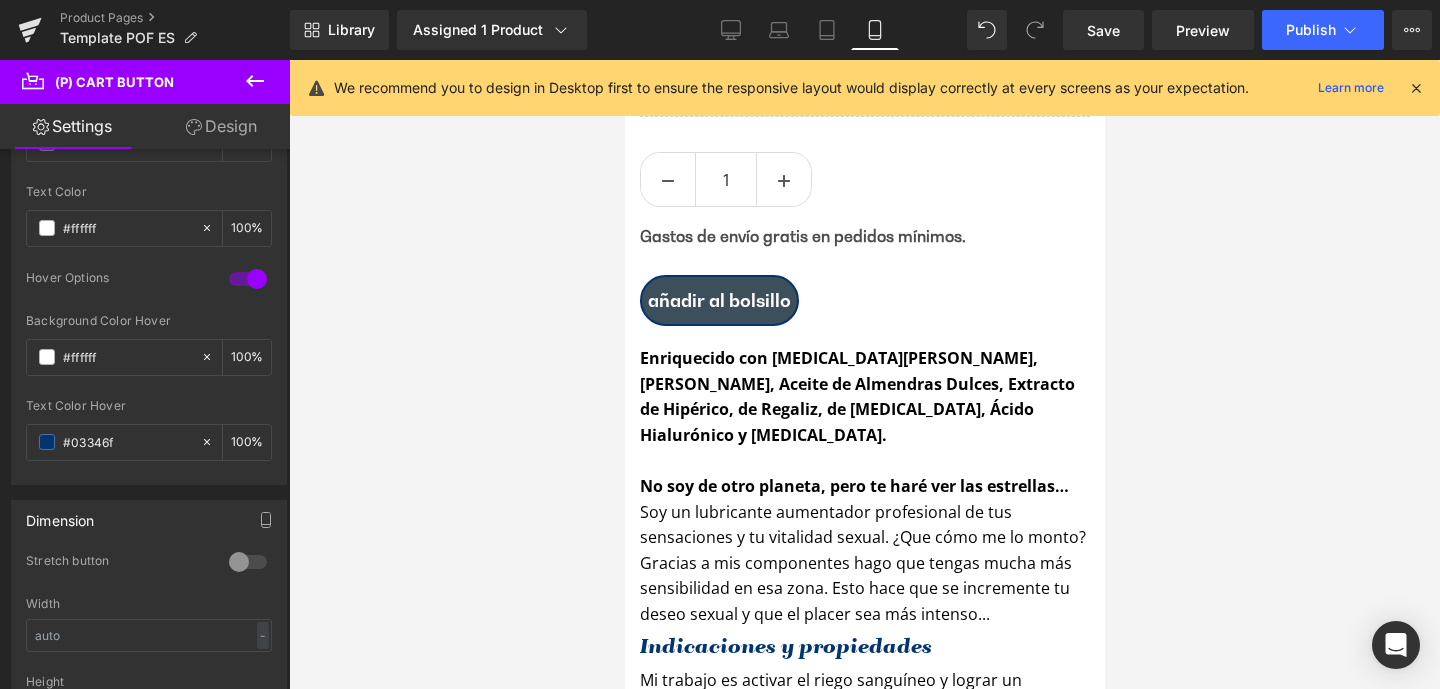 type on "#3d4f5a" 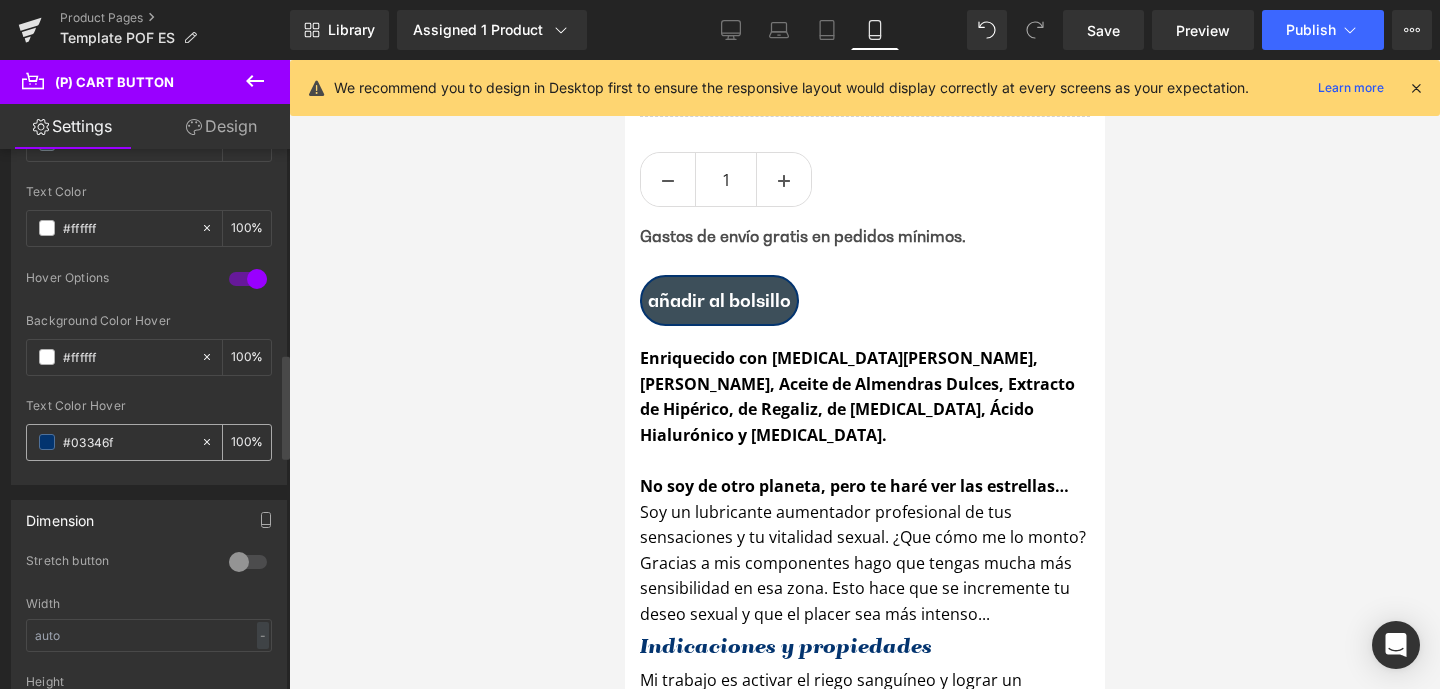 drag, startPoint x: 137, startPoint y: 441, endPoint x: 46, endPoint y: 441, distance: 91 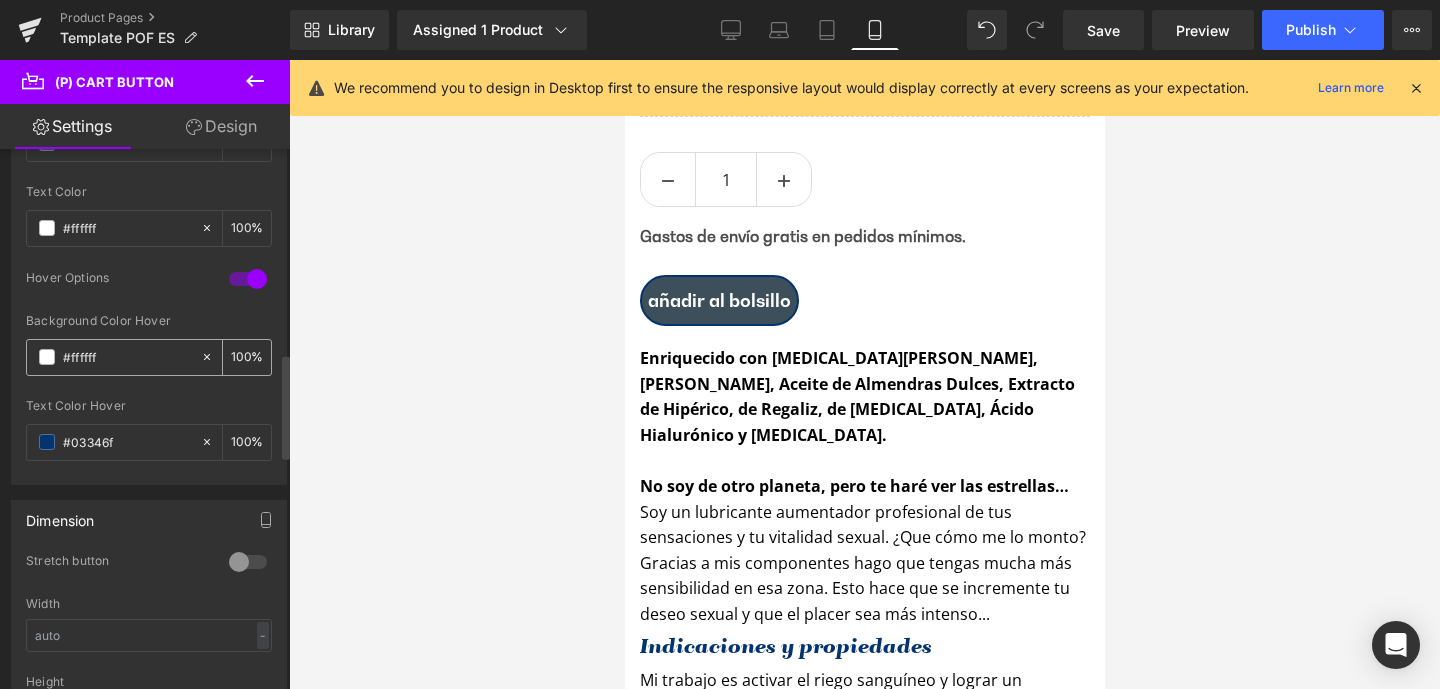 drag, startPoint x: 101, startPoint y: 354, endPoint x: 48, endPoint y: 353, distance: 53.009434 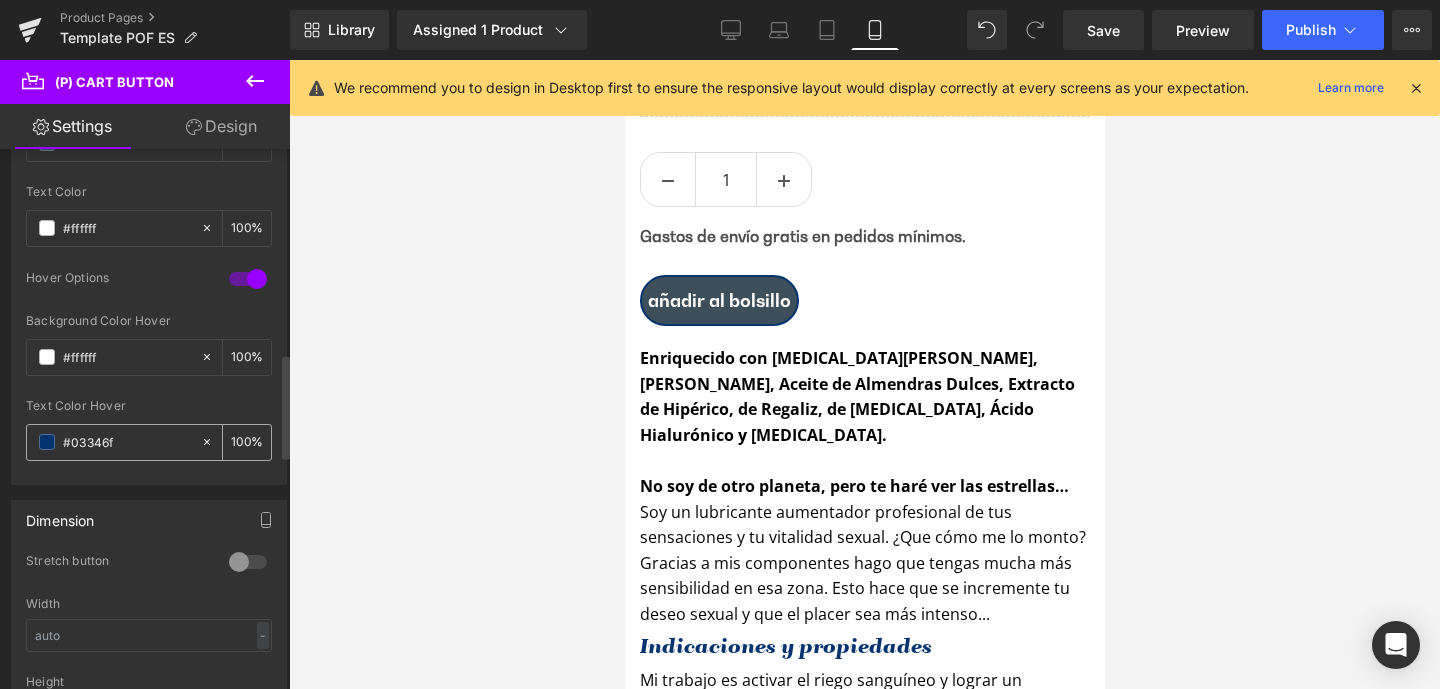 drag, startPoint x: 94, startPoint y: 442, endPoint x: 45, endPoint y: 440, distance: 49.0408 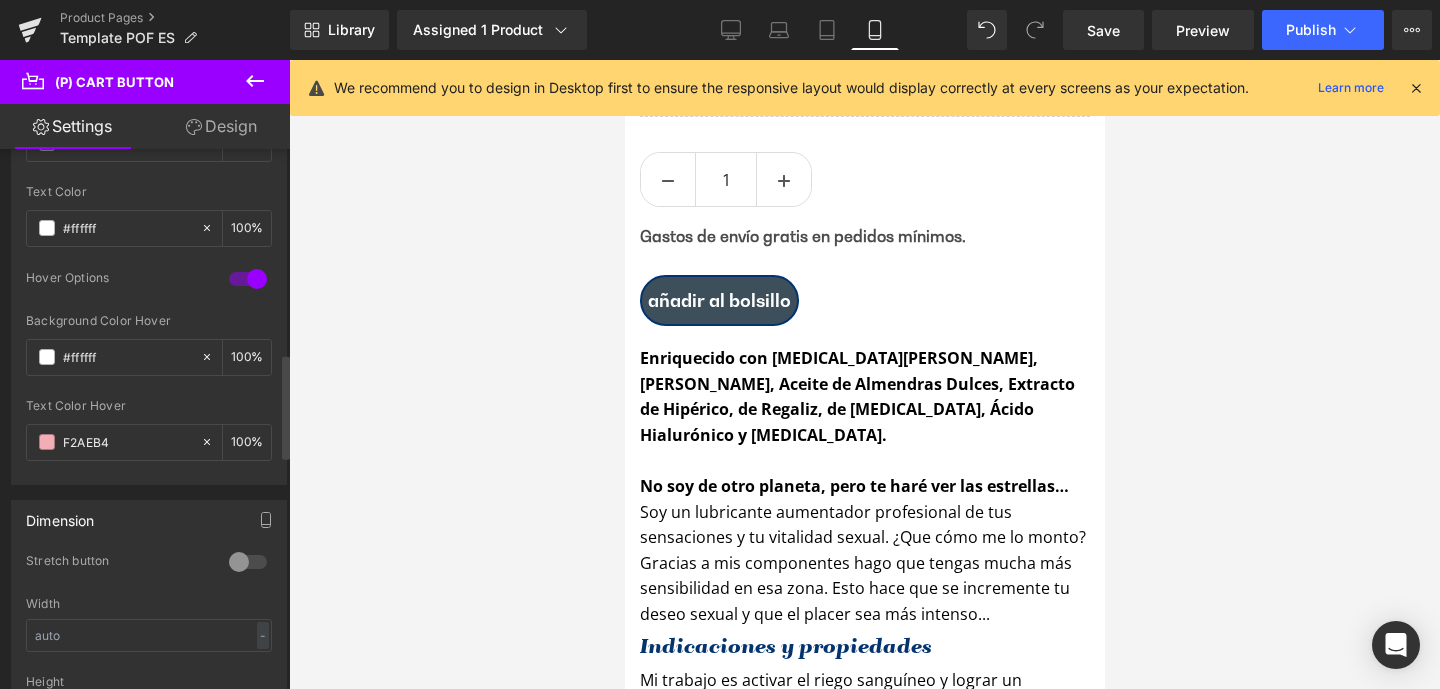type on "#f2aeb4" 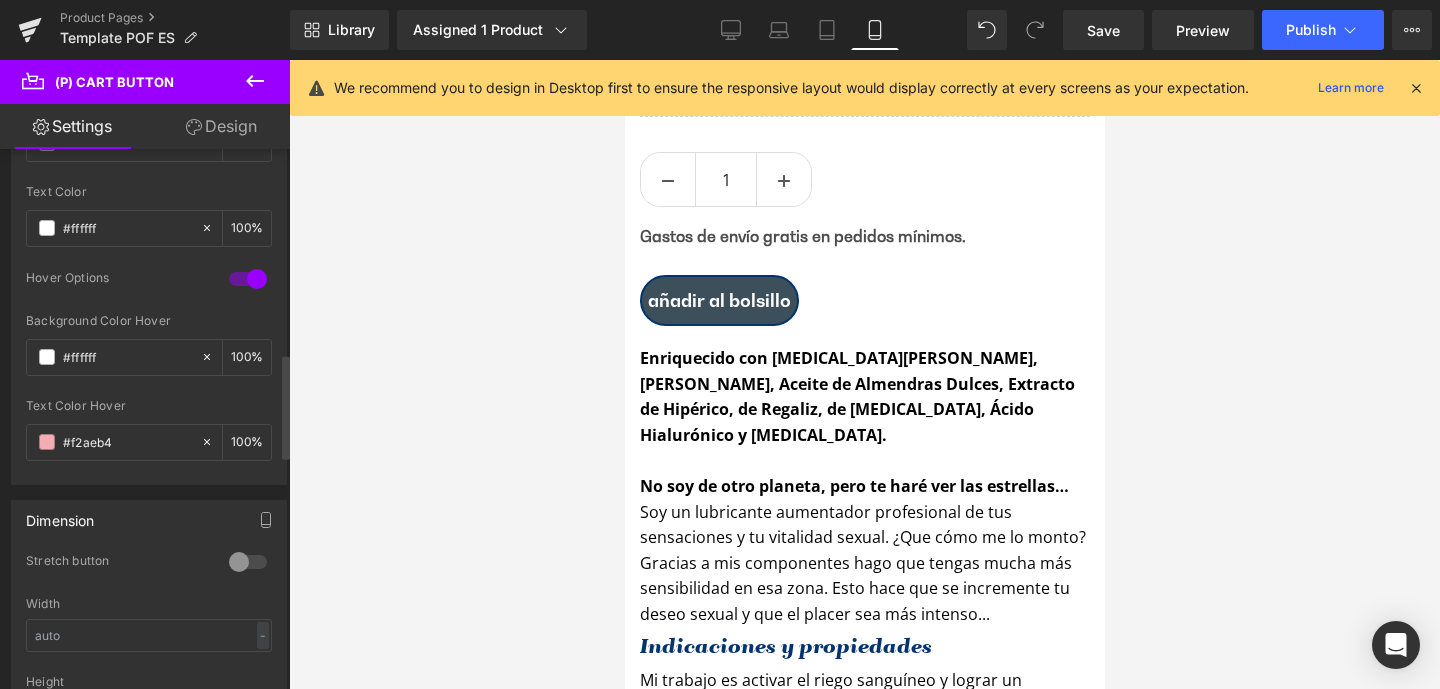 click at bounding box center (149, 392) 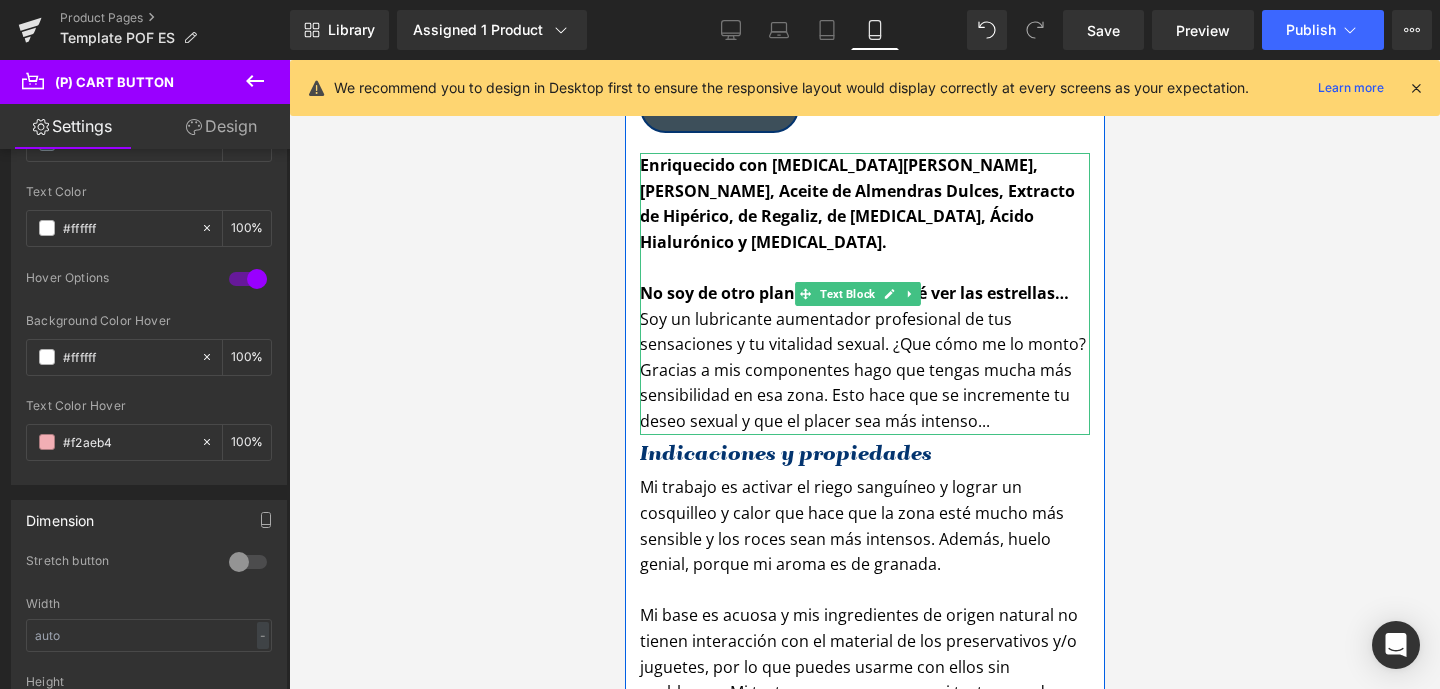 scroll, scrollTop: 1375, scrollLeft: 0, axis: vertical 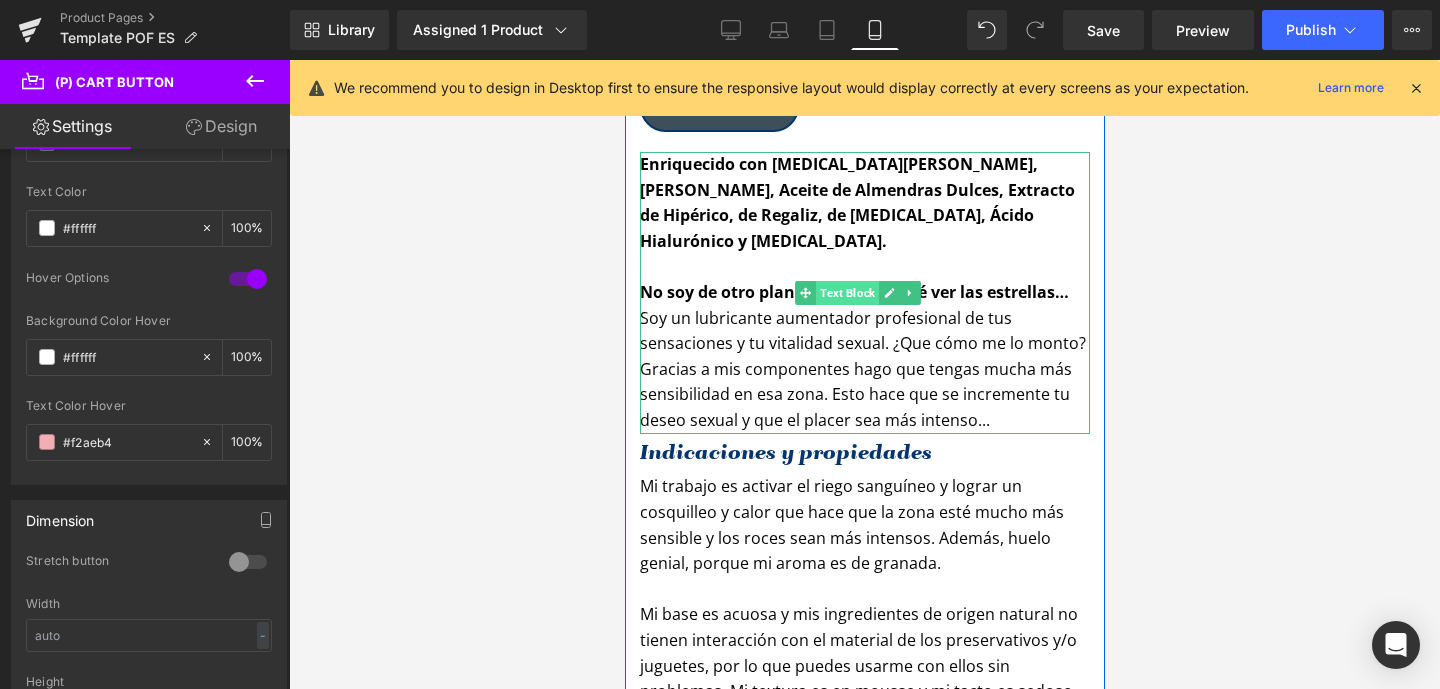 click on "Text Block" at bounding box center (846, 293) 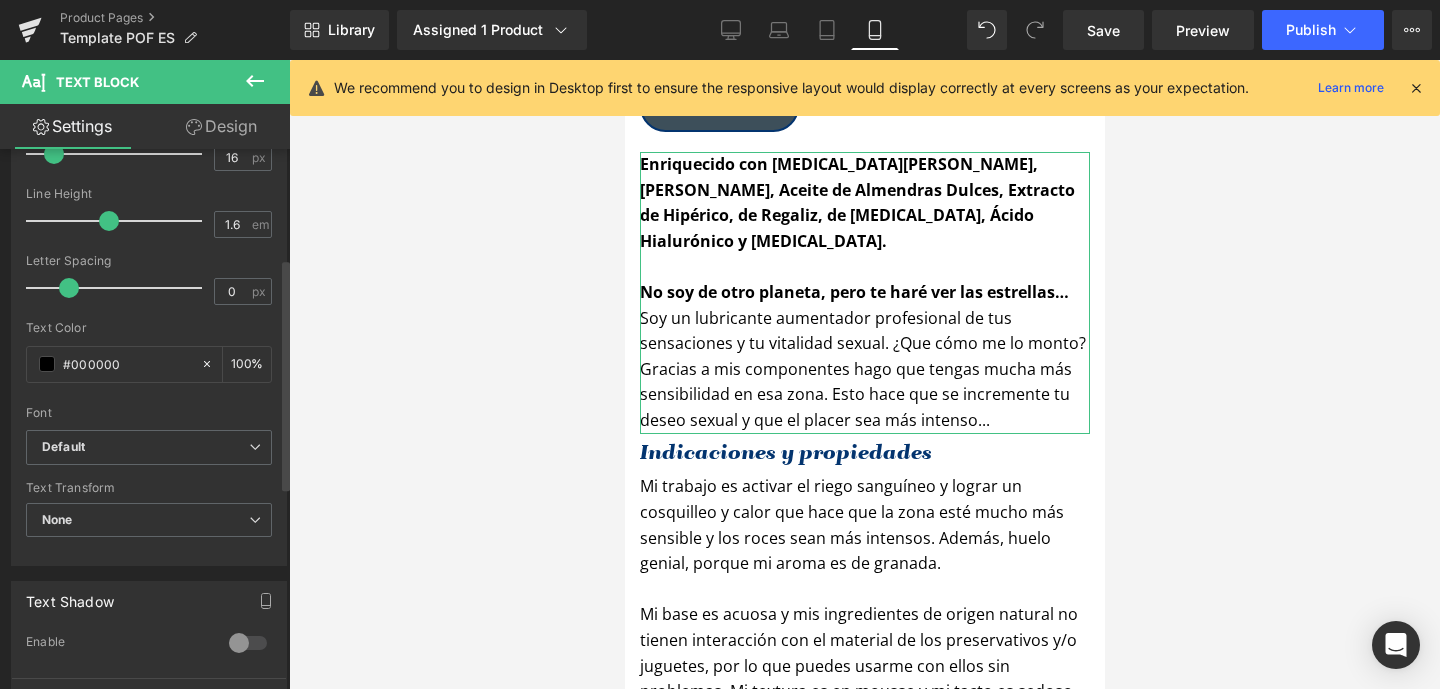 scroll, scrollTop: 276, scrollLeft: 0, axis: vertical 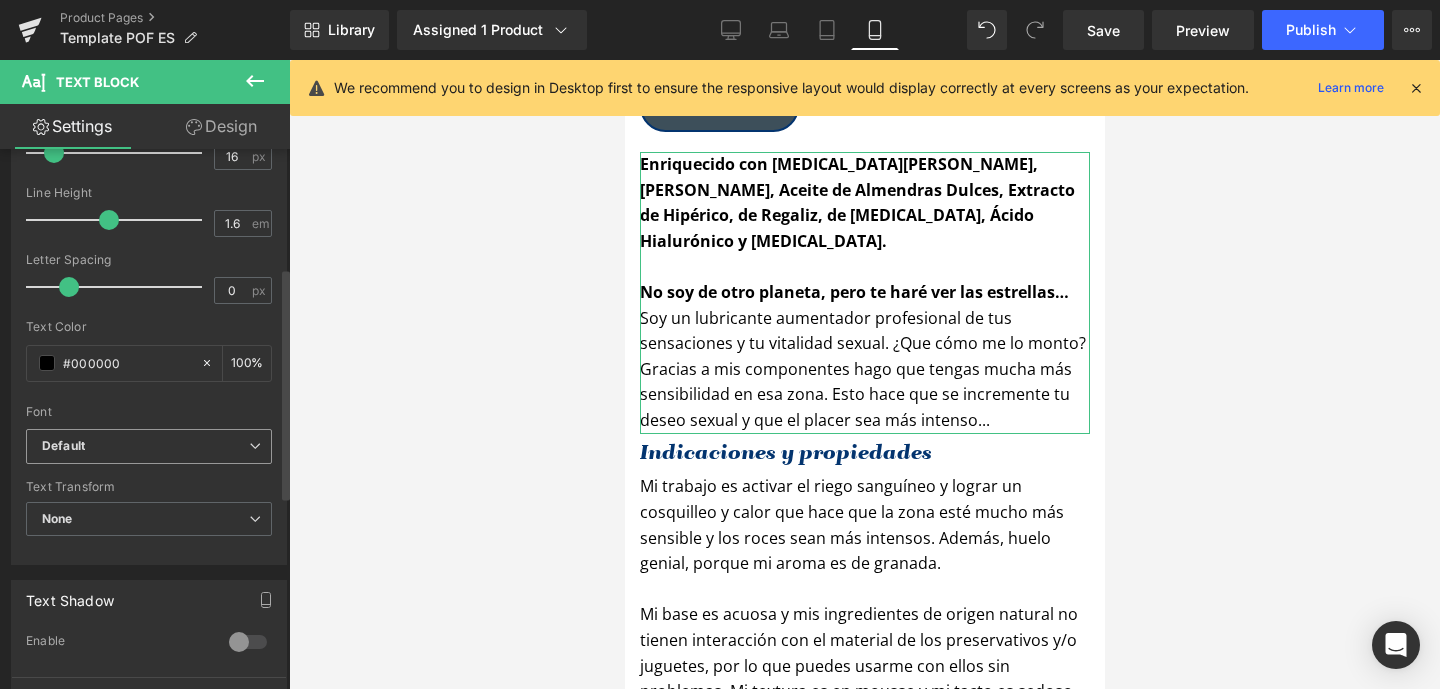 click on "Default" at bounding box center [145, 446] 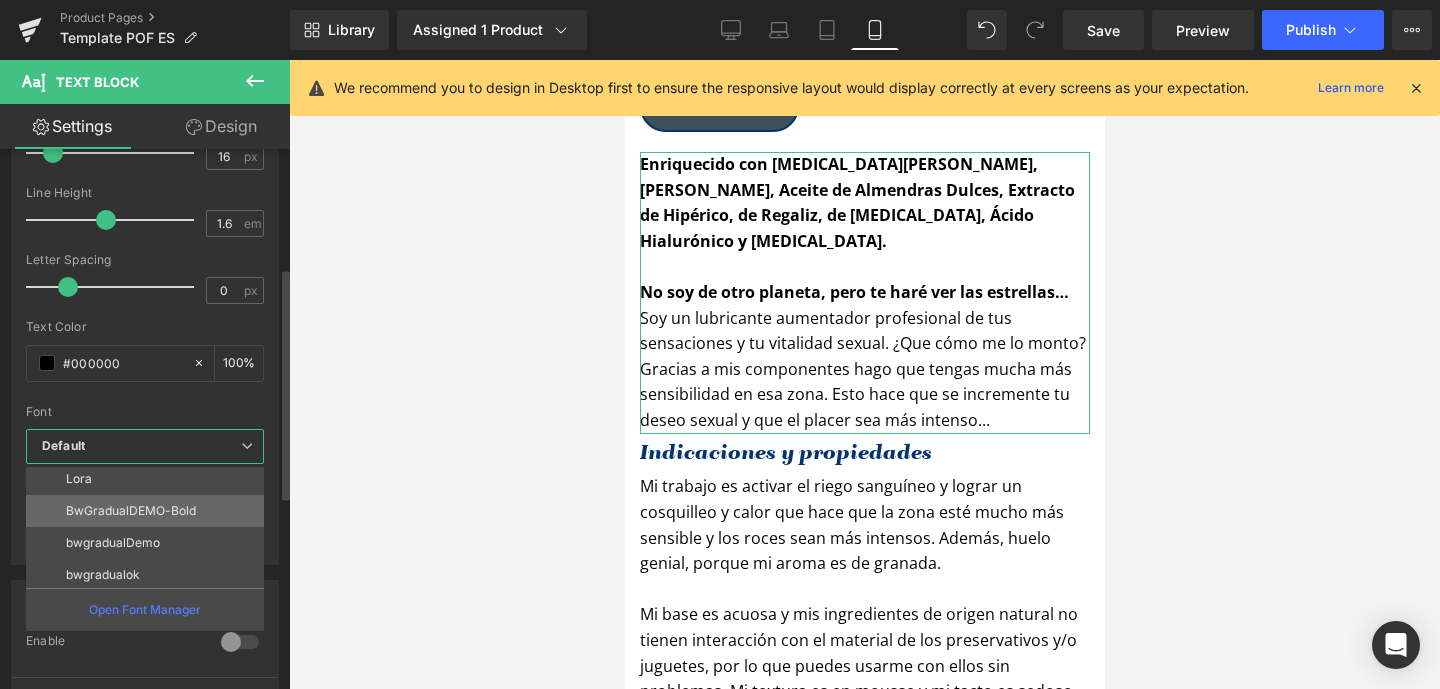 scroll, scrollTop: 200, scrollLeft: 0, axis: vertical 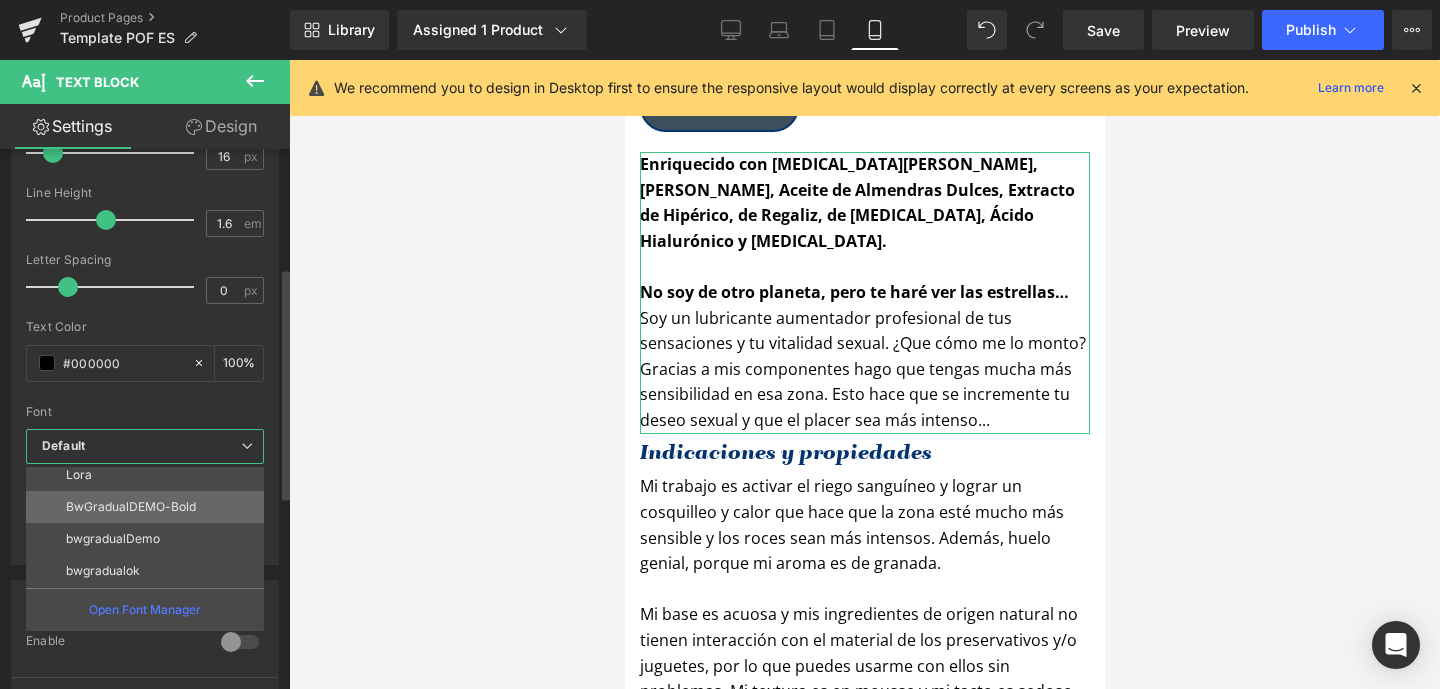 click on "BwGradualDEMO-Bold" at bounding box center [131, 507] 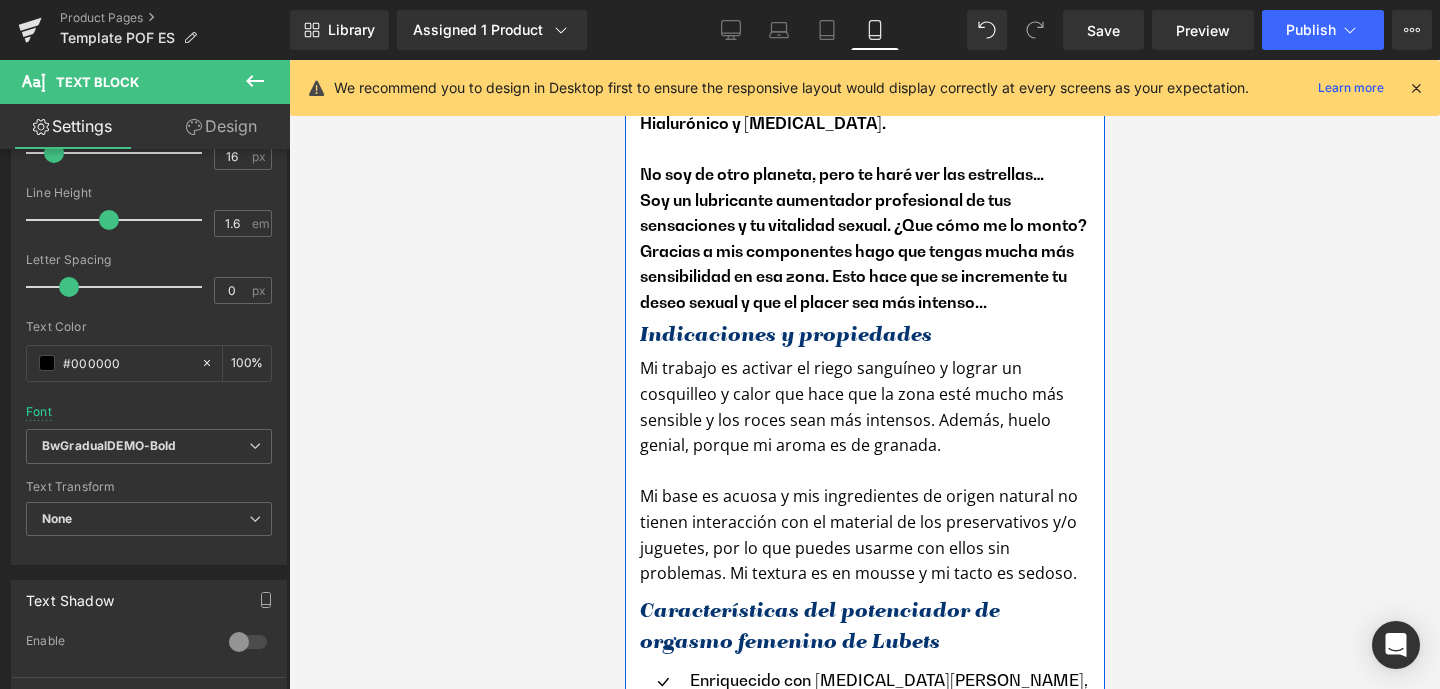 scroll, scrollTop: 1633, scrollLeft: 0, axis: vertical 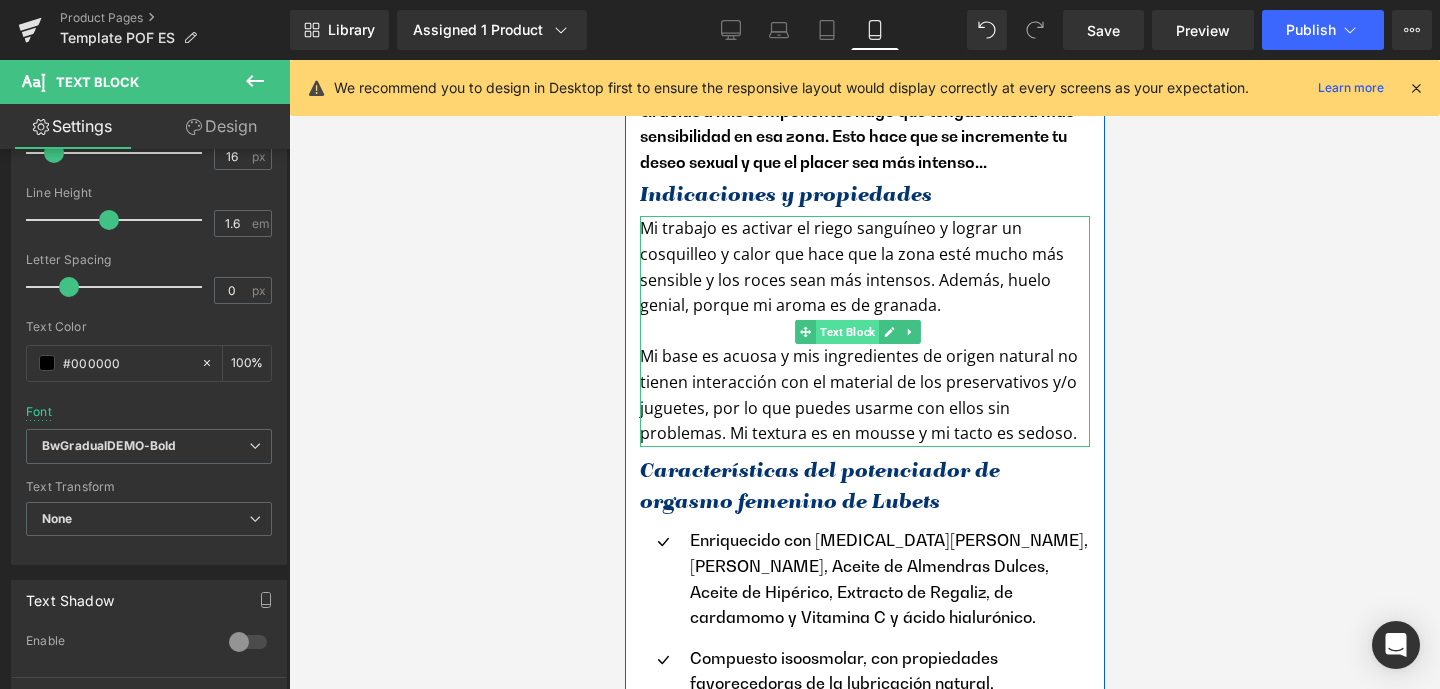 click on "Text Block" at bounding box center (846, 332) 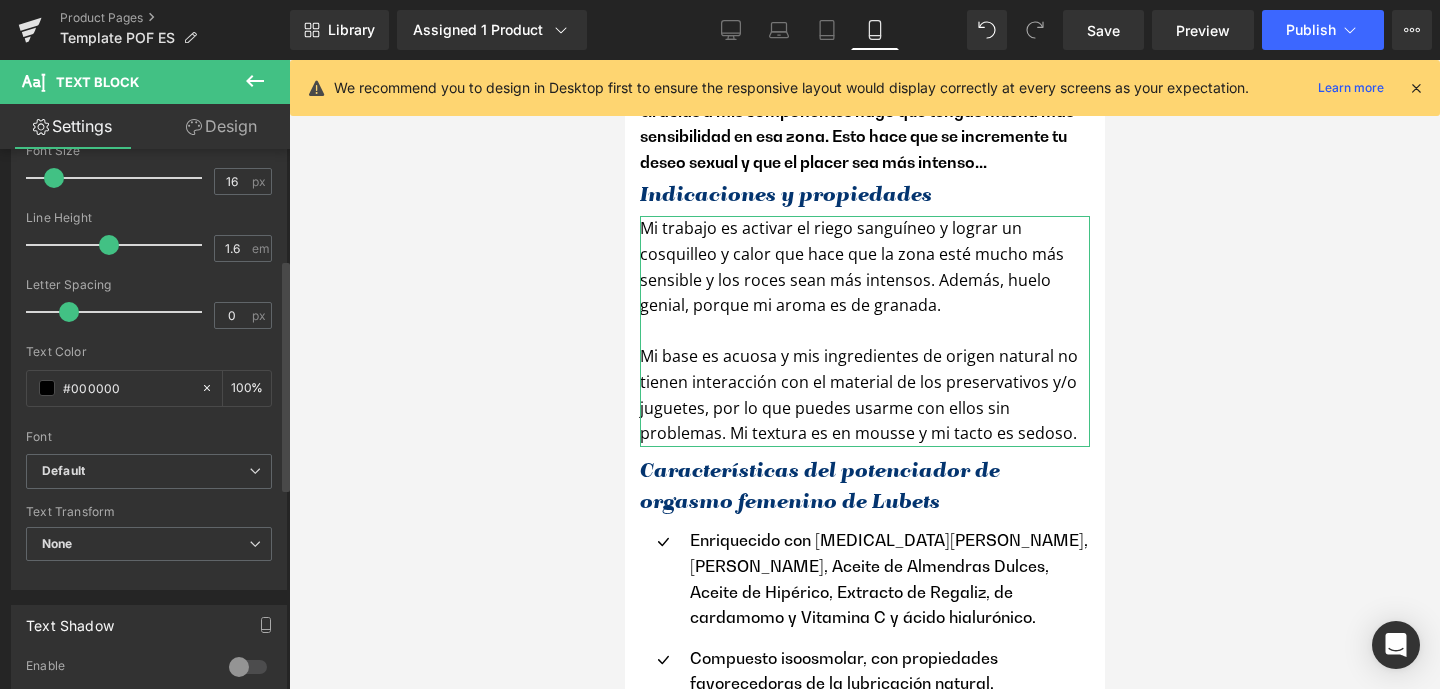 scroll, scrollTop: 256, scrollLeft: 0, axis: vertical 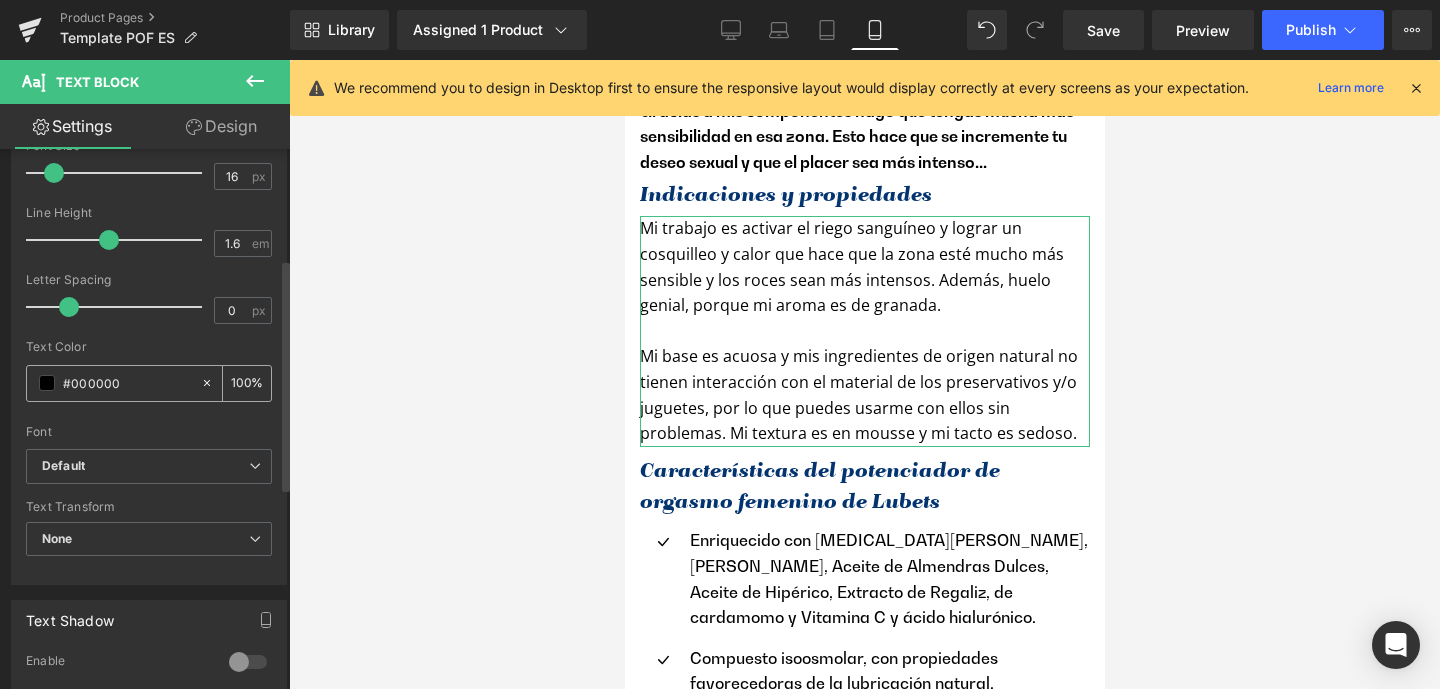 drag, startPoint x: 131, startPoint y: 382, endPoint x: 42, endPoint y: 382, distance: 89 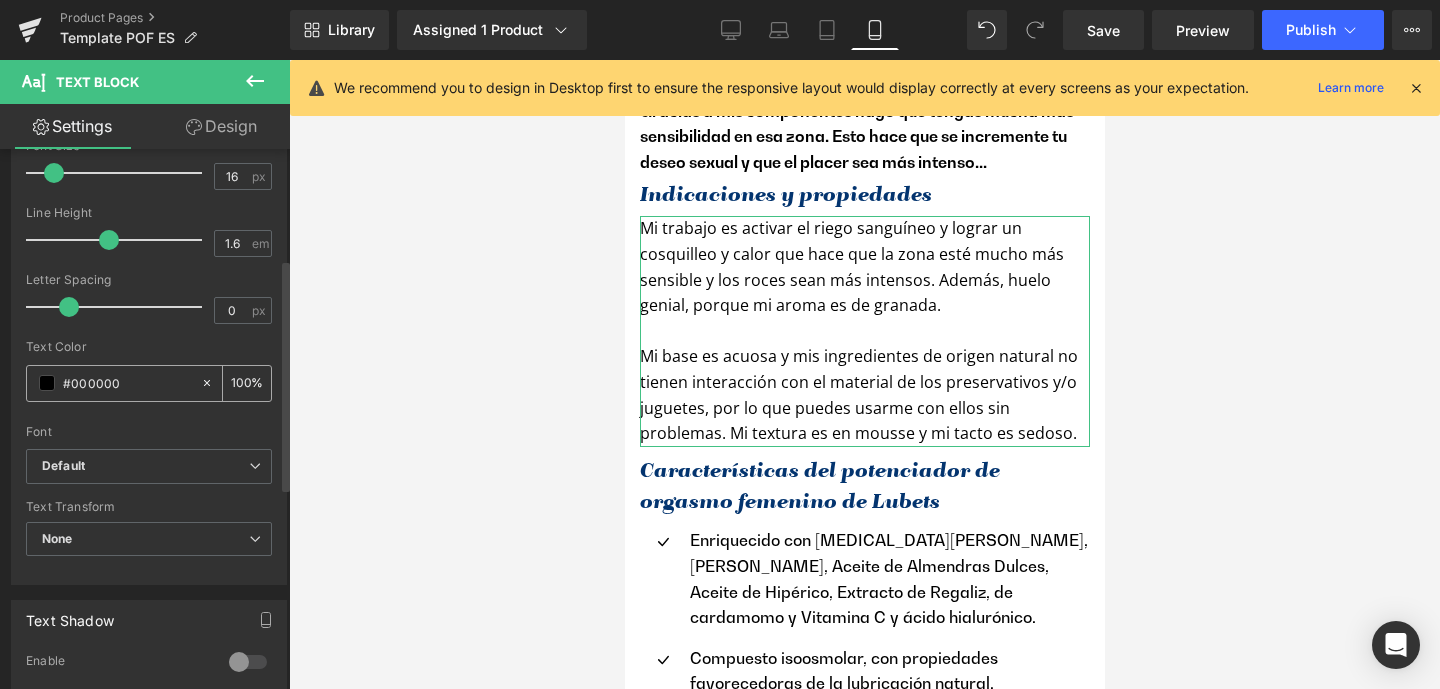 paste on "F2AEB4" 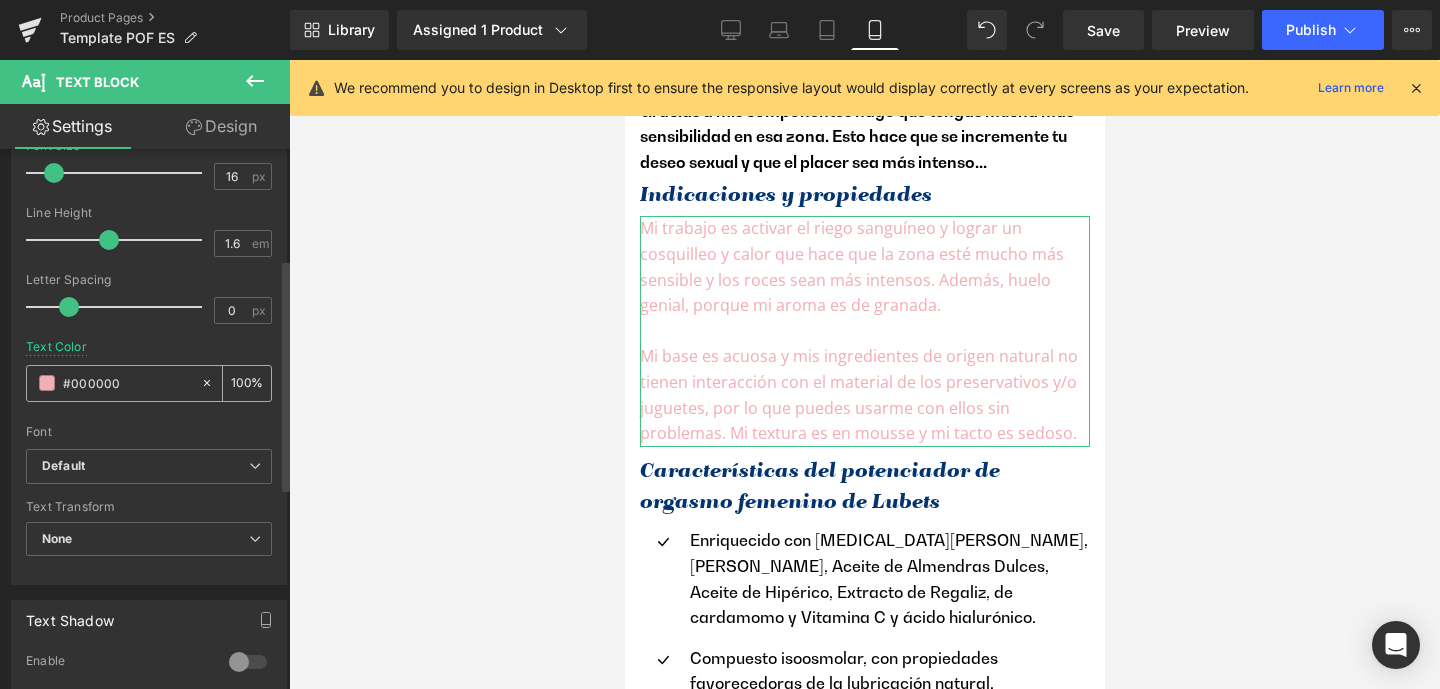 click 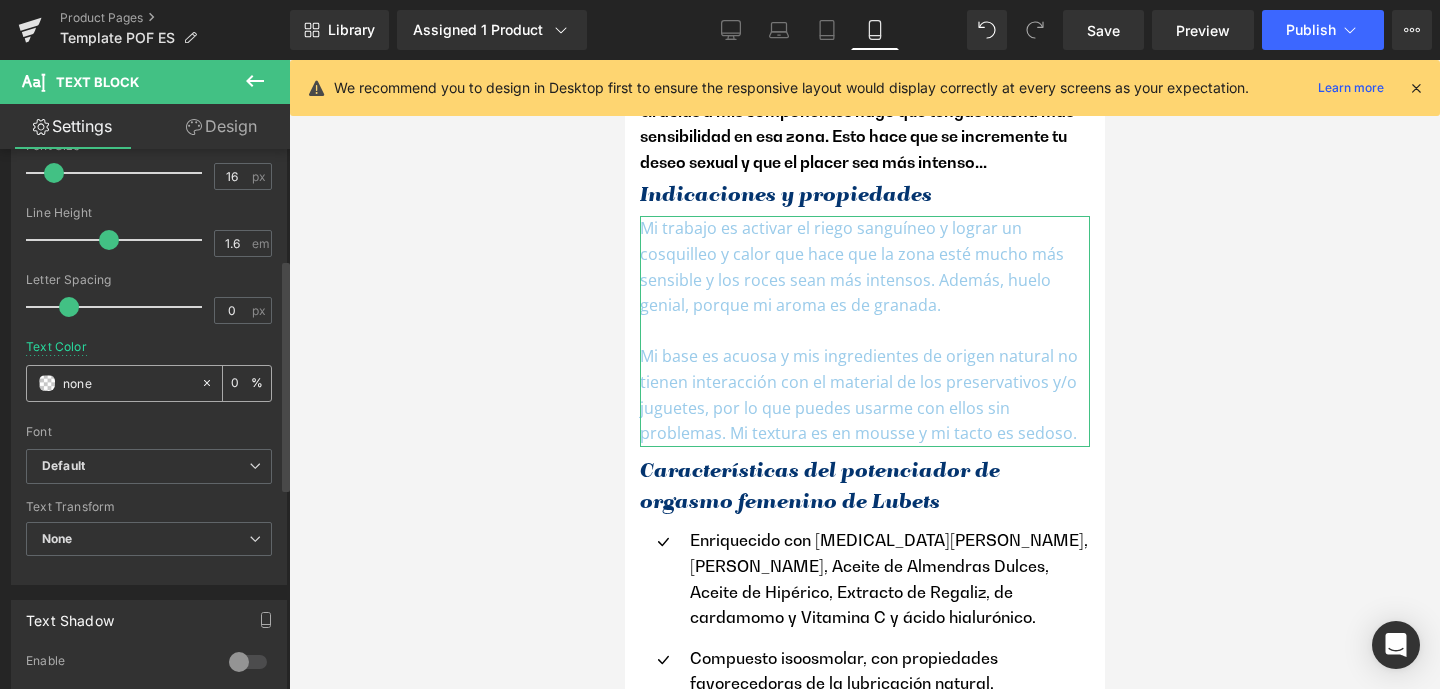 click on "none" at bounding box center [127, 383] 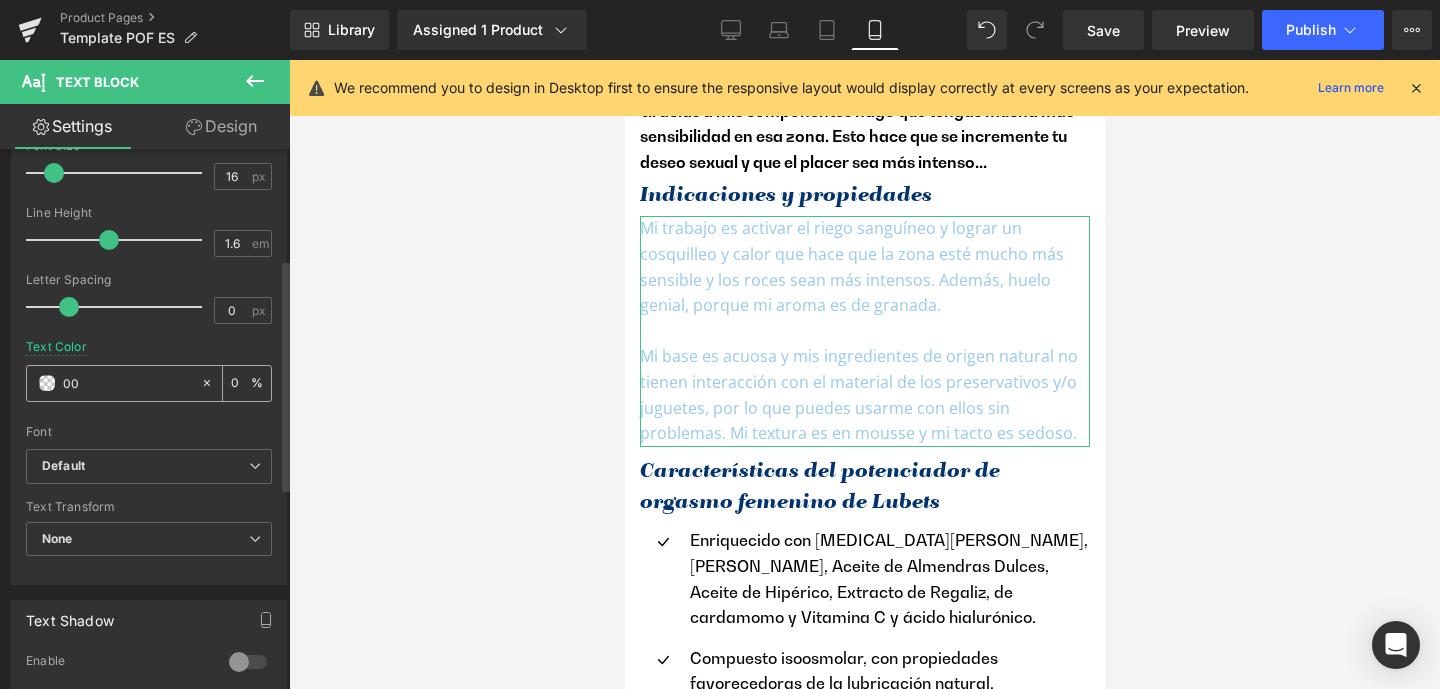 type on "000" 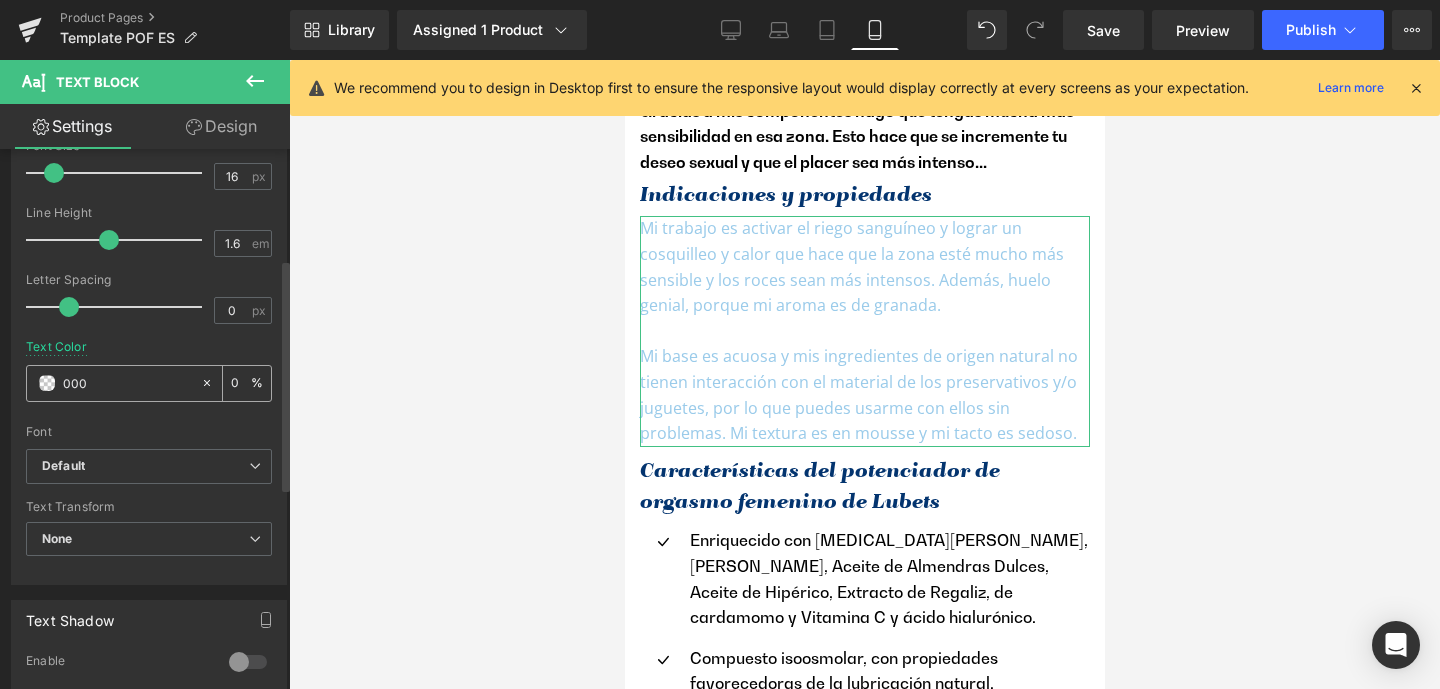 type on "100" 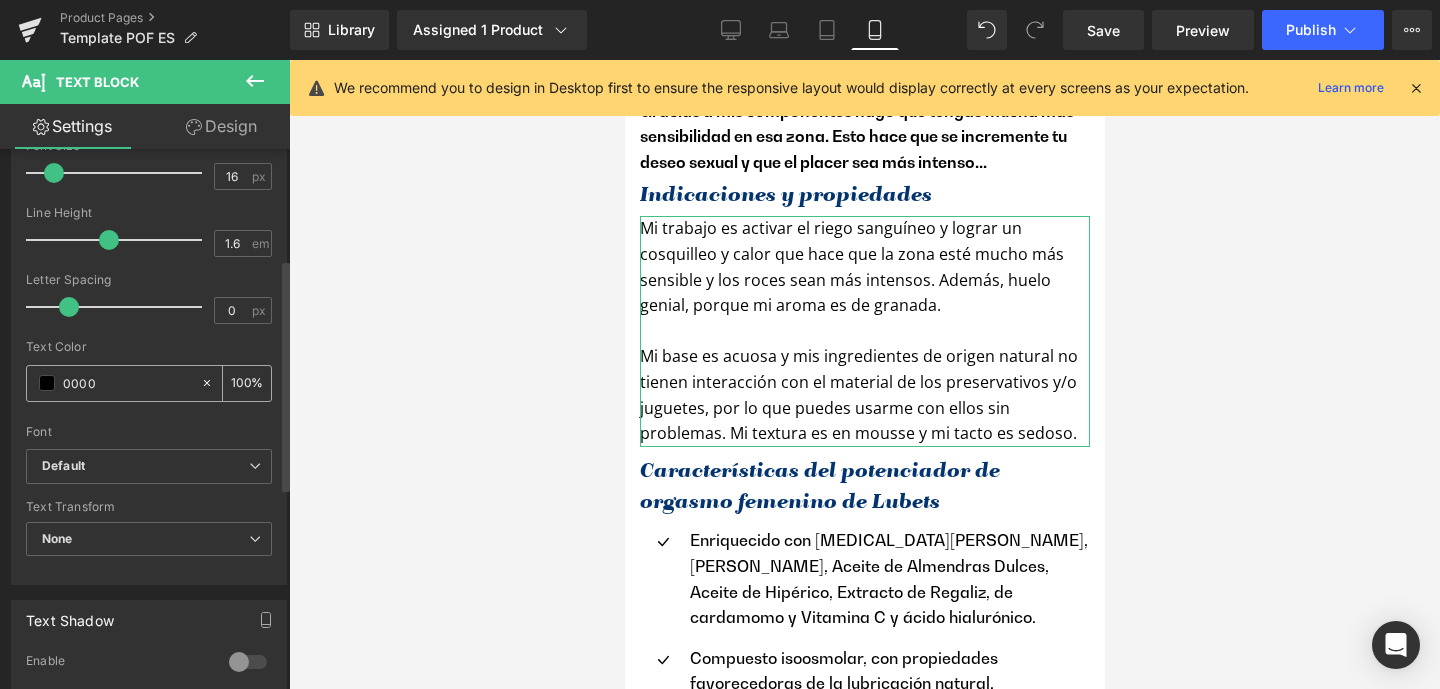 type on "00000" 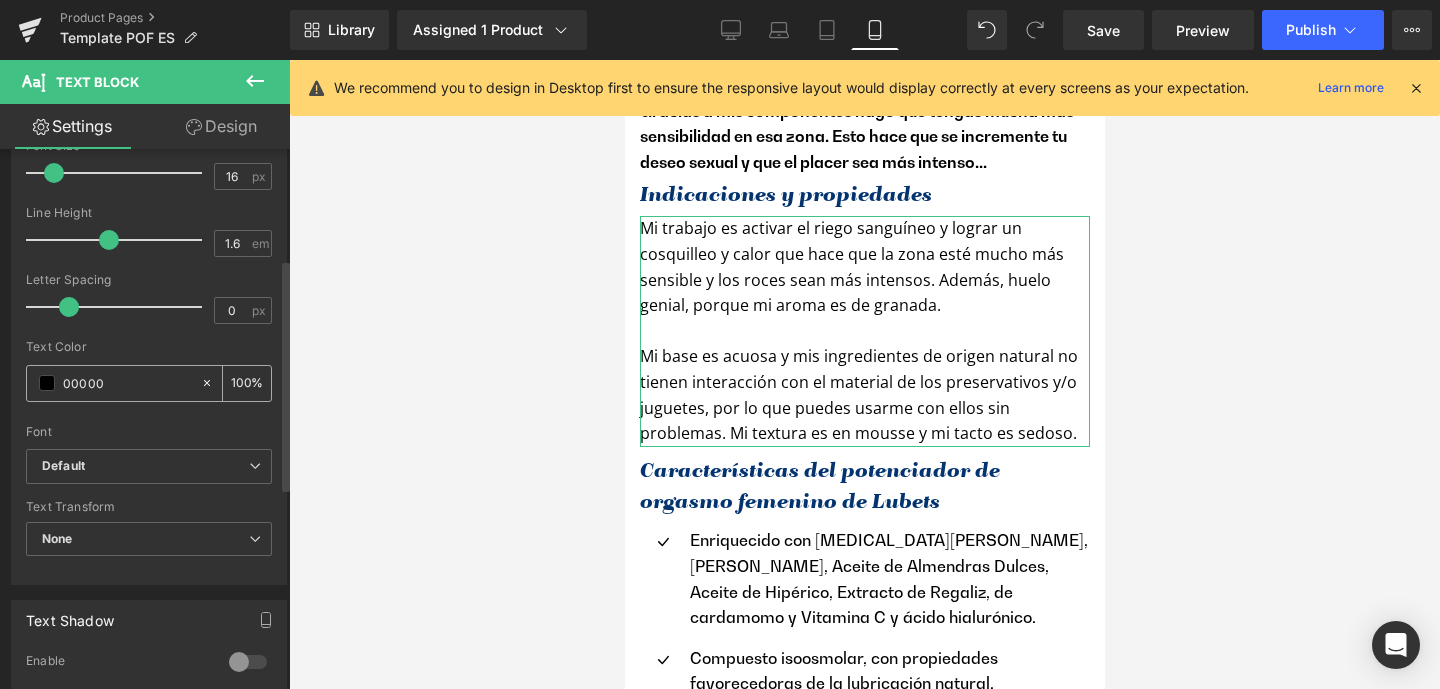 type on "0" 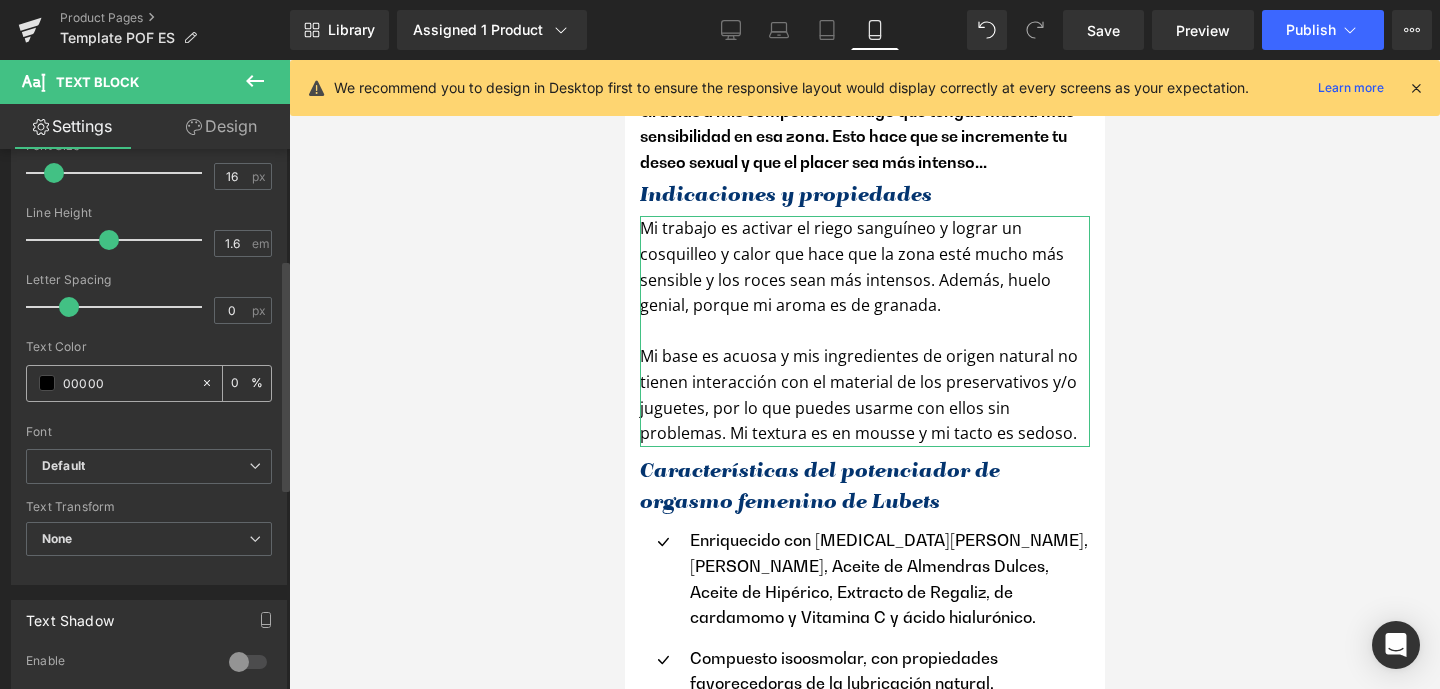 type on "000000" 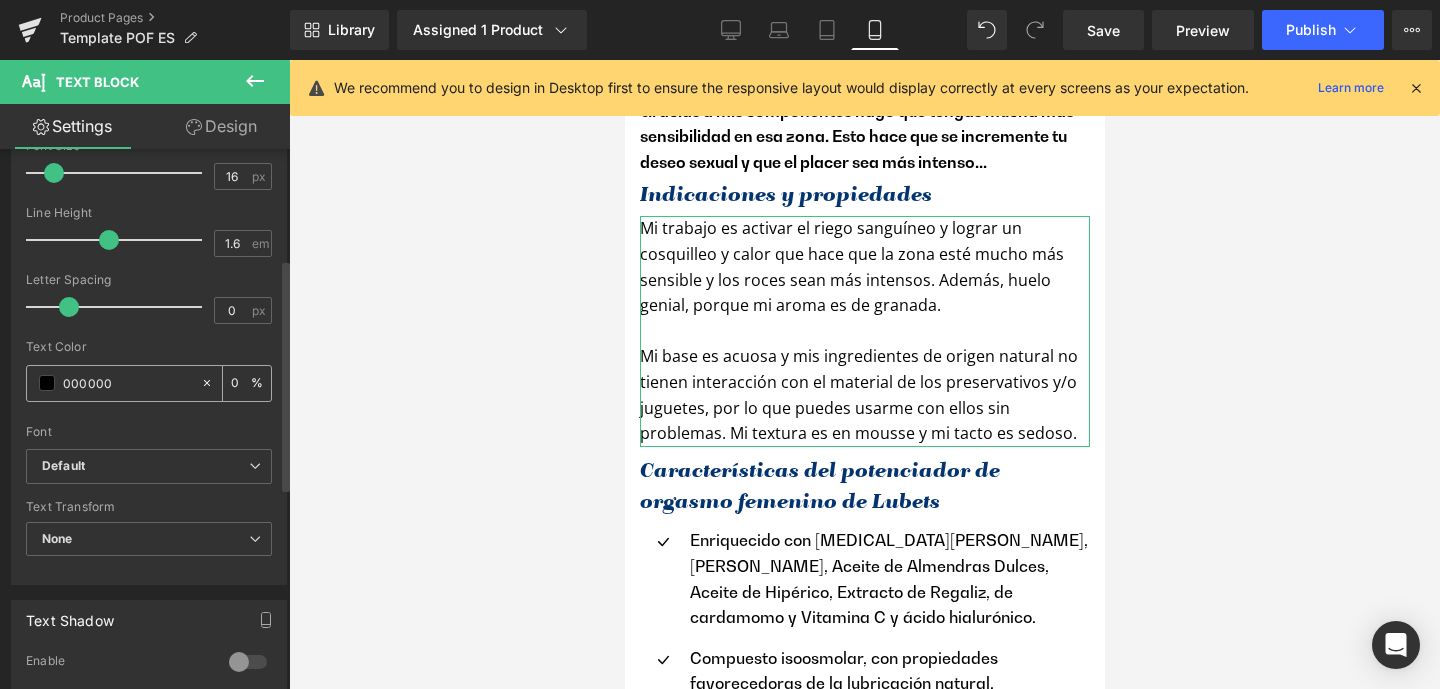 type on "100" 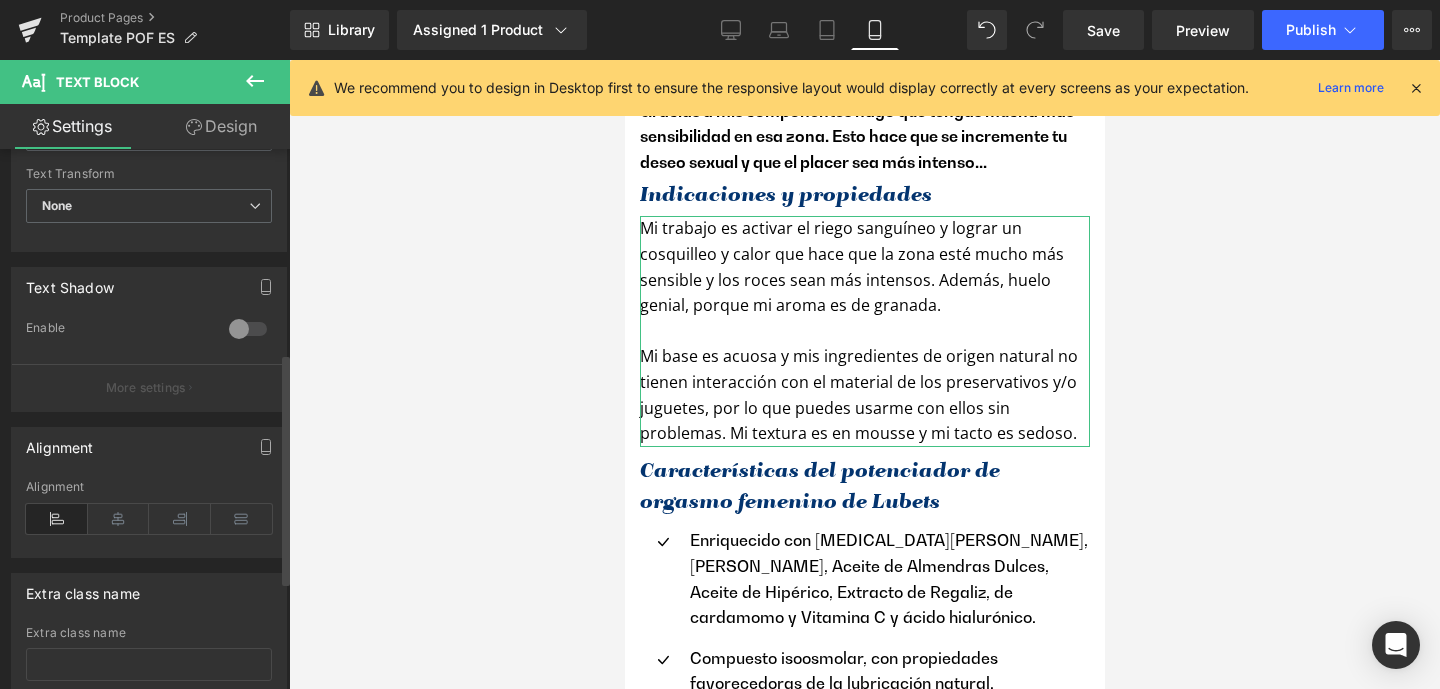 scroll, scrollTop: 303, scrollLeft: 0, axis: vertical 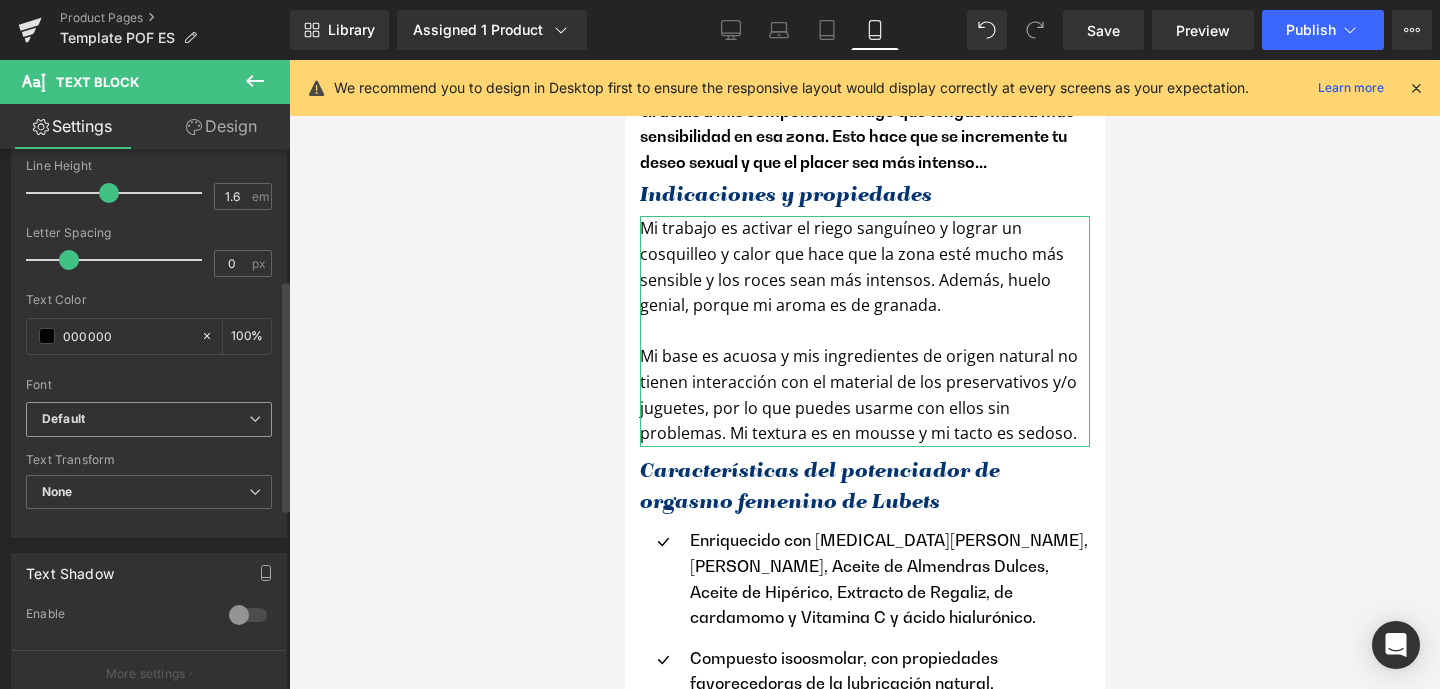type on "000000" 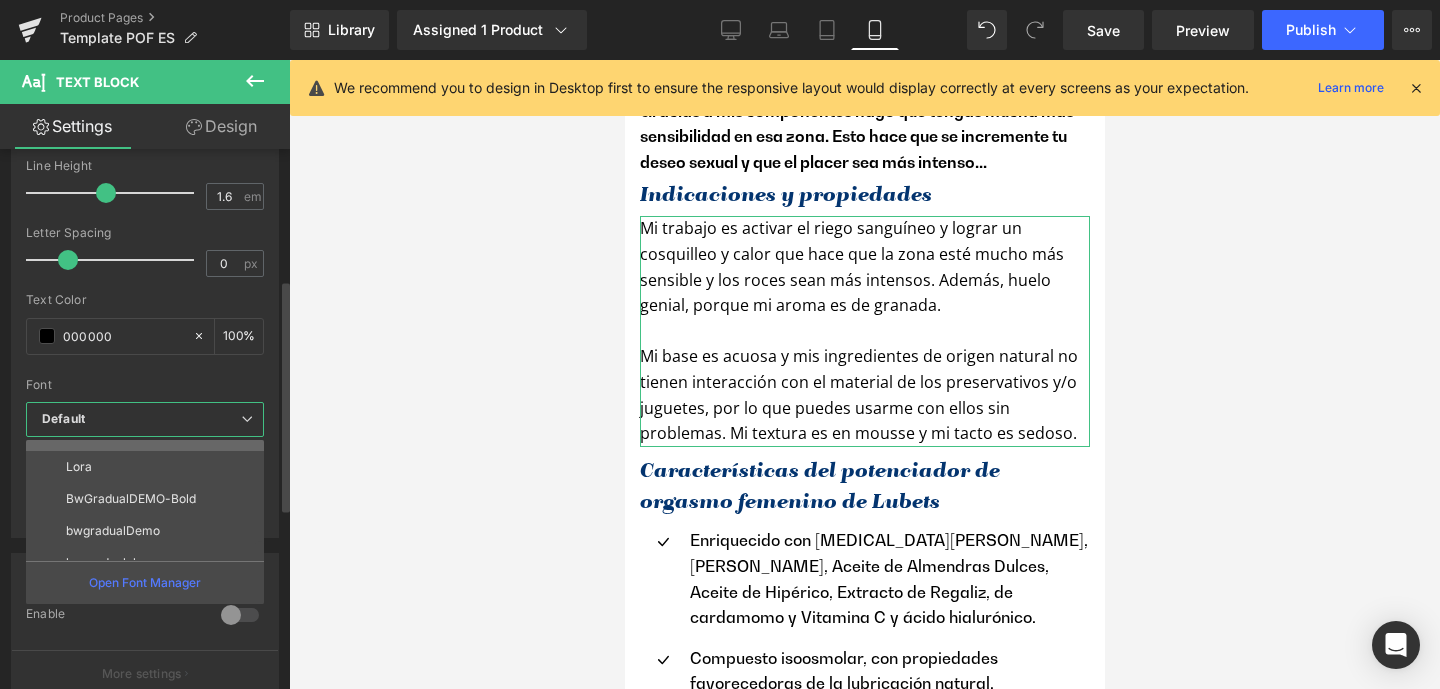 scroll, scrollTop: 200, scrollLeft: 0, axis: vertical 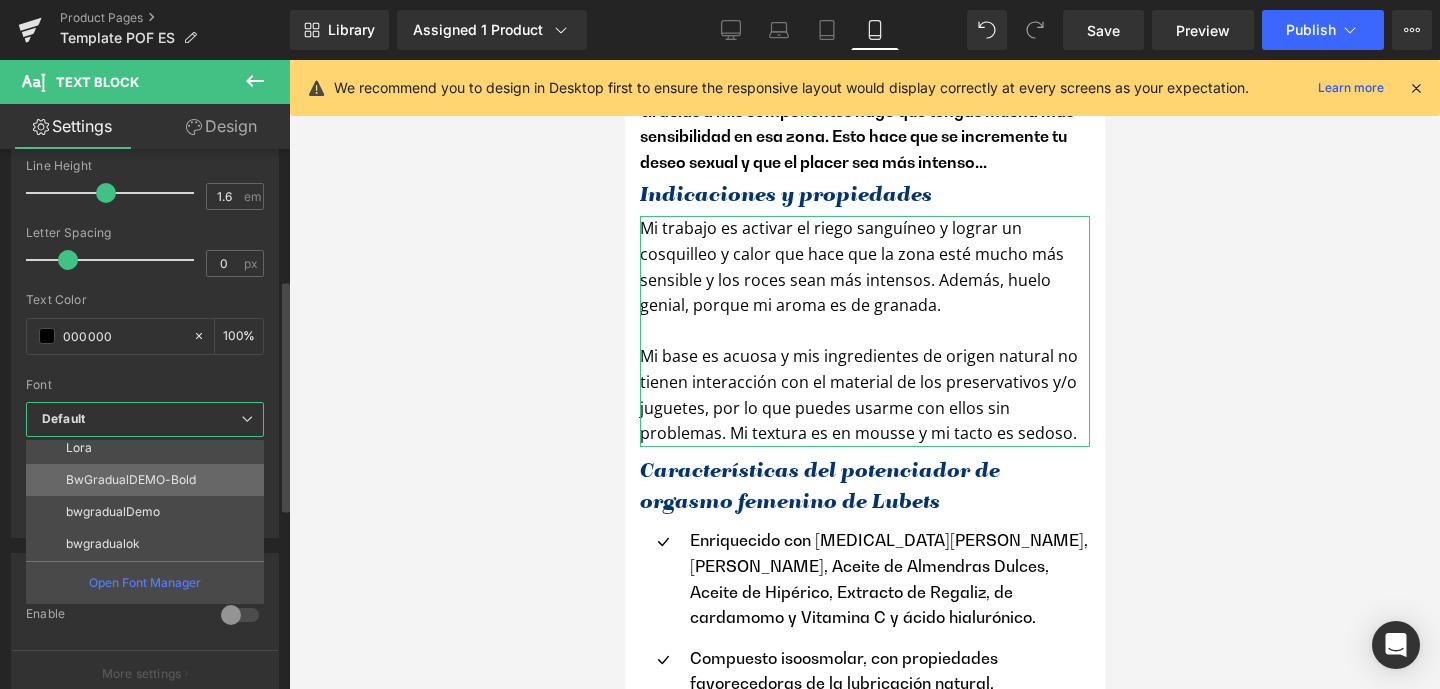 click on "BwGradualDEMO-Bold" at bounding box center [131, 480] 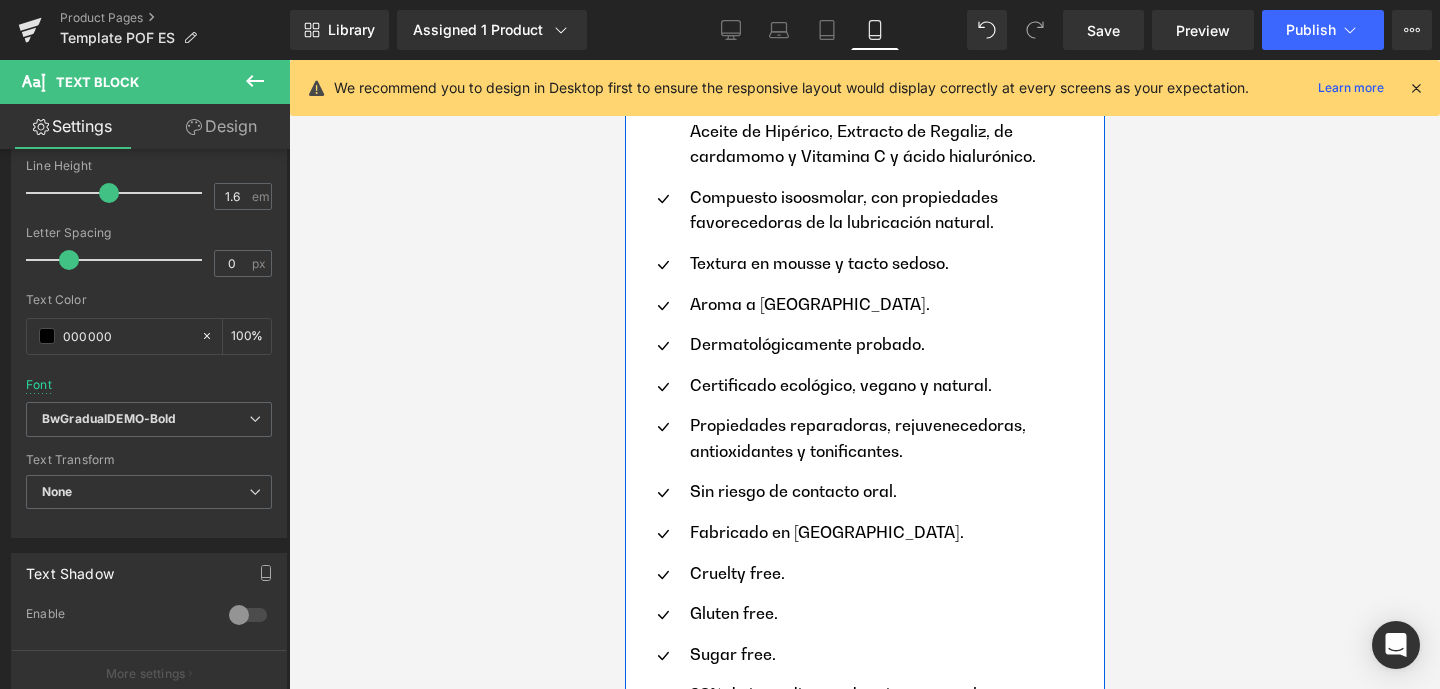 scroll, scrollTop: 1925, scrollLeft: 0, axis: vertical 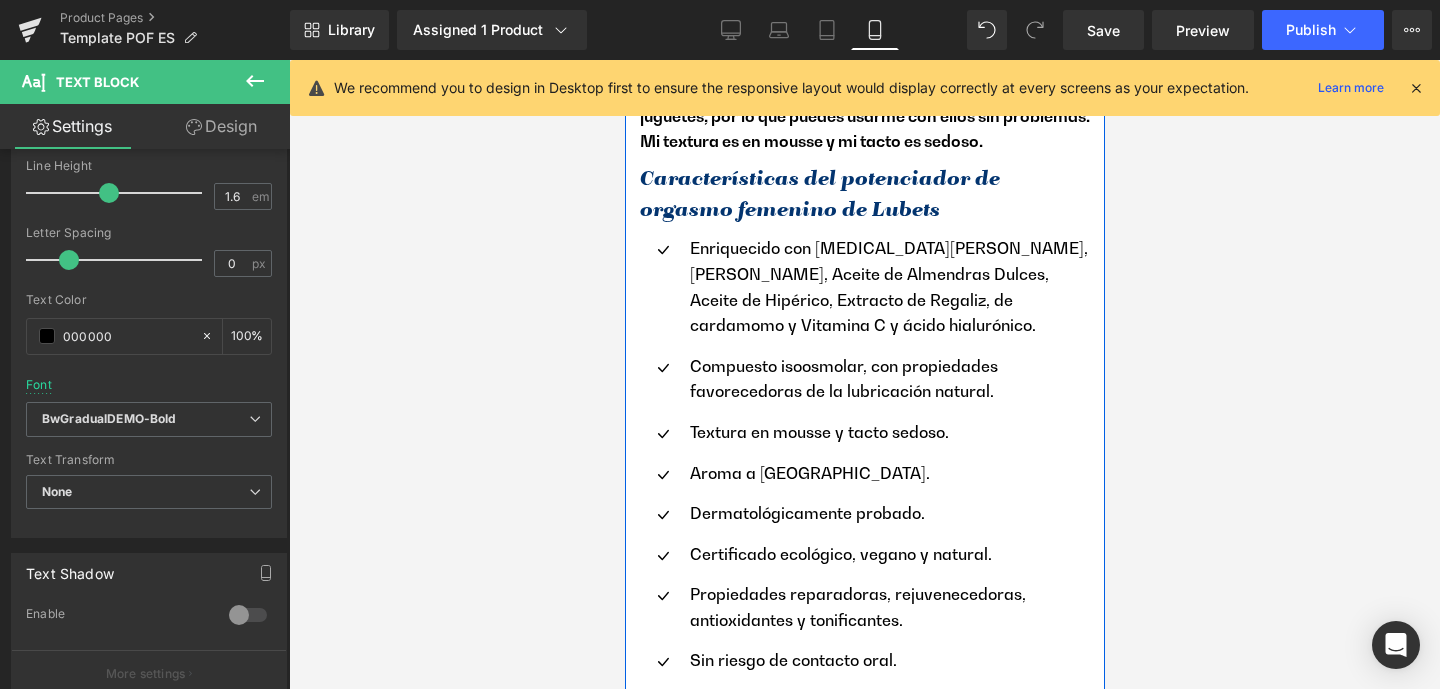 click on "Enriquecido con [MEDICAL_DATA][PERSON_NAME], [PERSON_NAME], Aceite de Almendras Dulces, Aceite de Hipérico, Extracto de Regaliz, de cardamomo y Vitamina C y ácido hialurónico." at bounding box center (889, 287) 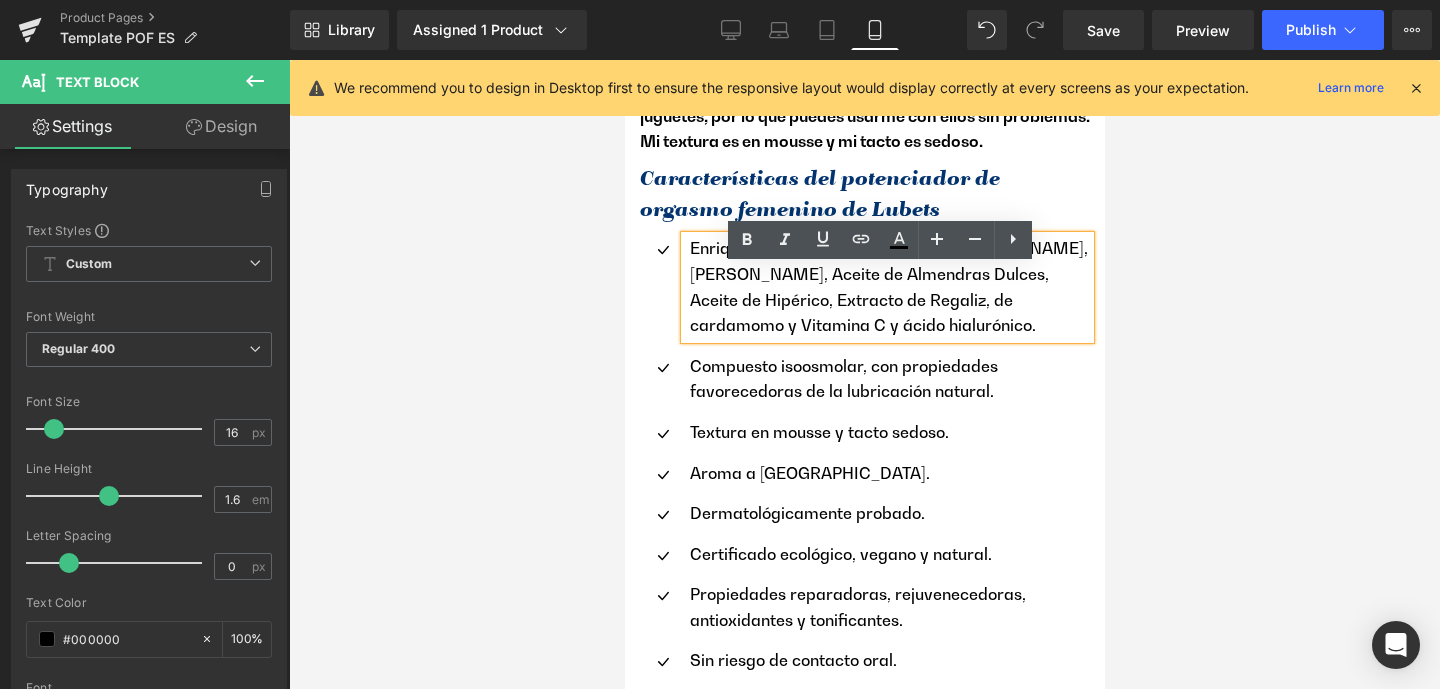 click at bounding box center (864, 374) 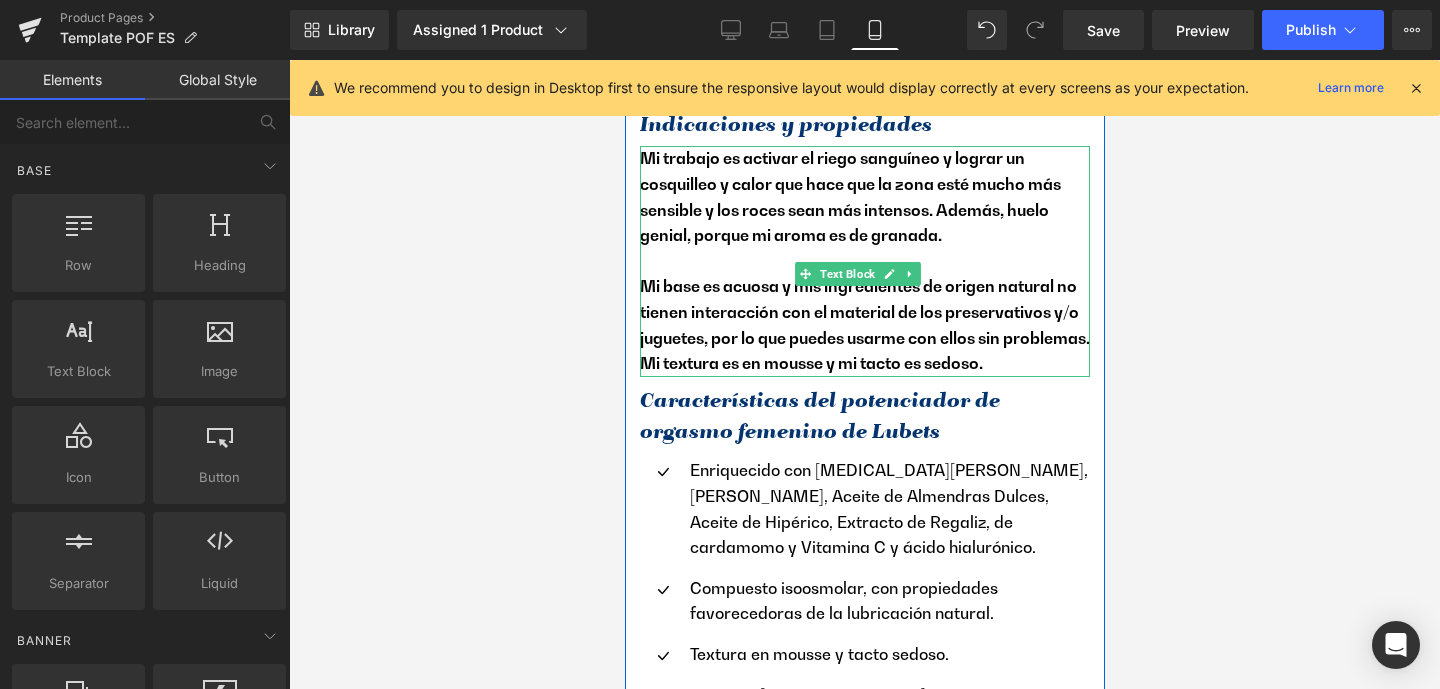 scroll, scrollTop: 1756, scrollLeft: 0, axis: vertical 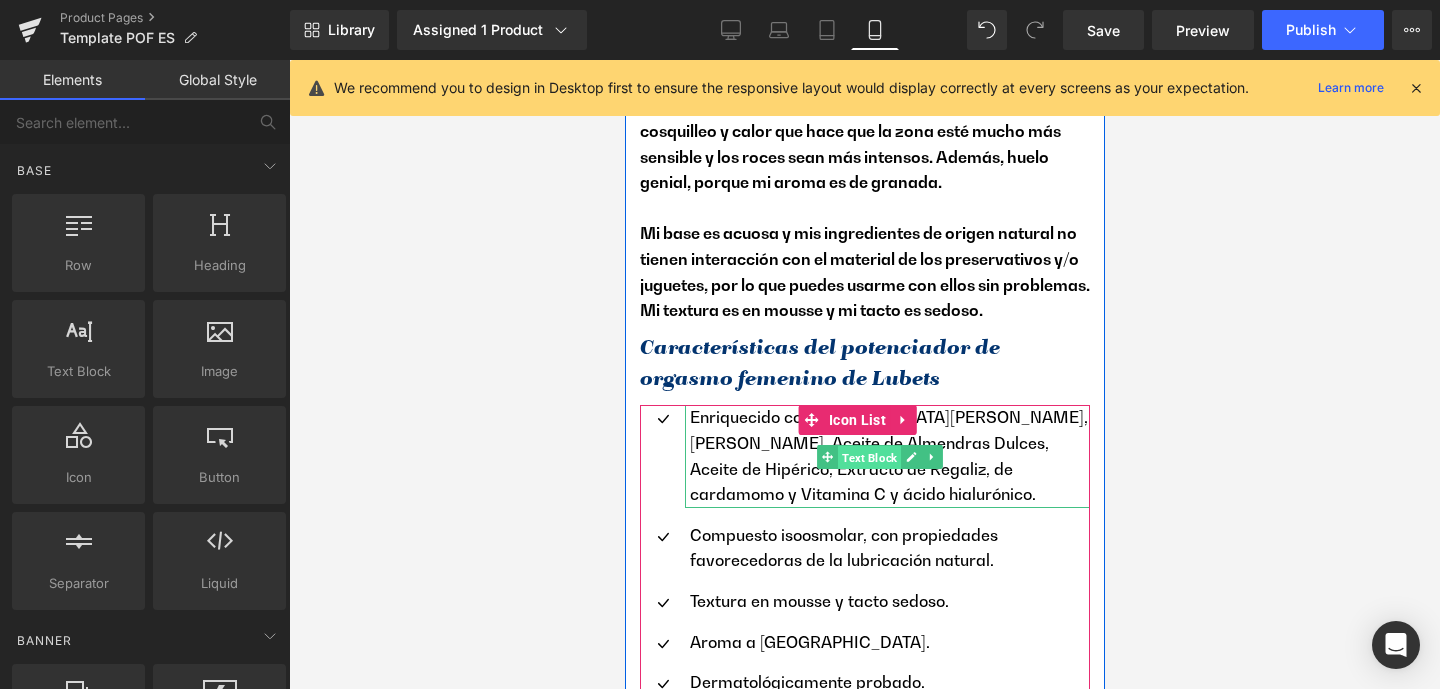 click on "Text Block" at bounding box center [868, 457] 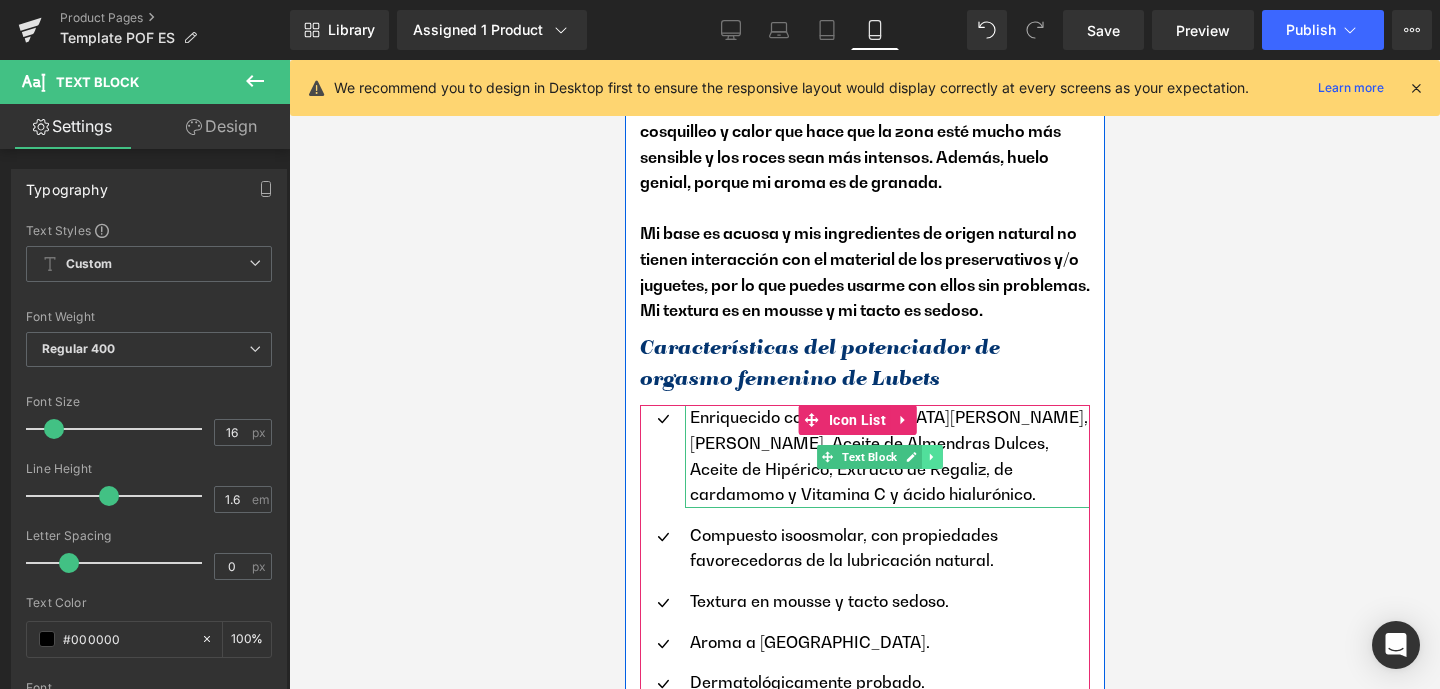 click 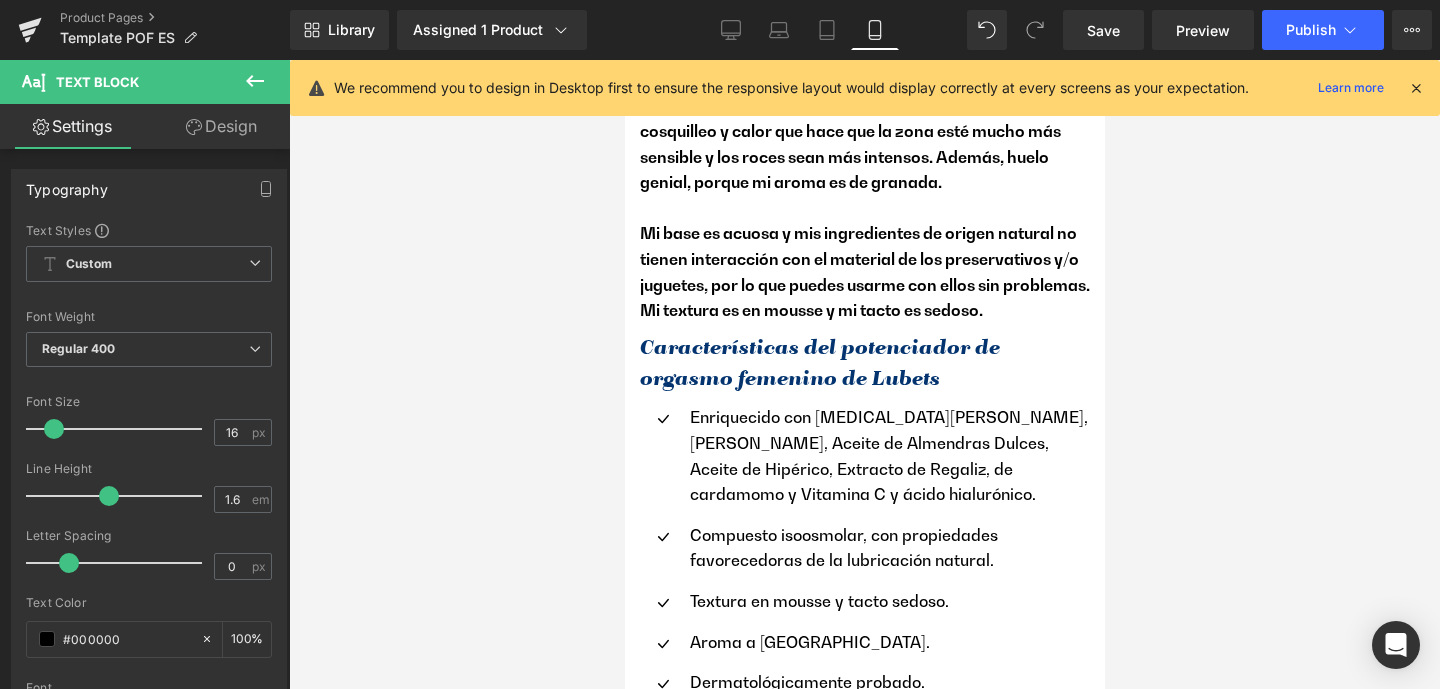 click at bounding box center [864, 374] 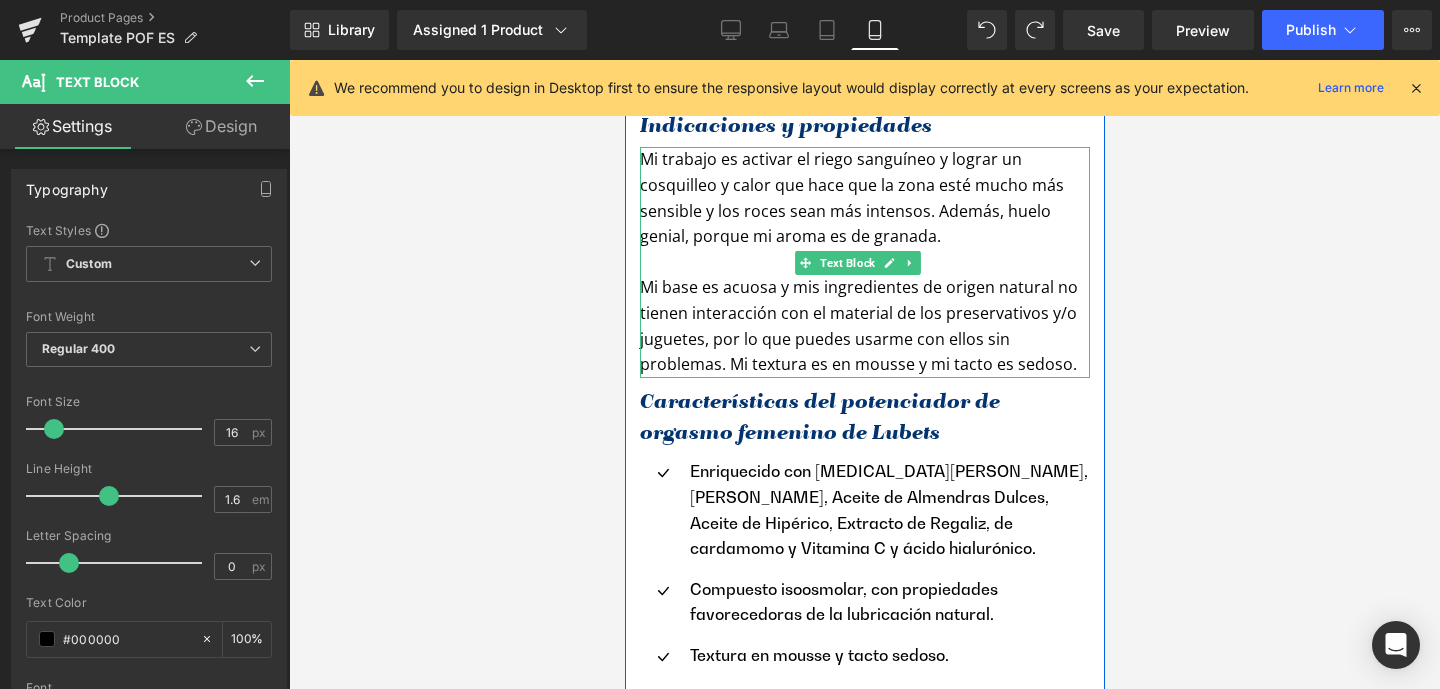 scroll, scrollTop: 1590, scrollLeft: 0, axis: vertical 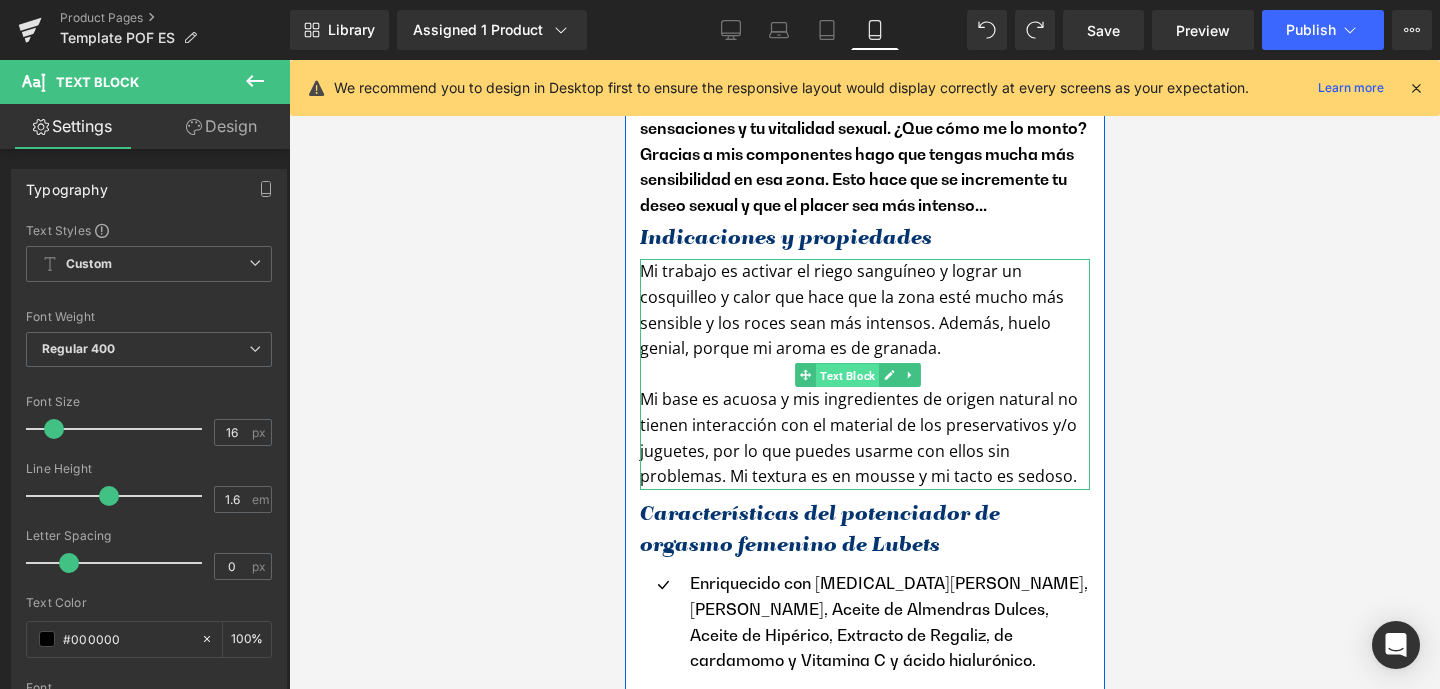 click on "Text Block" at bounding box center (846, 375) 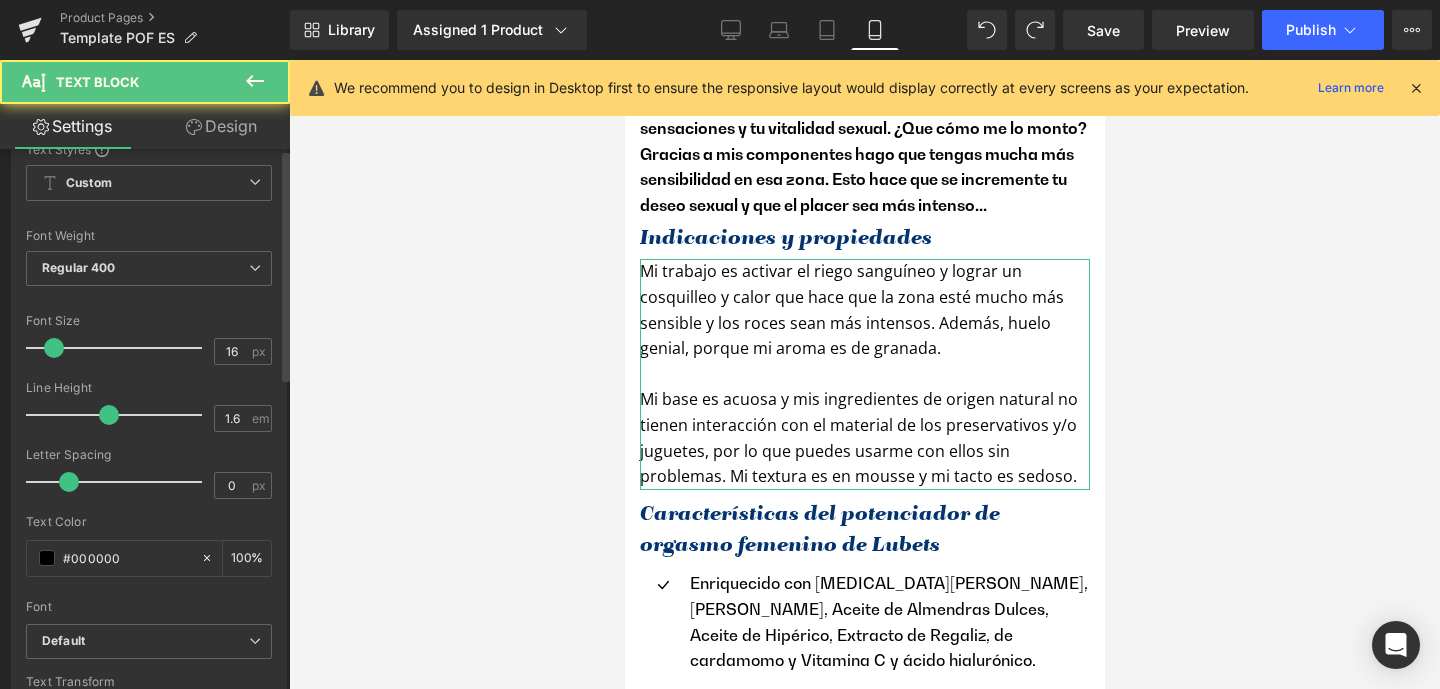scroll, scrollTop: 315, scrollLeft: 0, axis: vertical 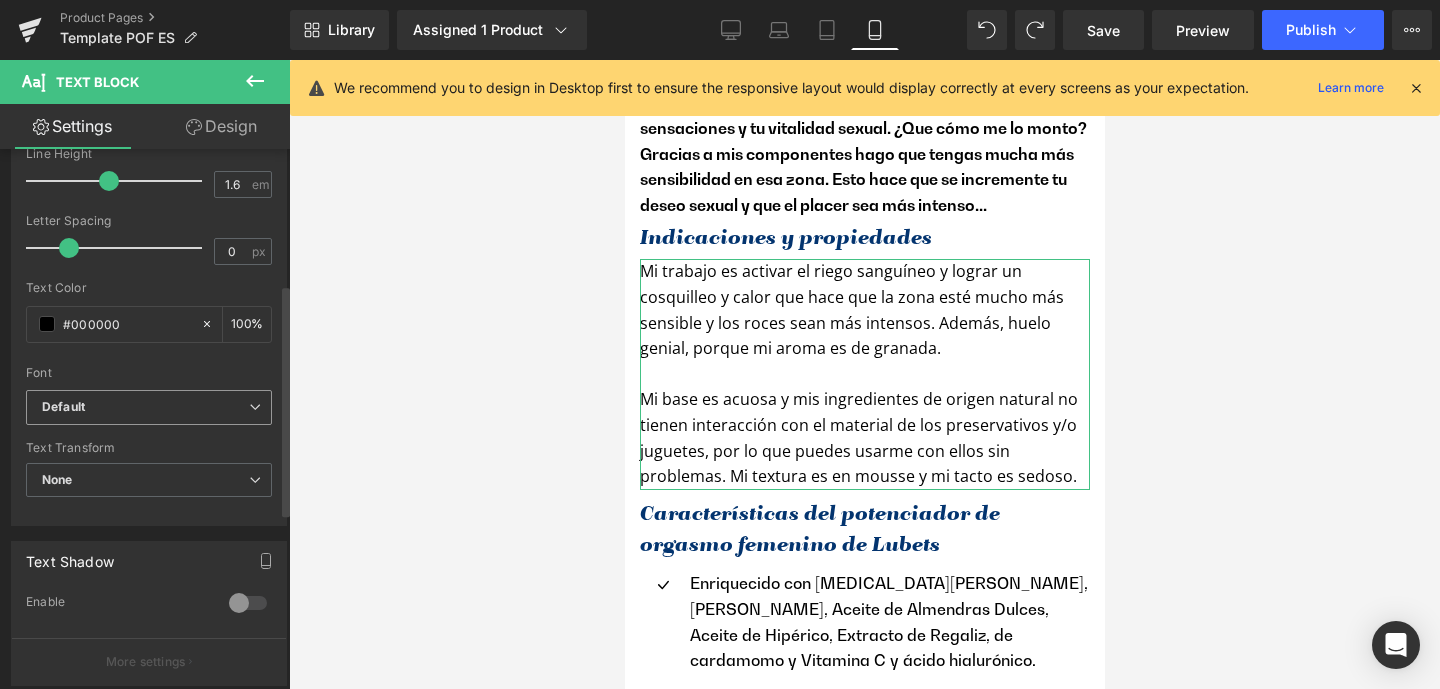 click on "Default" at bounding box center [145, 407] 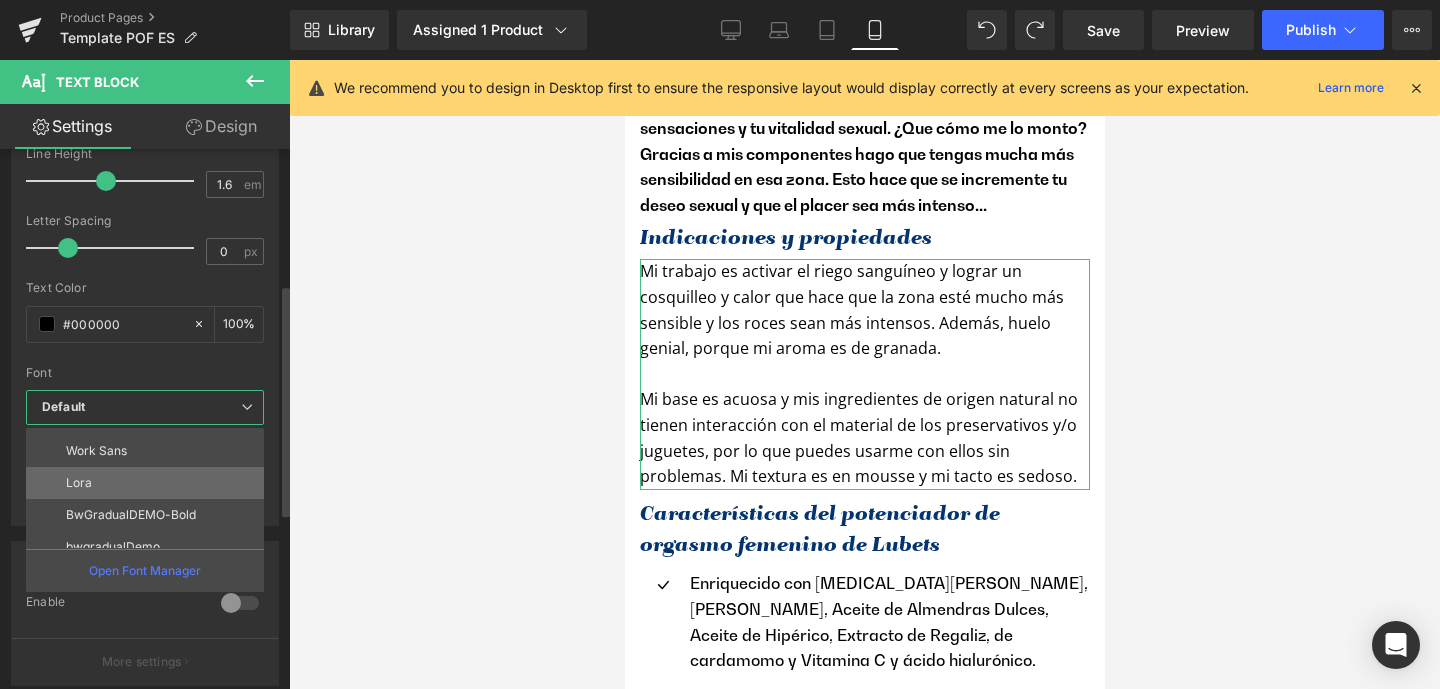 scroll, scrollTop: 154, scrollLeft: 0, axis: vertical 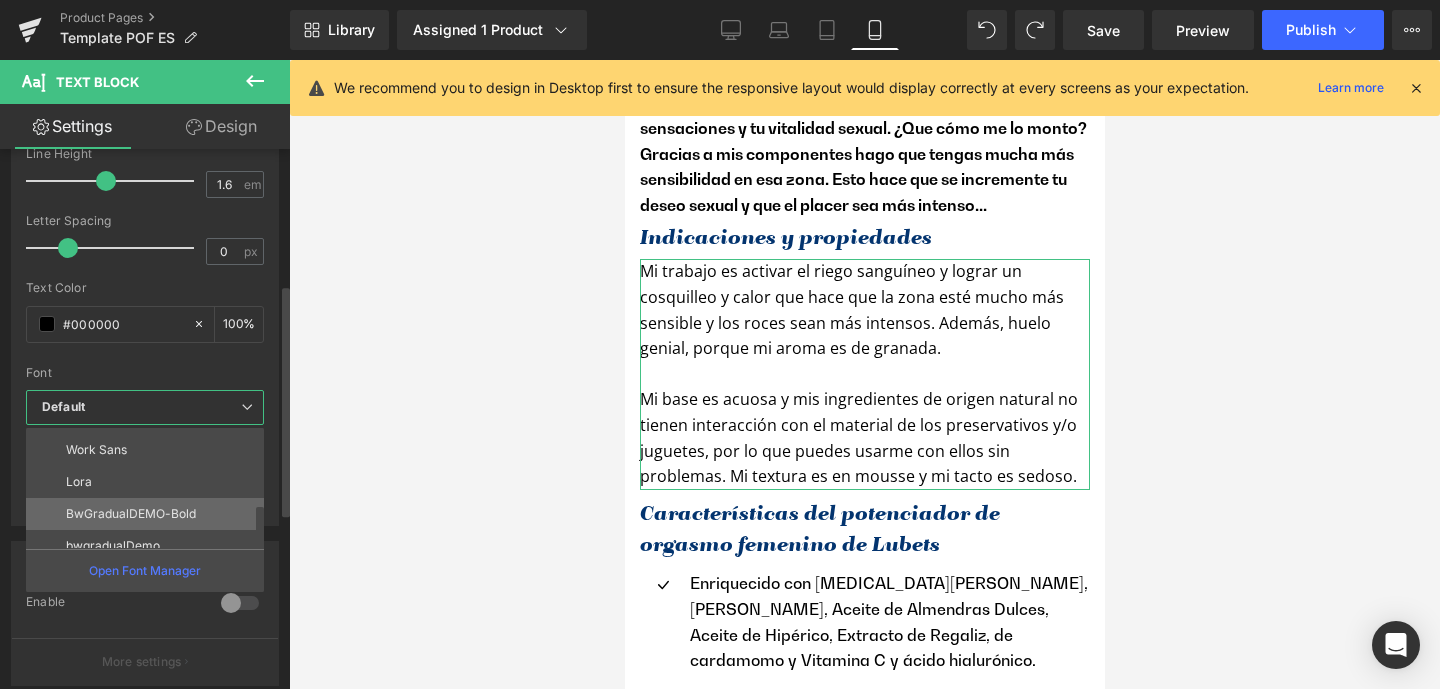 click on "BwGradualDEMO-Bold" at bounding box center (131, 514) 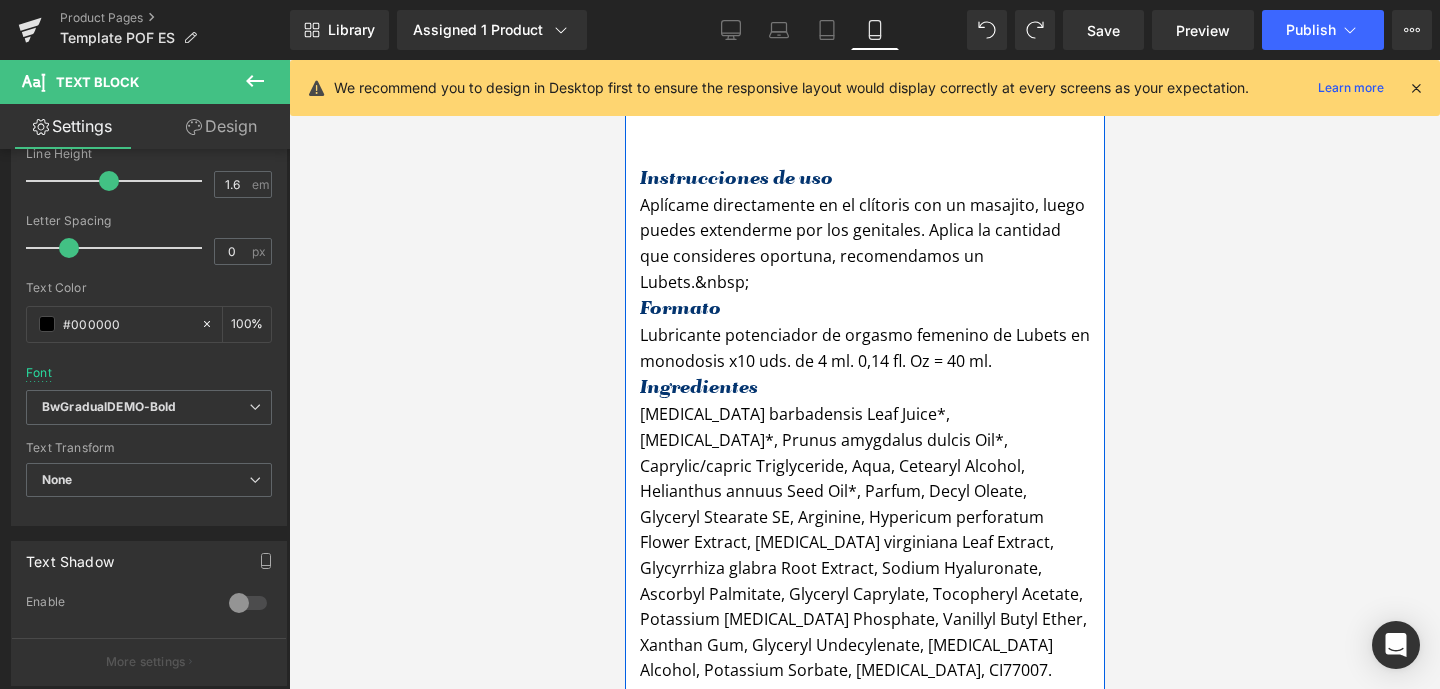 scroll, scrollTop: 2790, scrollLeft: 0, axis: vertical 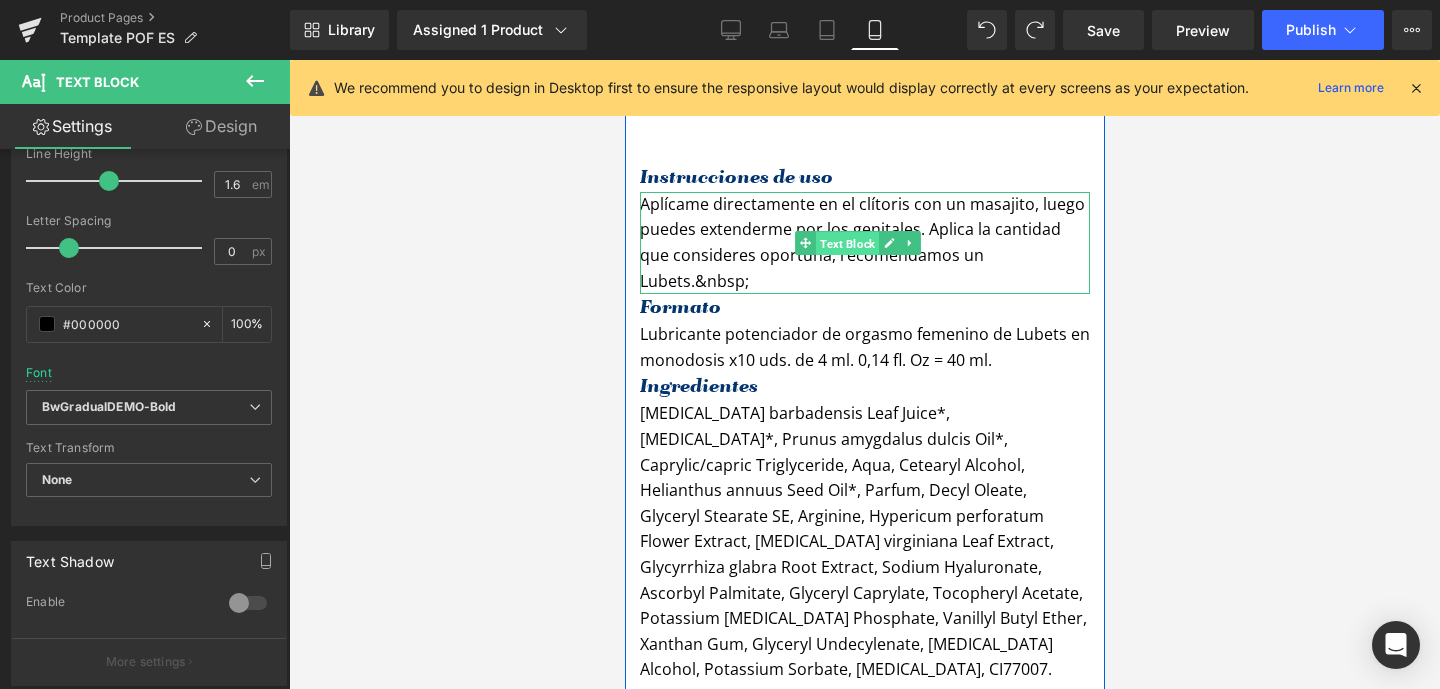 click on "Text Block" at bounding box center (846, 244) 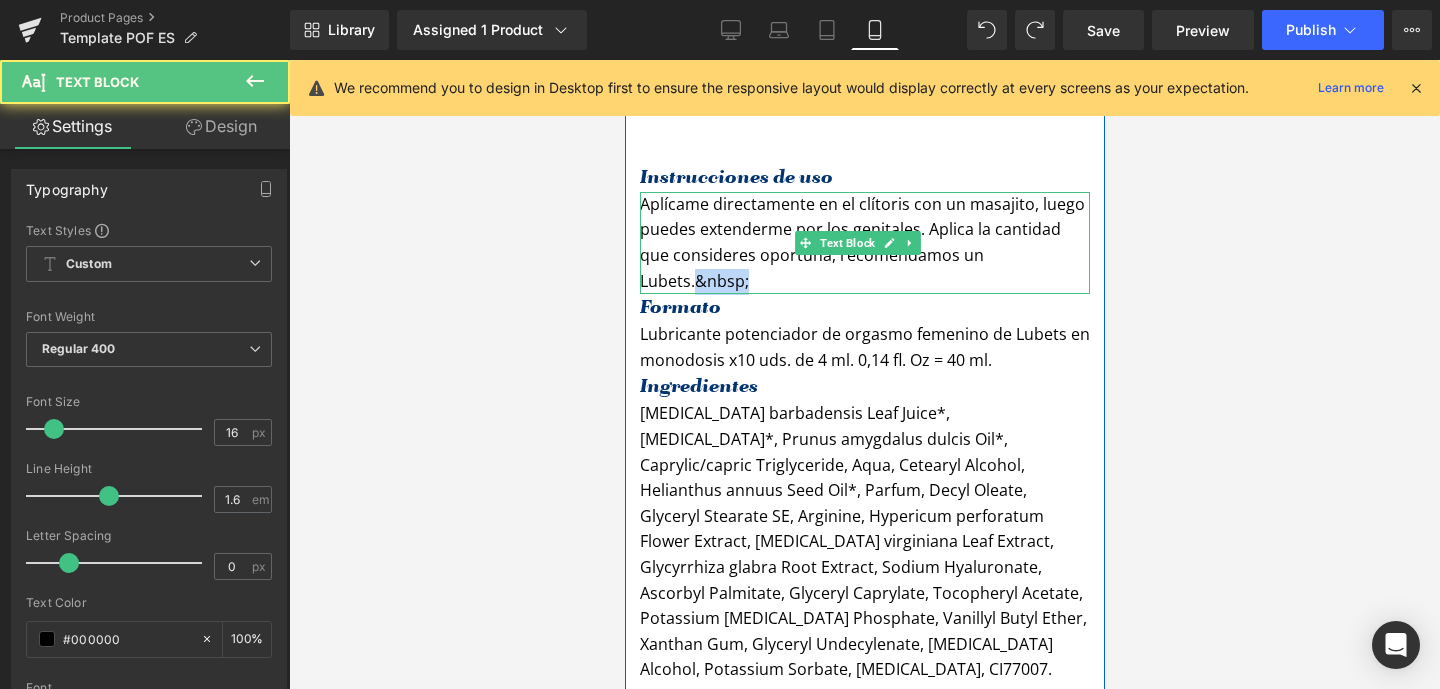 drag, startPoint x: 752, startPoint y: 311, endPoint x: 696, endPoint y: 313, distance: 56.0357 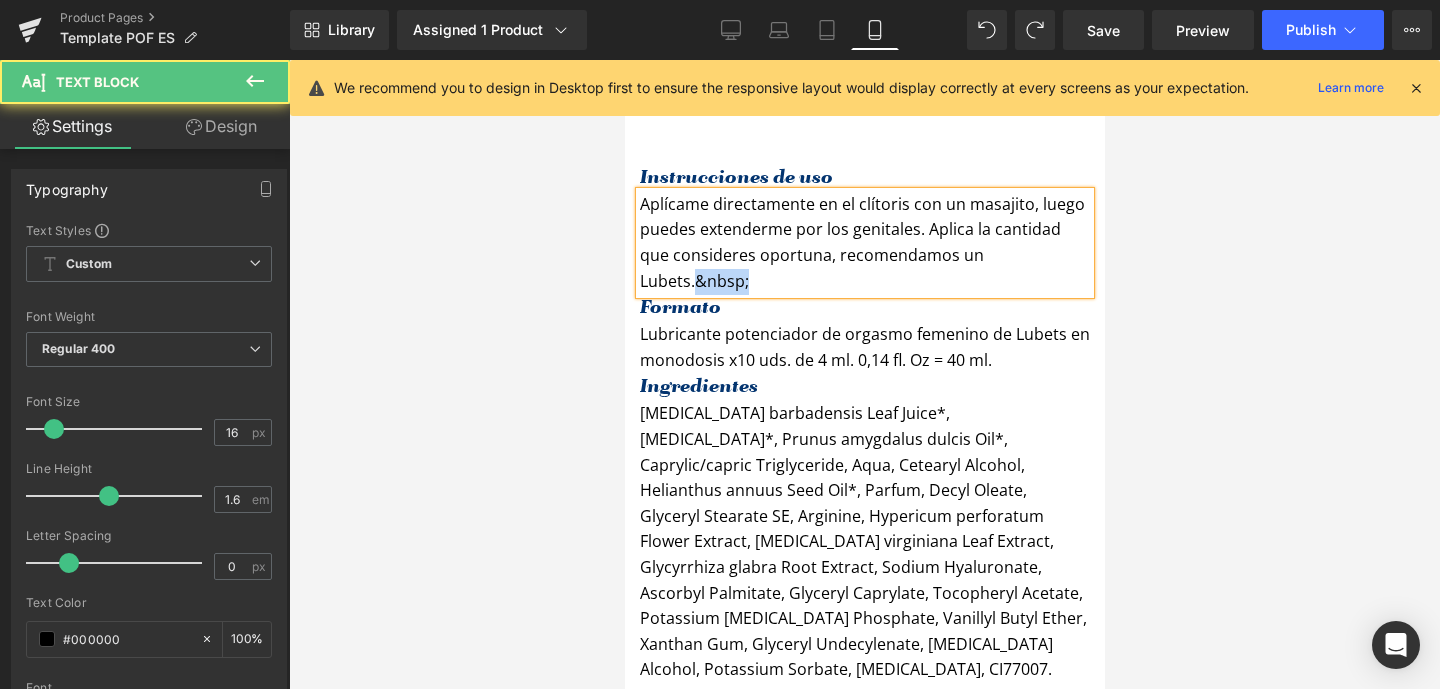 click on "Aplícame directamente en el clítoris con un masajito, luego puedes extenderme por los genitales. Aplica la cantidad que consideres oportuna, recomendamos un Lubets.&nbsp;" at bounding box center (864, 243) 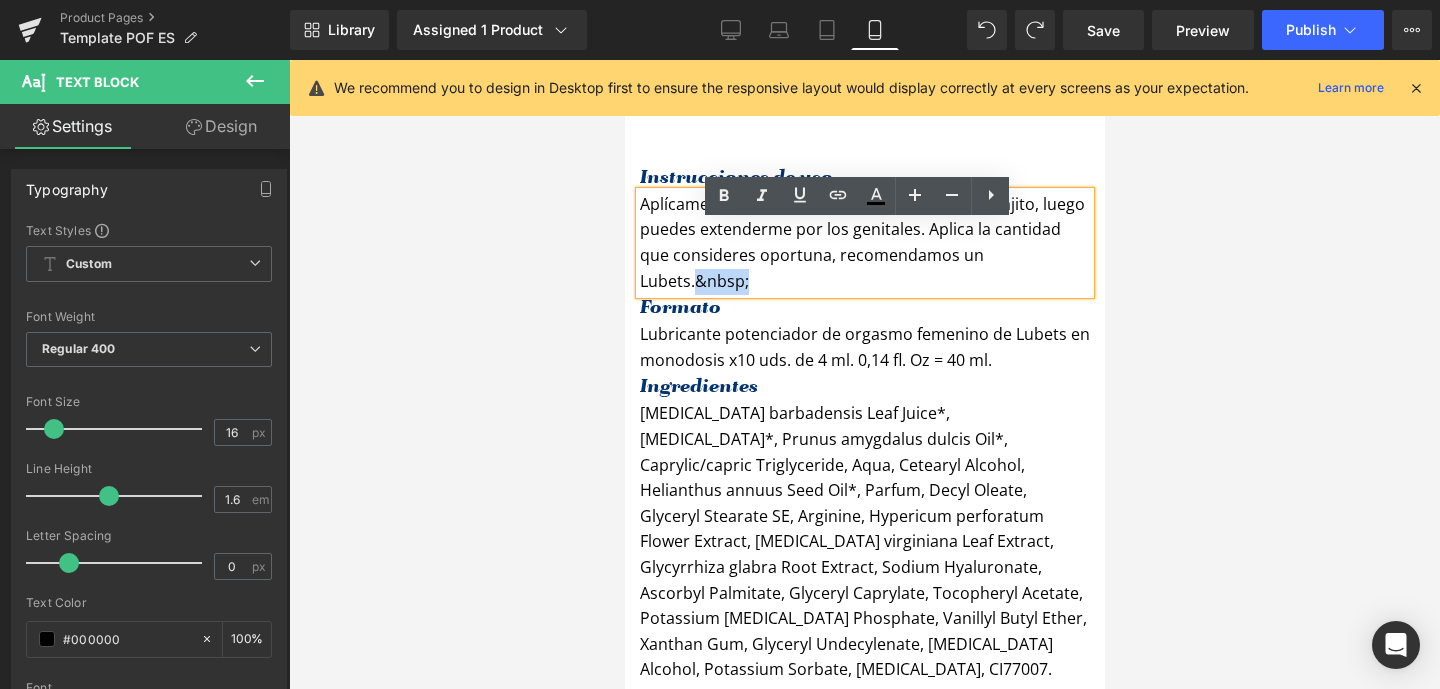 drag, startPoint x: 752, startPoint y: 314, endPoint x: 695, endPoint y: 315, distance: 57.00877 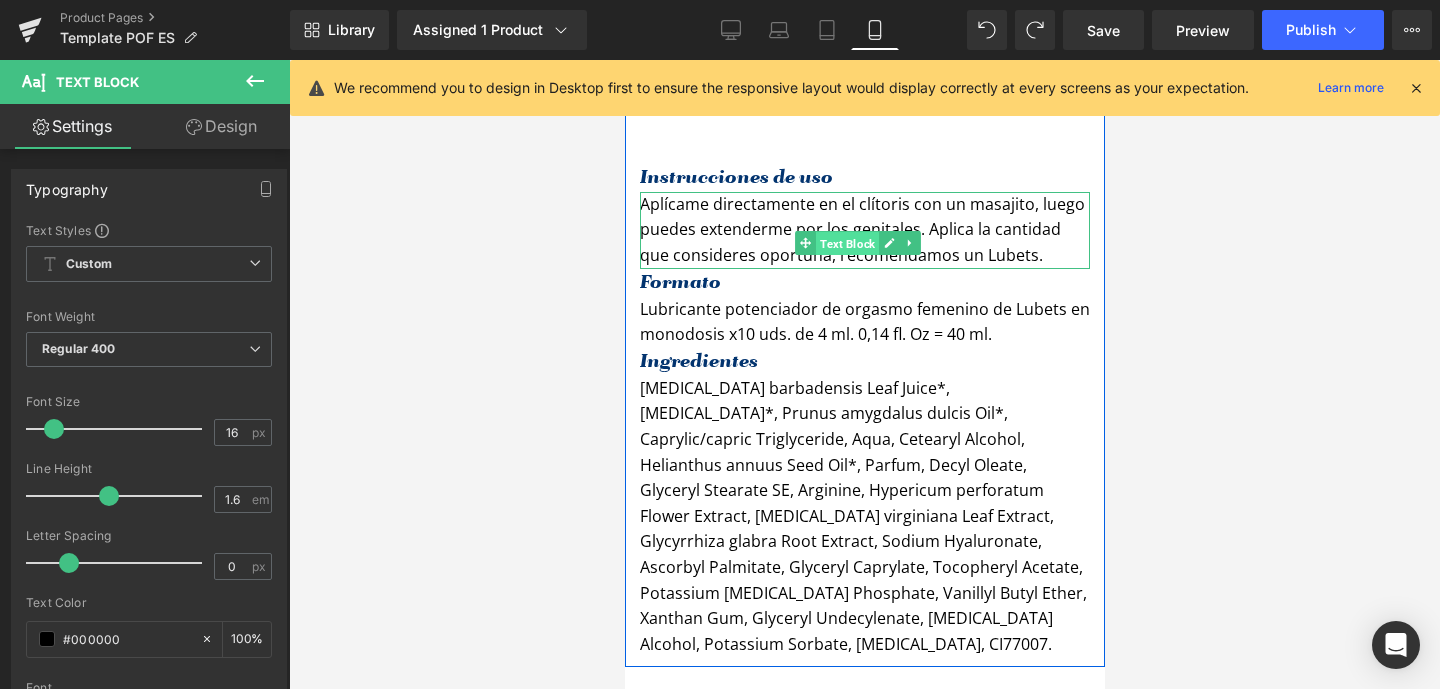 click on "Text Block" at bounding box center (846, 244) 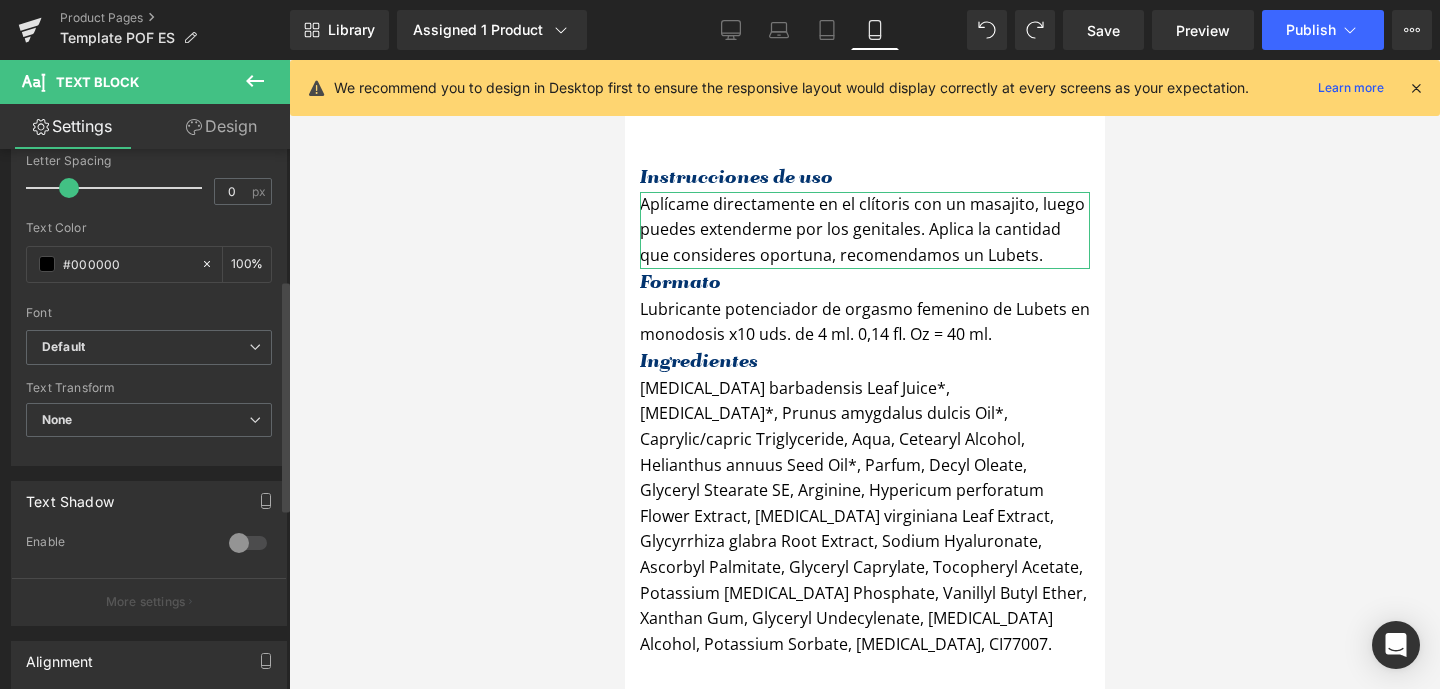 scroll, scrollTop: 454, scrollLeft: 0, axis: vertical 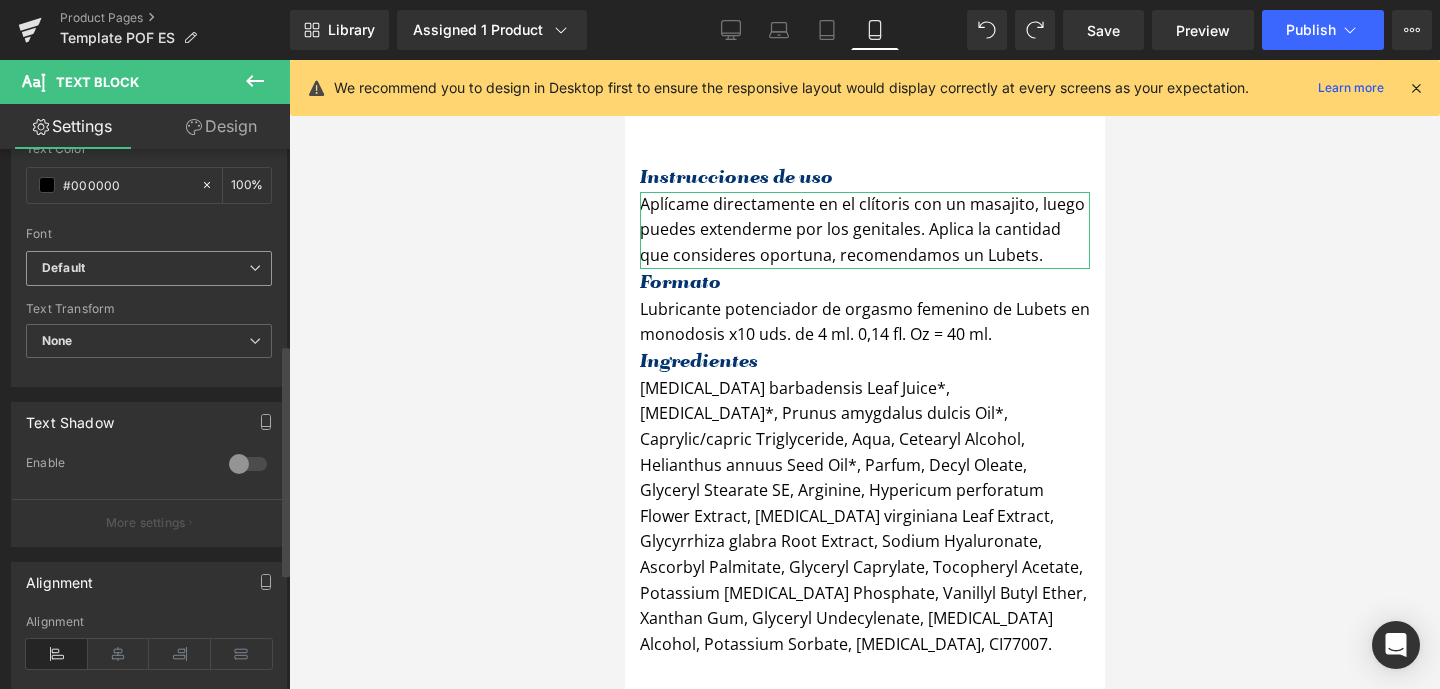 click on "Default" at bounding box center (145, 268) 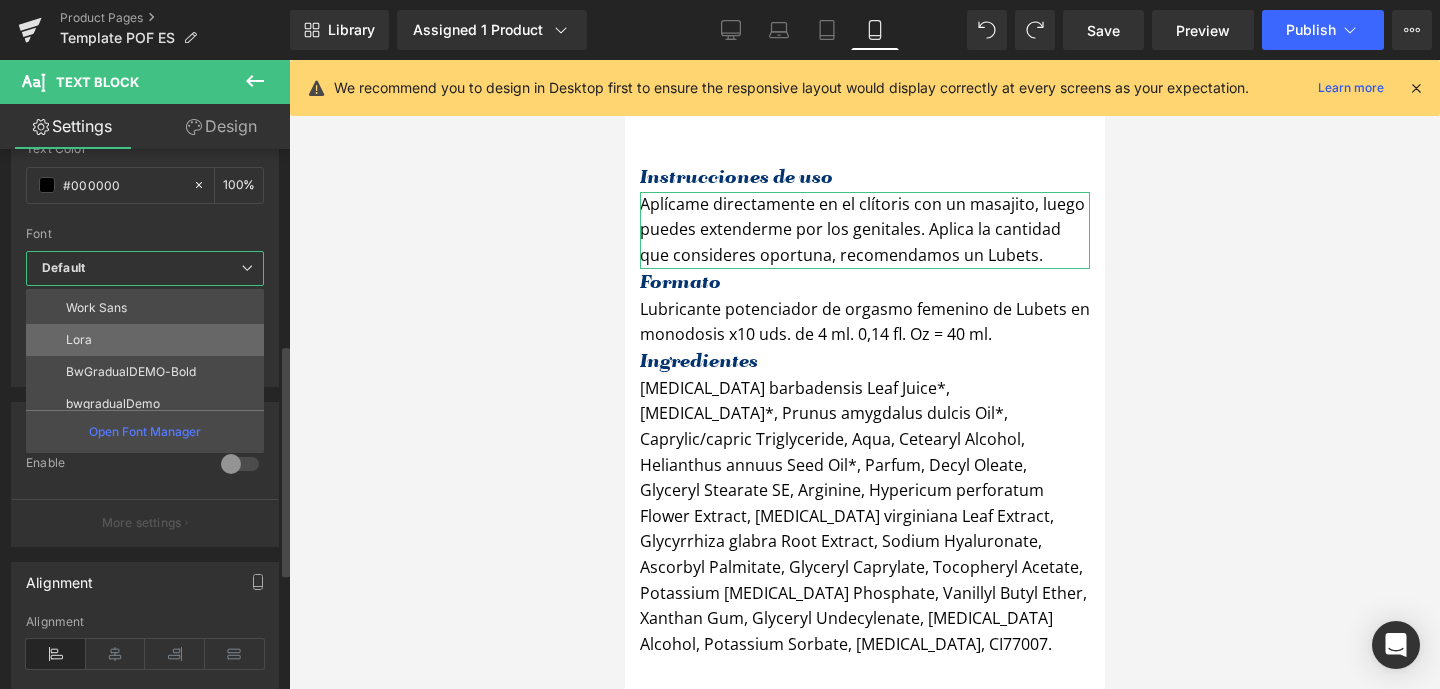 scroll, scrollTop: 200, scrollLeft: 0, axis: vertical 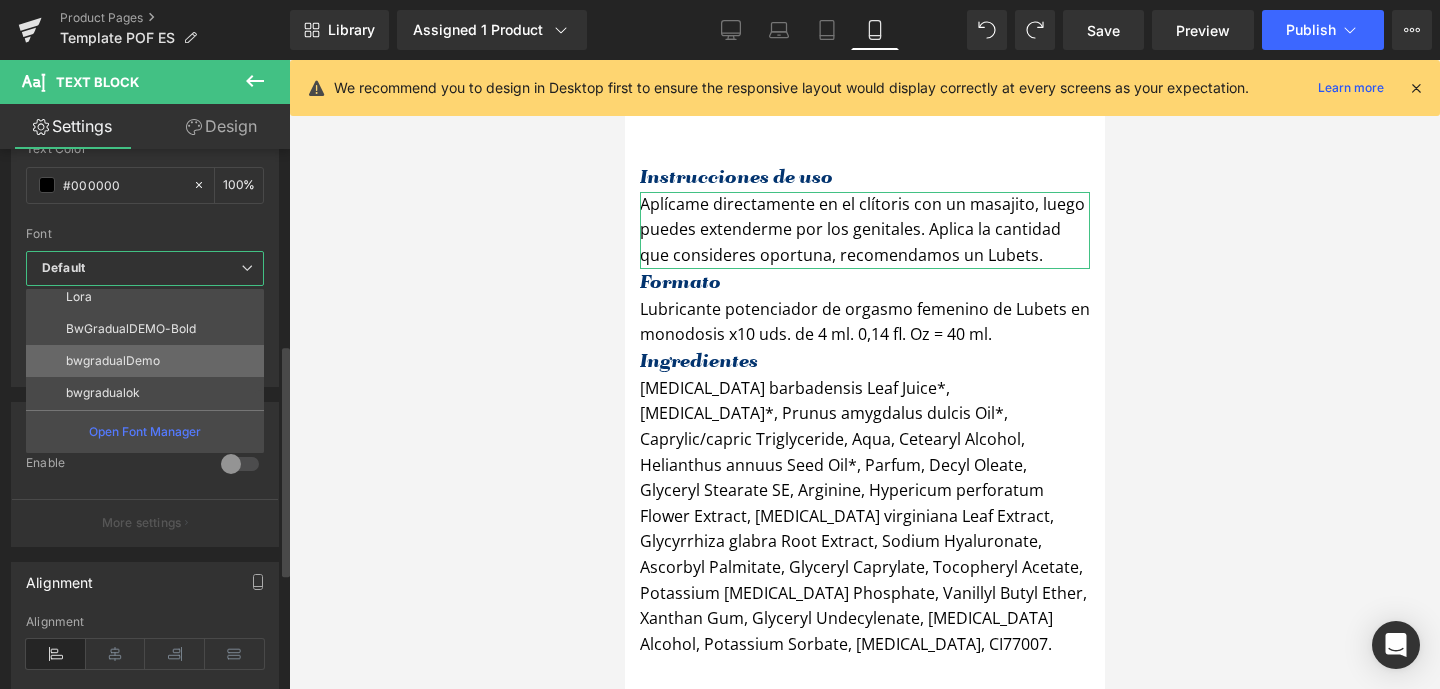 click on "bwgradualDemo" at bounding box center (113, 361) 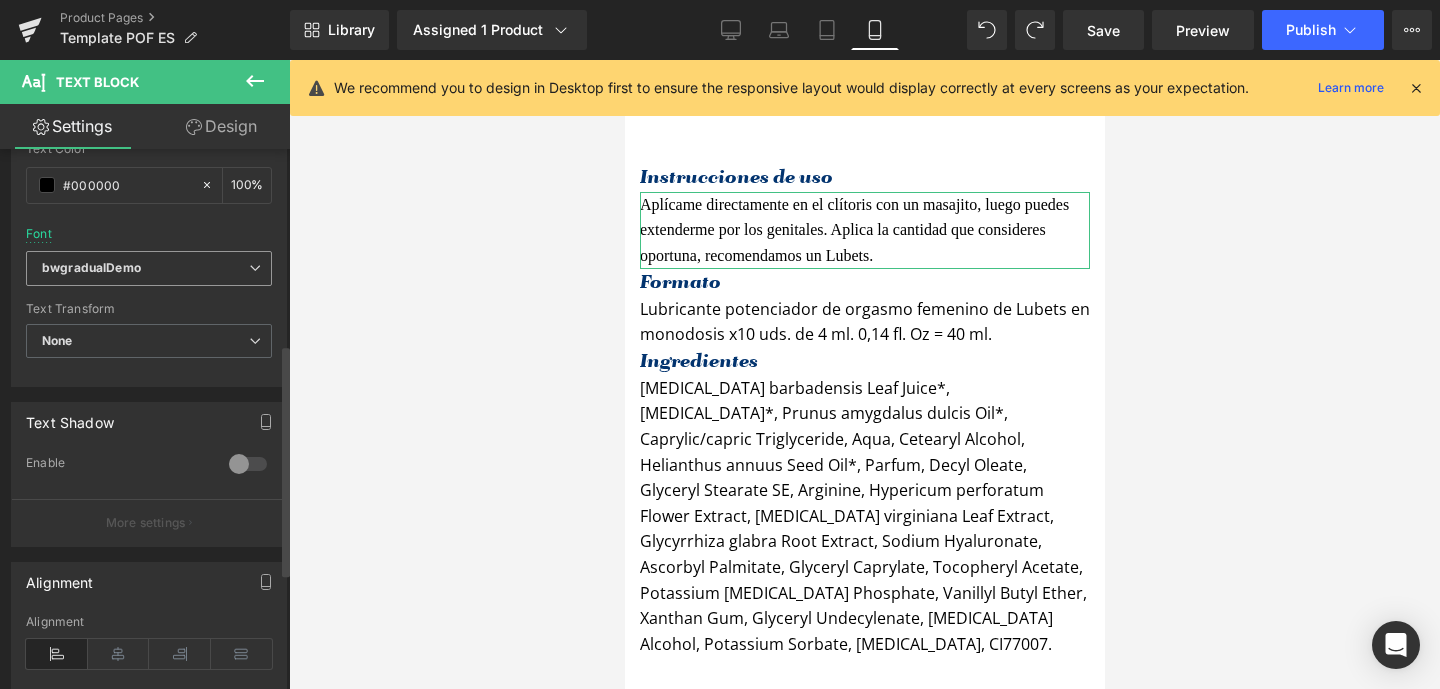 click on "bwgradualDemo" at bounding box center [145, 268] 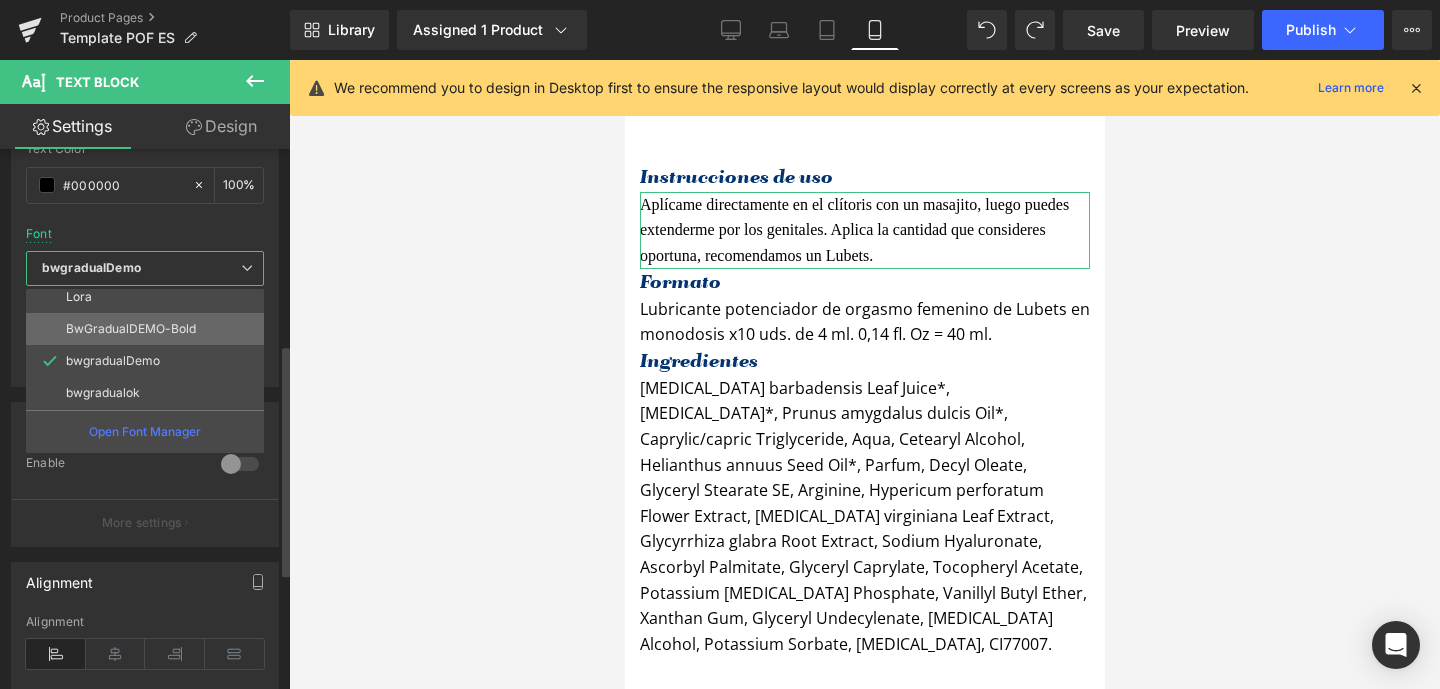 click on "BwGradualDEMO-Bold" at bounding box center [131, 329] 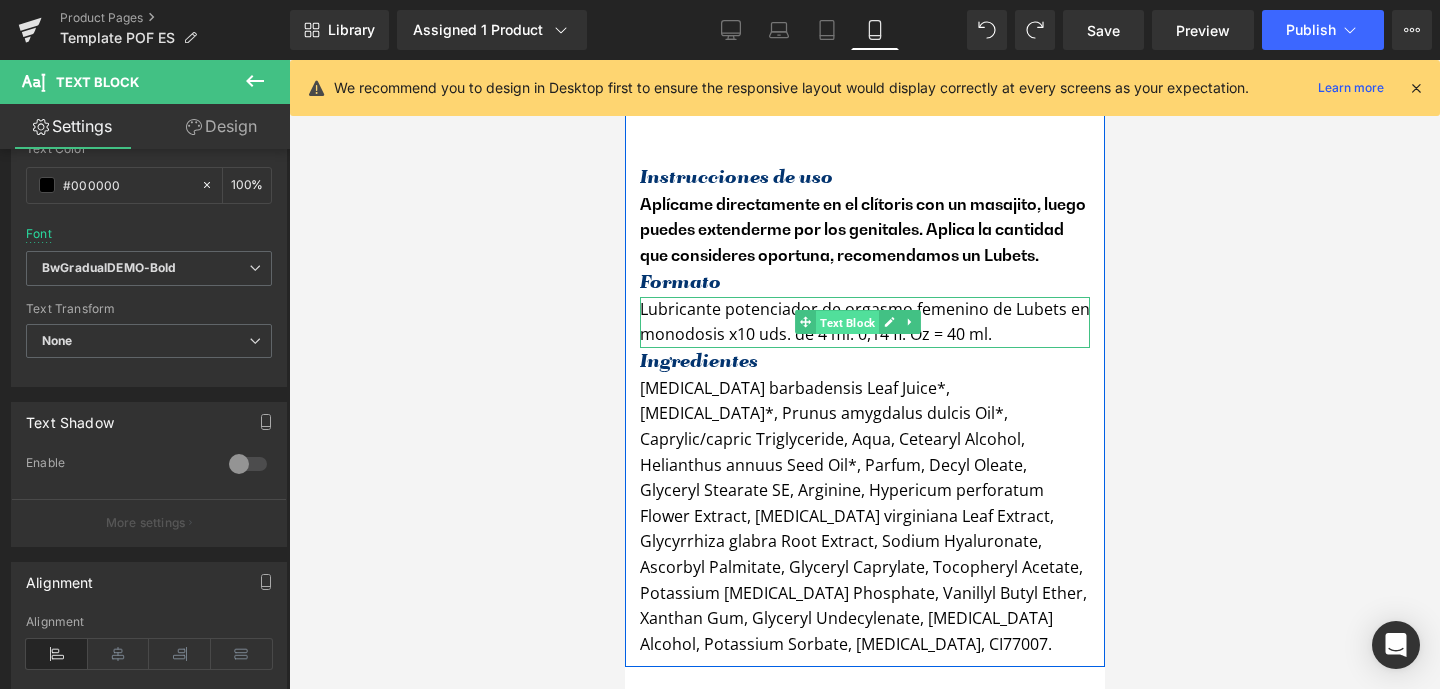 click on "Text Block" at bounding box center [846, 323] 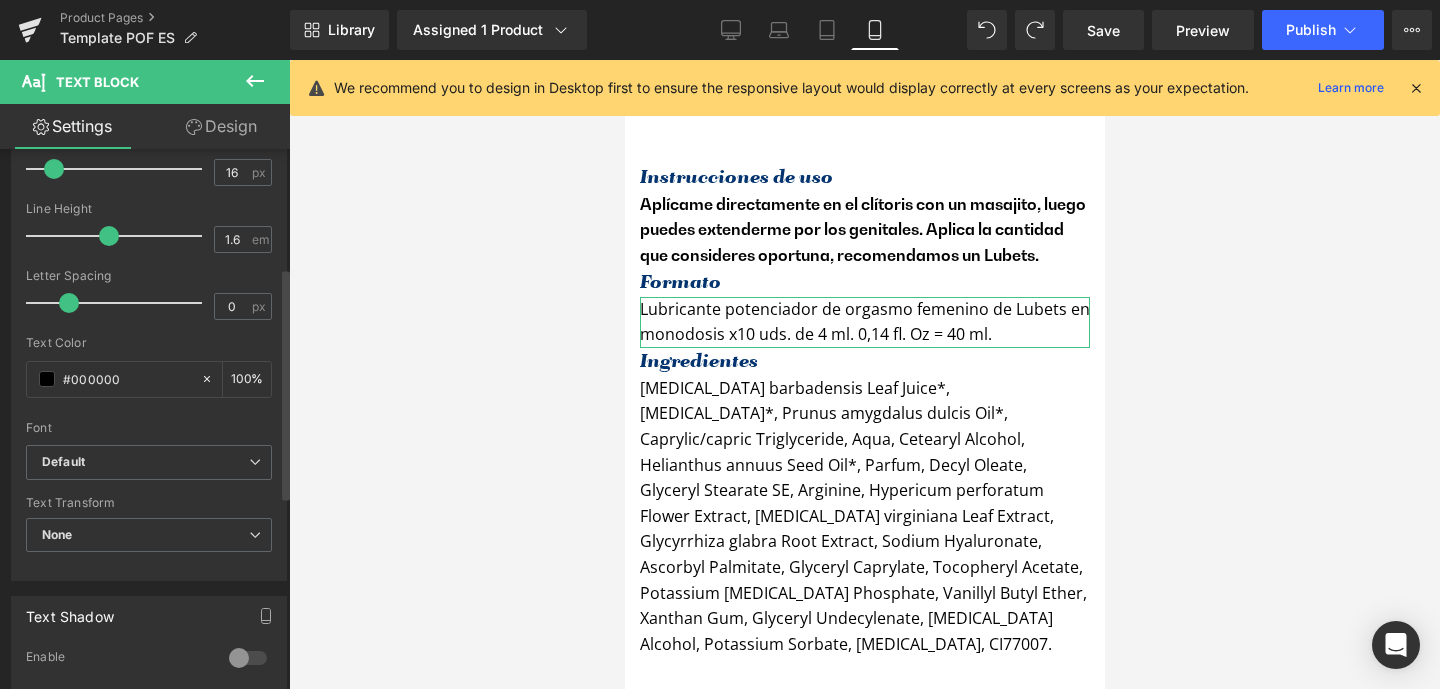 scroll, scrollTop: 290, scrollLeft: 0, axis: vertical 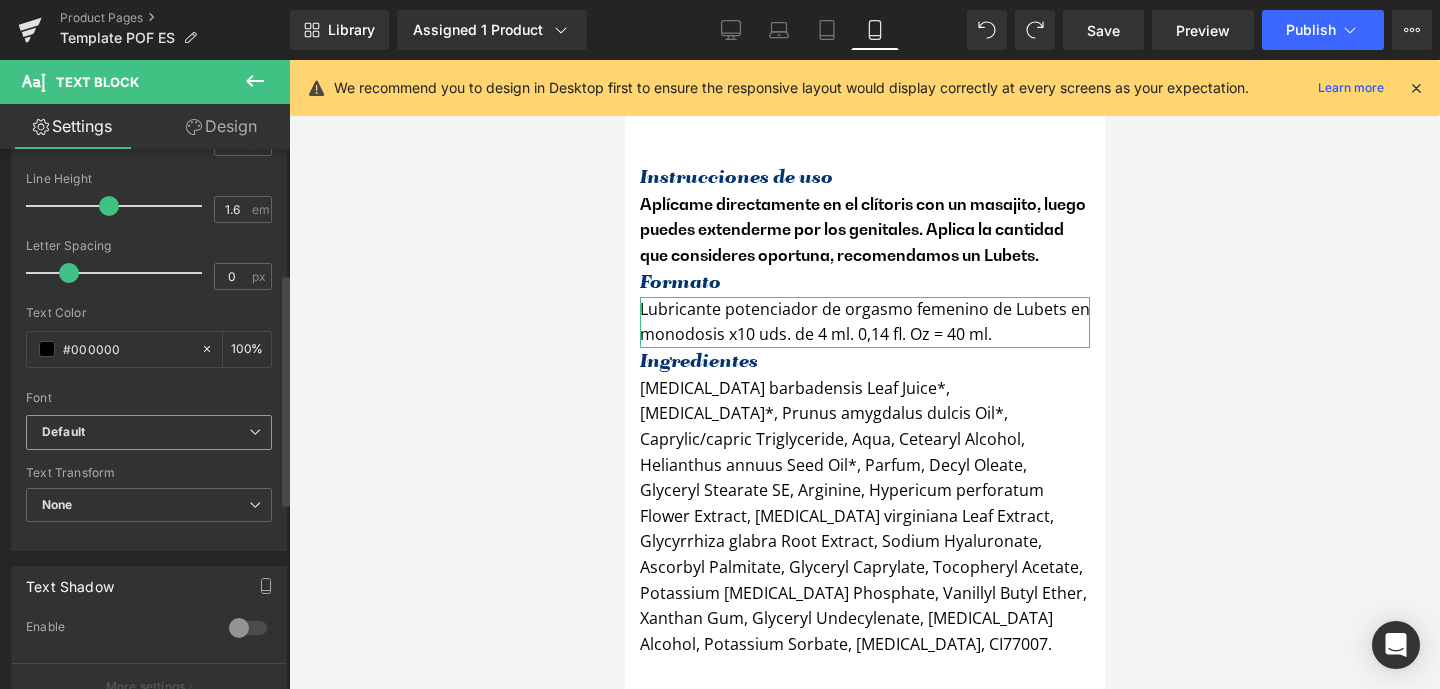 click on "Default" at bounding box center [145, 432] 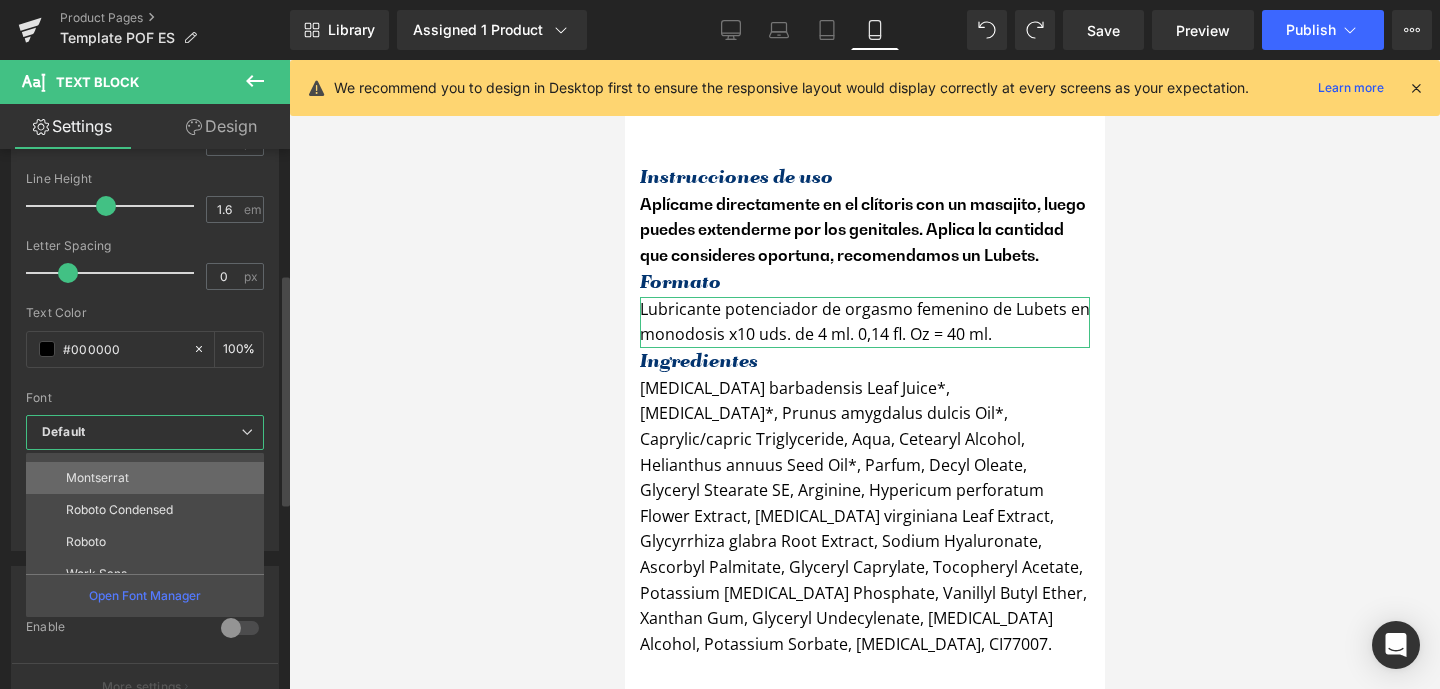 scroll, scrollTop: 200, scrollLeft: 0, axis: vertical 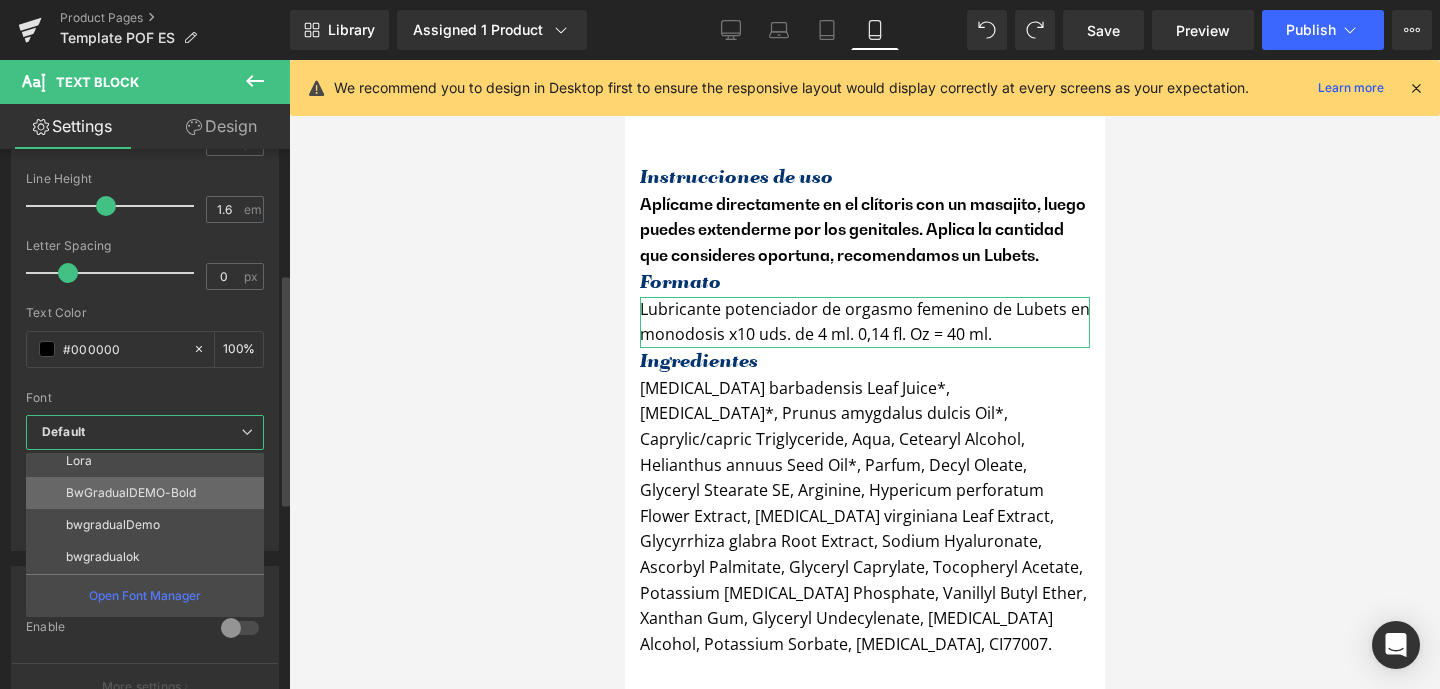 click on "BwGradualDEMO-Bold" at bounding box center [131, 493] 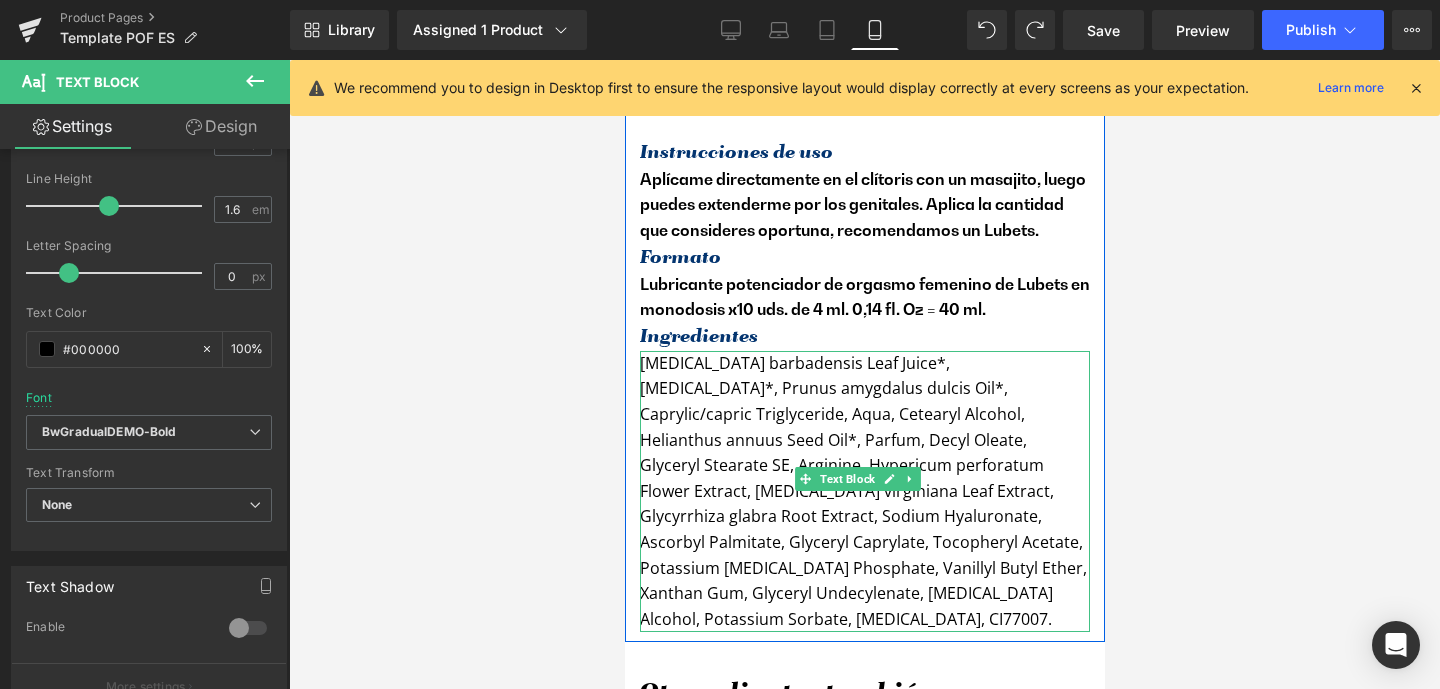 scroll, scrollTop: 2819, scrollLeft: 0, axis: vertical 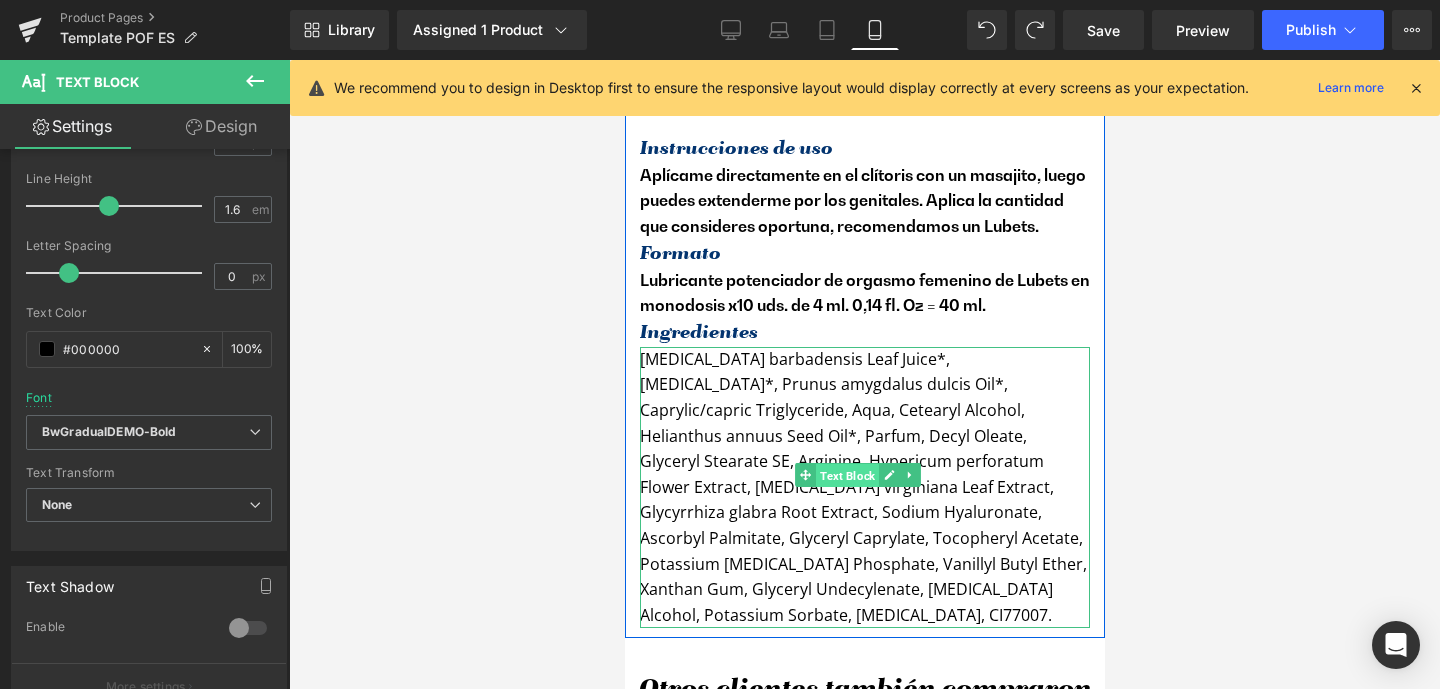 click on "Text Block" at bounding box center (846, 476) 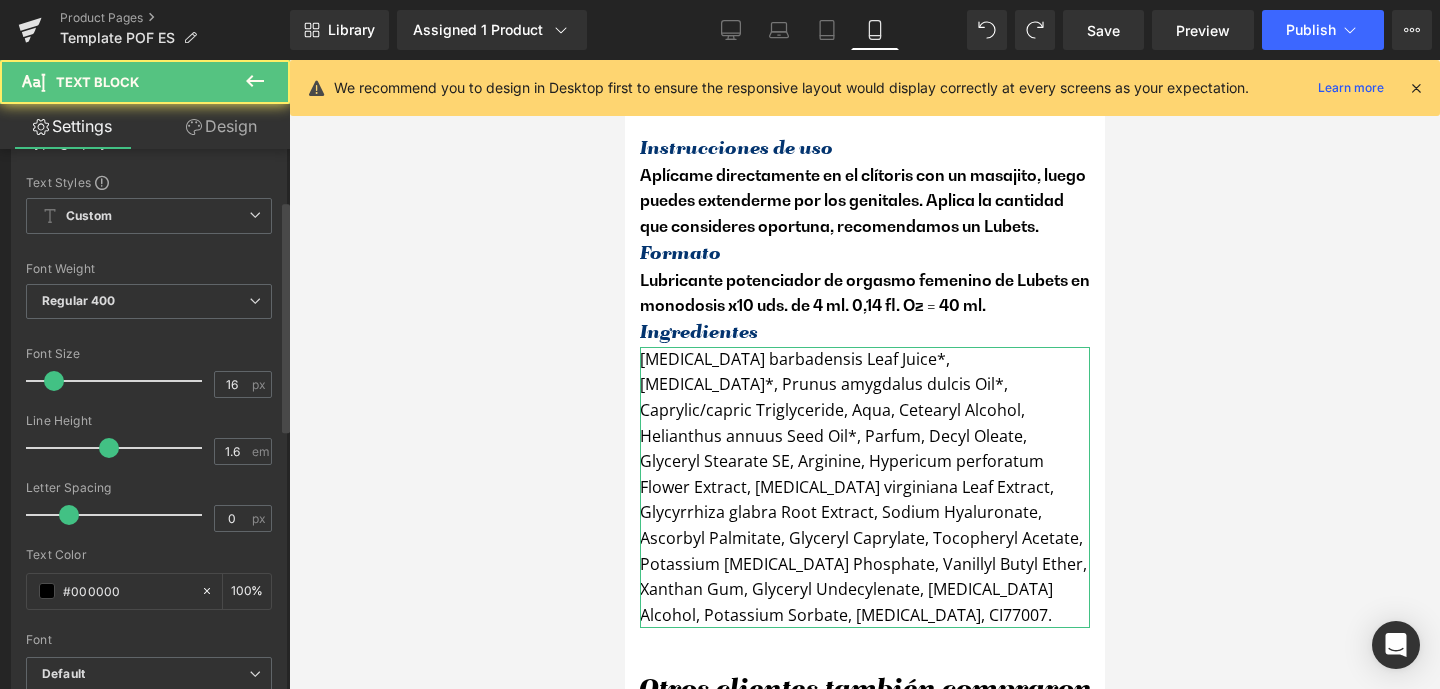 scroll, scrollTop: 274, scrollLeft: 0, axis: vertical 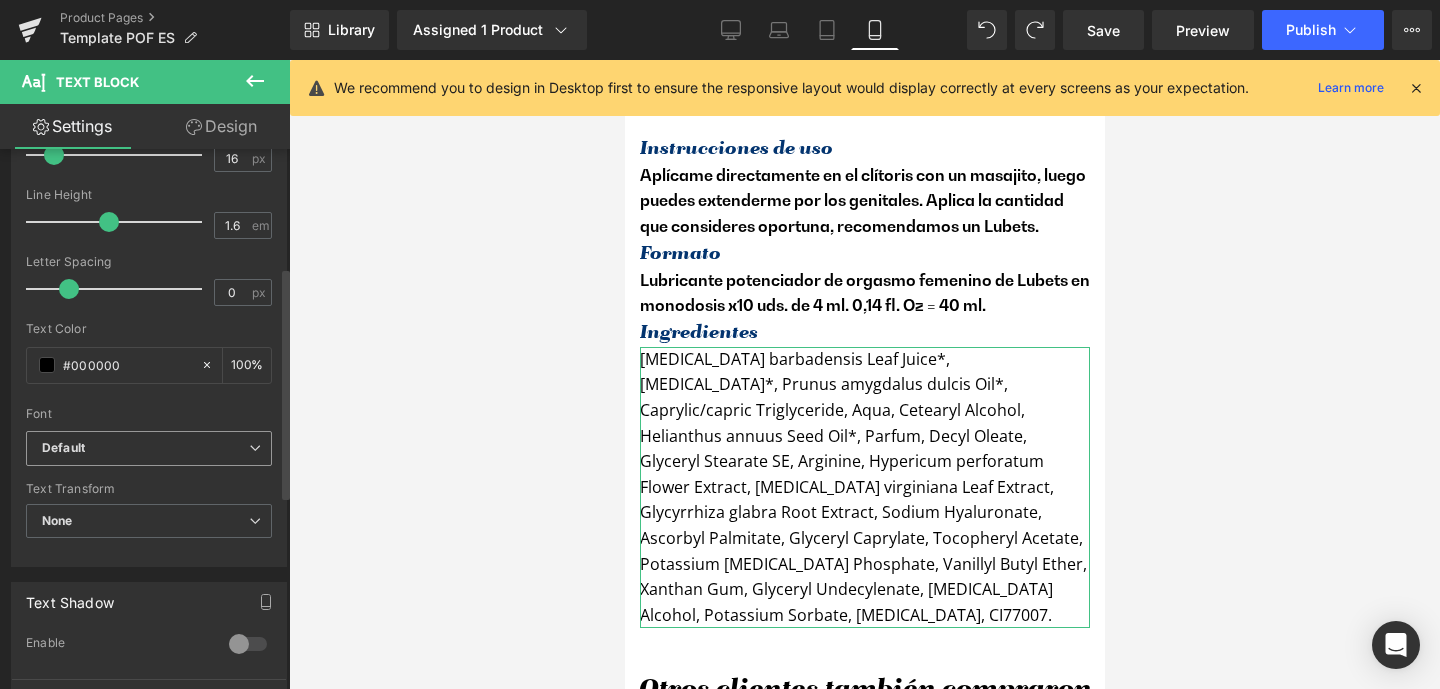 click on "Default" at bounding box center (145, 448) 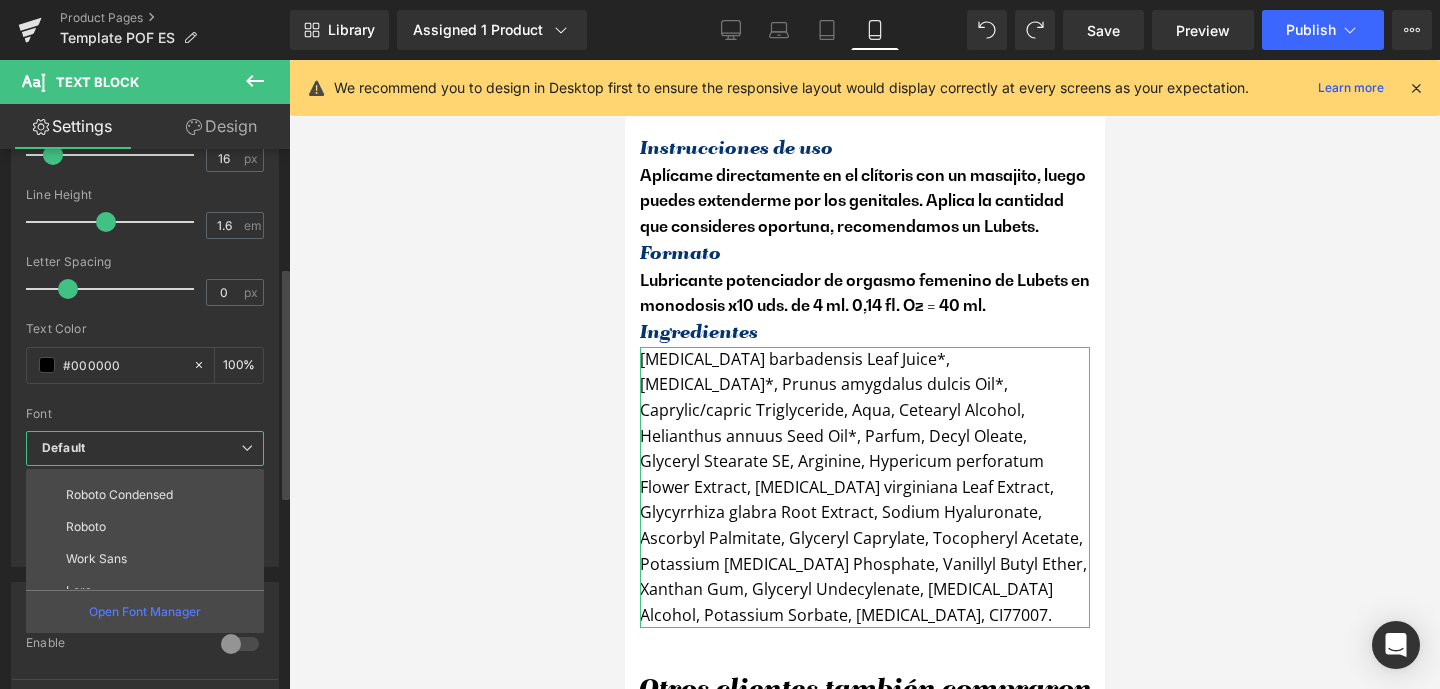 scroll, scrollTop: 168, scrollLeft: 0, axis: vertical 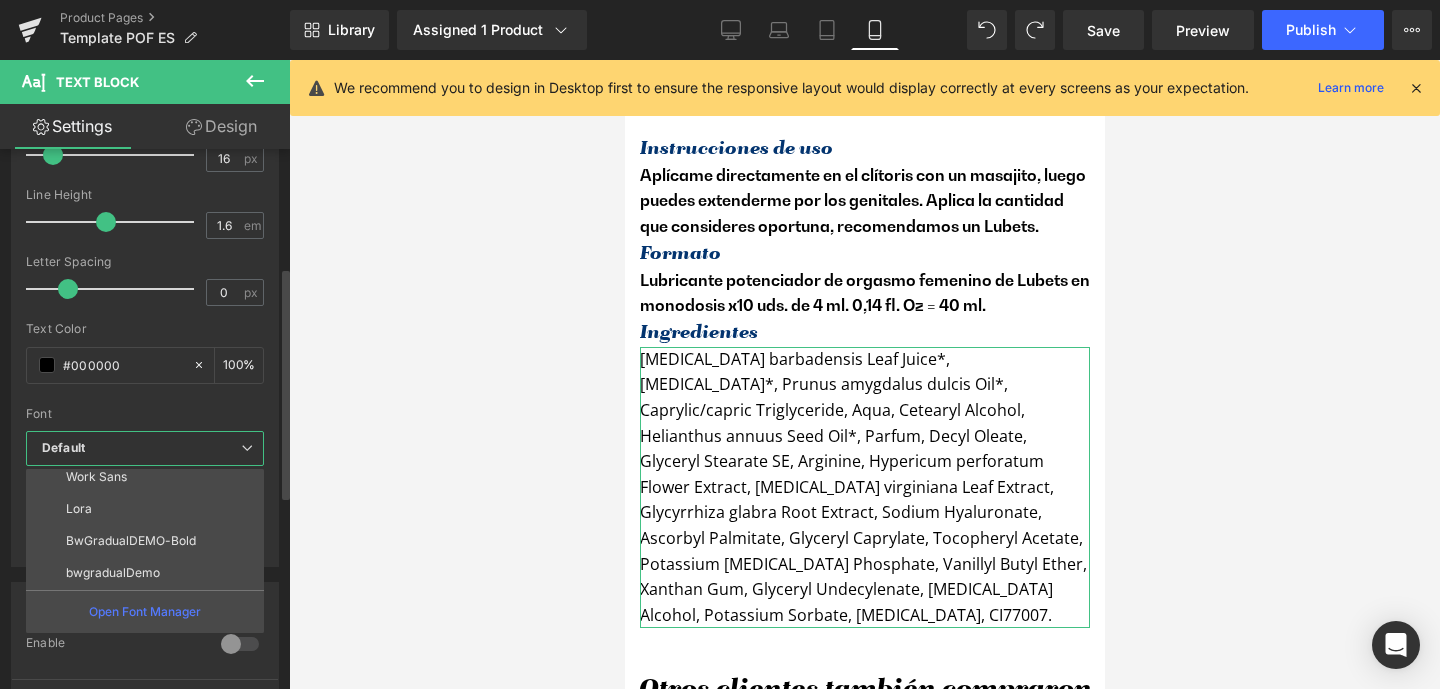 click on "BwGradualDEMO-Bold" at bounding box center [131, 541] 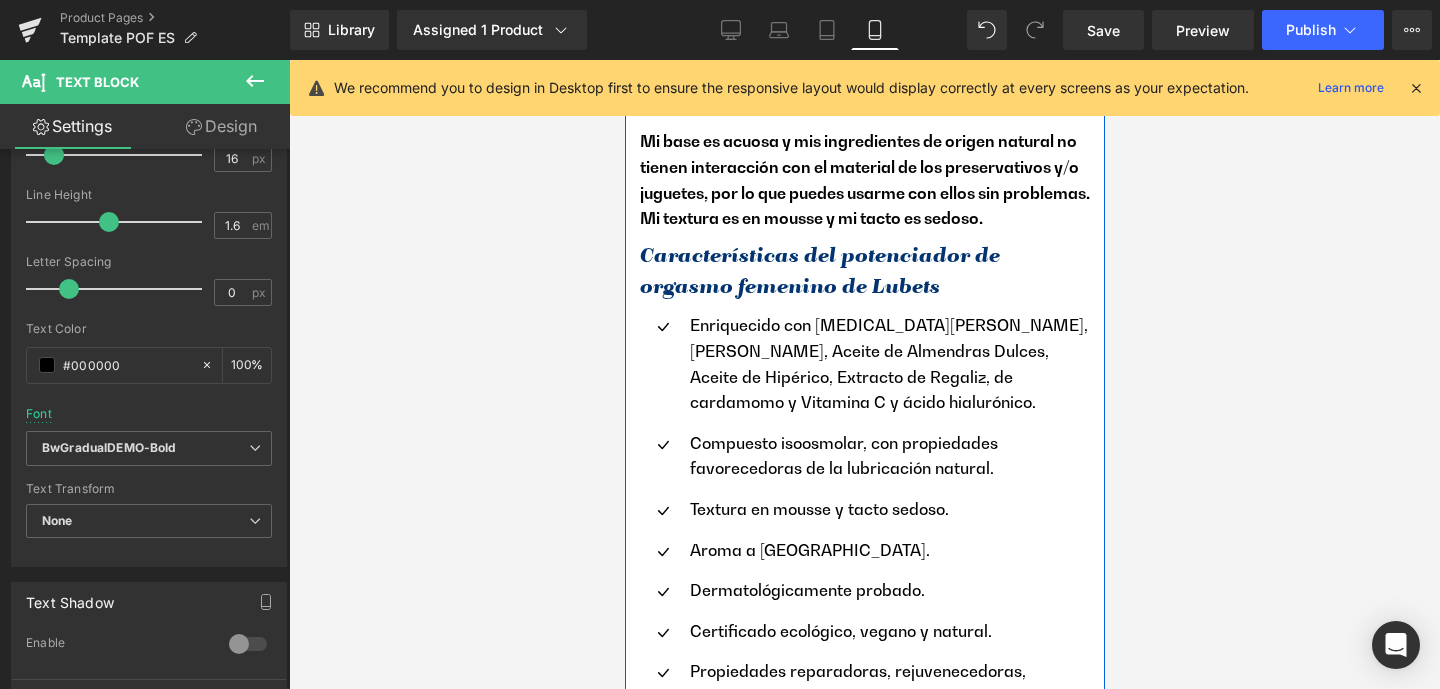 scroll, scrollTop: 927, scrollLeft: 0, axis: vertical 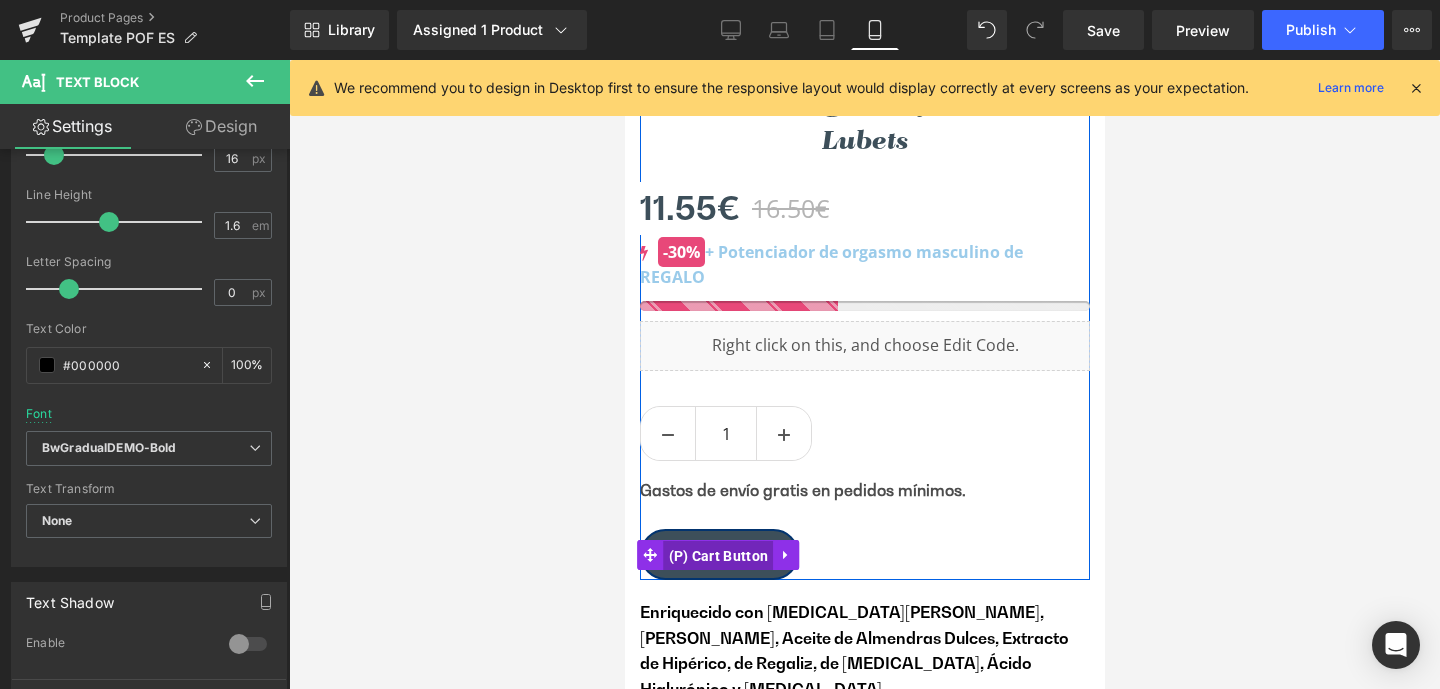 click on "(P) Cart Button" at bounding box center [718, 556] 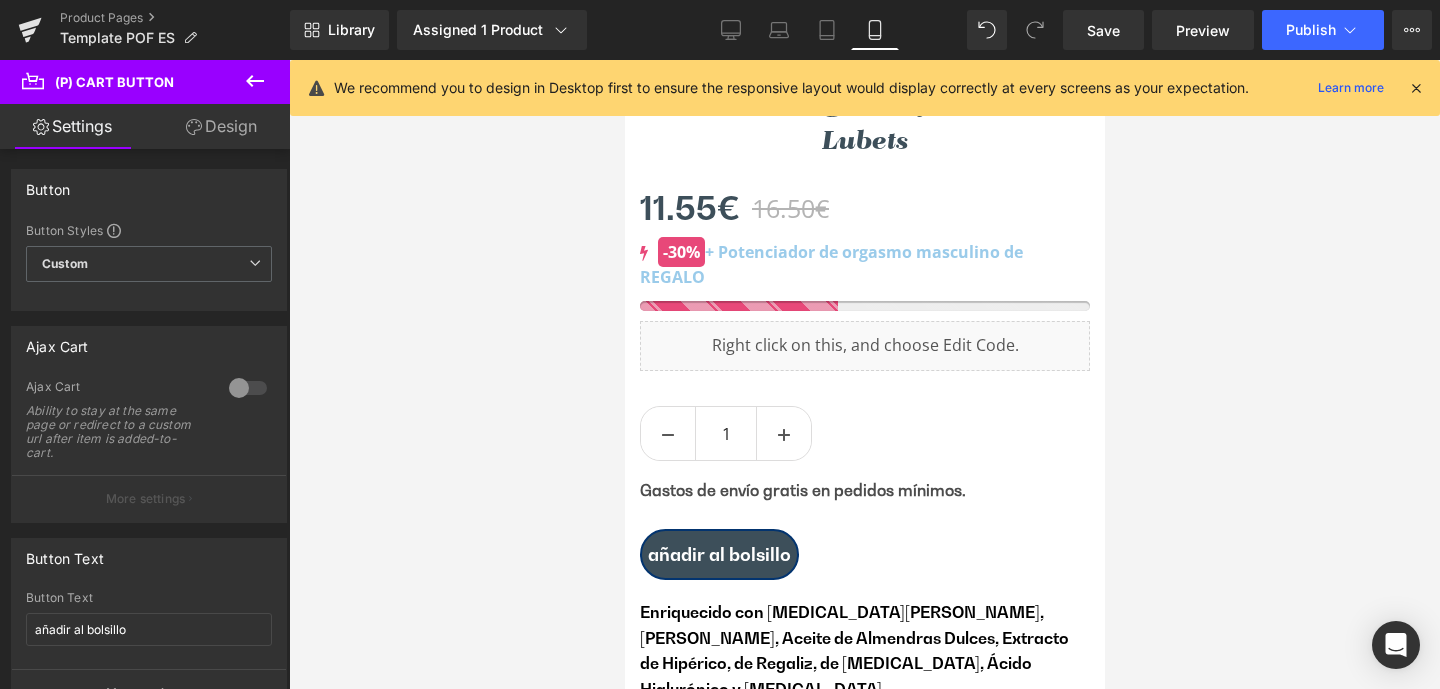 click on "Design" at bounding box center (221, 126) 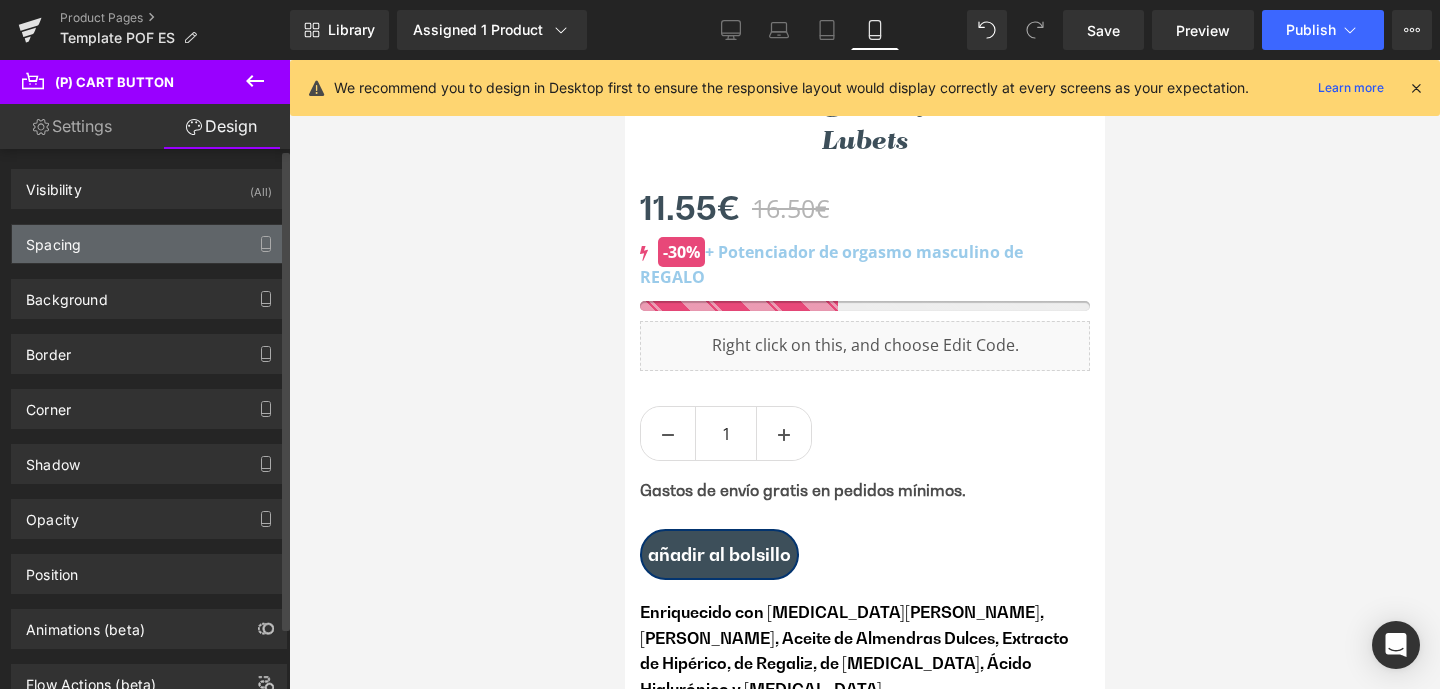 click on "Spacing" at bounding box center (53, 239) 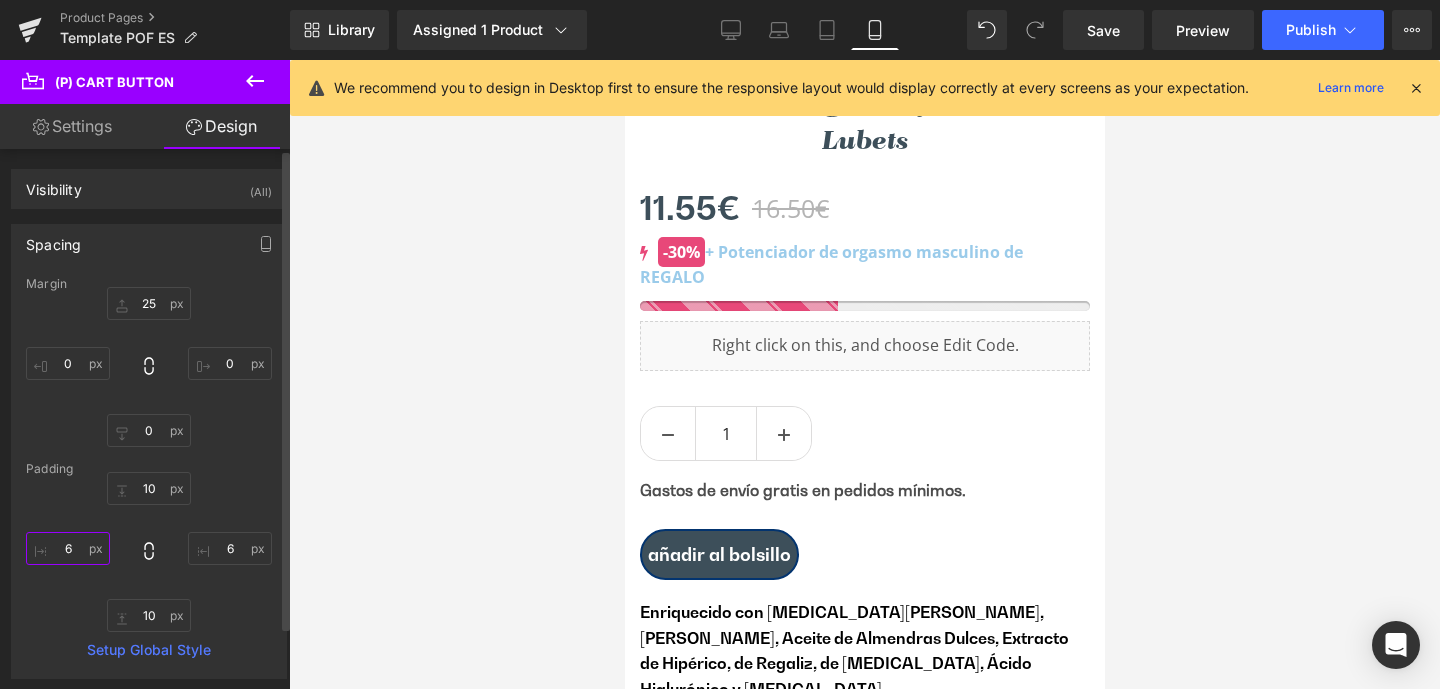 drag, startPoint x: 68, startPoint y: 544, endPoint x: 82, endPoint y: 547, distance: 14.3178215 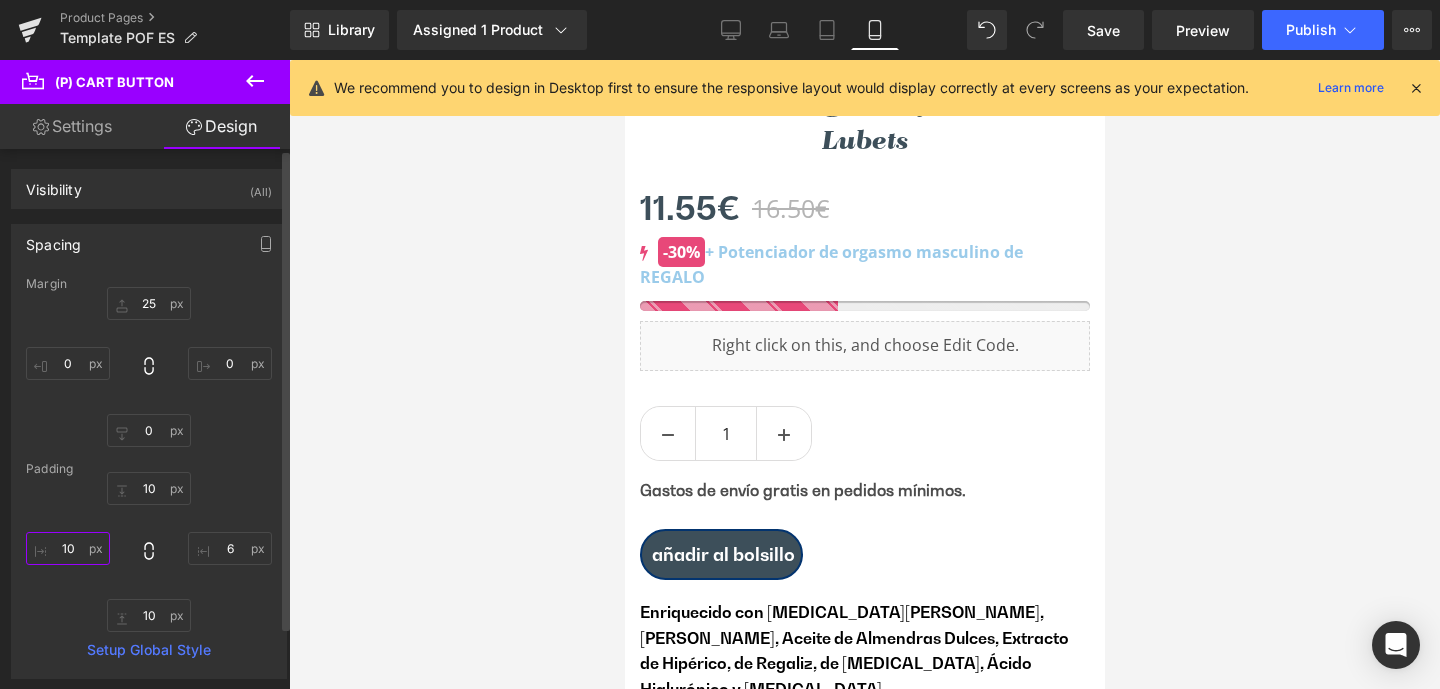 type on "1" 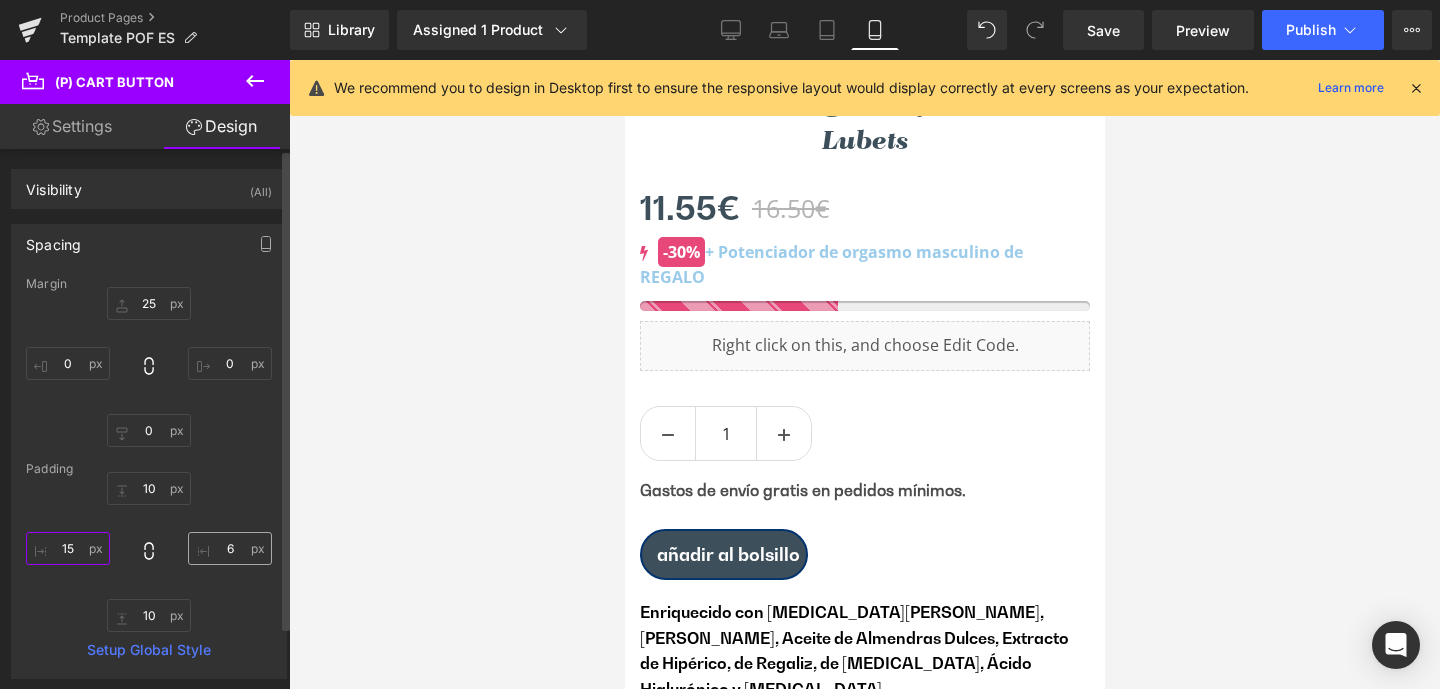 type on "15" 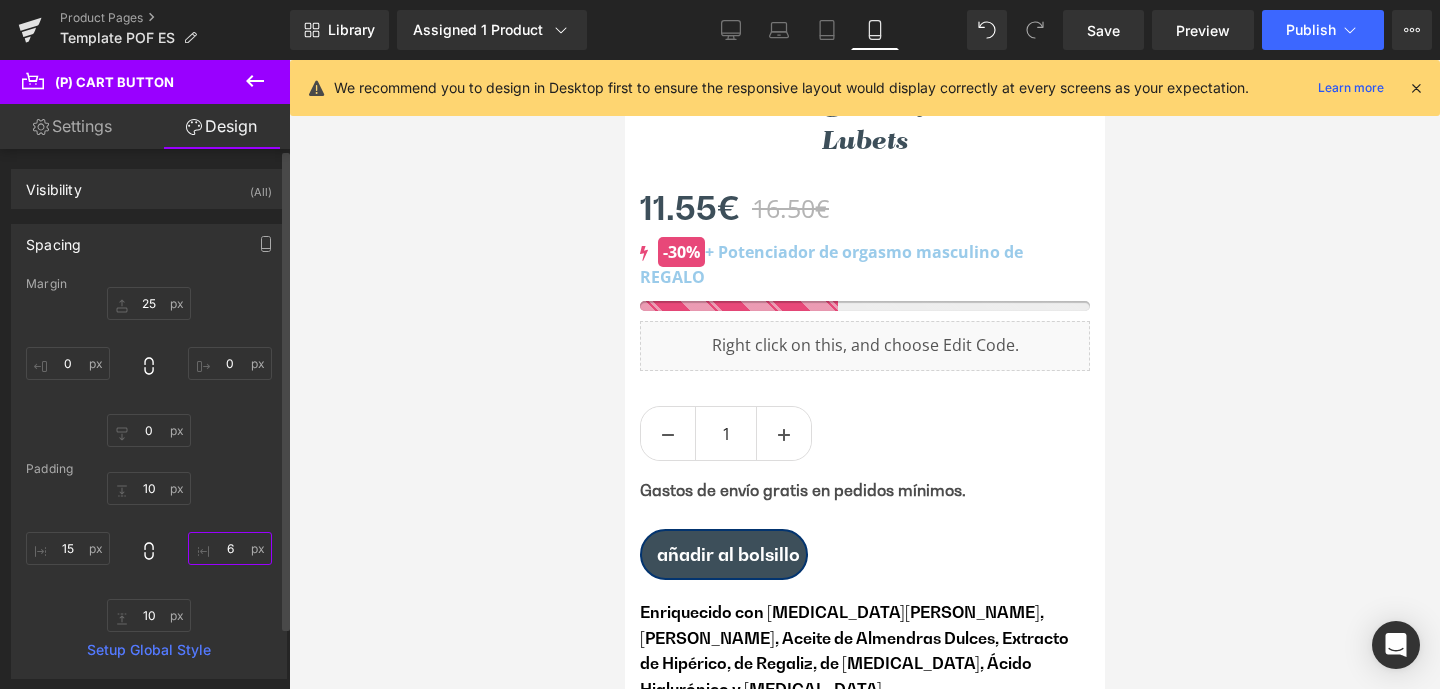 drag, startPoint x: 219, startPoint y: 547, endPoint x: 239, endPoint y: 547, distance: 20 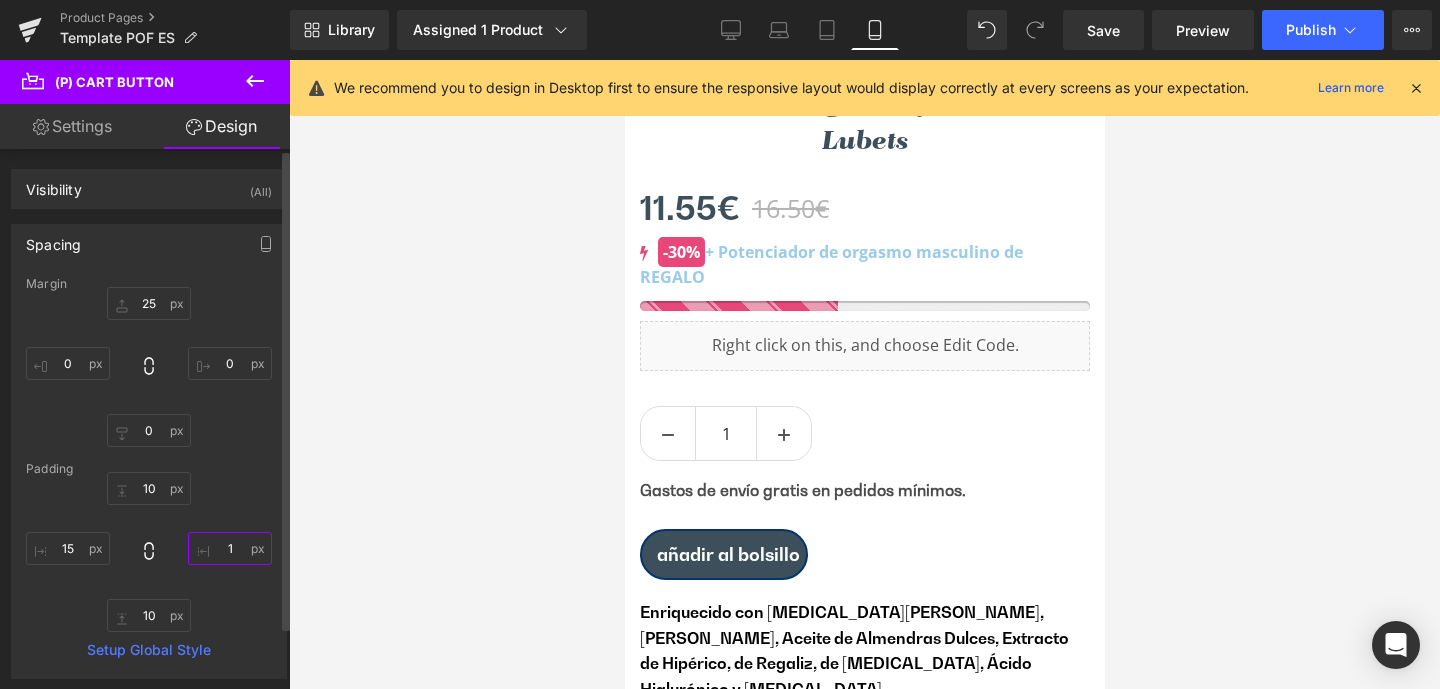 type on "15" 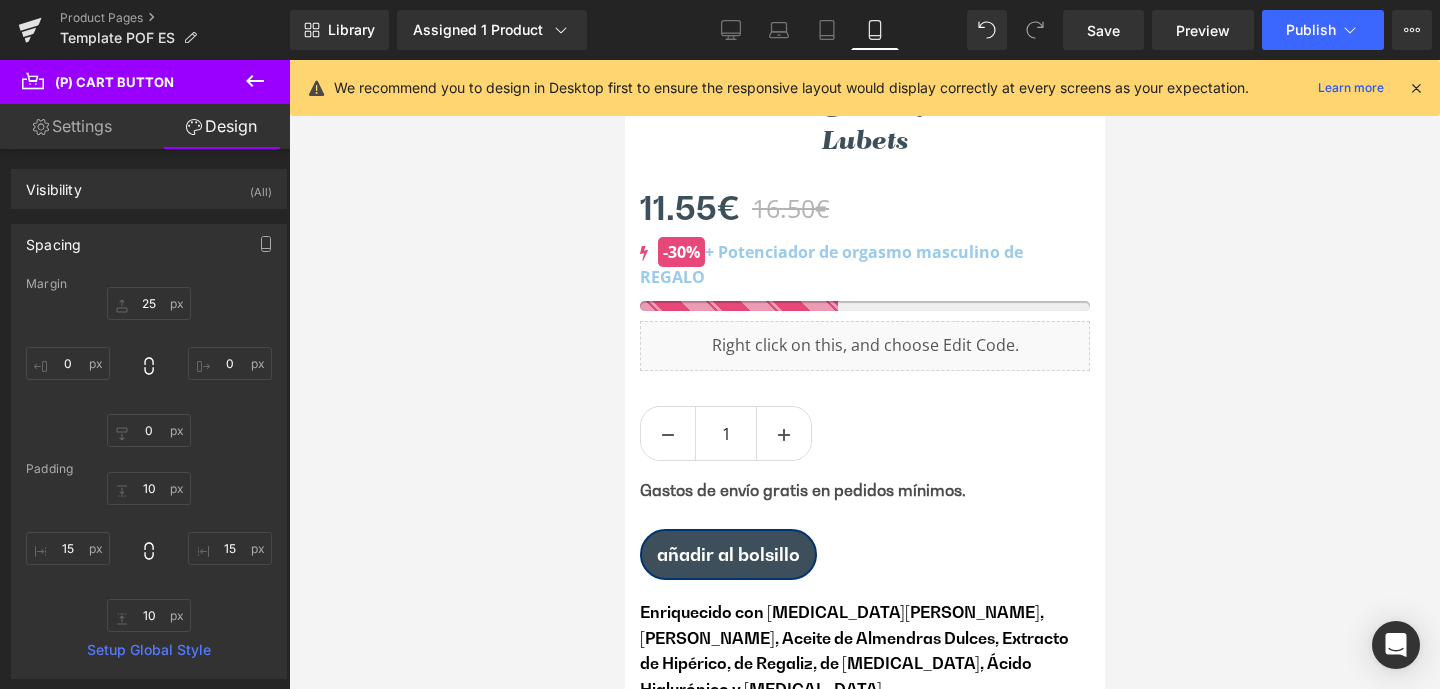 click on "Settings" at bounding box center (72, 126) 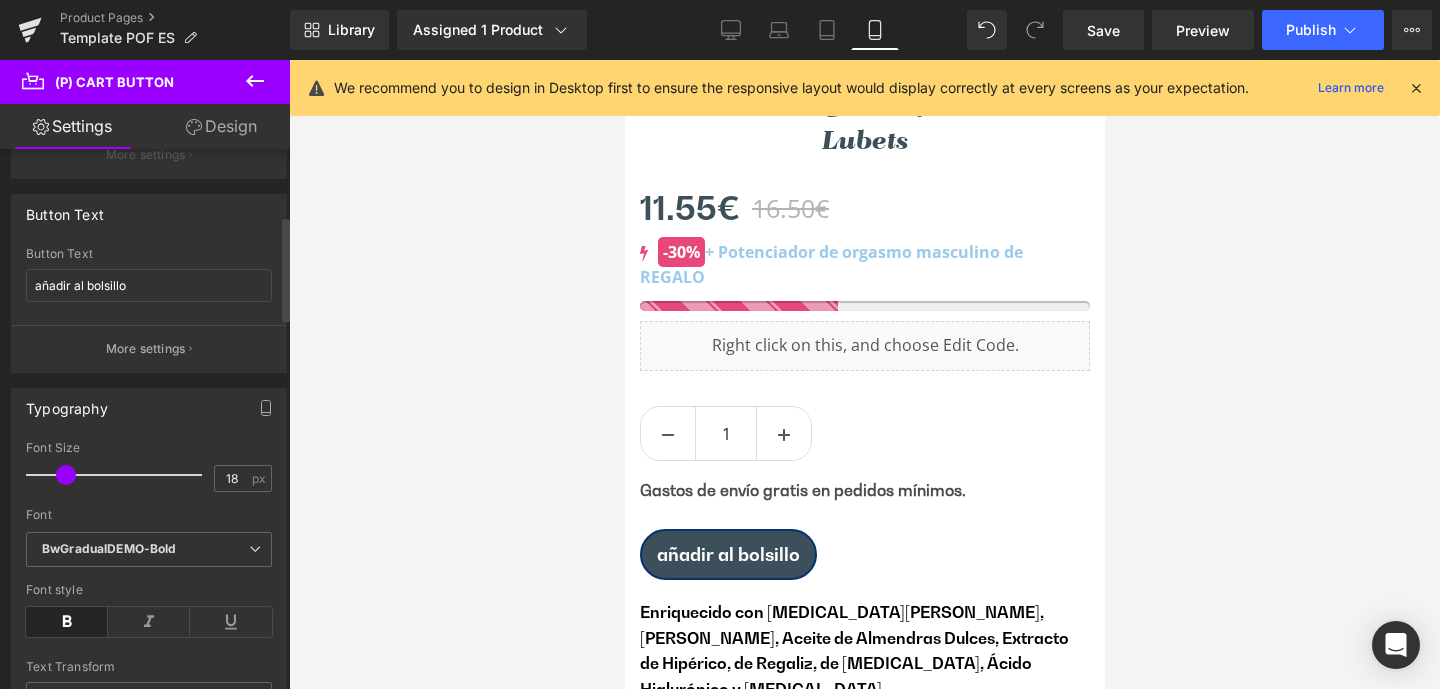 scroll, scrollTop: 677, scrollLeft: 0, axis: vertical 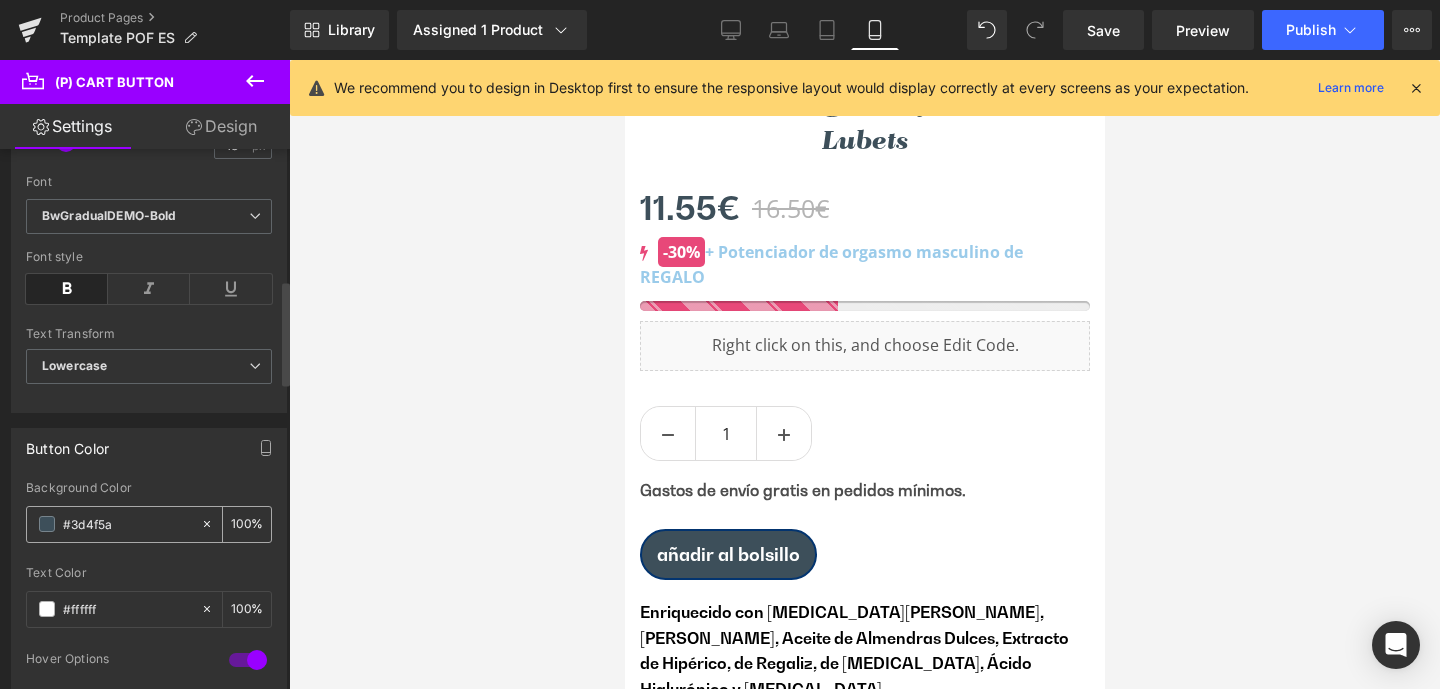 drag, startPoint x: 66, startPoint y: 514, endPoint x: 40, endPoint y: 512, distance: 26.076809 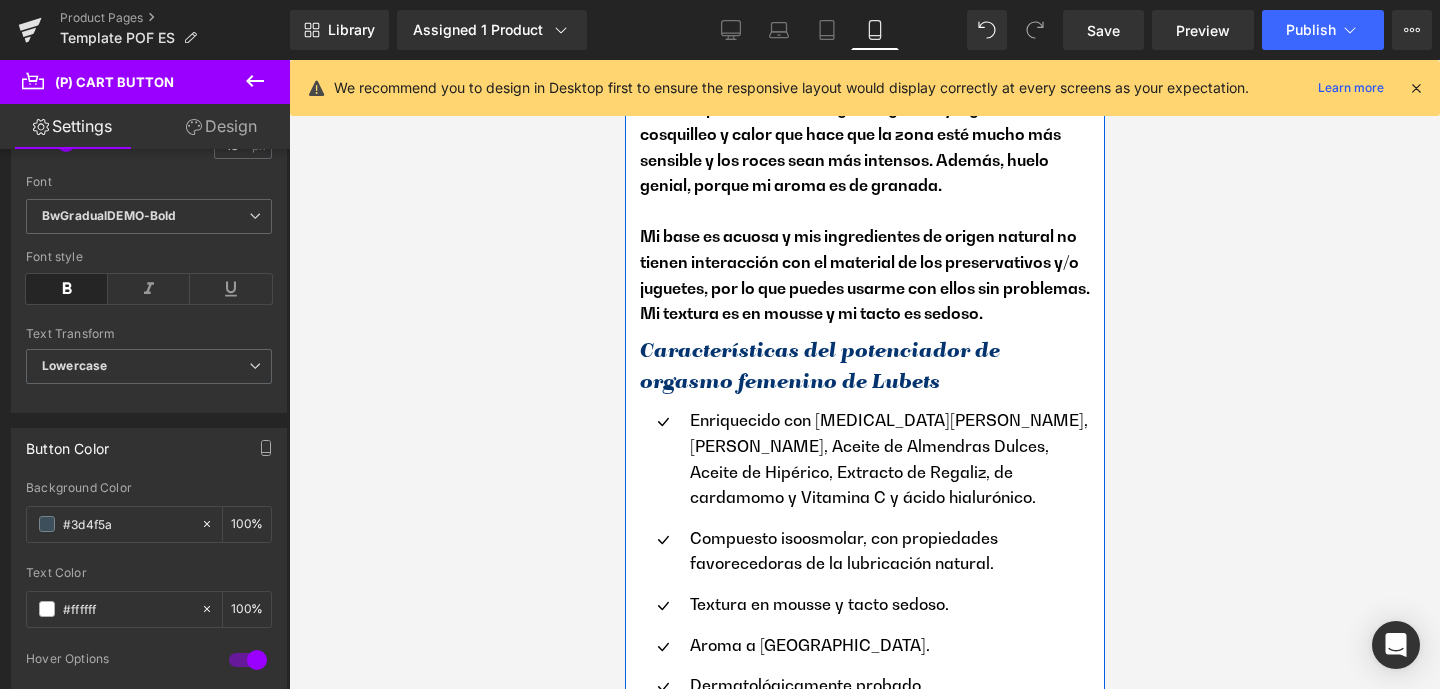 scroll, scrollTop: 1678, scrollLeft: 0, axis: vertical 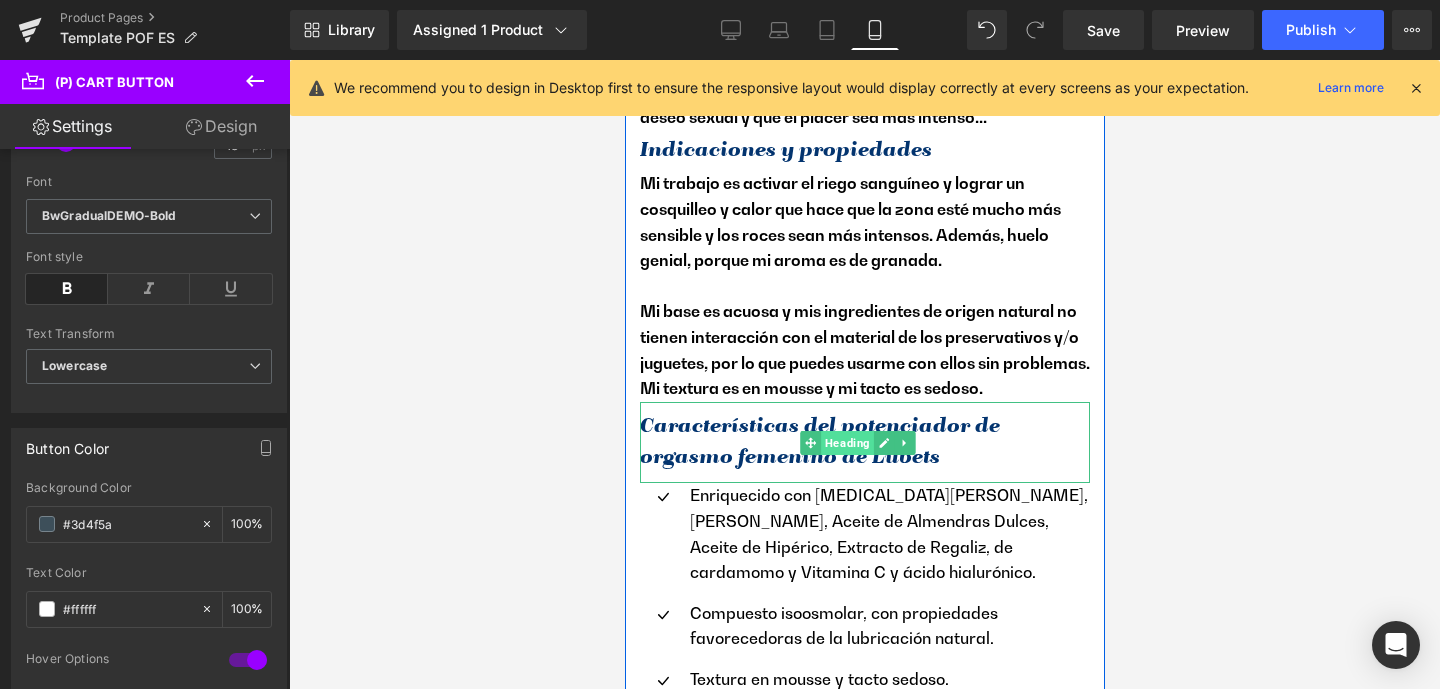 click on "Heading" at bounding box center [846, 443] 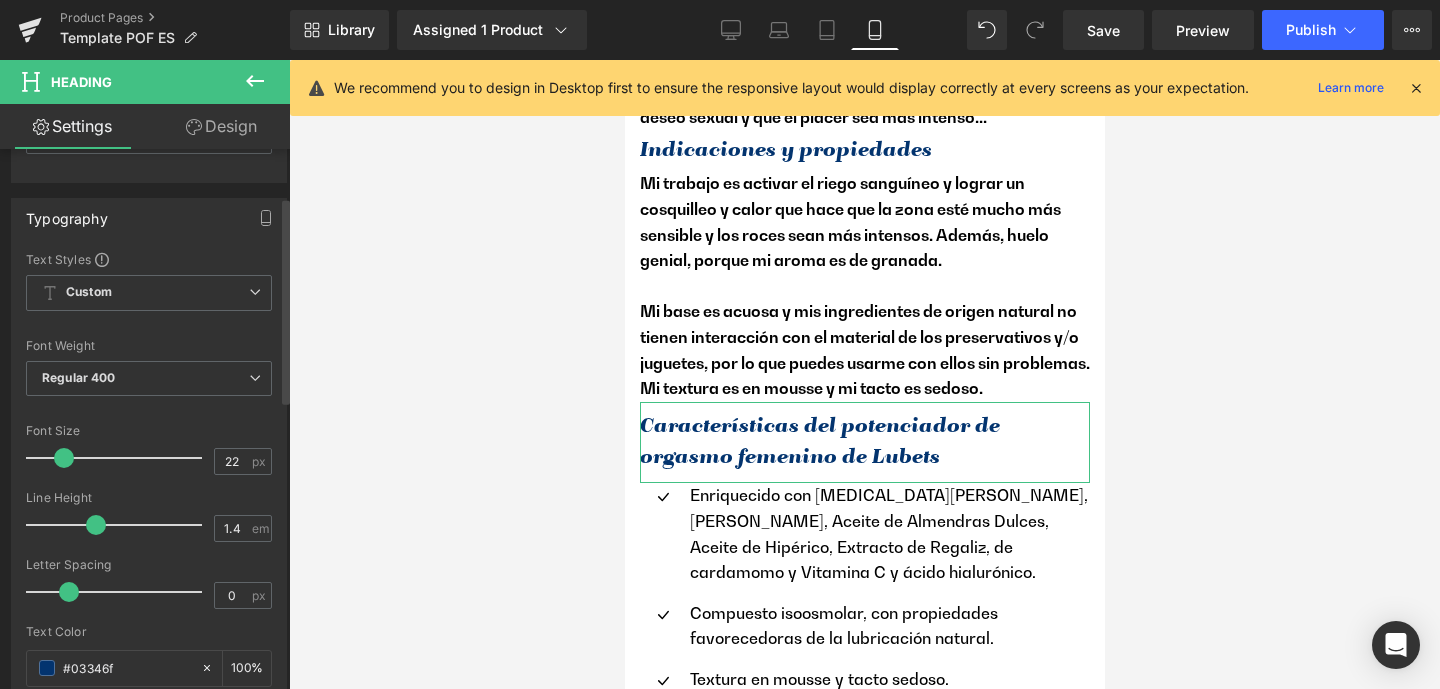 scroll, scrollTop: 301, scrollLeft: 0, axis: vertical 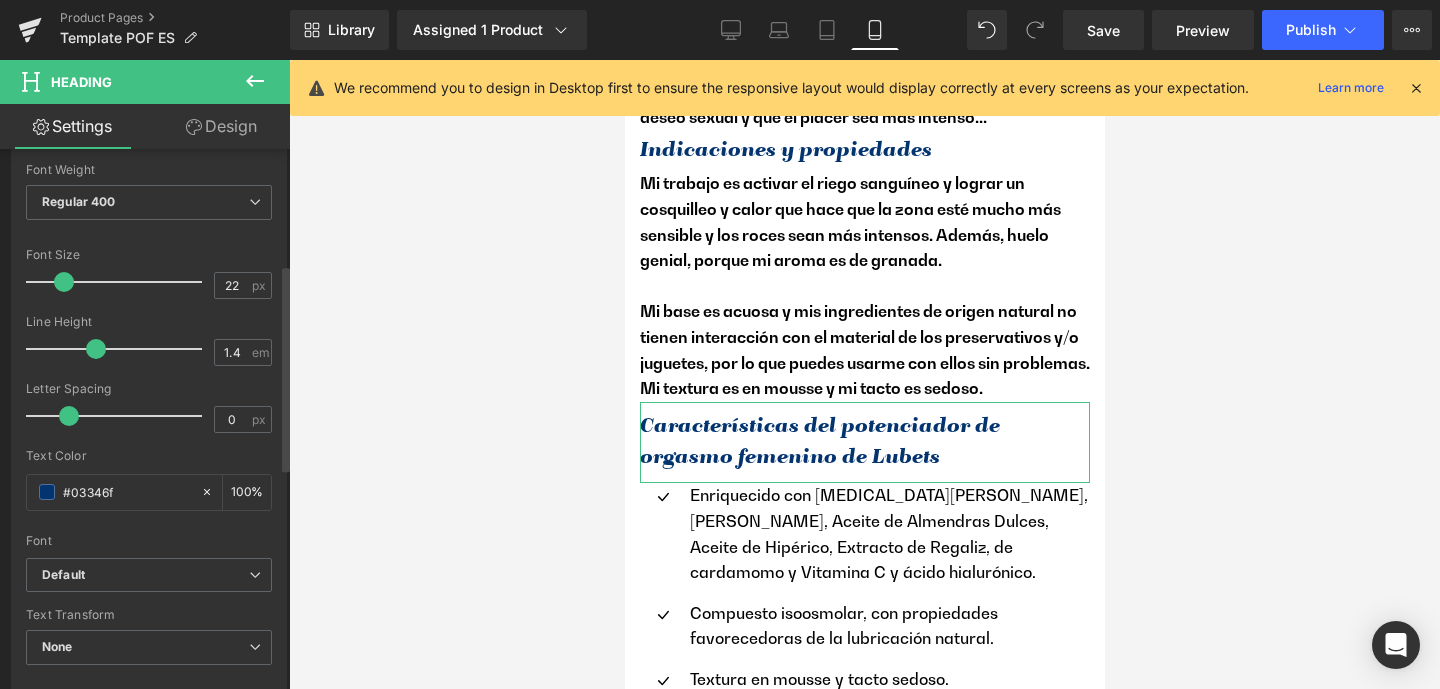drag, startPoint x: 132, startPoint y: 496, endPoint x: 13, endPoint y: 481, distance: 119.94165 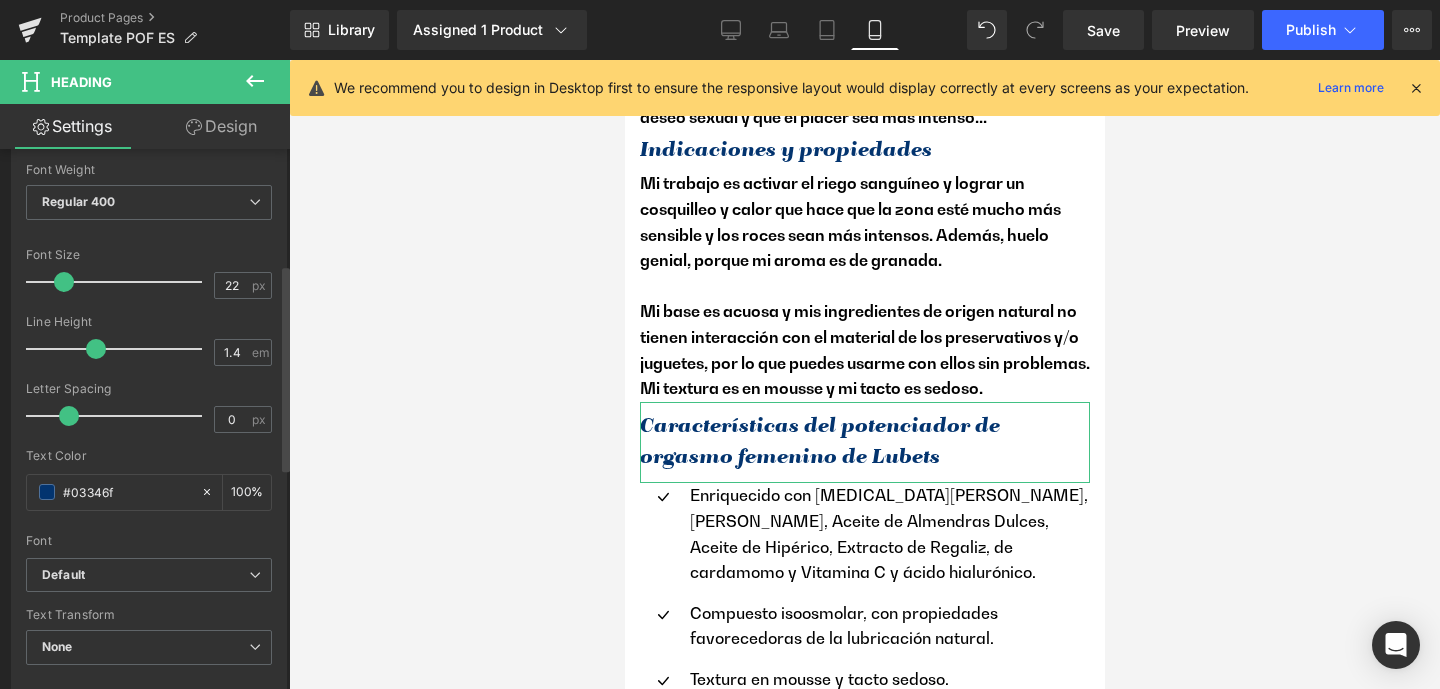 click on "Text Styles Custom
Custom
Setup Global Style
Custom
Setup Global Style
Thin 100 Semi Thin 200 Light 300 Regular 400 Medium 500 Semi Bold 600 Super Bold 800 Boldest 900 Bold 700 Lighter Bolder Font Weight
Regular 400
Thin 100 Semi Thin 200 Light 300 Regular 400 Medium 500 Semi Bold 600 Super Bold 800 Boldest 900 Bold 700 Lighter Bolder 22px Font Size 22 px 1.4em Line Height 1.4 em 0px Letter Spacing 0 px #03346f Text Color #03346f 100 % inherit
Font
Default
Open Sans
[GEOGRAPHIC_DATA][PERSON_NAME] Condensed
Roboto" at bounding box center [149, 384] 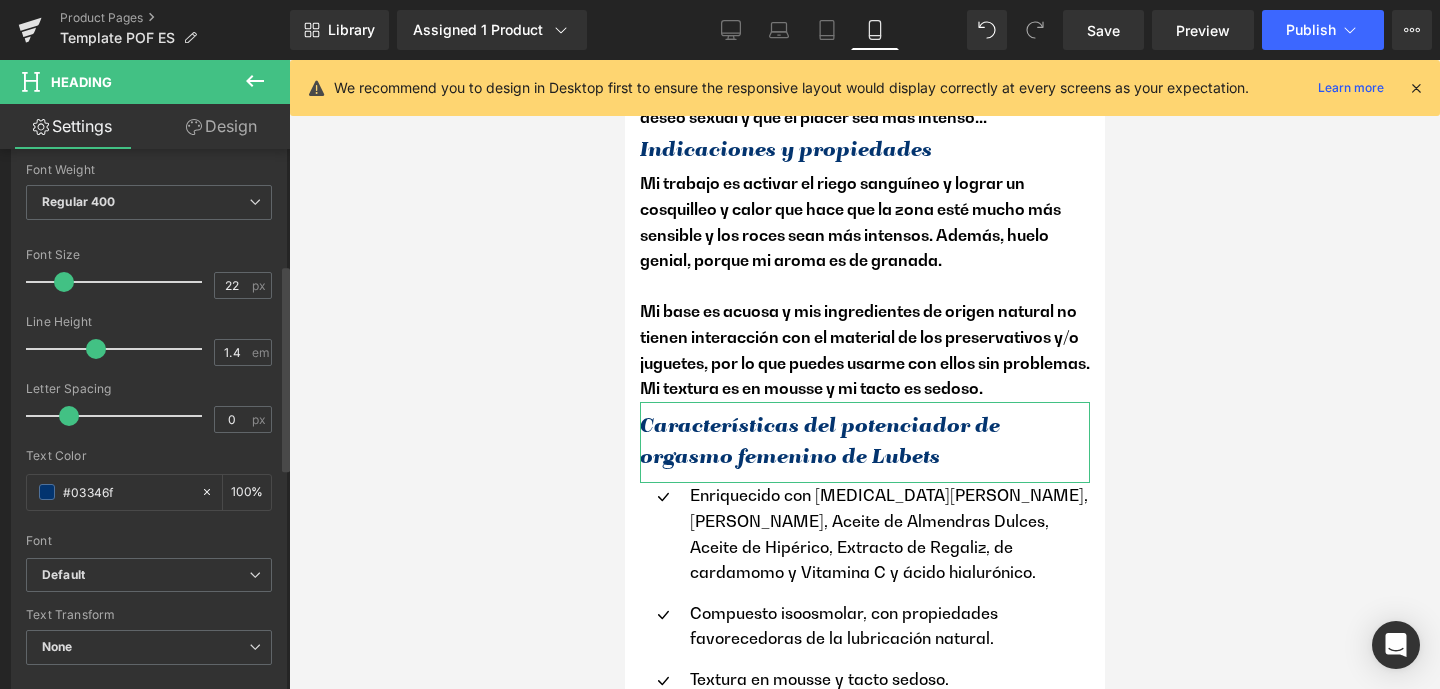 paste on "3d4f5a" 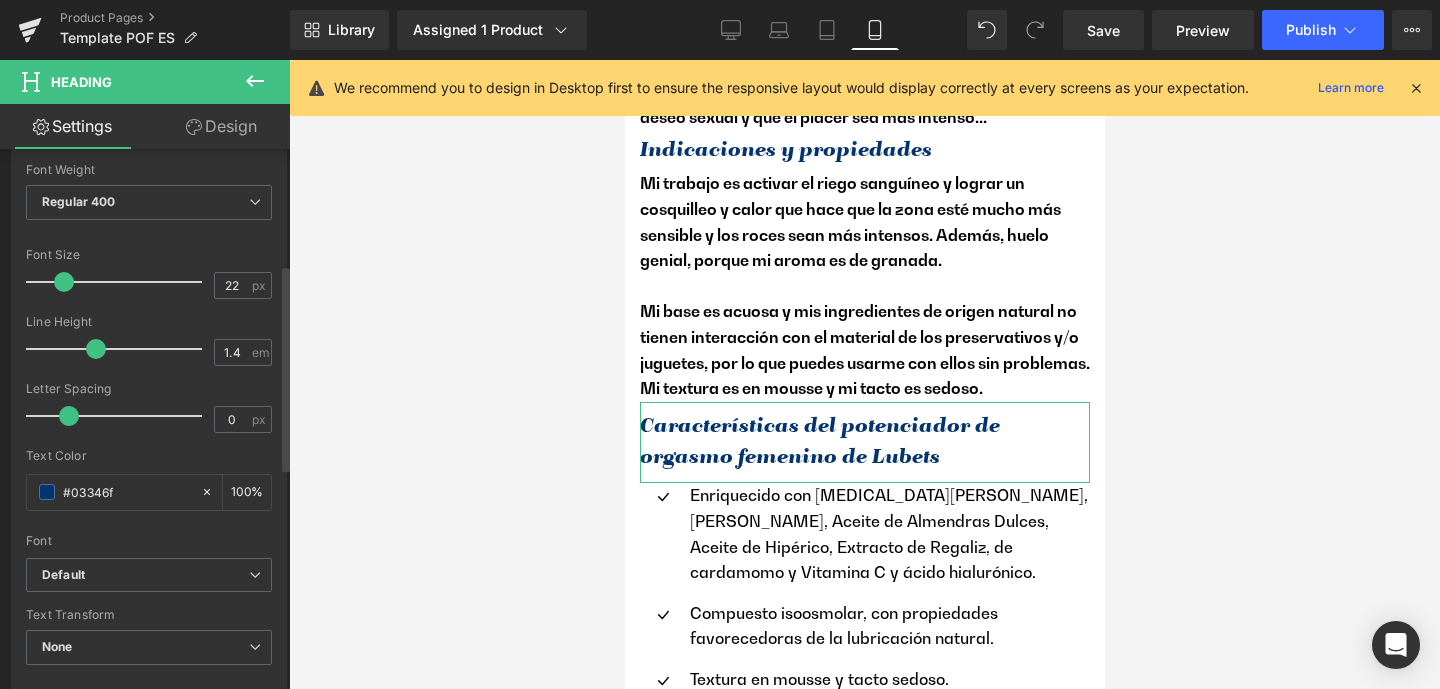type on "#3d4f5a" 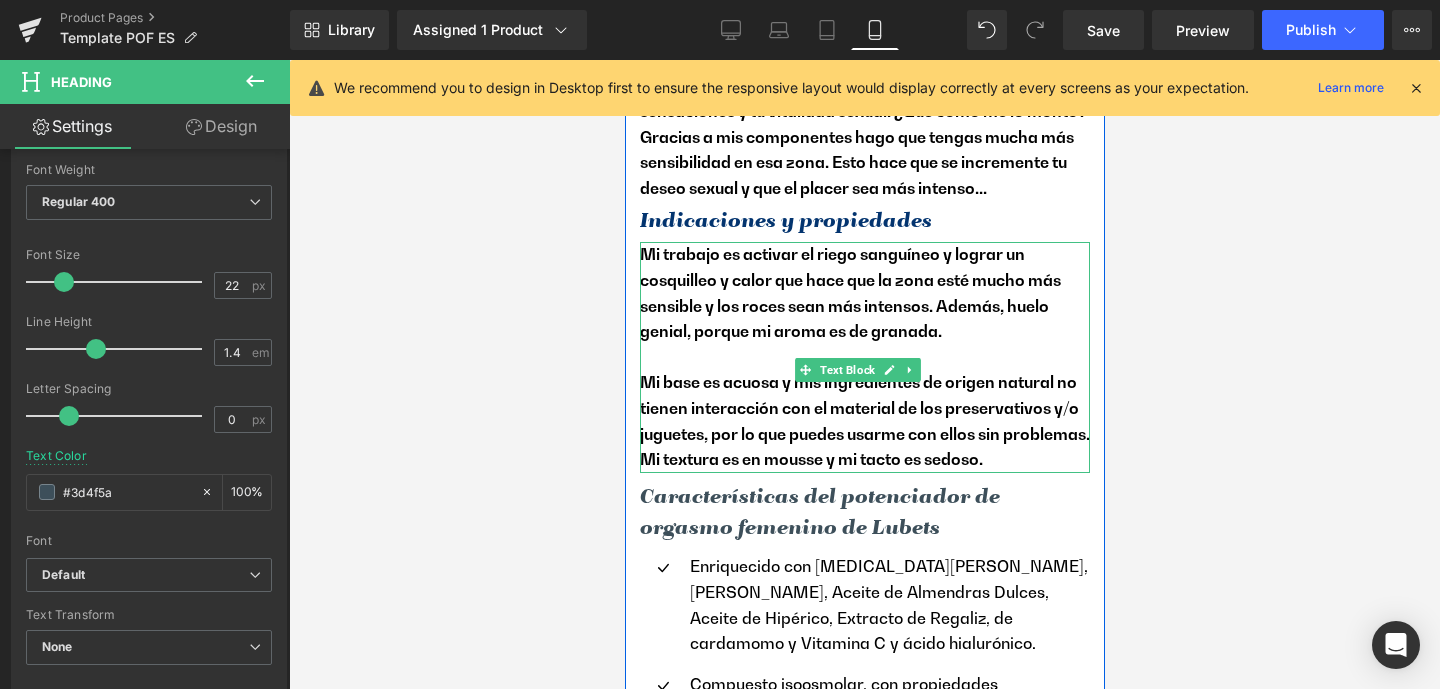 scroll, scrollTop: 1588, scrollLeft: 0, axis: vertical 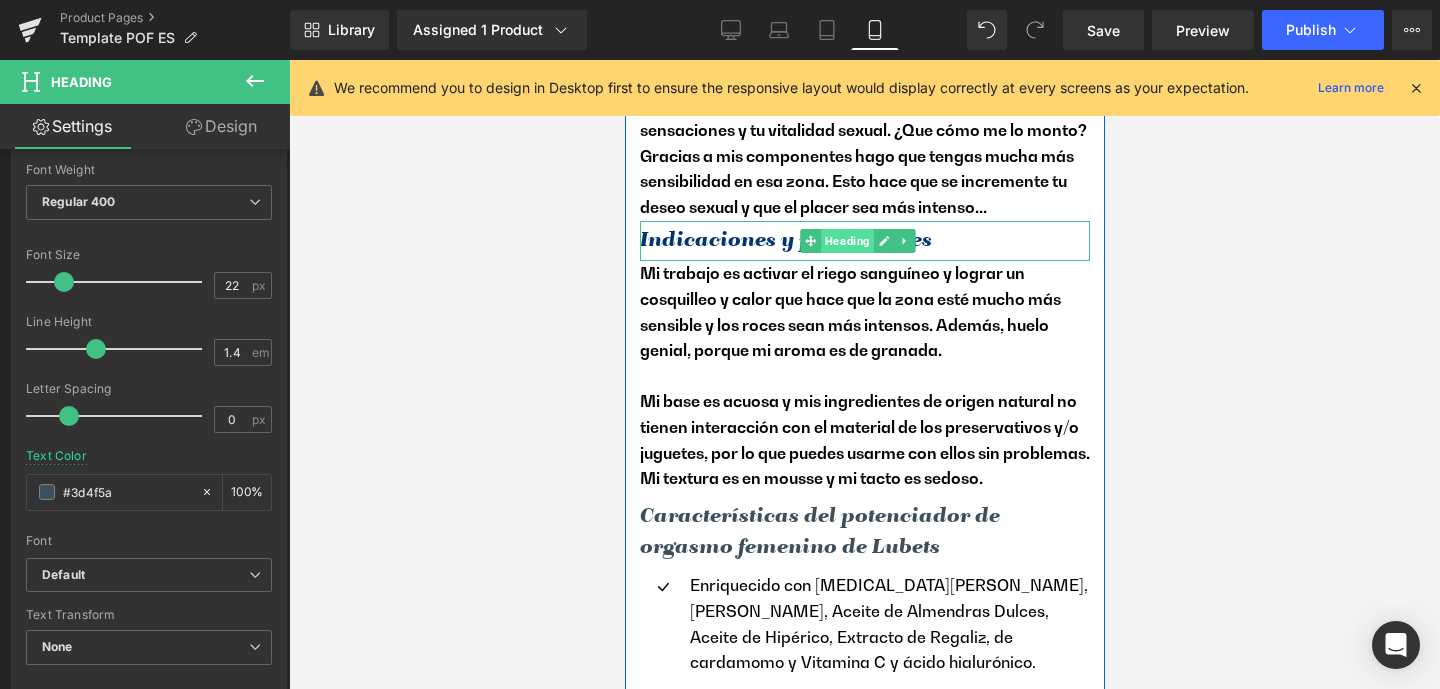 click on "Heading" at bounding box center [846, 241] 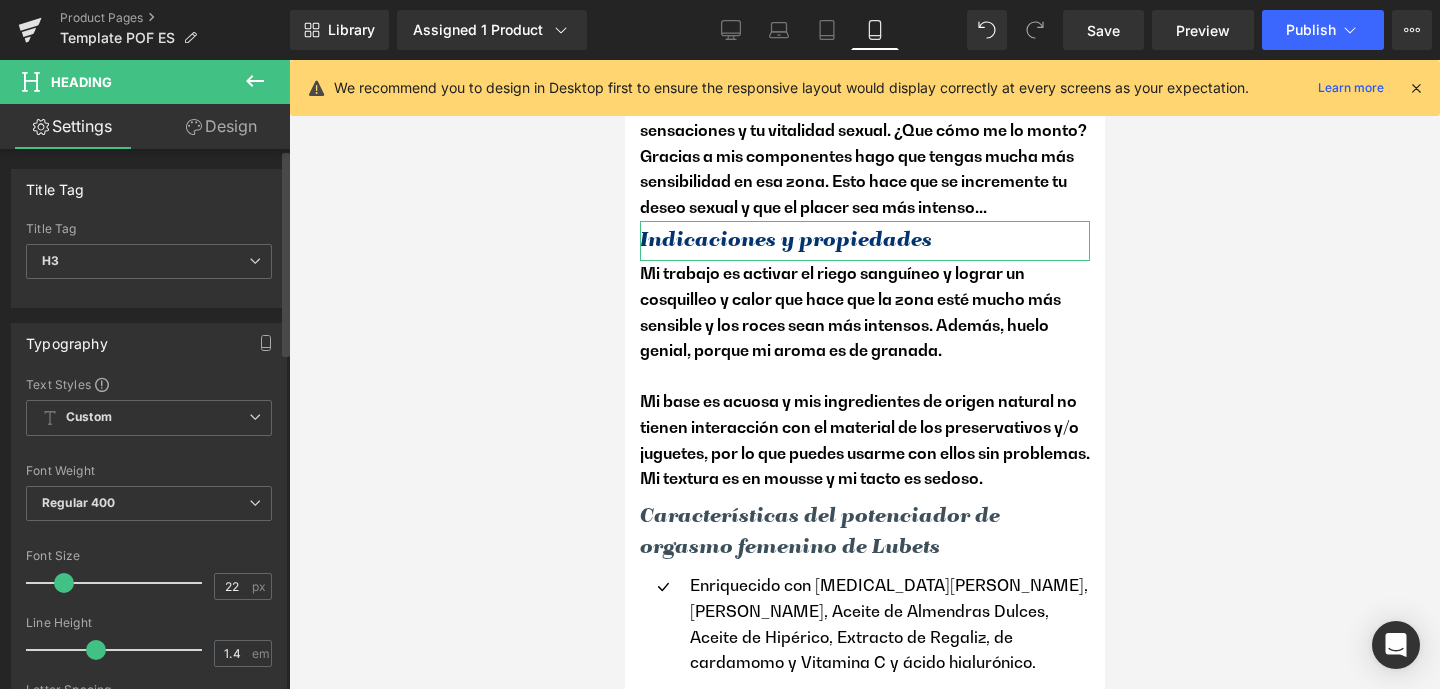 scroll, scrollTop: 184, scrollLeft: 0, axis: vertical 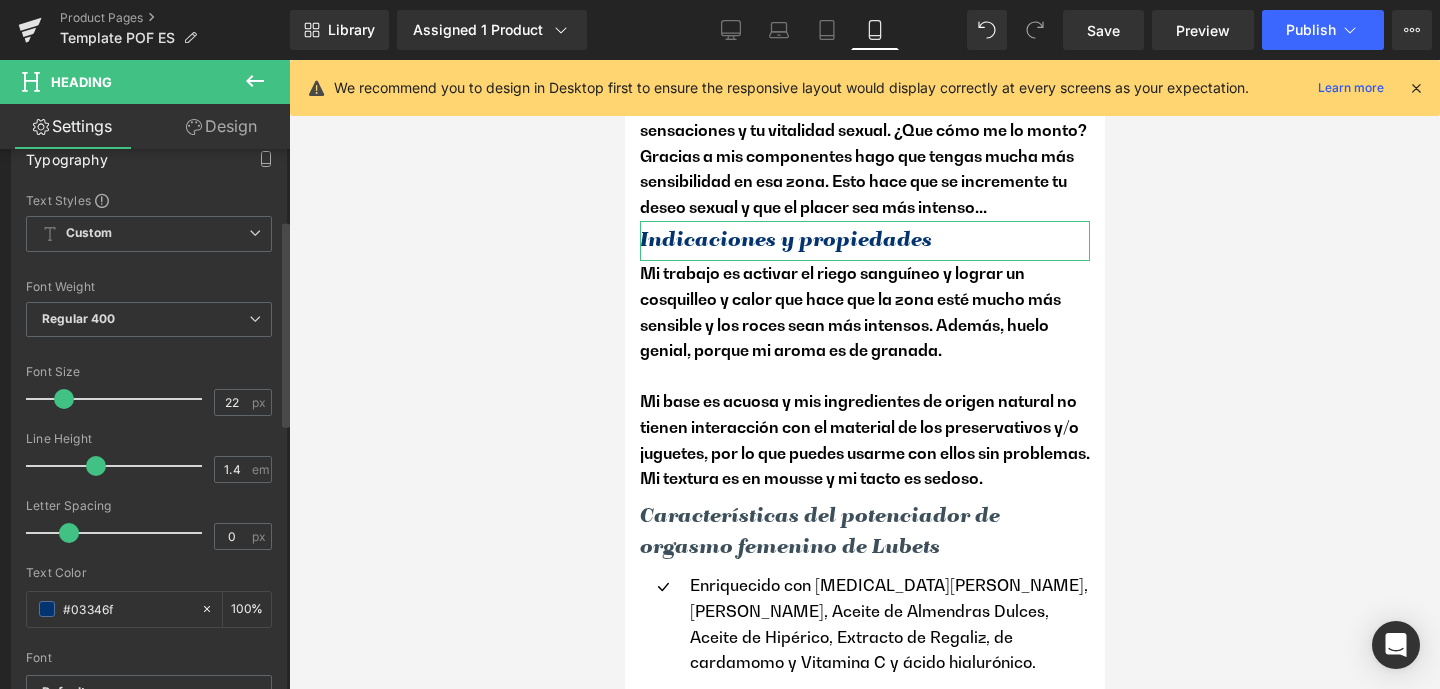 drag, startPoint x: 134, startPoint y: 612, endPoint x: 13, endPoint y: 601, distance: 121.49897 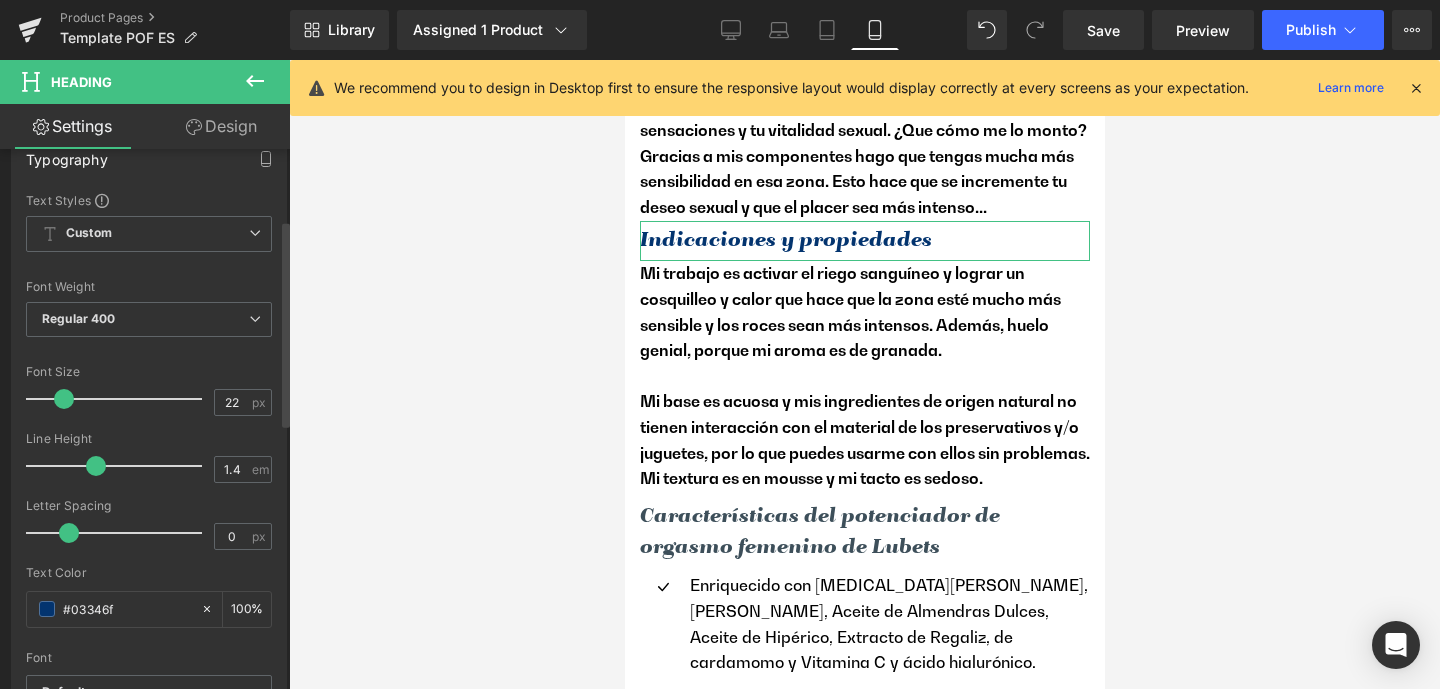 click on "Text Styles Custom
Custom
Setup Global Style
Custom
Setup Global Style
Thin 100 Semi Thin 200 Light 300 Regular 400 Medium 500 Semi Bold 600 Super Bold 800 Boldest 900 Bold 700 Lighter Bolder Font Weight
Regular 400
Thin 100 Semi Thin 200 Light 300 Regular 400 Medium 500 Semi Bold 600 Super Bold 800 Boldest 900 Bold 700 Lighter Bolder 22px Font Size 22 px 1.4em Line Height 1.4 em 0px Letter Spacing 0 px #03346f Text Color #03346f 100 % inherit
Font
Default
Open Sans
[GEOGRAPHIC_DATA][PERSON_NAME] Condensed
Roboto" at bounding box center (149, 501) 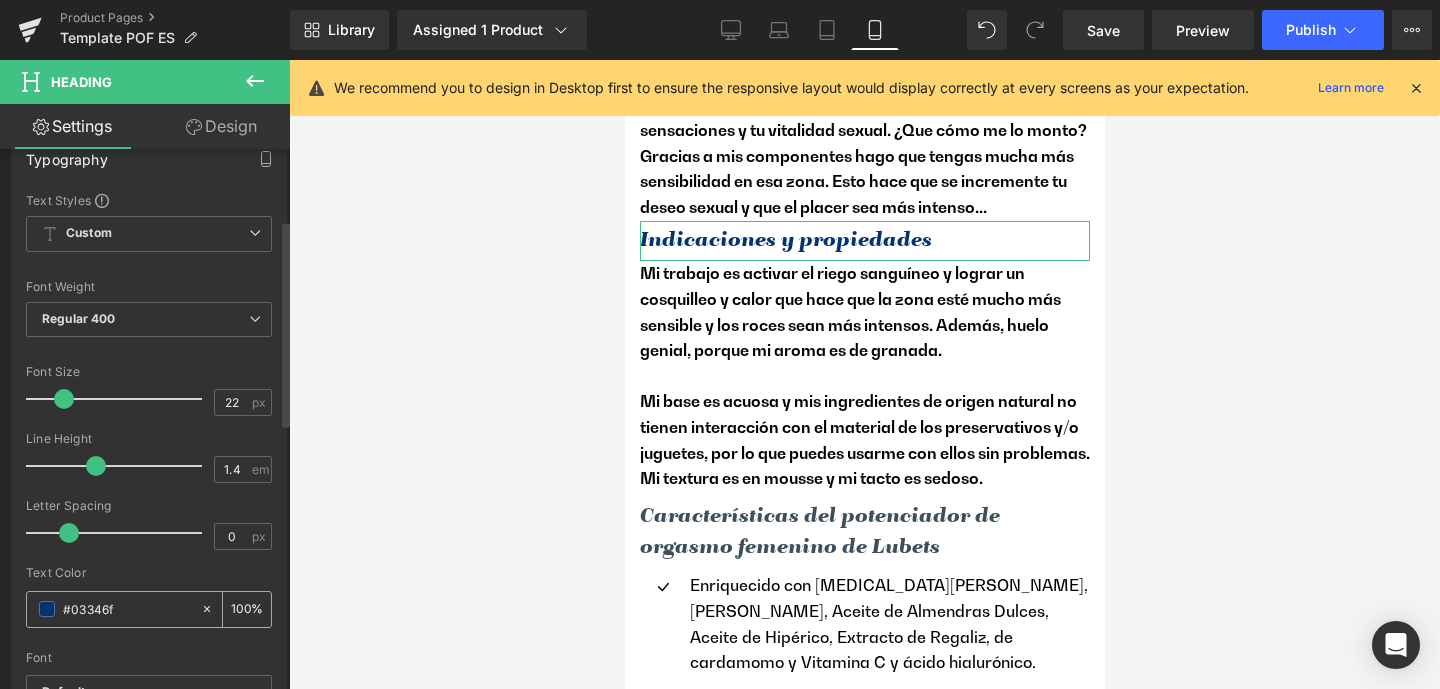 paste on "3d4f5a" 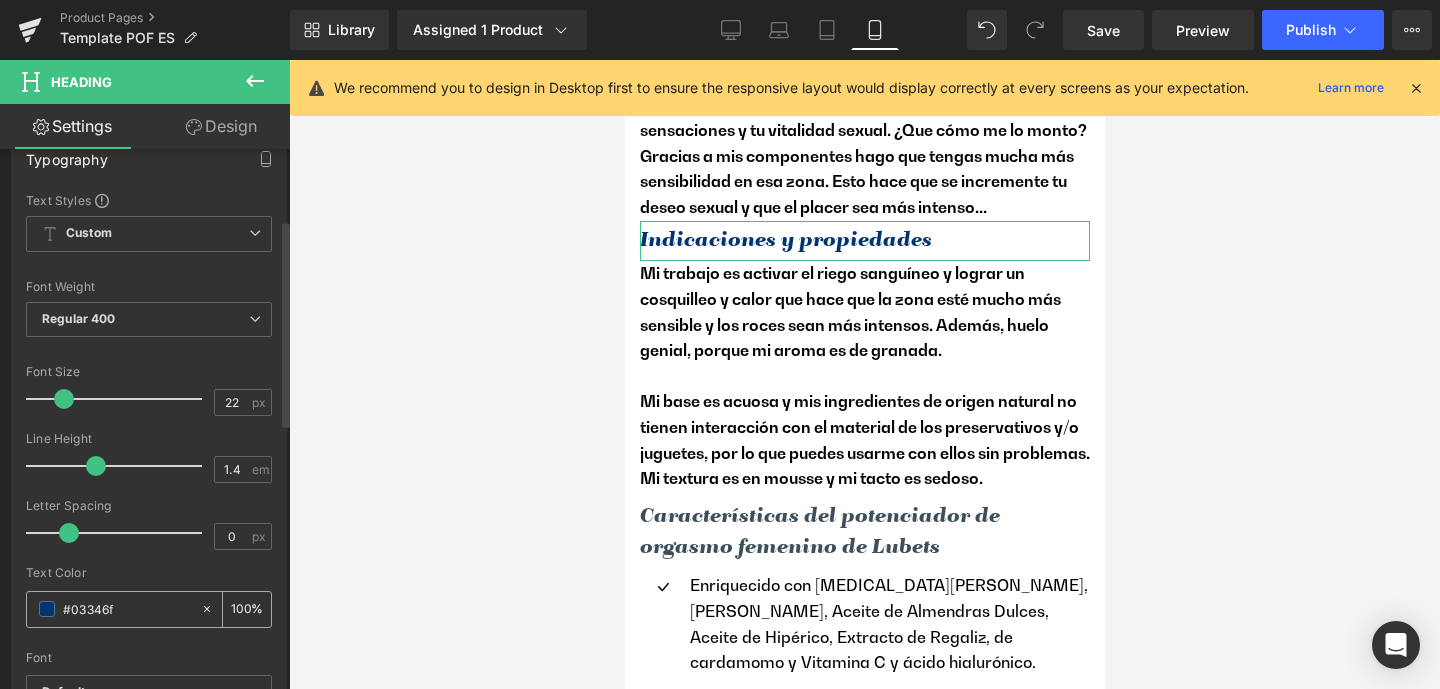 type on "#3d4f5a" 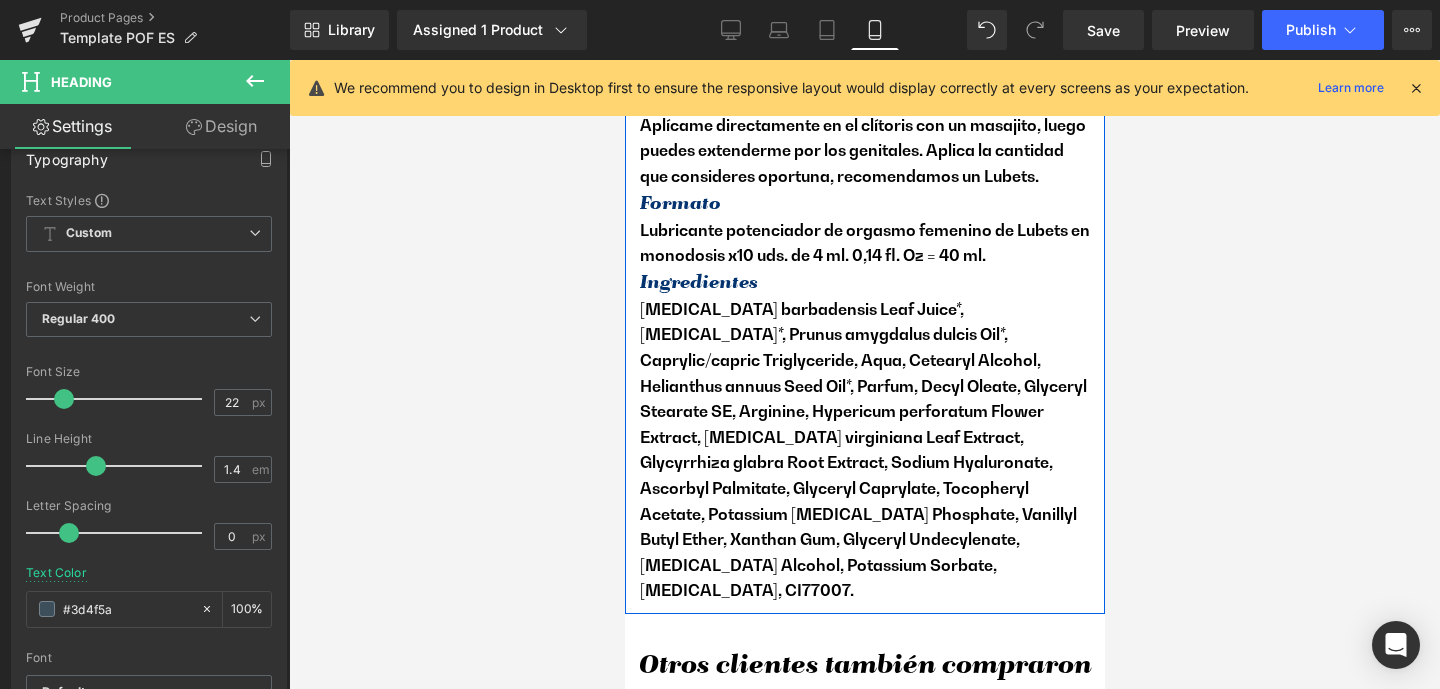 scroll, scrollTop: 2905, scrollLeft: 0, axis: vertical 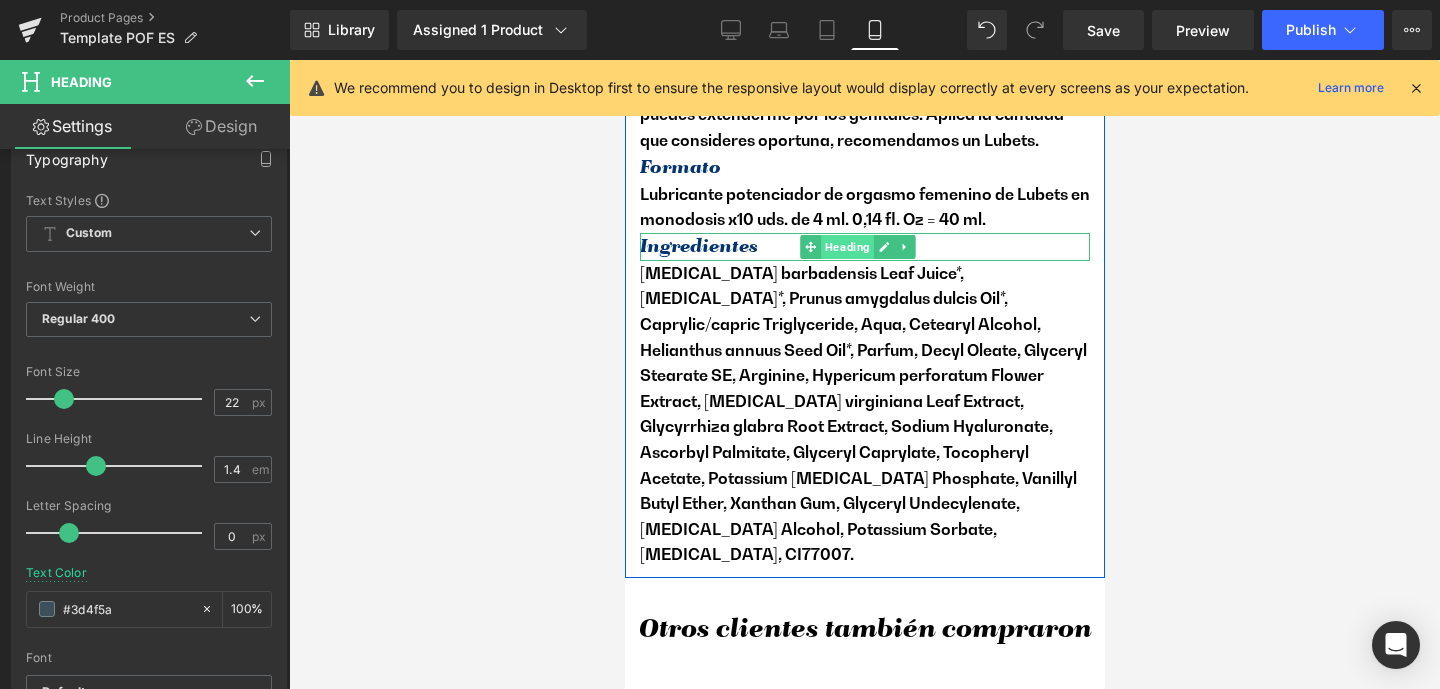 click on "Heading" at bounding box center (846, 247) 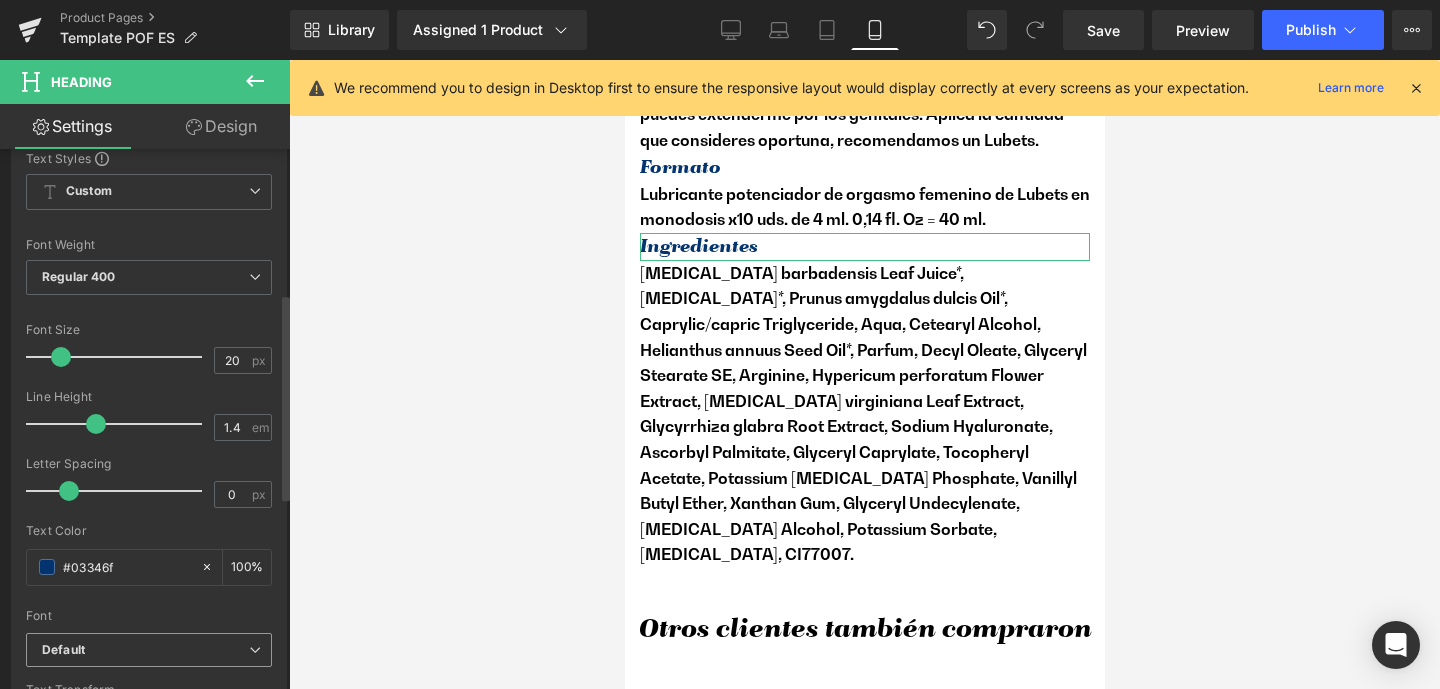 scroll, scrollTop: 403, scrollLeft: 0, axis: vertical 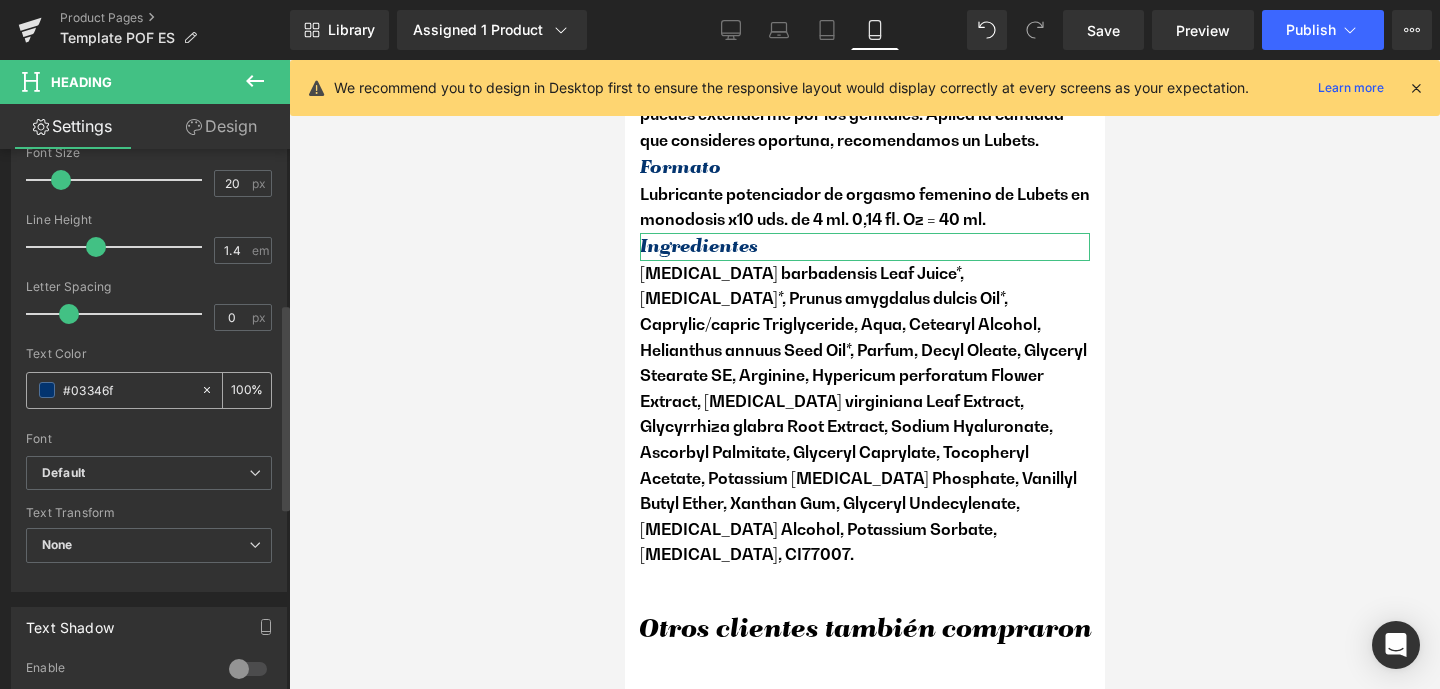 drag, startPoint x: 141, startPoint y: 391, endPoint x: 26, endPoint y: 387, distance: 115.06954 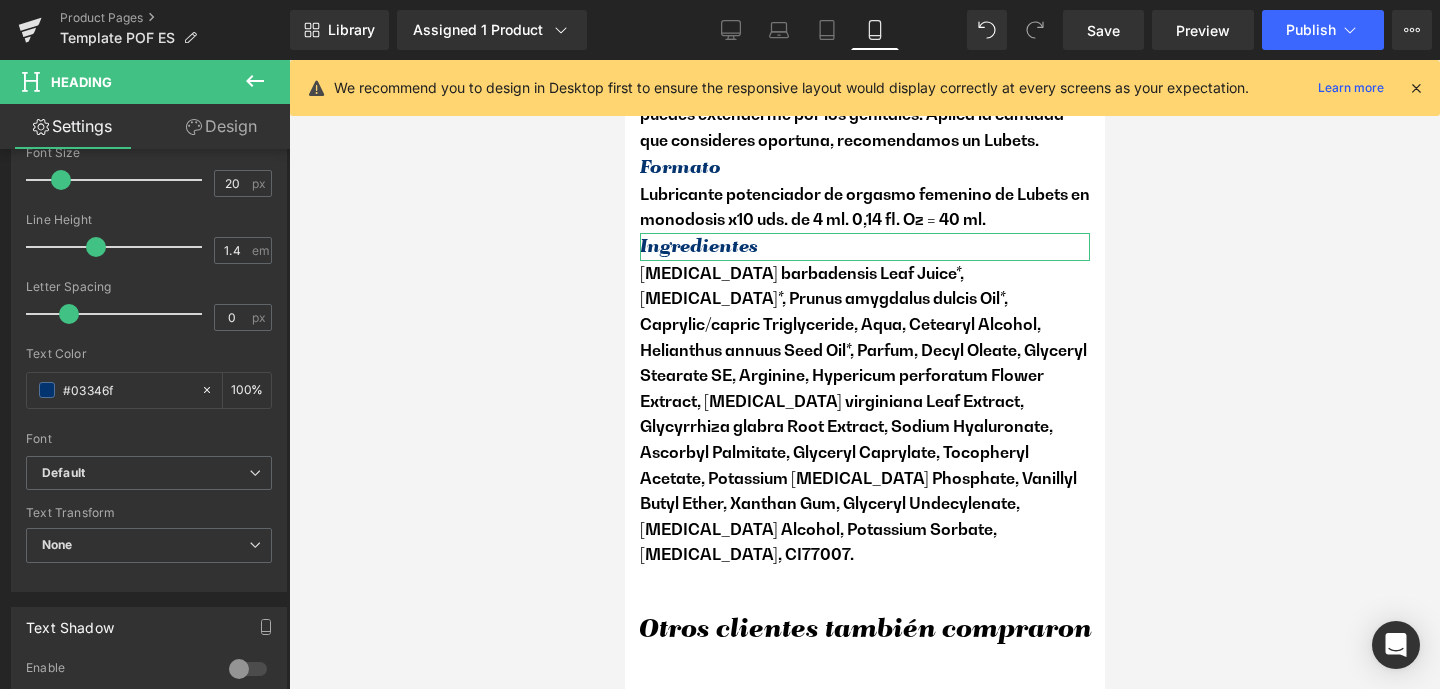 paste on "3d4f5a" 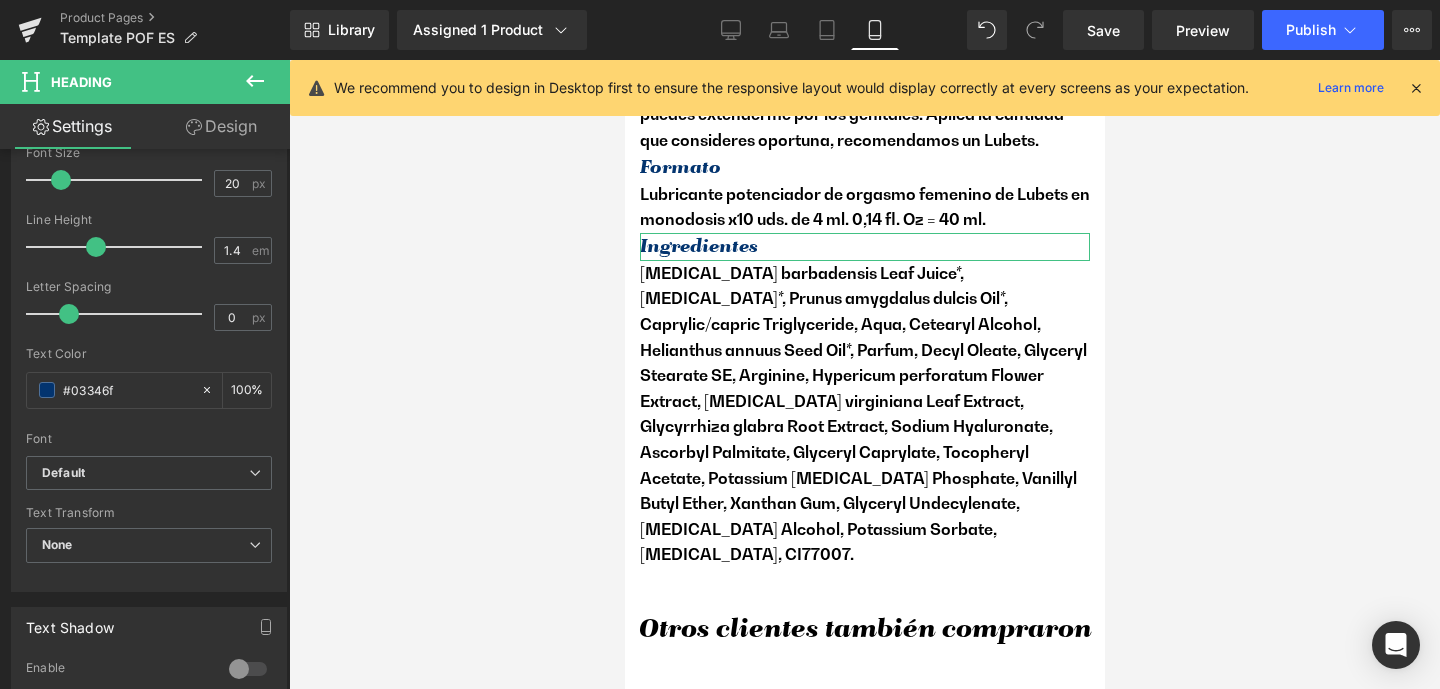 type on "#3d4f5a" 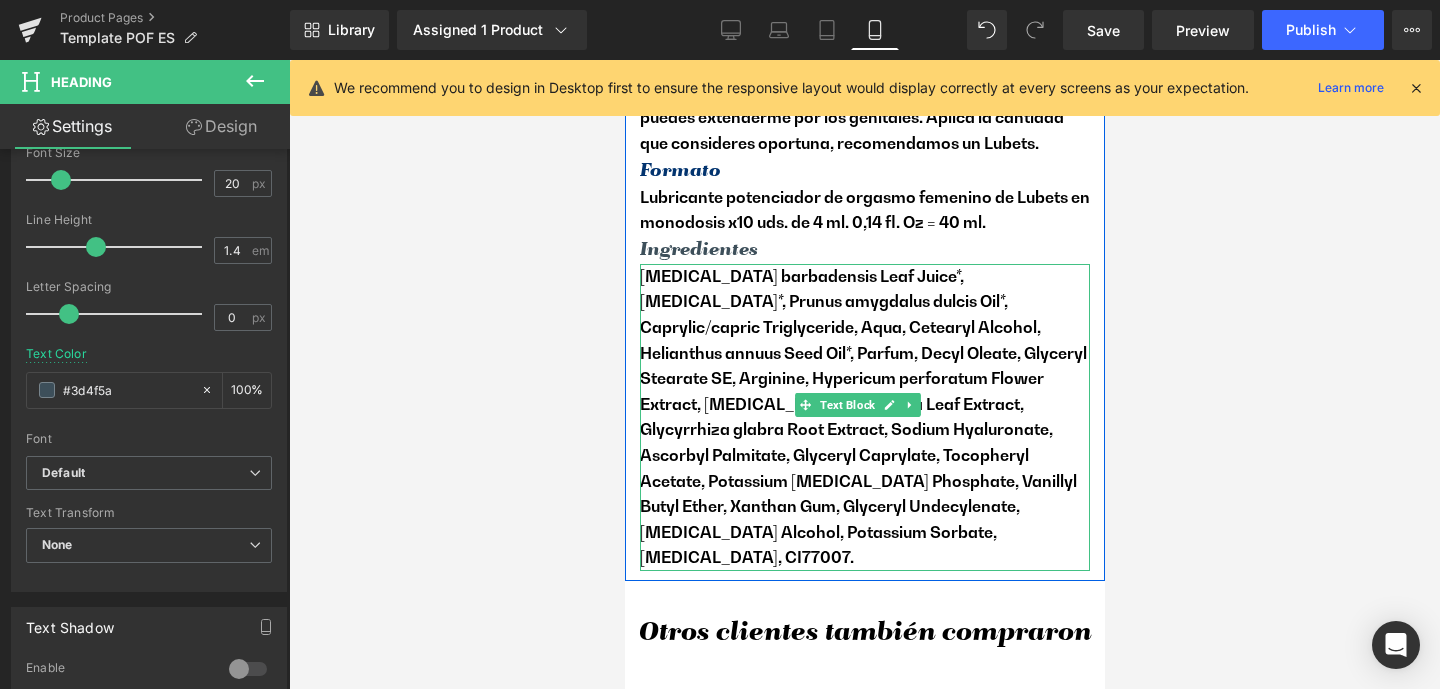 scroll, scrollTop: 2901, scrollLeft: 0, axis: vertical 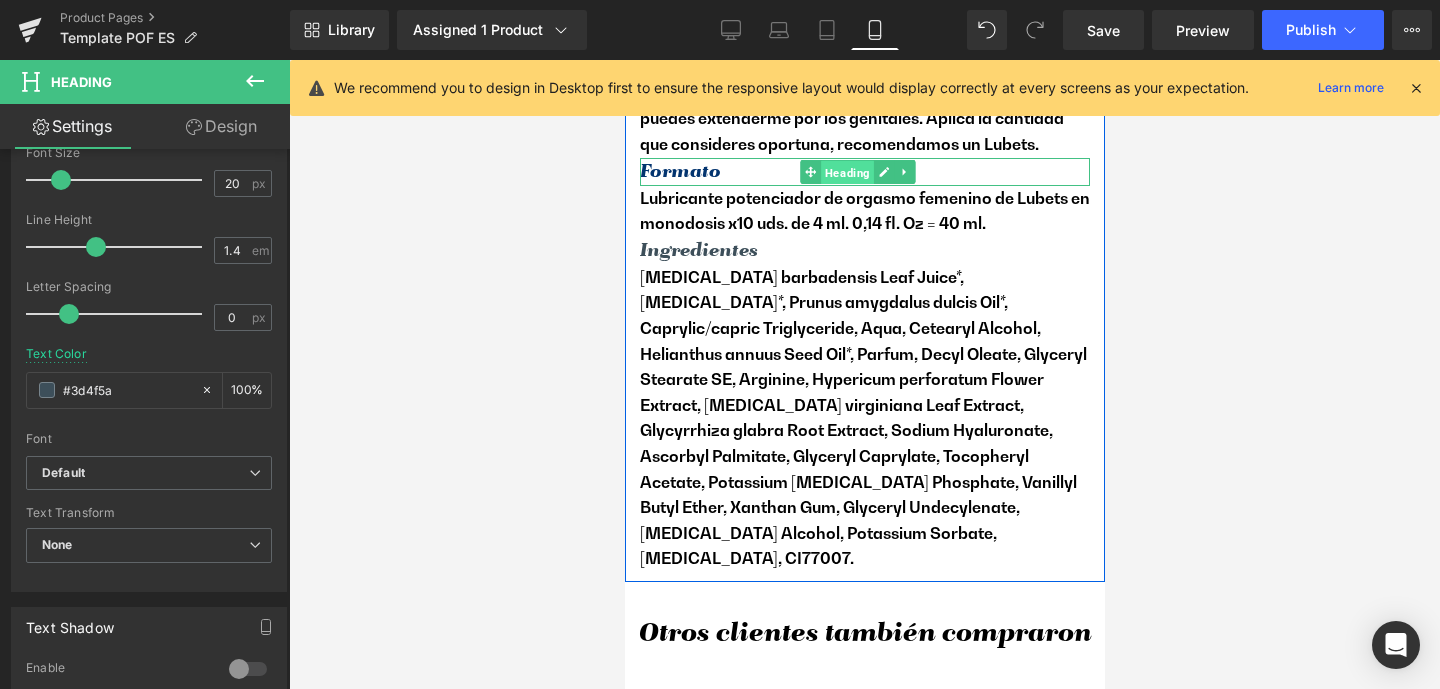 click on "Heading" at bounding box center (846, 172) 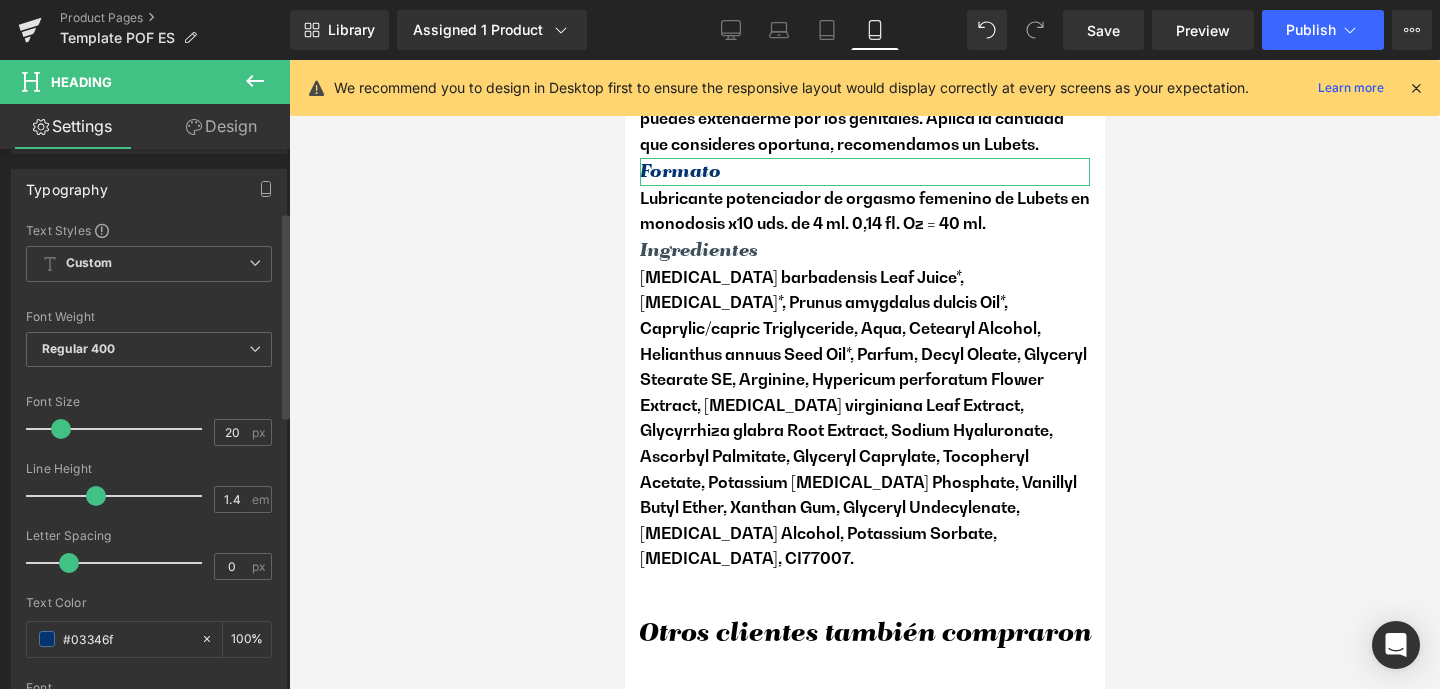 scroll, scrollTop: 169, scrollLeft: 0, axis: vertical 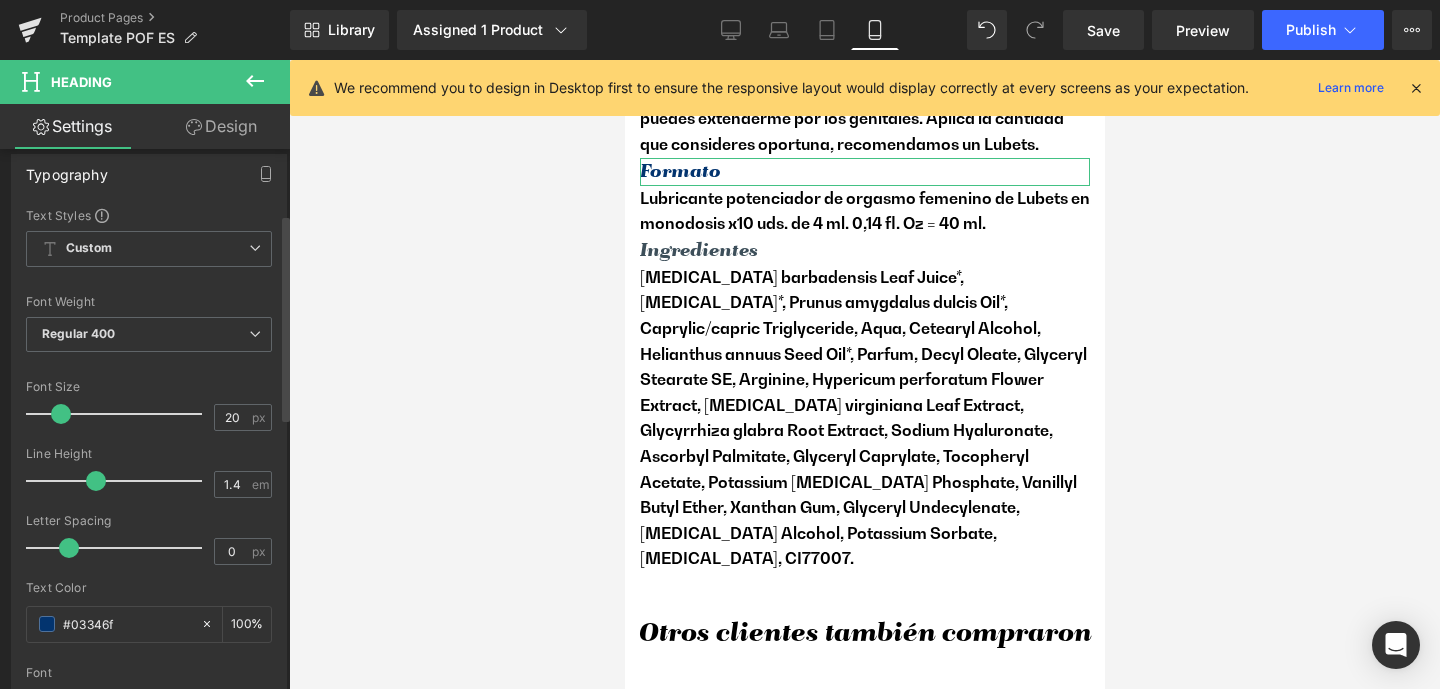 drag, startPoint x: 125, startPoint y: 620, endPoint x: 10, endPoint y: 618, distance: 115.01739 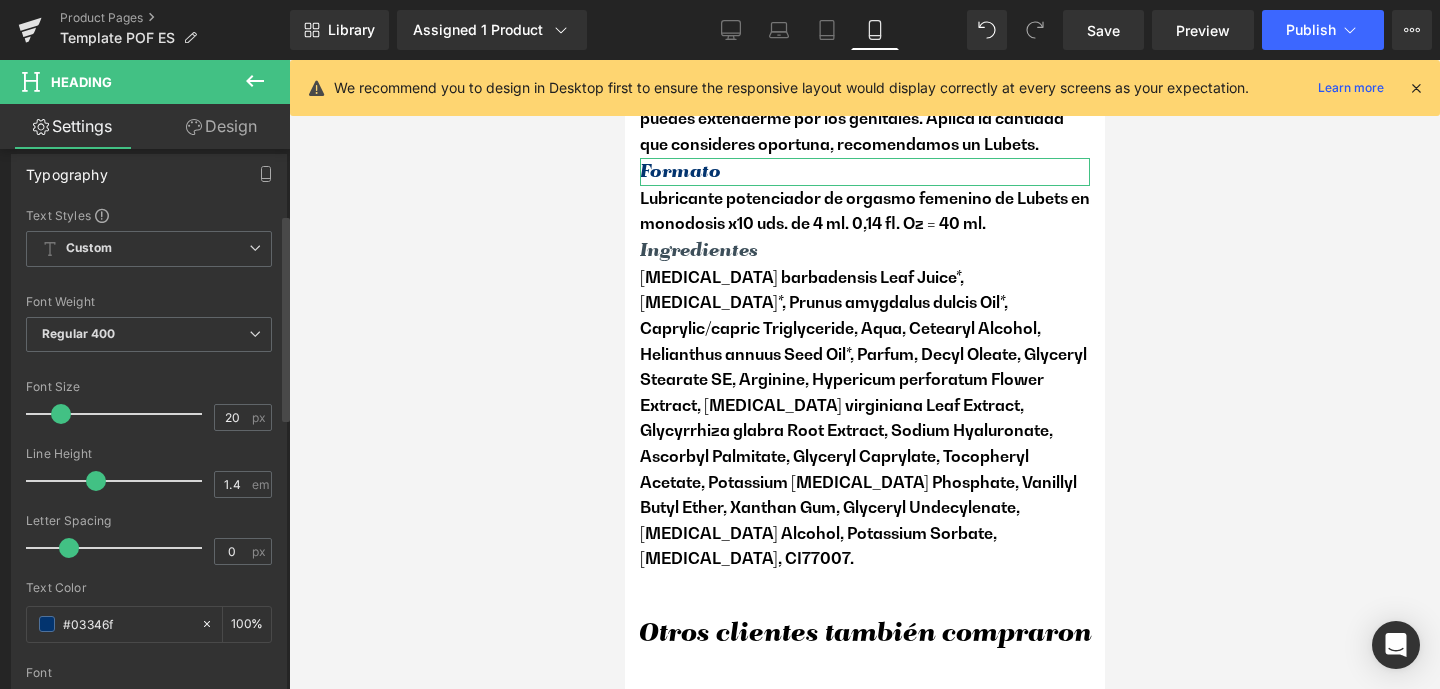 click on "Typography Text Styles Custom
Custom
Setup Global Style
Custom
Setup Global Style
Thin 100 Semi Thin 200 Light 300 Regular 400 Medium 500 Semi Bold 600 Super Bold 800 Boldest 900 Bold 700 Lighter Bolder Font Weight
Regular 400
Thin 100 Semi Thin 200 Light 300 Regular 400 Medium 500 Semi Bold 600 Super Bold 800 Boldest 900 Bold 700 Lighter Bolder 20px Font Size 20 px 1.4em Line Height 1.4 em 0px Letter Spacing 0 px #03346f Text Color #03346f 100 % inherit
Font
Default
Open Sans
[GEOGRAPHIC_DATA][PERSON_NAME] Condensed
Roboto" at bounding box center [149, 482] 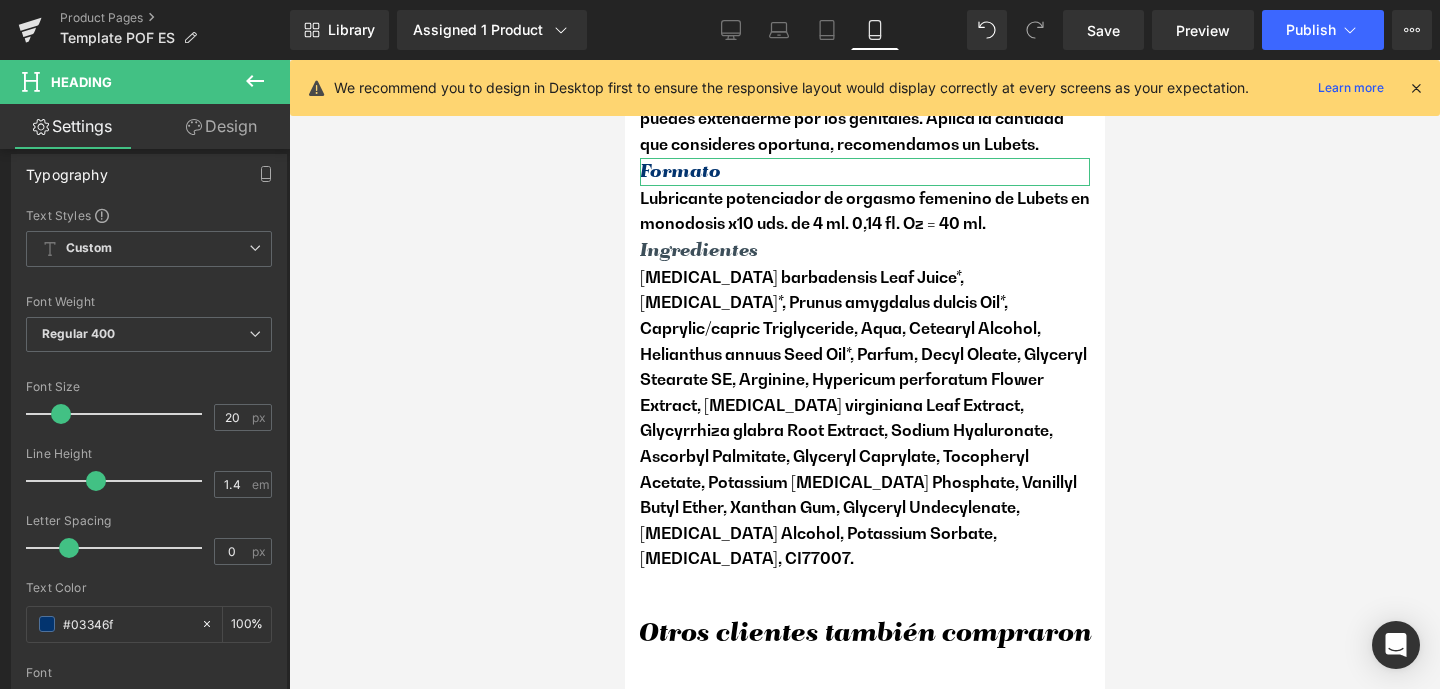 paste on "3d4f5a" 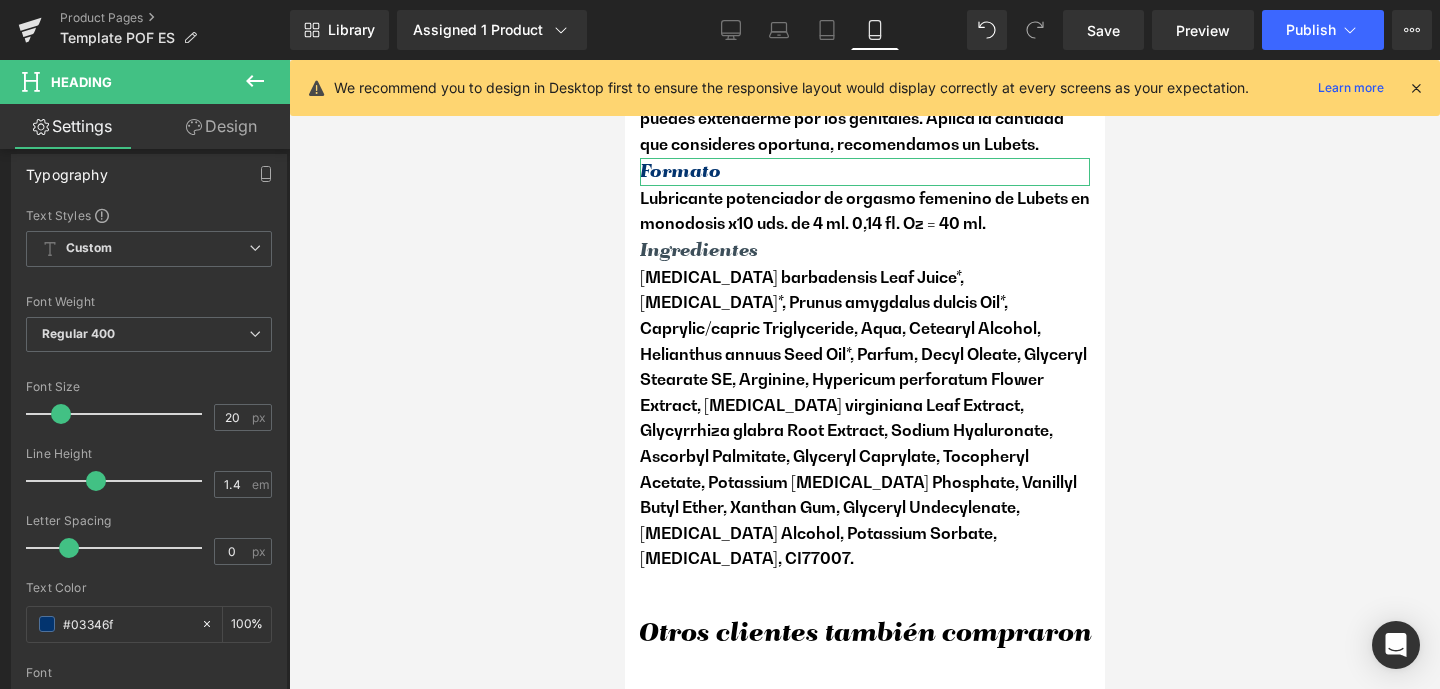type on "#3d4f5a" 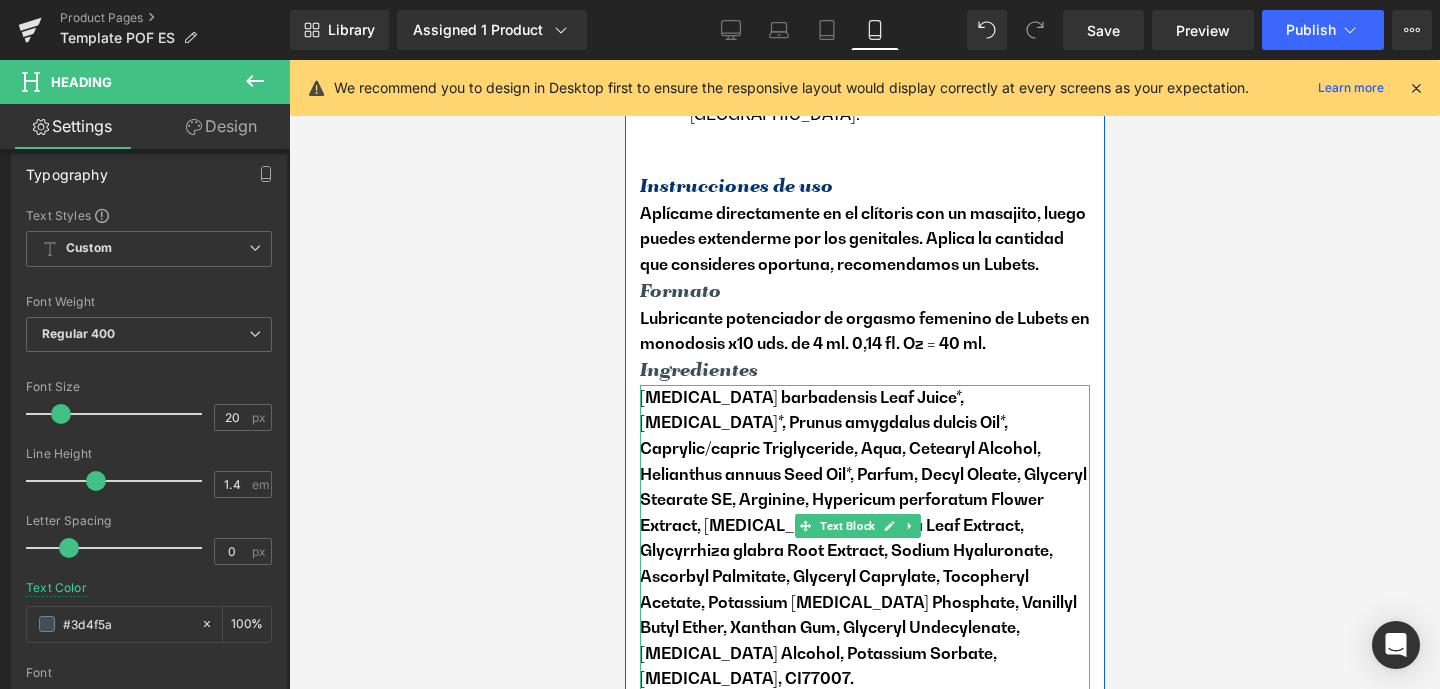 scroll, scrollTop: 2728, scrollLeft: 0, axis: vertical 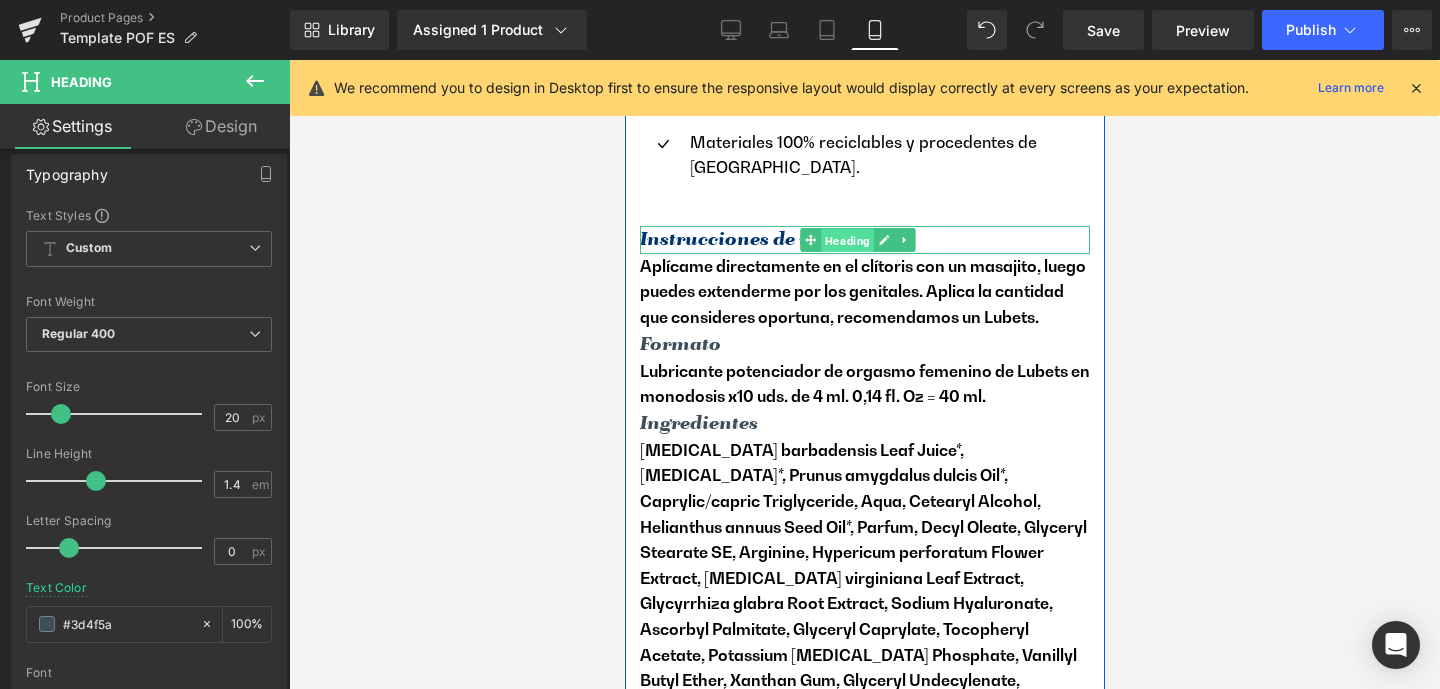 click on "Heading" at bounding box center (846, 241) 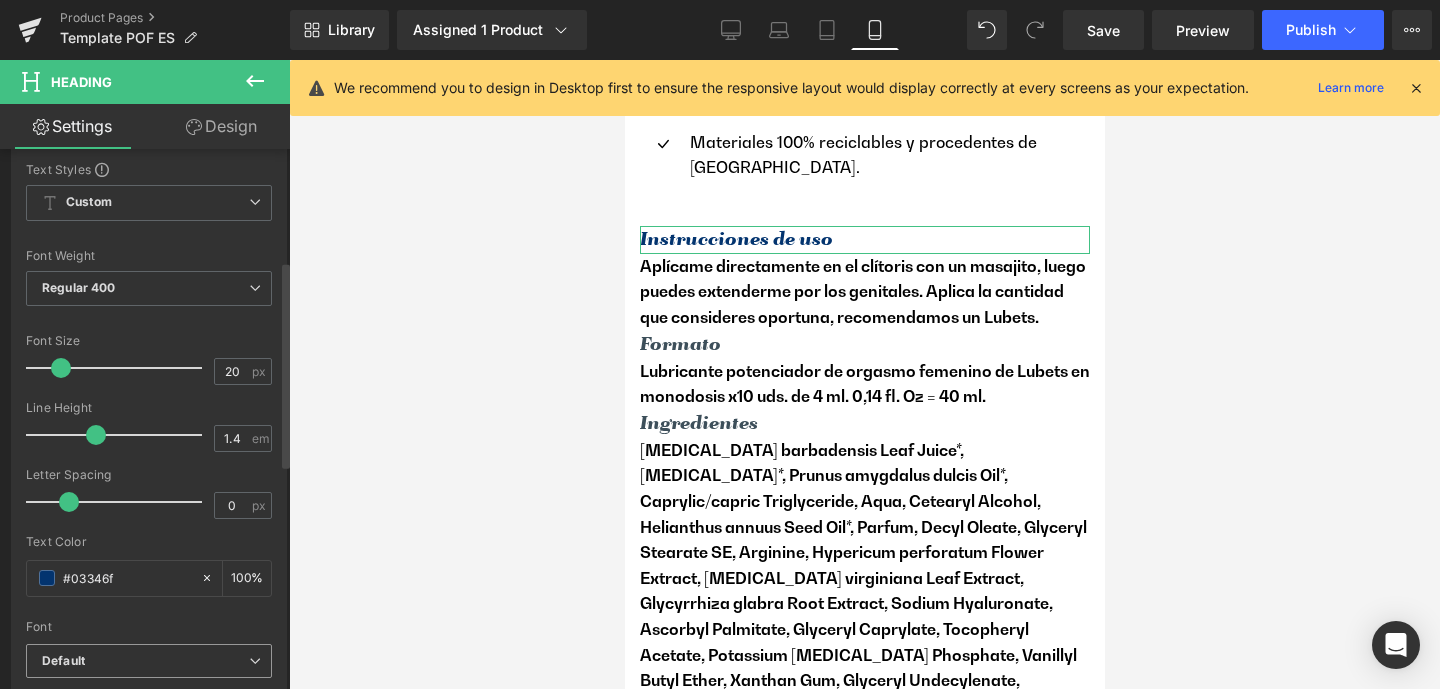scroll, scrollTop: 307, scrollLeft: 0, axis: vertical 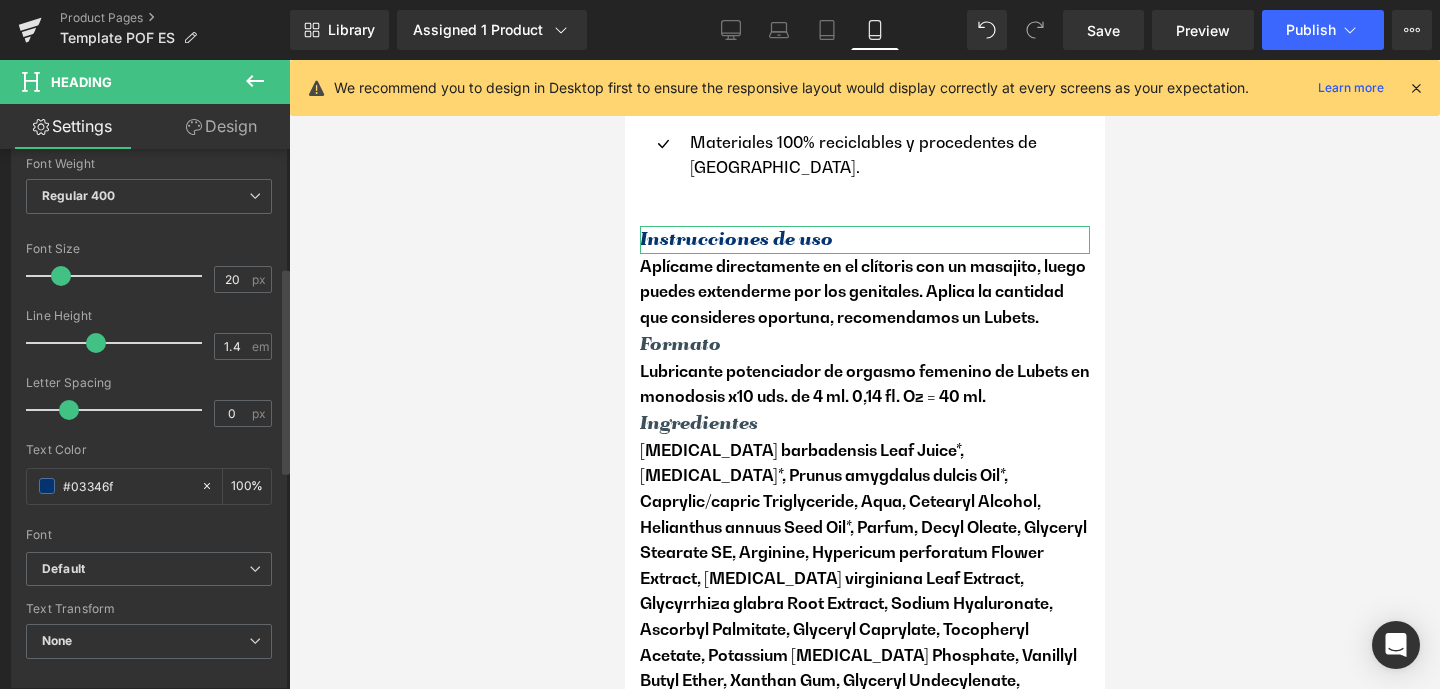 drag, startPoint x: 139, startPoint y: 483, endPoint x: 12, endPoint y: 477, distance: 127.141655 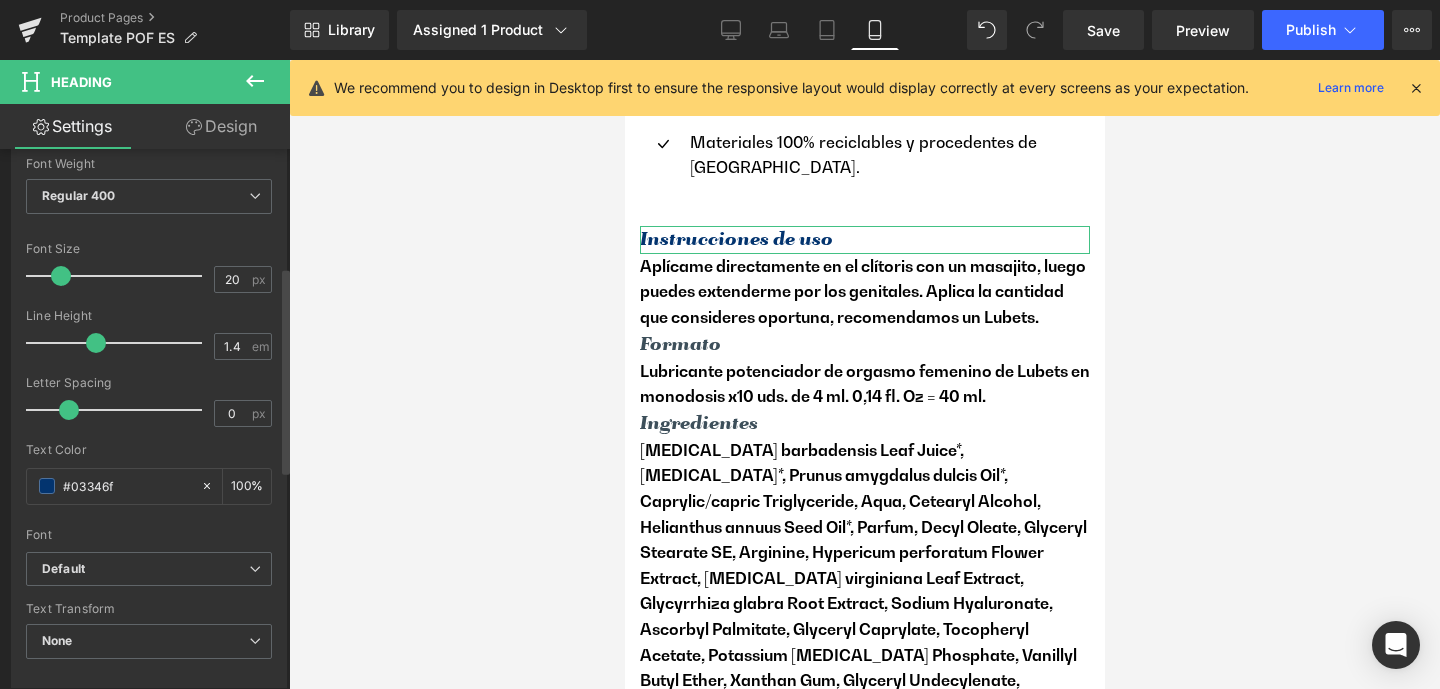 click on "Text Styles Custom
Custom
Setup Global Style
Custom
Setup Global Style
Thin 100 Semi Thin 200 Light 300 Regular 400 Medium 500 Semi Bold 600 Super Bold 800 Boldest 900 Bold 700 Lighter Bolder Font Weight
Regular 400
Thin 100 Semi Thin 200 Light 300 Regular 400 Medium 500 Semi Bold 600 Super Bold 800 Boldest 900 Bold 700 Lighter Bolder 20px Font Size 20 px 1.4em Line Height 1.4 em 0px Letter Spacing 0 px #03346f Text Color #03346f 100 % inherit
Font
Default
Open Sans
[GEOGRAPHIC_DATA][PERSON_NAME] Condensed
Roboto" at bounding box center (149, 378) 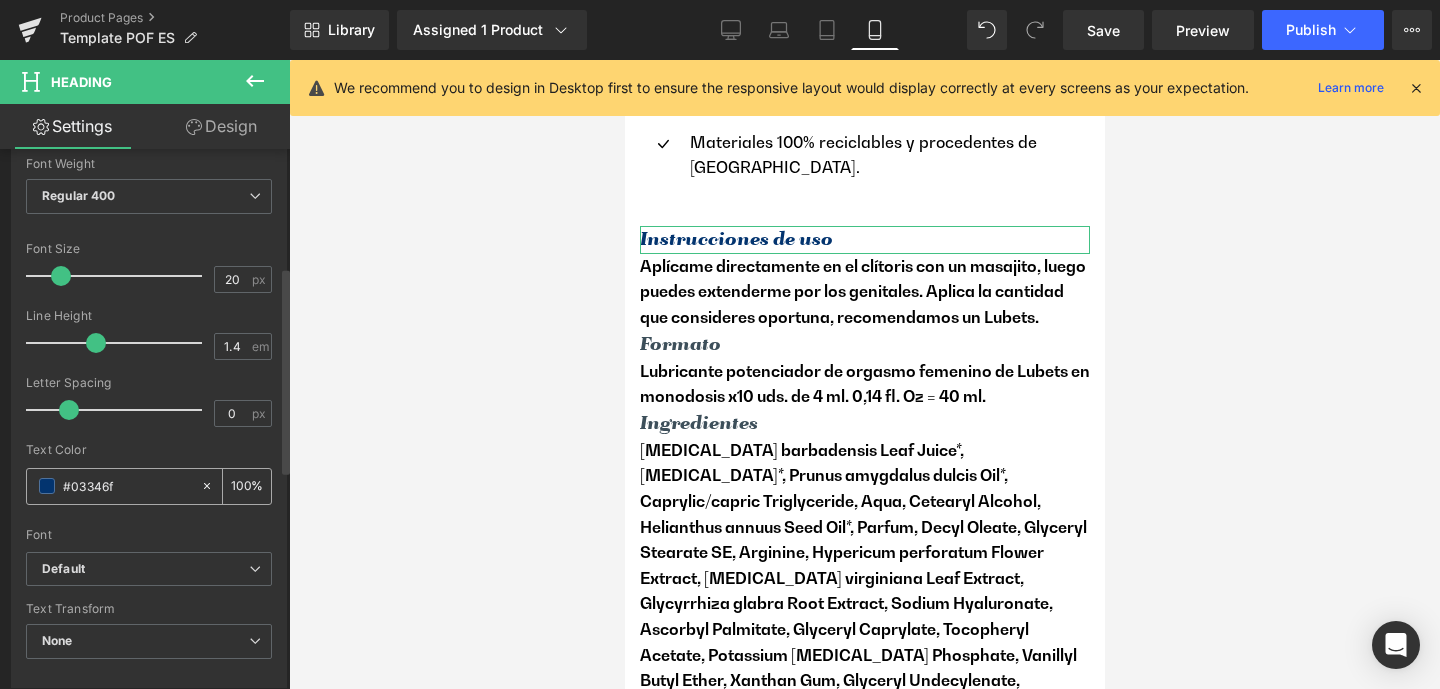 paste on "3d4f5a" 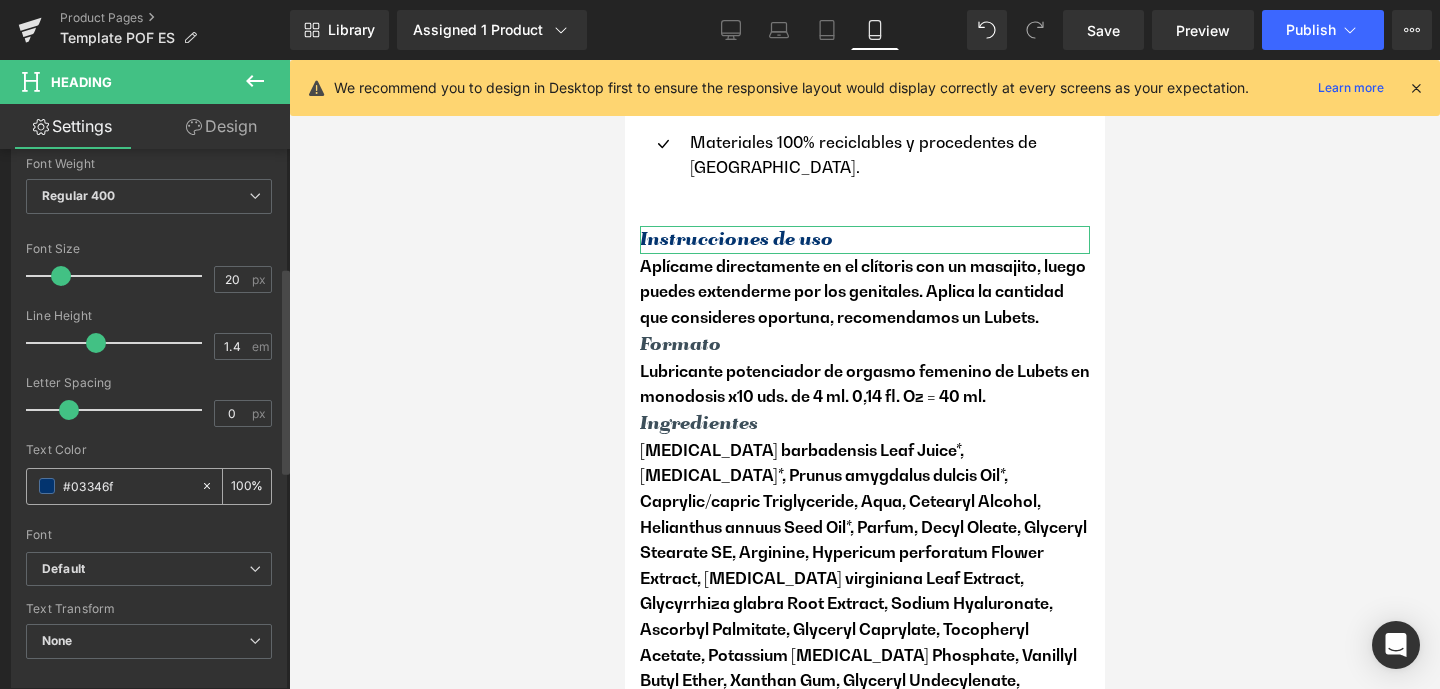 type on "#3d4f5a" 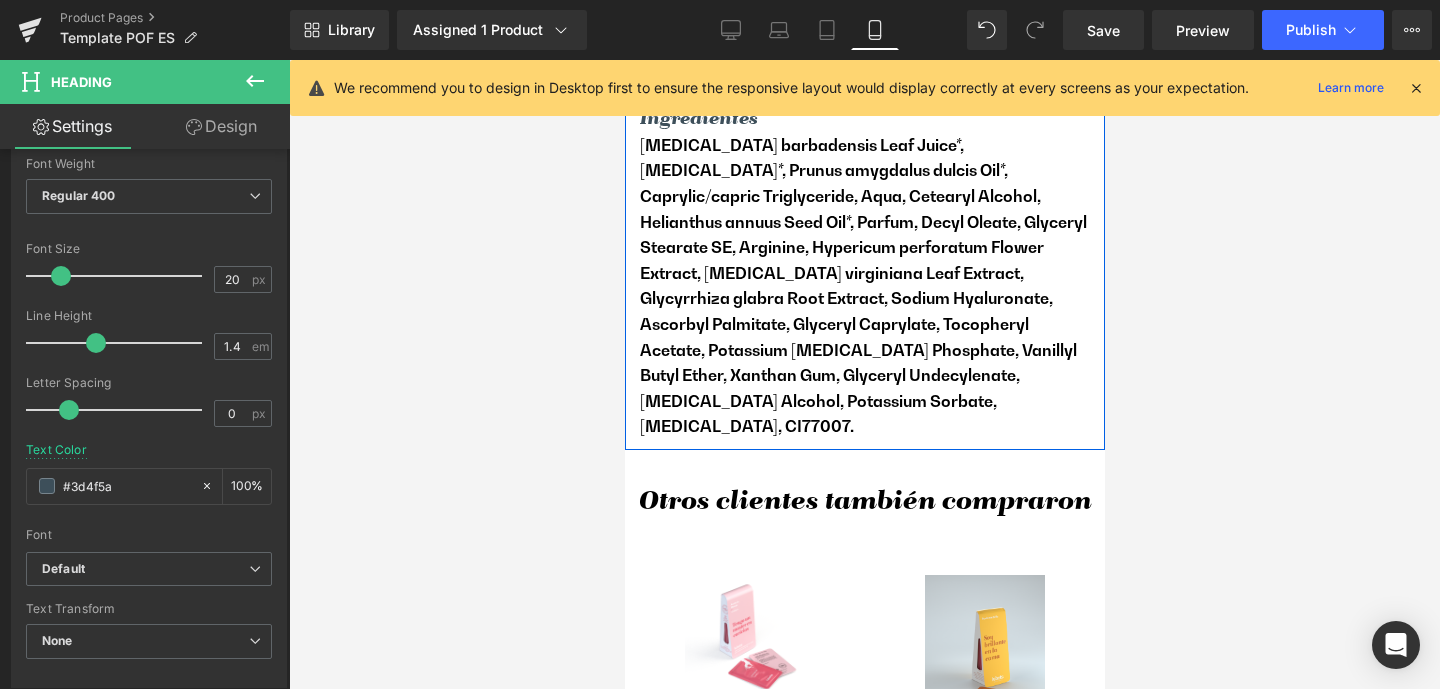 scroll, scrollTop: 3305, scrollLeft: 0, axis: vertical 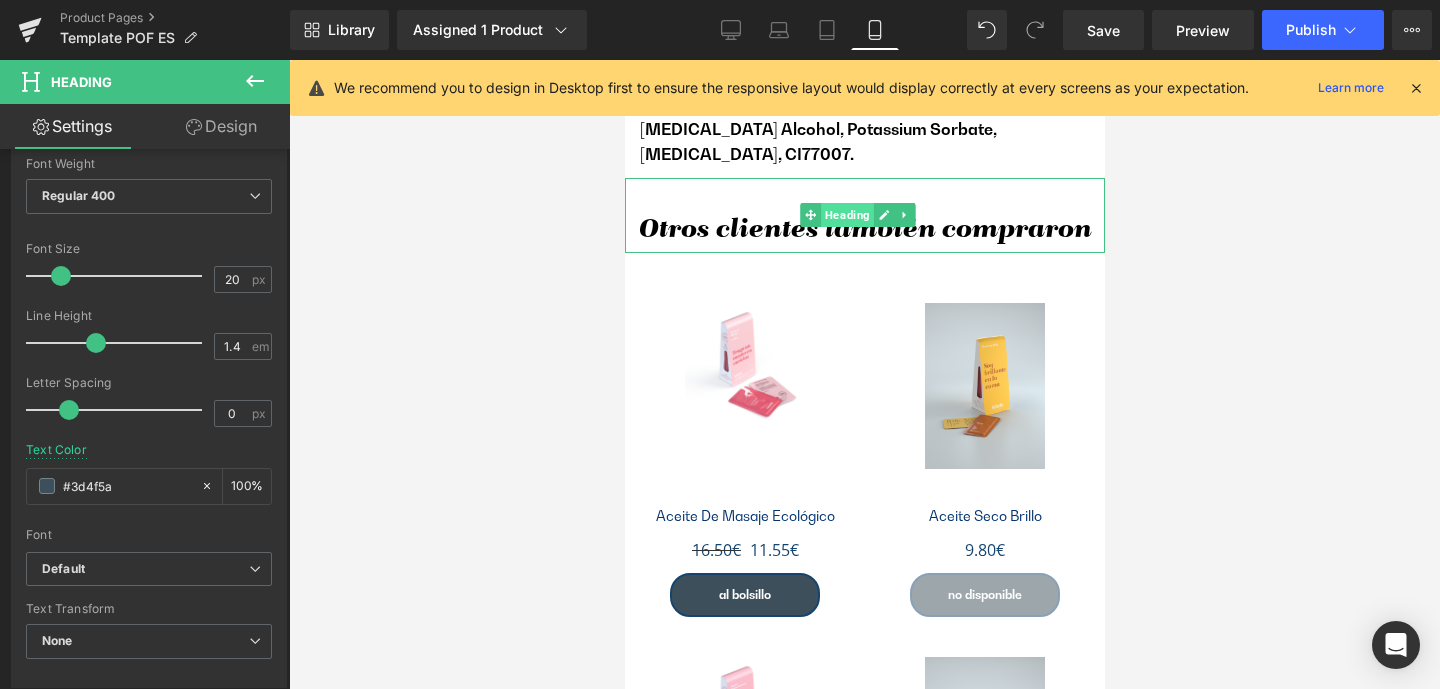 click on "Heading" at bounding box center (846, 215) 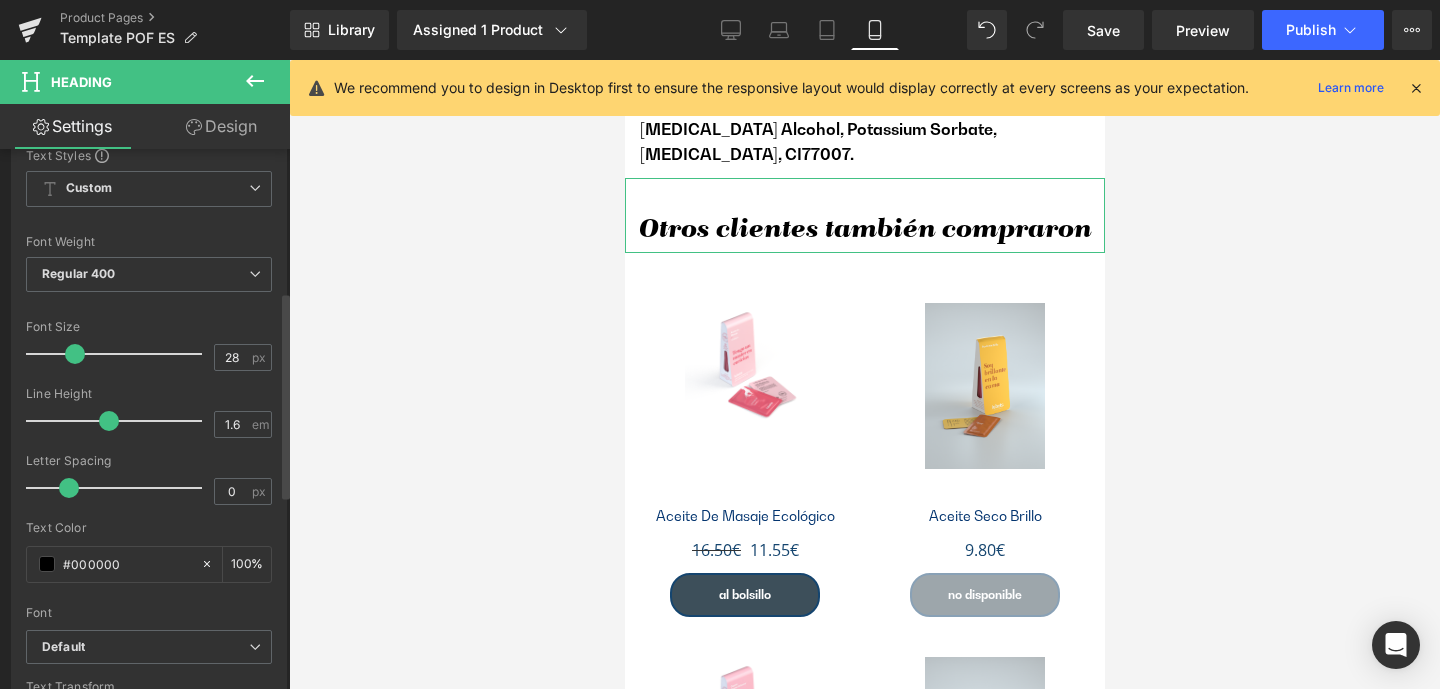 scroll, scrollTop: 372, scrollLeft: 0, axis: vertical 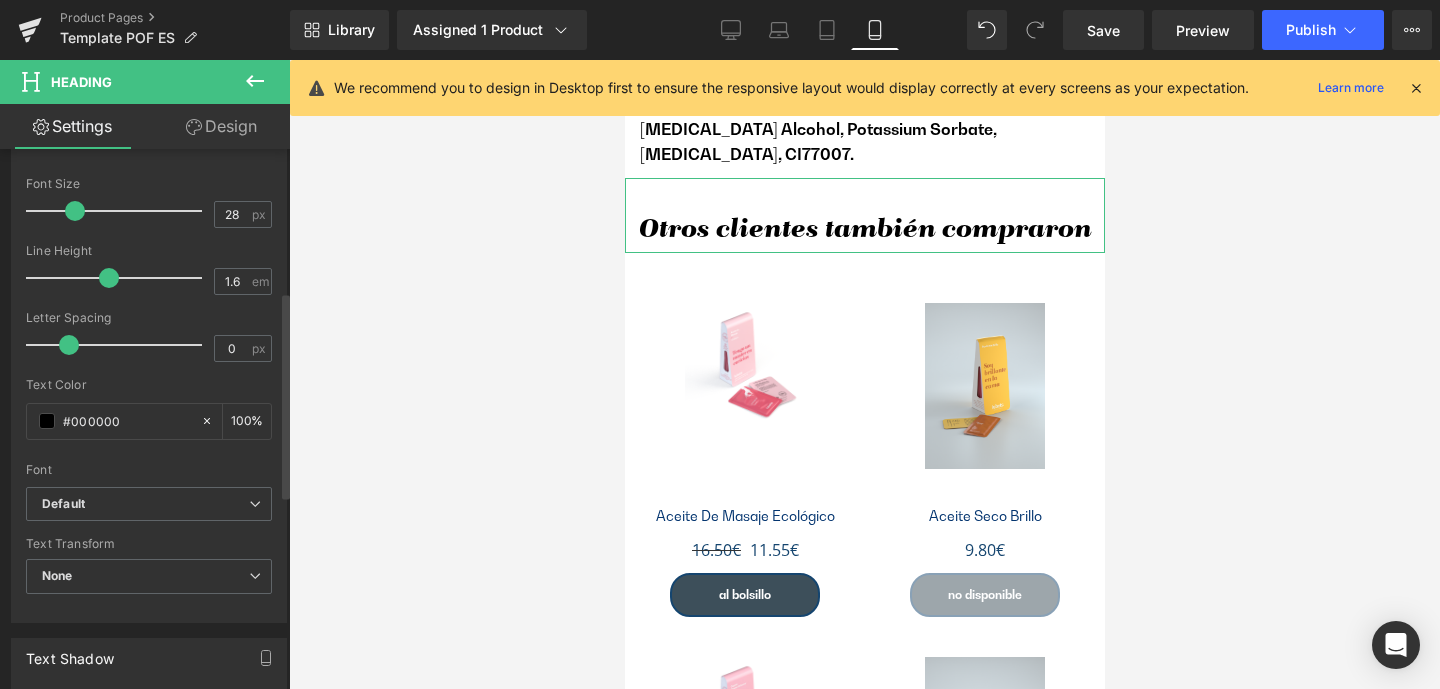 drag, startPoint x: 141, startPoint y: 423, endPoint x: 6, endPoint y: 417, distance: 135.13327 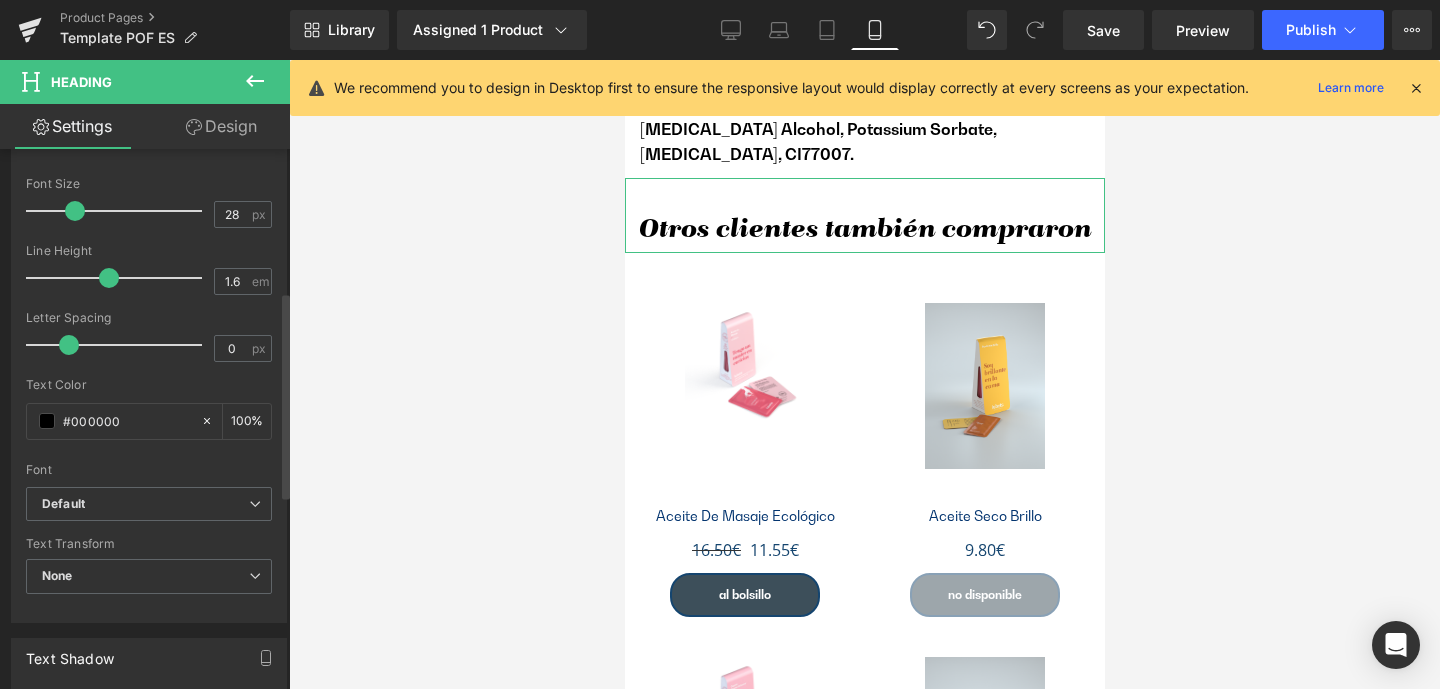 click on "Typography Text Styles Custom
Custom
Setup Global Style
Custom
Setup Global Style
Thin 100 Semi Thin 200 Light 300 Regular 400 Medium 500 Semi Bold 600 Super Bold 800 Boldest 900 Bold 700 Lighter Bolder Font Weight
Regular 400
Thin 100 Semi Thin 200 Light 300 Regular 400 Medium 500 Semi Bold 600 Super Bold 800 Boldest 900 Bold 700 Lighter Bolder 28px Font Size 28 px 1.6em Line Height 1.6 em 0px Letter Spacing 0 px rgb(0, 0, 0) Text Color #000000 100 % inherit
Font
Default
Open Sans
[GEOGRAPHIC_DATA][PERSON_NAME] Condensed" at bounding box center (149, 279) 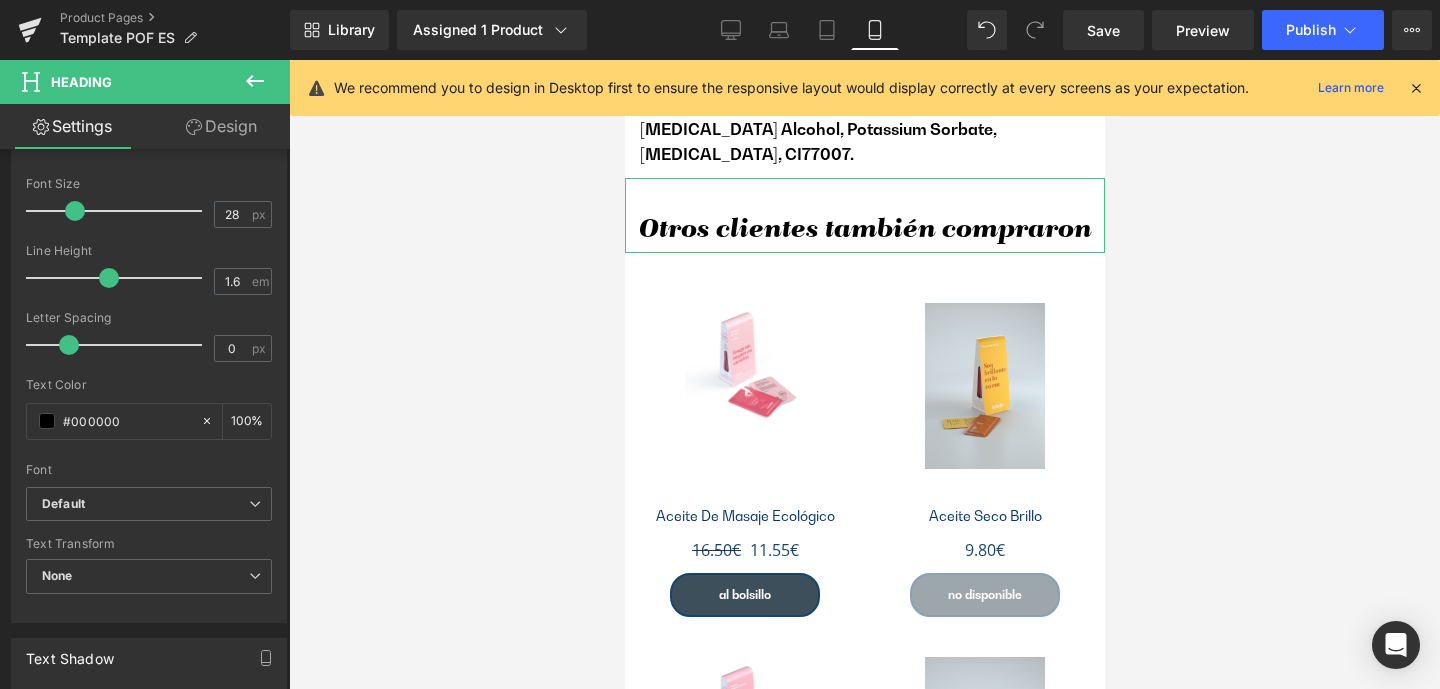 paste on "3d4f5a" 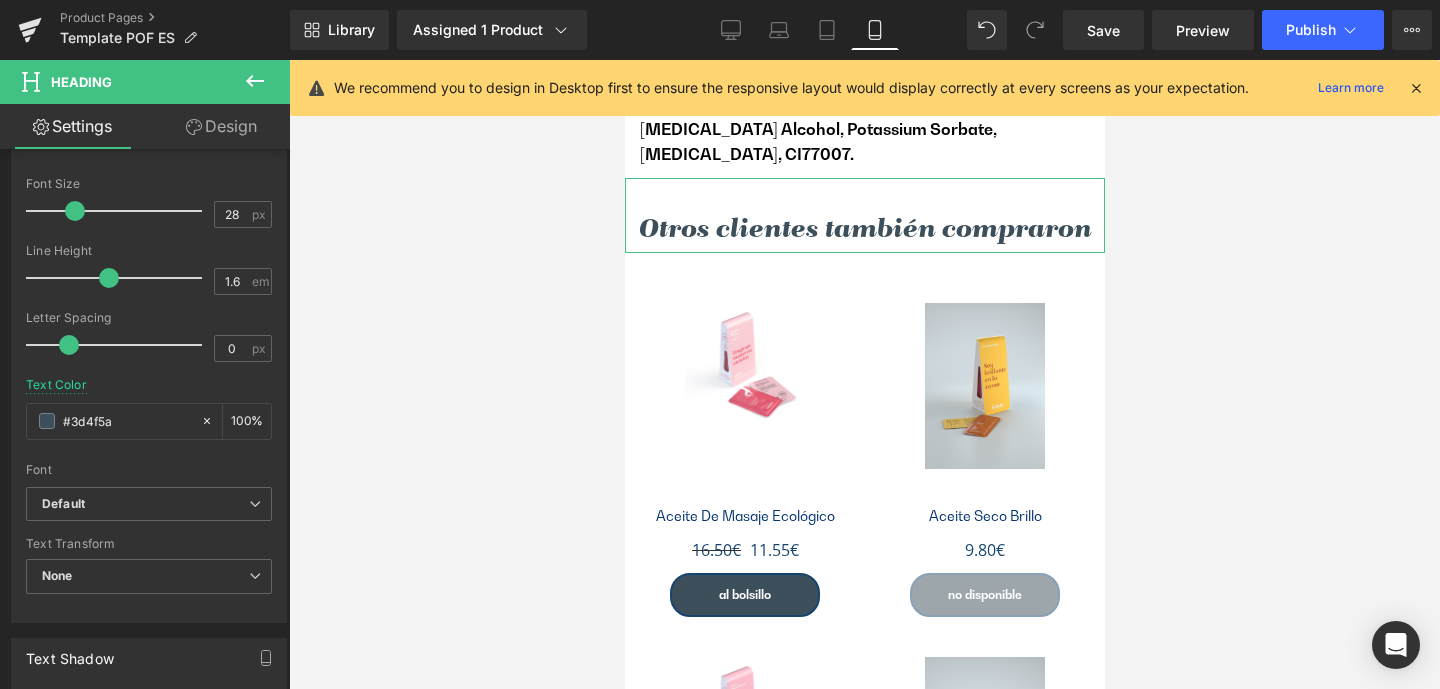 type on "#3d4f5a" 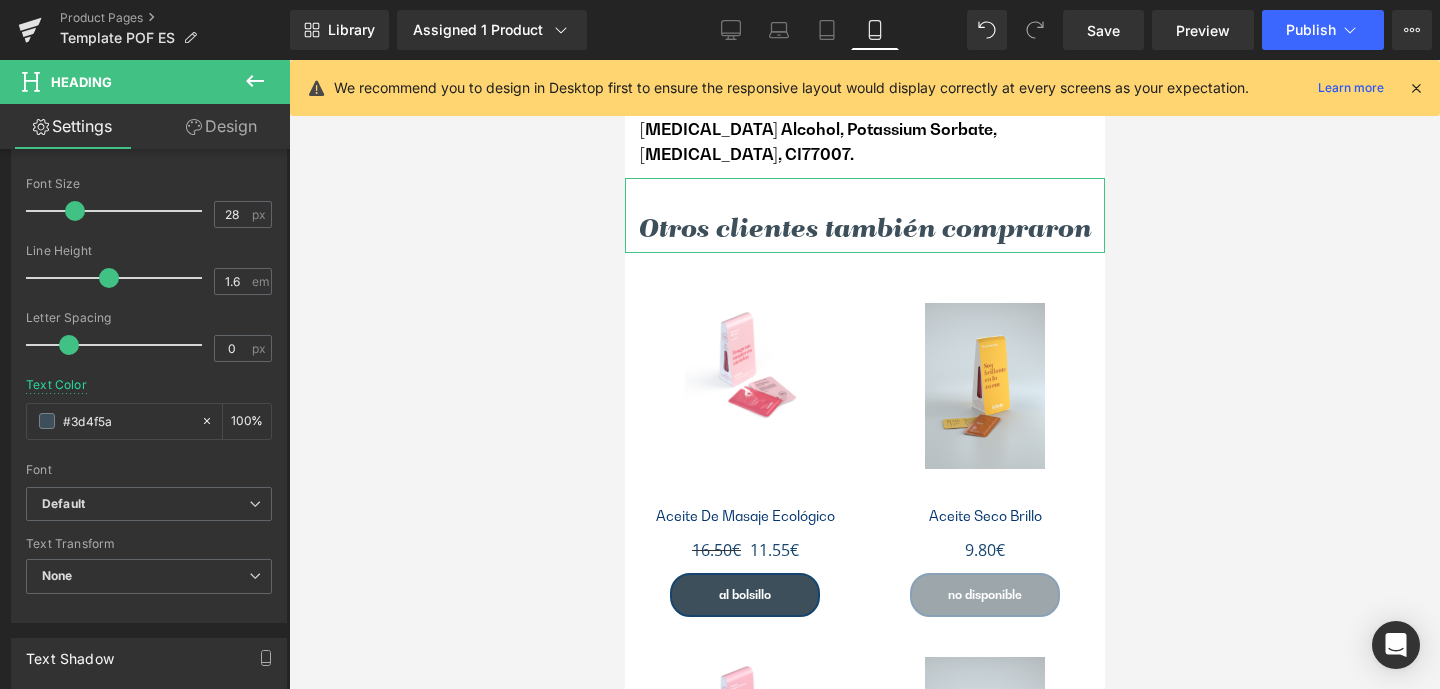 click on "Design" at bounding box center [221, 126] 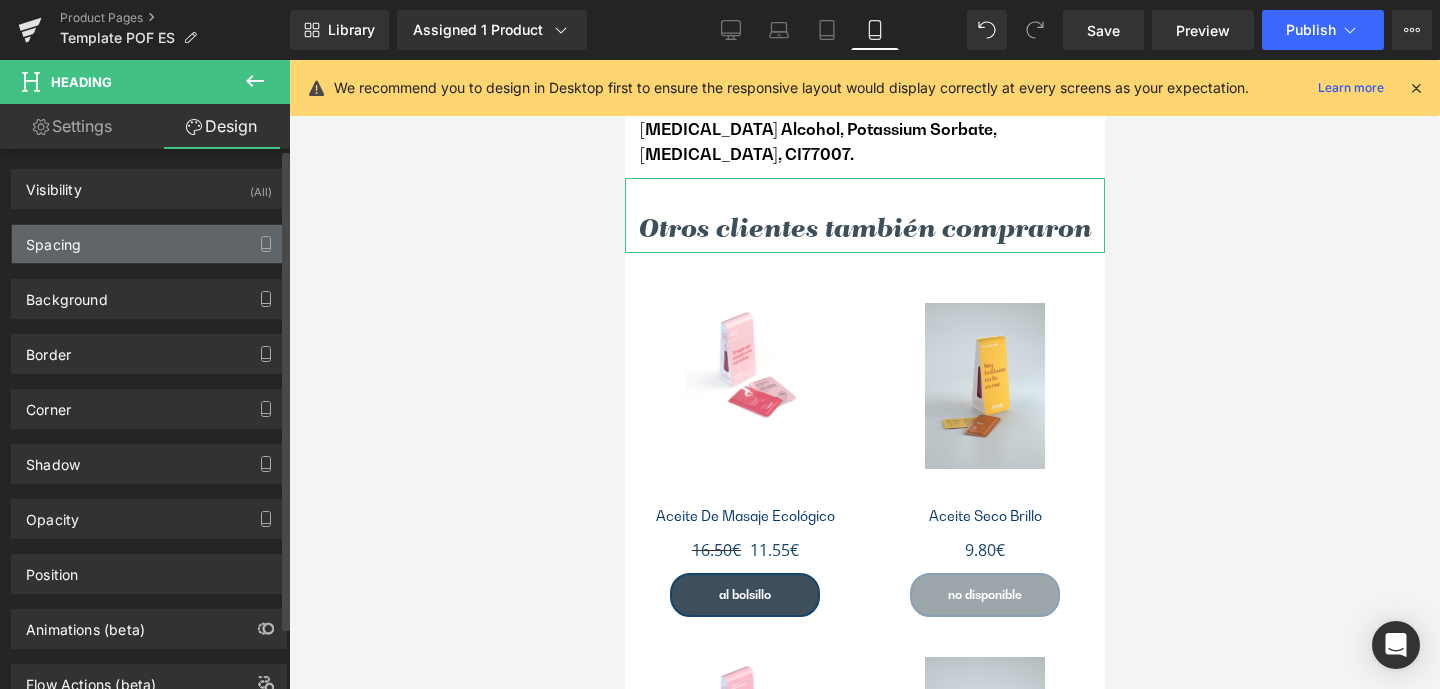 click on "Spacing" at bounding box center (53, 239) 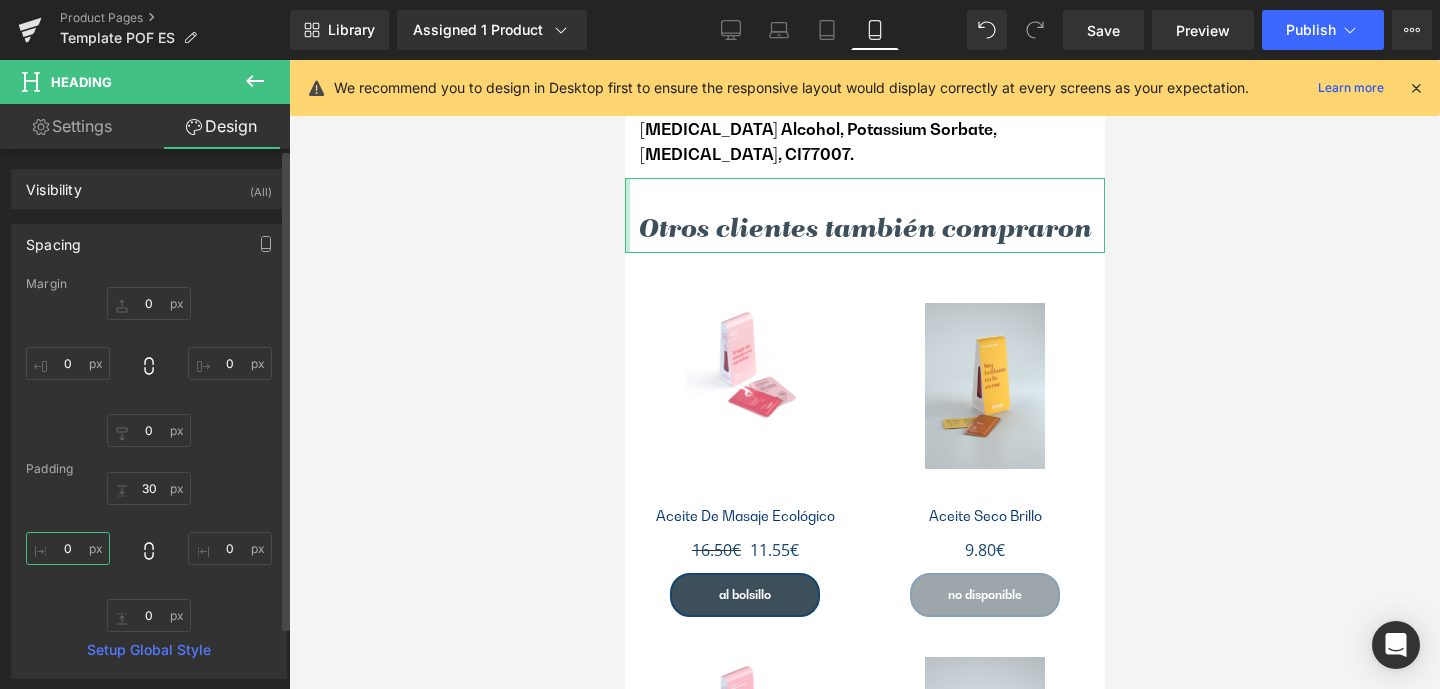 drag, startPoint x: 63, startPoint y: 546, endPoint x: 77, endPoint y: 548, distance: 14.142136 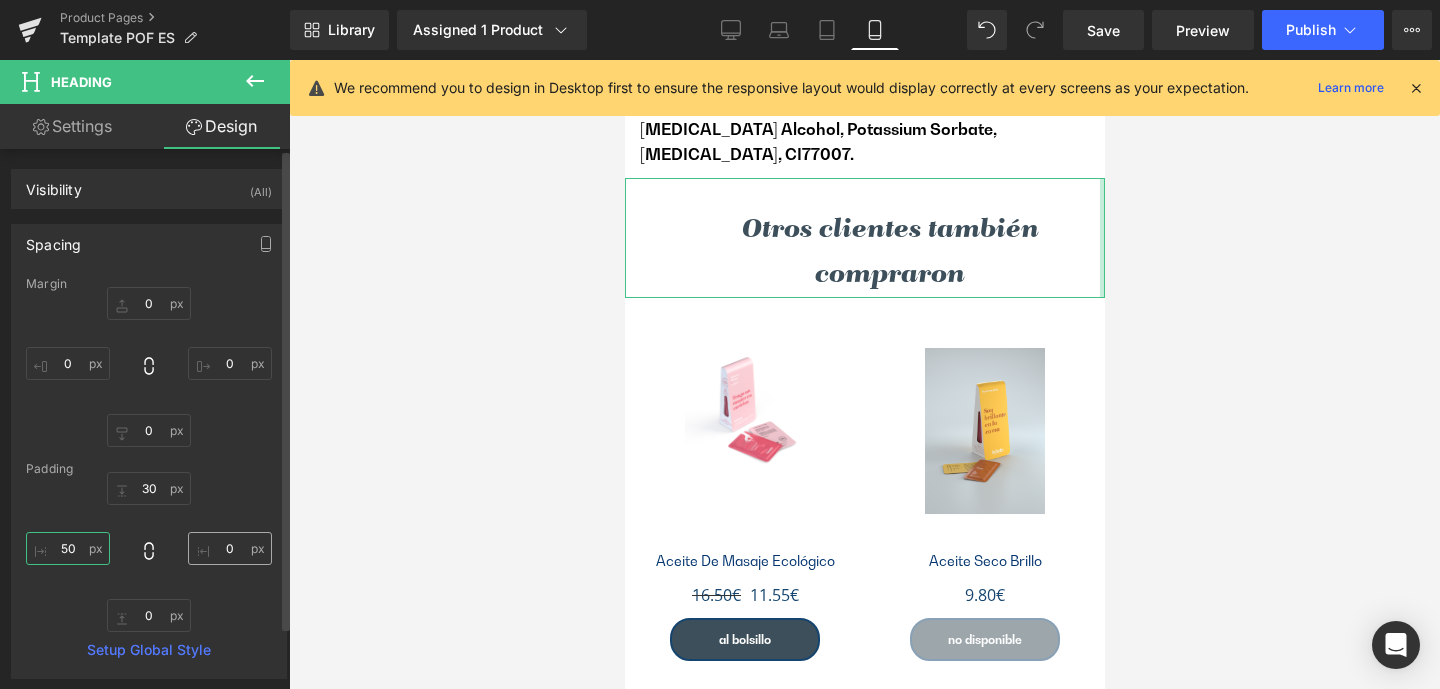 type on "50" 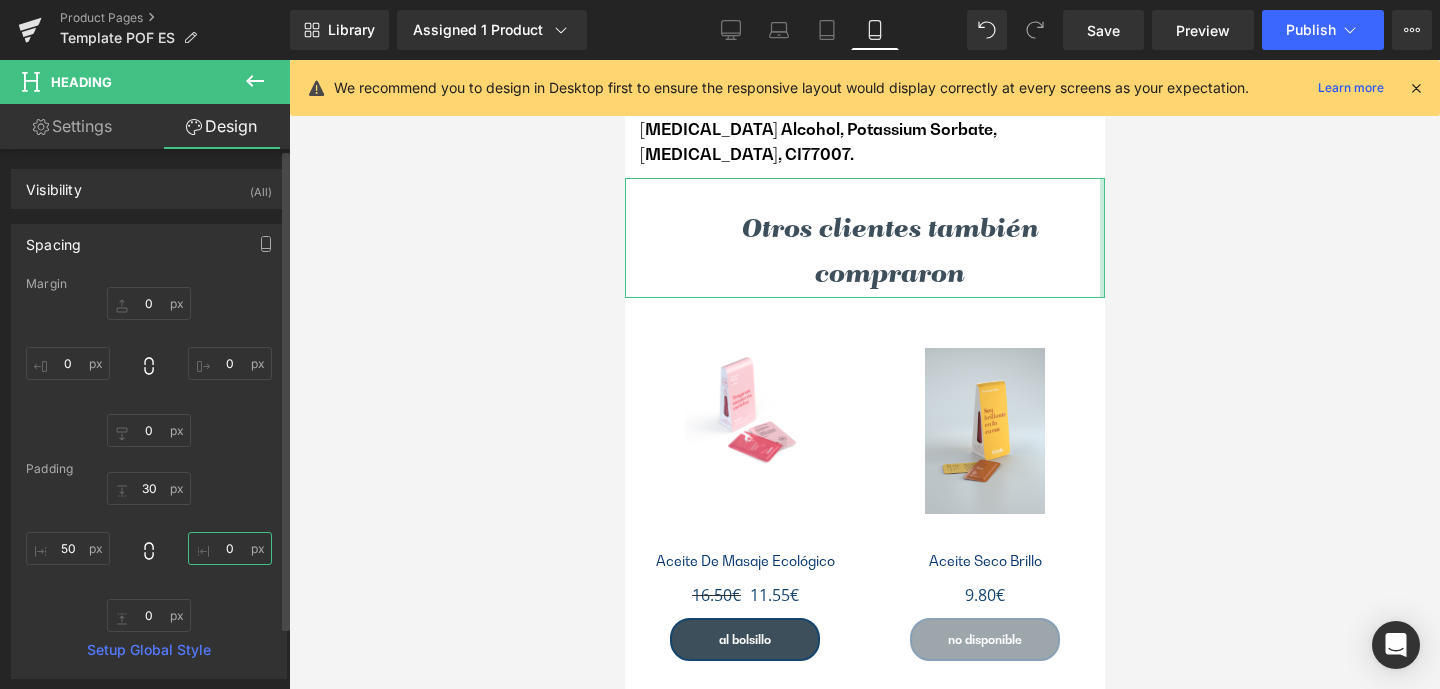 drag, startPoint x: 218, startPoint y: 549, endPoint x: 231, endPoint y: 550, distance: 13.038404 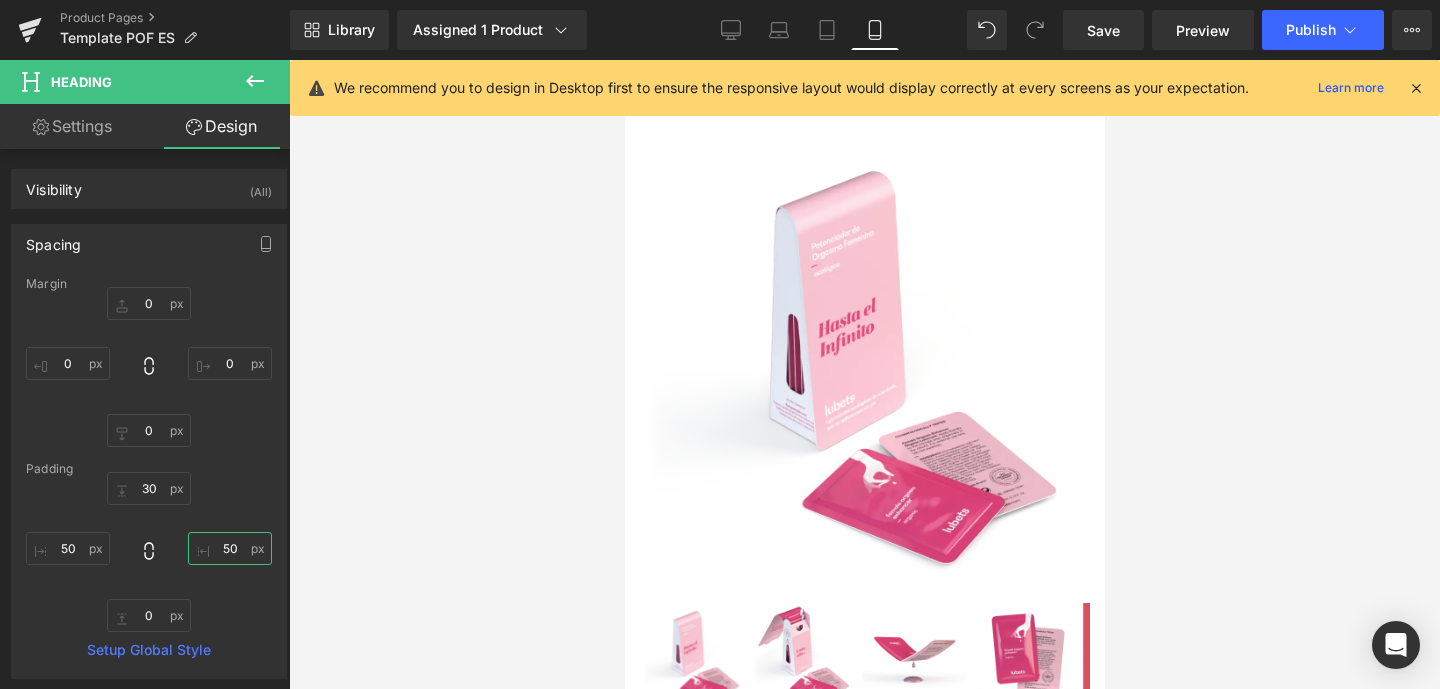 scroll, scrollTop: 0, scrollLeft: 0, axis: both 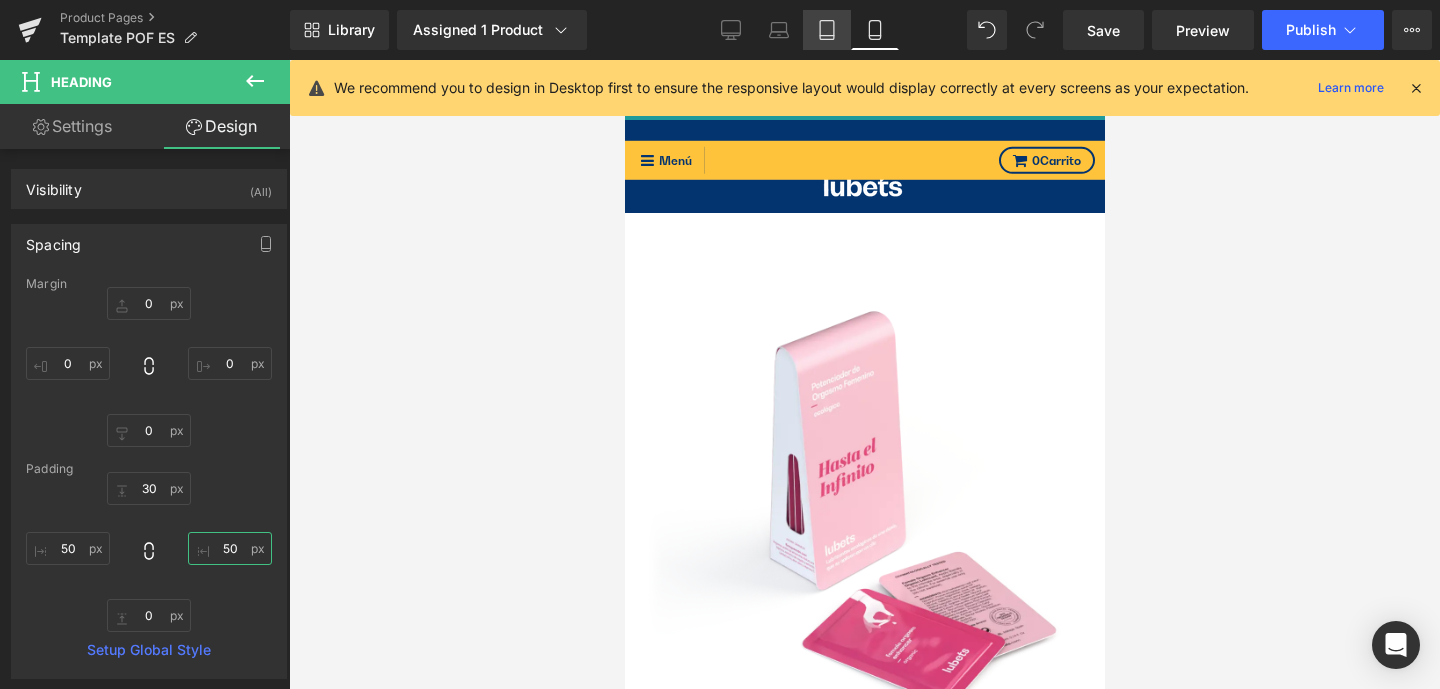 type on "50" 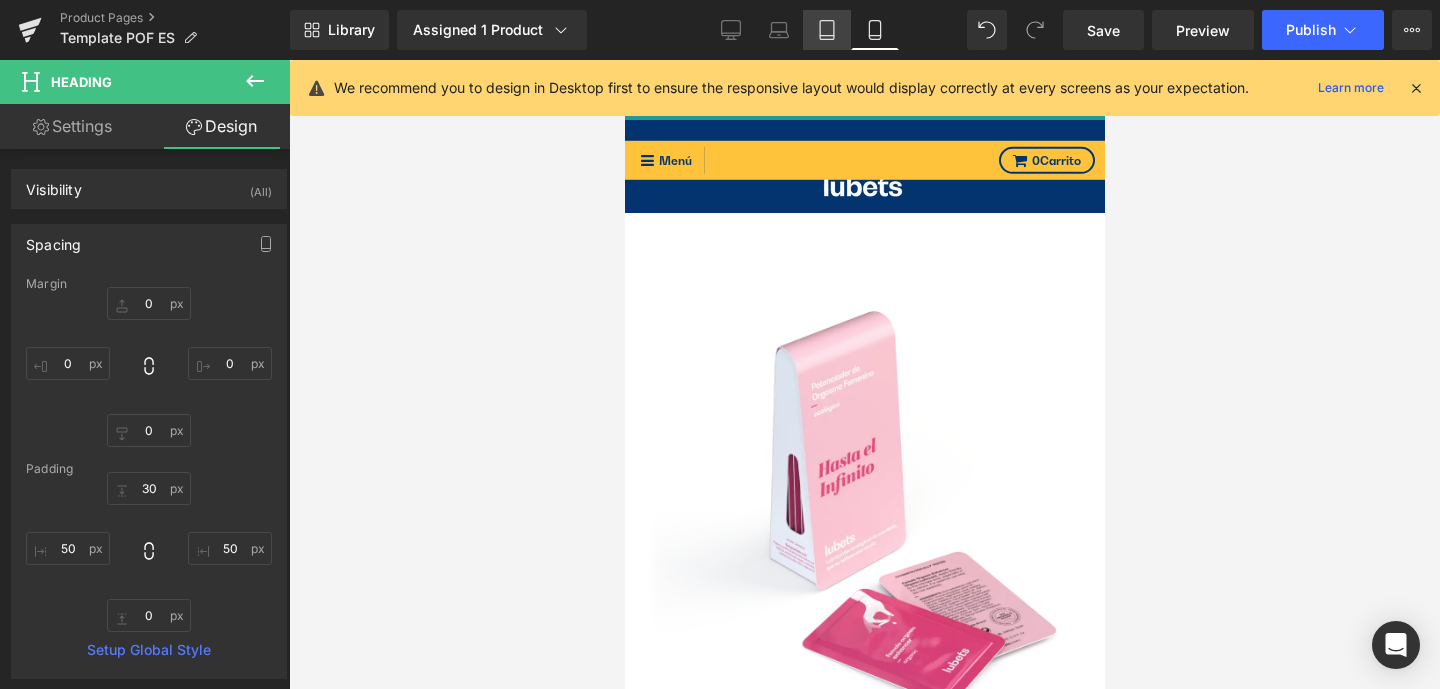 click 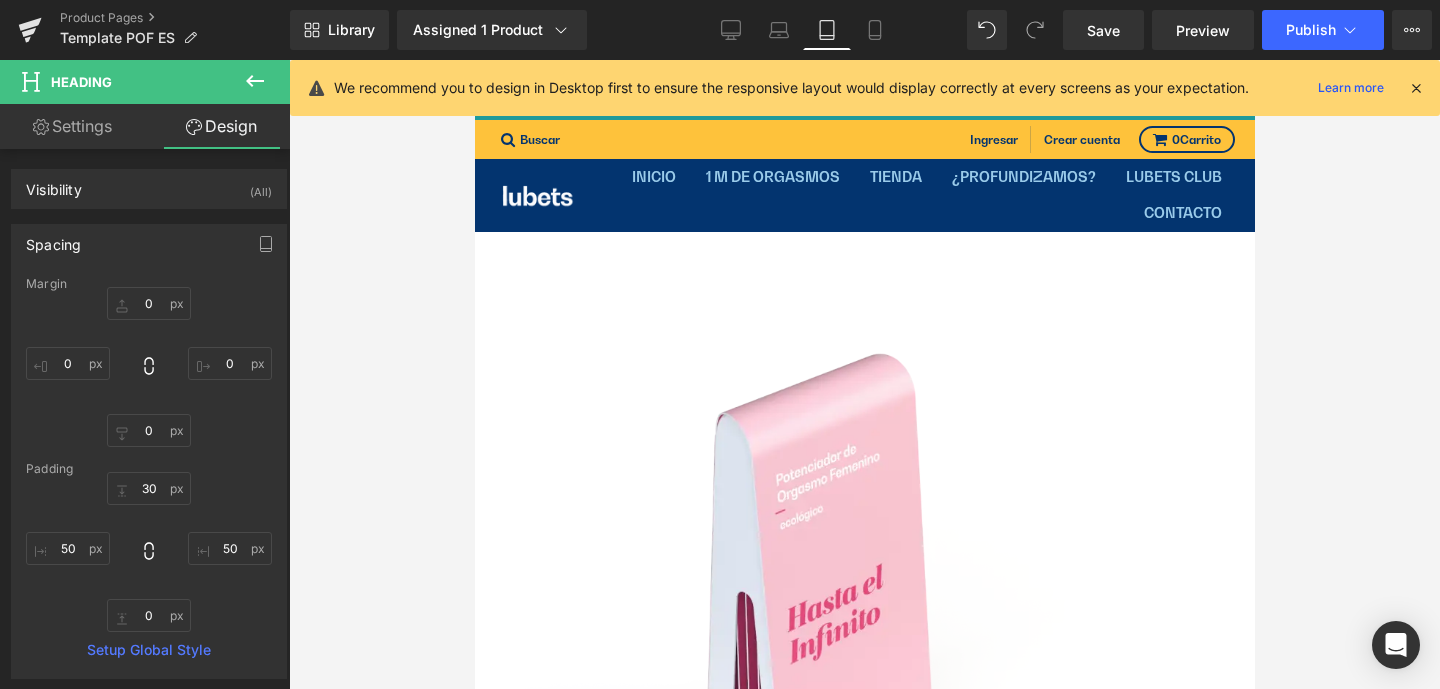 type on "0" 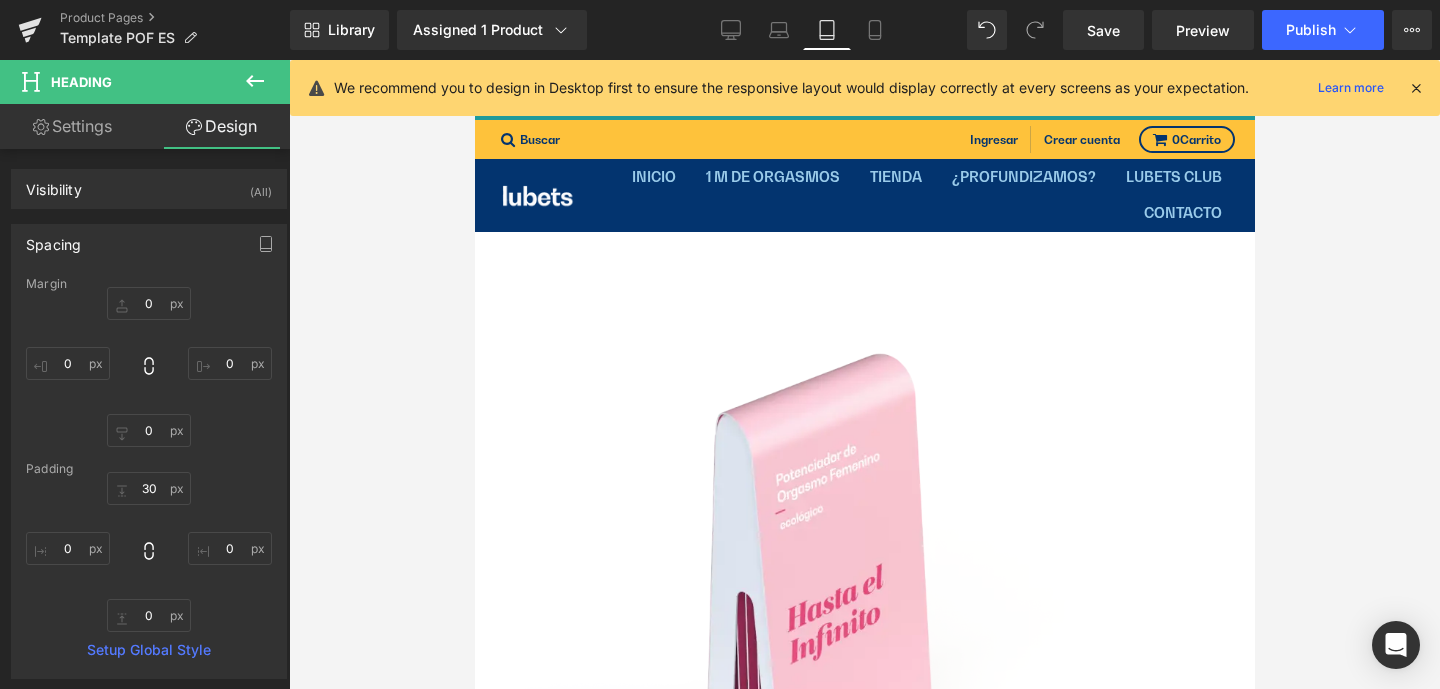 scroll, scrollTop: 16, scrollLeft: 16, axis: both 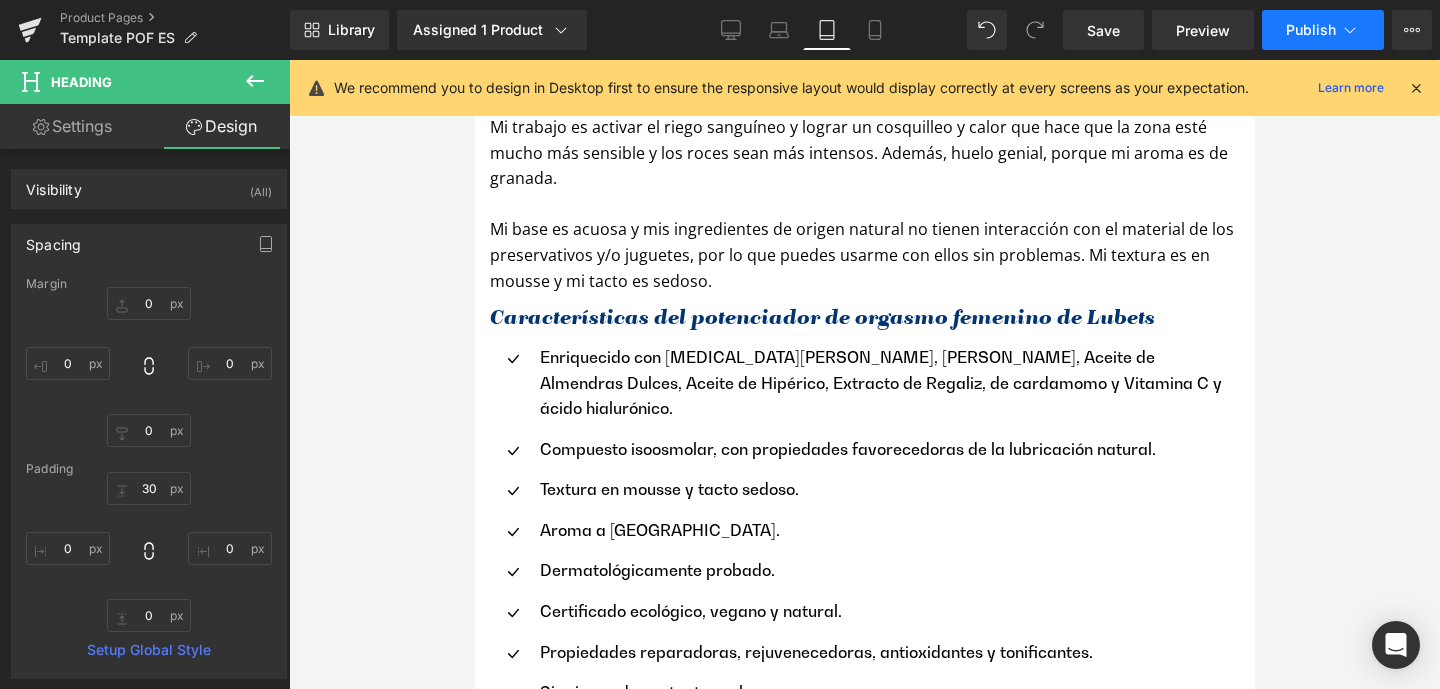 click on "Publish" at bounding box center [1311, 30] 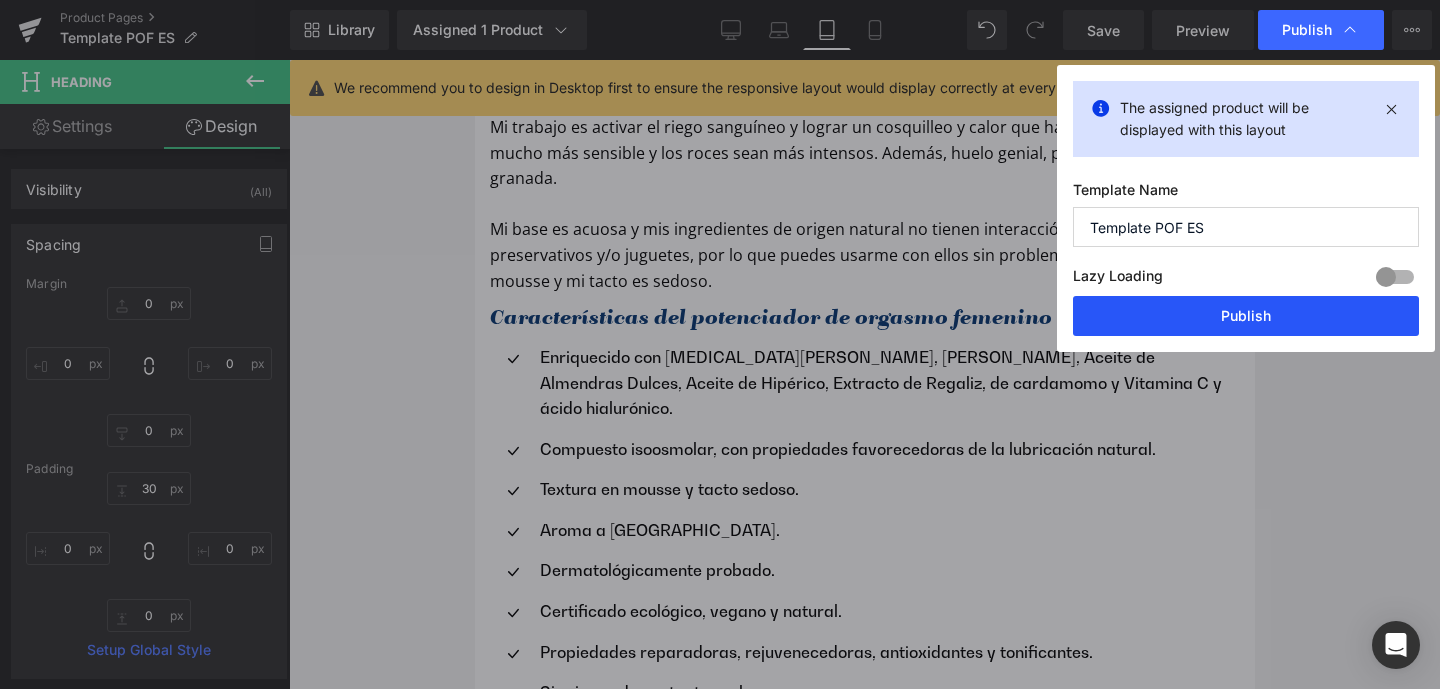 click on "Publish" at bounding box center (1246, 316) 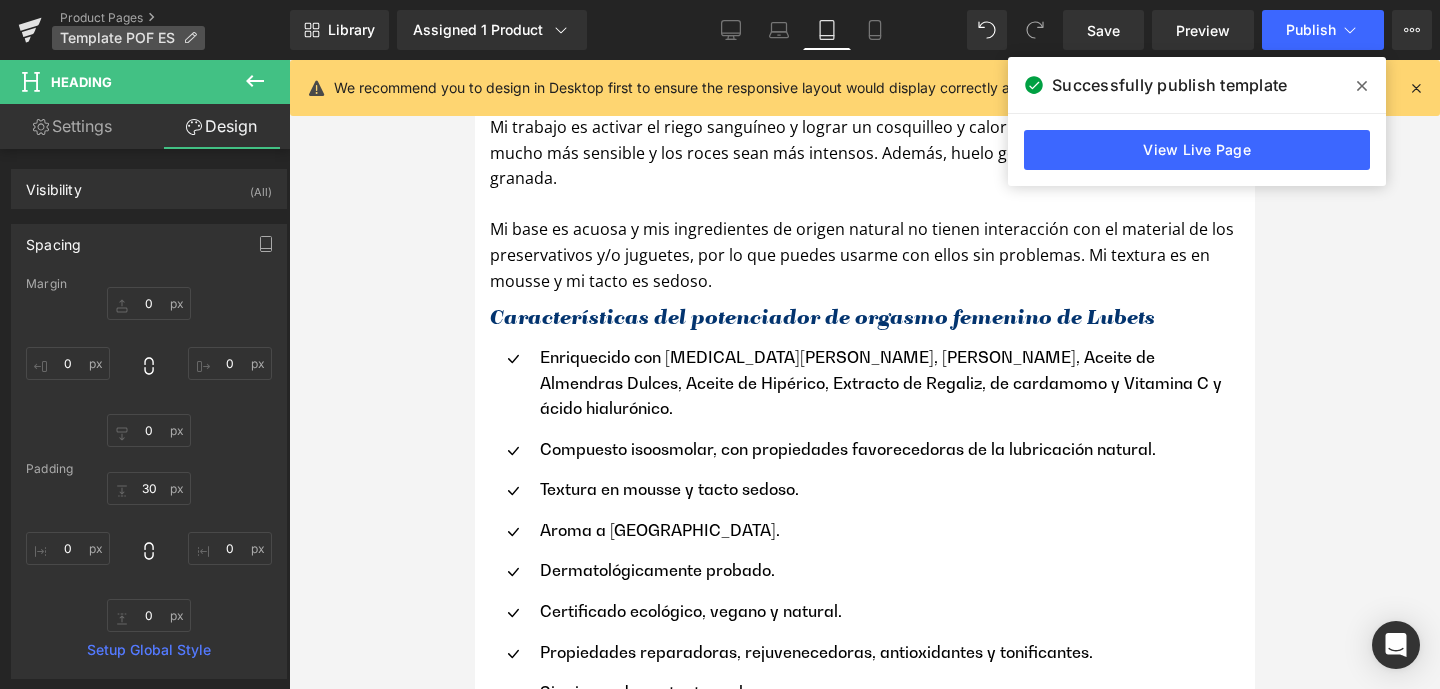 click 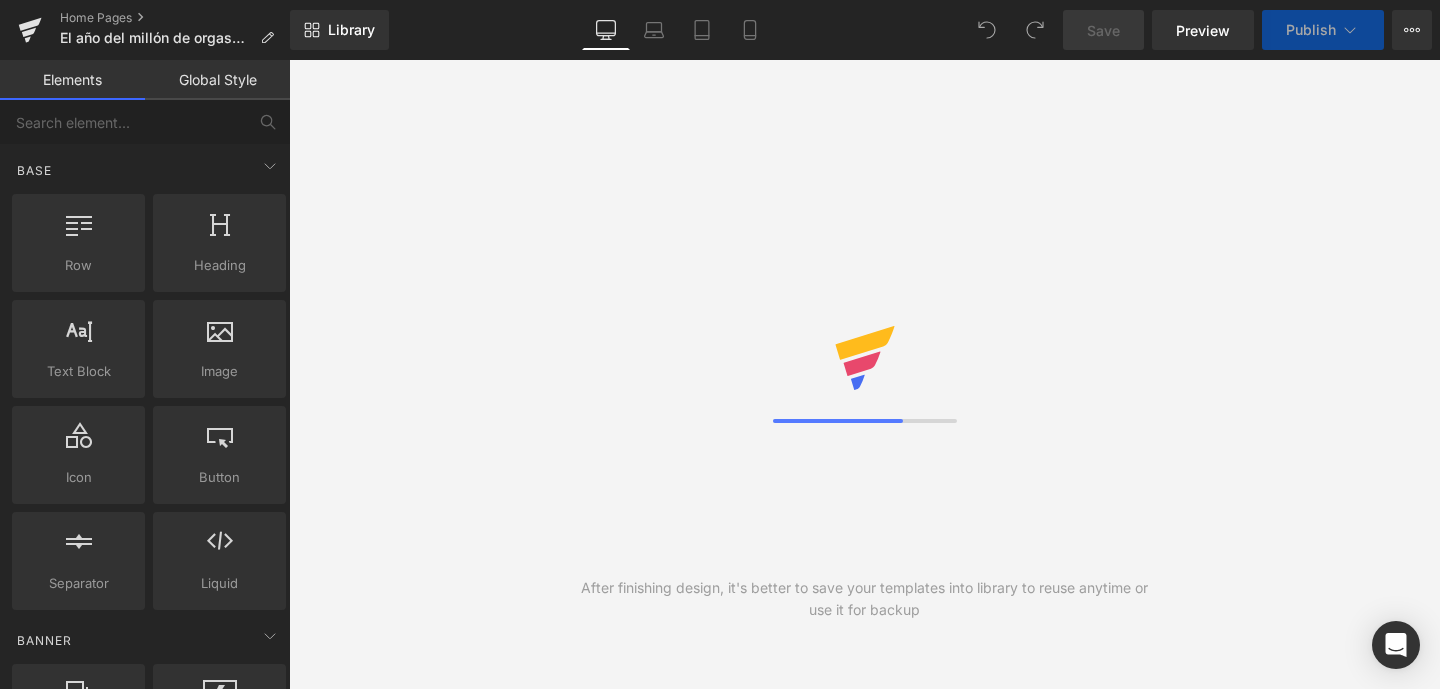 scroll, scrollTop: 0, scrollLeft: 0, axis: both 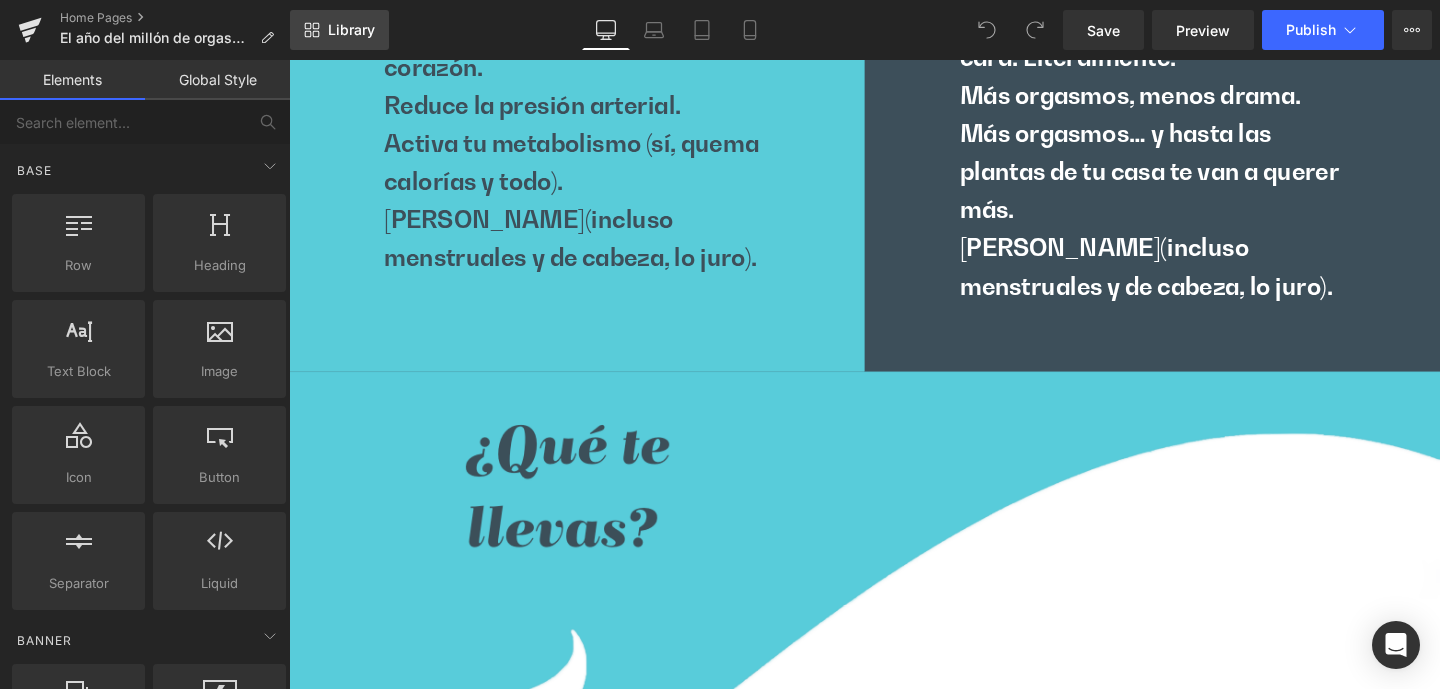 click on "Library" at bounding box center [351, 30] 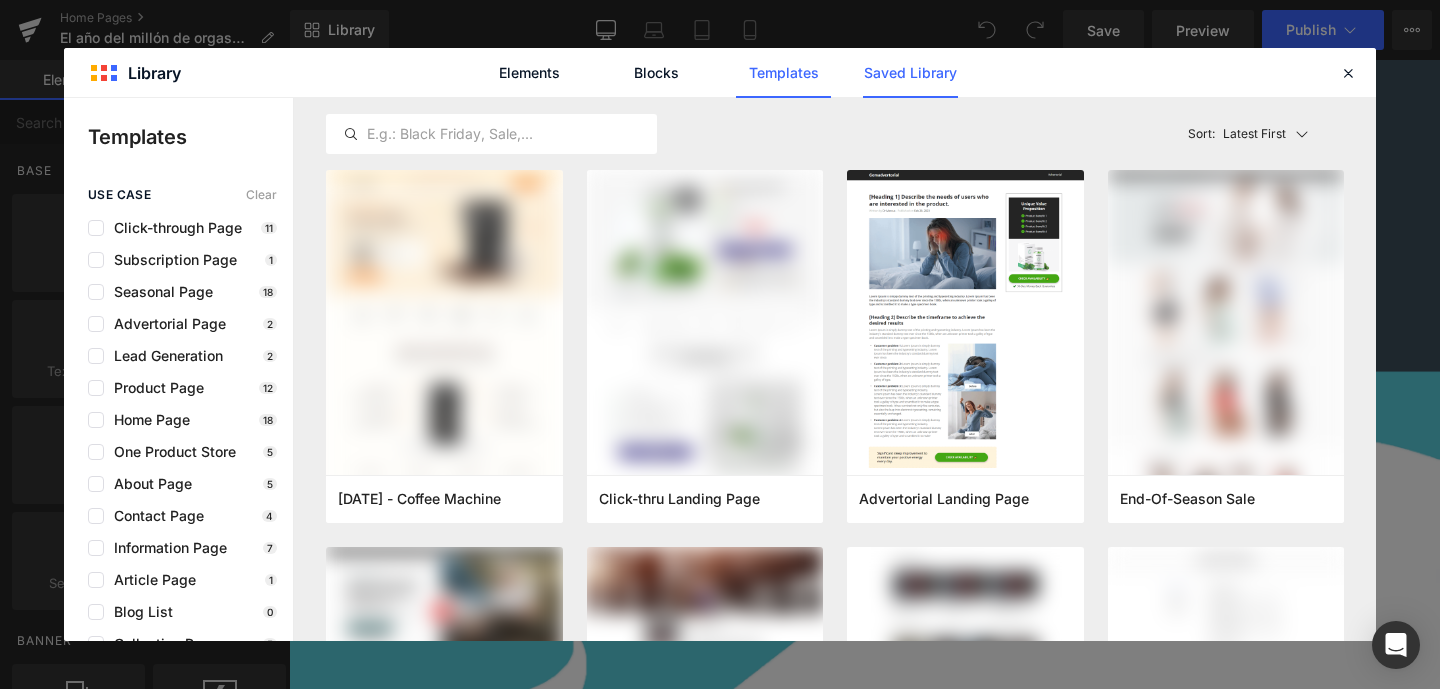 drag, startPoint x: 900, startPoint y: 71, endPoint x: 882, endPoint y: 89, distance: 25.455845 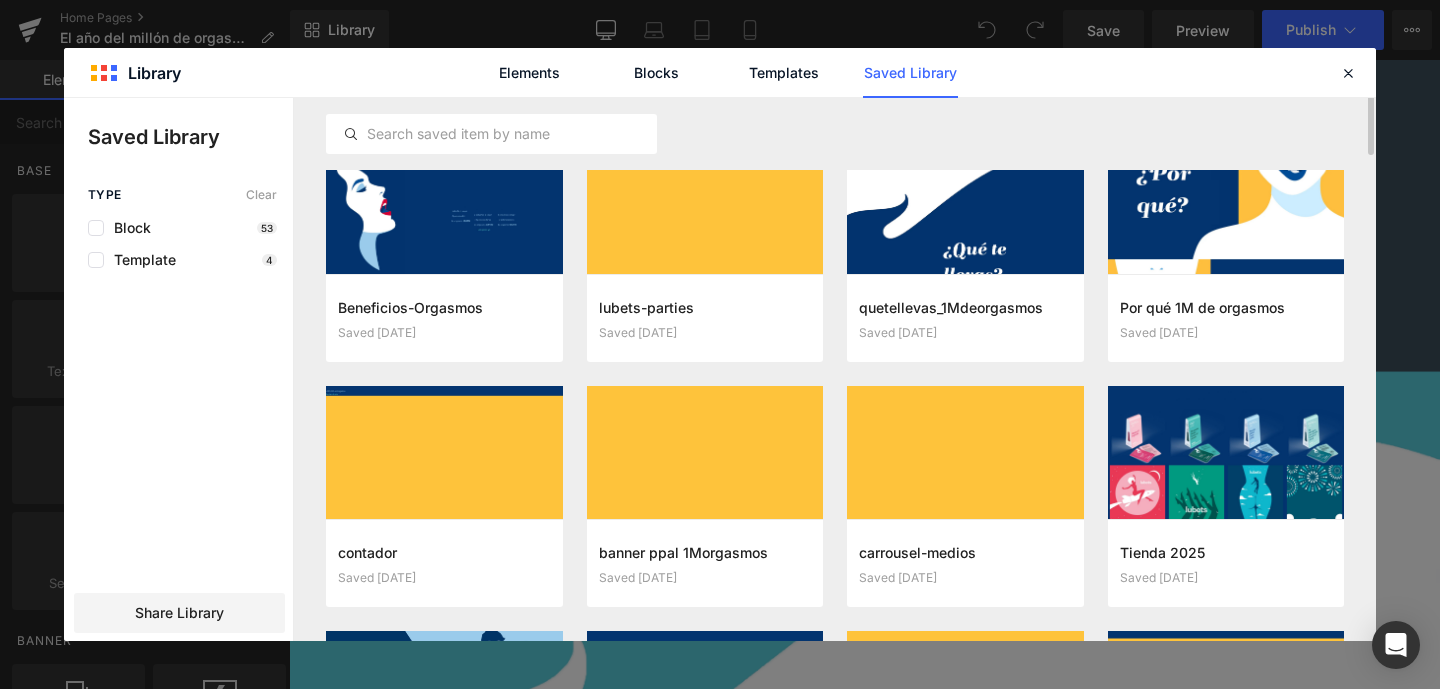 scroll, scrollTop: 0, scrollLeft: 0, axis: both 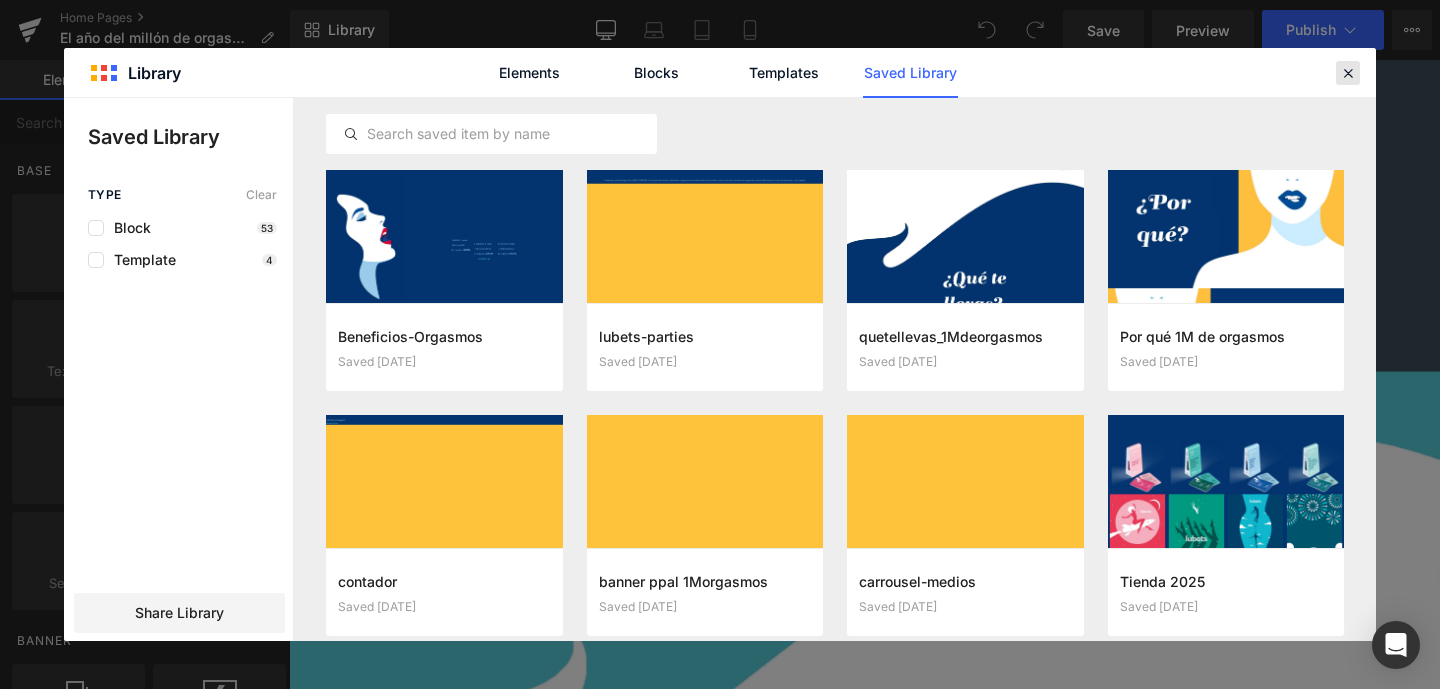 click at bounding box center [1348, 73] 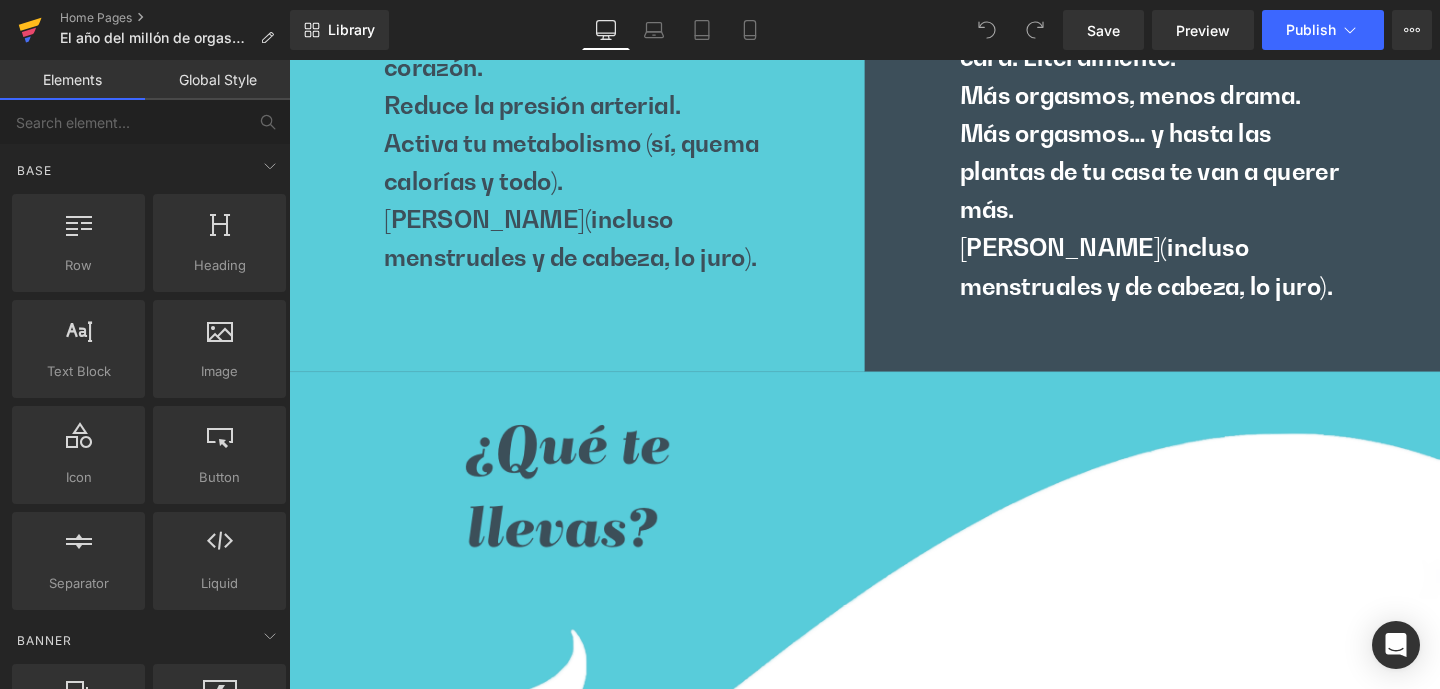 click 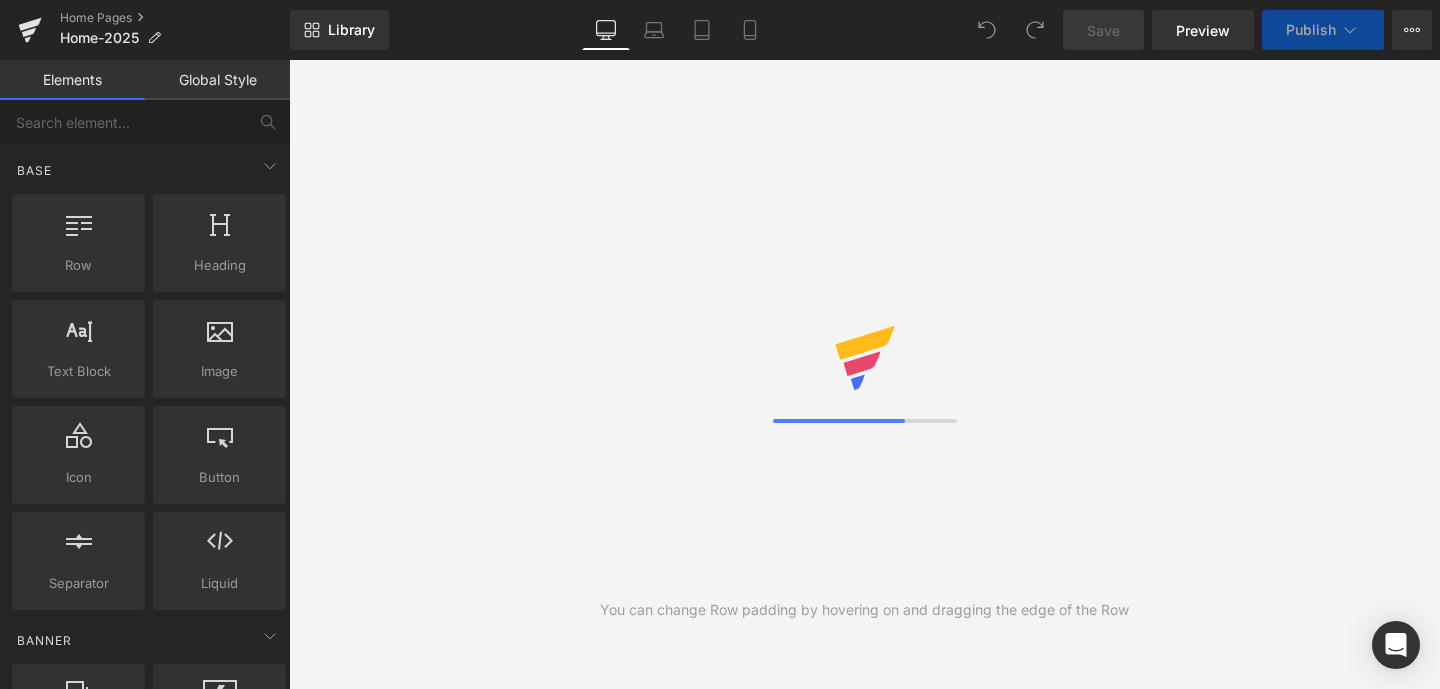 scroll, scrollTop: 0, scrollLeft: 0, axis: both 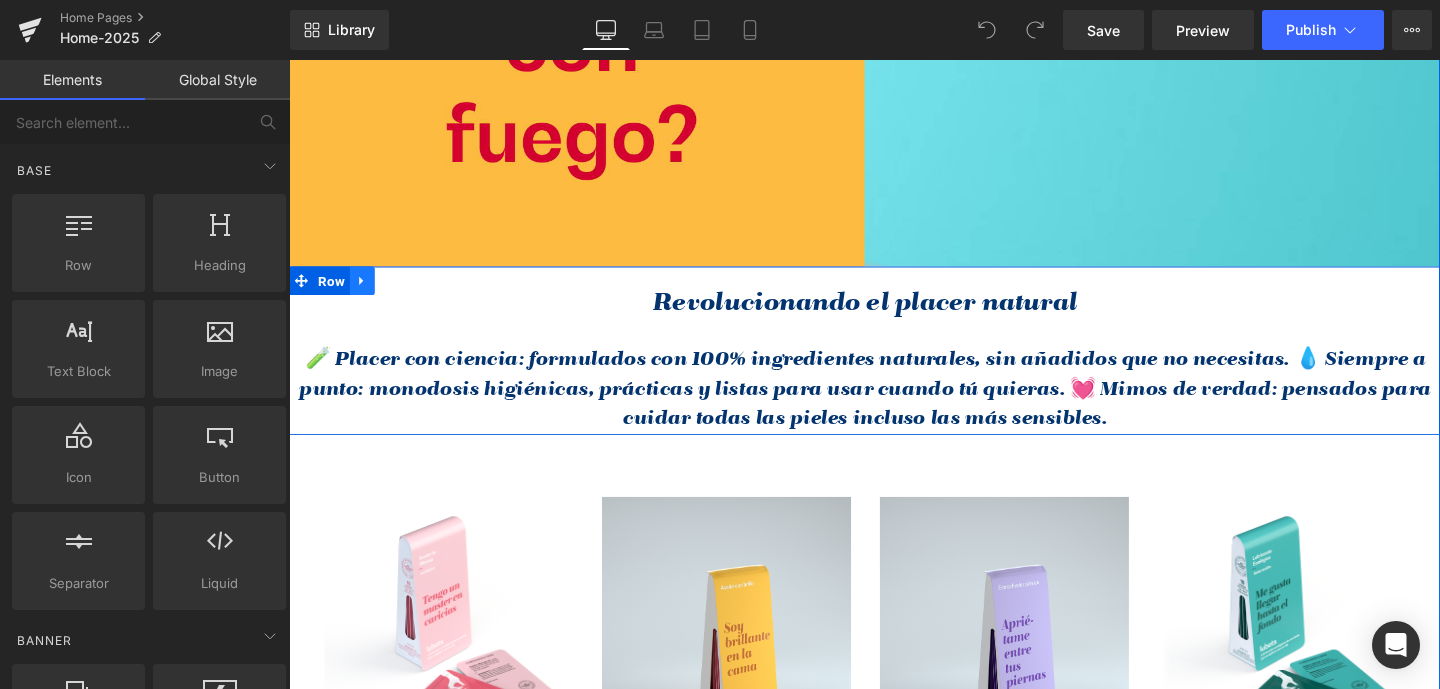 click 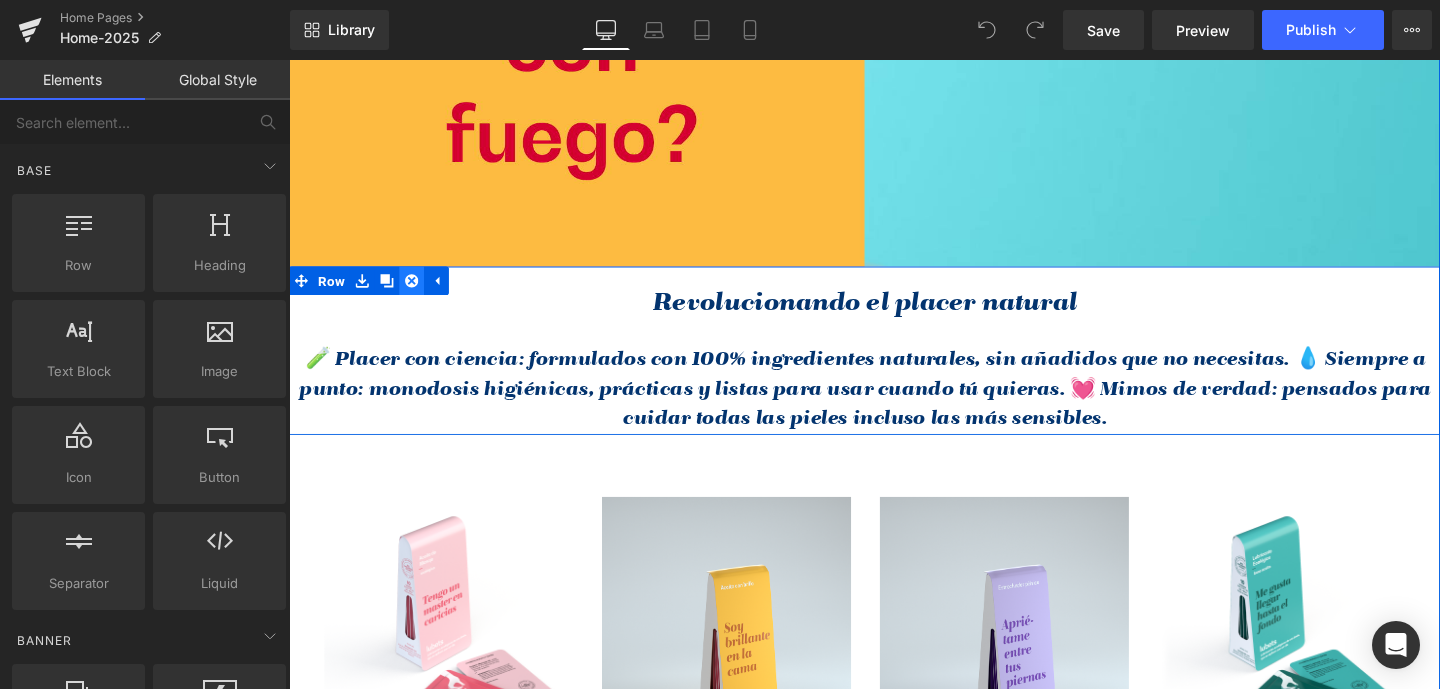 click 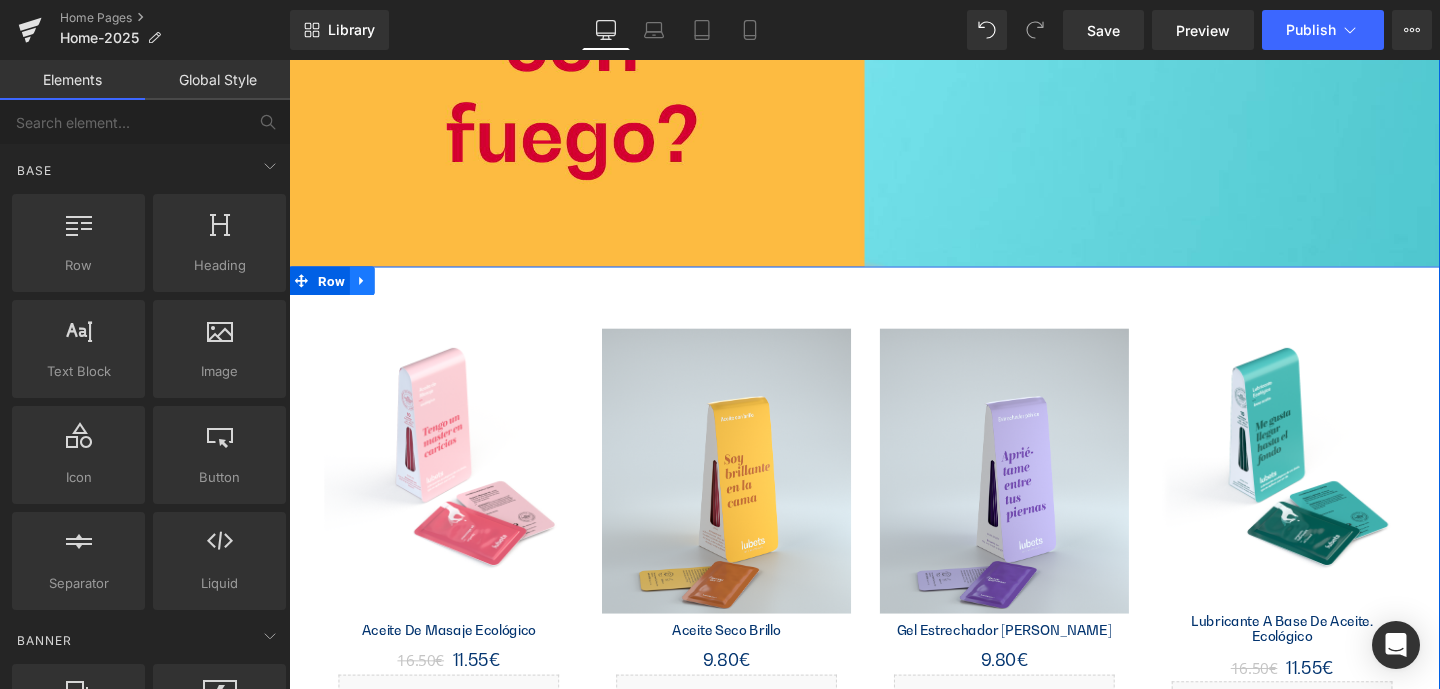 click 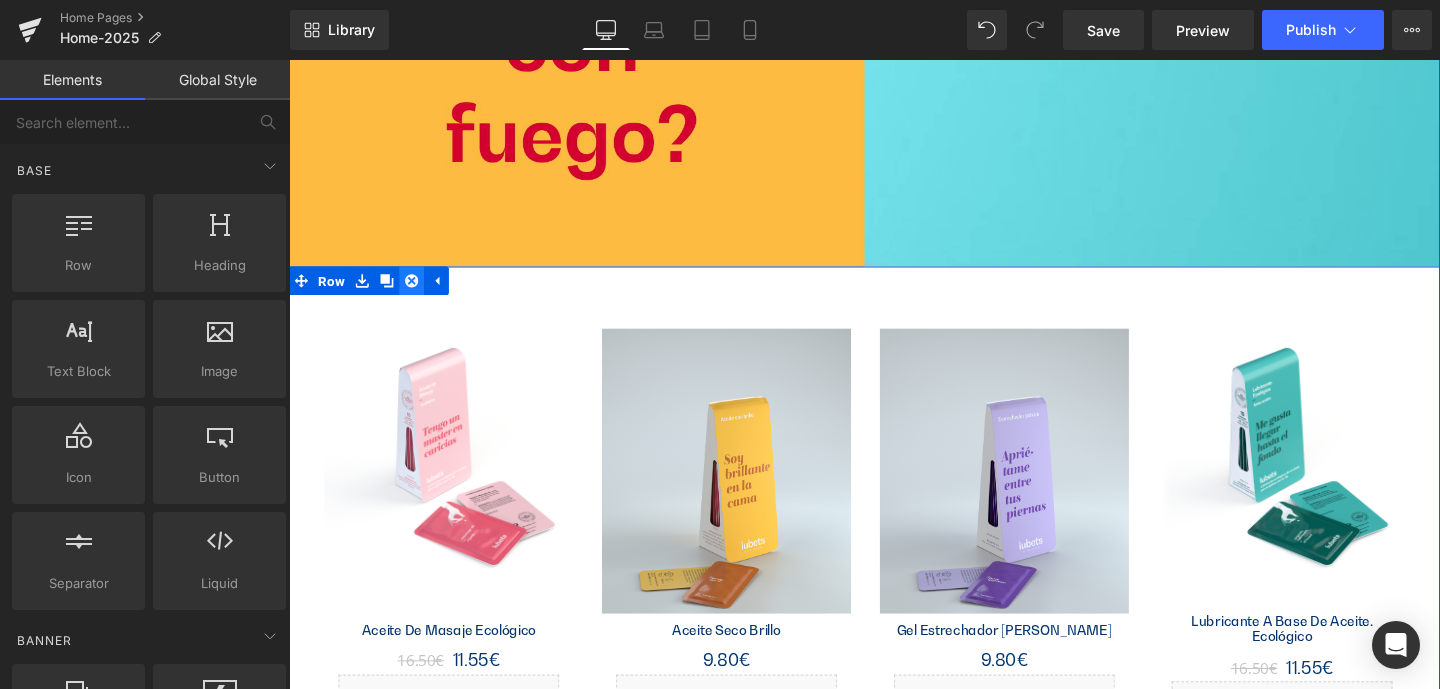 click 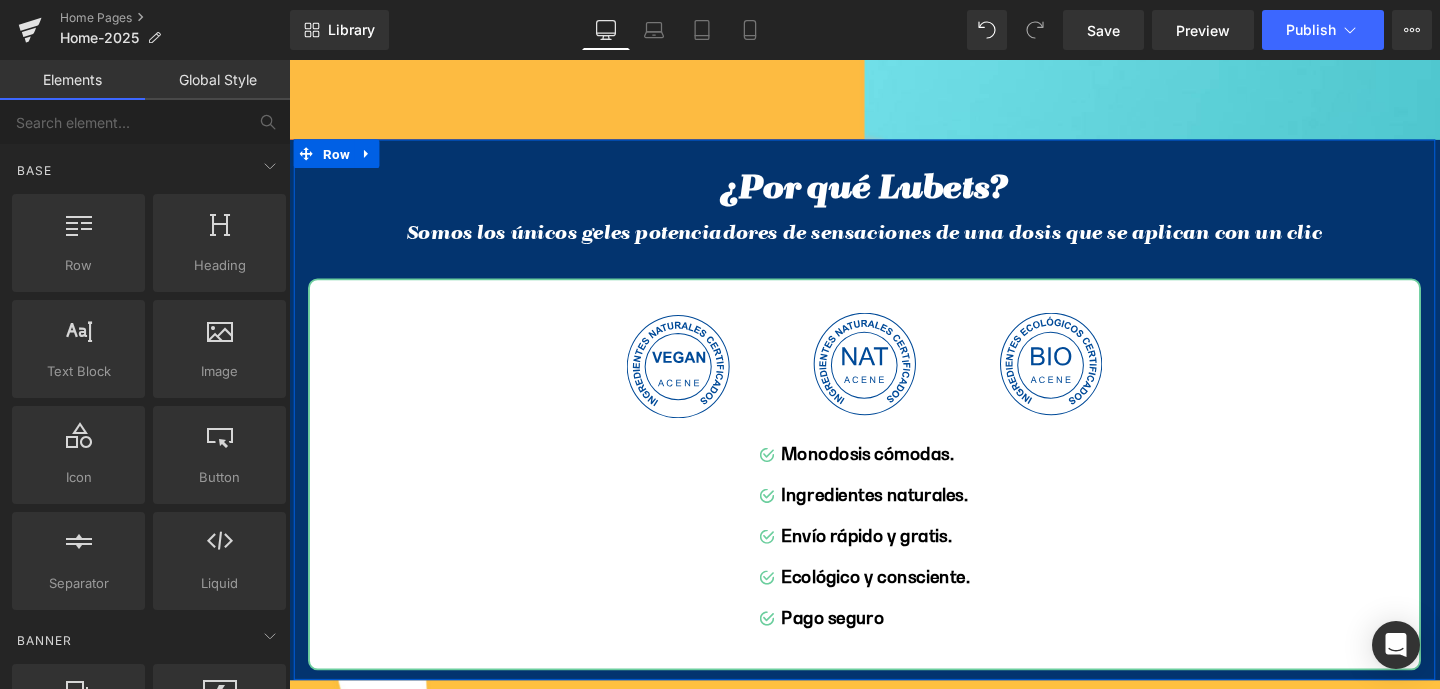 scroll, scrollTop: 3392, scrollLeft: 0, axis: vertical 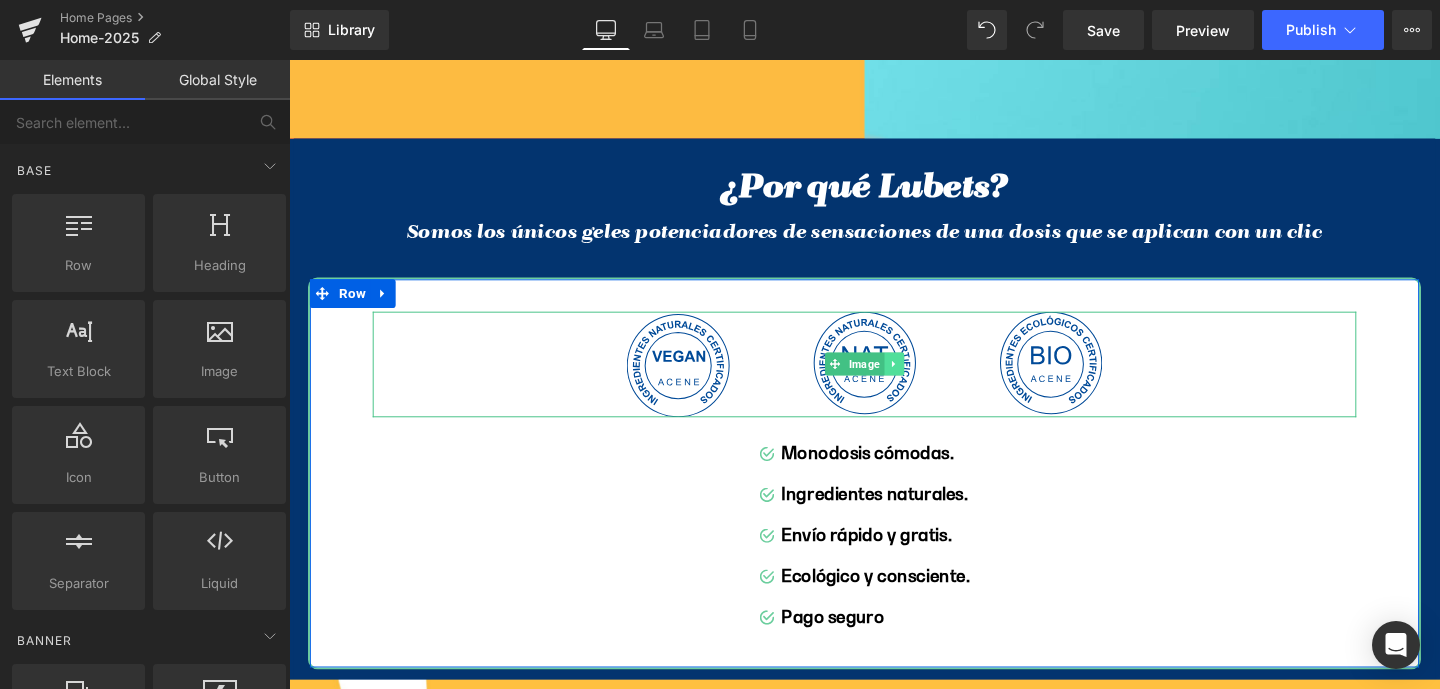 click 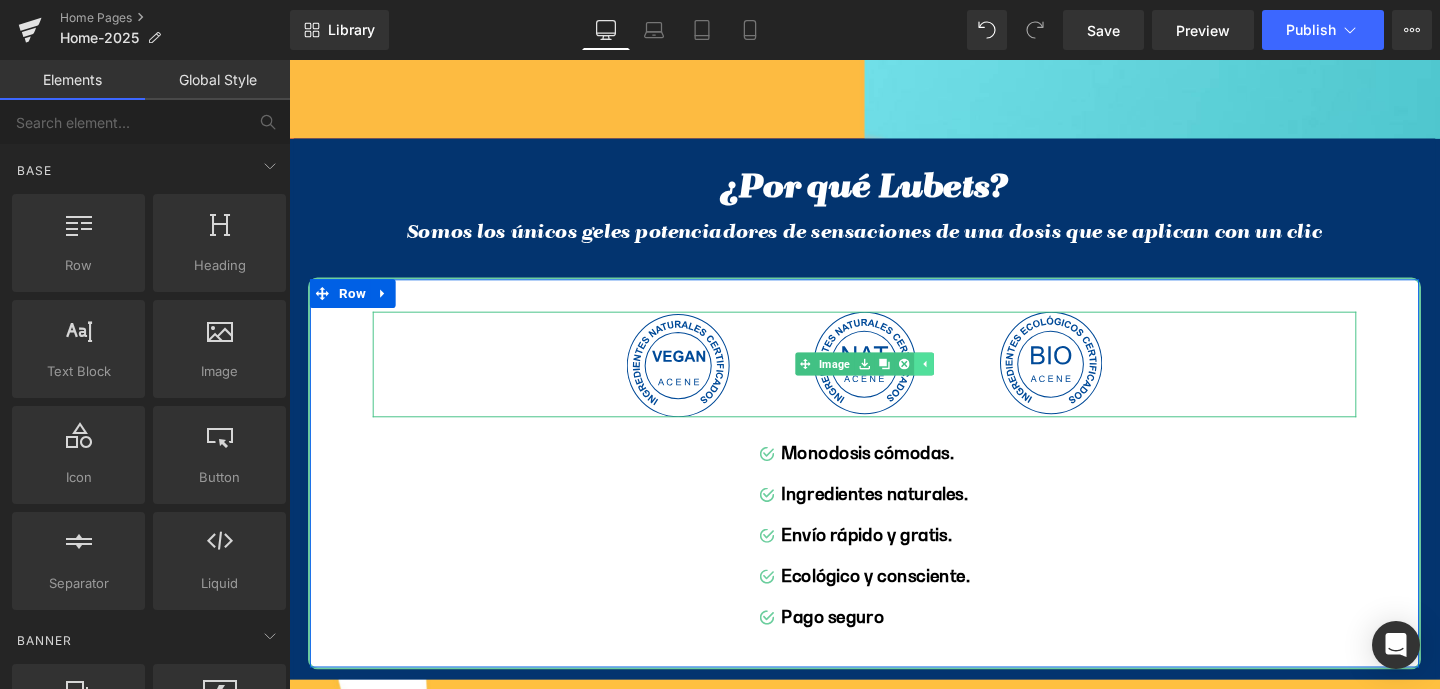 click 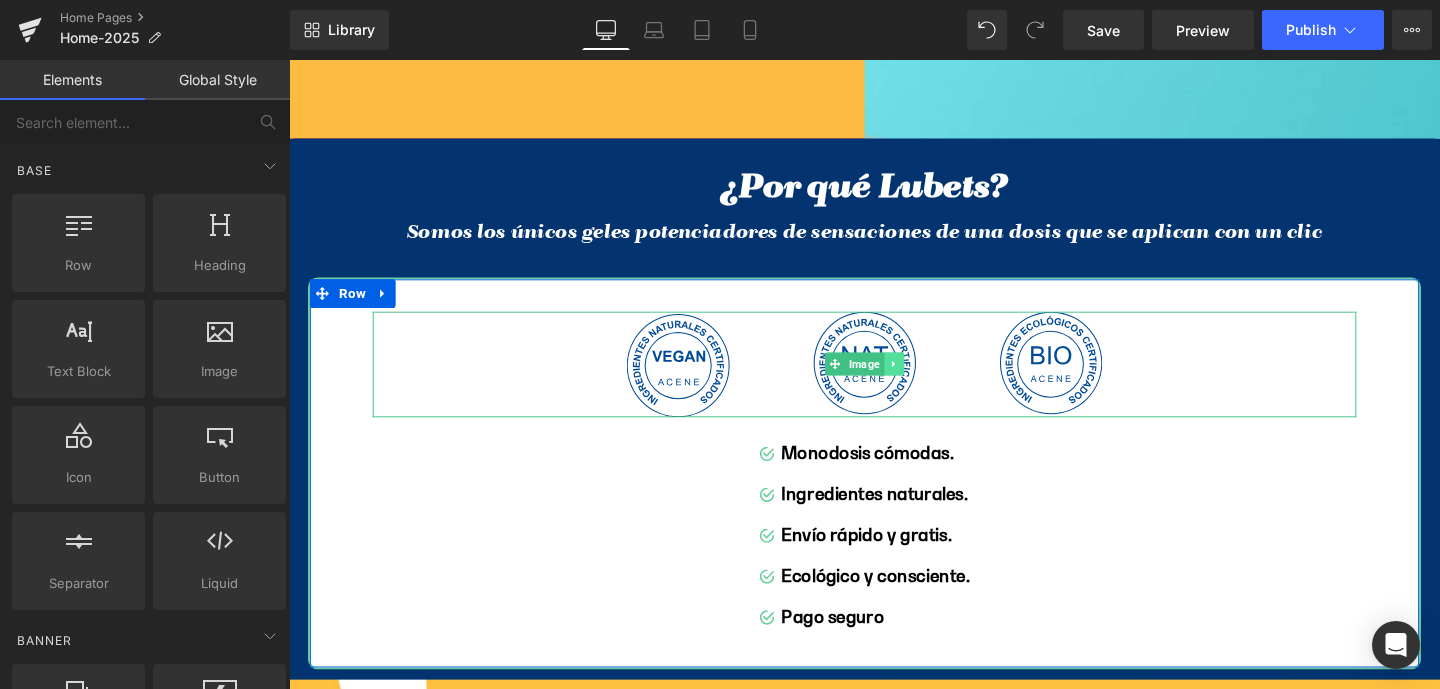 click 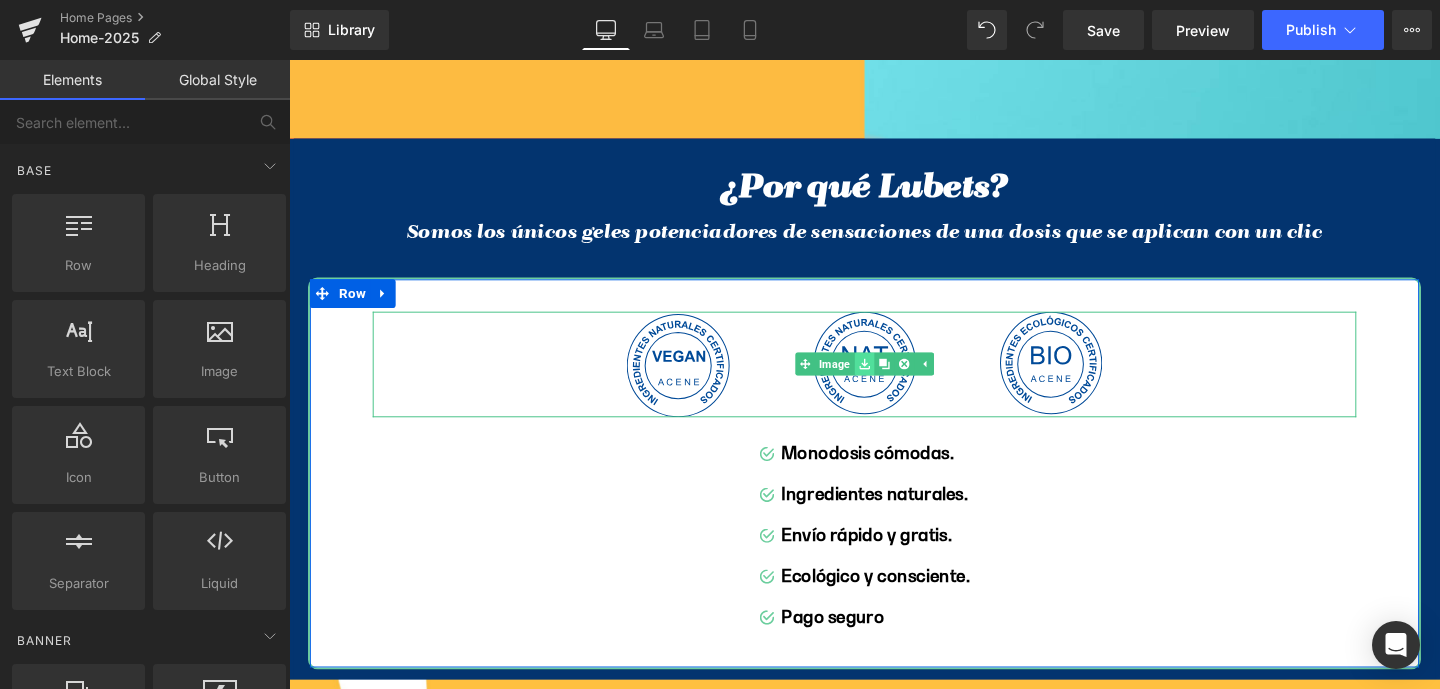 click 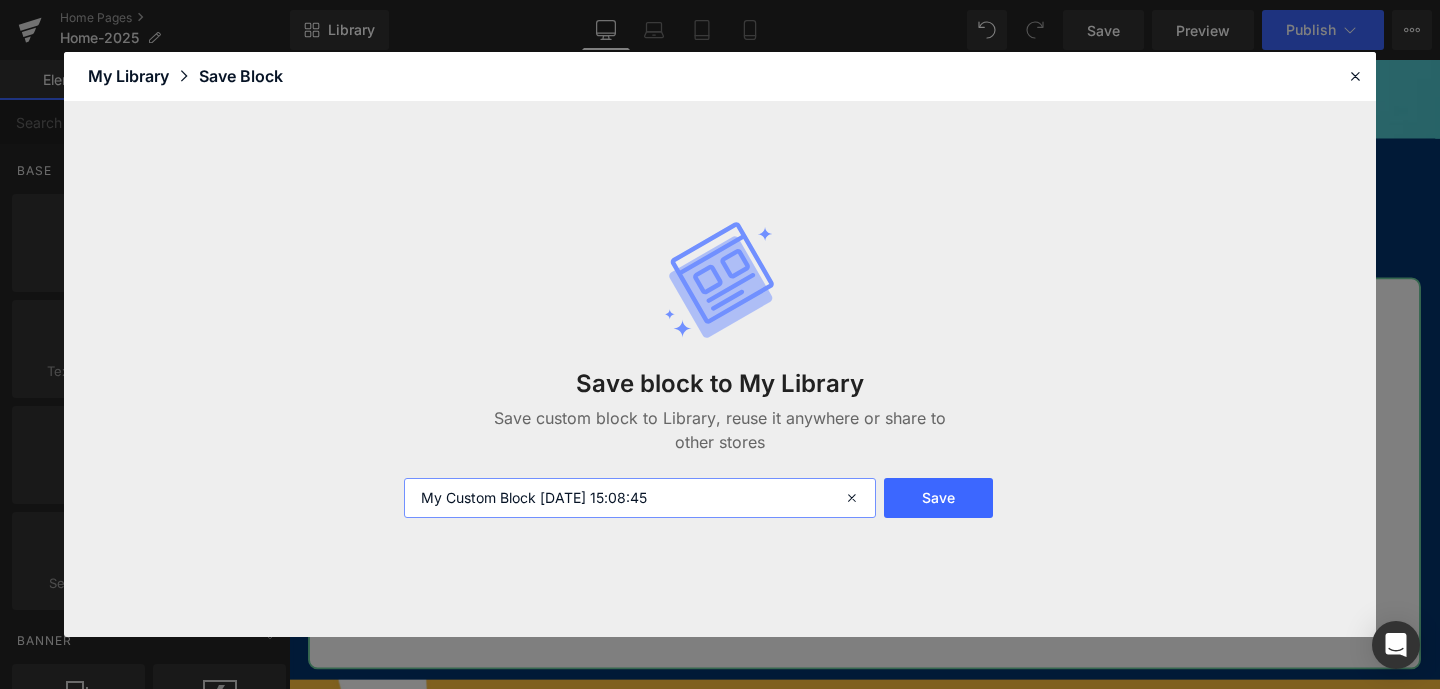drag, startPoint x: 554, startPoint y: 503, endPoint x: 362, endPoint y: 504, distance: 192.00261 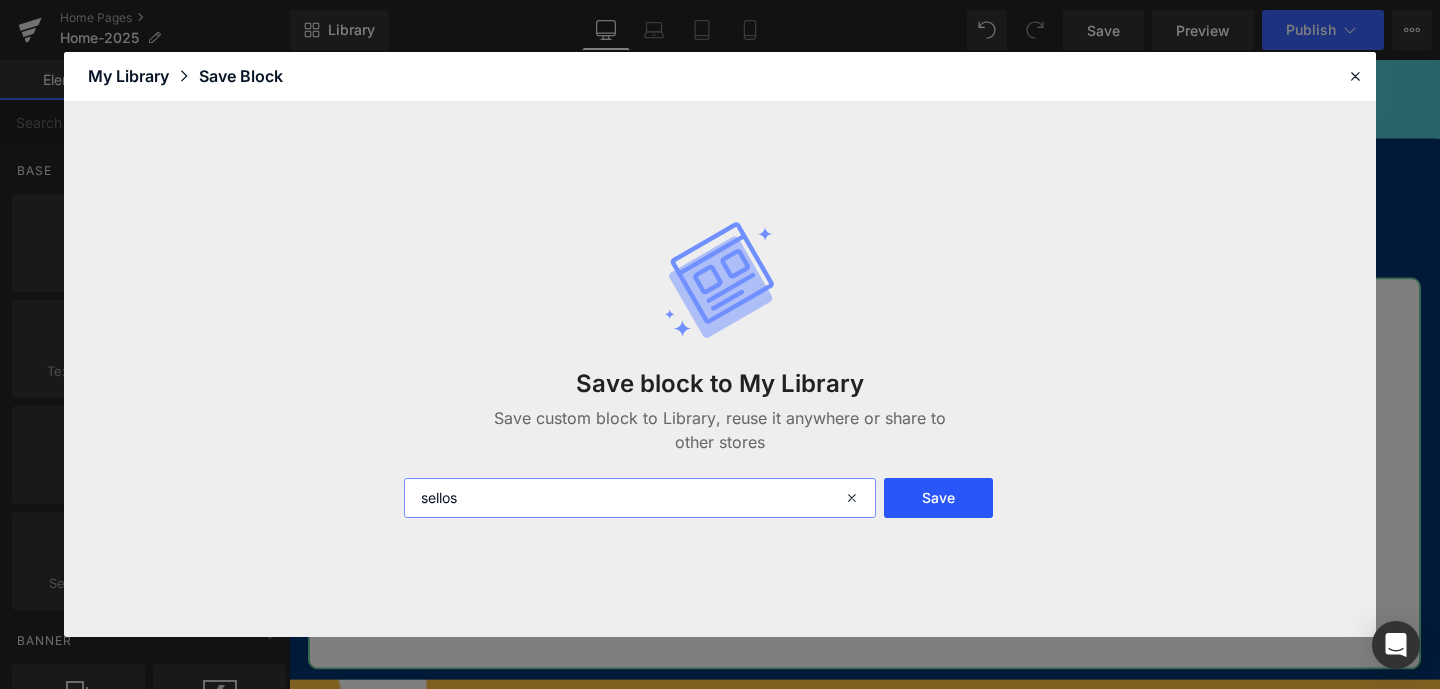 type on "sellos" 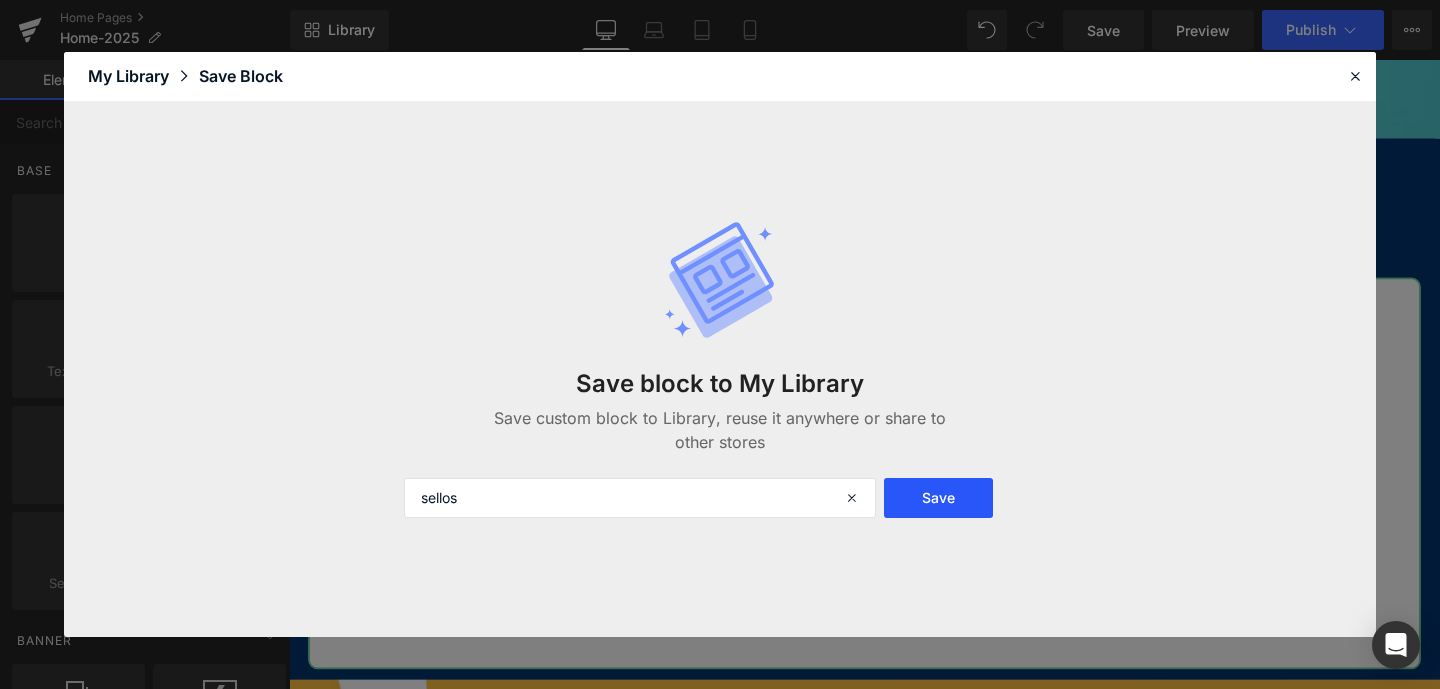 click on "Save" at bounding box center [938, 498] 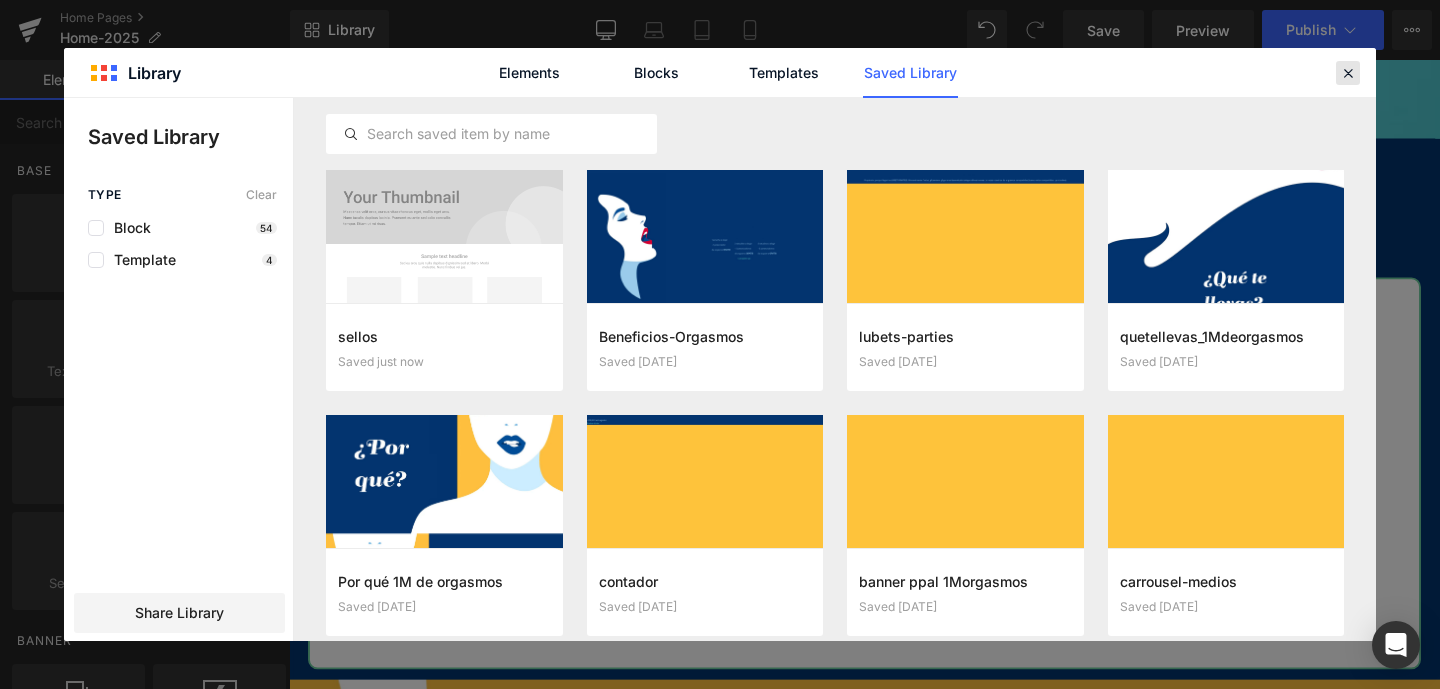 drag, startPoint x: 1346, startPoint y: 70, endPoint x: 1044, endPoint y: 71, distance: 302.00165 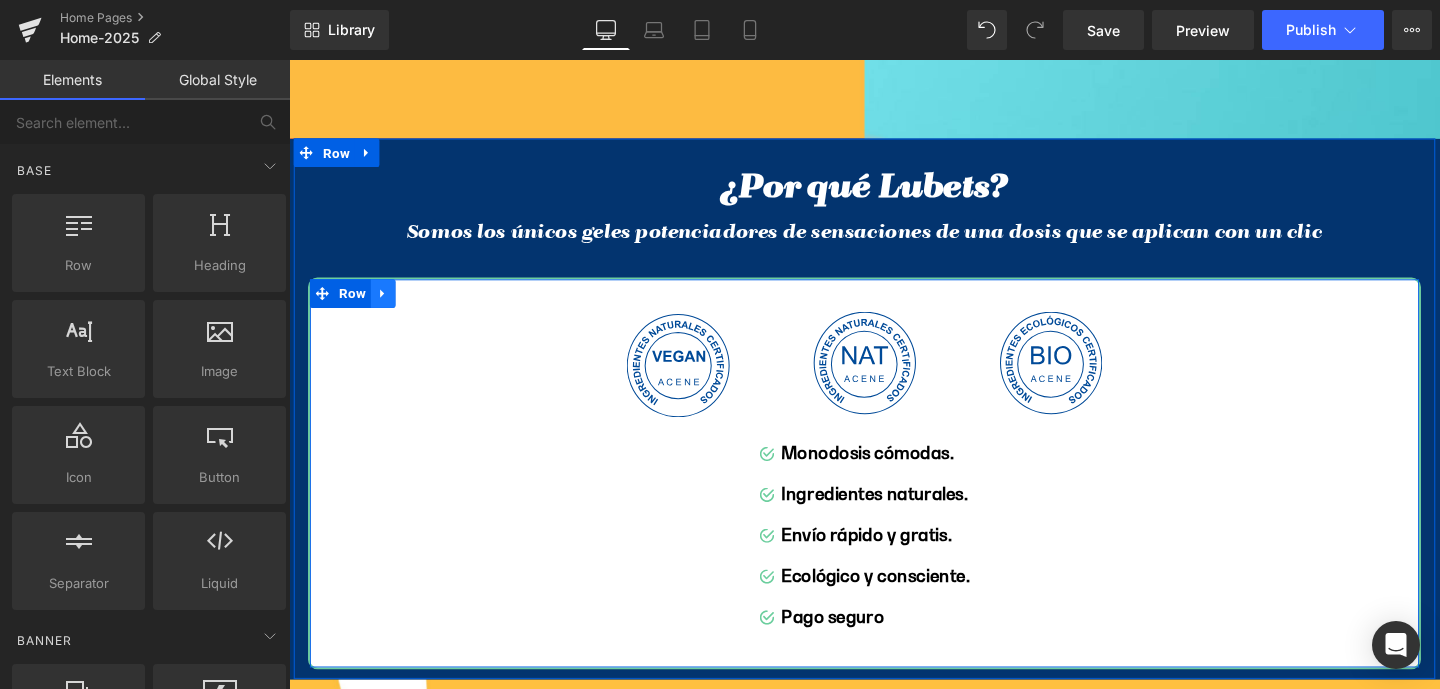 click 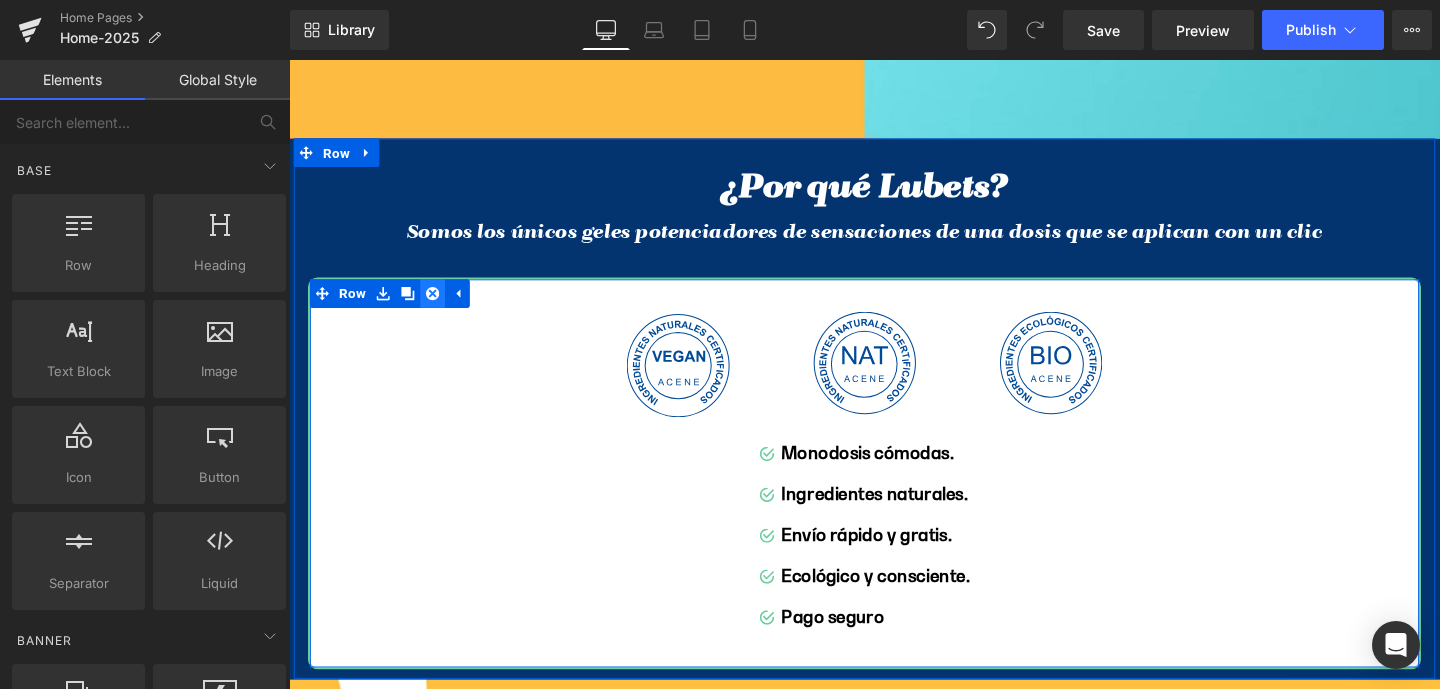 click 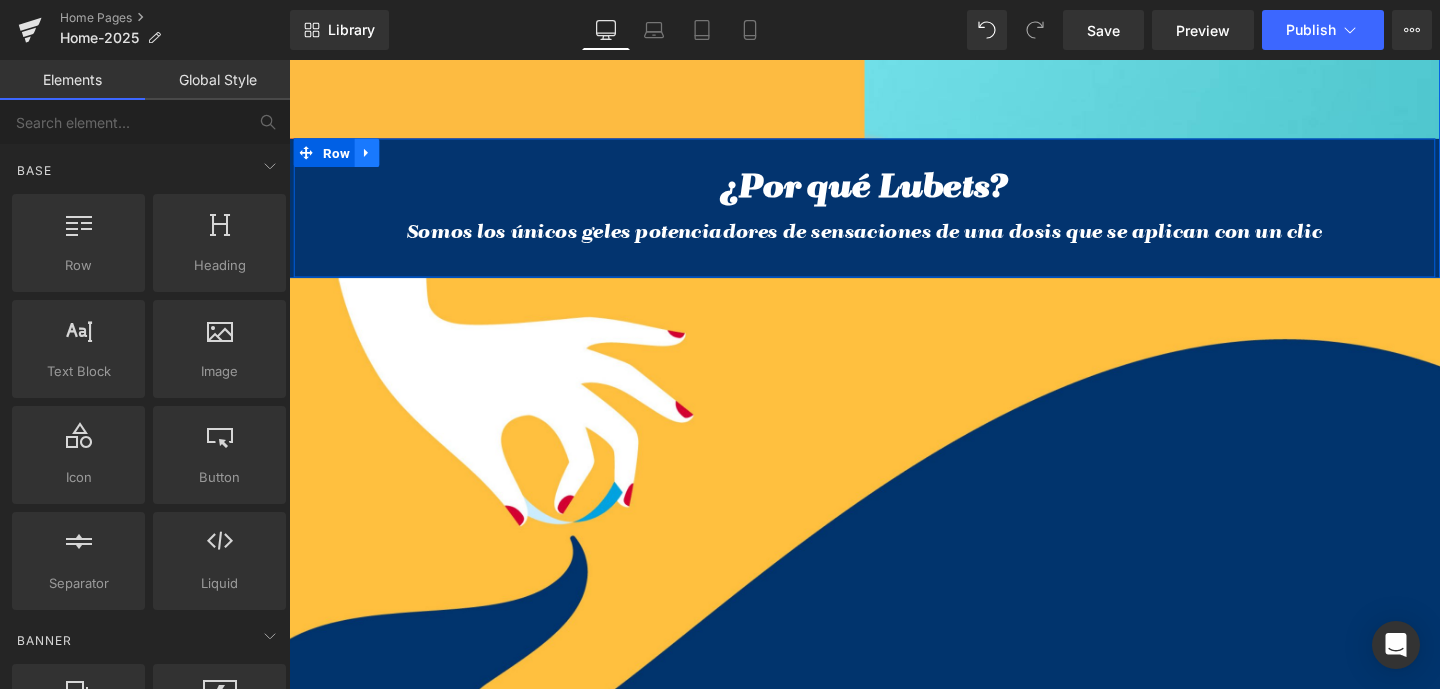 click 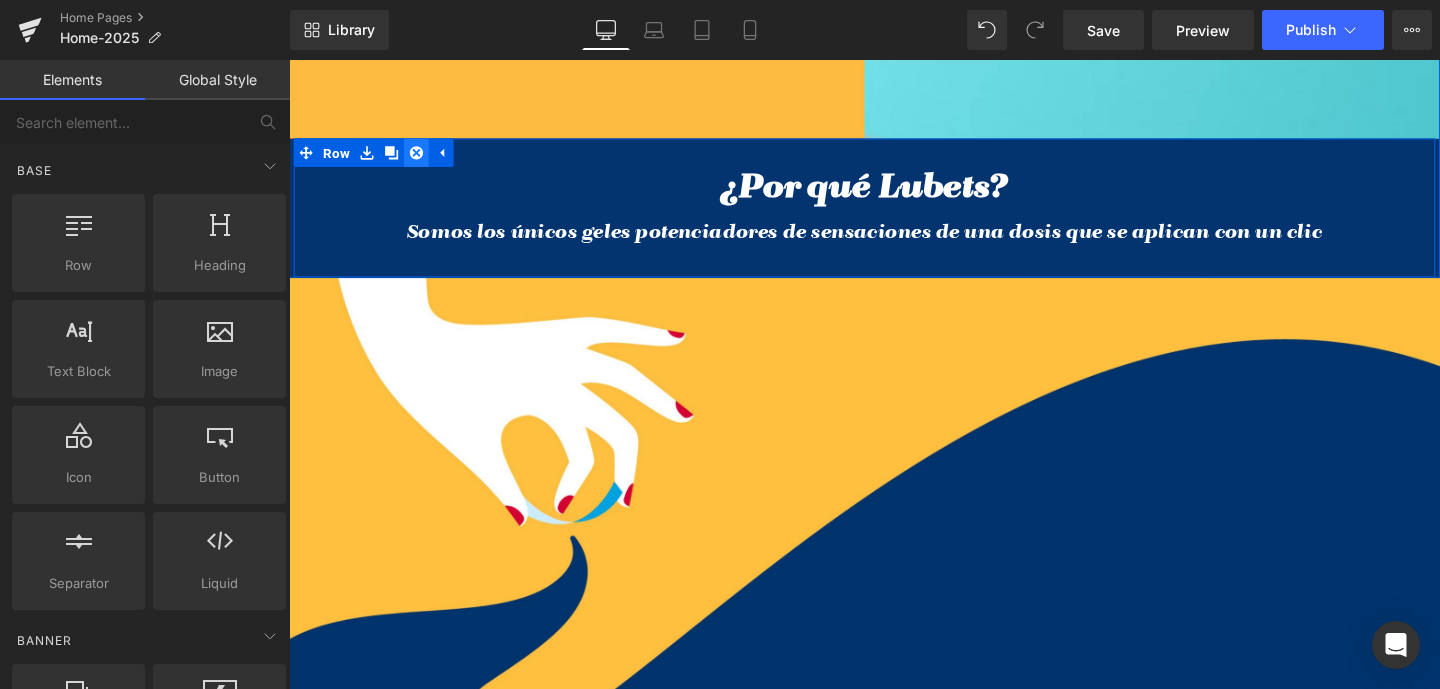 click 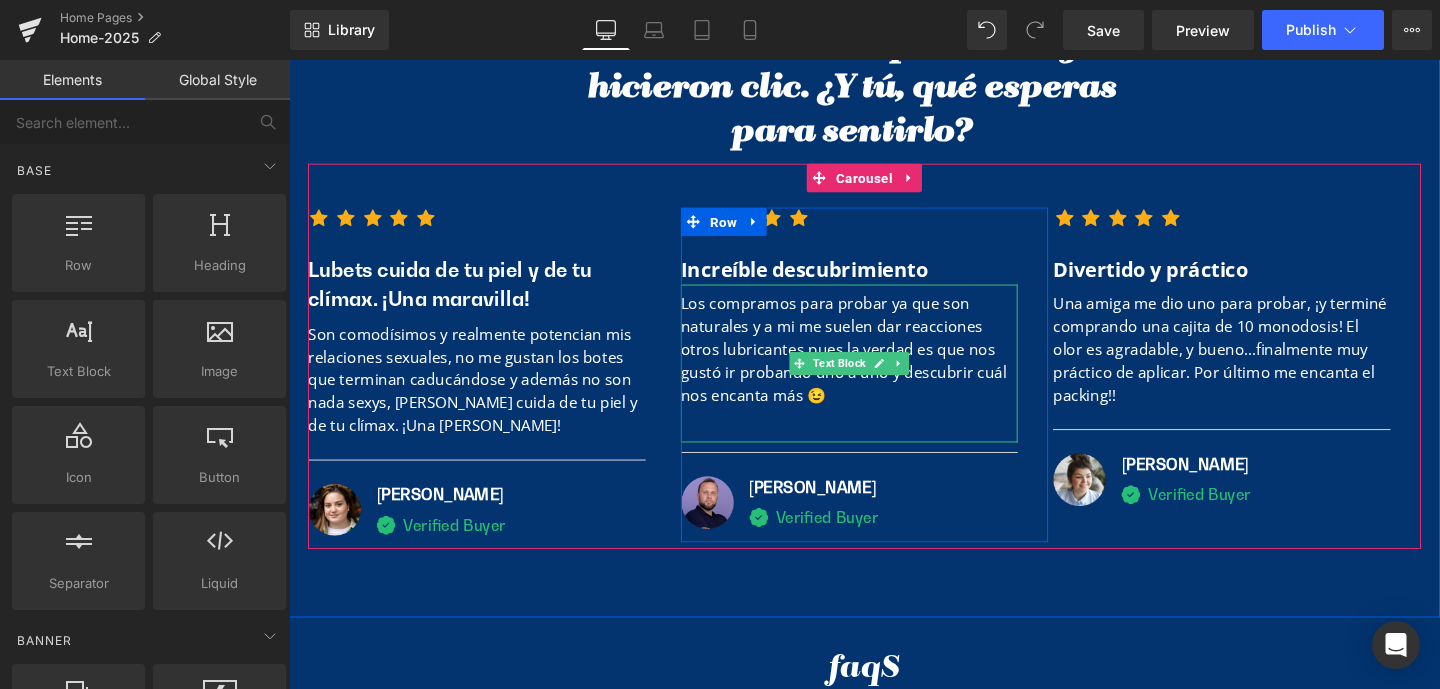 scroll, scrollTop: 8140, scrollLeft: 0, axis: vertical 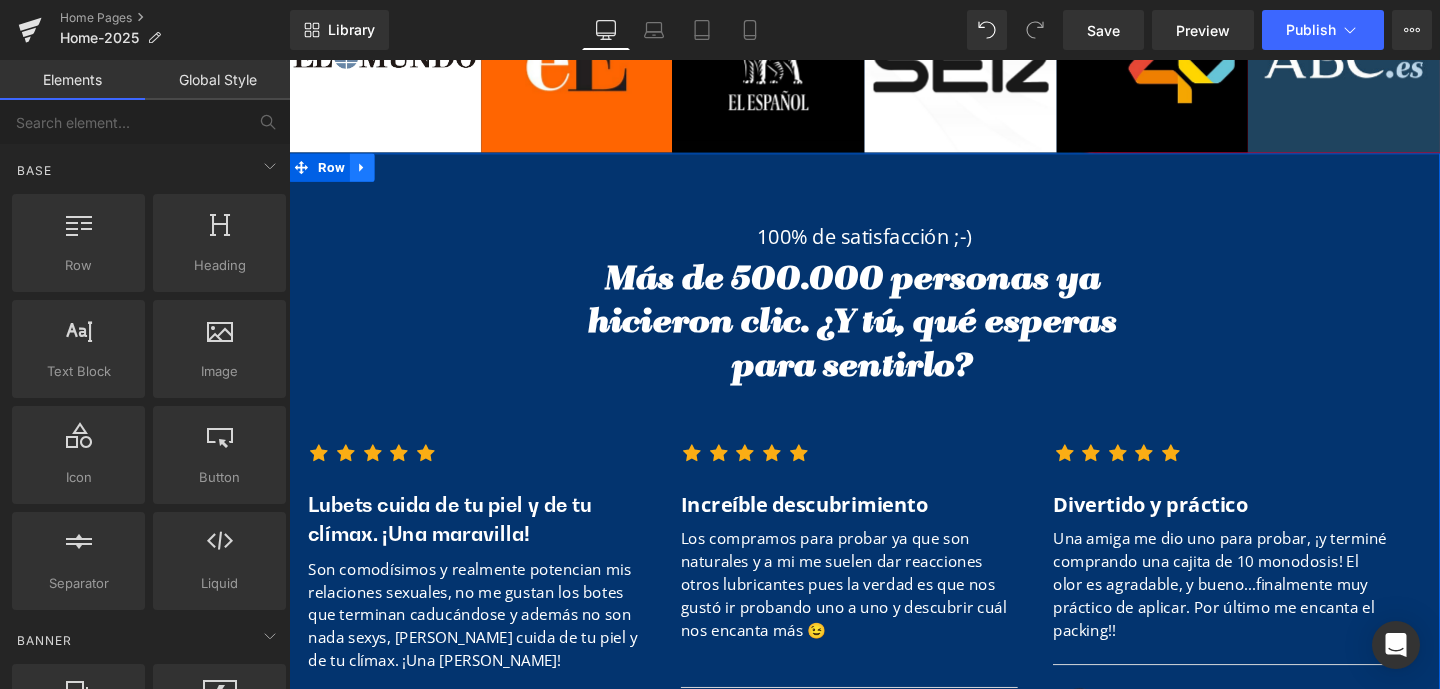click 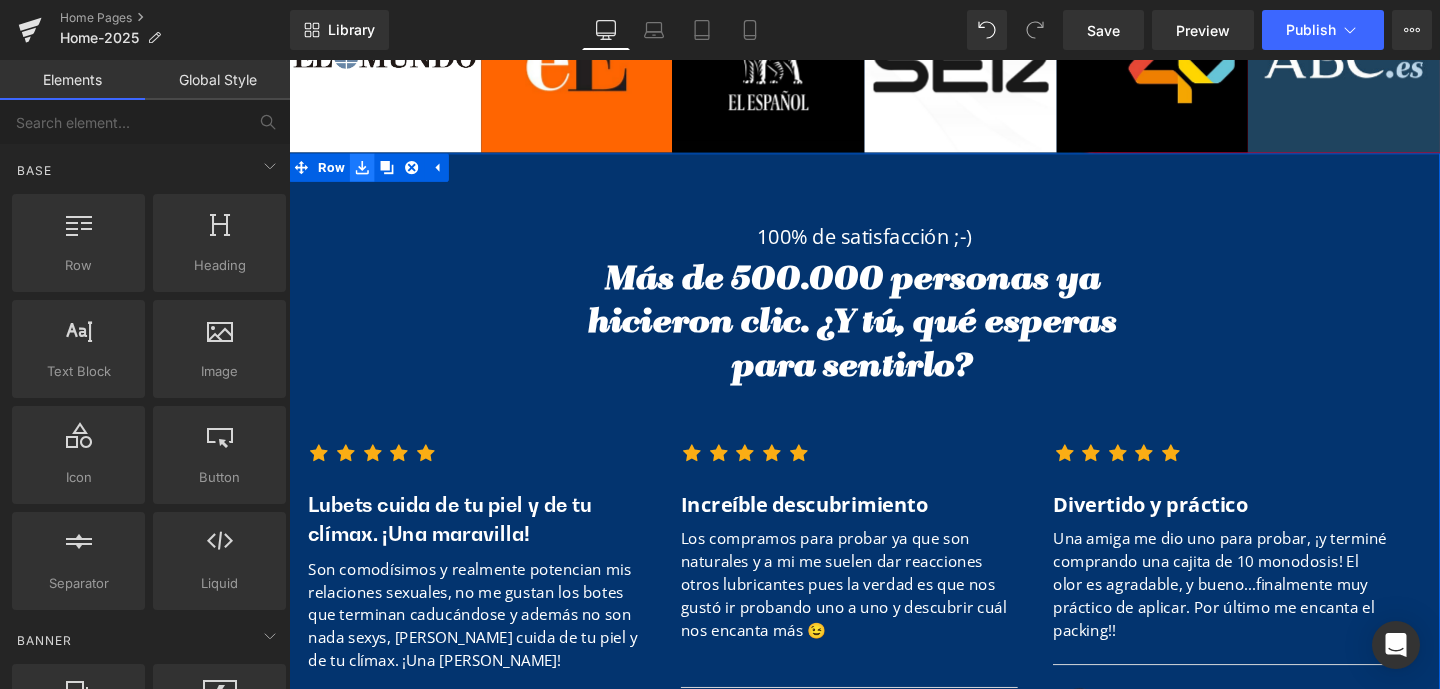 click 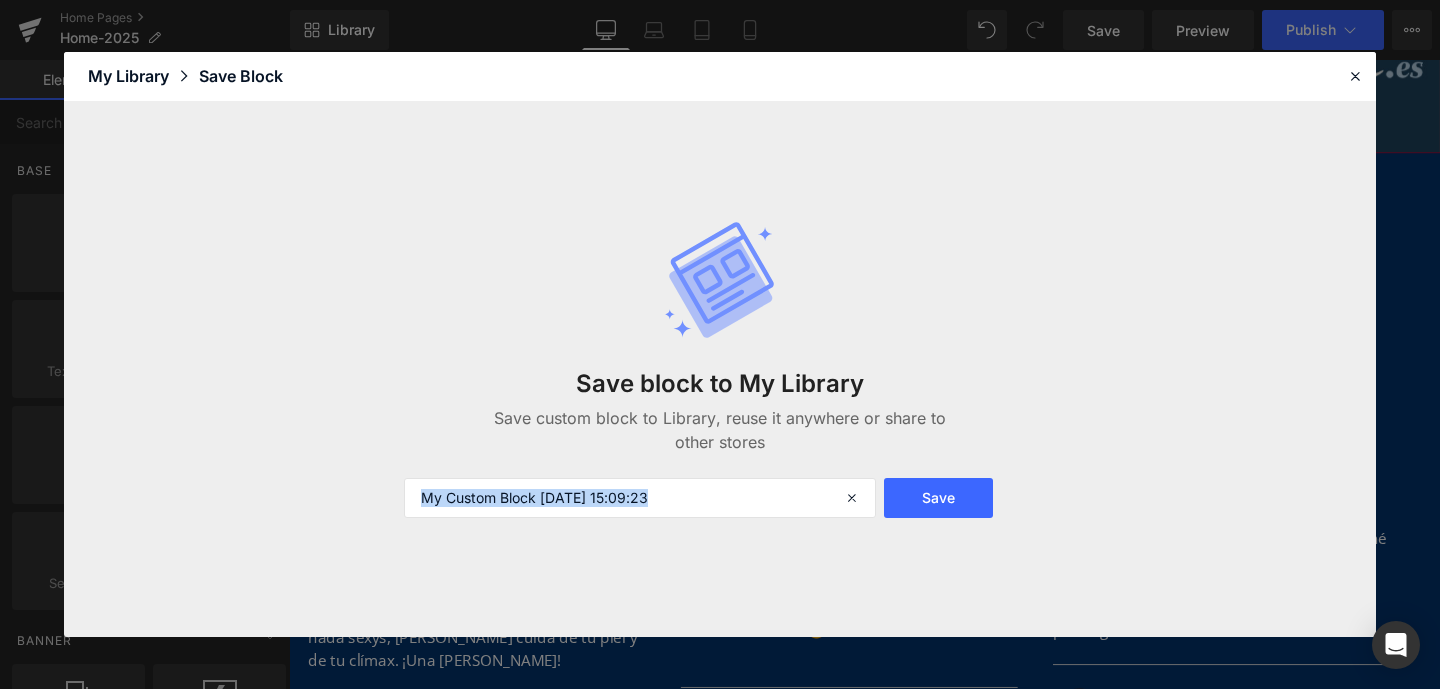 drag, startPoint x: 558, startPoint y: 512, endPoint x: 369, endPoint y: 487, distance: 190.64627 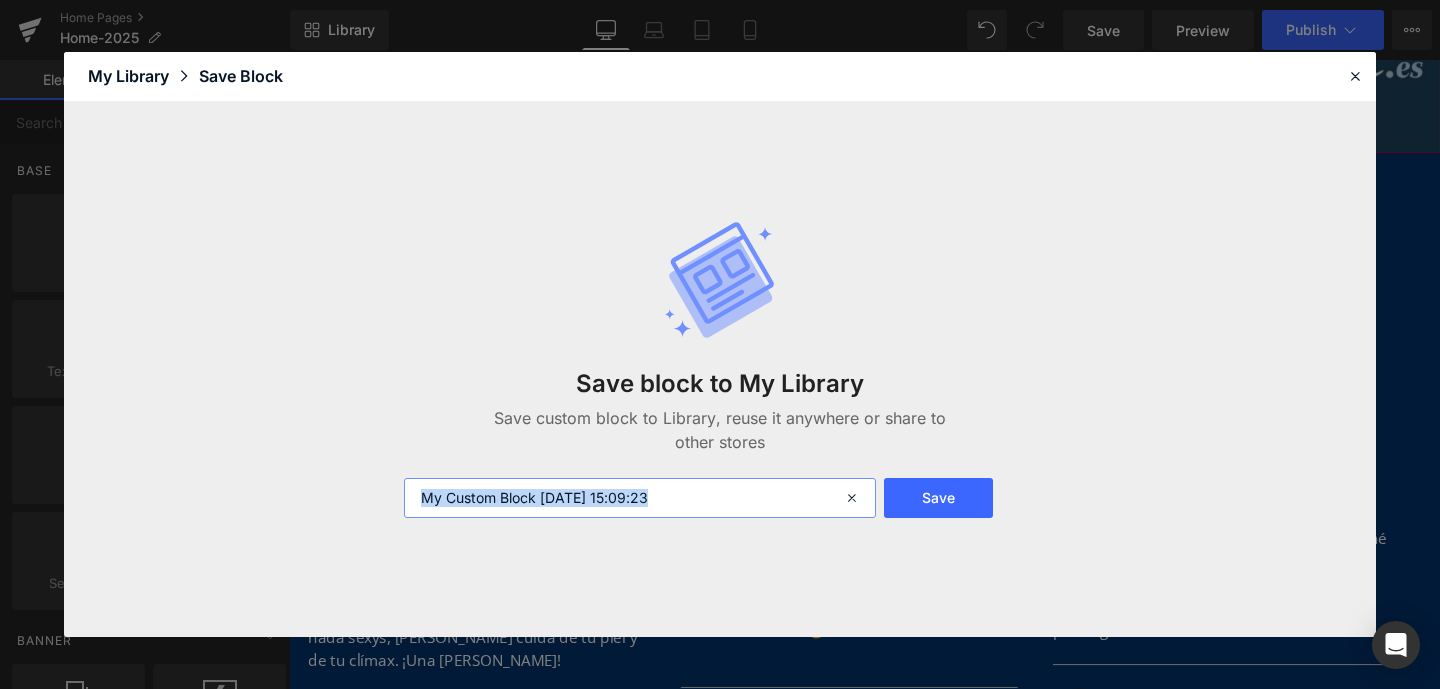 click on "My Custom Block 2025-07-14 15:09:23" at bounding box center (640, 498) 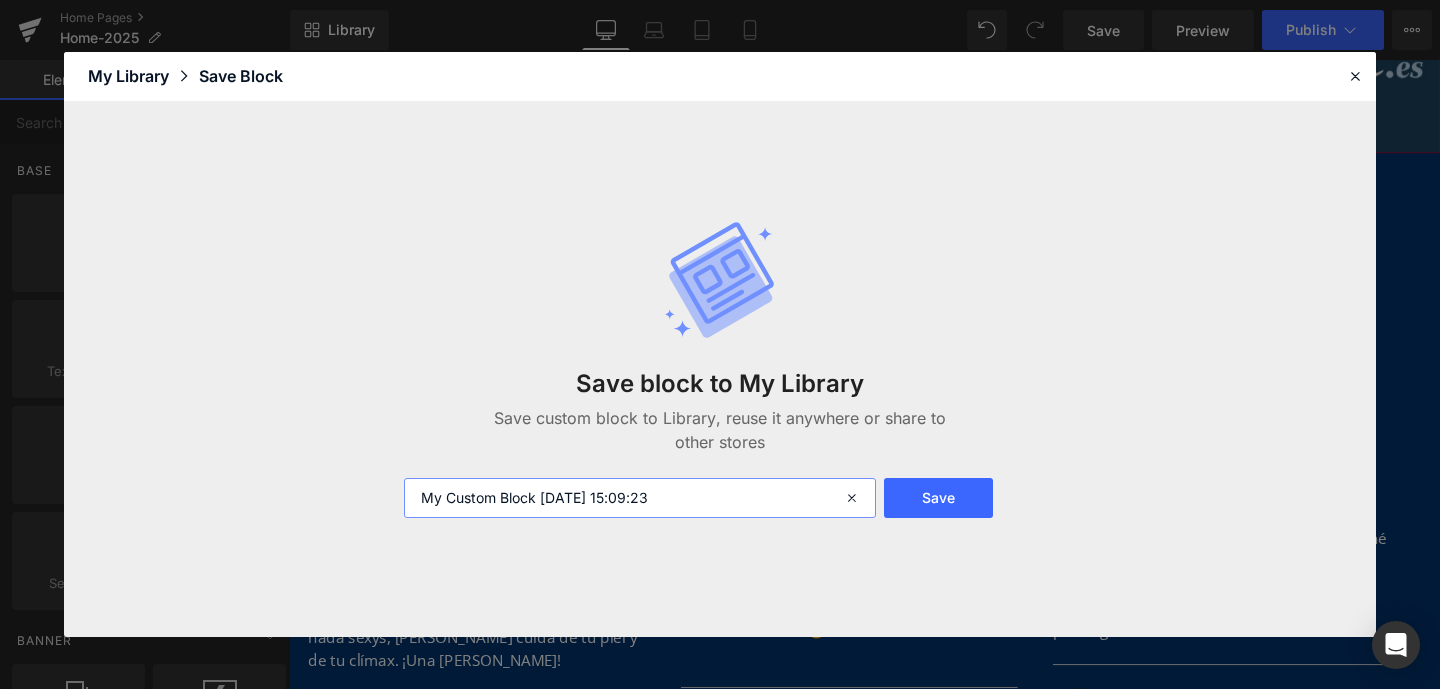 drag, startPoint x: 702, startPoint y: 502, endPoint x: 360, endPoint y: 495, distance: 342.07162 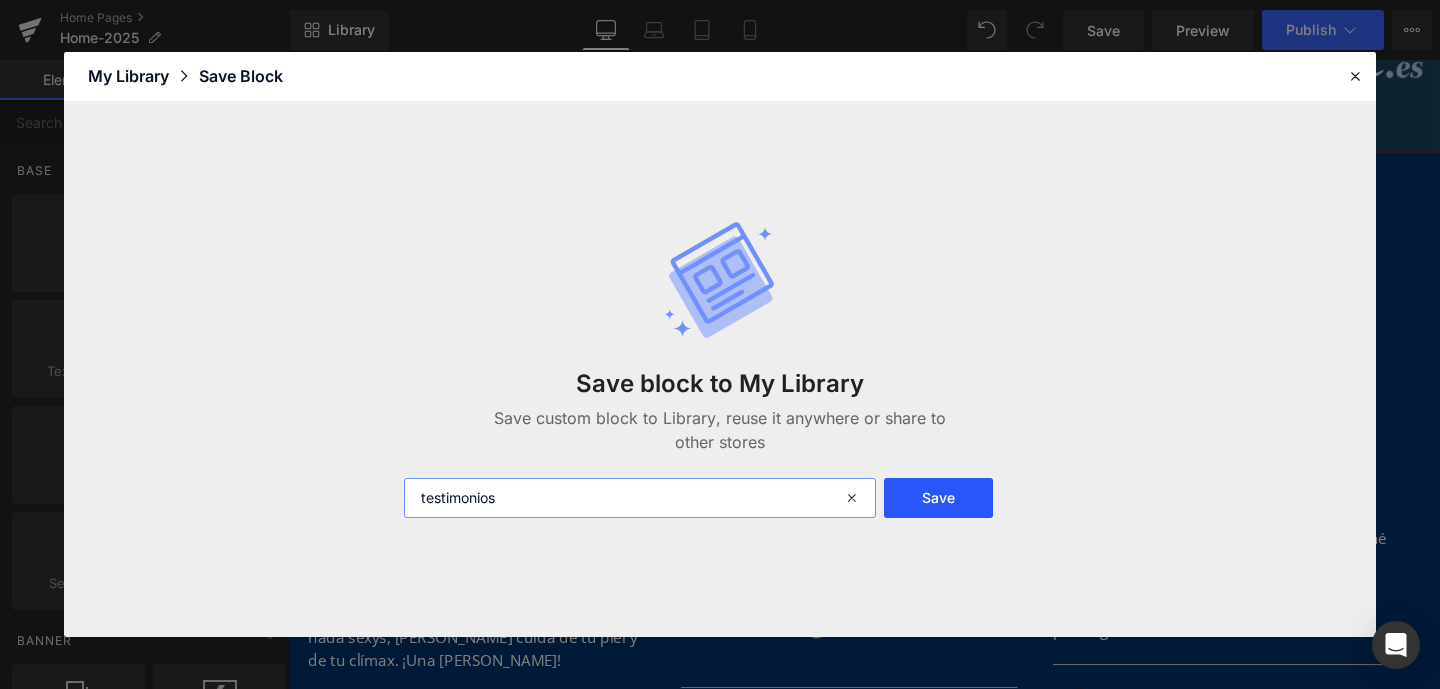 type on "testimonios" 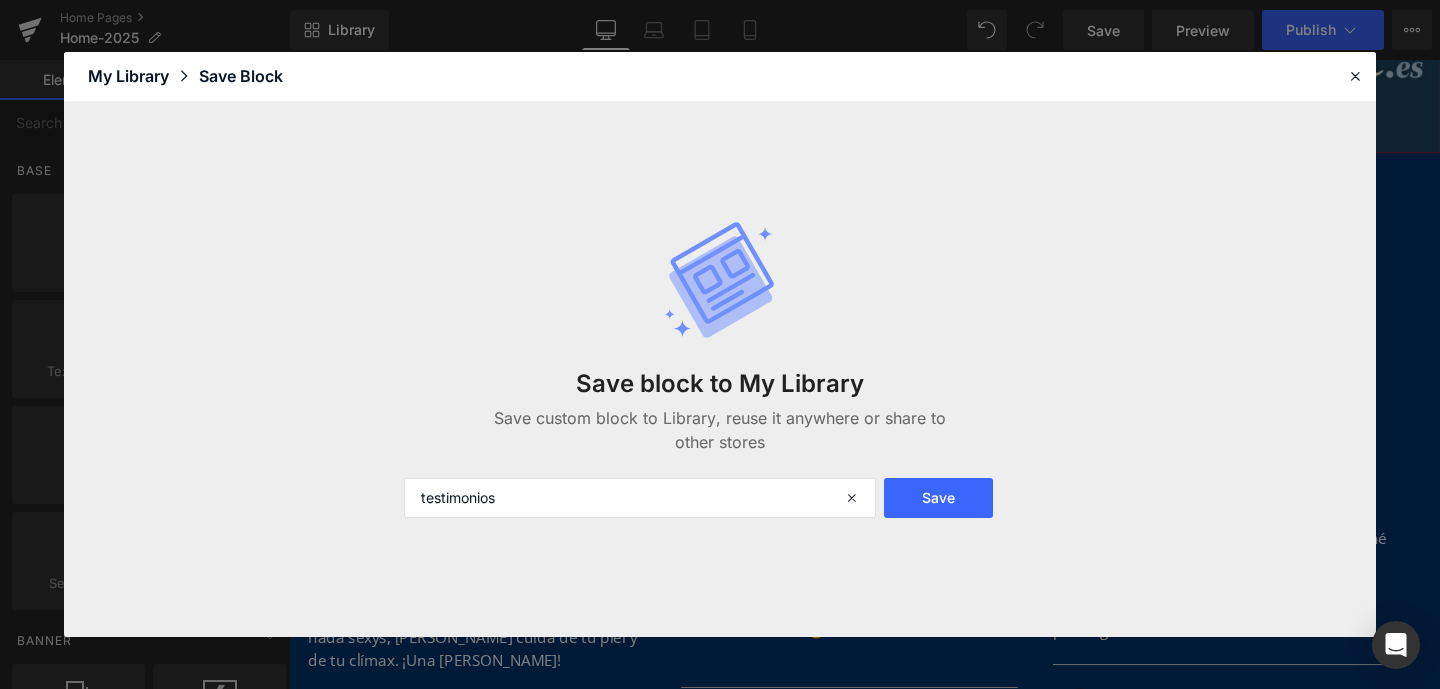 drag, startPoint x: 934, startPoint y: 496, endPoint x: 1009, endPoint y: 493, distance: 75.059975 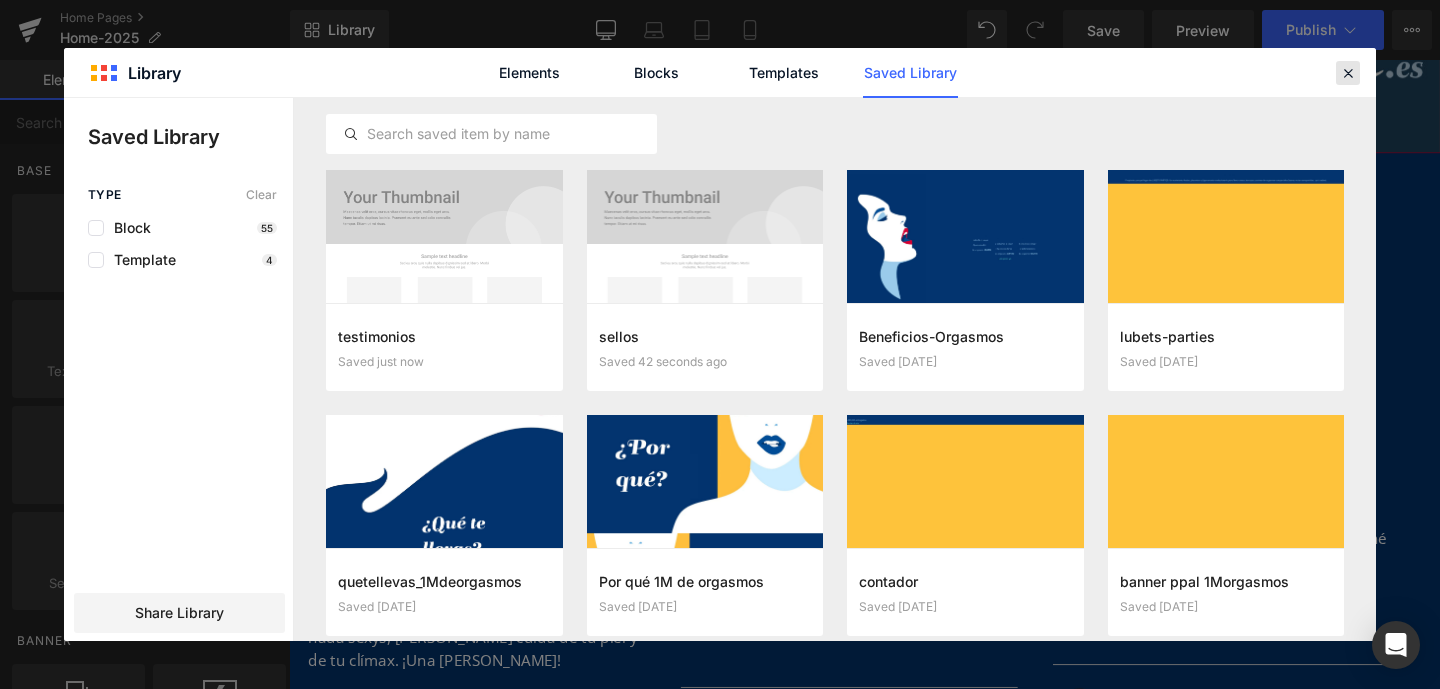 click at bounding box center (1348, 73) 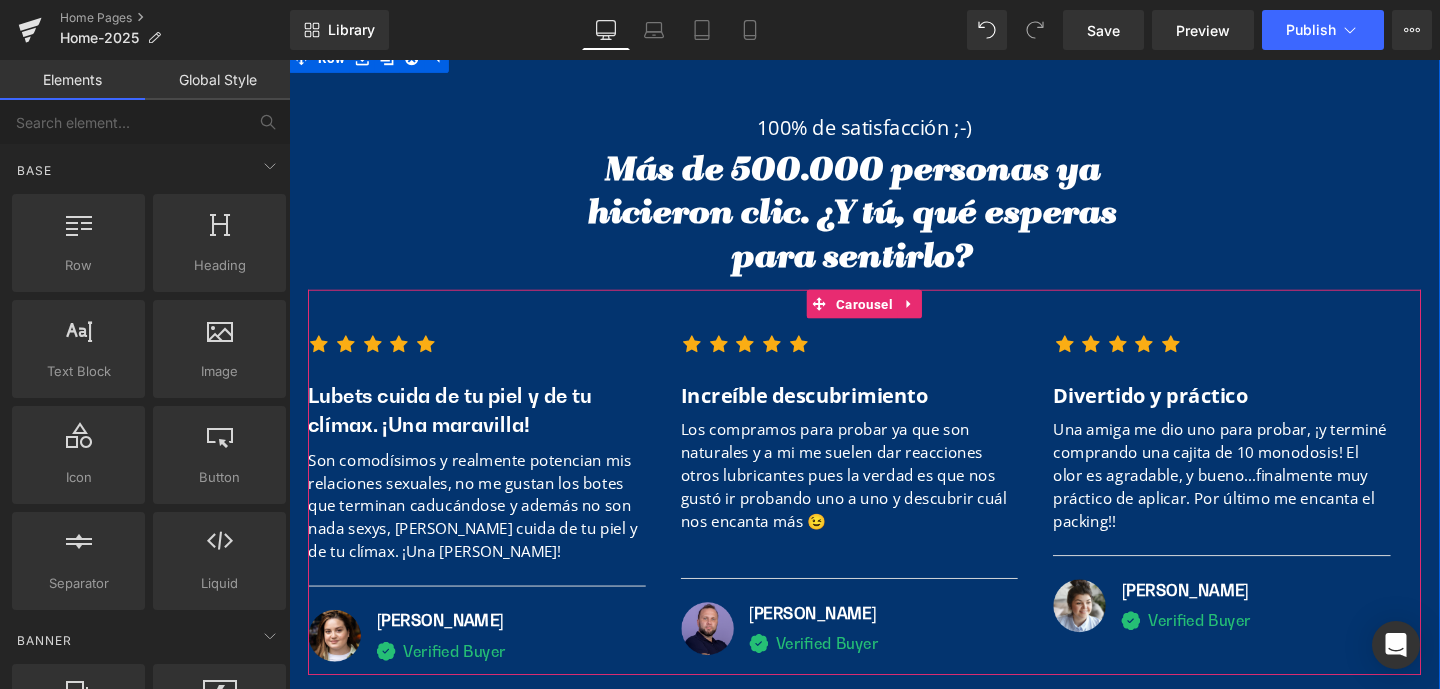 scroll, scrollTop: 8229, scrollLeft: 0, axis: vertical 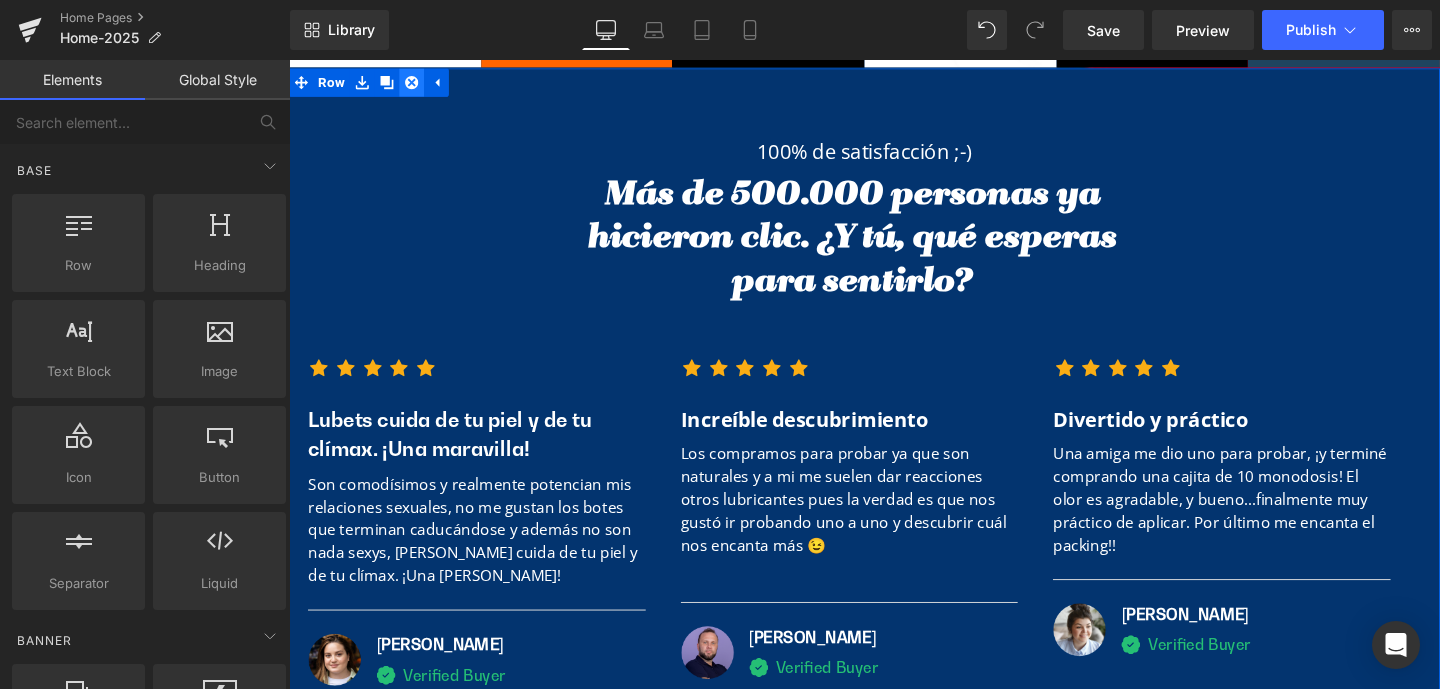 click 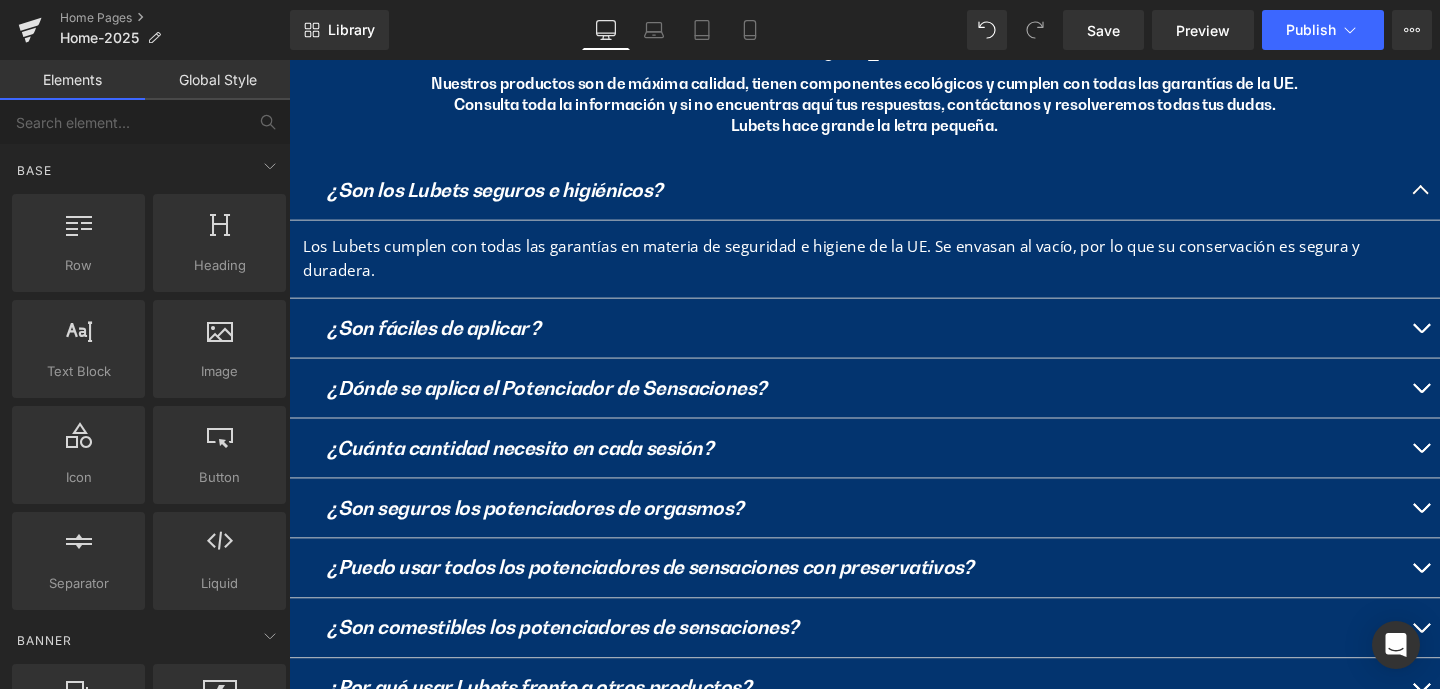 scroll, scrollTop: 7973, scrollLeft: 0, axis: vertical 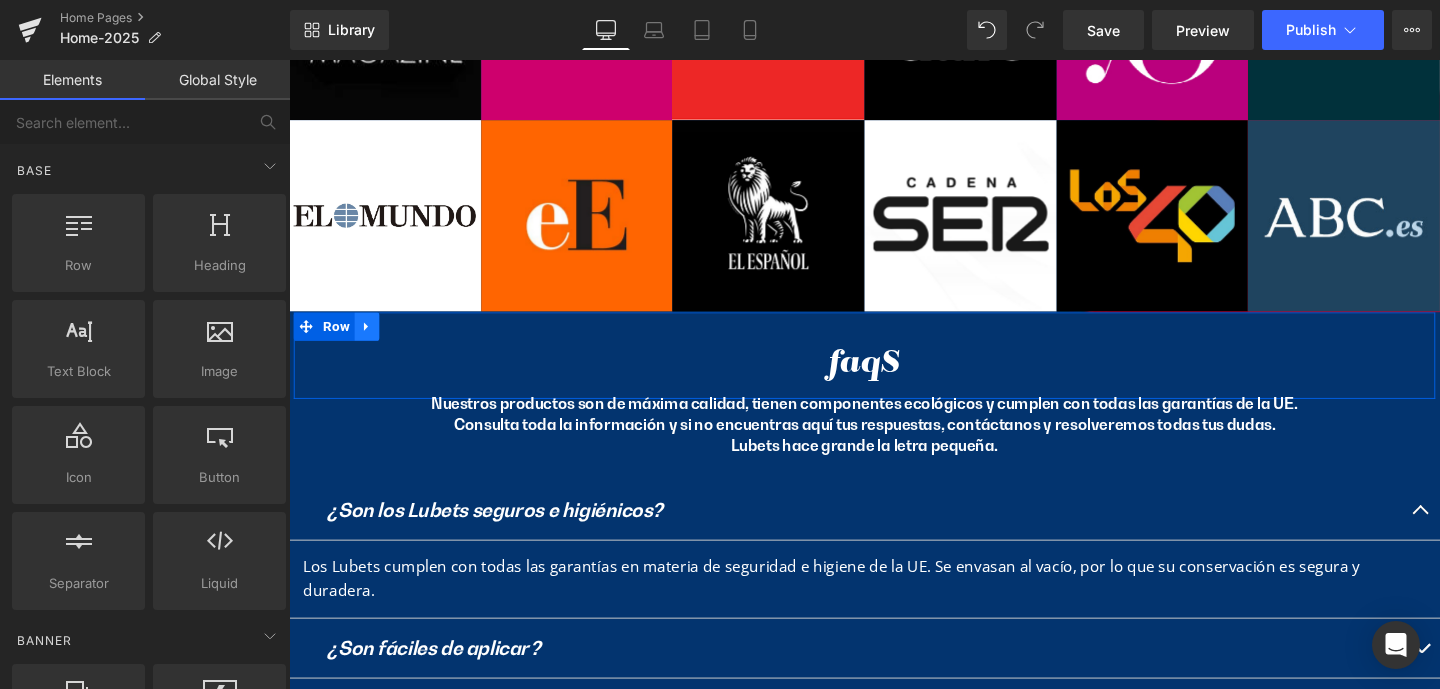 click 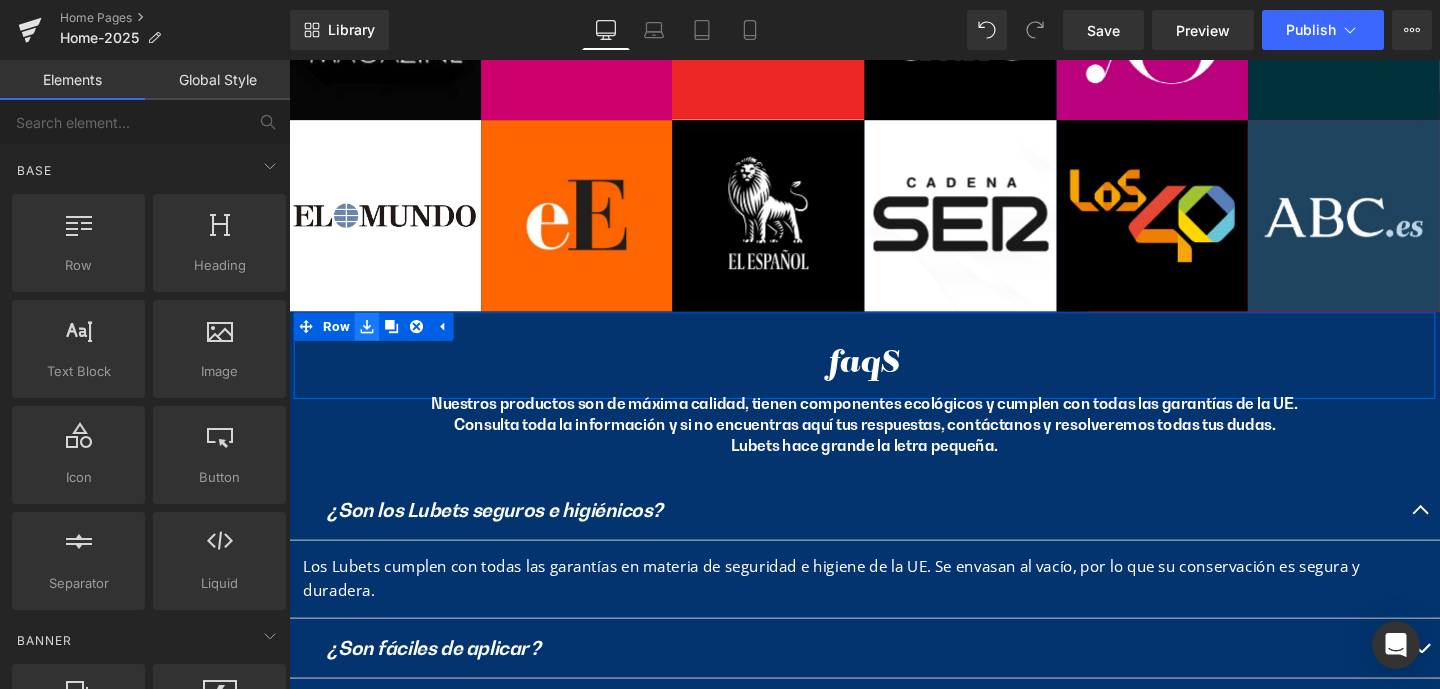 click 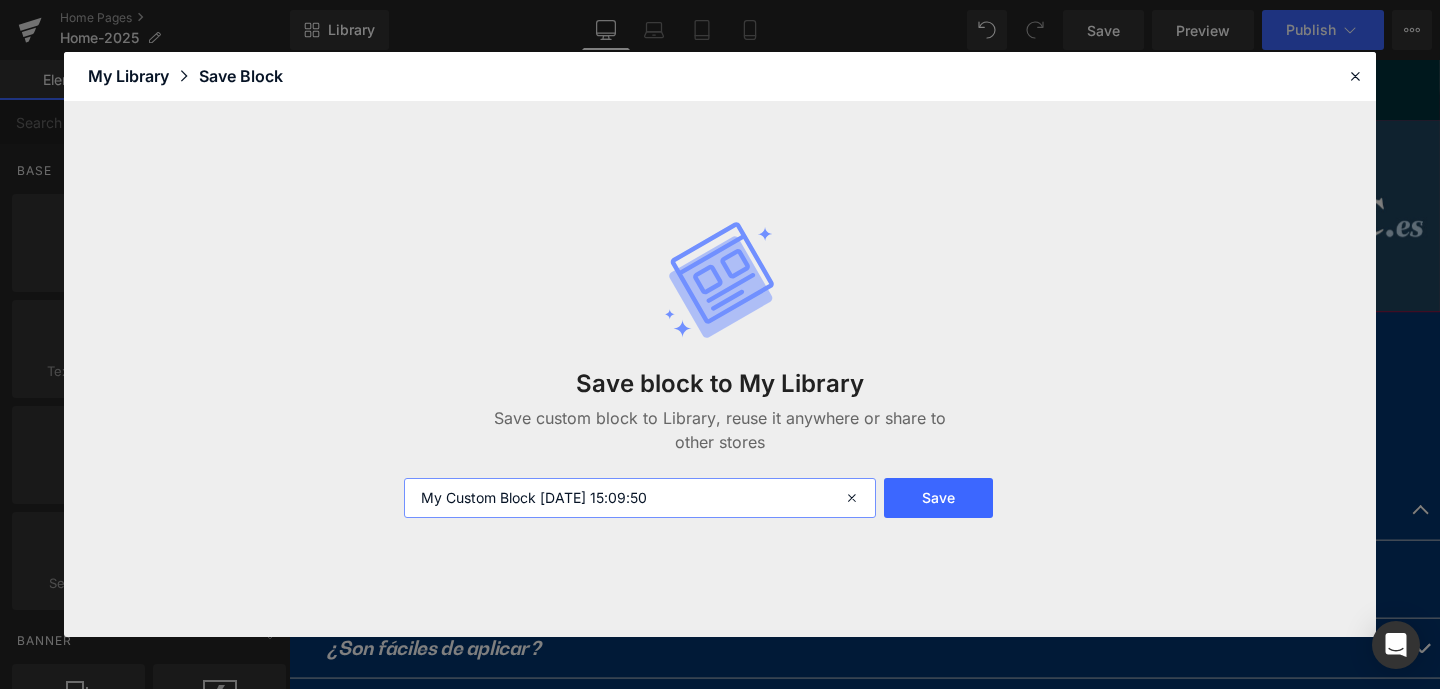 drag, startPoint x: 674, startPoint y: 493, endPoint x: 705, endPoint y: 500, distance: 31.780497 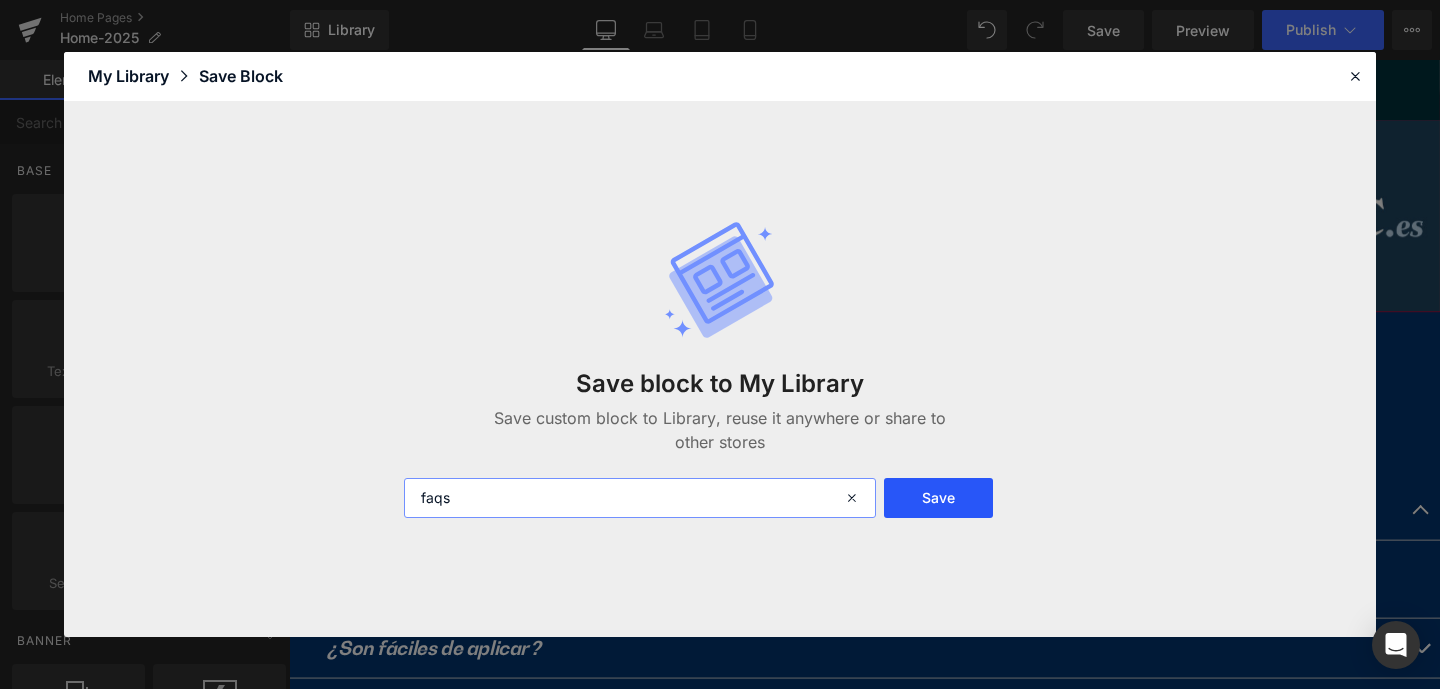 type on "faqs" 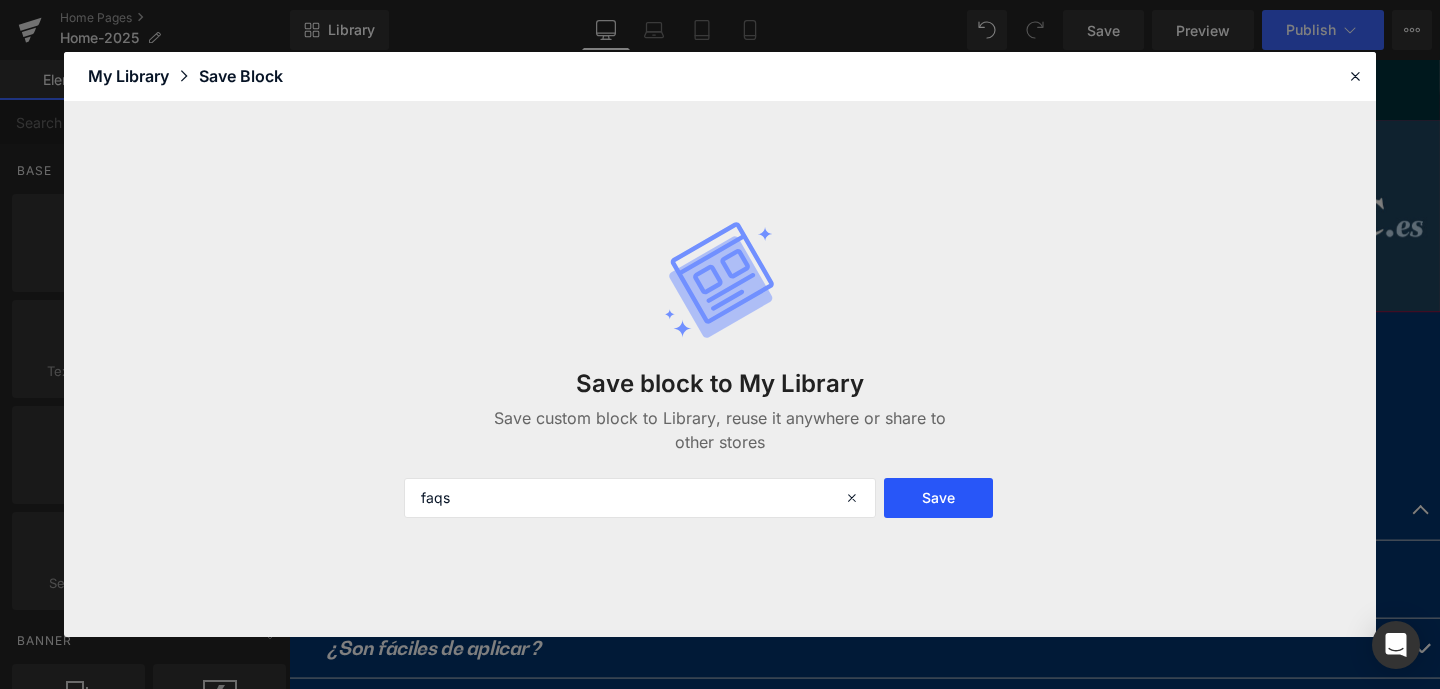 click on "Save" at bounding box center (938, 498) 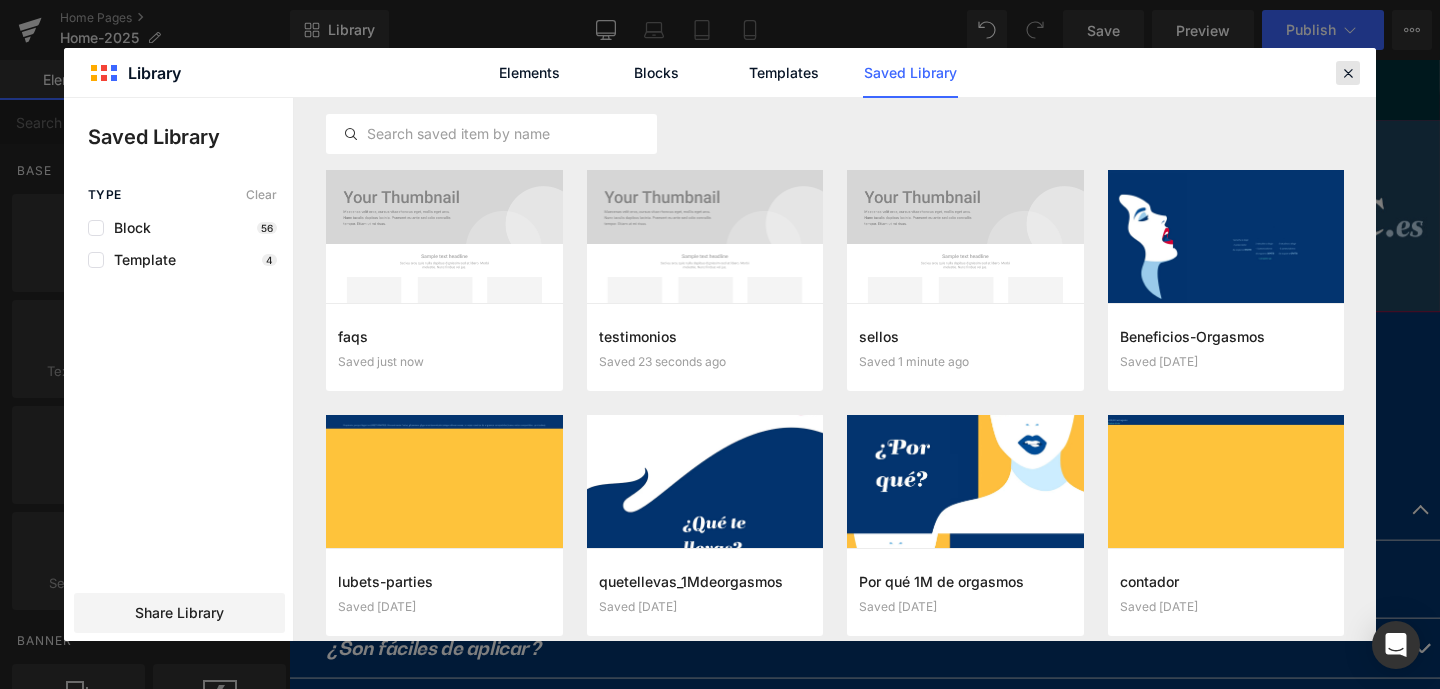 click at bounding box center (1348, 73) 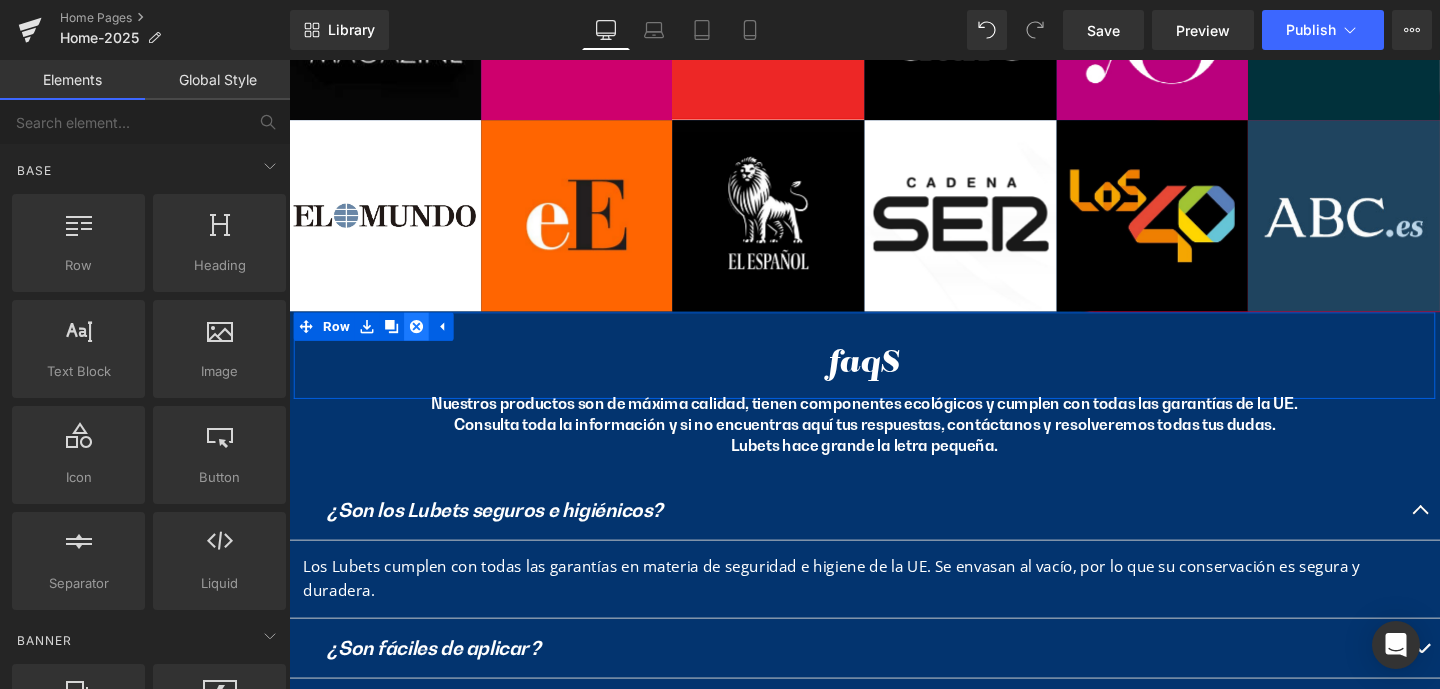click 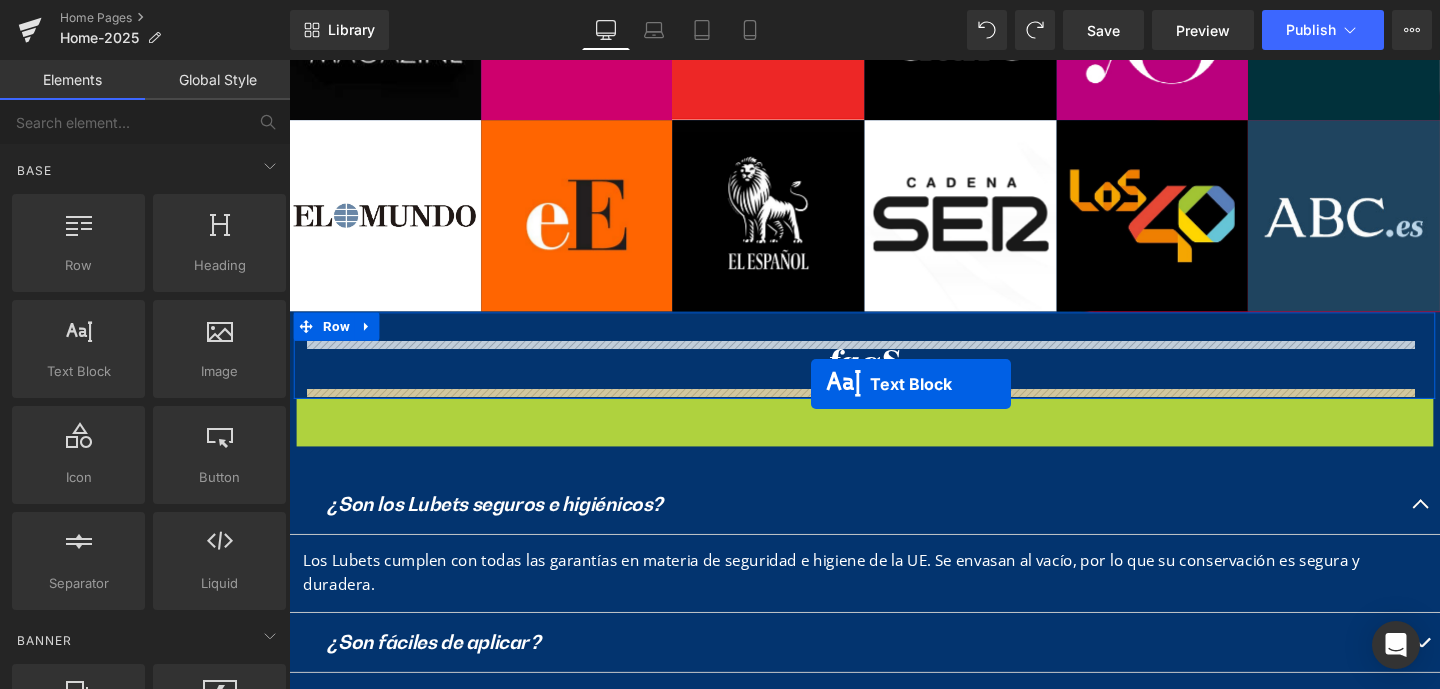 drag, startPoint x: 829, startPoint y: 442, endPoint x: 838, endPoint y: 401, distance: 41.976185 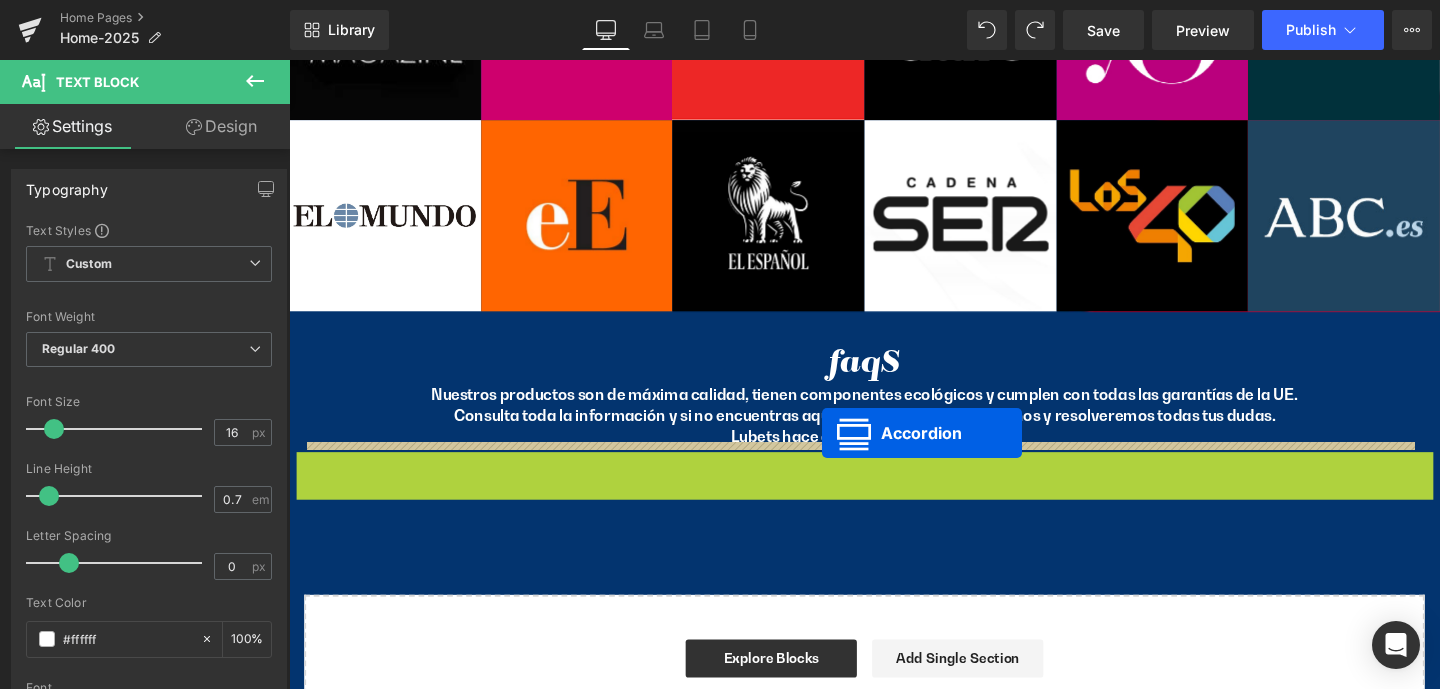 drag, startPoint x: 831, startPoint y: 491, endPoint x: 849, endPoint y: 452, distance: 42.953465 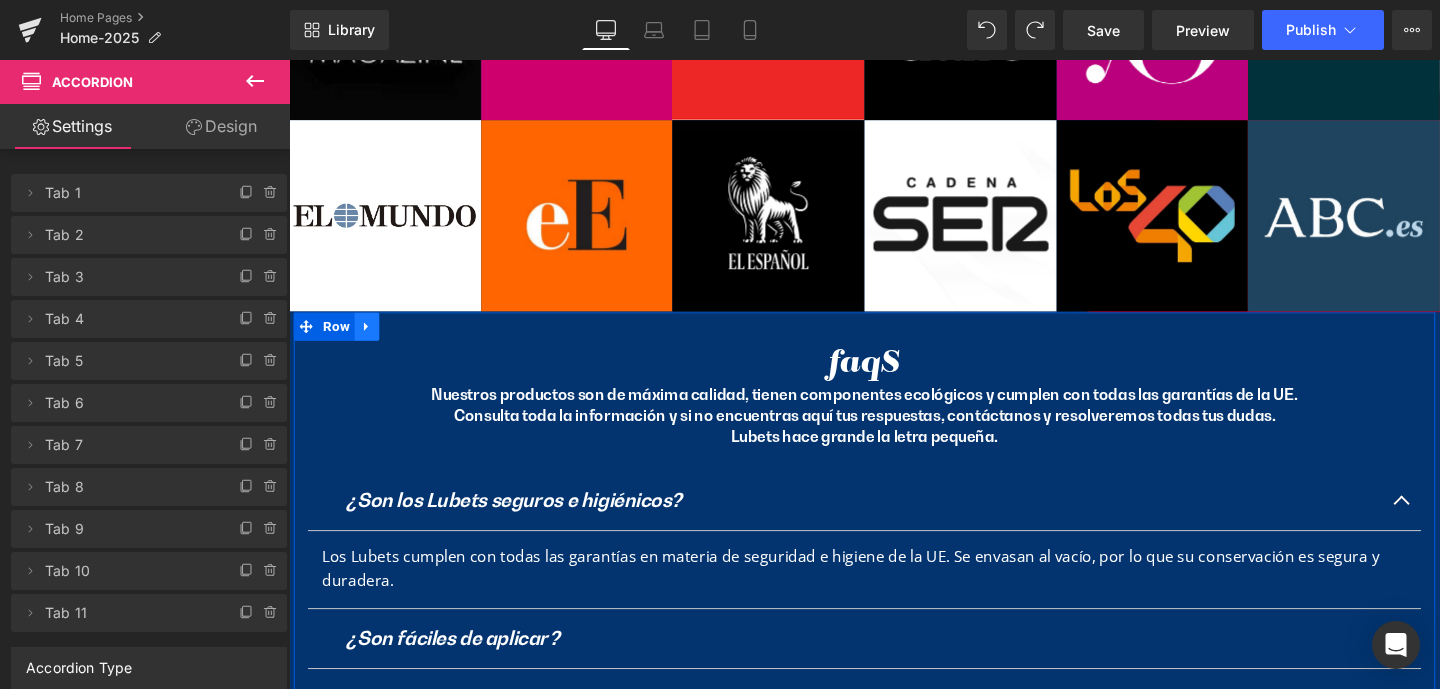 click 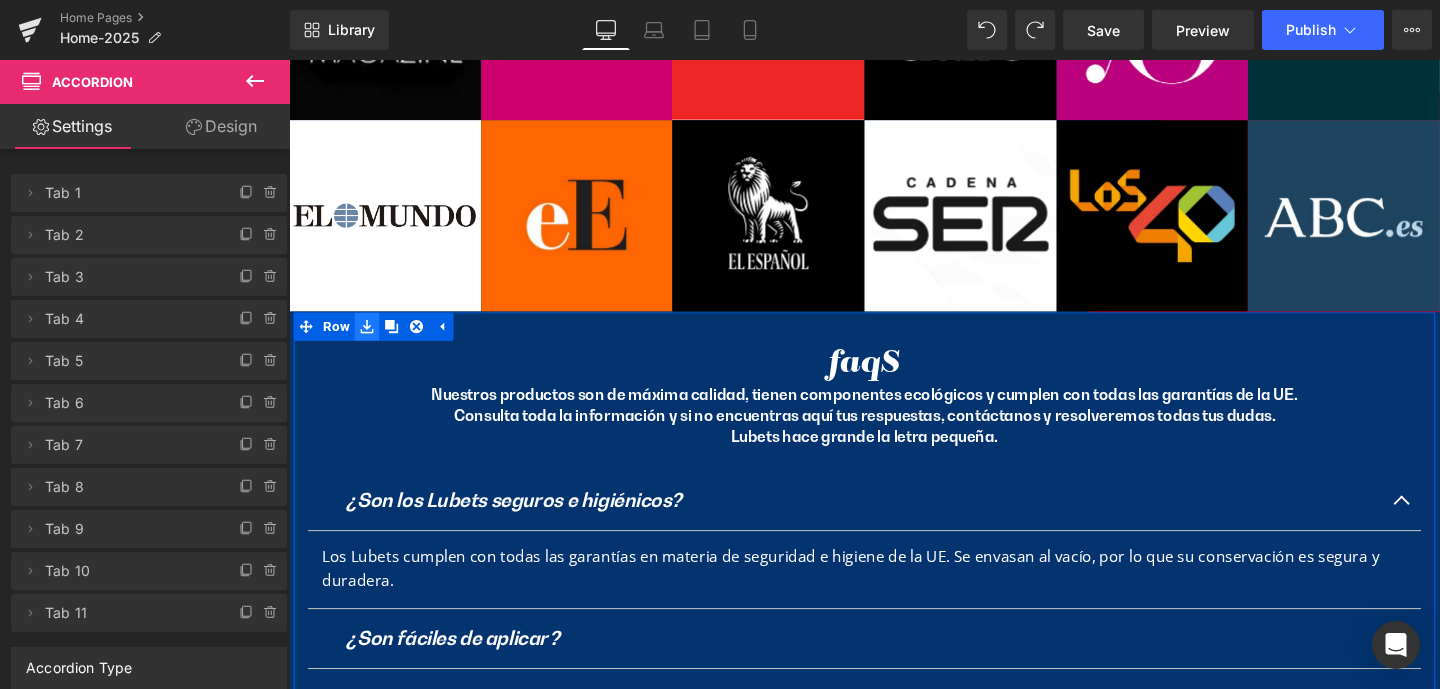 click 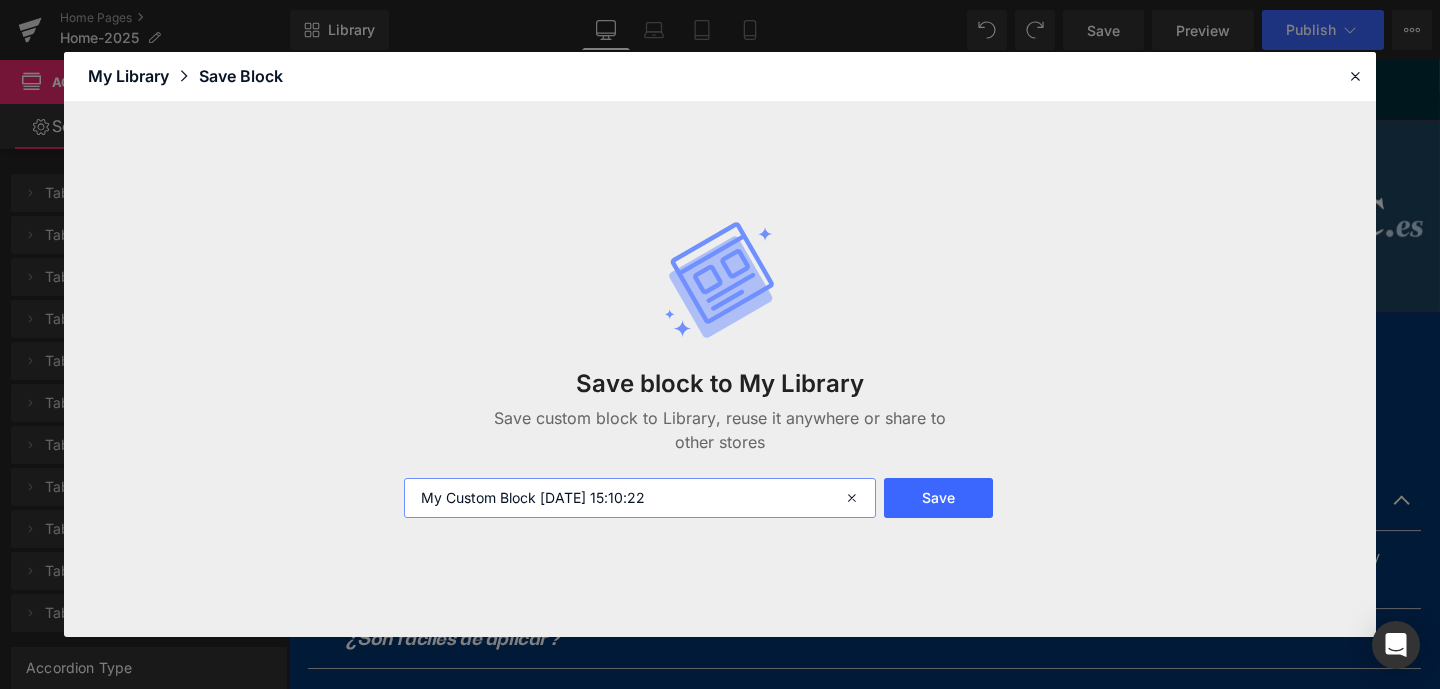 drag, startPoint x: 693, startPoint y: 502, endPoint x: 392, endPoint y: 480, distance: 301.80292 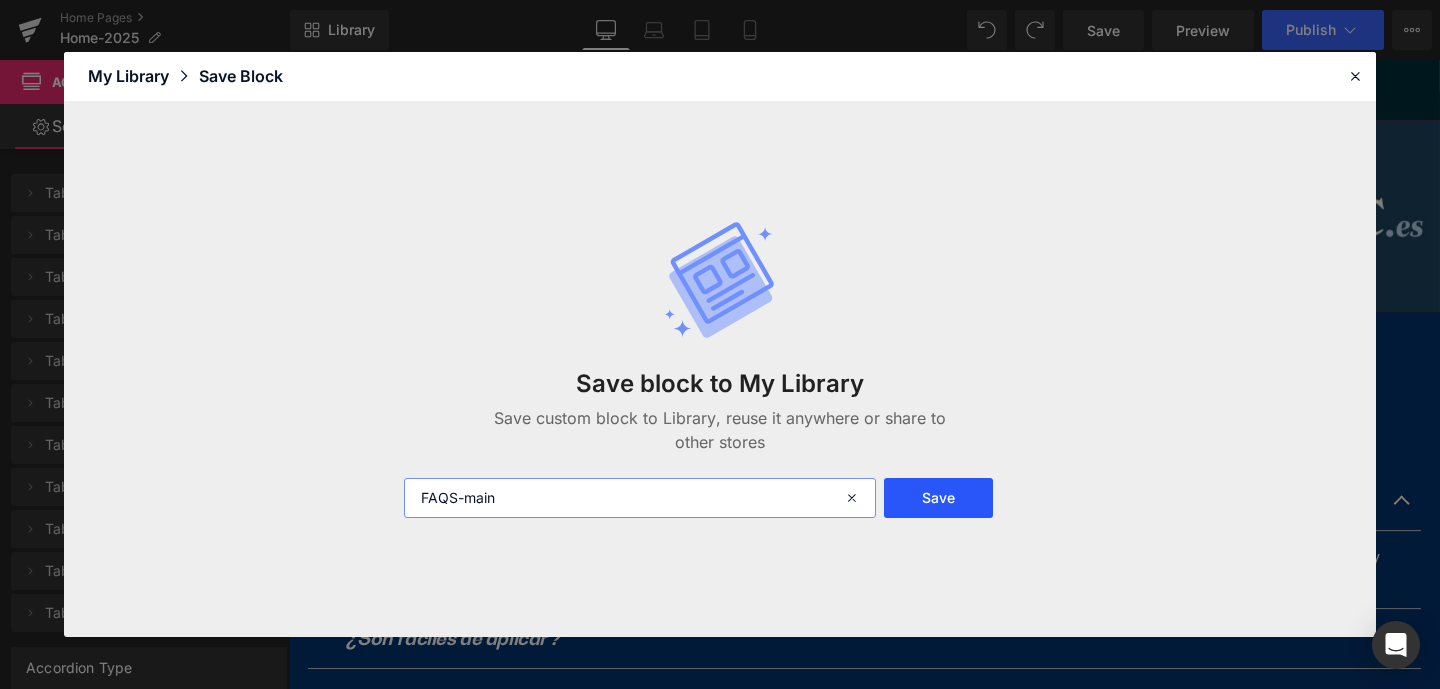type on "FAQS-main" 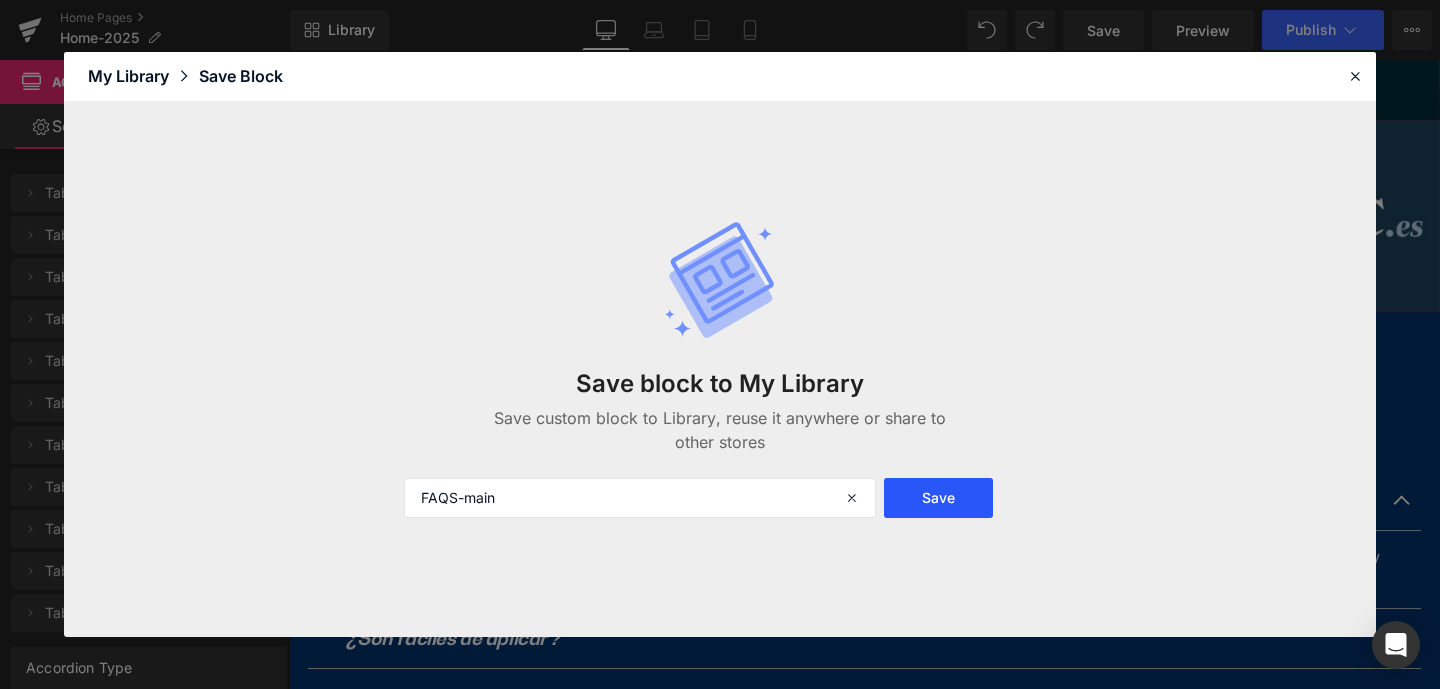 click on "Save" at bounding box center [938, 498] 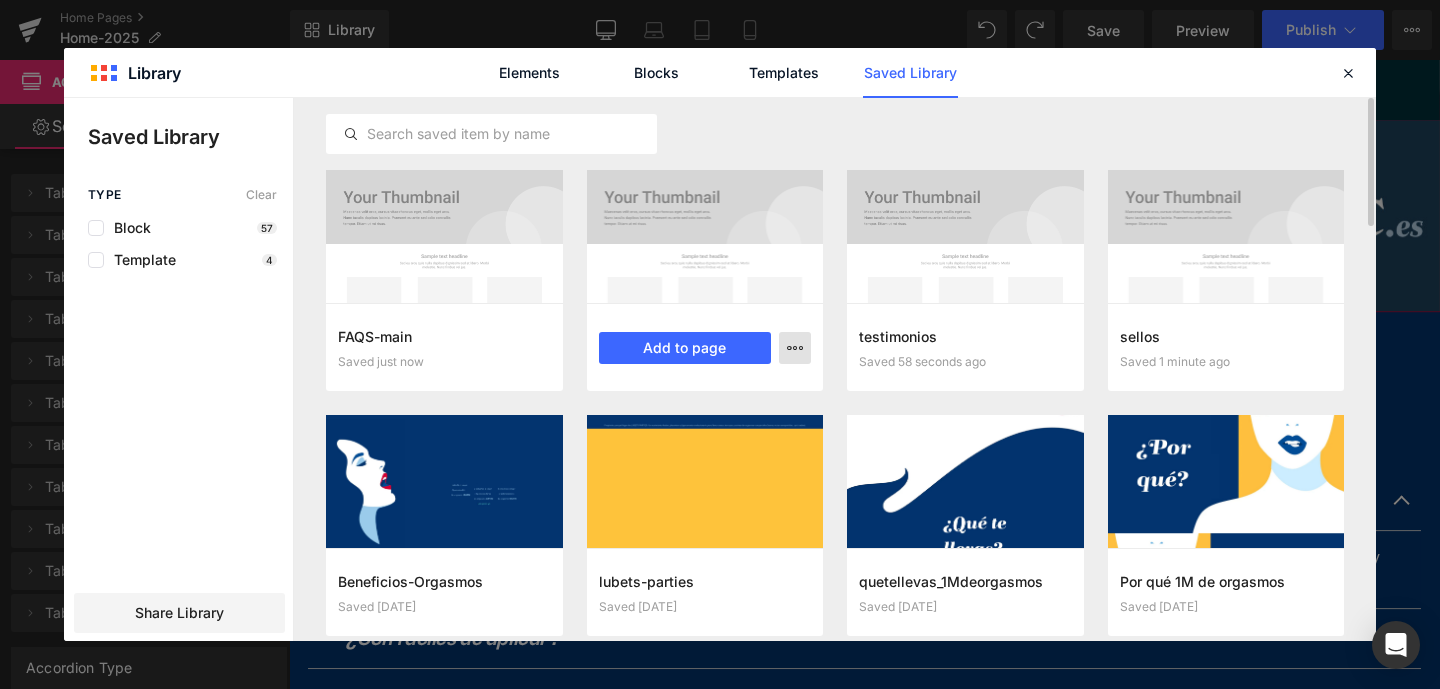 click 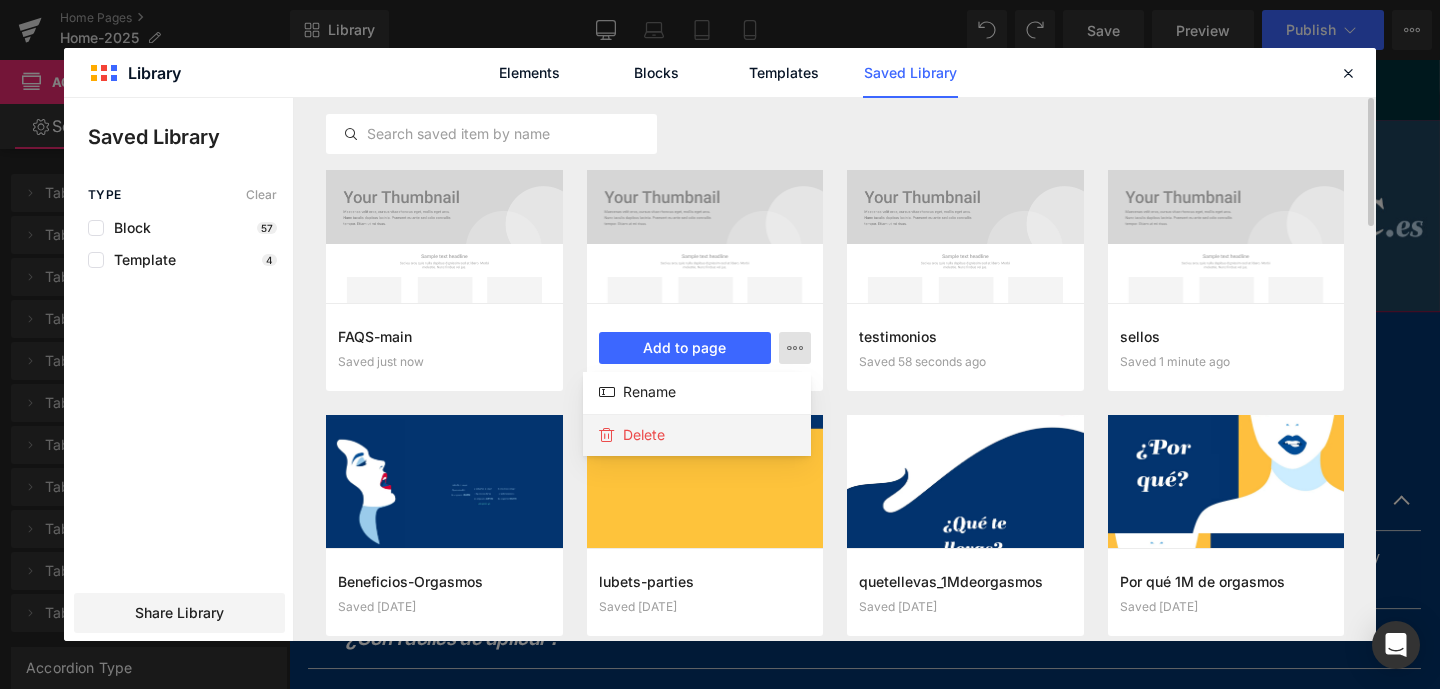 click on "Delete" 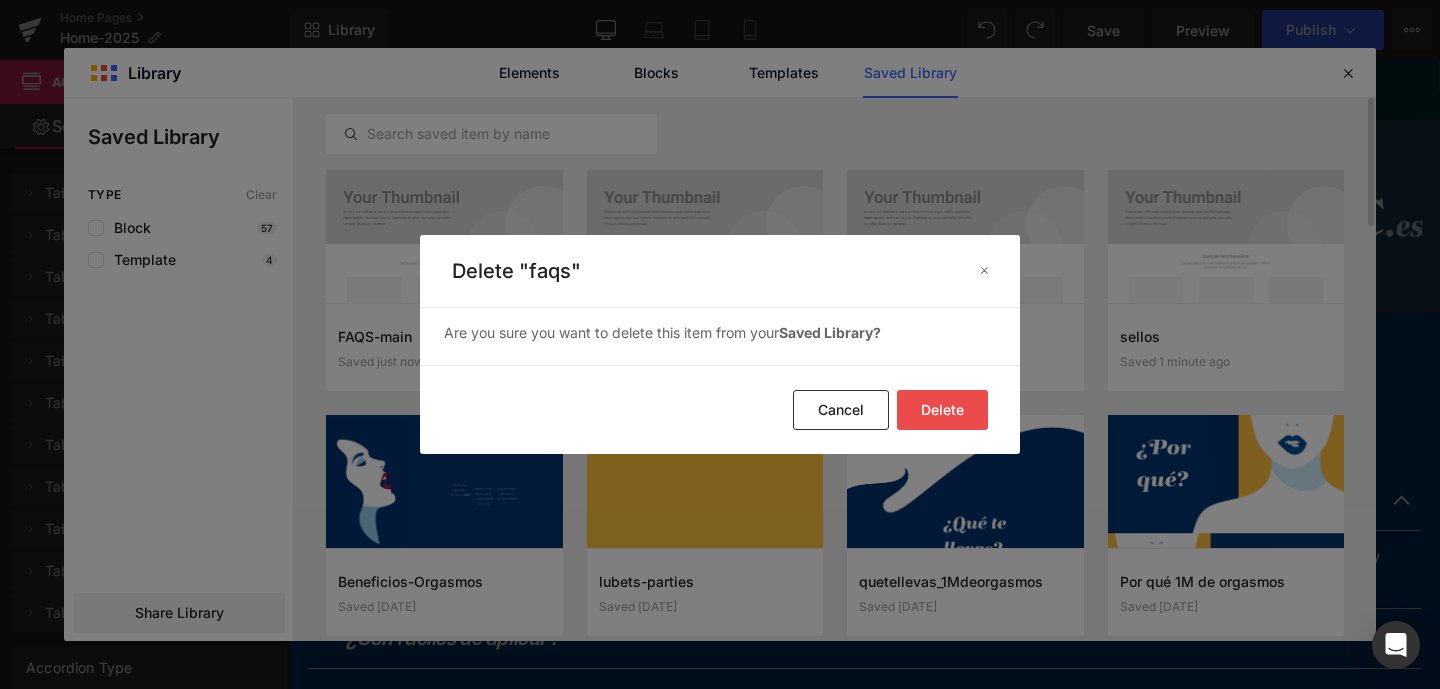 drag, startPoint x: 948, startPoint y: 414, endPoint x: 997, endPoint y: 399, distance: 51.24451 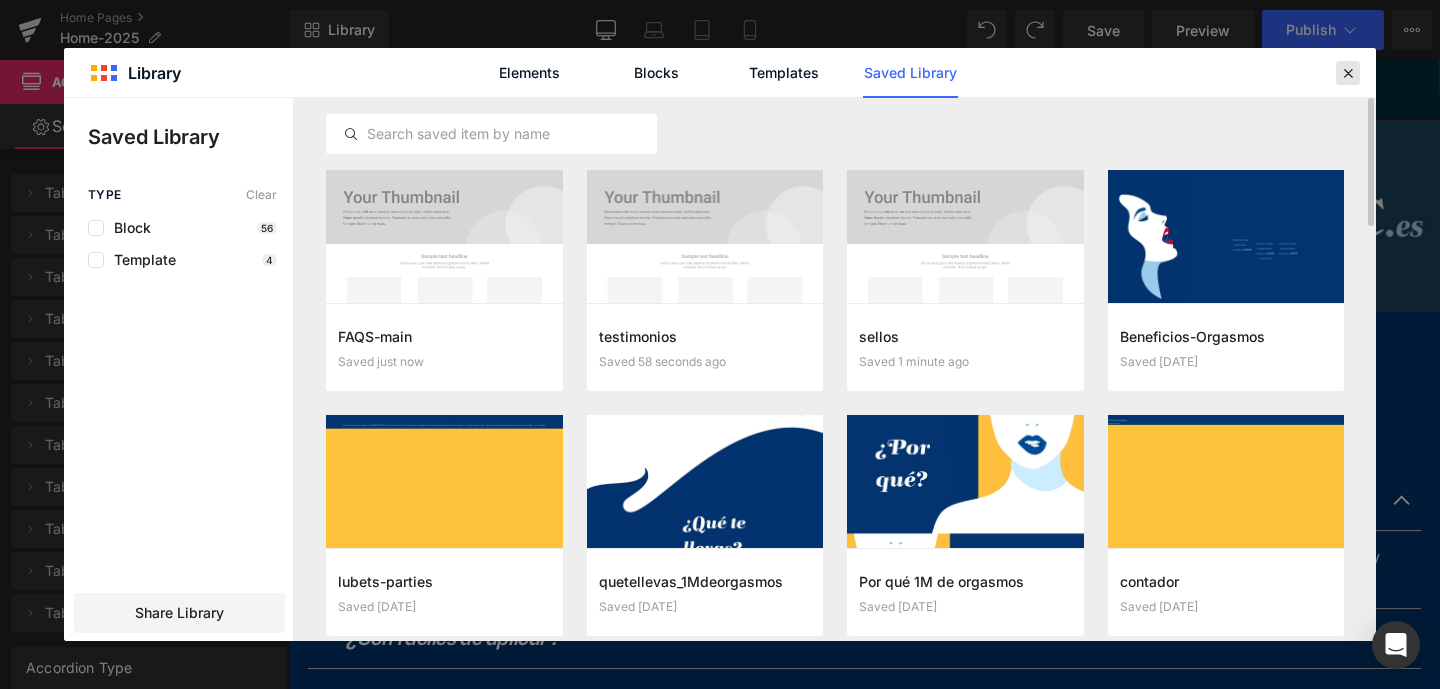 click at bounding box center [1348, 73] 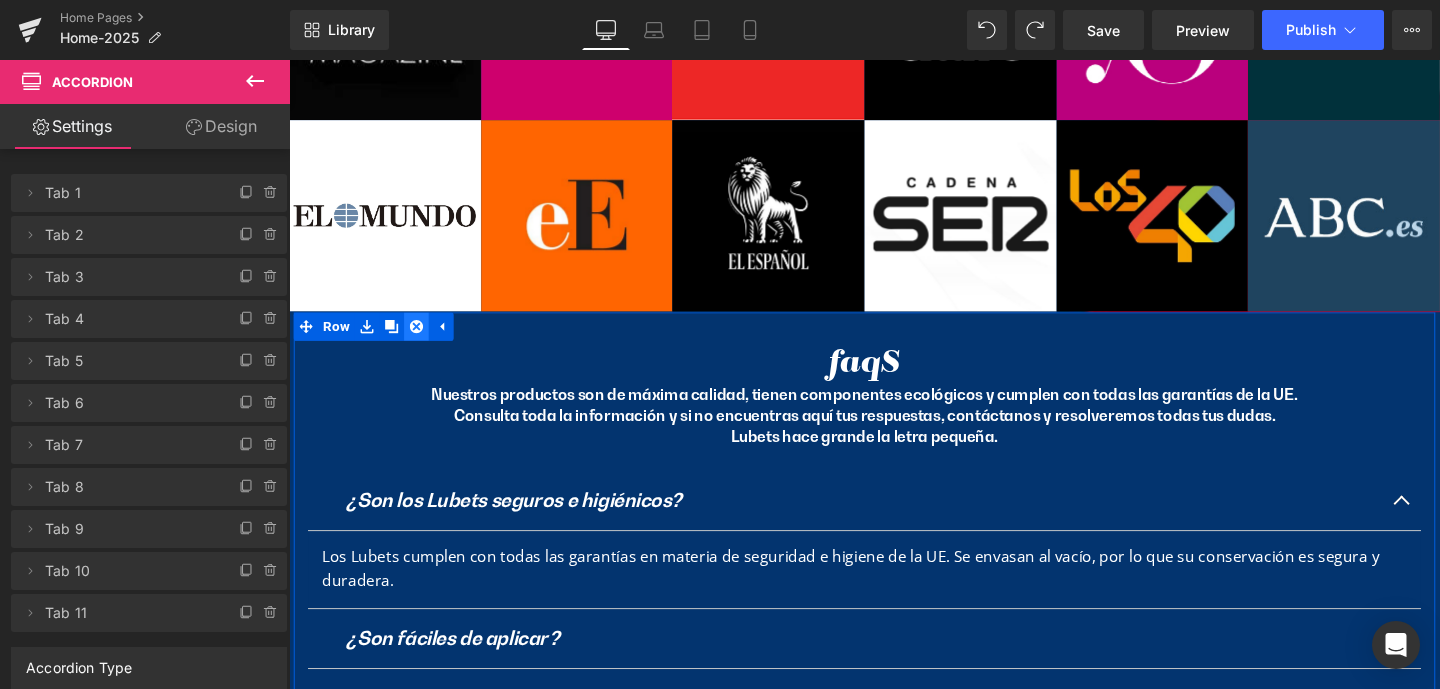 click 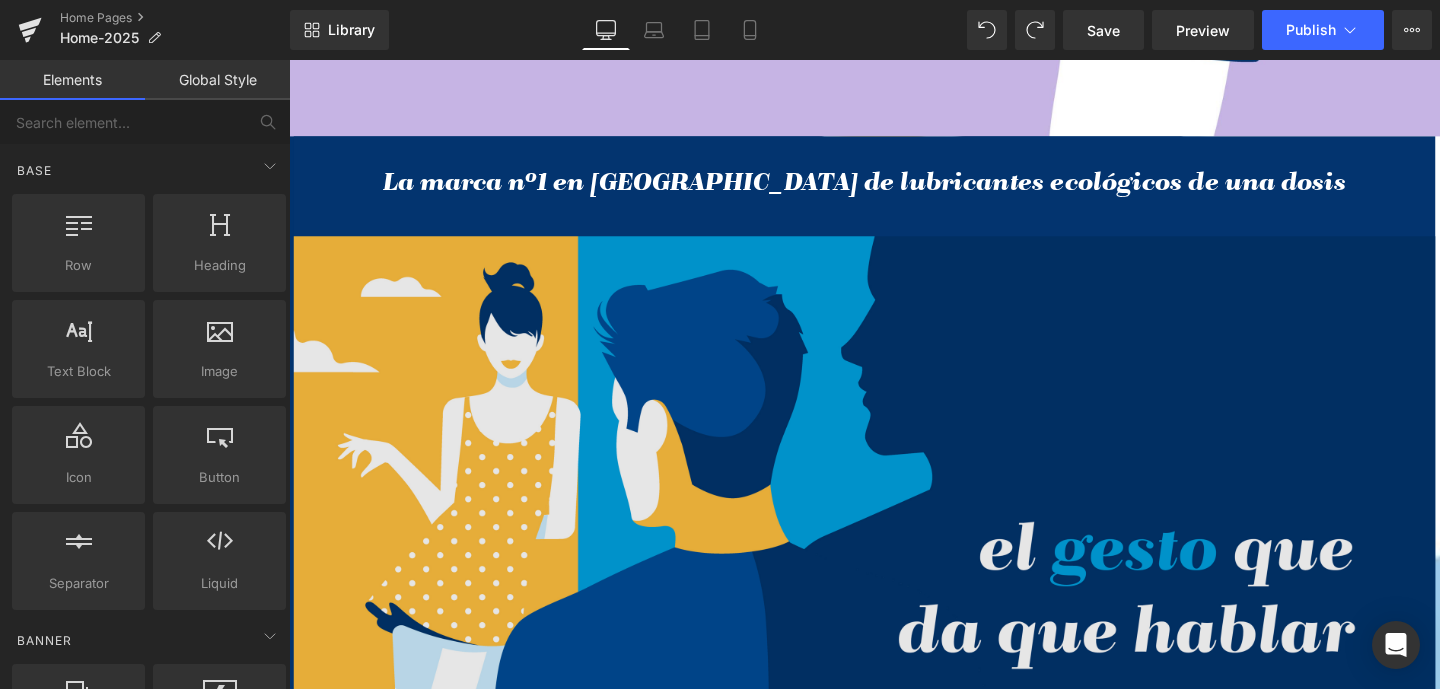 scroll, scrollTop: 7045, scrollLeft: 0, axis: vertical 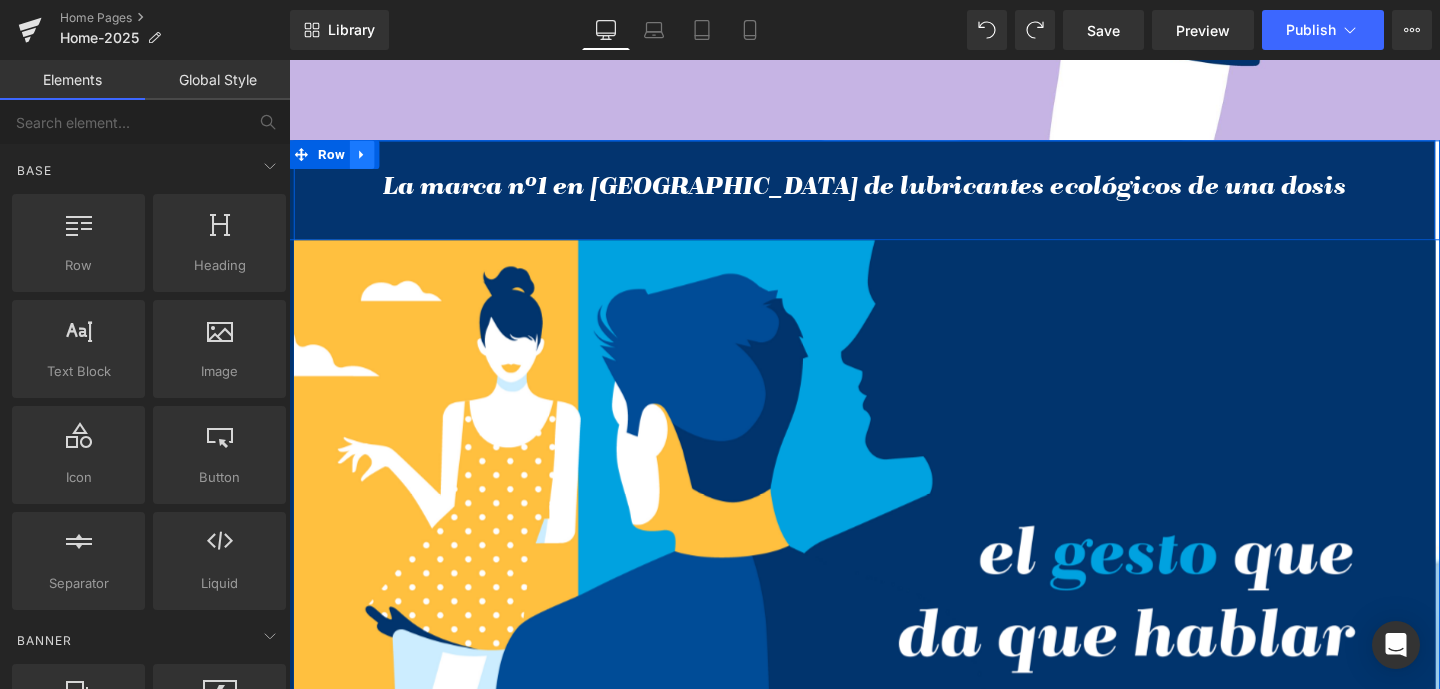 click 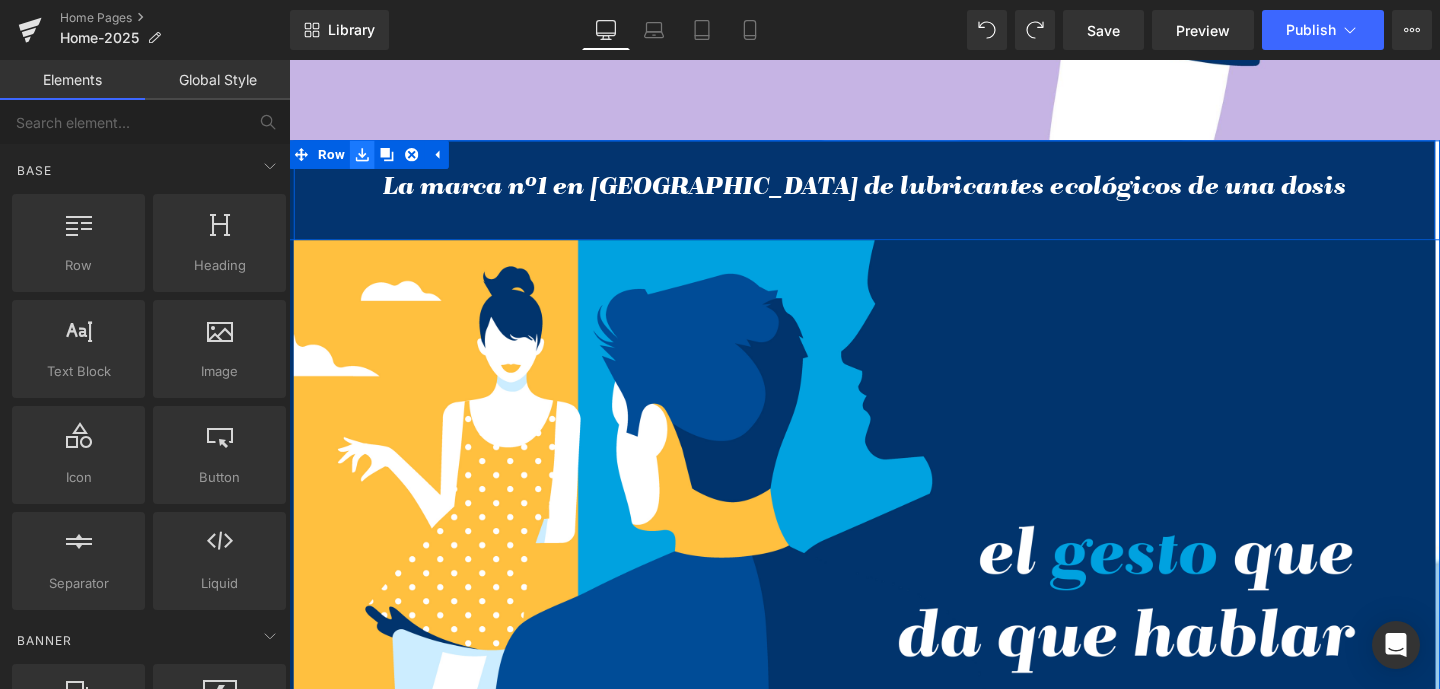 click 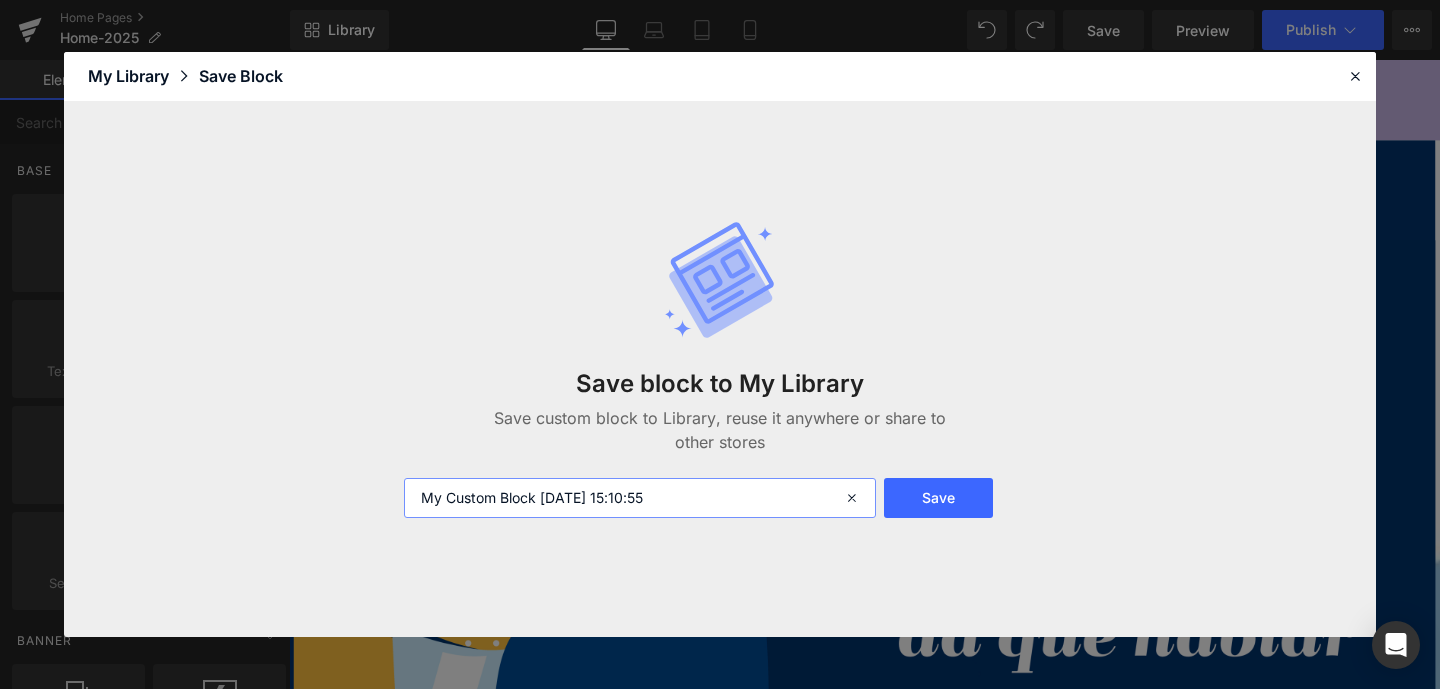 drag, startPoint x: 707, startPoint y: 500, endPoint x: 381, endPoint y: 489, distance: 326.18552 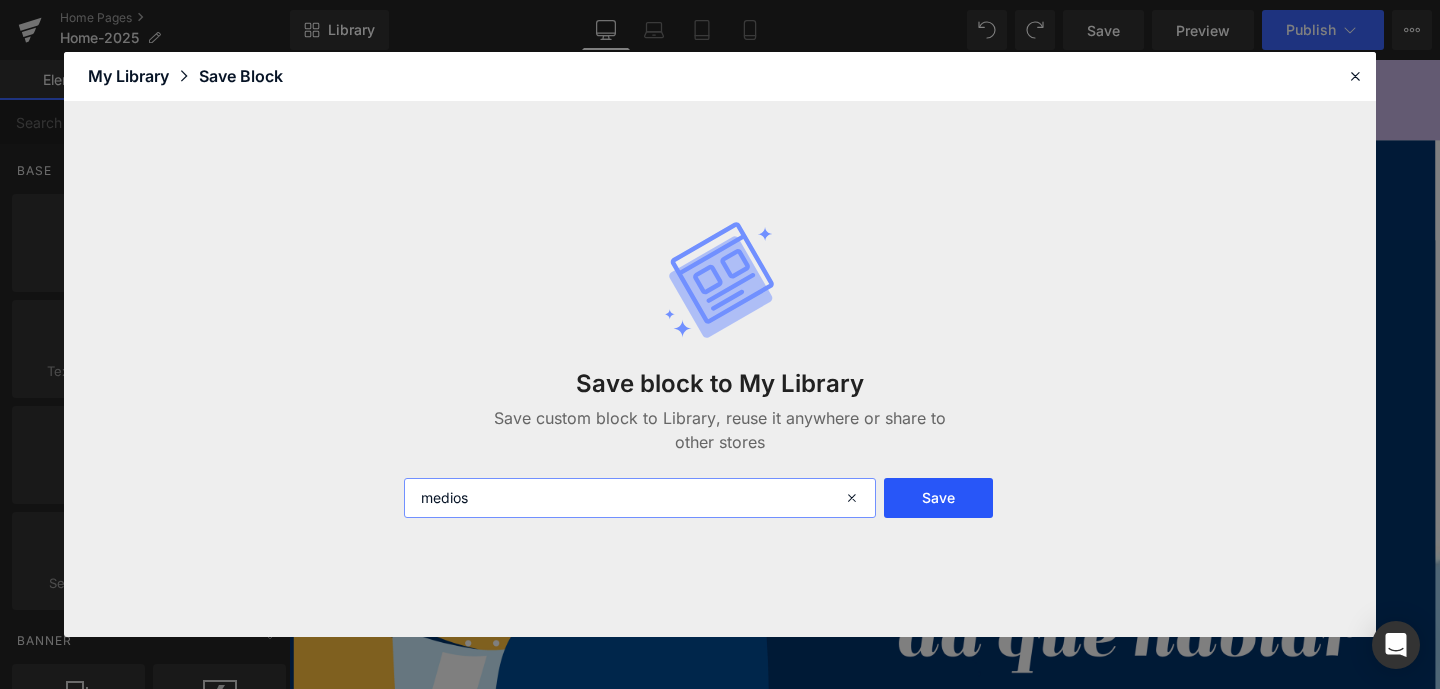 type on "medios" 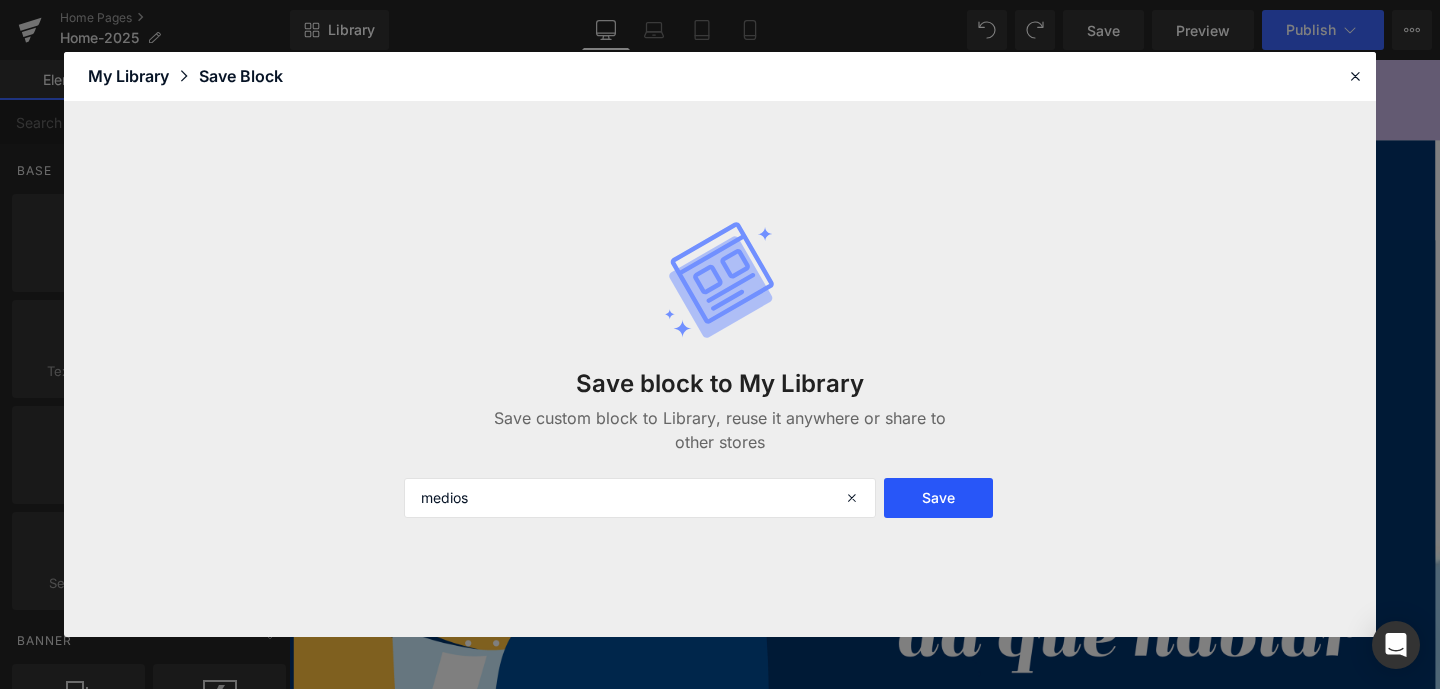 click on "Save" at bounding box center (938, 498) 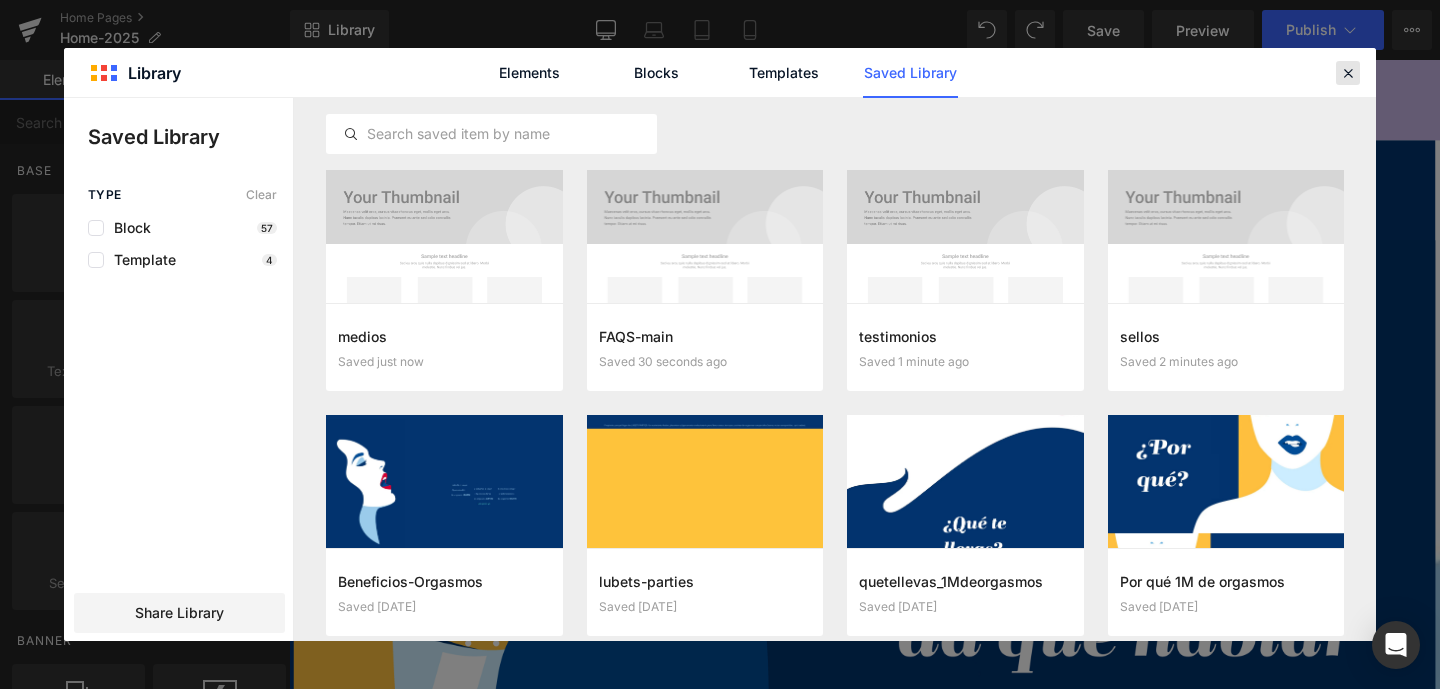 click at bounding box center (1348, 73) 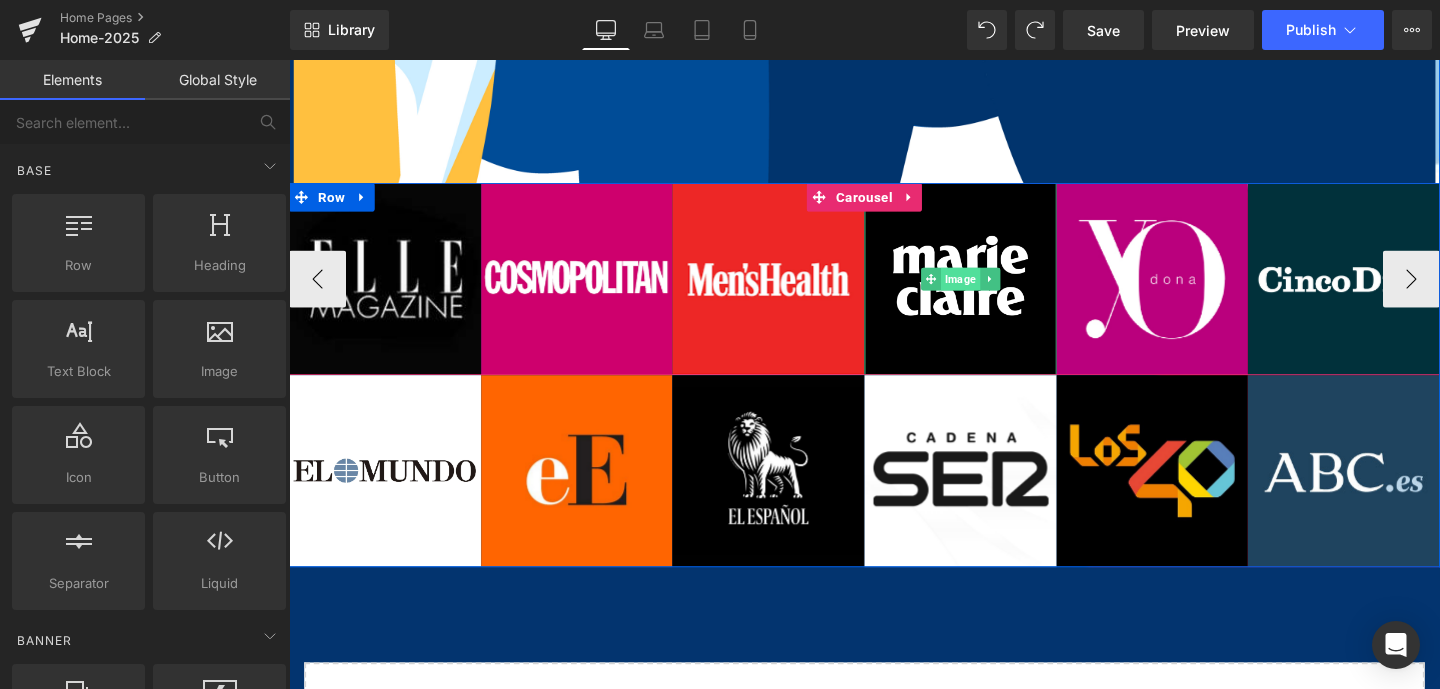 scroll, scrollTop: 7956, scrollLeft: 0, axis: vertical 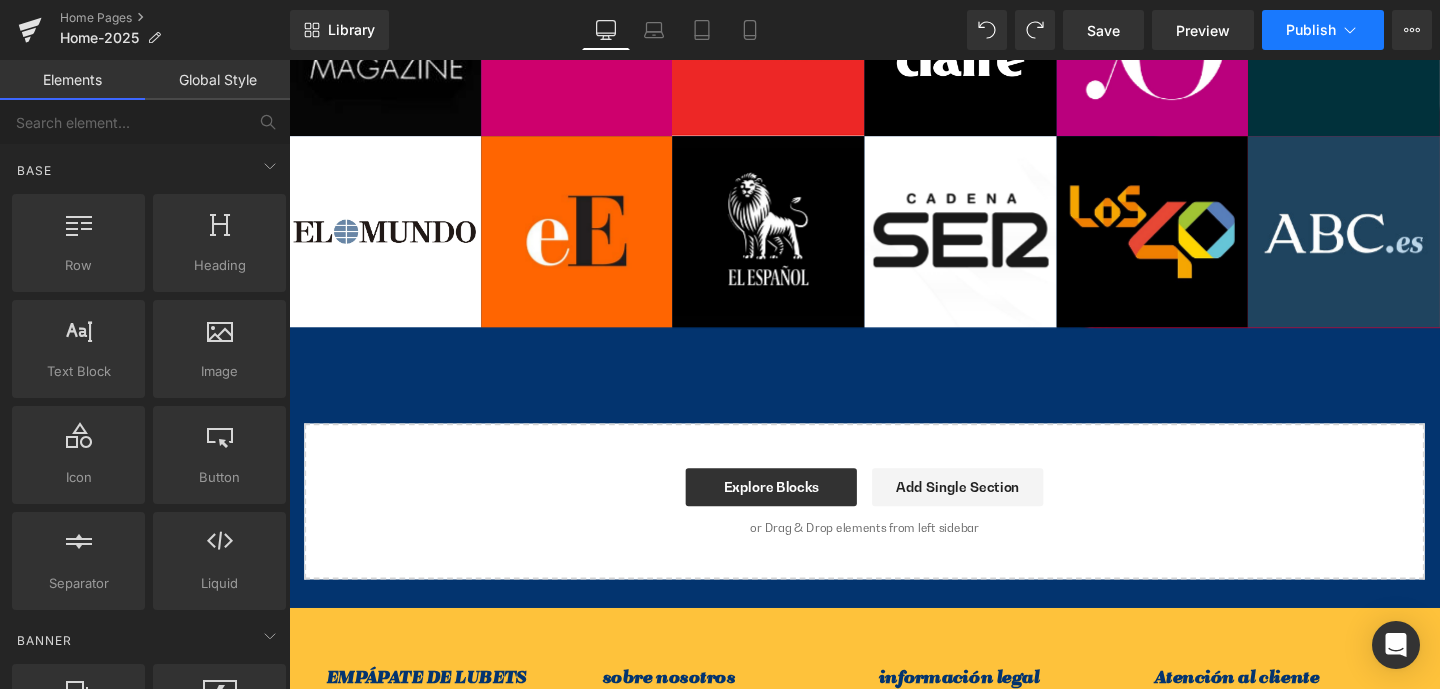 click on "Publish" at bounding box center [1311, 30] 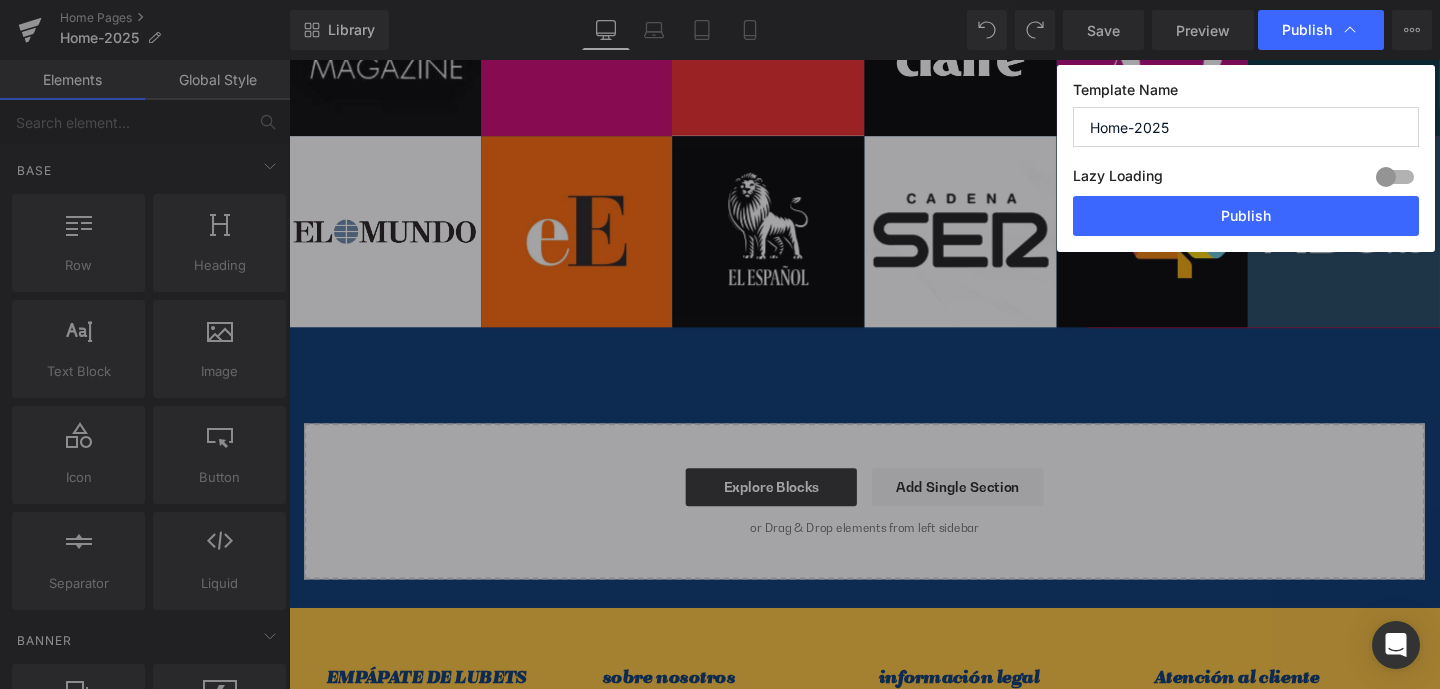 click on "Home-2025" at bounding box center [1246, 127] 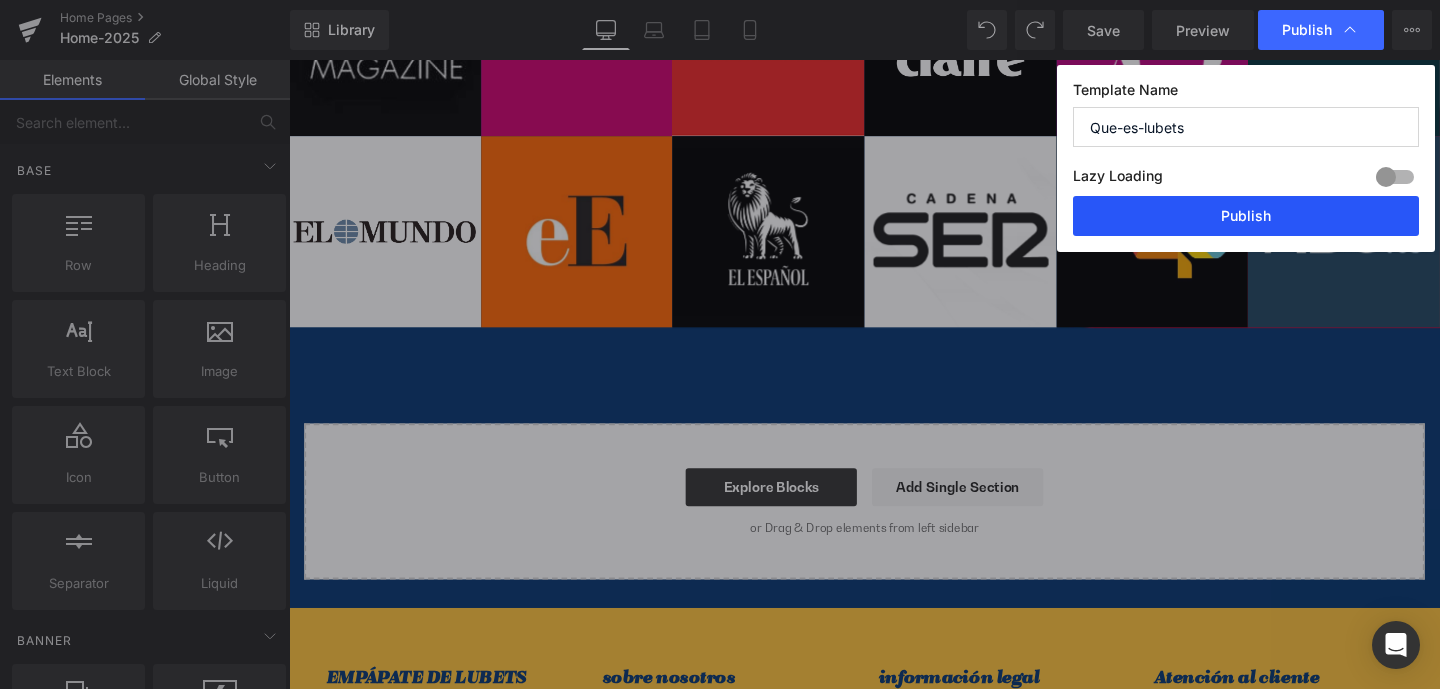 type on "Que-es-lubets" 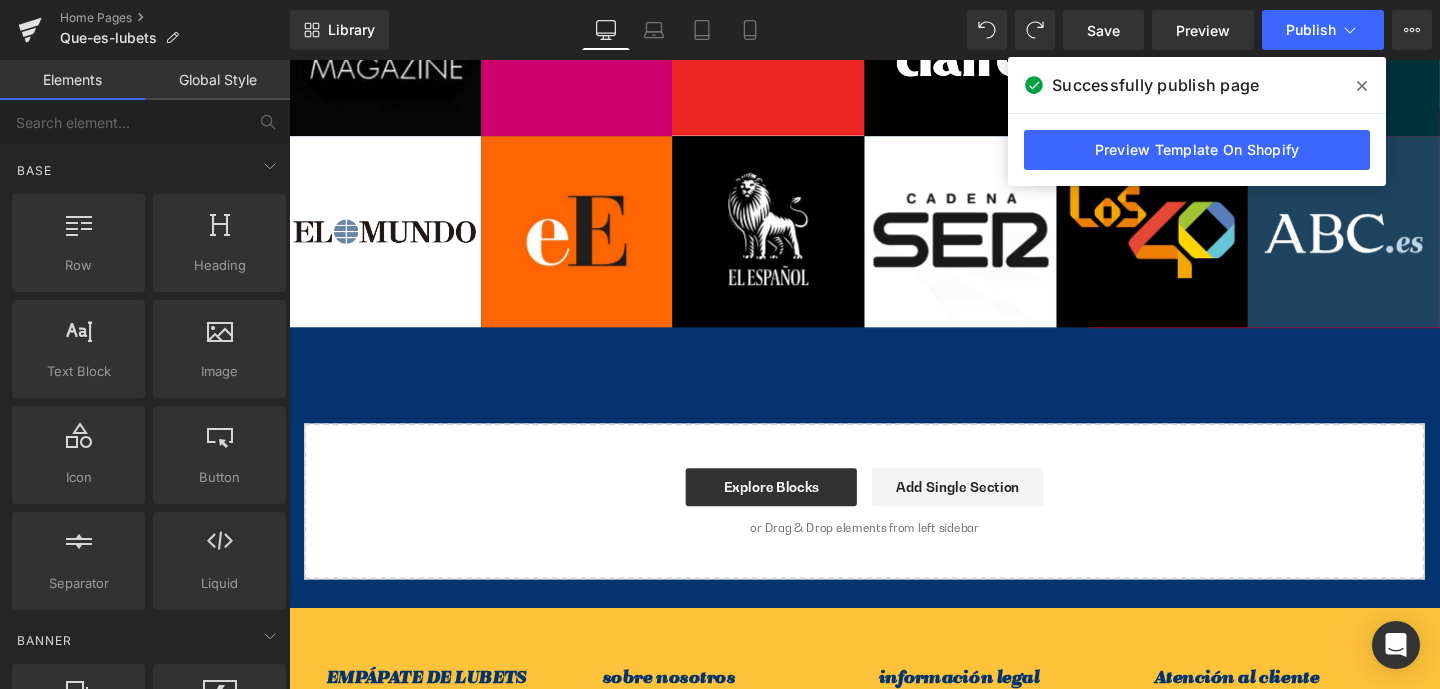 drag, startPoint x: 1359, startPoint y: 81, endPoint x: 1124, endPoint y: 22, distance: 242.29321 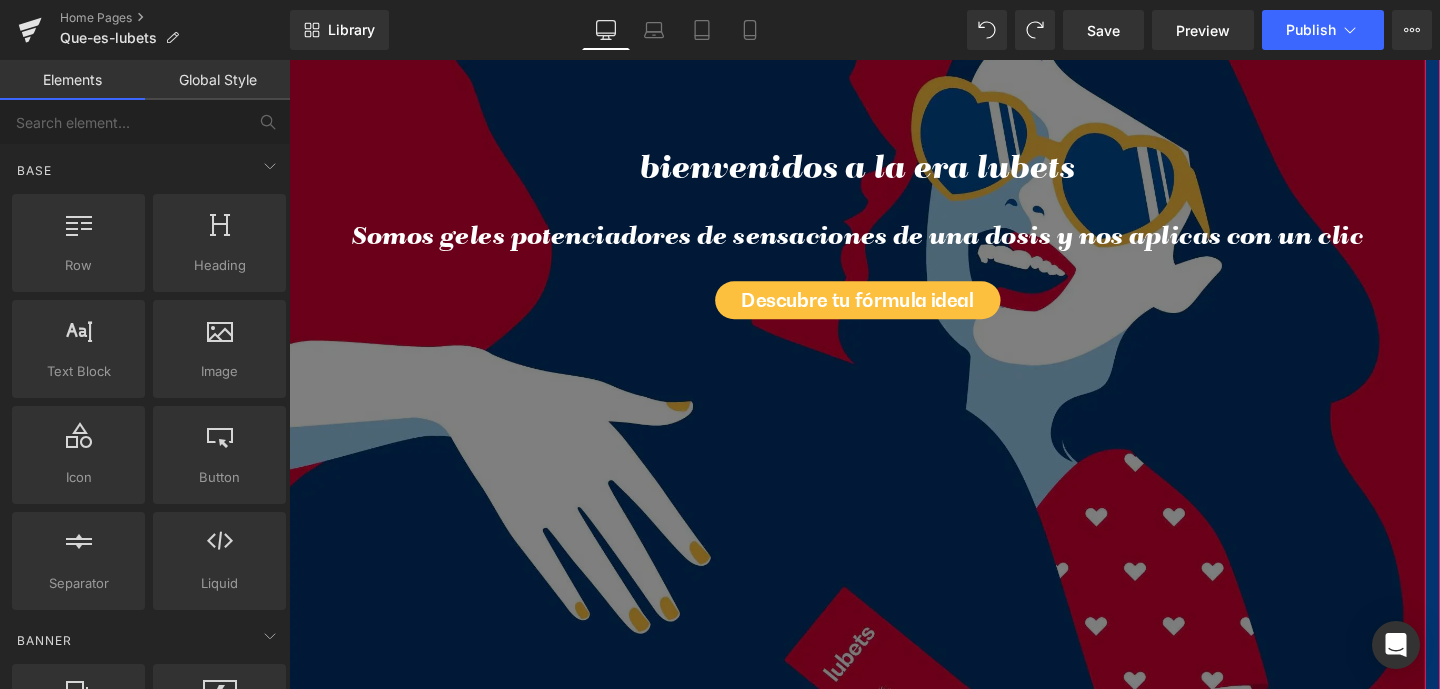 scroll, scrollTop: 319, scrollLeft: 0, axis: vertical 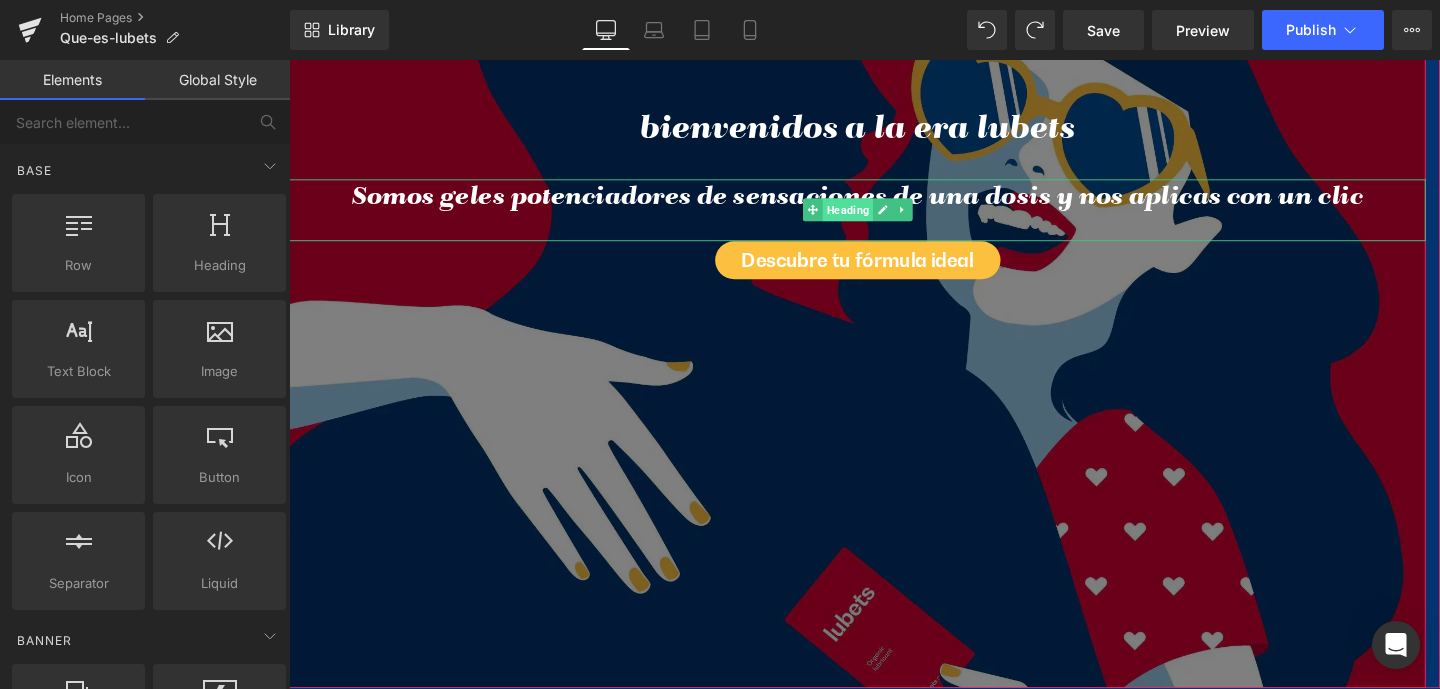 click on "Heading" at bounding box center [876, 217] 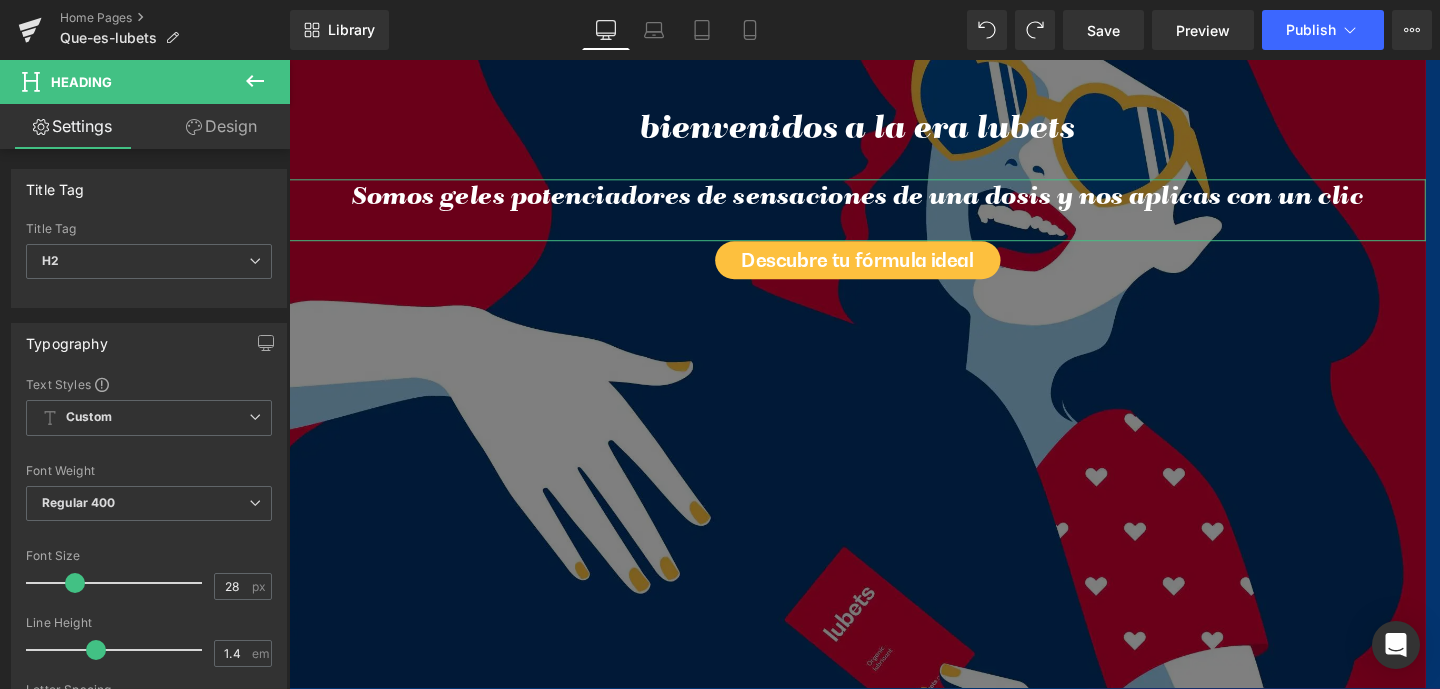click on "Design" at bounding box center [221, 126] 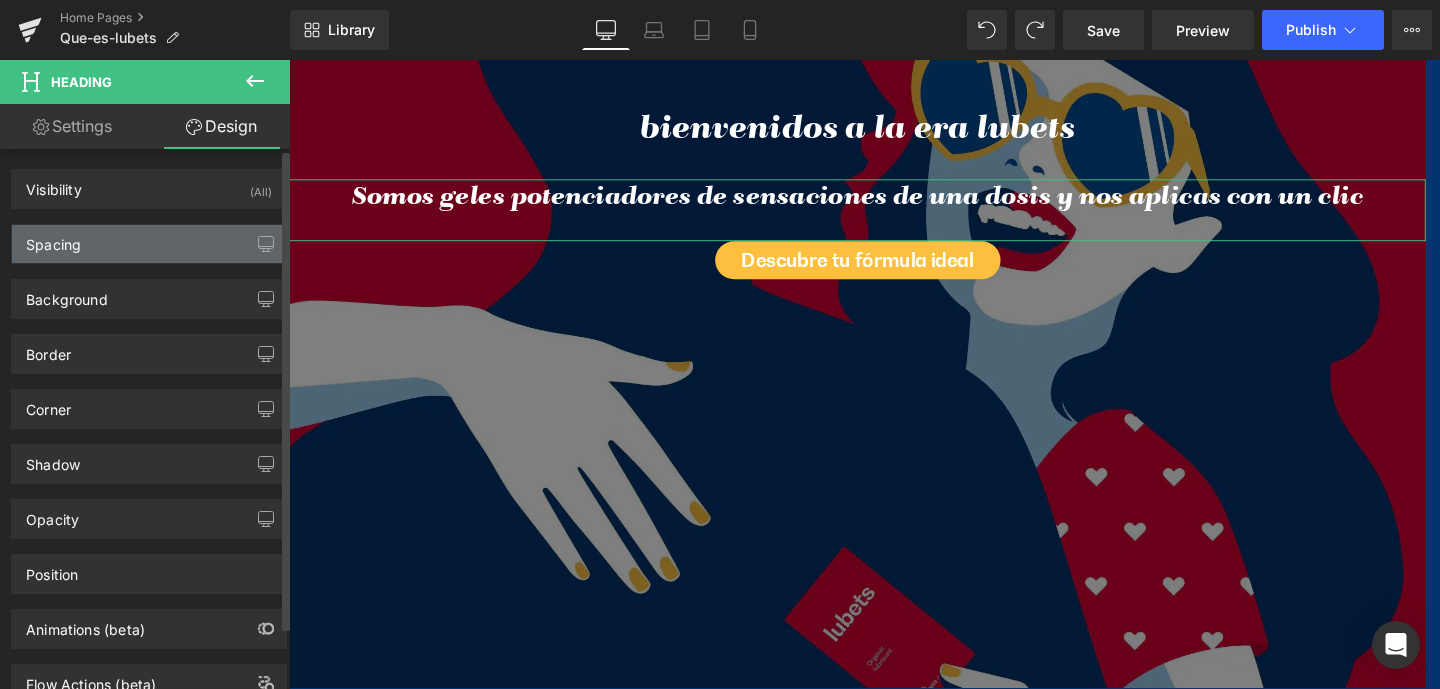 click on "Spacing" at bounding box center (53, 239) 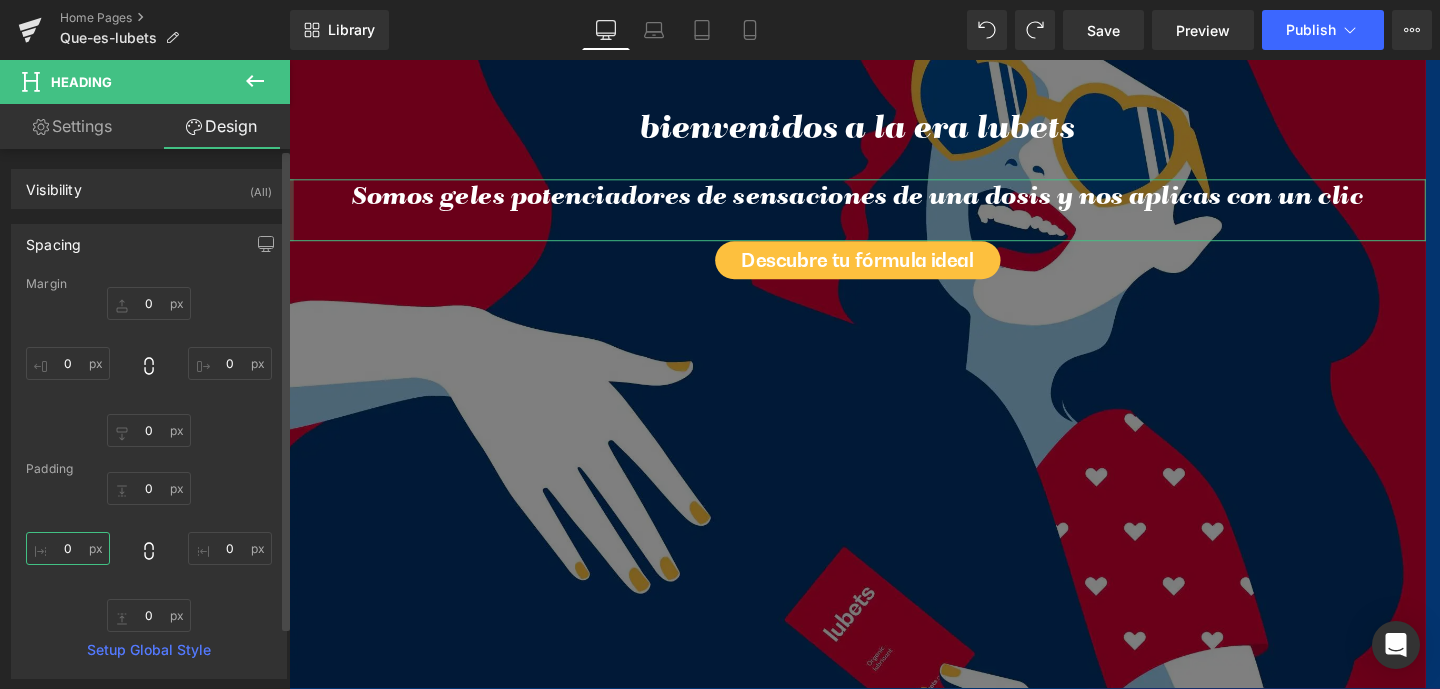 drag, startPoint x: 60, startPoint y: 546, endPoint x: 77, endPoint y: 551, distance: 17.720045 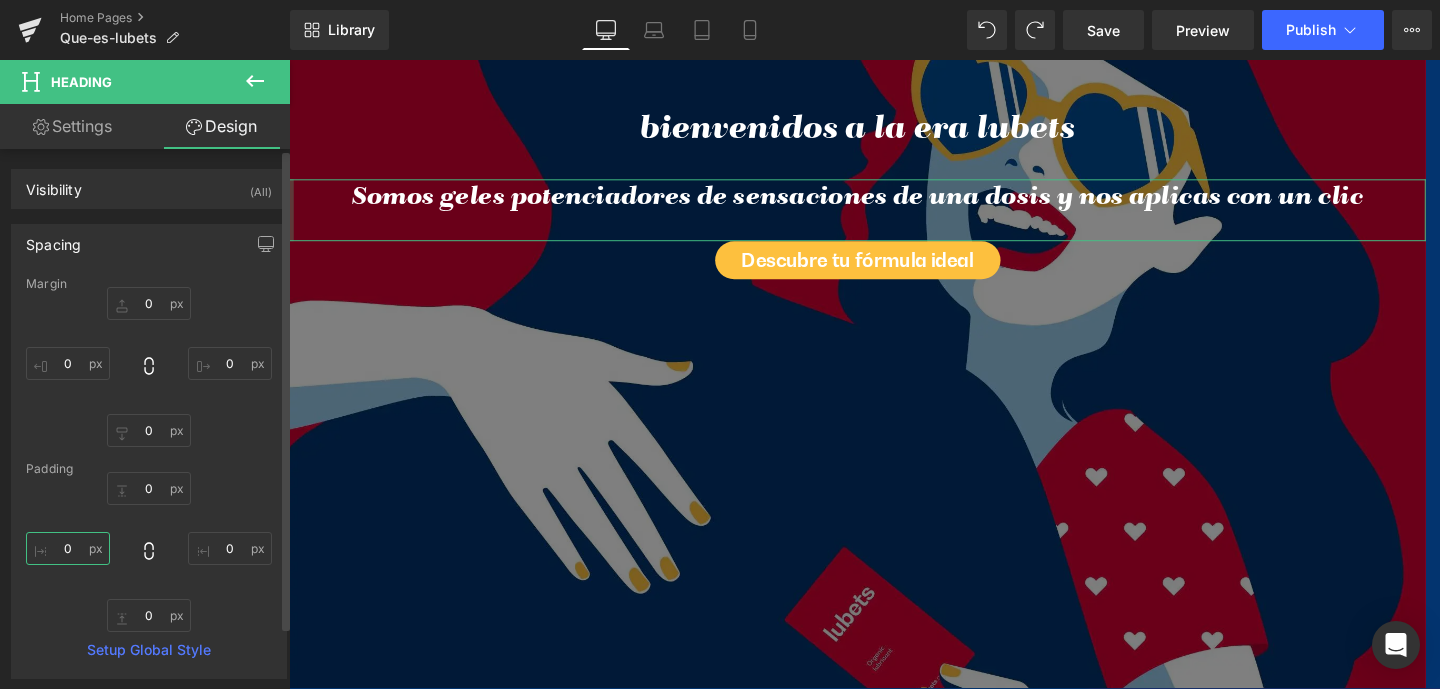 click at bounding box center (68, 548) 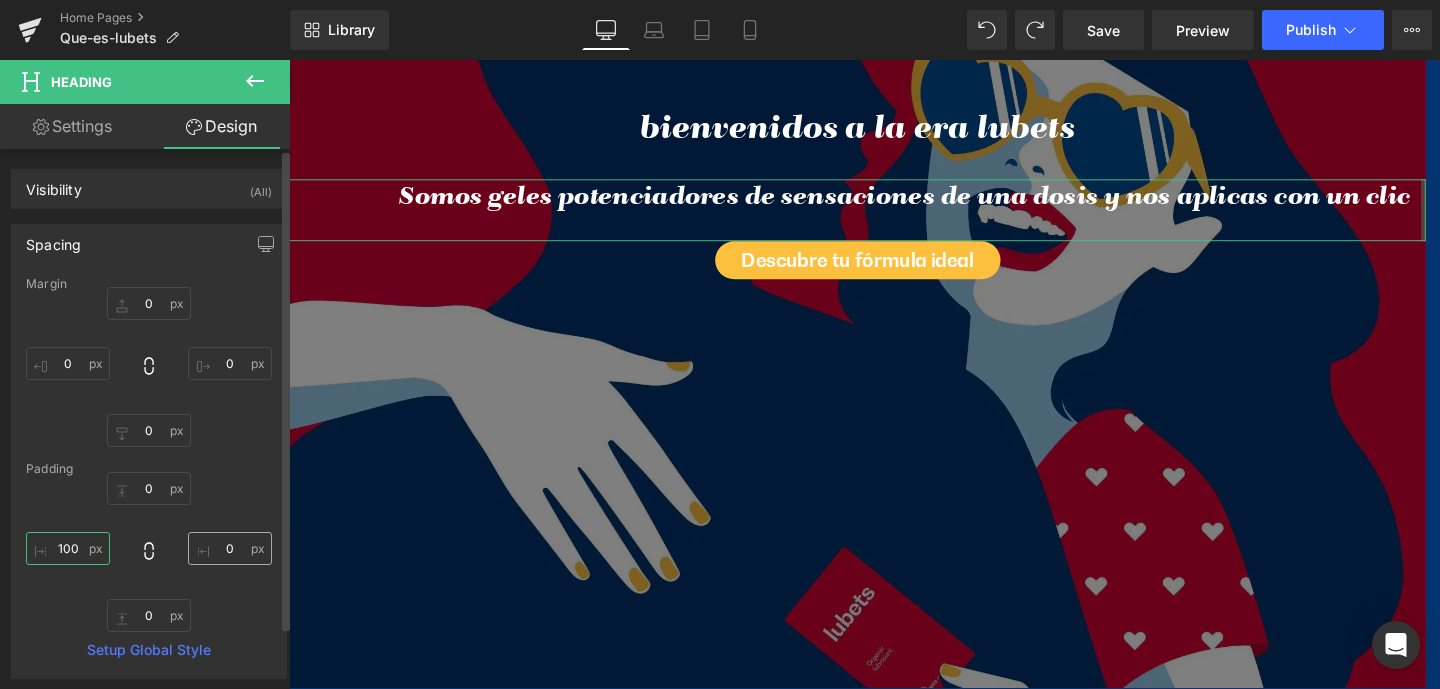 type on "100" 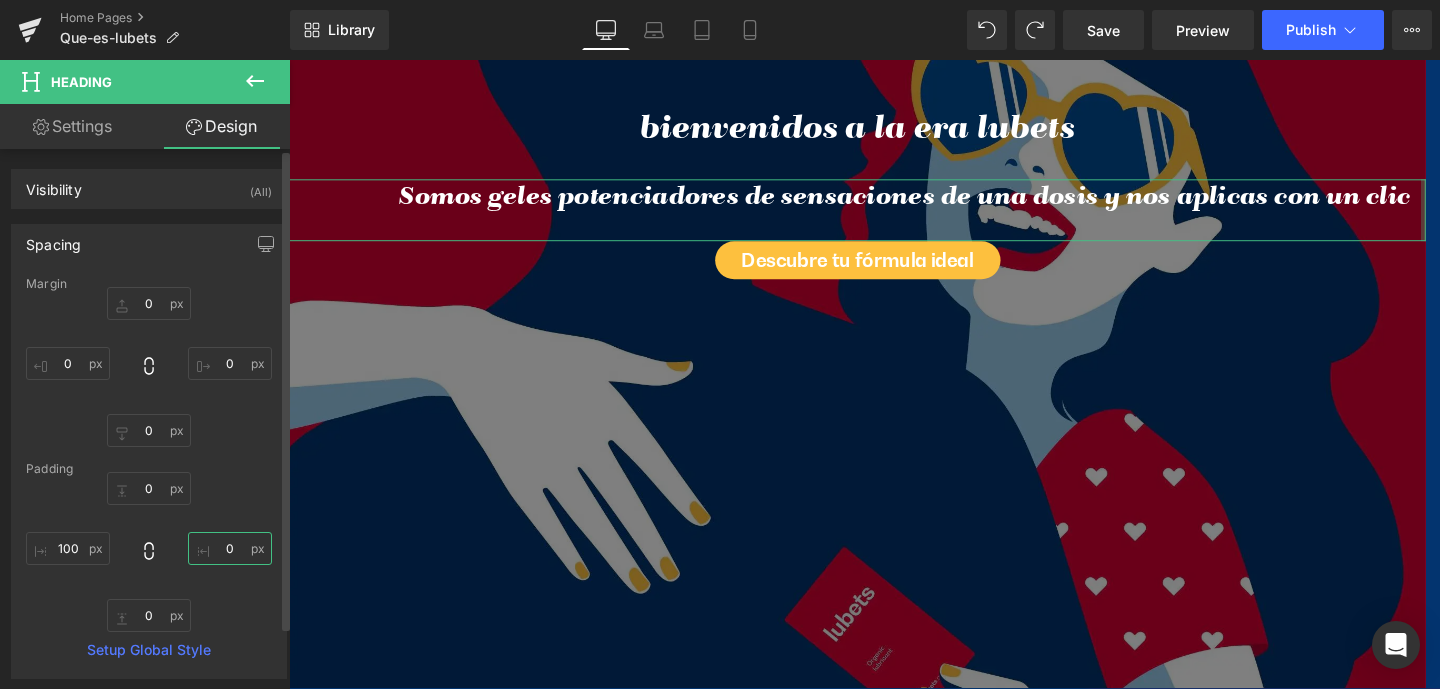 drag, startPoint x: 221, startPoint y: 549, endPoint x: 236, endPoint y: 547, distance: 15.132746 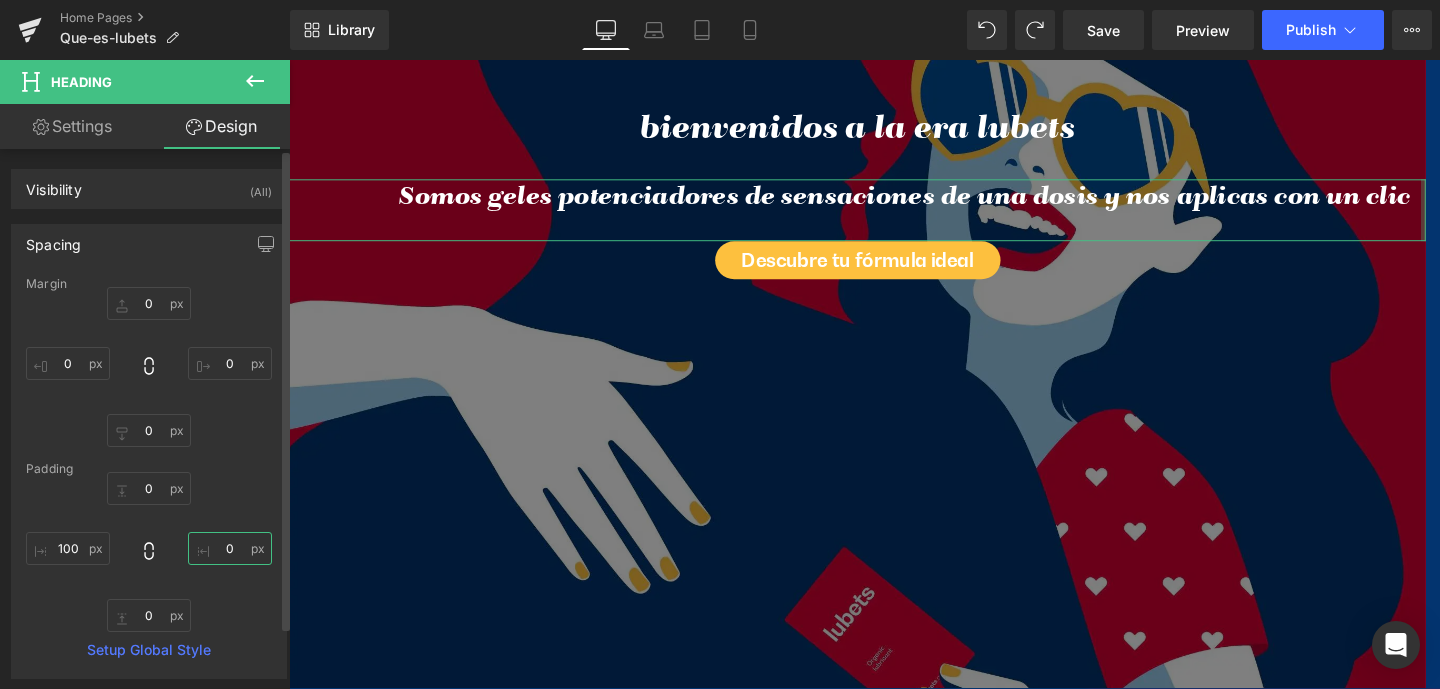 click at bounding box center (230, 548) 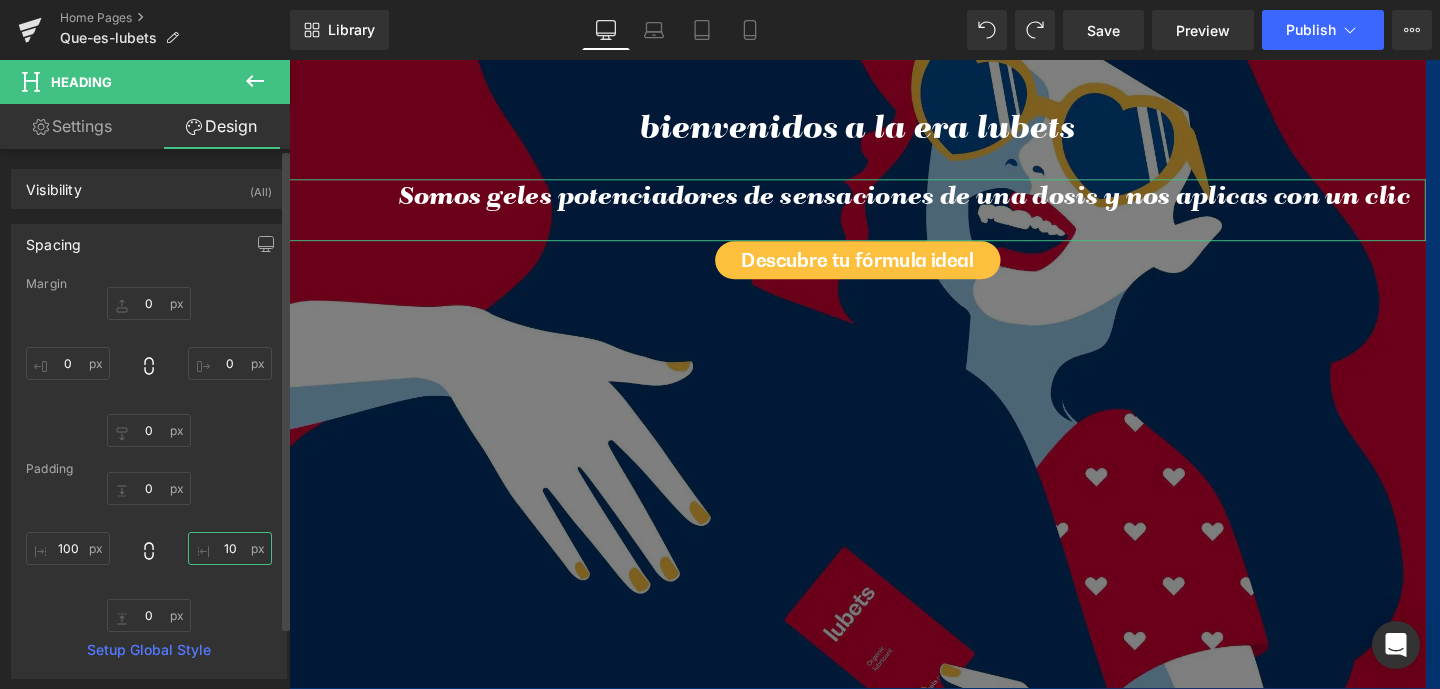type on "100" 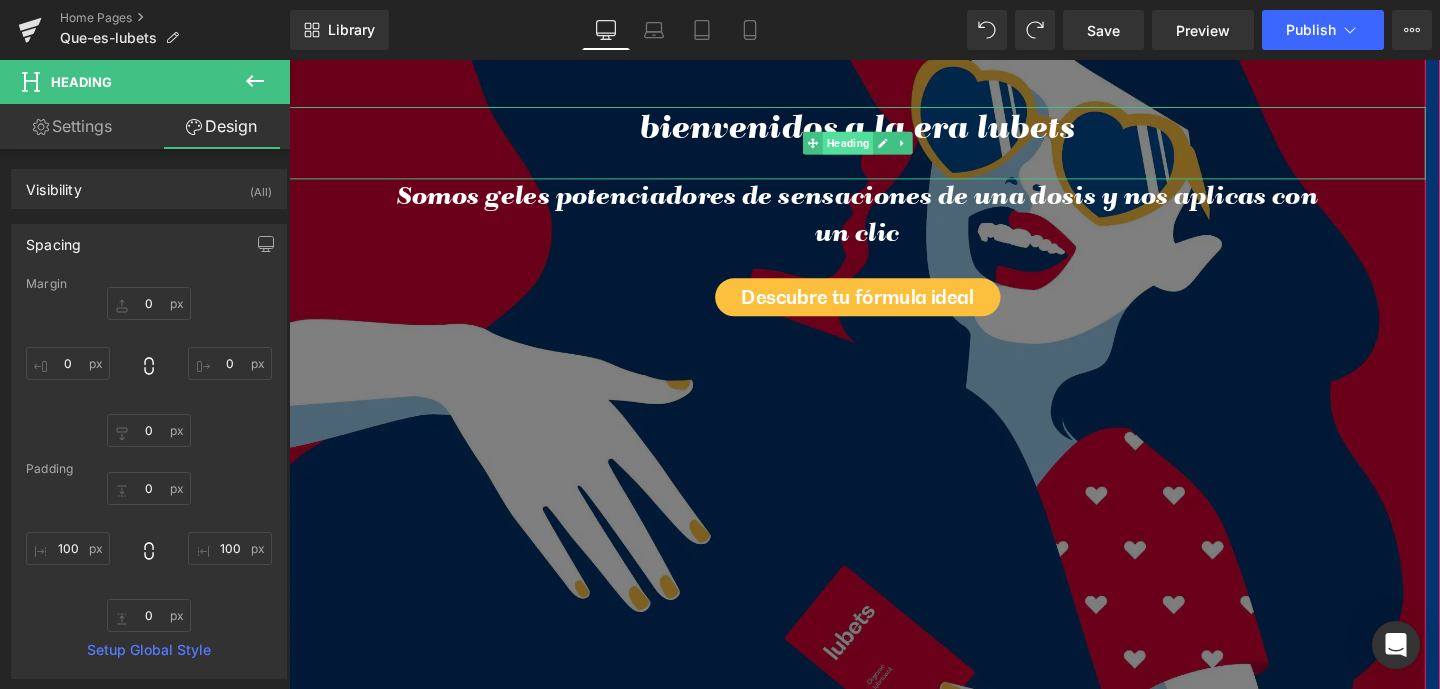 click on "Heading" at bounding box center (876, 147) 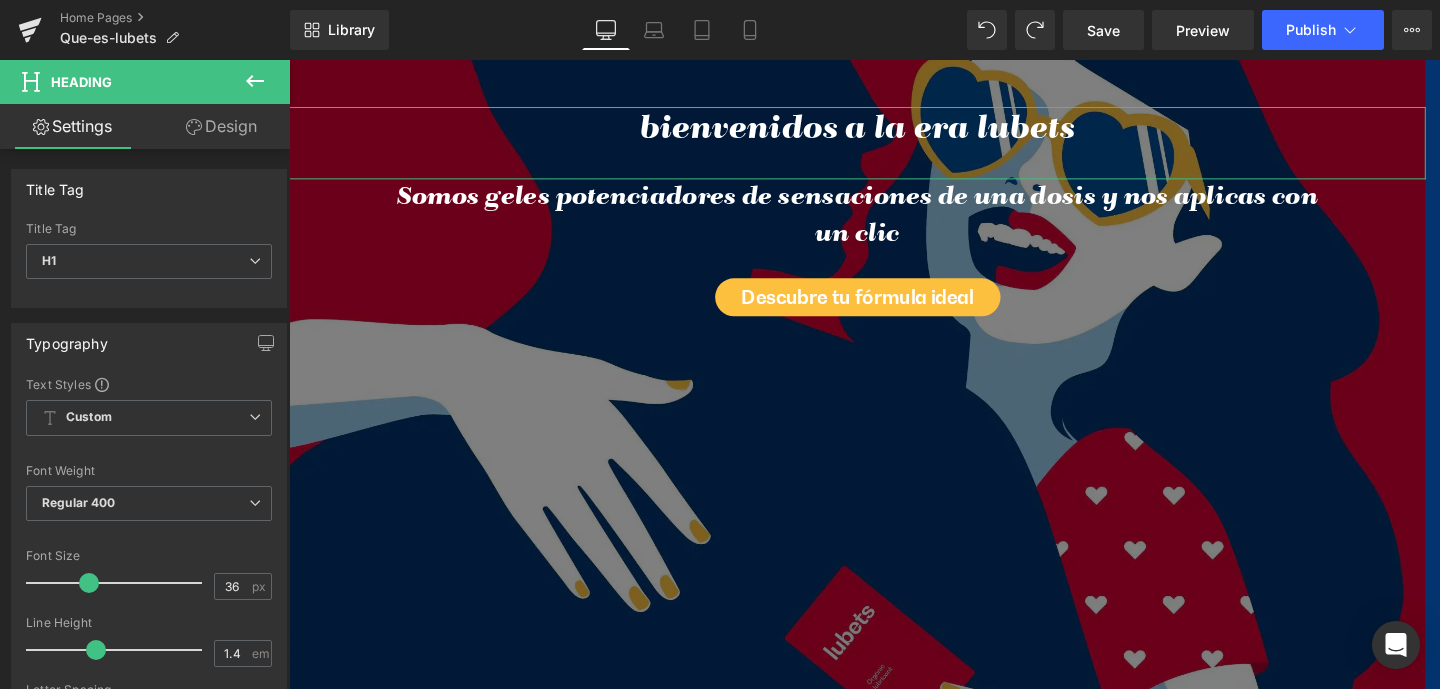 click on "Design" at bounding box center (221, 126) 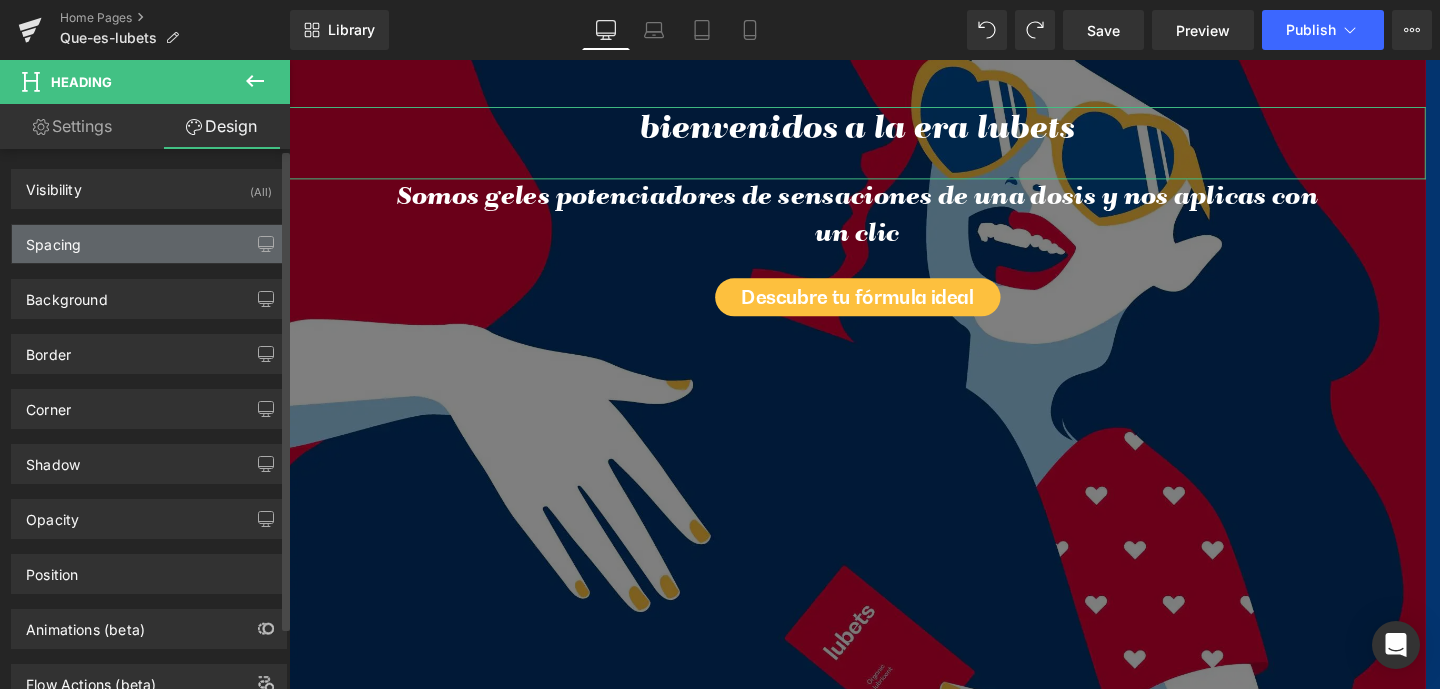 click on "Spacing" at bounding box center (53, 239) 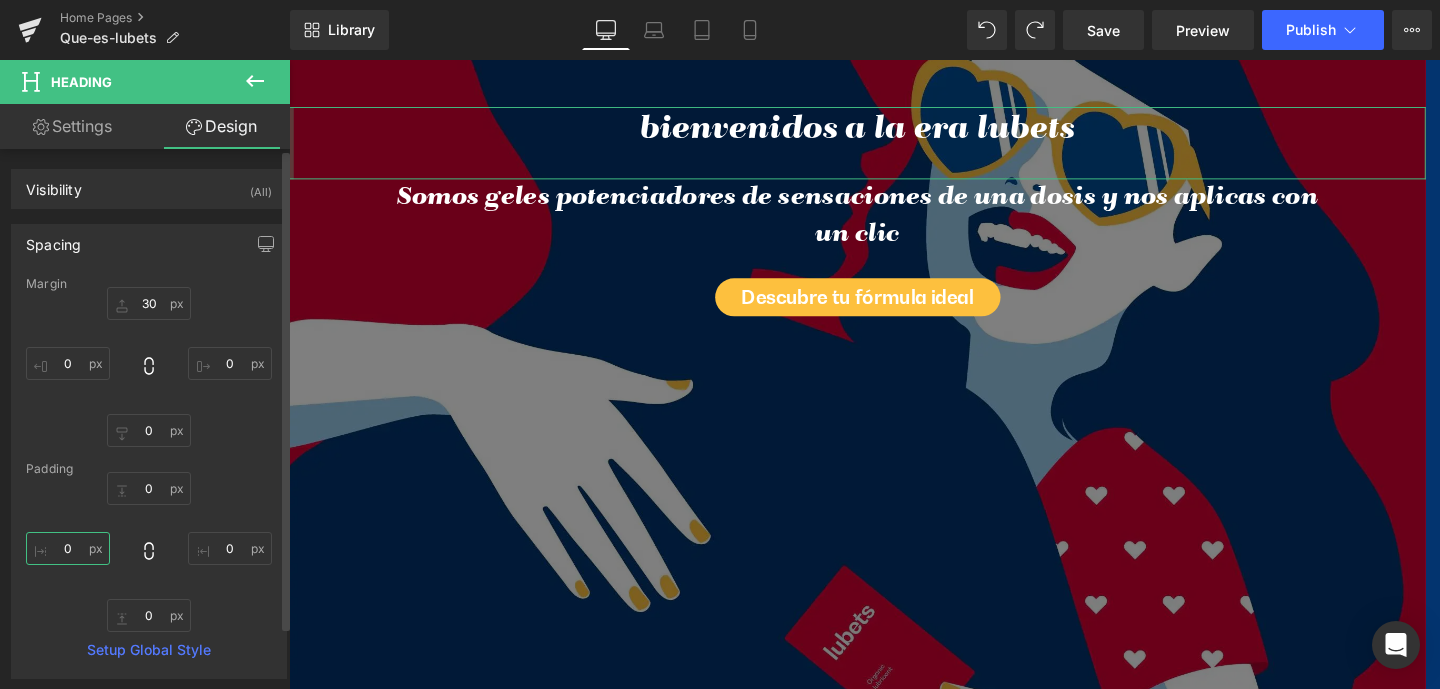 drag, startPoint x: 75, startPoint y: 552, endPoint x: 95, endPoint y: 553, distance: 20.024984 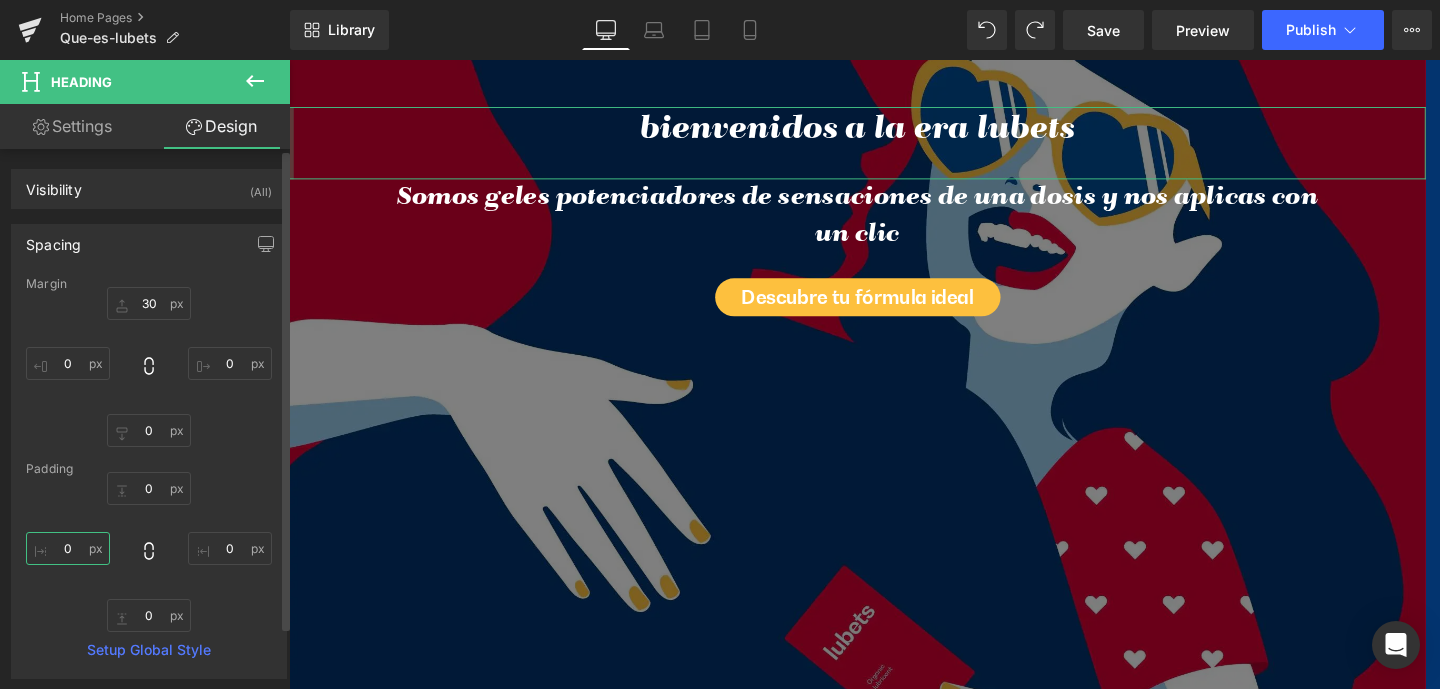 click on "0" at bounding box center [68, 548] 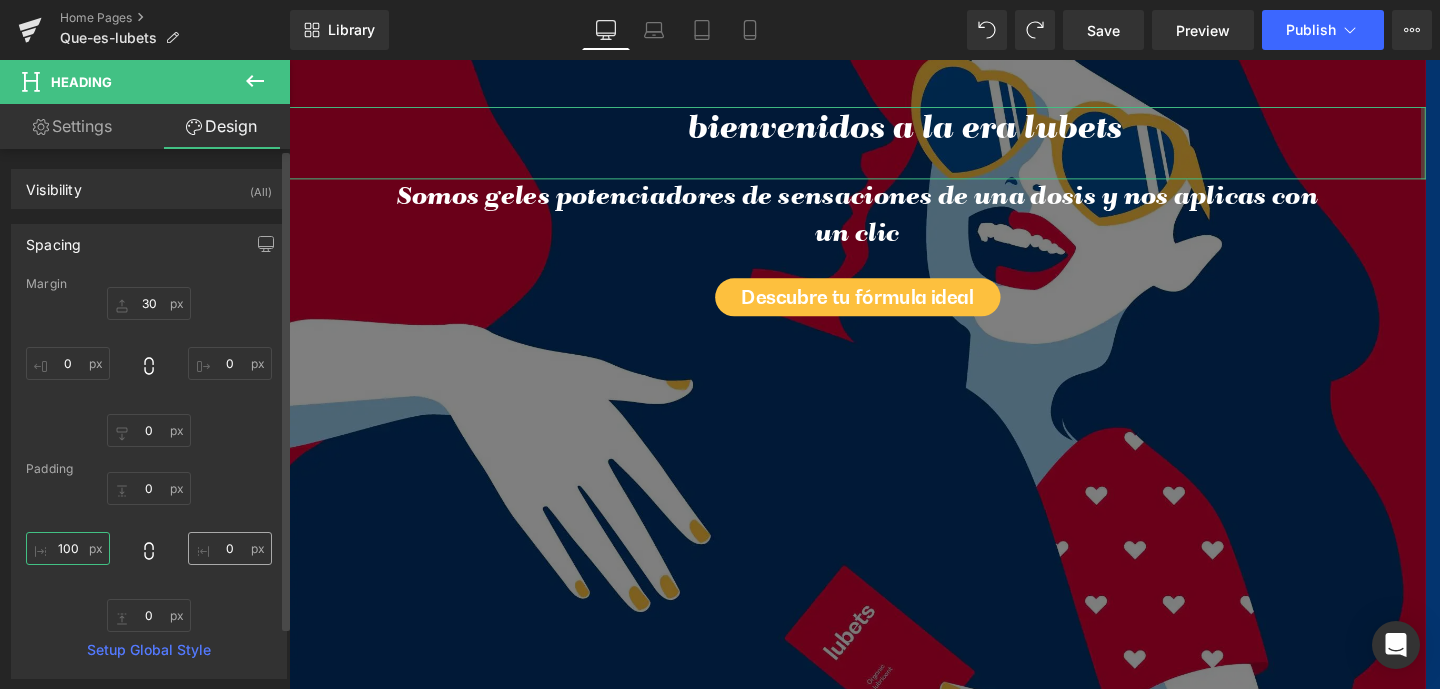 type on "100" 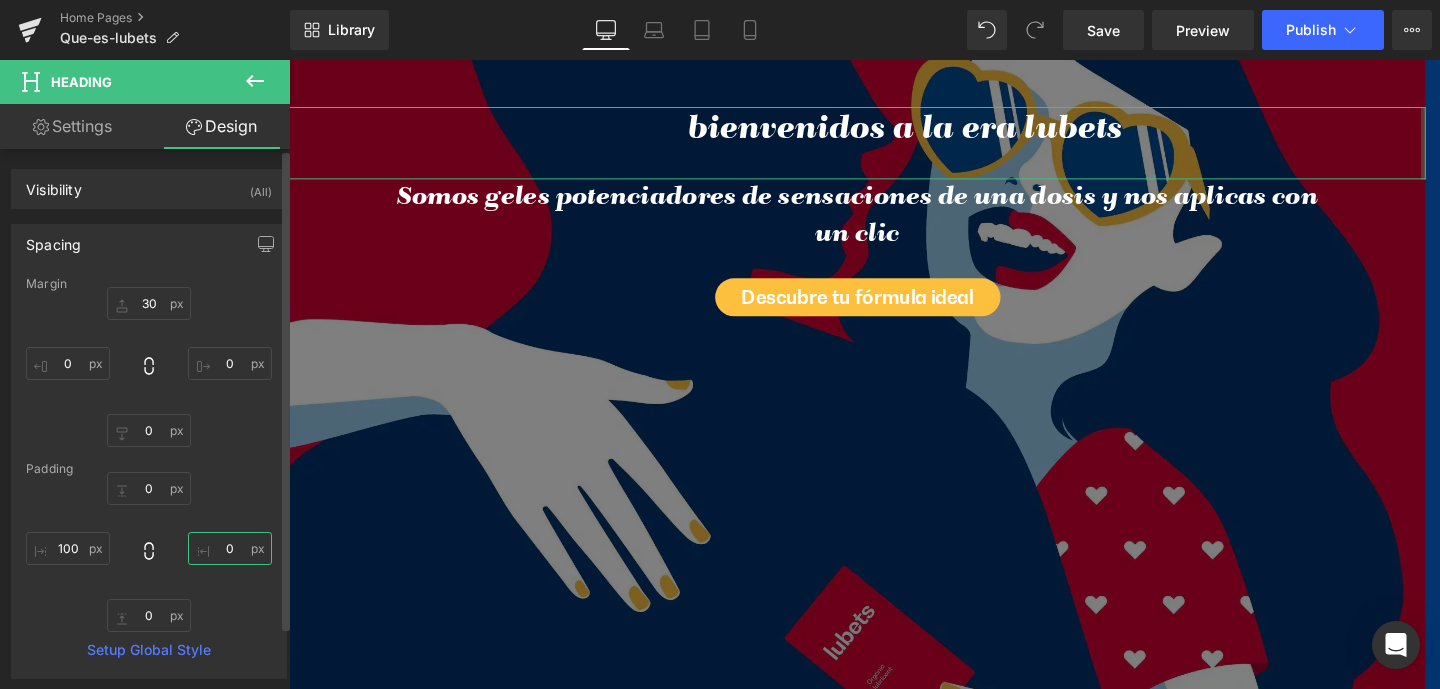 drag, startPoint x: 218, startPoint y: 546, endPoint x: 250, endPoint y: 550, distance: 32.24903 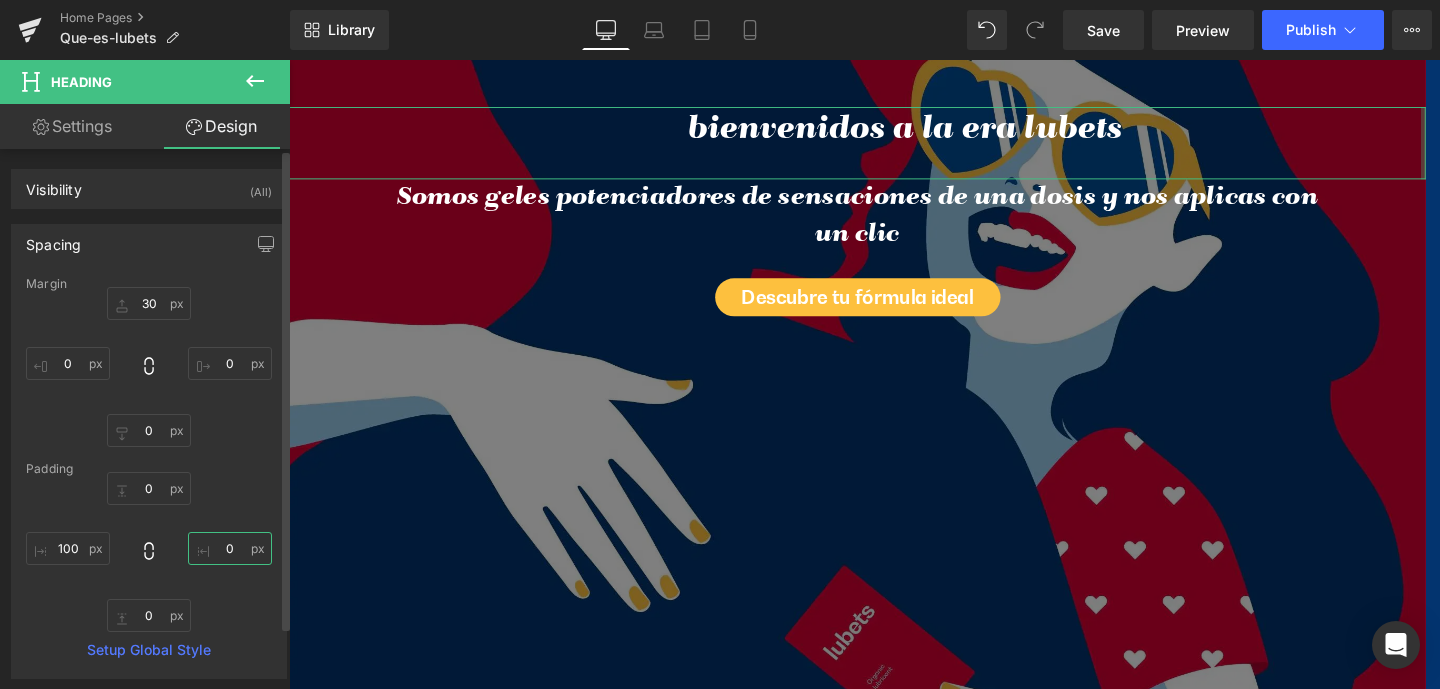 click on "0" at bounding box center (230, 548) 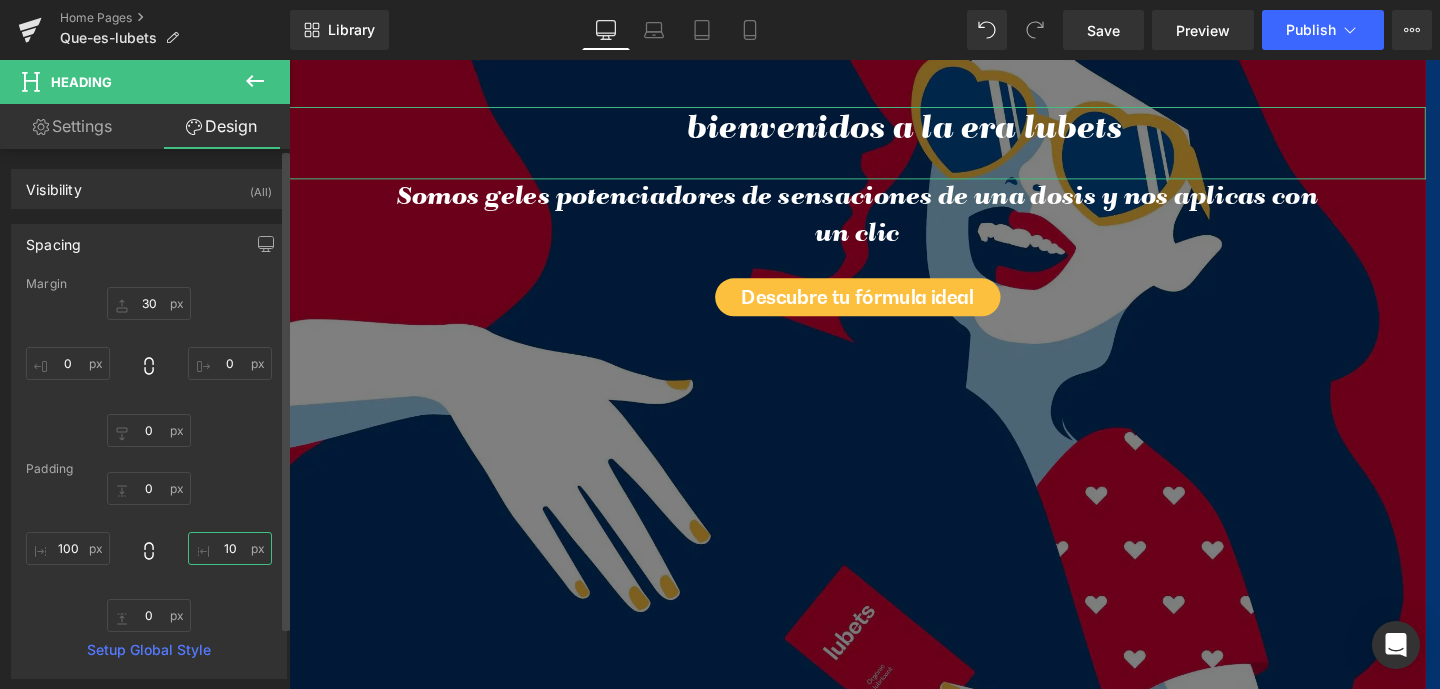 type on "100" 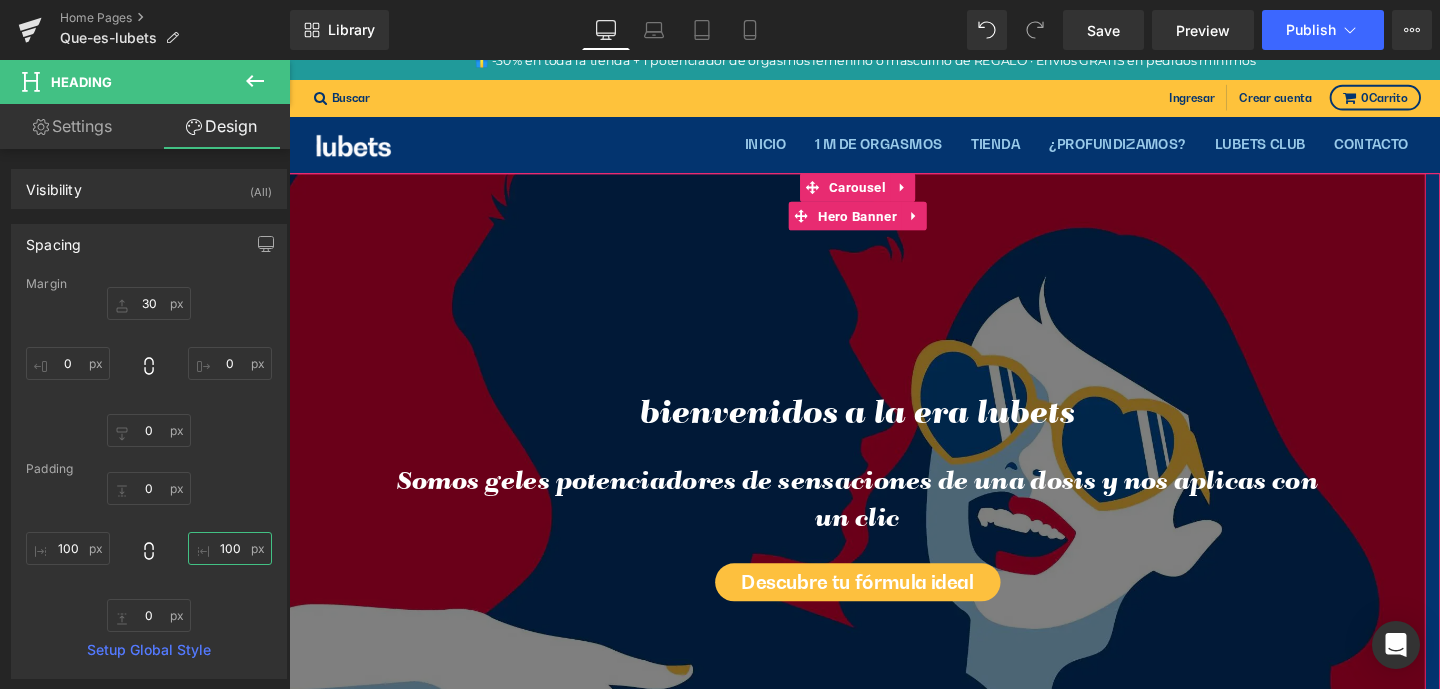 scroll, scrollTop: 0, scrollLeft: 0, axis: both 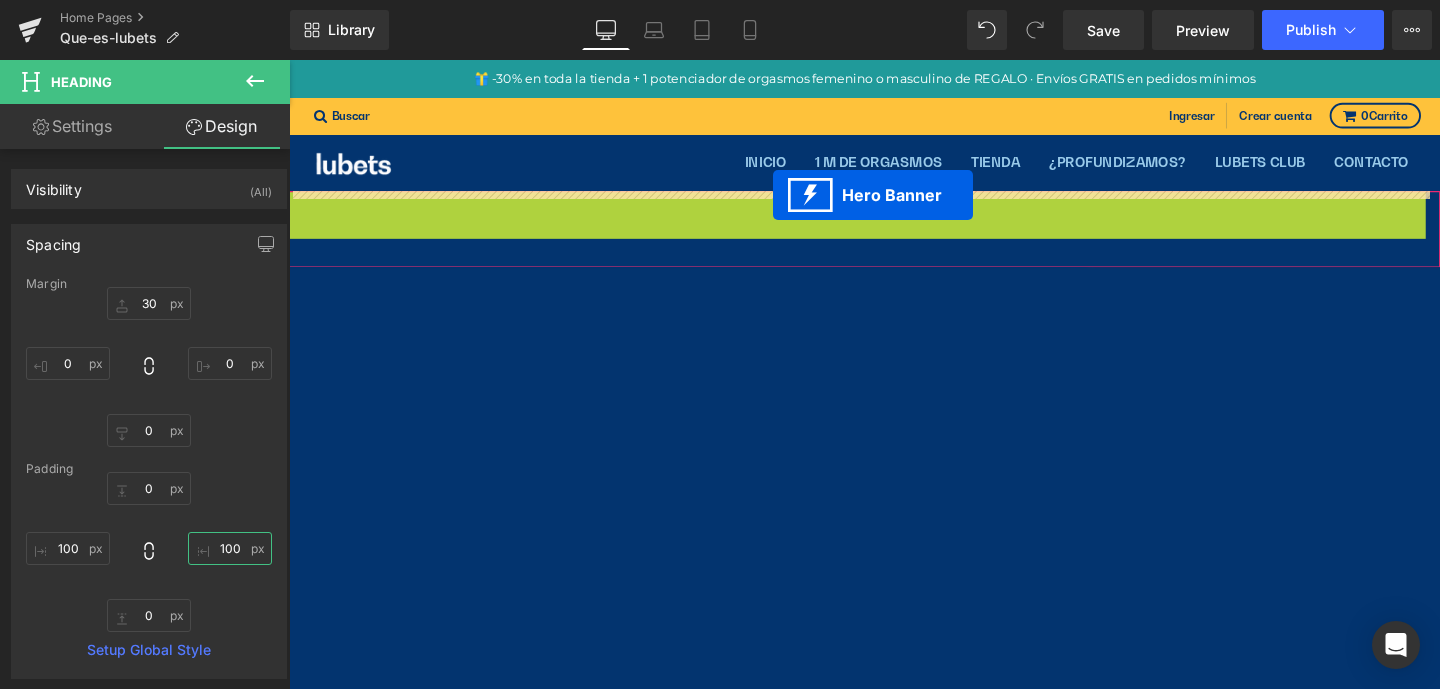drag, startPoint x: 819, startPoint y: 248, endPoint x: 798, endPoint y: 202, distance: 50.566788 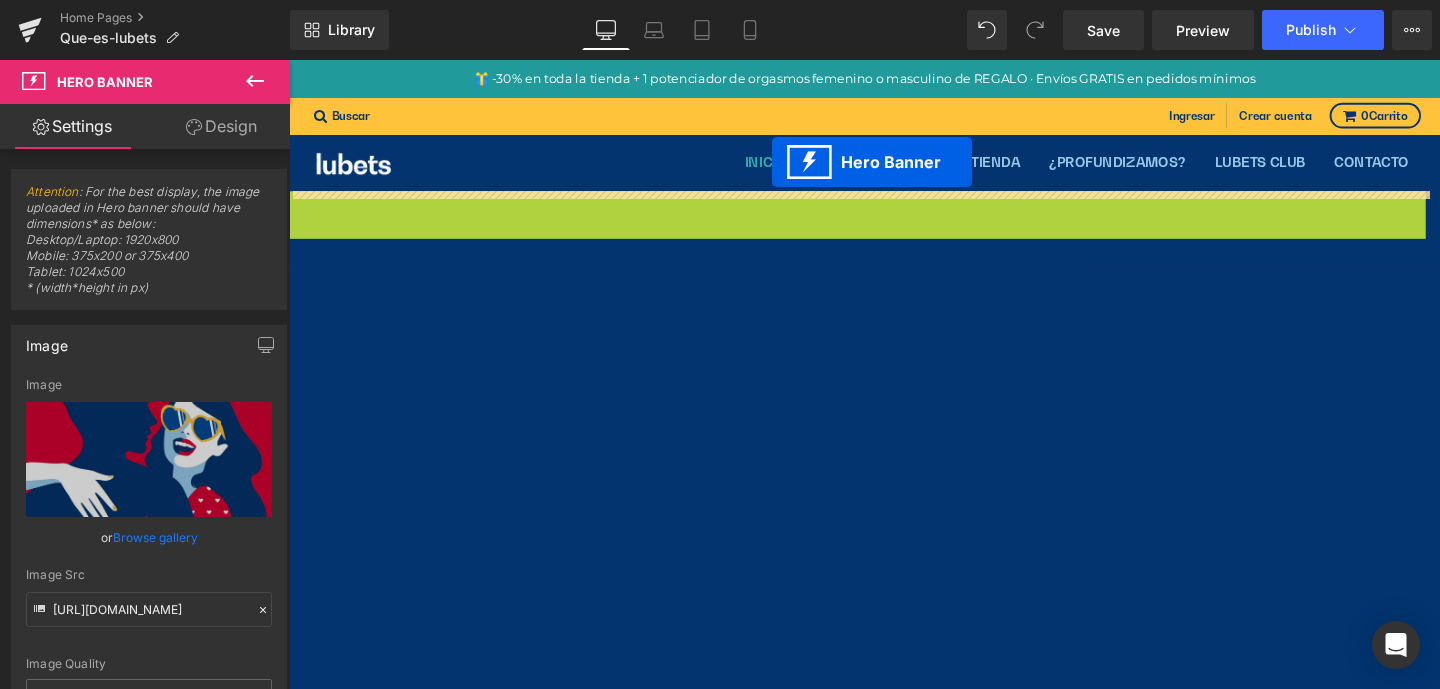drag, startPoint x: 820, startPoint y: 245, endPoint x: 797, endPoint y: 167, distance: 81.32035 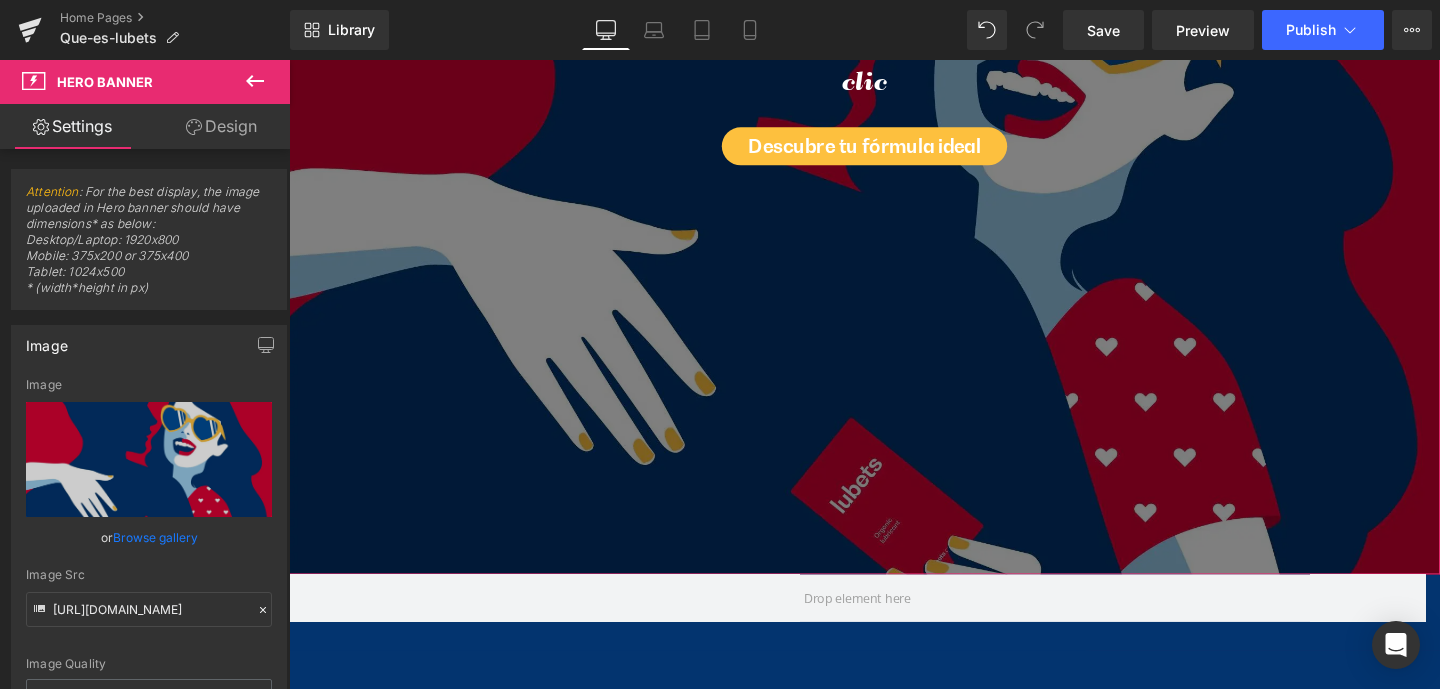 scroll, scrollTop: 782, scrollLeft: 0, axis: vertical 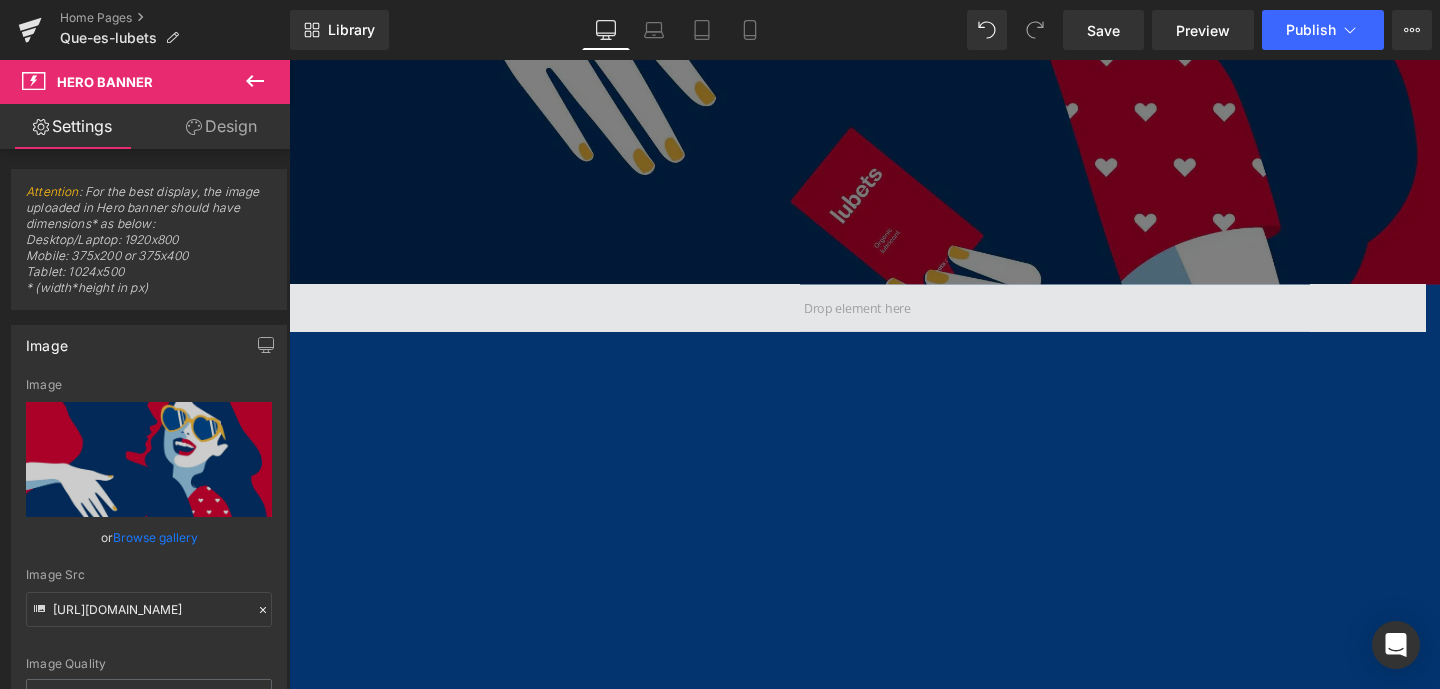 click at bounding box center [887, 321] 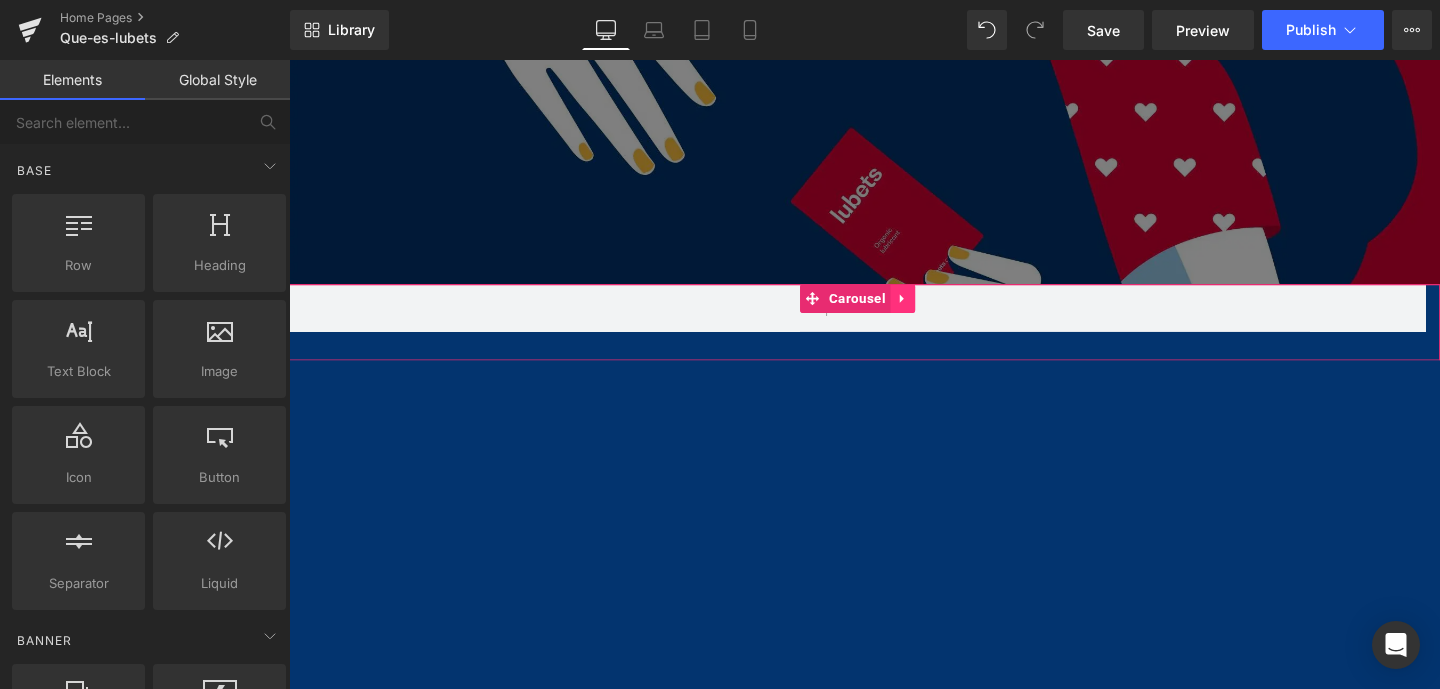 click 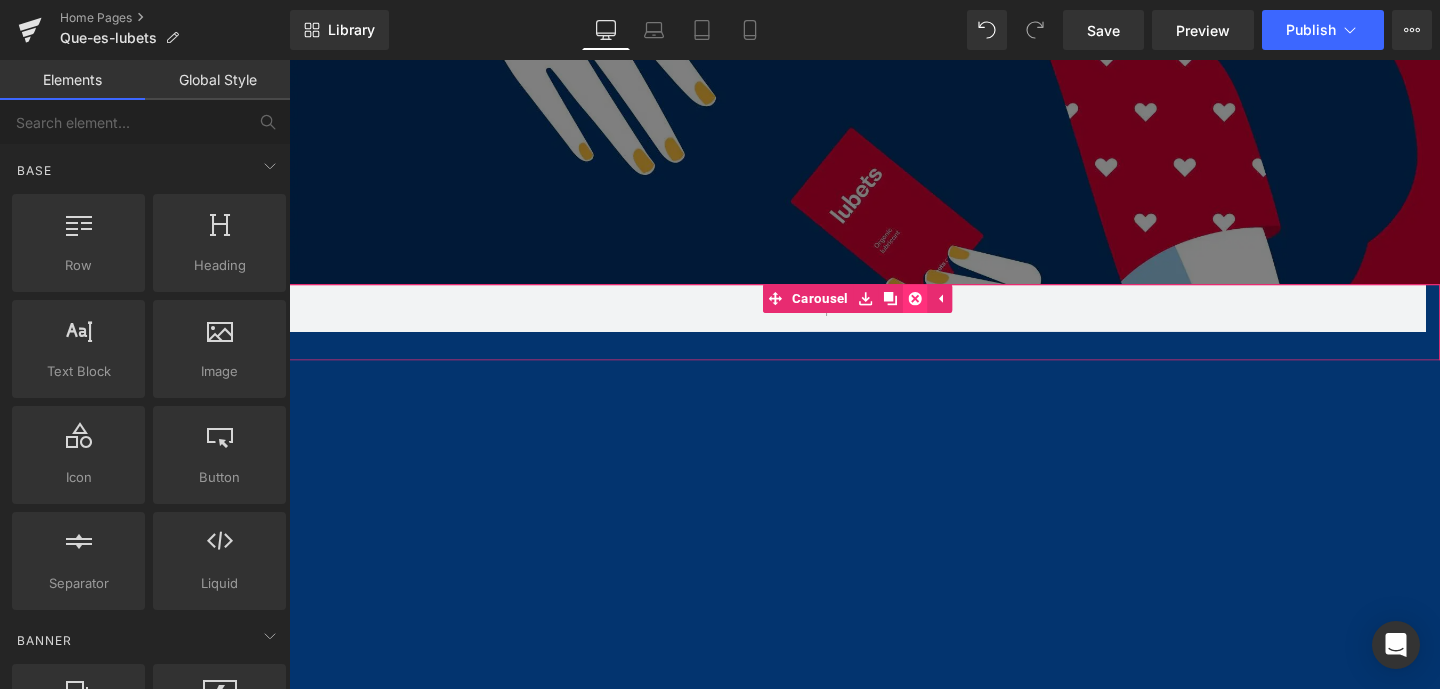 click 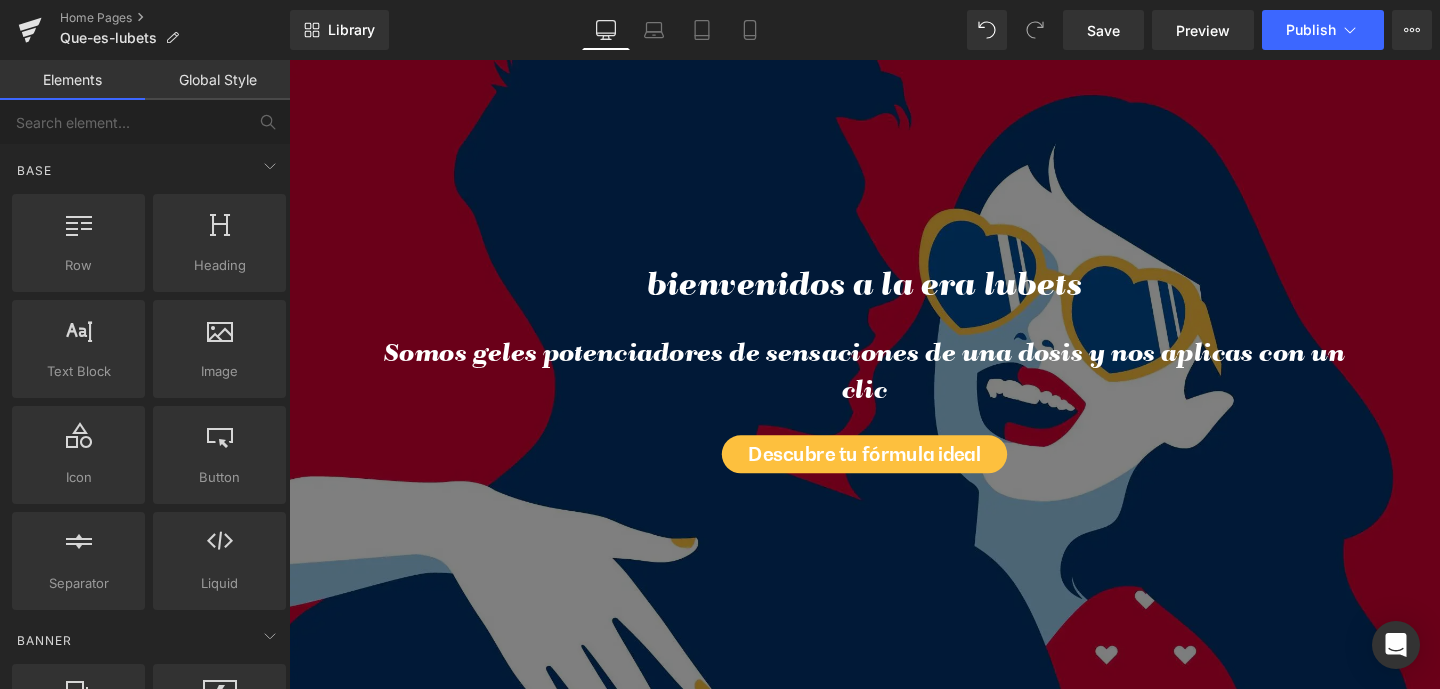 scroll, scrollTop: 0, scrollLeft: 0, axis: both 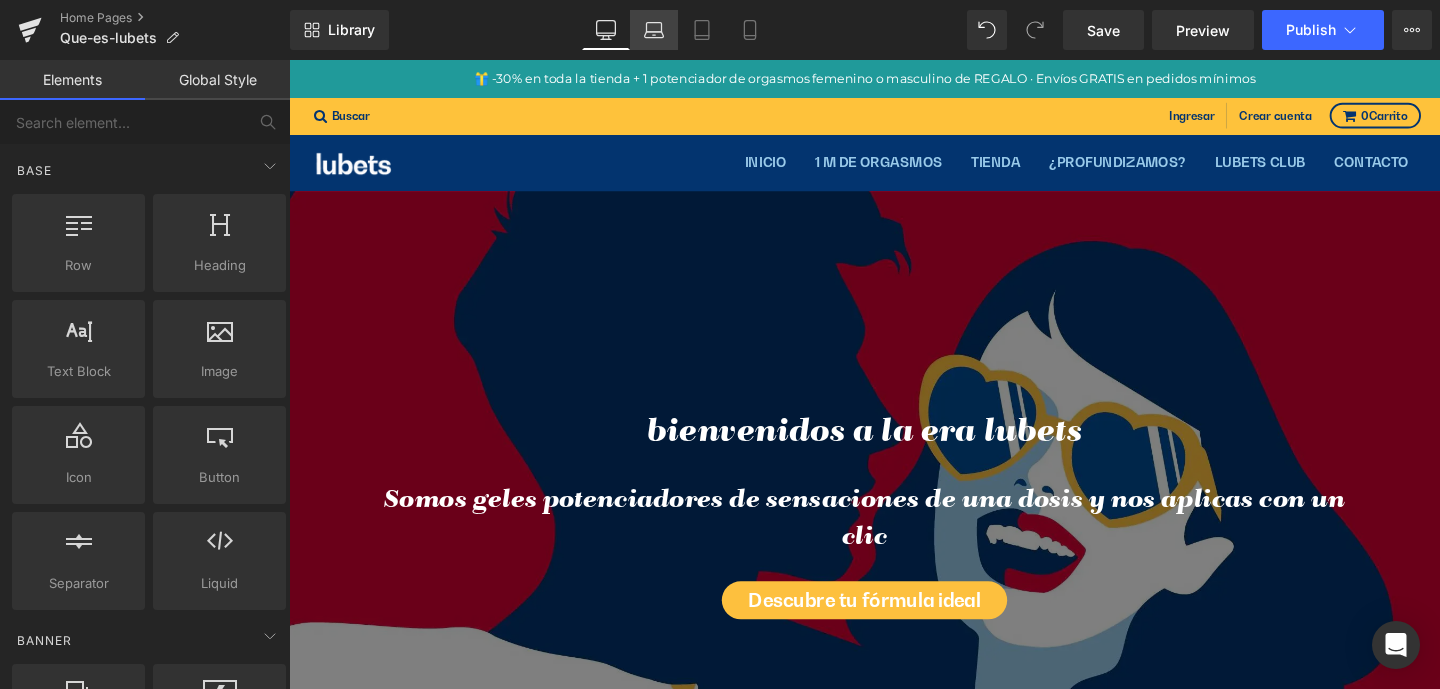 click 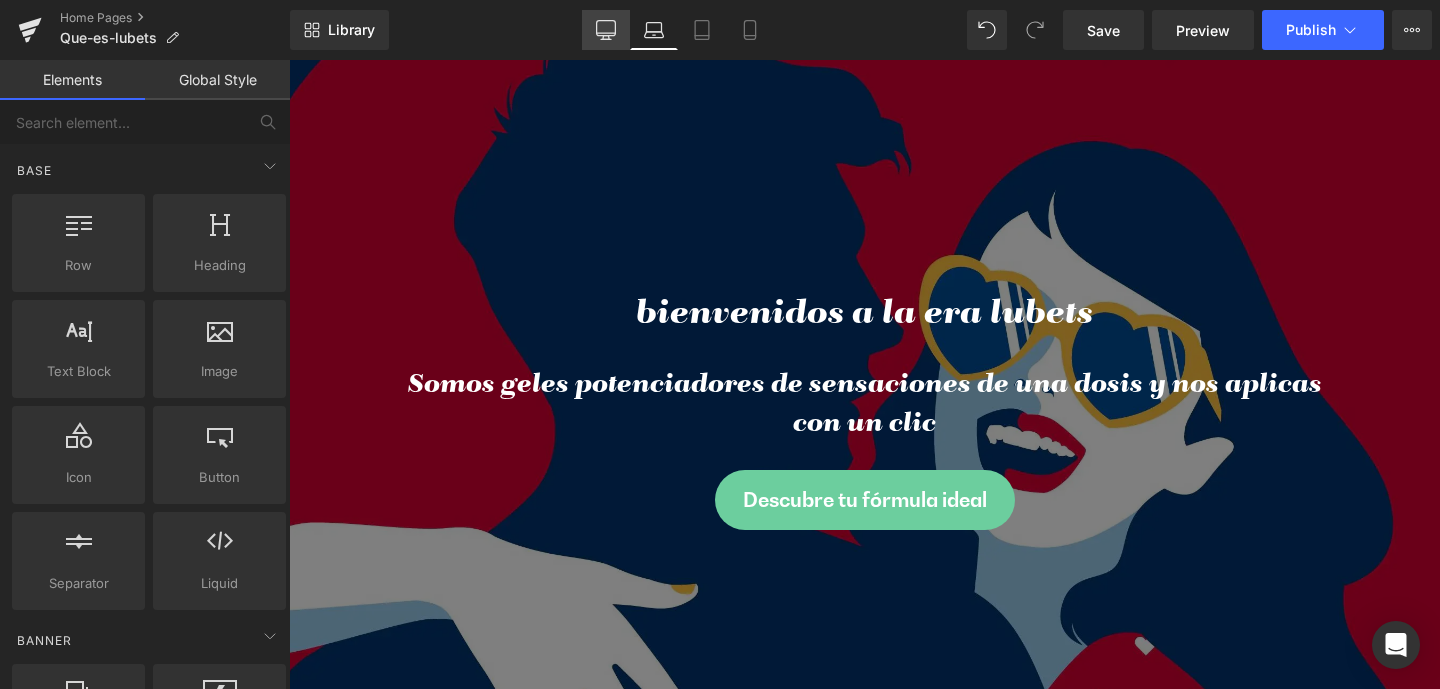 click 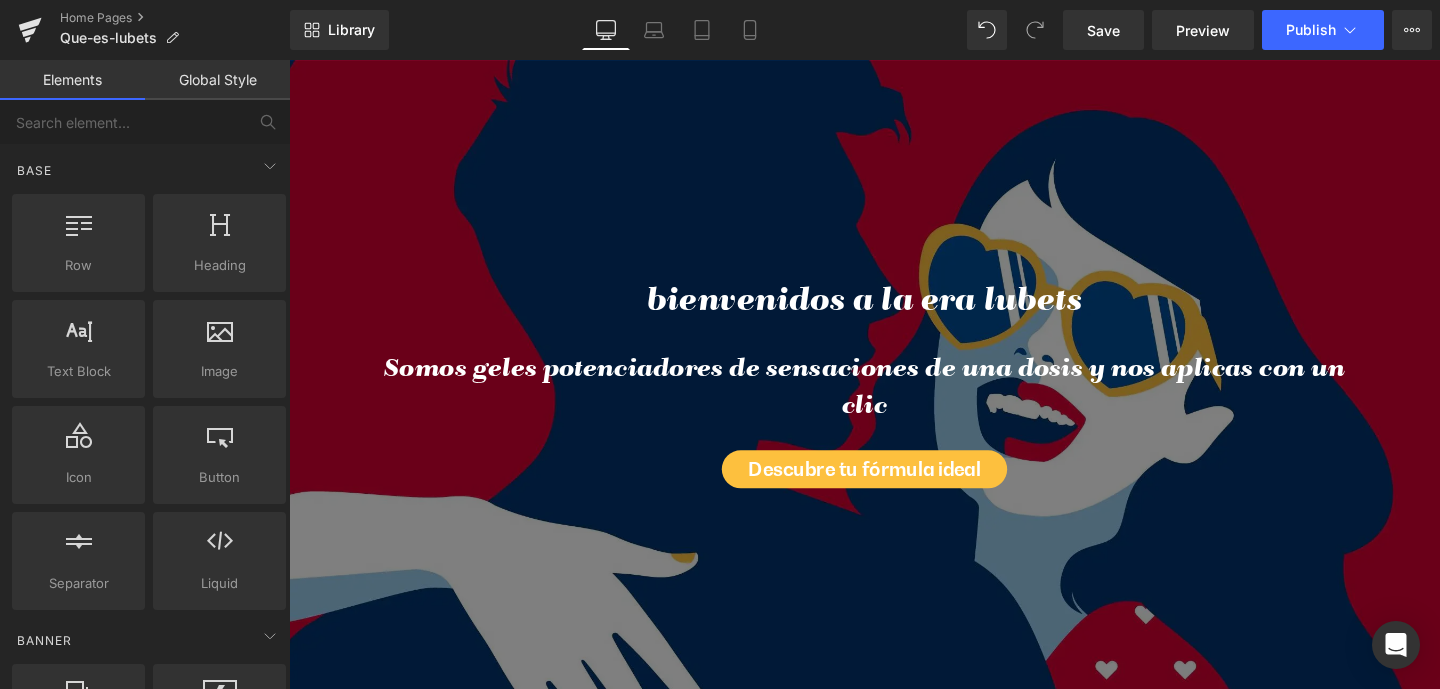 scroll, scrollTop: 1018, scrollLeft: 0, axis: vertical 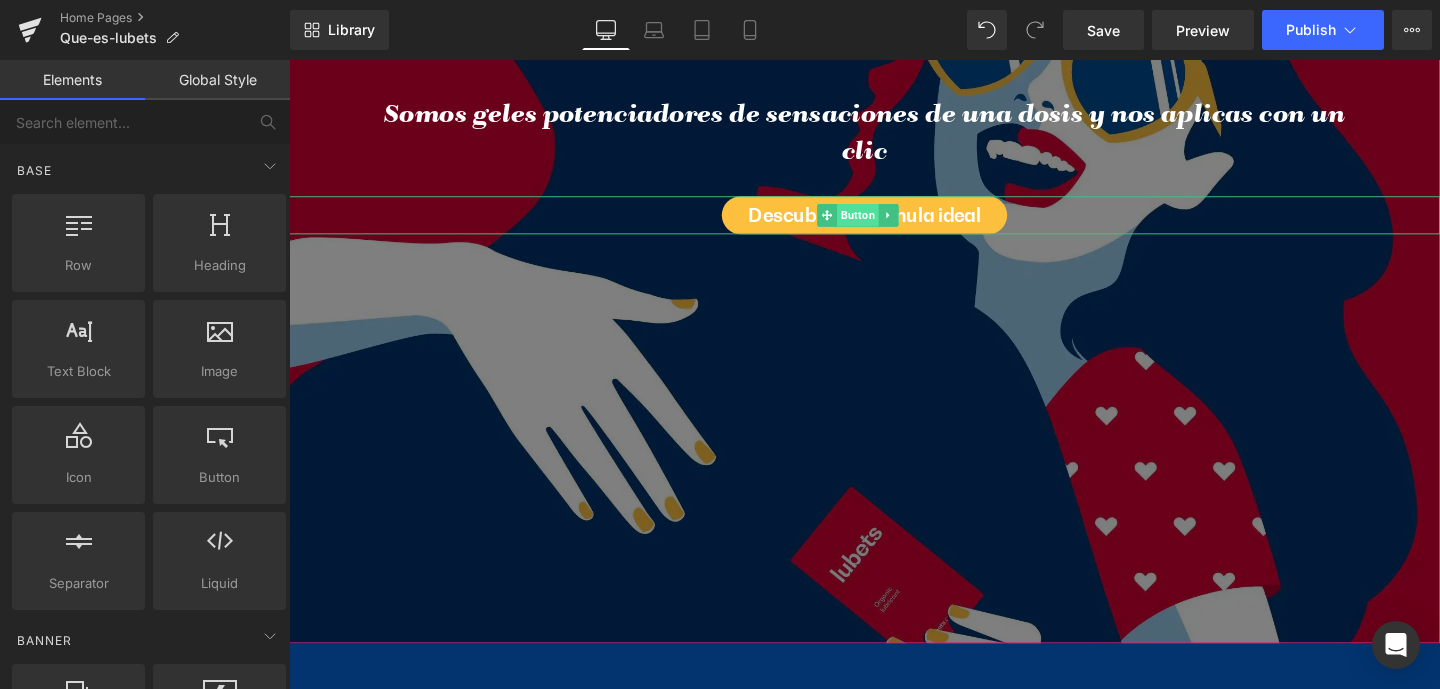 click on "Button" at bounding box center (887, 223) 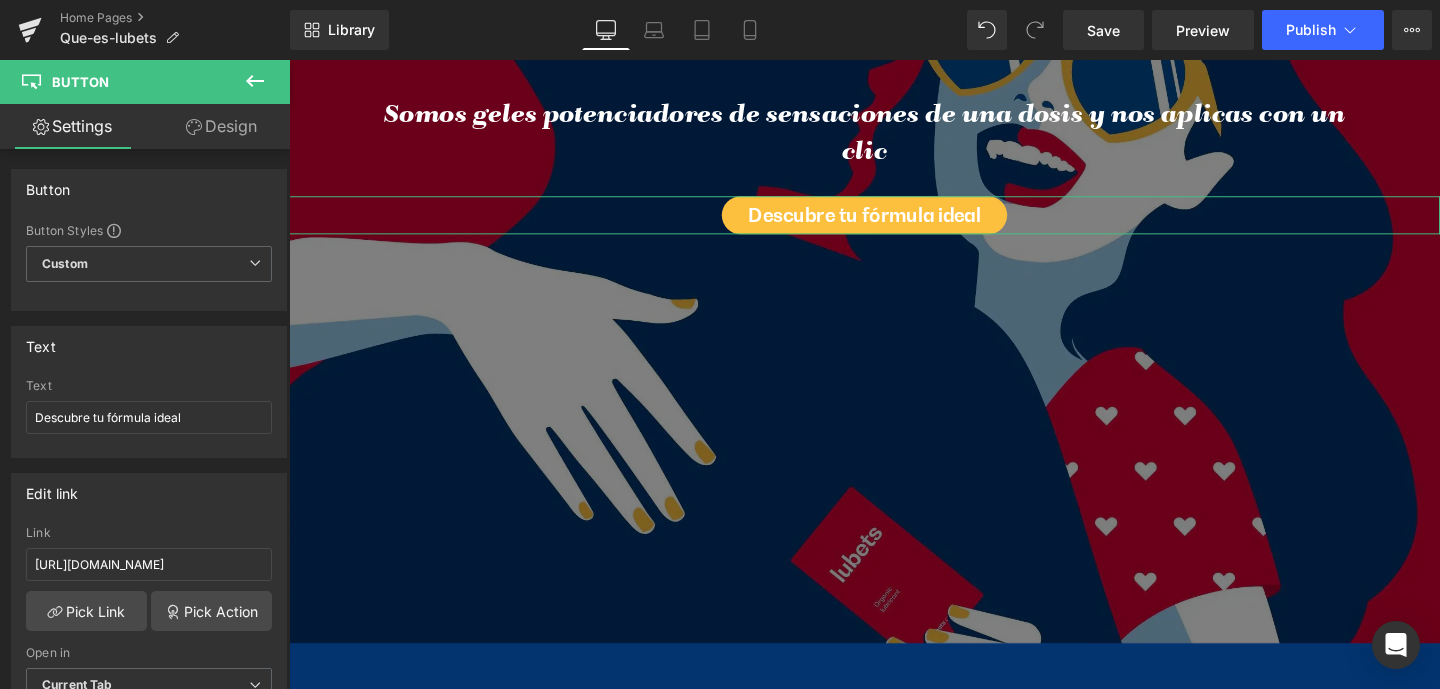 click on "Design" at bounding box center (221, 126) 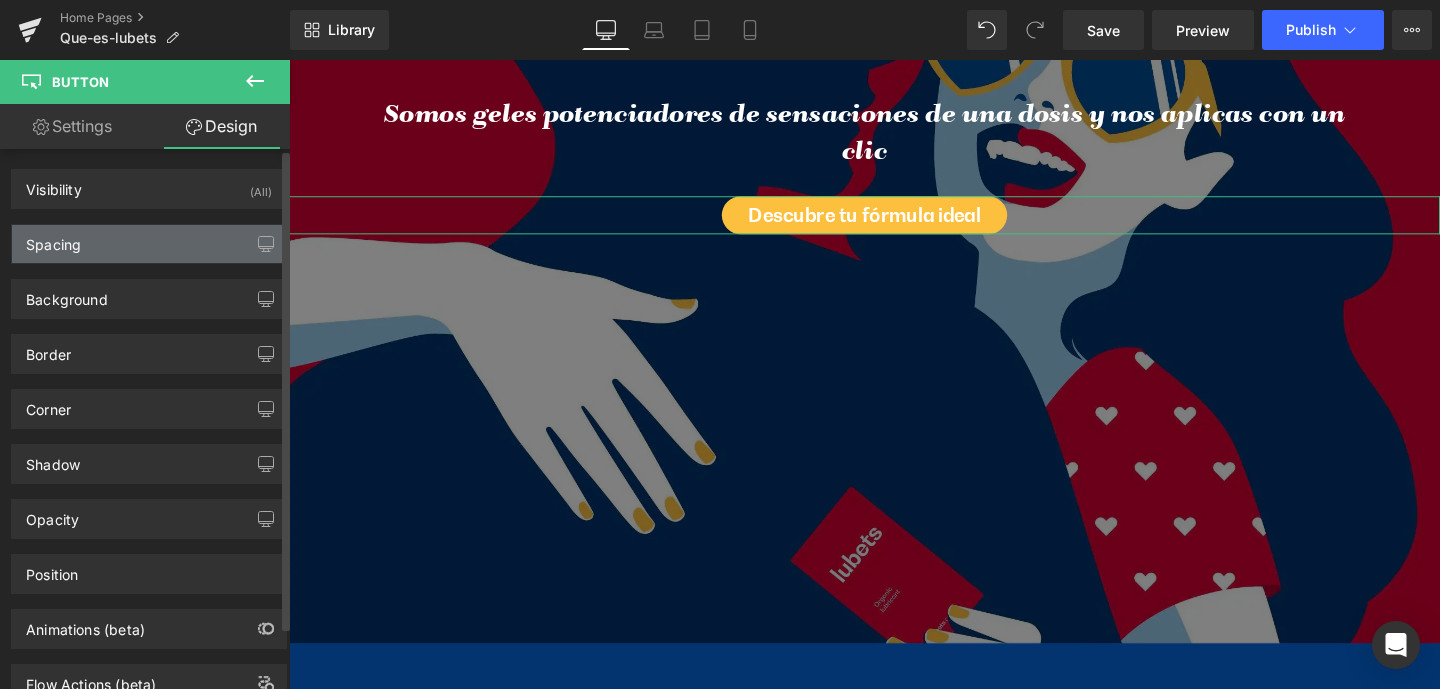 click on "Spacing" at bounding box center [53, 239] 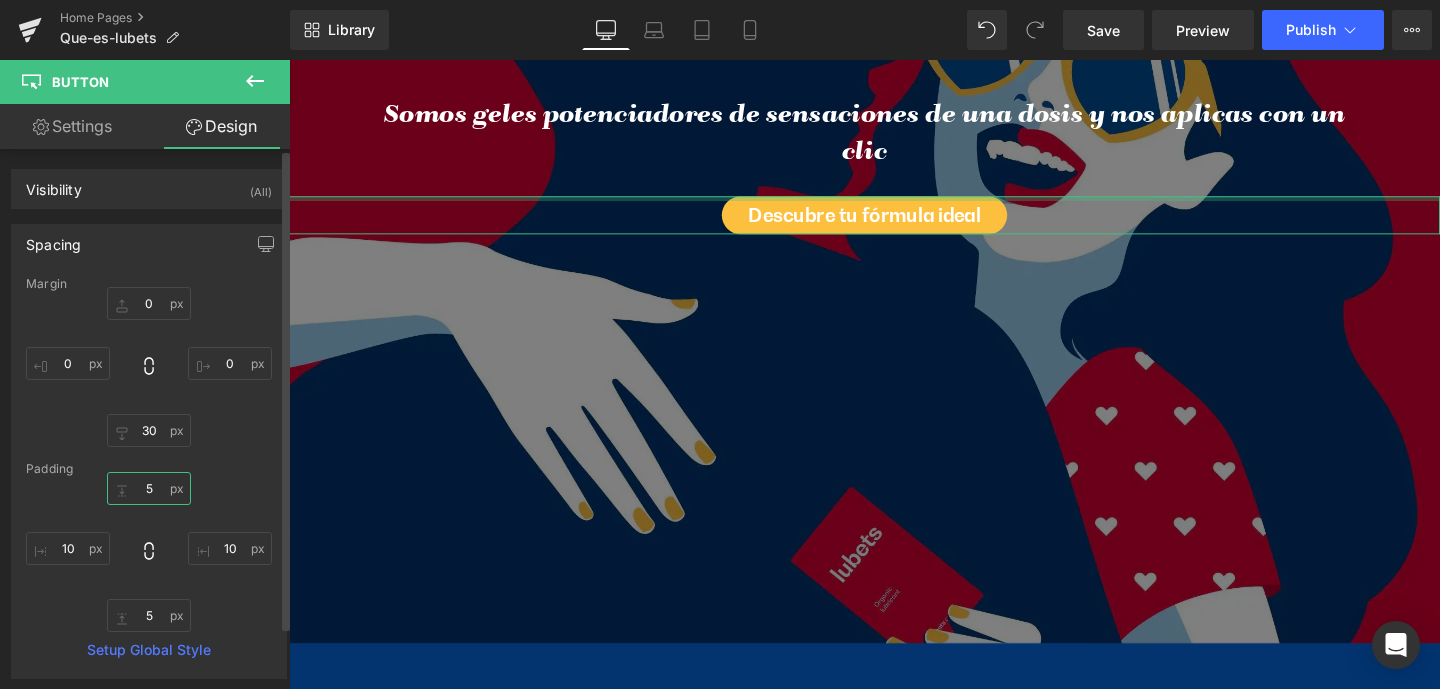 drag, startPoint x: 140, startPoint y: 486, endPoint x: 168, endPoint y: 487, distance: 28.01785 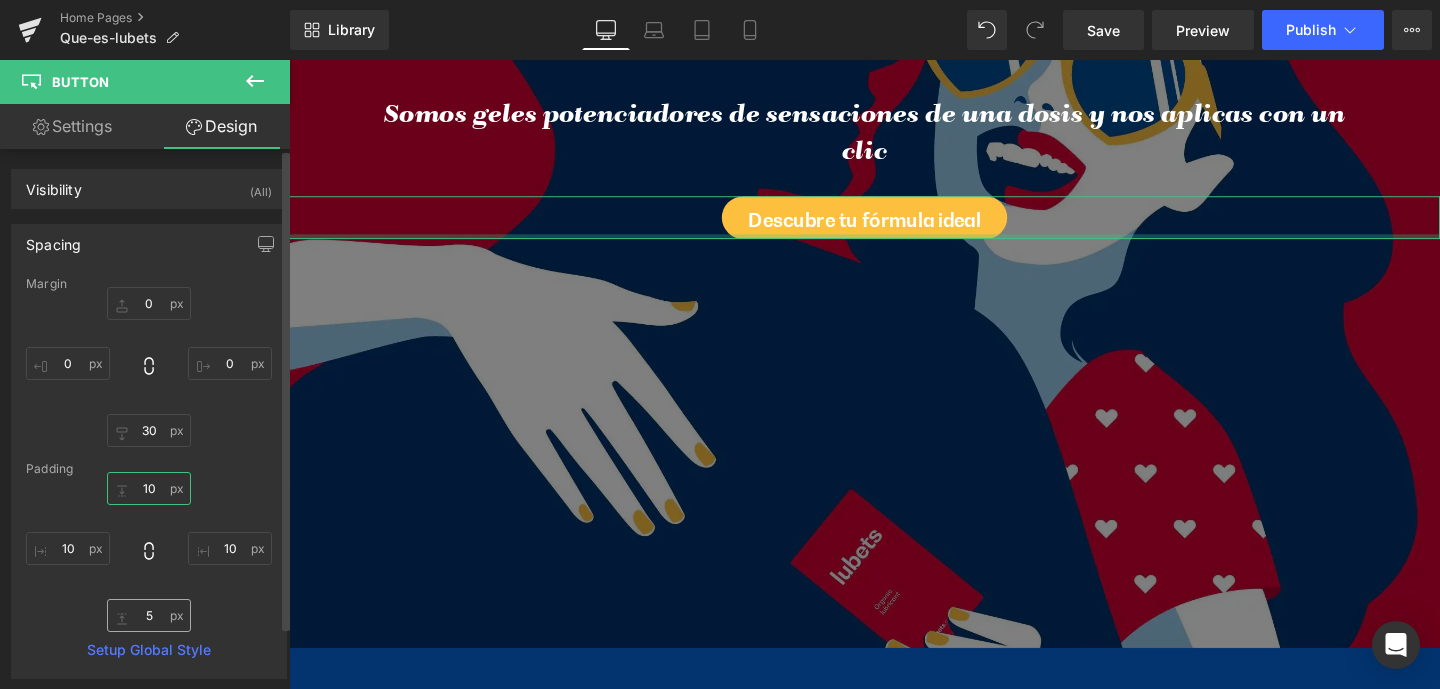 type on "10" 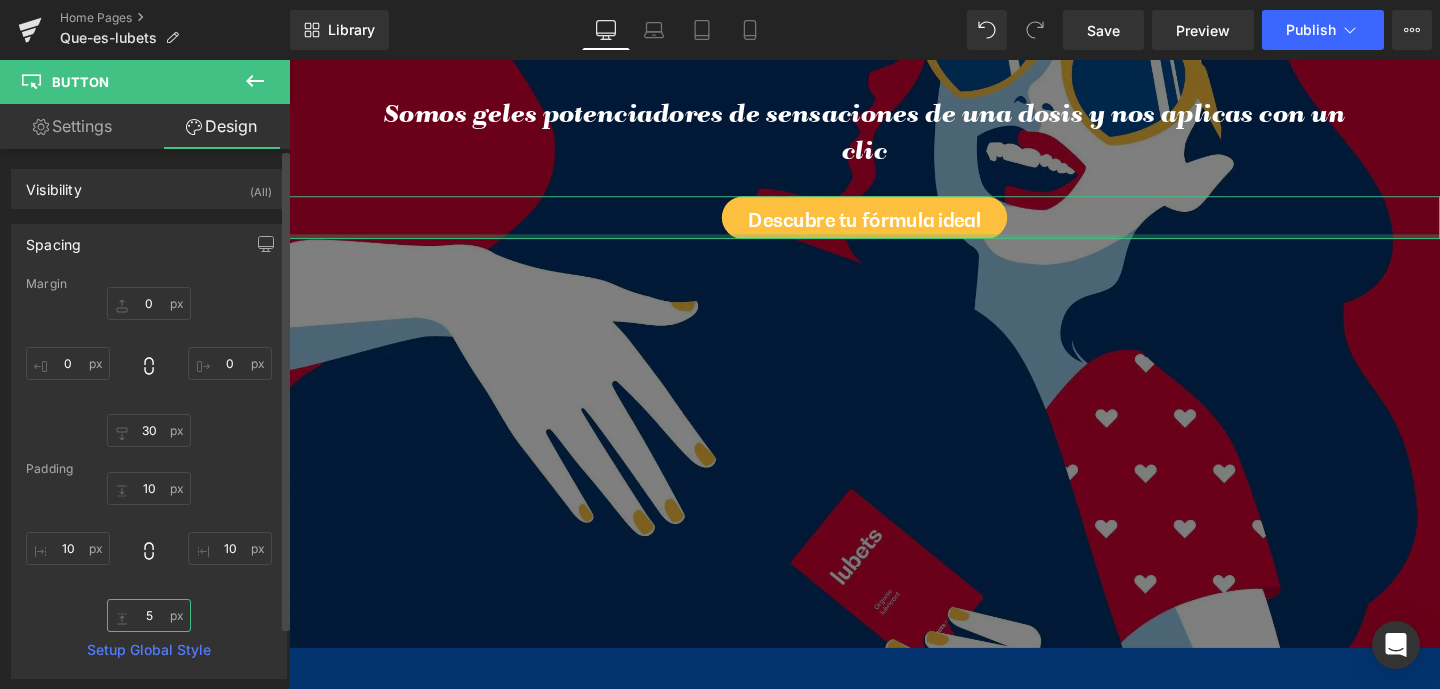 drag, startPoint x: 139, startPoint y: 615, endPoint x: 161, endPoint y: 617, distance: 22.090721 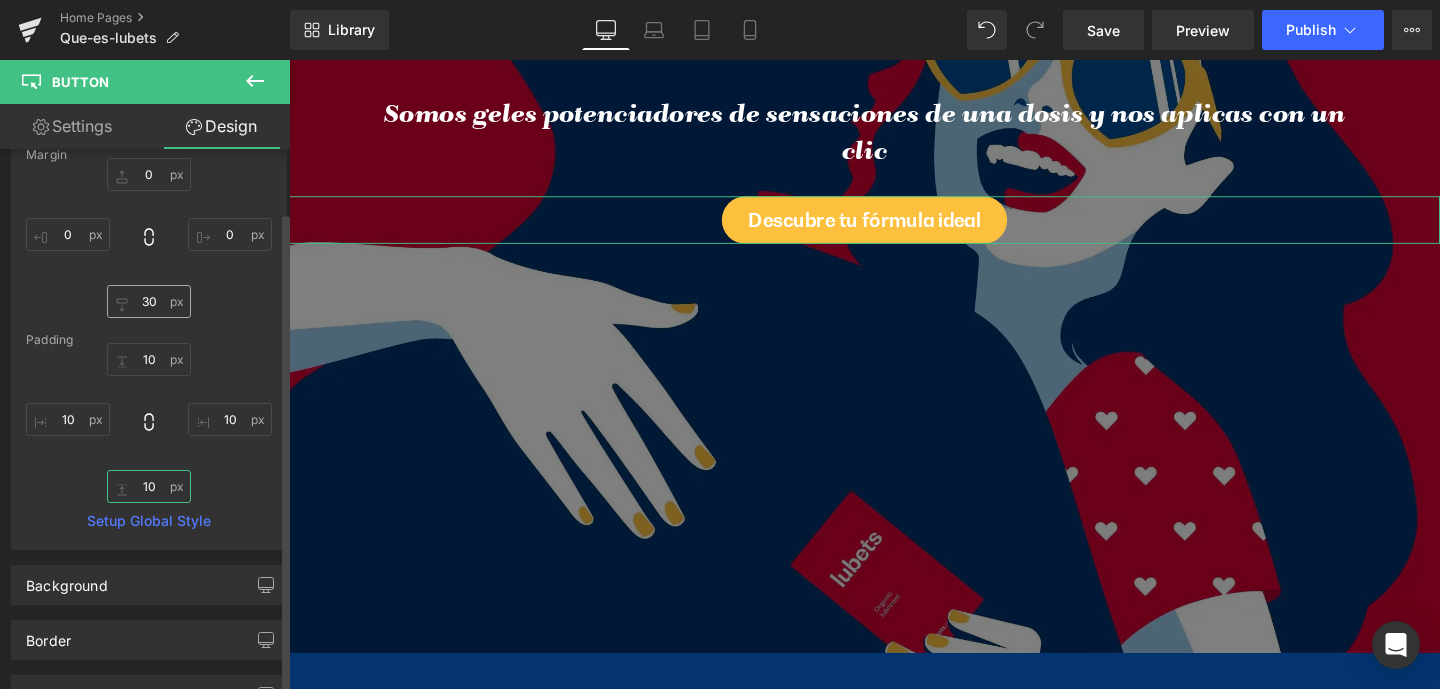 scroll, scrollTop: 176, scrollLeft: 0, axis: vertical 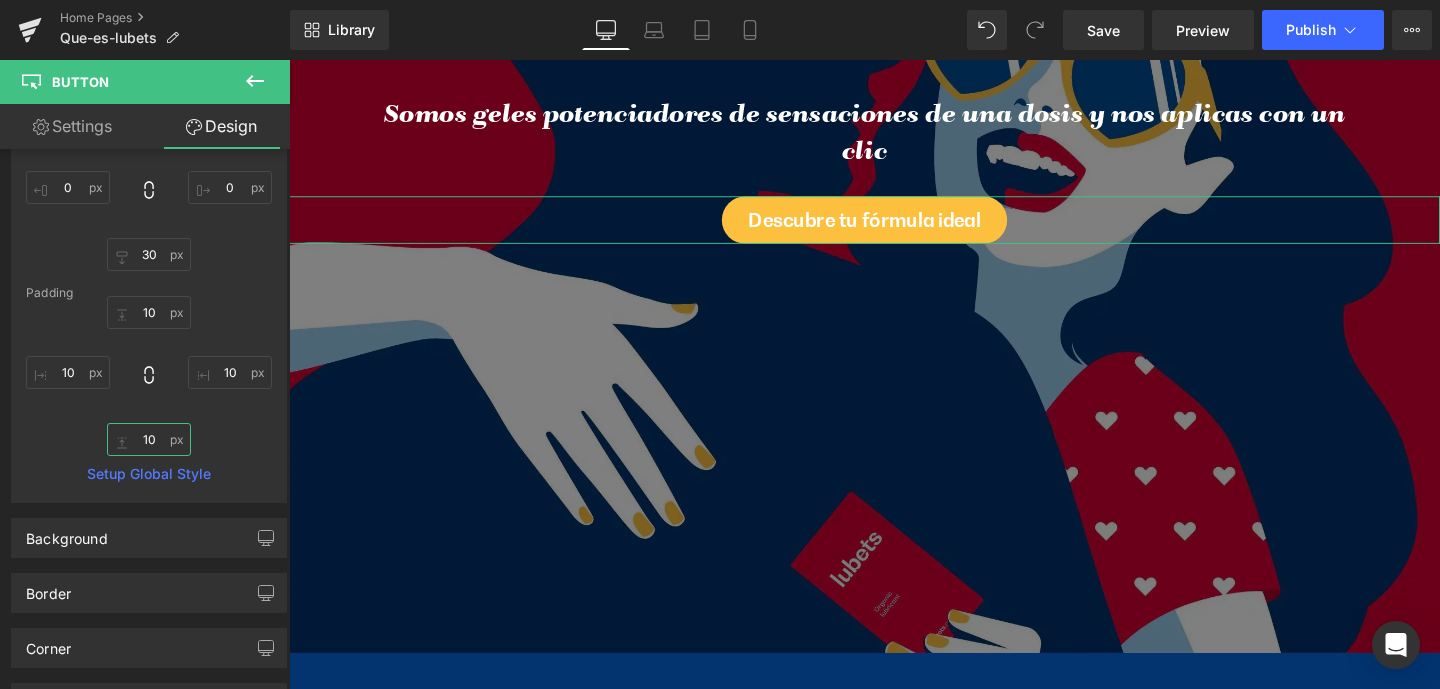 type on "10" 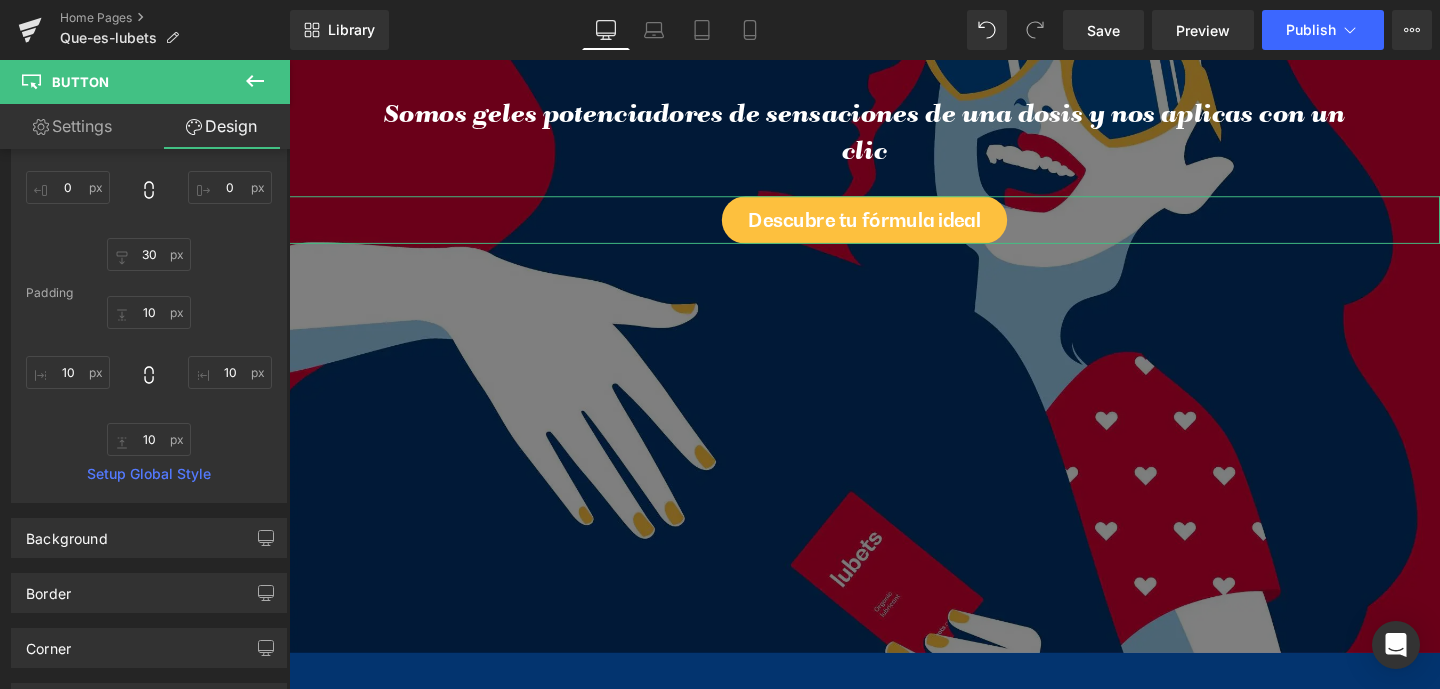 click on "Settings" at bounding box center (72, 126) 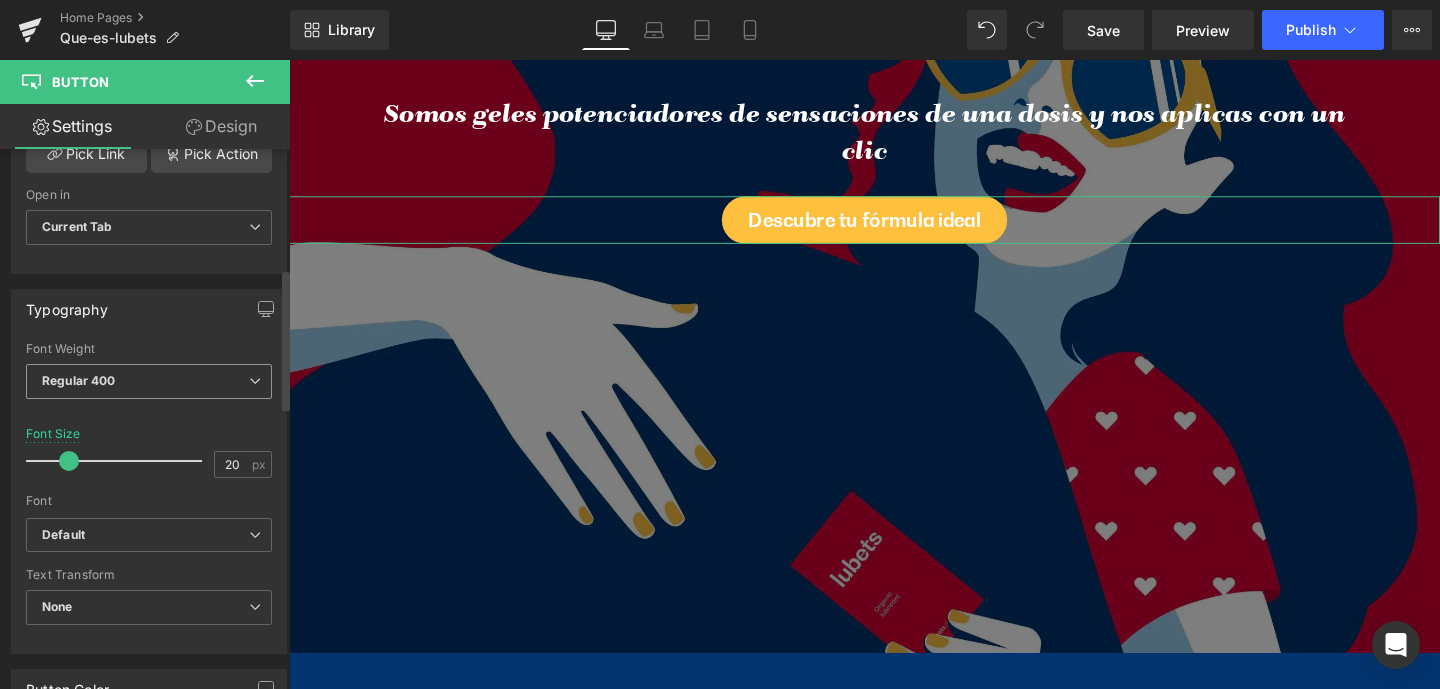 scroll, scrollTop: 694, scrollLeft: 0, axis: vertical 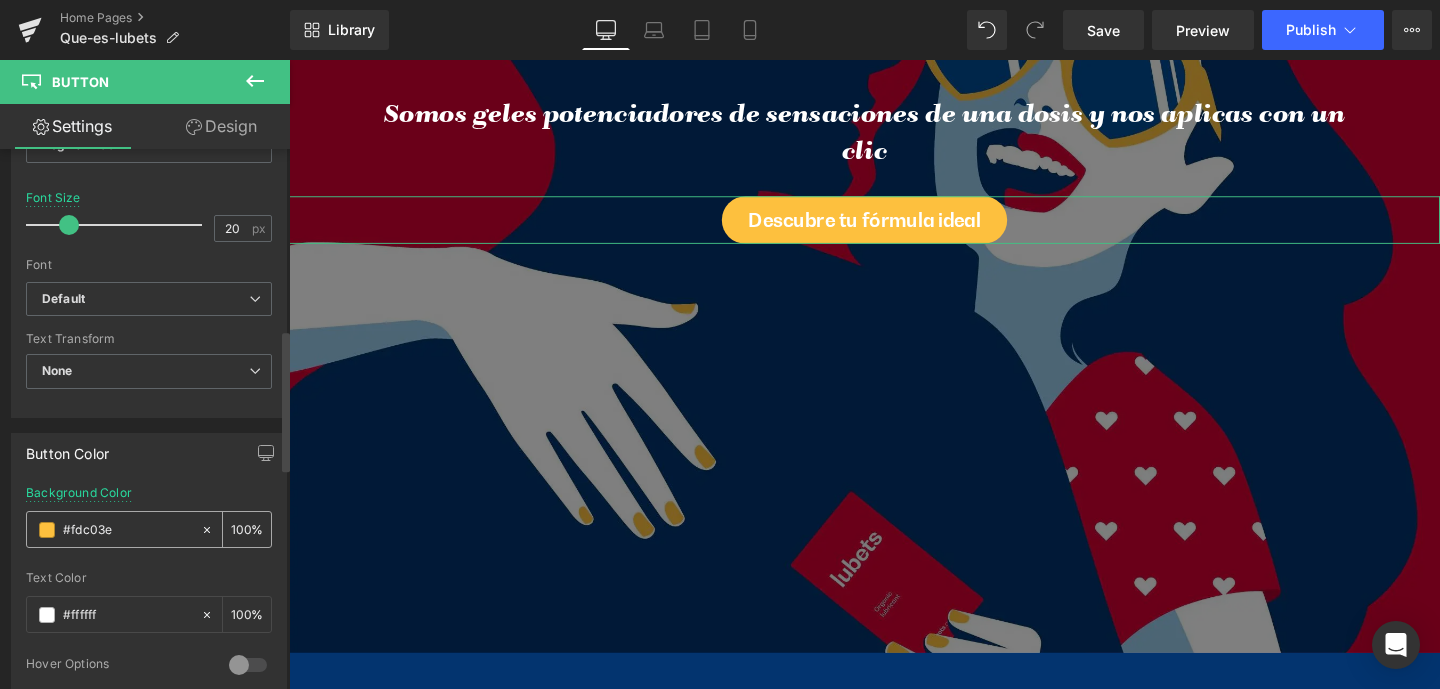 drag, startPoint x: 140, startPoint y: 534, endPoint x: 37, endPoint y: 523, distance: 103.58572 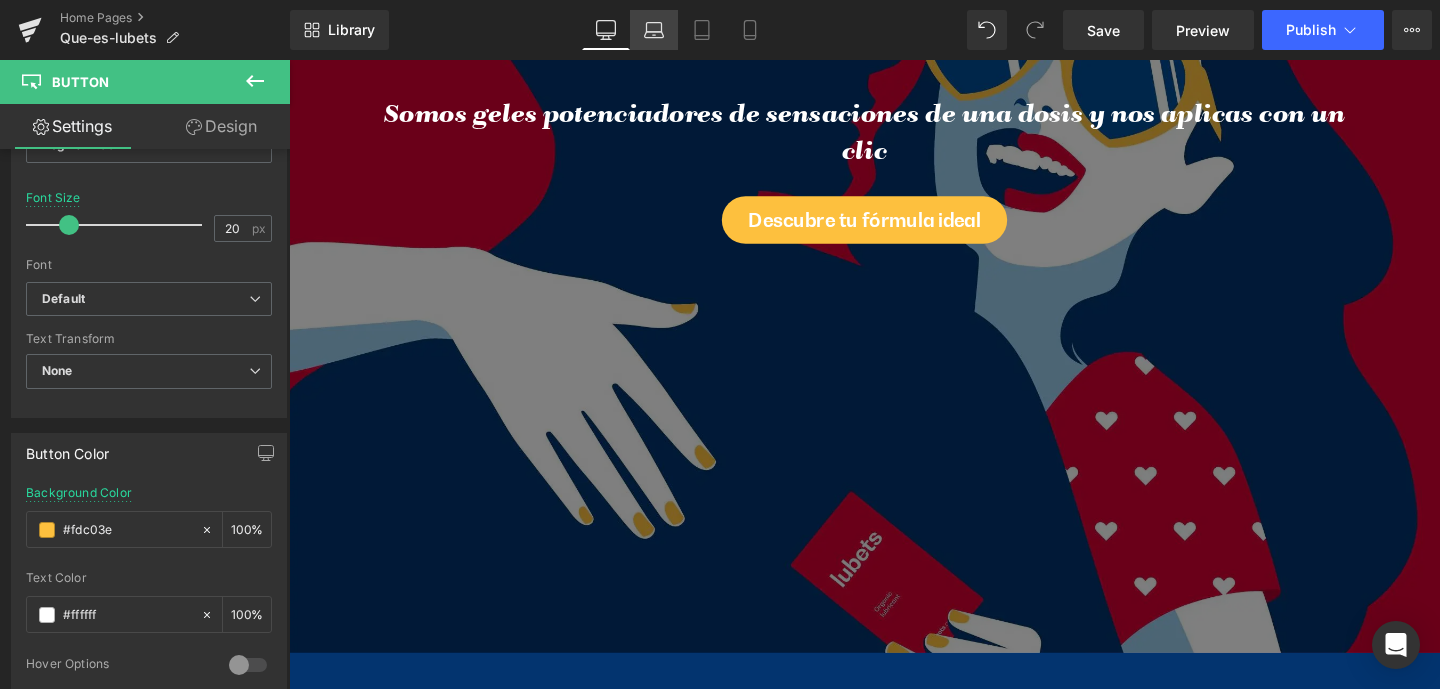 click 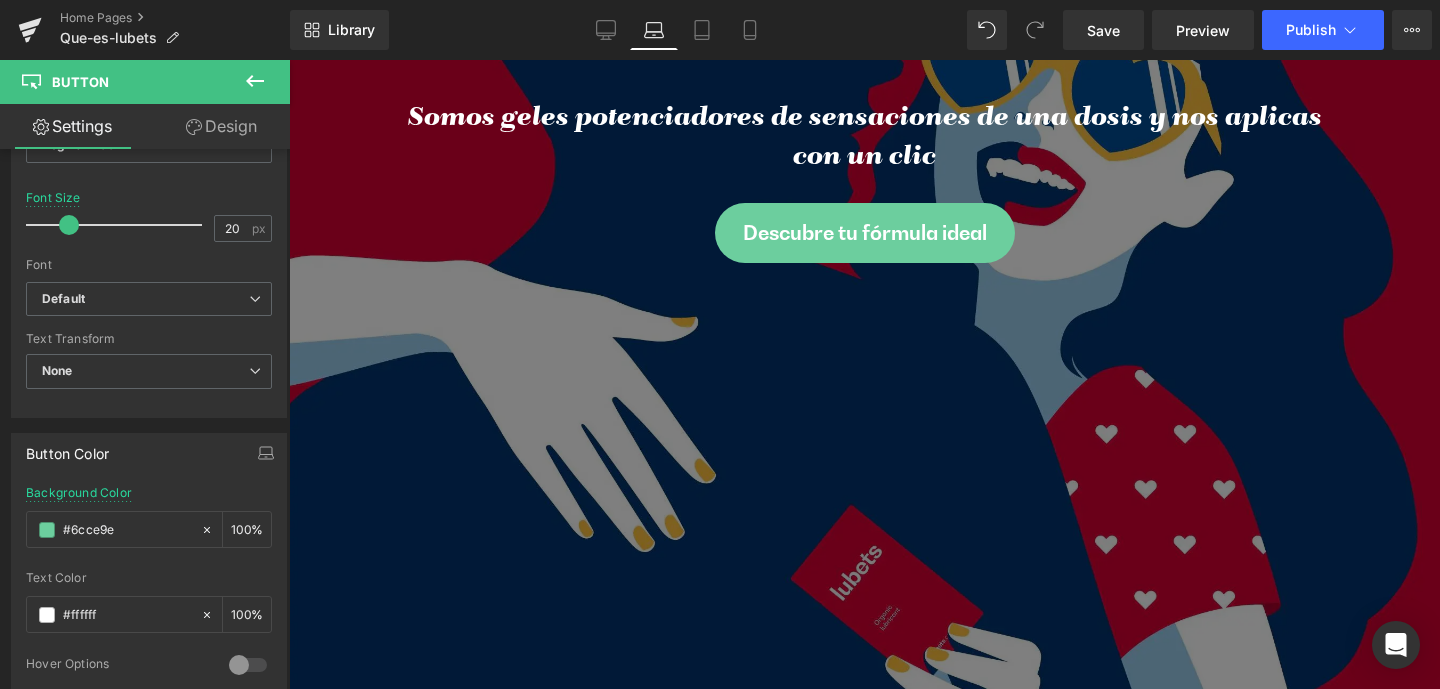 scroll, scrollTop: 23, scrollLeft: 1121, axis: both 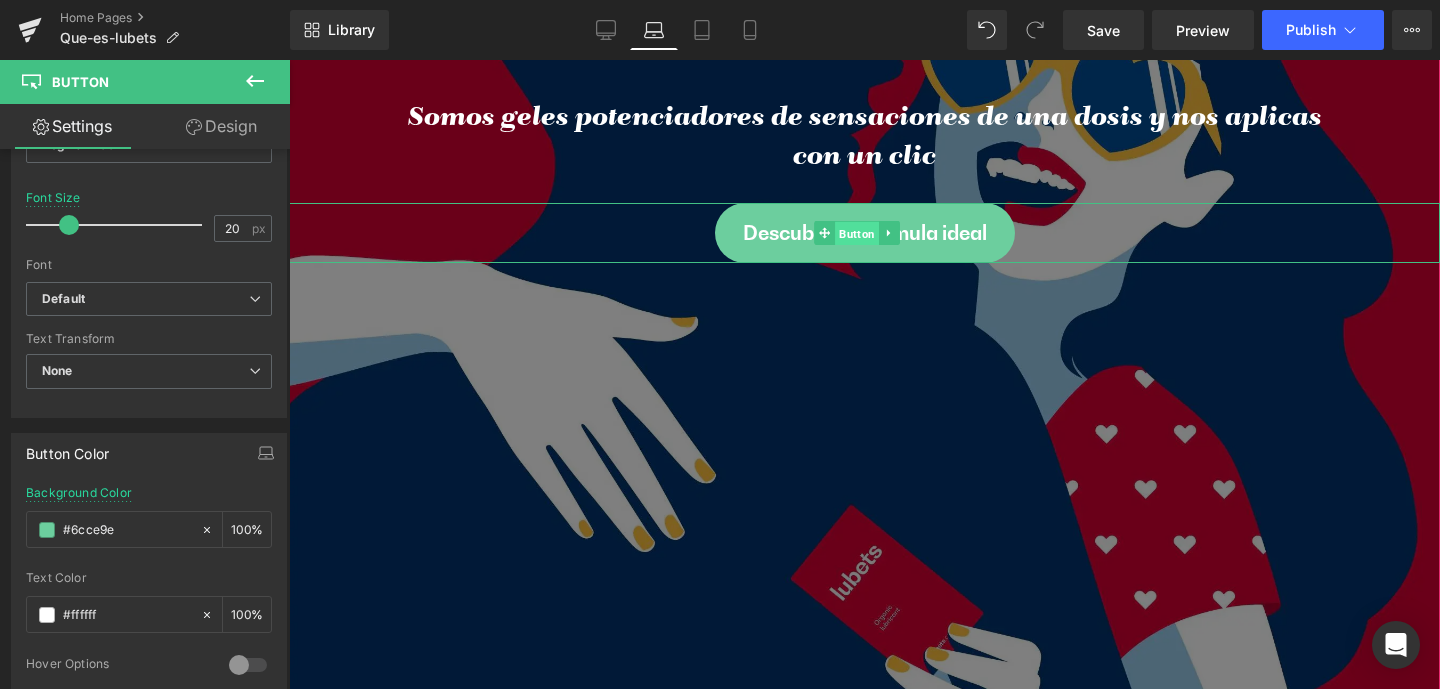 click on "Button" at bounding box center [857, 234] 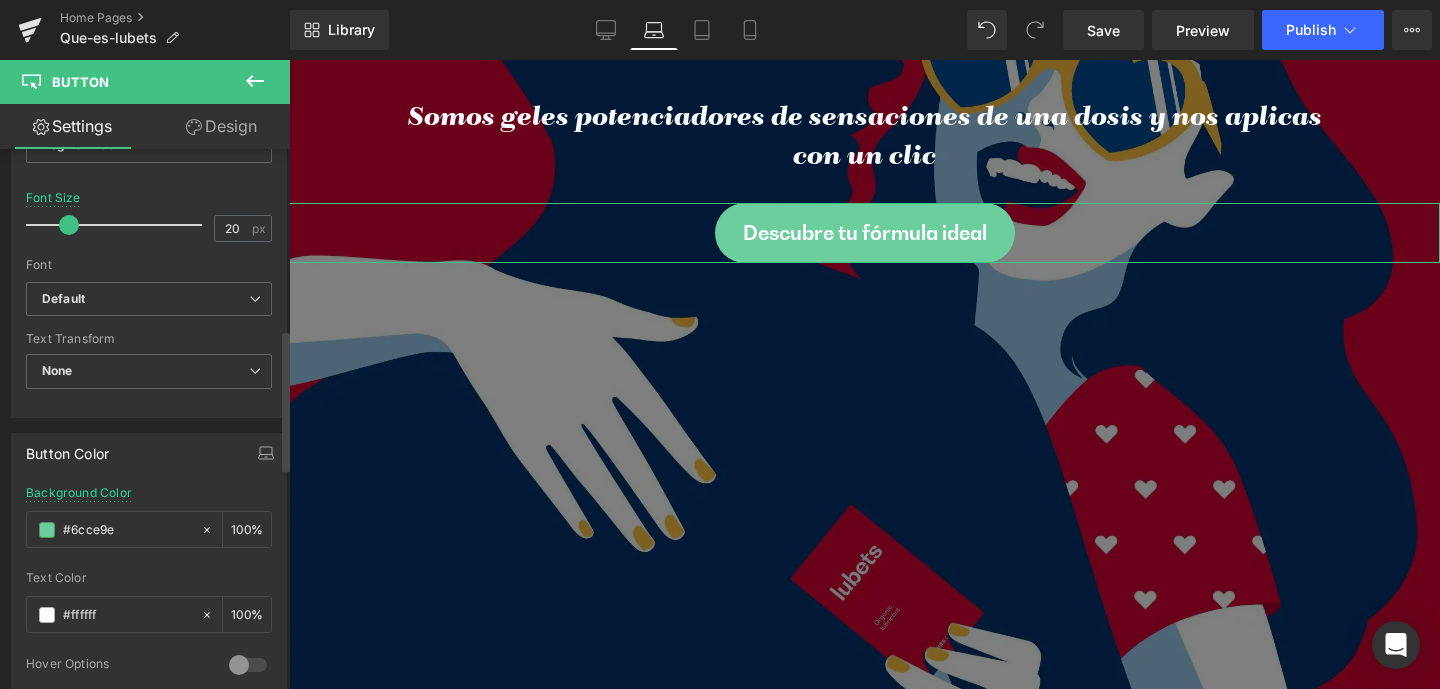 drag, startPoint x: 108, startPoint y: 528, endPoint x: 23, endPoint y: 528, distance: 85 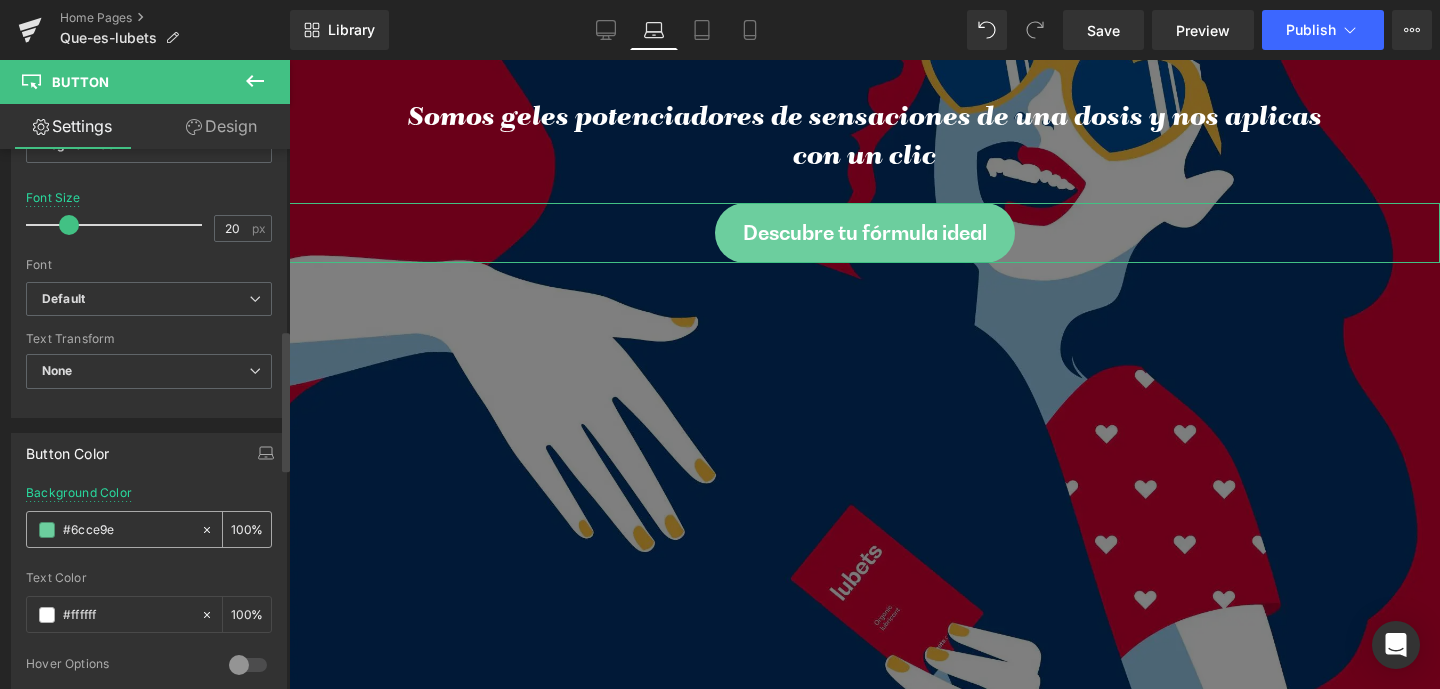paste on "fdc03" 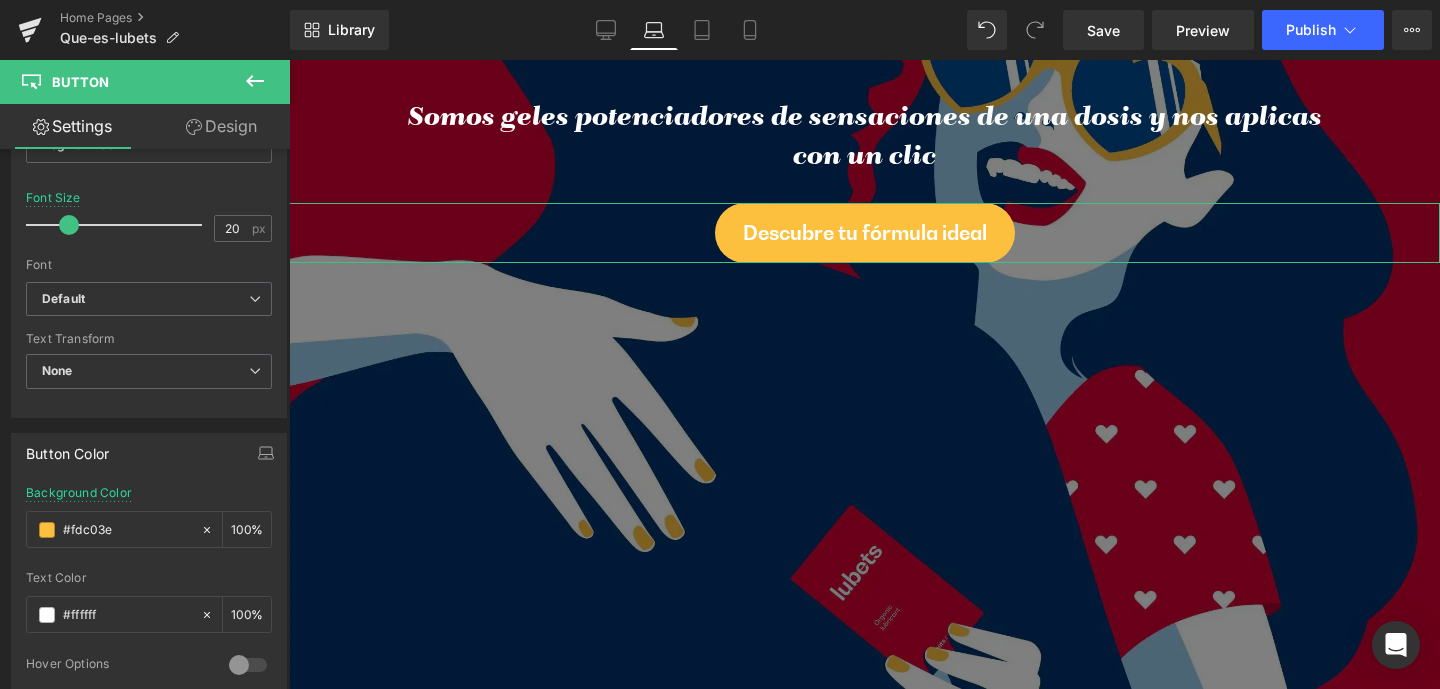 type on "#fdc03e" 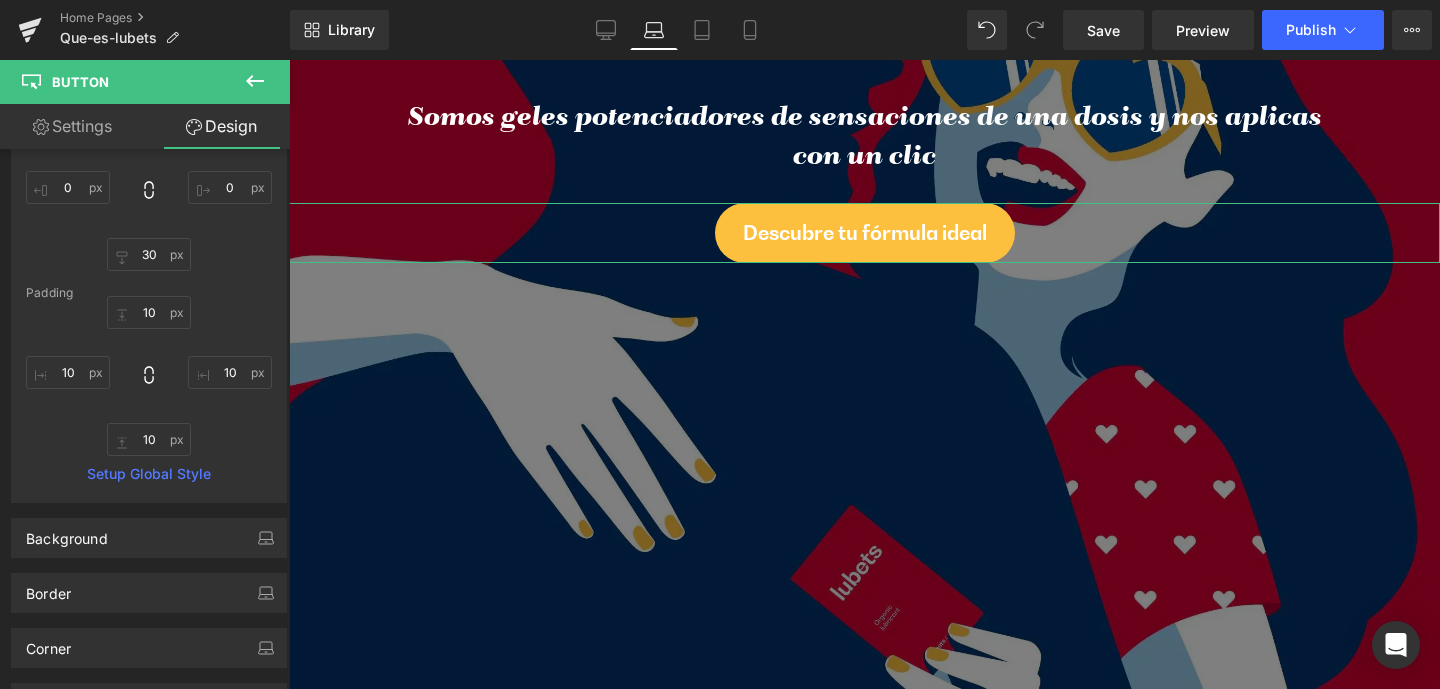 scroll, scrollTop: 71, scrollLeft: 0, axis: vertical 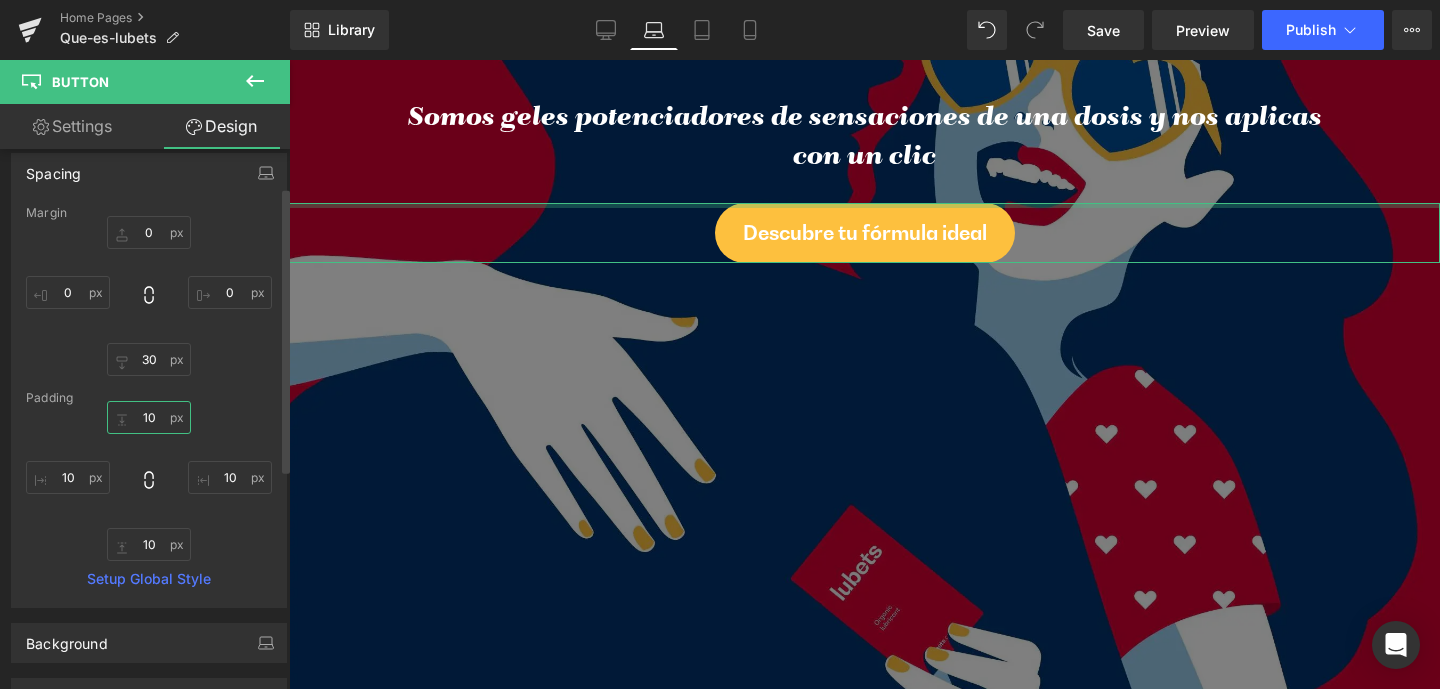 drag, startPoint x: 134, startPoint y: 416, endPoint x: 163, endPoint y: 418, distance: 29.068884 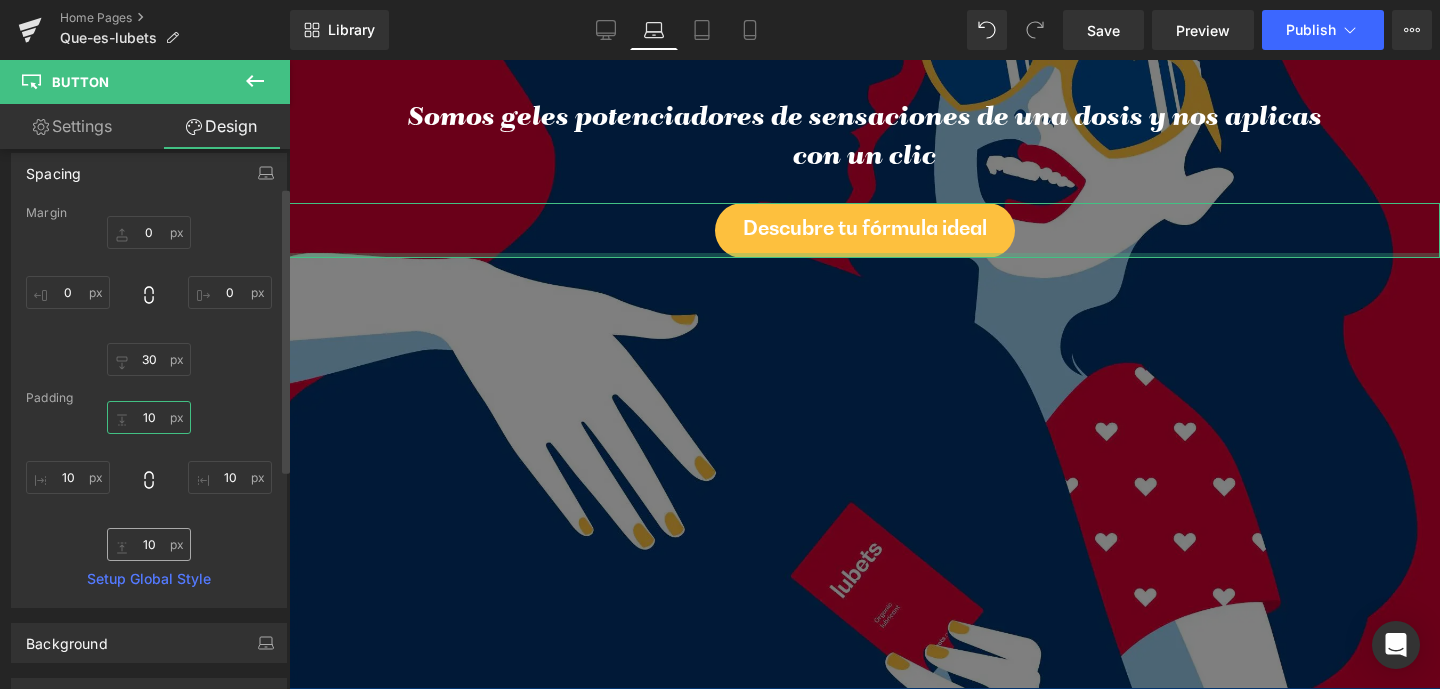 type on "10" 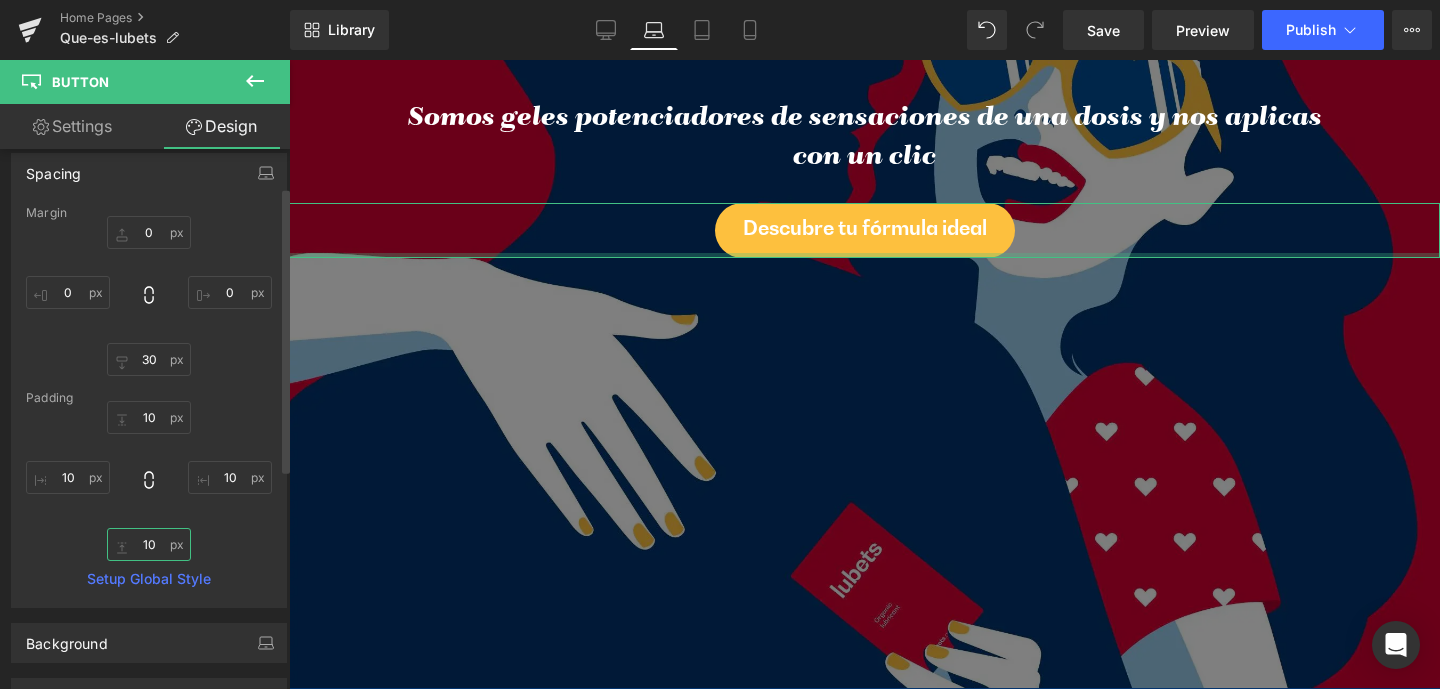 drag, startPoint x: 135, startPoint y: 548, endPoint x: 170, endPoint y: 545, distance: 35.128338 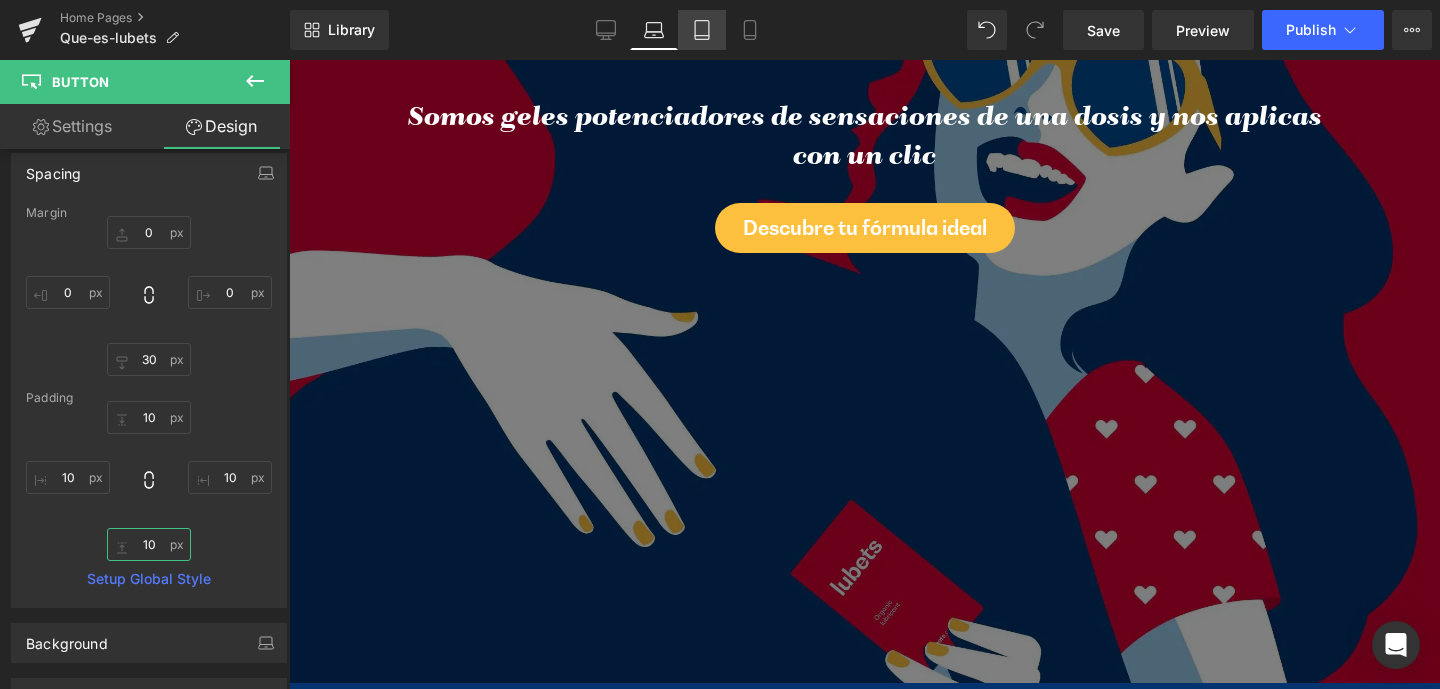 type on "10" 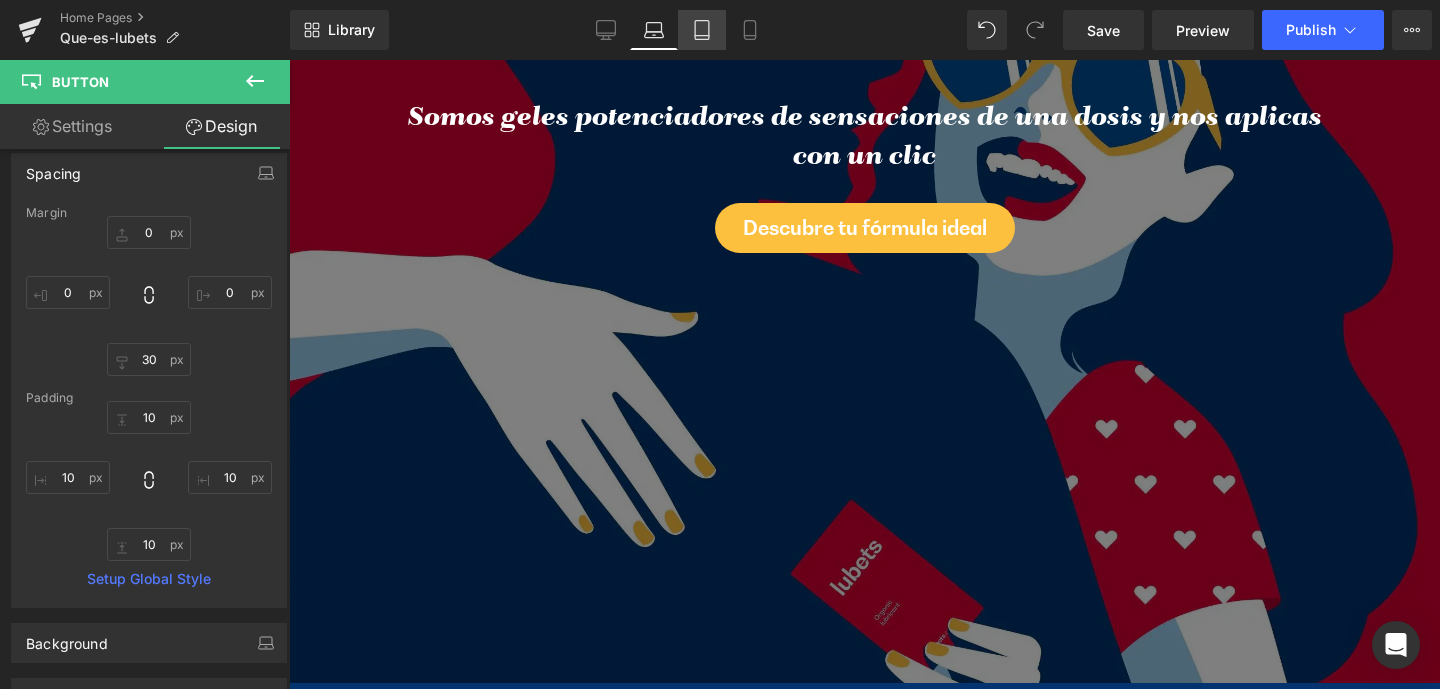 click 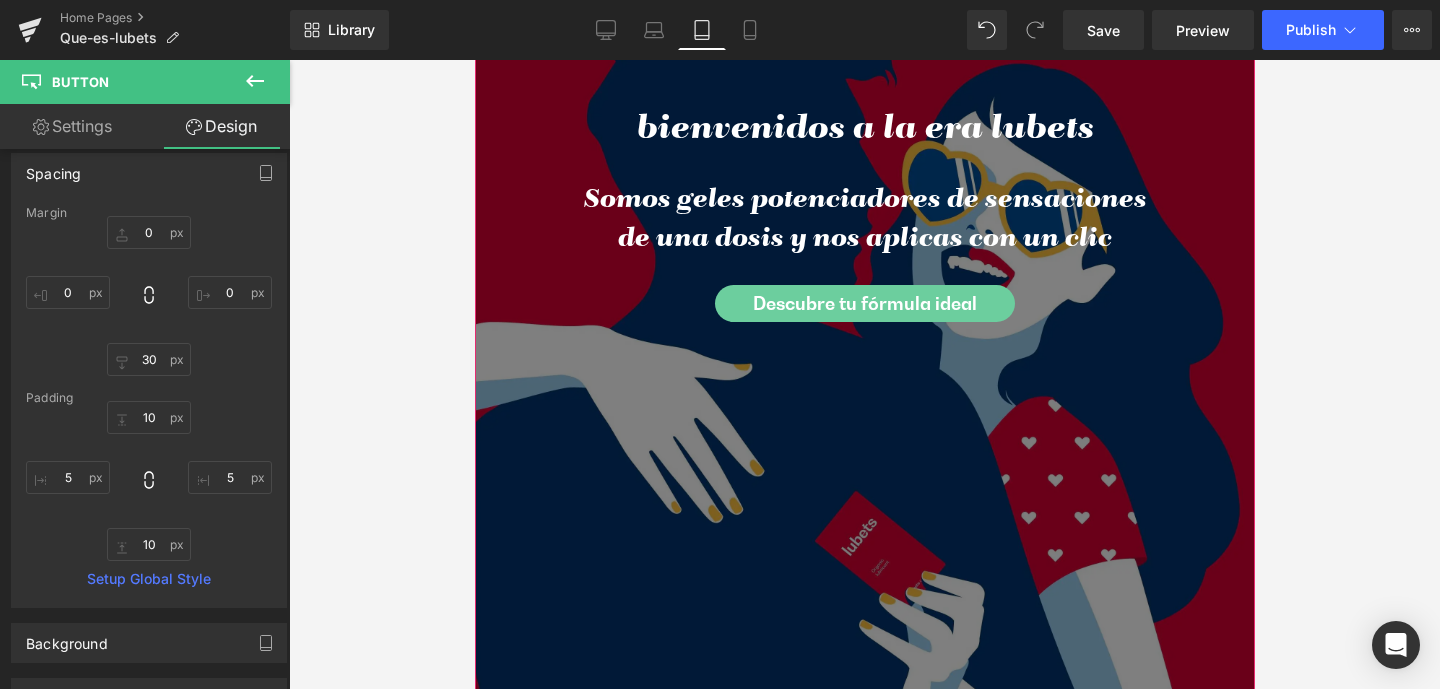 scroll, scrollTop: 330, scrollLeft: 0, axis: vertical 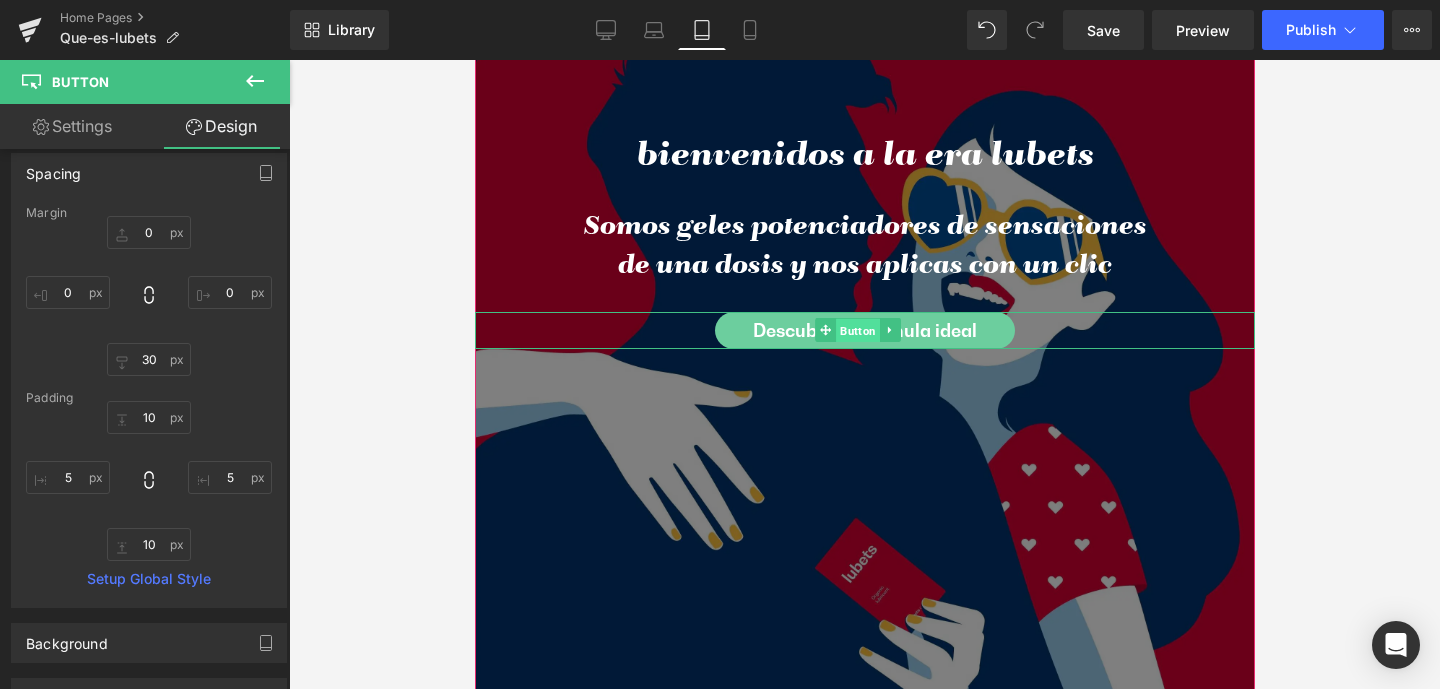 click on "Button" at bounding box center [857, 331] 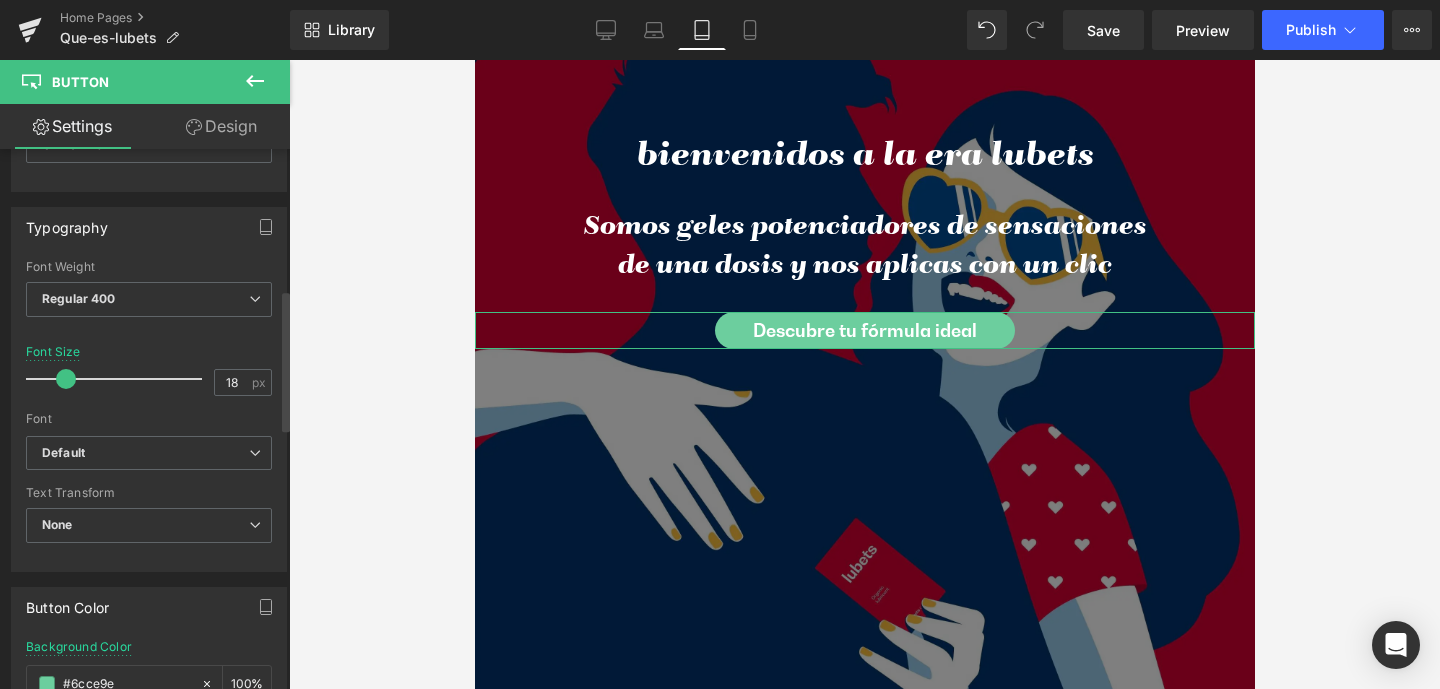 scroll, scrollTop: 682, scrollLeft: 0, axis: vertical 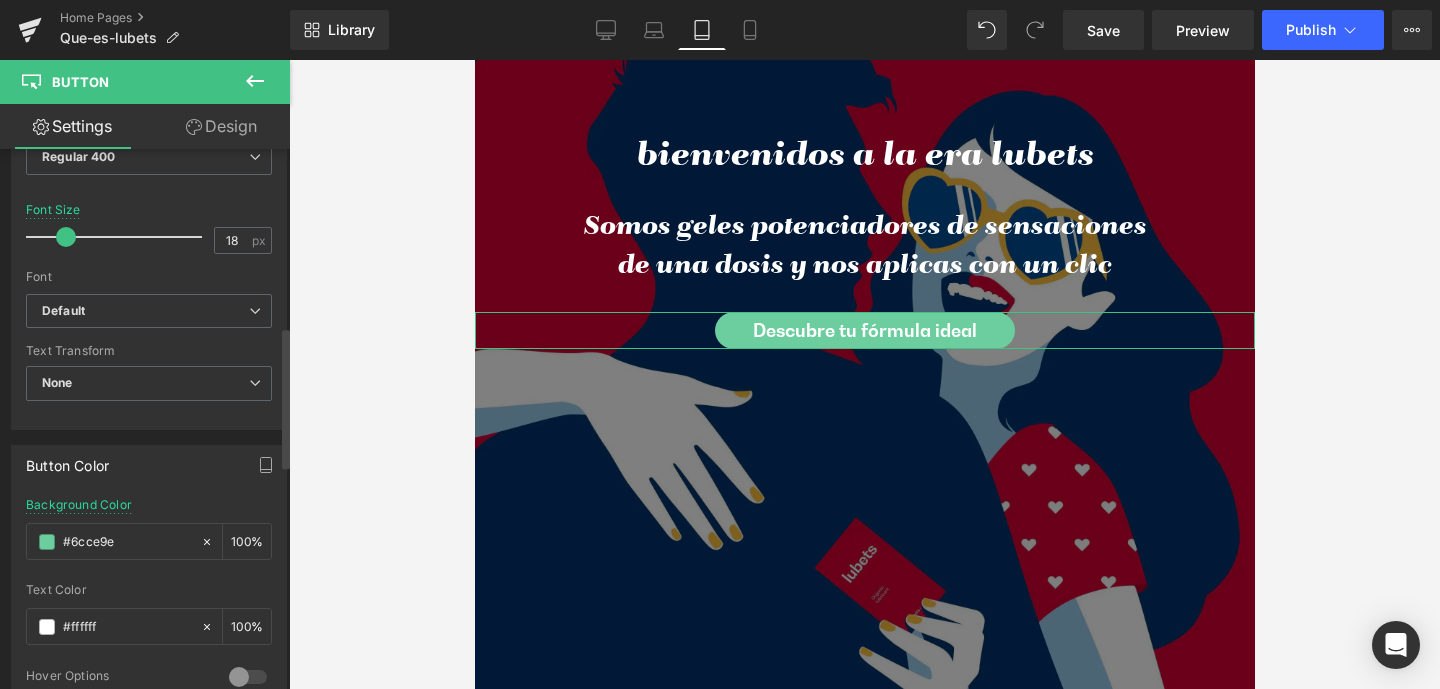 drag, startPoint x: 138, startPoint y: 538, endPoint x: 23, endPoint y: 529, distance: 115.35164 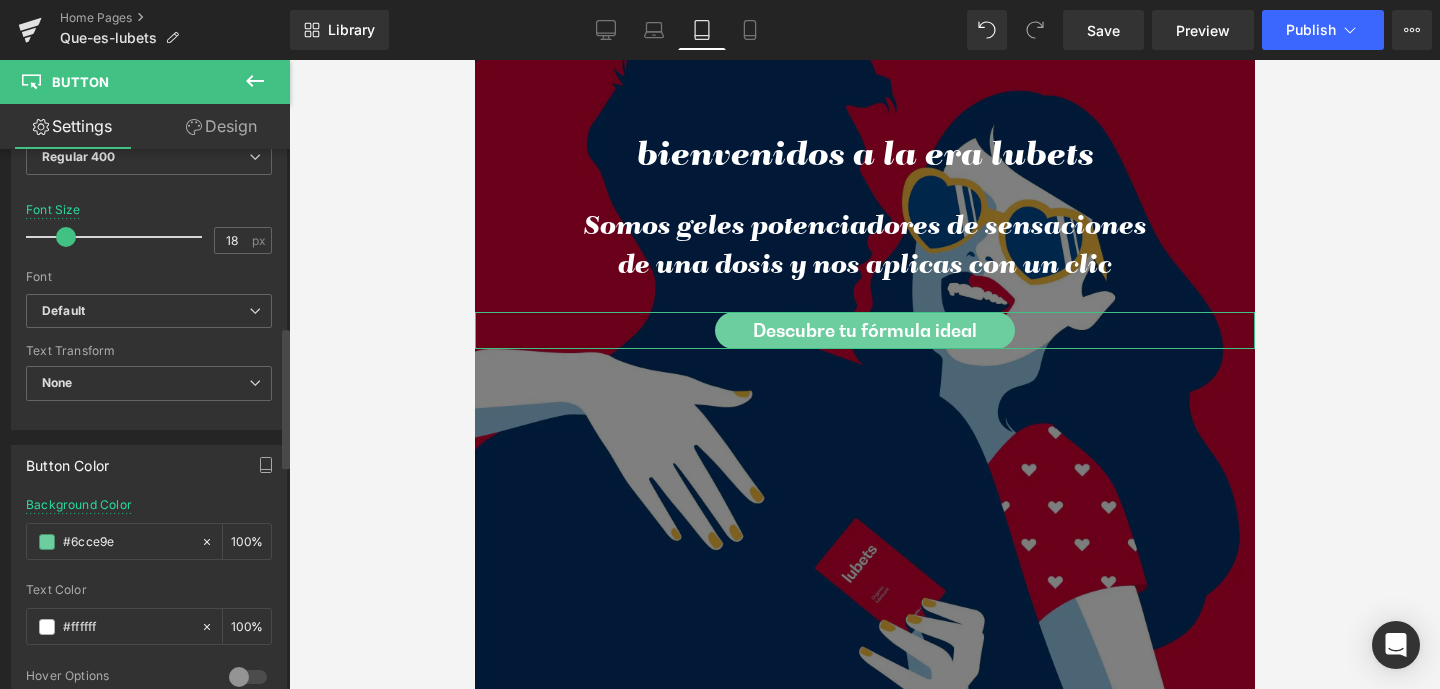 paste on "fdc03" 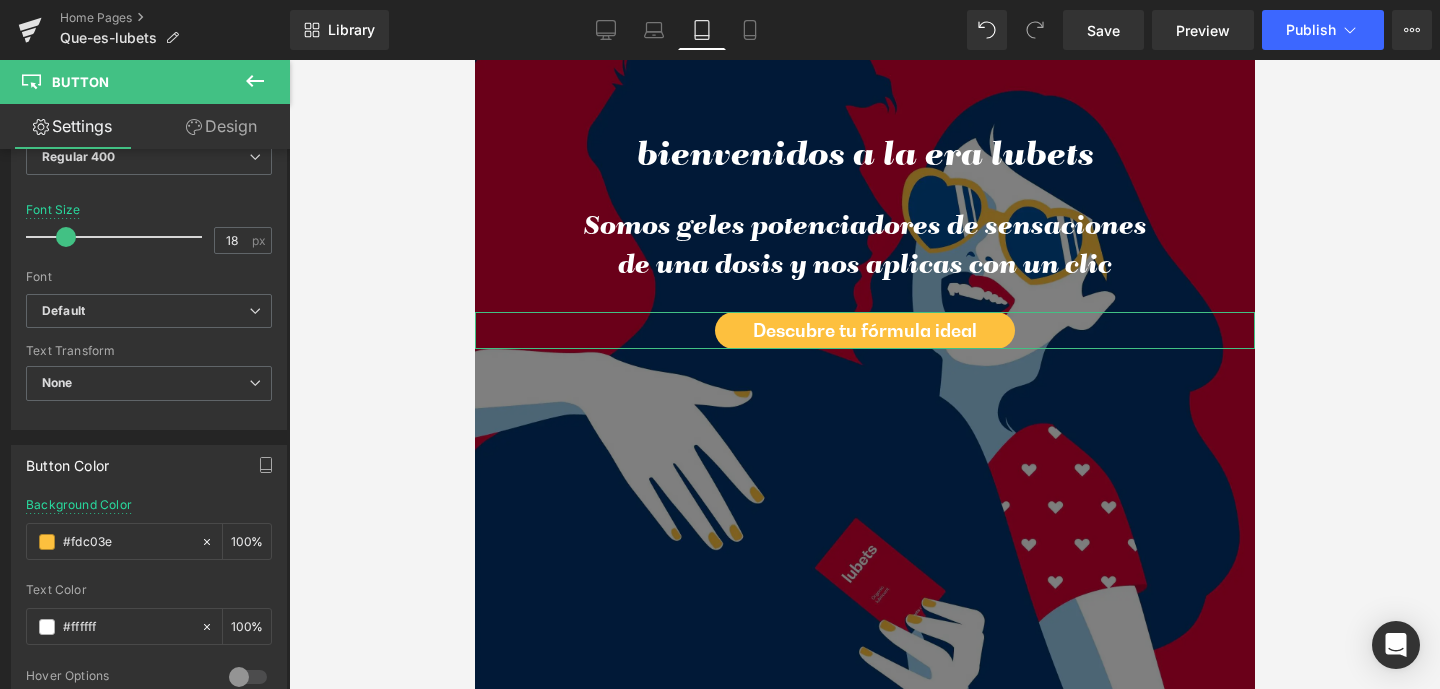 type on "#fdc03e" 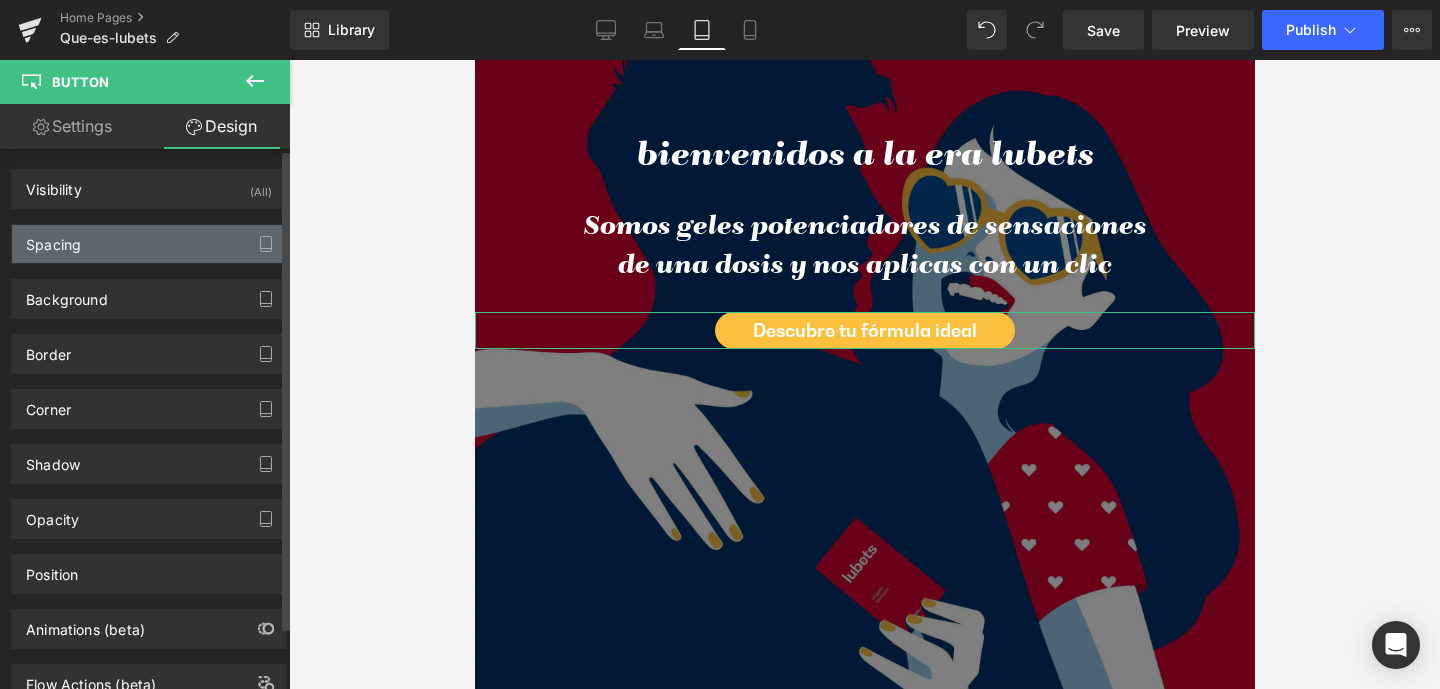 click on "Spacing" at bounding box center (53, 239) 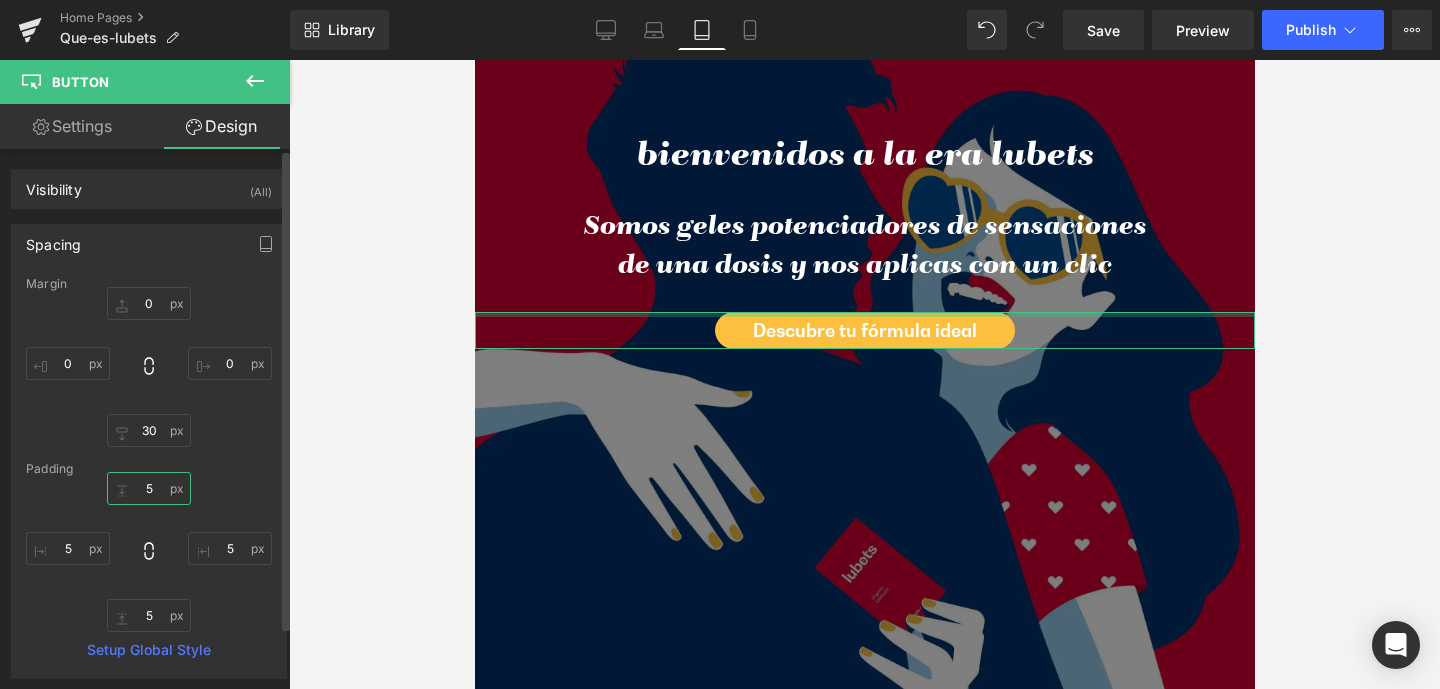 drag, startPoint x: 134, startPoint y: 481, endPoint x: 161, endPoint y: 486, distance: 27.45906 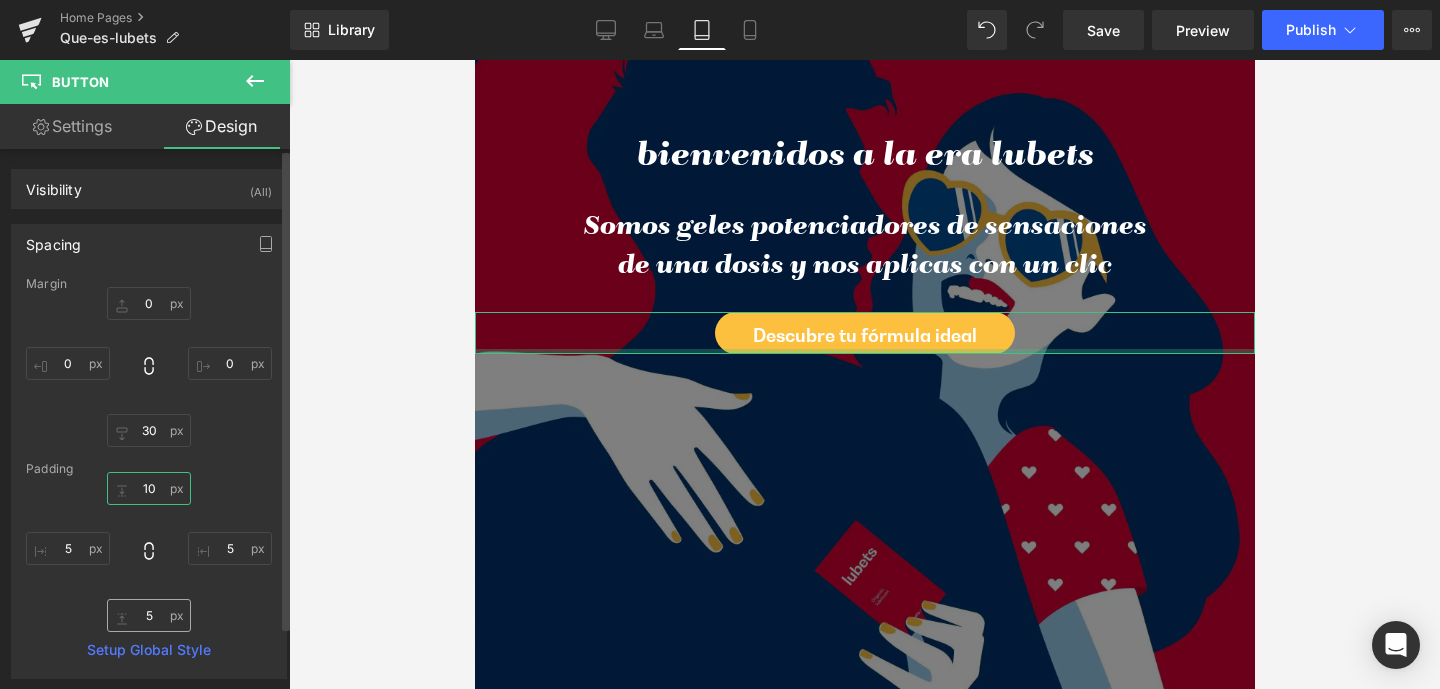type on "10" 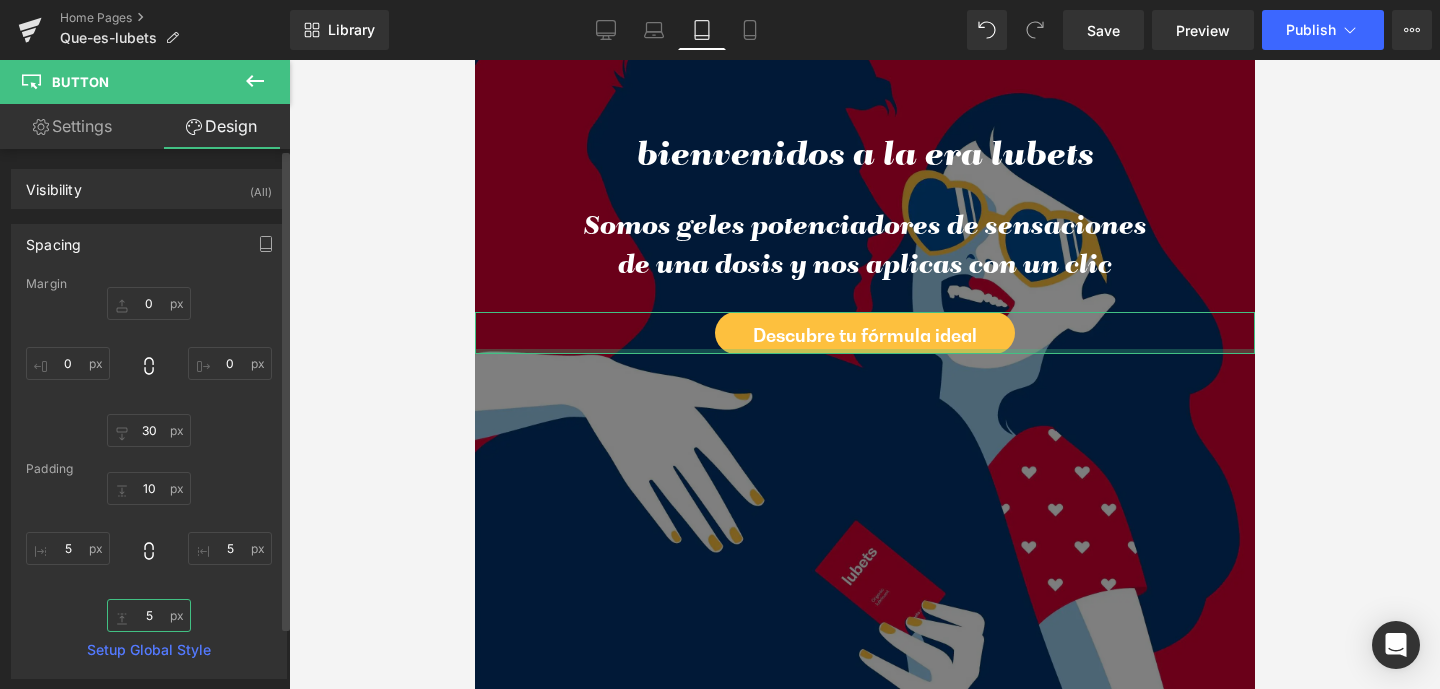 drag, startPoint x: 142, startPoint y: 616, endPoint x: 177, endPoint y: 619, distance: 35.128338 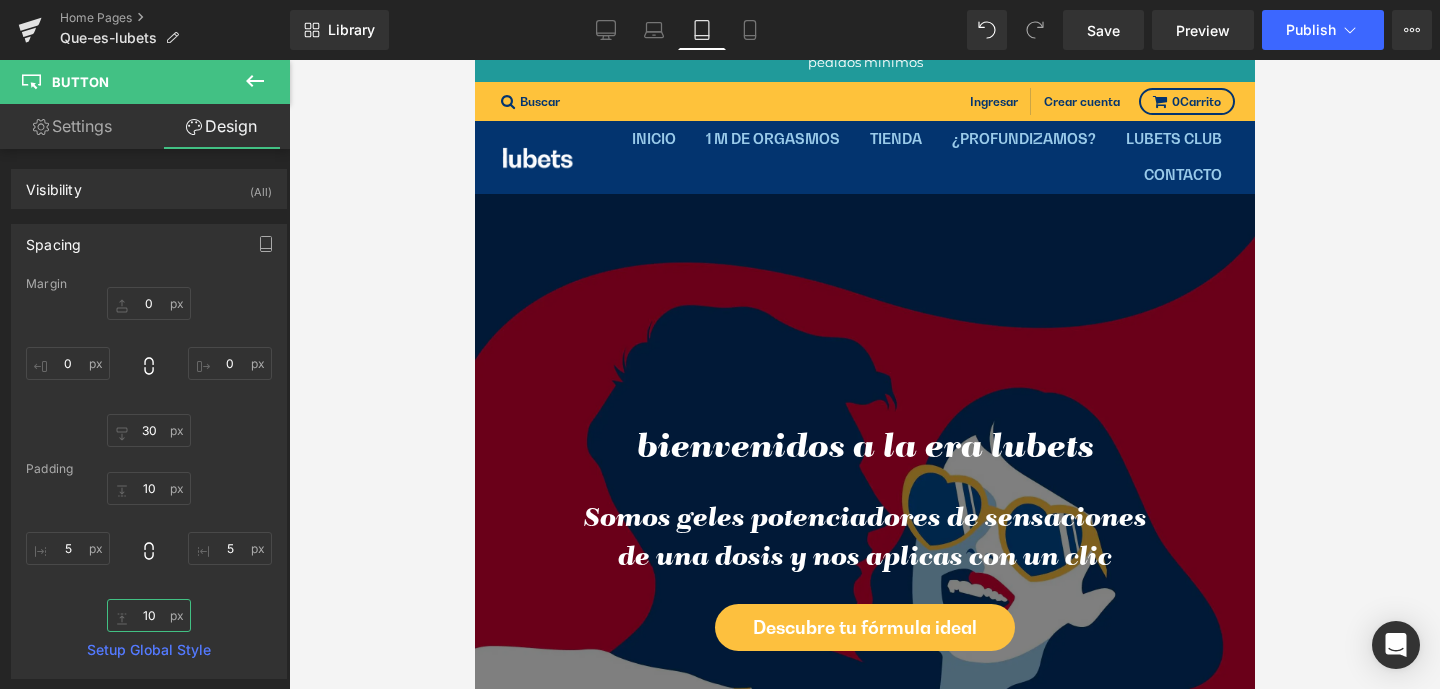 scroll, scrollTop: 37, scrollLeft: 0, axis: vertical 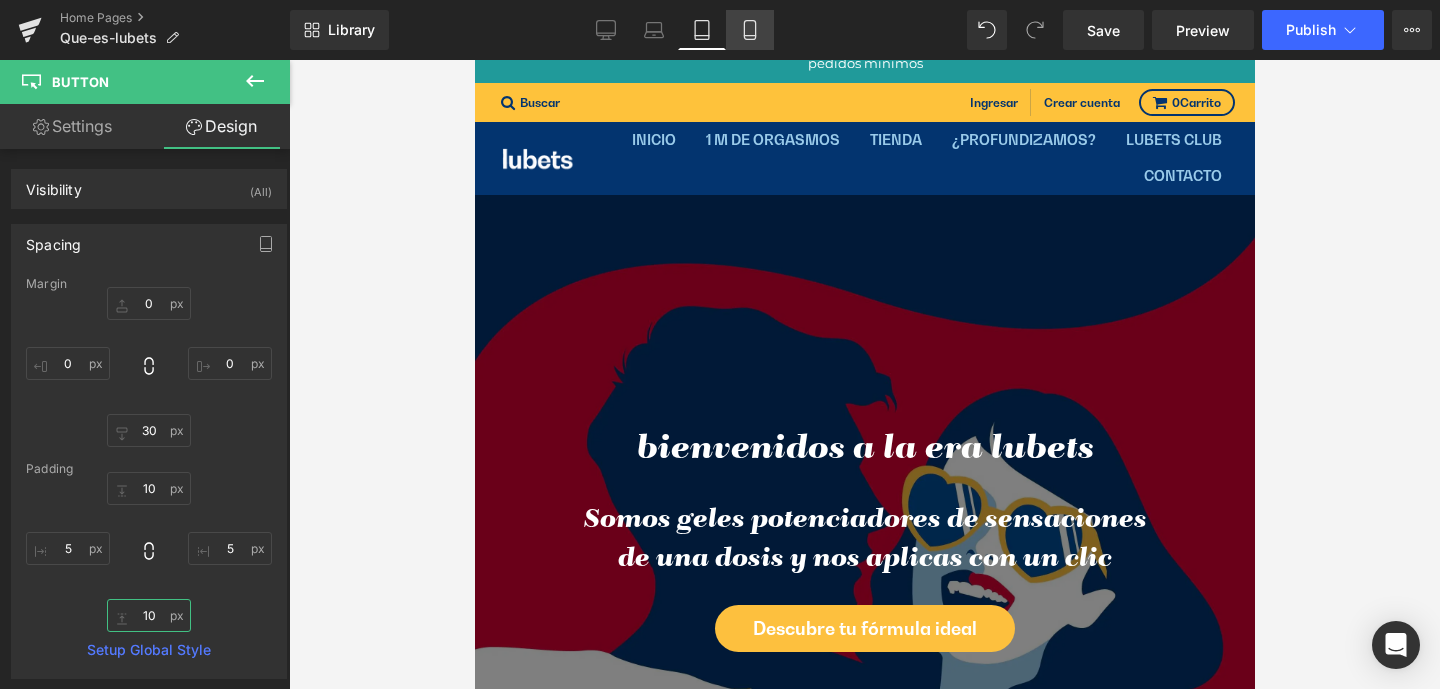 type on "10" 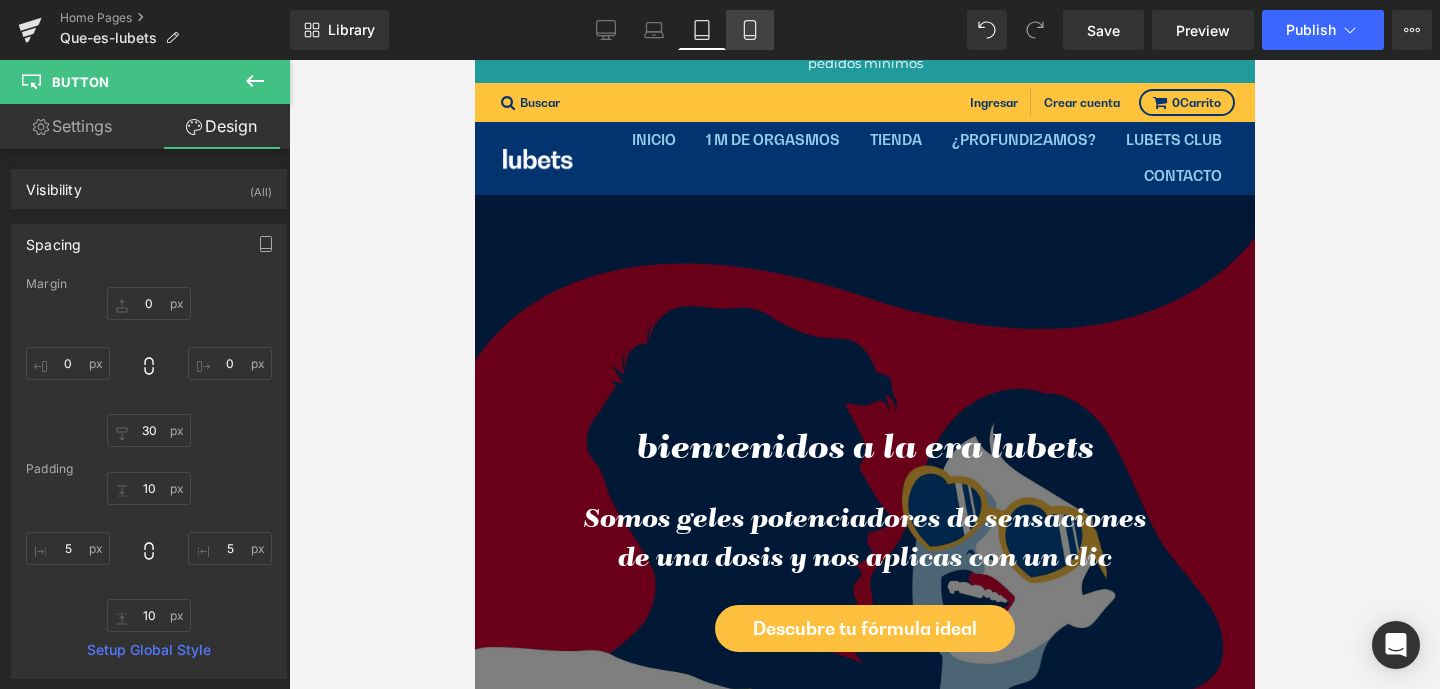 click 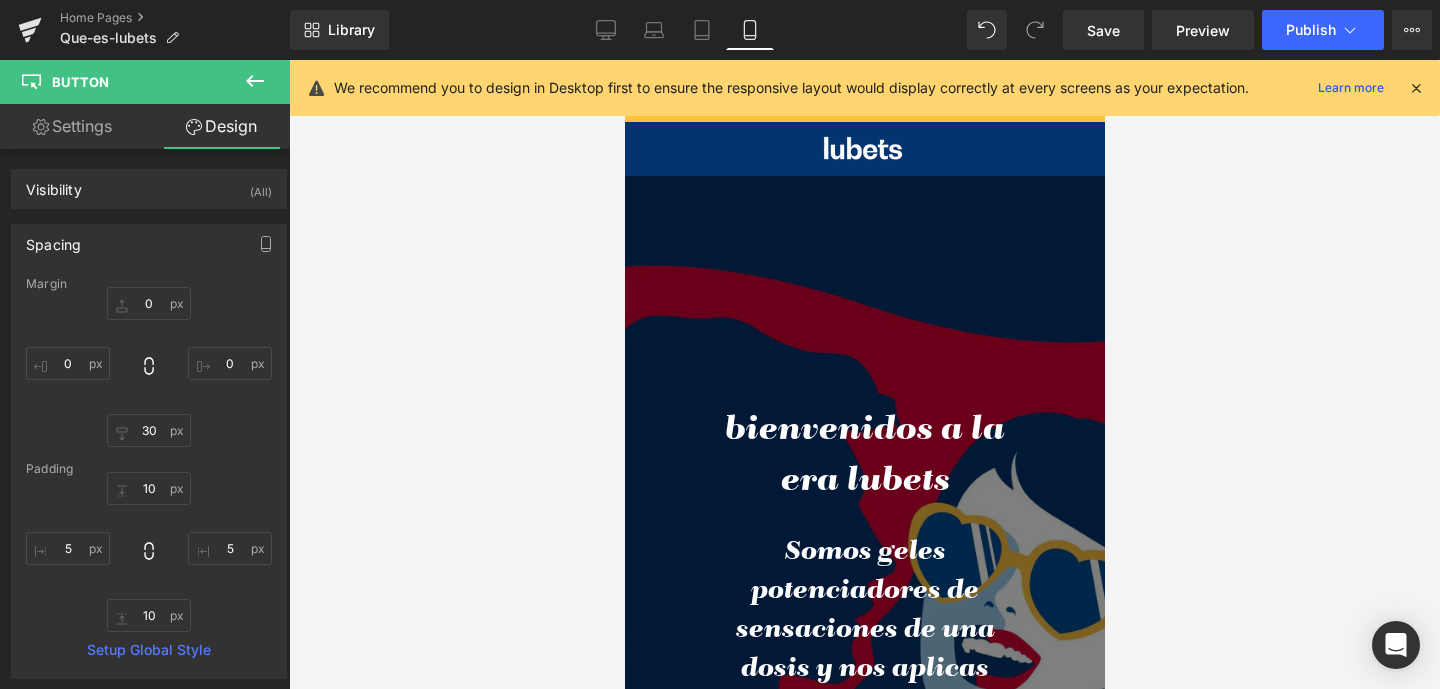 scroll, scrollTop: 208, scrollLeft: 0, axis: vertical 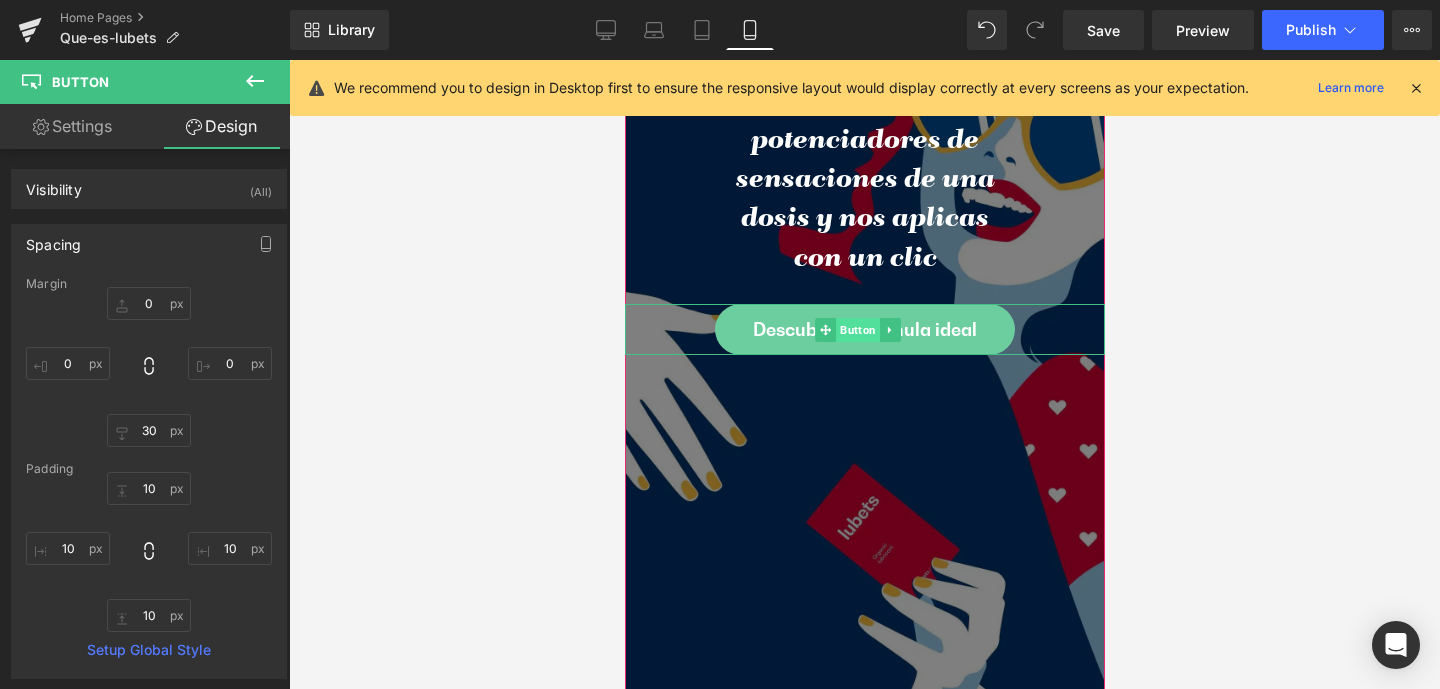 click on "Button" at bounding box center (857, 330) 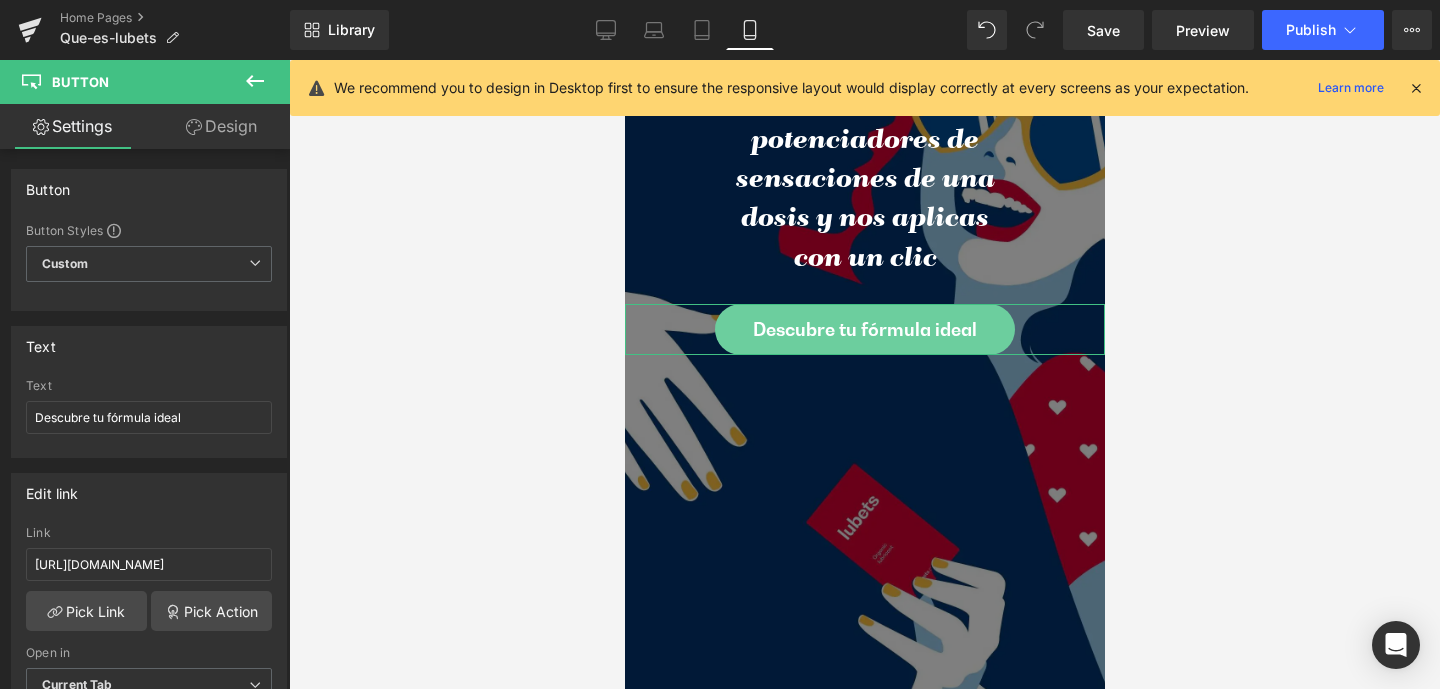 click on "Design" at bounding box center [221, 126] 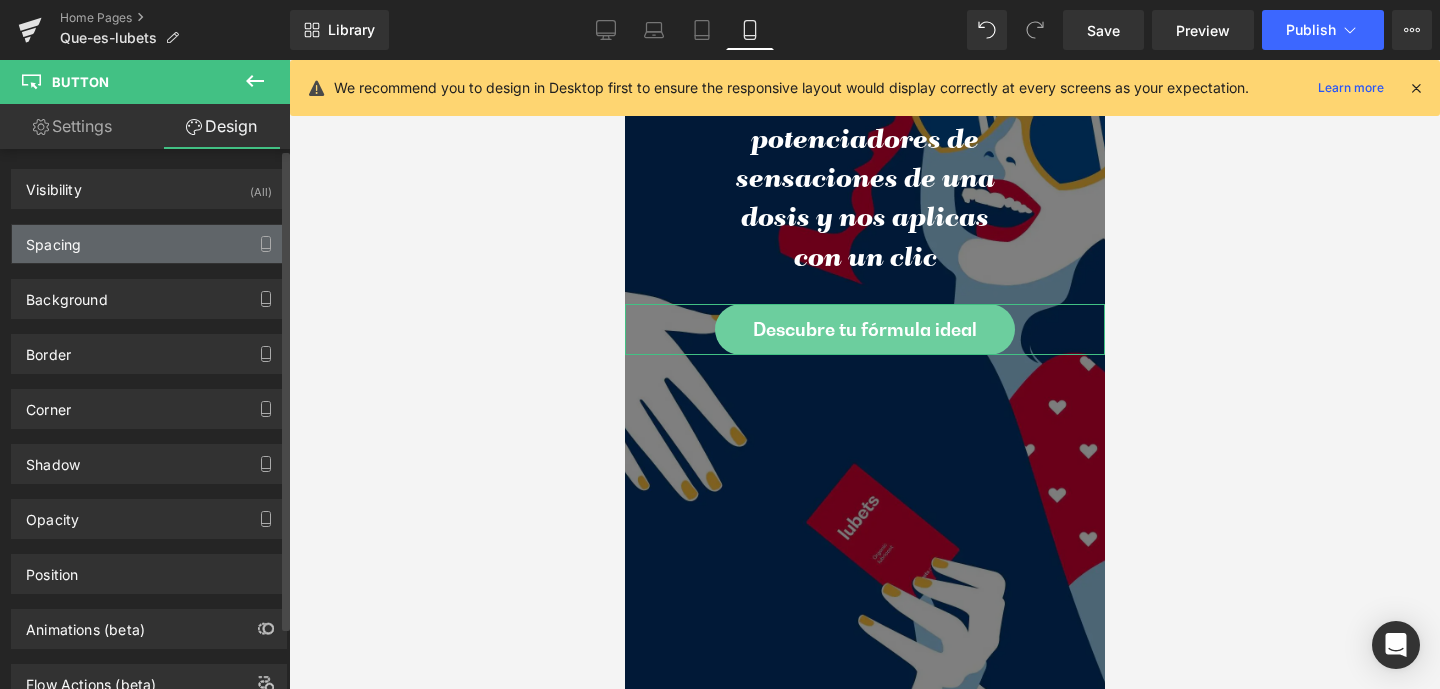 click on "Spacing" at bounding box center (53, 239) 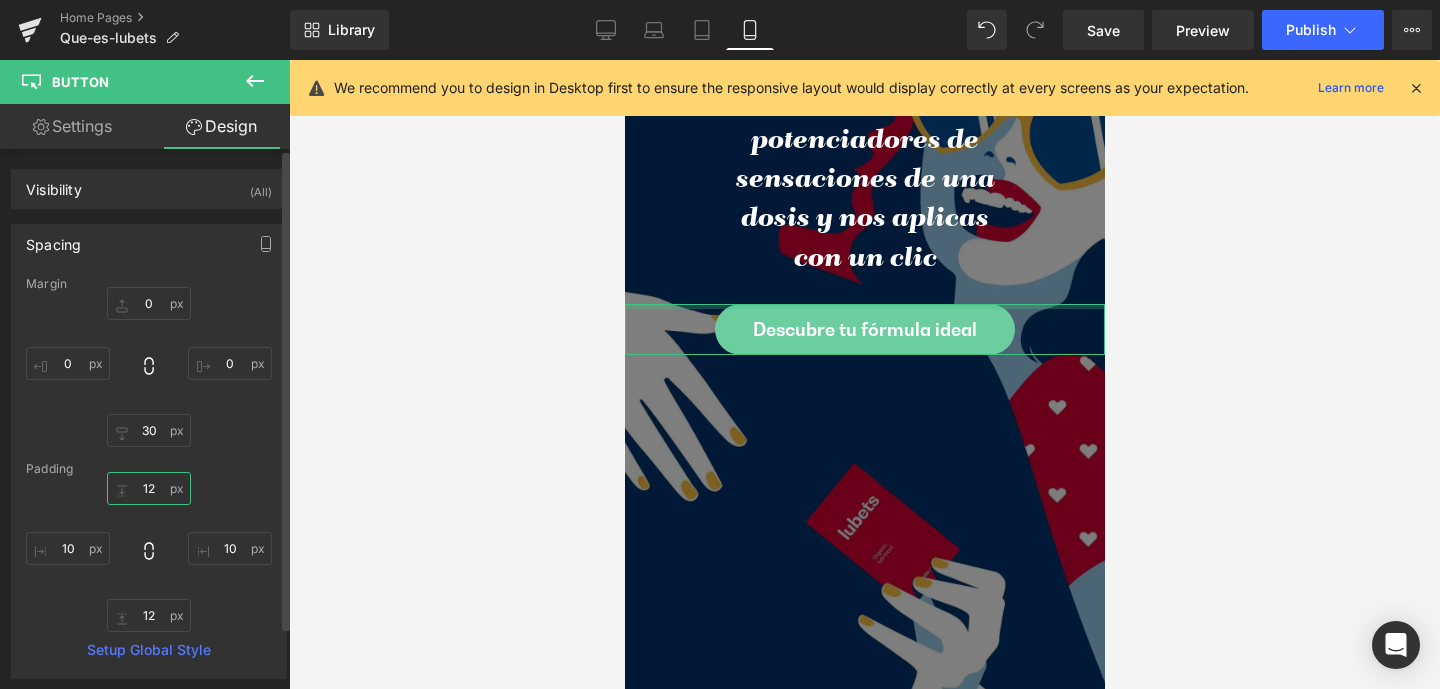 drag, startPoint x: 134, startPoint y: 485, endPoint x: 178, endPoint y: 491, distance: 44.407207 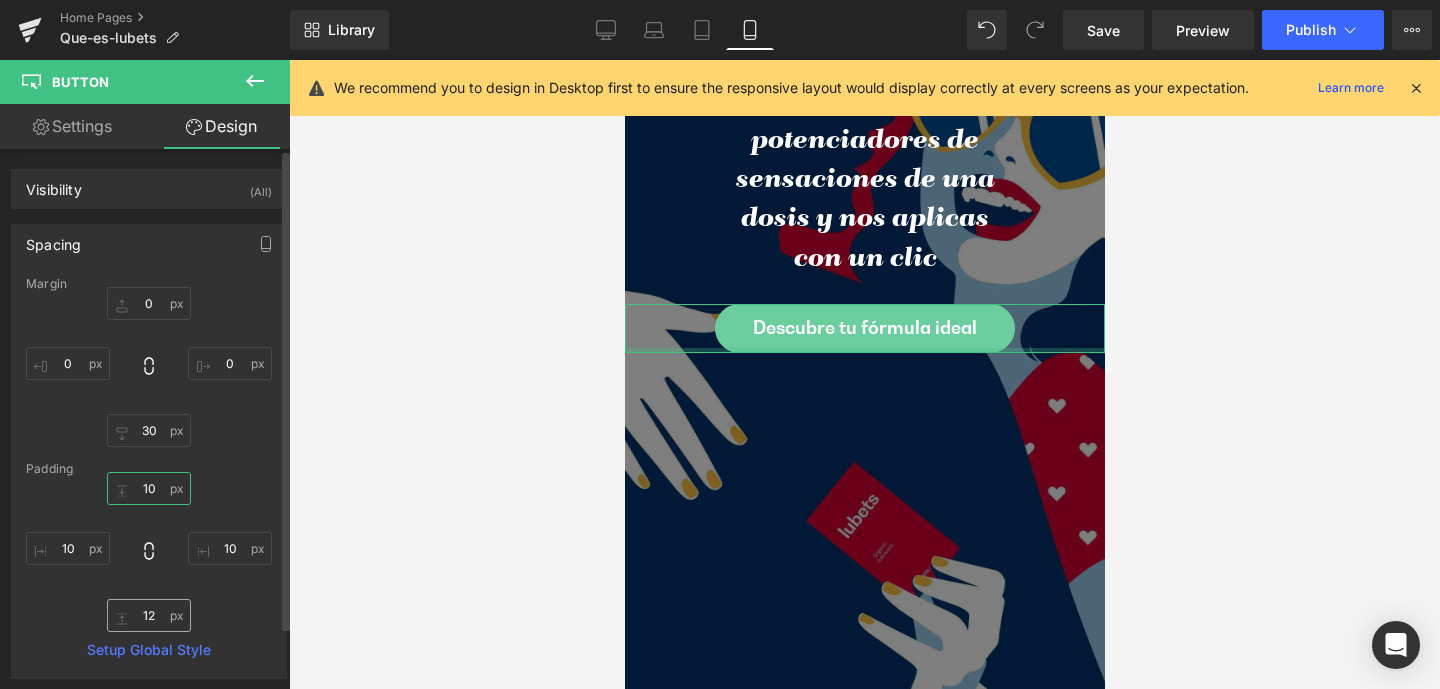 type on "10" 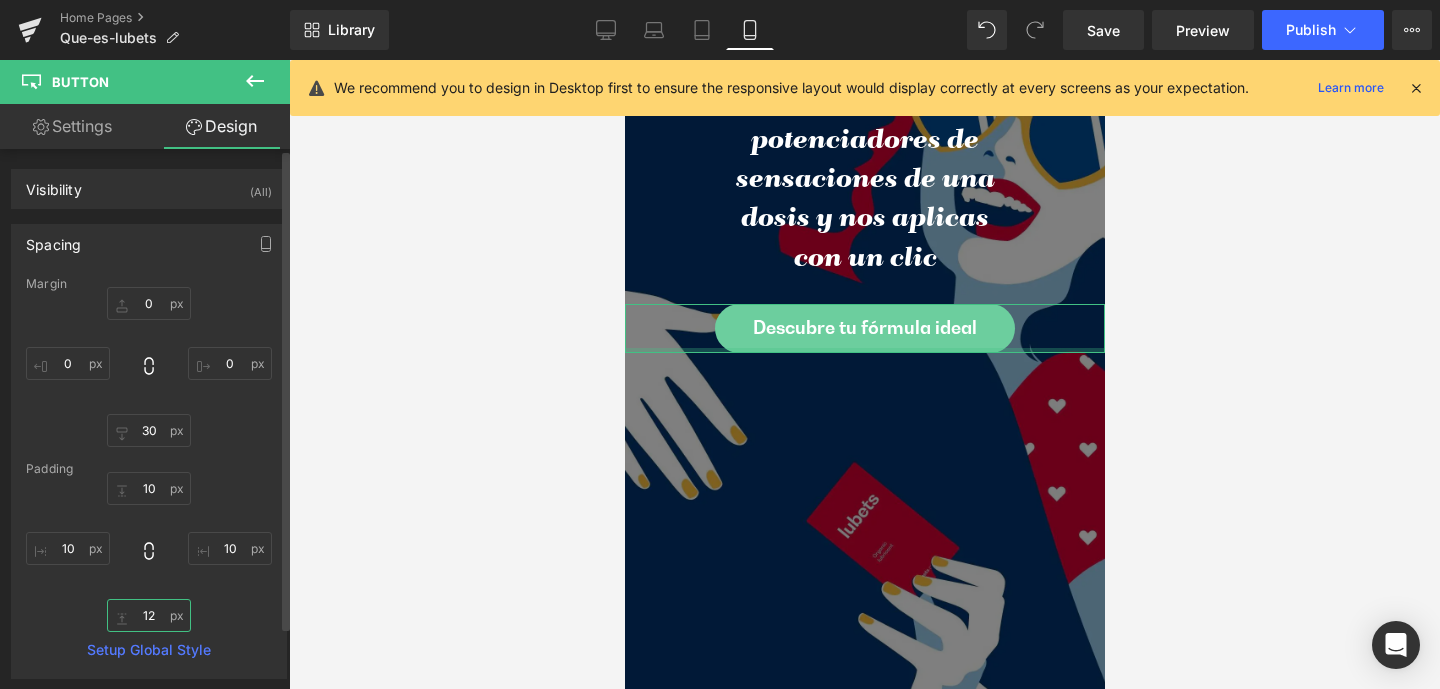 drag, startPoint x: 134, startPoint y: 613, endPoint x: 185, endPoint y: 618, distance: 51.24451 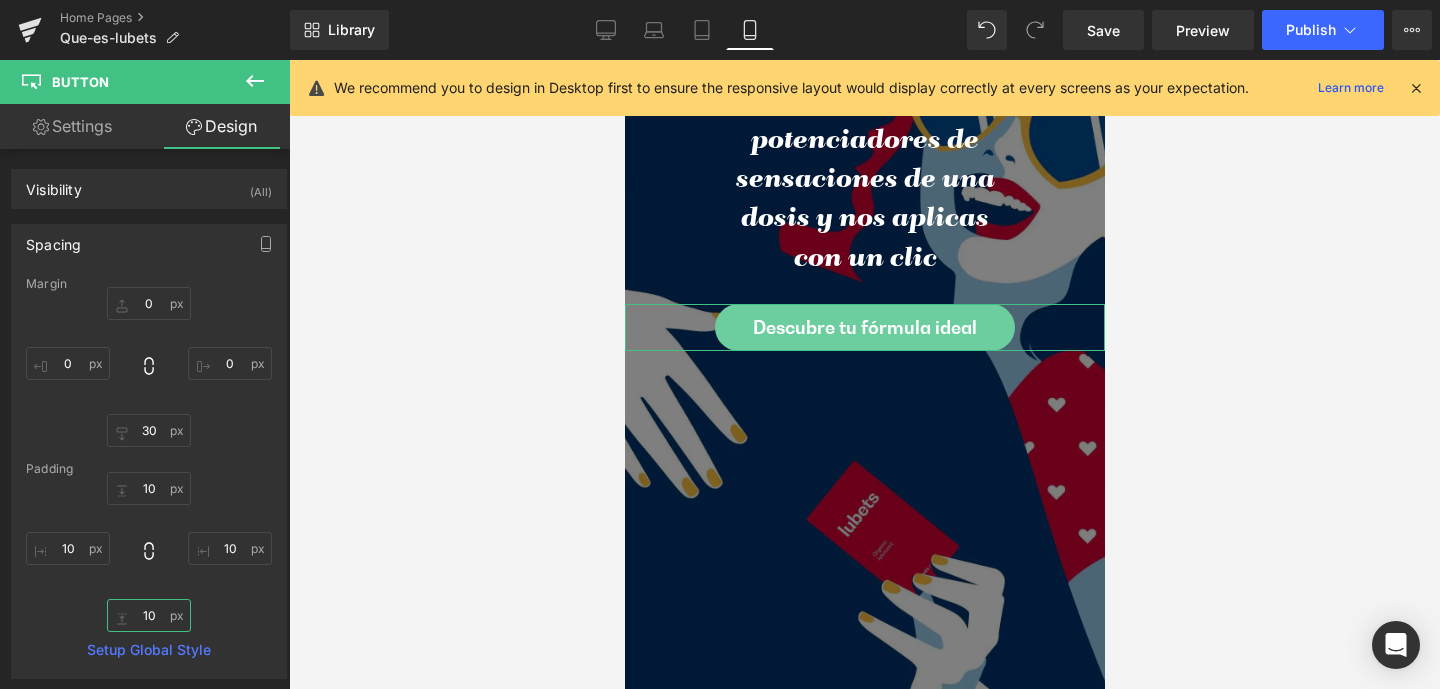type on "10" 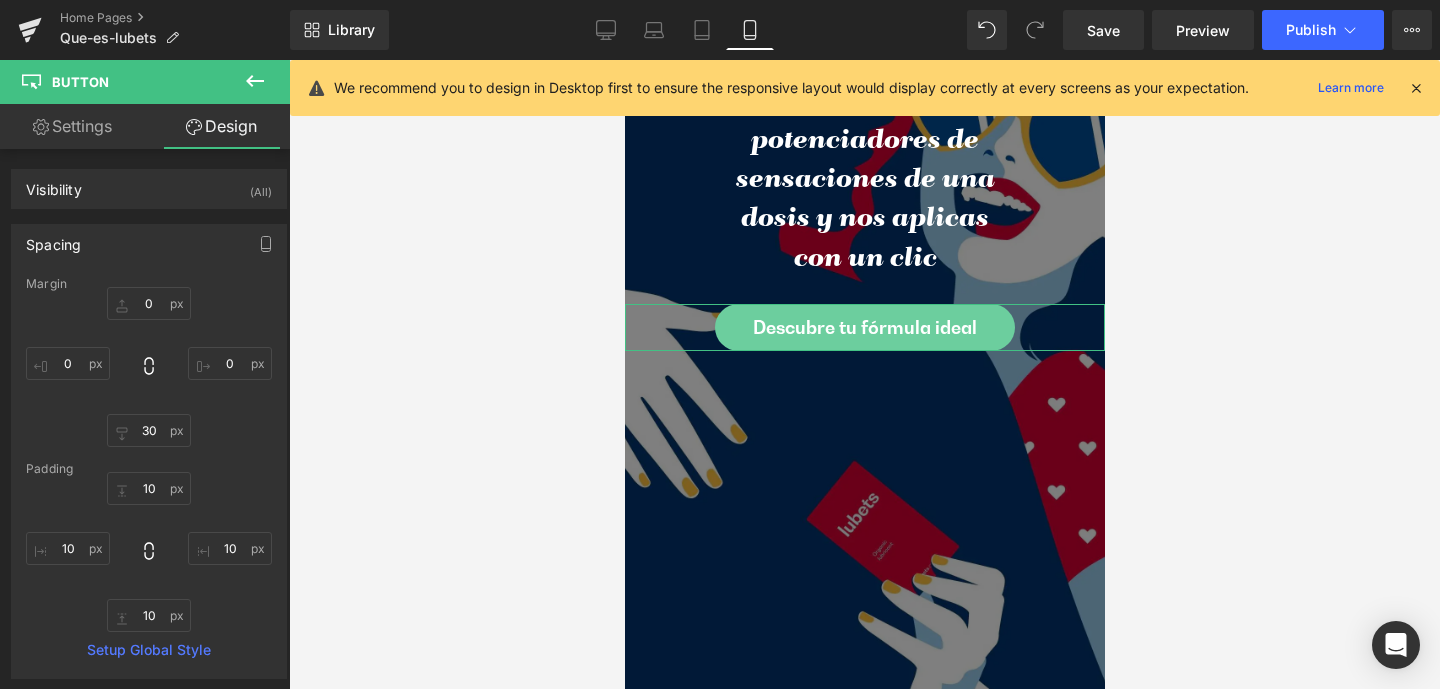 click on "Settings" at bounding box center [72, 126] 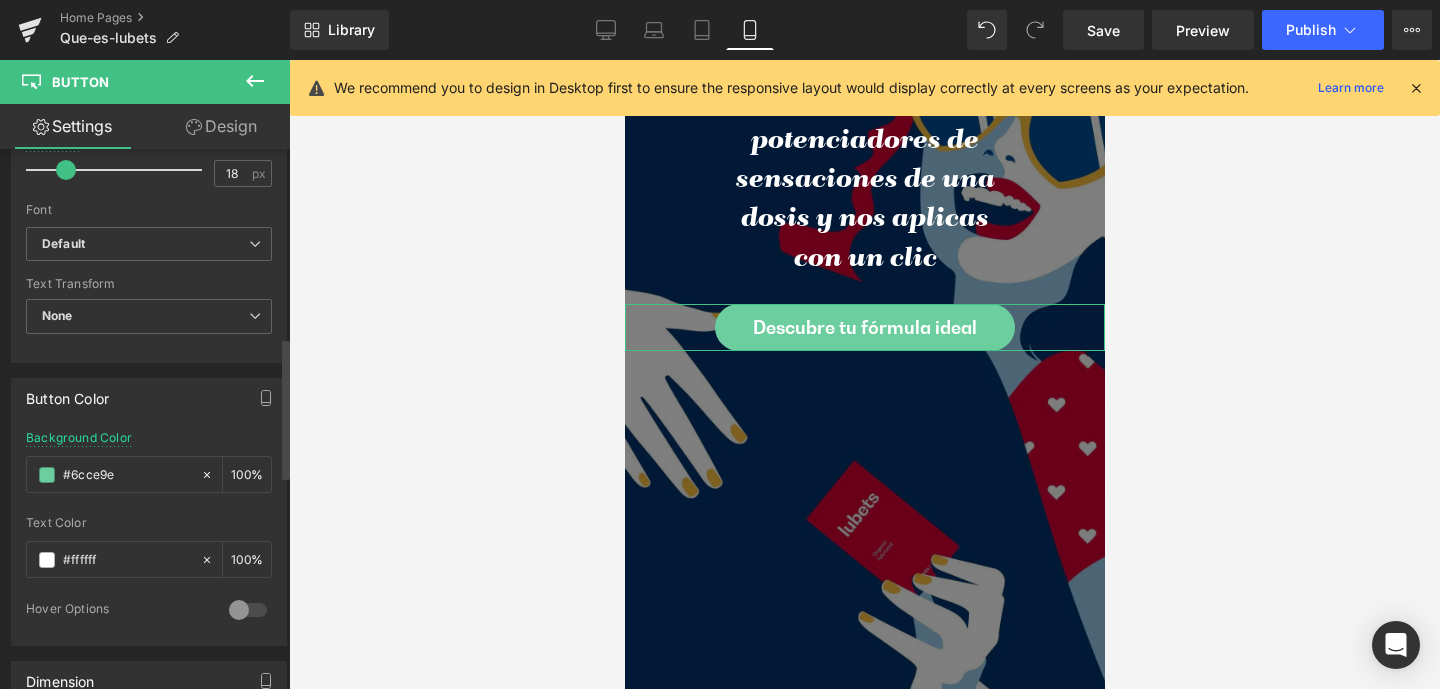 scroll, scrollTop: 756, scrollLeft: 0, axis: vertical 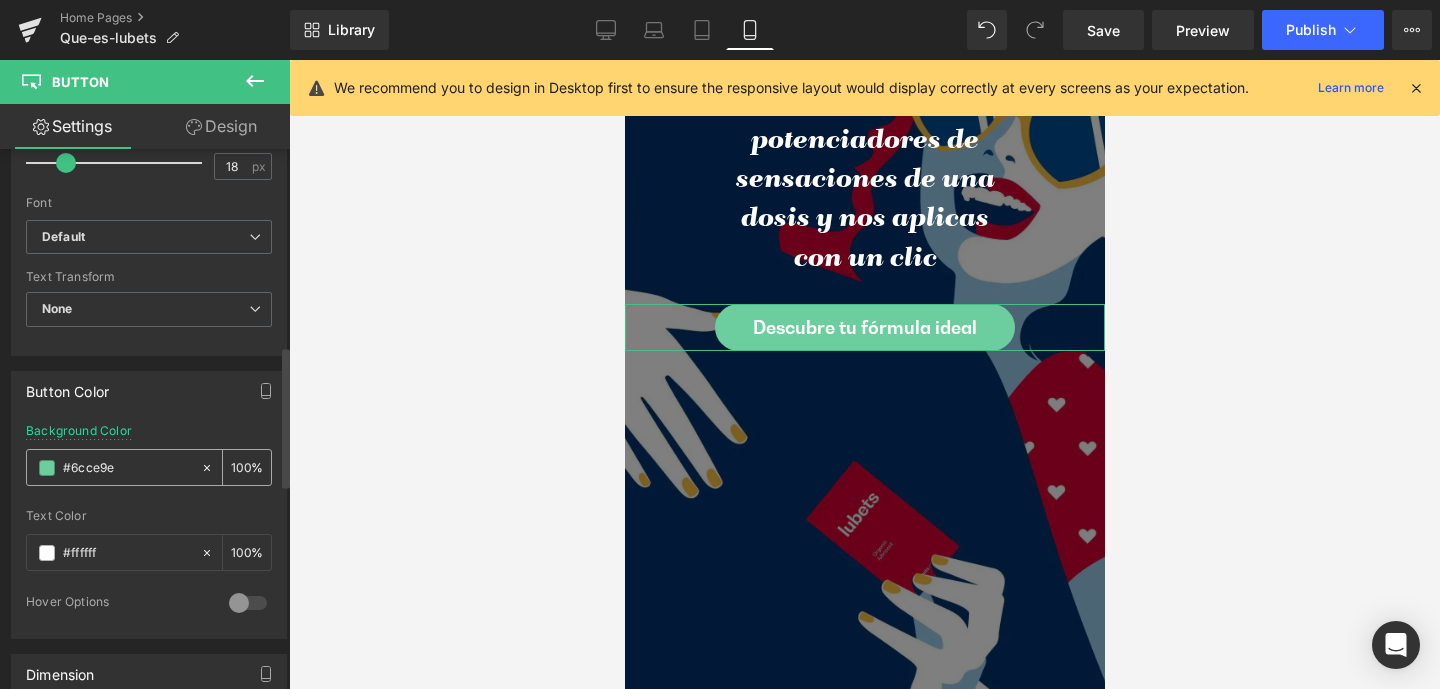 drag, startPoint x: 63, startPoint y: 465, endPoint x: 38, endPoint y: 463, distance: 25.079872 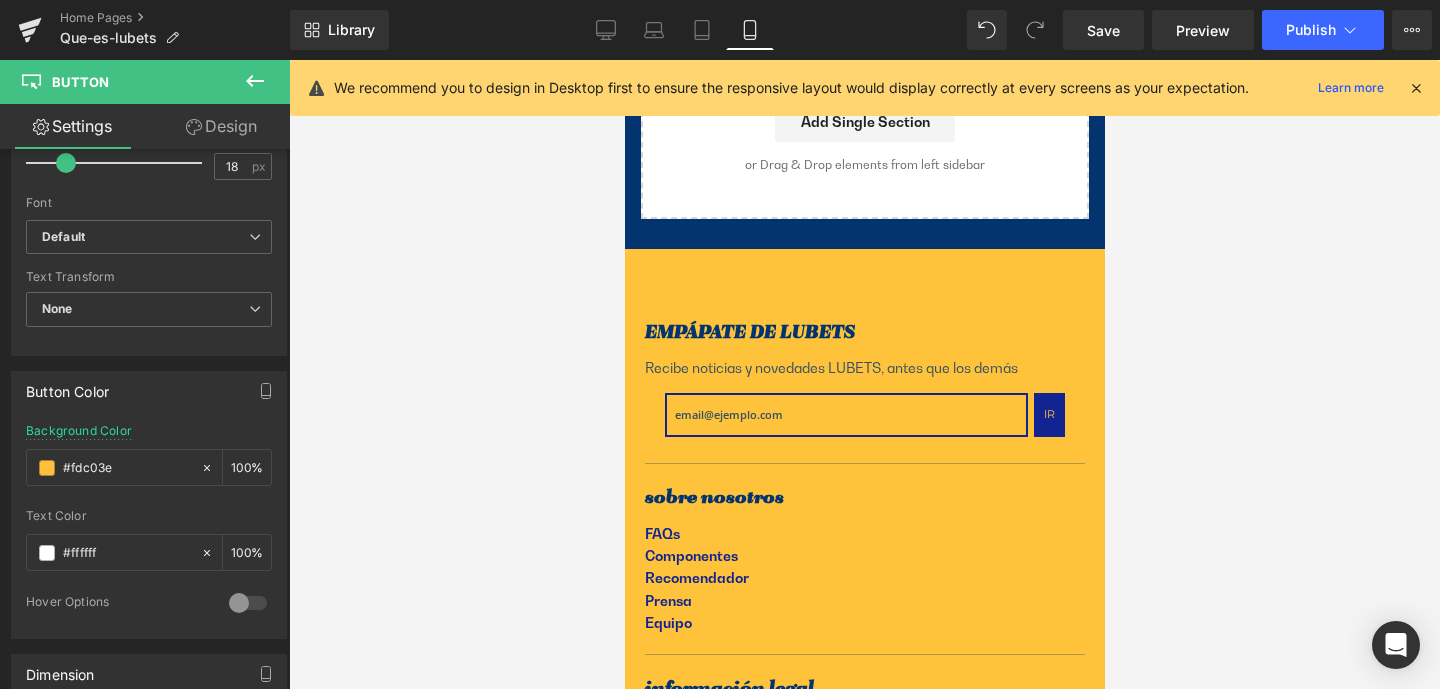 scroll, scrollTop: 4078, scrollLeft: 0, axis: vertical 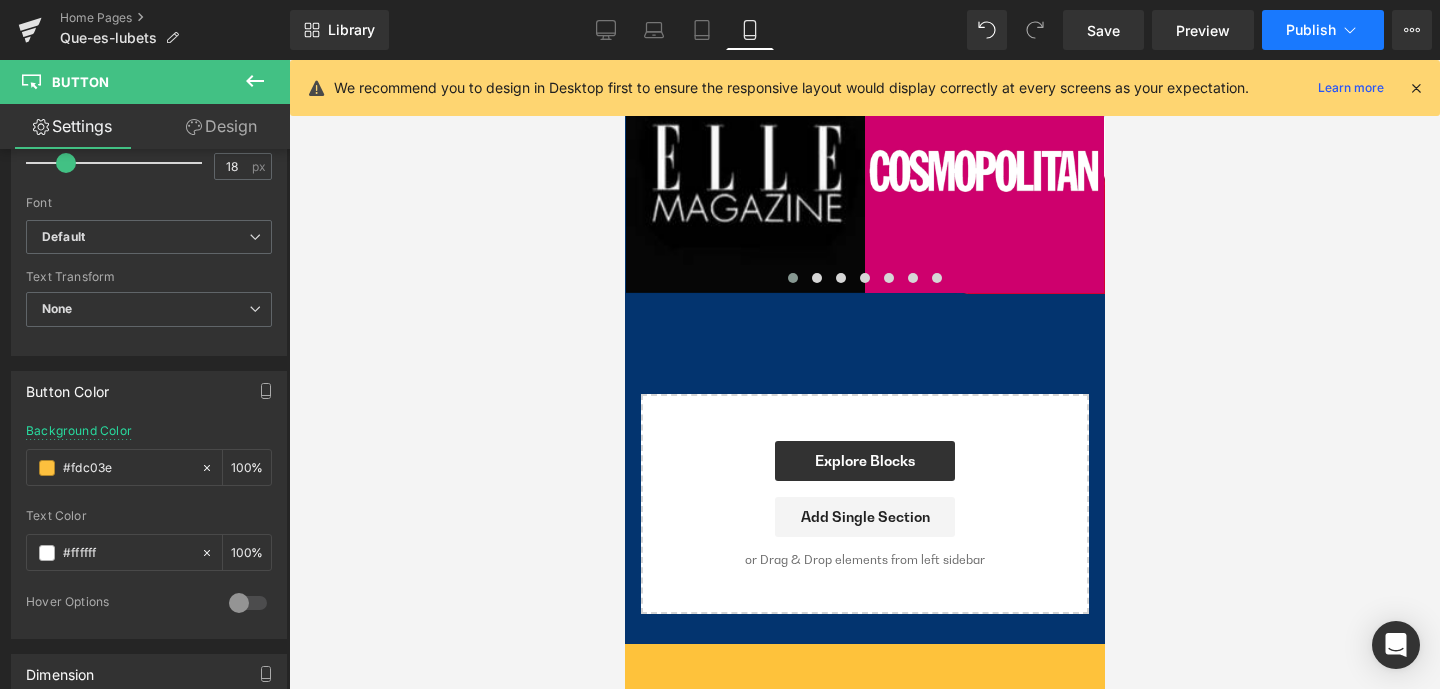 type on "#fdc03e" 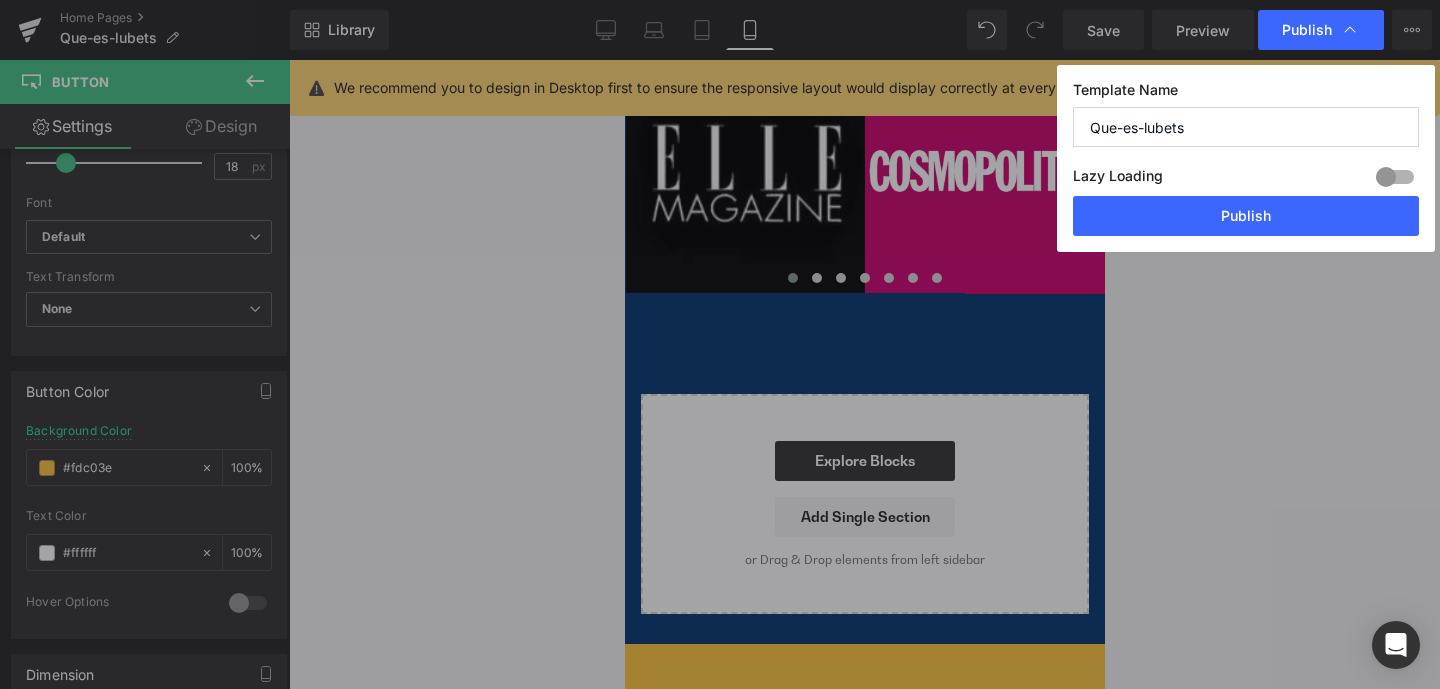 click on "Publish" at bounding box center (1246, 216) 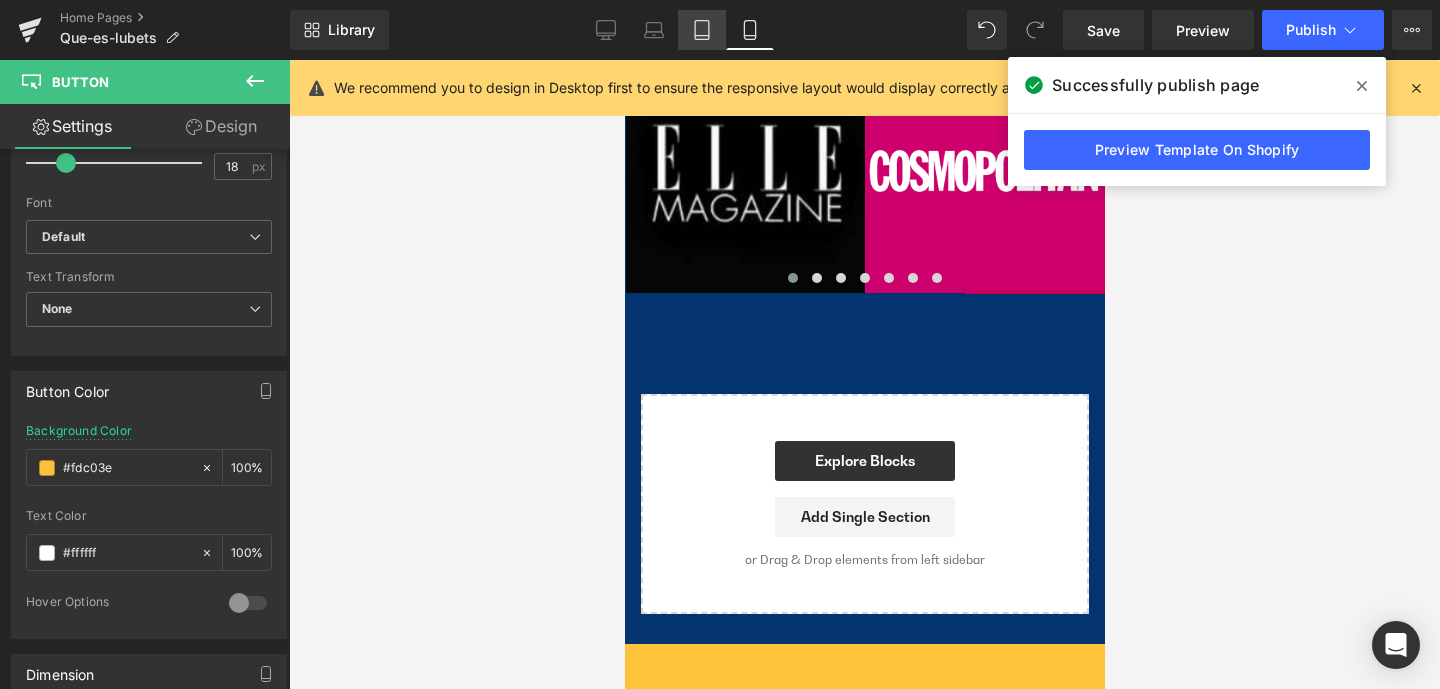 click 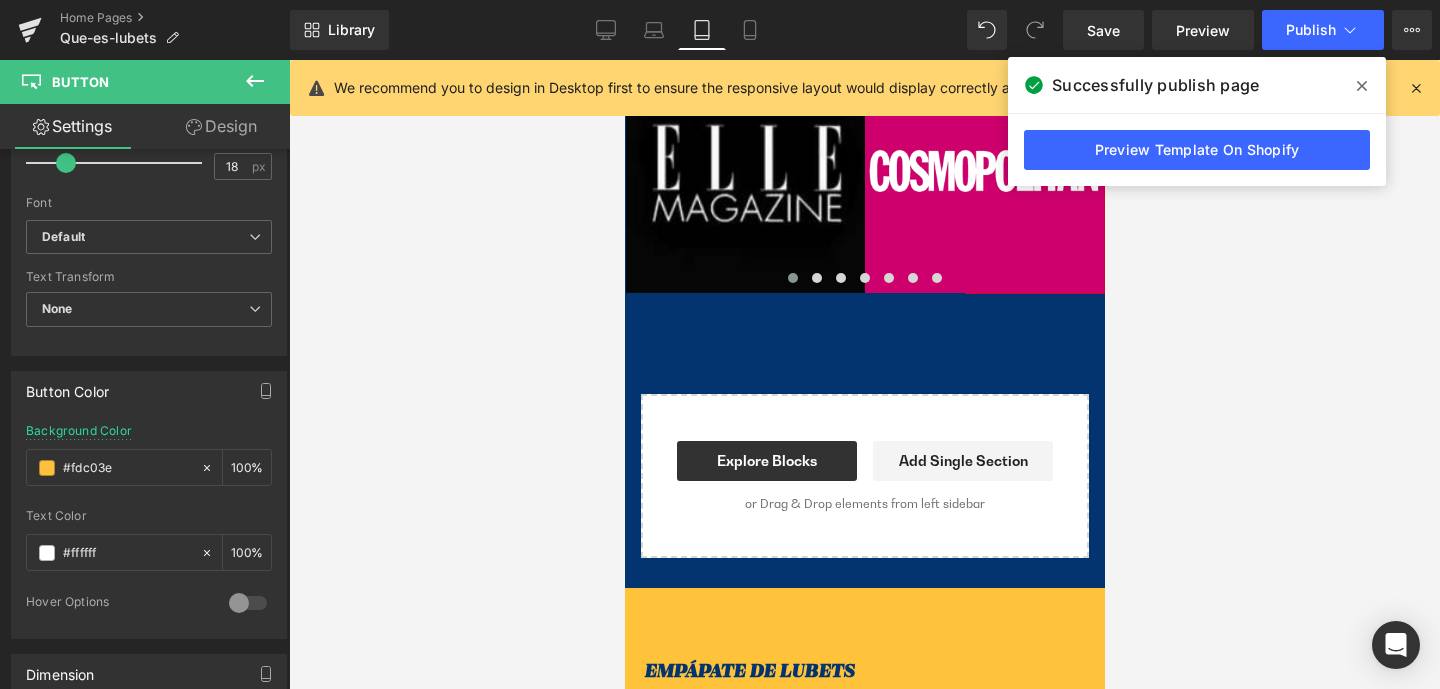scroll, scrollTop: 369, scrollLeft: 0, axis: vertical 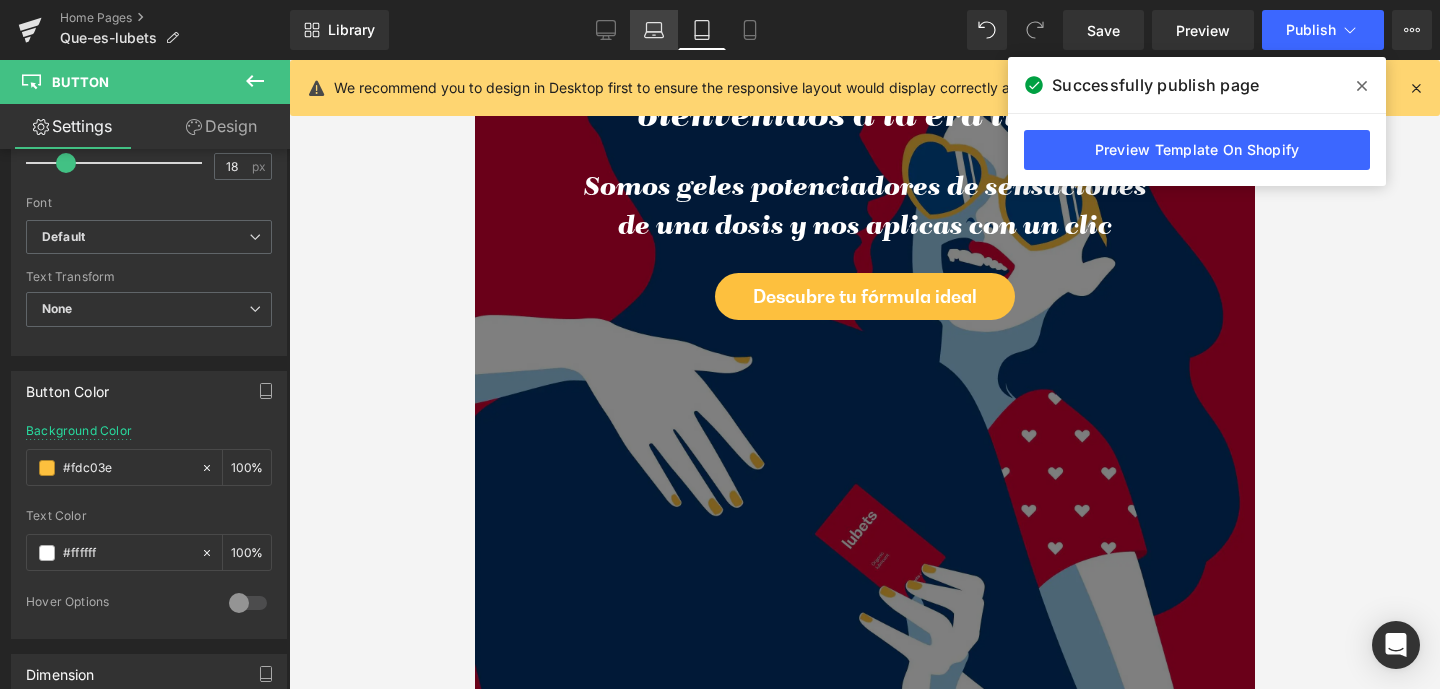 click 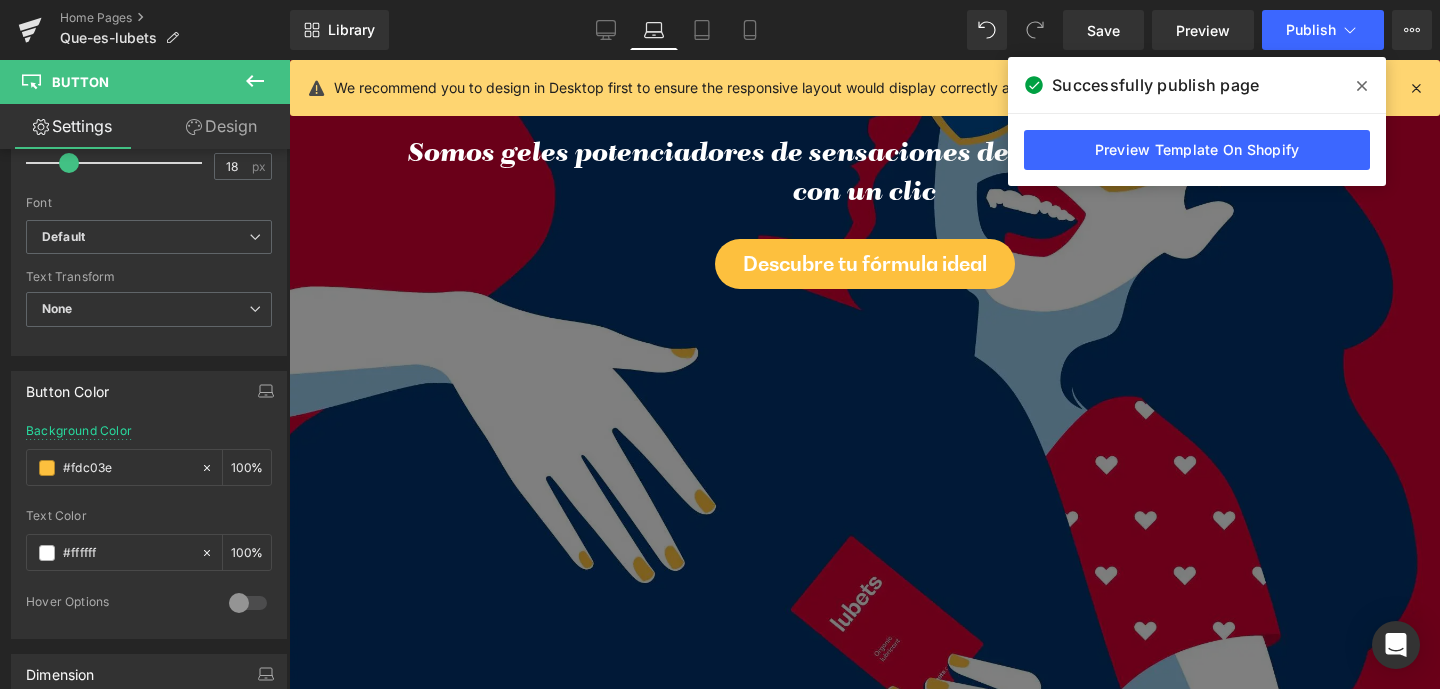 scroll, scrollTop: 335, scrollLeft: 0, axis: vertical 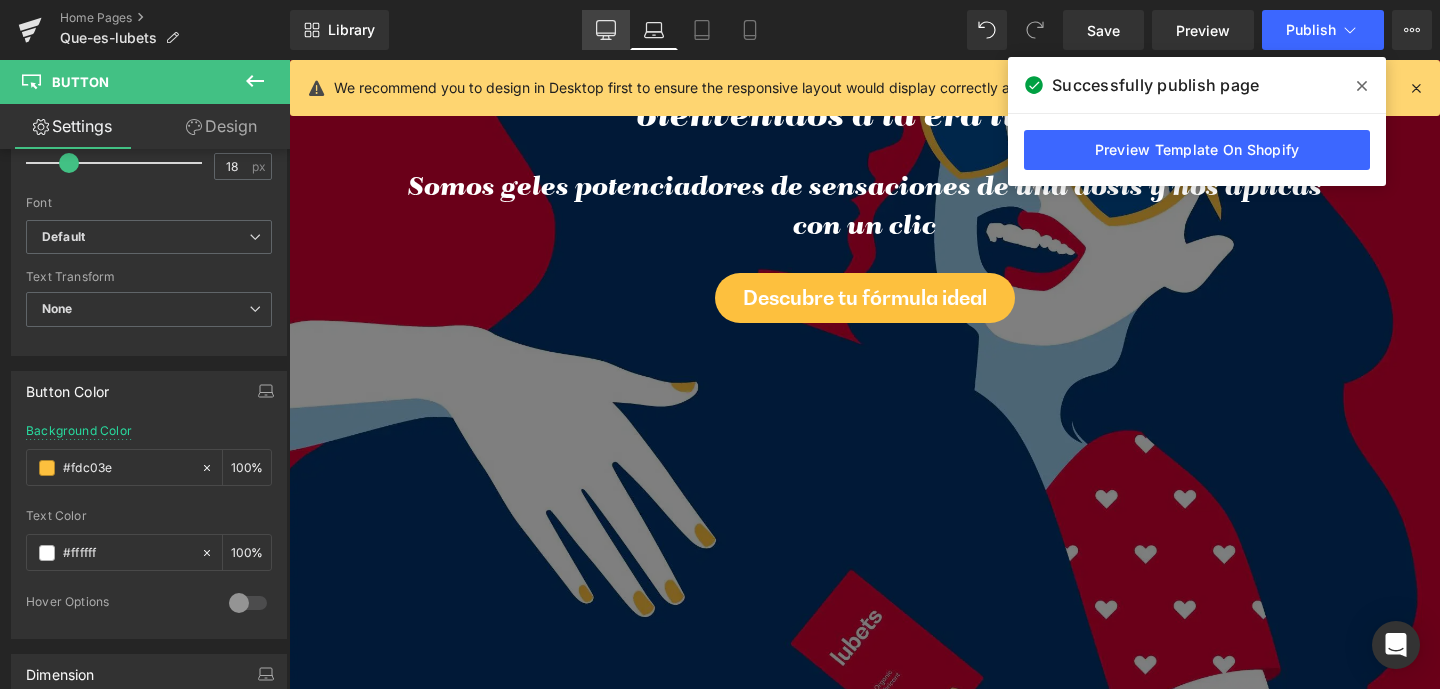 click 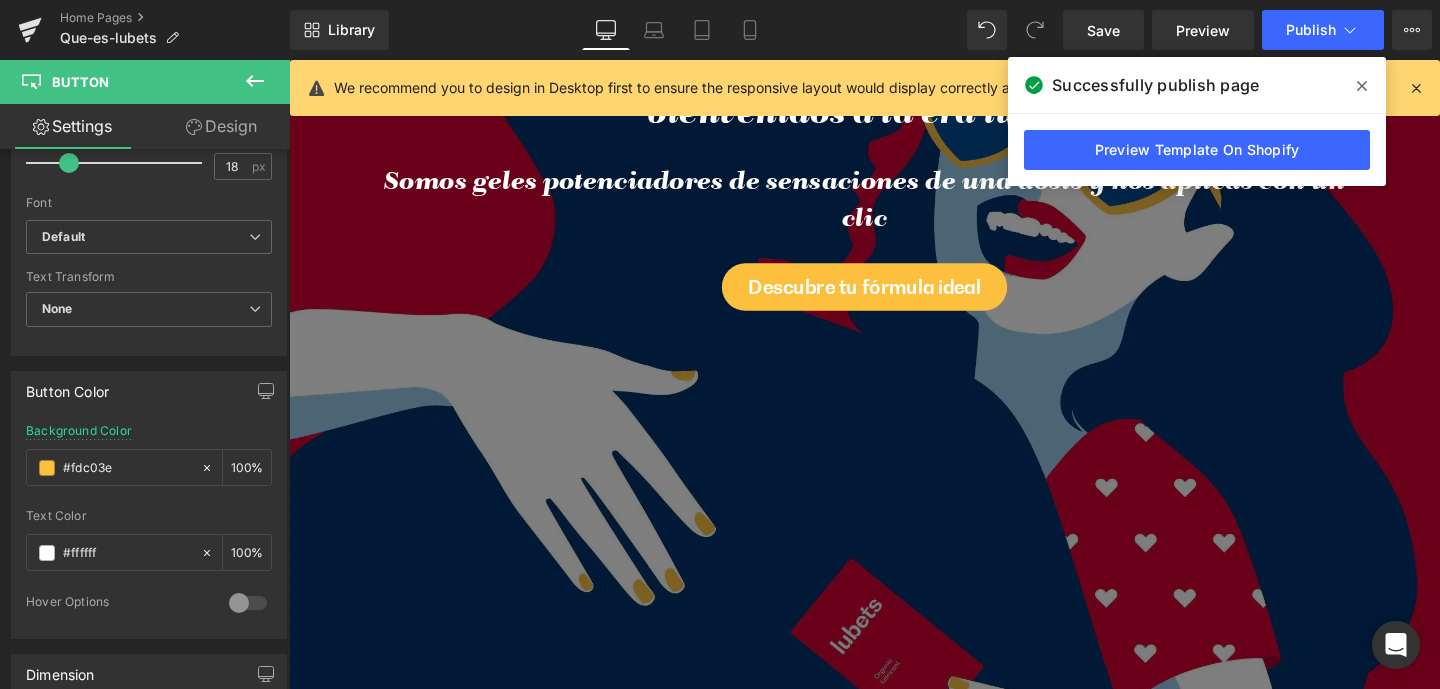 scroll, scrollTop: 23, scrollLeft: 1180, axis: both 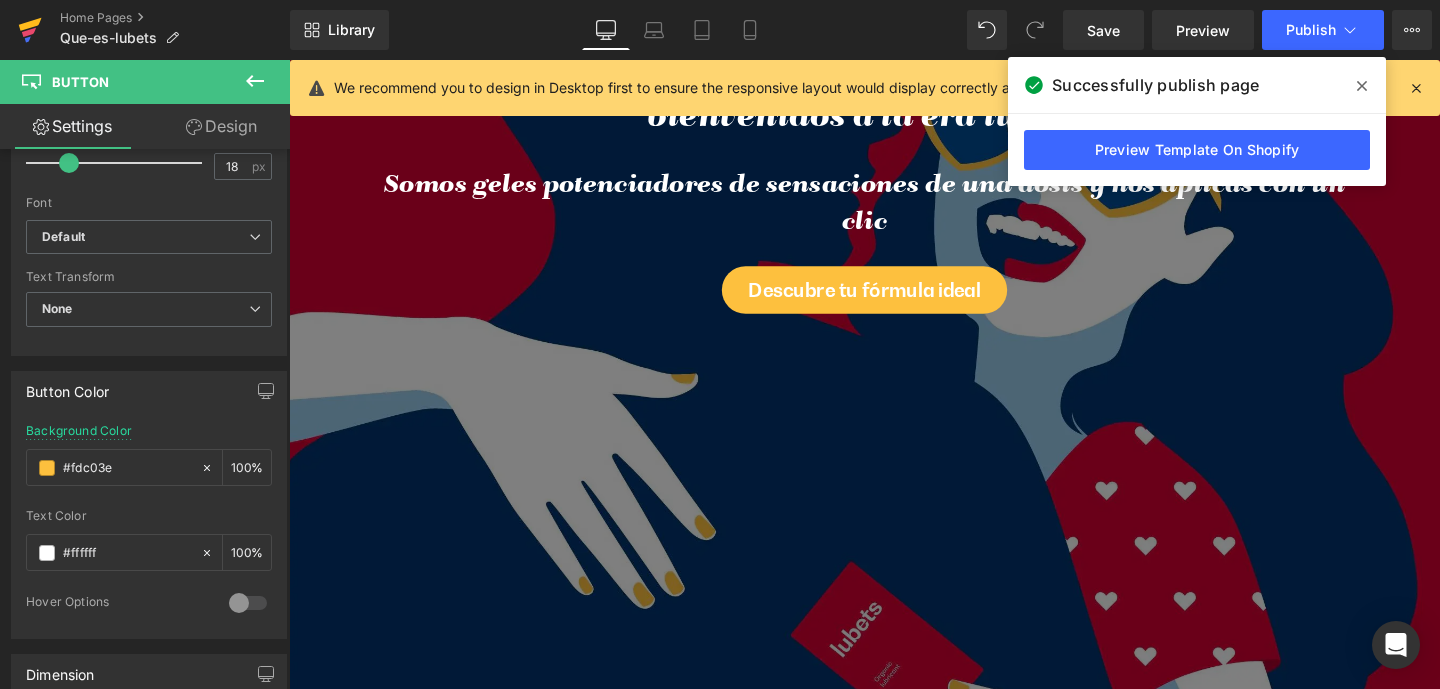 click 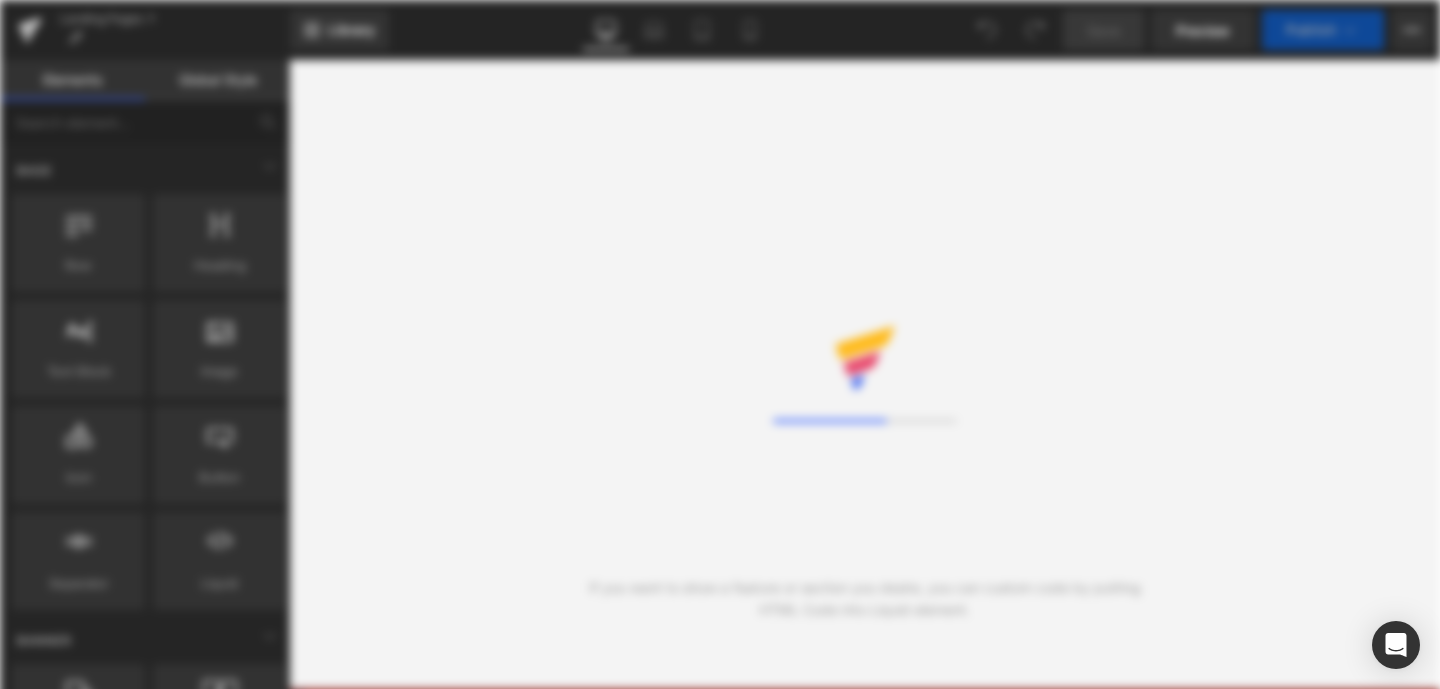 scroll, scrollTop: 0, scrollLeft: 0, axis: both 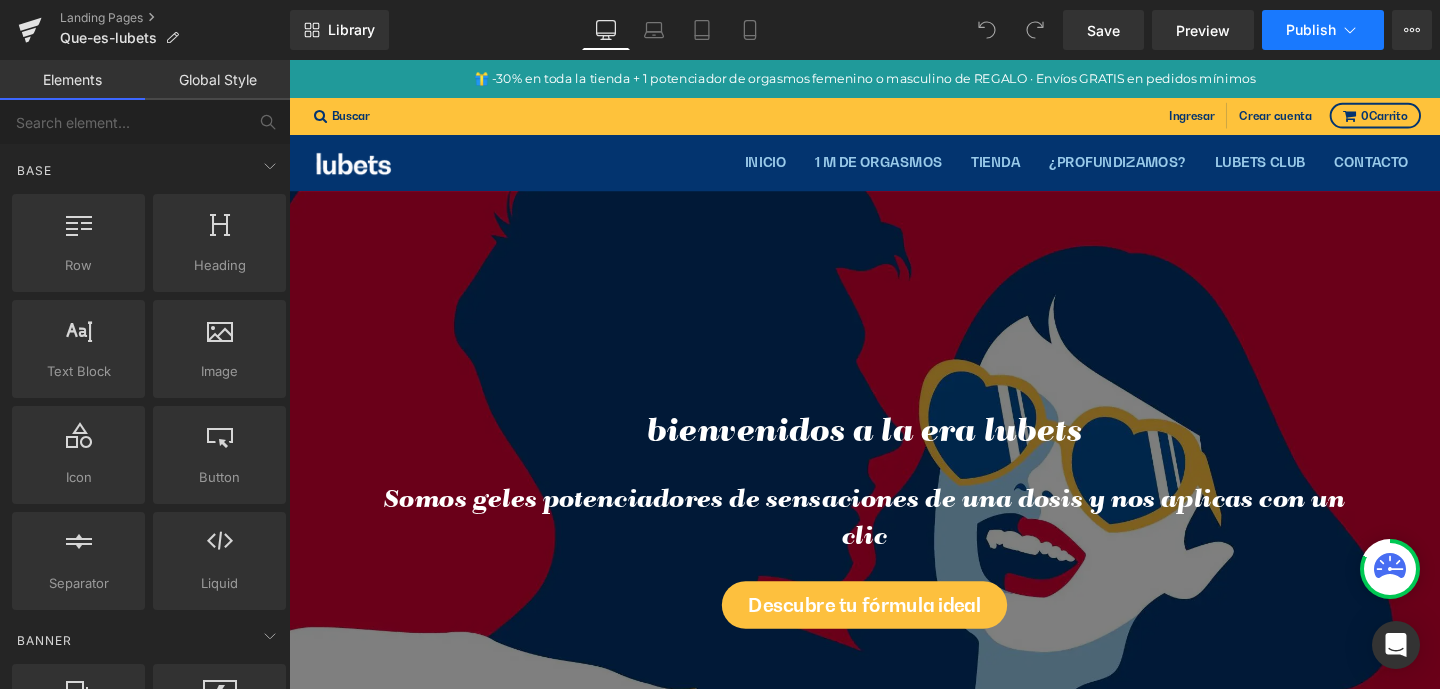click on "Publish" at bounding box center [1311, 30] 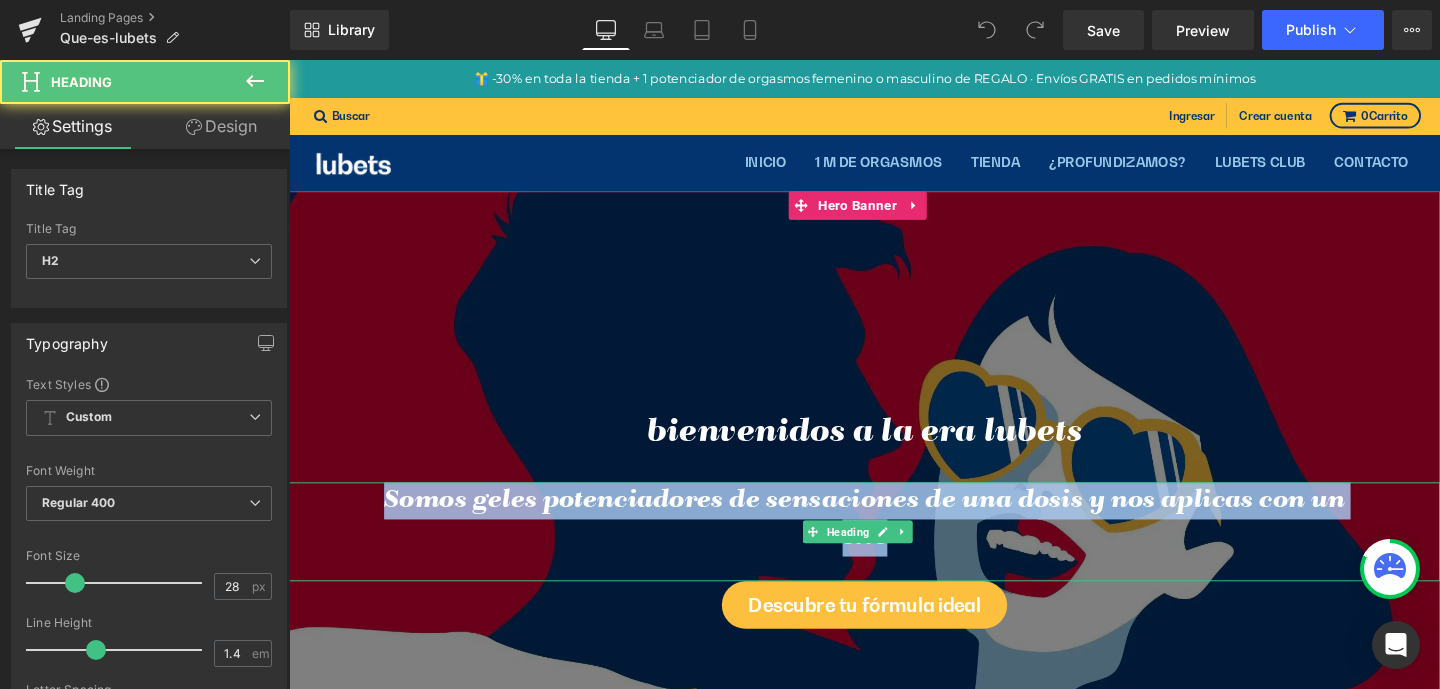 drag, startPoint x: 407, startPoint y: 521, endPoint x: 1052, endPoint y: 560, distance: 646.178 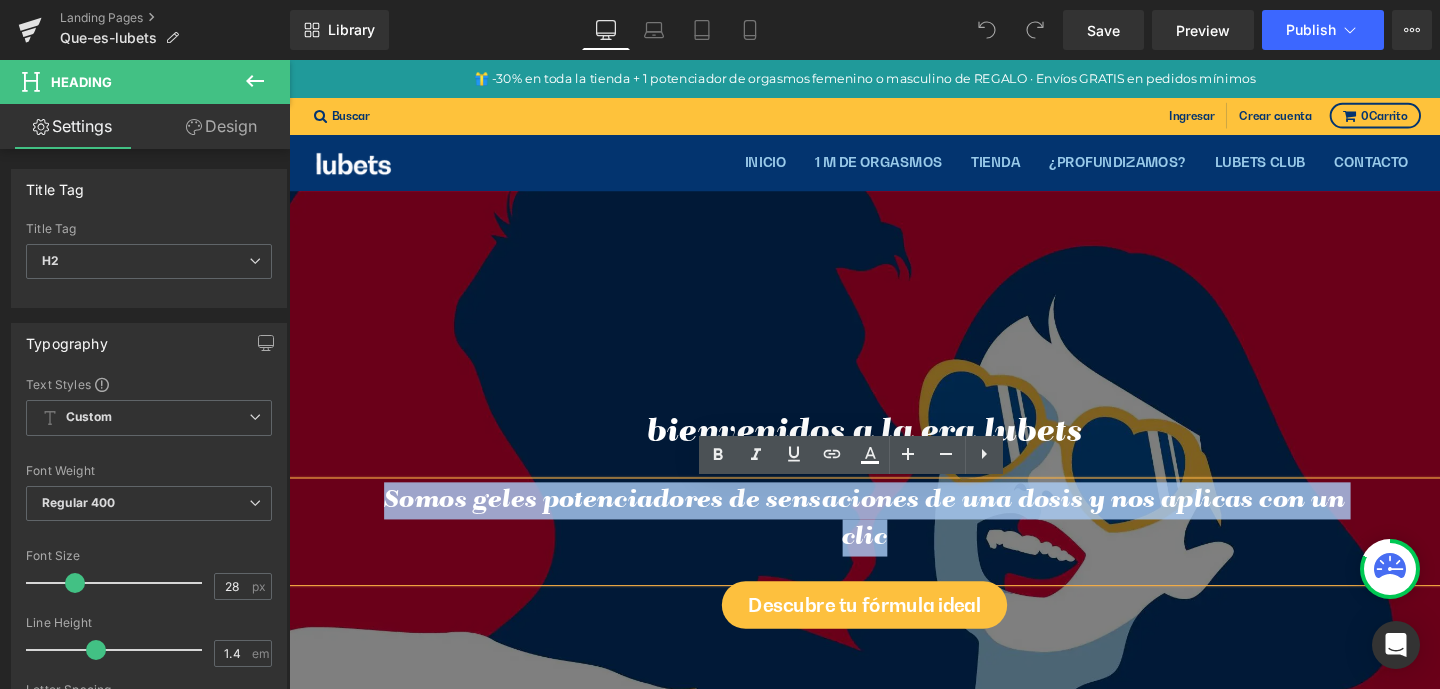copy on "Somos geles potenciadores de sensaciones de una dosis y nos aplicas con un clic" 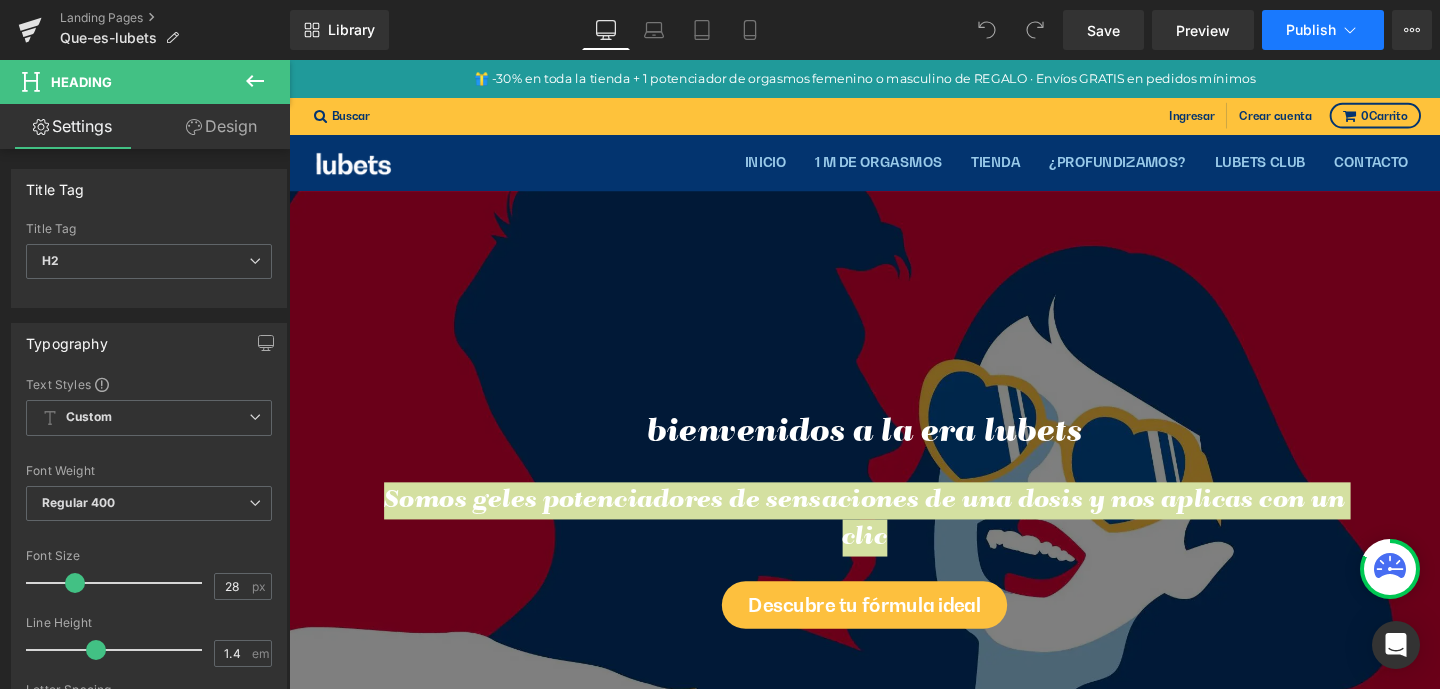 click on "Publish" at bounding box center (1311, 30) 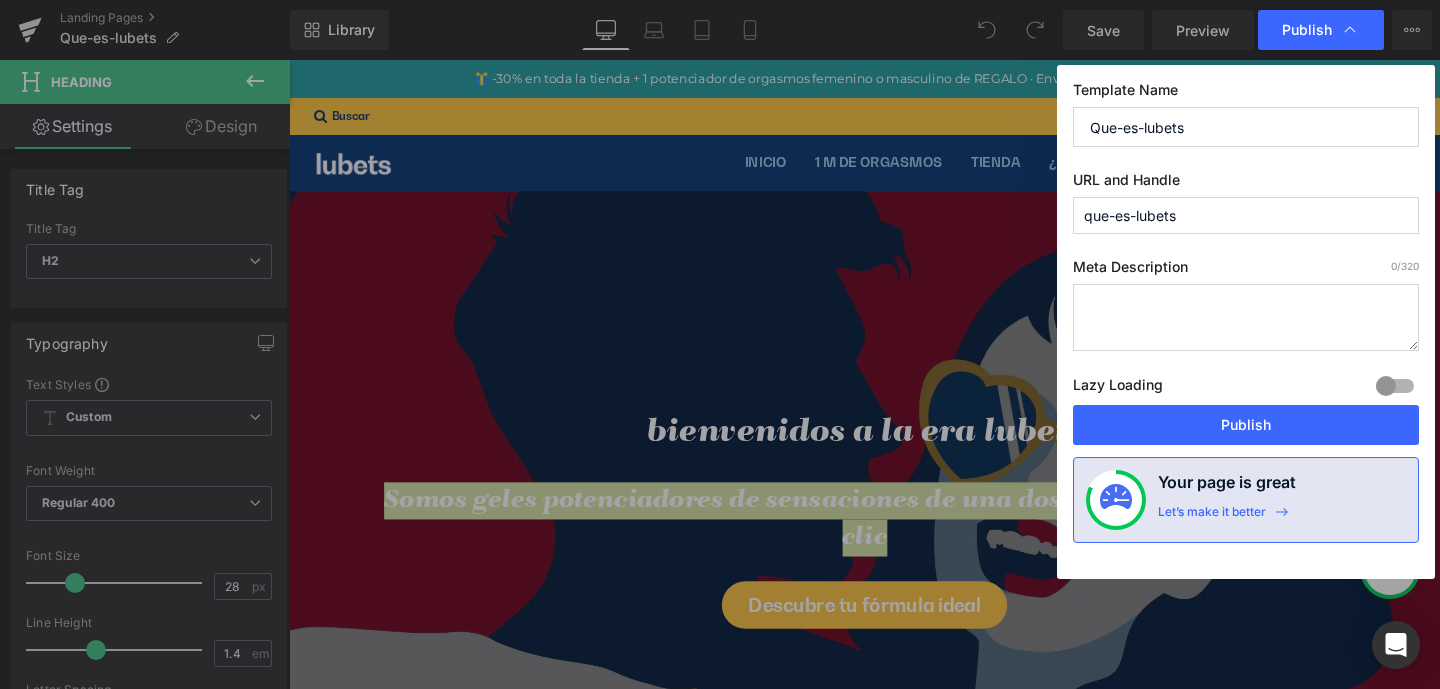 click at bounding box center [1246, 317] 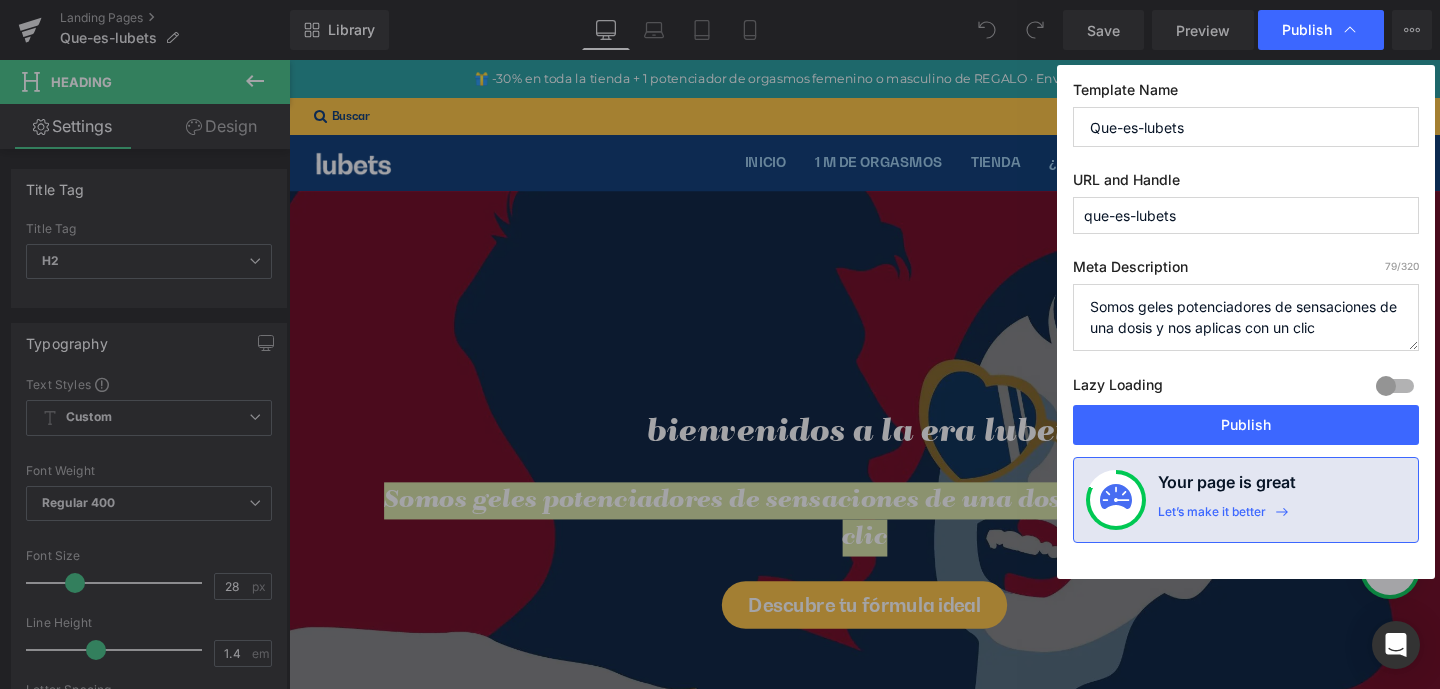 drag, startPoint x: 1083, startPoint y: 309, endPoint x: 1067, endPoint y: 309, distance: 16 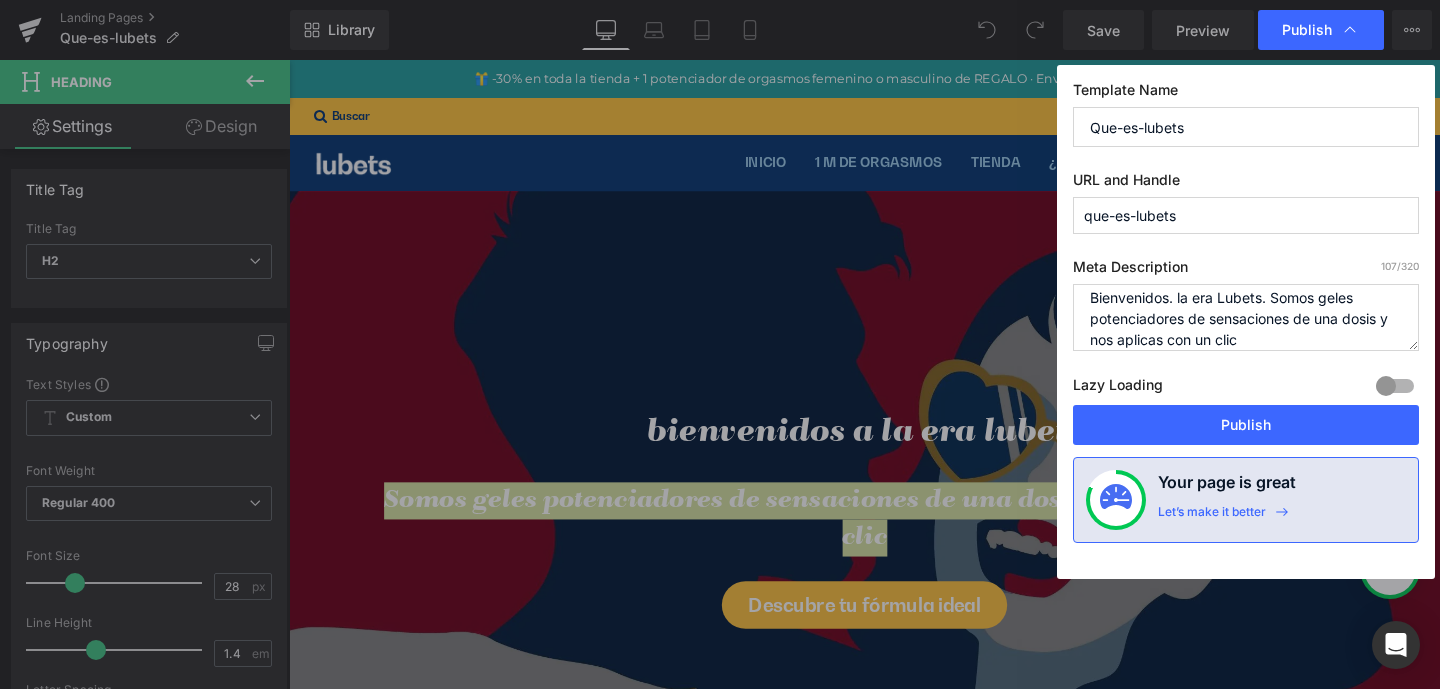 scroll, scrollTop: 21, scrollLeft: 0, axis: vertical 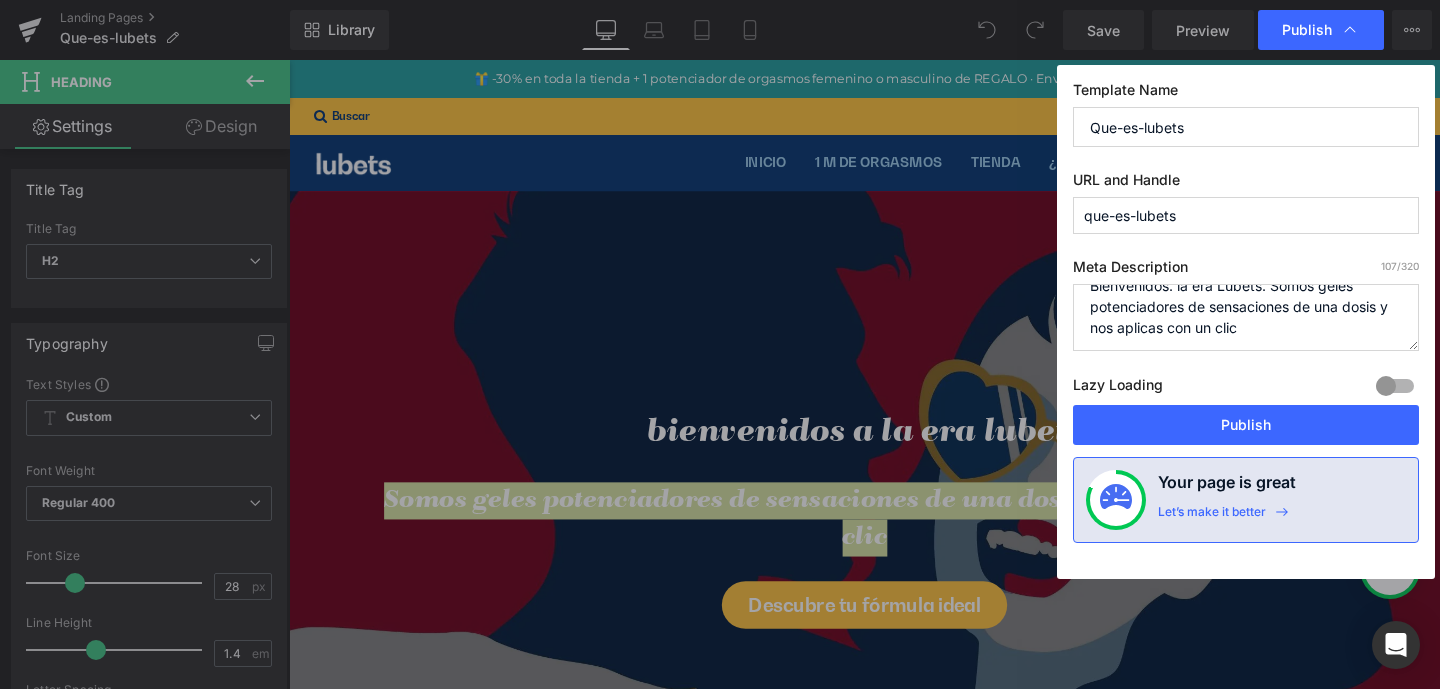 click on "Bienvenidos. la era Lubets. Somos geles potenciadores de sensaciones de una dosis y nos aplicas con un clic" at bounding box center [1246, 317] 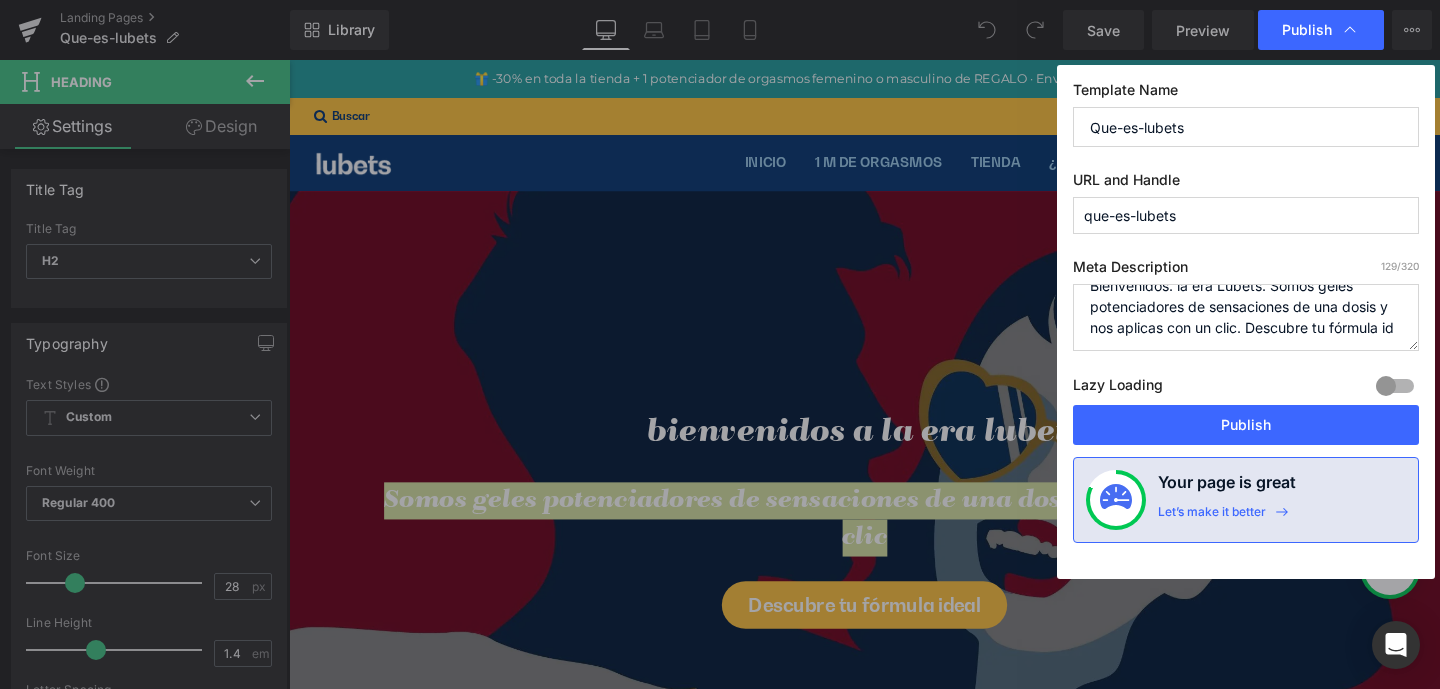 scroll, scrollTop: 28, scrollLeft: 0, axis: vertical 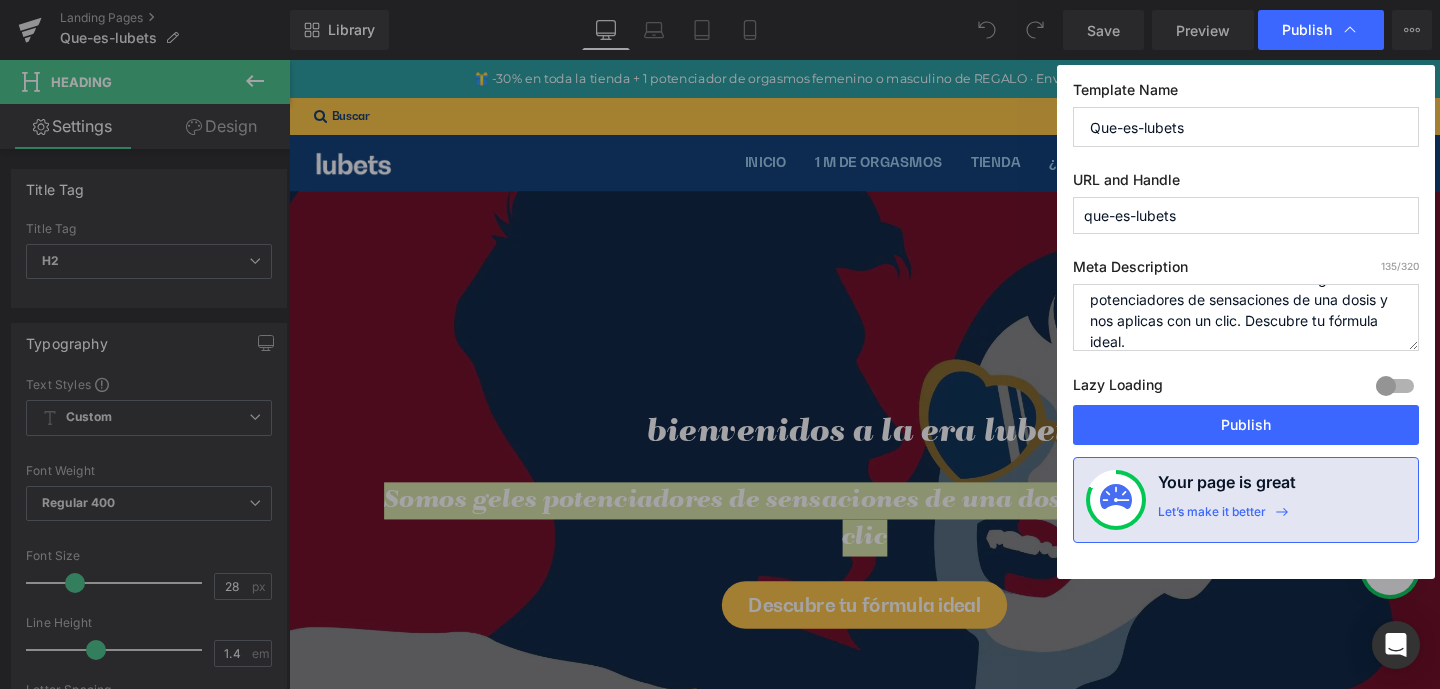 type on "Bienvenidos. la era Lubets. Somos geles potenciadores de sensaciones de una dosis y nos aplicas con un clic. Descubre tu fórmula ideal." 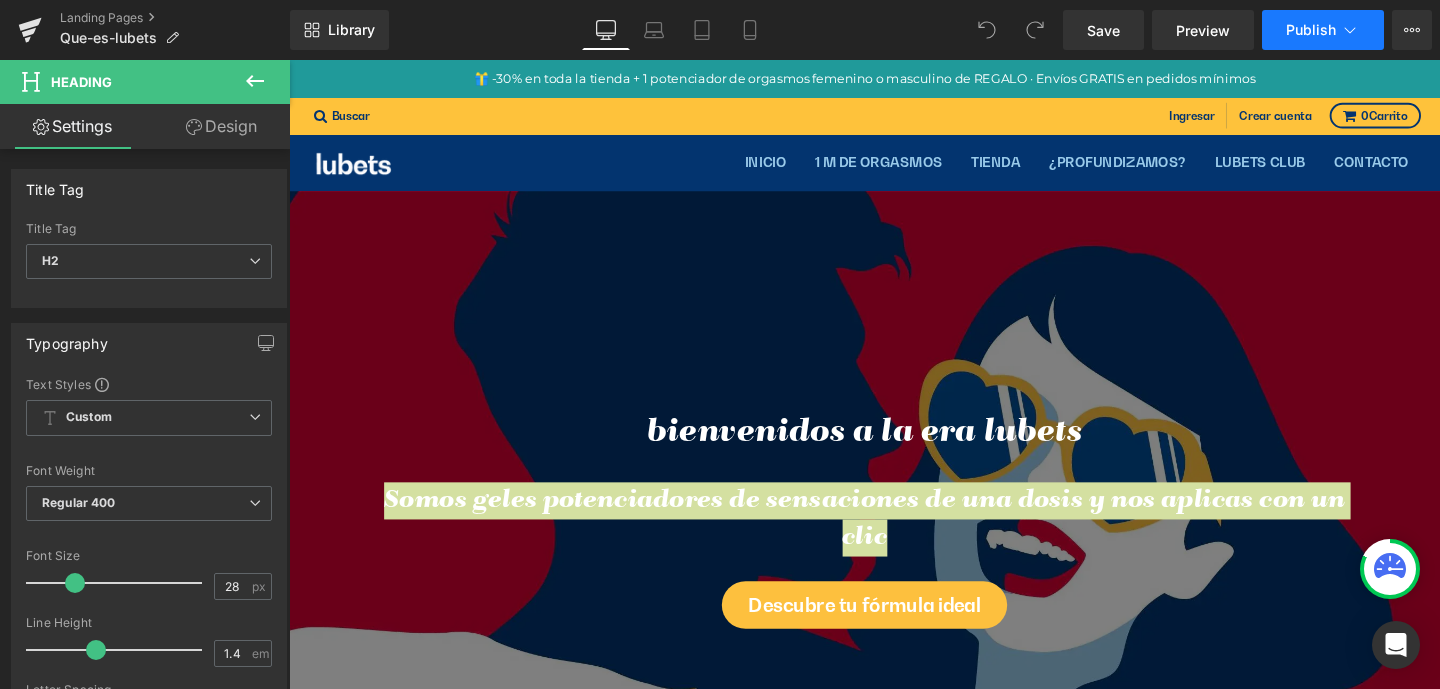 click on "Publish" at bounding box center [1311, 30] 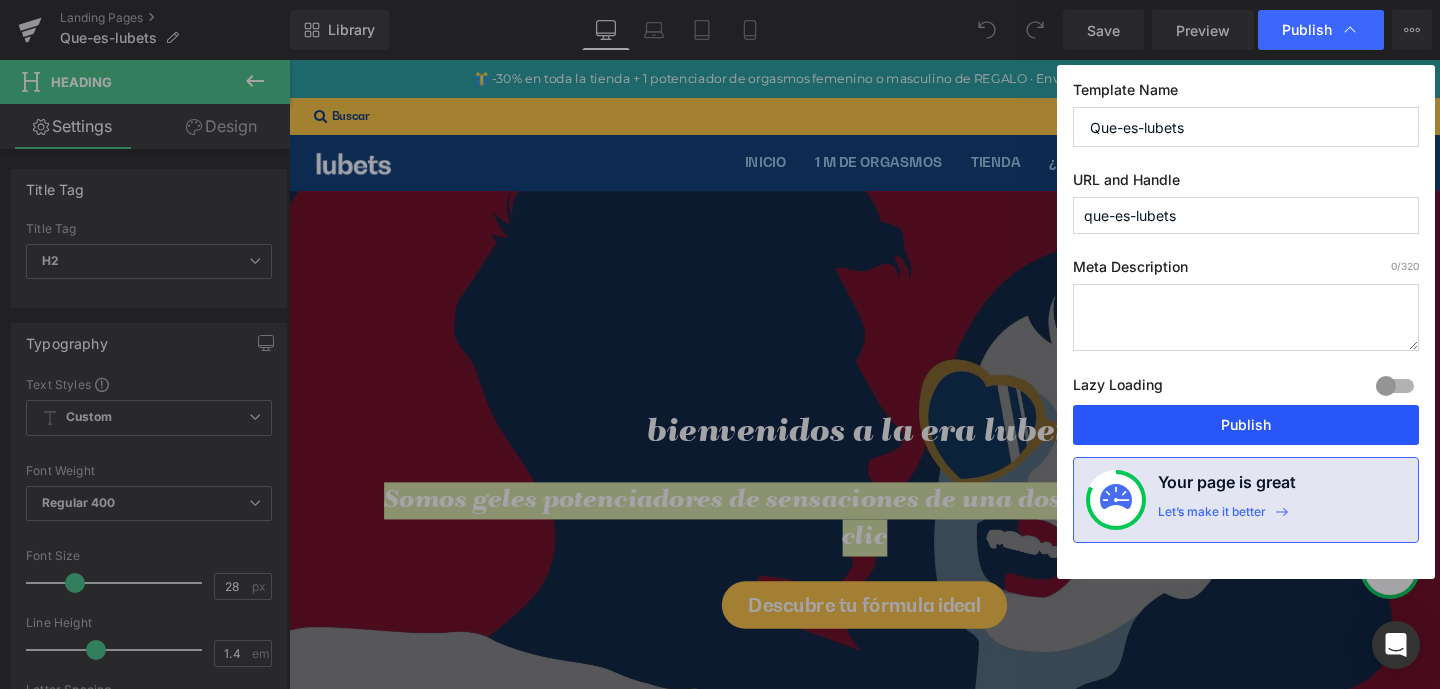 click on "Publish" at bounding box center [1246, 425] 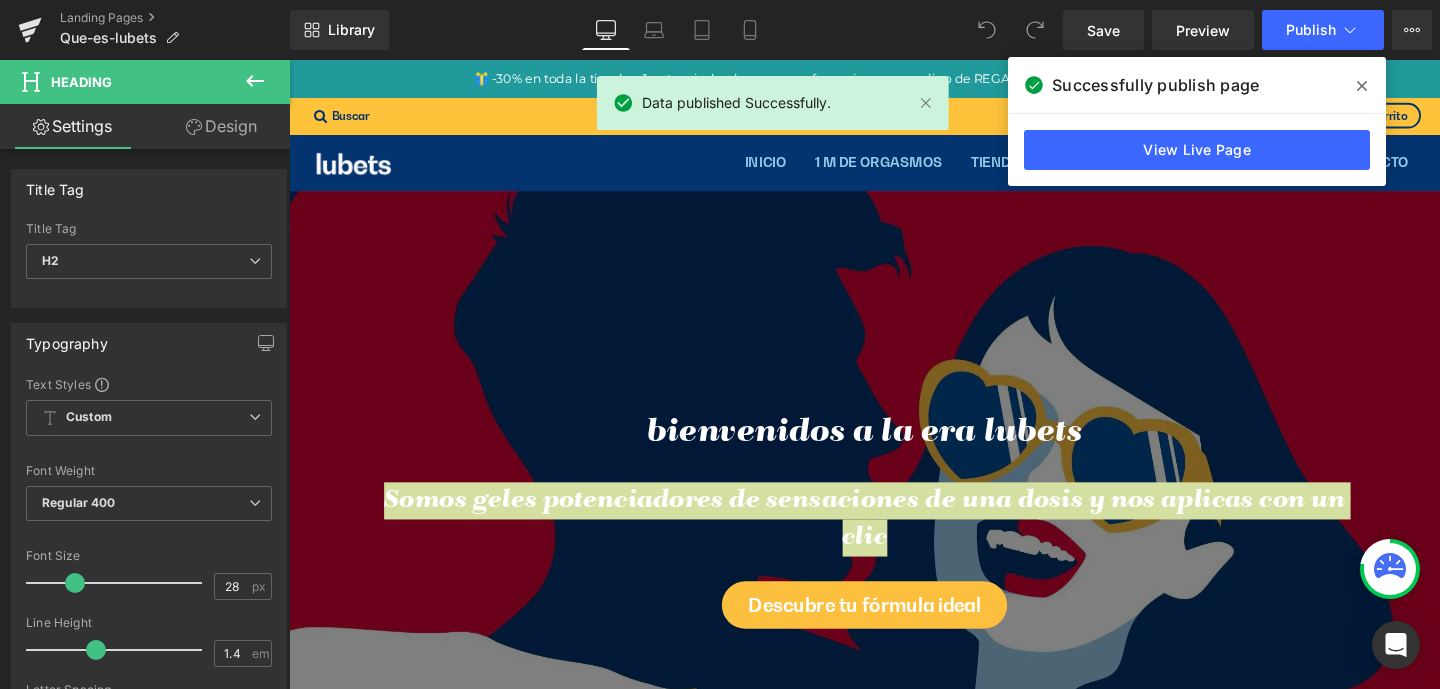 click at bounding box center [1362, 86] 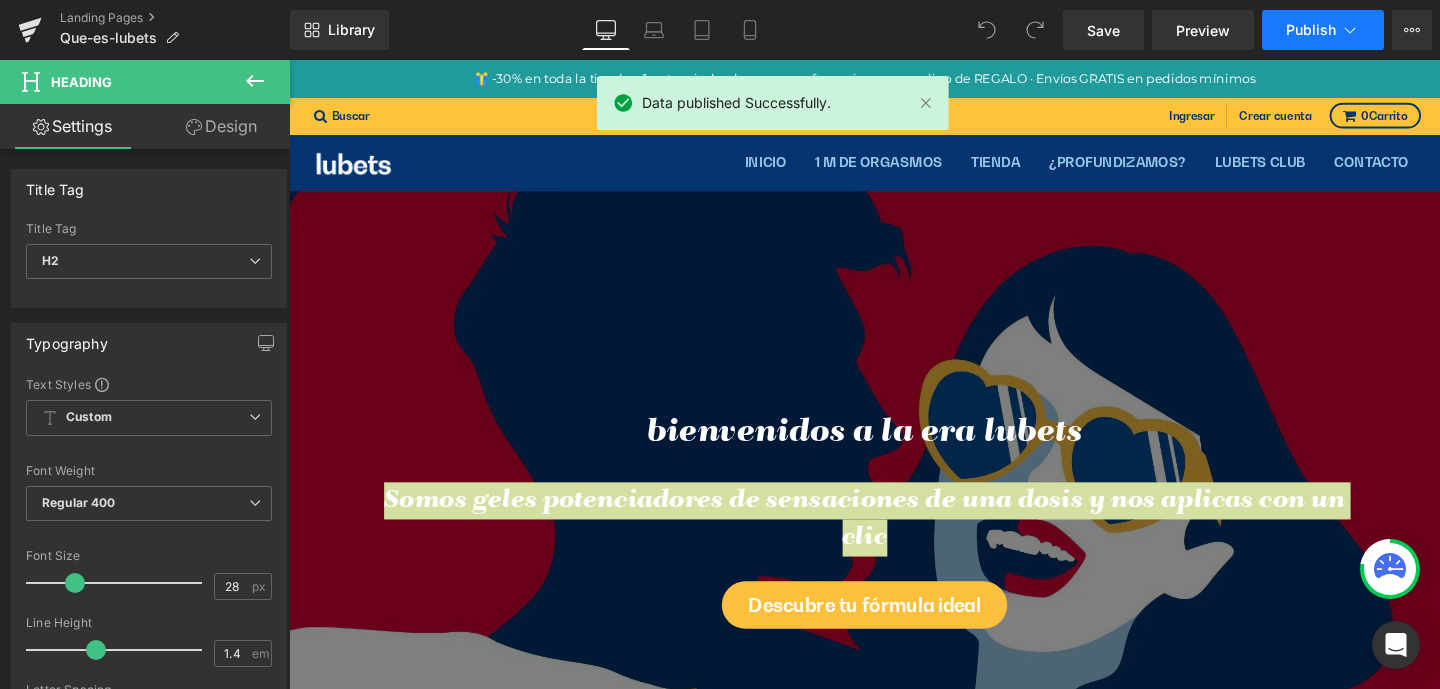 click on "Publish" at bounding box center [1311, 30] 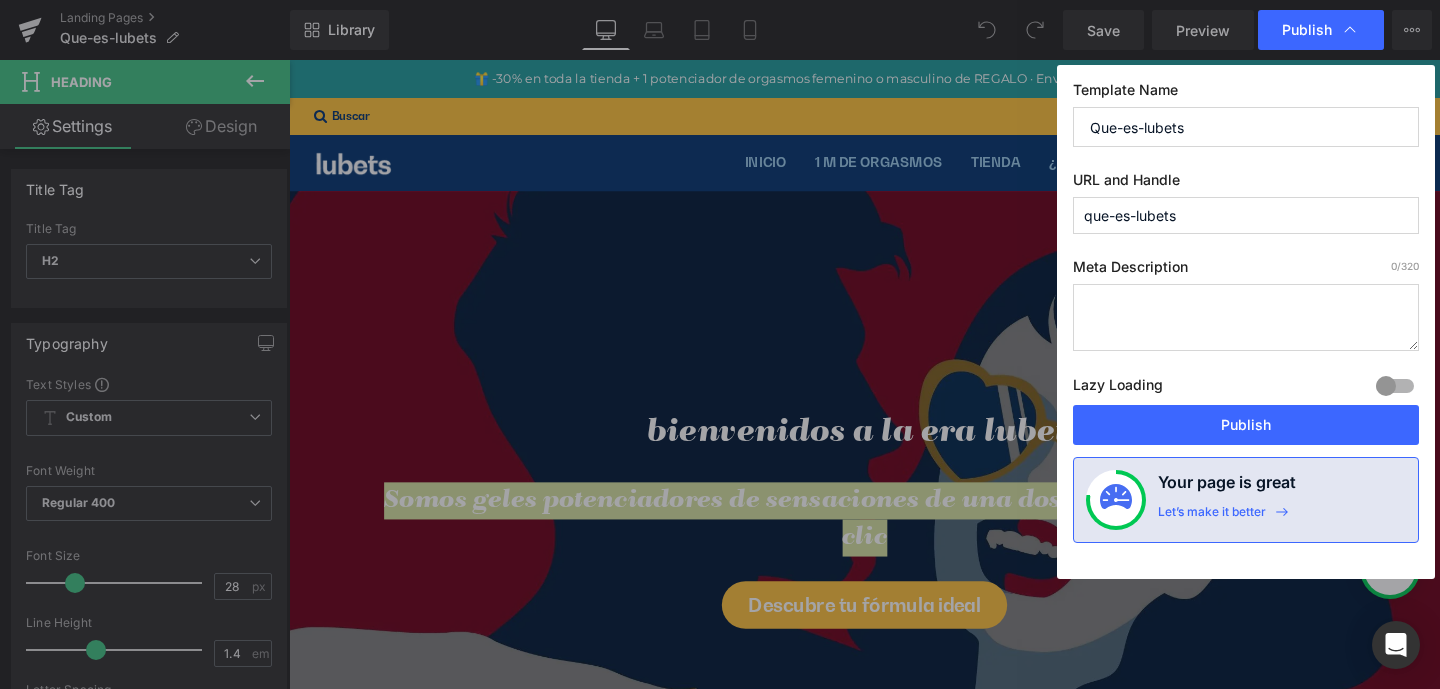 click at bounding box center [1246, 317] 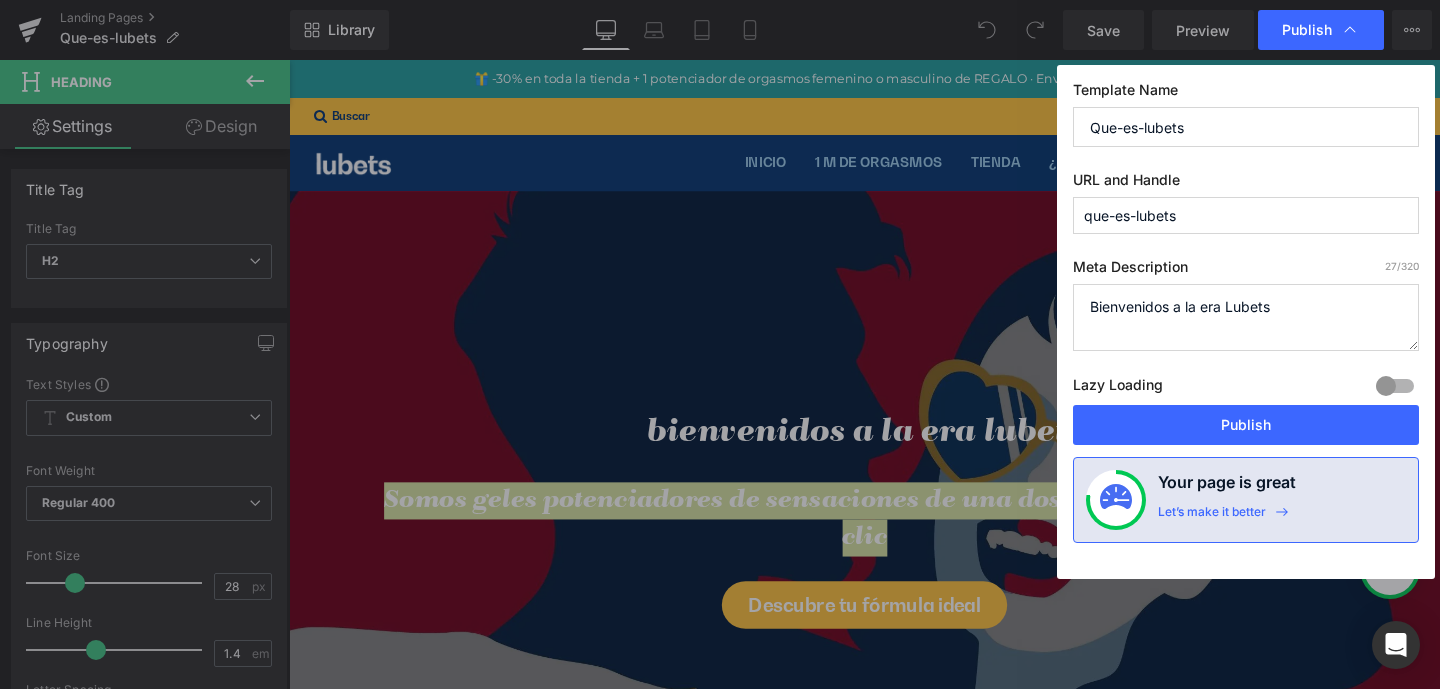 type on "Bienvenidos a la era Lubets." 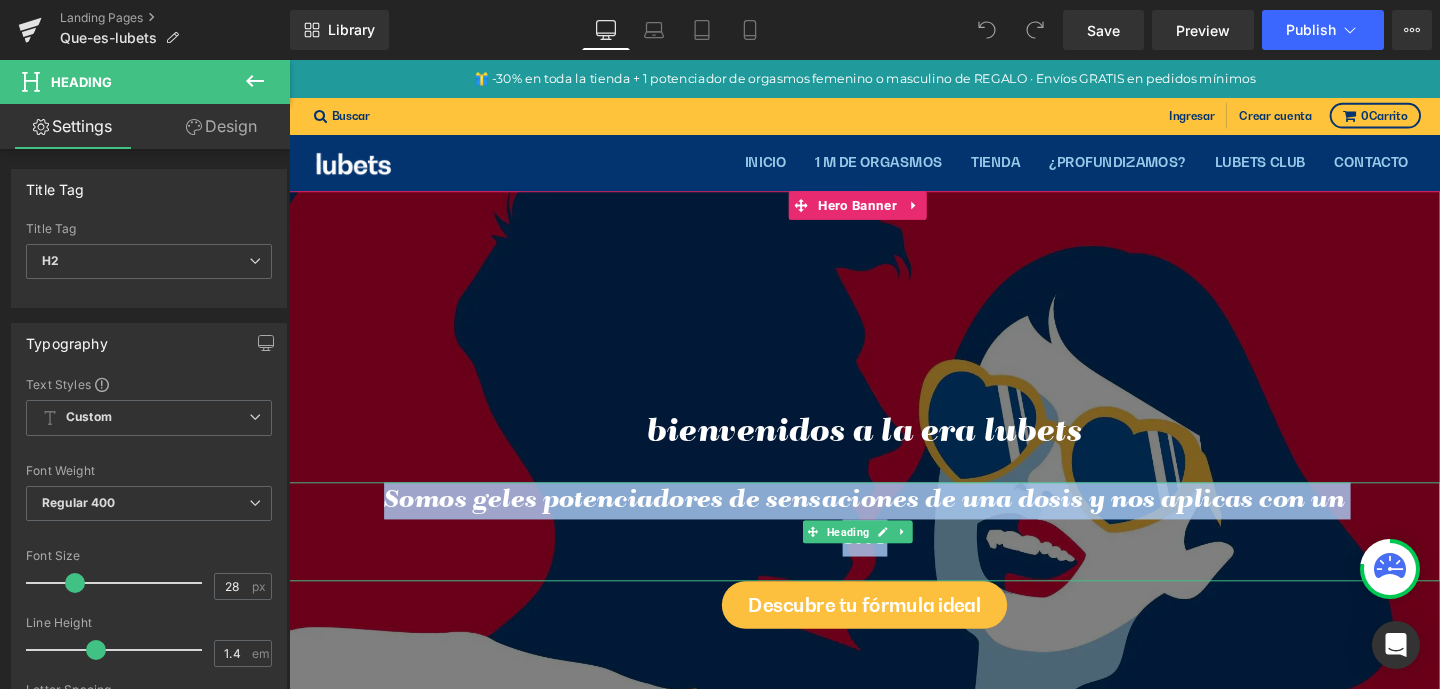click on "Somos geles potenciadores de sensaciones de una dosis y nos aplicas con un clic" at bounding box center [894, 543] 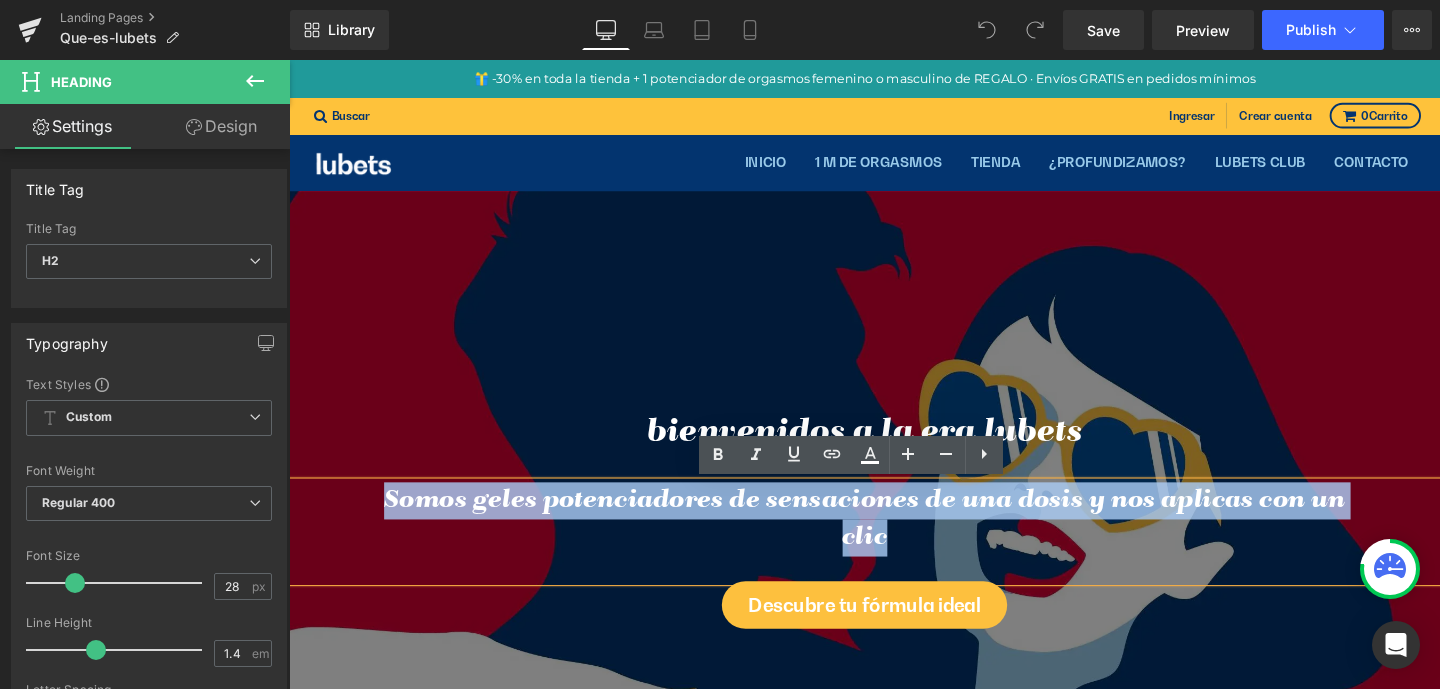 drag, startPoint x: 407, startPoint y: 521, endPoint x: 971, endPoint y: 582, distance: 567.2892 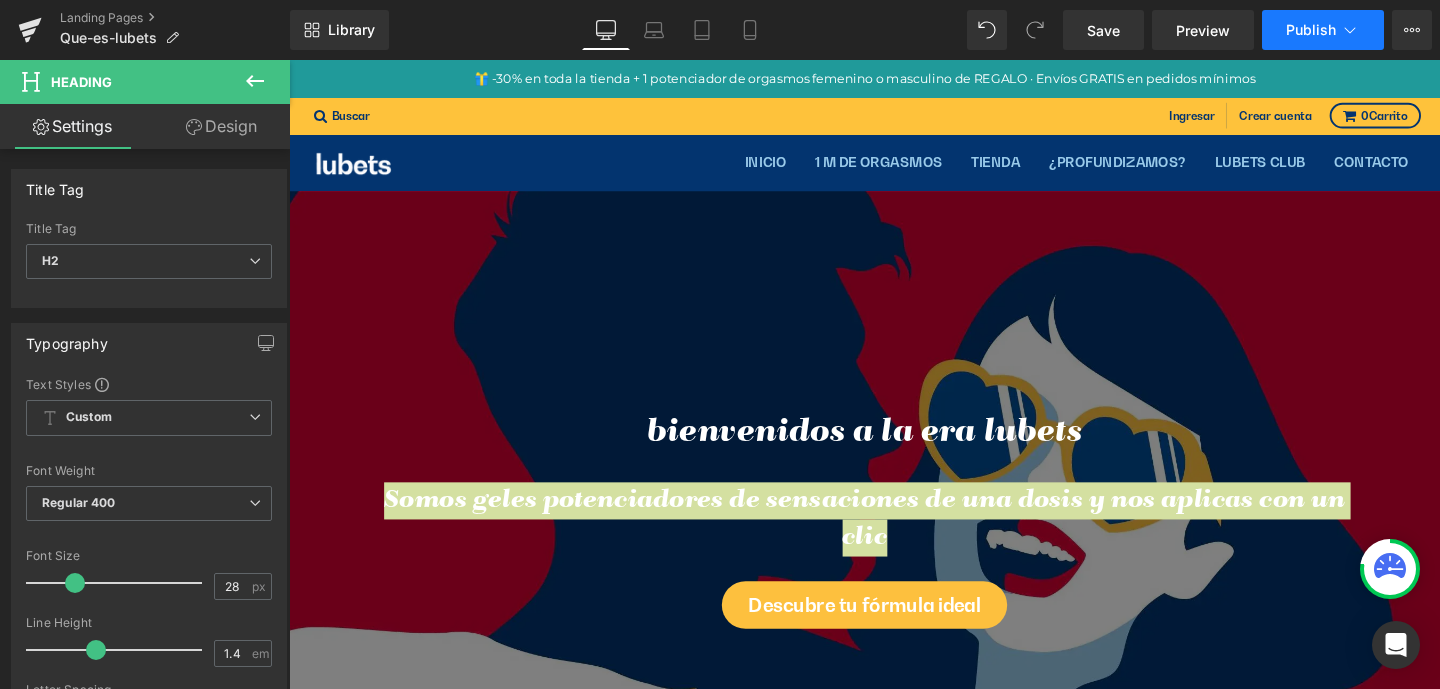 click on "Publish" at bounding box center [1311, 30] 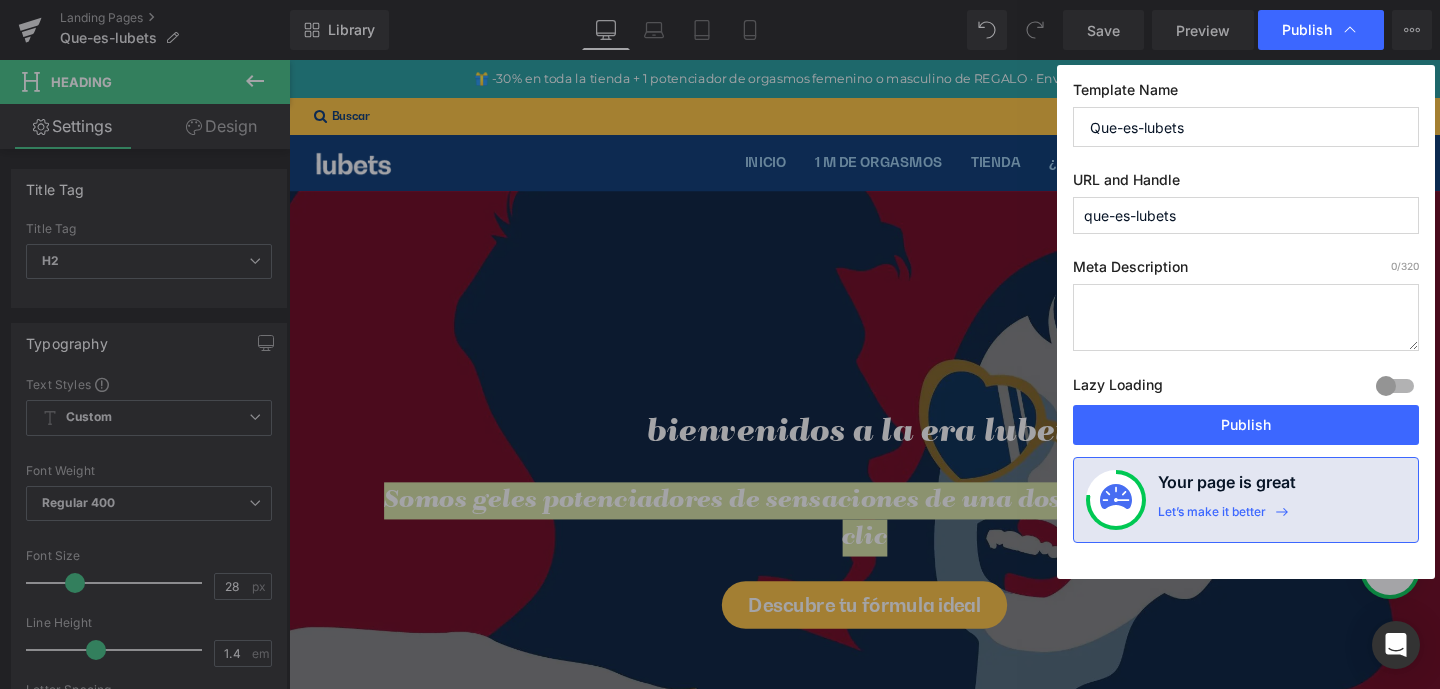 click at bounding box center (1246, 317) 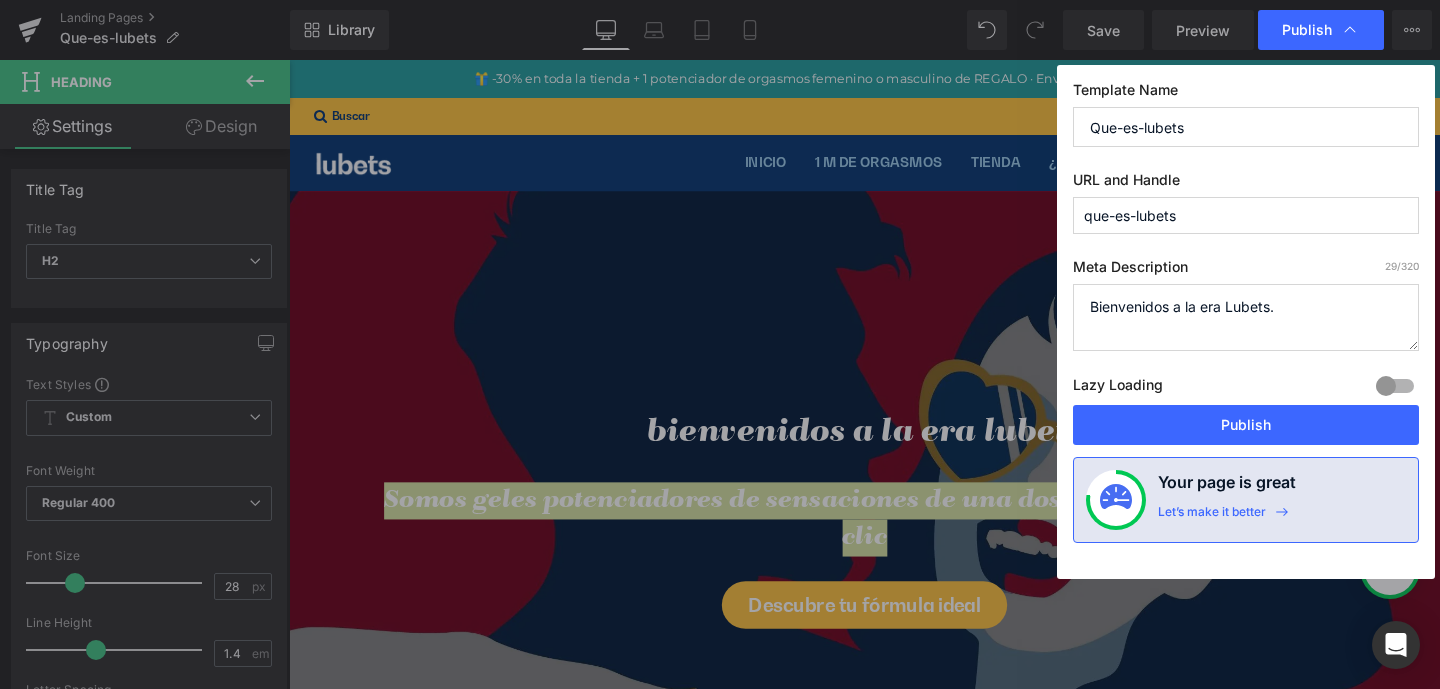 paste on "Somos geles potenciadores de sensaciones de una dosis y nos aplicas con un clic" 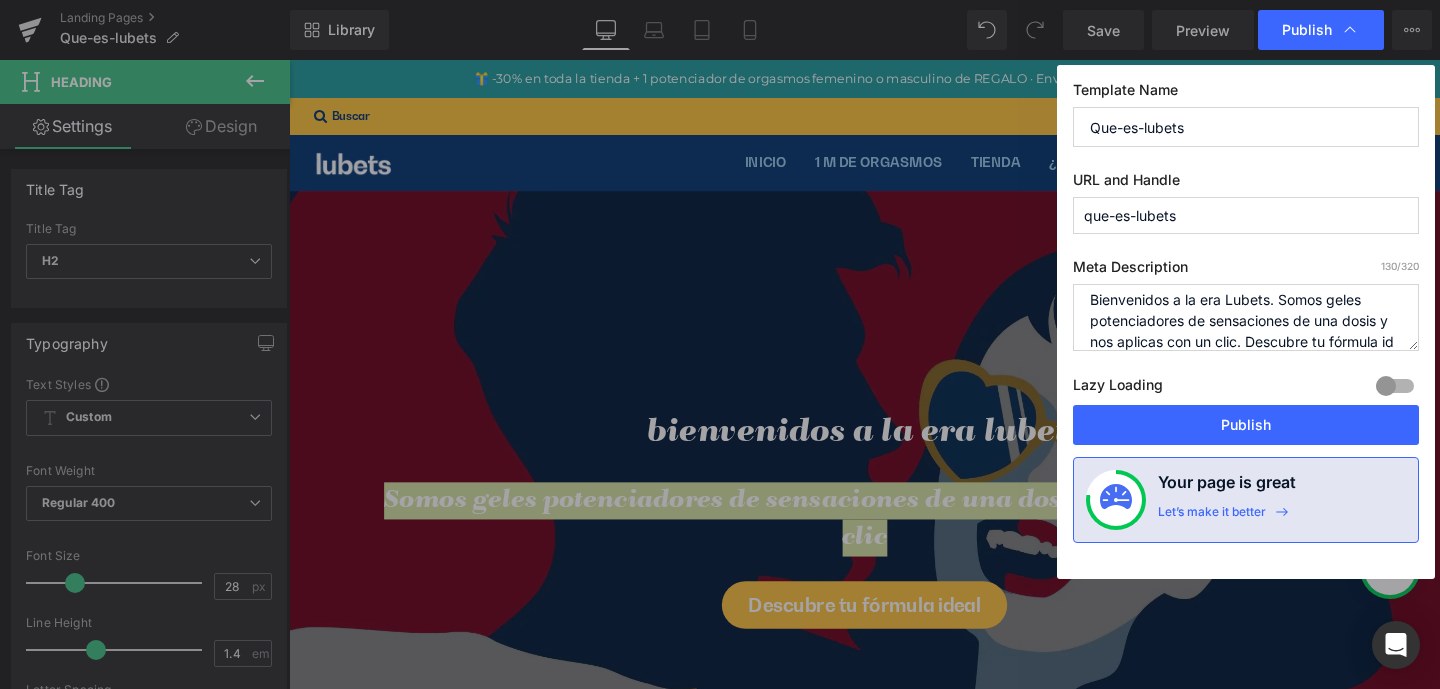 scroll, scrollTop: 28, scrollLeft: 0, axis: vertical 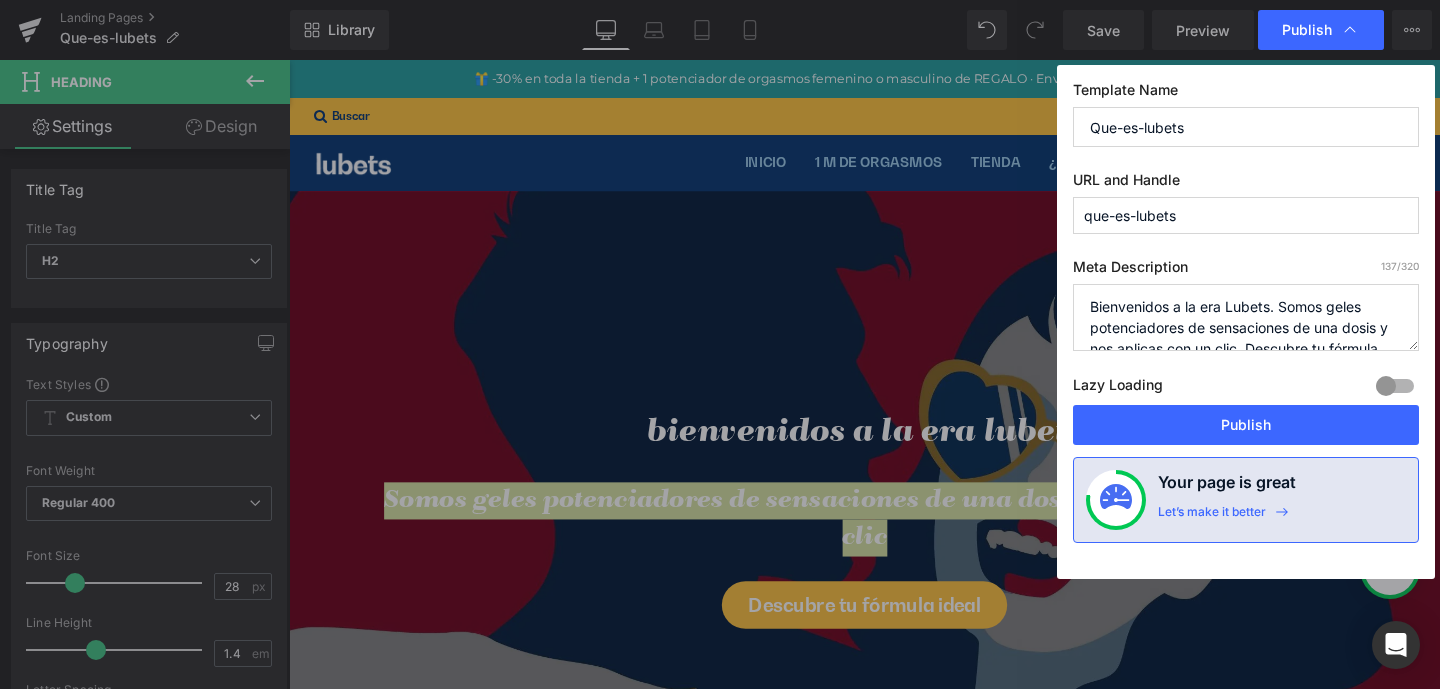 drag, startPoint x: 1141, startPoint y: 344, endPoint x: 1065, endPoint y: 273, distance: 104.00481 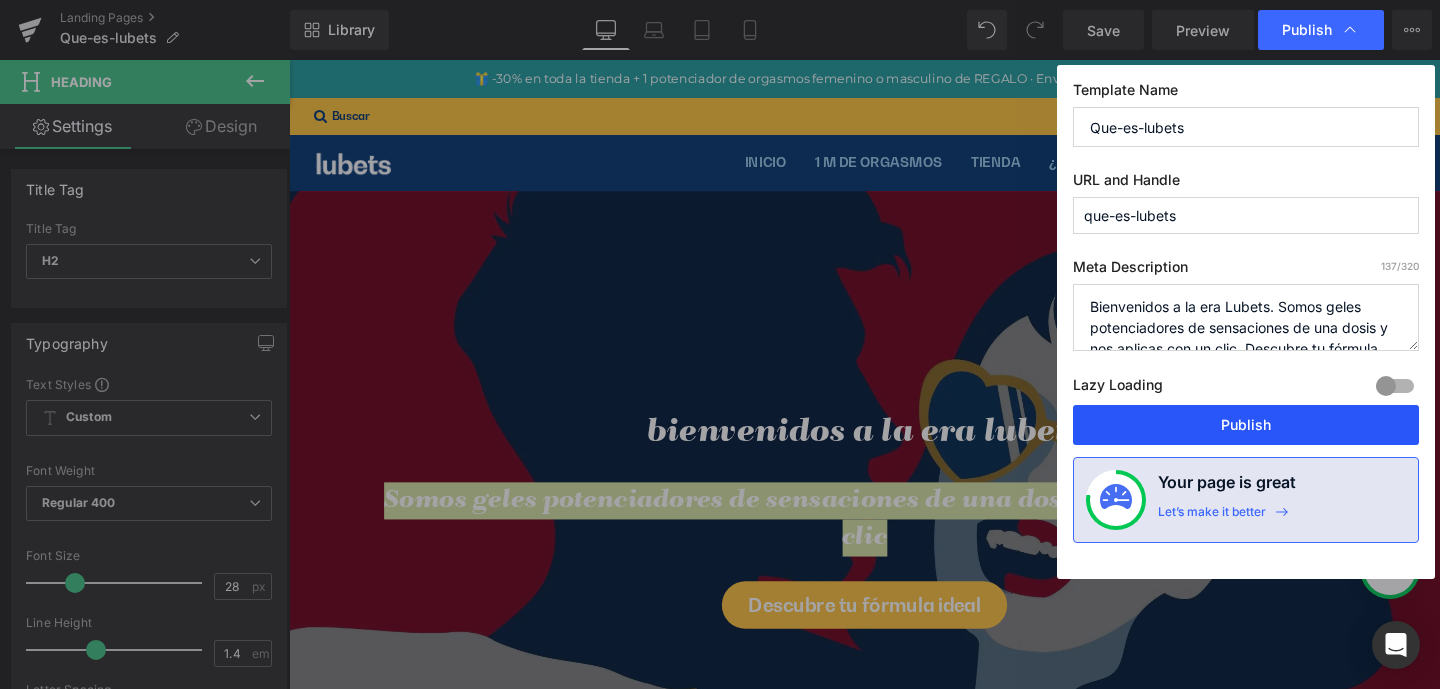 type on "Bienvenidos a la era Lubets. Somos geles potenciadores de sensaciones de una dosis y nos aplicas con un clic. Descubre tu fórmula ideal." 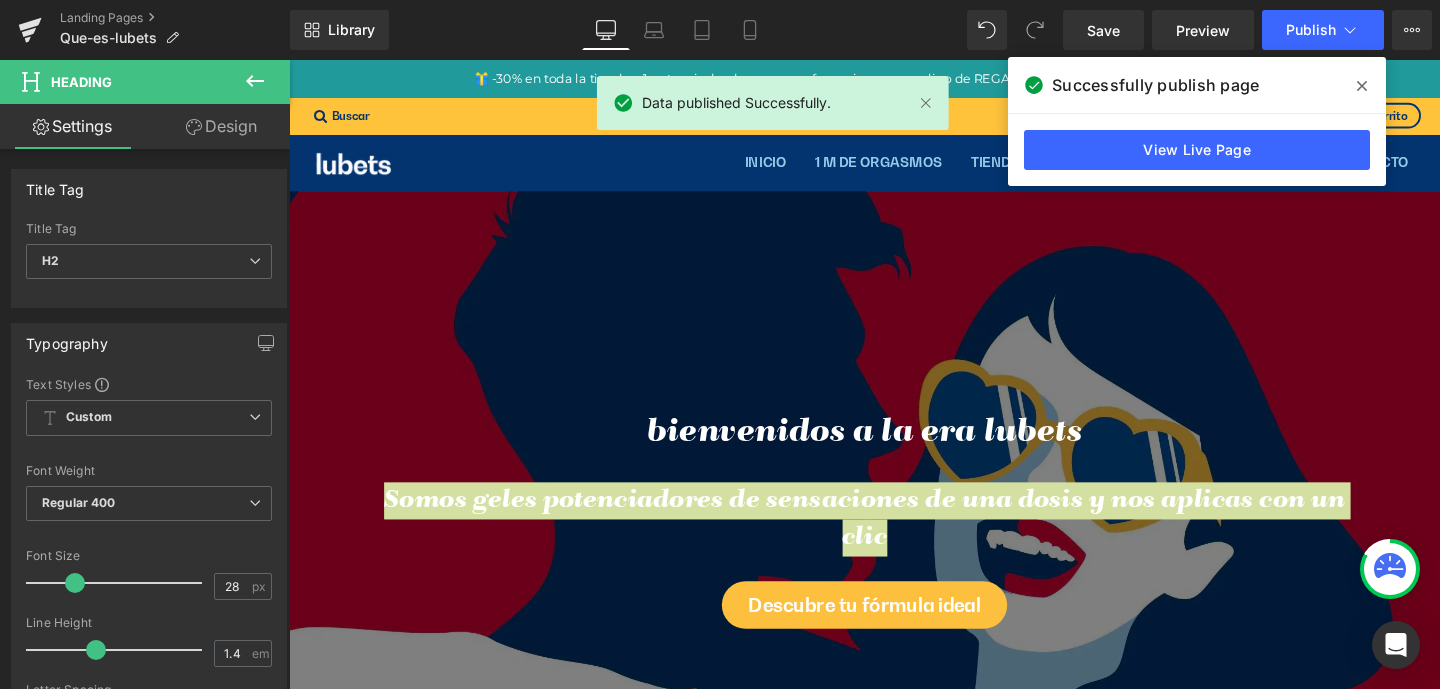 click 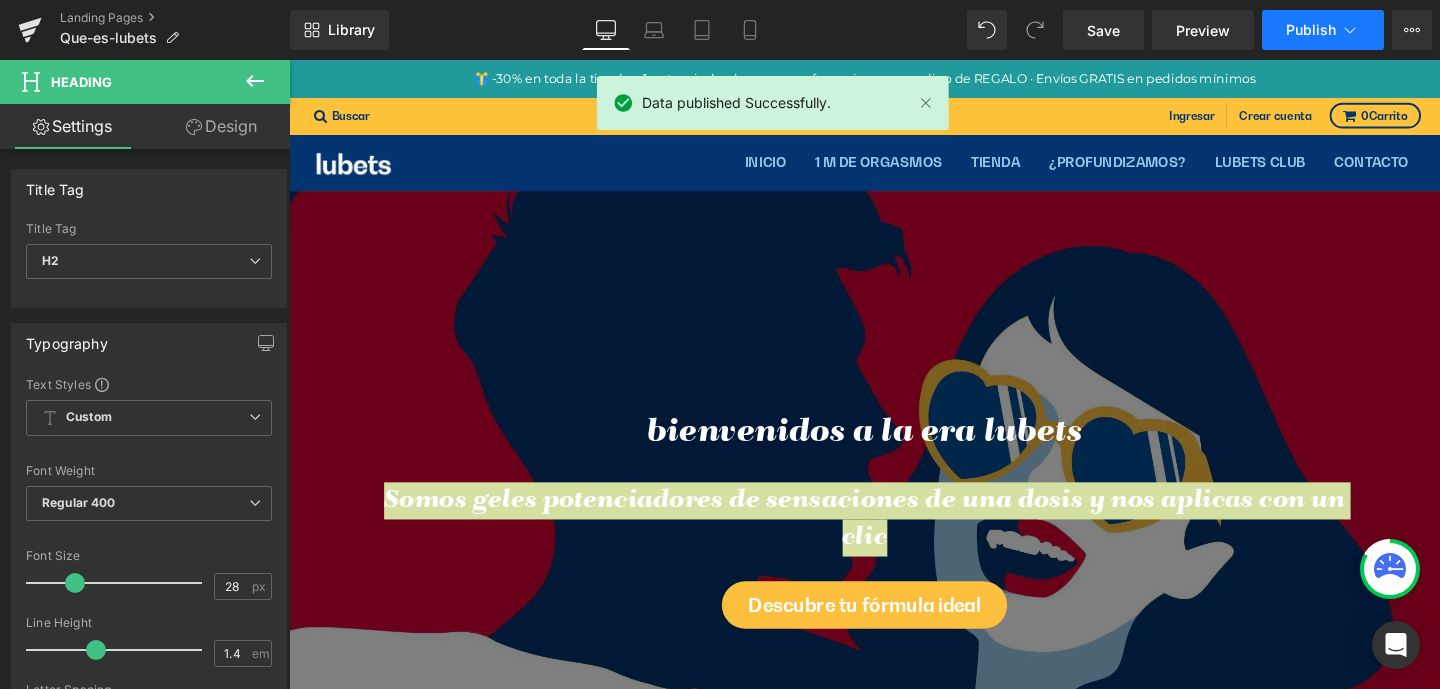 click on "Publish" at bounding box center (1311, 30) 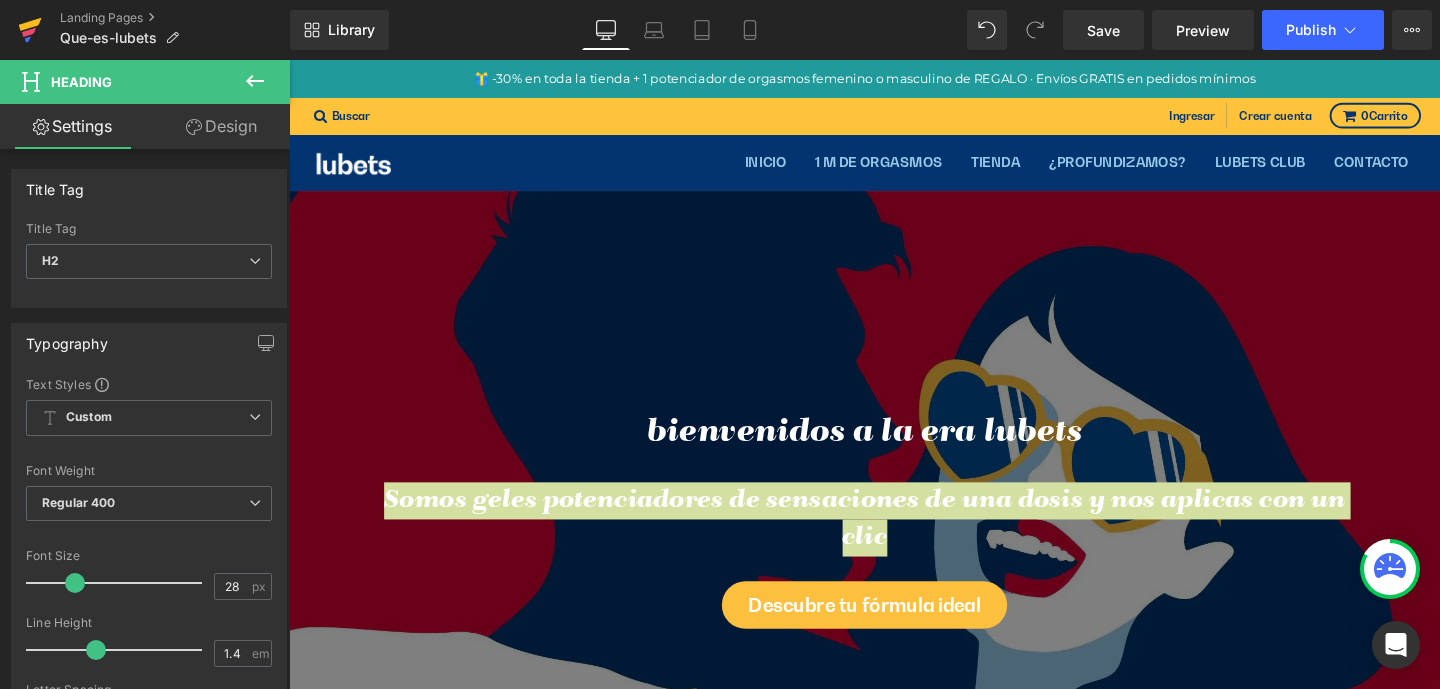 click 